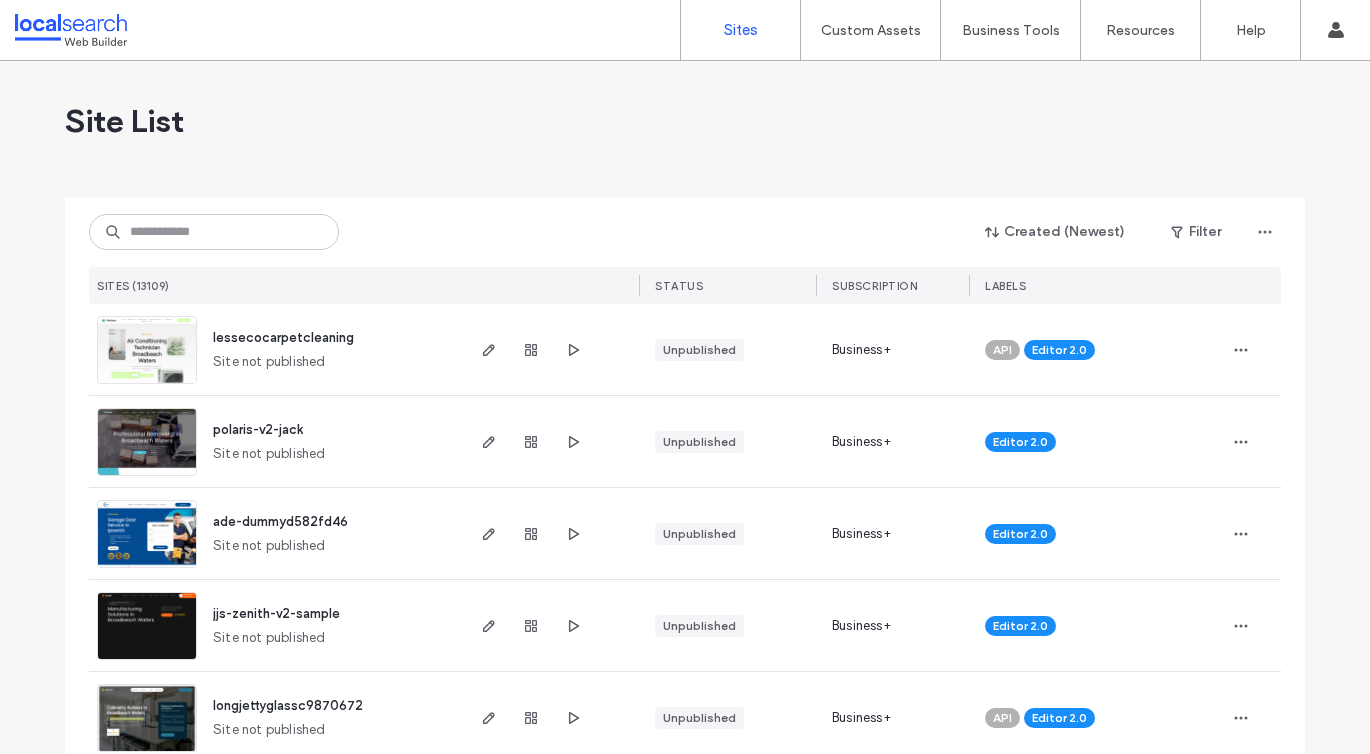 scroll, scrollTop: 0, scrollLeft: 0, axis: both 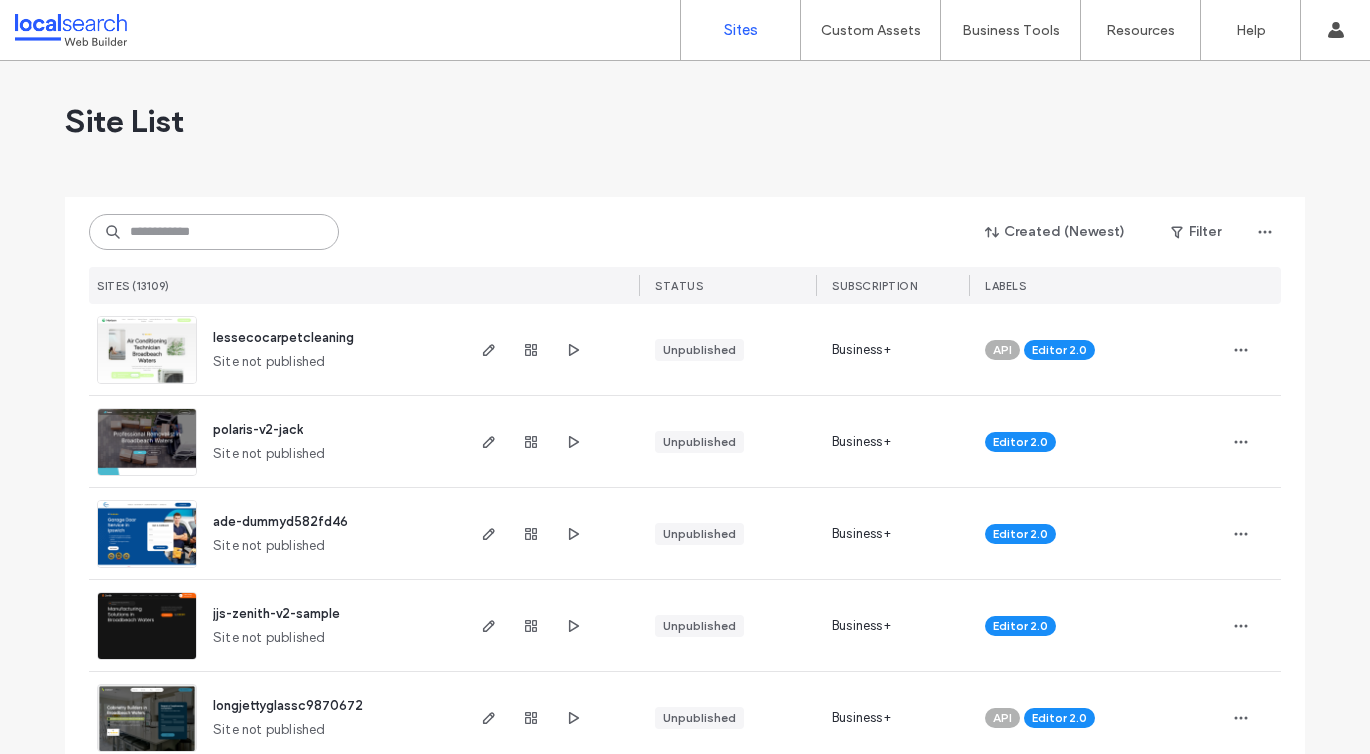 click at bounding box center (214, 232) 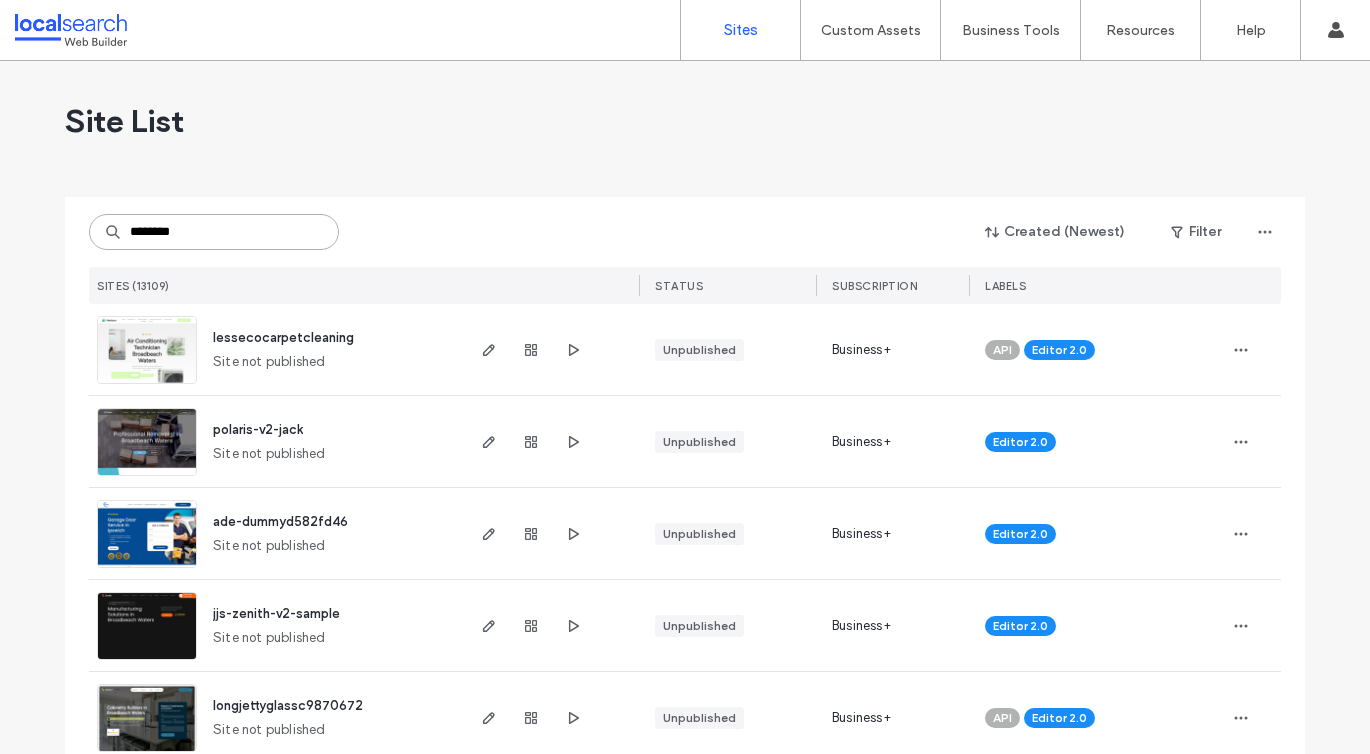 type on "********" 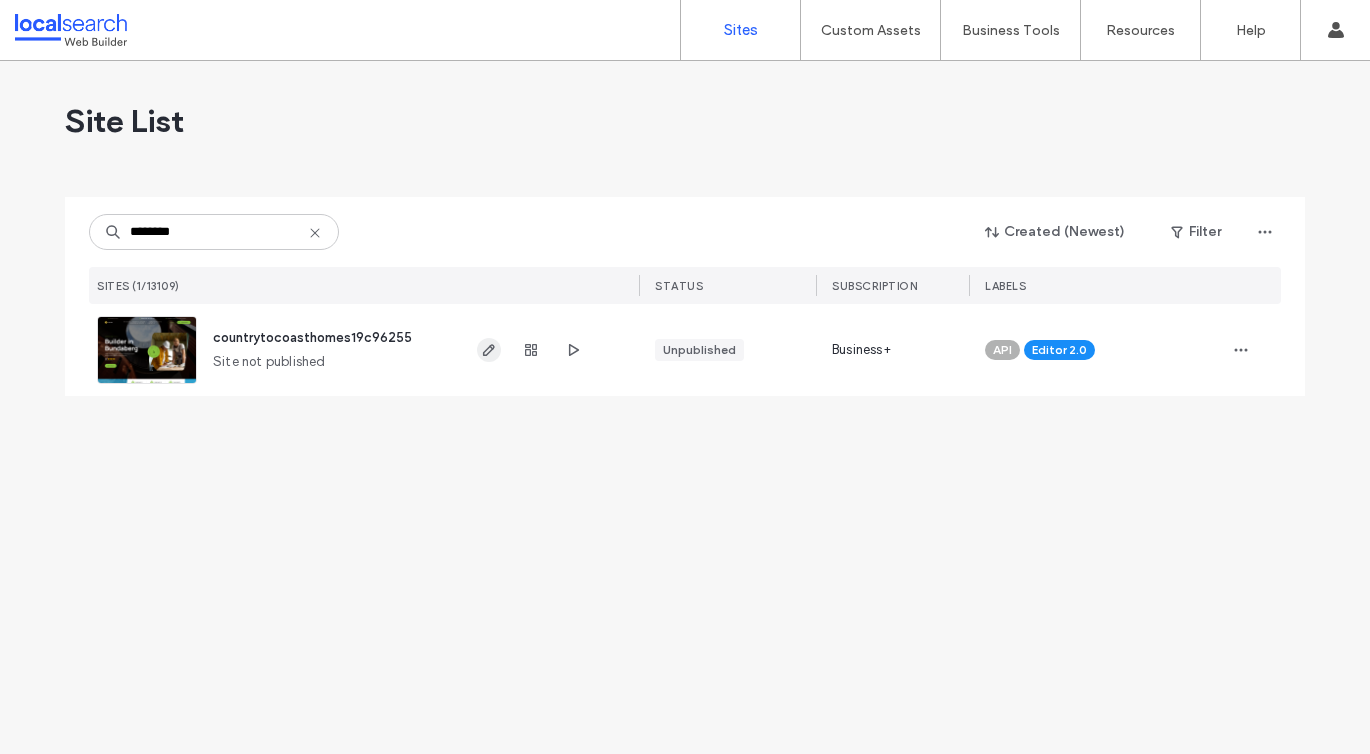click 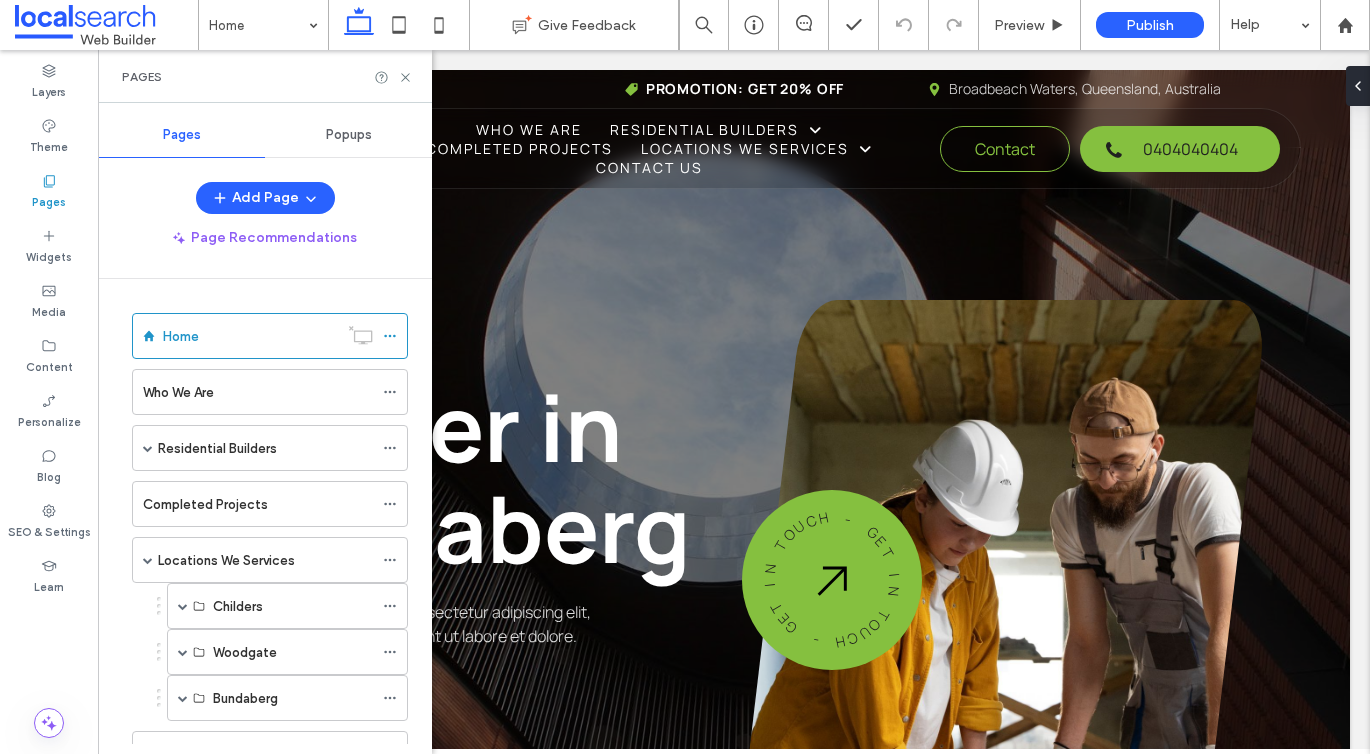 scroll, scrollTop: 0, scrollLeft: 0, axis: both 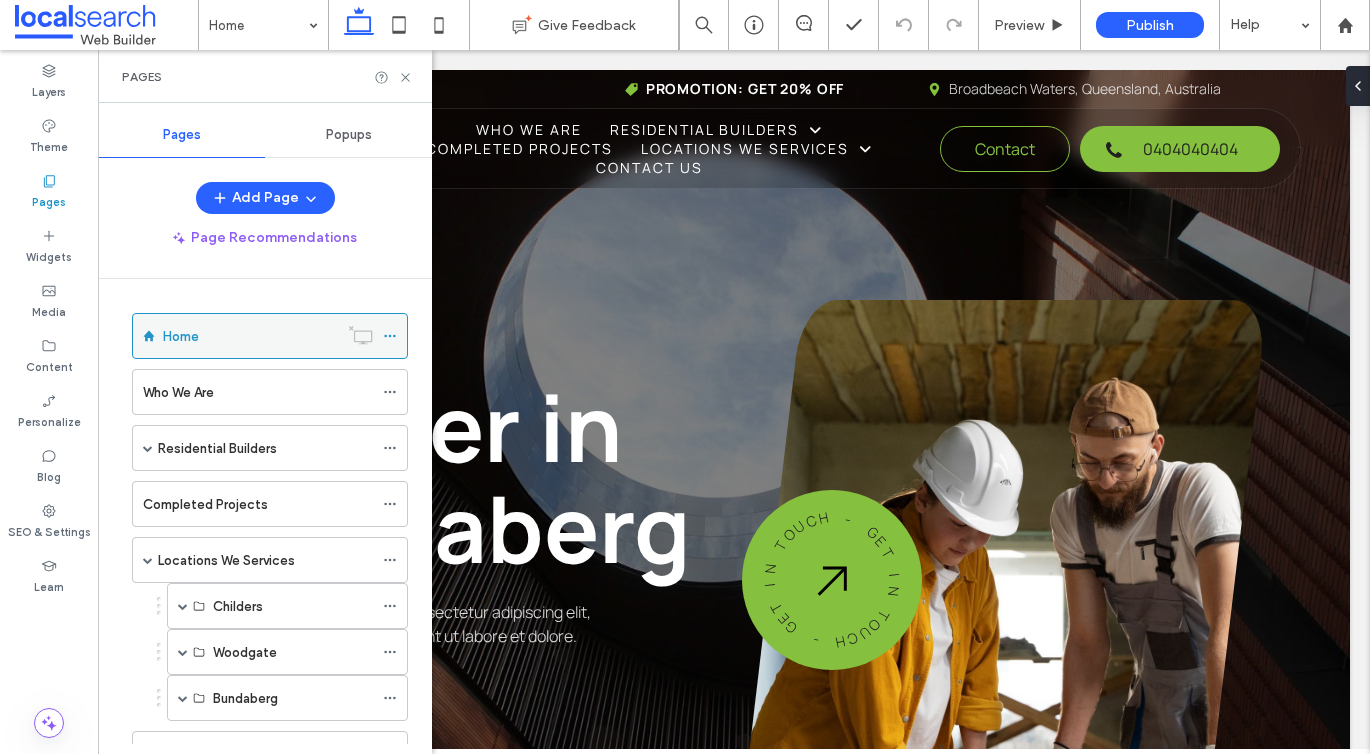 click 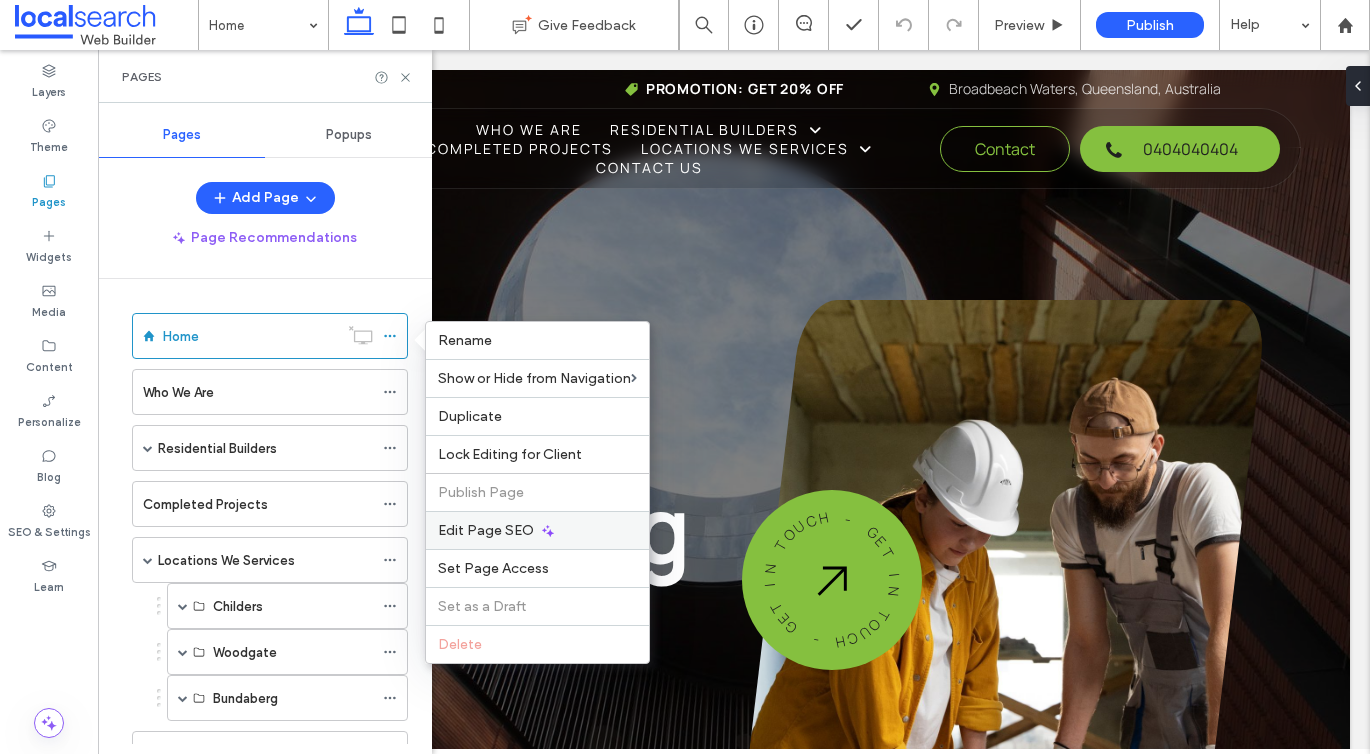 click on "Edit Page SEO" at bounding box center (486, 530) 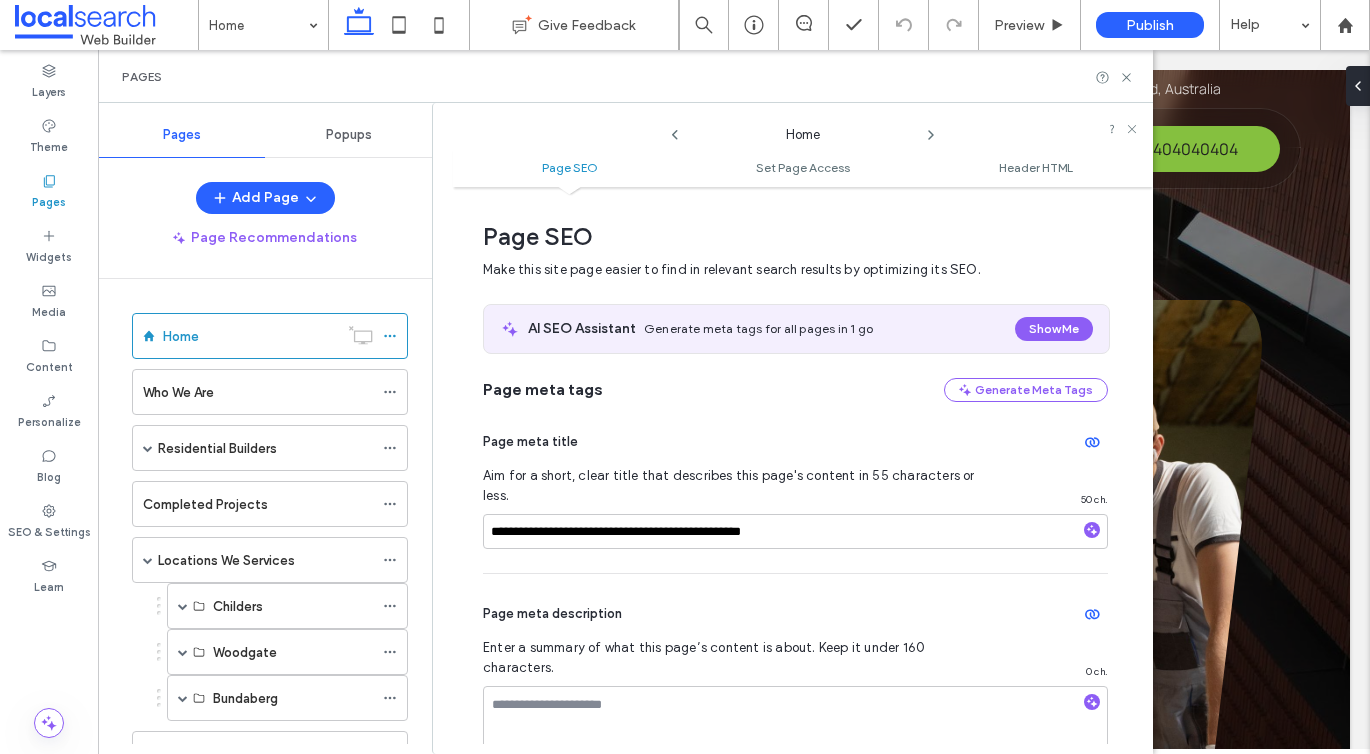 scroll, scrollTop: 10, scrollLeft: 0, axis: vertical 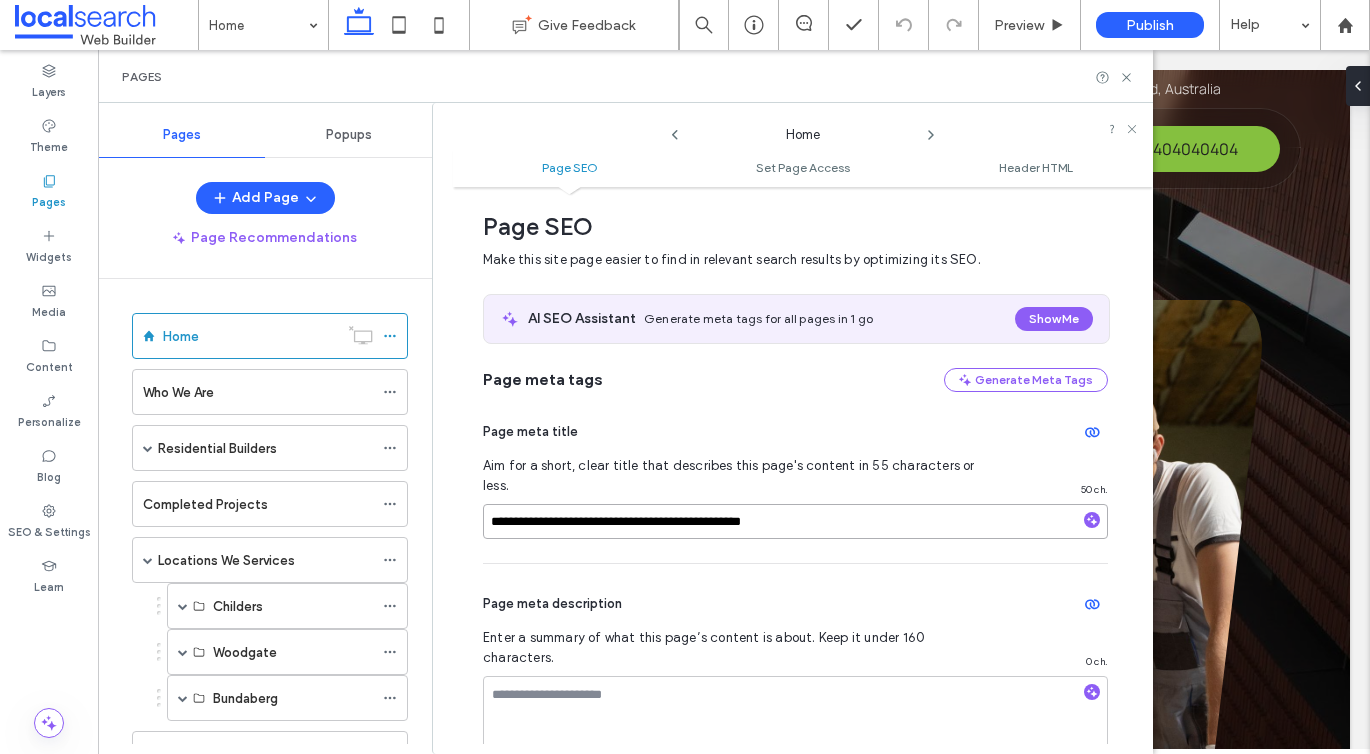 click on "**********" at bounding box center [795, 521] 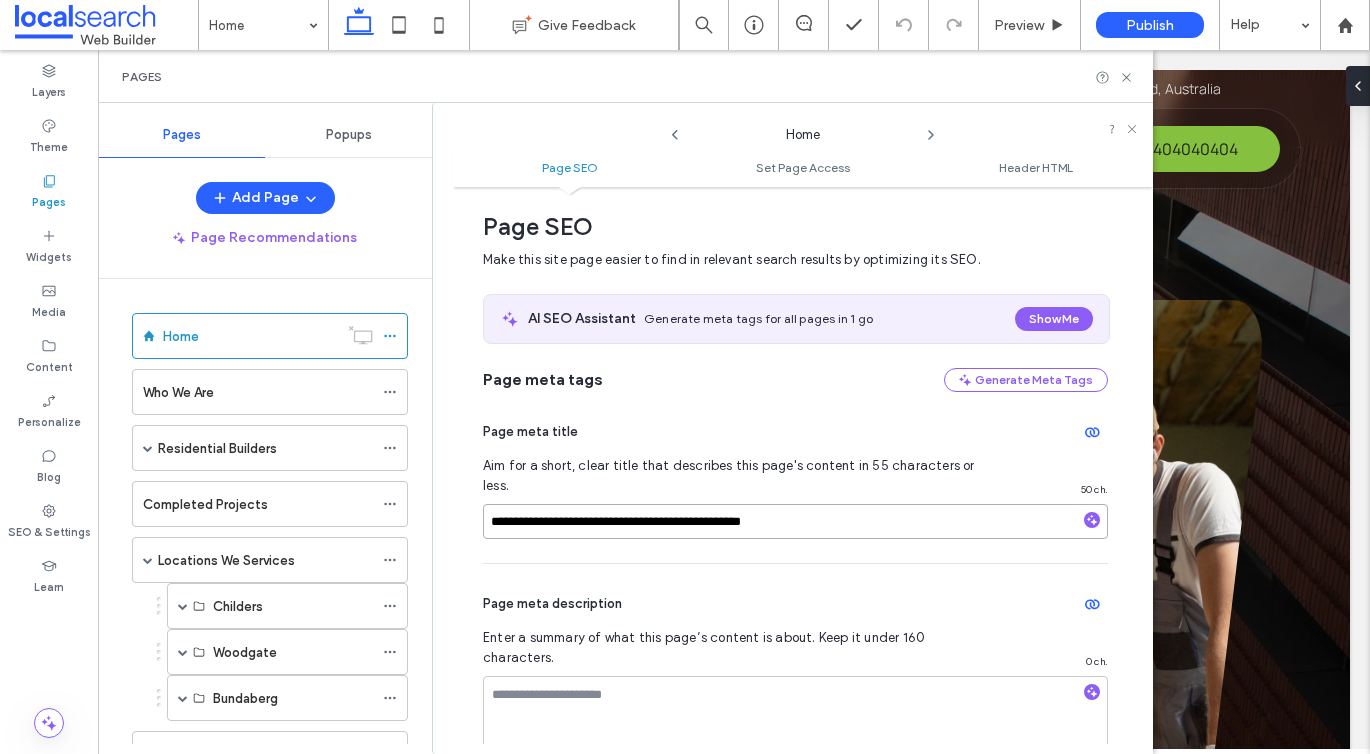 click on "**********" at bounding box center [795, 521] 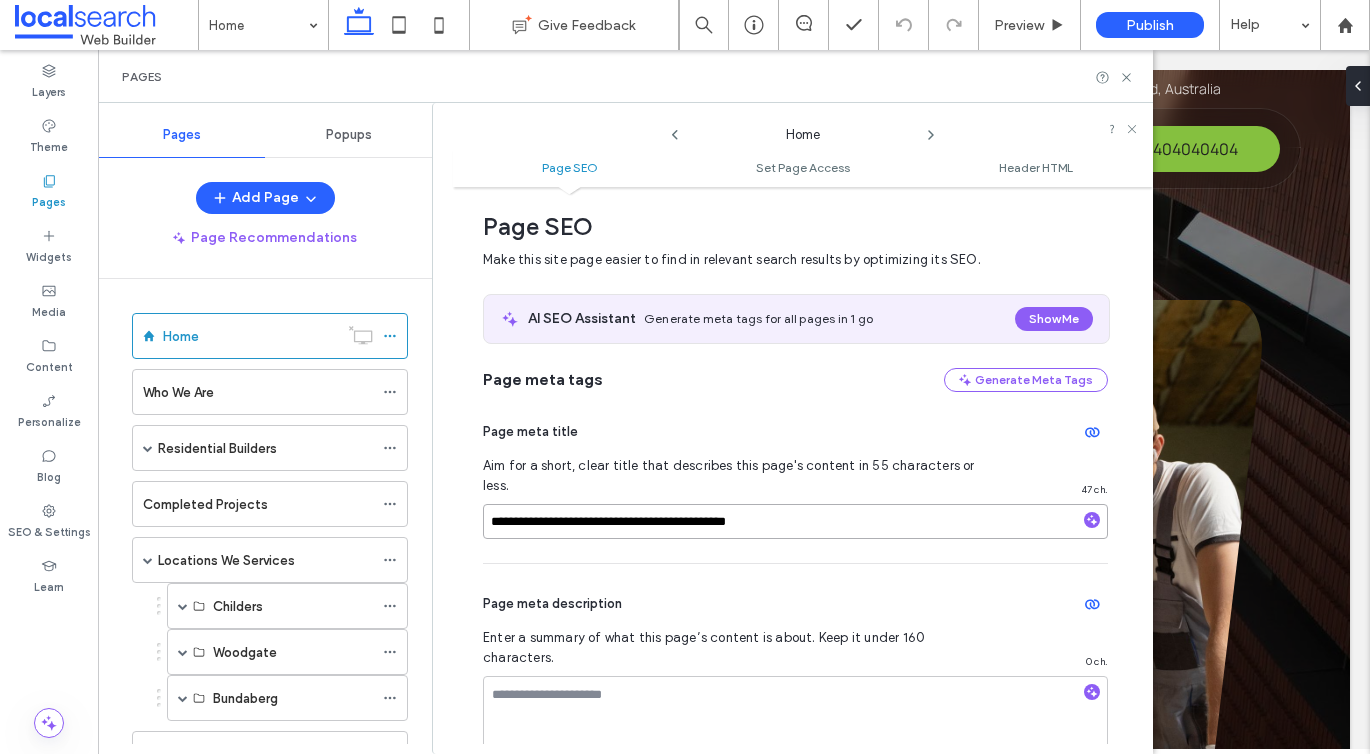 click on "**********" at bounding box center (795, 521) 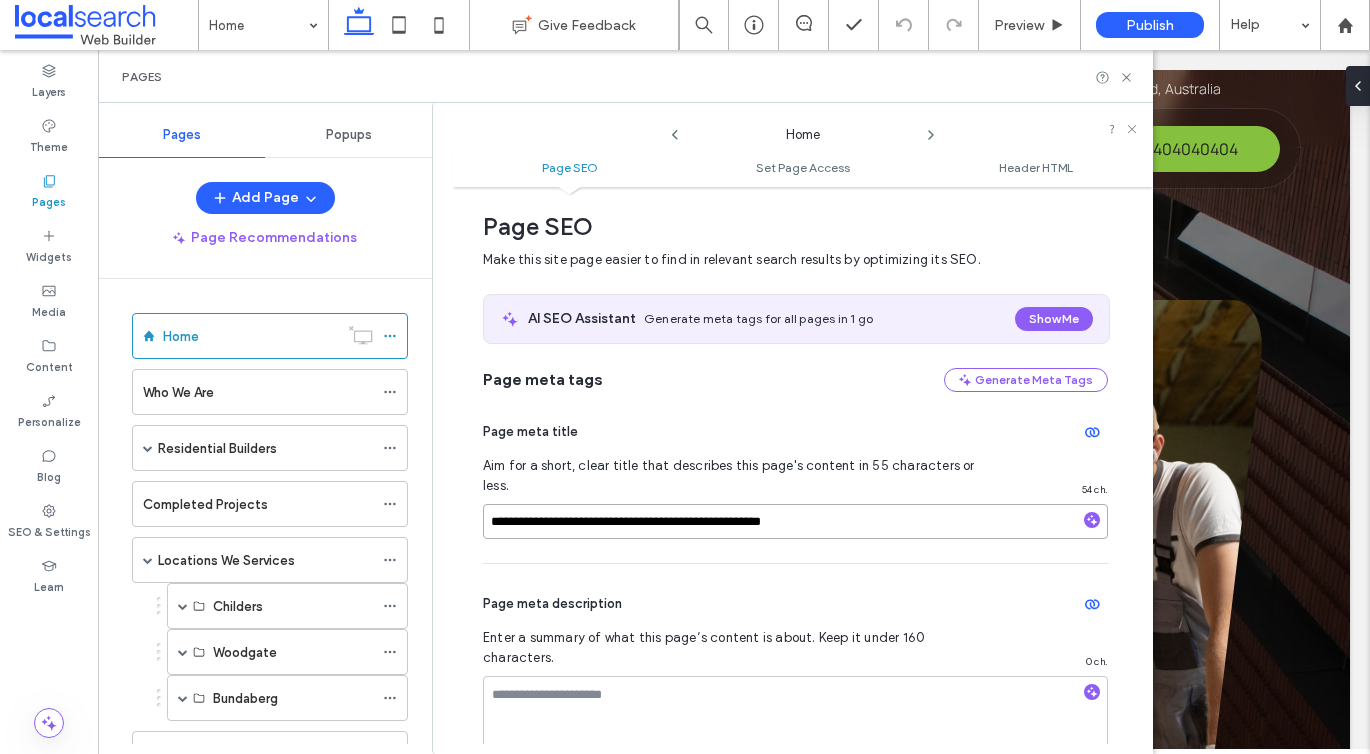 click on "**********" at bounding box center (795, 521) 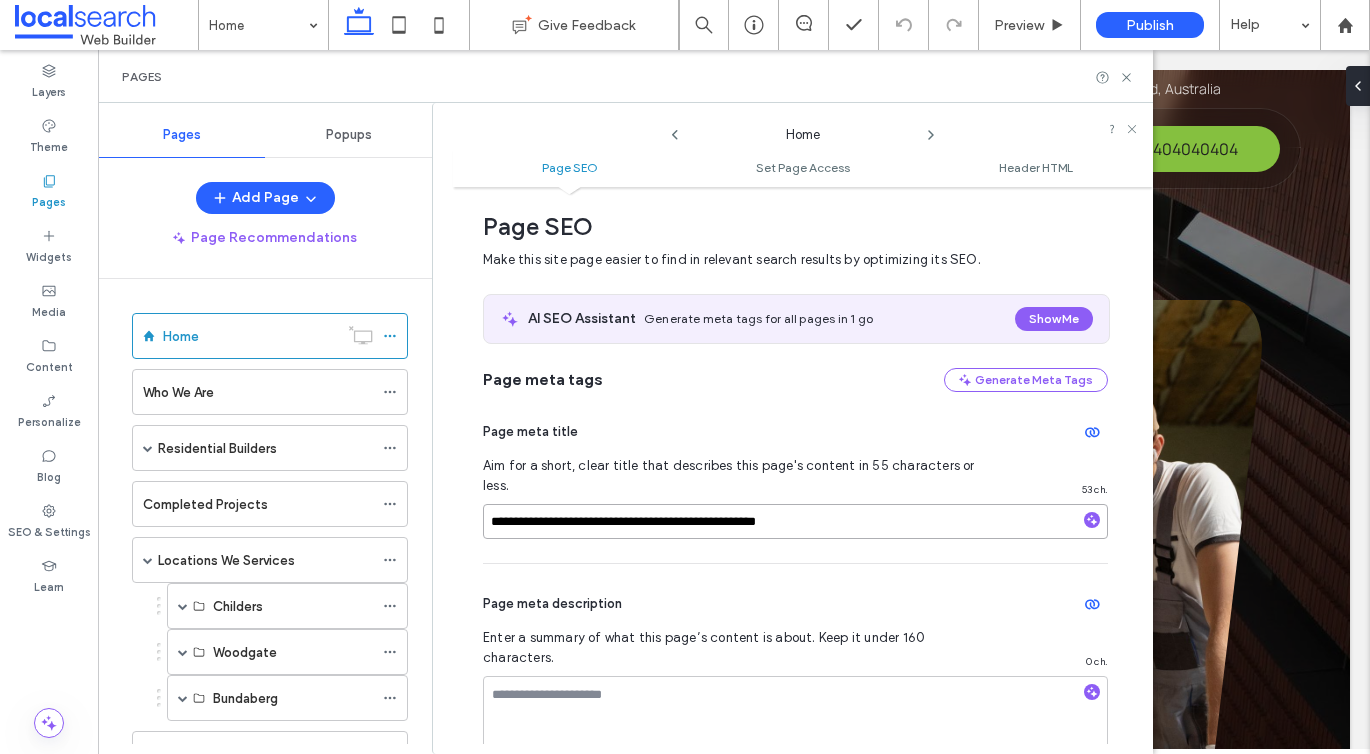 type on "**********" 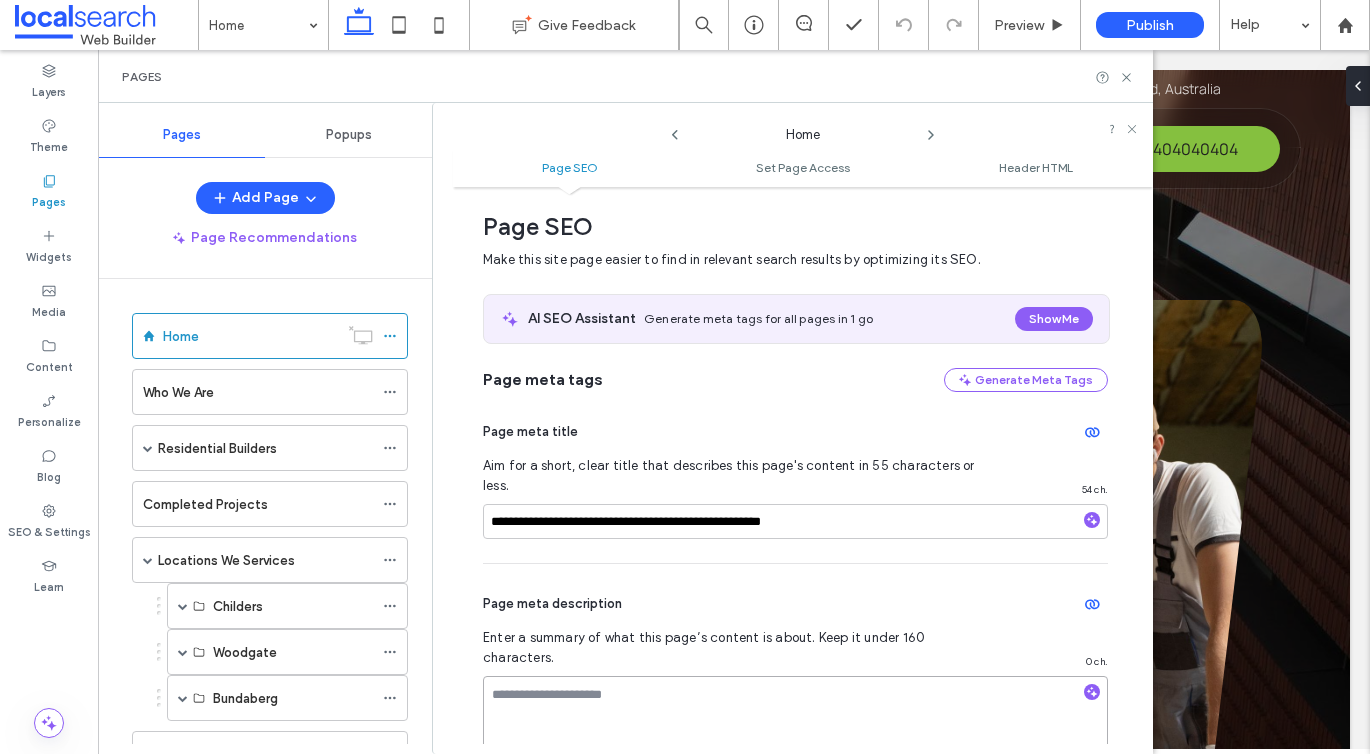 click at bounding box center (795, 726) 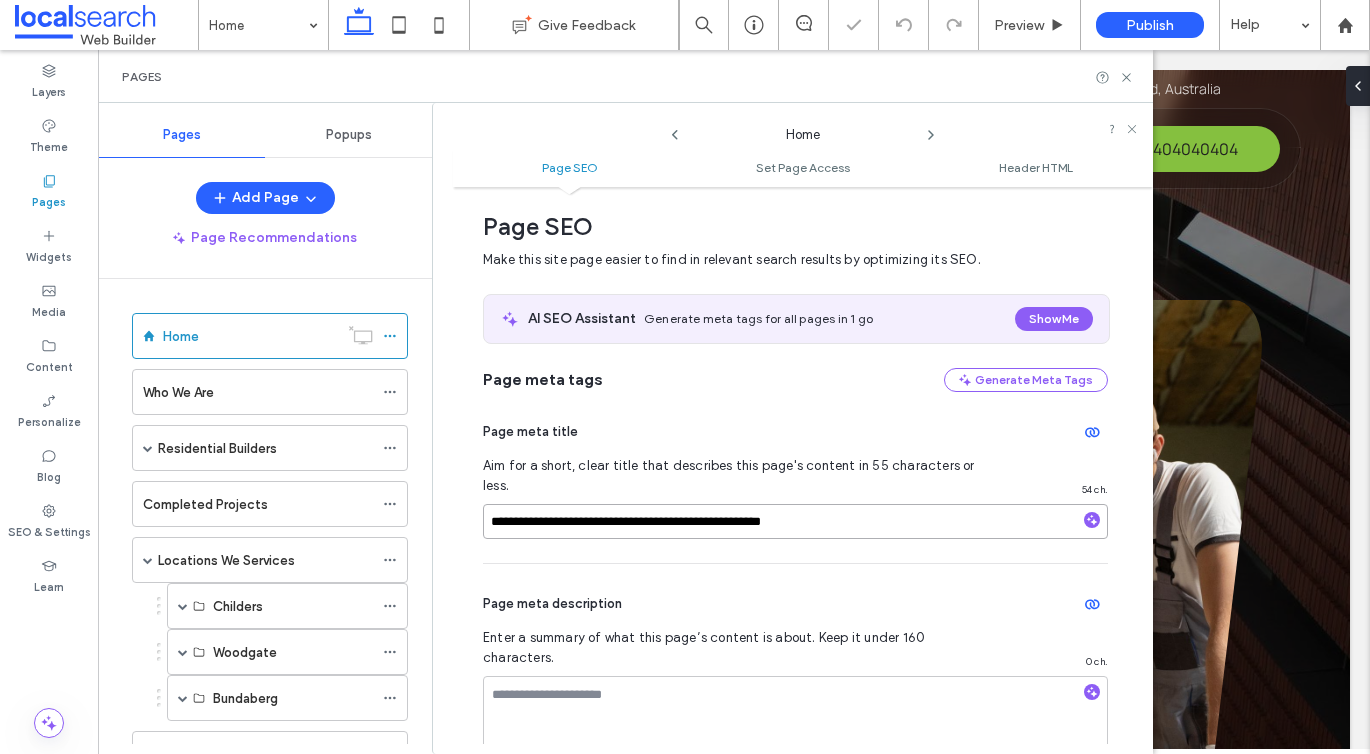 drag, startPoint x: 681, startPoint y: 504, endPoint x: 454, endPoint y: 509, distance: 227.05505 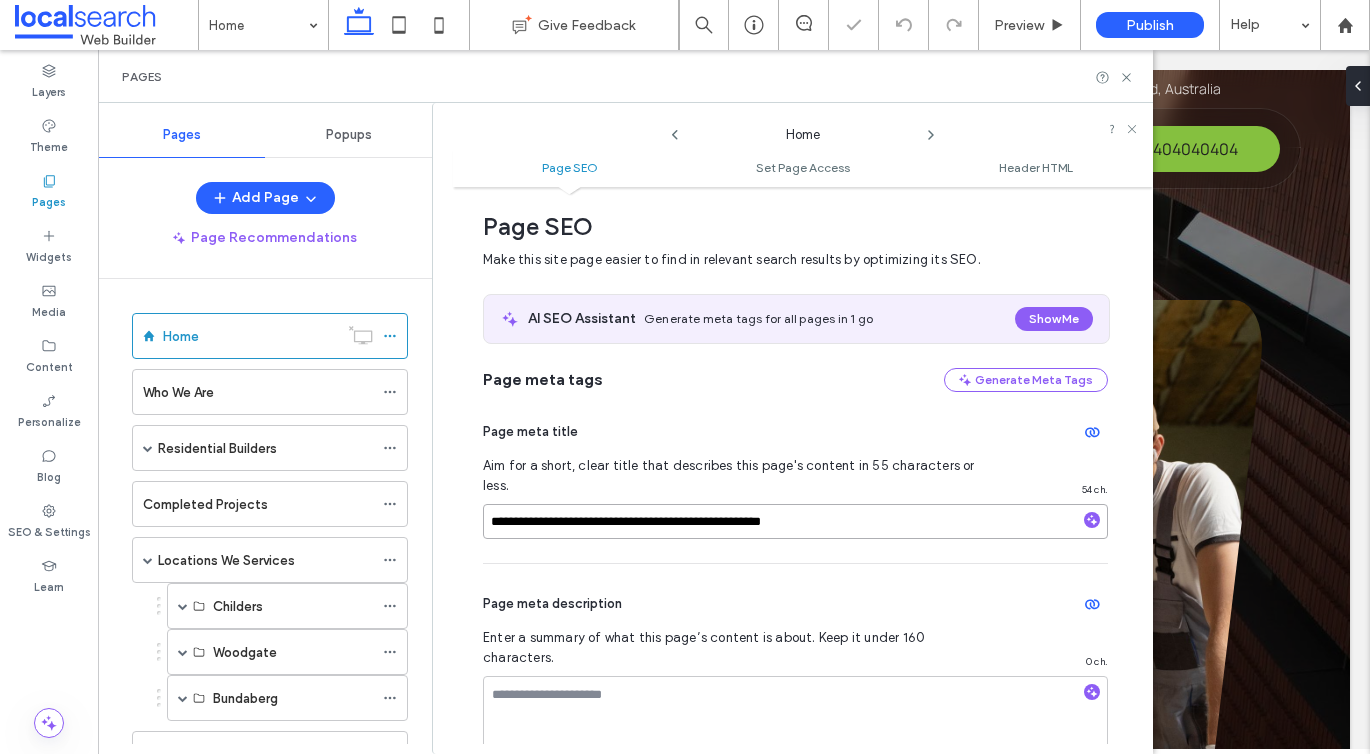 click on "**********" at bounding box center (803, 470) 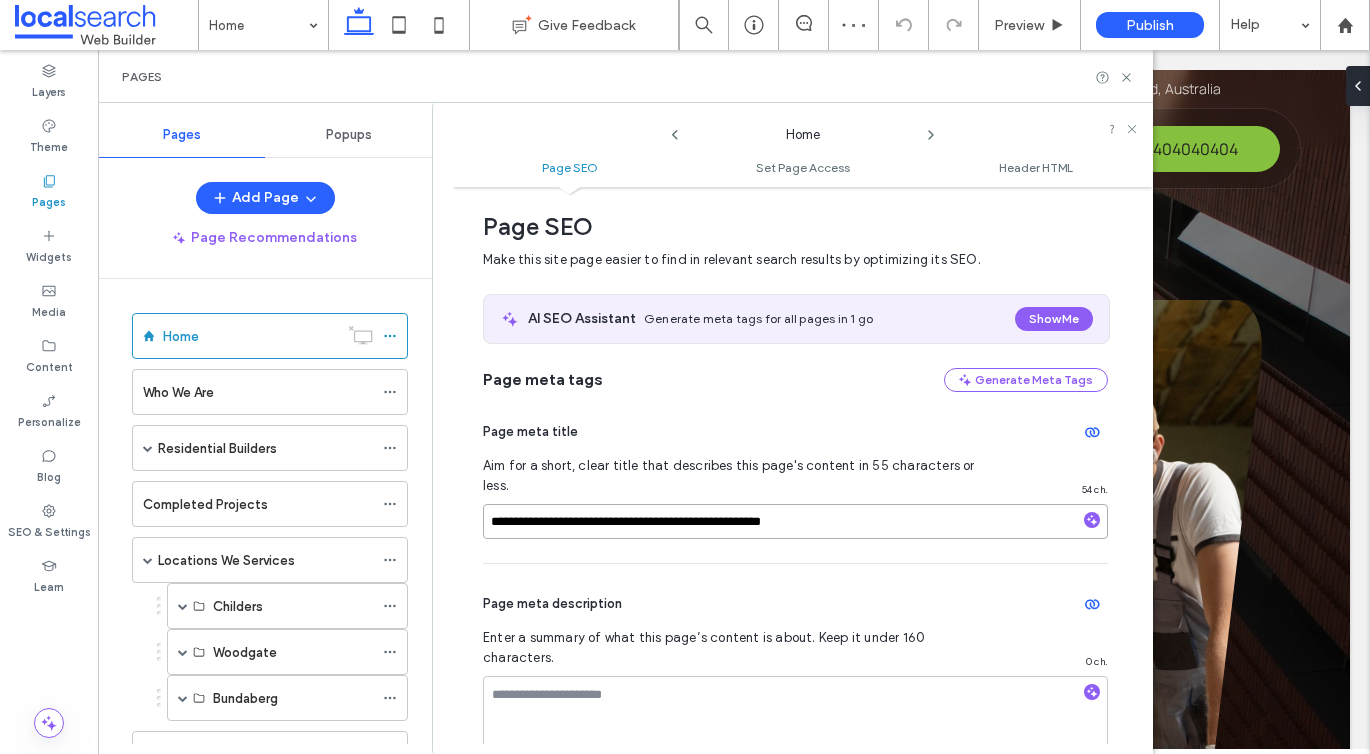 drag, startPoint x: 684, startPoint y: 502, endPoint x: 575, endPoint y: 500, distance: 109.01835 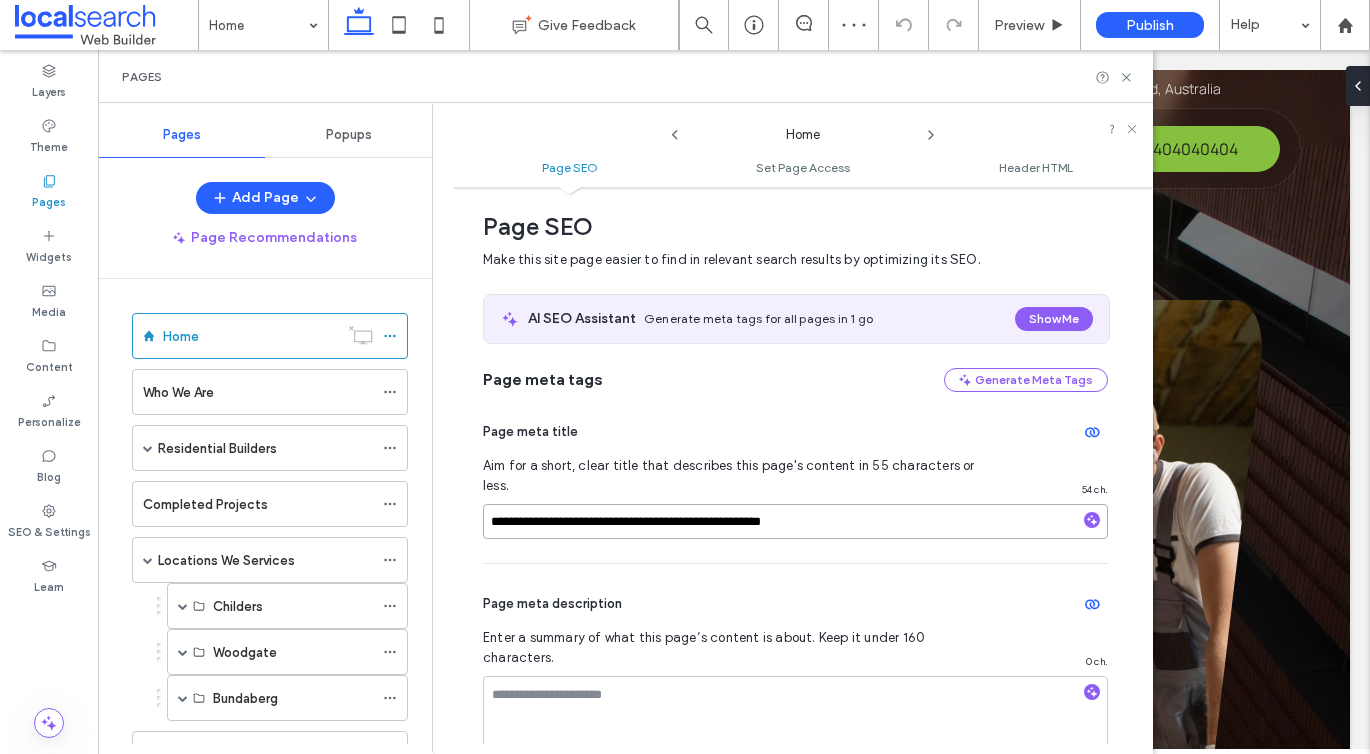 click on "**********" at bounding box center [795, 521] 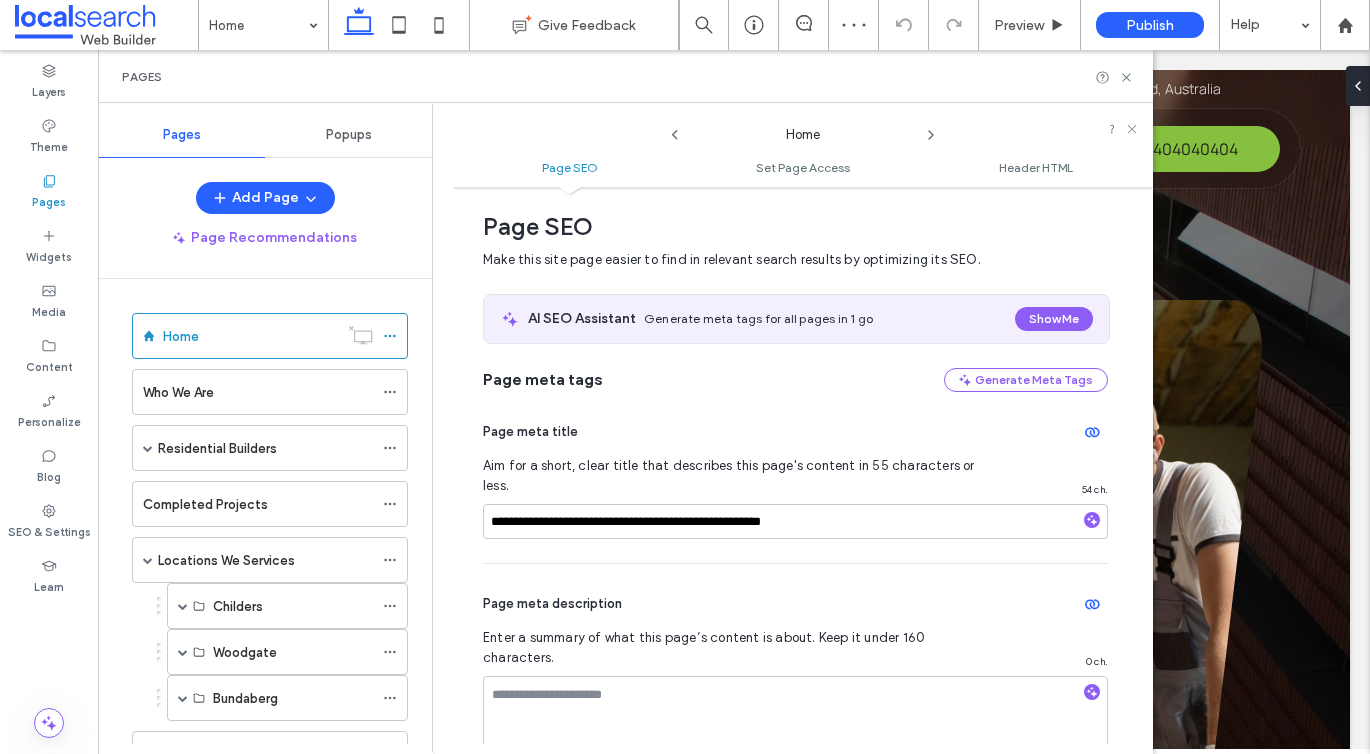 click on "**********" at bounding box center [795, 870] 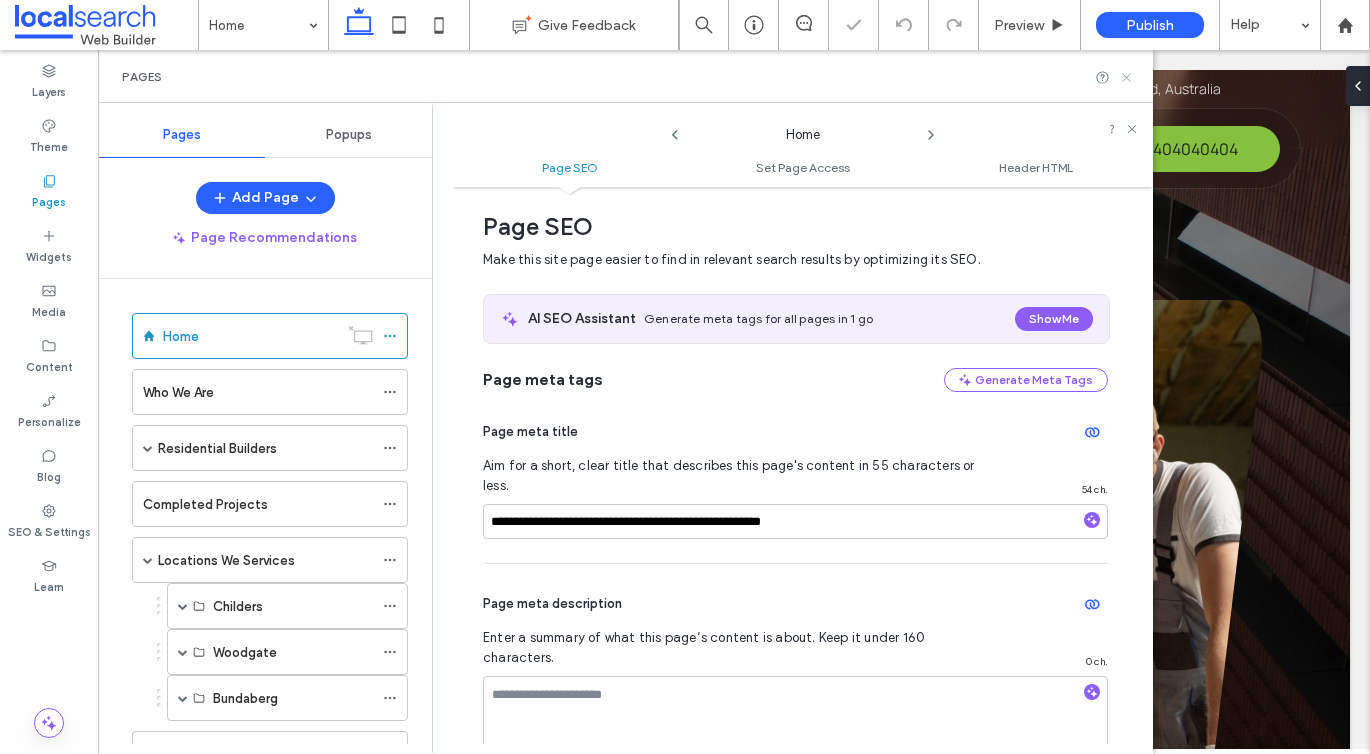 click 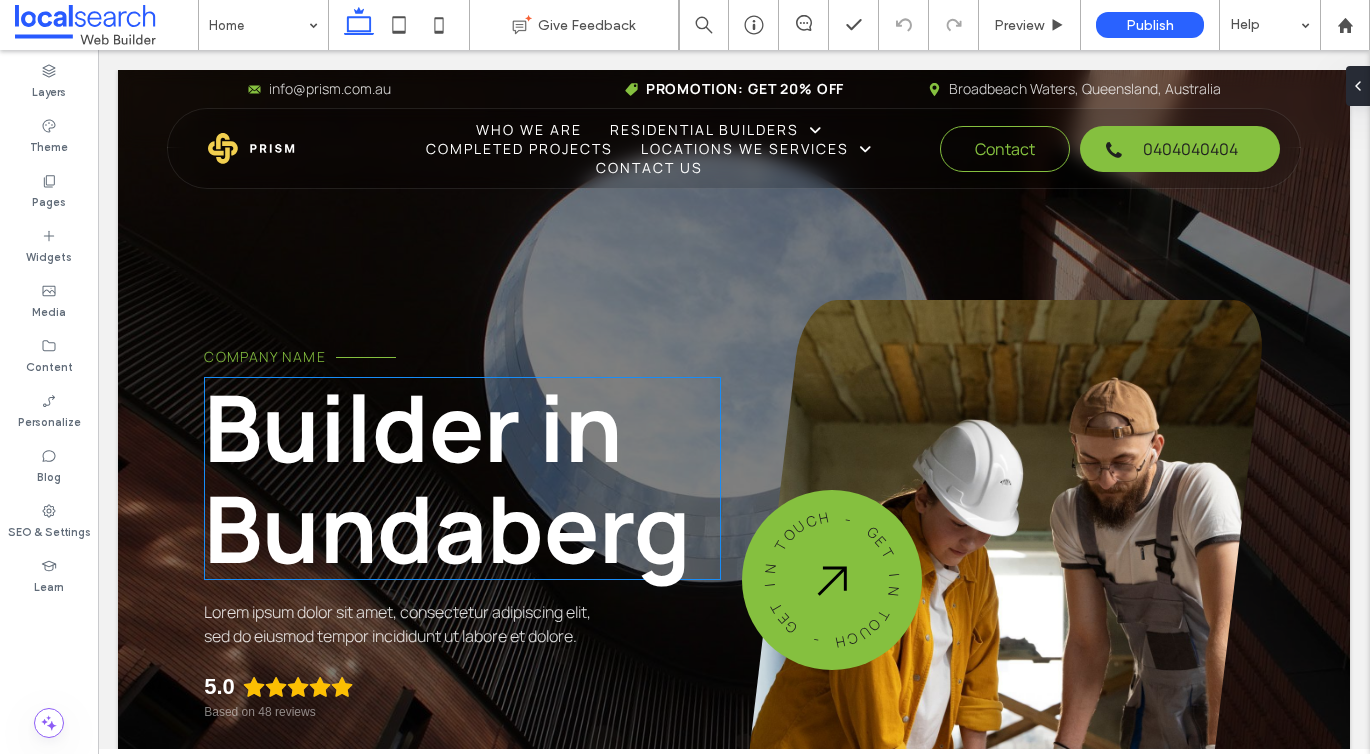 click on "Builder in Bundaberg" at bounding box center [447, 477] 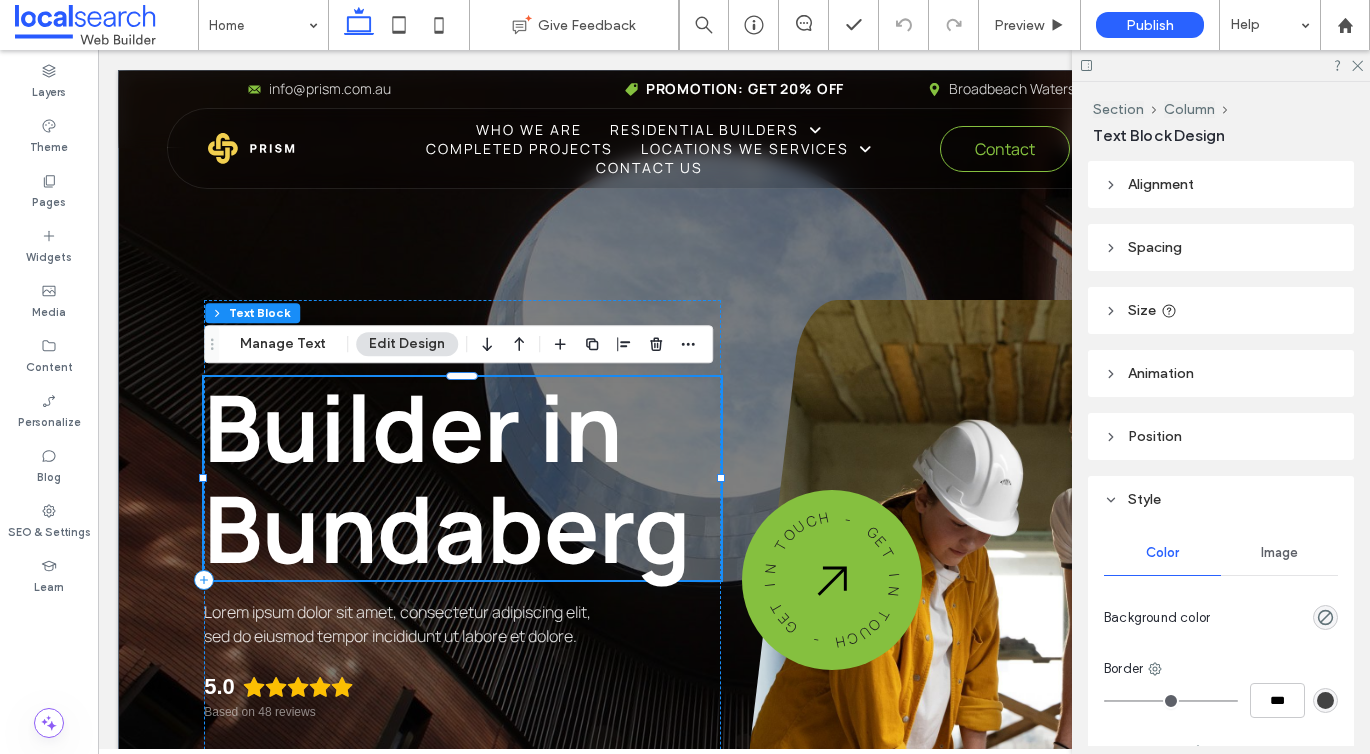 click on "Builder in Bundaberg" at bounding box center [447, 477] 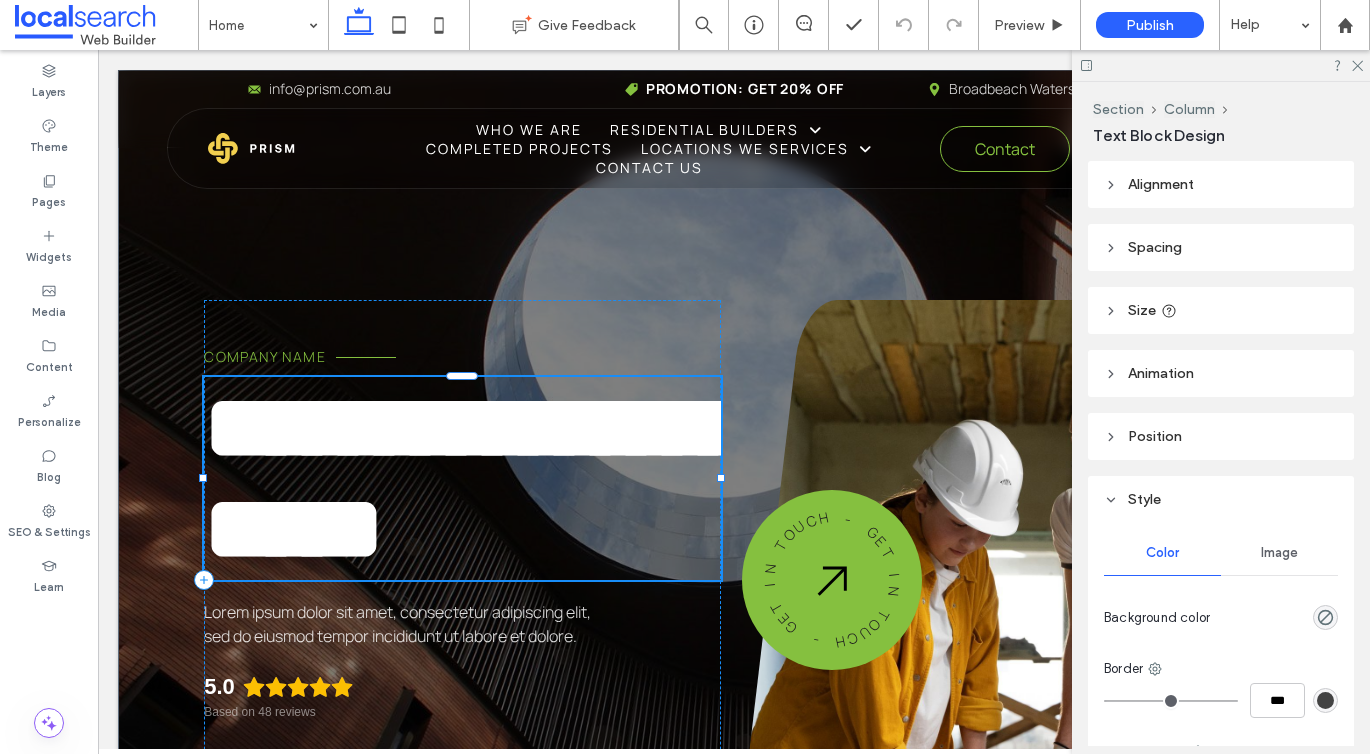 click on "**********" at bounding box center (474, 478) 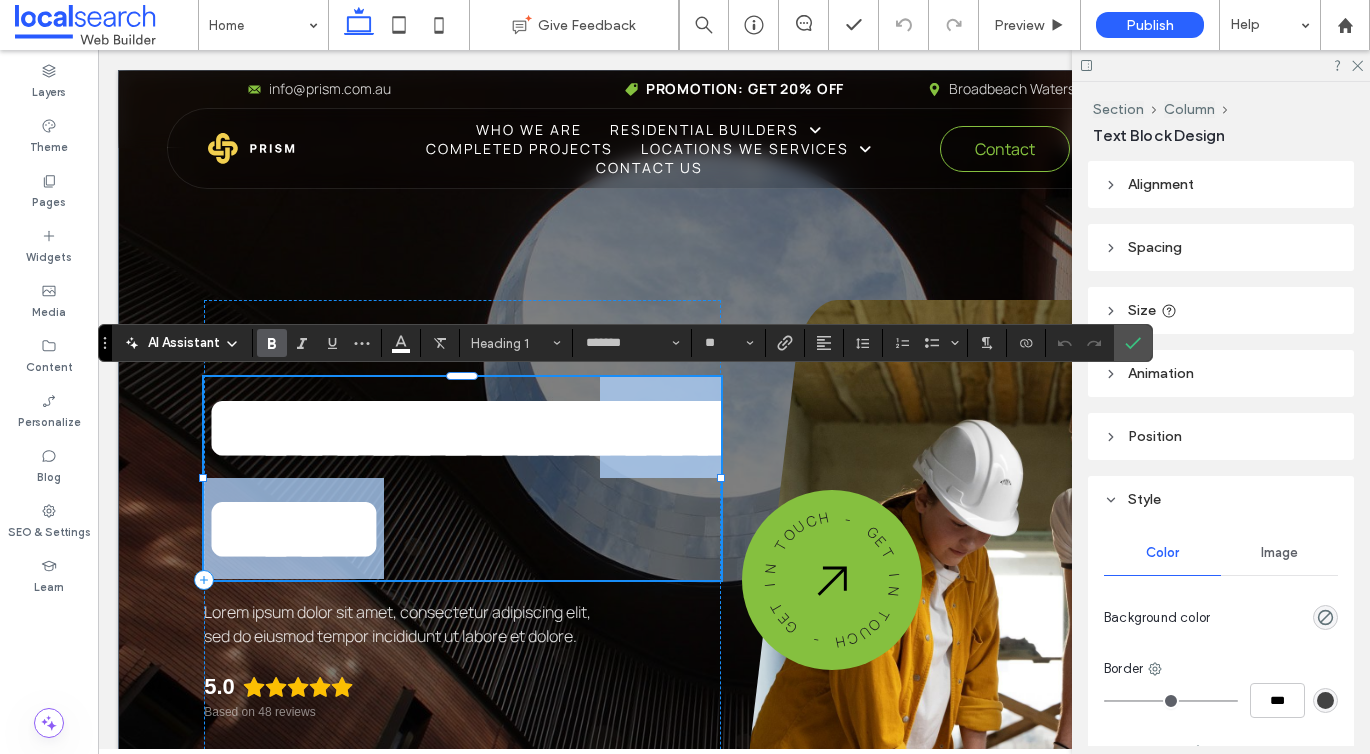 click on "**********" at bounding box center [474, 478] 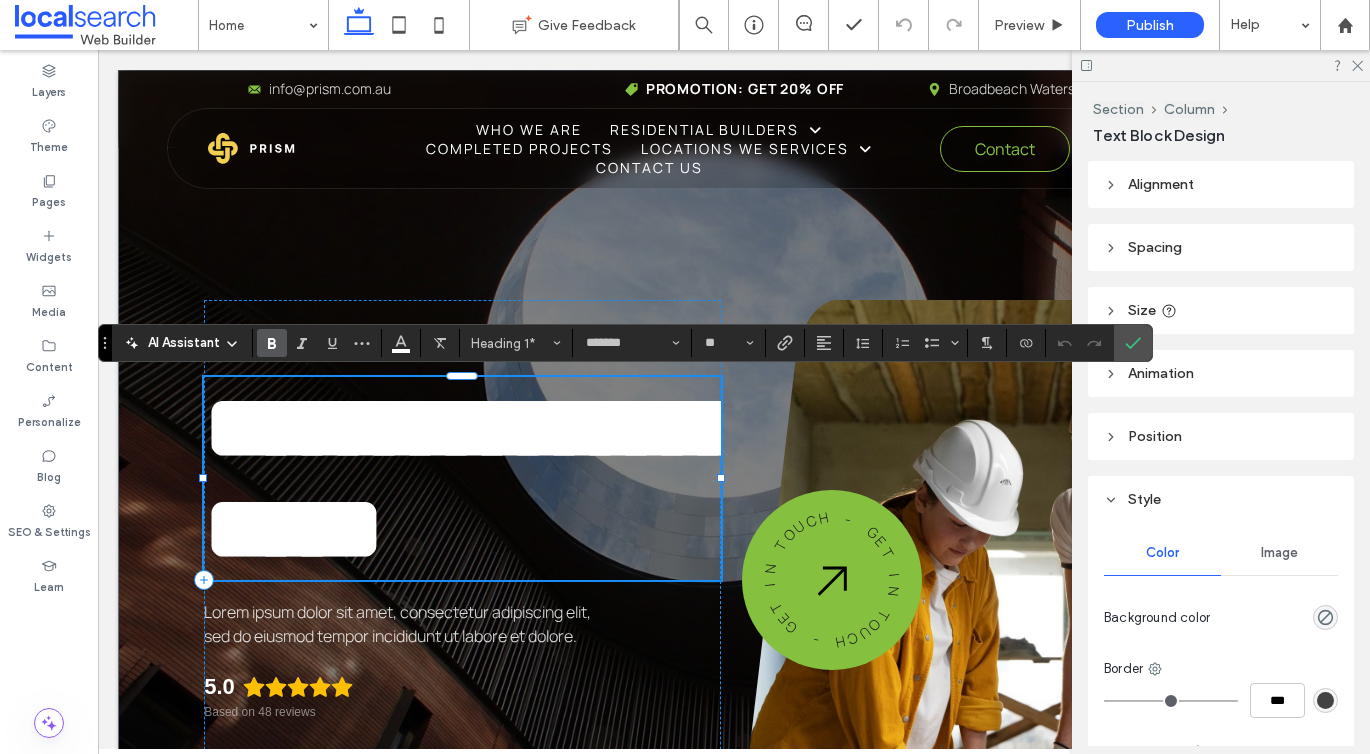 type on "**" 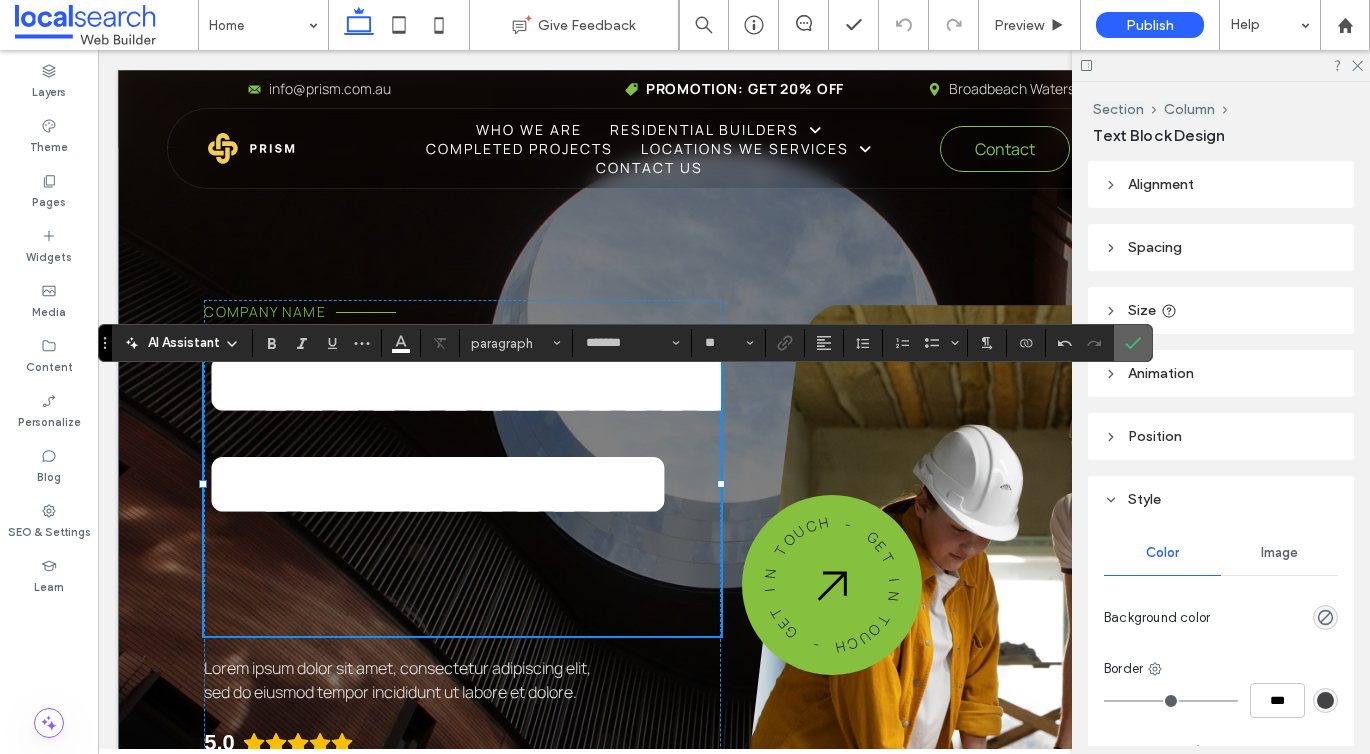 click 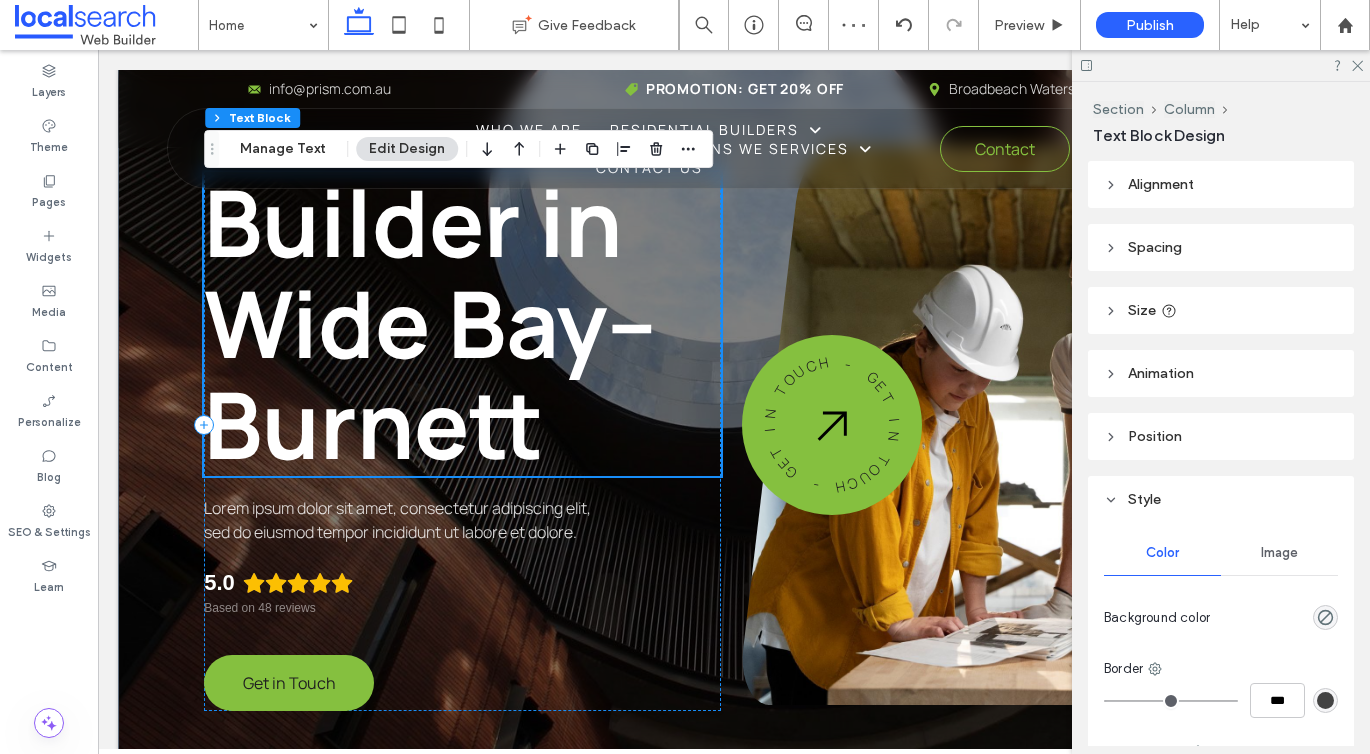 scroll, scrollTop: 216, scrollLeft: 0, axis: vertical 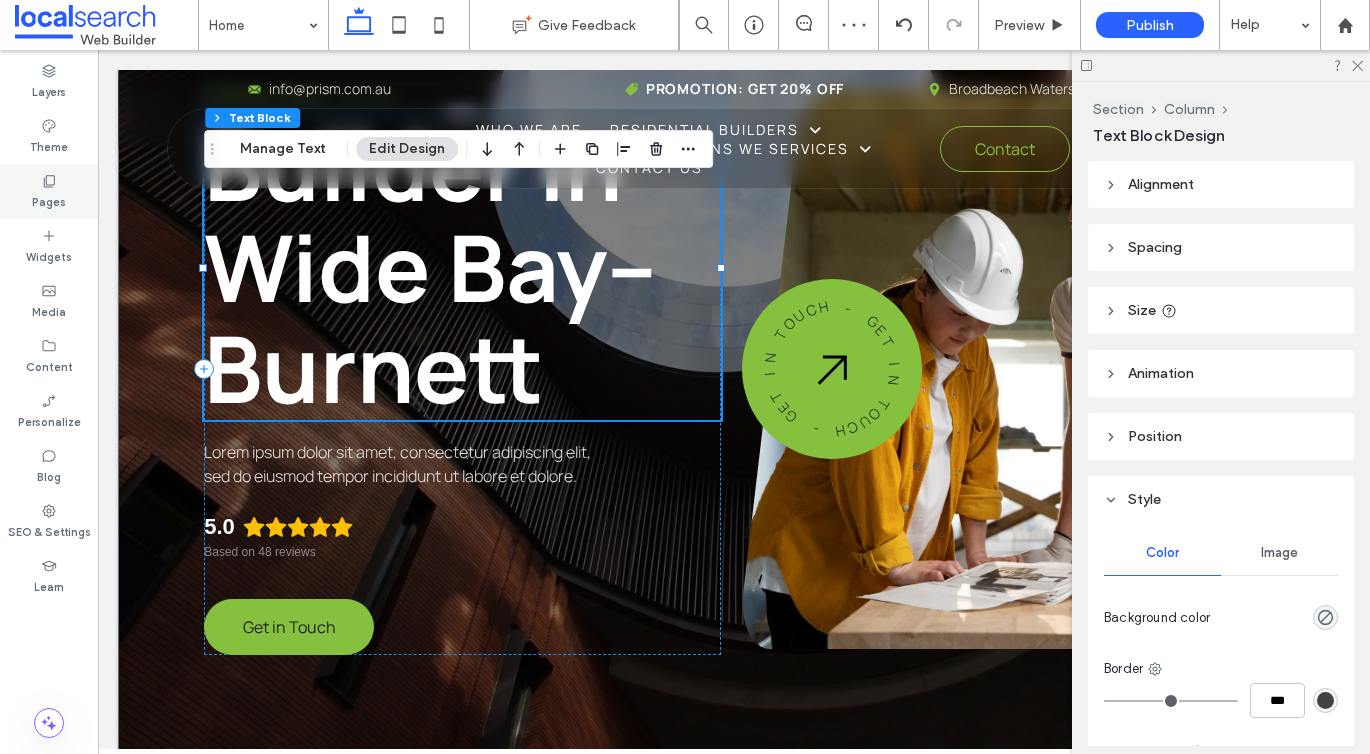 click 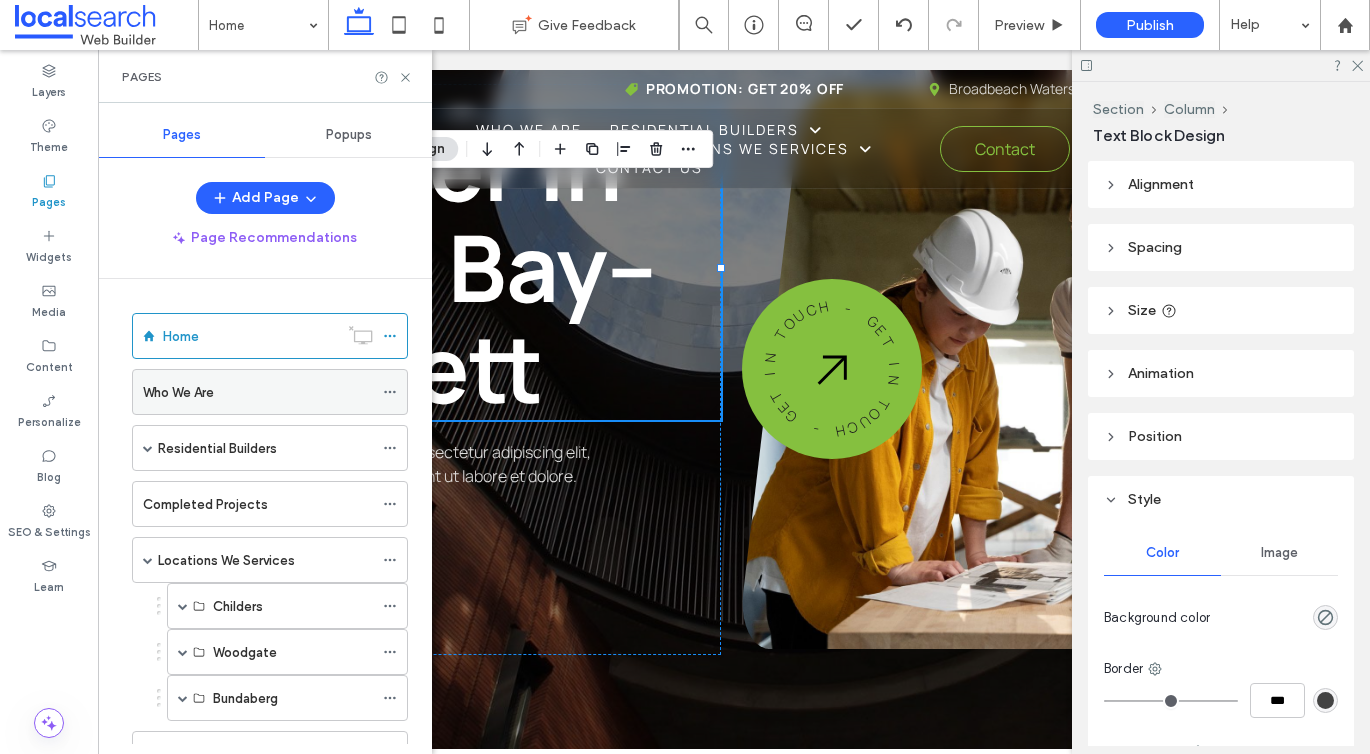 click on "Who We Are" at bounding box center [178, 392] 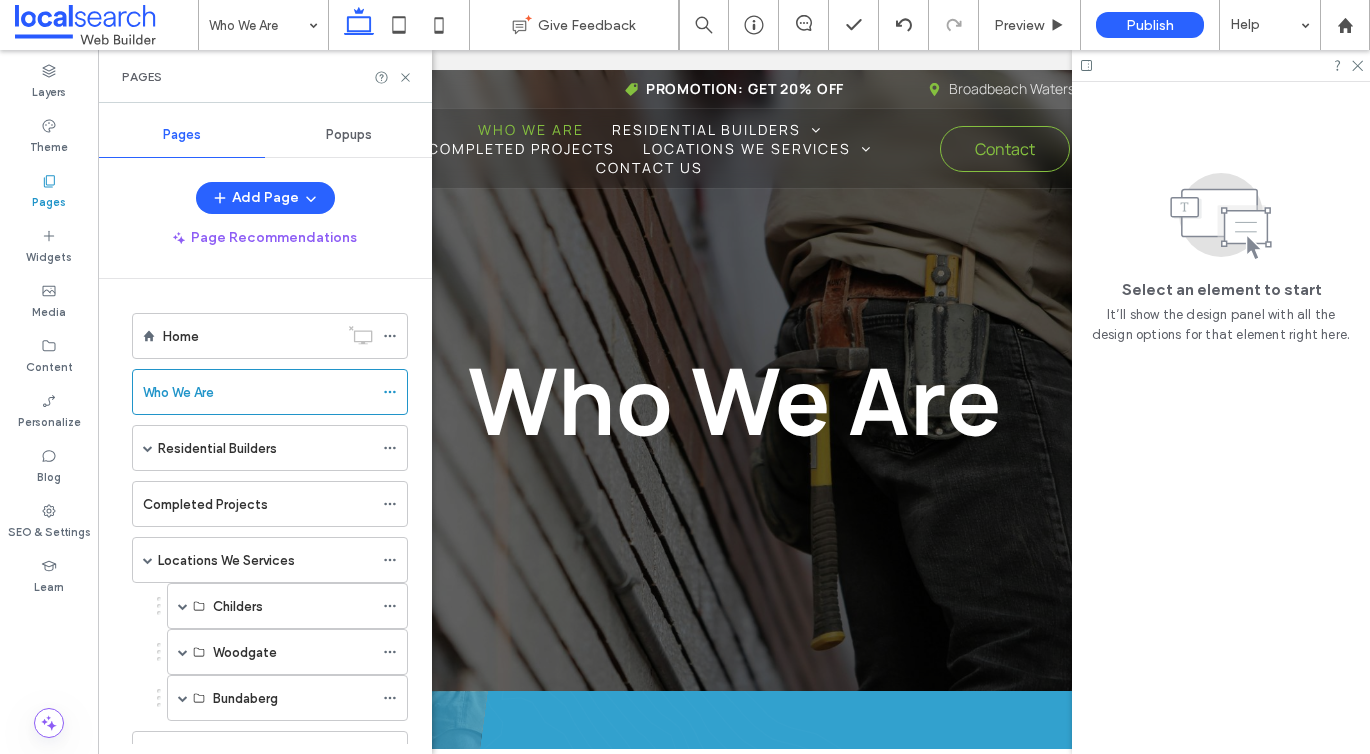 scroll, scrollTop: 0, scrollLeft: 0, axis: both 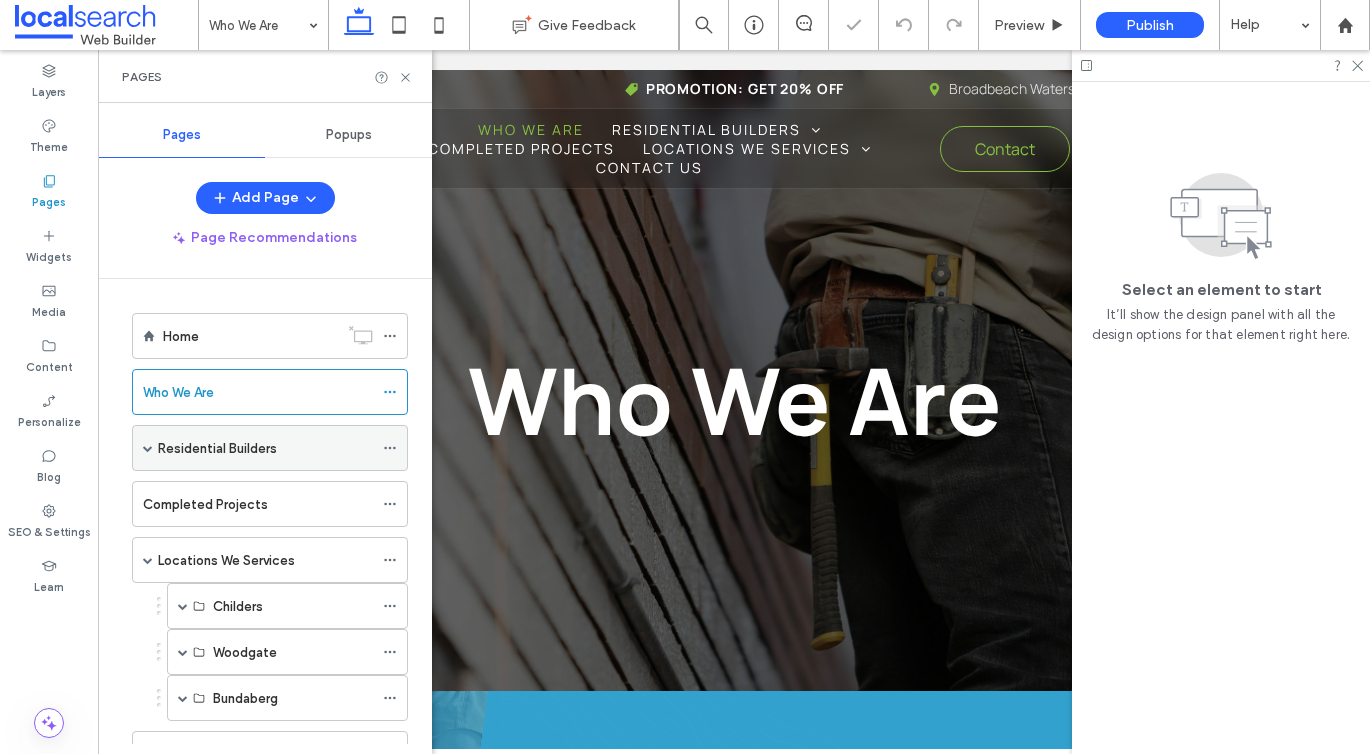 click at bounding box center (148, 448) 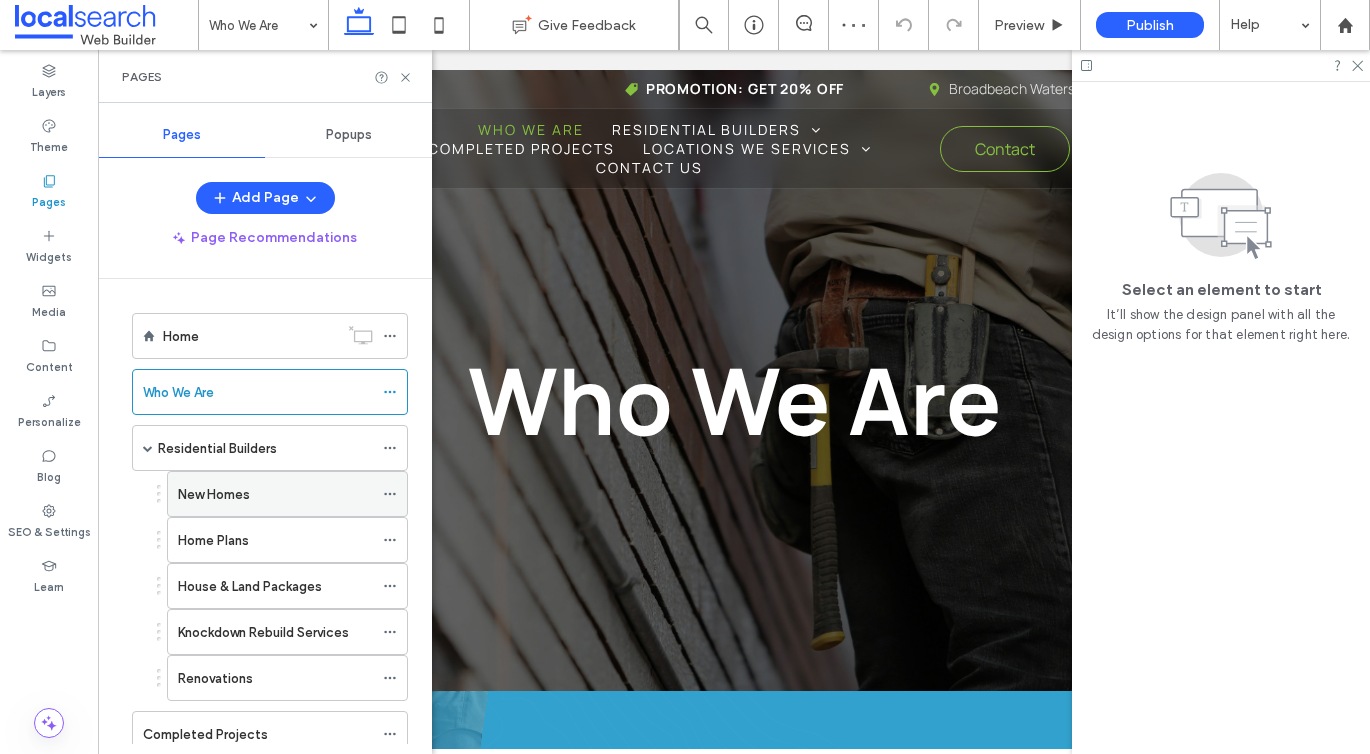 click on "New Homes" at bounding box center [275, 494] 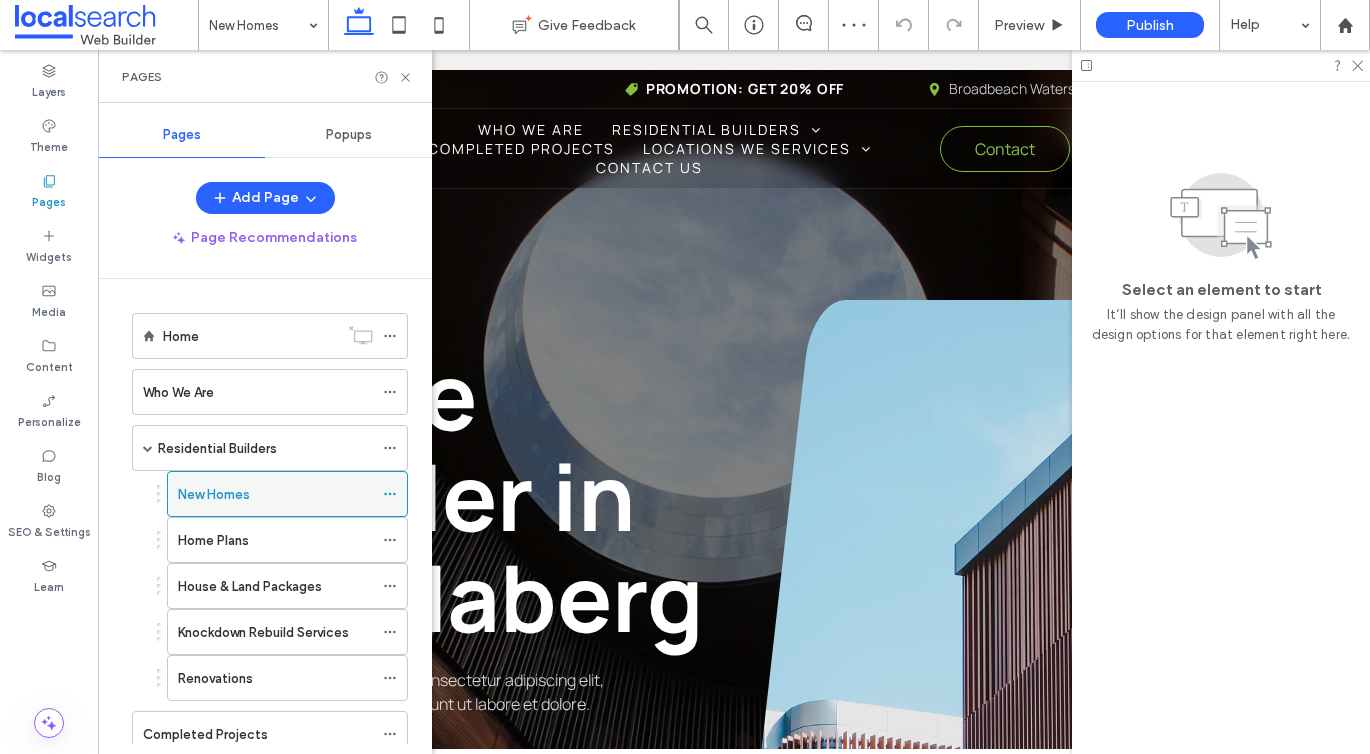 scroll, scrollTop: 0, scrollLeft: 0, axis: both 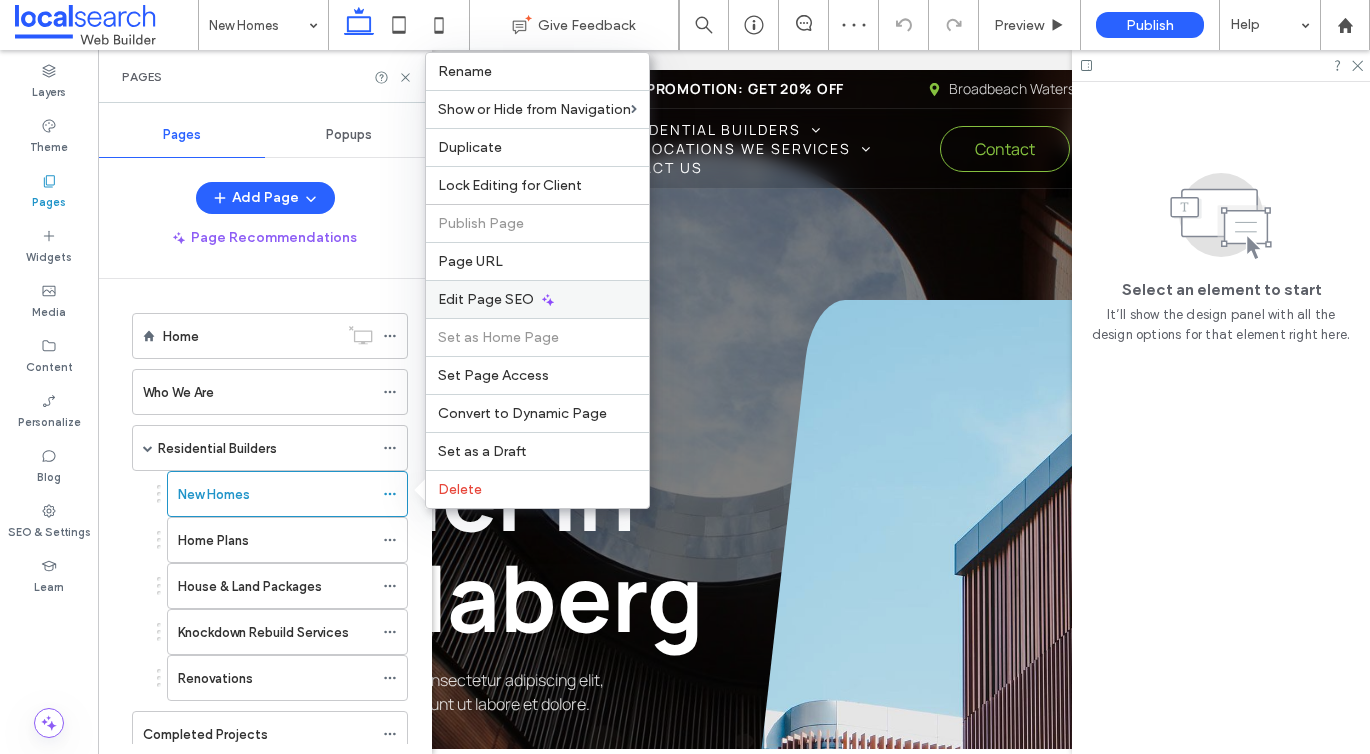 click on "Edit Page SEO" at bounding box center (537, 299) 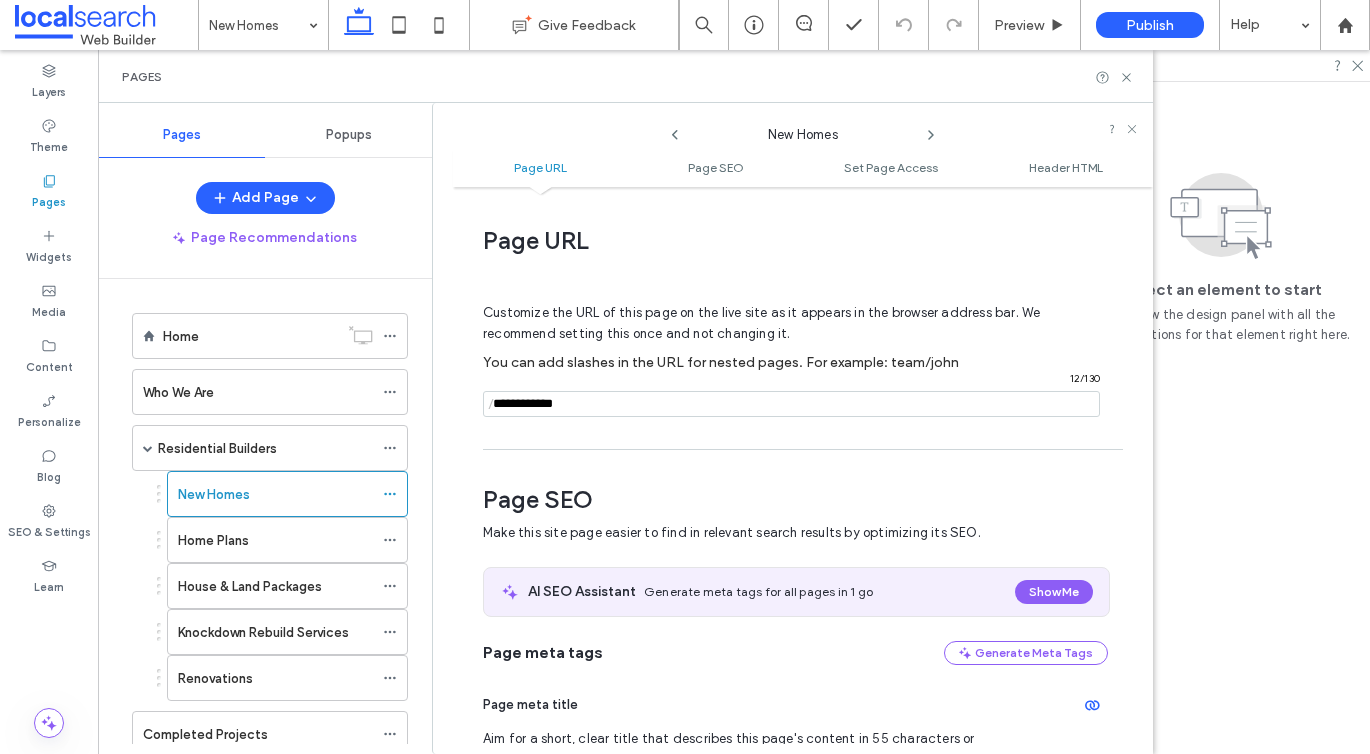 scroll, scrollTop: 275, scrollLeft: 0, axis: vertical 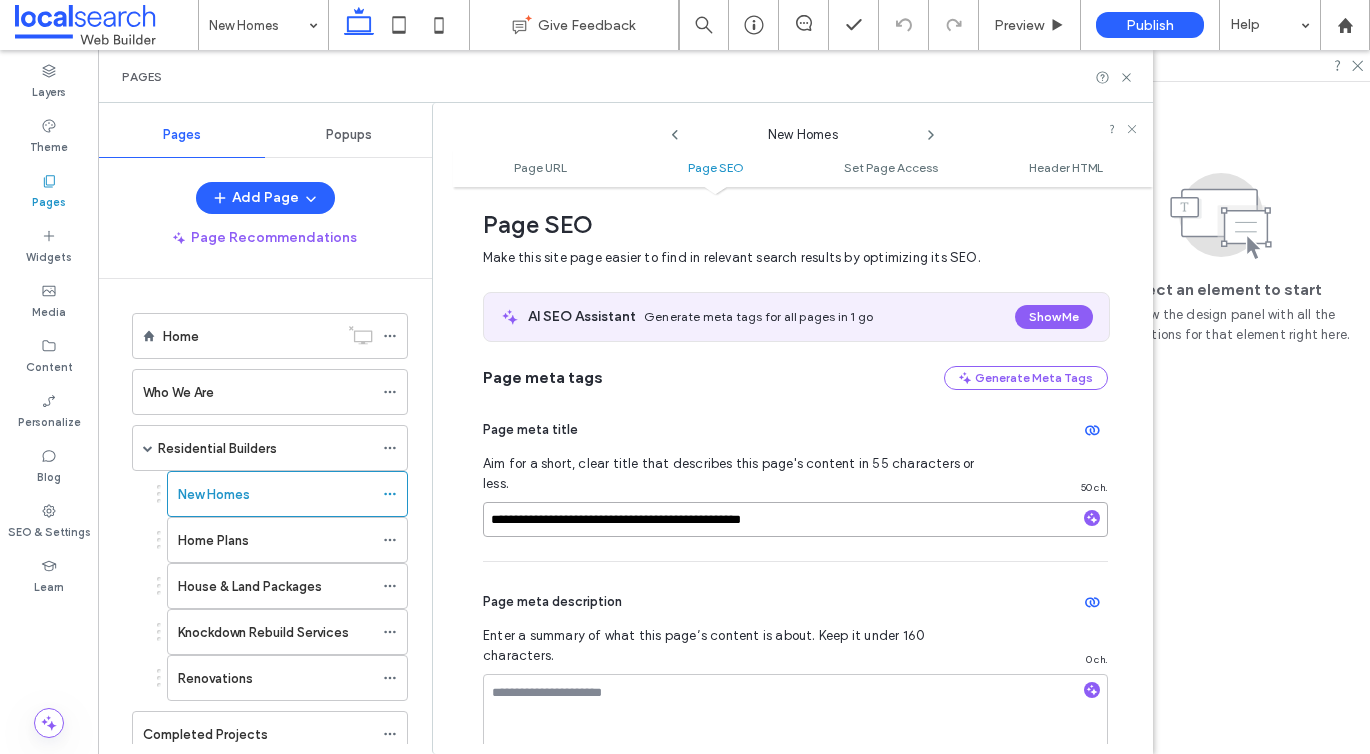 click on "**********" at bounding box center [795, 519] 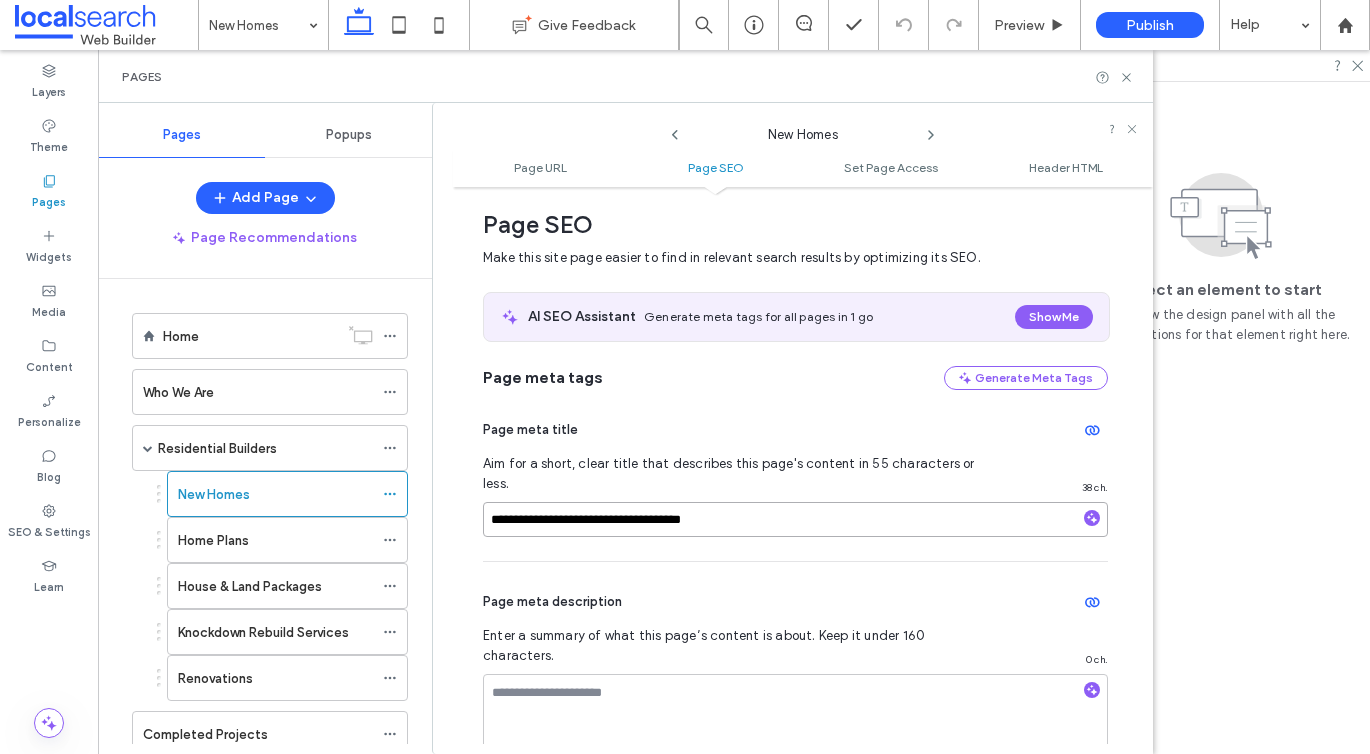 paste on "**********" 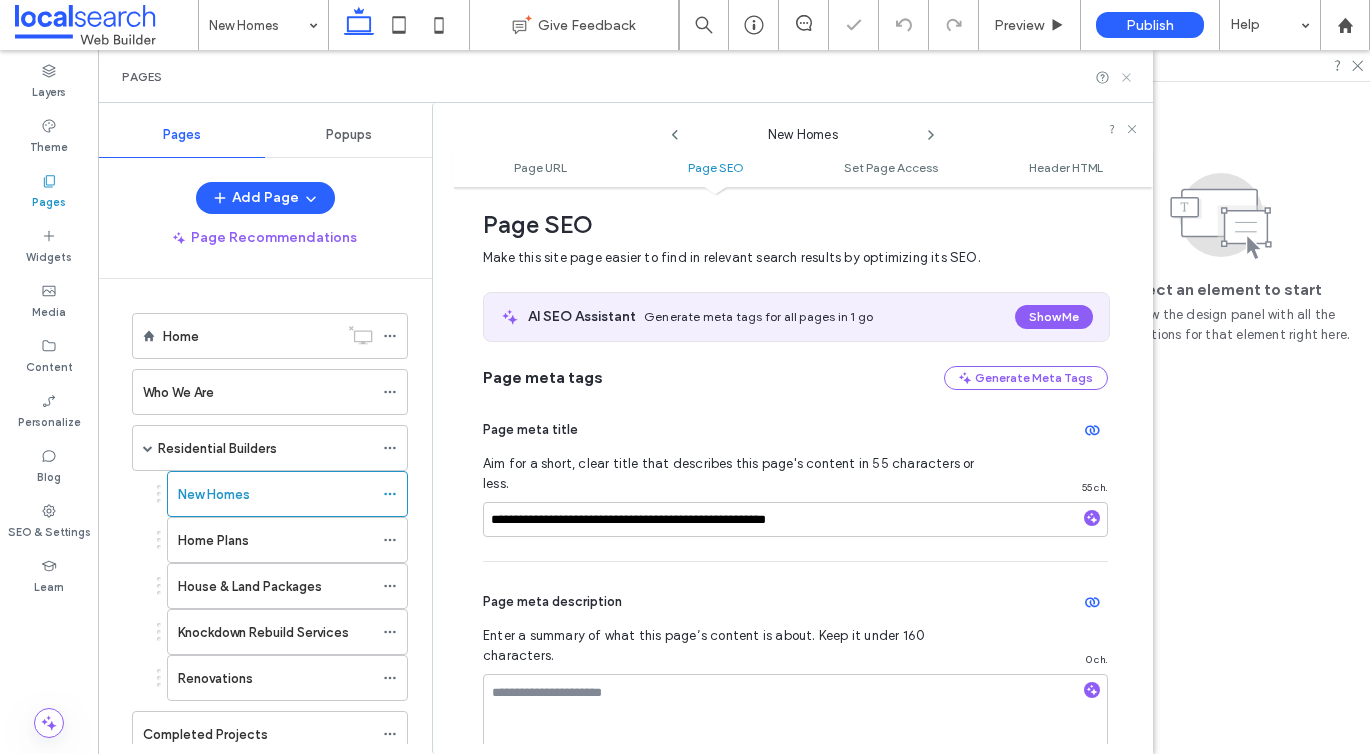 click 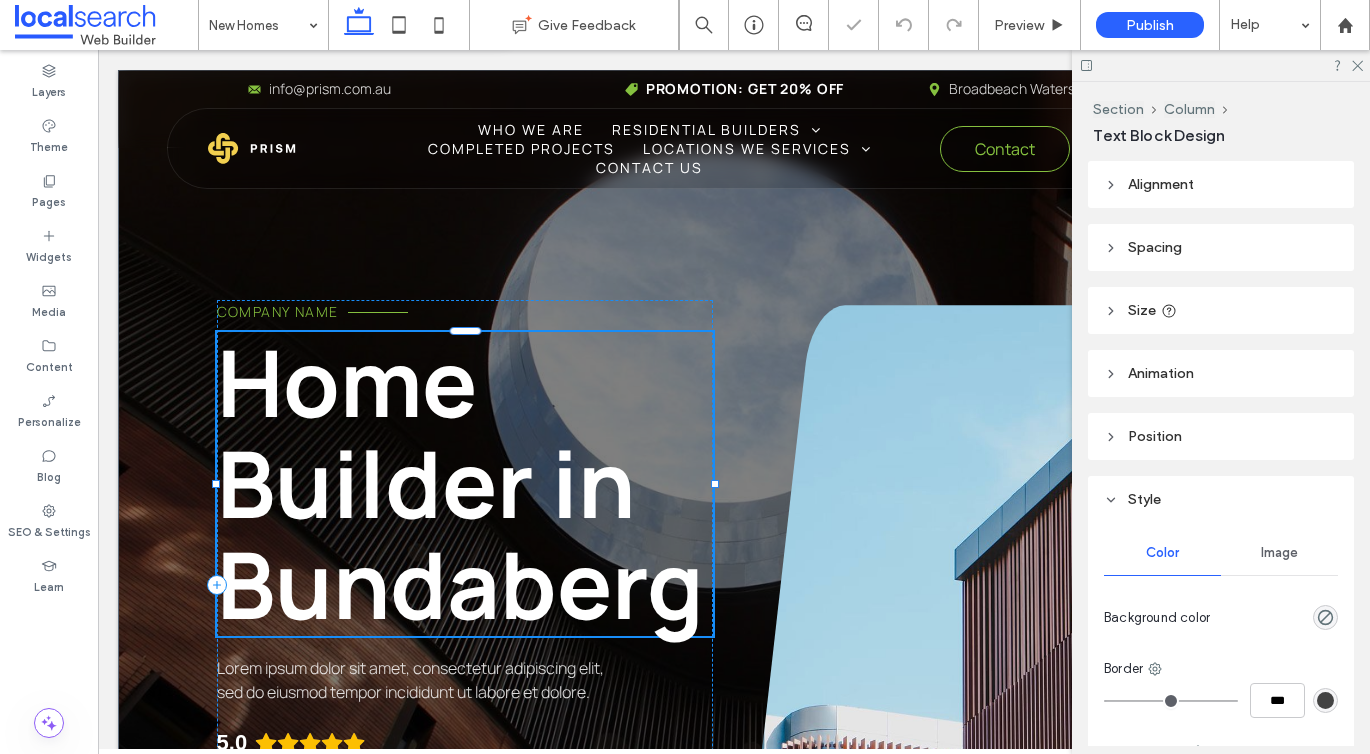 click on "Home Builder in Bundaberg" at bounding box center [460, 483] 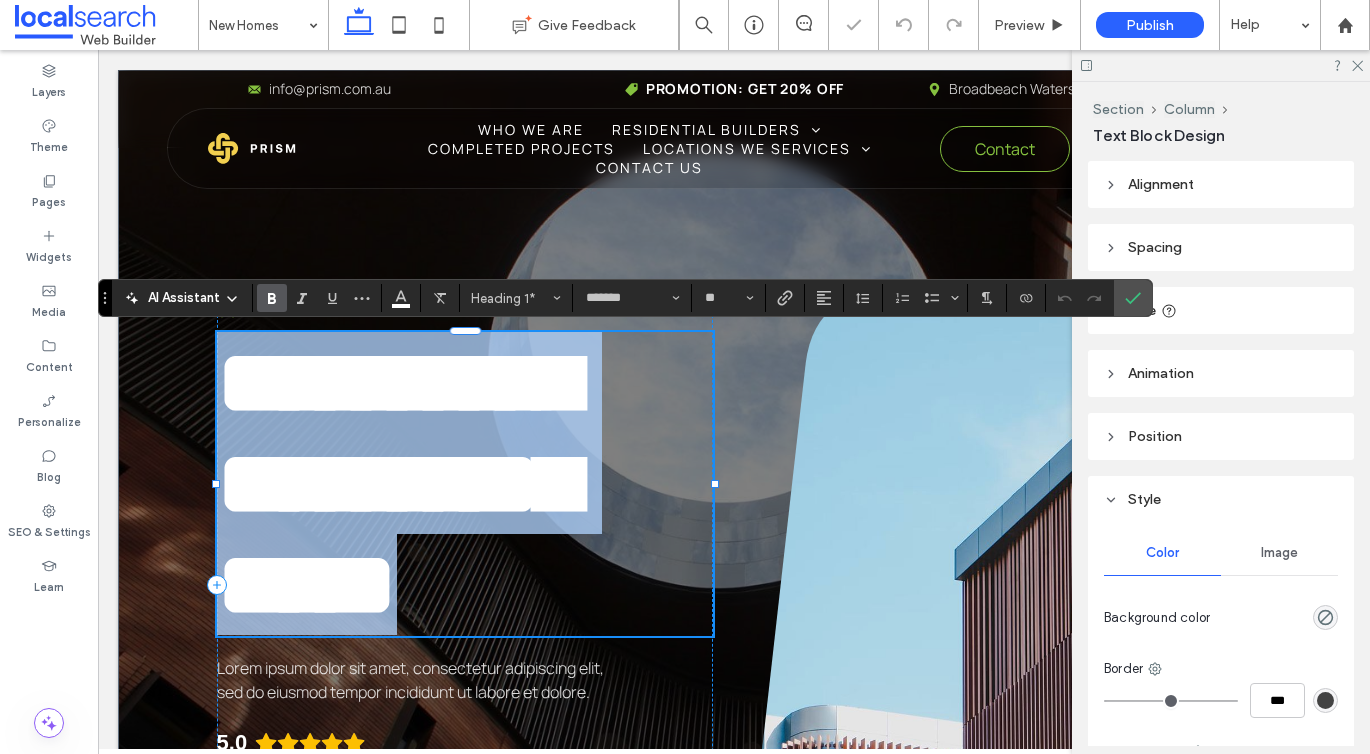 click on "**********" at bounding box center [397, 483] 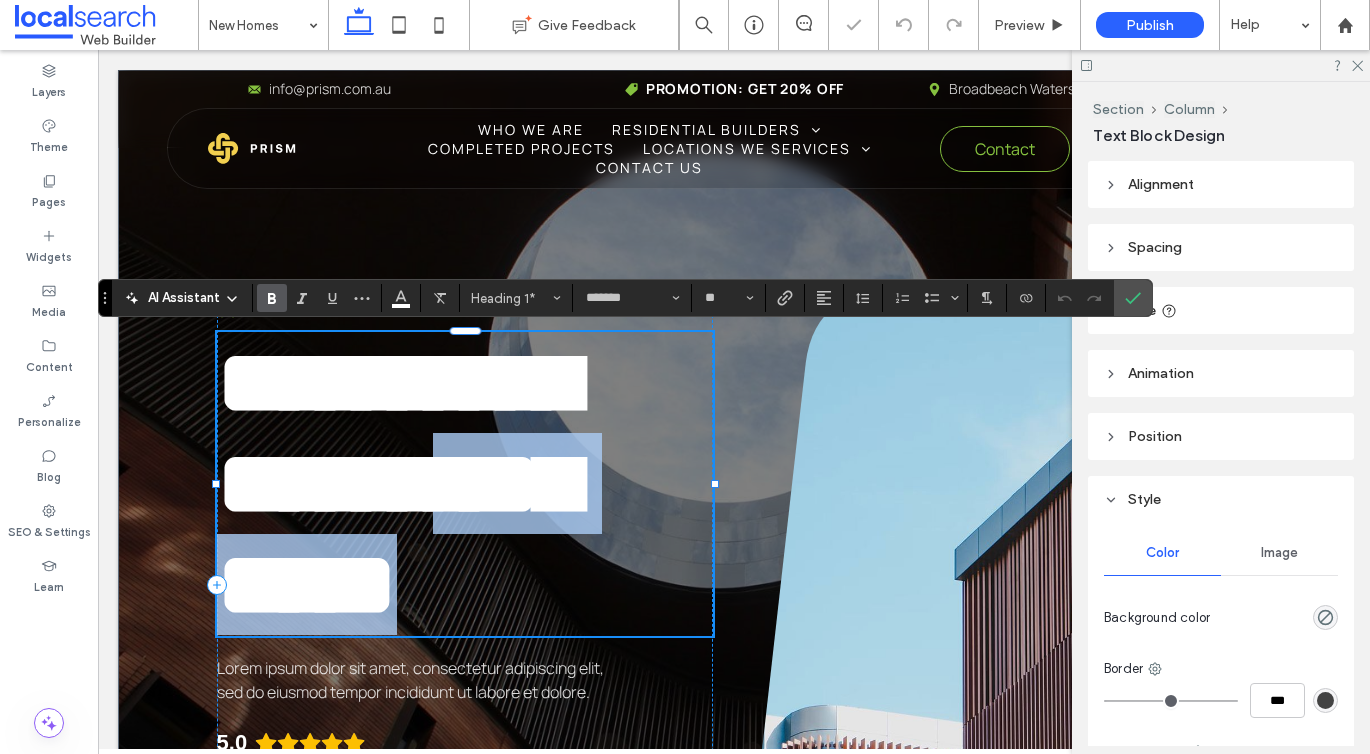click on "**********" at bounding box center (397, 483) 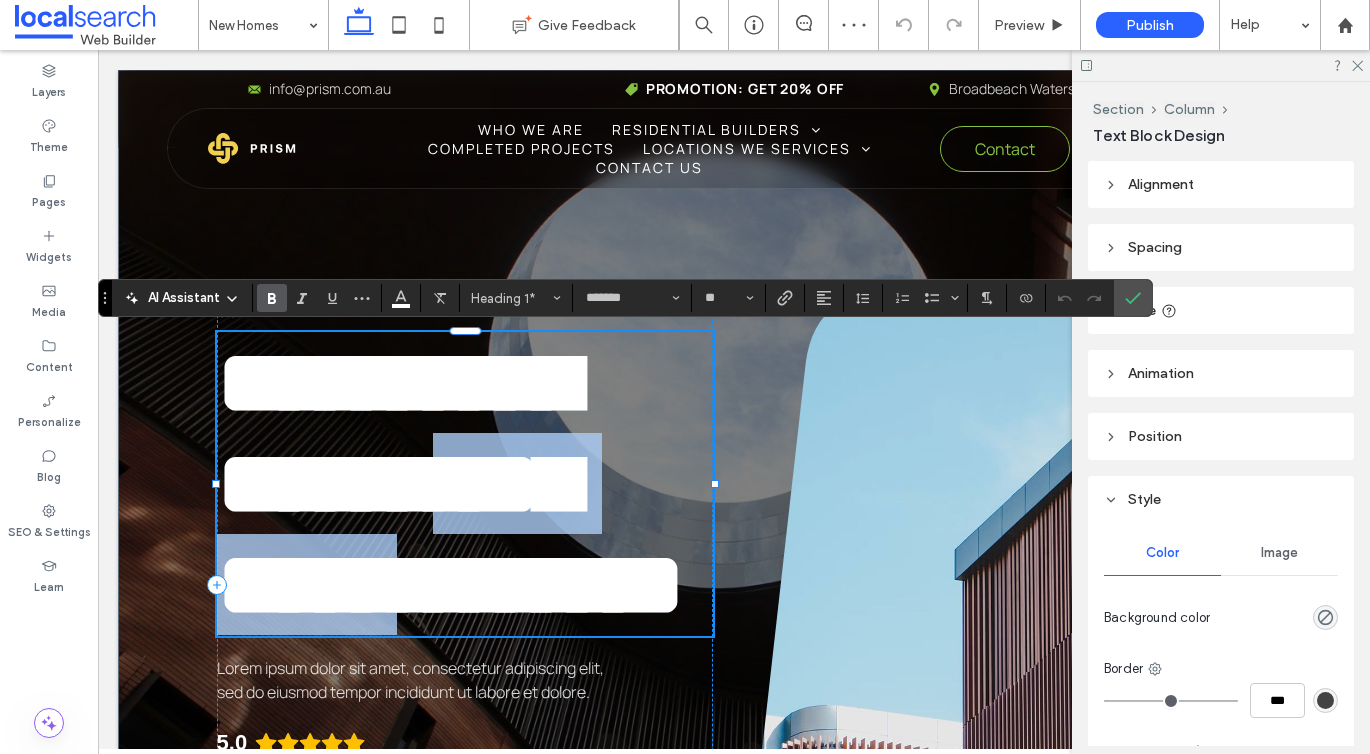 type on "**" 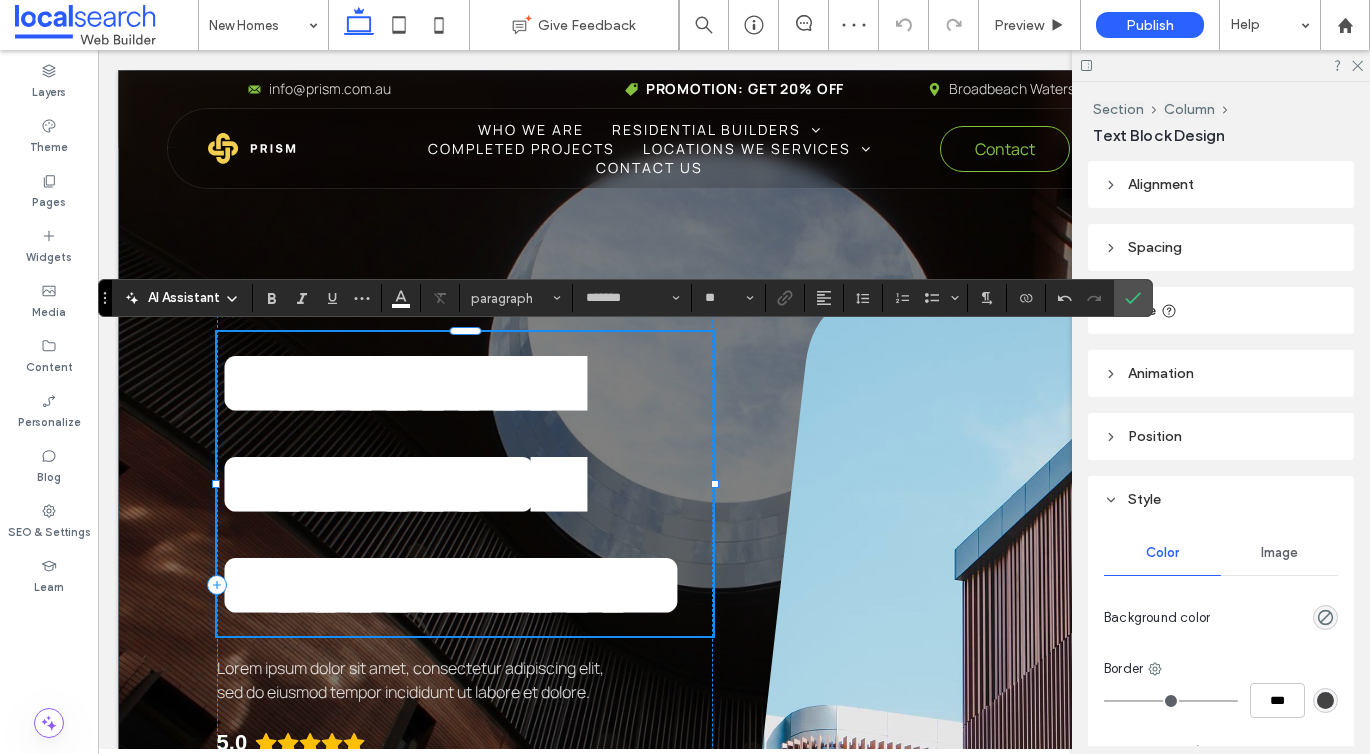 scroll, scrollTop: 11, scrollLeft: 0, axis: vertical 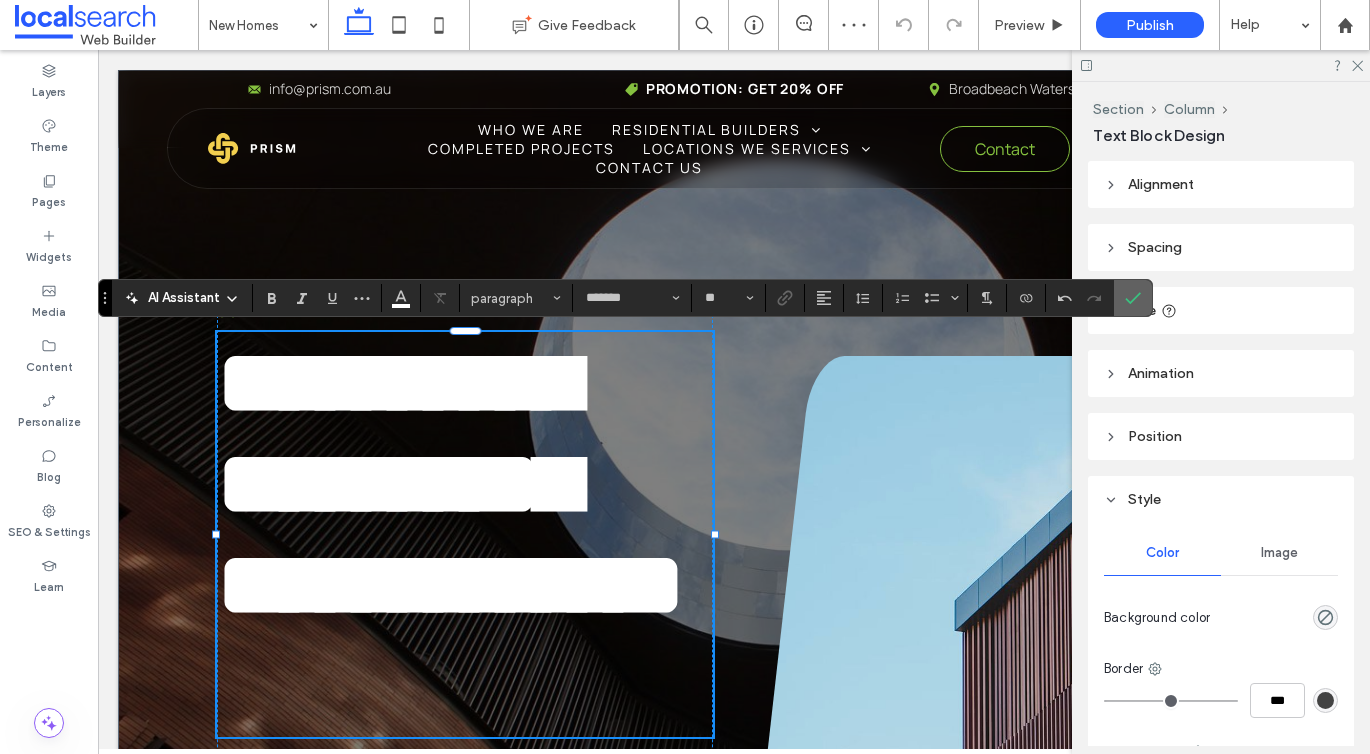 click at bounding box center (1133, 298) 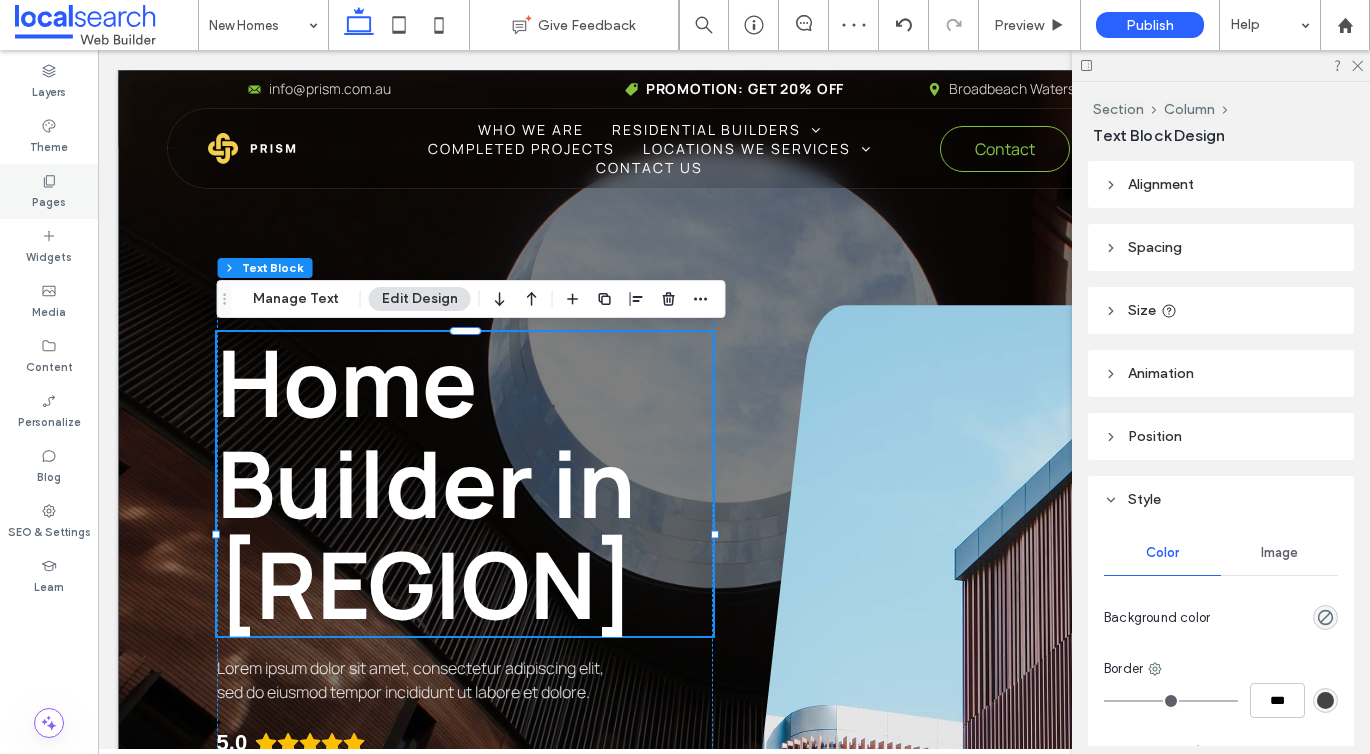 click on "Pages" at bounding box center [49, 200] 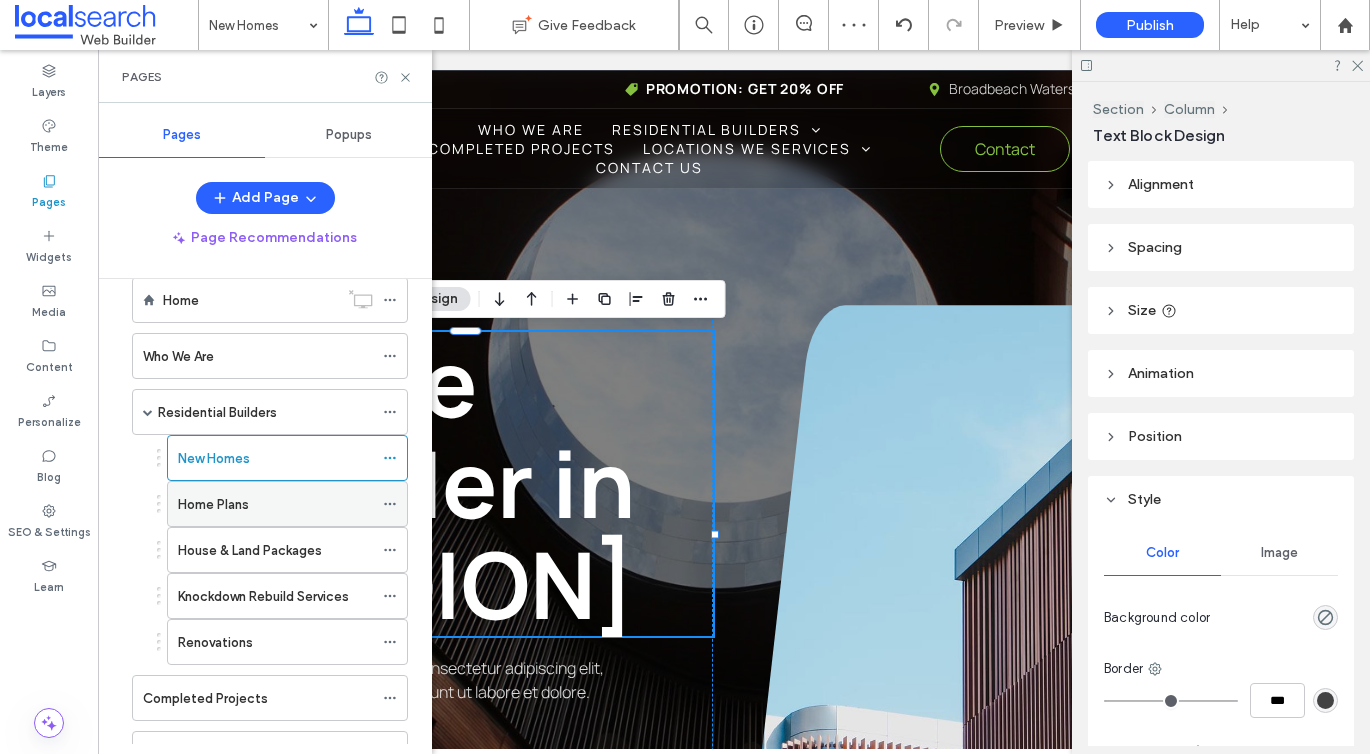 scroll, scrollTop: 67, scrollLeft: 0, axis: vertical 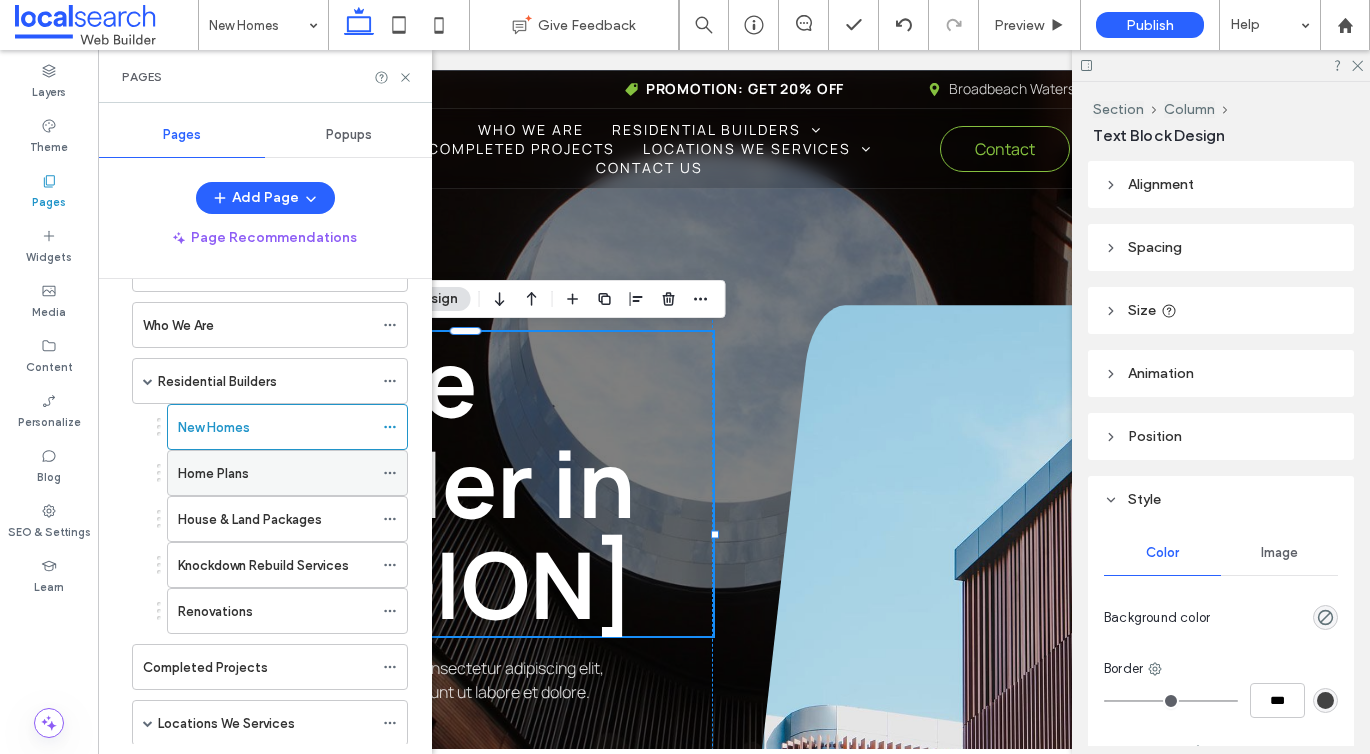 click on "Home Plans" at bounding box center (213, 473) 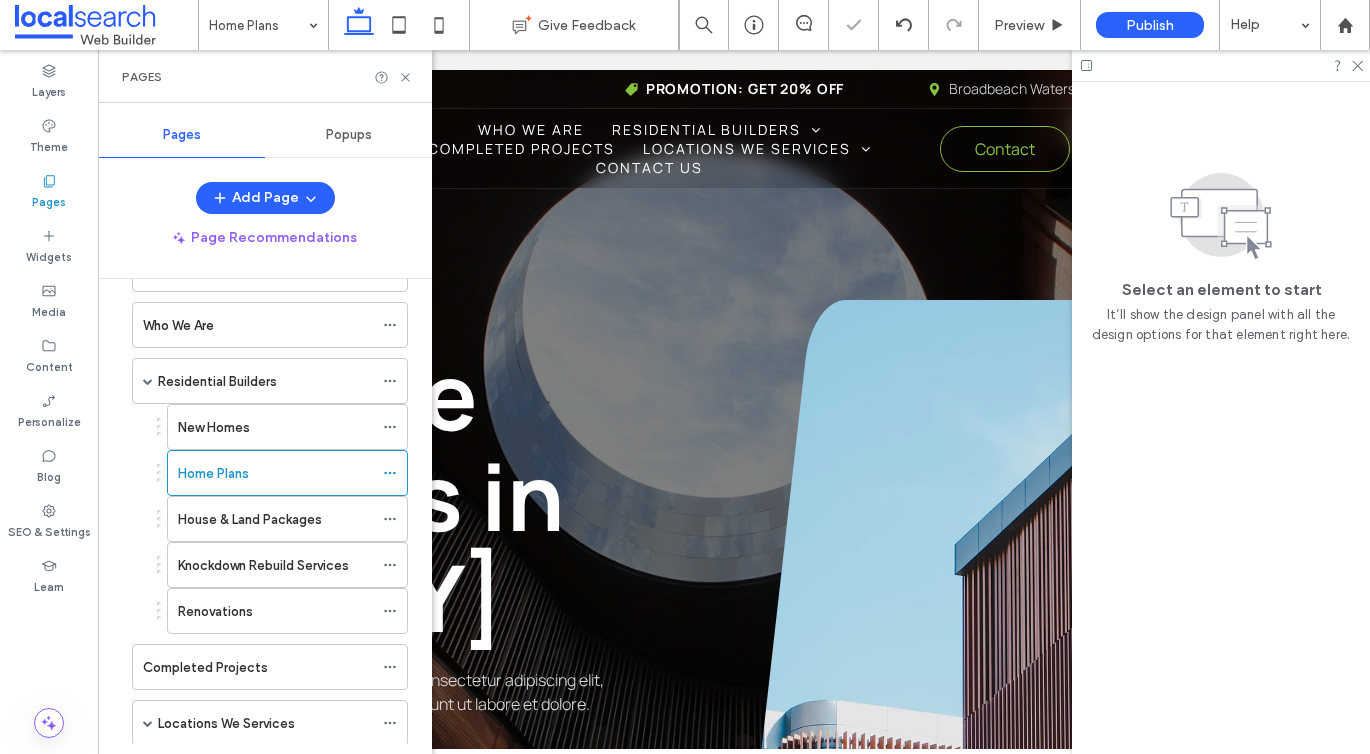 scroll, scrollTop: 0, scrollLeft: 0, axis: both 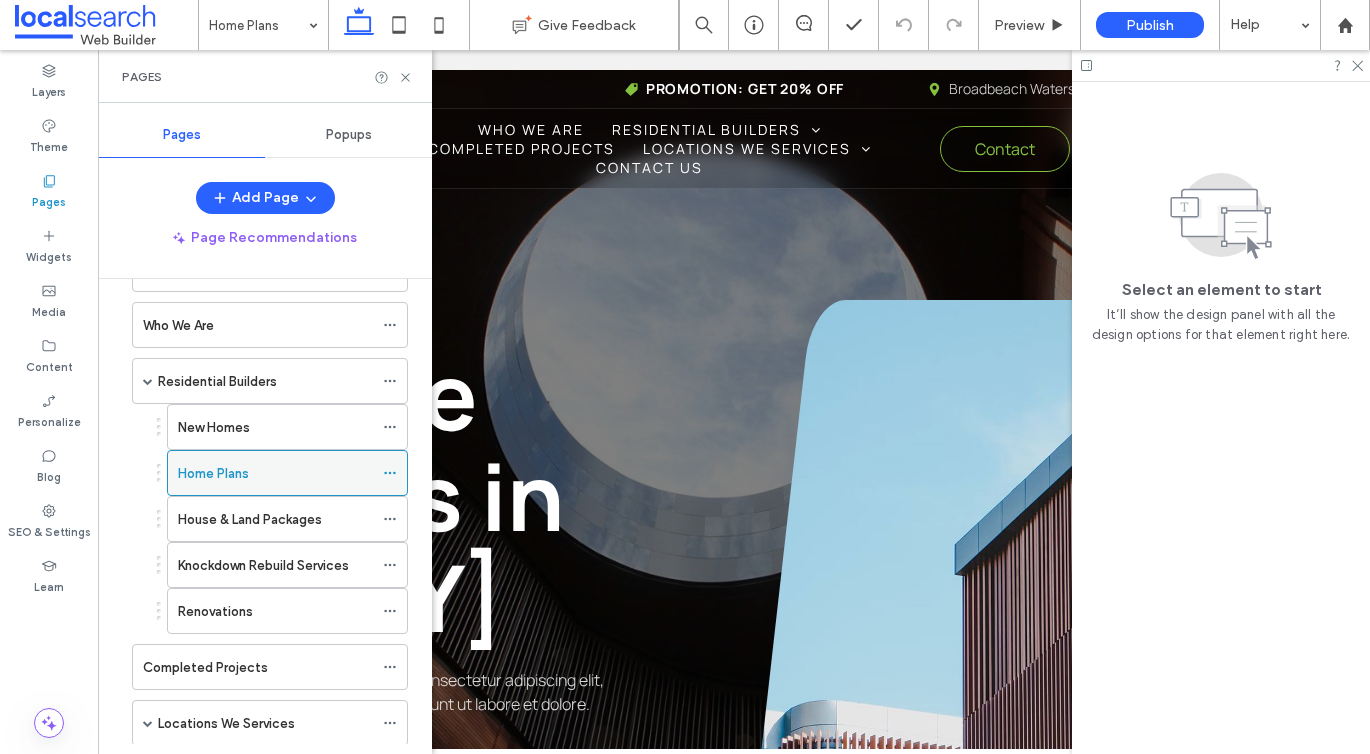 click 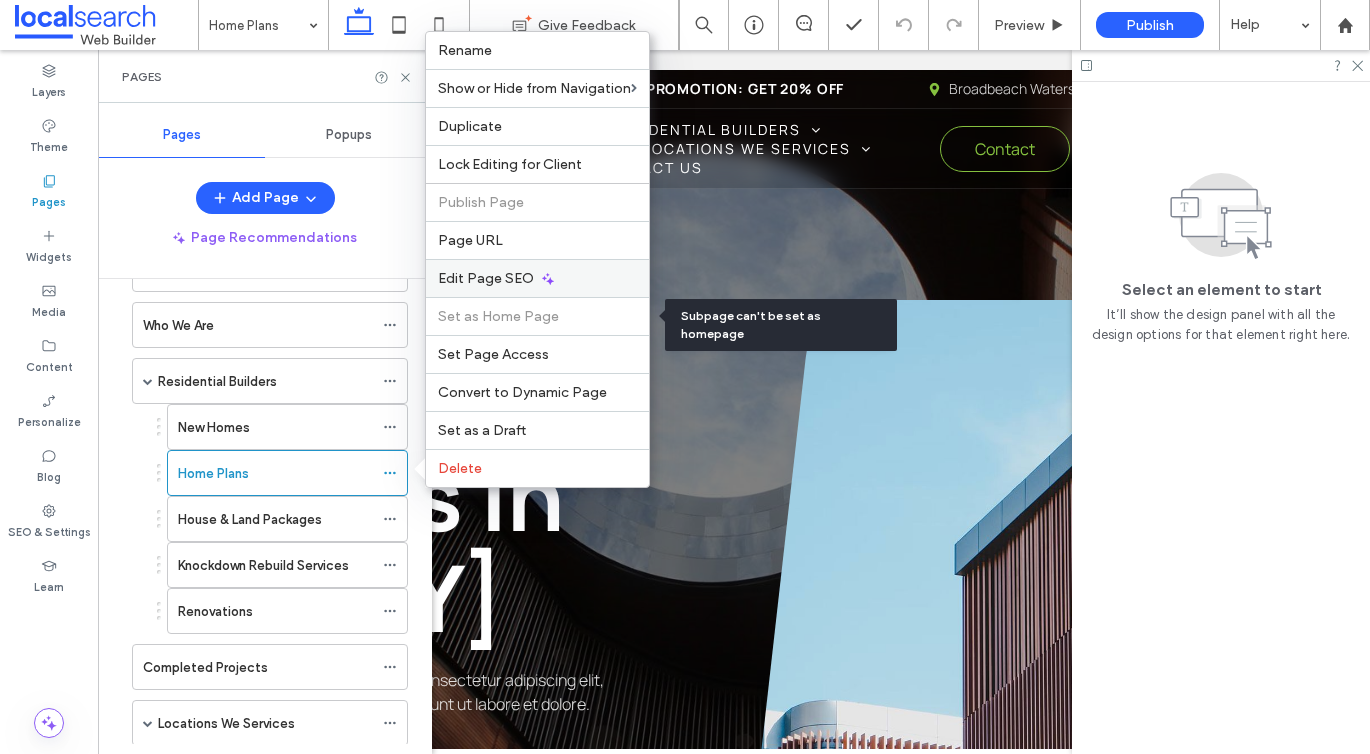 click on "Edit Page SEO" at bounding box center (537, 278) 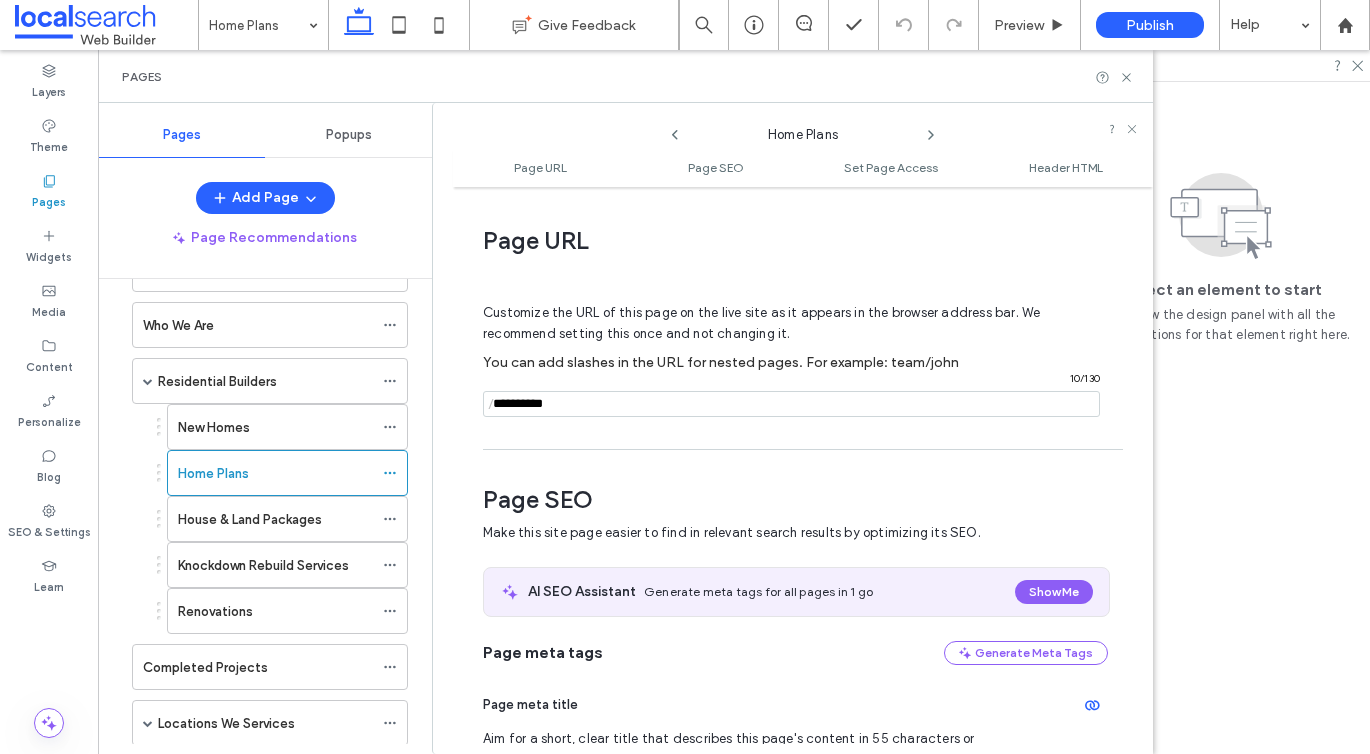 scroll, scrollTop: 275, scrollLeft: 0, axis: vertical 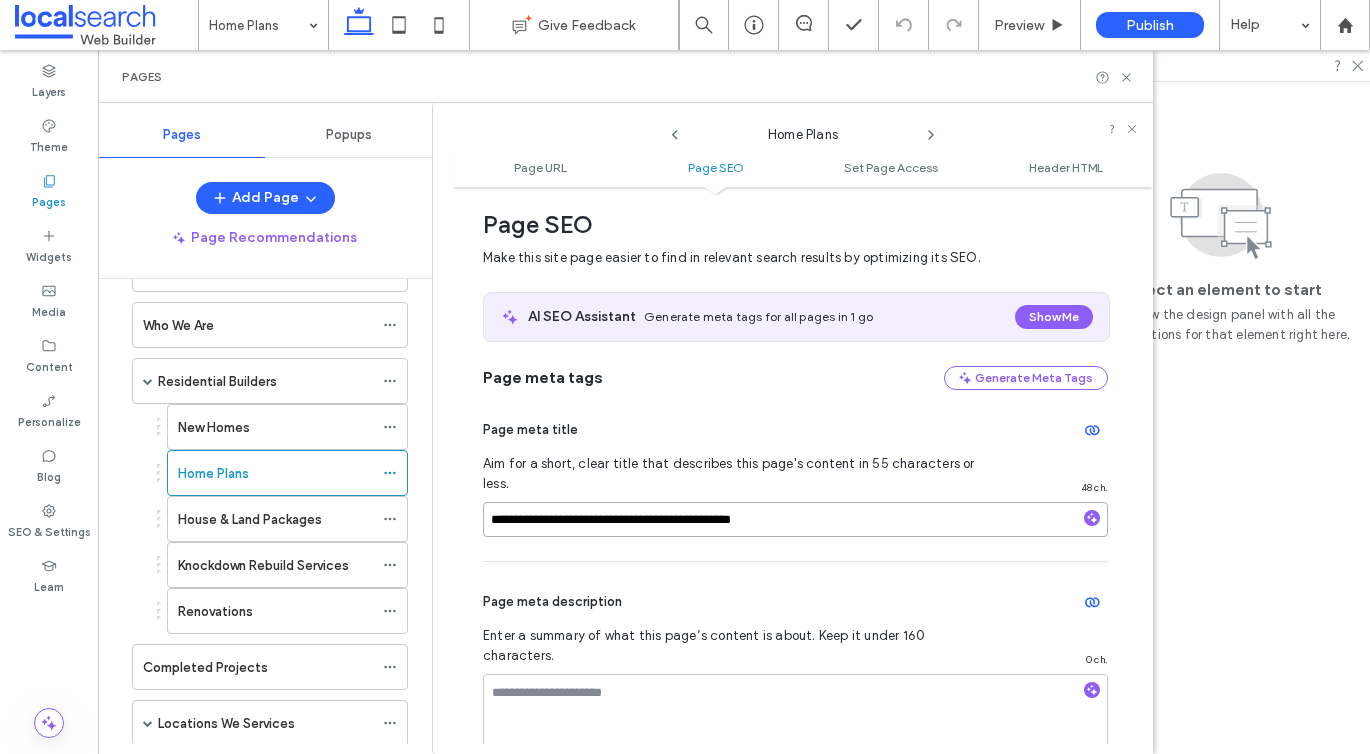 click on "**********" at bounding box center [795, 519] 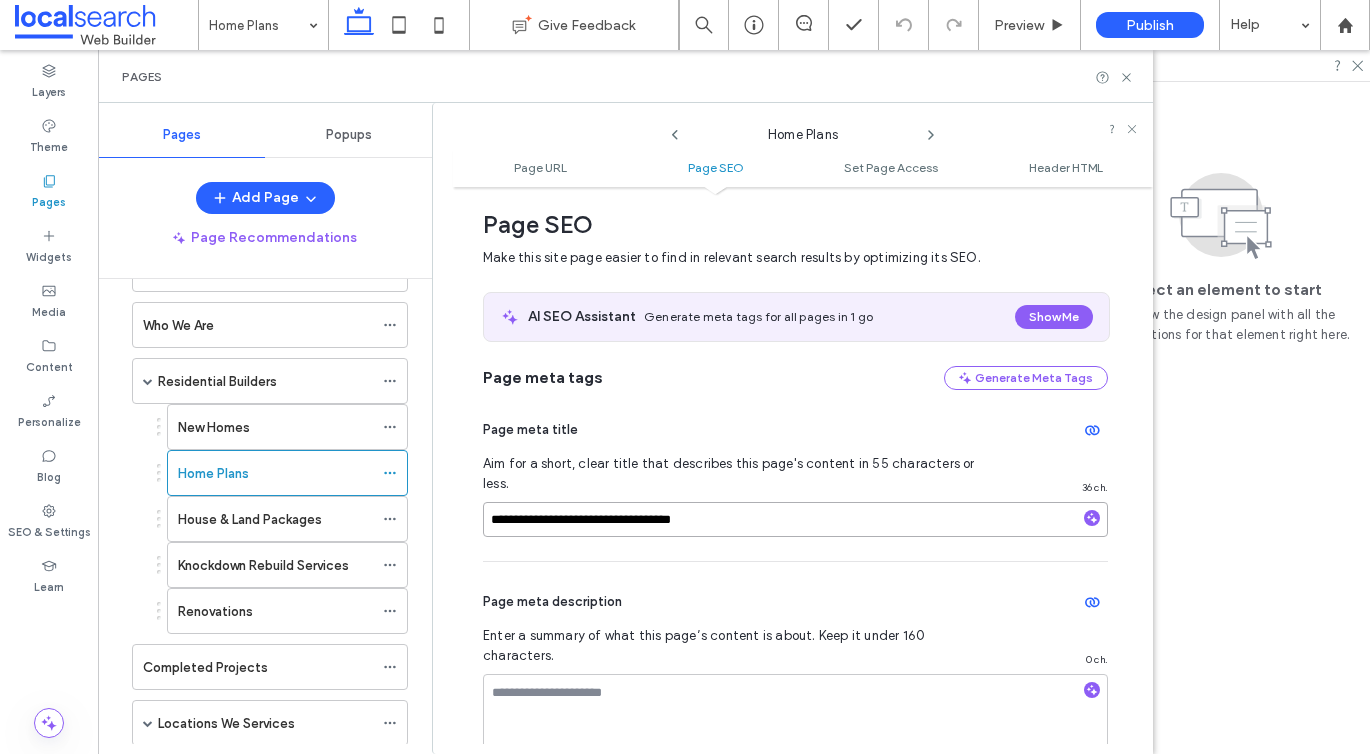 paste on "**********" 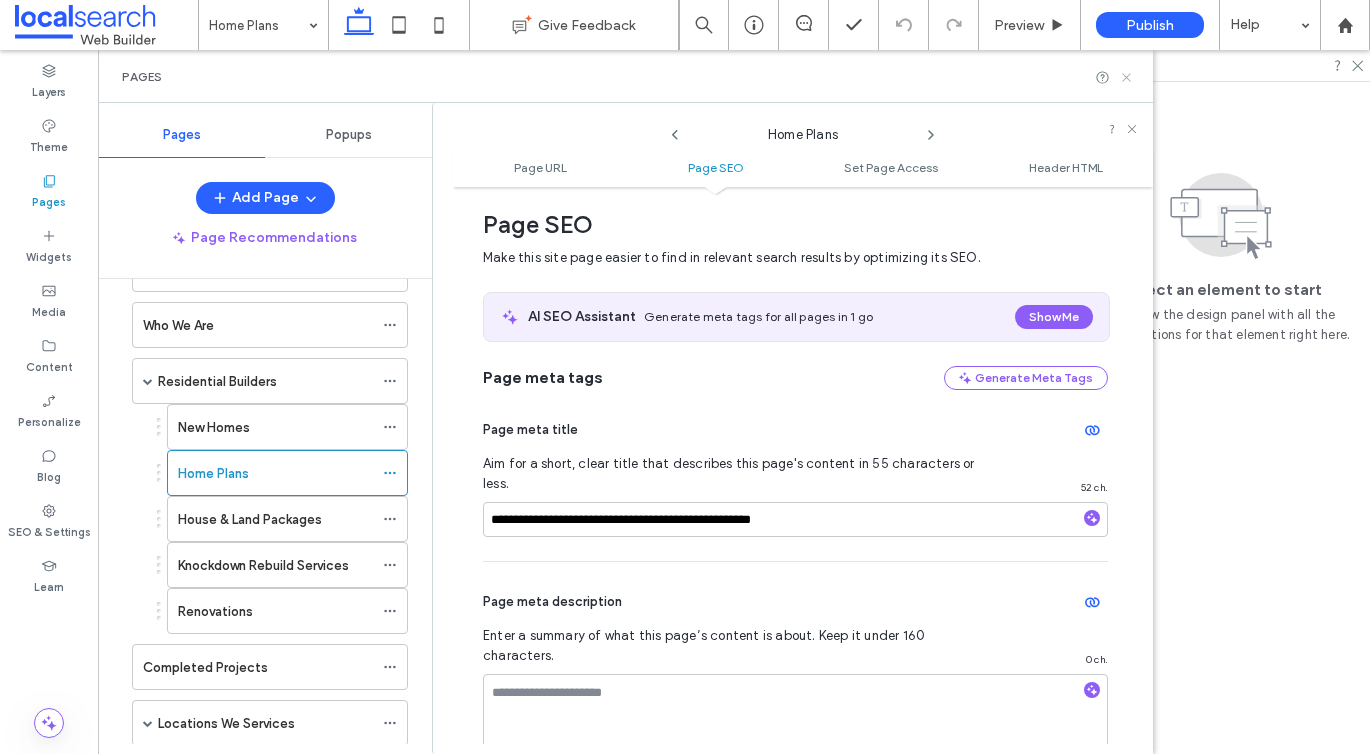 click 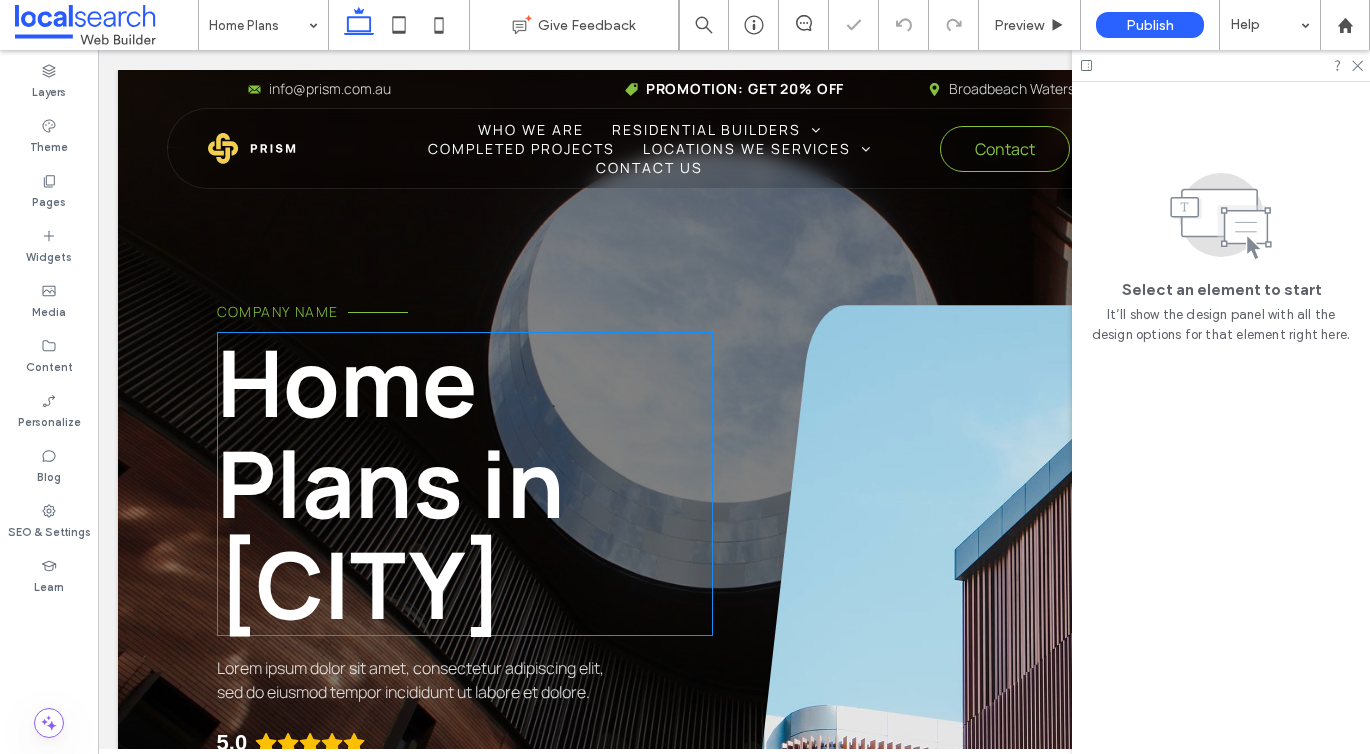 click on "Home Plans in Bundaberg" at bounding box center [391, 483] 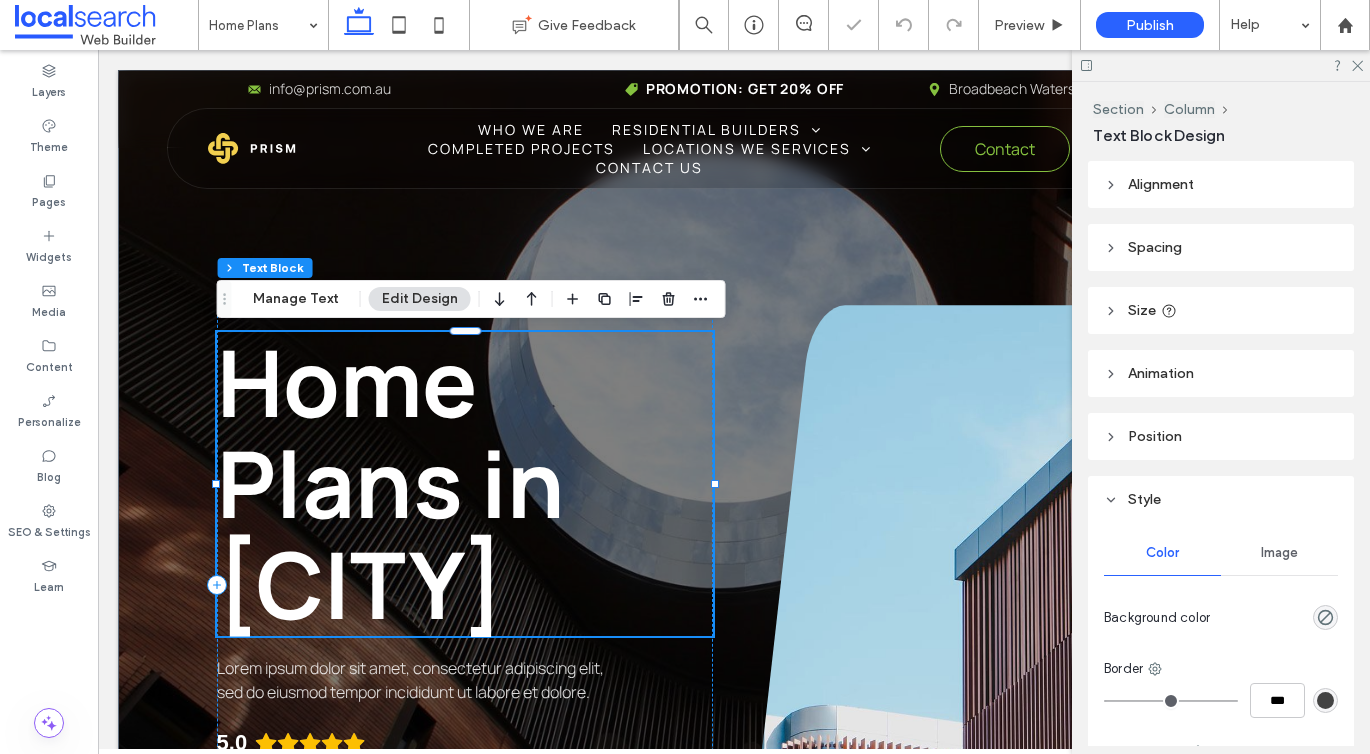 click on "Home Plans in Bundaberg" at bounding box center [391, 483] 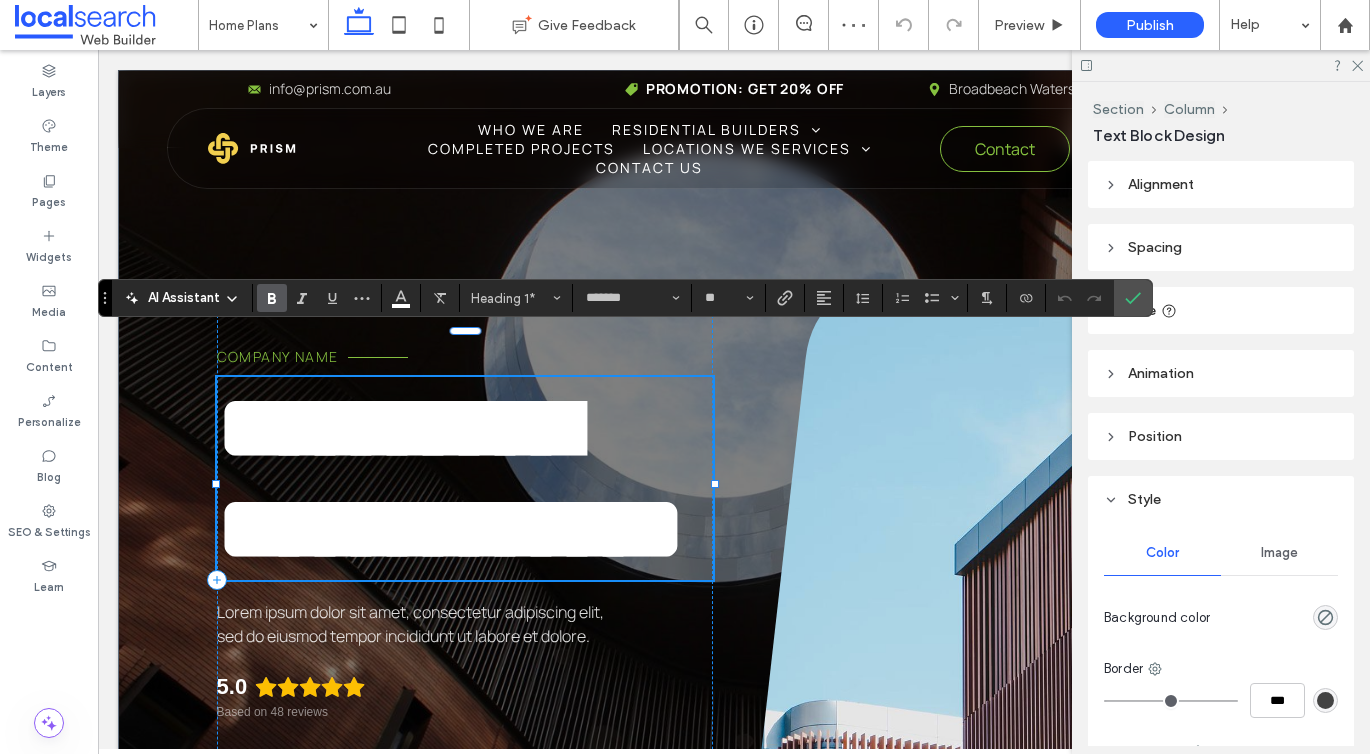 click on "**********" at bounding box center (451, 478) 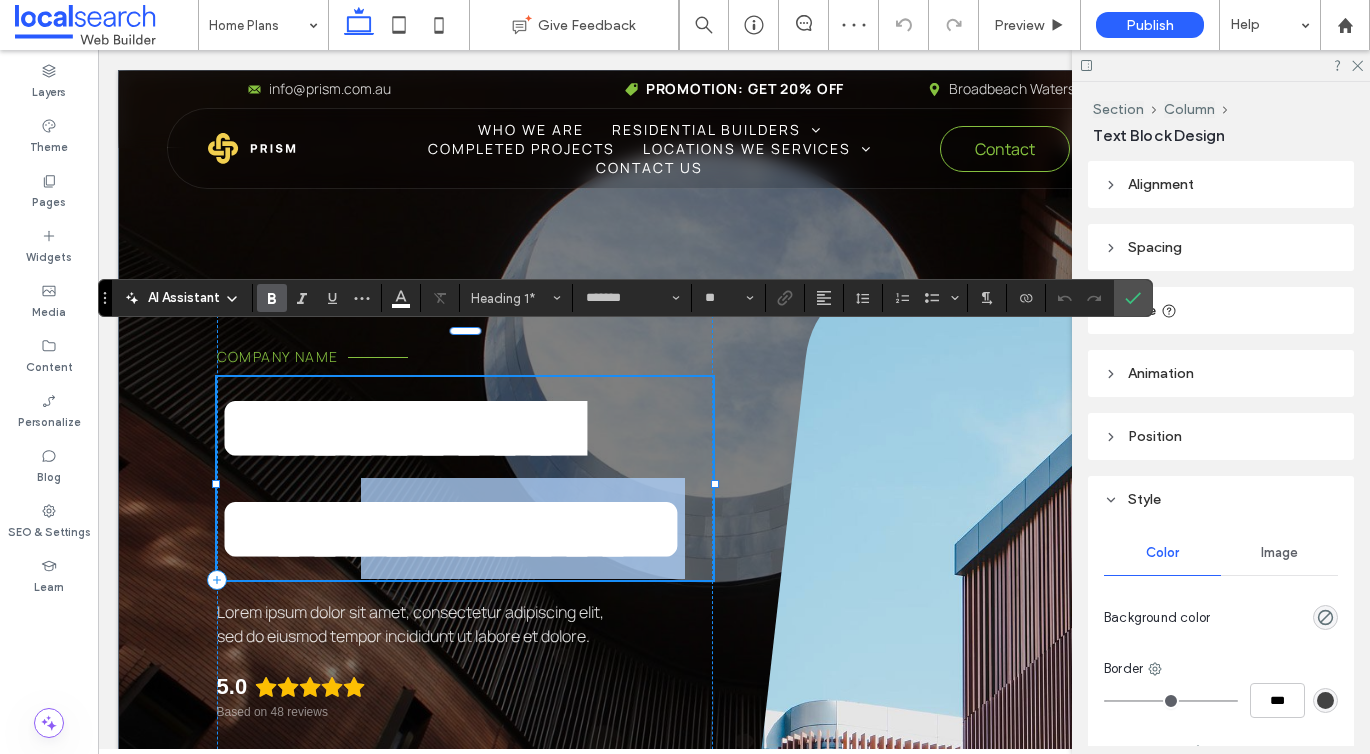 click on "**********" at bounding box center [451, 478] 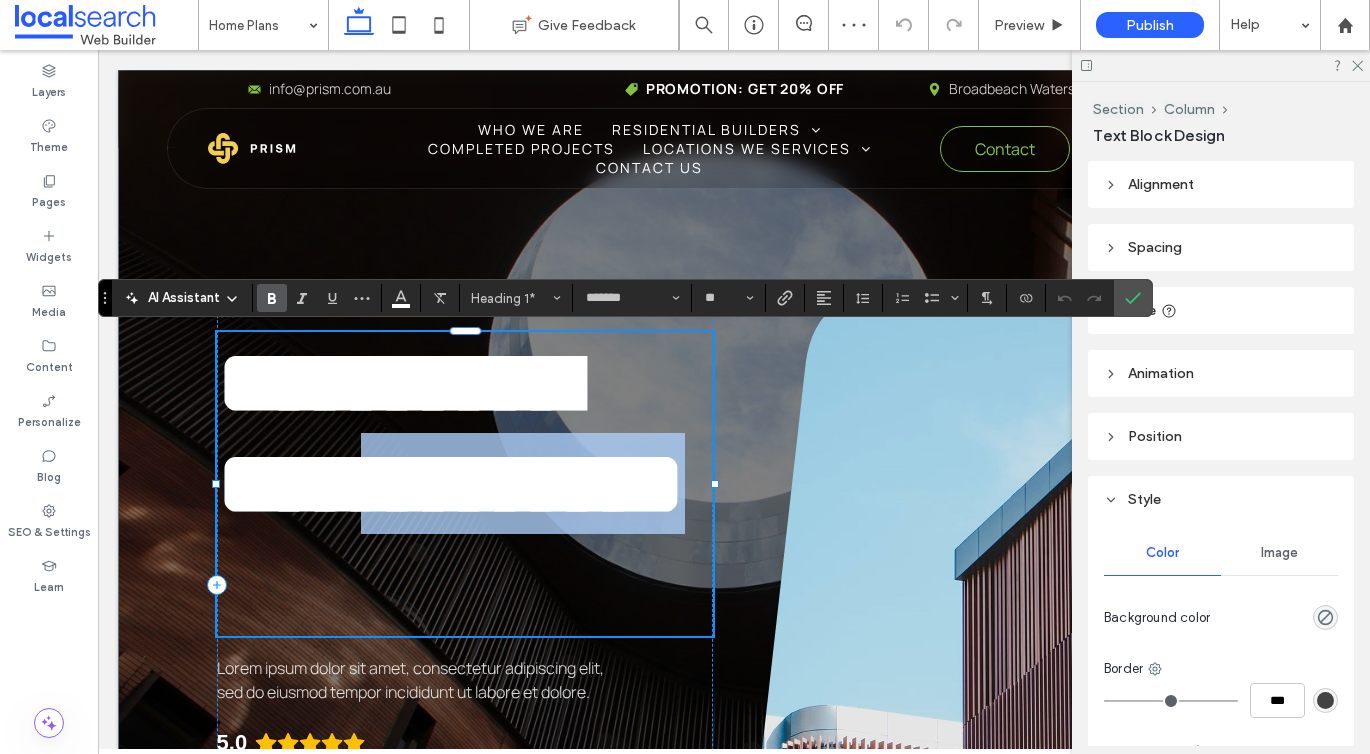 type on "**" 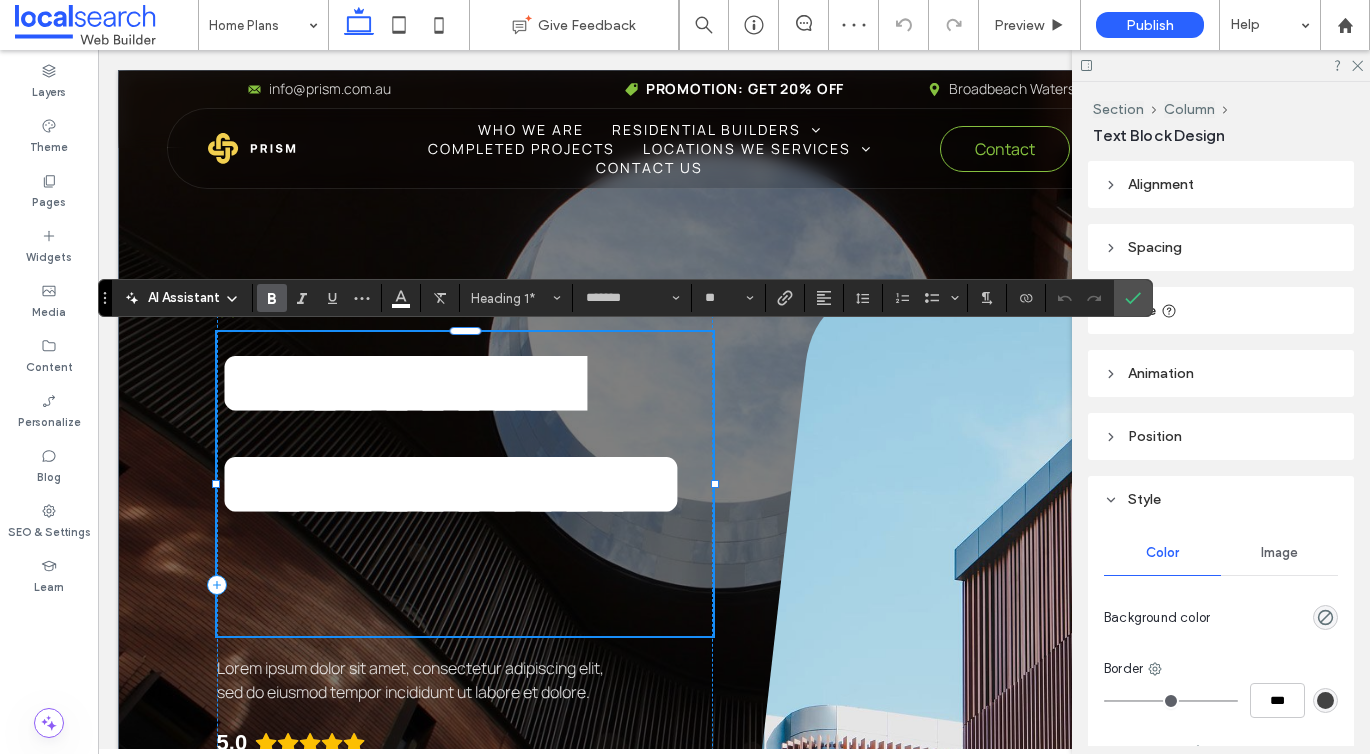 scroll, scrollTop: 11, scrollLeft: 0, axis: vertical 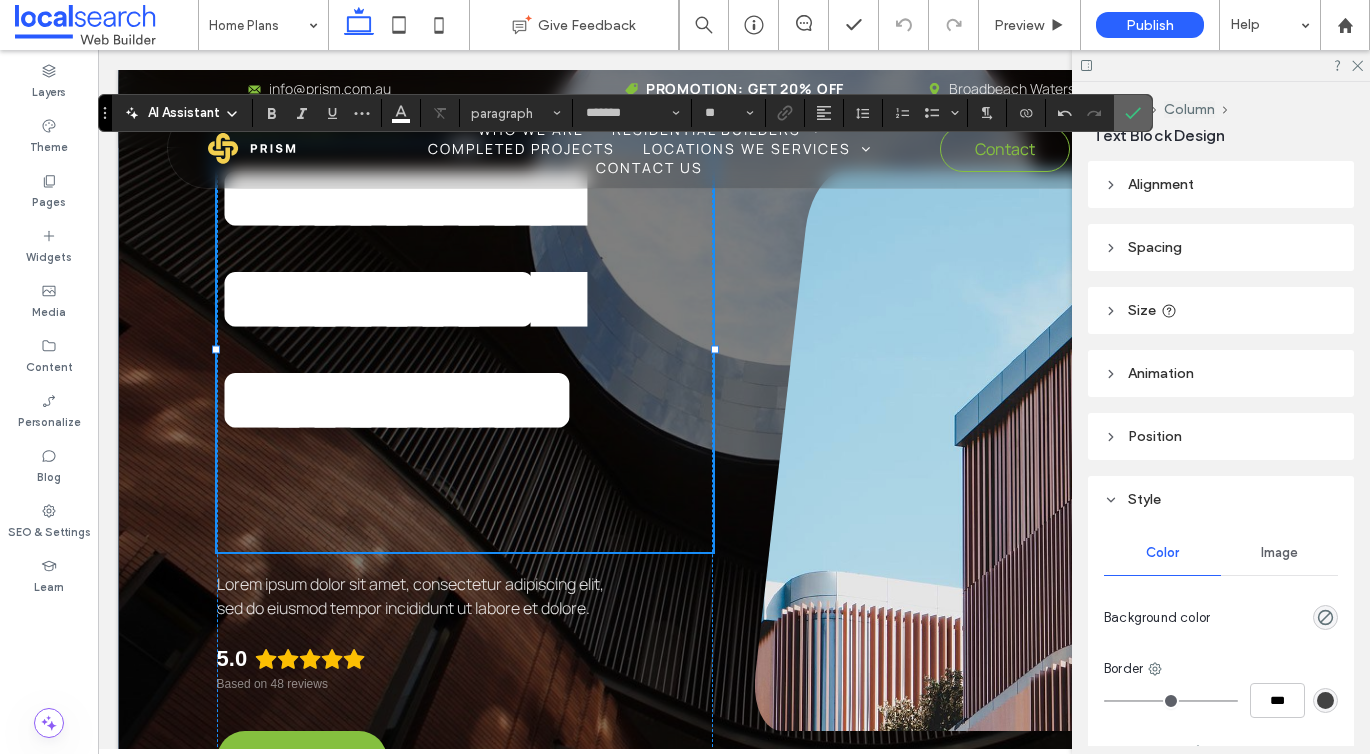 click 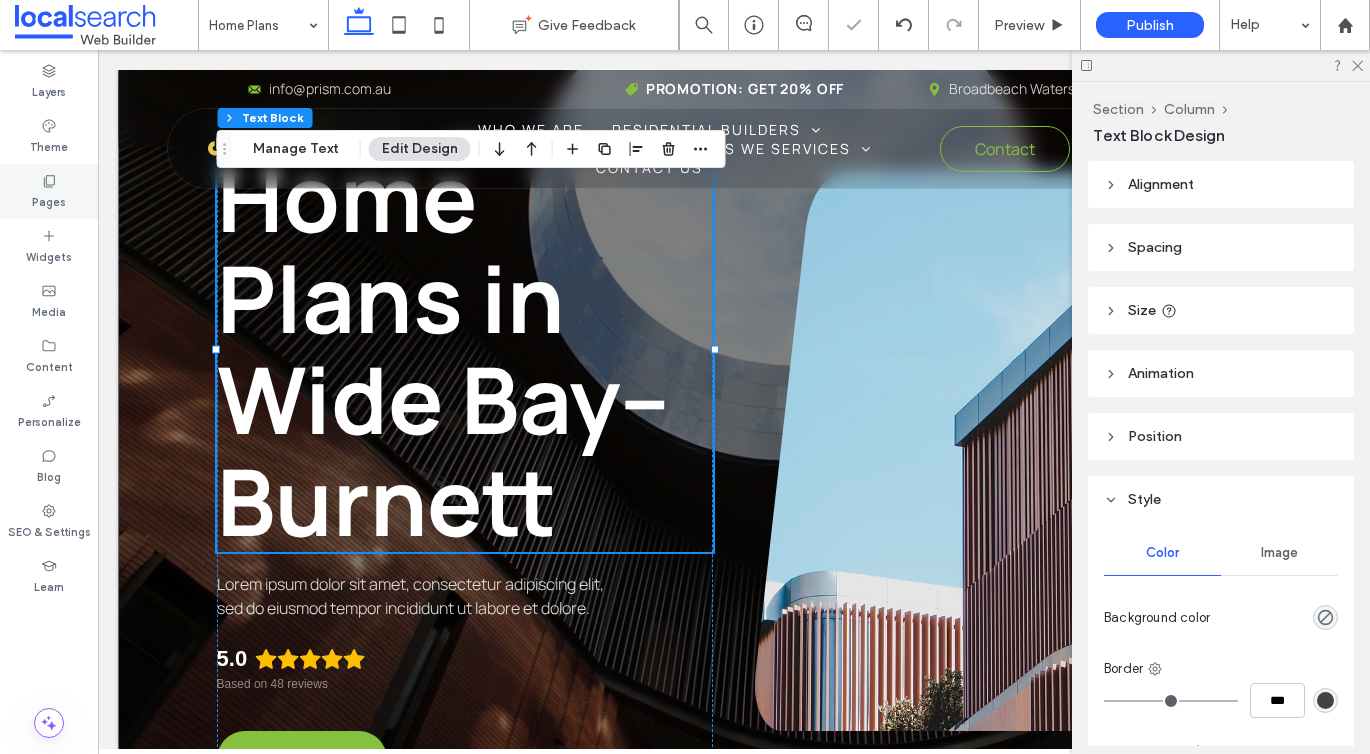 click on "Pages" at bounding box center (49, 191) 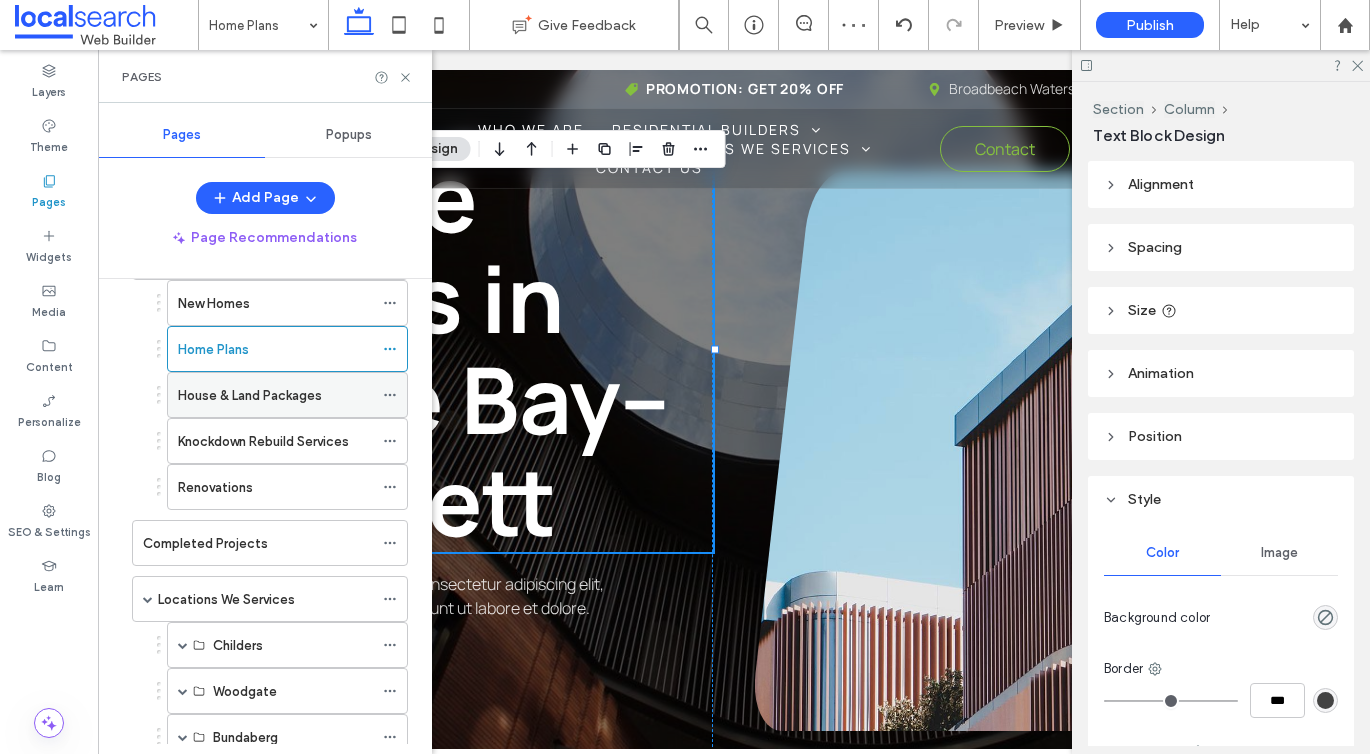 scroll, scrollTop: 194, scrollLeft: 0, axis: vertical 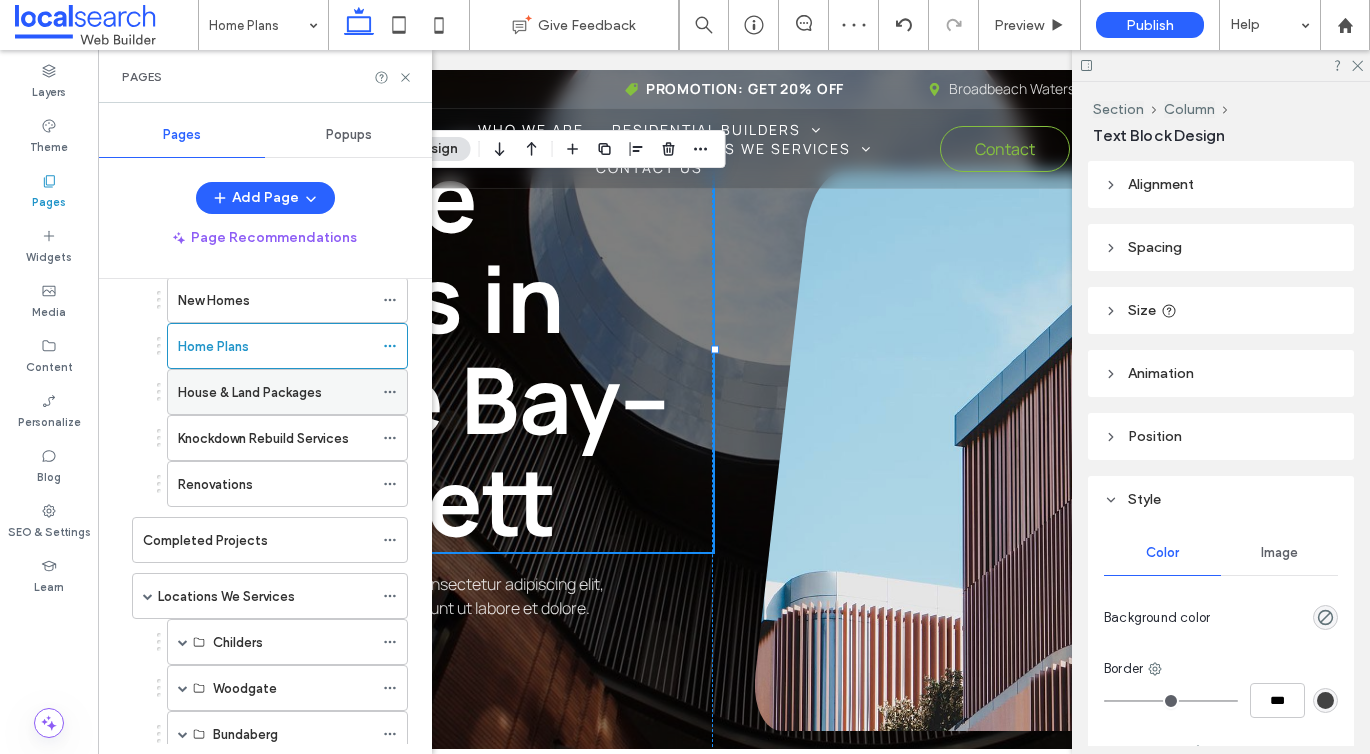 click on "House & Land Packages" at bounding box center (250, 392) 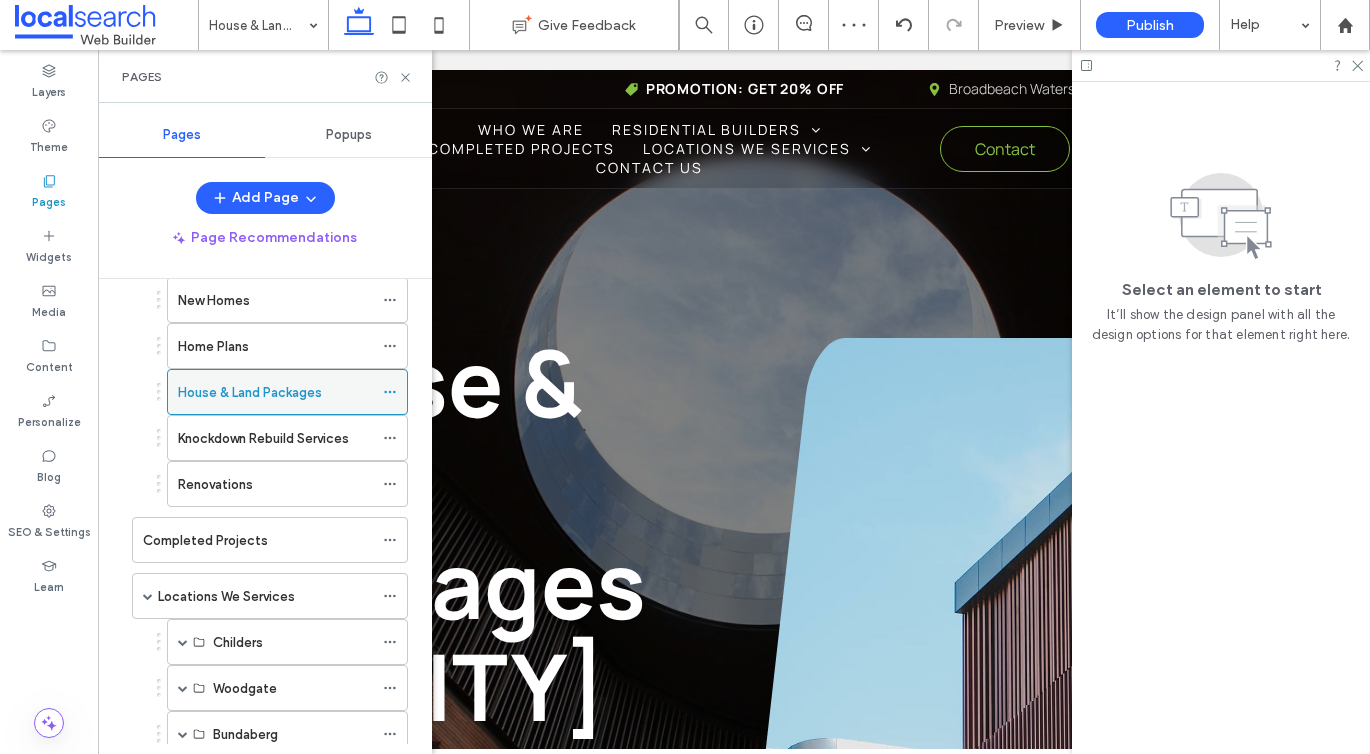 scroll, scrollTop: 0, scrollLeft: 0, axis: both 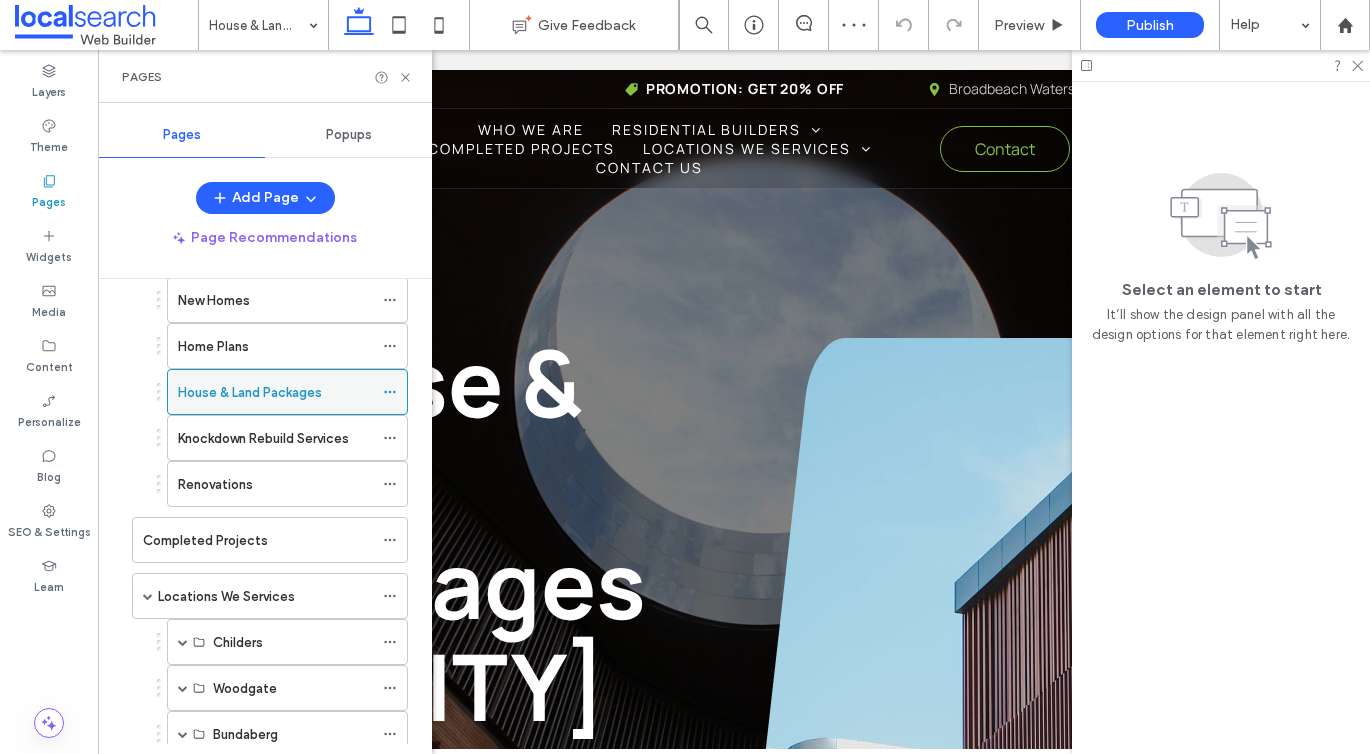 click 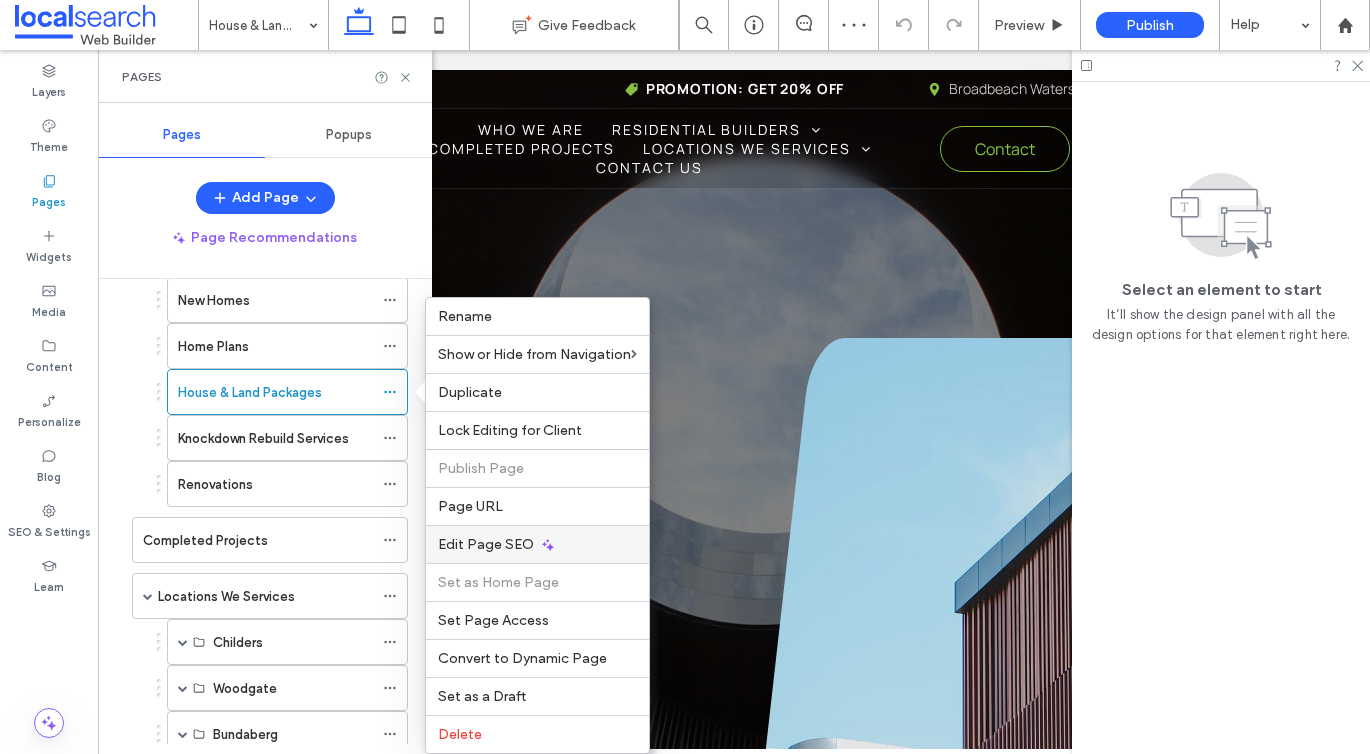 click on "Edit Page SEO" at bounding box center [486, 544] 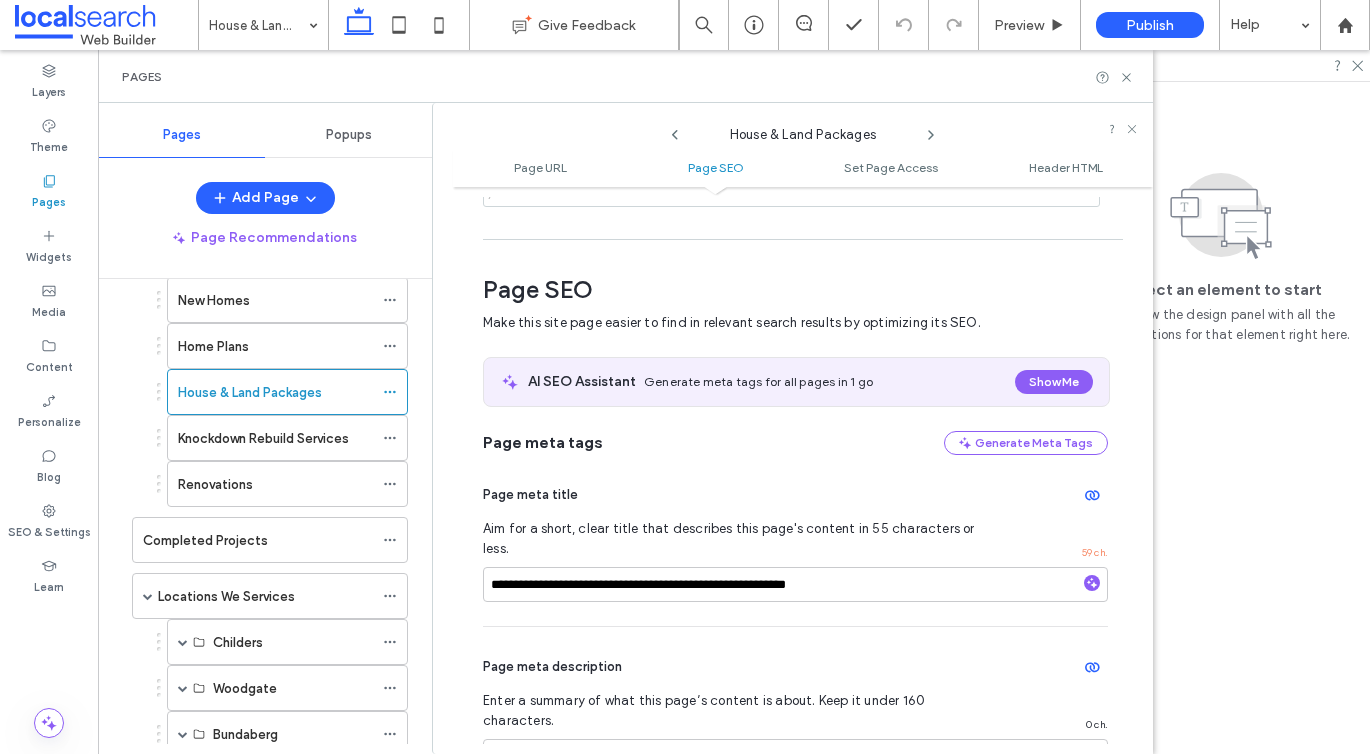 scroll, scrollTop: 275, scrollLeft: 0, axis: vertical 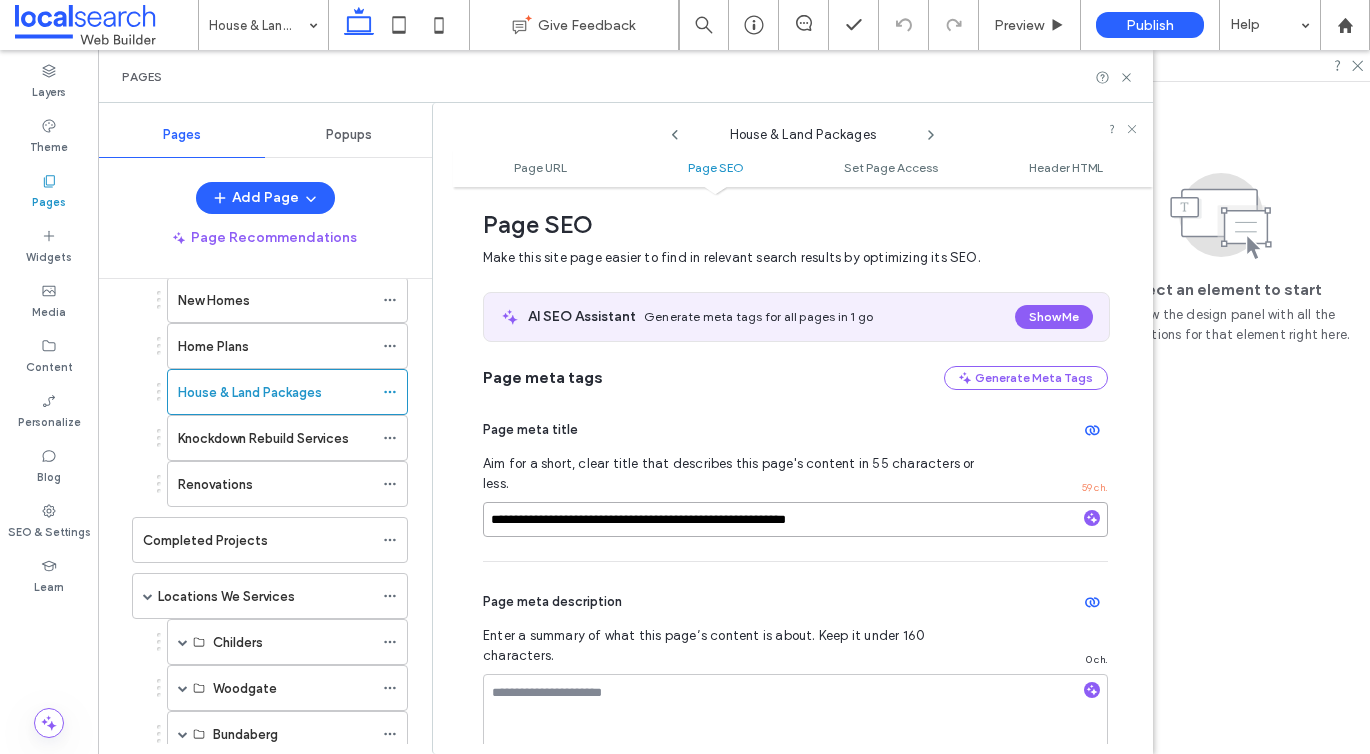click on "**********" at bounding box center [795, 519] 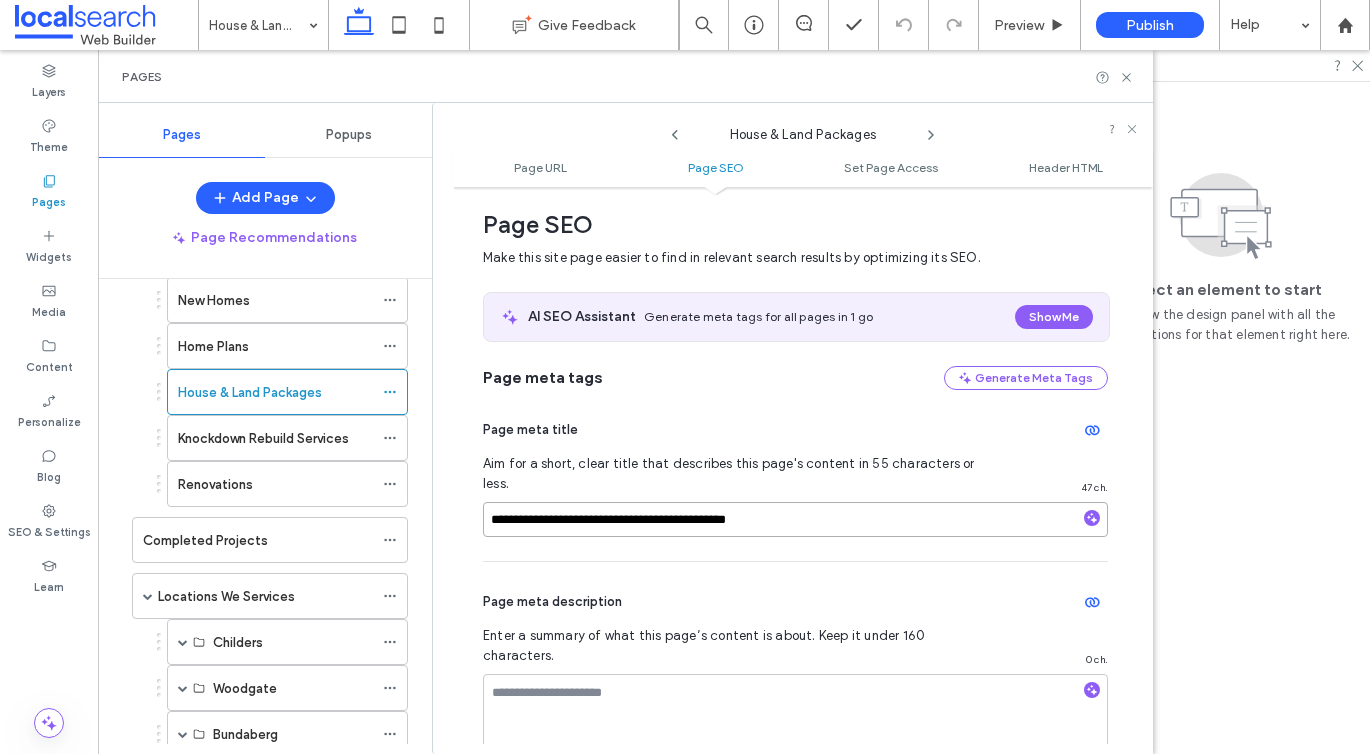 paste on "**********" 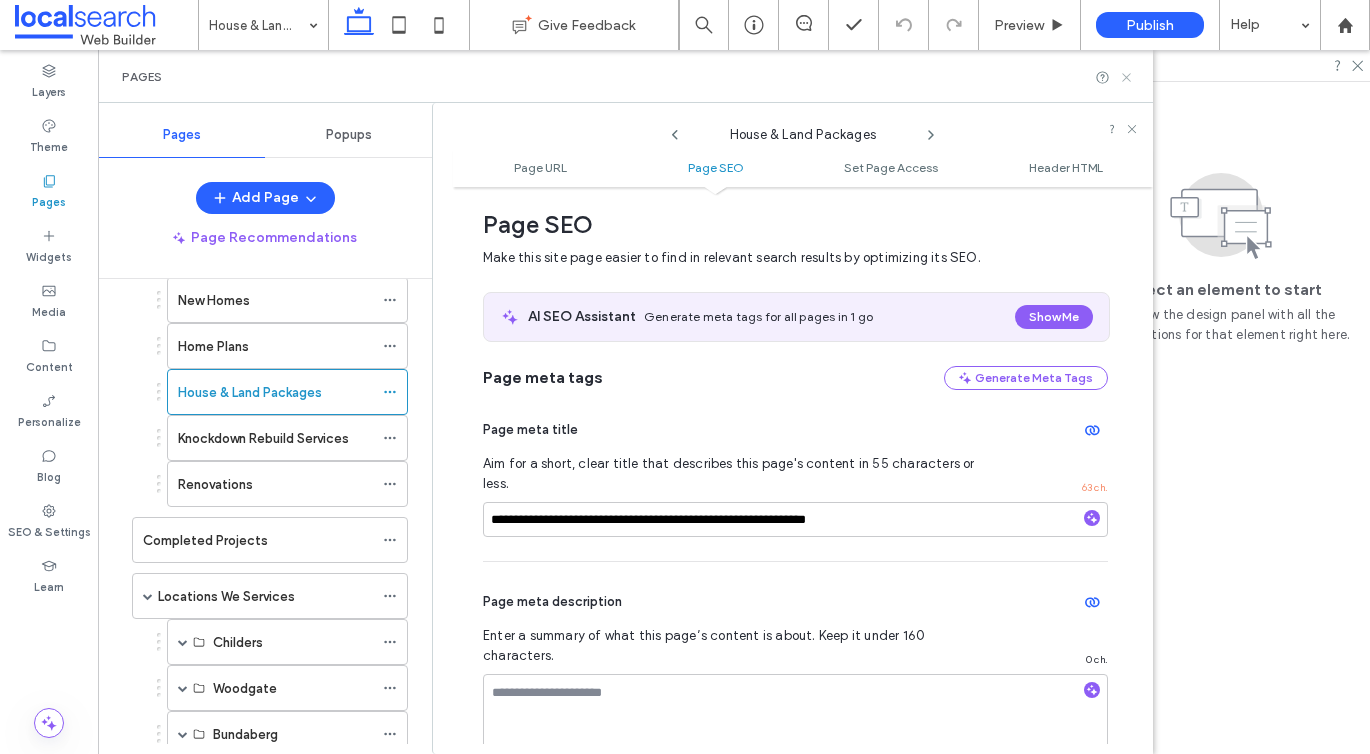 click 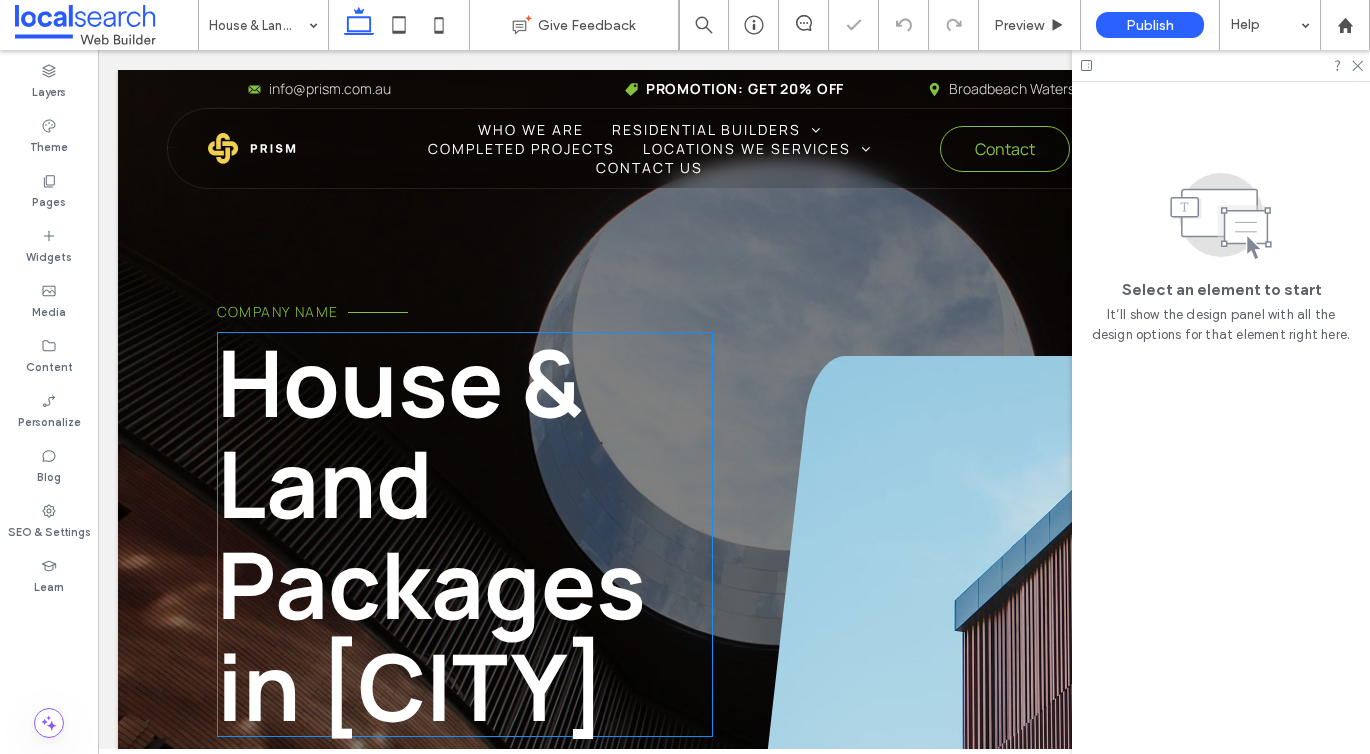 click on "House & Land Packages in Bundaberg" at bounding box center [465, 534] 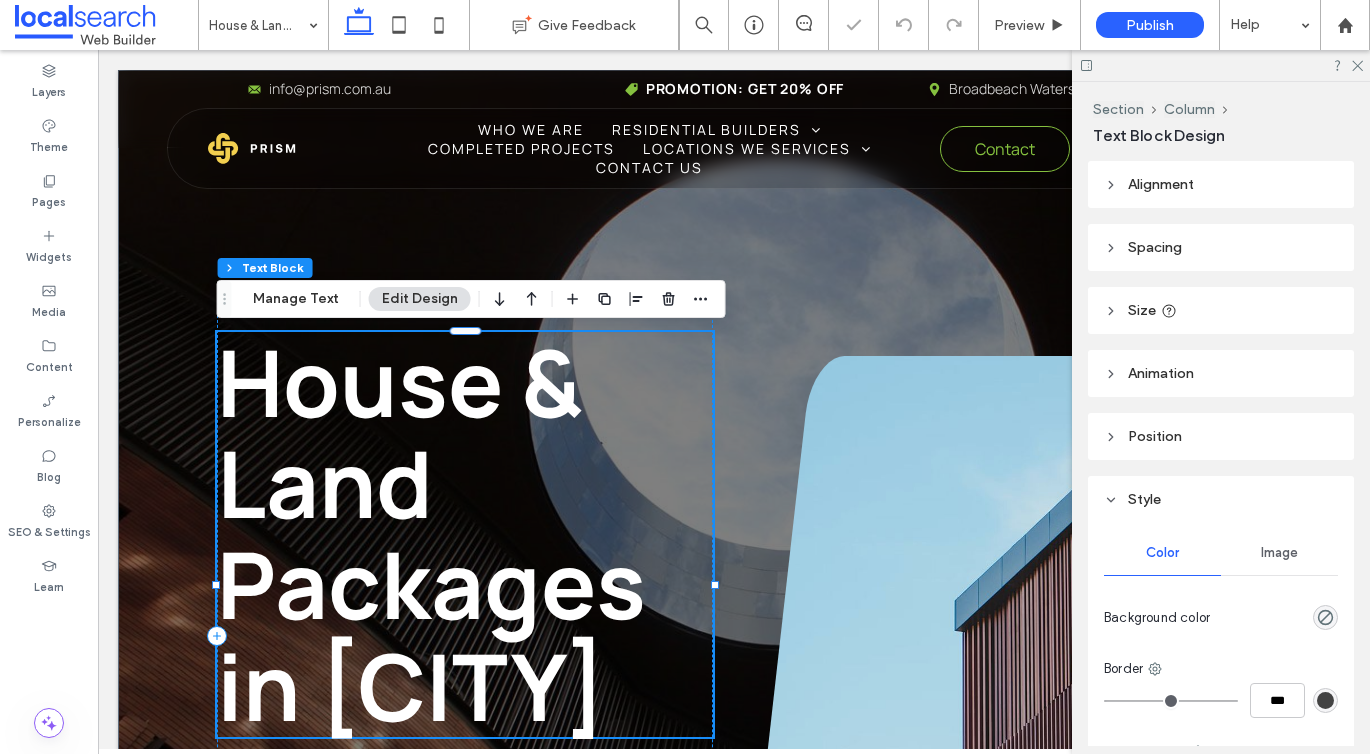 click on "House & Land Packages in Bundaberg" at bounding box center (431, 534) 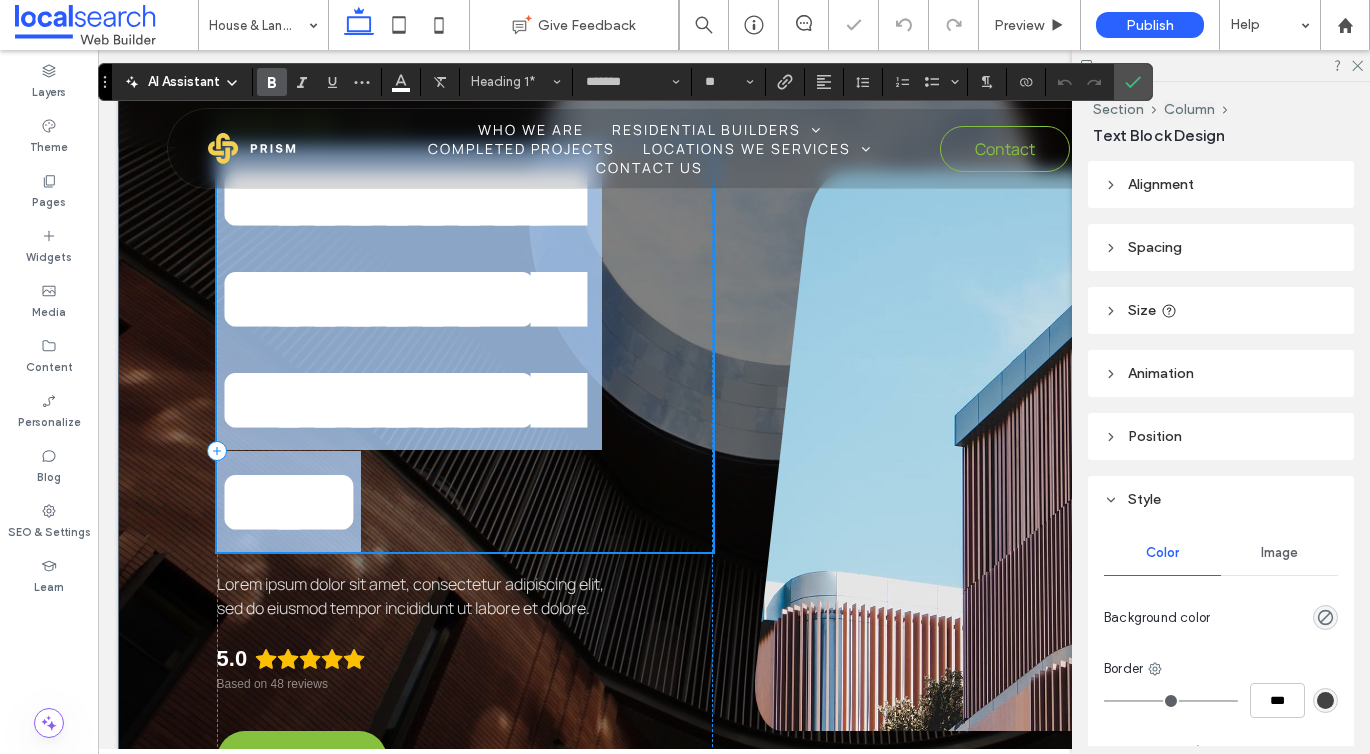 scroll, scrollTop: 351, scrollLeft: 0, axis: vertical 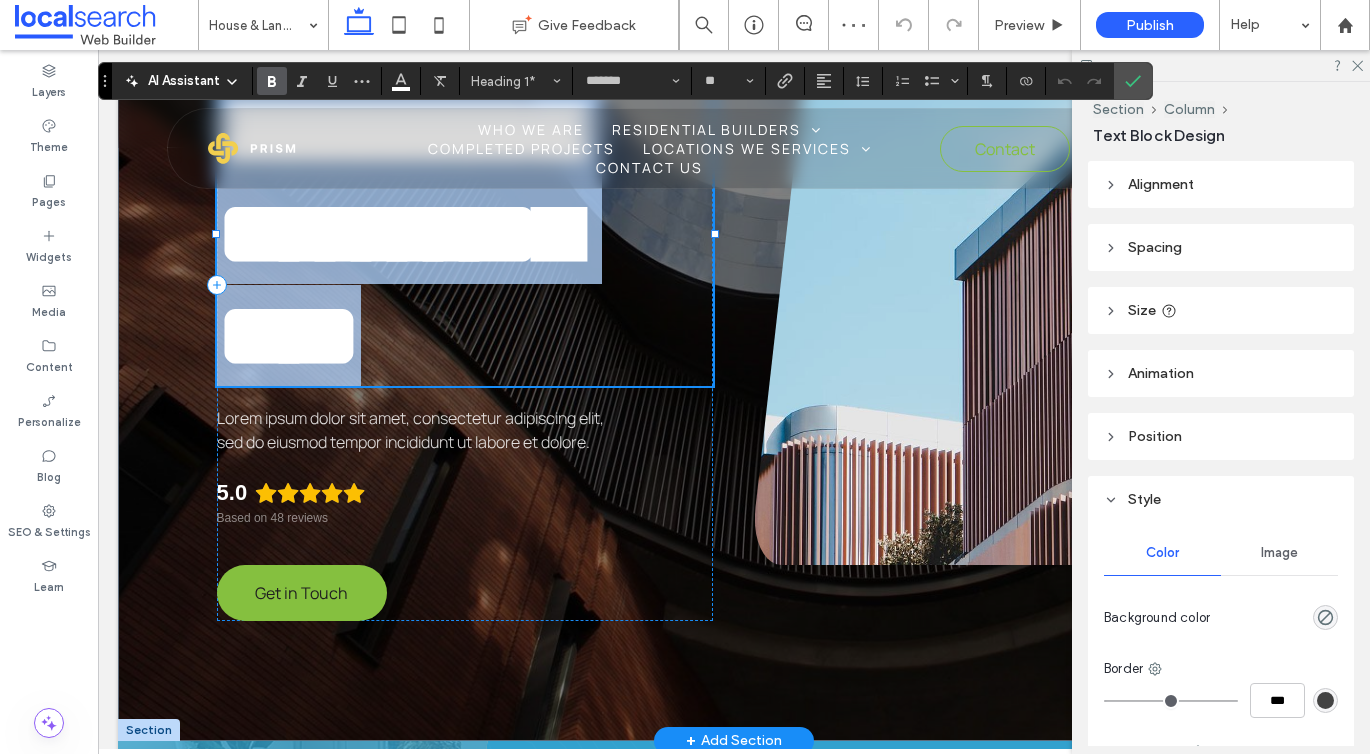 click on "**********" at bounding box center [397, 183] 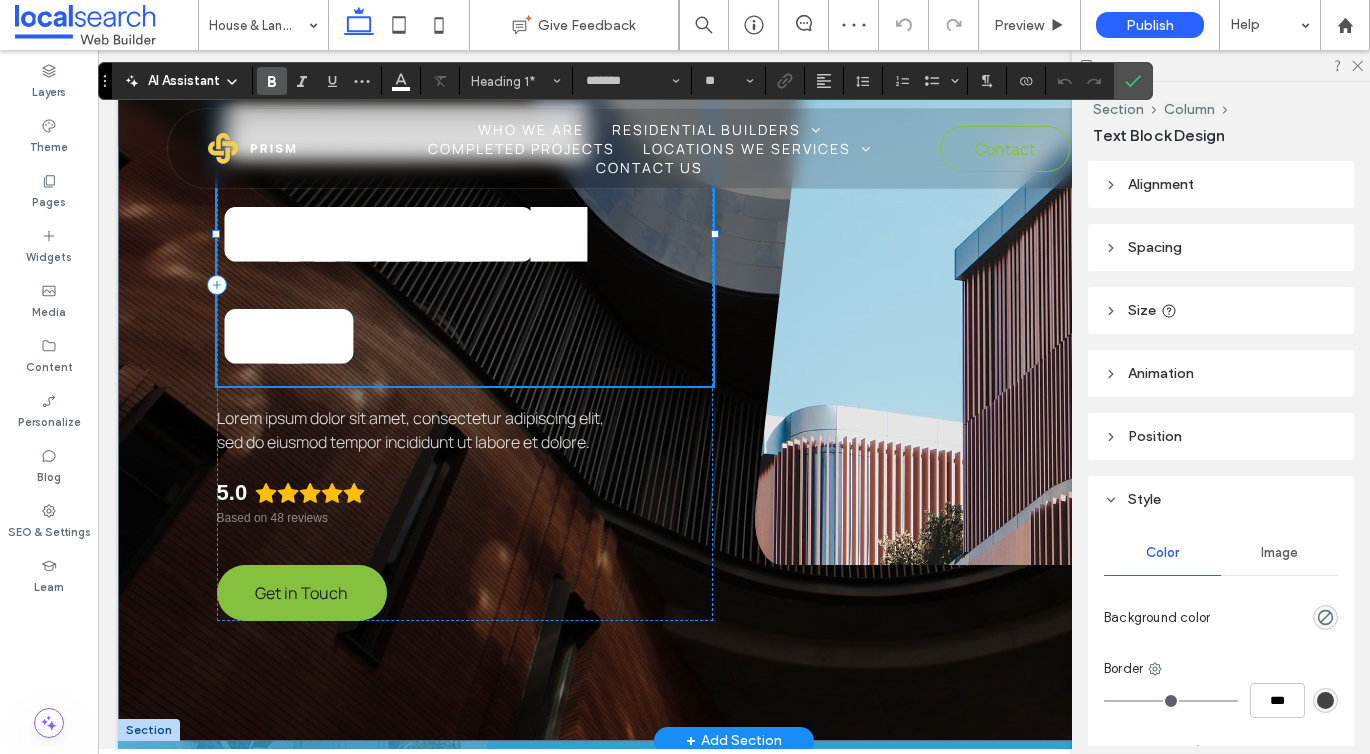 scroll, scrollTop: 12, scrollLeft: 0, axis: vertical 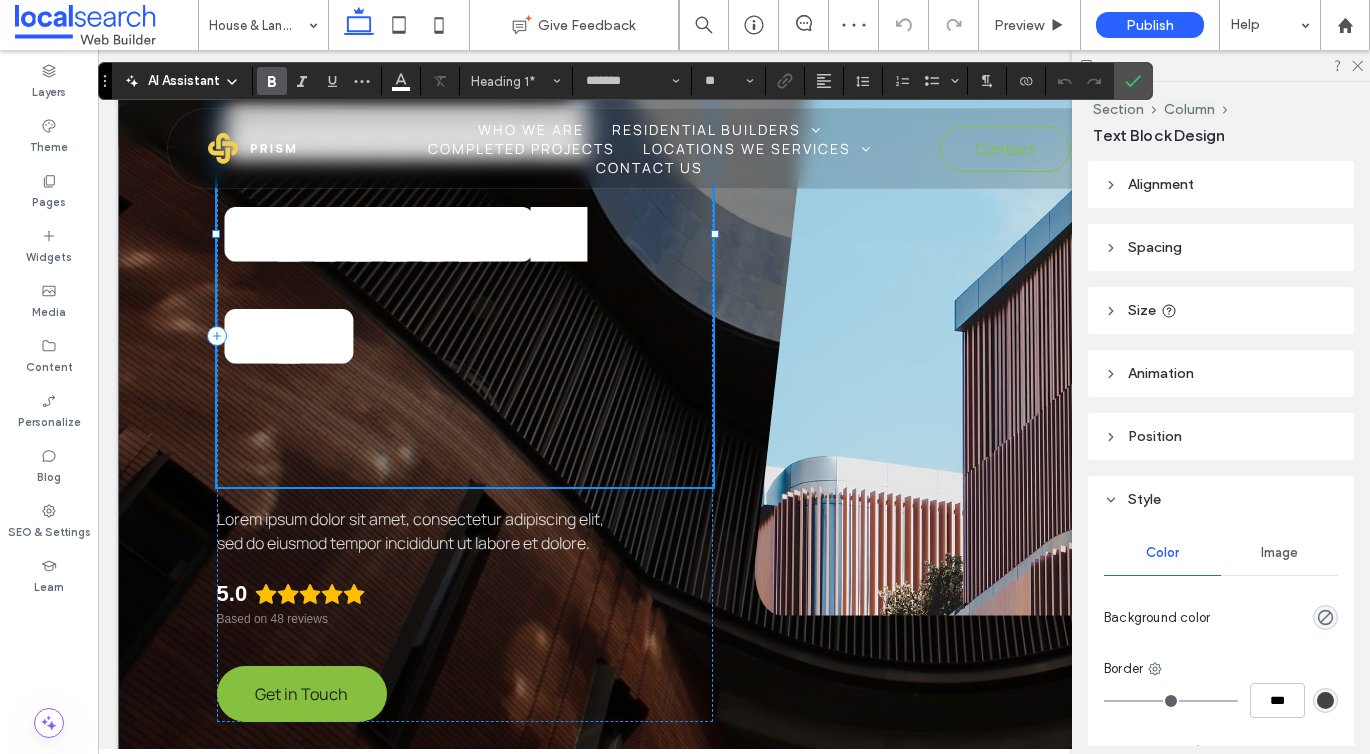 click on "**********" at bounding box center [397, 183] 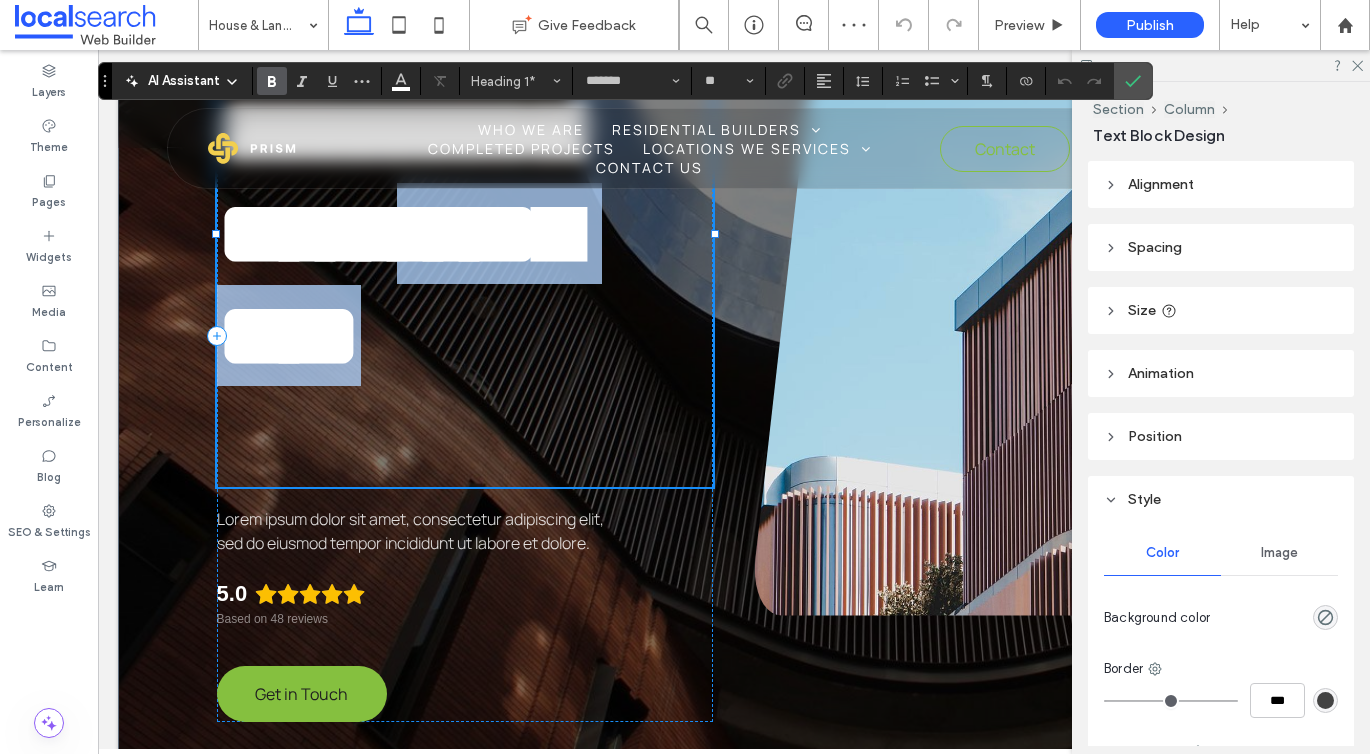 click on "**********" at bounding box center [397, 183] 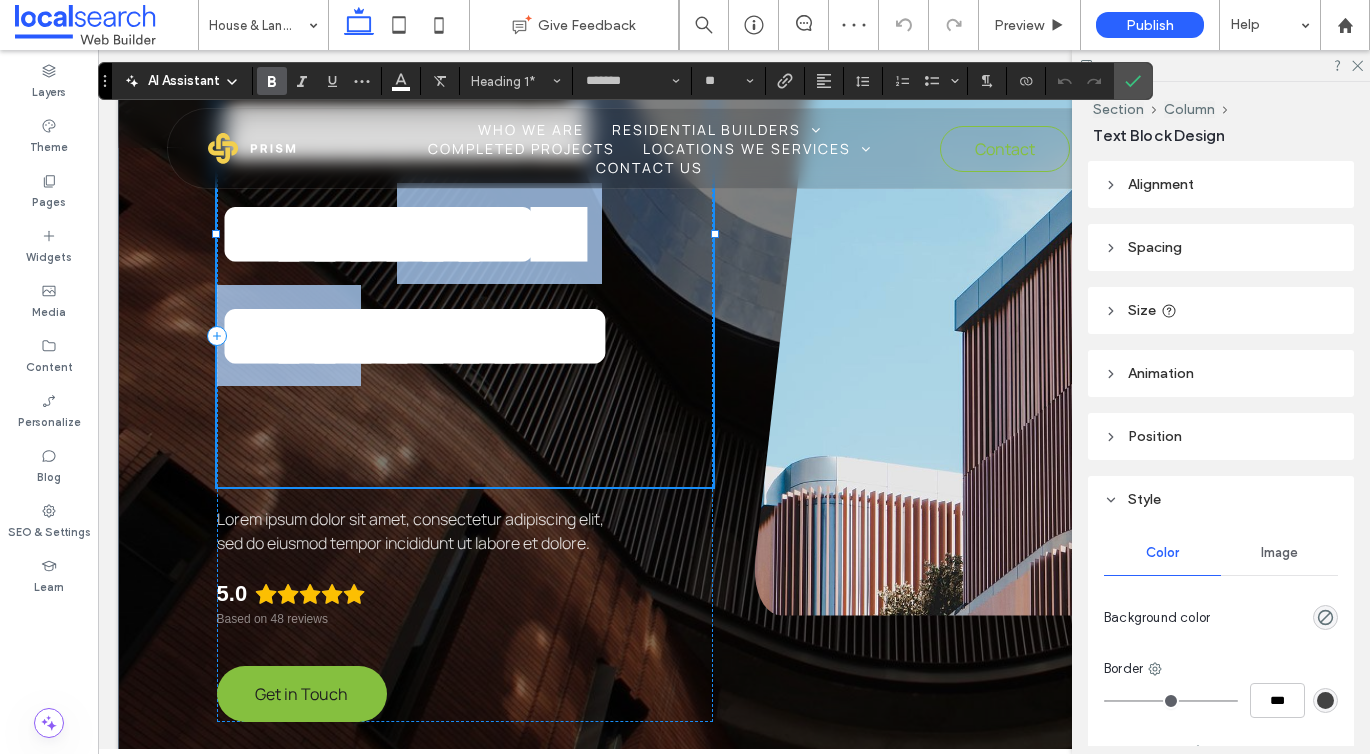 type on "**" 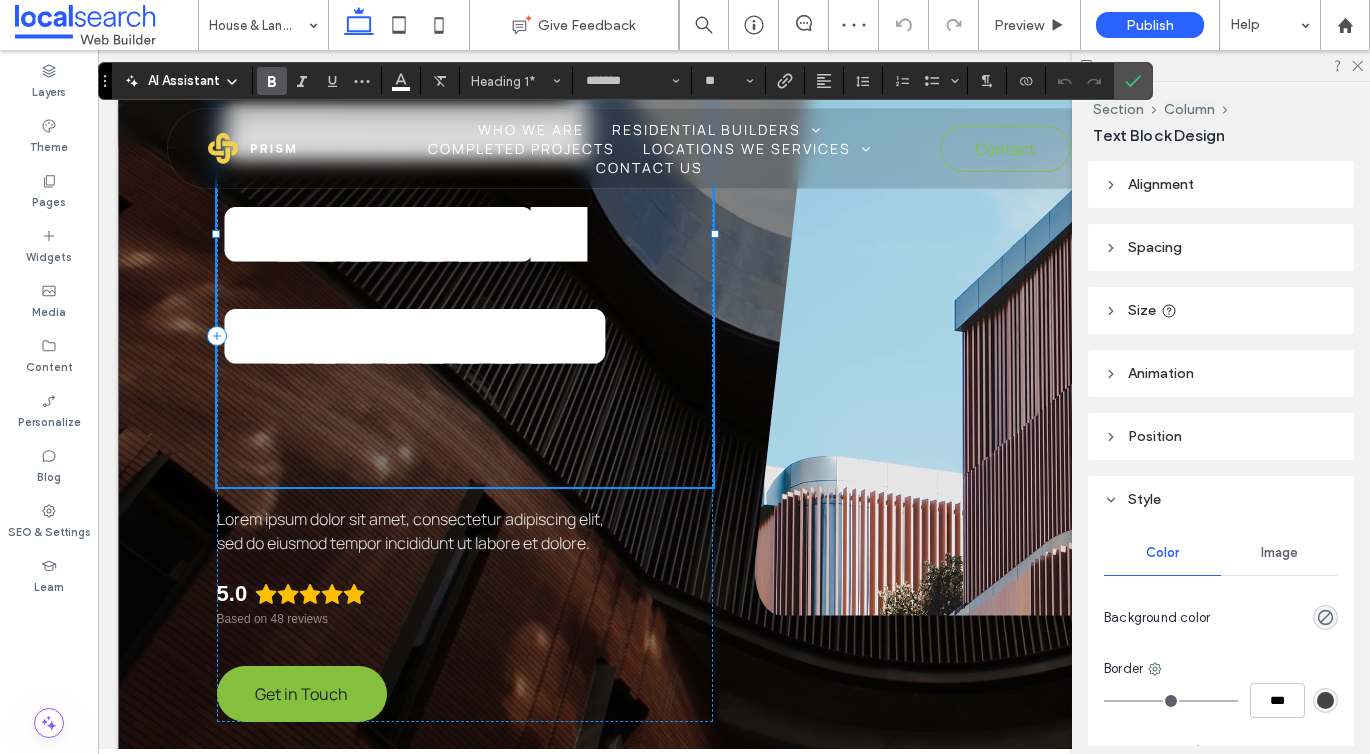 scroll, scrollTop: 12, scrollLeft: 0, axis: vertical 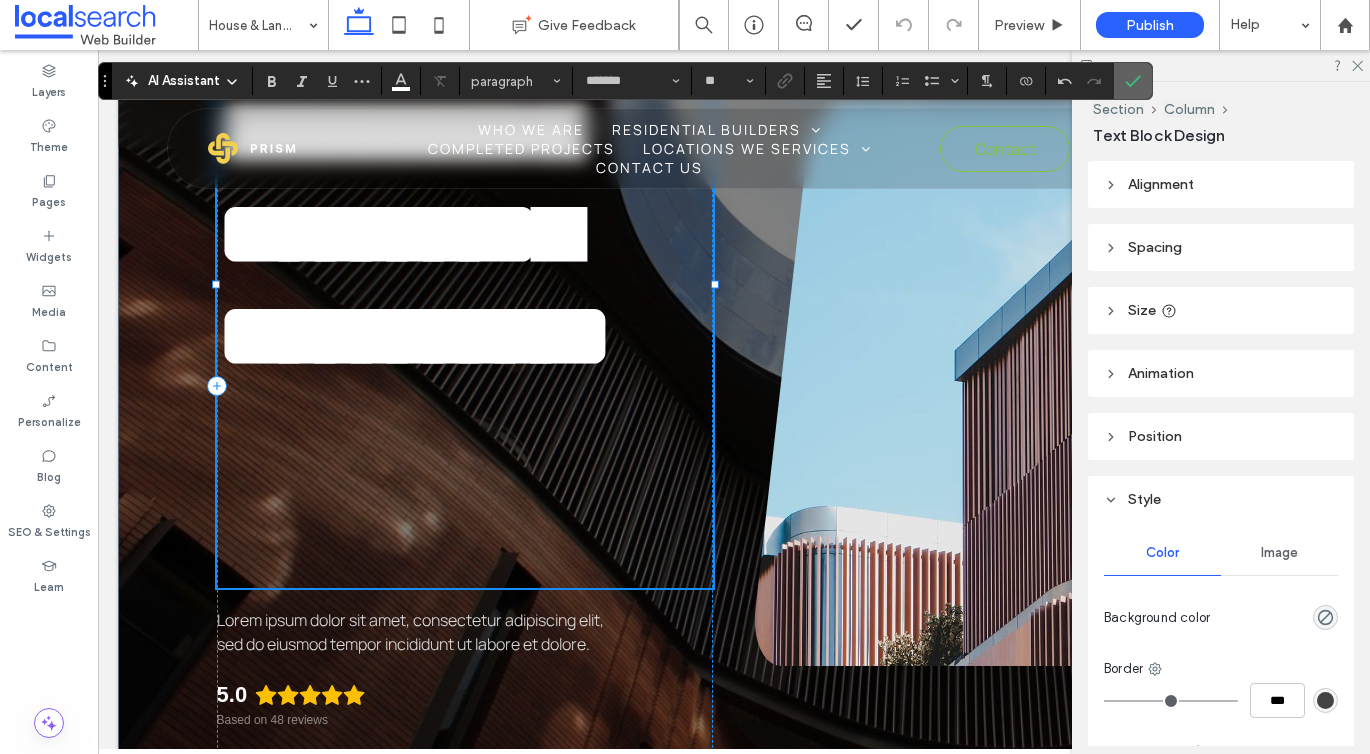 click 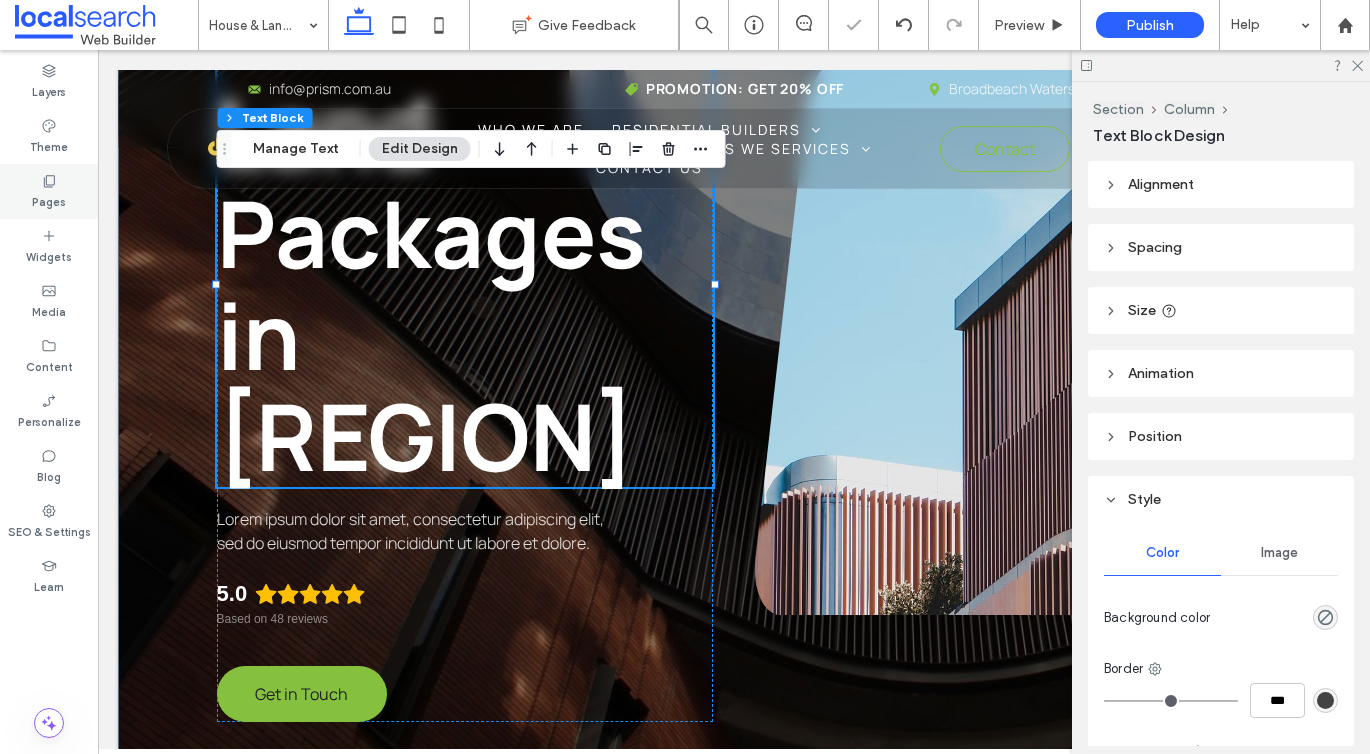 click on "Pages" at bounding box center [49, 191] 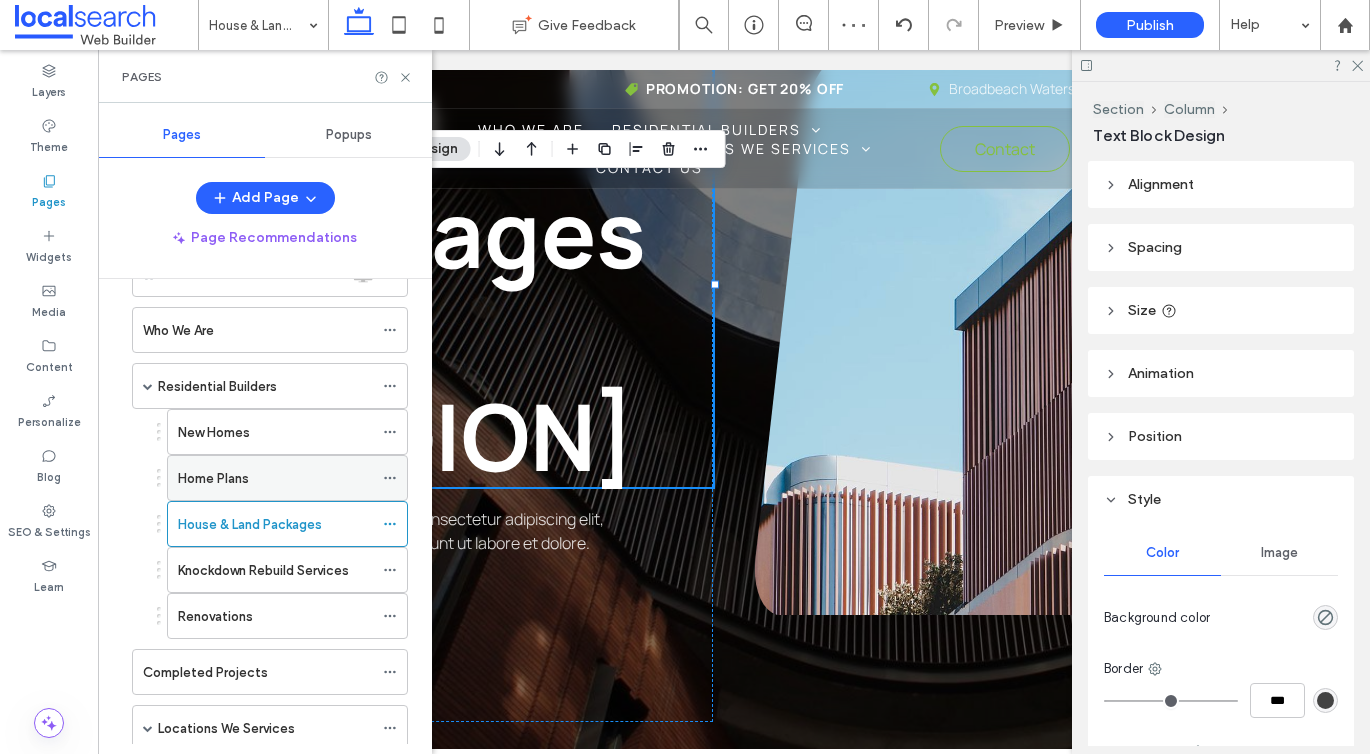 scroll, scrollTop: 143, scrollLeft: 0, axis: vertical 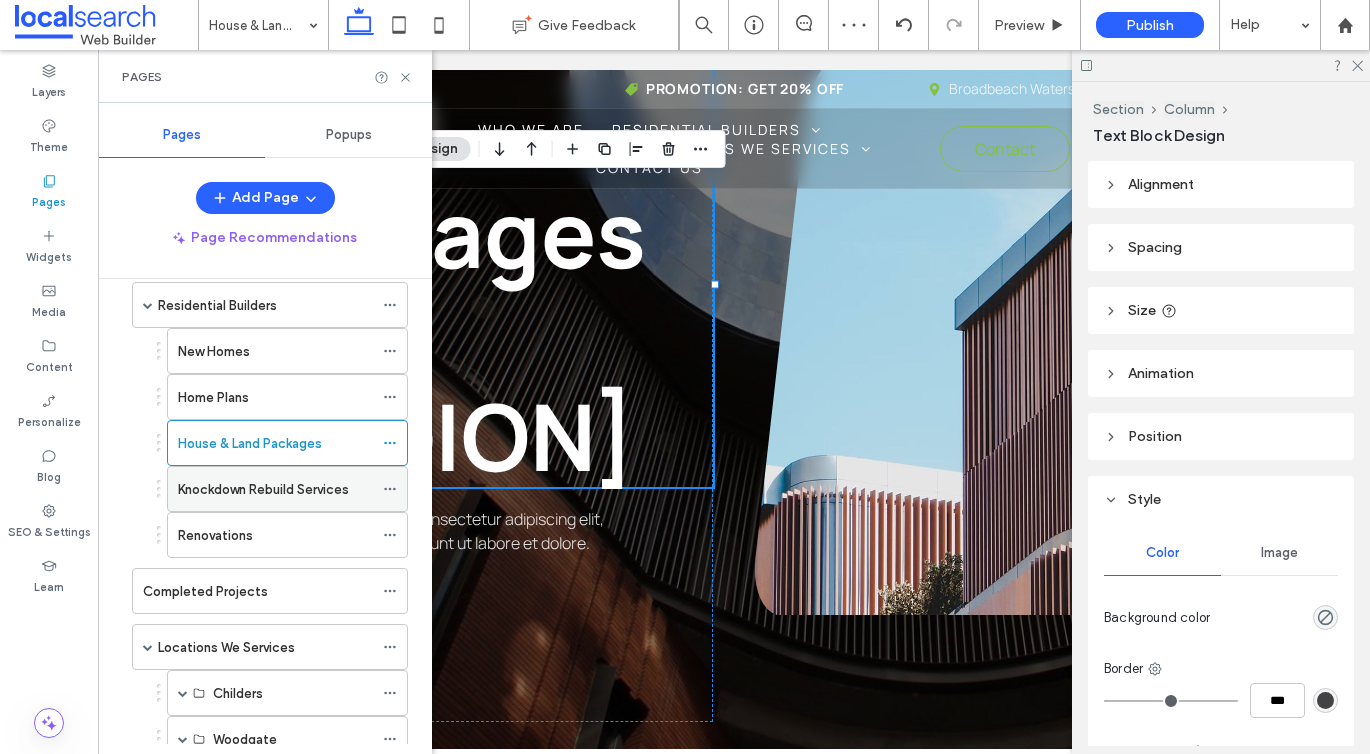 click on "Knockdown Rebuild Services" at bounding box center [263, 489] 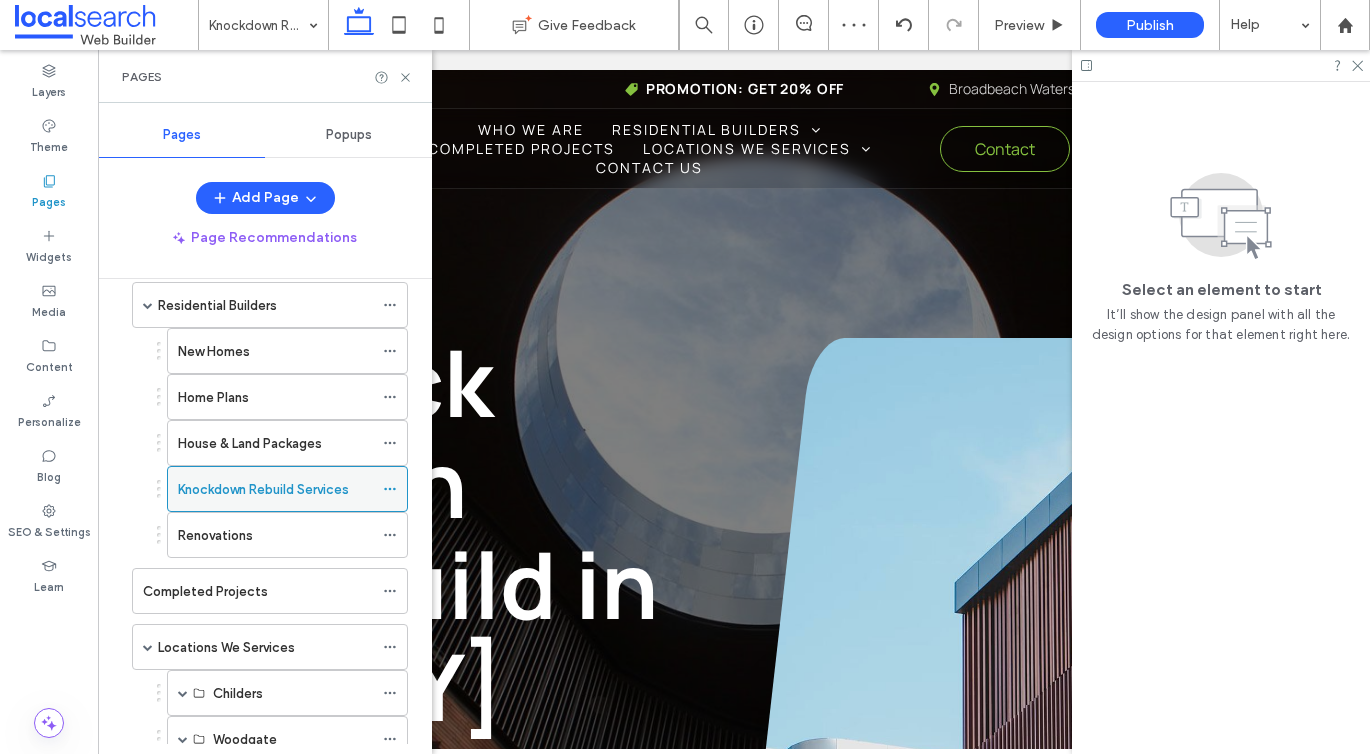 scroll, scrollTop: 0, scrollLeft: 0, axis: both 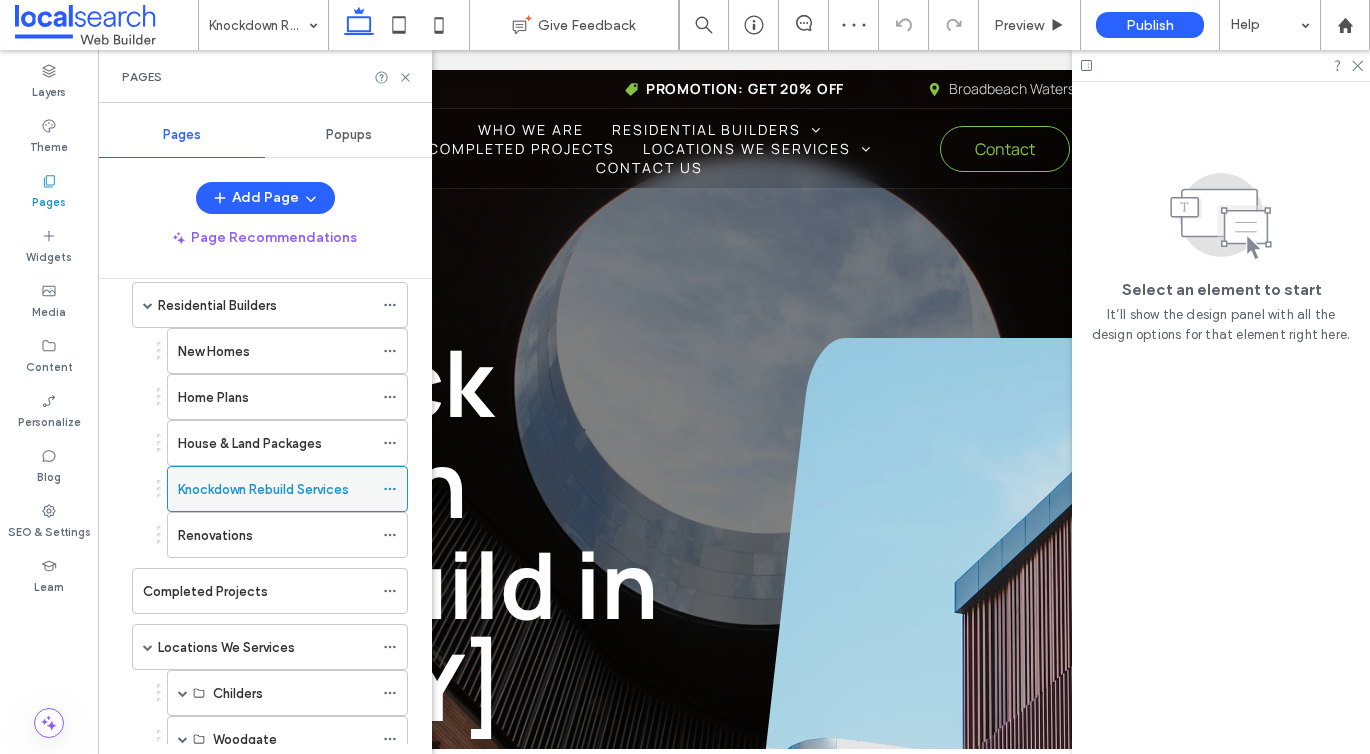 click 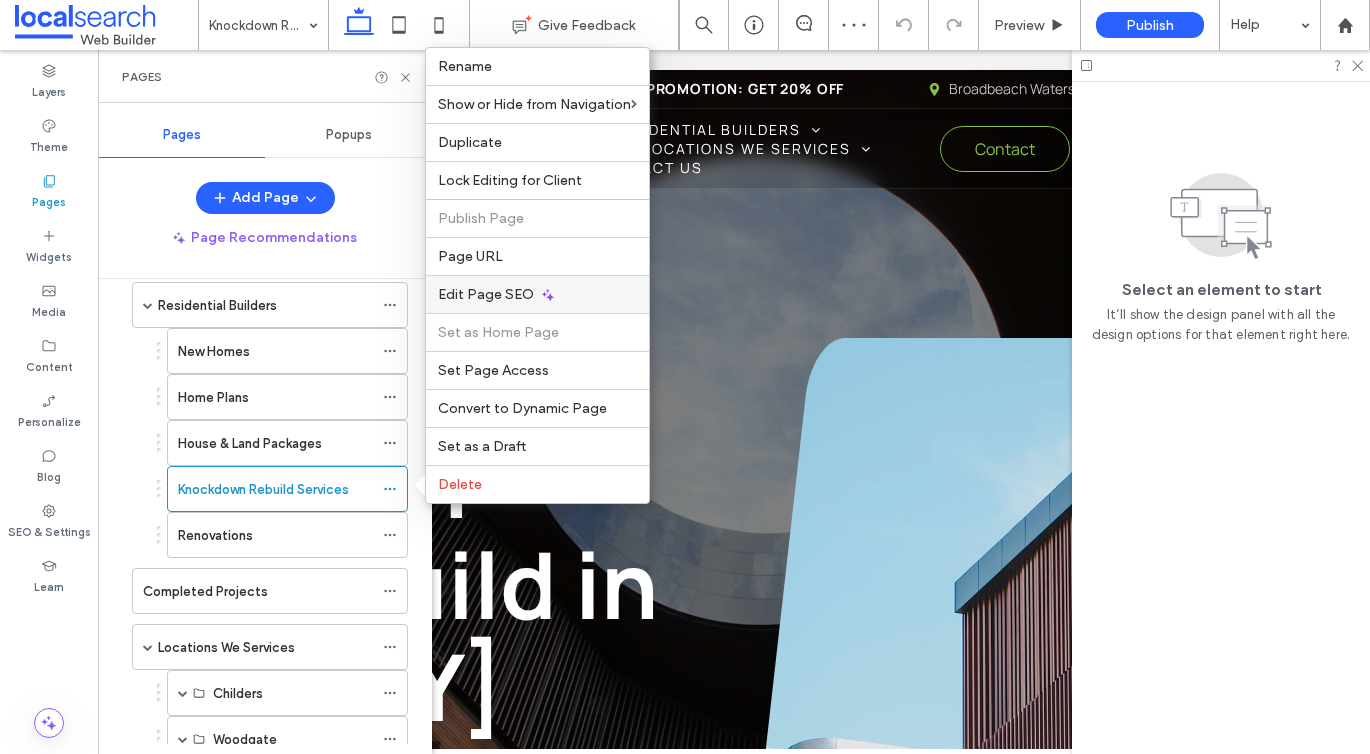 click on "Edit Page SEO" at bounding box center [537, 294] 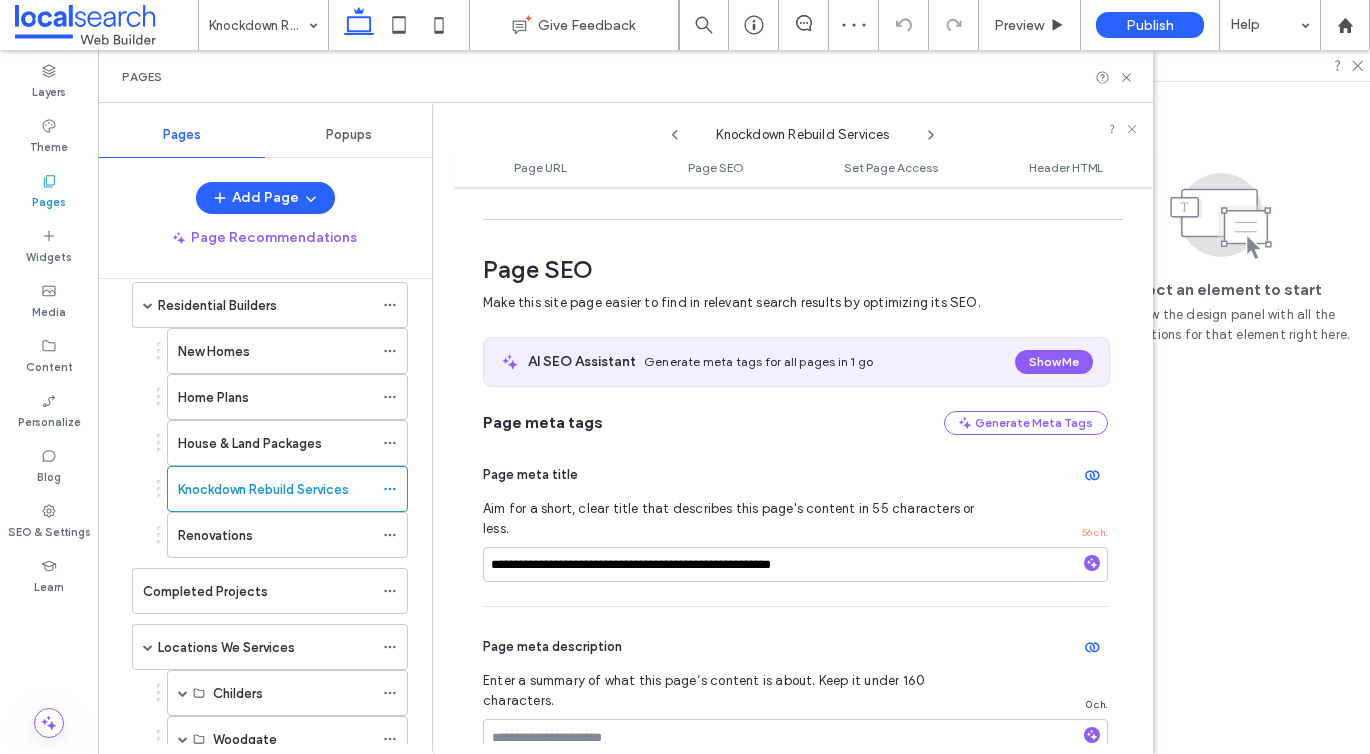 scroll, scrollTop: 275, scrollLeft: 0, axis: vertical 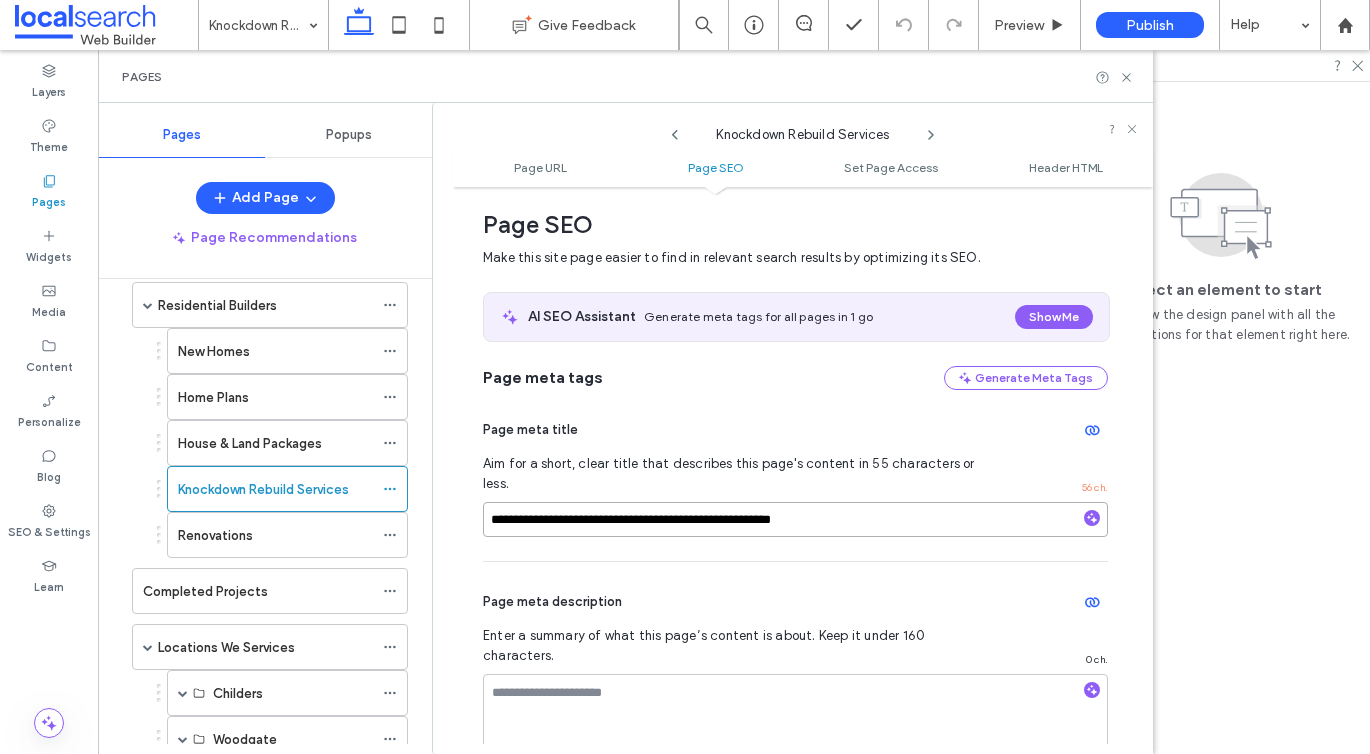 click on "**********" at bounding box center (795, 519) 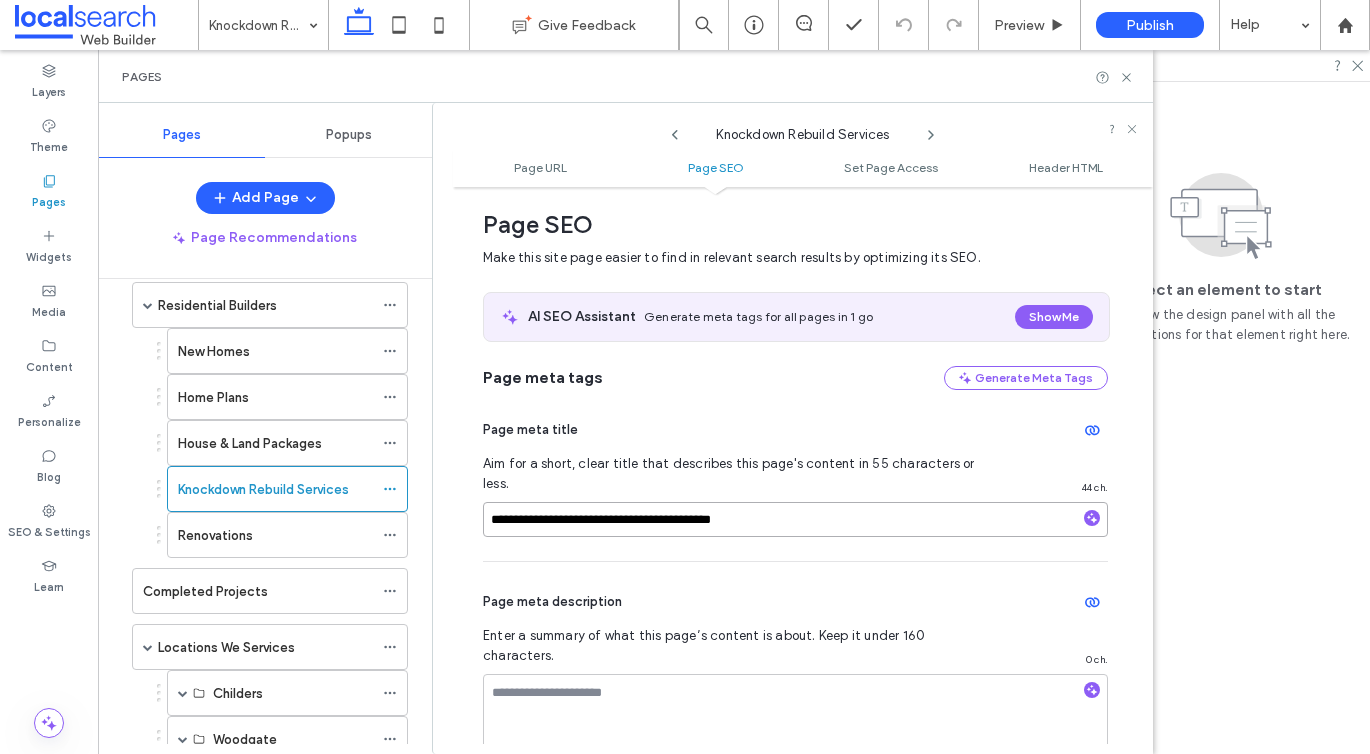 paste on "**********" 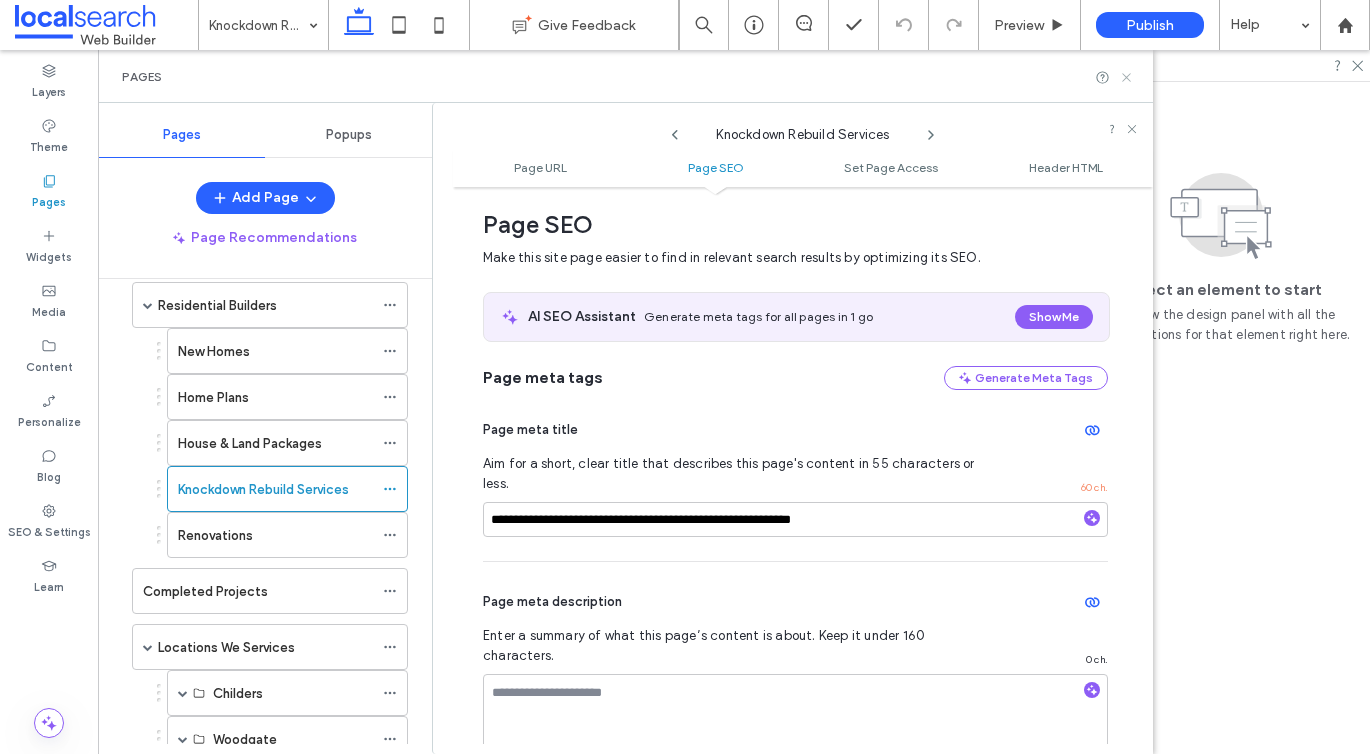 click 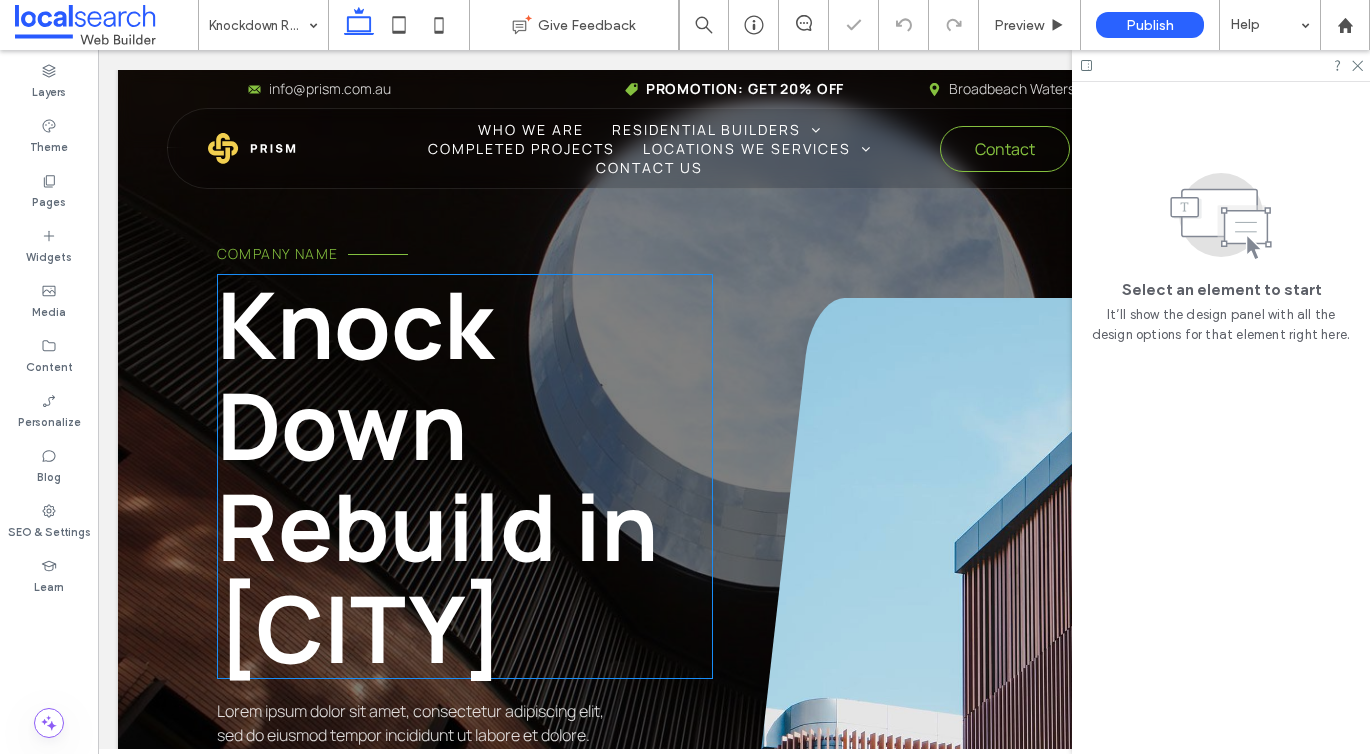 scroll, scrollTop: 175, scrollLeft: 0, axis: vertical 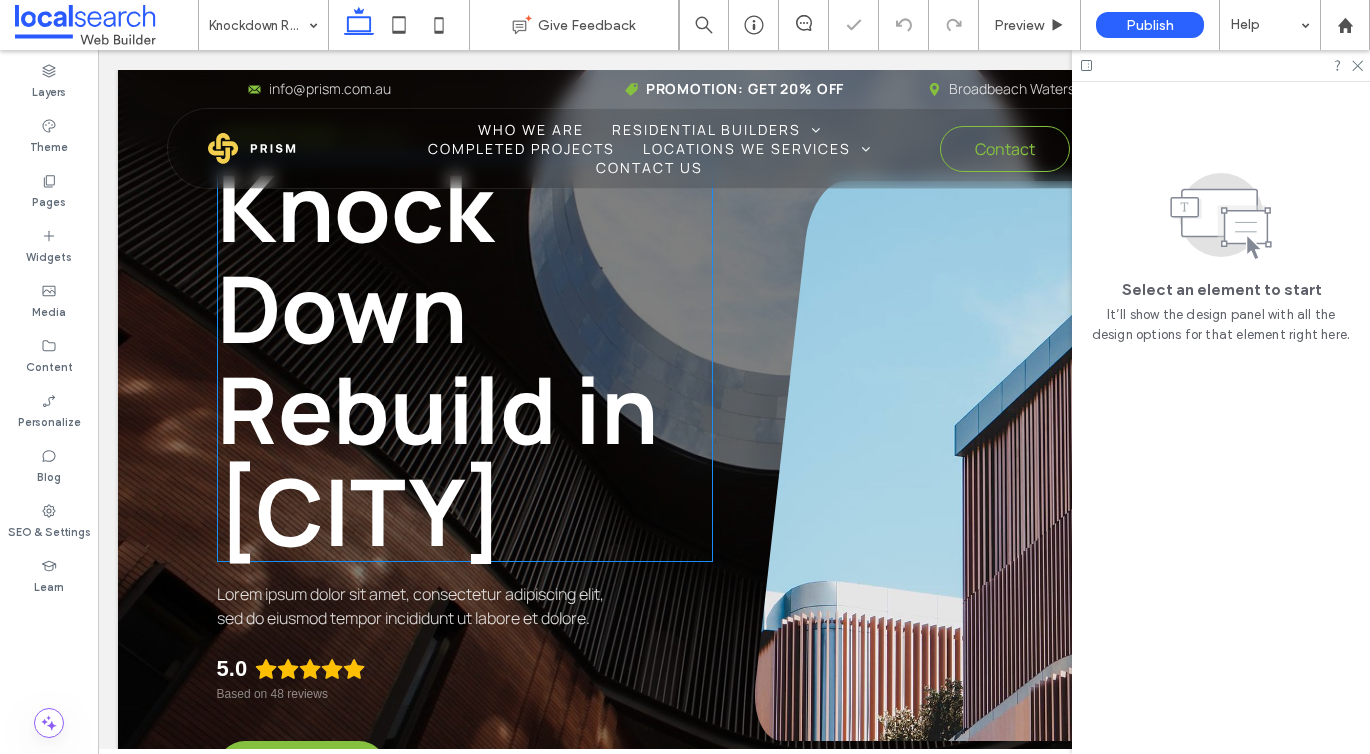 click on "Knock Down Rebuild in Bundaberg" at bounding box center [438, 359] 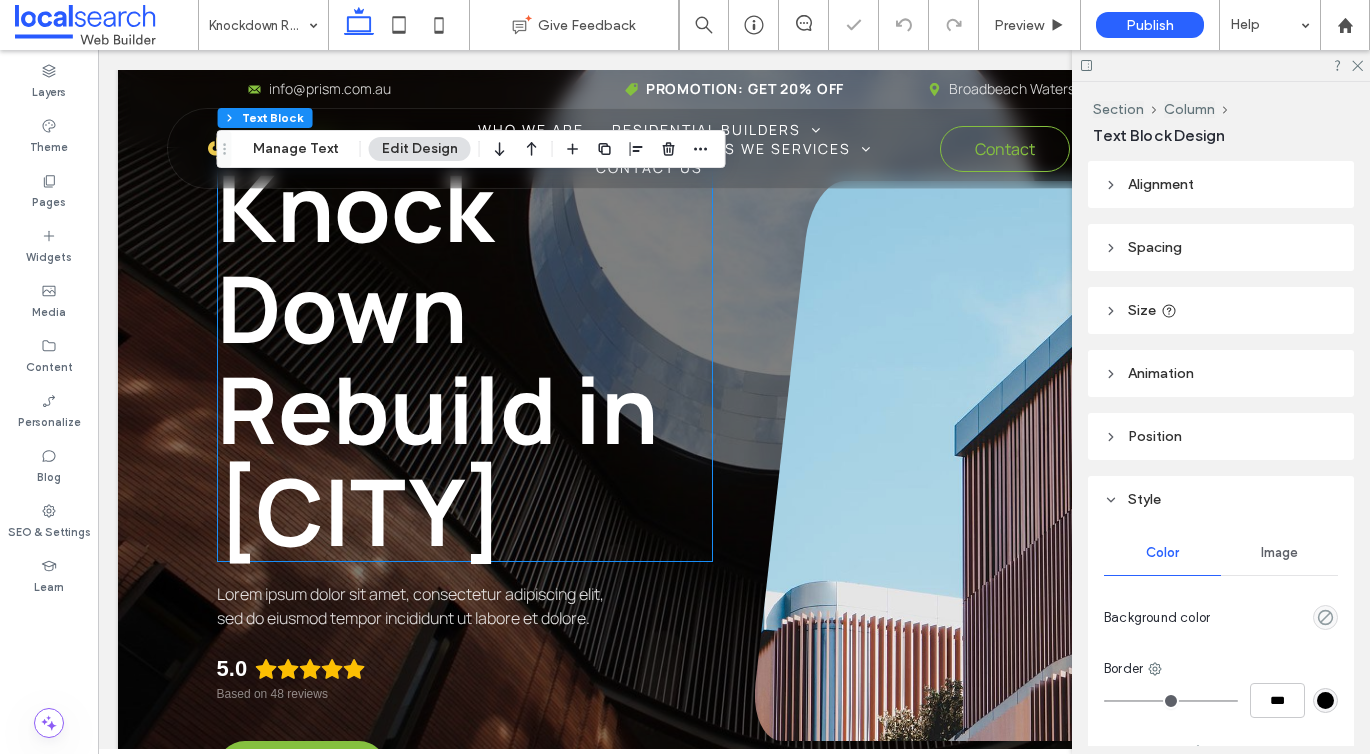click on "Knock Down Rebuild in Bundaberg" at bounding box center [438, 359] 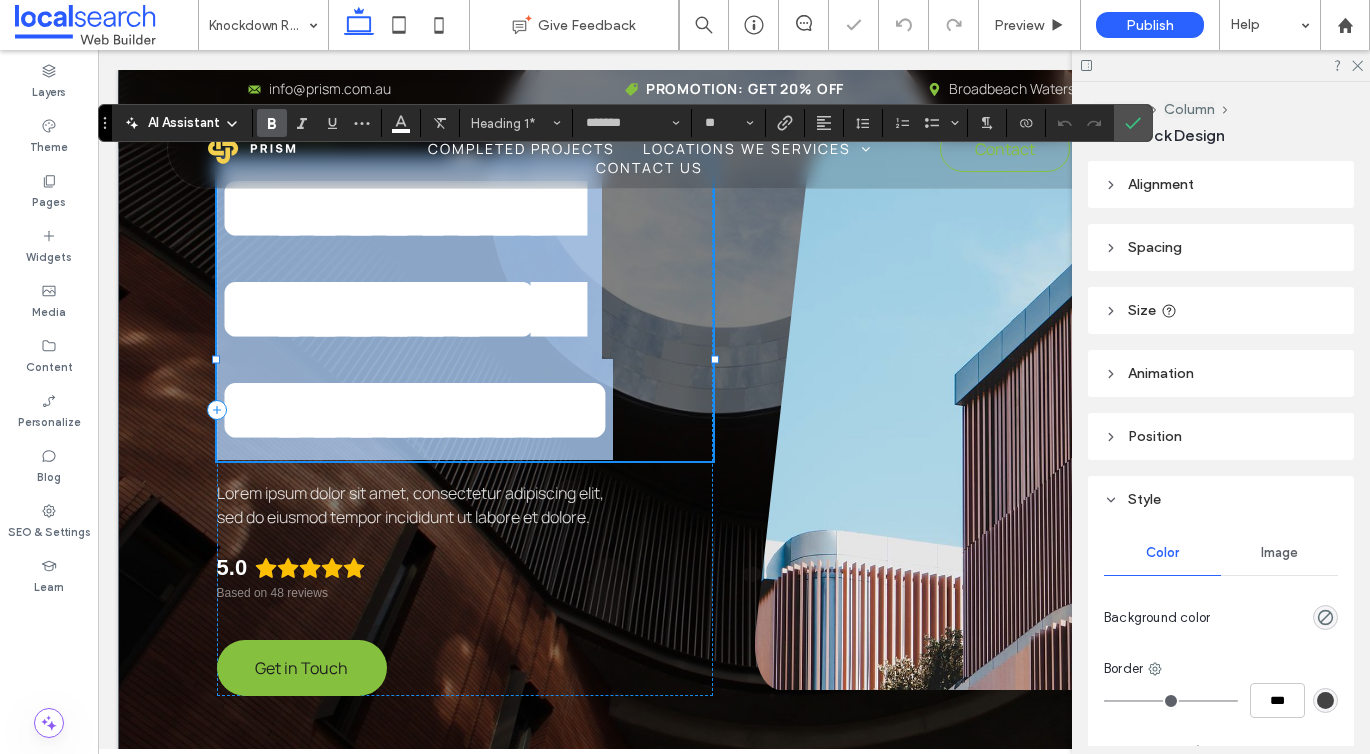 click on "**********" at bounding box center (415, 308) 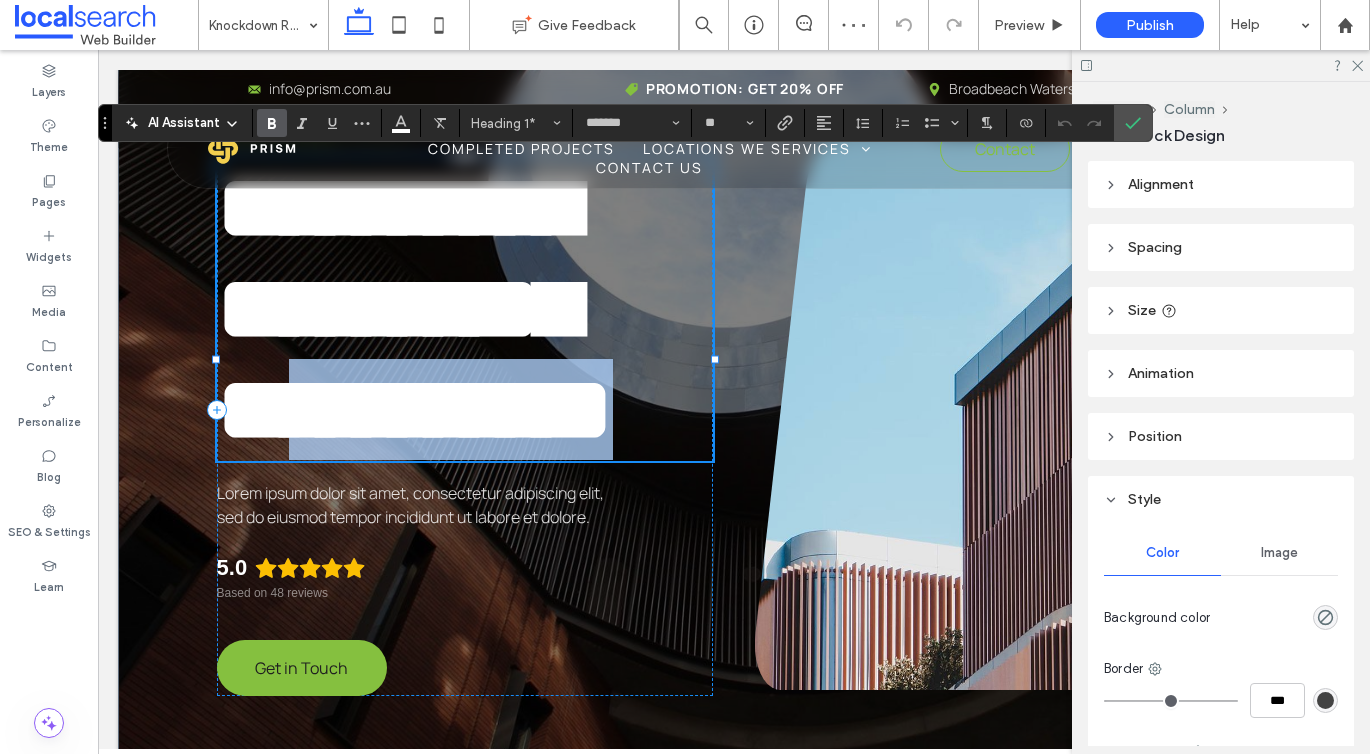 click on "**********" at bounding box center (415, 308) 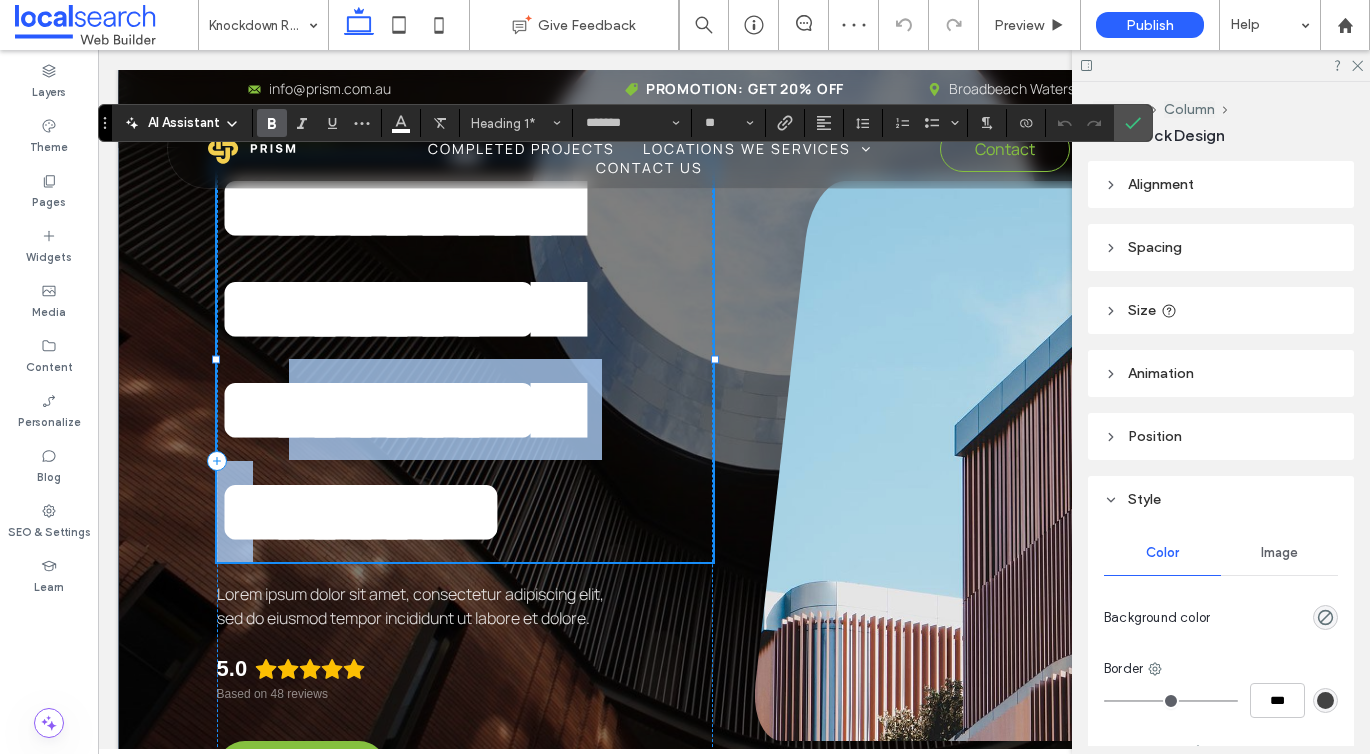 type on "**" 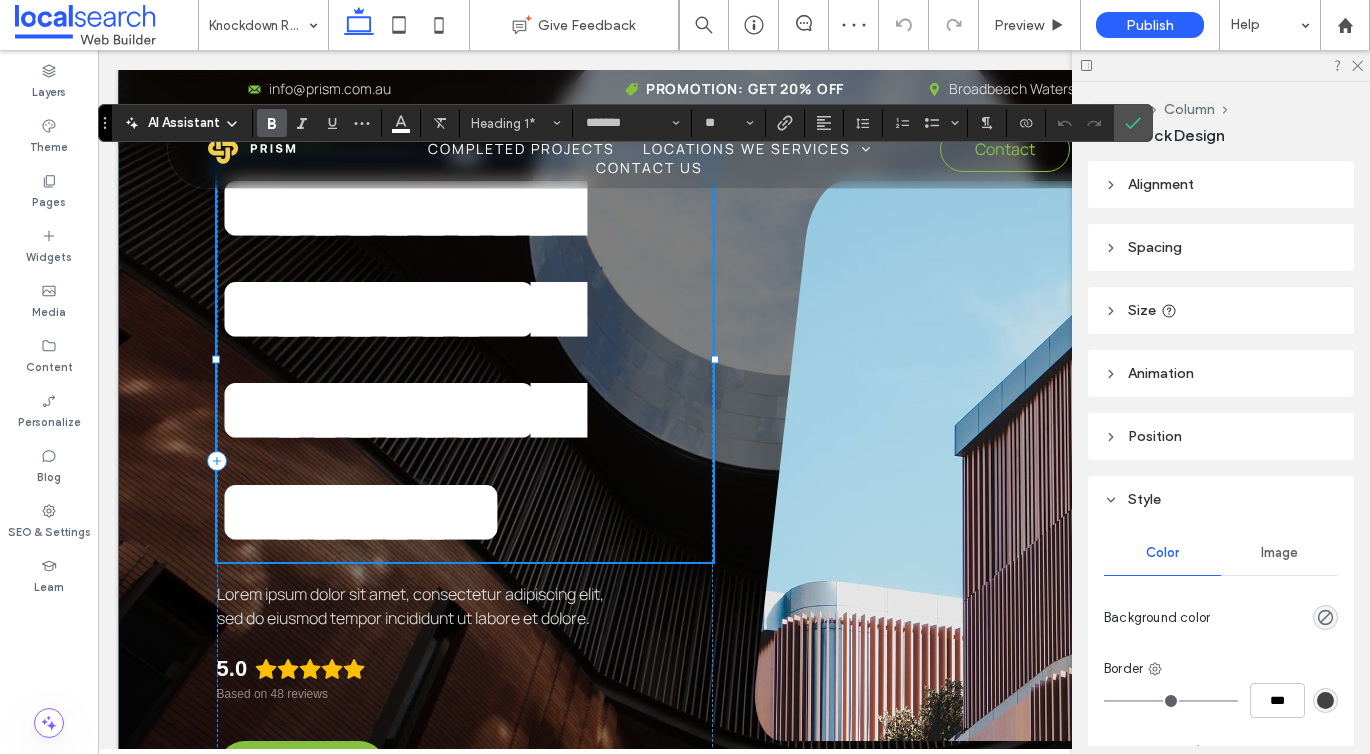 scroll, scrollTop: 12, scrollLeft: 0, axis: vertical 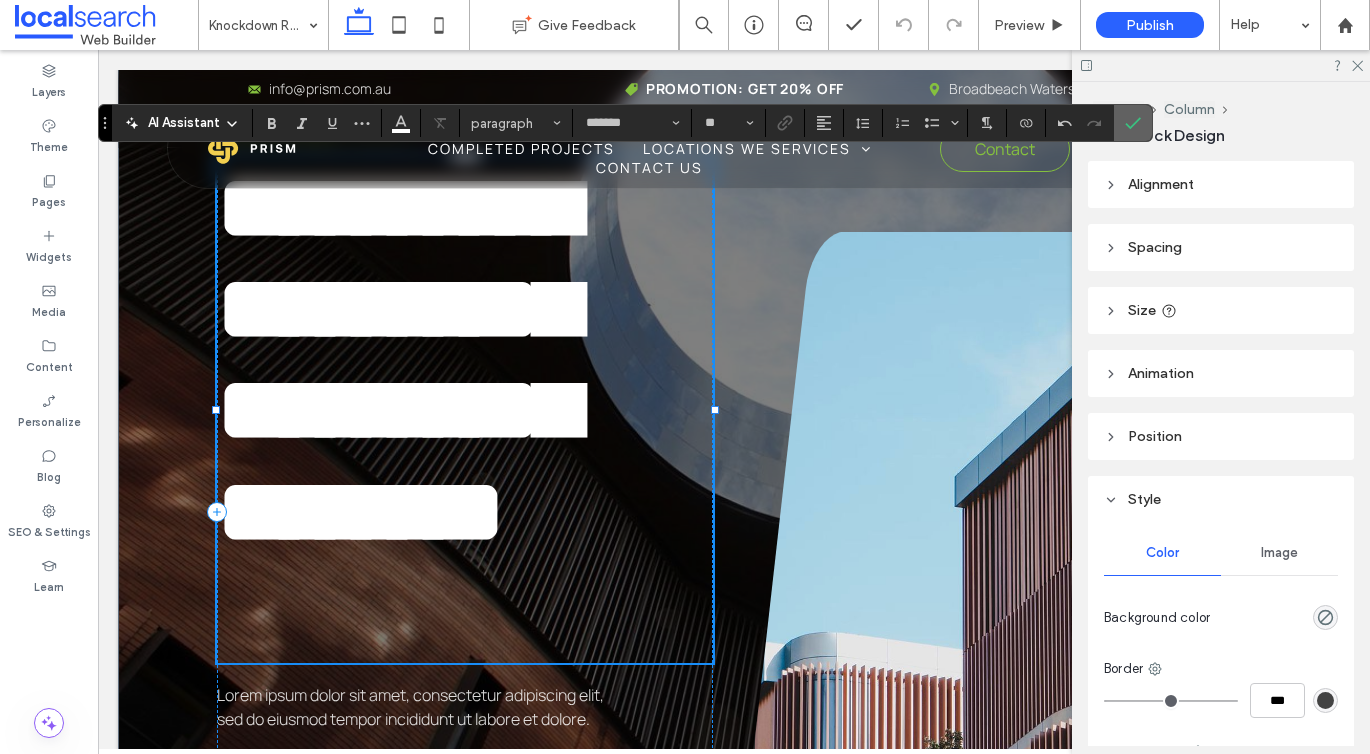 click 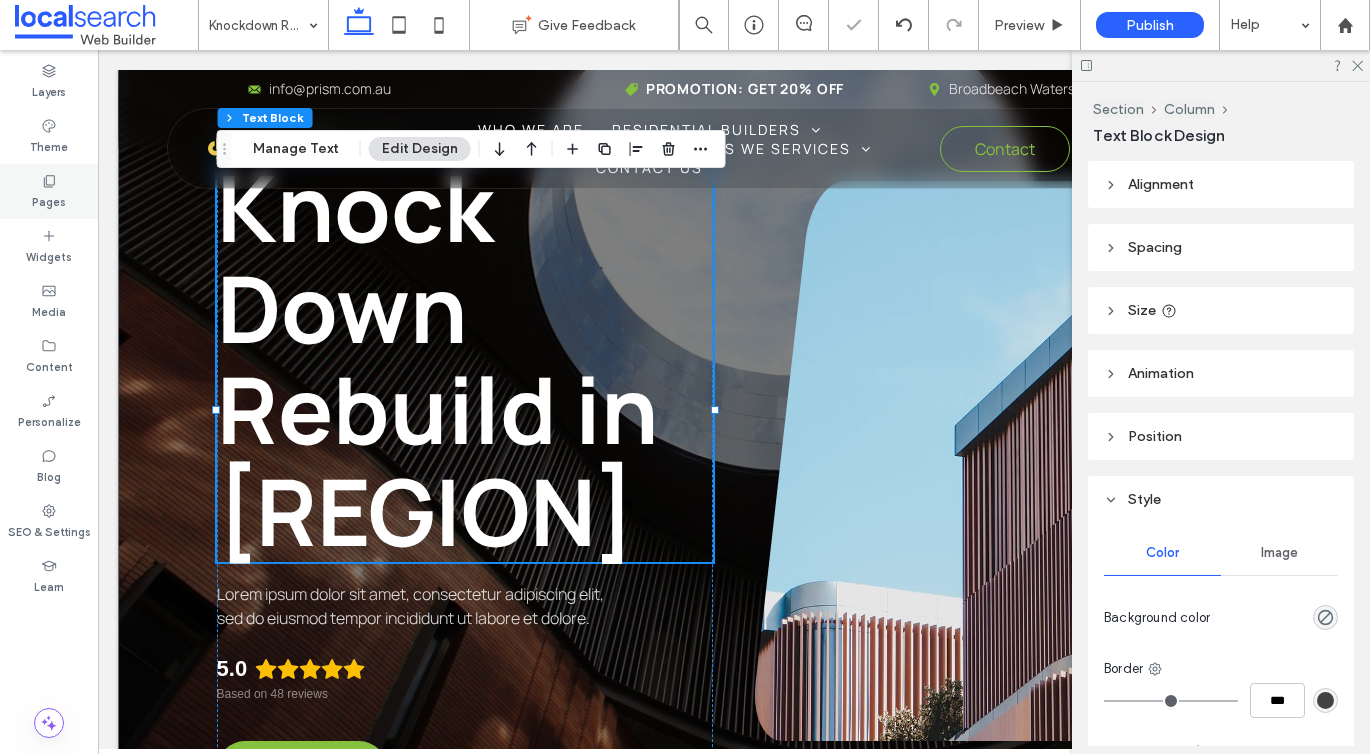 click 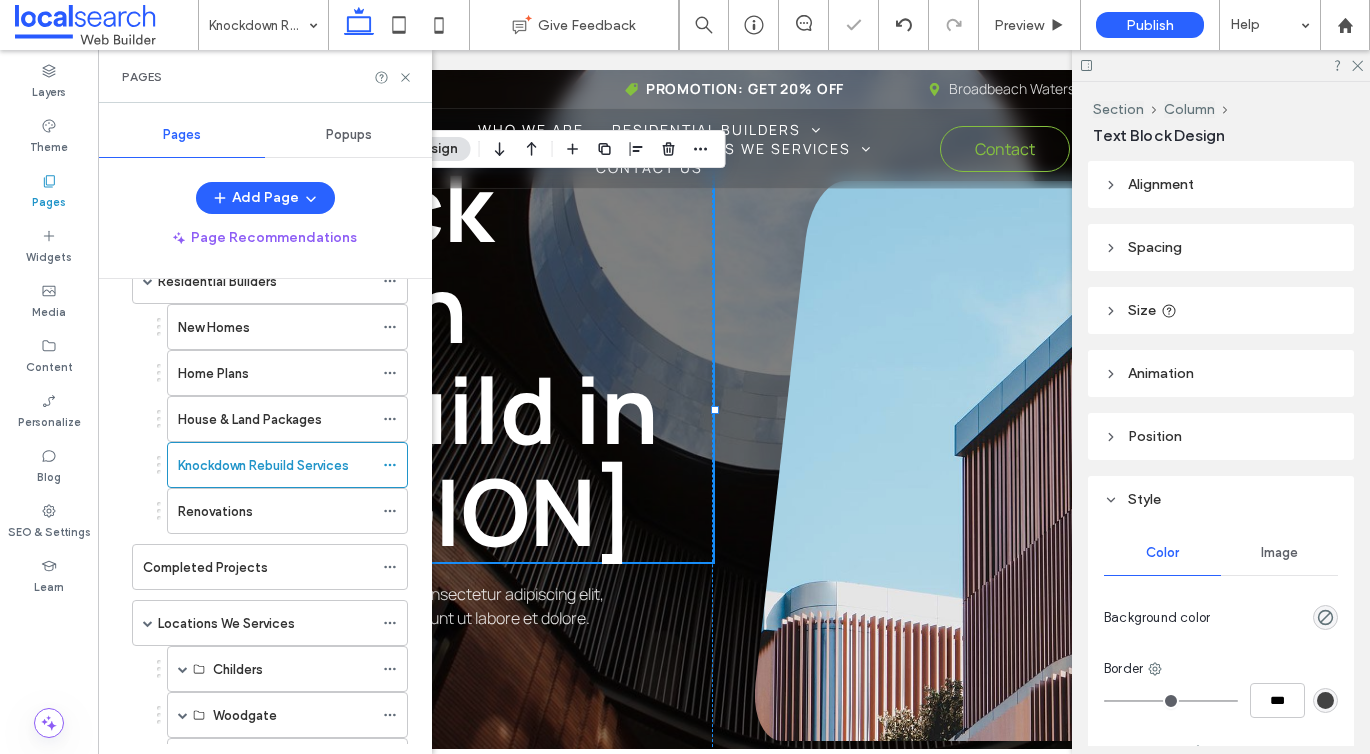 scroll, scrollTop: 202, scrollLeft: 0, axis: vertical 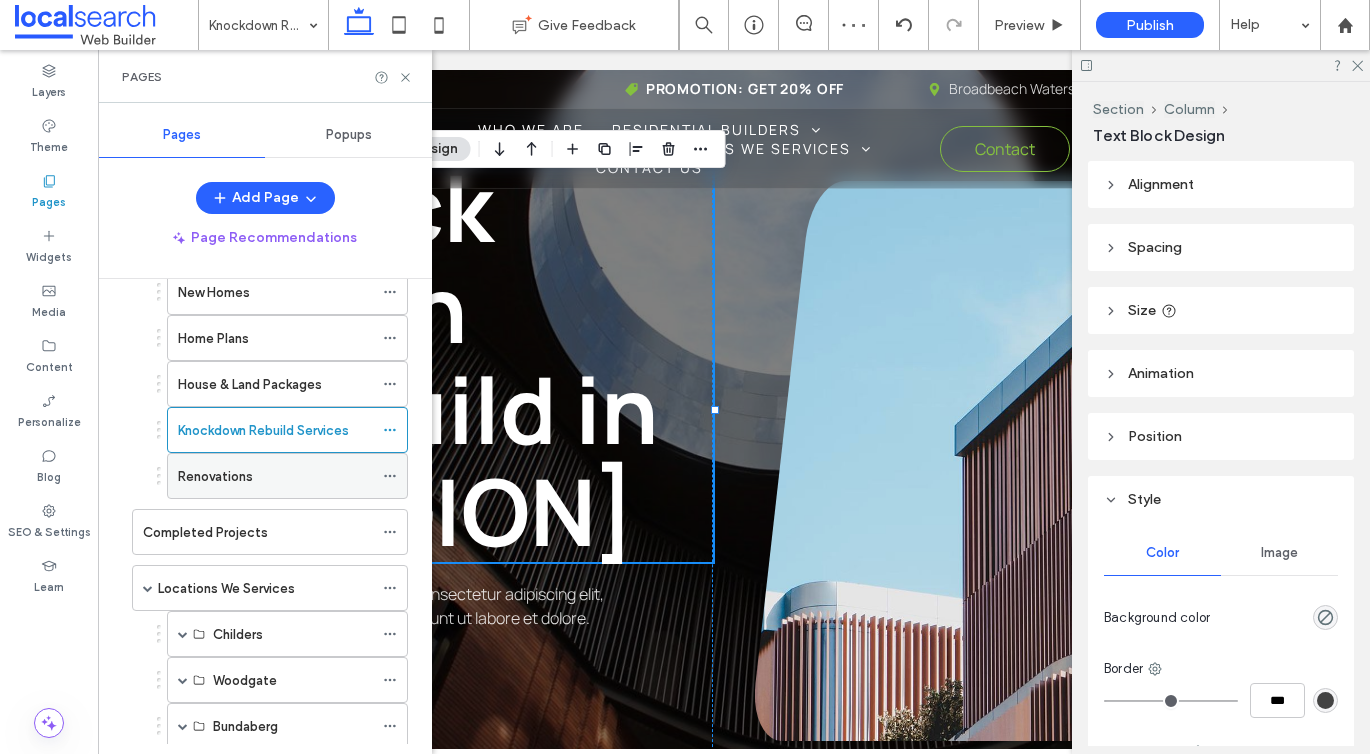 click on "Renovations" at bounding box center (215, 476) 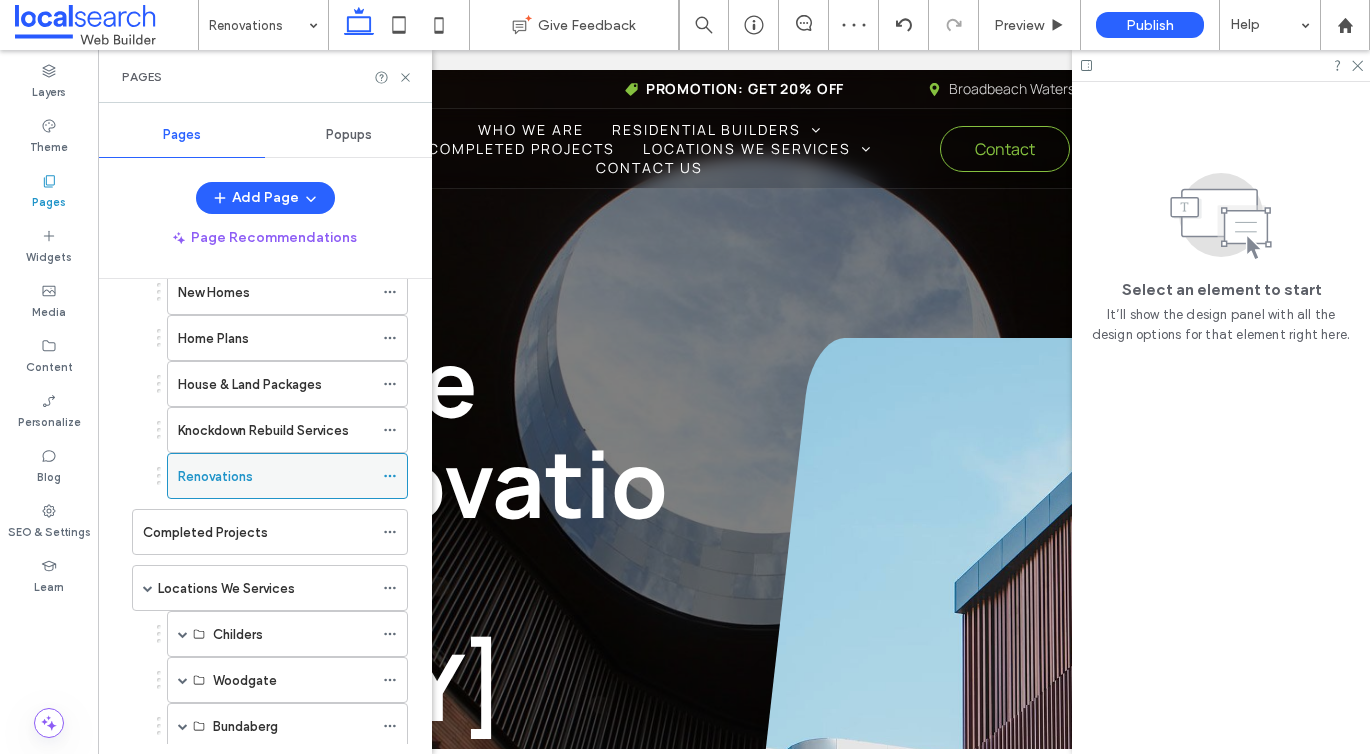 scroll, scrollTop: 0, scrollLeft: 0, axis: both 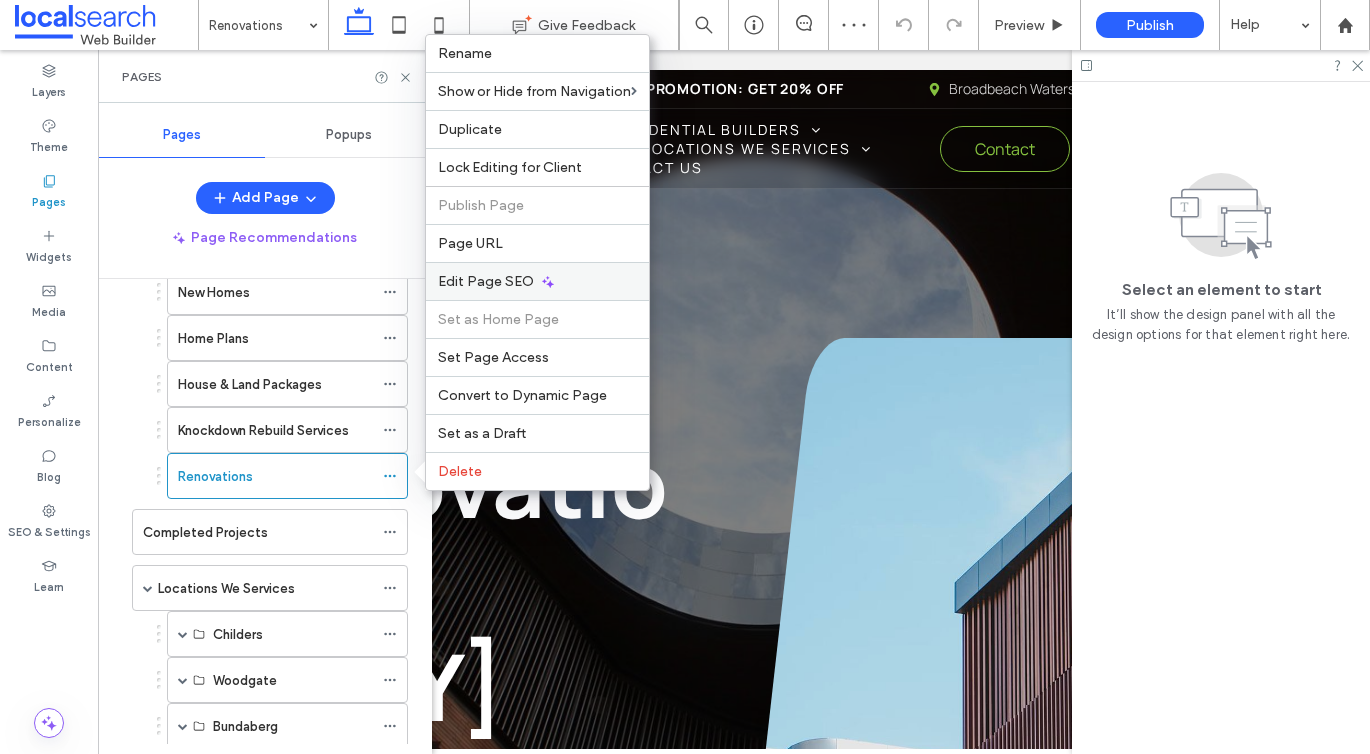 click on "Edit Page SEO" at bounding box center [486, 281] 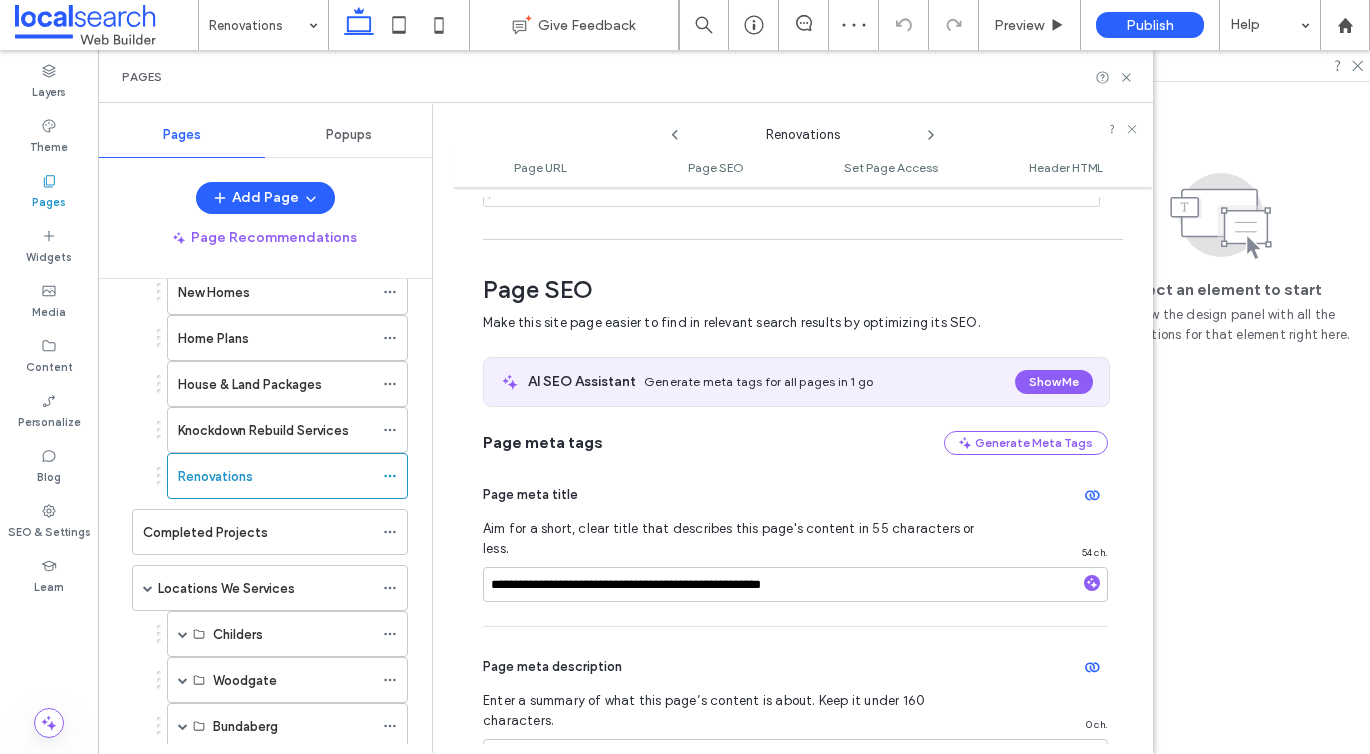 scroll, scrollTop: 275, scrollLeft: 0, axis: vertical 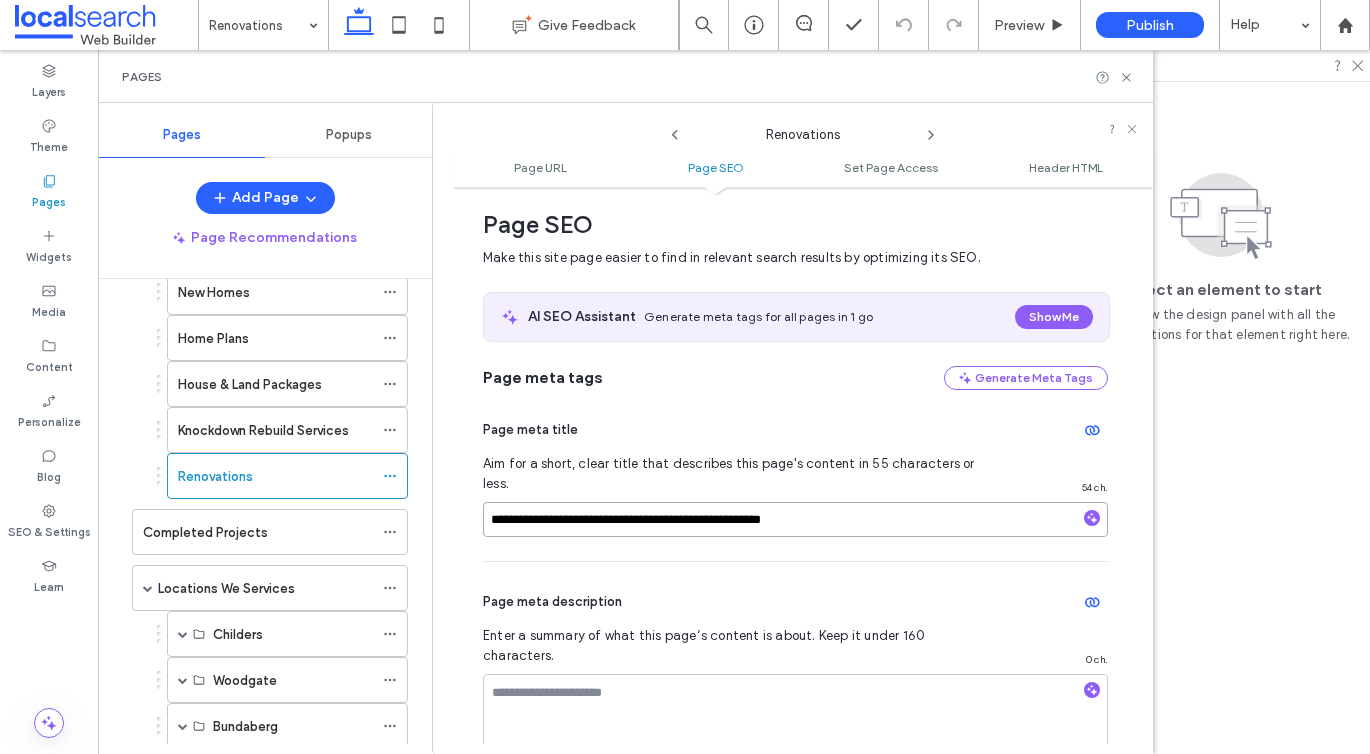 click on "**********" at bounding box center [795, 519] 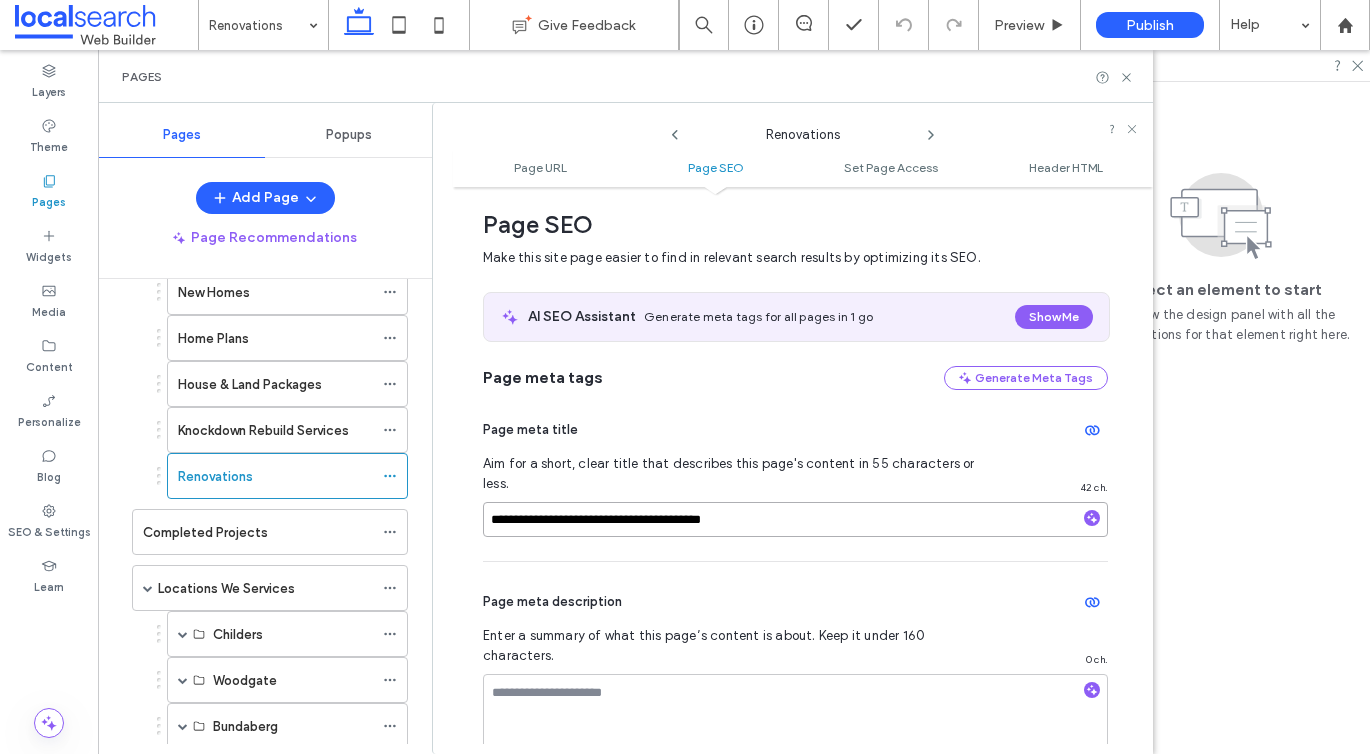 paste on "**********" 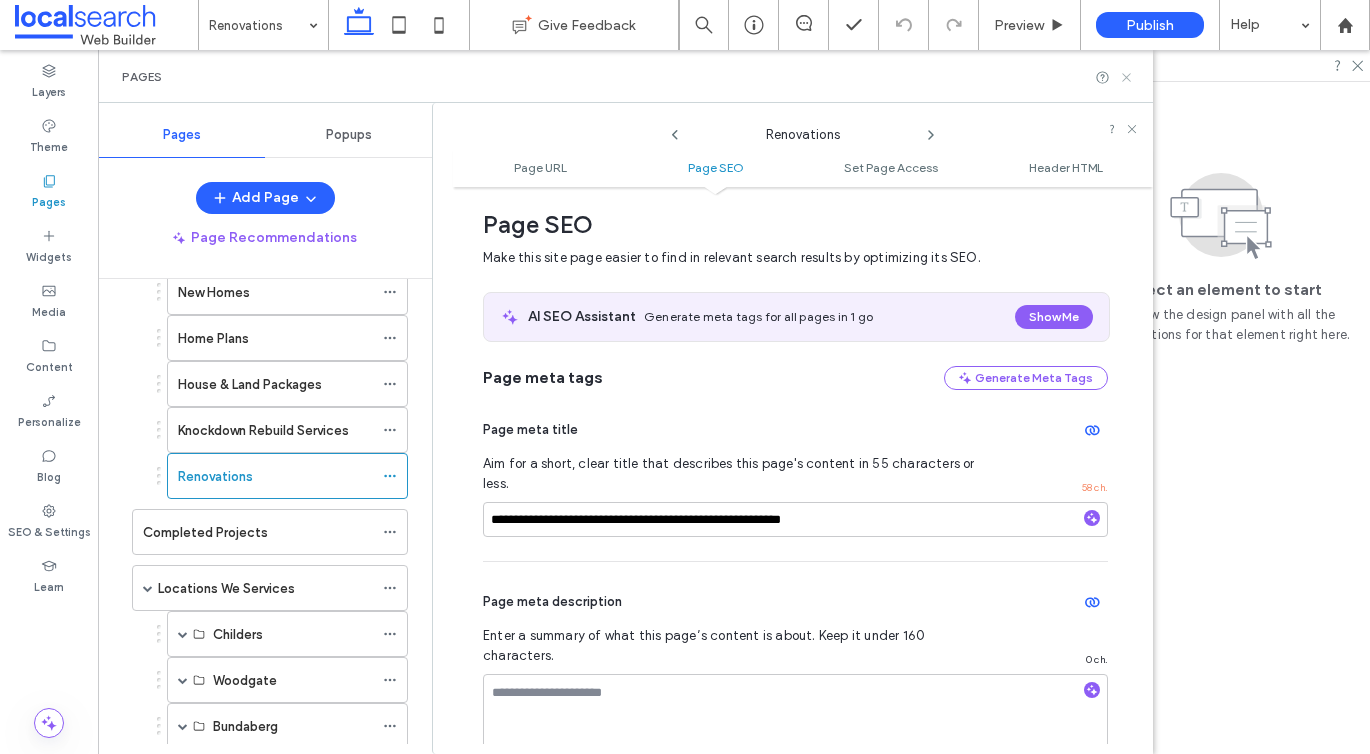 click 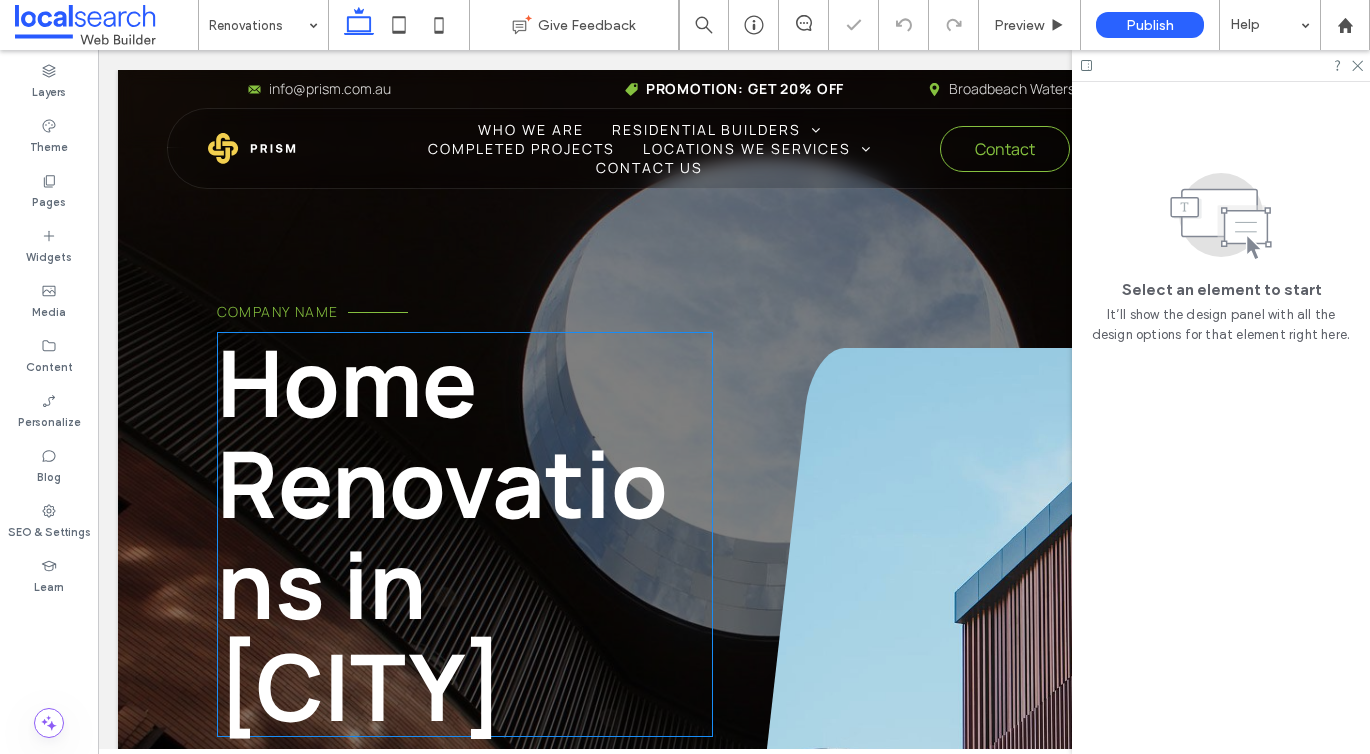 click on "Home Renovations in Bundaberg" at bounding box center [442, 534] 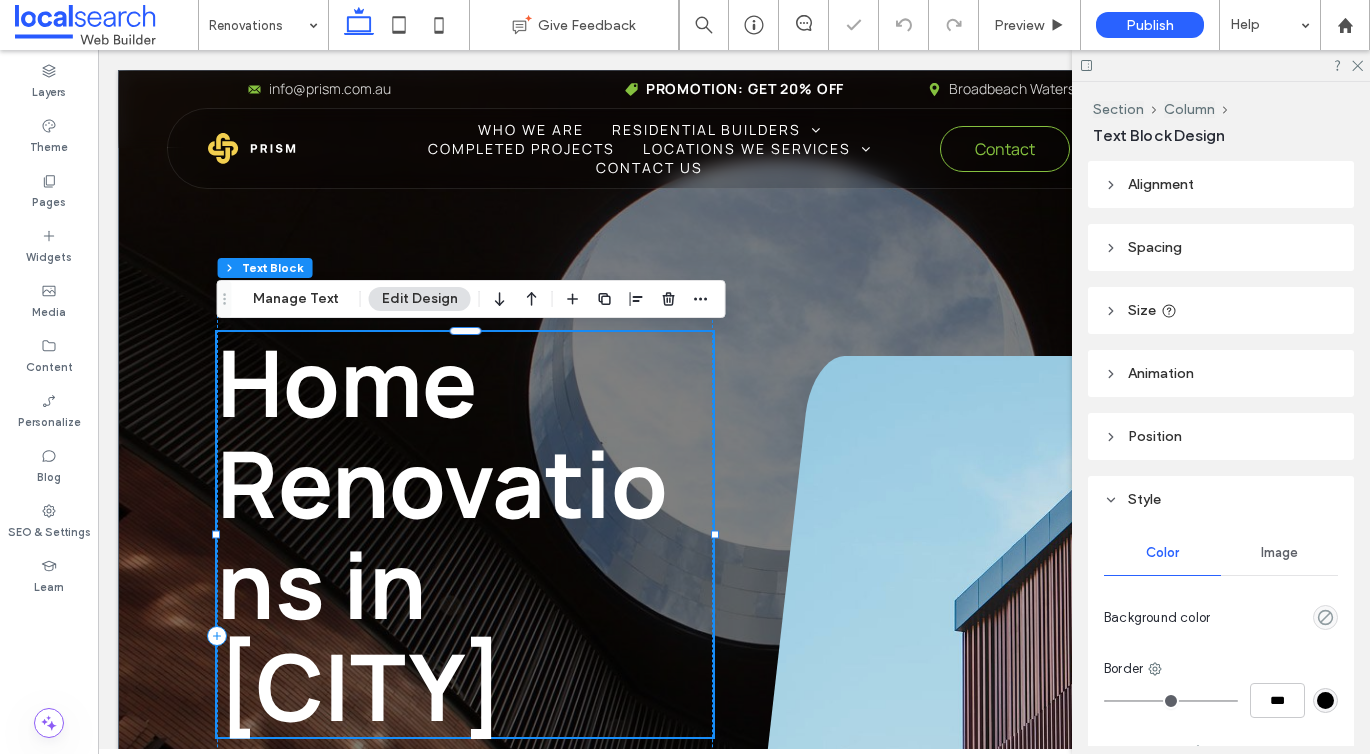 click on "Home Renovations in Bundaberg" at bounding box center (442, 534) 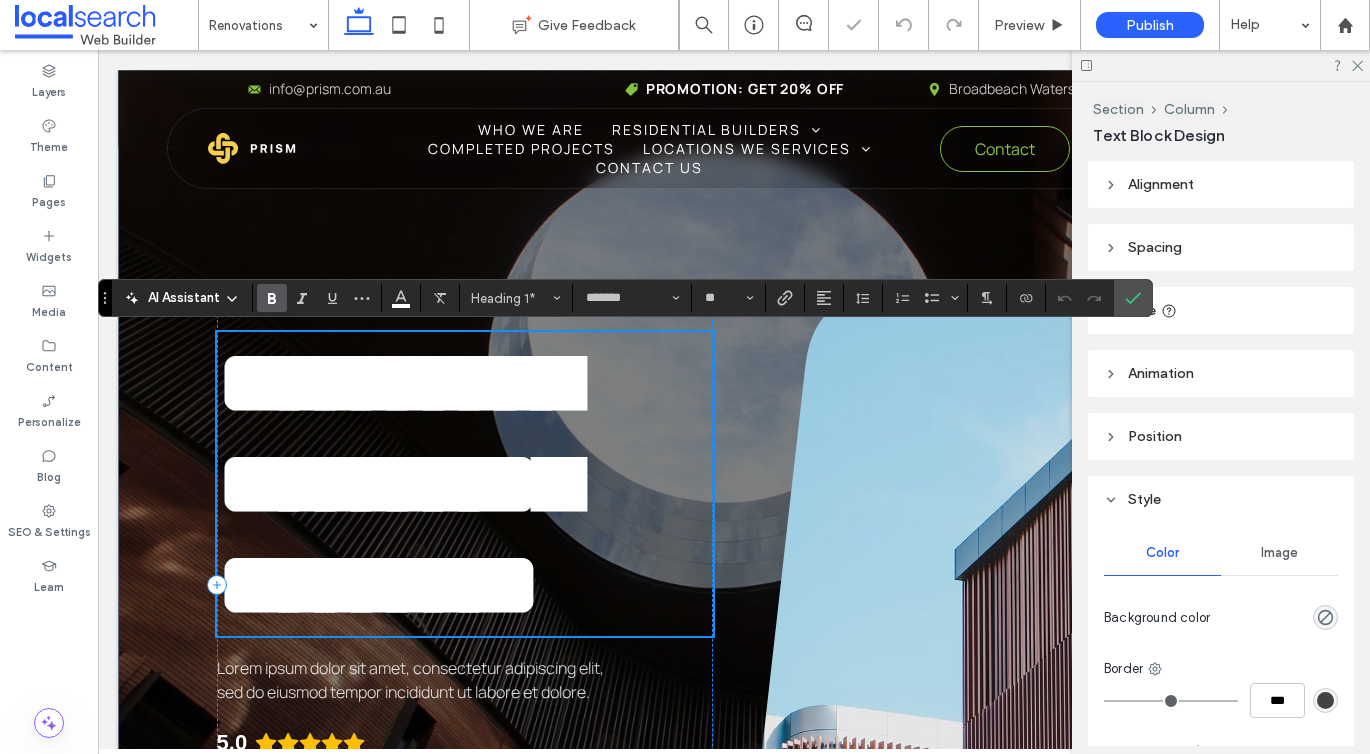 scroll, scrollTop: 163, scrollLeft: 0, axis: vertical 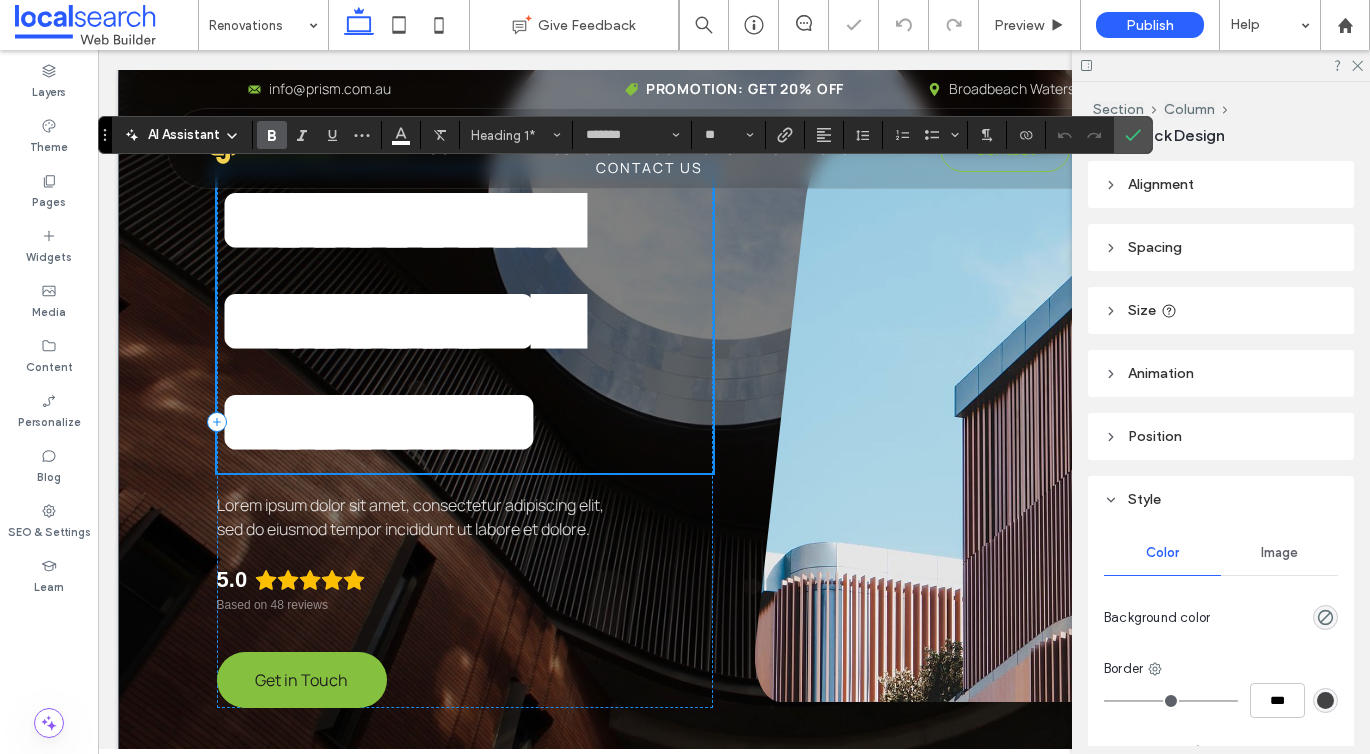 click on "**********" at bounding box center [397, 320] 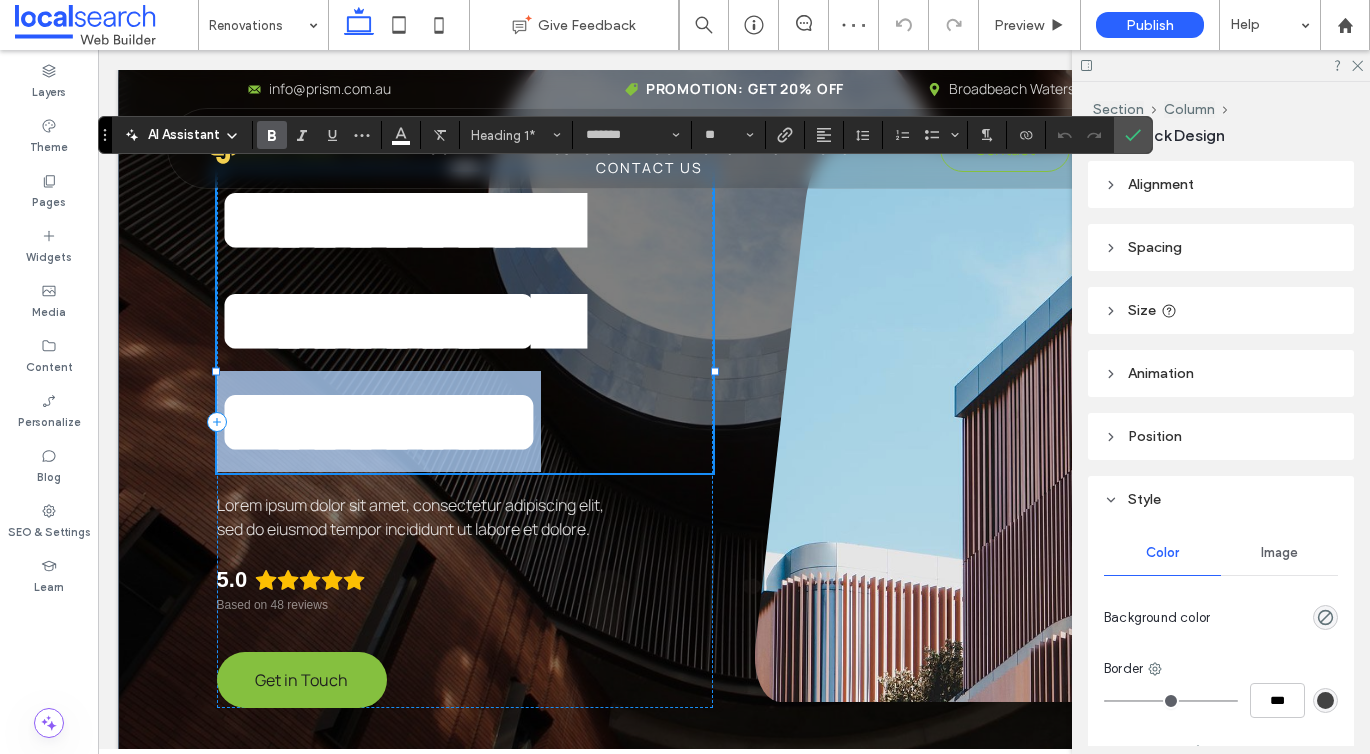click on "**********" at bounding box center (397, 320) 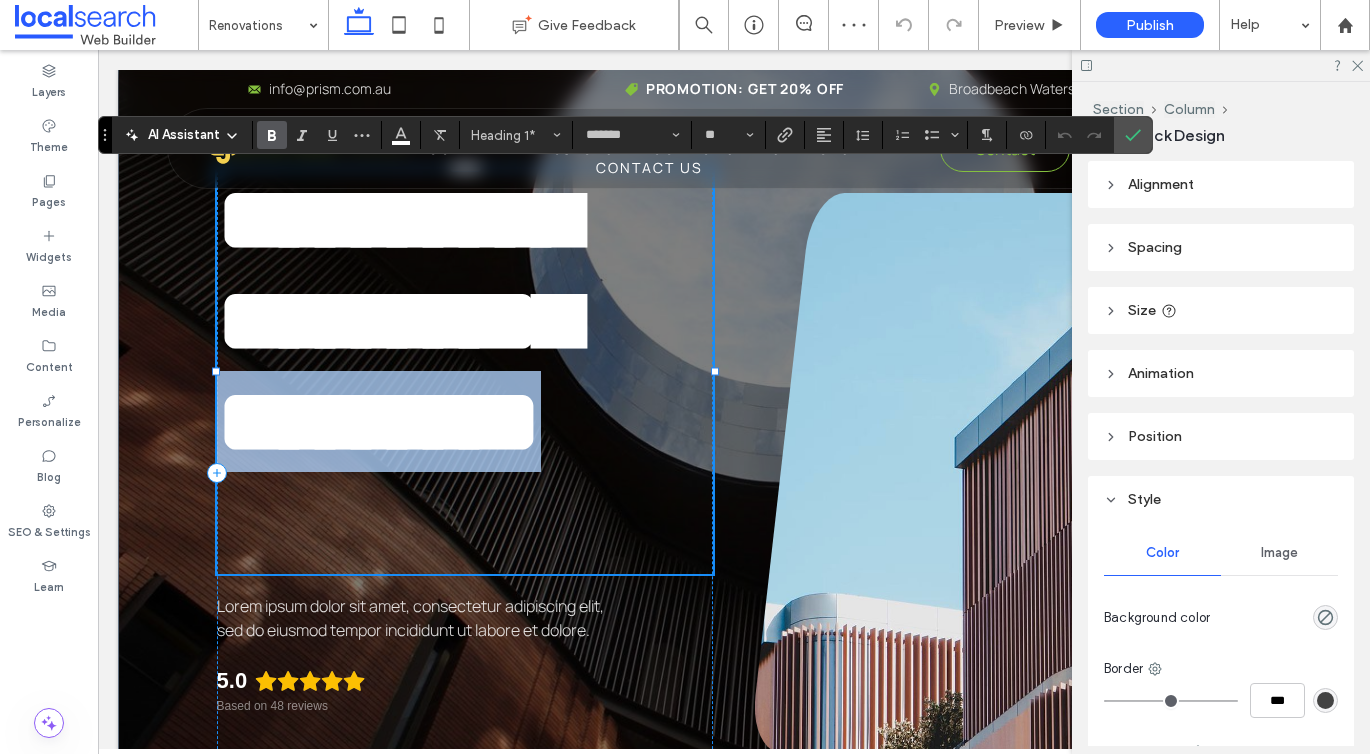 type on "**" 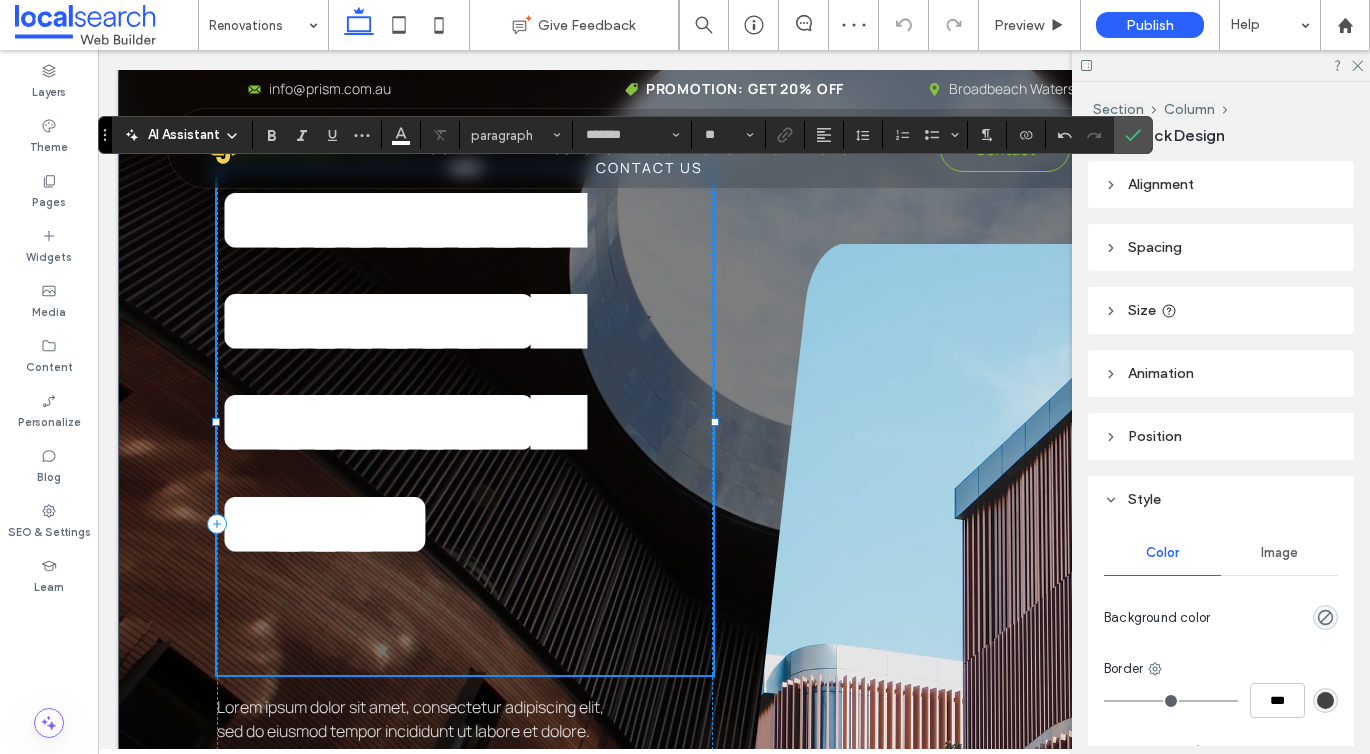 scroll, scrollTop: 12, scrollLeft: 0, axis: vertical 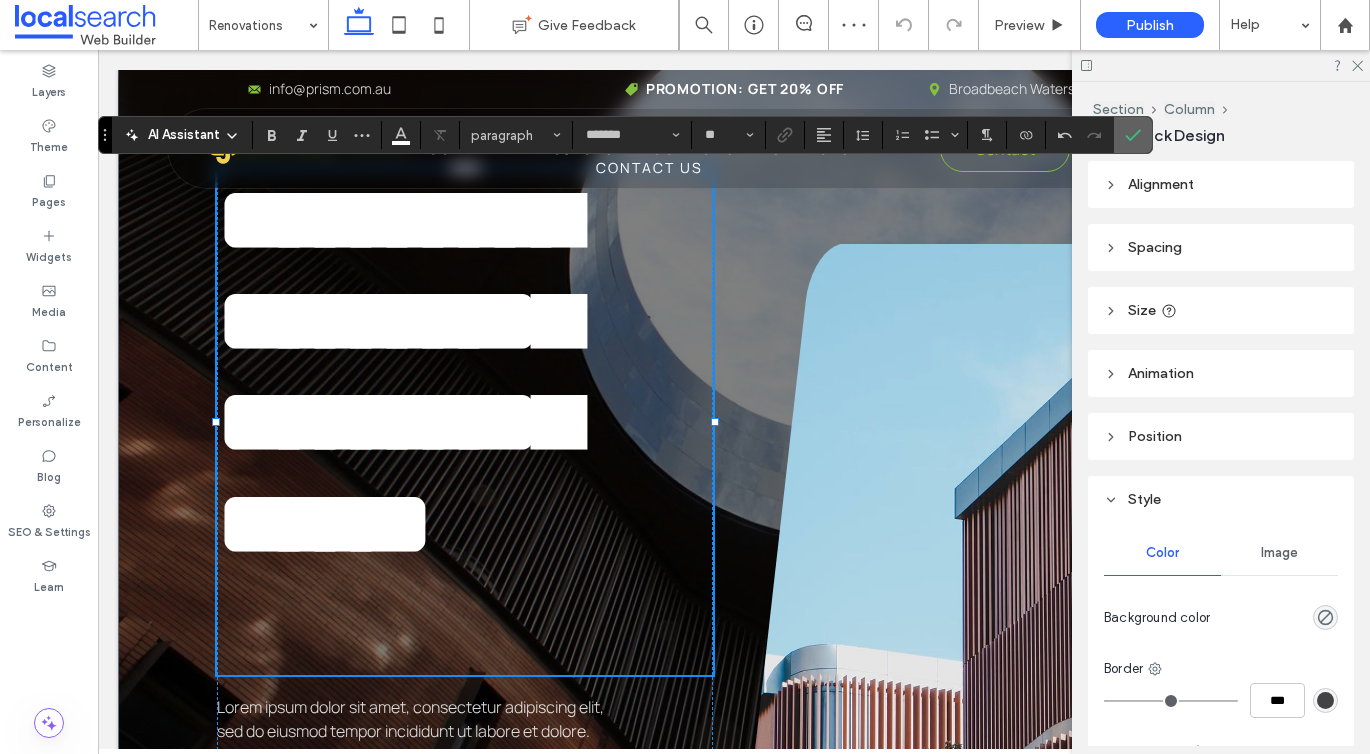 click 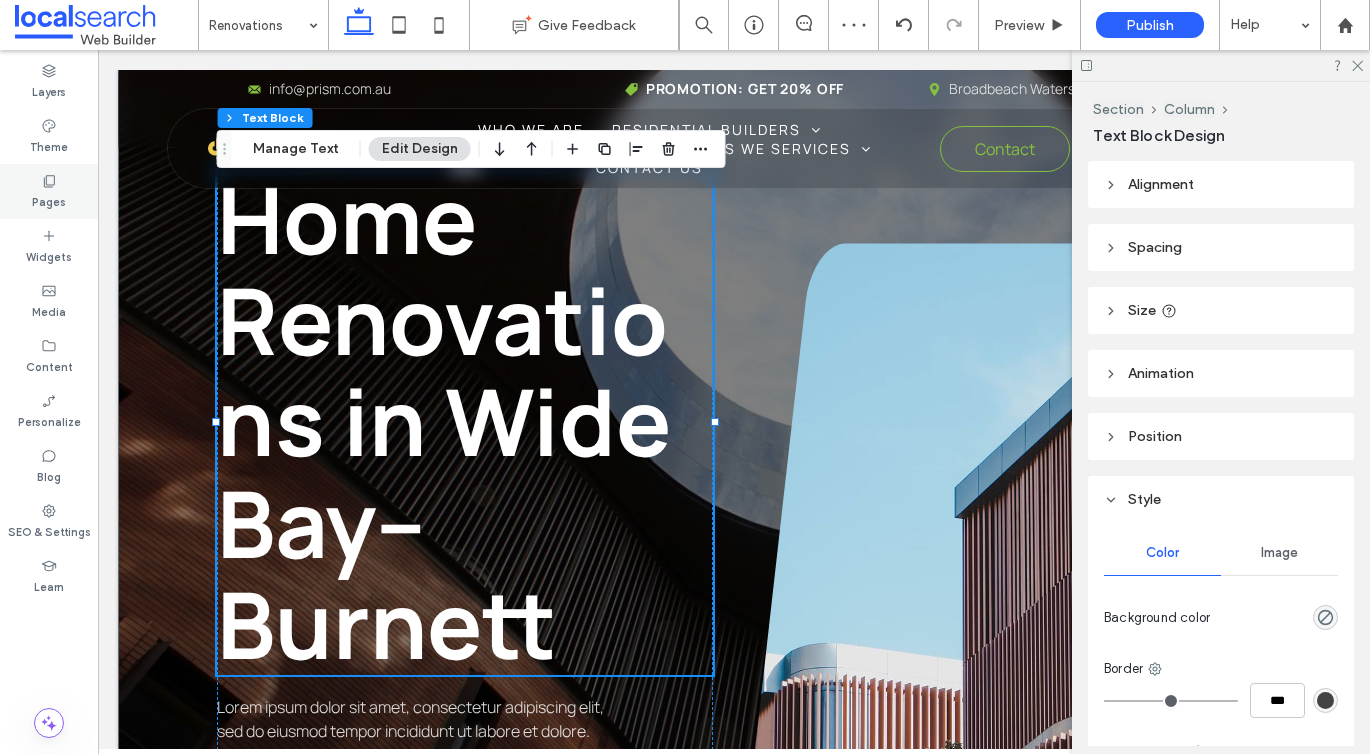click 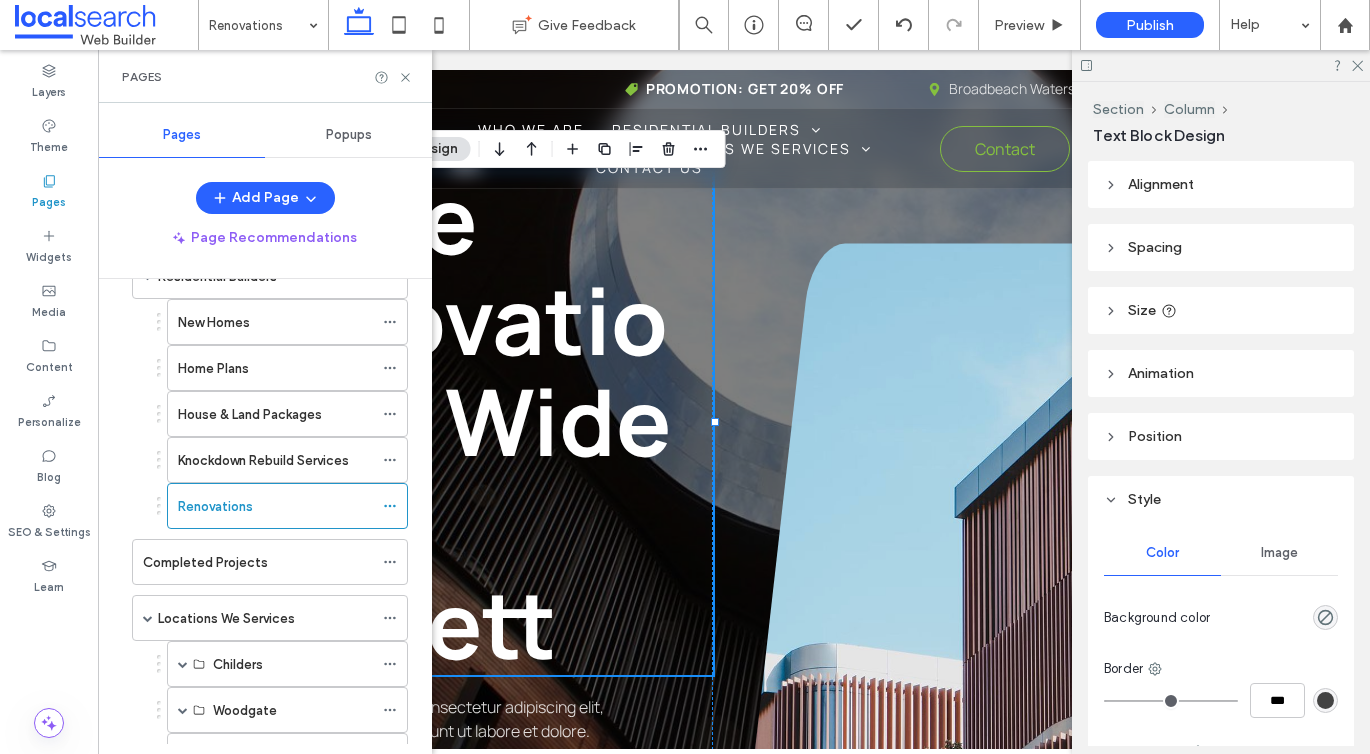 scroll, scrollTop: 192, scrollLeft: 0, axis: vertical 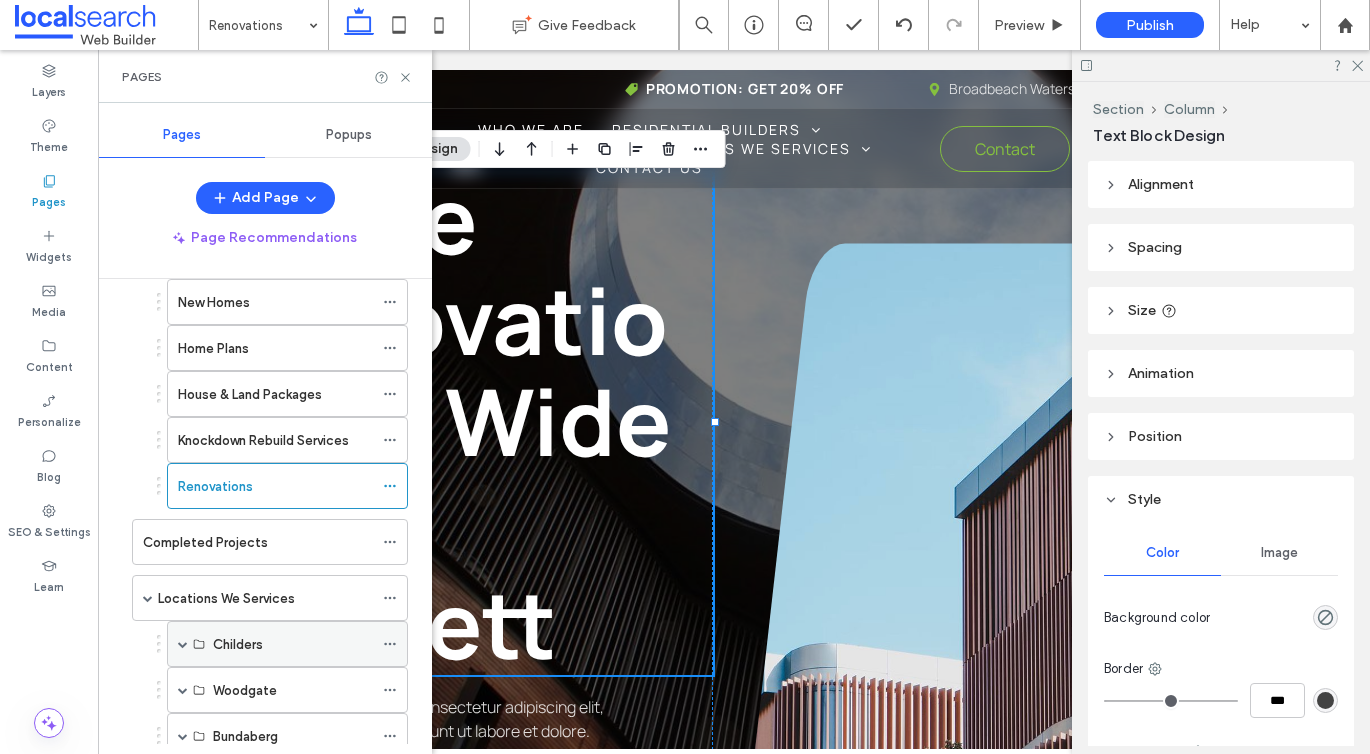 click on "Childers" at bounding box center [238, 644] 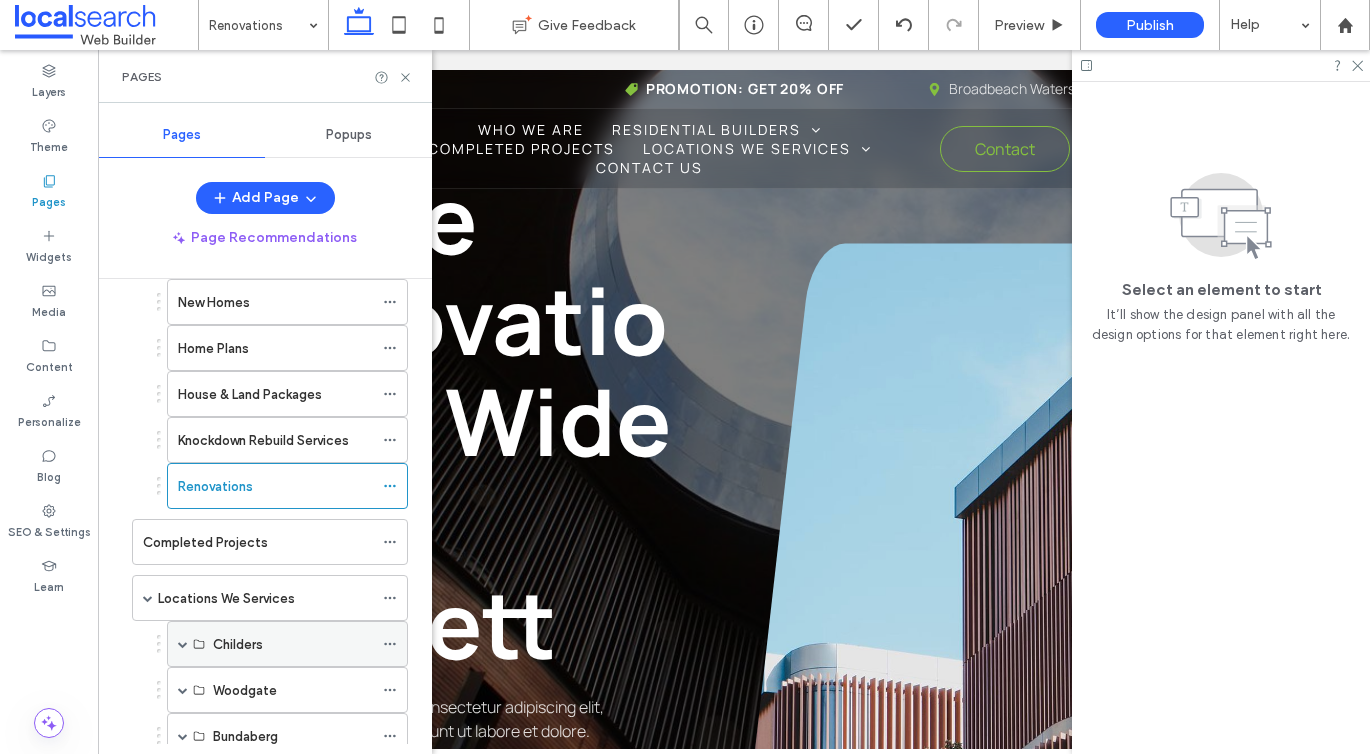 click at bounding box center (183, 644) 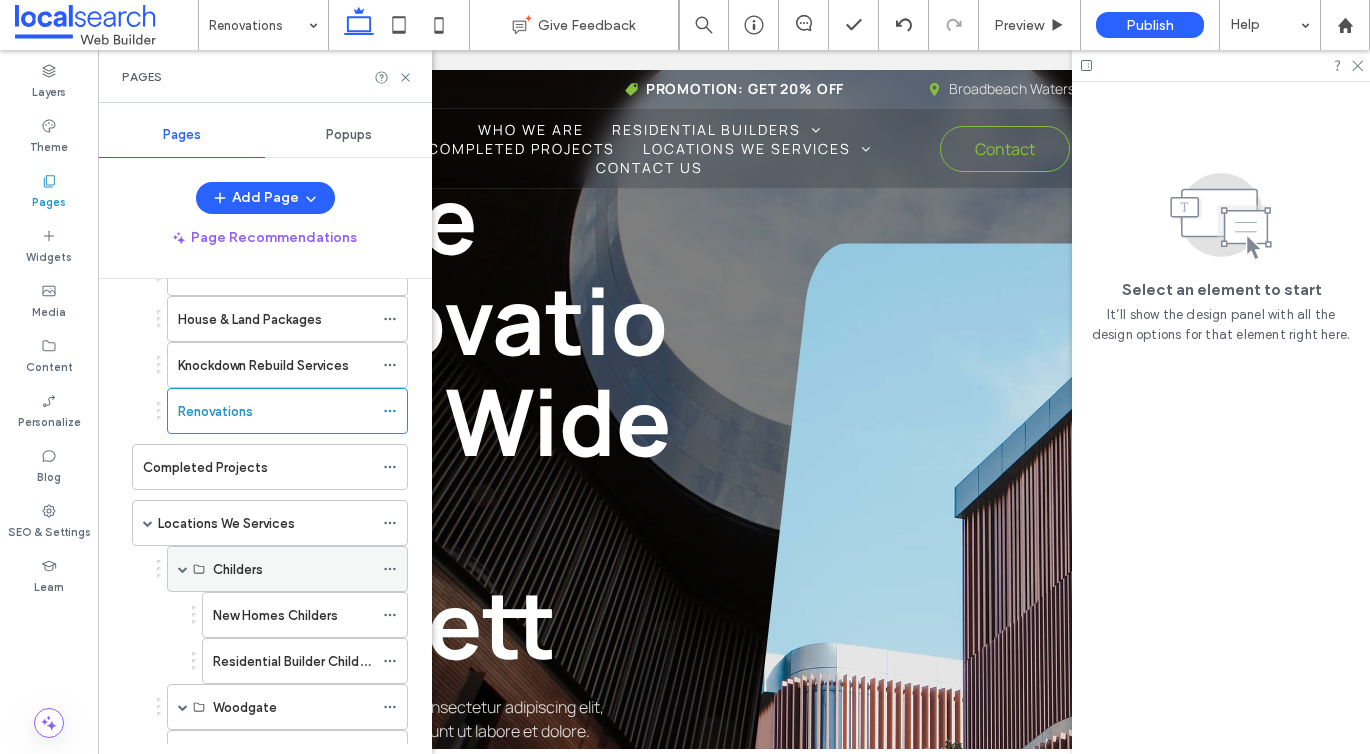 scroll, scrollTop: 275, scrollLeft: 0, axis: vertical 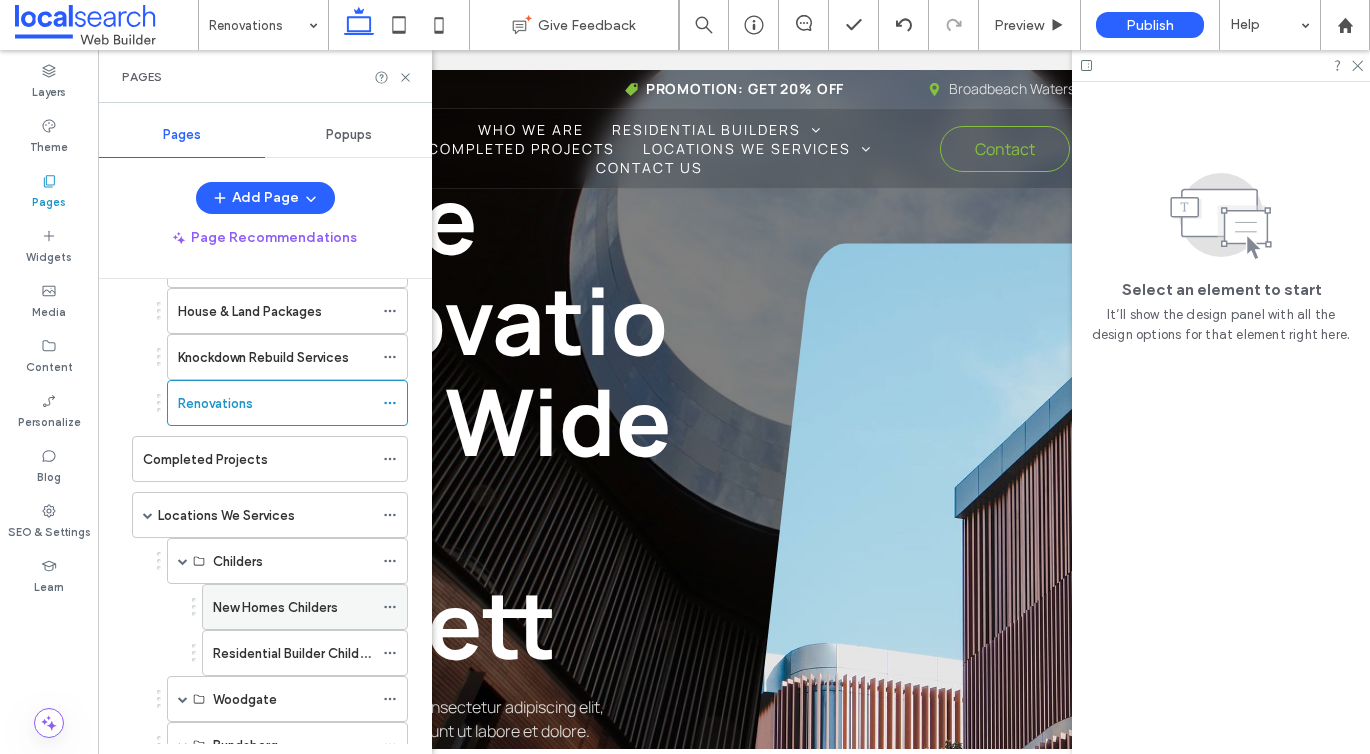 click on "New Homes Childers" at bounding box center (275, 607) 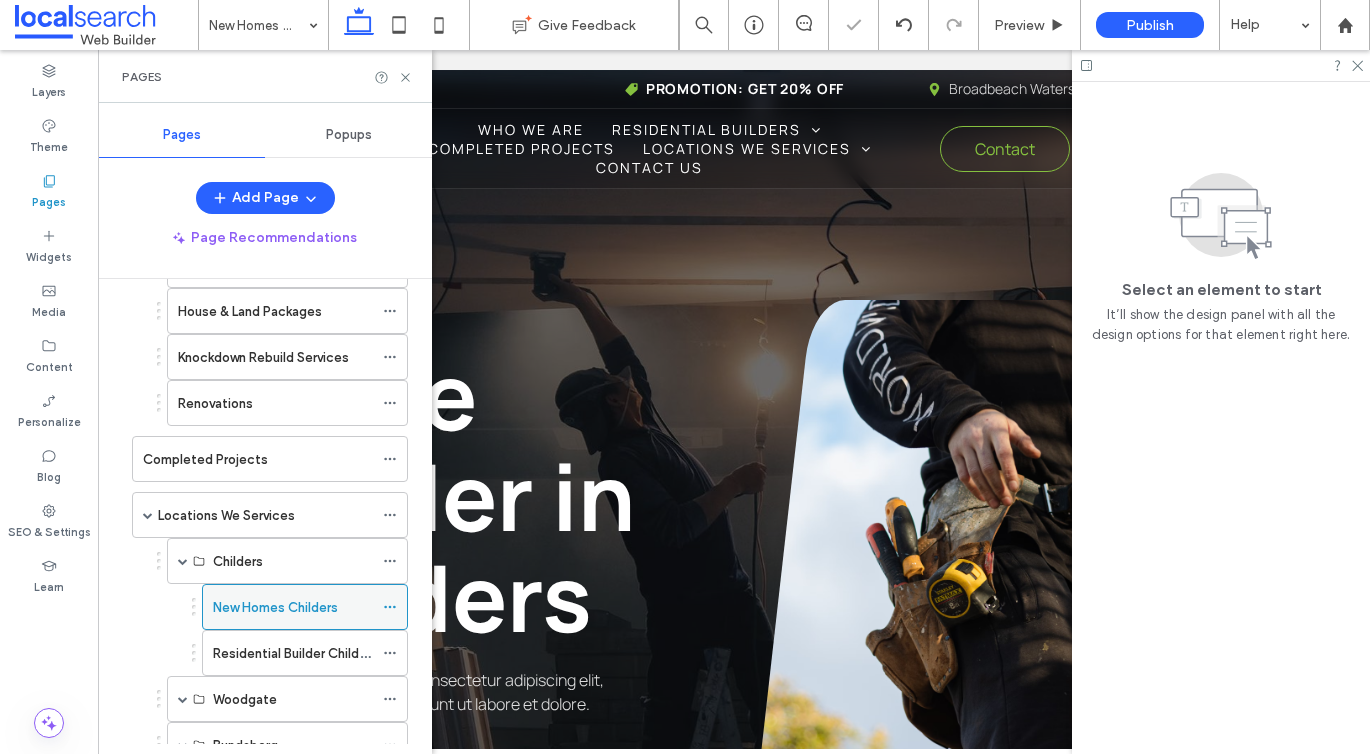 scroll, scrollTop: 0, scrollLeft: 0, axis: both 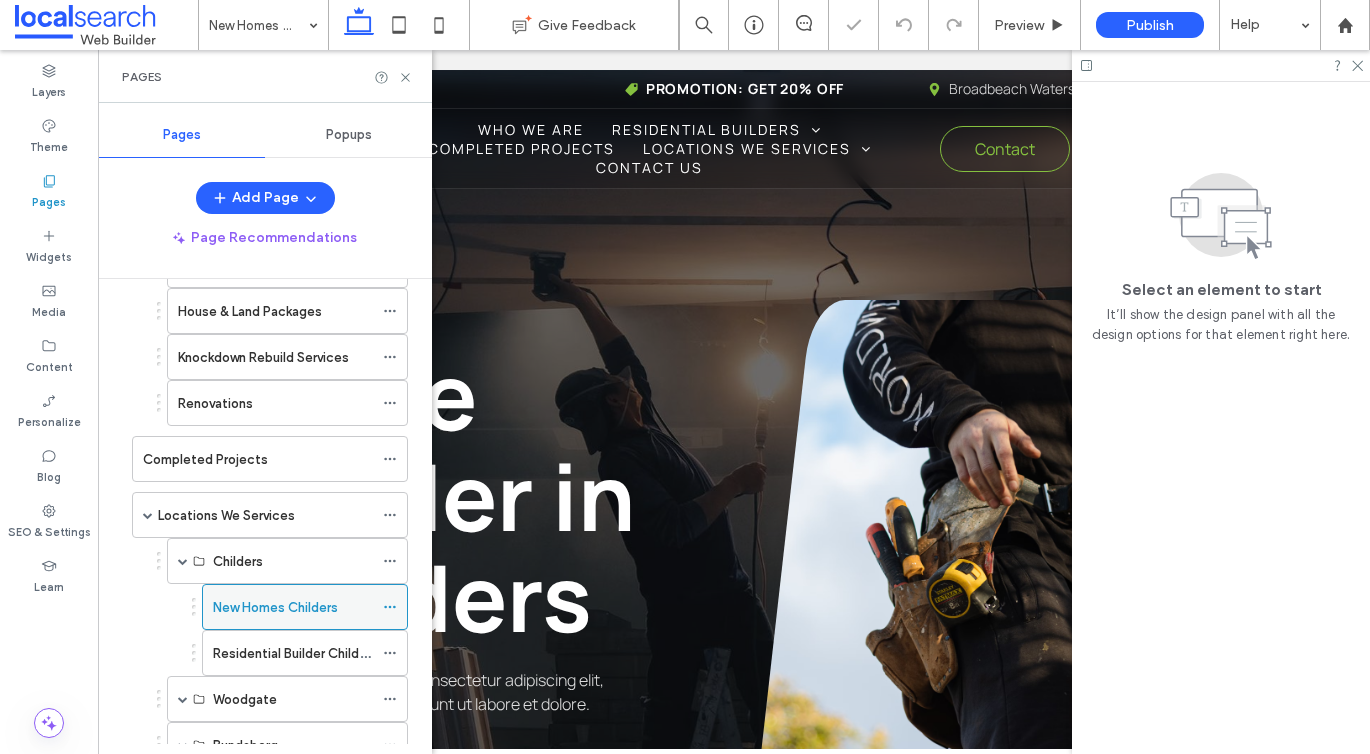 click at bounding box center (390, 607) 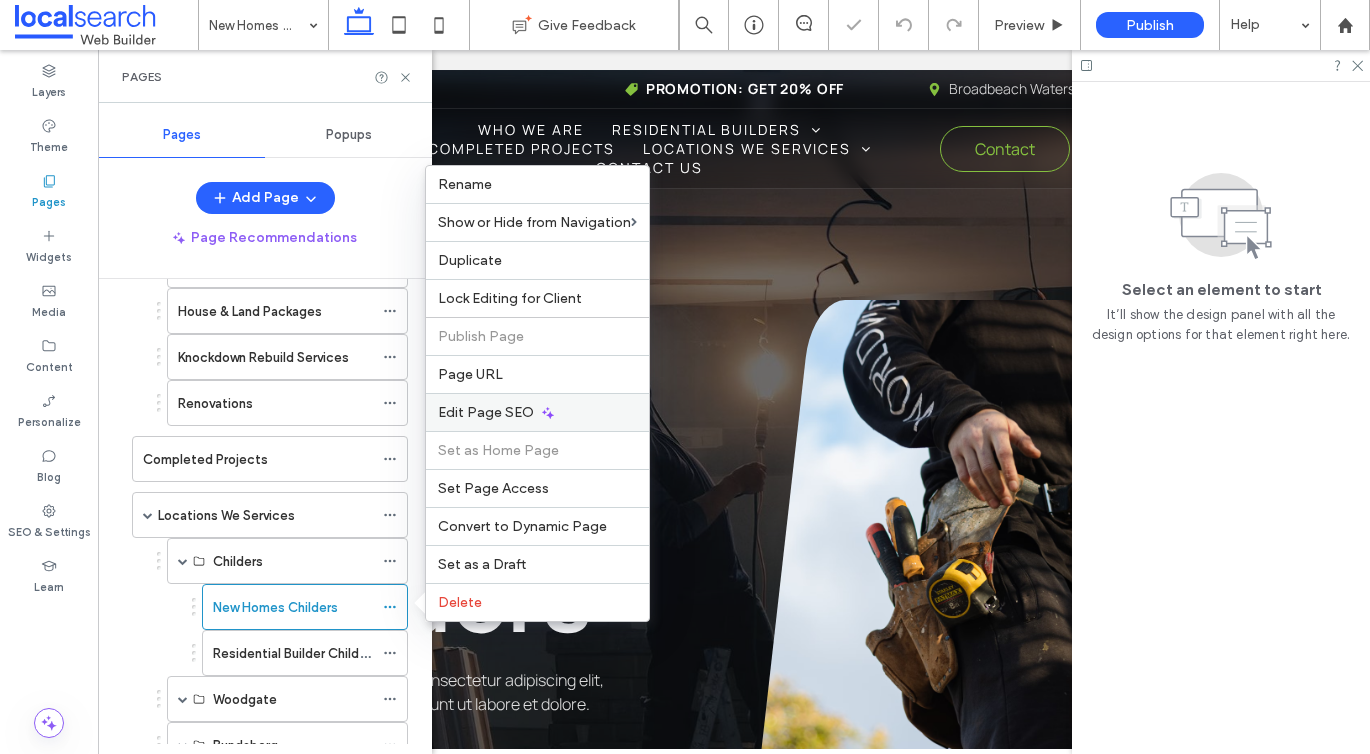 click on "Edit Page SEO" at bounding box center (486, 412) 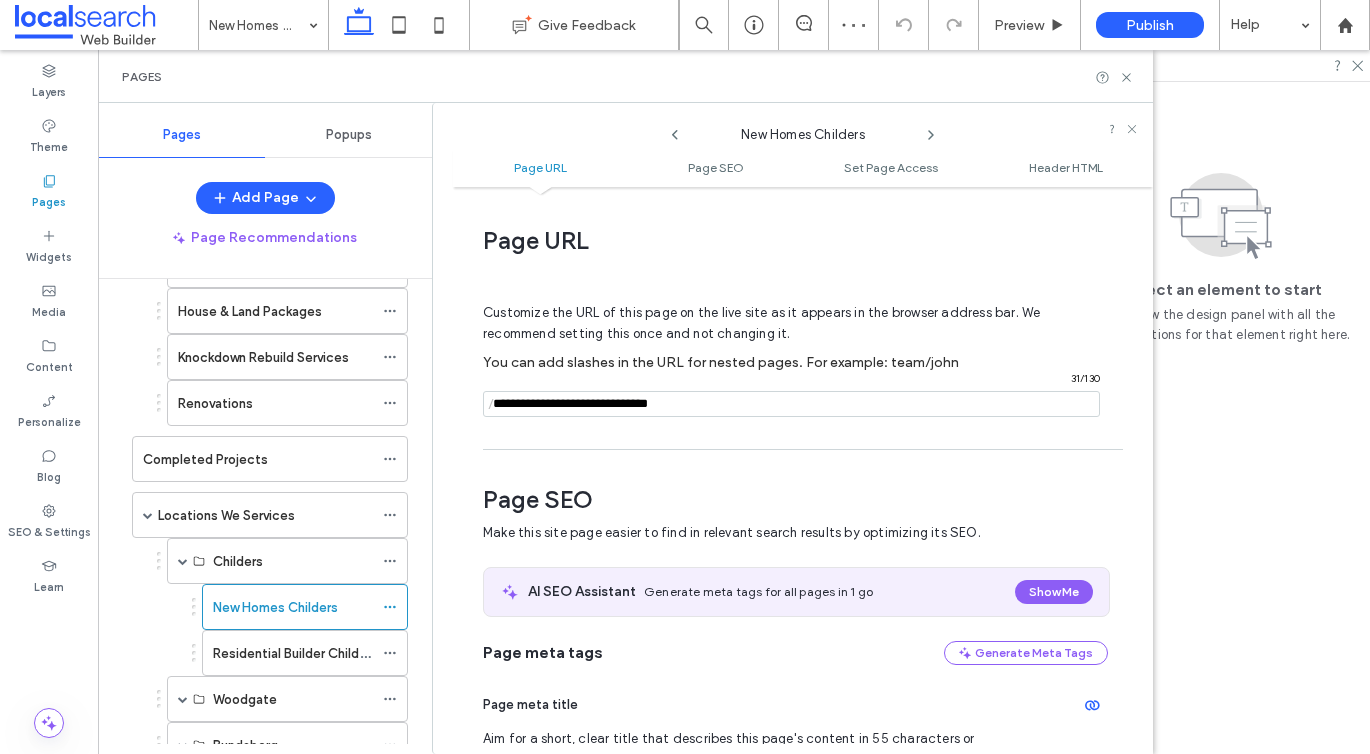 scroll, scrollTop: 275, scrollLeft: 0, axis: vertical 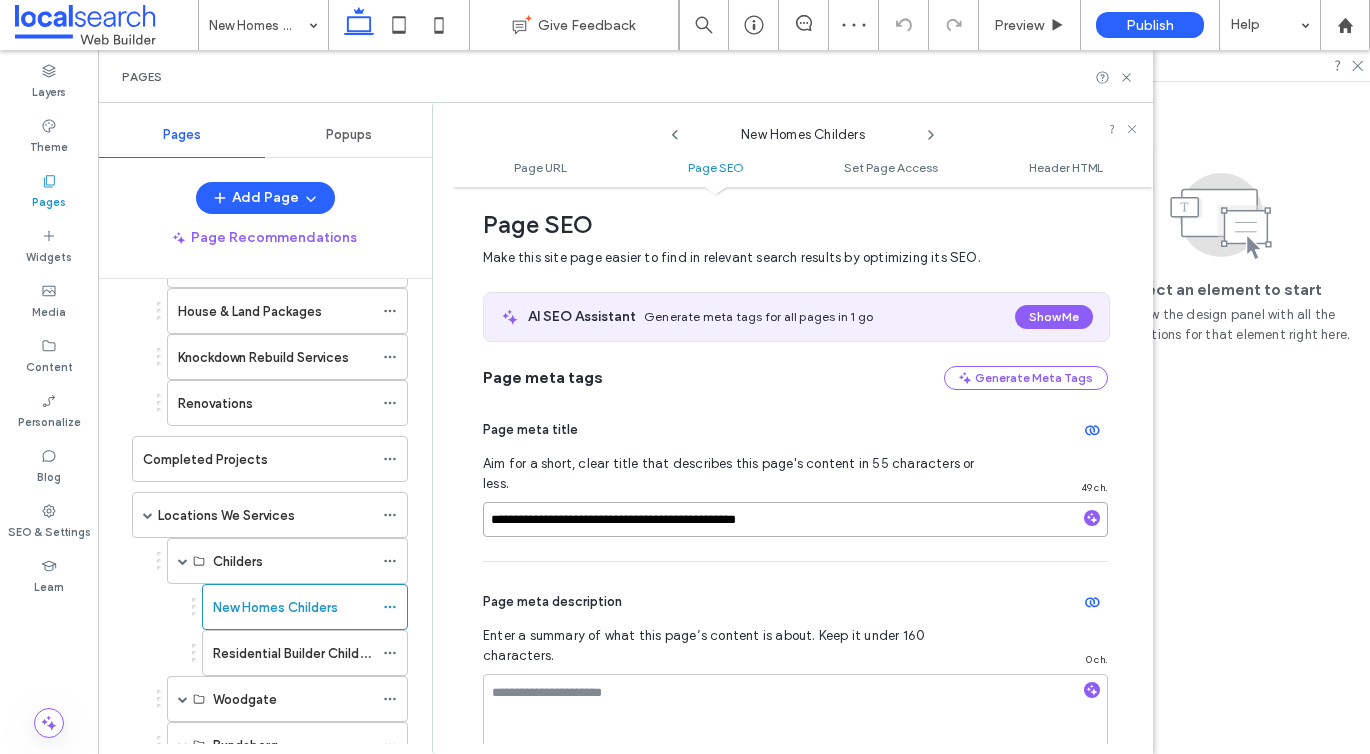 click on "**********" at bounding box center (795, 519) 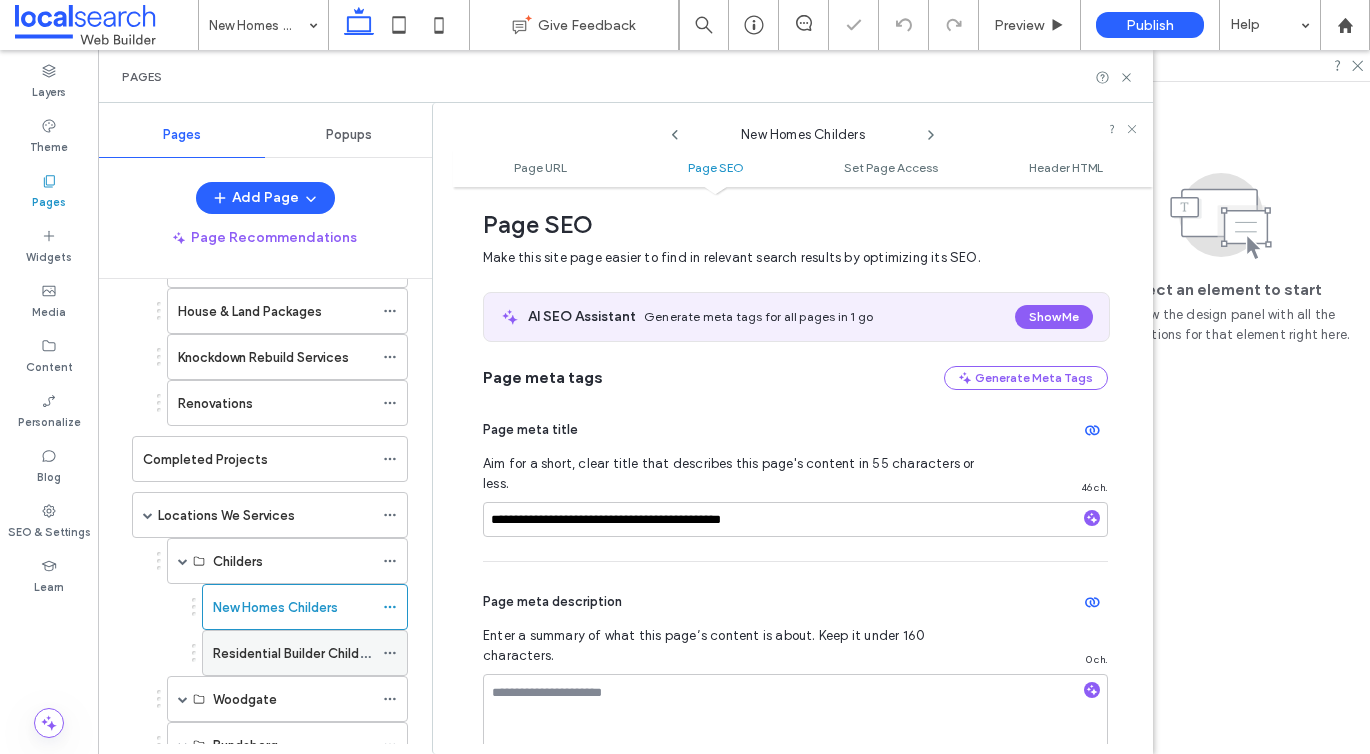 click on "Residential Builder Childers" at bounding box center (293, 653) 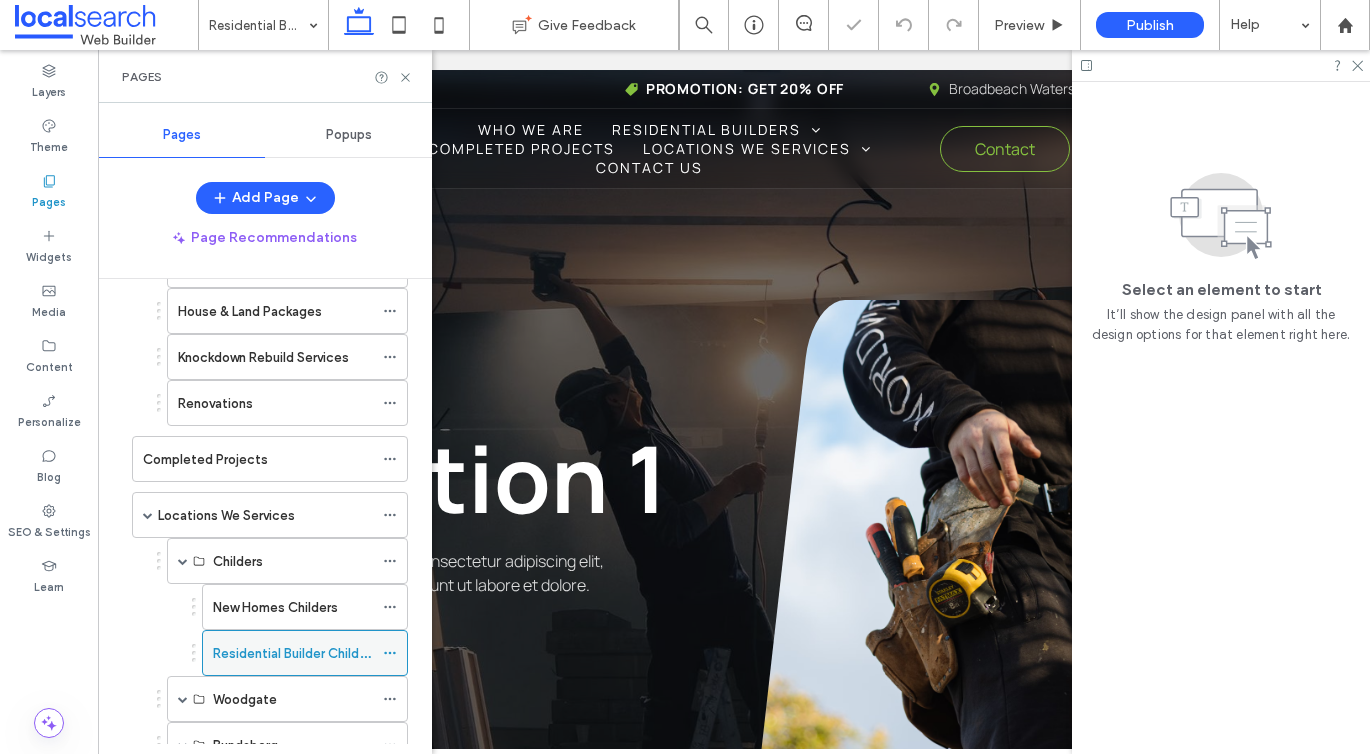 scroll, scrollTop: 0, scrollLeft: 0, axis: both 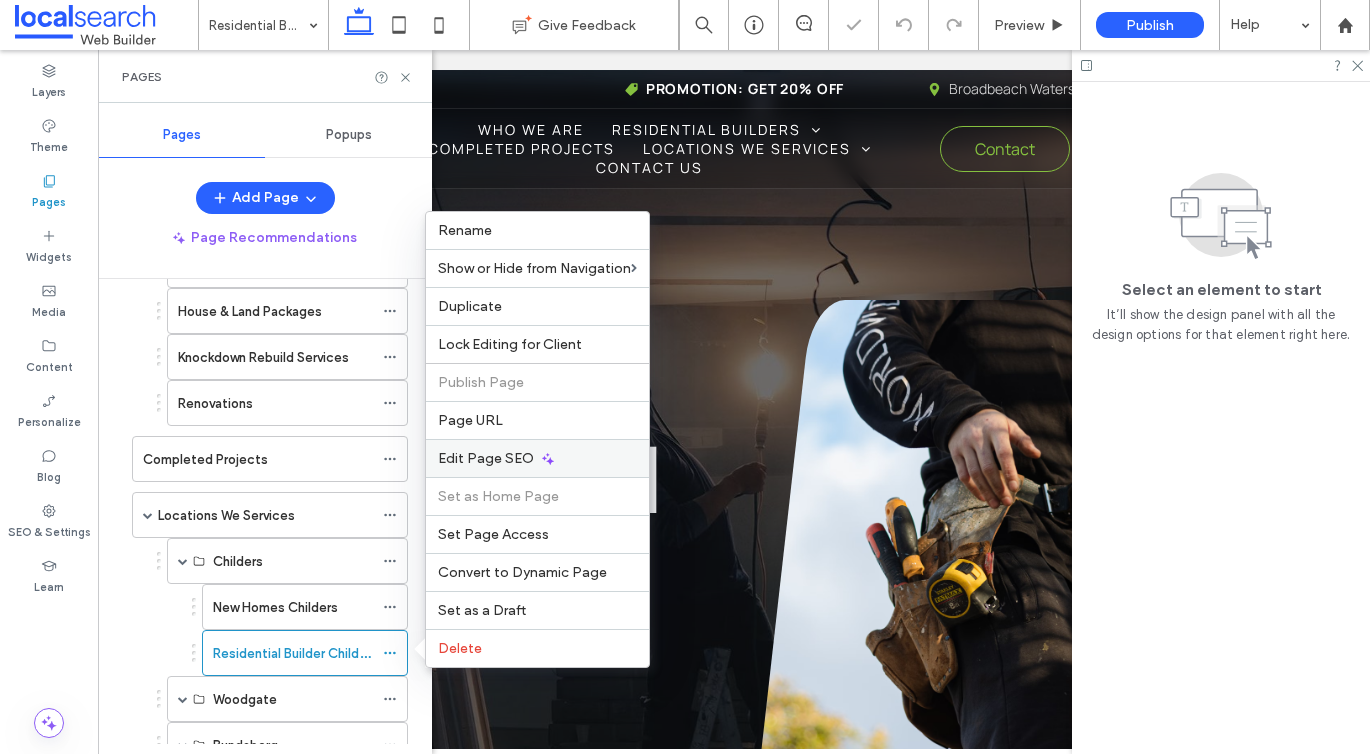 click on "Edit Page SEO" at bounding box center [486, 458] 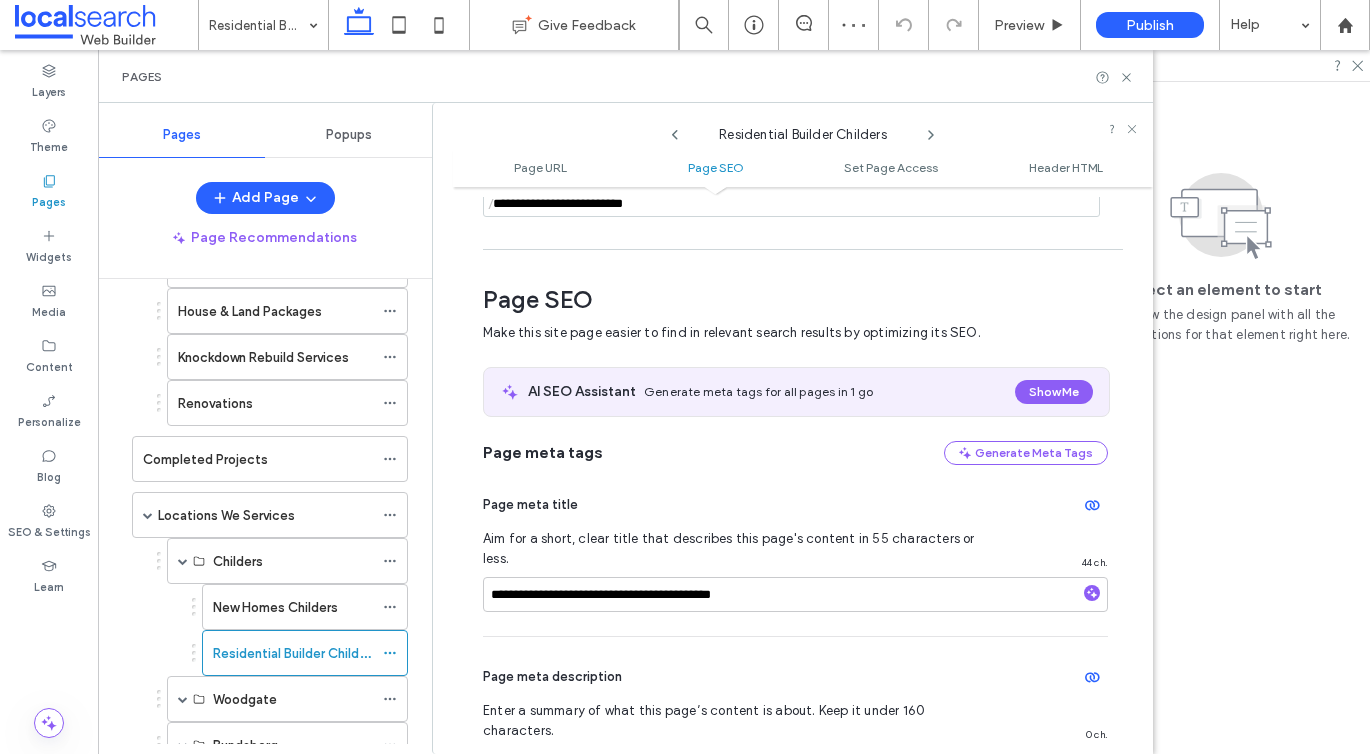 scroll, scrollTop: 275, scrollLeft: 0, axis: vertical 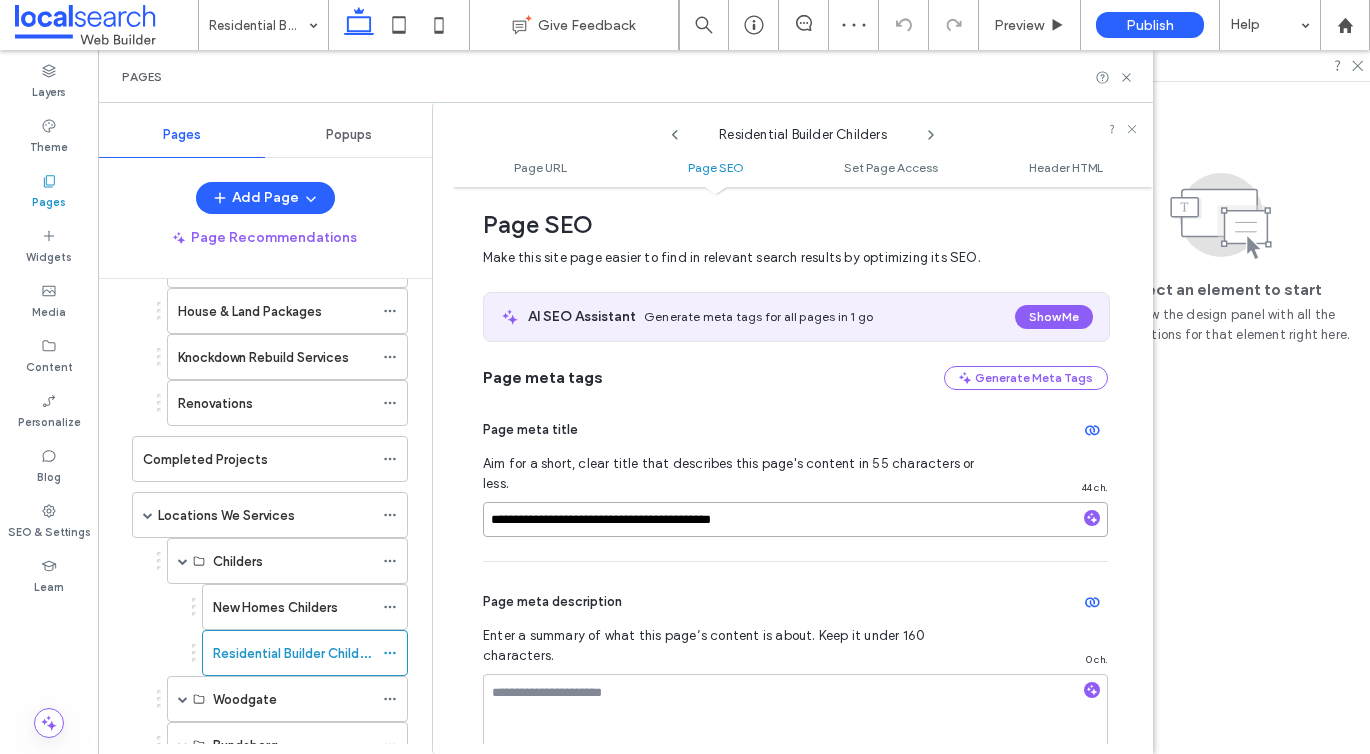 click on "**********" at bounding box center [795, 519] 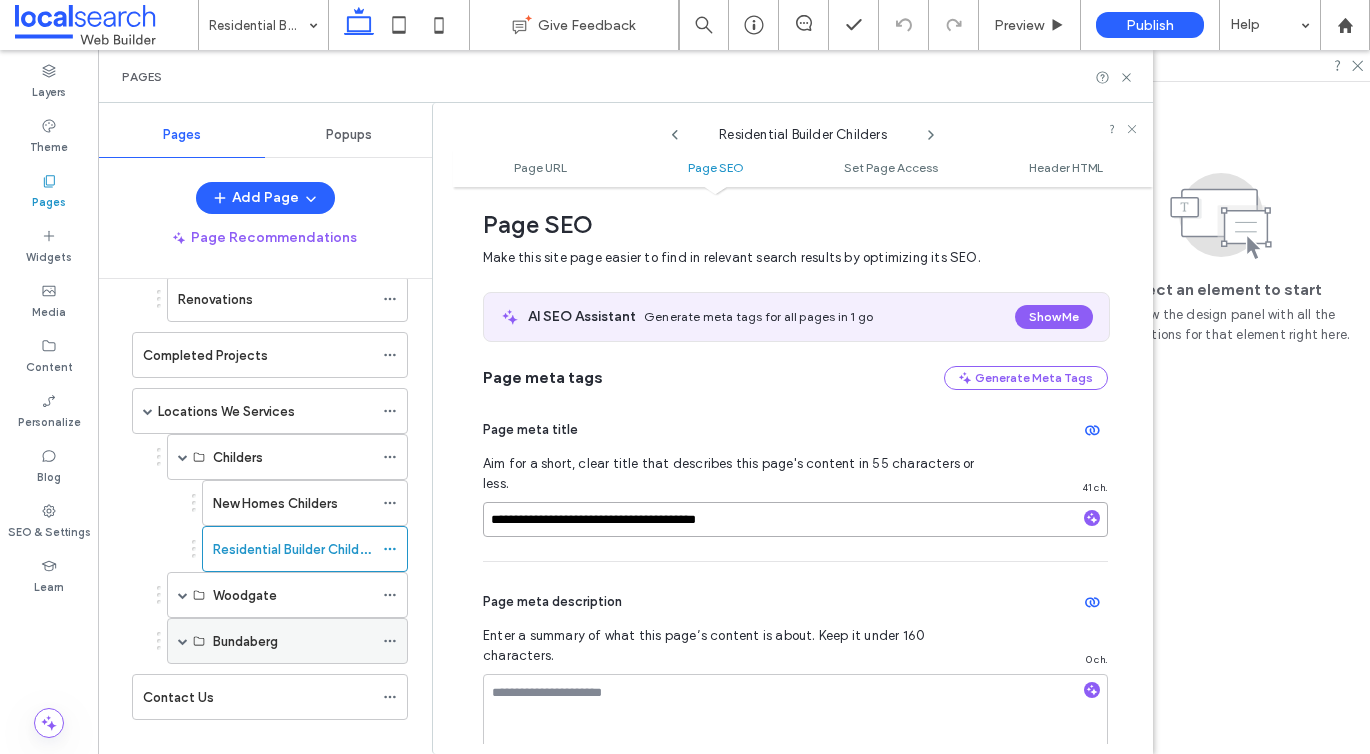 scroll, scrollTop: 404, scrollLeft: 0, axis: vertical 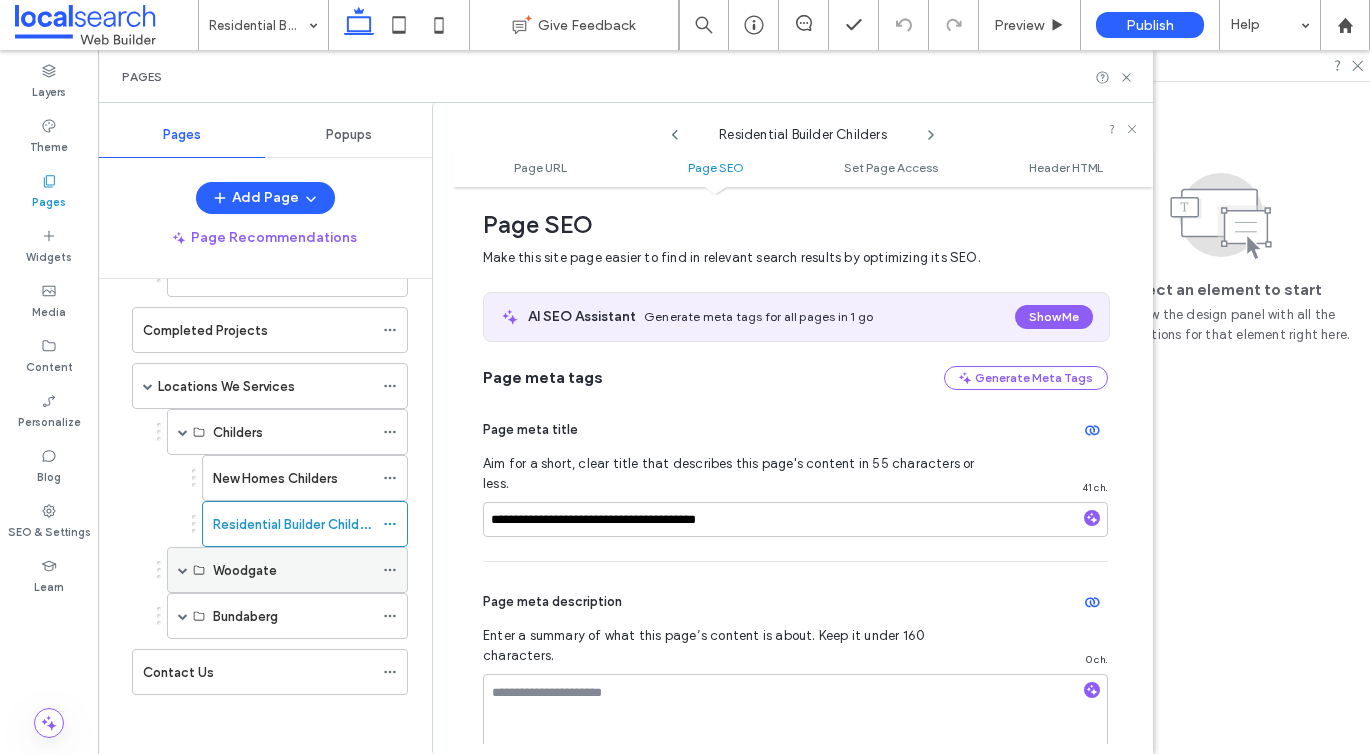 click at bounding box center [183, 570] 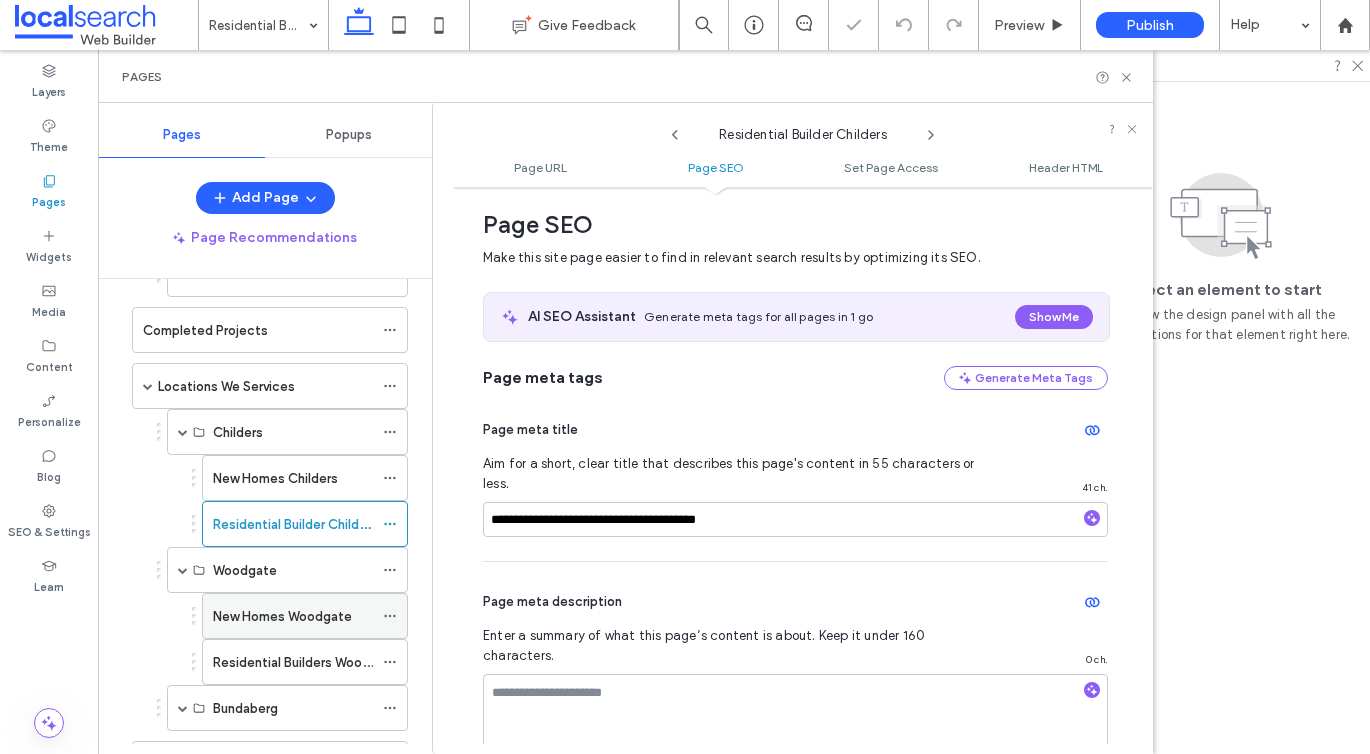 click on "New Homes Woodgate" at bounding box center (282, 616) 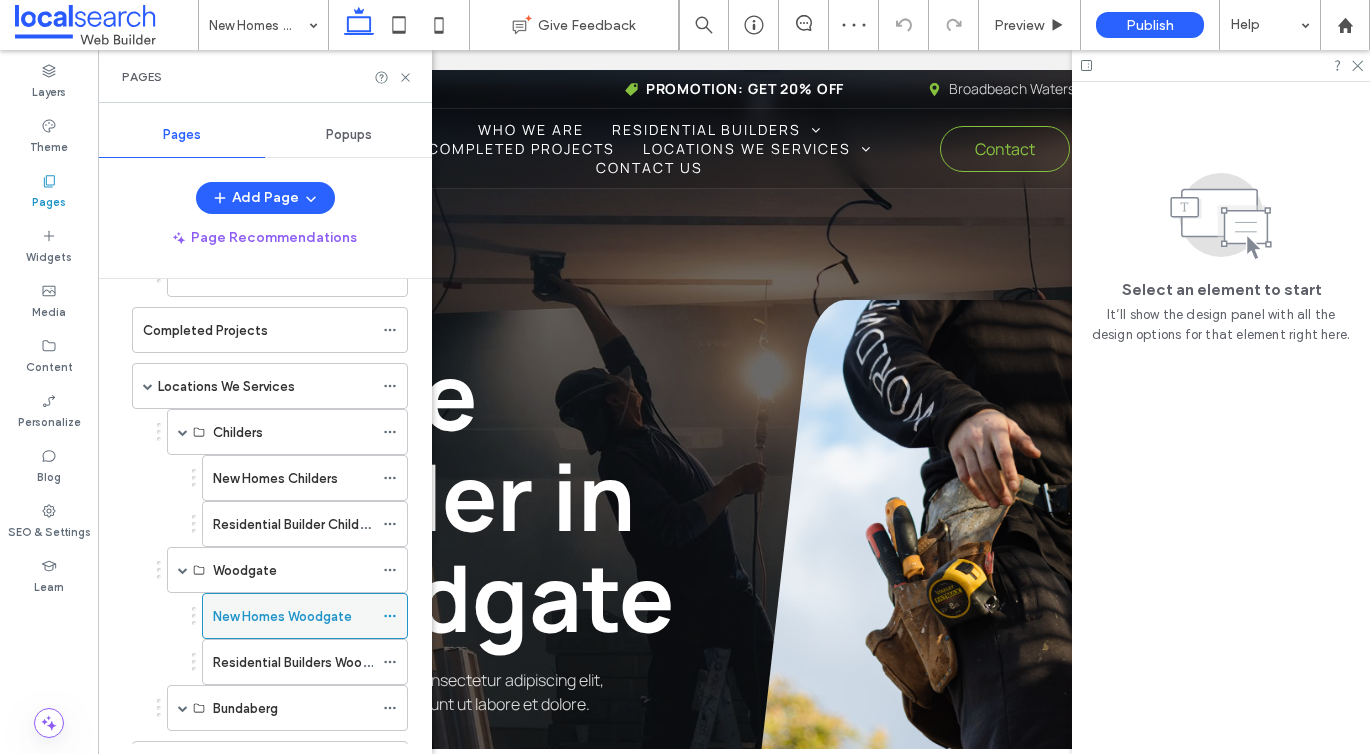 scroll, scrollTop: 0, scrollLeft: 0, axis: both 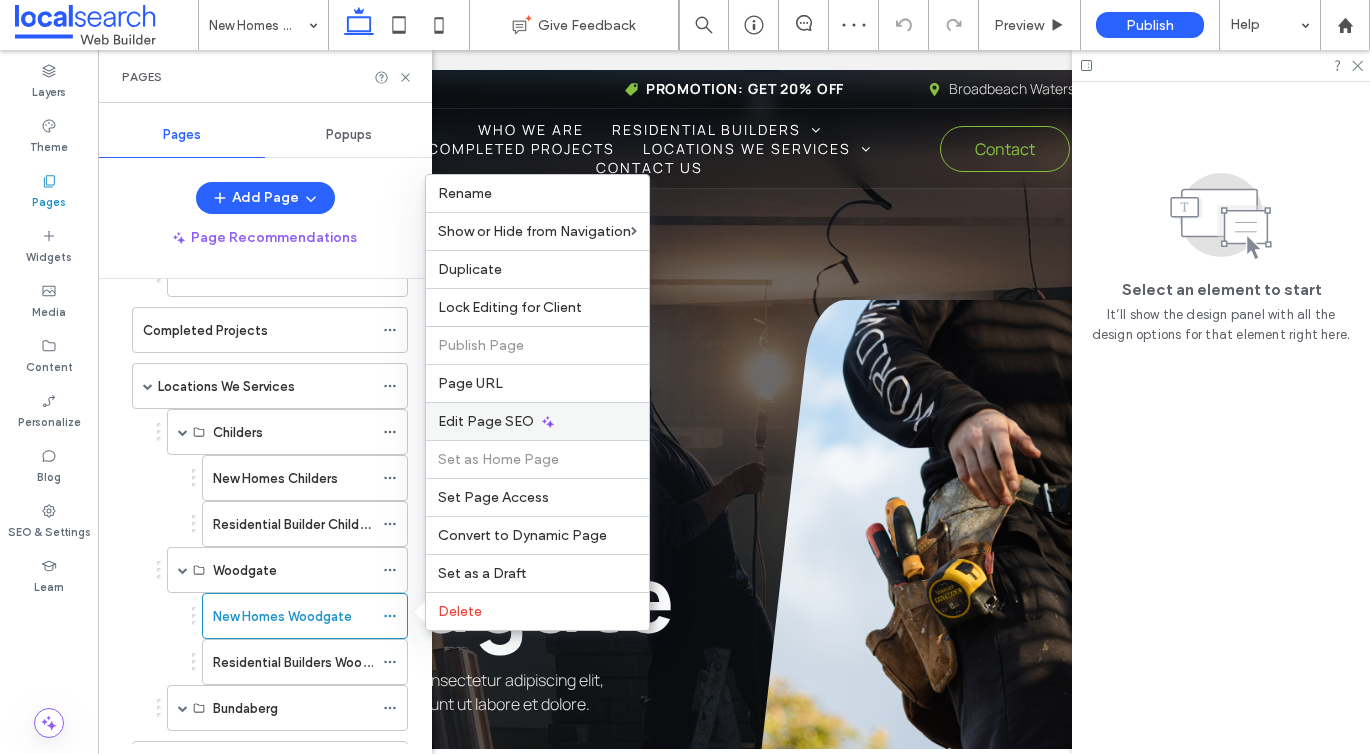click on "Edit Page SEO" at bounding box center [486, 421] 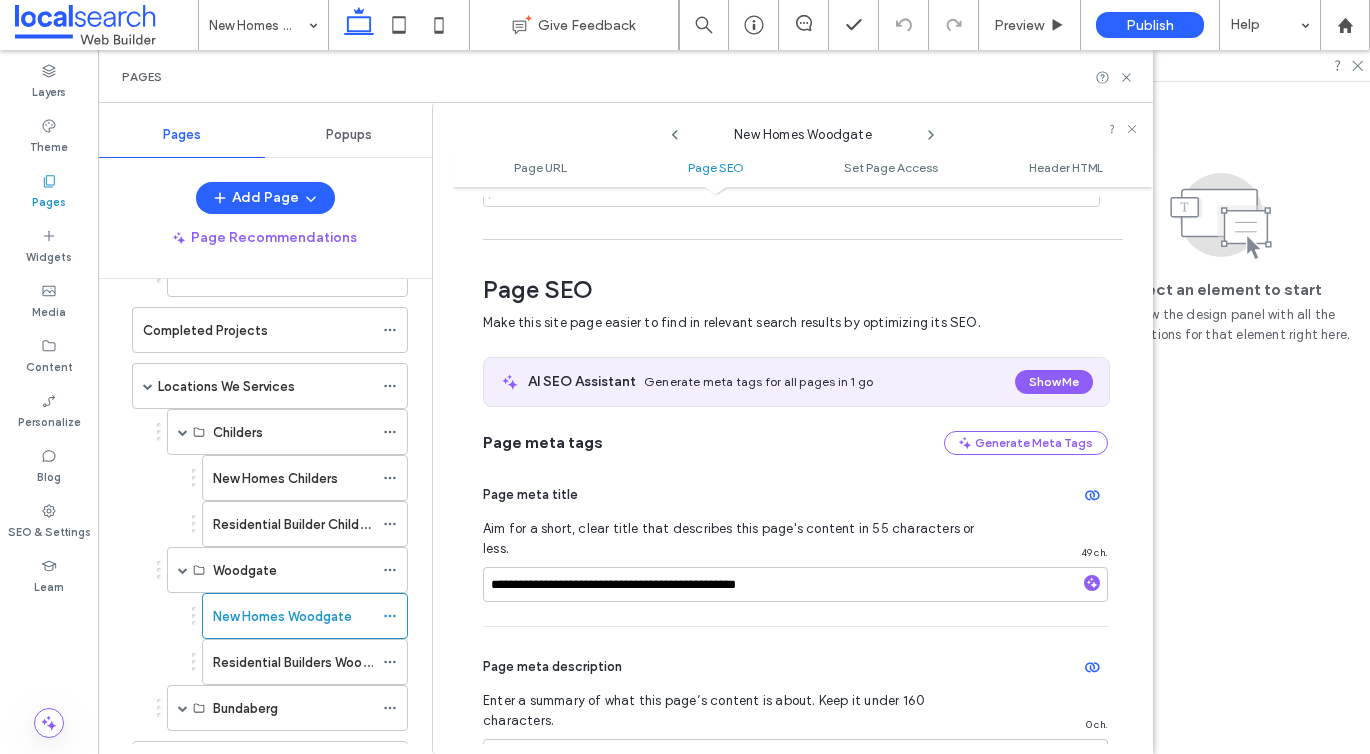 scroll, scrollTop: 275, scrollLeft: 0, axis: vertical 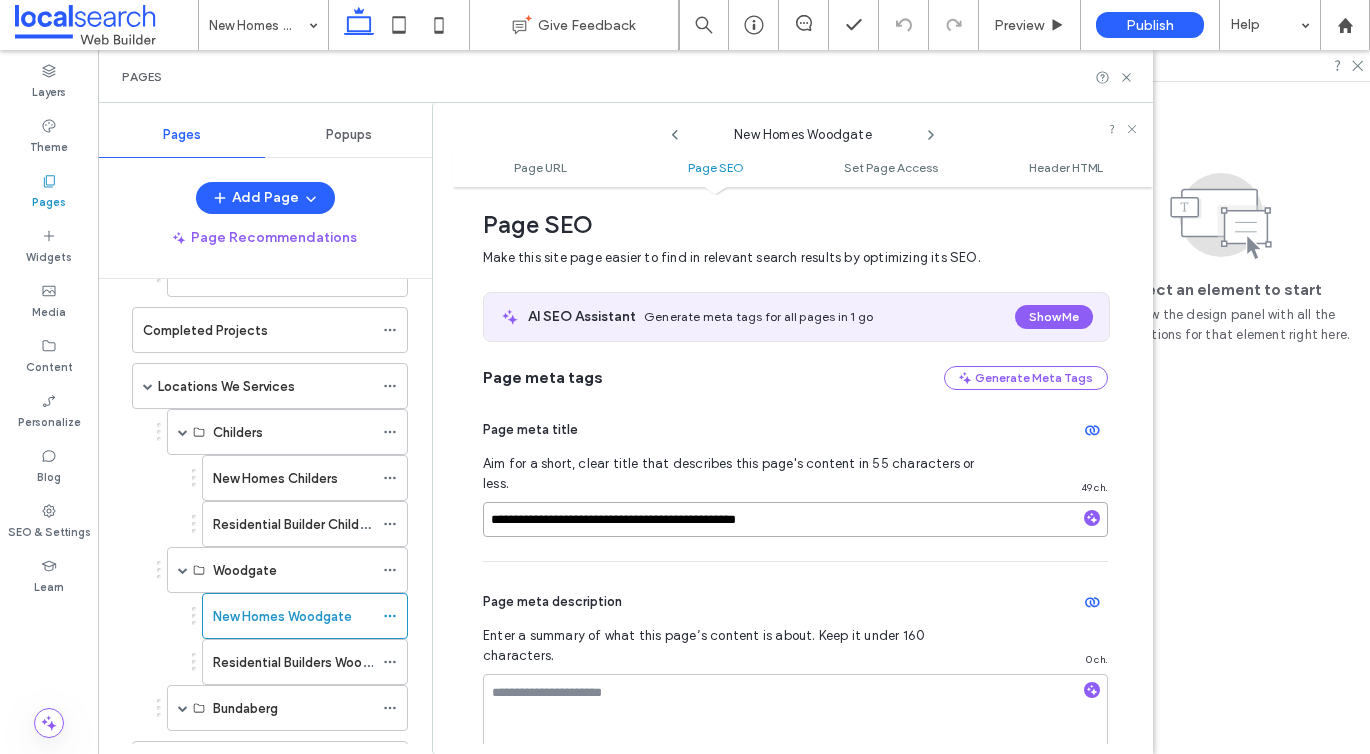 click on "**********" at bounding box center [795, 519] 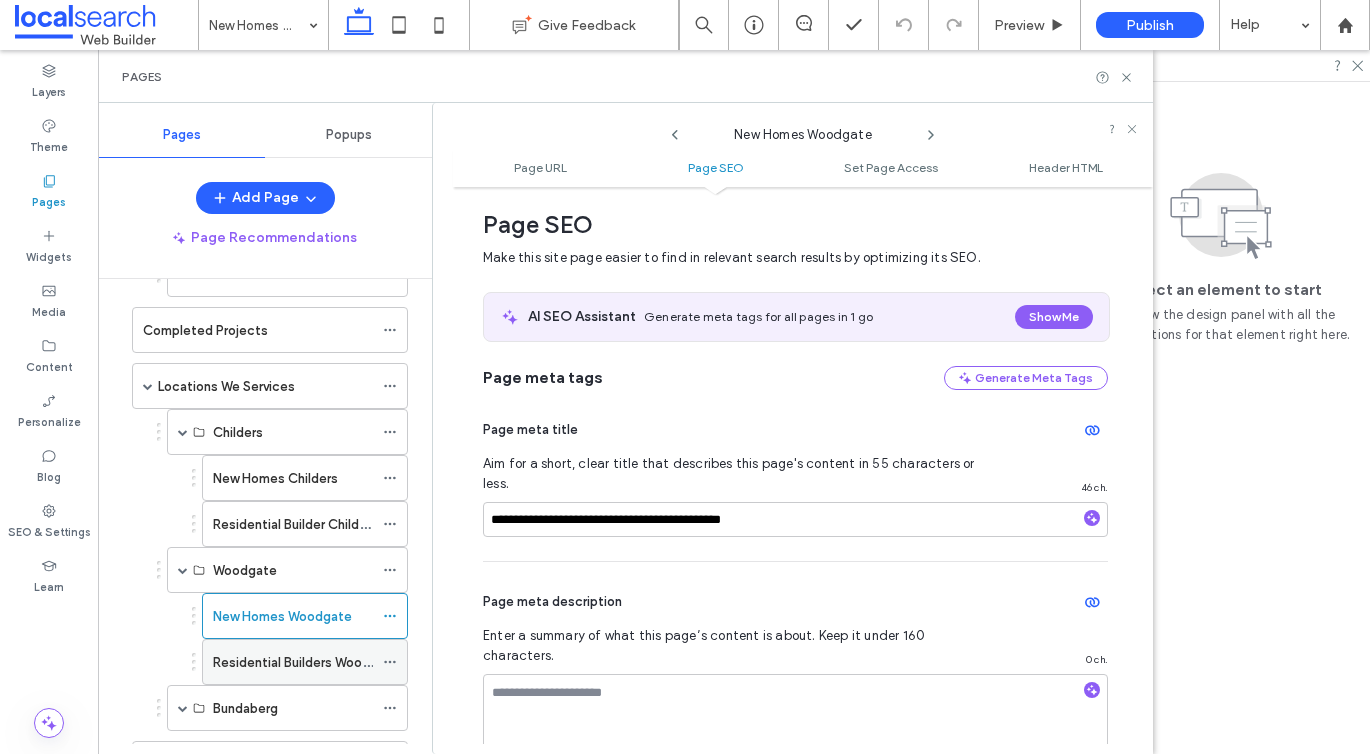 click on "Residential Builders Woodgate" at bounding box center (306, 662) 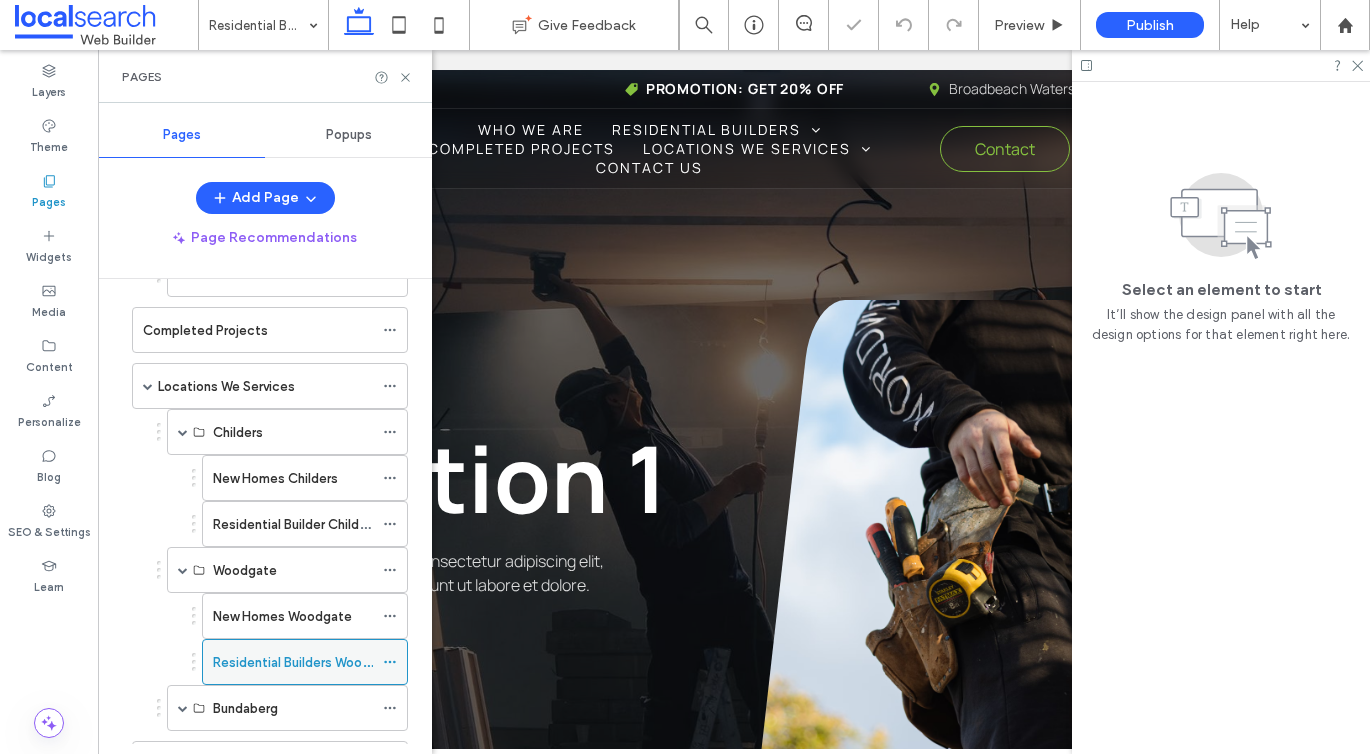 scroll, scrollTop: 0, scrollLeft: 0, axis: both 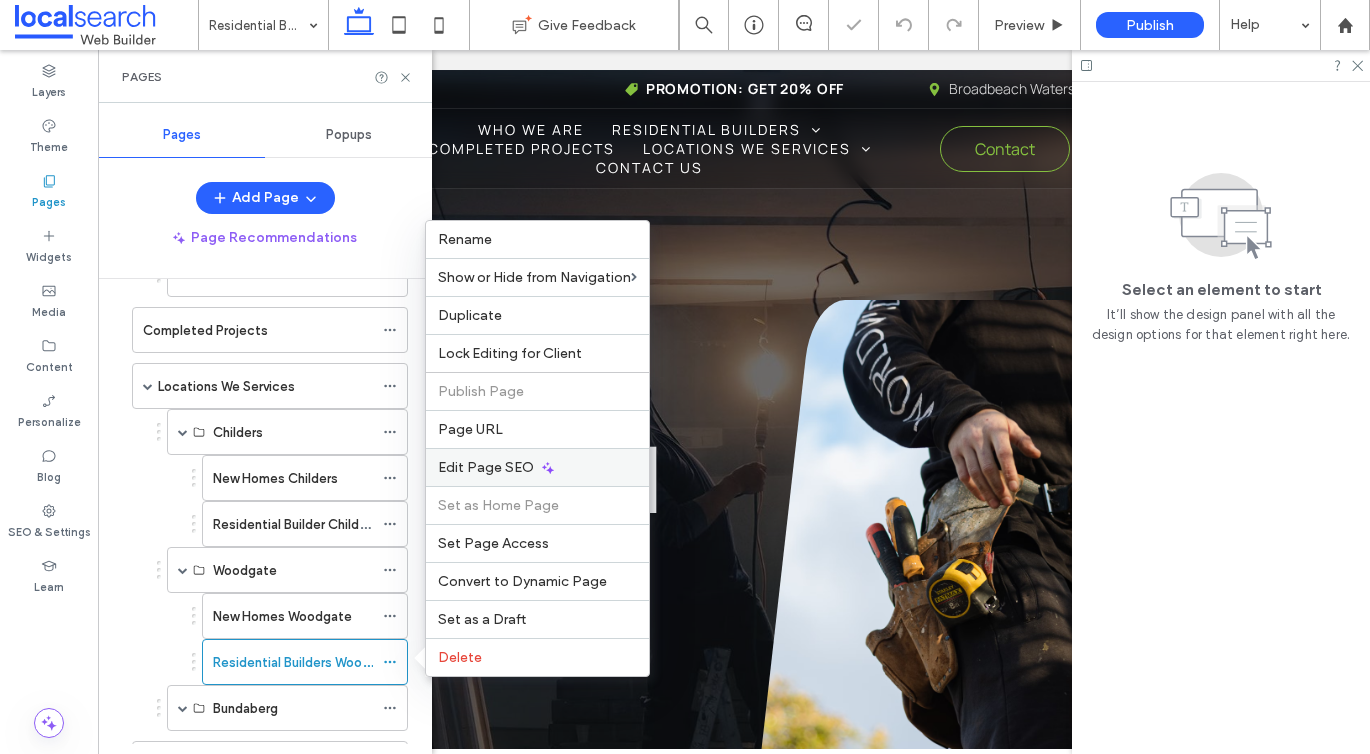 click on "Edit Page SEO" at bounding box center [486, 467] 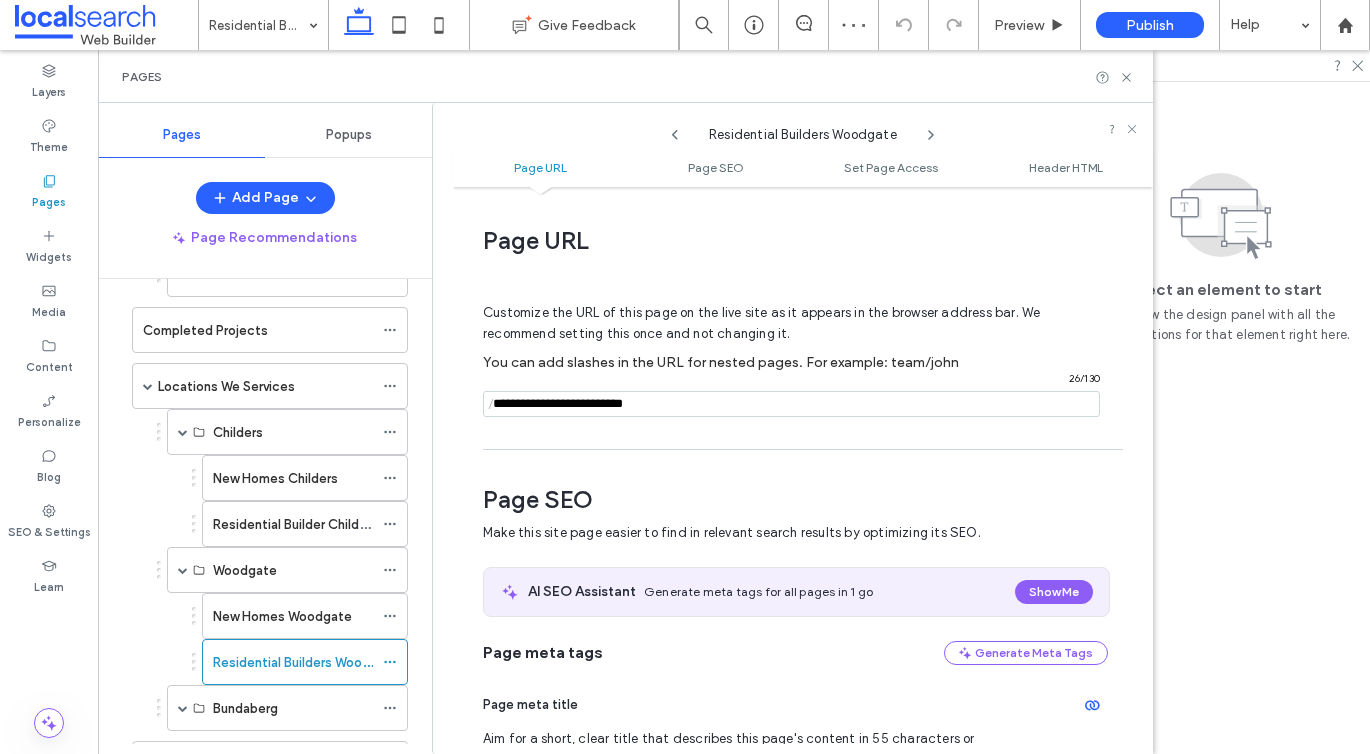 scroll, scrollTop: 275, scrollLeft: 0, axis: vertical 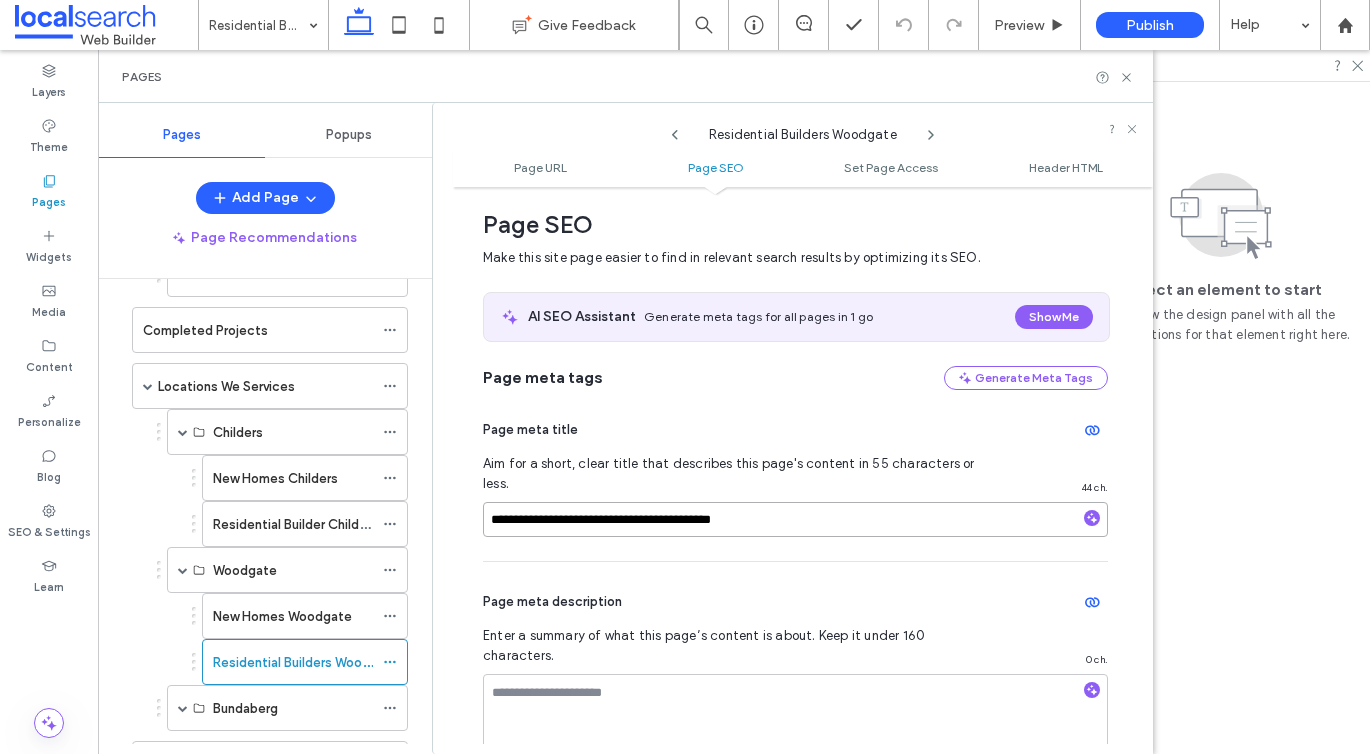 click on "**********" at bounding box center (795, 519) 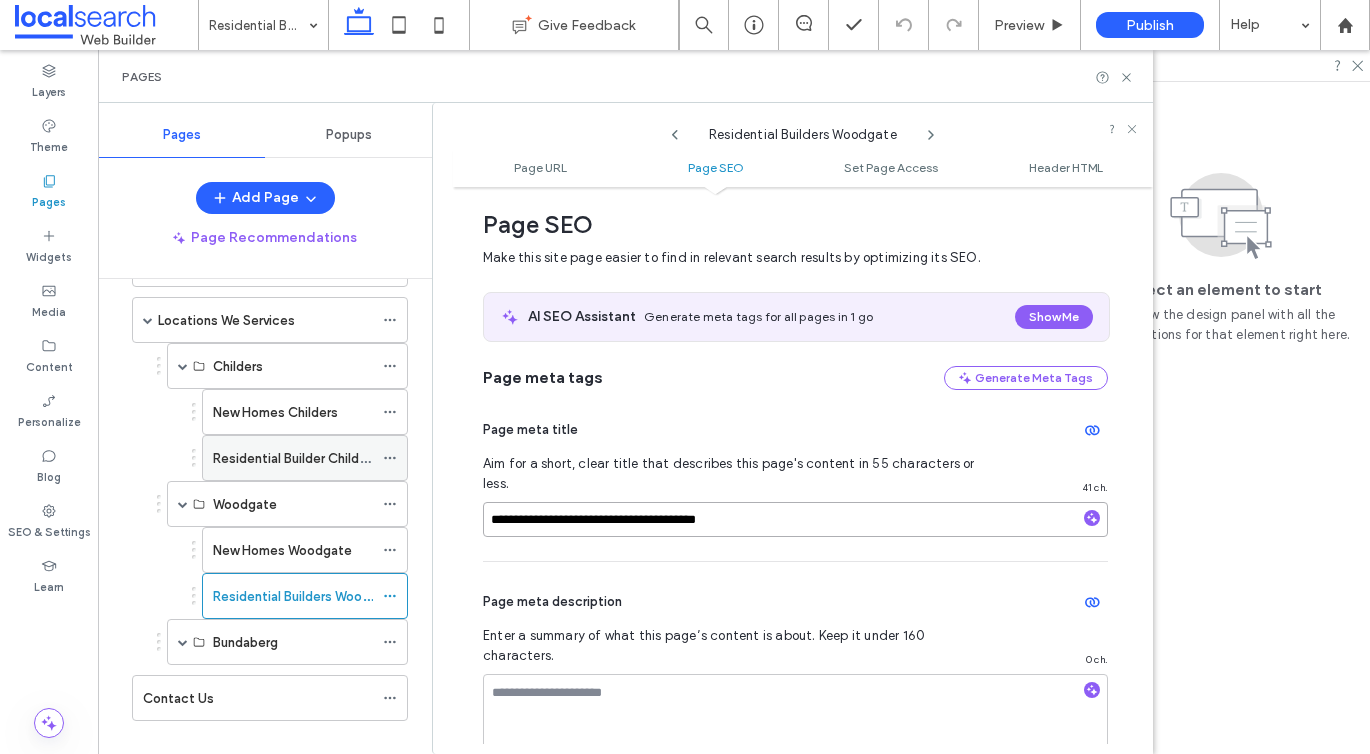 scroll, scrollTop: 497, scrollLeft: 0, axis: vertical 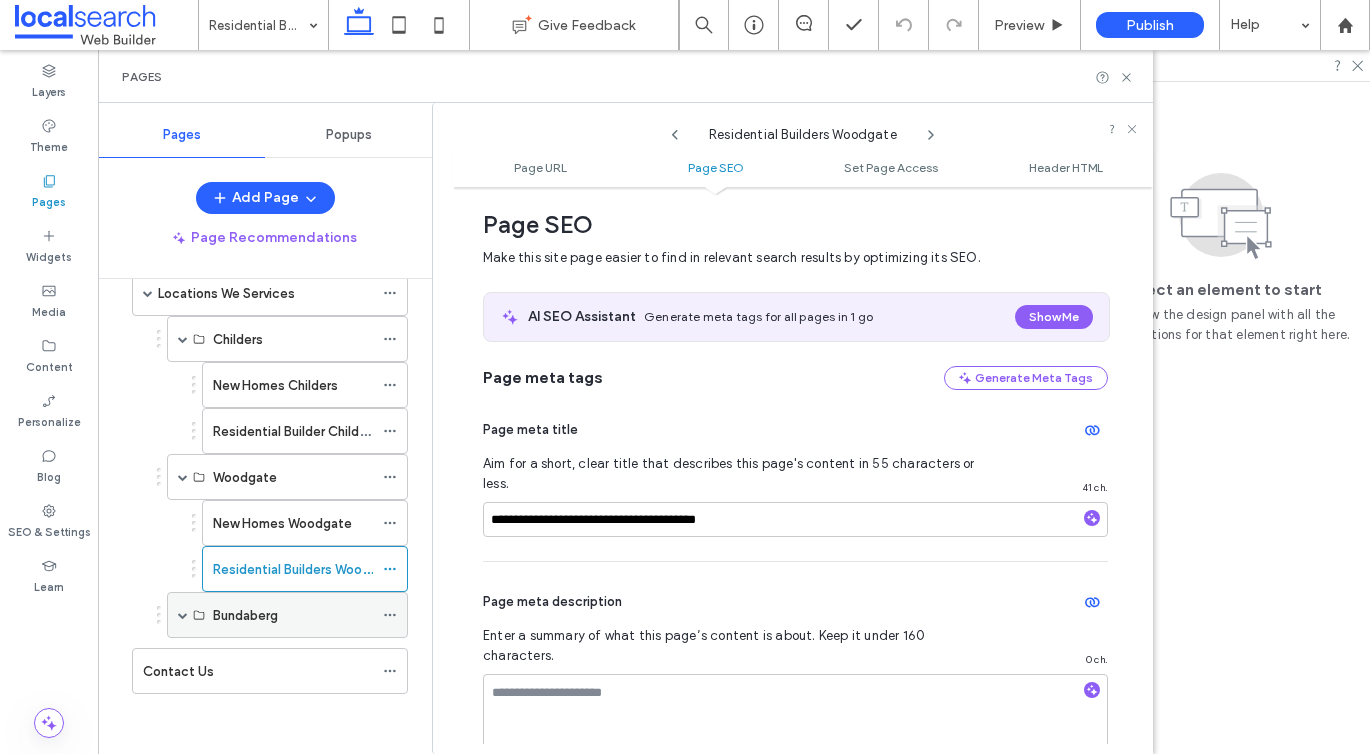 click at bounding box center (183, 615) 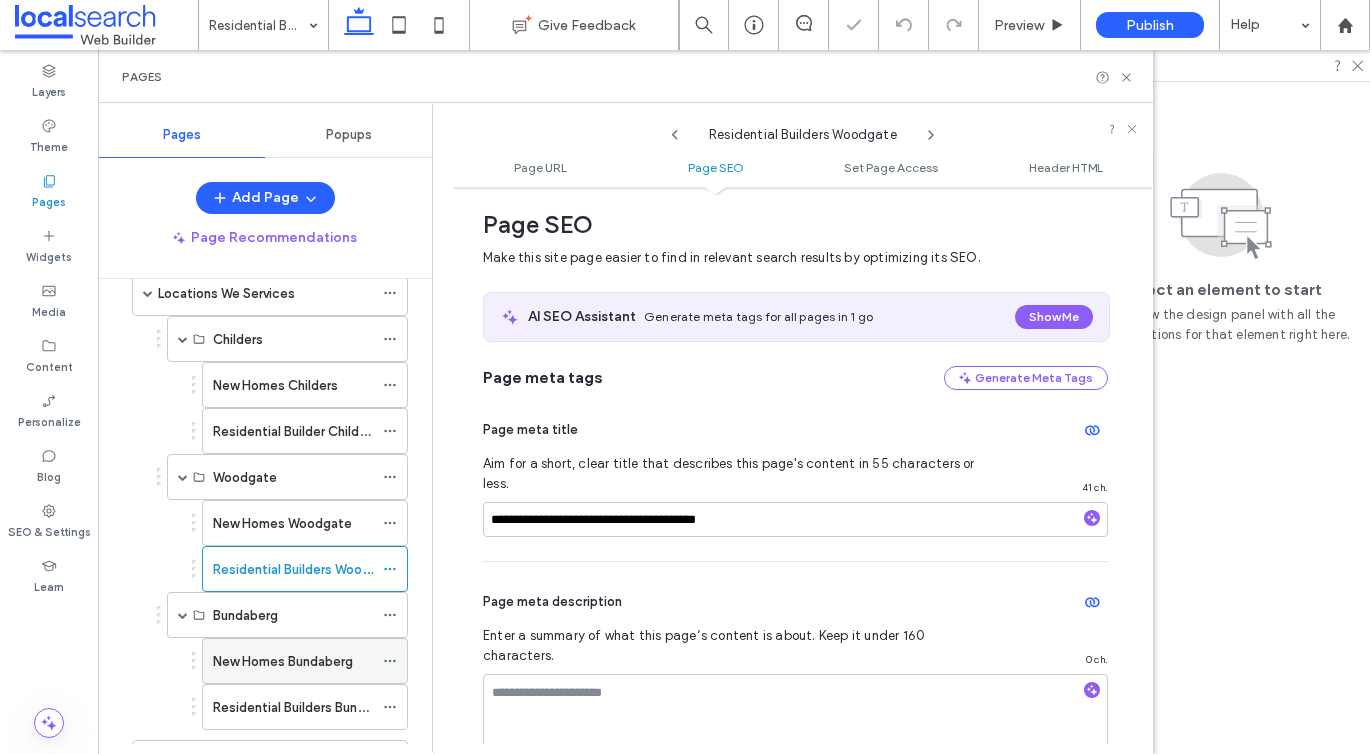 click on "New Homes Bundaberg" at bounding box center (283, 661) 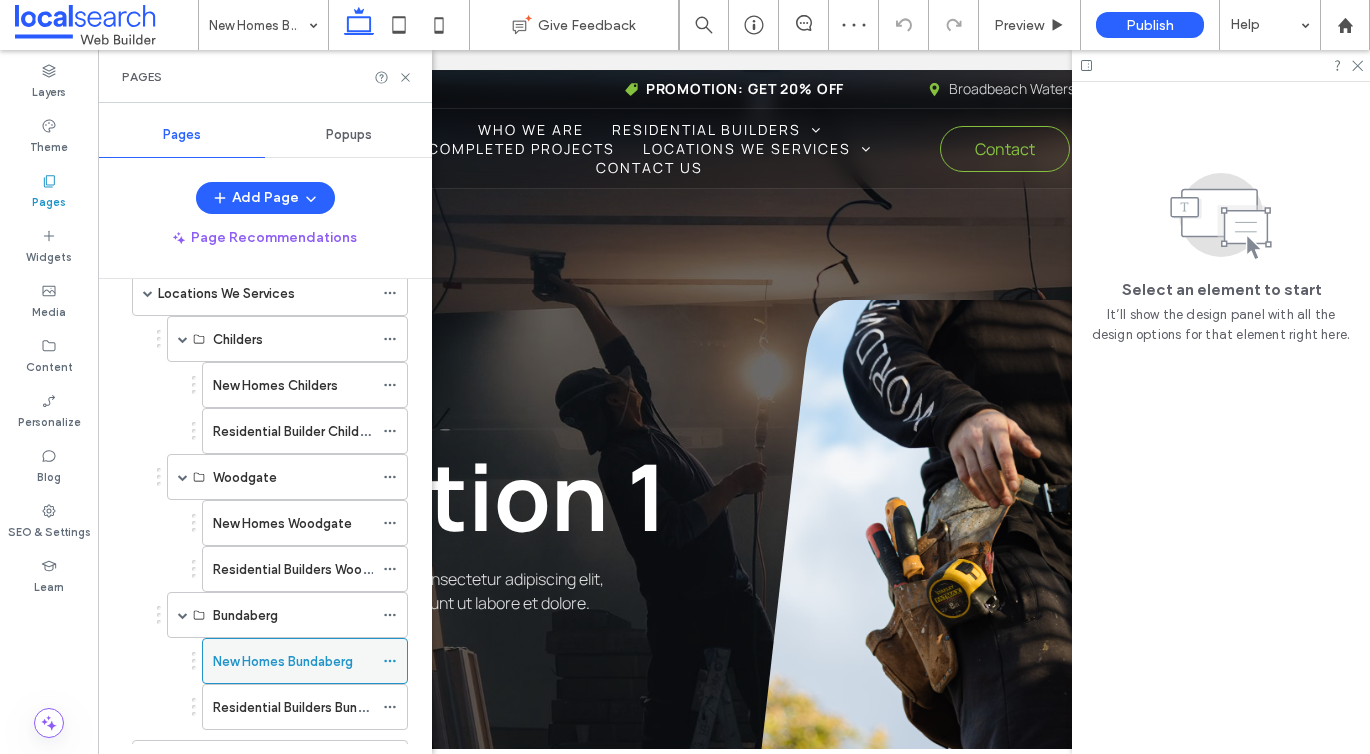 scroll, scrollTop: 0, scrollLeft: 0, axis: both 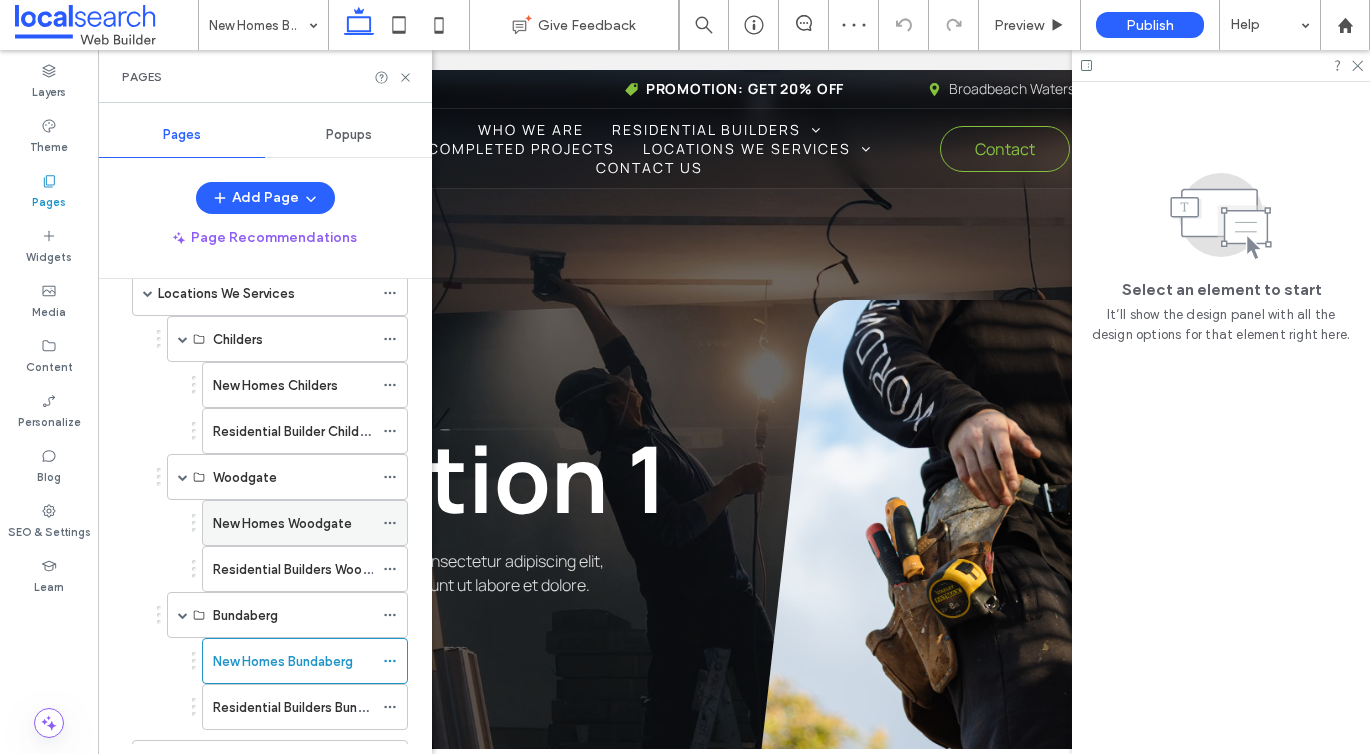 click on "New Homes Woodgate" at bounding box center (282, 523) 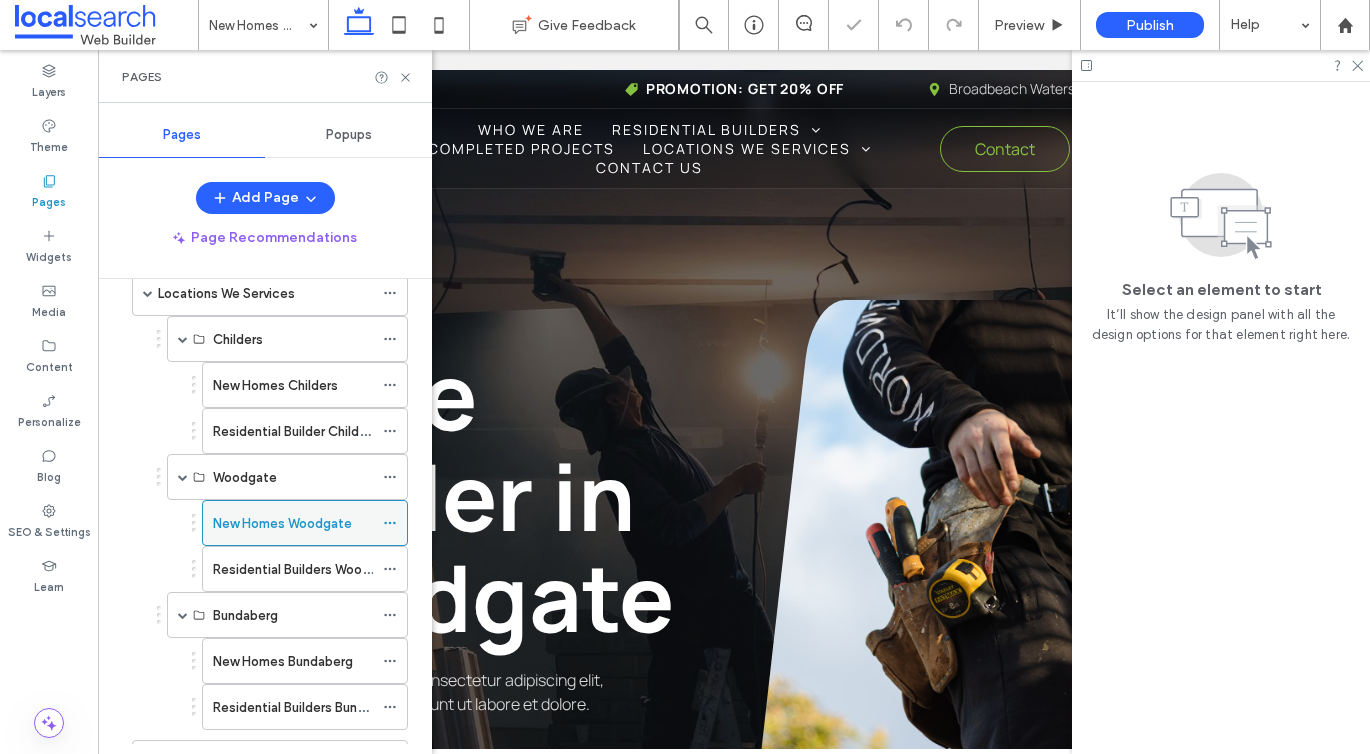 scroll, scrollTop: 0, scrollLeft: 0, axis: both 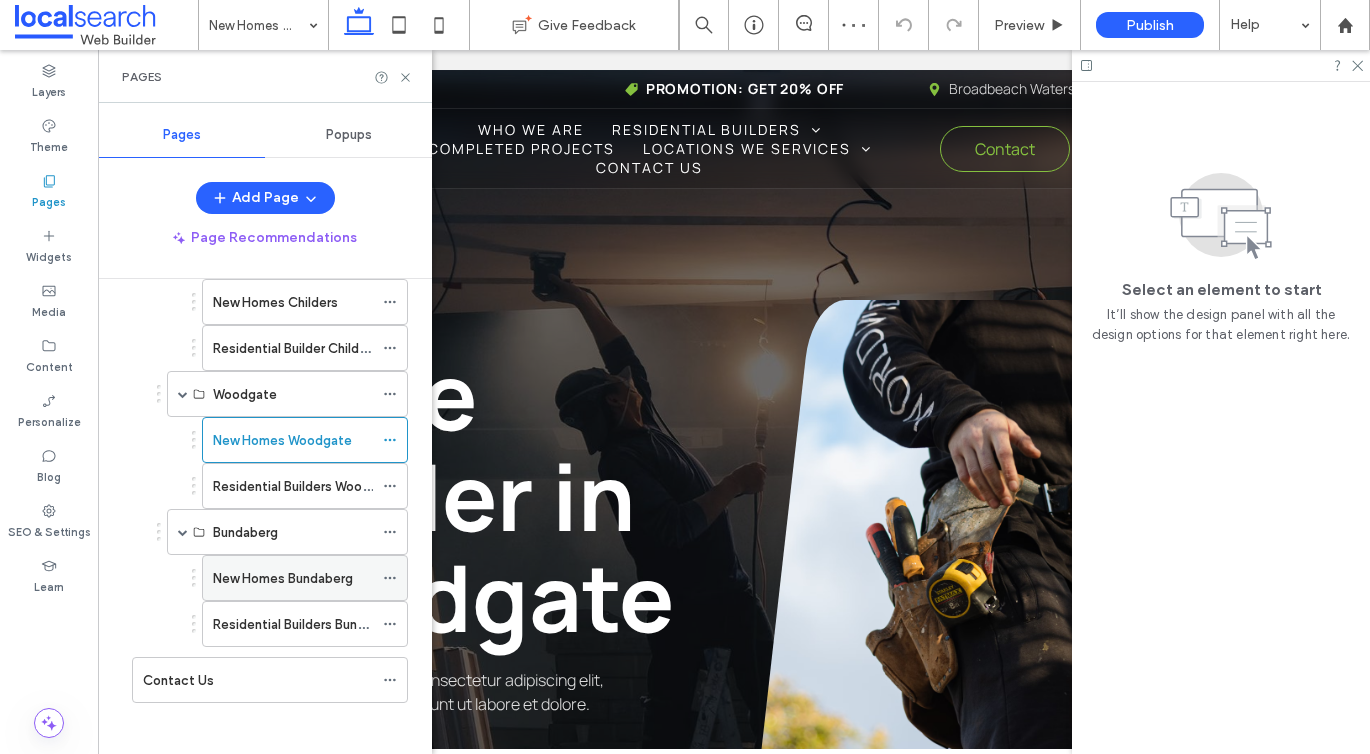 click on "New Homes Bundaberg" at bounding box center [283, 578] 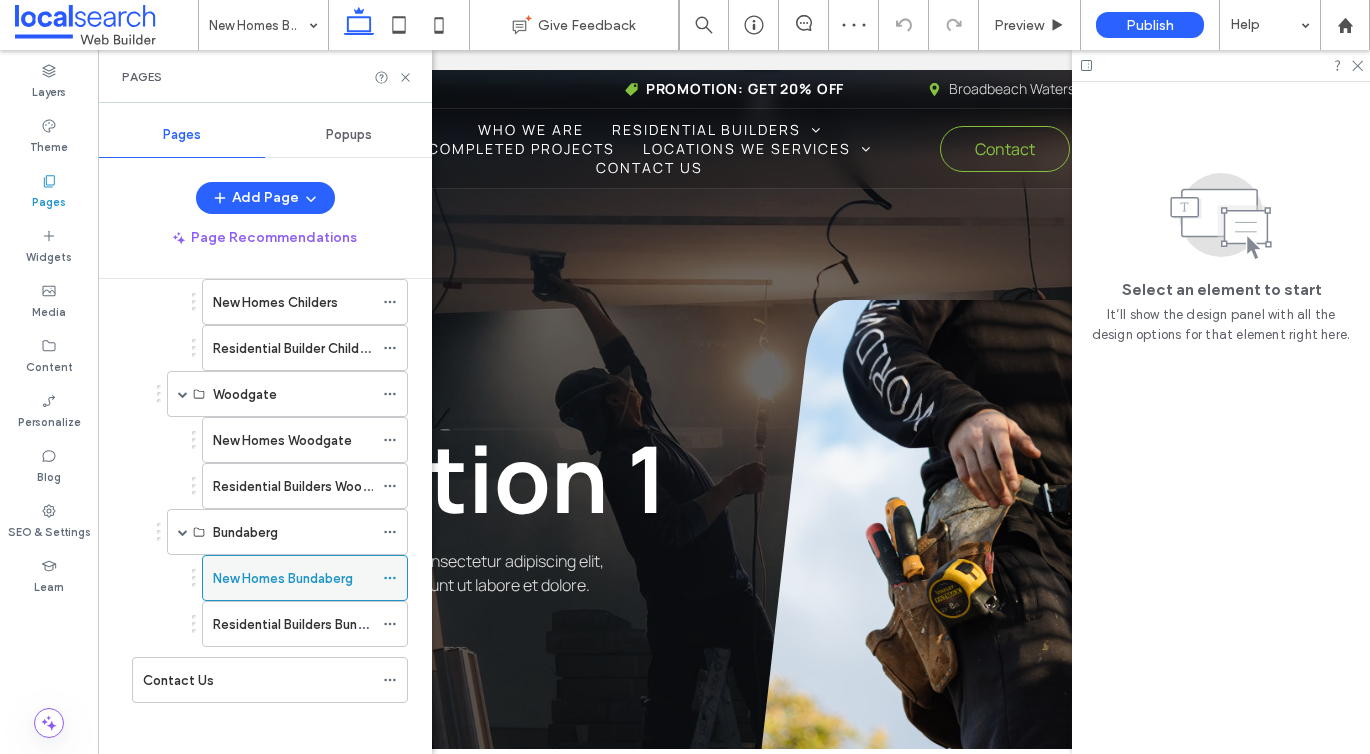 scroll, scrollTop: 0, scrollLeft: 0, axis: both 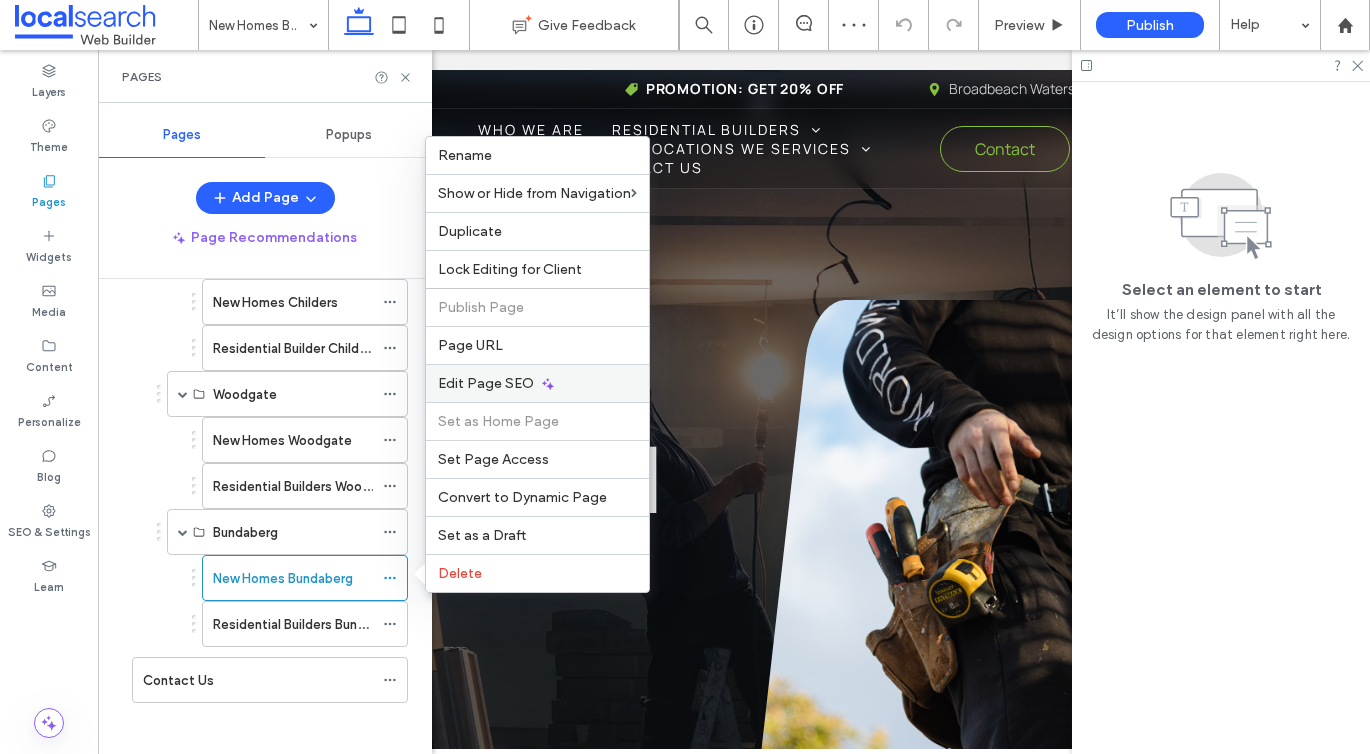 click on "Edit Page SEO" at bounding box center (486, 383) 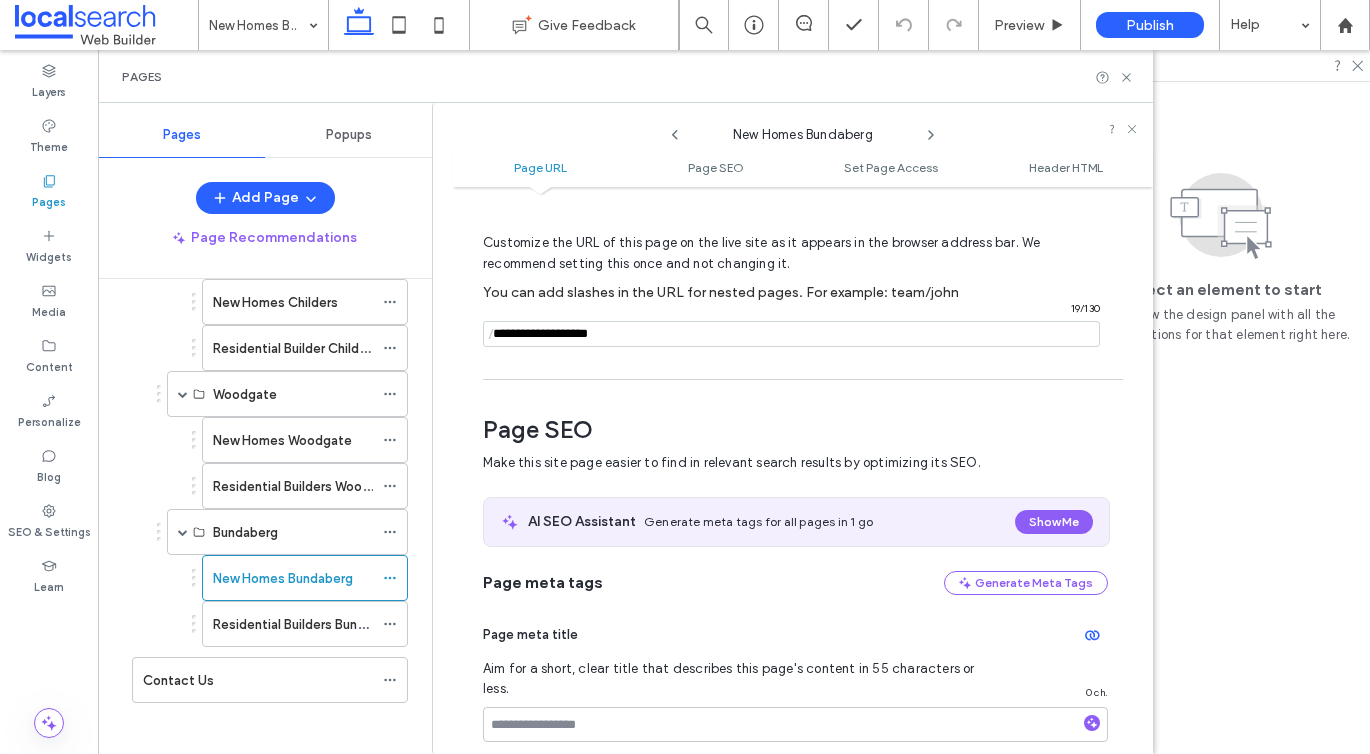 scroll, scrollTop: 0, scrollLeft: 0, axis: both 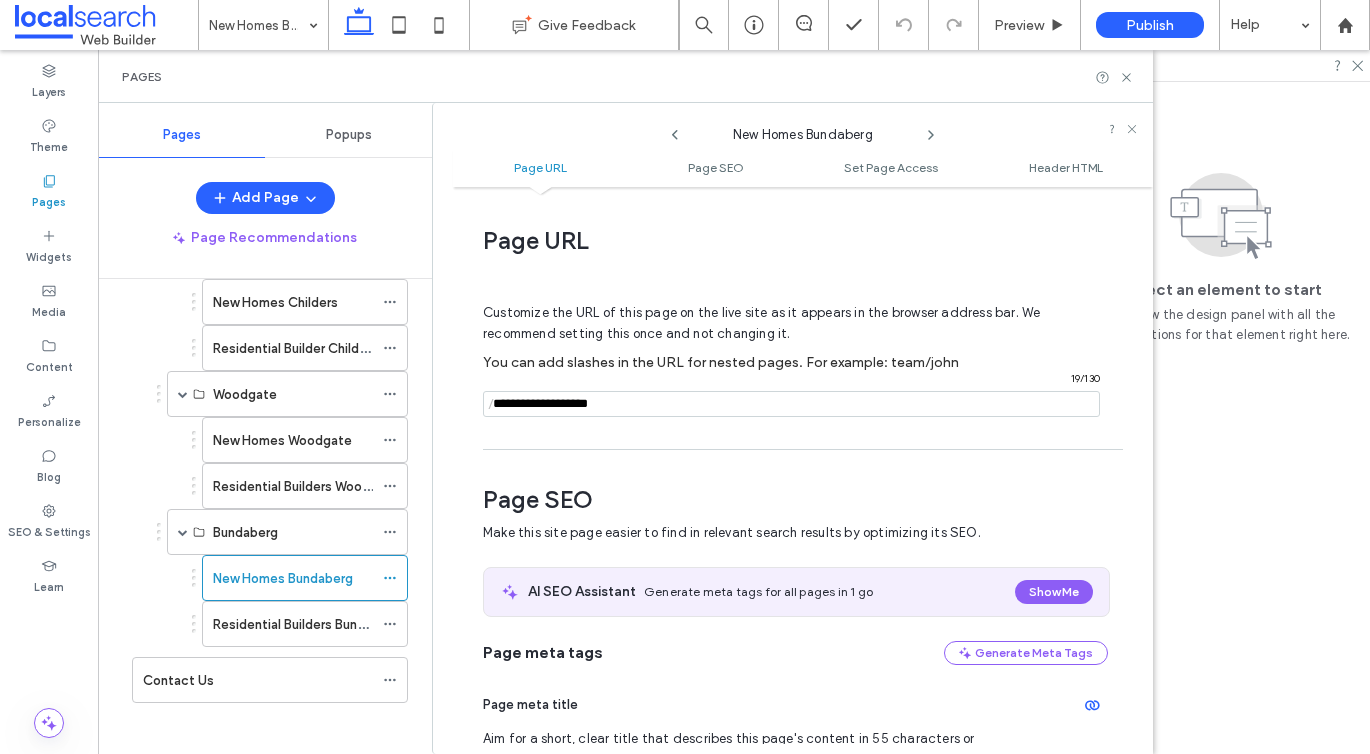 click at bounding box center [791, 404] 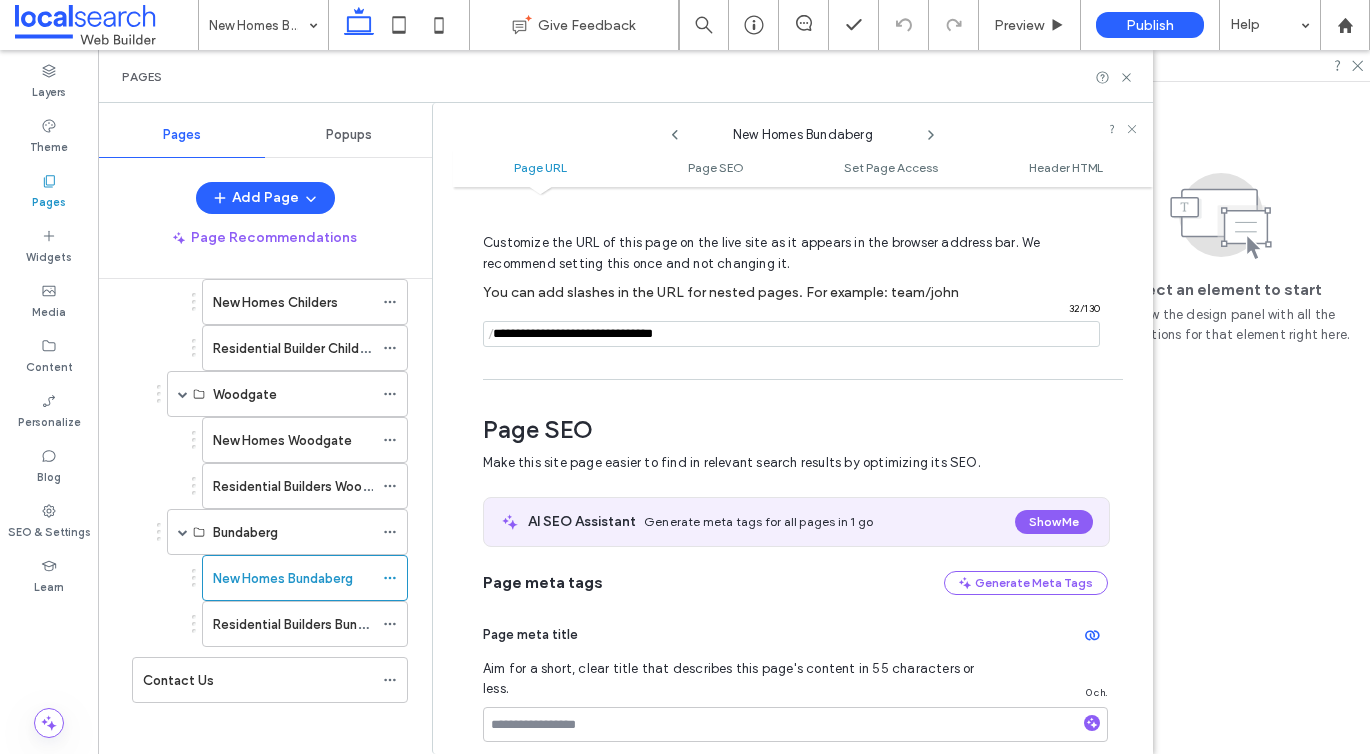 scroll, scrollTop: 203, scrollLeft: 0, axis: vertical 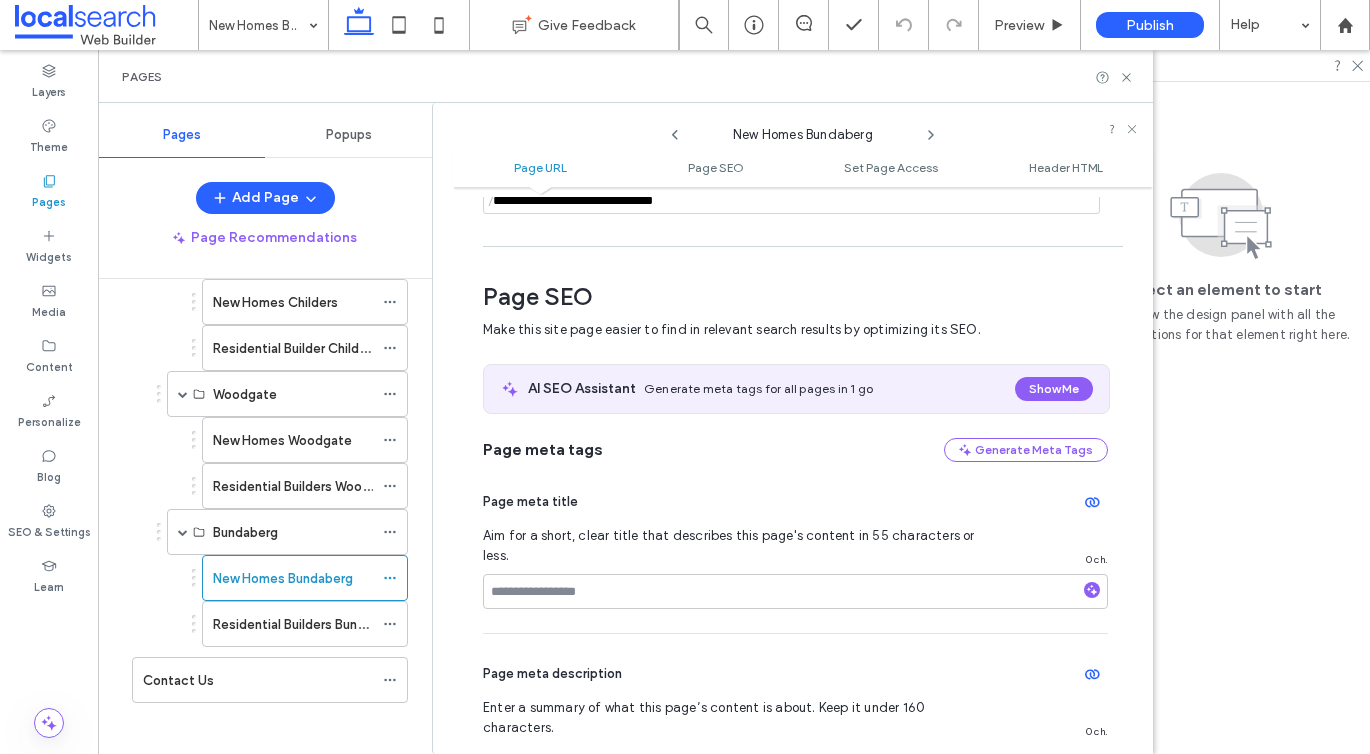 type on "**********" 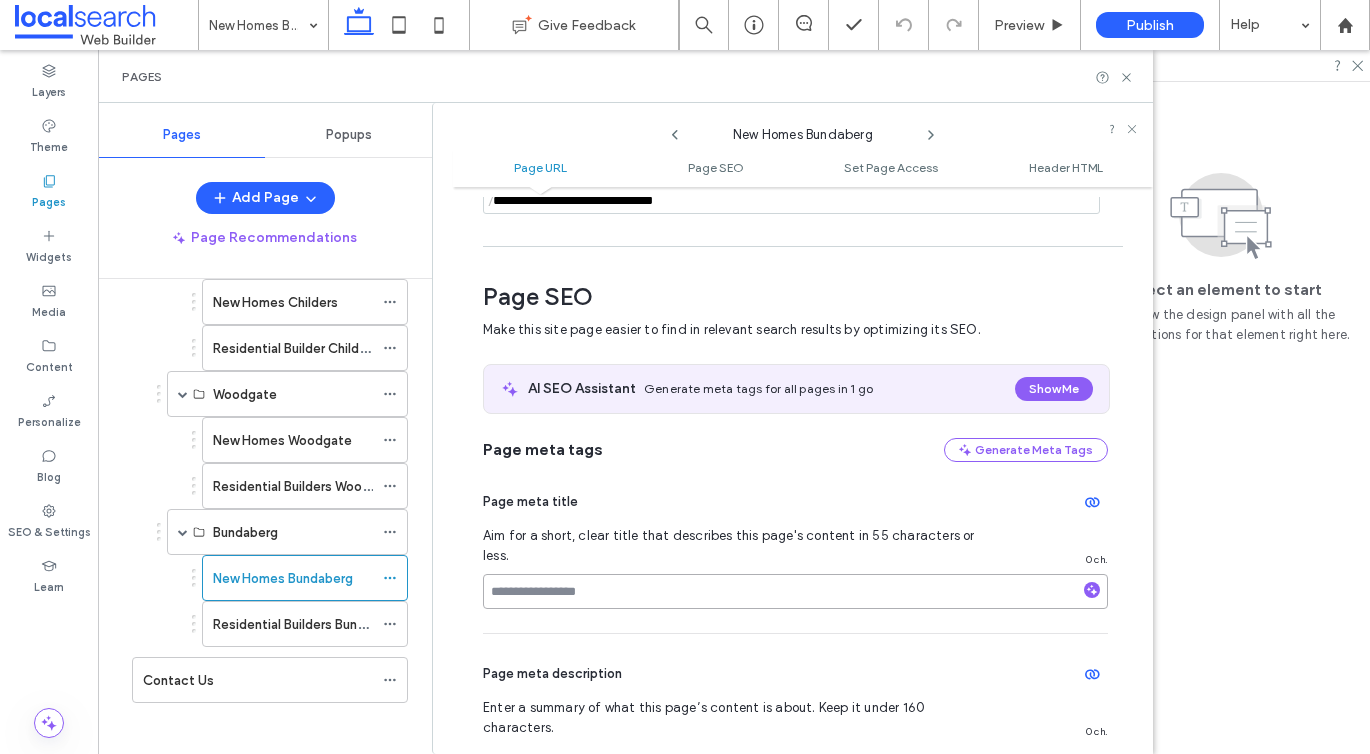 click at bounding box center (795, 591) 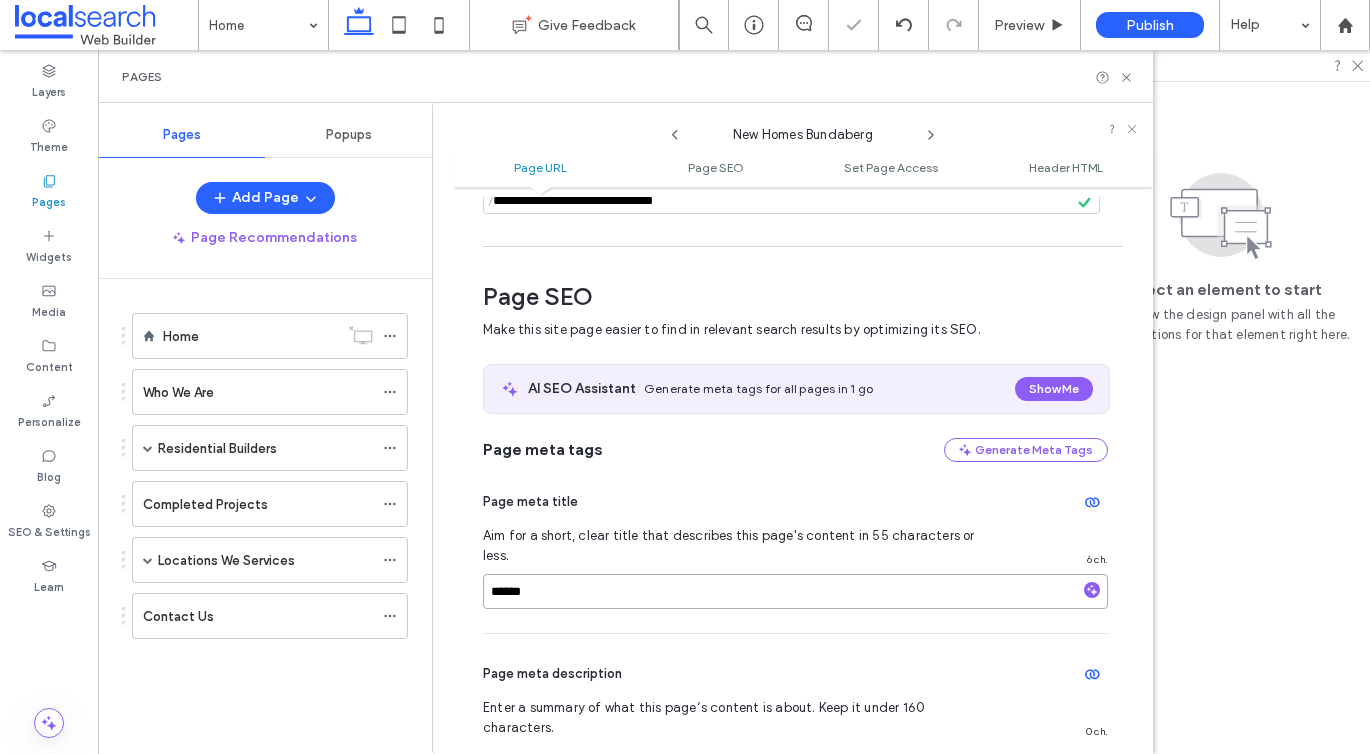 scroll, scrollTop: 0, scrollLeft: 0, axis: both 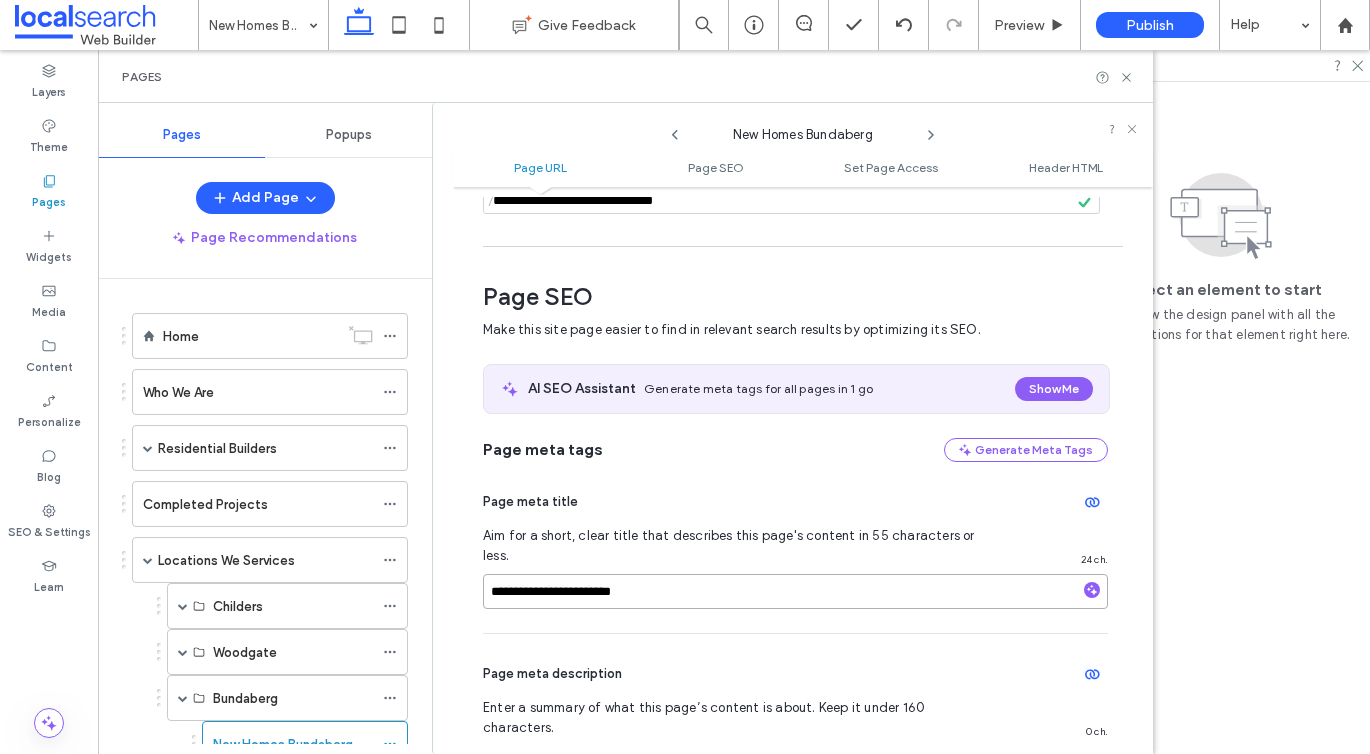 type on "**********" 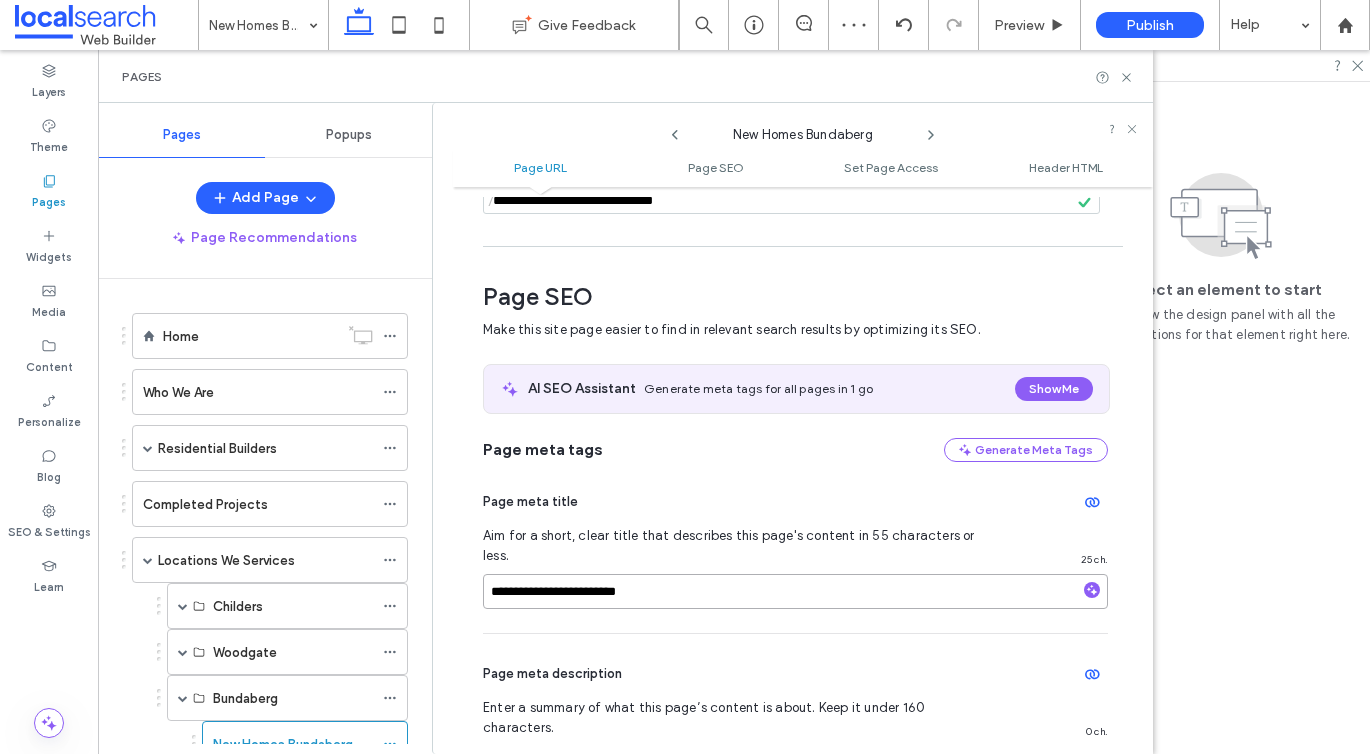 click on "**********" at bounding box center (795, 591) 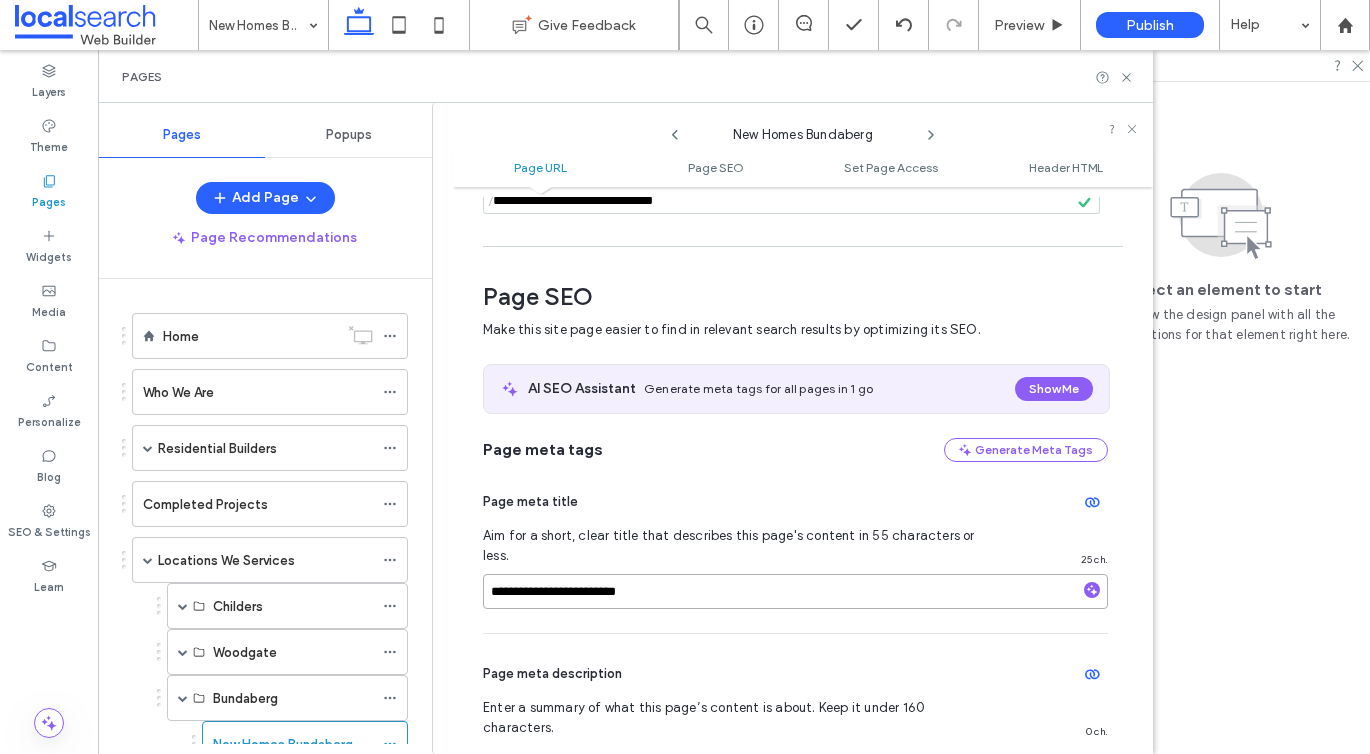 paste on "**********" 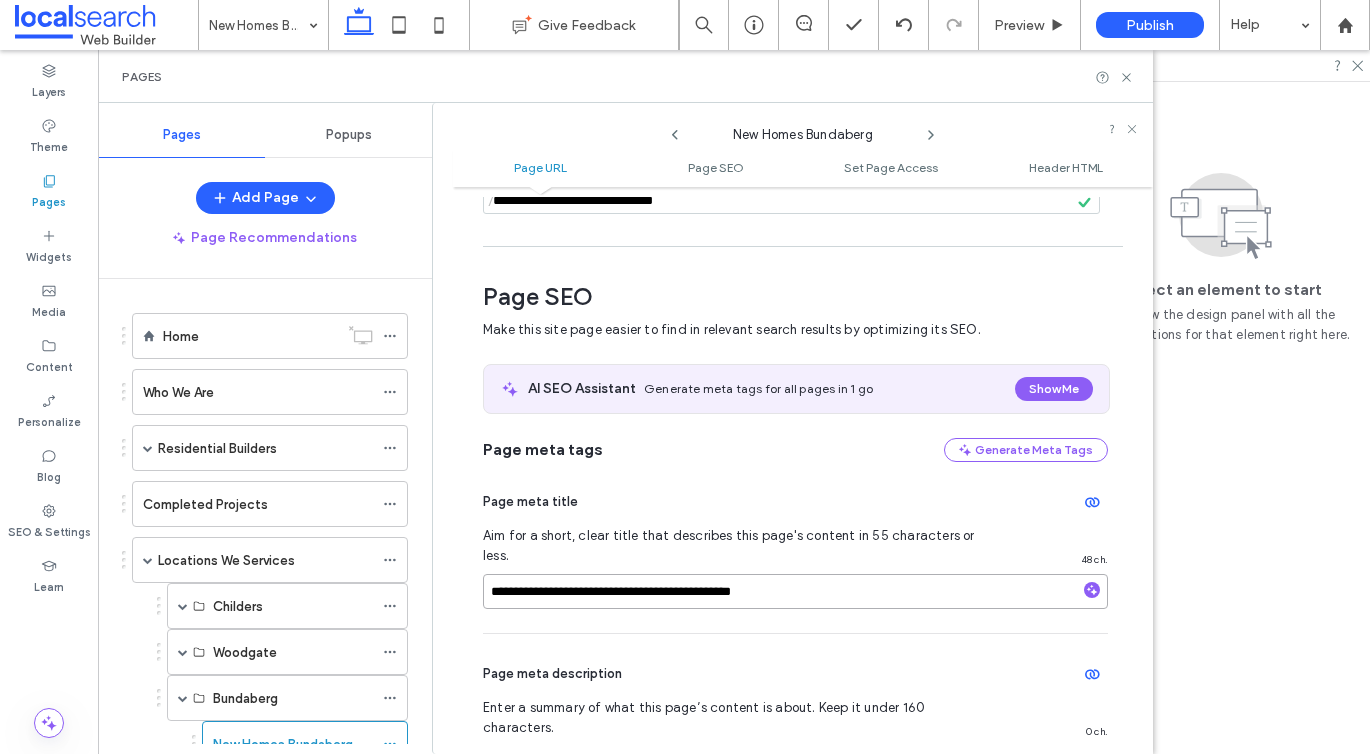 type on "**********" 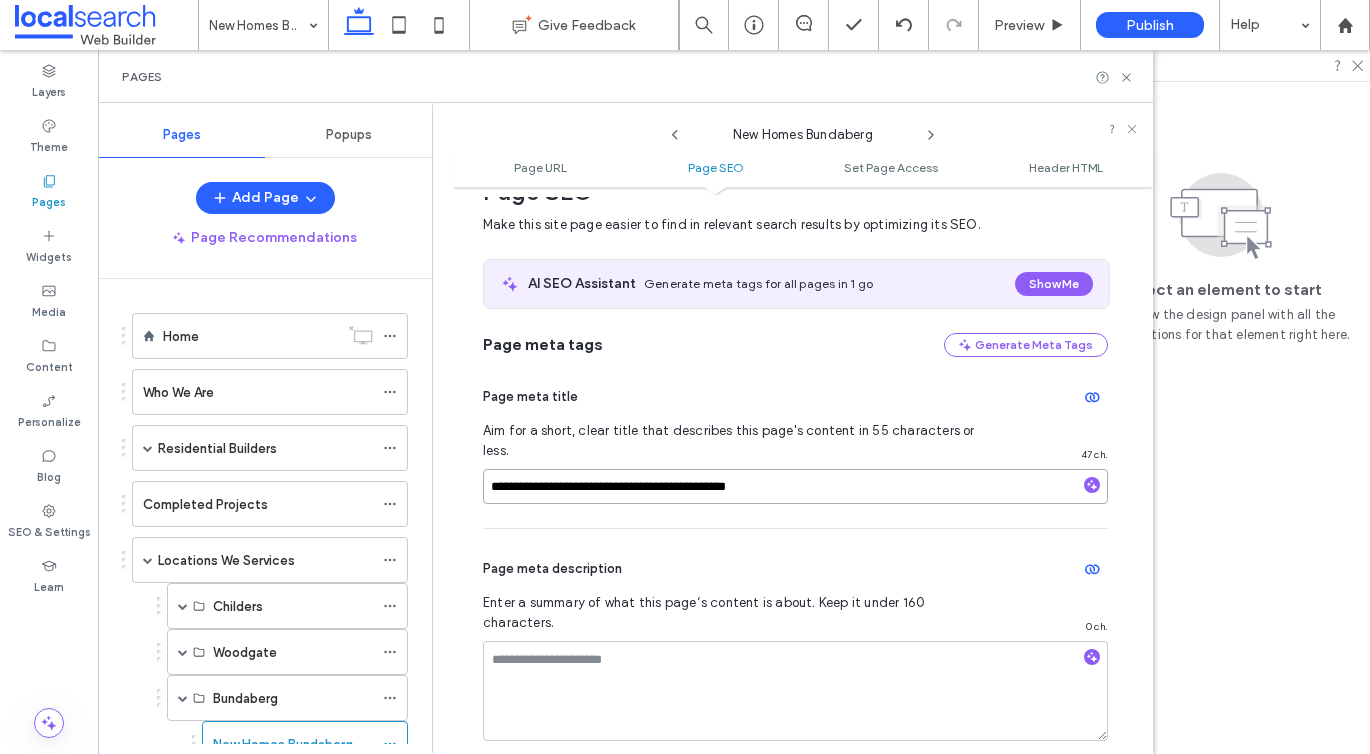 scroll, scrollTop: 508, scrollLeft: 0, axis: vertical 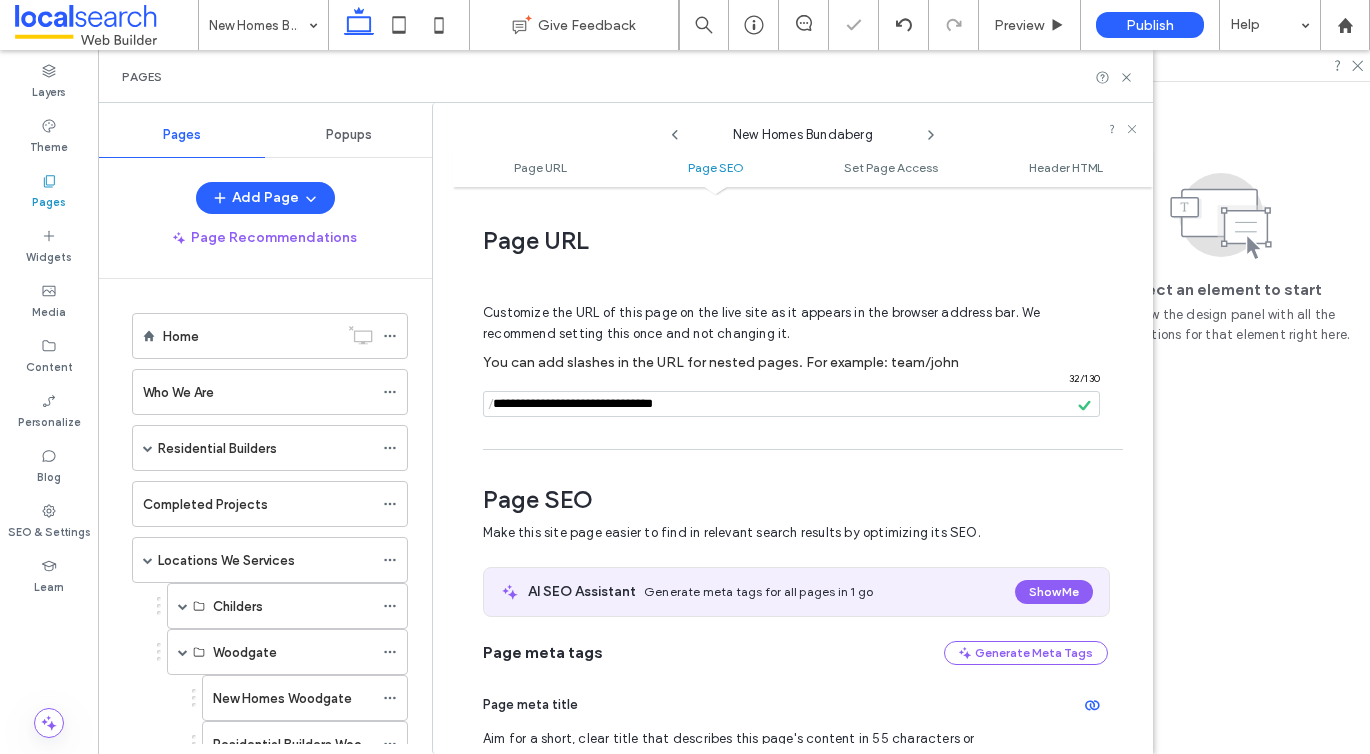 click on "Residential Builders Woodgate" at bounding box center (306, 744) 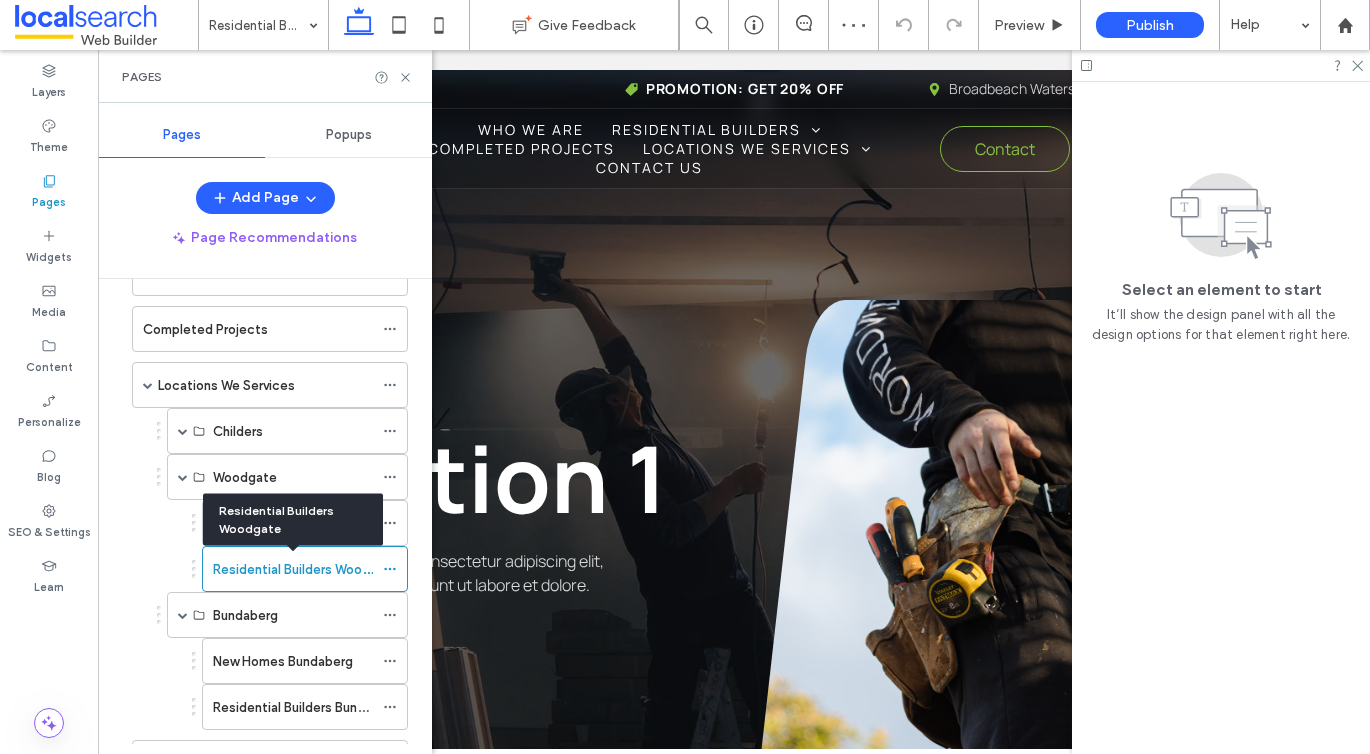 scroll, scrollTop: 186, scrollLeft: 0, axis: vertical 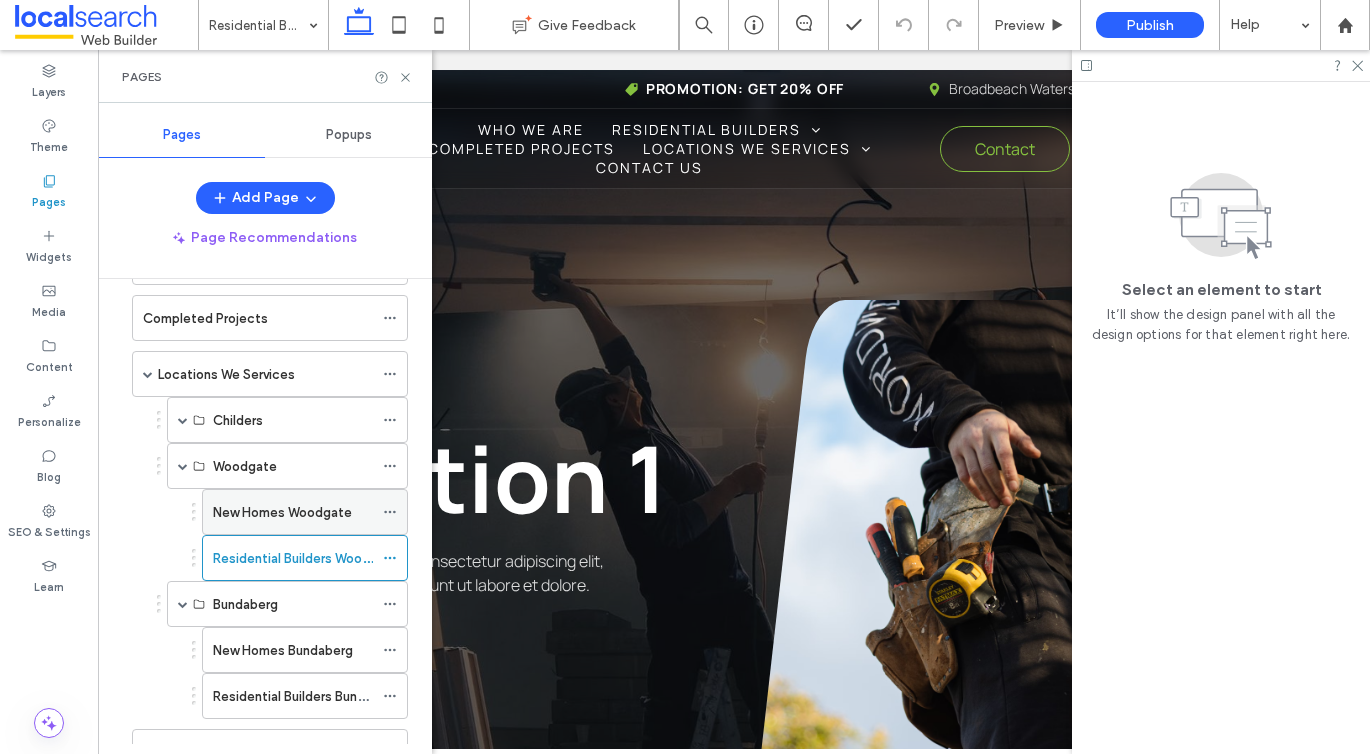 click on "New Homes Woodgate" at bounding box center [282, 512] 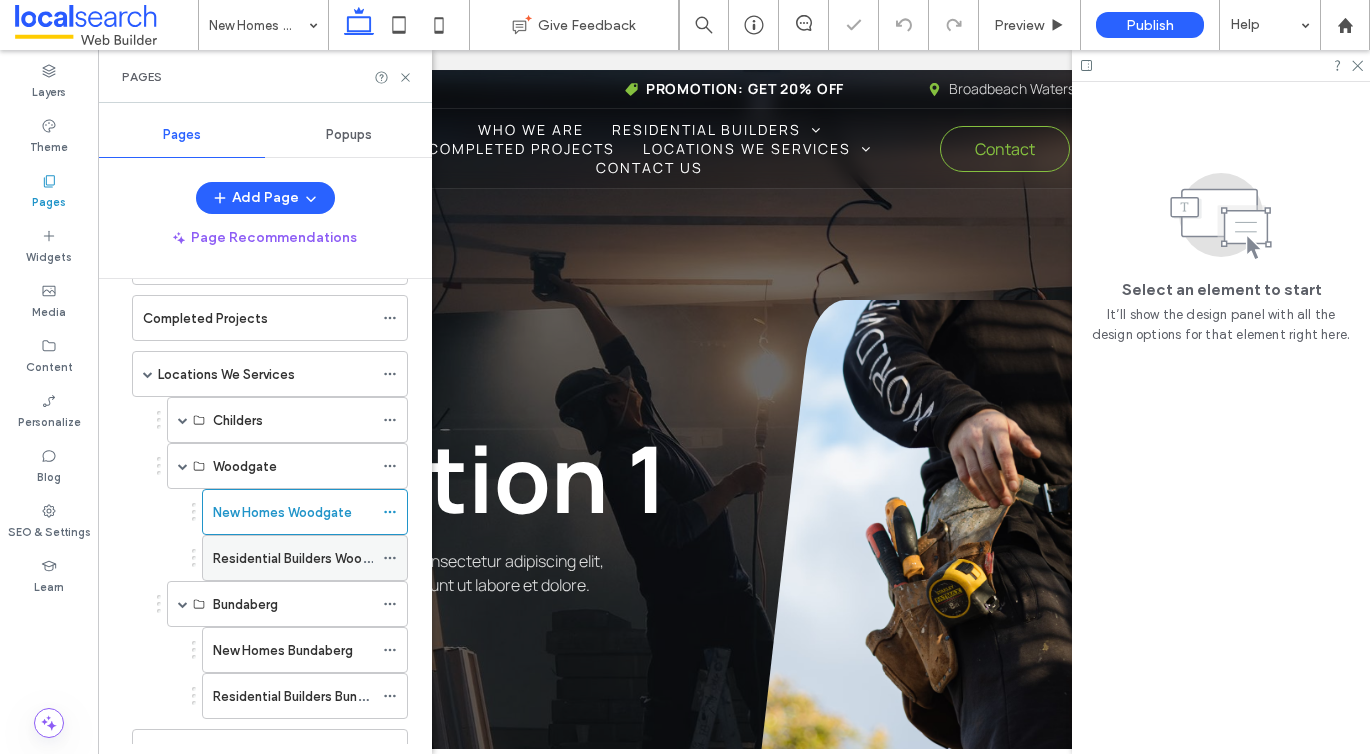 click on "Residential Builders Woodgate" at bounding box center (306, 558) 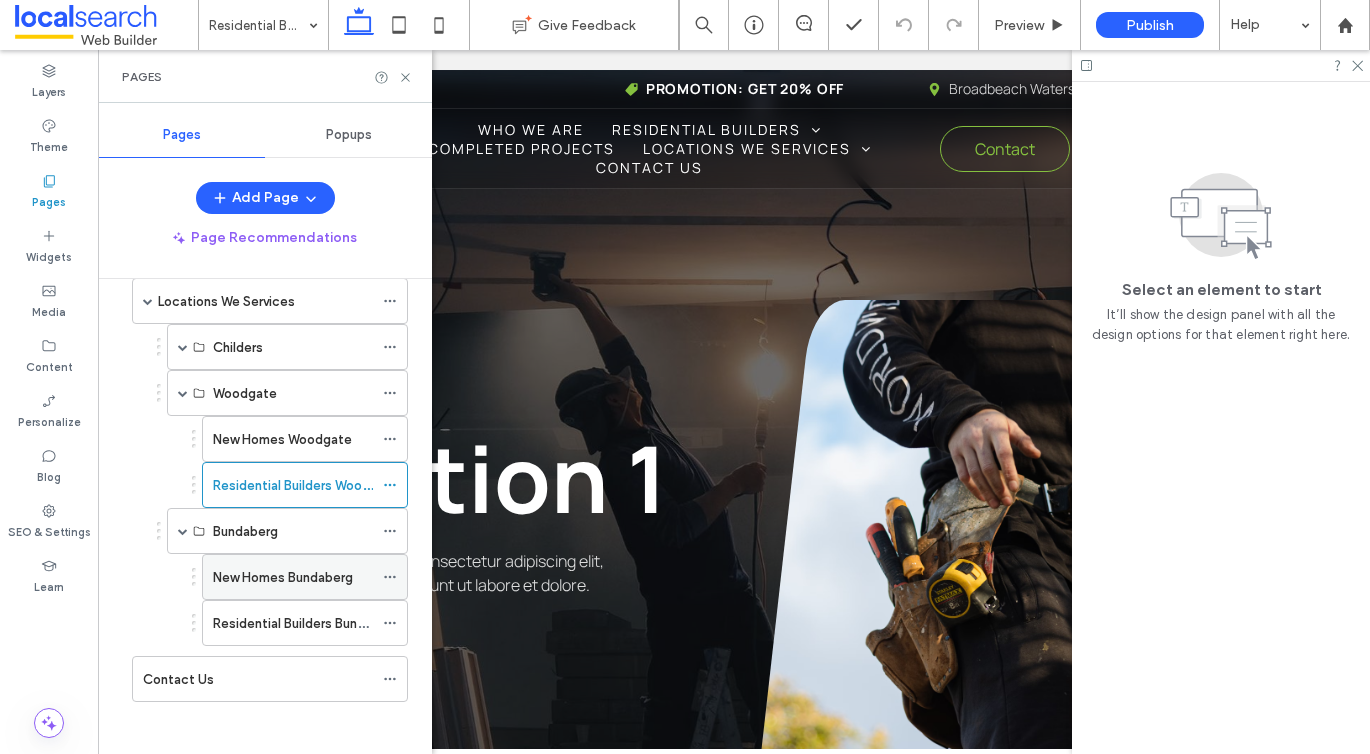 scroll, scrollTop: 267, scrollLeft: 0, axis: vertical 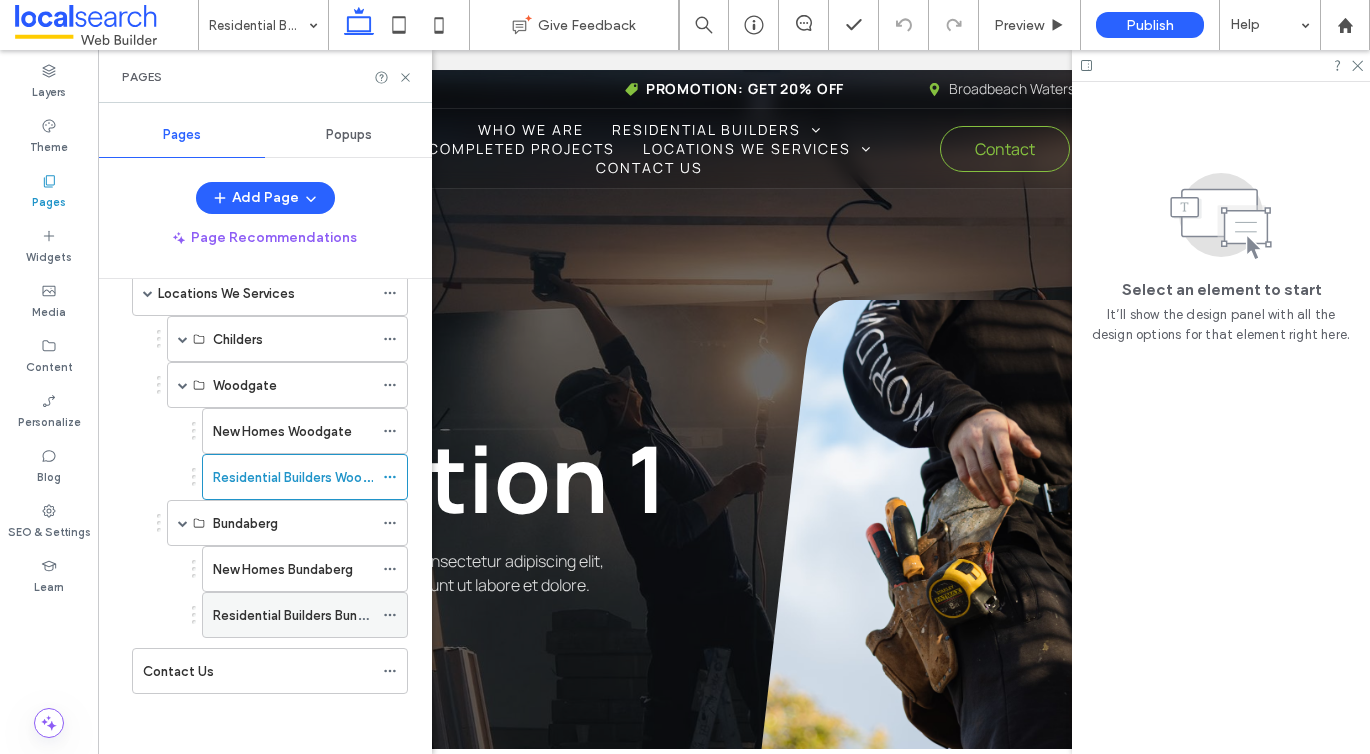click on "Residential Builders Bundaberg" at bounding box center [306, 615] 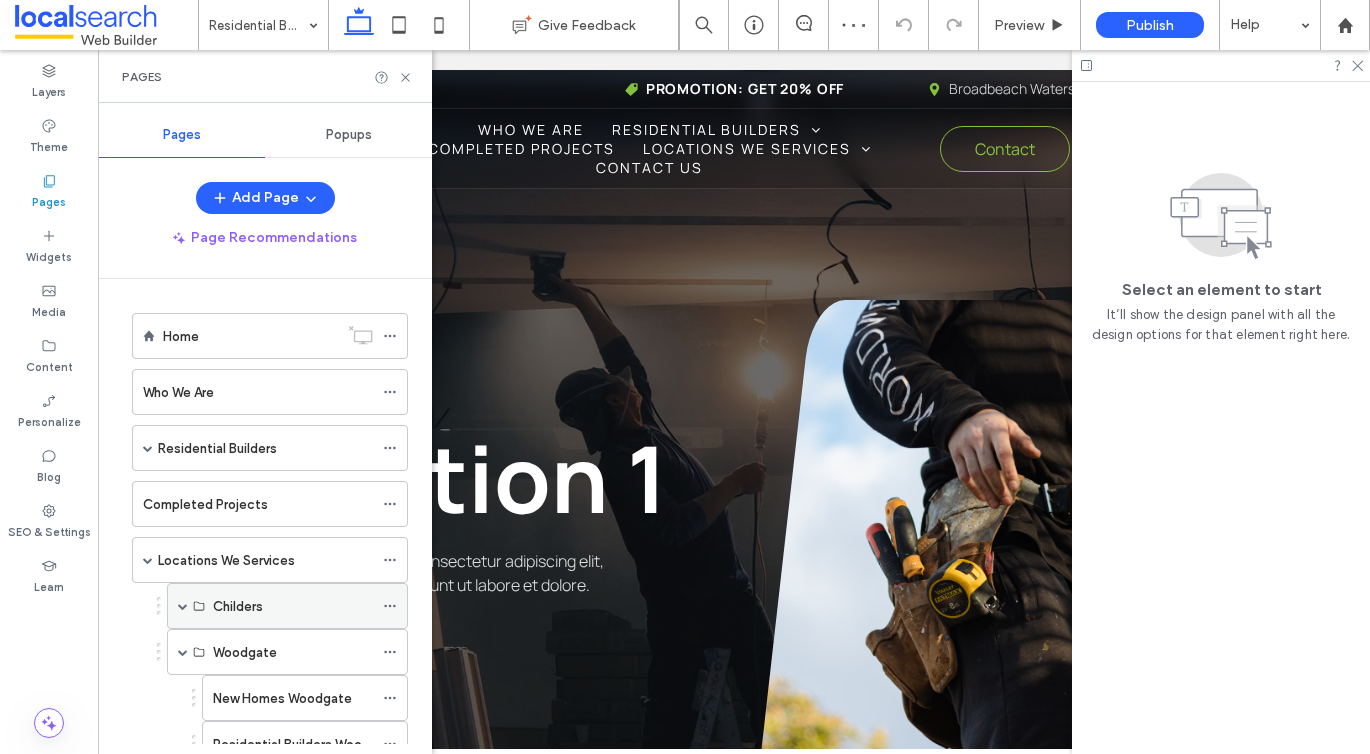 scroll, scrollTop: 267, scrollLeft: 0, axis: vertical 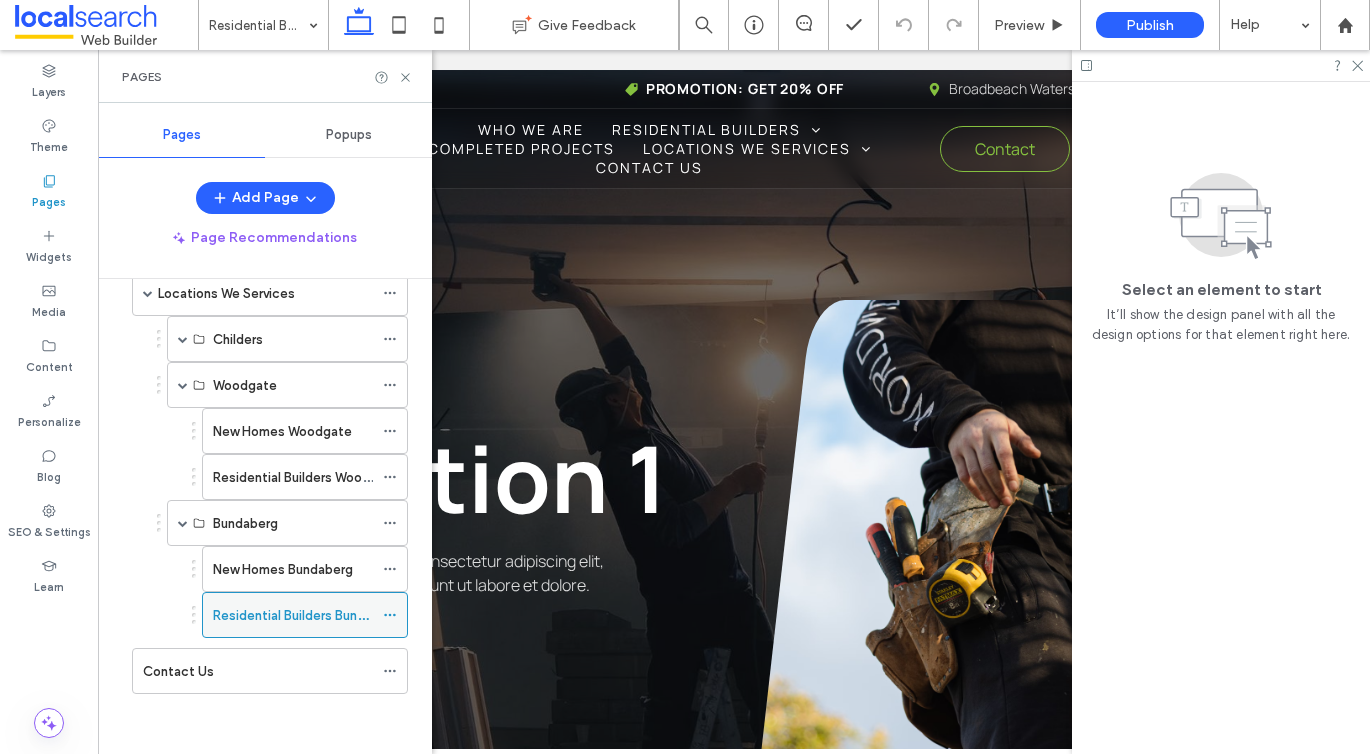 click 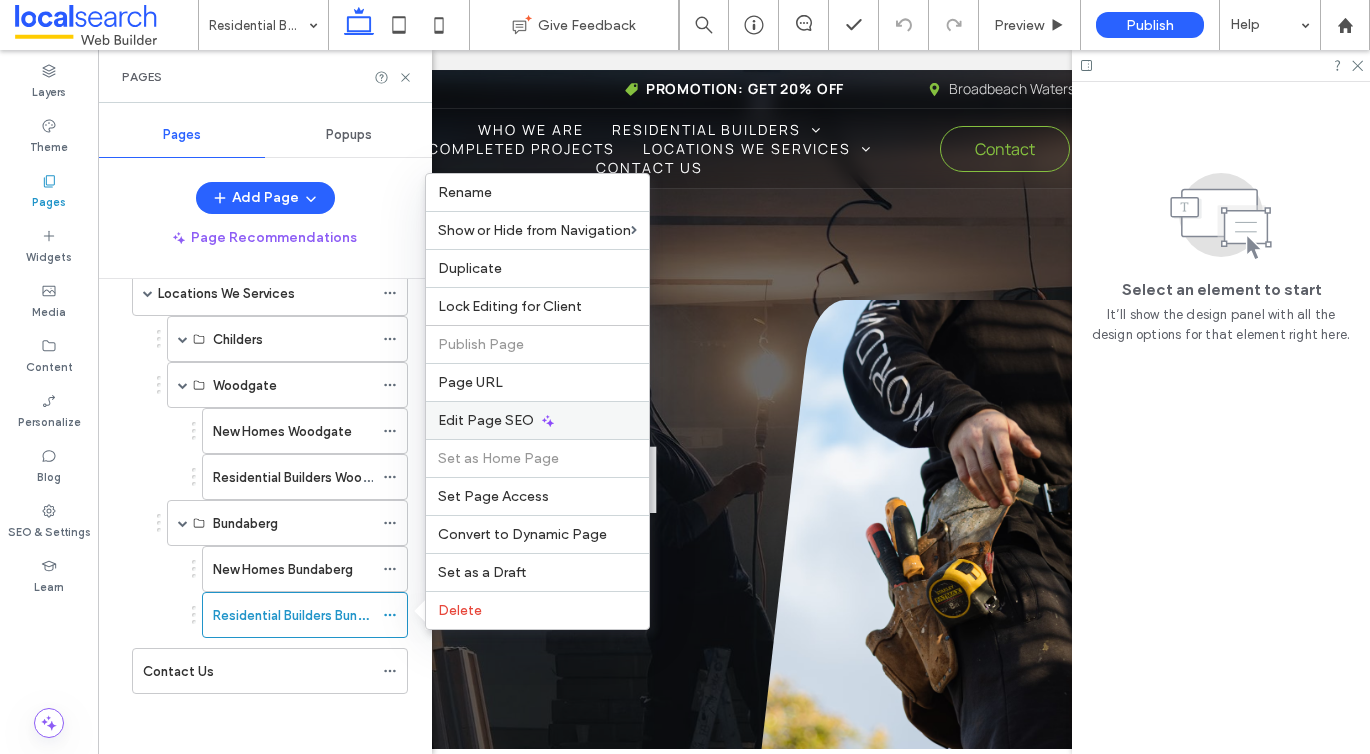 click on "Edit Page SEO" at bounding box center [486, 420] 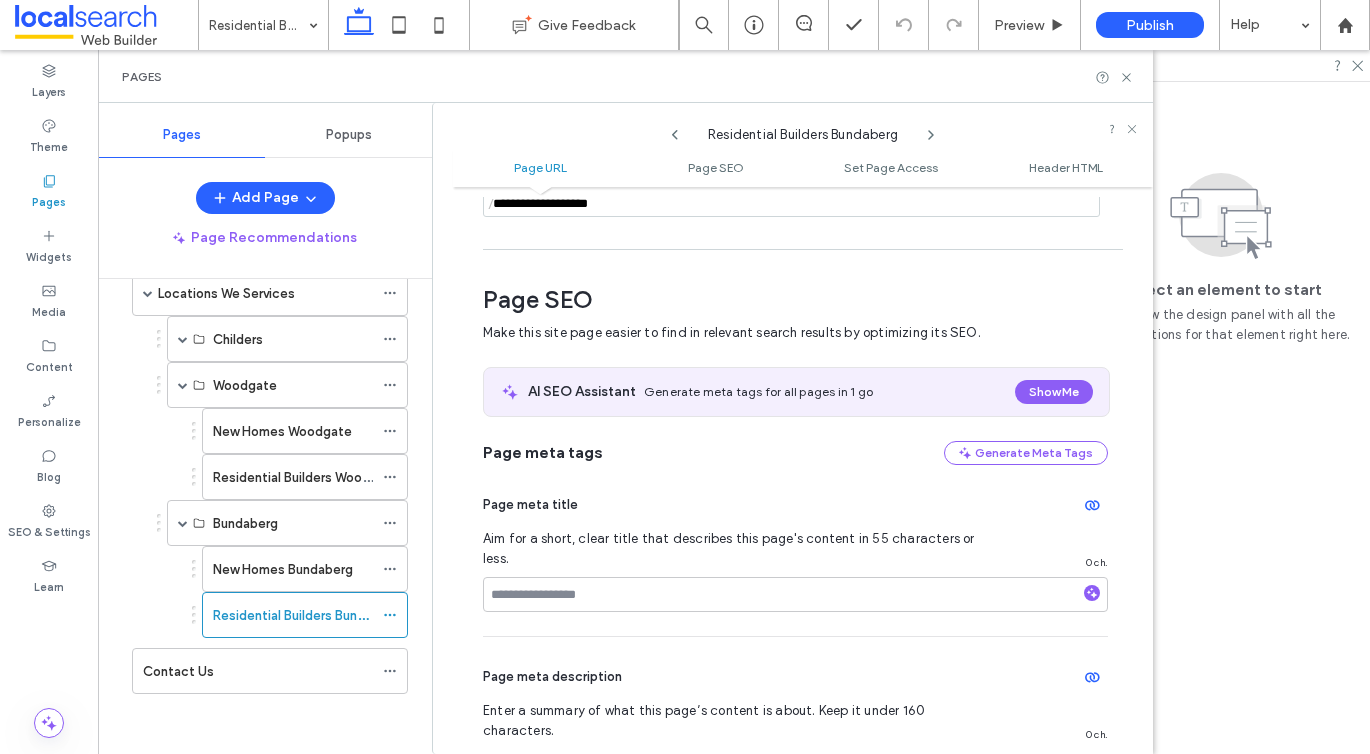 scroll, scrollTop: 275, scrollLeft: 0, axis: vertical 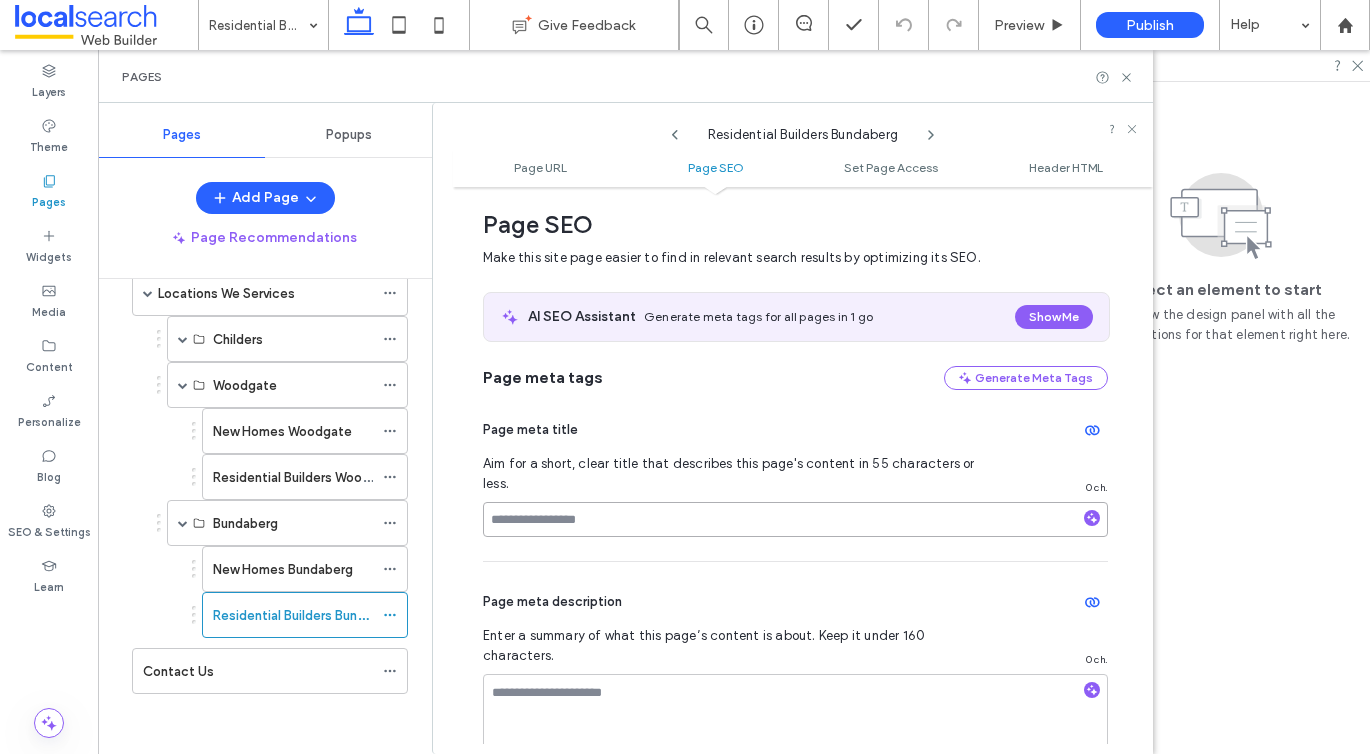 click at bounding box center [795, 519] 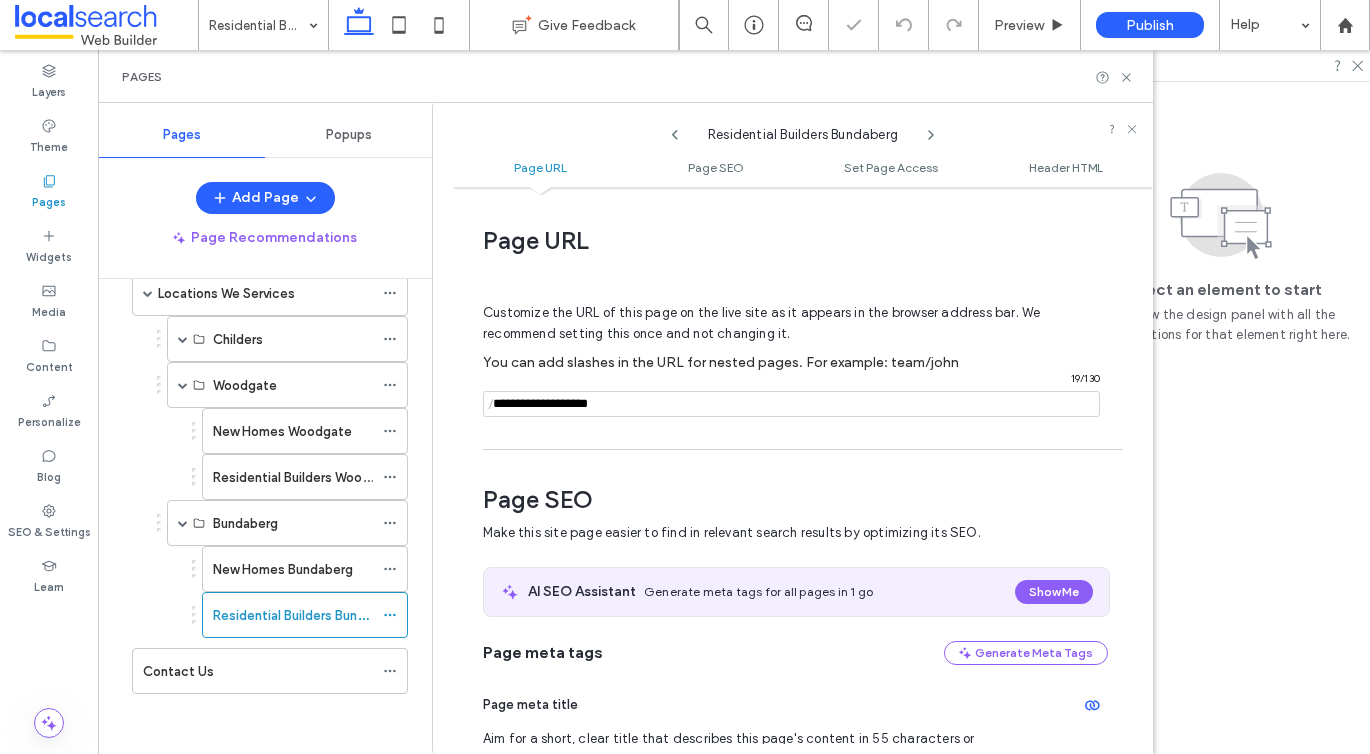 click at bounding box center (791, 404) 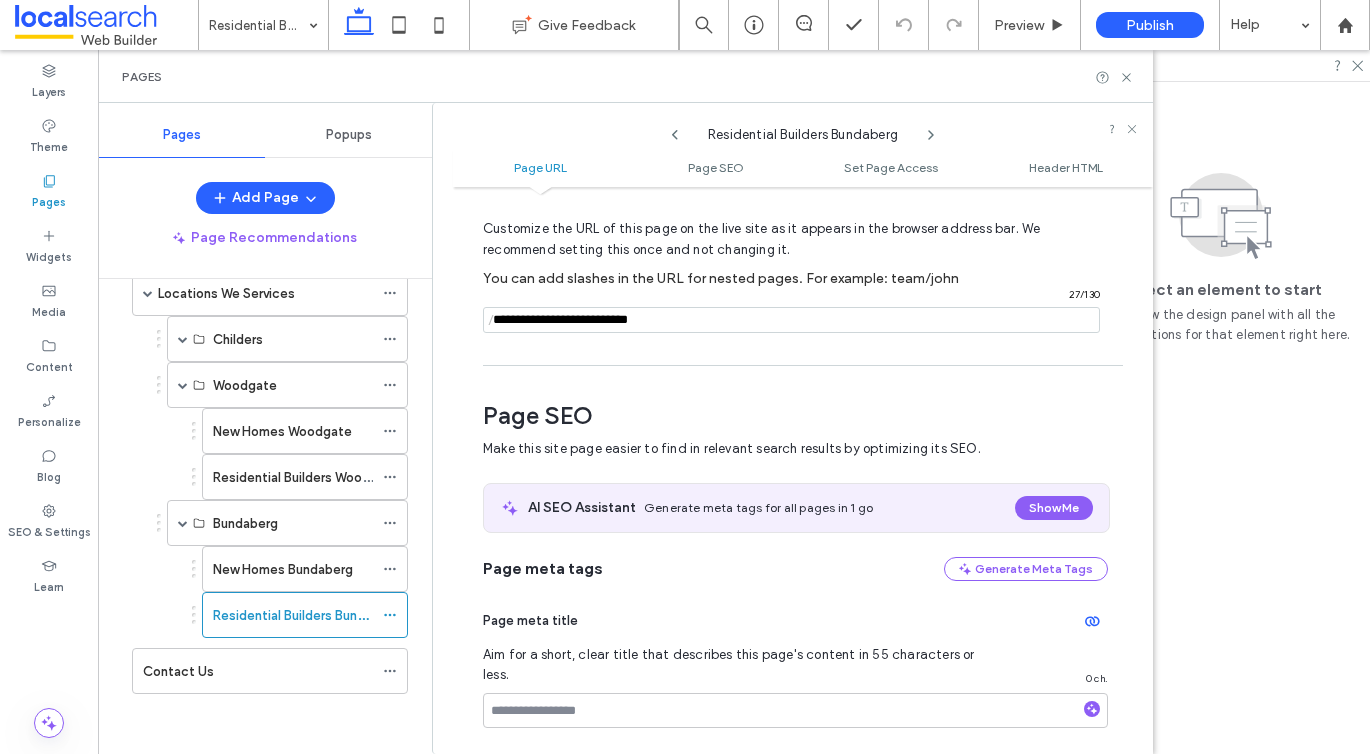 scroll, scrollTop: 113, scrollLeft: 0, axis: vertical 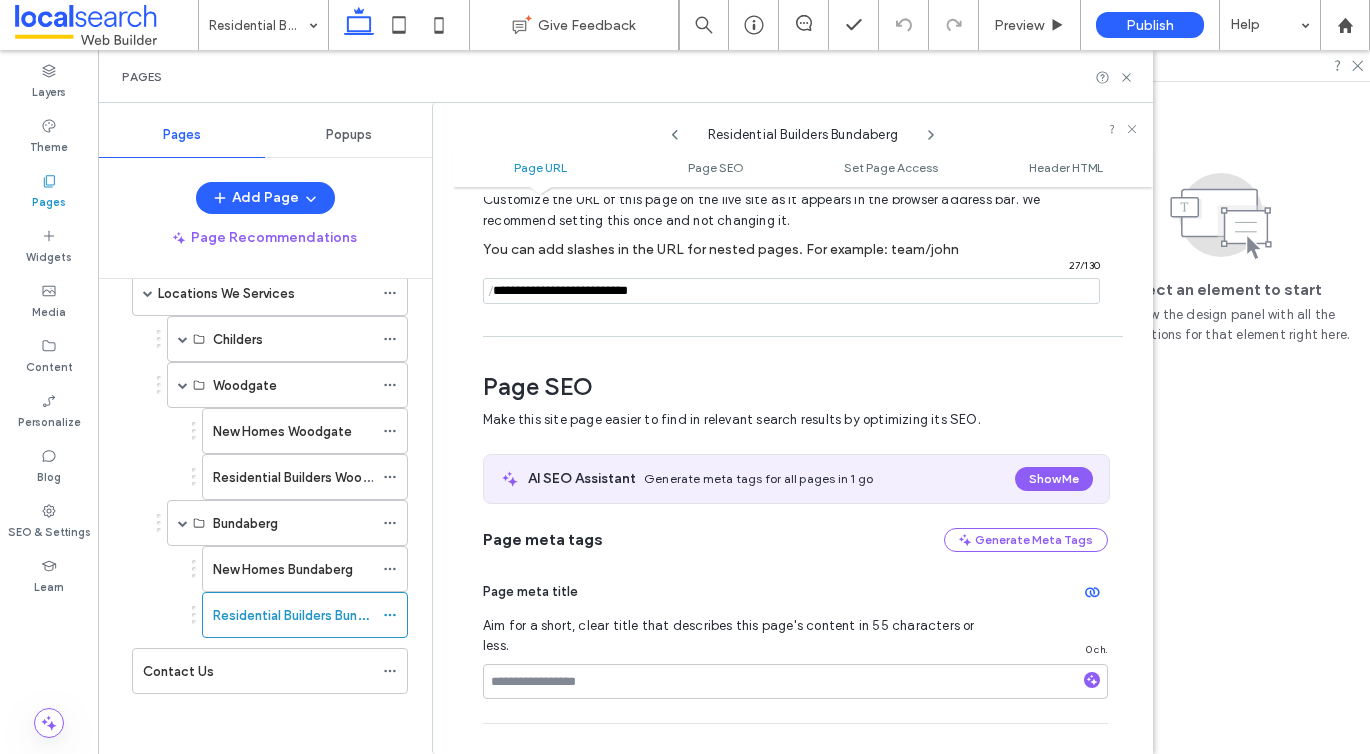 type on "**********" 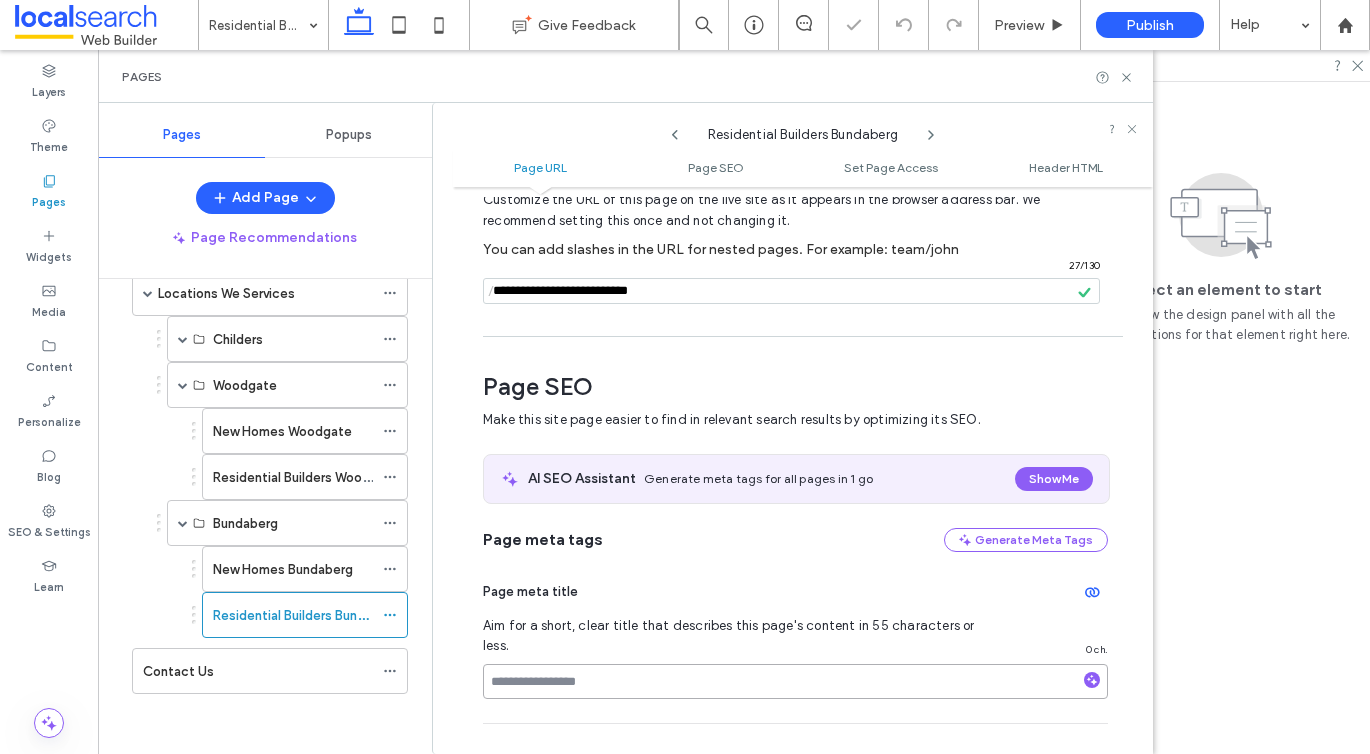 click at bounding box center [795, 681] 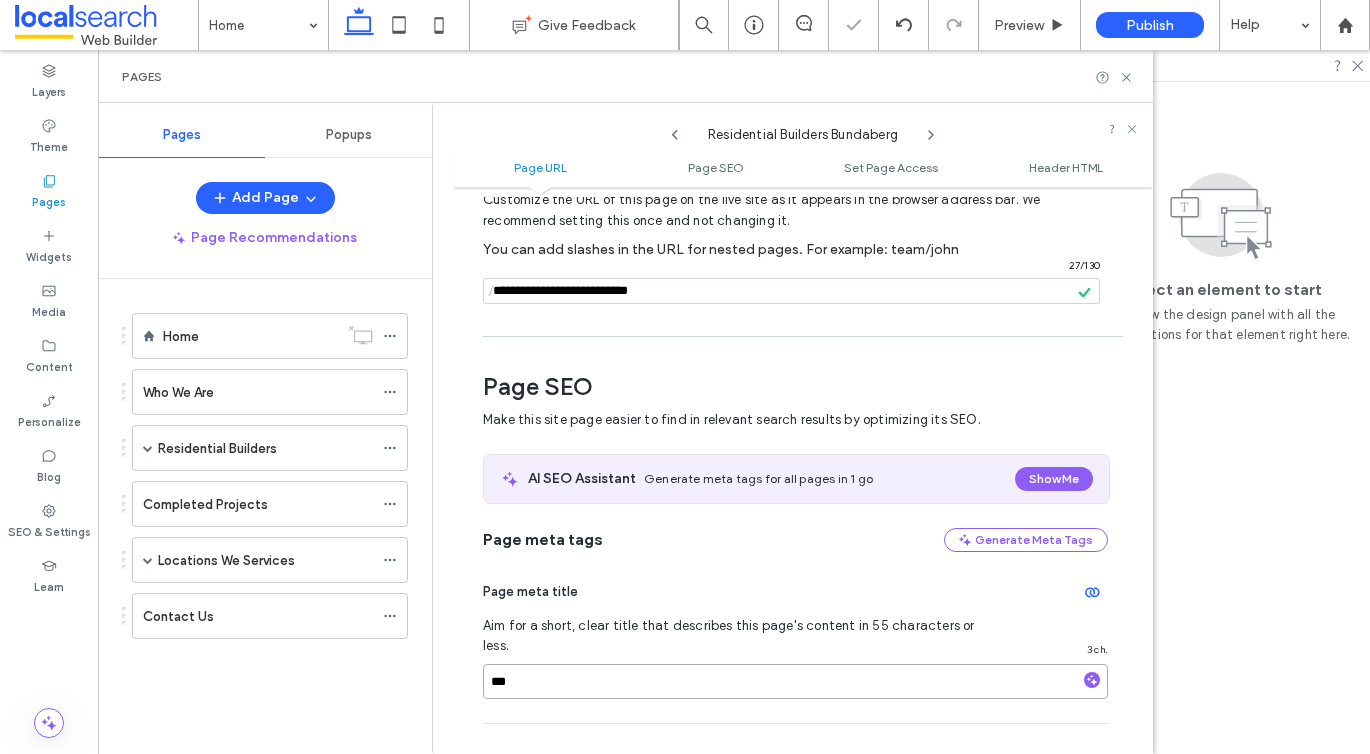 scroll, scrollTop: 0, scrollLeft: 0, axis: both 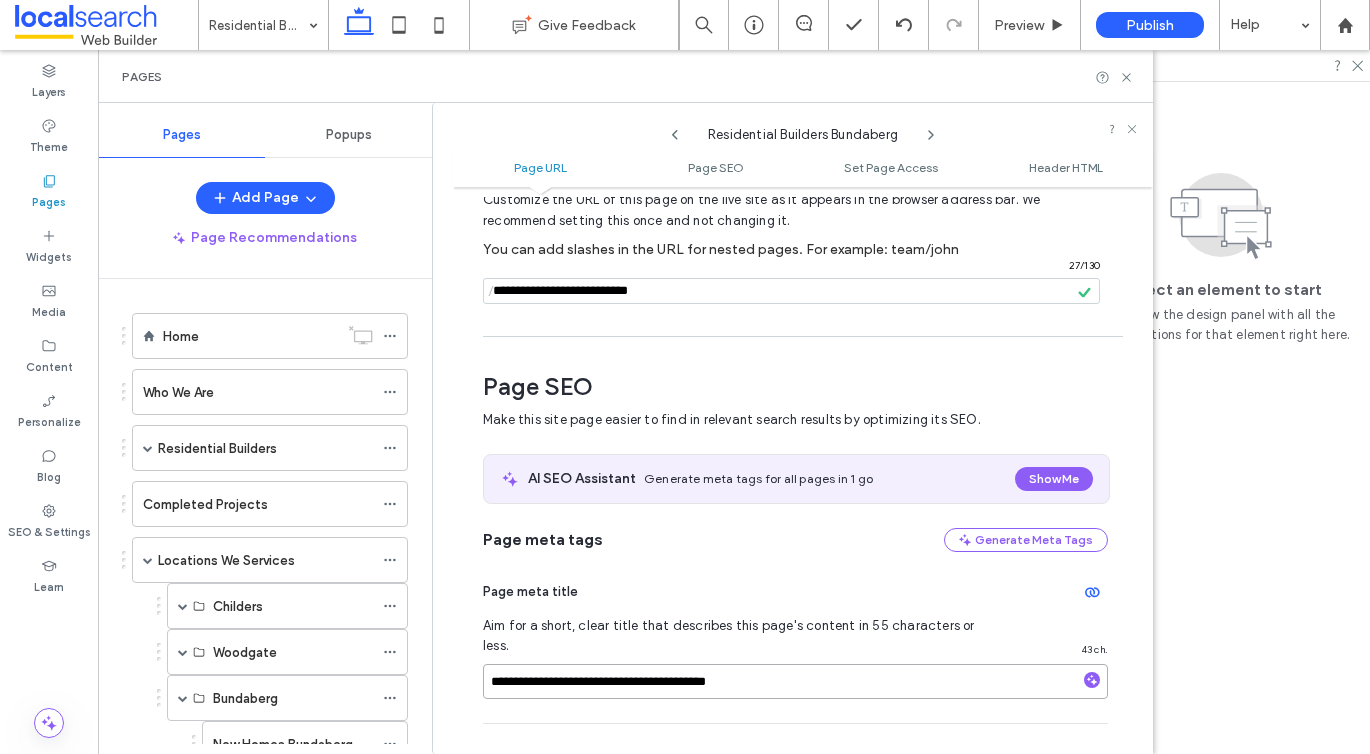 type on "**********" 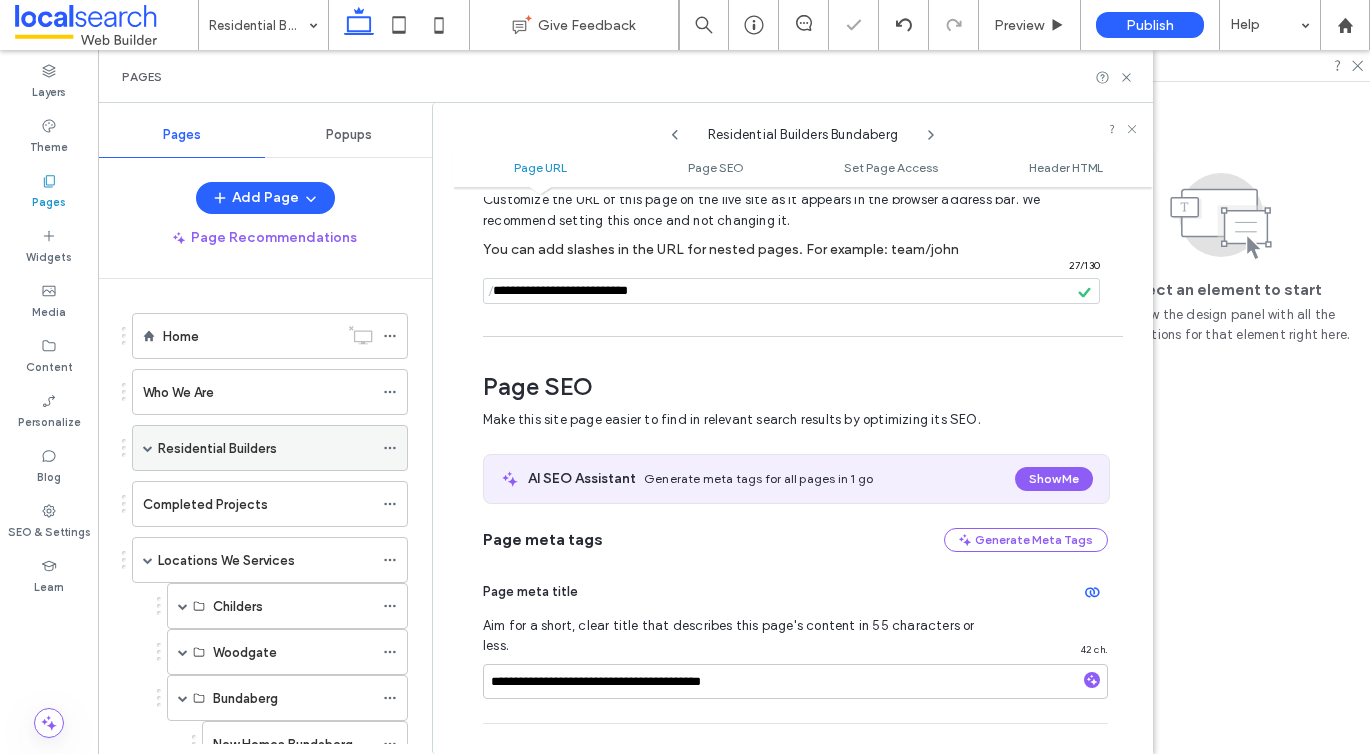 click at bounding box center (148, 448) 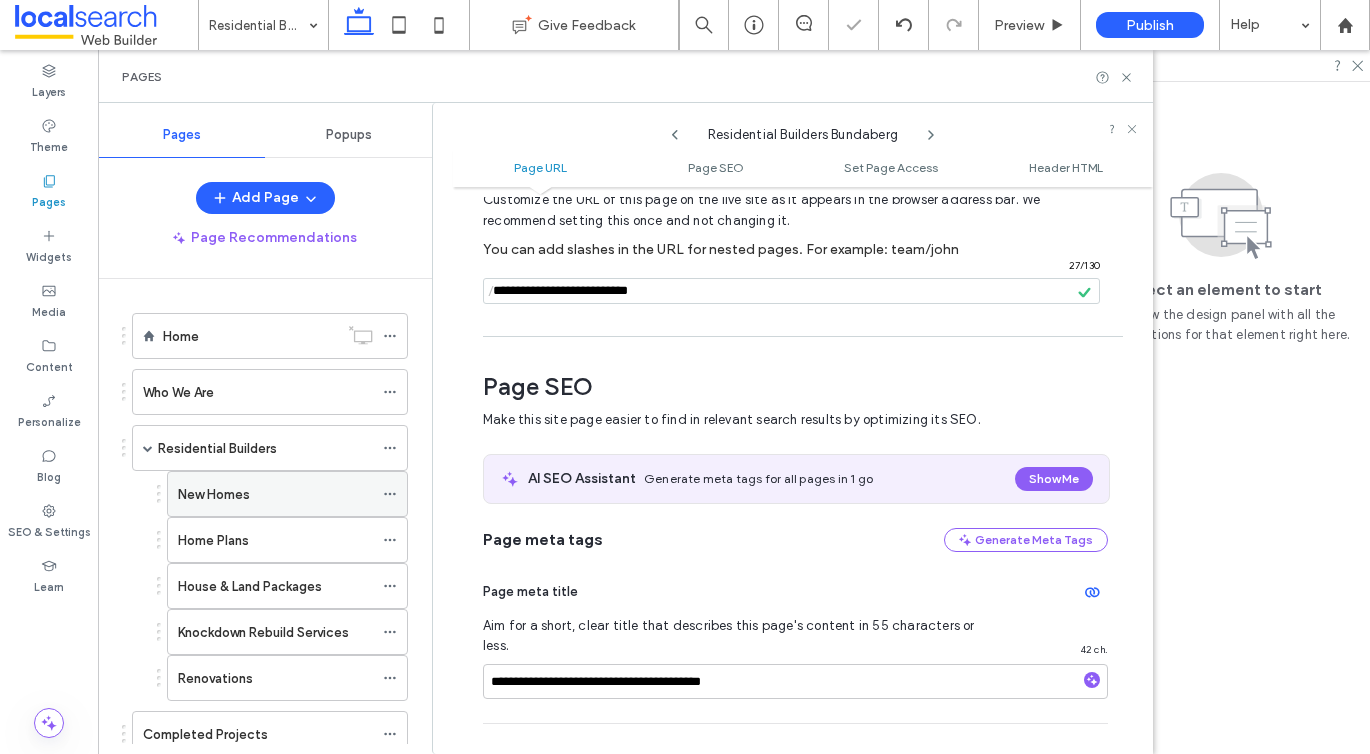 click on "New Homes" at bounding box center (275, 494) 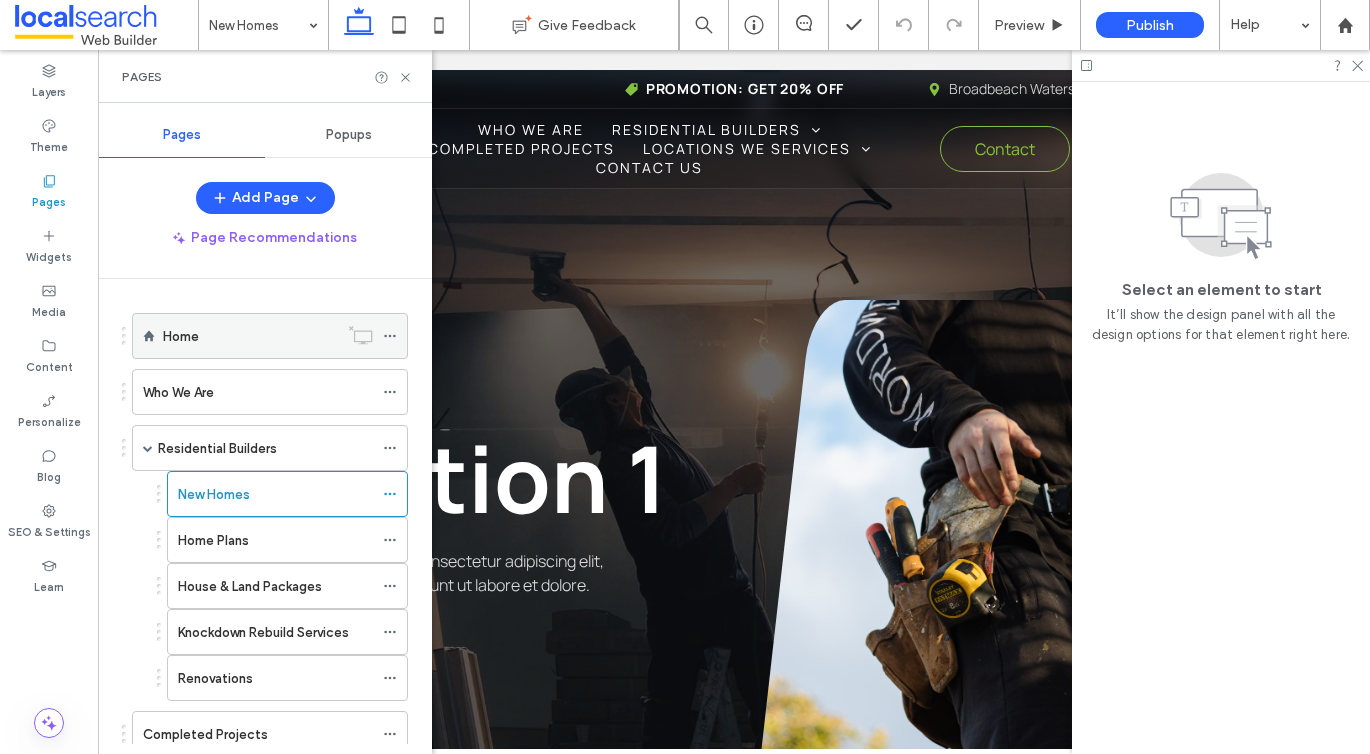 click on "Home" at bounding box center [250, 336] 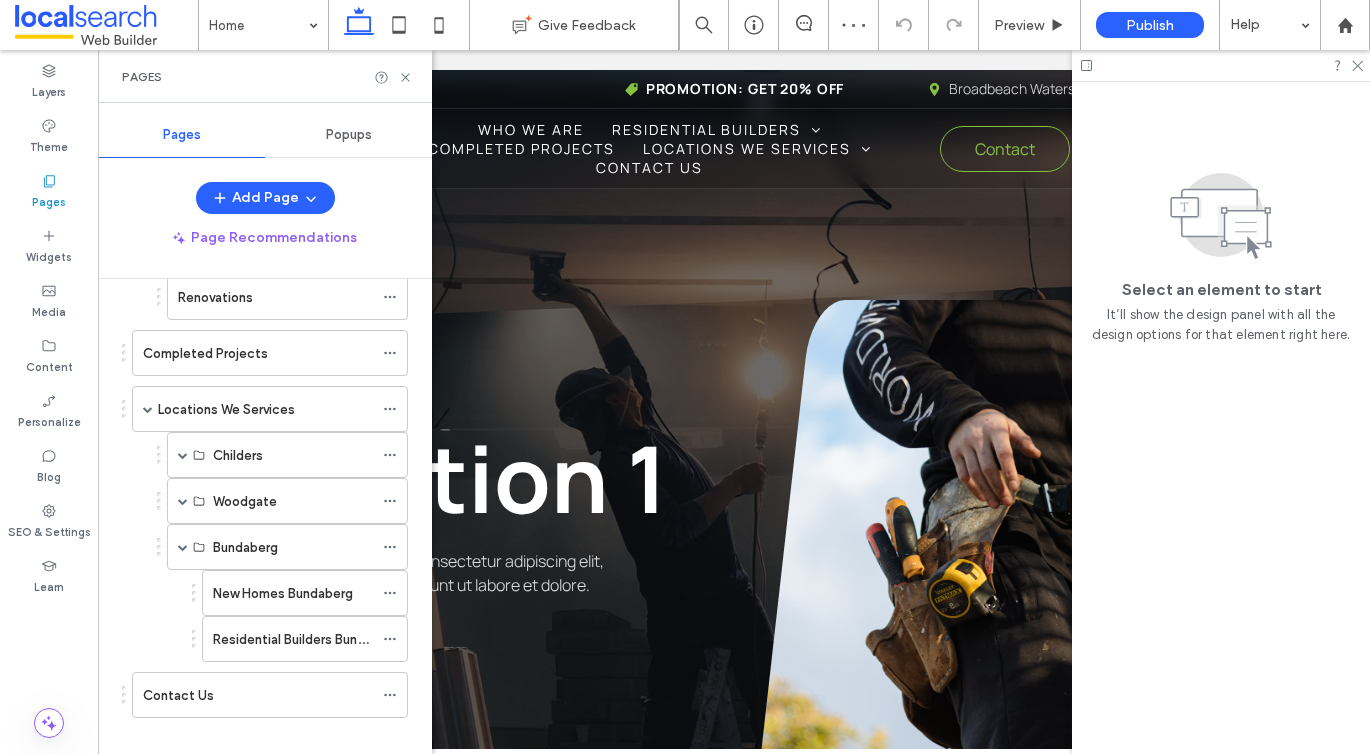 scroll, scrollTop: 397, scrollLeft: 0, axis: vertical 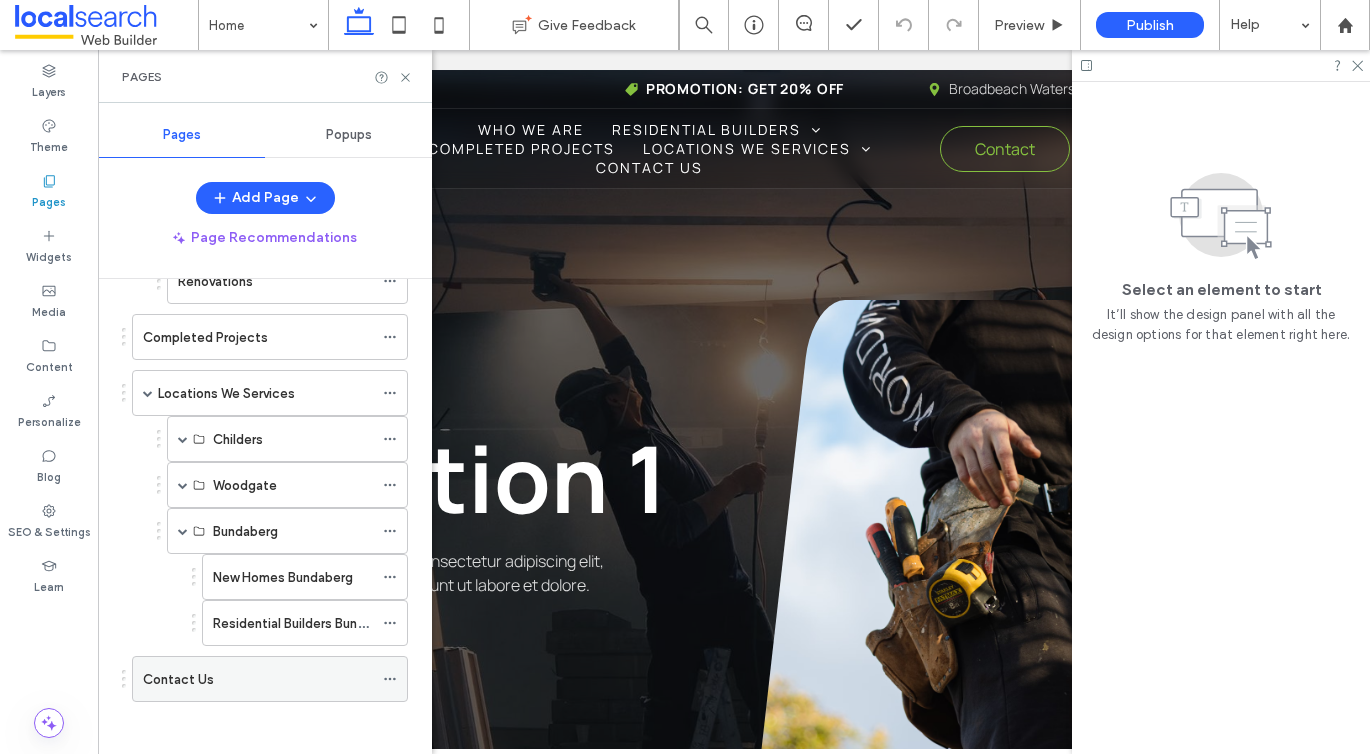 click on "Contact Us" at bounding box center (178, 679) 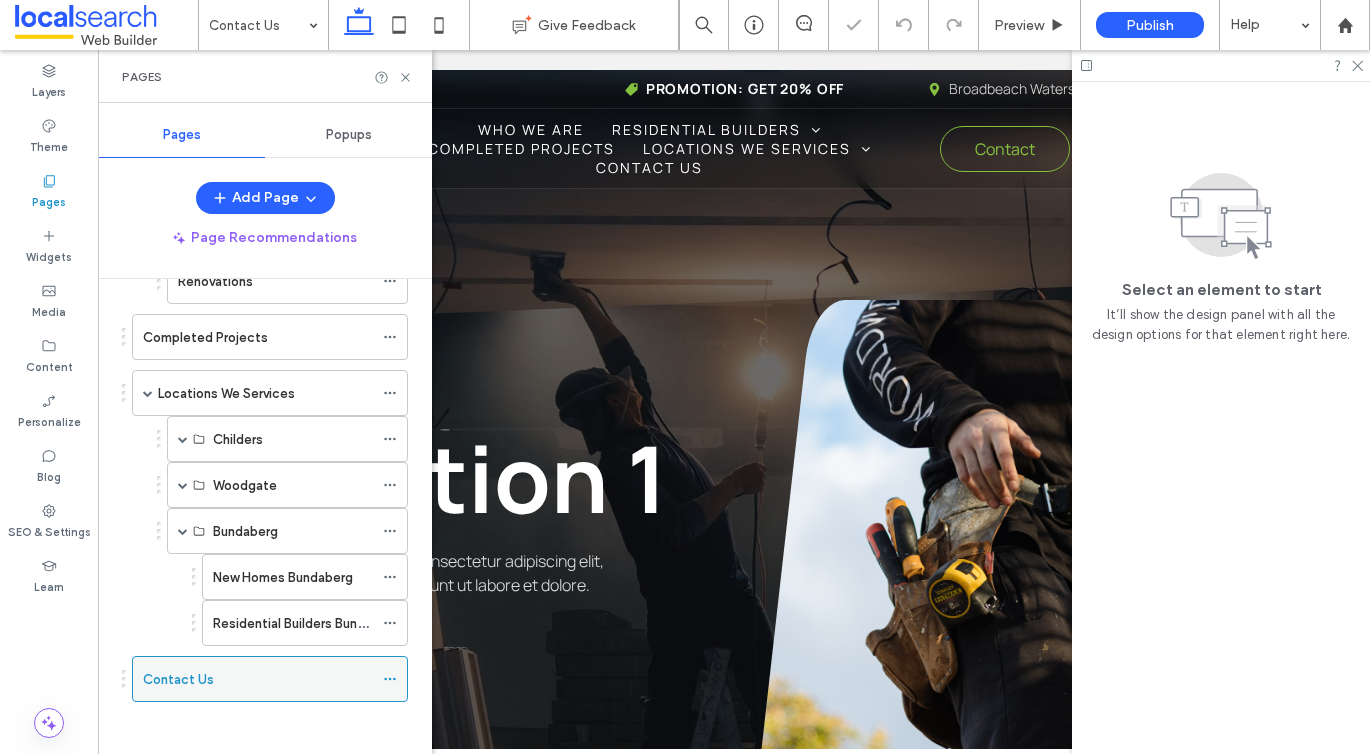 click 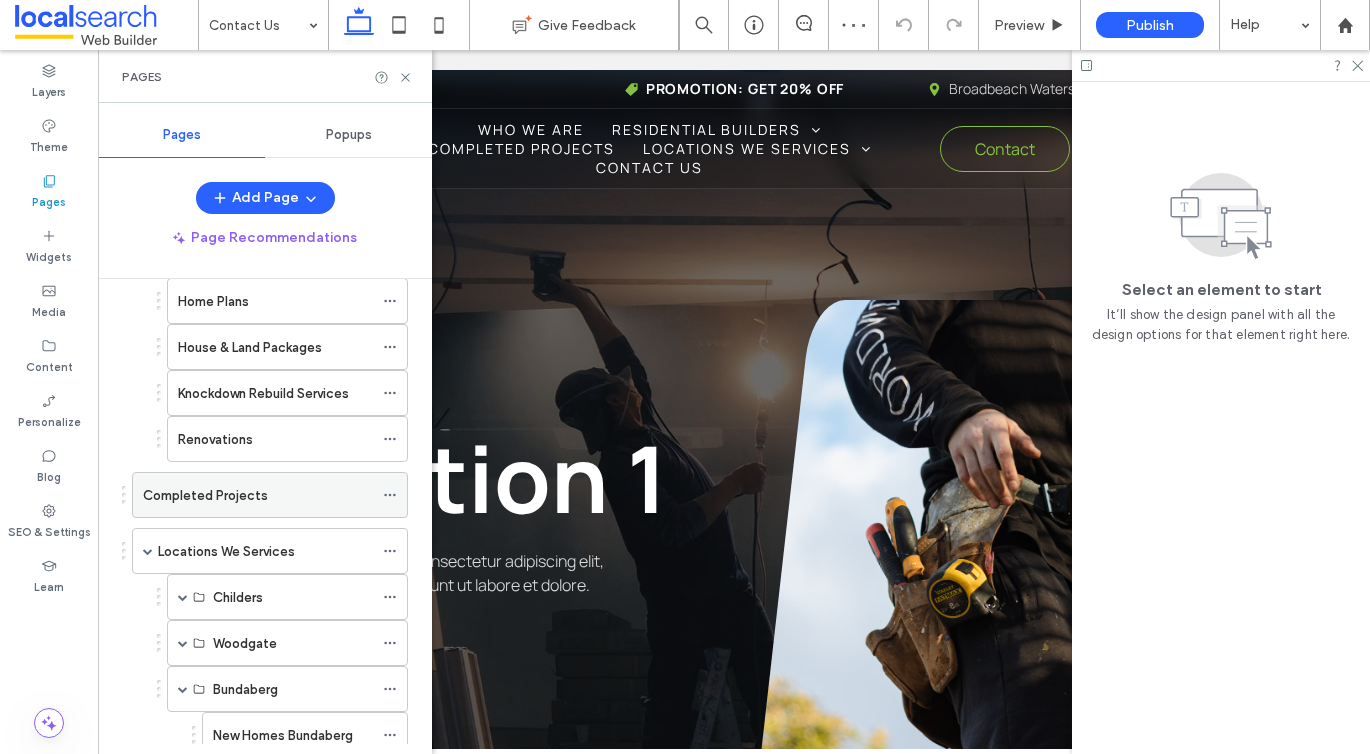 scroll, scrollTop: 0, scrollLeft: 0, axis: both 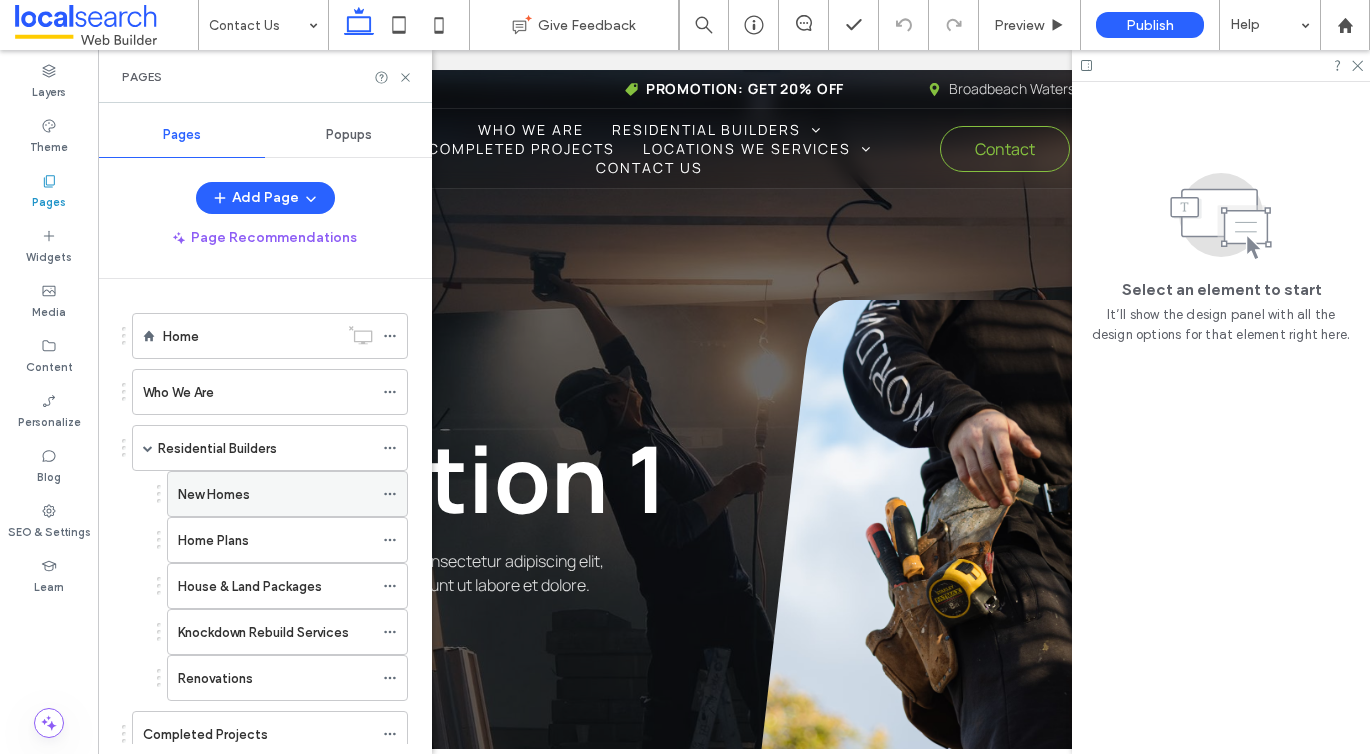 click on "New Homes" at bounding box center [214, 494] 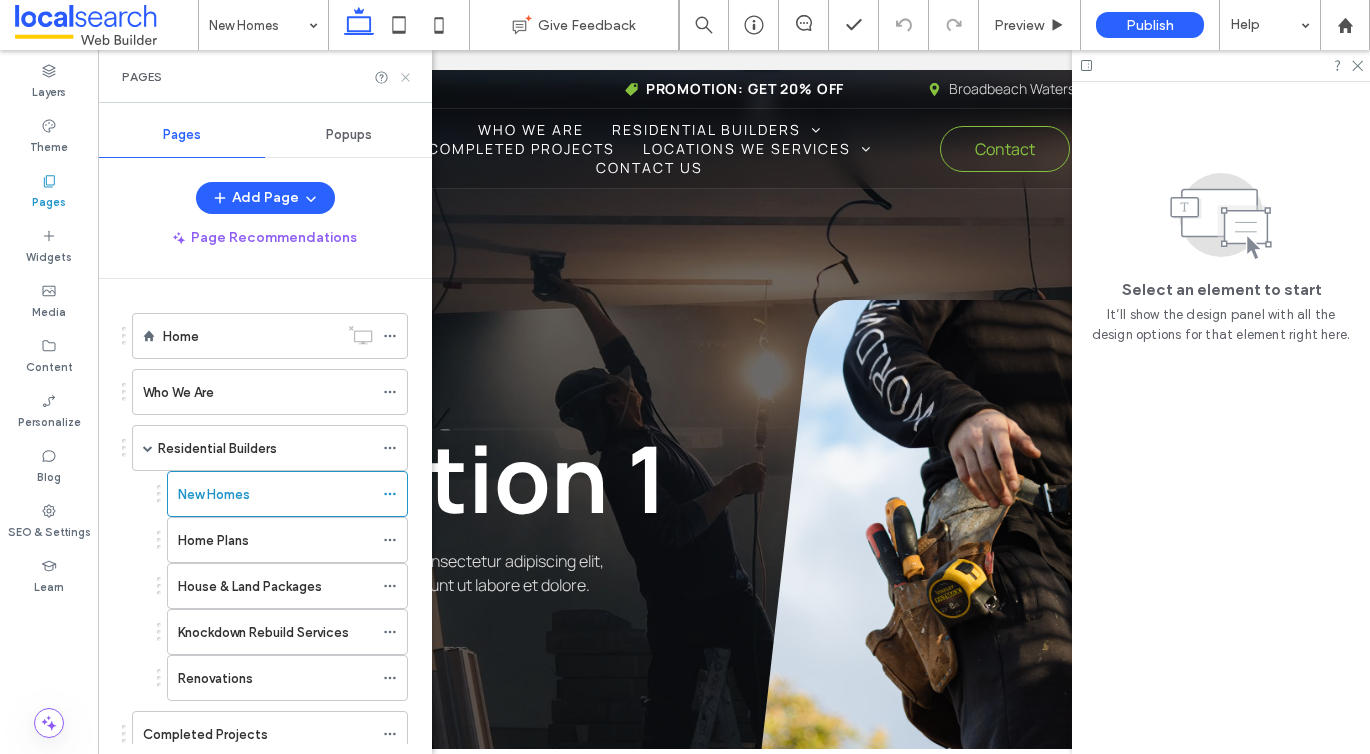 click 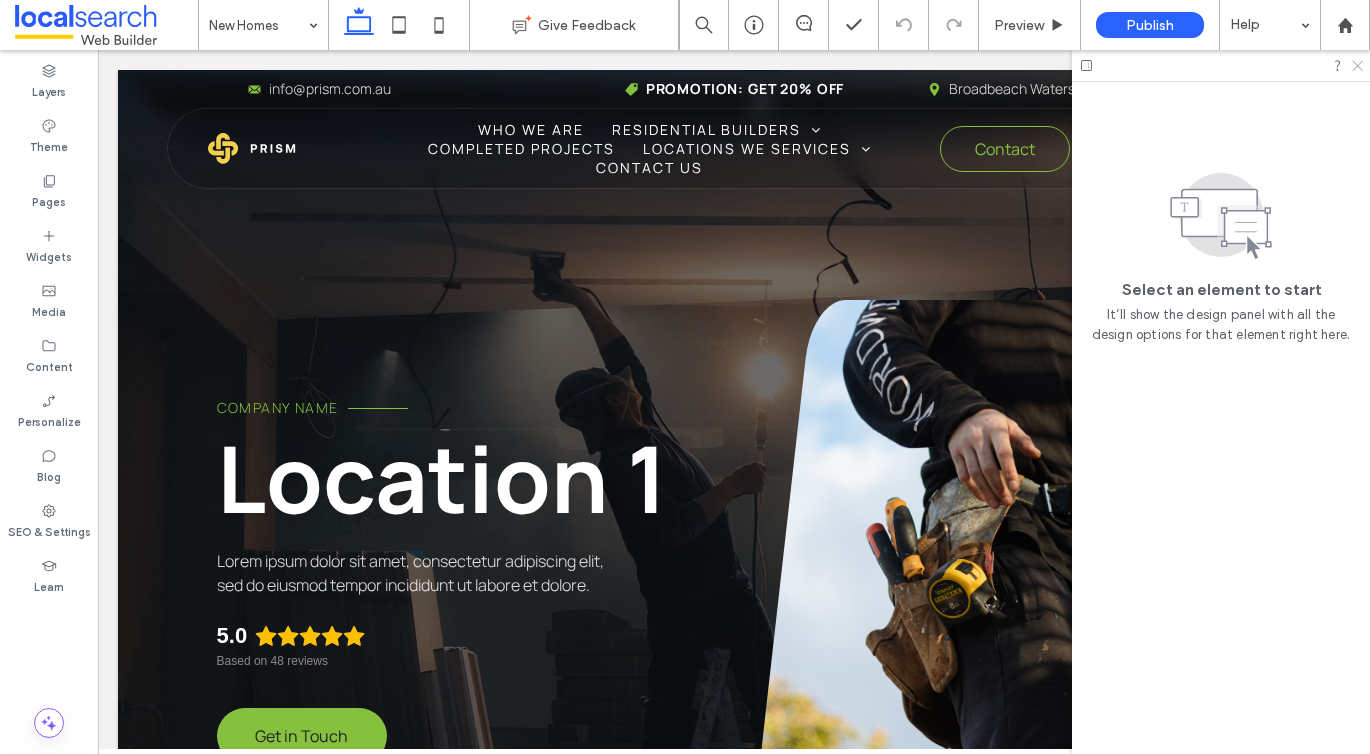 click 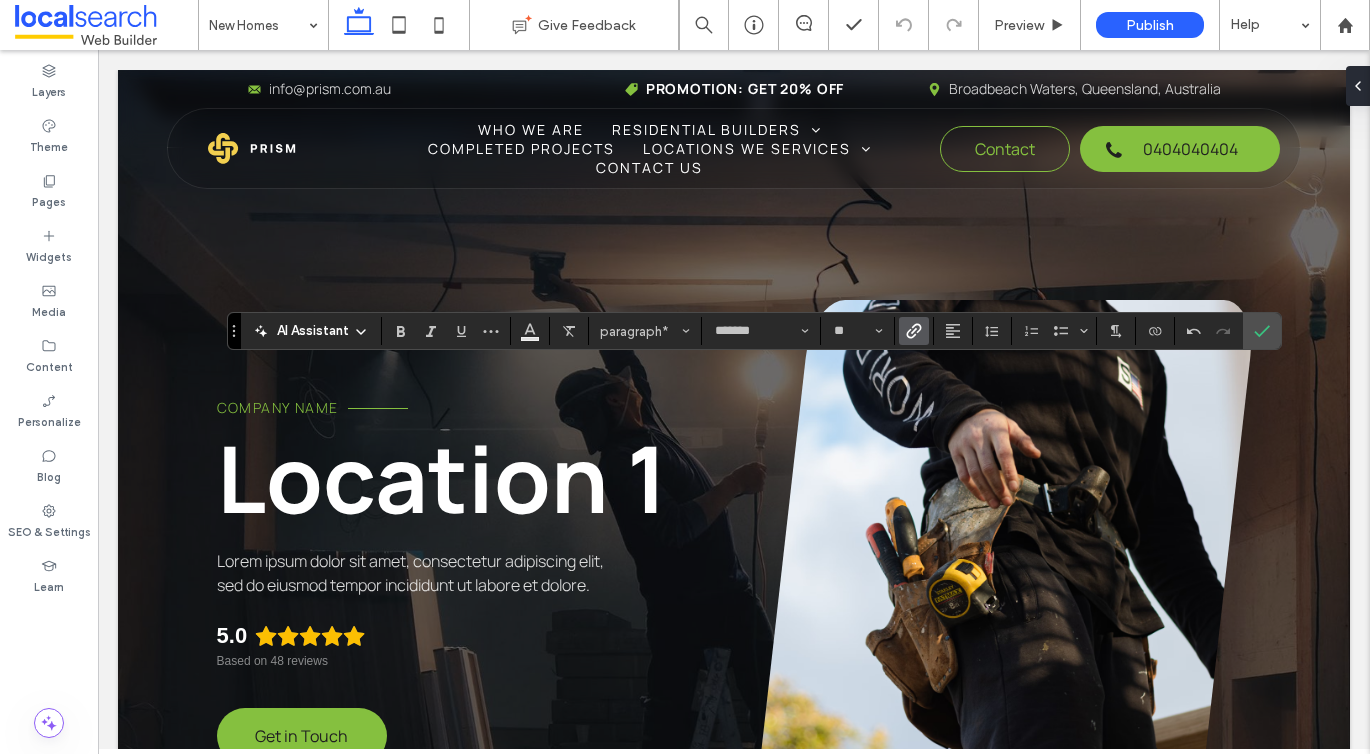 click at bounding box center (910, 331) 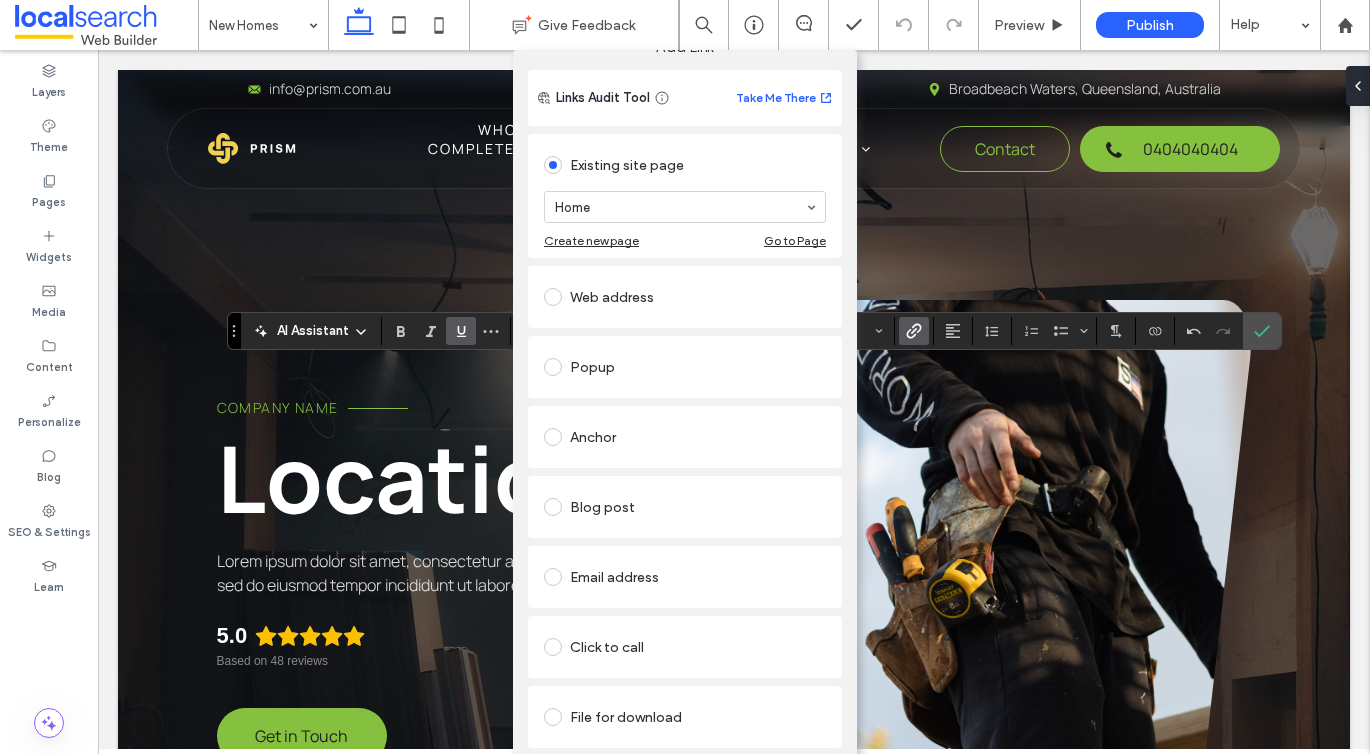 click on "Click to call" at bounding box center (685, 647) 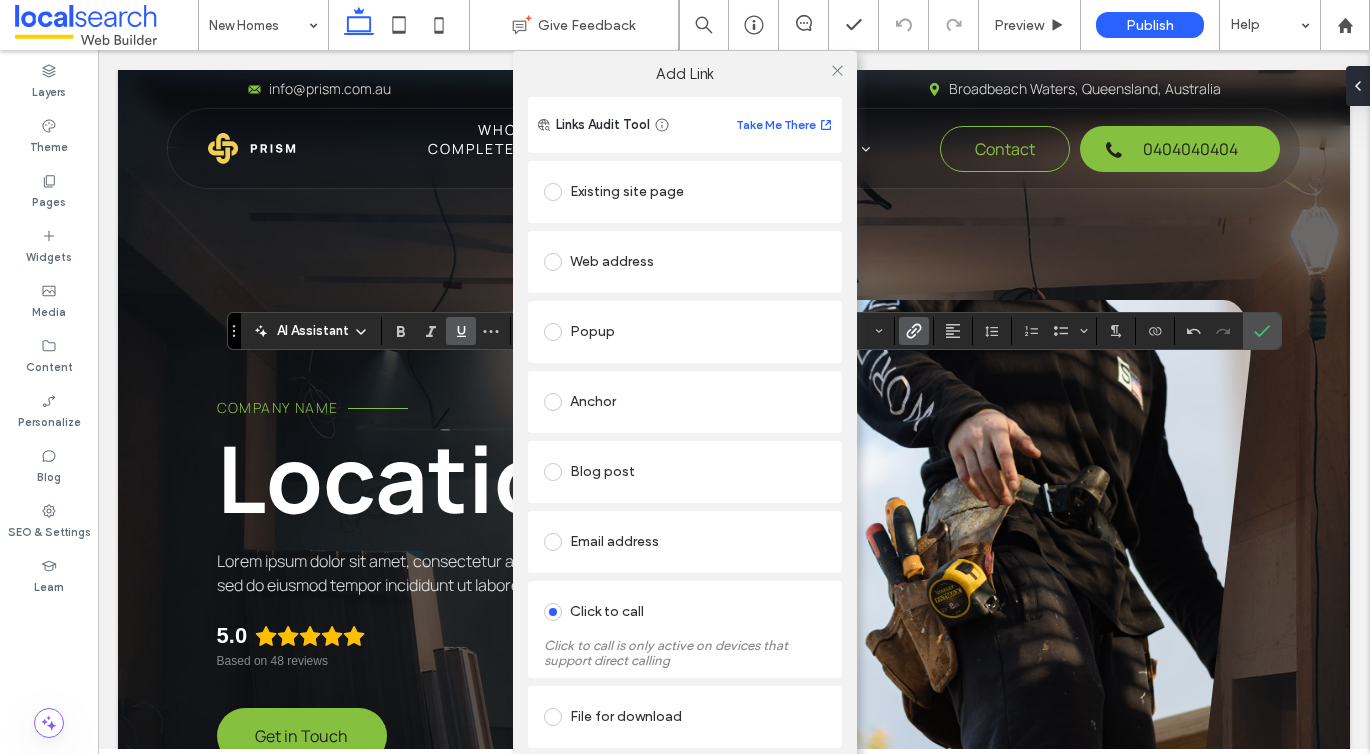 scroll, scrollTop: 42, scrollLeft: 0, axis: vertical 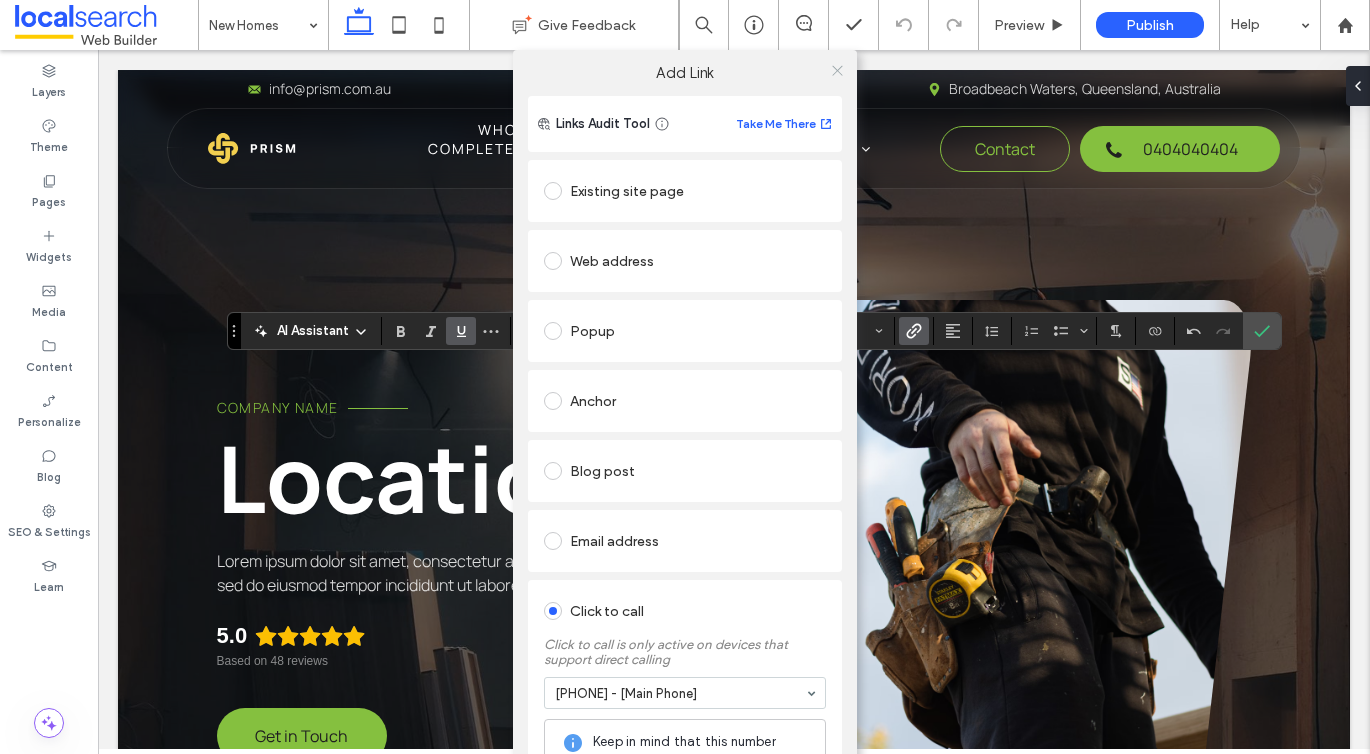 click 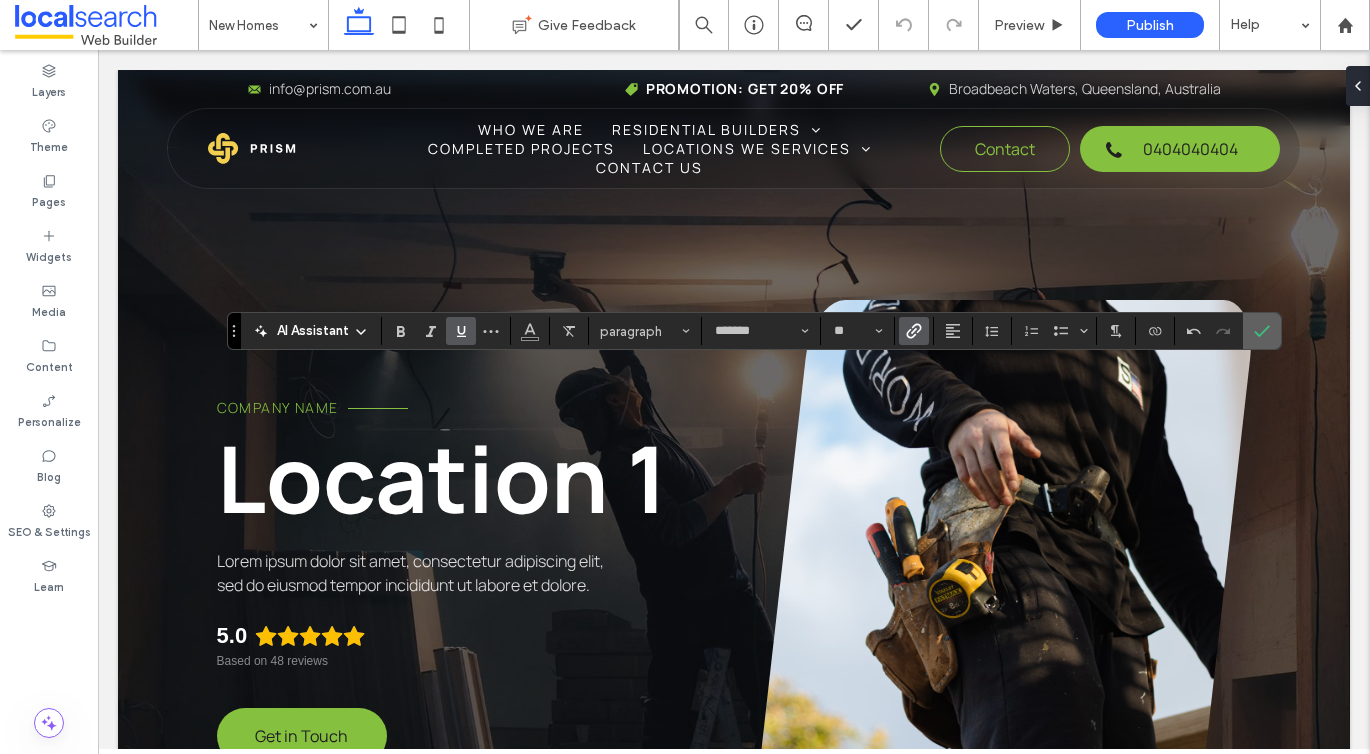 click at bounding box center [1262, 331] 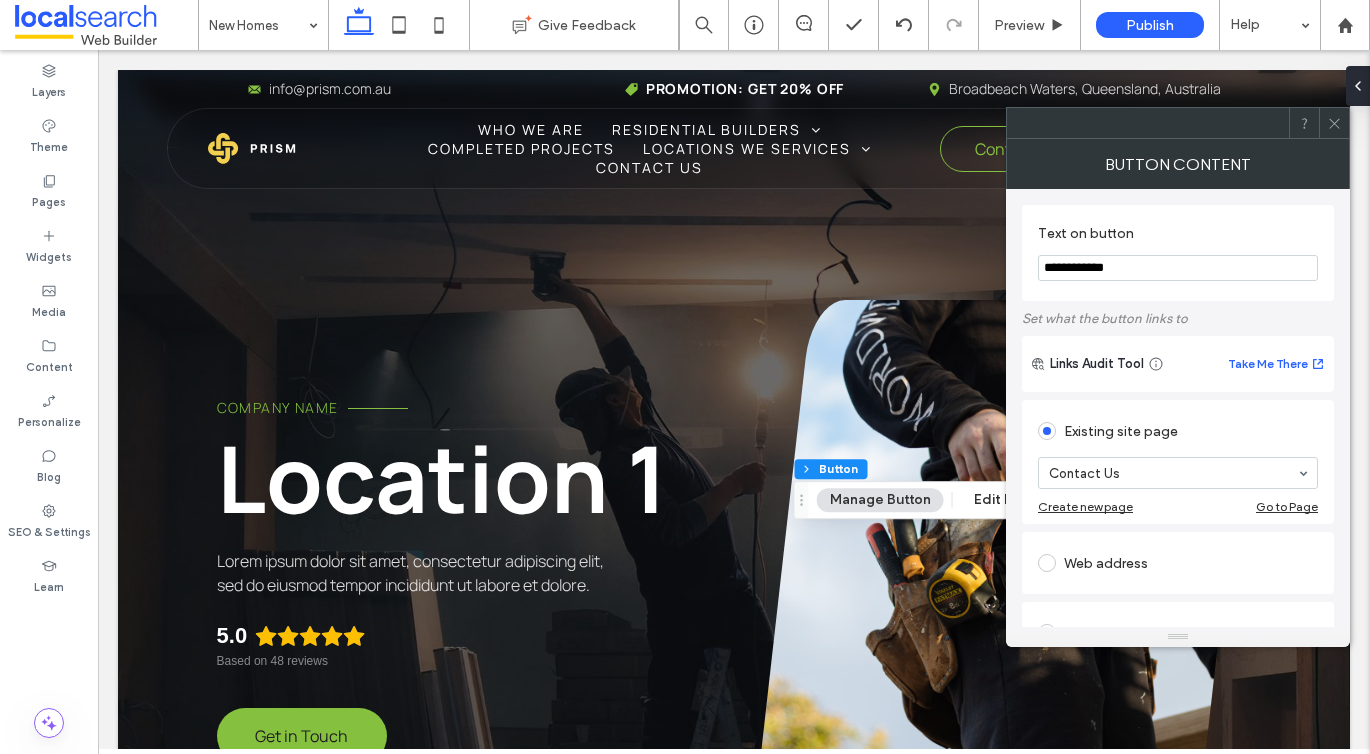 click on "**********" at bounding box center (1178, 268) 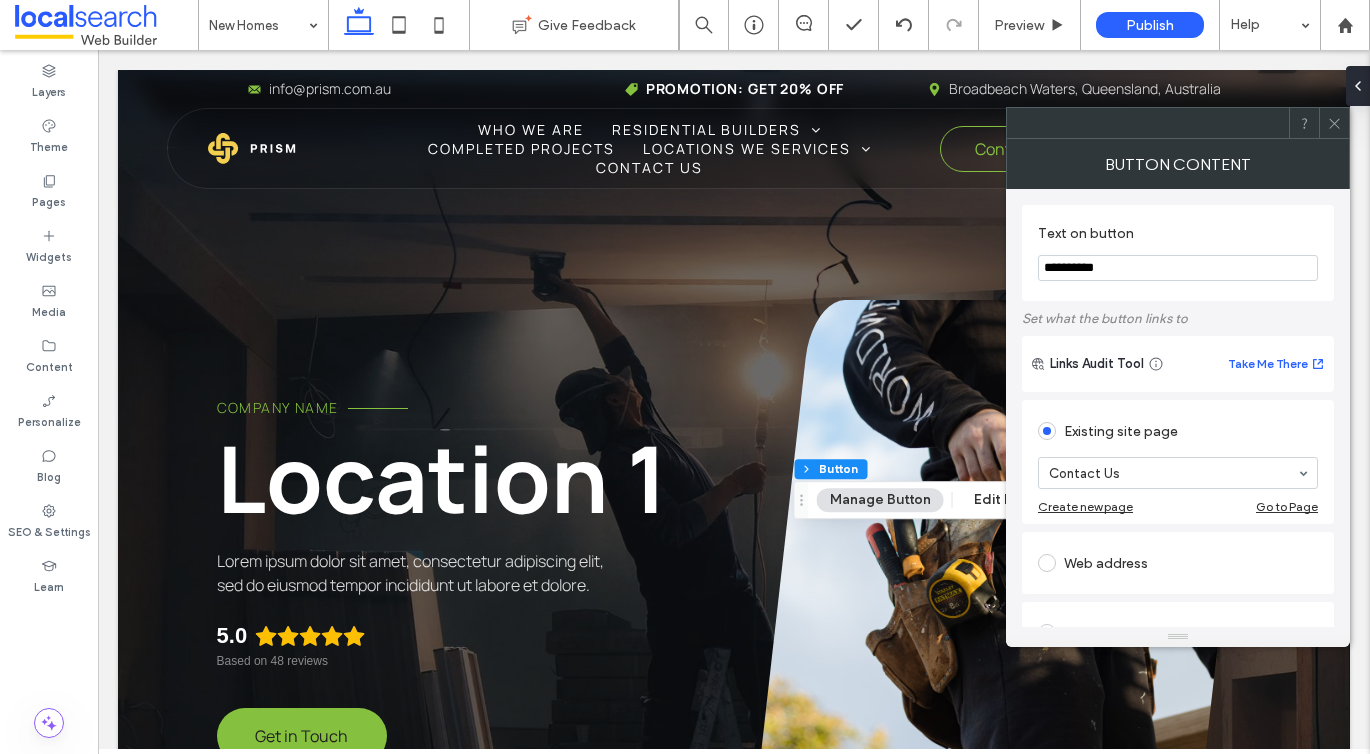 type on "**********" 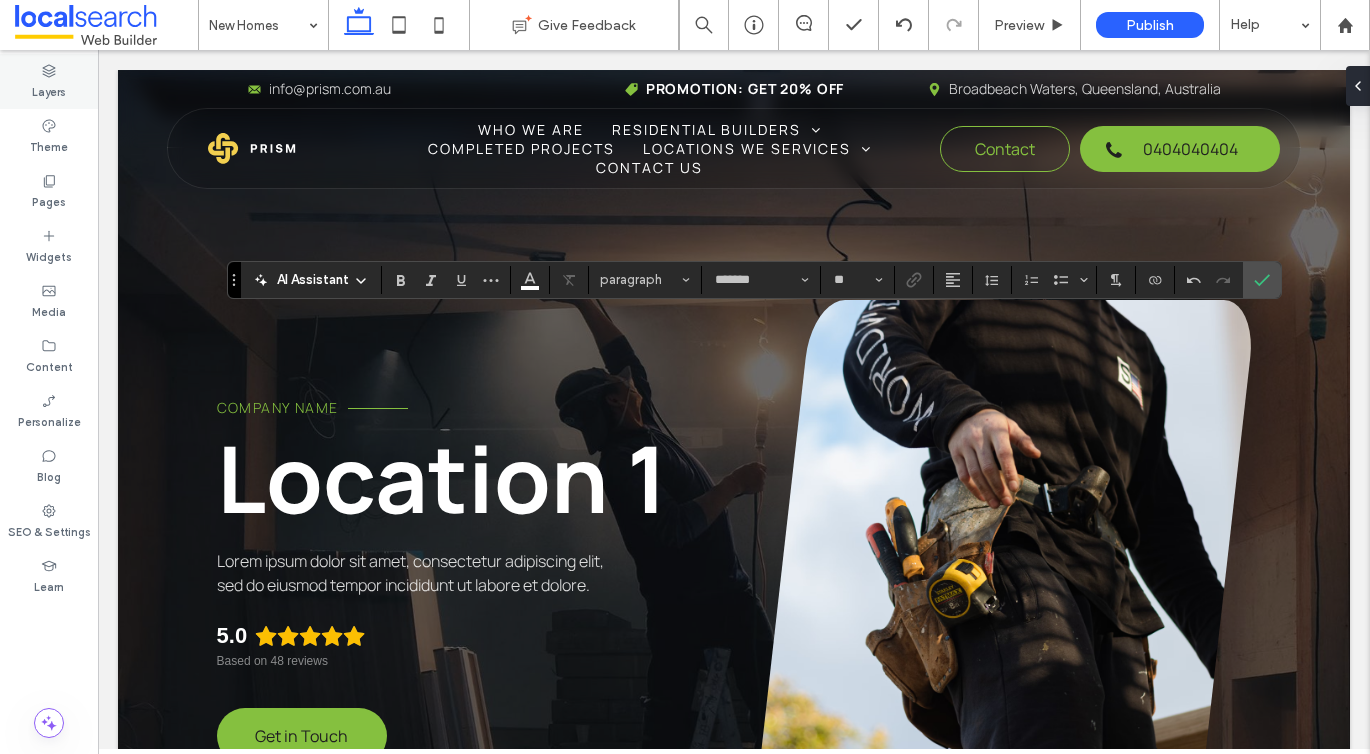 type on "**" 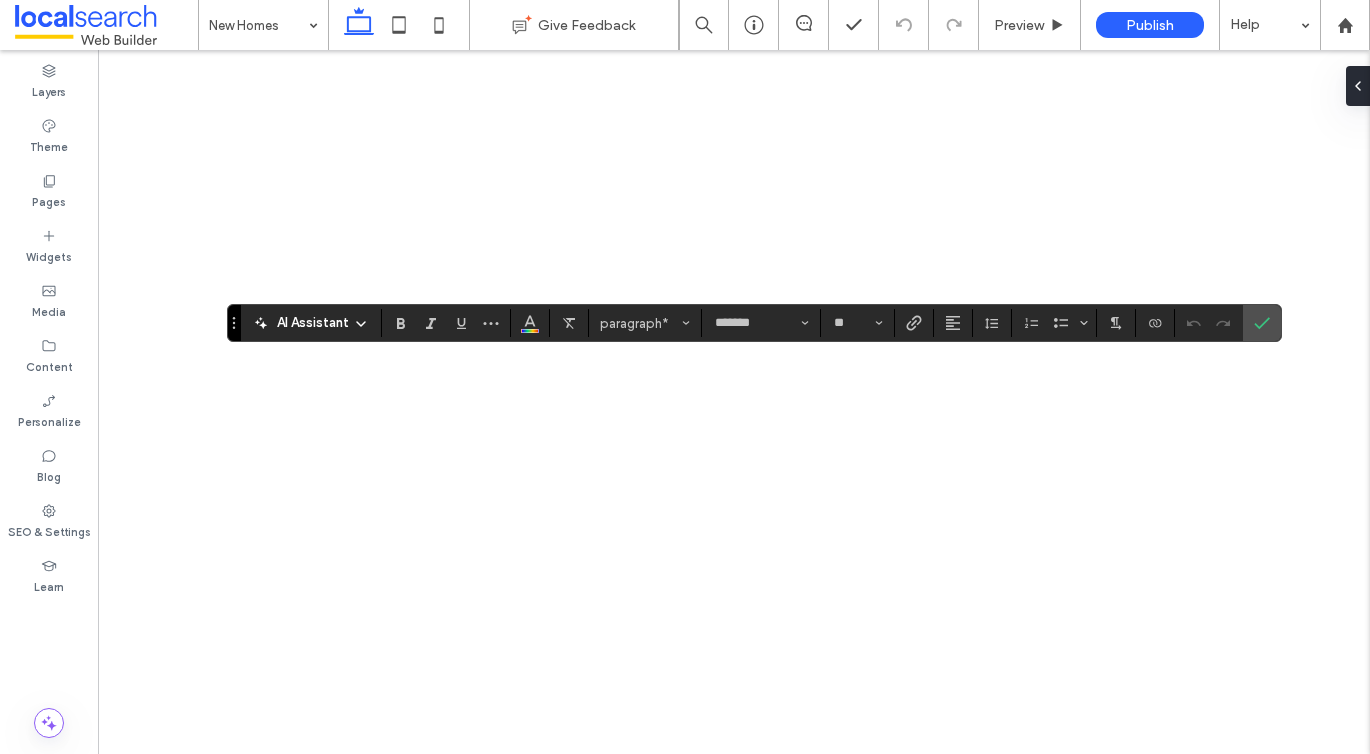scroll, scrollTop: 0, scrollLeft: 0, axis: both 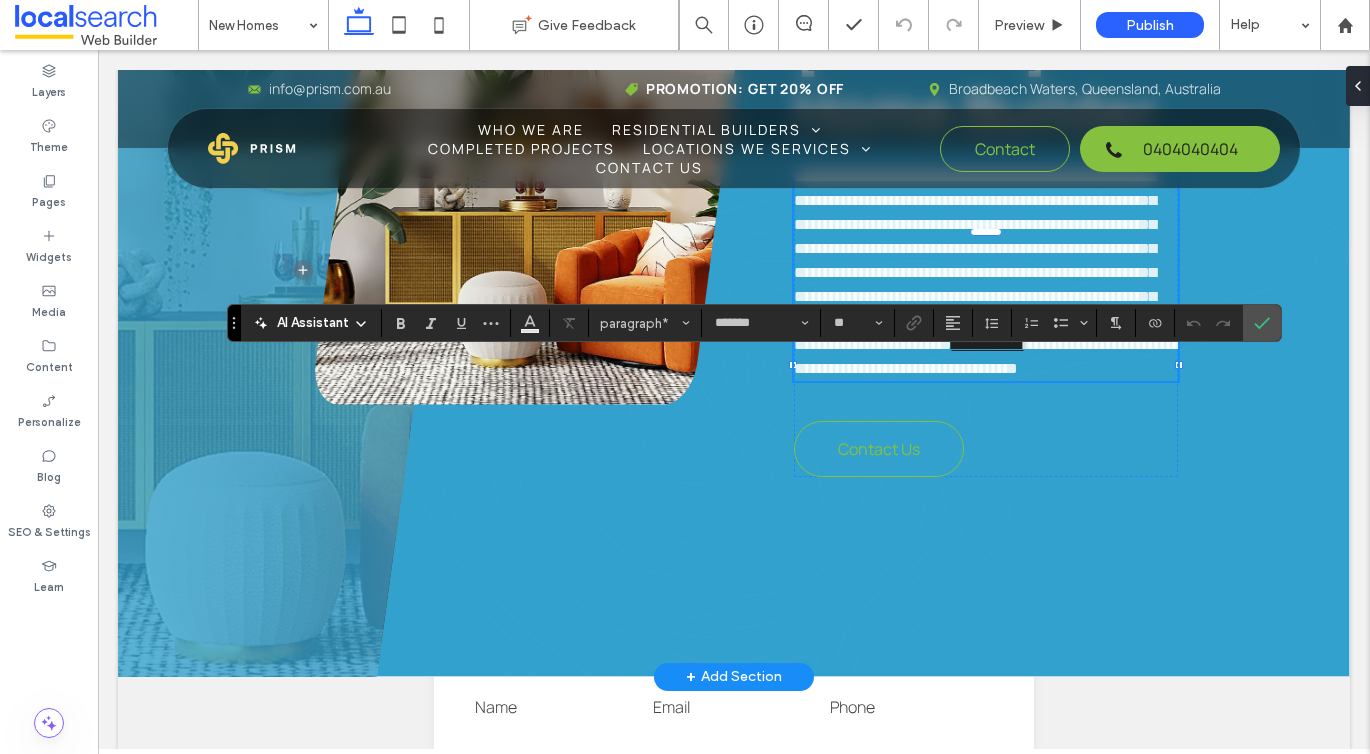 click on "**********" at bounding box center [975, 260] 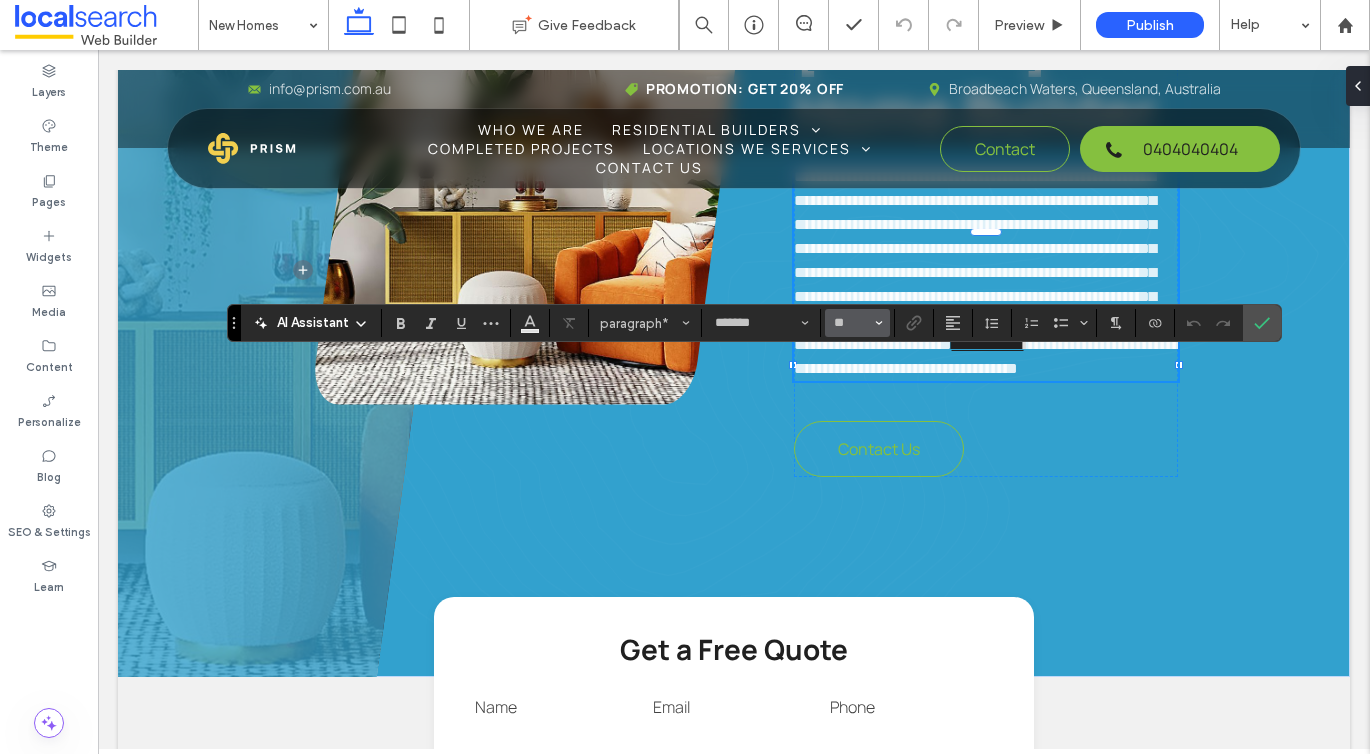 type 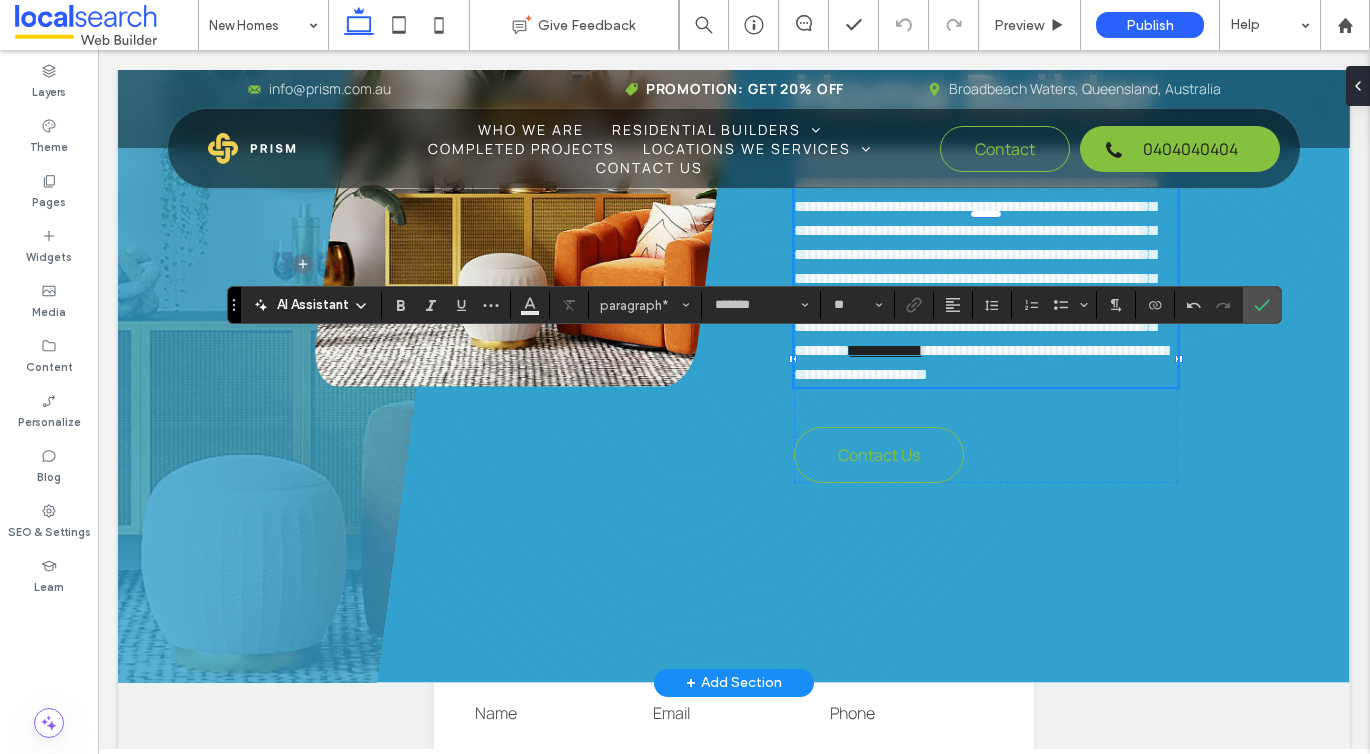 scroll, scrollTop: 1142, scrollLeft: 0, axis: vertical 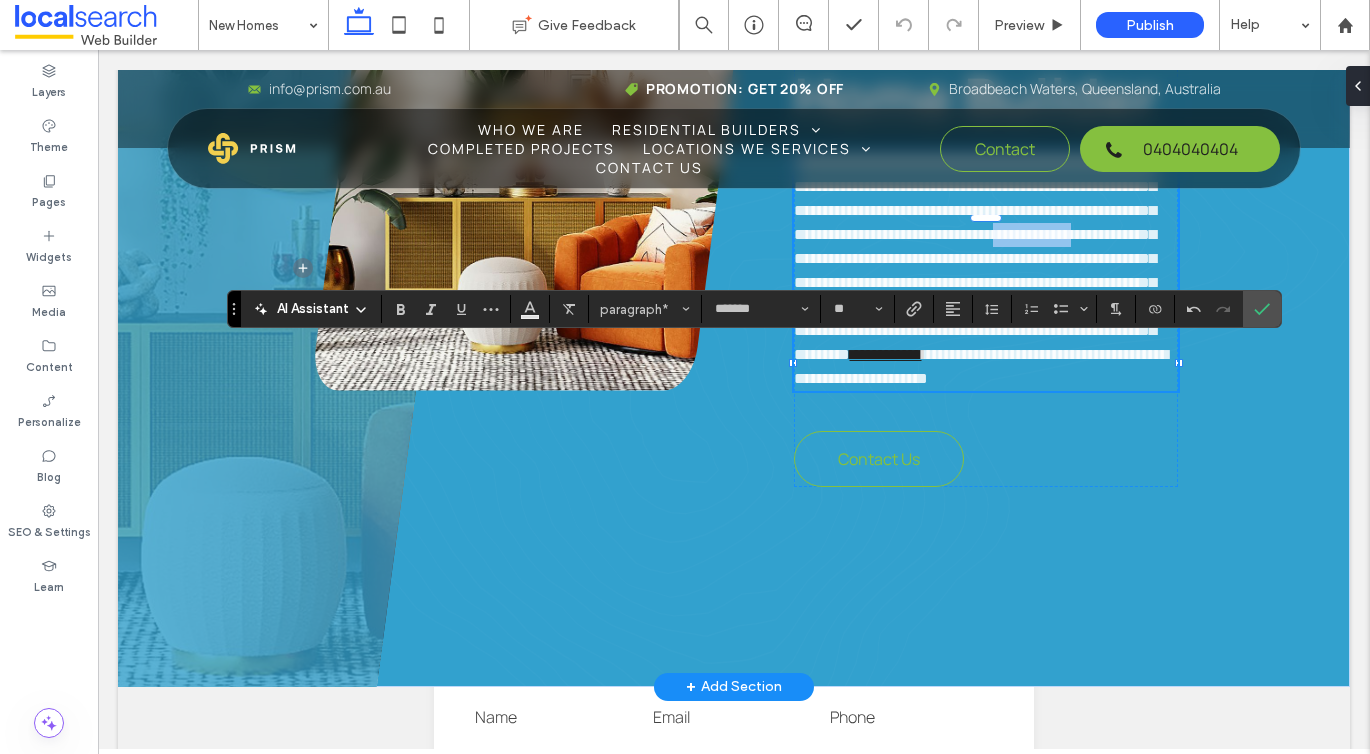 drag, startPoint x: 1106, startPoint y: 454, endPoint x: 1003, endPoint y: 451, distance: 103.04368 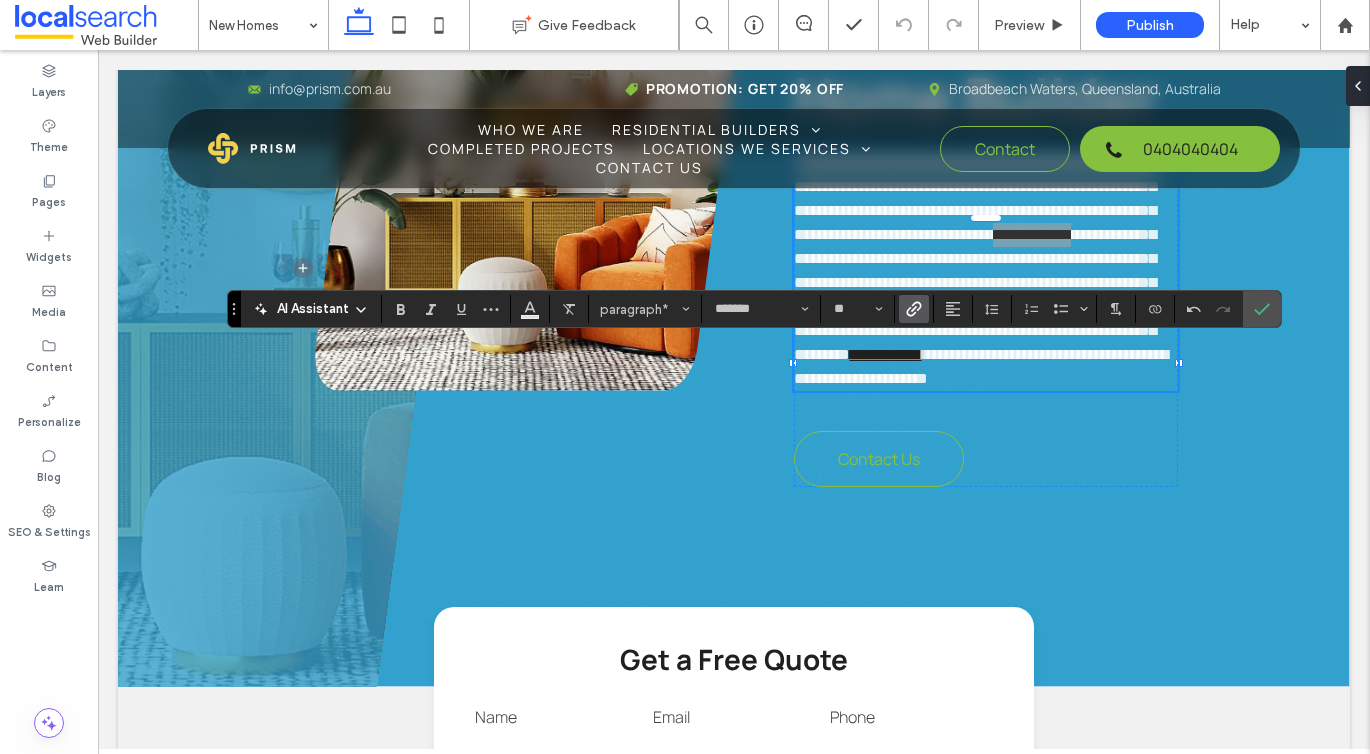 click 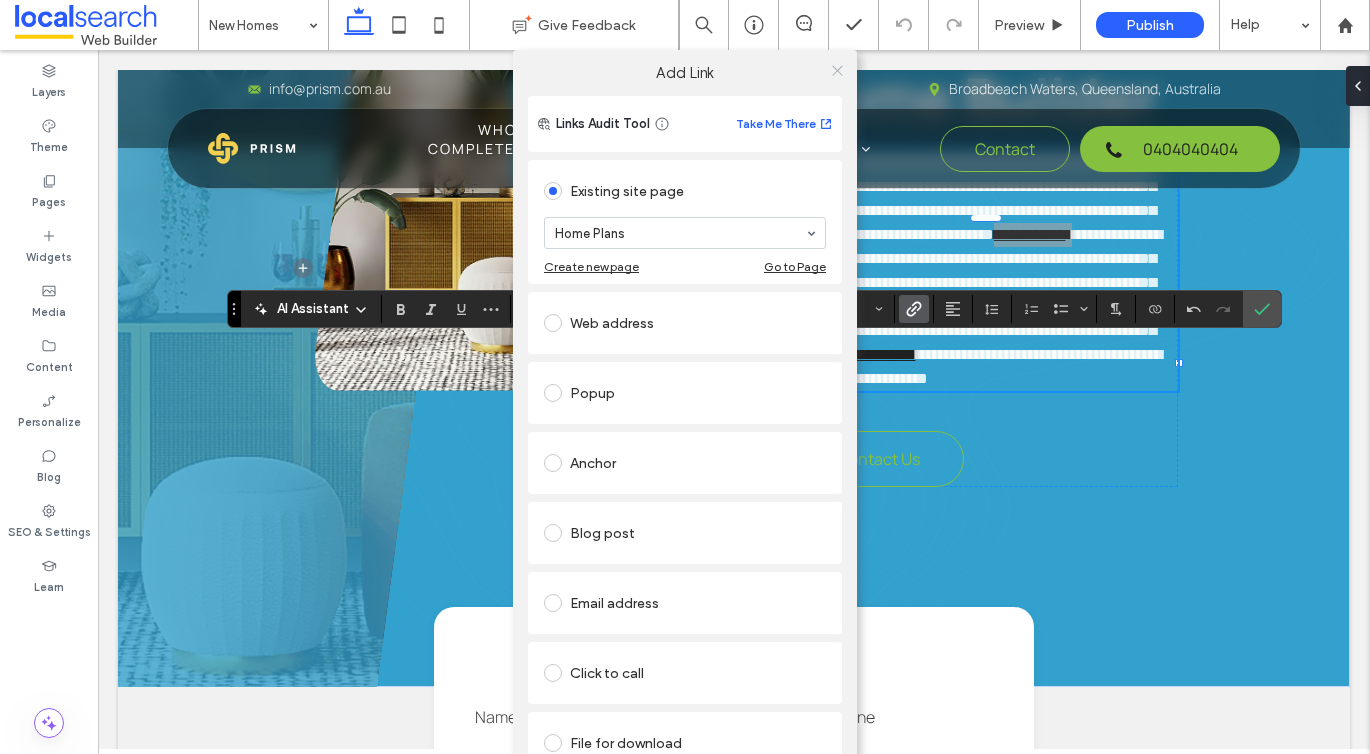 click 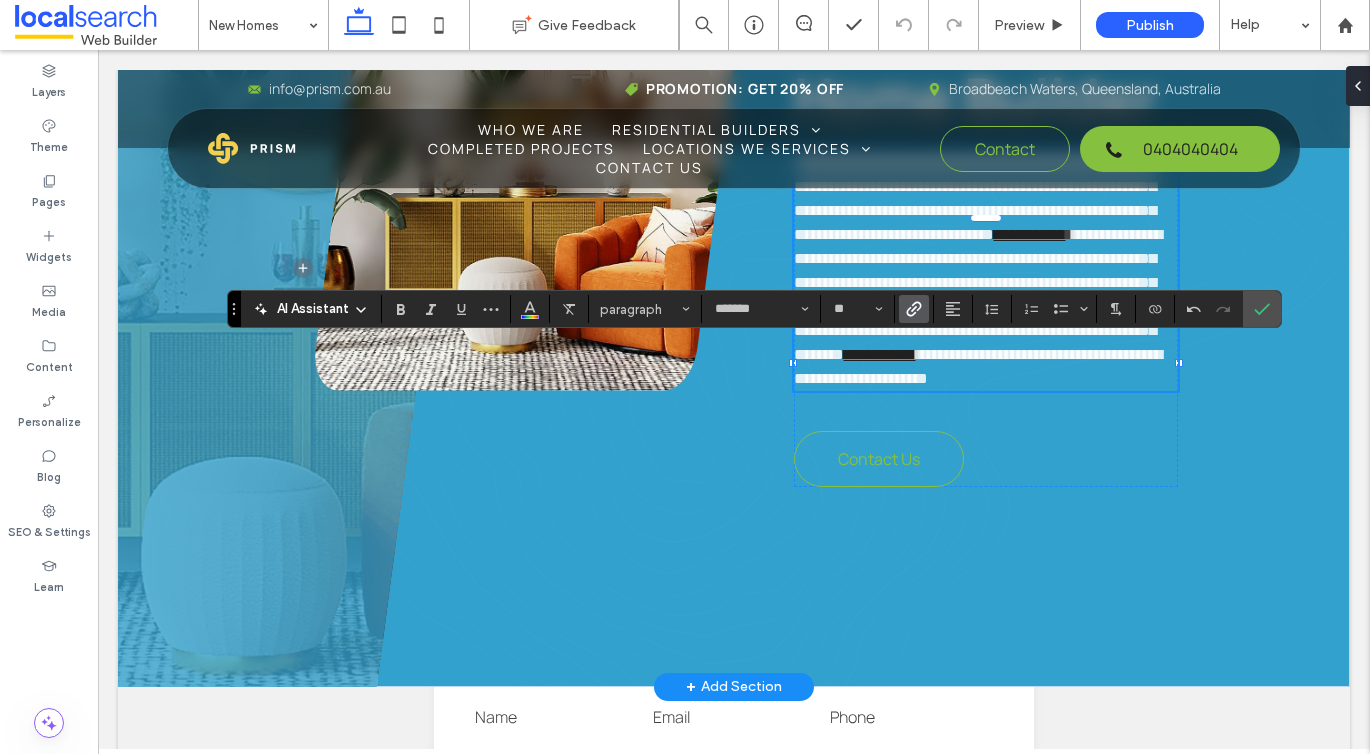 click on "**********" at bounding box center (978, 294) 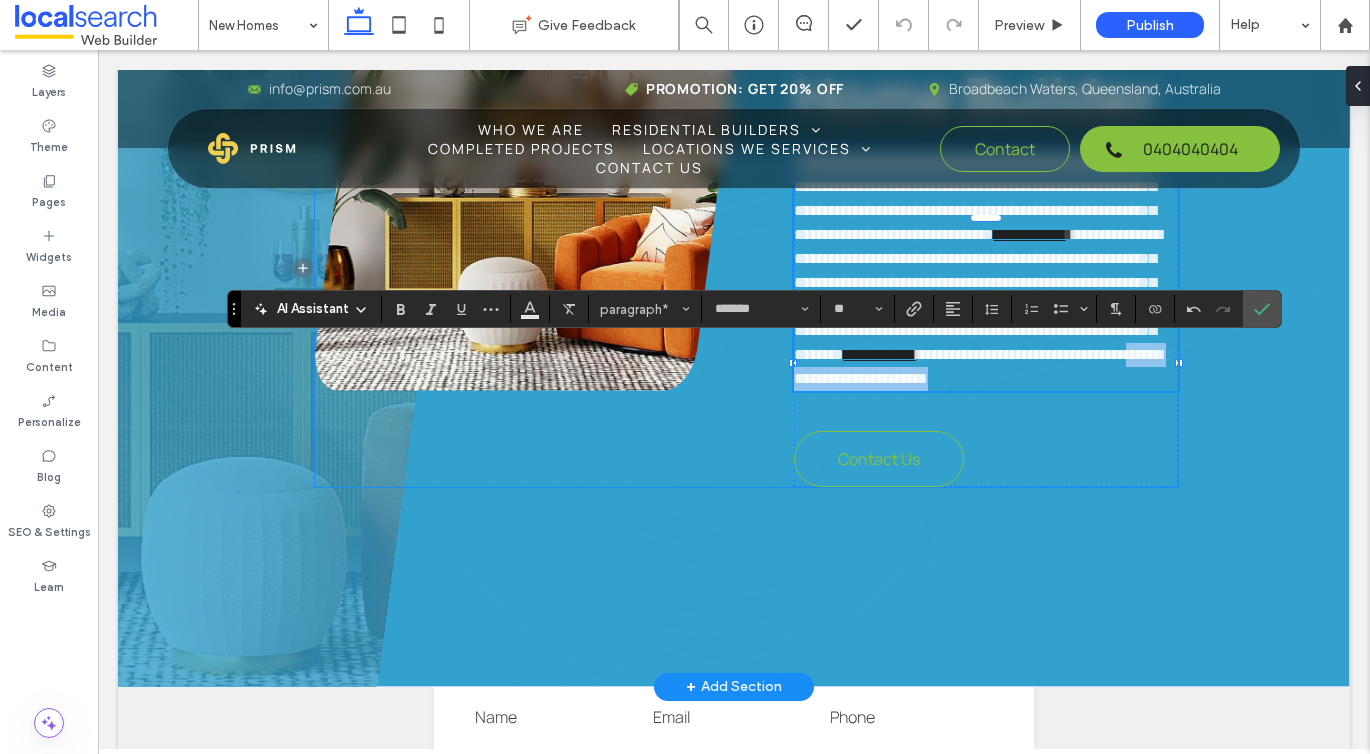 drag, startPoint x: 1097, startPoint y: 614, endPoint x: 789, endPoint y: 612, distance: 308.0065 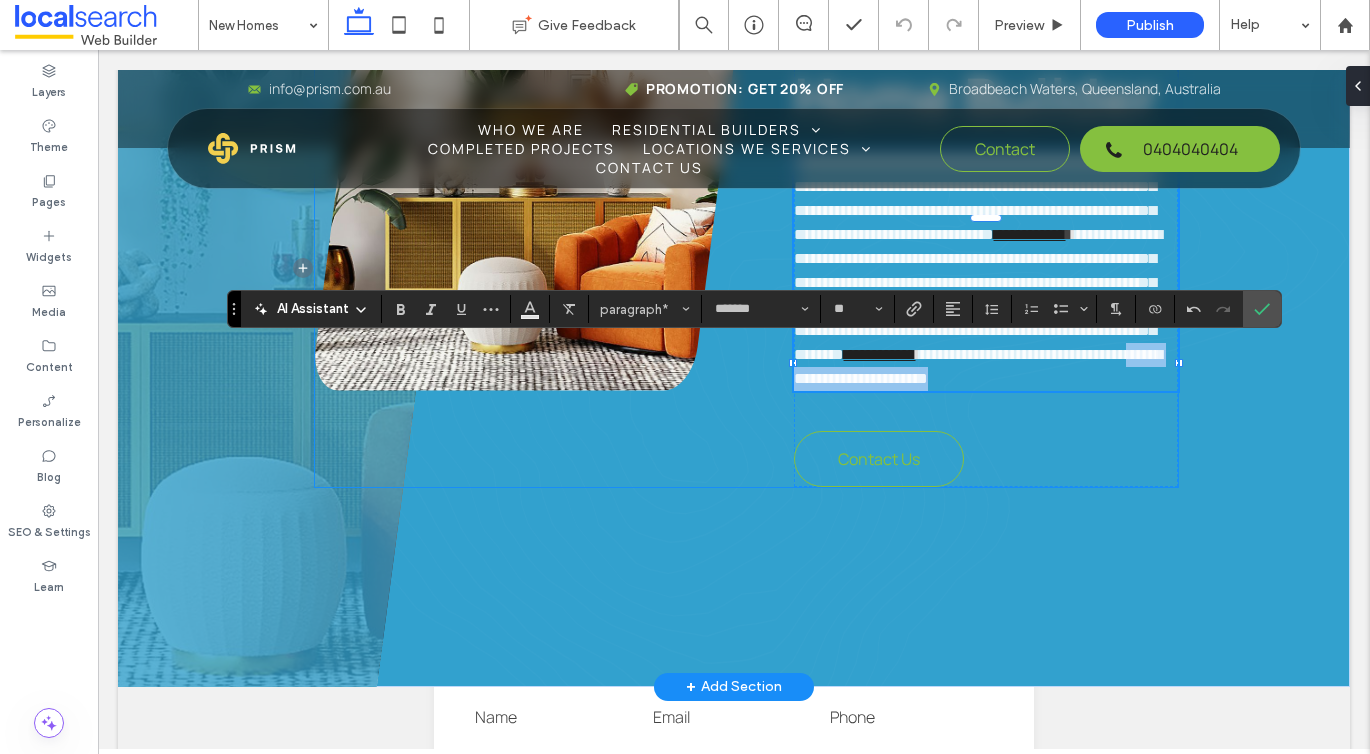 click on "**********" at bounding box center [746, 228] 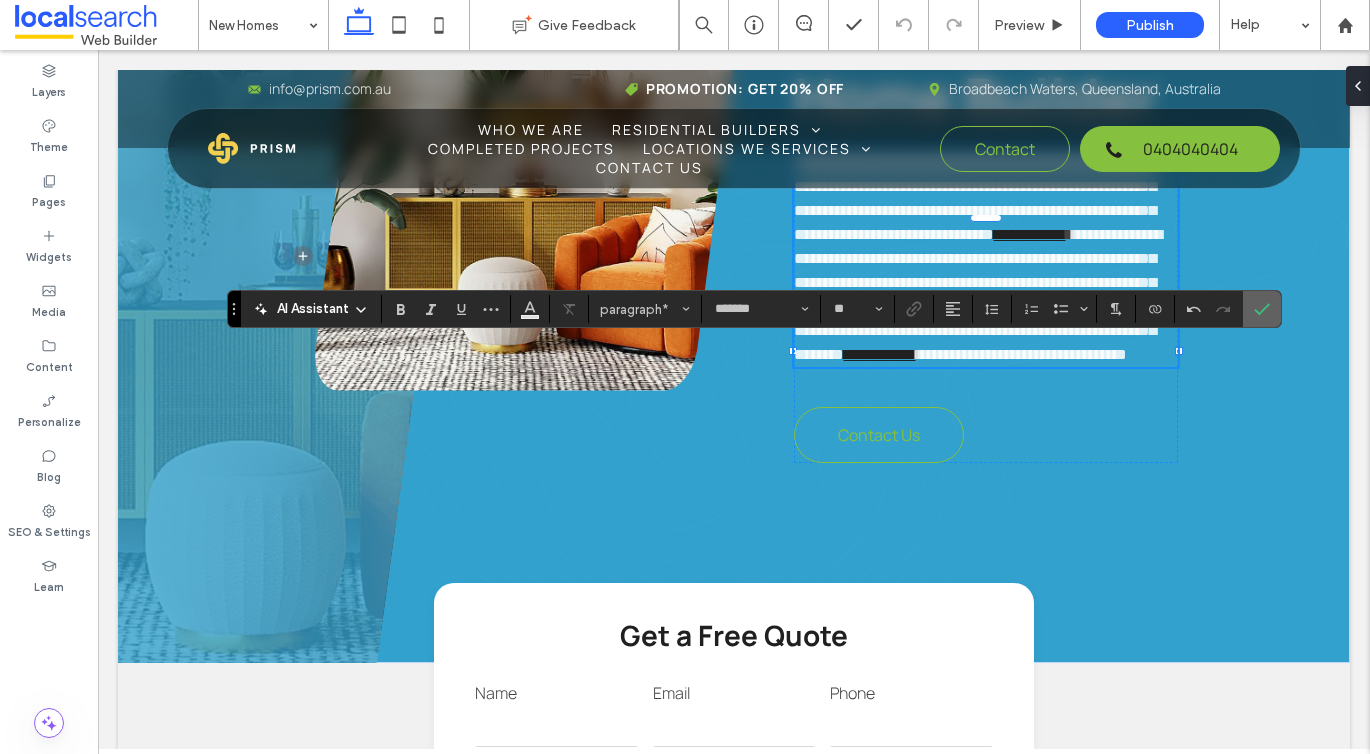 click at bounding box center (1258, 309) 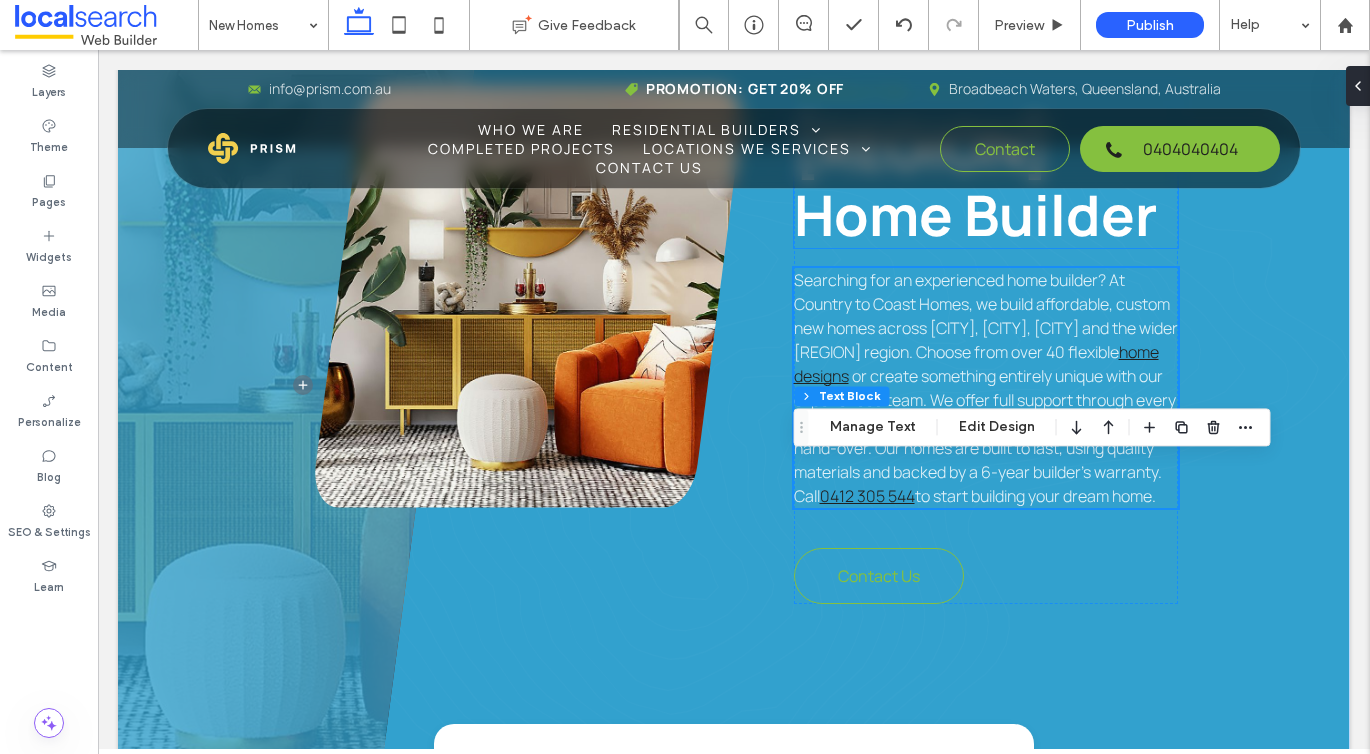 scroll, scrollTop: 987, scrollLeft: 0, axis: vertical 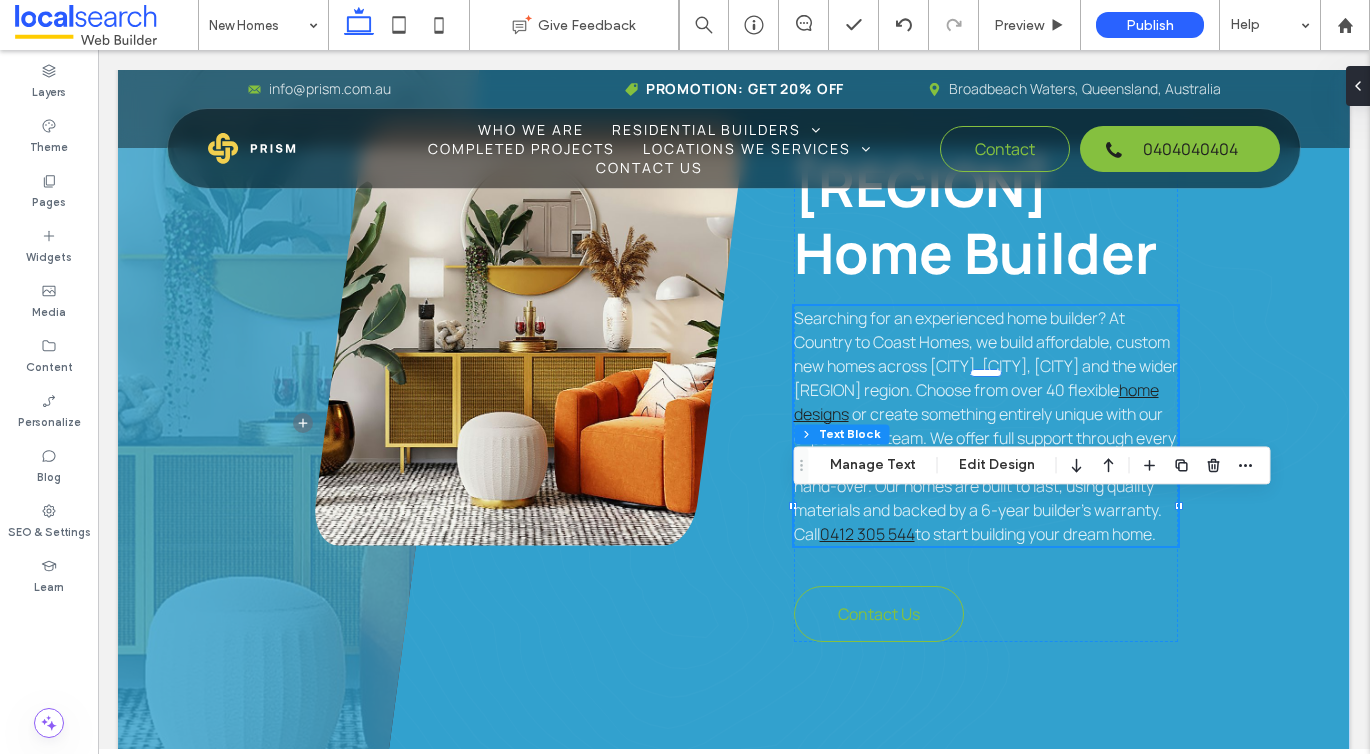 click on "Introduction" at bounding box center (851, 129) 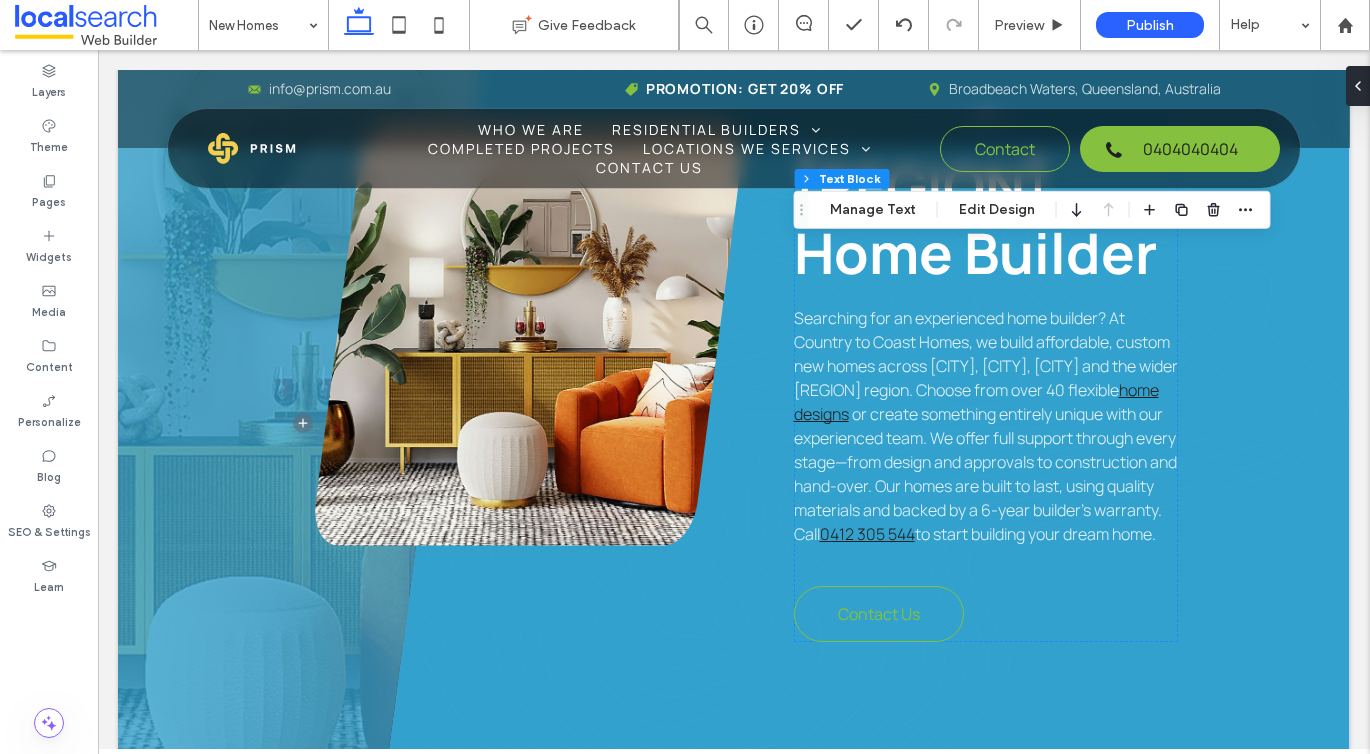 click on "Introduction" at bounding box center [851, 129] 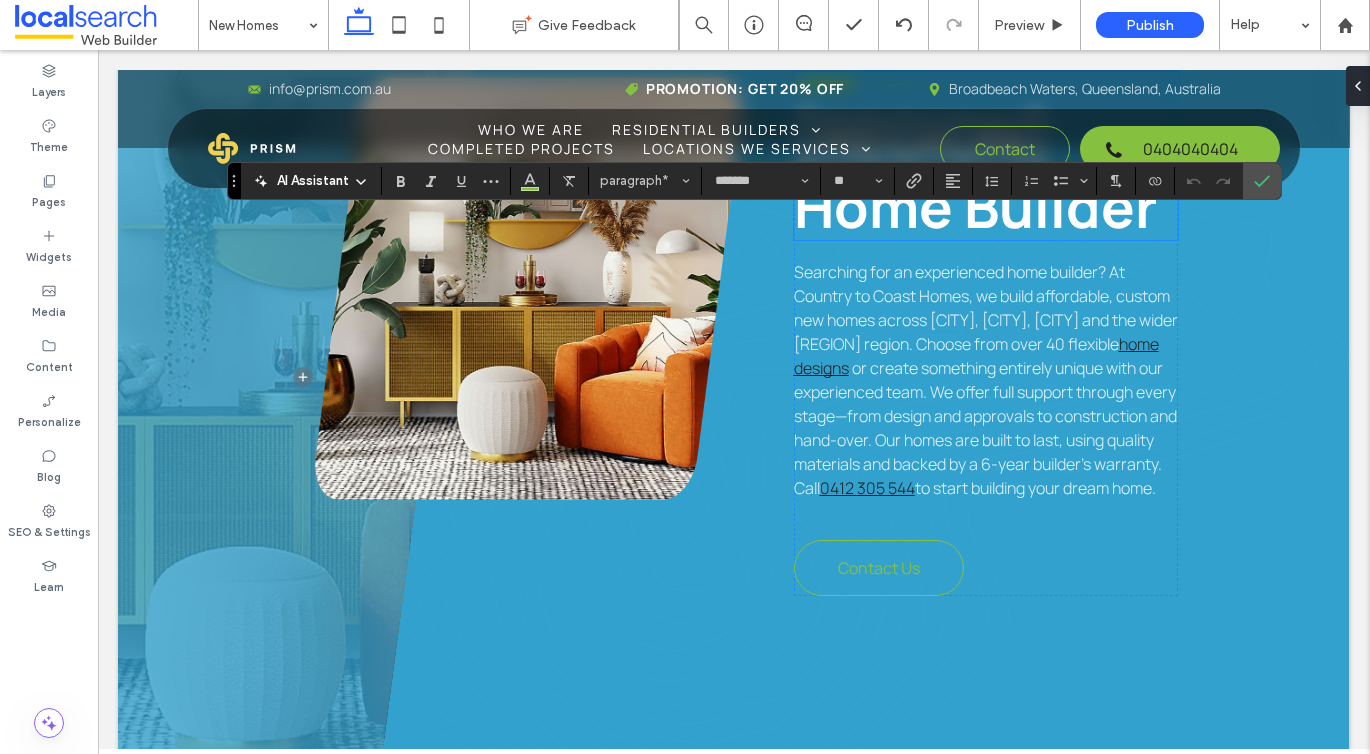 scroll, scrollTop: 1068, scrollLeft: 0, axis: vertical 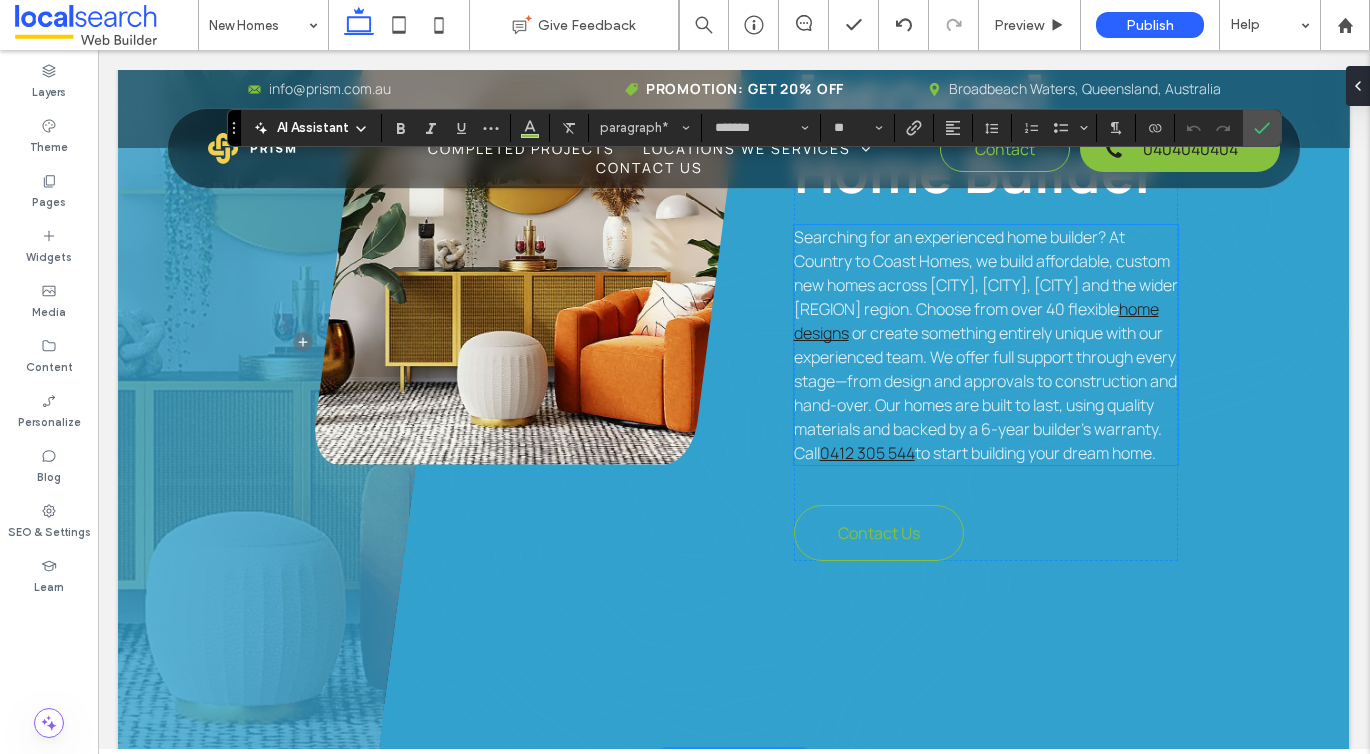 click on "or create something entirely unique with our experienced team. We offer full support through every stage—from design and approvals to construction and hand-over. Our homes are built to last, using quality materials and backed by a 6-year builder’s warranty. Call" at bounding box center (985, 393) 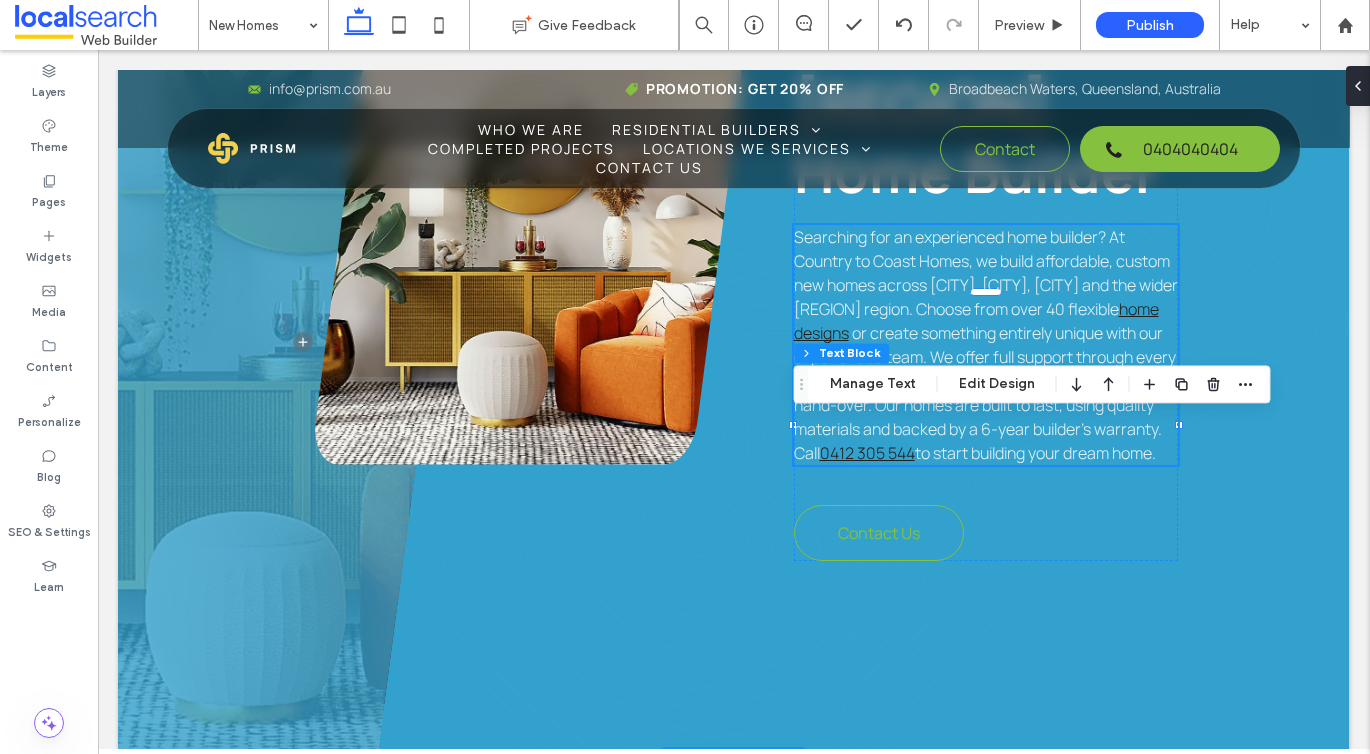 click on "or create something entirely unique with our experienced team. We offer full support through every stage—from design and approvals to construction and hand-over. Our homes are built to last, using quality materials and backed by a 6-year builder’s warranty. Call" at bounding box center [985, 393] 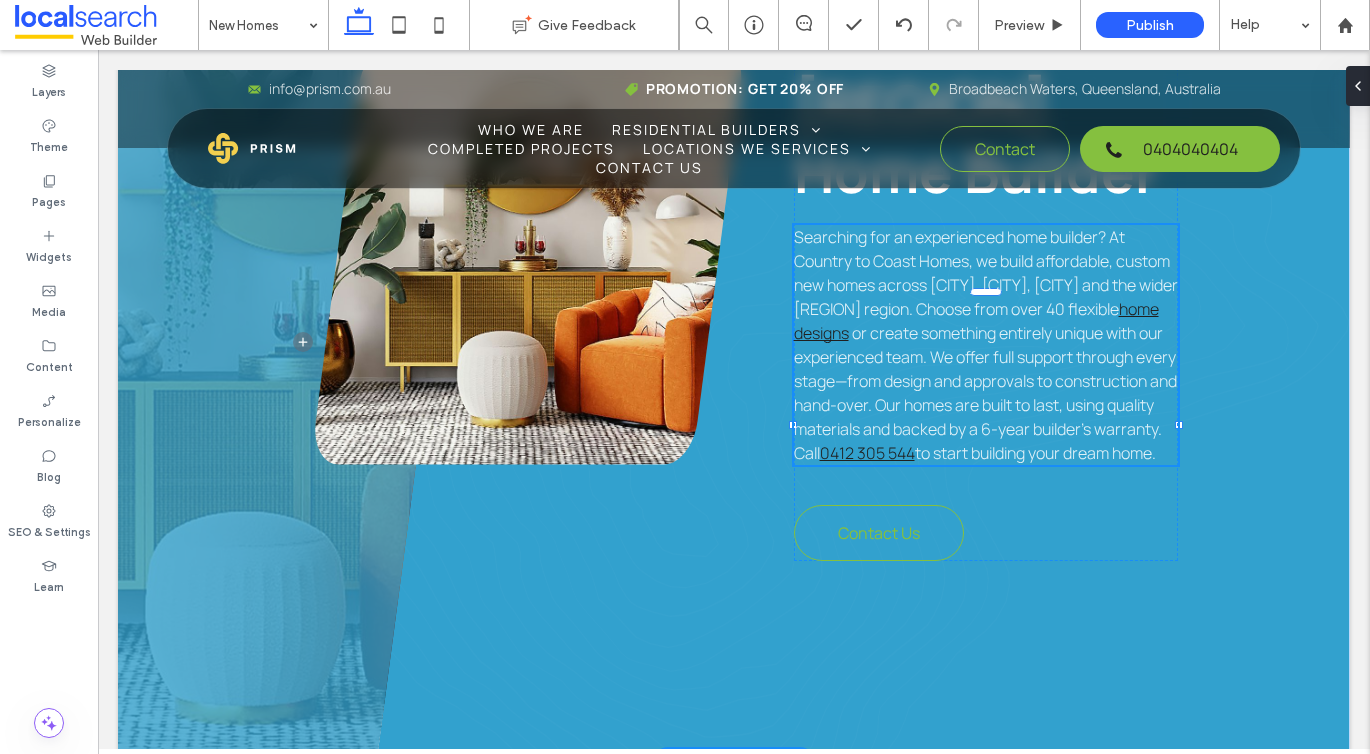 type on "*******" 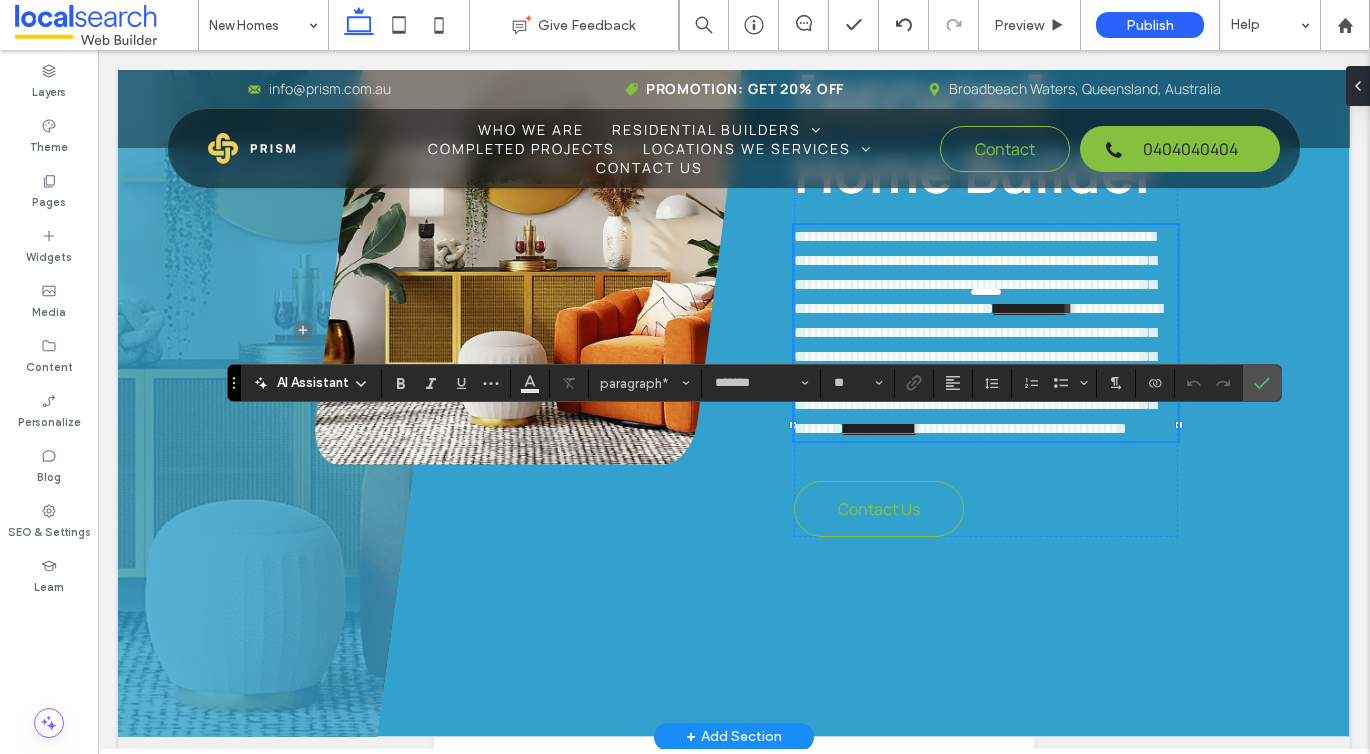 click on "**********" at bounding box center (978, 368) 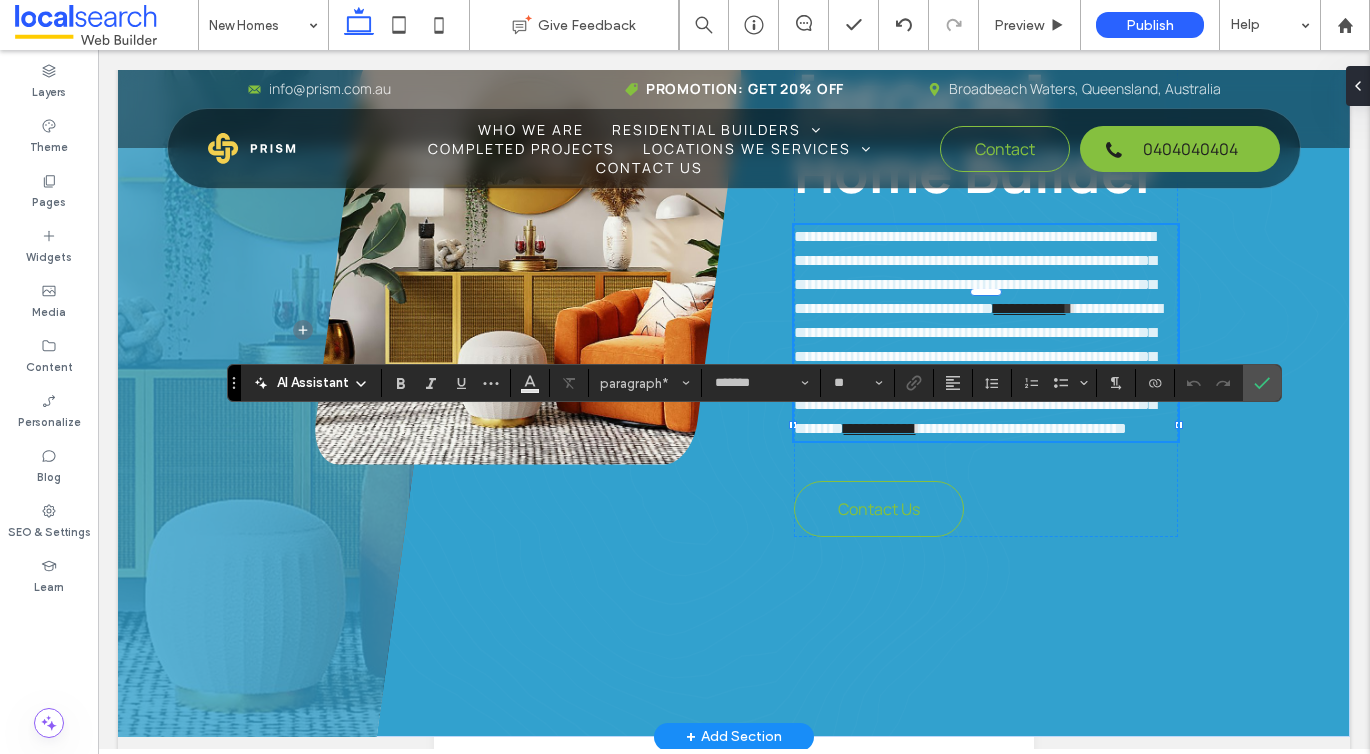 click on "**********" at bounding box center [978, 368] 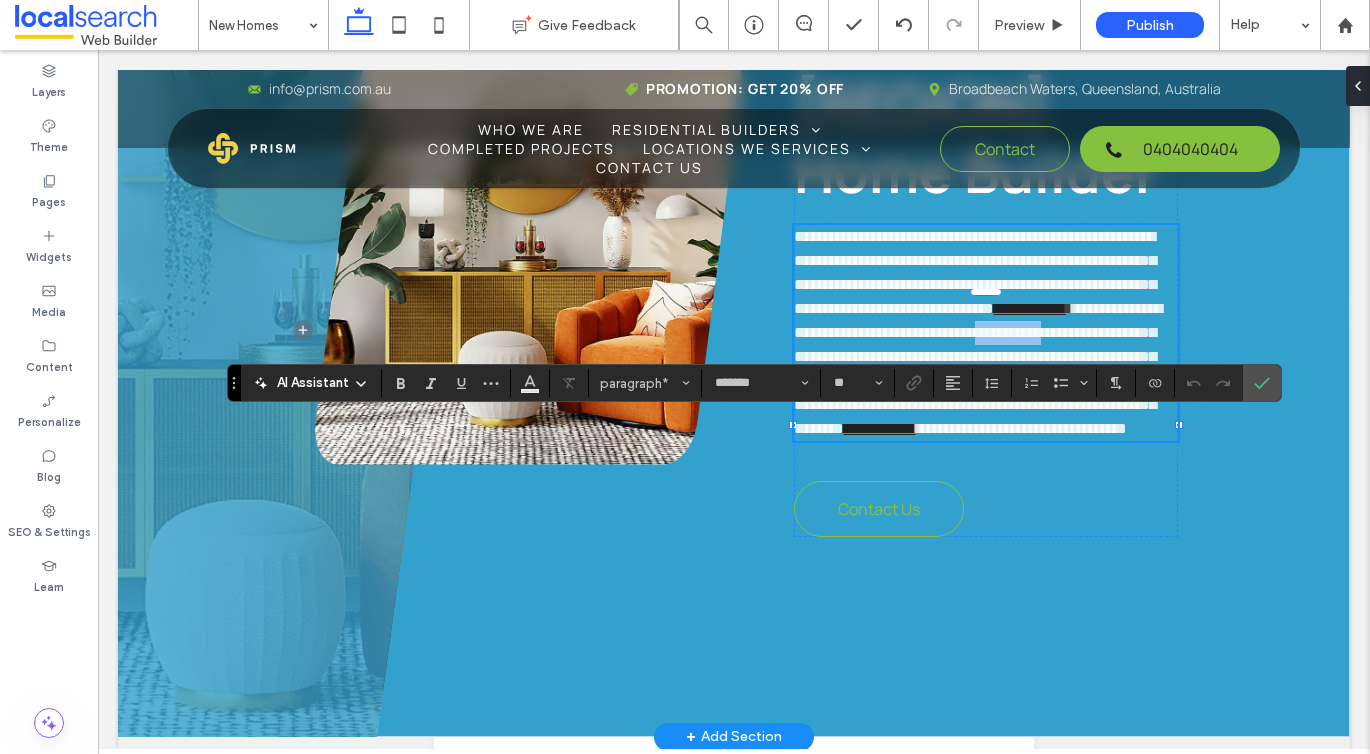 click on "**********" at bounding box center [978, 368] 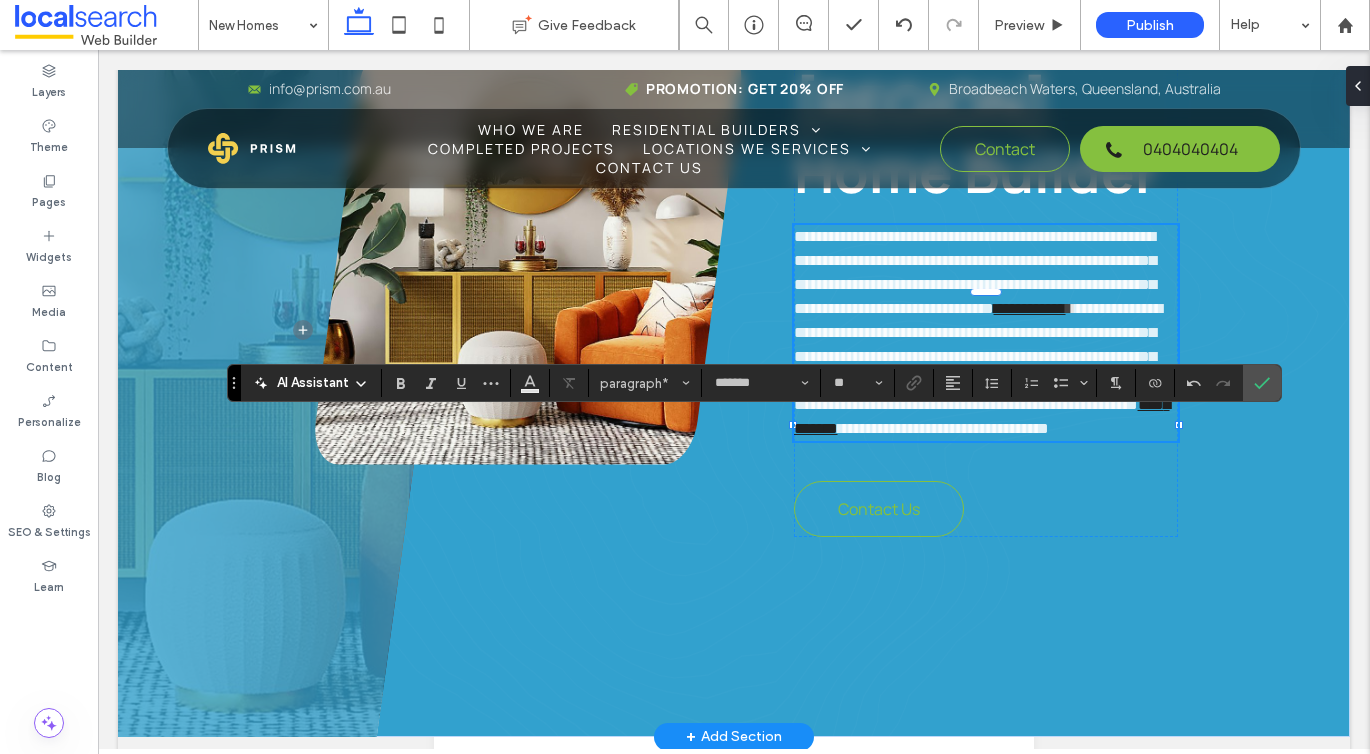 type 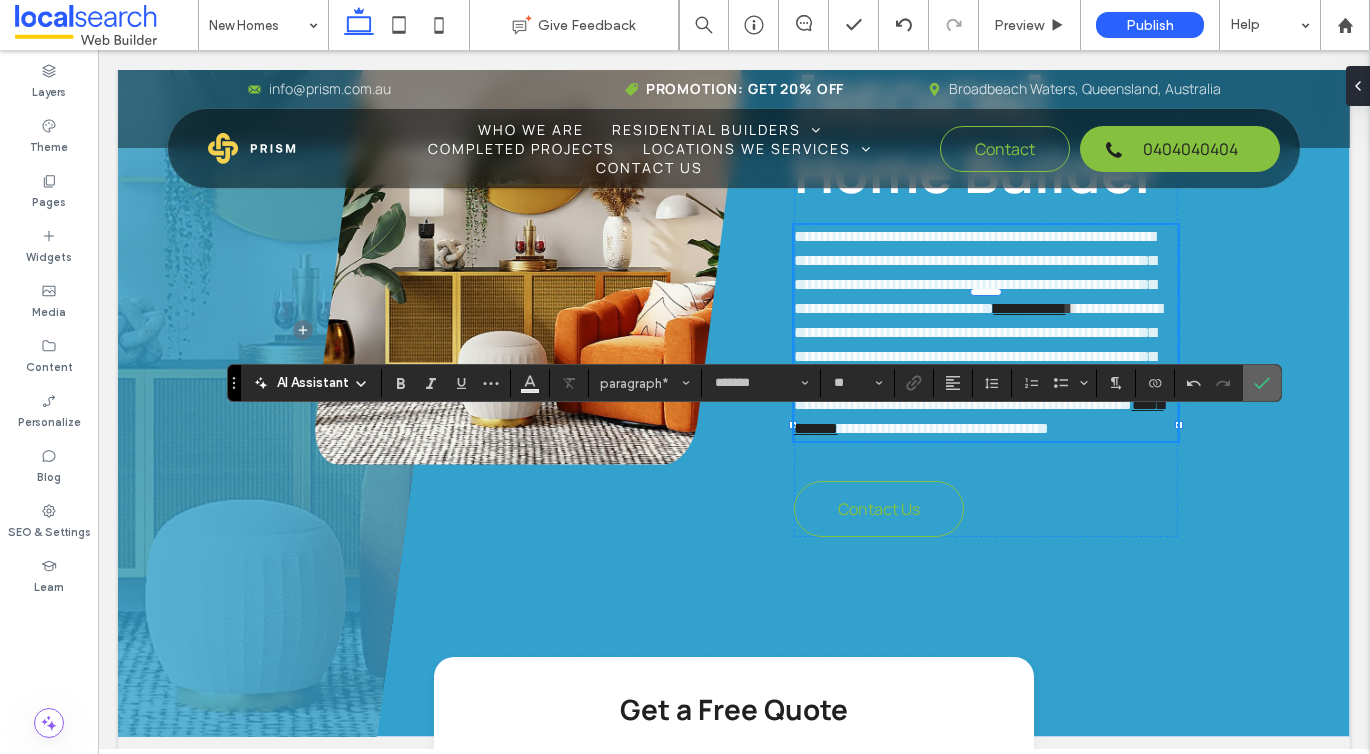 click 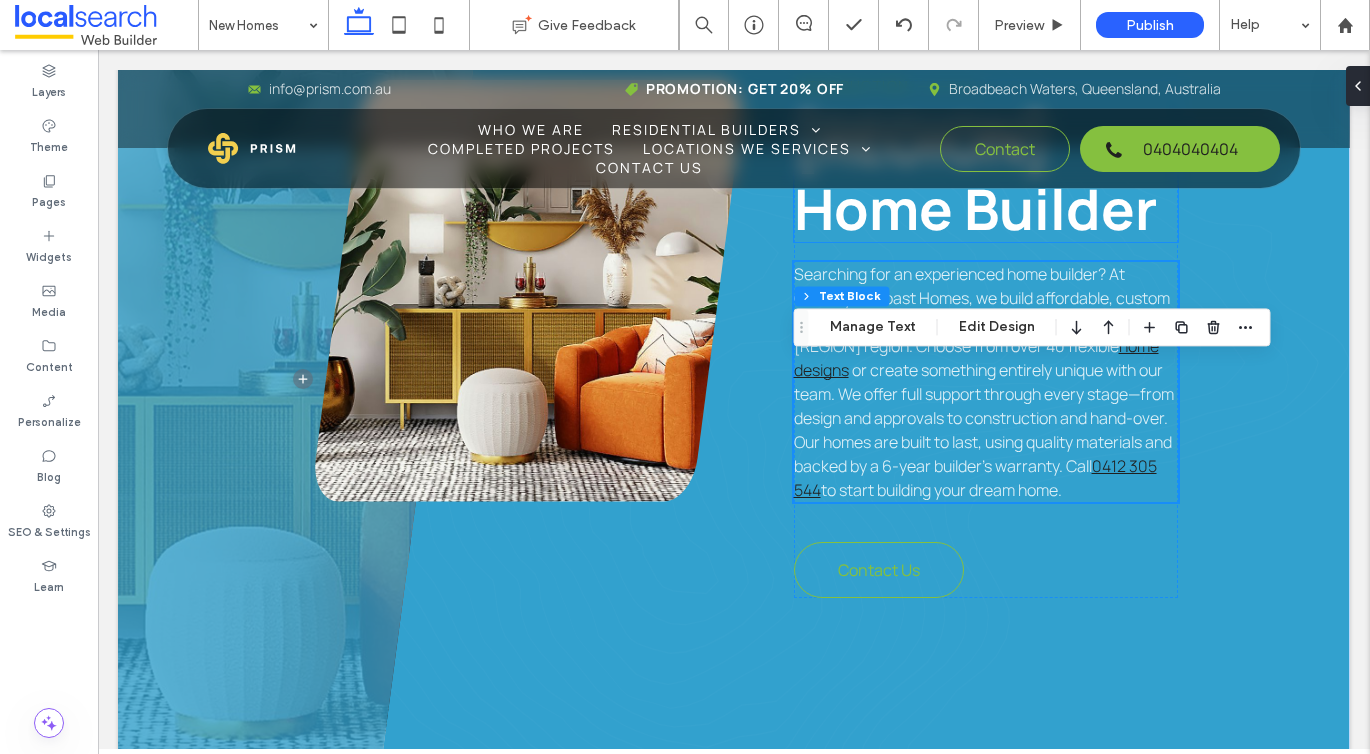 scroll, scrollTop: 912, scrollLeft: 0, axis: vertical 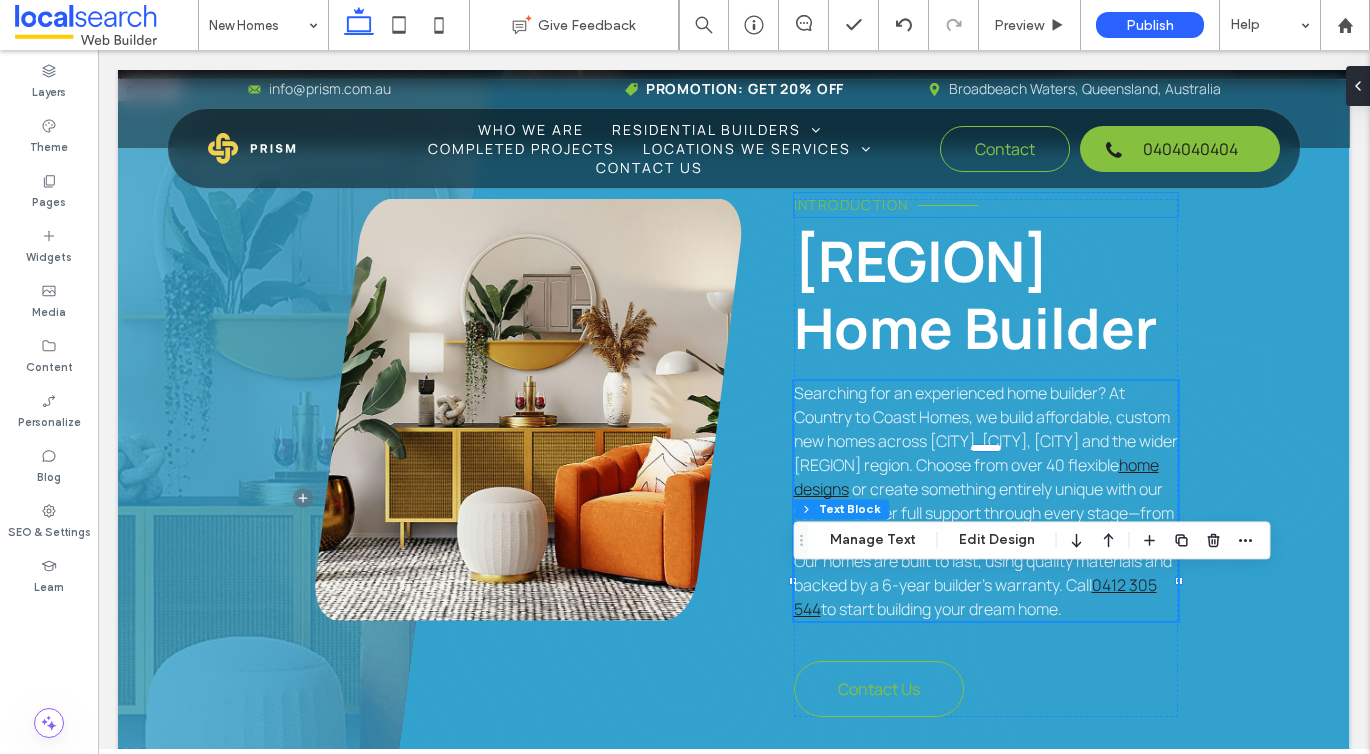 click on "Introduction" at bounding box center [851, 204] 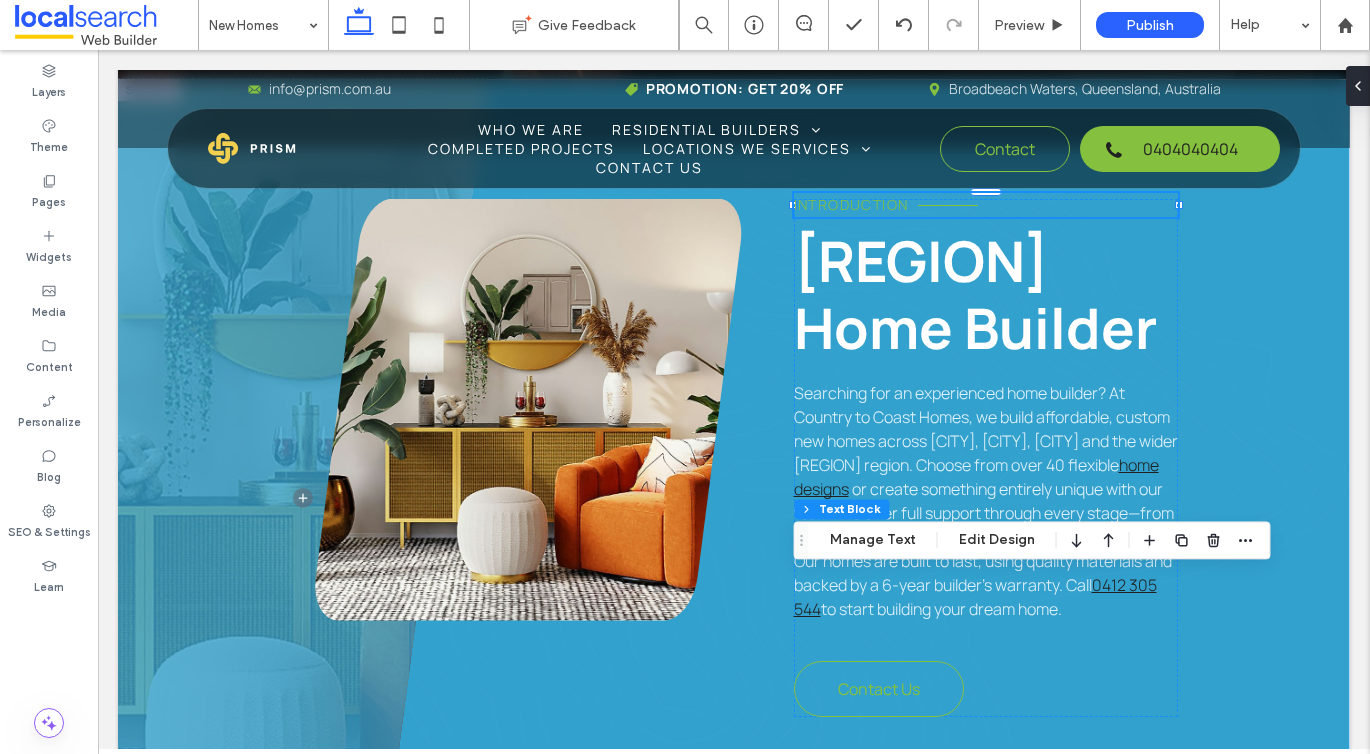 click on "Introduction" at bounding box center (986, 205) 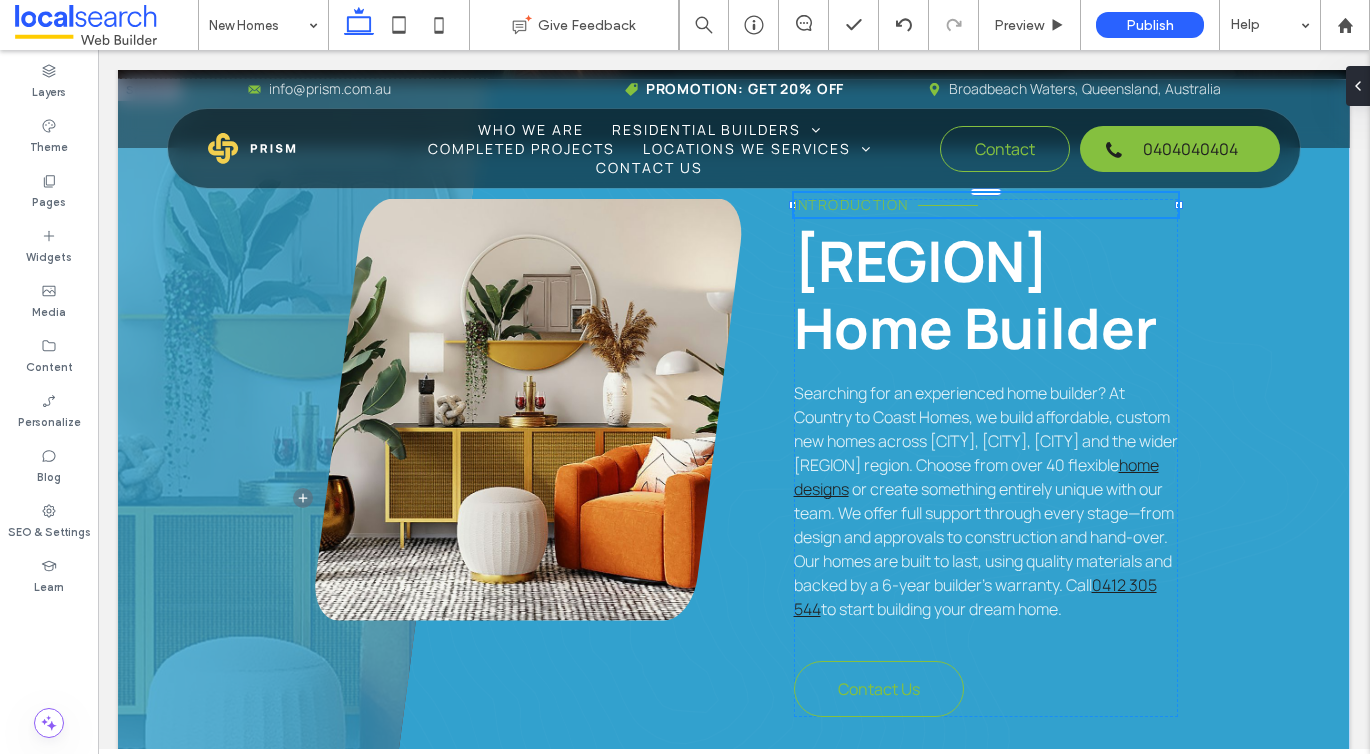 type on "*******" 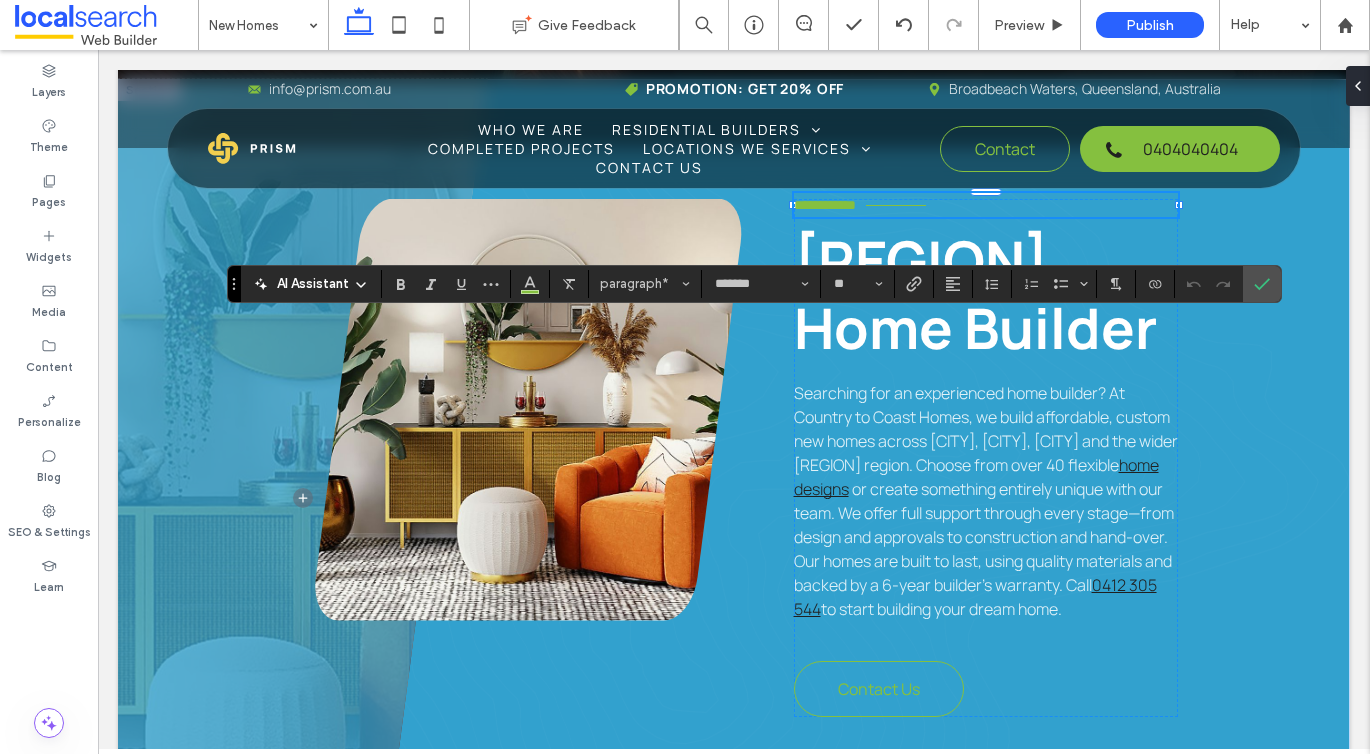 type 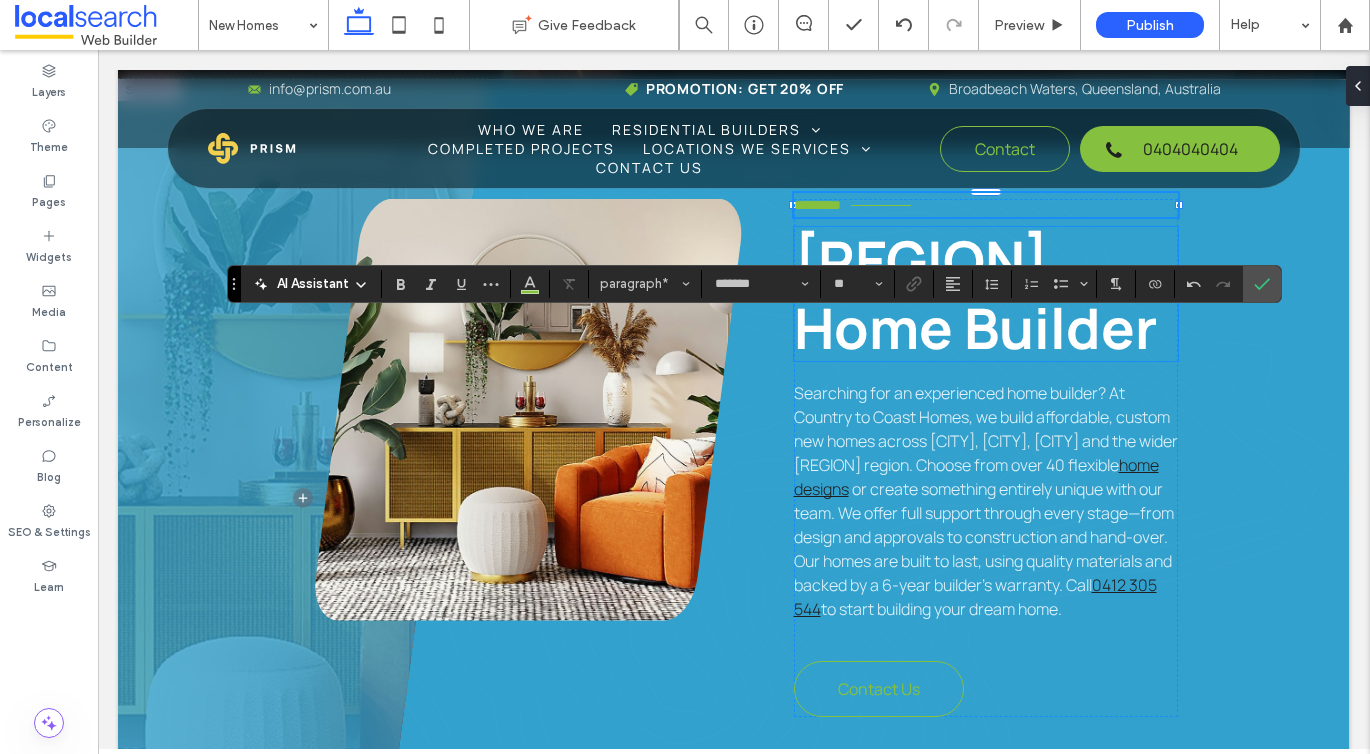 click on "Wide Bay–Burnett Home Builder" at bounding box center (975, 294) 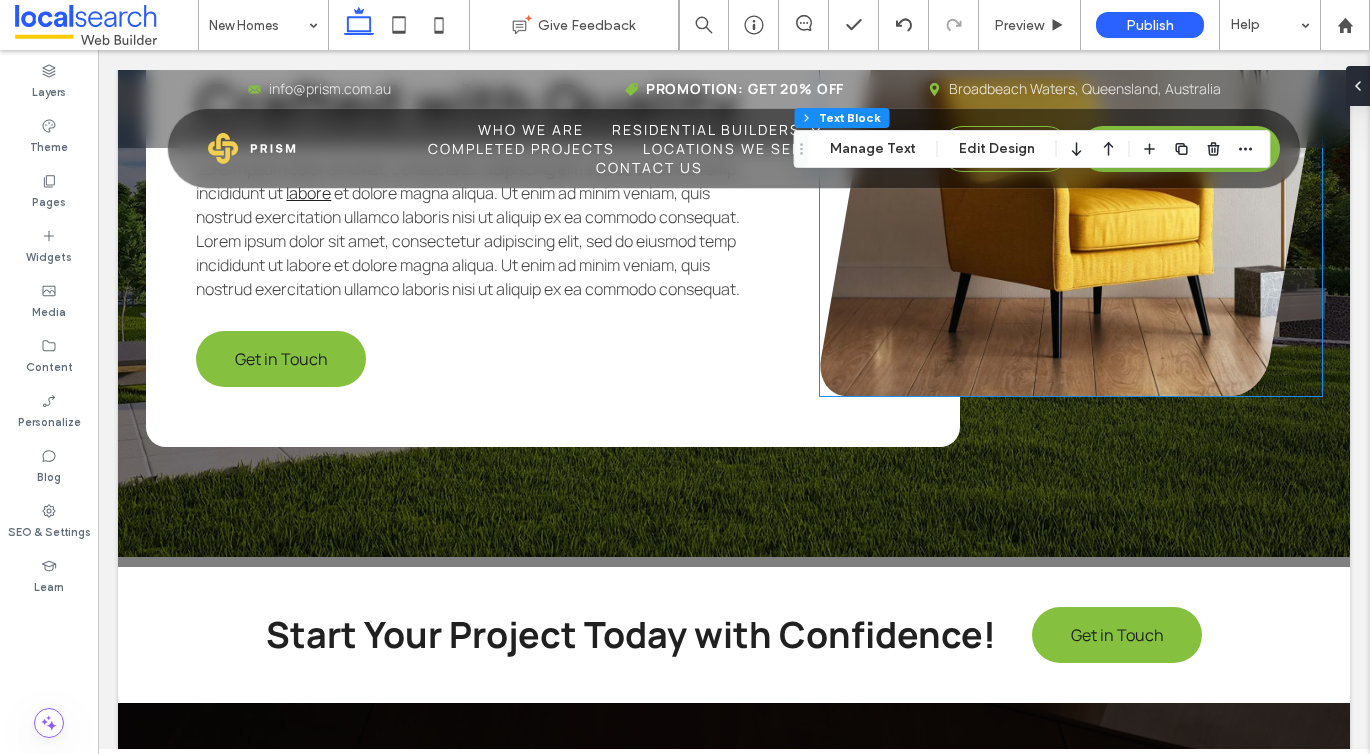 scroll, scrollTop: 2869, scrollLeft: 0, axis: vertical 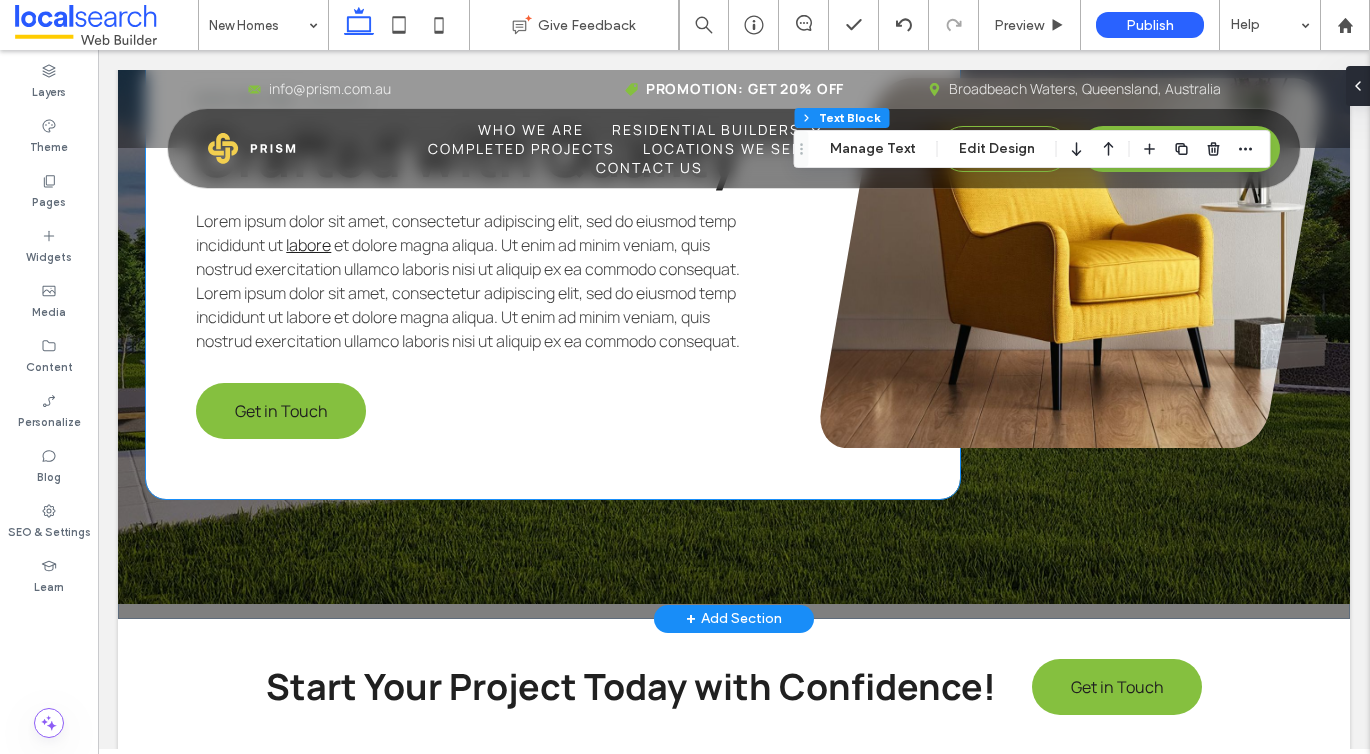 click on "Lorem ipsum dolor sit amet, consectetur adipiscing elit, sed do eiusmod temp incididunt ut
labore   et dolore magna aliqua. Ut enim ad minim veniam, quis nostrud exercitation ullamco laboris nisi ut aliquip ex ea commodo consequat. Lorem ipsum dolor sit amet, consectetur adipiscing elit, sed do eiusmod temp incididunt ut labore et dolore magna aliqua. Ut enim ad minim veniam, quis nostrud exercitation ullamco laboris nisi ut aliquip ex ea commodo consequat." at bounding box center (478, 281) 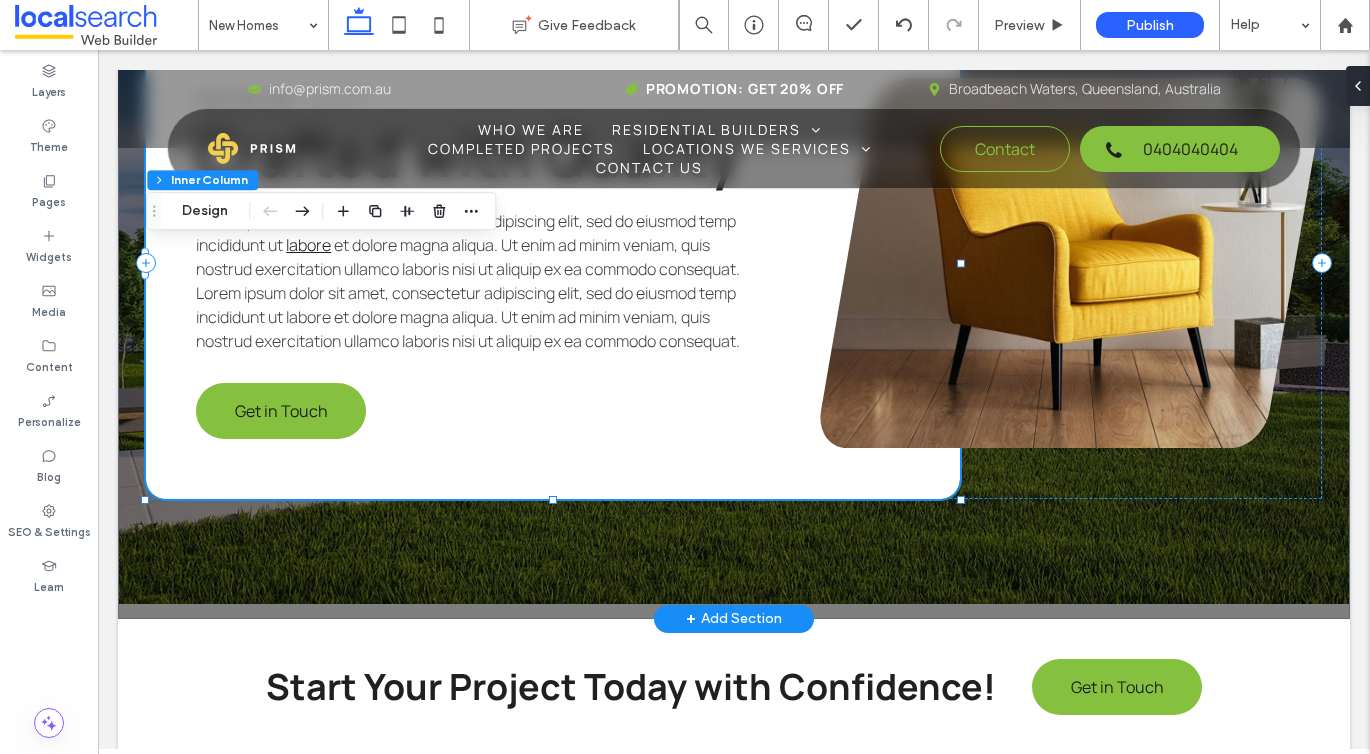 click on "Lorem ipsum dolor sit amet, consectetur adipiscing elit, sed do eiusmod temp incididunt ut
labore   et dolore magna aliqua. Ut enim ad minim veniam, quis nostrud exercitation ullamco laboris nisi ut aliquip ex ea commodo consequat. Lorem ipsum dolor sit amet, consectetur adipiscing elit, sed do eiusmod temp incididunt ut labore et dolore magna aliqua. Ut enim ad minim veniam, quis nostrud exercitation ullamco laboris nisi ut aliquip ex ea commodo consequat." at bounding box center [478, 281] 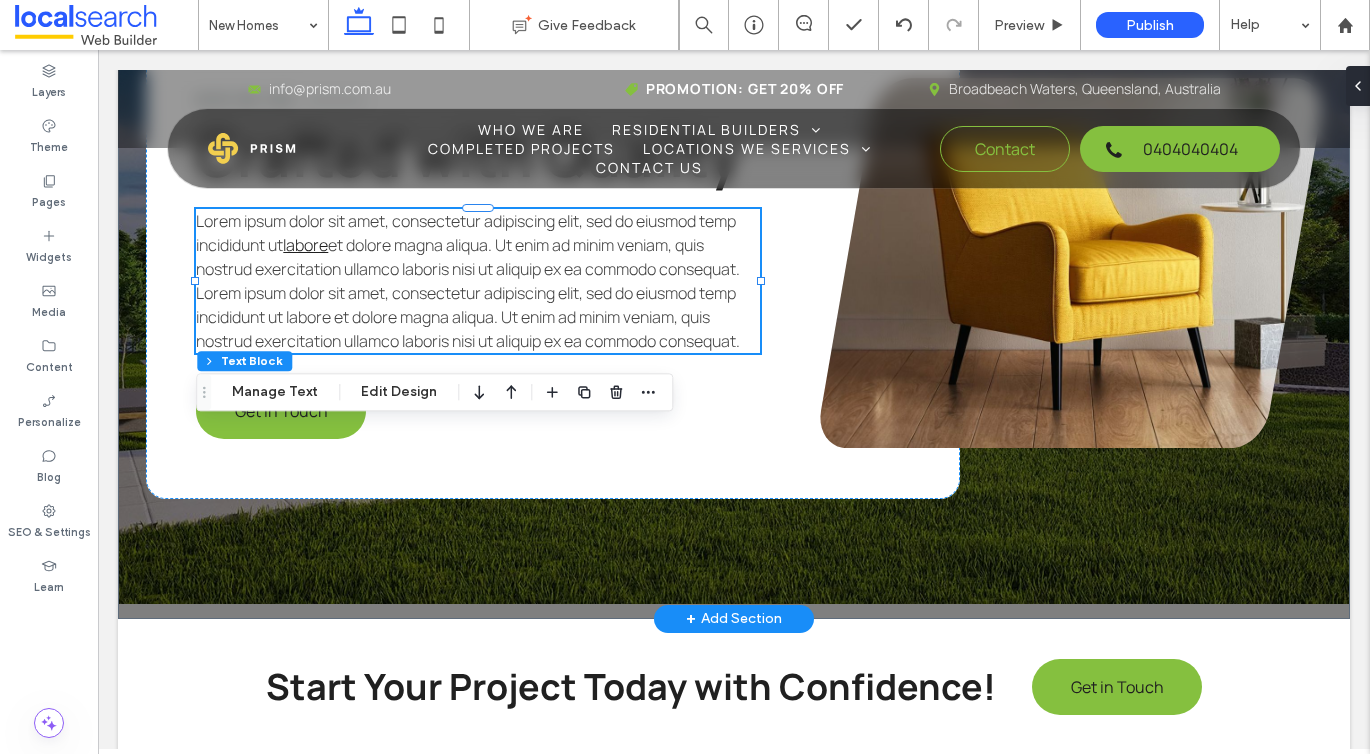 click on "et dolore magna aliqua. Ut enim ad minim veniam, quis nostrud exercitation ullamco laboris nisi ut aliquip ex ea commodo consequat. Lorem ipsum dolor sit amet, consectetur adipiscing elit, sed do eiusmod temp incididunt ut labore et dolore magna aliqua. Ut enim ad minim veniam, quis nostrud exercitation ullamco laboris nisi ut aliquip ex ea commodo consequat." at bounding box center (468, 293) 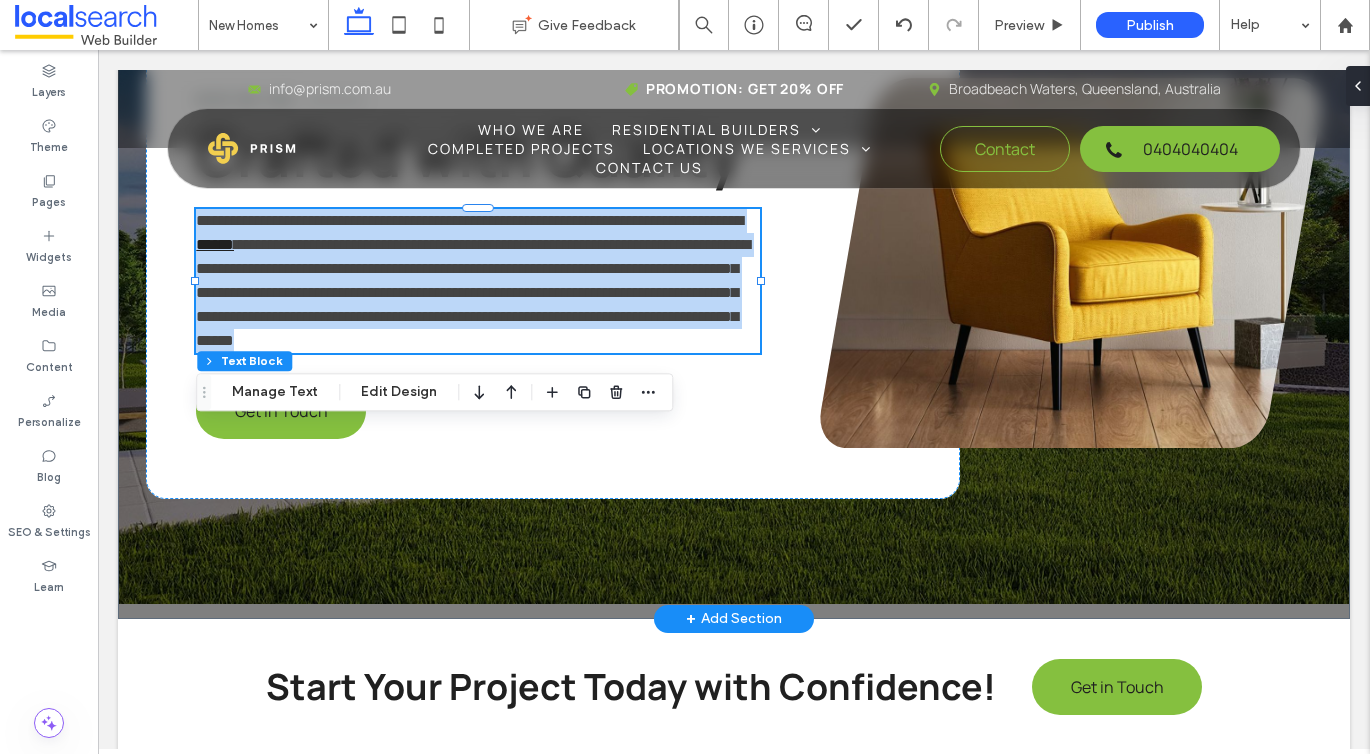 click on "**********" at bounding box center (473, 292) 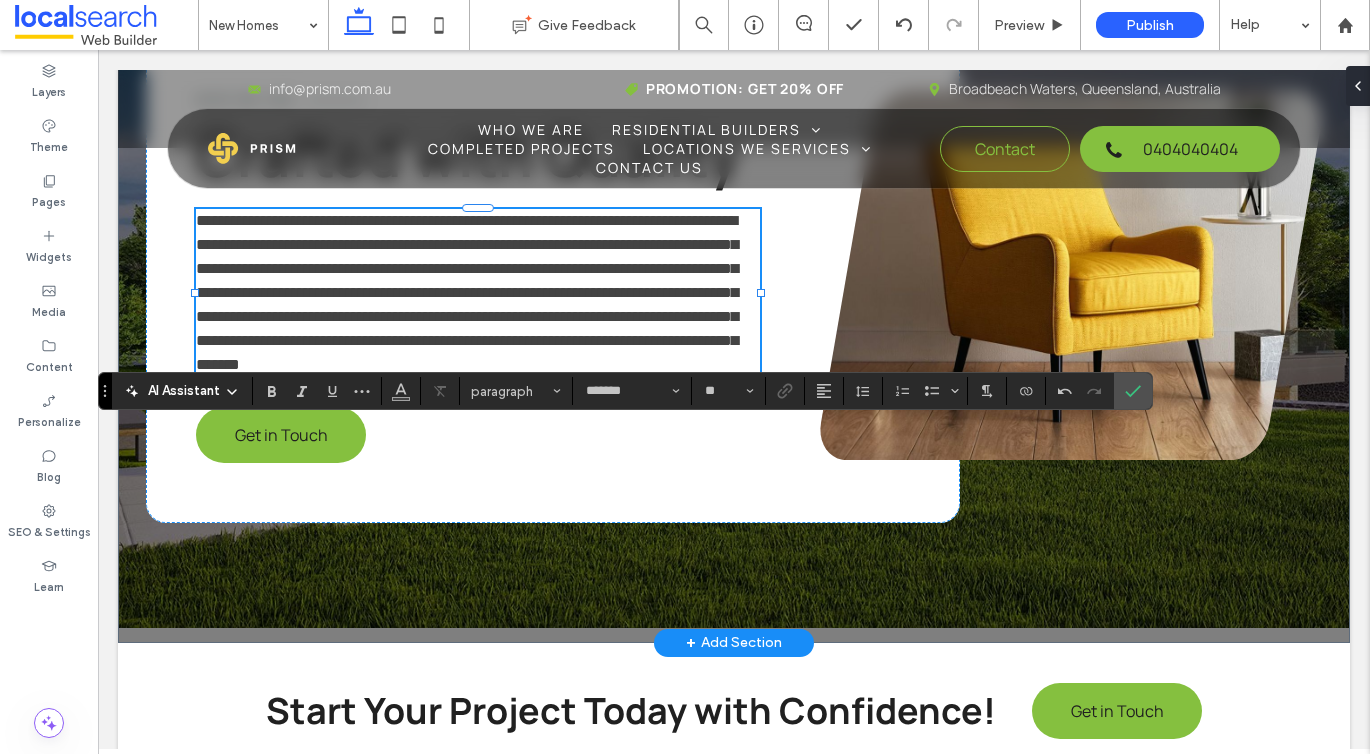 click on "**********" at bounding box center (467, 292) 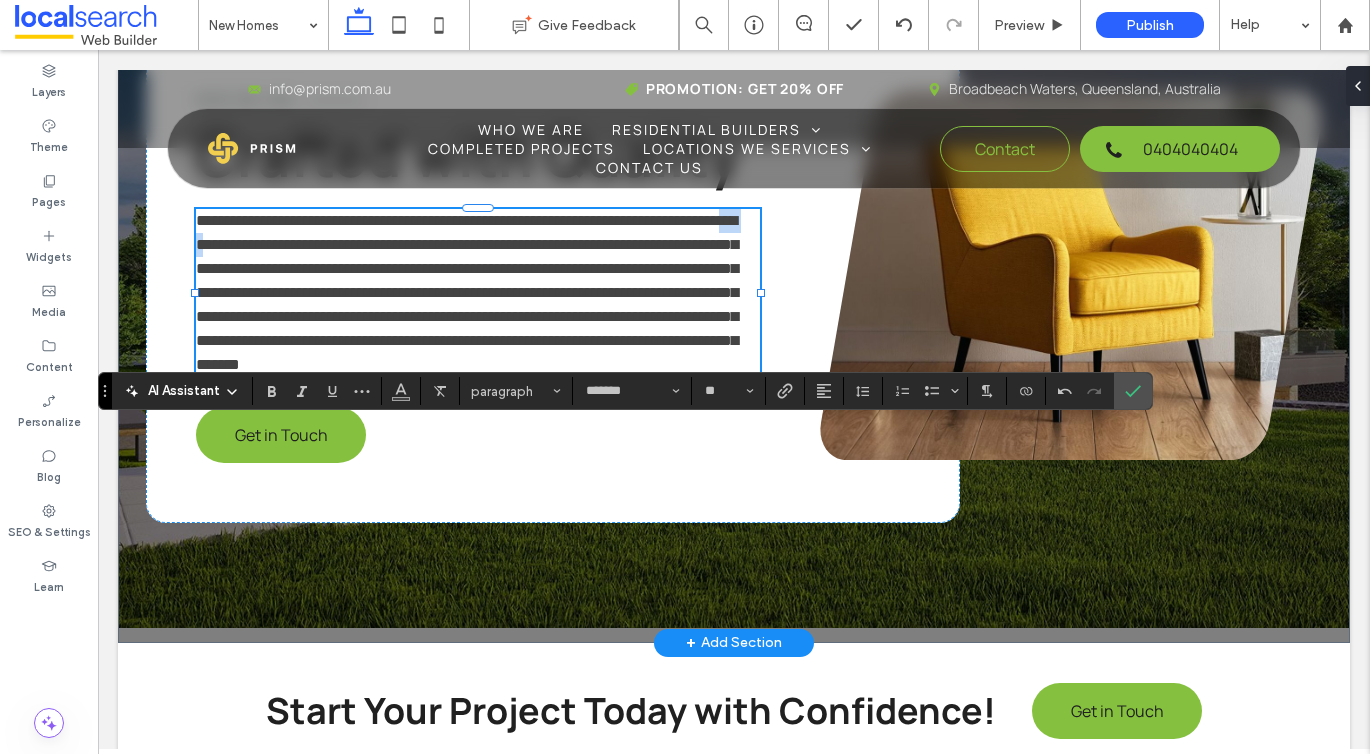 click on "**********" at bounding box center [467, 292] 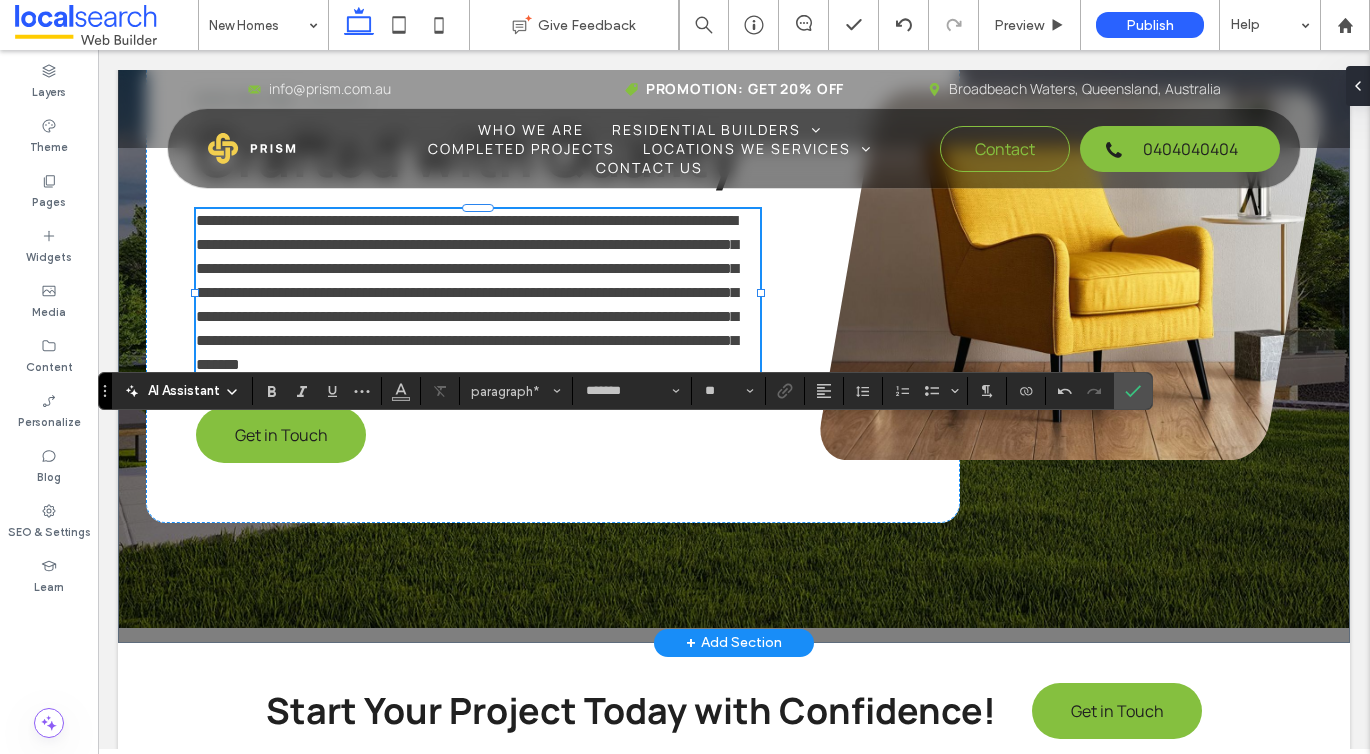 type 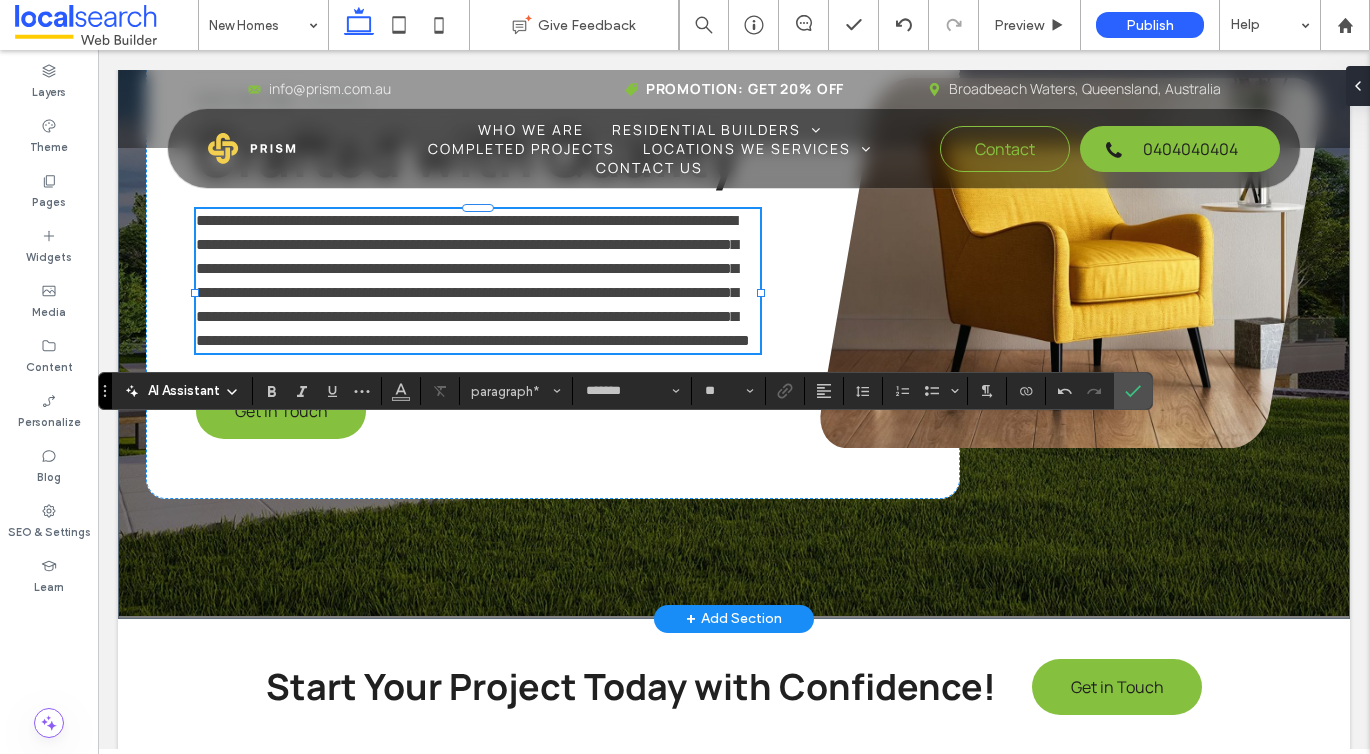 click on "**********" at bounding box center (473, 280) 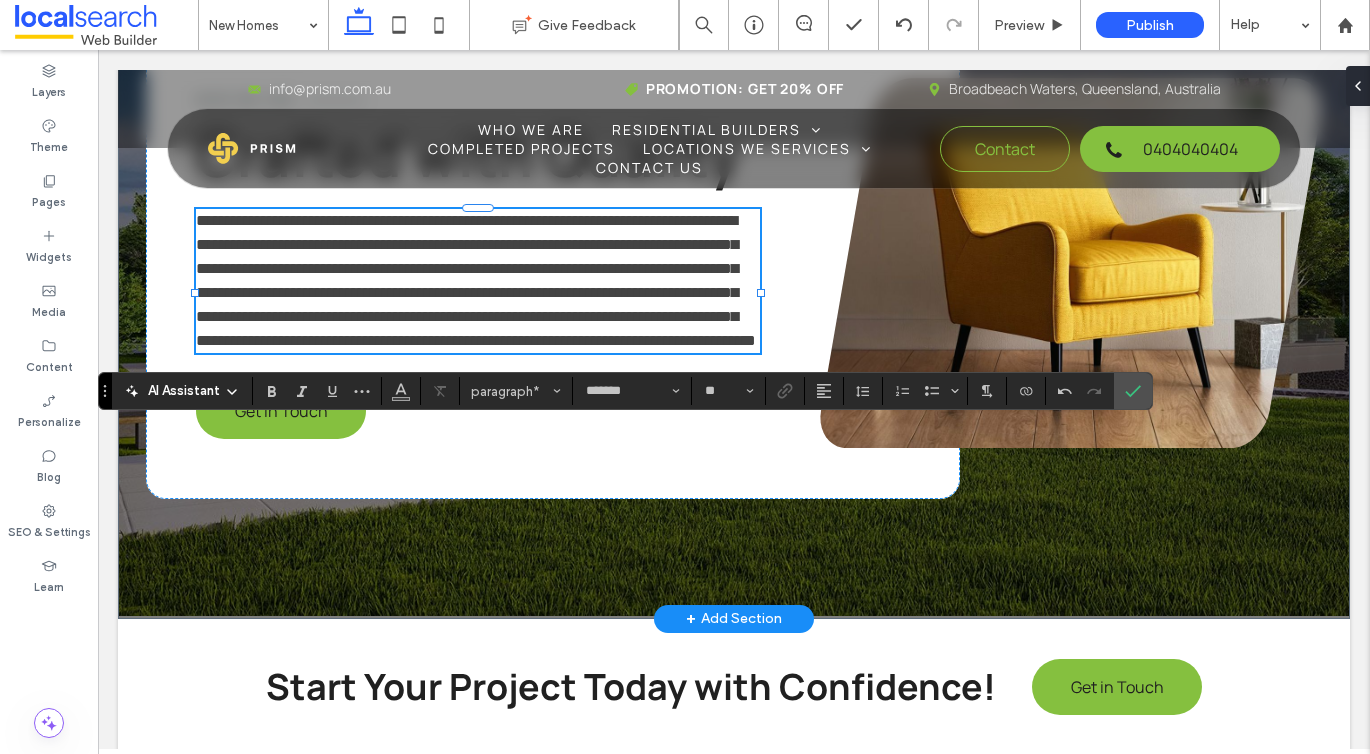 click on "**********" at bounding box center (476, 280) 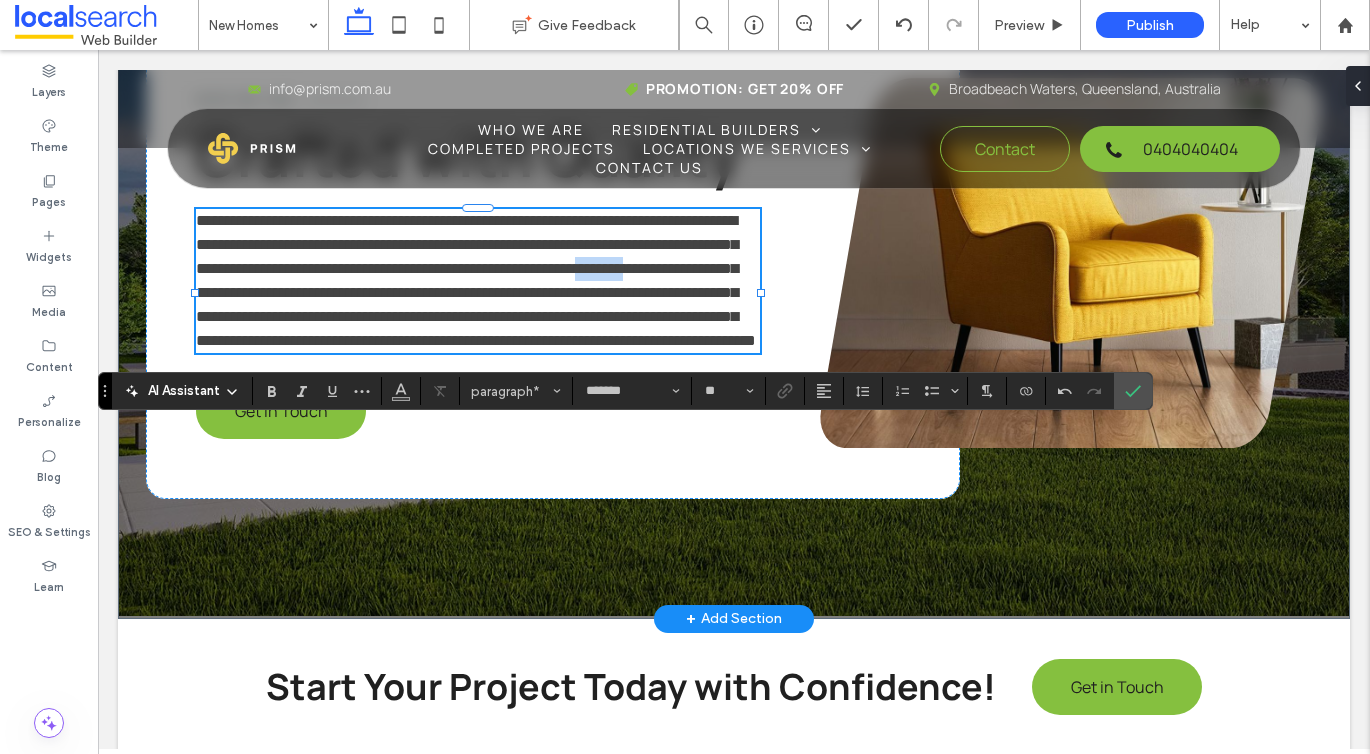 click on "**********" at bounding box center [476, 280] 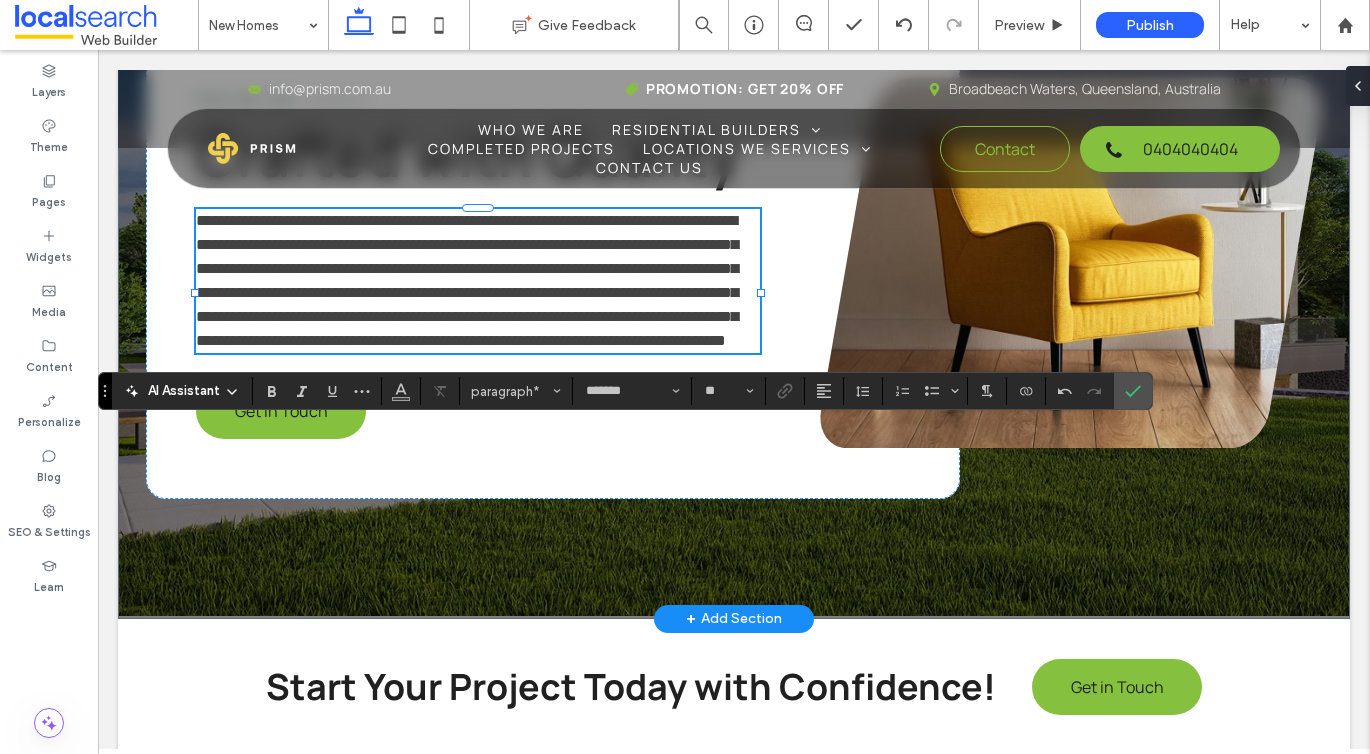 click on "**********" at bounding box center [467, 280] 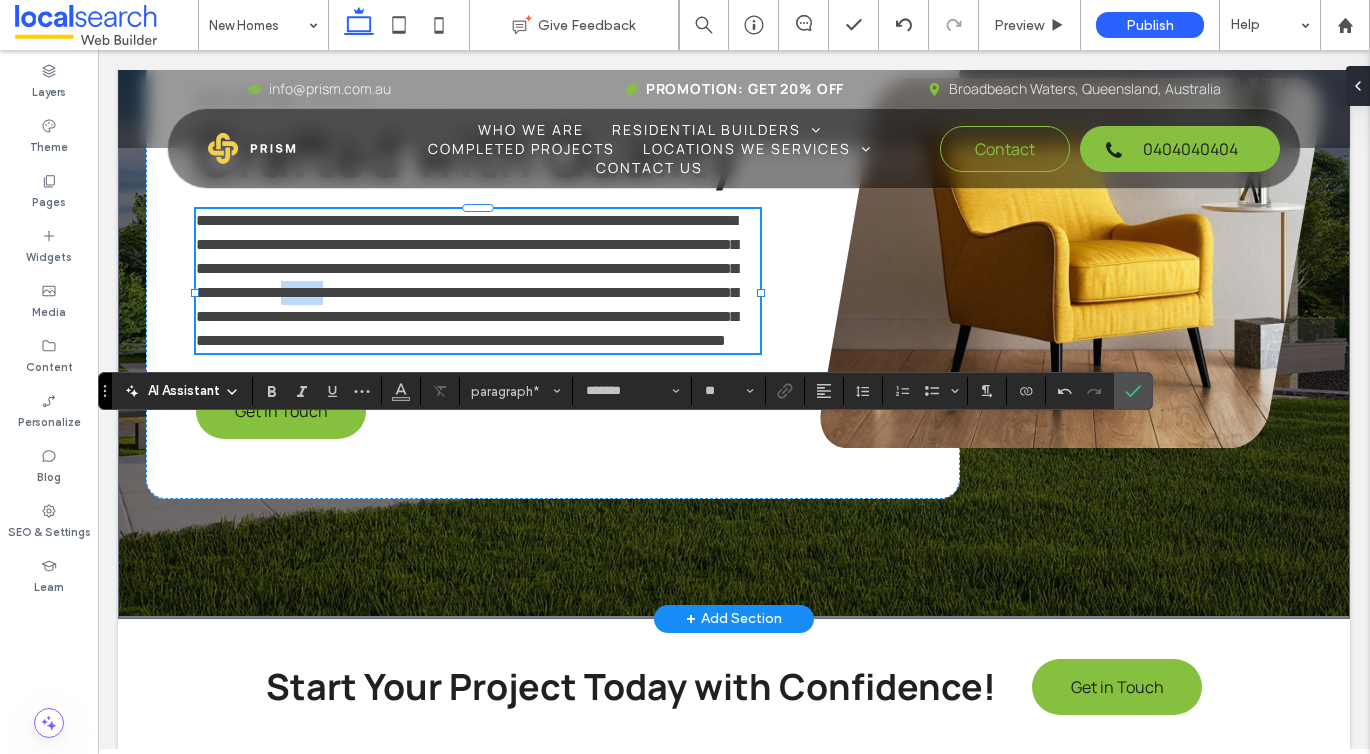 click on "**********" at bounding box center [467, 280] 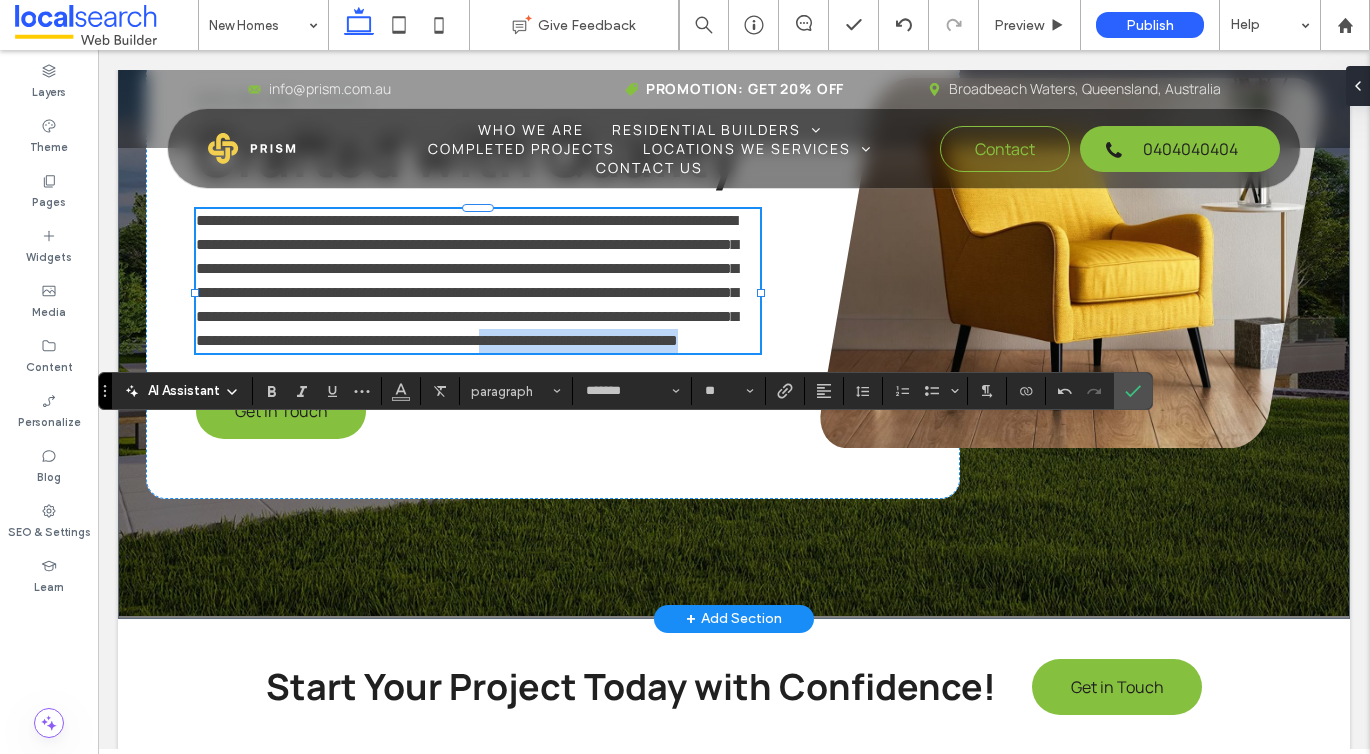 drag, startPoint x: 689, startPoint y: 570, endPoint x: 407, endPoint y: 586, distance: 282.45352 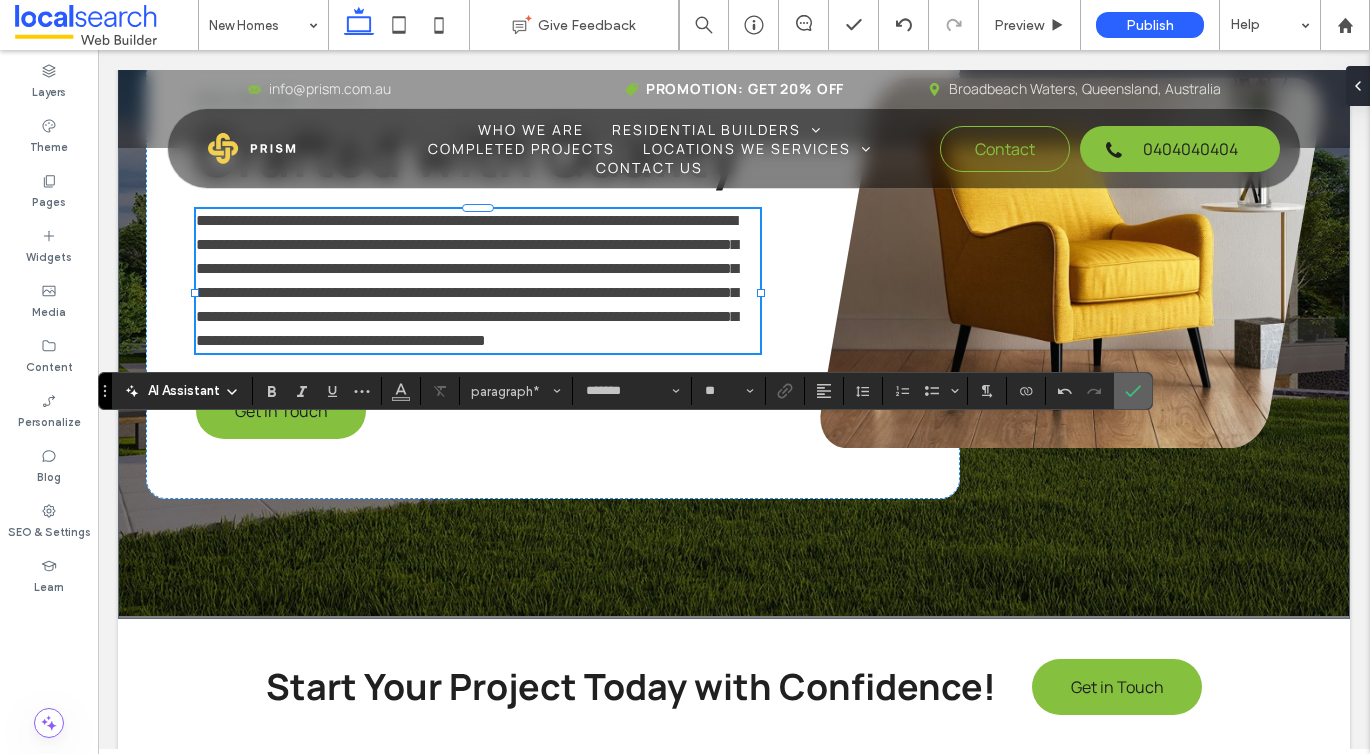 click at bounding box center (1133, 391) 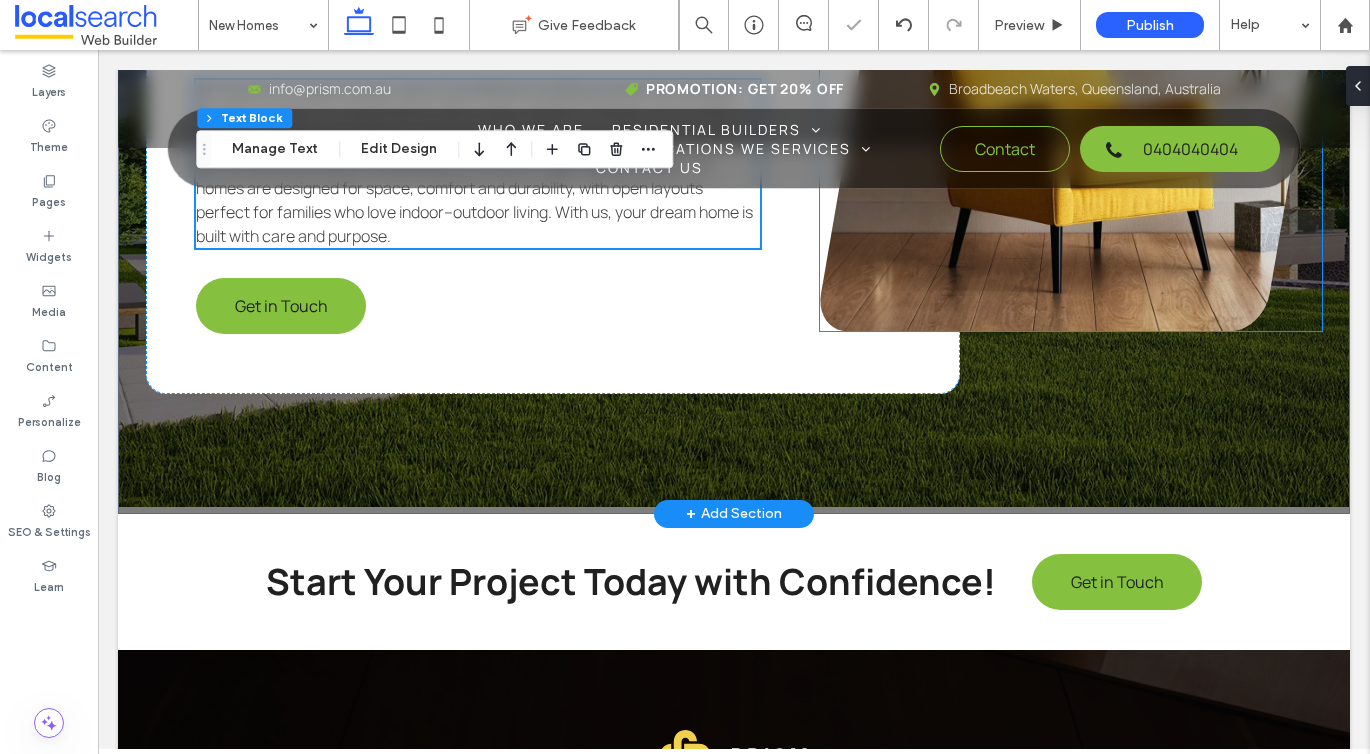 scroll, scrollTop: 3136, scrollLeft: 0, axis: vertical 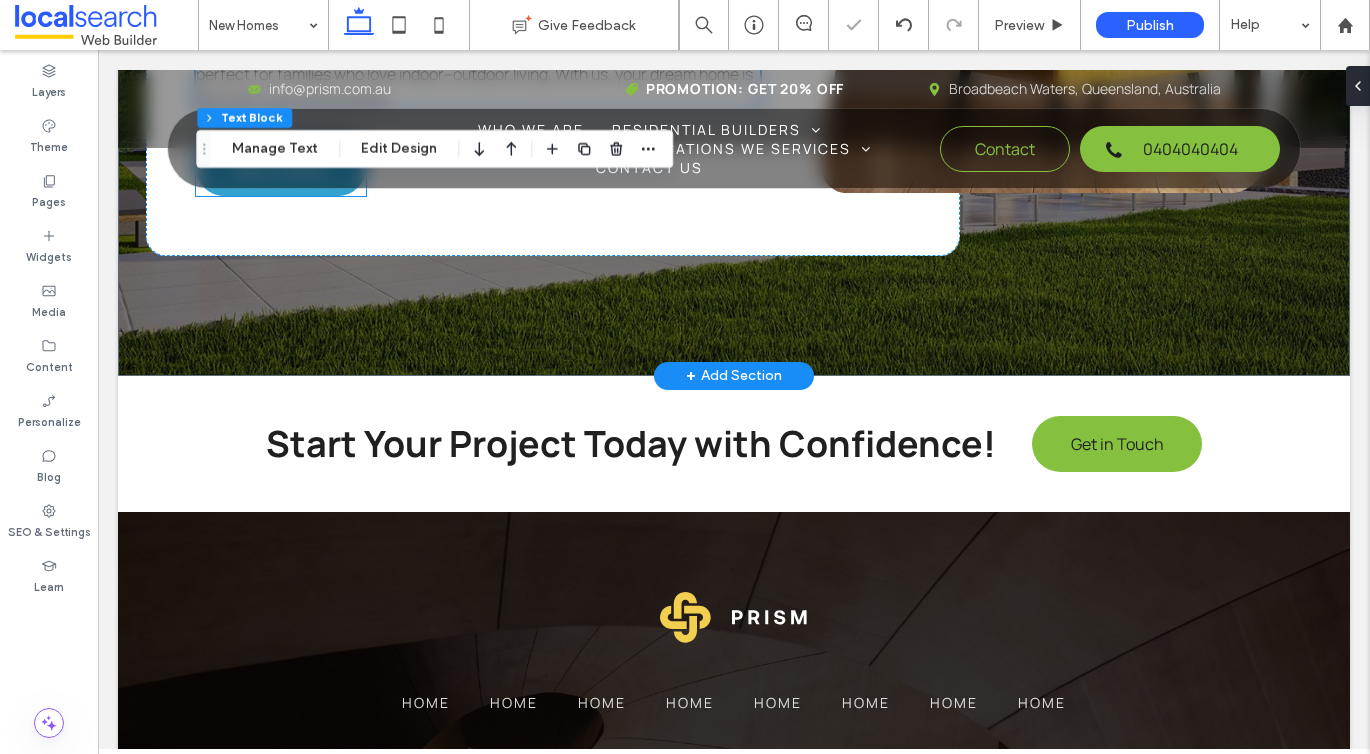 click on "Get in Touch" at bounding box center [281, 168] 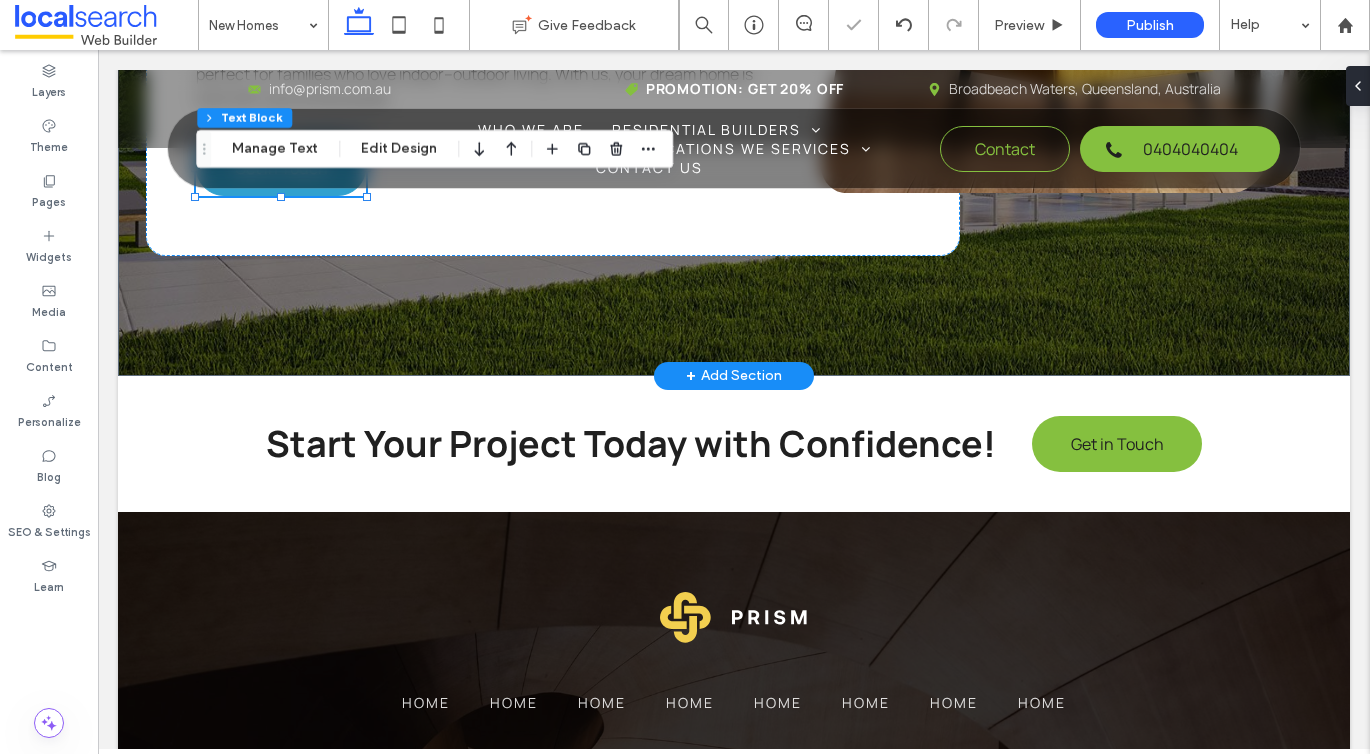 click on "Get in Touch" at bounding box center [281, 168] 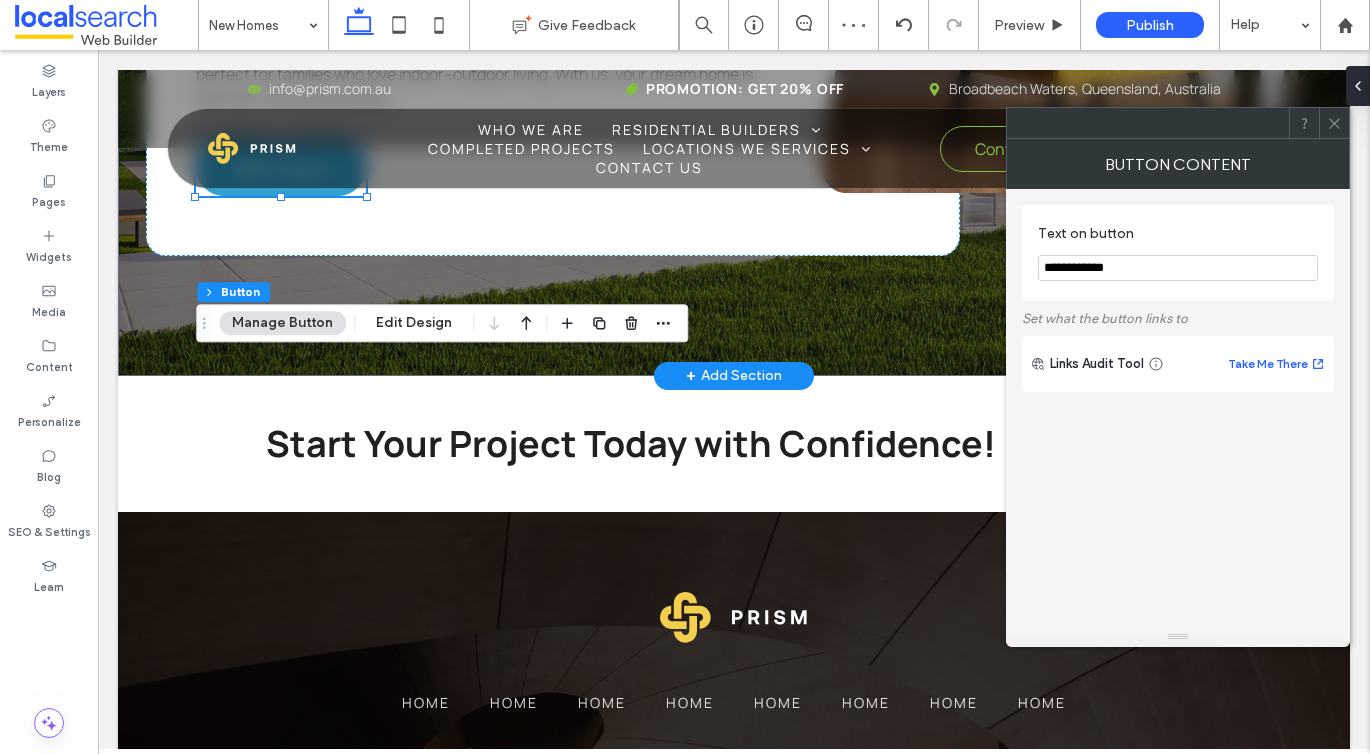 type on "**" 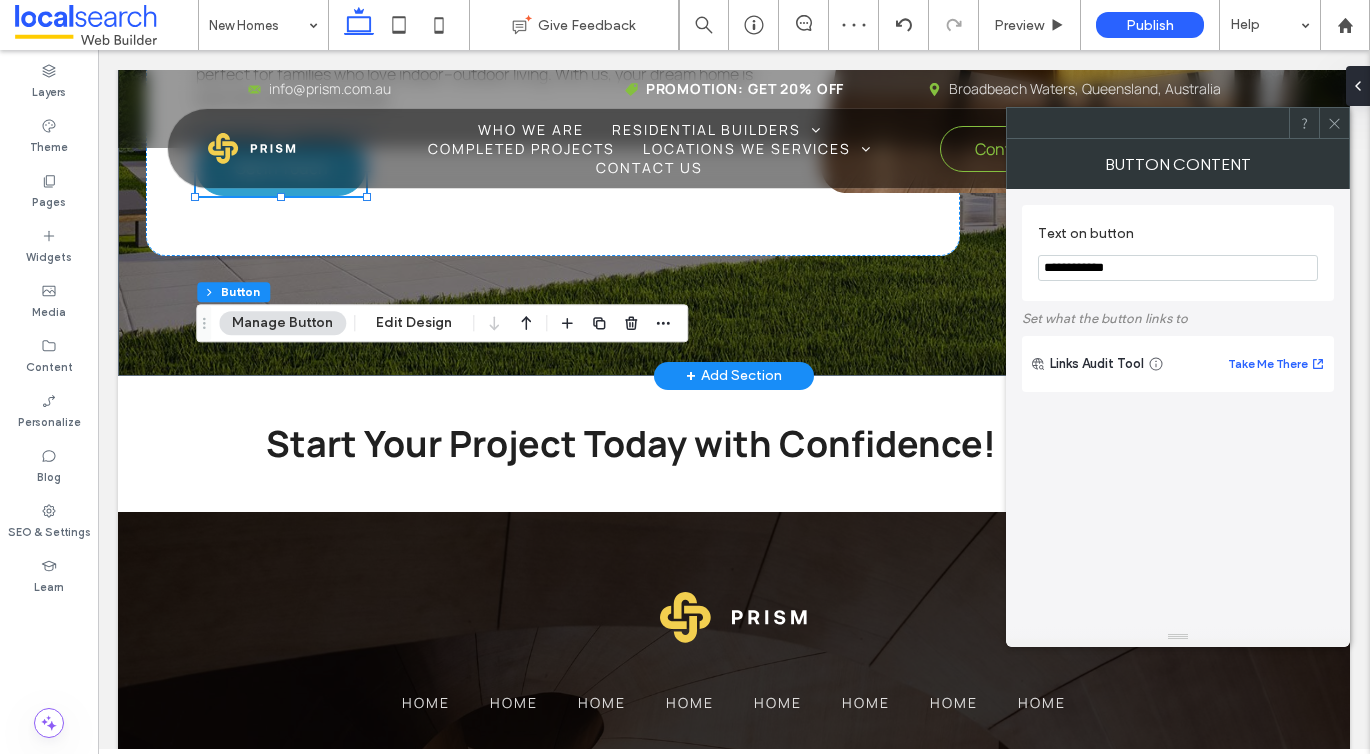 type on "**" 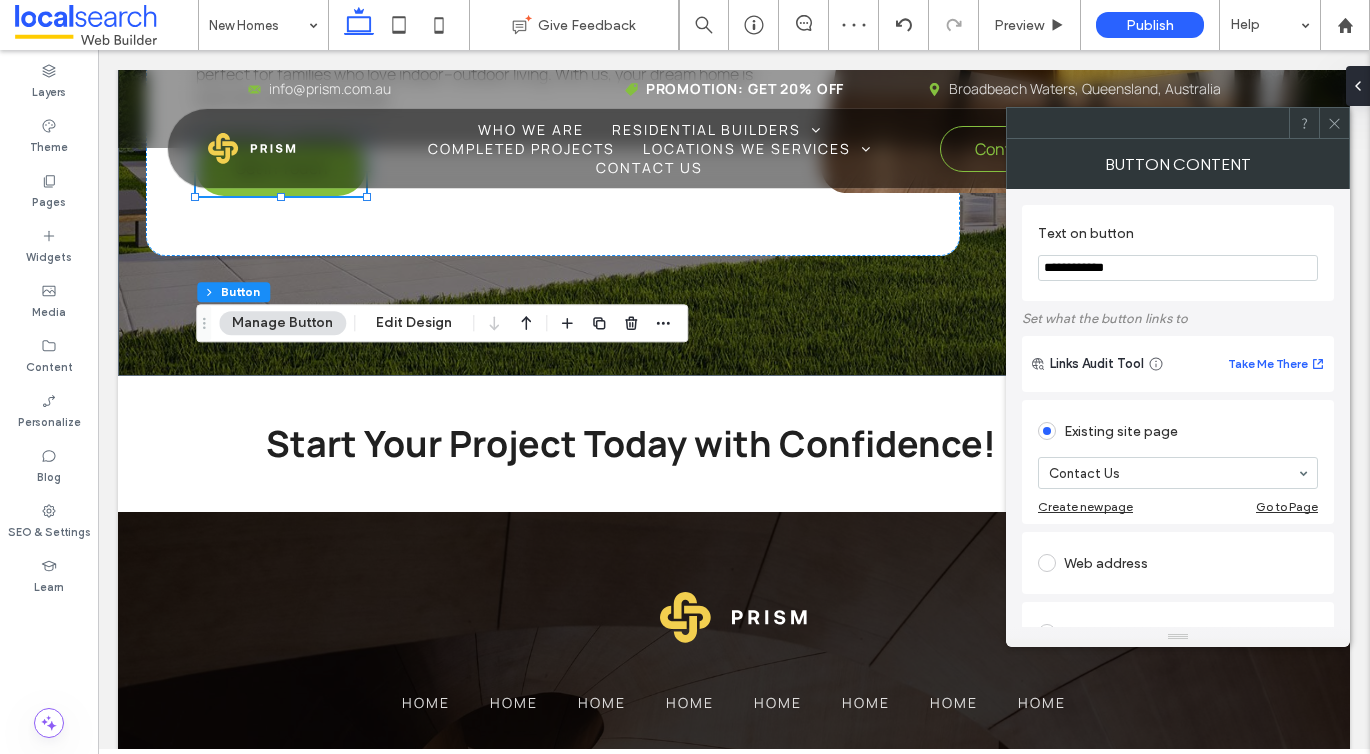 click 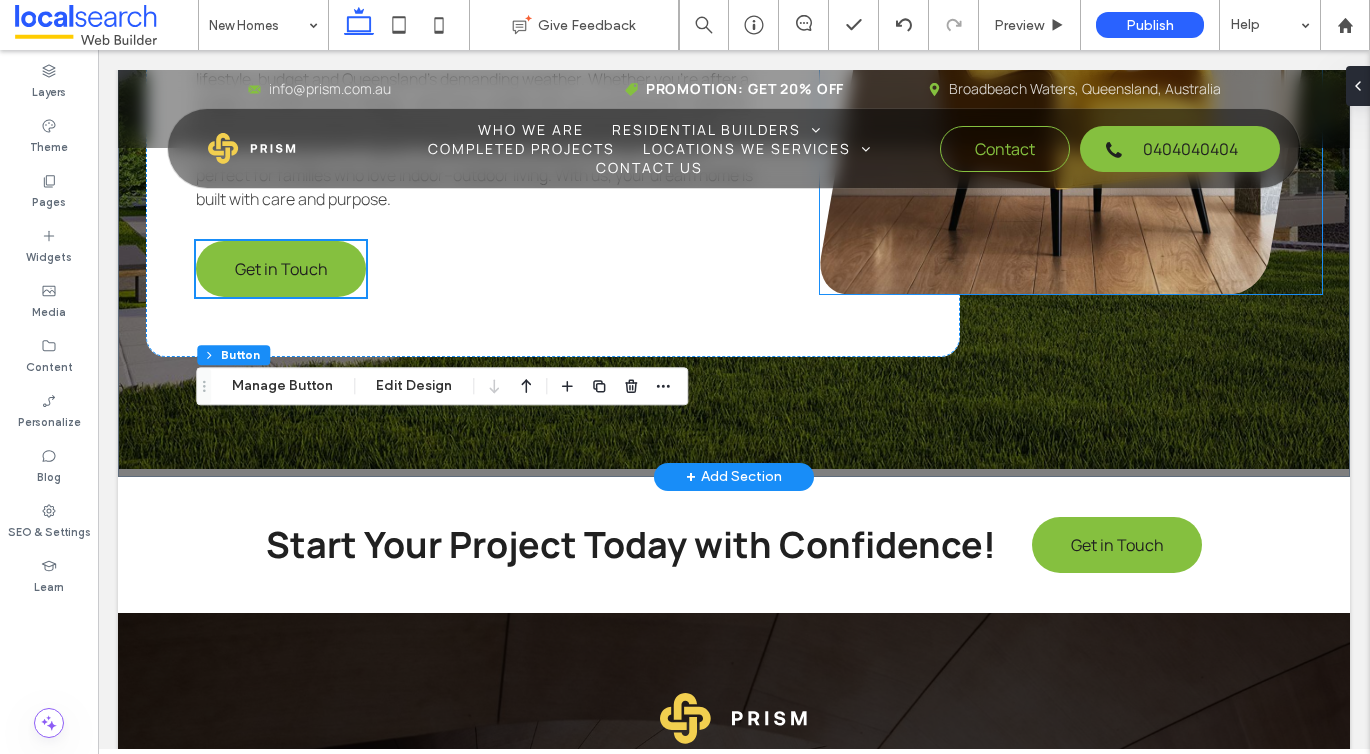 scroll, scrollTop: 2835, scrollLeft: 0, axis: vertical 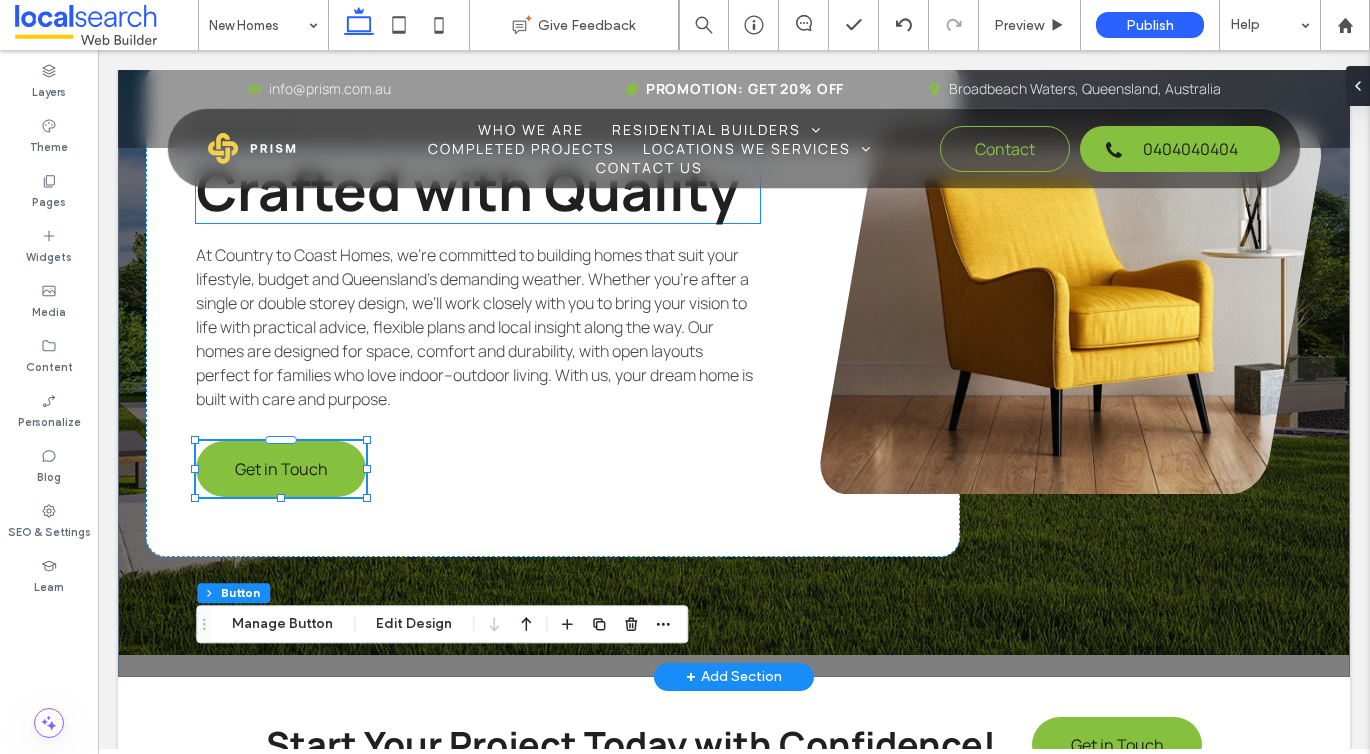 click on "Crafted with Quality" at bounding box center (467, 189) 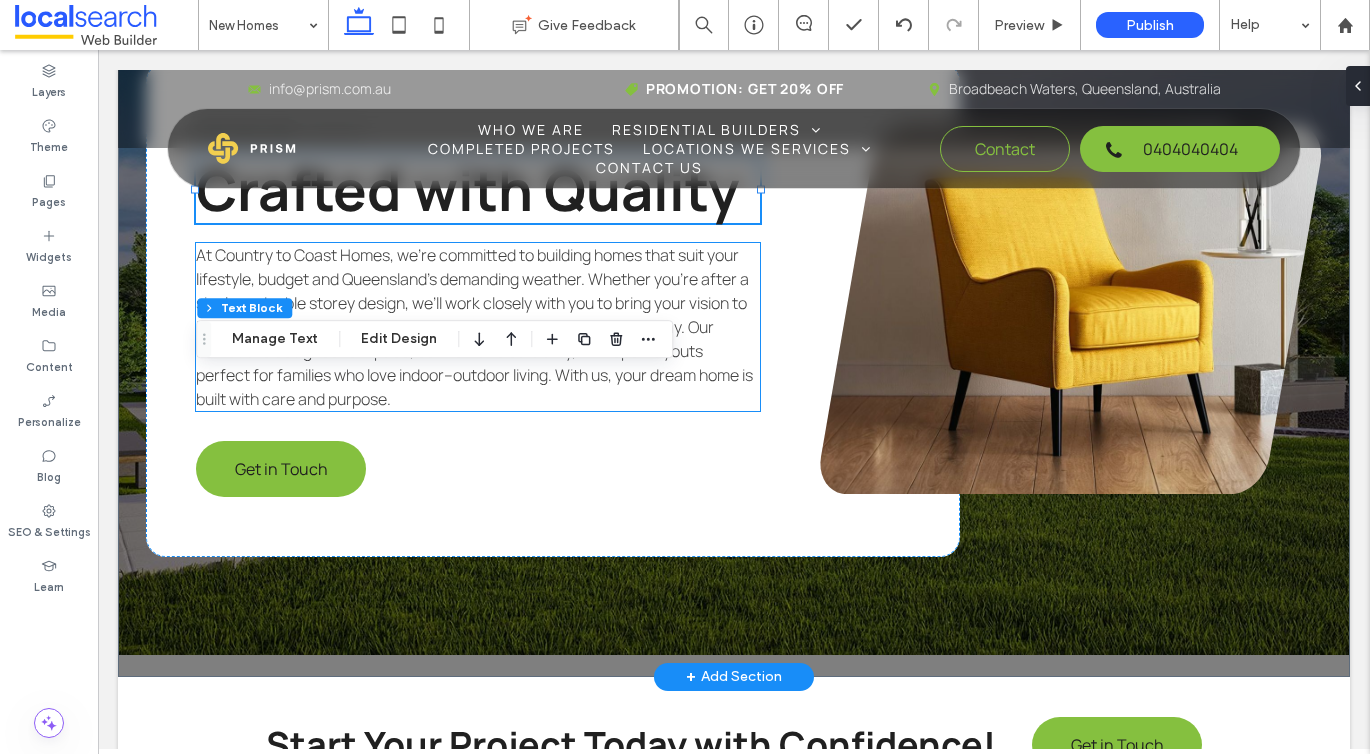 click on "At Country to Coast Homes, we’re committed to building homes that suit your lifestyle, budget and Queensland’s demanding weather. Whether you’re after a single or double storey design, we’ll work closely with you to bring your vision to life with practical advice, flexible plans and local insight along the way. Our homes are designed for space, comfort and durability, with open layouts perfect for families who love indoor–outdoor living. With us, your dream home is built with care and purpose." at bounding box center (474, 327) 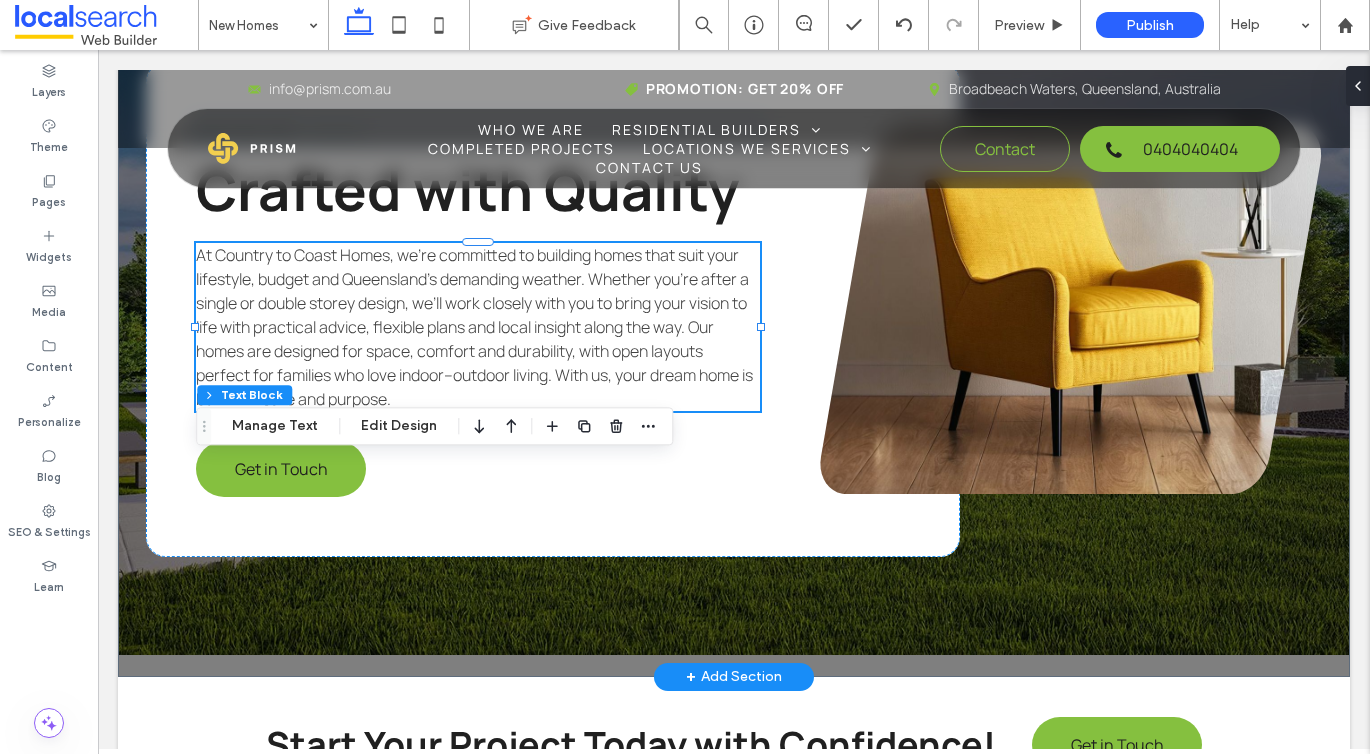 click on "Who We Are" at bounding box center [245, 133] 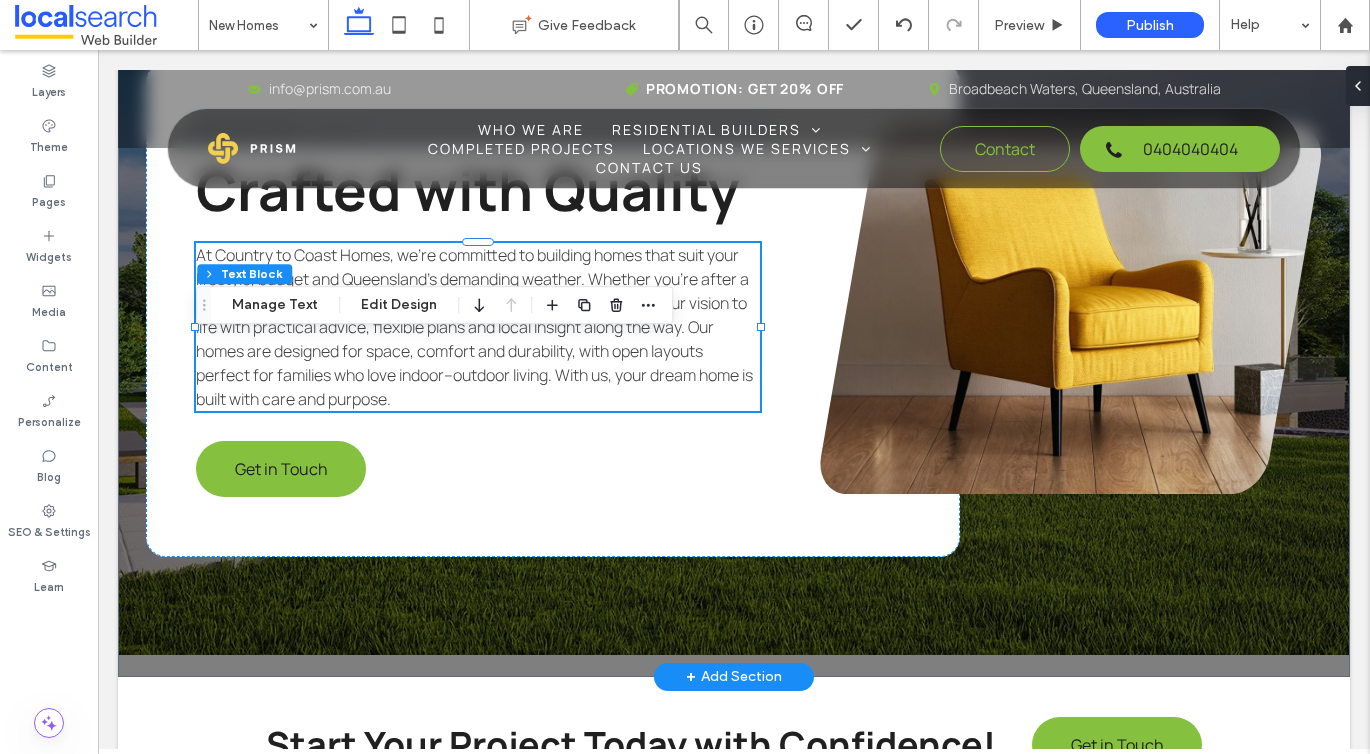 click on "Who We Are" at bounding box center [245, 133] 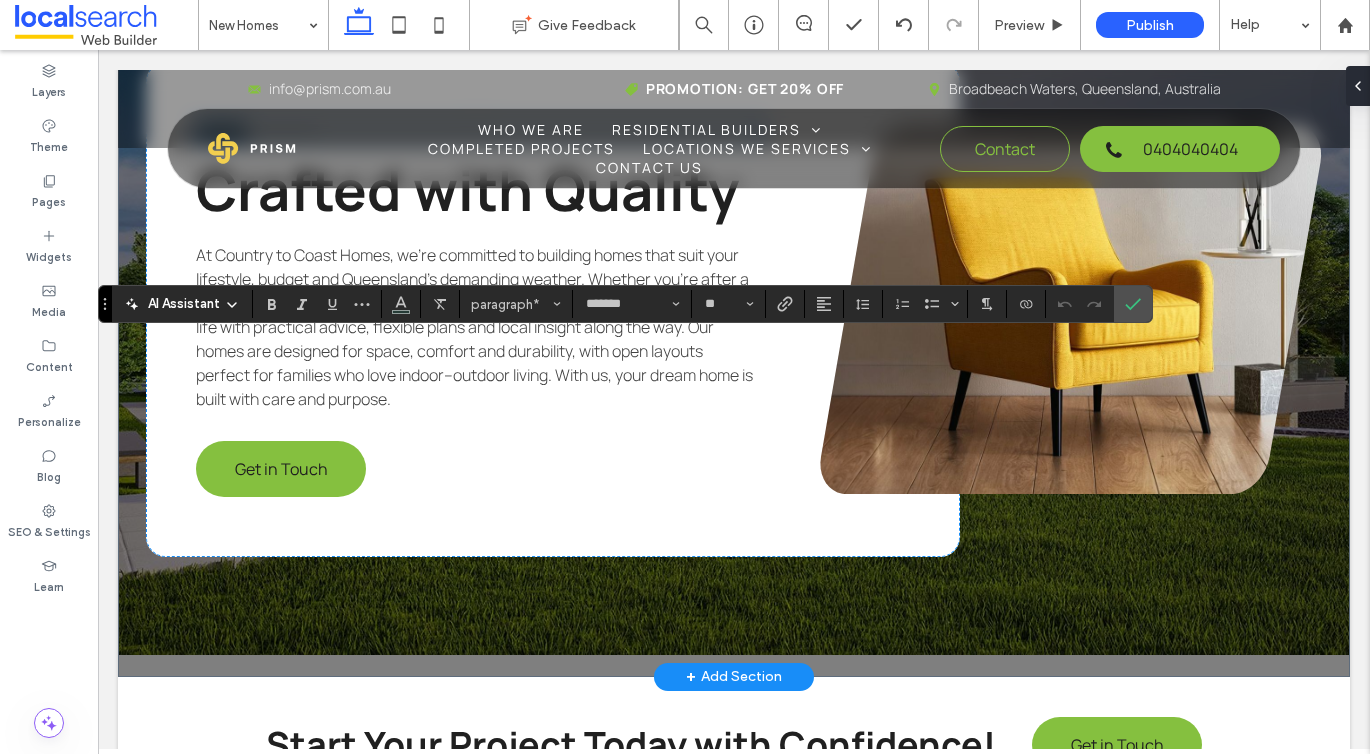type 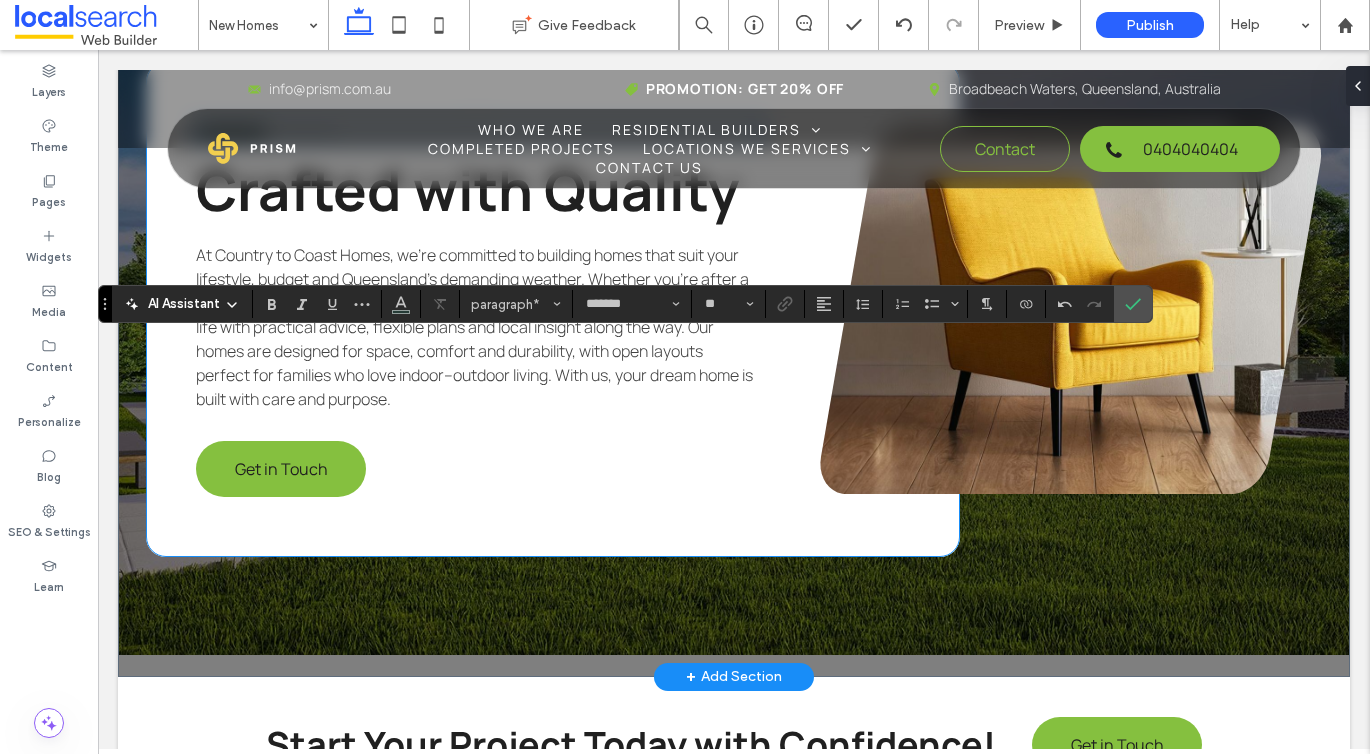 click on "**********" at bounding box center [553, 309] 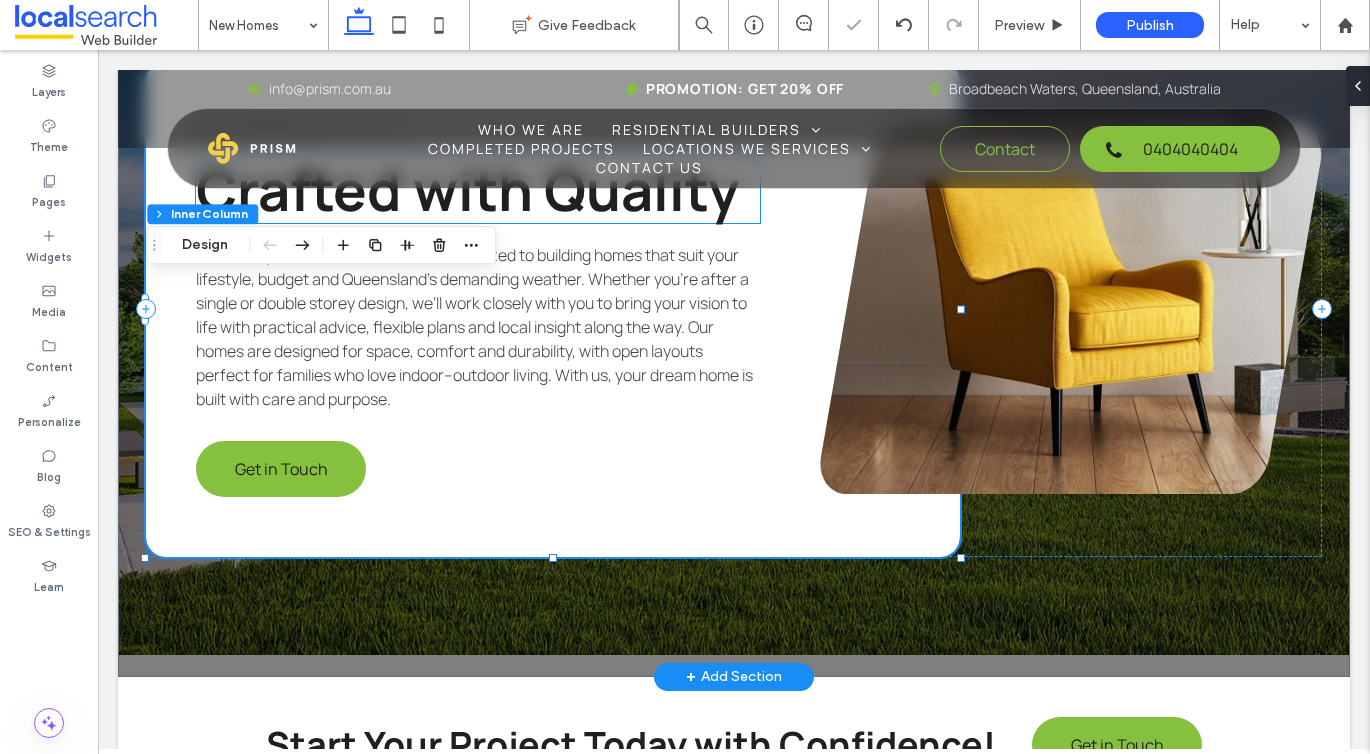 click on "Crafted with Quality" at bounding box center (467, 189) 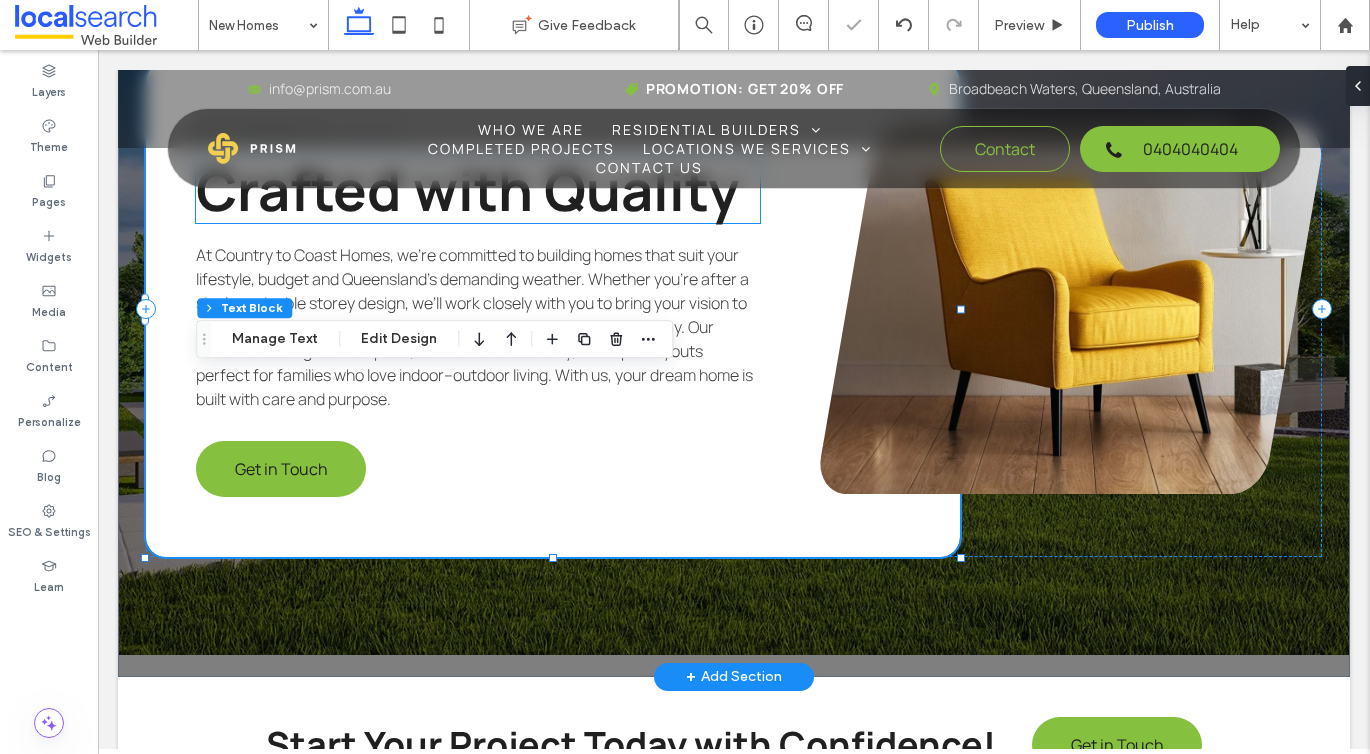 click on "Crafted with Quality" at bounding box center (467, 189) 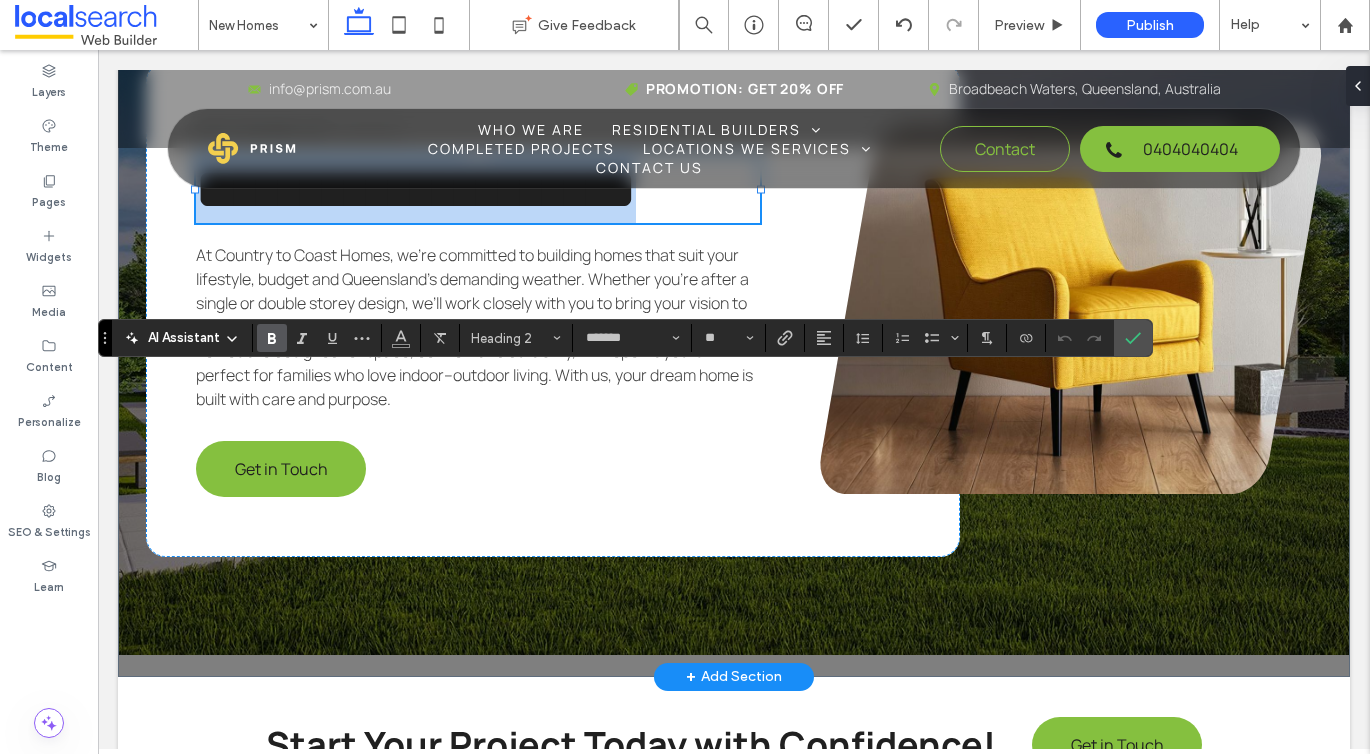 type 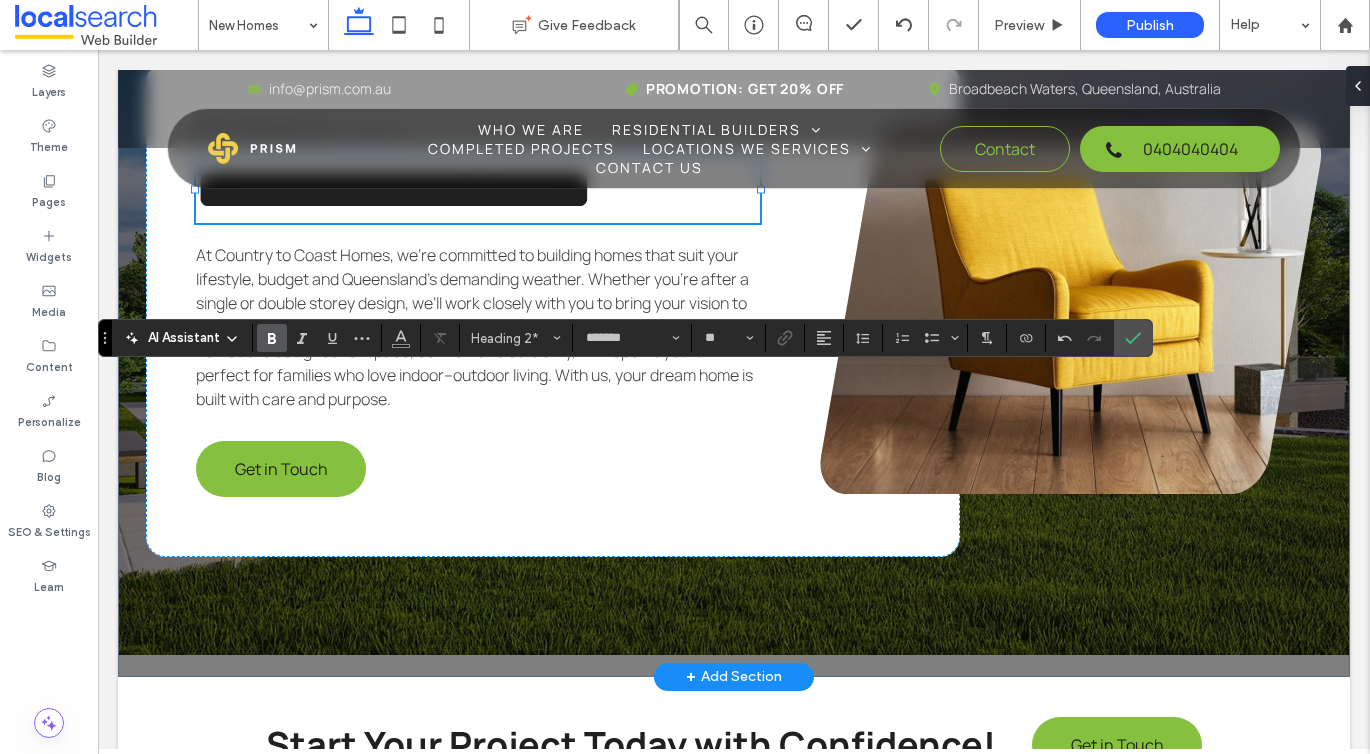 scroll, scrollTop: 4, scrollLeft: 0, axis: vertical 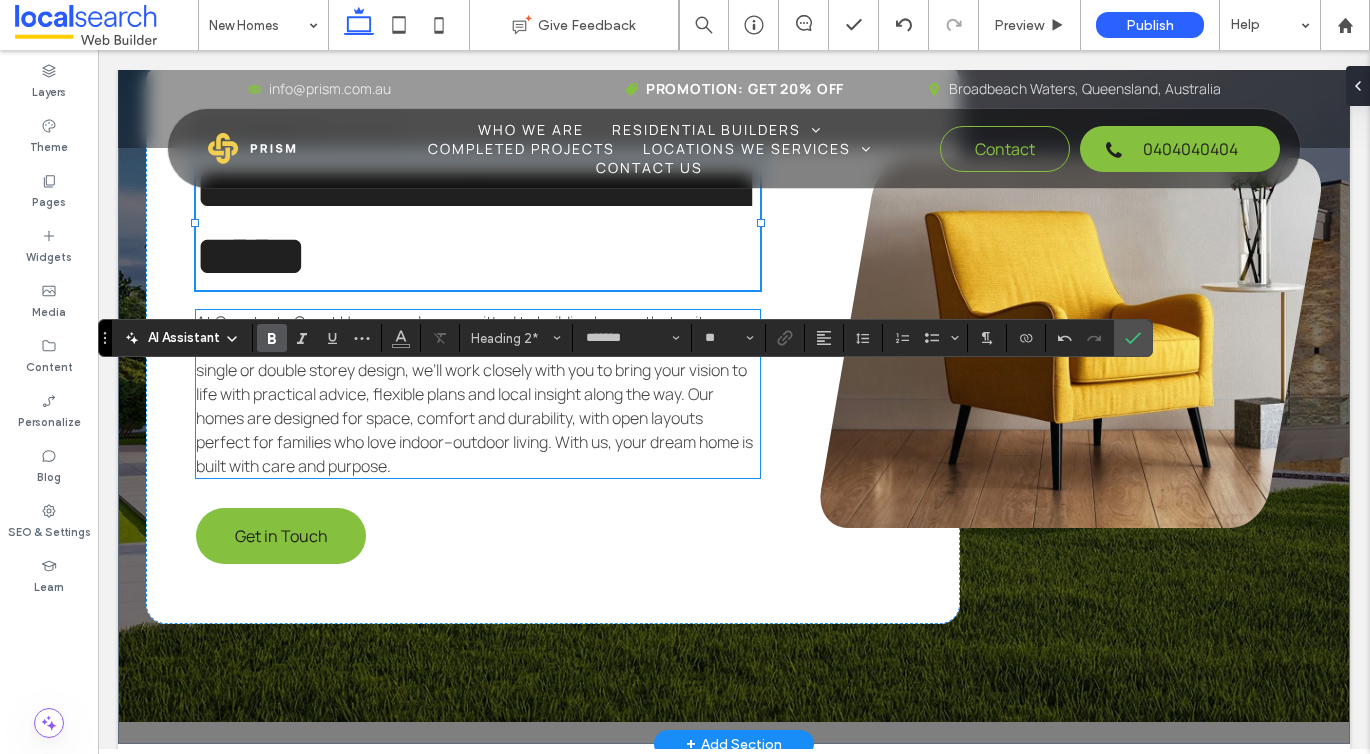 click on "At Country to Coast Homes, we’re committed to building homes that suit your lifestyle, budget and Queensland’s demanding weather. Whether you’re after a single or double storey design, we’ll work closely with you to bring your vision to life with practical advice, flexible plans and local insight along the way. Our homes are designed for space, comfort and durability, with open layouts perfect for families who love indoor–outdoor living. With us, your dream home is built with care and purpose." at bounding box center [474, 394] 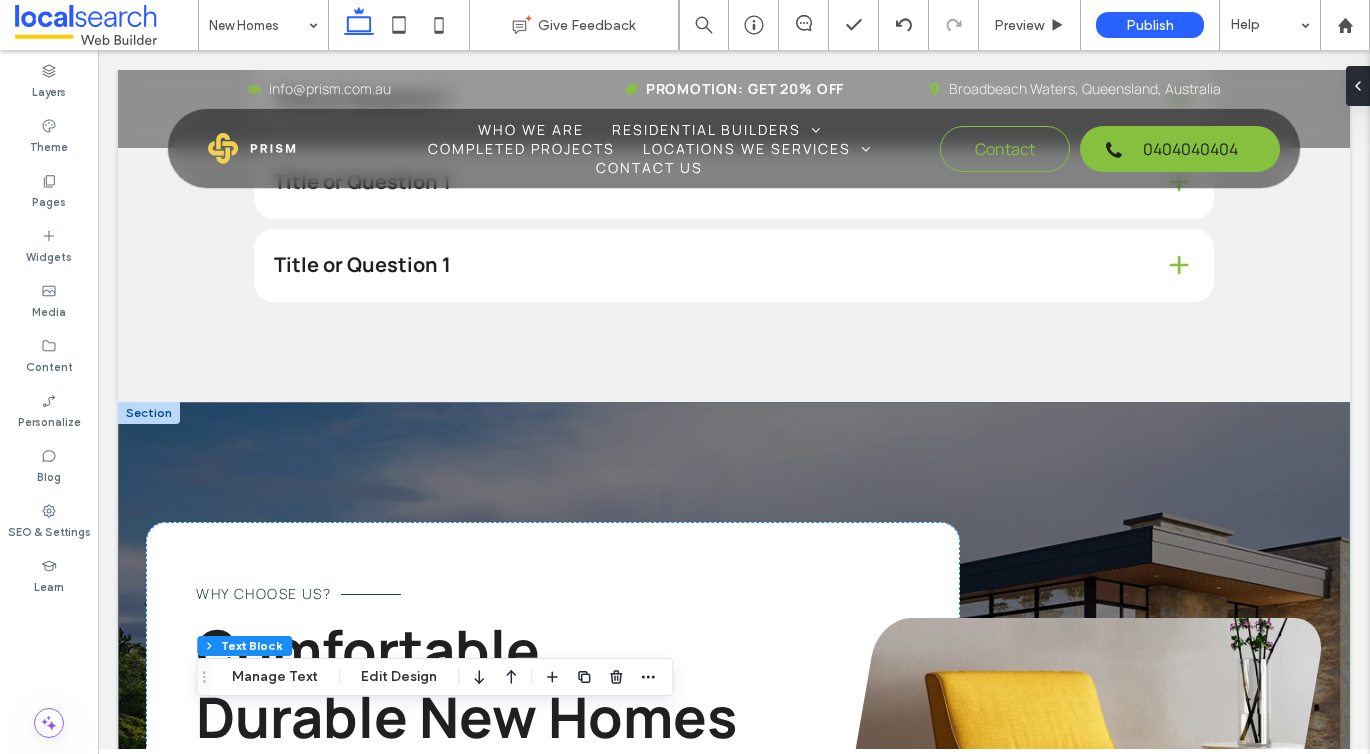 scroll, scrollTop: 2320, scrollLeft: 0, axis: vertical 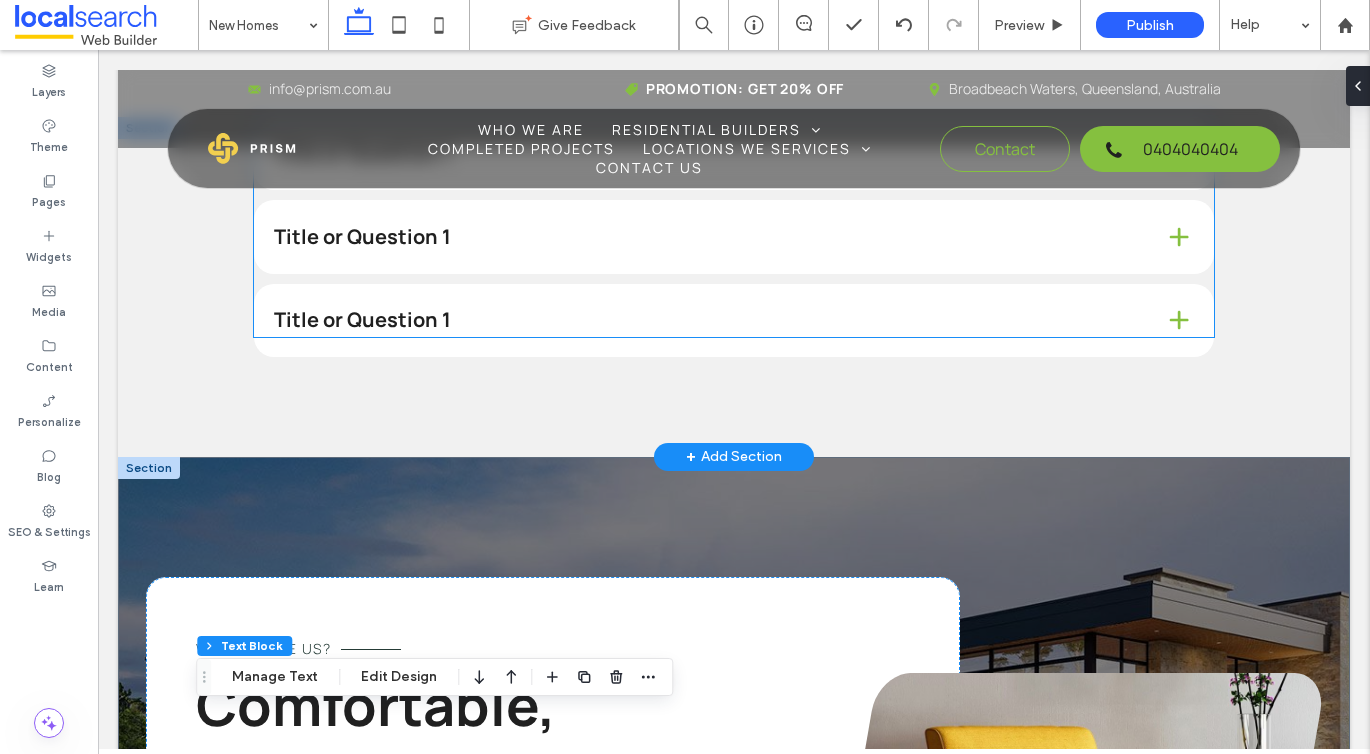 click on "Title or Question 1" at bounding box center [734, 153] 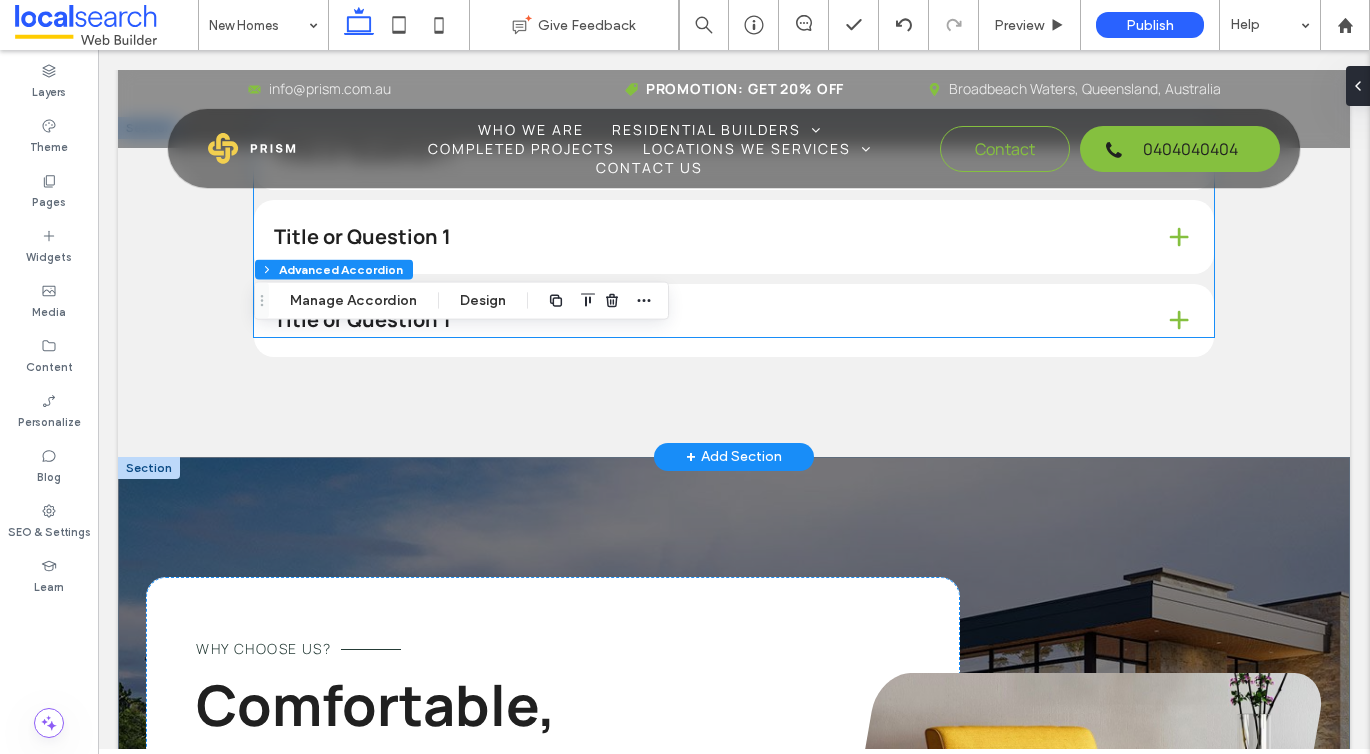 type on "*" 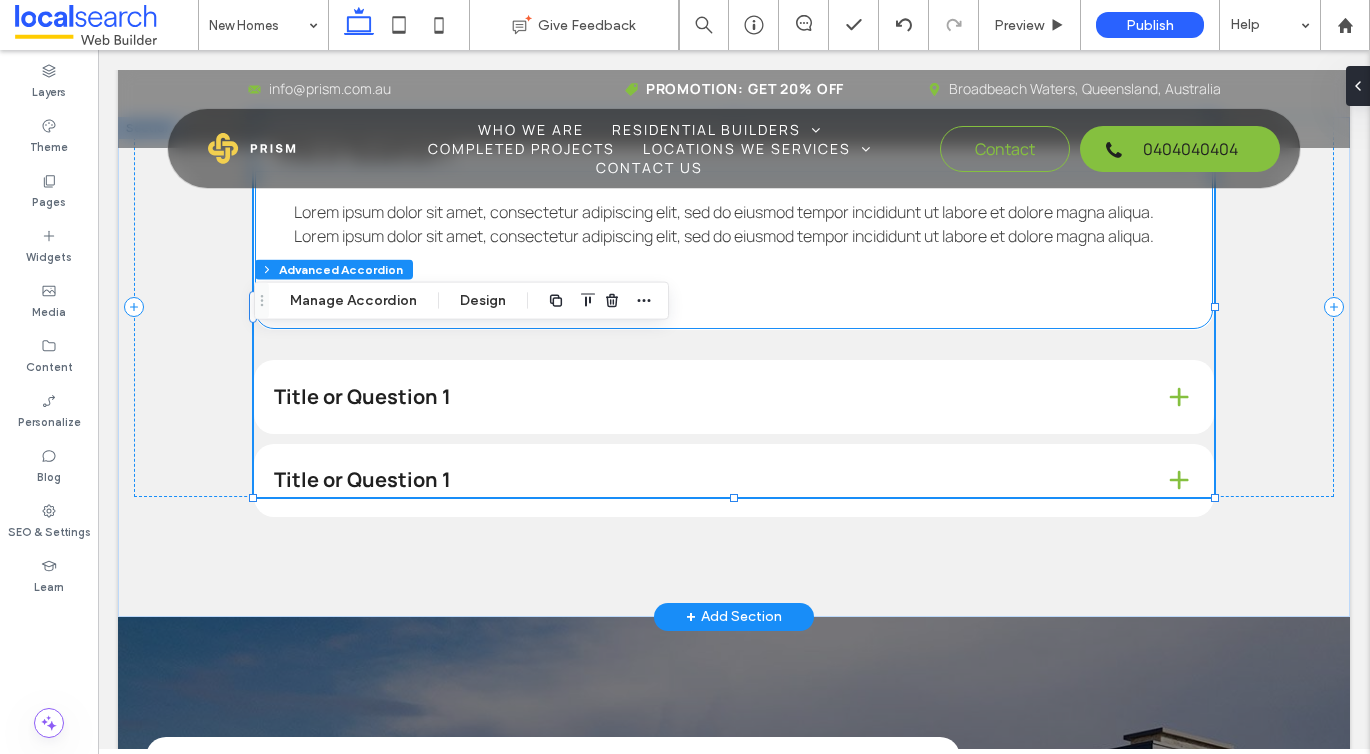 click on "Lorem ipsum dolor sit amet, consectetur adipiscing elit, sed do eiusmod tempor incididunt ut labore et dolore magna aliqua. Lorem ipsum dolor sit amet, consectetur adipiscing elit, sed do eiusmod tempor incididunt ut labore et dolore magna aliqua." at bounding box center [734, 250] 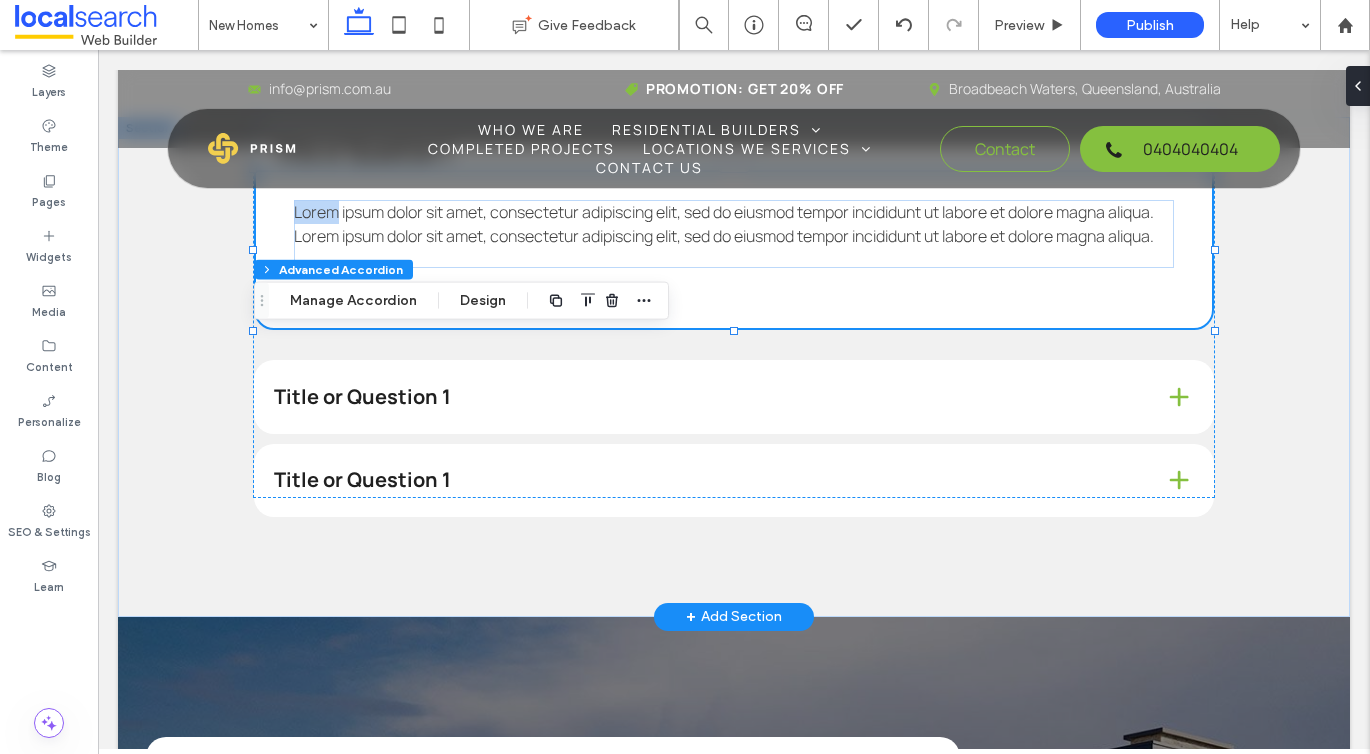 click on "Lorem ipsum dolor sit amet, consectetur adipiscing elit, sed do eiusmod tempor incididunt ut labore et dolore magna aliqua. Lorem ipsum dolor sit amet, consectetur adipiscing elit, sed do eiusmod tempor incididunt ut labore et dolore magna aliqua." at bounding box center [734, 250] 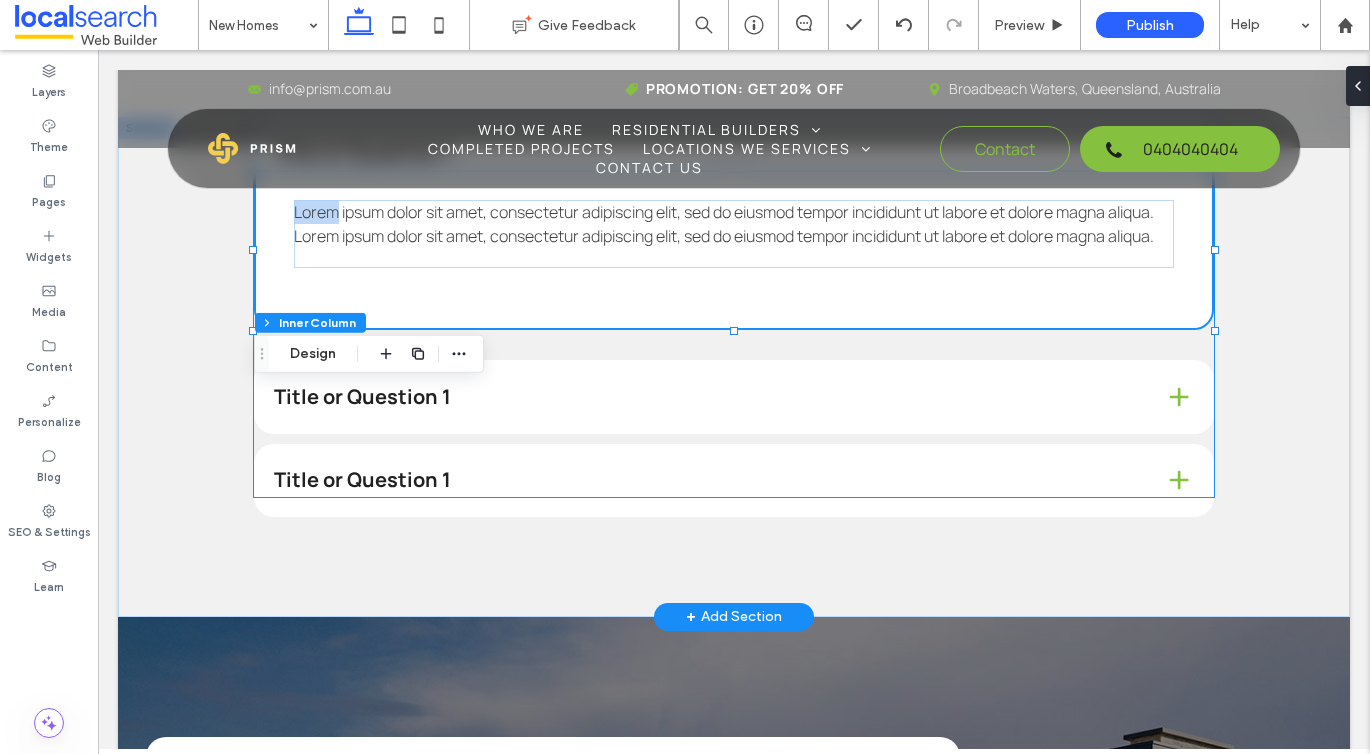 click on "Title or Question 1" at bounding box center (703, 154) 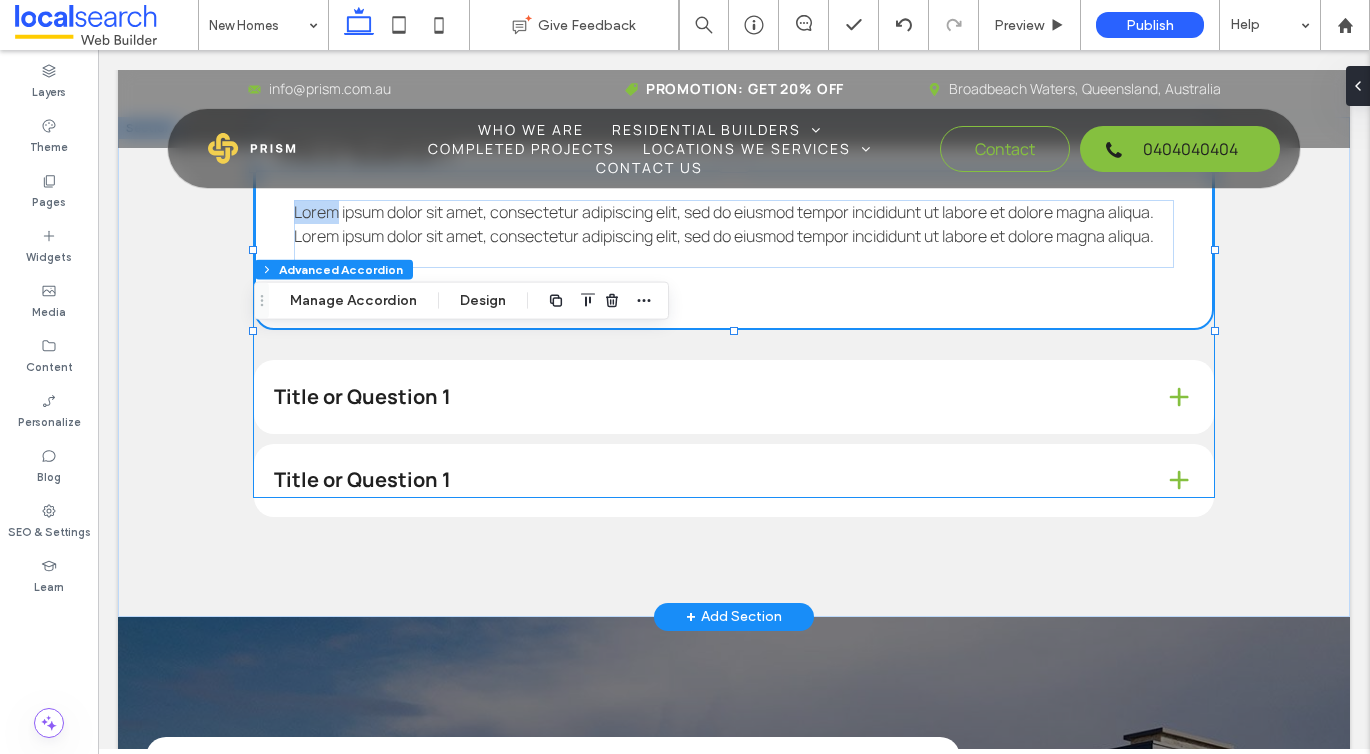 click on "Title or Question 1" at bounding box center (703, 154) 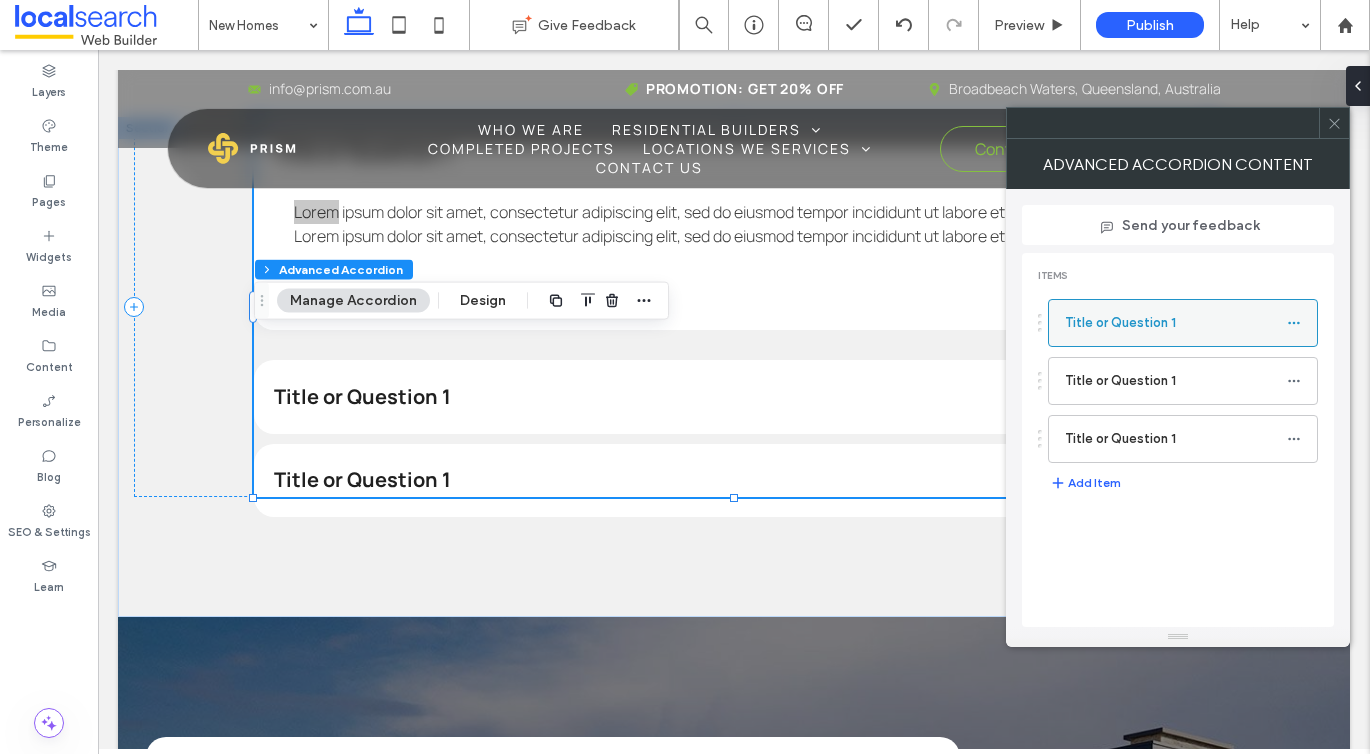 click 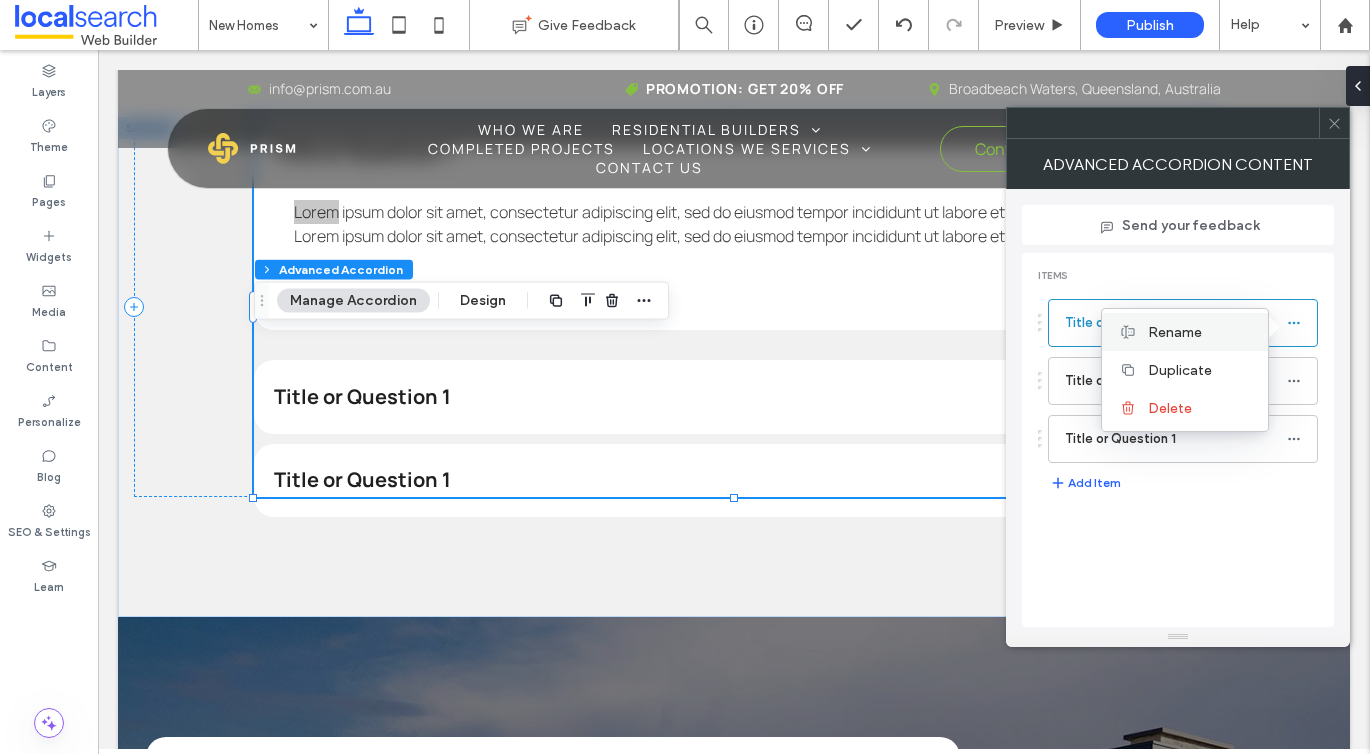 click on "Rename" at bounding box center [1175, 332] 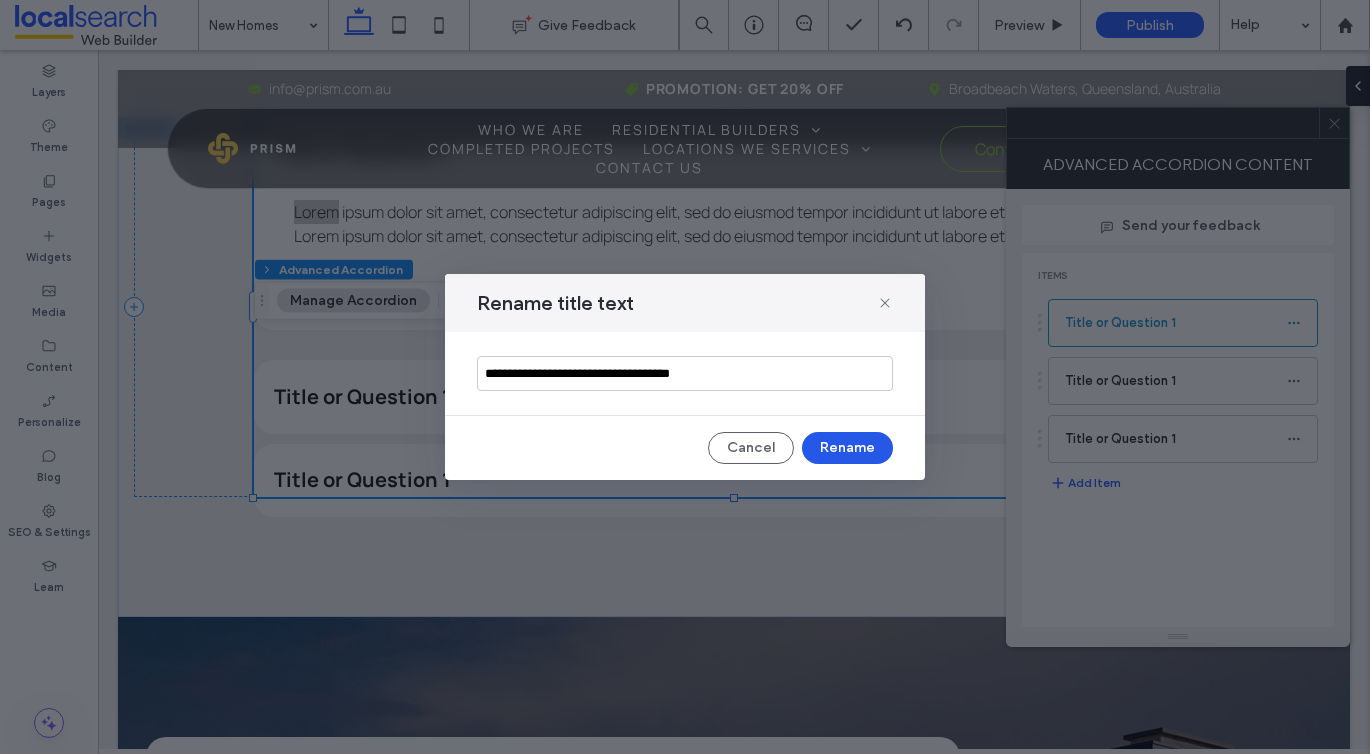type on "**********" 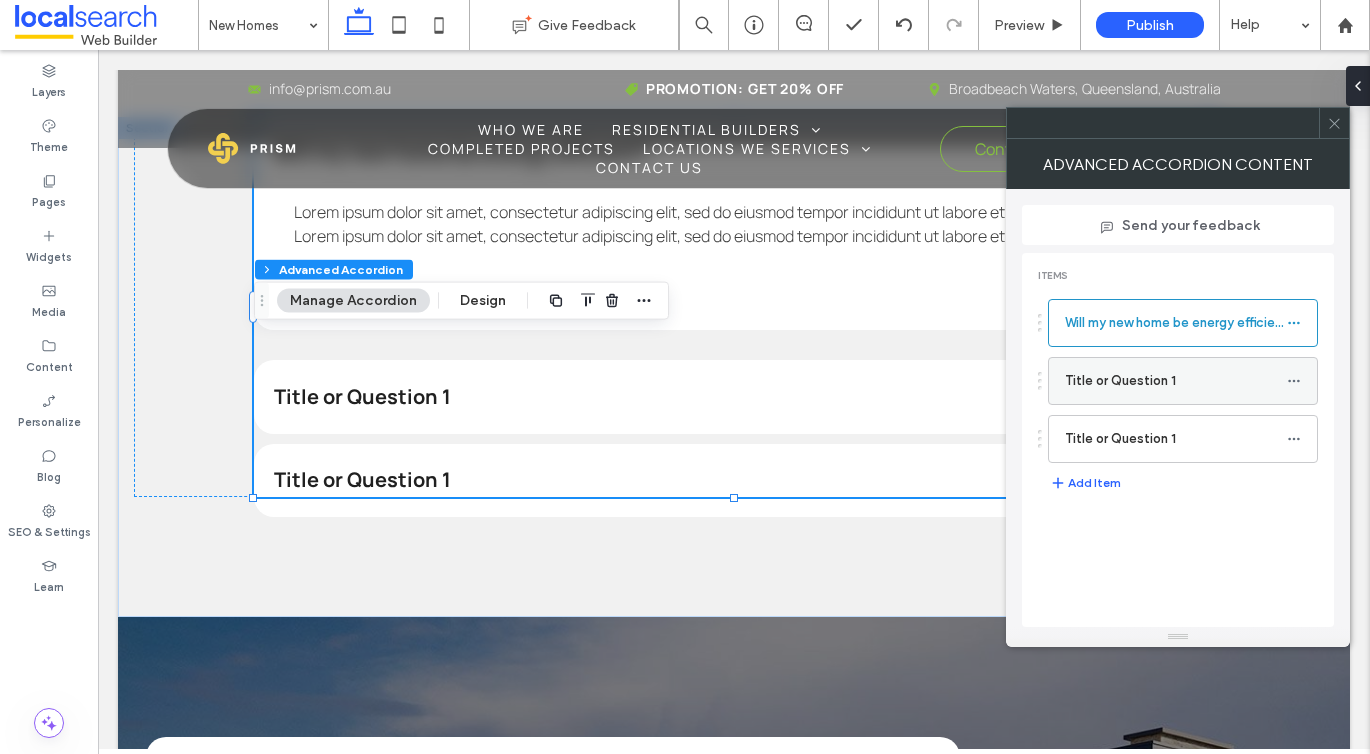 click 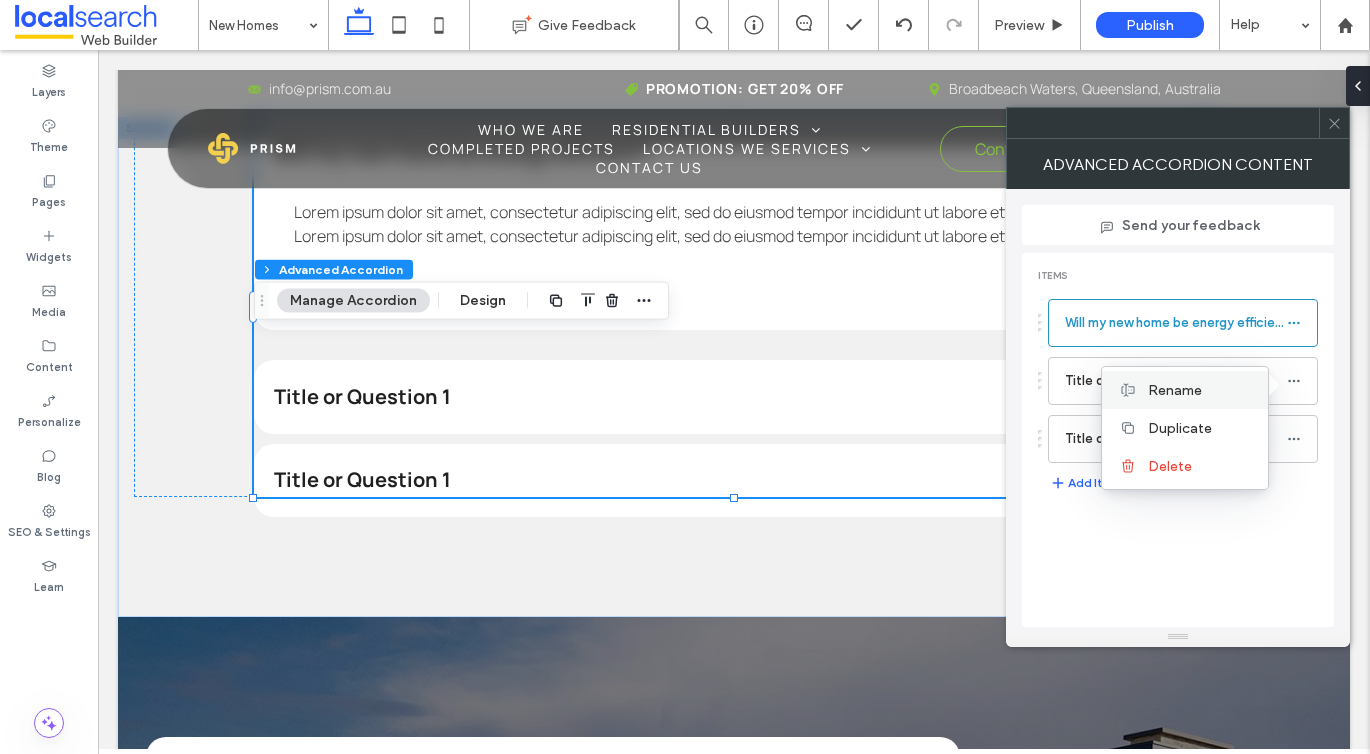 click on "Rename" at bounding box center [1200, 390] 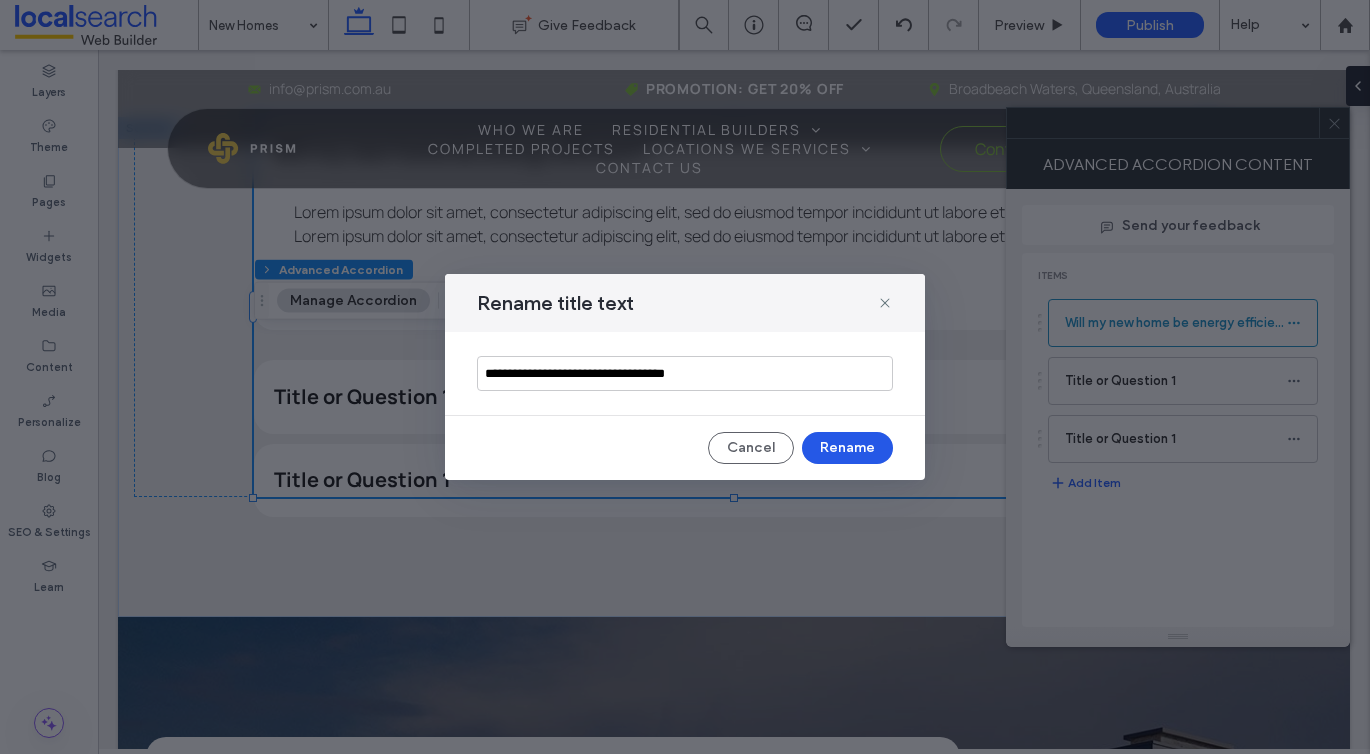 type on "**********" 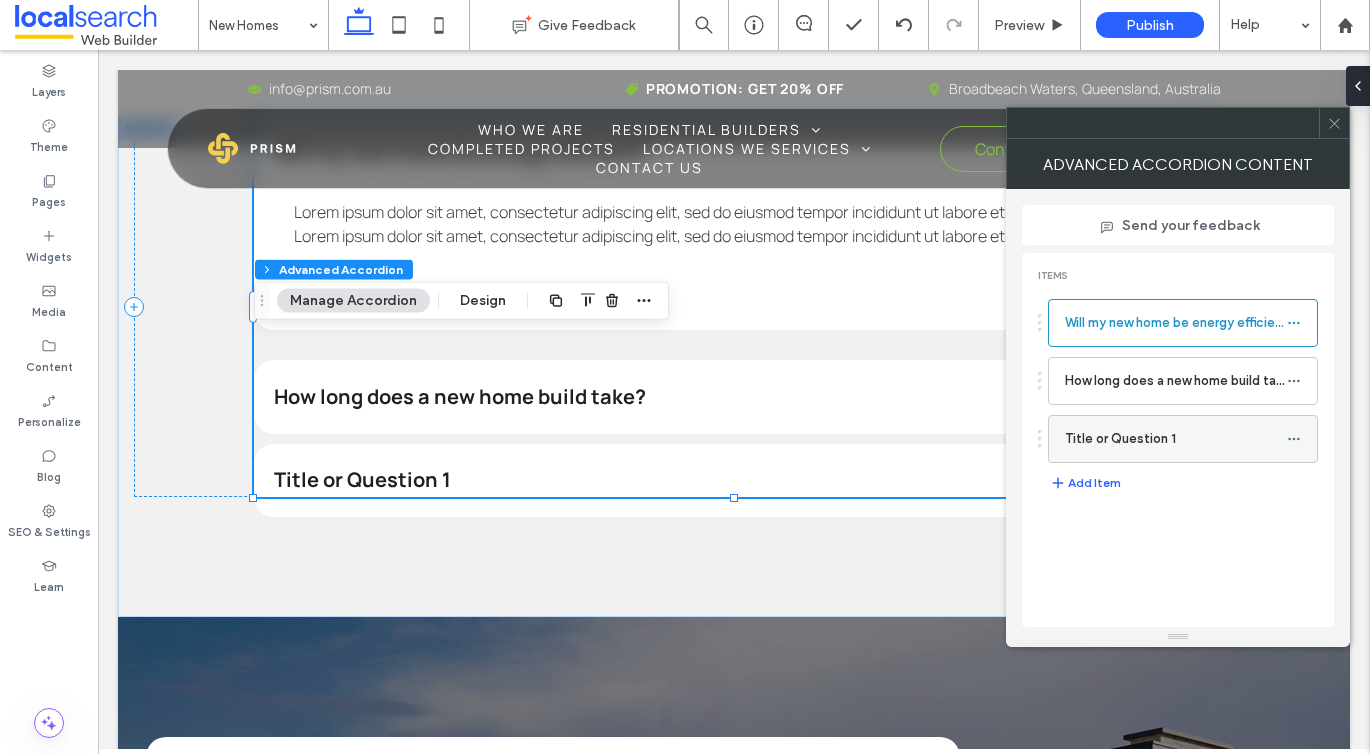 click 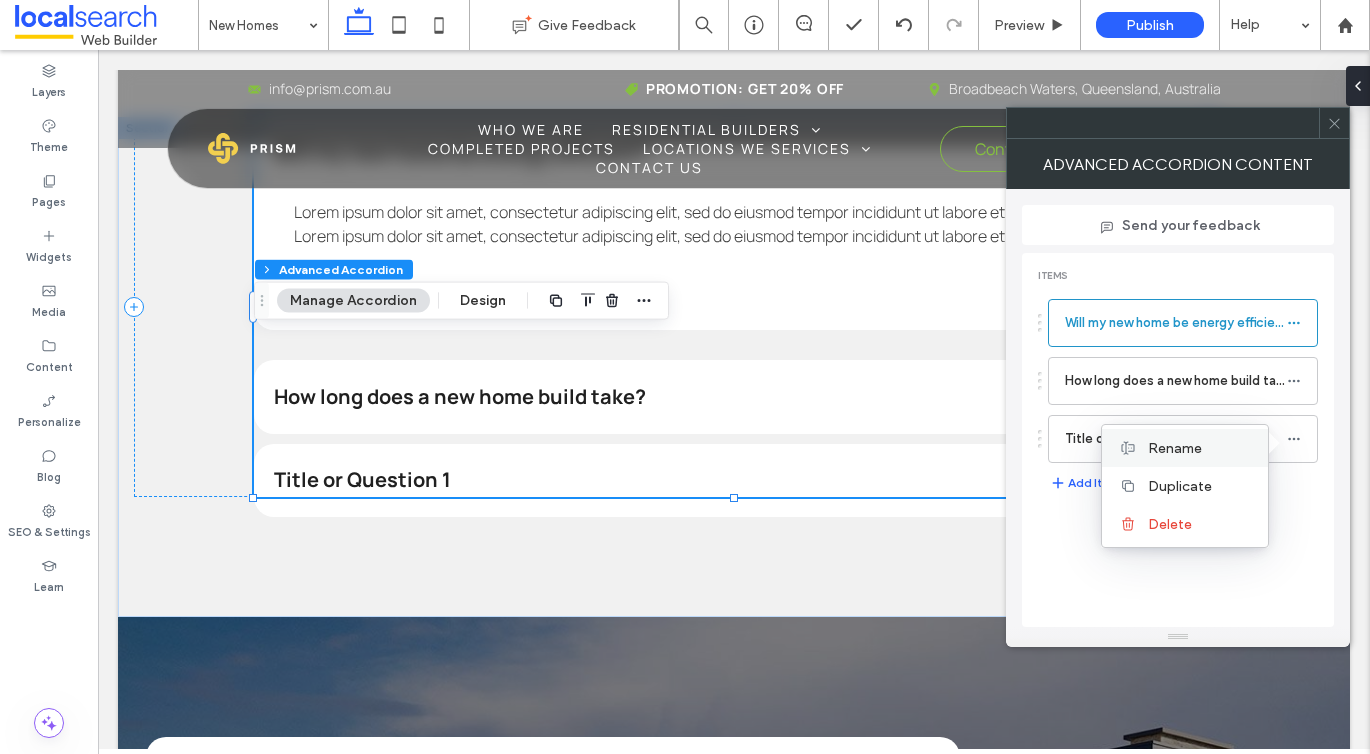 click on "Rename" at bounding box center (1200, 448) 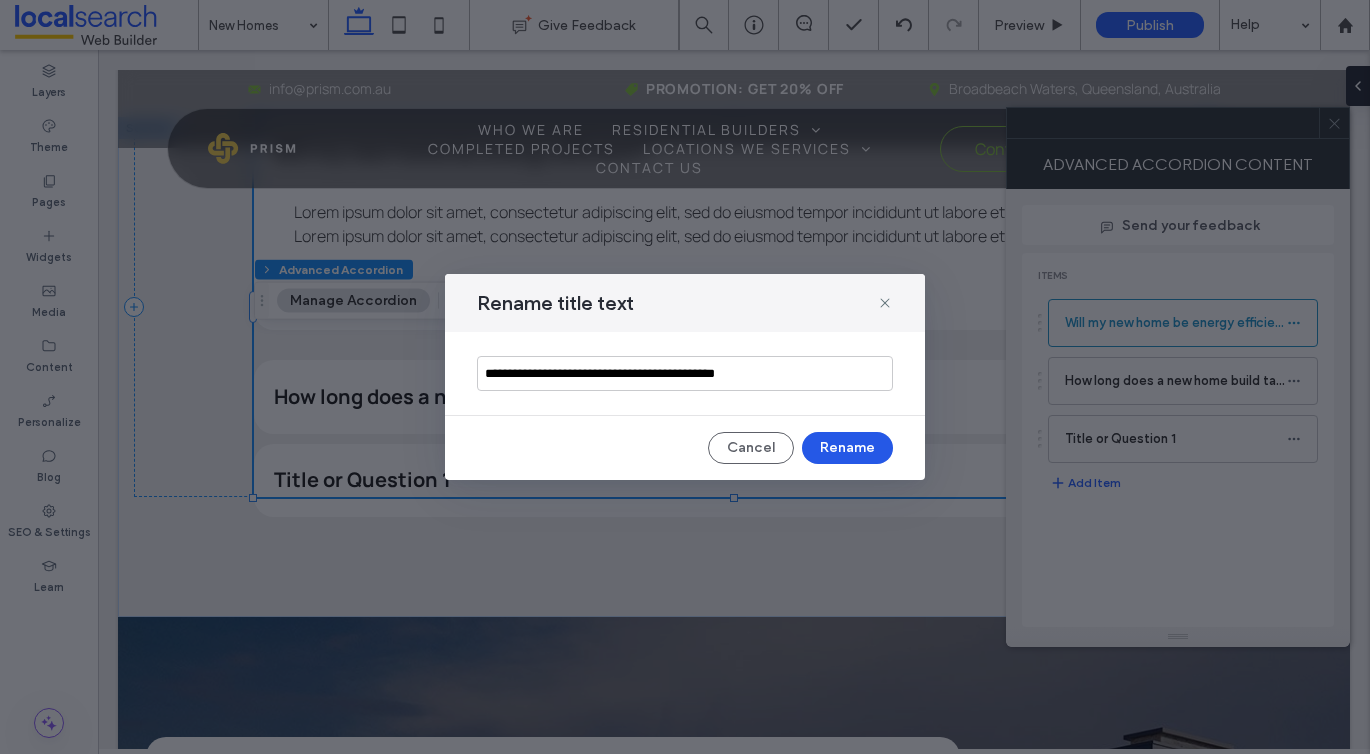 type on "**********" 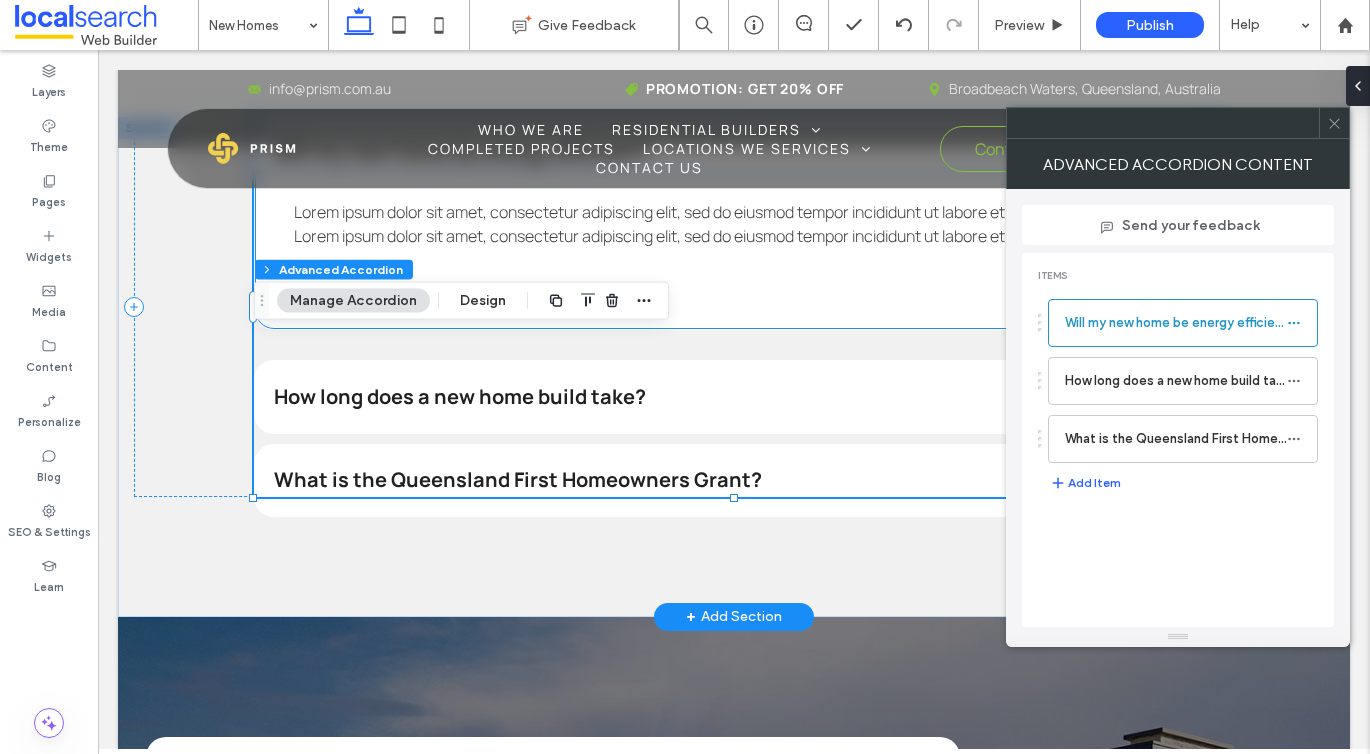 click on "Lorem ipsum dolor sit amet, consectetur adipiscing elit, sed do eiusmod tempor incididunt ut labore et dolore magna aliqua. Lorem ipsum dolor sit amet, consectetur adipiscing elit, sed do eiusmod tempor incididunt ut labore et dolore magna aliqua." at bounding box center [724, 224] 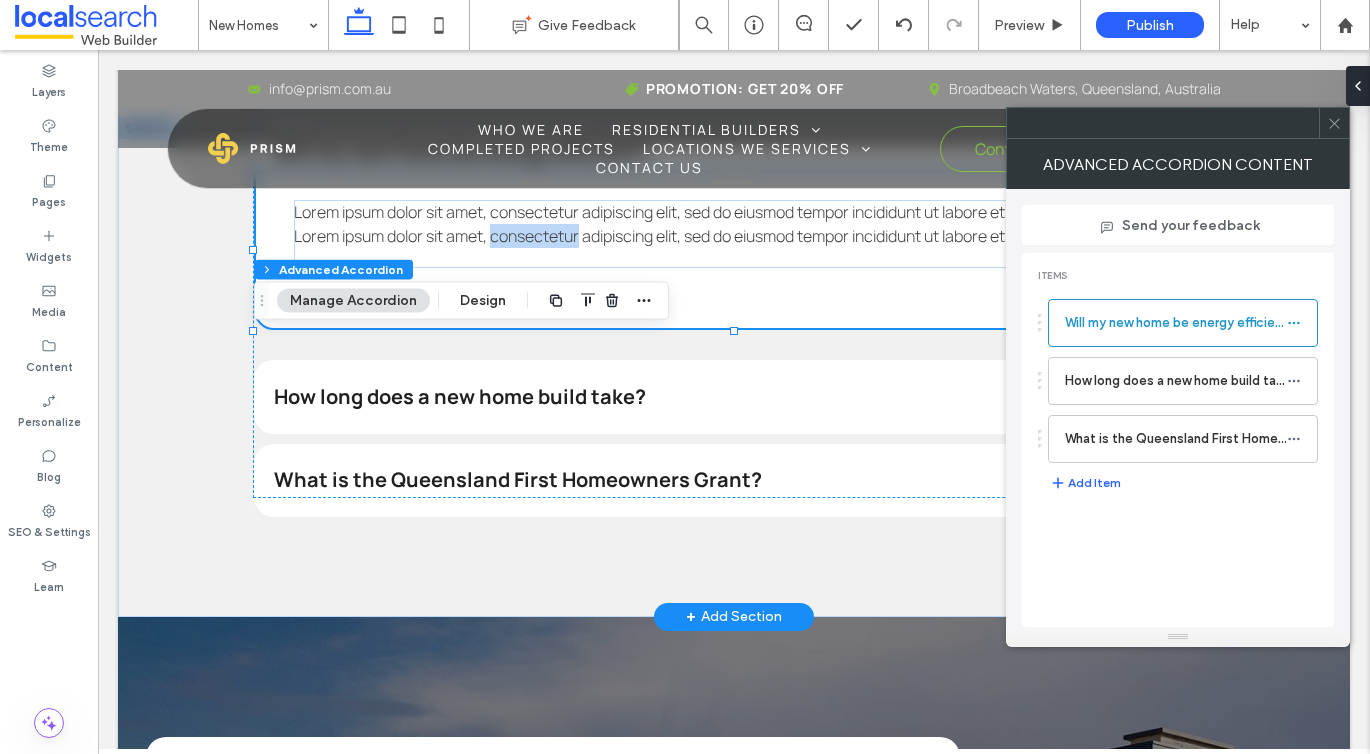 click on "Lorem ipsum dolor sit amet, consectetur adipiscing elit, sed do eiusmod tempor incididunt ut labore et dolore magna aliqua. Lorem ipsum dolor sit amet, consectetur adipiscing elit, sed do eiusmod tempor incididunt ut labore et dolore magna aliqua." at bounding box center [724, 224] 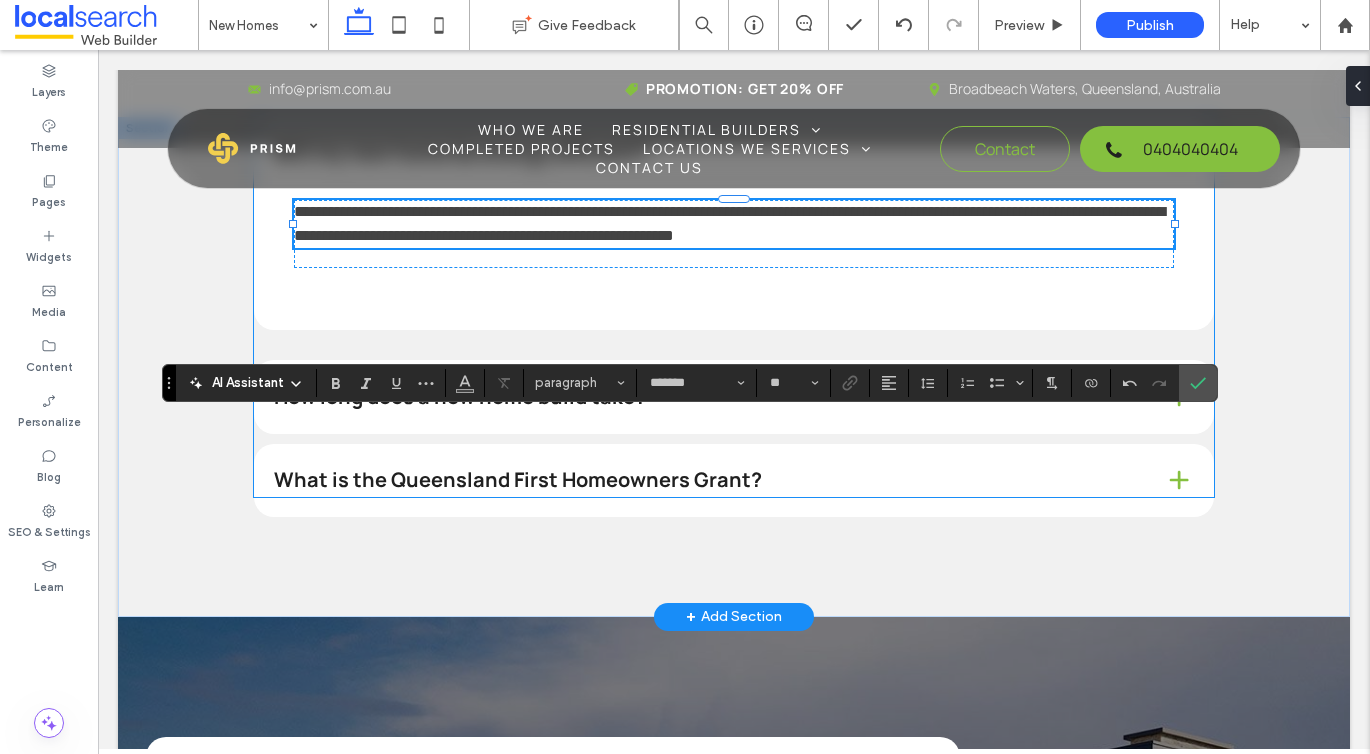 click on "**********" at bounding box center [734, 307] 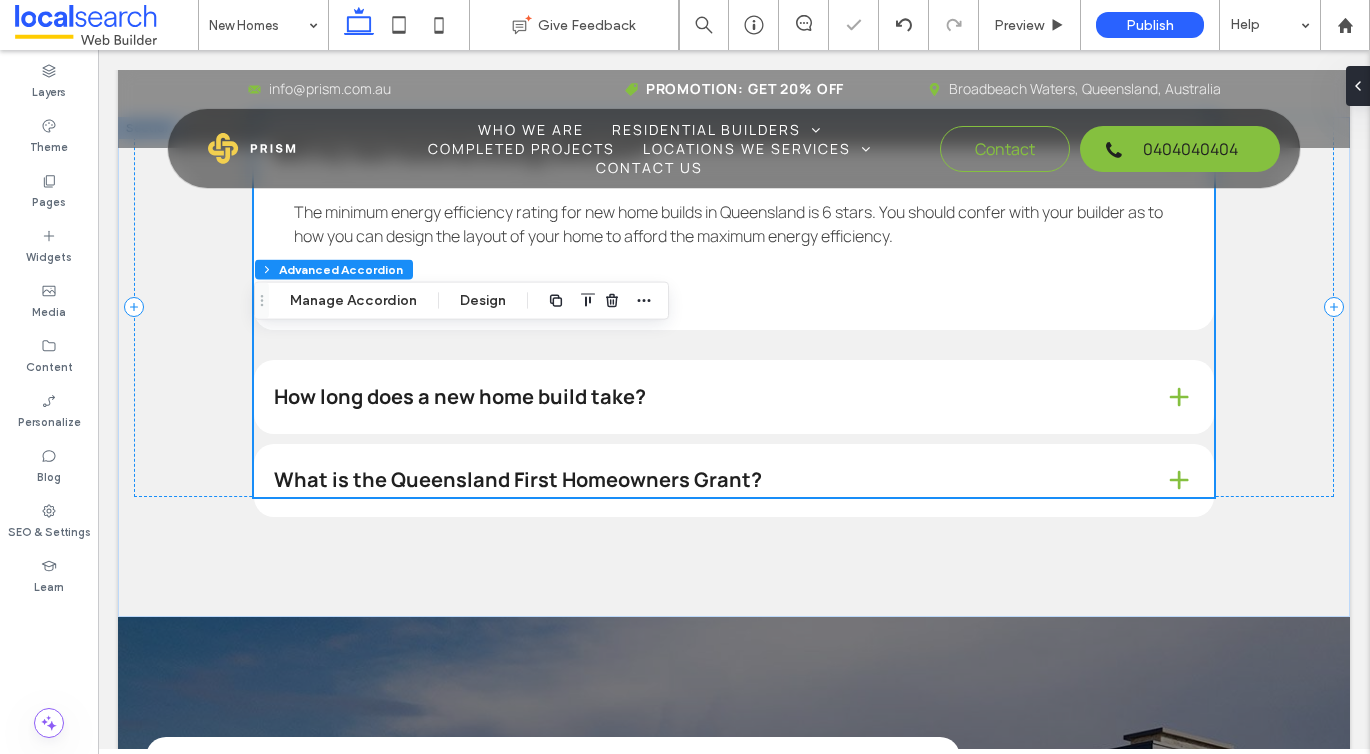 scroll, scrollTop: 2430, scrollLeft: 0, axis: vertical 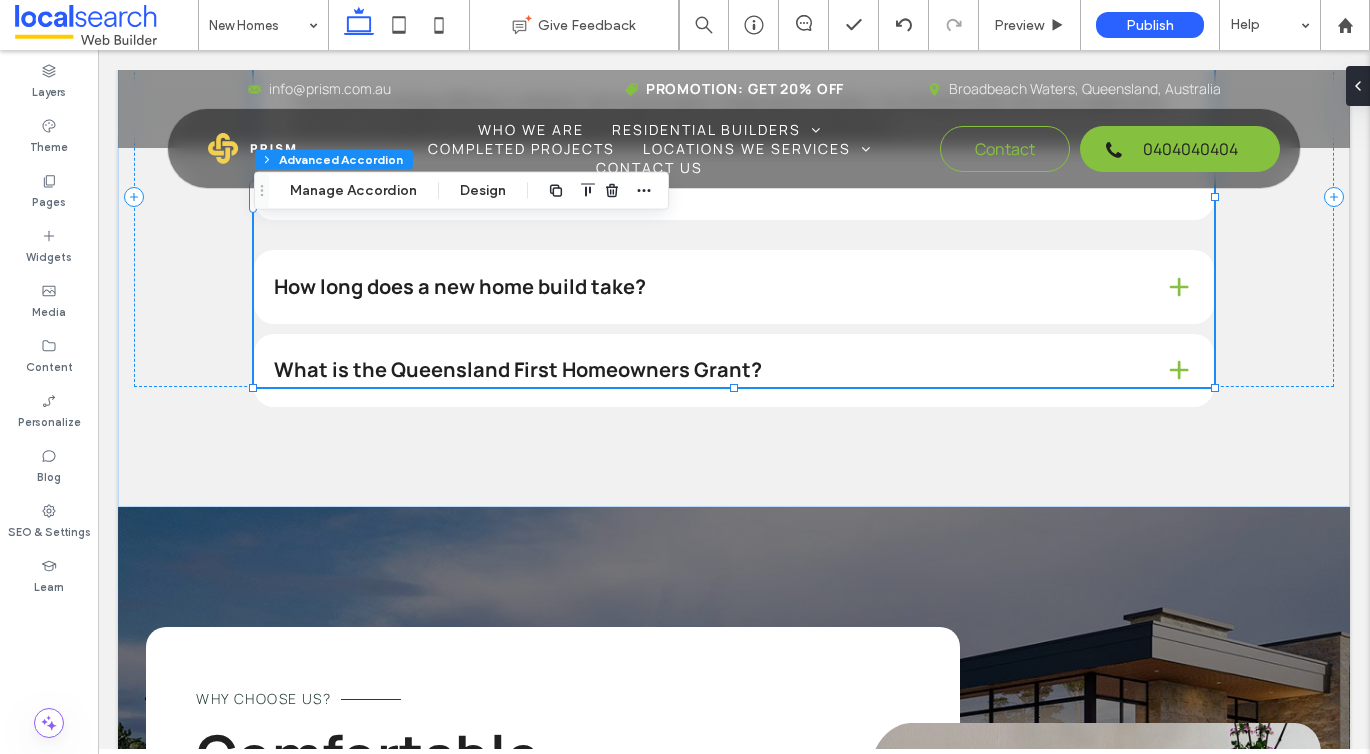 click on "How long does a new home build take?" at bounding box center [703, 287] 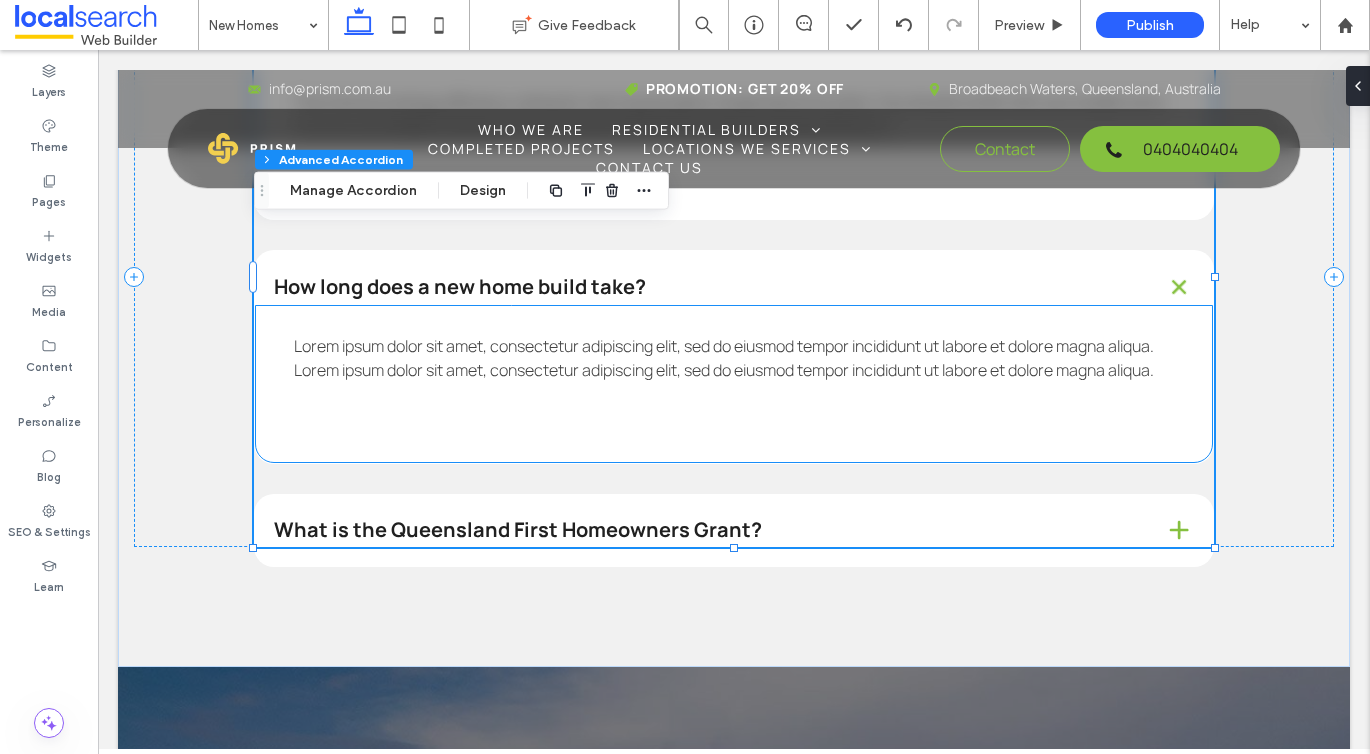 click on "Lorem ipsum dolor sit amet, consectetur adipiscing elit, sed do eiusmod tempor incididunt ut labore et dolore magna aliqua. Lorem ipsum dolor sit amet, consectetur adipiscing elit, sed do eiusmod tempor incididunt ut labore et dolore magna aliqua." at bounding box center (724, 358) 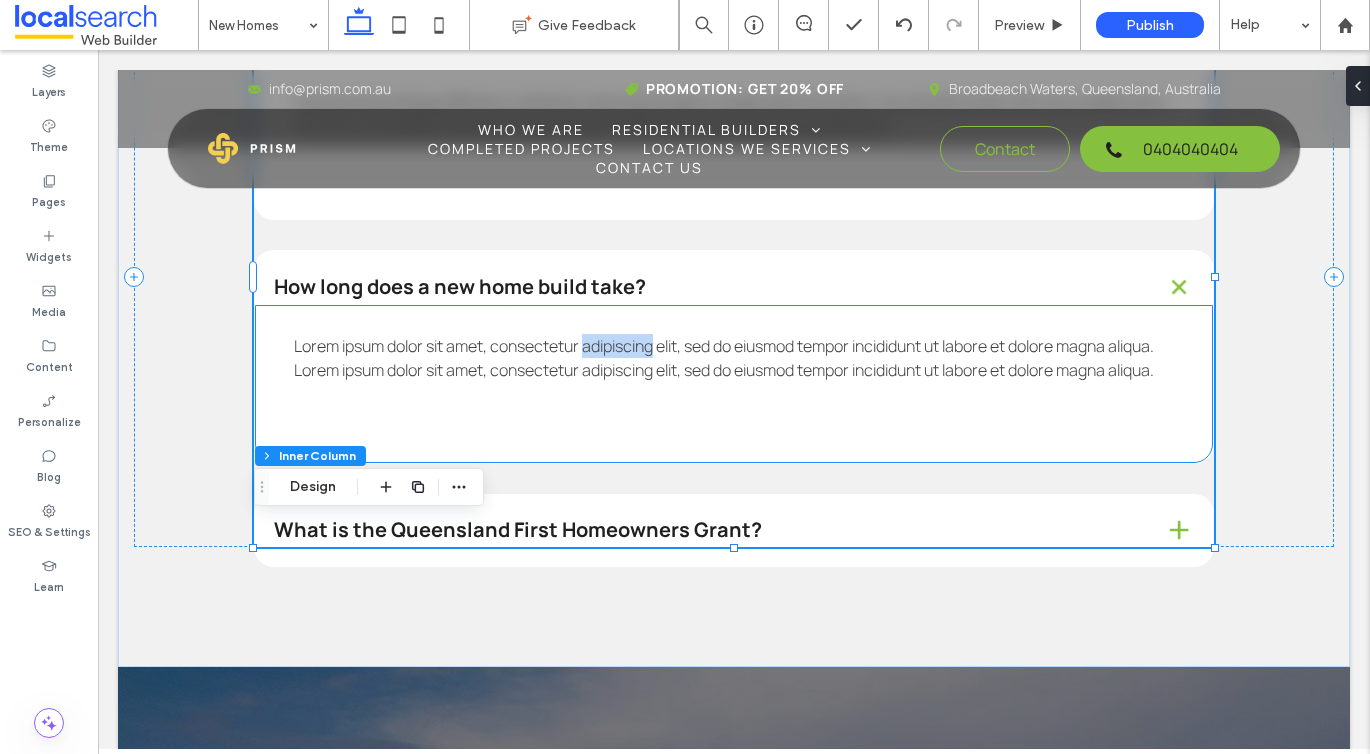 click on "Lorem ipsum dolor sit amet, consectetur adipiscing elit, sed do eiusmod tempor incididunt ut labore et dolore magna aliqua. Lorem ipsum dolor sit amet, consectetur adipiscing elit, sed do eiusmod tempor incididunt ut labore et dolore magna aliqua." at bounding box center (724, 358) 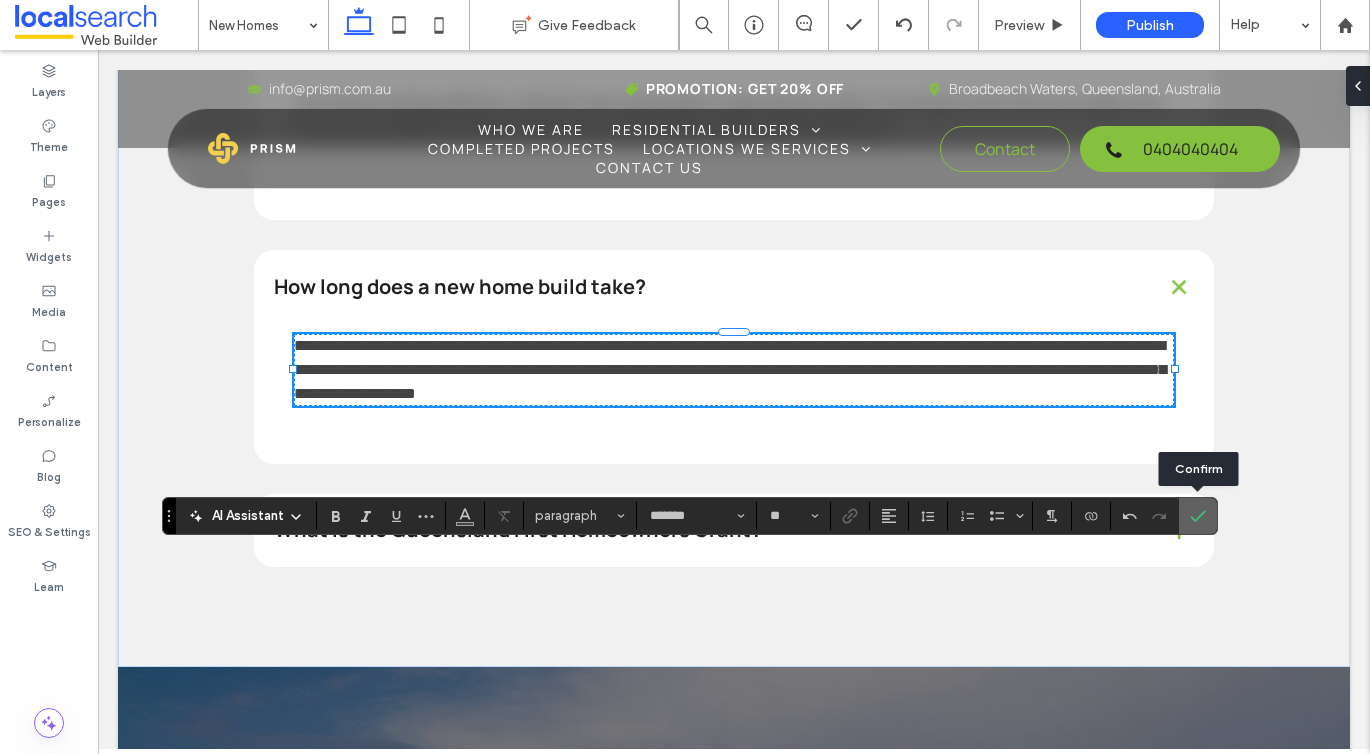 click 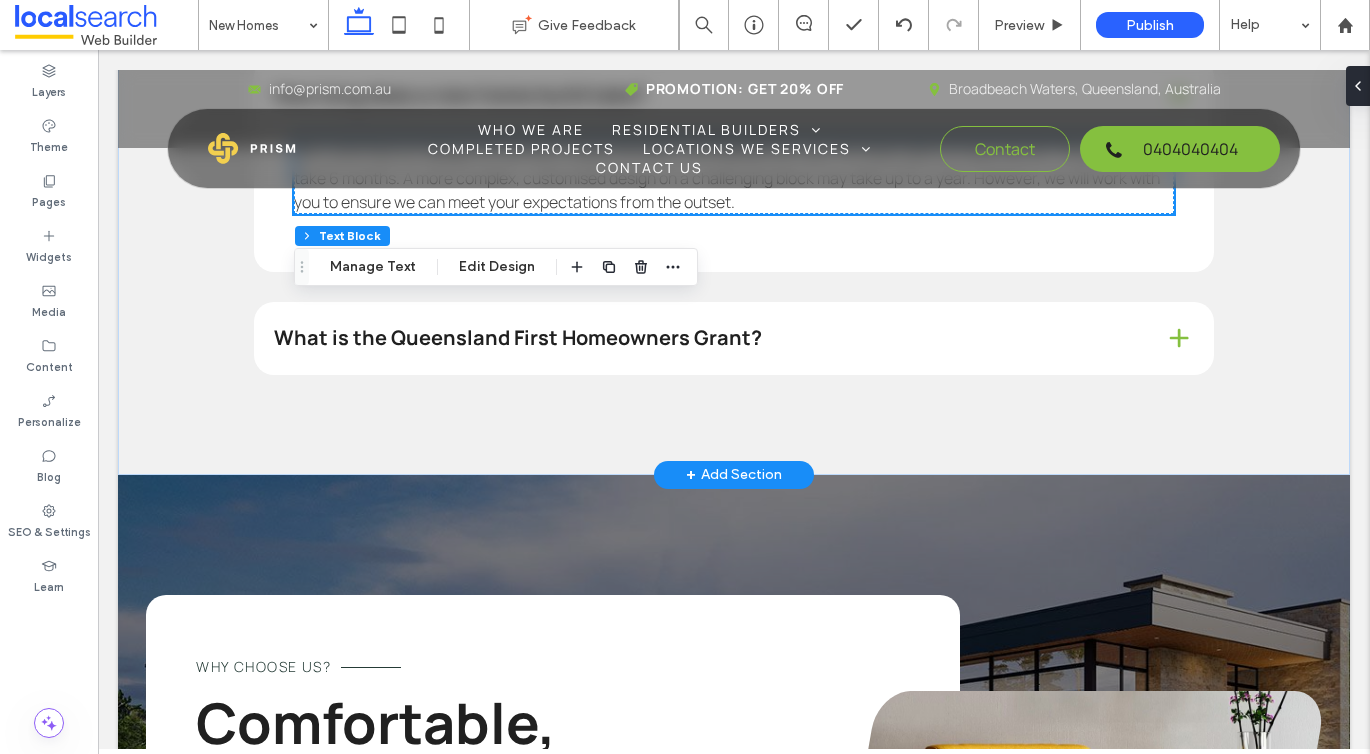 scroll, scrollTop: 2680, scrollLeft: 0, axis: vertical 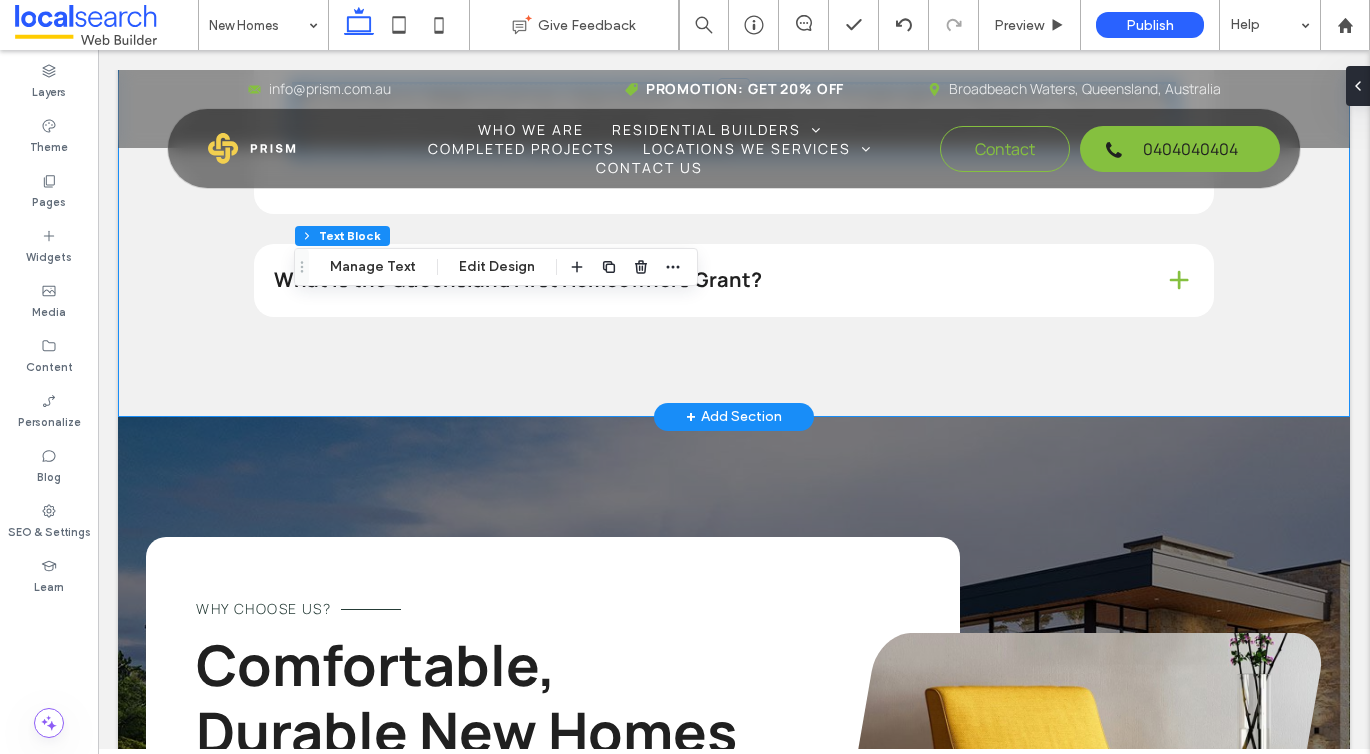 click on "What is the Queensland First Homeowners Grant?" at bounding box center [703, 280] 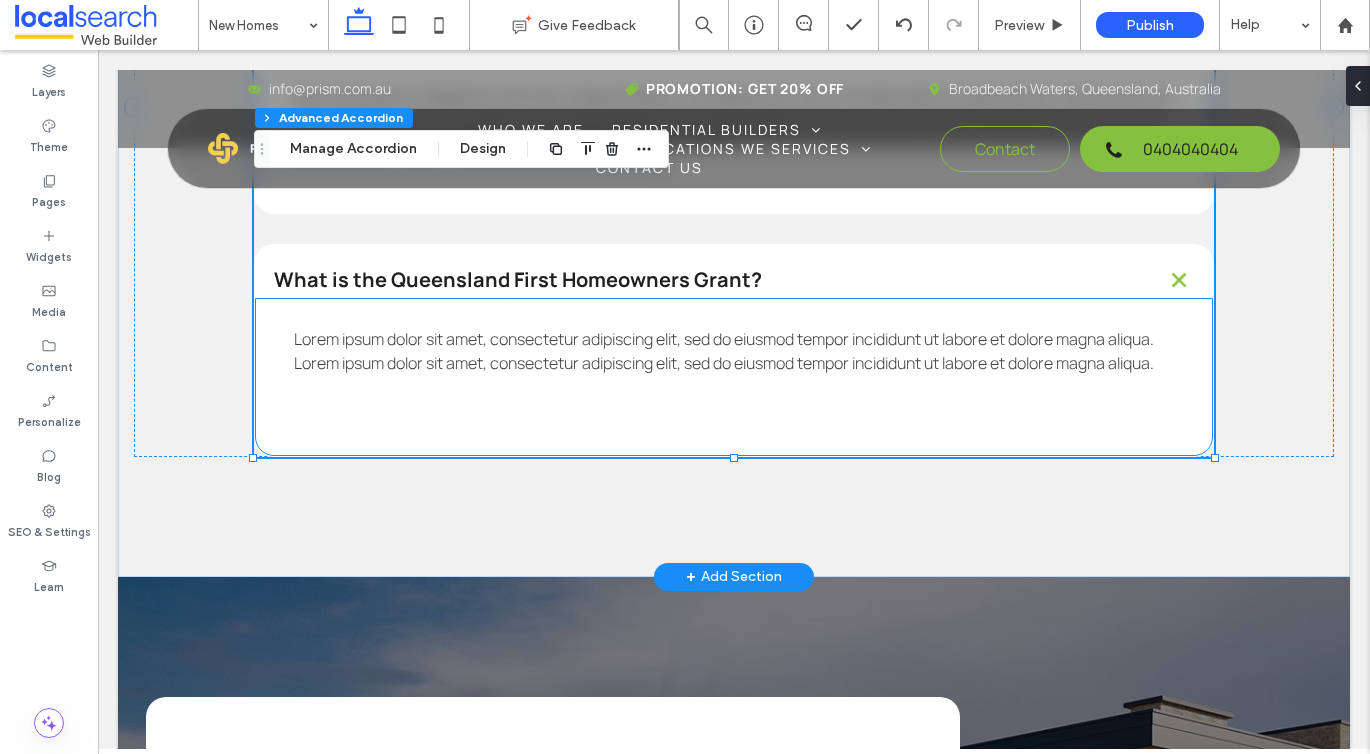 click on "Lorem ipsum dolor sit amet, consectetur adipiscing elit, sed do eiusmod tempor incididunt ut labore et dolore magna aliqua. Lorem ipsum dolor sit amet, consectetur adipiscing elit, sed do eiusmod tempor incididunt ut labore et dolore magna aliqua." at bounding box center (724, 351) 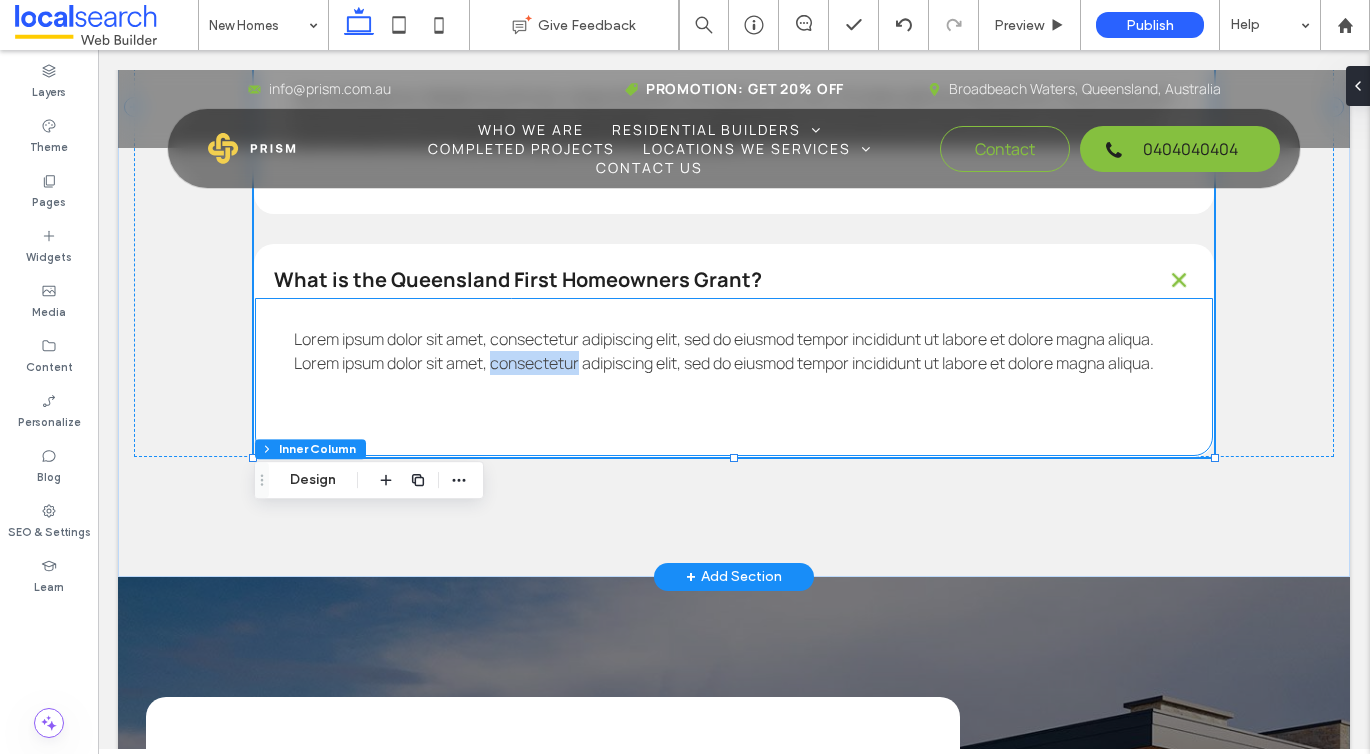 click on "Lorem ipsum dolor sit amet, consectetur adipiscing elit, sed do eiusmod tempor incididunt ut labore et dolore magna aliqua. Lorem ipsum dolor sit amet, consectetur adipiscing elit, sed do eiusmod tempor incididunt ut labore et dolore magna aliqua." at bounding box center [724, 351] 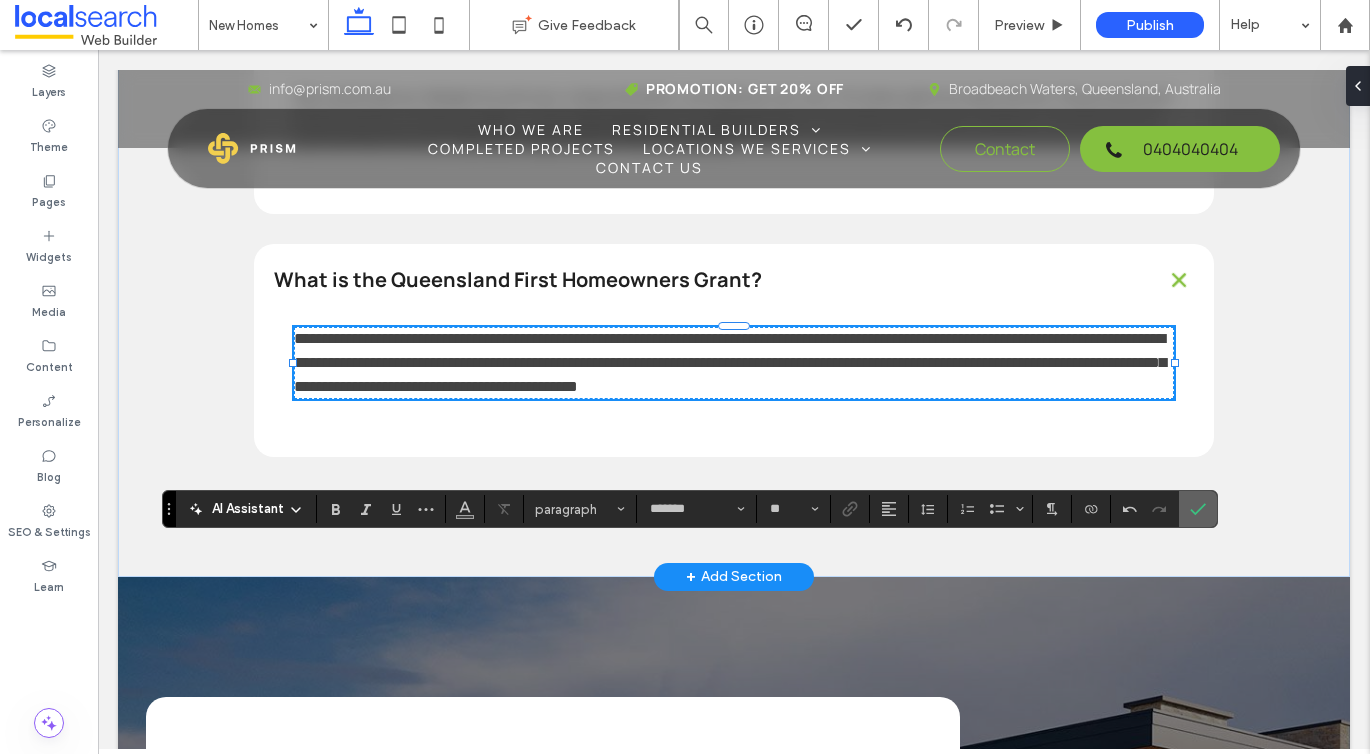 click at bounding box center (1198, 509) 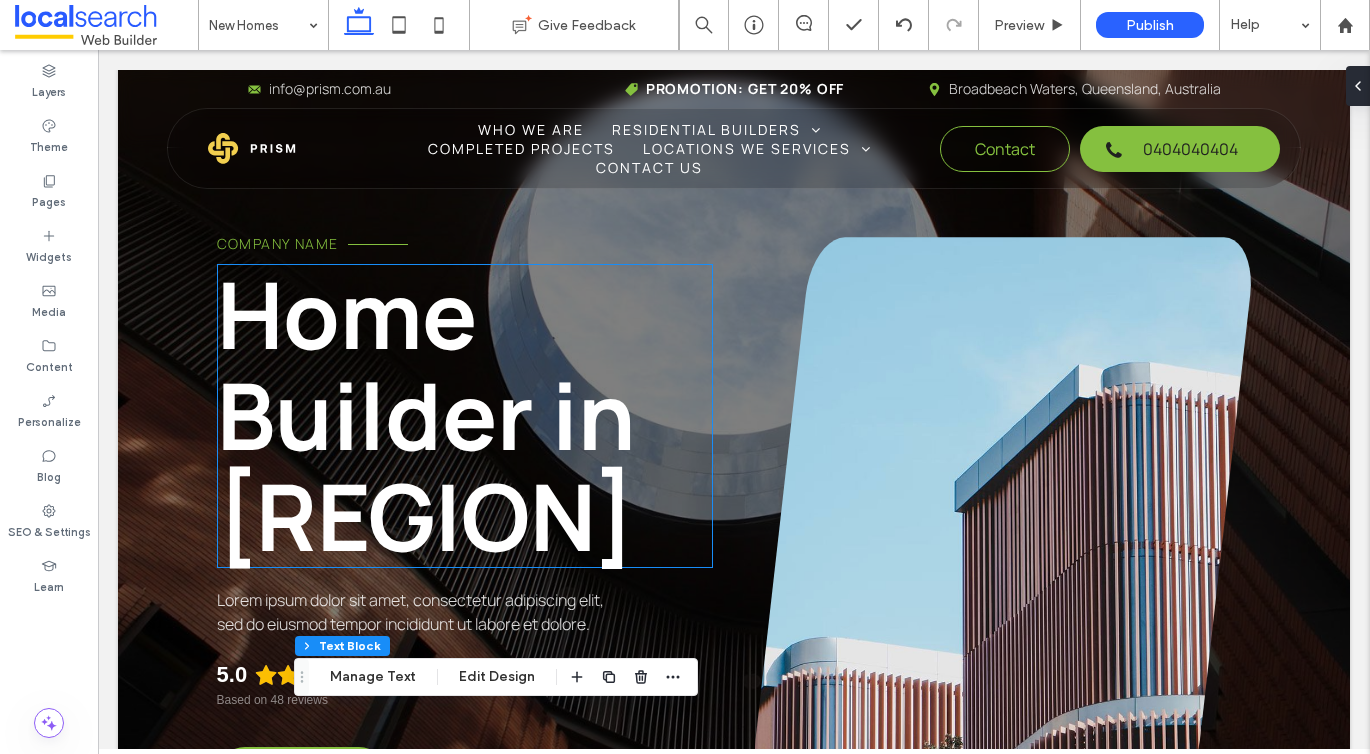 scroll, scrollTop: 400, scrollLeft: 0, axis: vertical 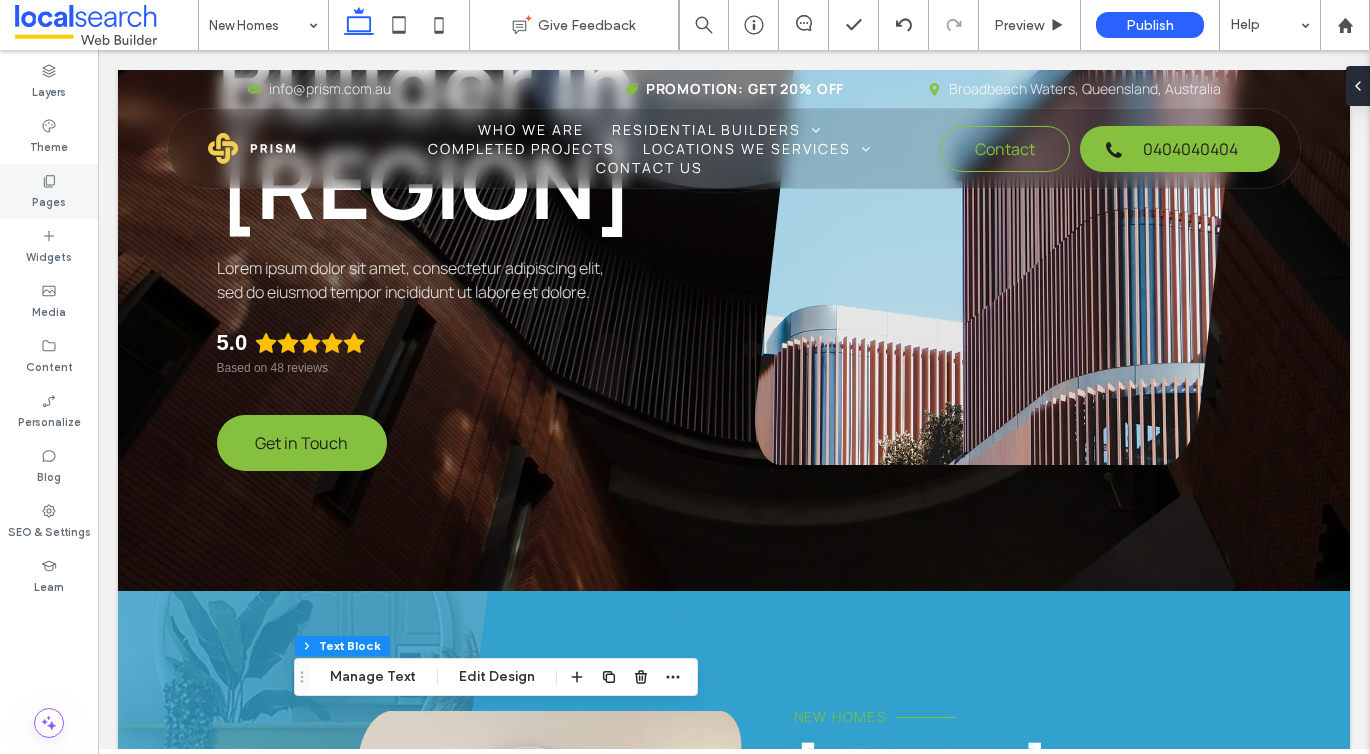 click on "Pages" at bounding box center (49, 191) 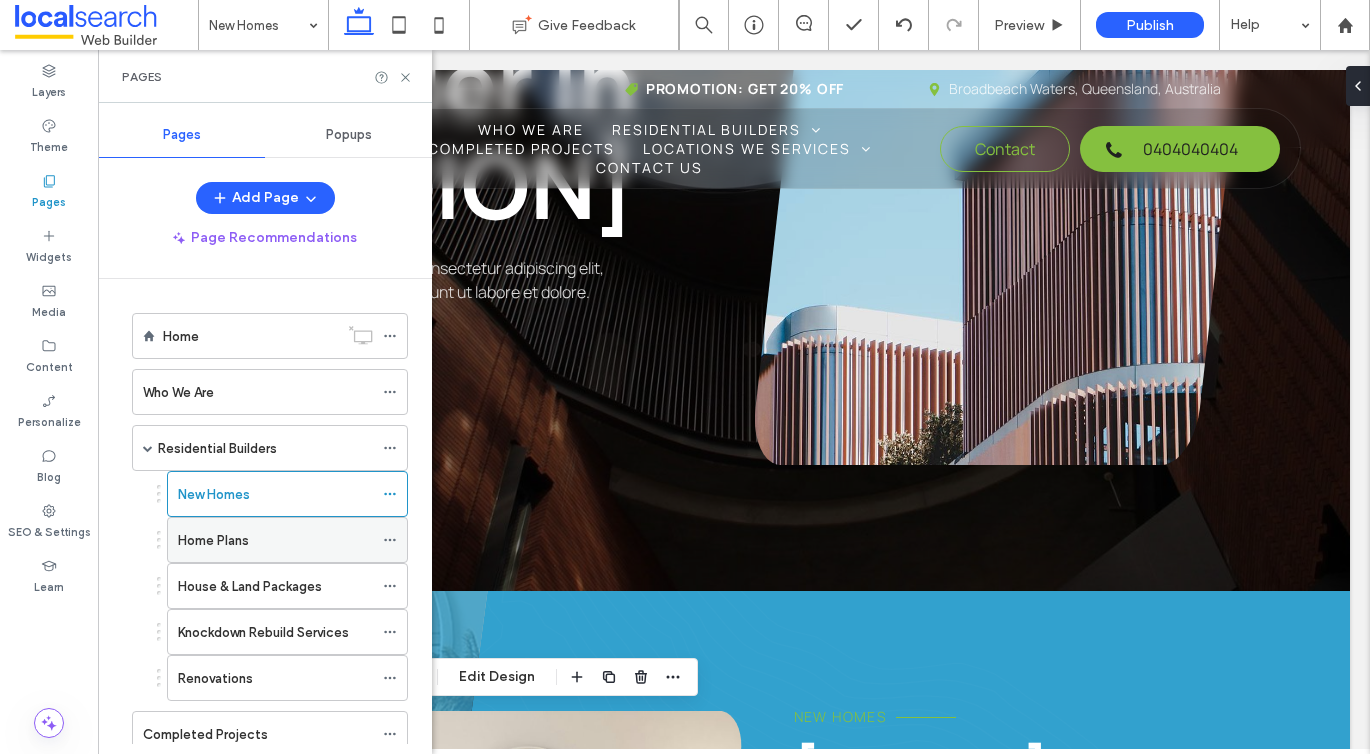 click on "Home Plans" at bounding box center (213, 540) 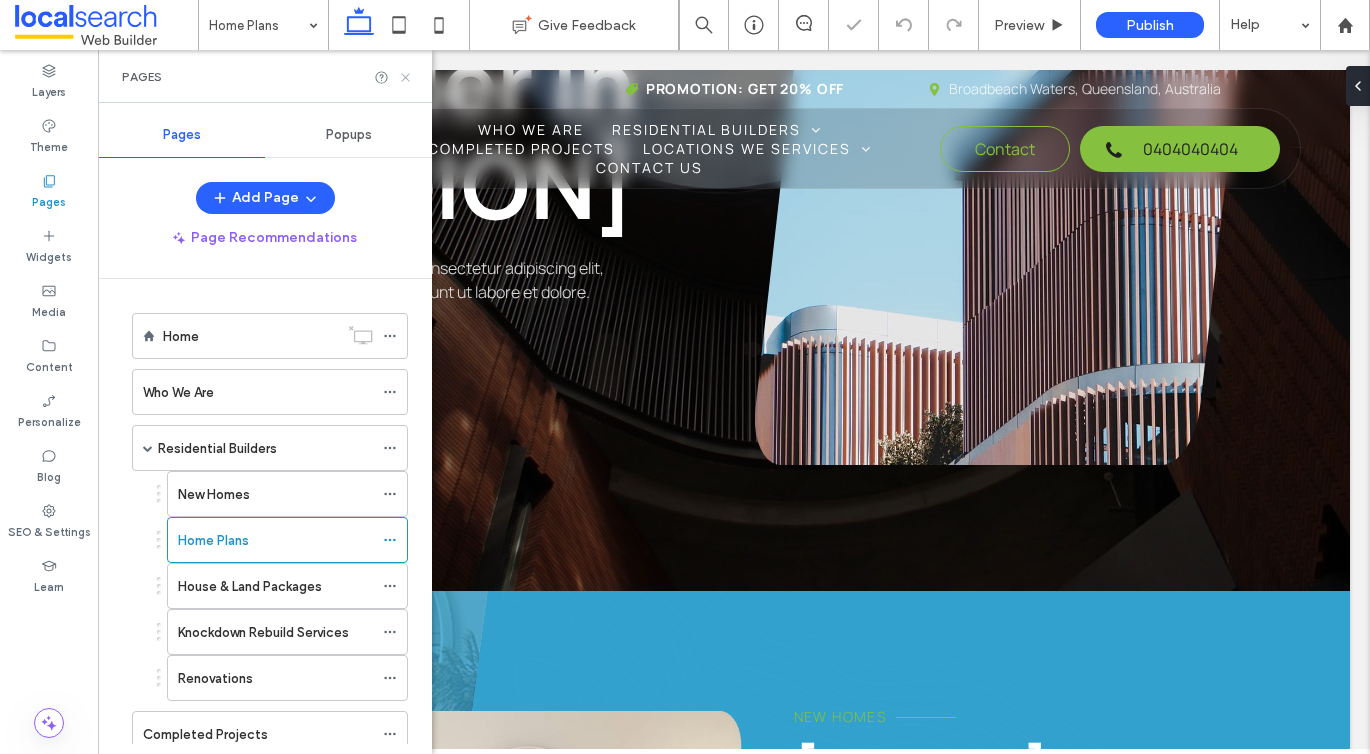 click 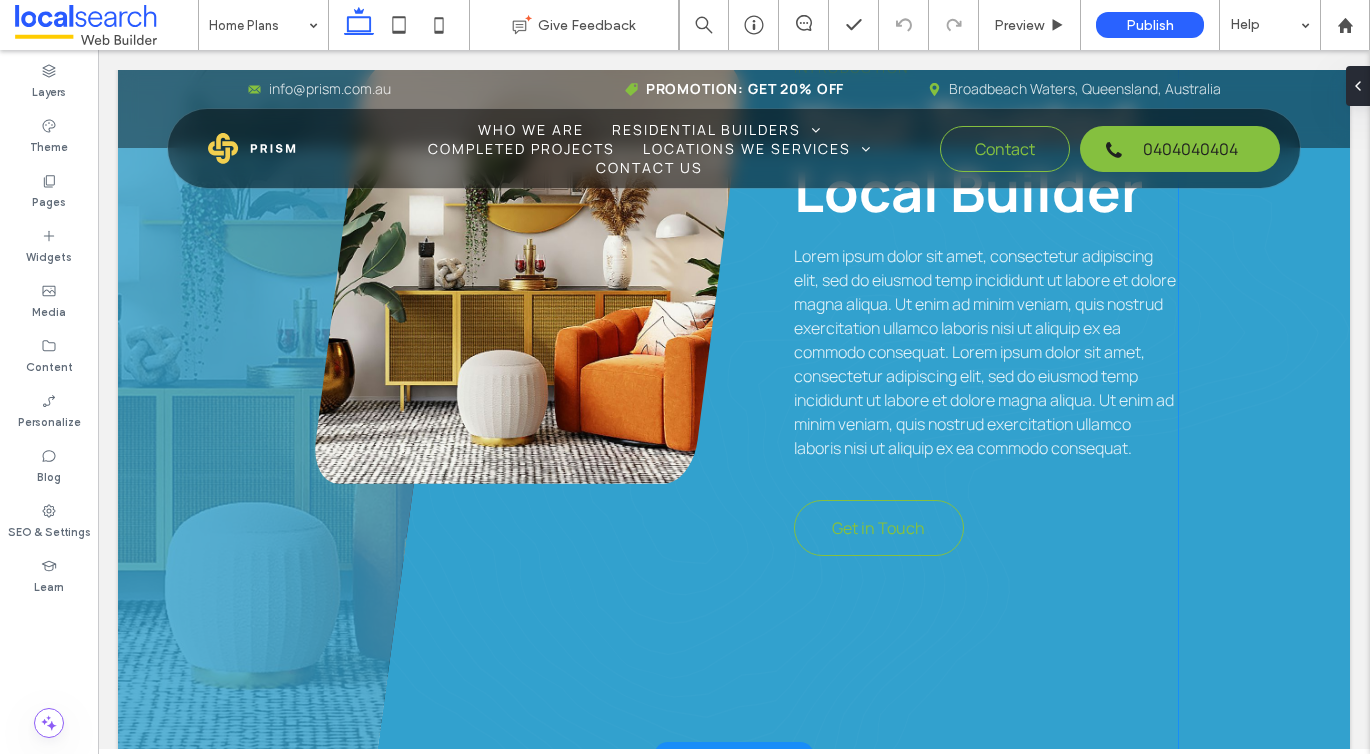 scroll, scrollTop: 1189, scrollLeft: 0, axis: vertical 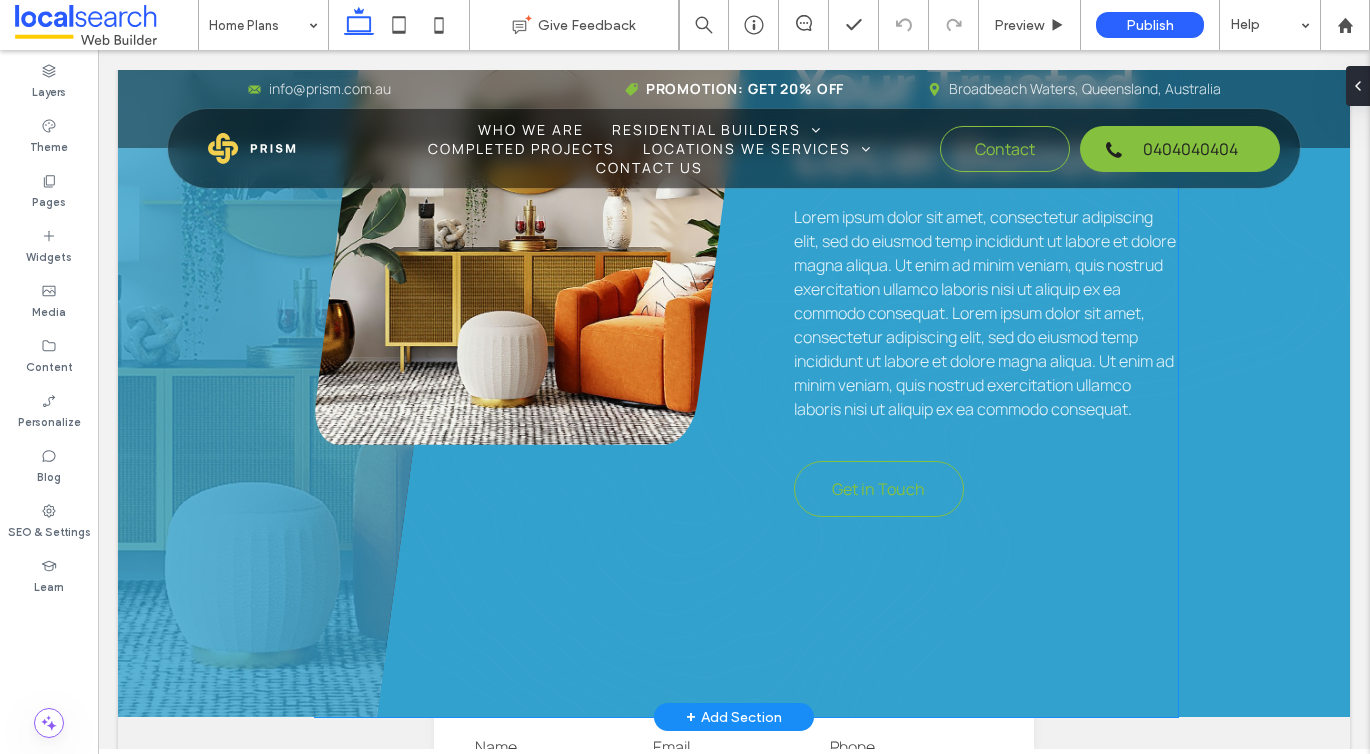 click on "Lorem ipsum dolor sit amet, consectetur adipiscing elit, sed do eiusmod temp incididunt ut labore et dolore magna aliqua. Ut enim ad minim veniam, quis nostrud exercitation ullamco laboris nisi ut aliquip ex ea commodo consequat. Lorem ipsum dolor sit amet, consectetur adipiscing elit, sed do eiusmod temp incididunt ut labore et dolore magna aliqua. Ut enim ad minim veniam, quis nostrud exercitation ullamco laboris nisi ut aliquip ex ea commodo consequat." at bounding box center [986, 313] 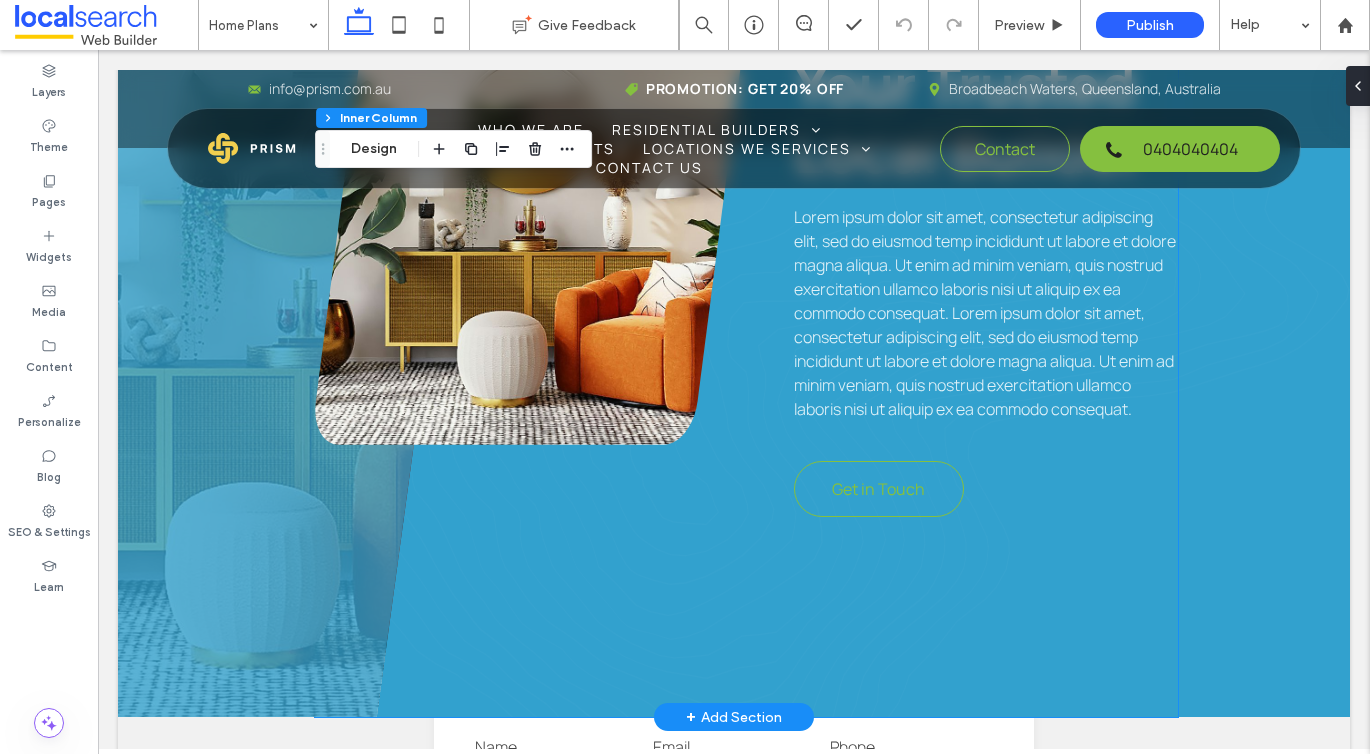 click on "Lorem ipsum dolor sit amet, consectetur adipiscing elit, sed do eiusmod temp incididunt ut labore et dolore magna aliqua. Ut enim ad minim veniam, quis nostrud exercitation ullamco laboris nisi ut aliquip ex ea commodo consequat. Lorem ipsum dolor sit amet, consectetur adipiscing elit, sed do eiusmod temp incididunt ut labore et dolore magna aliqua. Ut enim ad minim veniam, quis nostrud exercitation ullamco laboris nisi ut aliquip ex ea commodo consequat." at bounding box center [986, 313] 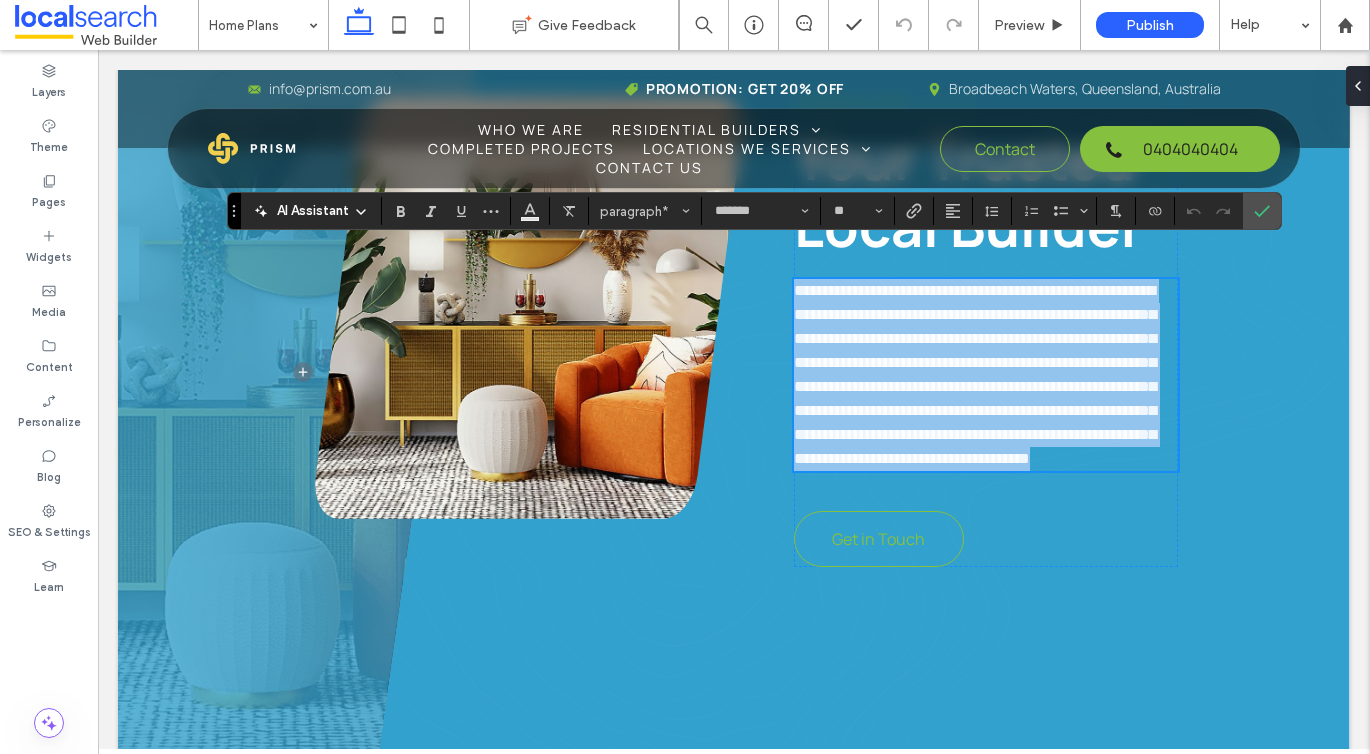 scroll, scrollTop: 1019, scrollLeft: 0, axis: vertical 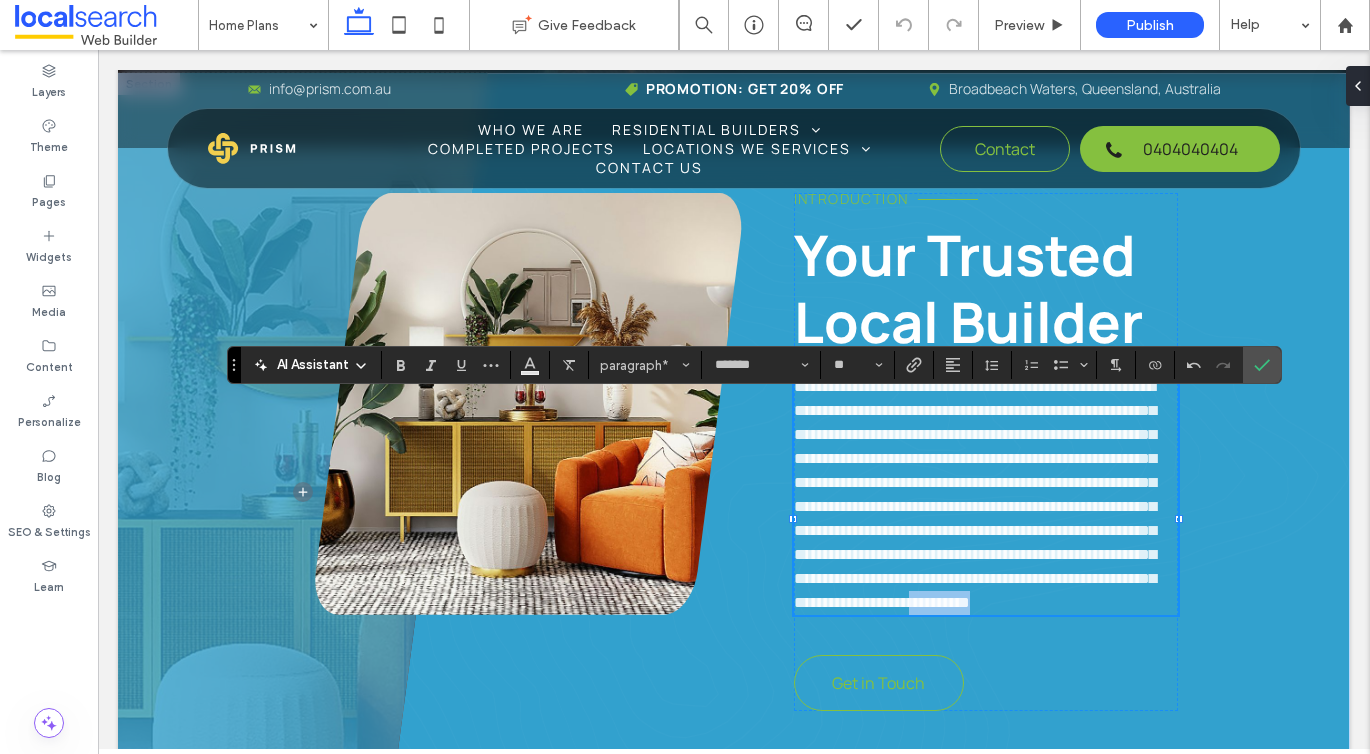 drag, startPoint x: 950, startPoint y: 673, endPoint x: 843, endPoint y: 674, distance: 107.00467 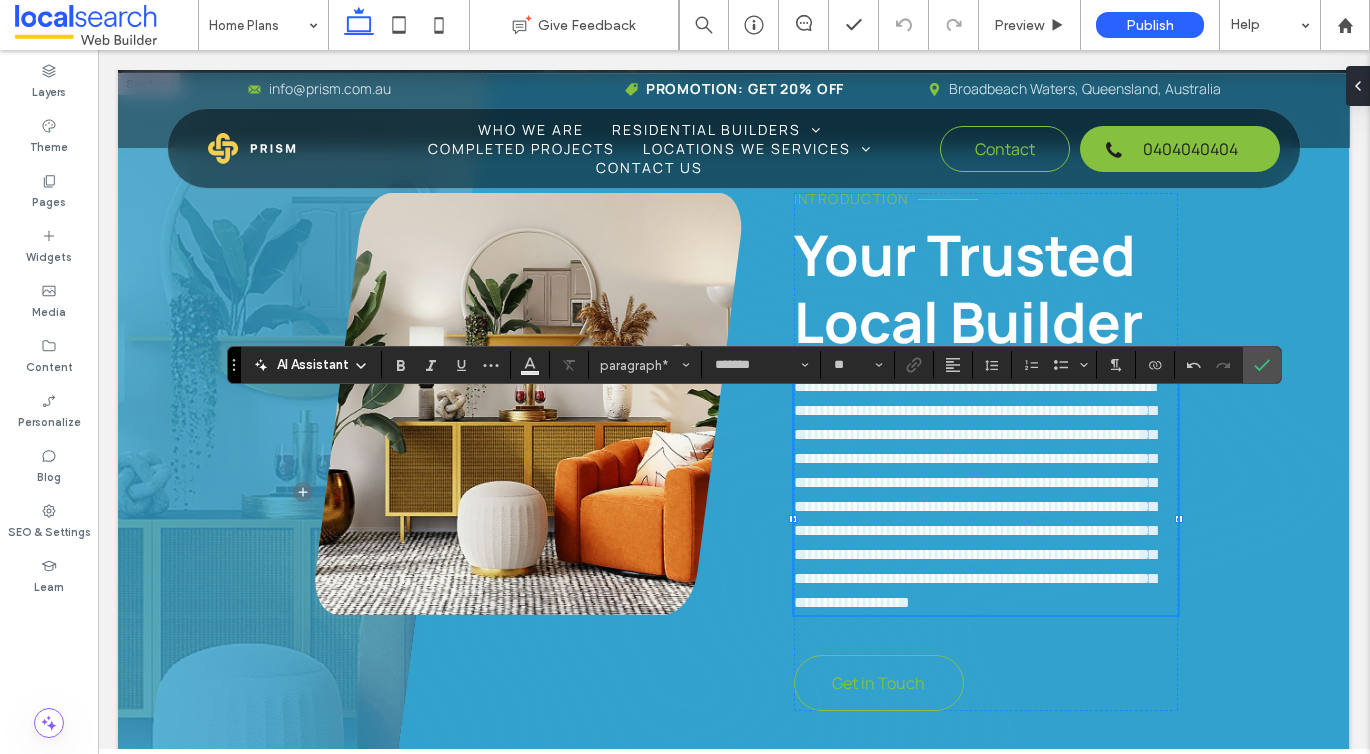 type 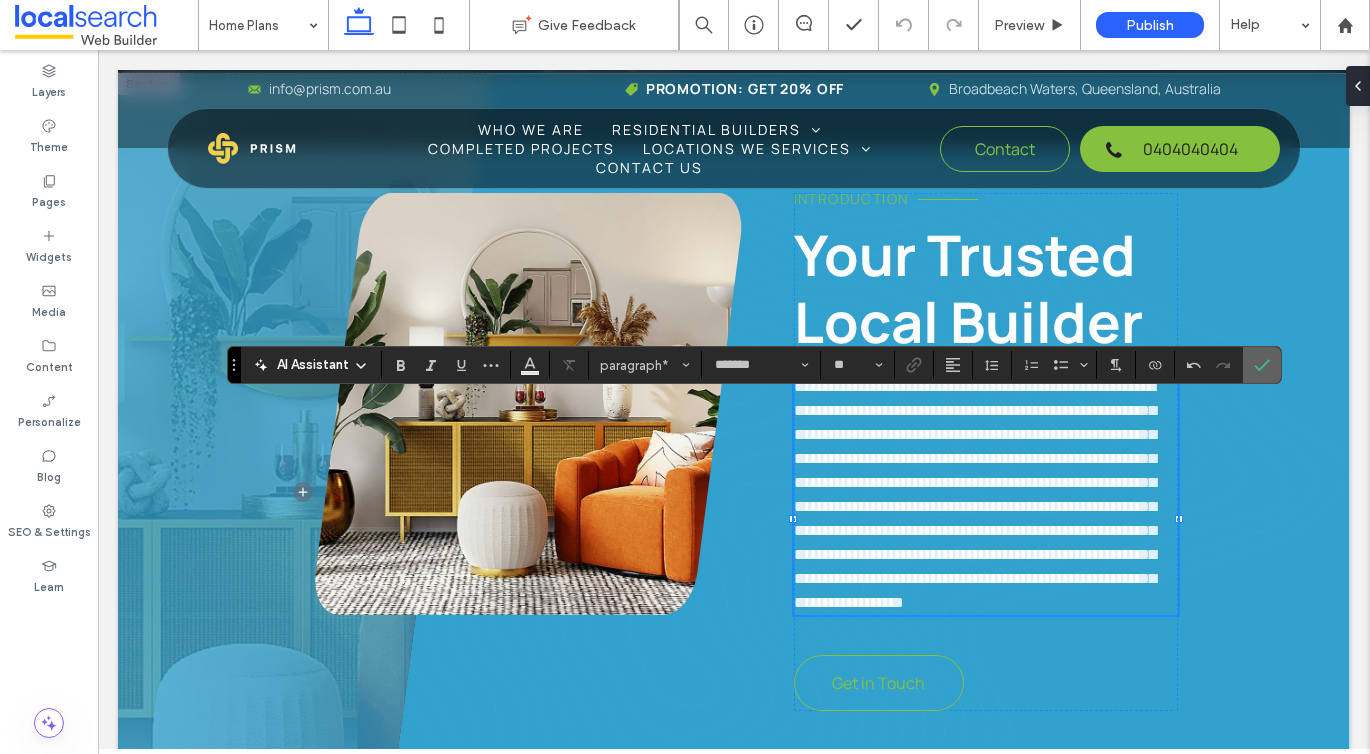 click 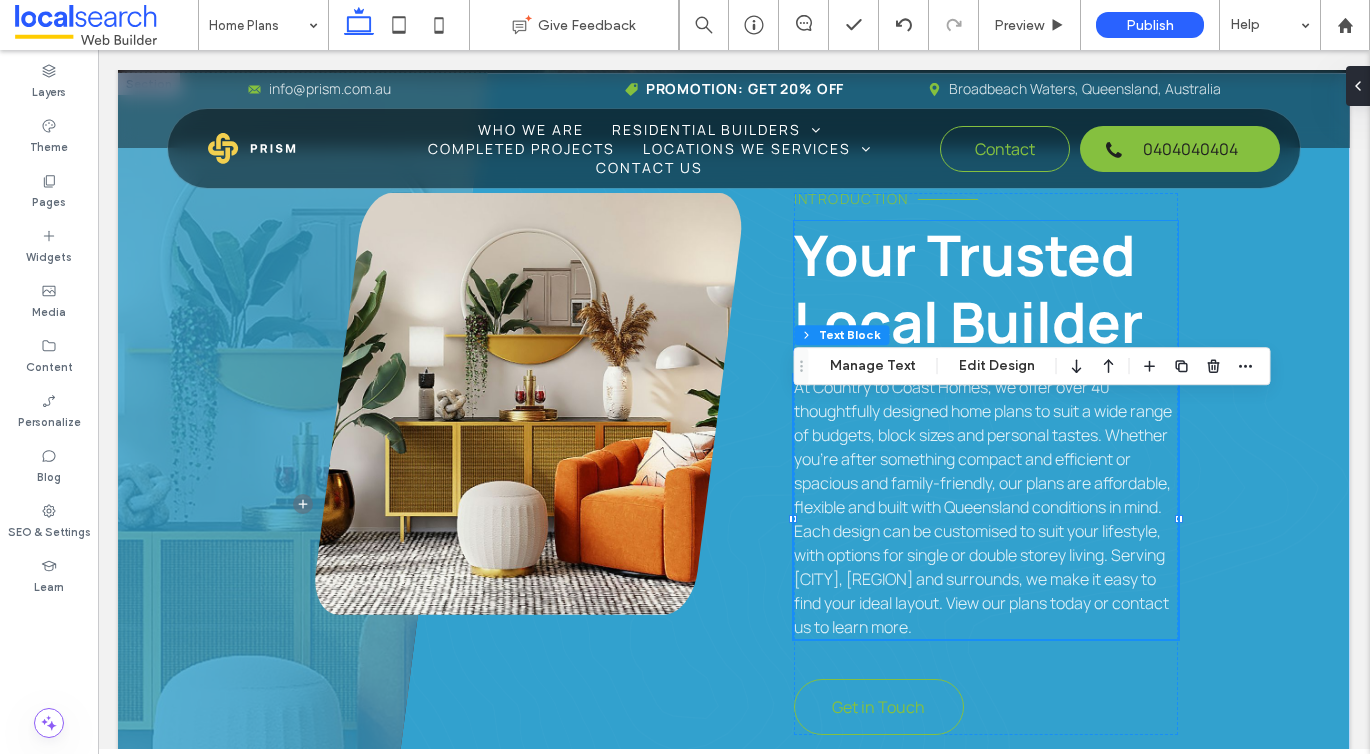 click on "Your Trusted Local Builder" at bounding box center [968, 288] 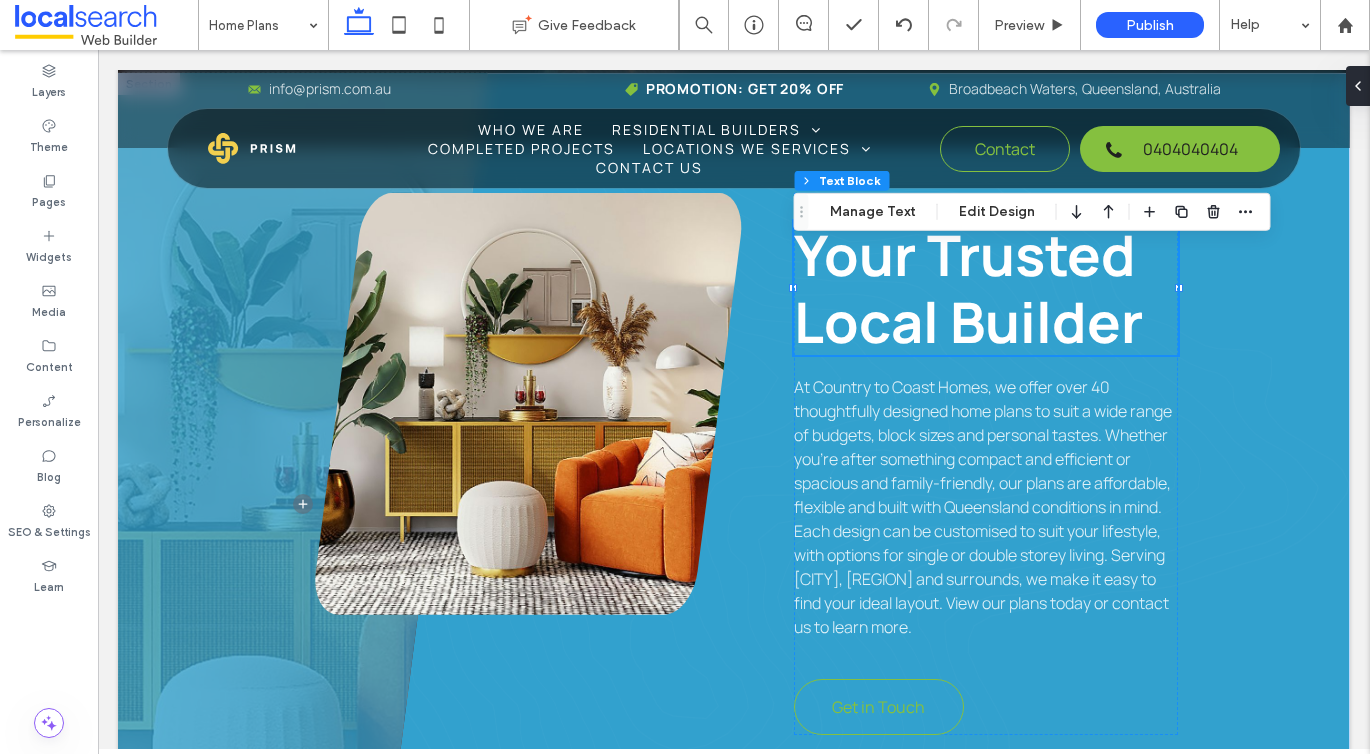 click on "Your Trusted Local Builder" at bounding box center (968, 288) 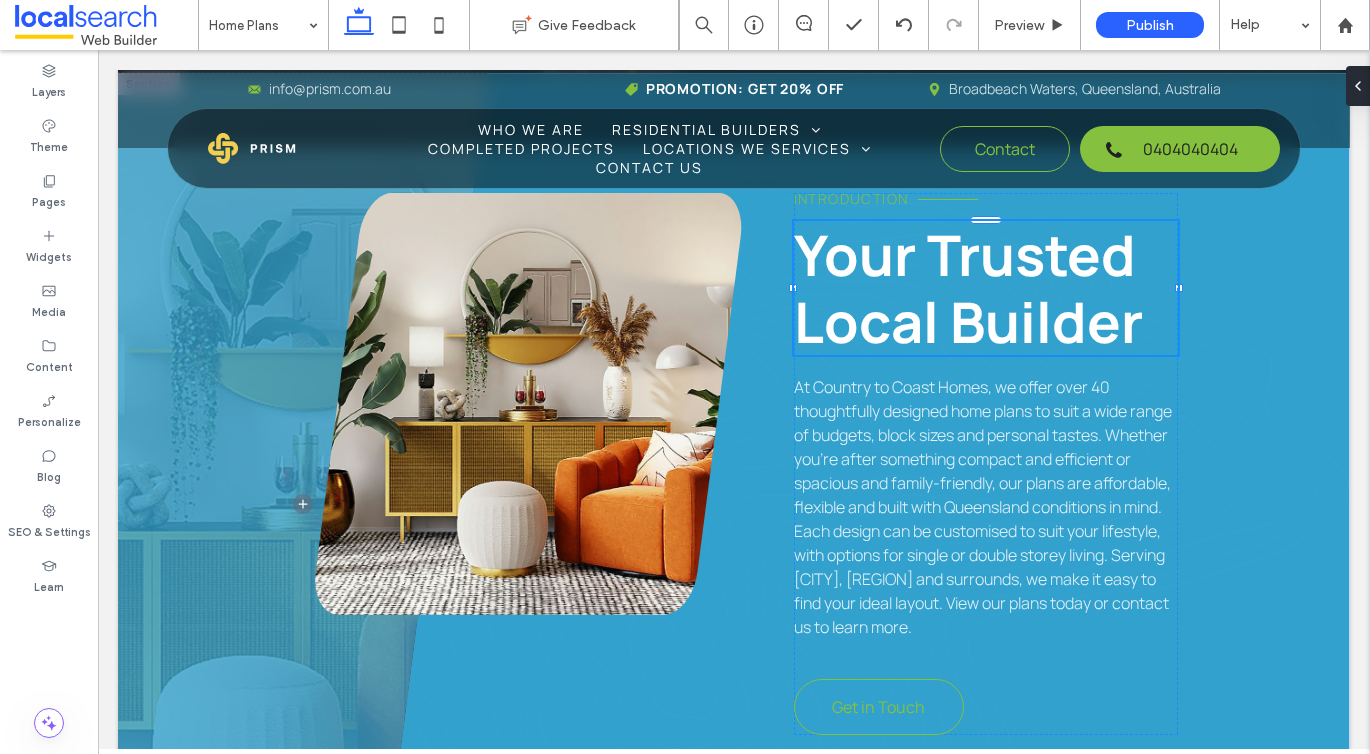 type on "*******" 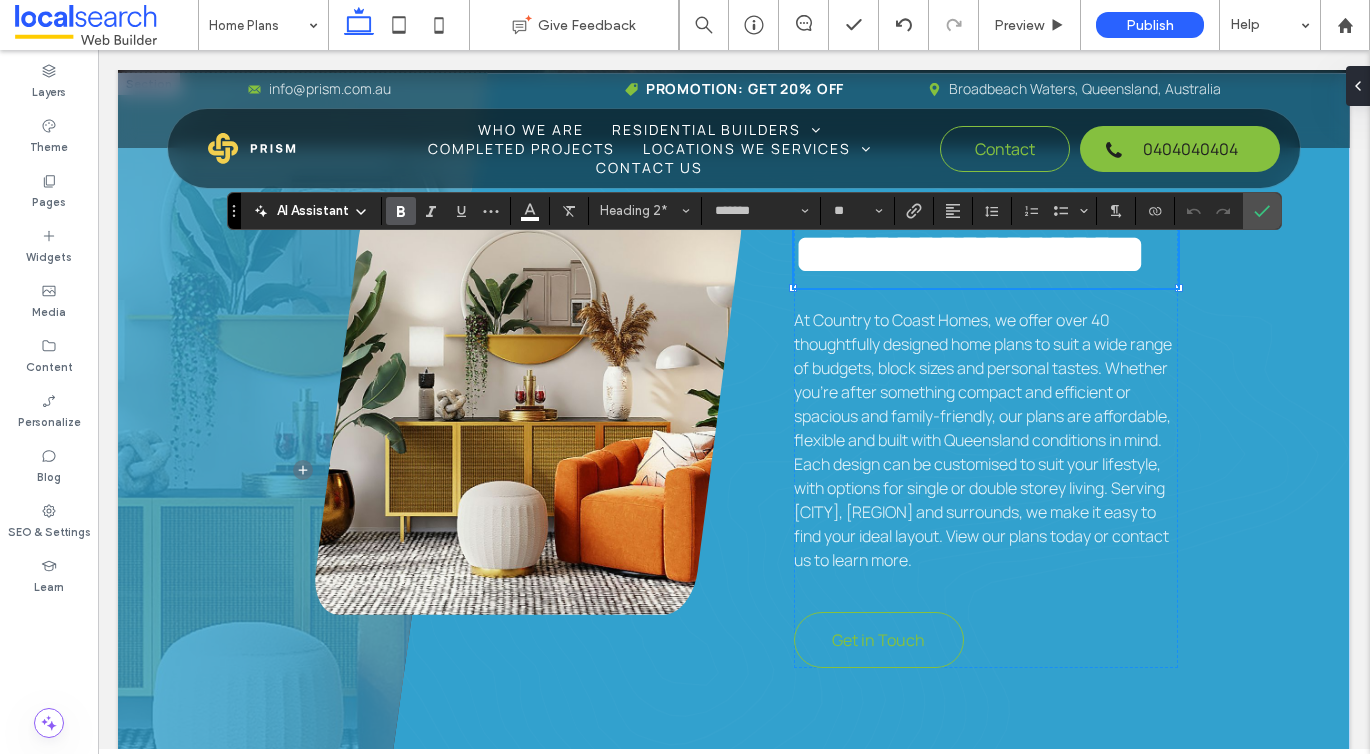 scroll, scrollTop: 4, scrollLeft: 0, axis: vertical 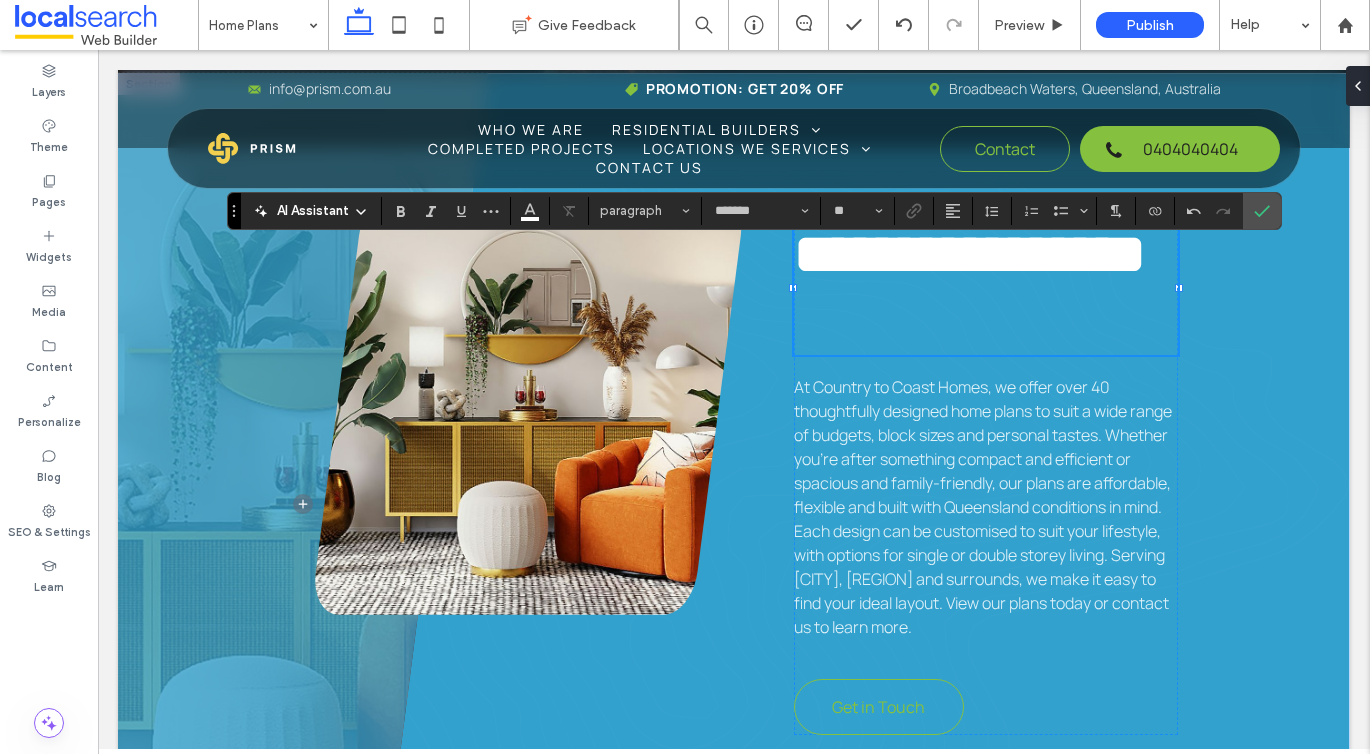 type 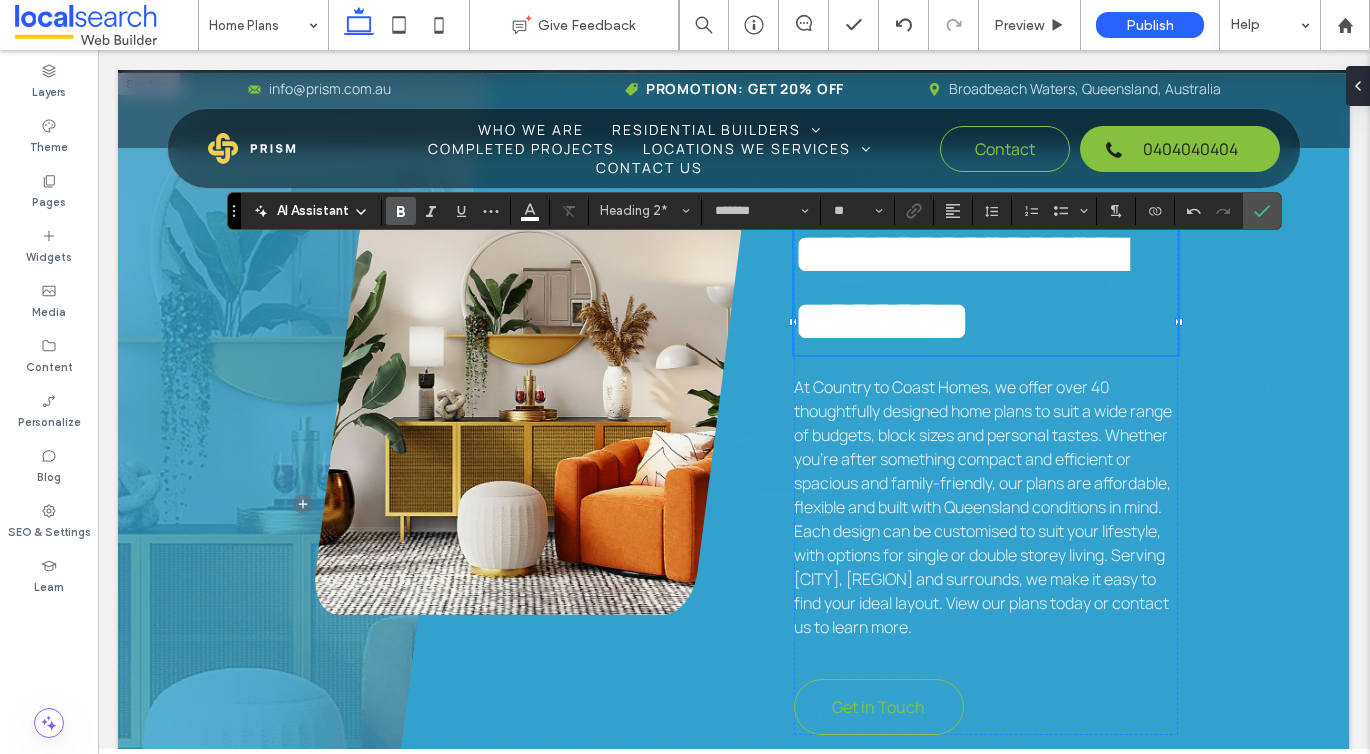 scroll, scrollTop: 4, scrollLeft: 0, axis: vertical 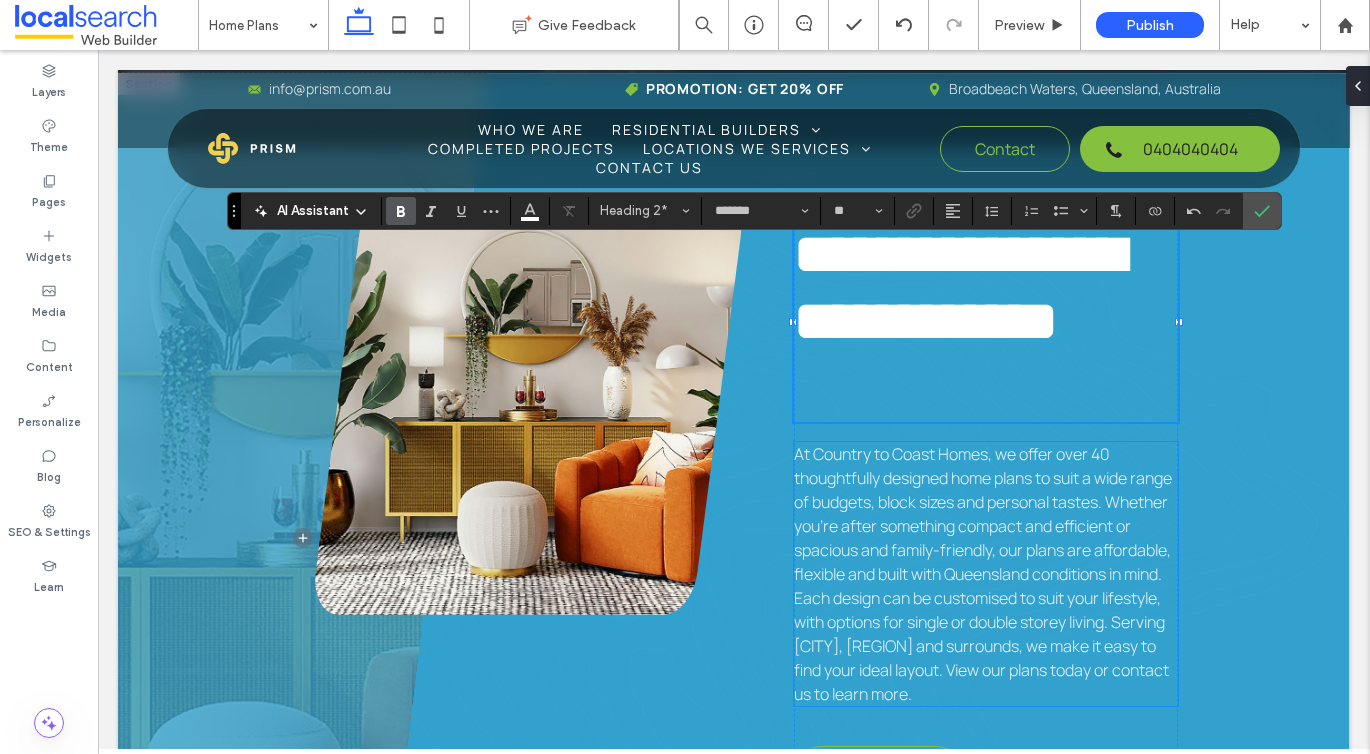 click on "At Country to Coast Homes, we offer over 40 thoughtfully designed home plans to suit a wide range of budgets, block sizes and personal tastes. Whether you’re after something compact and efficient or spacious and family-friendly, our plans are affordable, flexible and built with Queensland conditions in mind. Each design can be customised to suit your lifestyle, with options for single or double storey living. Serving Bundaberg, Burnett, Childers and surrounds, we make it easy to find your ideal layout. View our plans today or contact us to learn more." at bounding box center [983, 574] 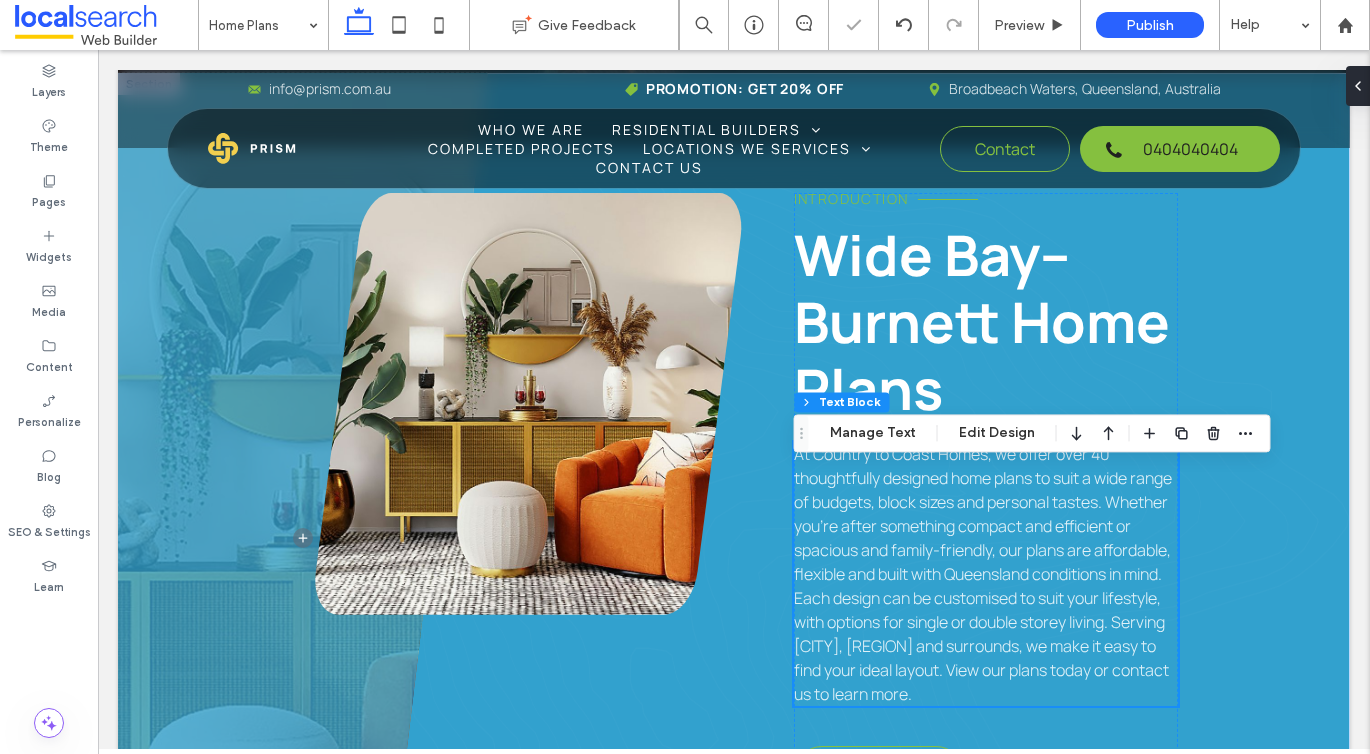 scroll, scrollTop: 1056, scrollLeft: 0, axis: vertical 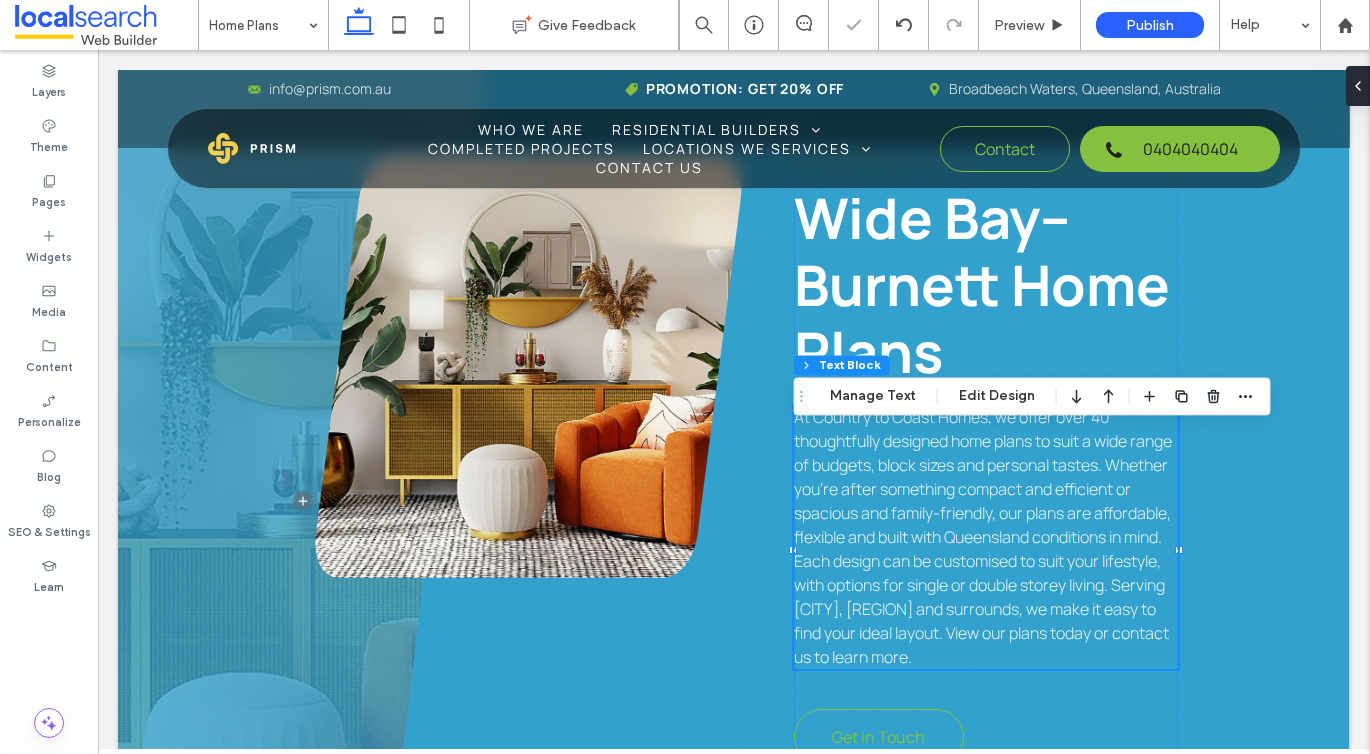 click on "At Country to Coast Homes, we offer over 40 thoughtfully designed home plans to suit a wide range of budgets, block sizes and personal tastes. Whether you’re after something compact and efficient or spacious and family-friendly, our plans are affordable, flexible and built with Queensland conditions in mind. Each design can be customised to suit your lifestyle, with options for single or double storey living. Serving Bundaberg, Burnett, Childers and surrounds, we make it easy to find your ideal layout. View our plans today or contact us to learn more." at bounding box center [983, 537] 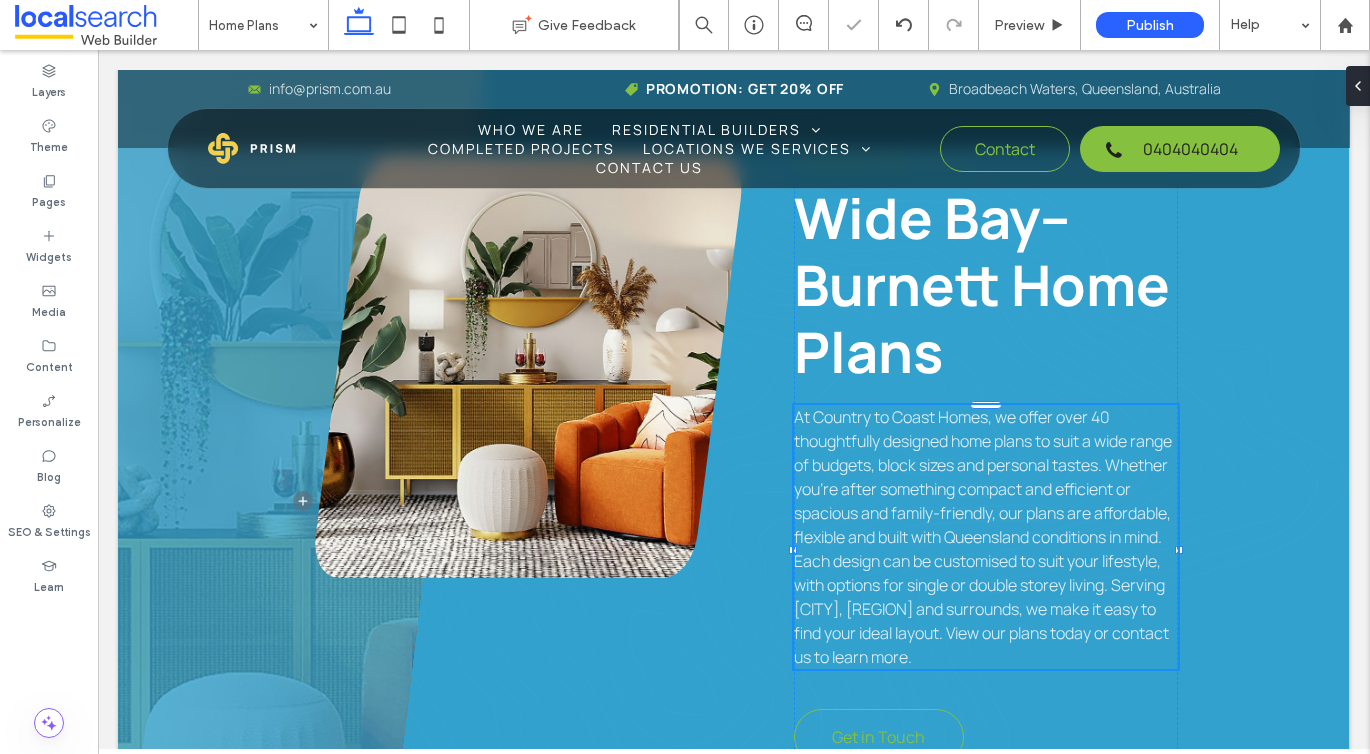 type on "*******" 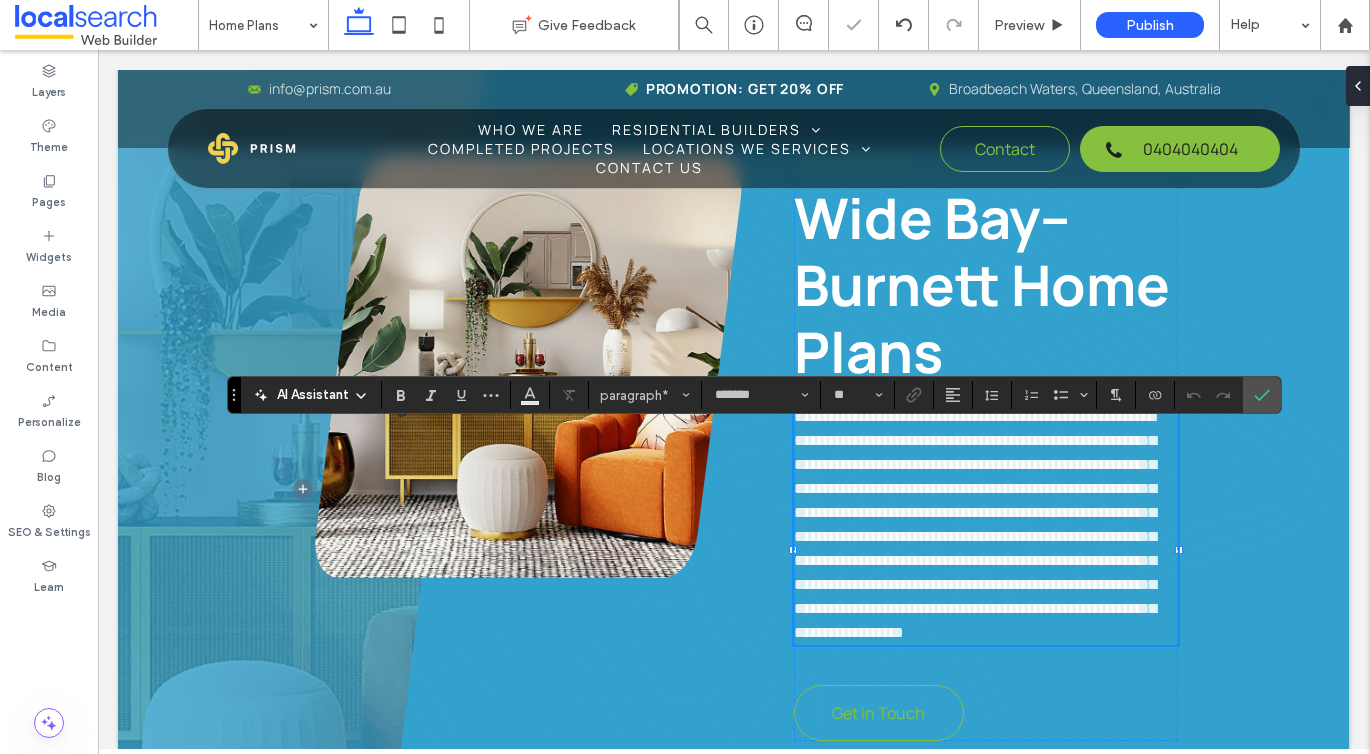 click on "**********" at bounding box center [975, 524] 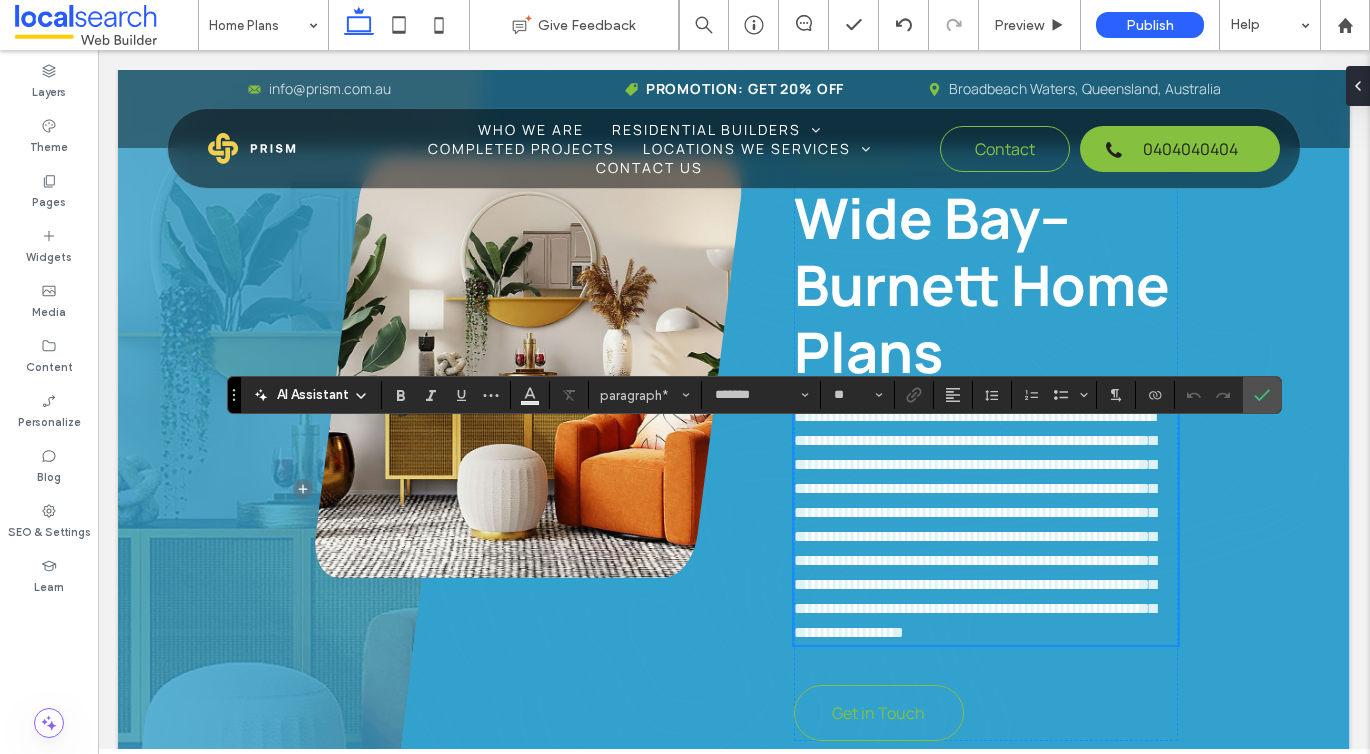 scroll, scrollTop: 1077, scrollLeft: 0, axis: vertical 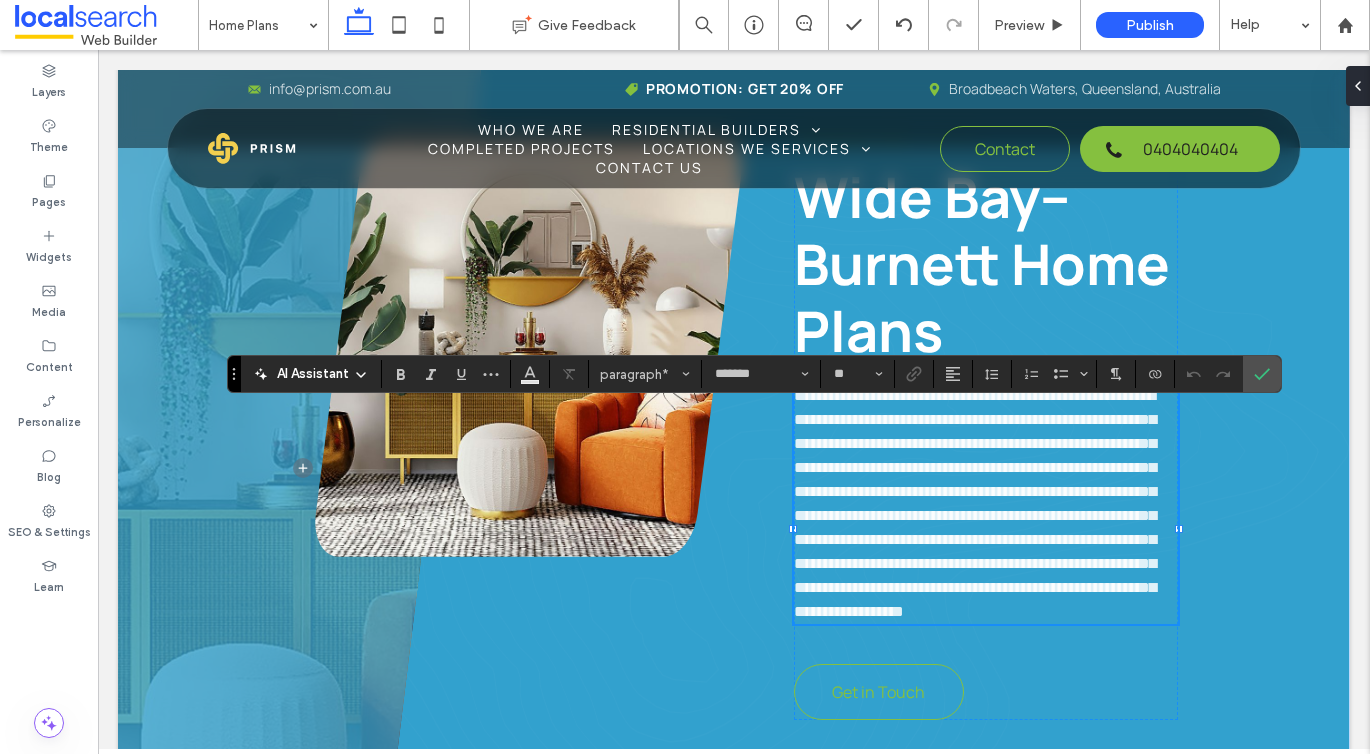 click on "**********" at bounding box center [975, 503] 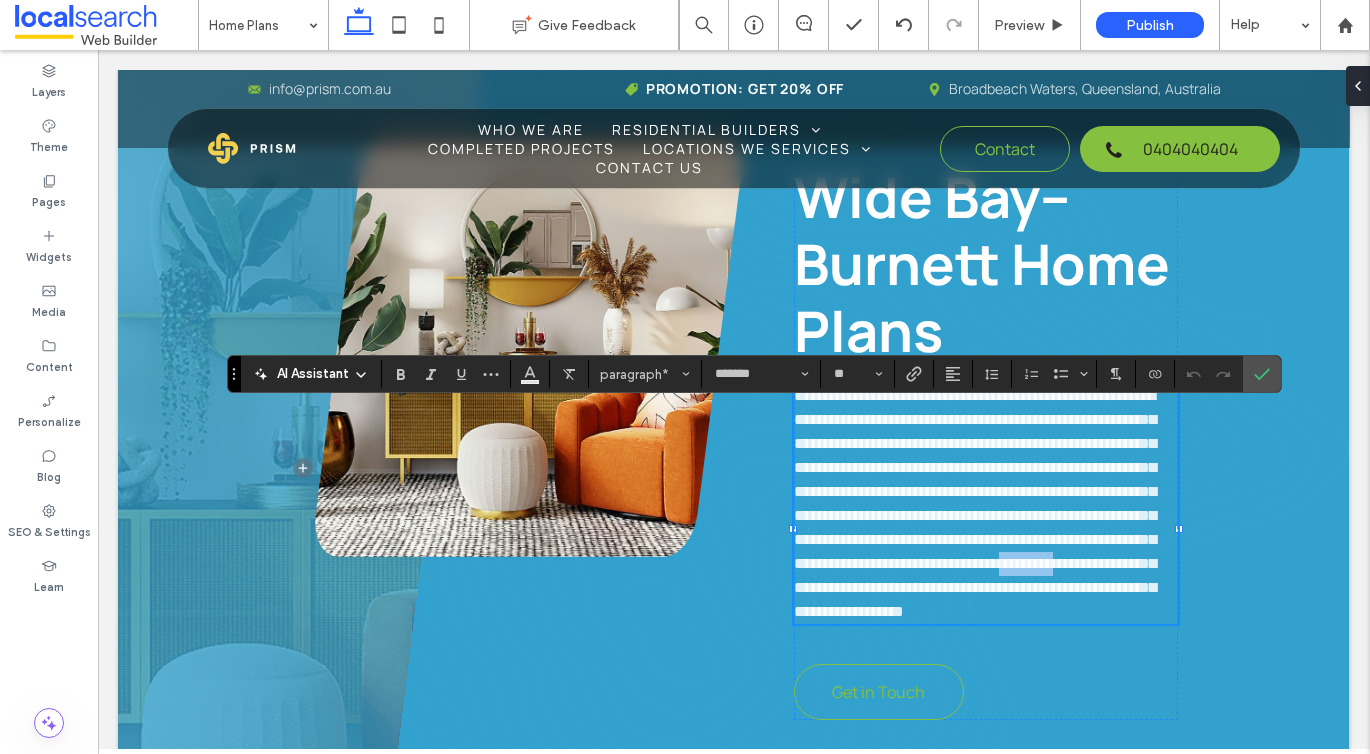 click on "**********" at bounding box center (975, 503) 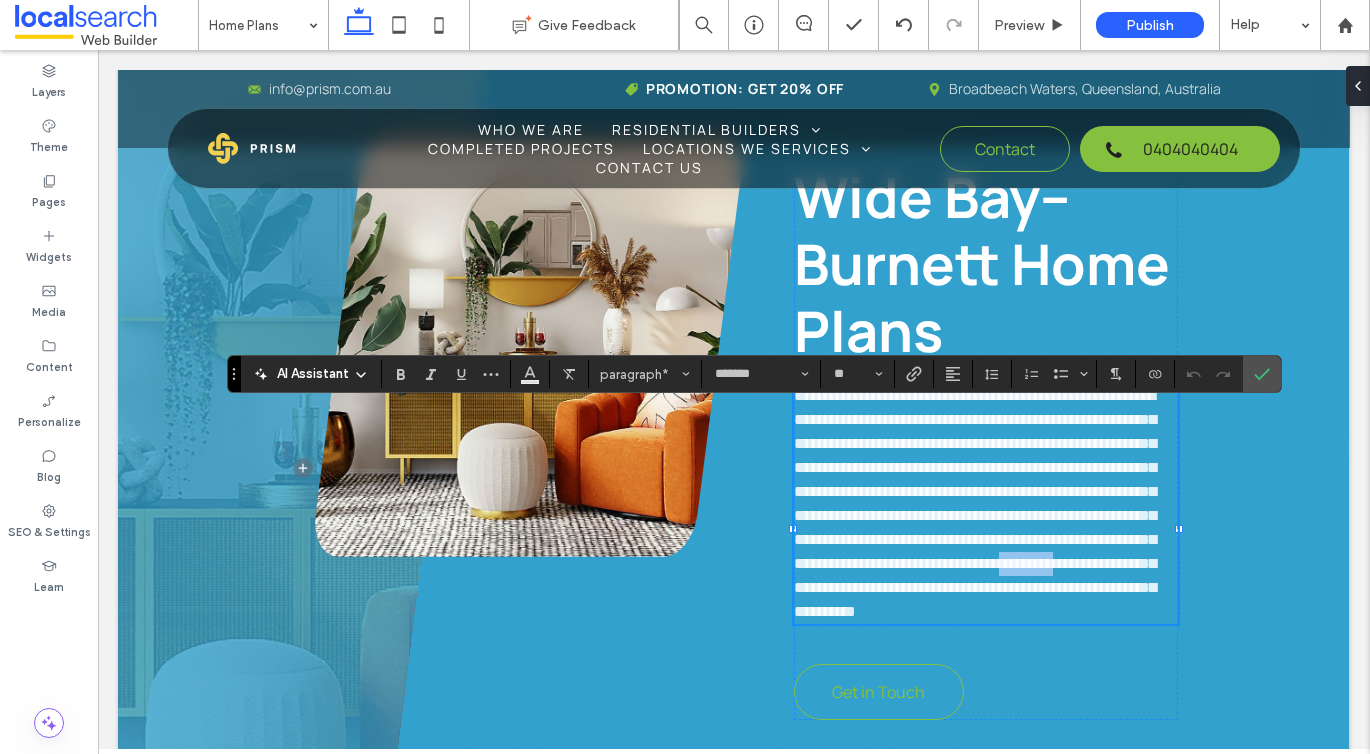 type 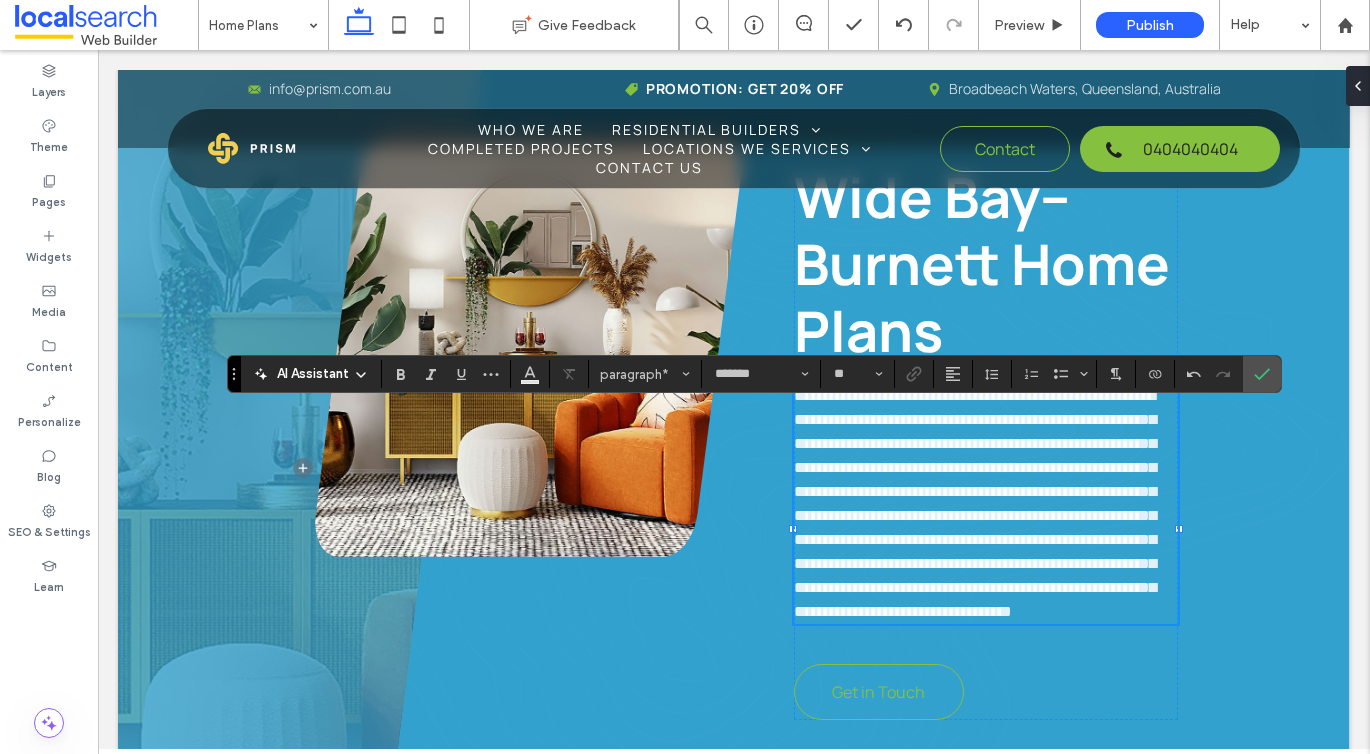 click on "**********" at bounding box center (975, 503) 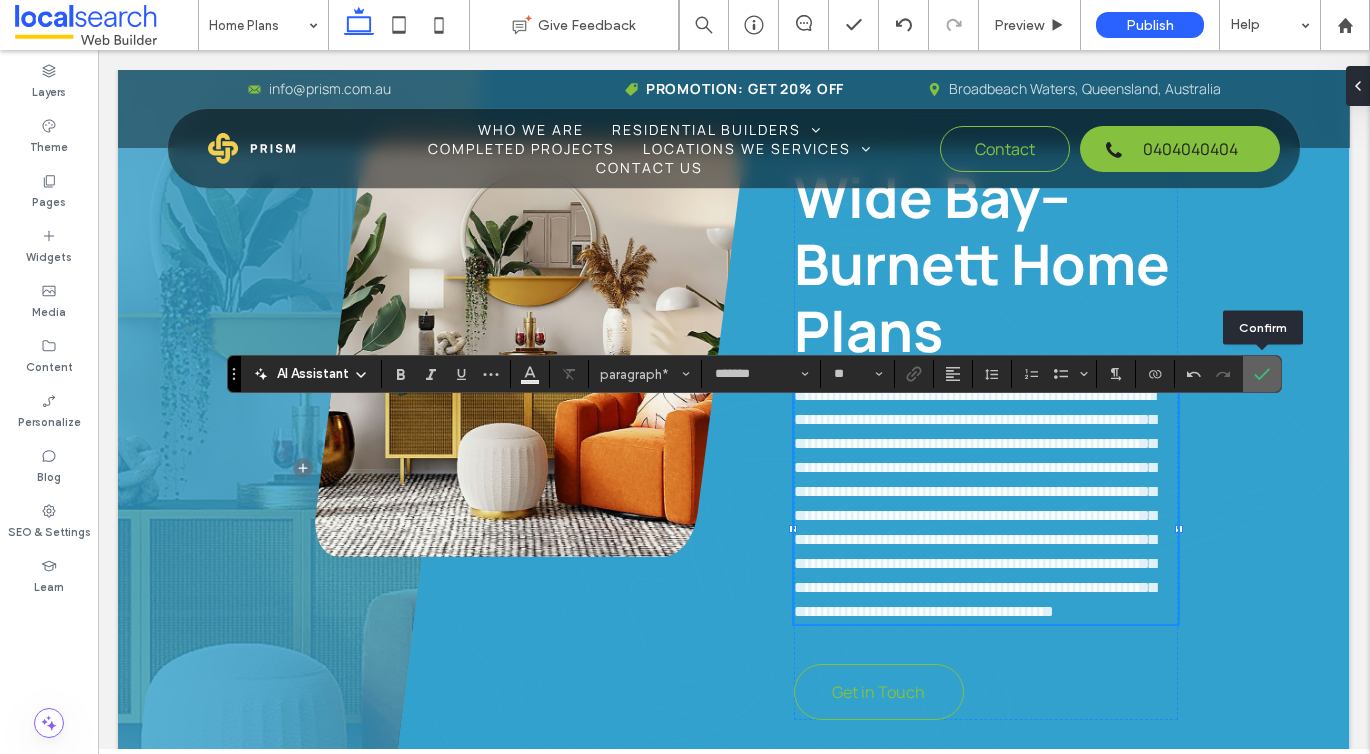 click at bounding box center (1262, 374) 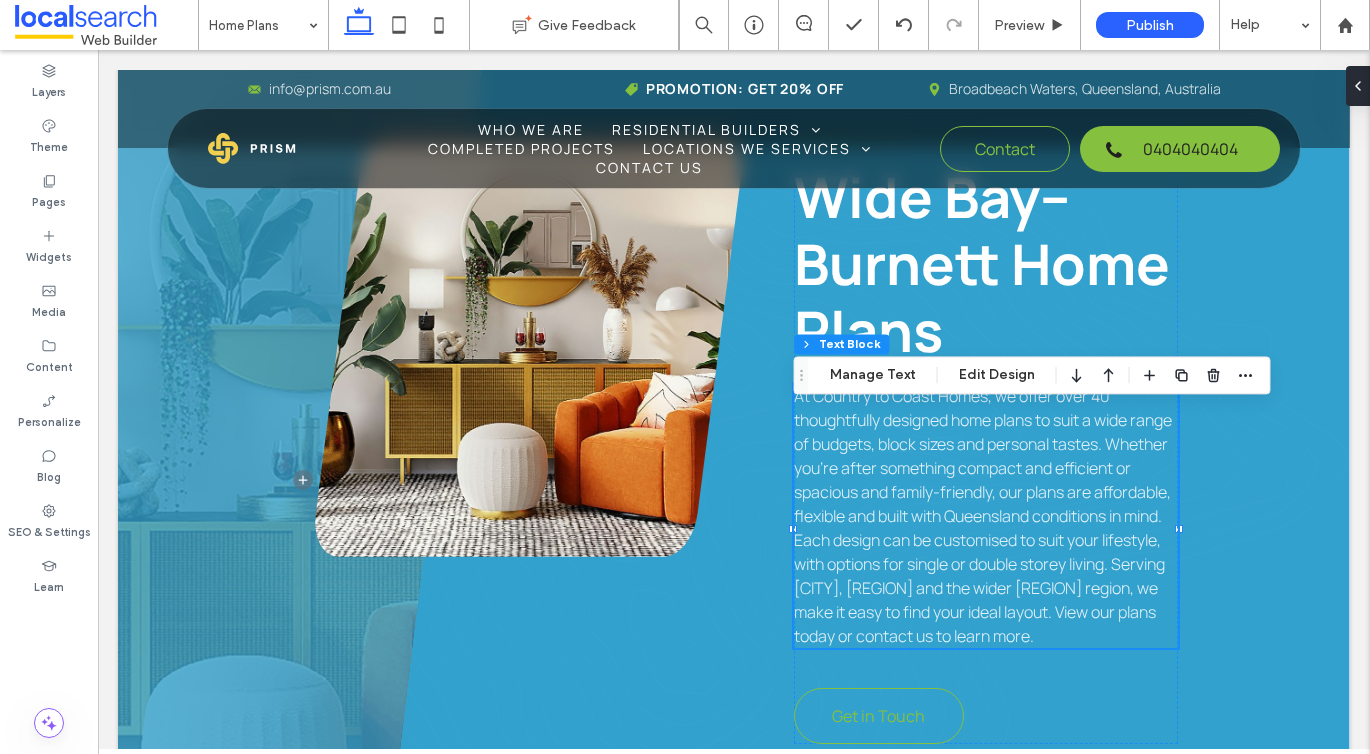 click on "At Country to Coast Homes, we offer over 40 thoughtfully designed home plans to suit a wide range of budgets, block sizes and personal tastes. Whether you’re after something compact and efficient or spacious and family-friendly, our plans are affordable, flexible and built with Queensland conditions in mind. Each design can be customised to suit your lifestyle, with options for single or double storey living. Serving Bundaberg, Burnett, Childers and the wider Wide Bay–Burnett region, we make it easy to find your ideal layout. View our plans today or contact us to learn more." at bounding box center [983, 516] 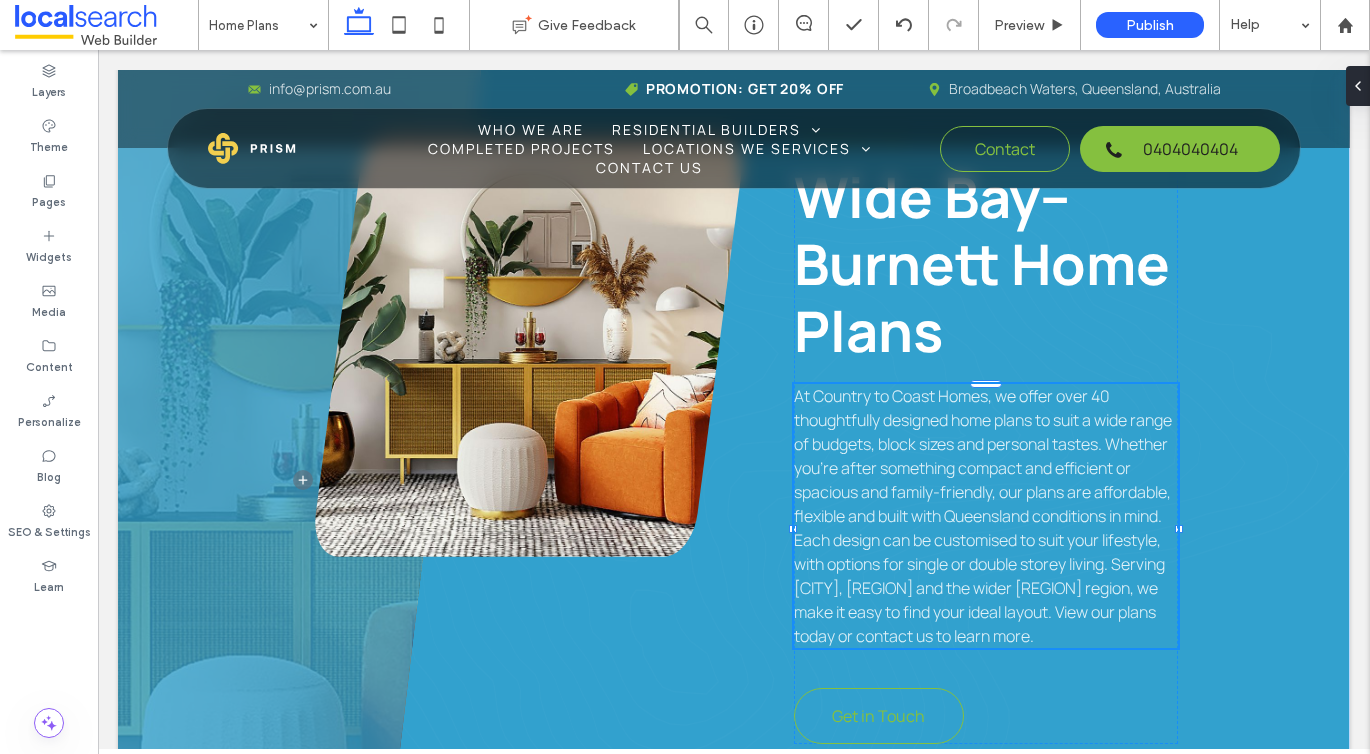 type on "*******" 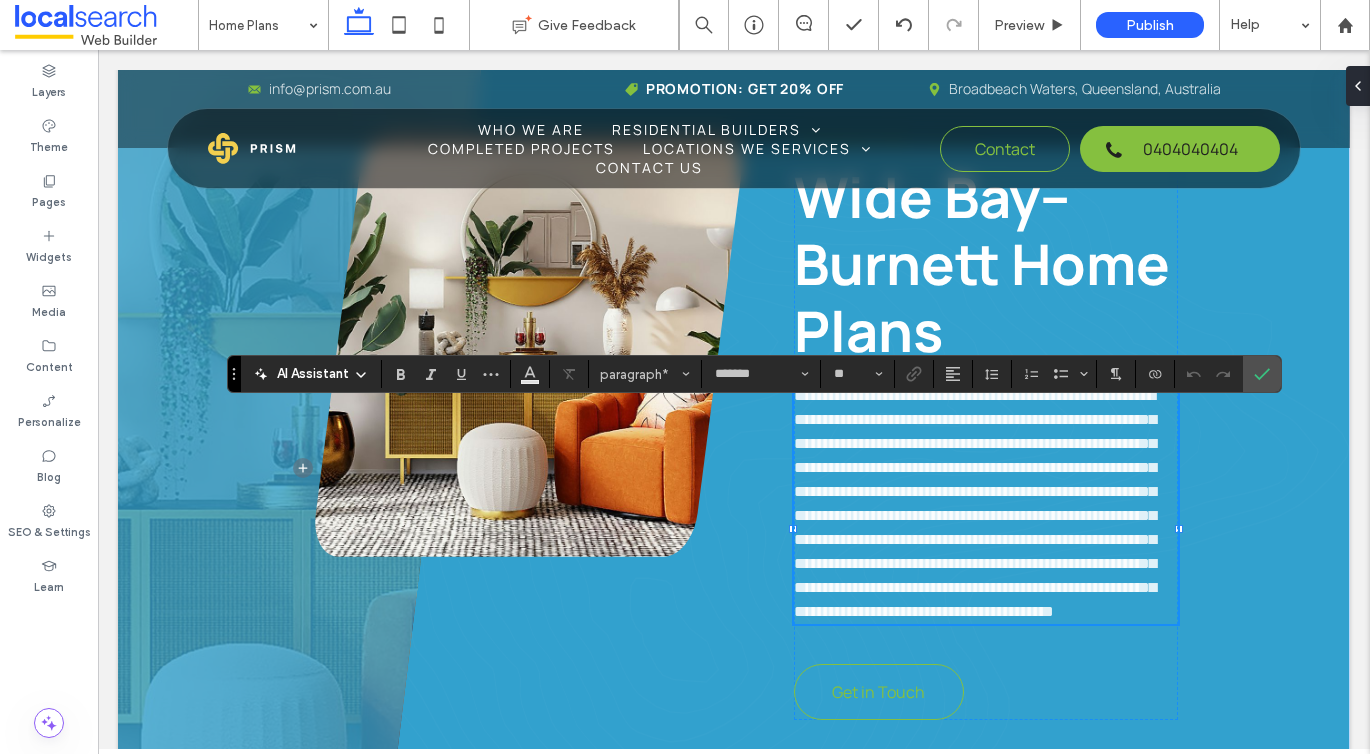 click on "**********" at bounding box center (975, 503) 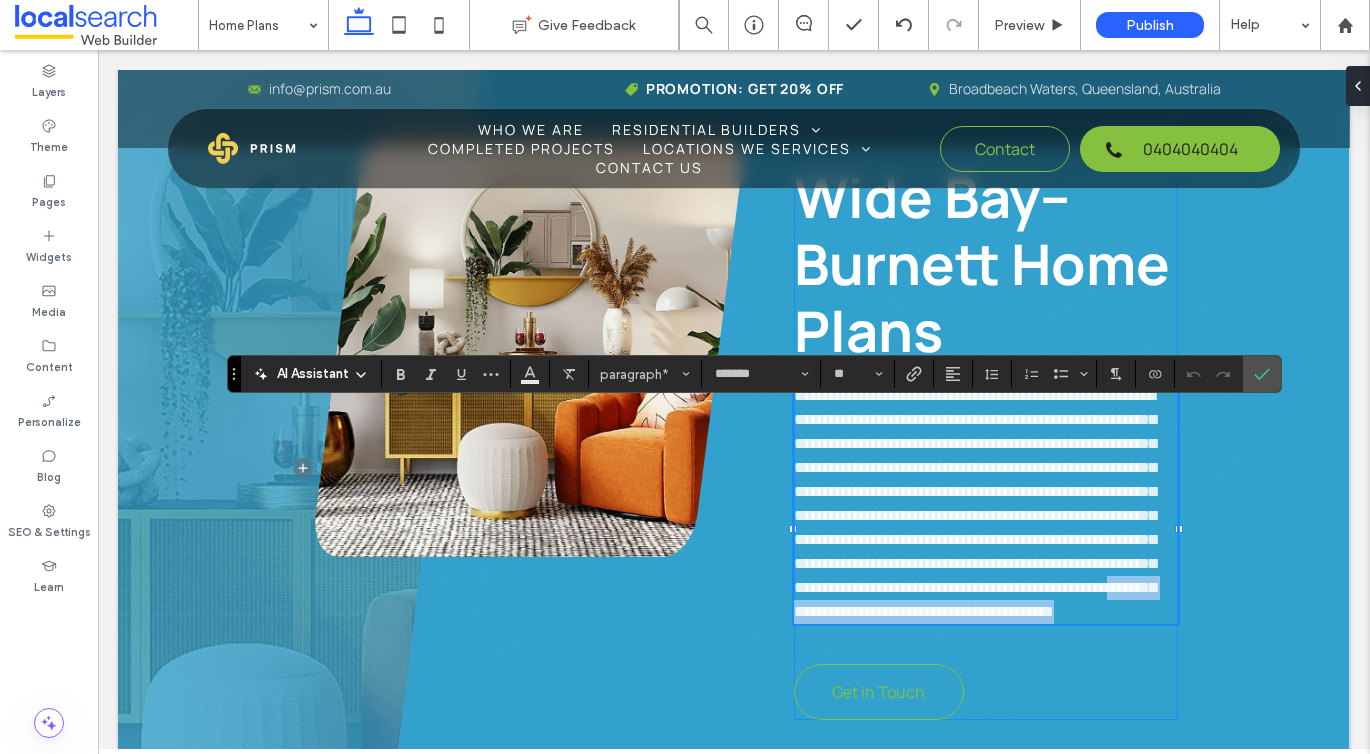 drag, startPoint x: 1008, startPoint y: 661, endPoint x: 1062, endPoint y: 706, distance: 70.292244 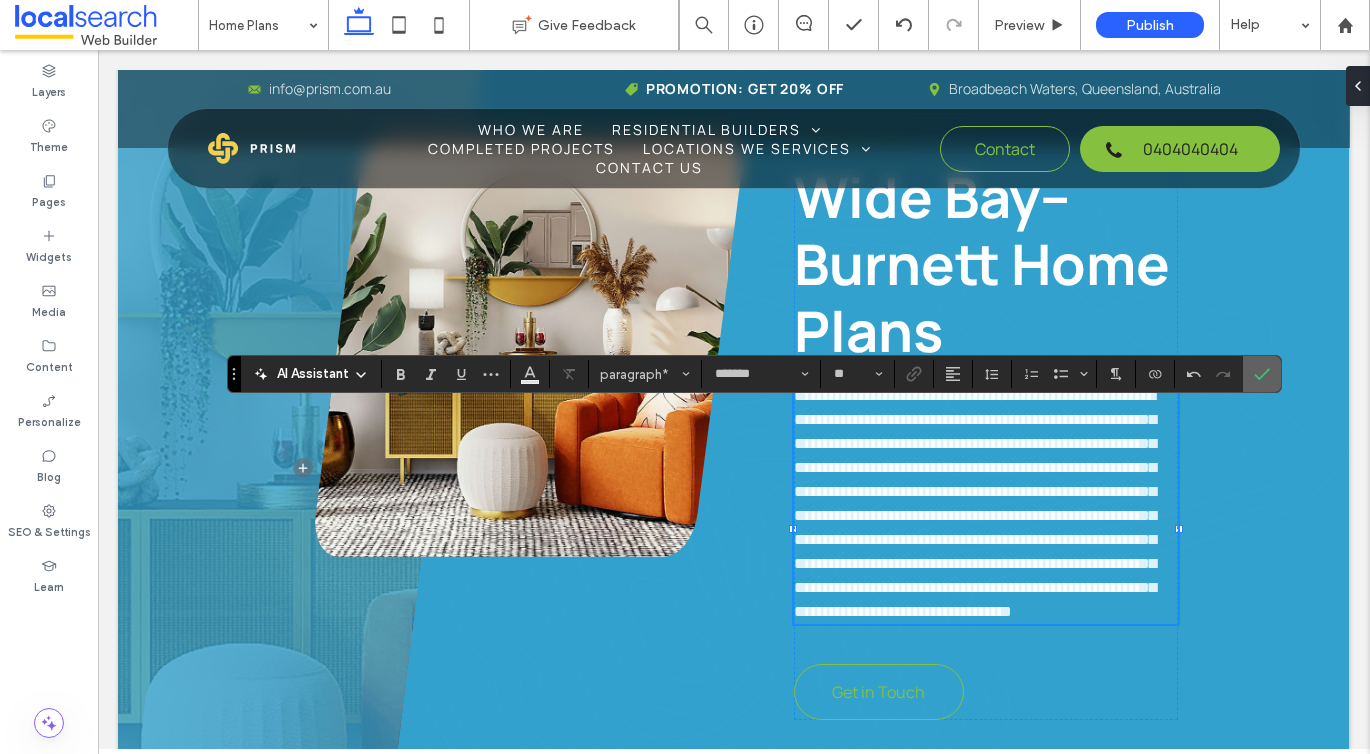 drag, startPoint x: 1251, startPoint y: 388, endPoint x: 1153, endPoint y: 338, distance: 110.01818 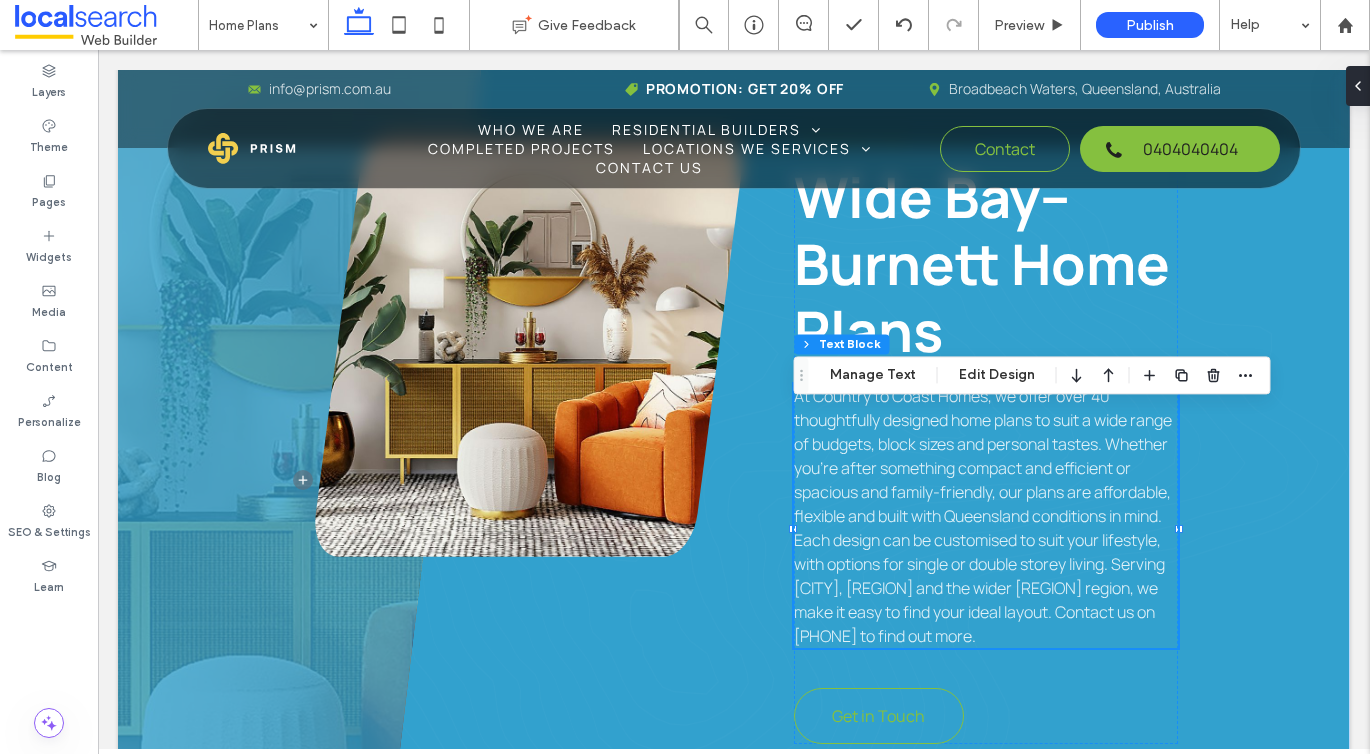 click on "At Country to Coast Homes, we offer over 40 thoughtfully designed home plans to suit a wide range of budgets, block sizes and personal tastes. Whether you’re after something compact and efficient or spacious and family-friendly, our plans are affordable, flexible and built with Queensland conditions in mind. Each design can be customised to suit your lifestyle, with options for single or double storey living. Serving Bundaberg, Burnett, Childers and the wider Wide Bay–Burnett region, we make it easy to find your ideal layout. Contact us on 0412 305 544 to find out more." at bounding box center (986, 516) 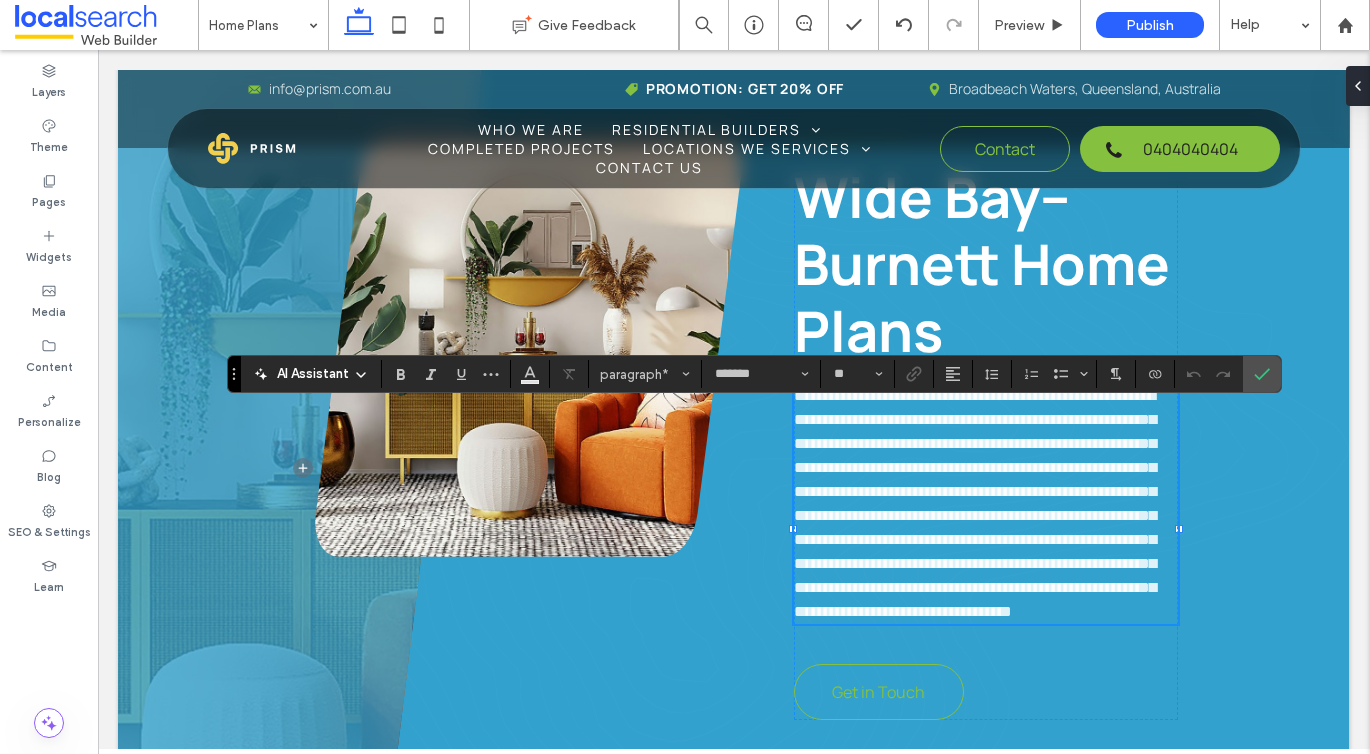 click on "**********" at bounding box center [986, 504] 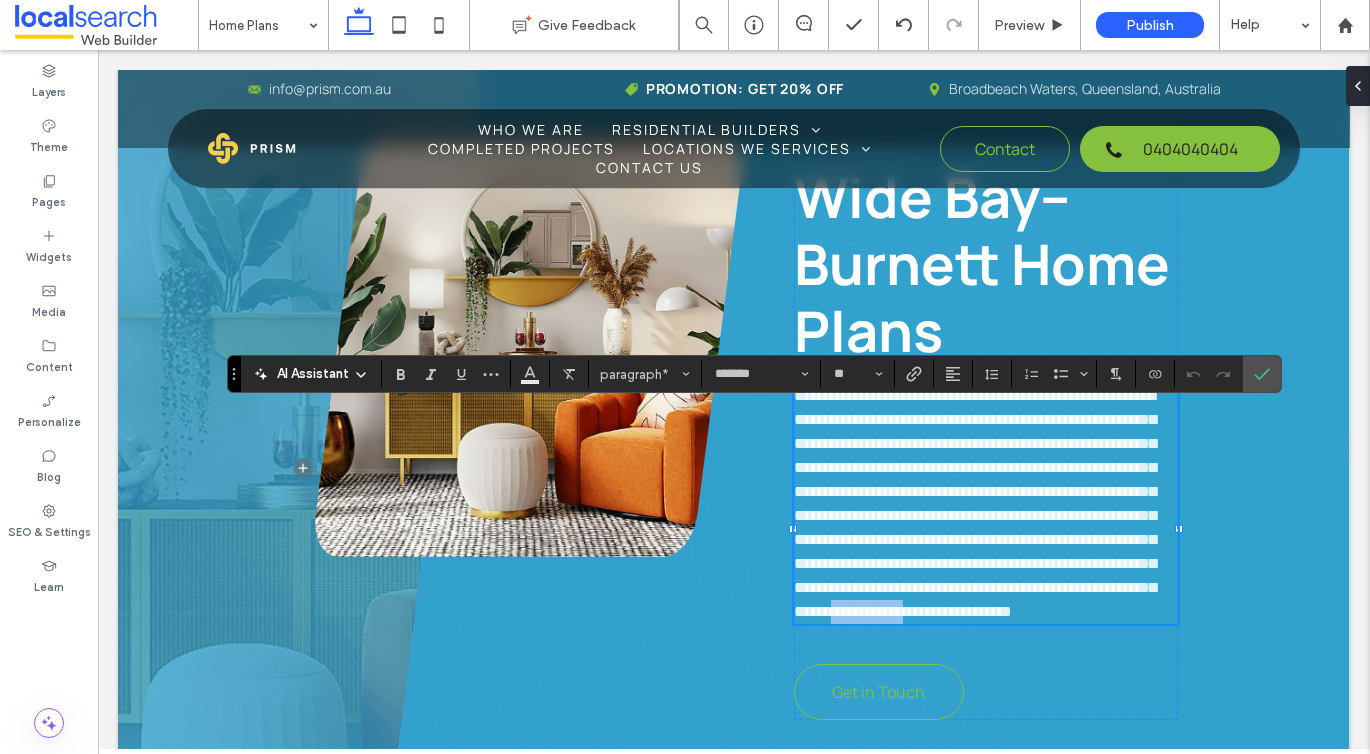 drag, startPoint x: 1110, startPoint y: 664, endPoint x: 820, endPoint y: 688, distance: 290.9914 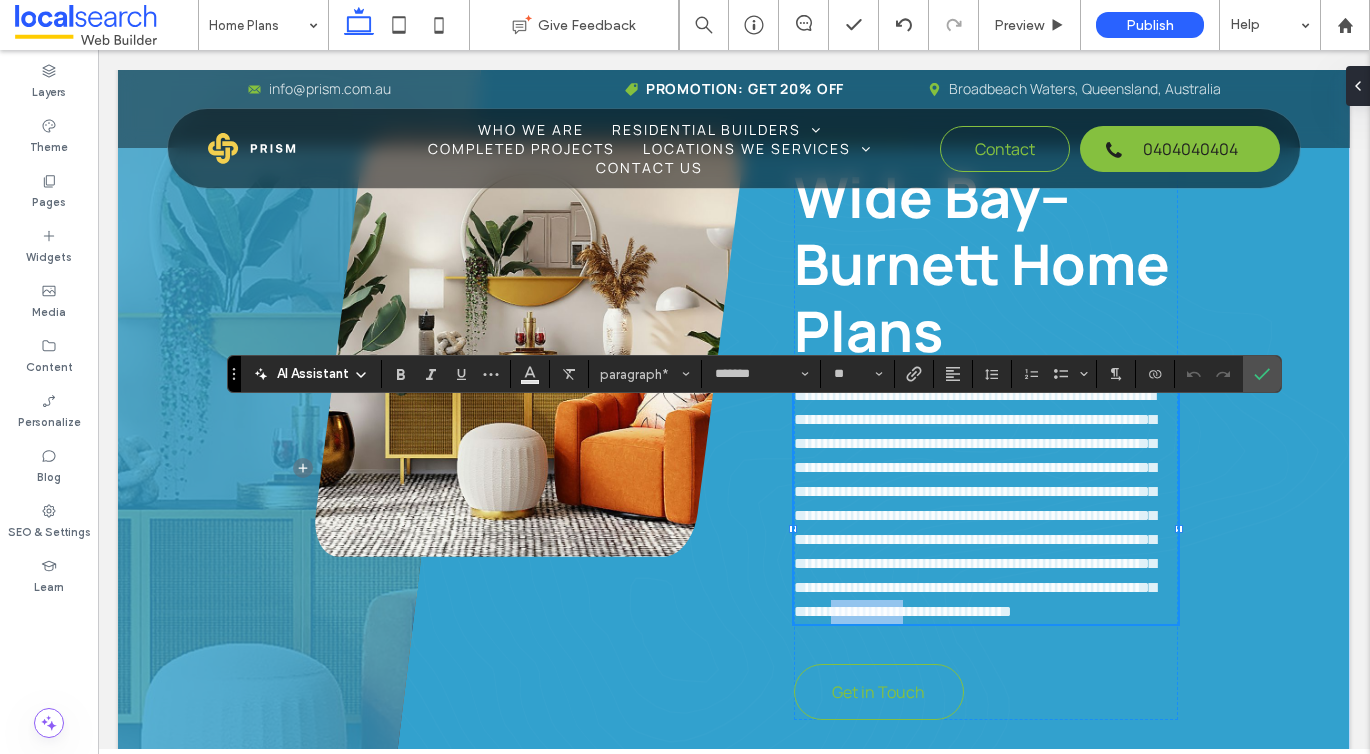 click on "**********" at bounding box center [975, 503] 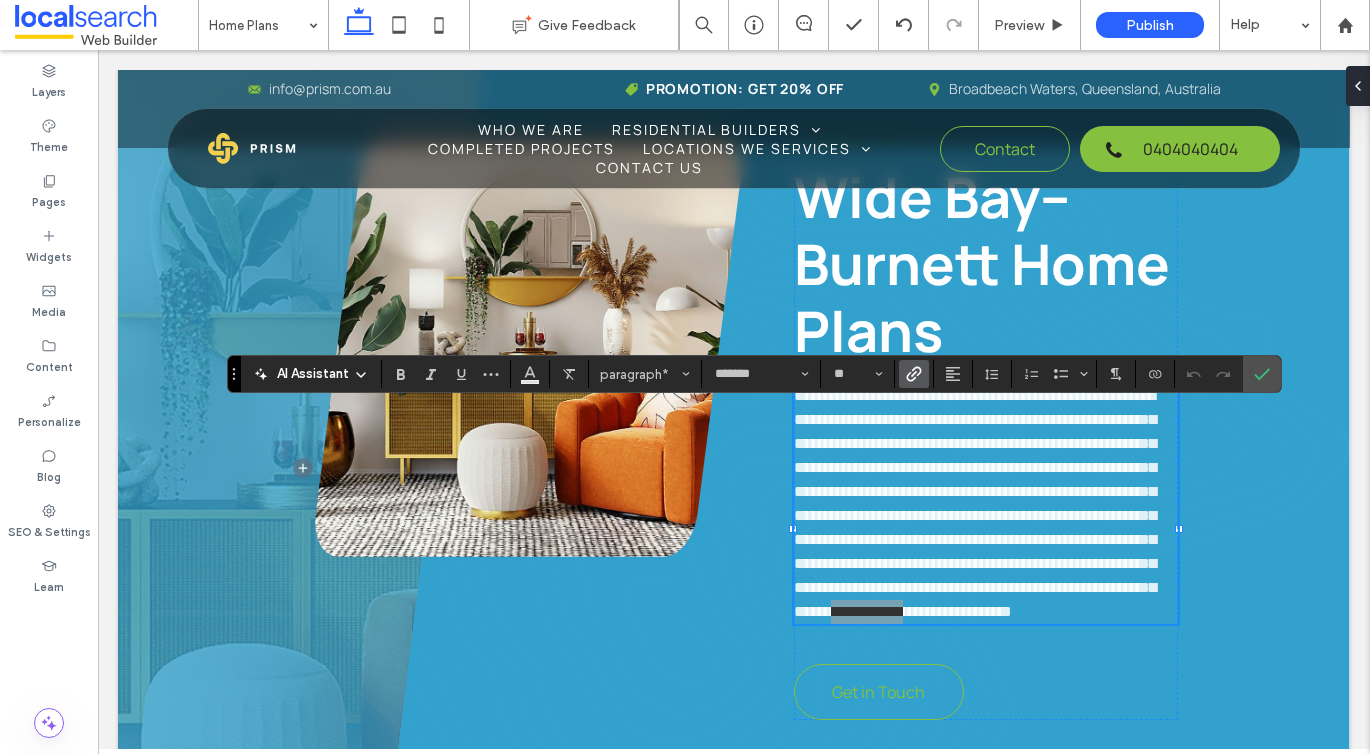 click at bounding box center [914, 374] 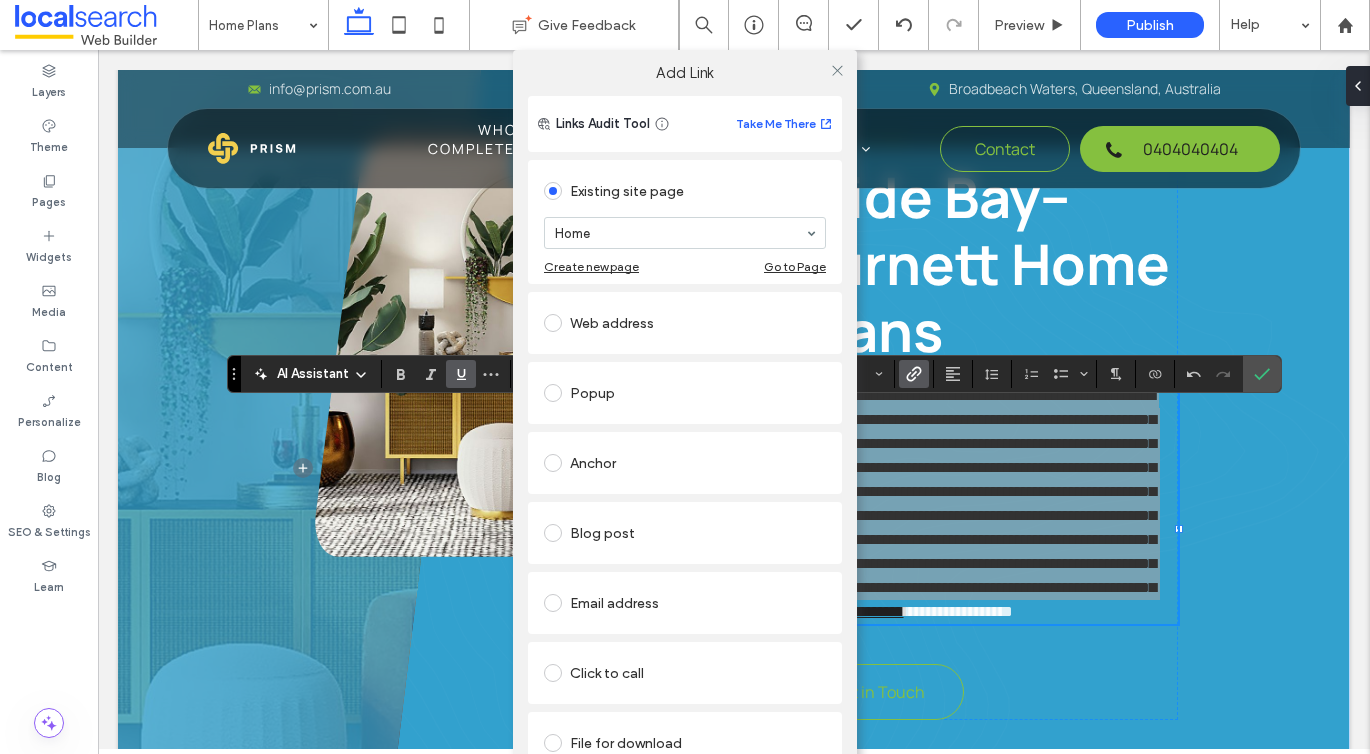 click on "Click to call" at bounding box center [685, 673] 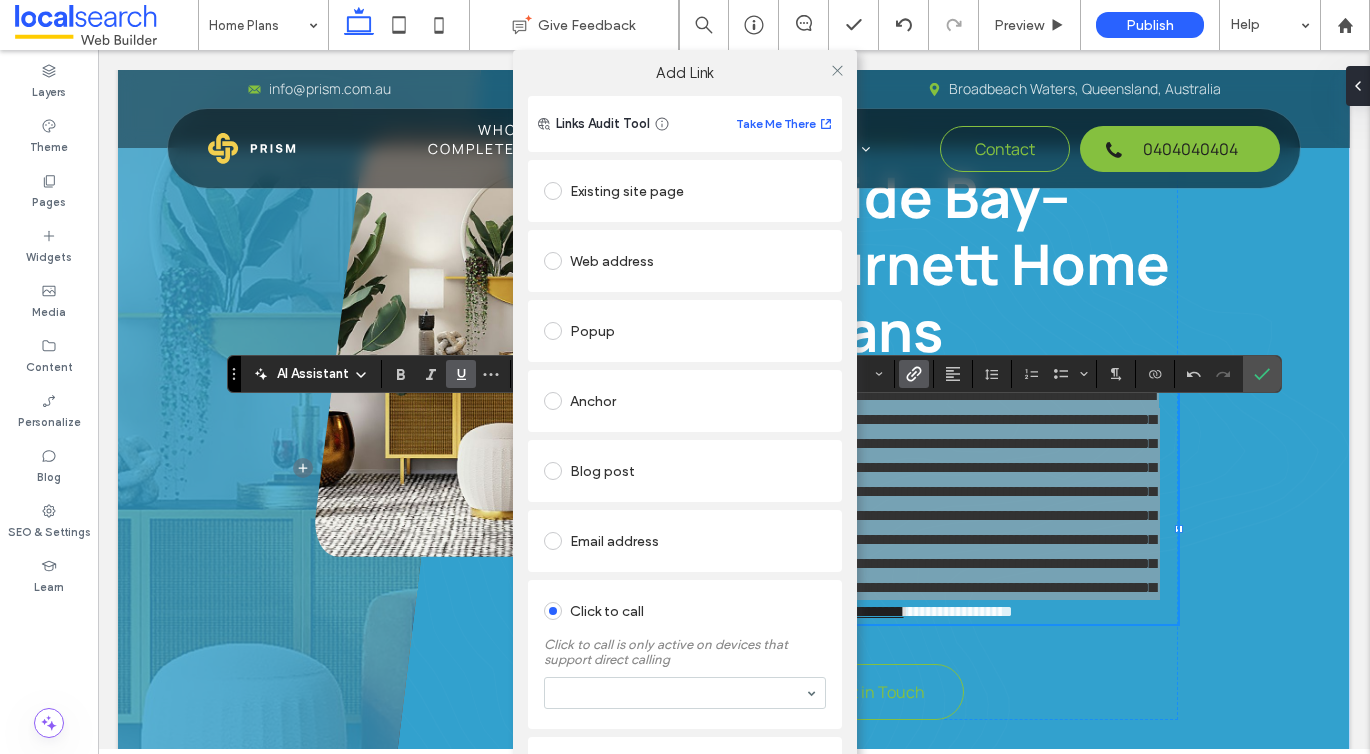 scroll, scrollTop: 1, scrollLeft: 0, axis: vertical 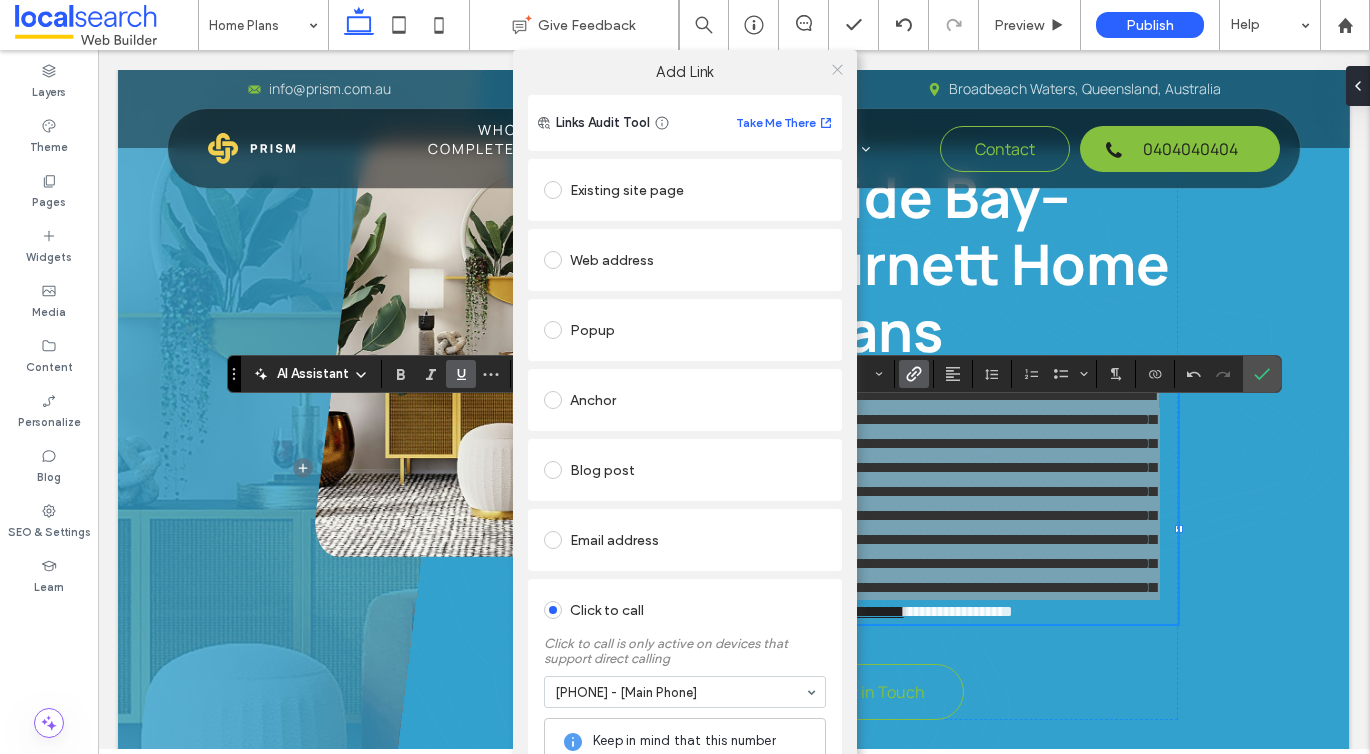 click 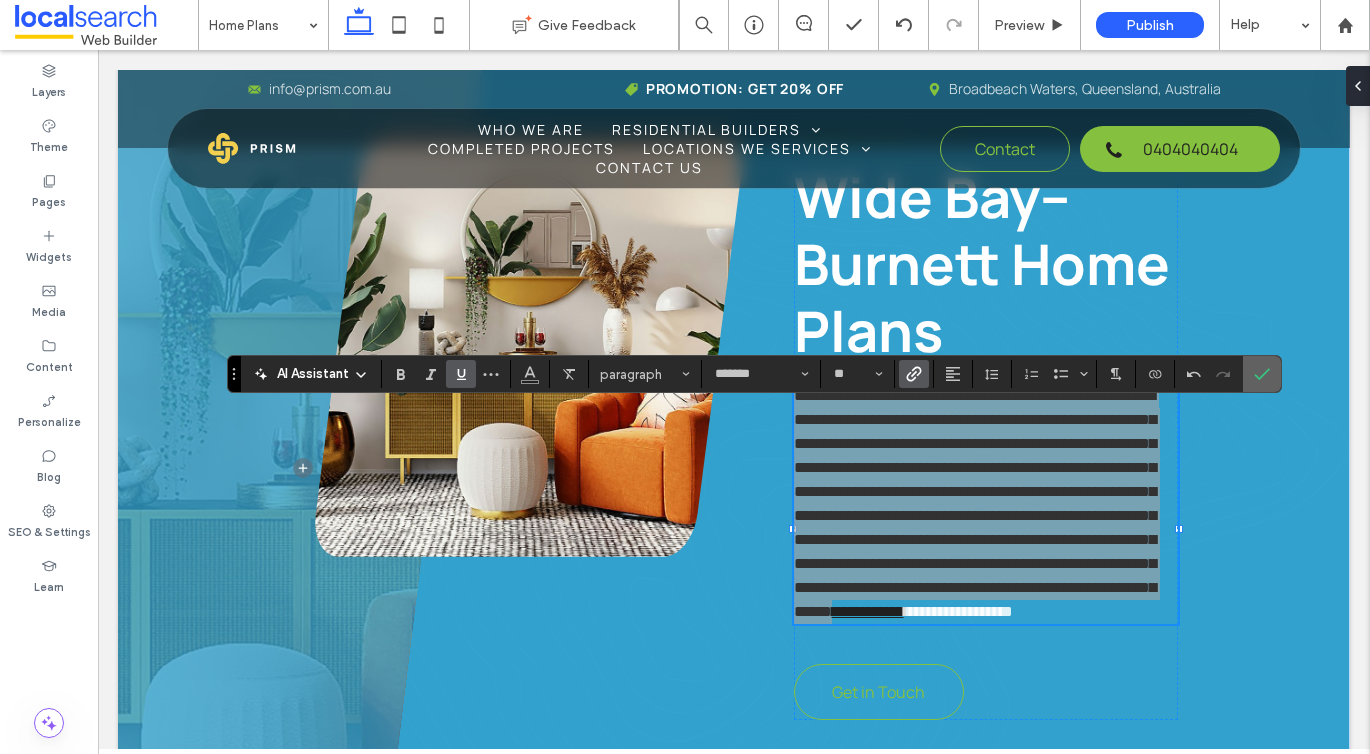 click at bounding box center [1258, 374] 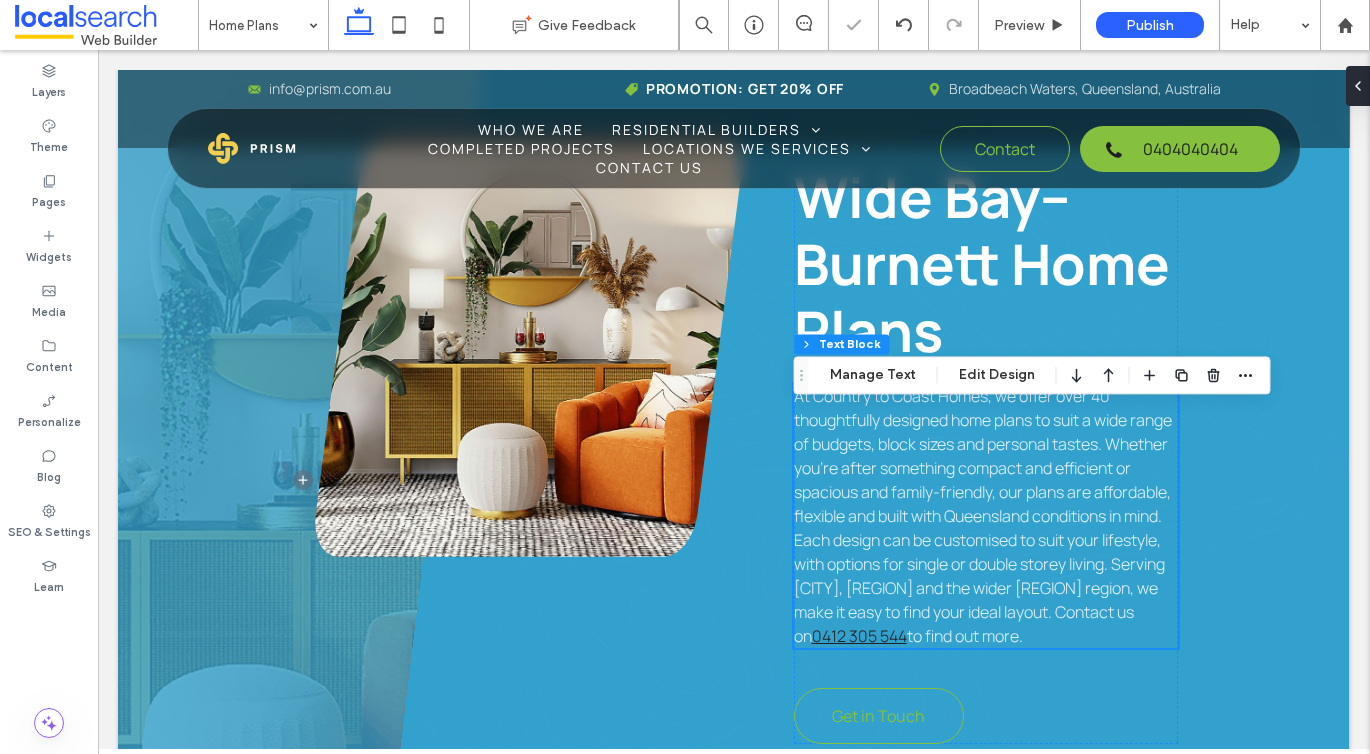 scroll, scrollTop: 1206, scrollLeft: 0, axis: vertical 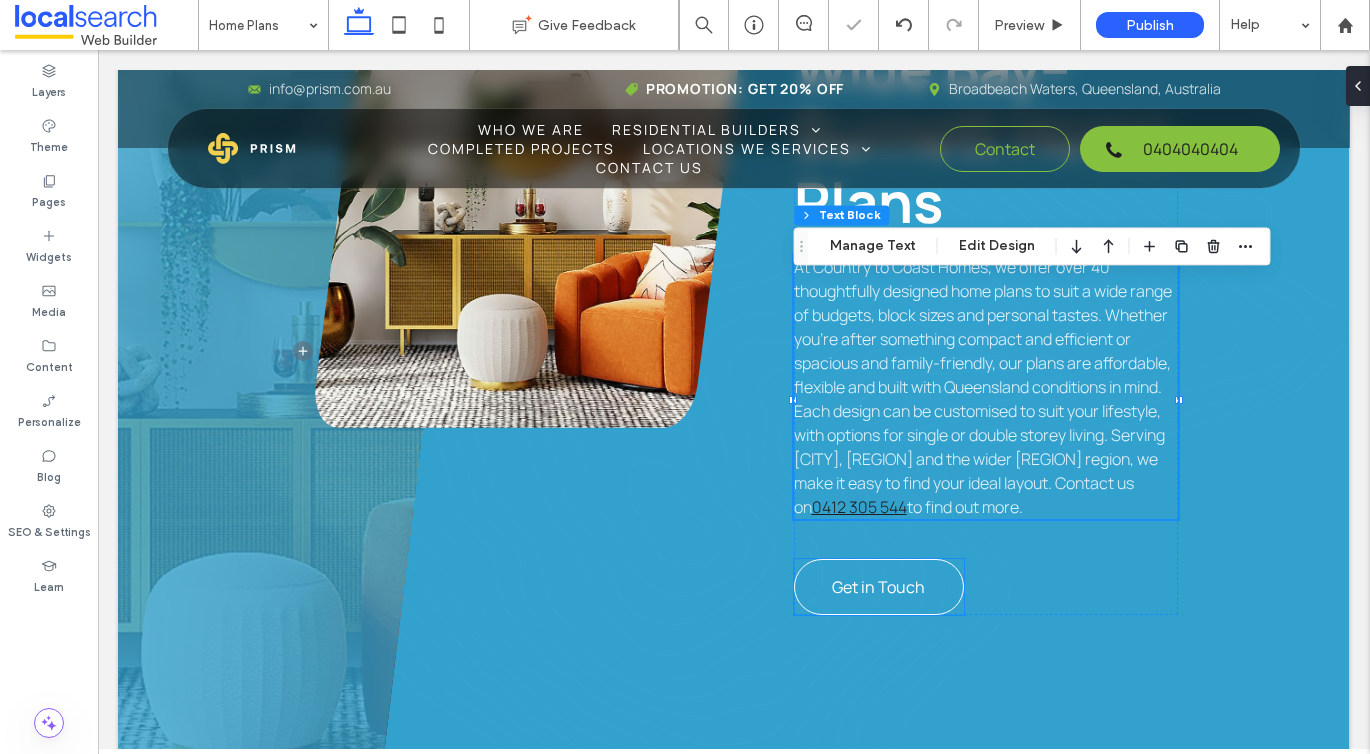 click on "Get in Touch" at bounding box center (878, 587) 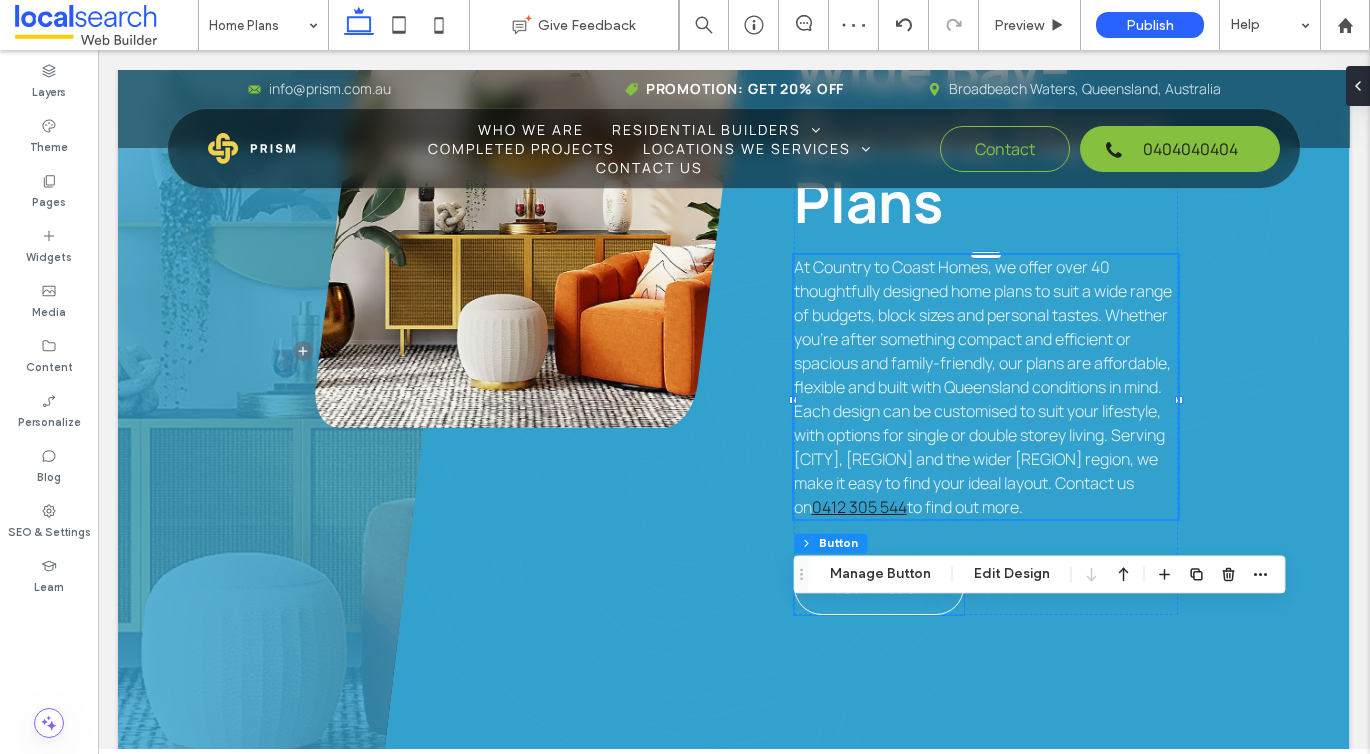 click on "Get in Touch" at bounding box center (879, 587) 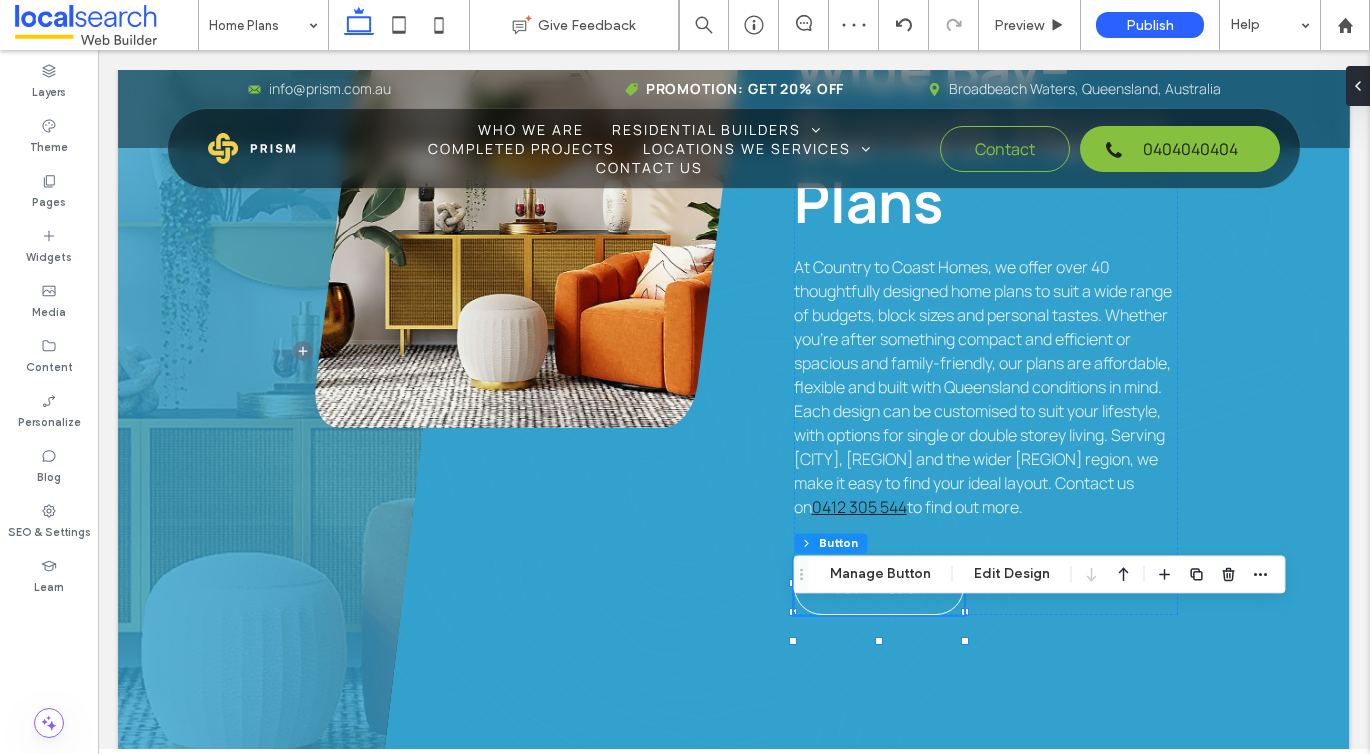 type on "**" 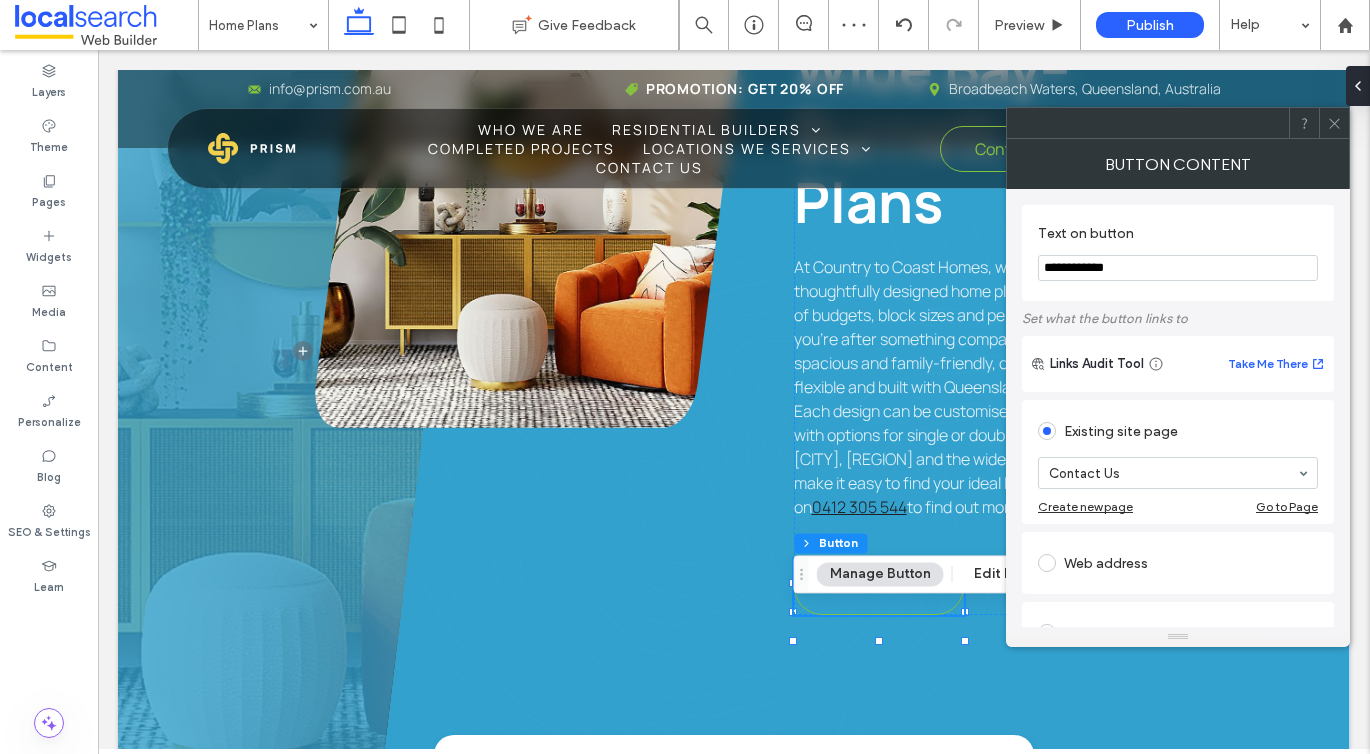 click on "**********" at bounding box center [1178, 268] 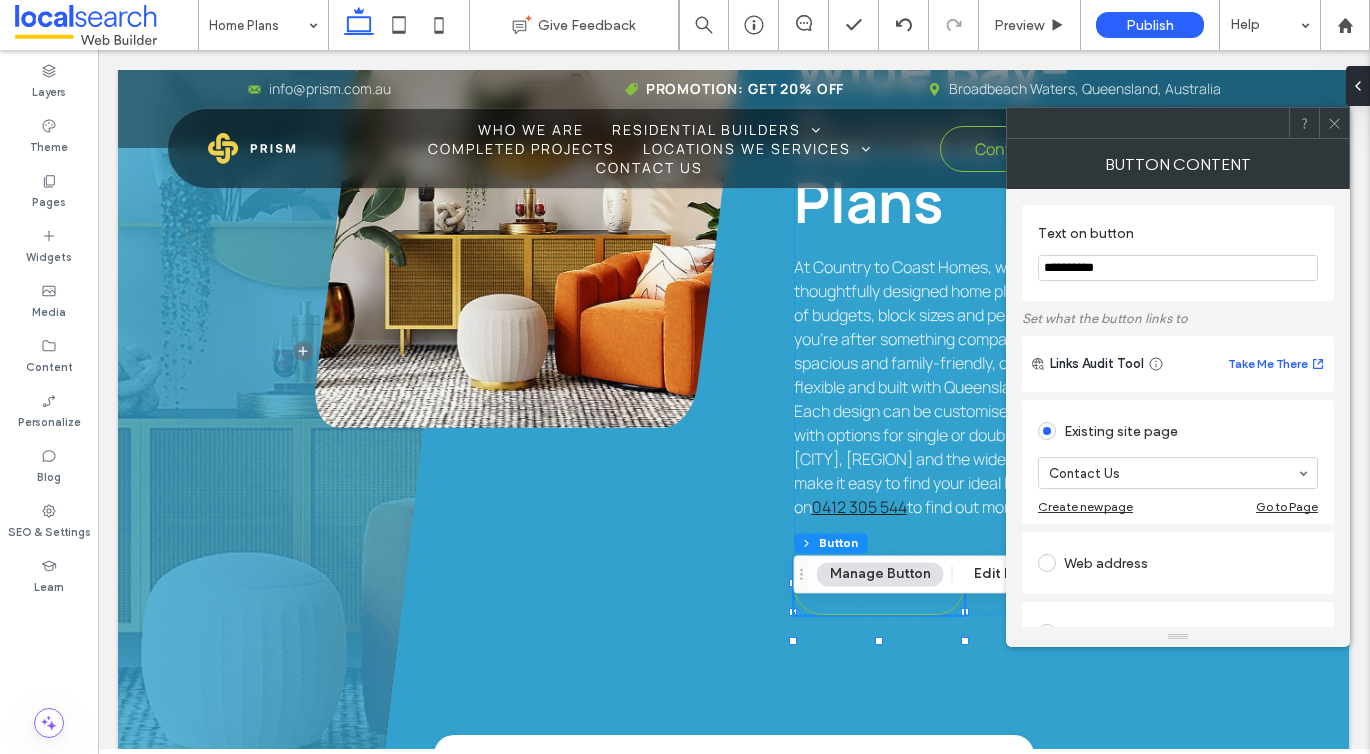 type on "**********" 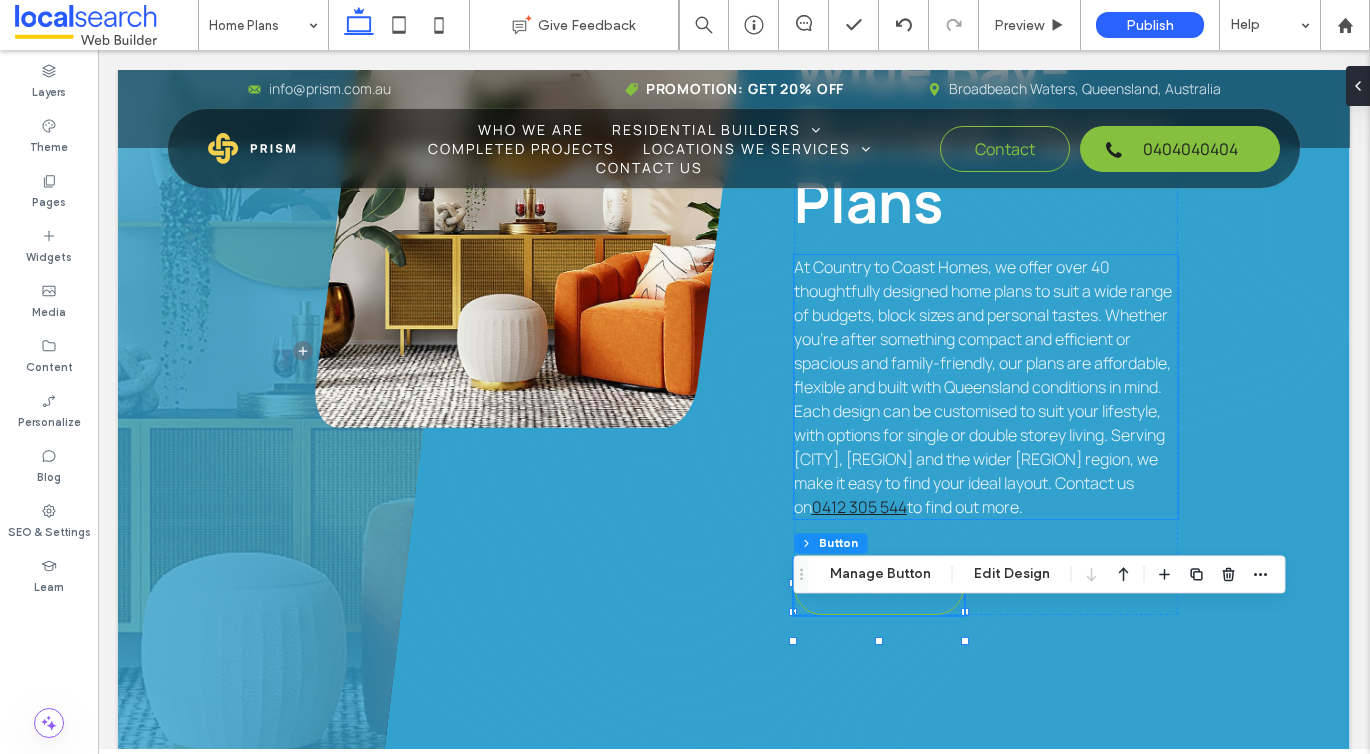click on "At Country to Coast Homes, we offer over 40 thoughtfully designed home plans to suit a wide range of budgets, block sizes and personal tastes. Whether you’re after something compact and efficient or spacious and family-friendly, our plans are affordable, flexible and built with Queensland conditions in mind. Each design can be customised to suit your lifestyle, with options for single or double storey living. Serving Bundaberg, Burnett, Childers and the wider Wide Bay–Burnett region, we make it easy to find your ideal layout. Contact us on" at bounding box center [983, 387] 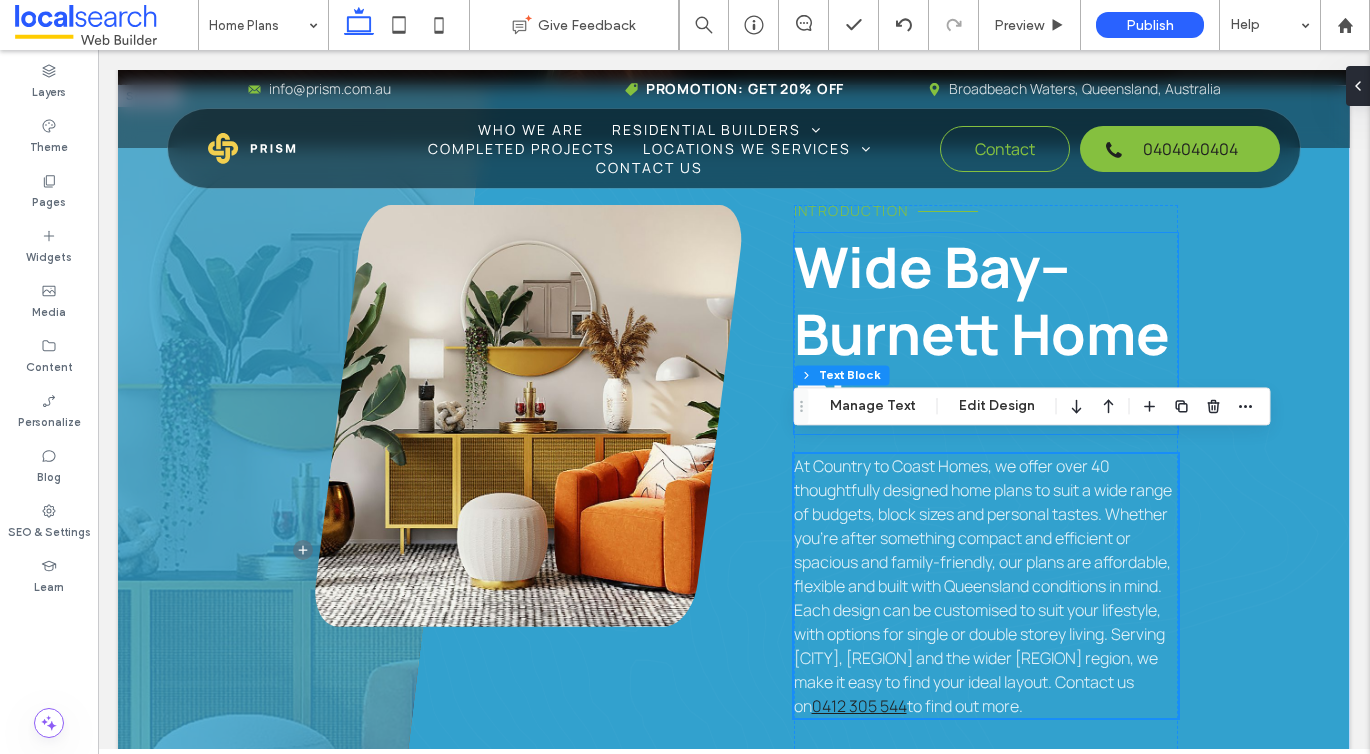 scroll, scrollTop: 1003, scrollLeft: 0, axis: vertical 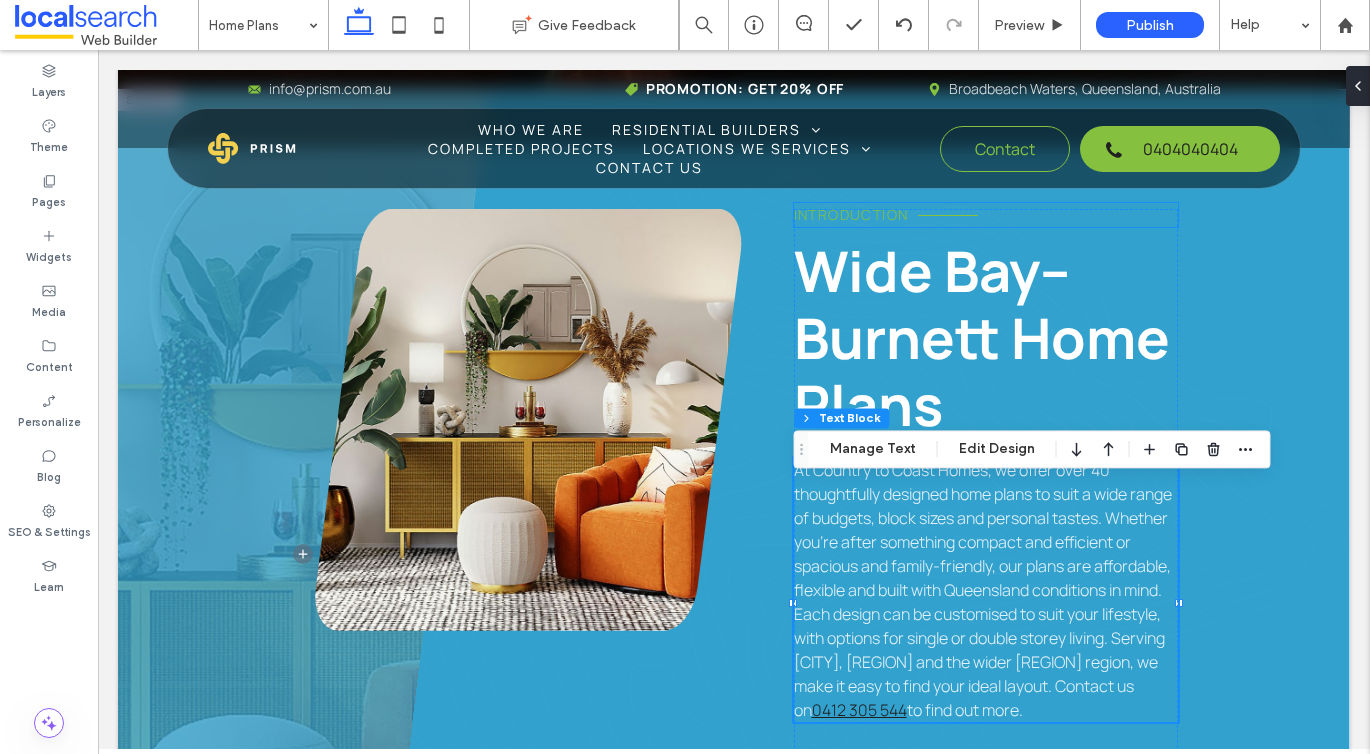 click on "Introduction" at bounding box center (851, 214) 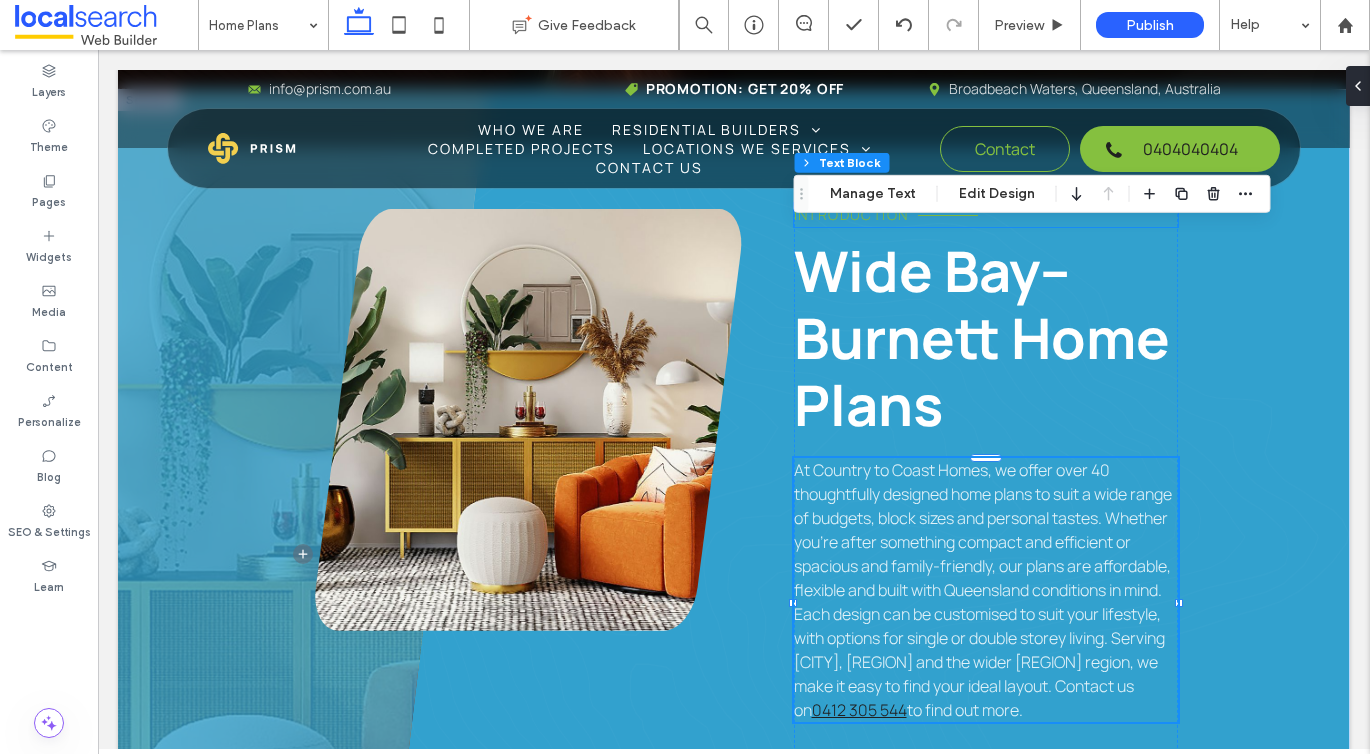 click on "Introduction" at bounding box center (986, 215) 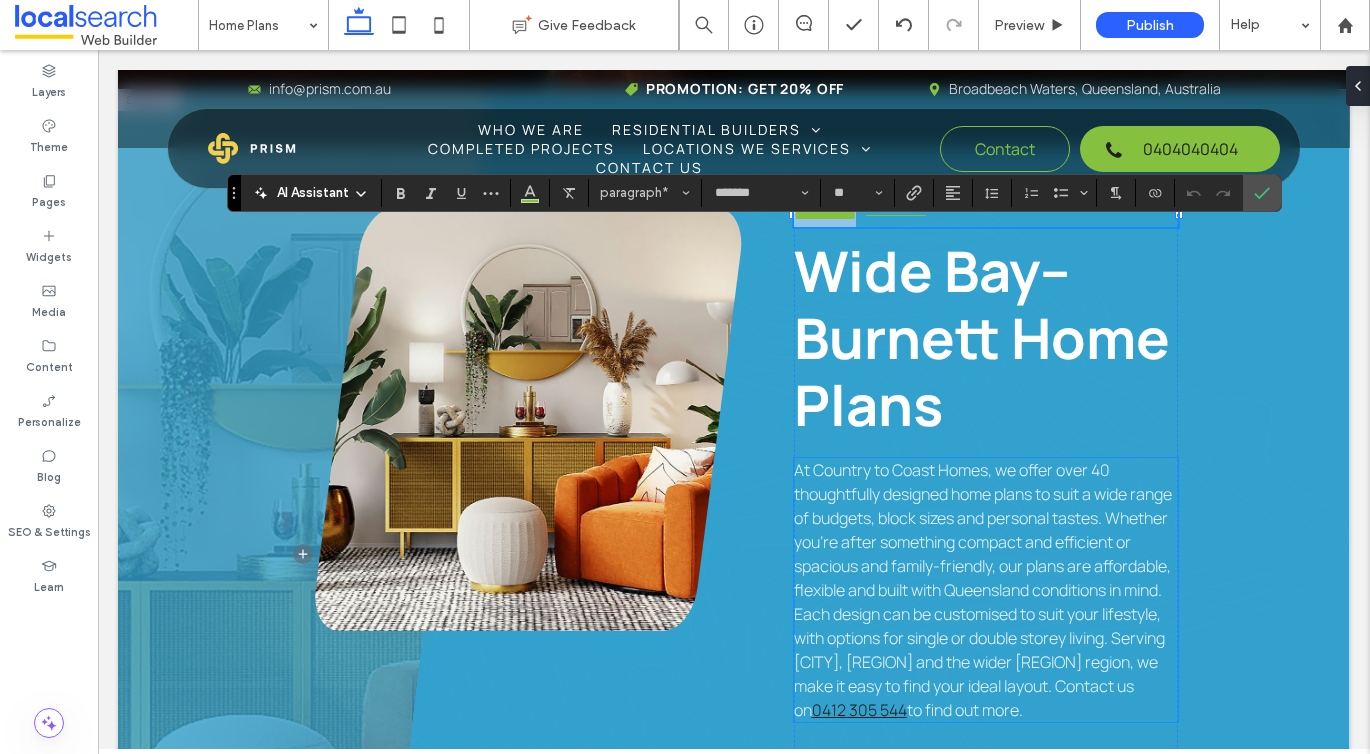 click on "At Country to Coast Homes, we offer over 40 thoughtfully designed home plans to suit a wide range of budgets, block sizes and personal tastes. Whether you’re after something compact and efficient or spacious and family-friendly, our plans are affordable, flexible and built with Queensland conditions in mind. Each design can be customised to suit your lifestyle, with options for single or double storey living. Serving Bundaberg, Burnett, Childers and the wider Wide Bay–Burnett region, we make it easy to find your ideal layout. Contact us on" at bounding box center [983, 590] 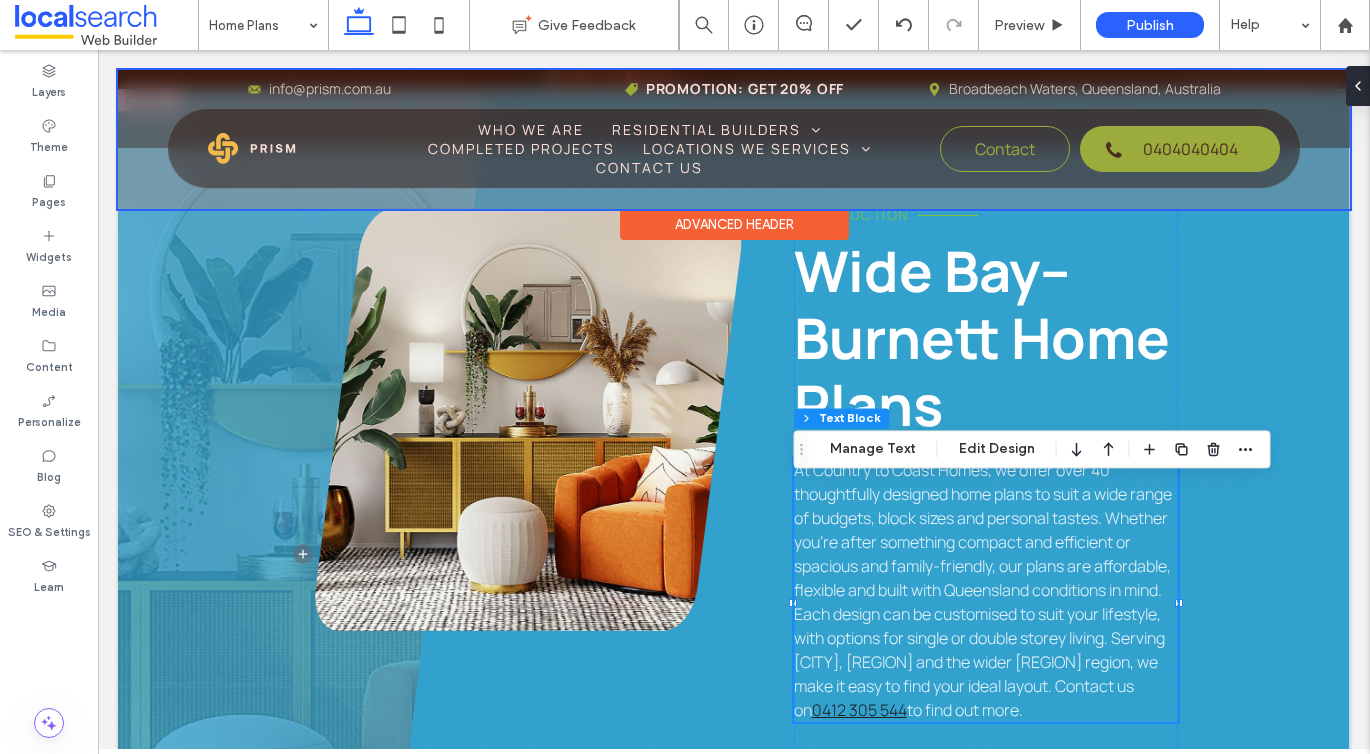 click on "Advanced Header" at bounding box center [734, 224] 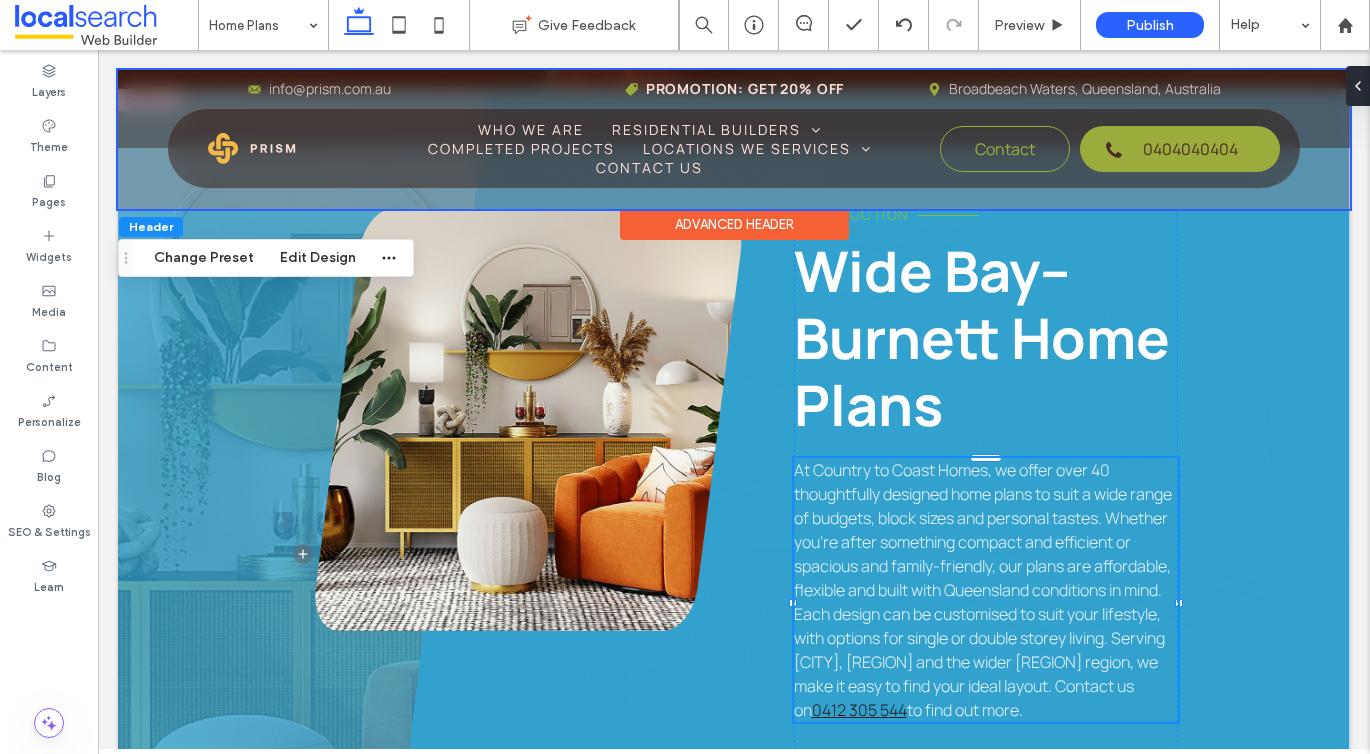 click on "Advanced Header" at bounding box center [734, 224] 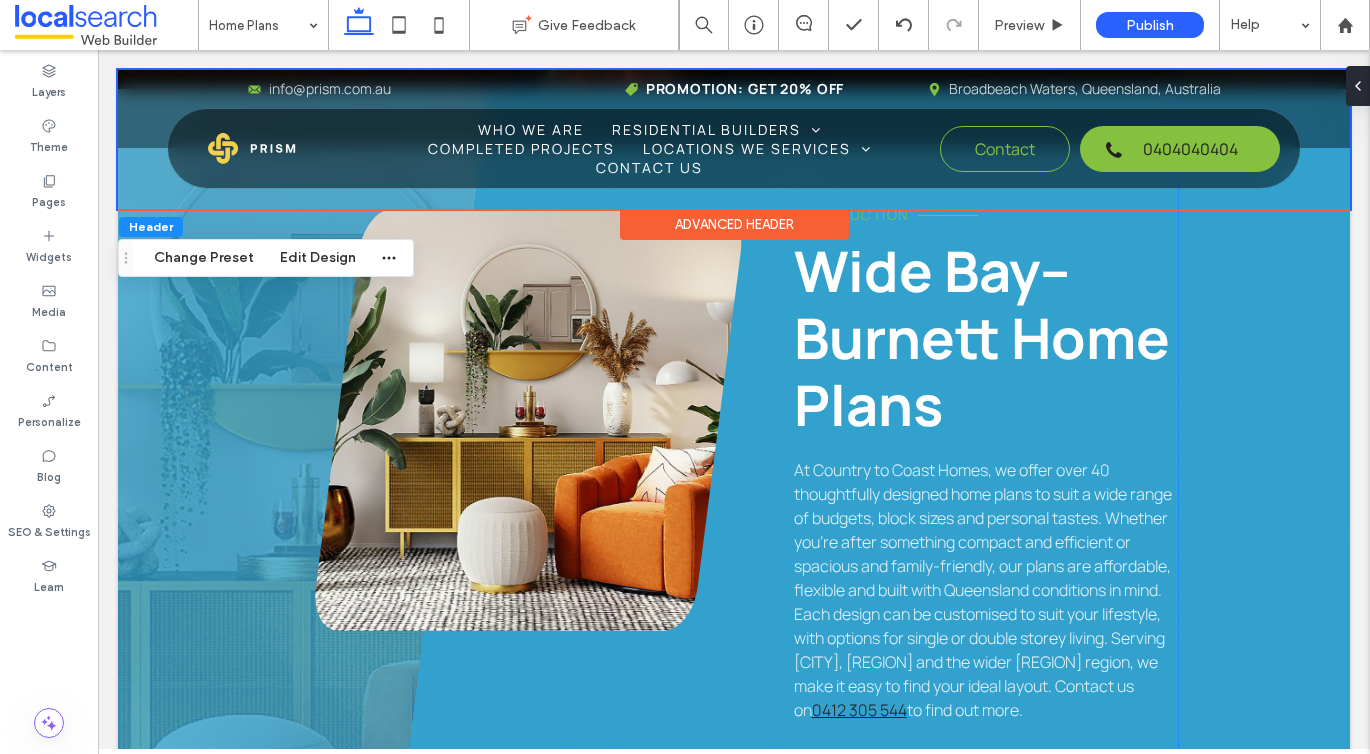 click on "Introduction" at bounding box center (851, 214) 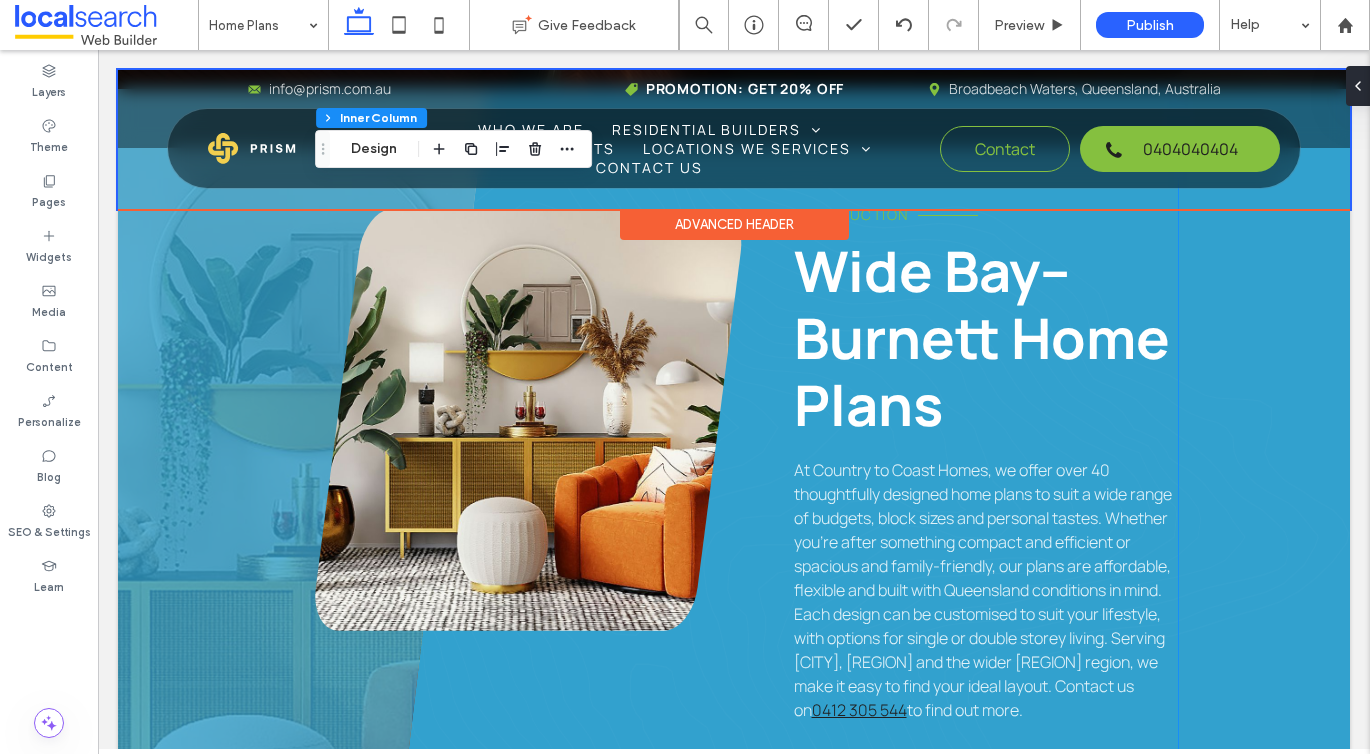 click on "Introduction" at bounding box center (851, 214) 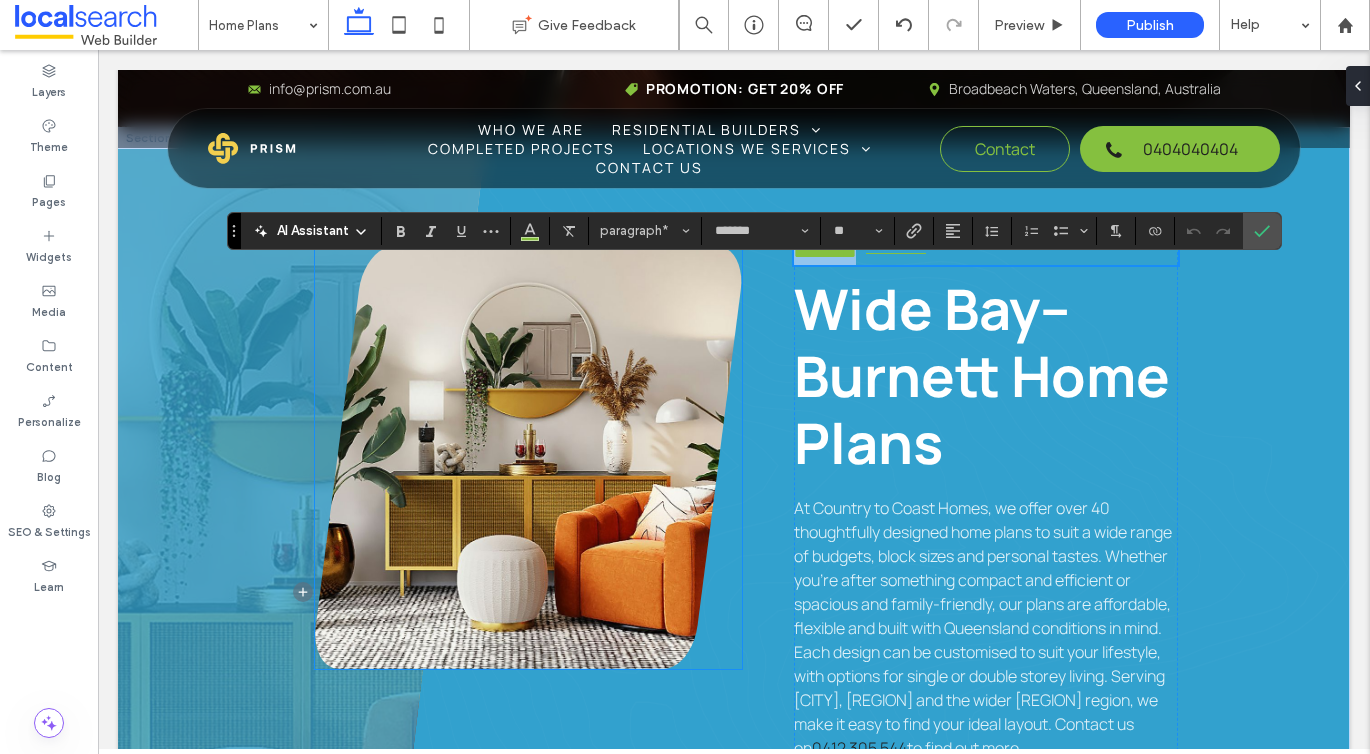scroll, scrollTop: 986, scrollLeft: 0, axis: vertical 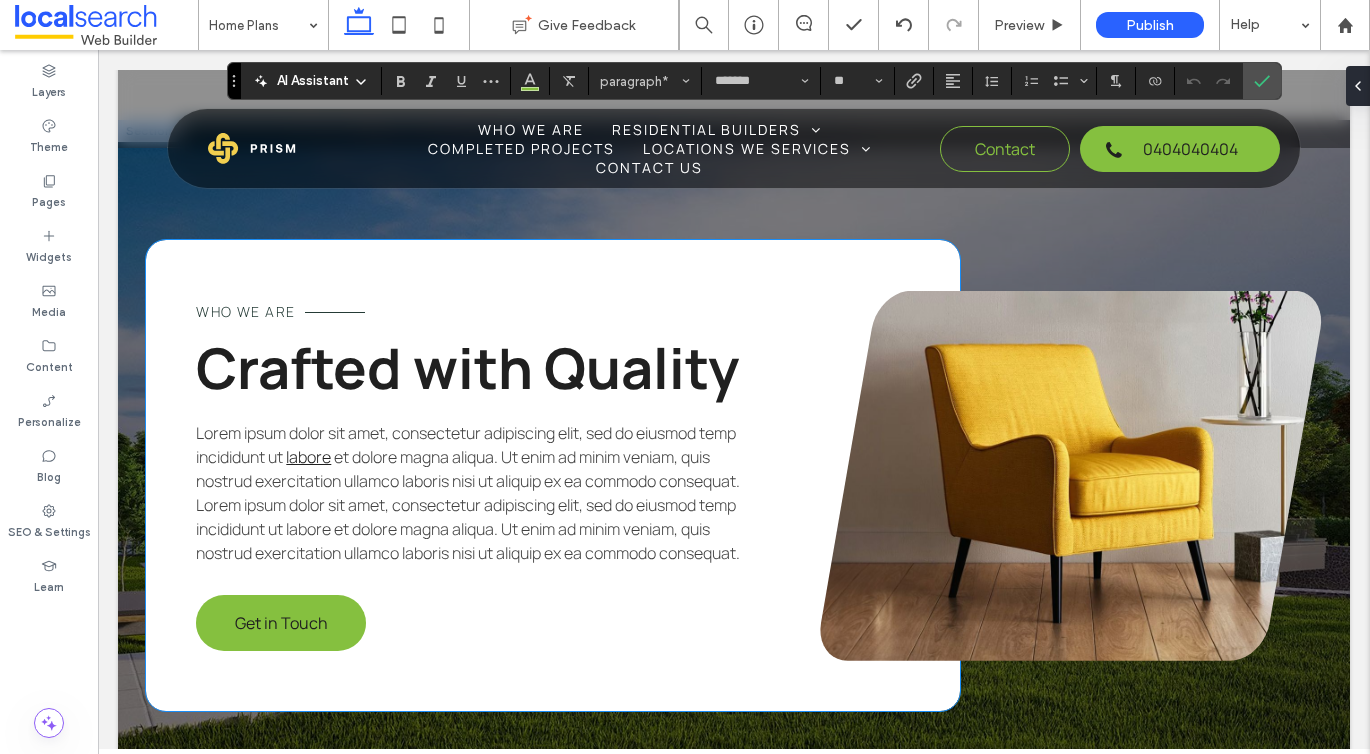 click on "Who We Are" at bounding box center (245, 311) 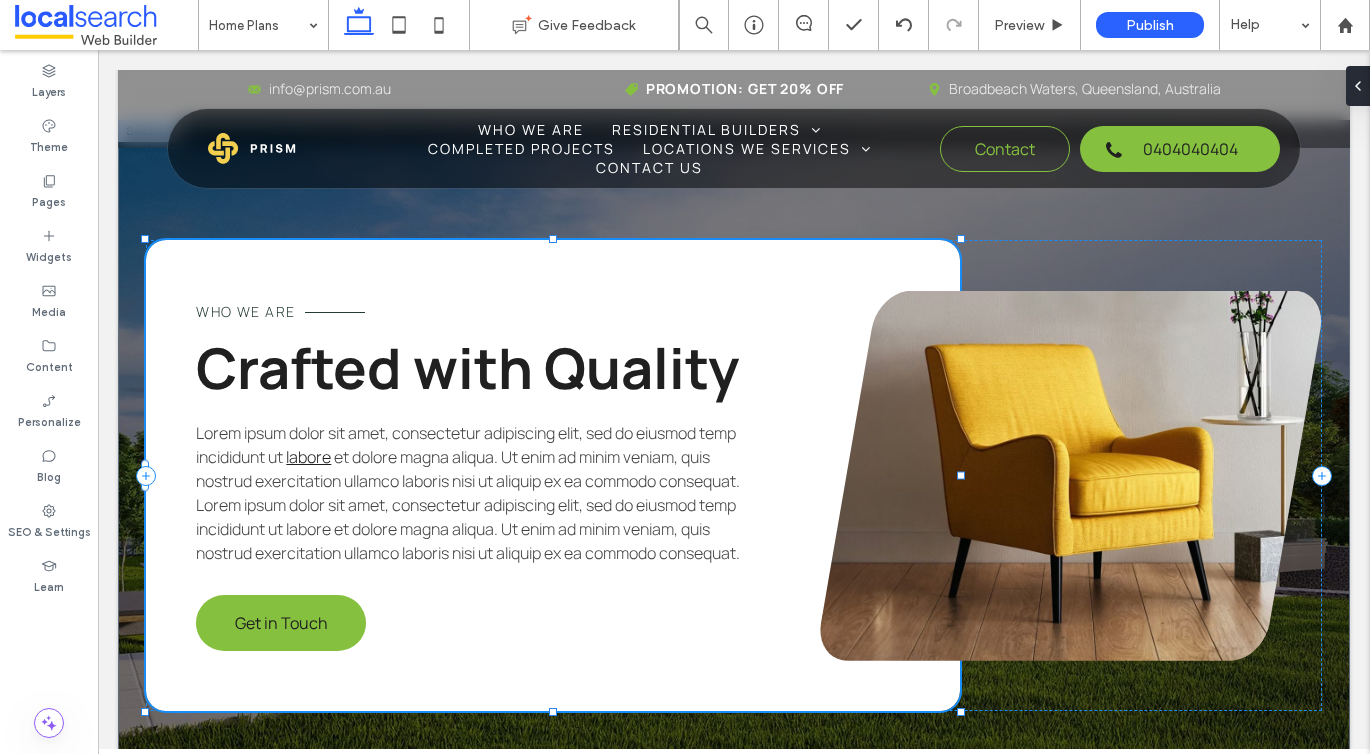 click on "Who We Are" at bounding box center (245, 311) 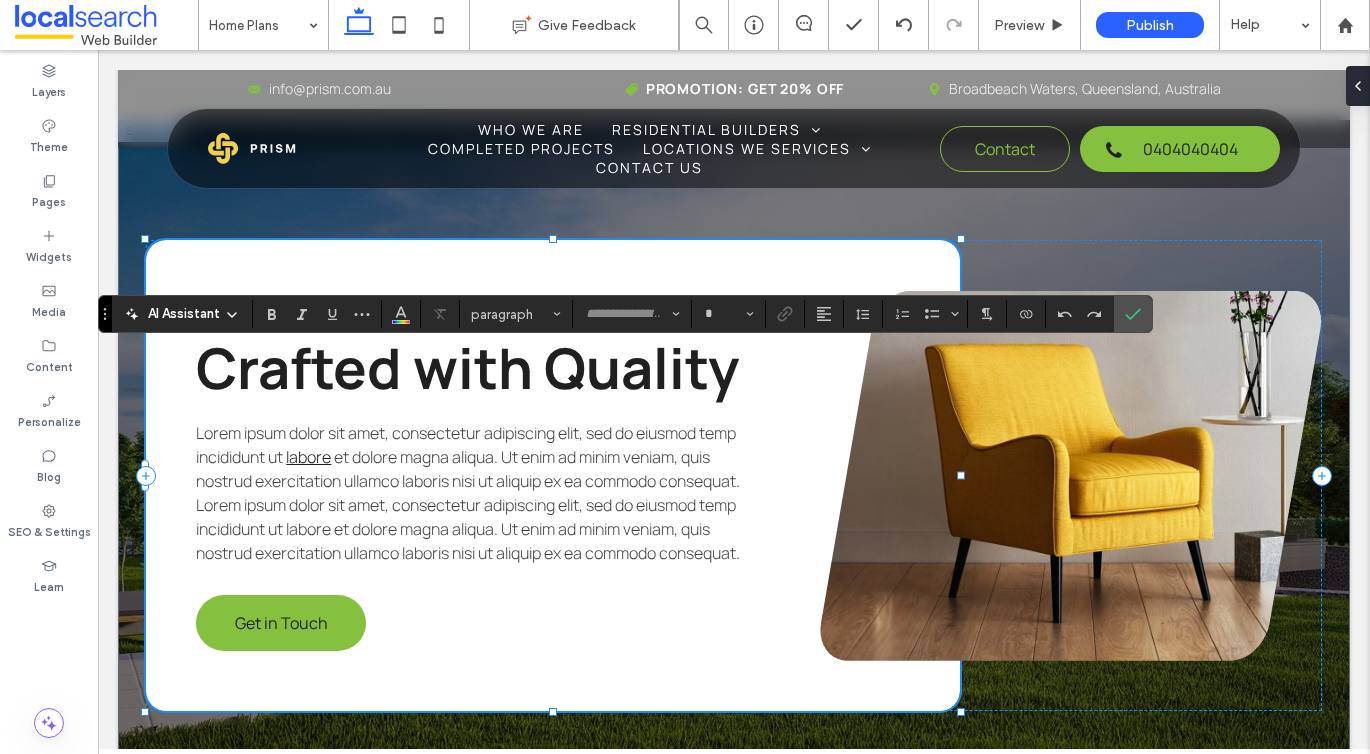 type on "*******" 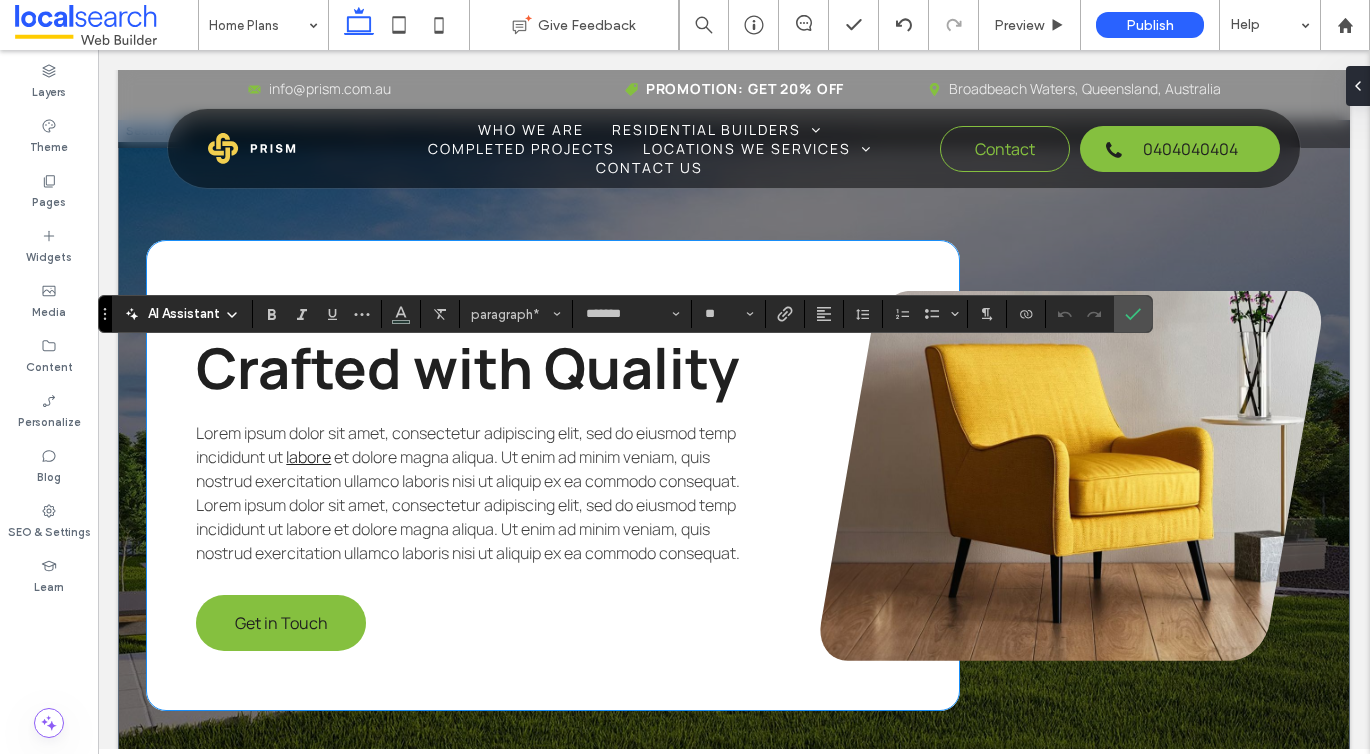 type 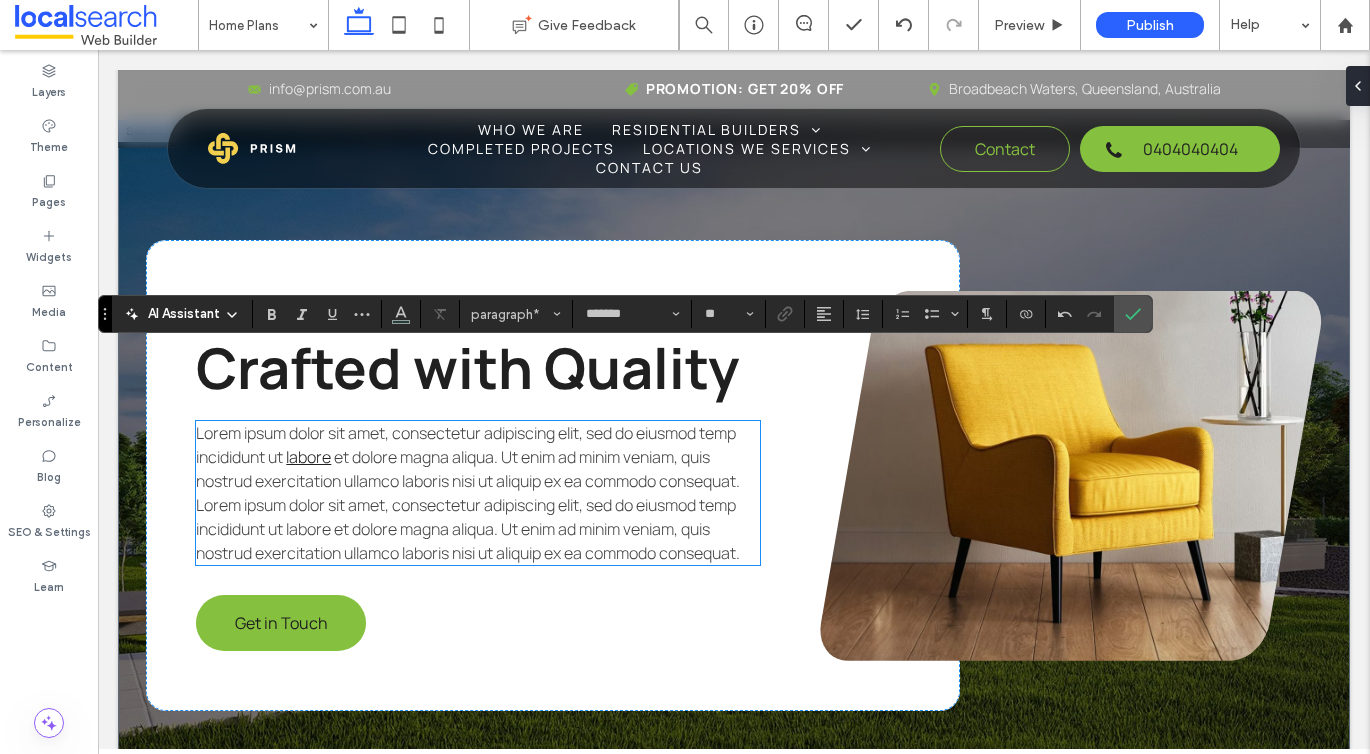 click on "et dolore magna aliqua. Ut enim ad minim veniam, quis nostrud exercitation ullamco laboris nisi ut aliquip ex ea commodo consequat. Lorem ipsum dolor sit amet, consectetur adipiscing elit, sed do eiusmod temp incididunt ut labore et dolore magna aliqua. Ut enim ad minim veniam, quis nostrud exercitation ullamco laboris nisi ut aliquip ex ea commodo consequat." at bounding box center (468, 505) 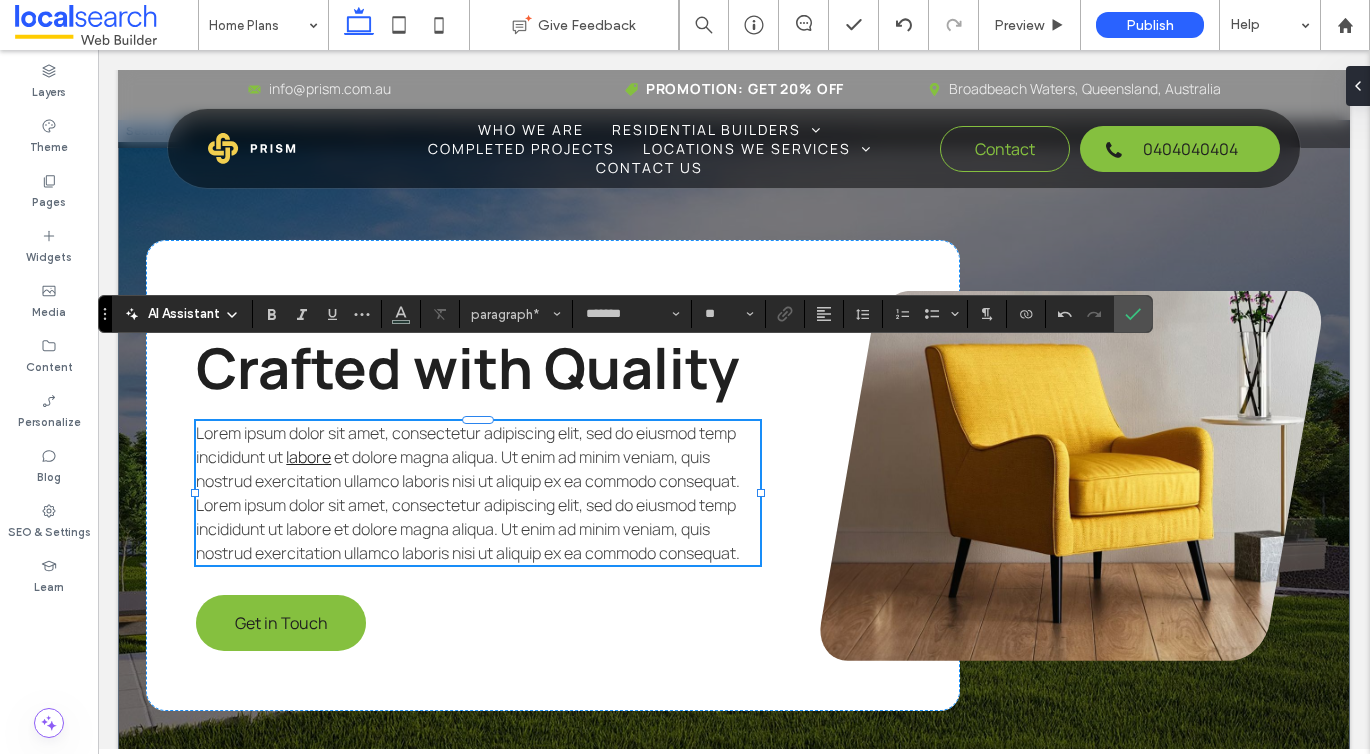 click on "Lorem ipsum dolor sit amet, consectetur adipiscing elit, sed do eiusmod temp incididunt ut
labore   et dolore magna aliqua. Ut enim ad minim veniam, quis nostrud exercitation ullamco laboris nisi ut aliquip ex ea commodo consequat. Lorem ipsum dolor sit amet, consectetur adipiscing elit, sed do eiusmod temp incididunt ut labore et dolore magna aliqua. Ut enim ad minim veniam, quis nostrud exercitation ullamco laboris nisi ut aliquip ex ea commodo consequat." at bounding box center (478, 493) 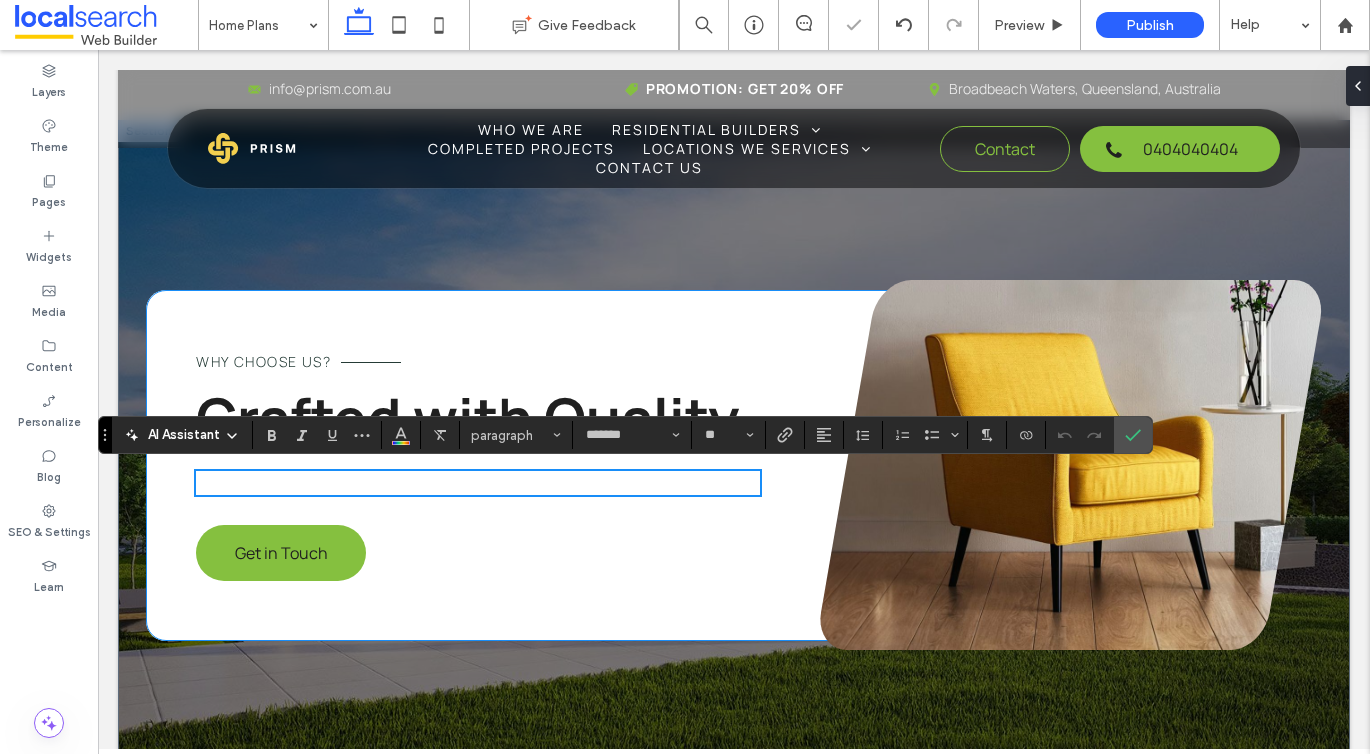 scroll, scrollTop: 2898, scrollLeft: 0, axis: vertical 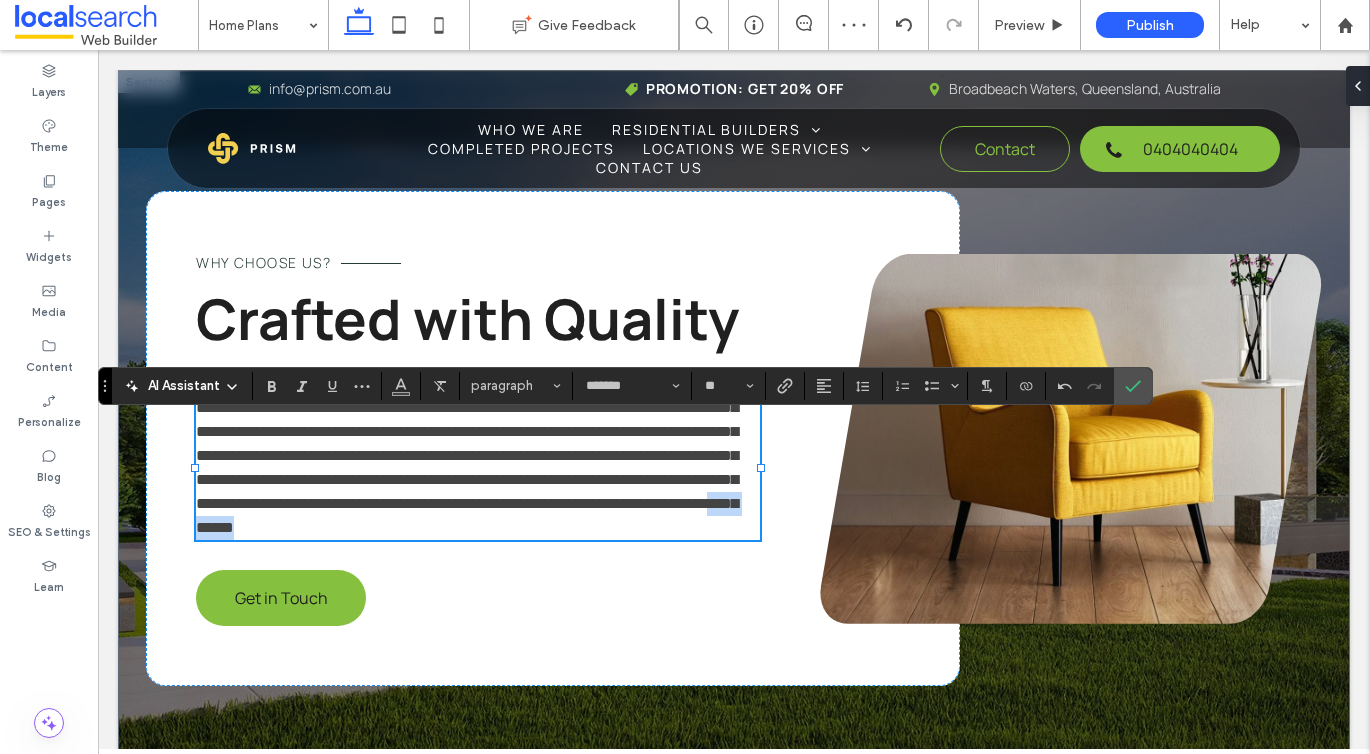 drag, startPoint x: 743, startPoint y: 596, endPoint x: 727, endPoint y: 581, distance: 21.931713 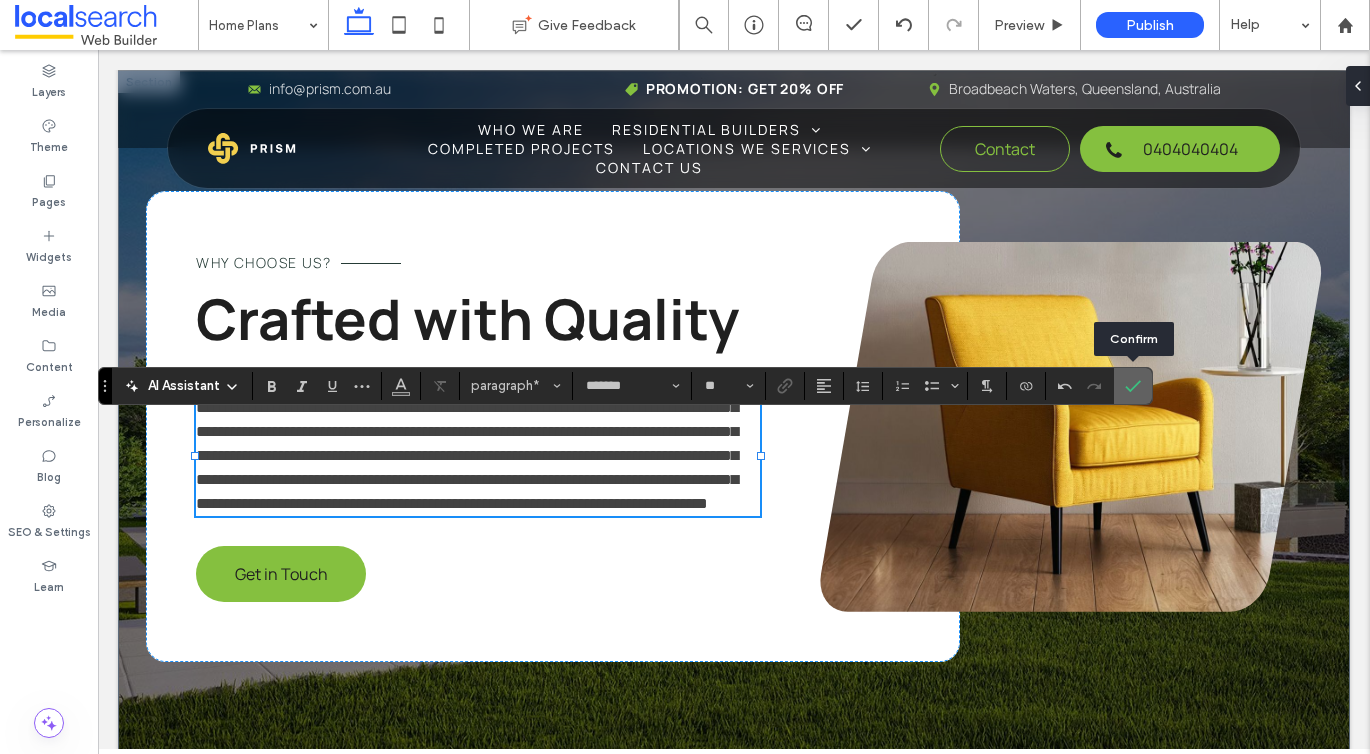 click 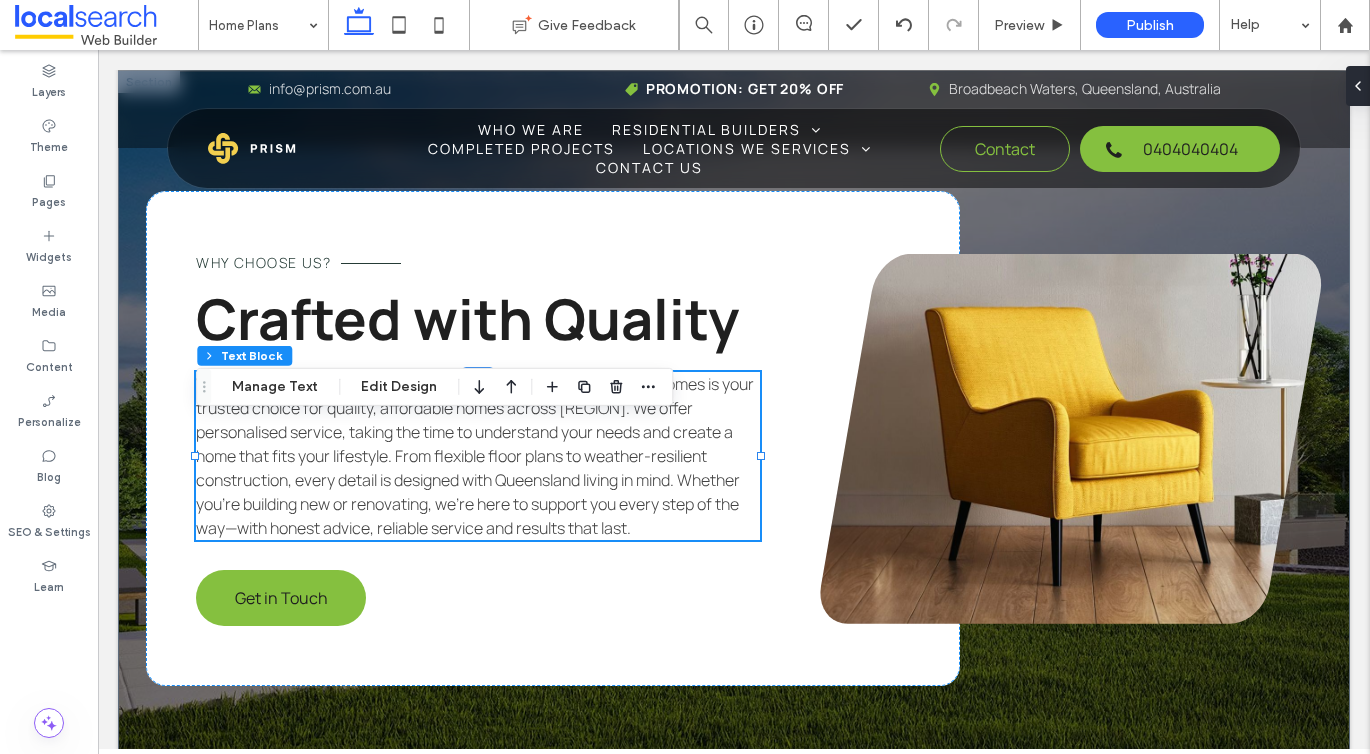 click on "With over 20 years of local building experience, Country to Coast Homes is your trusted choice for quality, affordable homes across Wide Bay–Burnett. We offer personalised service, taking the time to understand your needs and create a home that fits your lifestyle. From flexible floor plans to weather-resilient construction, every detail is designed with Queensland living in mind. Whether you’re building new or renovating, we’re here to support you every step of the way—with honest advice, reliable service and results that last." at bounding box center [475, 456] 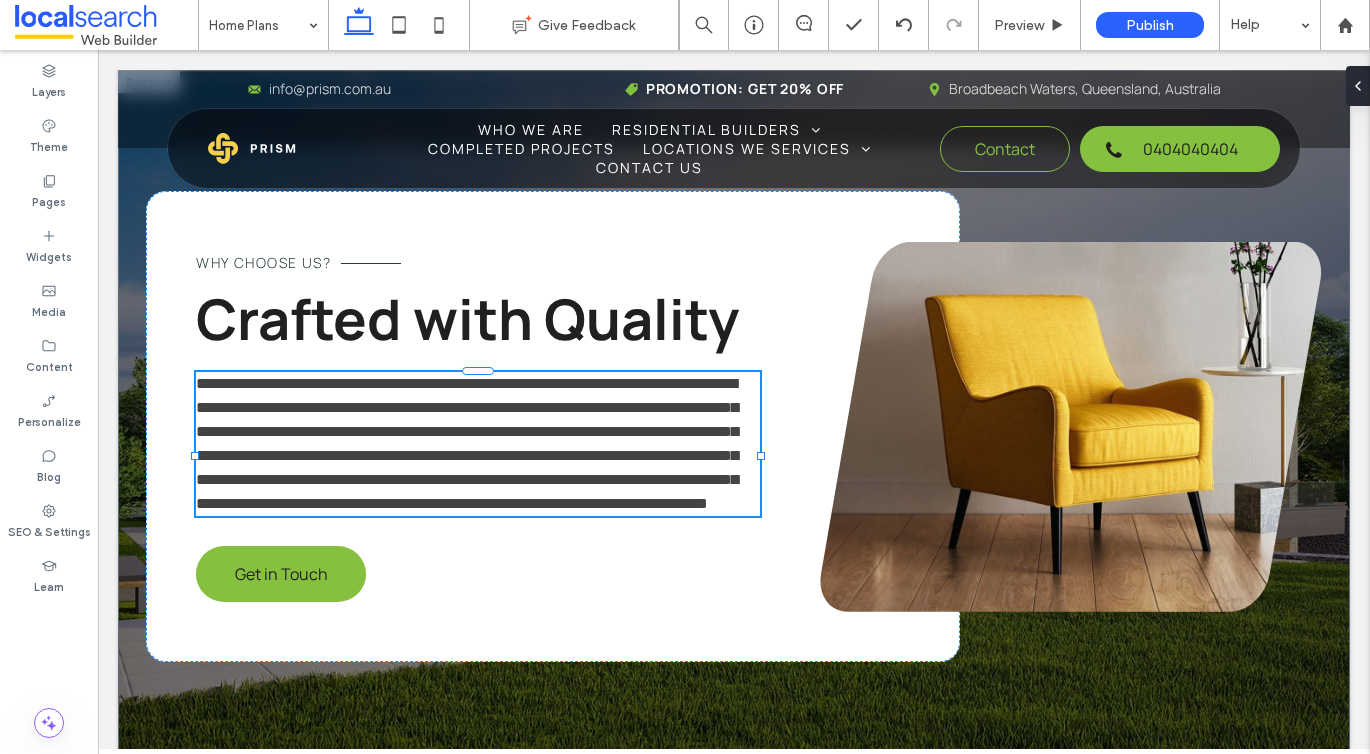 type on "*******" 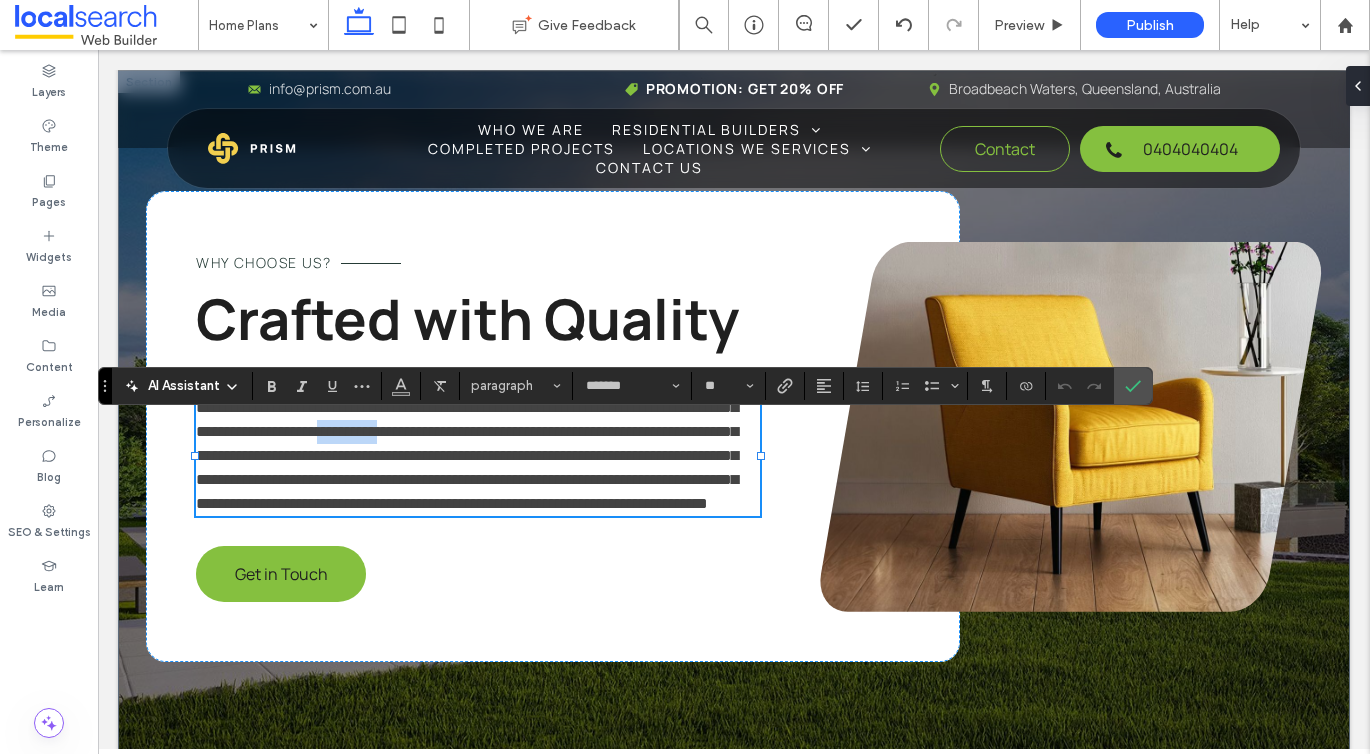 click on "**********" at bounding box center [467, 443] 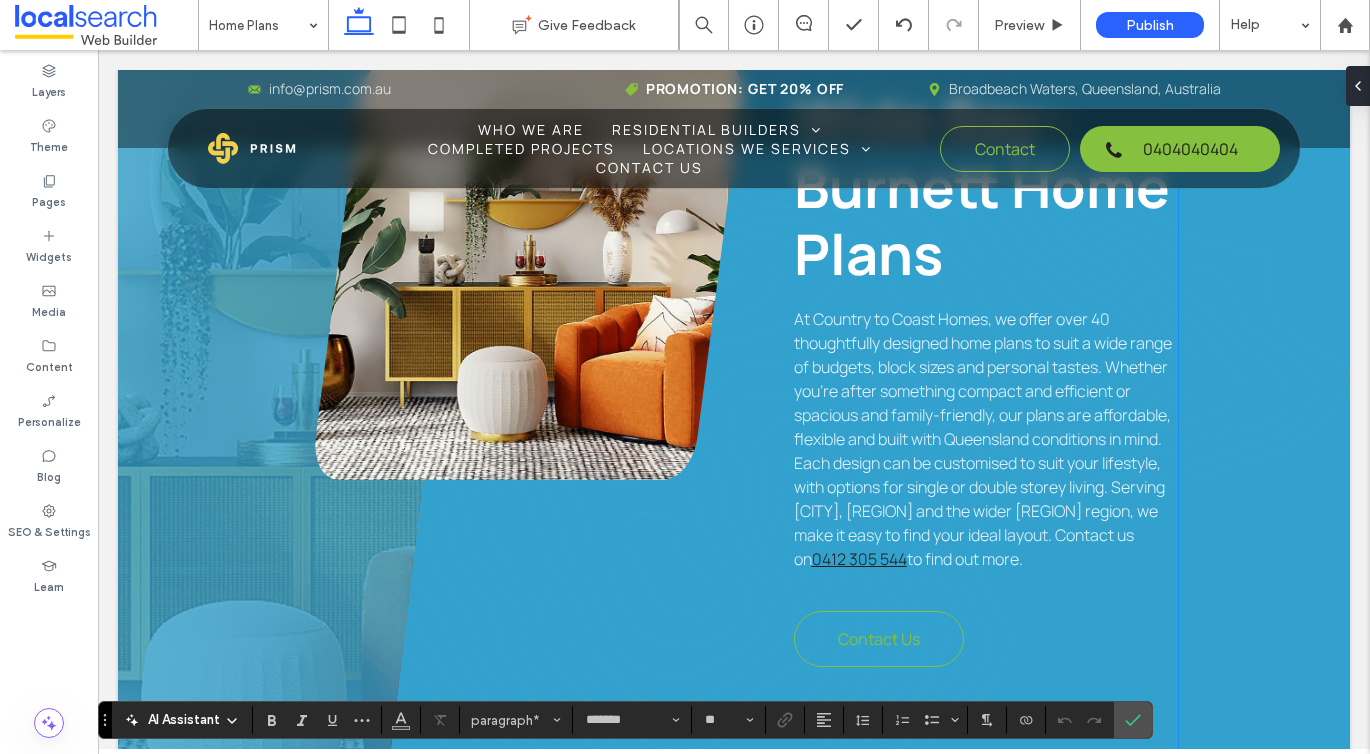 scroll, scrollTop: 1193, scrollLeft: 0, axis: vertical 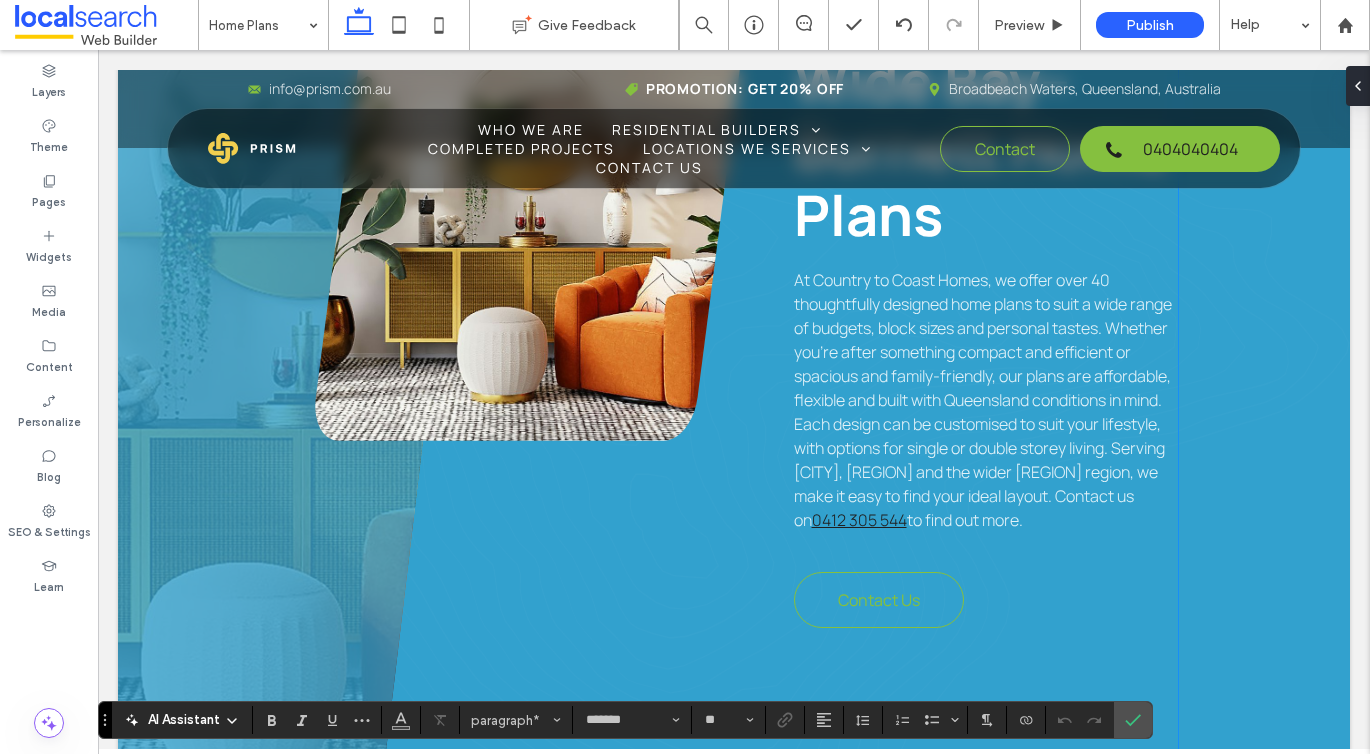click on "At Country to Coast Homes, we offer over 40 thoughtfully designed home plans to suit a wide range of budgets, block sizes and personal tastes. Whether you’re after something compact and efficient or spacious and family-friendly, our plans are affordable, flexible and built with Queensland conditions in mind. Each design can be customised to suit your lifestyle, with options for single or double storey living. Serving Bundaberg, Burnett, Childers and the wider Wide Bay–Burnett region, we make it easy to find your ideal layout. Contact us on" at bounding box center [983, 400] 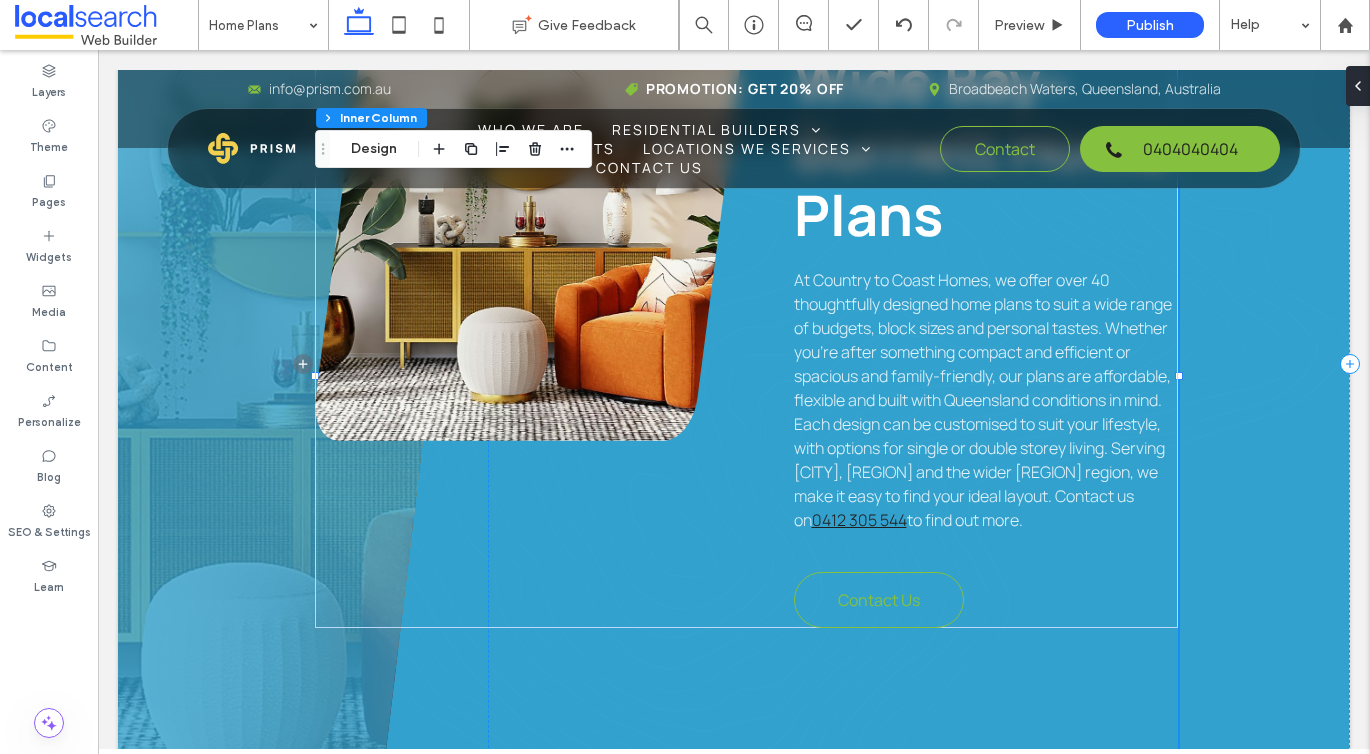 click on "At Country to Coast Homes, we offer over 40 thoughtfully designed home plans to suit a wide range of budgets, block sizes and personal tastes. Whether you’re after something compact and efficient or spacious and family-friendly, our plans are affordable, flexible and built with Queensland conditions in mind. Each design can be customised to suit your lifestyle, with options for single or double storey living. Serving Bundaberg, Burnett, Childers and the wider Wide Bay–Burnett region, we make it easy to find your ideal layout. Contact us on" at bounding box center [983, 400] 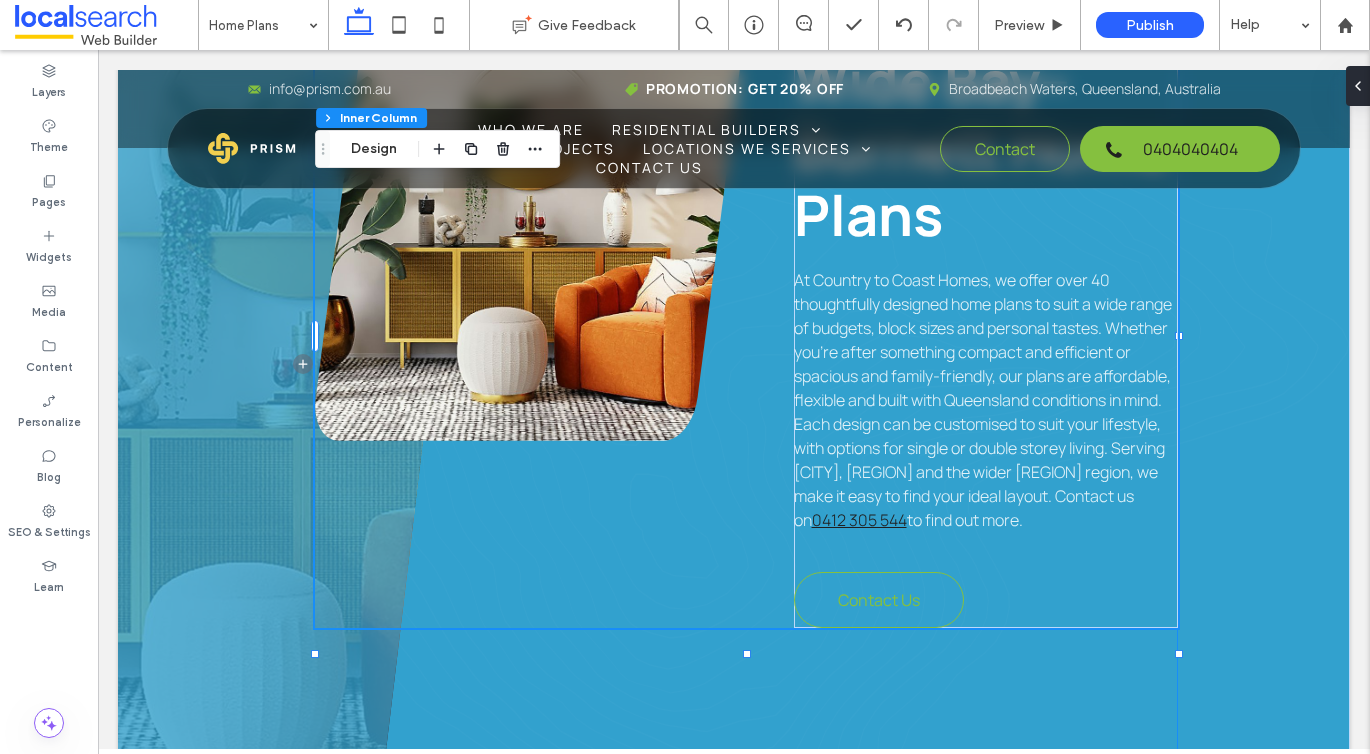 click on "At Country to Coast Homes, we offer over 40 thoughtfully designed home plans to suit a wide range of budgets, block sizes and personal tastes. Whether you’re after something compact and efficient or spacious and family-friendly, our plans are affordable, flexible and built with Queensland conditions in mind. Each design can be customised to suit your lifestyle, with options for single or double storey living. Serving Bundaberg, Burnett, Childers and the wider Wide Bay–Burnett region, we make it easy to find your ideal layout. Contact us on" at bounding box center [983, 400] 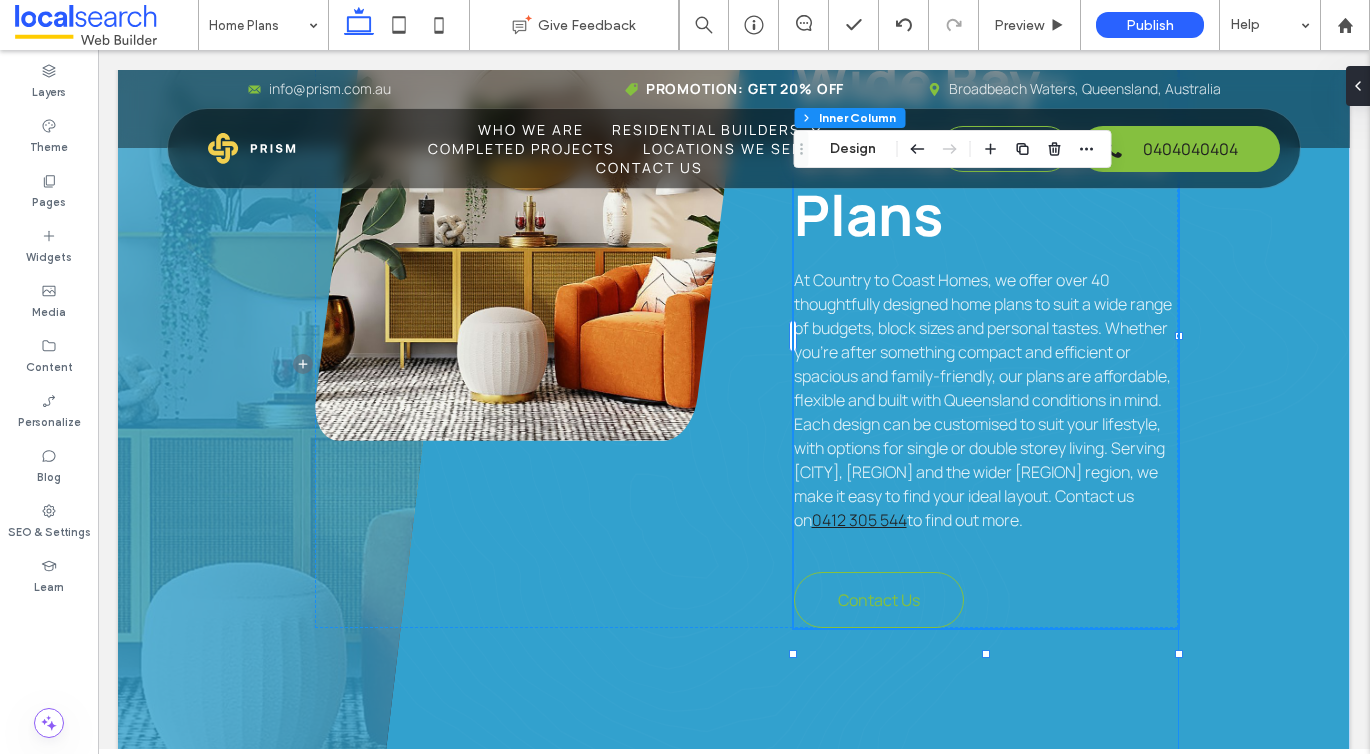 click on "At Country to Coast Homes, we offer over 40 thoughtfully designed home plans to suit a wide range of budgets, block sizes and personal tastes. Whether you’re after something compact and efficient or spacious and family-friendly, our plans are affordable, flexible and built with Queensland conditions in mind. Each design can be customised to suit your lifestyle, with options for single or double storey living. Serving Bundaberg, Burnett, Childers and the wider Wide Bay–Burnett region, we make it easy to find your ideal layout. Contact us on" at bounding box center (983, 400) 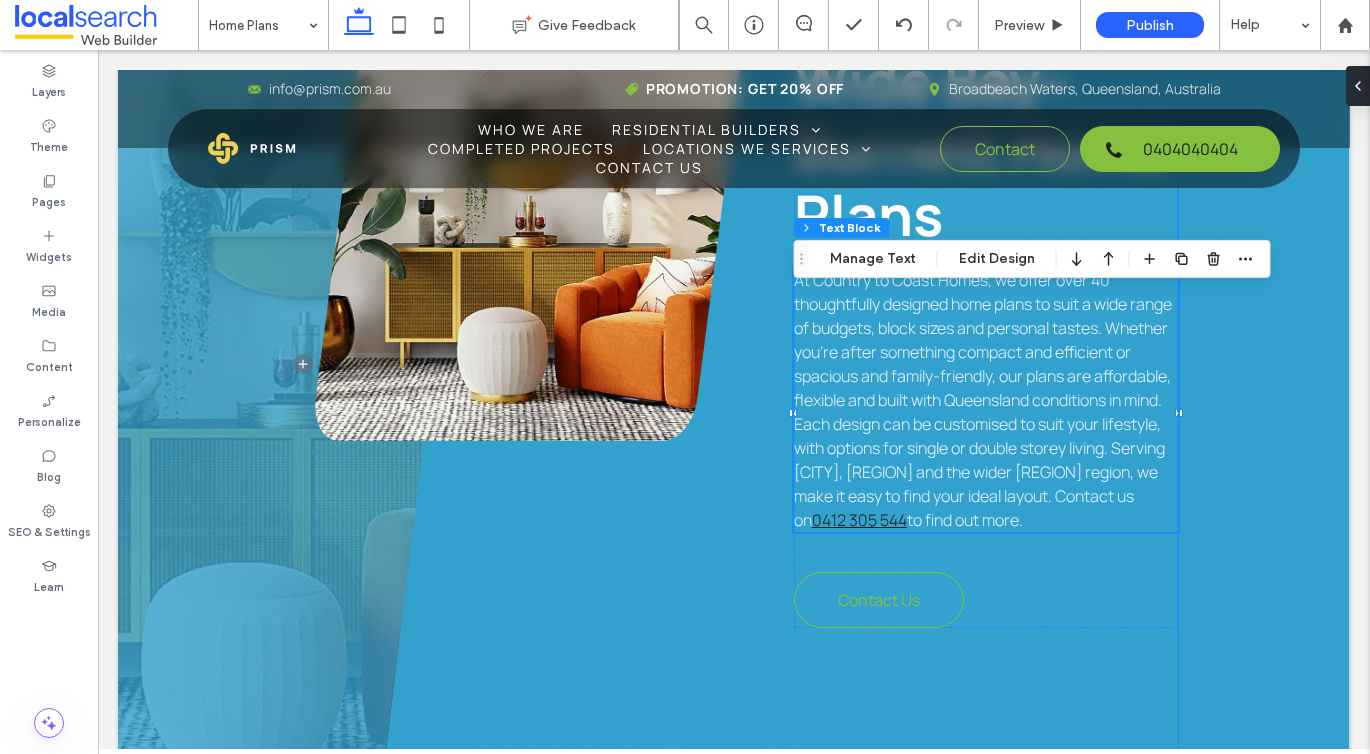 click on "At Country to Coast Homes, we offer over 40 thoughtfully designed home plans to suit a wide range of budgets, block sizes and personal tastes. Whether you’re after something compact and efficient or spacious and family-friendly, our plans are affordable, flexible and built with Queensland conditions in mind. Each design can be customised to suit your lifestyle, with options for single or double storey living. Serving Bundaberg, Burnett, Childers and the wider Wide Bay–Burnett region, we make it easy to find your ideal layout. Contact us on" at bounding box center [983, 400] 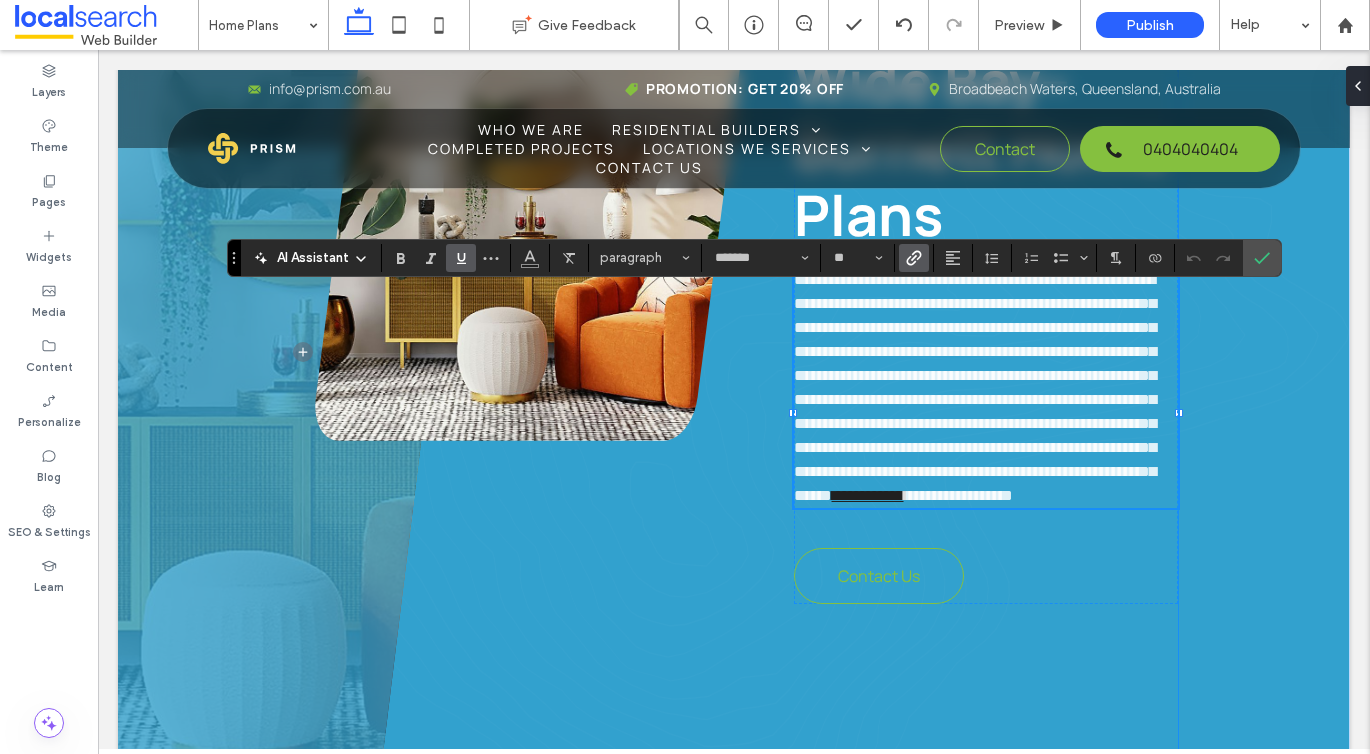 click on "**********" at bounding box center (975, 387) 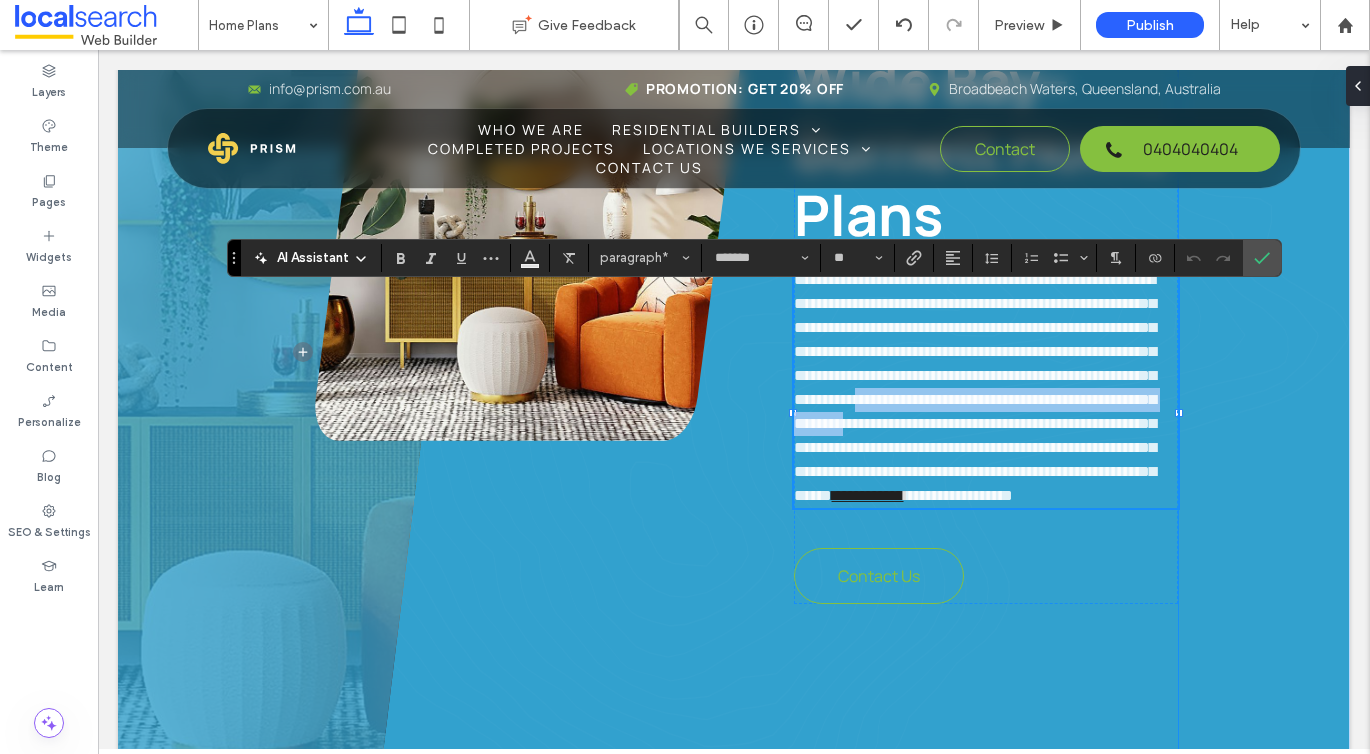 drag, startPoint x: 931, startPoint y: 449, endPoint x: 974, endPoint y: 468, distance: 47.010635 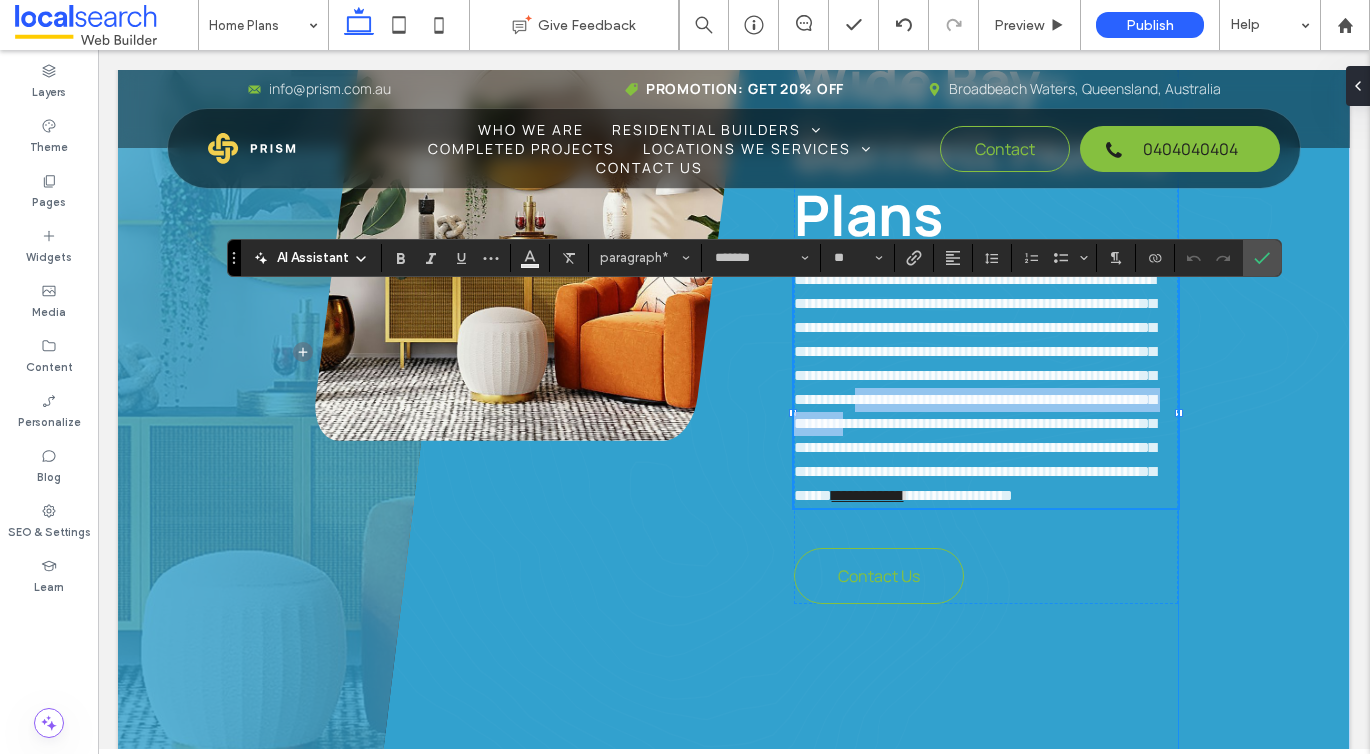 click on "**********" at bounding box center [975, 387] 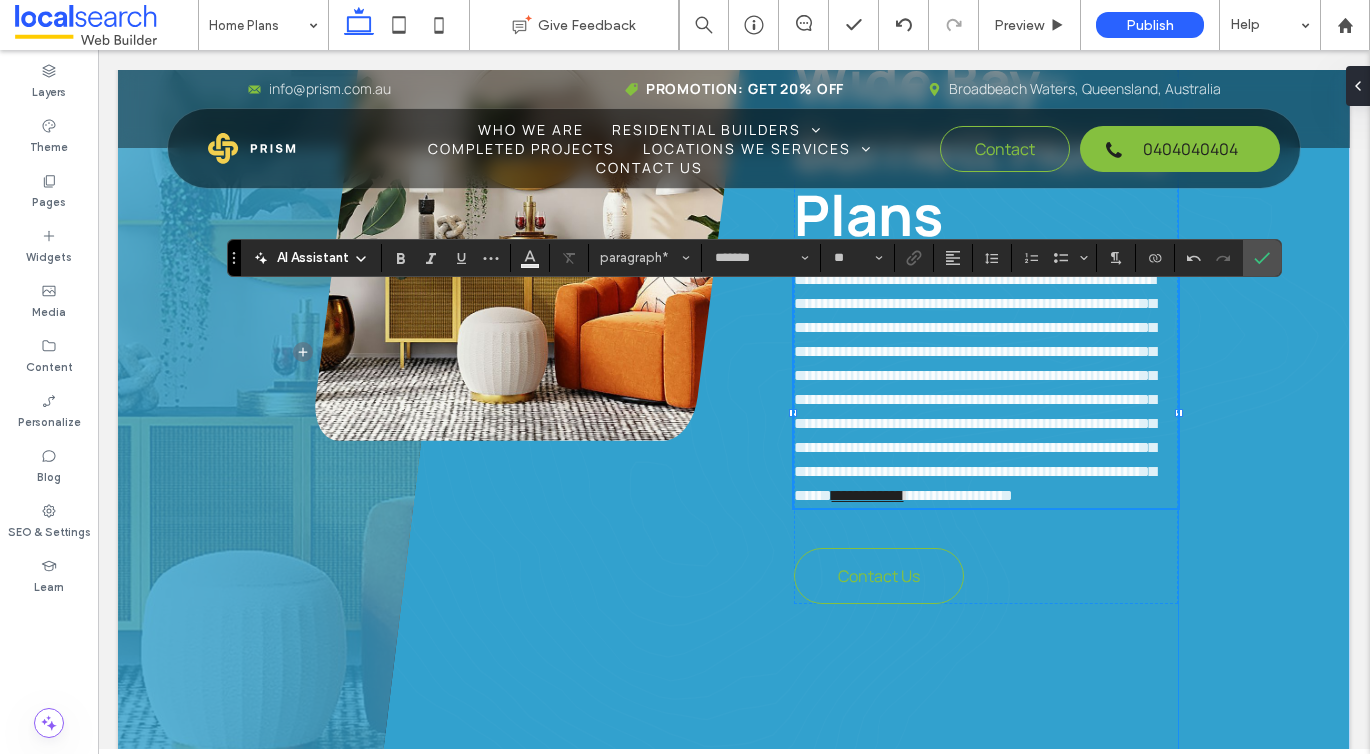 type 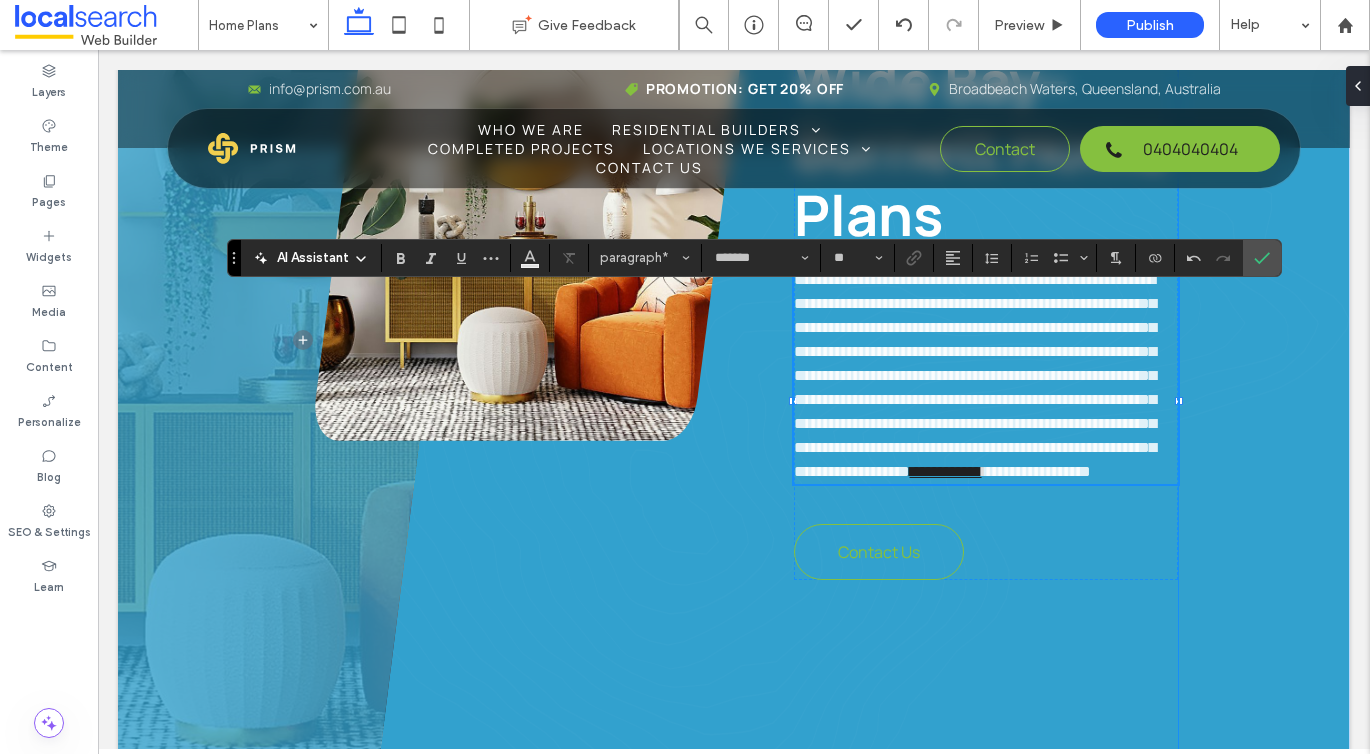 click on "**********" at bounding box center (975, 375) 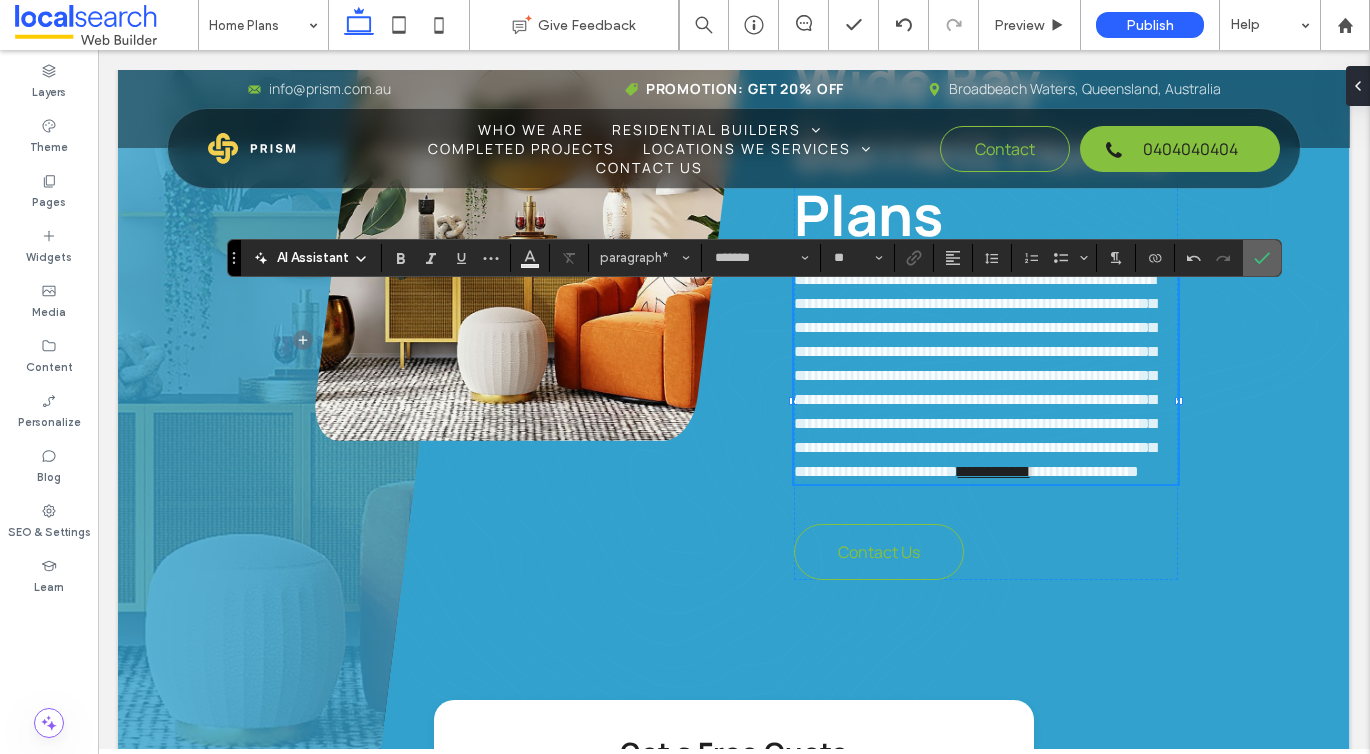 click 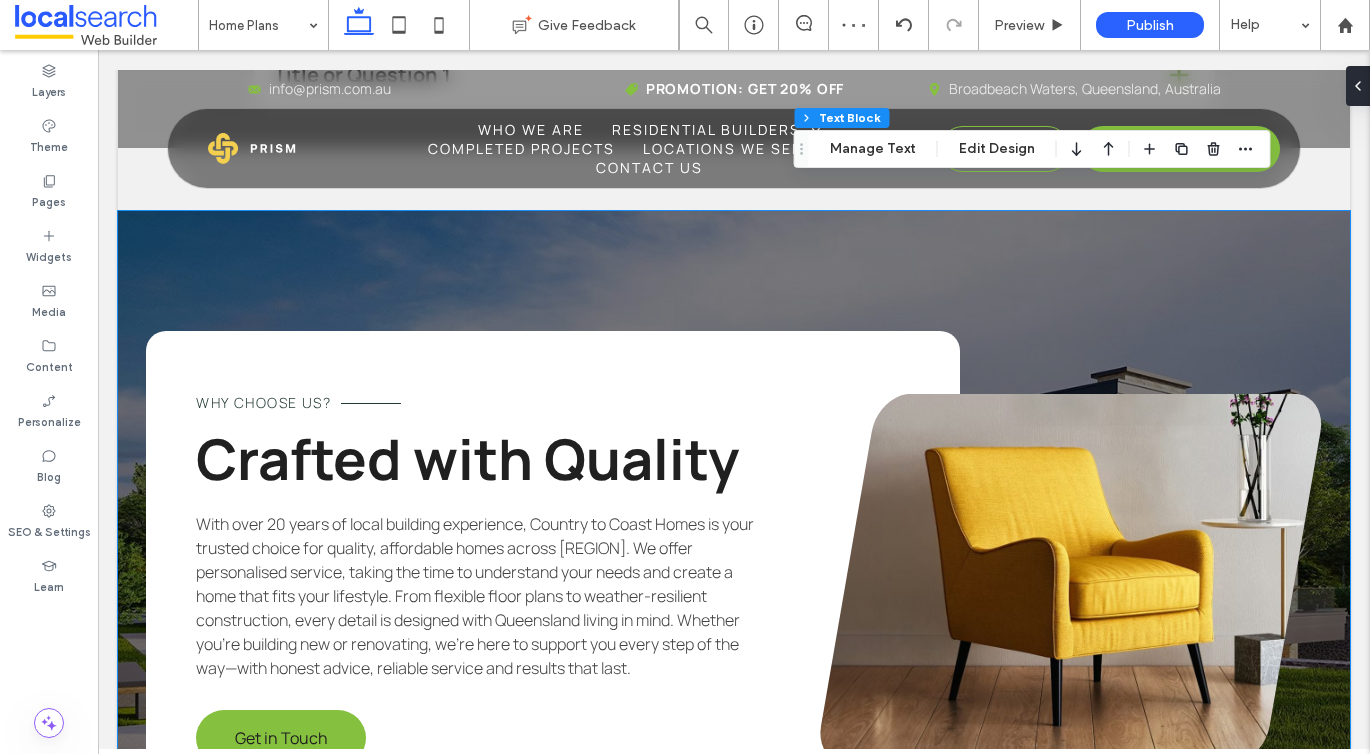 scroll, scrollTop: 2918, scrollLeft: 0, axis: vertical 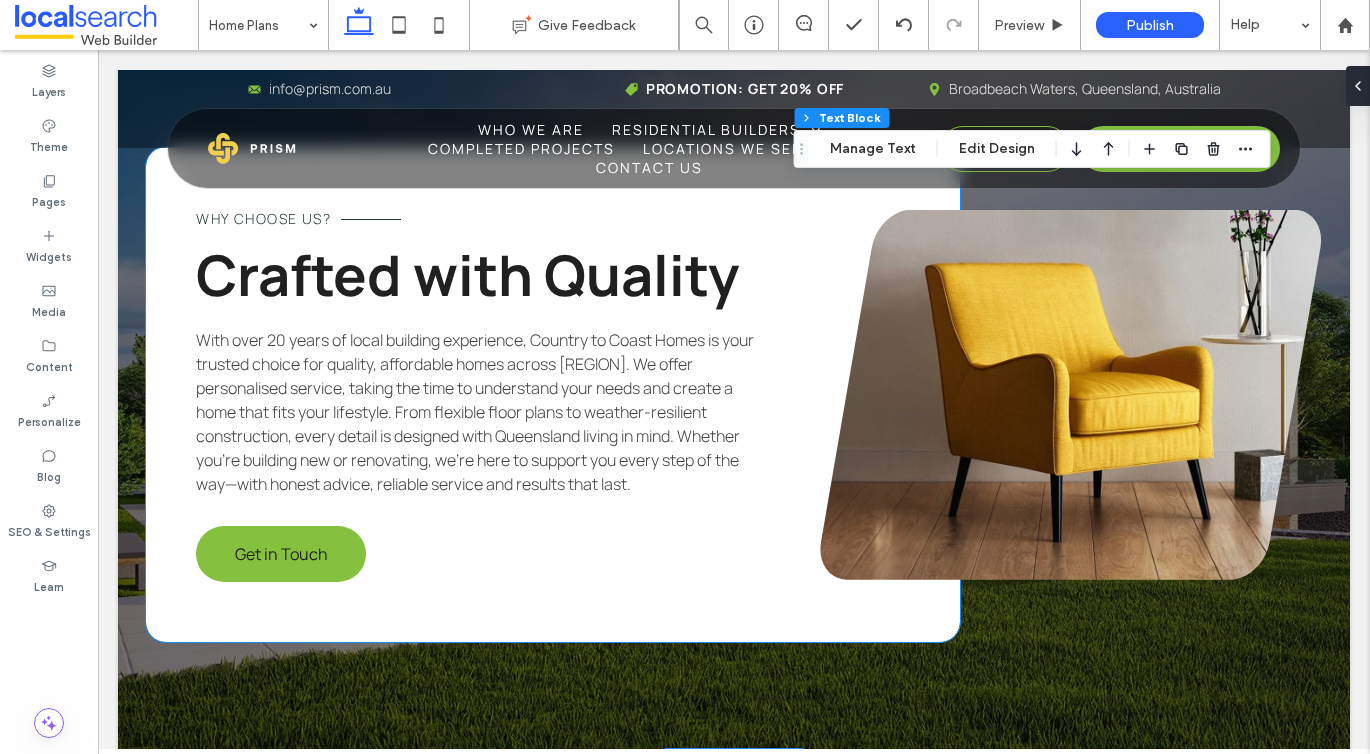 click on "With over 20 years of local building experience, Country to Coast Homes is your trusted choice for quality, affordable homes across Wide Bay–Burnett. We offer personalised service, taking the time to understand your needs and create a home that fits your lifestyle. From flexible floor plans to weather-resilient construction, every detail is designed with Queensland living in mind. Whether you’re building new or renovating, we’re here to support you every step of the way—with honest advice, reliable service and results that last." at bounding box center [475, 412] 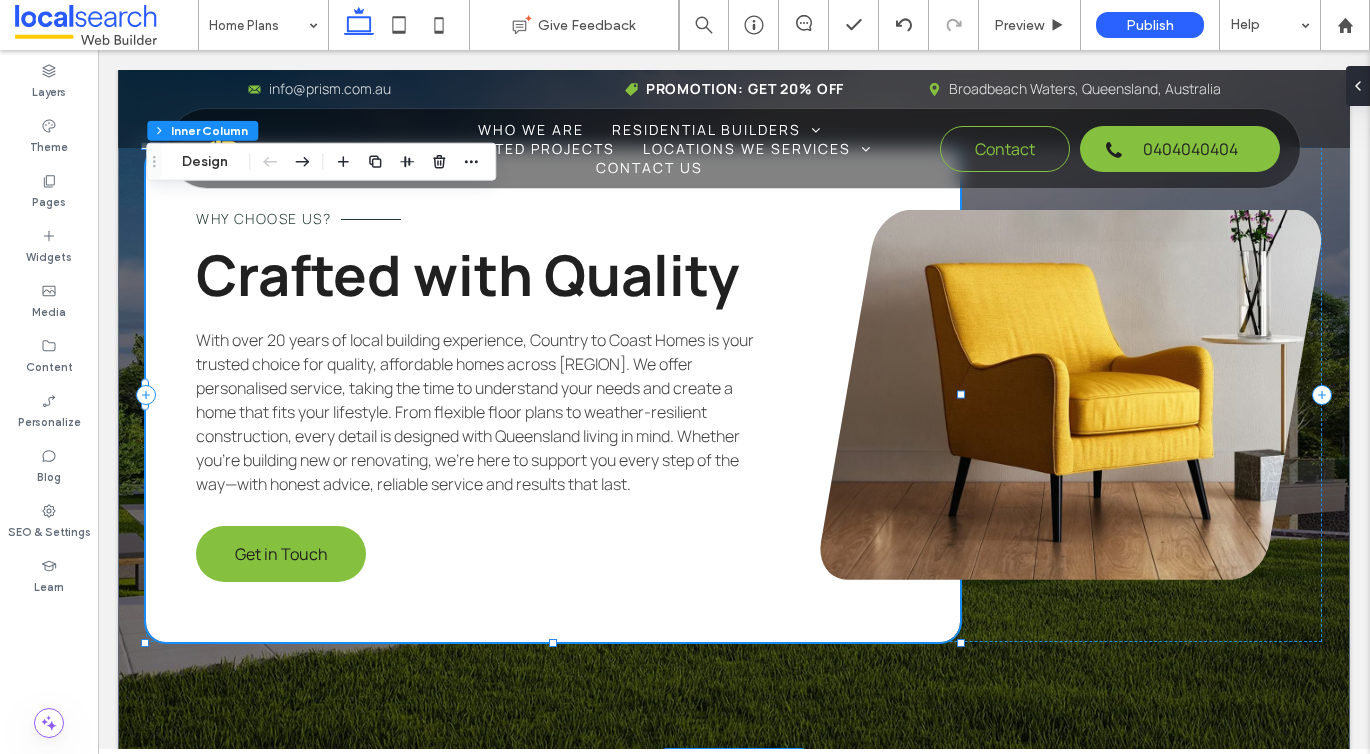 click on "With over 20 years of local building experience, Country to Coast Homes is your trusted choice for quality, affordable homes across Wide Bay–Burnett. We offer personalised service, taking the time to understand your needs and create a home that fits your lifestyle. From flexible floor plans to weather-resilient construction, every detail is designed with Queensland living in mind. Whether you’re building new or renovating, we’re here to support you every step of the way—with honest advice, reliable service and results that last." at bounding box center (475, 412) 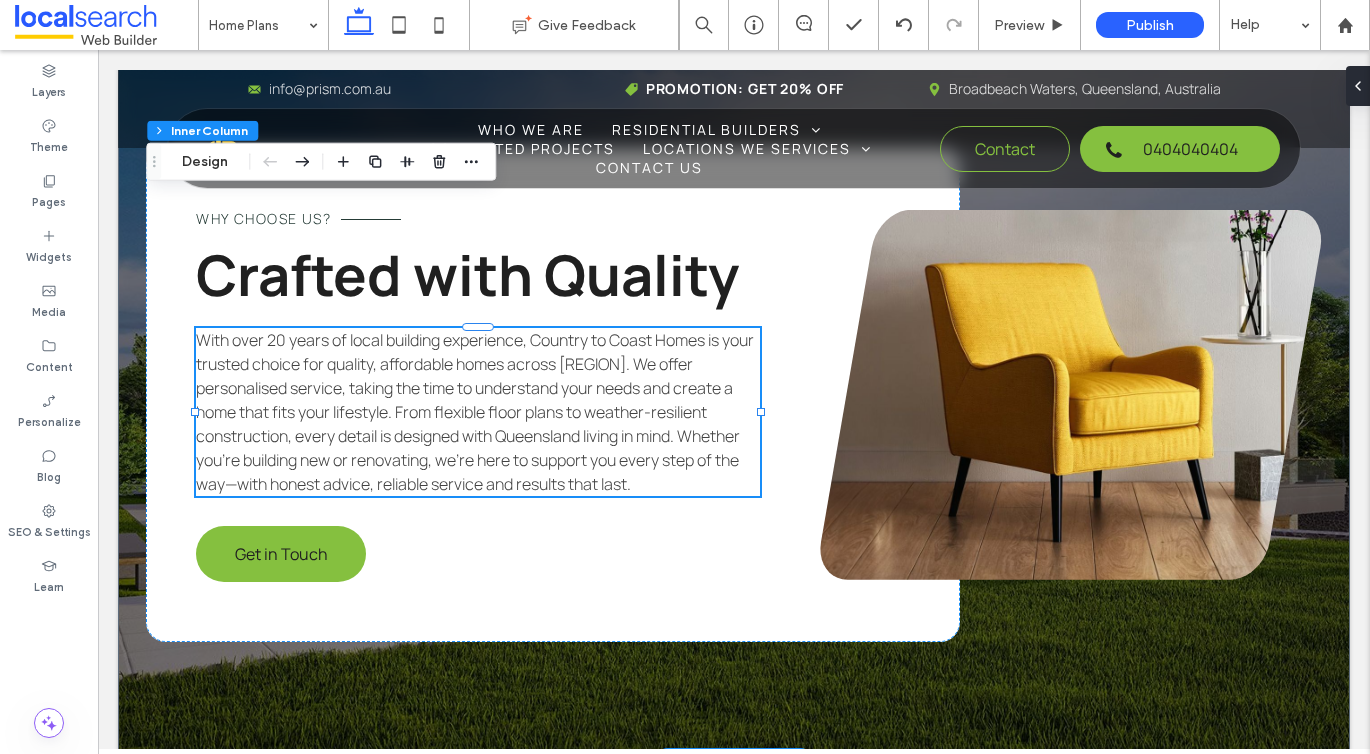 click on "With over 20 years of local building experience, Country to Coast Homes is your trusted choice for quality, affordable homes across Wide Bay–Burnett. We offer personalised service, taking the time to understand your needs and create a home that fits your lifestyle. From flexible floor plans to weather-resilient construction, every detail is designed with Queensland living in mind. Whether you’re building new or renovating, we’re here to support you every step of the way—with honest advice, reliable service and results that last." at bounding box center (478, 412) 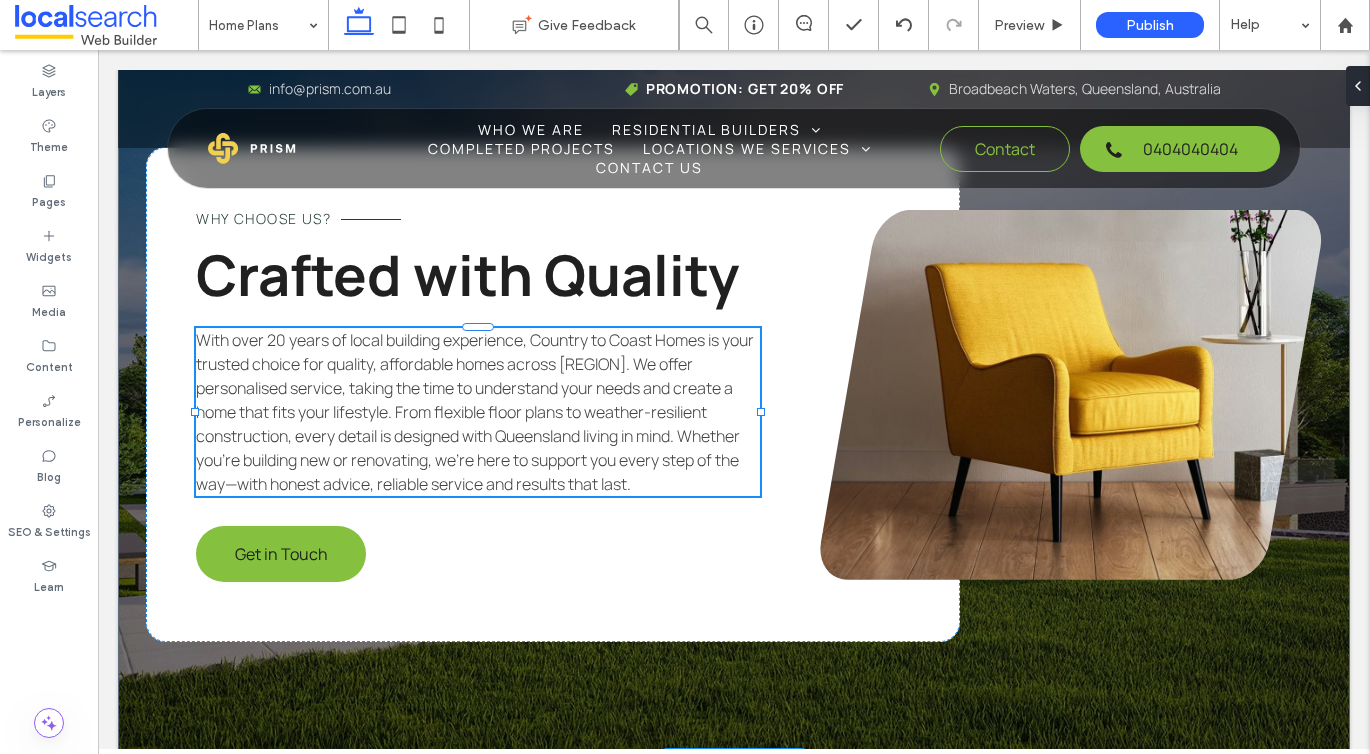 type on "*******" 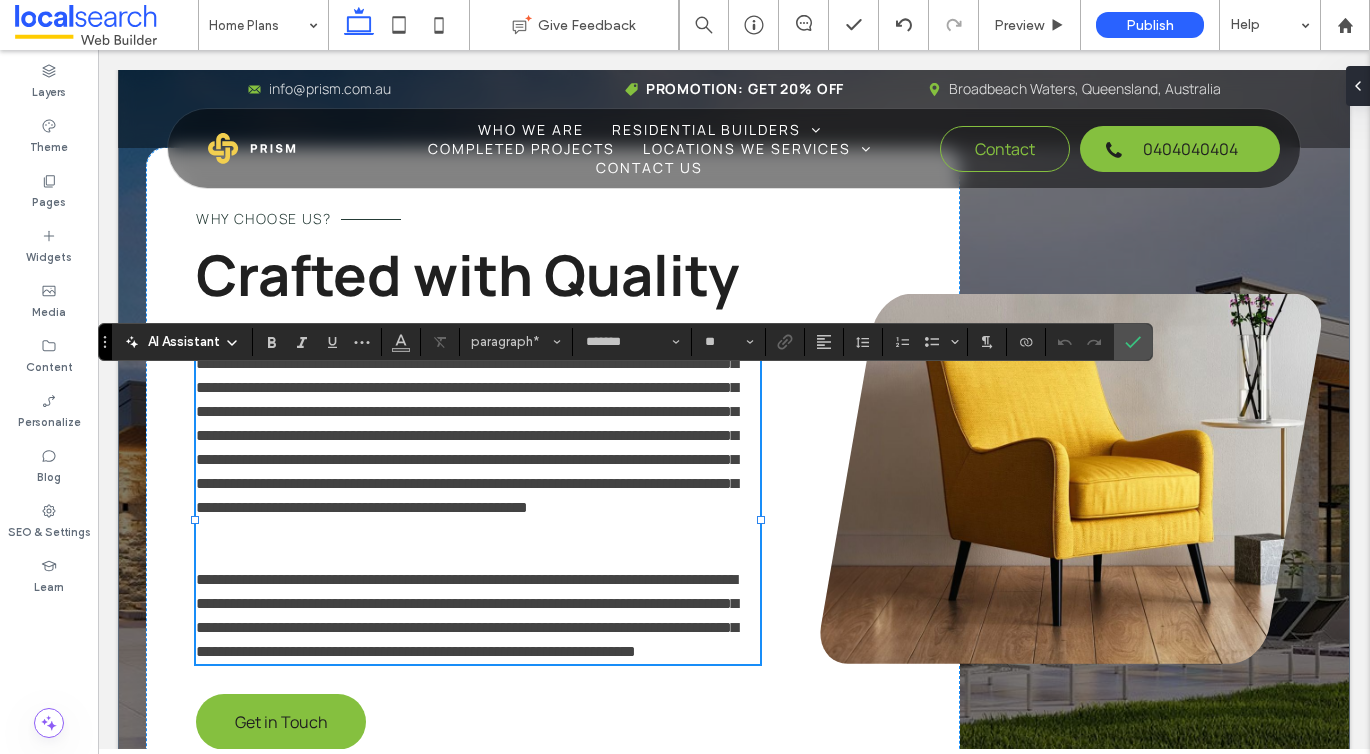 scroll, scrollTop: 0, scrollLeft: 0, axis: both 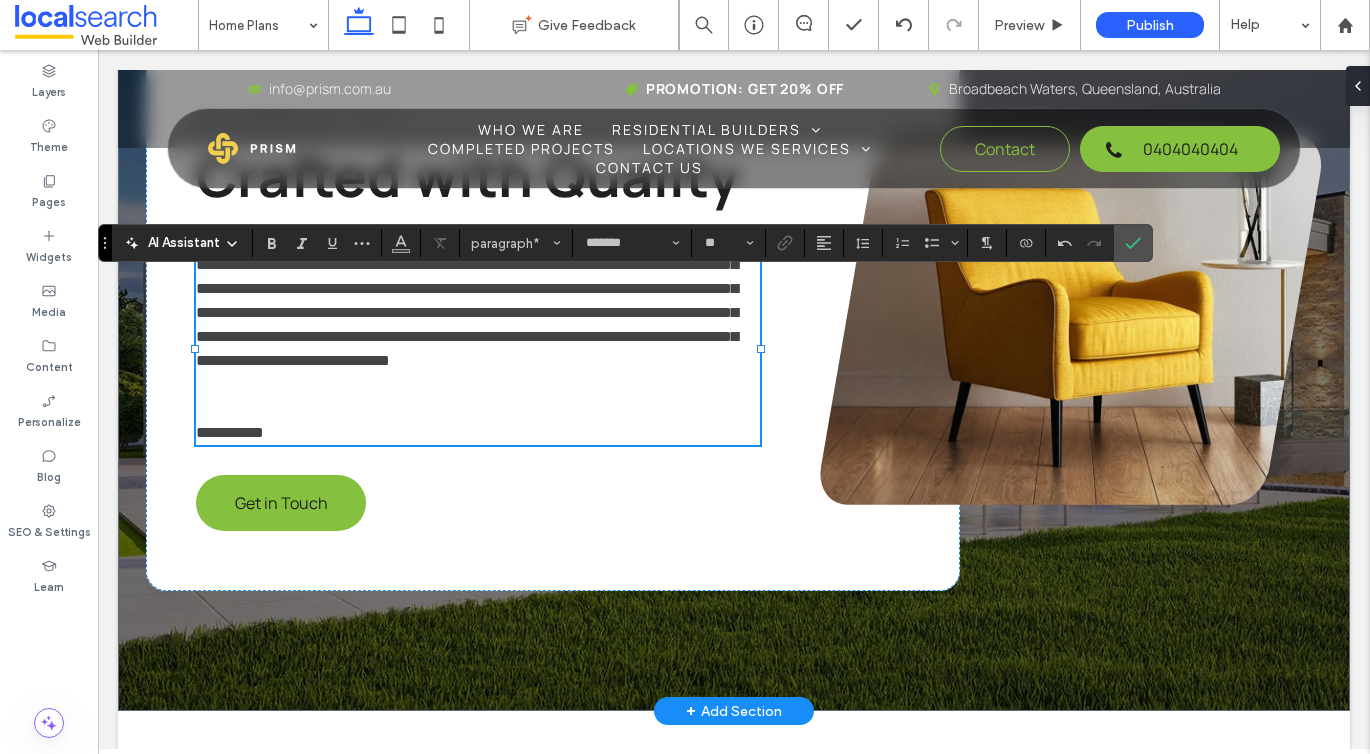 click on "**********" at bounding box center [230, 432] 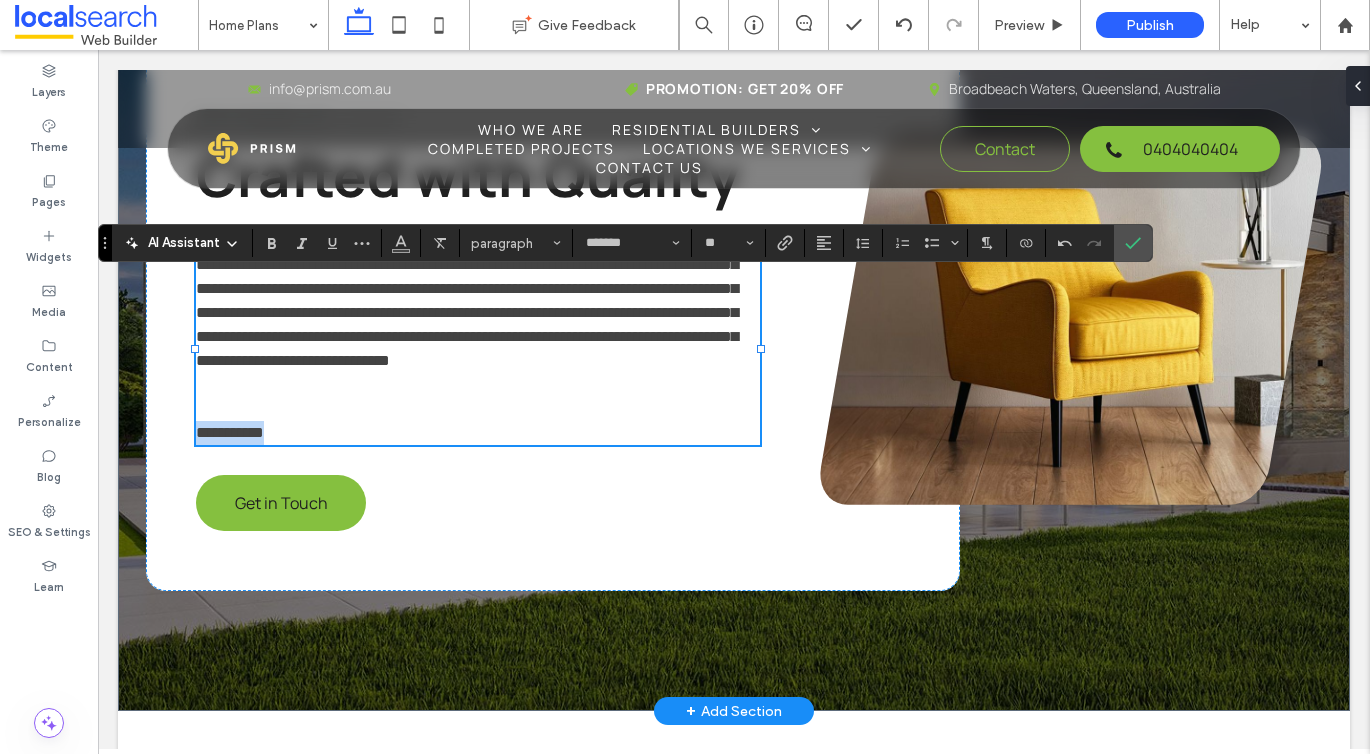 click on "**********" at bounding box center [230, 432] 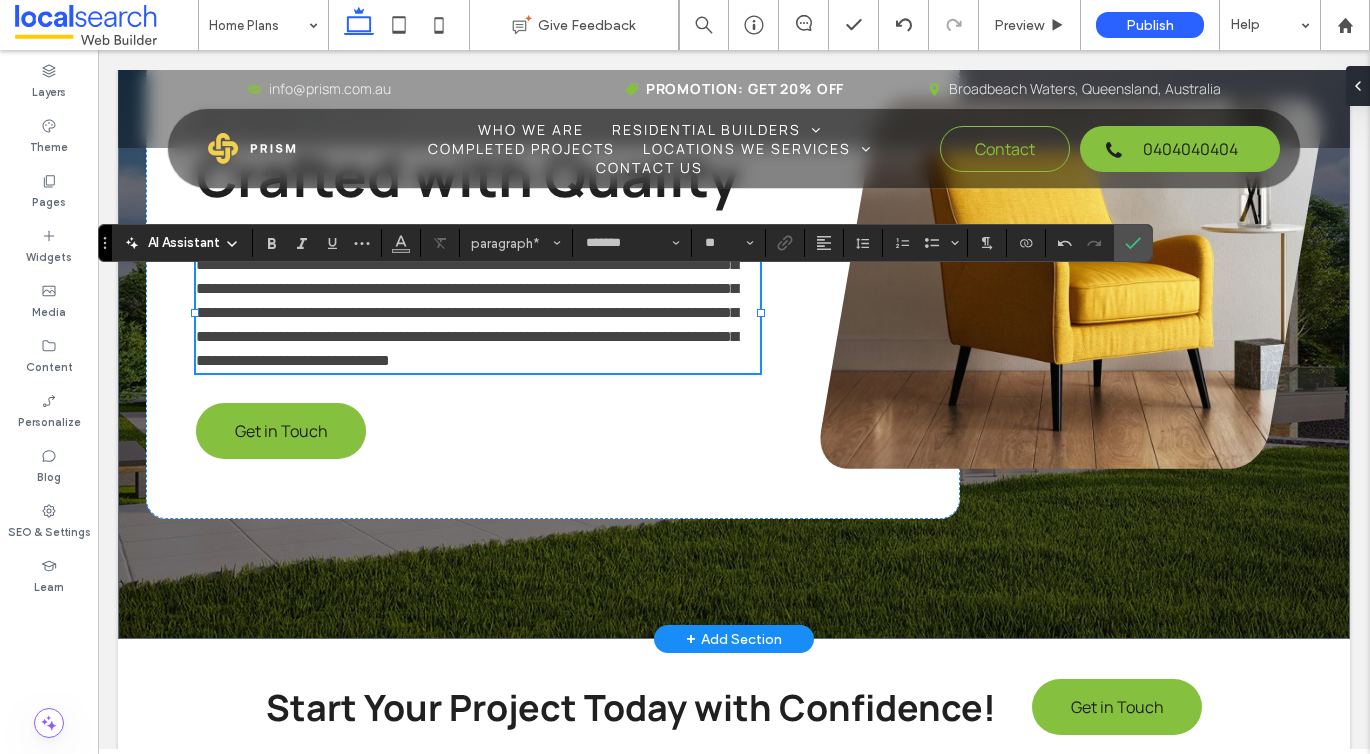 click on "**********" at bounding box center [467, 300] 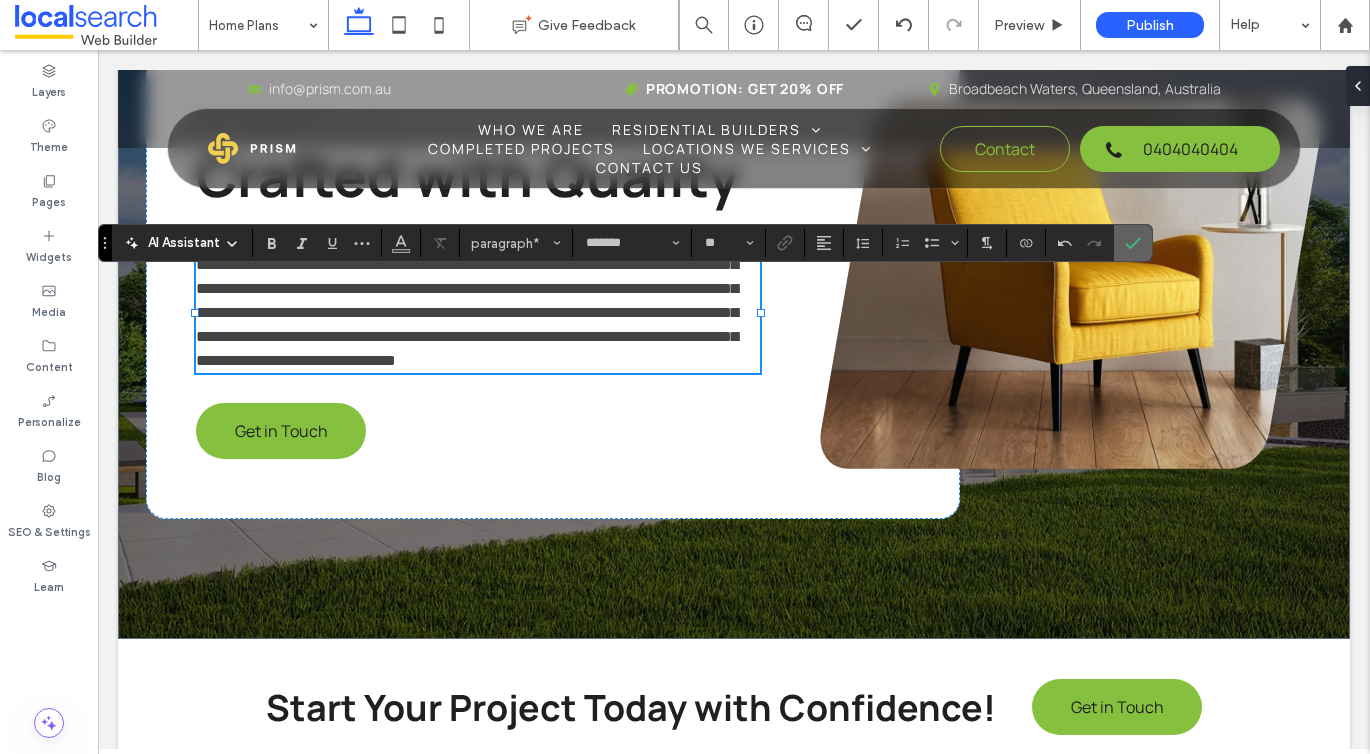 click at bounding box center (1129, 243) 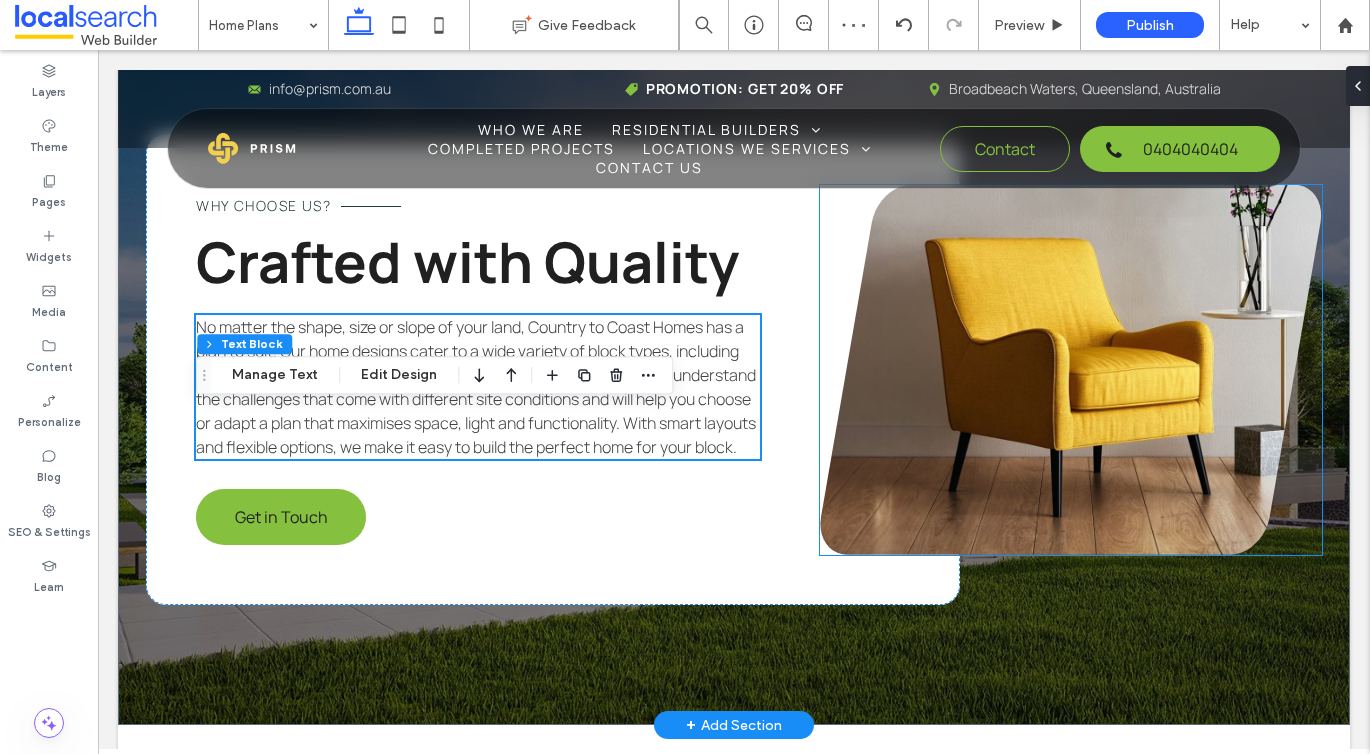 scroll, scrollTop: 2886, scrollLeft: 0, axis: vertical 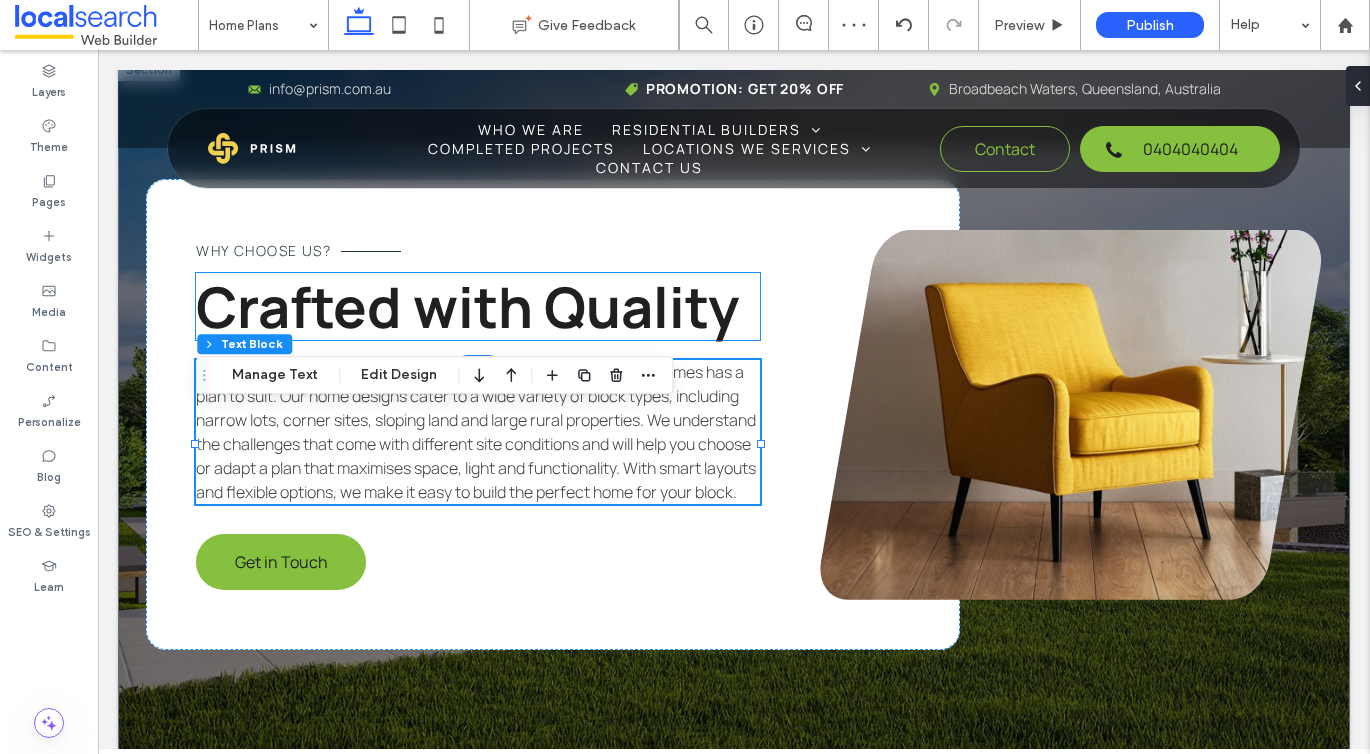 click on "Crafted with Quality" at bounding box center (467, 306) 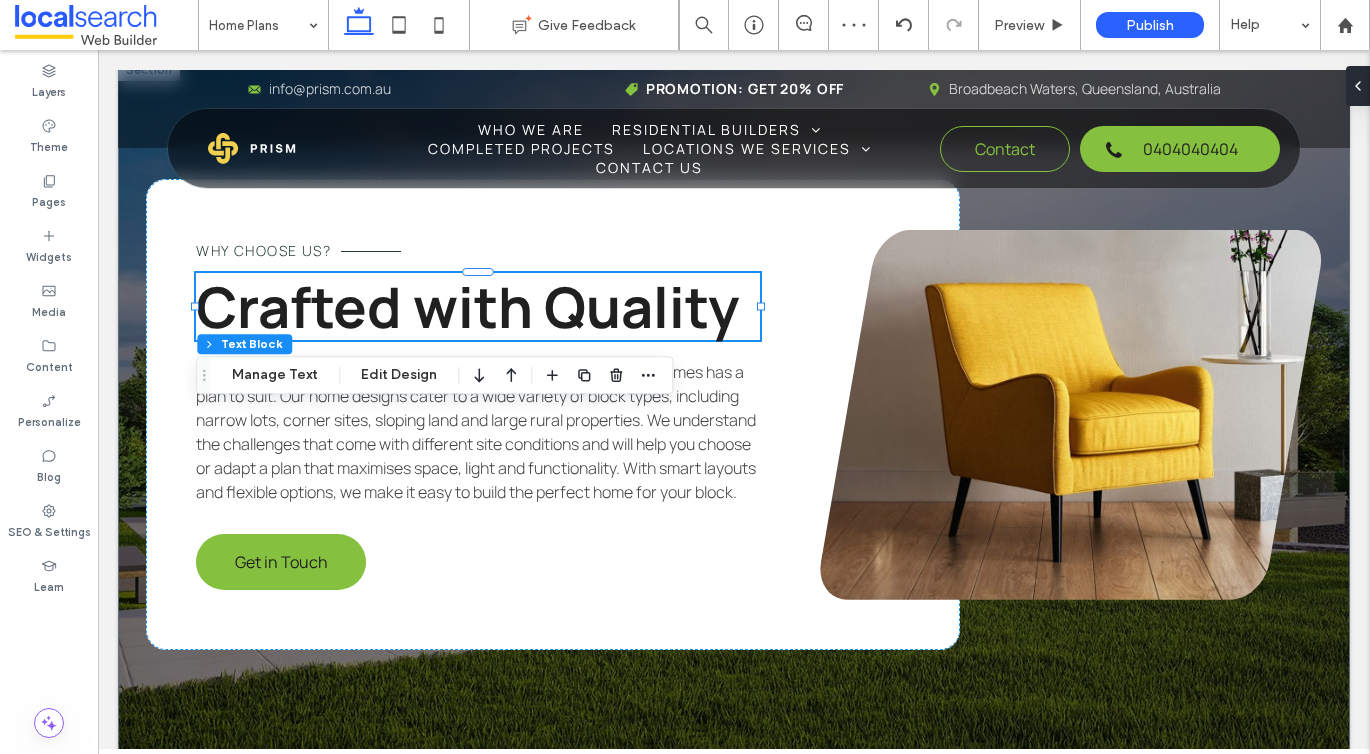 click on "Crafted with Quality" at bounding box center [478, 306] 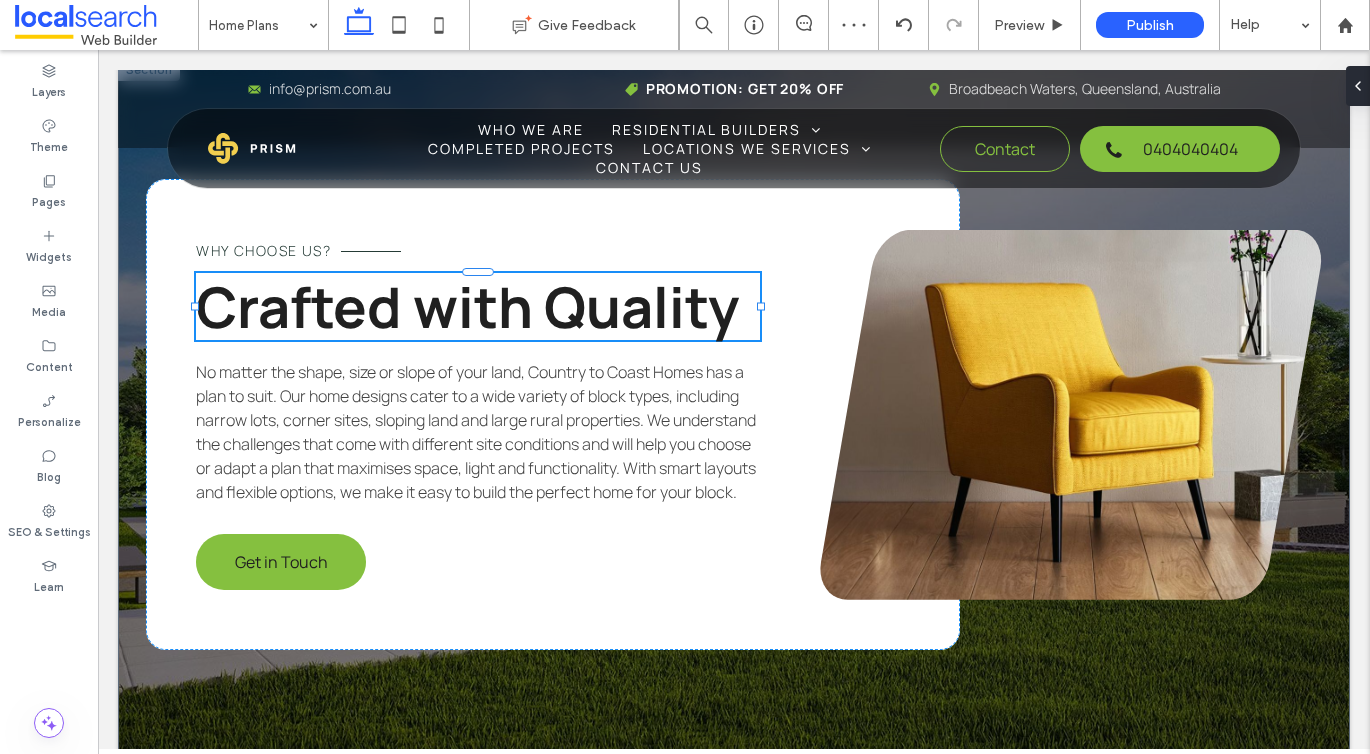 type on "*******" 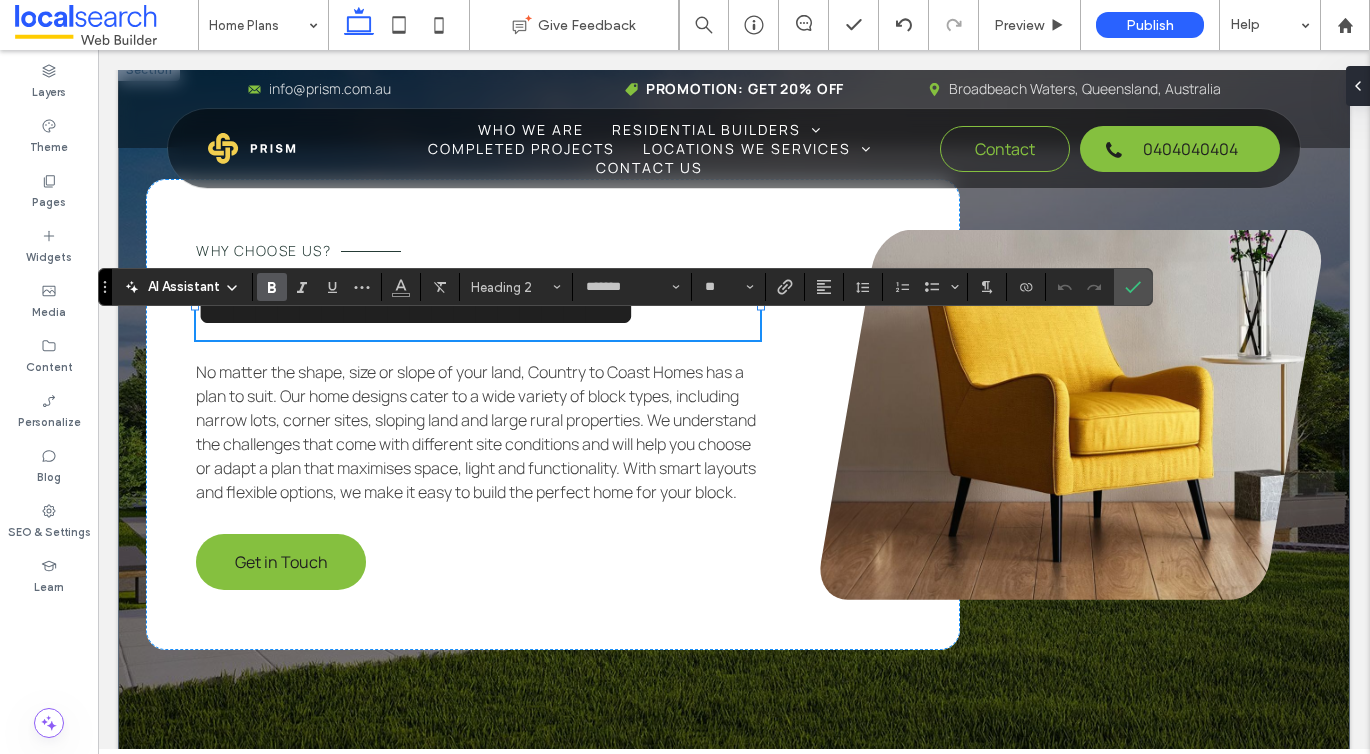 type 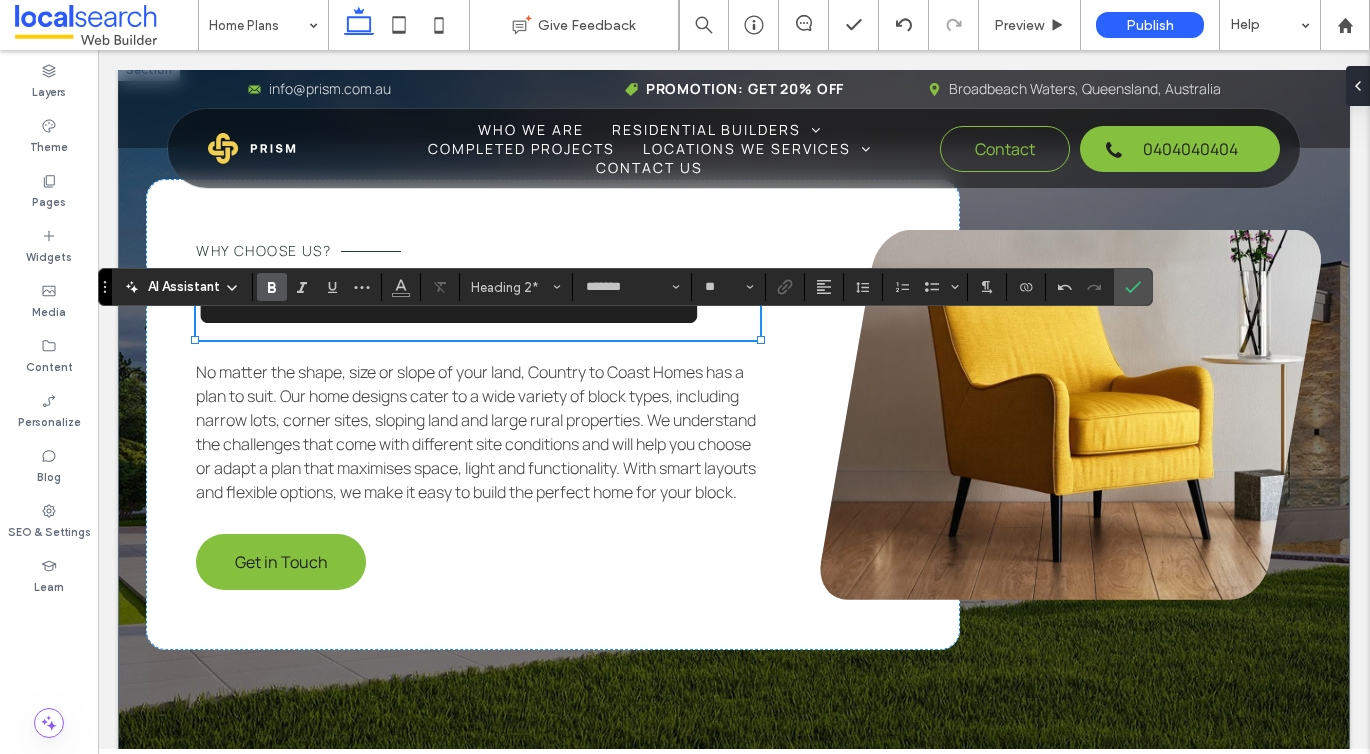scroll, scrollTop: 4, scrollLeft: 0, axis: vertical 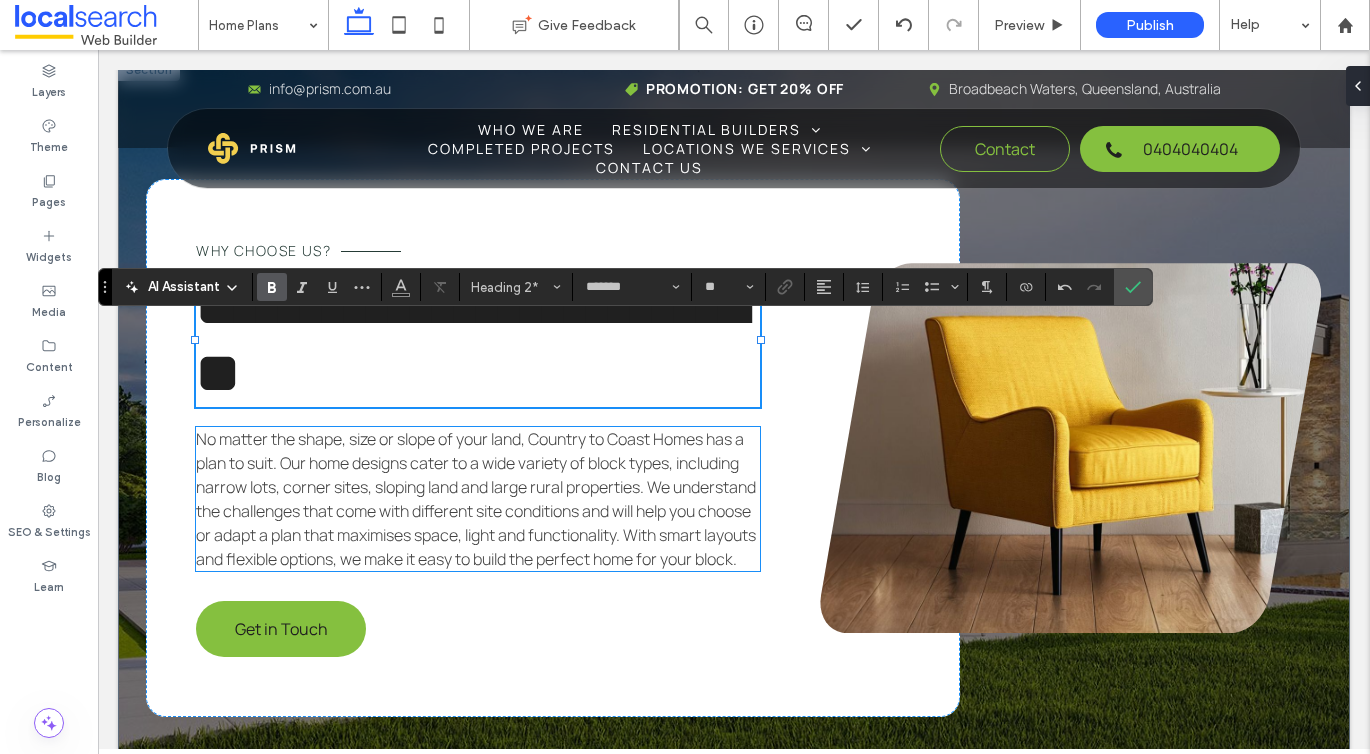 click on "No matter the shape, size or slope of your land, Country to Coast Homes has a plan to suit. Our home designs cater to a wide variety of block types, including narrow lots, corner sites, sloping land and large rural properties. We understand the challenges that come with different site conditions and will help you choose or adapt a plan that maximises space, light and functionality. With smart layouts and flexible options, we make it easy to build the perfect home for your block." at bounding box center (476, 499) 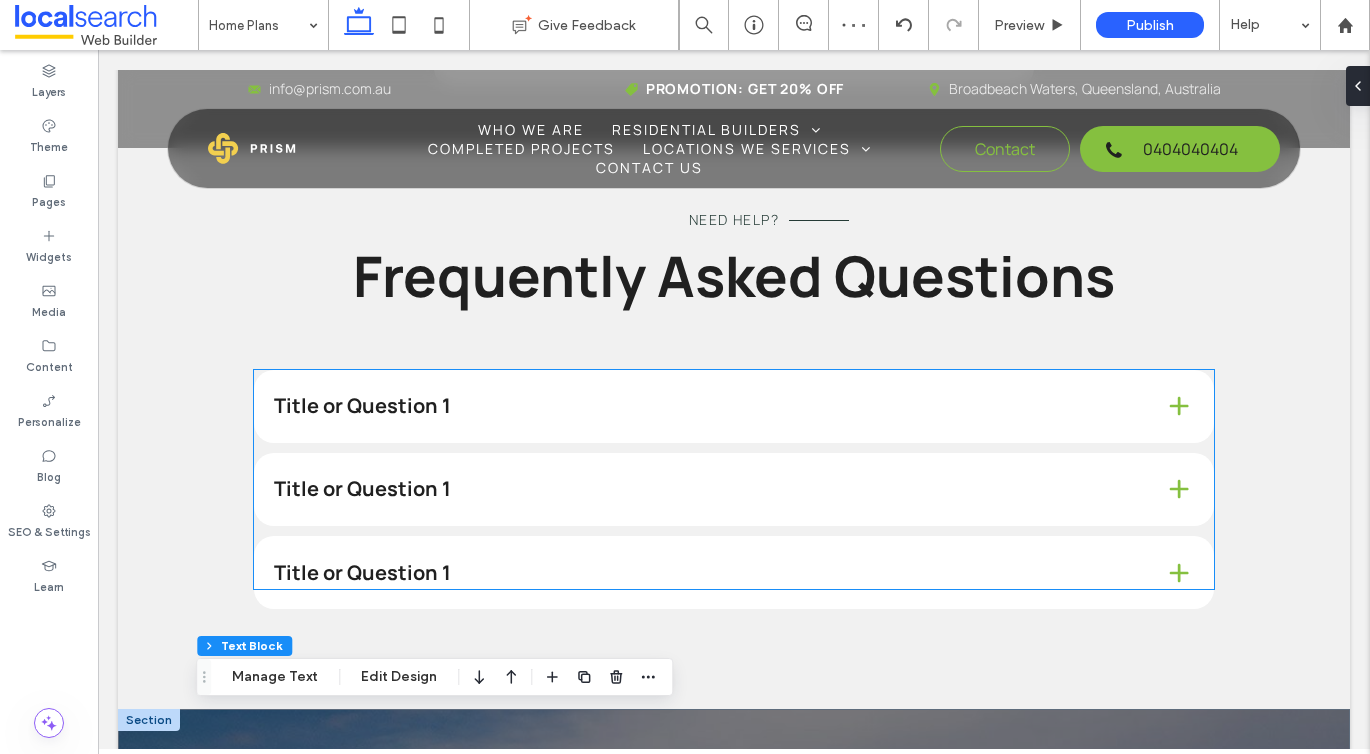 scroll, scrollTop: 2315, scrollLeft: 0, axis: vertical 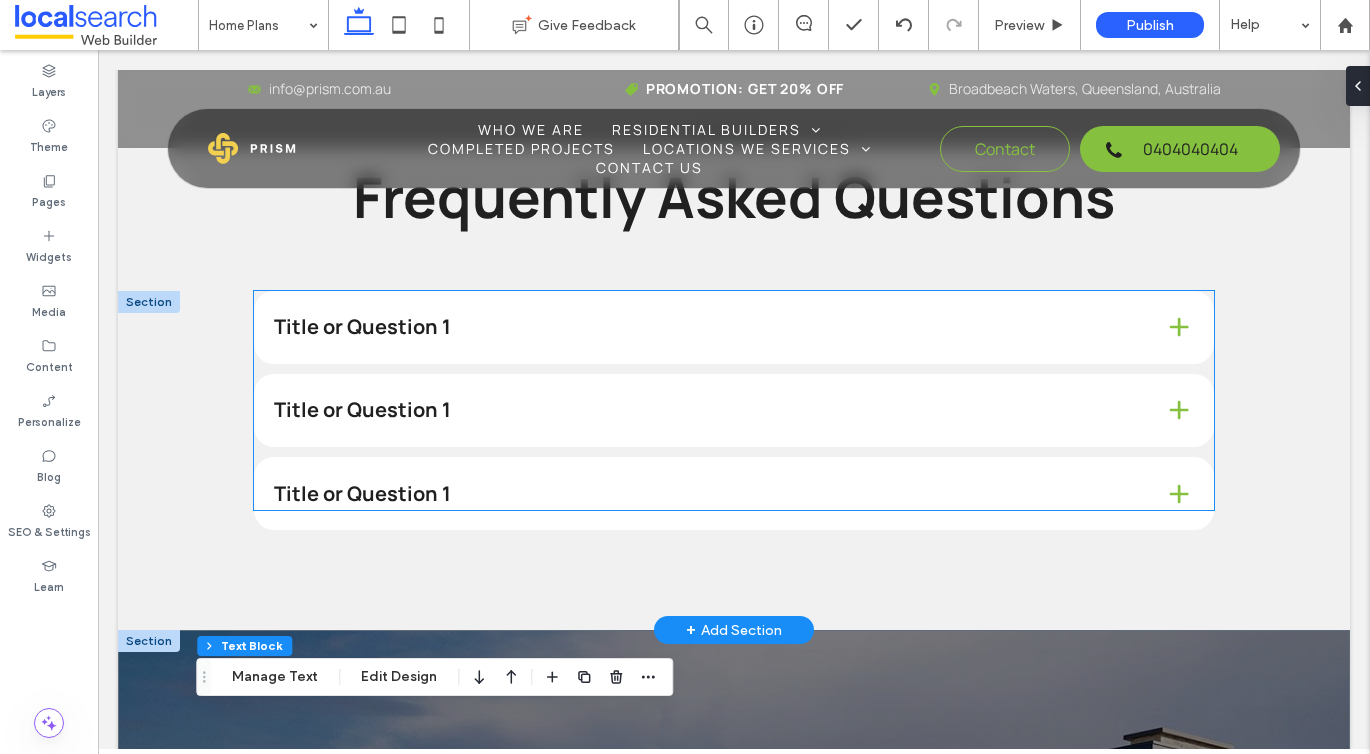 click on "Title or Question 1" at bounding box center [703, 327] 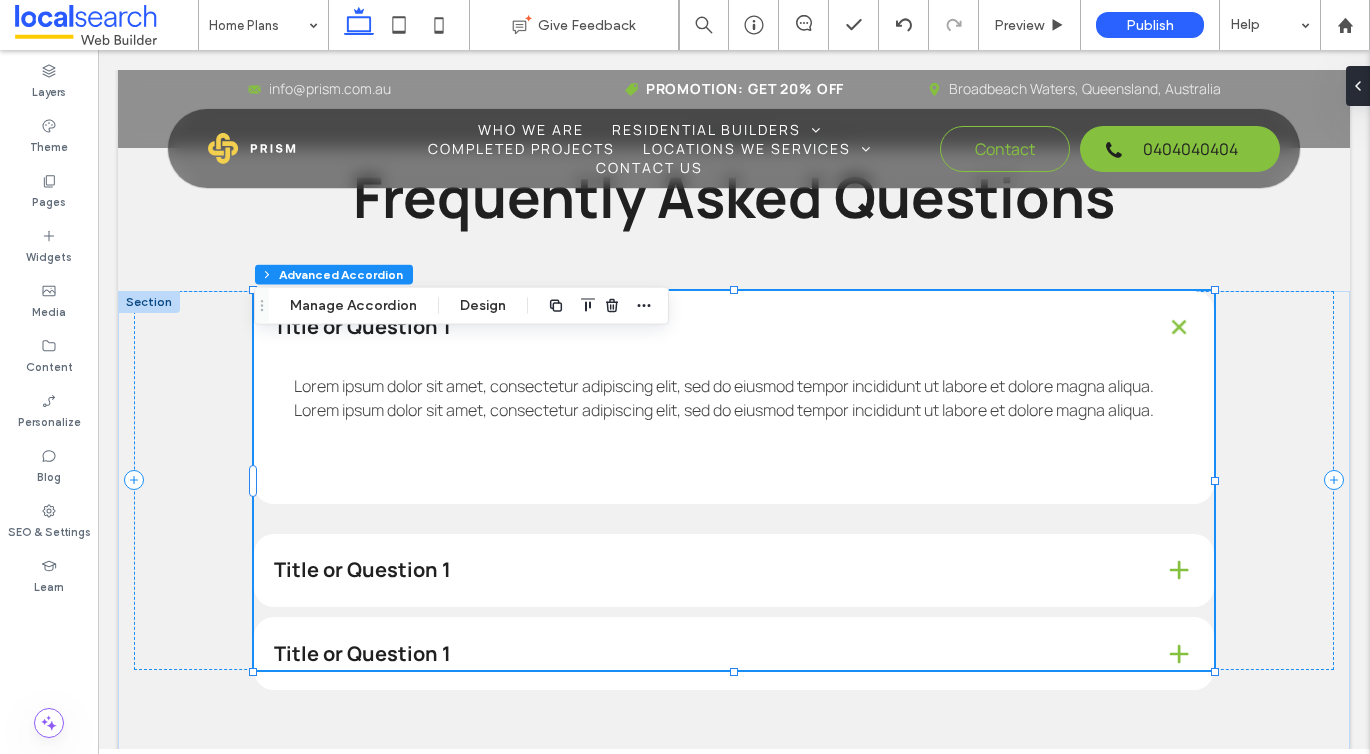 click on "Title or Question 1" at bounding box center [703, 327] 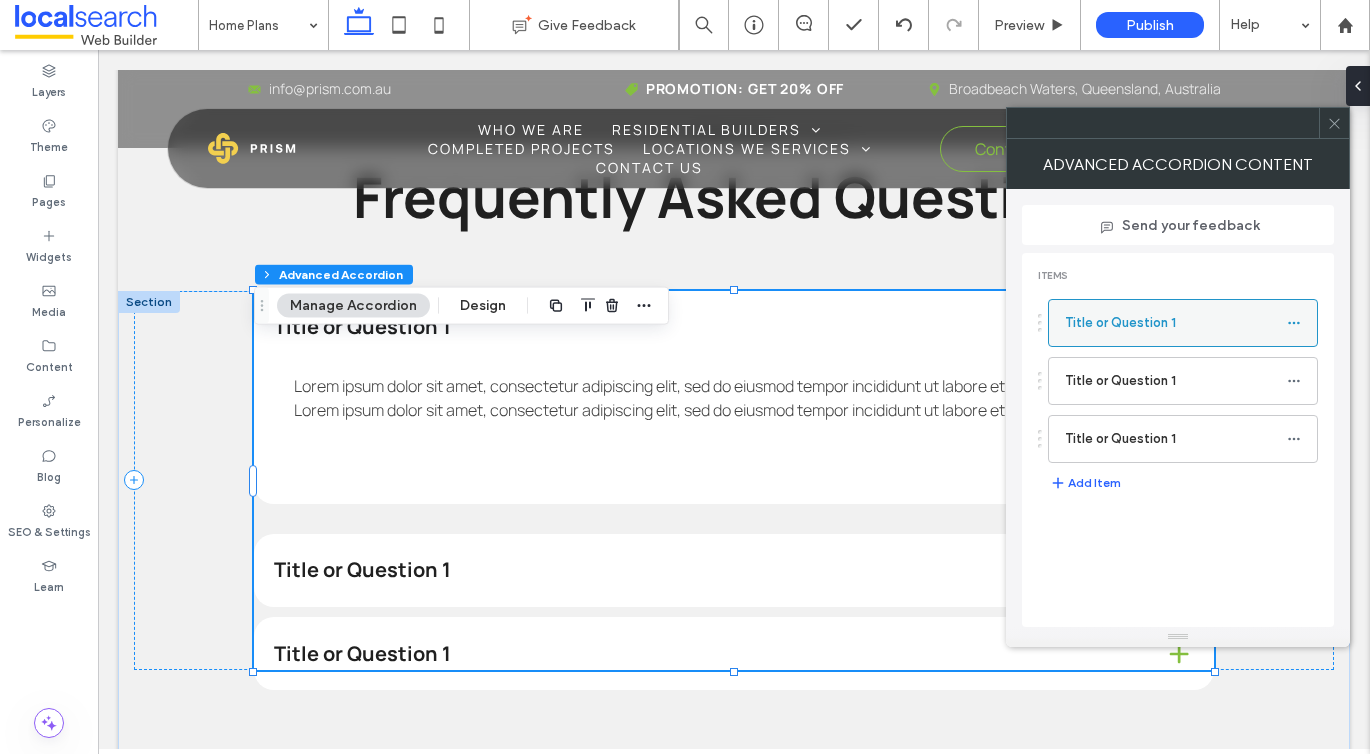 click 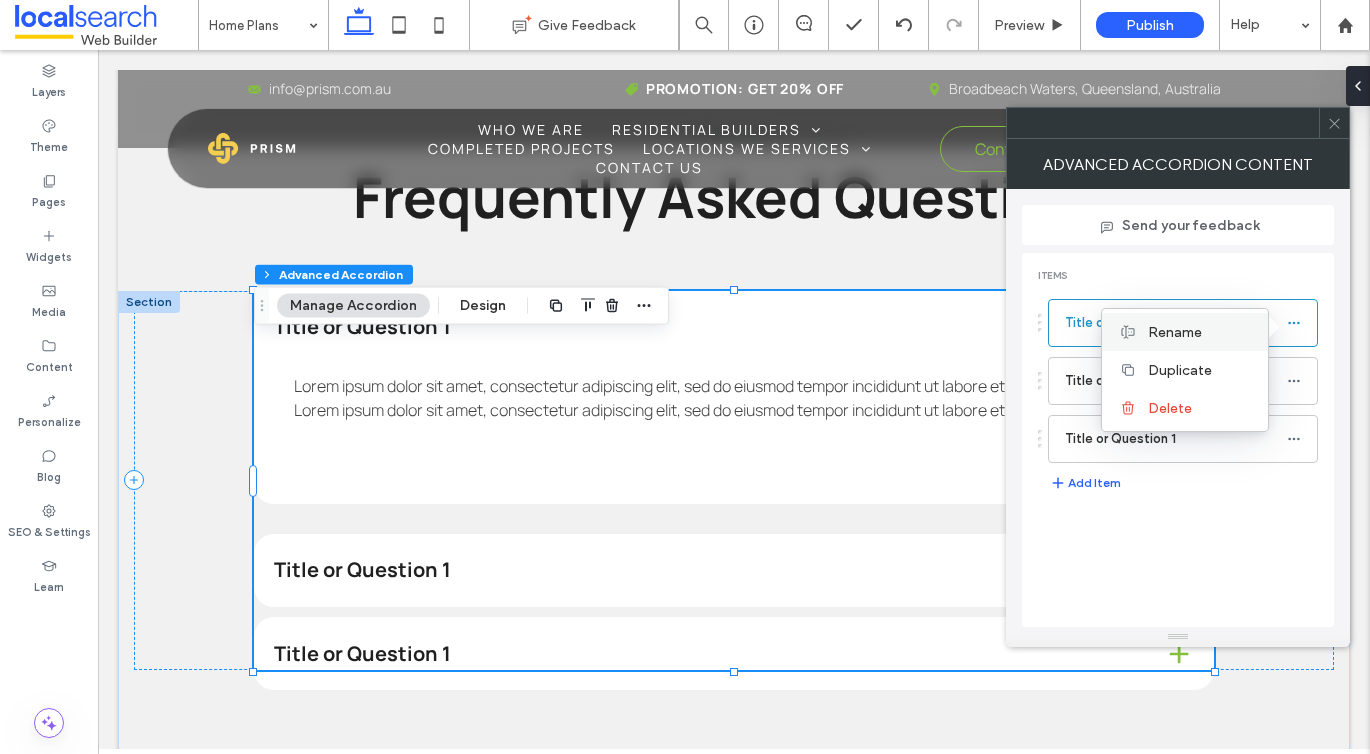 click on "Rename" at bounding box center [1200, 332] 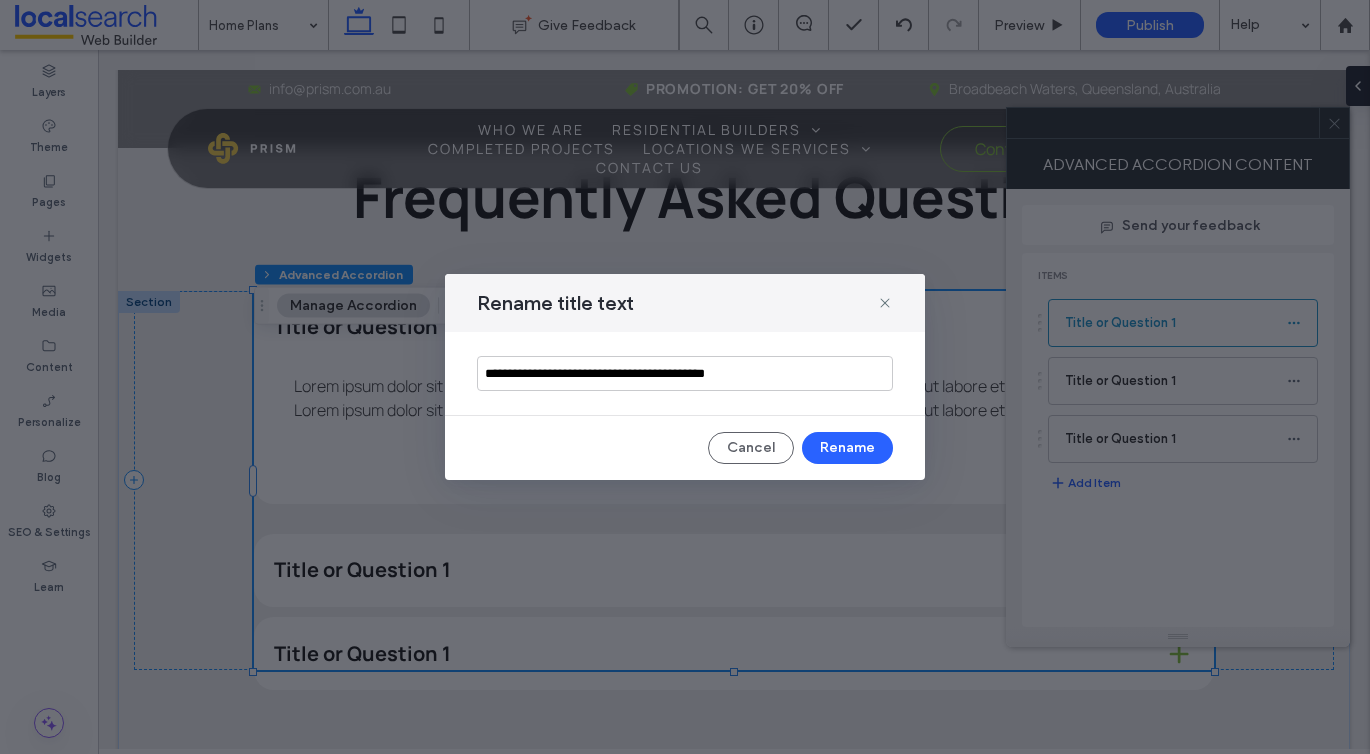 click on "**********" at bounding box center [685, 373] 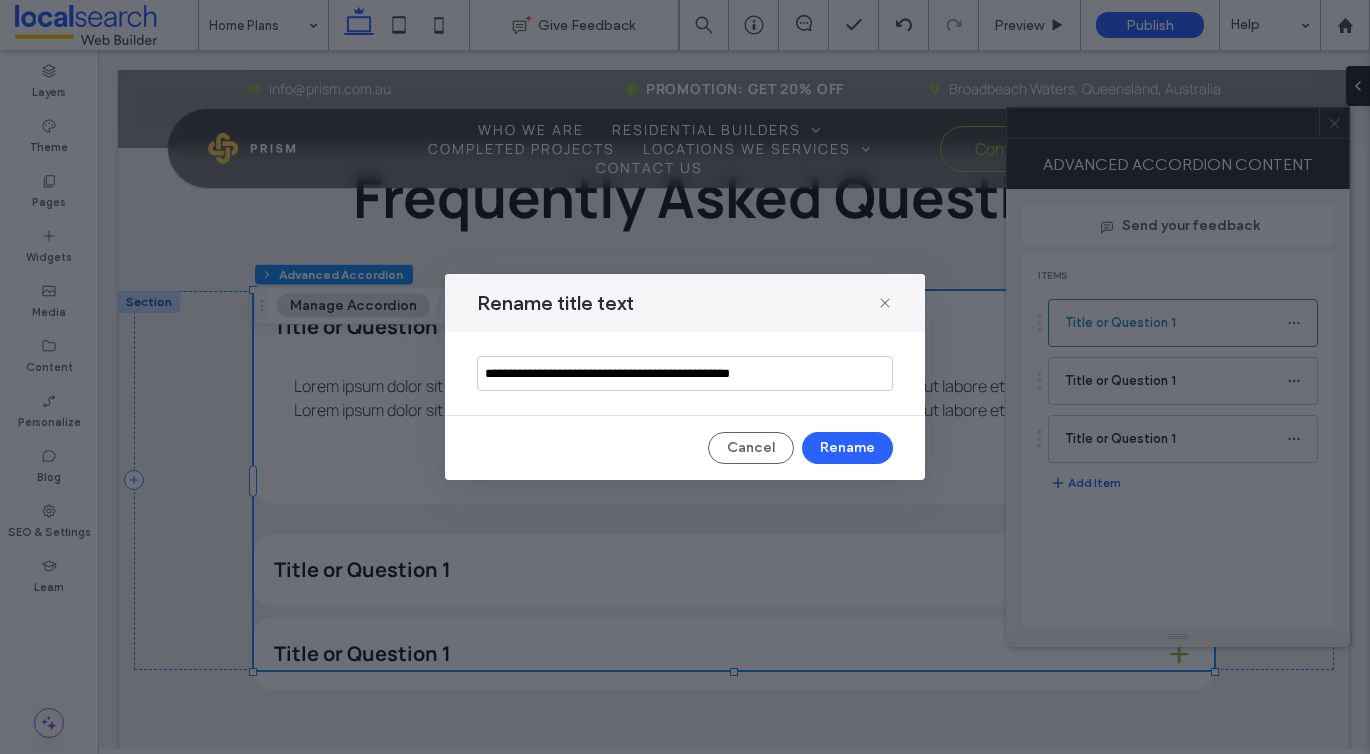 click on "**********" at bounding box center [685, 373] 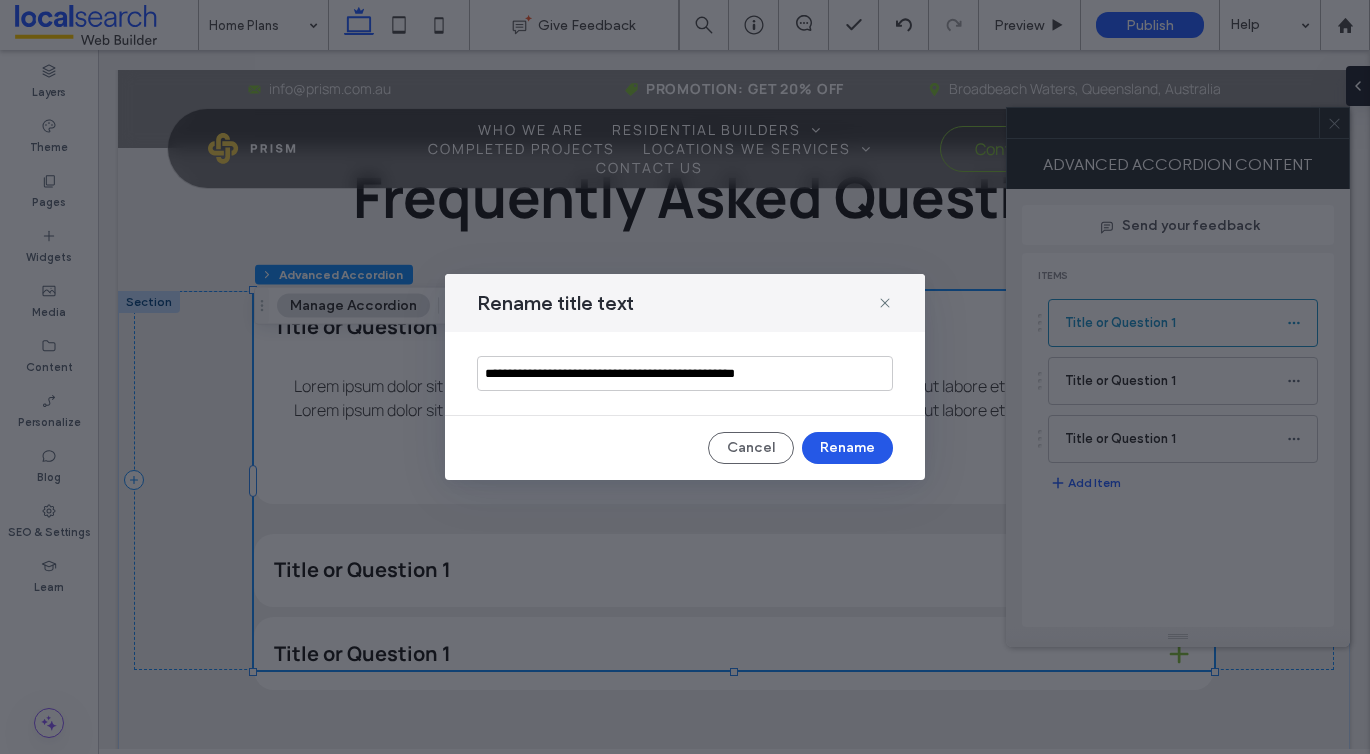 type on "**********" 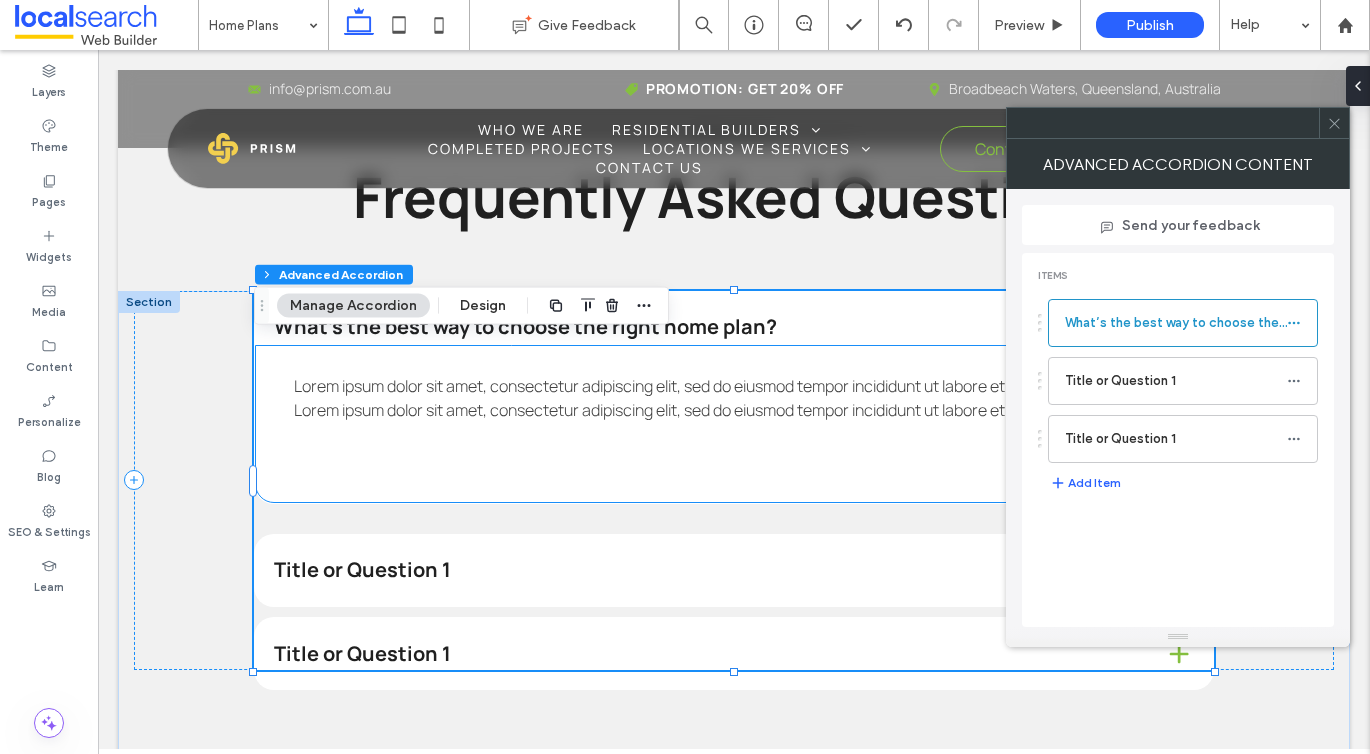click on "Lorem ipsum dolor sit amet, consectetur adipiscing elit, sed do eiusmod tempor incididunt ut labore et dolore magna aliqua. Lorem ipsum dolor sit amet, consectetur adipiscing elit, sed do eiusmod tempor incididunt ut labore et dolore magna aliqua." at bounding box center [734, 398] 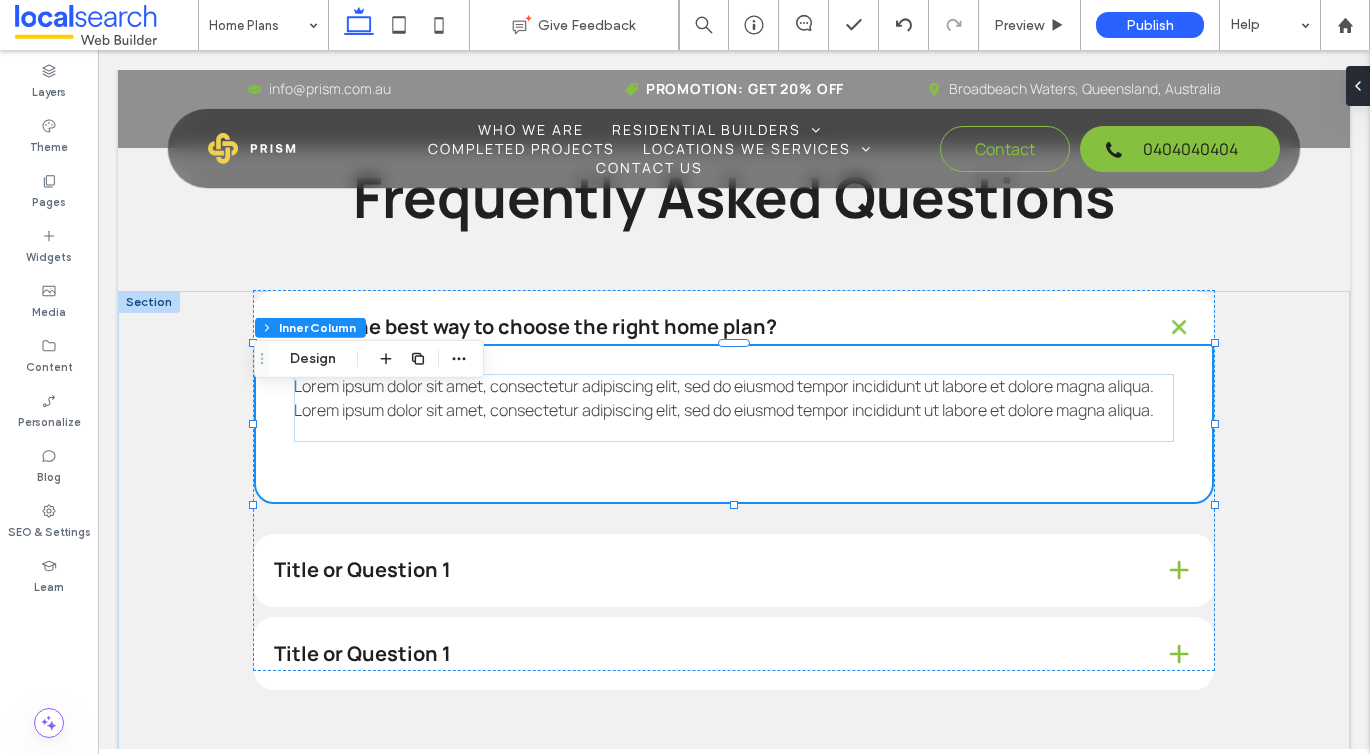 click on "Lorem ipsum dolor sit amet, consectetur adipiscing elit, sed do eiusmod tempor incididunt ut labore et dolore magna aliqua. Lorem ipsum dolor sit amet, consectetur adipiscing elit, sed do eiusmod tempor incididunt ut labore et dolore magna aliqua." at bounding box center (734, 398) 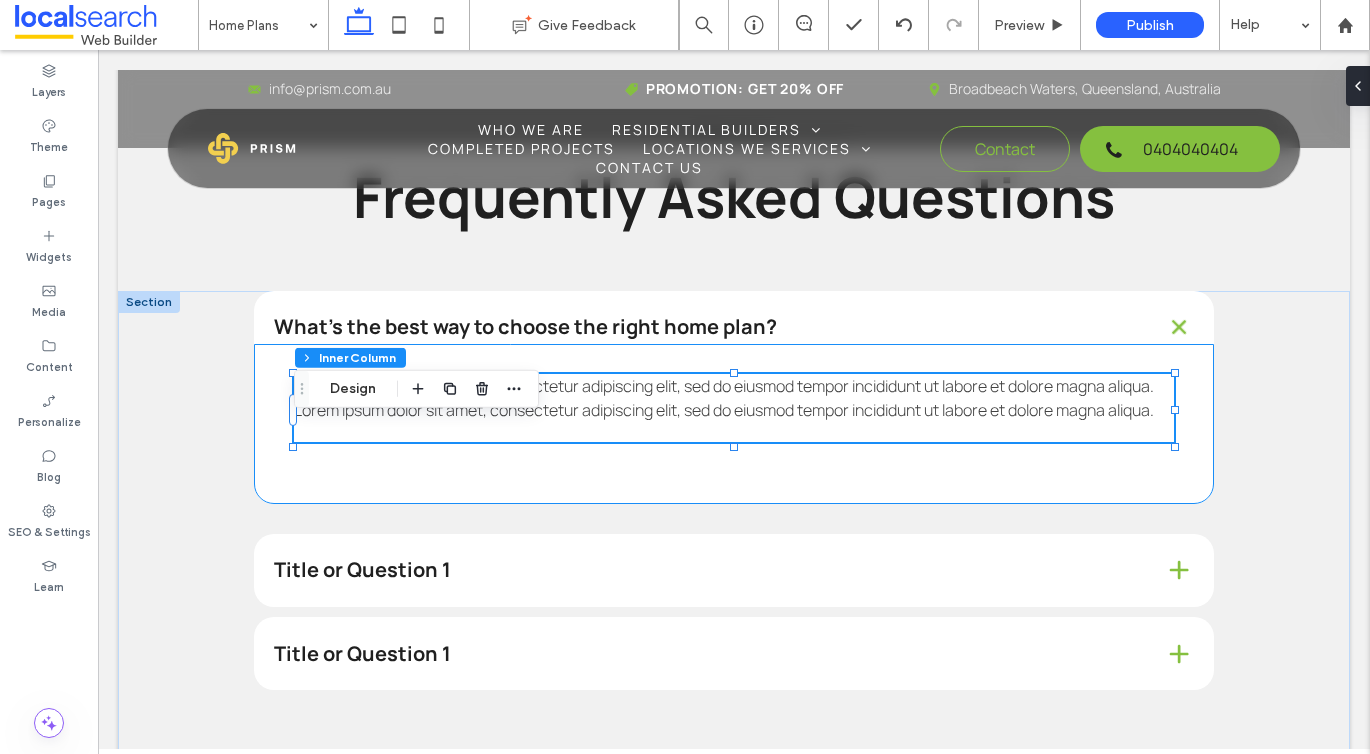 click on "Lorem ipsum dolor sit amet, consectetur adipiscing elit, sed do eiusmod tempor incididunt ut labore et dolore magna aliqua. Lorem ipsum dolor sit amet, consectetur adipiscing elit, sed do eiusmod tempor incididunt ut labore et dolore magna aliqua." at bounding box center (734, 398) 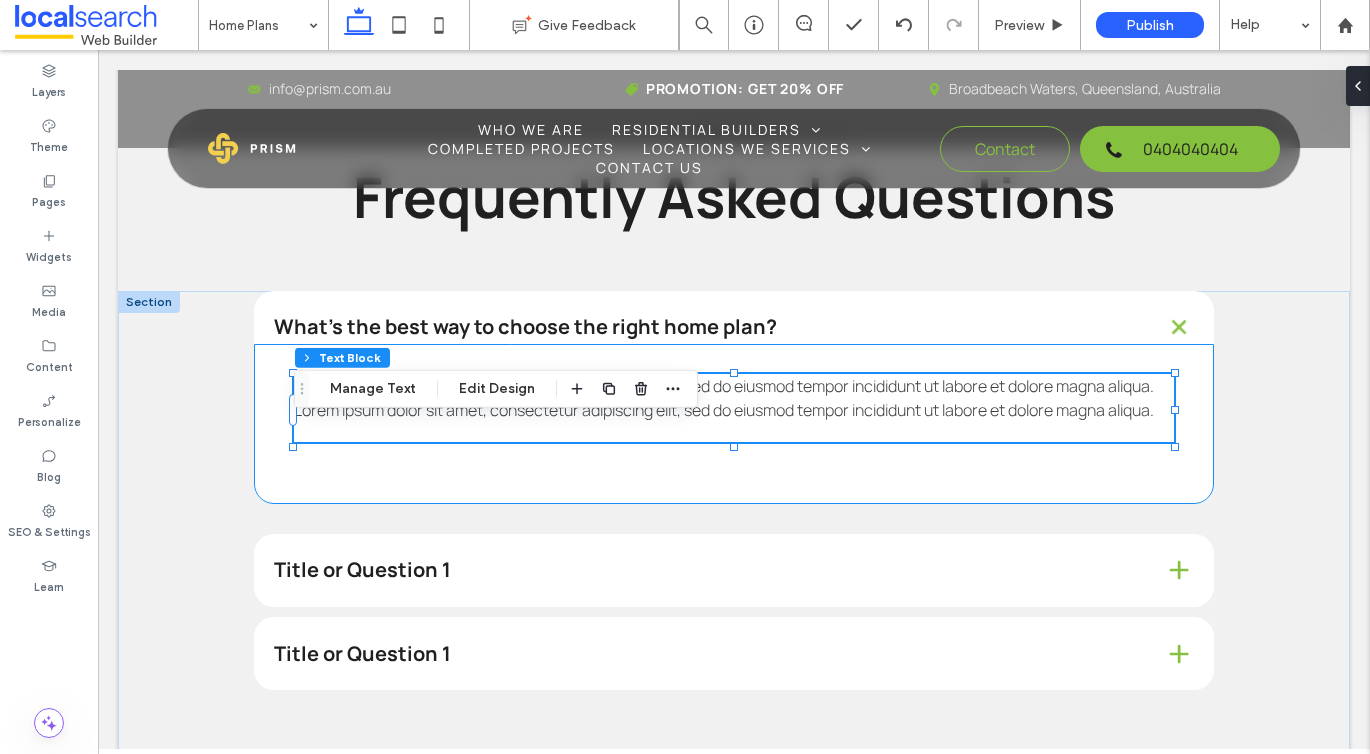 click on "Lorem ipsum dolor sit amet, consectetur adipiscing elit, sed do eiusmod tempor incididunt ut labore et dolore magna aliqua. Lorem ipsum dolor sit amet, consectetur adipiscing elit, sed do eiusmod tempor incididunt ut labore et dolore magna aliqua." at bounding box center (734, 398) 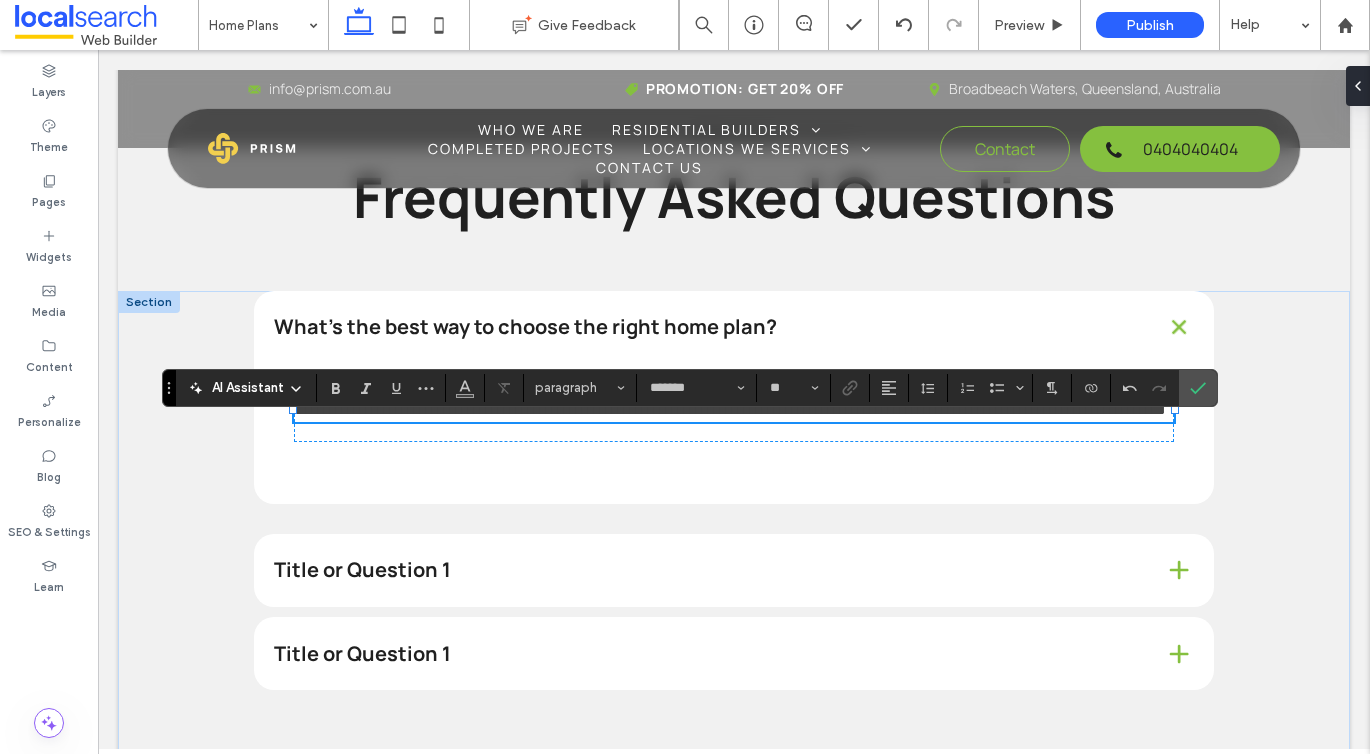click on "**********" at bounding box center (730, 397) 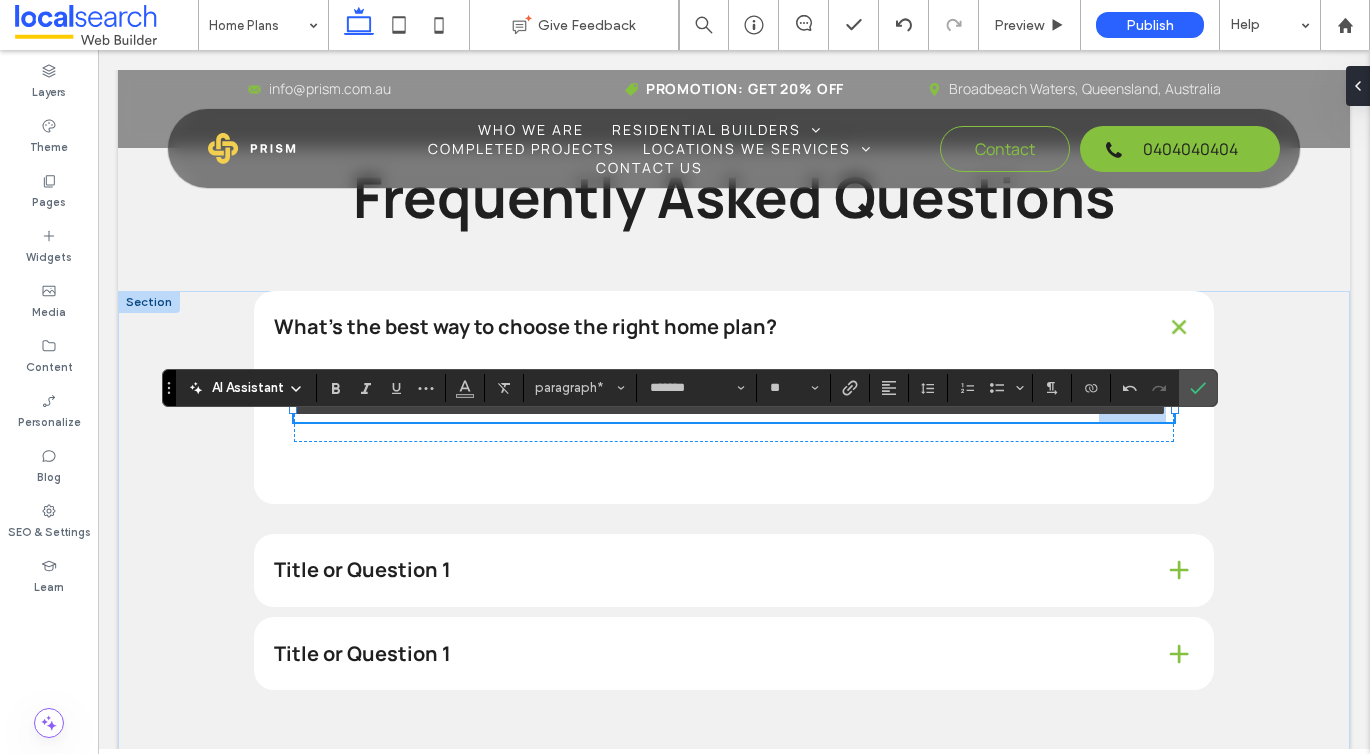 drag, startPoint x: 594, startPoint y: 472, endPoint x: 495, endPoint y: 475, distance: 99.04544 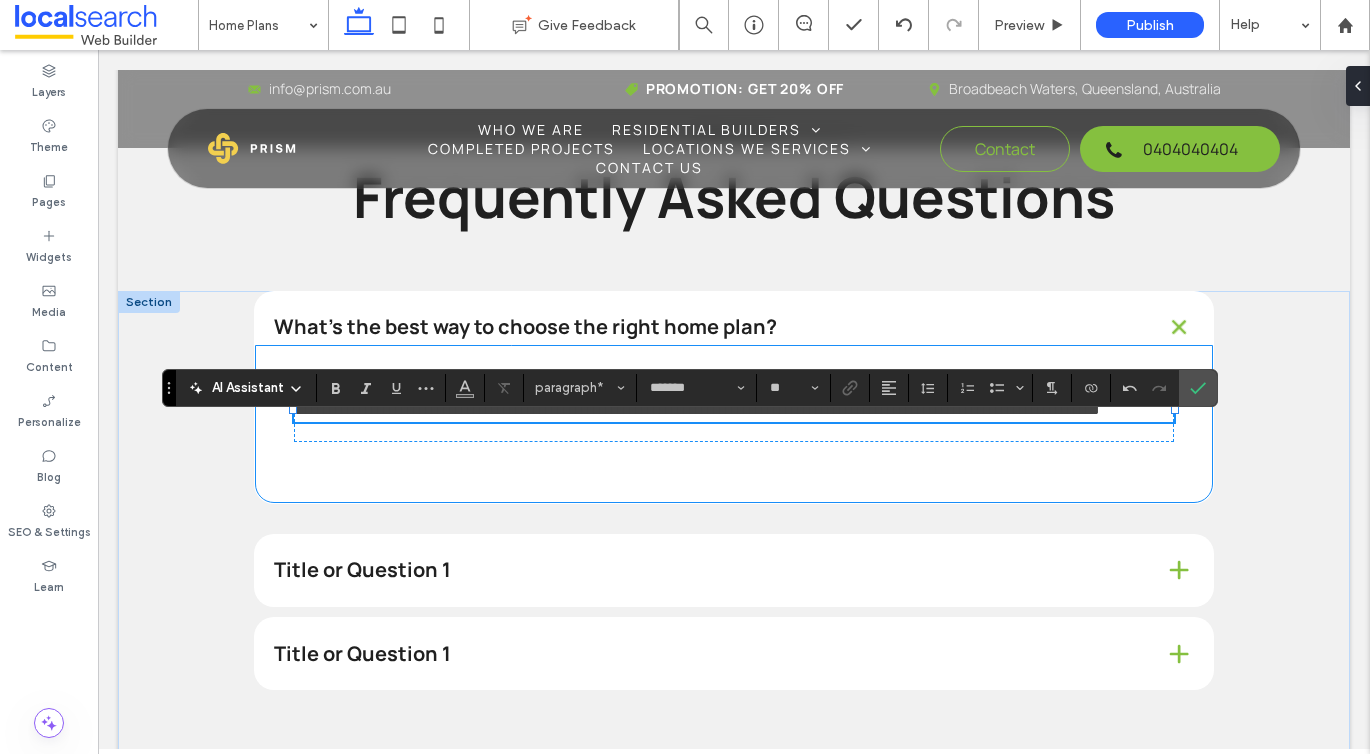 click on "**********" at bounding box center [734, 424] 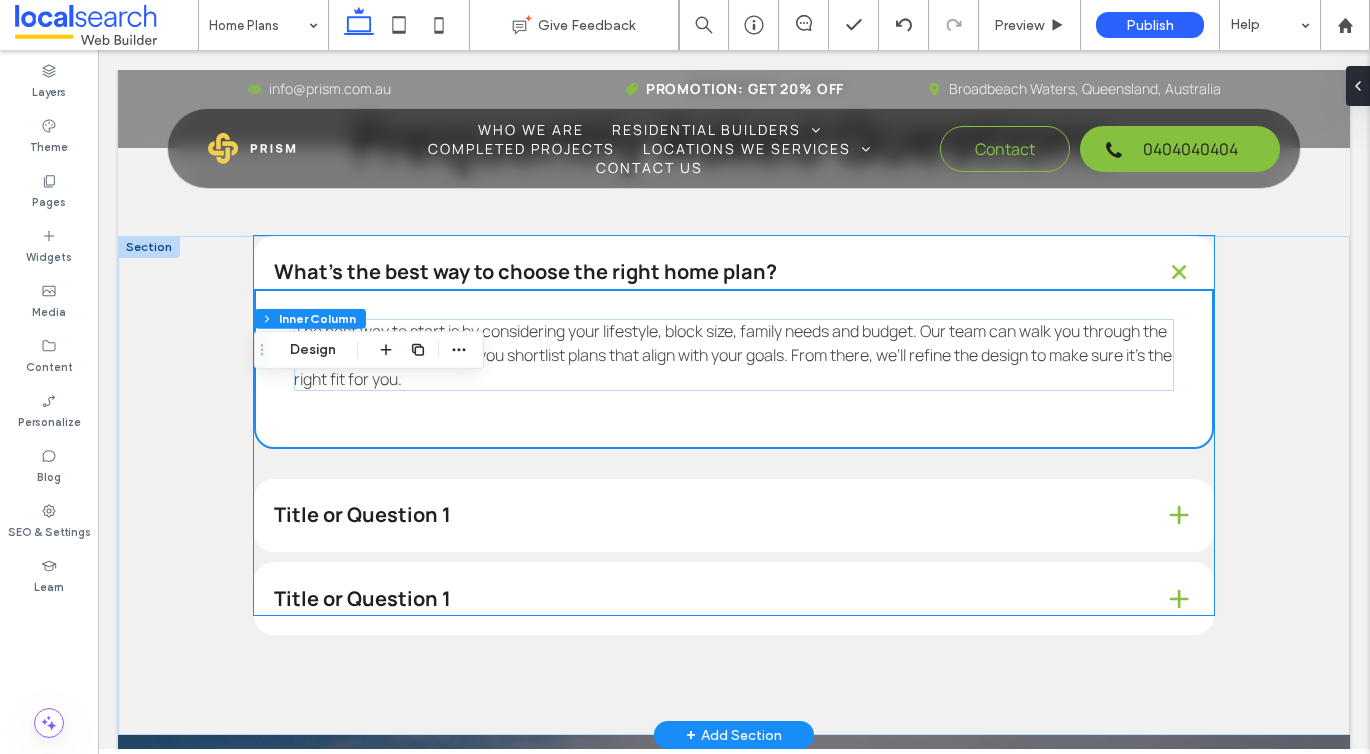 scroll, scrollTop: 2419, scrollLeft: 0, axis: vertical 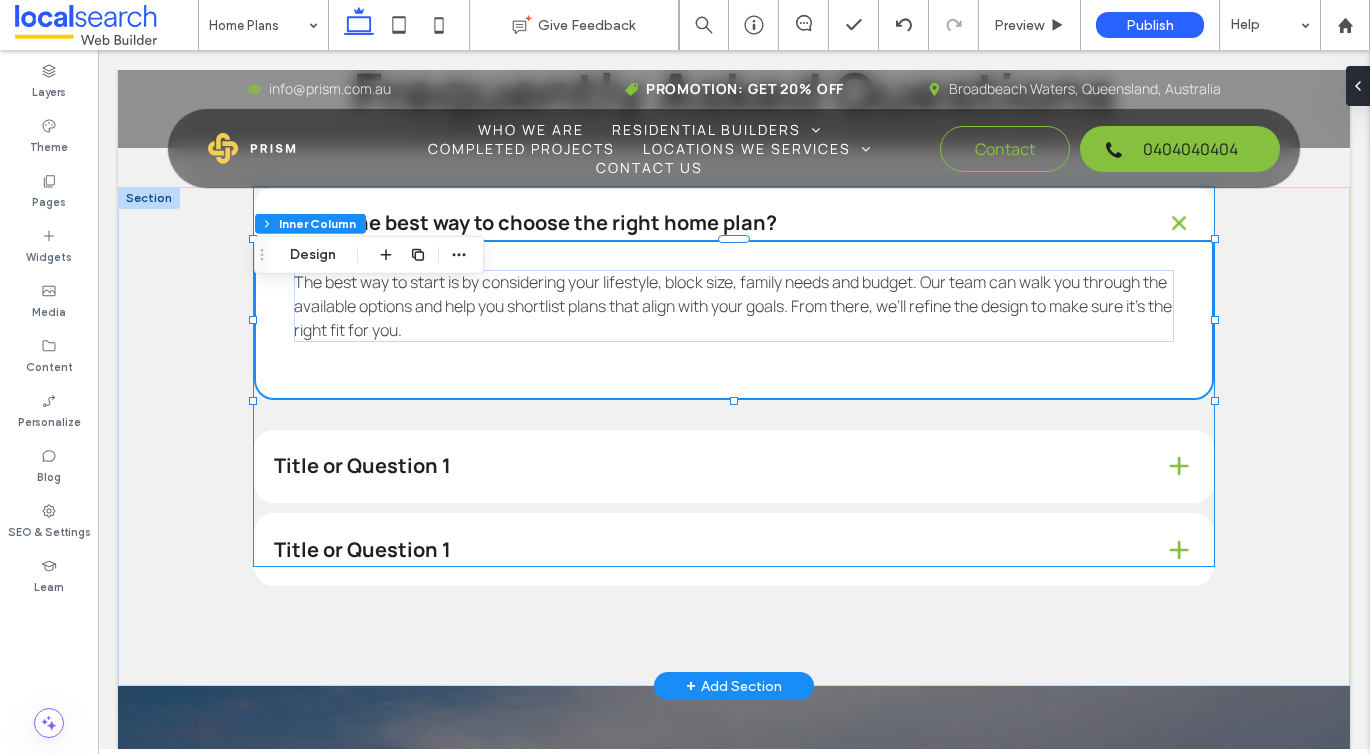 click on "Title or Question 1" at bounding box center (703, 466) 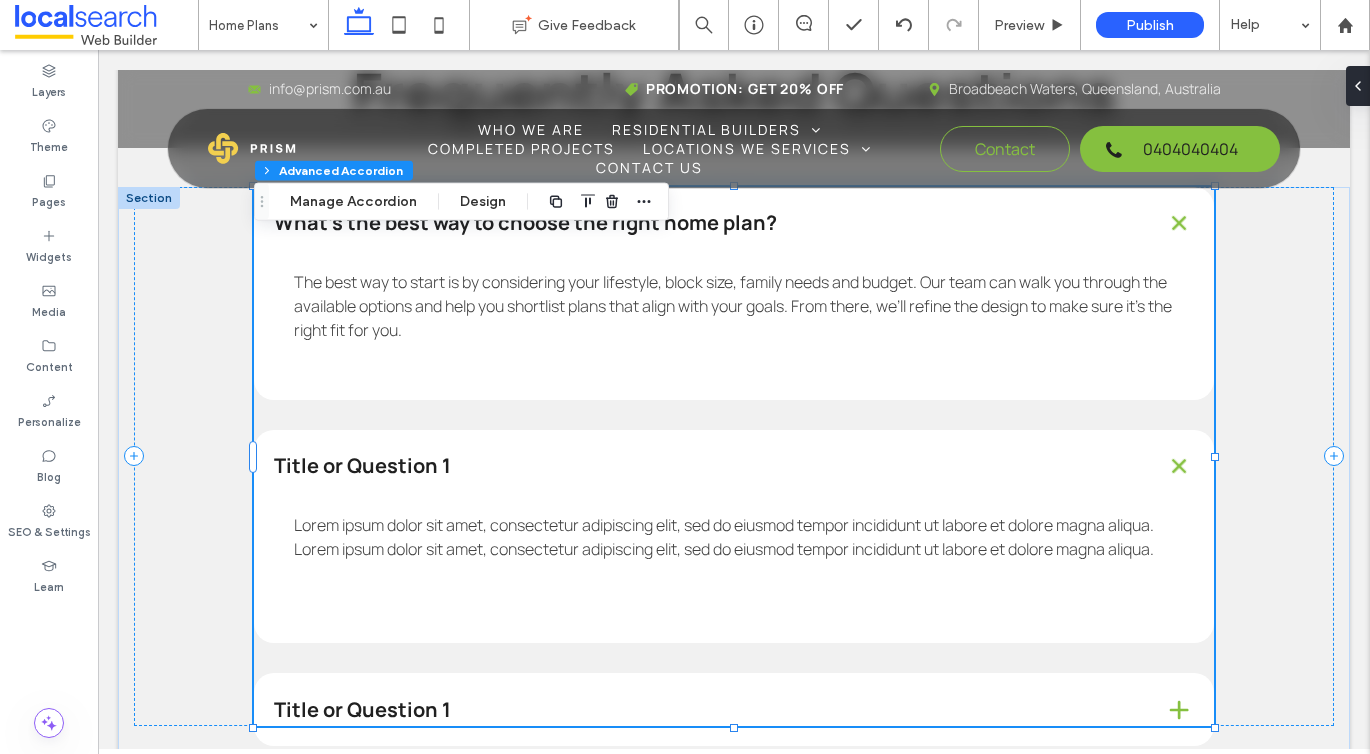 click on "Title or Question 1" at bounding box center (703, 466) 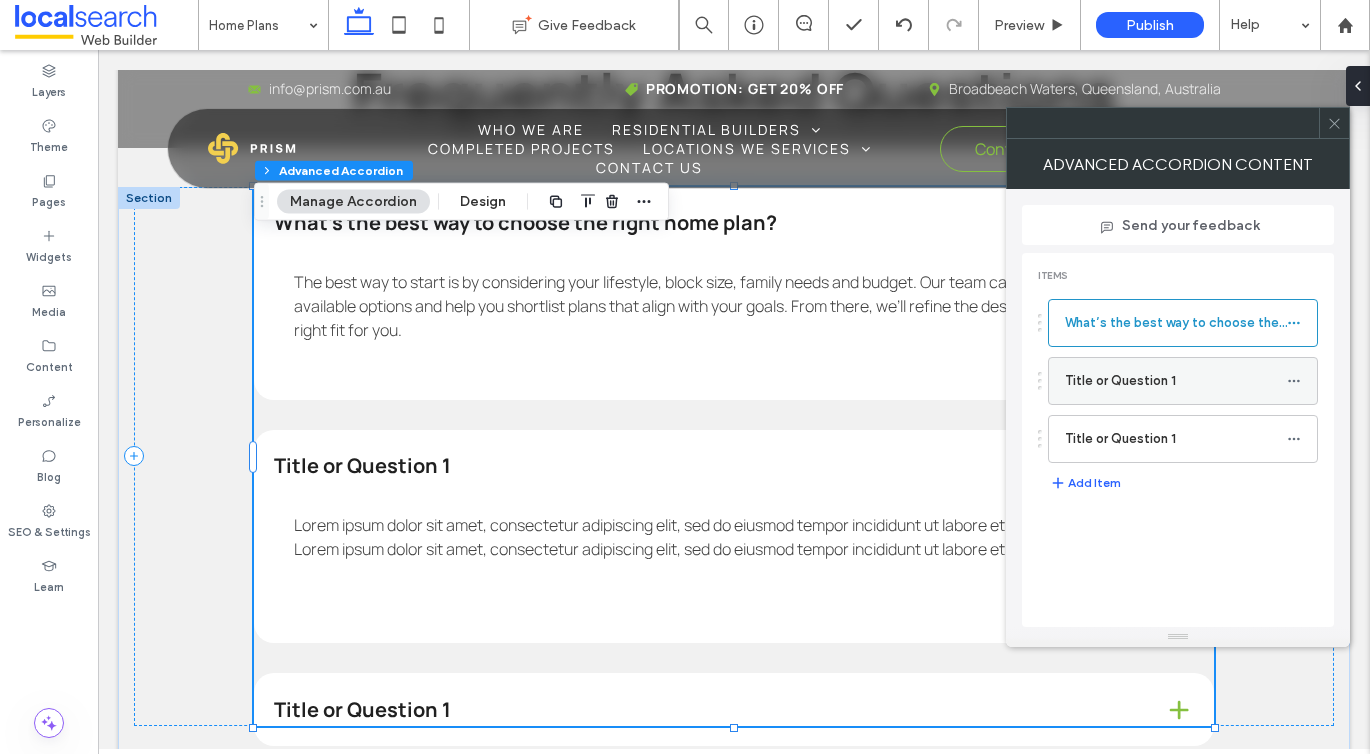 click 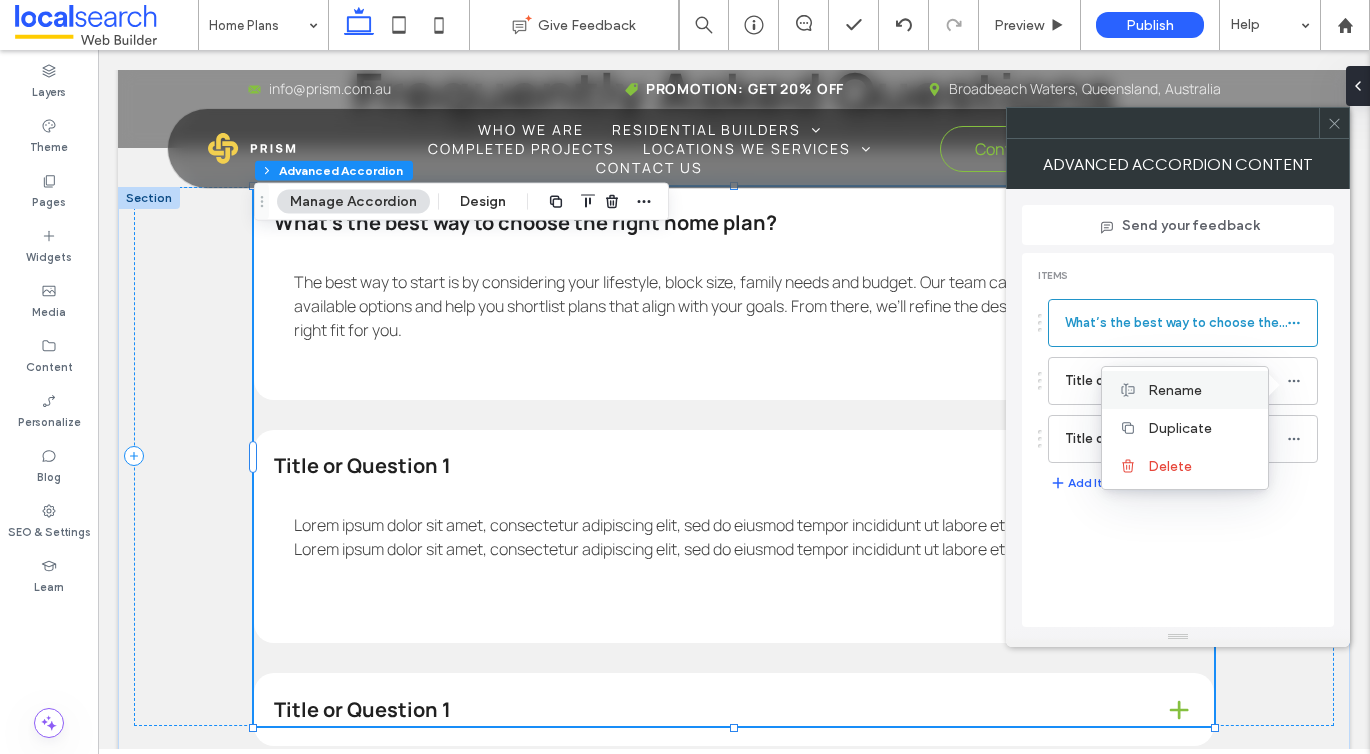click on "Rename" at bounding box center [1175, 390] 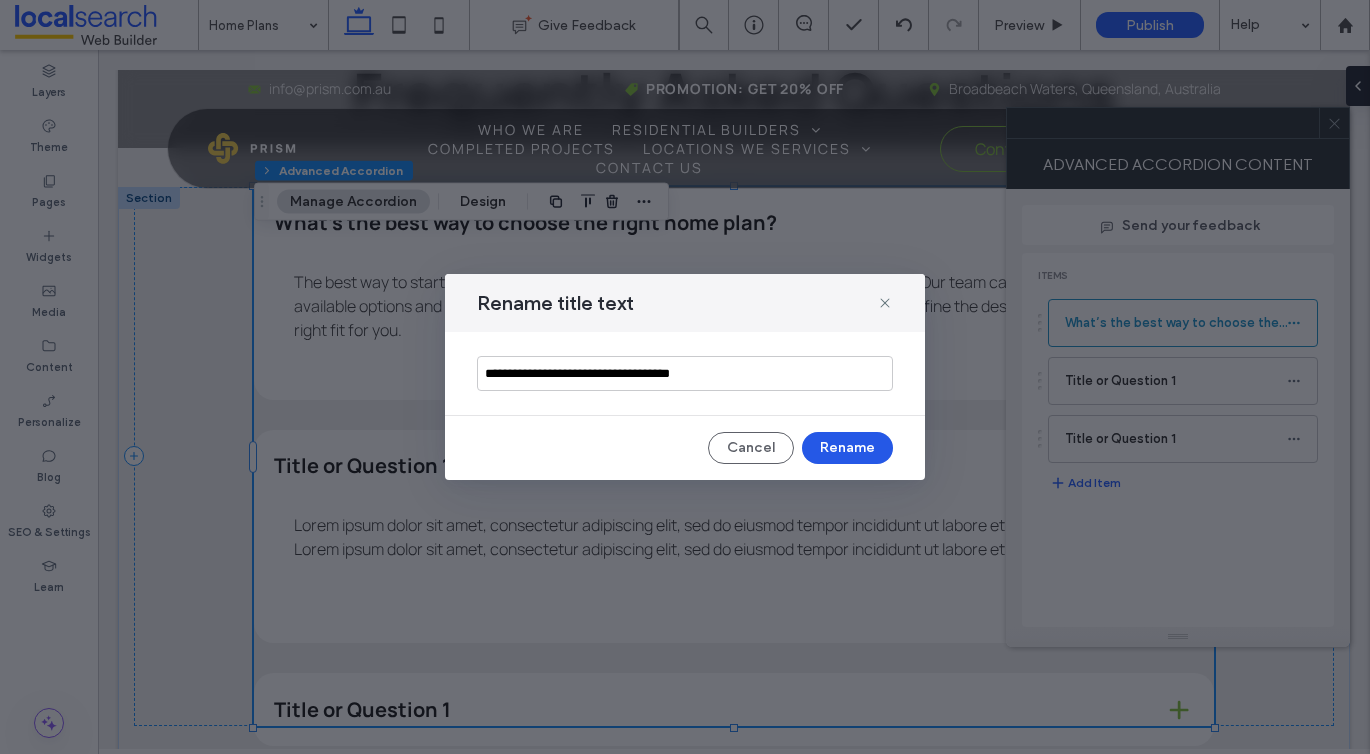 type on "**********" 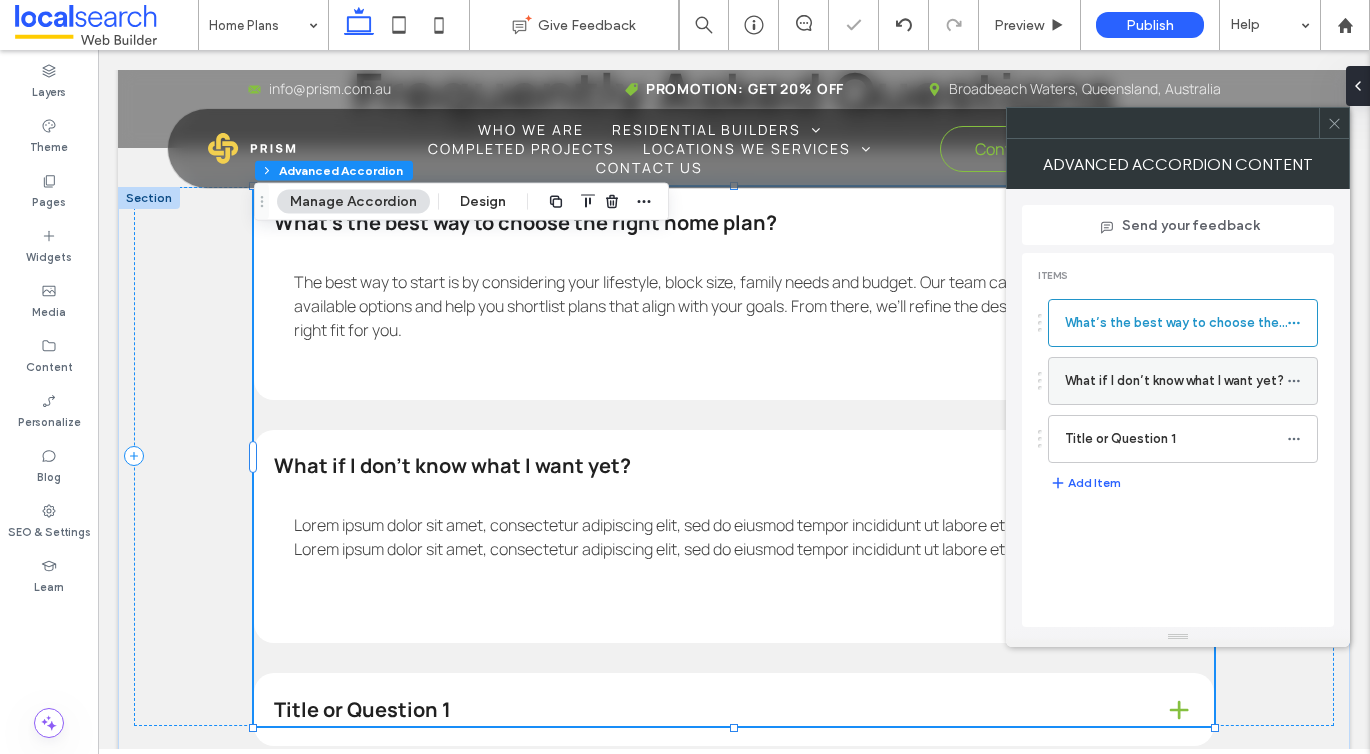 click on "What if I don’t know what I want yet?" at bounding box center [1176, 381] 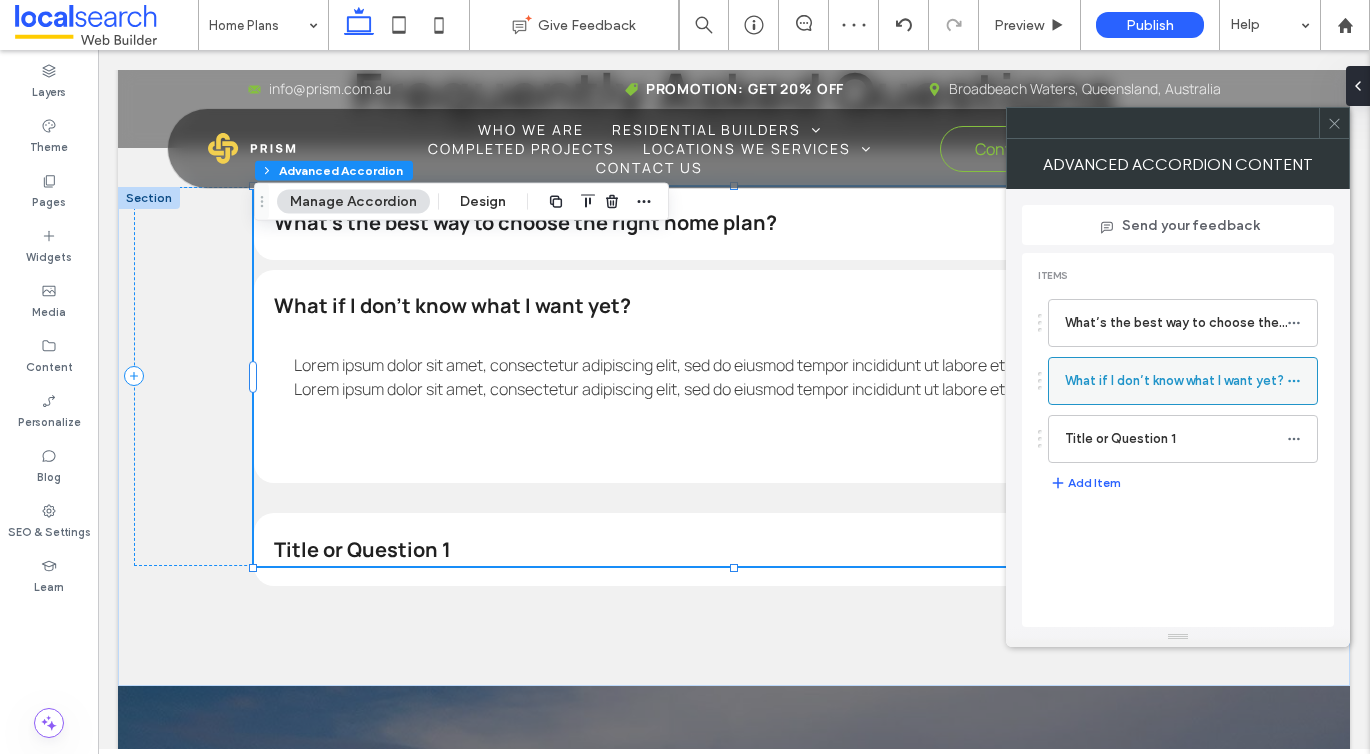 click at bounding box center [1294, 381] 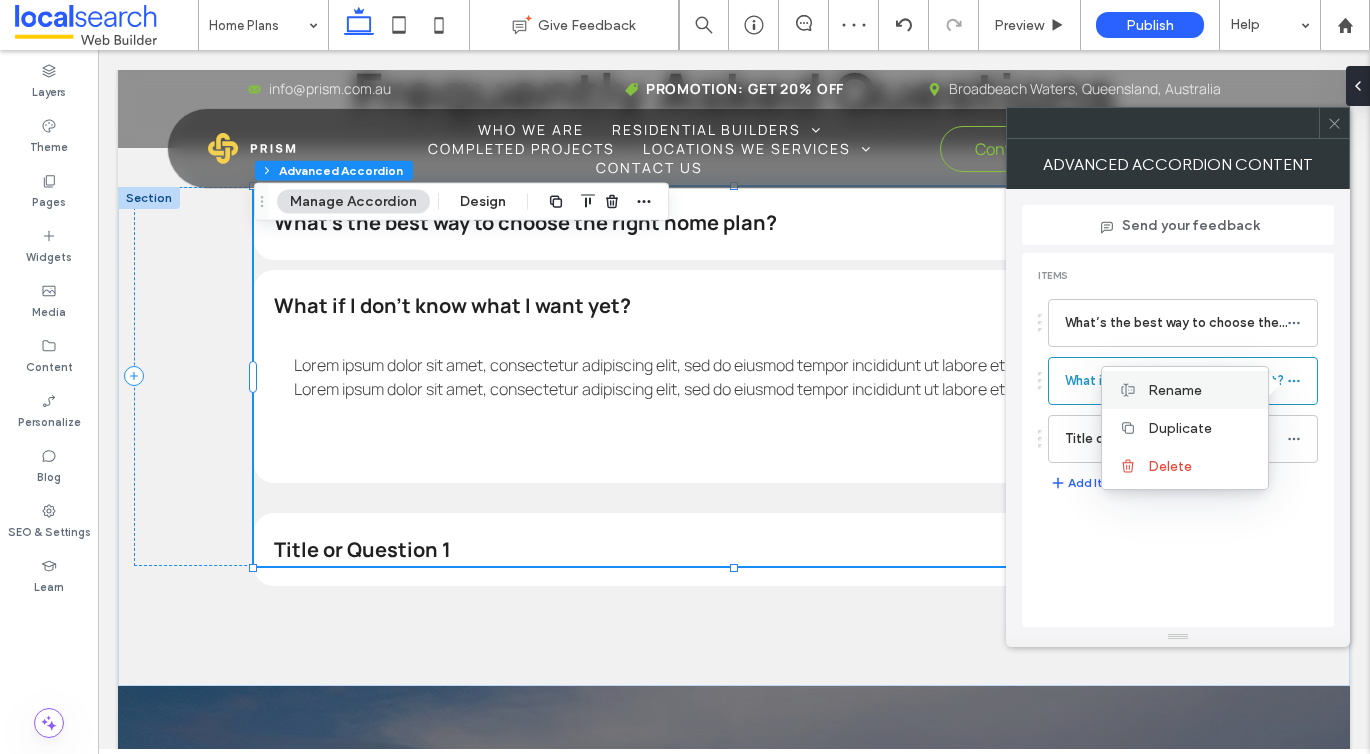 click on "Rename" at bounding box center (1200, 390) 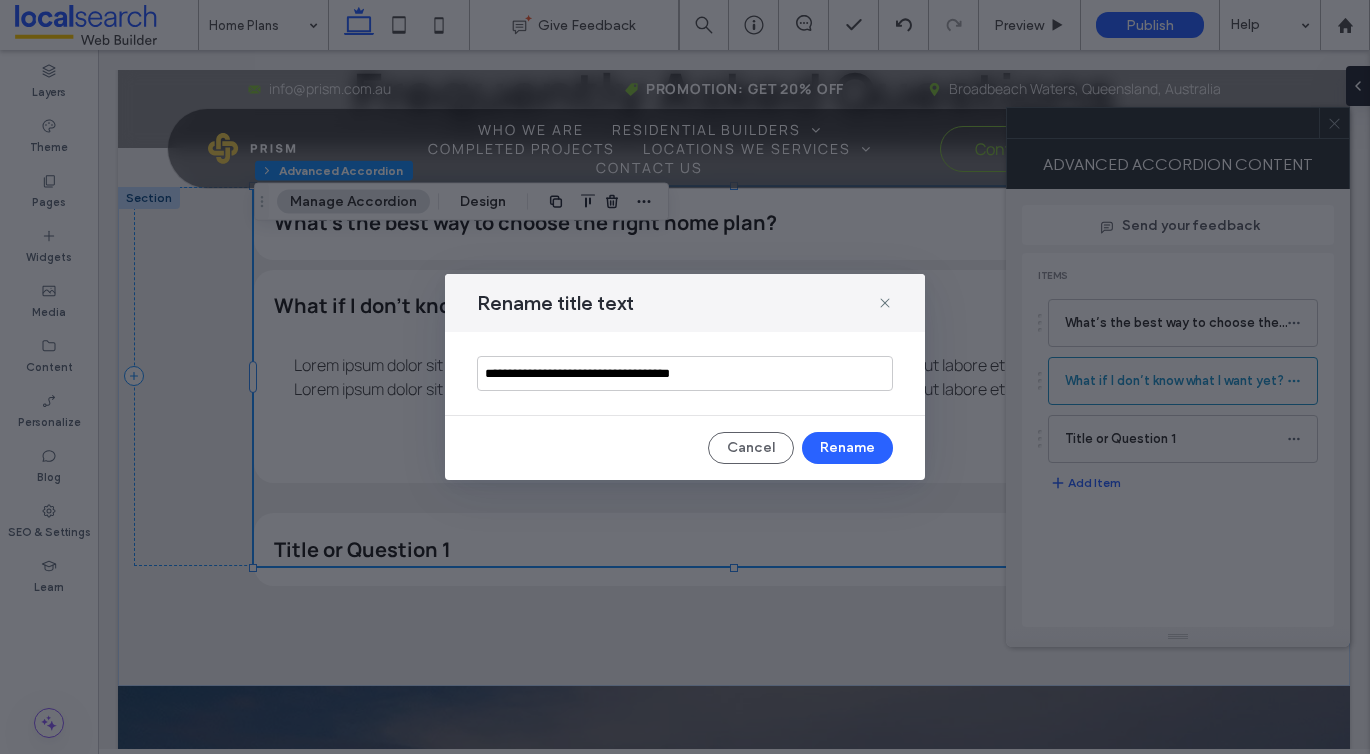click on "**********" at bounding box center (685, 373) 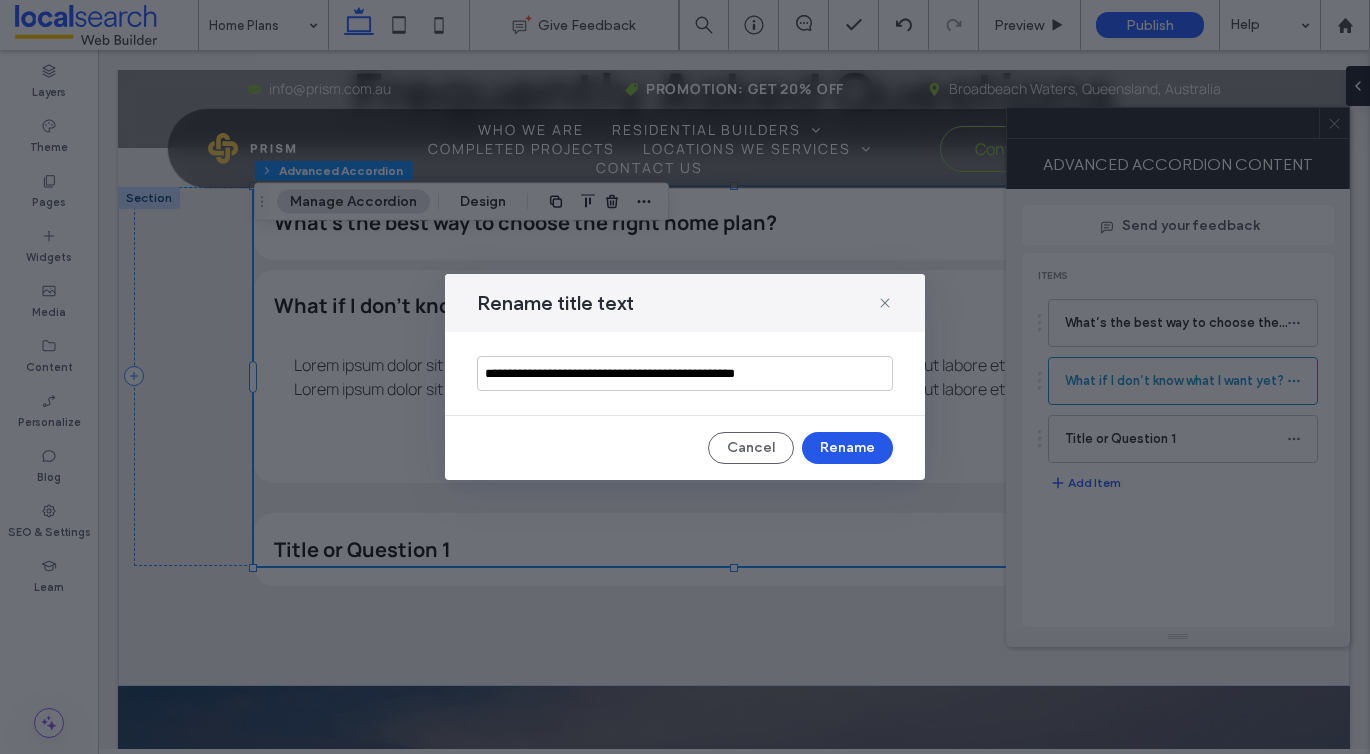 type on "**********" 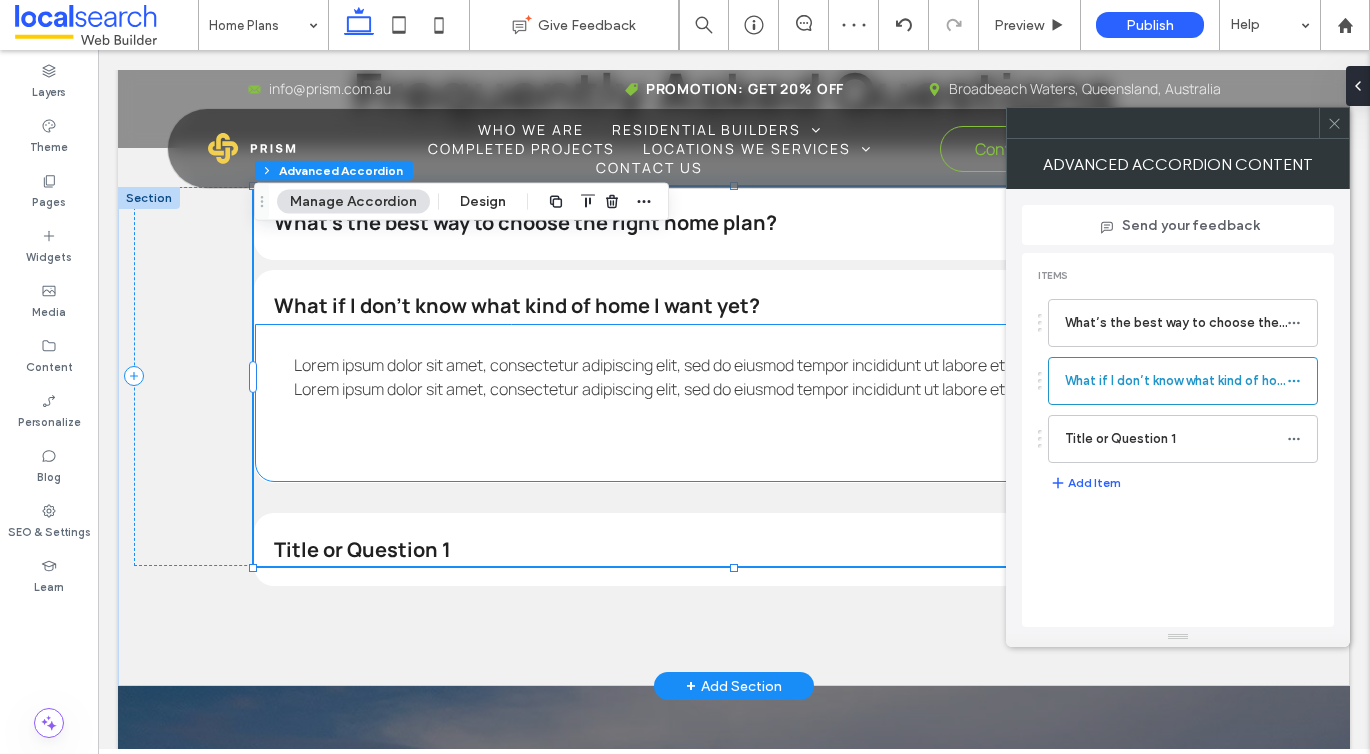 click on "Lorem ipsum dolor sit amet, consectetur adipiscing elit, sed do eiusmod tempor incididunt ut labore et dolore magna aliqua. Lorem ipsum dolor sit amet, consectetur adipiscing elit, sed do eiusmod tempor incididunt ut labore et dolore magna aliqua." at bounding box center (734, 377) 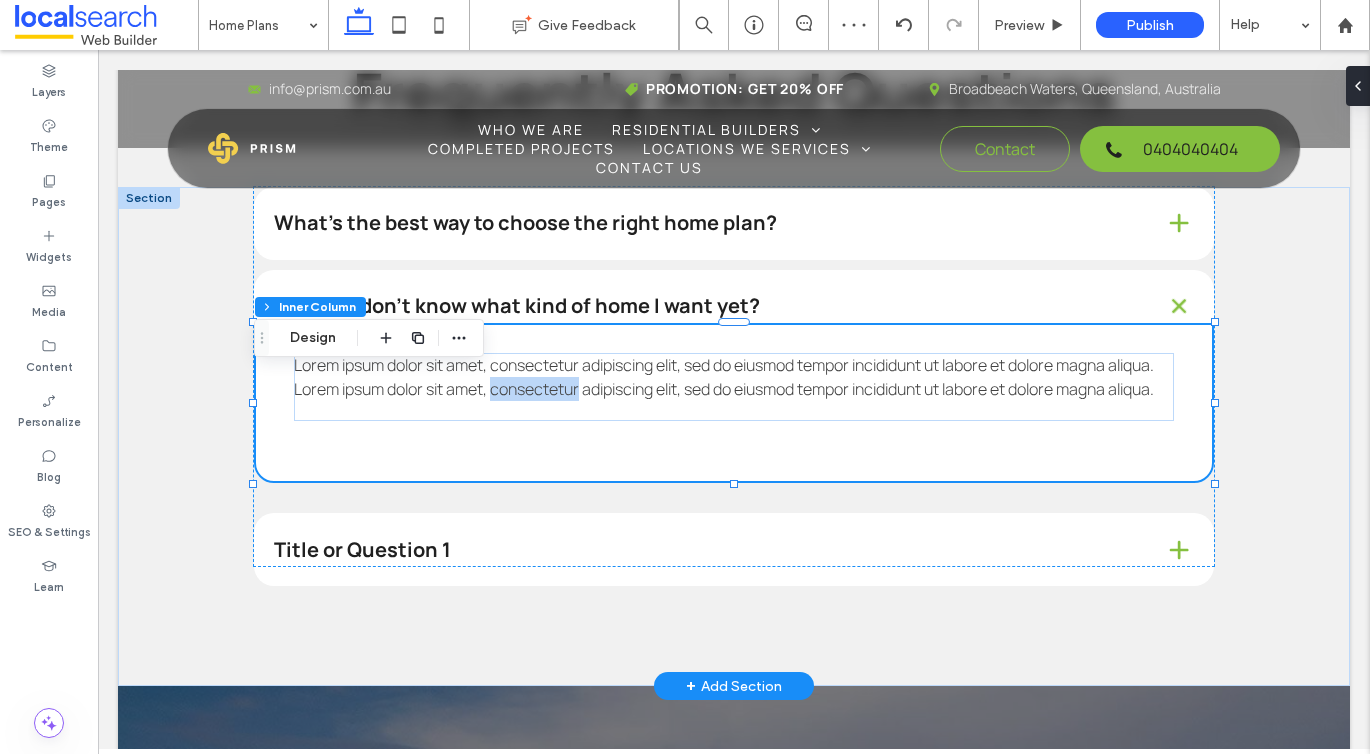 click on "Lorem ipsum dolor sit amet, consectetur adipiscing elit, sed do eiusmod tempor incididunt ut labore et dolore magna aliqua. Lorem ipsum dolor sit amet, consectetur adipiscing elit, sed do eiusmod tempor incididunt ut labore et dolore magna aliqua." at bounding box center [734, 377] 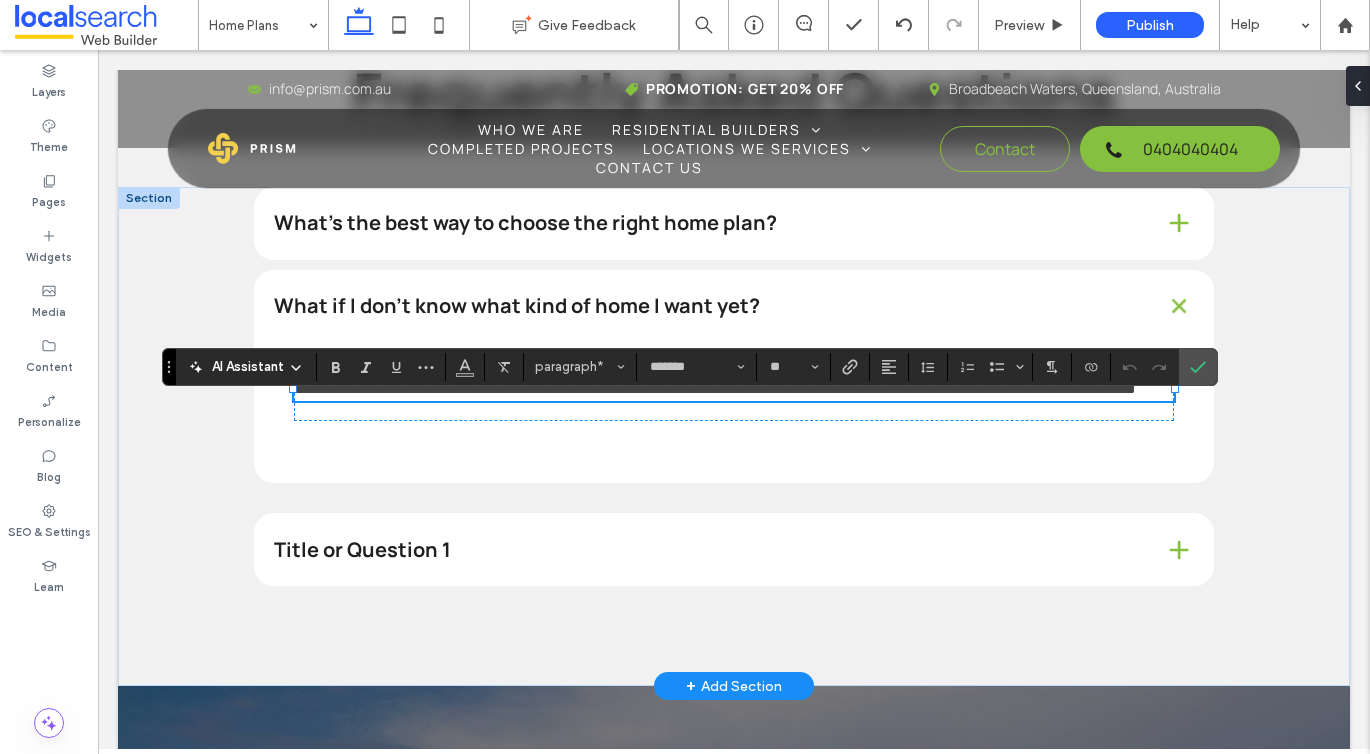 scroll, scrollTop: 0, scrollLeft: 0, axis: both 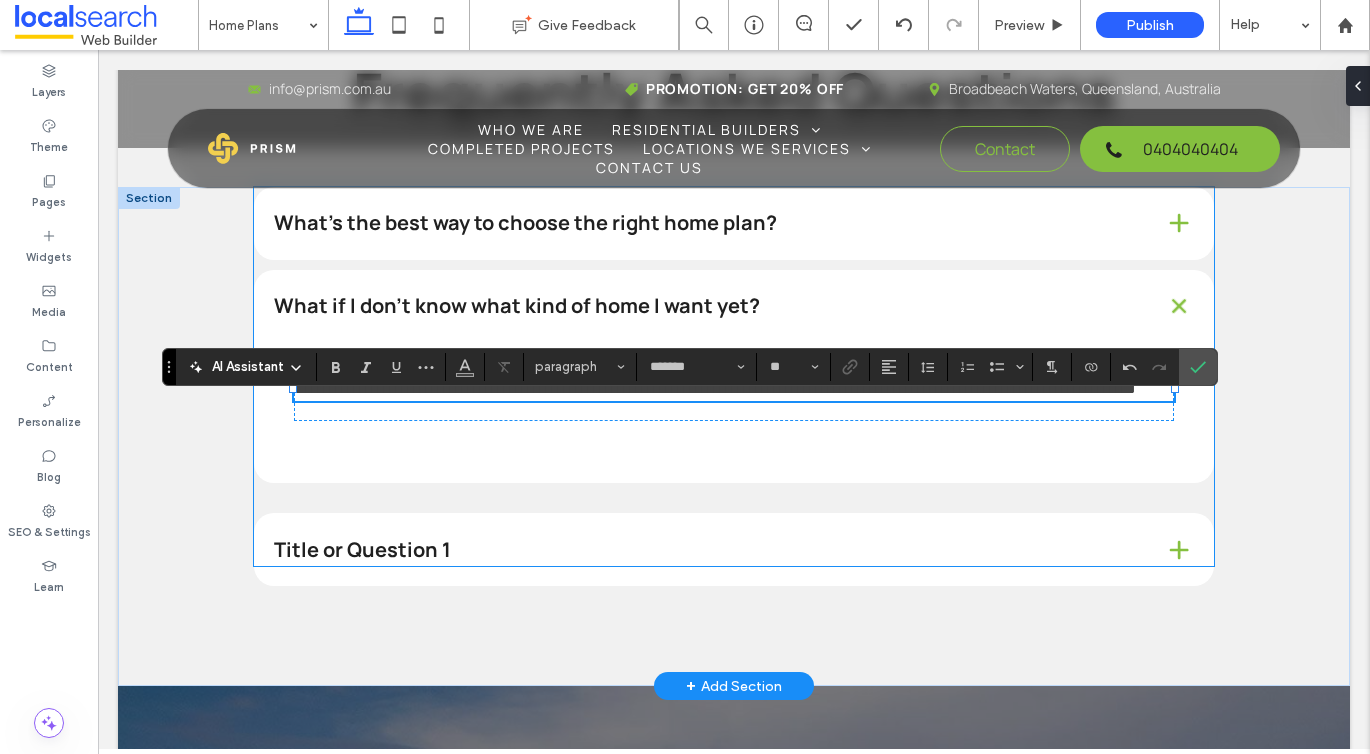click on "Title or Question 1" at bounding box center (703, 550) 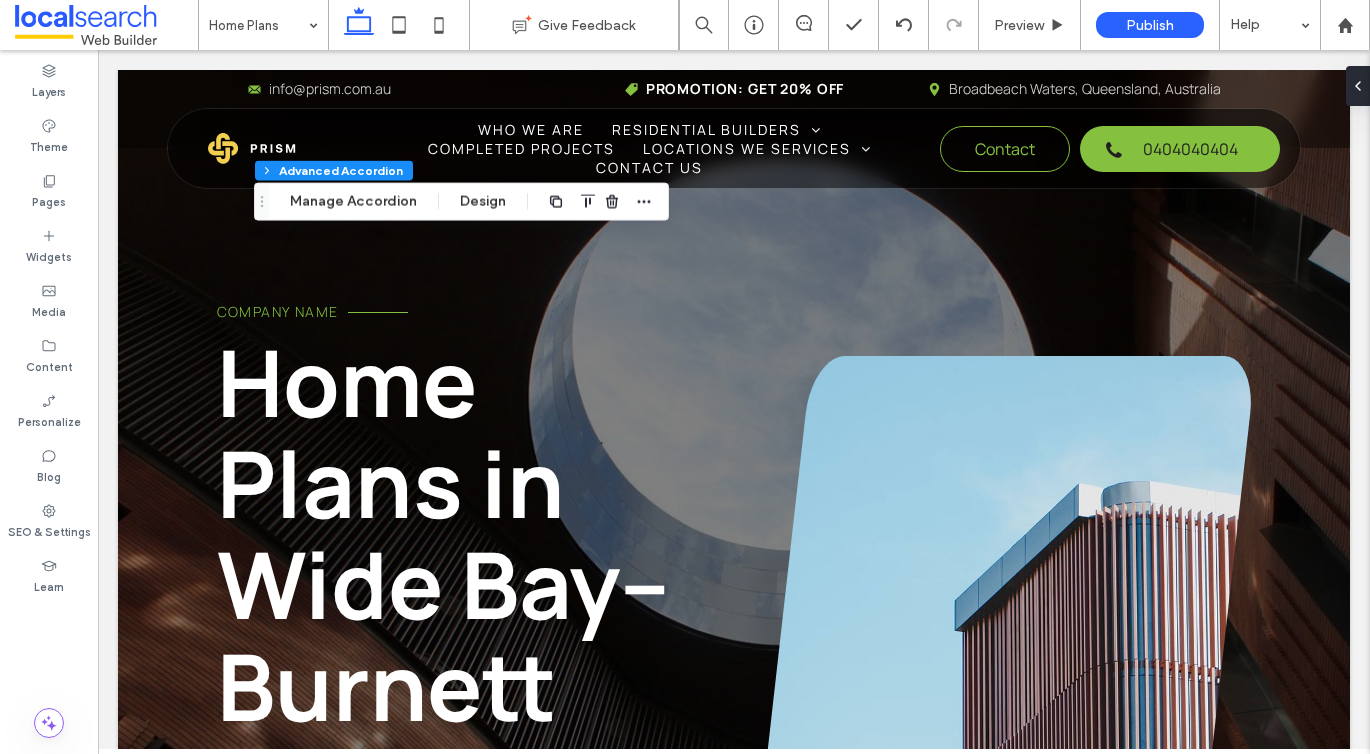 scroll, scrollTop: 2419, scrollLeft: 0, axis: vertical 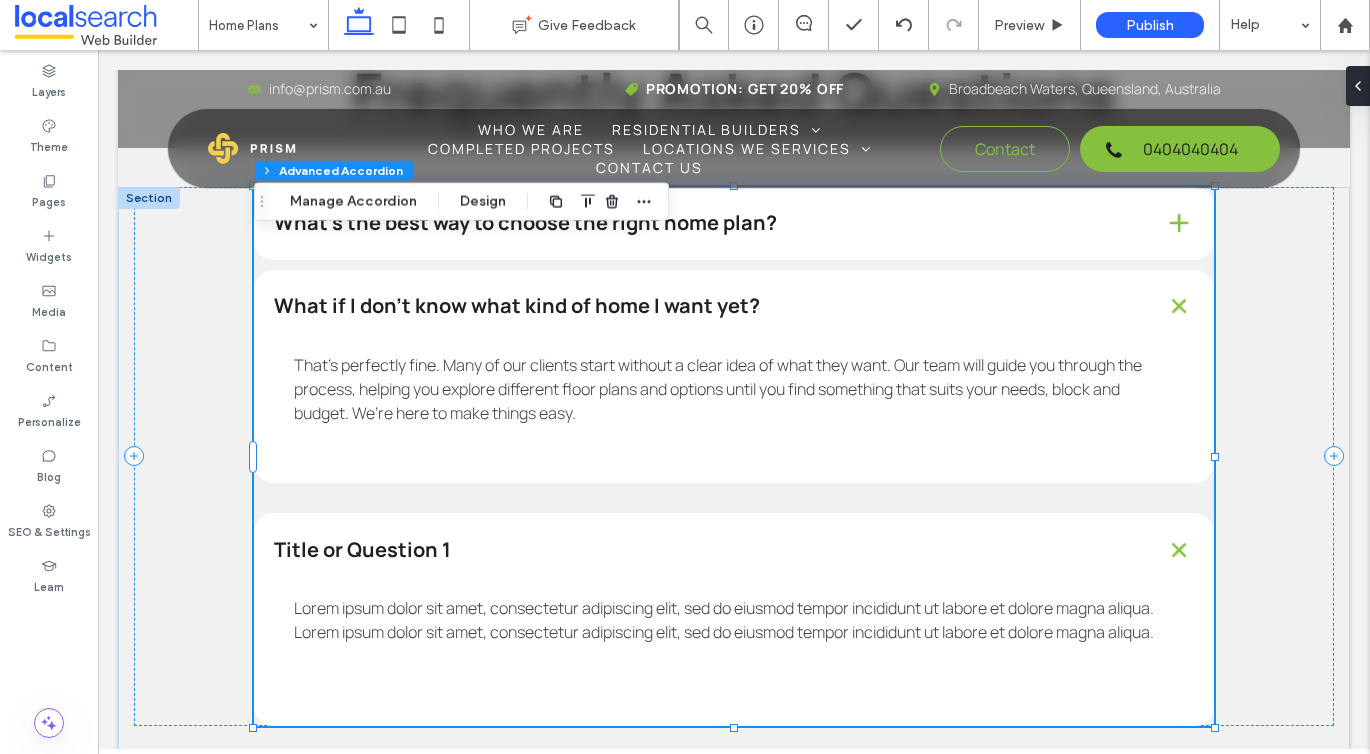 click on "Title or Question 1" at bounding box center (734, 549) 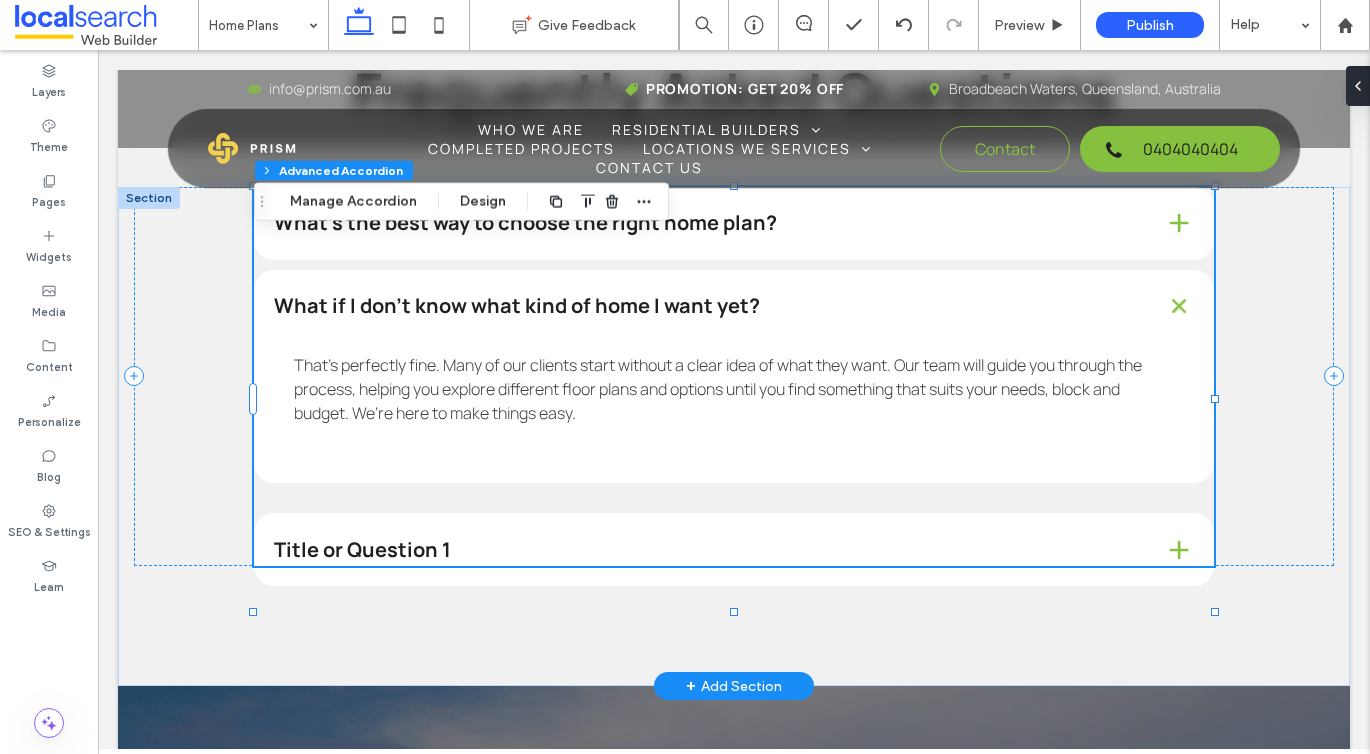 click at bounding box center [734, 610] 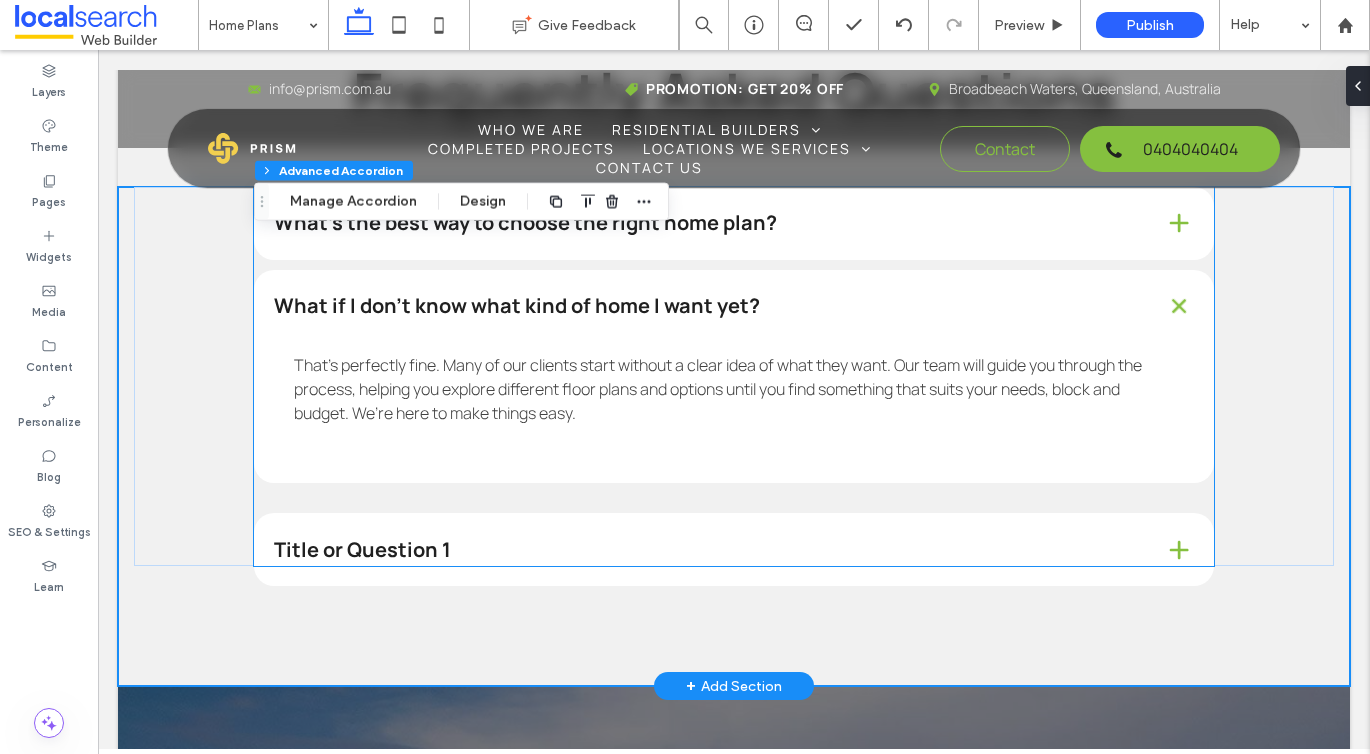 click on "Title or Question 1" at bounding box center (734, 549) 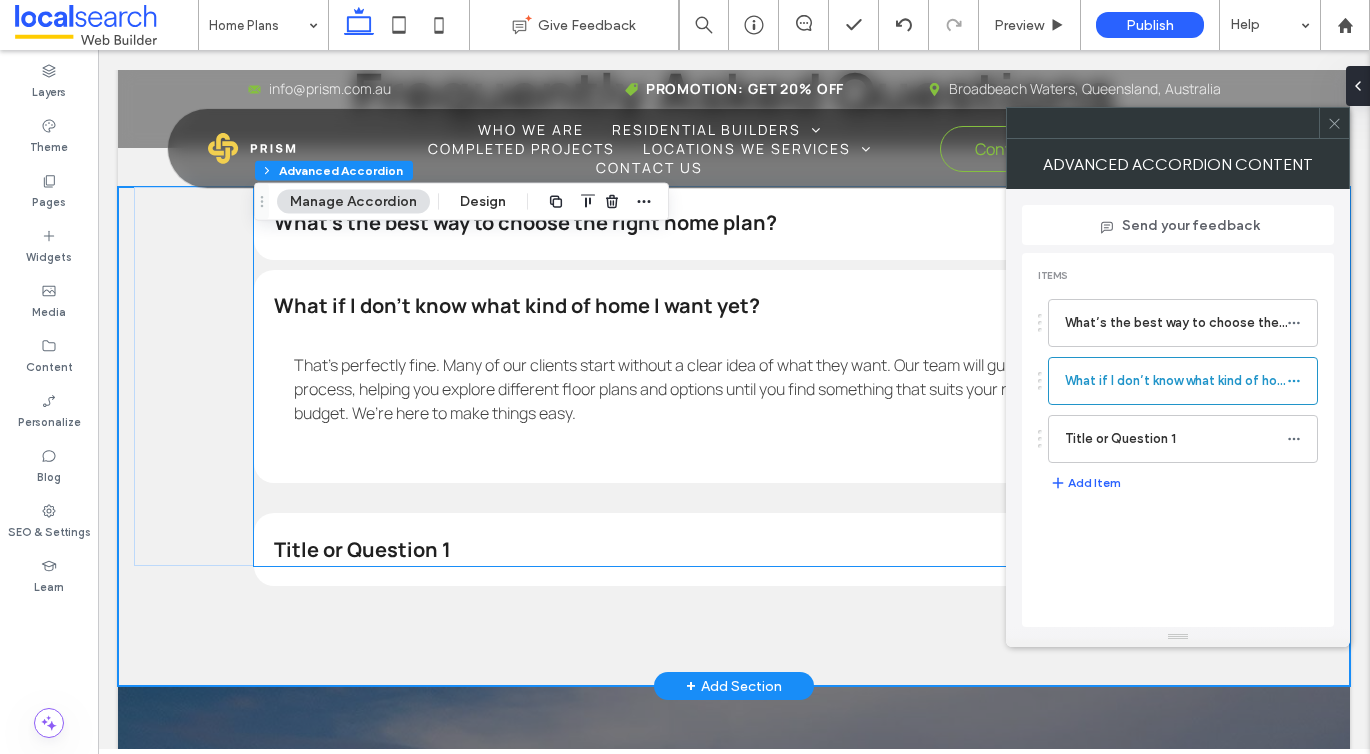 type on "*" 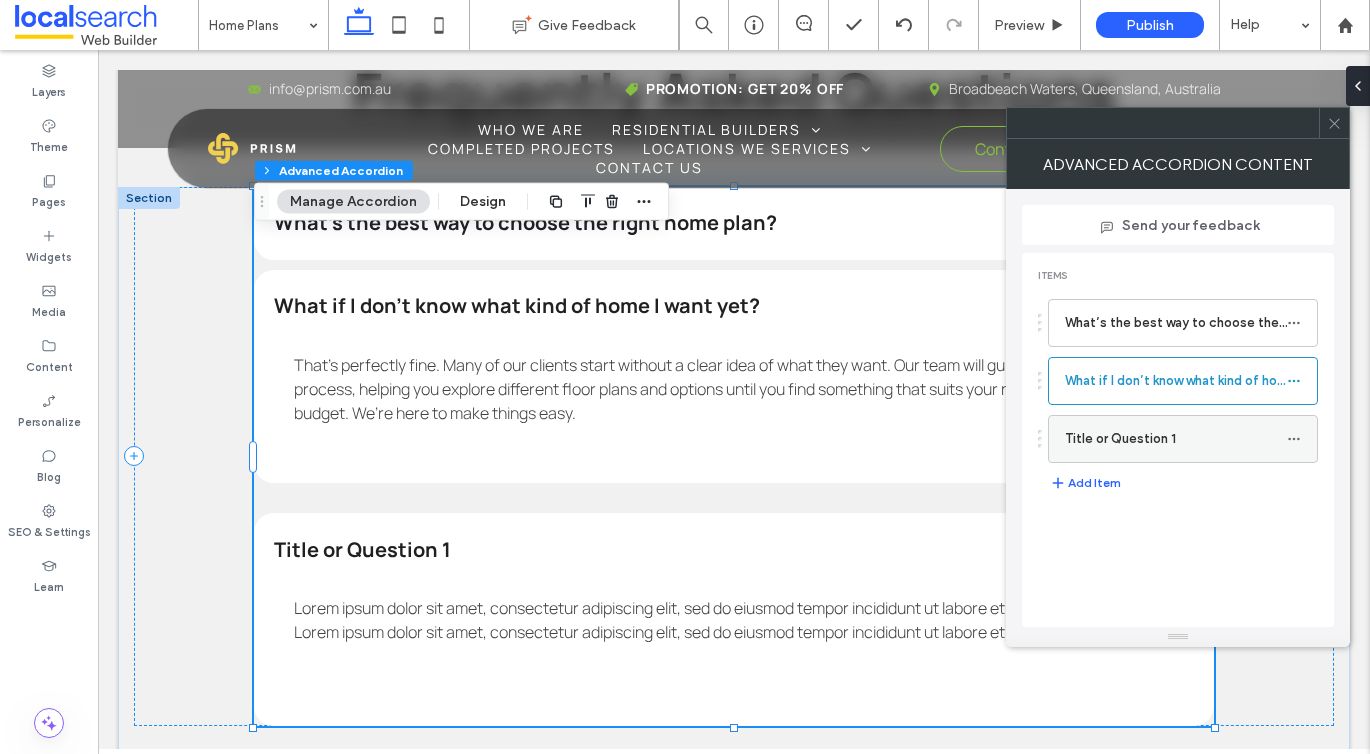 click 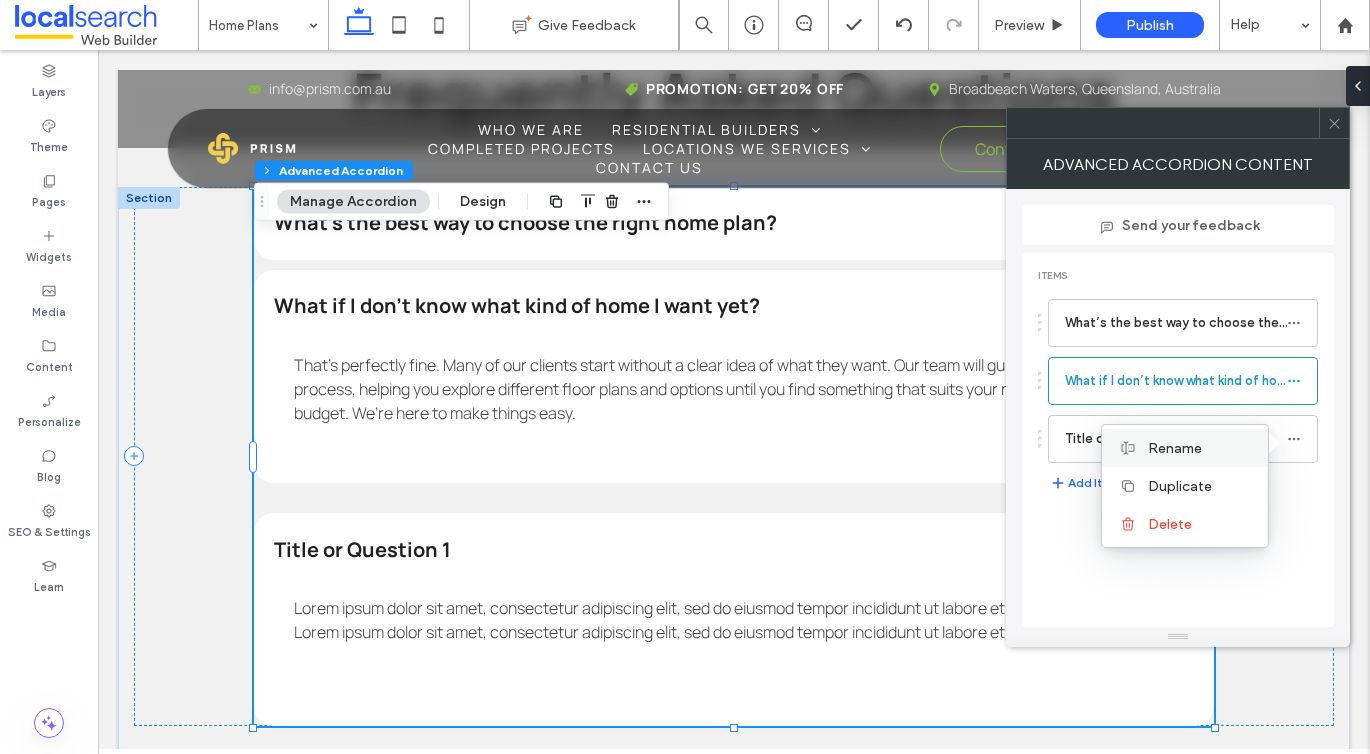 click on "Rename" at bounding box center (1175, 448) 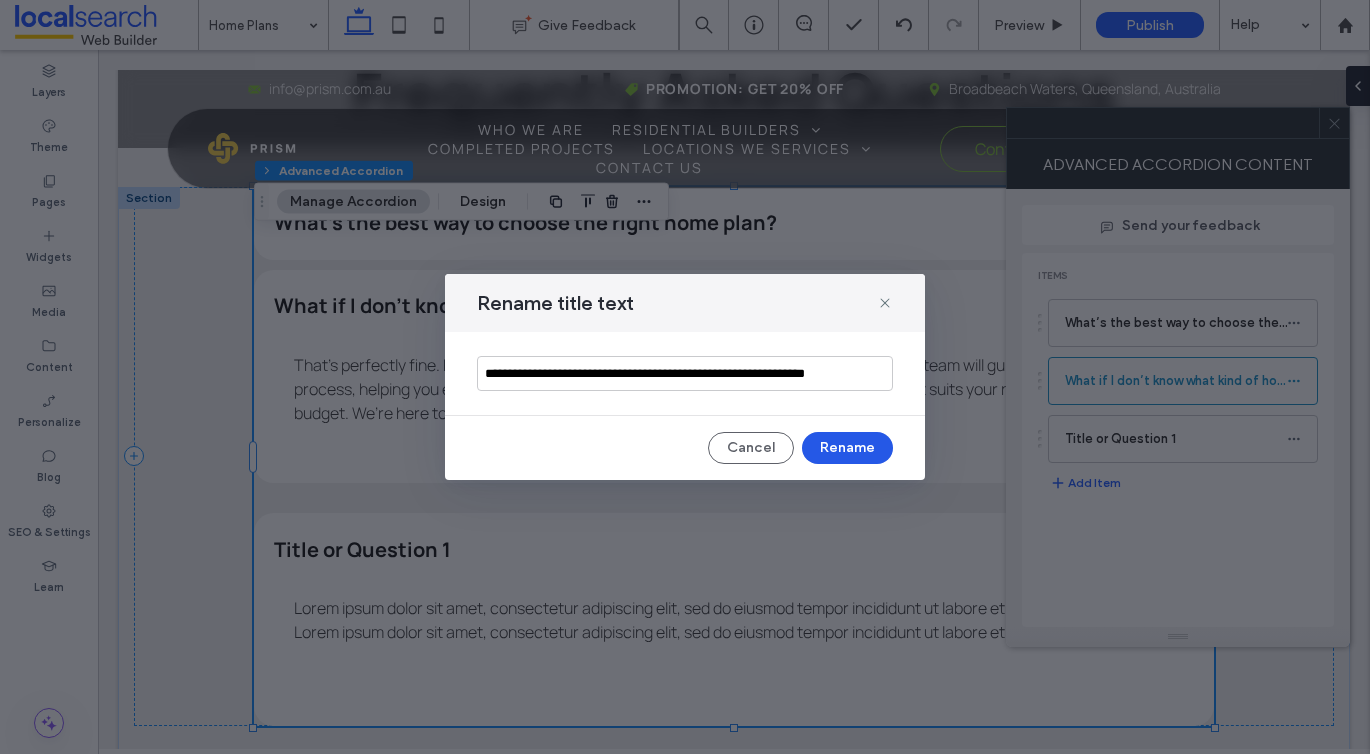 type on "**********" 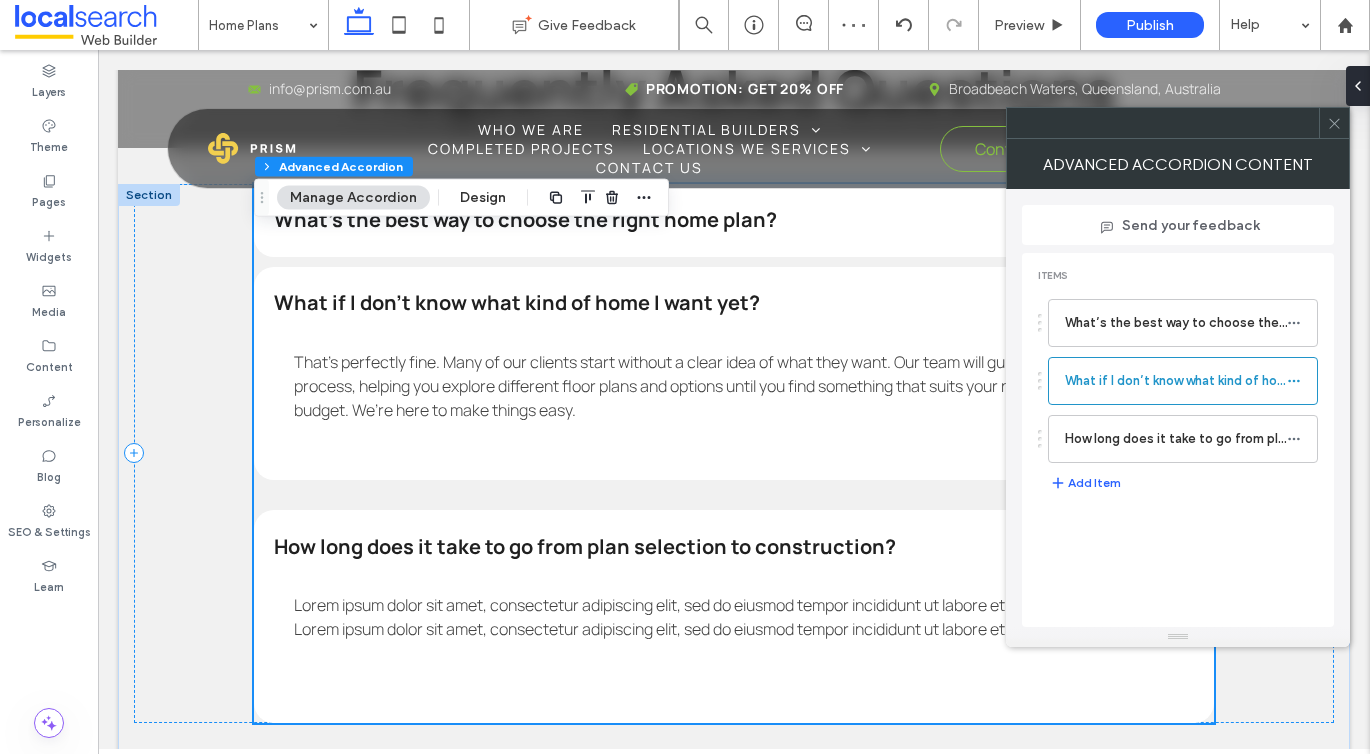 scroll, scrollTop: 2575, scrollLeft: 0, axis: vertical 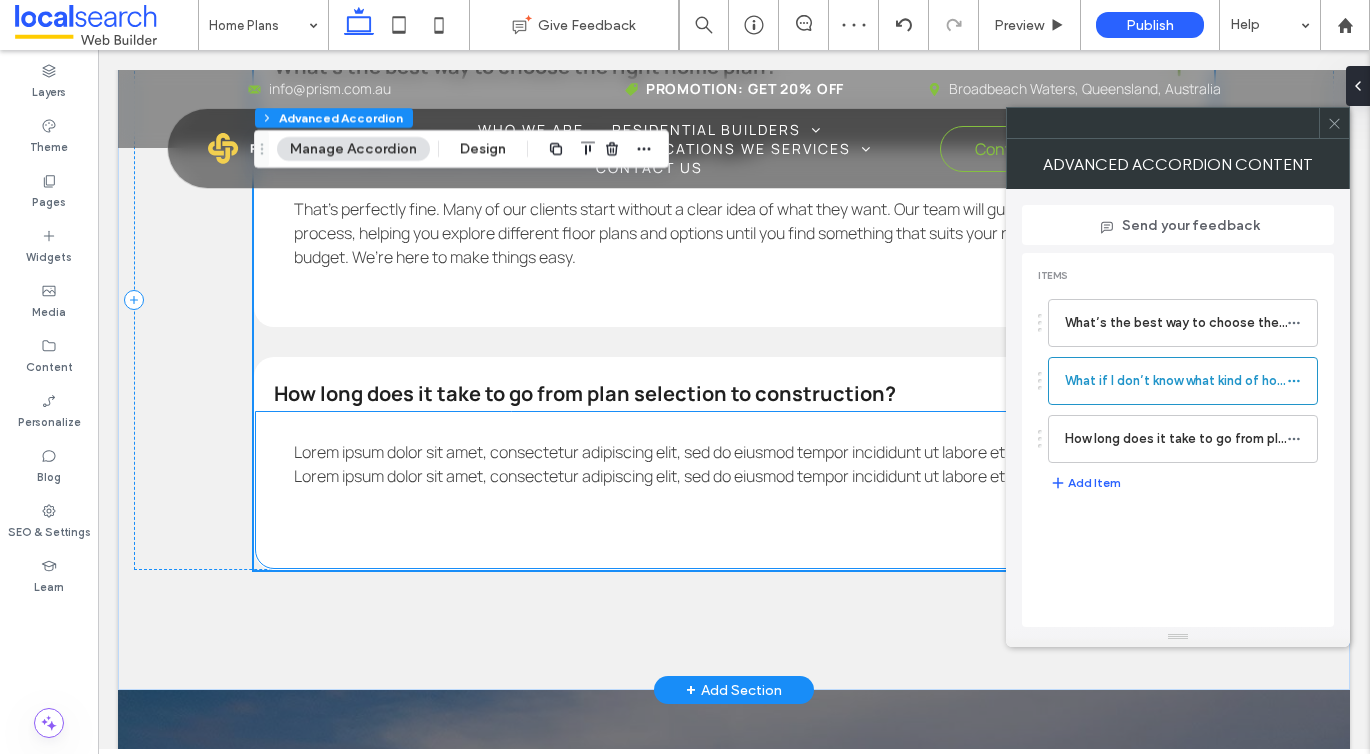 click on "Lorem ipsum dolor sit amet, consectetur adipiscing elit, sed do eiusmod tempor incididunt ut labore et dolore magna aliqua. Lorem ipsum dolor sit amet, consectetur adipiscing elit, sed do eiusmod tempor incididunt ut labore et dolore magna aliqua." at bounding box center (724, 464) 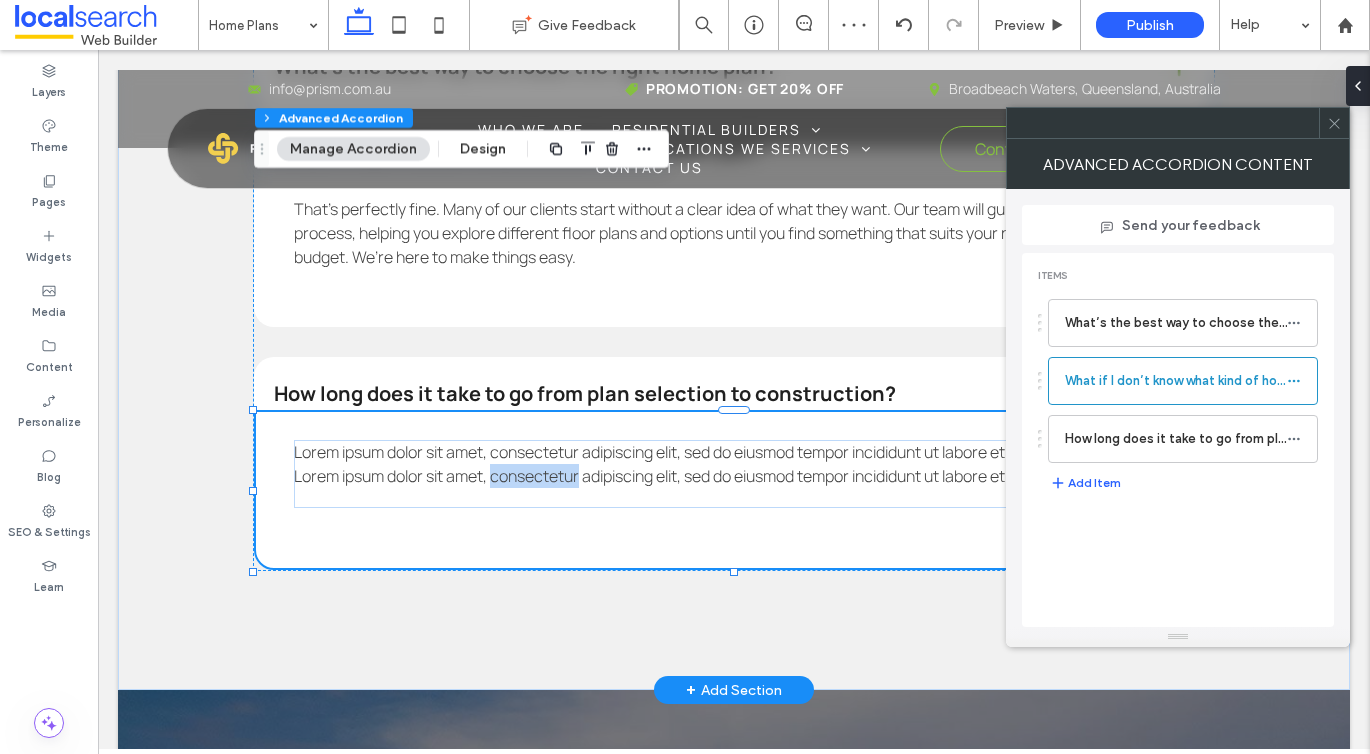 click on "Lorem ipsum dolor sit amet, consectetur adipiscing elit, sed do eiusmod tempor incididunt ut labore et dolore magna aliqua. Lorem ipsum dolor sit amet, consectetur adipiscing elit, sed do eiusmod tempor incididunt ut labore et dolore magna aliqua." at bounding box center (724, 464) 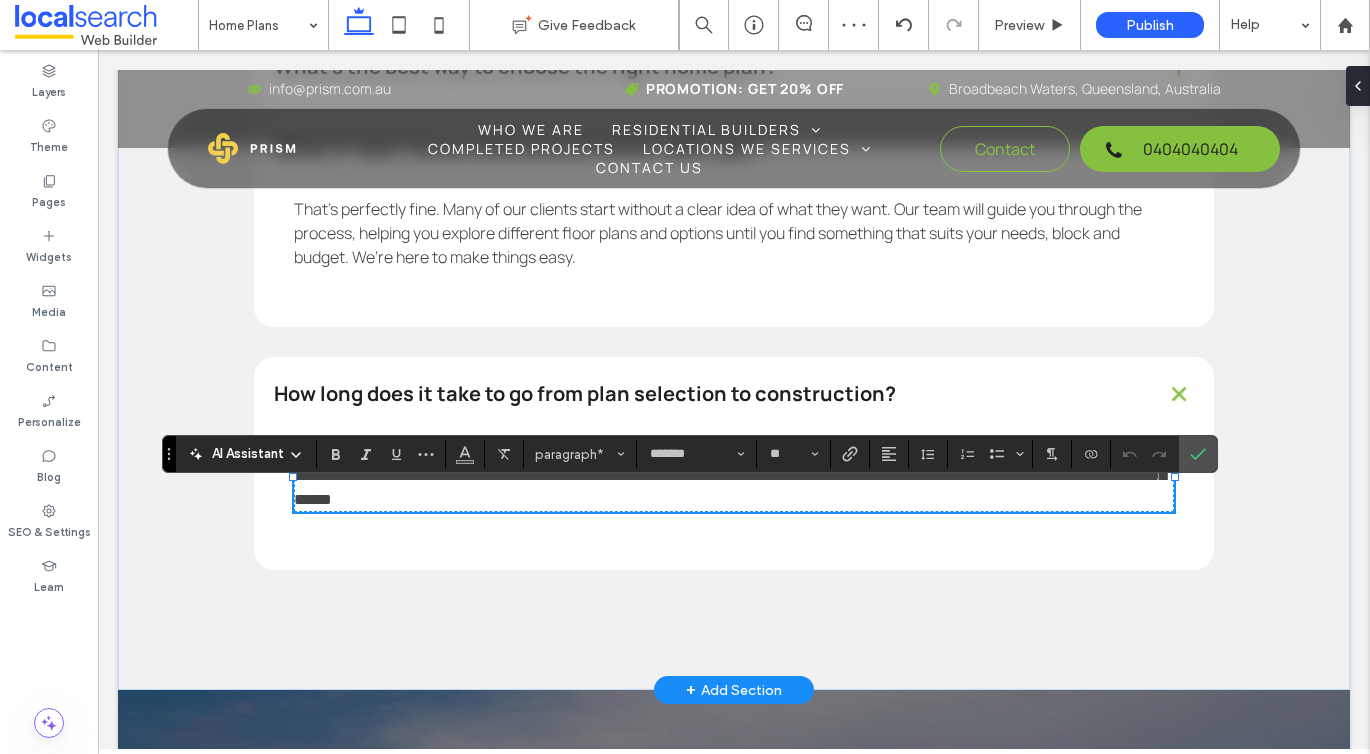 scroll, scrollTop: 0, scrollLeft: 0, axis: both 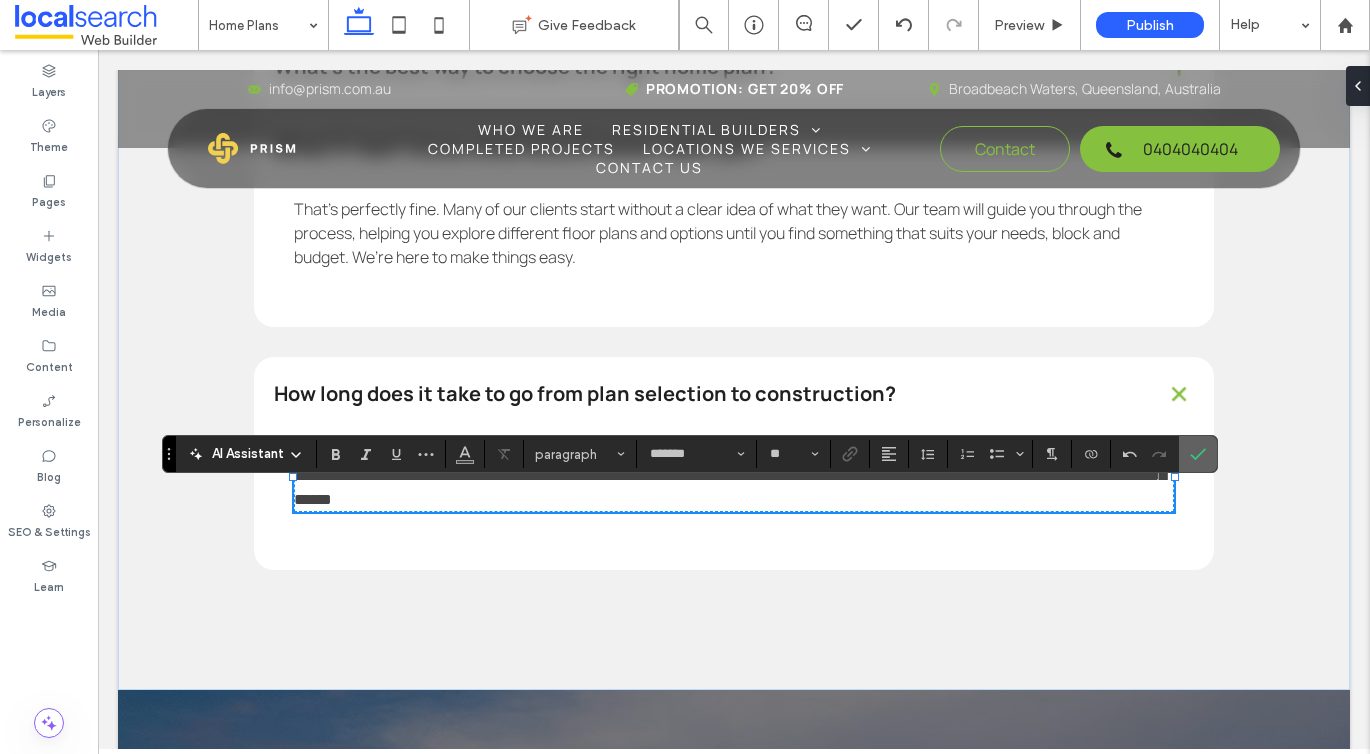 click at bounding box center (1198, 454) 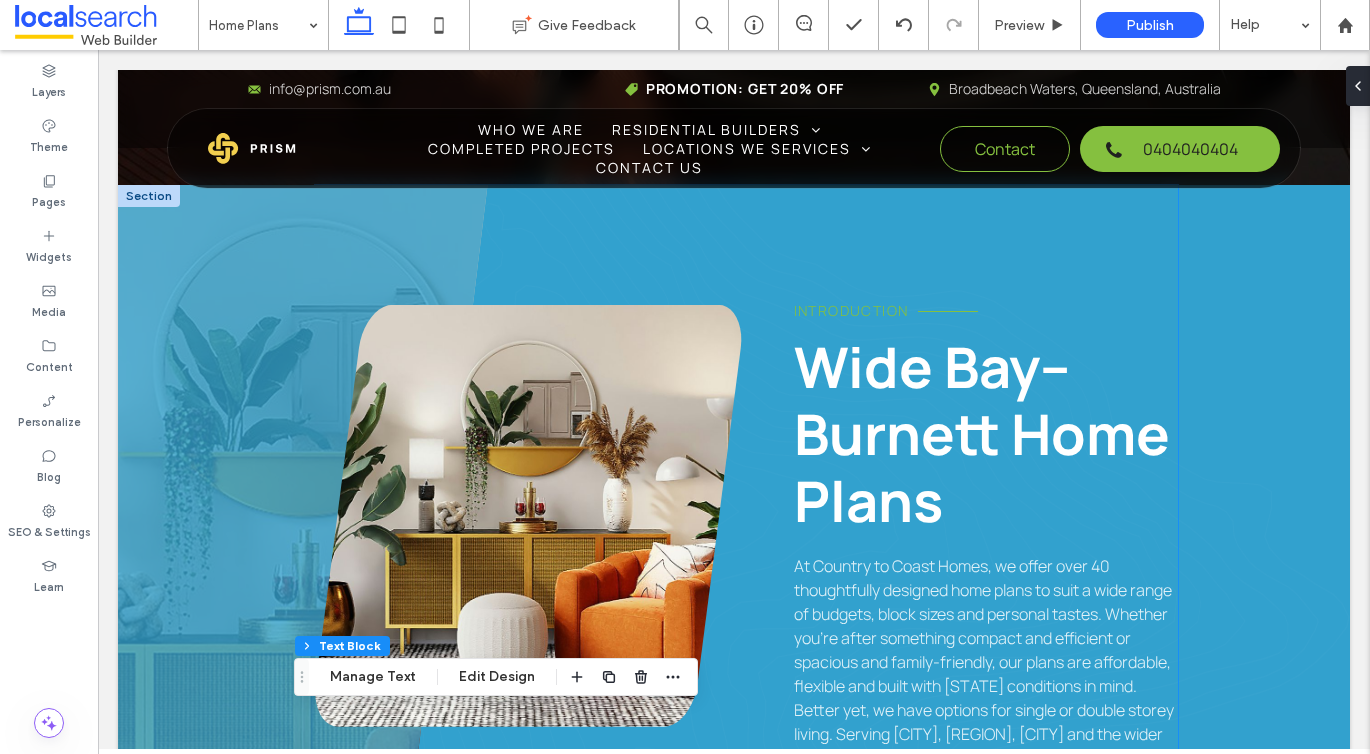 scroll, scrollTop: 899, scrollLeft: 0, axis: vertical 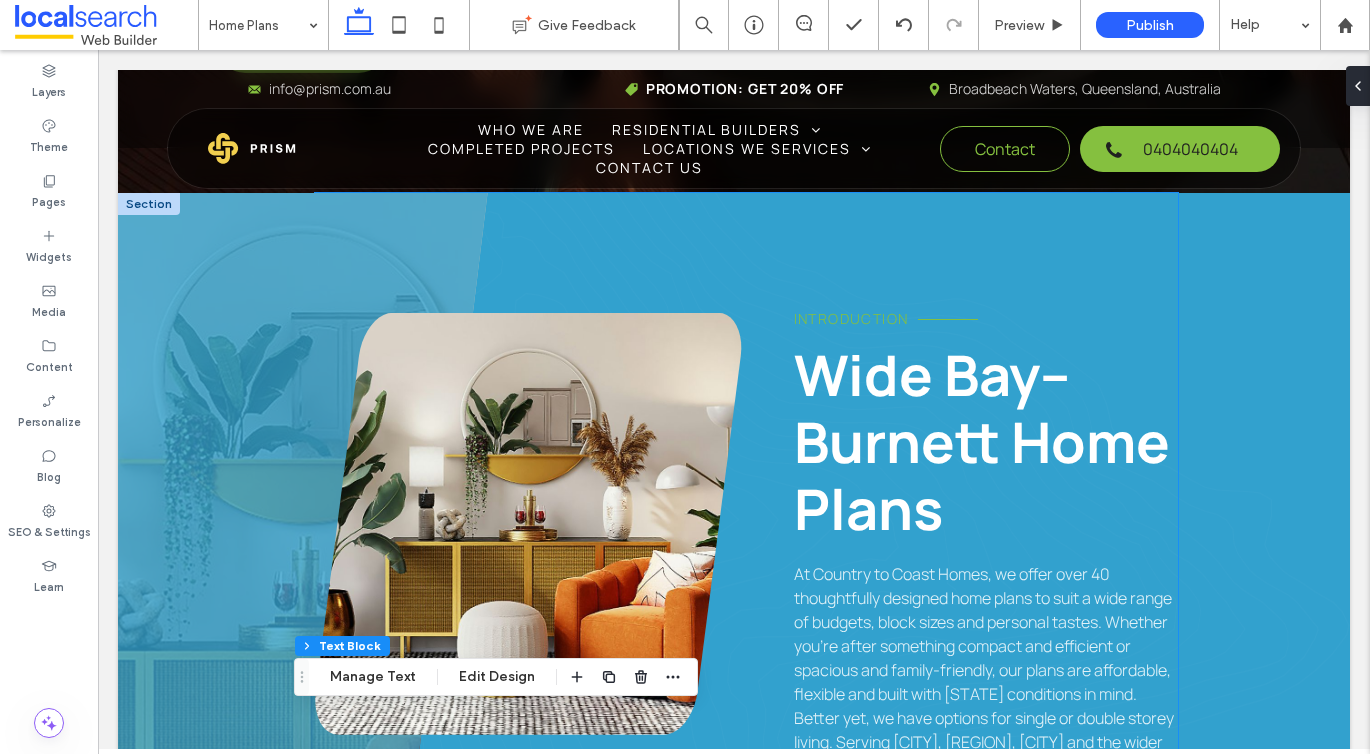 click on "Introduction" at bounding box center (851, 318) 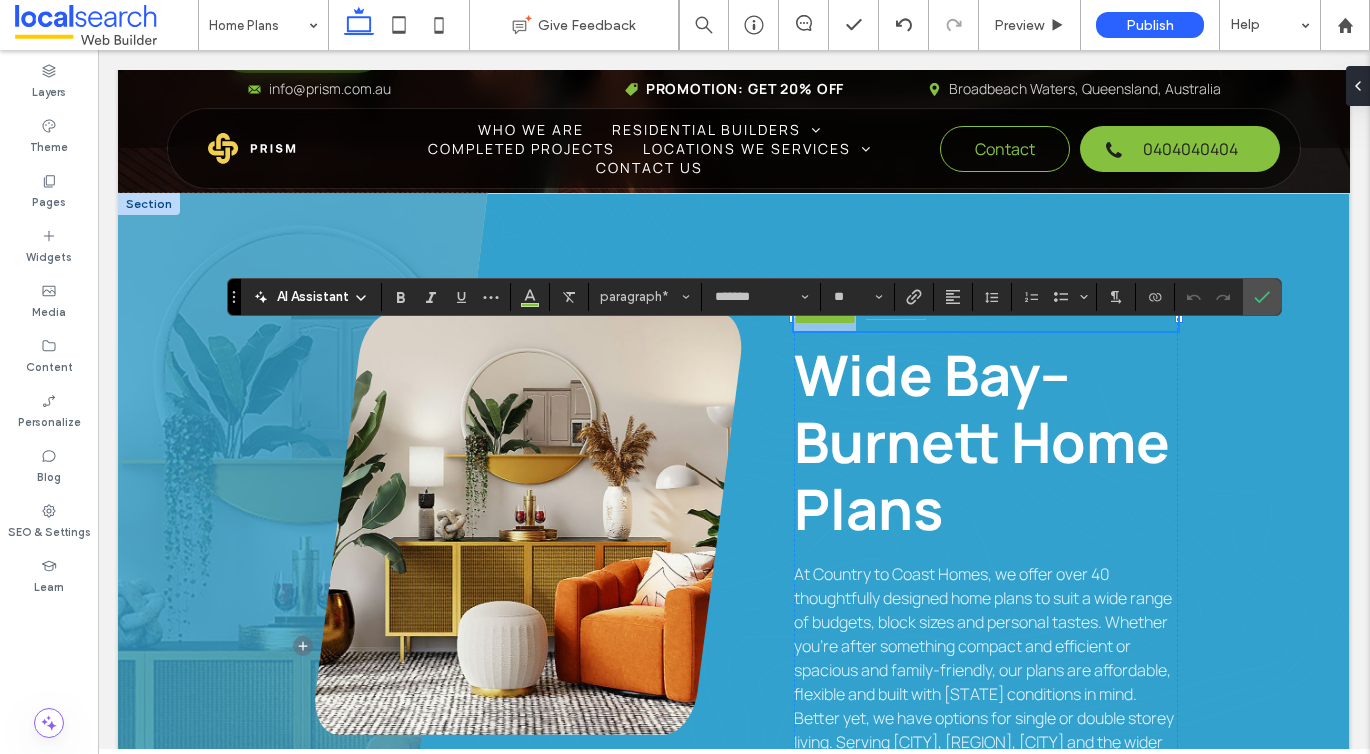 type 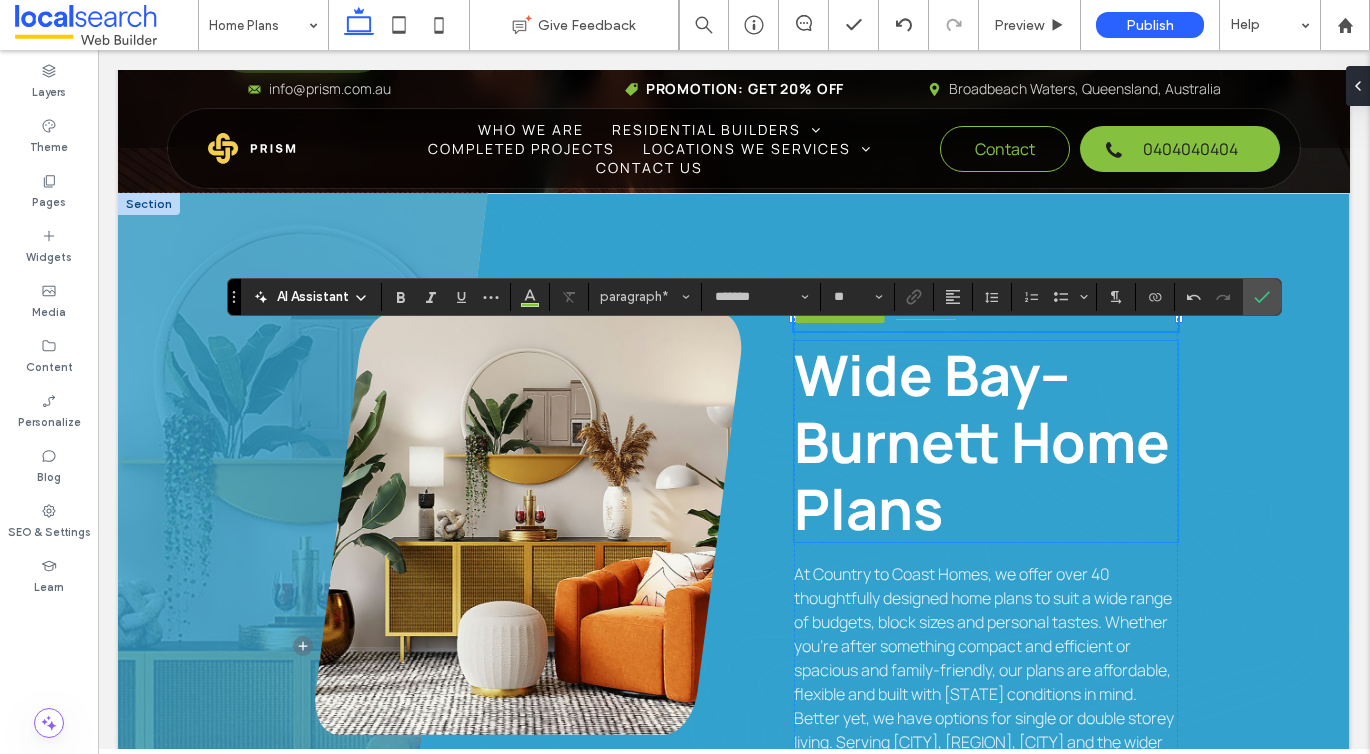 click on "Wide Bay–Burnett Home Plans" at bounding box center [982, 441] 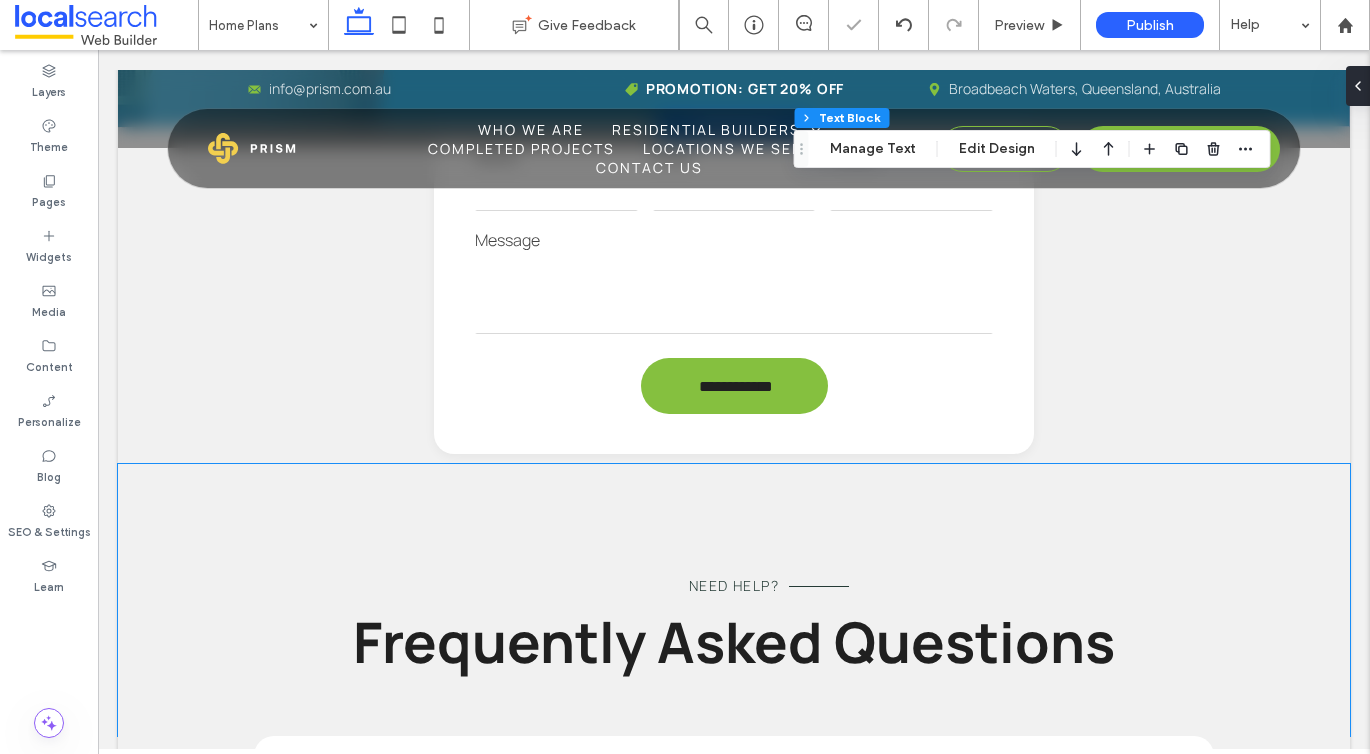 scroll, scrollTop: 1984, scrollLeft: 0, axis: vertical 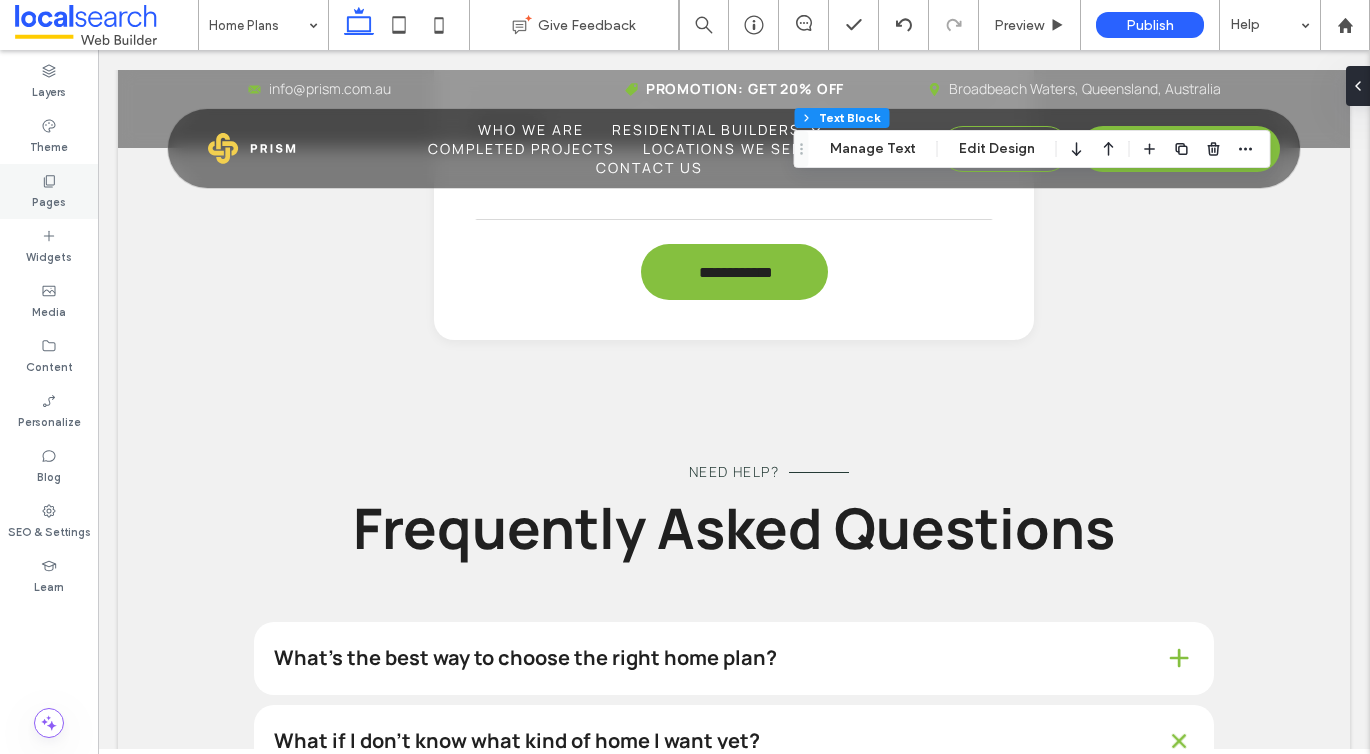 click on "Pages" at bounding box center [49, 191] 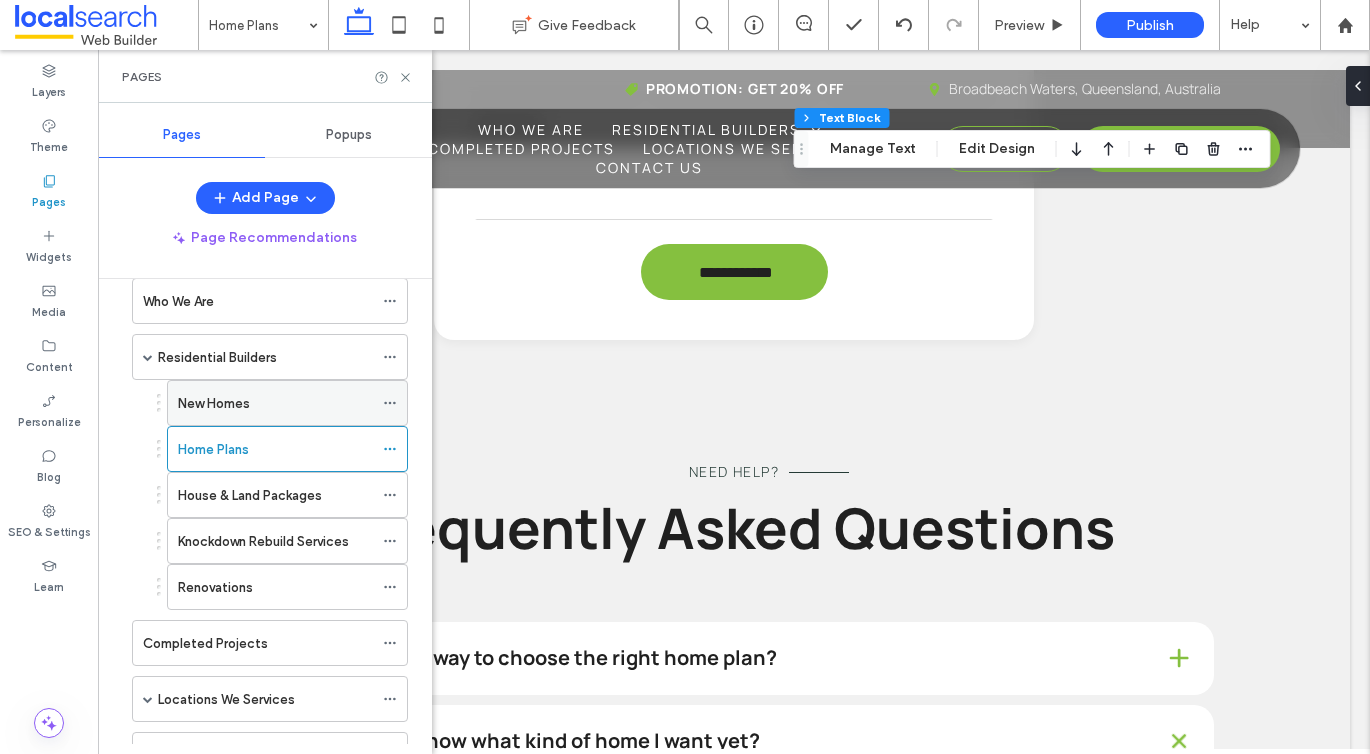 scroll, scrollTop: 83, scrollLeft: 0, axis: vertical 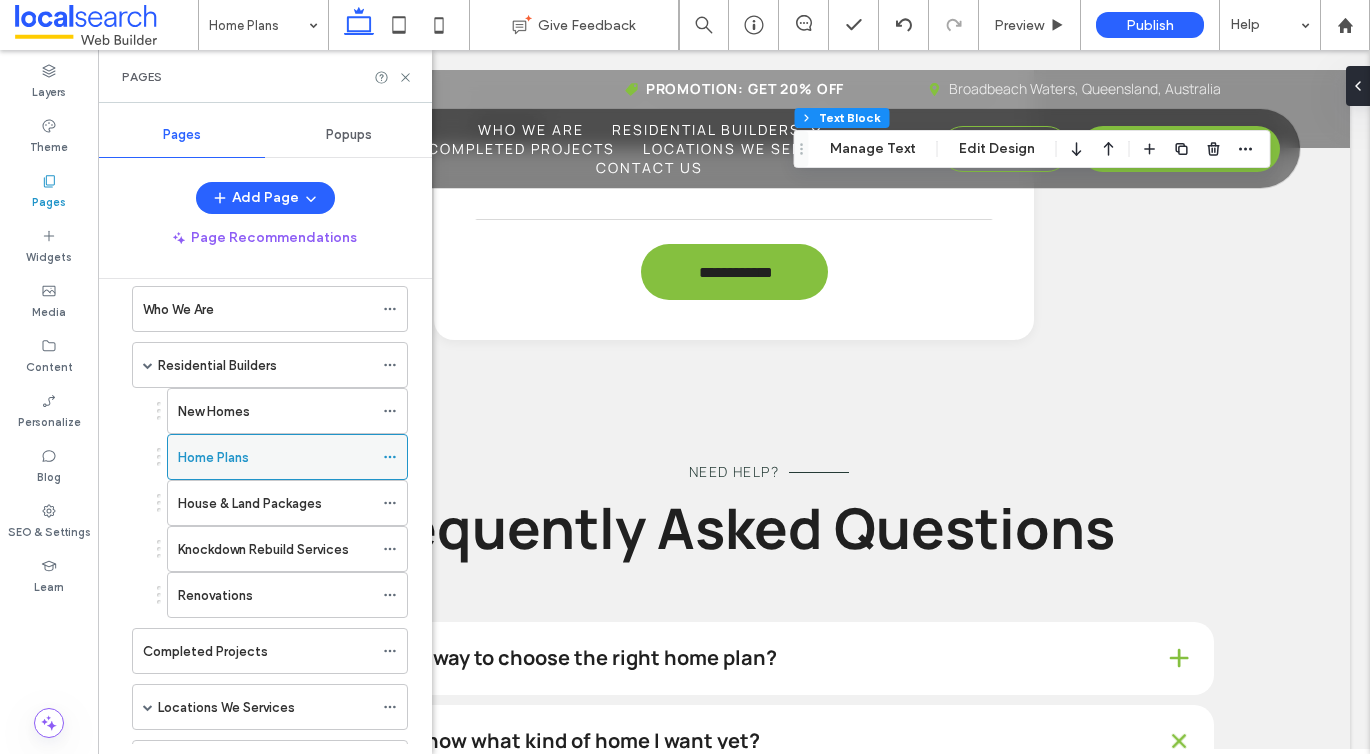 click 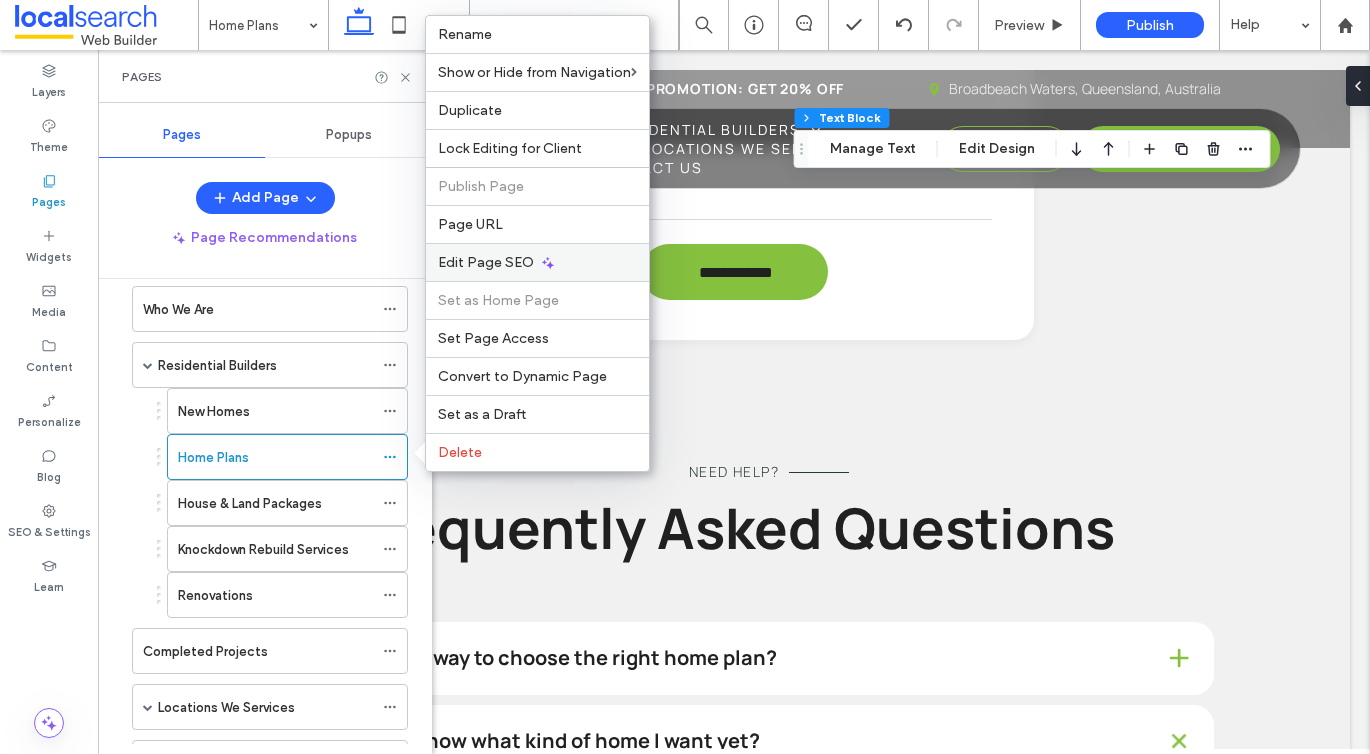 click on "Edit Page SEO" at bounding box center [486, 262] 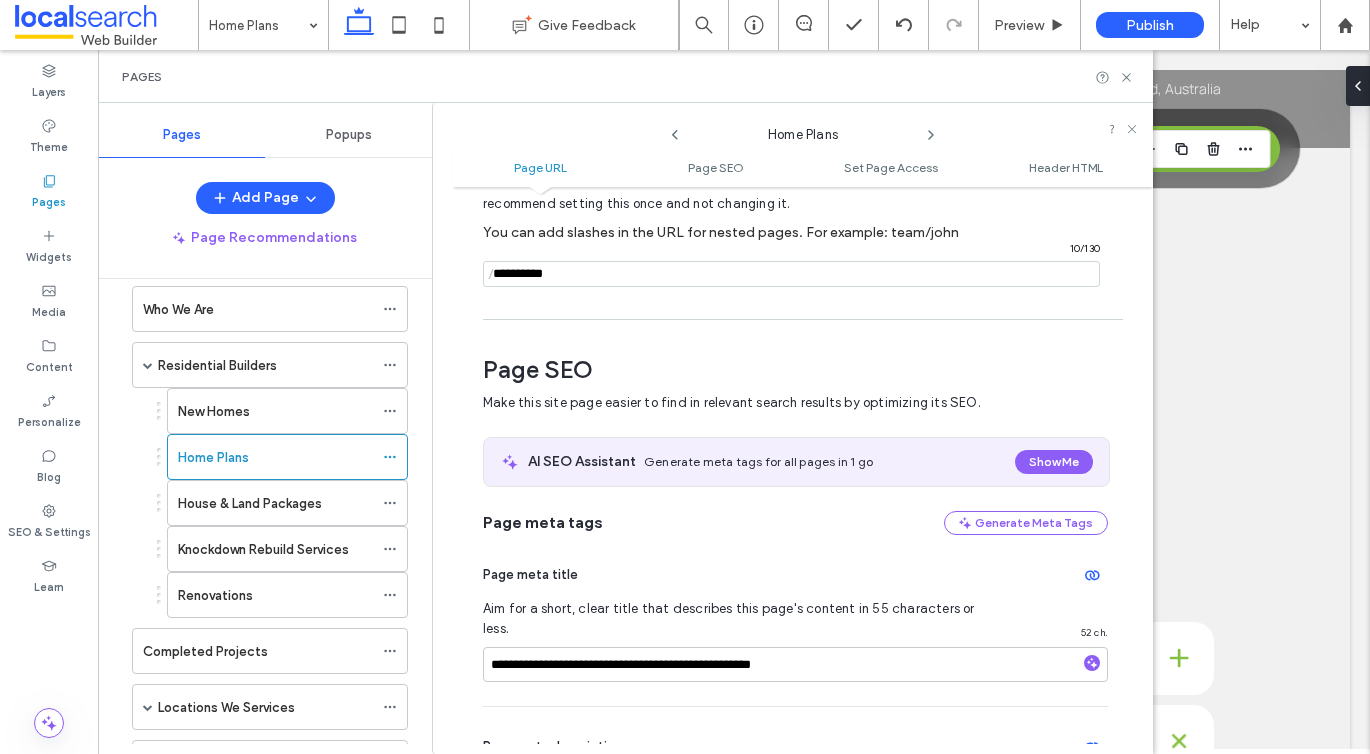 scroll, scrollTop: 275, scrollLeft: 0, axis: vertical 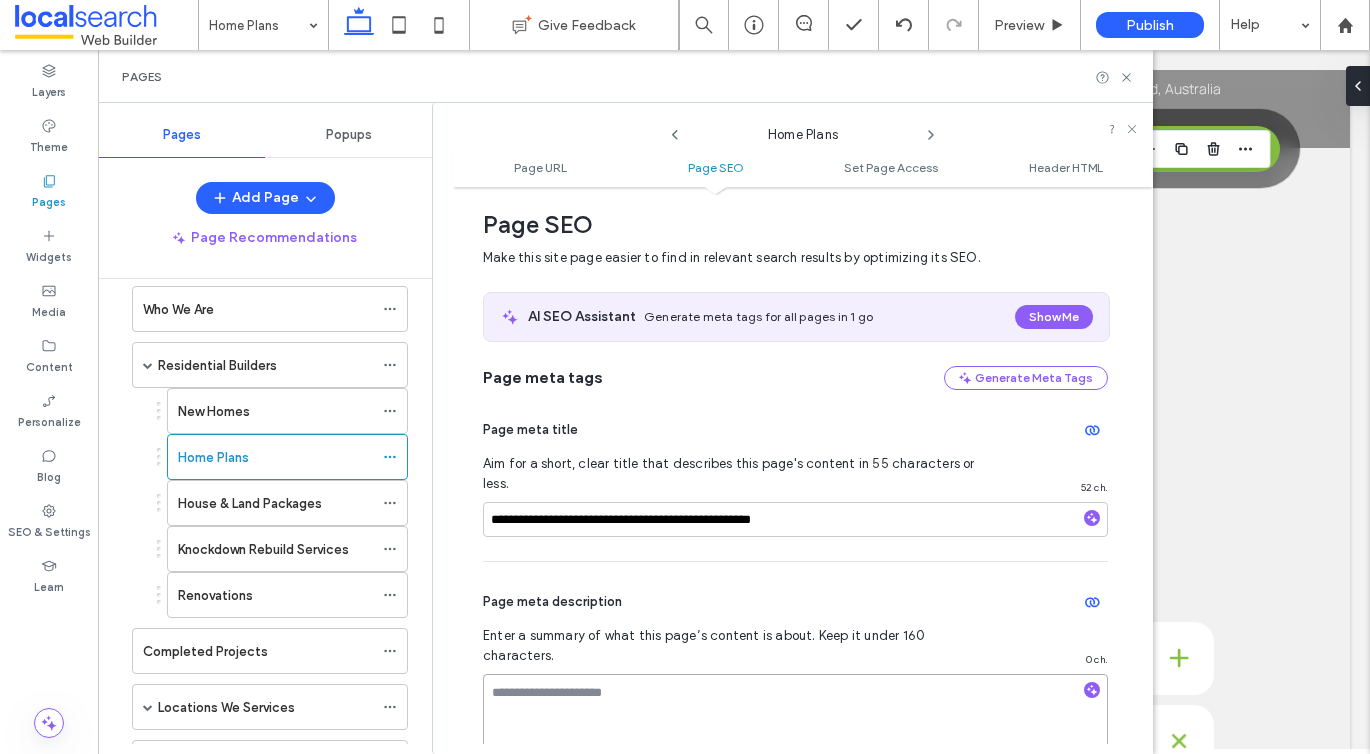 click at bounding box center (795, 724) 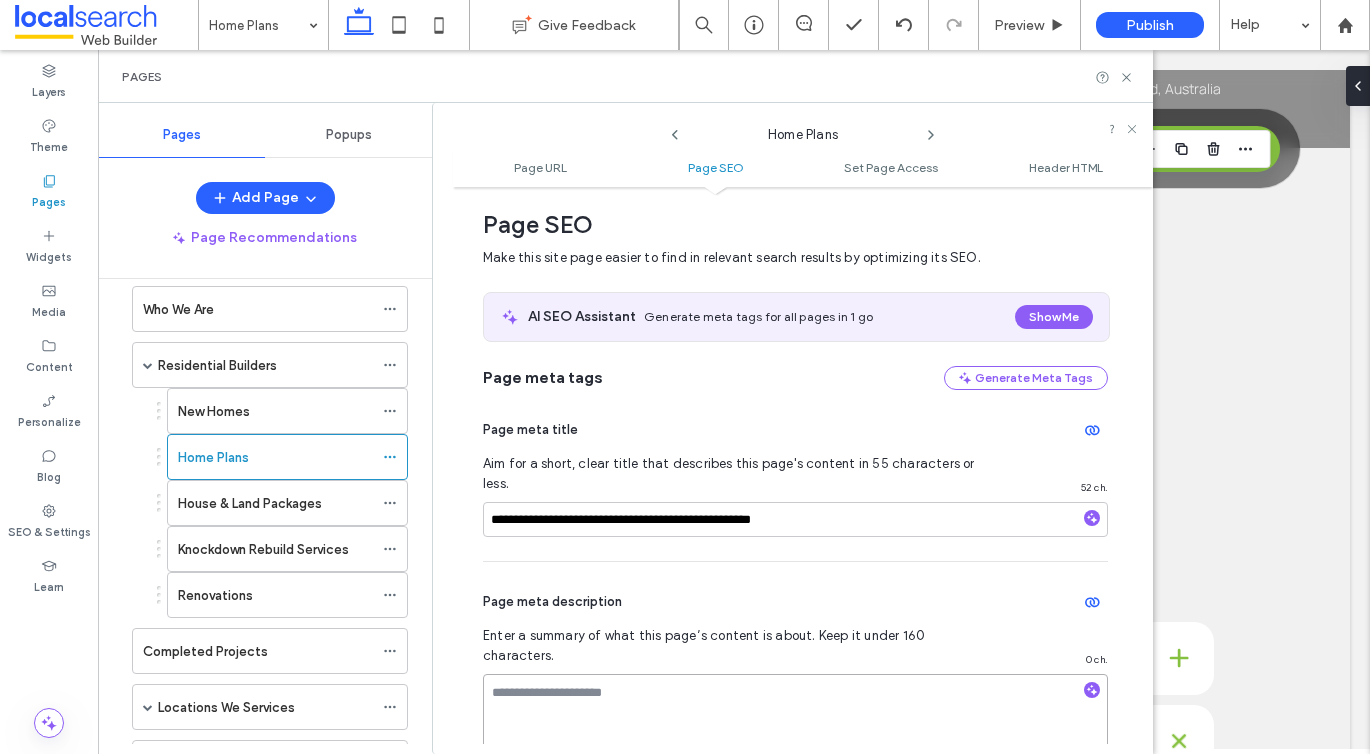 type on "**********" 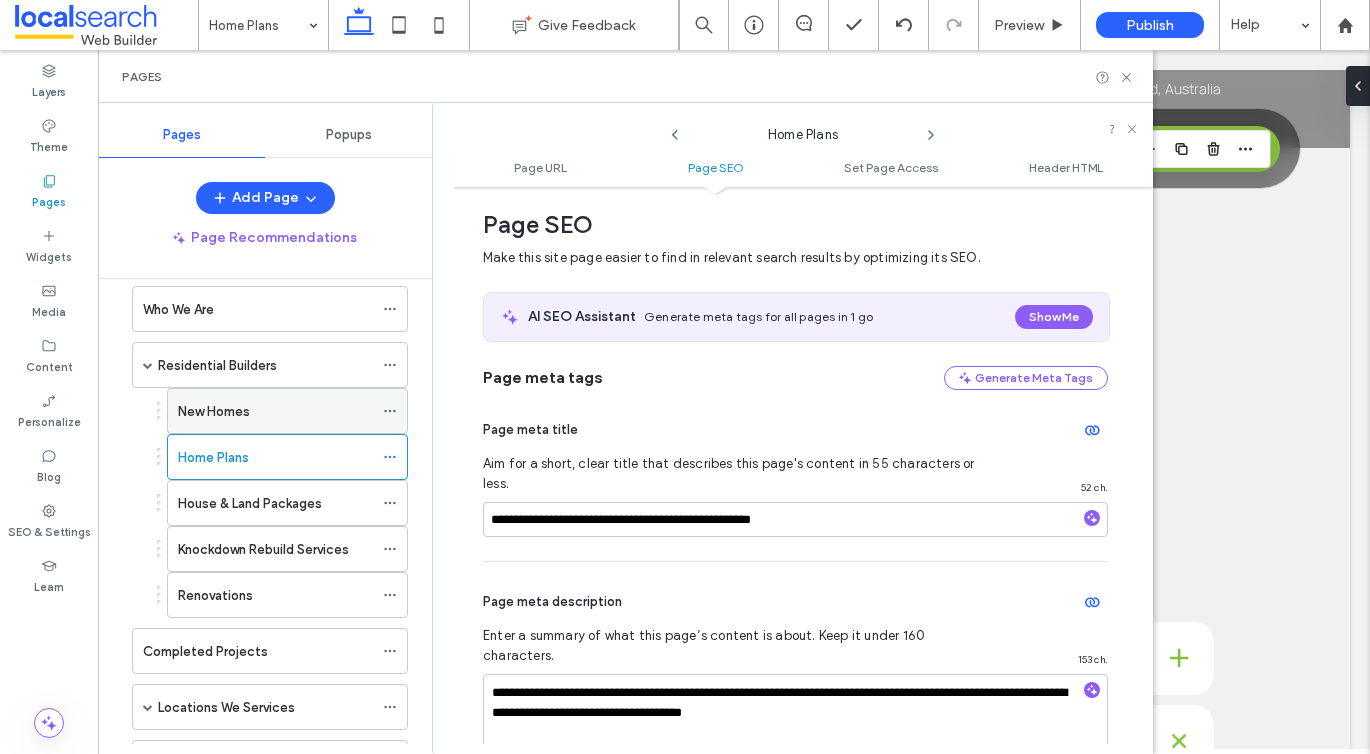 click on "New Homes" at bounding box center [275, 411] 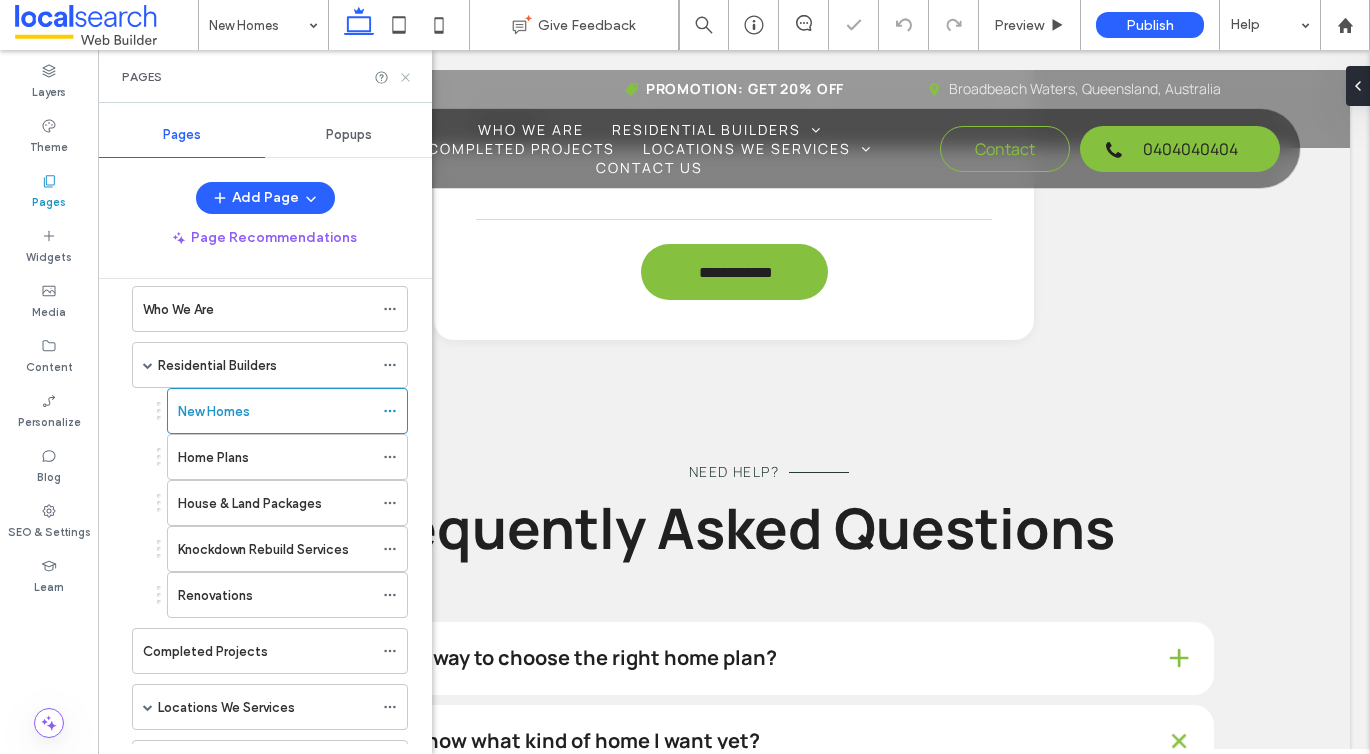 click 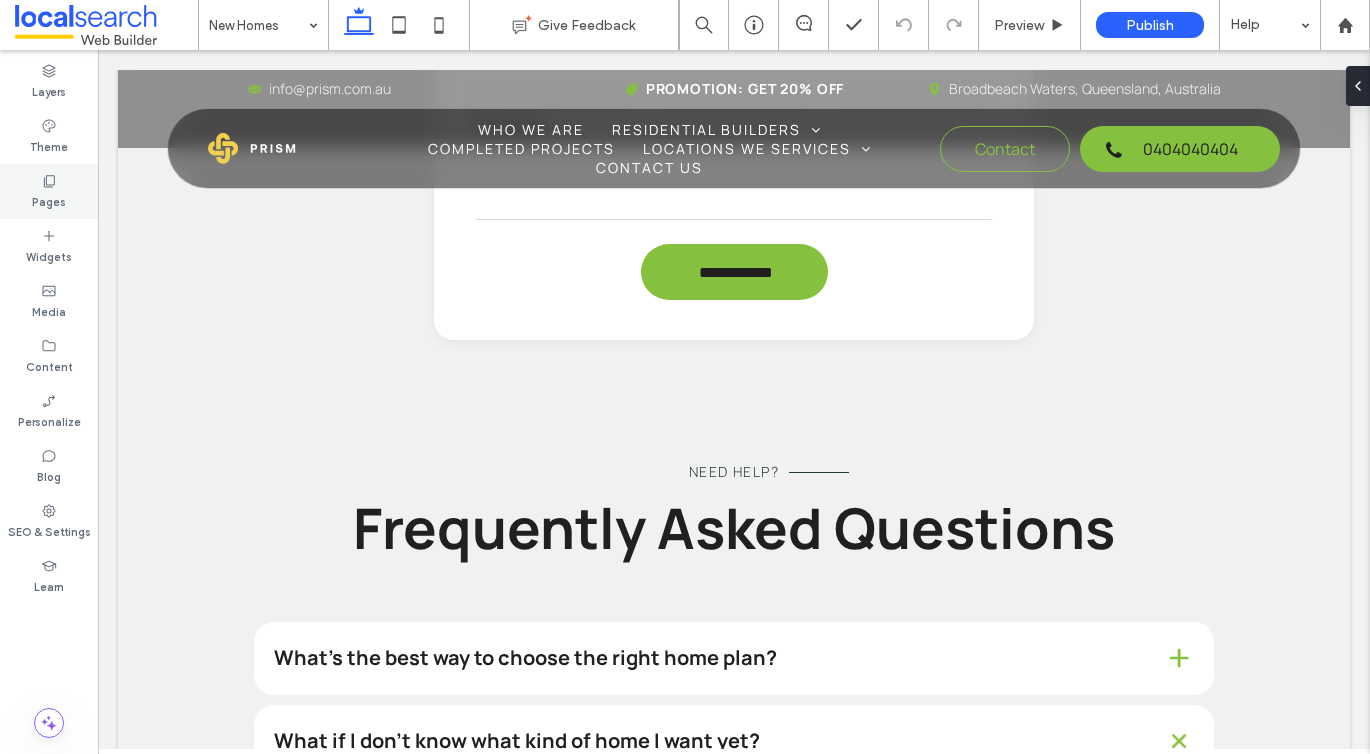 click on "Pages" at bounding box center [49, 200] 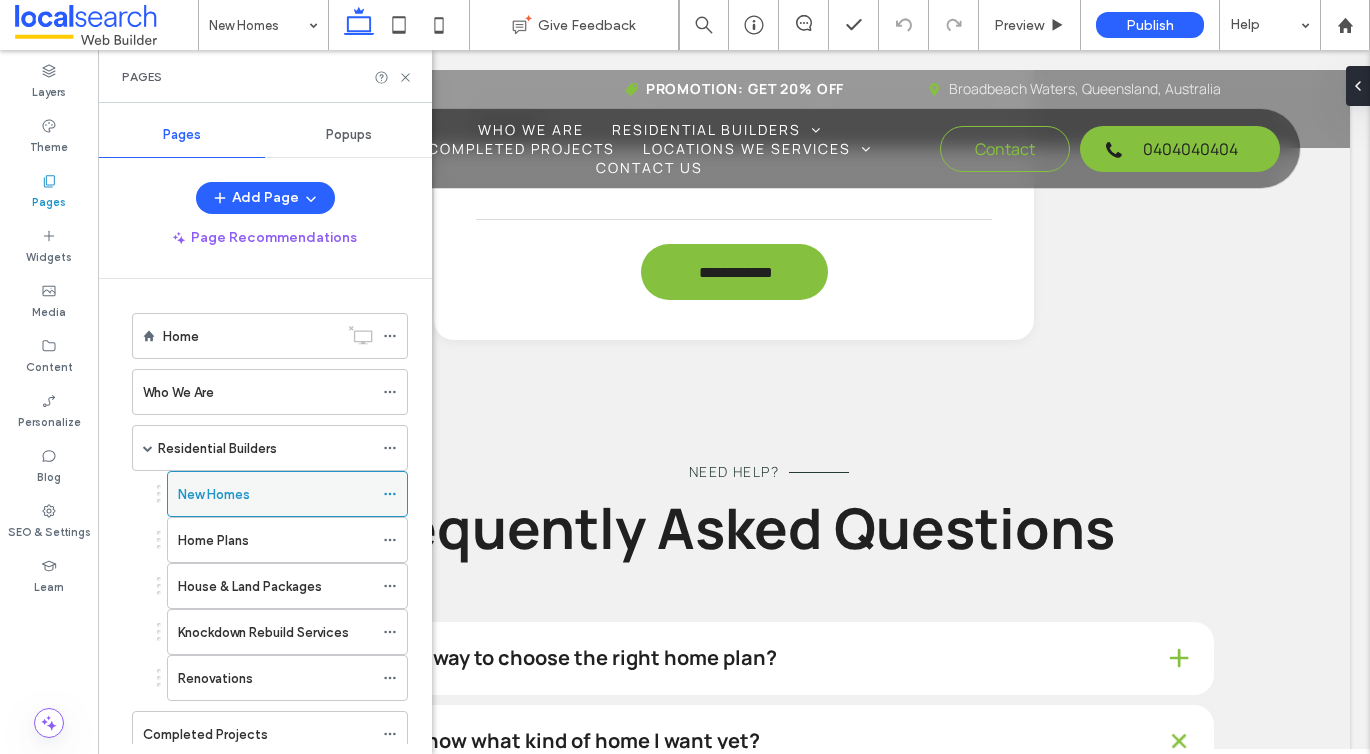 click at bounding box center [390, 494] 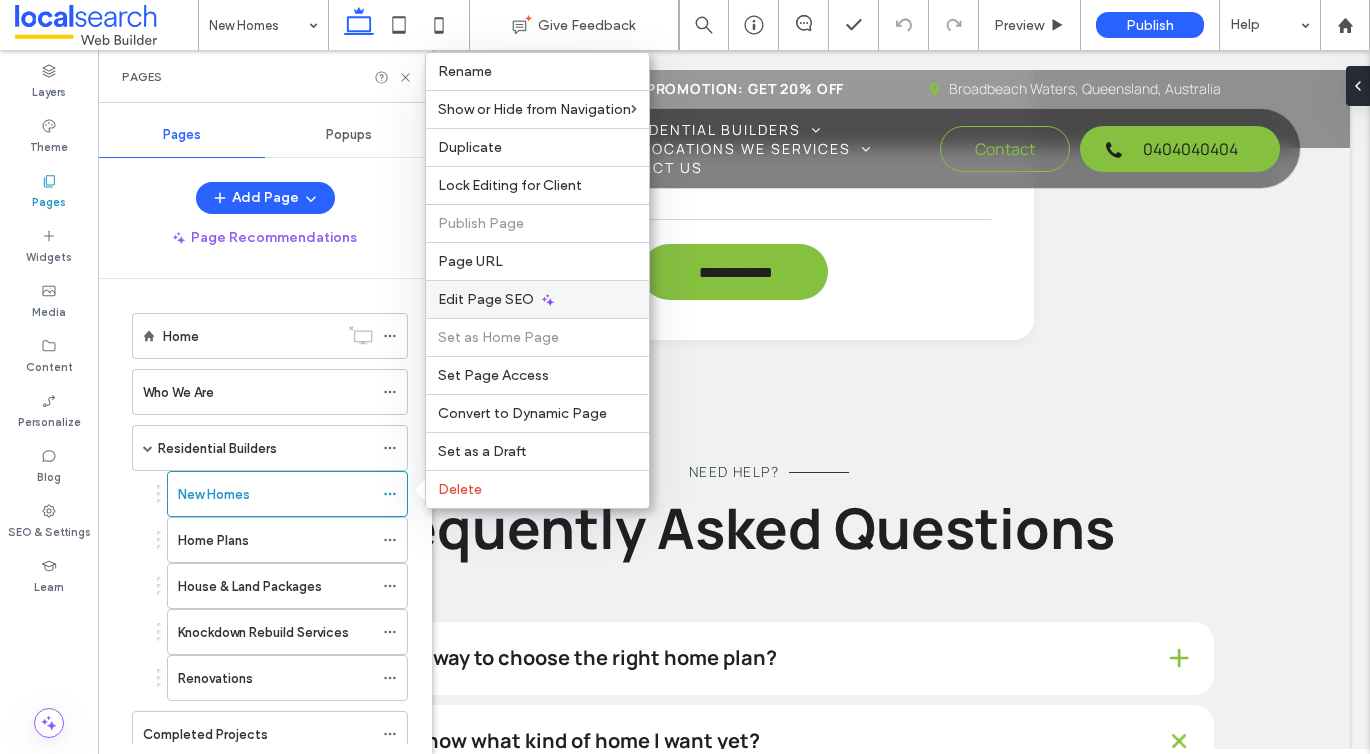 click on "Edit Page SEO" at bounding box center (486, 299) 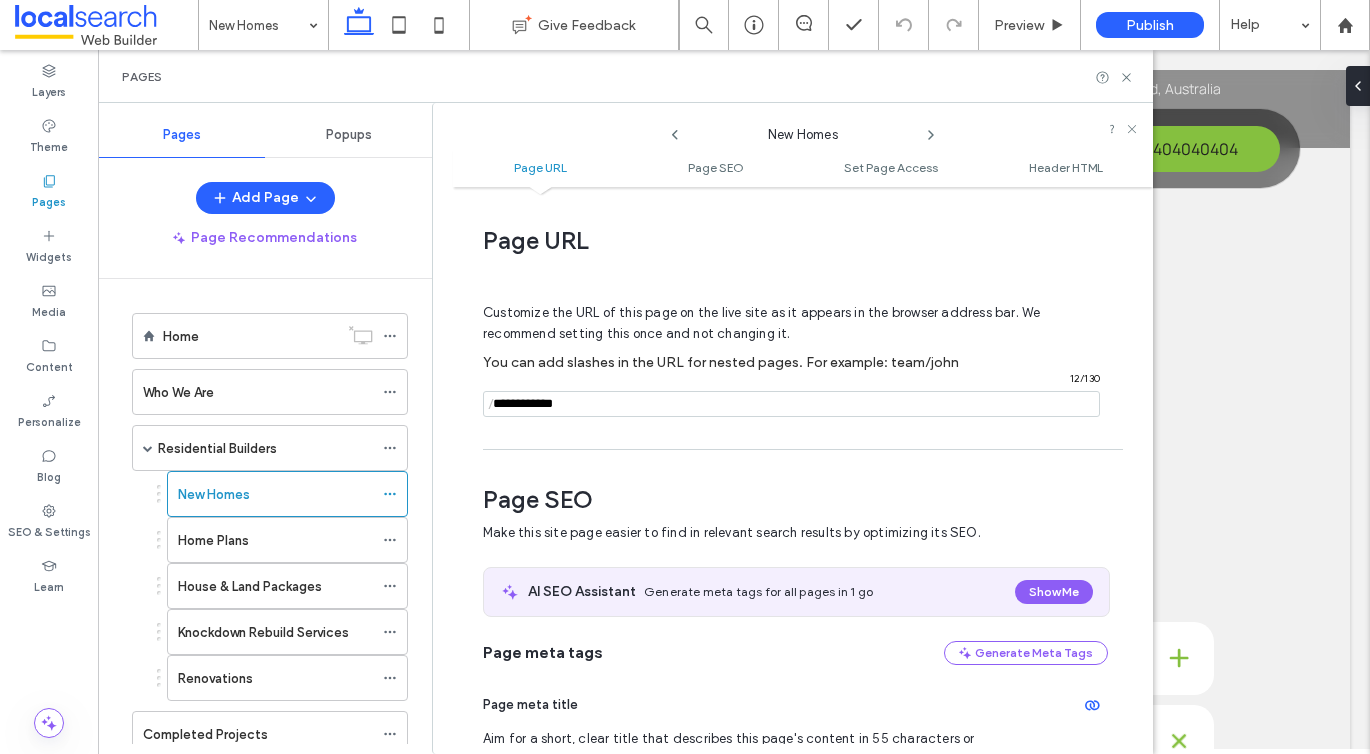 scroll, scrollTop: 275, scrollLeft: 0, axis: vertical 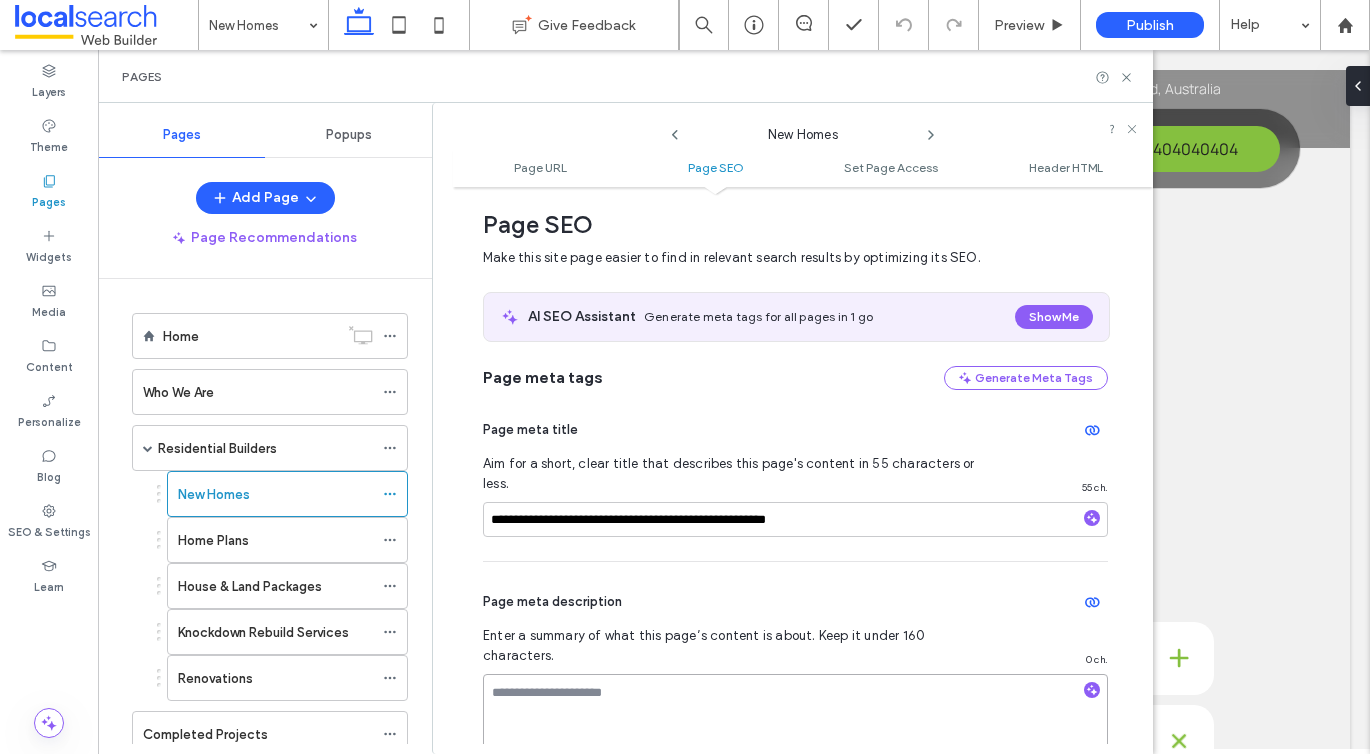 click at bounding box center (795, 724) 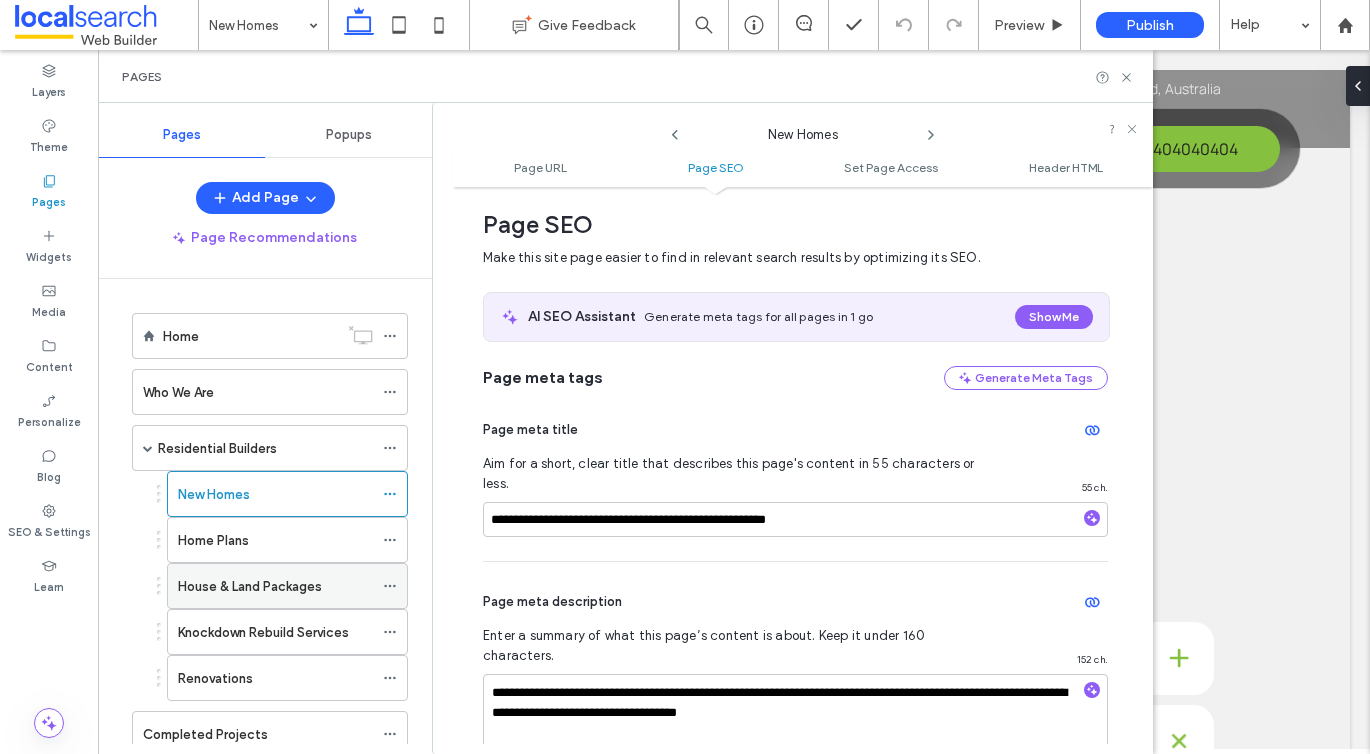 click on "House & Land Packages" at bounding box center [250, 586] 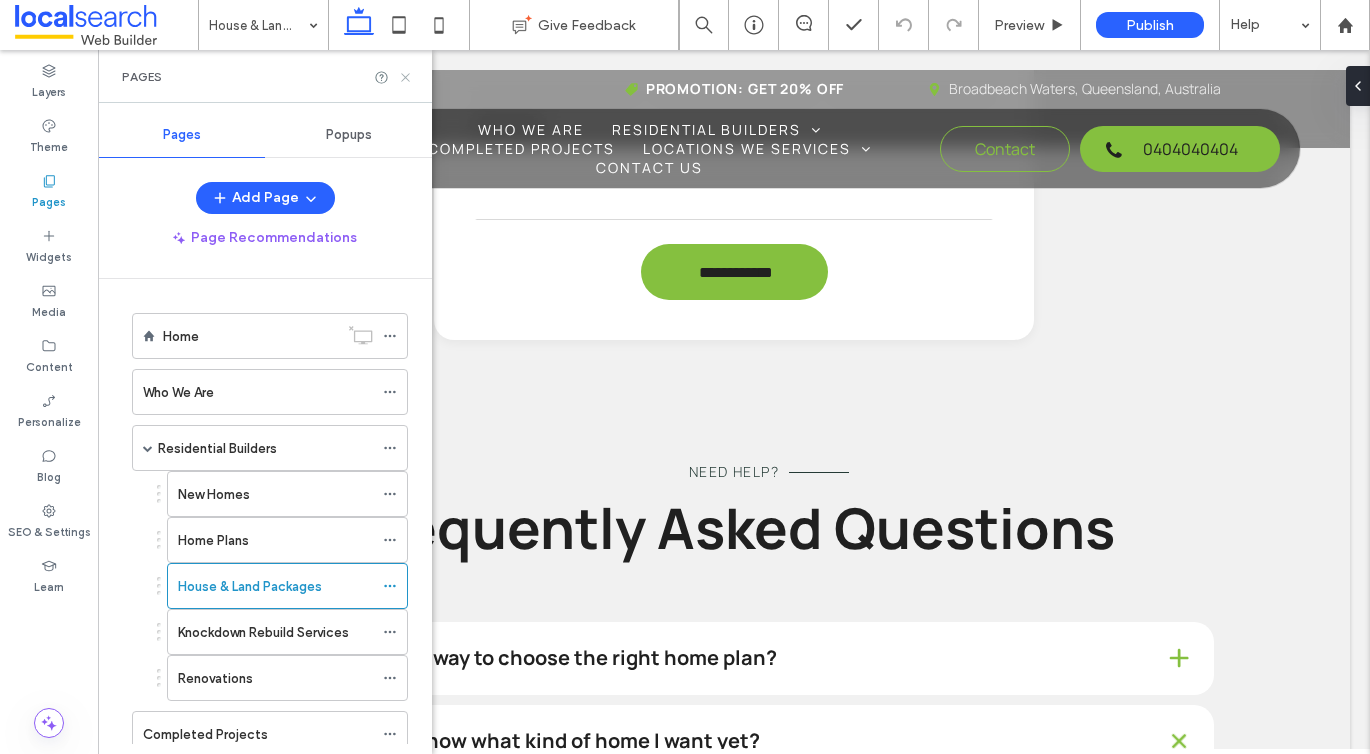 click 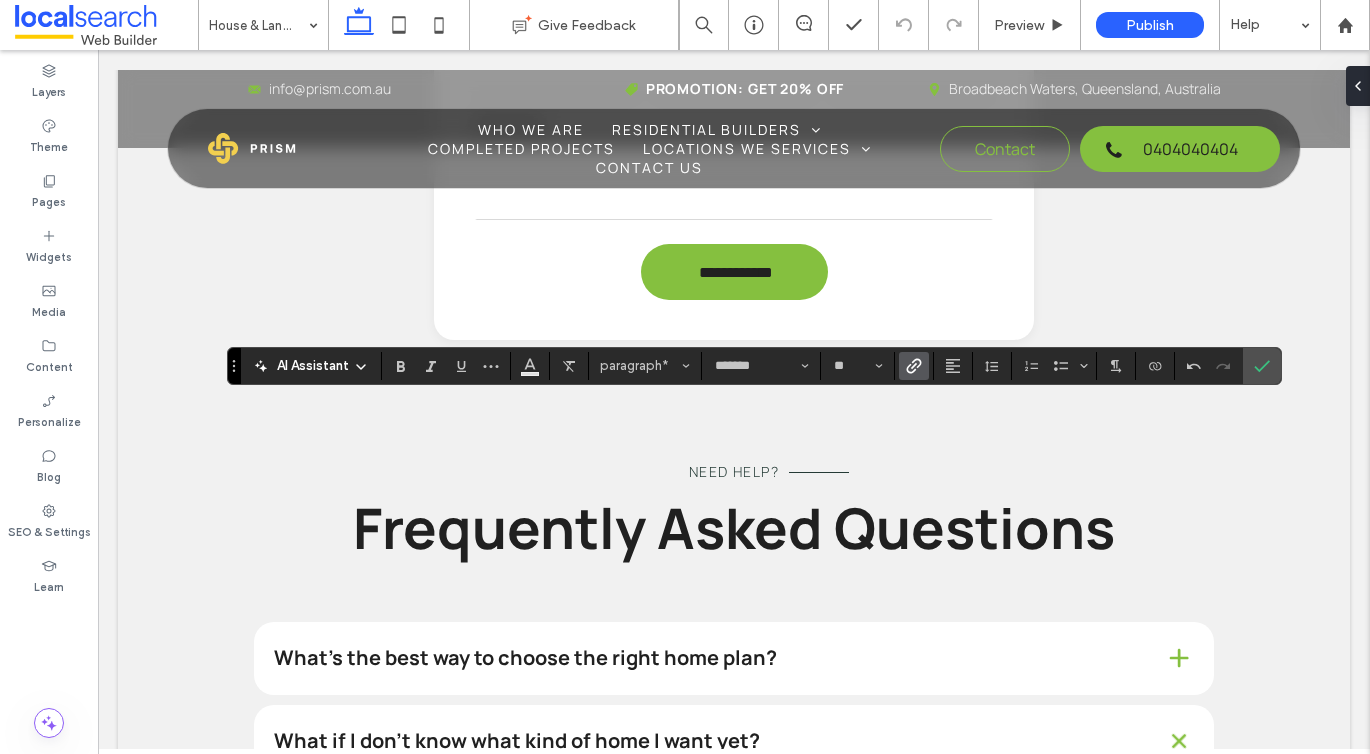 click 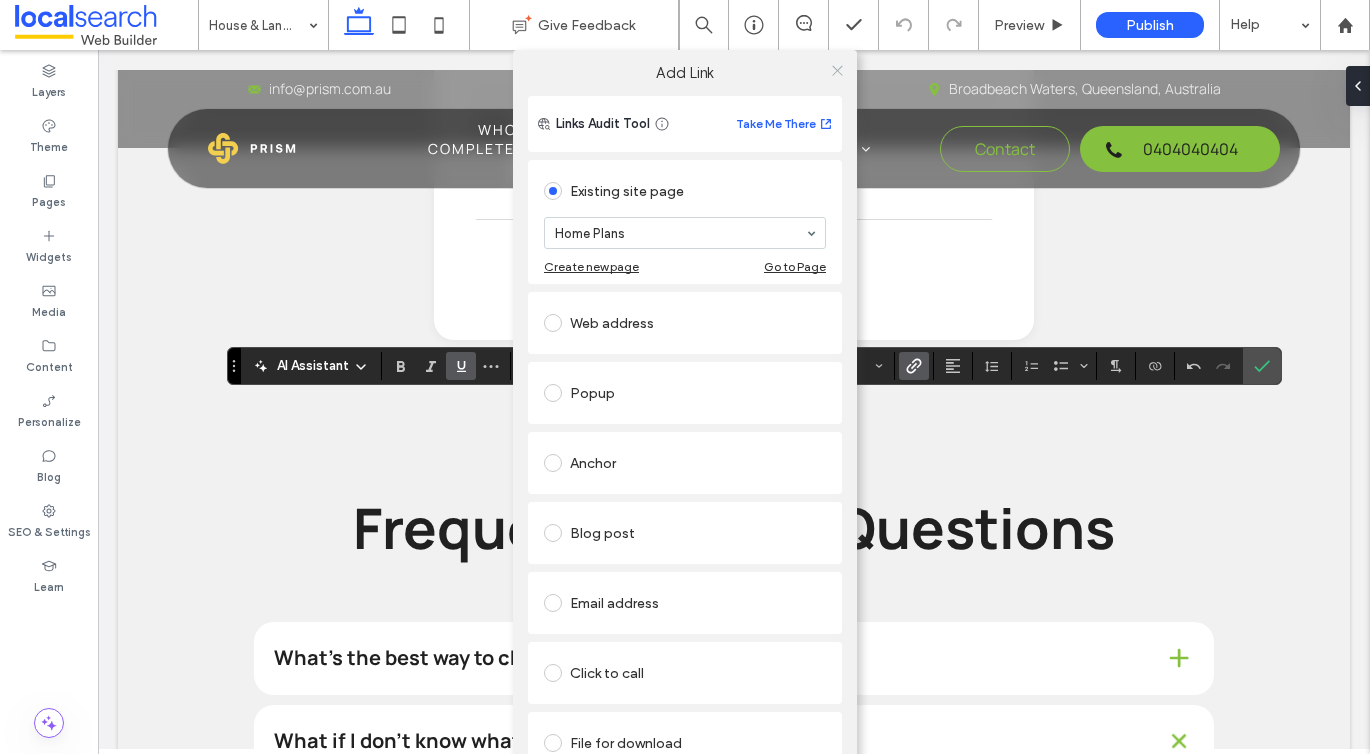 click at bounding box center (837, 70) 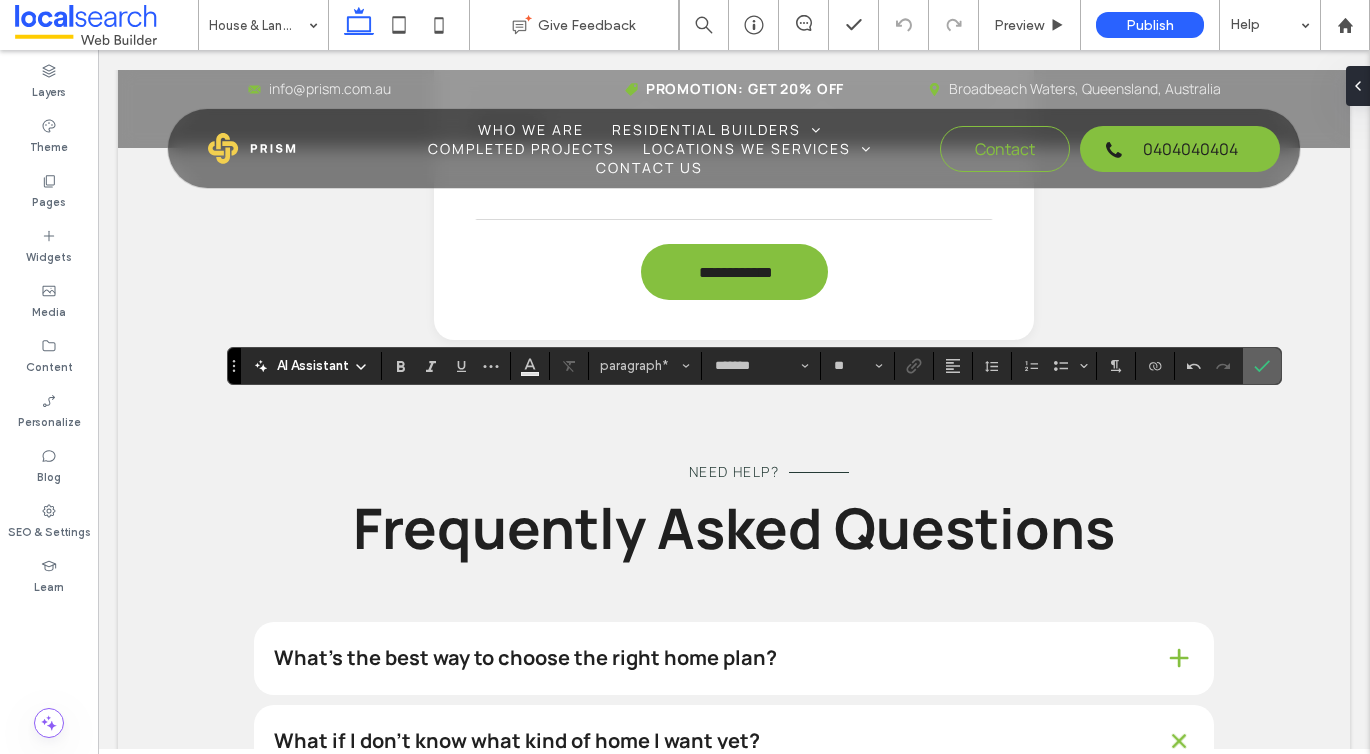 click at bounding box center (1258, 366) 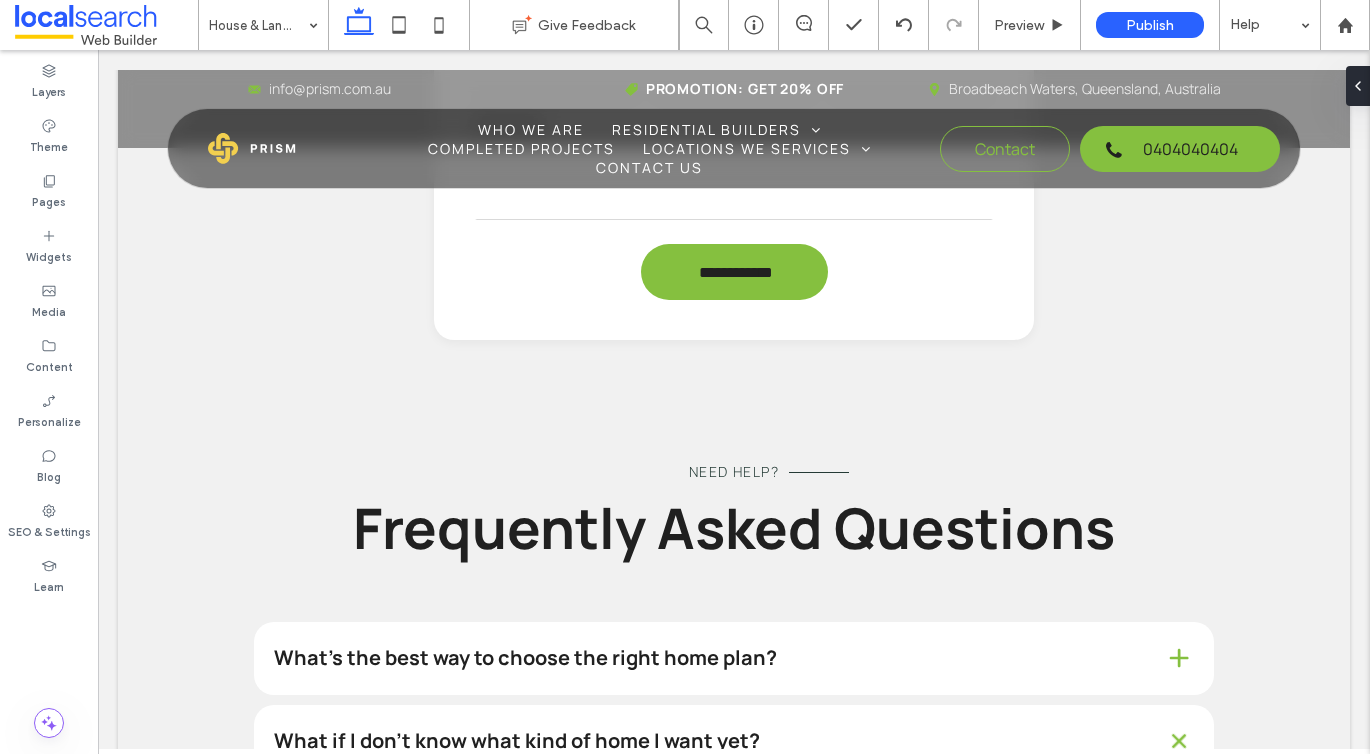 type on "*******" 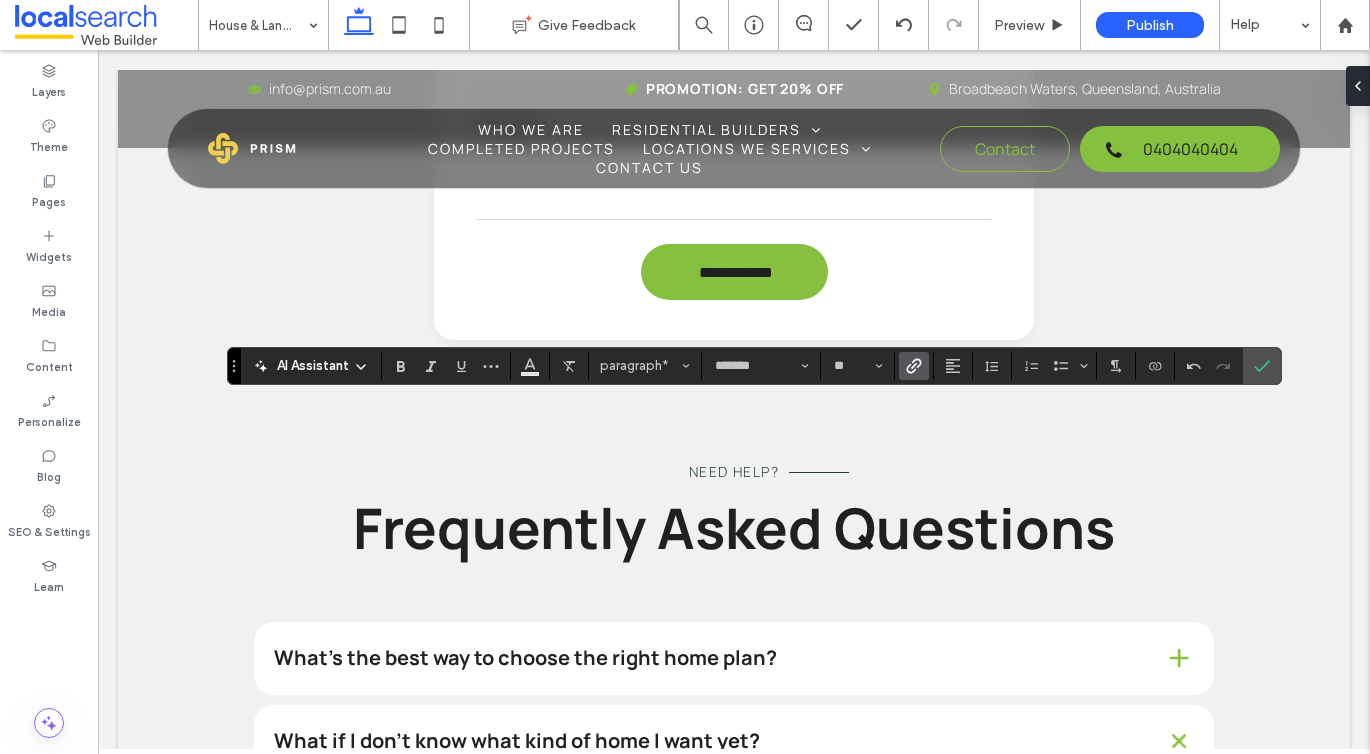 click 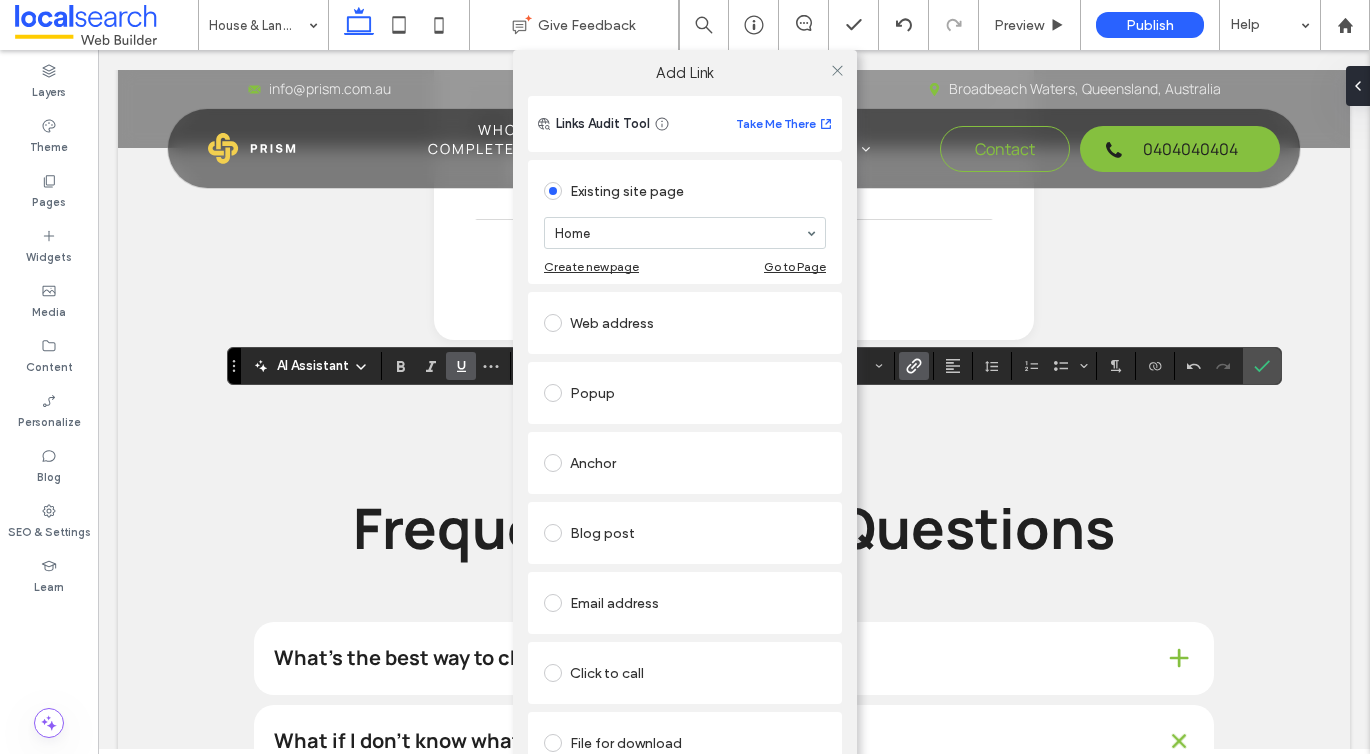 click on "Click to call" at bounding box center [685, 673] 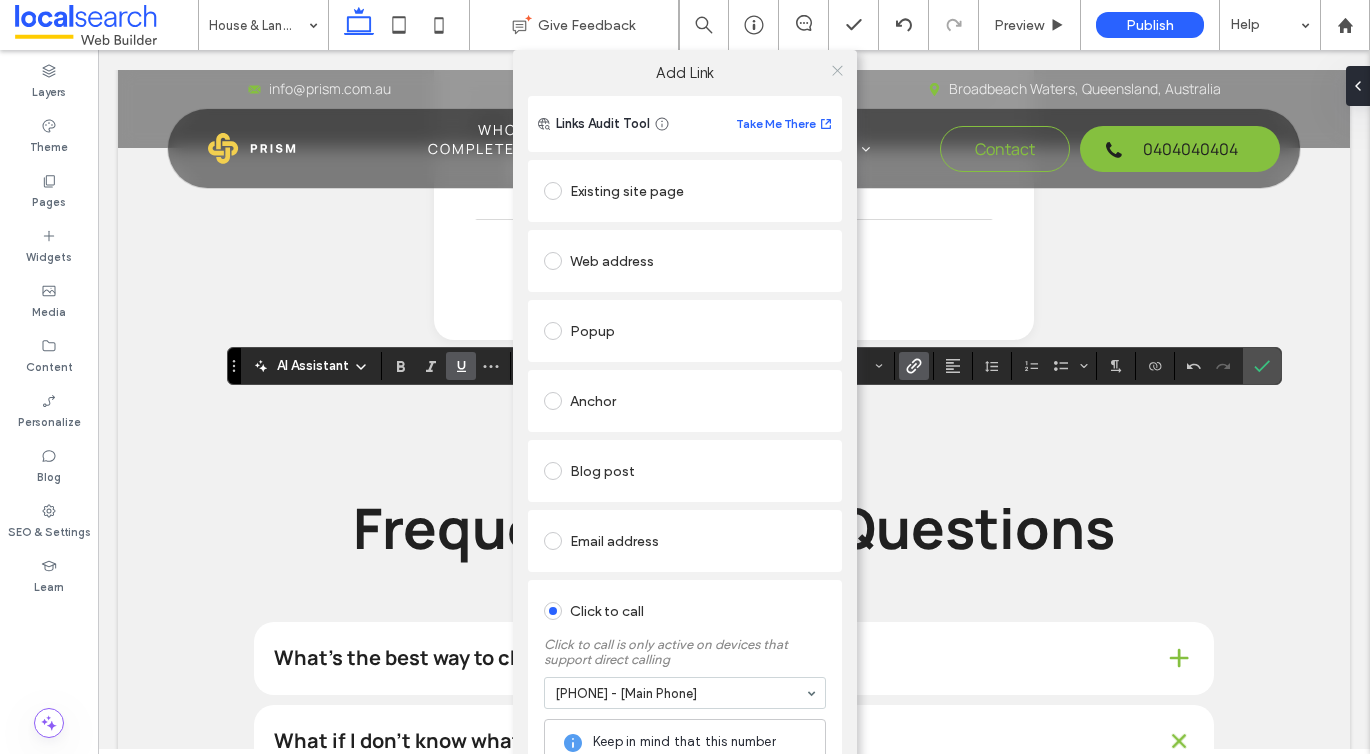 click 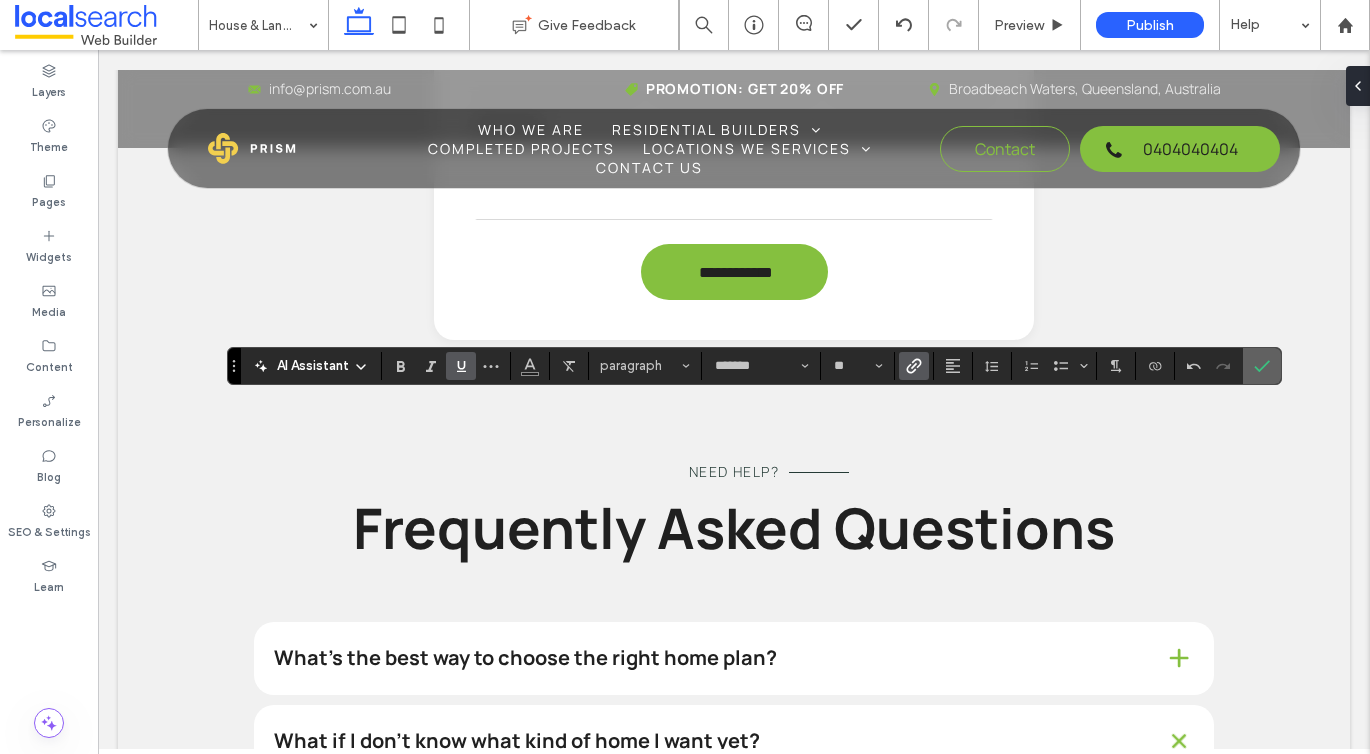 click 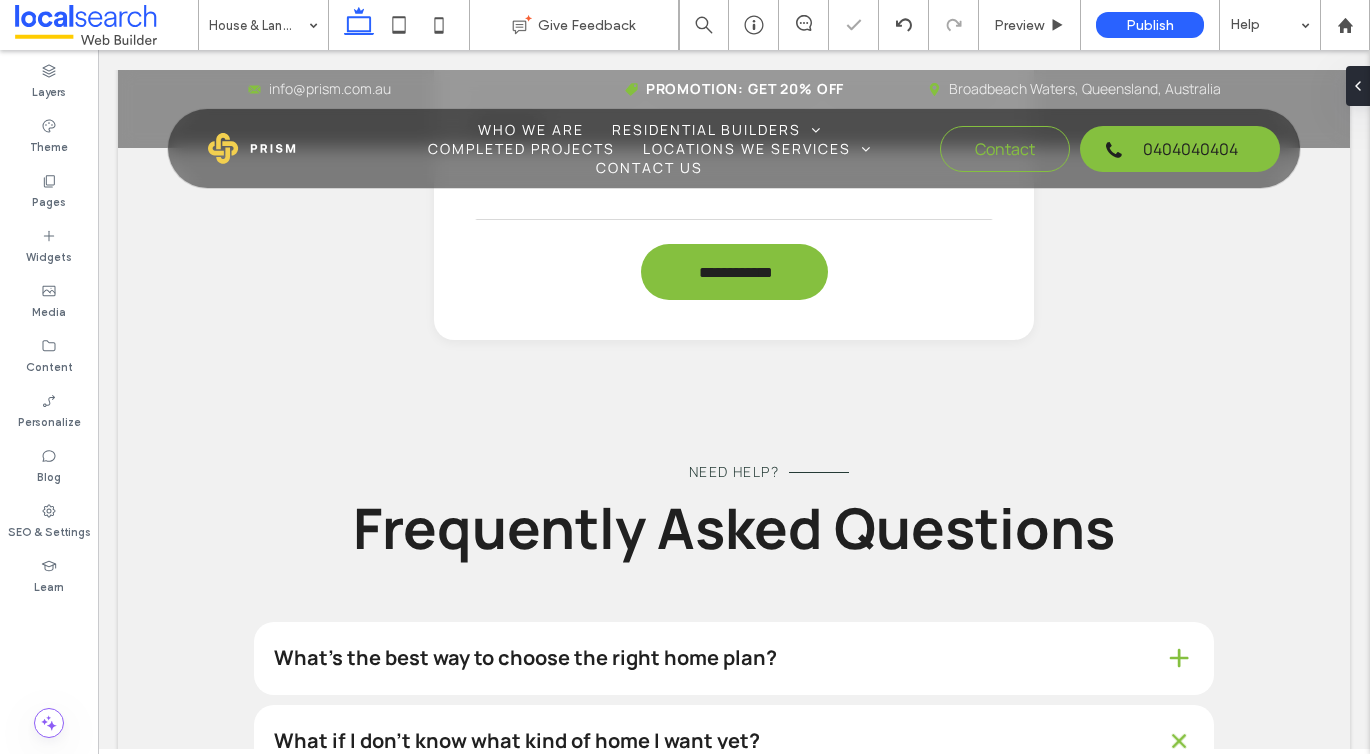 type on "*******" 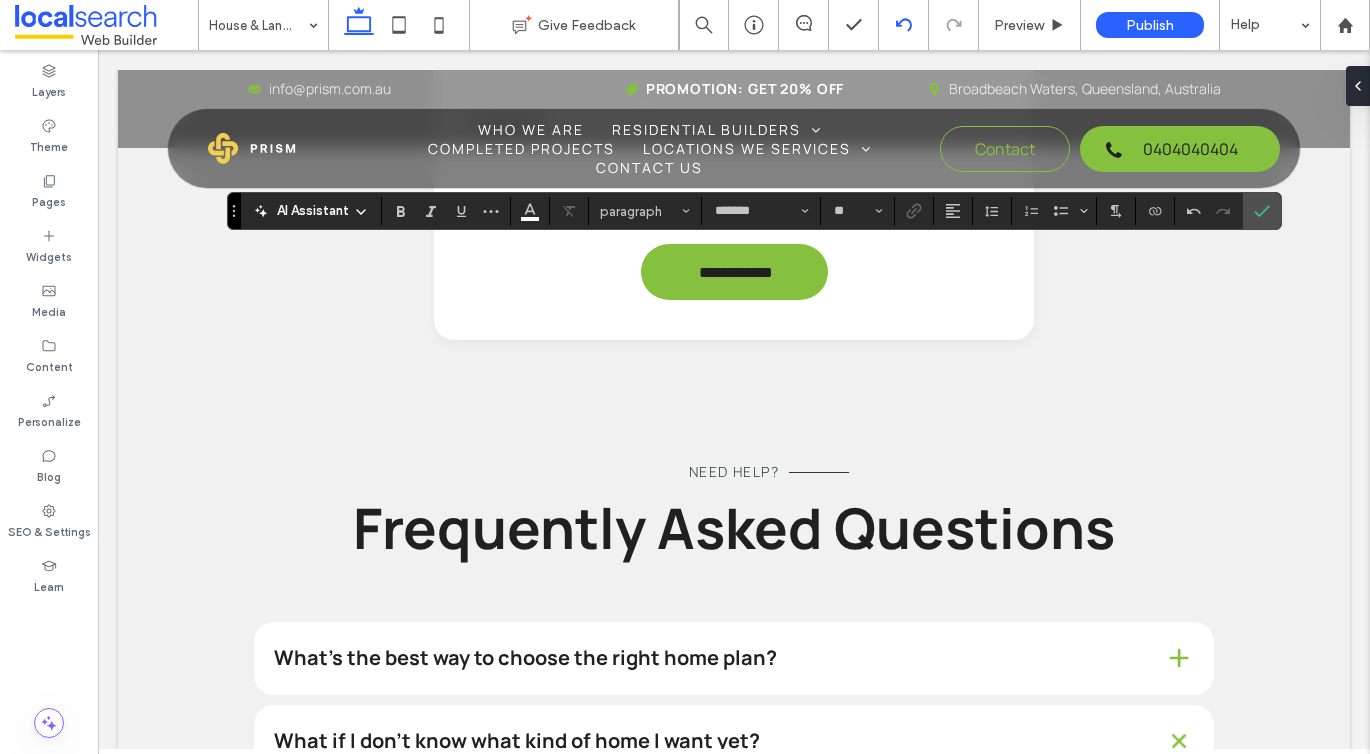 type on "**" 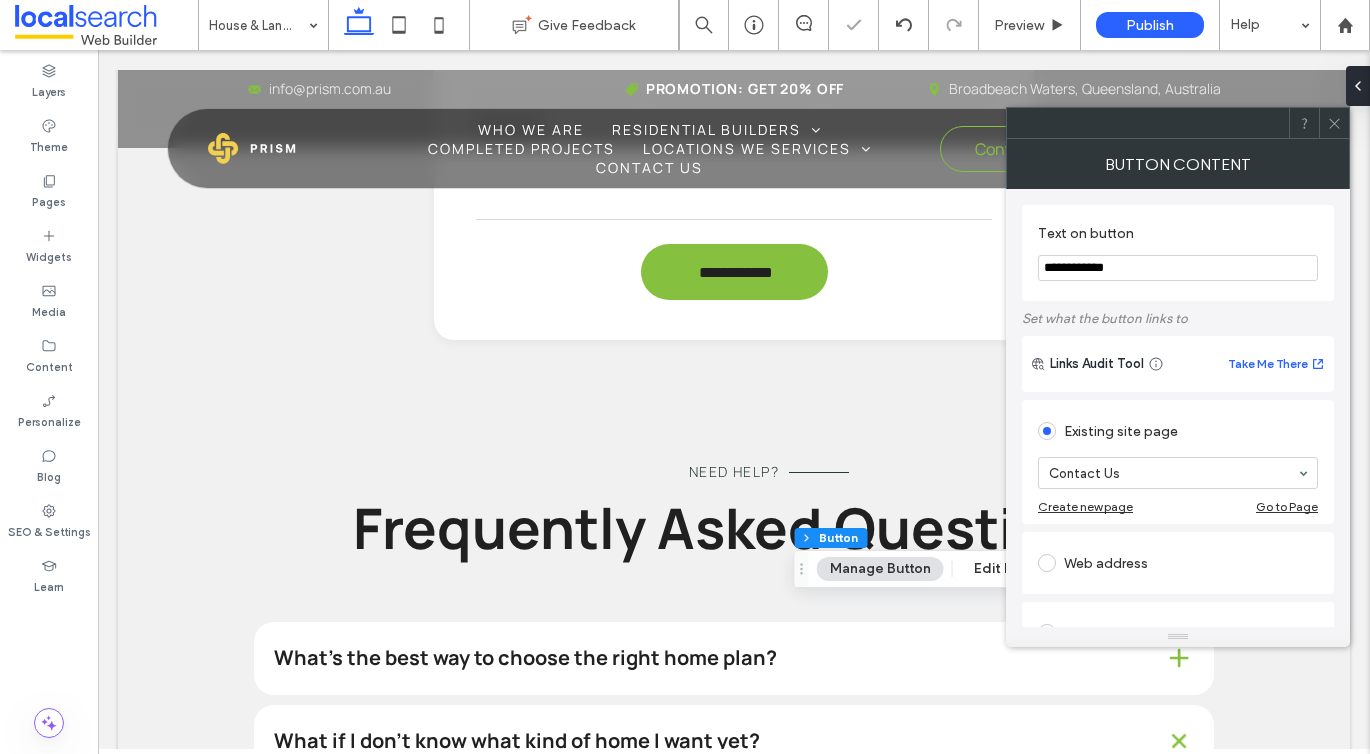 click 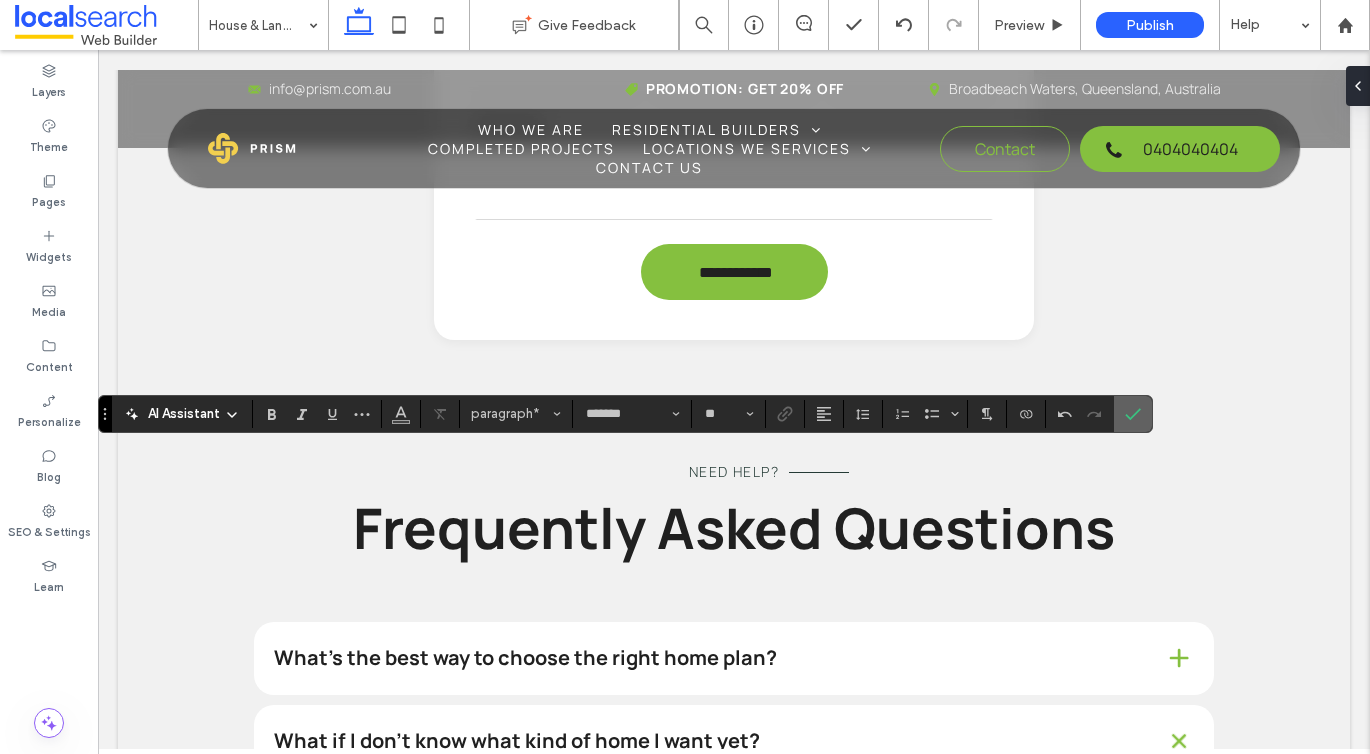 click 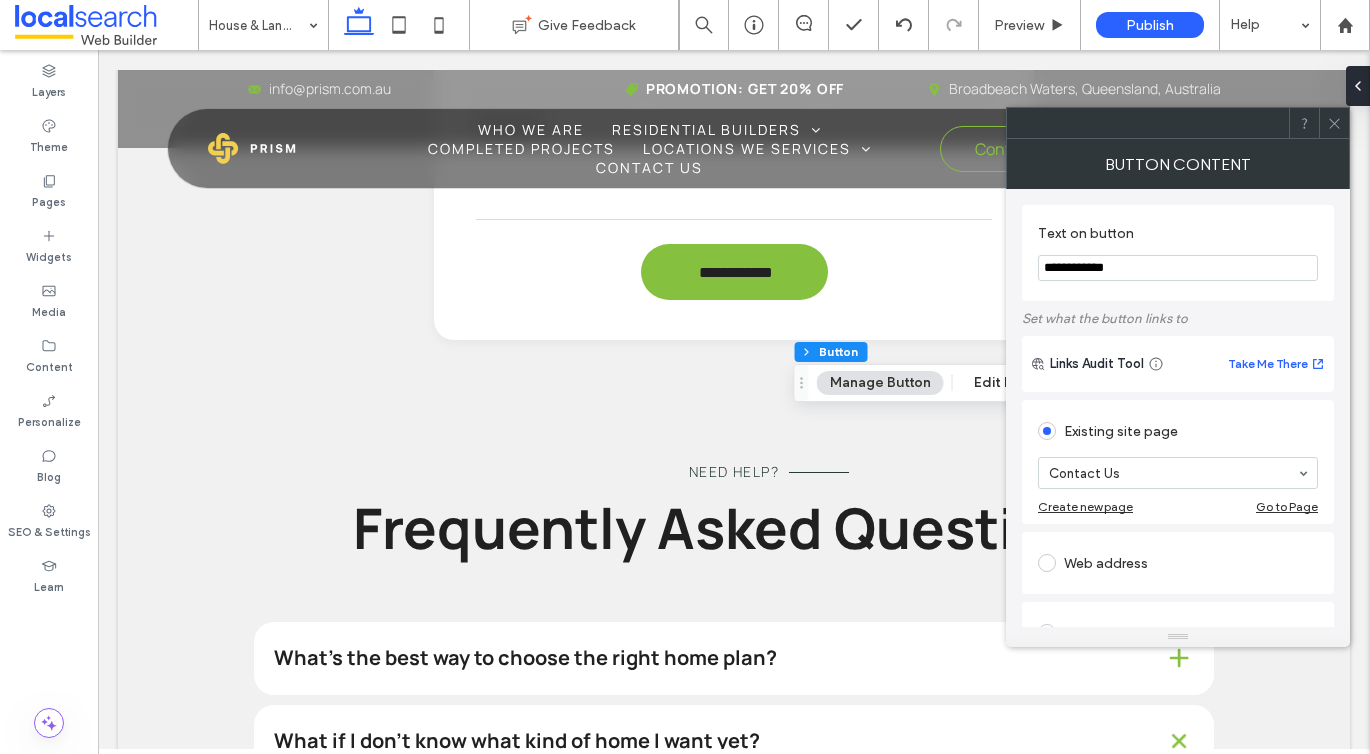 click on "**********" at bounding box center (1178, 268) 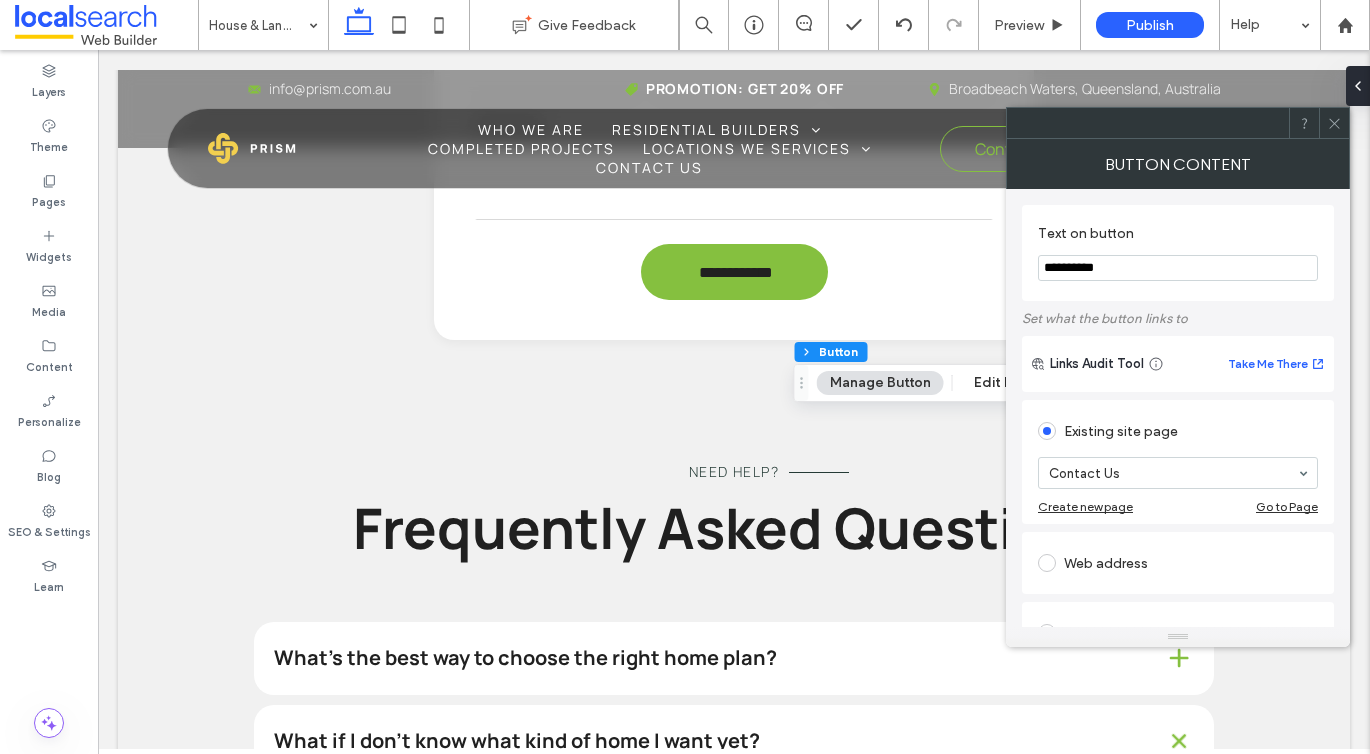 type on "**********" 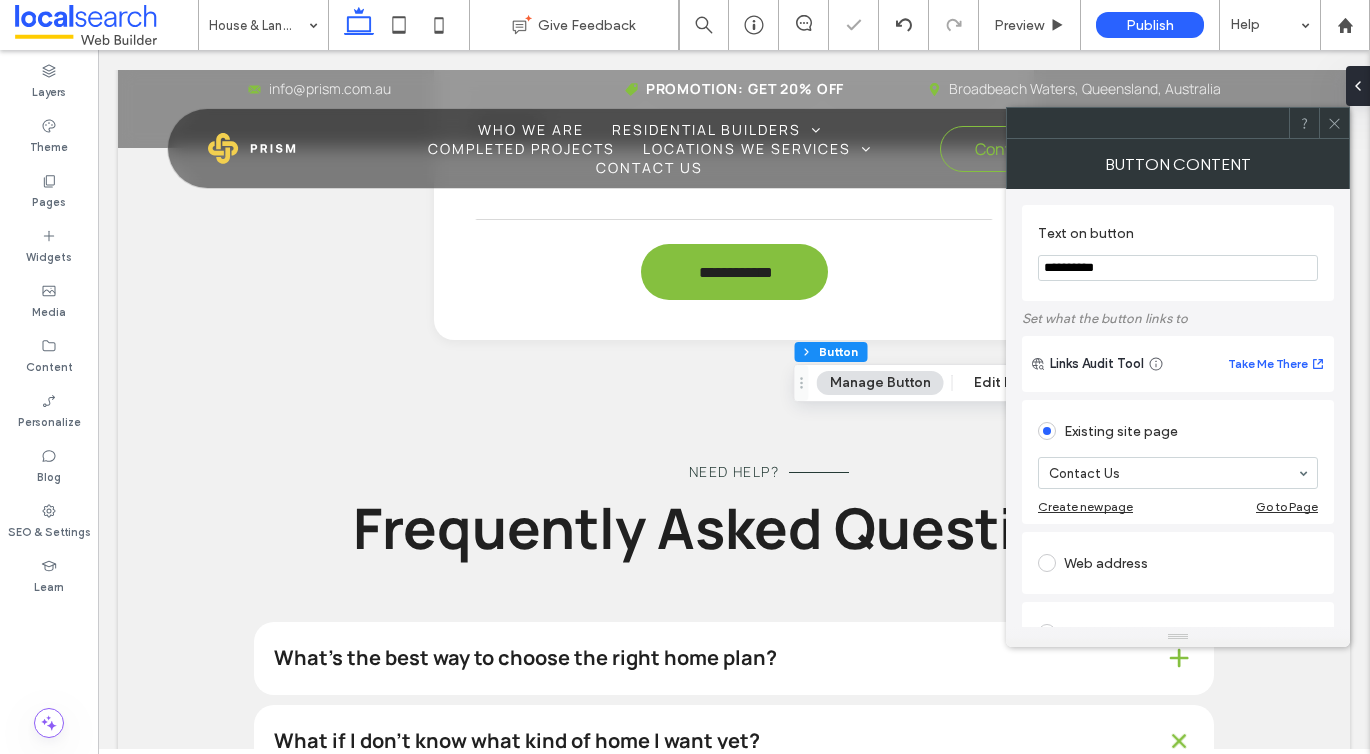 click 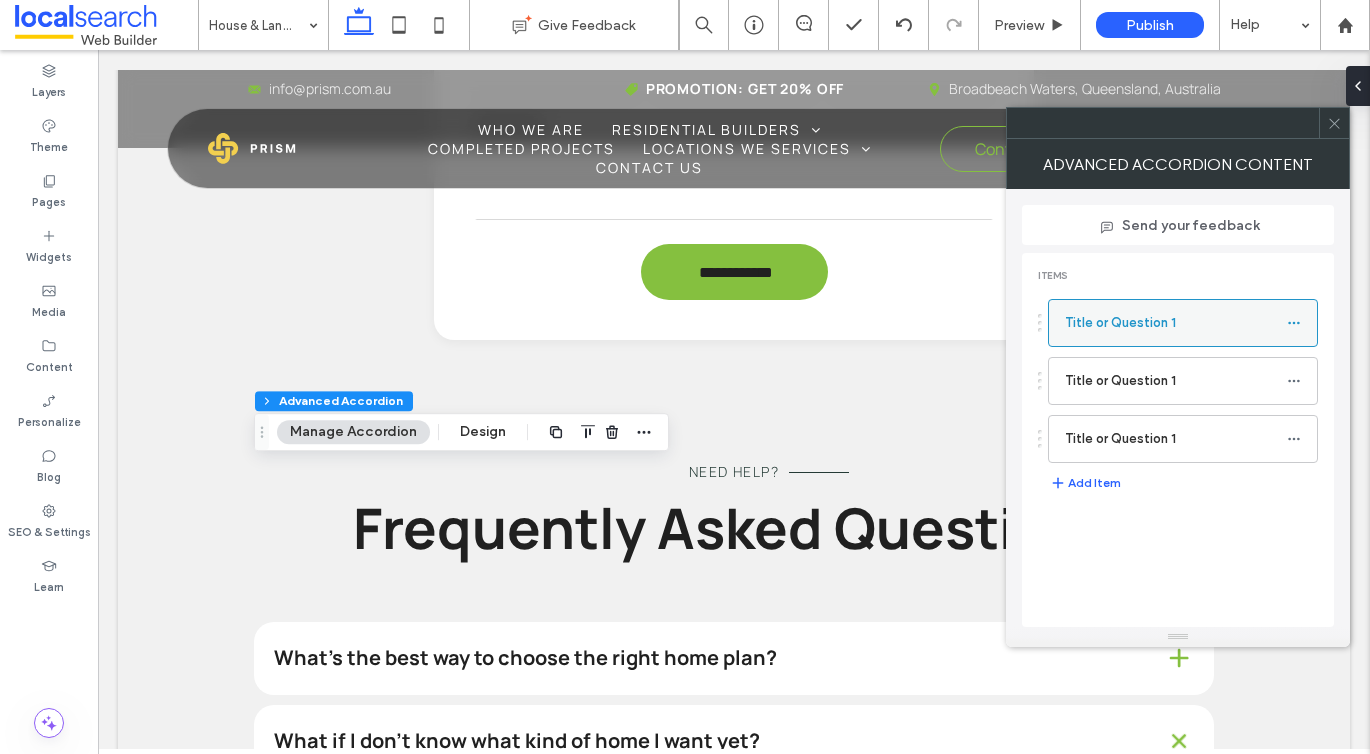 click at bounding box center [1294, 323] 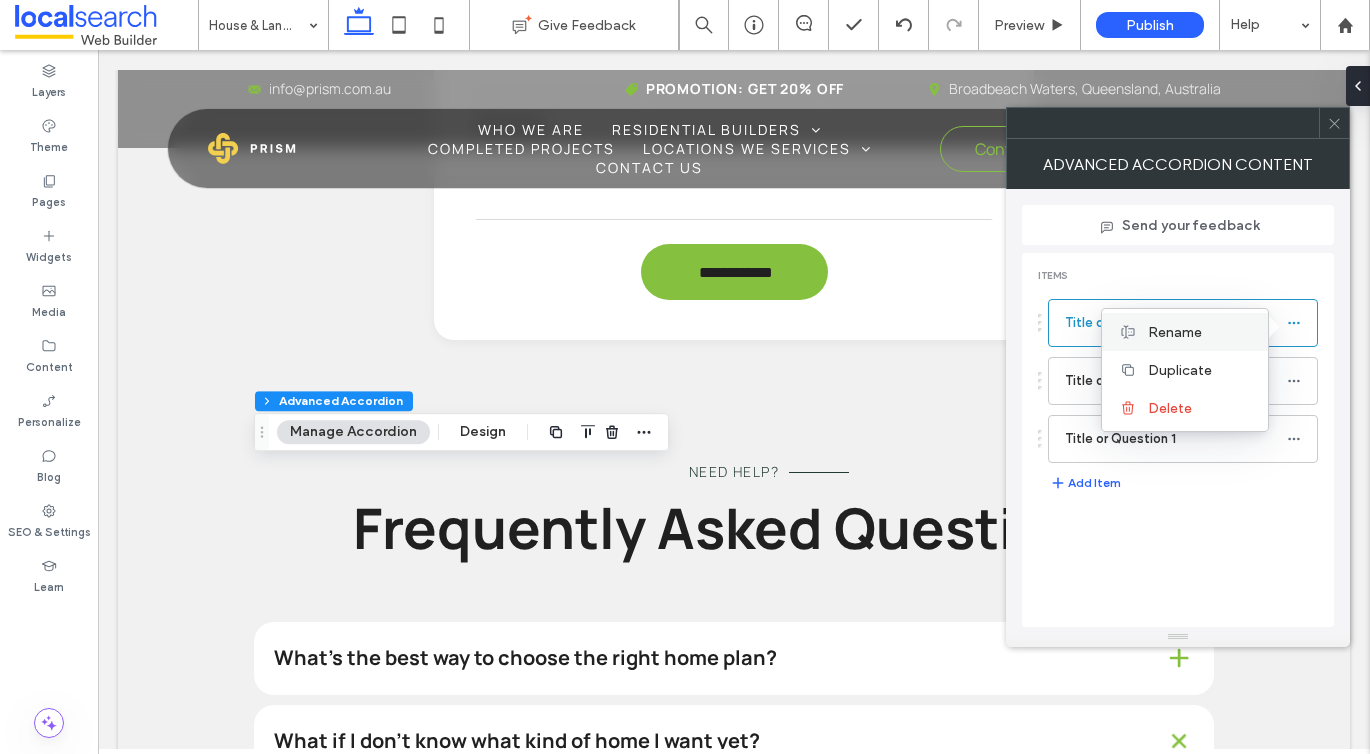 click on "Rename" at bounding box center [1175, 332] 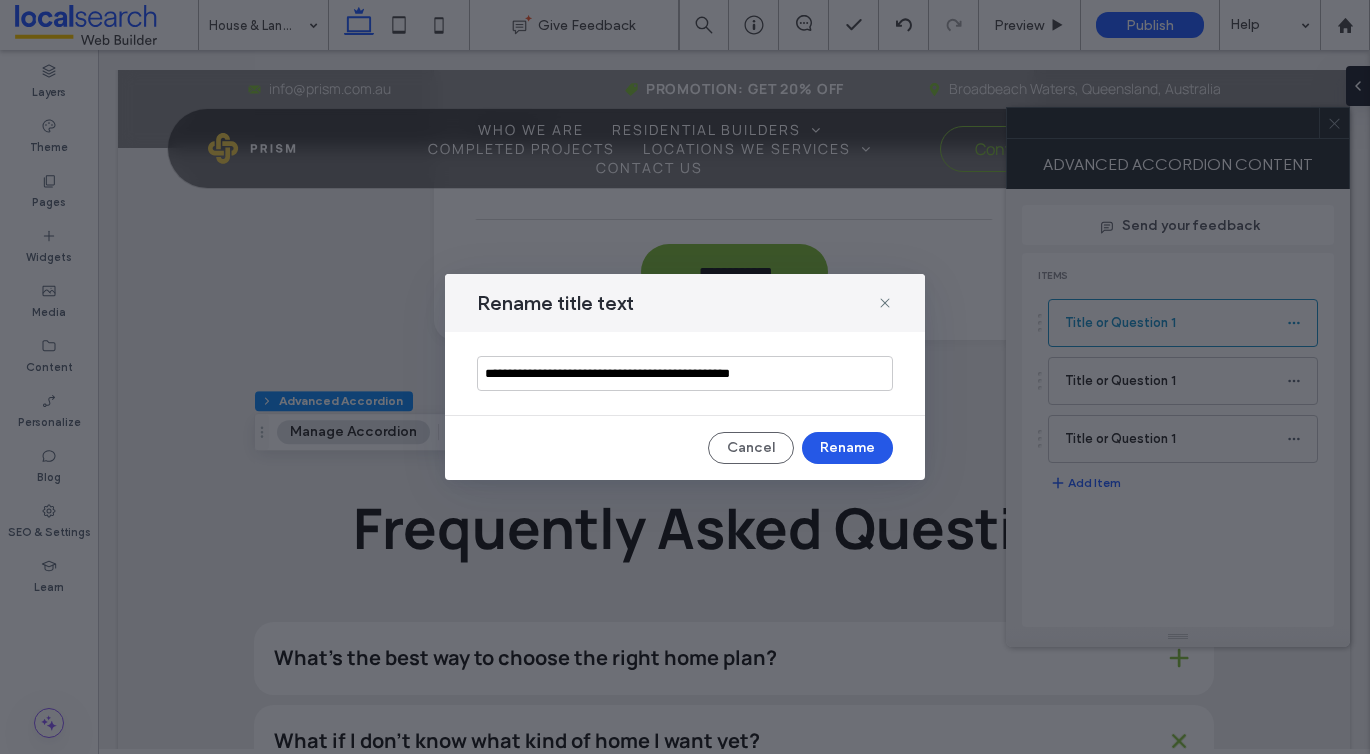 type on "**********" 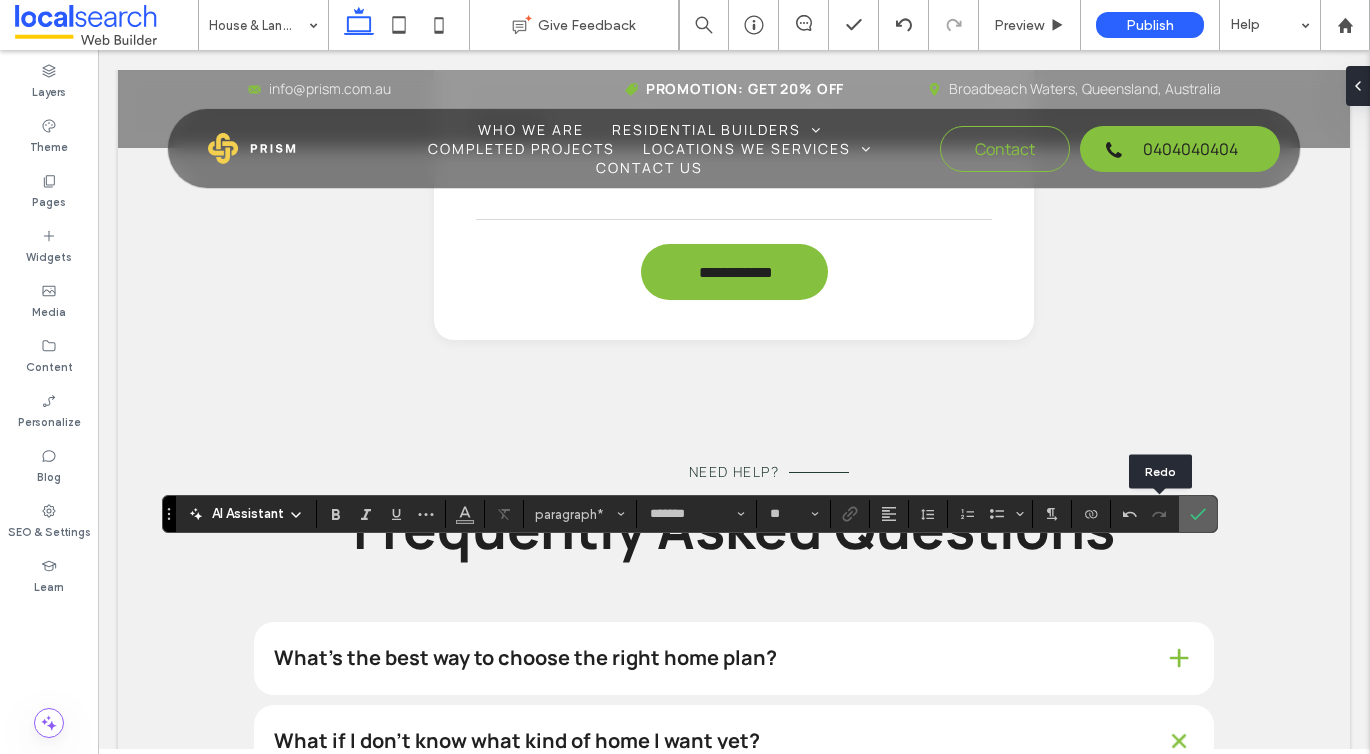click at bounding box center (1198, 514) 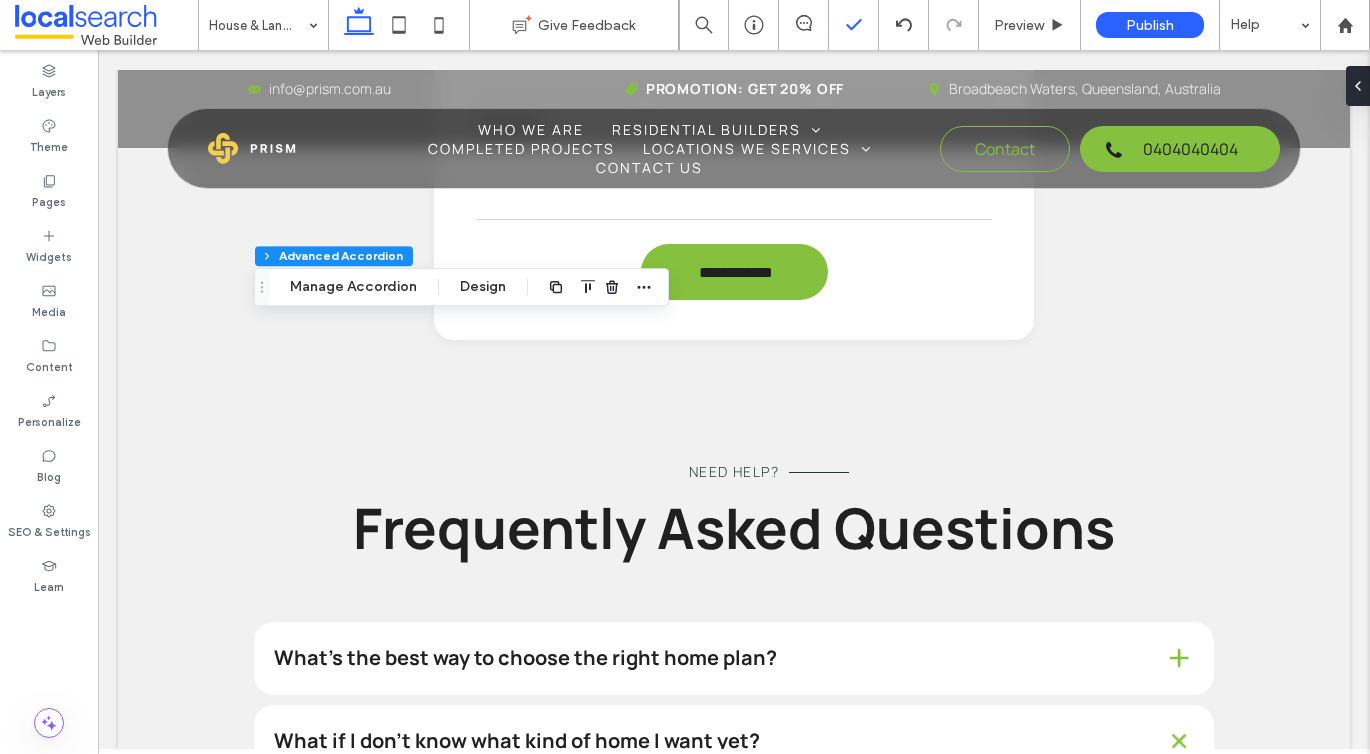 type on "*" 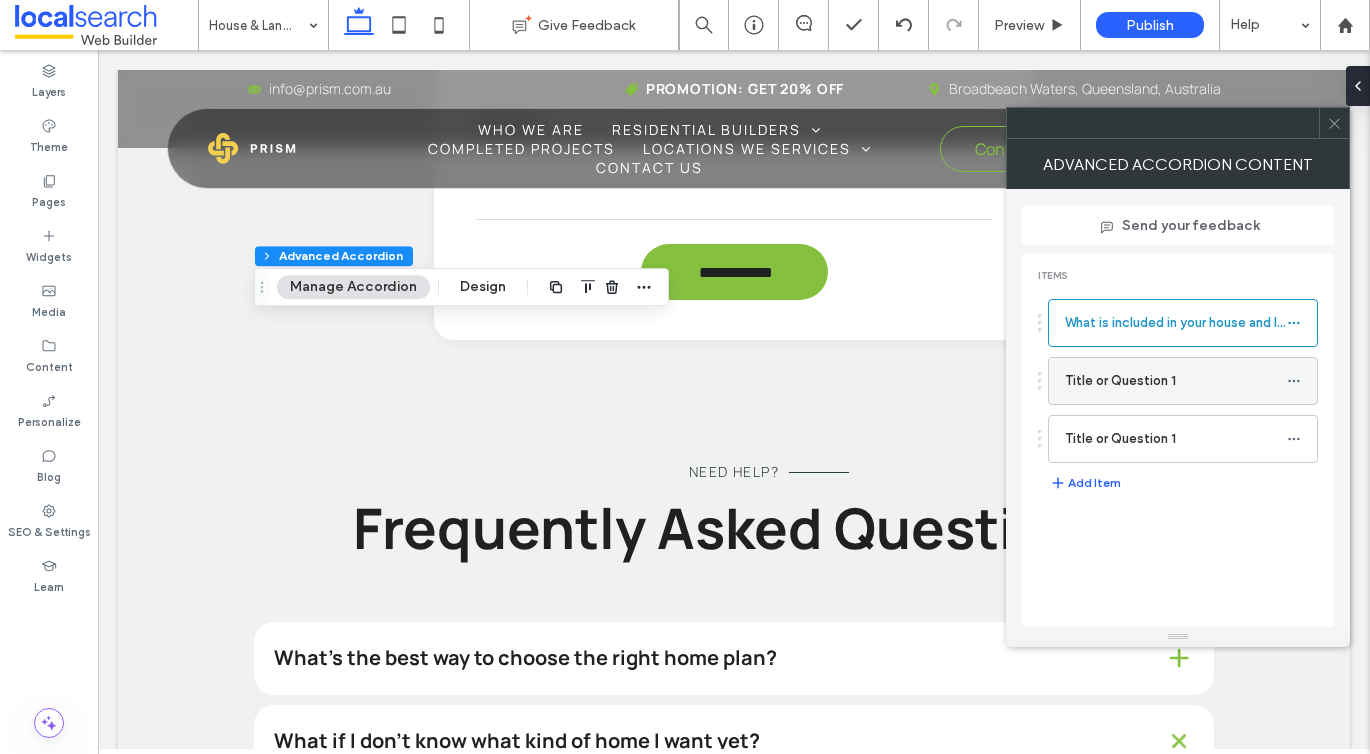 click 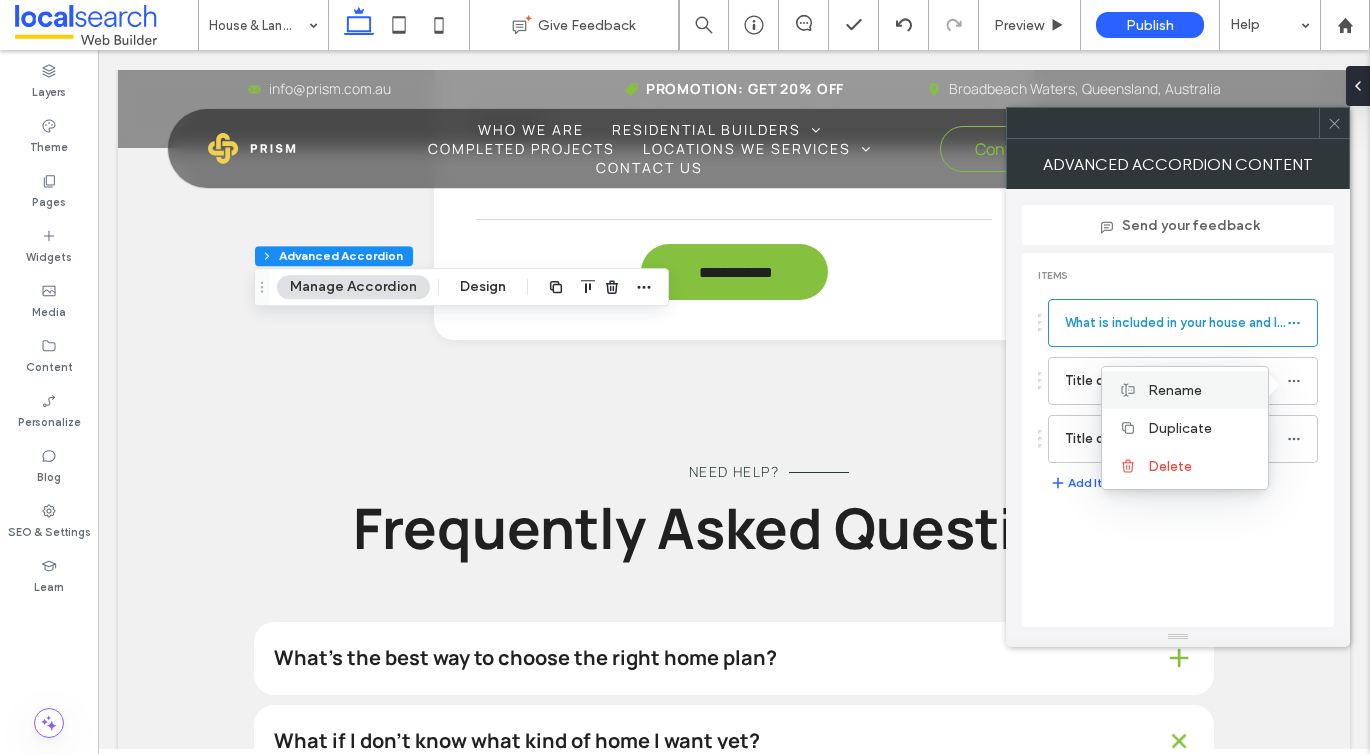 click on "Rename" at bounding box center [1175, 390] 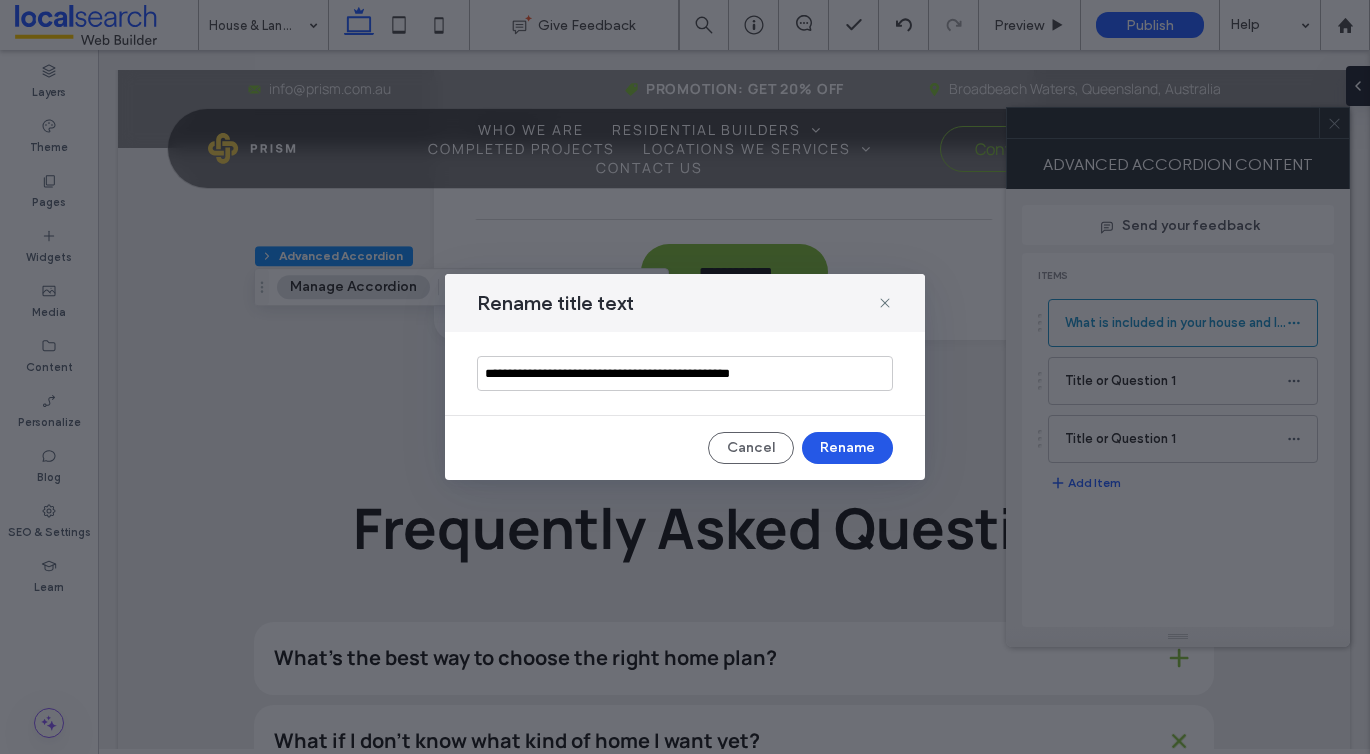 type on "**********" 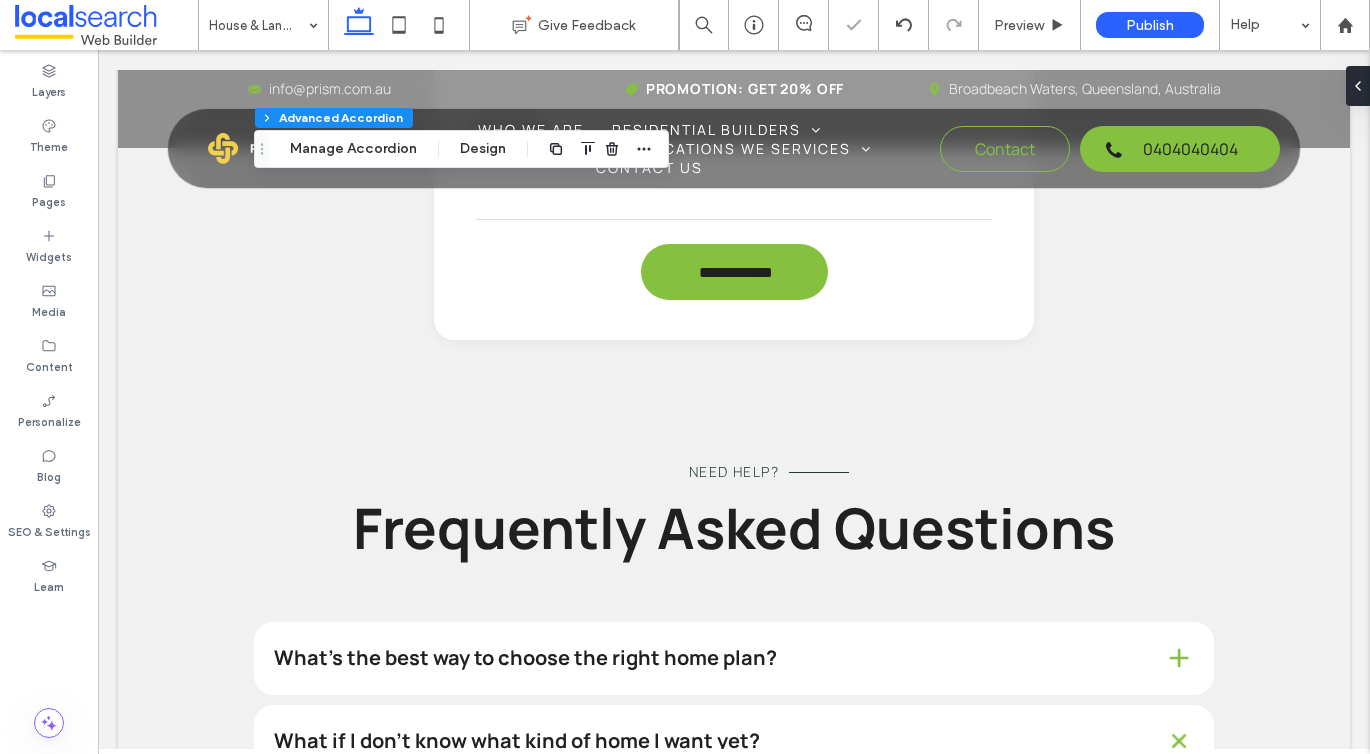 type on "*" 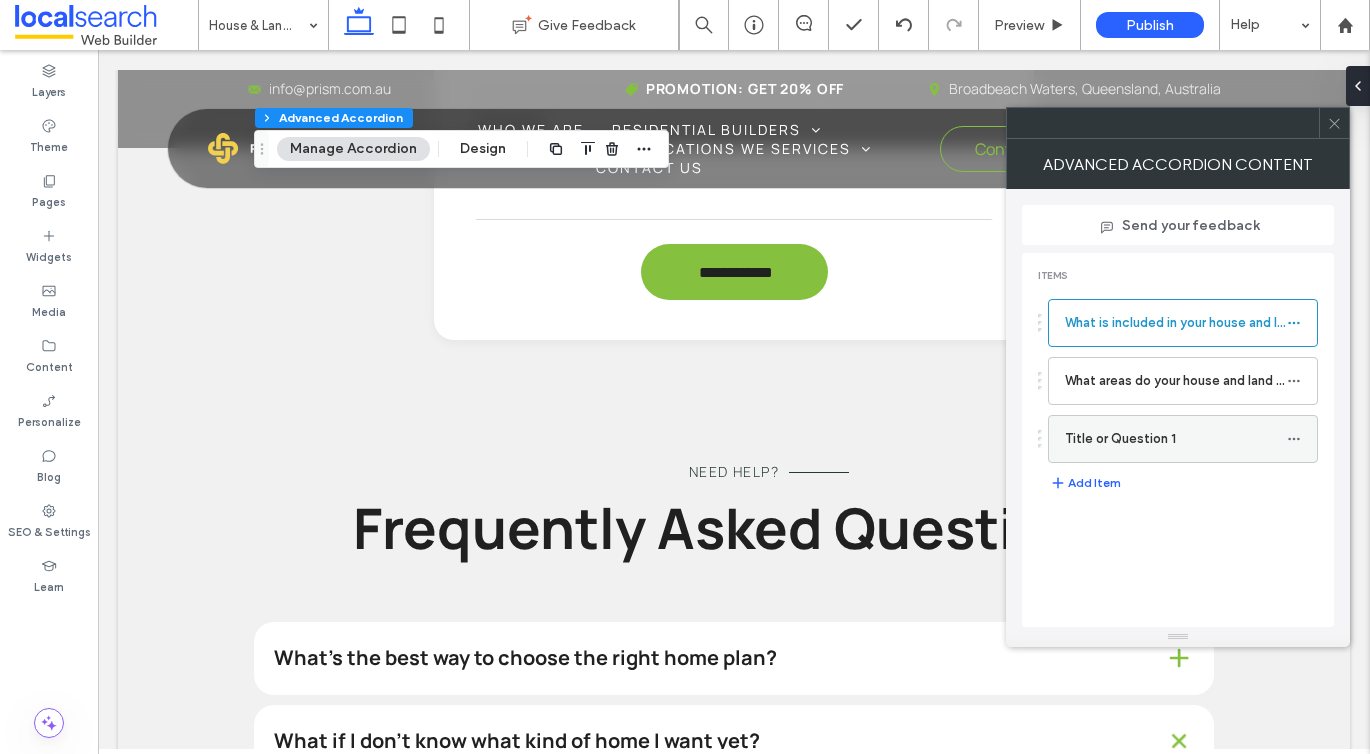 click 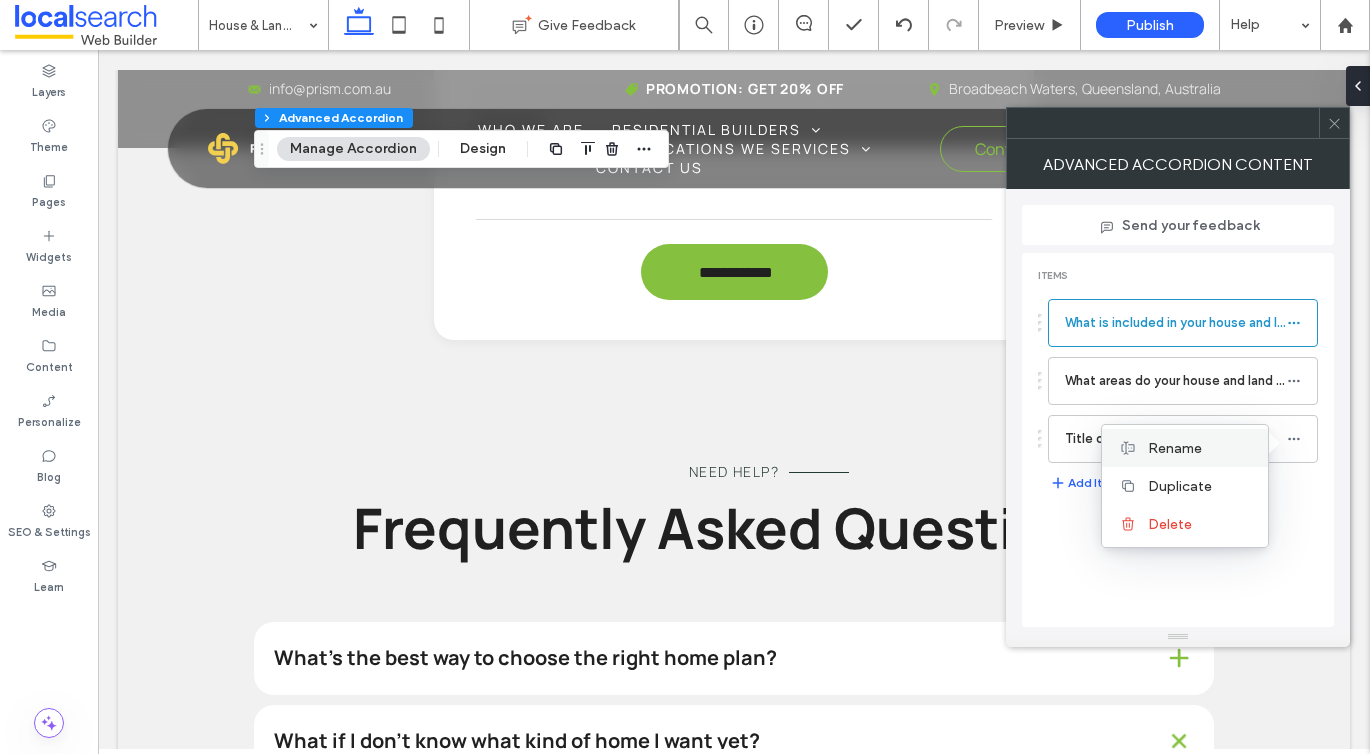 click on "Rename" at bounding box center (1175, 448) 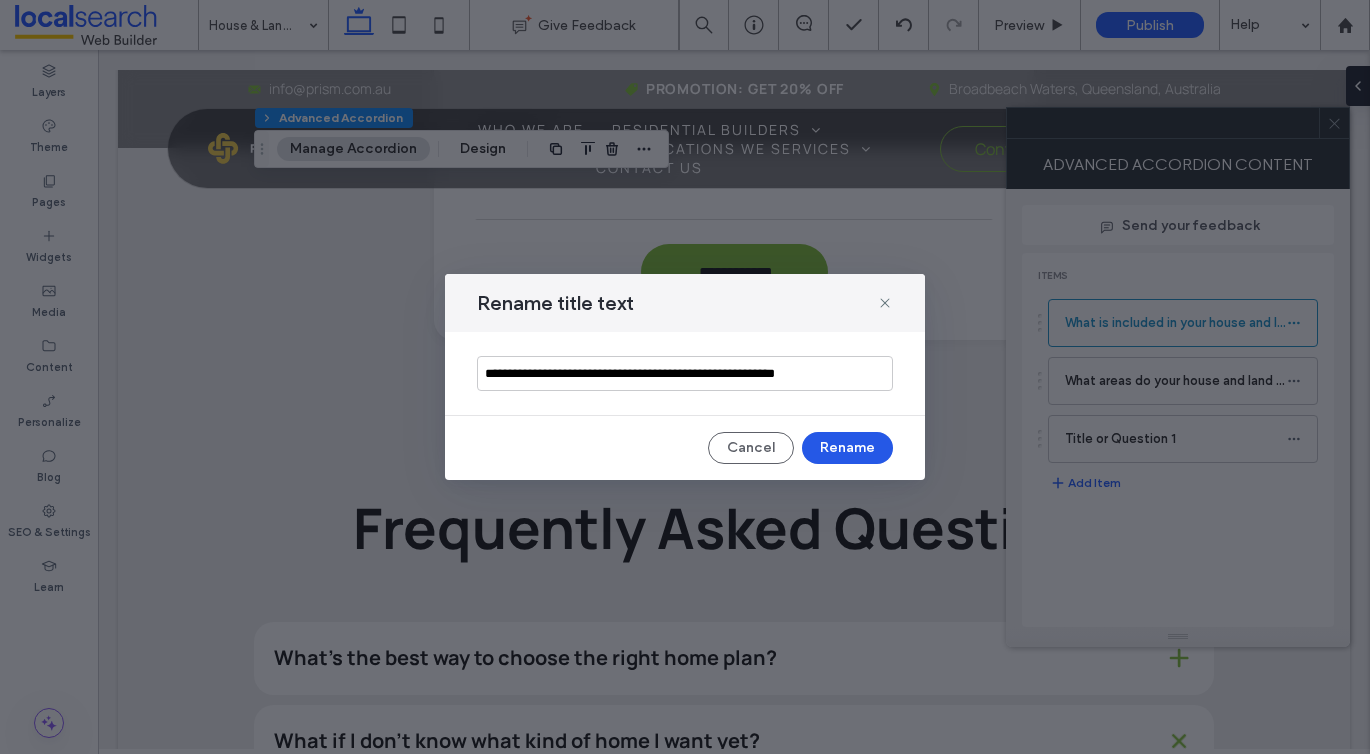 type on "**********" 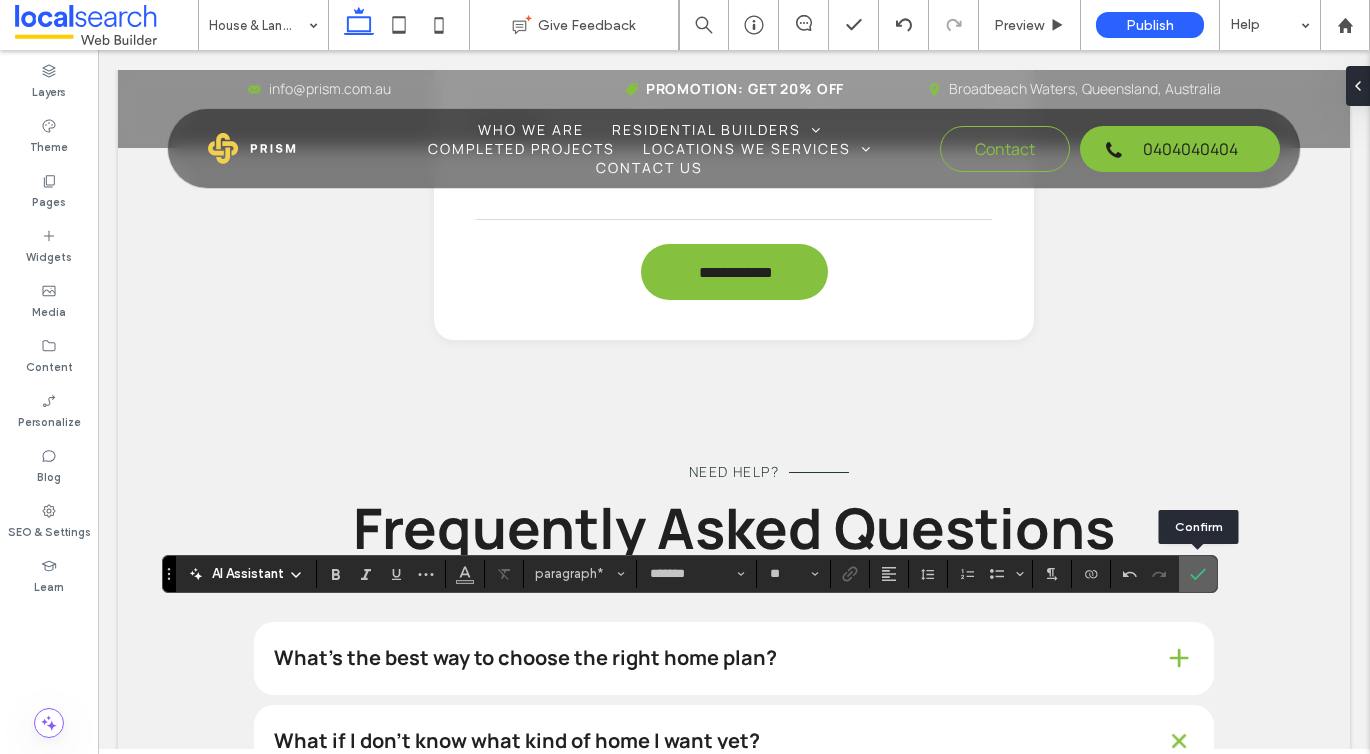 click 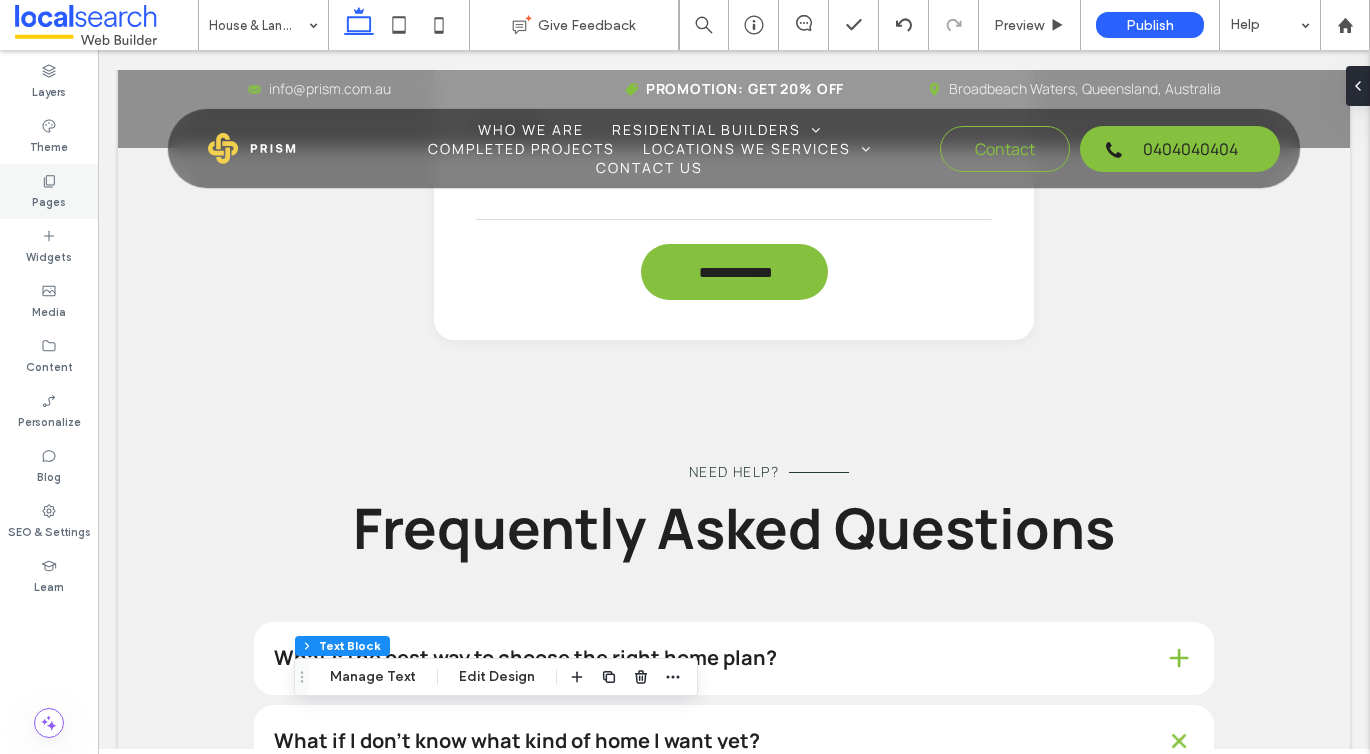click on "Pages" at bounding box center (49, 200) 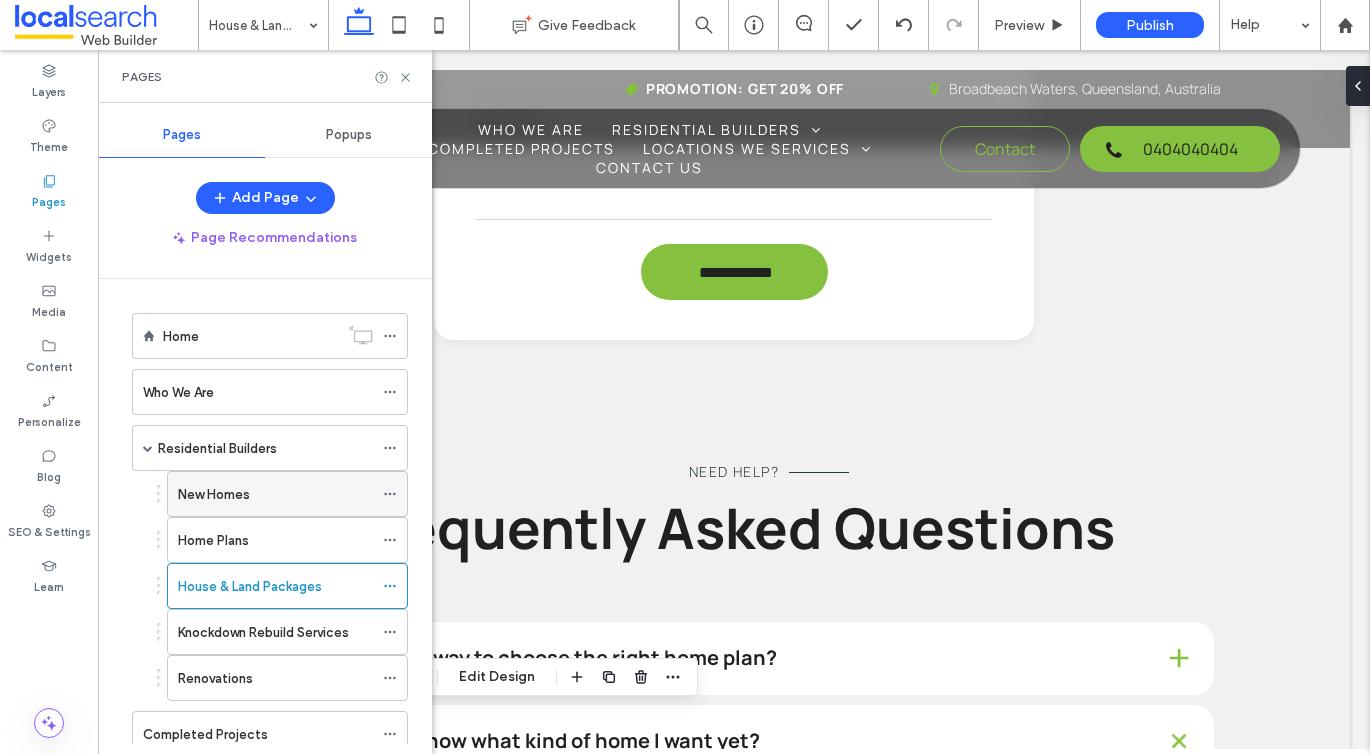 click on "New Homes" at bounding box center (214, 494) 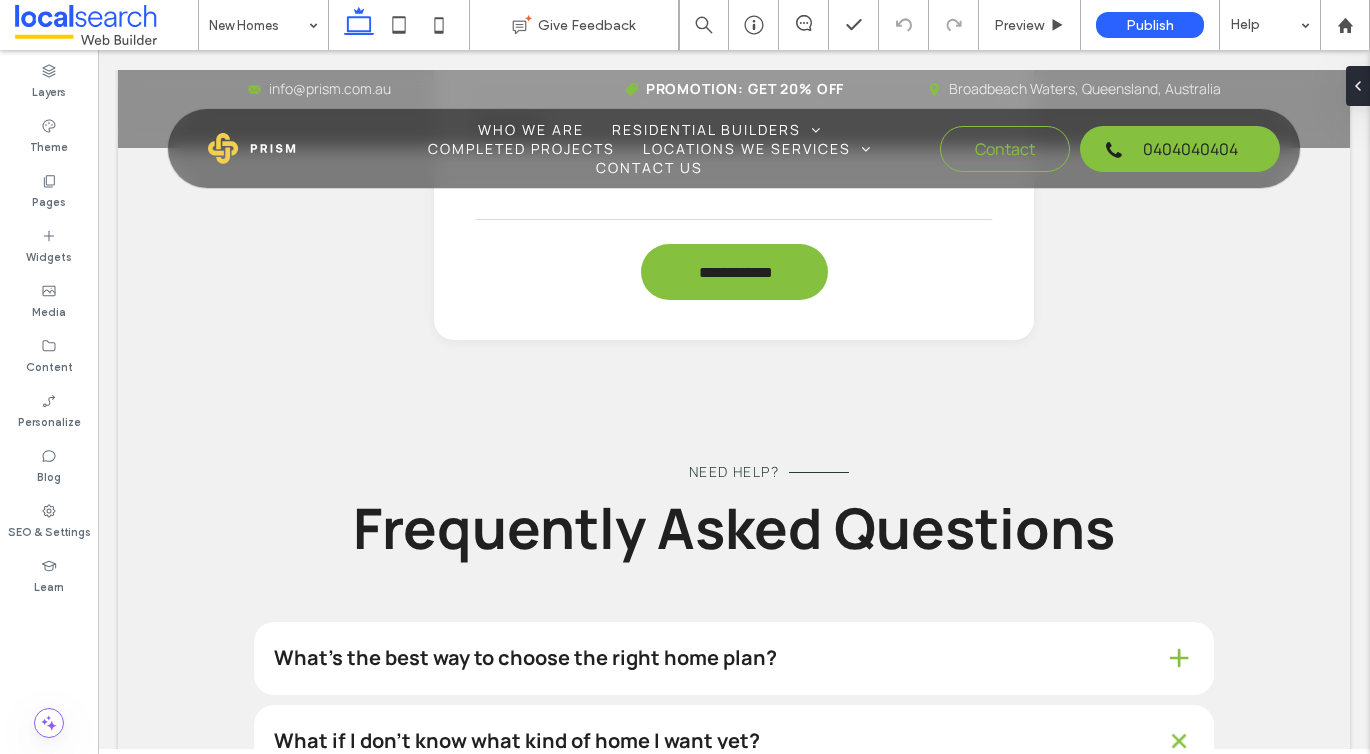 type on "*******" 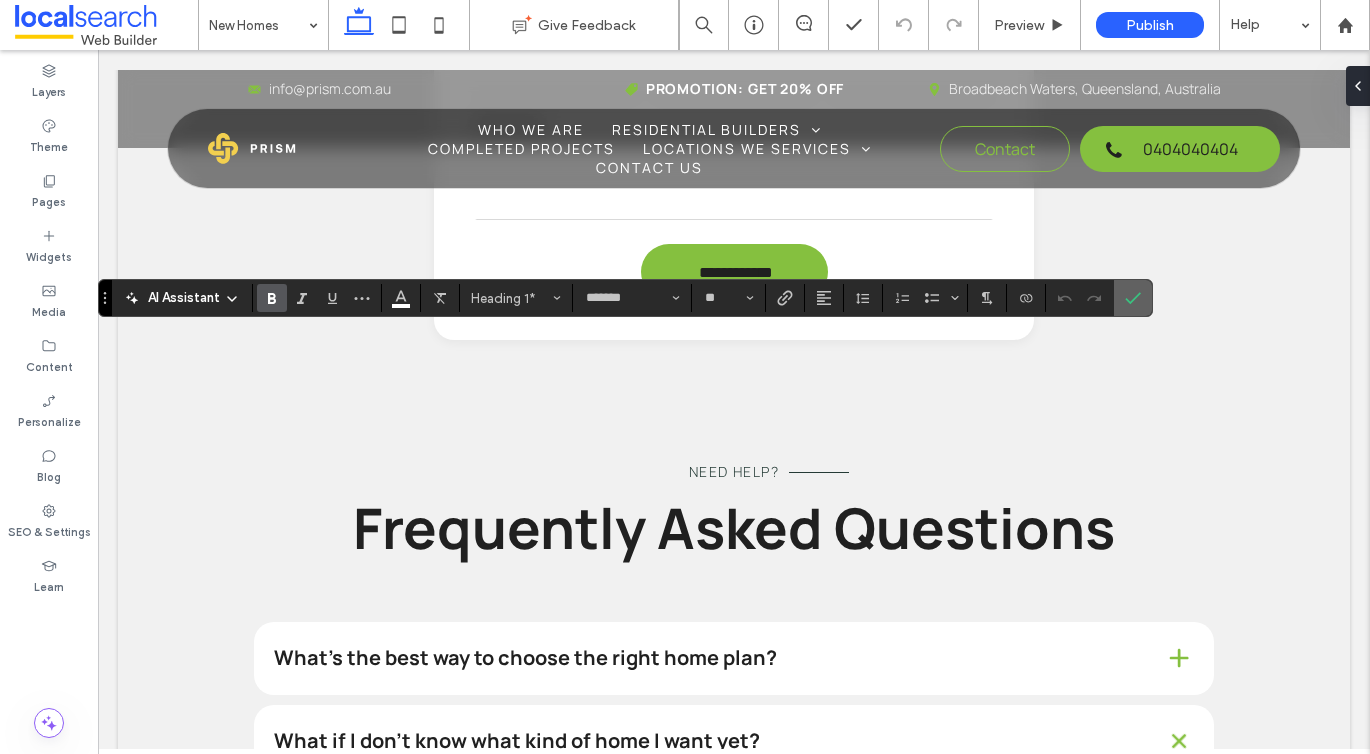 click at bounding box center [1133, 298] 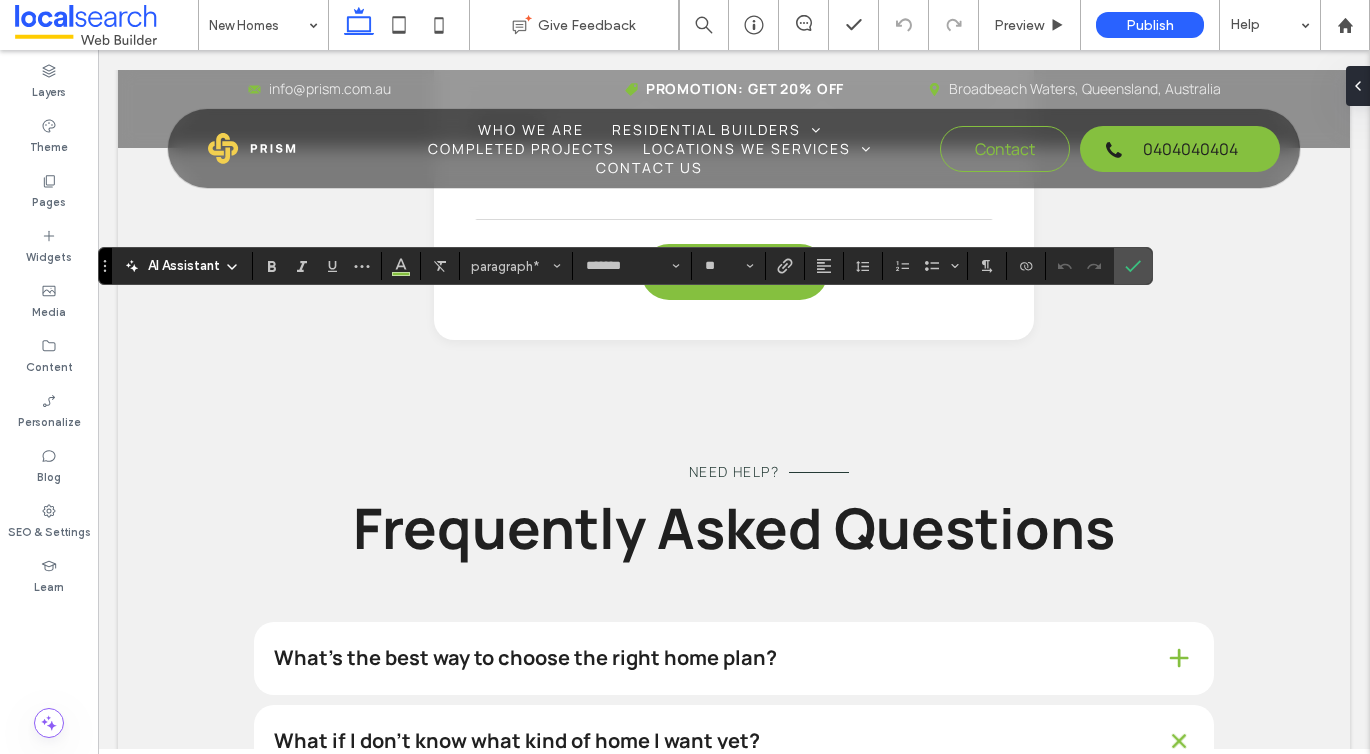 type on "**" 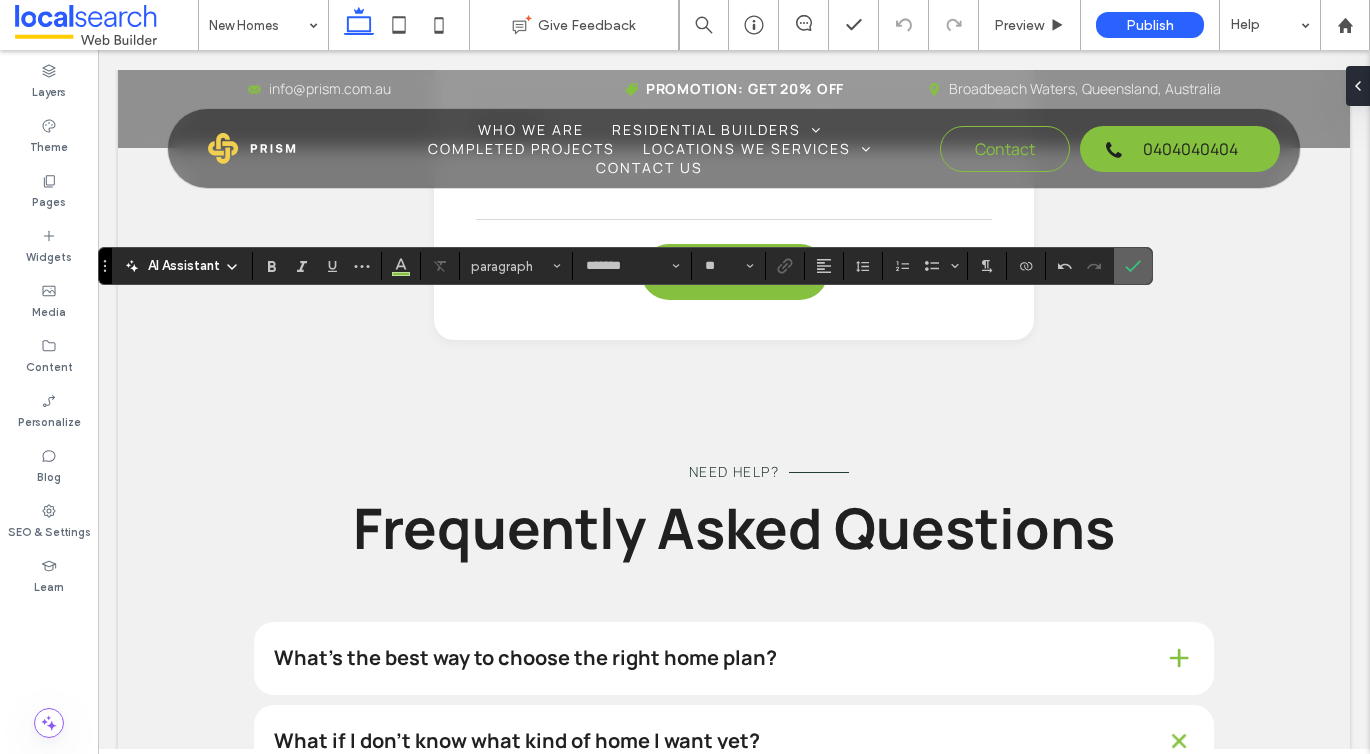 click at bounding box center (1133, 266) 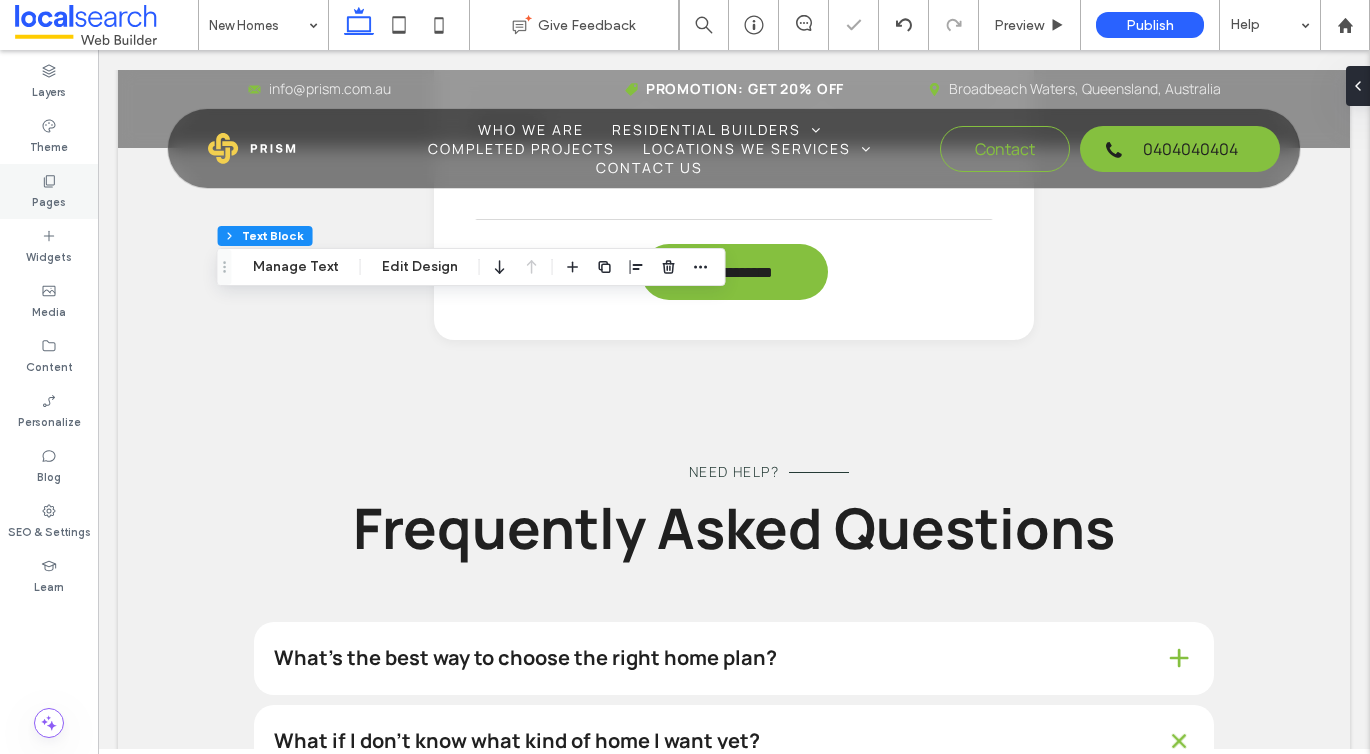 click on "Pages" at bounding box center [49, 191] 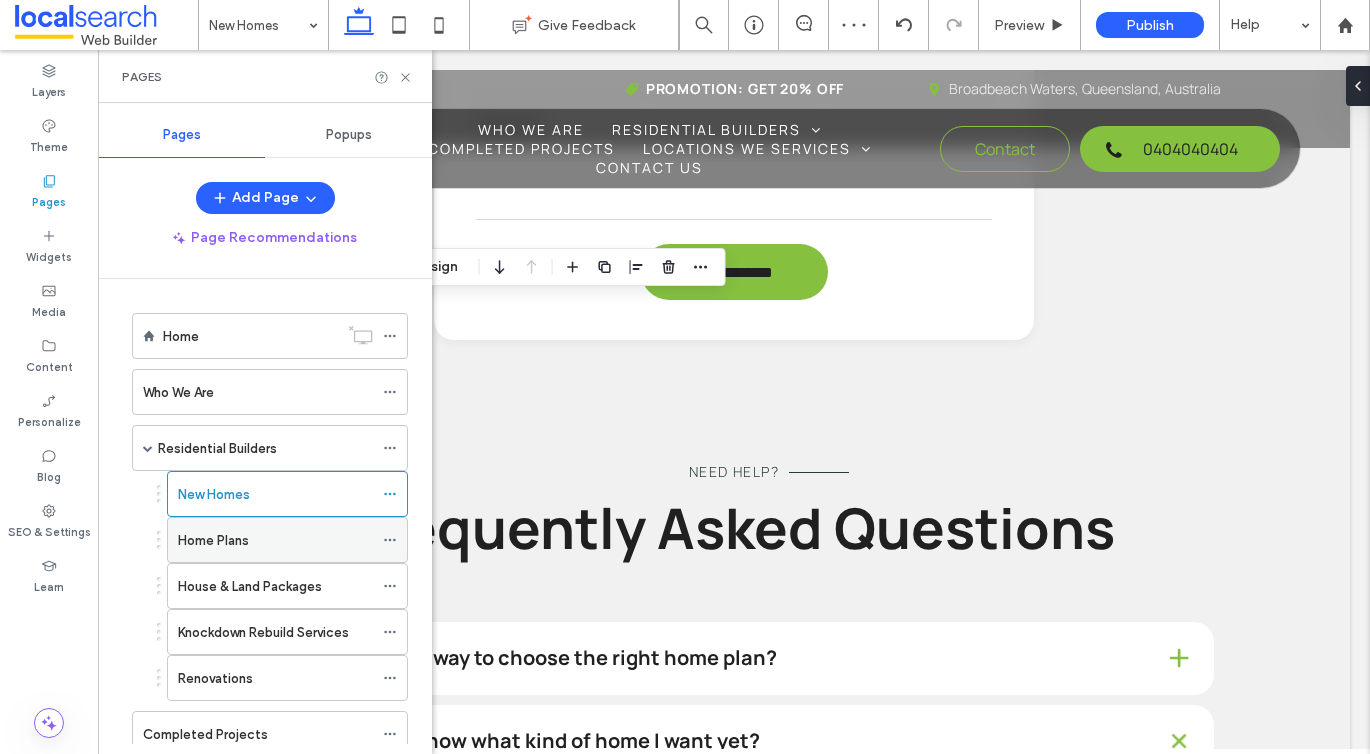 click on "Home Plans" at bounding box center (275, 540) 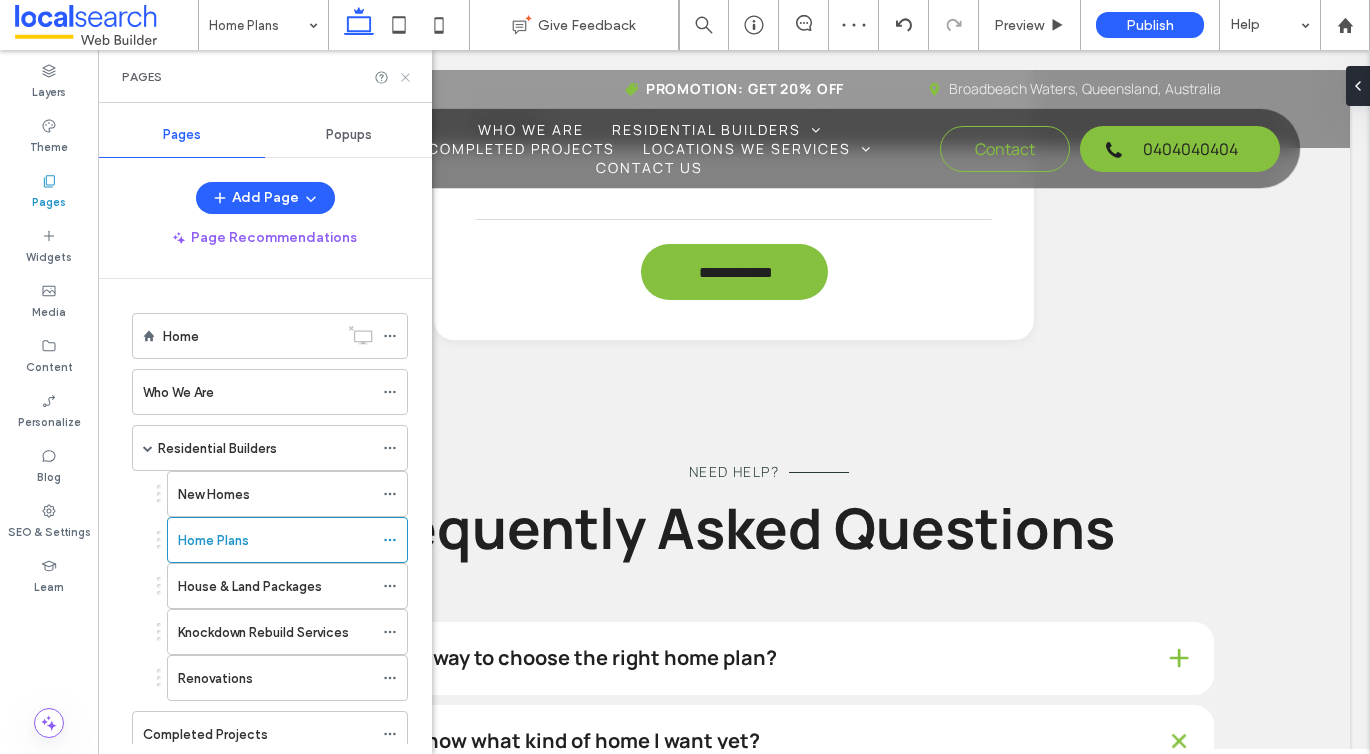 click 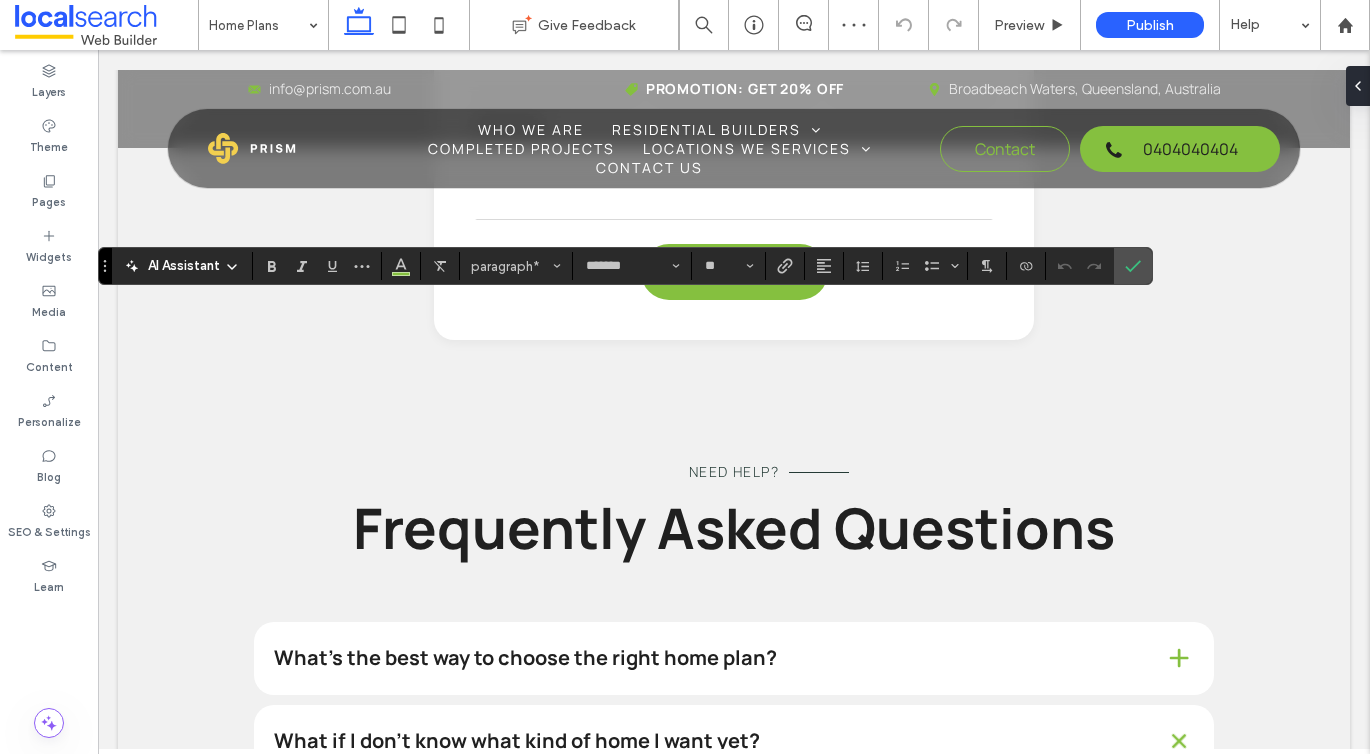 type on "**" 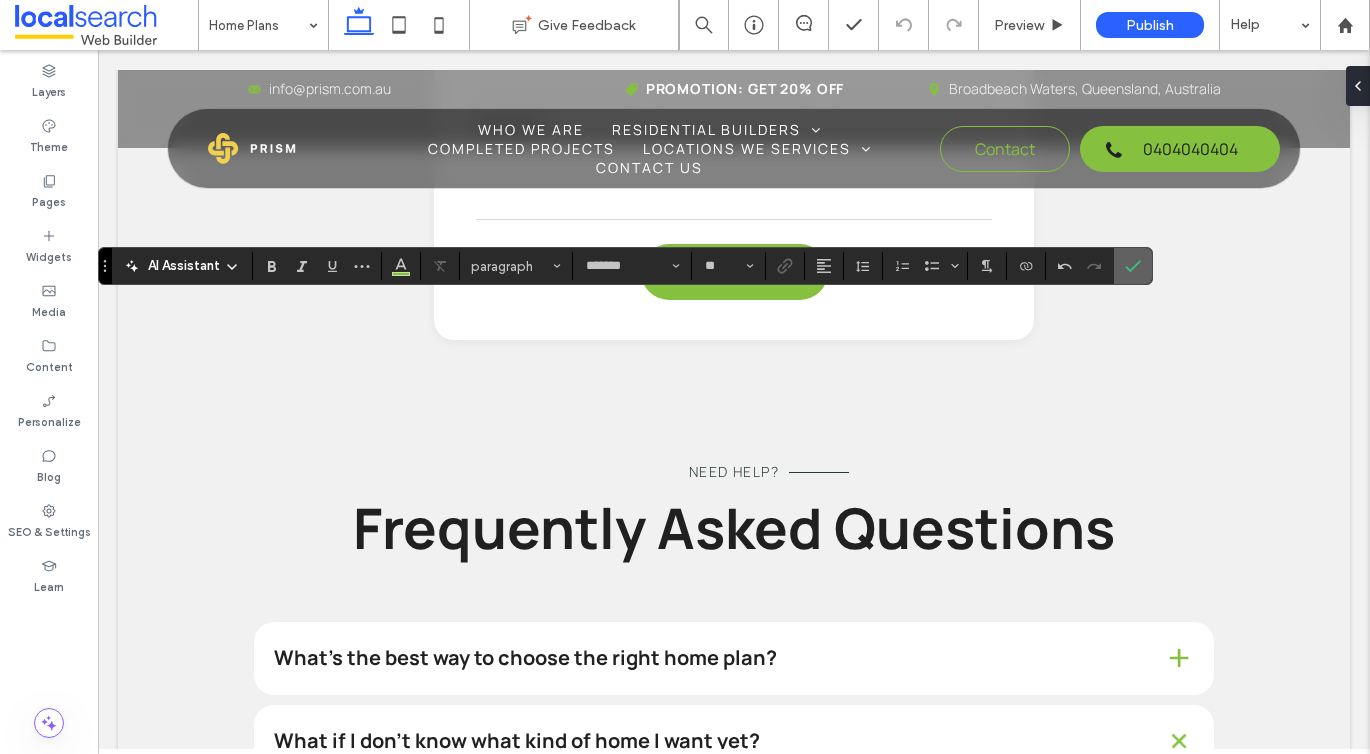 click 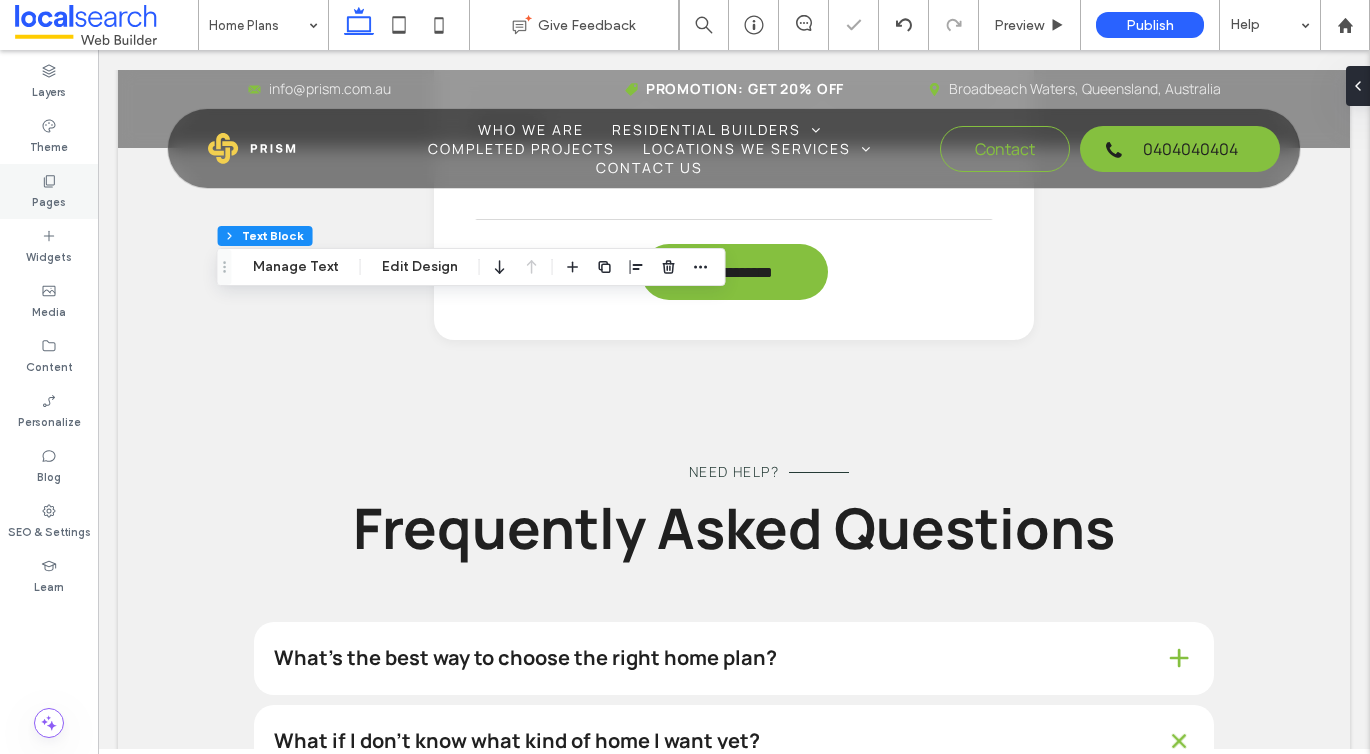 click on "Pages" at bounding box center [49, 200] 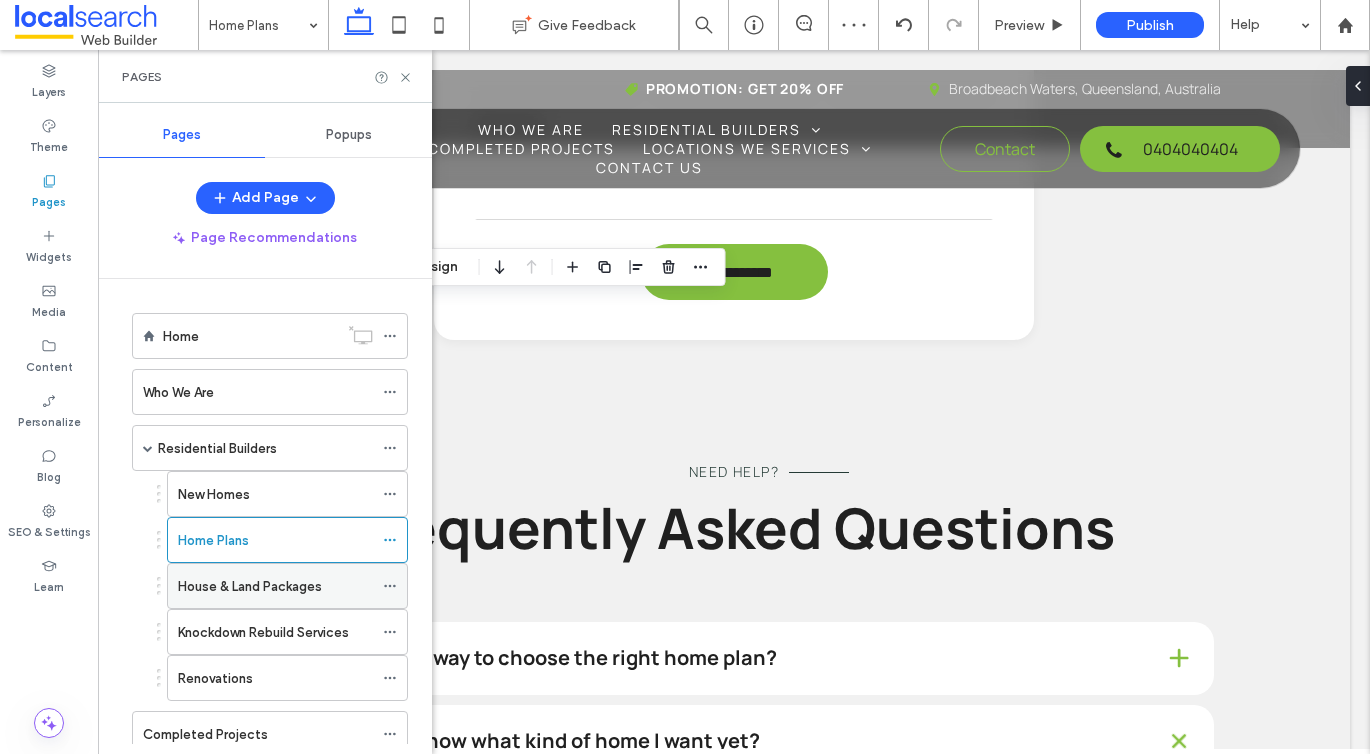 click on "House & Land Packages" at bounding box center (250, 586) 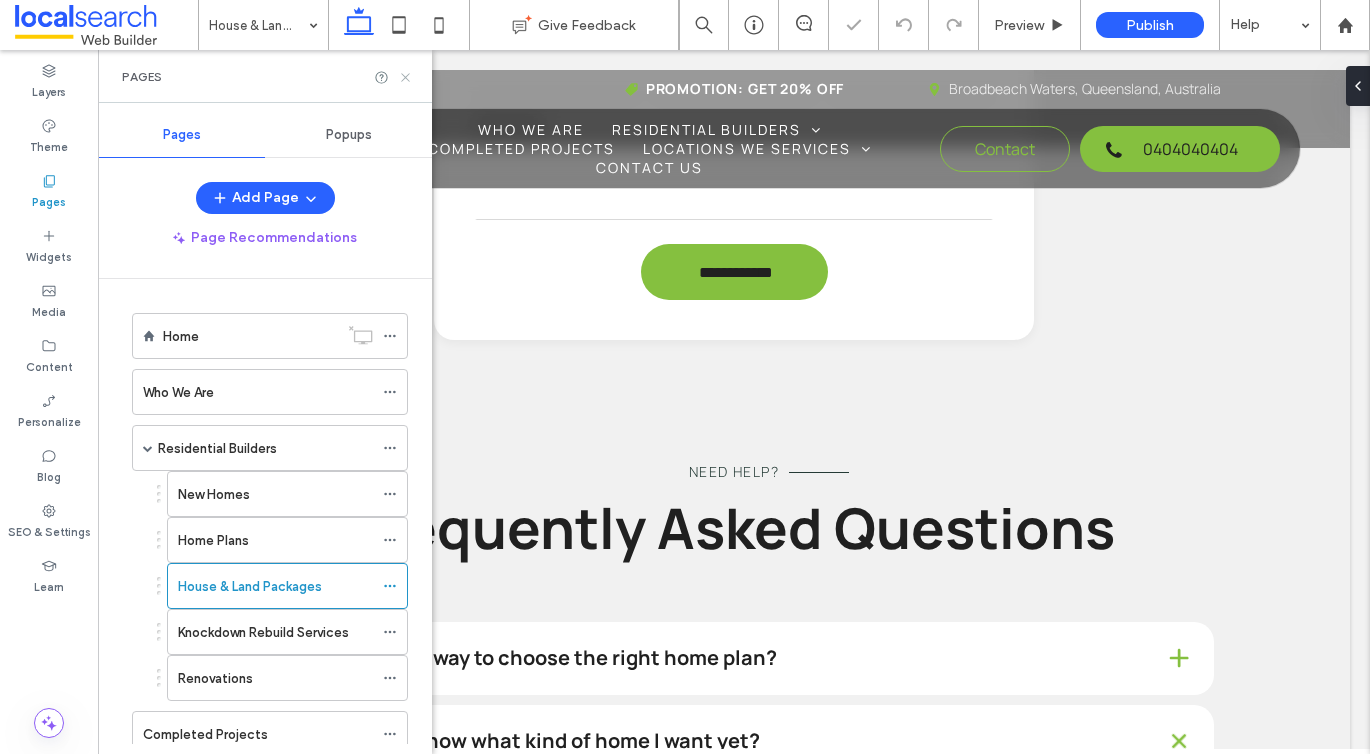 click 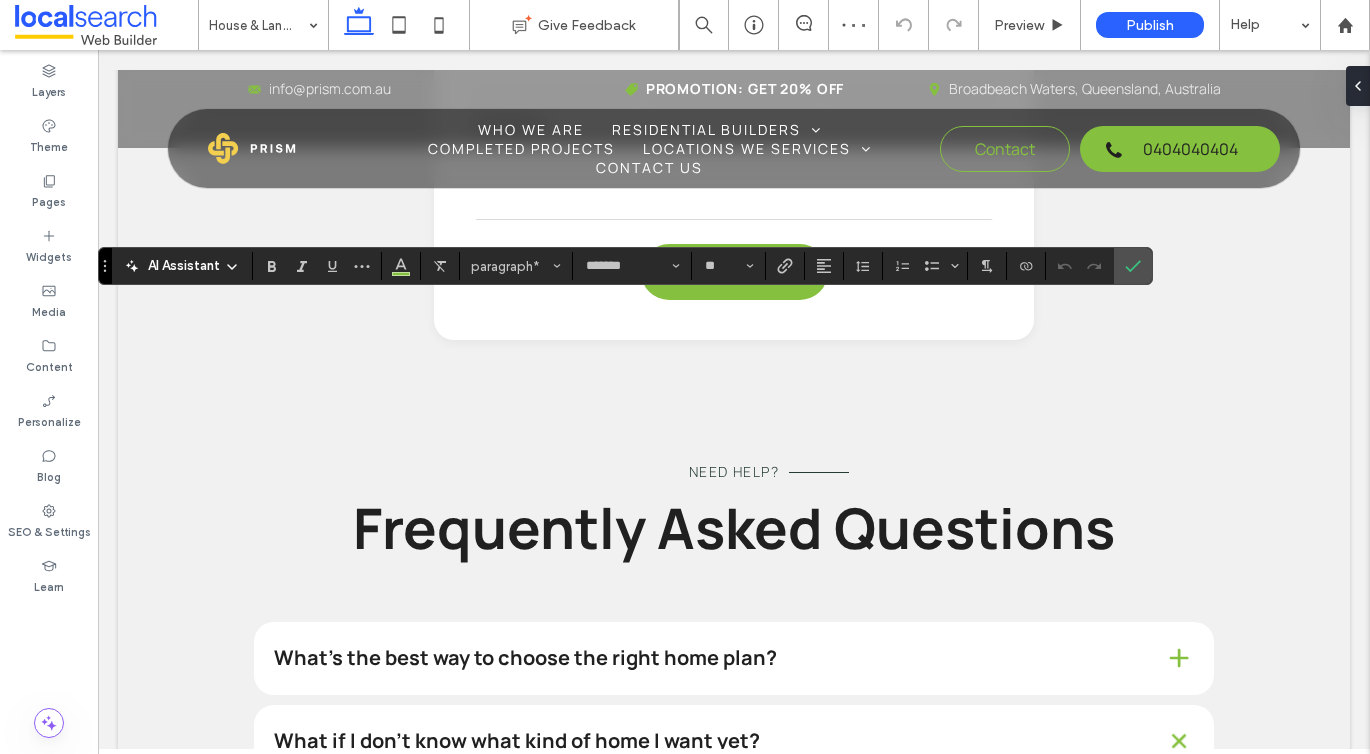 type on "**" 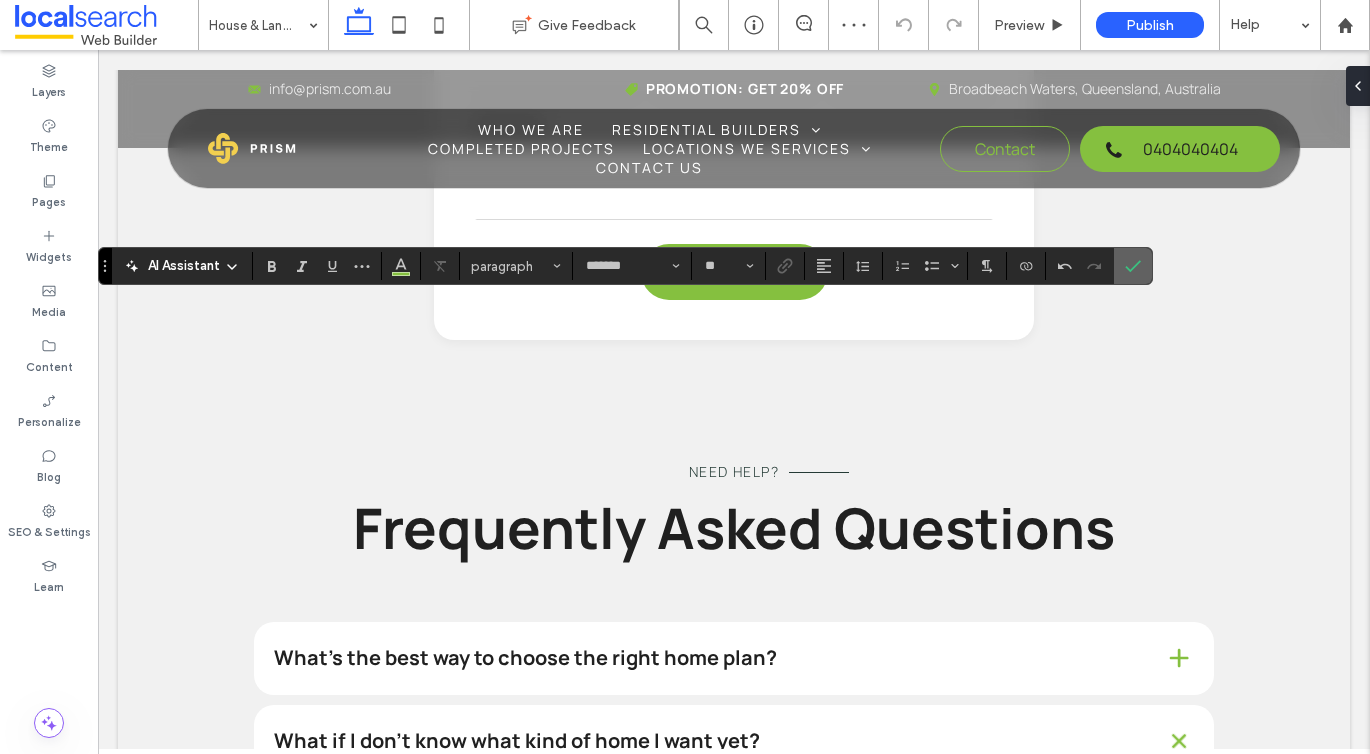click 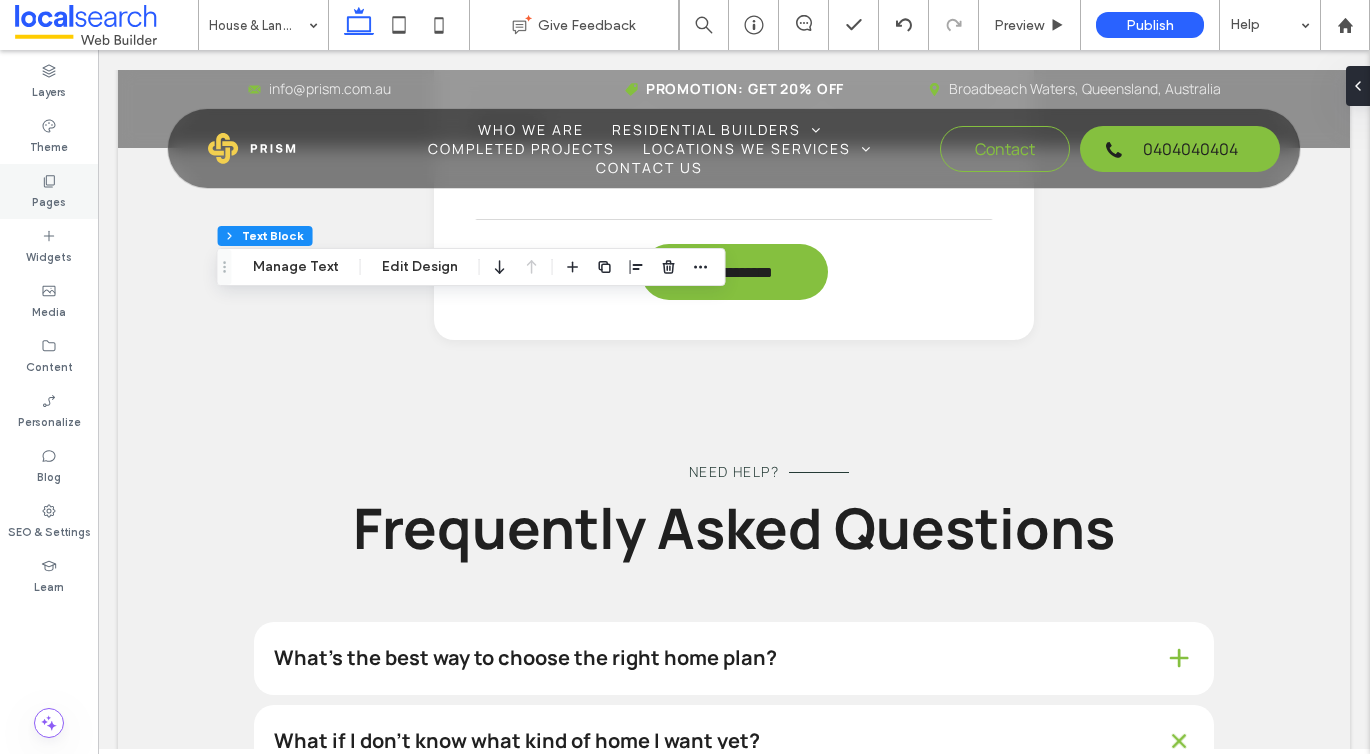 click on "Pages" at bounding box center [49, 191] 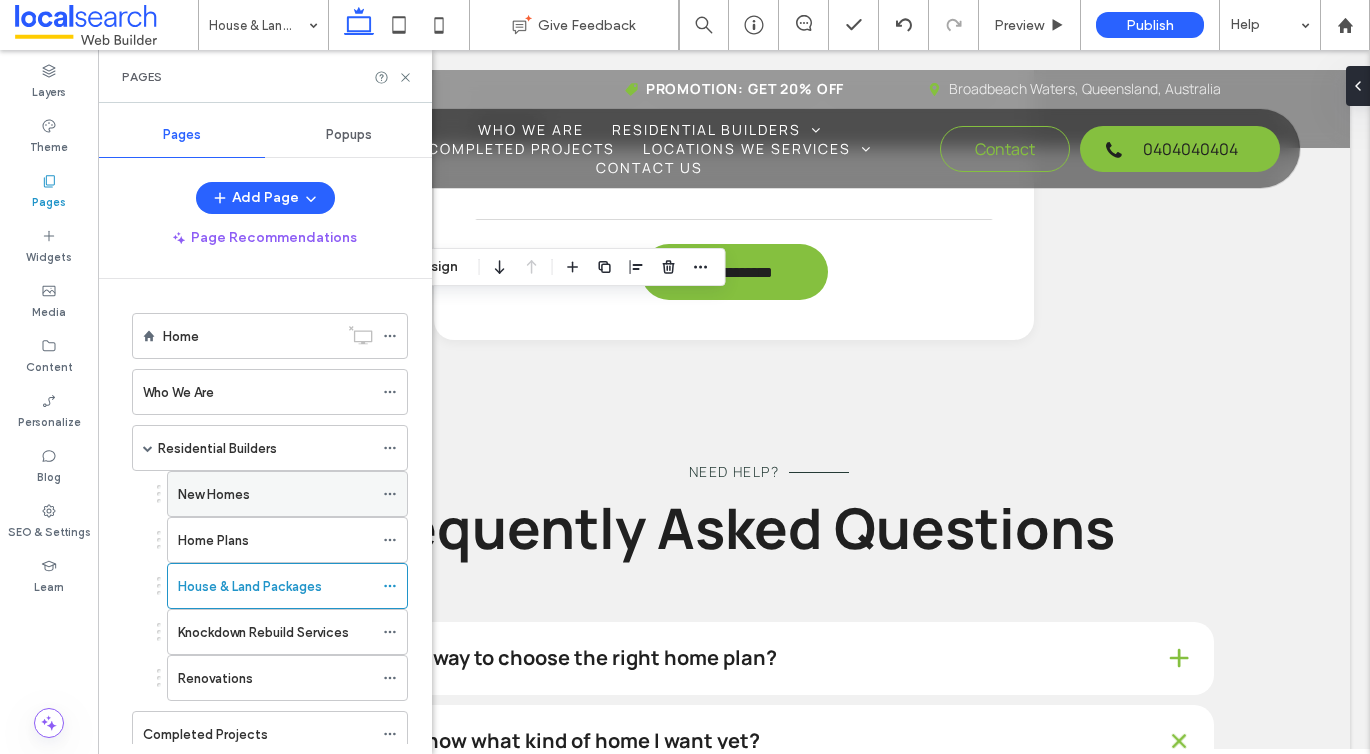 scroll, scrollTop: 55, scrollLeft: 0, axis: vertical 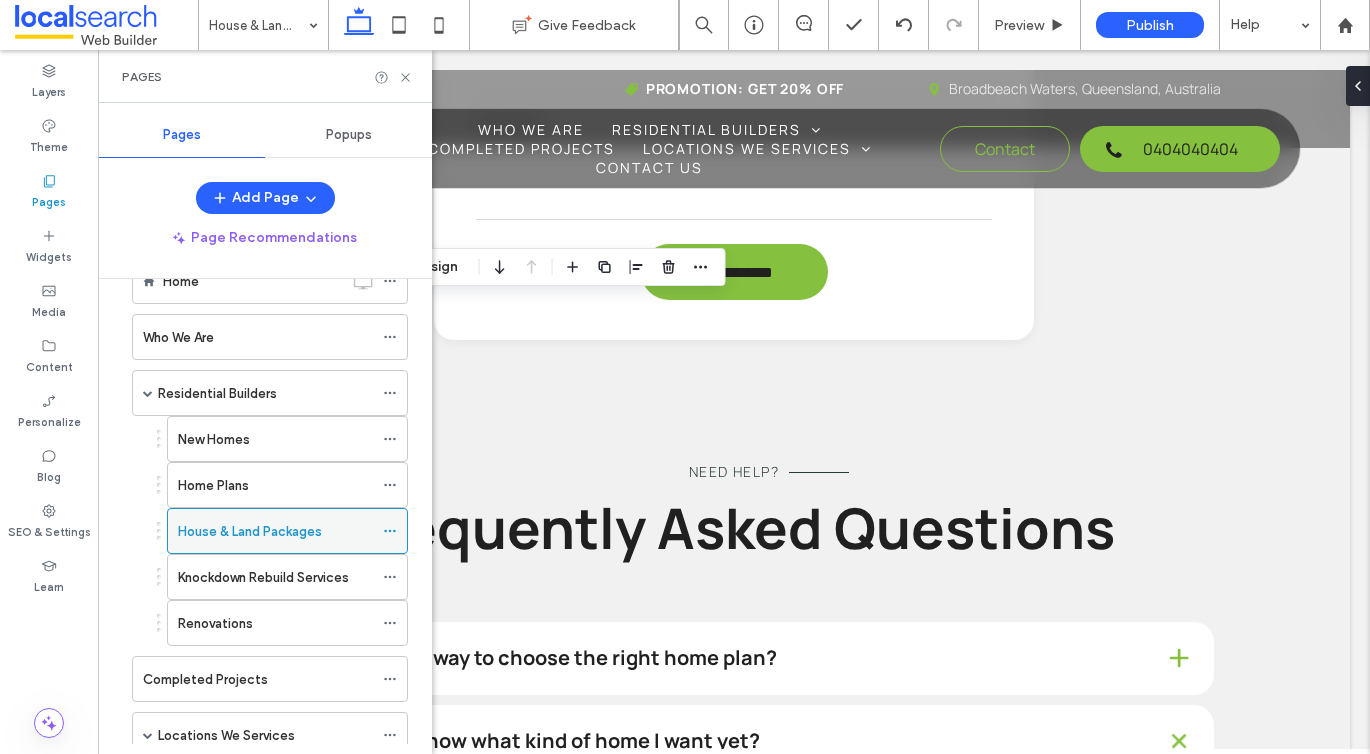 click at bounding box center (390, 531) 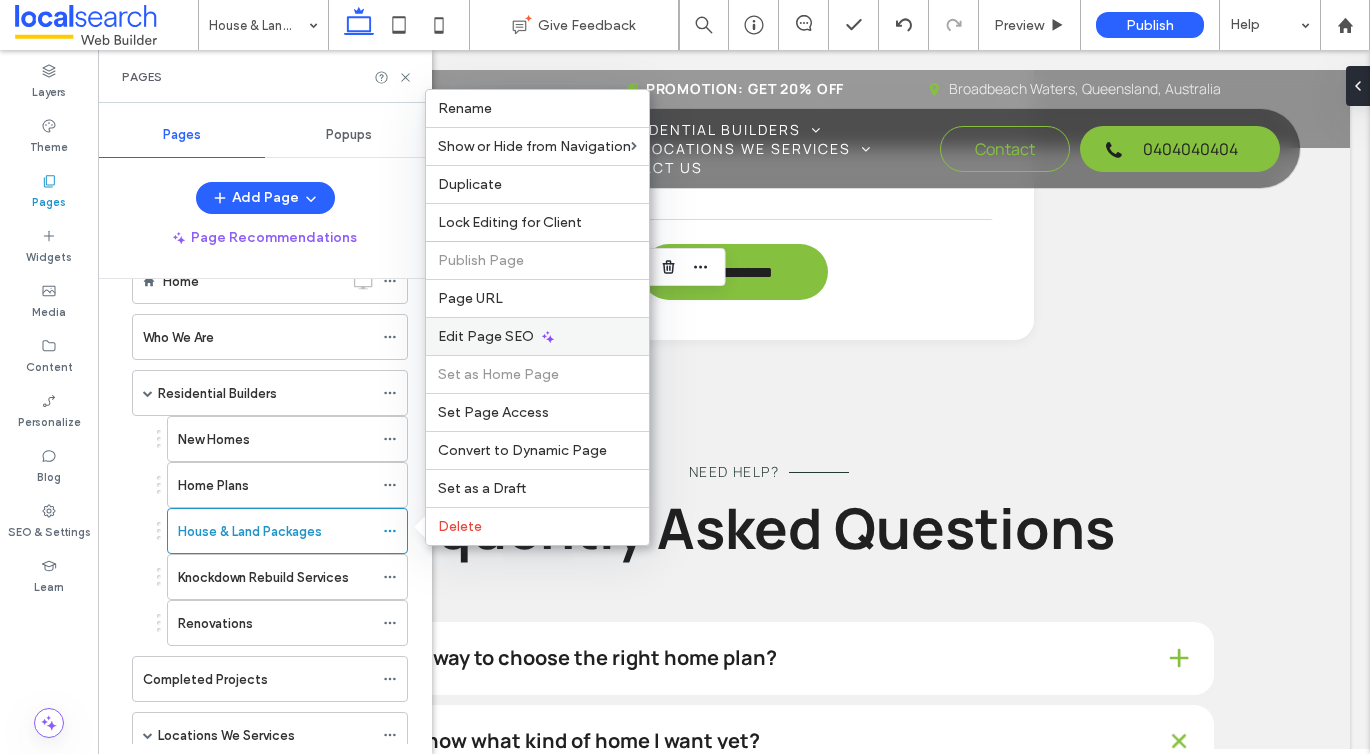 click on "Edit Page SEO" at bounding box center [537, 336] 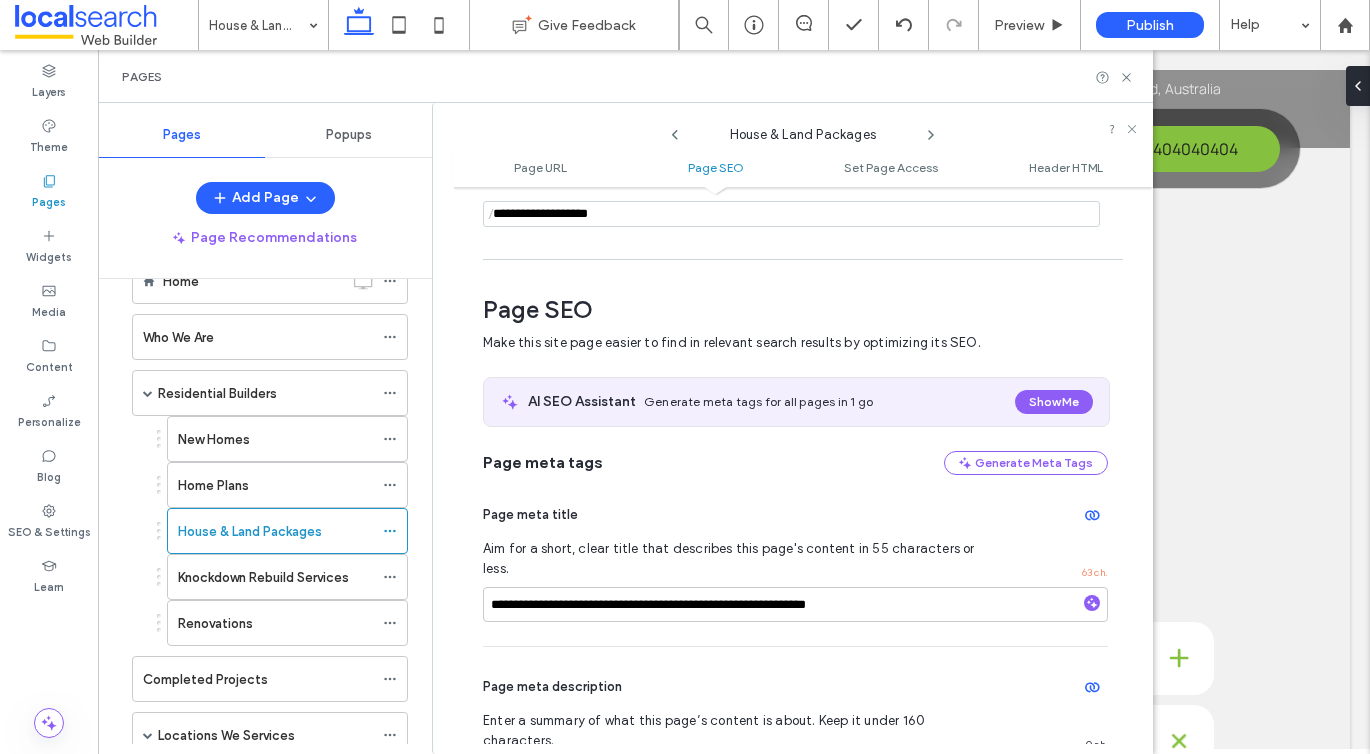 scroll, scrollTop: 275, scrollLeft: 0, axis: vertical 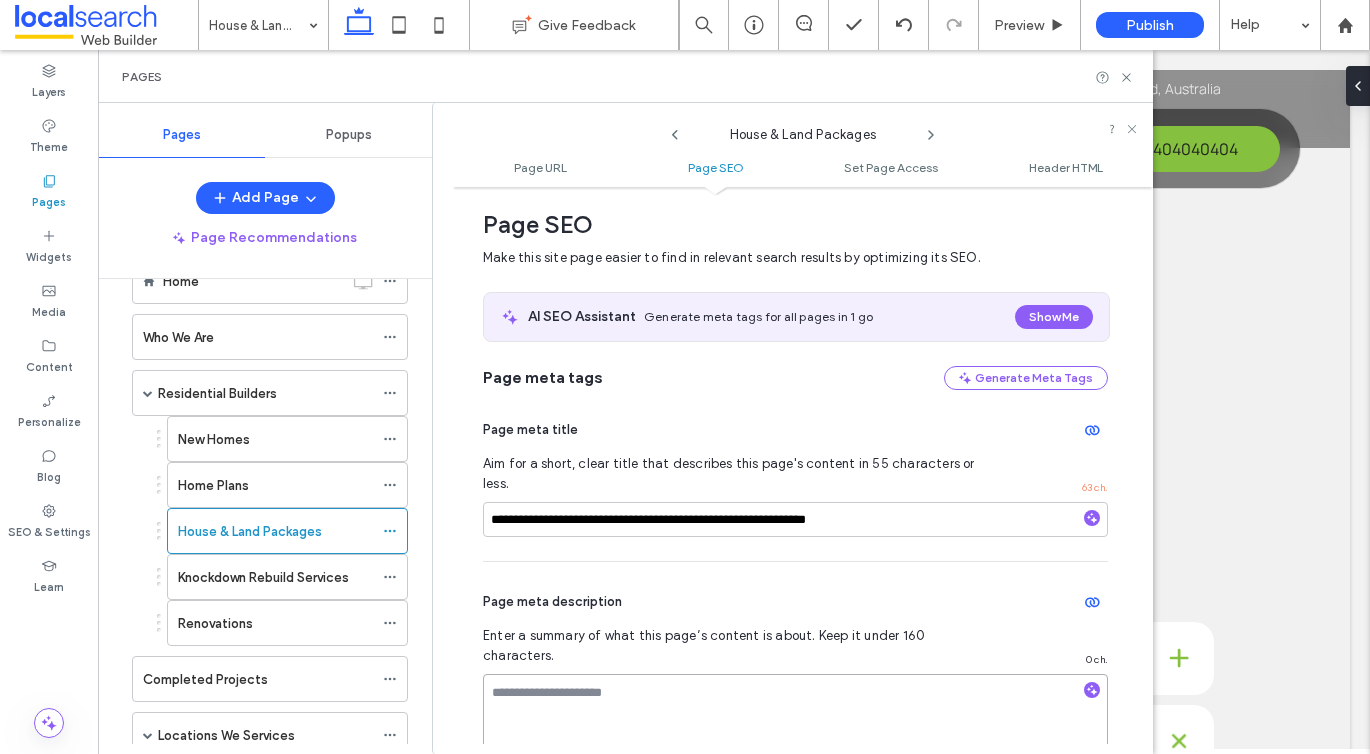 click at bounding box center [795, 724] 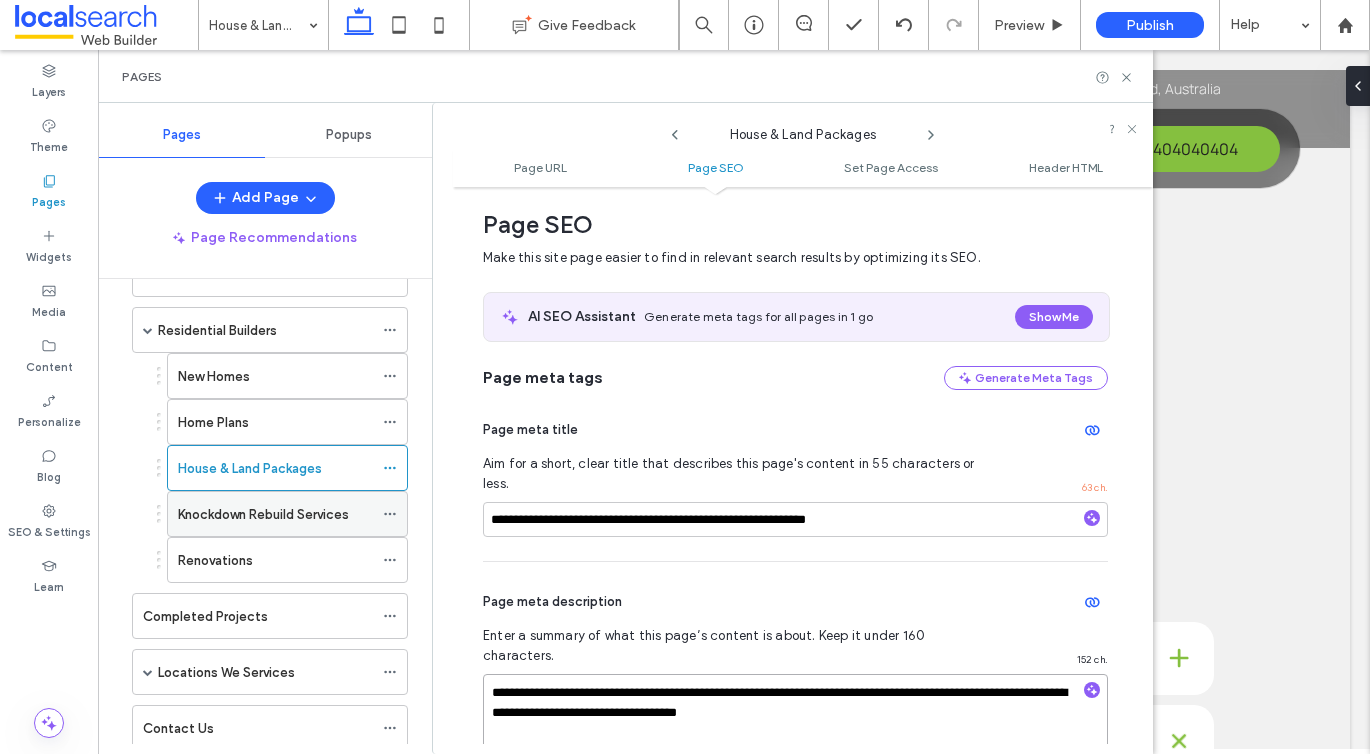 scroll, scrollTop: 122, scrollLeft: 0, axis: vertical 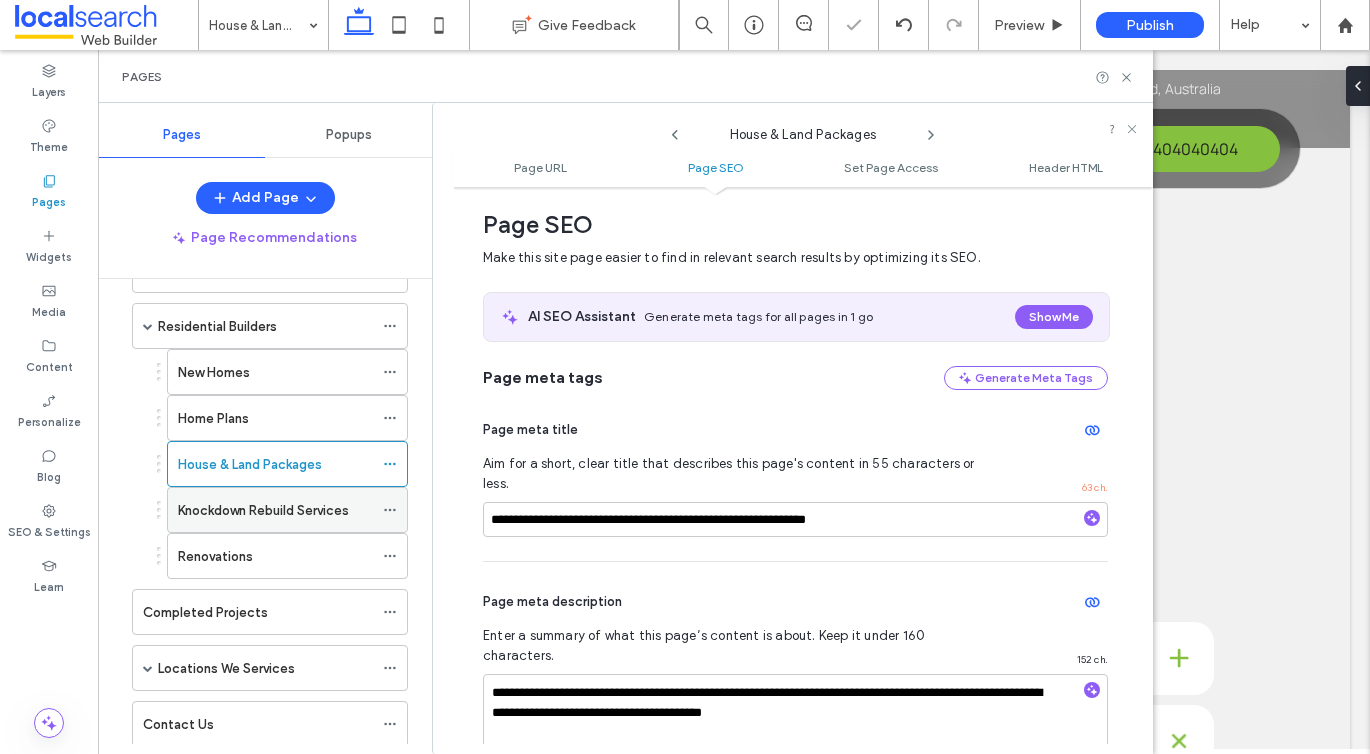 click on "Knockdown Rebuild Services" at bounding box center [263, 510] 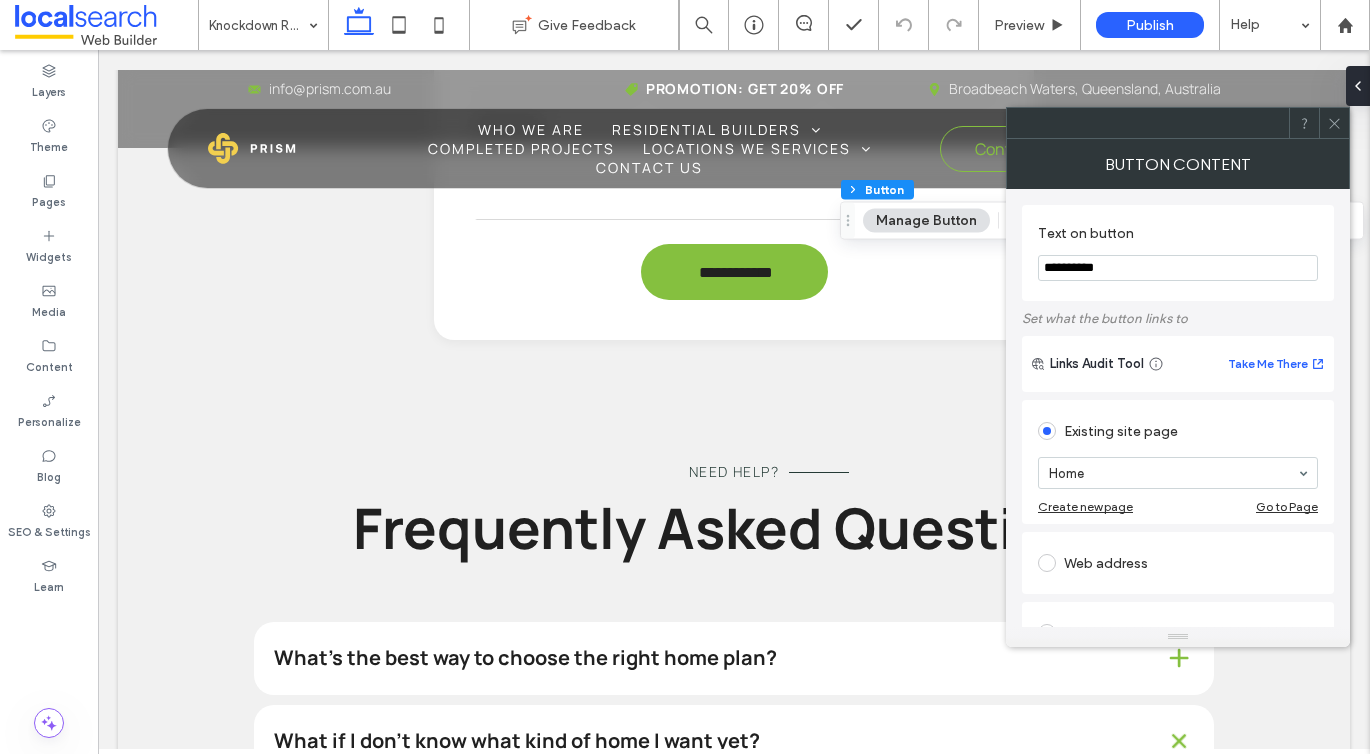 click on "**********" at bounding box center [1178, 268] 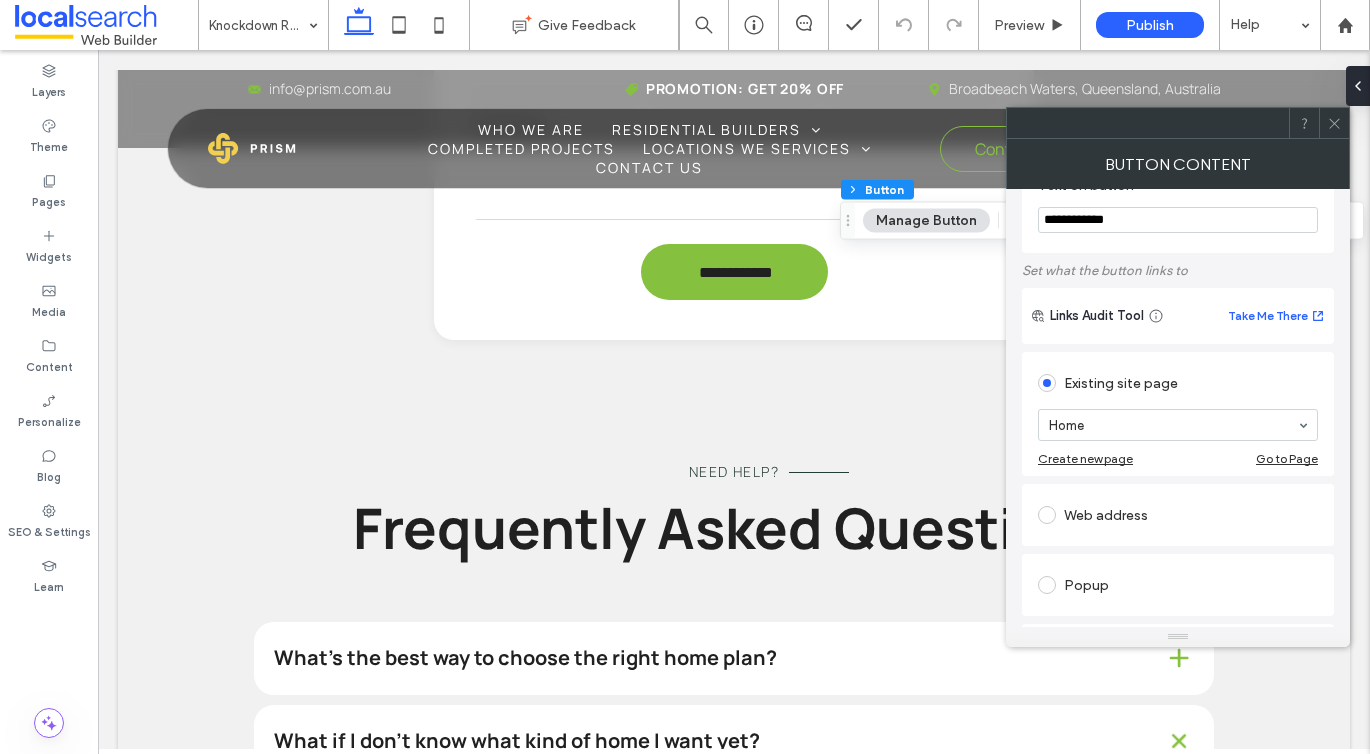 scroll, scrollTop: 0, scrollLeft: 0, axis: both 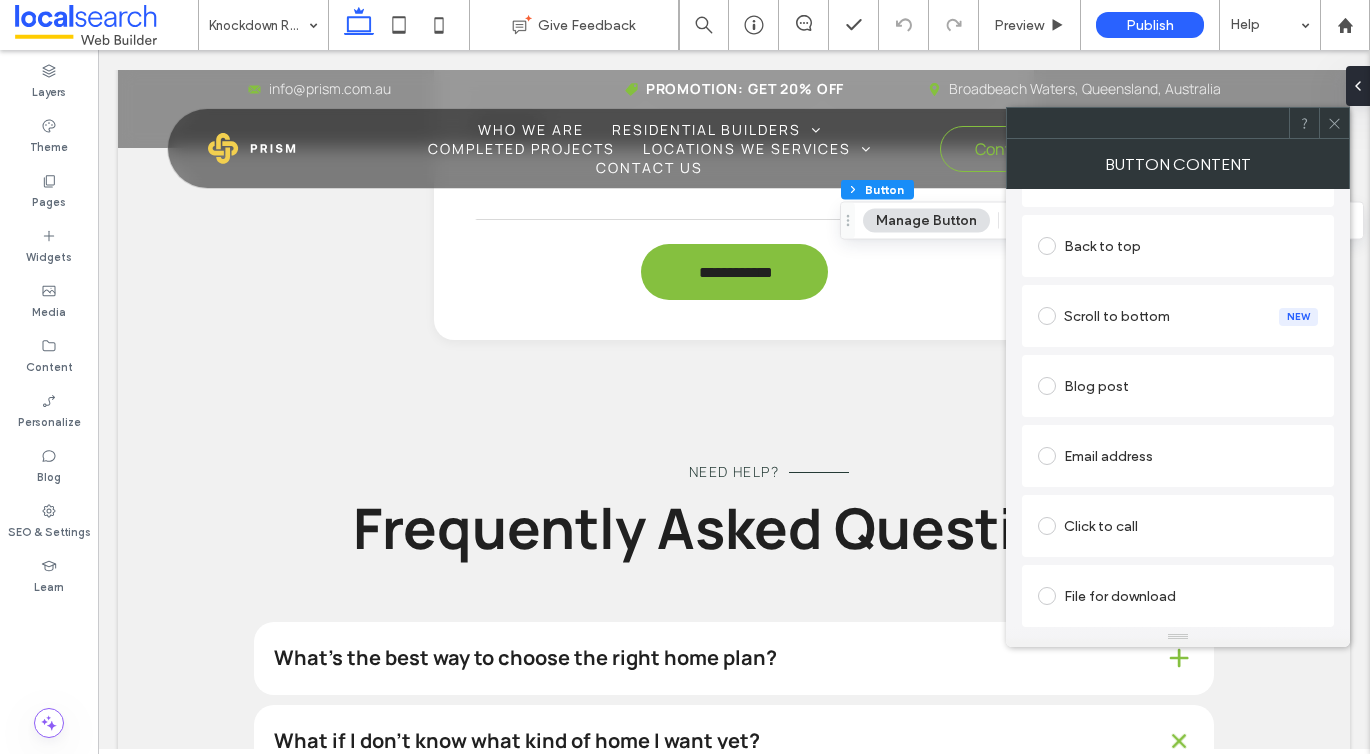 type on "**********" 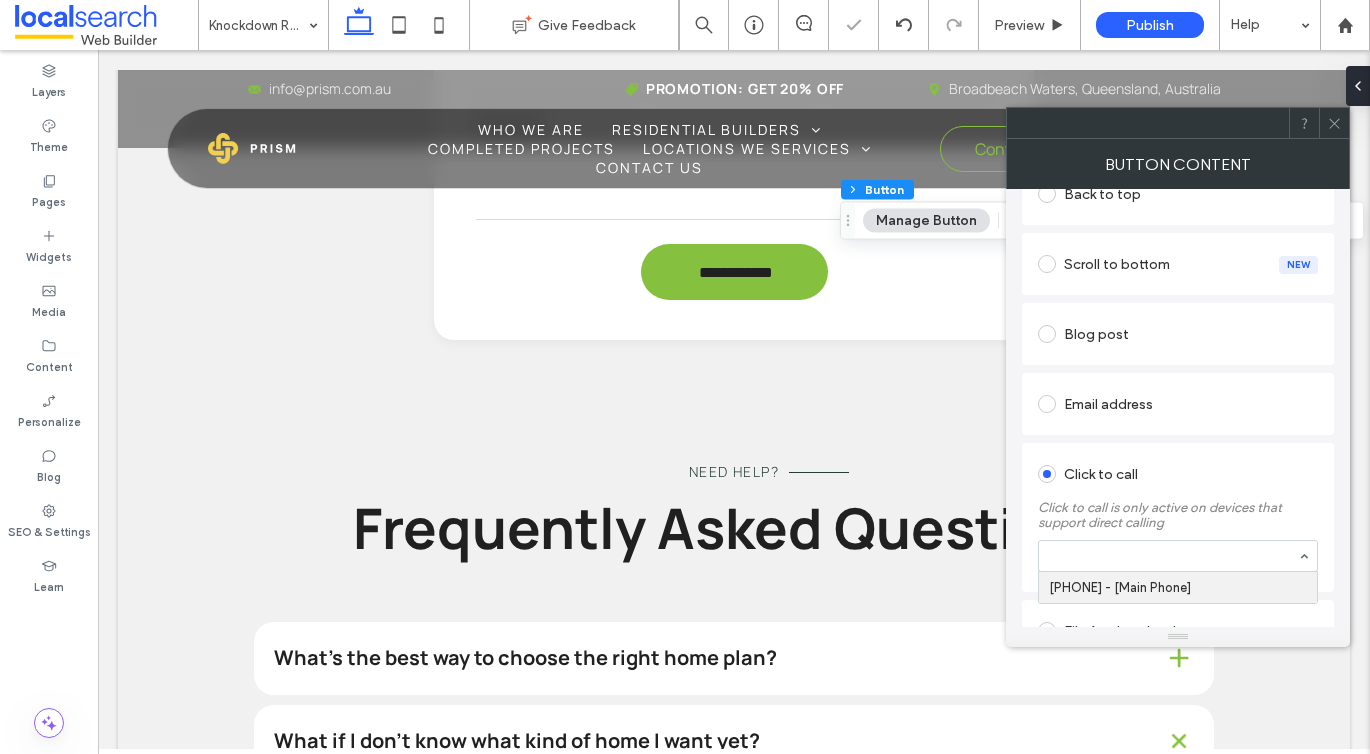 scroll, scrollTop: 525, scrollLeft: 0, axis: vertical 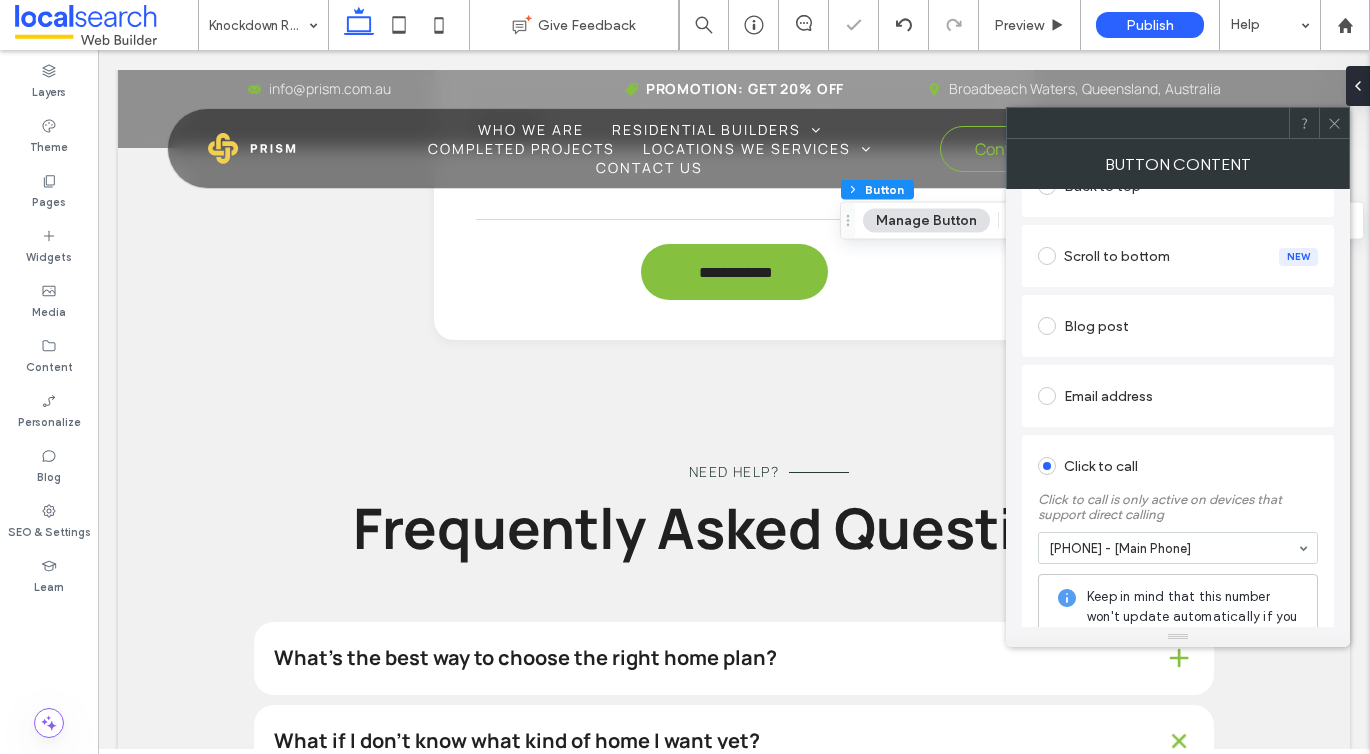 click at bounding box center [1334, 123] 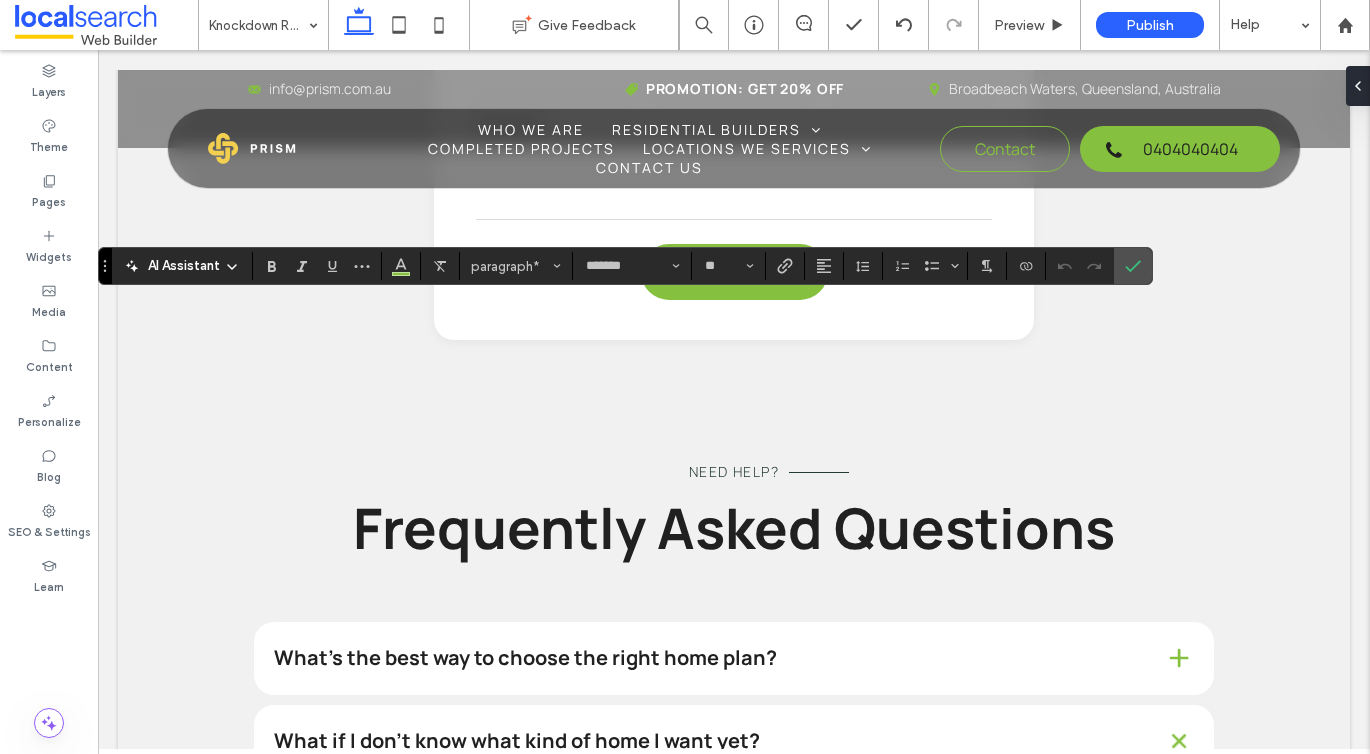 type on "**" 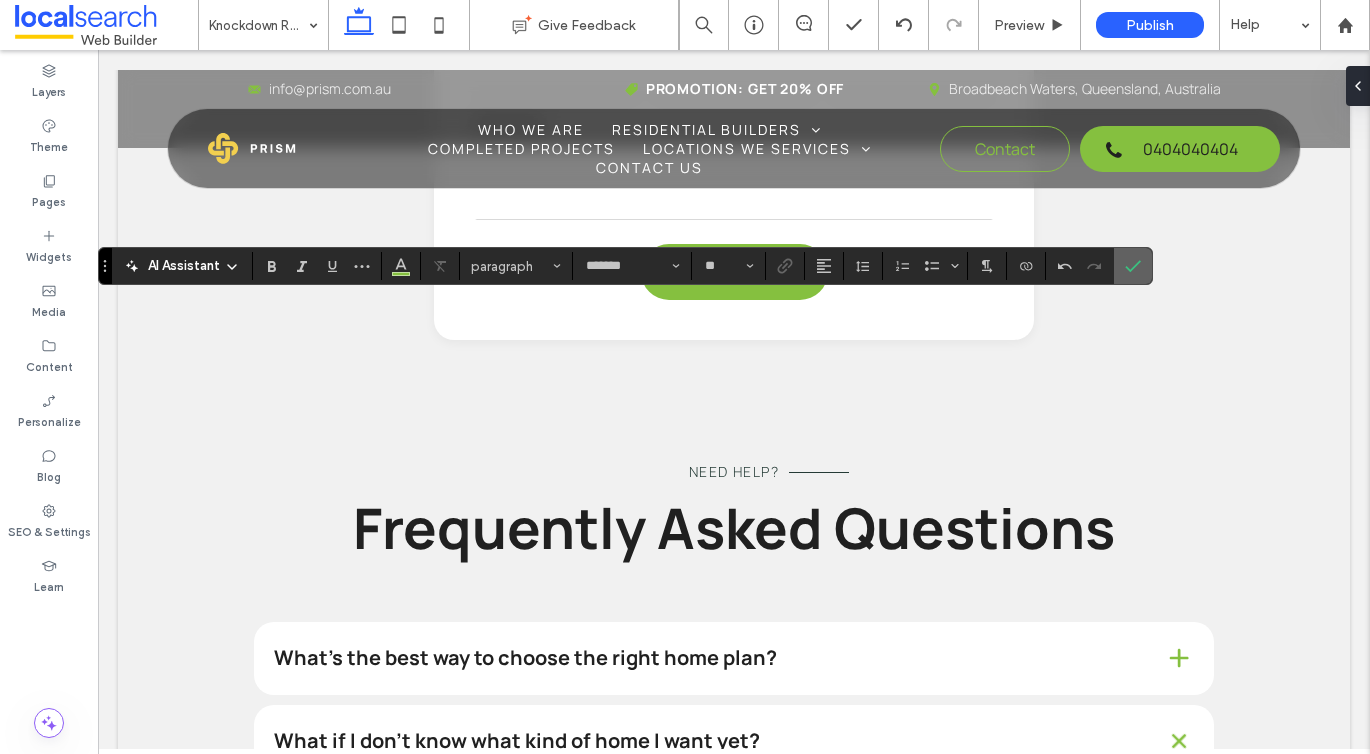click at bounding box center (1133, 266) 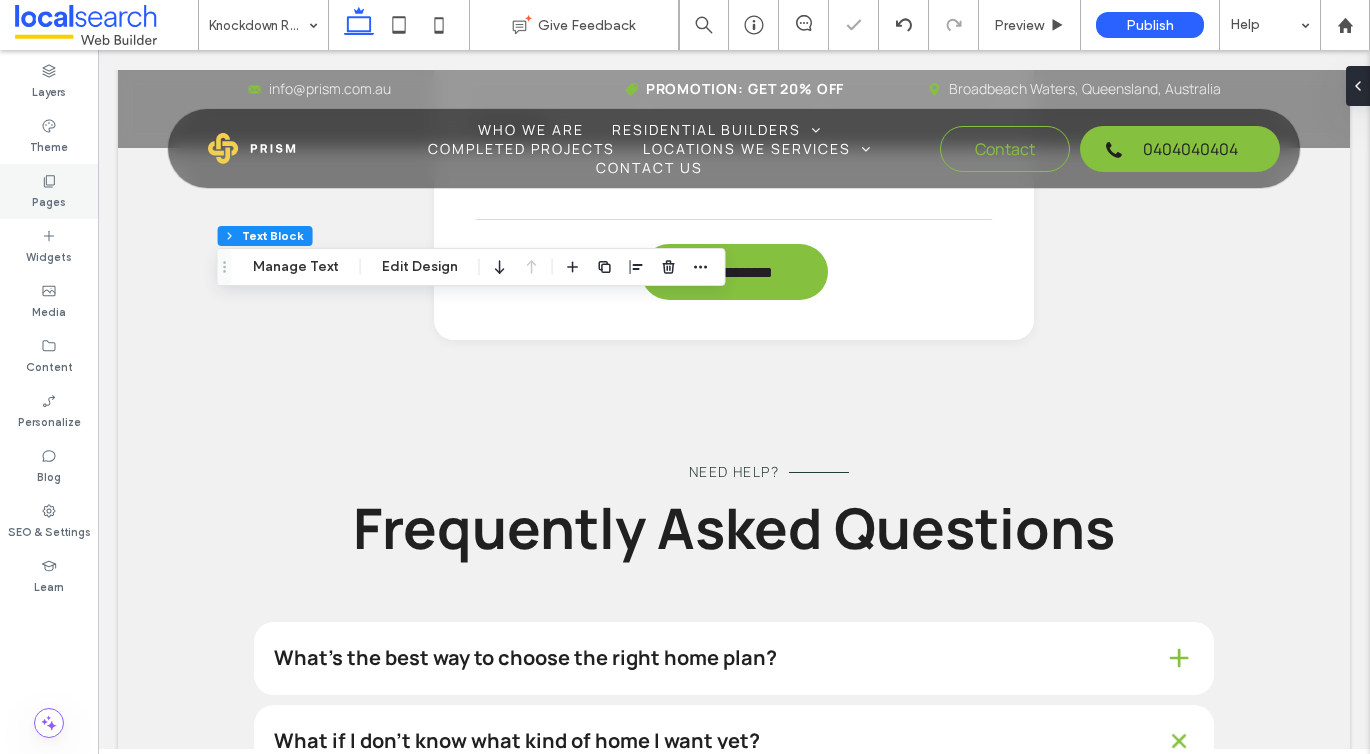 click on "Pages" at bounding box center (49, 191) 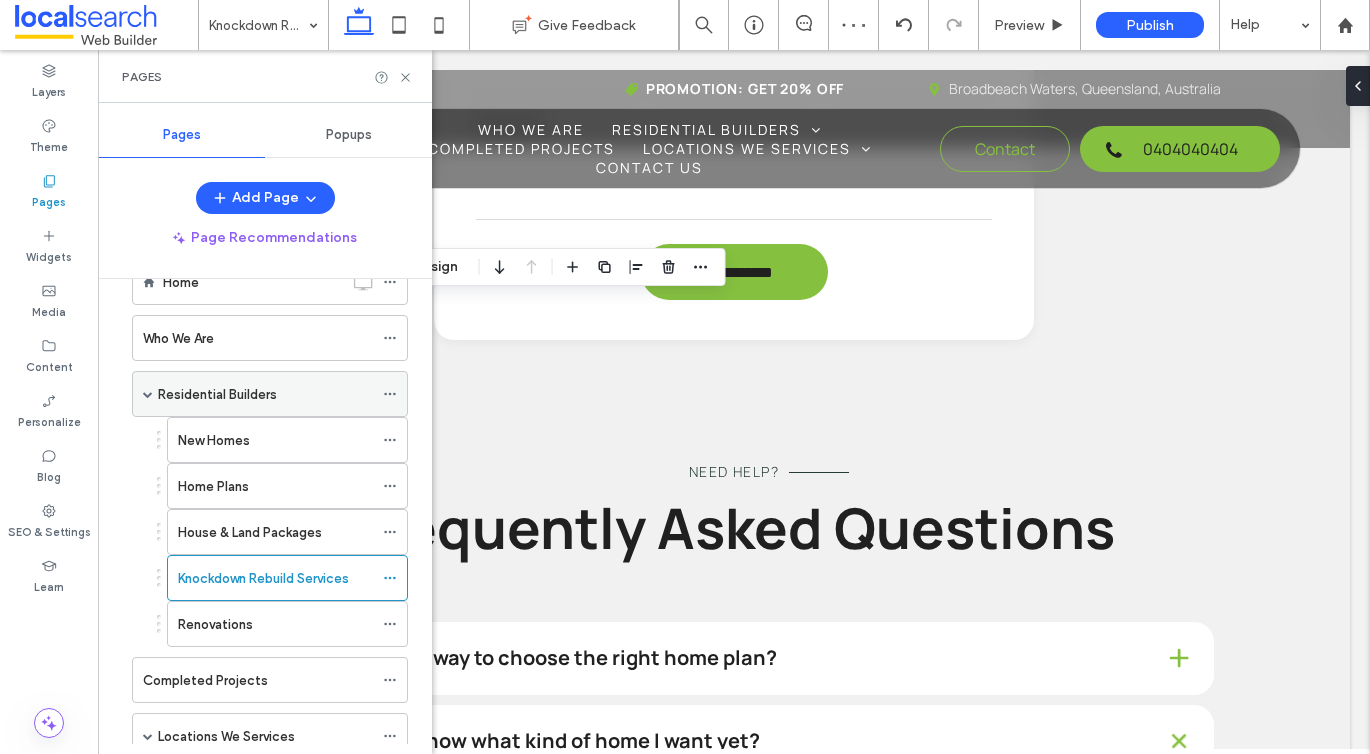 scroll, scrollTop: 0, scrollLeft: 0, axis: both 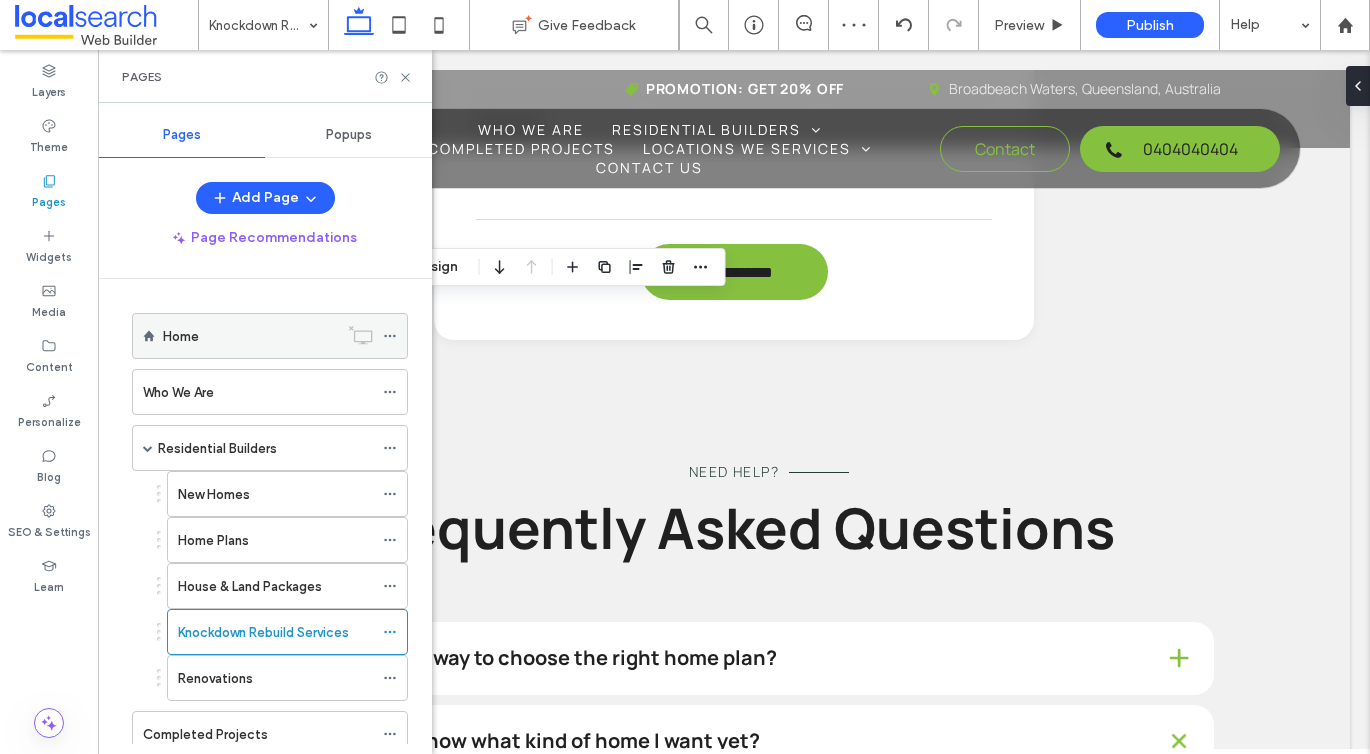 click on "Home" at bounding box center [250, 336] 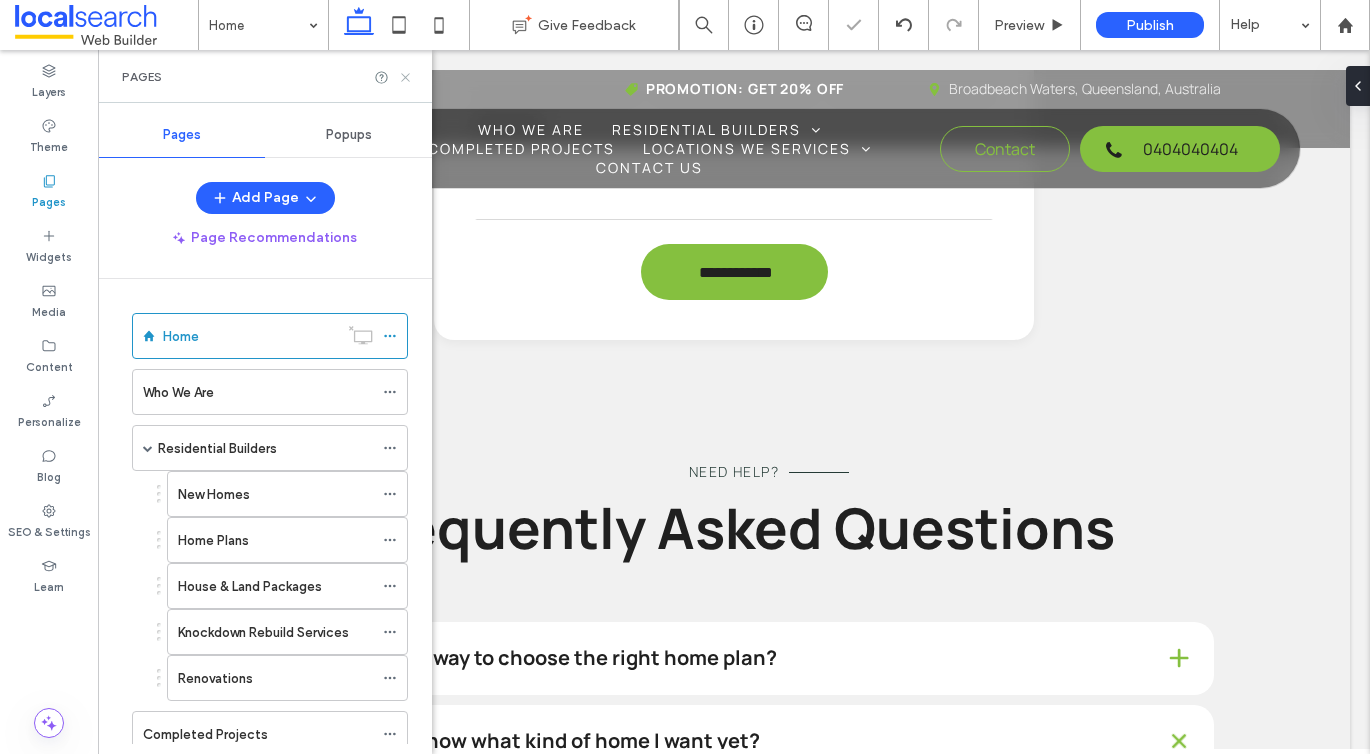 click 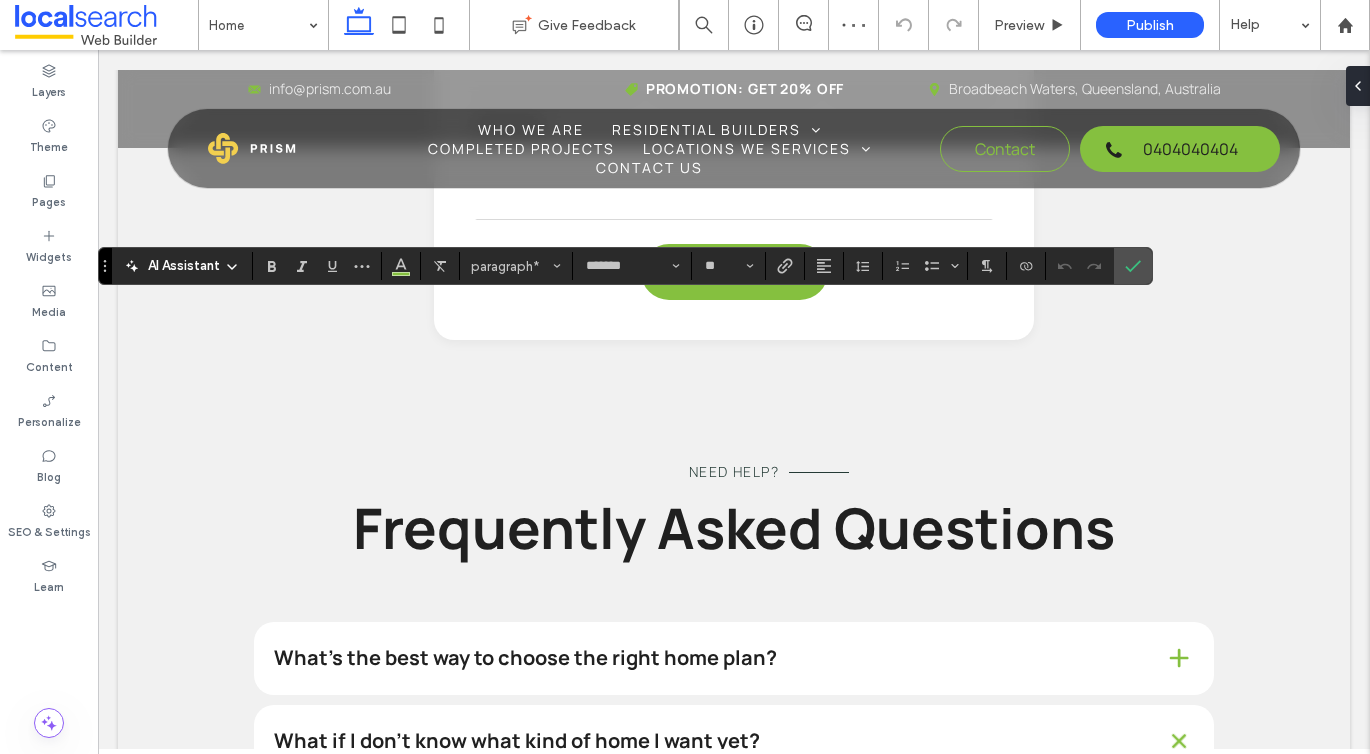 type on "**" 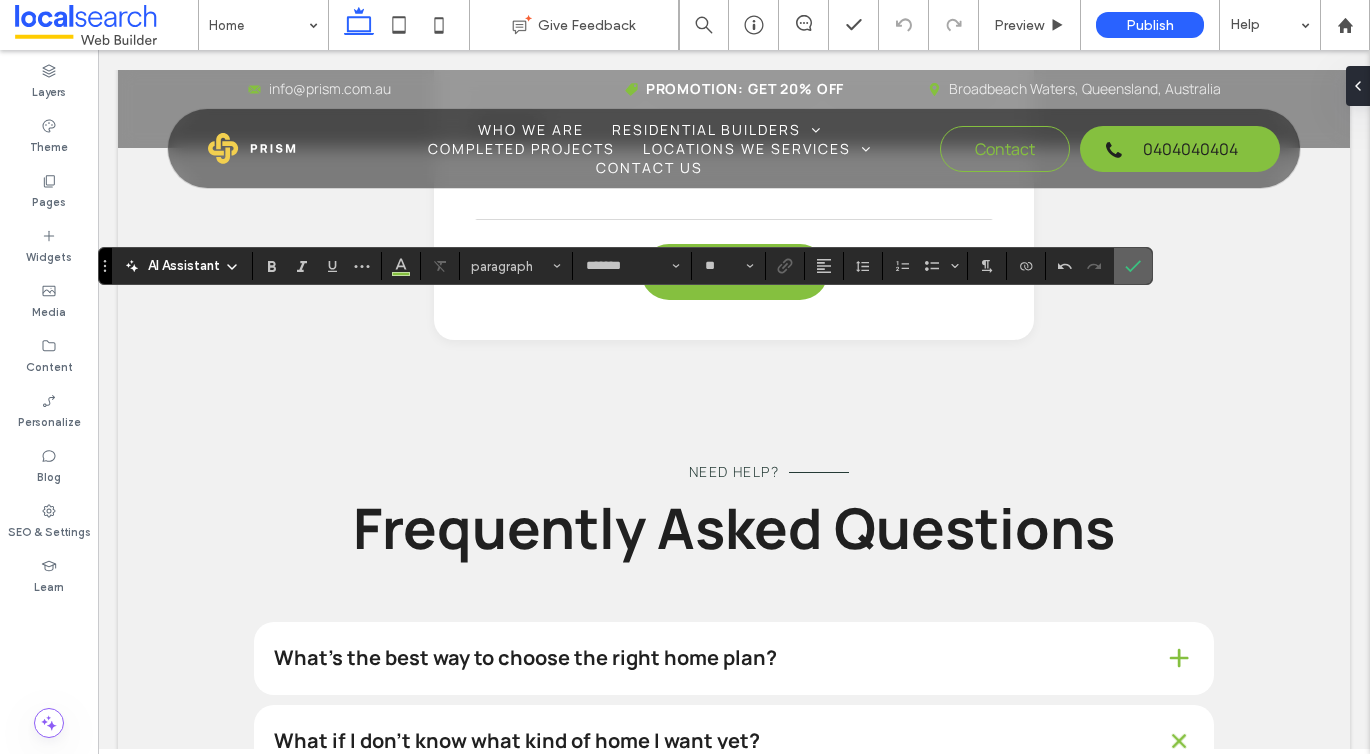 click at bounding box center (1129, 266) 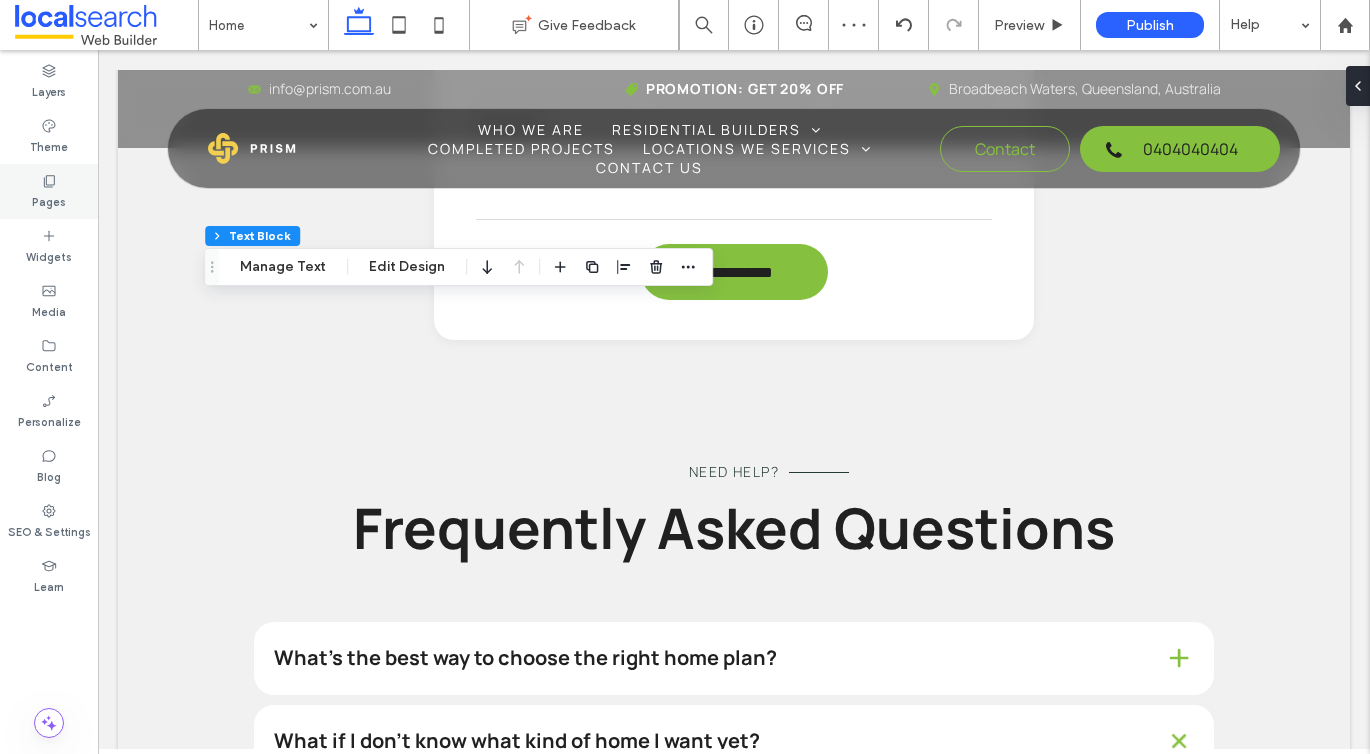 click on "Pages" at bounding box center [49, 191] 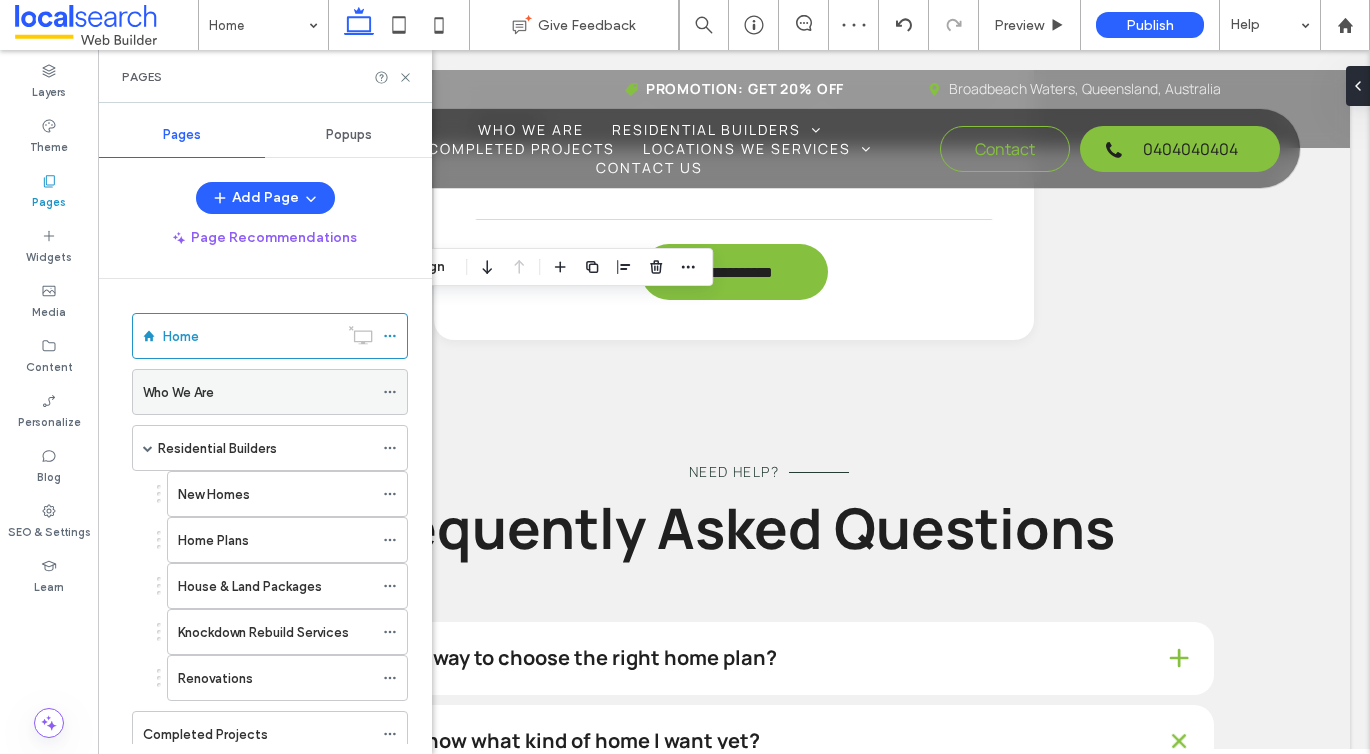 click on "Who We Are" at bounding box center (258, 392) 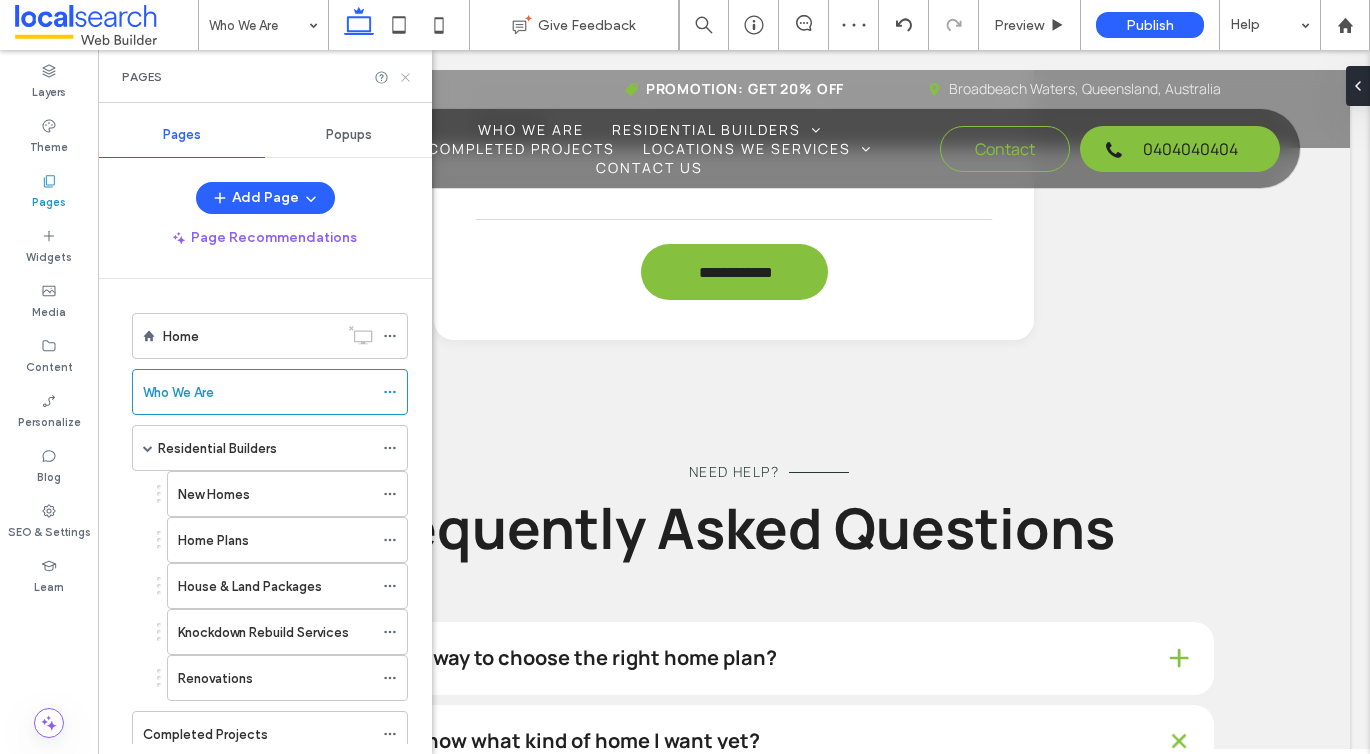 click 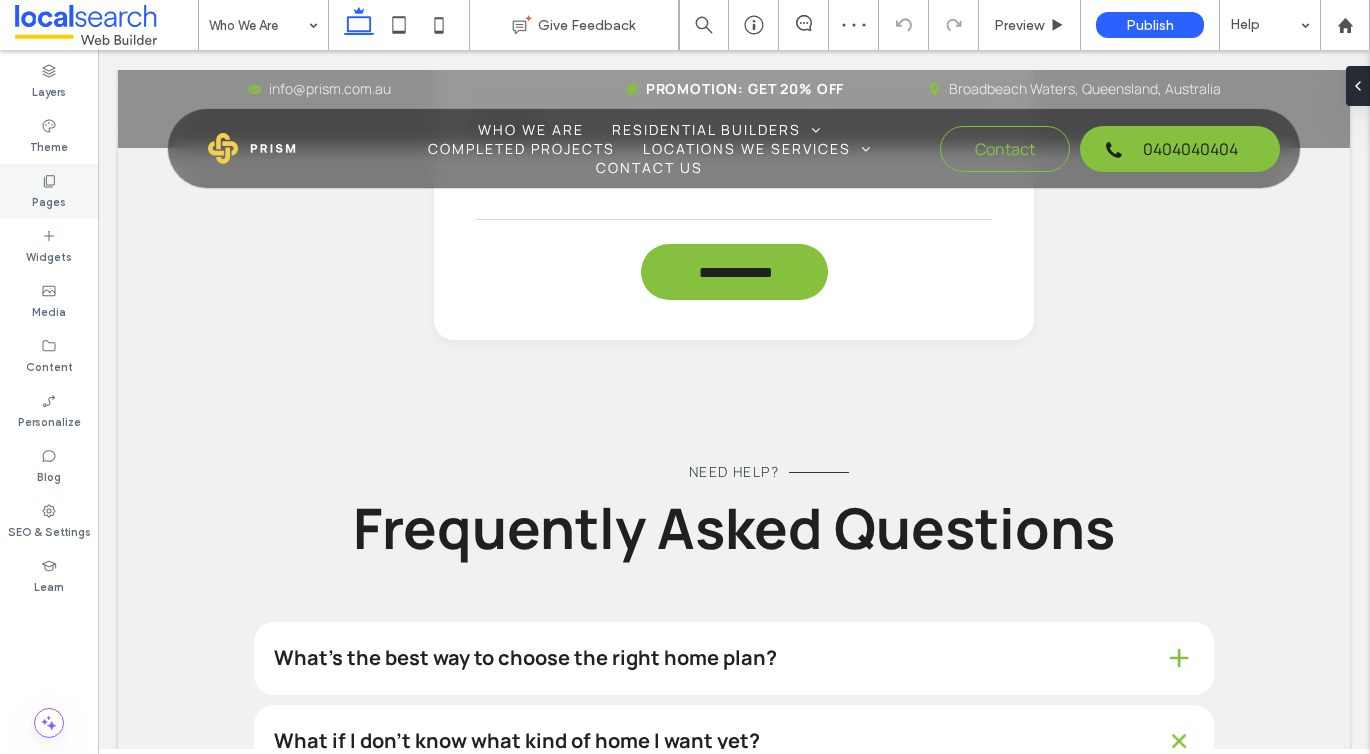 click 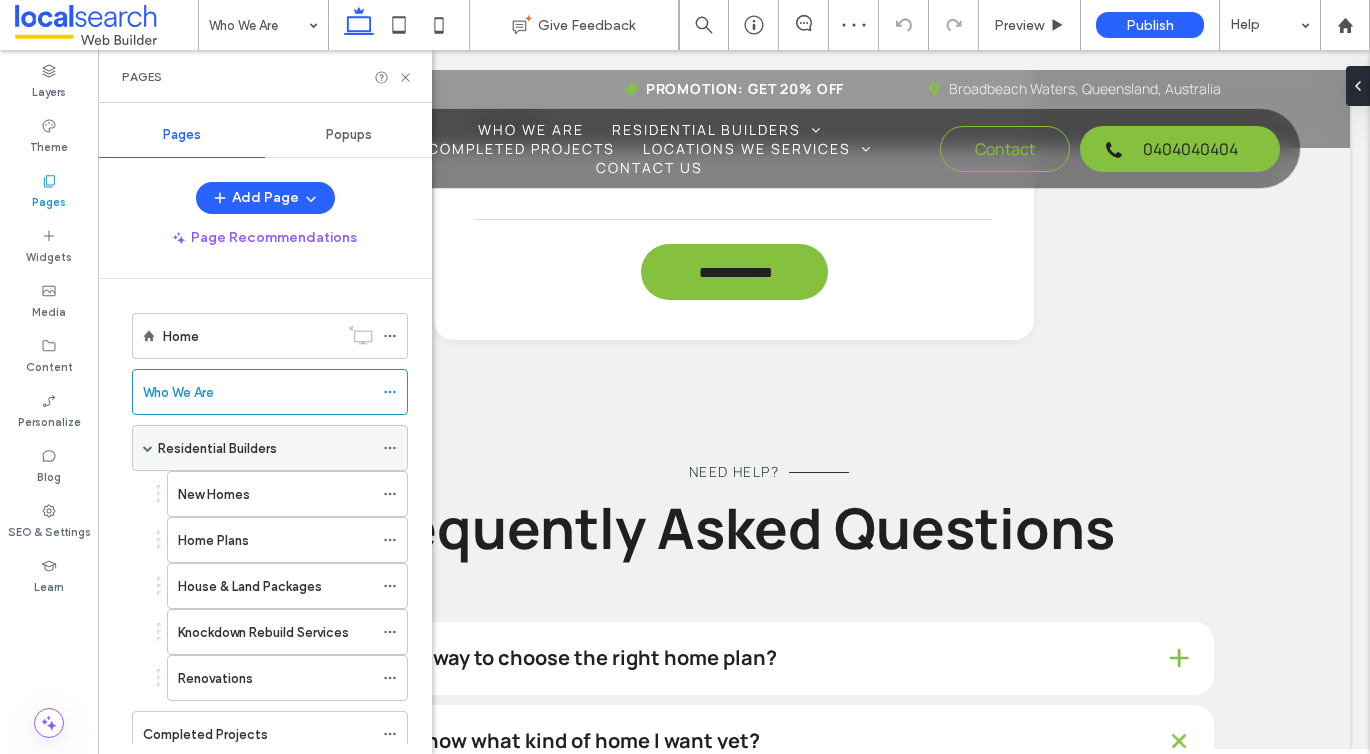 click on "Residential Builders" at bounding box center [265, 448] 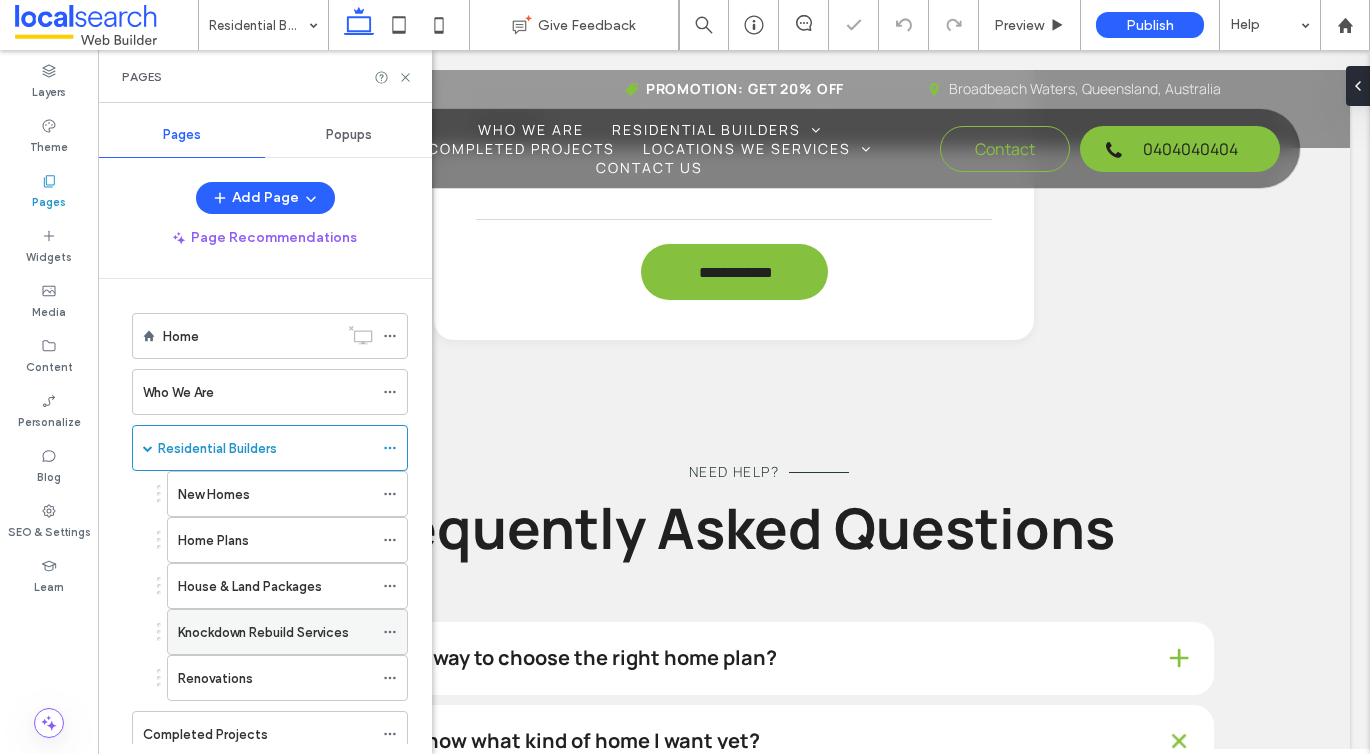 click on "Knockdown Rebuild Services" at bounding box center (263, 632) 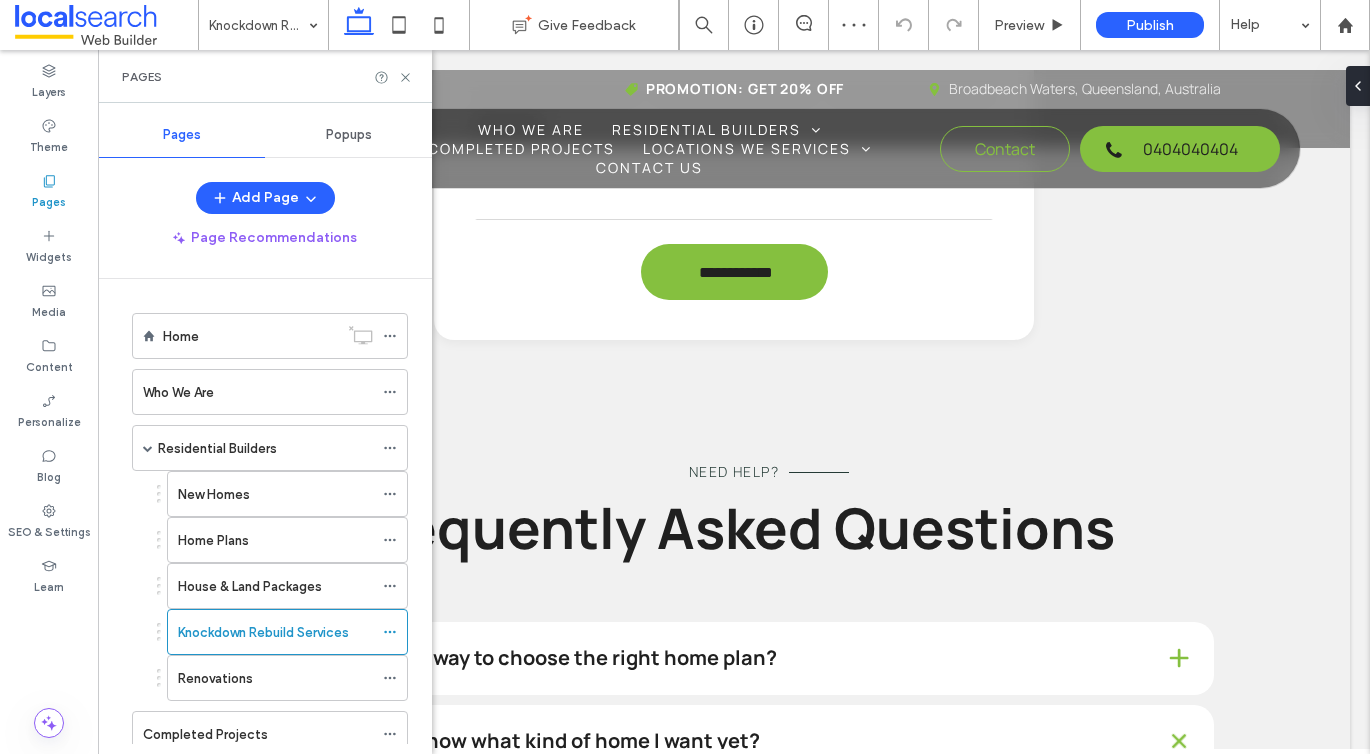 click on "Renovations" at bounding box center (215, 678) 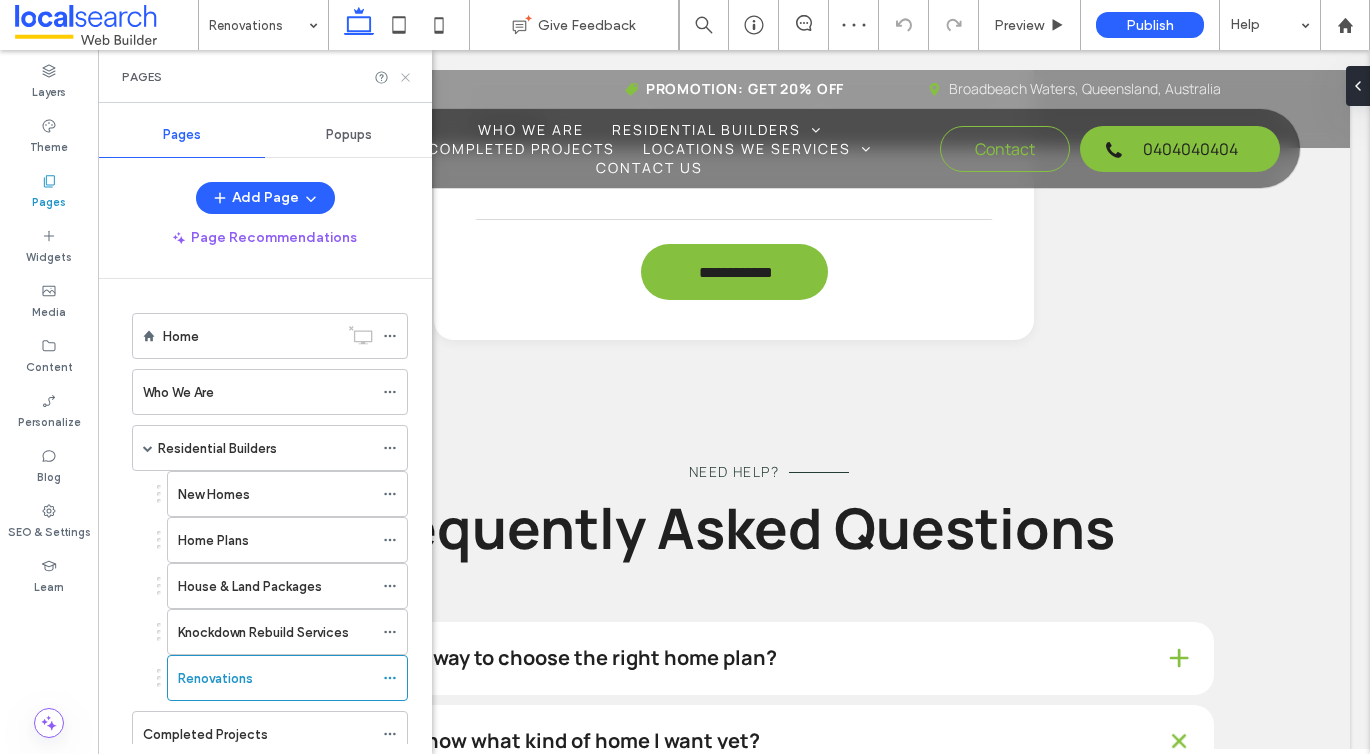 click 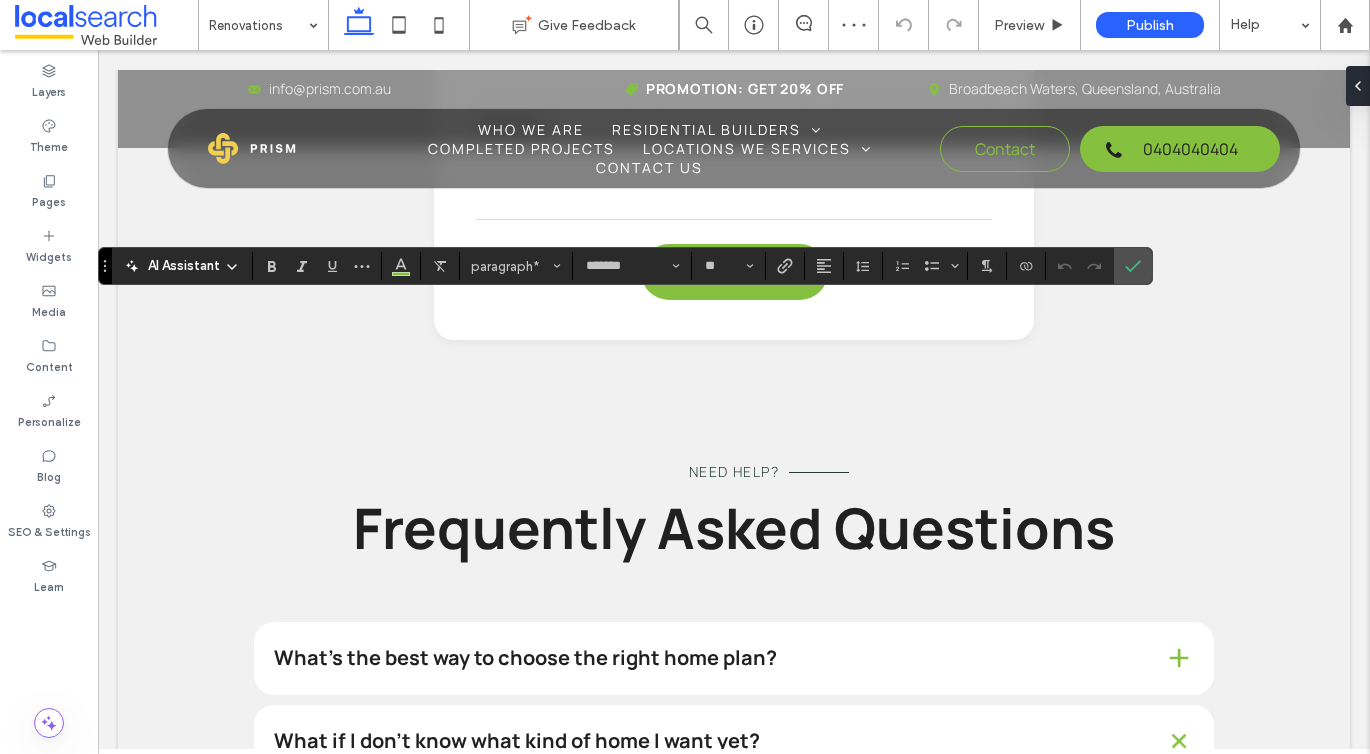 type on "**" 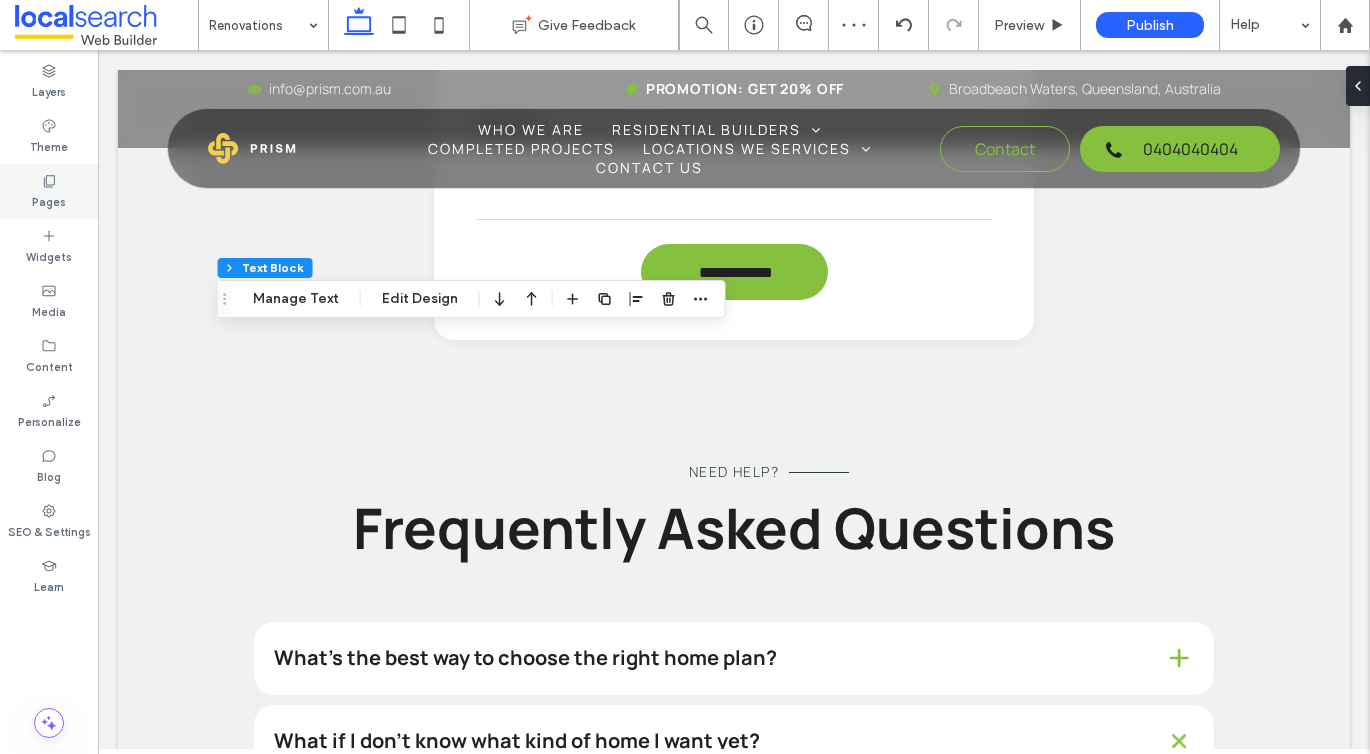click on "Pages" at bounding box center [49, 191] 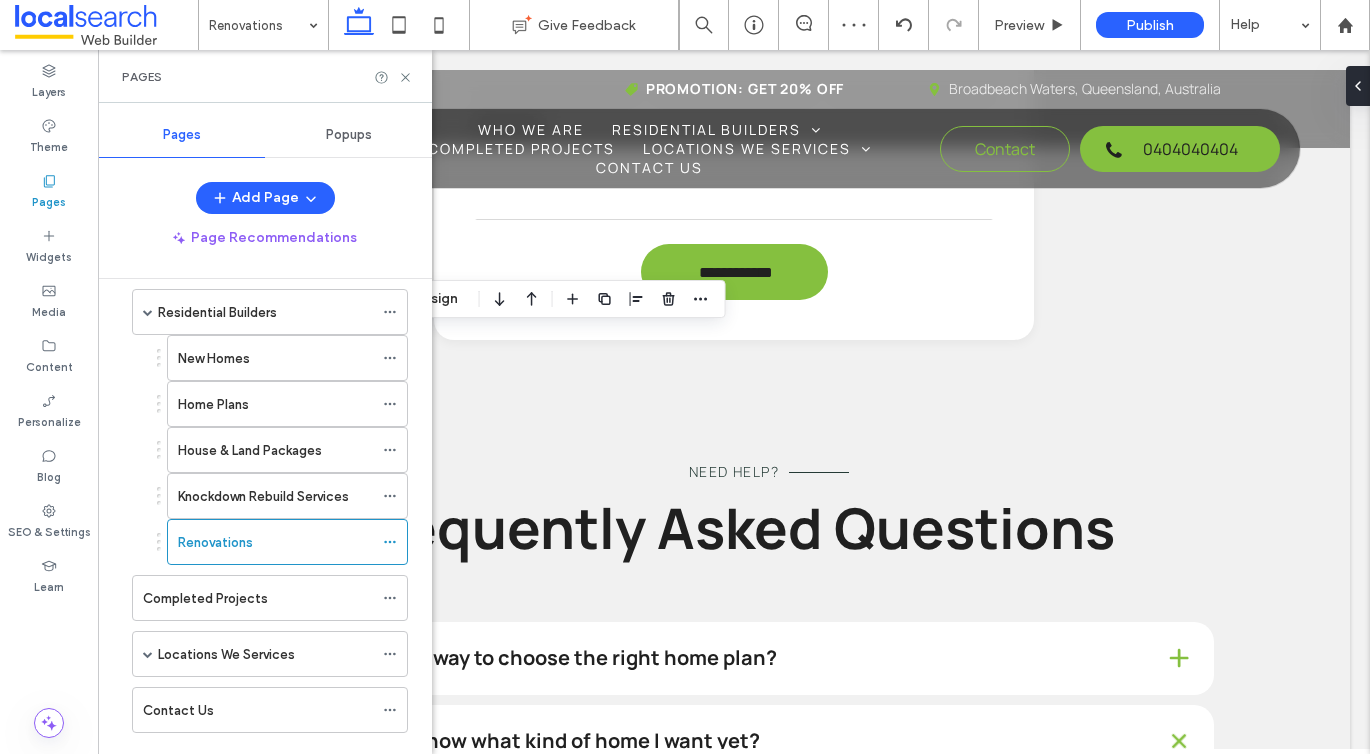 scroll, scrollTop: 175, scrollLeft: 0, axis: vertical 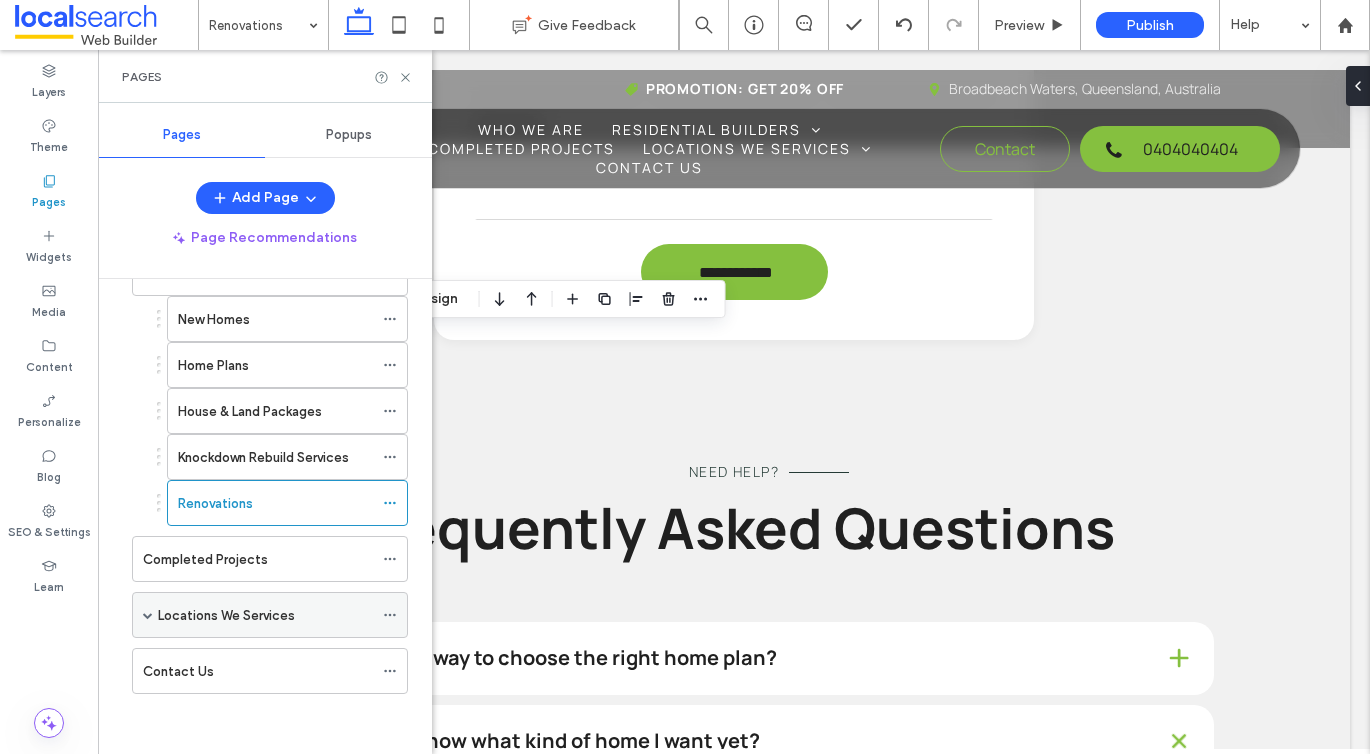 click at bounding box center [148, 615] 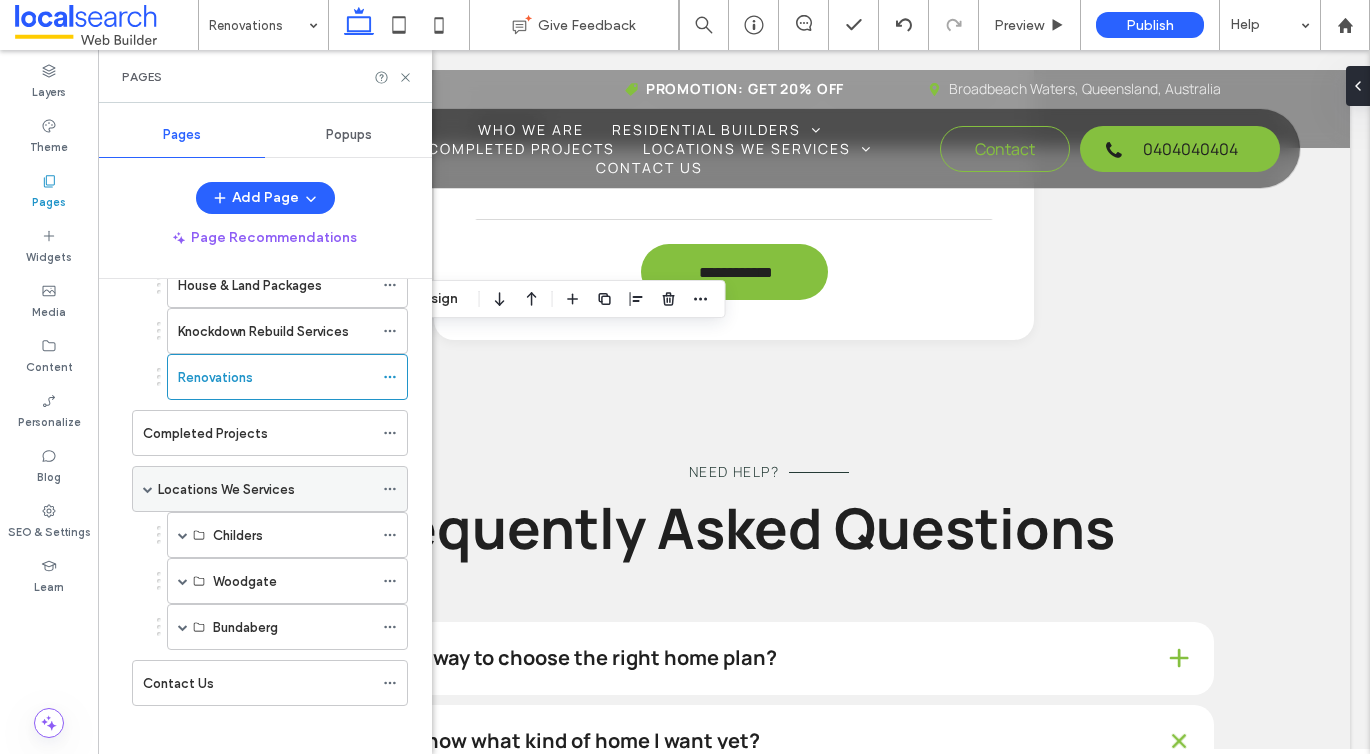 scroll, scrollTop: 313, scrollLeft: 0, axis: vertical 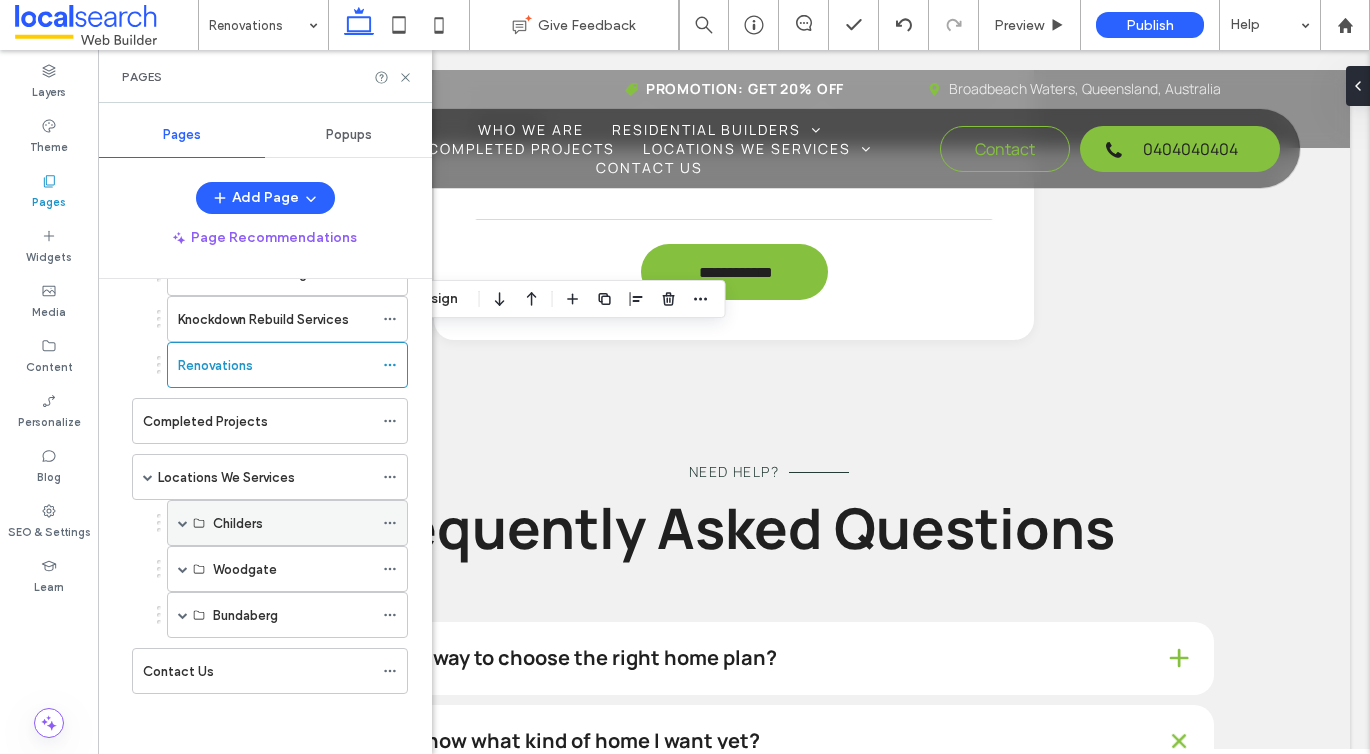 click on "Childers" at bounding box center [287, 523] 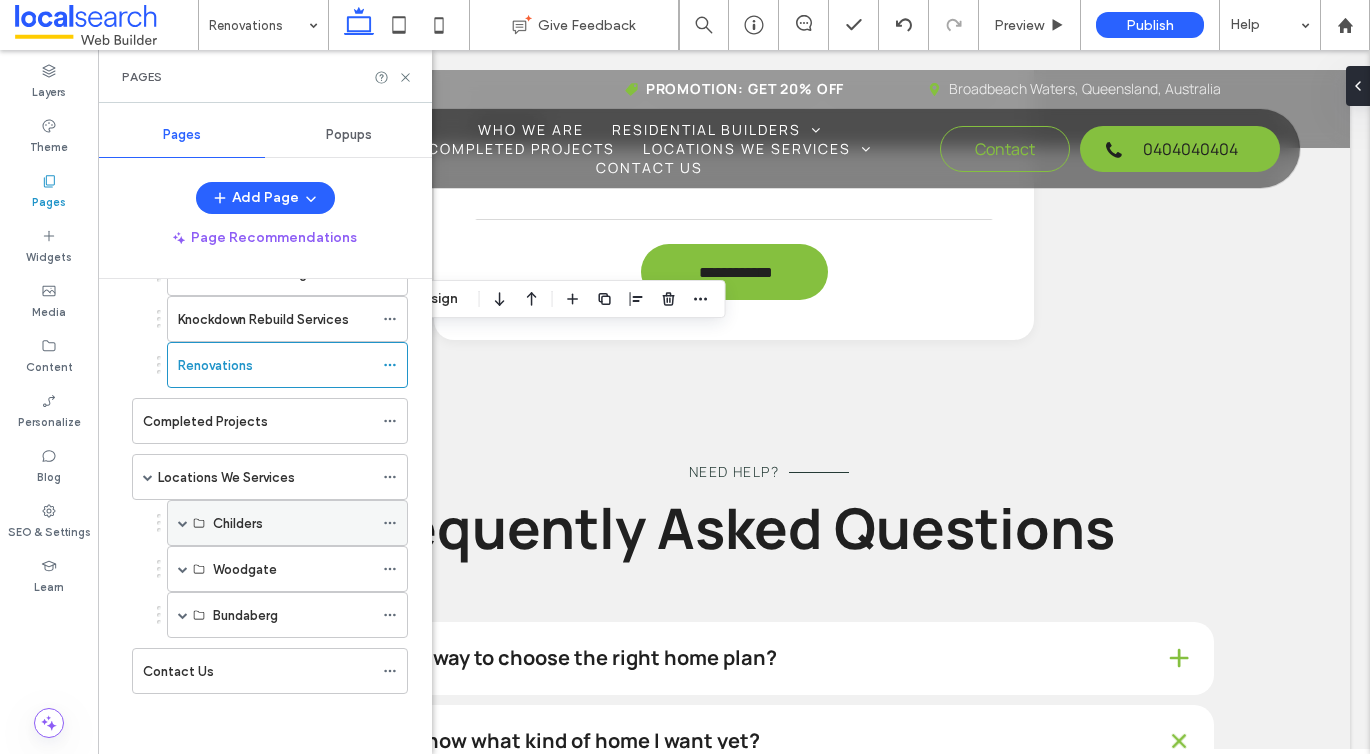 click at bounding box center (183, 523) 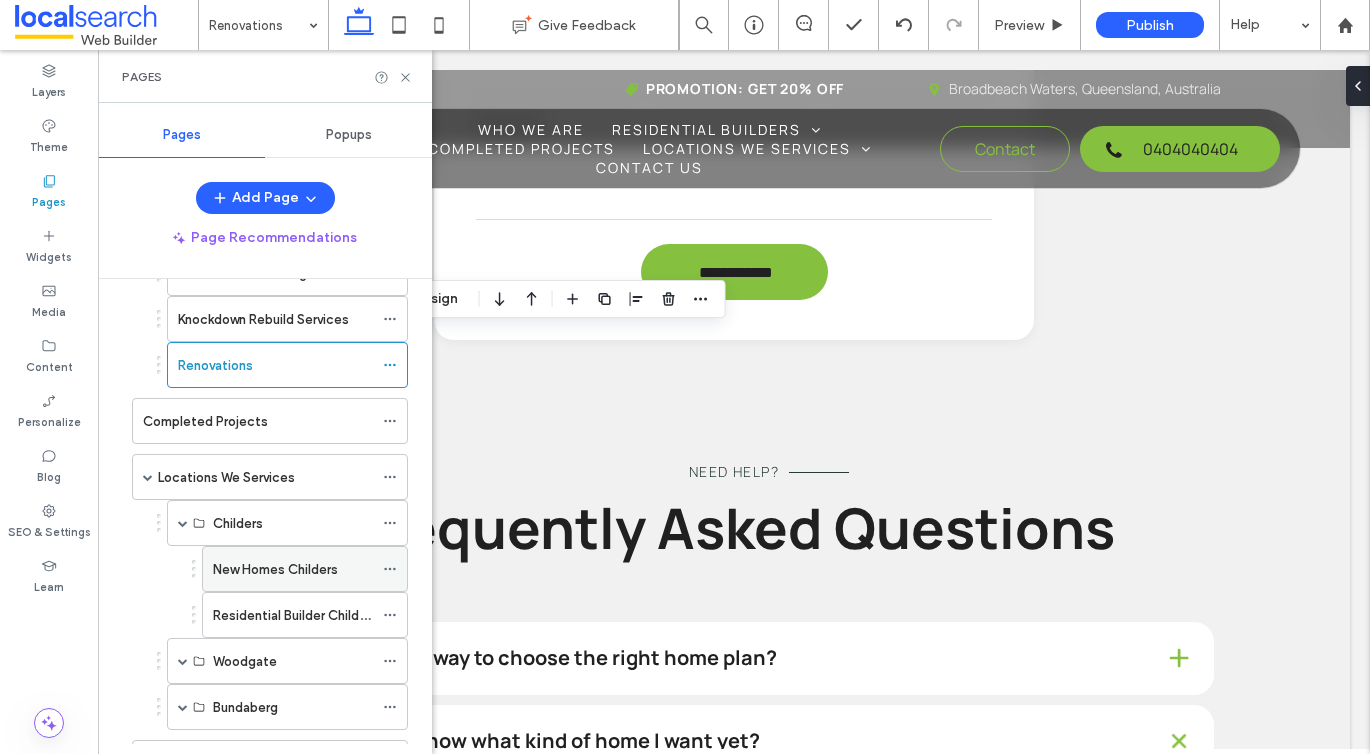 click on "New Homes Childers" at bounding box center (275, 569) 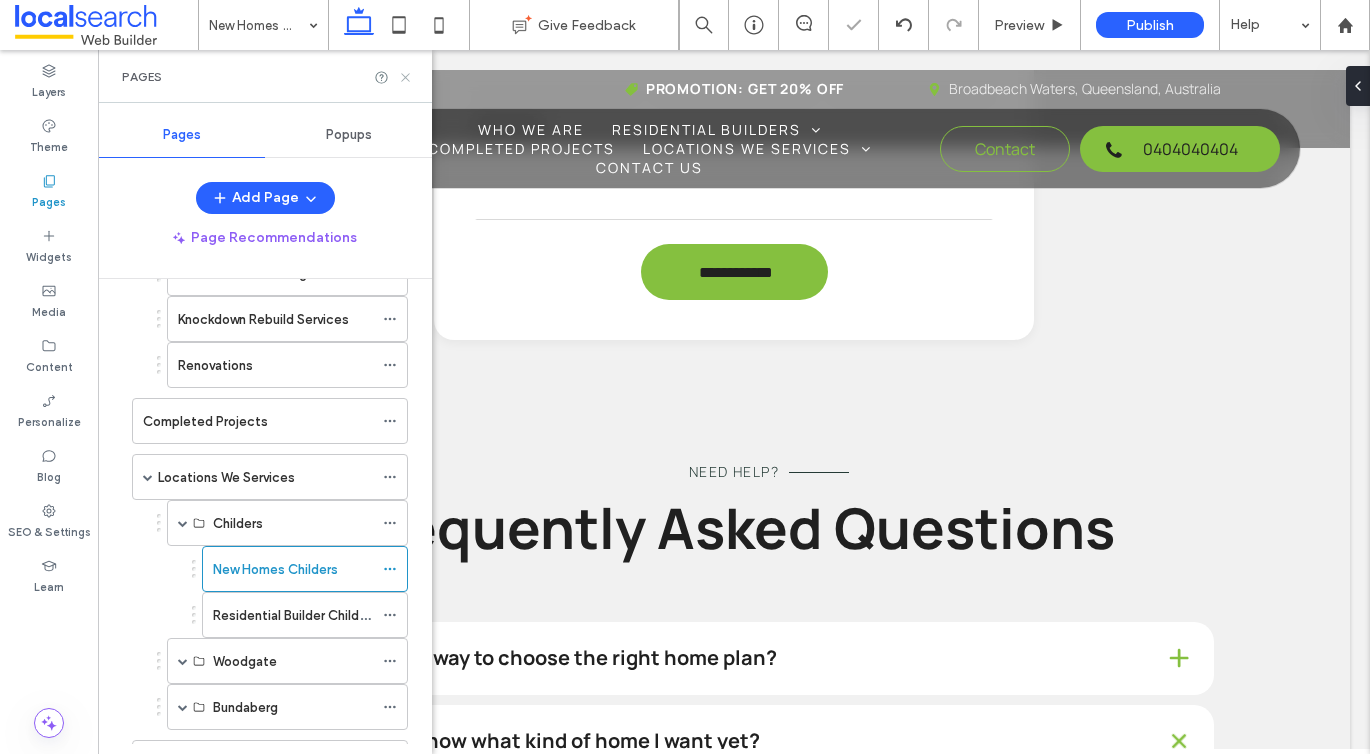 click 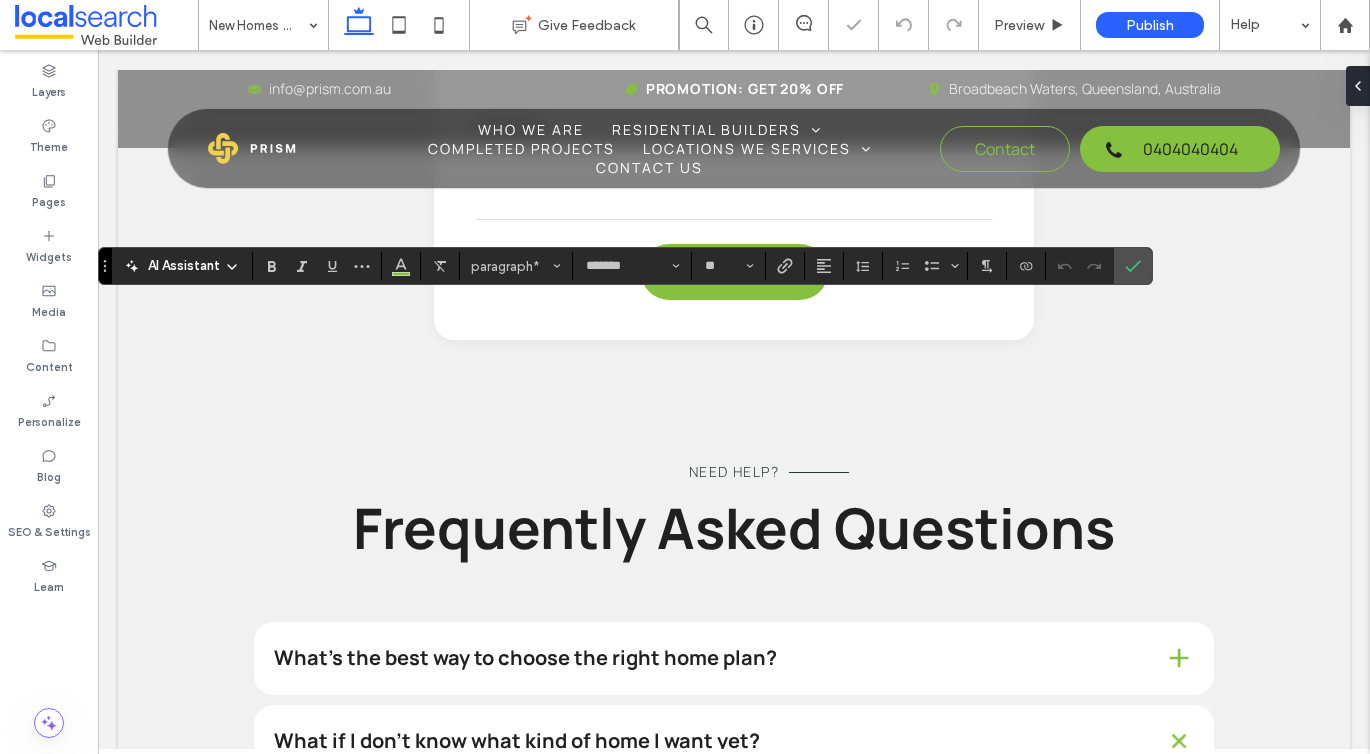 type on "**" 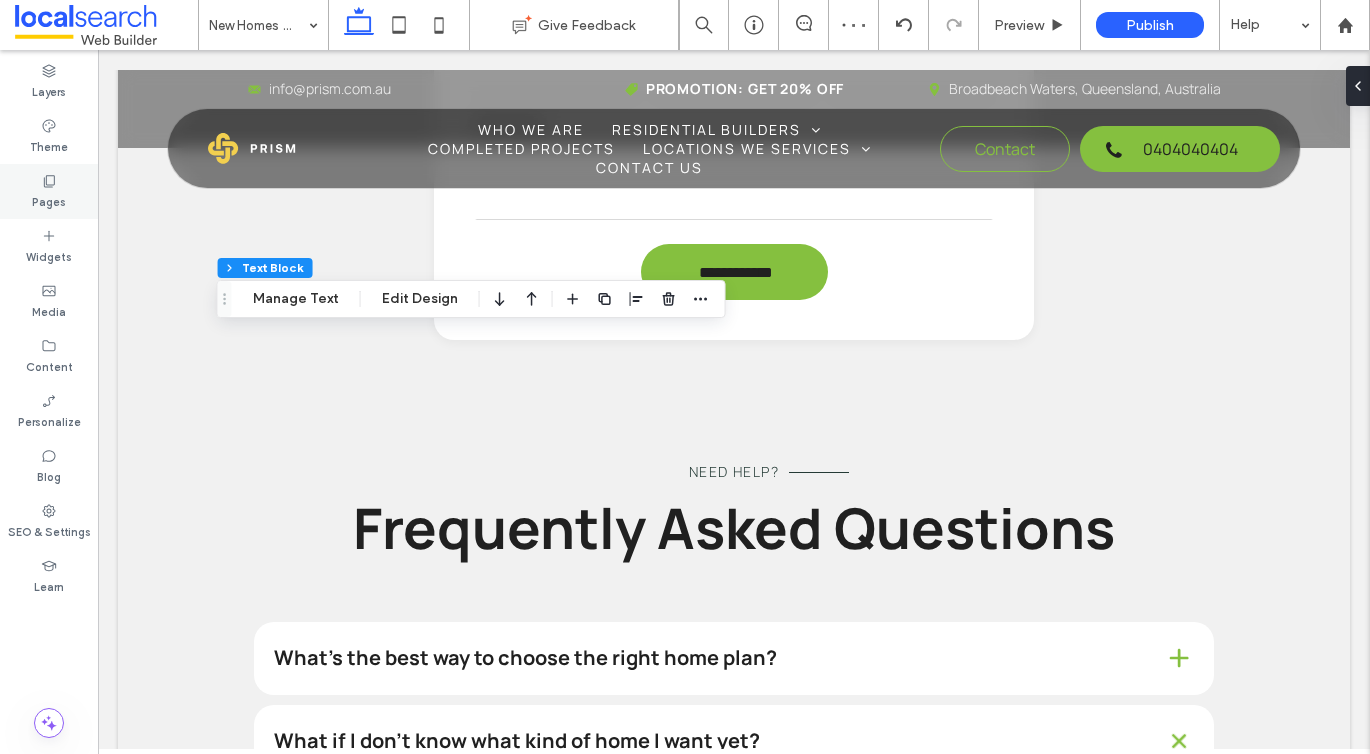 click 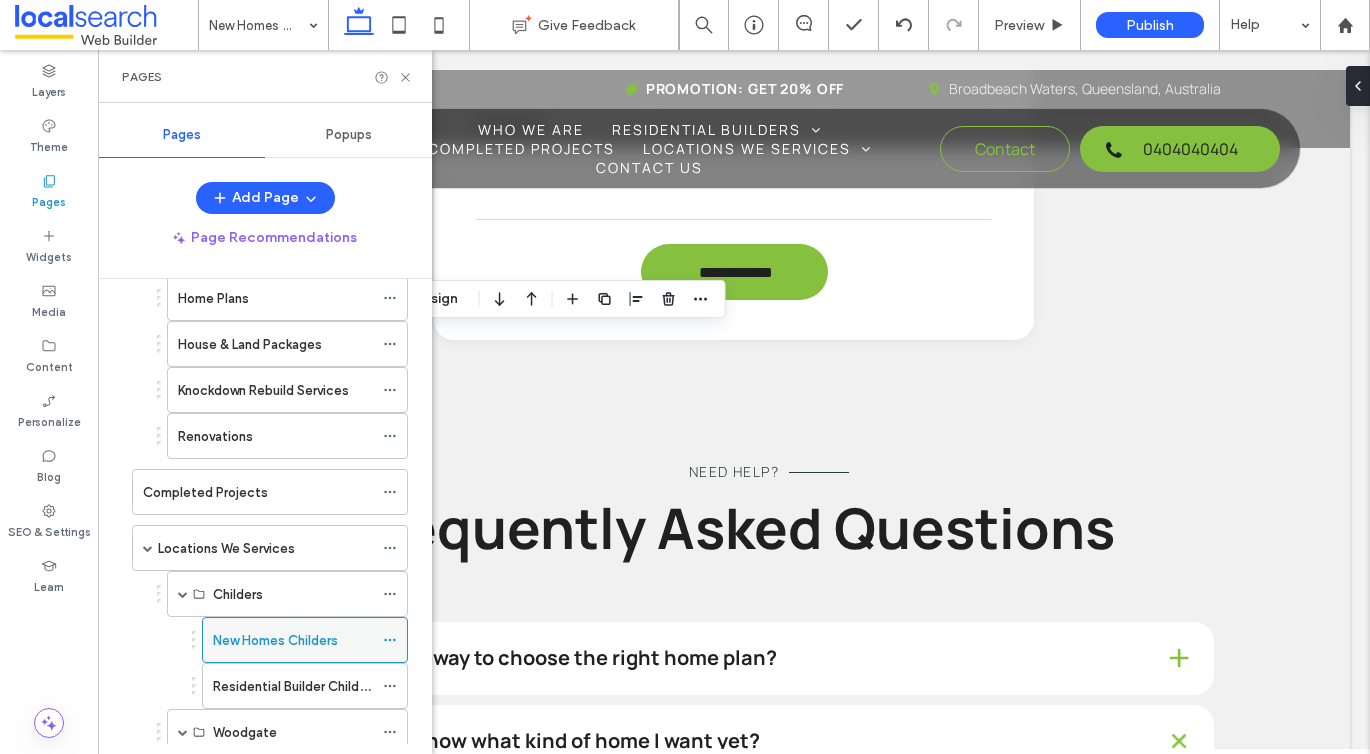 scroll, scrollTop: 270, scrollLeft: 0, axis: vertical 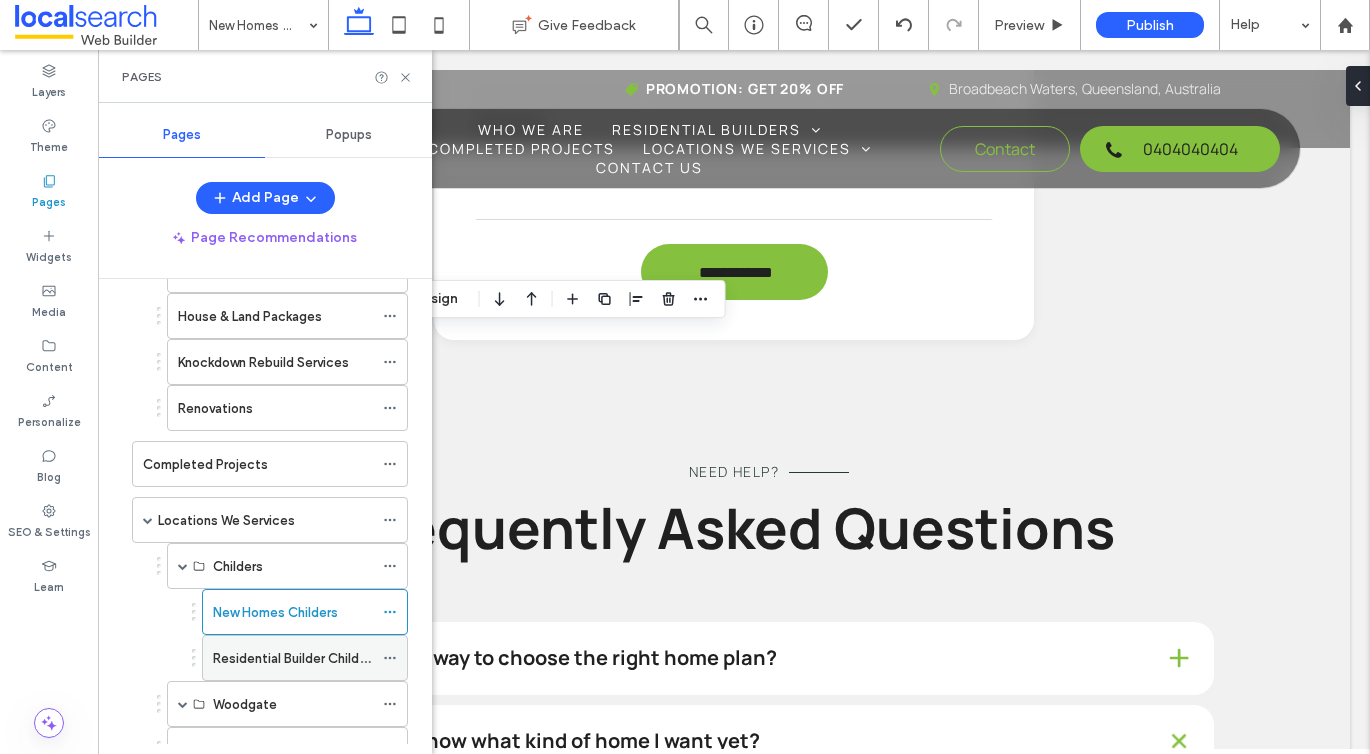 click on "Residential Builder Childers" at bounding box center [295, 658] 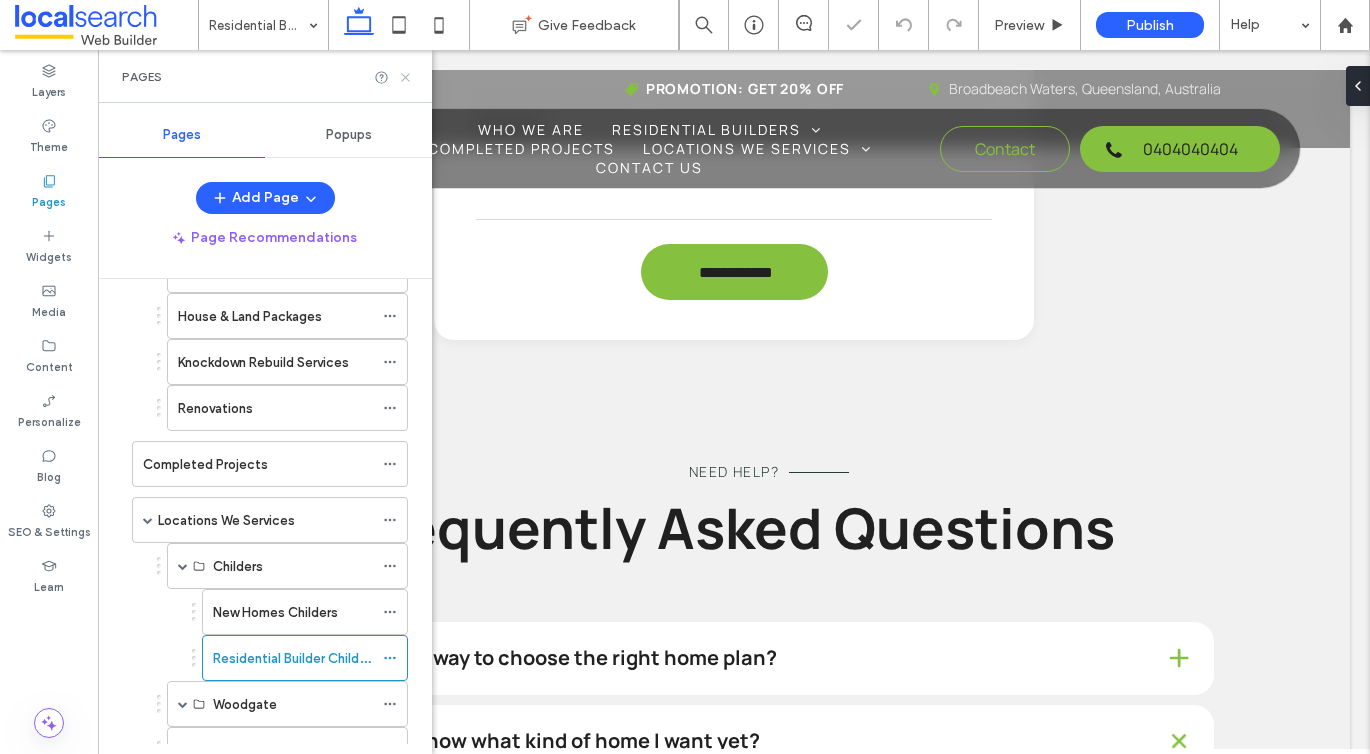 click 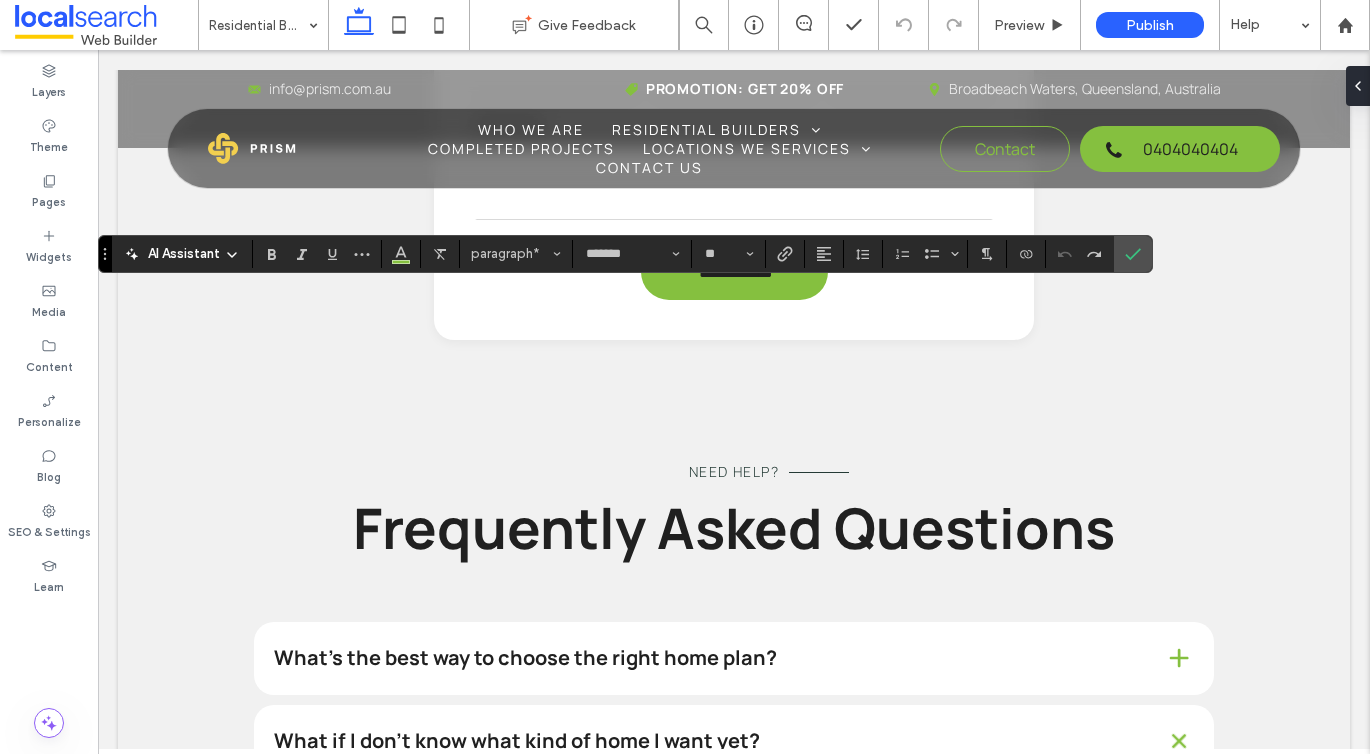 type on "**" 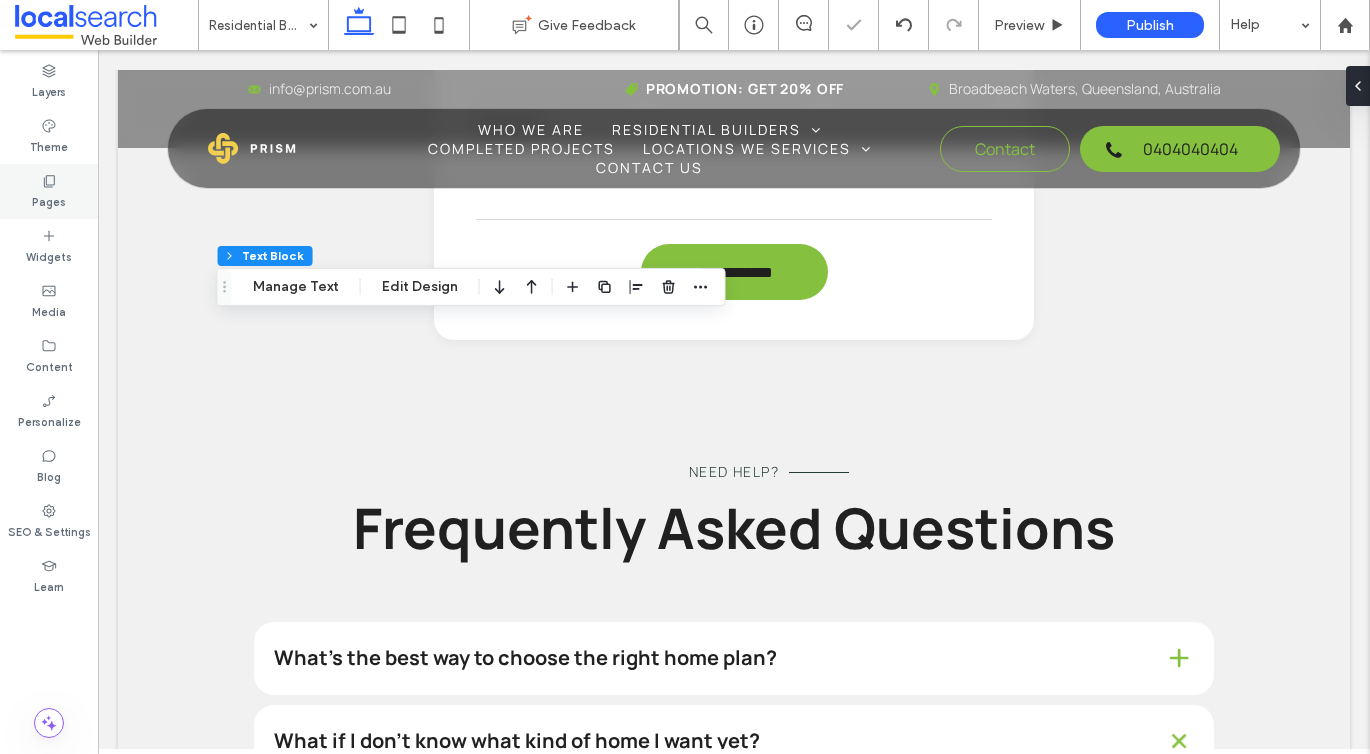 click on "Pages" at bounding box center (49, 200) 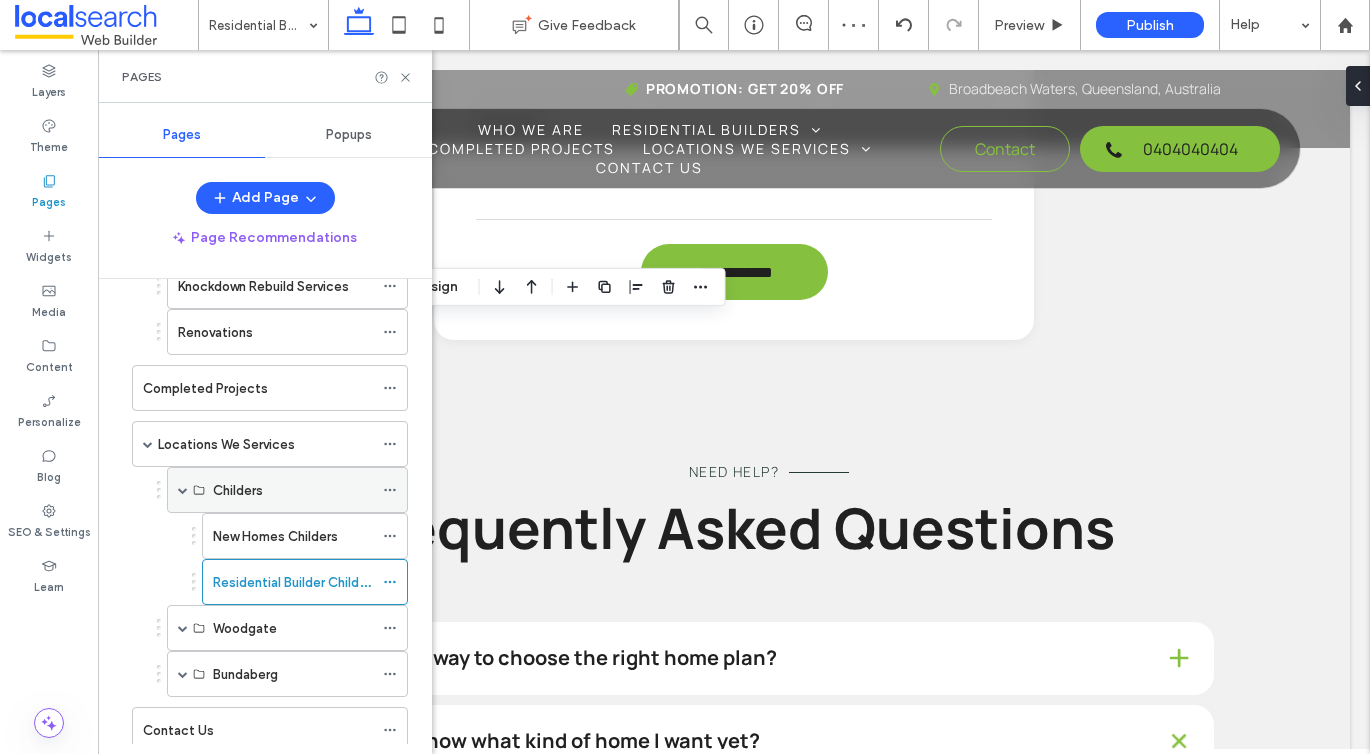 scroll, scrollTop: 405, scrollLeft: 0, axis: vertical 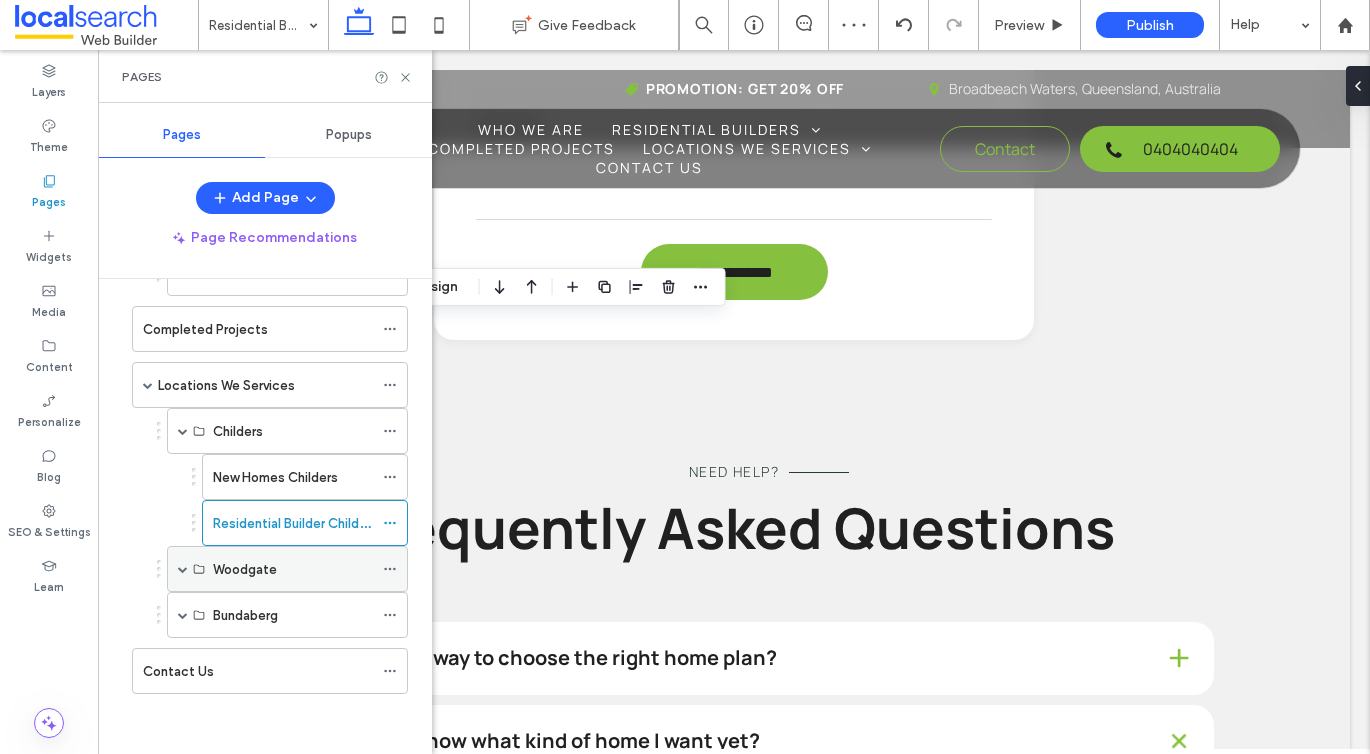 click at bounding box center [183, 569] 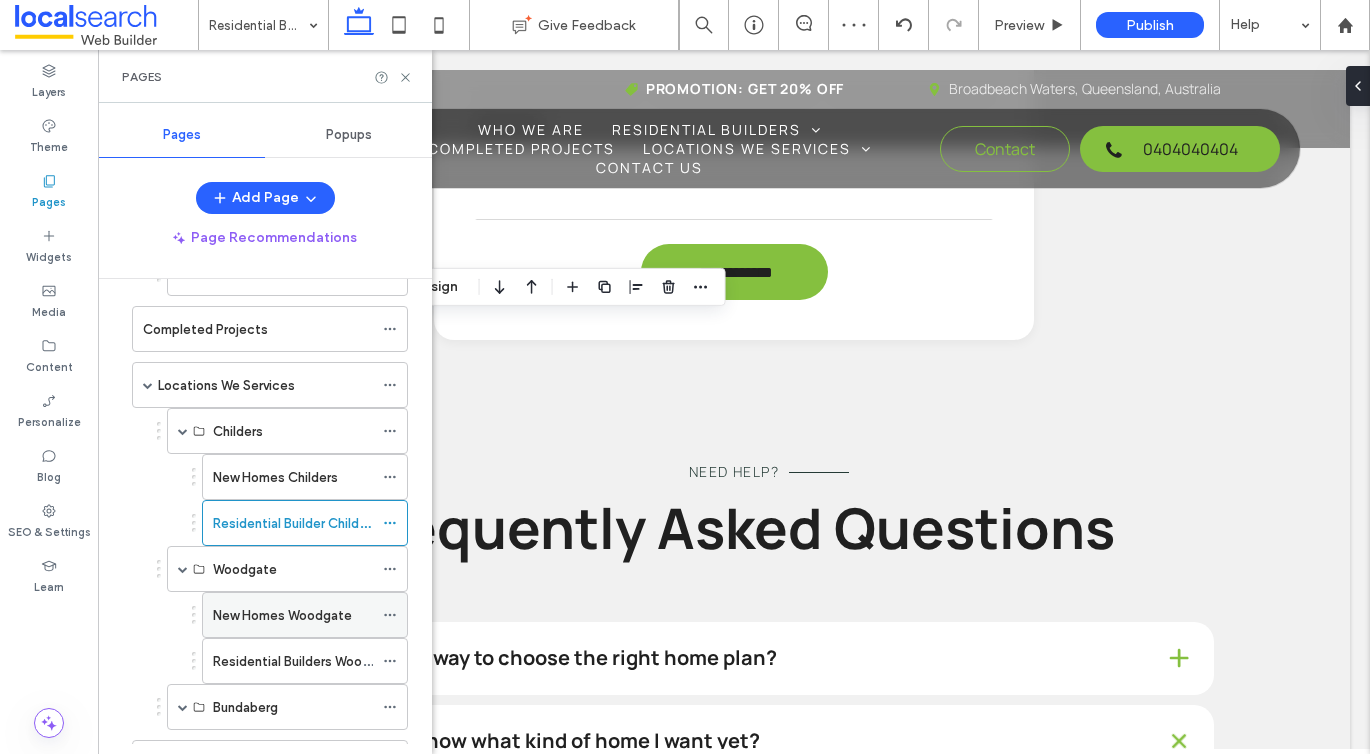 click on "New Homes Woodgate" at bounding box center [282, 615] 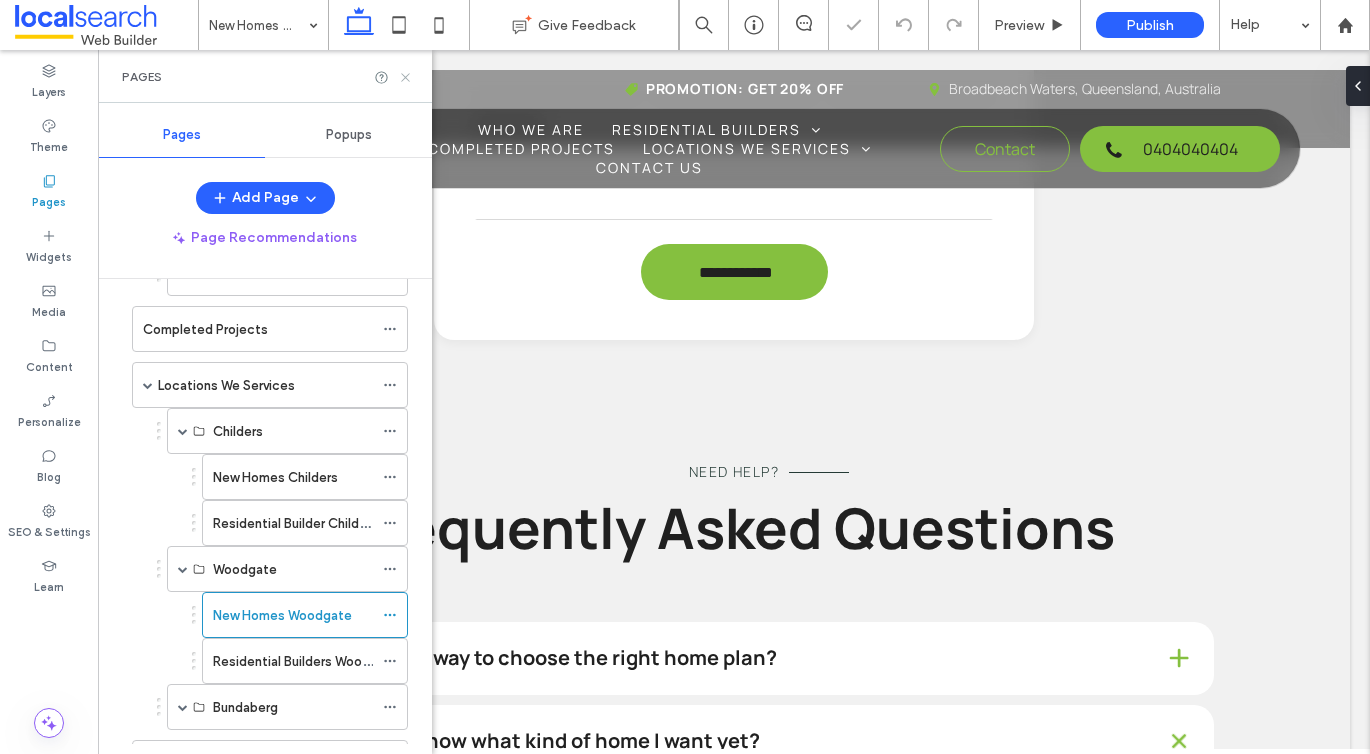 click 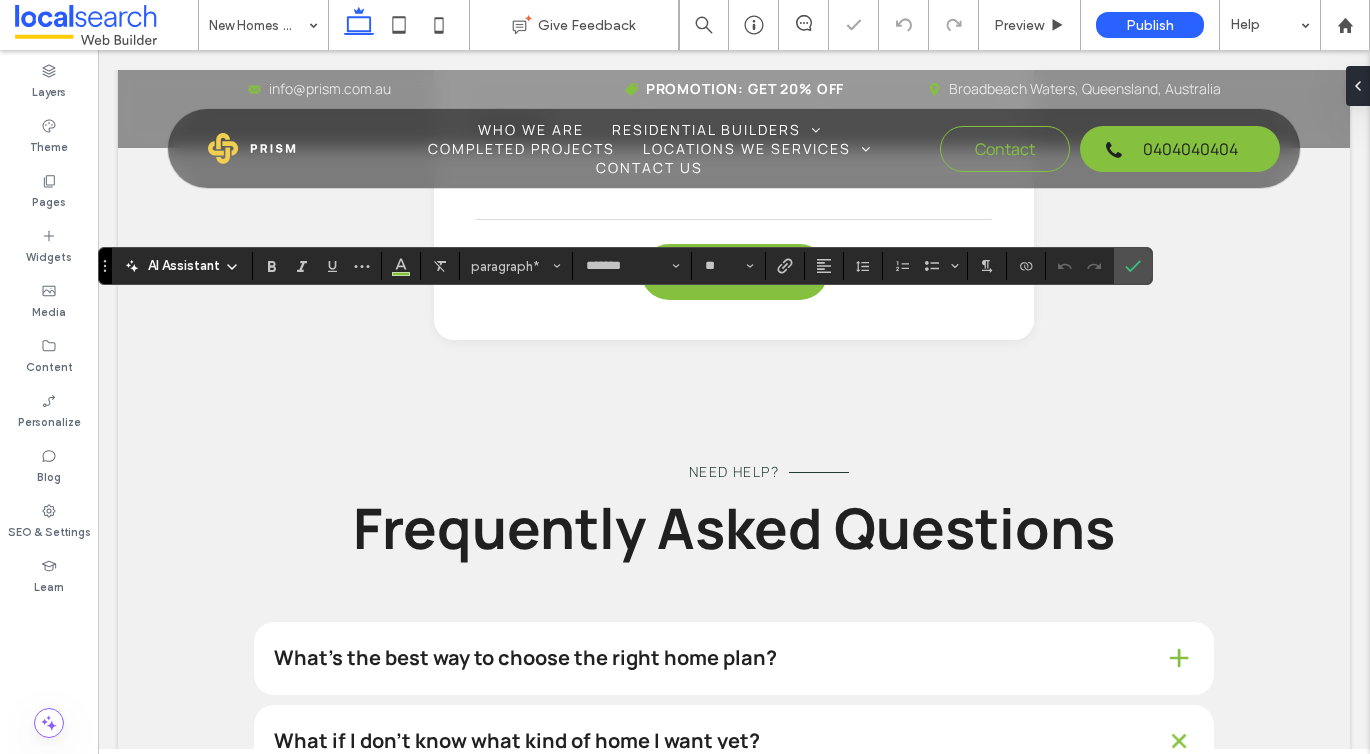 type on "**" 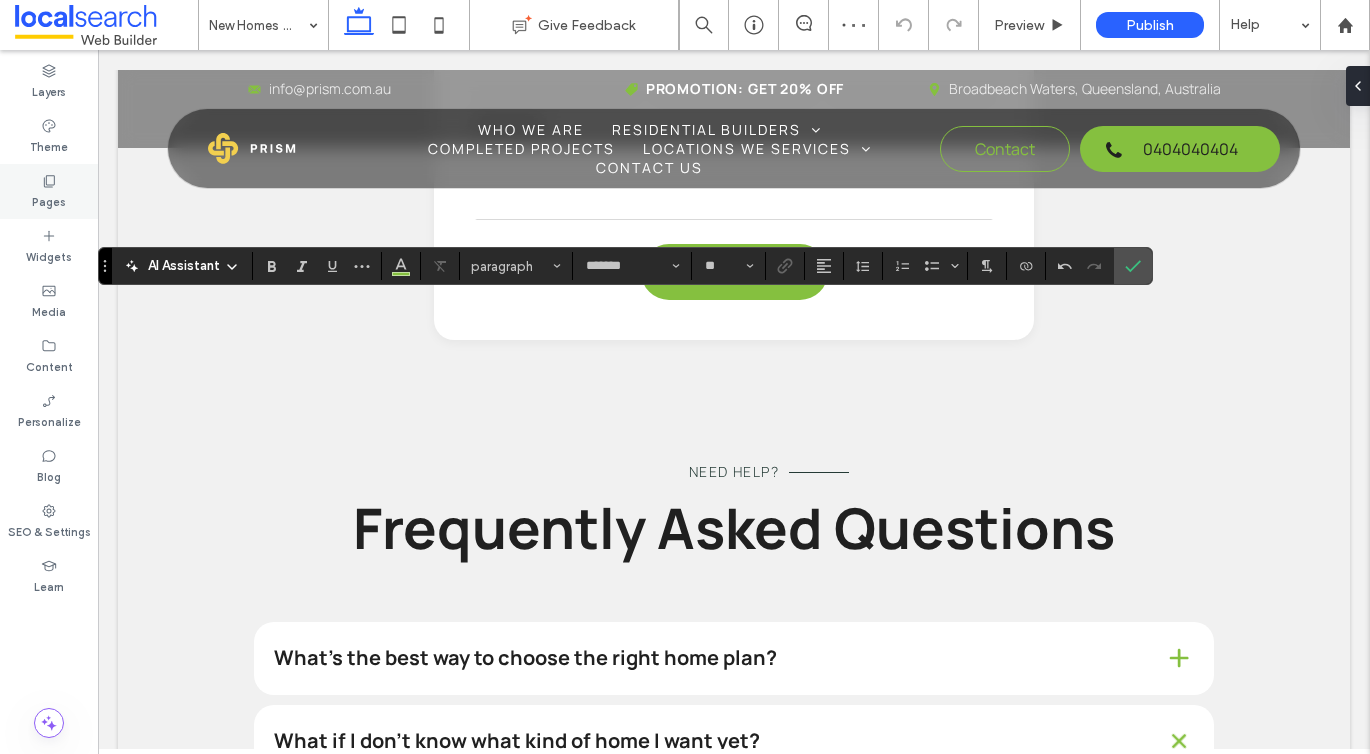 click on "Pages" at bounding box center [49, 200] 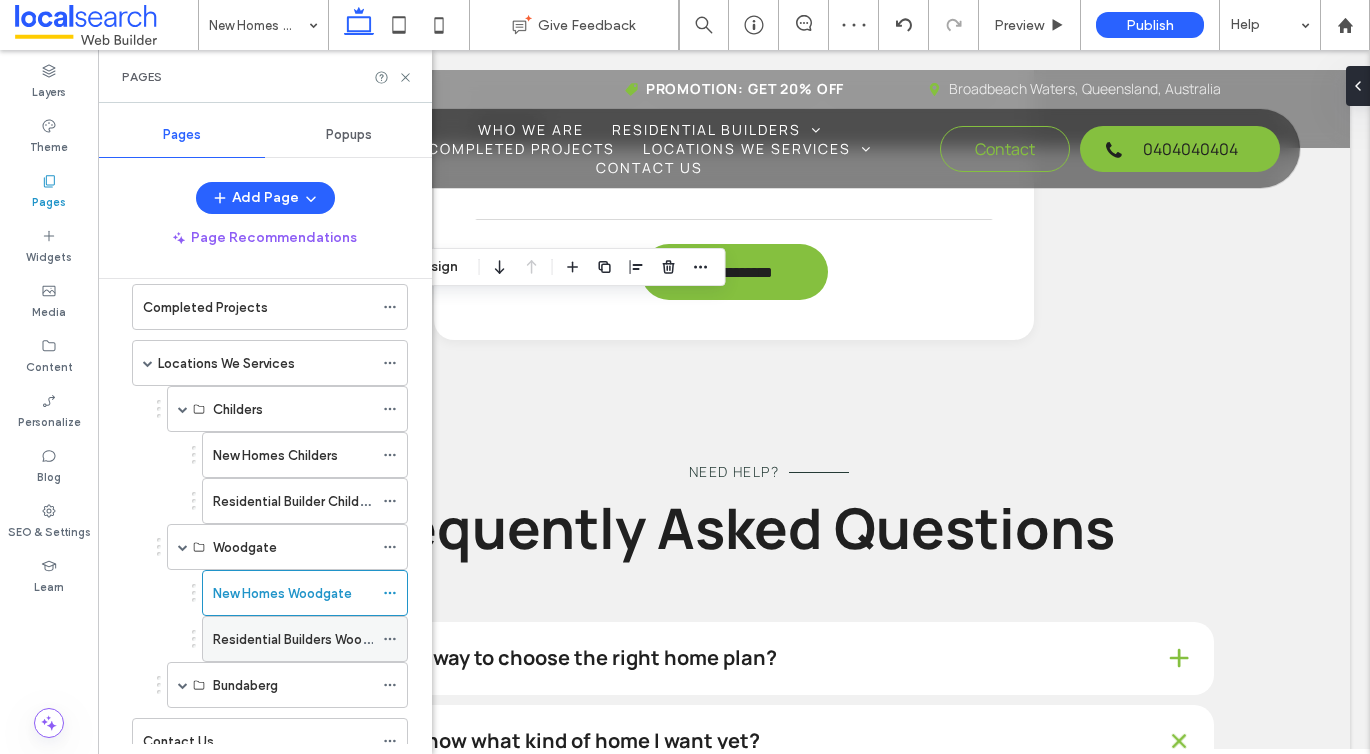 scroll, scrollTop: 449, scrollLeft: 0, axis: vertical 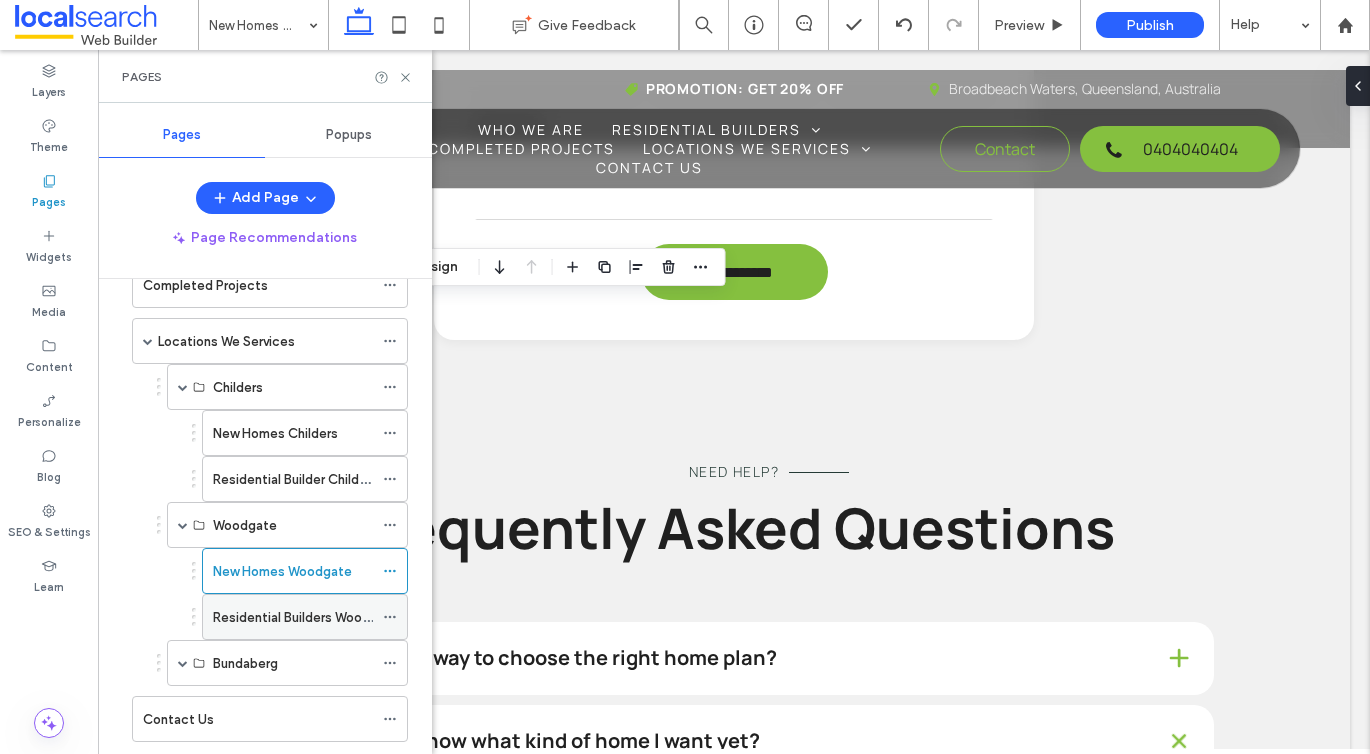 click on "Residential Builders Woodgate" at bounding box center [306, 617] 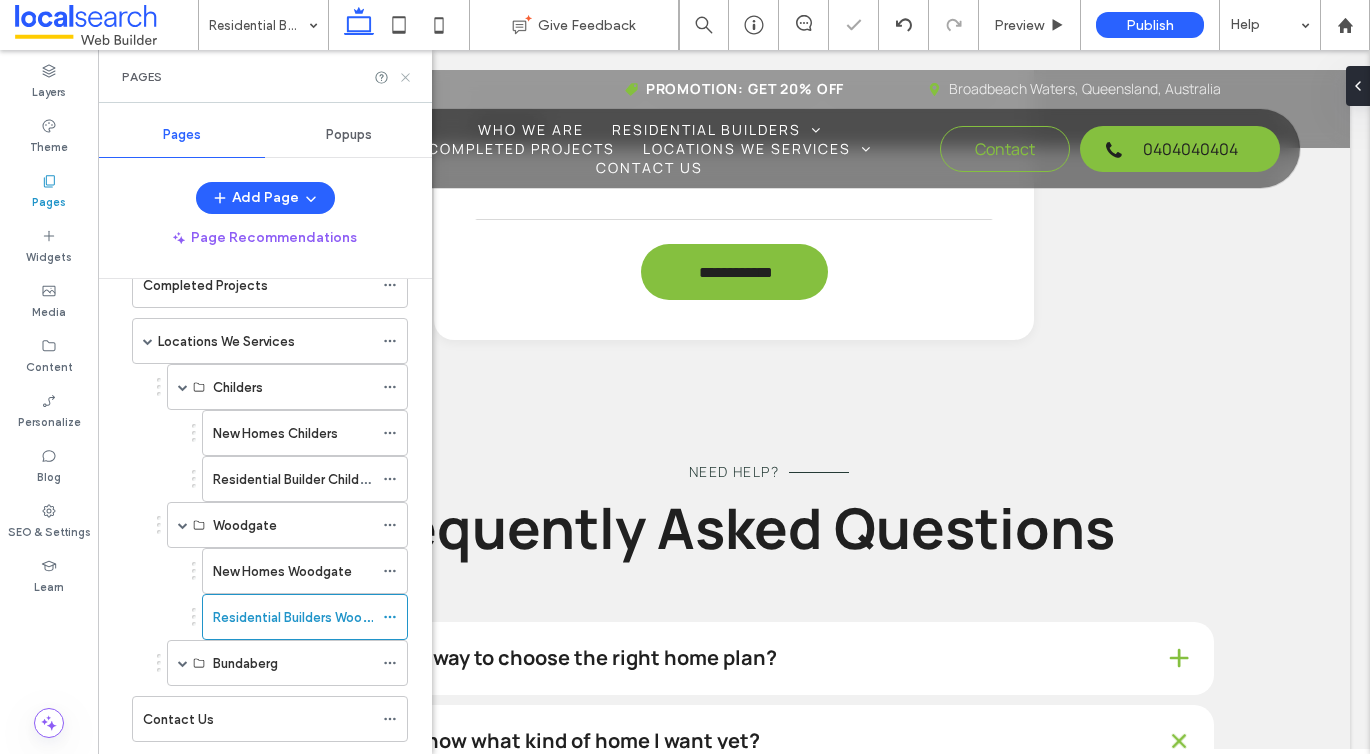 click 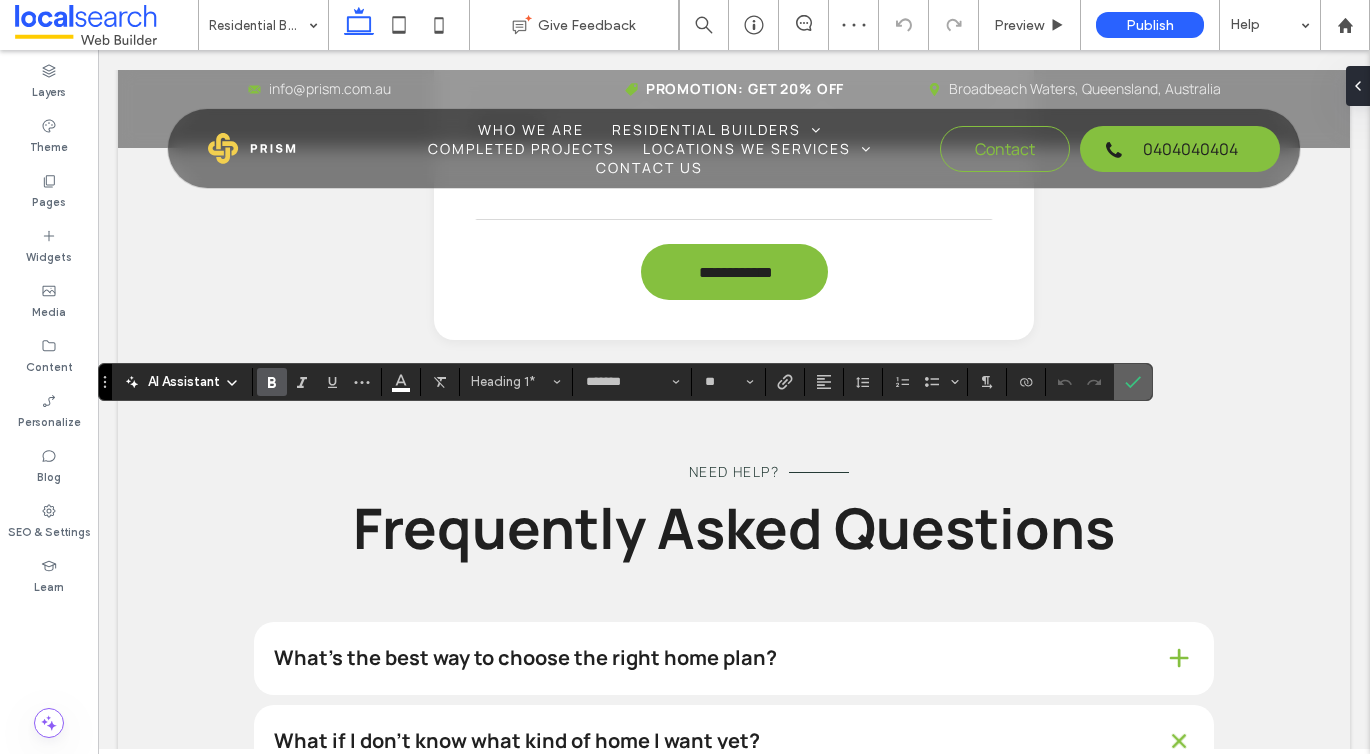 click 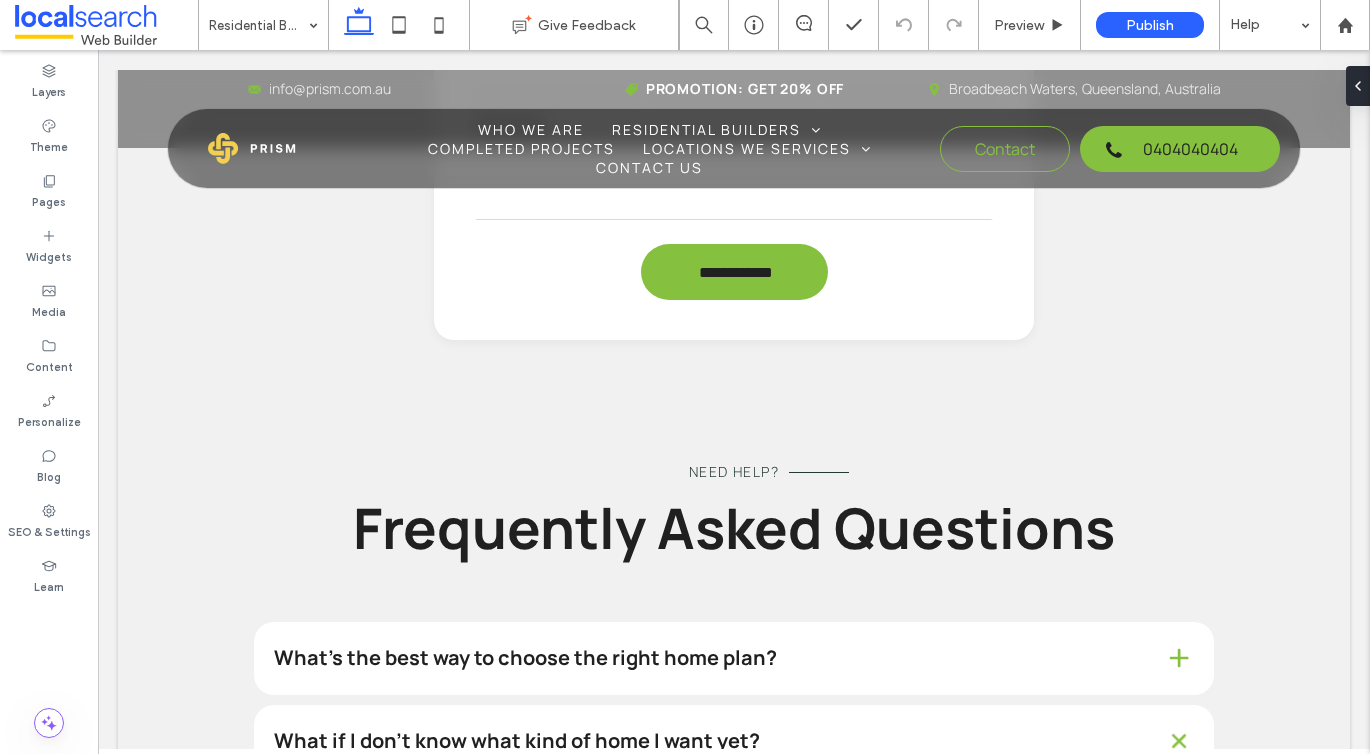type on "*******" 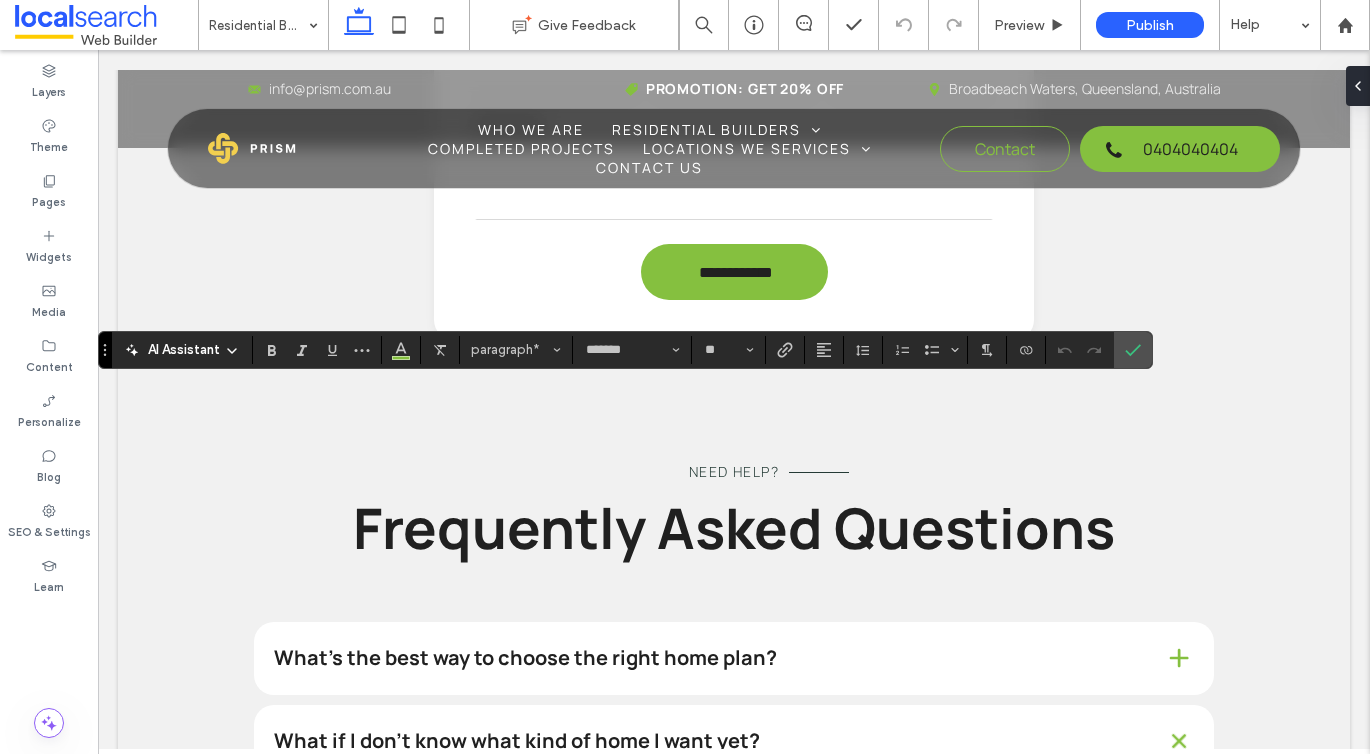 type on "**" 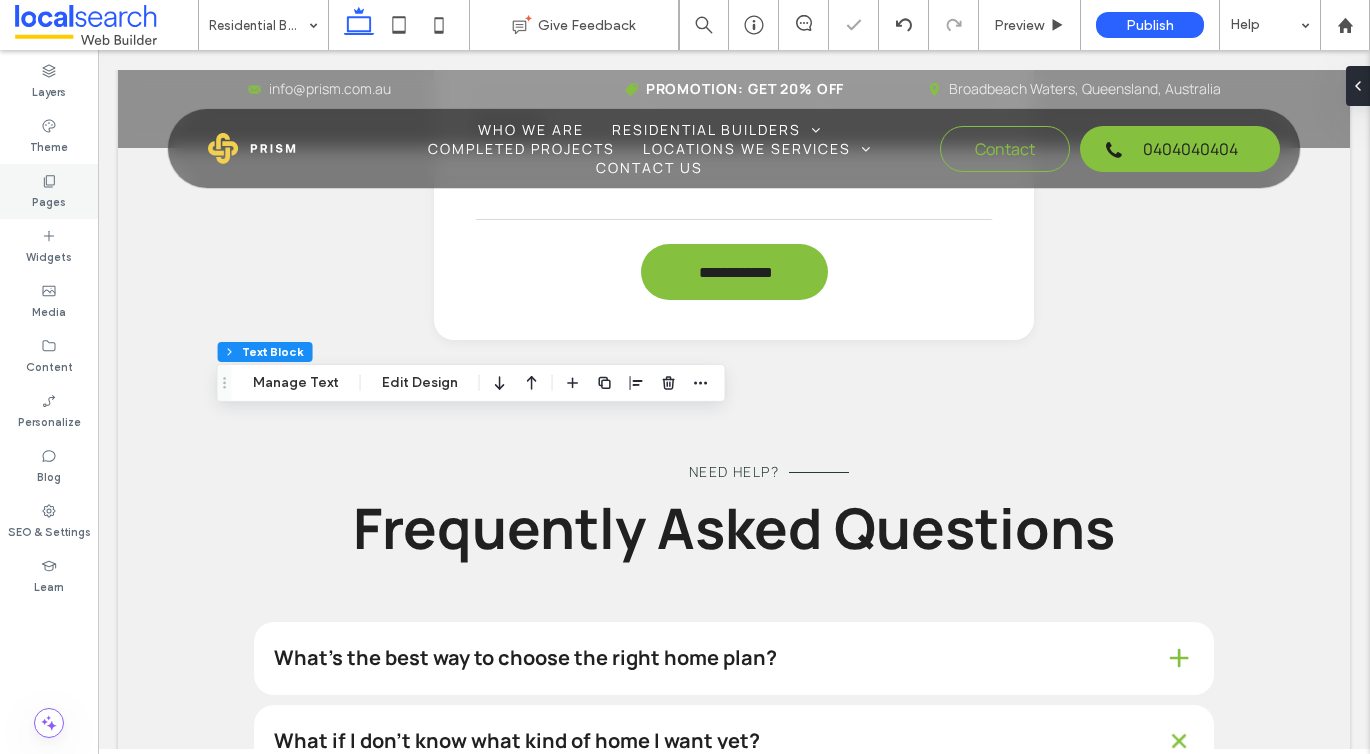 click 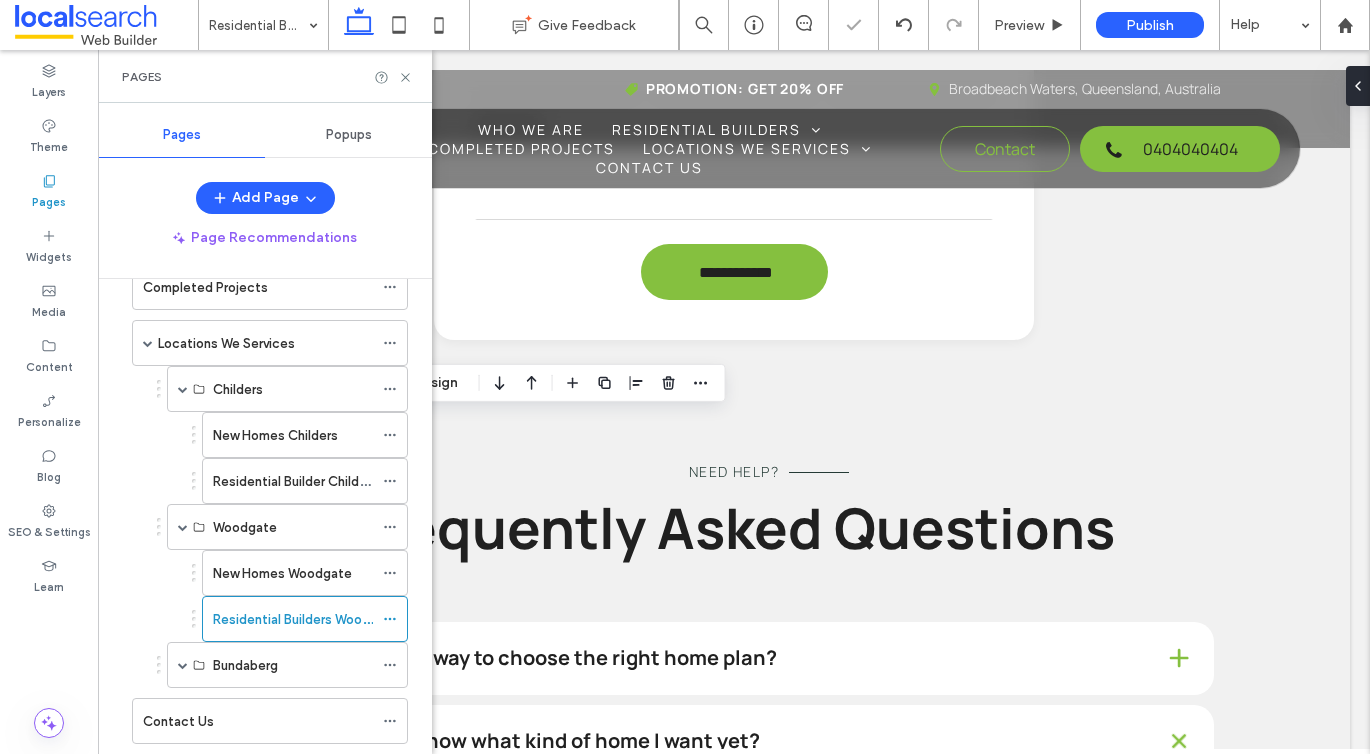 scroll, scrollTop: 497, scrollLeft: 0, axis: vertical 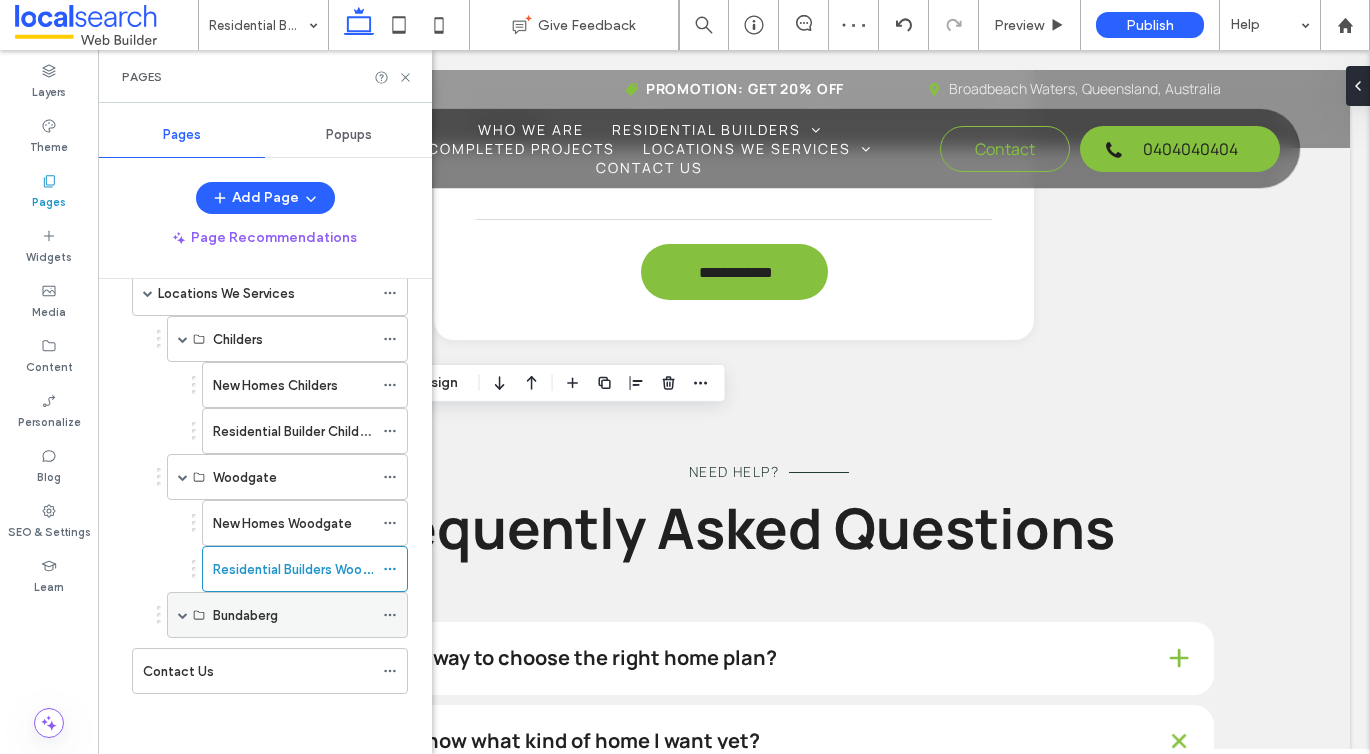 click at bounding box center [183, 615] 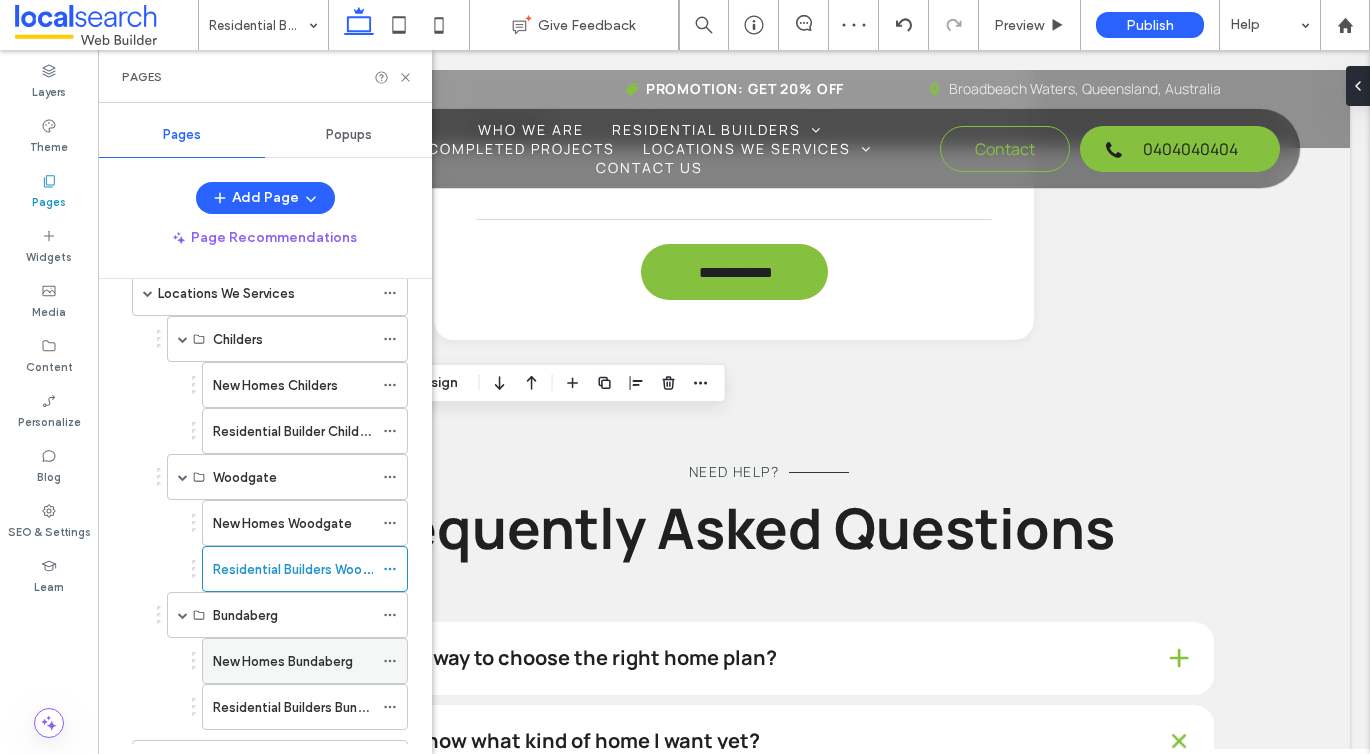 click on "New Homes Bundaberg" at bounding box center (283, 661) 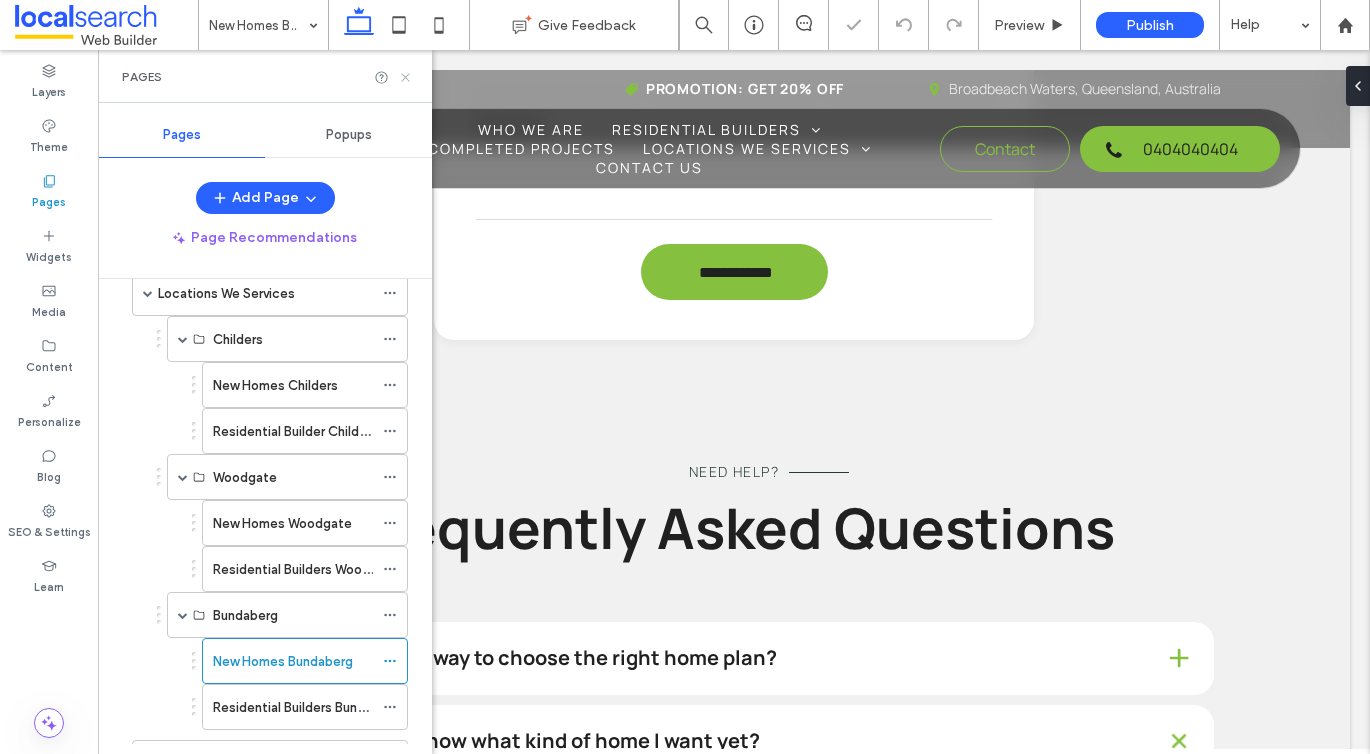 click 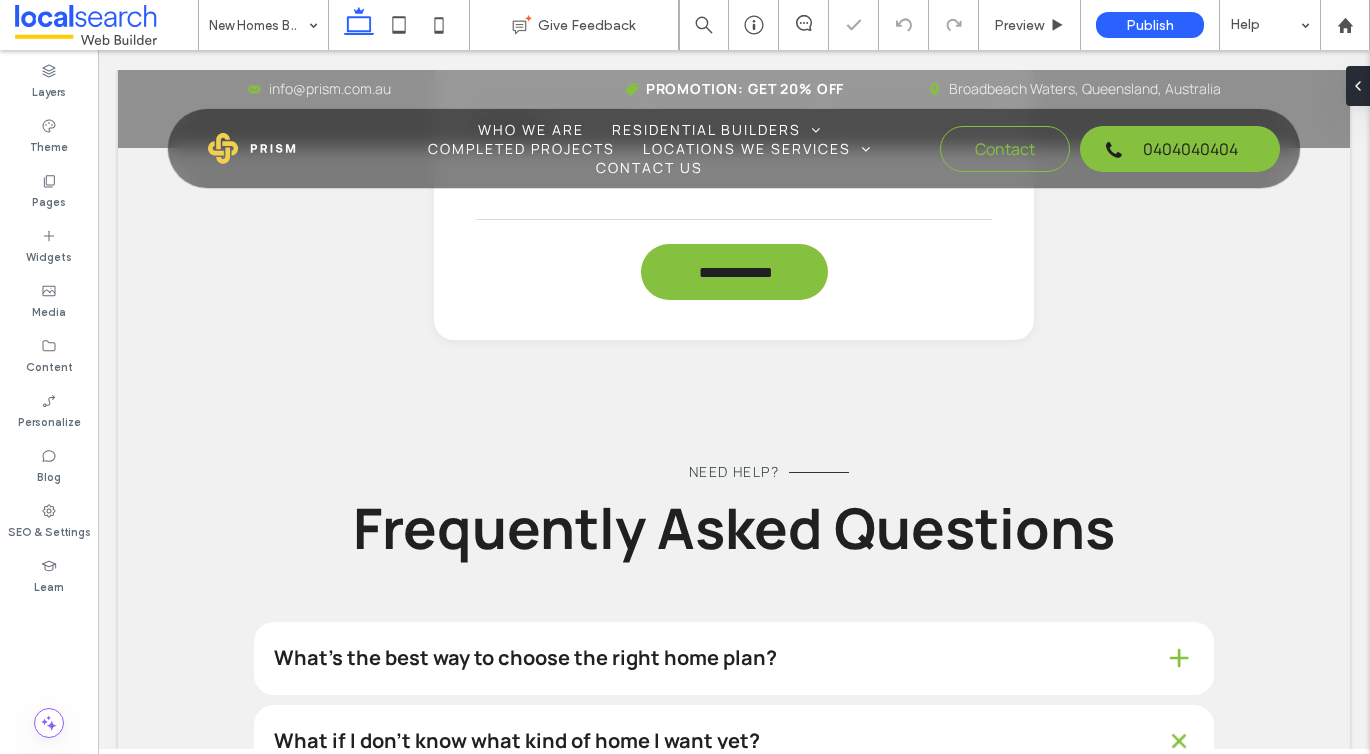type on "*******" 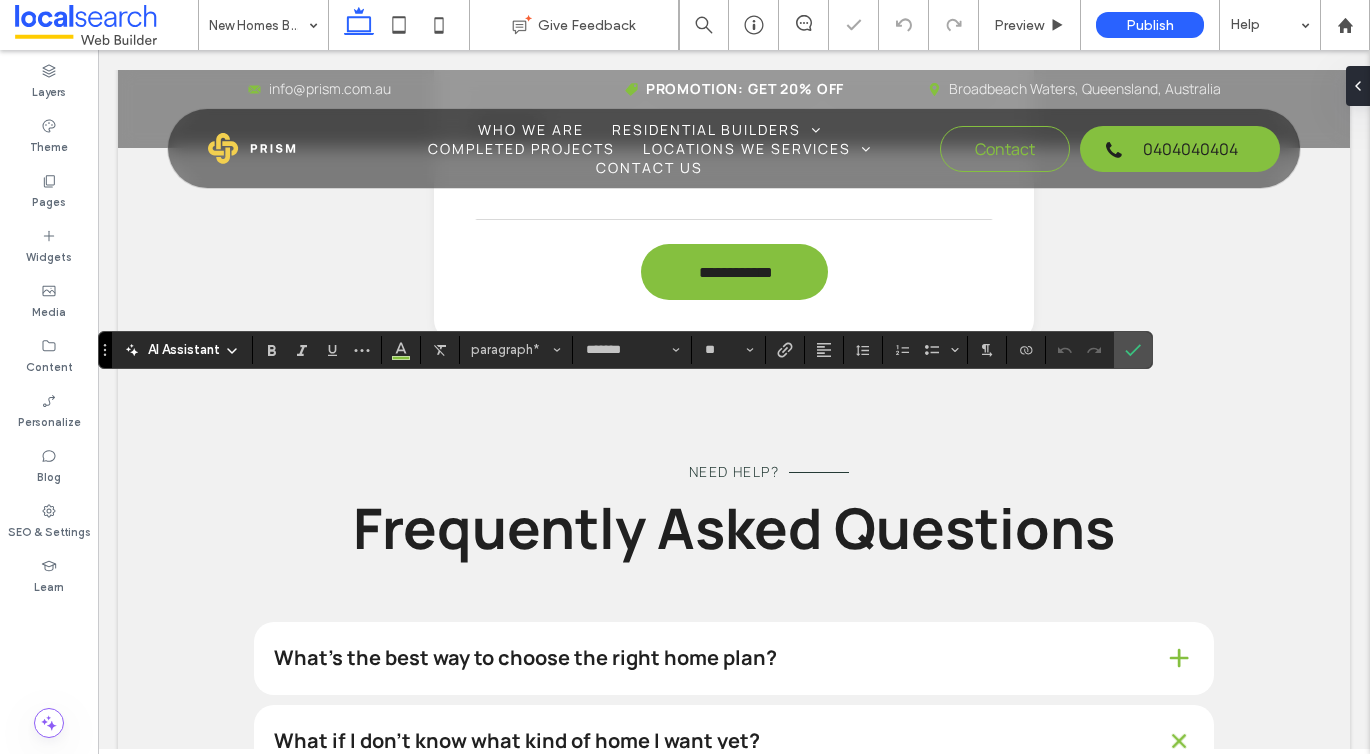 type on "**" 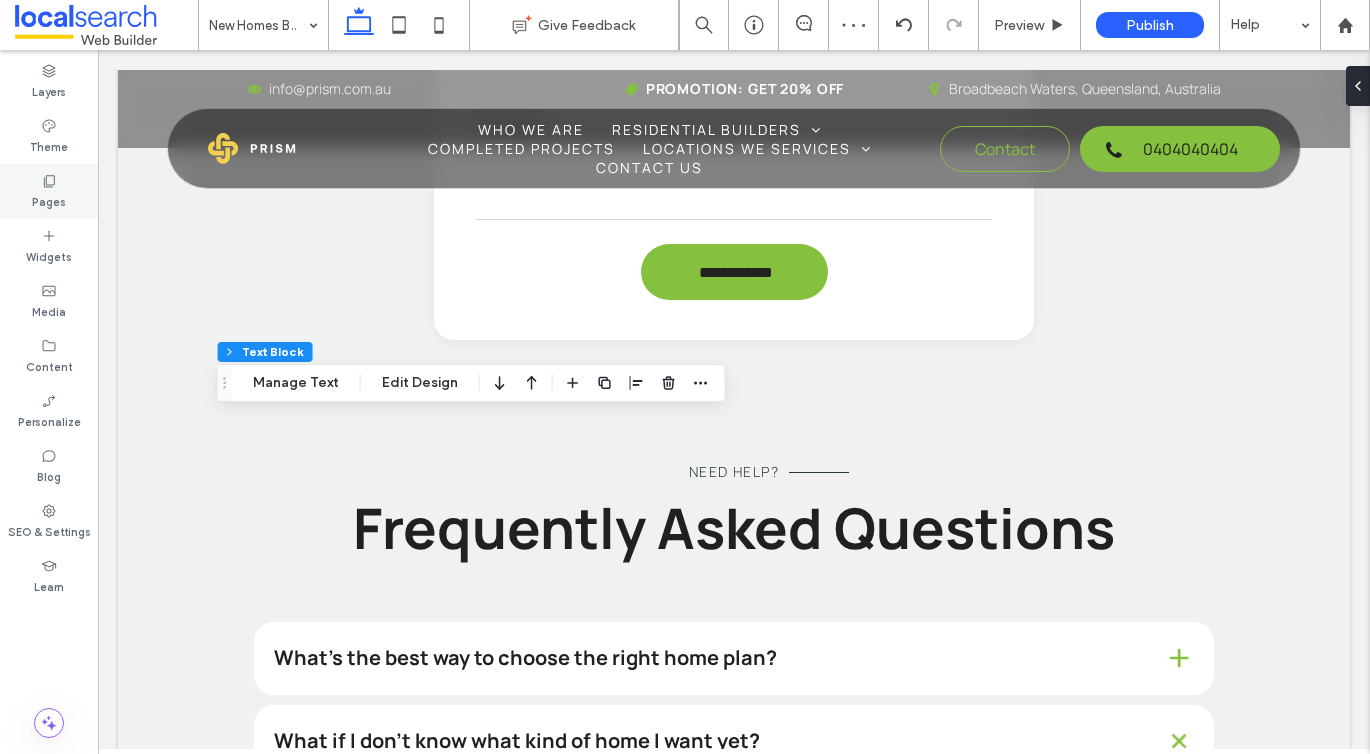 click 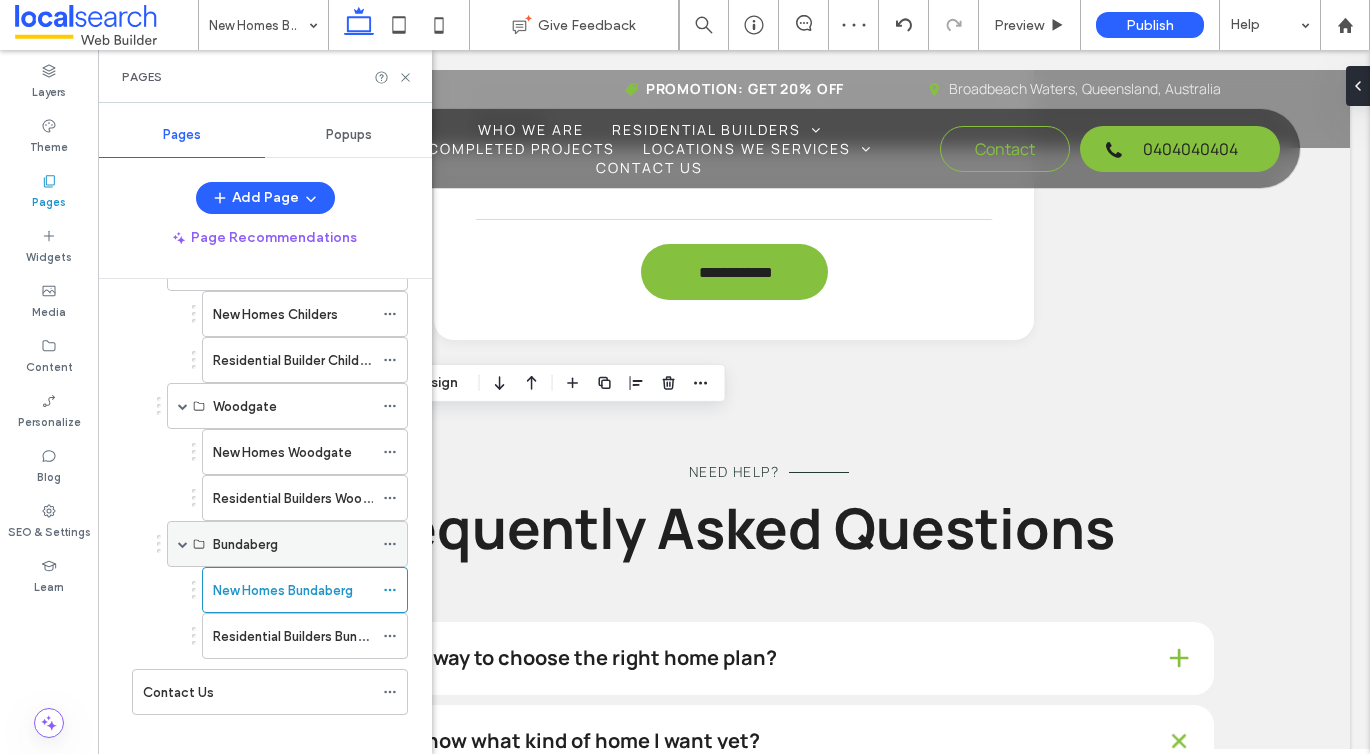 scroll, scrollTop: 589, scrollLeft: 0, axis: vertical 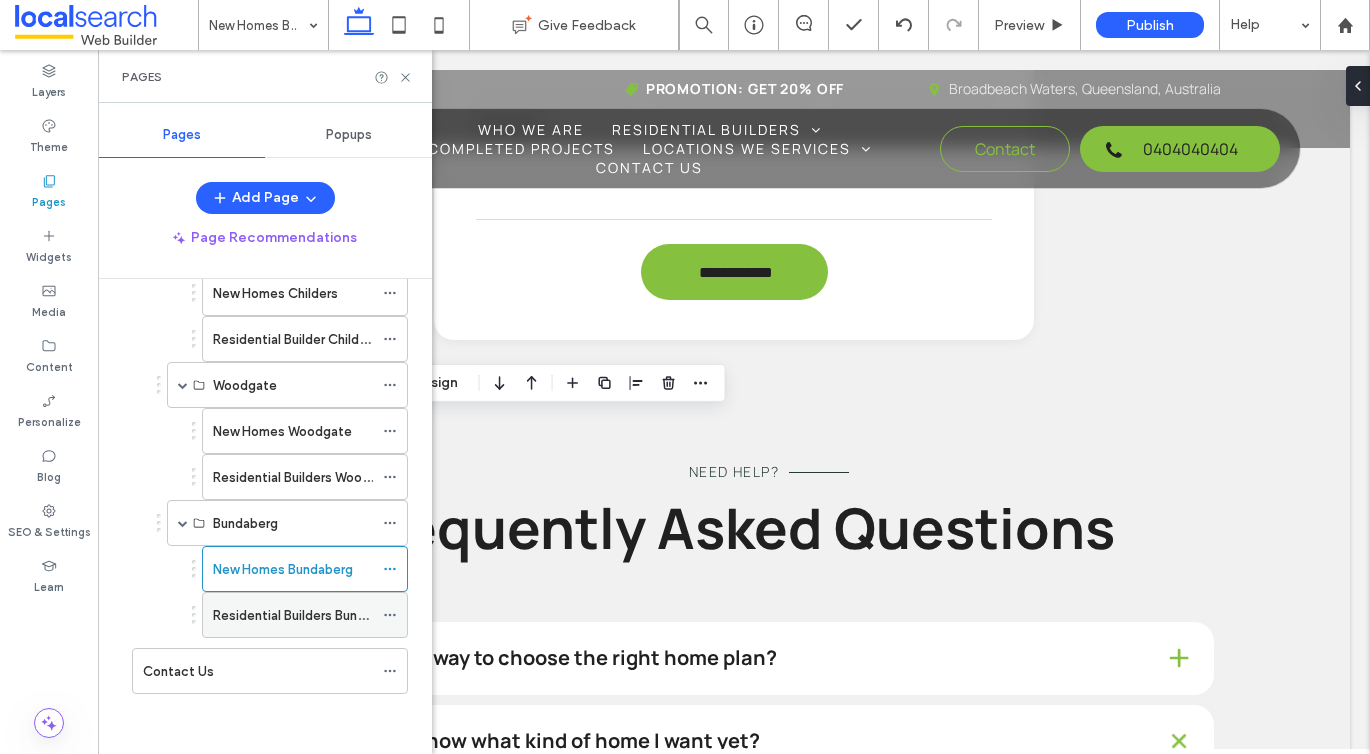 click on "Residential Builders Bundaberg" at bounding box center (306, 615) 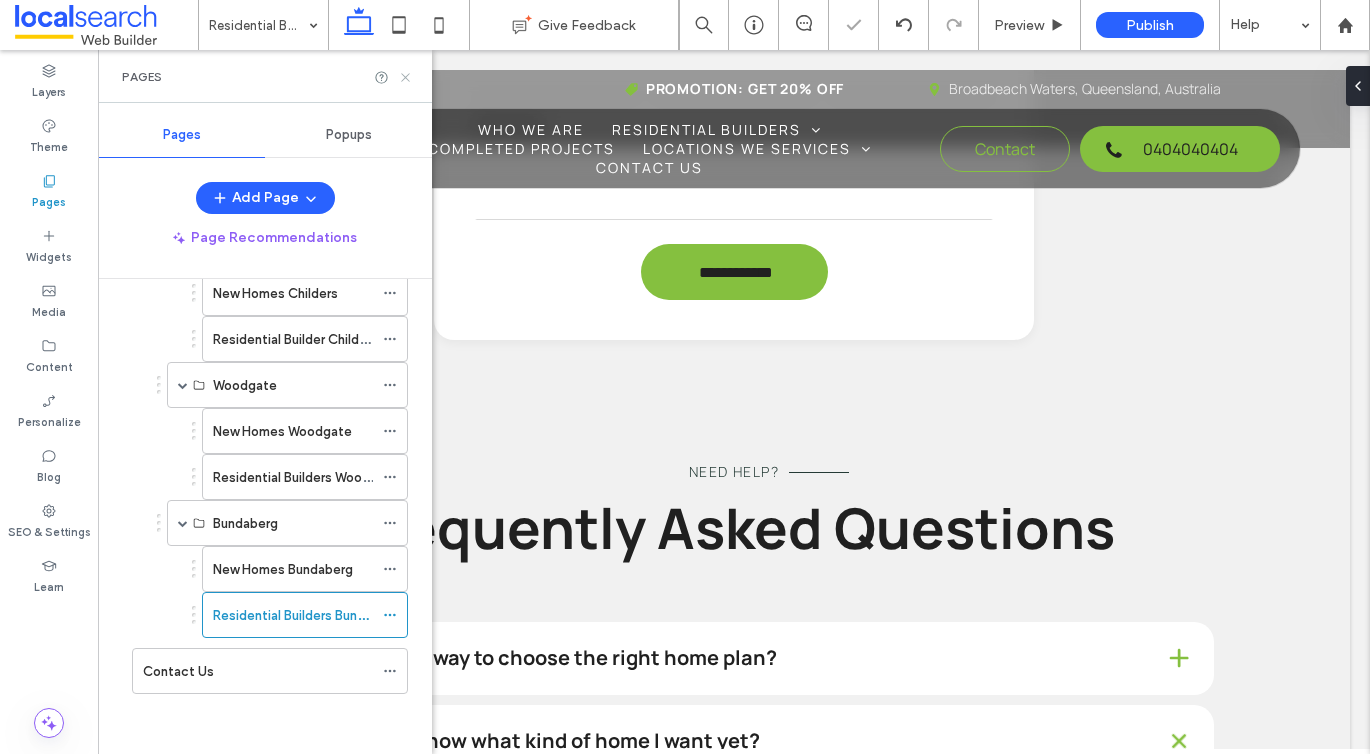click 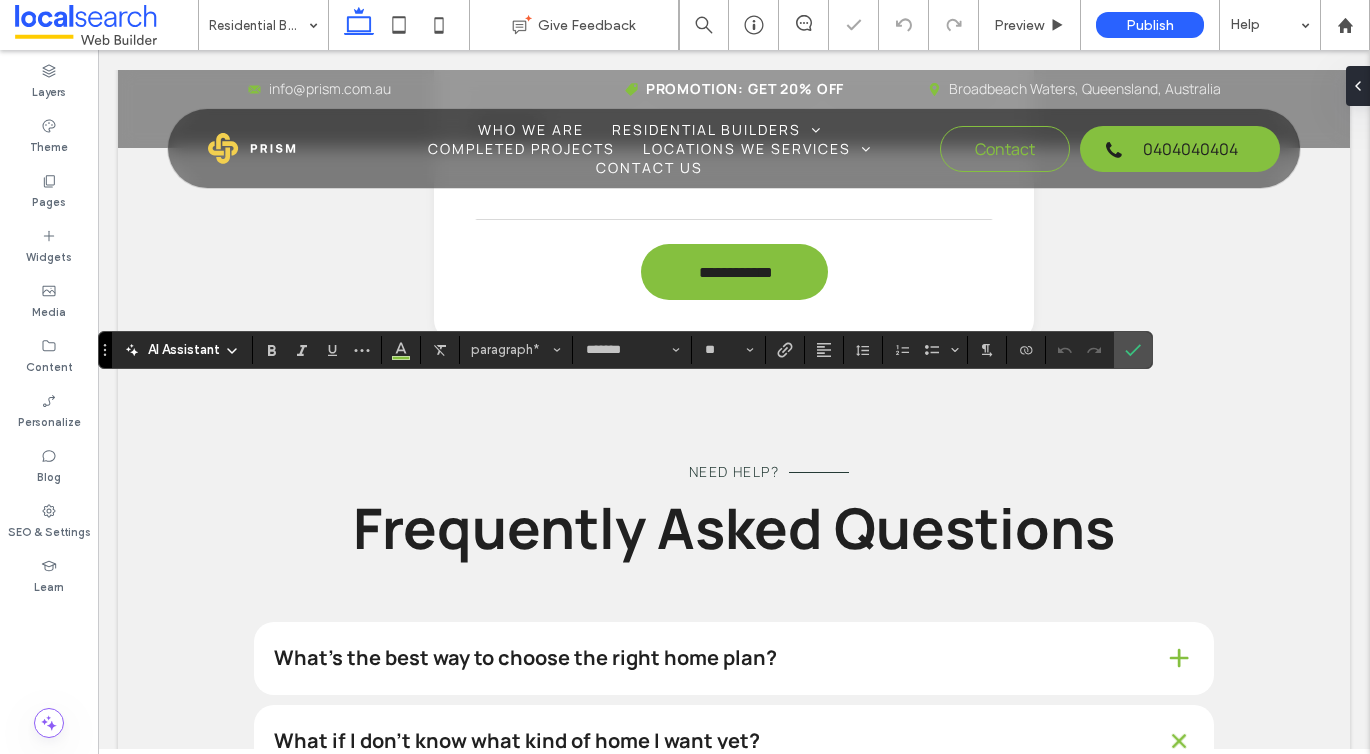 type on "**" 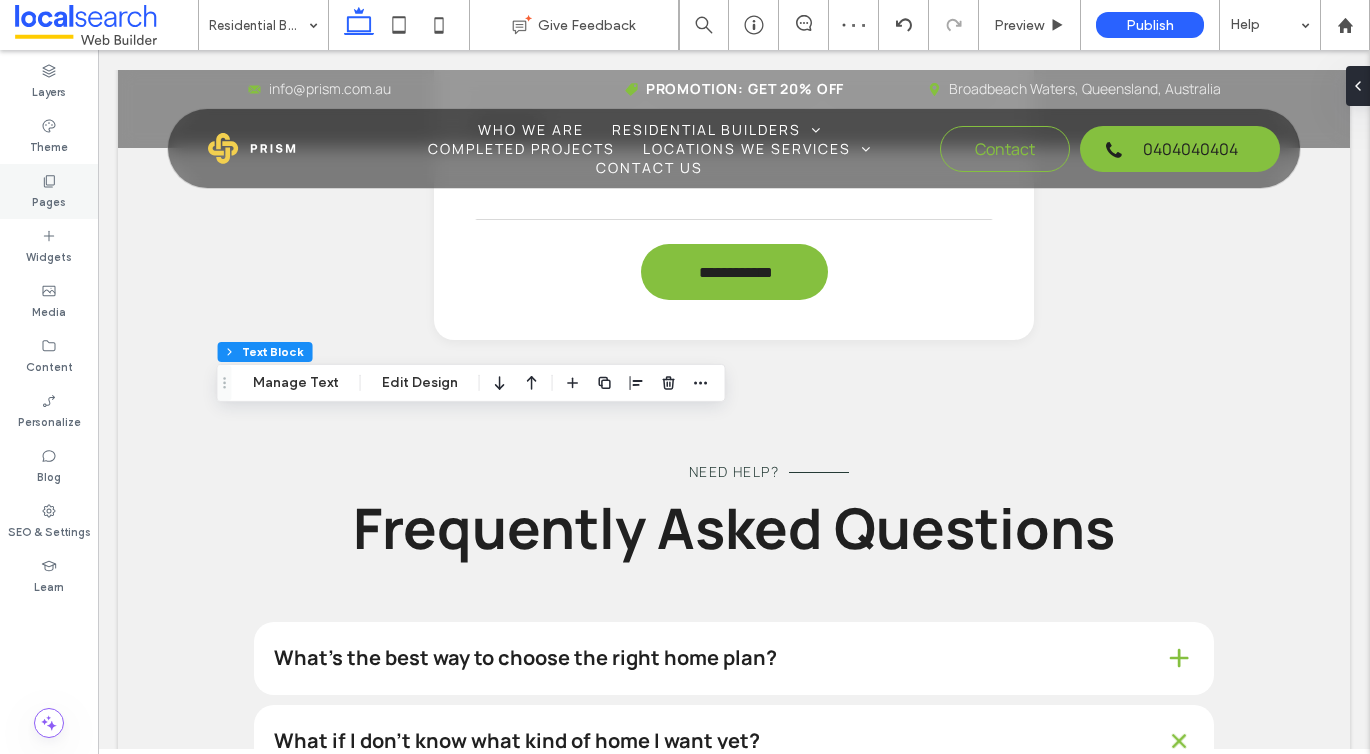 click on "Pages" at bounding box center [49, 191] 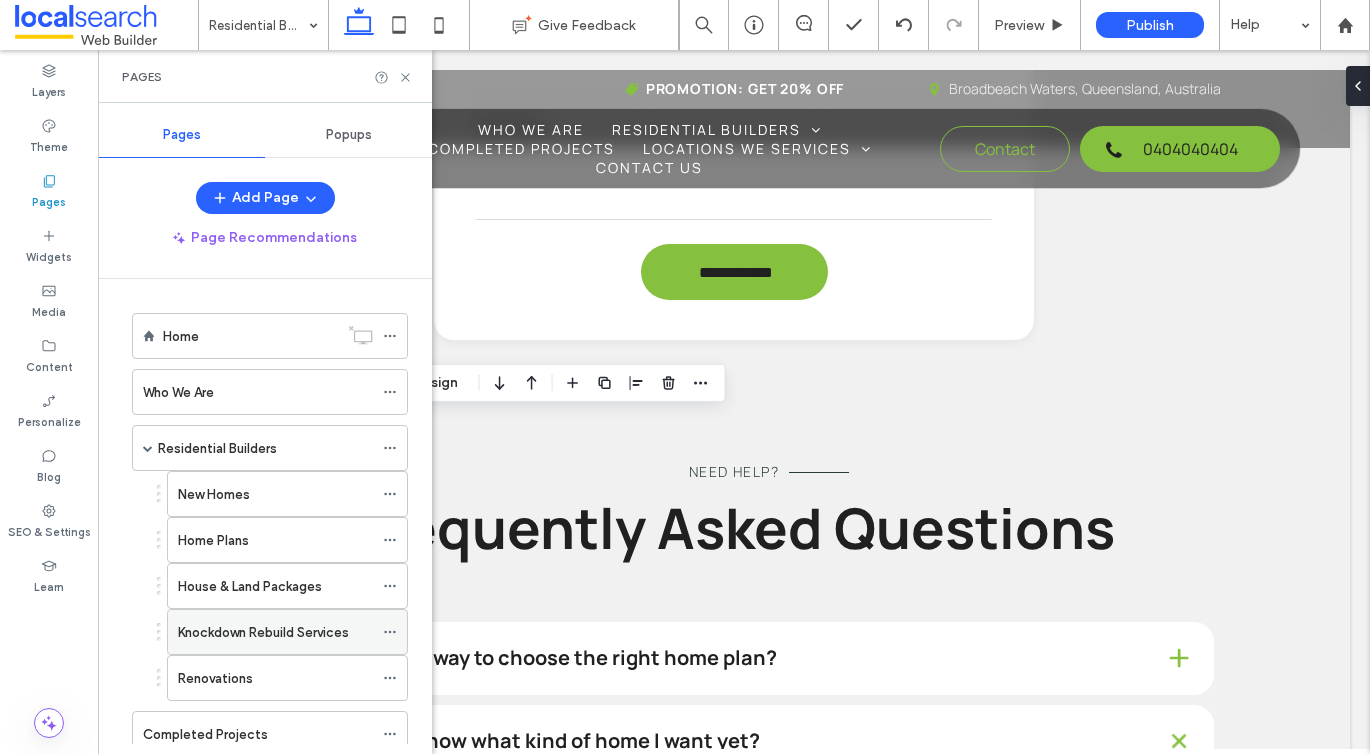 click on "Knockdown Rebuild Services" at bounding box center [263, 632] 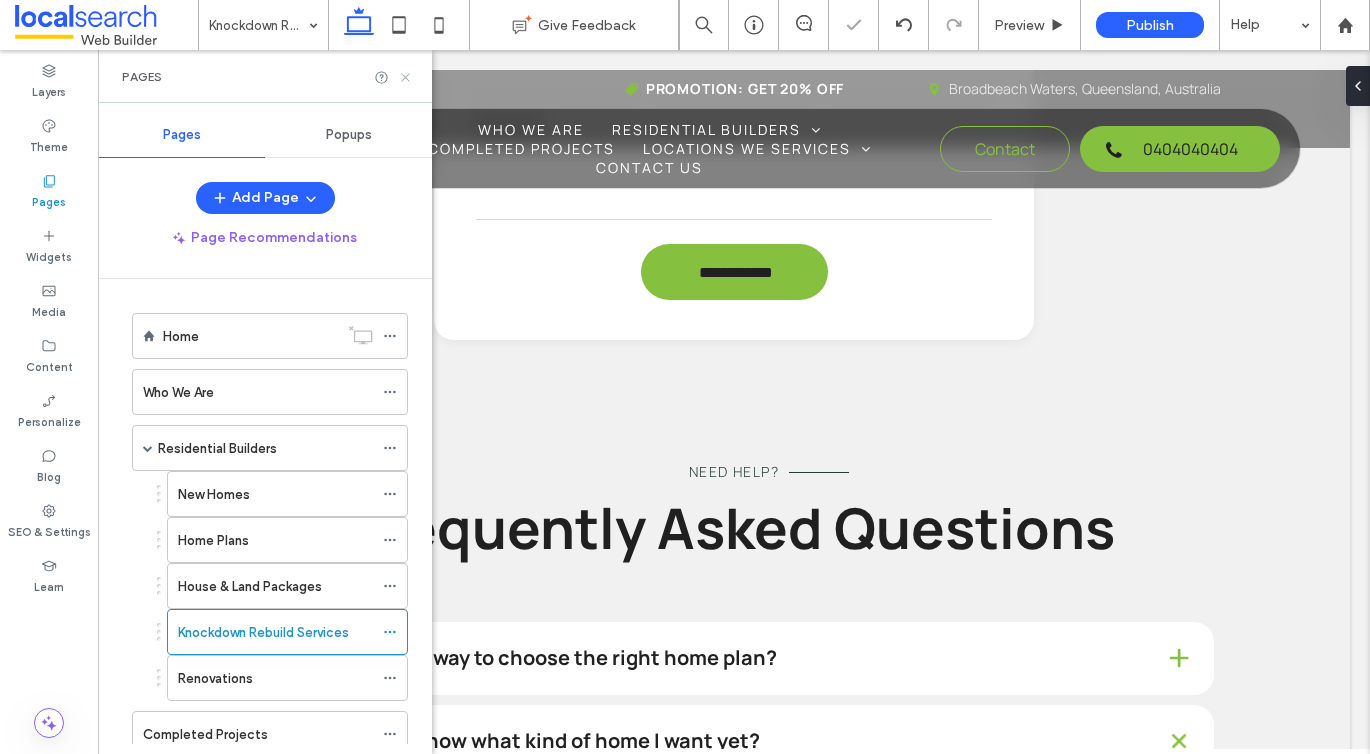 click 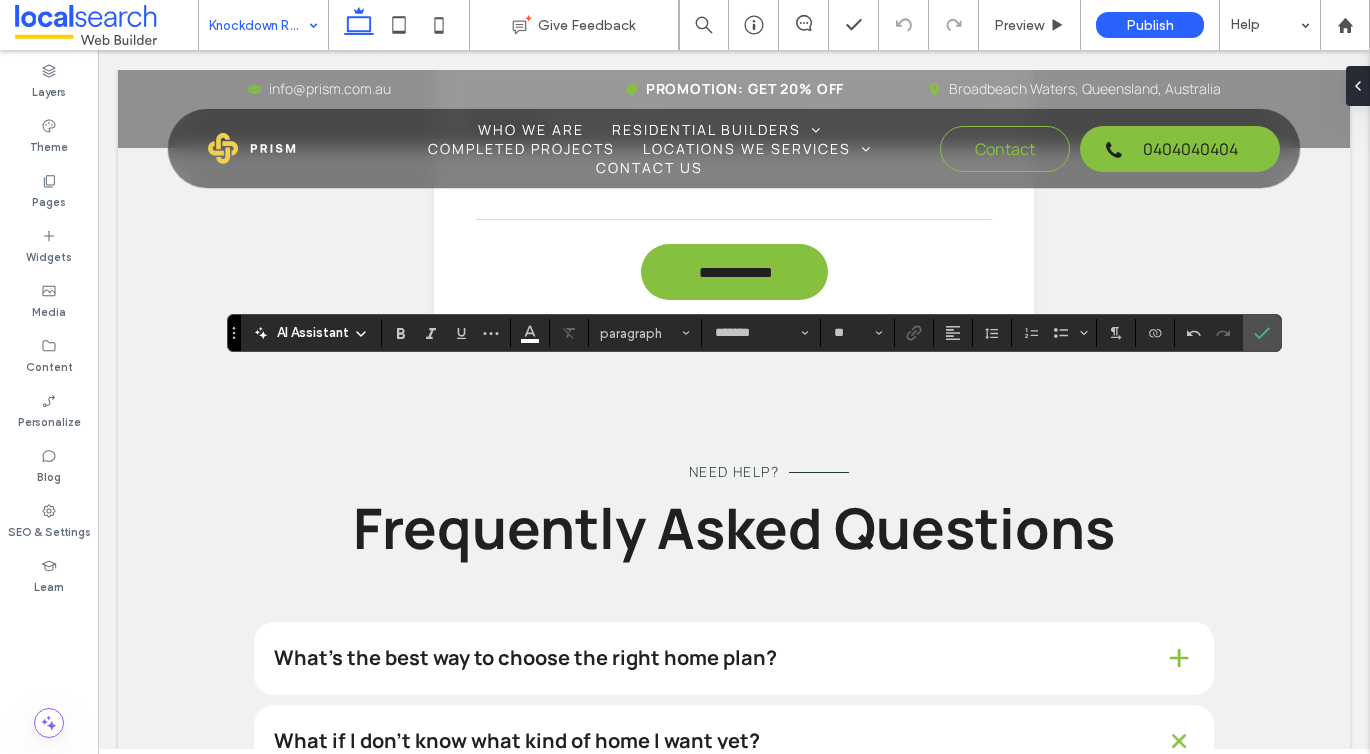 type on "**" 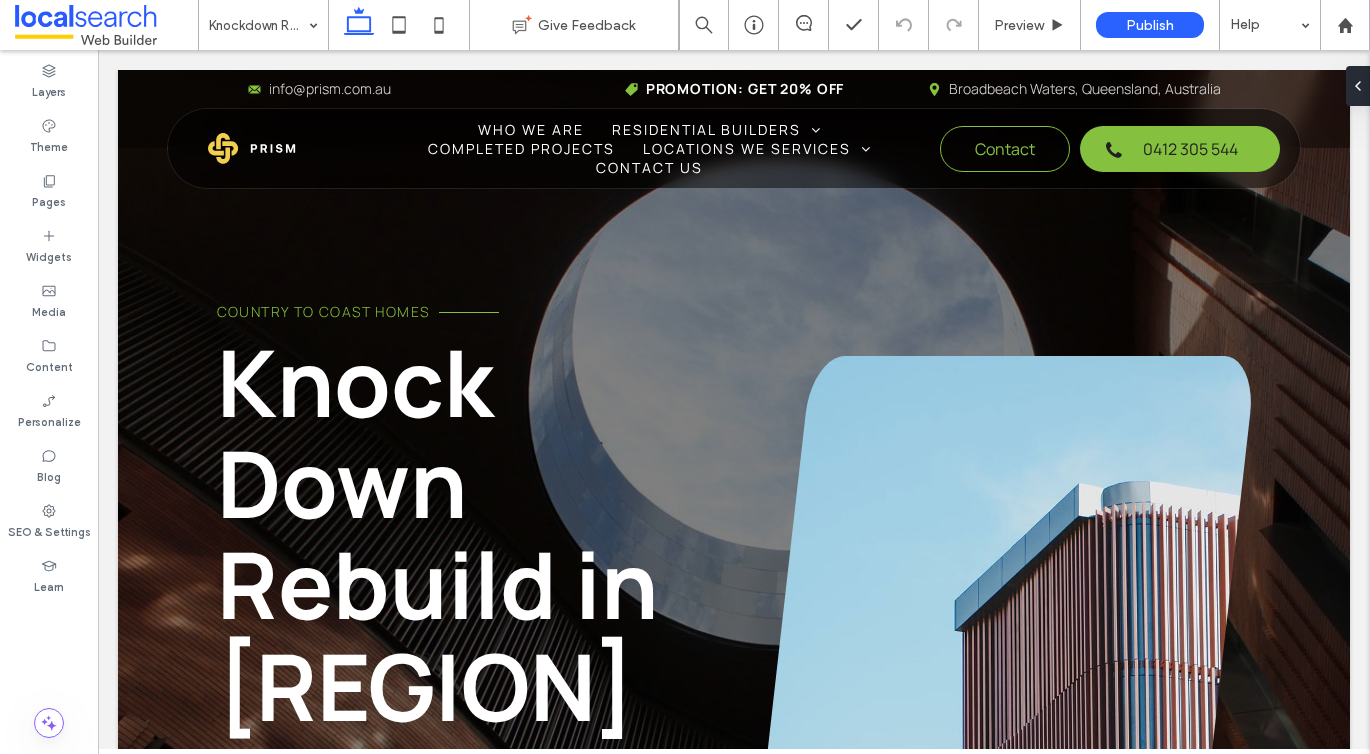 scroll, scrollTop: 1350, scrollLeft: 0, axis: vertical 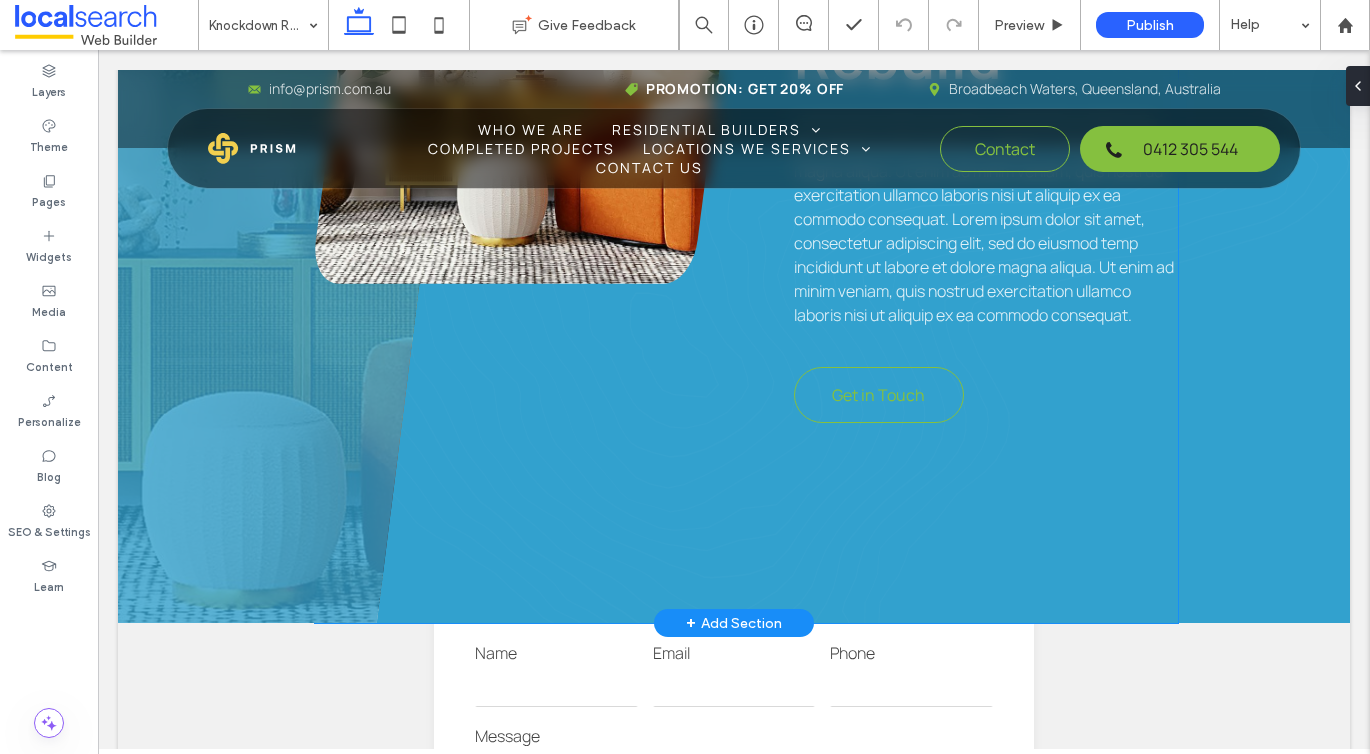 click on "Lorem ipsum dolor sit amet, consectetur adipiscing elit, sed do eiusmod temp incididunt ut labore et dolore magna aliqua. Ut enim ad minim veniam, quis nostrud exercitation ullamco laboris nisi ut aliquip ex ea commodo consequat. Lorem ipsum dolor sit amet, consectetur adipiscing elit, sed do eiusmod temp incididunt ut labore et dolore magna aliqua. Ut enim ad minim veniam, quis nostrud exercitation ullamco laboris nisi ut aliquip ex ea commodo consequat." at bounding box center (985, 219) 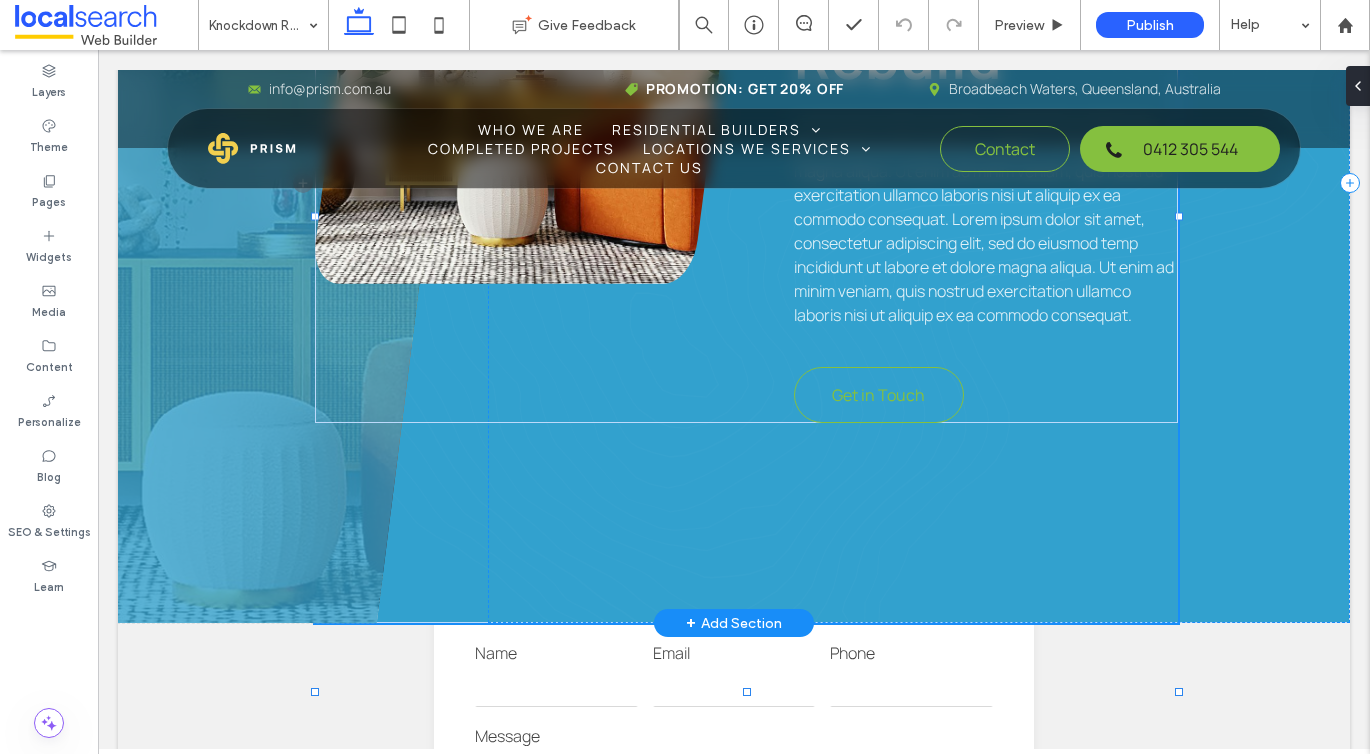 click on "Lorem ipsum dolor sit amet, consectetur adipiscing elit, sed do eiusmod temp incididunt ut labore et dolore magna aliqua. Ut enim ad minim veniam, quis nostrud exercitation ullamco laboris nisi ut aliquip ex ea commodo consequat. Lorem ipsum dolor sit amet, consectetur adipiscing elit, sed do eiusmod temp incididunt ut labore et dolore magna aliqua. Ut enim ad minim veniam, quis nostrud exercitation ullamco laboris nisi ut aliquip ex ea commodo consequat." at bounding box center [985, 219] 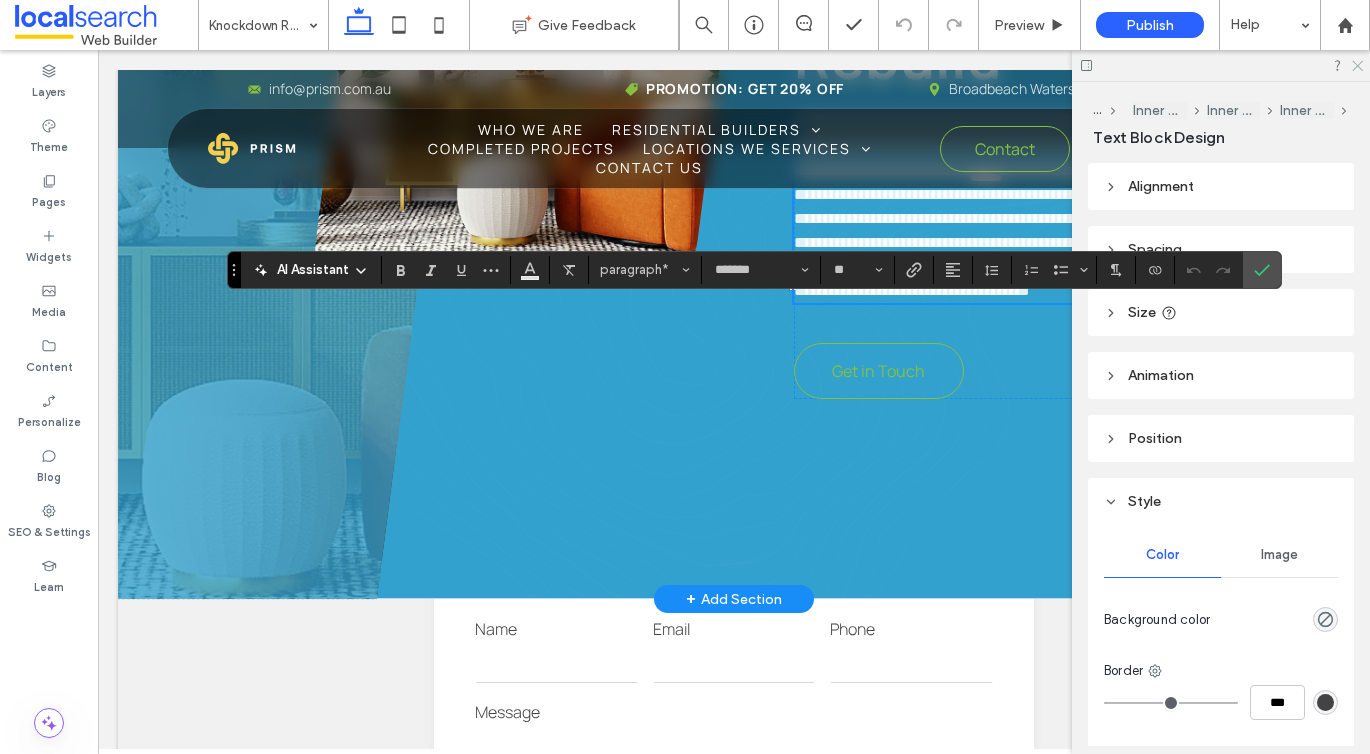 click 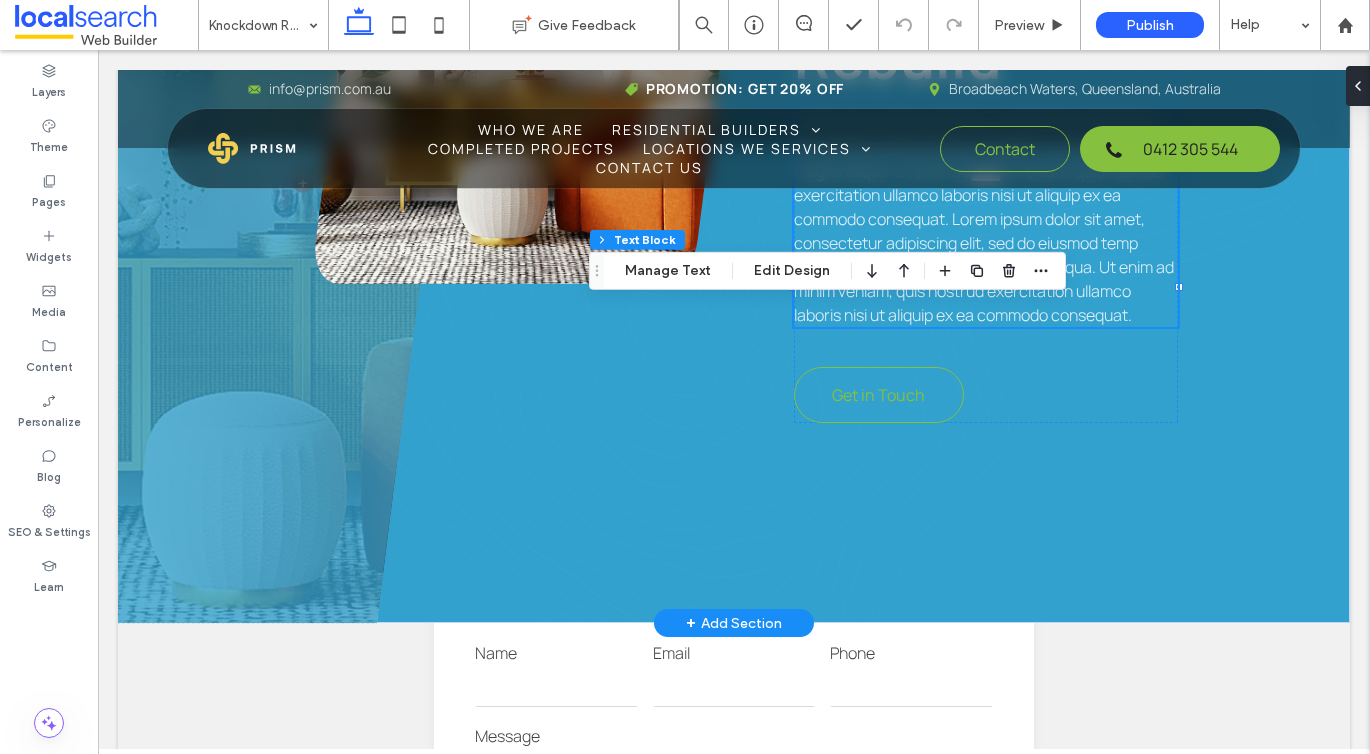 click on "Lorem ipsum dolor sit amet, consectetur adipiscing elit, sed do eiusmod temp incididunt ut labore et dolore magna aliqua. Ut enim ad minim veniam, quis nostrud exercitation ullamco laboris nisi ut aliquip ex ea commodo consequat. Lorem ipsum dolor sit amet, consectetur adipiscing elit, sed do eiusmod temp incididunt ut labore et dolore magna aliqua. Ut enim ad minim veniam, quis nostrud exercitation ullamco laboris nisi ut aliquip ex ea commodo consequat." at bounding box center [985, 219] 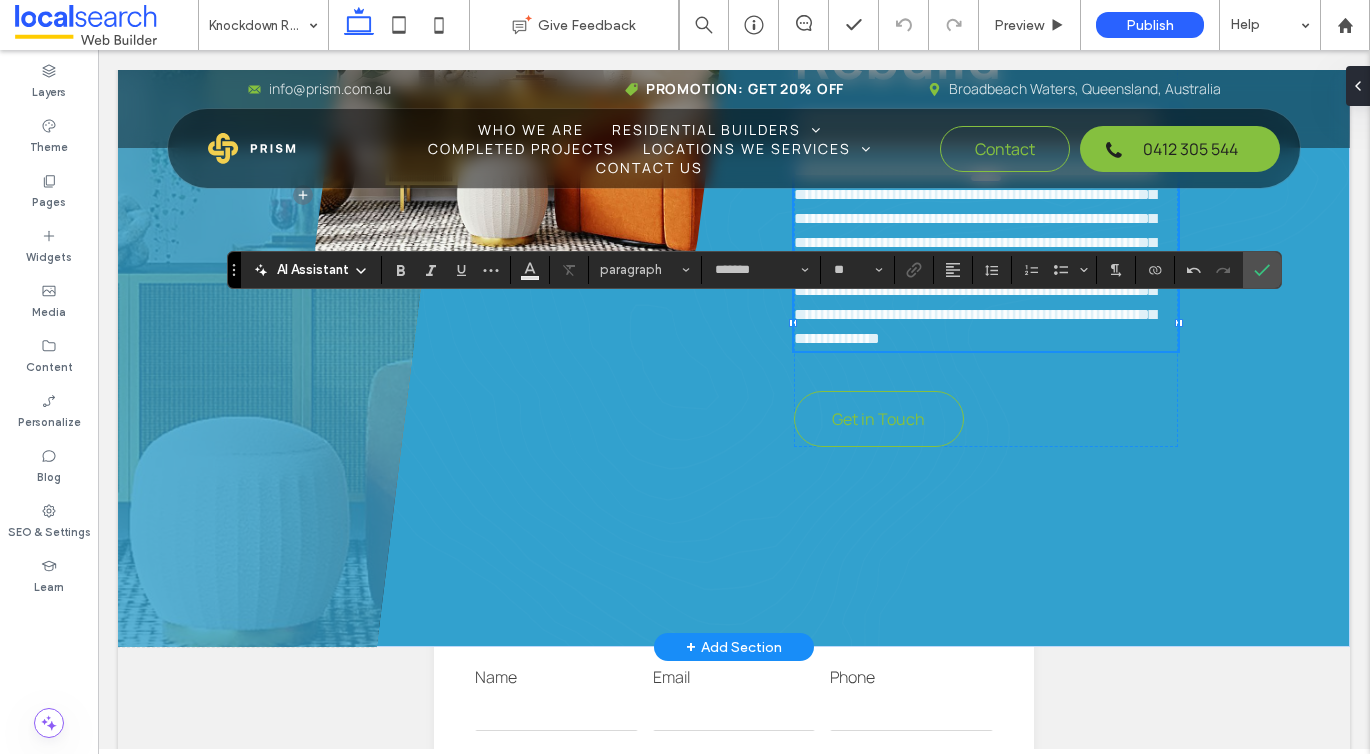 click on "**********" at bounding box center (975, 230) 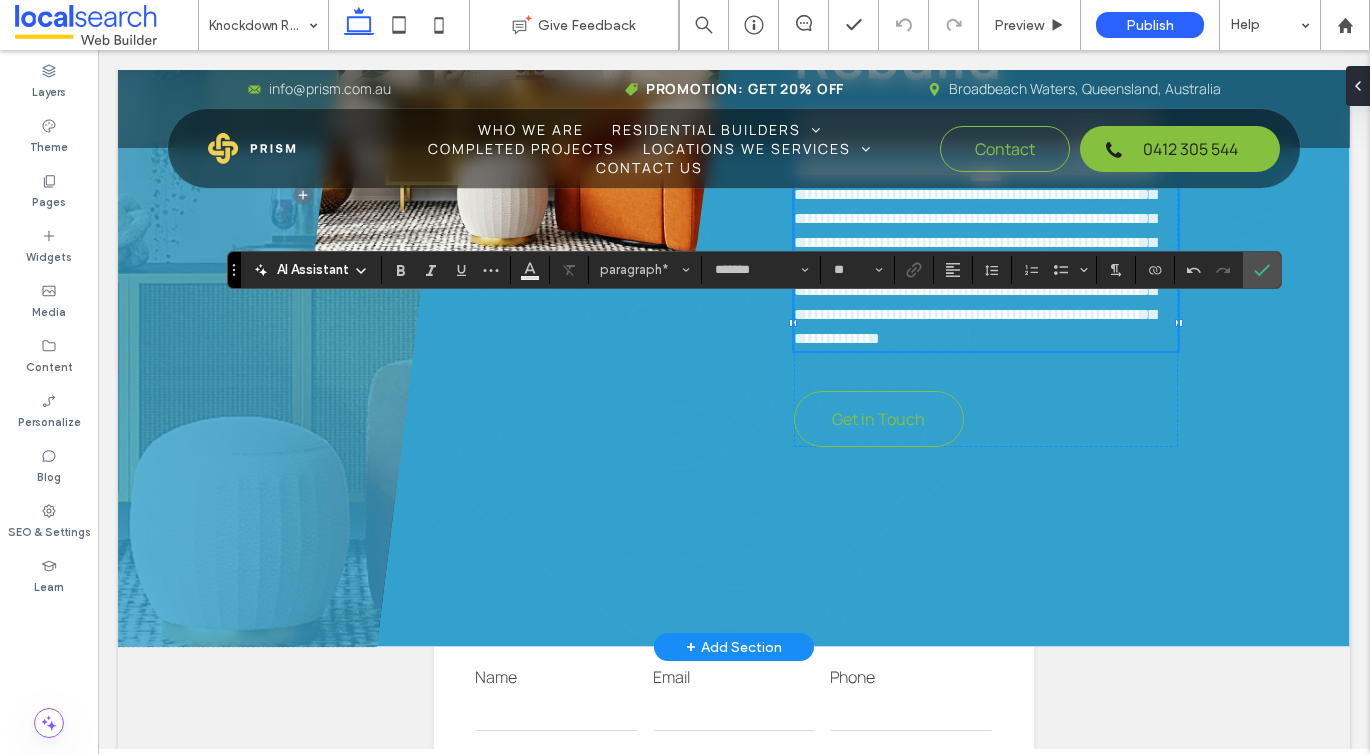 click on "**********" at bounding box center (975, 230) 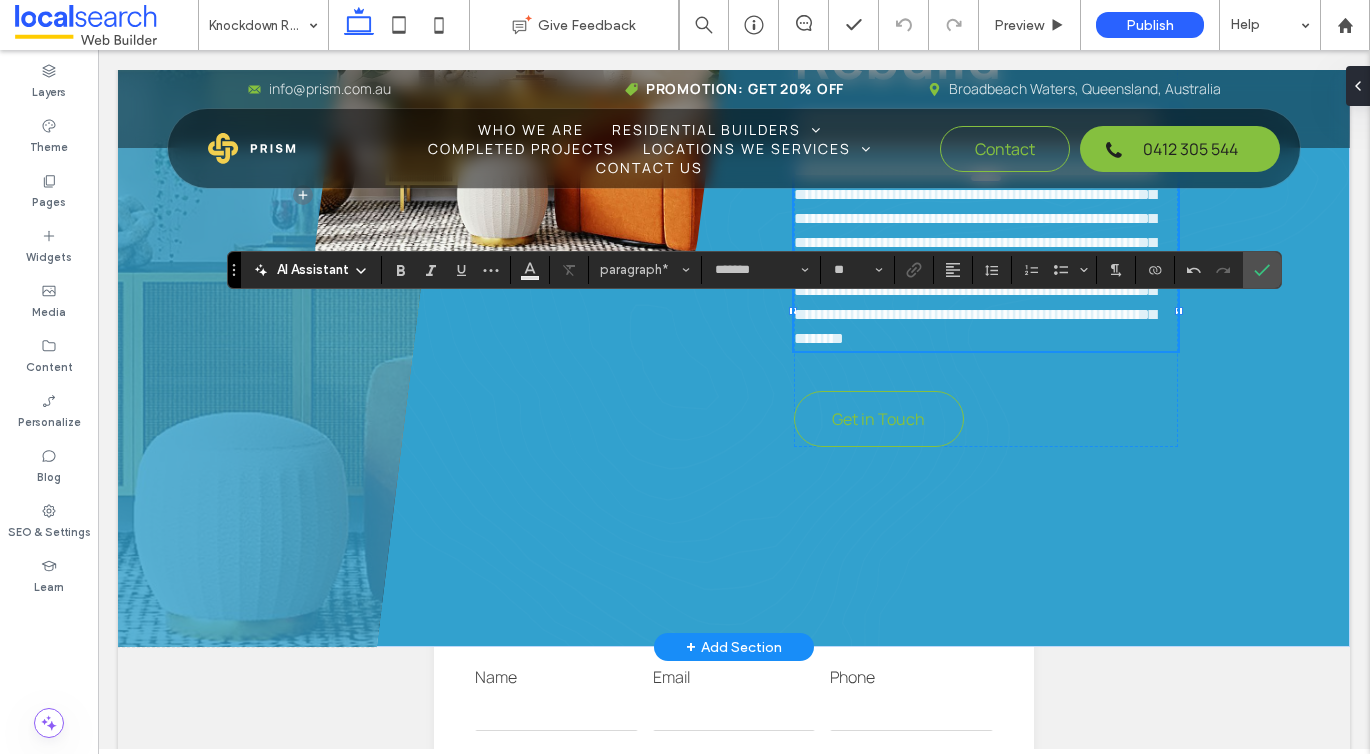 type 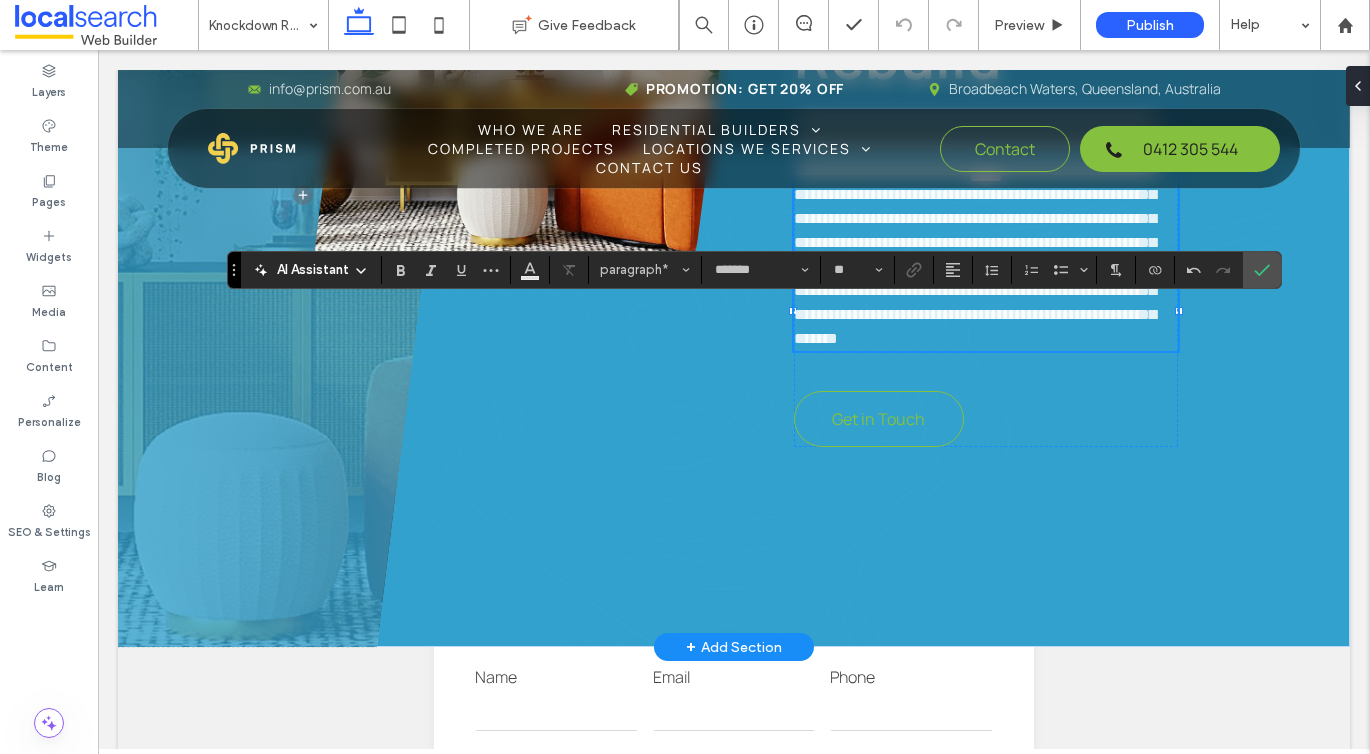 click on "**********" at bounding box center [975, 230] 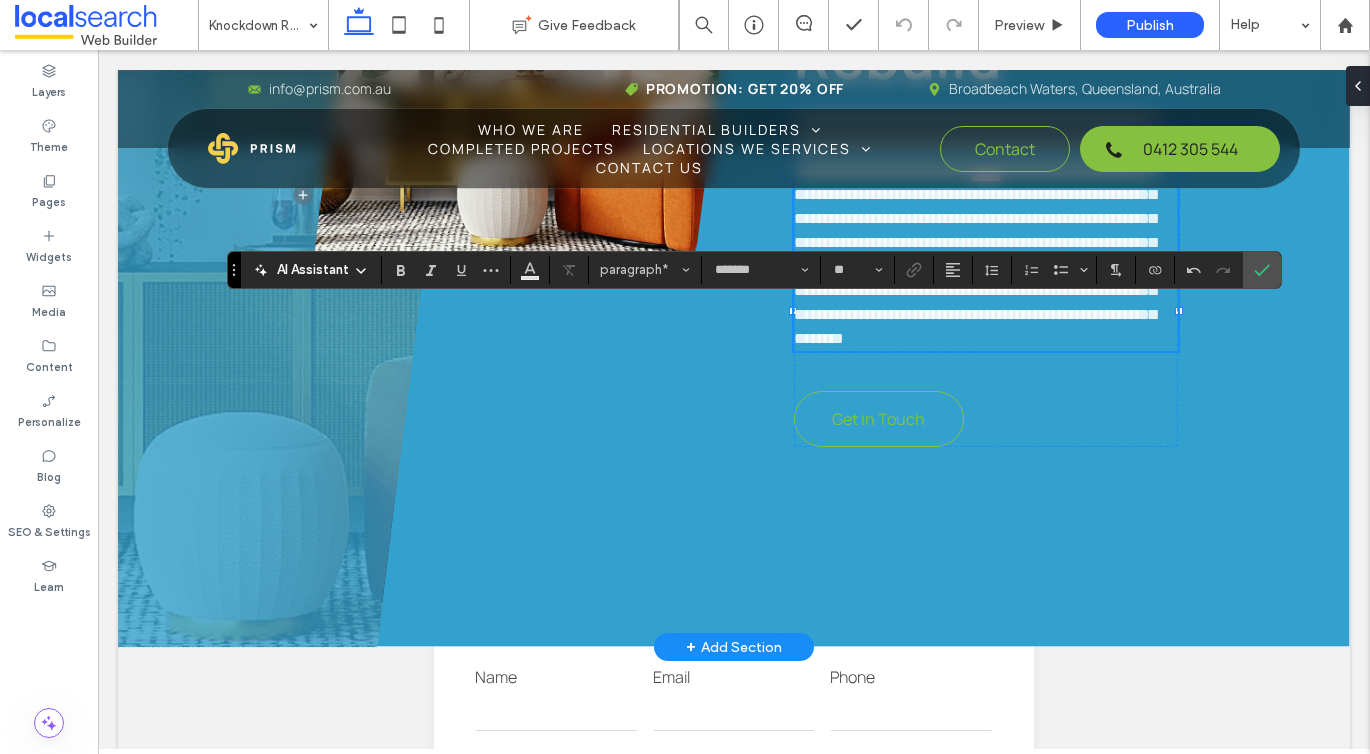 click on "**********" at bounding box center (975, 230) 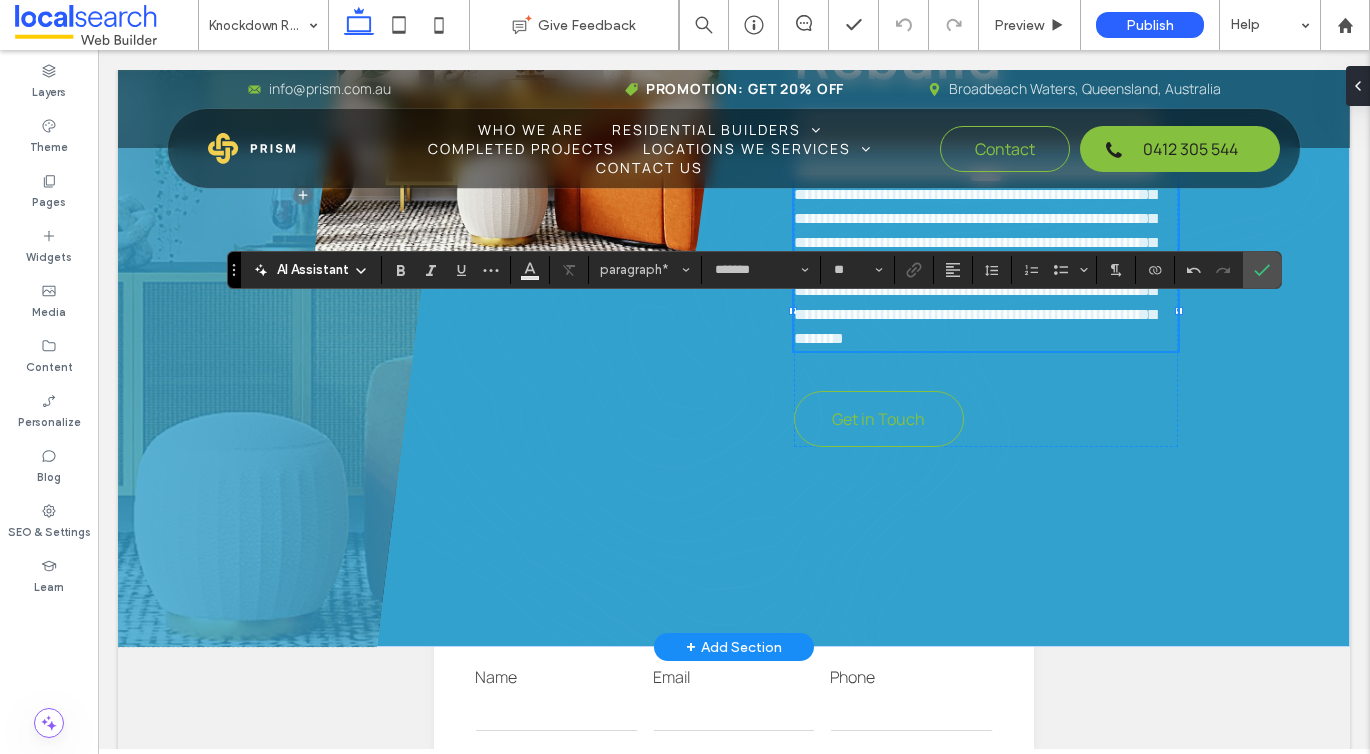 click on "**********" at bounding box center (975, 230) 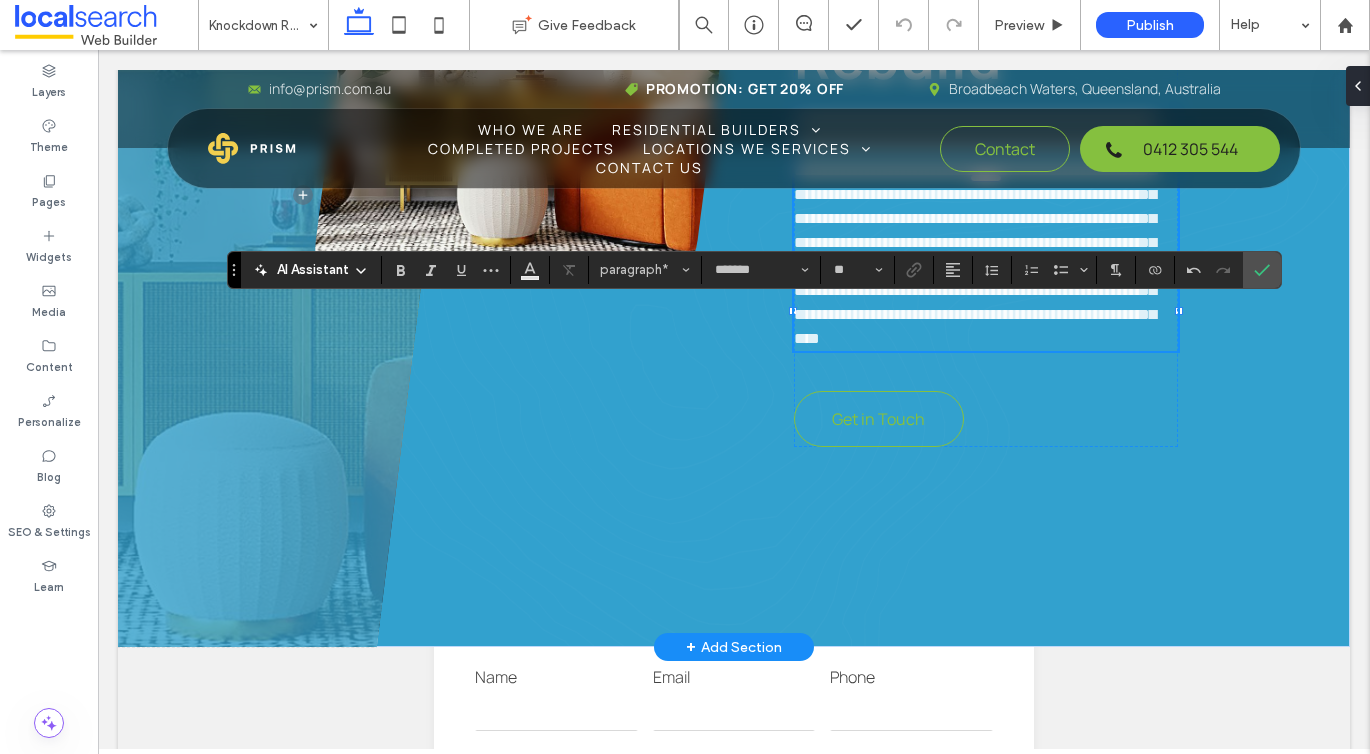 click on "**********" at bounding box center (975, 230) 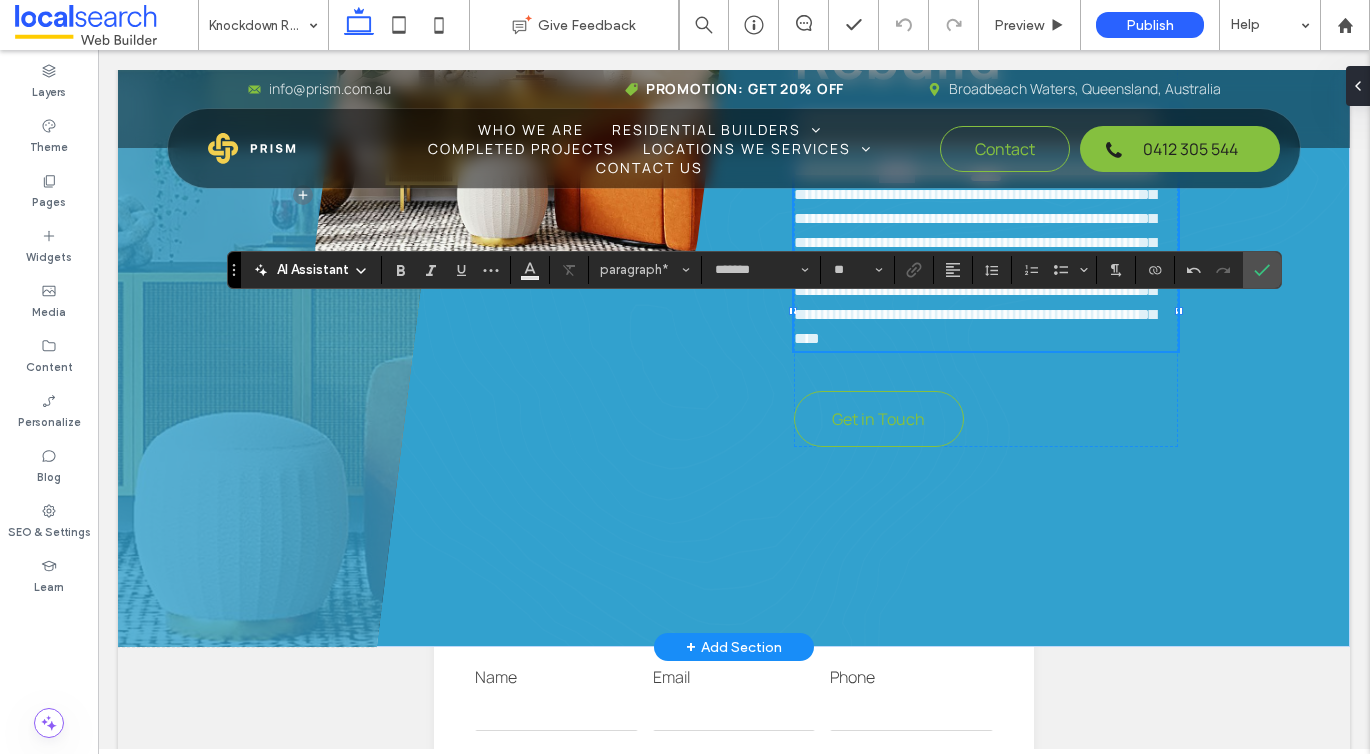 click on "**********" at bounding box center (975, 230) 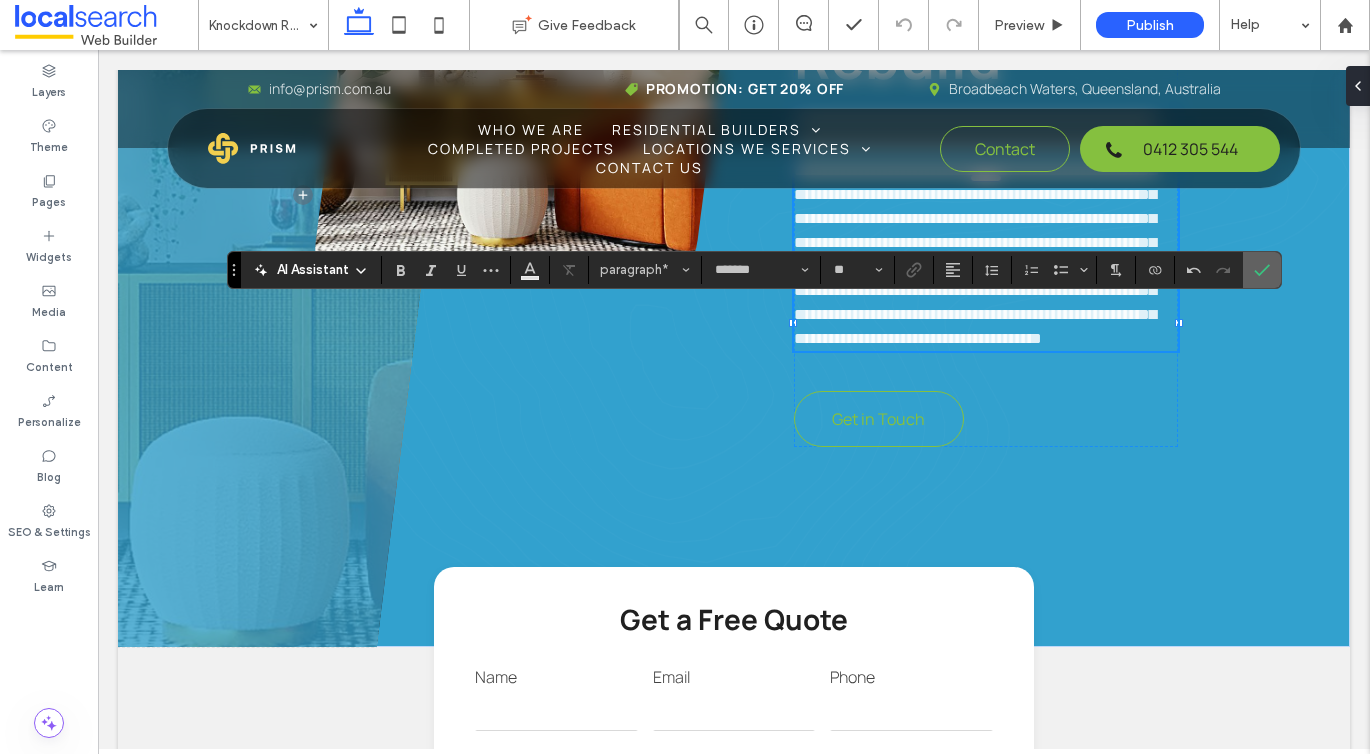 click at bounding box center (1262, 270) 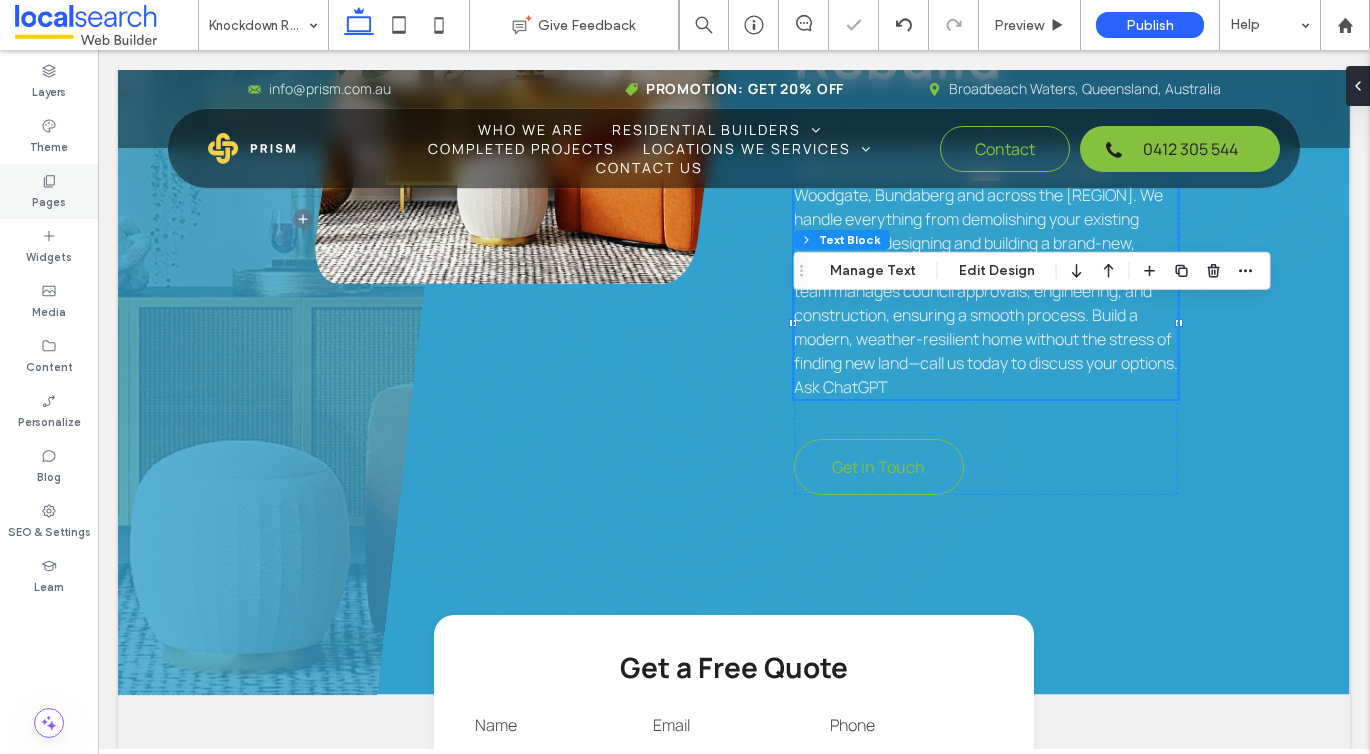 click on "Pages" at bounding box center (49, 200) 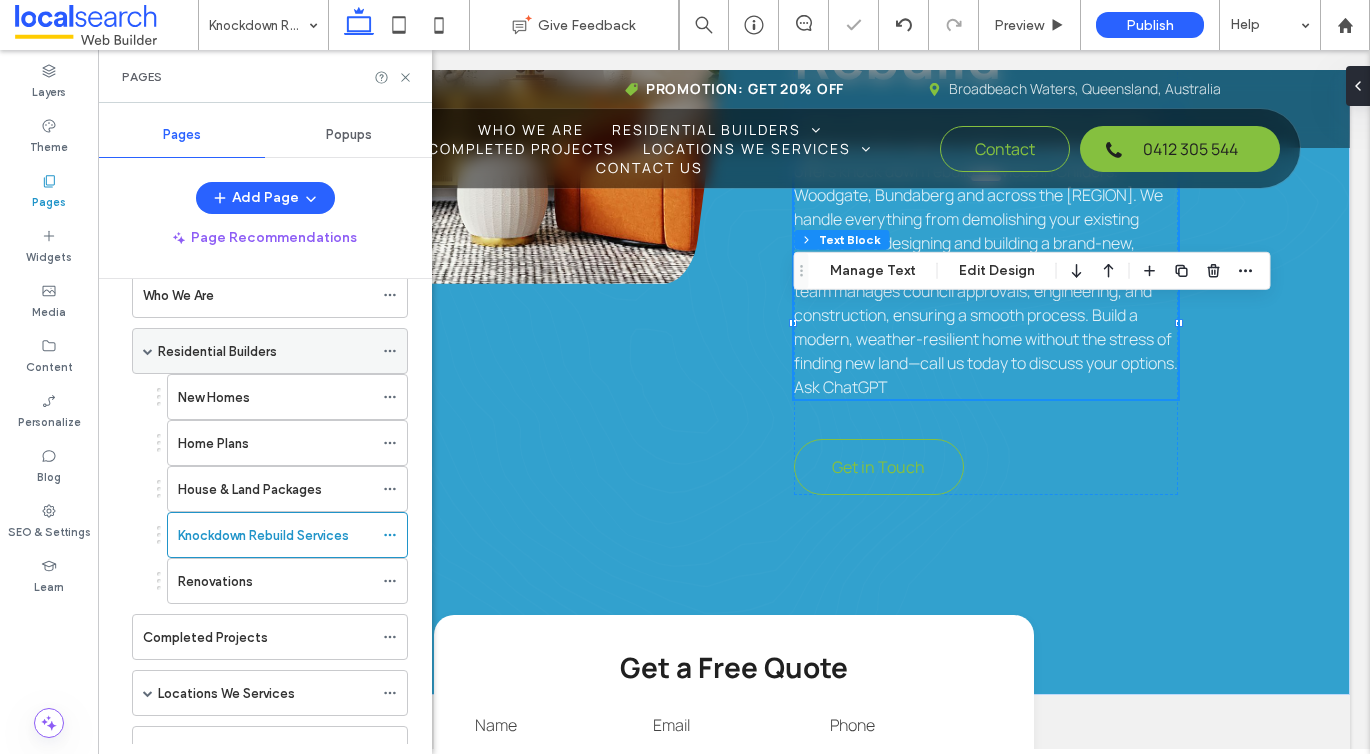 scroll, scrollTop: 175, scrollLeft: 0, axis: vertical 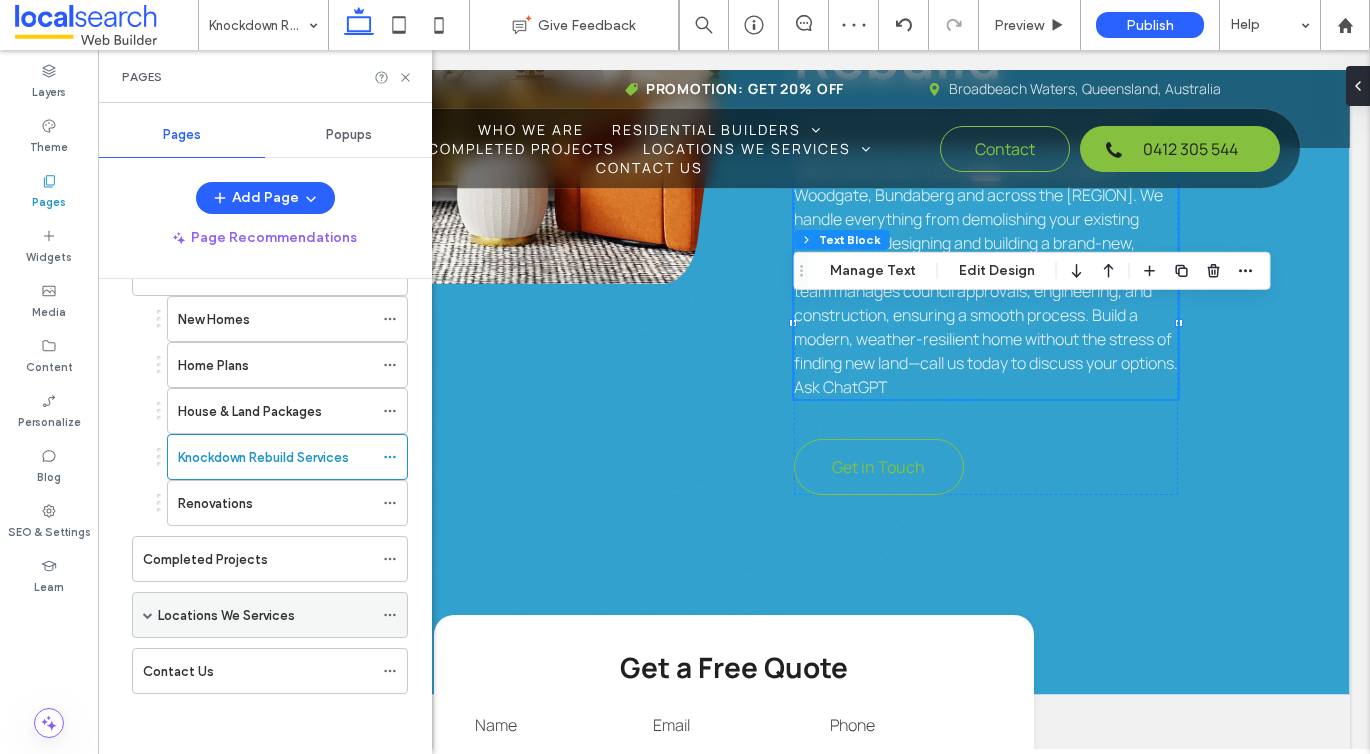 click at bounding box center (148, 615) 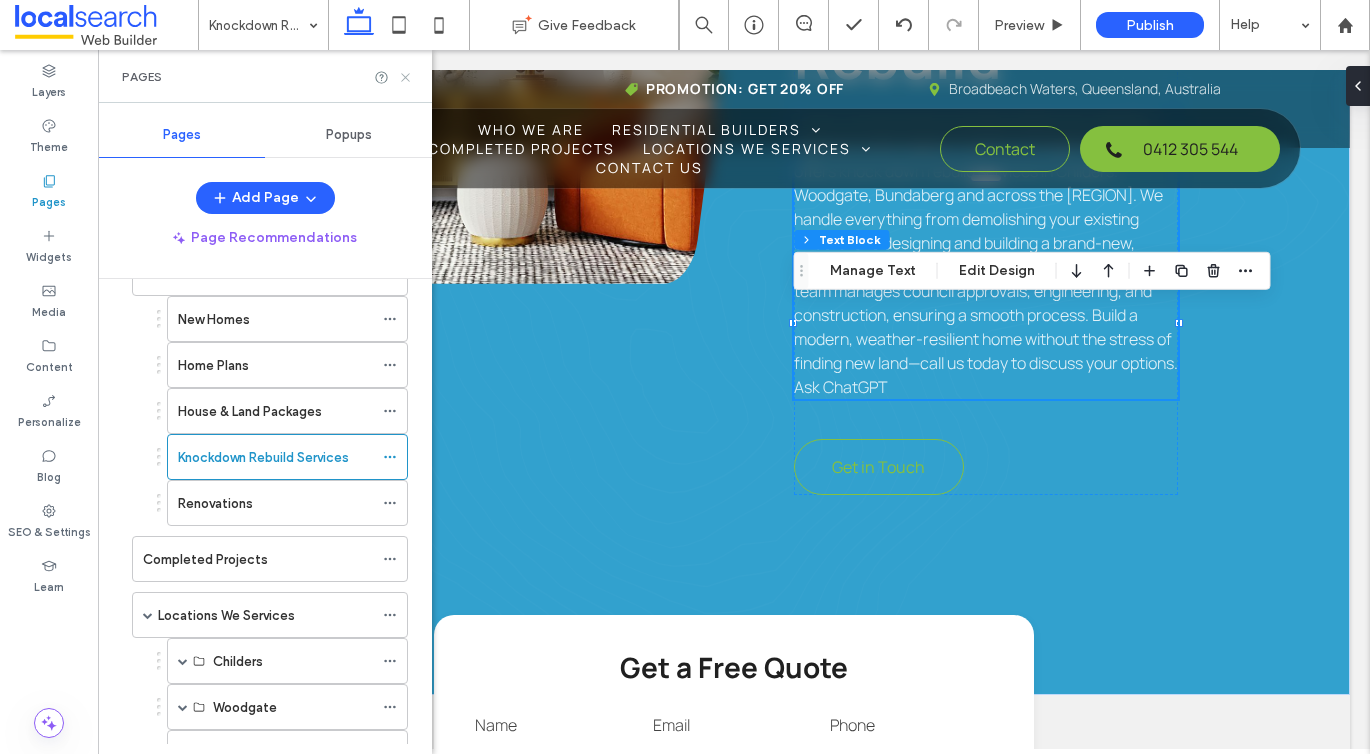 click 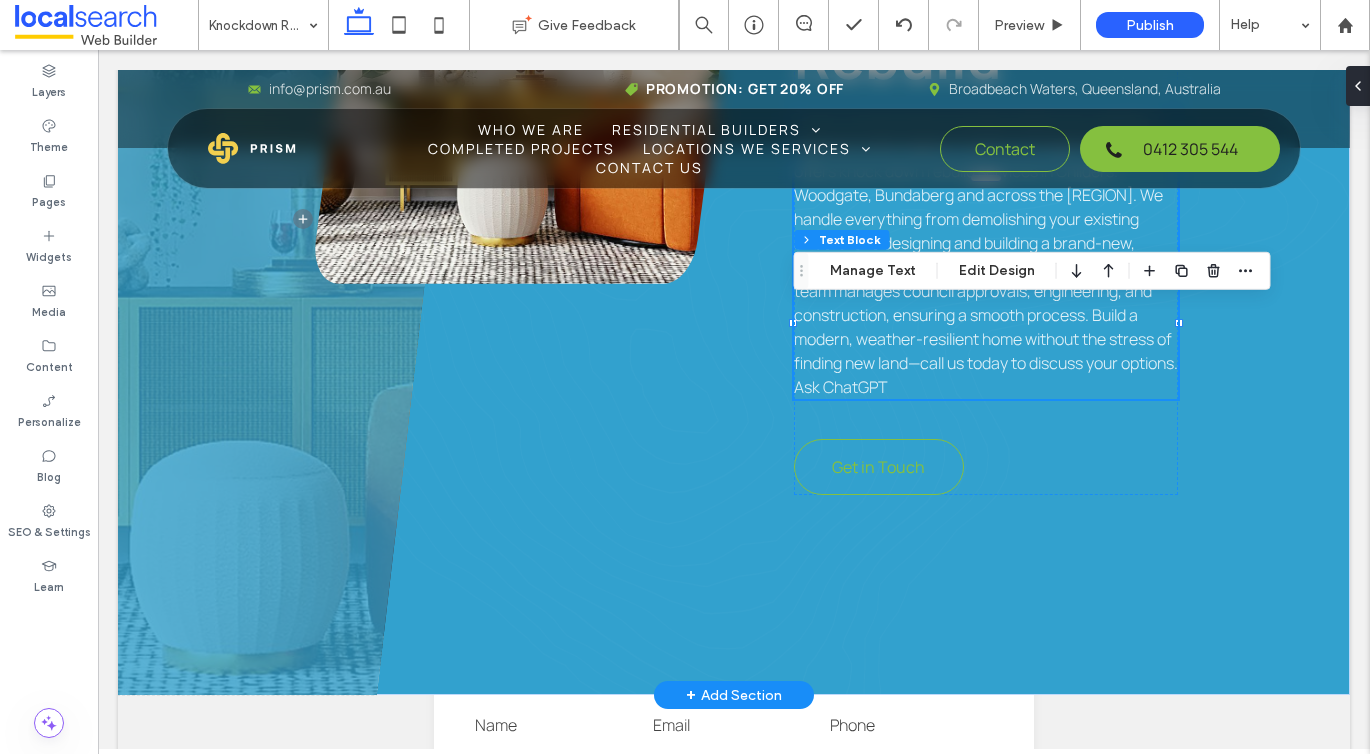 click on "If your current home no longer meets your needs or requires costly repairs, Country to Coast Homes offers knock down rebuild services in Childers. Woodgate, Bundaberg and across the [REGION]. We handle everything from demolishing your existing structure to designing and building a brand-new, custom home tailored to your lifestyle and budget. Our team manages council approvals, engineering, and construction, ensuring a smooth process. Build a modern, weather-resilient home without the stress of finding new land—call us today to discuss your options. Ask ChatGPT" at bounding box center [986, 255] 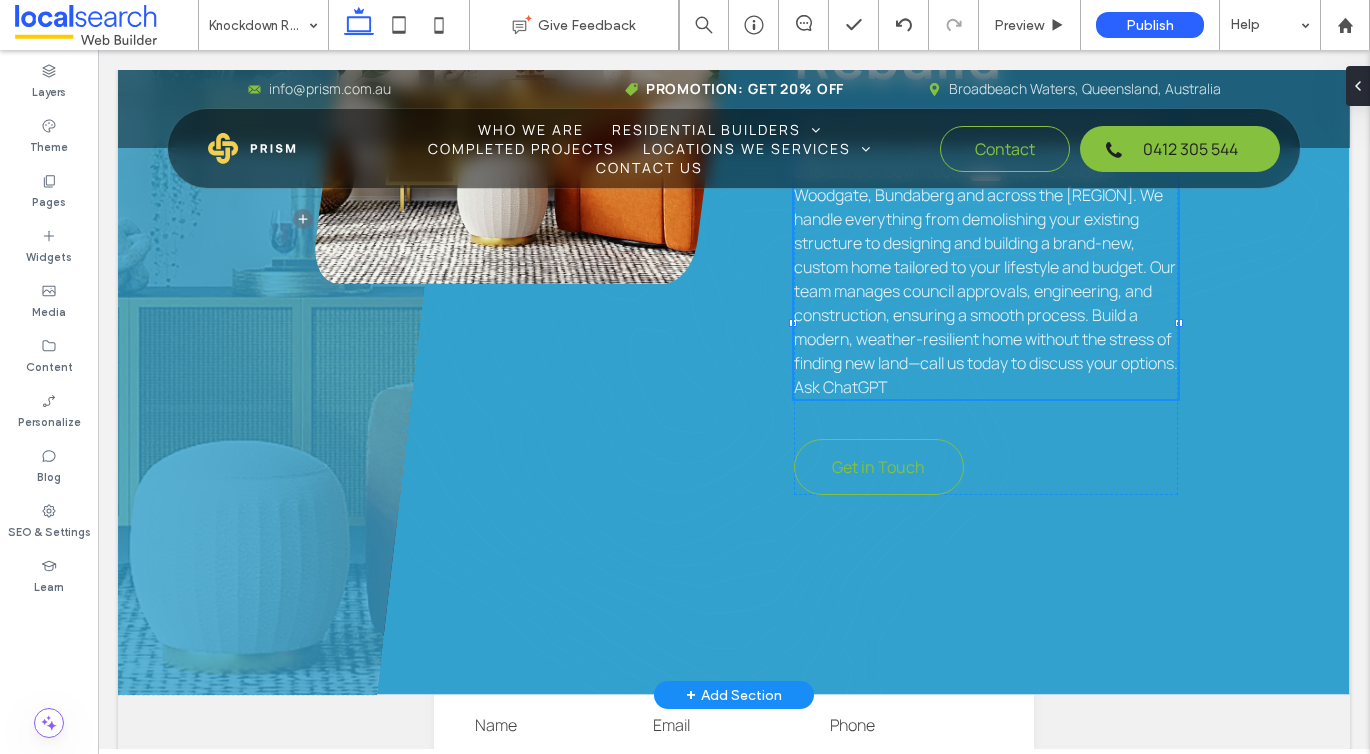type on "*******" 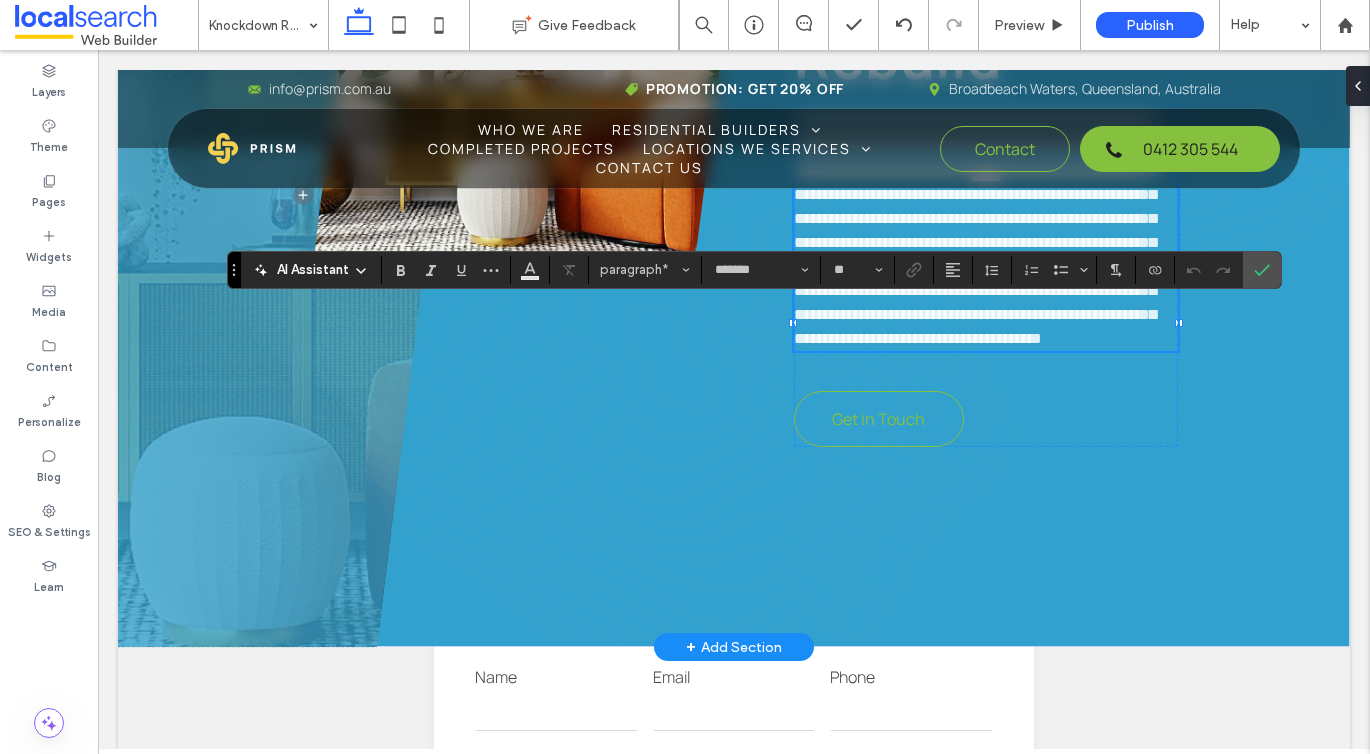 click on "**********" at bounding box center [975, 230] 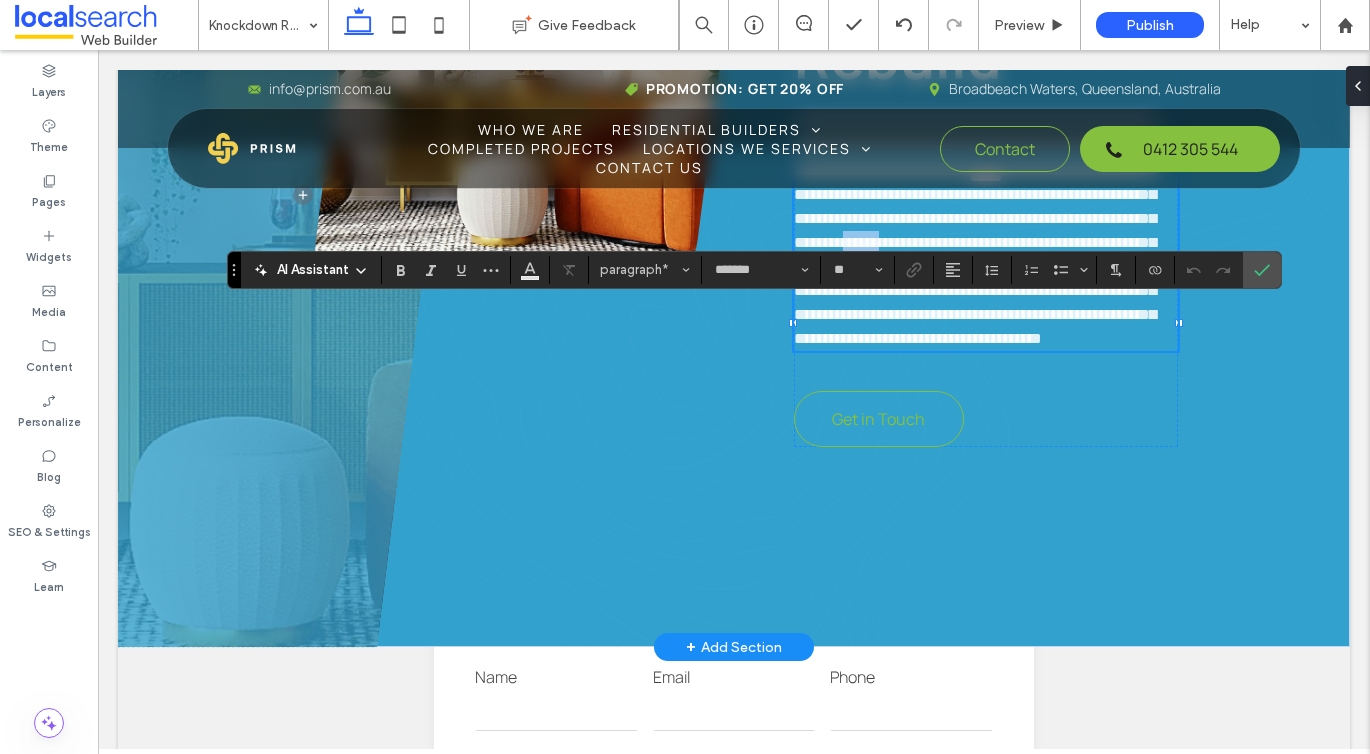 click on "**********" at bounding box center (975, 230) 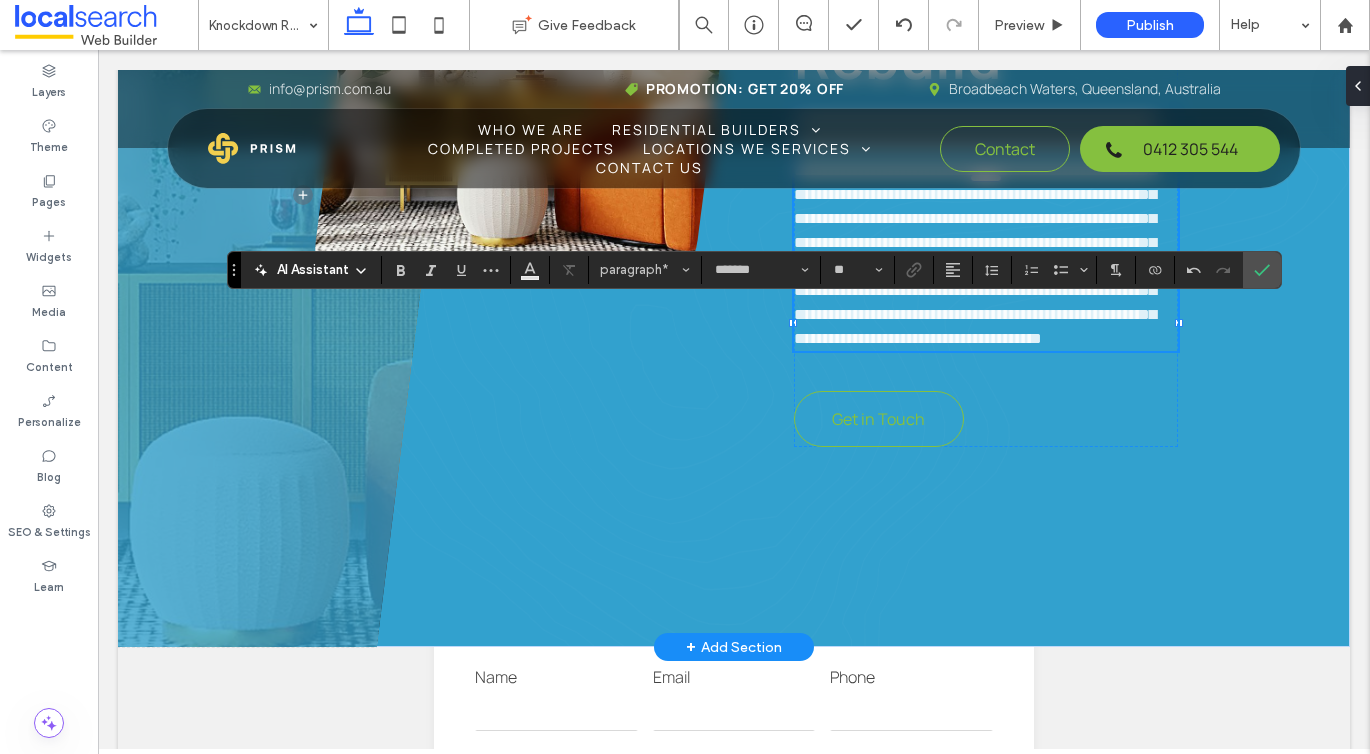 type 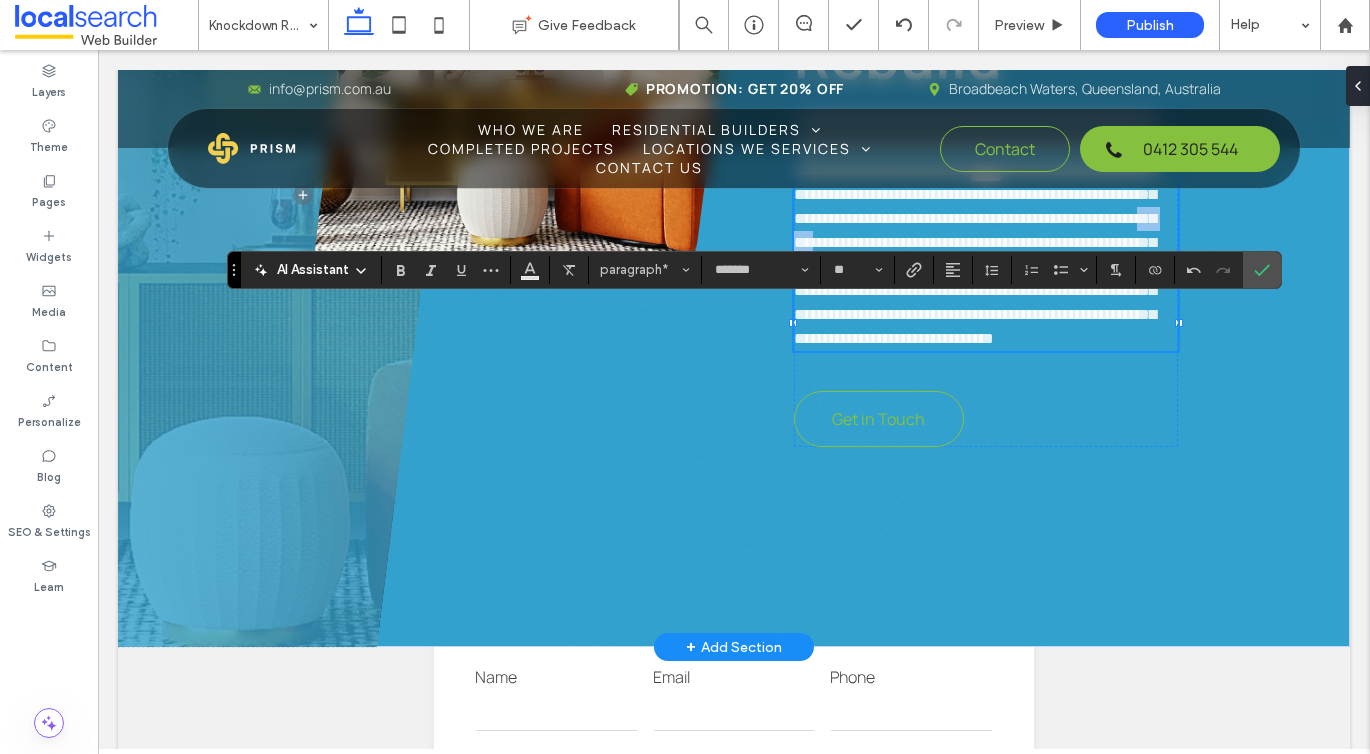 drag, startPoint x: 914, startPoint y: 461, endPoint x: 867, endPoint y: 462, distance: 47.010635 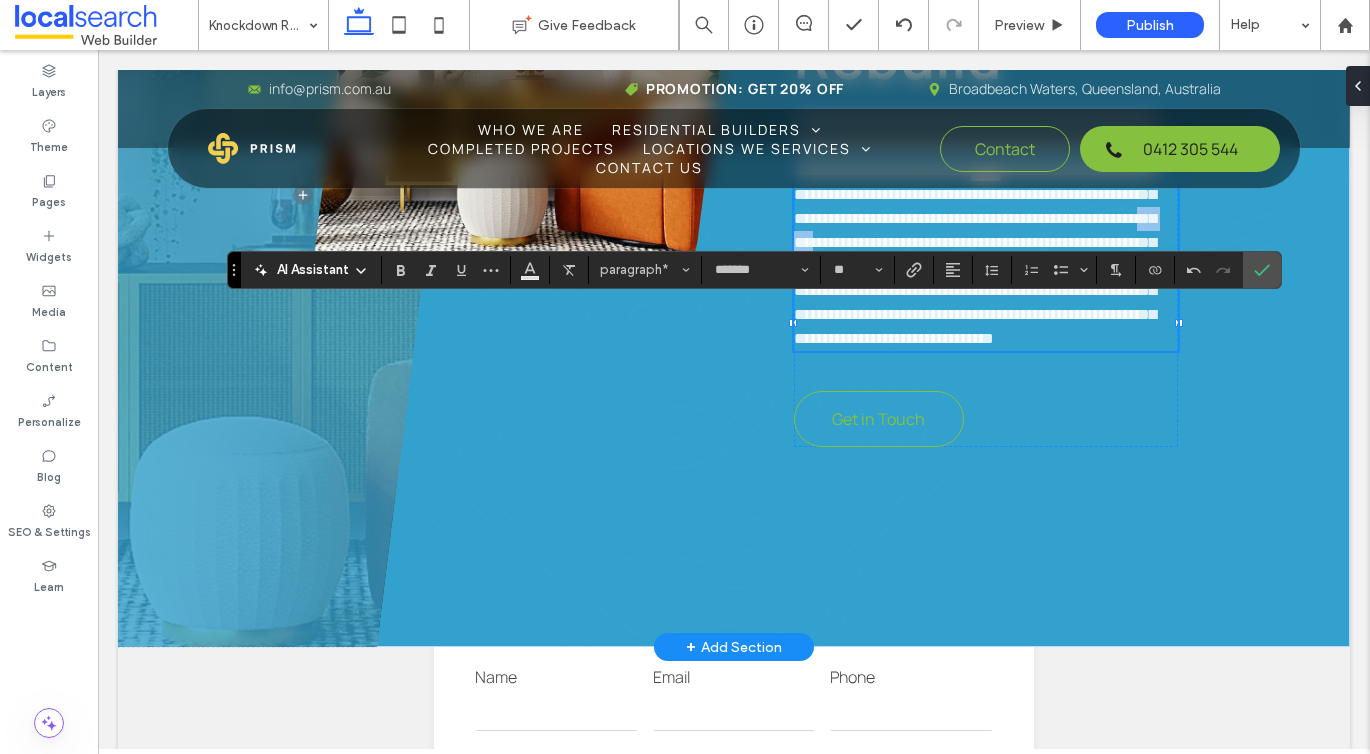 click on "**********" at bounding box center (975, 230) 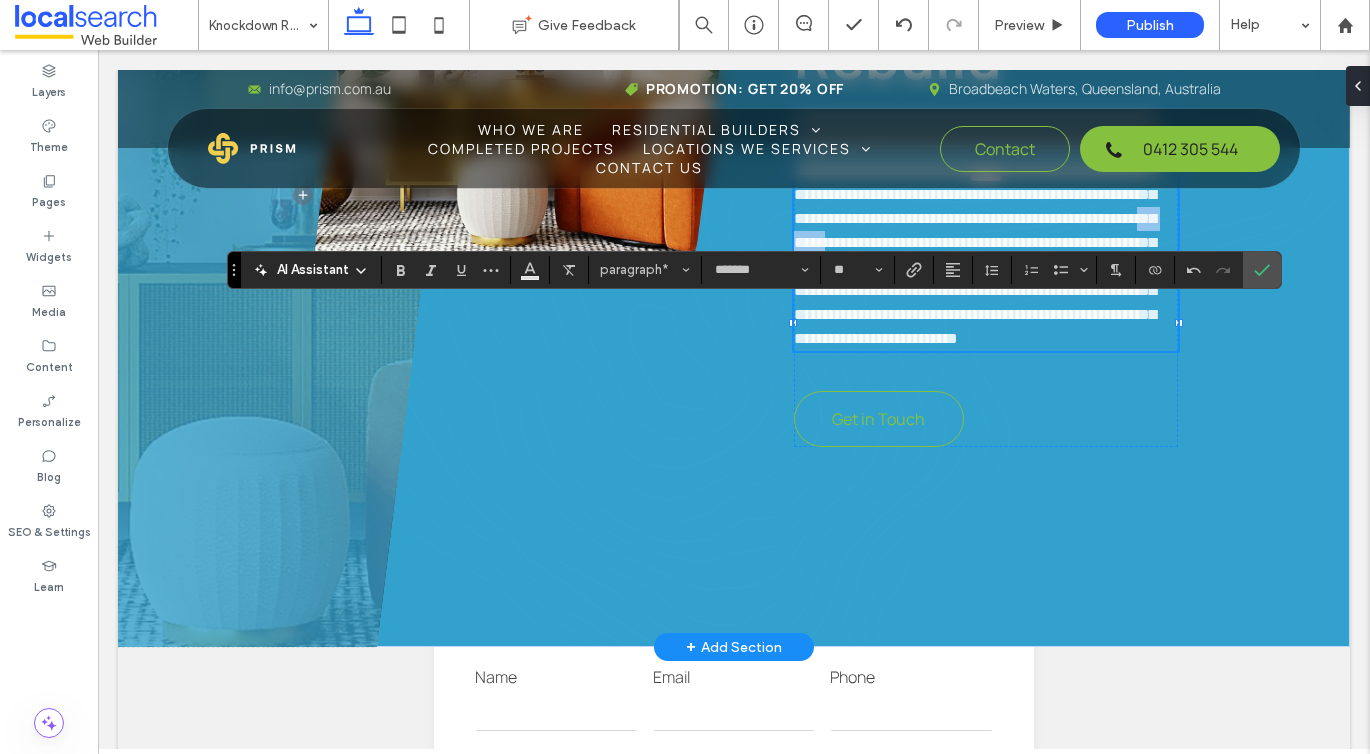 drag, startPoint x: 940, startPoint y: 462, endPoint x: 868, endPoint y: 462, distance: 72 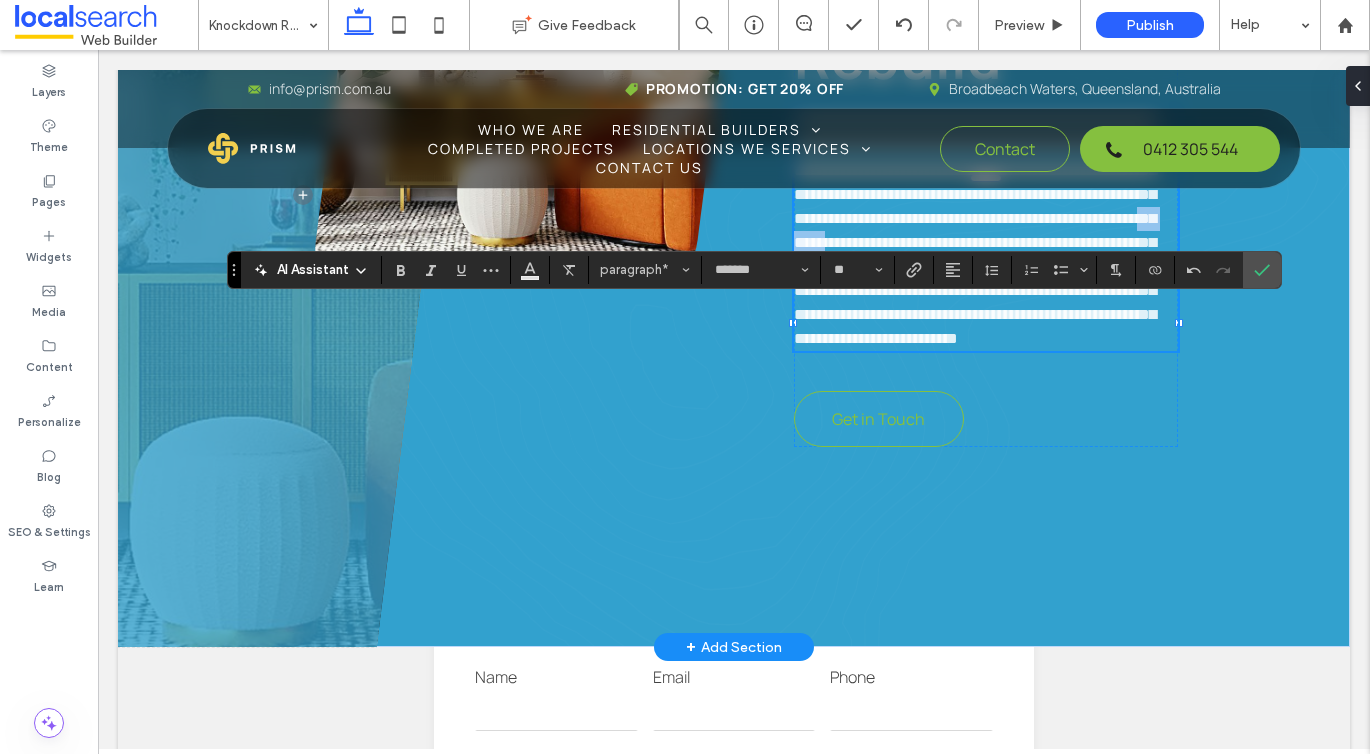 click on "**********" at bounding box center (975, 230) 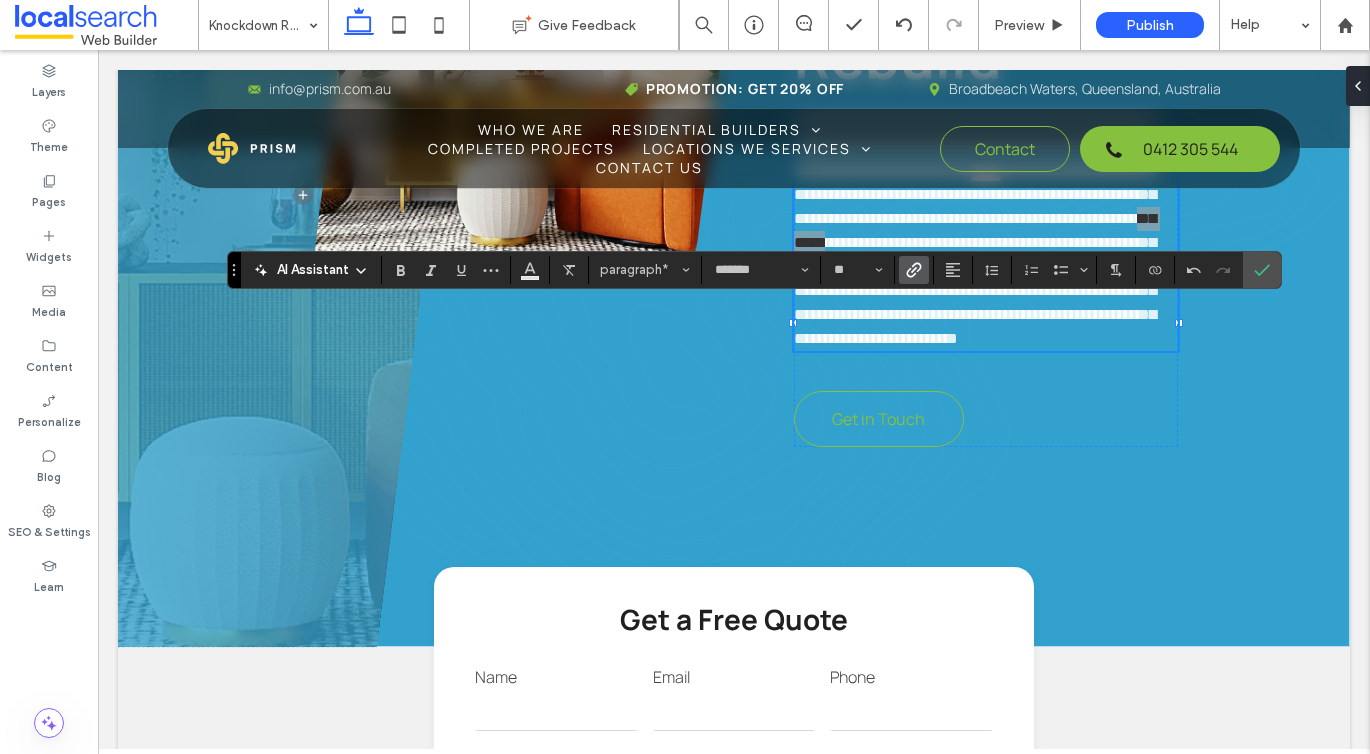 click 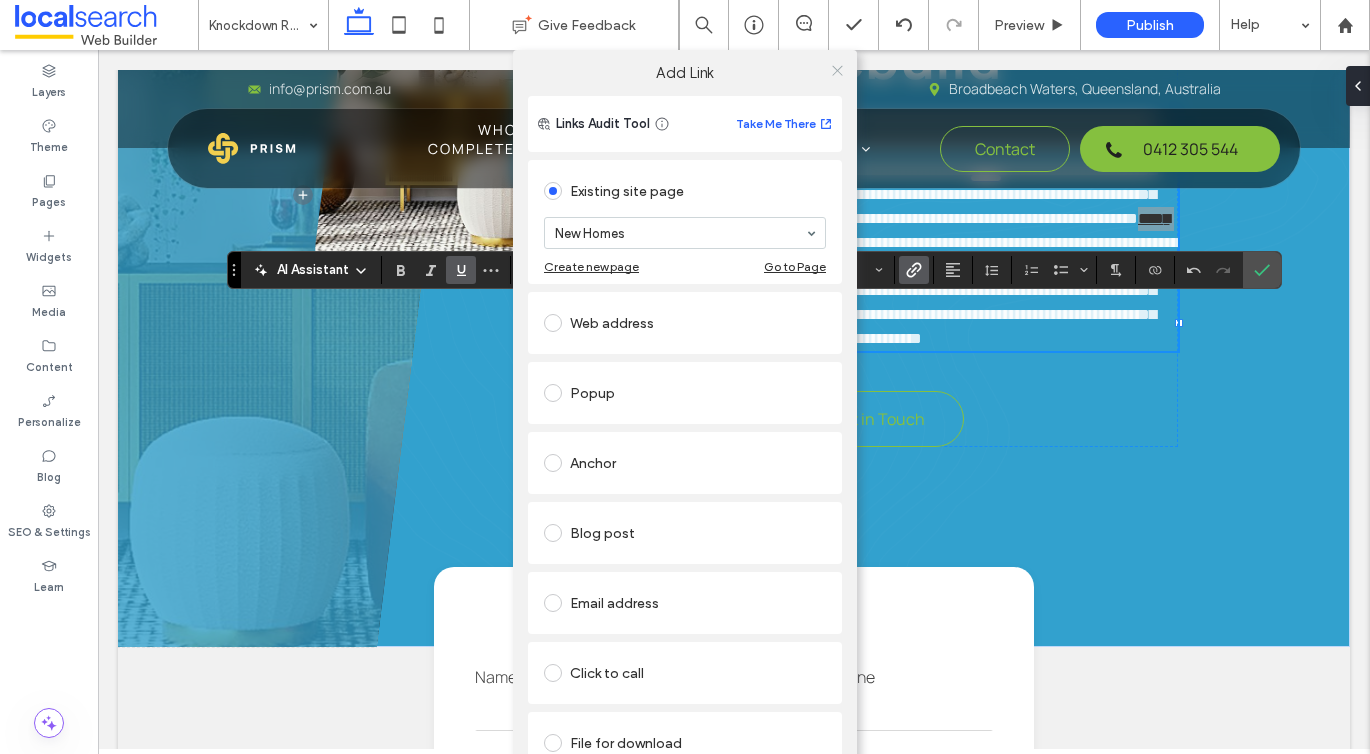 click 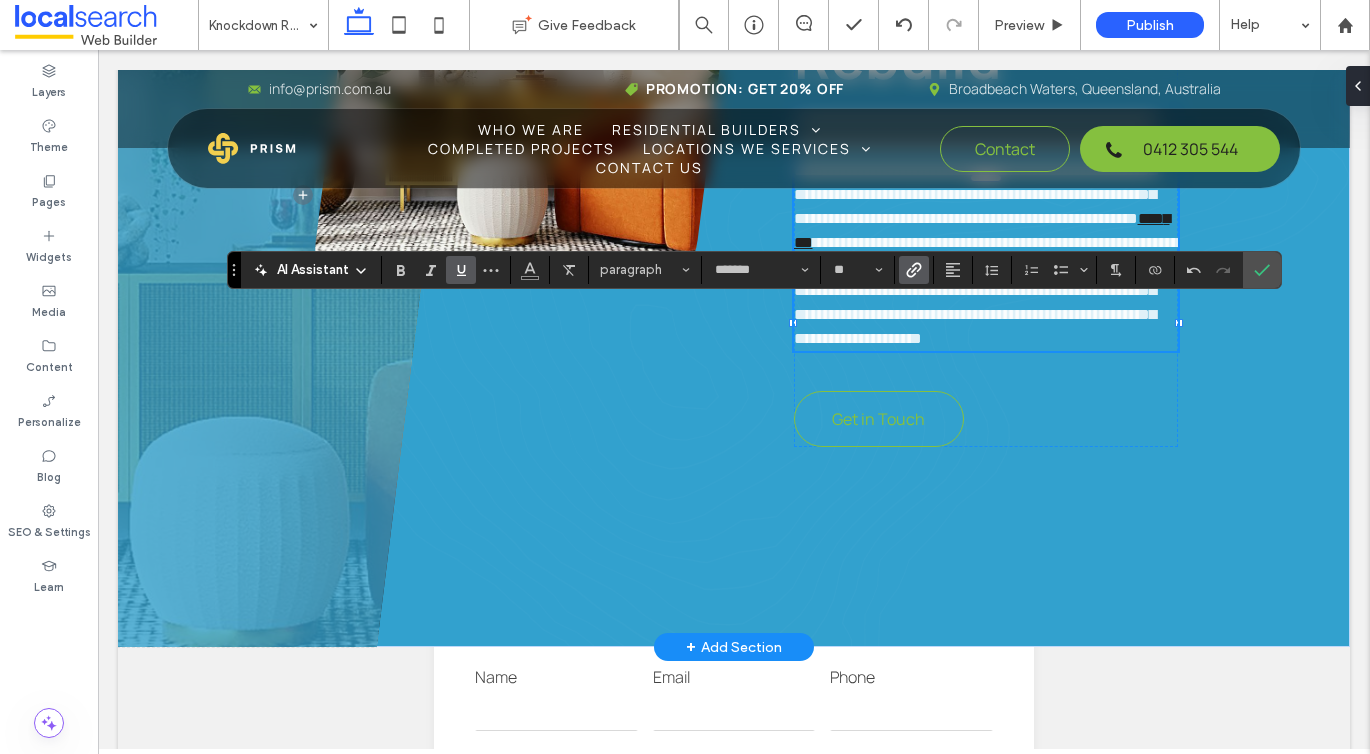 click on "**********" at bounding box center (986, 290) 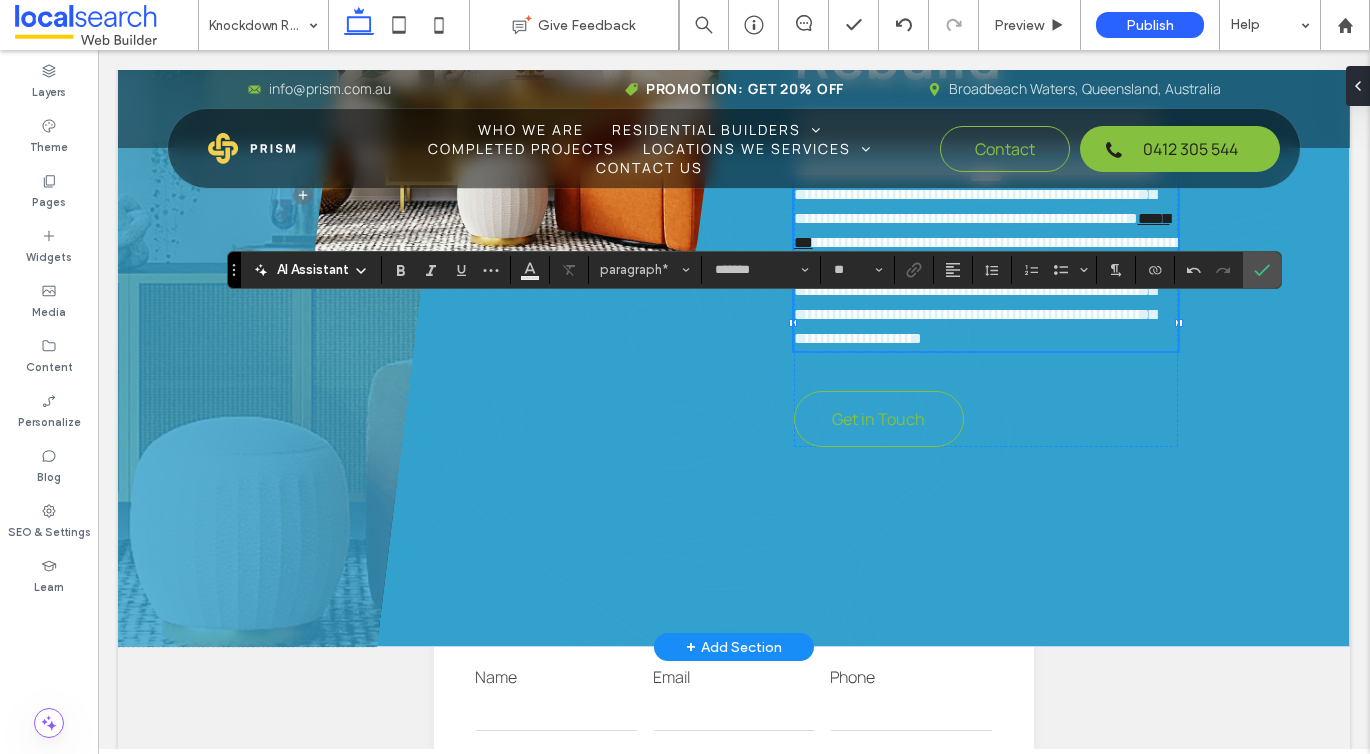 click on "**********" at bounding box center (986, 290) 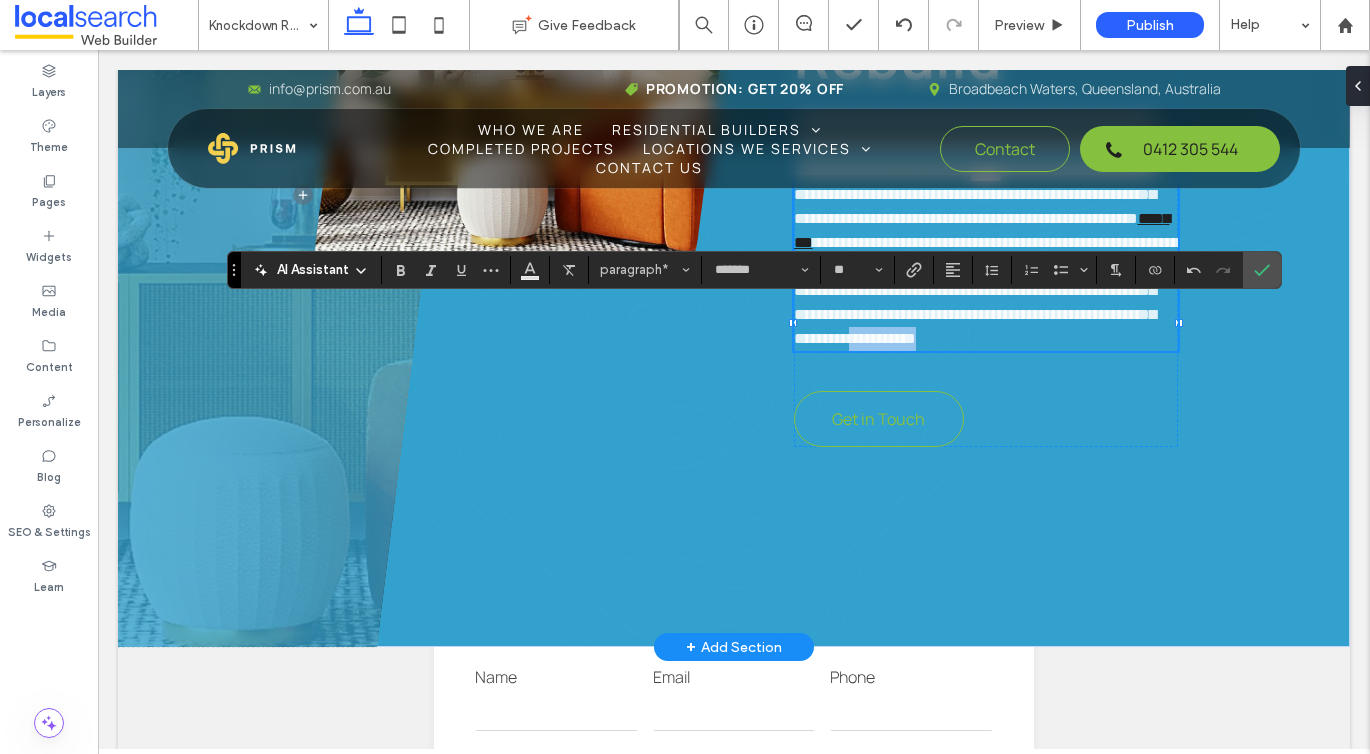 drag, startPoint x: 1088, startPoint y: 577, endPoint x: 970, endPoint y: 575, distance: 118.016945 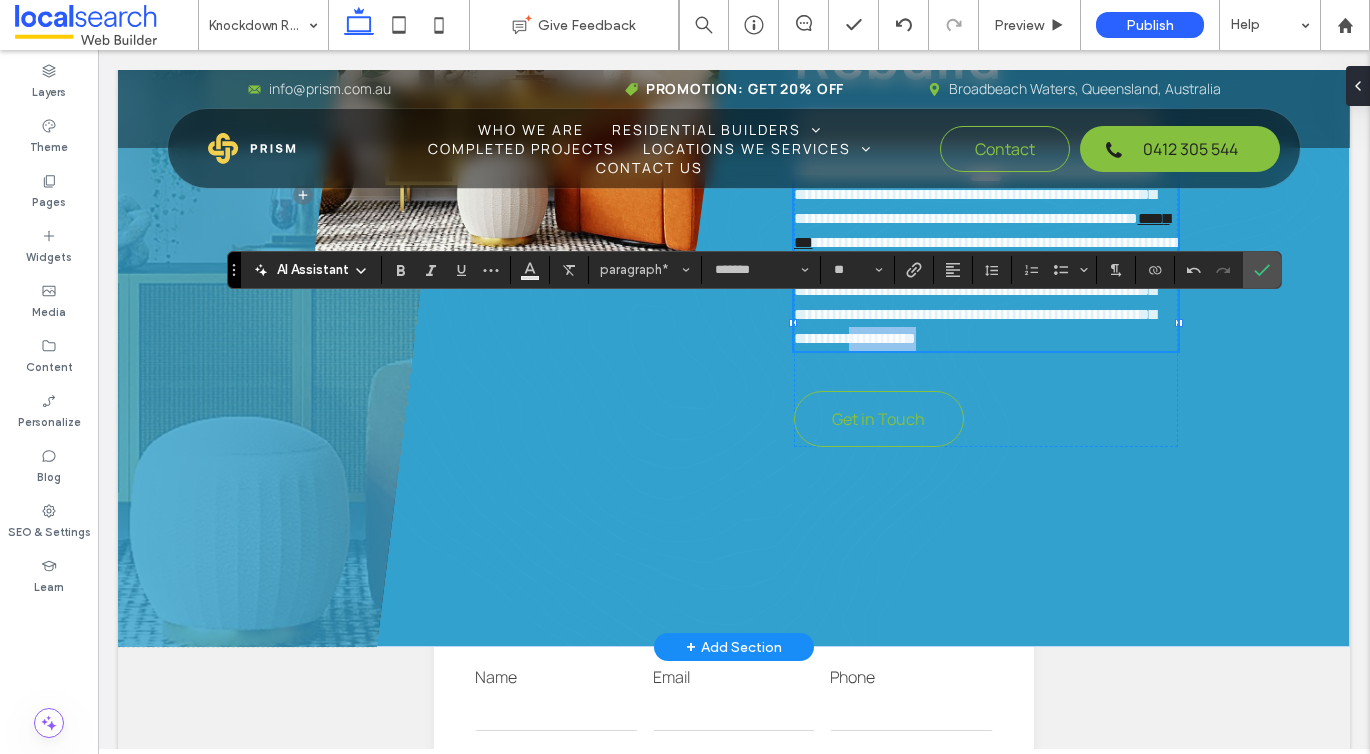 click on "**********" at bounding box center [986, 231] 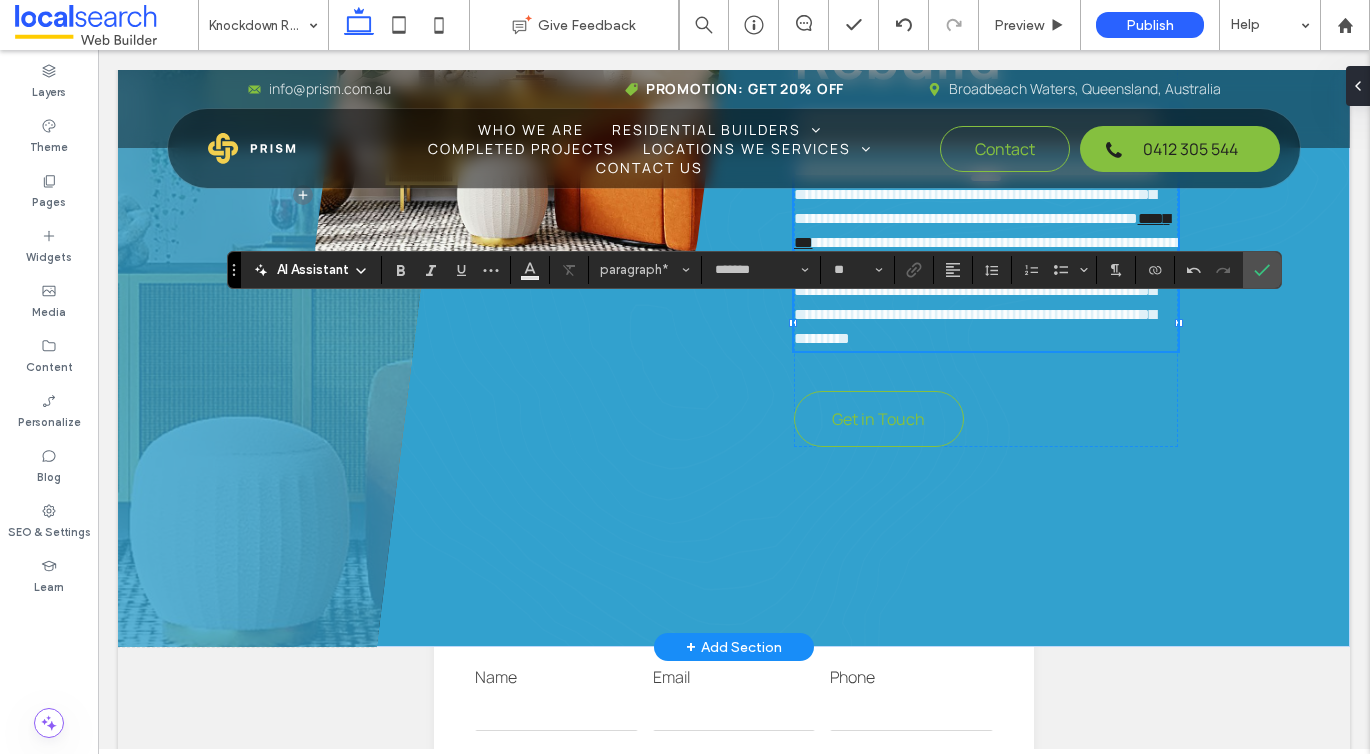 click on "**********" at bounding box center [986, 290] 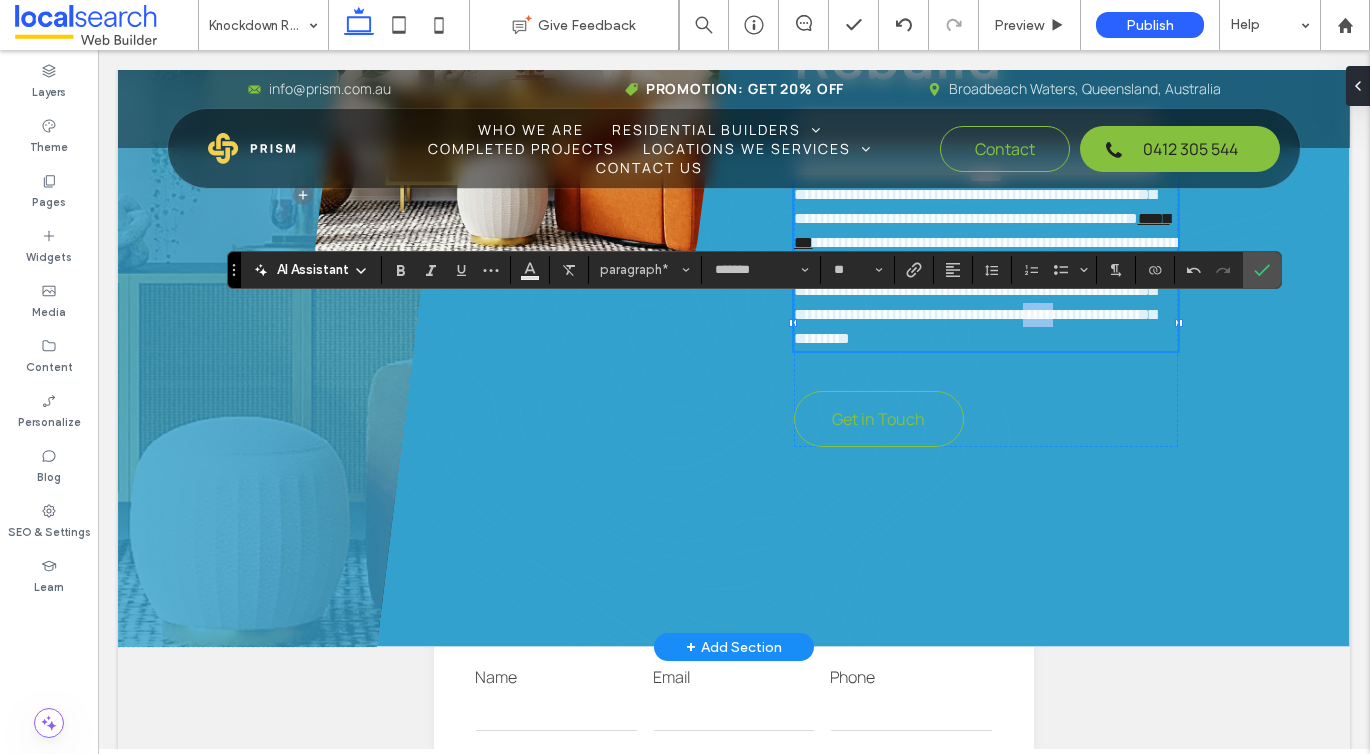 click on "**********" at bounding box center (986, 290) 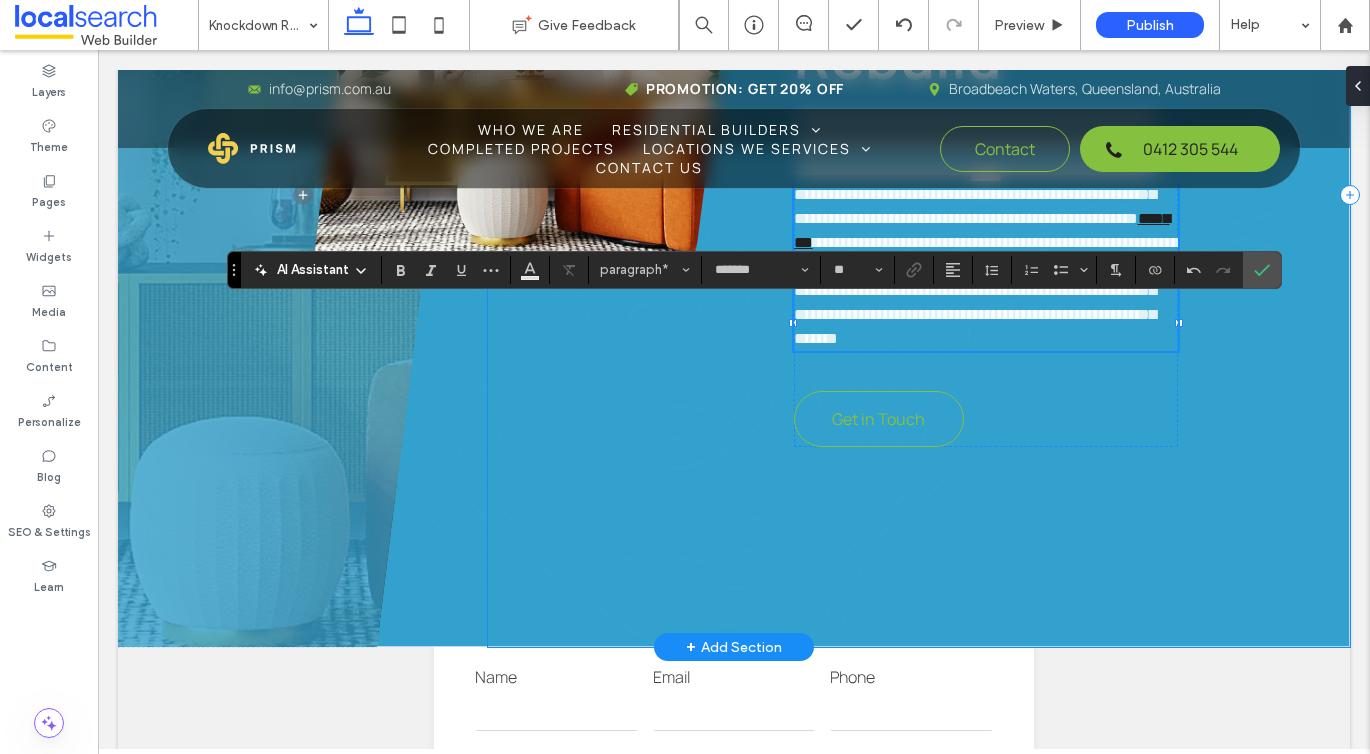 paste 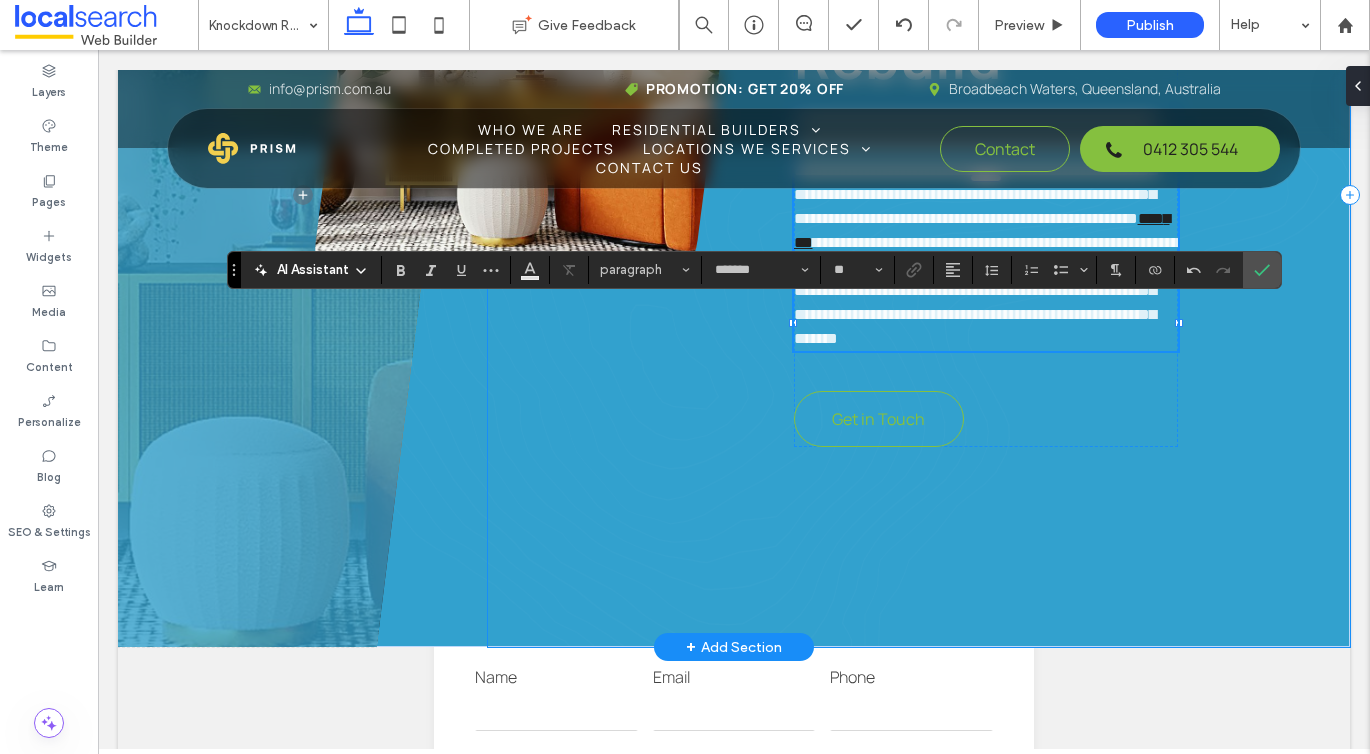 scroll, scrollTop: 0, scrollLeft: 0, axis: both 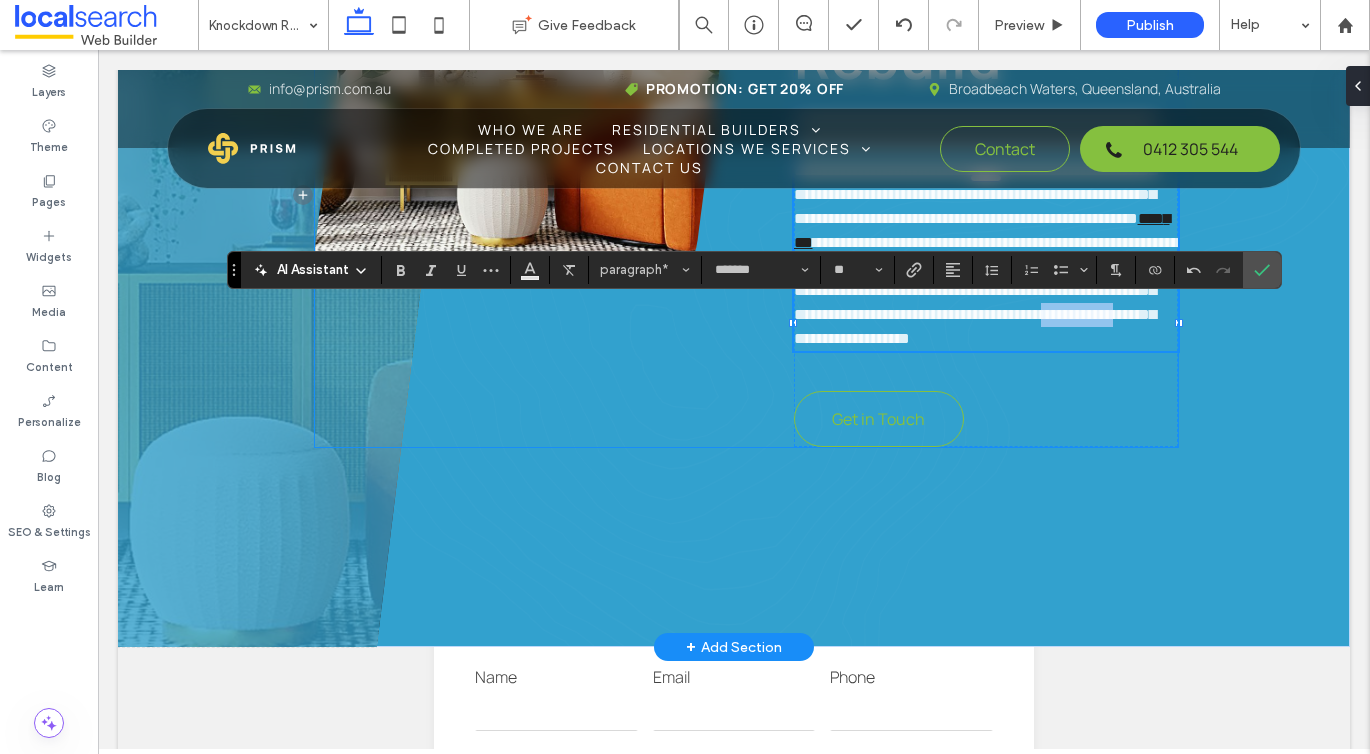 drag, startPoint x: 888, startPoint y: 582, endPoint x: 783, endPoint y: 578, distance: 105.076164 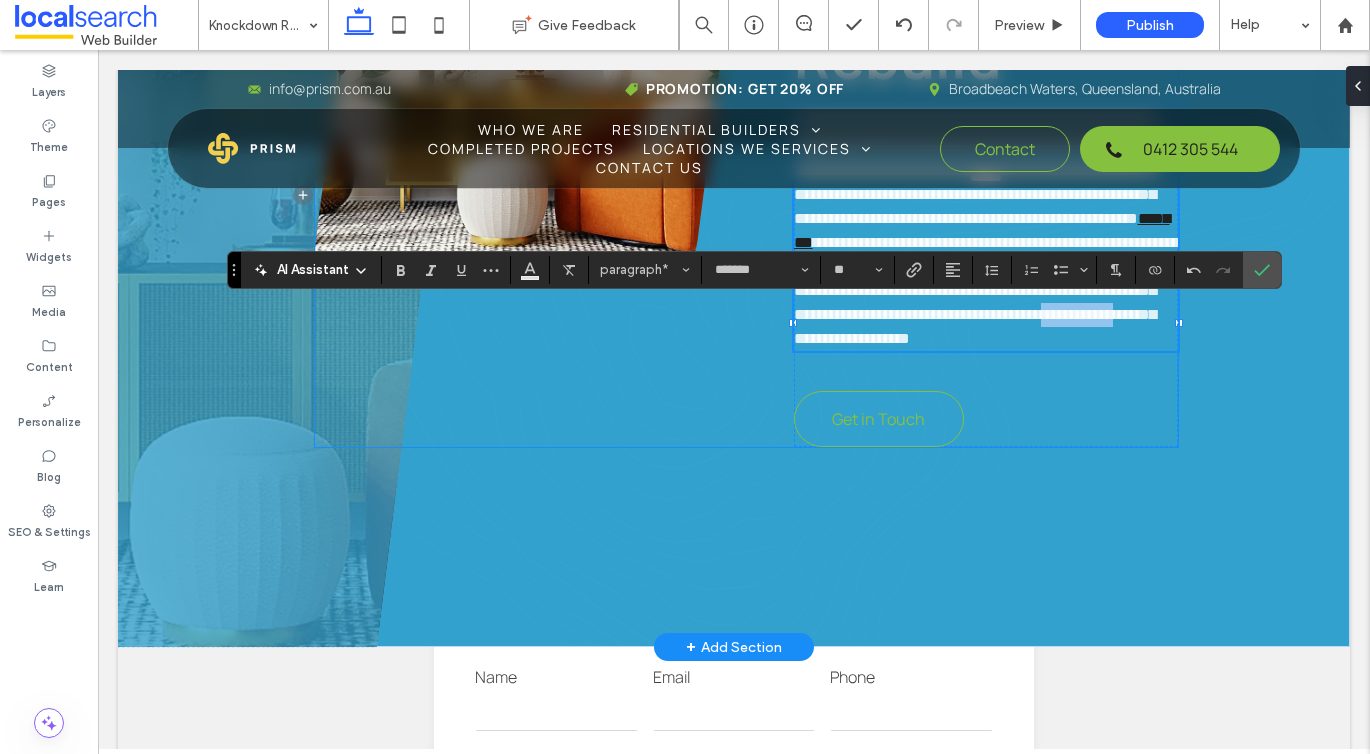 click on "**********" at bounding box center (746, 155) 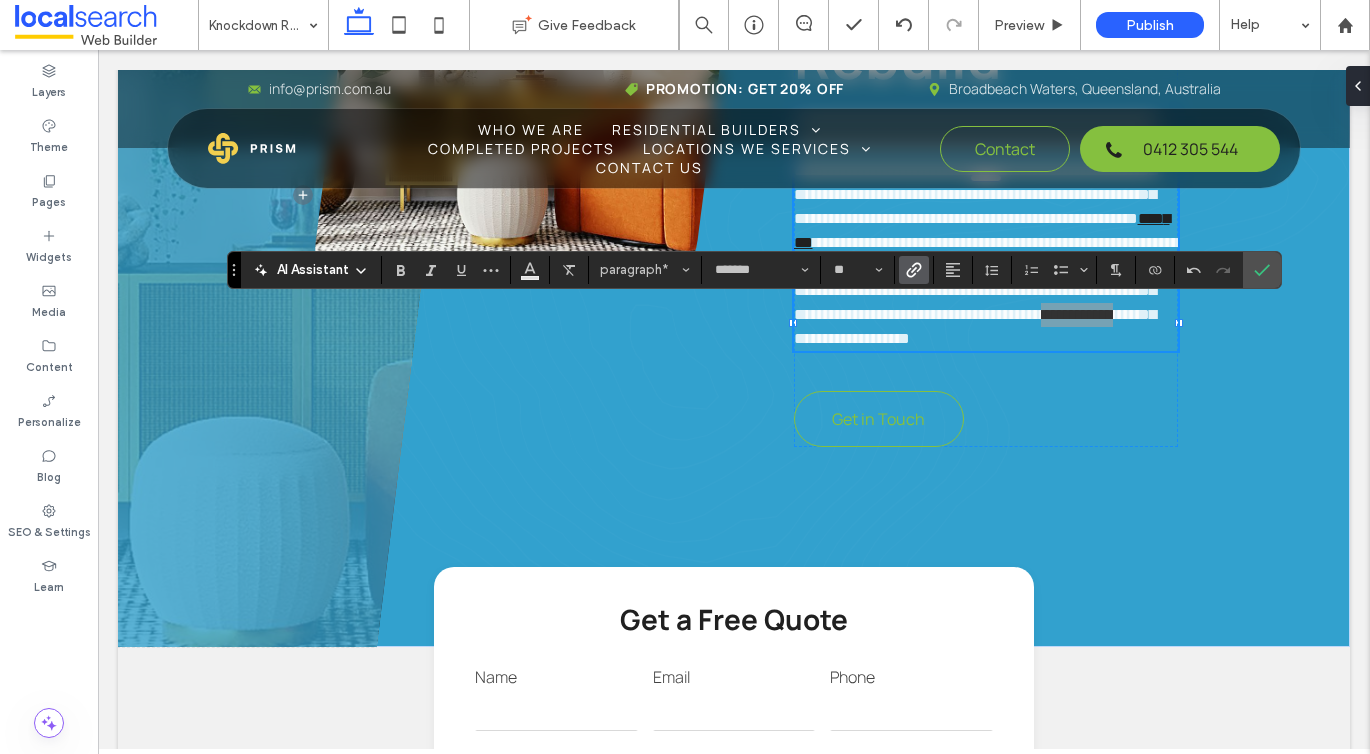 click 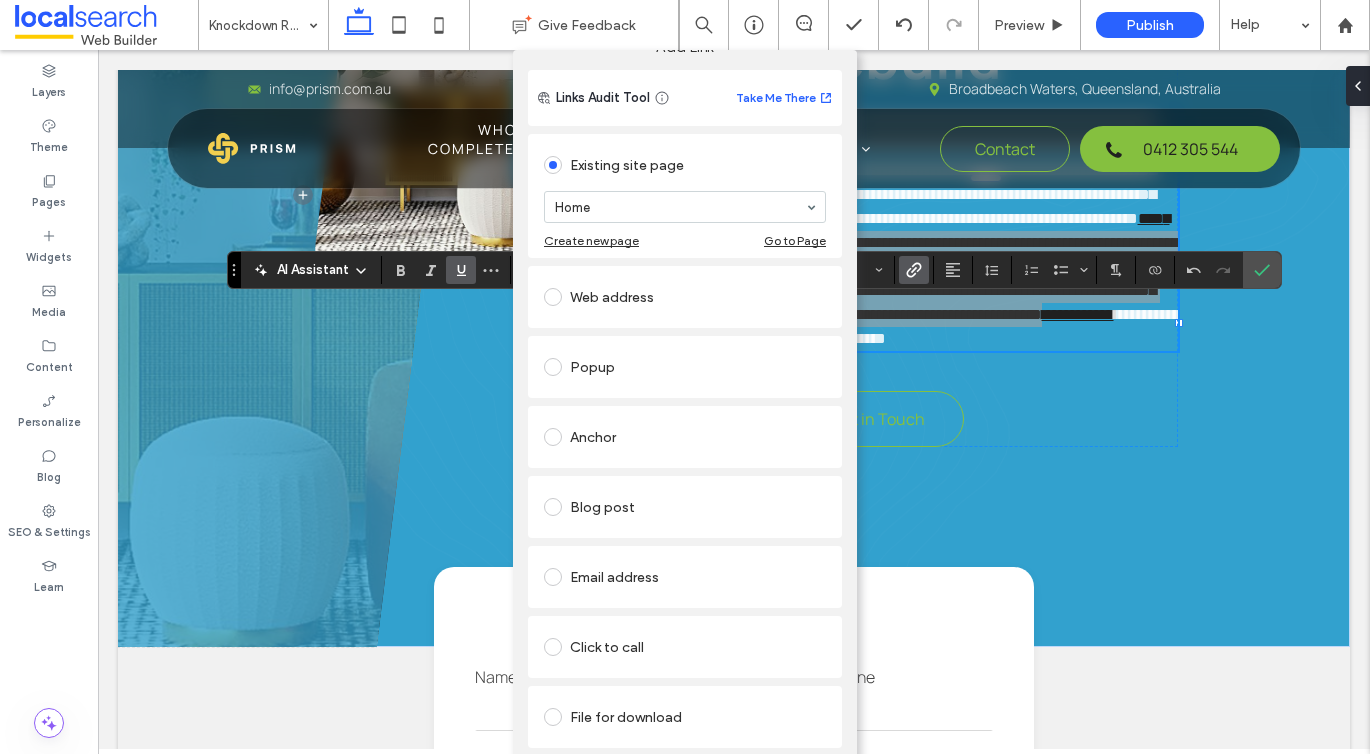 click on "Click to call" at bounding box center [685, 647] 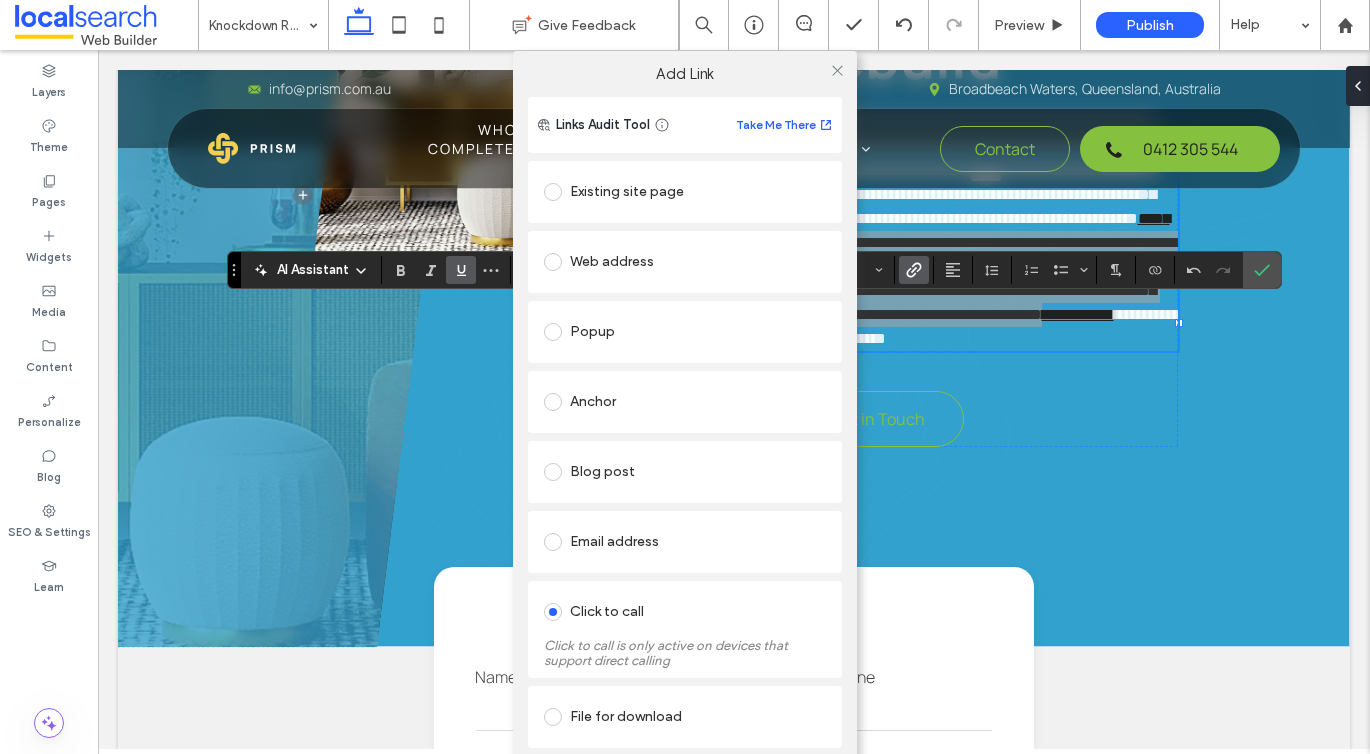 scroll, scrollTop: 42, scrollLeft: 0, axis: vertical 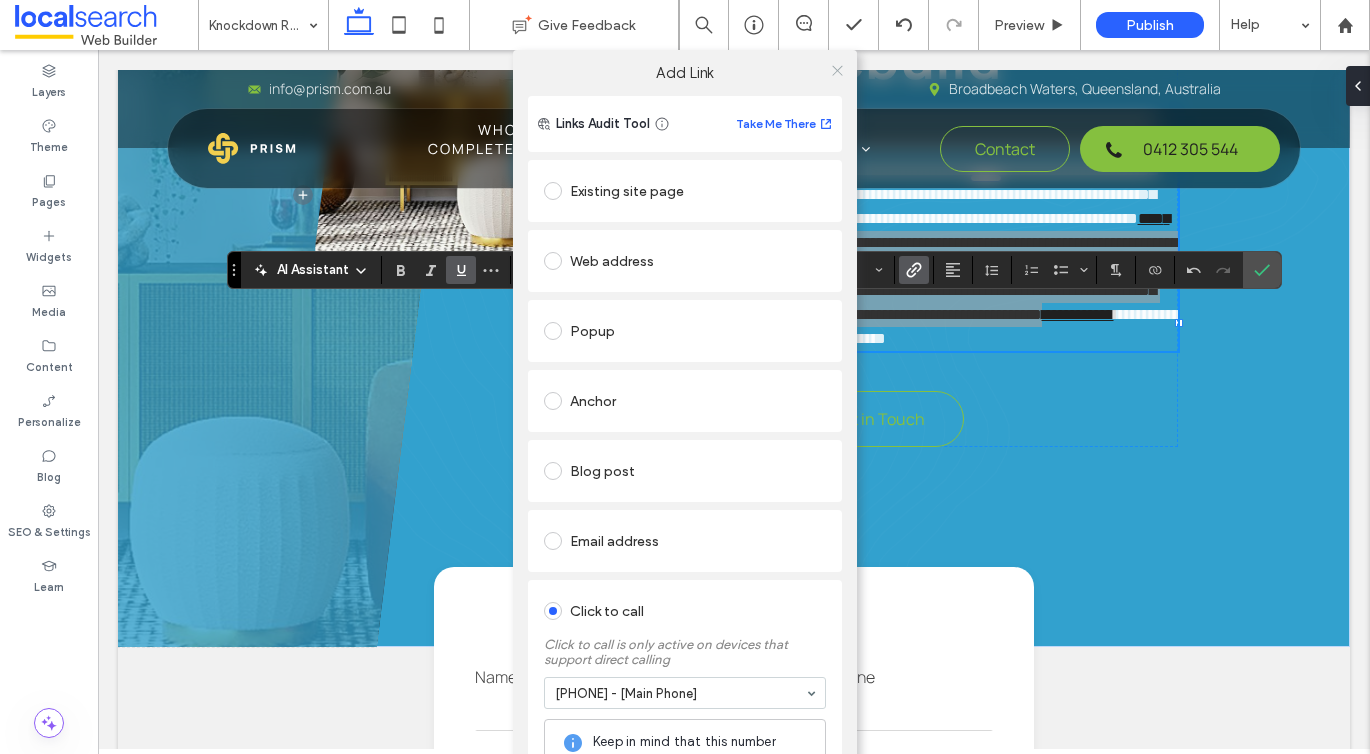 click 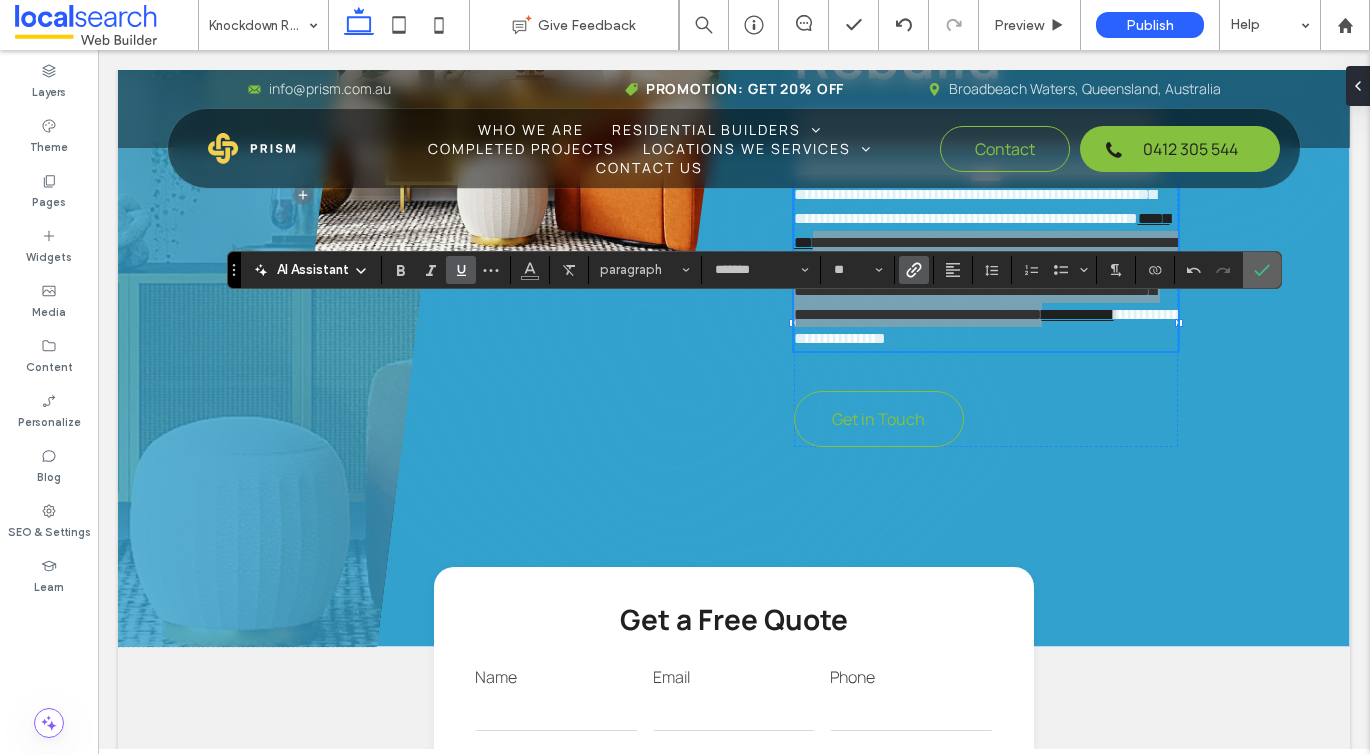click 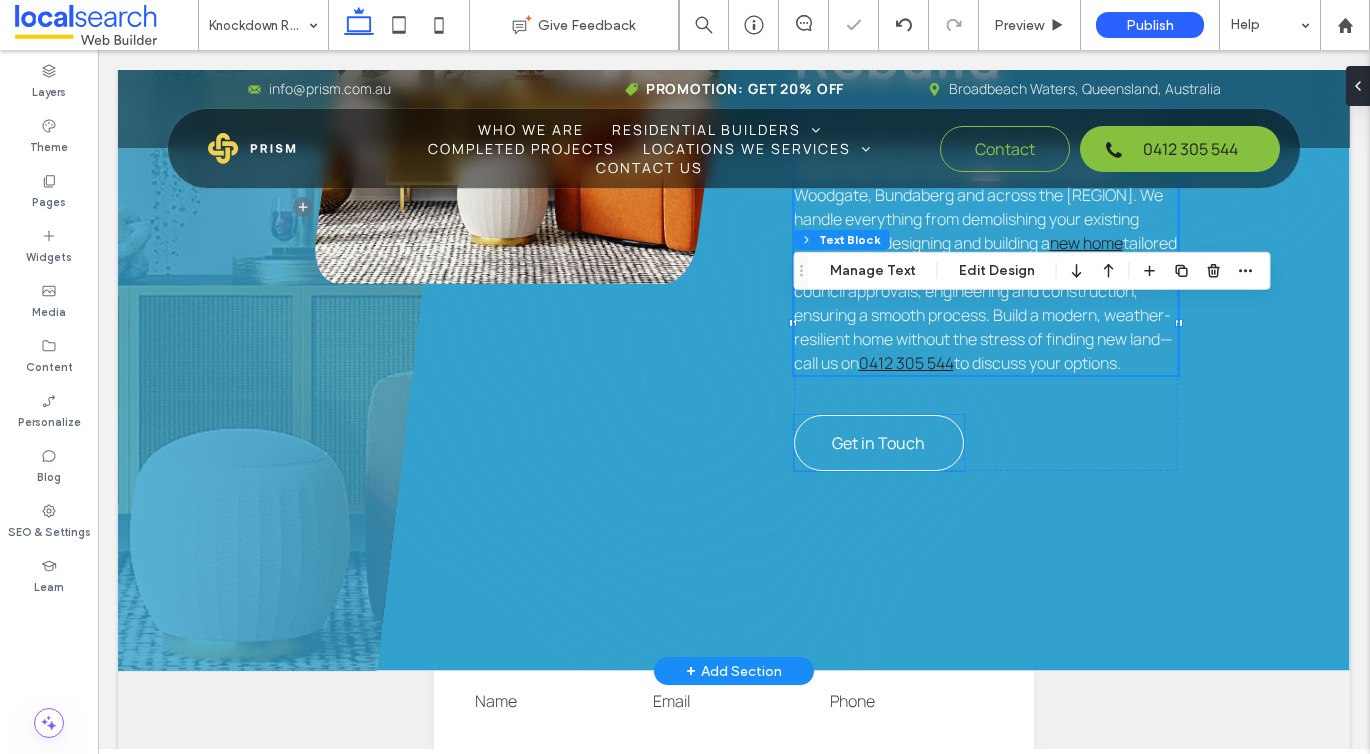 click on "Get in Touch" at bounding box center (878, 443) 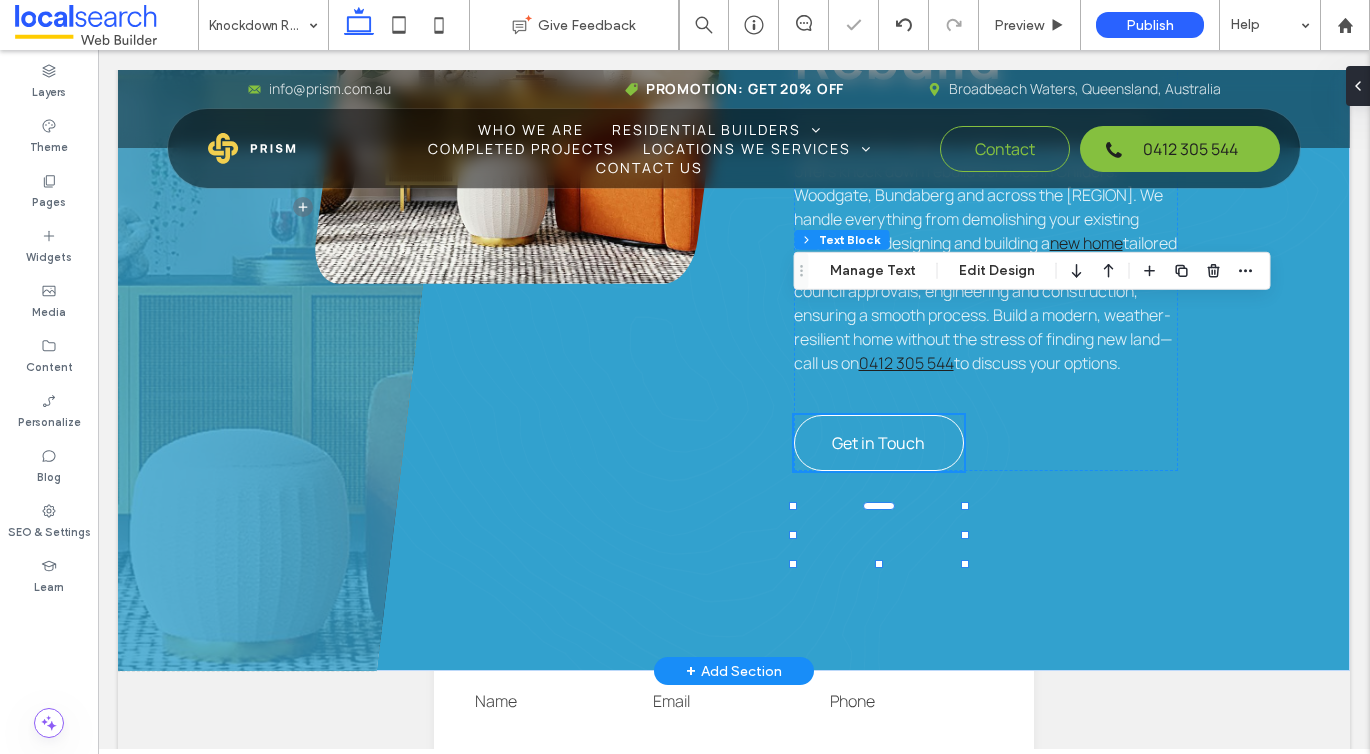 click on "Get in Touch" at bounding box center [879, 443] 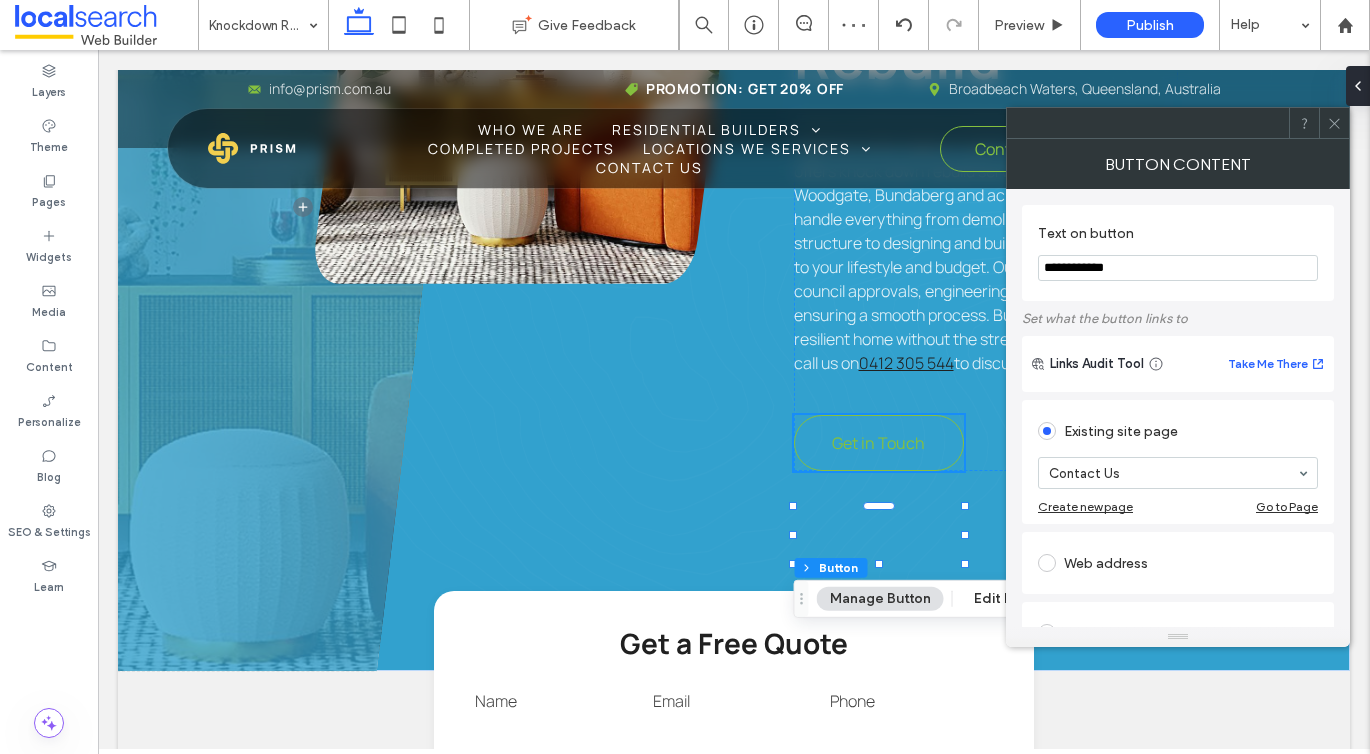 click on "**********" at bounding box center [1178, 253] 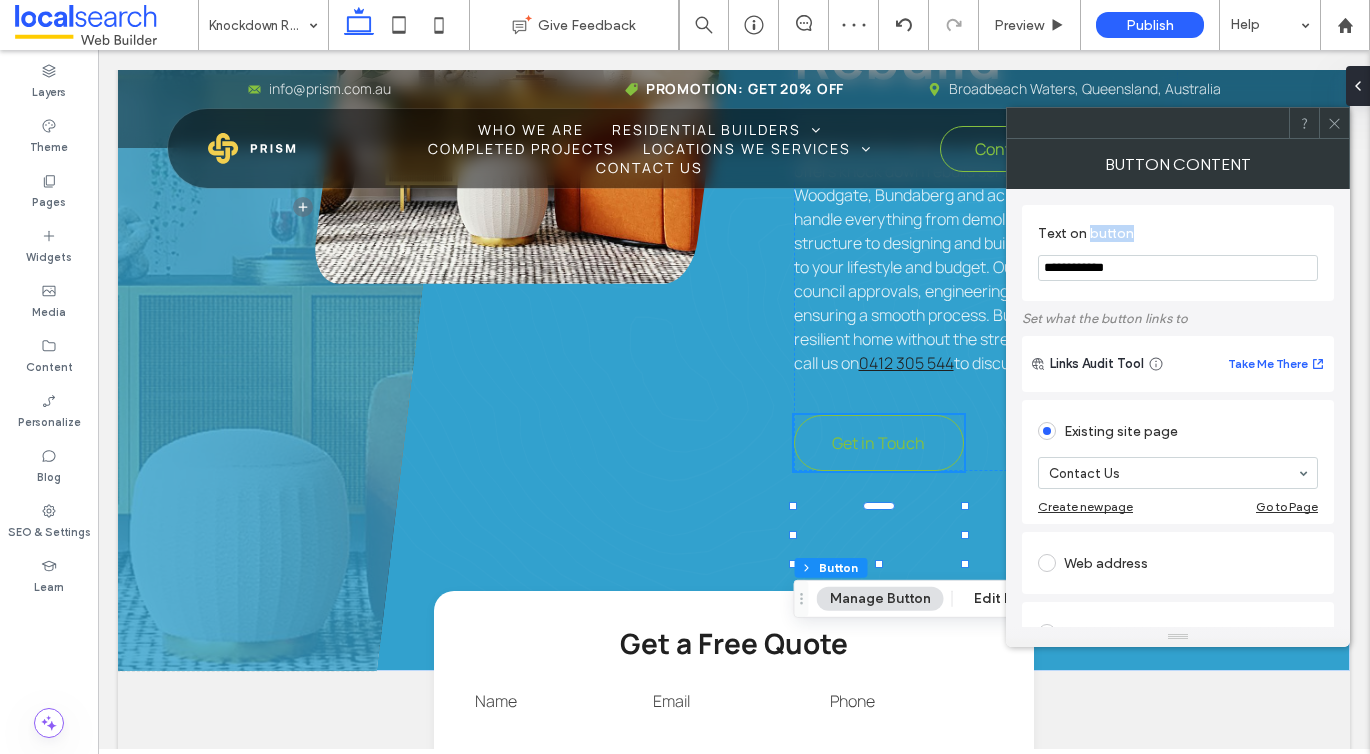 click on "**********" at bounding box center [1178, 253] 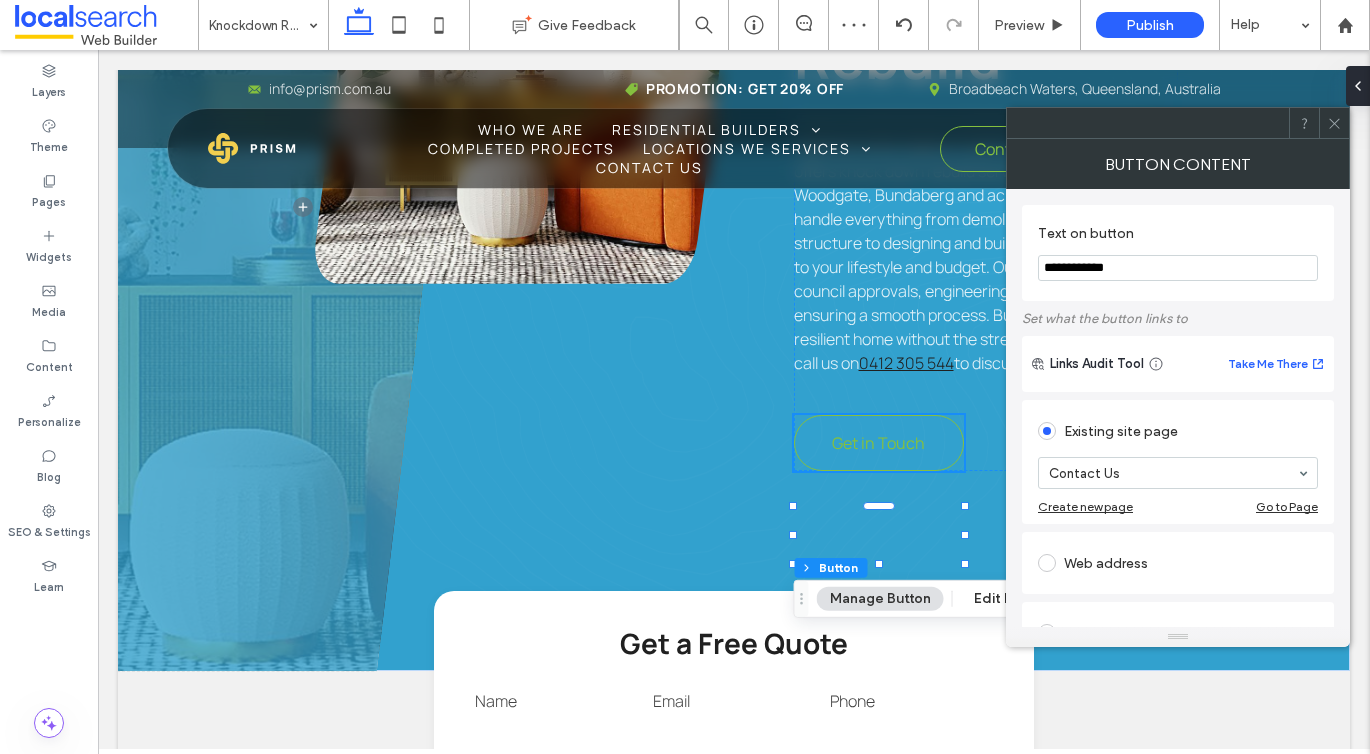 click on "**********" at bounding box center (1178, 268) 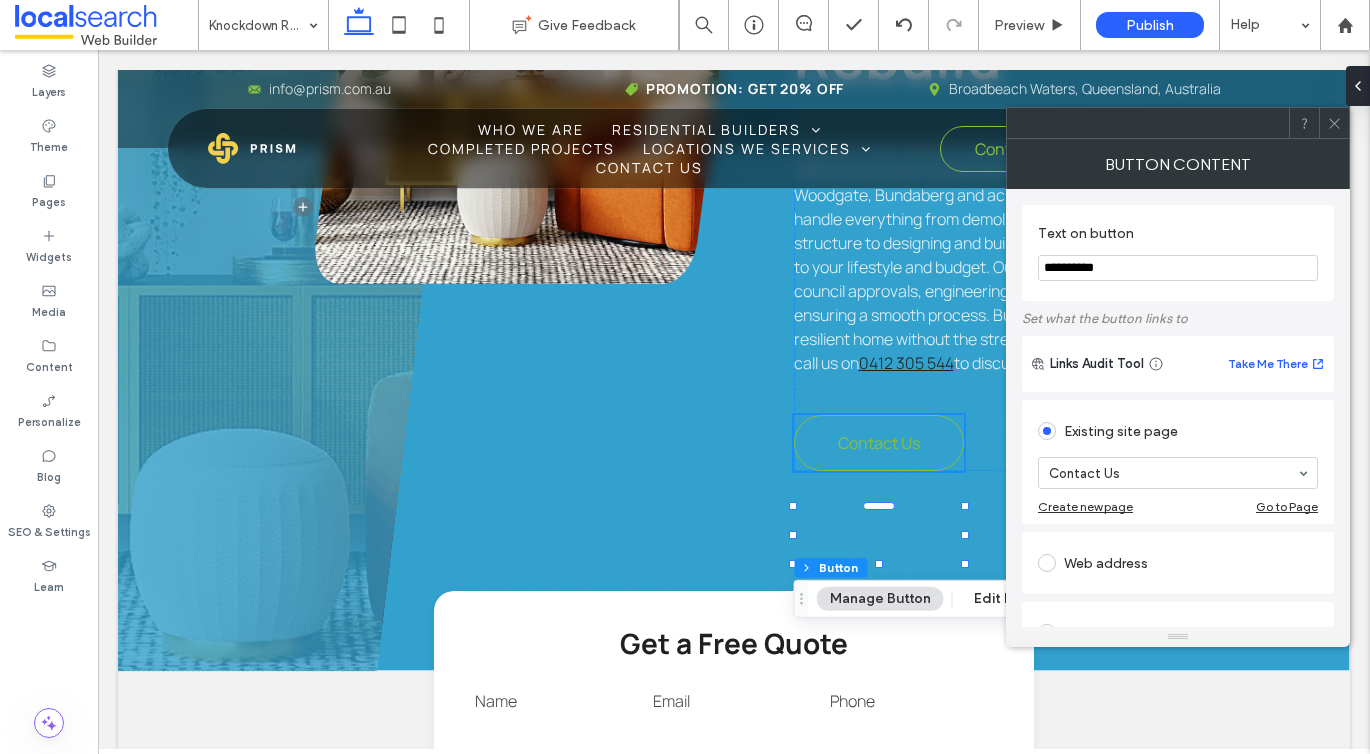 type on "**********" 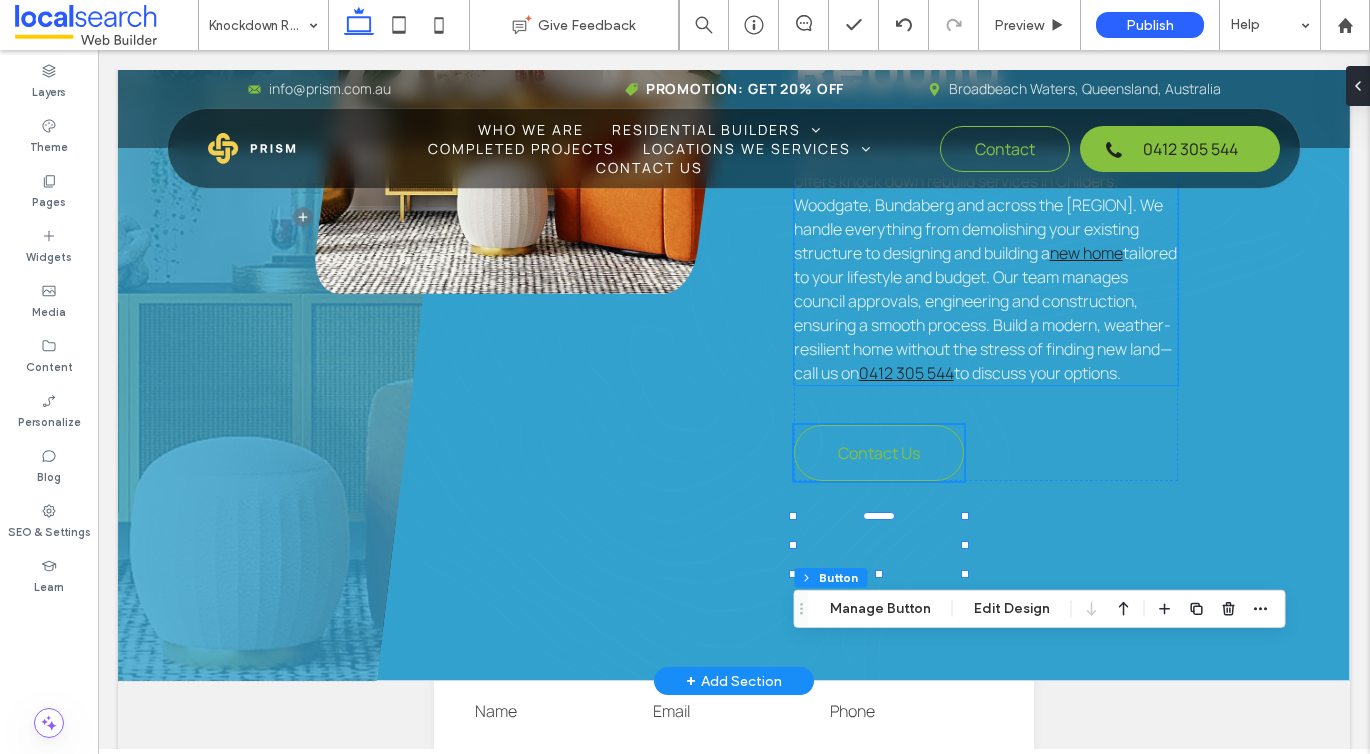 scroll, scrollTop: 1358, scrollLeft: 0, axis: vertical 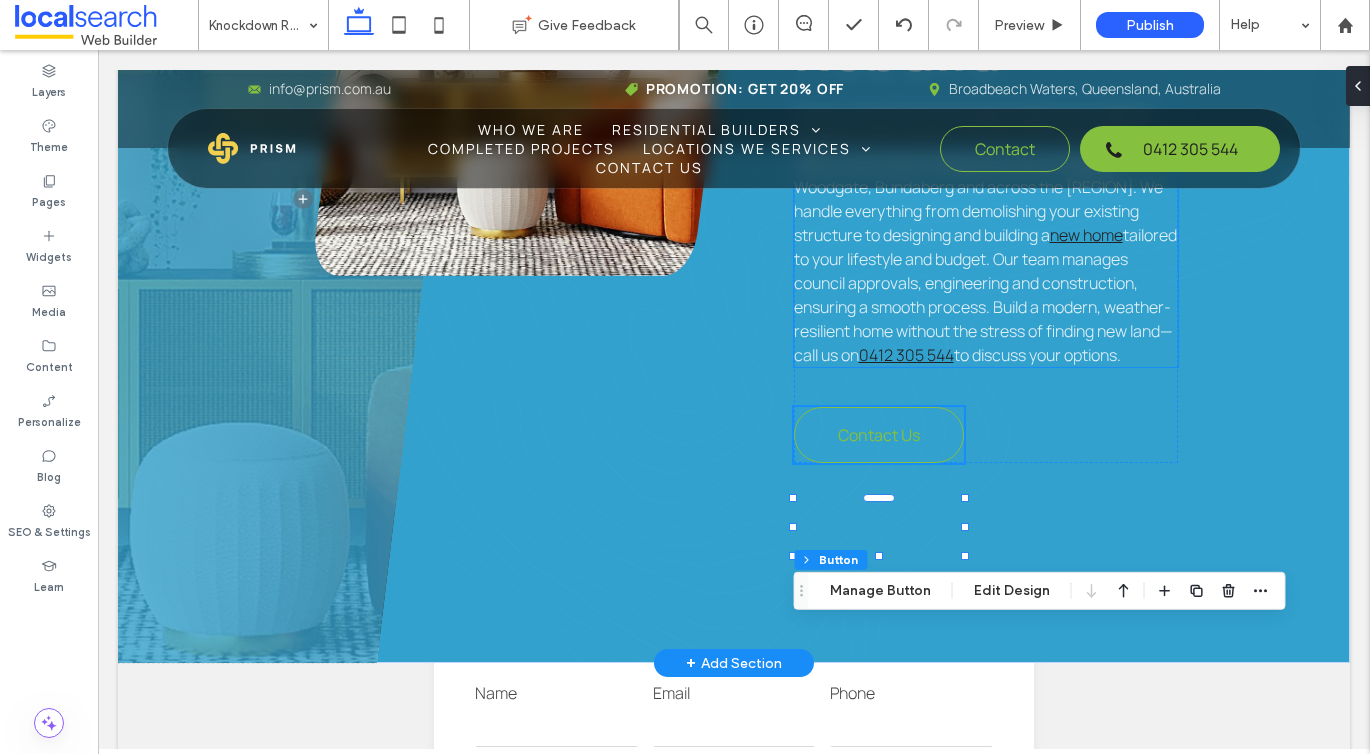 click on "tailored to your lifestyle and budget. Our team manages council approvals, engineering and construction, ensuring a smooth process. Build a modern, weather-resilient home without the stress of finding new land—call us on" at bounding box center [985, 295] 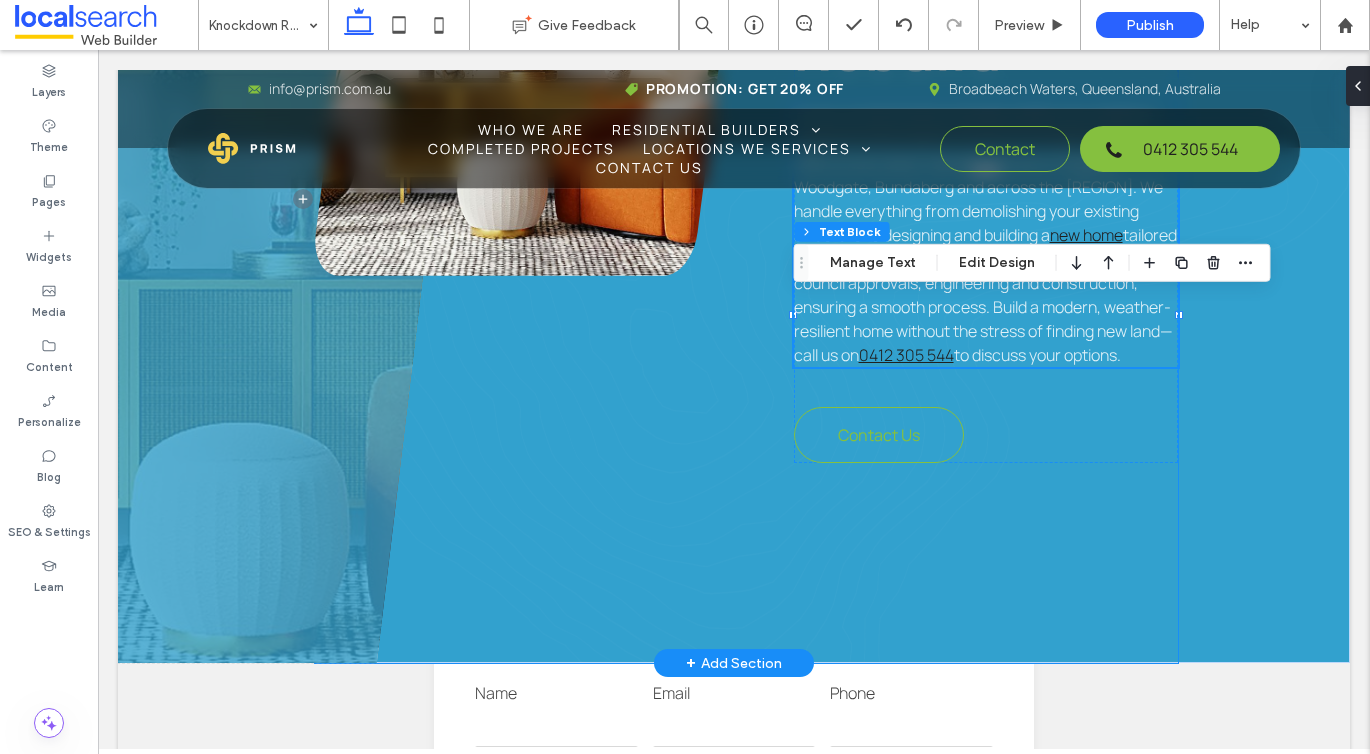 click on "Introduction
[REGION] Knock Down Rebuild
If your current home no longer meets your needs or requires costly repairs, Country to Coast Homes offers knock down rebuild services in Childers. Woodgate, Bundaberg and across the [REGION]. We handle everything from demolishing your existing structure to designing and building a  new home  tailored to your lifestyle and budget. Our team manages council approvals, engineering and construction, ensuring a smooth process. Build a modern, weather-resilient home without the stress of finding new land—call us on  [PHONE]  to discuss your options.
Contact Us" at bounding box center [746, 199] 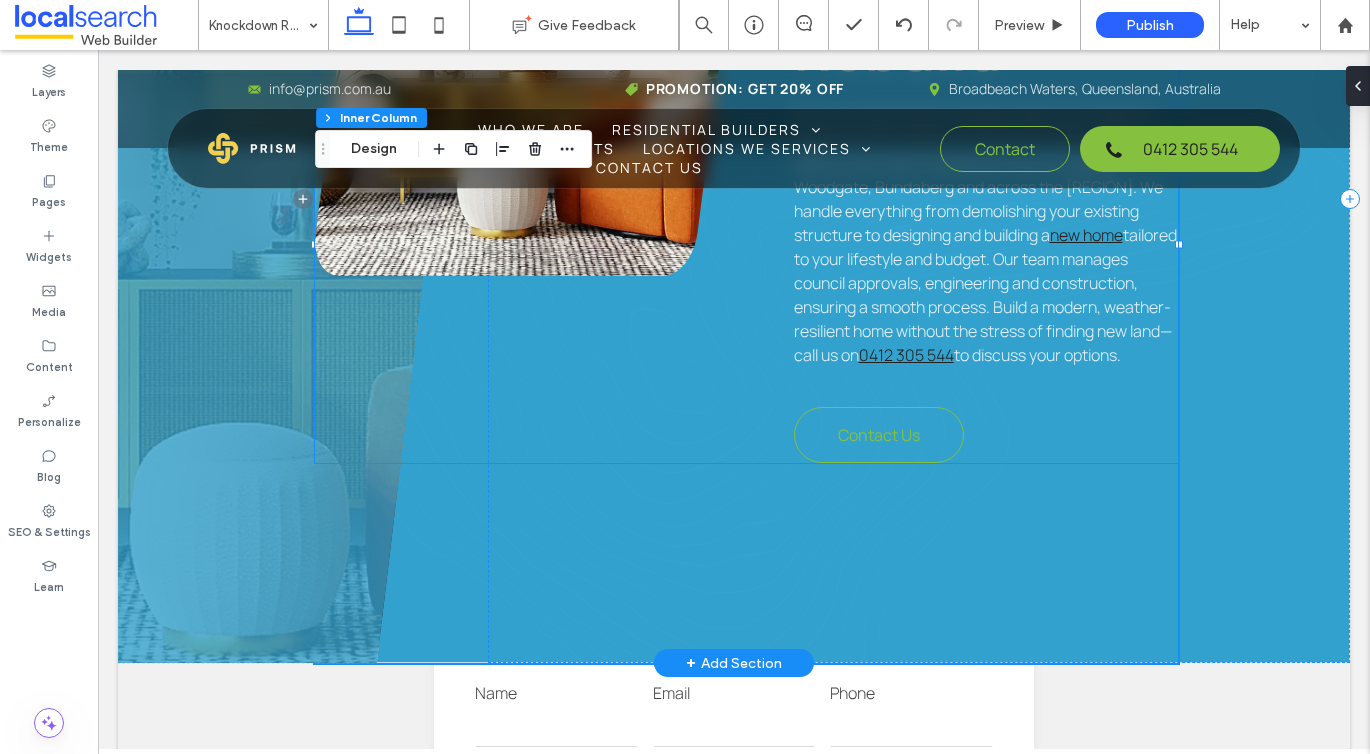 click on "tailored to your lifestyle and budget. Our team manages council approvals, engineering and construction, ensuring a smooth process. Build a modern, weather-resilient home without the stress of finding new land—call us on" at bounding box center [985, 295] 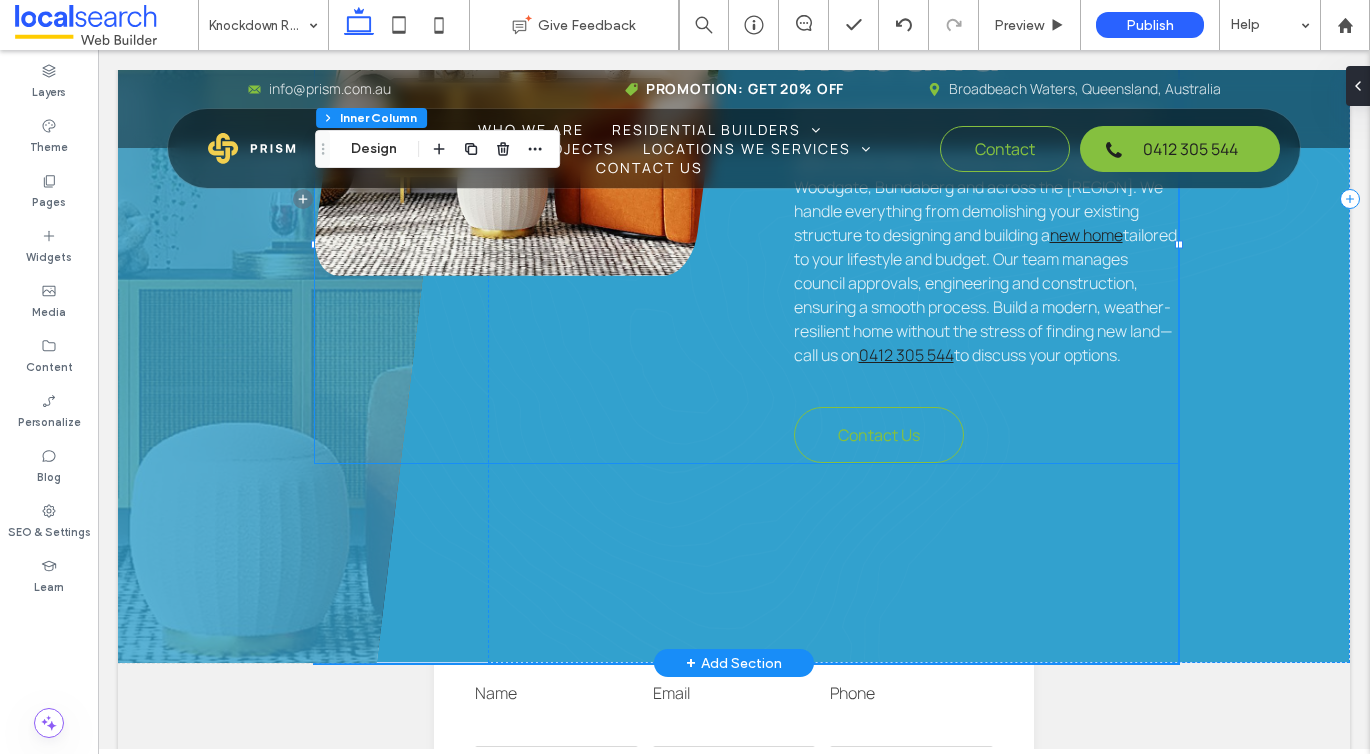 click on "tailored to your lifestyle and budget. Our team manages council approvals, engineering and construction, ensuring a smooth process. Build a modern, weather-resilient home without the stress of finding new land—call us on" at bounding box center (985, 295) 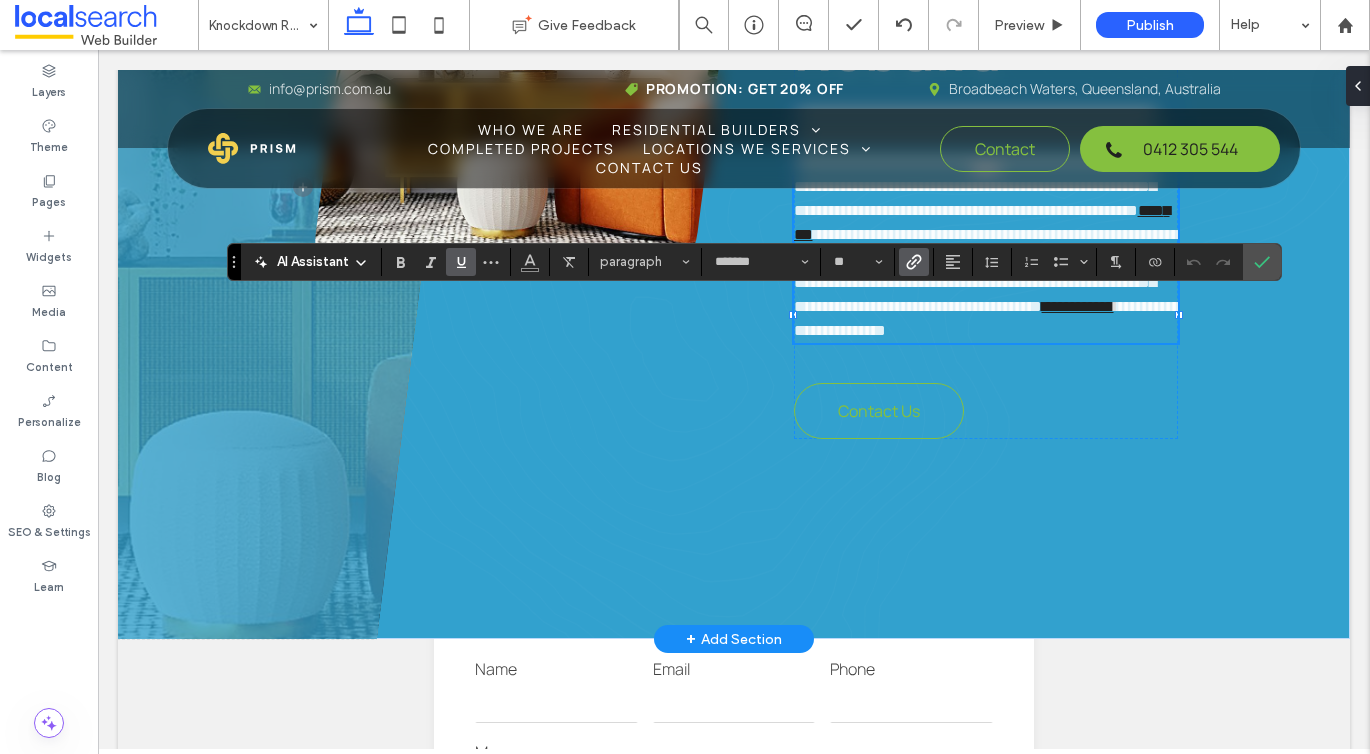 click on "**********" at bounding box center [986, 270] 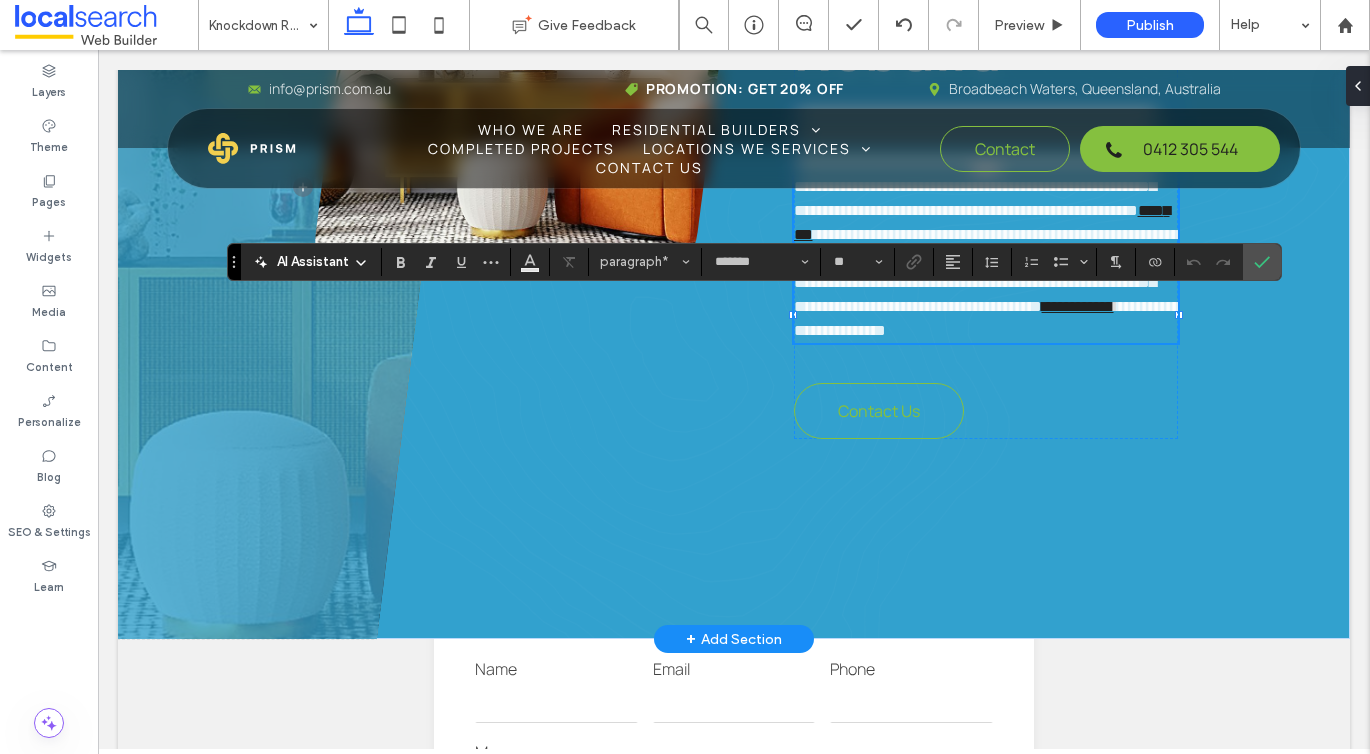 type 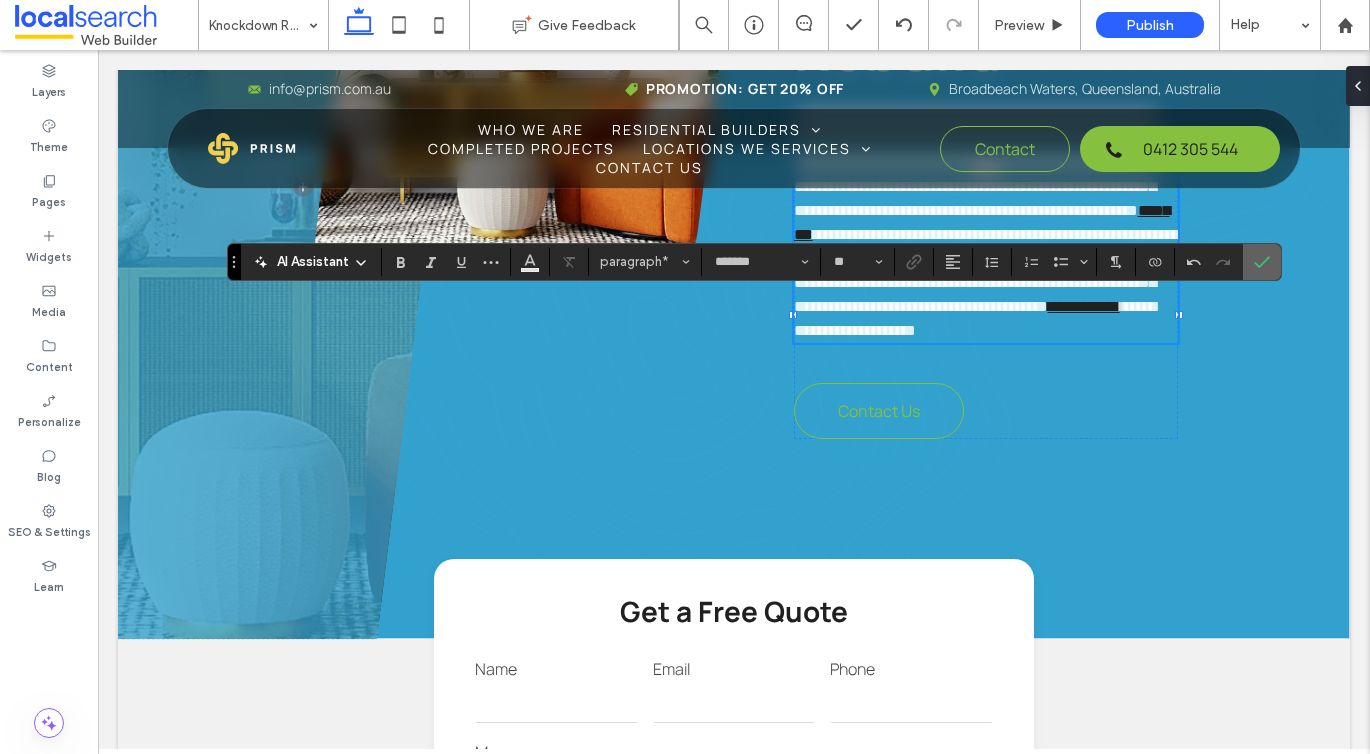 click 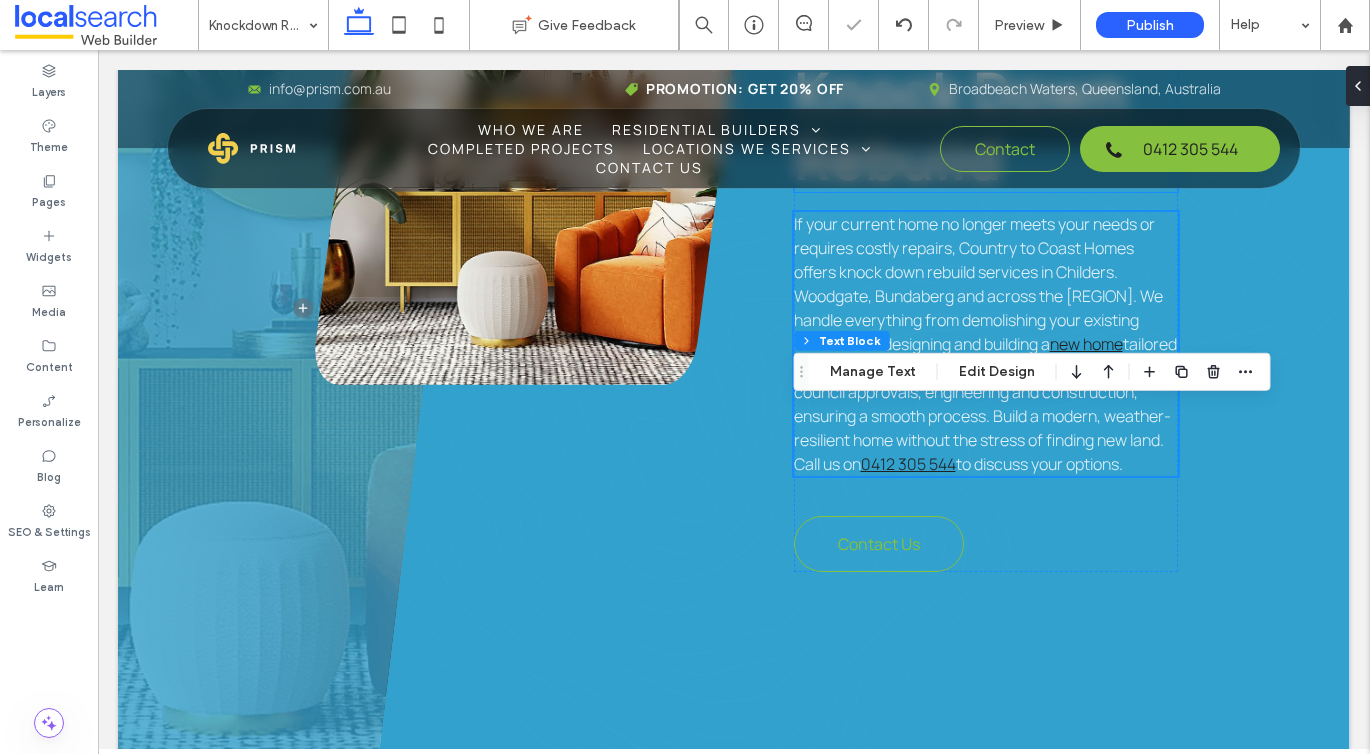 scroll, scrollTop: 1101, scrollLeft: 0, axis: vertical 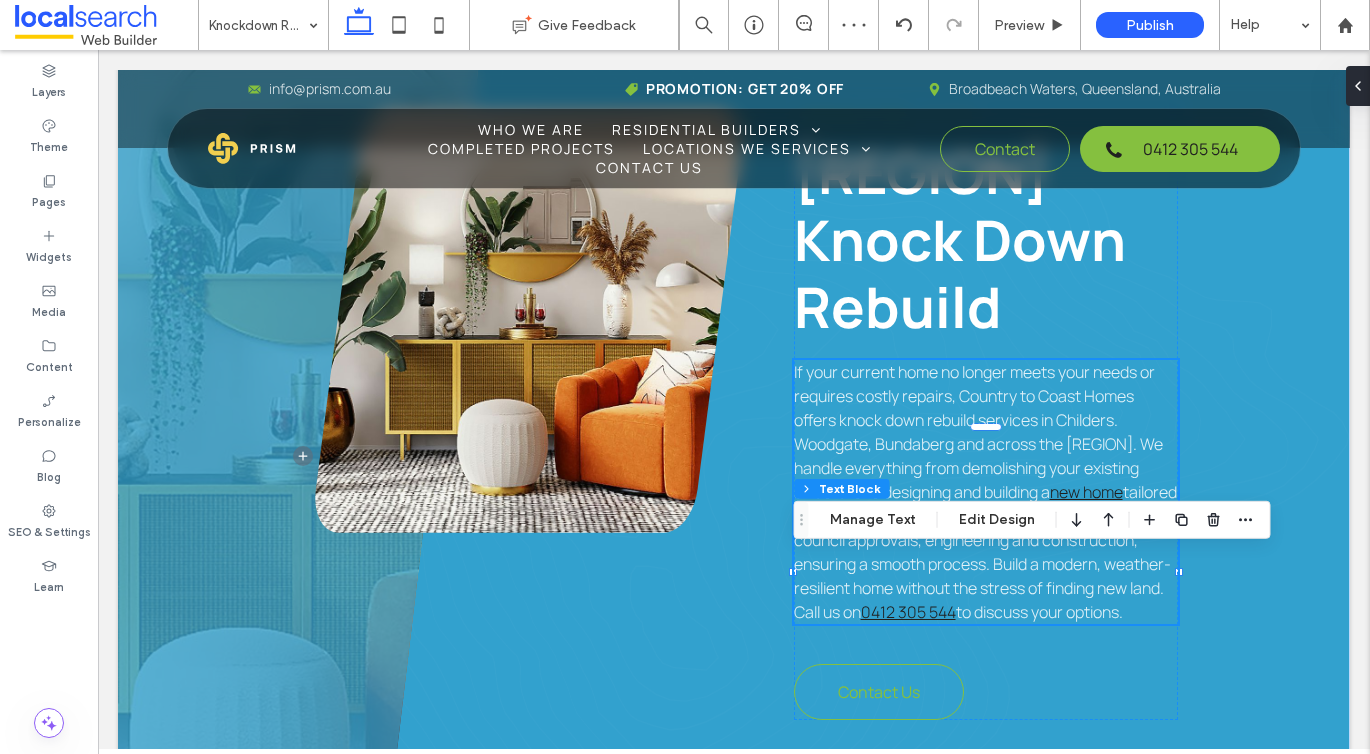 click on "Introduction" at bounding box center [851, 116] 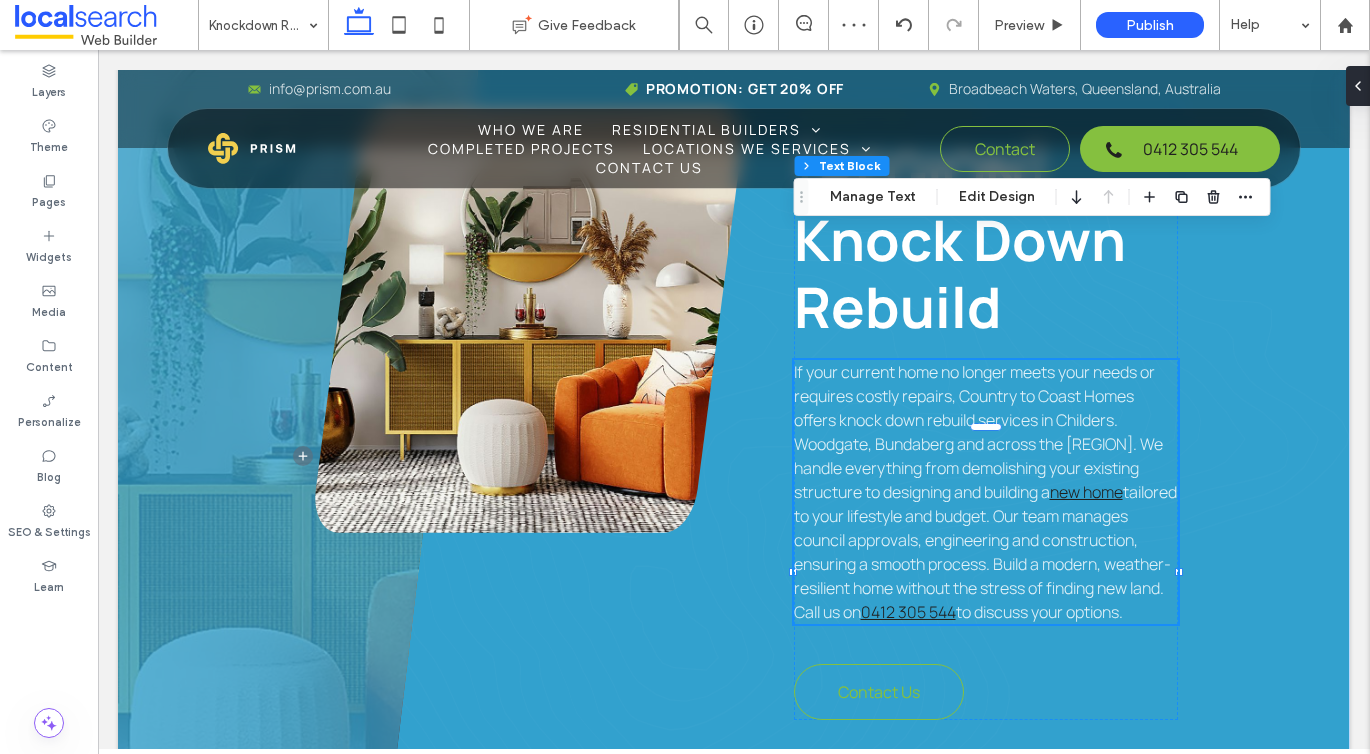 click on "Introduction" at bounding box center (986, 117) 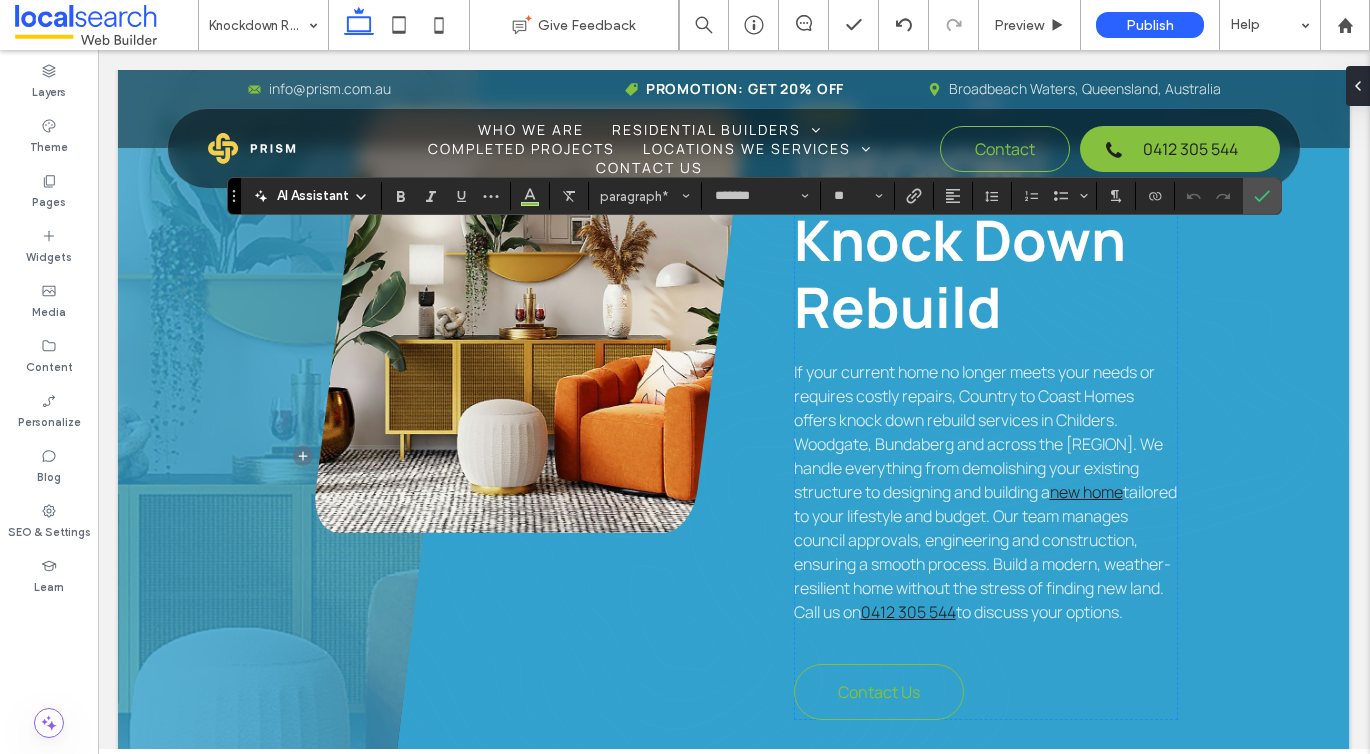type 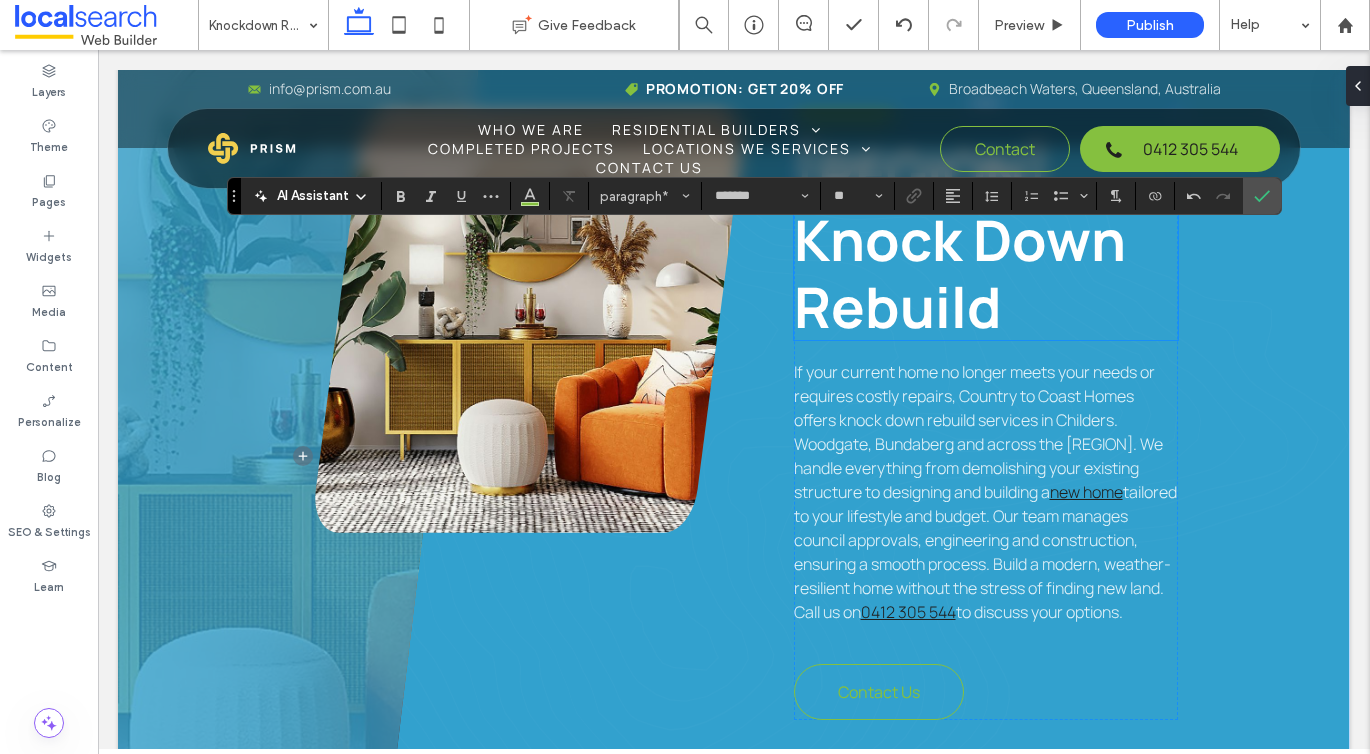click on "Wide Bay–Burnett Knock Down Rebuild" at bounding box center (960, 239) 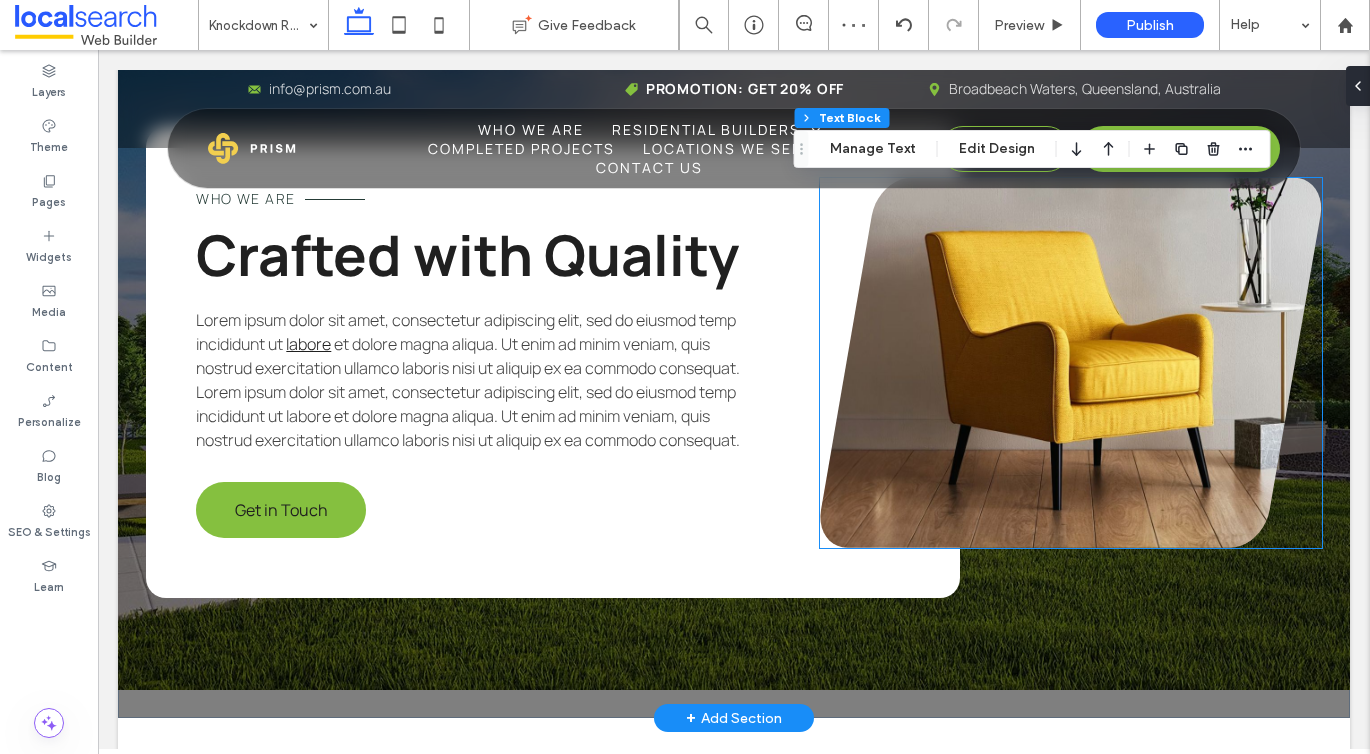 scroll, scrollTop: 2999, scrollLeft: 0, axis: vertical 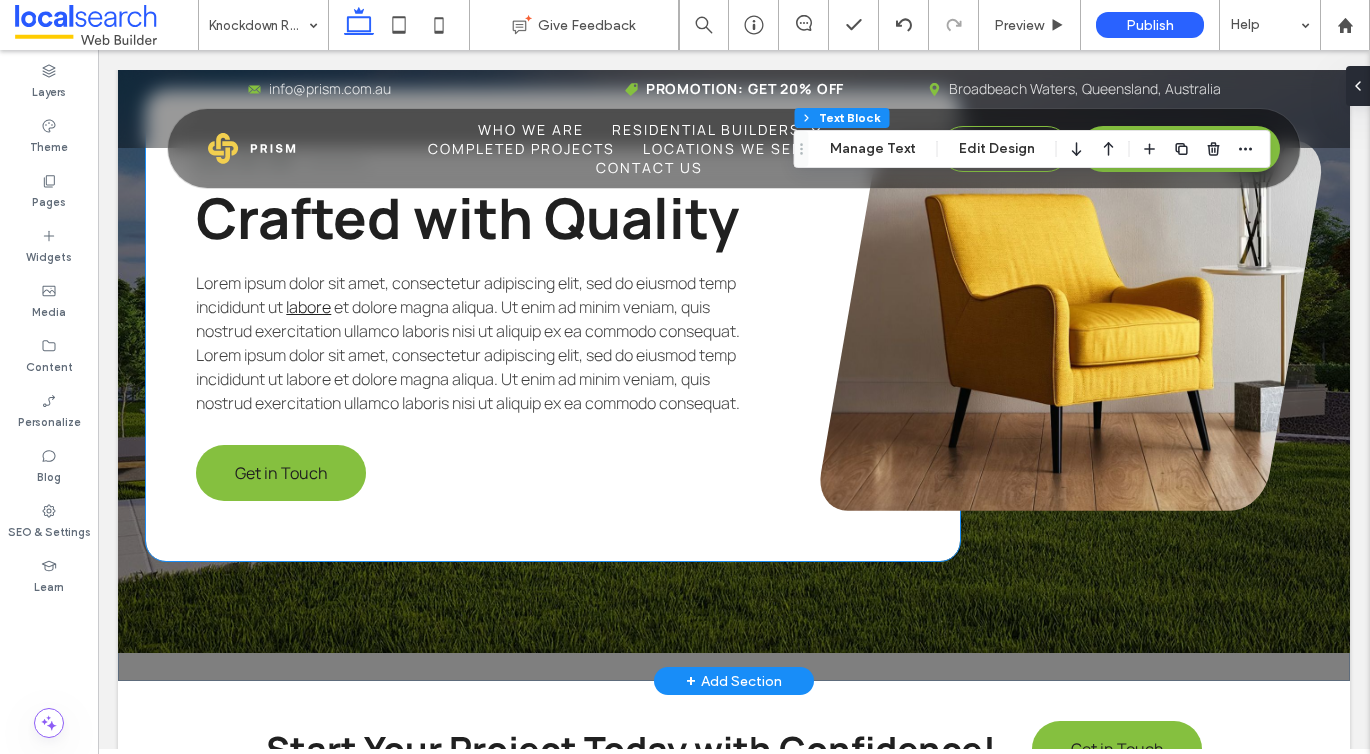 click on "Who We Are" at bounding box center [245, 161] 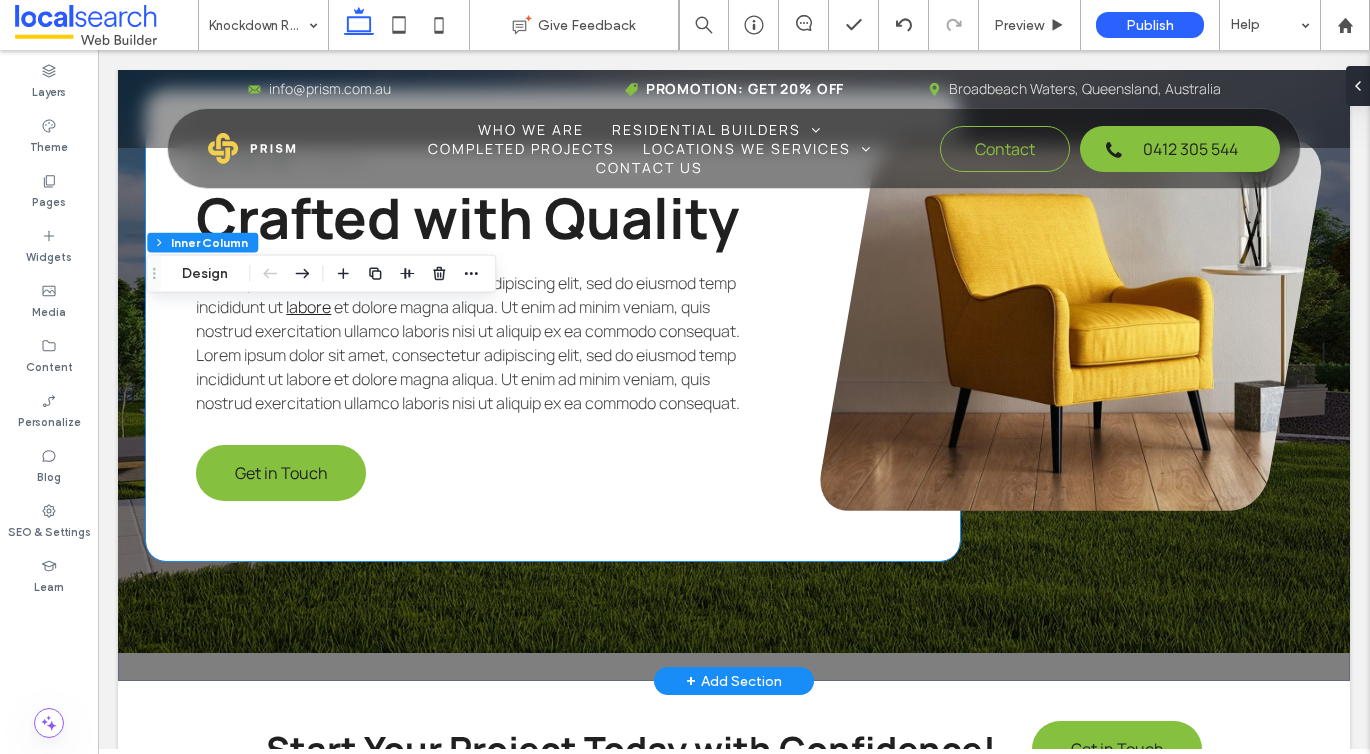 click on "Who We Are" at bounding box center (245, 161) 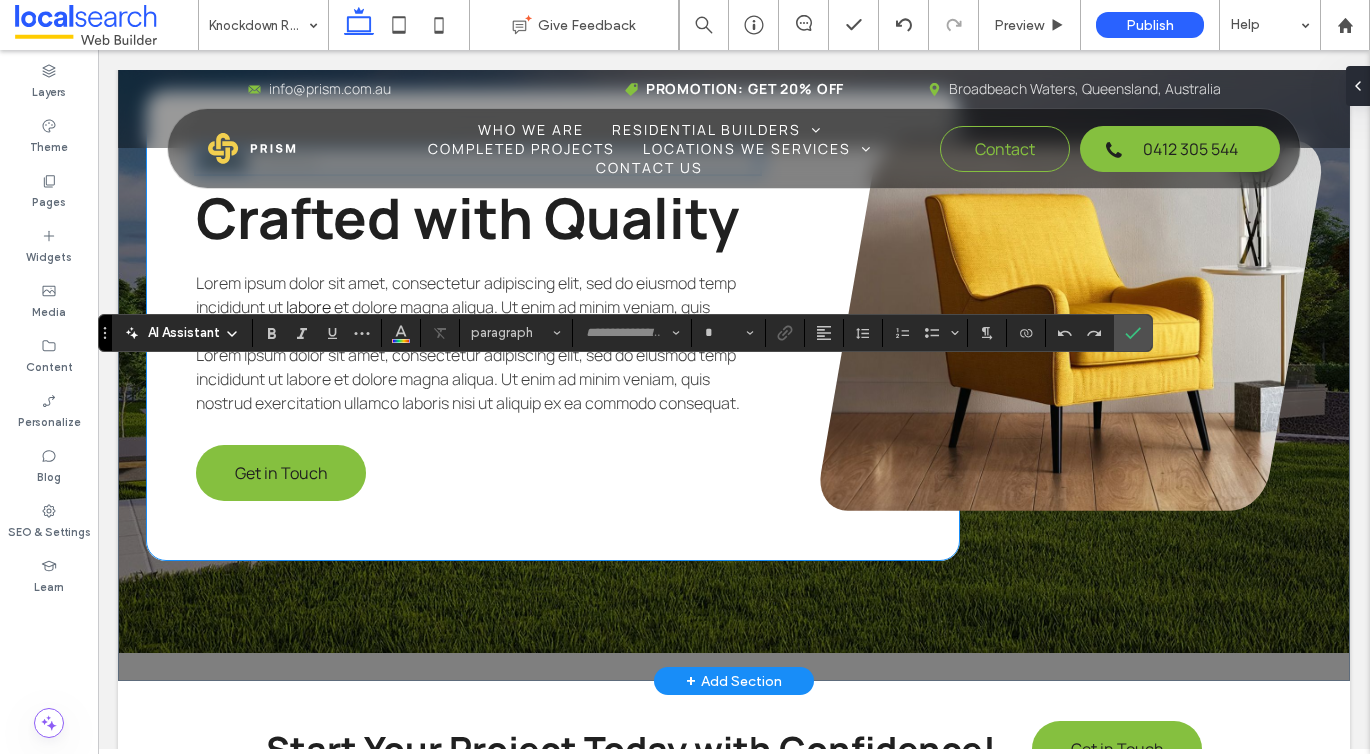 type on "*******" 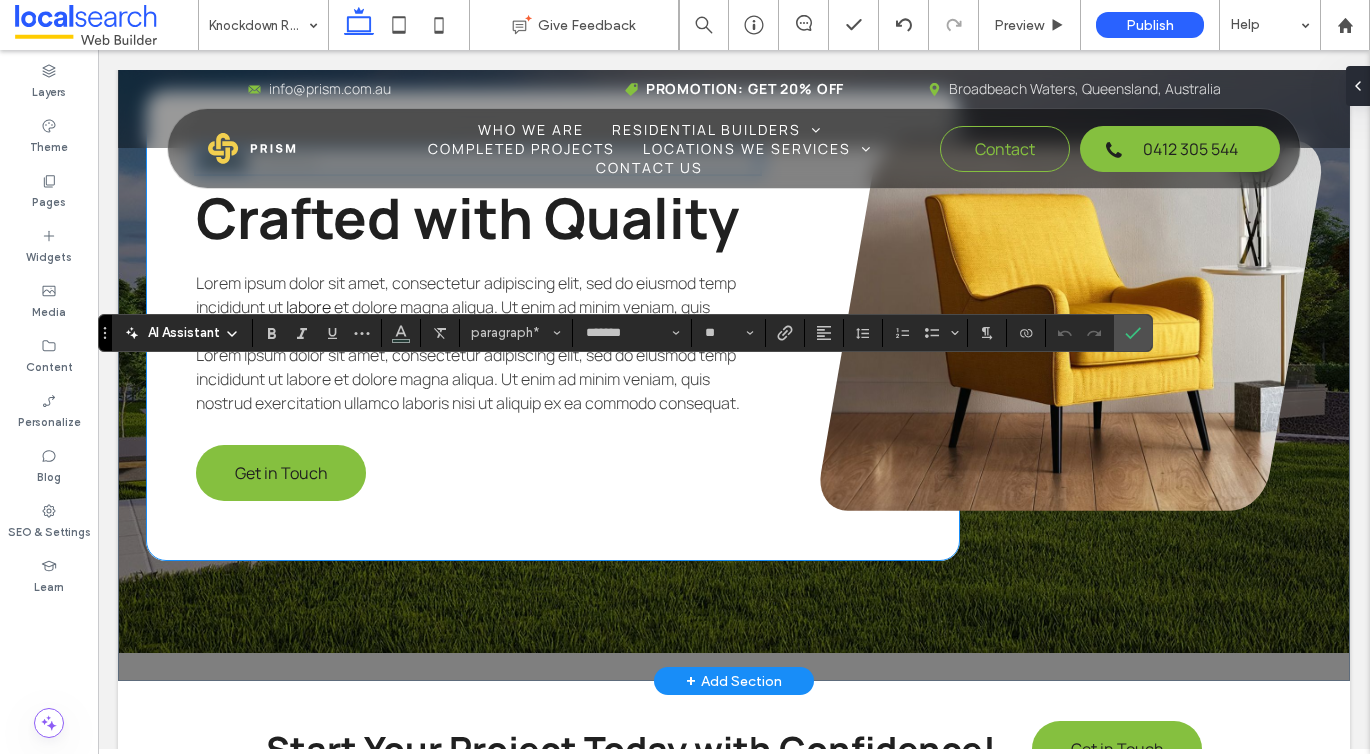 type 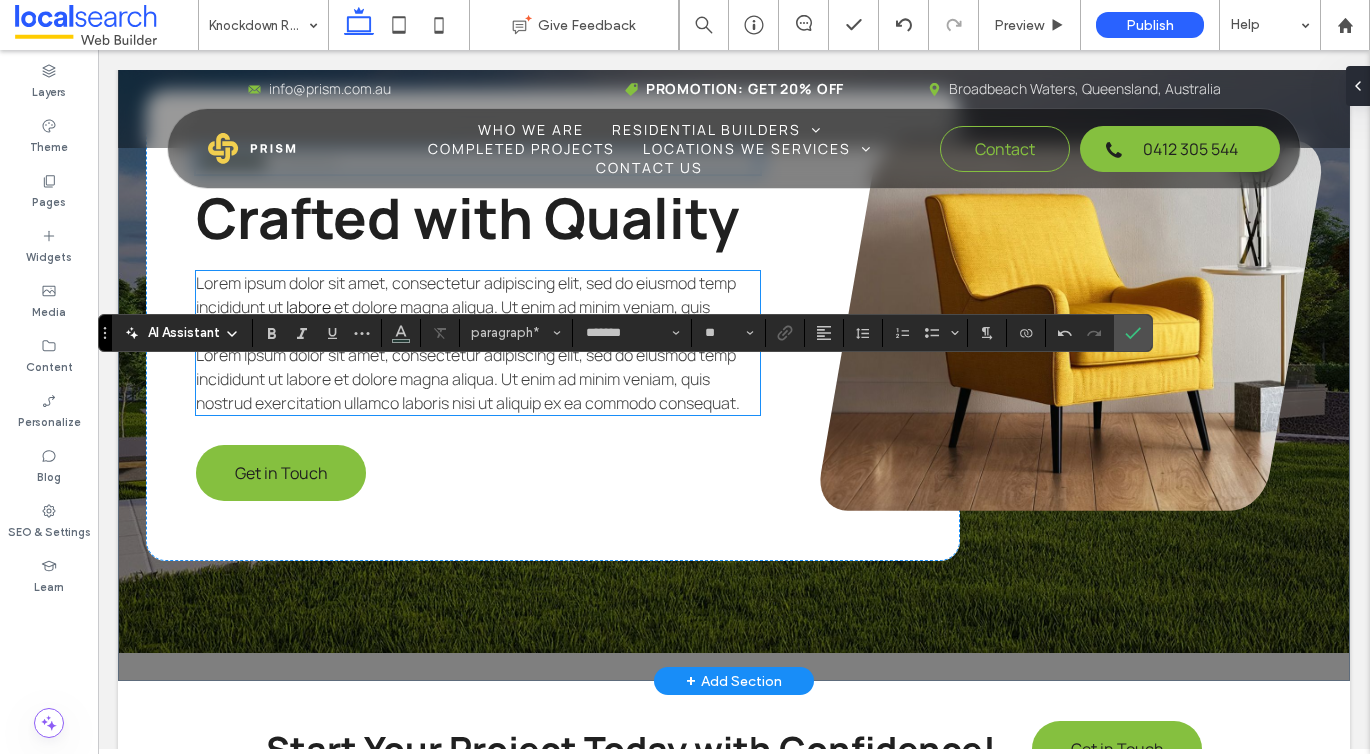 click on "Lorem ipsum dolor sit amet, consectetur adipiscing elit, sed do eiusmod temp incididunt ut" at bounding box center (466, 295) 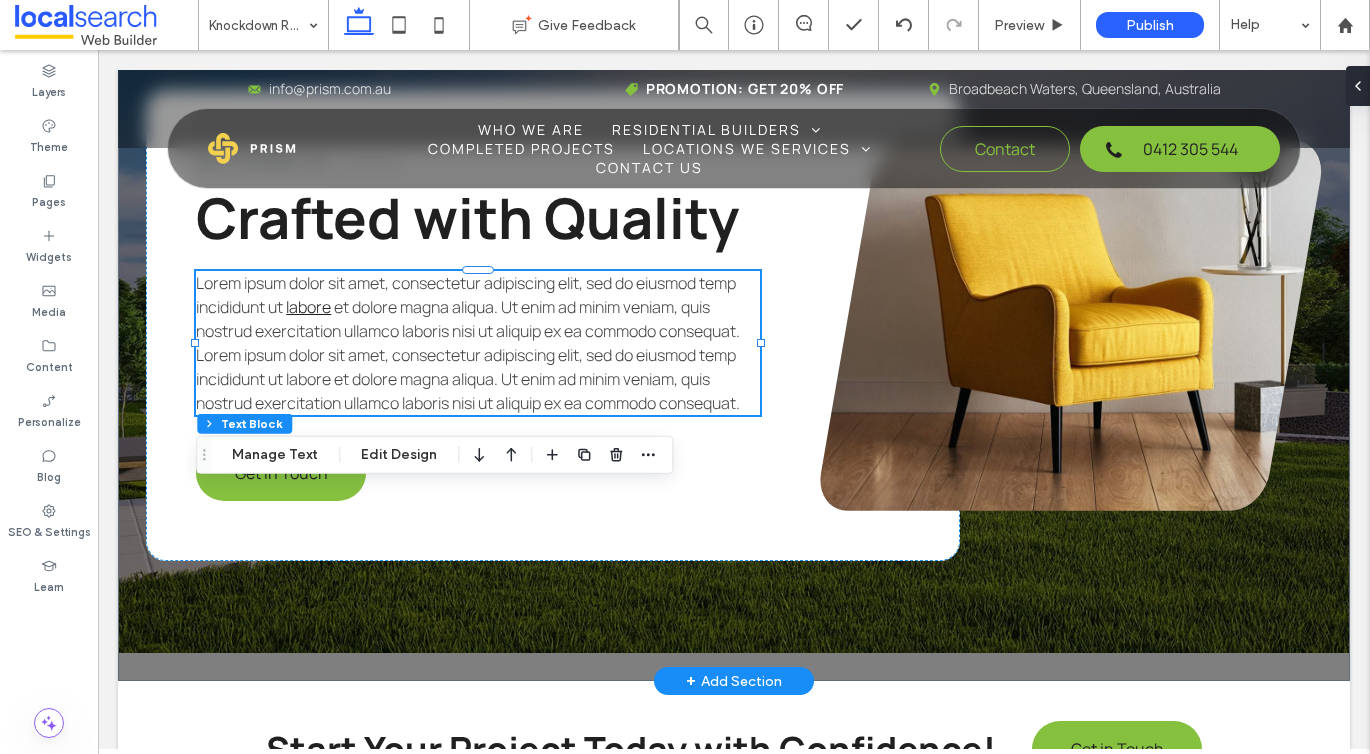 click on "et dolore magna aliqua. Ut enim ad minim veniam, quis nostrud exercitation ullamco laboris nisi ut aliquip ex ea commodo consequat. Lorem ipsum dolor sit amet, consectetur adipiscing elit, sed do eiusmod temp incididunt ut labore et dolore magna aliqua. Ut enim ad minim veniam, quis nostrud exercitation ullamco laboris nisi ut aliquip ex ea commodo consequat." at bounding box center [468, 355] 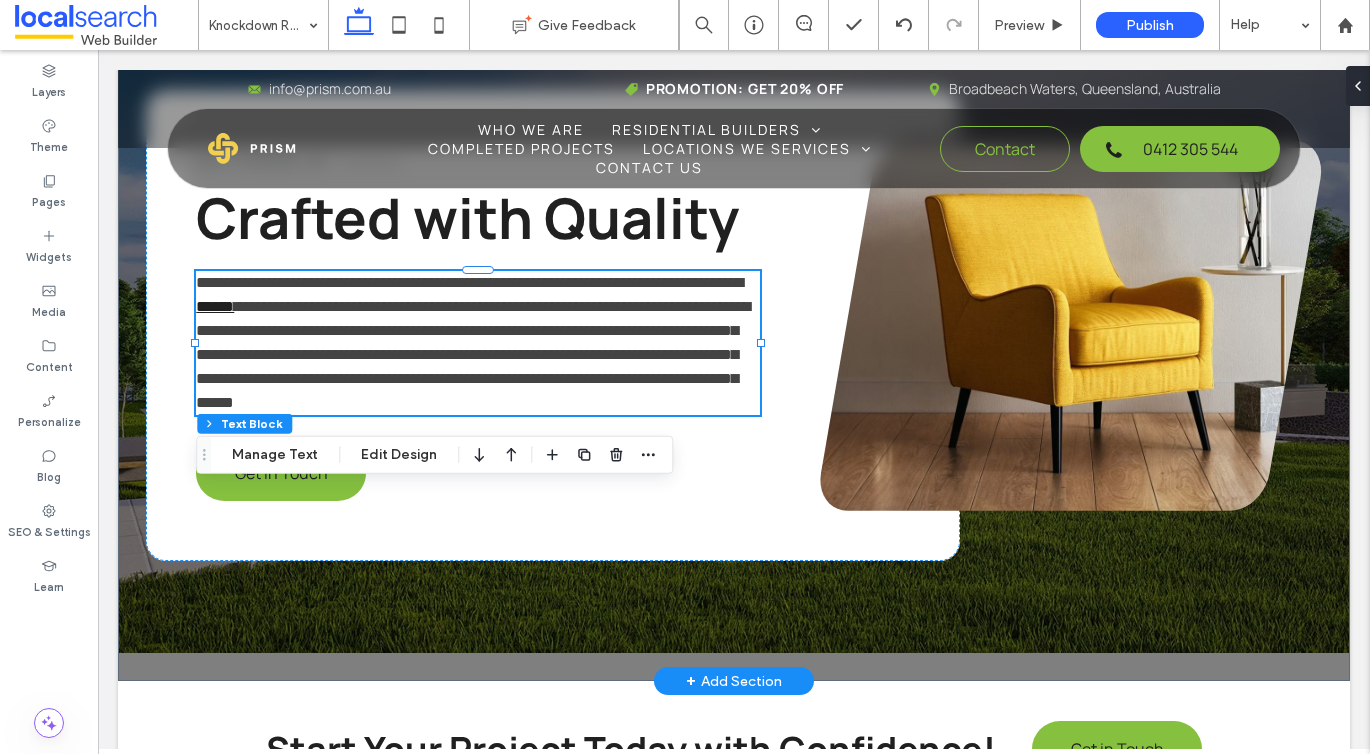 click on "**********" at bounding box center [473, 354] 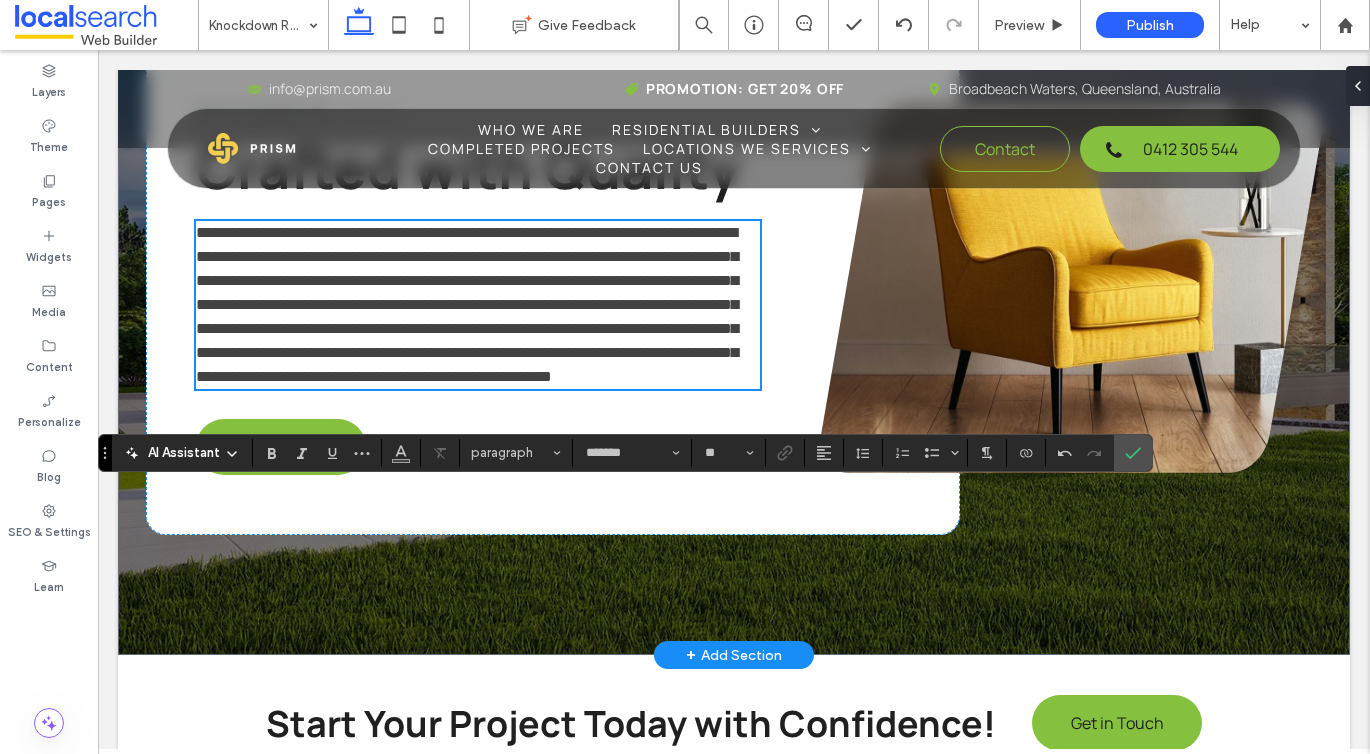 scroll, scrollTop: 3058, scrollLeft: 0, axis: vertical 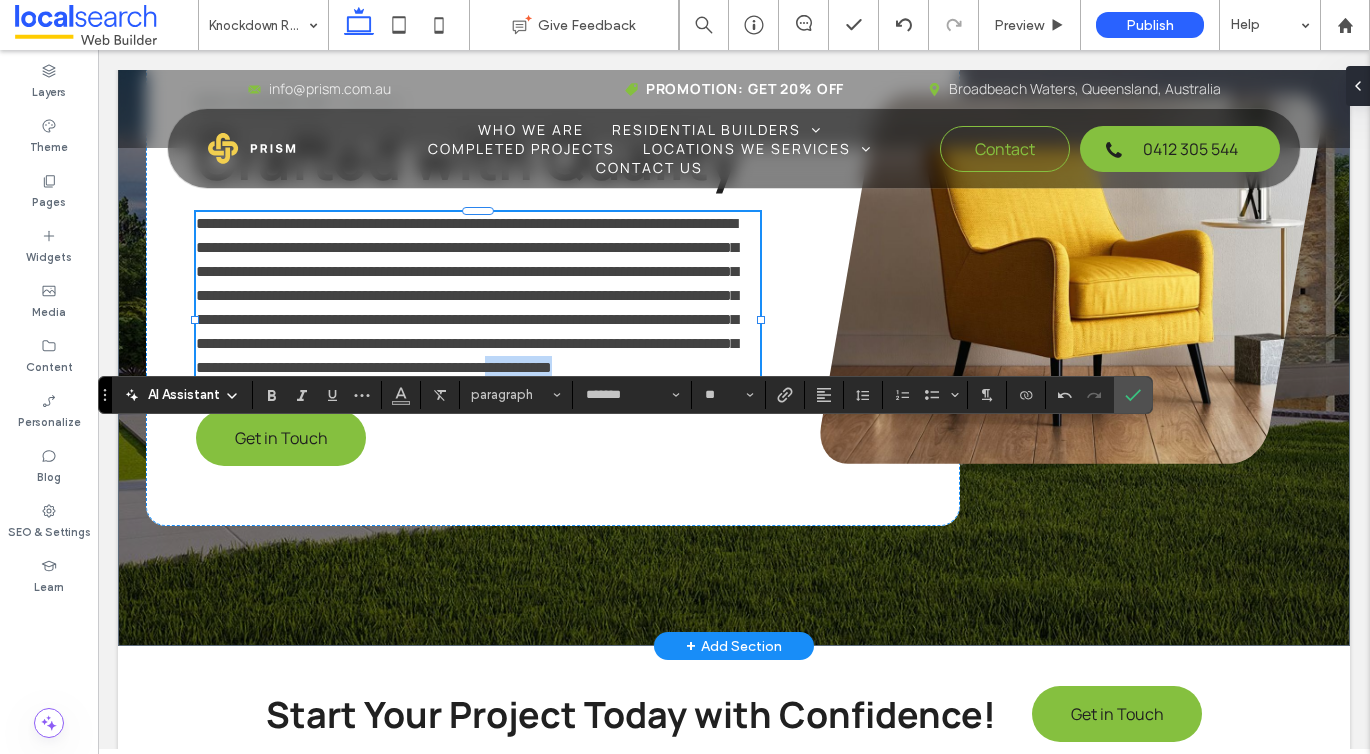 drag, startPoint x: 367, startPoint y: 635, endPoint x: 242, endPoint y: 629, distance: 125.14392 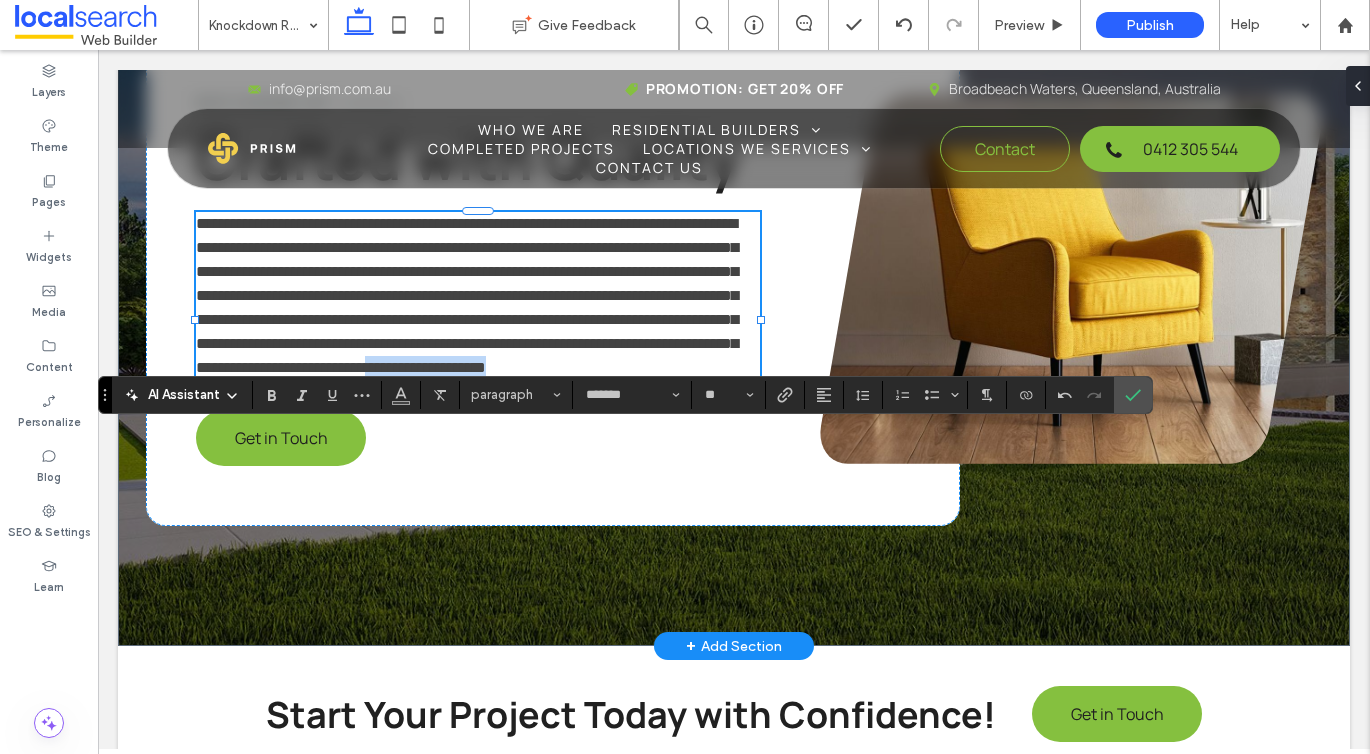 drag, startPoint x: 689, startPoint y: 635, endPoint x: 667, endPoint y: 609, distance: 34.058773 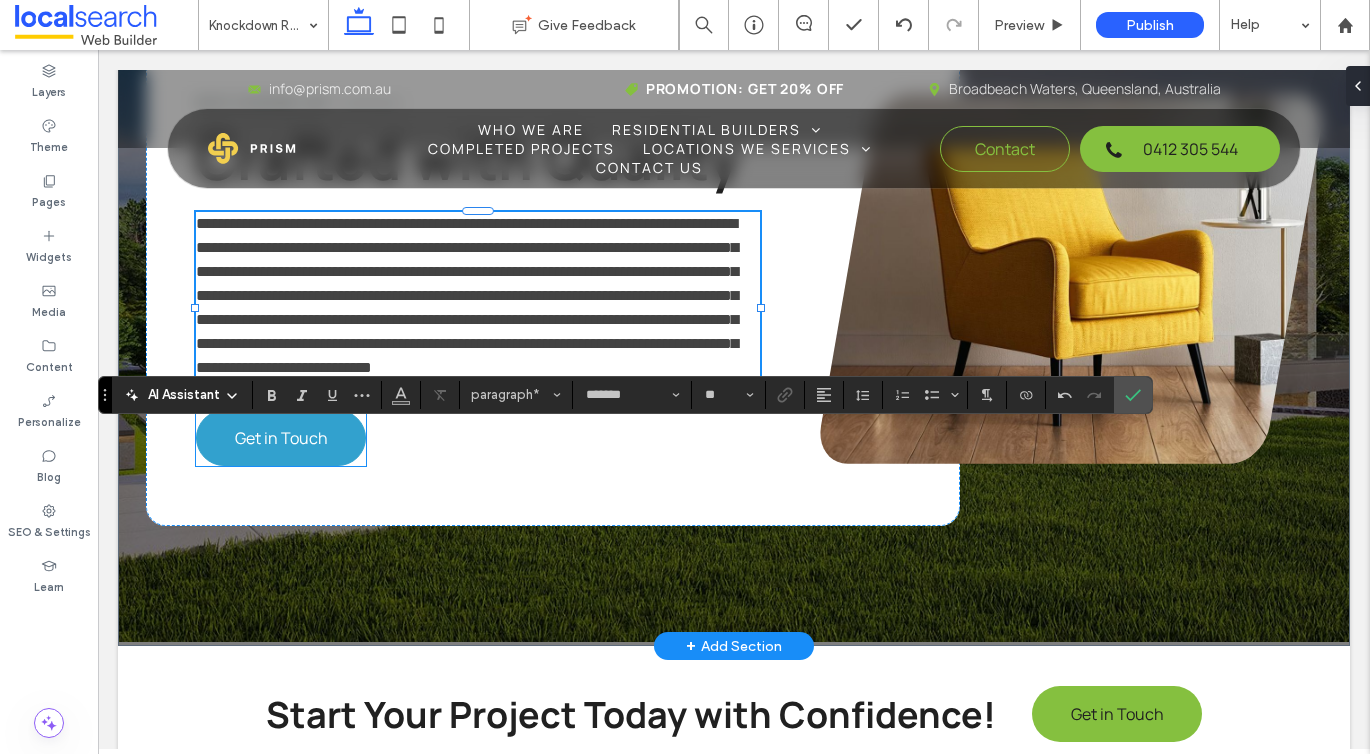 click on "Get in Touch" at bounding box center [281, 438] 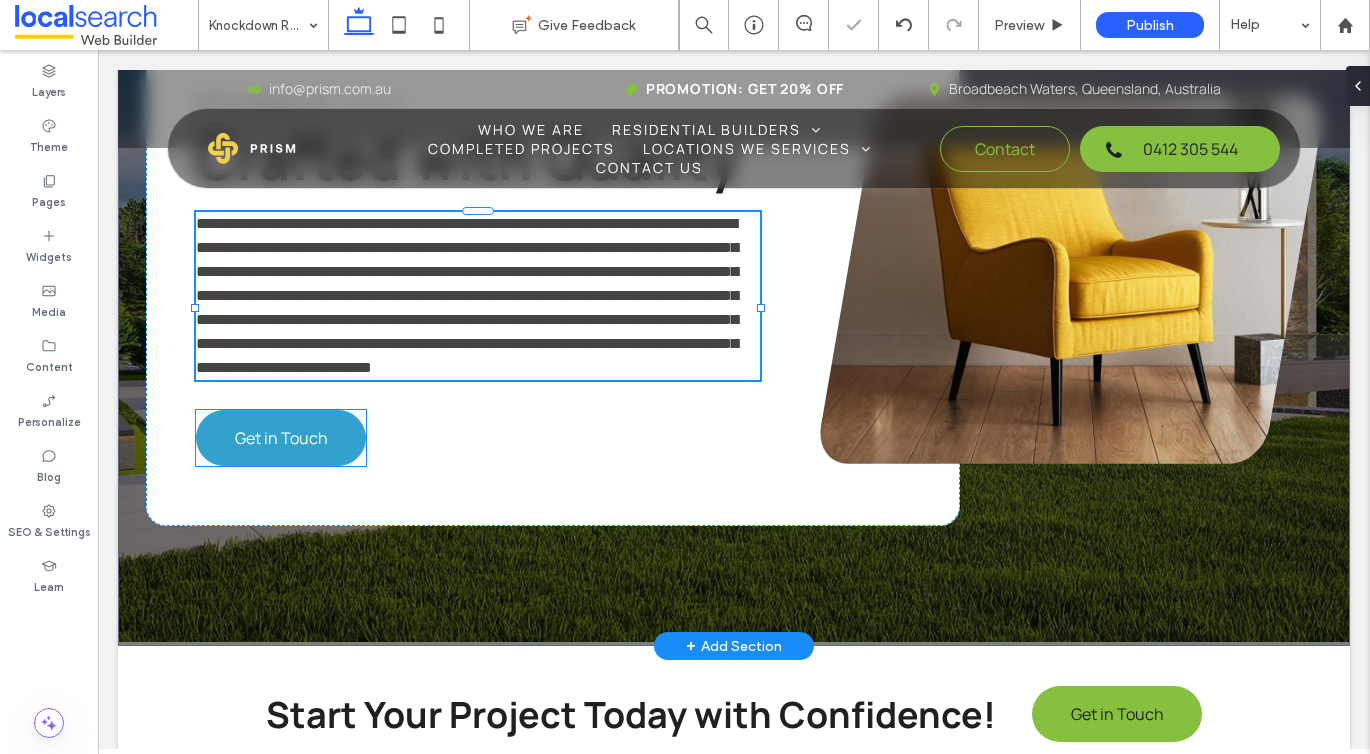 click on "Get in Touch" at bounding box center [281, 438] 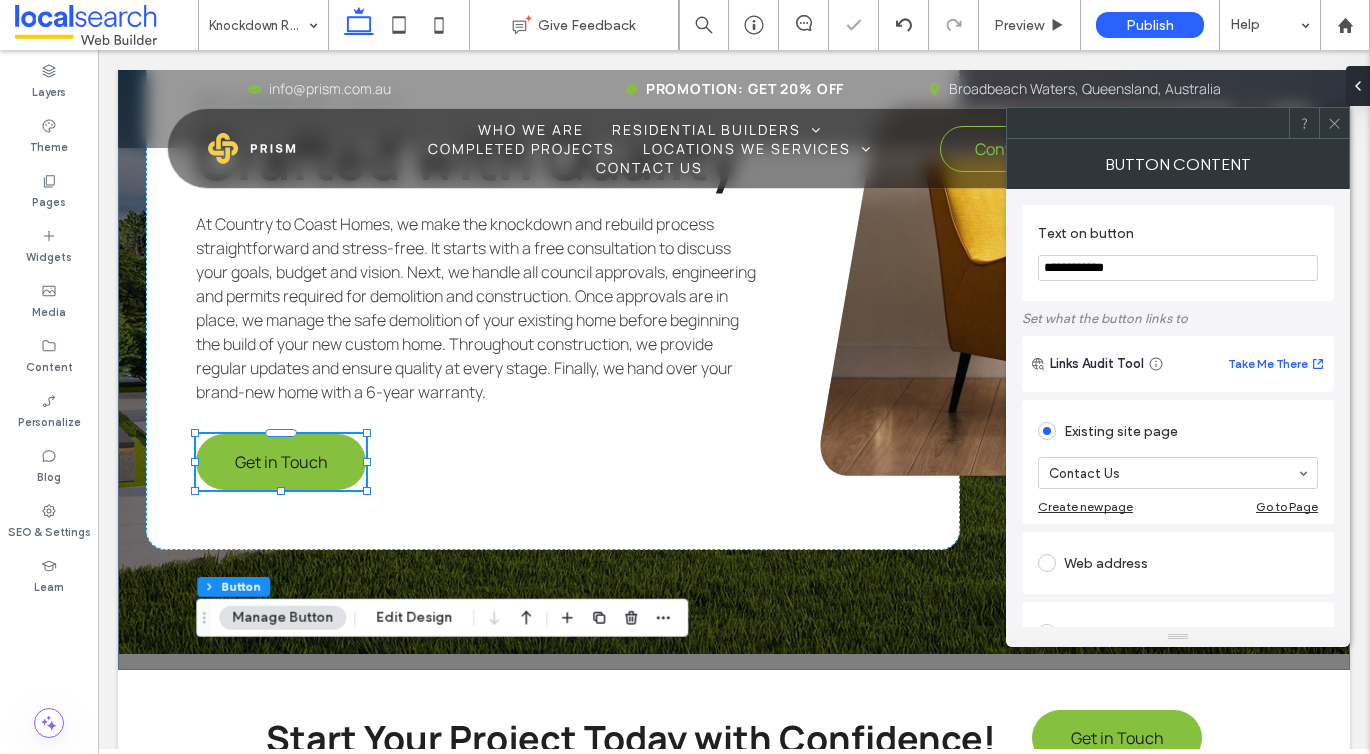 click 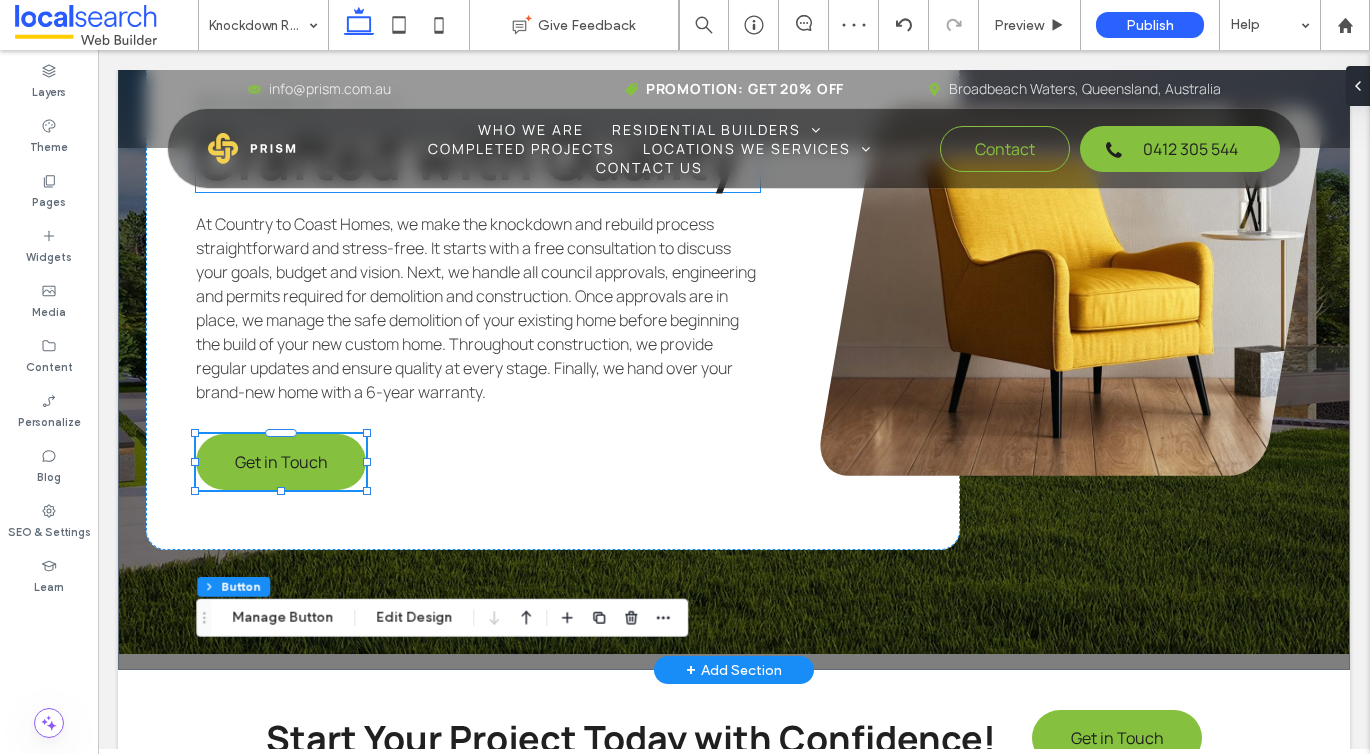 click on "Crafted with Quality" at bounding box center (467, 158) 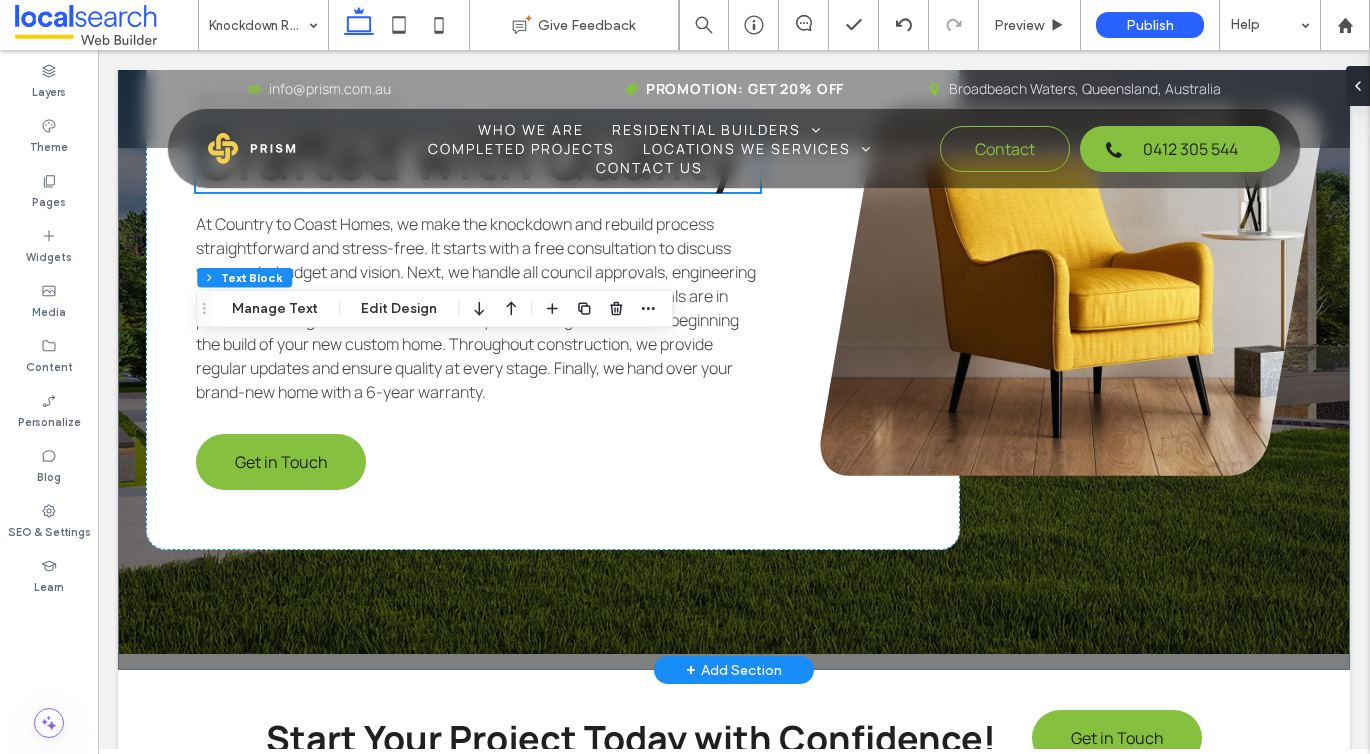 click on "Crafted with Quality" at bounding box center [467, 158] 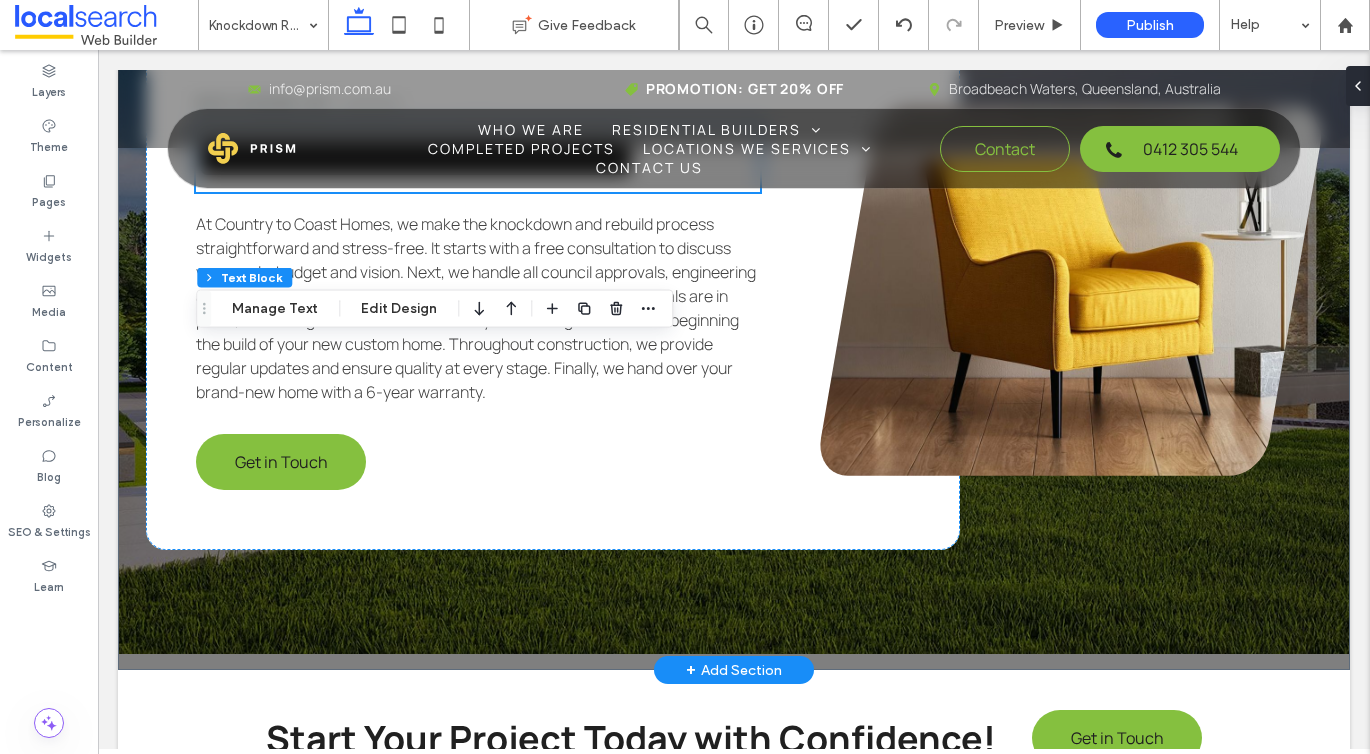 click on "**********" at bounding box center [416, 158] 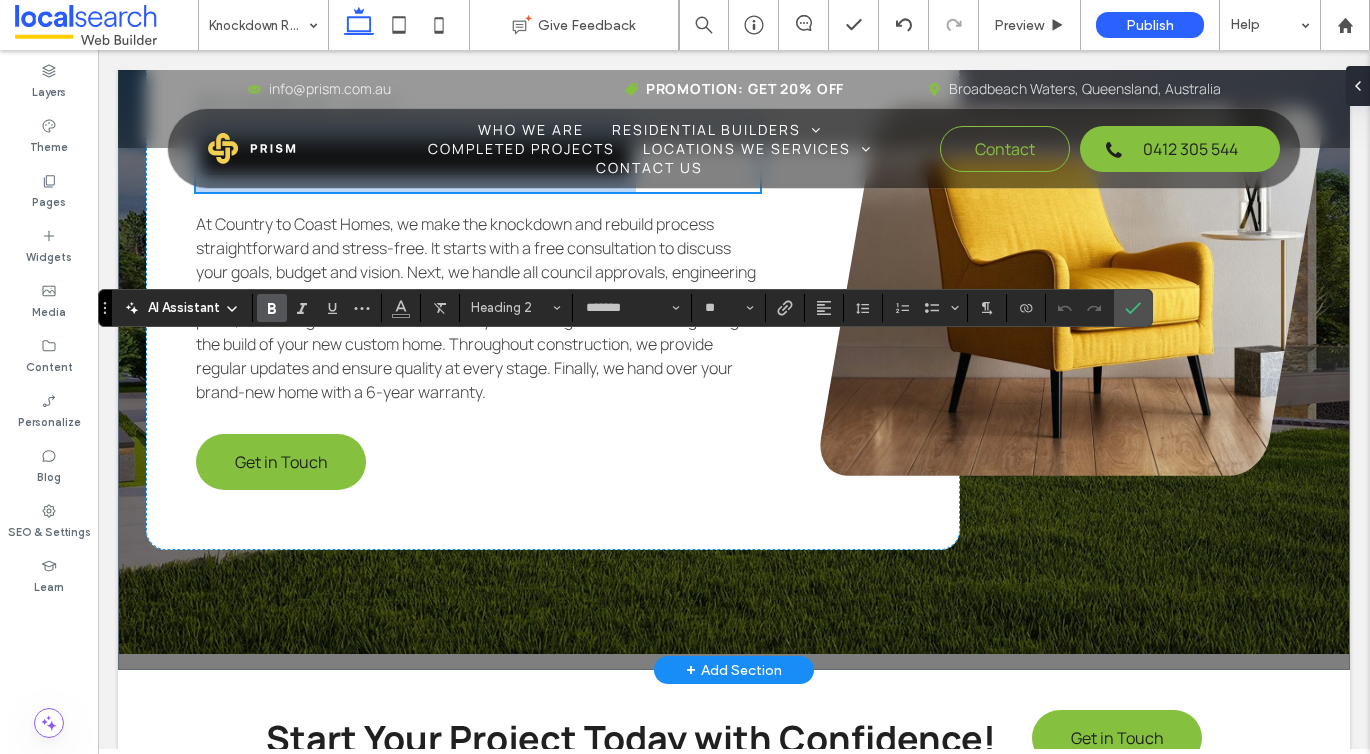 type on "**" 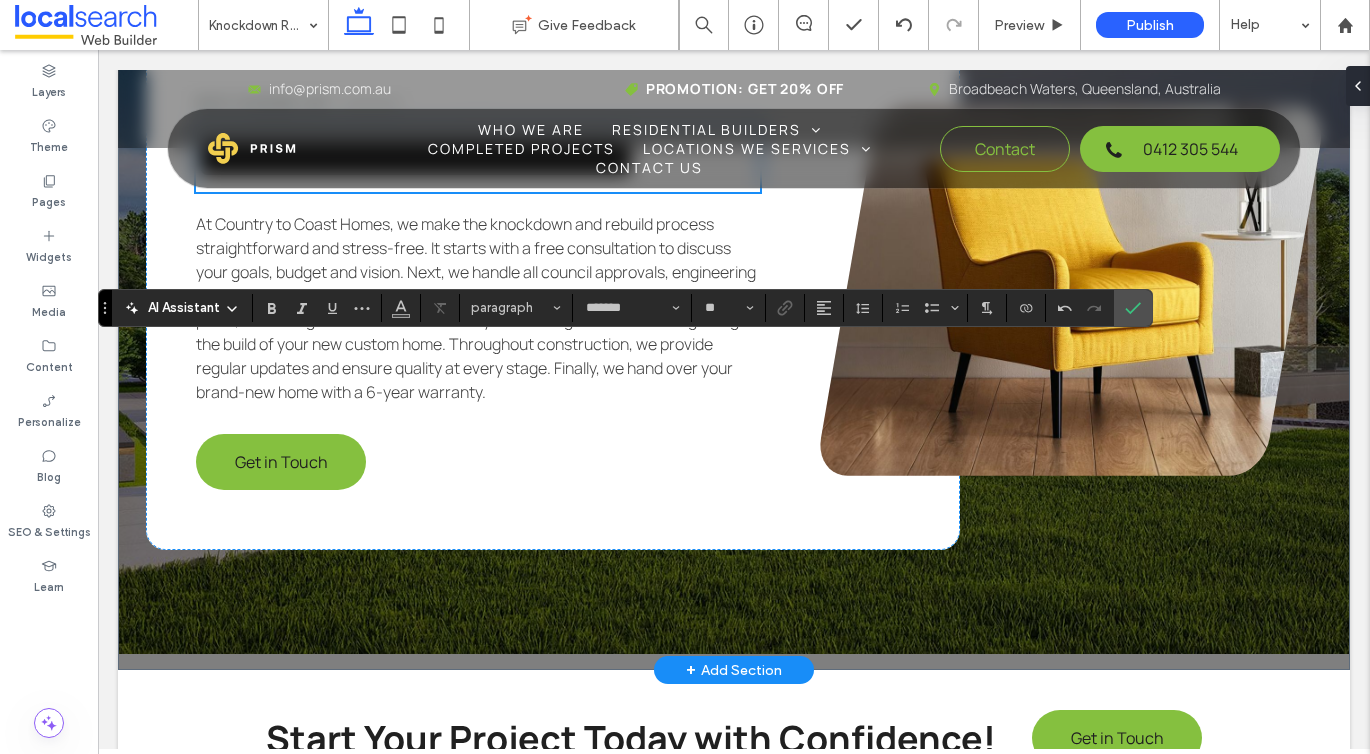 scroll, scrollTop: 4, scrollLeft: 0, axis: vertical 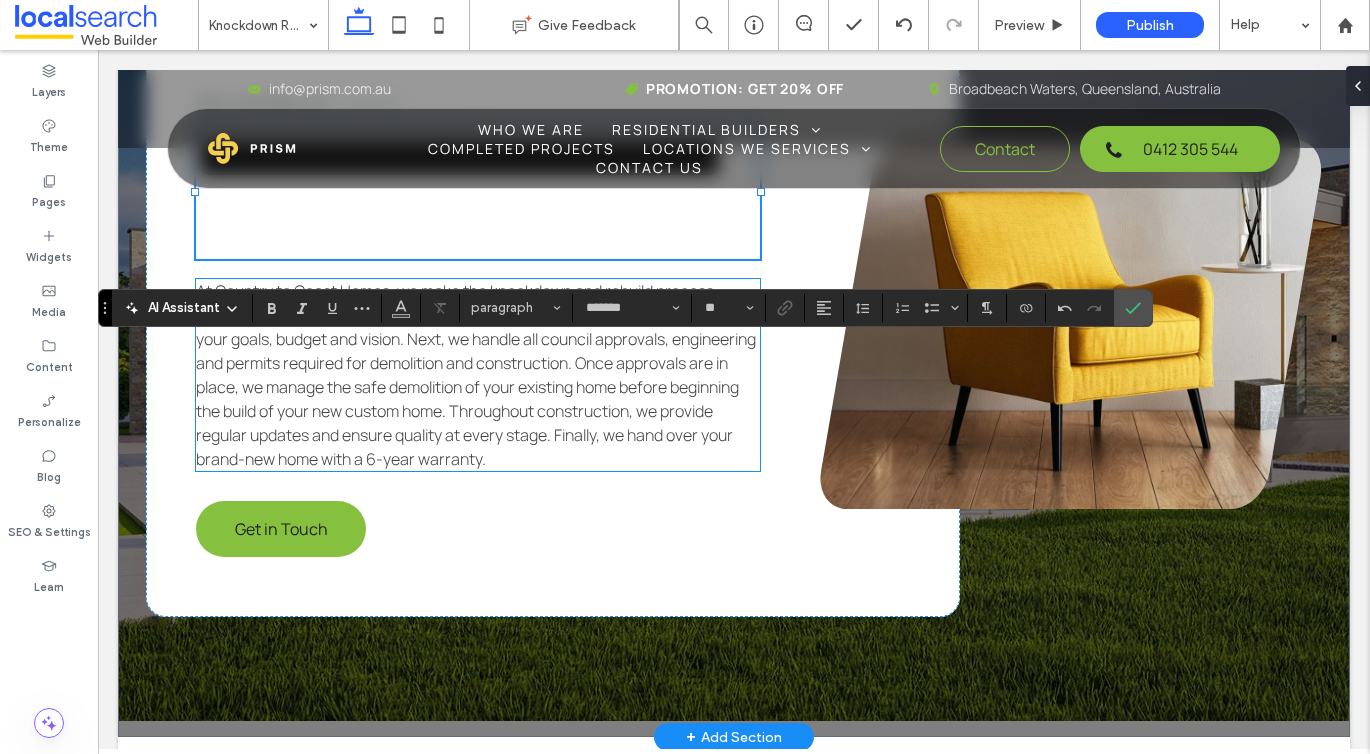 click on "At Country to Coast Homes, we make the knockdown and rebuild process straightforward and stress-free. It starts with a free consultation to discuss your goals, budget and vision. Next, we handle all council approvals, engineering and permits required for demolition and construction. Once approvals are in place, we manage the safe demolition of your existing home before beginning the build of your new custom home. Throughout construction, we provide regular updates and ensure quality at every stage. Finally, we hand over your brand-new home with a 6-year warranty." at bounding box center [476, 375] 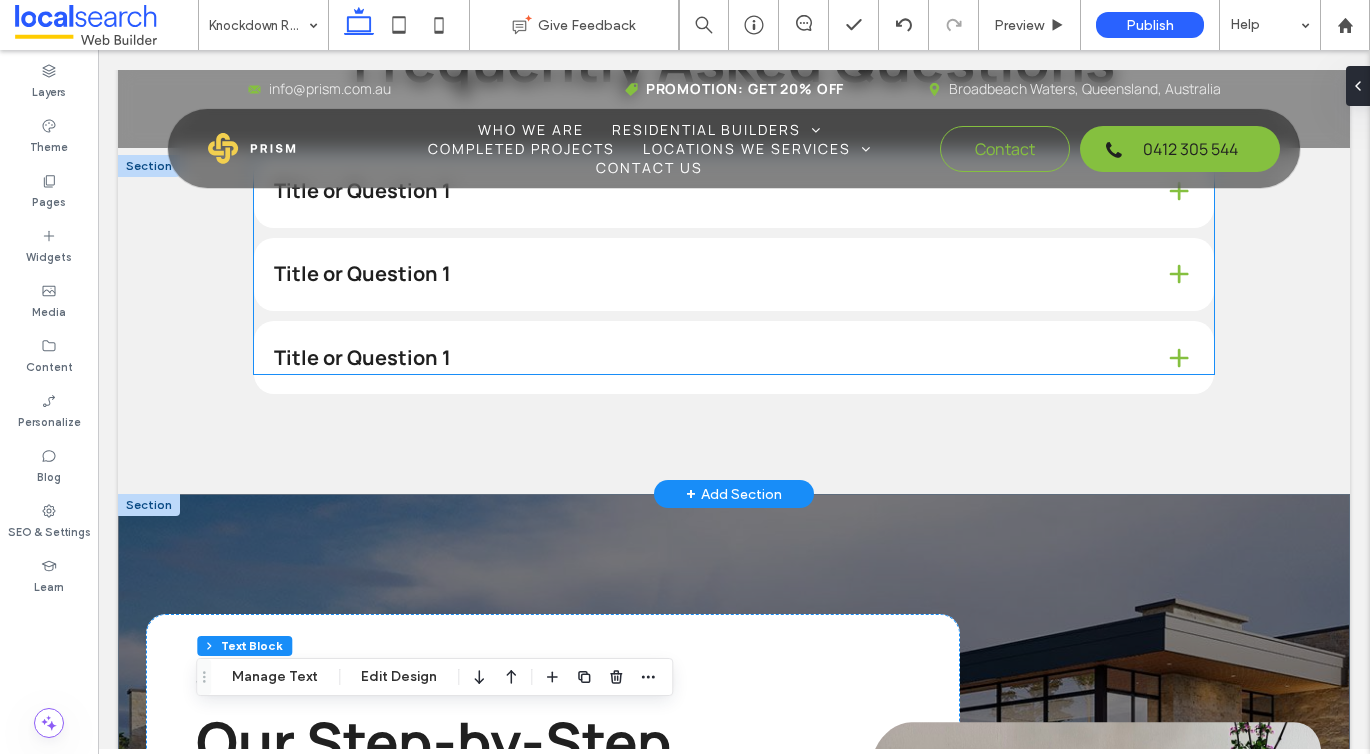 scroll, scrollTop: 2448, scrollLeft: 0, axis: vertical 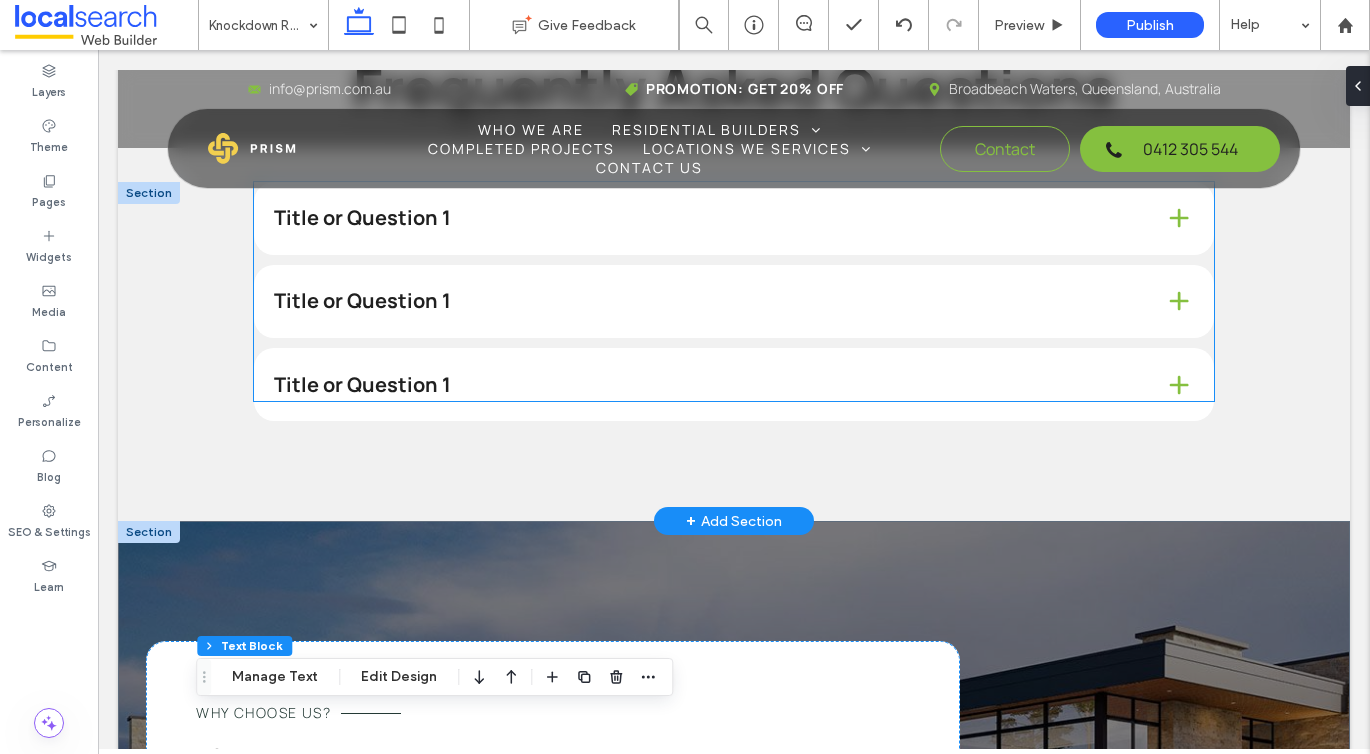 click on "Title or Question 1" at bounding box center (734, 218) 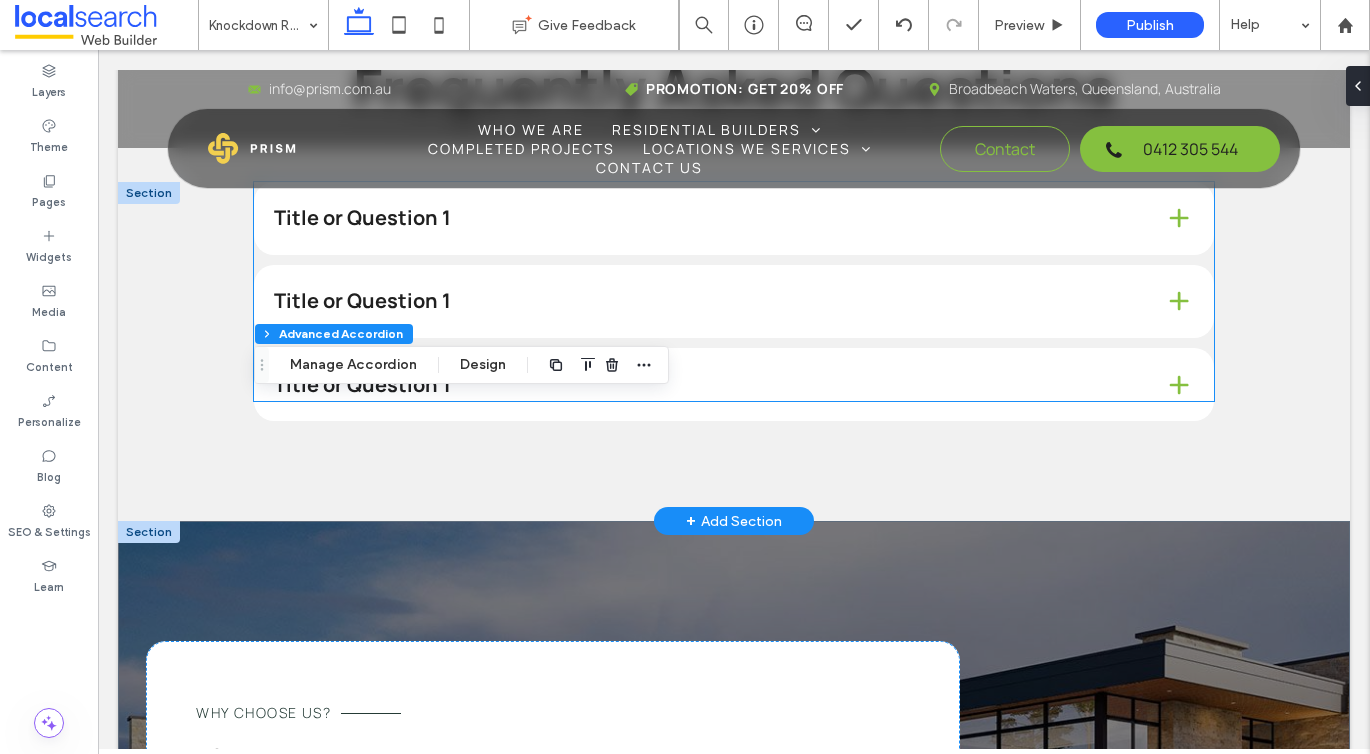 type on "*" 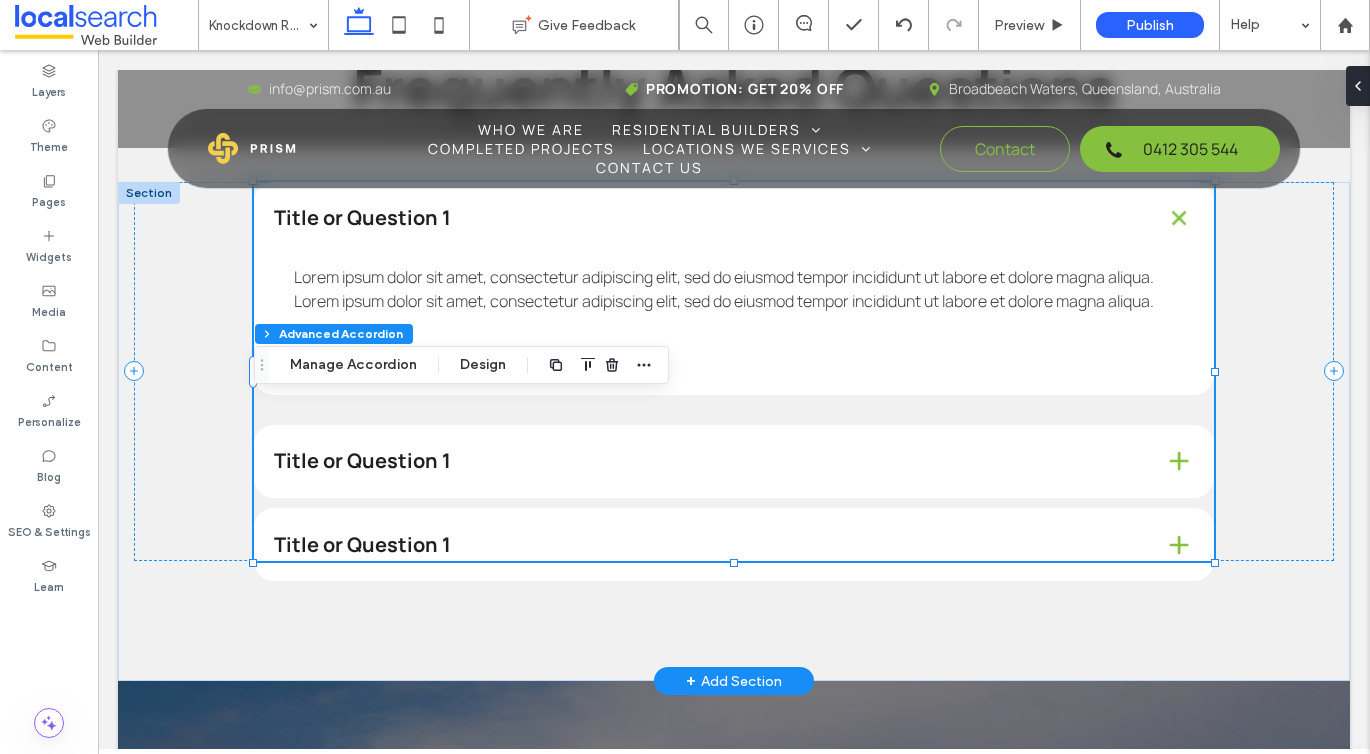 click on "Title or Question 1" at bounding box center [734, 218] 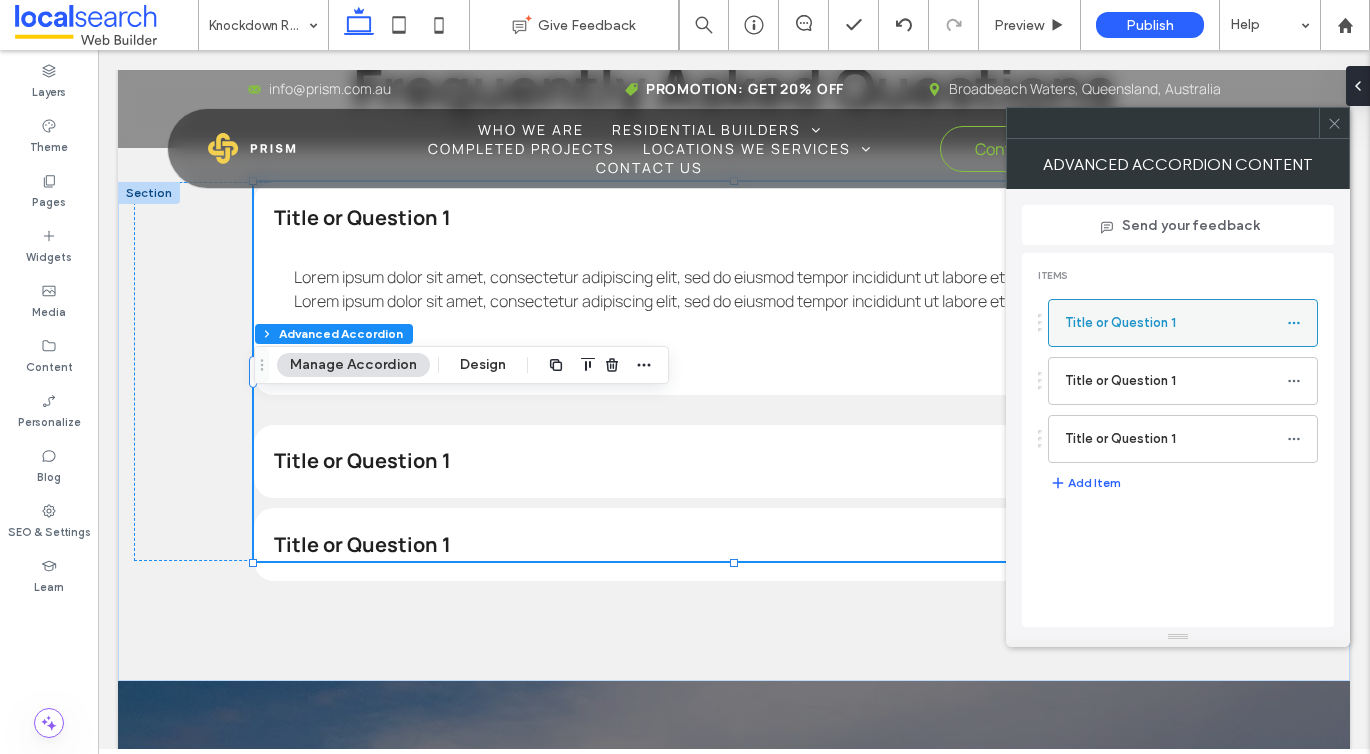 click 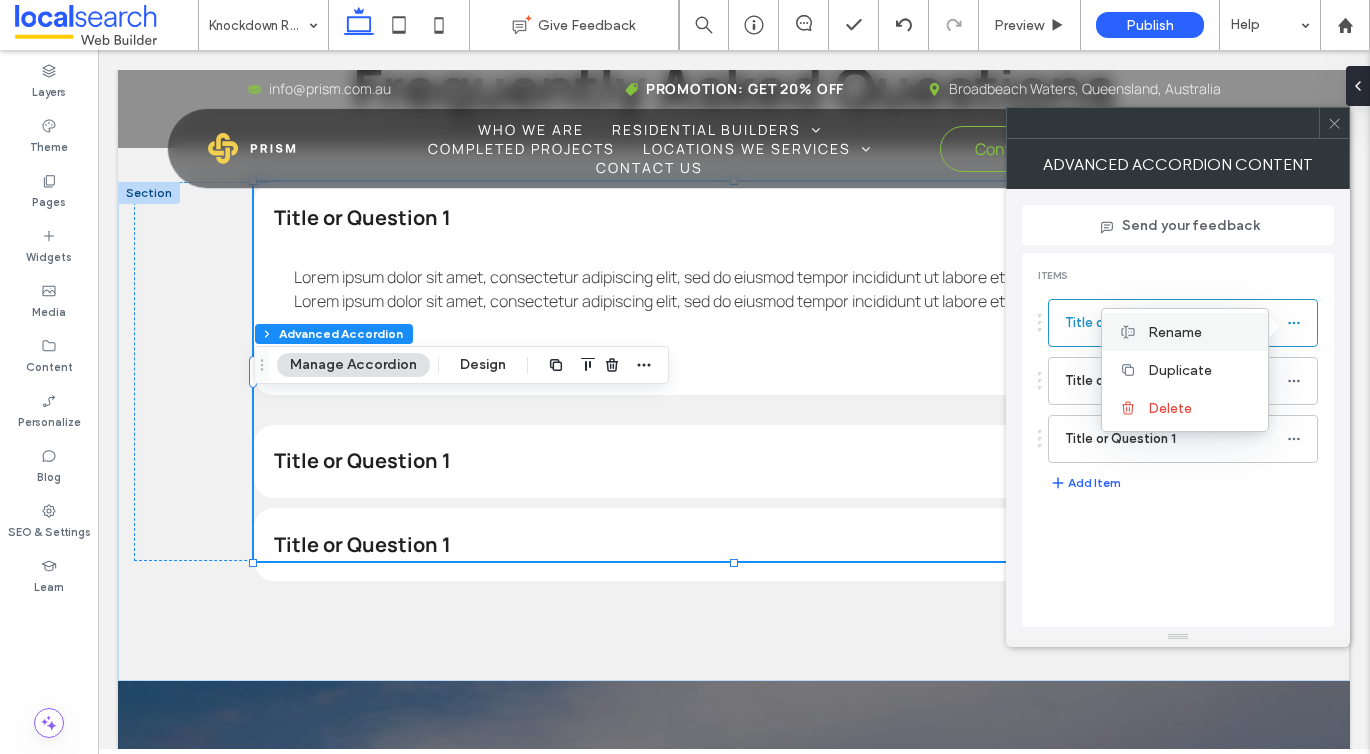 click on "Rename" at bounding box center (1175, 332) 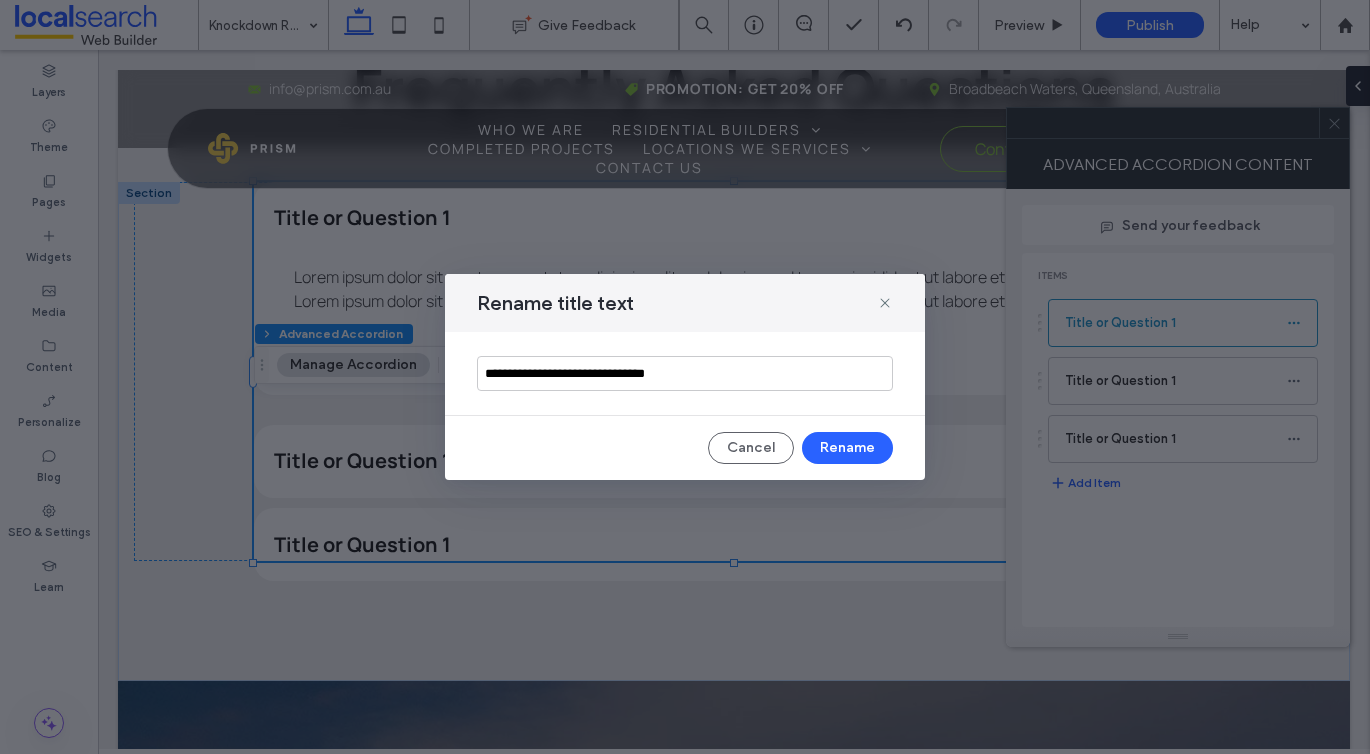 click on "**********" at bounding box center (685, 373) 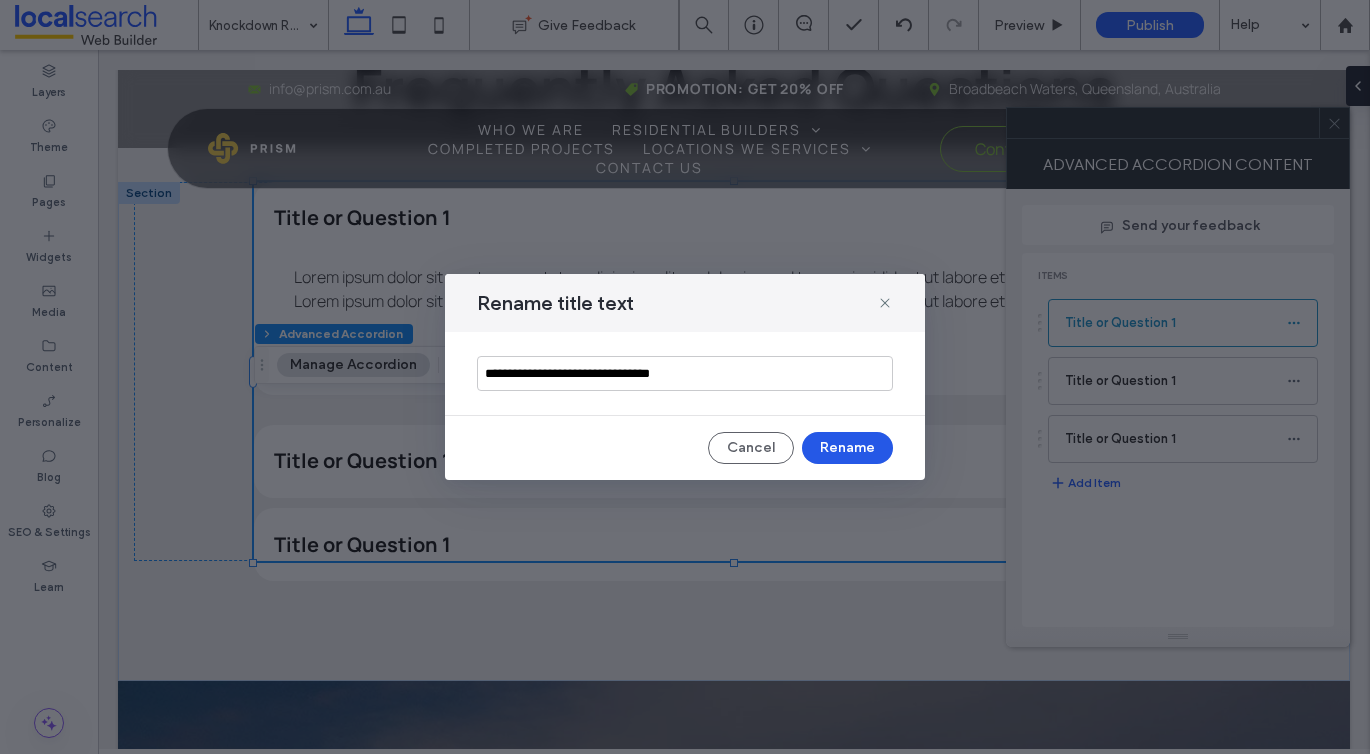 type on "**********" 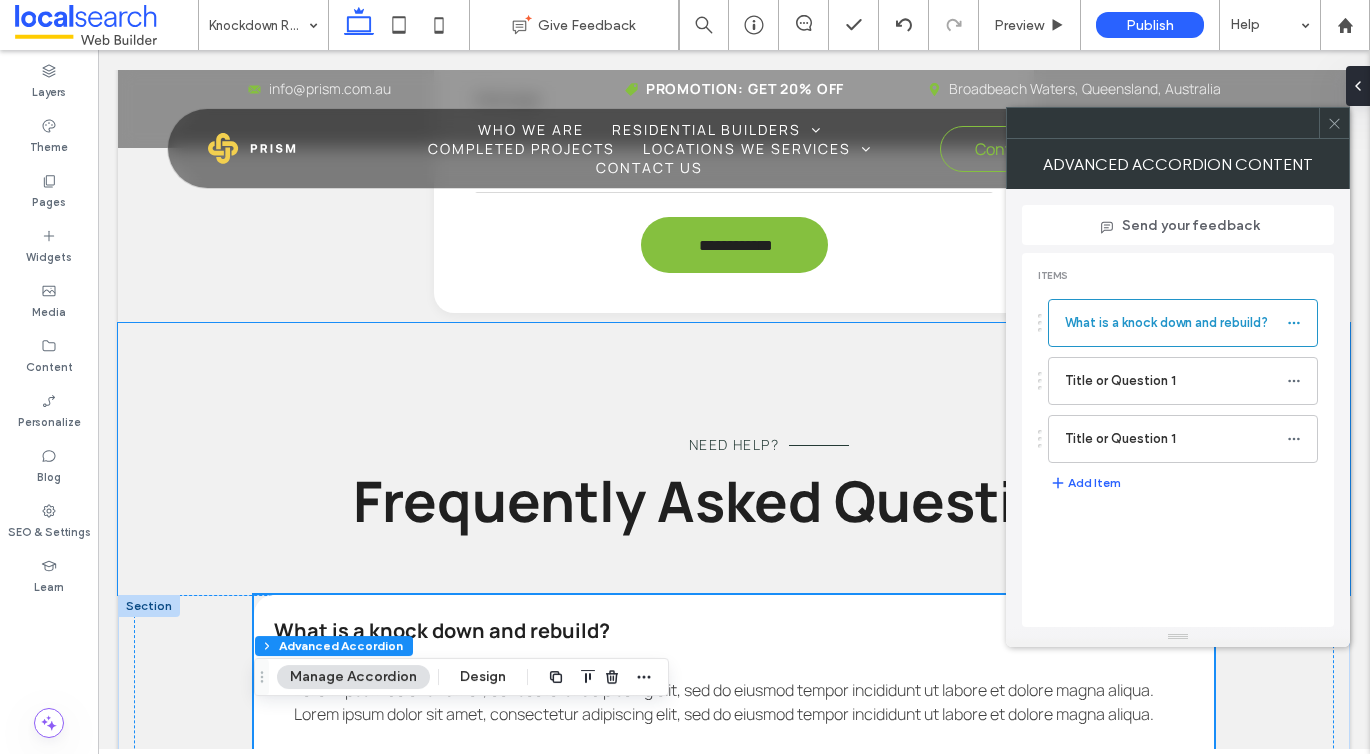 scroll, scrollTop: 2531, scrollLeft: 0, axis: vertical 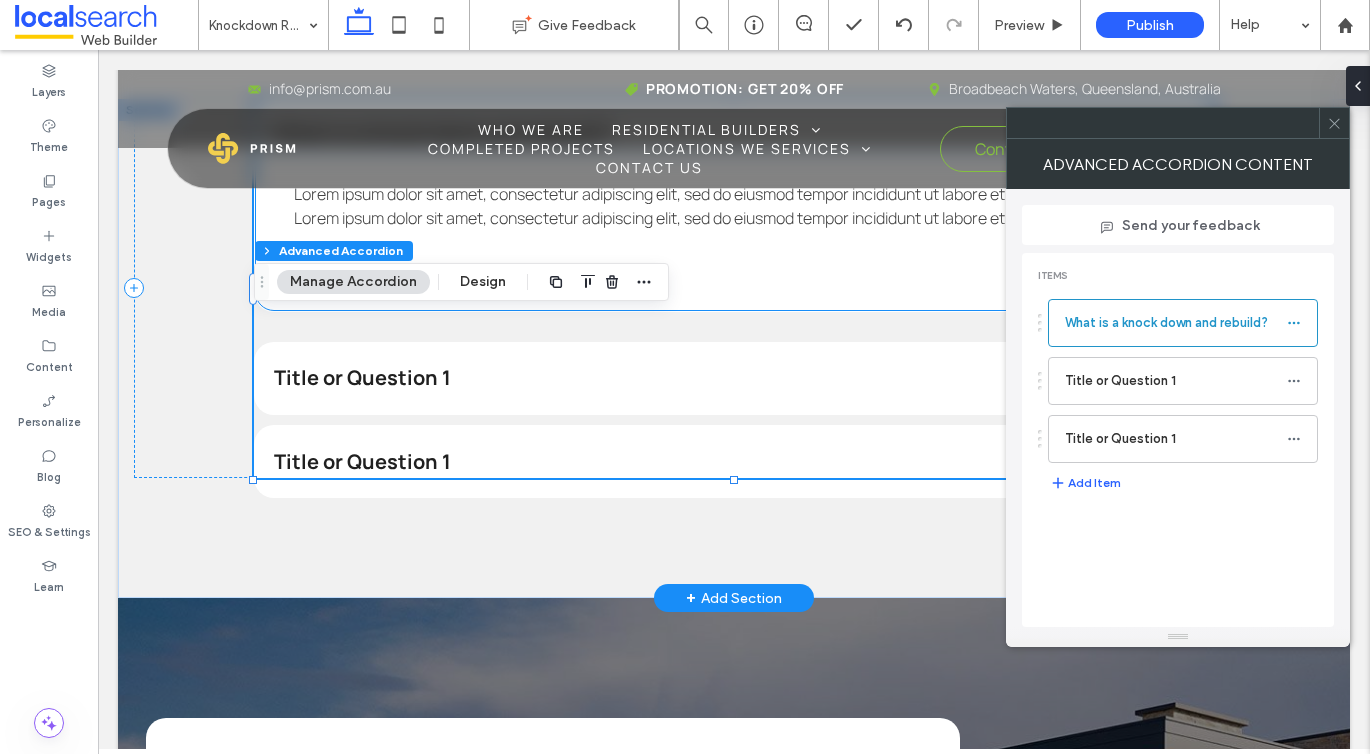 click on "Lorem ipsum dolor sit amet, consectetur adipiscing elit, sed do eiusmod tempor incididunt ut labore et dolore magna aliqua. Lorem ipsum dolor sit amet, consectetur adipiscing elit, sed do eiusmod tempor incididunt ut labore et dolore magna aliqua." at bounding box center [734, 206] 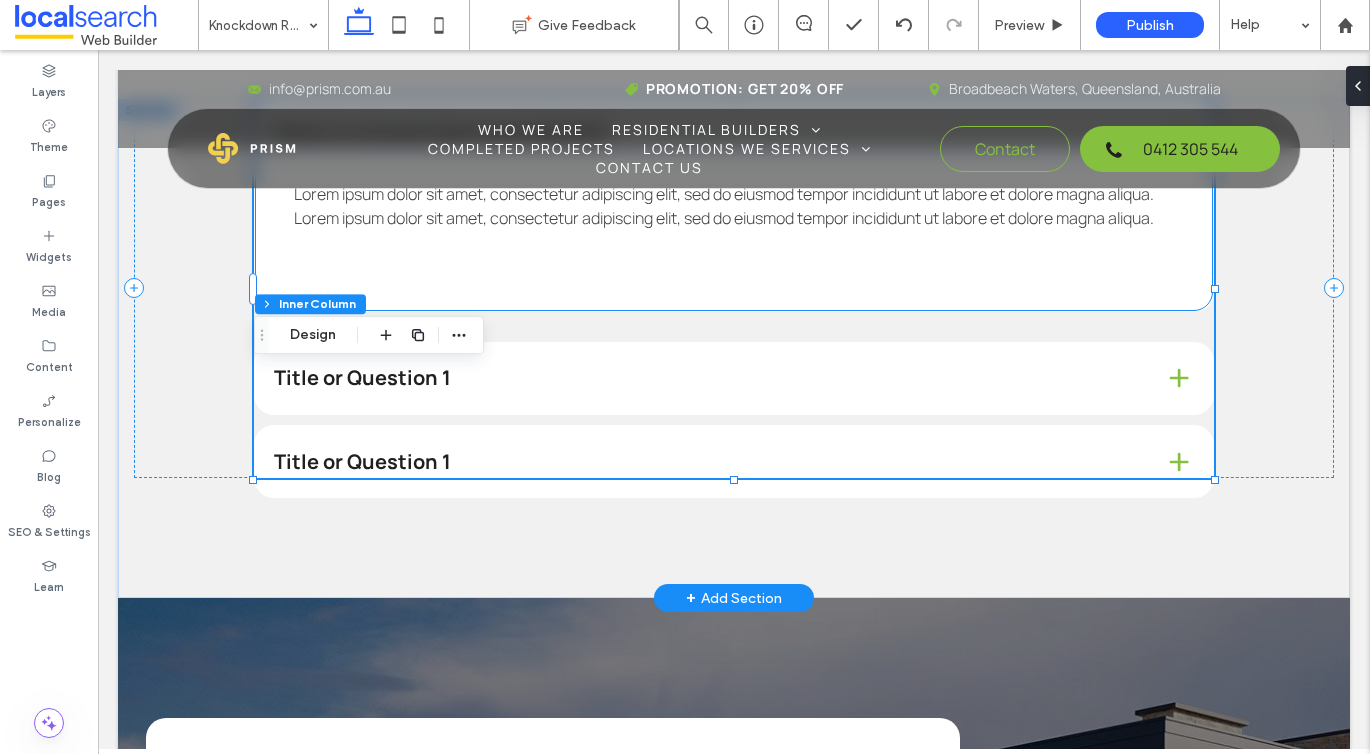 click on "Lorem ipsum dolor sit amet, consectetur adipiscing elit, sed do eiusmod tempor incididunt ut labore et dolore magna aliqua. Lorem ipsum dolor sit amet, consectetur adipiscing elit, sed do eiusmod tempor incididunt ut labore et dolore magna aliqua." at bounding box center (734, 206) 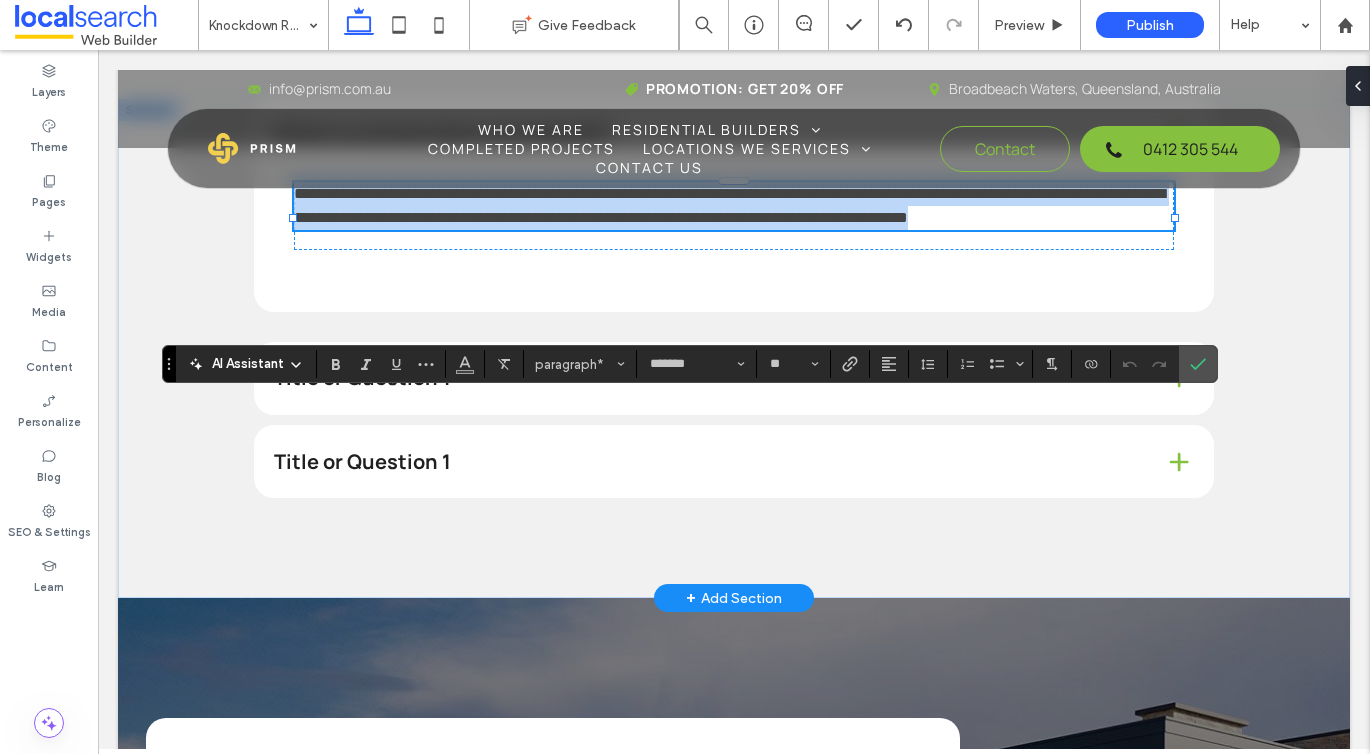 paste 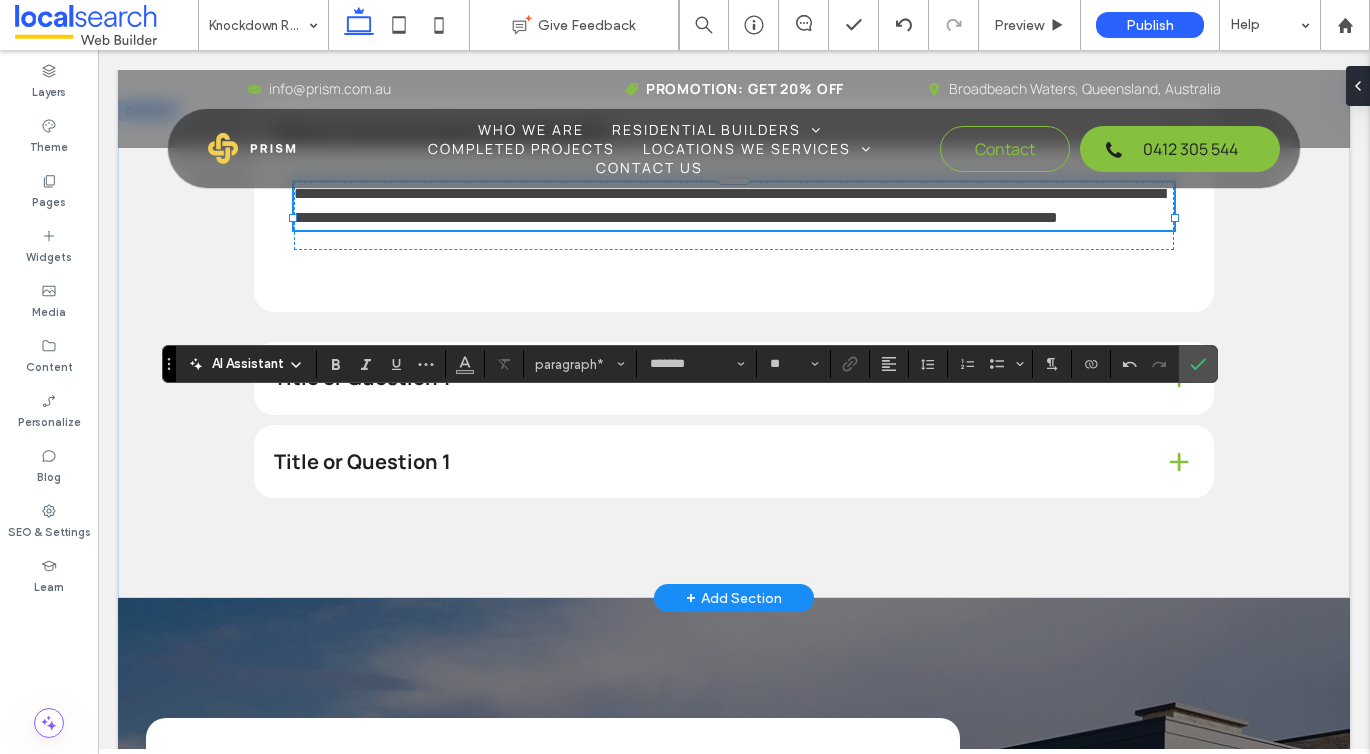 click on "**********" at bounding box center [729, 205] 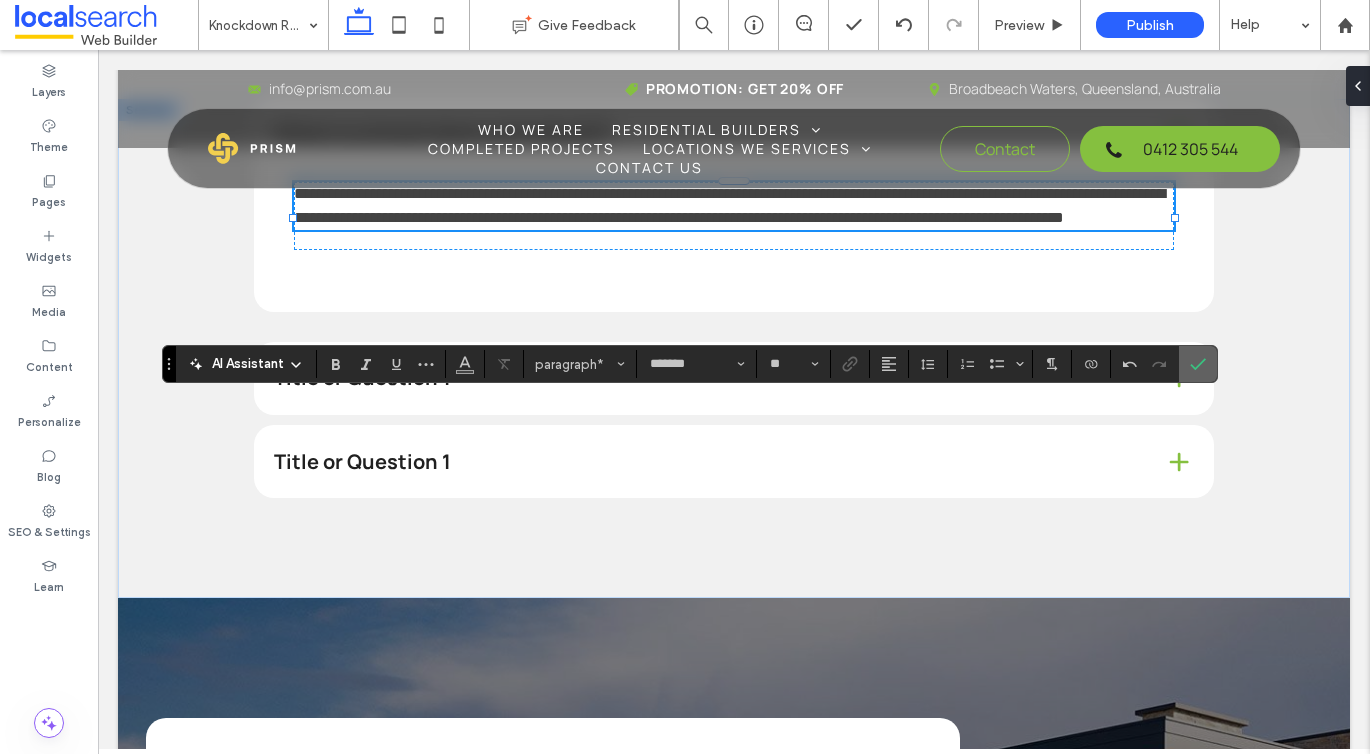 click at bounding box center (1198, 364) 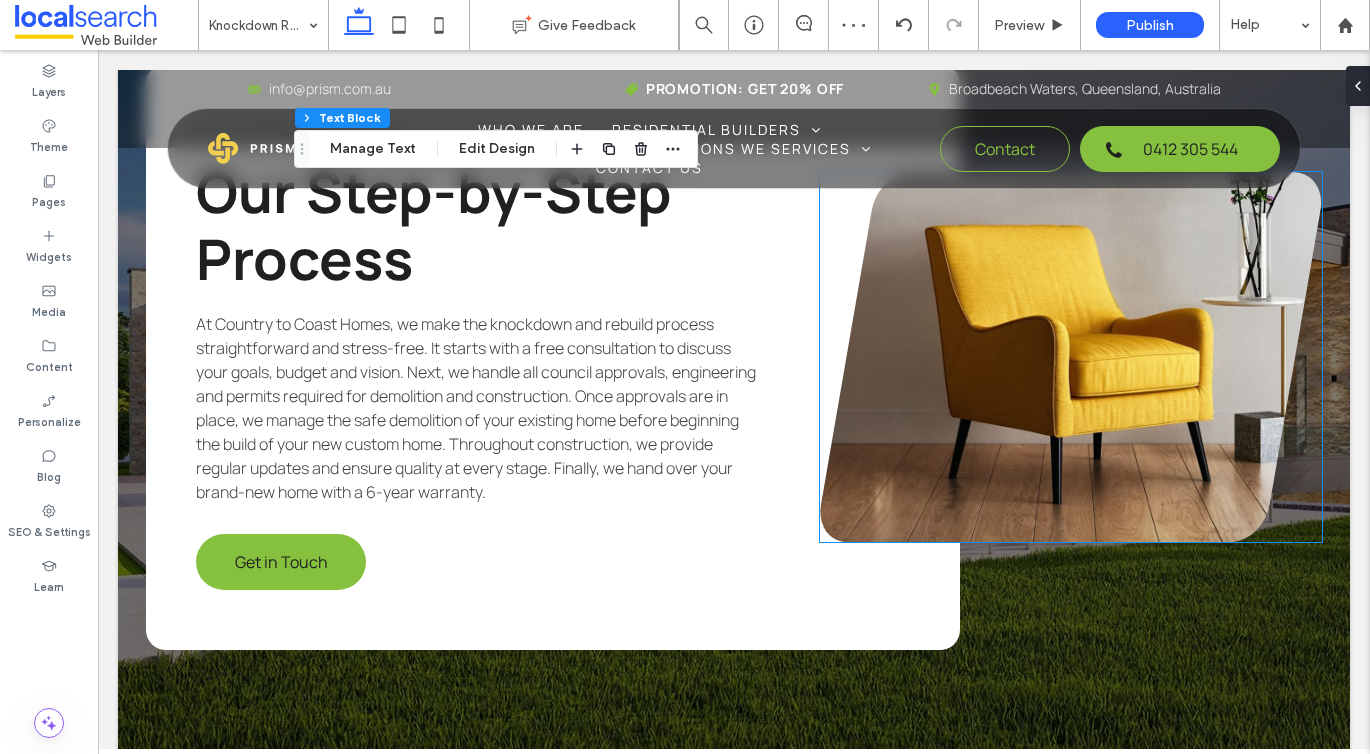 scroll, scrollTop: 3252, scrollLeft: 0, axis: vertical 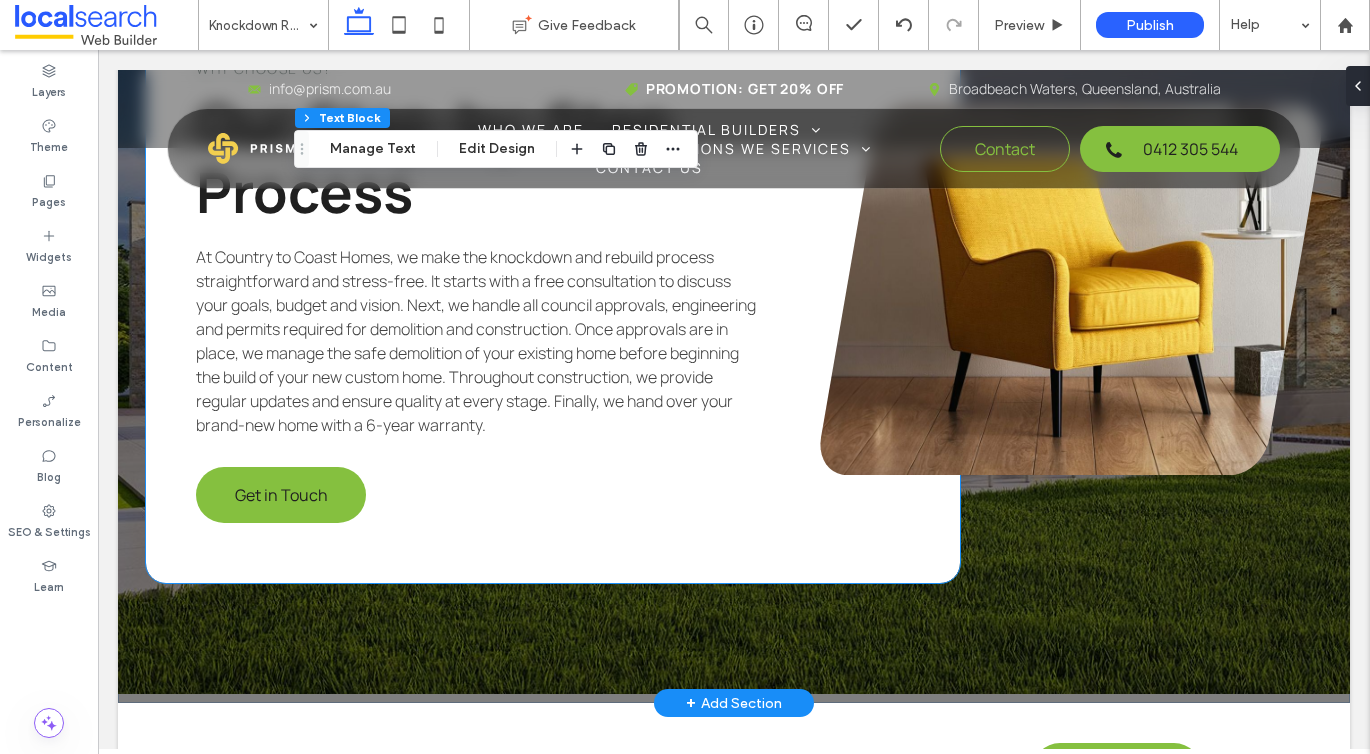 click on "At Country to Coast Homes, we make the knockdown and rebuild process straightforward and stress-free. It starts with a free consultation to discuss your goals, budget and vision. Next, we handle all council approvals, engineering and permits required for demolition and construction. Once approvals are in place, we manage the safe demolition of your existing home before beginning the build of your new custom home. Throughout construction, we provide regular updates and ensure quality at every stage. Finally, we hand over your brand-new home with a 6-year warranty." at bounding box center [476, 341] 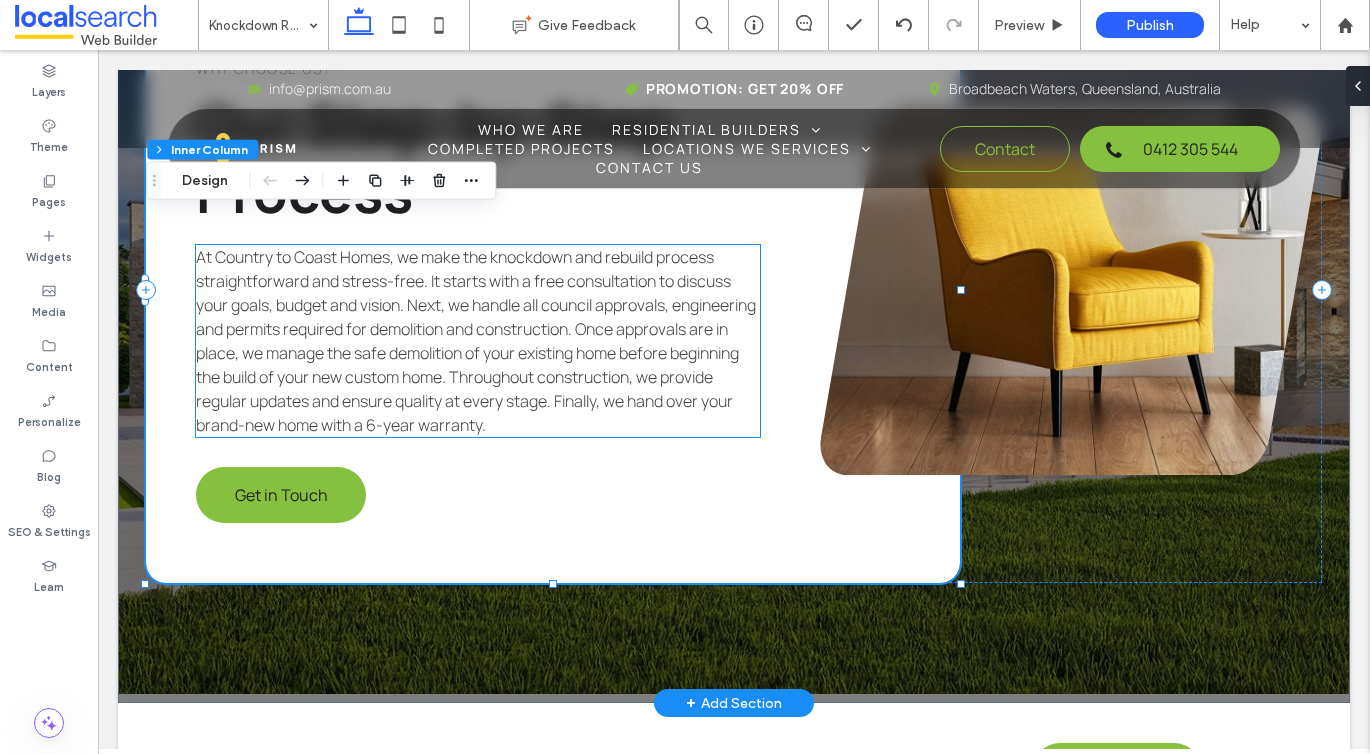 click on "At Country to Coast Homes, we make the knockdown and rebuild process straightforward and stress-free. It starts with a free consultation to discuss your goals, budget and vision. Next, we handle all council approvals, engineering and permits required for demolition and construction. Once approvals are in place, we manage the safe demolition of your existing home before beginning the build of your new custom home. Throughout construction, we provide regular updates and ensure quality at every stage. Finally, we hand over your brand-new home with a 6-year warranty." at bounding box center [476, 341] 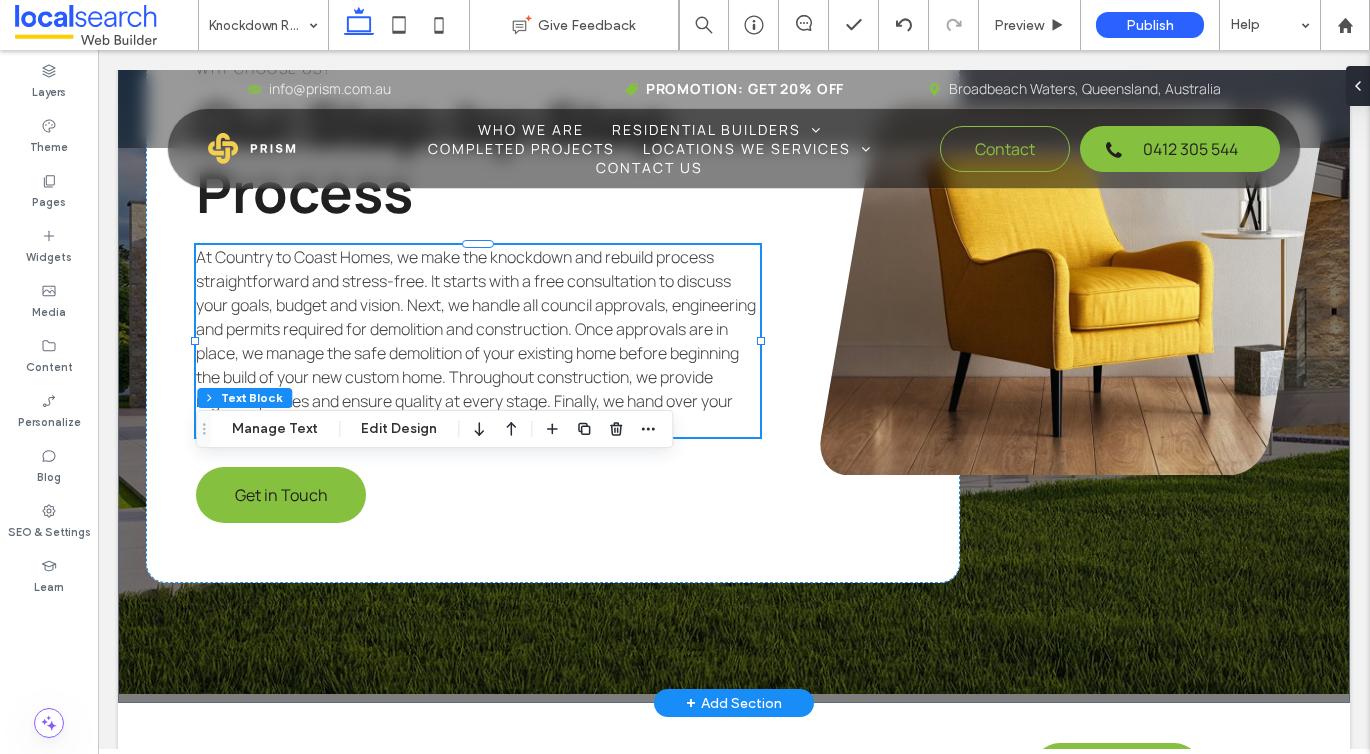 click on "At Country to Coast Homes, we make the knockdown and rebuild process straightforward and stress-free. It starts with a free consultation to discuss your goals, budget and vision. Next, we handle all council approvals, engineering and permits required for demolition and construction. Once approvals are in place, we manage the safe demolition of your existing home before beginning the build of your new custom home. Throughout construction, we provide regular updates and ensure quality at every stage. Finally, we hand over your brand-new home with a 6-year warranty." at bounding box center [476, 341] 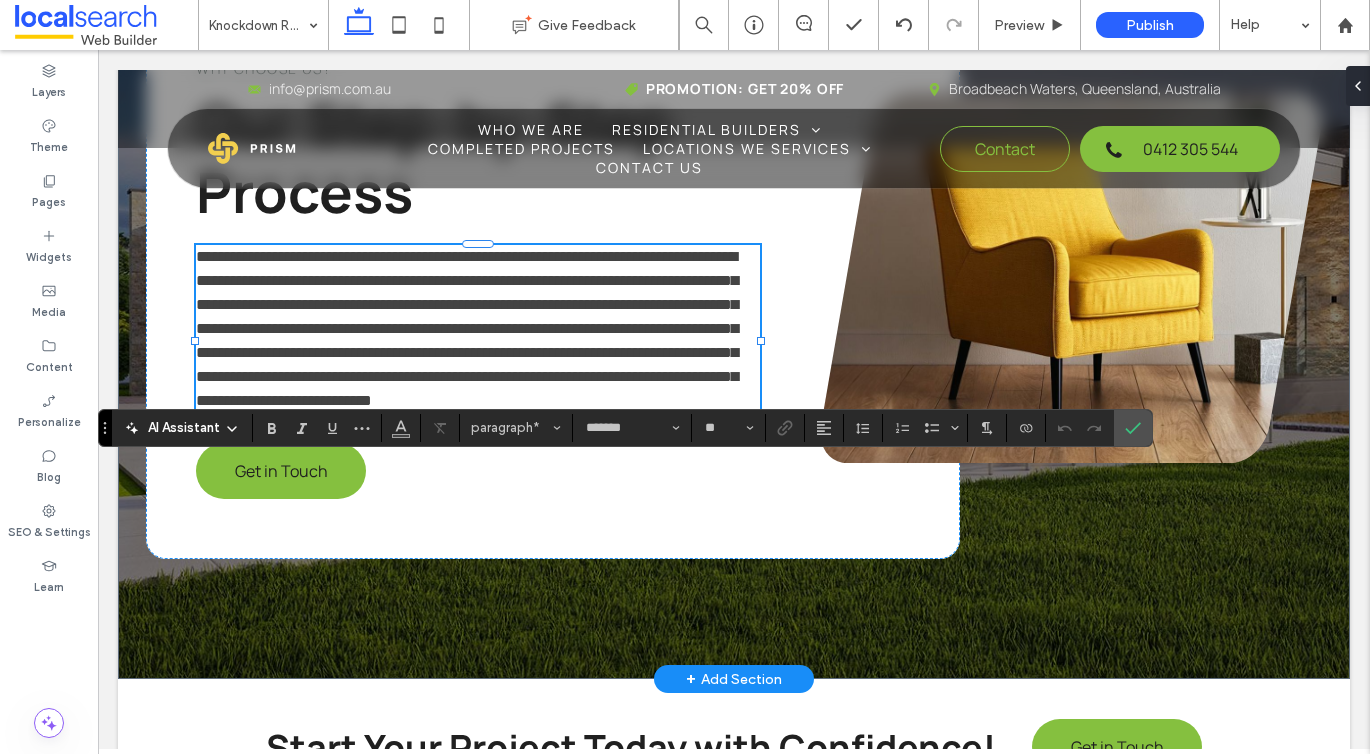 click on "**********" at bounding box center (467, 328) 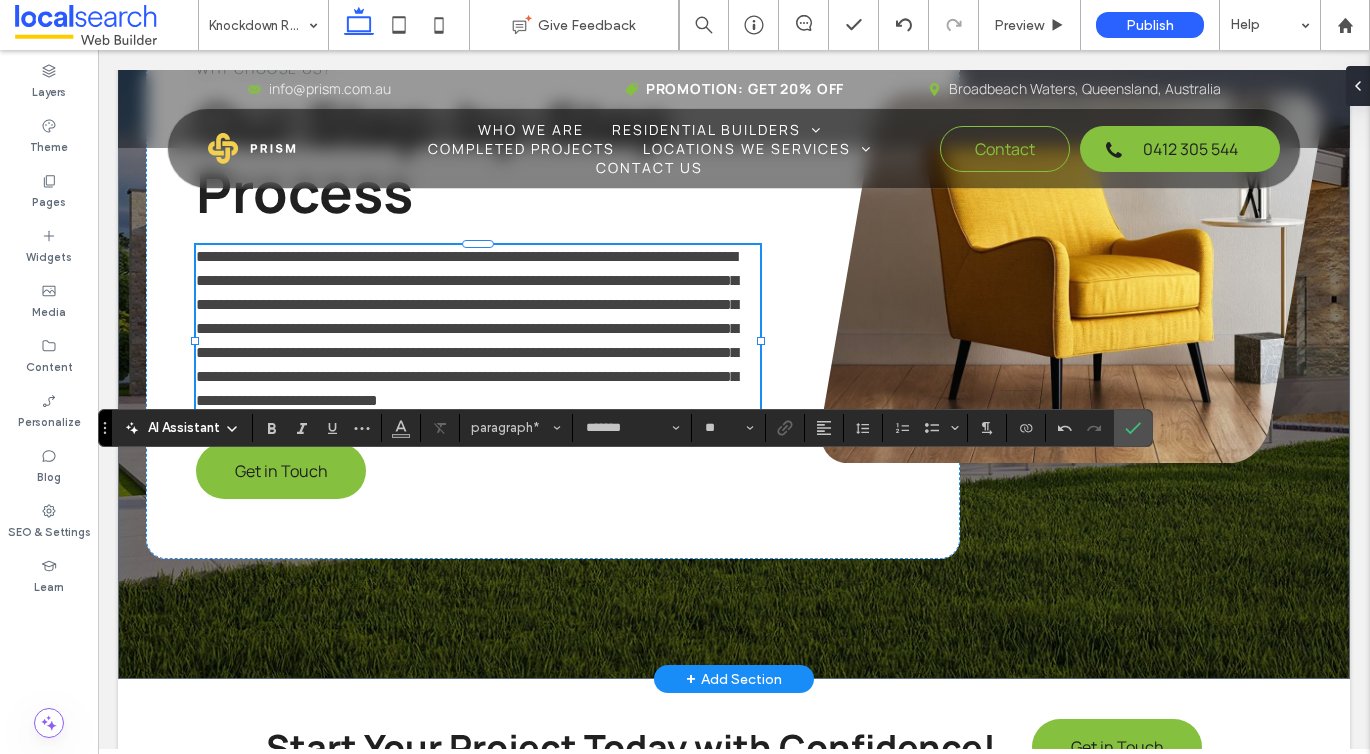 click on "**********" at bounding box center [467, 328] 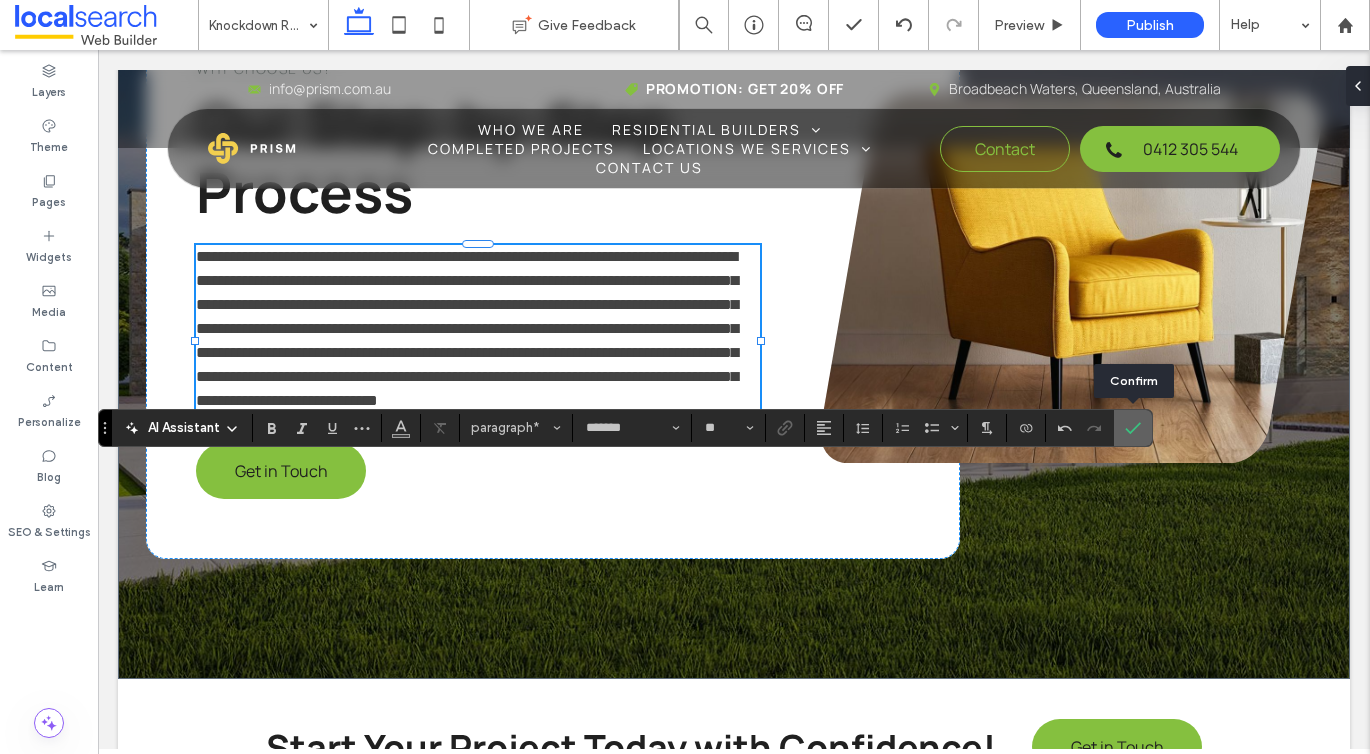 click at bounding box center [1133, 428] 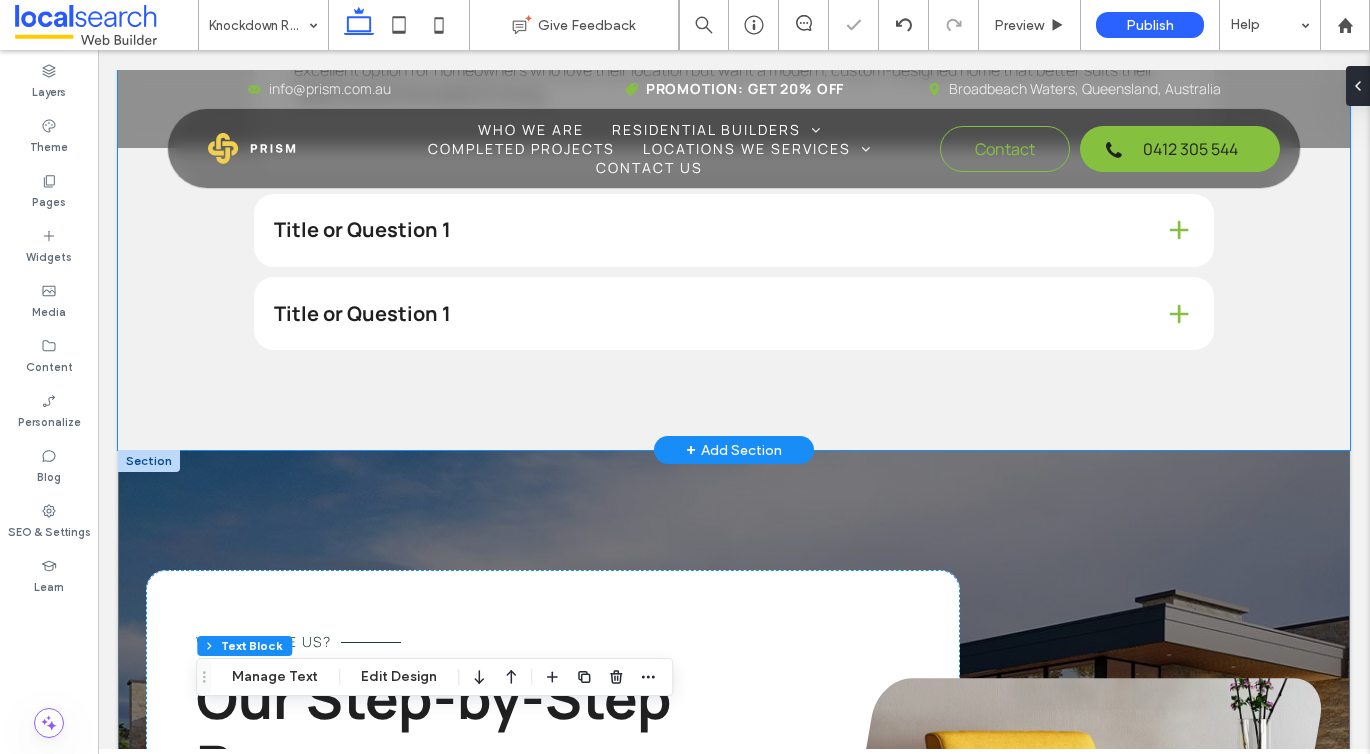 scroll, scrollTop: 2652, scrollLeft: 0, axis: vertical 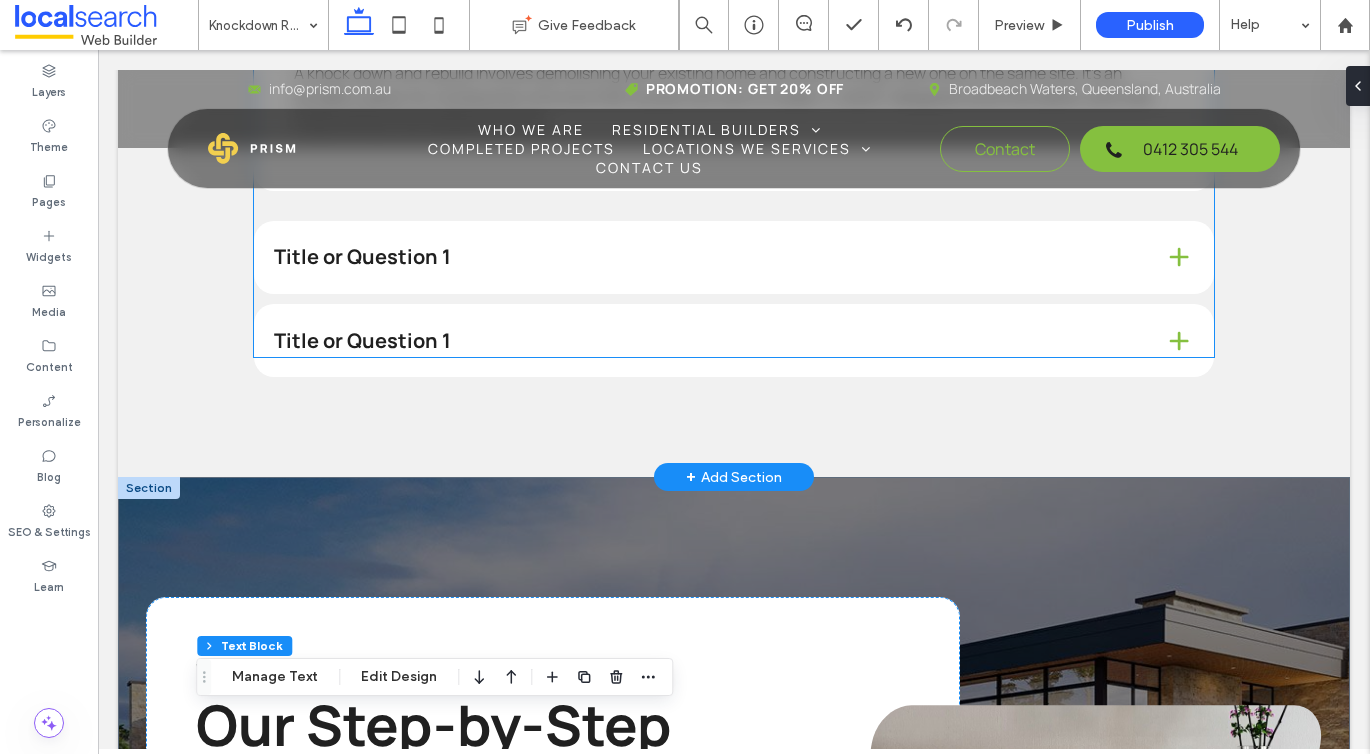 click on "Title or Question 1" at bounding box center (734, 257) 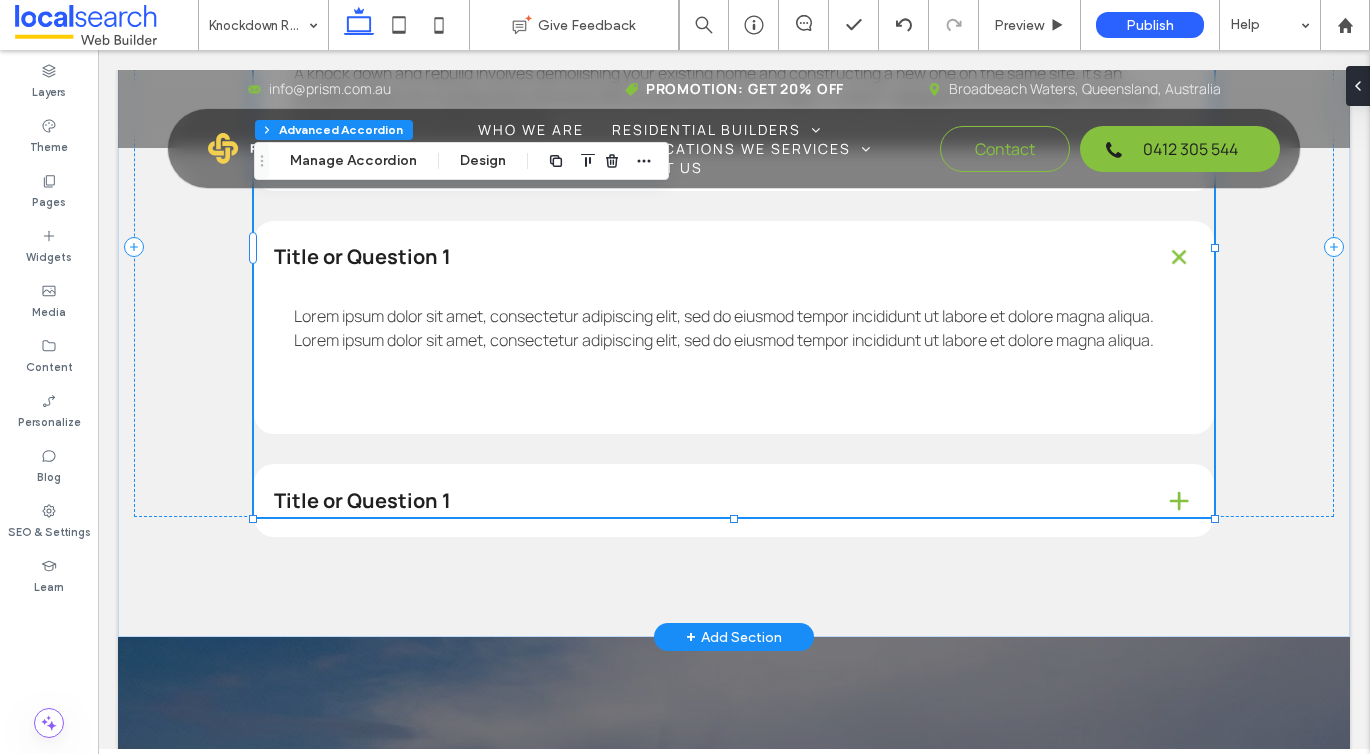 click on "Title or Question 1" at bounding box center (734, 257) 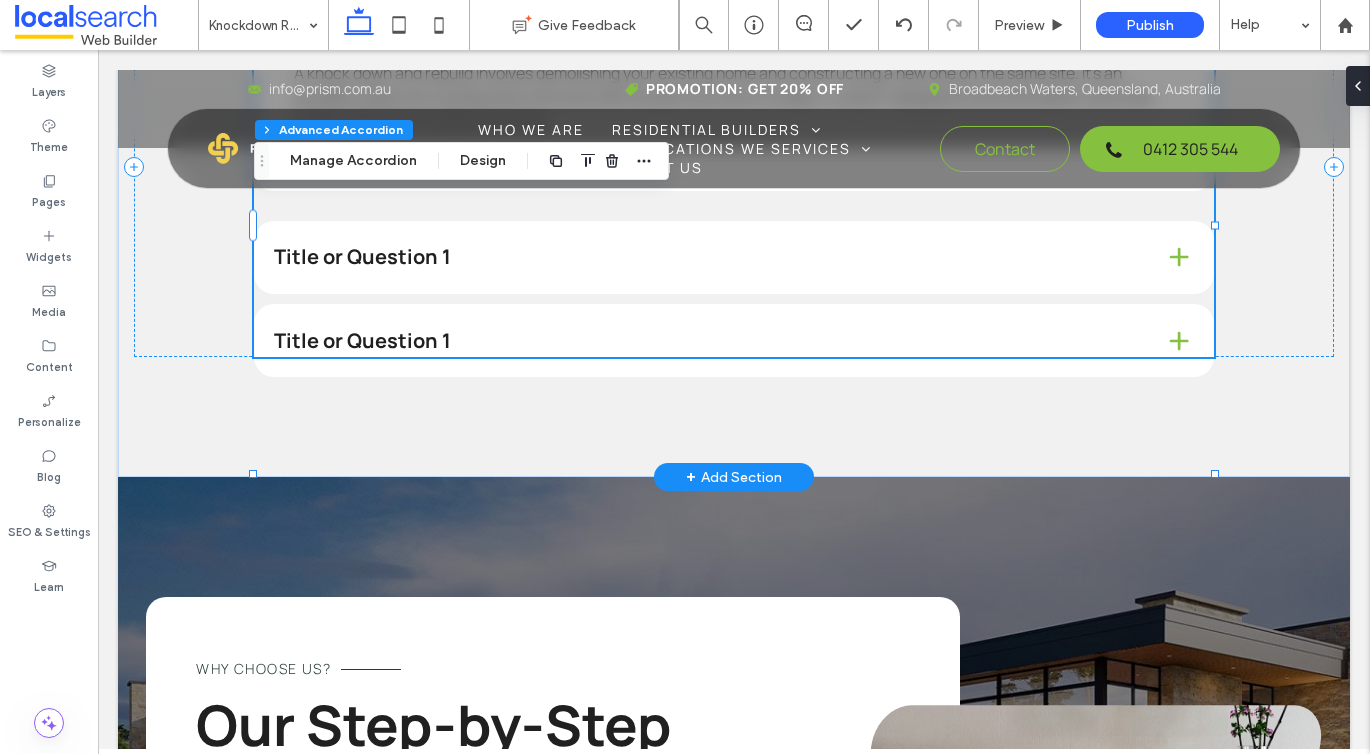 click on "Title or Question 1" at bounding box center (734, 257) 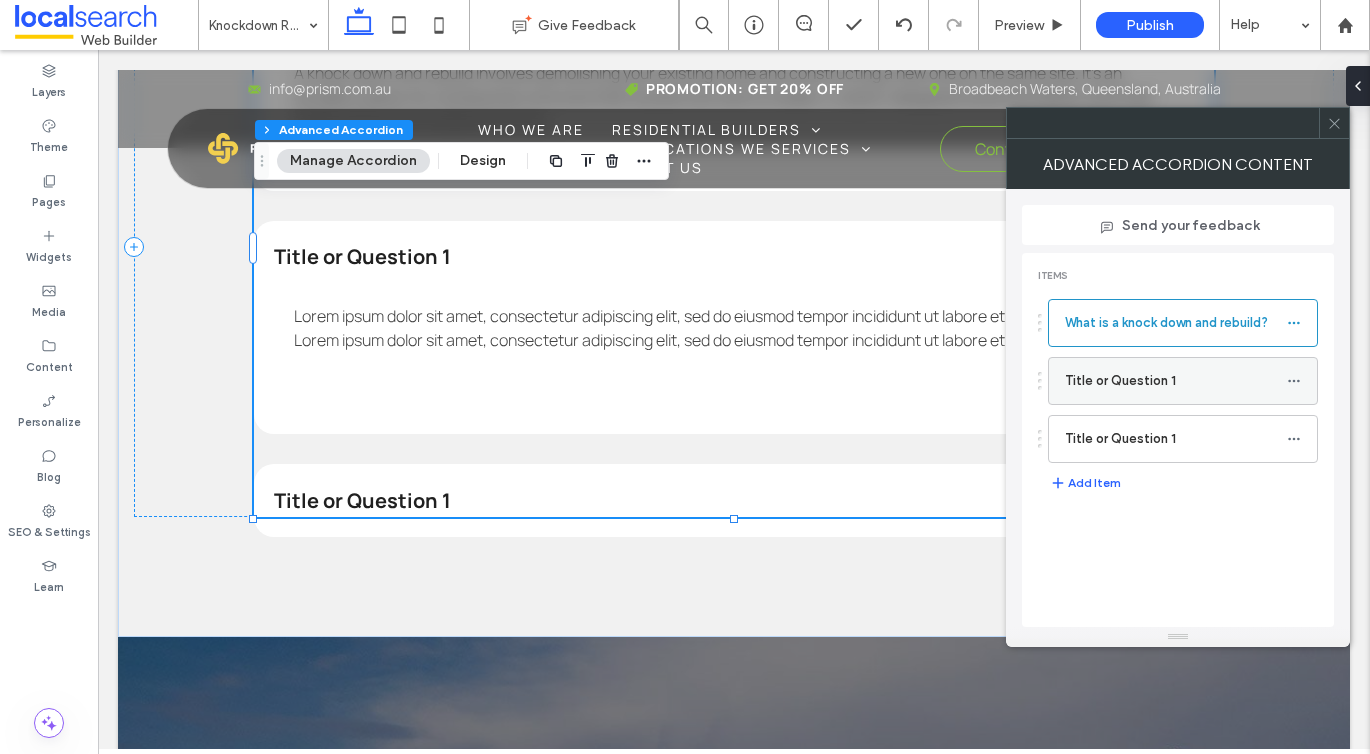 click at bounding box center (1294, 381) 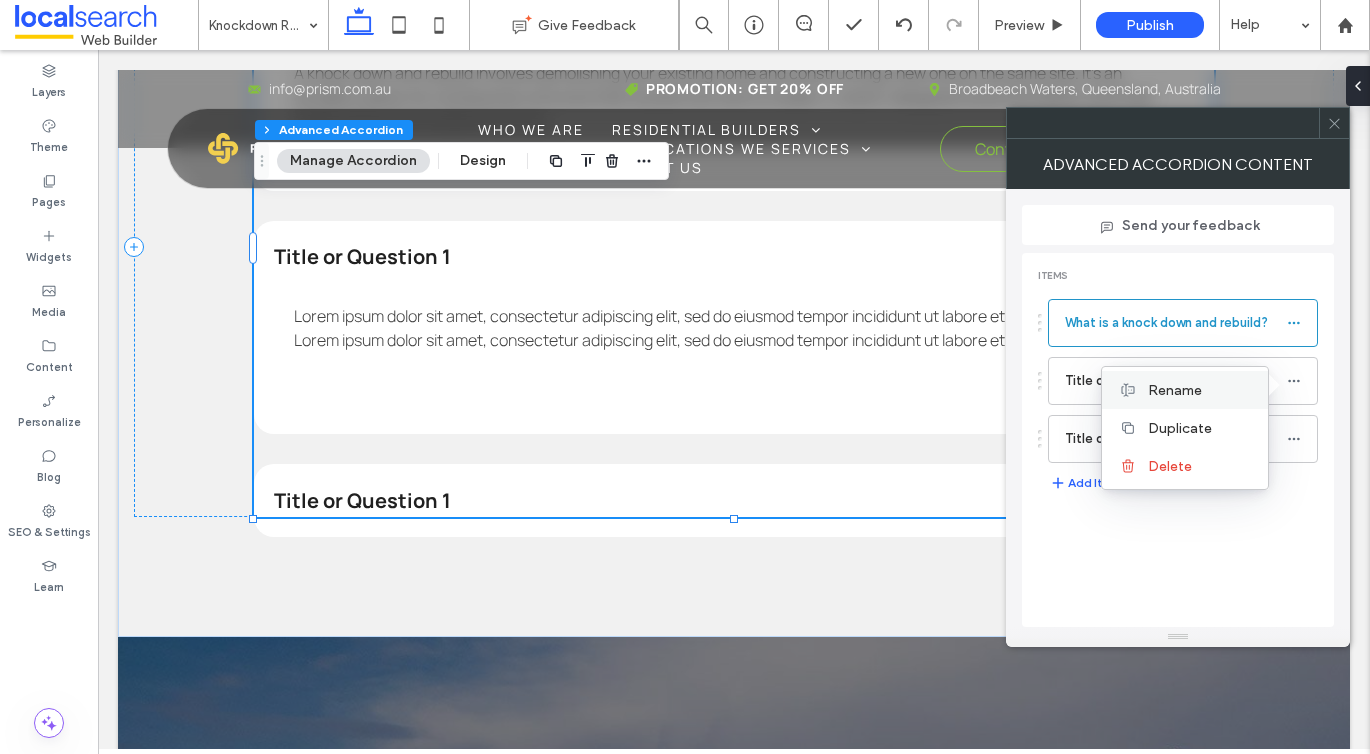 click on "Rename" at bounding box center [1200, 390] 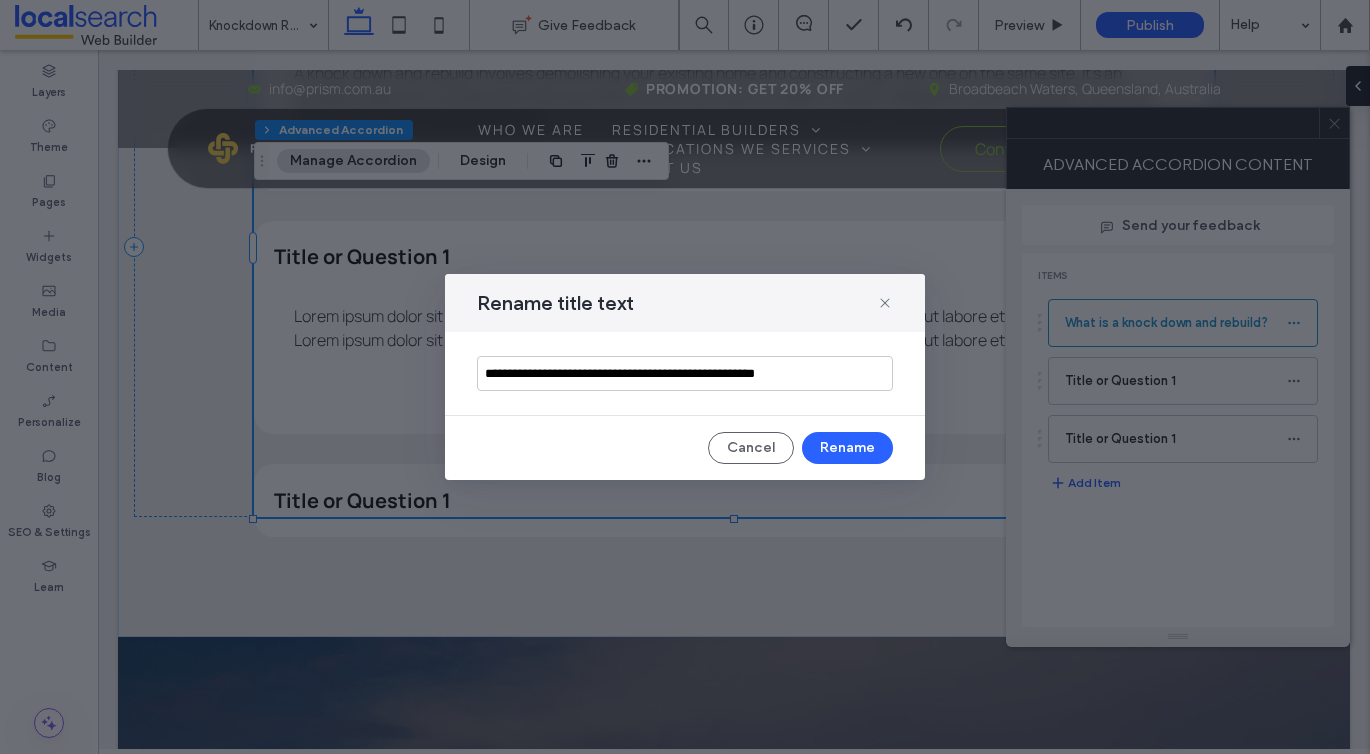 click on "**********" at bounding box center [685, 373] 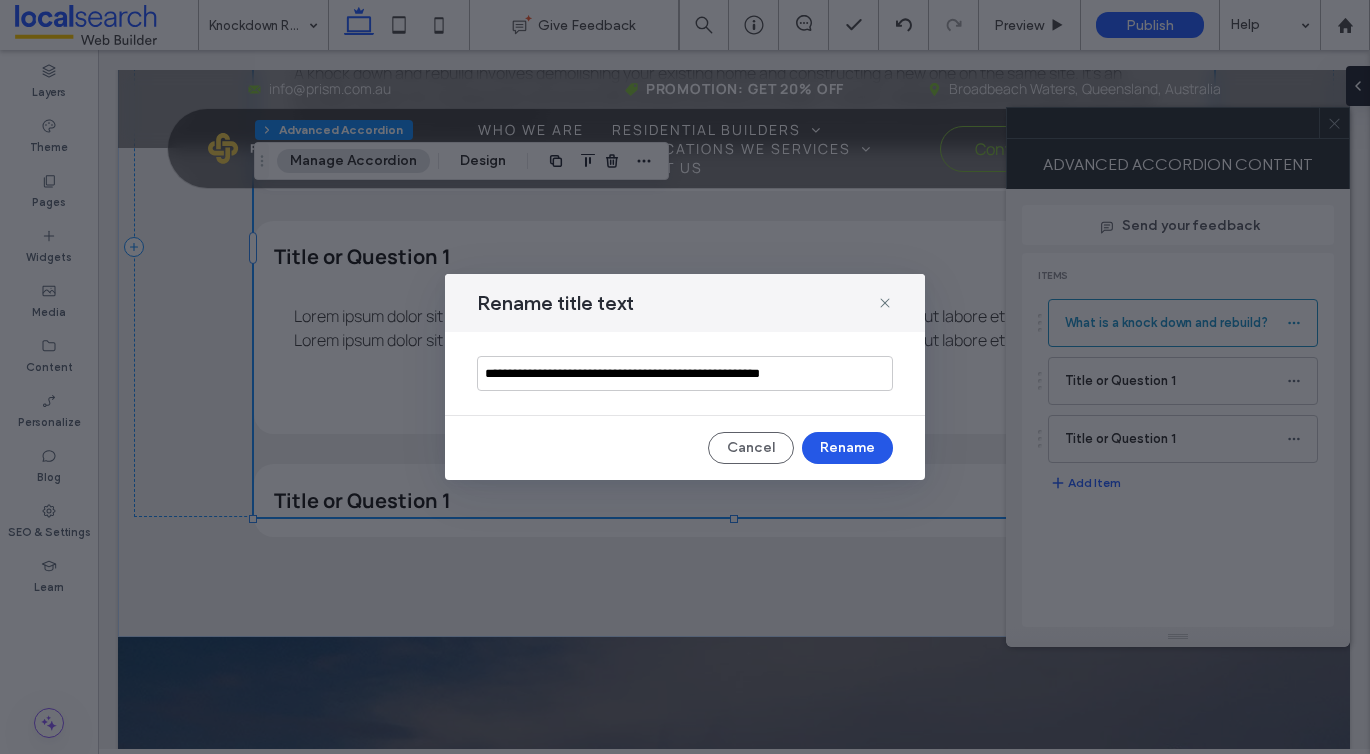 type on "**********" 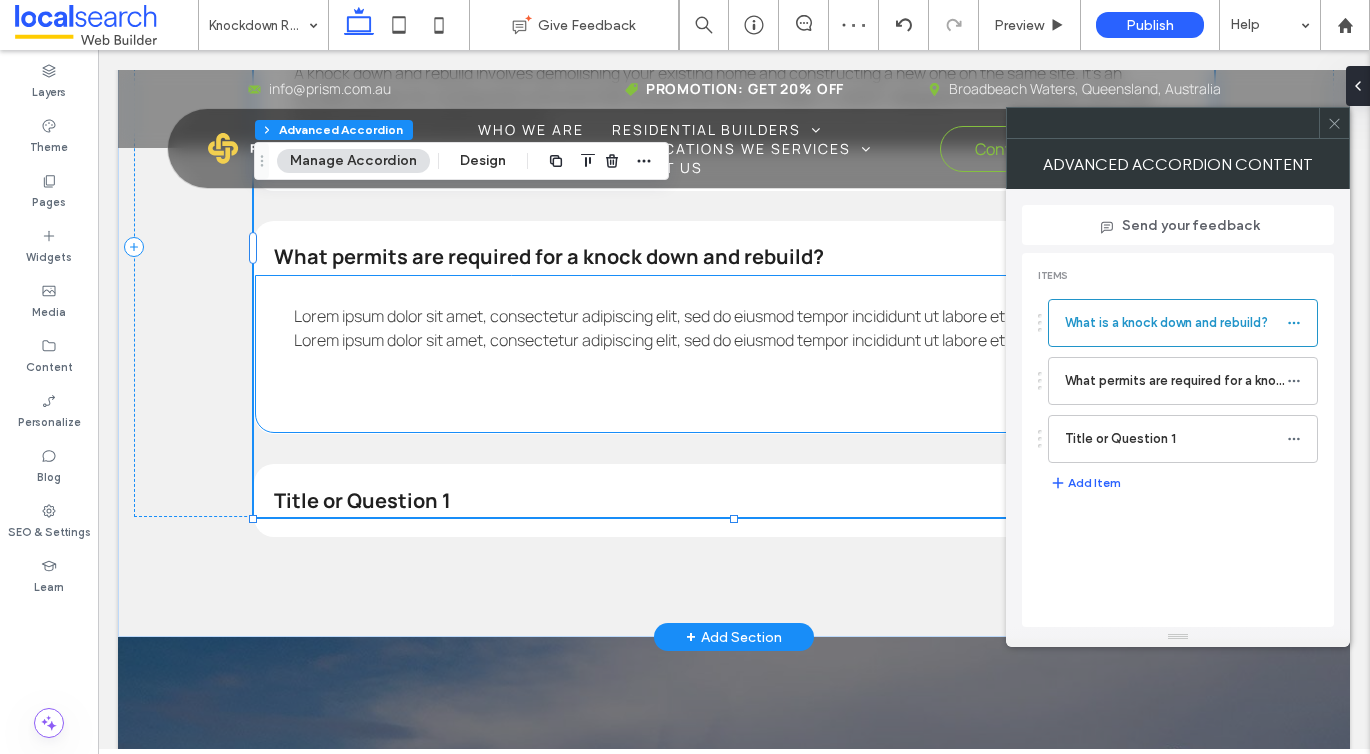 click on "Lorem ipsum dolor sit amet, consectetur adipiscing elit, sed do eiusmod tempor incididunt ut labore et dolore magna aliqua. Lorem ipsum dolor sit amet, consectetur adipiscing elit, sed do eiusmod tempor incididunt ut labore et dolore magna aliqua." at bounding box center [724, 328] 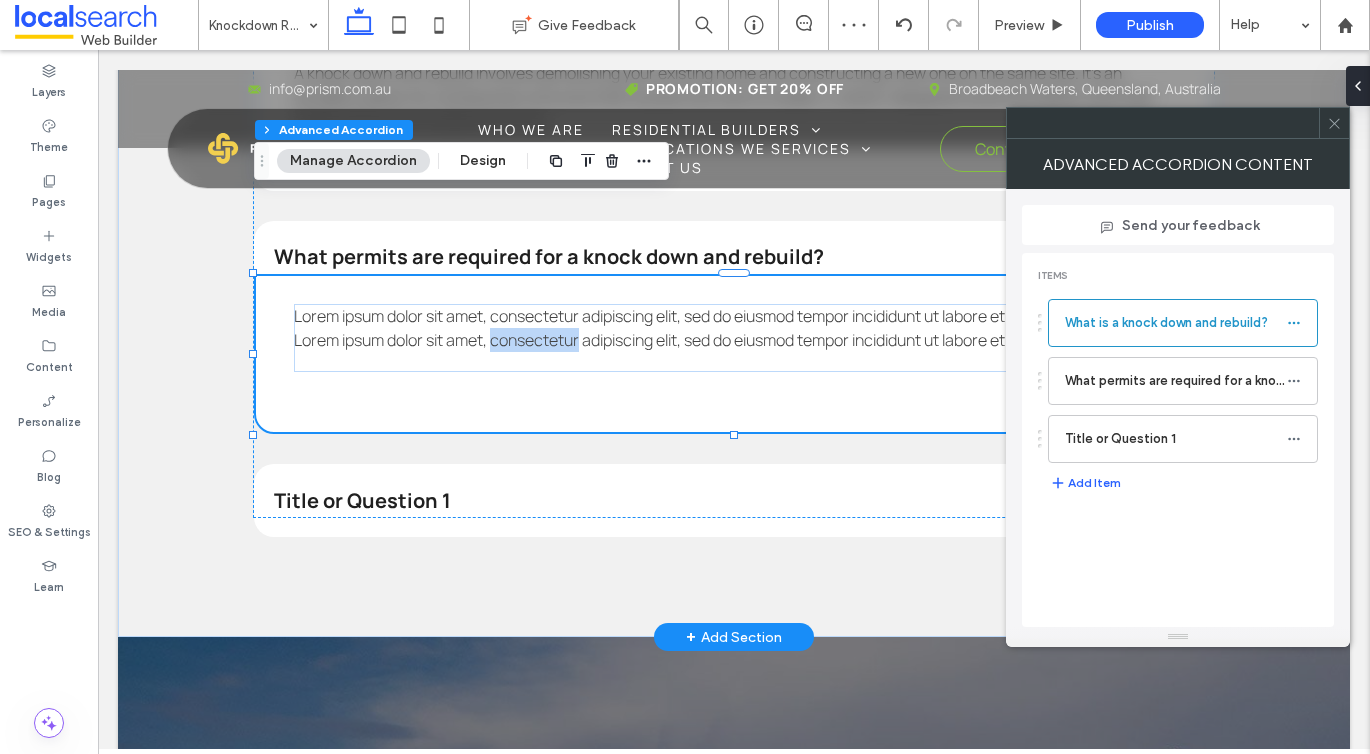 click on "Lorem ipsum dolor sit amet, consectetur adipiscing elit, sed do eiusmod tempor incididunt ut labore et dolore magna aliqua. Lorem ipsum dolor sit amet, consectetur adipiscing elit, sed do eiusmod tempor incididunt ut labore et dolore magna aliqua." at bounding box center [724, 328] 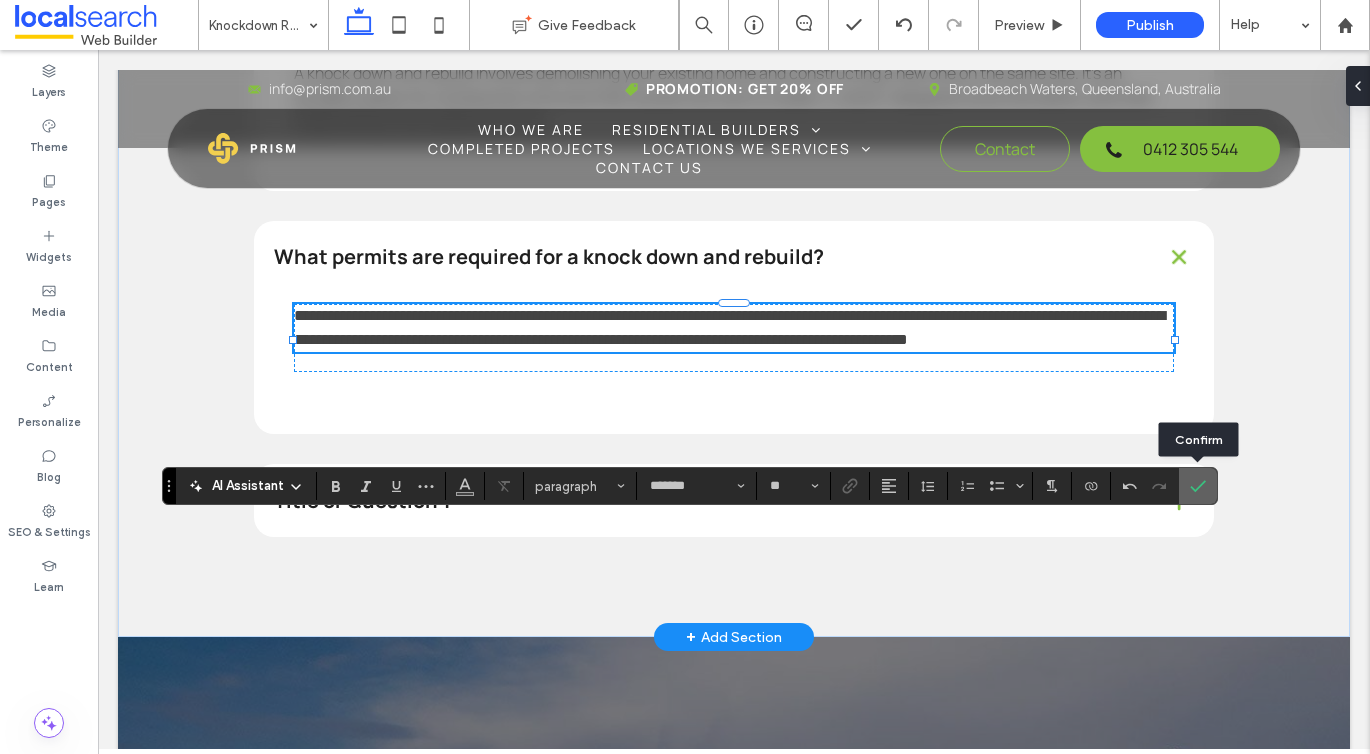 click 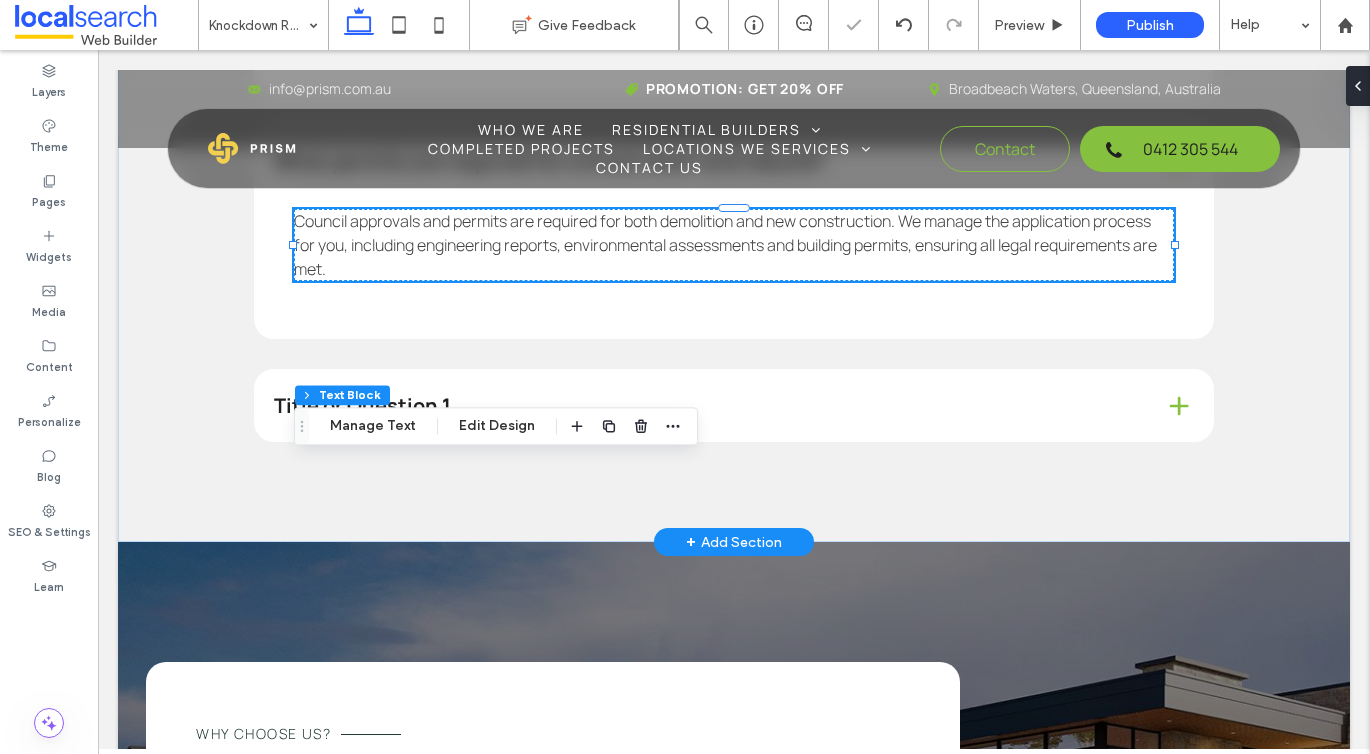 scroll, scrollTop: 2921, scrollLeft: 0, axis: vertical 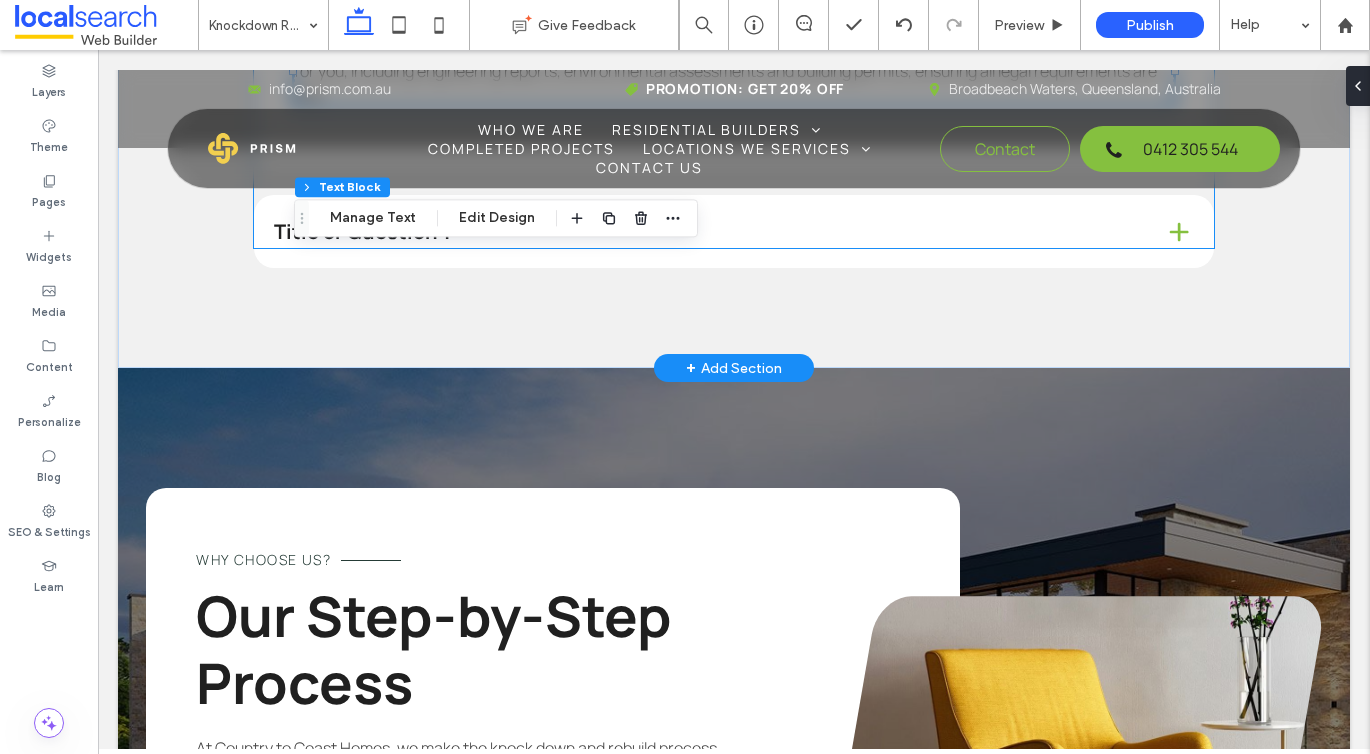 click on "Title or Question 1" at bounding box center [703, 232] 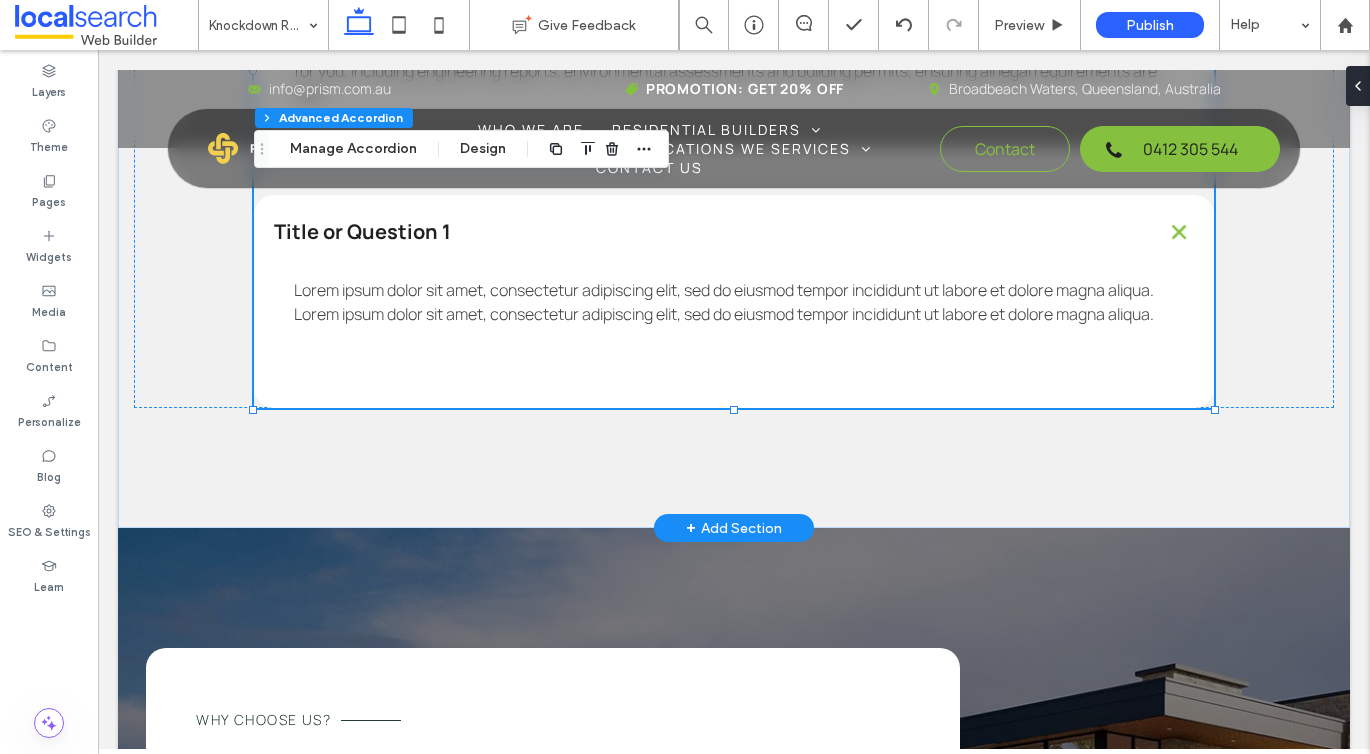click on "Title or Question 1" at bounding box center (703, 232) 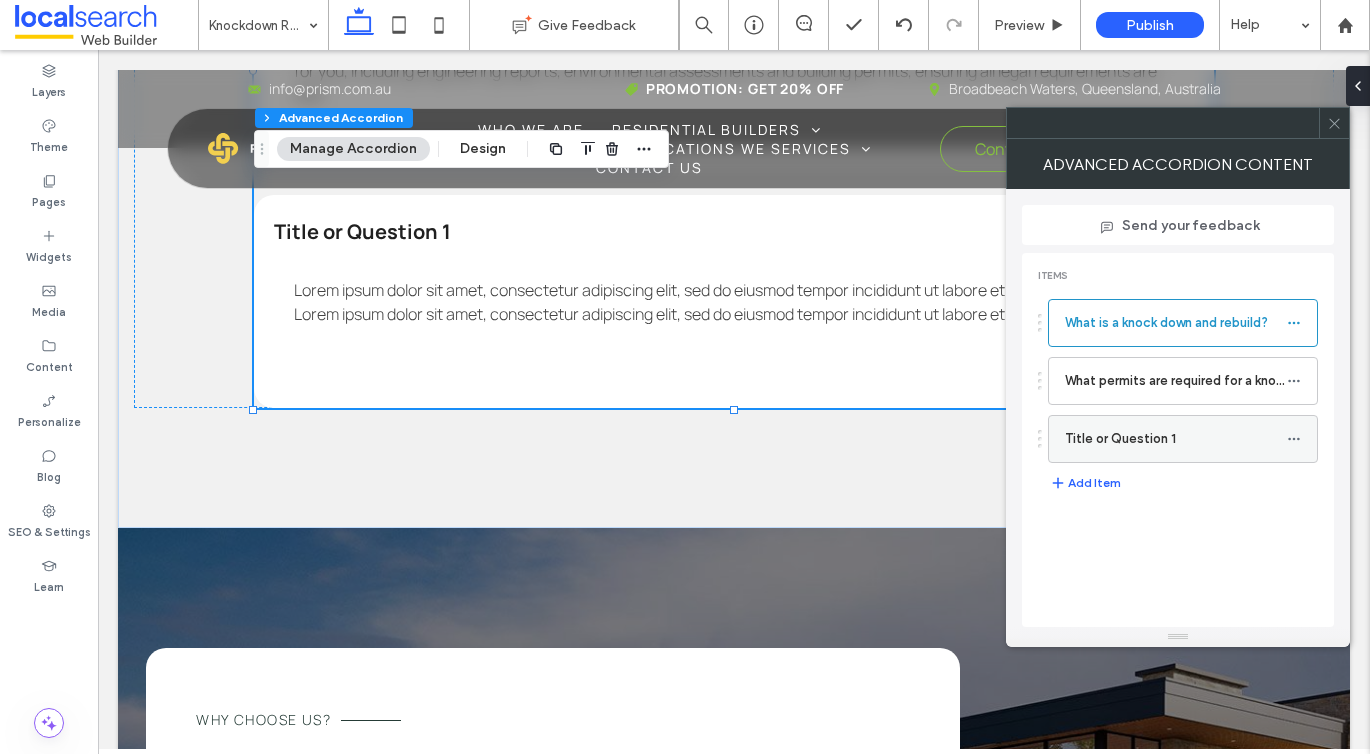 click 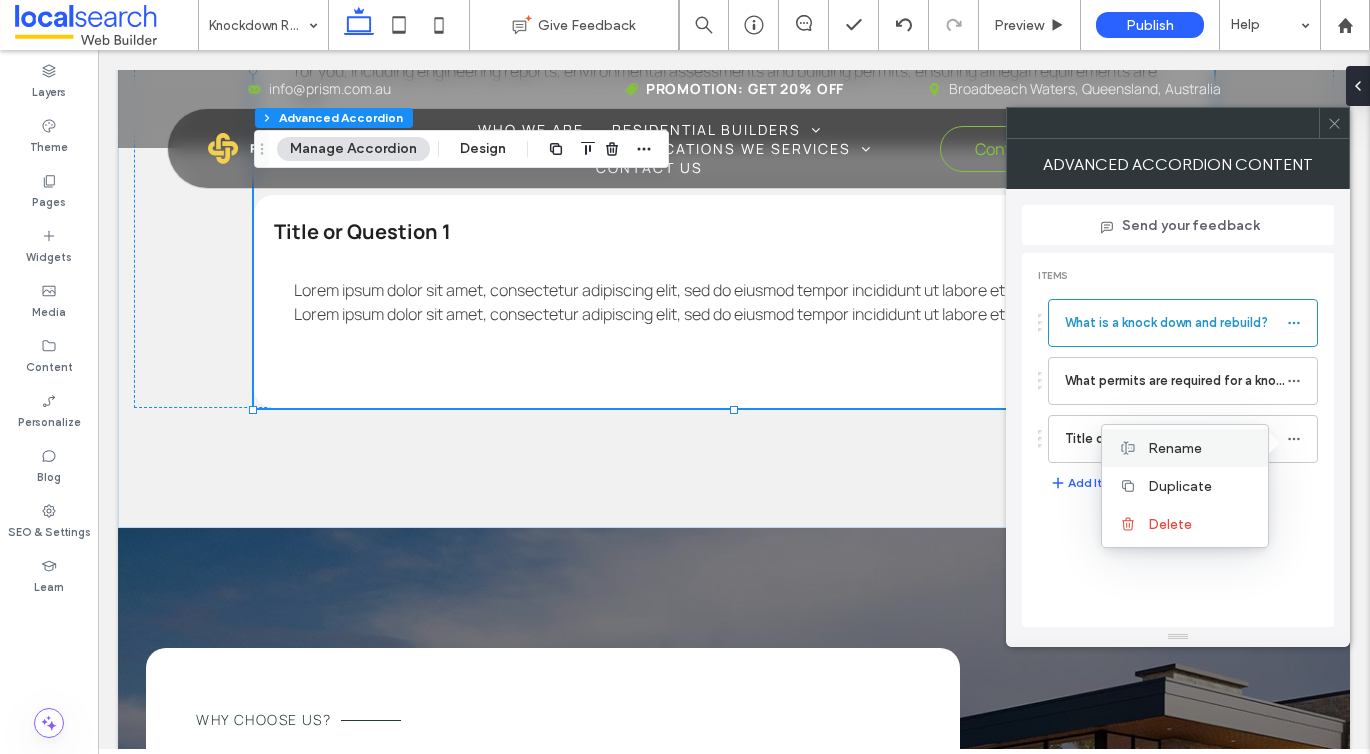 click on "Rename" at bounding box center [1175, 448] 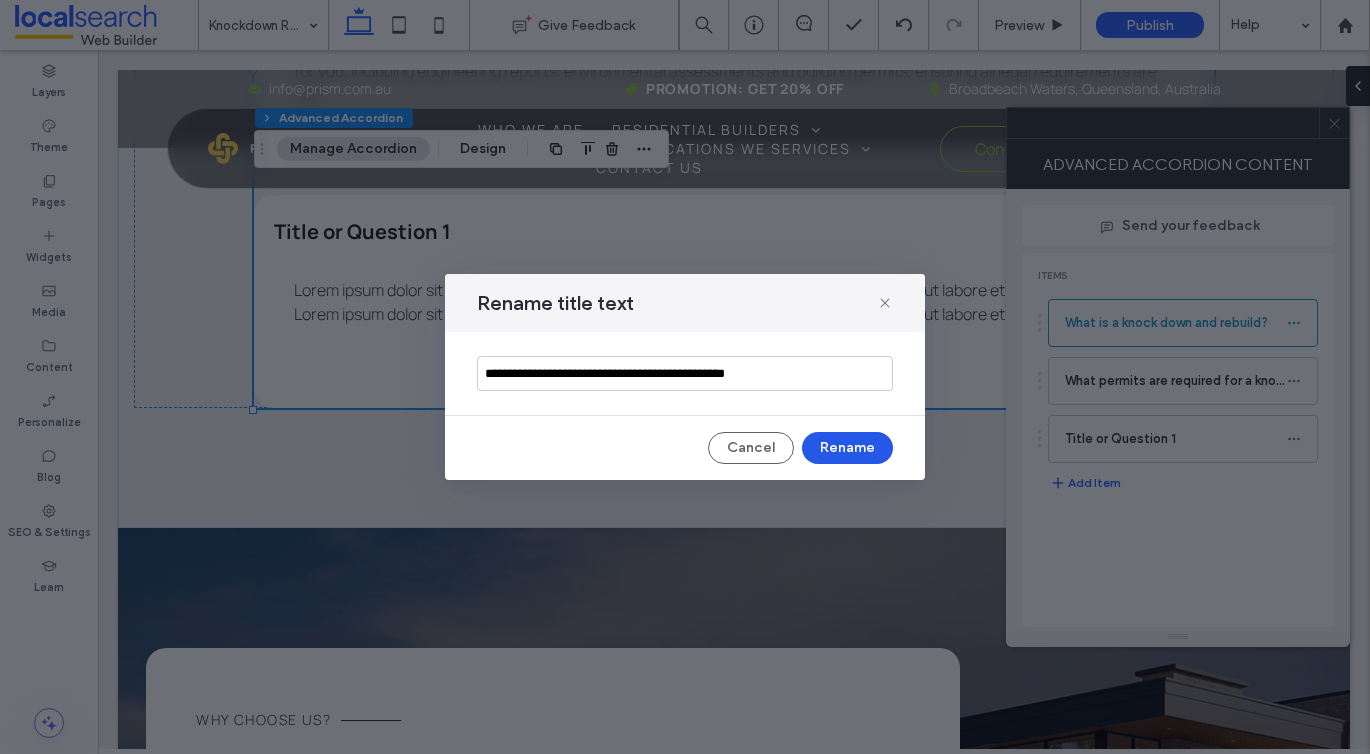 type on "**********" 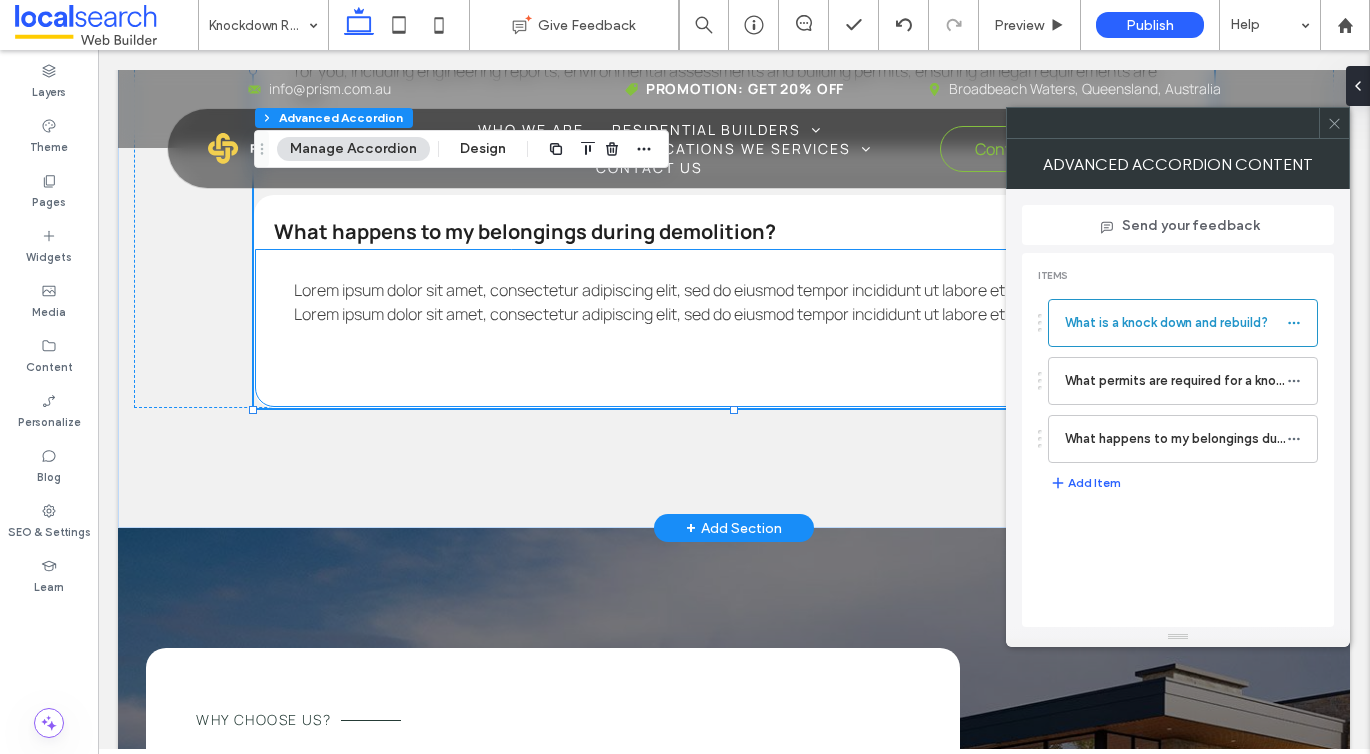 click on "Lorem ipsum dolor sit amet, consectetur adipiscing elit, sed do eiusmod tempor incididunt ut labore et dolore magna aliqua. Lorem ipsum dolor sit amet, consectetur adipiscing elit, sed do eiusmod tempor incididunt ut labore et dolore magna aliqua." at bounding box center [724, 302] 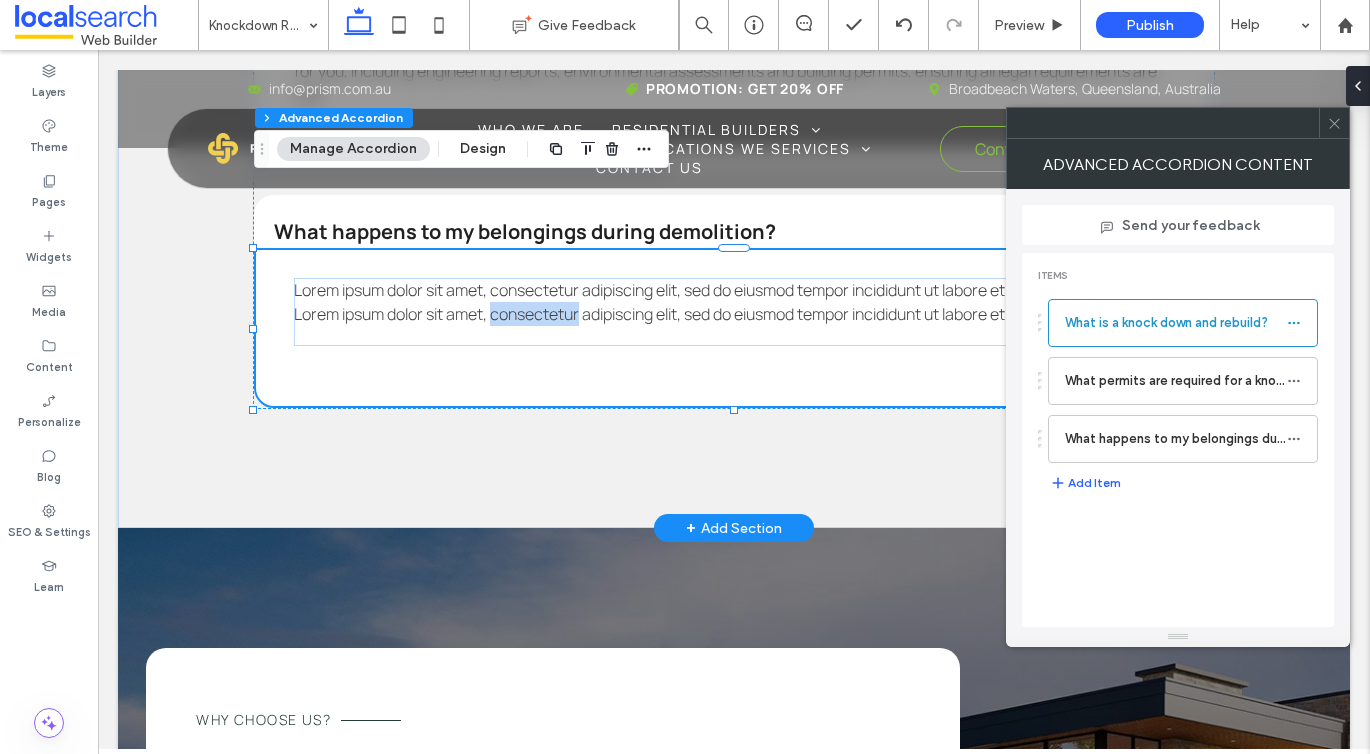 click on "Lorem ipsum dolor sit amet, consectetur adipiscing elit, sed do eiusmod tempor incididunt ut labore et dolore magna aliqua. Lorem ipsum dolor sit amet, consectetur adipiscing elit, sed do eiusmod tempor incididunt ut labore et dolore magna aliqua." at bounding box center [724, 302] 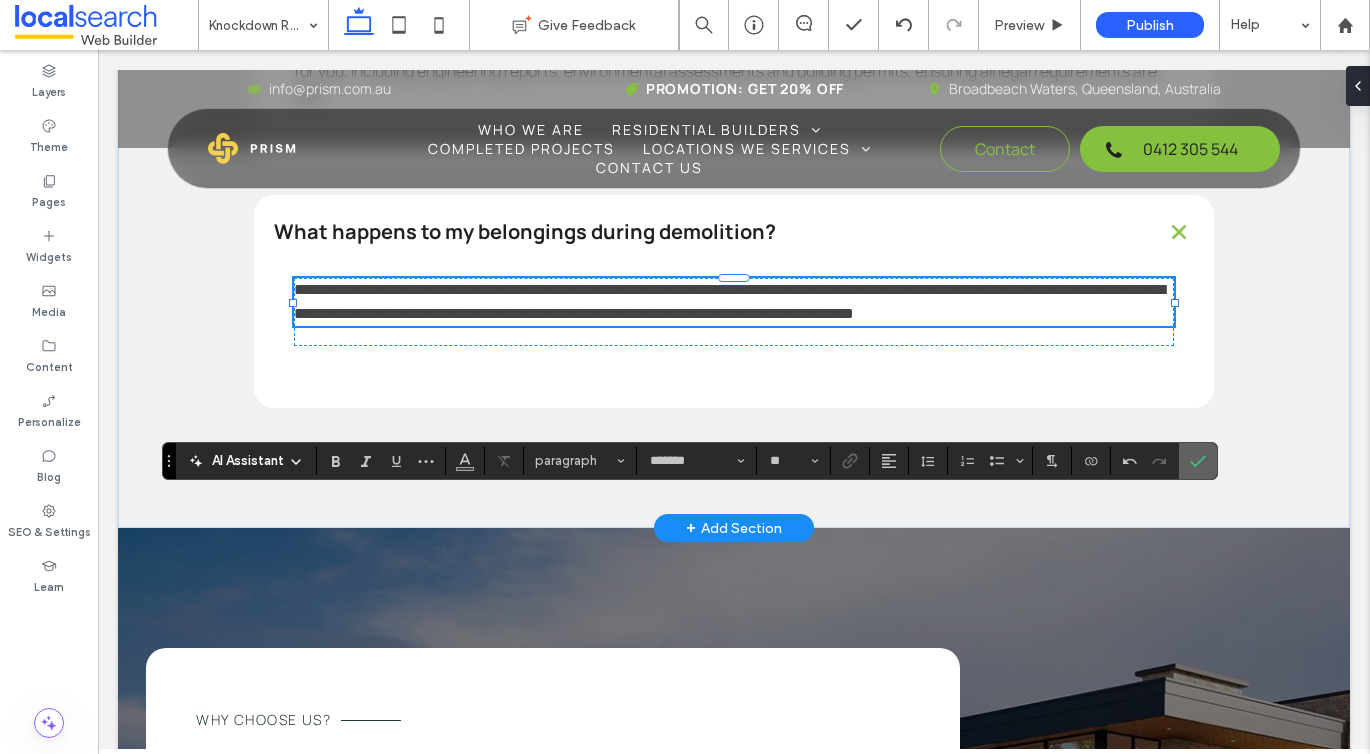 click 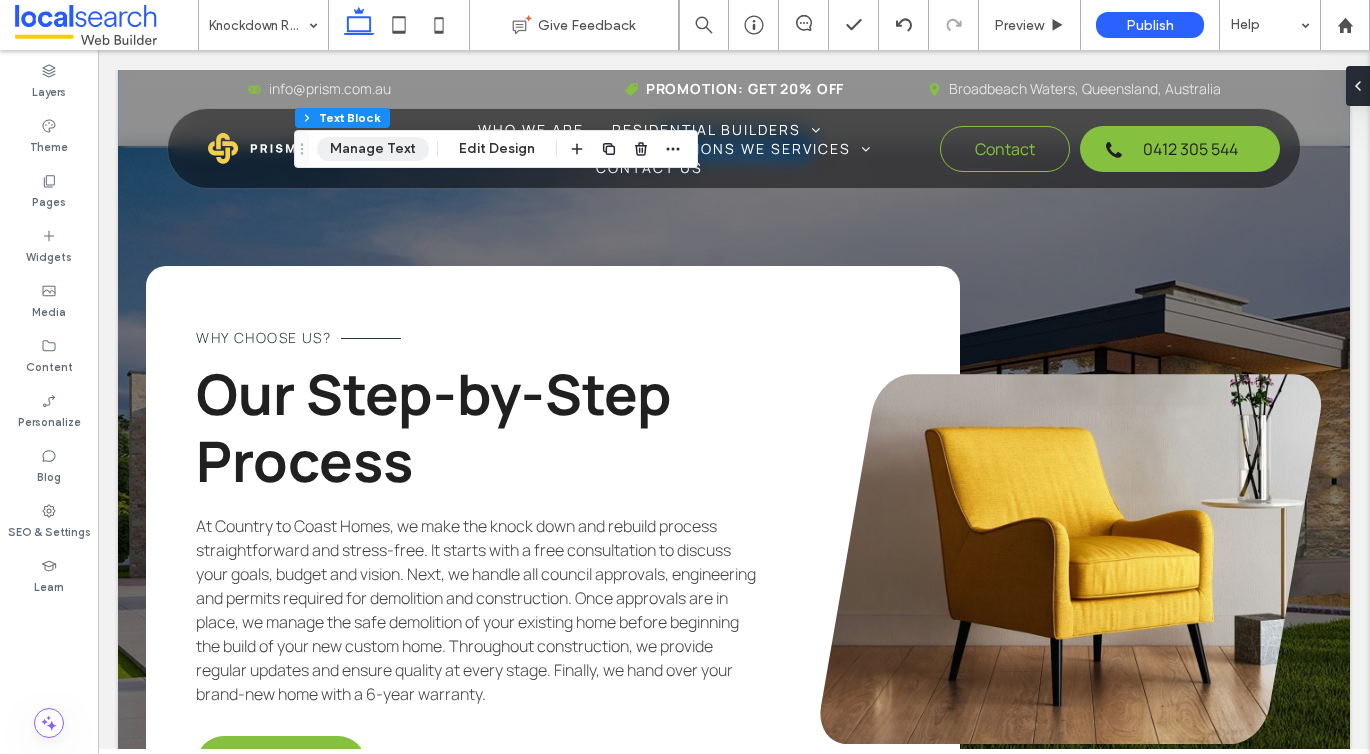 scroll, scrollTop: 3079, scrollLeft: 0, axis: vertical 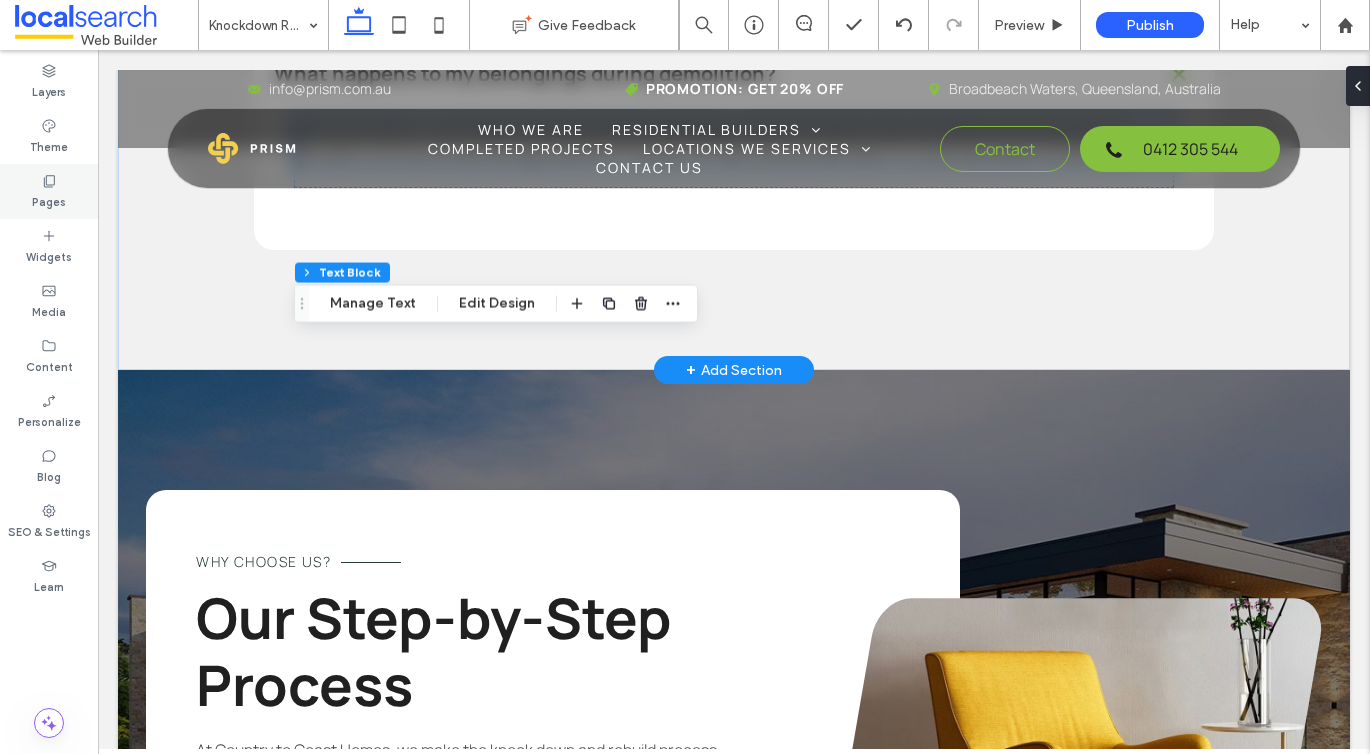 click 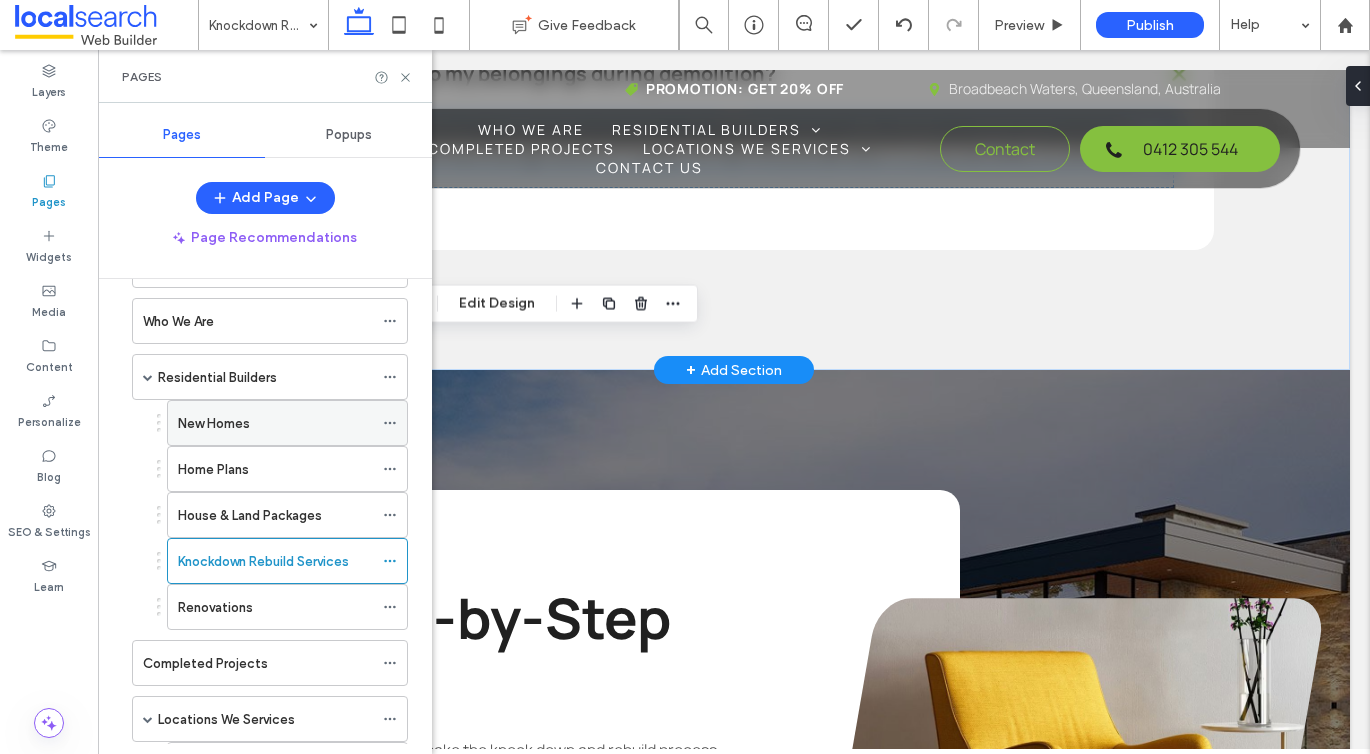 scroll, scrollTop: 191, scrollLeft: 0, axis: vertical 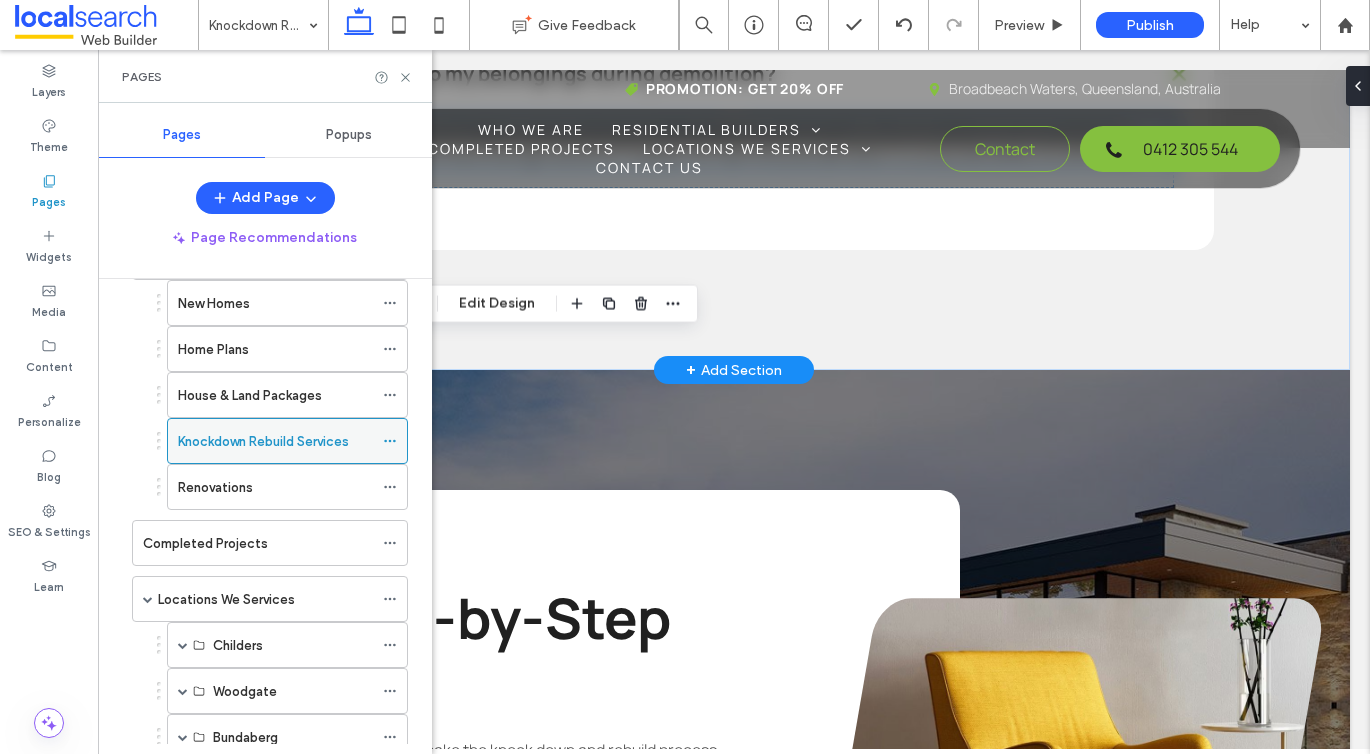 click at bounding box center [390, 441] 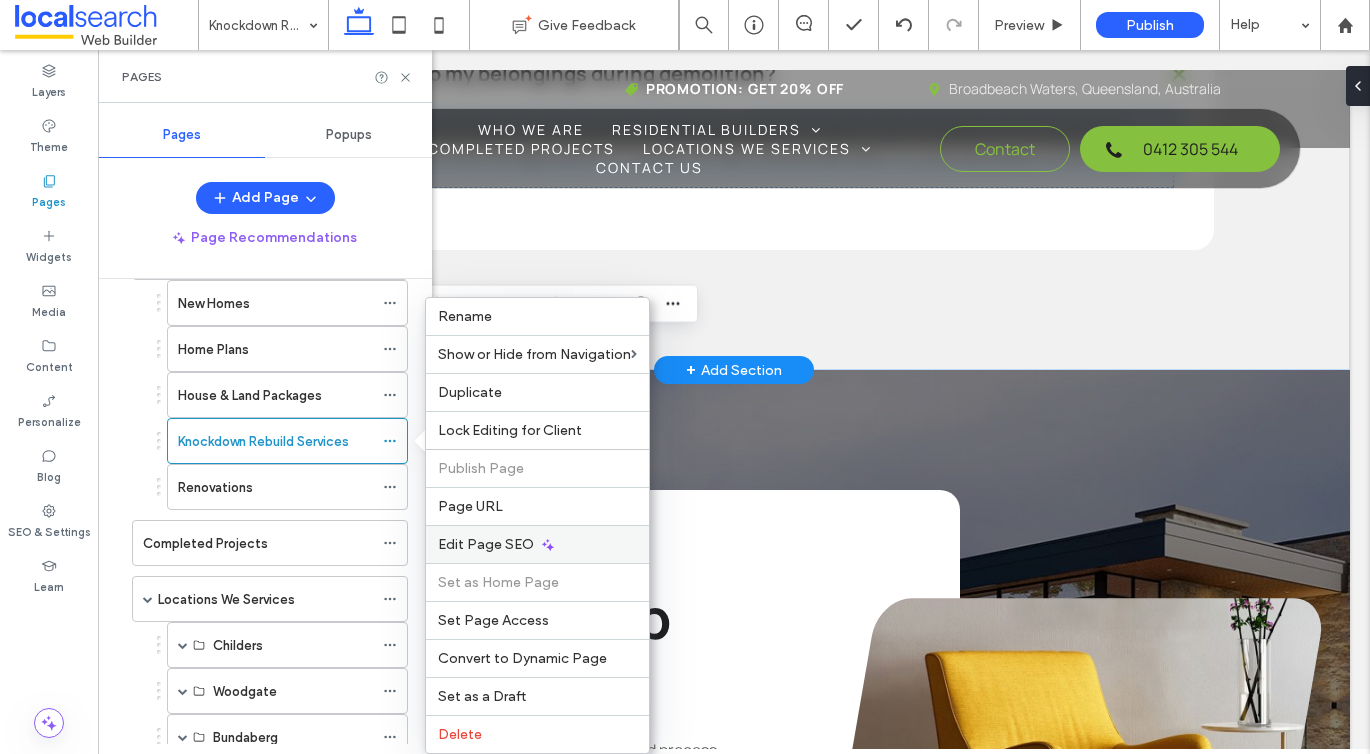 click on "Edit Page SEO" at bounding box center [537, 544] 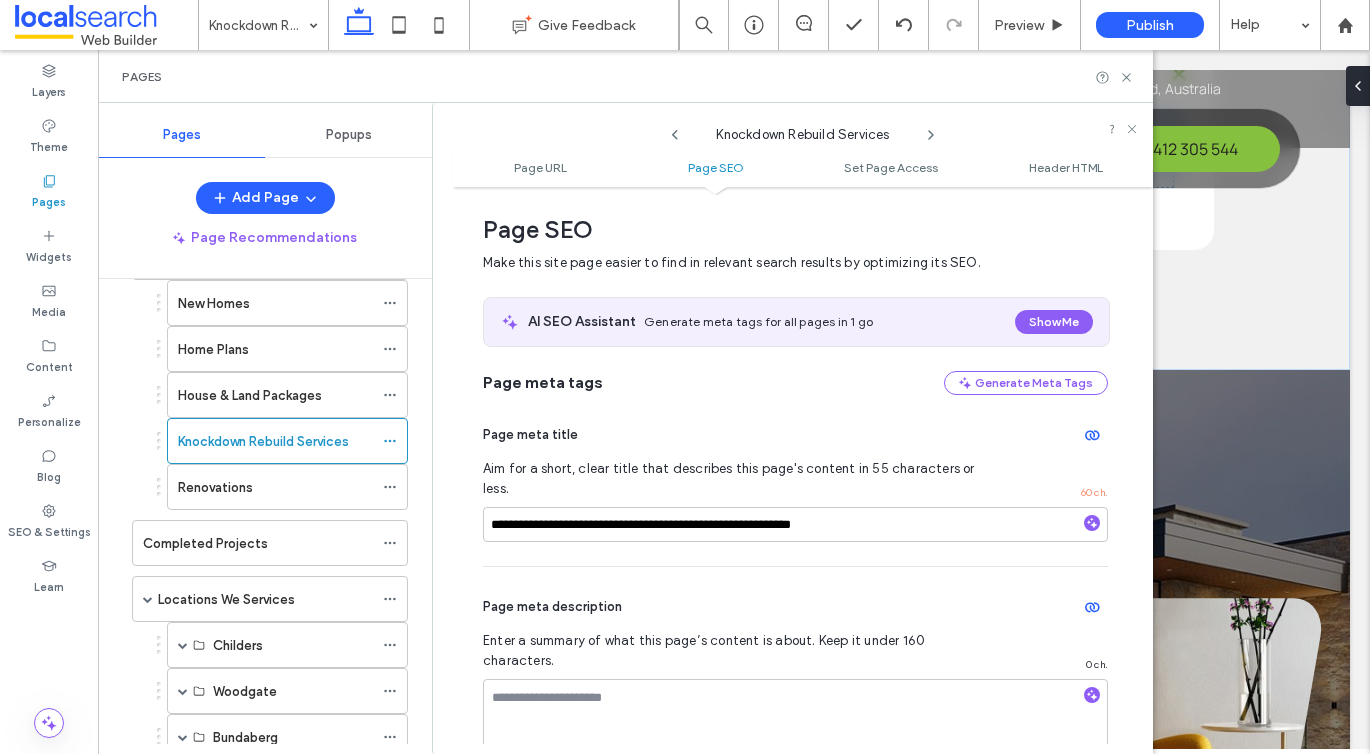 scroll, scrollTop: 275, scrollLeft: 0, axis: vertical 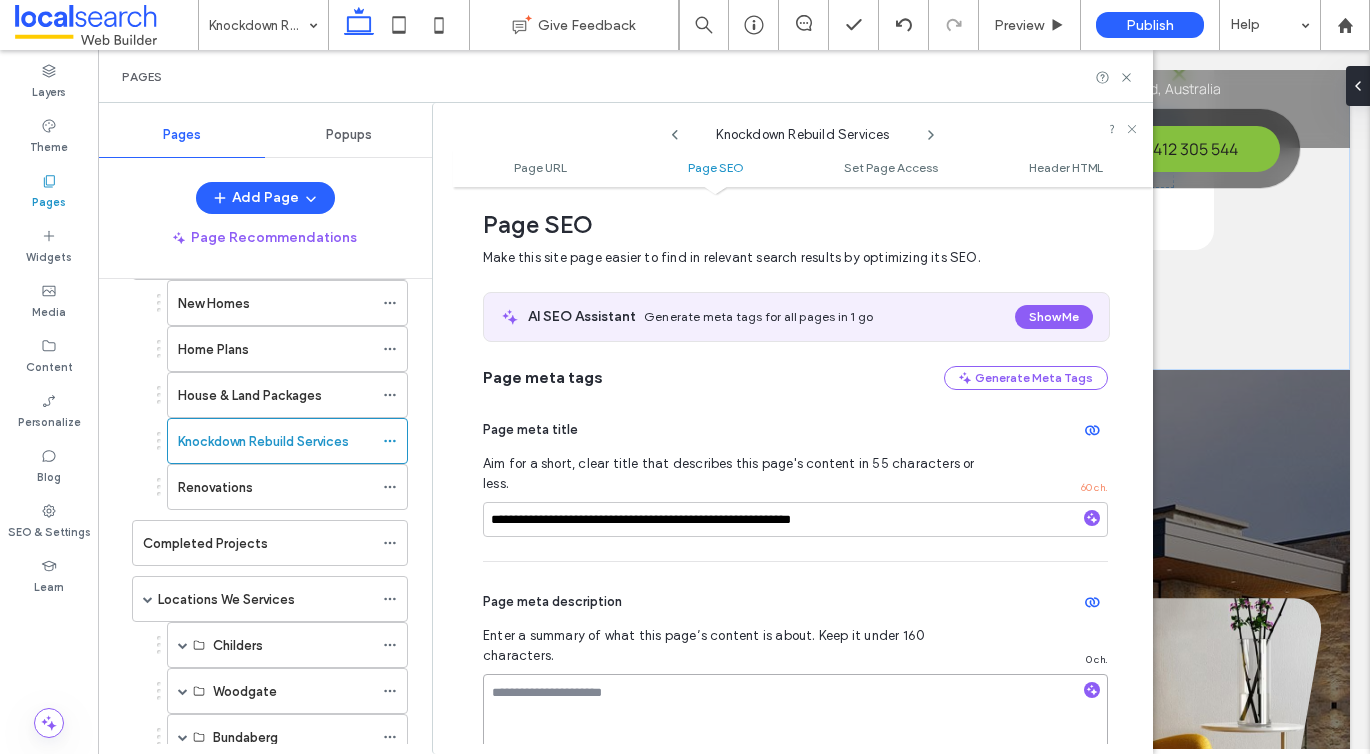 click at bounding box center (795, 724) 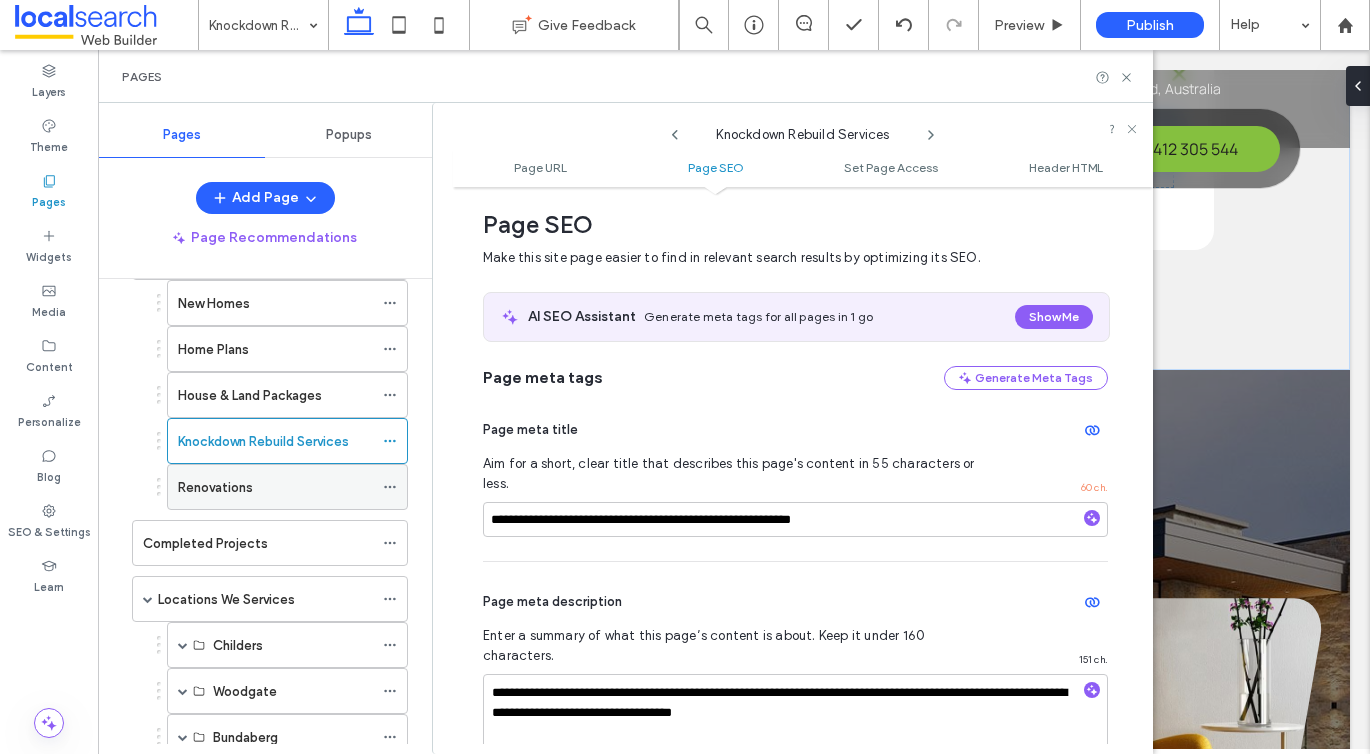click on "Renovations" at bounding box center [275, 487] 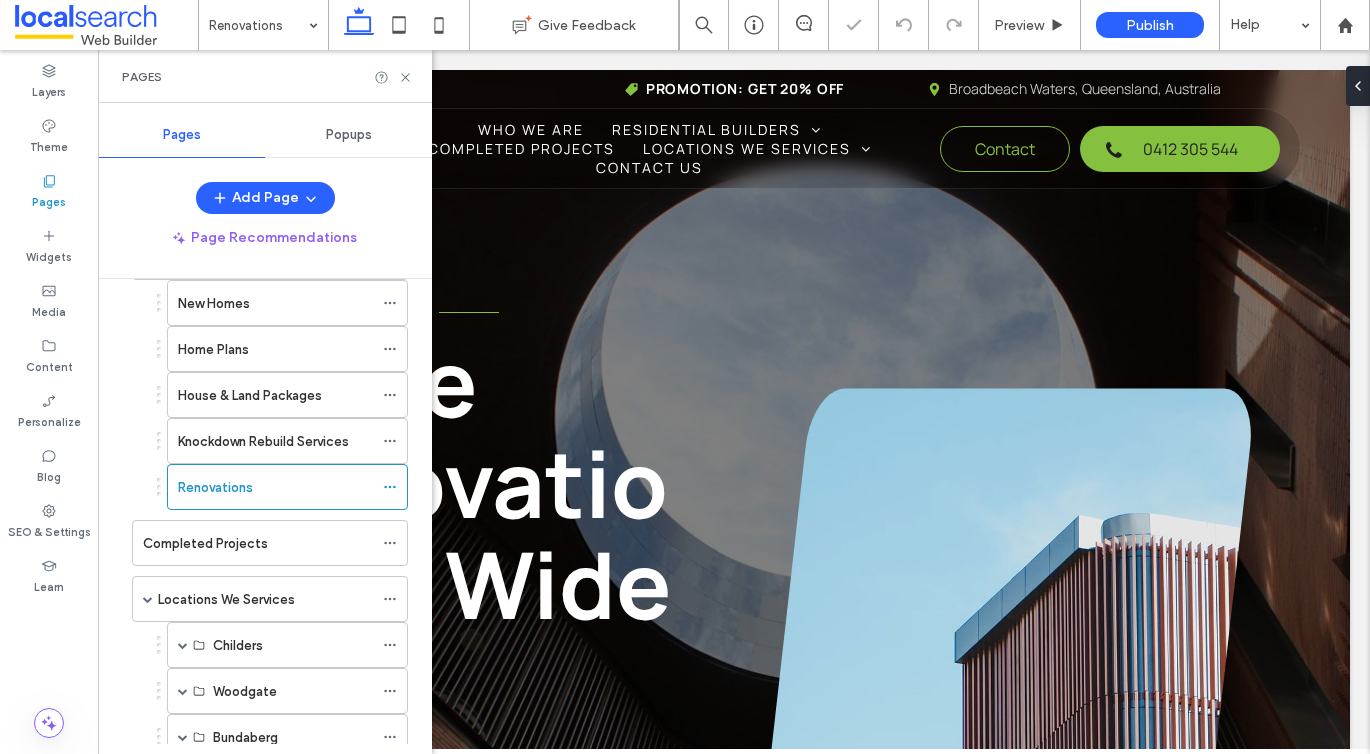 scroll, scrollTop: 0, scrollLeft: 0, axis: both 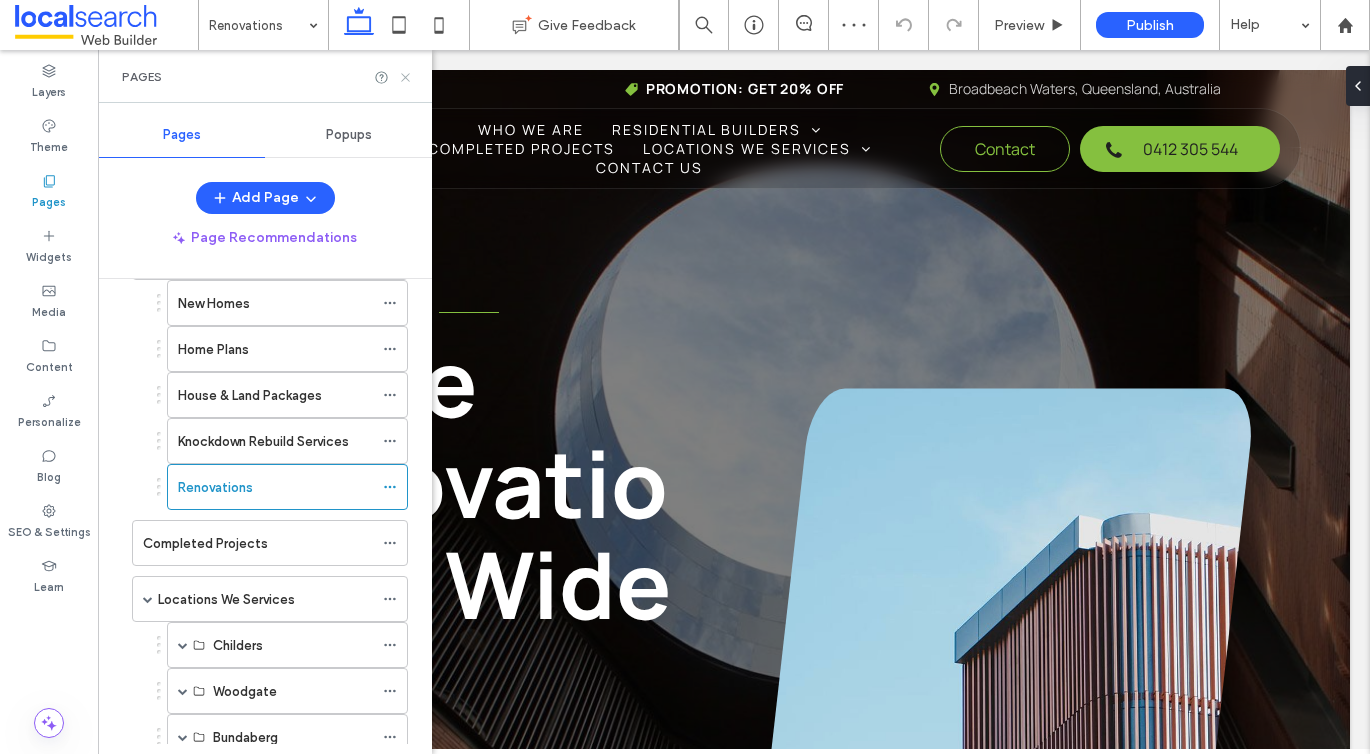 click 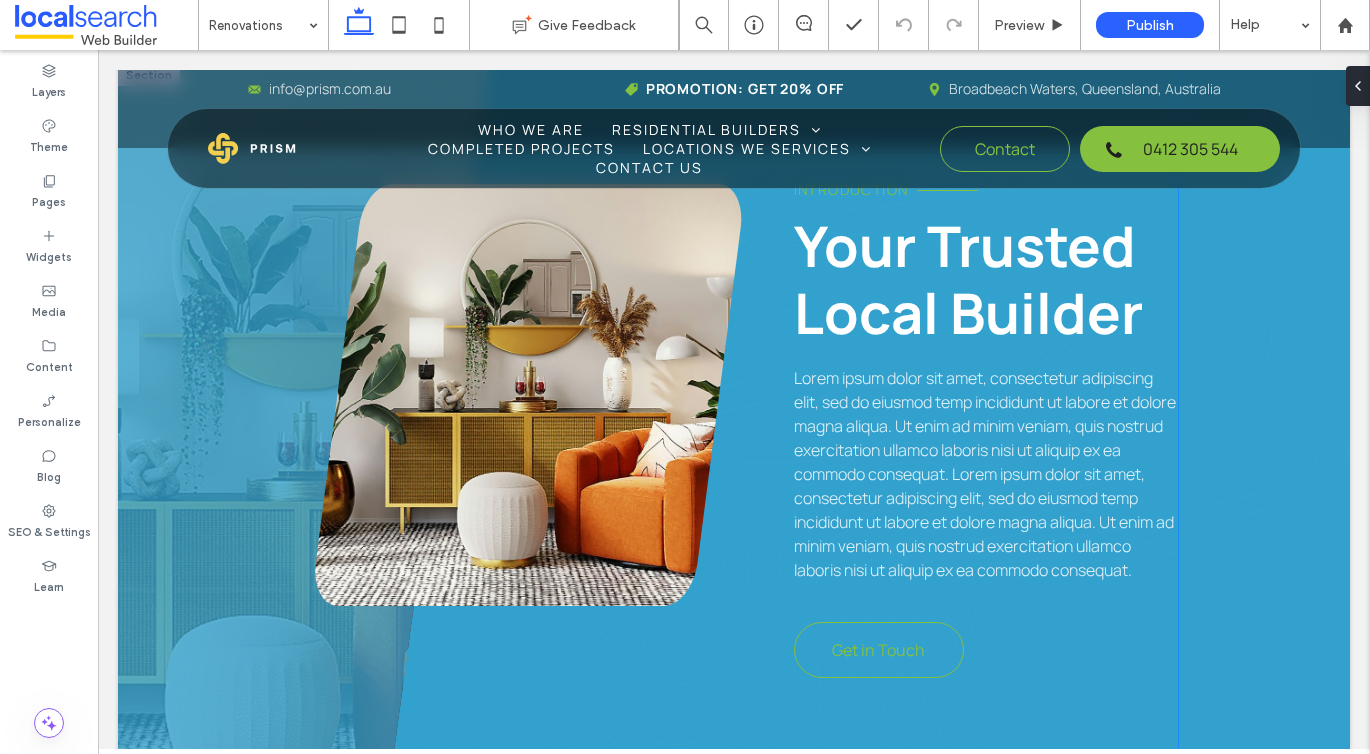 scroll, scrollTop: 1149, scrollLeft: 0, axis: vertical 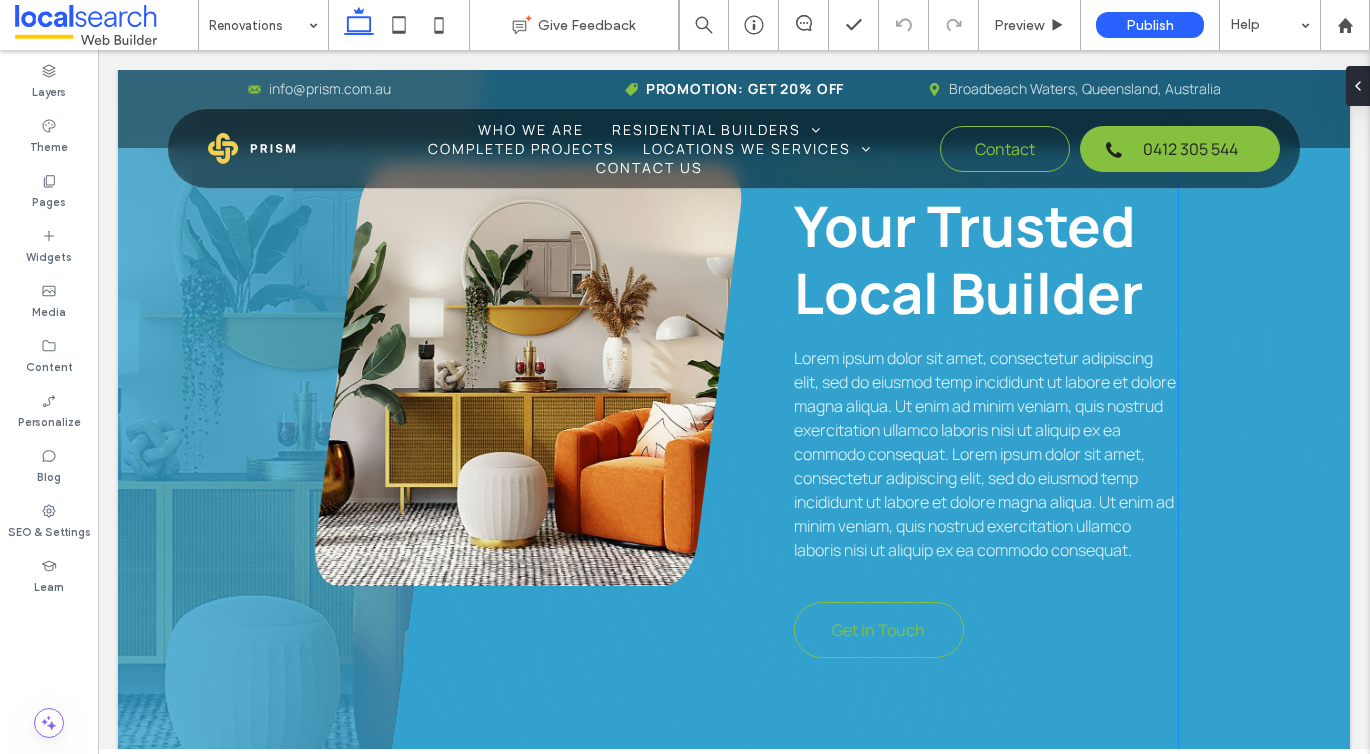 click on "Lorem ipsum dolor sit amet, consectetur adipiscing elit, sed do eiusmod temp incididunt ut labore et dolore magna aliqua. Ut enim ad minim veniam, quis nostrud exercitation ullamco laboris nisi ut aliquip ex ea commodo consequat. Lorem ipsum dolor sit amet, consectetur adipiscing elit, sed do eiusmod temp incididunt ut labore et dolore magna aliqua. Ut enim ad minim veniam, quis nostrud exercitation ullamco laboris nisi ut aliquip ex ea commodo consequat." at bounding box center [985, 454] 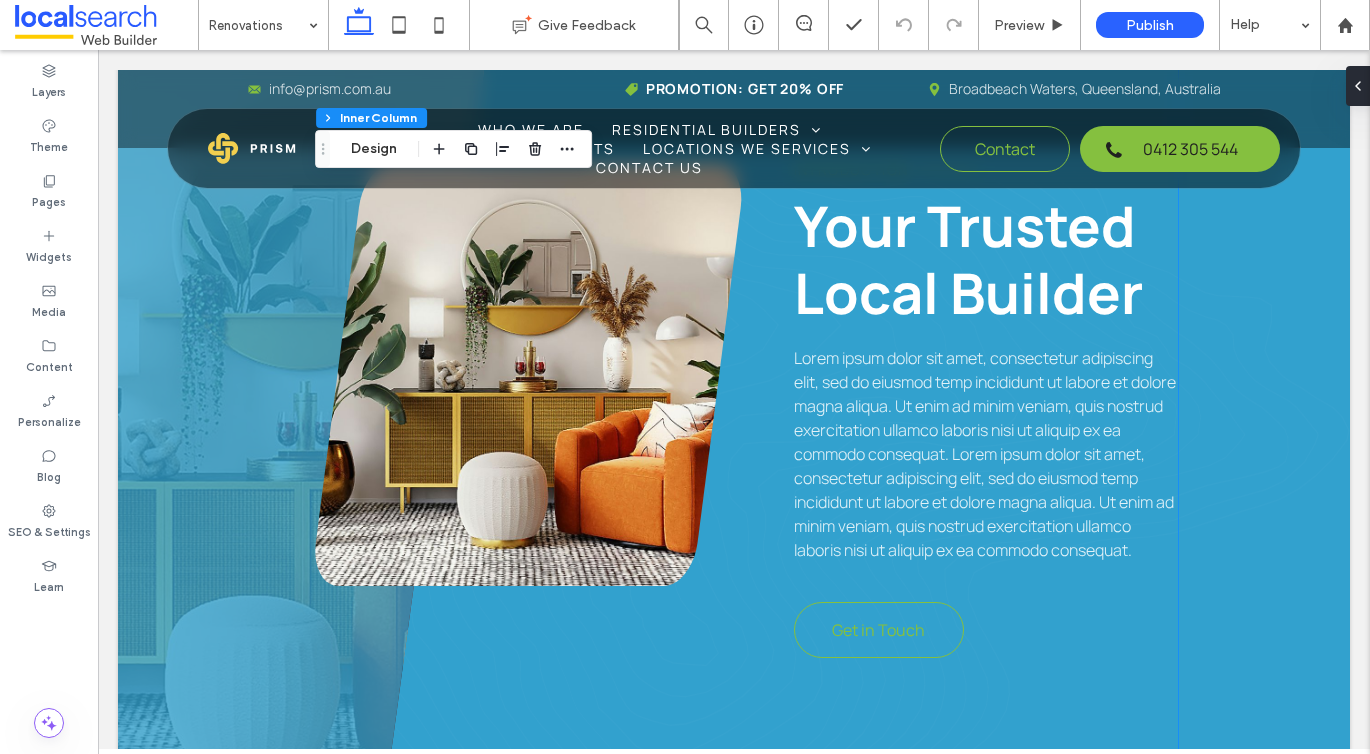 click on "Lorem ipsum dolor sit amet, consectetur adipiscing elit, sed do eiusmod temp incididunt ut labore et dolore magna aliqua. Ut enim ad minim veniam, quis nostrud exercitation ullamco laboris nisi ut aliquip ex ea commodo consequat. Lorem ipsum dolor sit amet, consectetur adipiscing elit, sed do eiusmod temp incididunt ut labore et dolore magna aliqua. Ut enim ad minim veniam, quis nostrud exercitation ullamco laboris nisi ut aliquip ex ea commodo consequat." at bounding box center [985, 454] 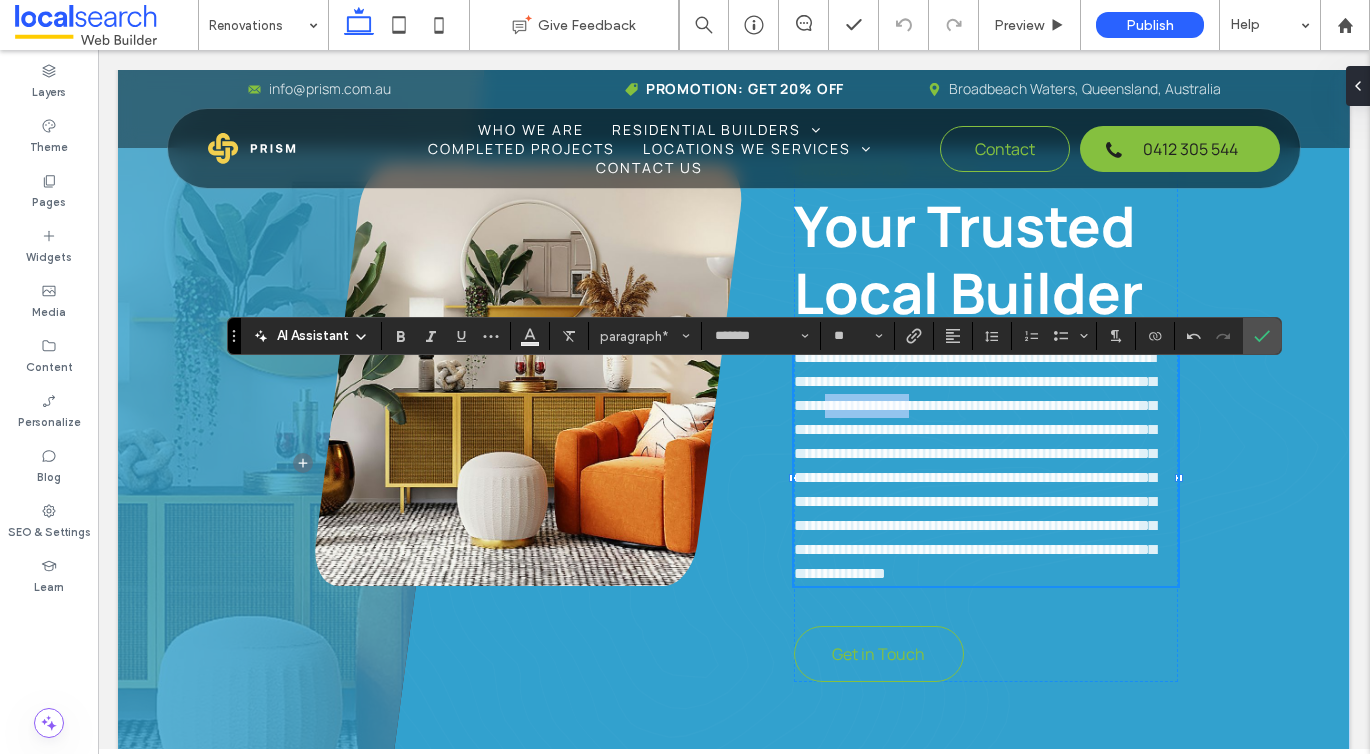 drag, startPoint x: 1081, startPoint y: 431, endPoint x: 980, endPoint y: 432, distance: 101.00495 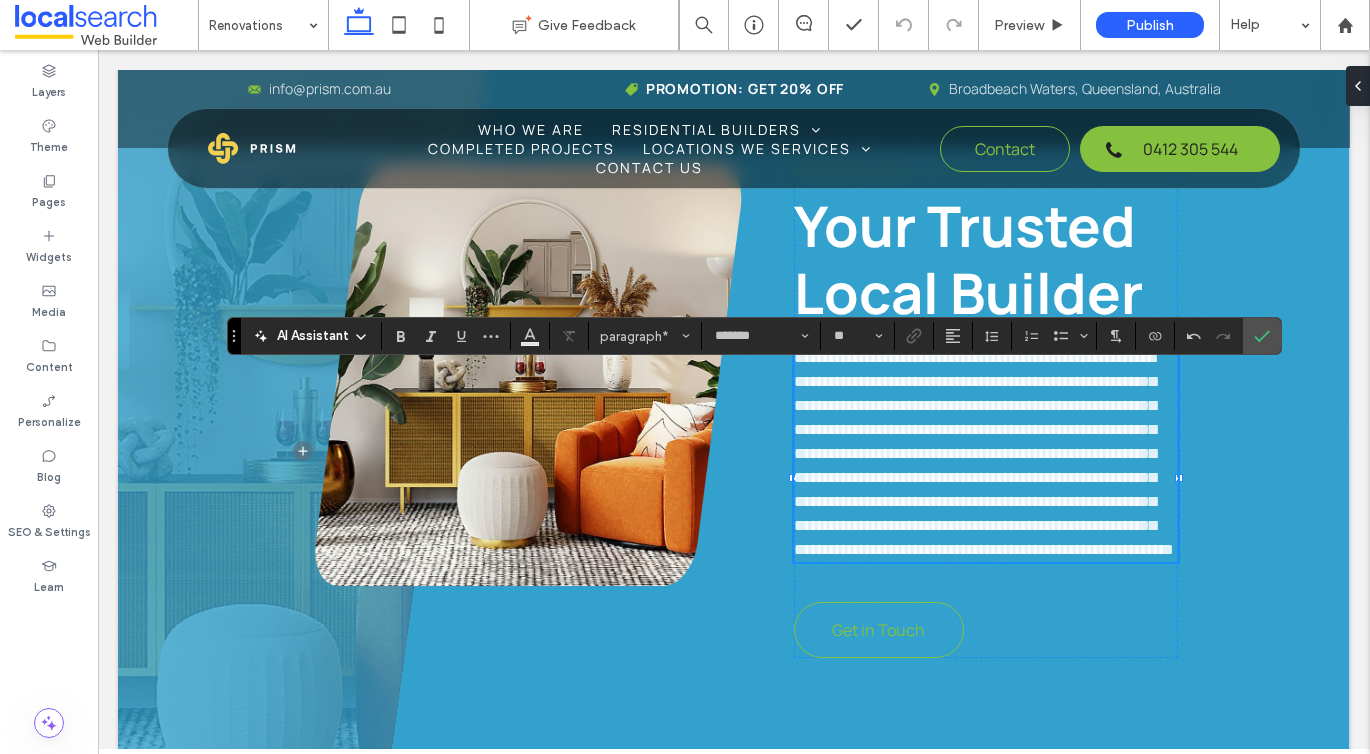 click on "**********" at bounding box center [984, 453] 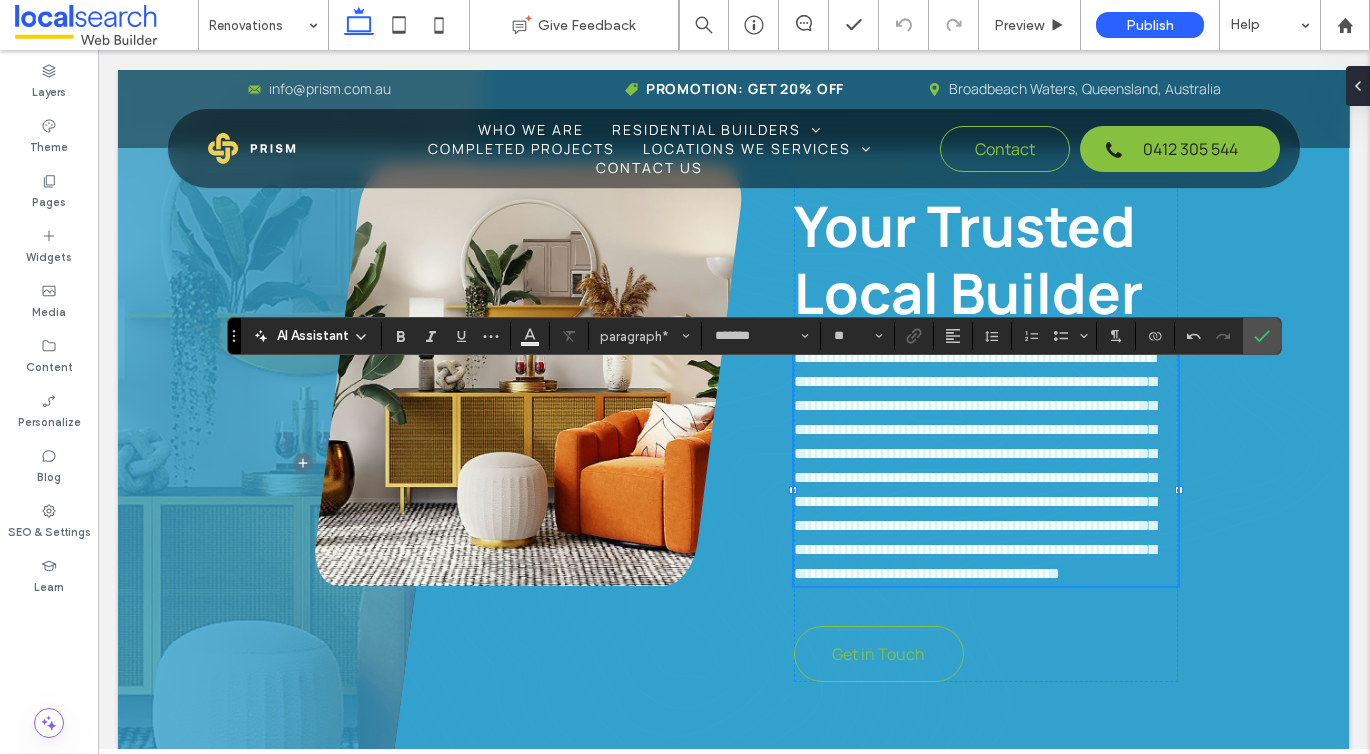 click on "**********" at bounding box center (975, 465) 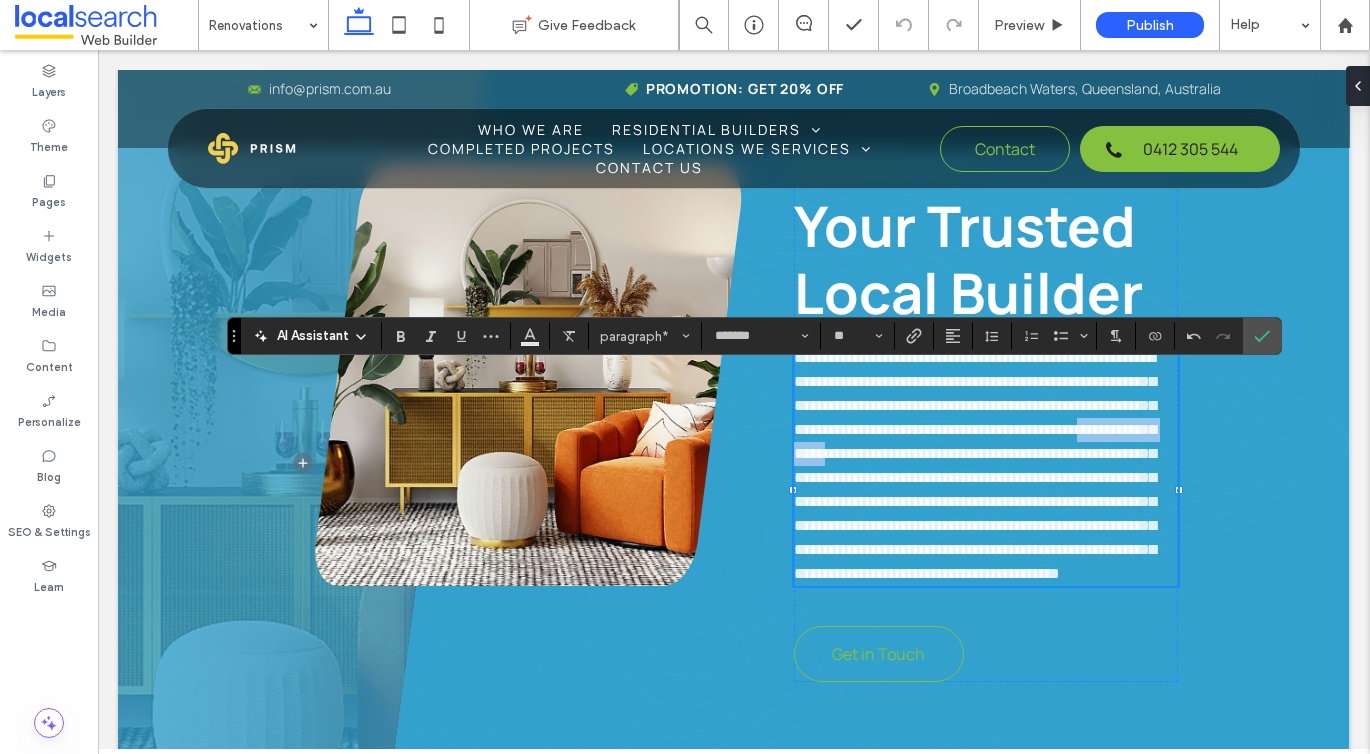 drag, startPoint x: 1045, startPoint y: 476, endPoint x: 1174, endPoint y: 475, distance: 129.00388 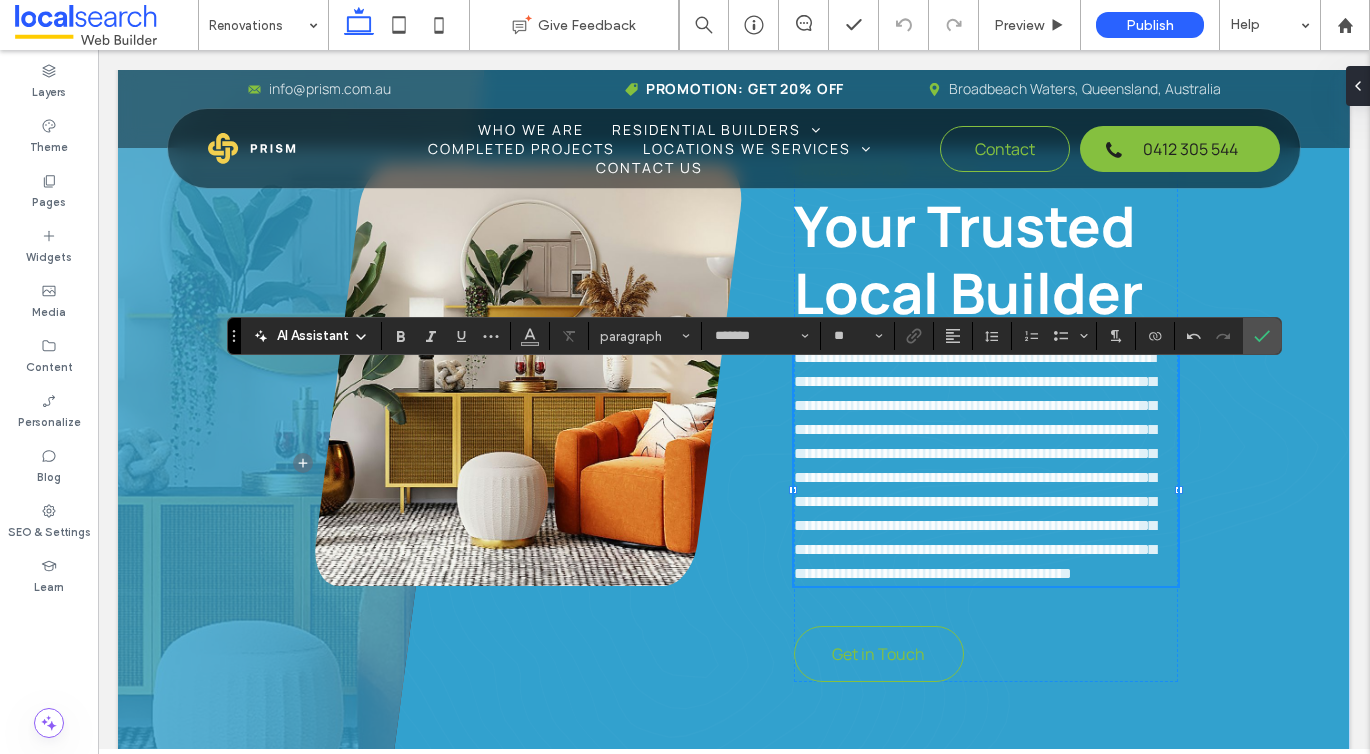 click on "**********" at bounding box center (975, 465) 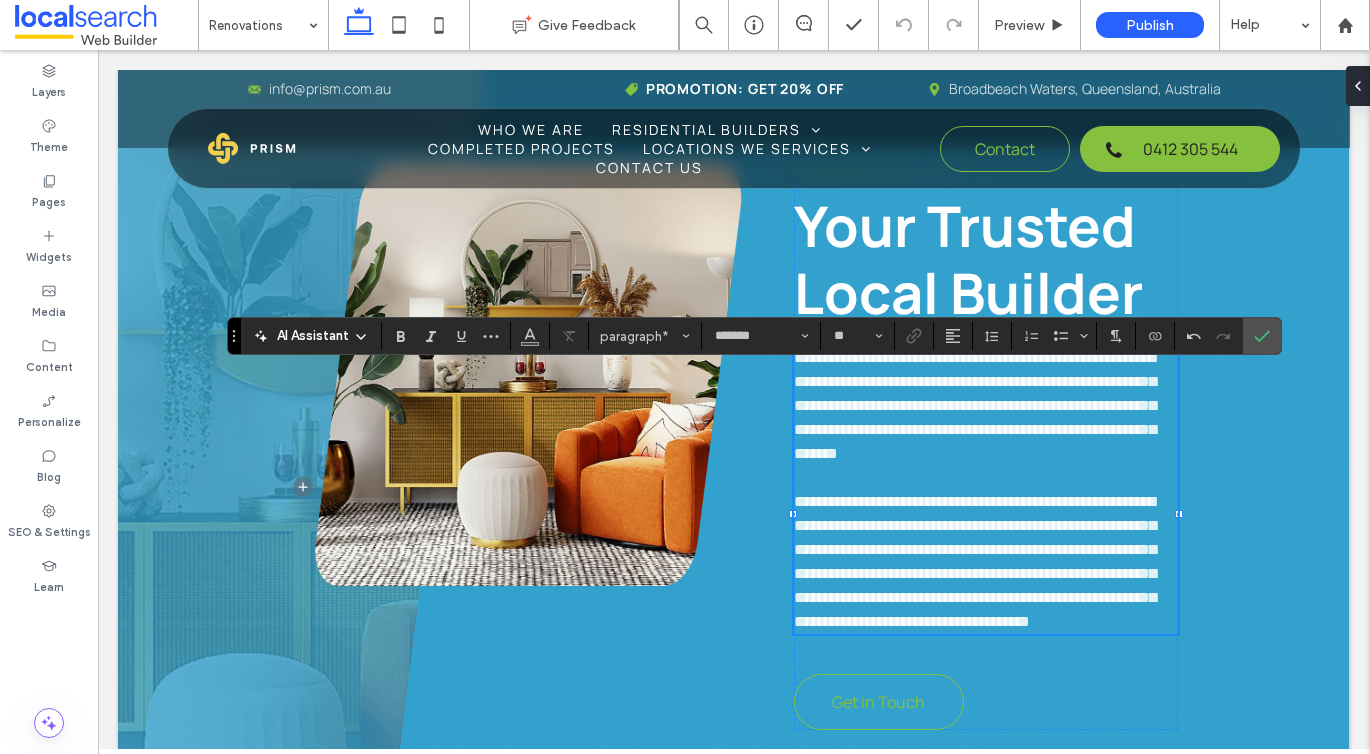 click on "**********" at bounding box center [986, 406] 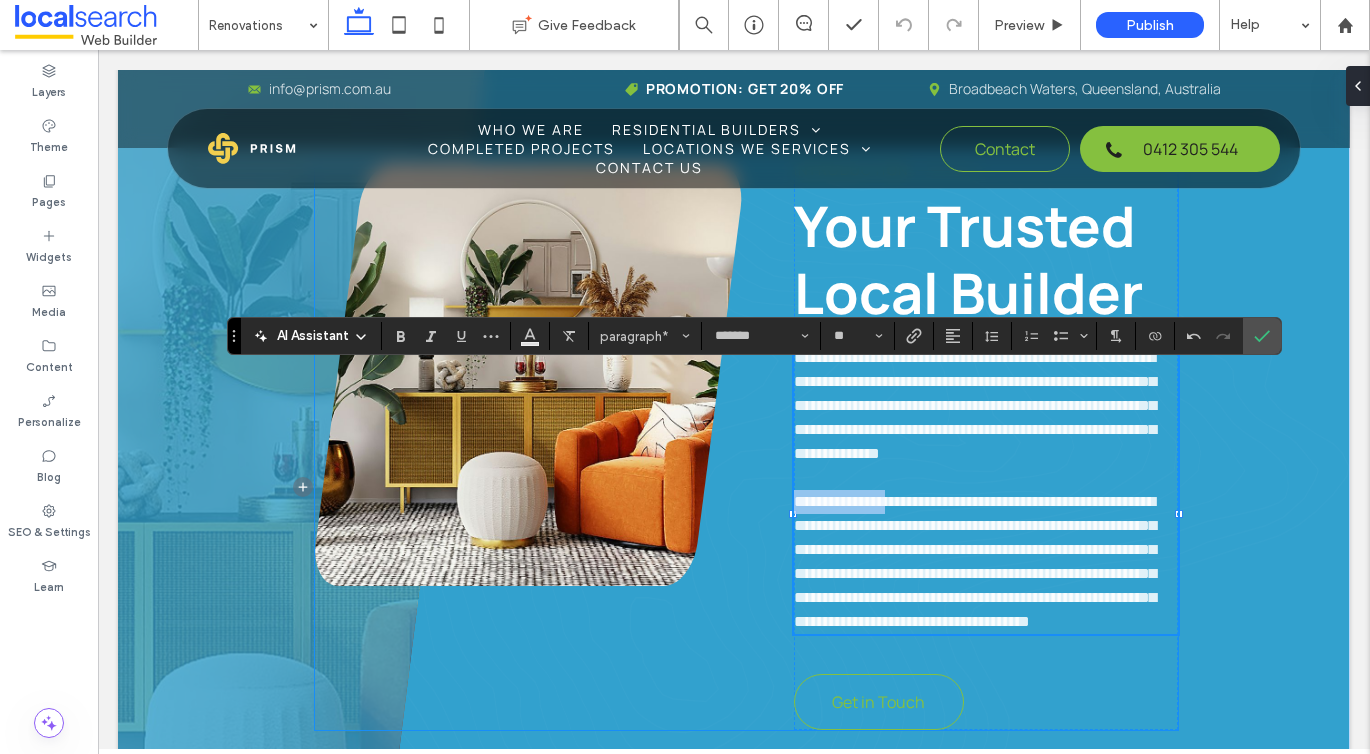 drag, startPoint x: 913, startPoint y: 555, endPoint x: 742, endPoint y: 552, distance: 171.0263 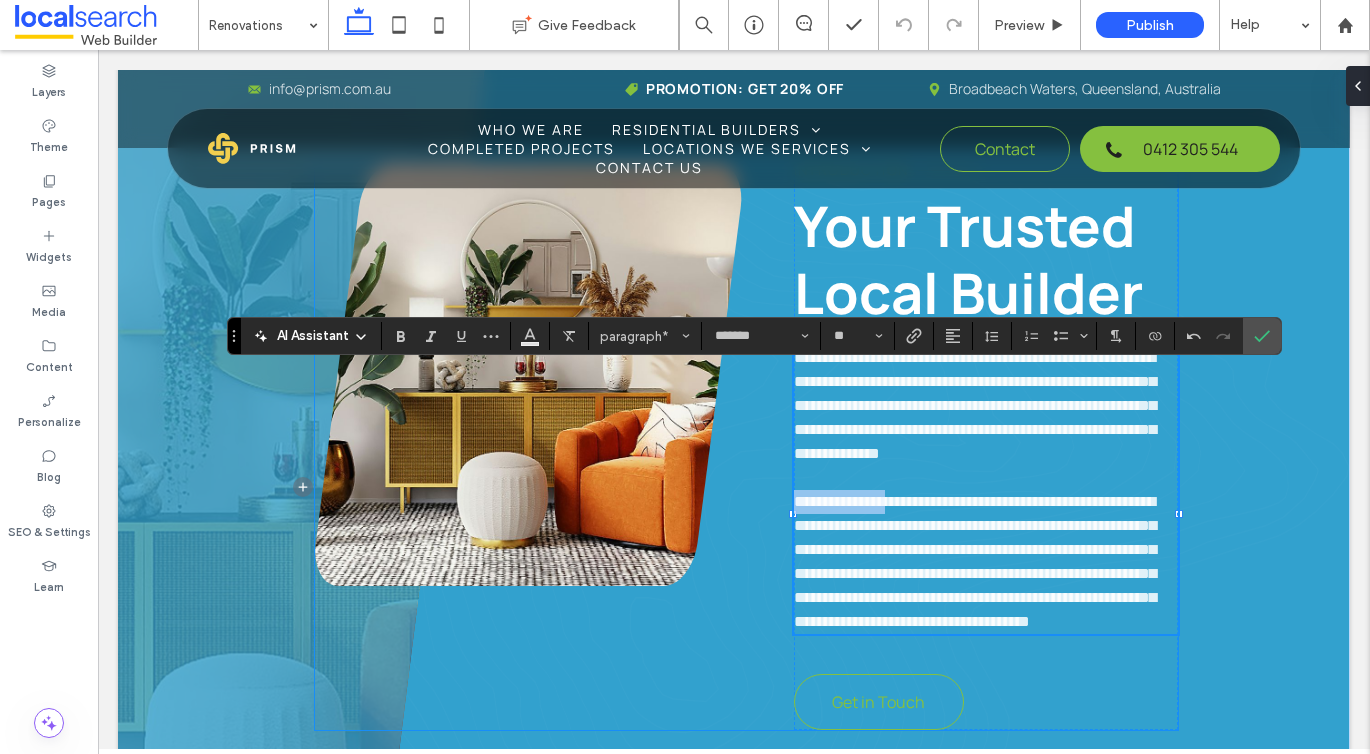 click on "**********" at bounding box center (746, 447) 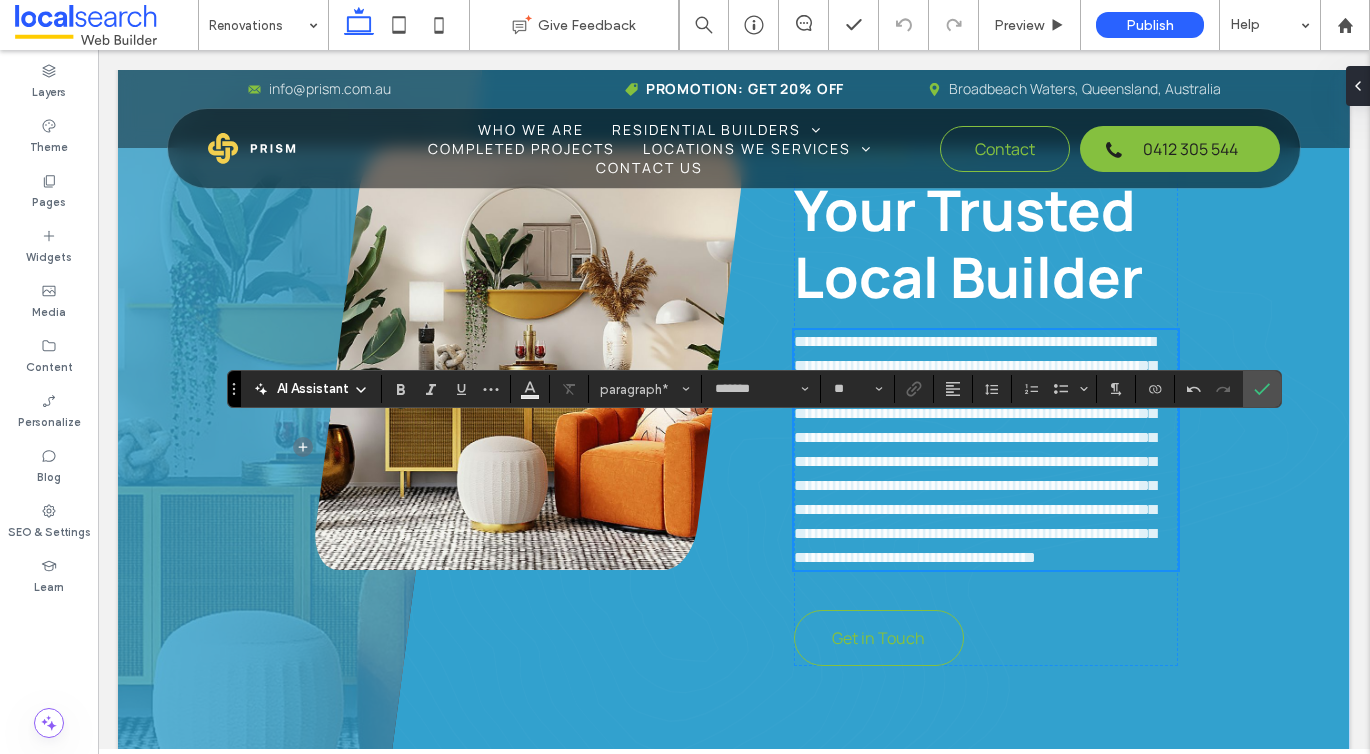 scroll, scrollTop: 1257, scrollLeft: 0, axis: vertical 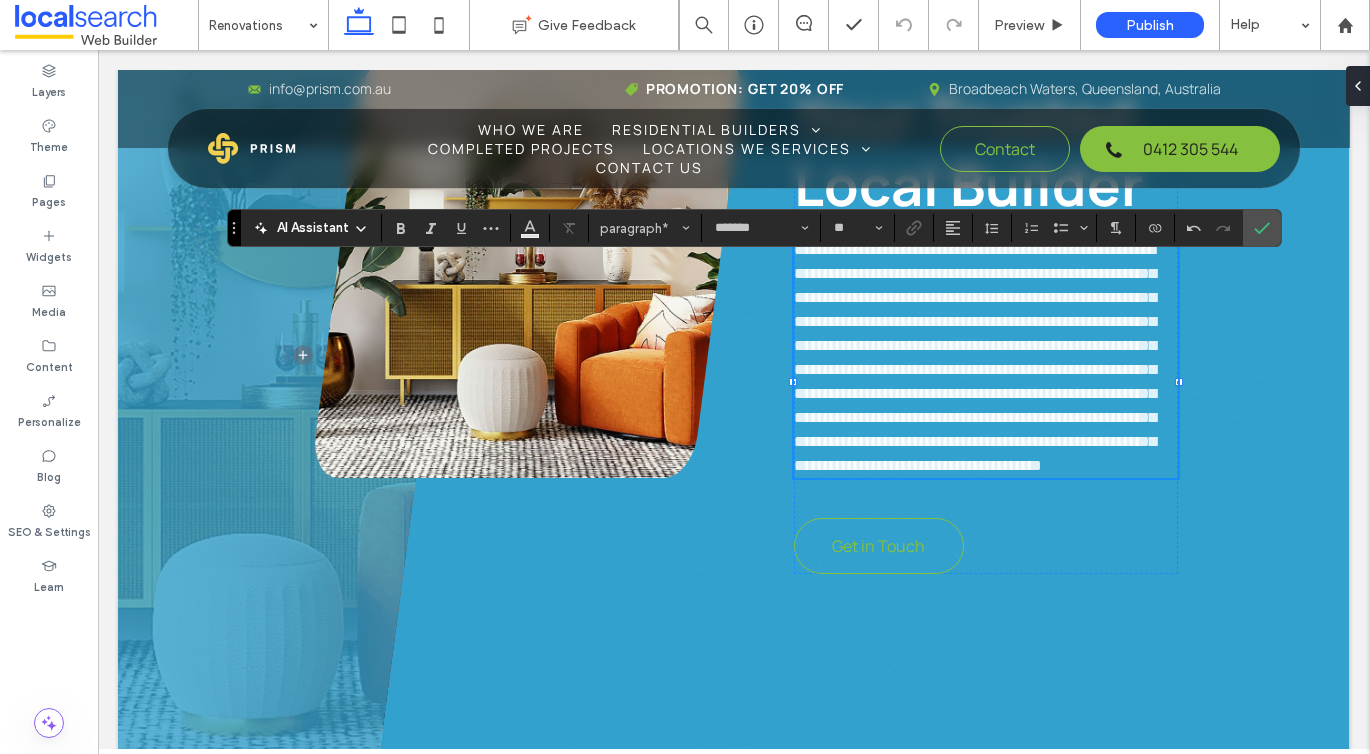 click on "**********" at bounding box center (975, 357) 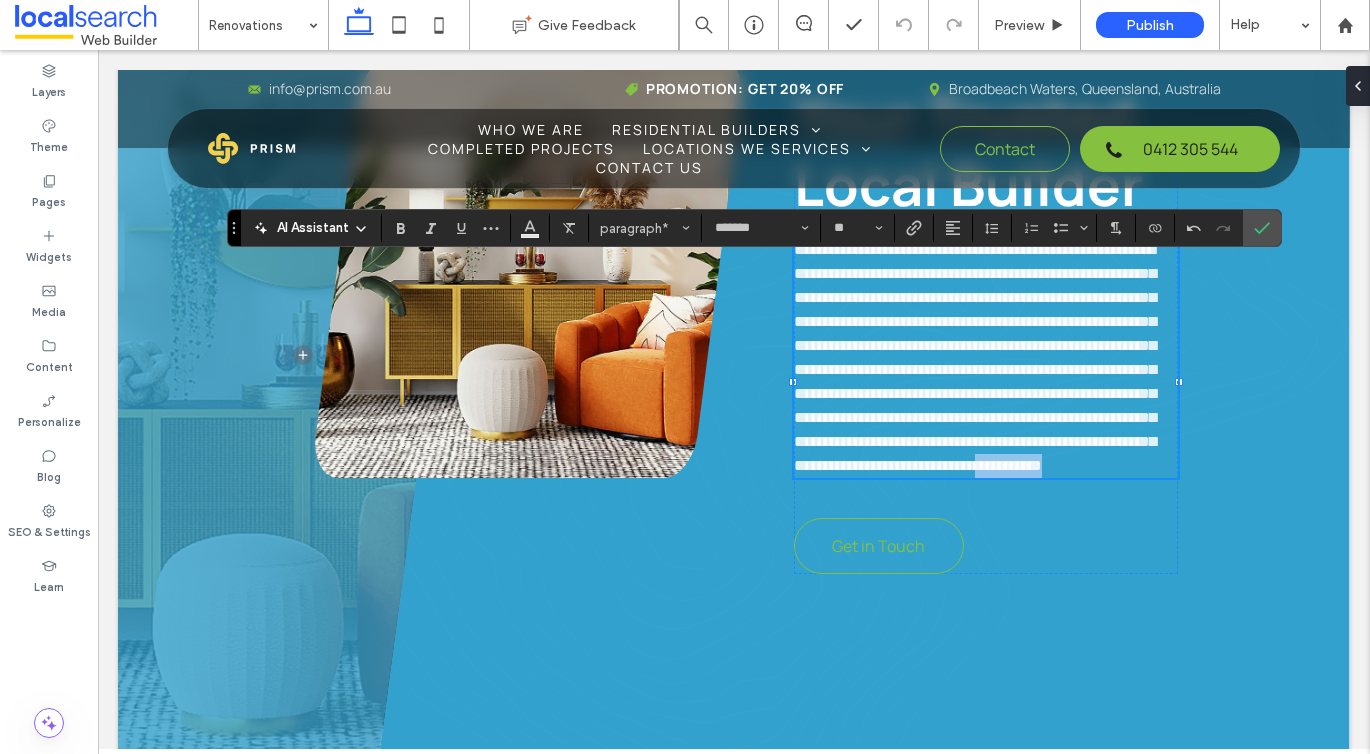 drag, startPoint x: 1076, startPoint y: 533, endPoint x: 974, endPoint y: 539, distance: 102.176315 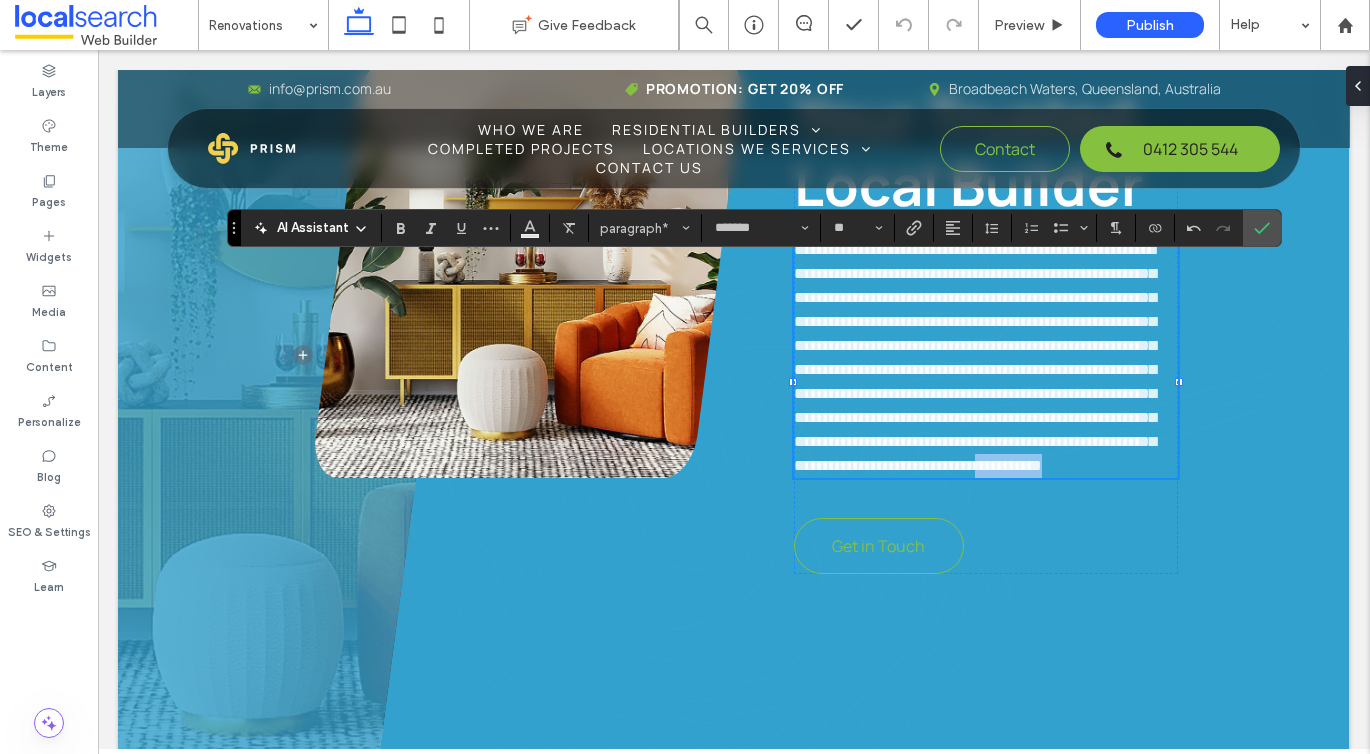click on "**********" at bounding box center (986, 358) 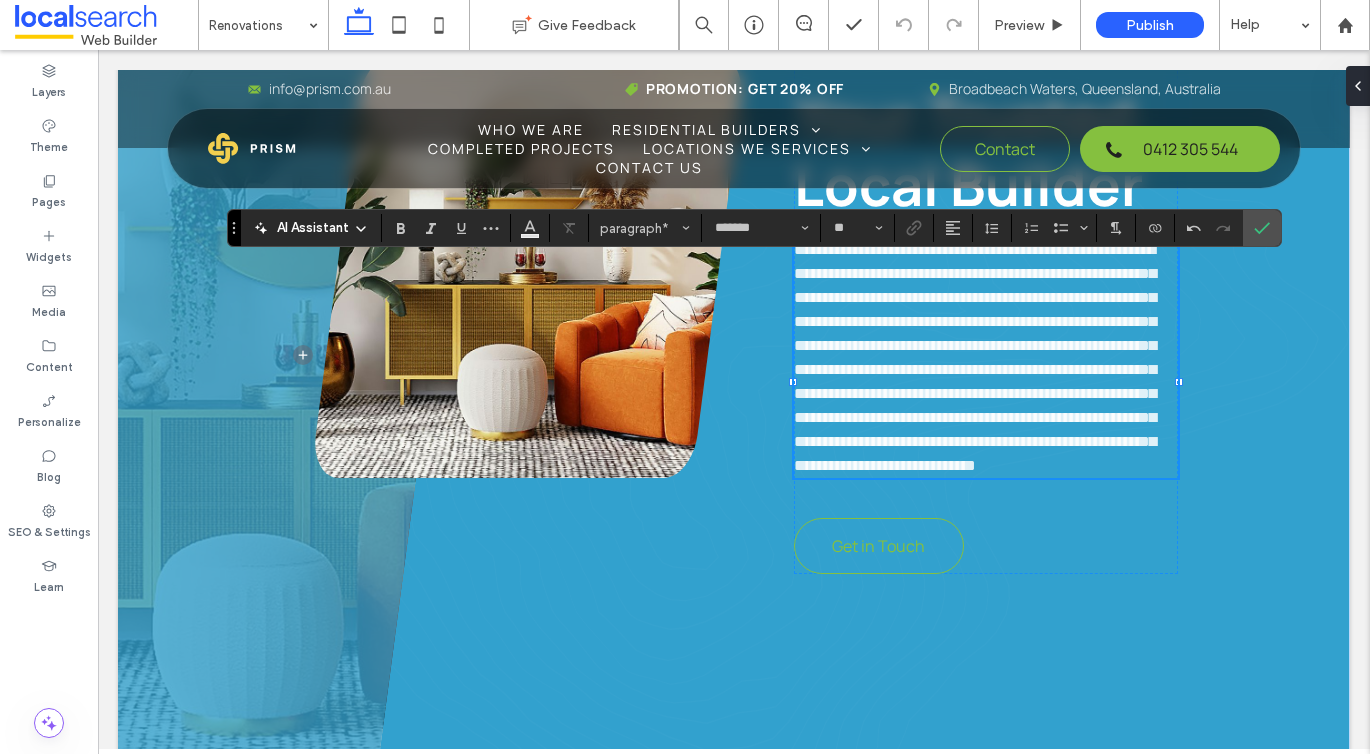 click on "**********" at bounding box center [975, 357] 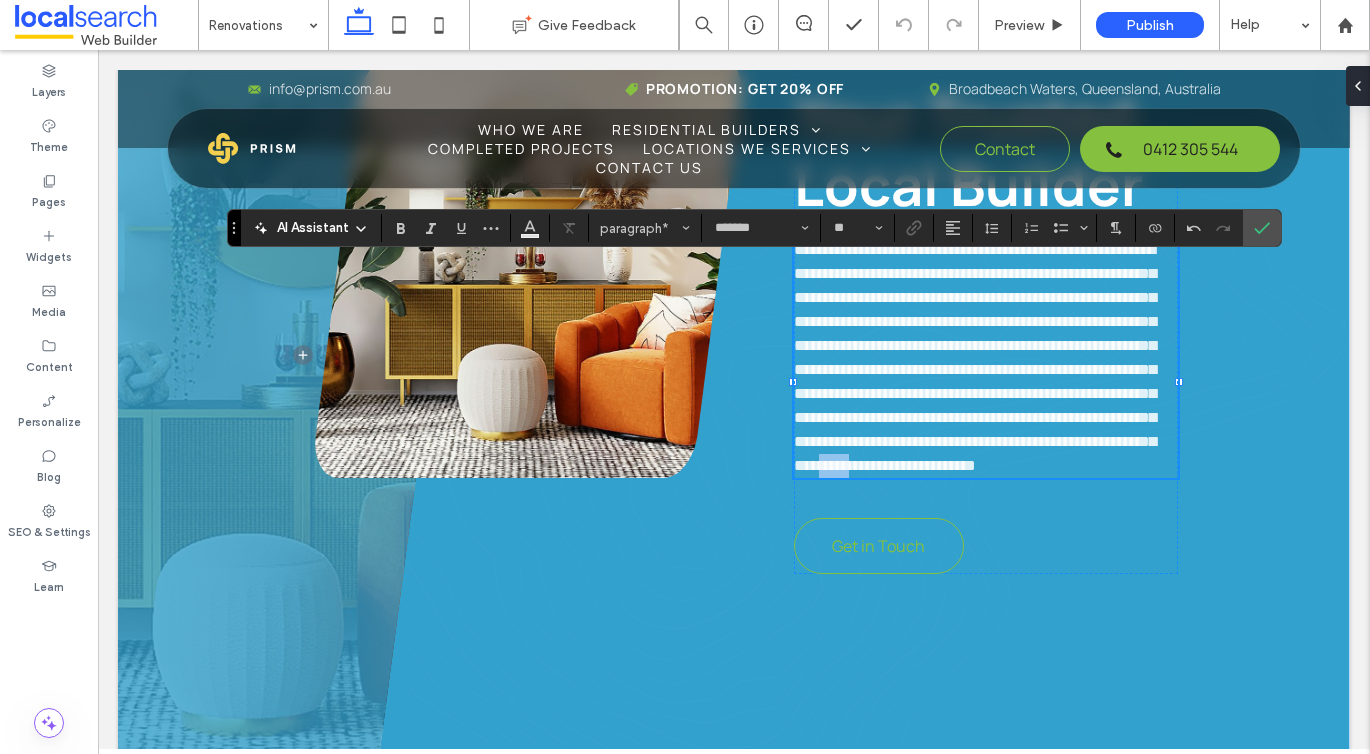 click on "**********" at bounding box center [975, 357] 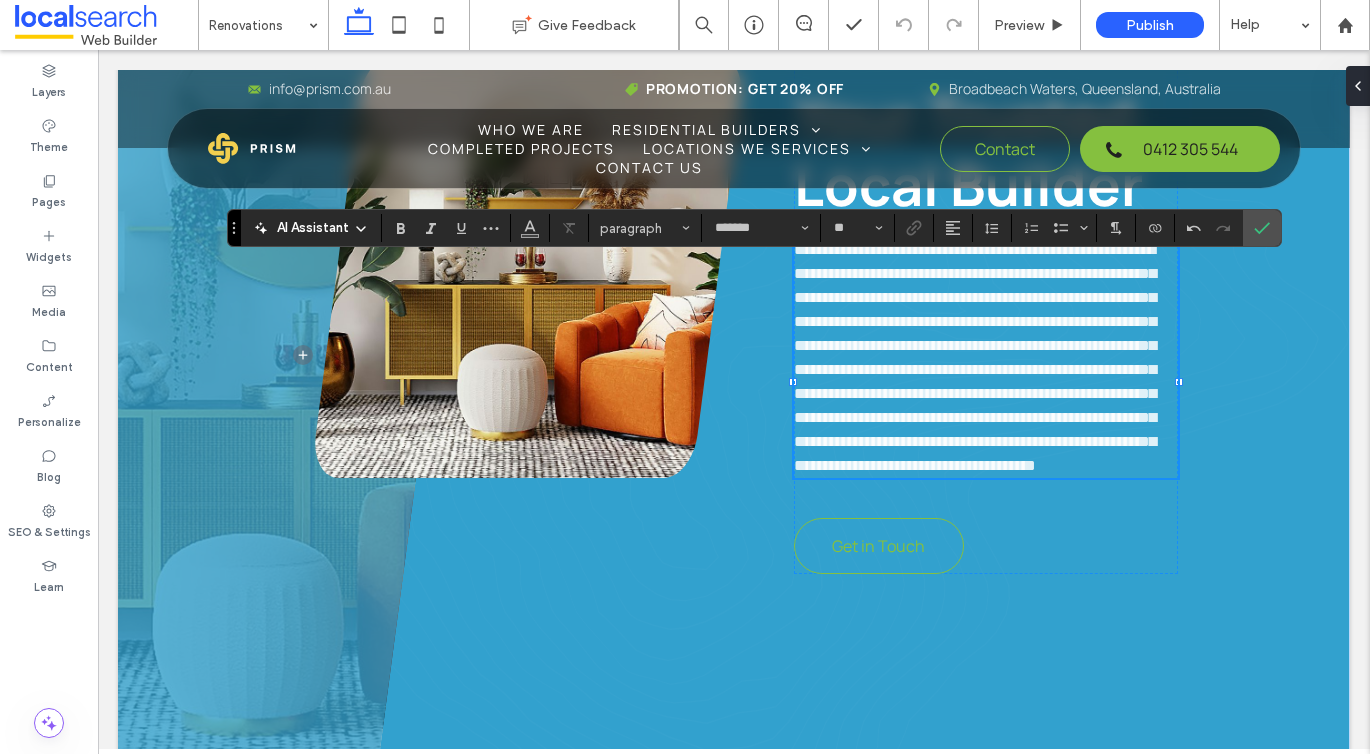 click on "**********" at bounding box center (975, 357) 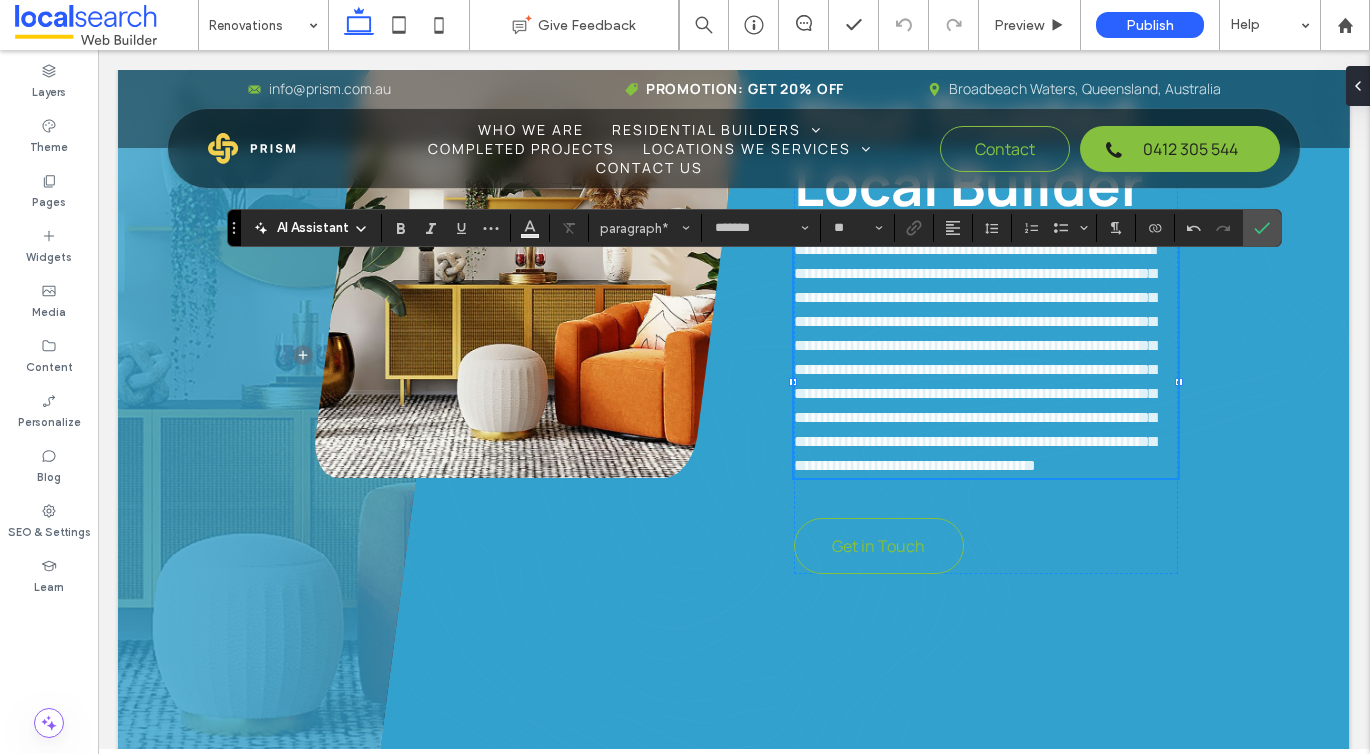 click on "**********" at bounding box center [975, 357] 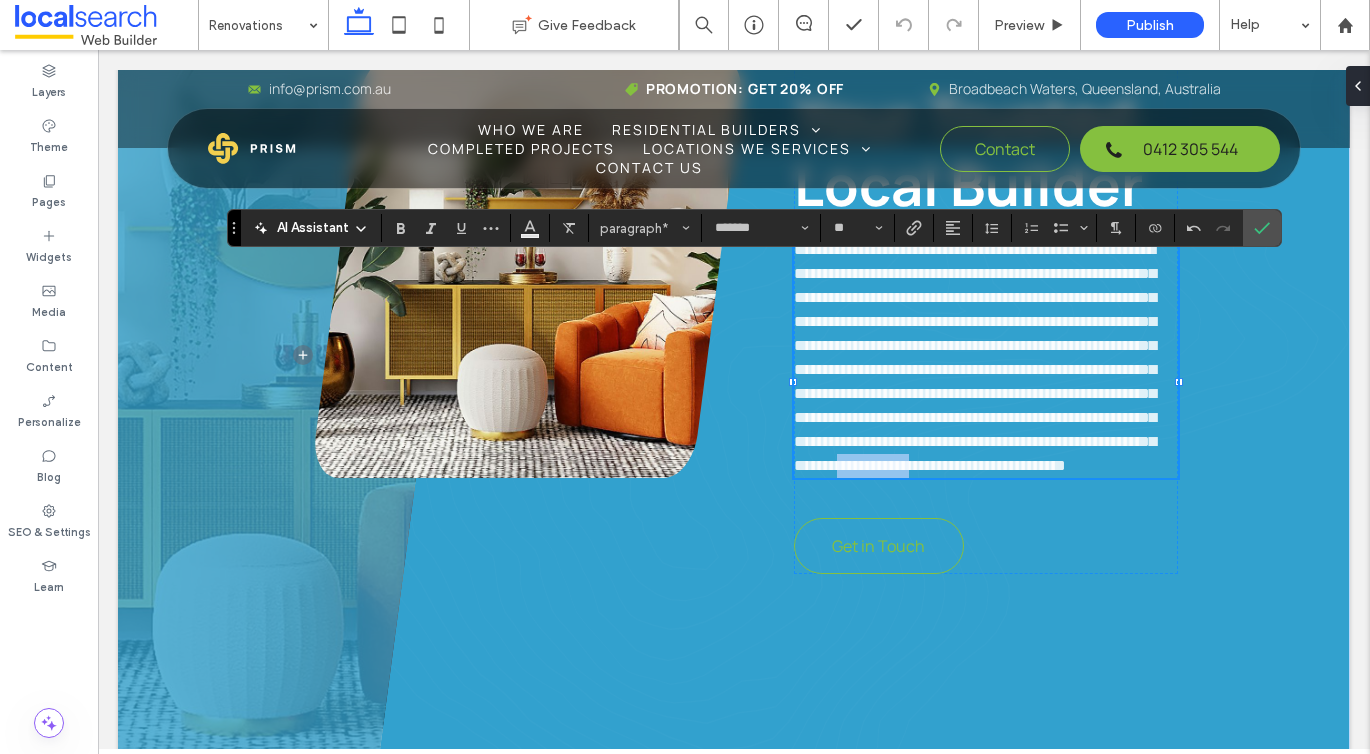 drag, startPoint x: 909, startPoint y: 538, endPoint x: 814, endPoint y: 535, distance: 95.047356 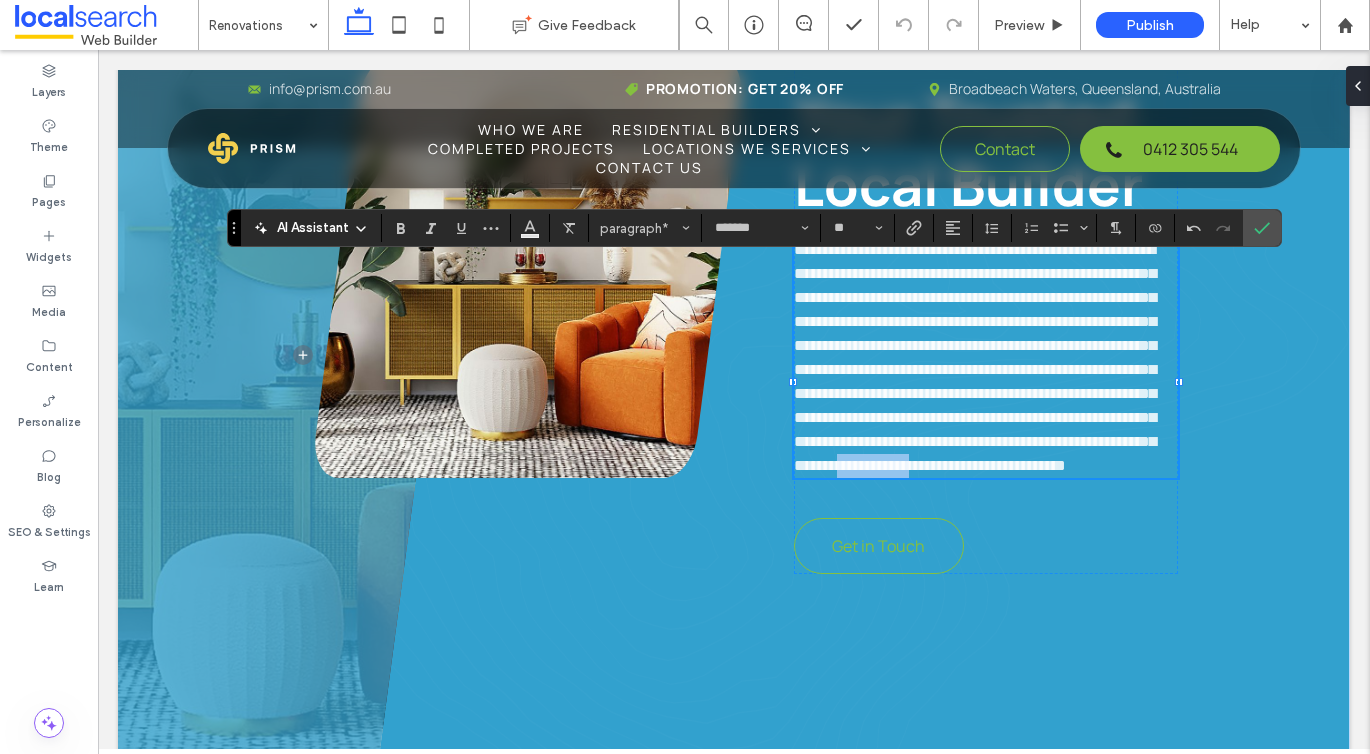 click on "**********" at bounding box center [975, 357] 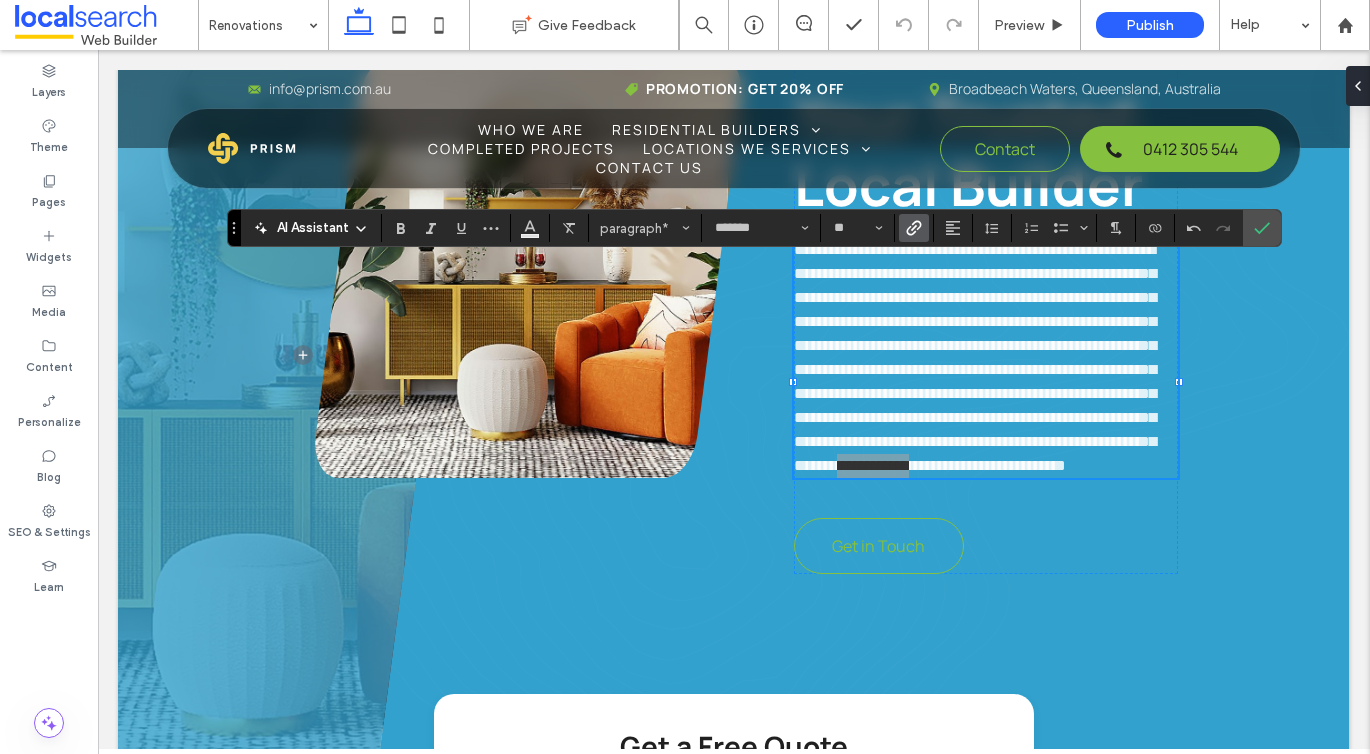 click 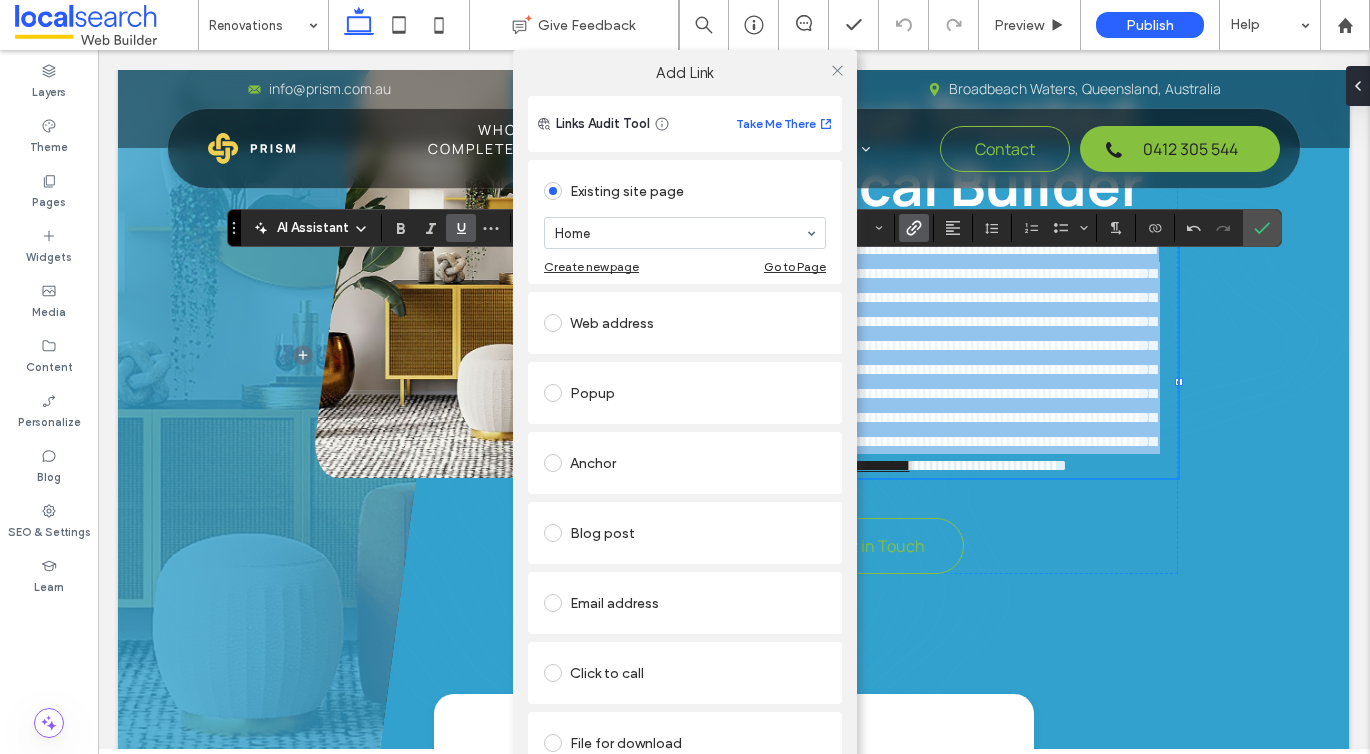 scroll, scrollTop: 42, scrollLeft: 0, axis: vertical 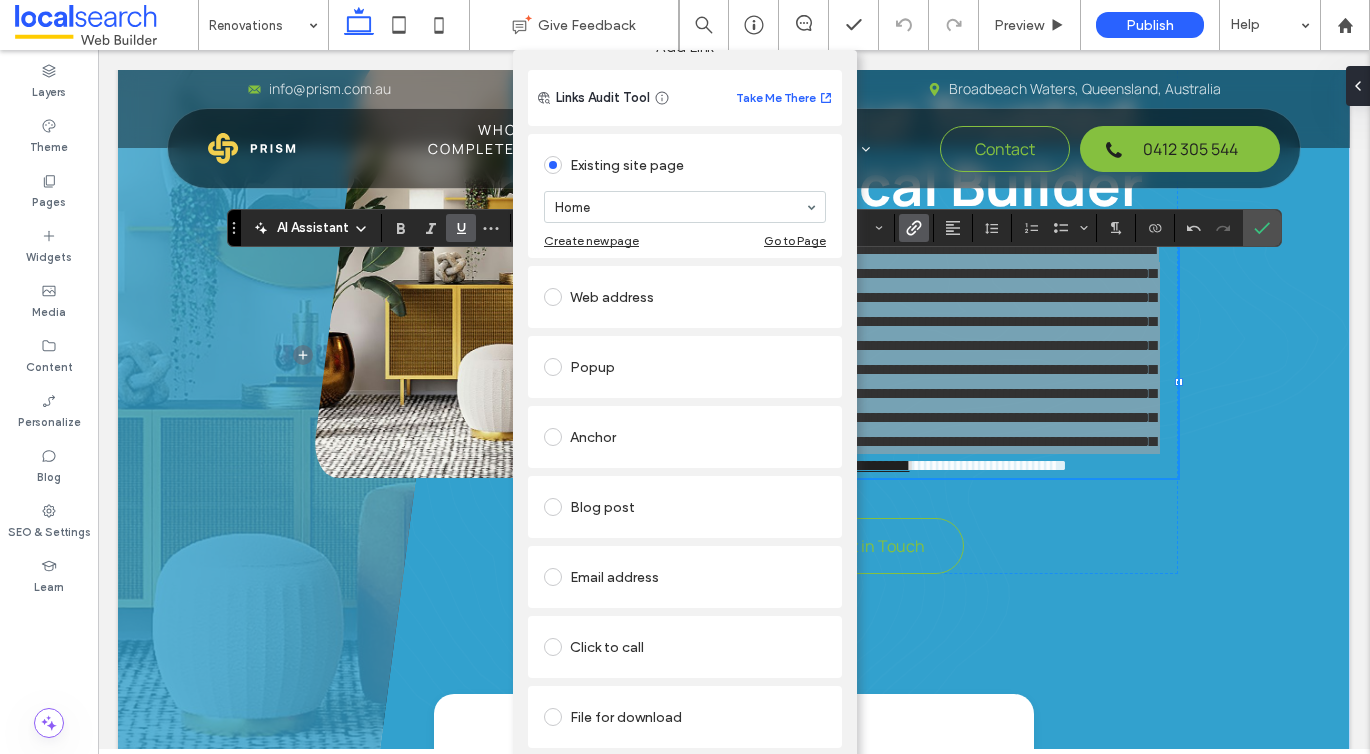 click on "Click to call" at bounding box center (685, 647) 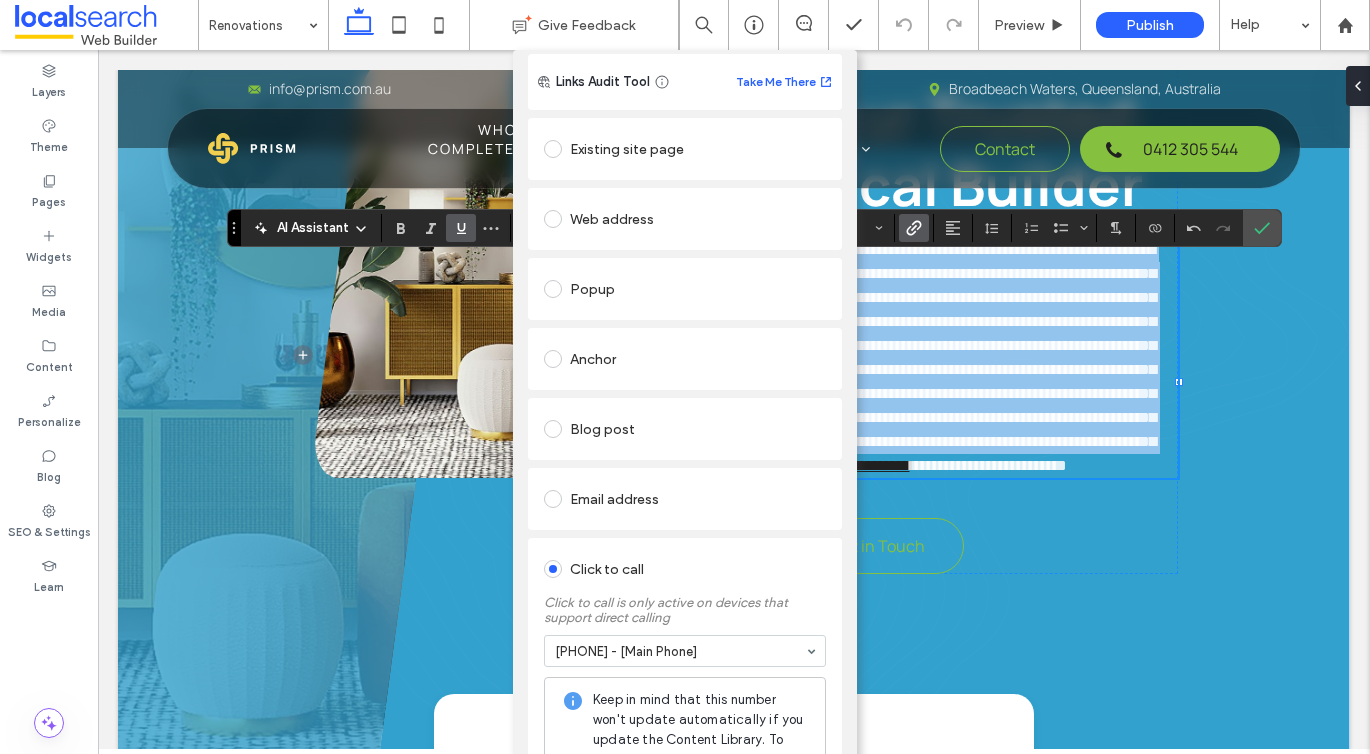 scroll, scrollTop: 0, scrollLeft: 0, axis: both 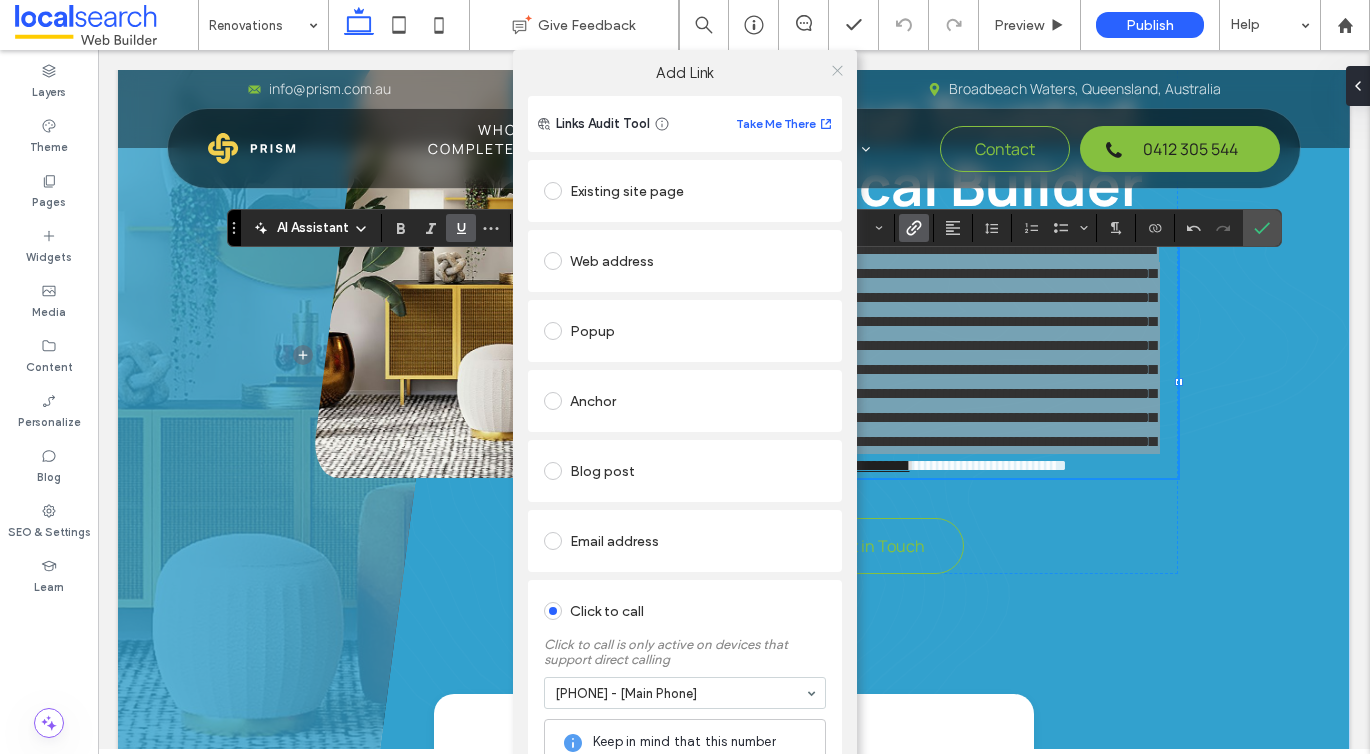 click 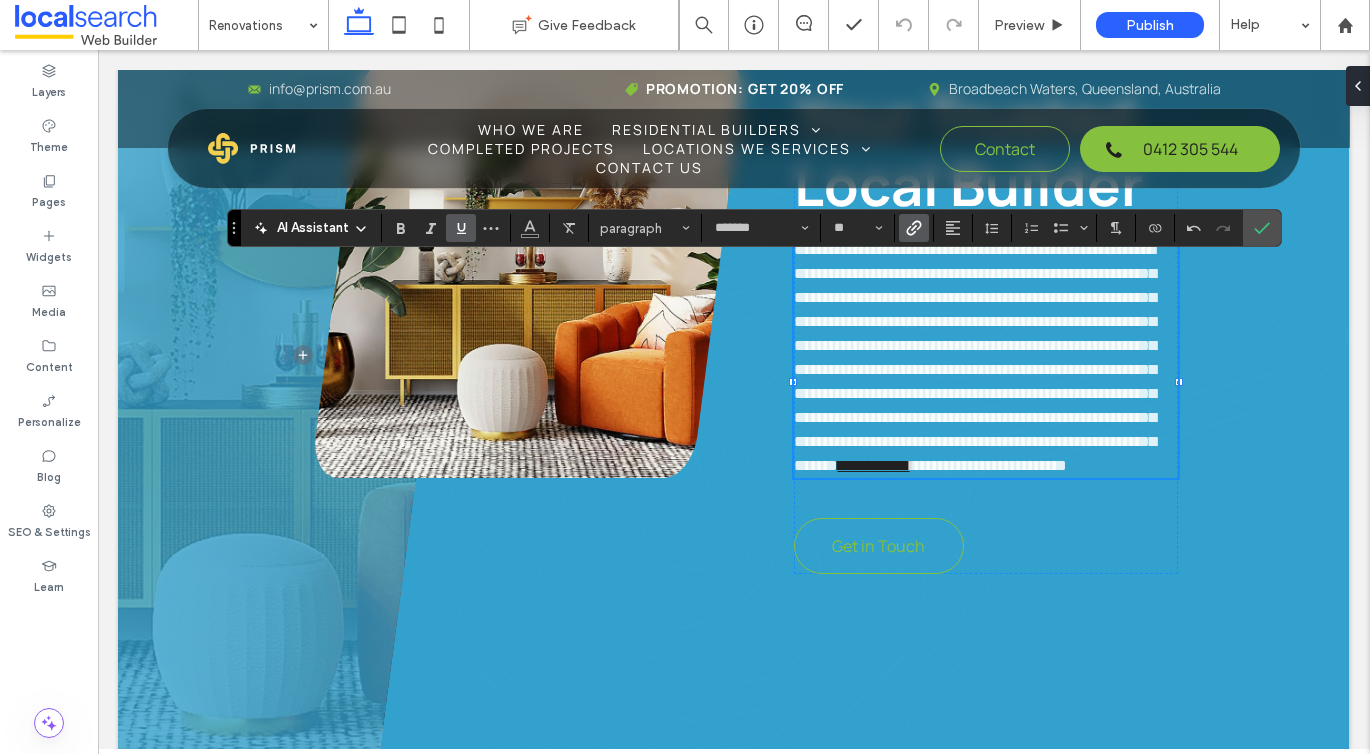 click on "**********" at bounding box center (975, 357) 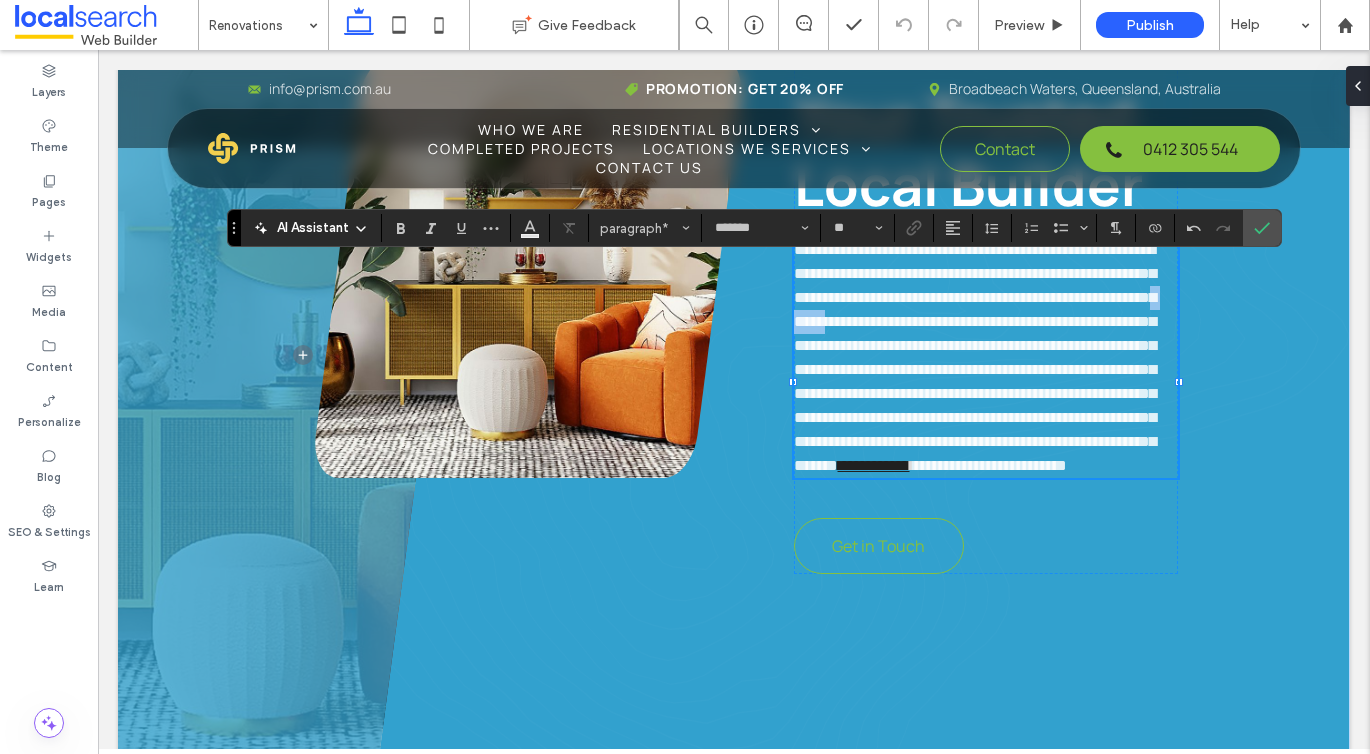 click on "**********" at bounding box center [975, 357] 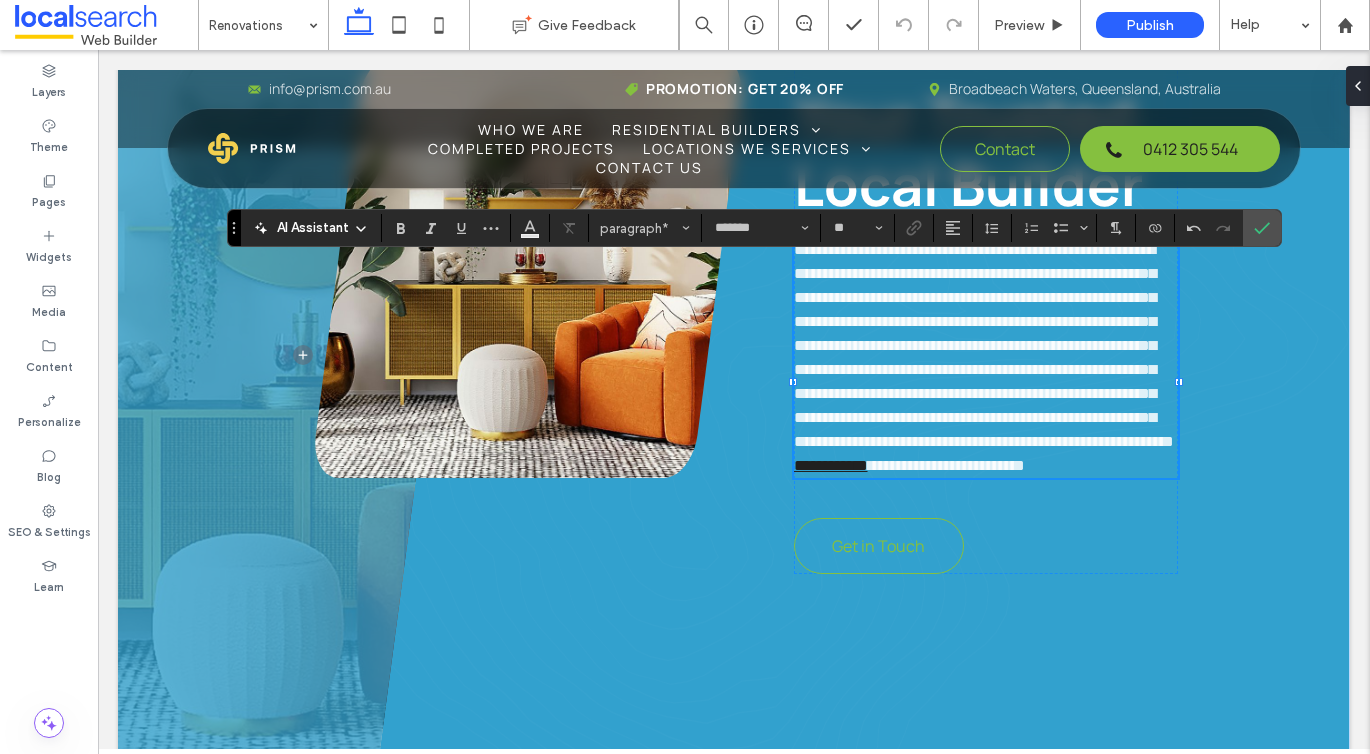 click on "**********" at bounding box center [946, 465] 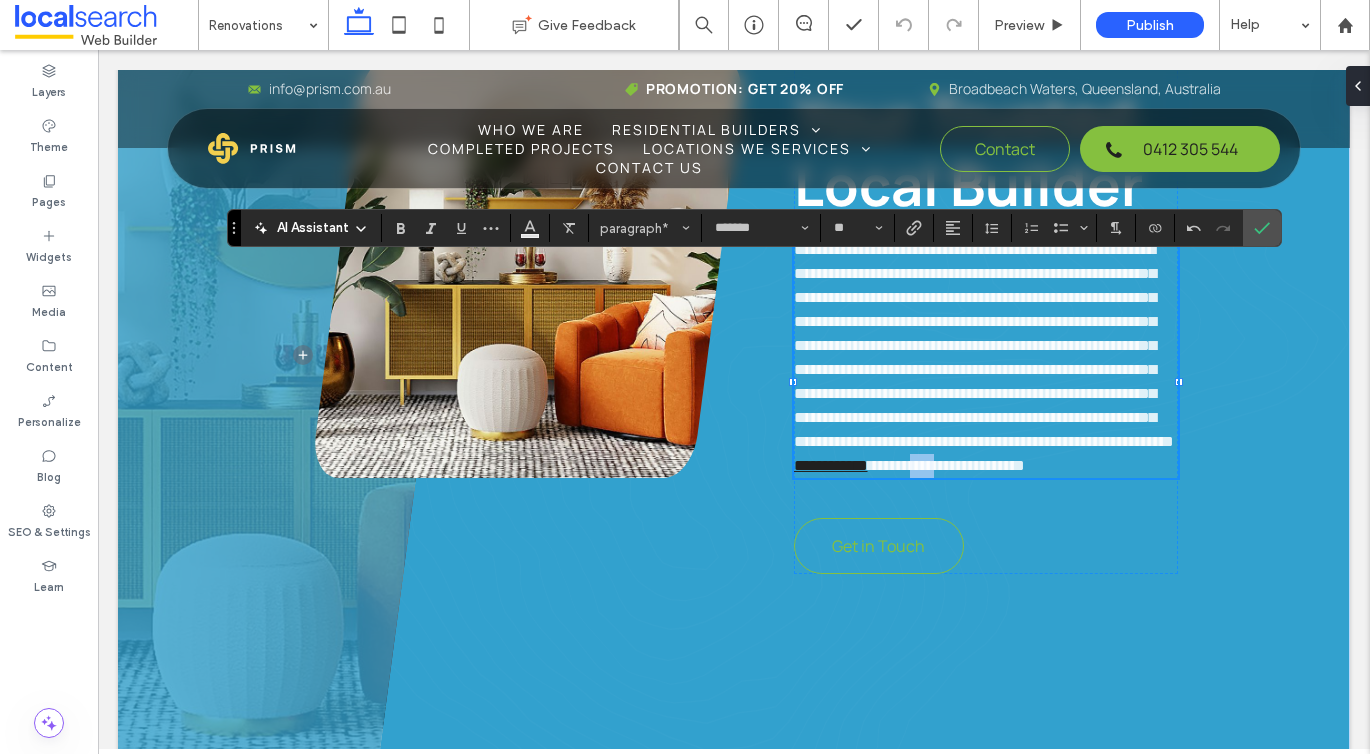 click on "**********" at bounding box center (946, 465) 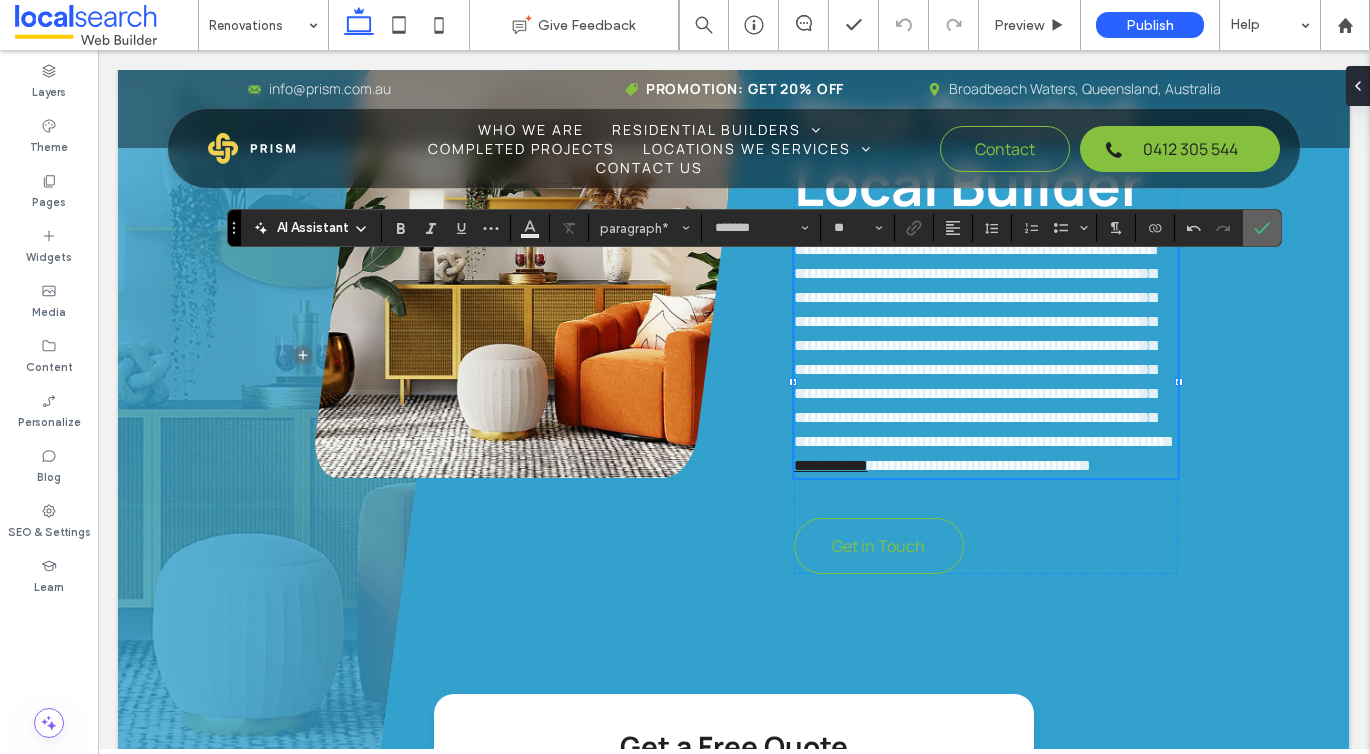 click at bounding box center [1258, 228] 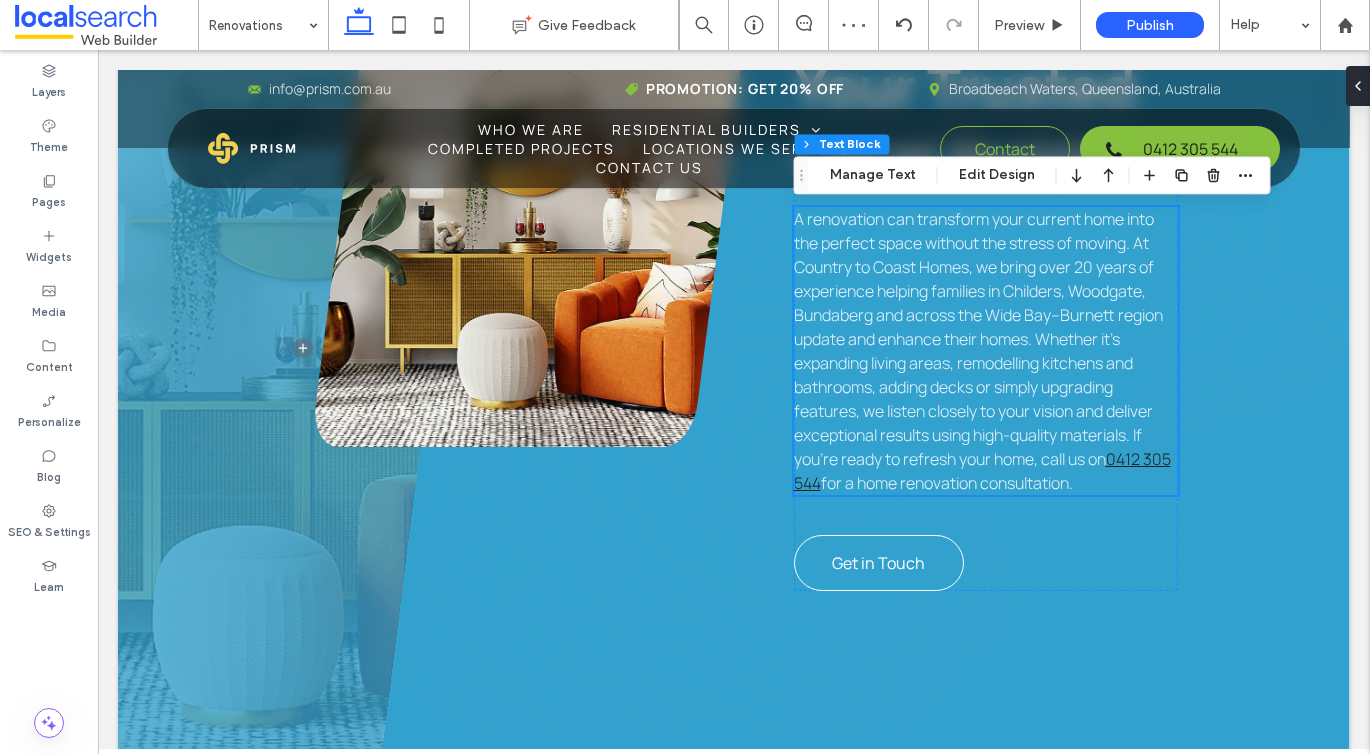 scroll, scrollTop: 1311, scrollLeft: 0, axis: vertical 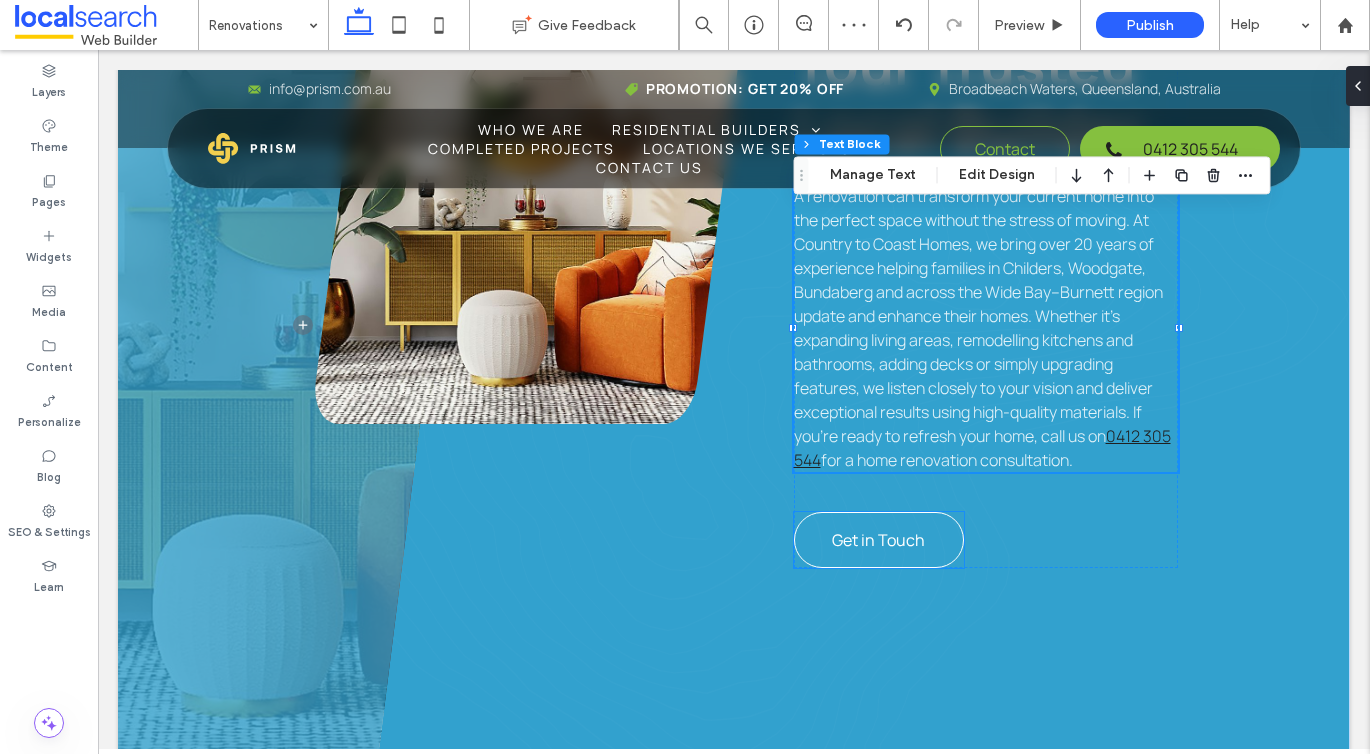 click on "Get in Touch" at bounding box center (878, 540) 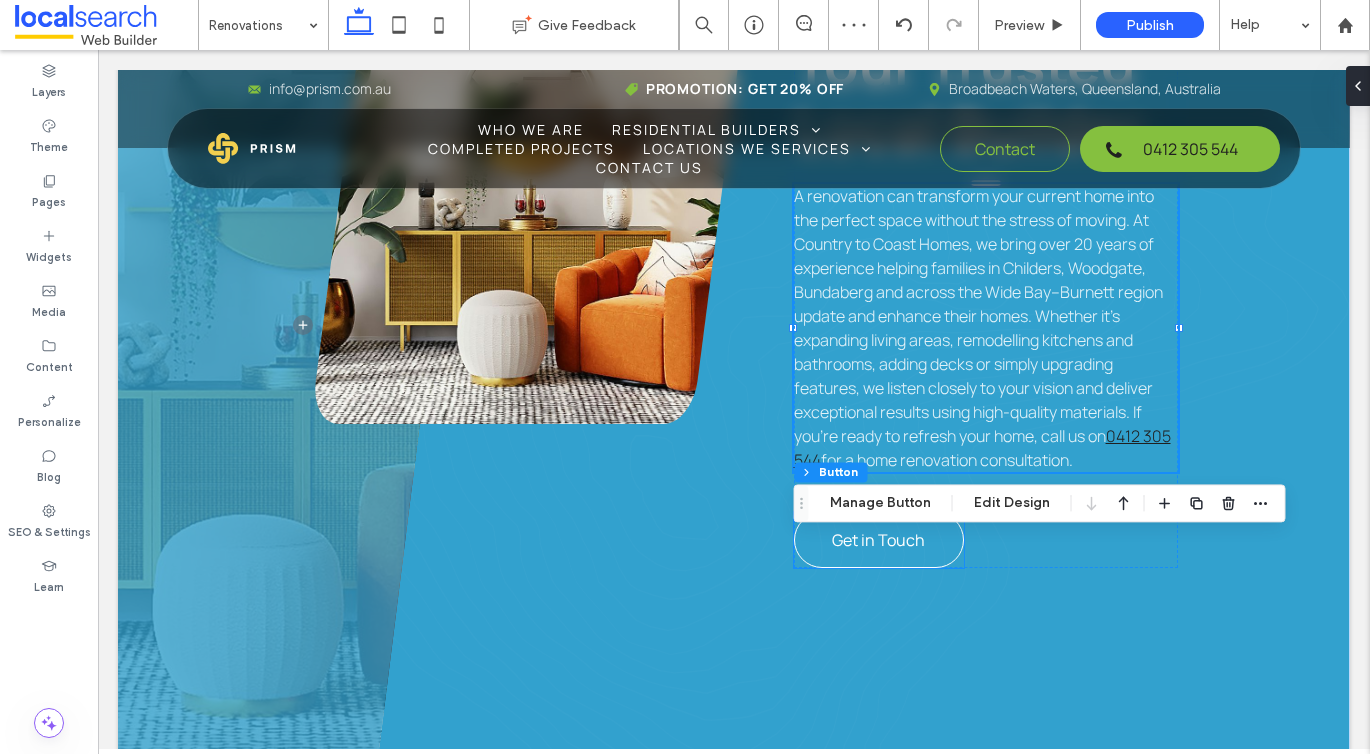 click on "Get in Touch" at bounding box center [879, 540] 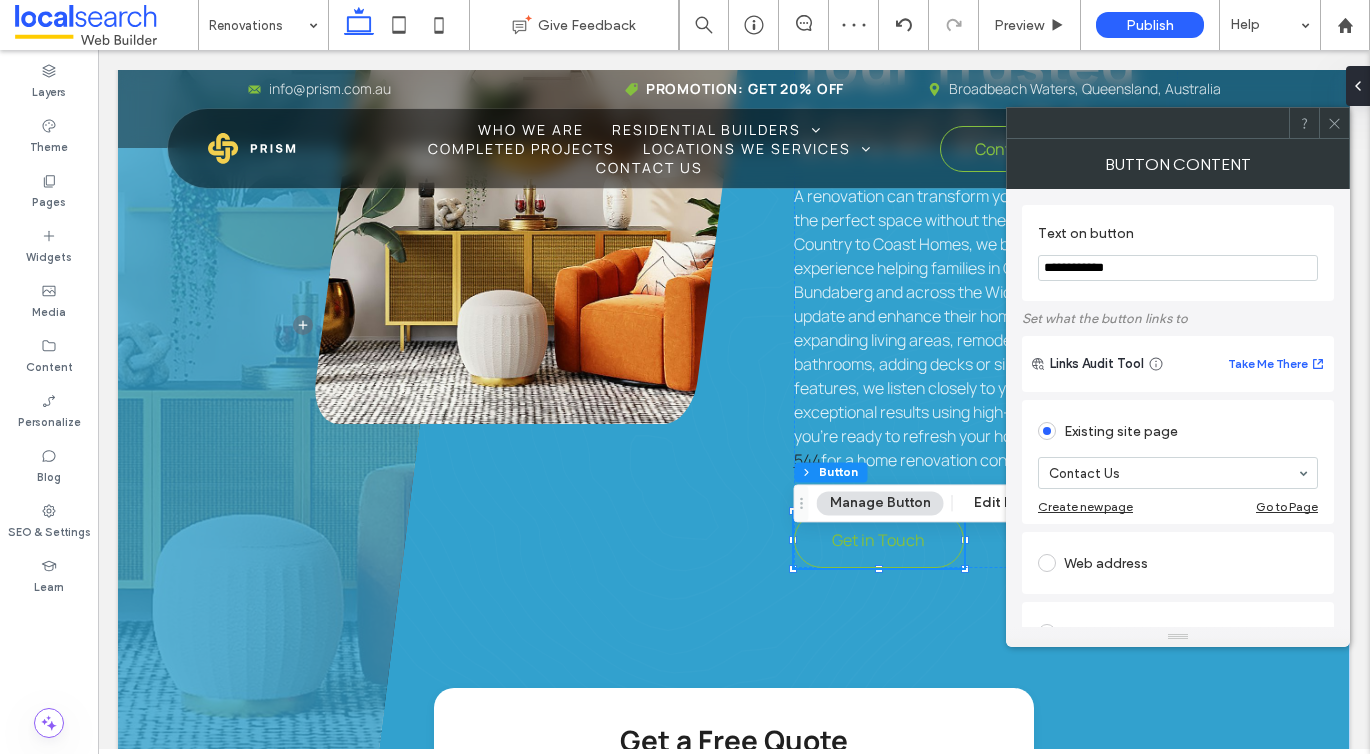 click on "**********" at bounding box center [1178, 268] 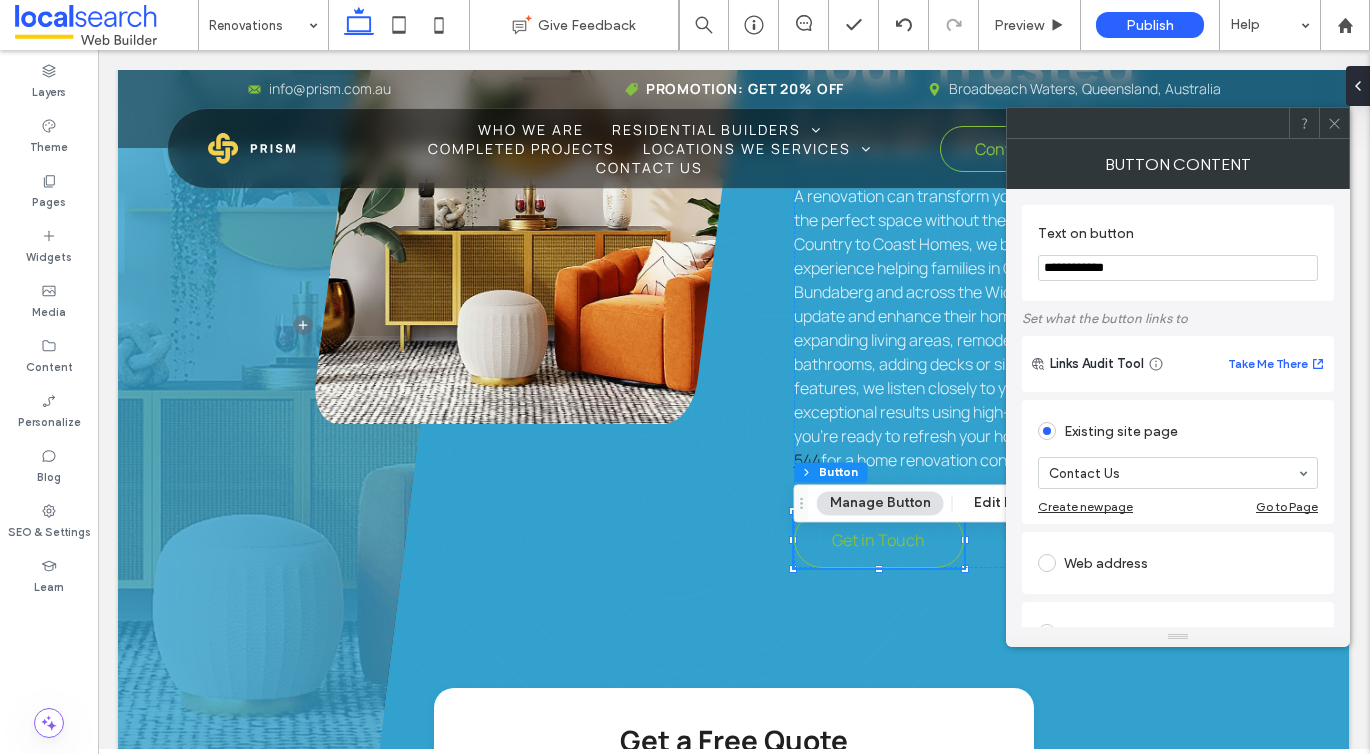 click on "**********" at bounding box center [1178, 268] 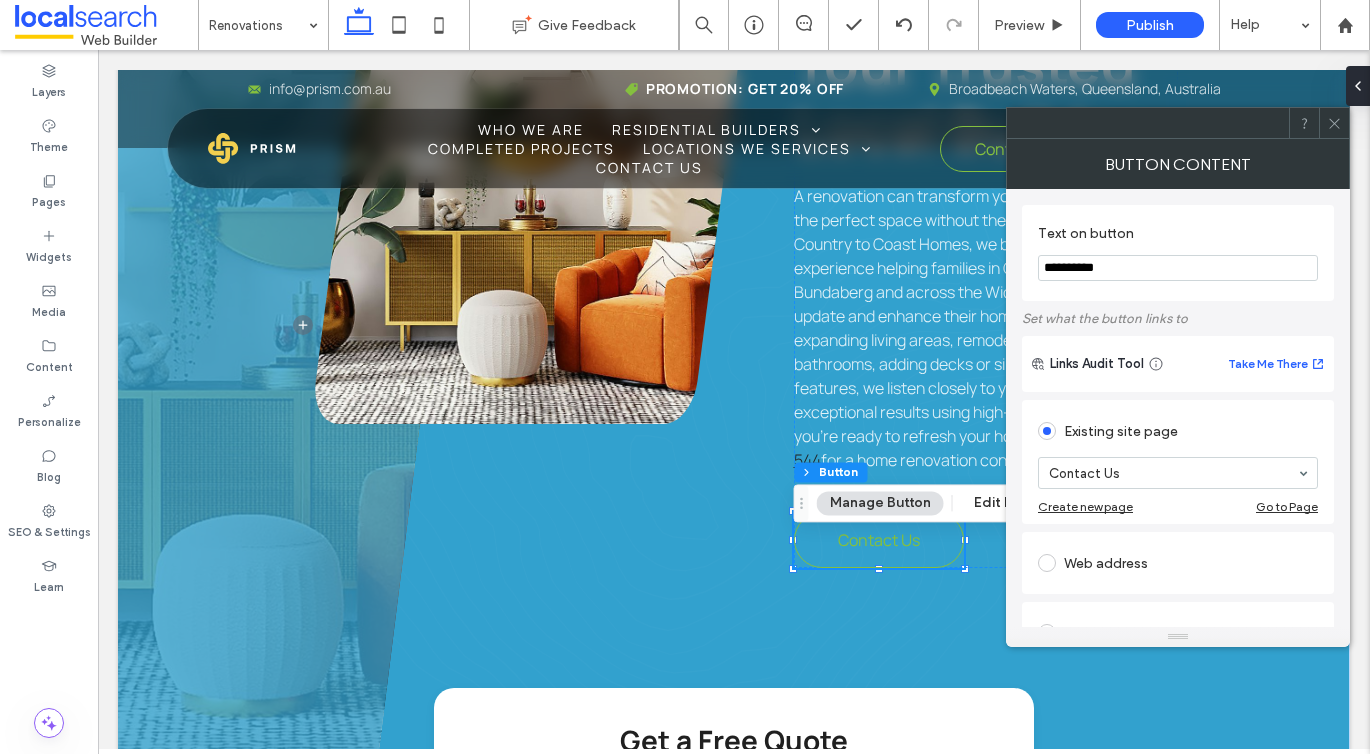 type on "**********" 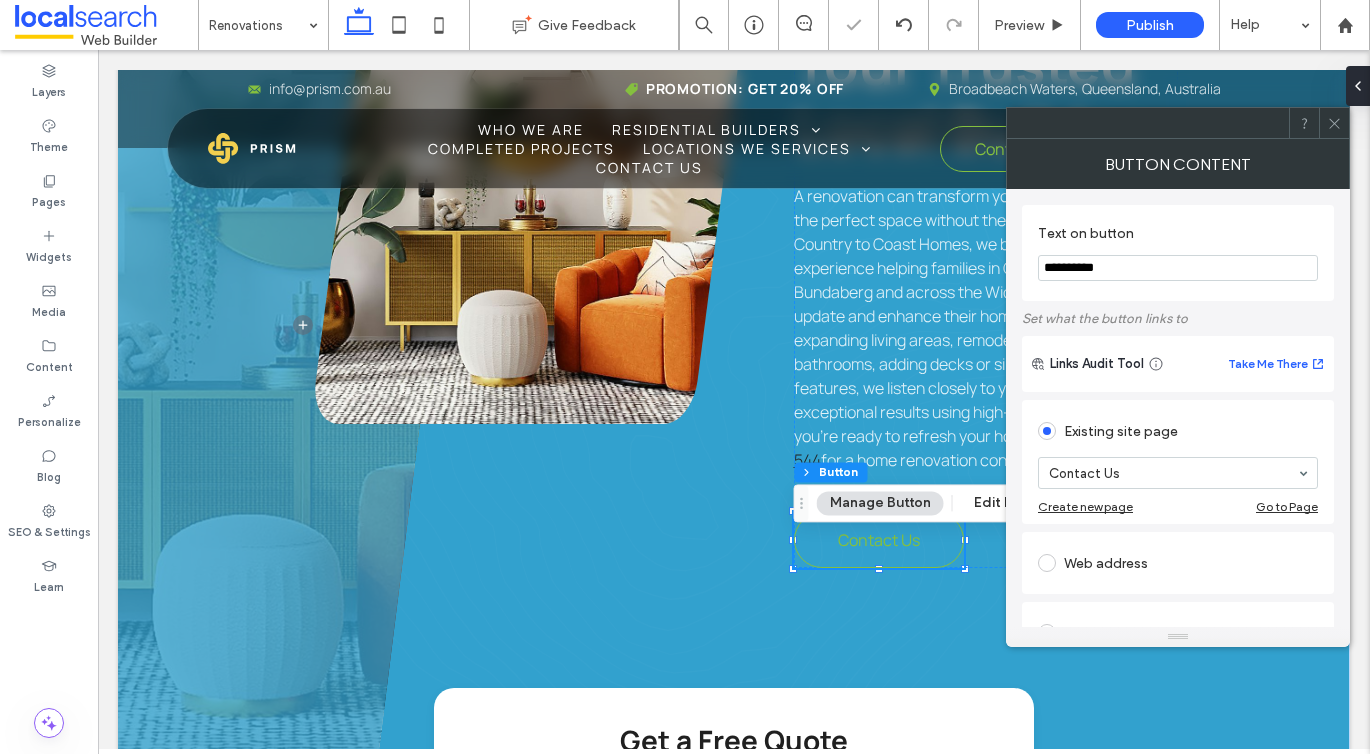 click 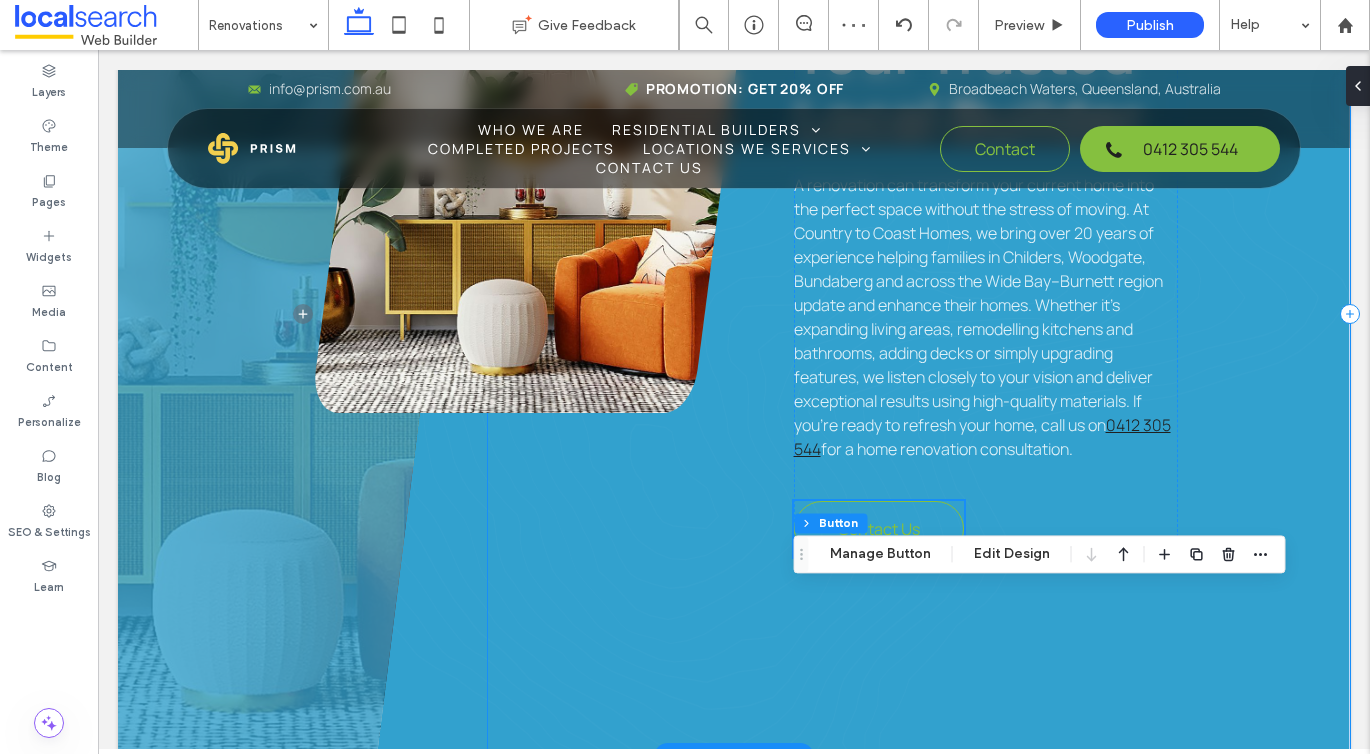 scroll, scrollTop: 1342, scrollLeft: 0, axis: vertical 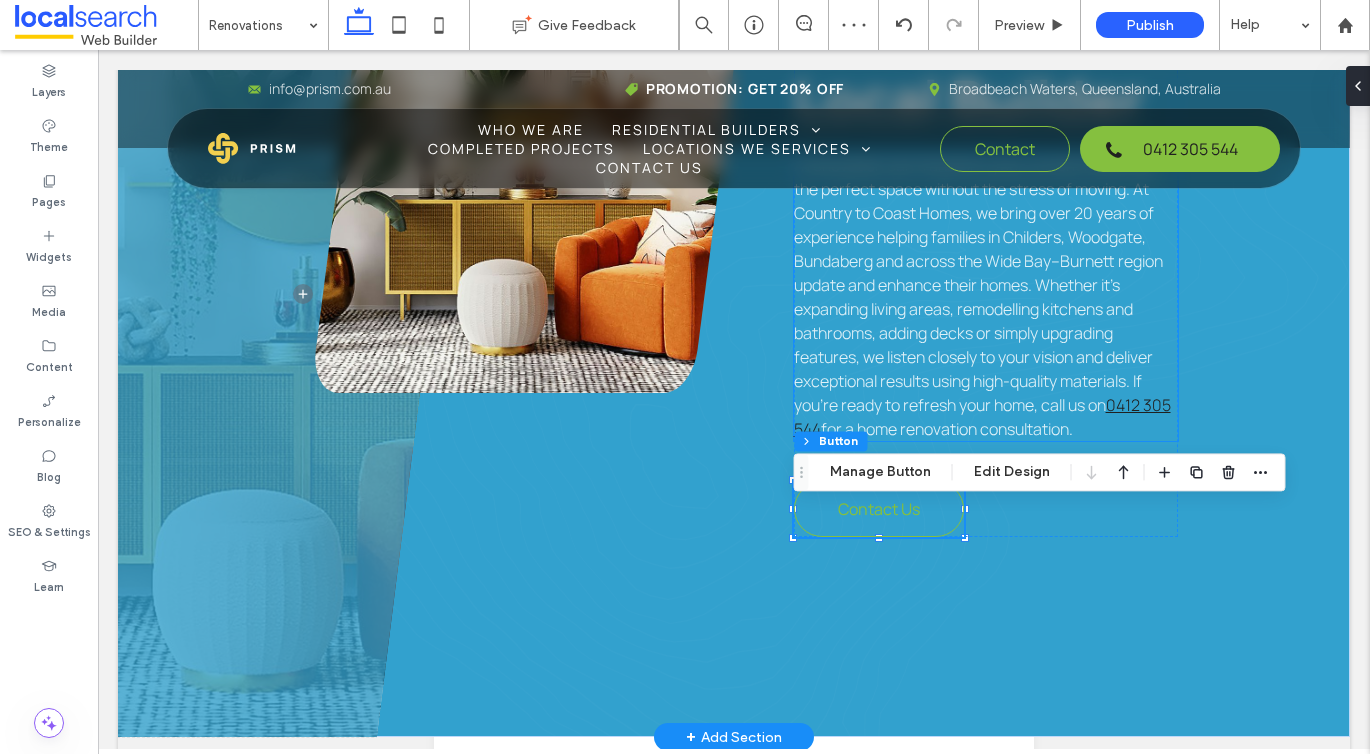 click on "A renovation can transform your current home into the perfect space without the stress of moving. At Country to Coast Homes, we bring over 20 years of experience helping families in Childers, Woodgate, Bundaberg and across the Wide Bay–Burnett region update and enhance their homes. Whether it’s expanding living areas, remodelling kitchens and bathrooms, adding decks or simply upgrading features, we listen closely to your vision and deliver exceptional results using high-quality materials. If you’re ready to refresh your home, call us on" at bounding box center (978, 285) 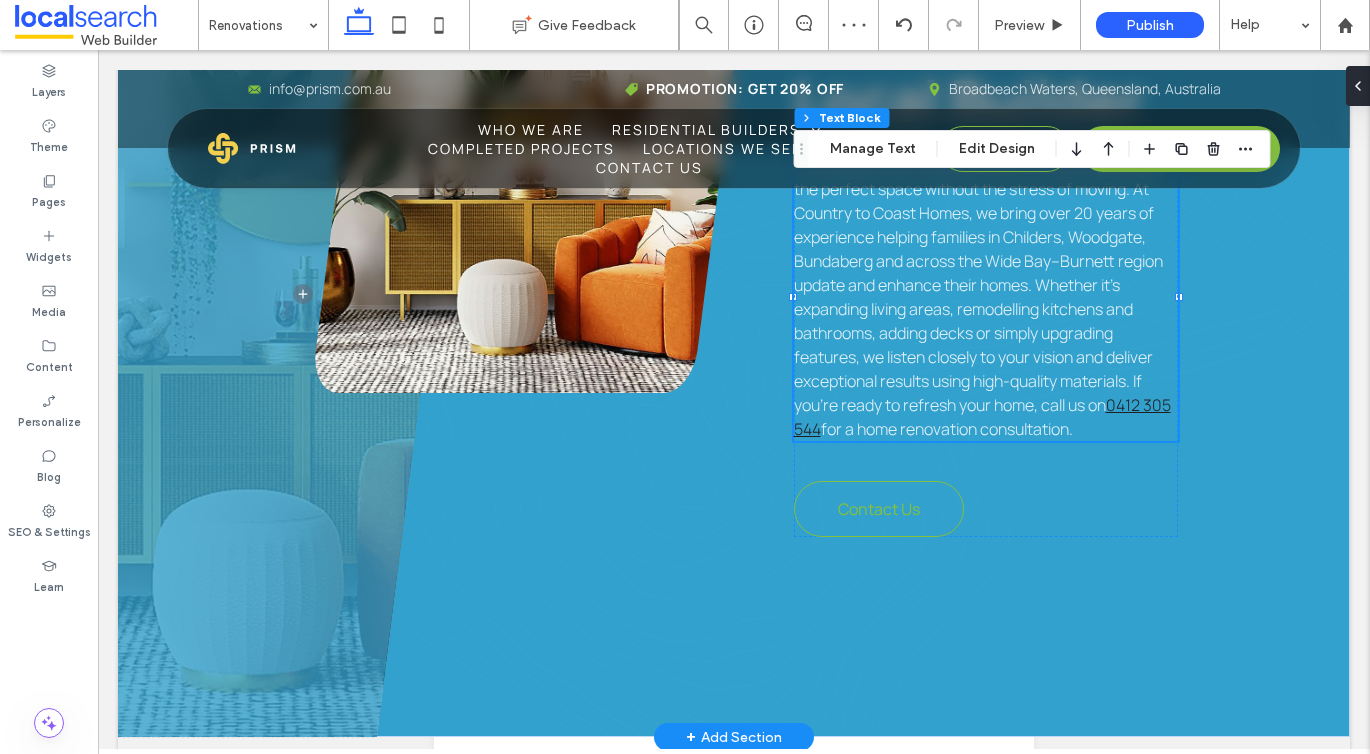 click on "A renovation can transform your current home into the perfect space without the stress of moving. At Country to Coast Homes, we bring over 20 years of experience helping families in Childers, Woodgate, Bundaberg and across the Wide Bay–Burnett region update and enhance their homes. Whether it’s expanding living areas, remodelling kitchens and bathrooms, adding decks or simply upgrading features, we listen closely to your vision and deliver exceptional results using high-quality materials. If you’re ready to refresh your home, call us on" at bounding box center [978, 285] 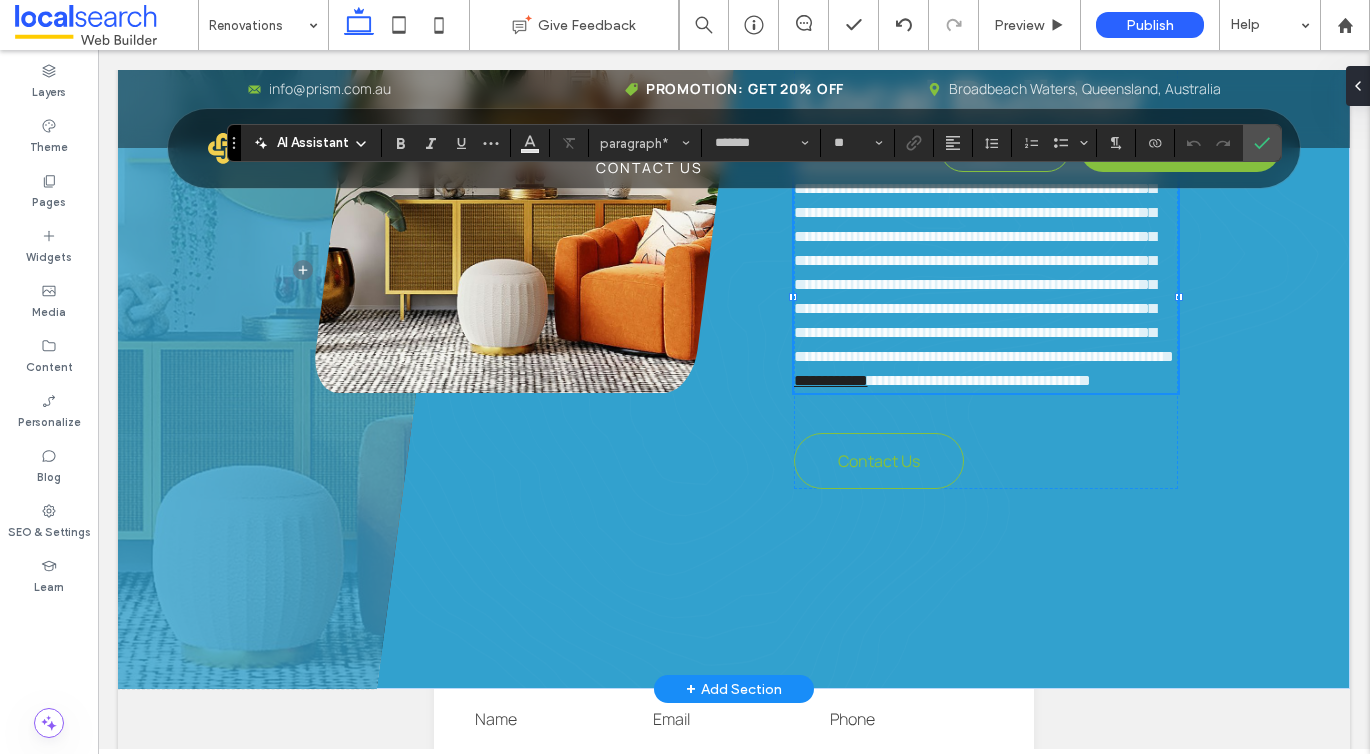 click on "**********" at bounding box center (984, 260) 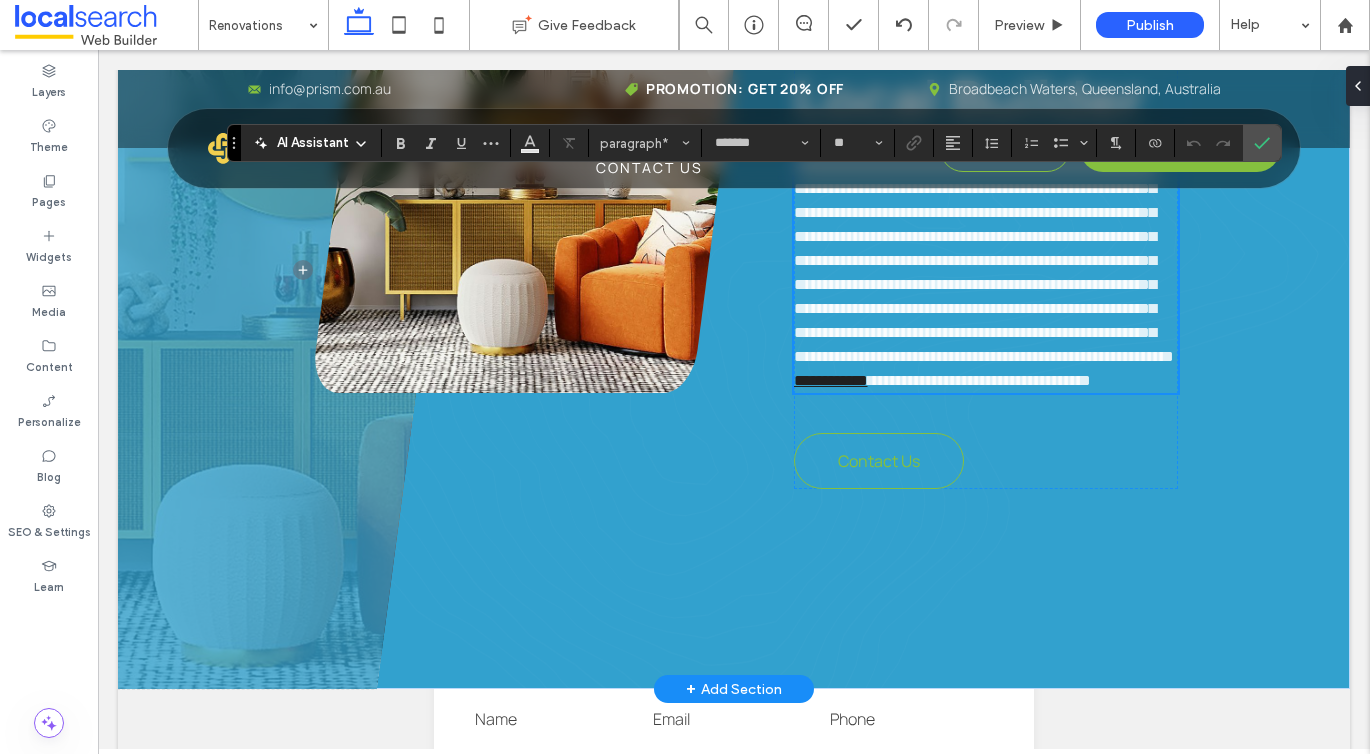 scroll, scrollTop: 1333, scrollLeft: 0, axis: vertical 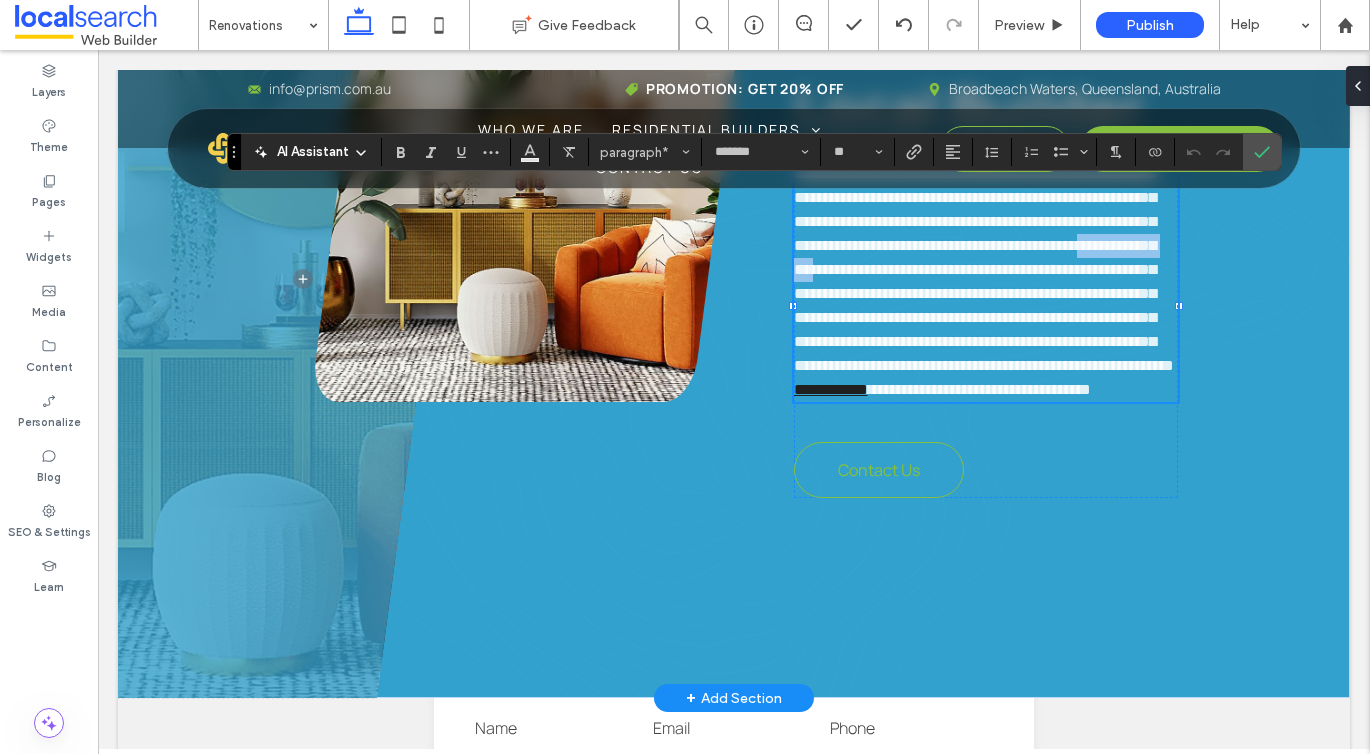 drag, startPoint x: 1117, startPoint y: 292, endPoint x: 986, endPoint y: 292, distance: 131 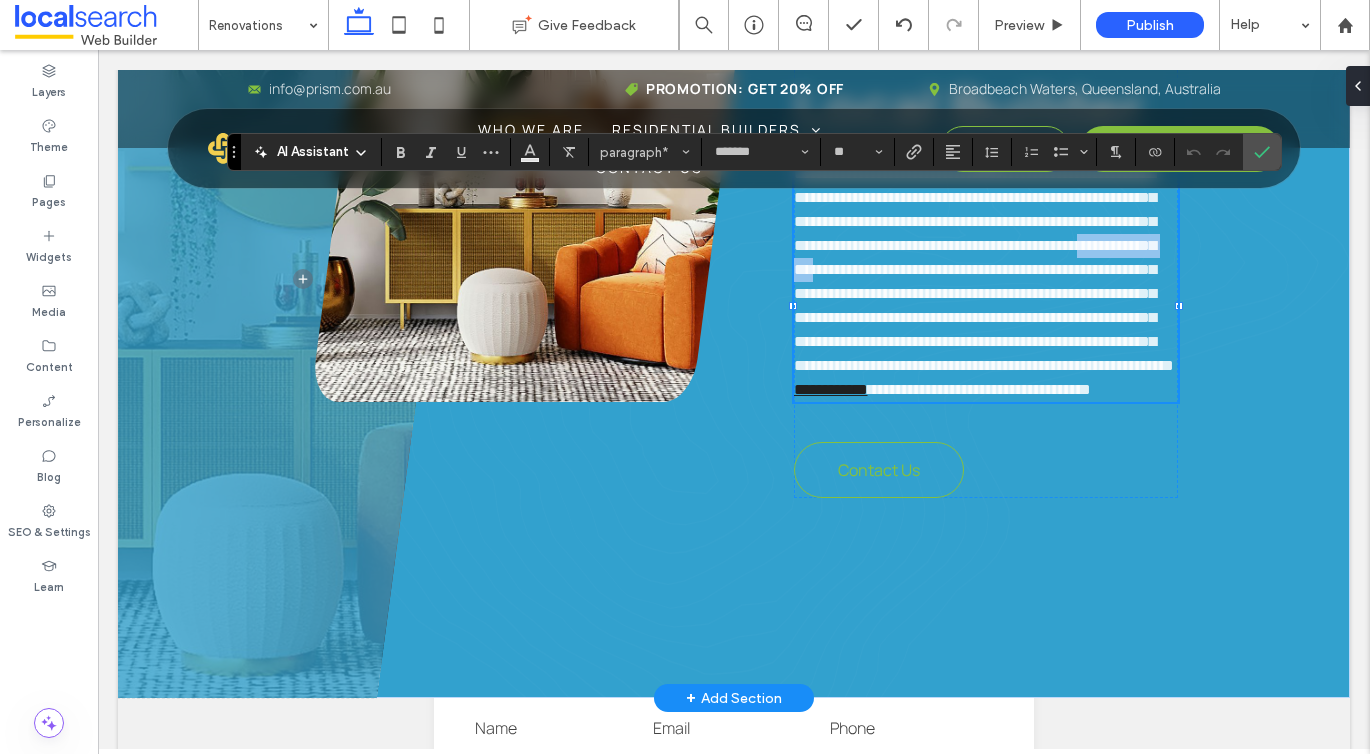click on "**********" at bounding box center (984, 269) 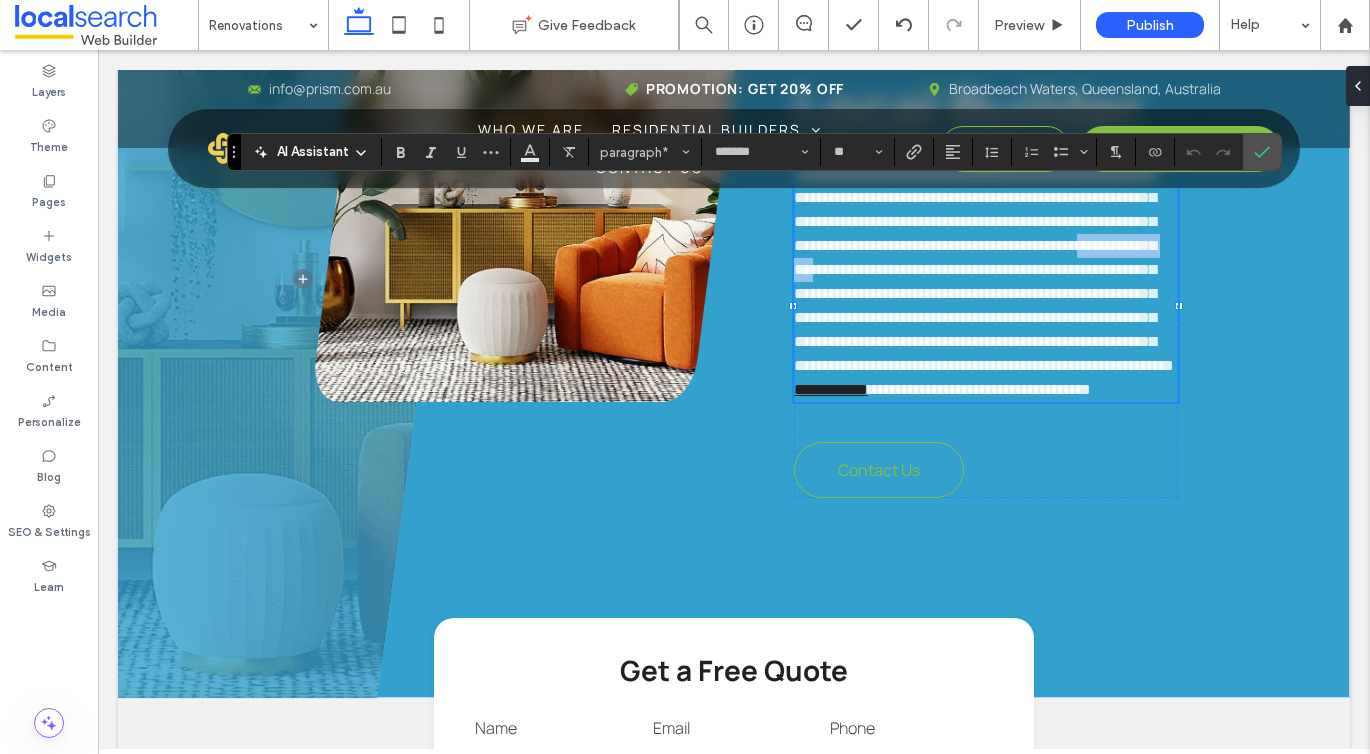 copy on "**********" 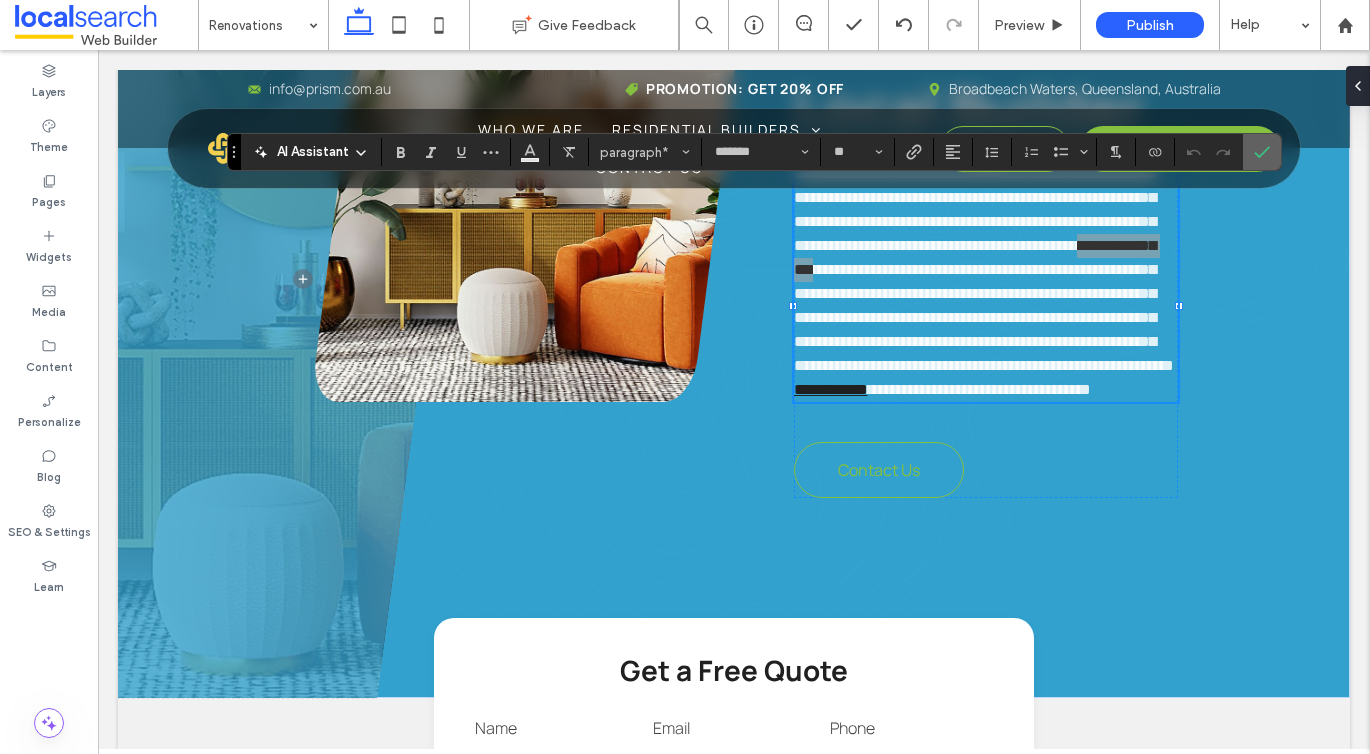 click 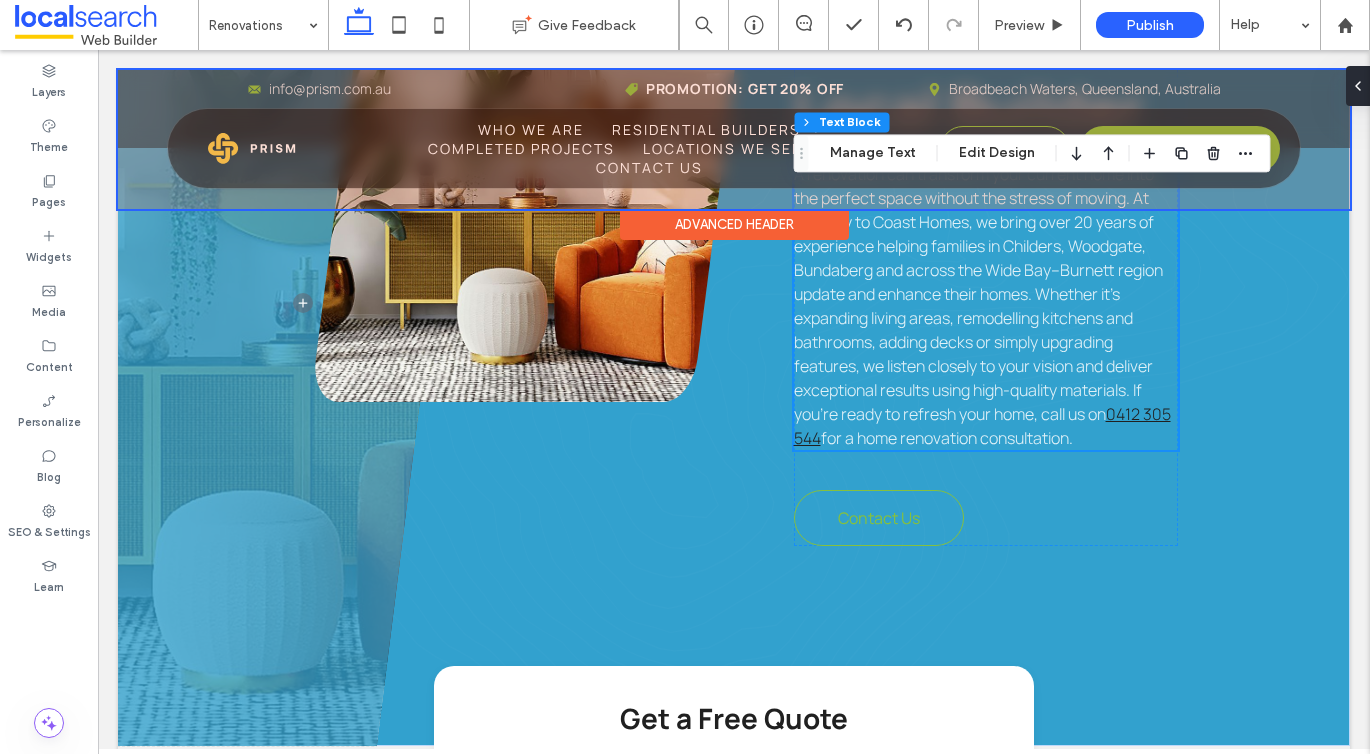 scroll, scrollTop: 1145, scrollLeft: 0, axis: vertical 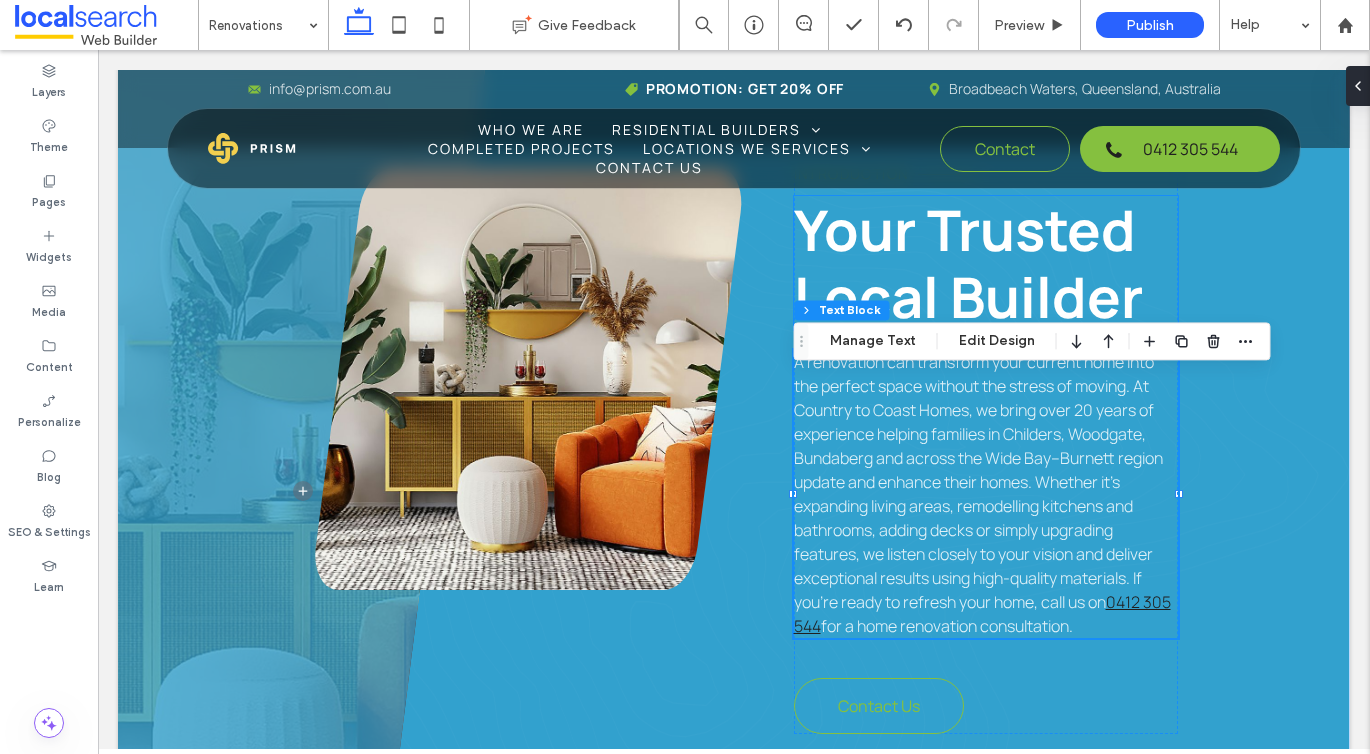 click on "Your Trusted Local Builder" at bounding box center [968, 263] 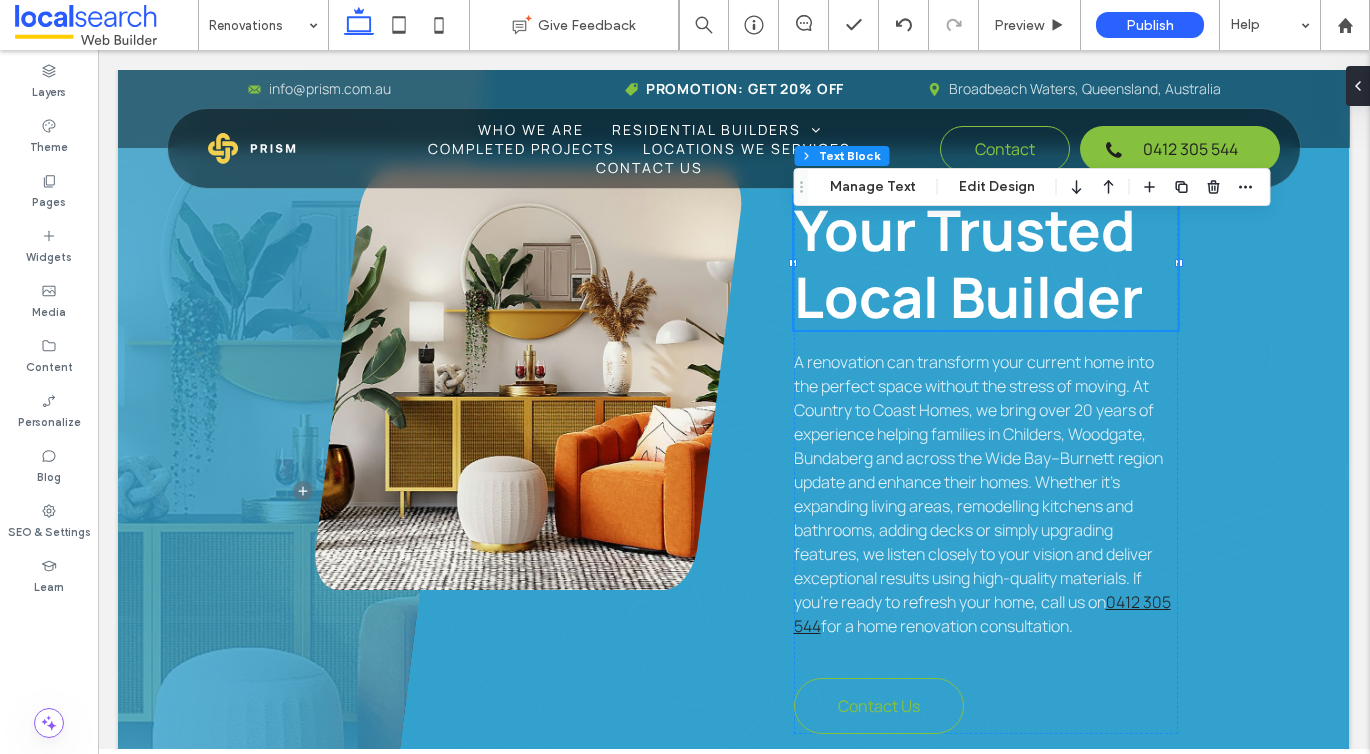 click on "Your Trusted Local Builder" at bounding box center (986, 263) 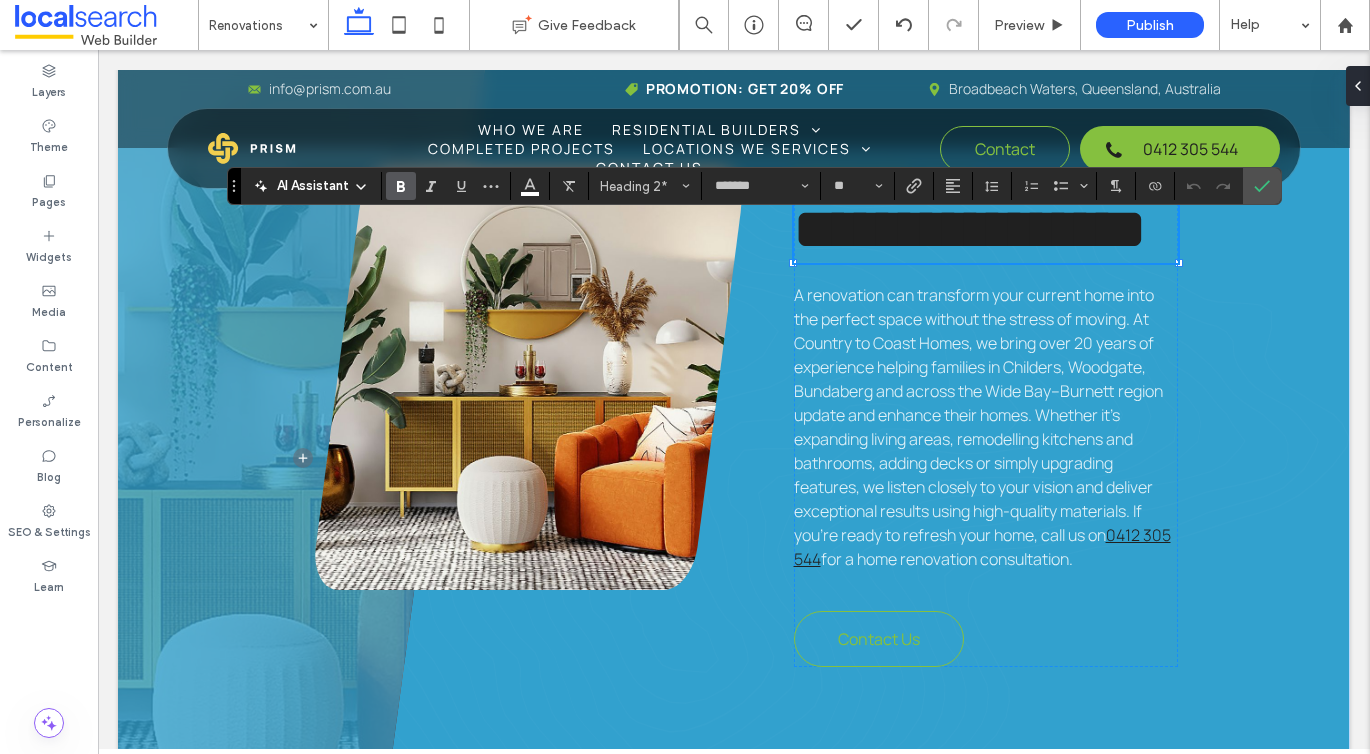 scroll, scrollTop: 4, scrollLeft: 0, axis: vertical 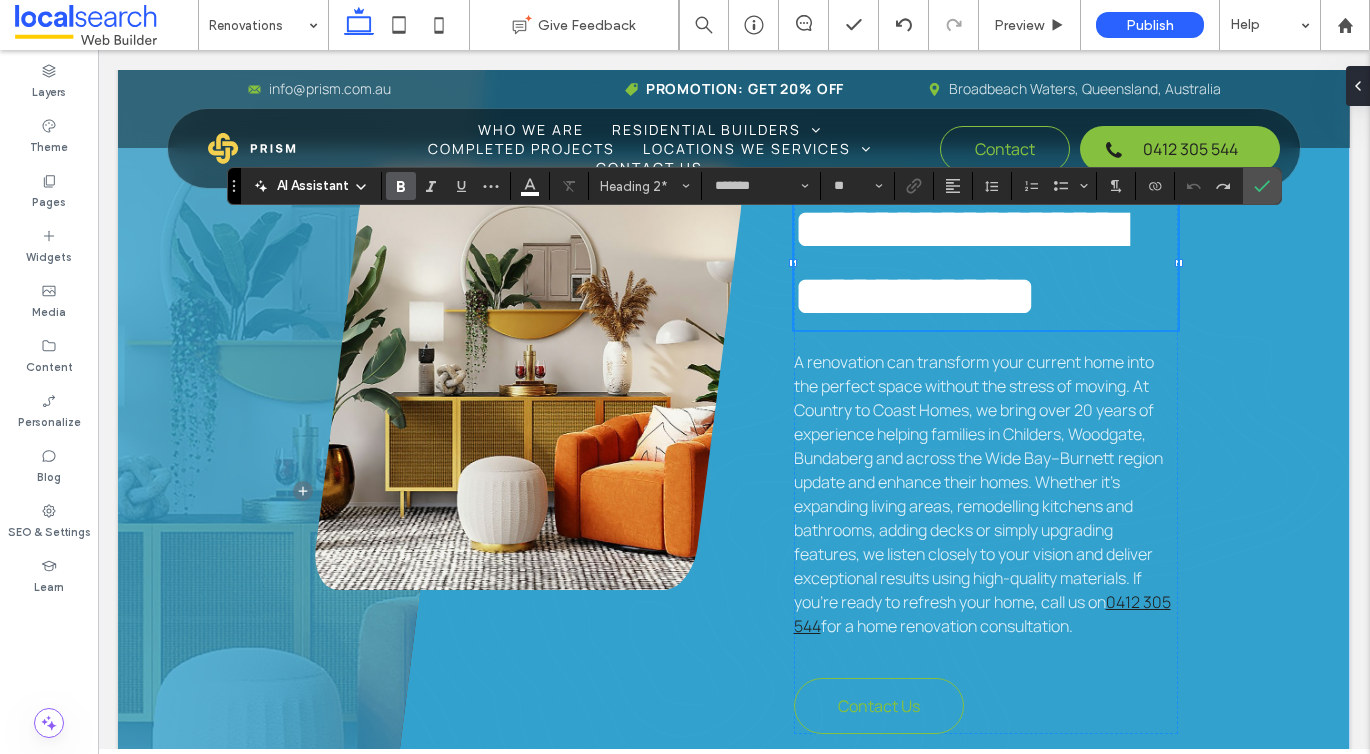 click on "**********" at bounding box center [959, 262] 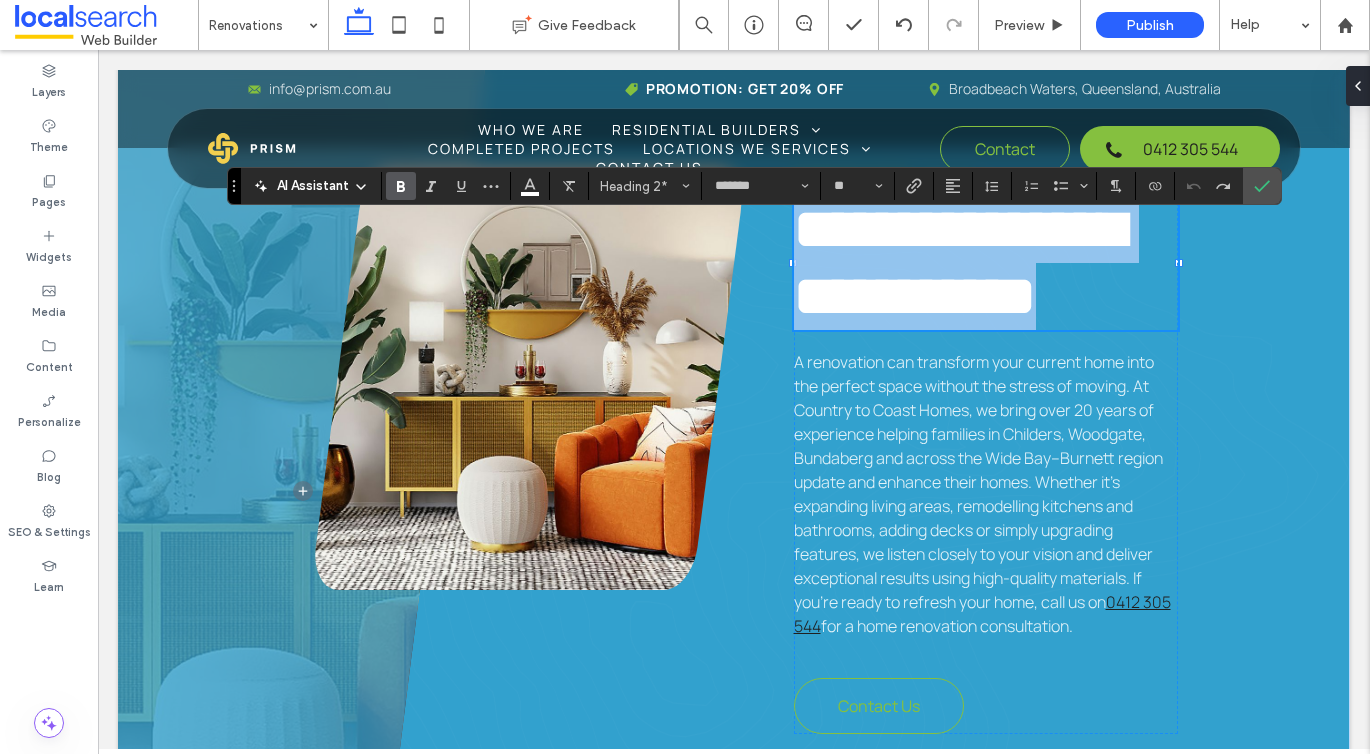 scroll, scrollTop: 0, scrollLeft: 0, axis: both 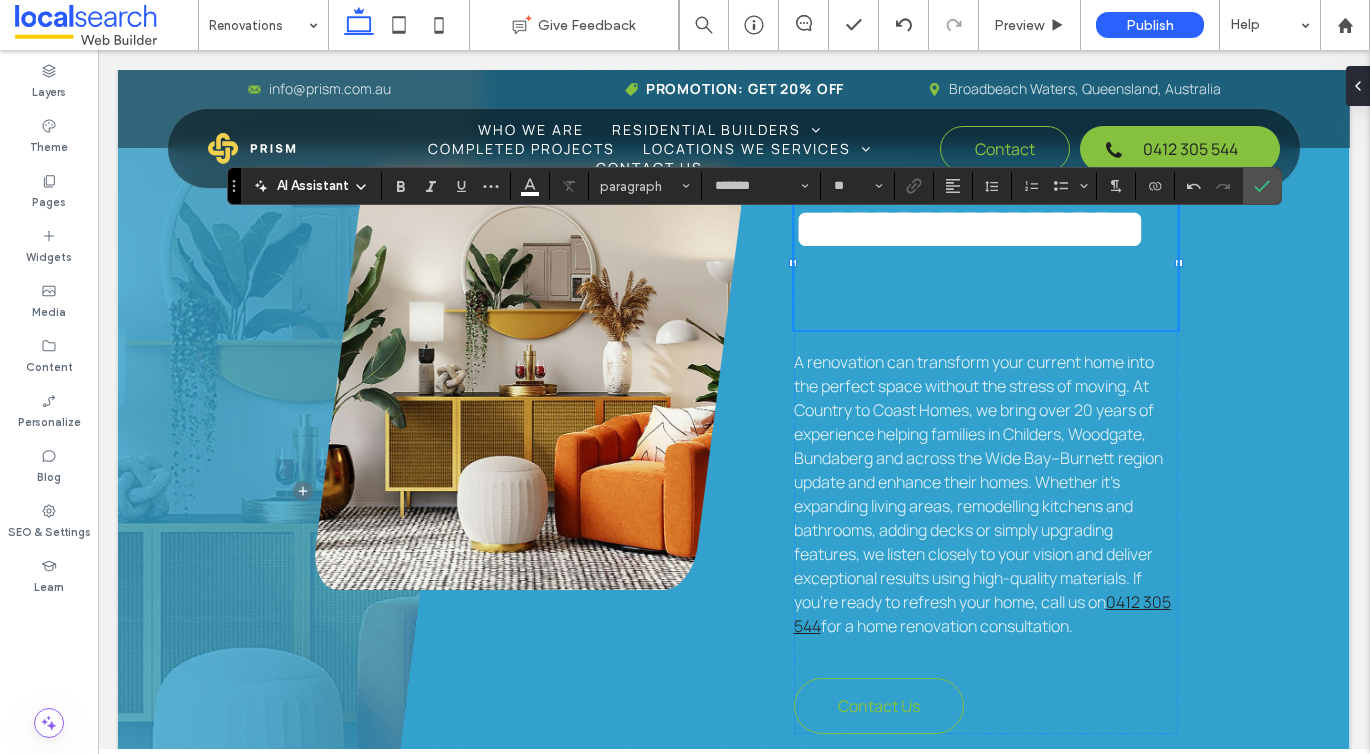 type 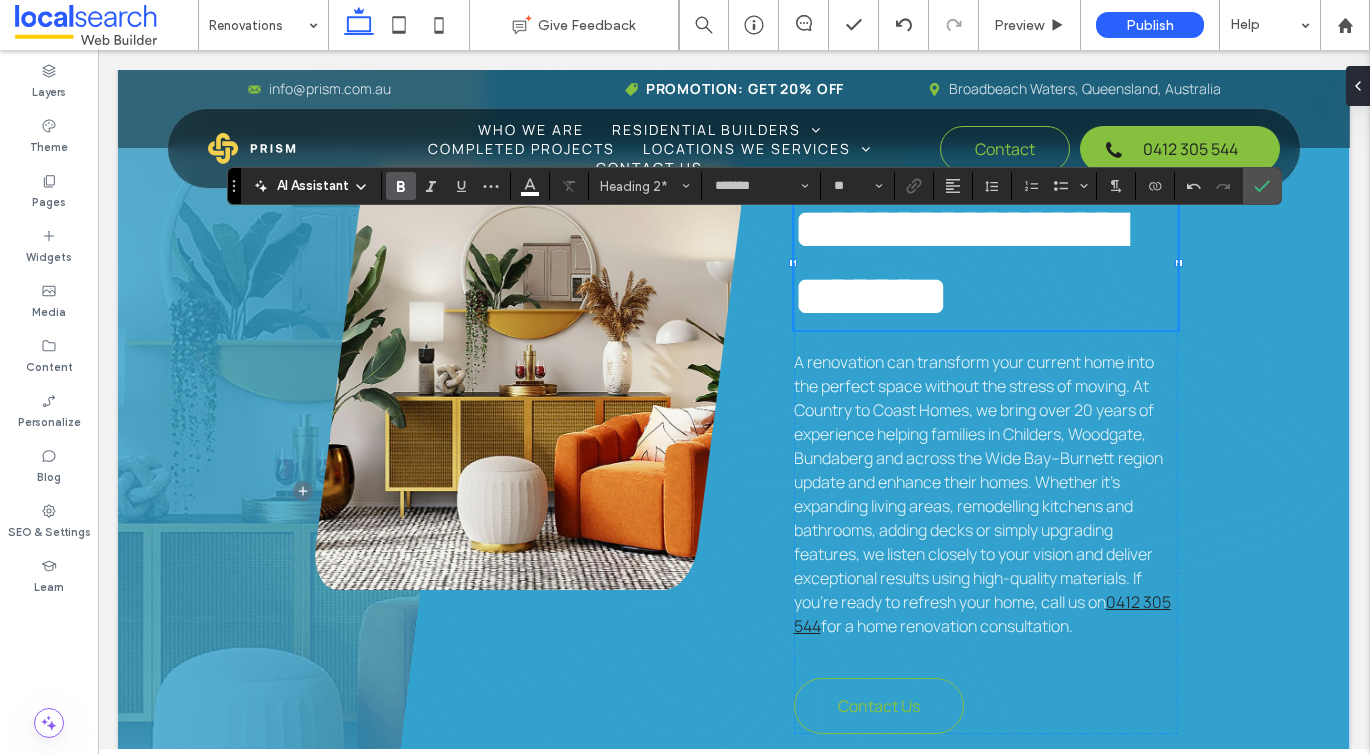 scroll, scrollTop: 4, scrollLeft: 0, axis: vertical 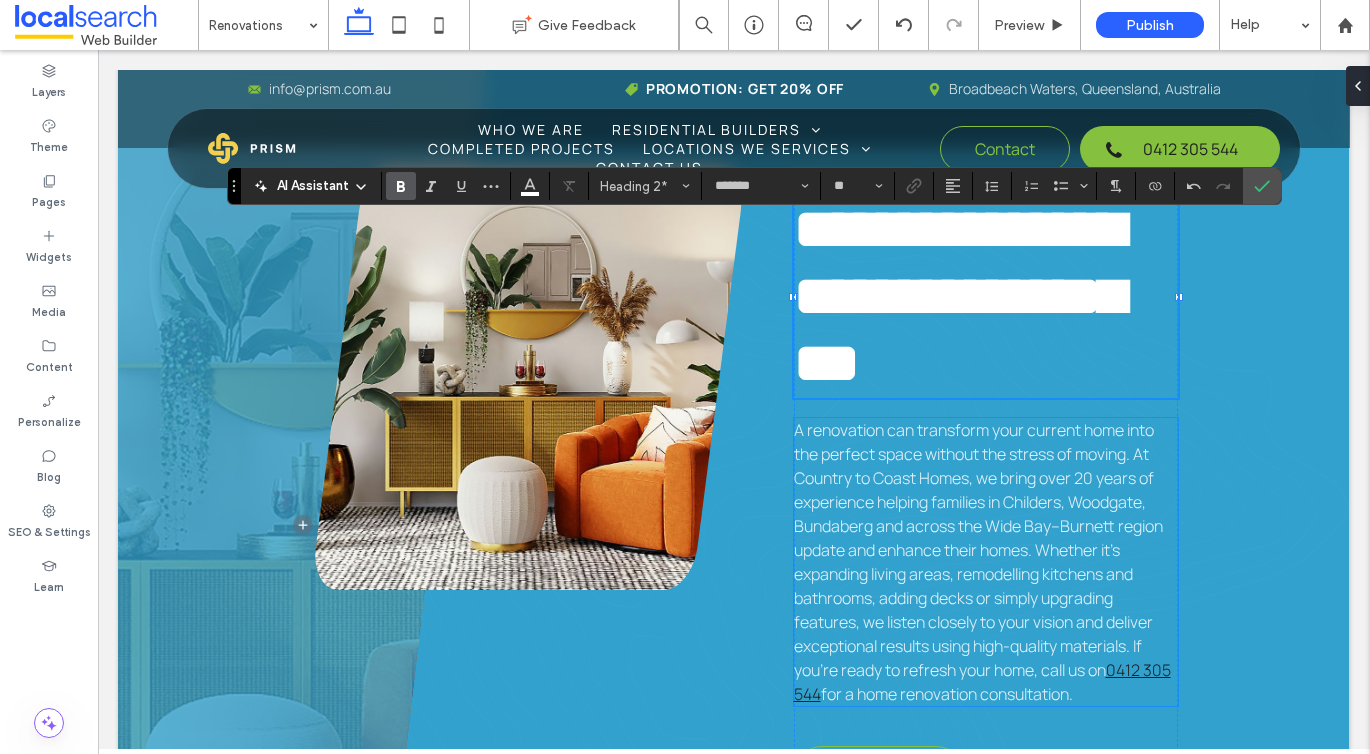 click on "A renovation can transform your current home into the perfect space without the stress of moving. At Country to Coast Homes, we bring over 20 years of experience helping families in Childers, Woodgate, Bundaberg and across the Wide Bay–Burnett region update and enhance their homes. Whether it’s expanding living areas, remodelling kitchens and bathrooms, adding decks or simply upgrading features, we listen closely to your vision and deliver exceptional results using high-quality materials. If you’re ready to refresh your home, call us on" at bounding box center (978, 550) 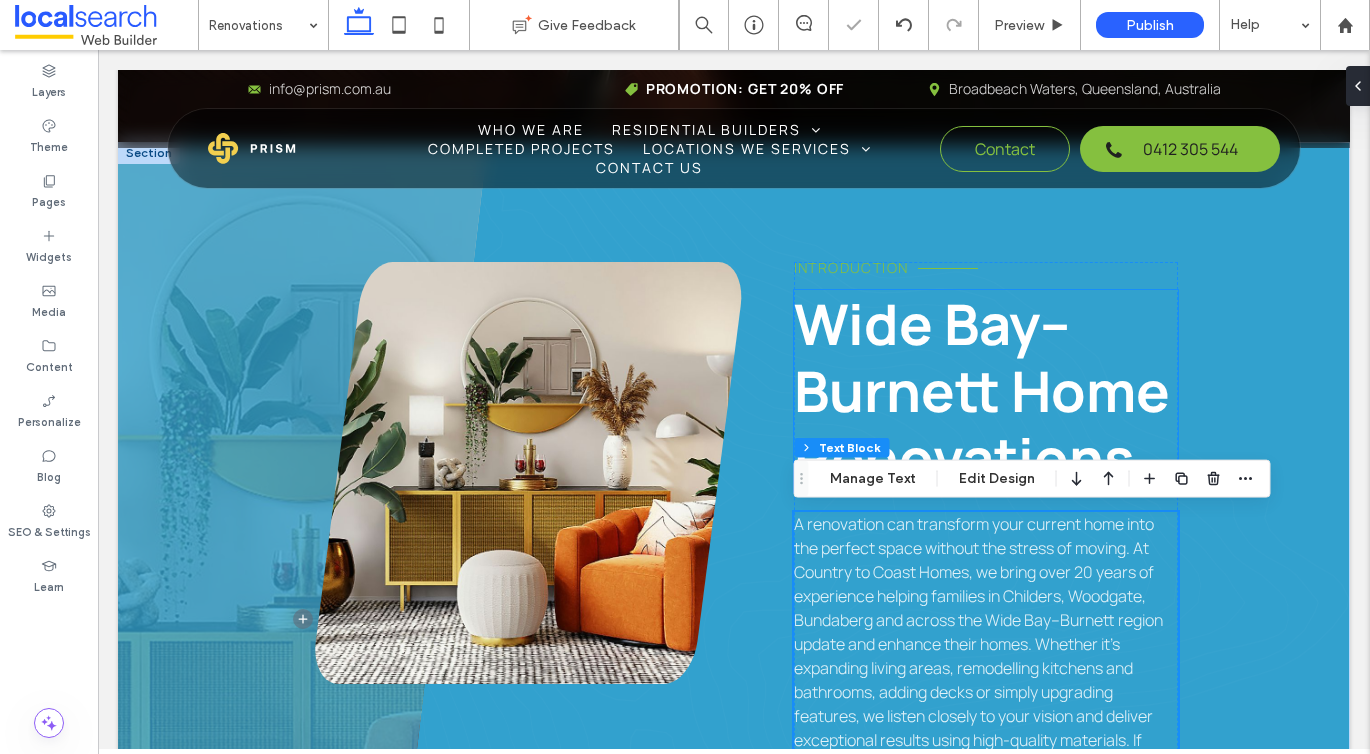 scroll, scrollTop: 1034, scrollLeft: 0, axis: vertical 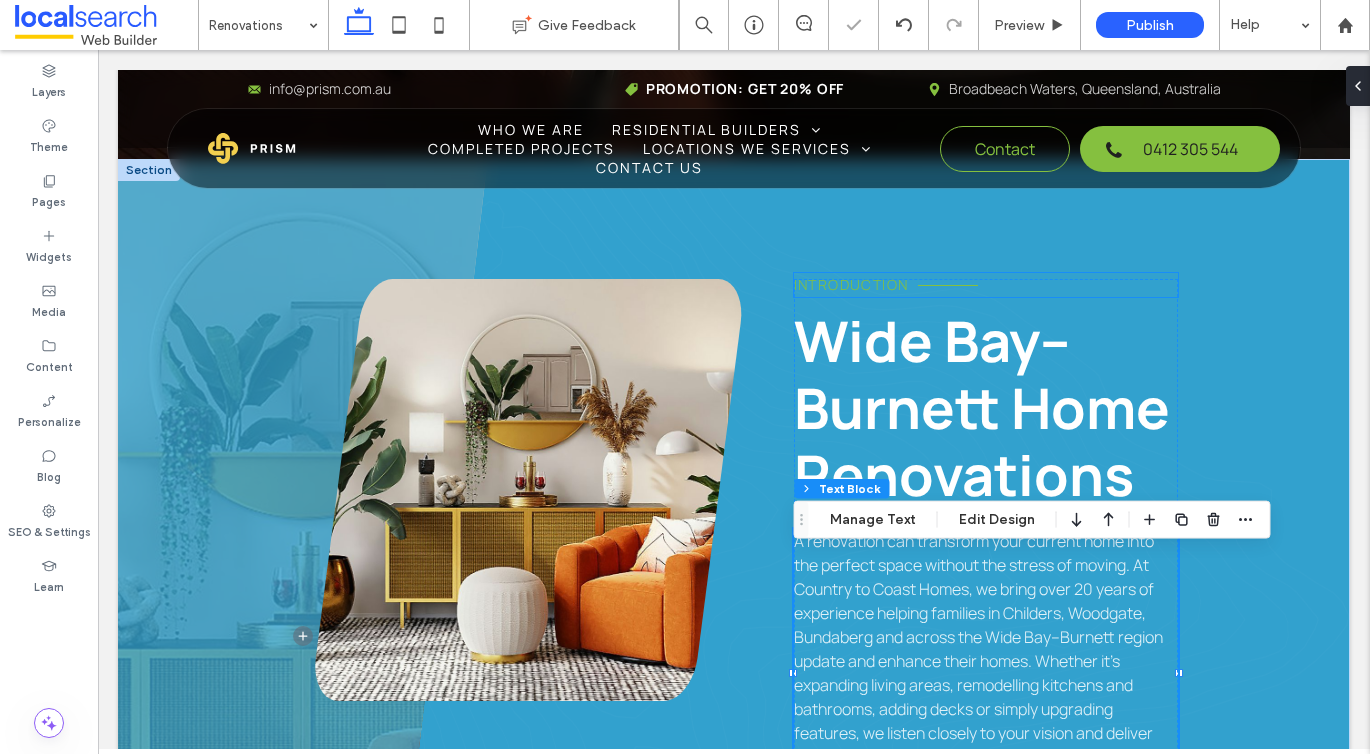 click on "Introduction" at bounding box center [851, 284] 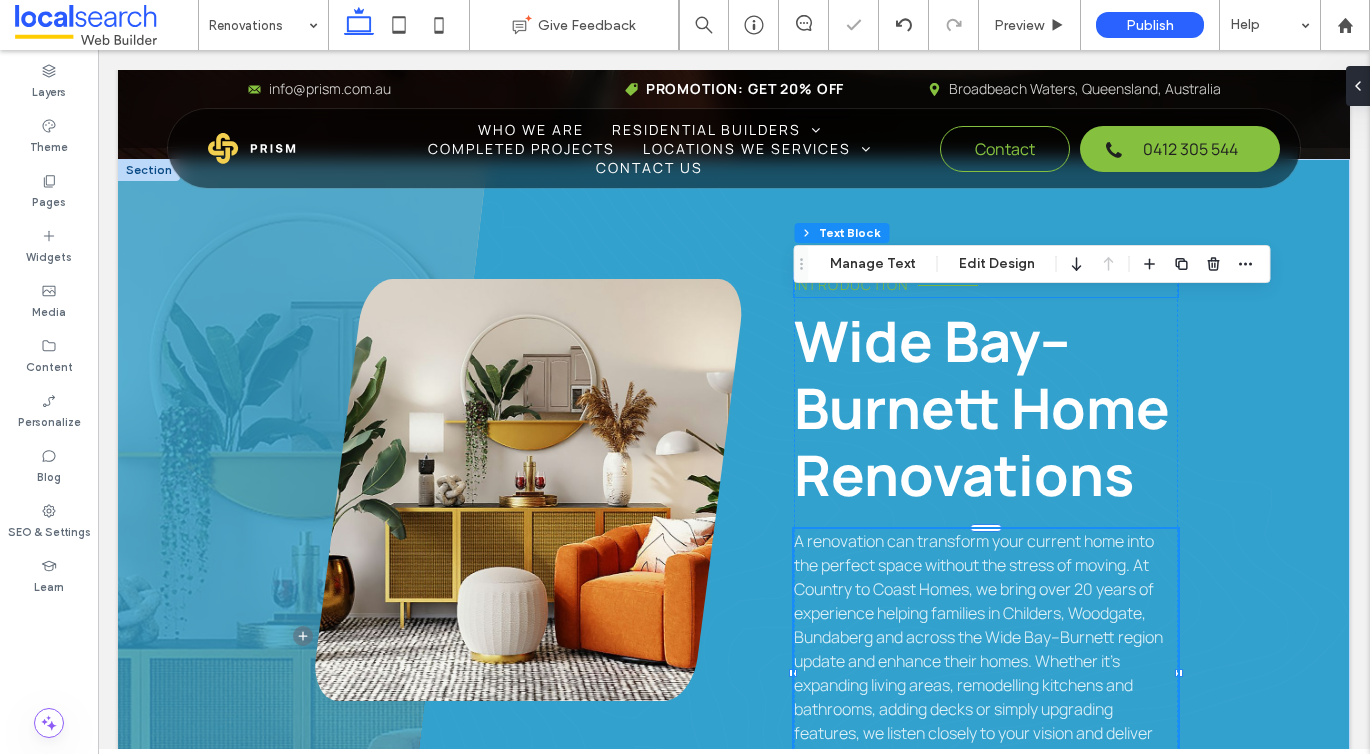 click on "Introduction" at bounding box center [851, 284] 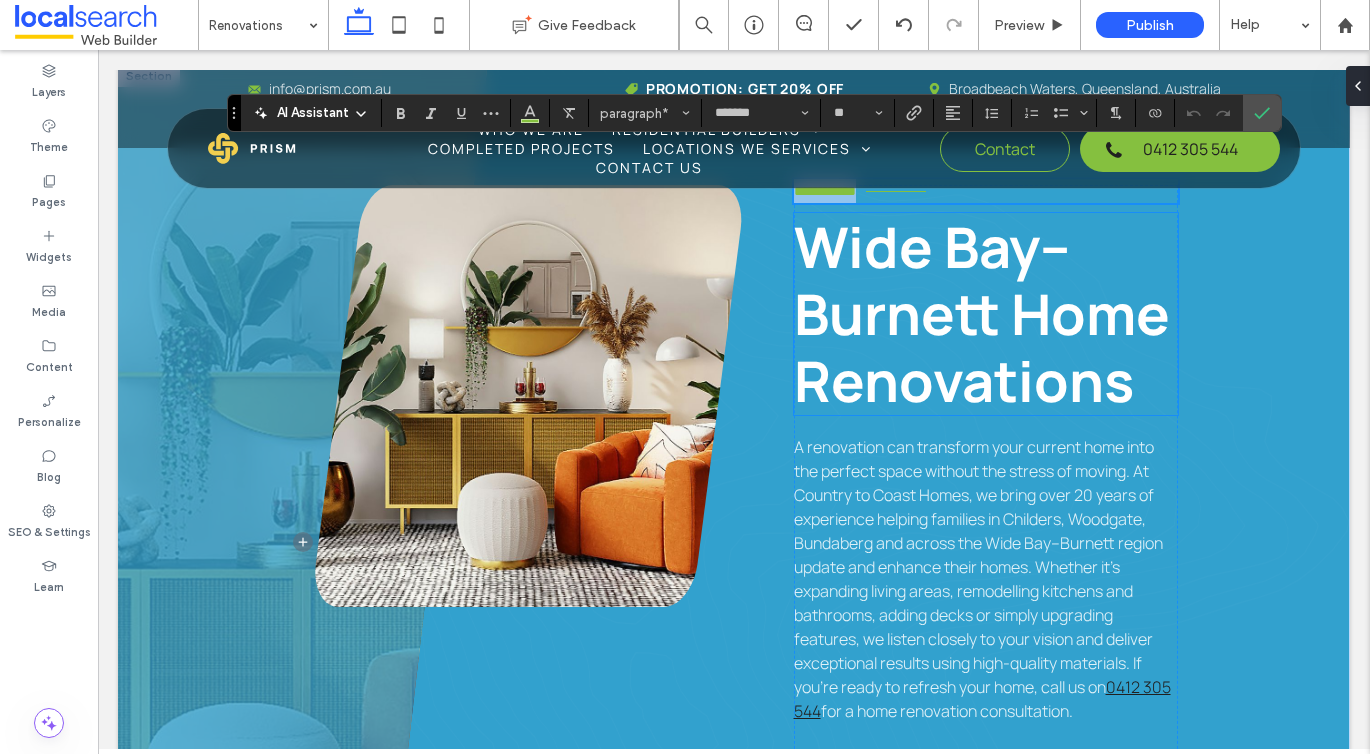 scroll, scrollTop: 1069, scrollLeft: 0, axis: vertical 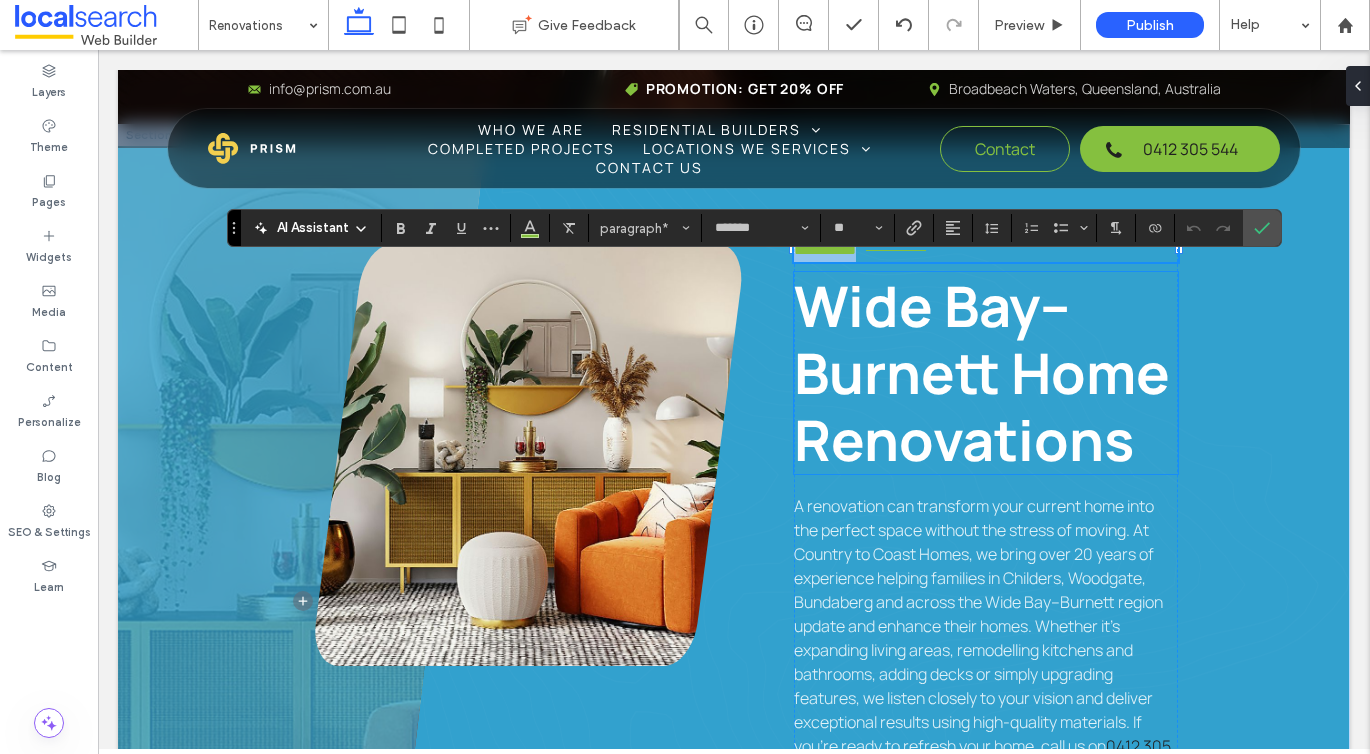type 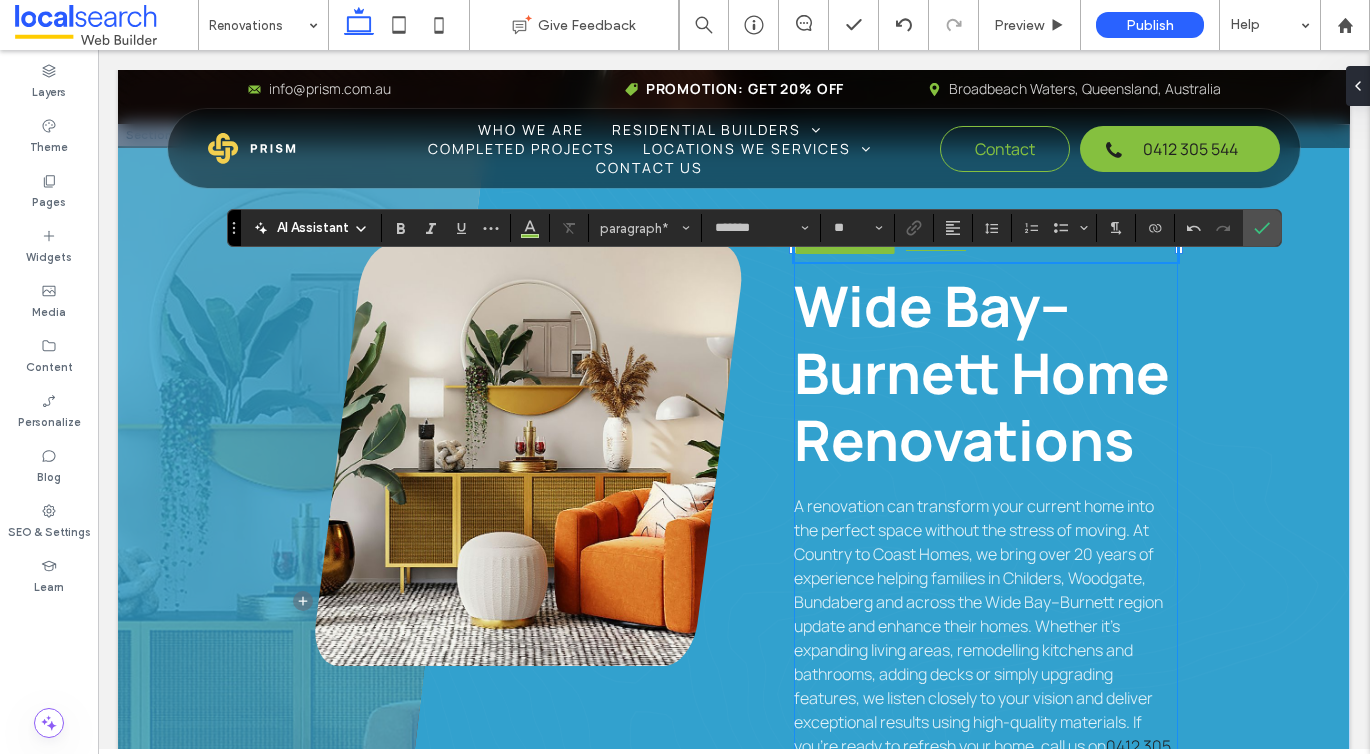 click on "Wide Bay–Burnett Home Renovations" at bounding box center [982, 372] 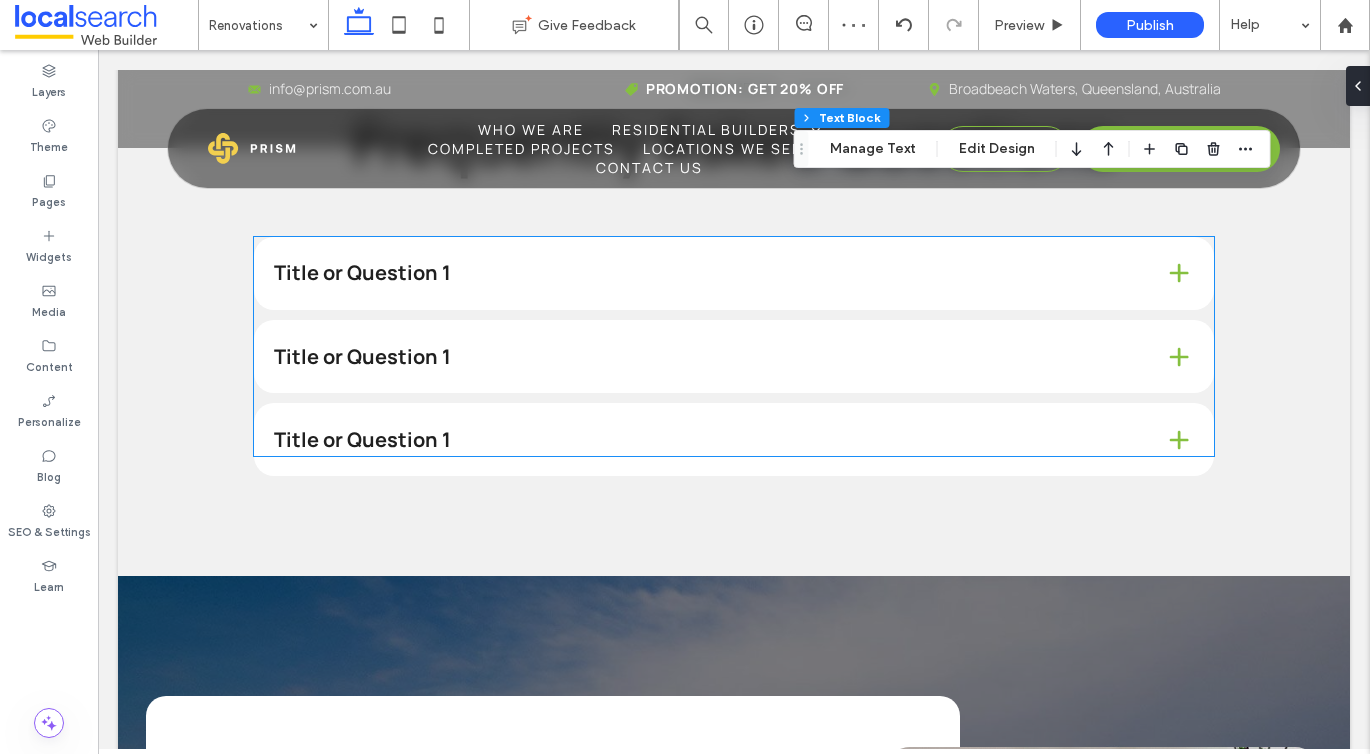 scroll, scrollTop: 2971, scrollLeft: 0, axis: vertical 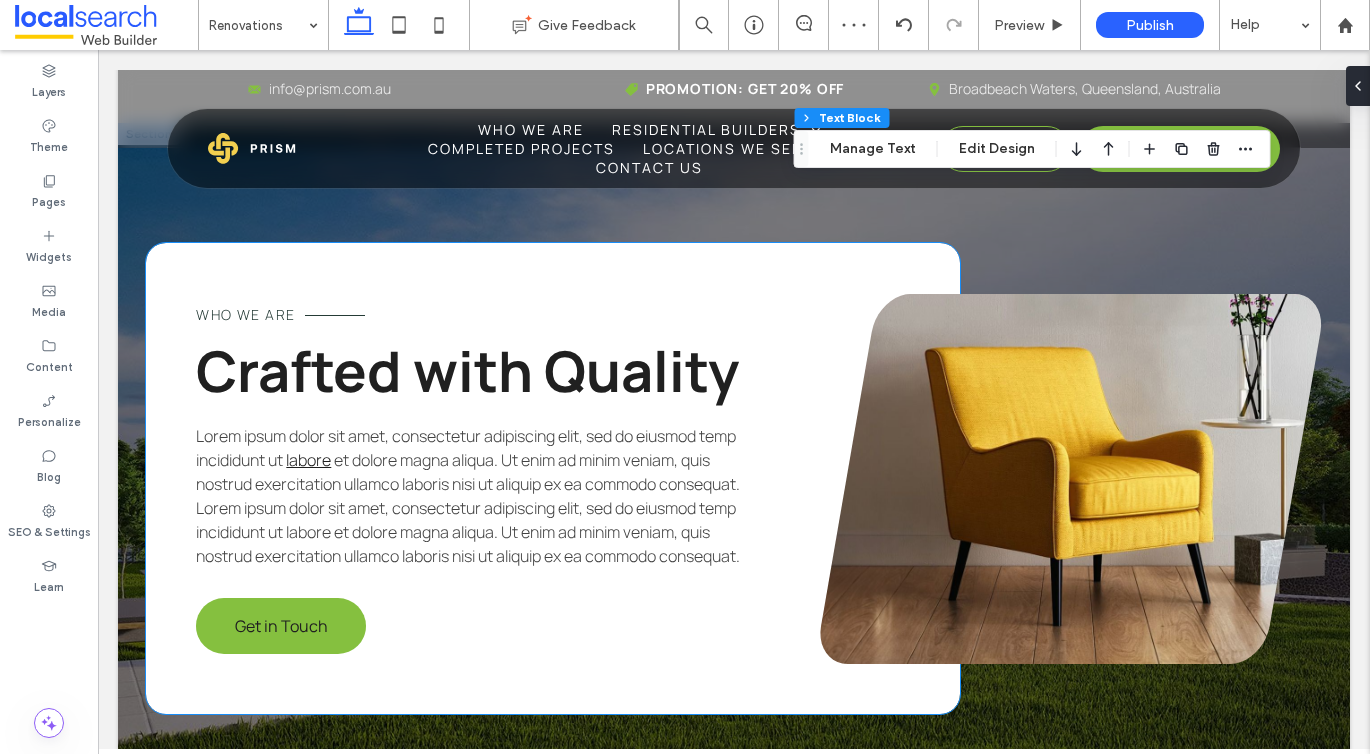 click on "Who We Are" at bounding box center (245, 314) 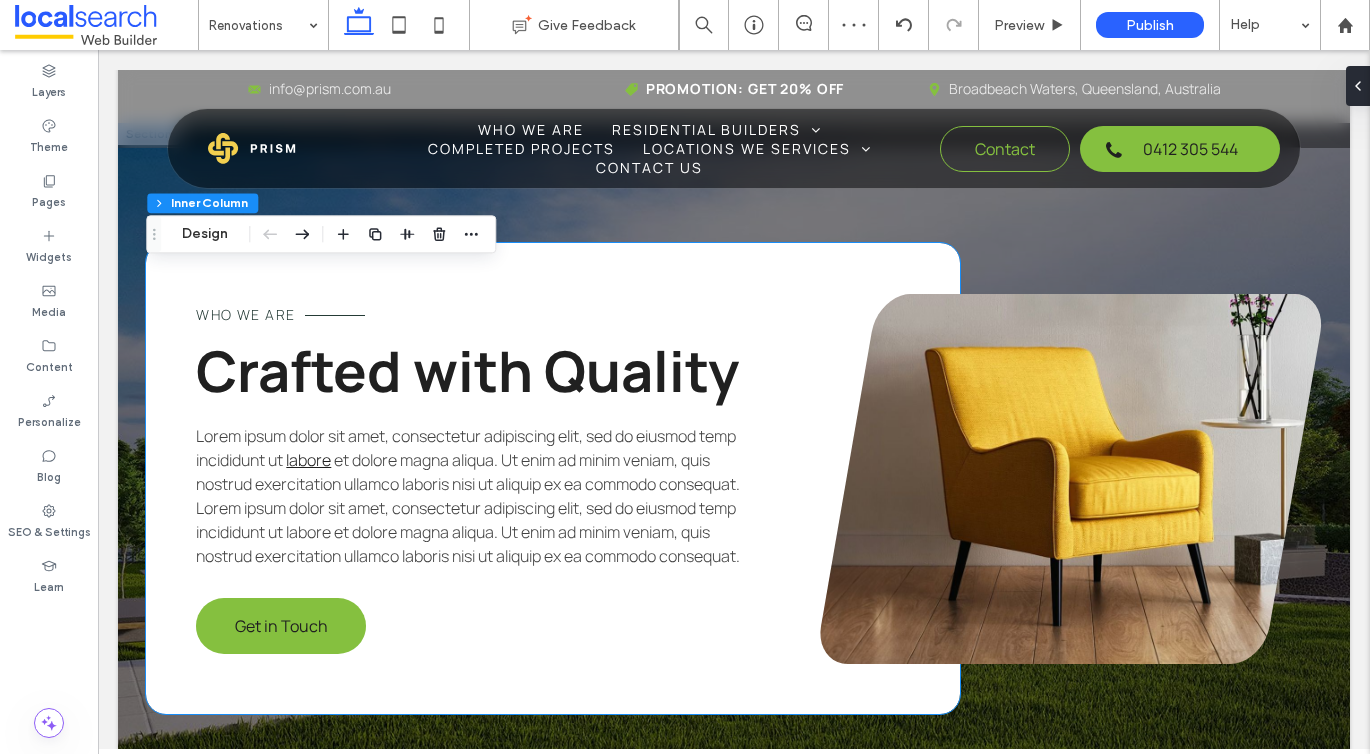 click on "Who We Are" at bounding box center [245, 314] 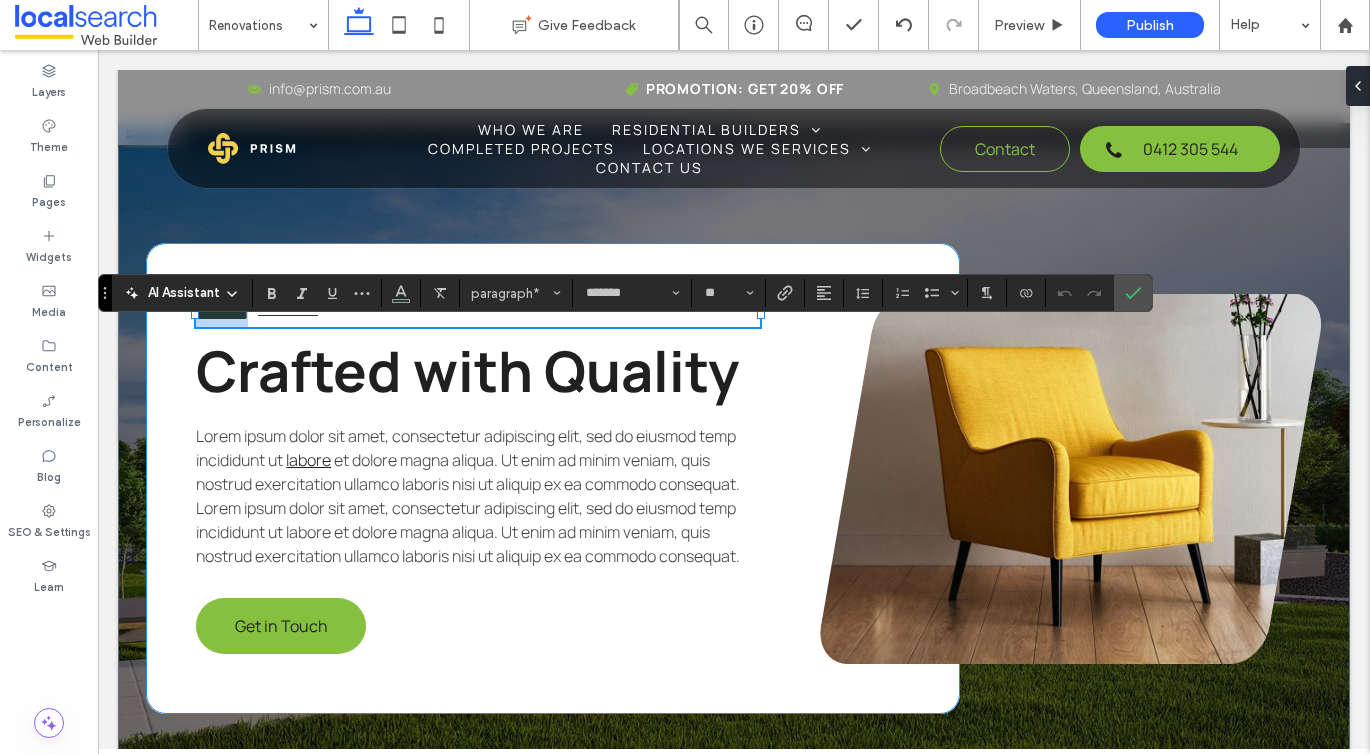 type 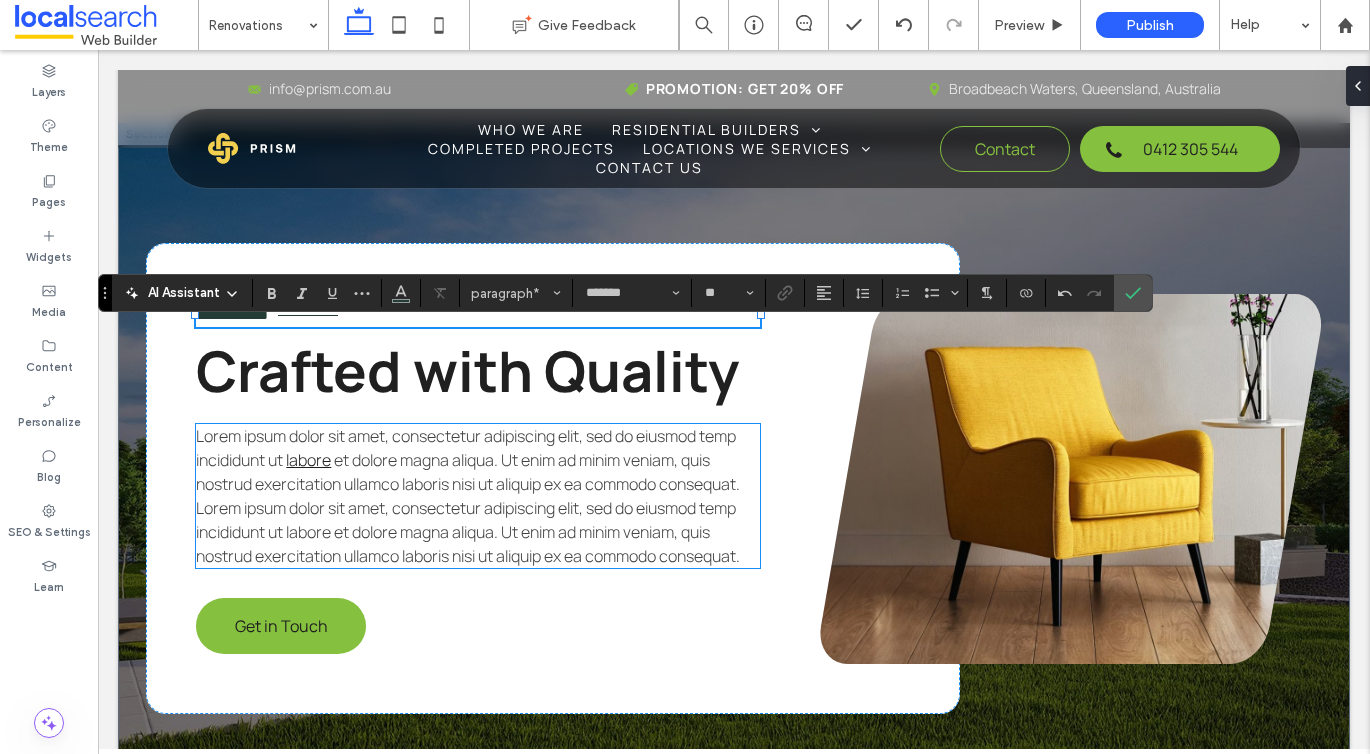 click on "et dolore magna aliqua. Ut enim ad minim veniam, quis nostrud exercitation ullamco laboris nisi ut aliquip ex ea commodo consequat. Lorem ipsum dolor sit amet, consectetur adipiscing elit, sed do eiusmod temp incididunt ut labore et dolore magna aliqua. Ut enim ad minim veniam, quis nostrud exercitation ullamco laboris nisi ut aliquip ex ea commodo consequat." at bounding box center [468, 508] 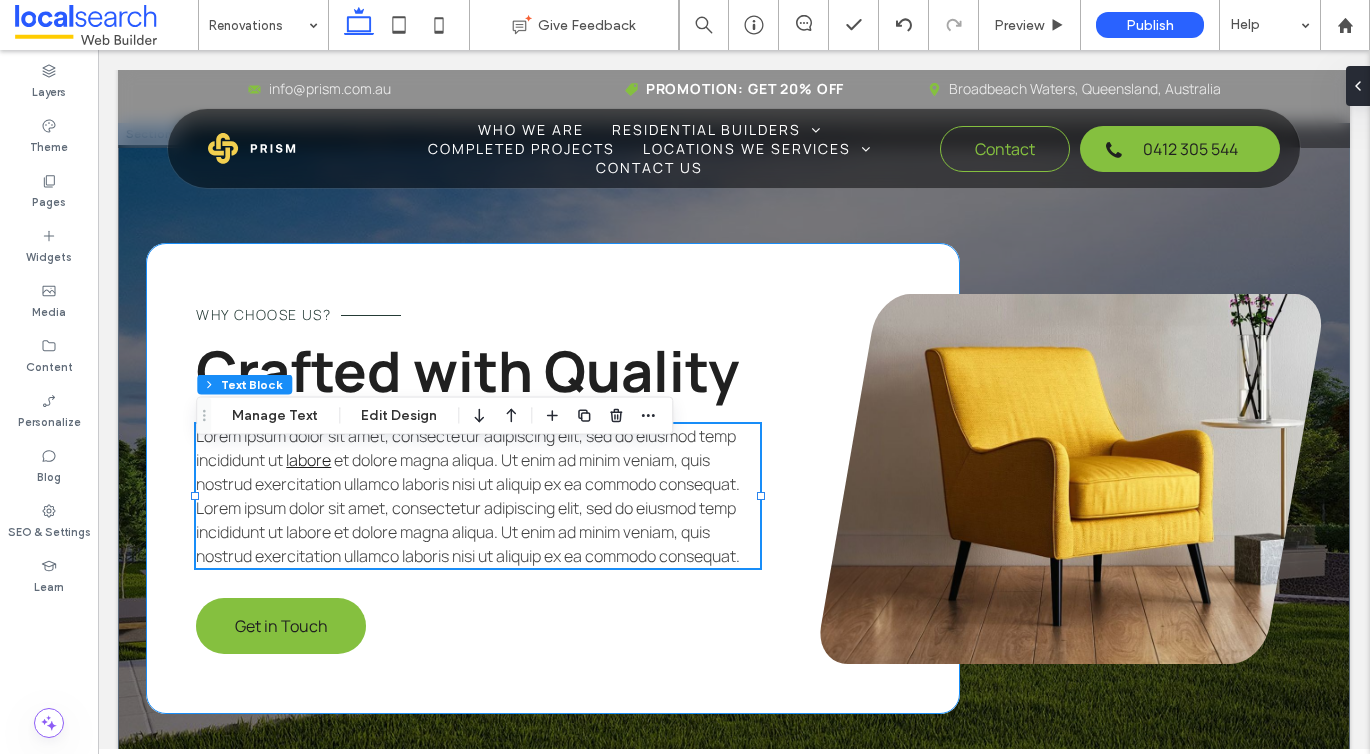 click on "et dolore magna aliqua. Ut enim ad minim veniam, quis nostrud exercitation ullamco laboris nisi ut aliquip ex ea commodo consequat. Lorem ipsum dolor sit amet, consectetur adipiscing elit, sed do eiusmod temp incididunt ut labore et dolore magna aliqua. Ut enim ad minim veniam, quis nostrud exercitation ullamco laboris nisi ut aliquip ex ea commodo consequat." at bounding box center [468, 508] 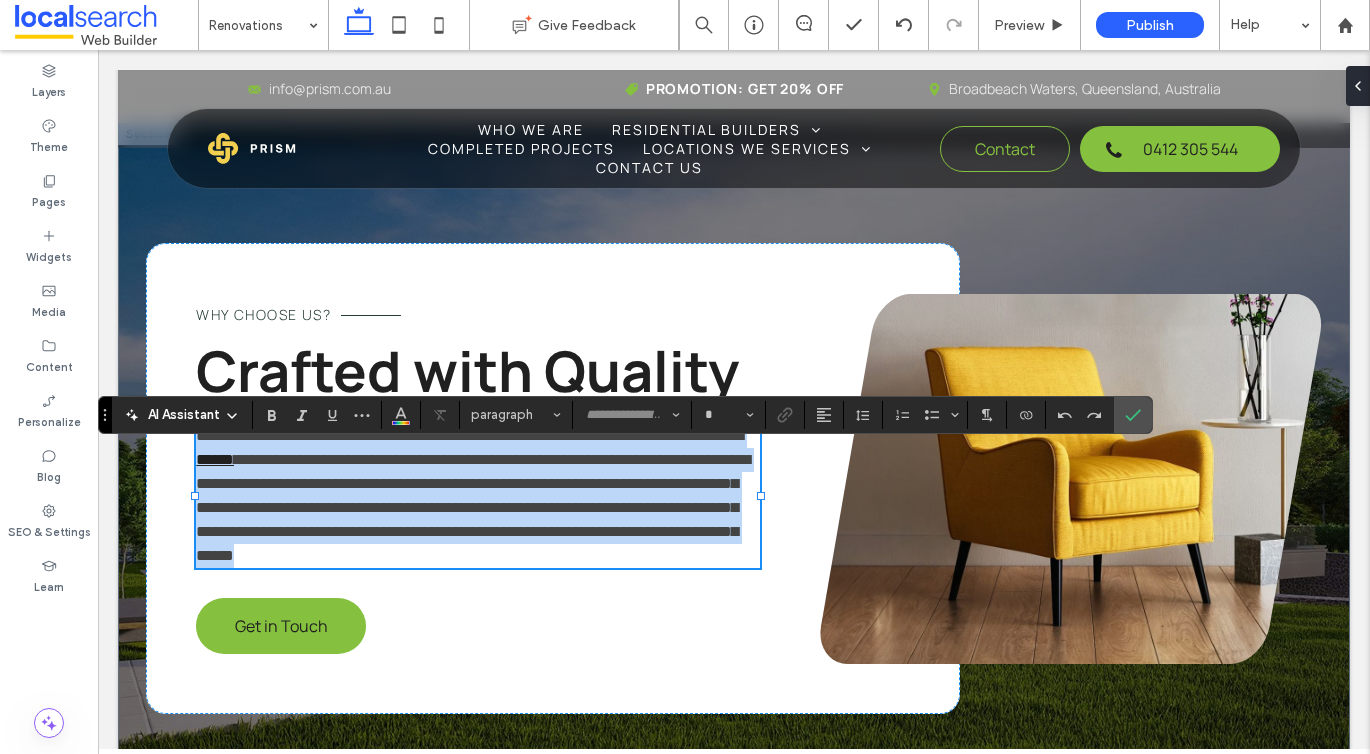 type on "*******" 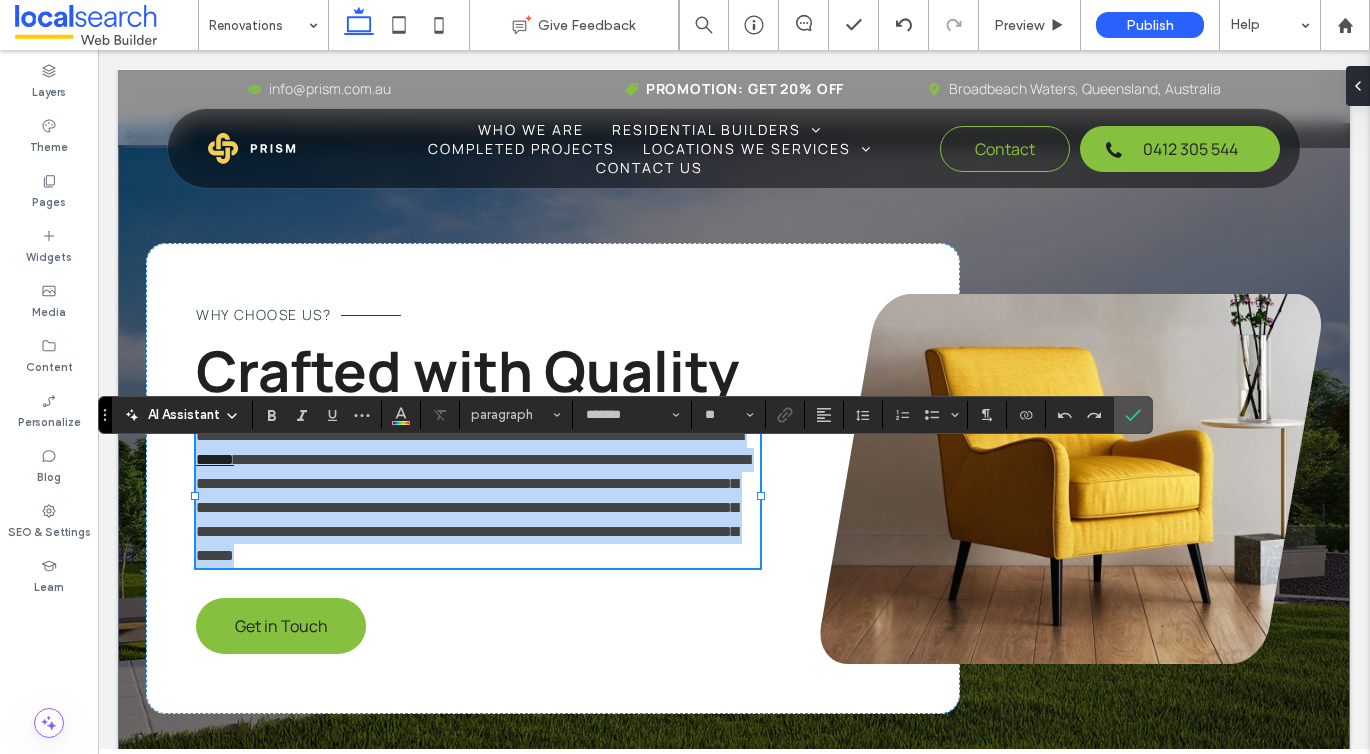 click on "**********" at bounding box center [473, 507] 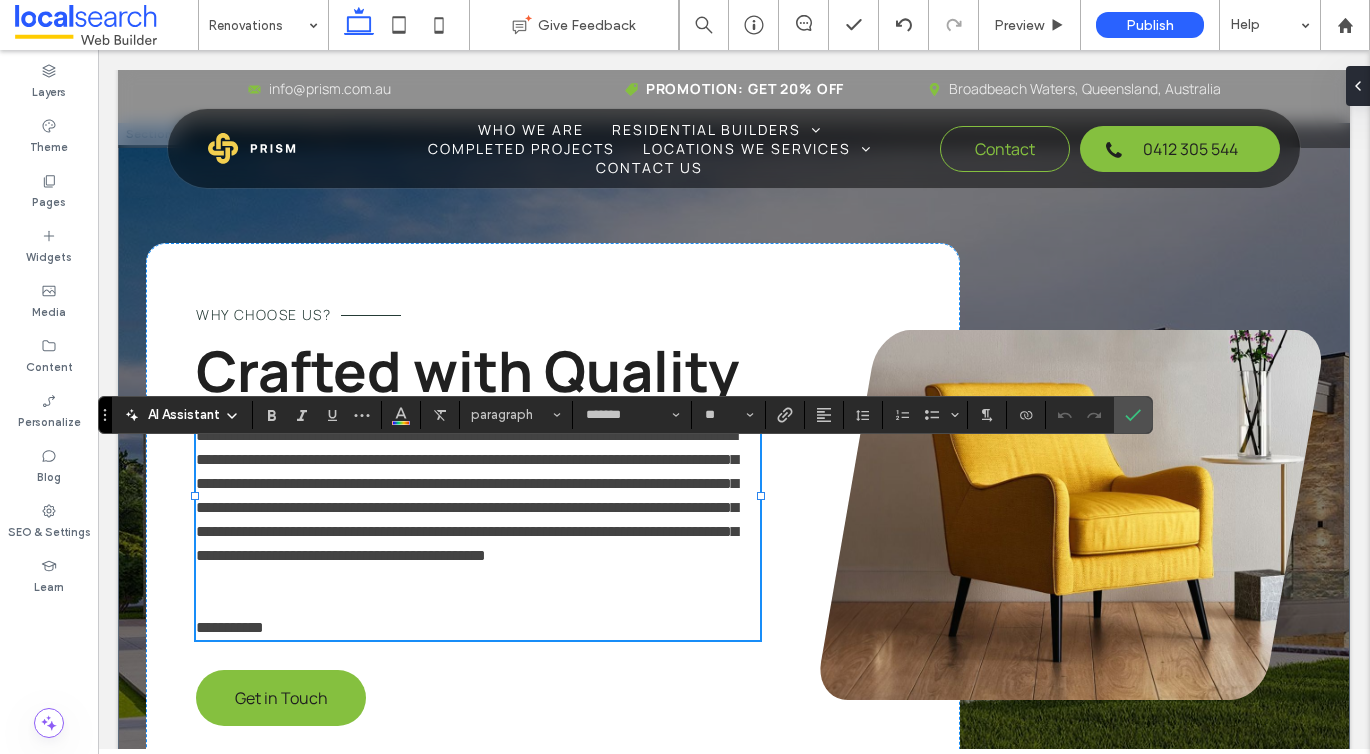 scroll, scrollTop: 0, scrollLeft: 0, axis: both 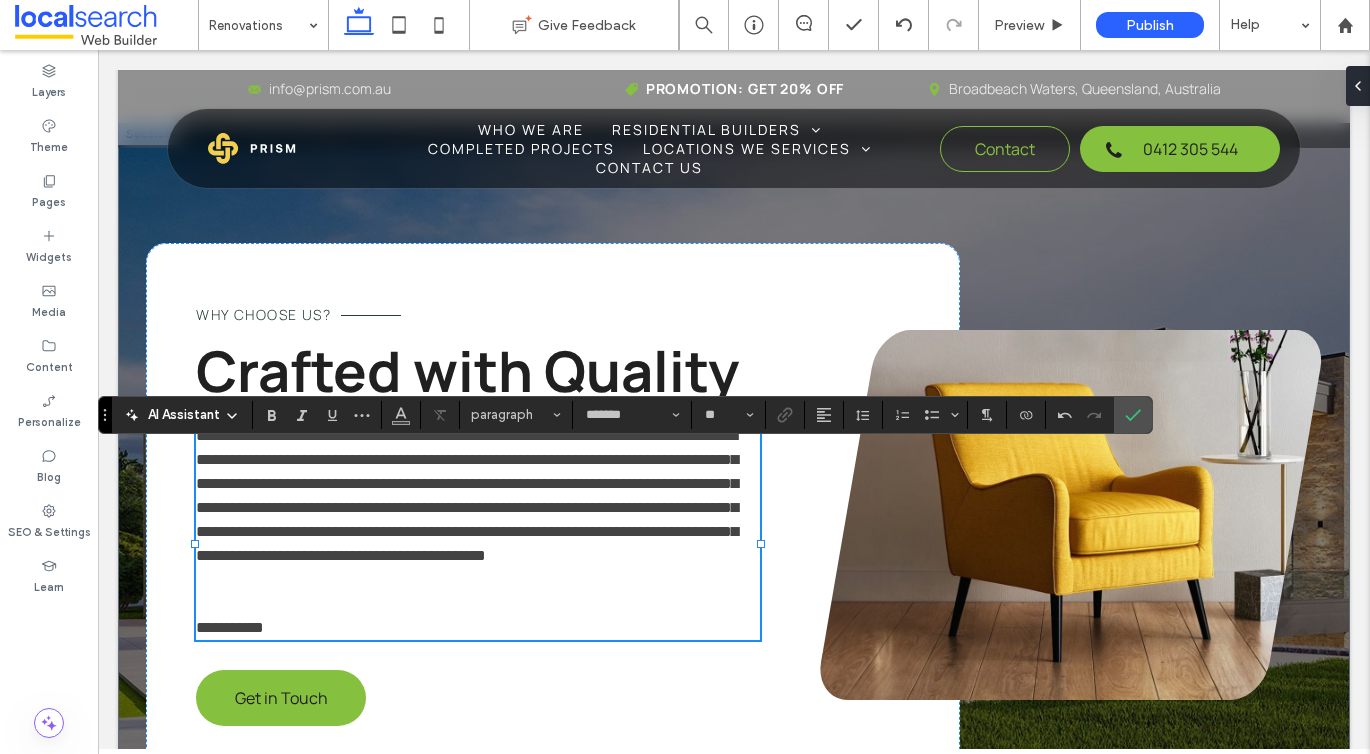 click on "﻿" at bounding box center (478, 604) 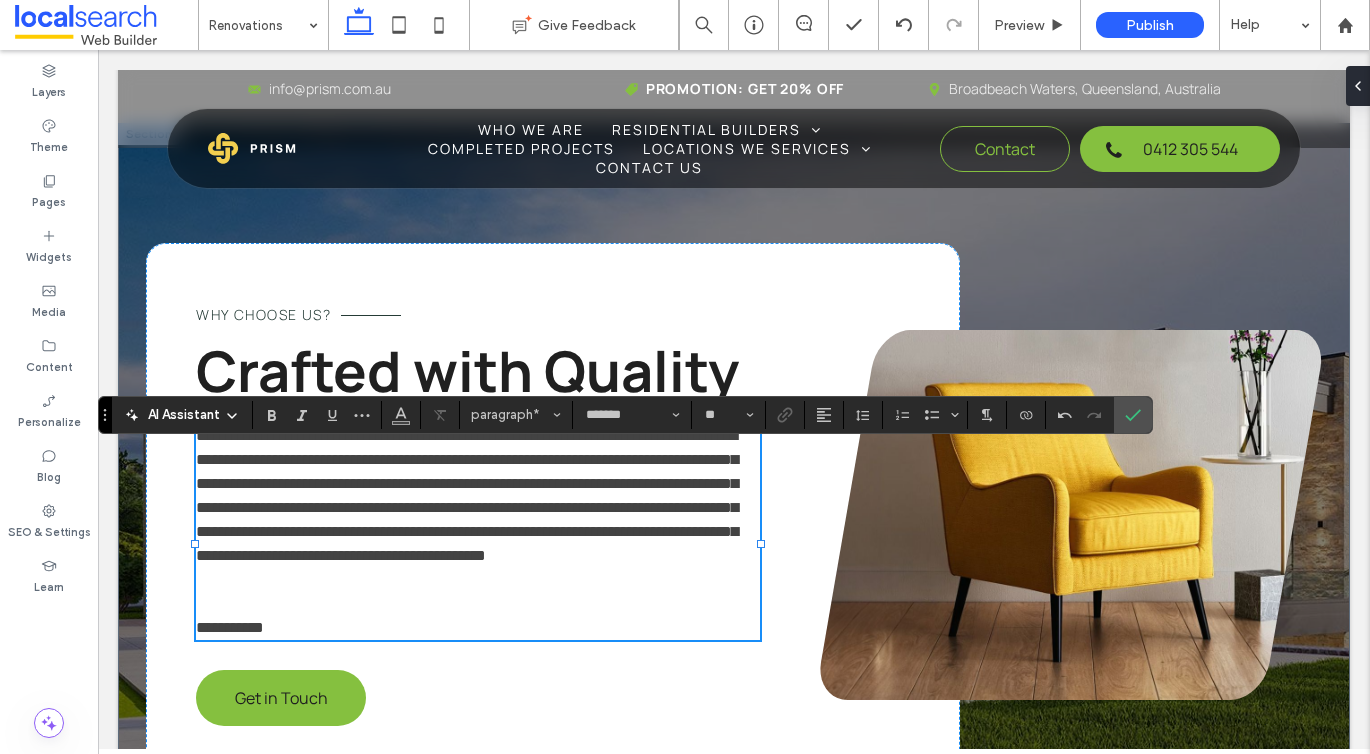 click on "﻿" at bounding box center [478, 604] 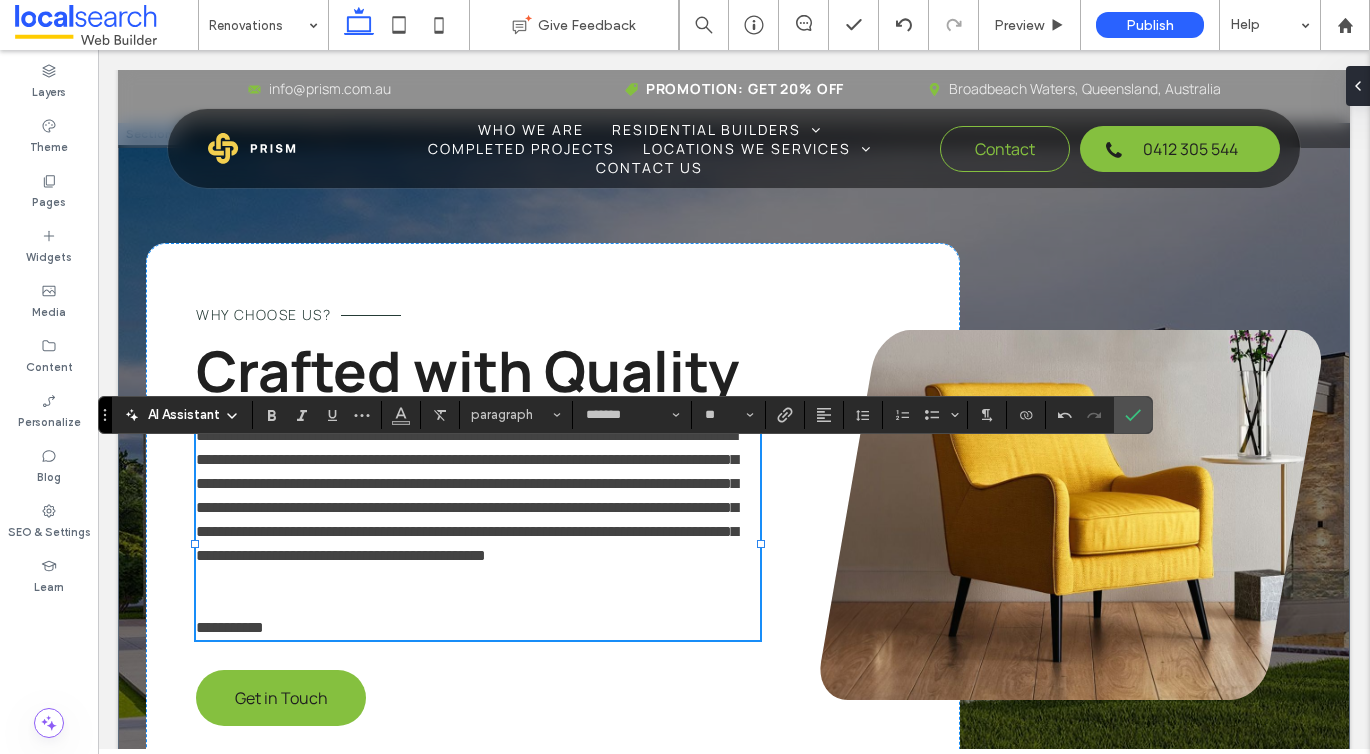 click on "﻿" at bounding box center [478, 604] 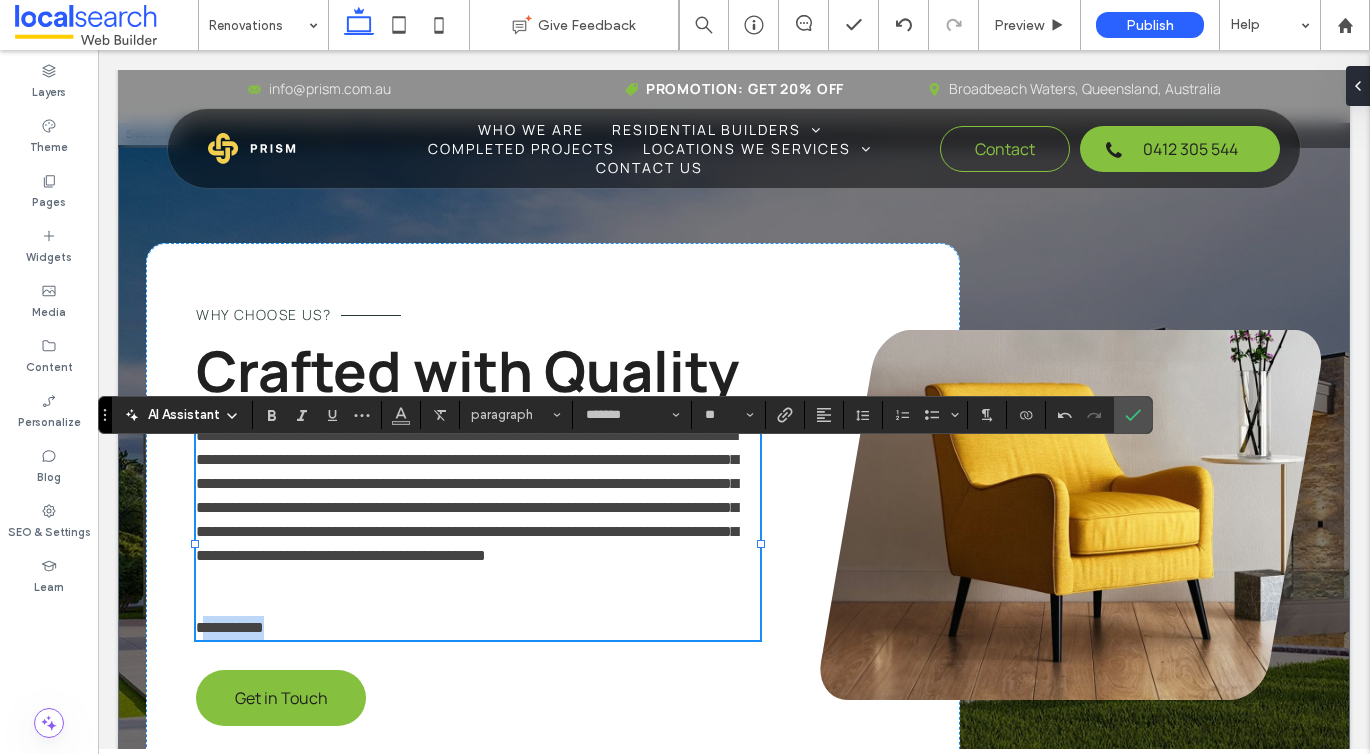 drag, startPoint x: 311, startPoint y: 665, endPoint x: 197, endPoint y: 671, distance: 114.15778 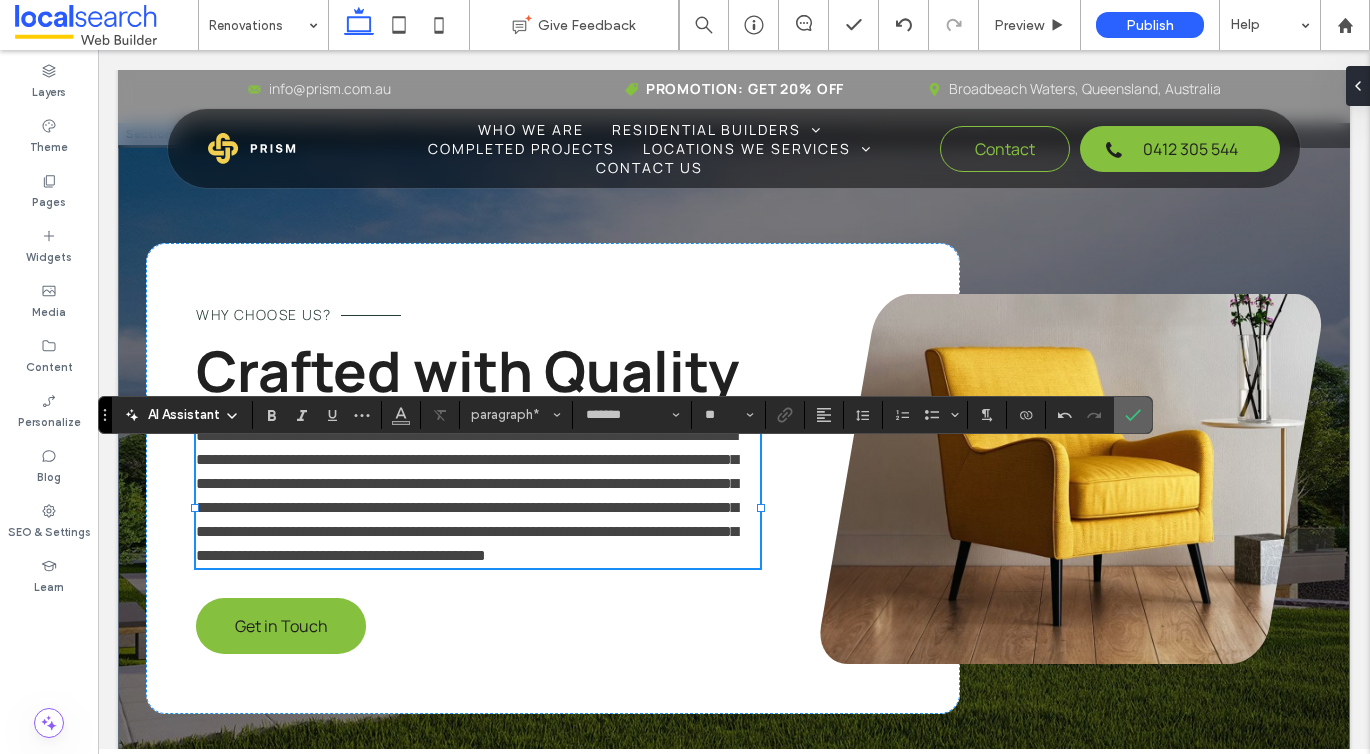 click 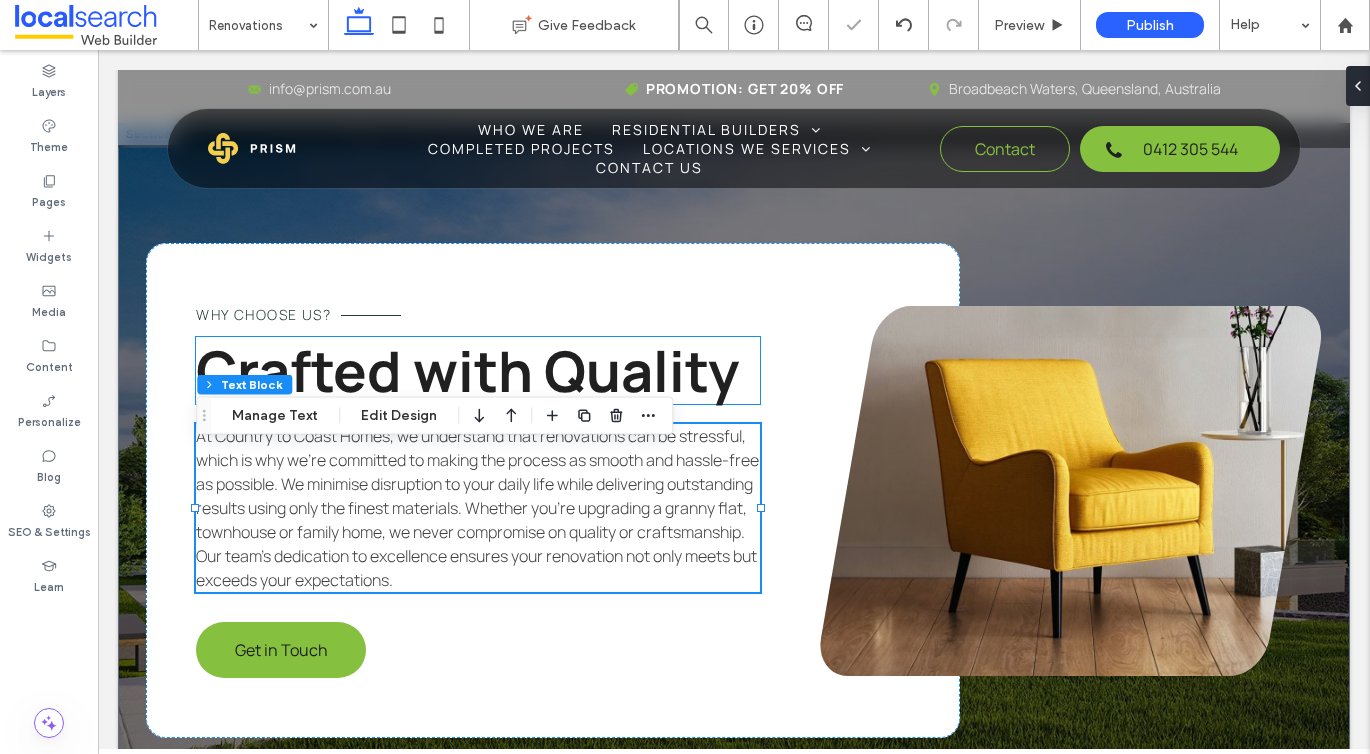 click on "Crafted with Quality" at bounding box center [467, 370] 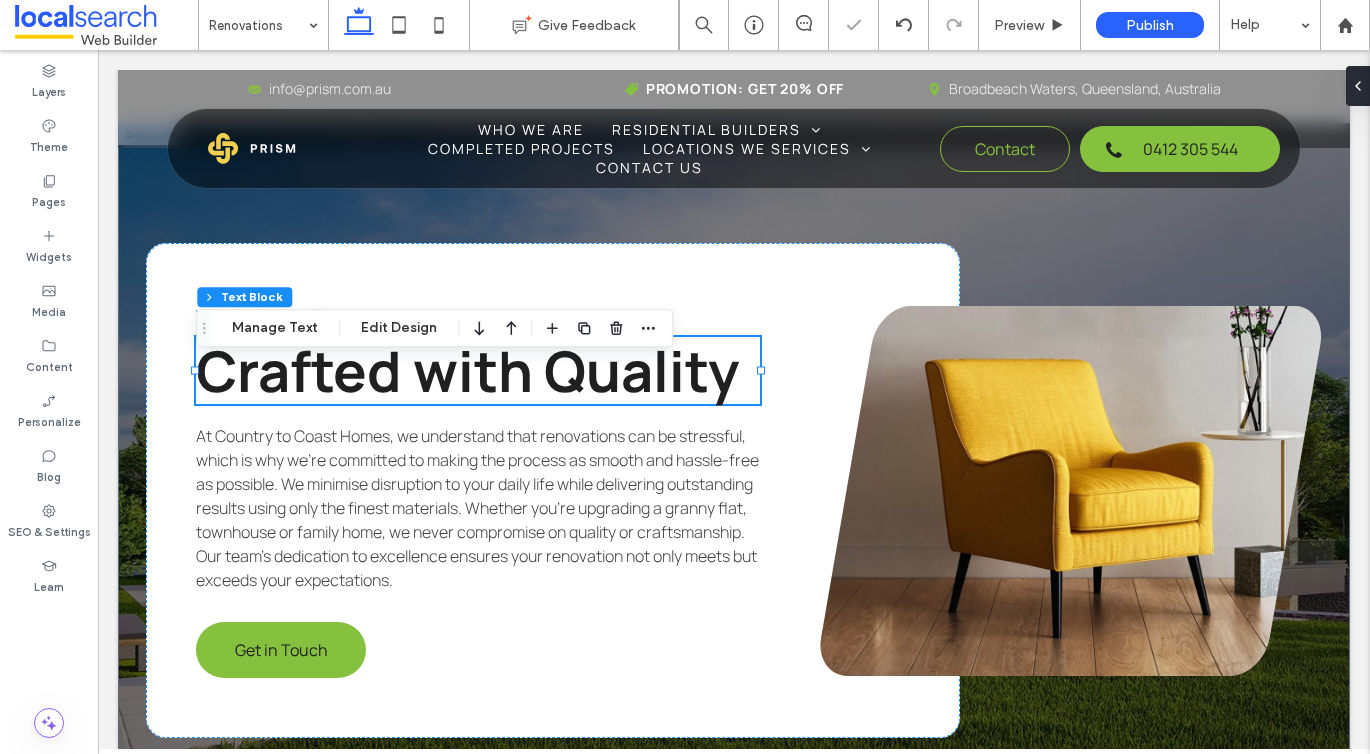 click on "Crafted with Quality" at bounding box center (478, 370) 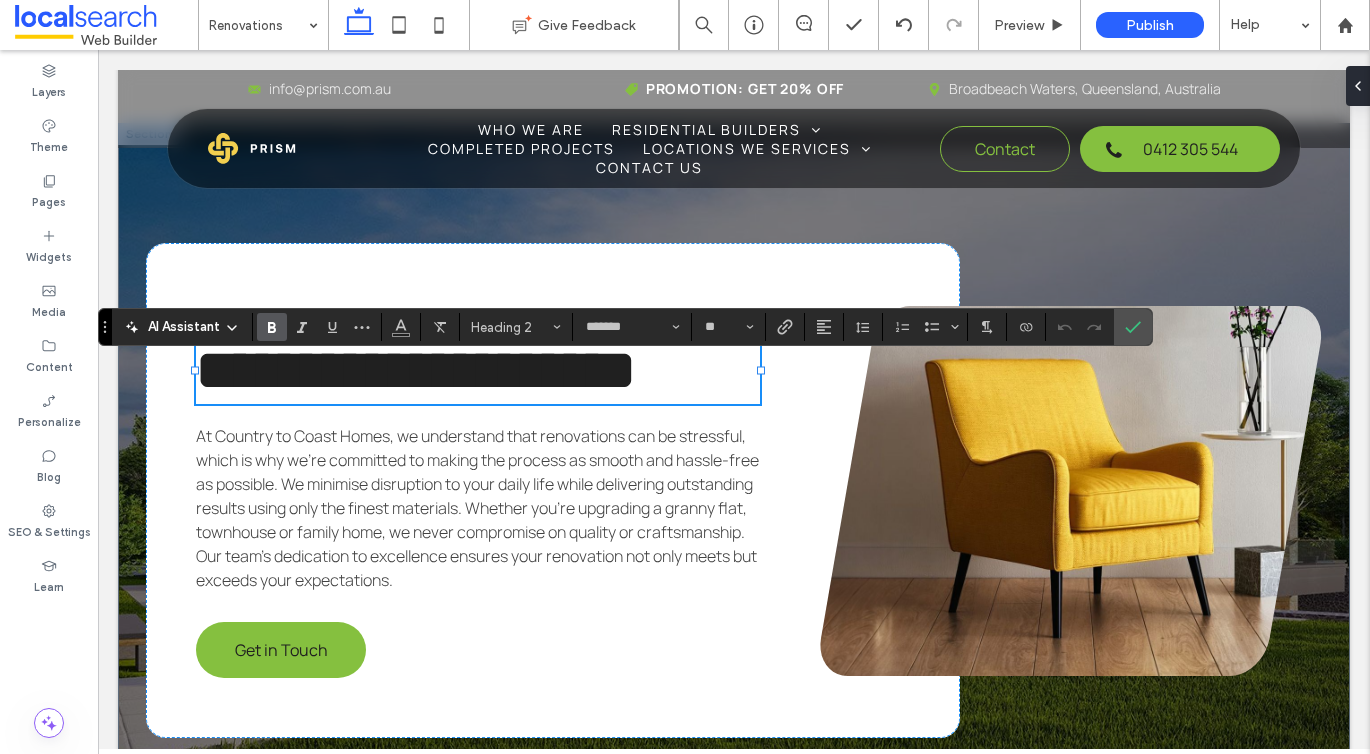 type 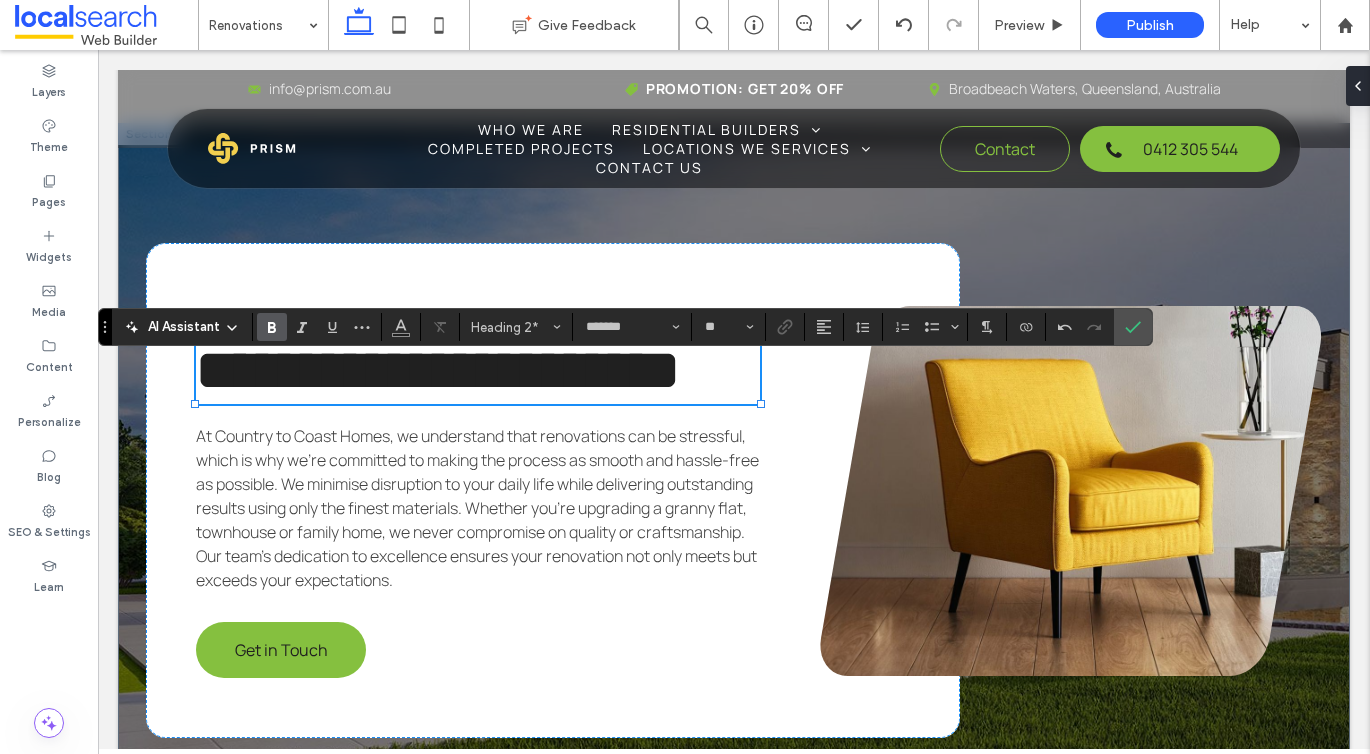 scroll, scrollTop: 4, scrollLeft: 0, axis: vertical 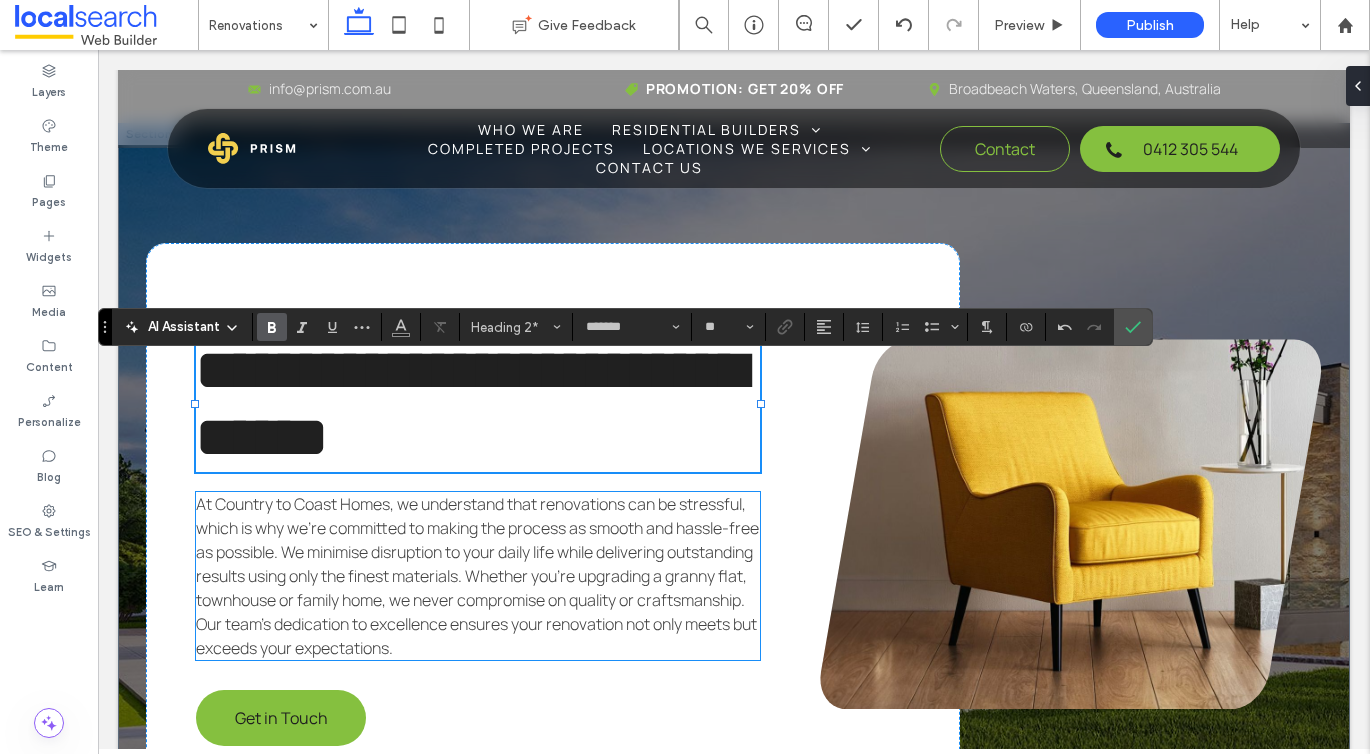click on "At Country to Coast Homes, we understand that renovations can be stressful, which is why we’re committed to making the process as smooth and hassle-free as possible. We minimise disruption to your daily life while delivering outstanding results using only the finest materials. Whether you’re upgrading a granny flat, townhouse or family home, we never compromise on quality or craftsmanship. Our team’s dedication to excellence ensures your renovation not only meets but exceeds your expectations." at bounding box center [477, 576] 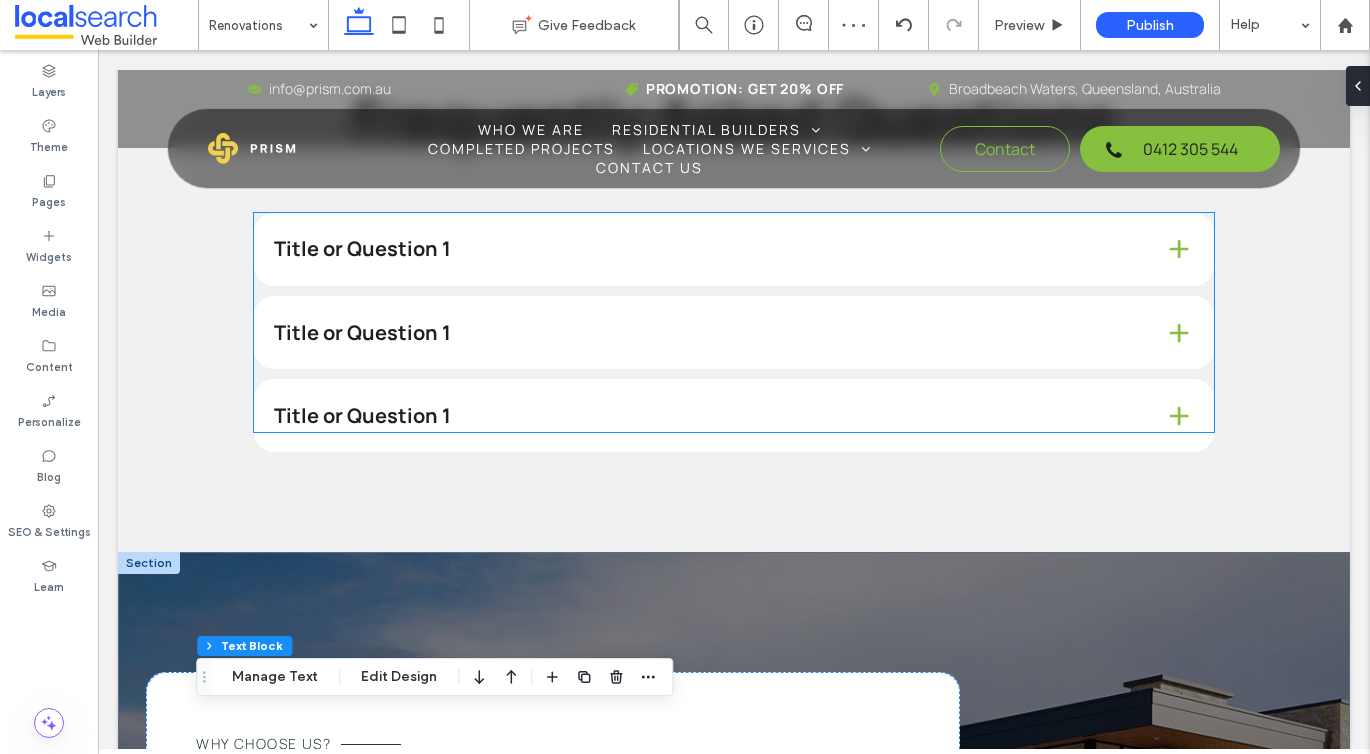 scroll, scrollTop: 2469, scrollLeft: 0, axis: vertical 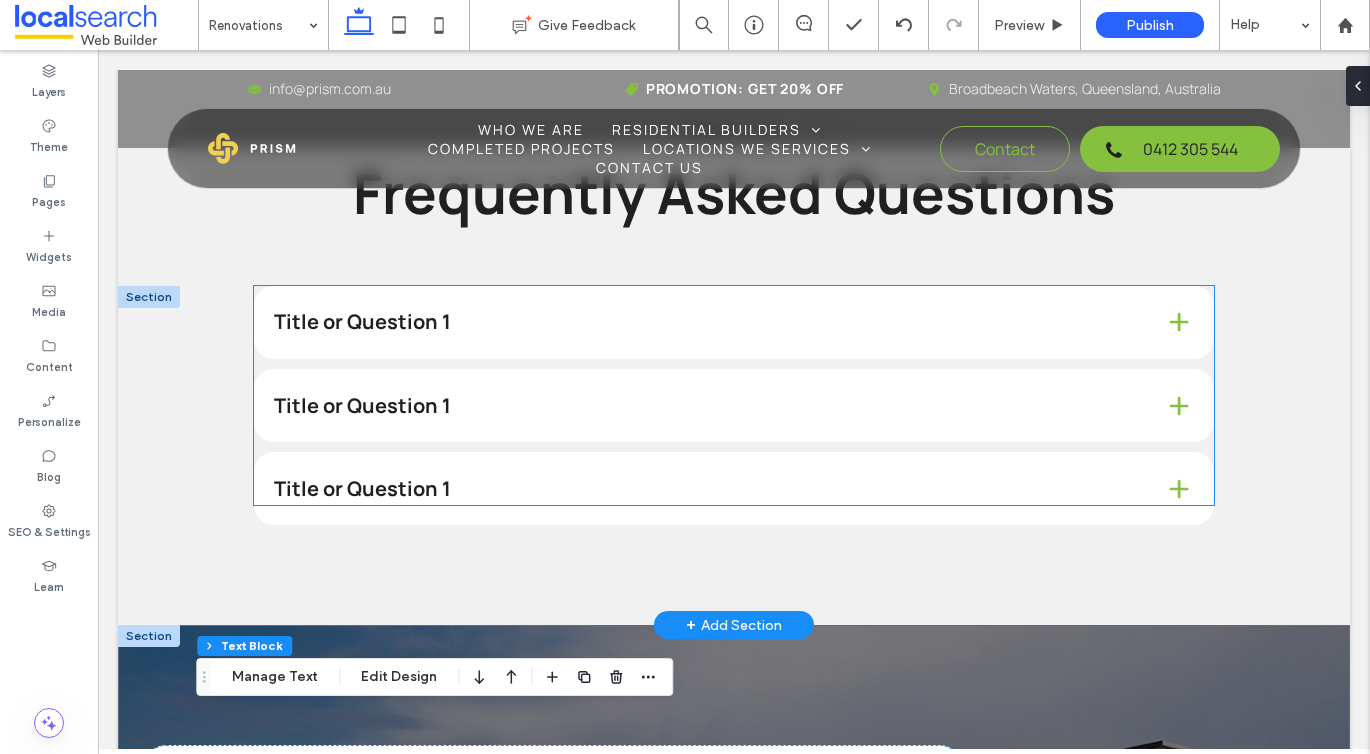 click on "Title or Question 1" at bounding box center (734, 322) 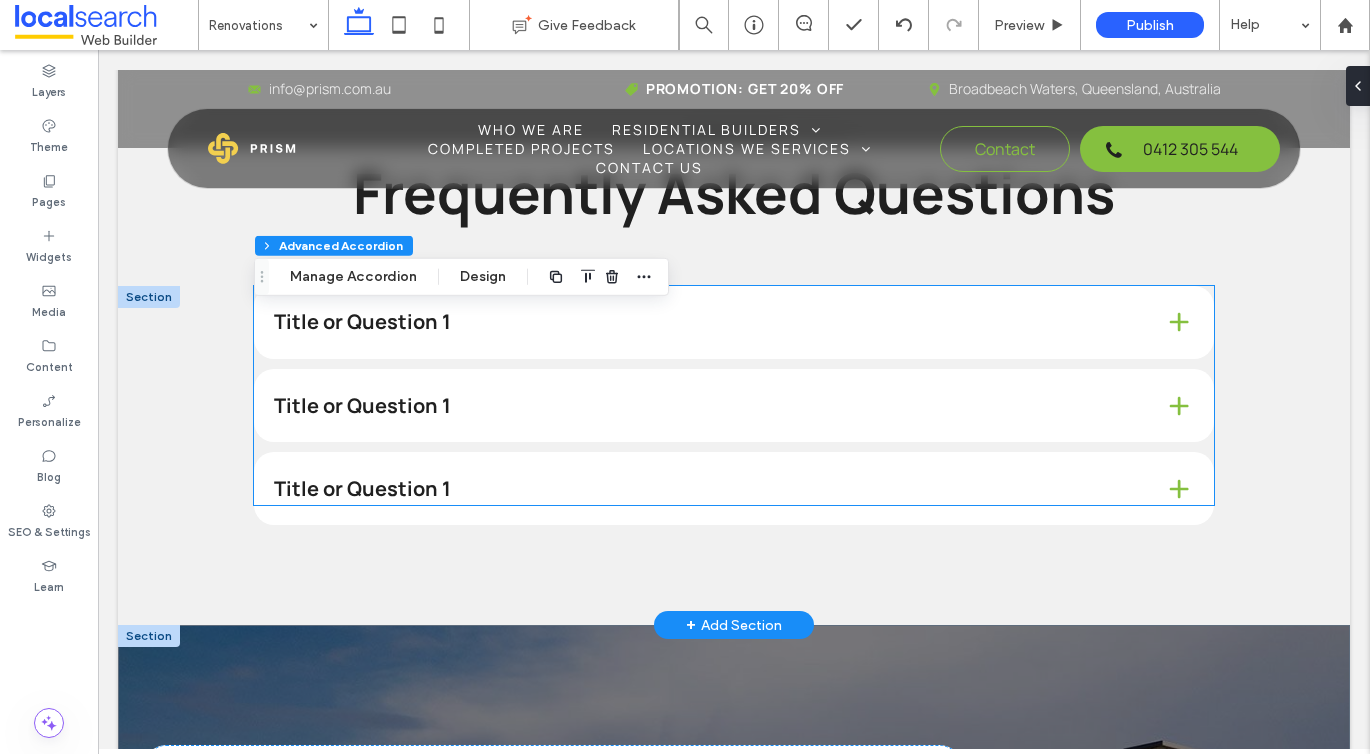 type on "*" 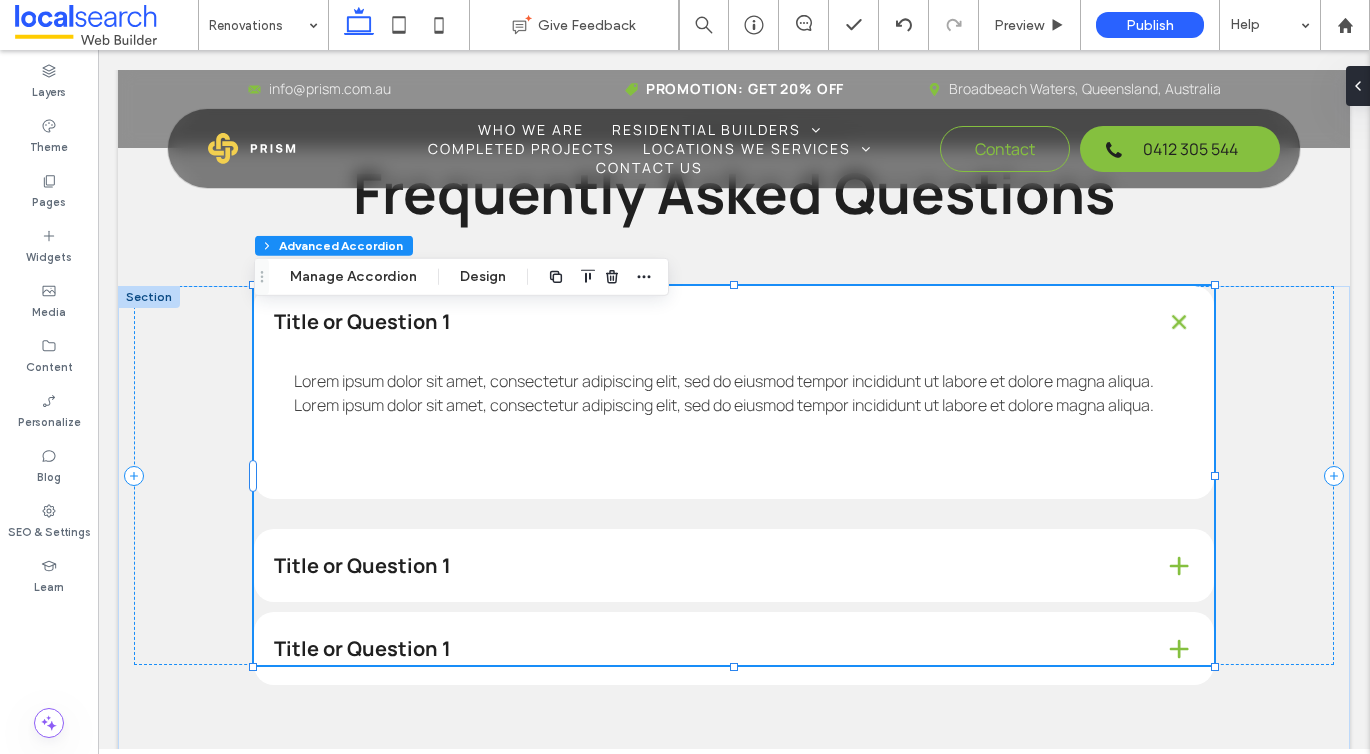click on "Title or Question 1" at bounding box center (734, 322) 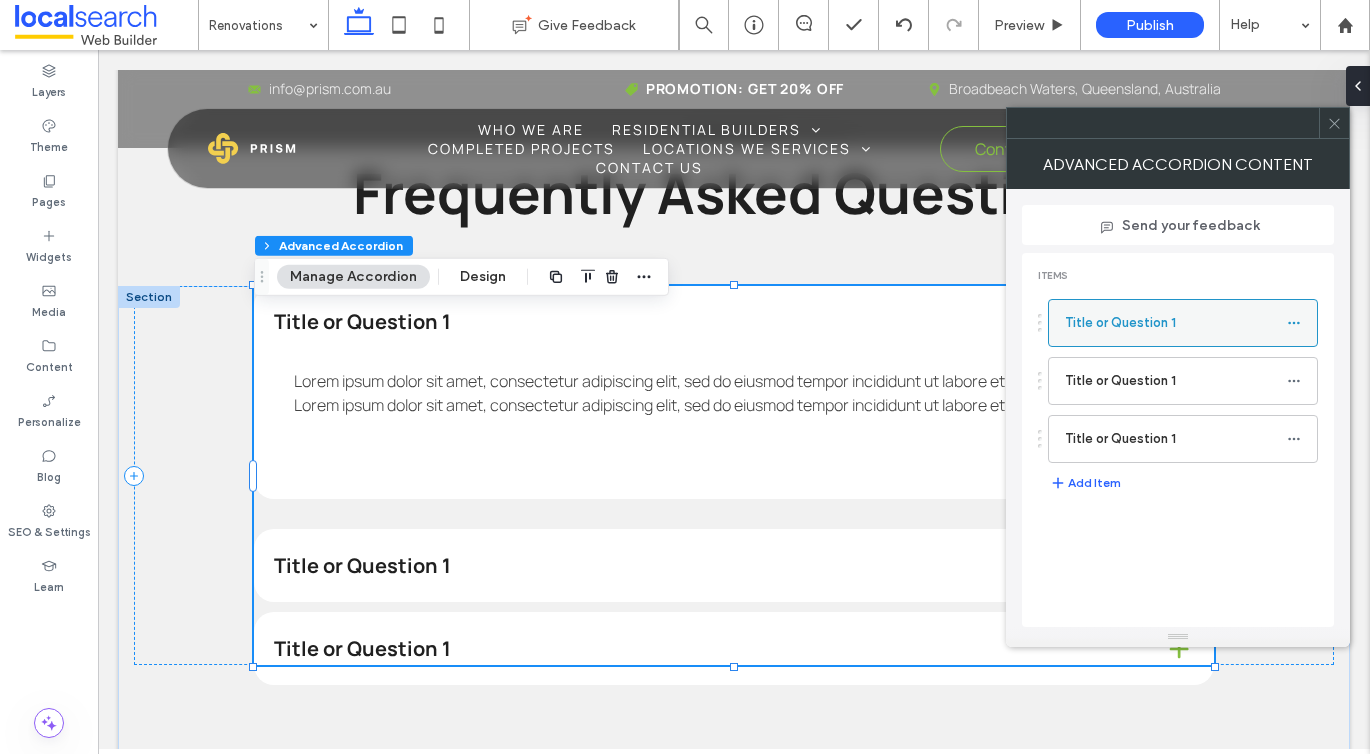 click 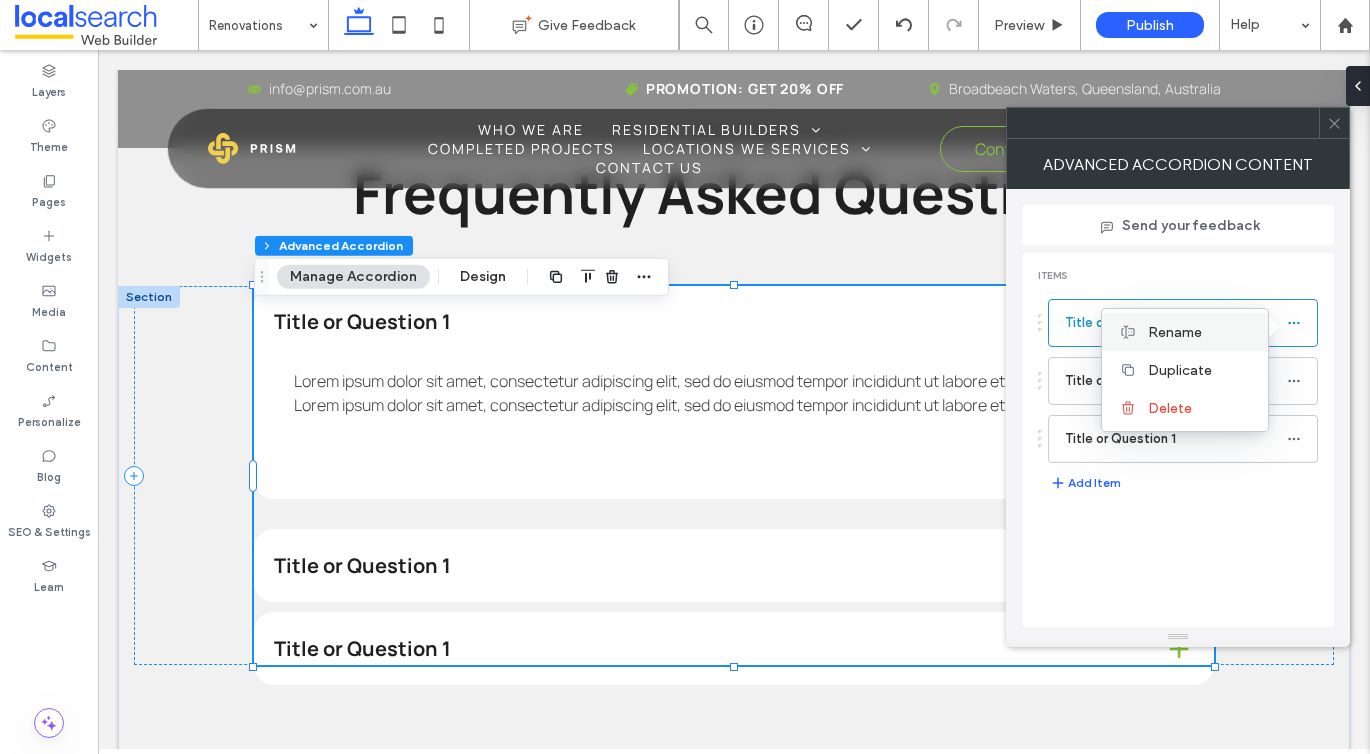 click on "Rename" at bounding box center [1185, 332] 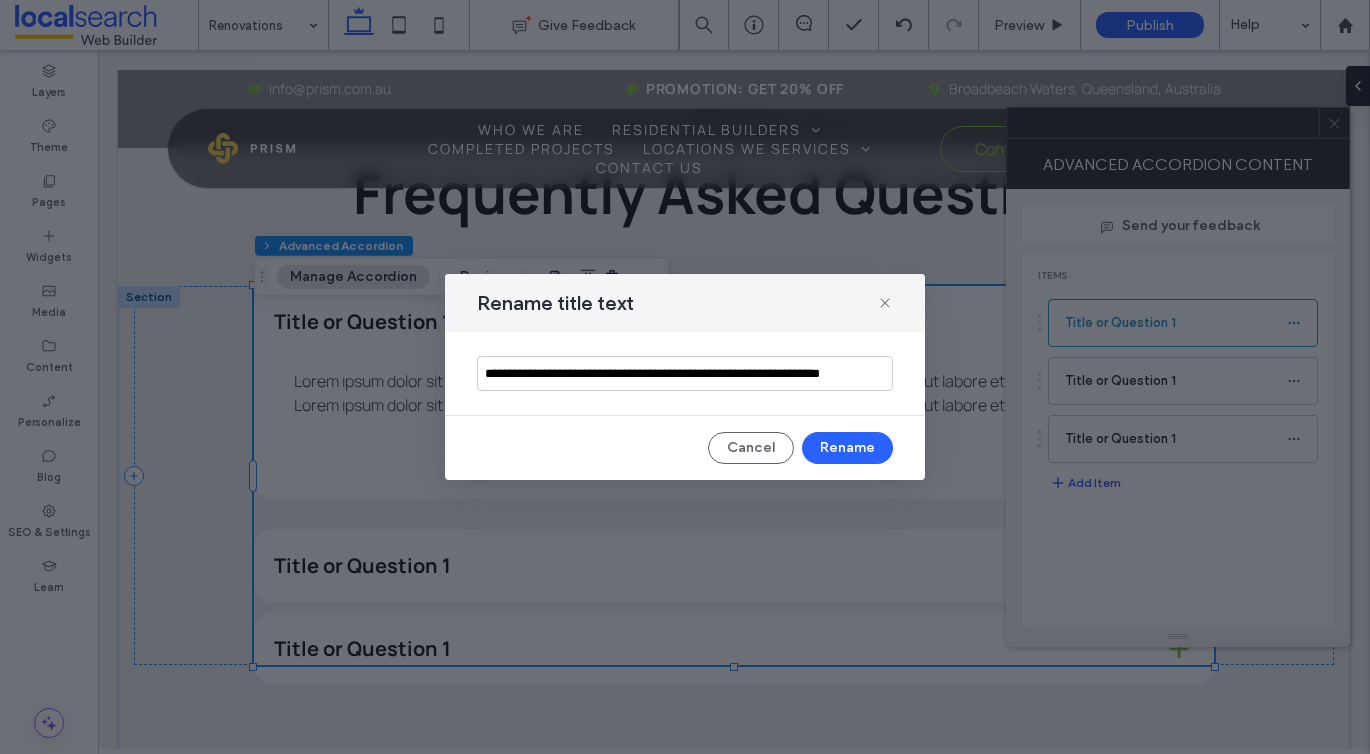 click on "**********" at bounding box center (685, 373) 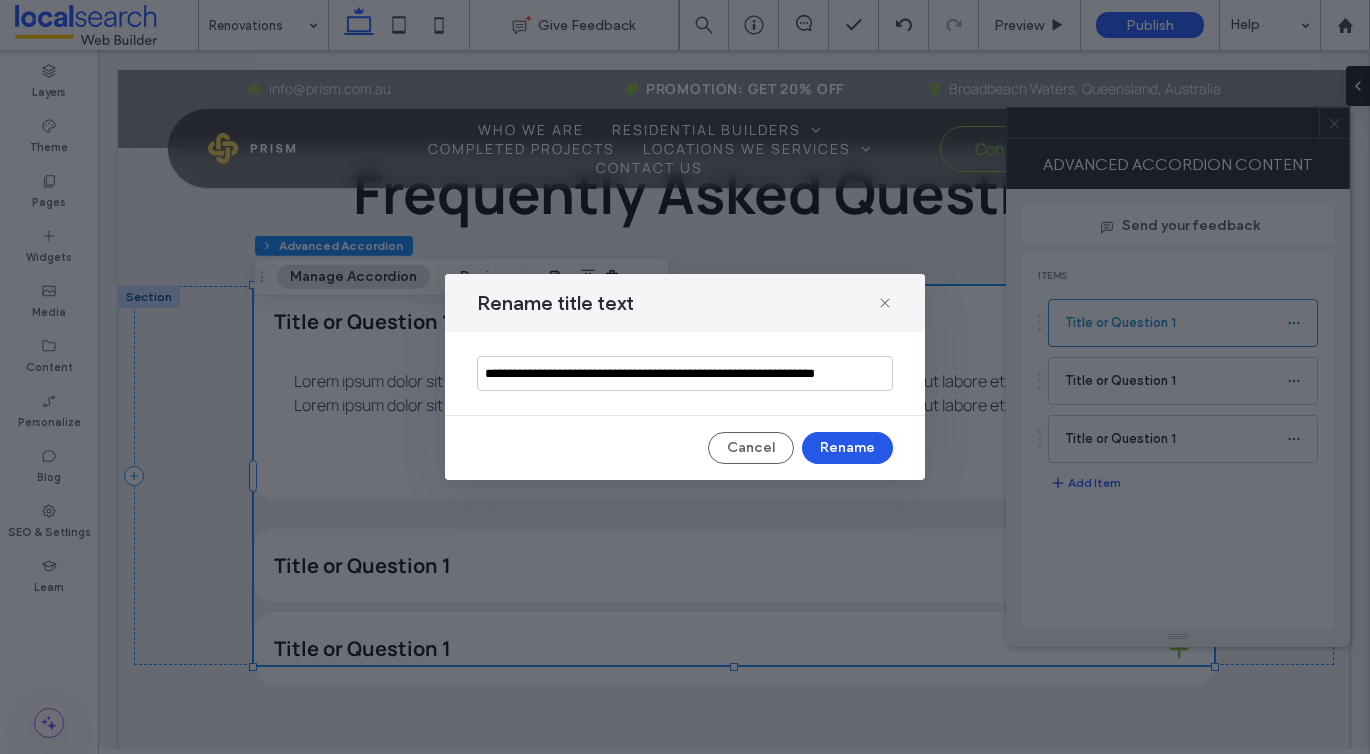 type on "**********" 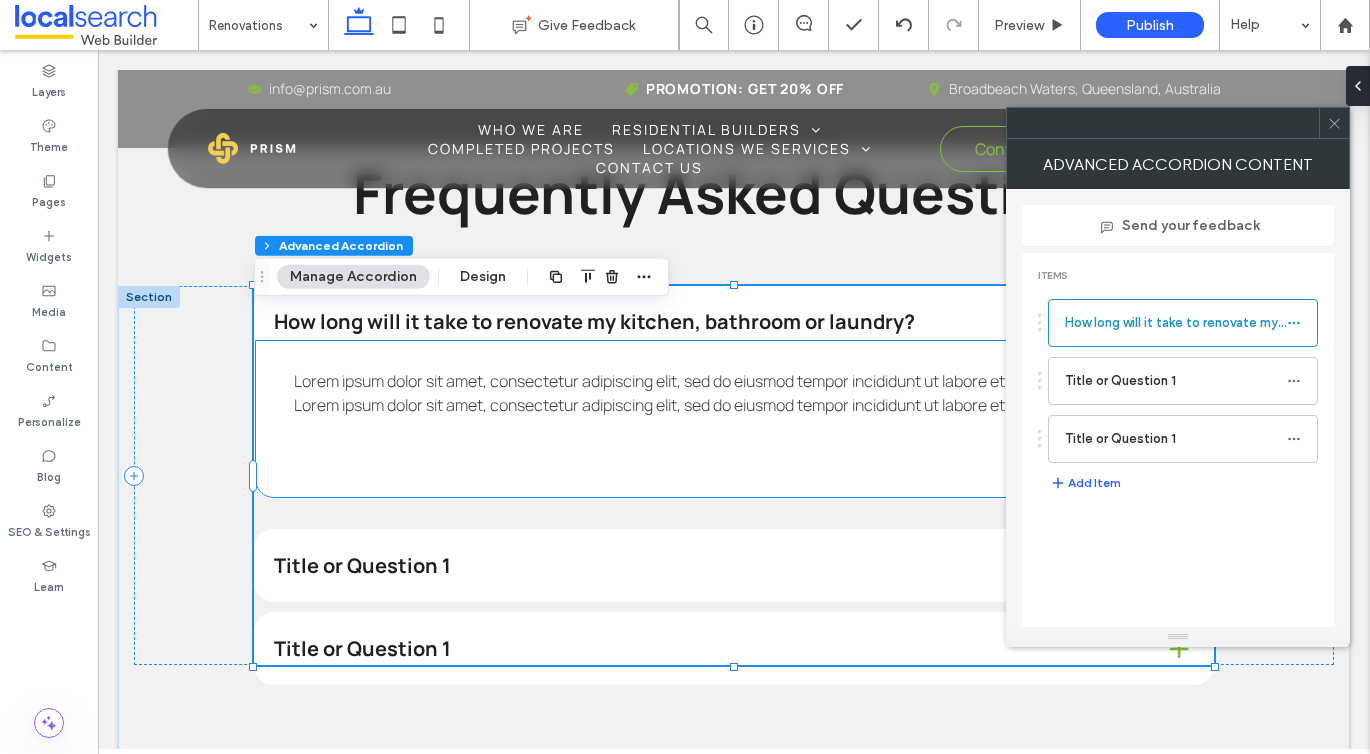 click on "Lorem ipsum dolor sit amet, consectetur adipiscing elit, sed do eiusmod tempor incididunt ut labore et dolore magna aliqua. Lorem ipsum dolor sit amet, consectetur adipiscing elit, sed do eiusmod tempor incididunt ut labore et dolore magna aliqua." at bounding box center [724, 393] 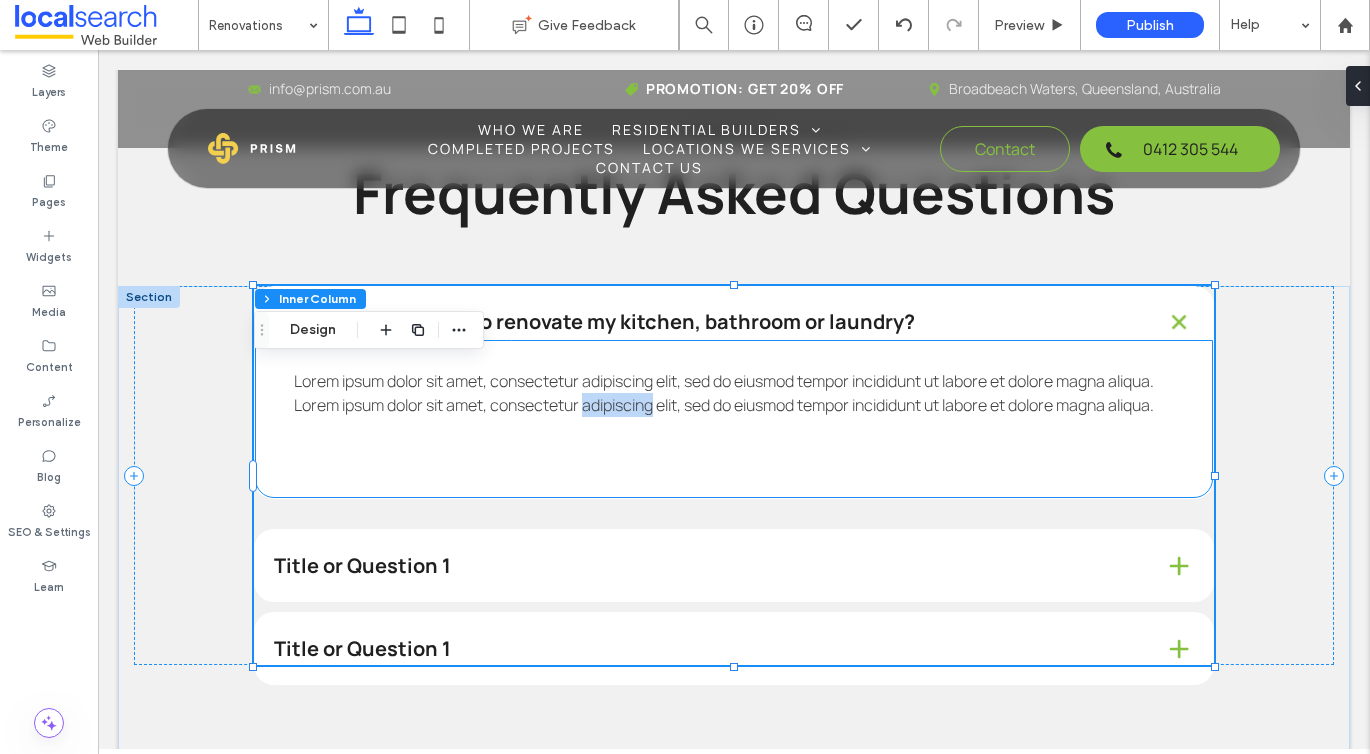 click on "Lorem ipsum dolor sit amet, consectetur adipiscing elit, sed do eiusmod tempor incididunt ut labore et dolore magna aliqua. Lorem ipsum dolor sit amet, consectetur adipiscing elit, sed do eiusmod tempor incididunt ut labore et dolore magna aliqua." at bounding box center (724, 393) 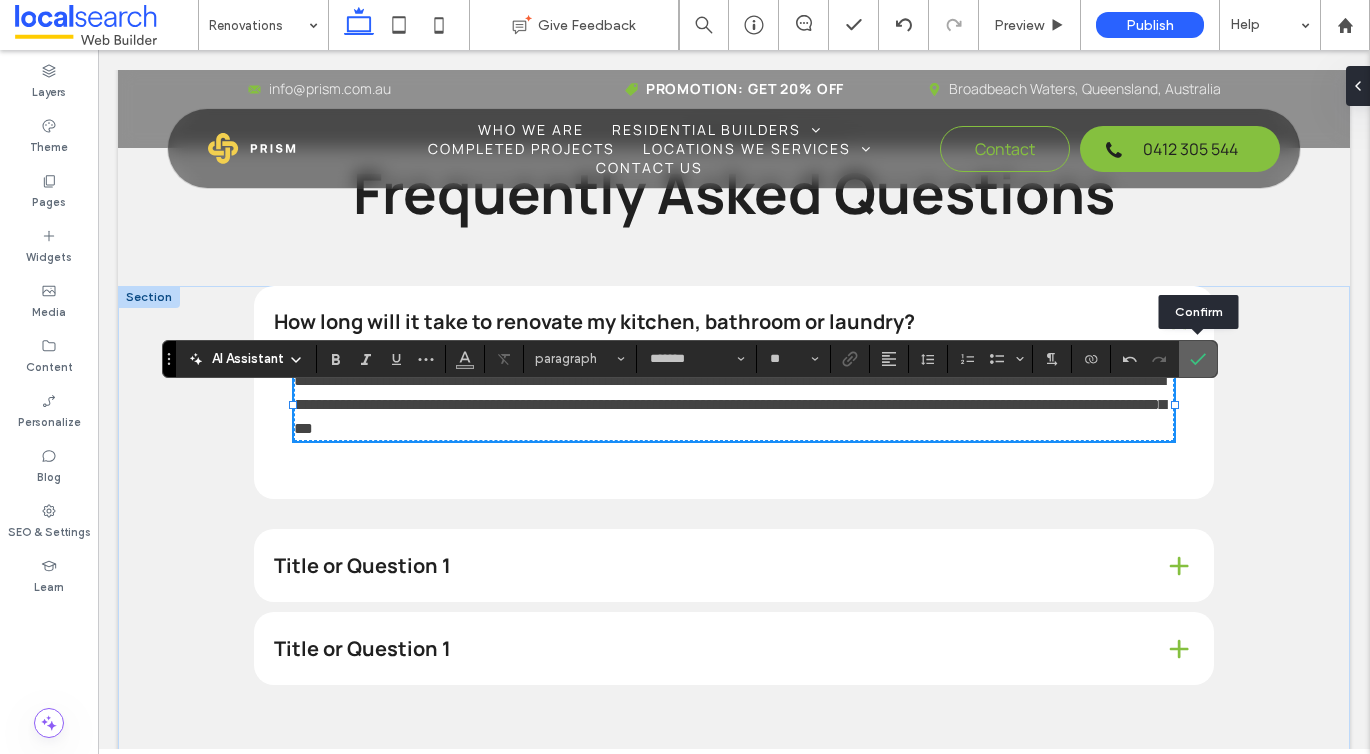 click at bounding box center (1198, 359) 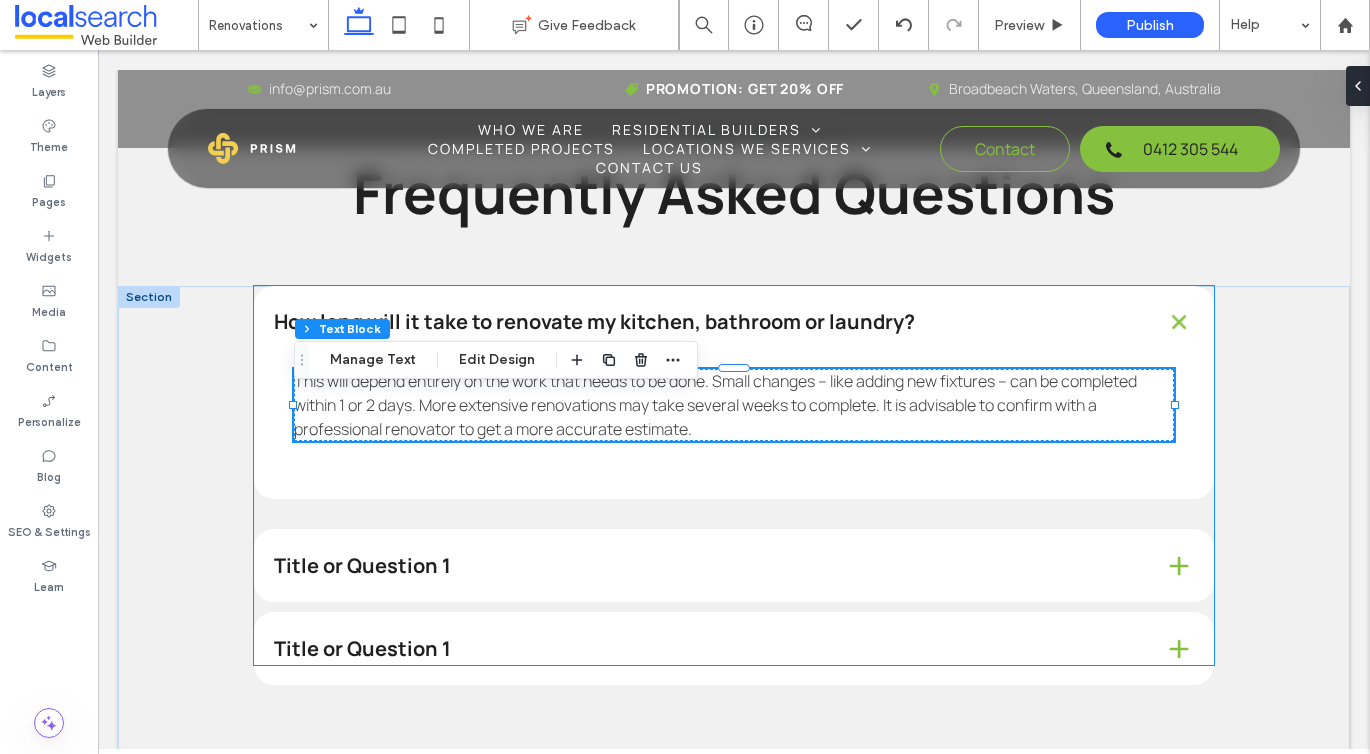 click on "Title or Question 1" at bounding box center (703, 566) 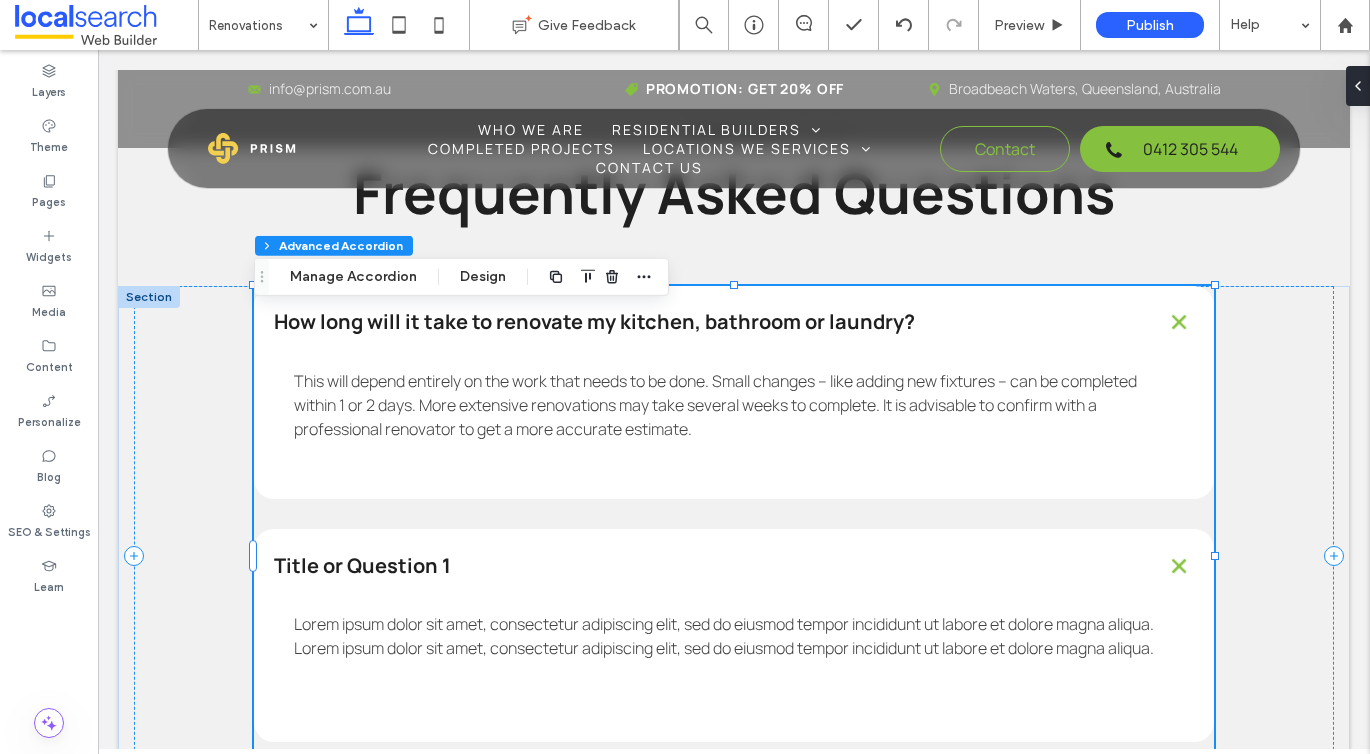 click on "Title or Question 1" at bounding box center (703, 566) 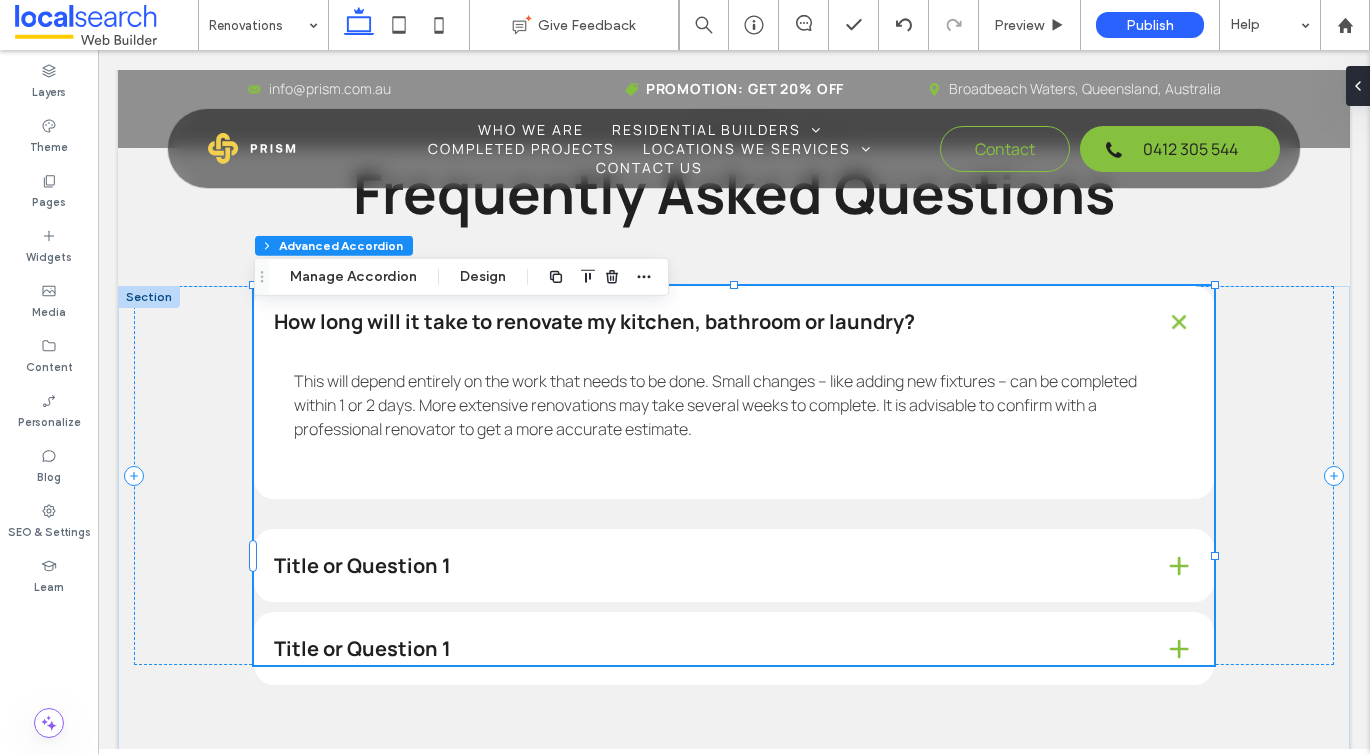 click on "Title or Question 1" at bounding box center (703, 566) 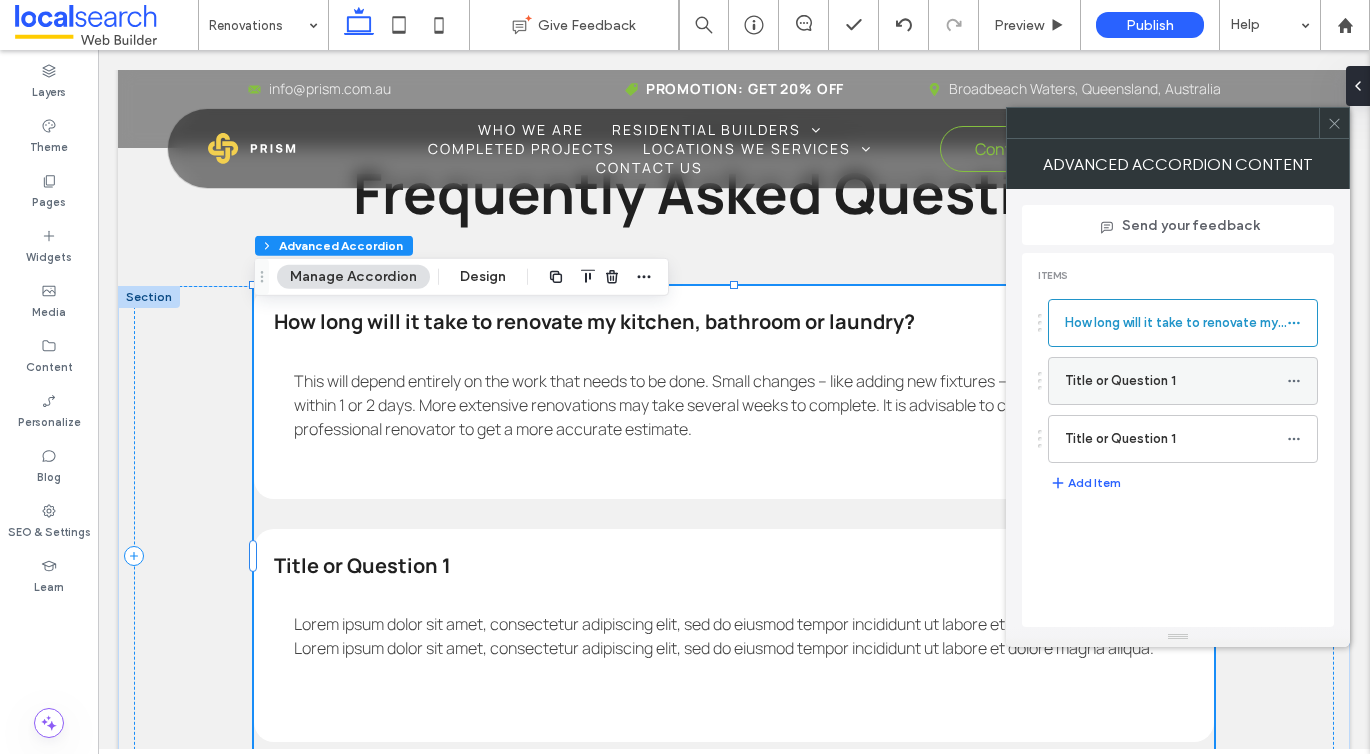 click at bounding box center (1299, 381) 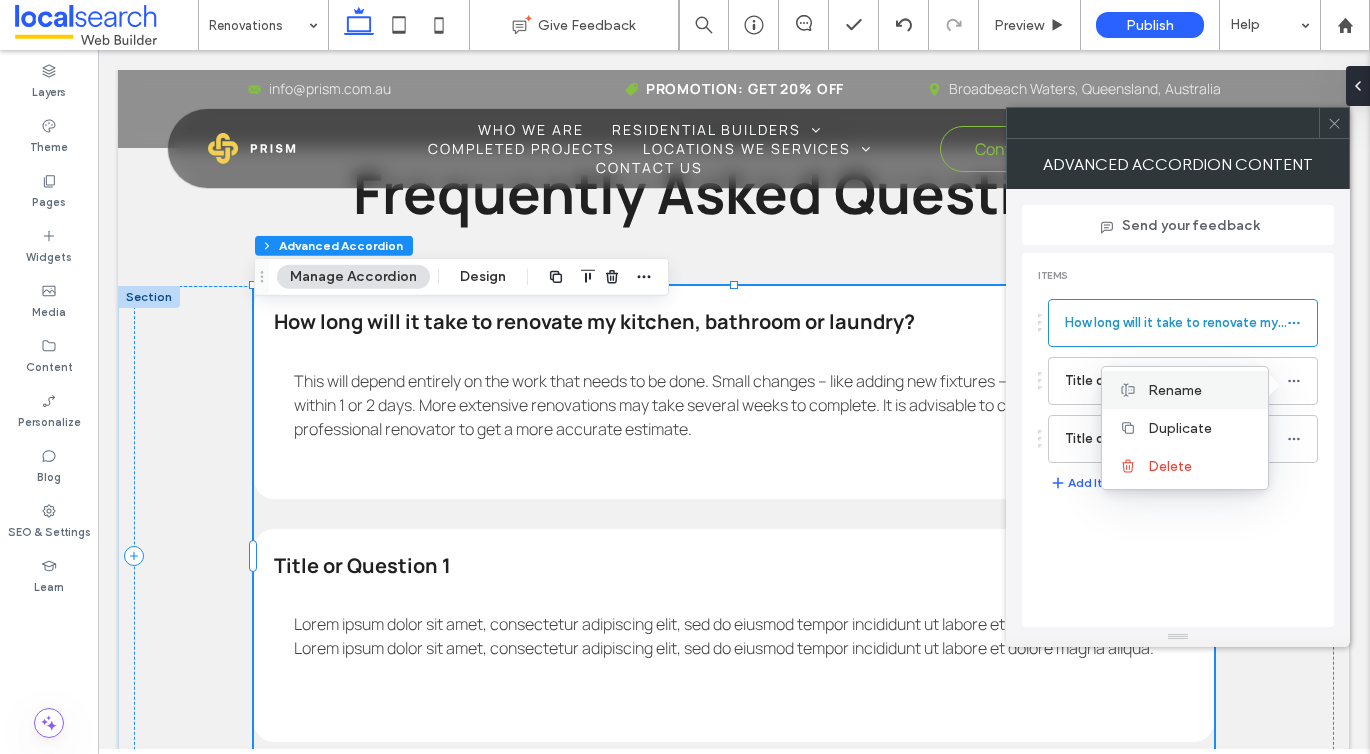 click on "Rename" at bounding box center (1175, 390) 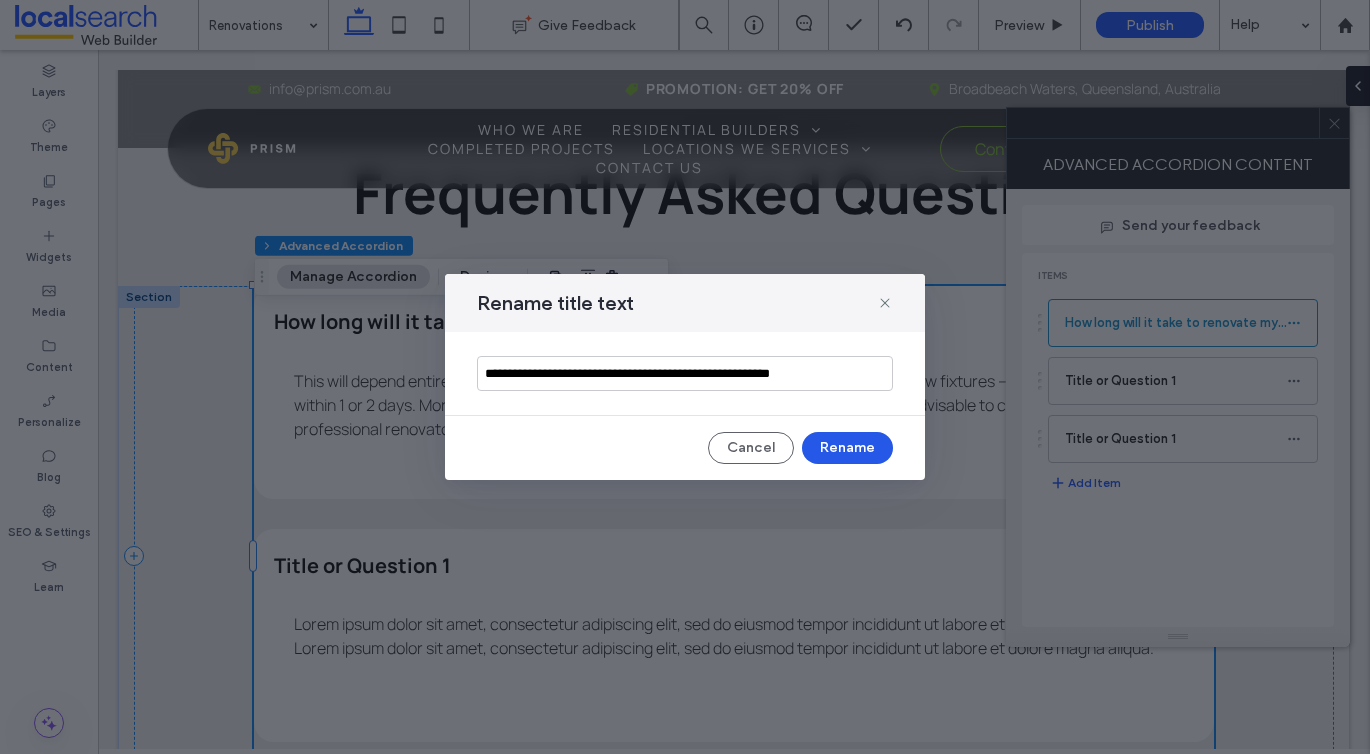 type on "**********" 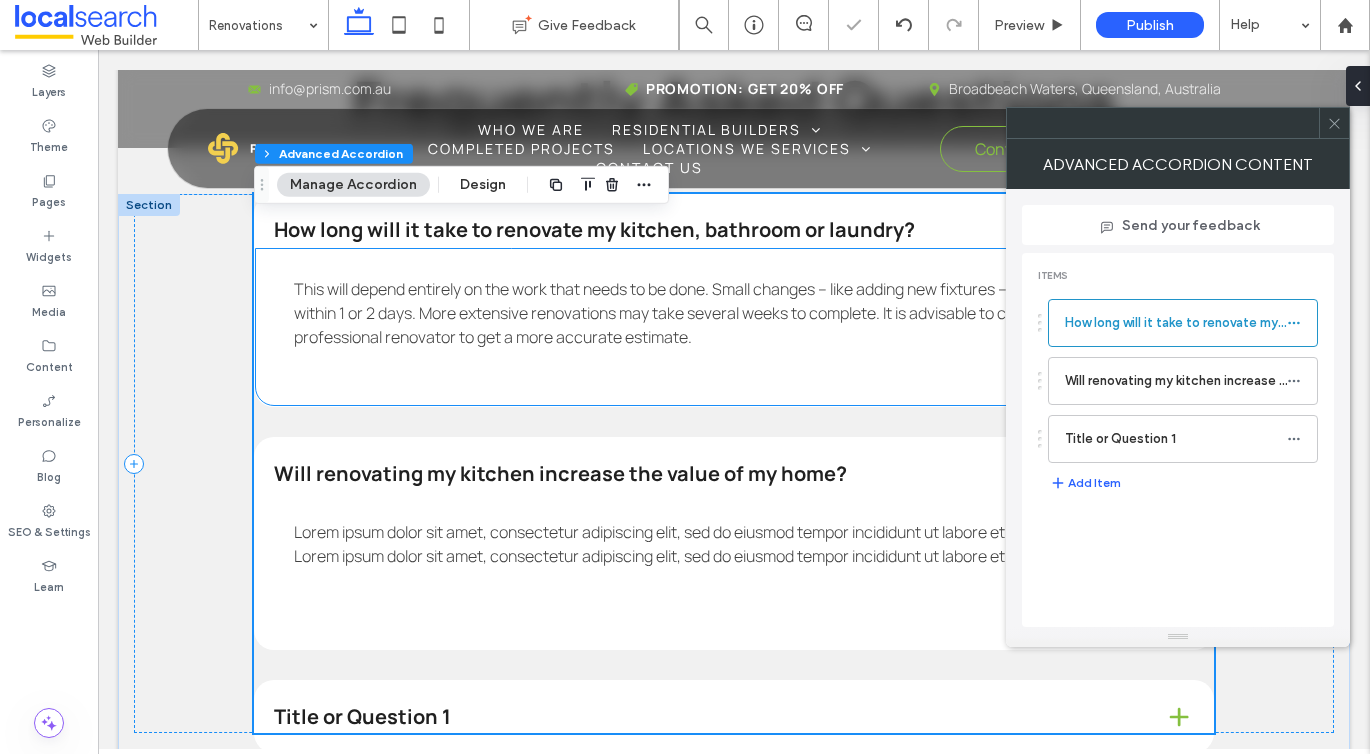 scroll, scrollTop: 2701, scrollLeft: 0, axis: vertical 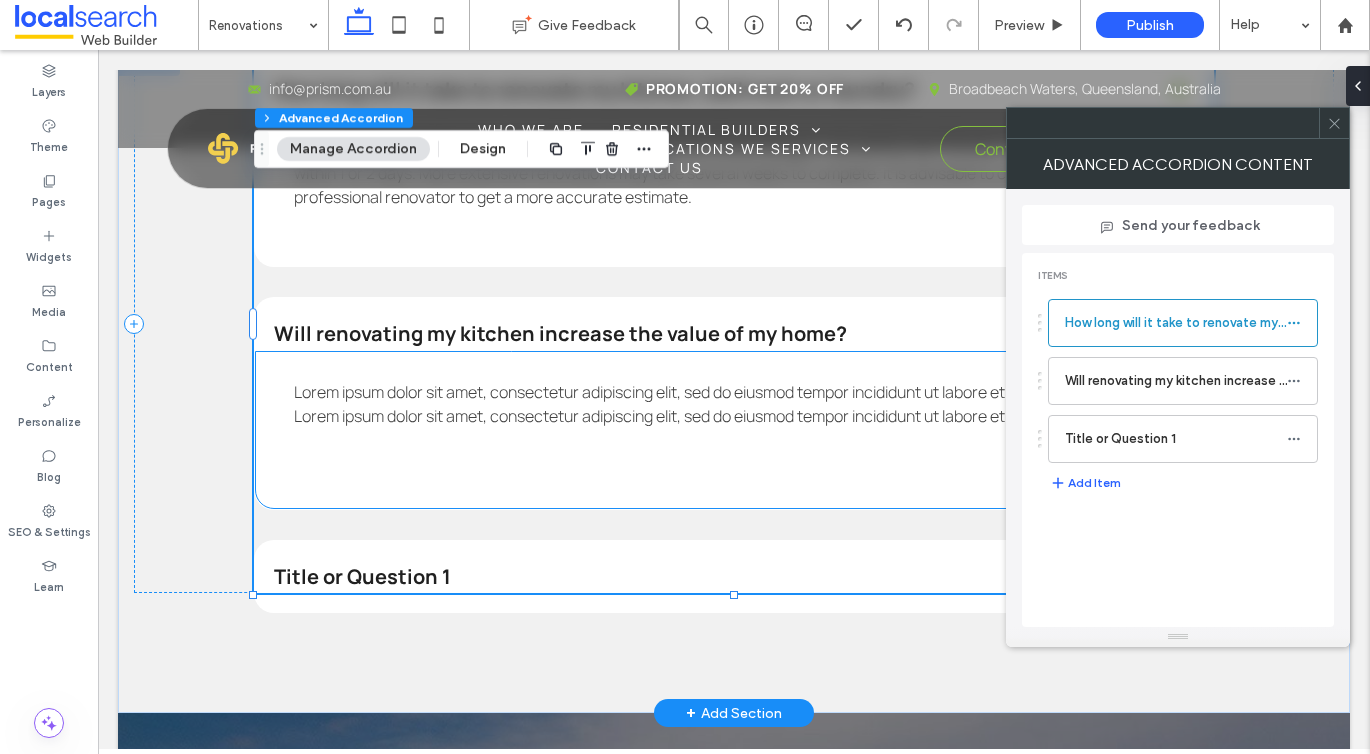 click on "Lorem ipsum dolor sit amet, consectetur adipiscing elit, sed do eiusmod tempor incididunt ut labore et dolore magna aliqua. Lorem ipsum dolor sit amet, consectetur adipiscing elit, sed do eiusmod tempor incididunt ut labore et dolore magna aliqua." at bounding box center [724, 404] 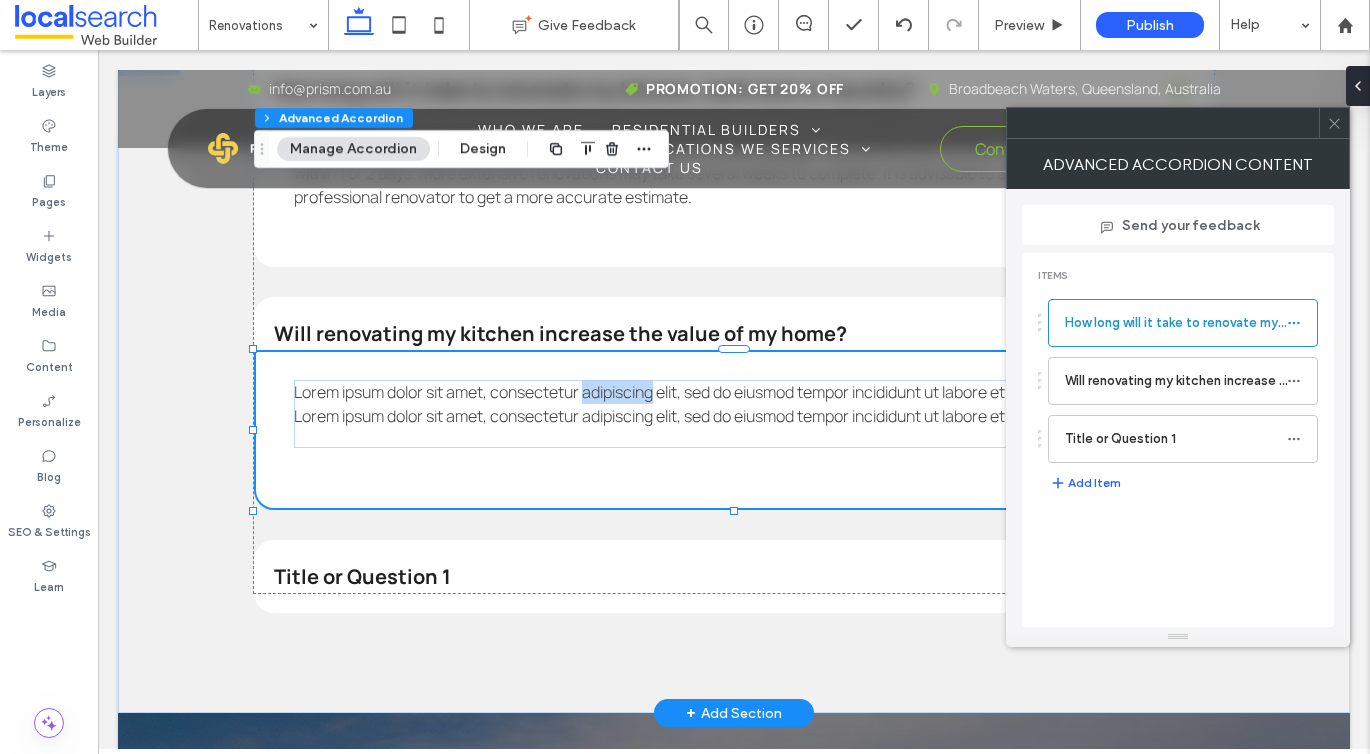 click on "Lorem ipsum dolor sit amet, consectetur adipiscing elit, sed do eiusmod tempor incididunt ut labore et dolore magna aliqua. Lorem ipsum dolor sit amet, consectetur adipiscing elit, sed do eiusmod tempor incididunt ut labore et dolore magna aliqua." at bounding box center (724, 404) 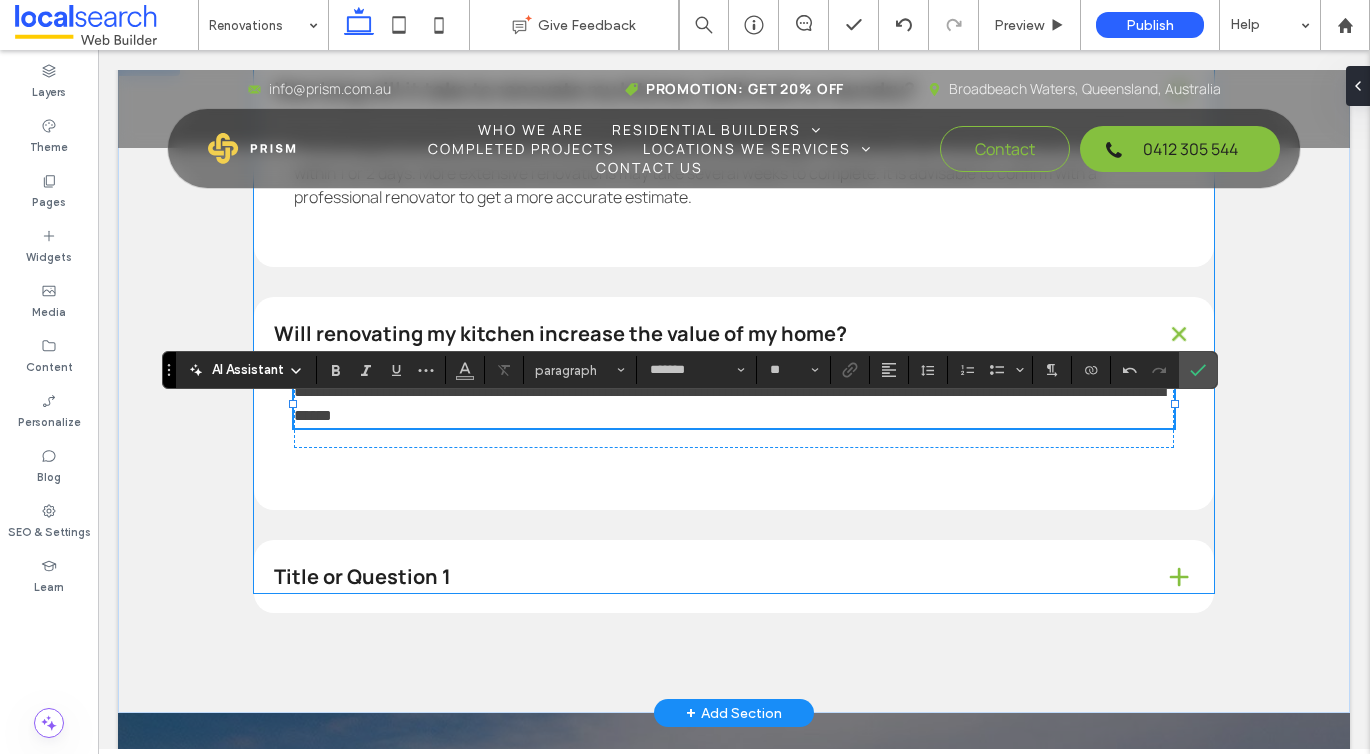 click on "**********" at bounding box center (734, 324) 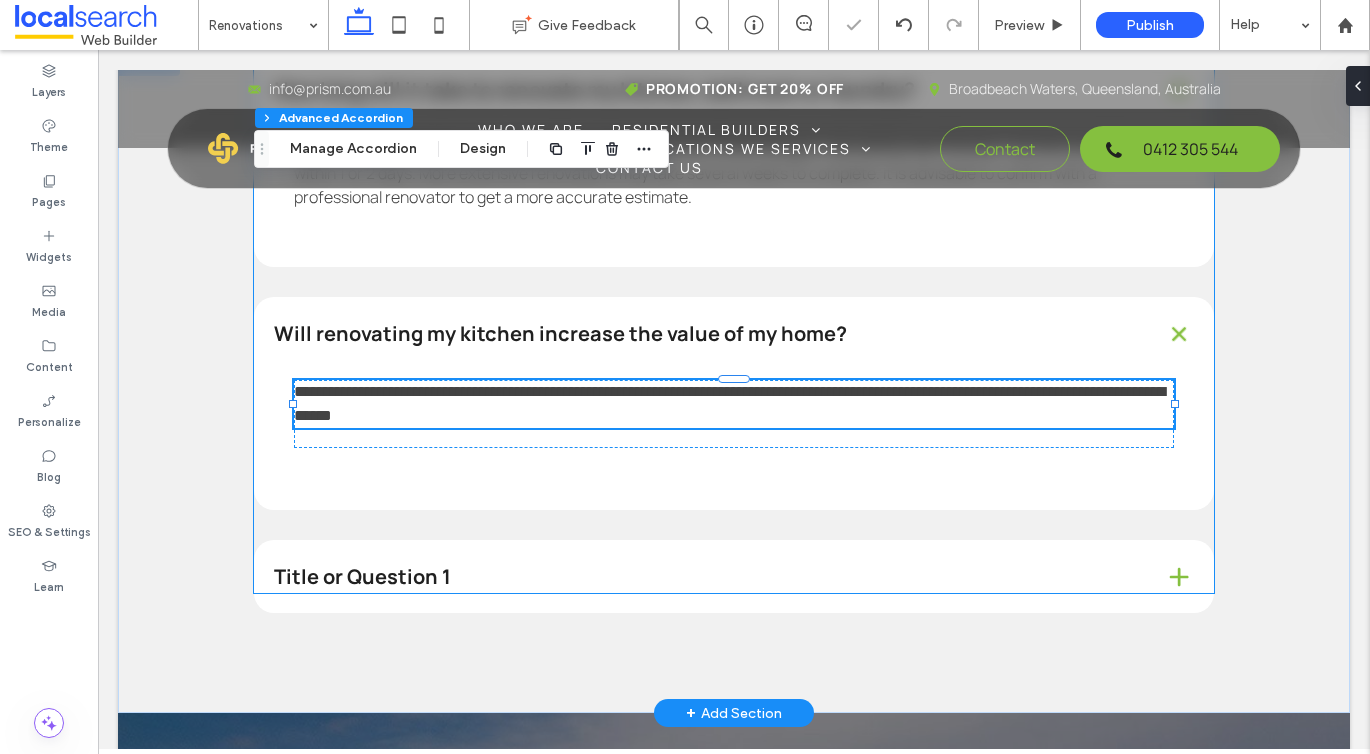 type on "*" 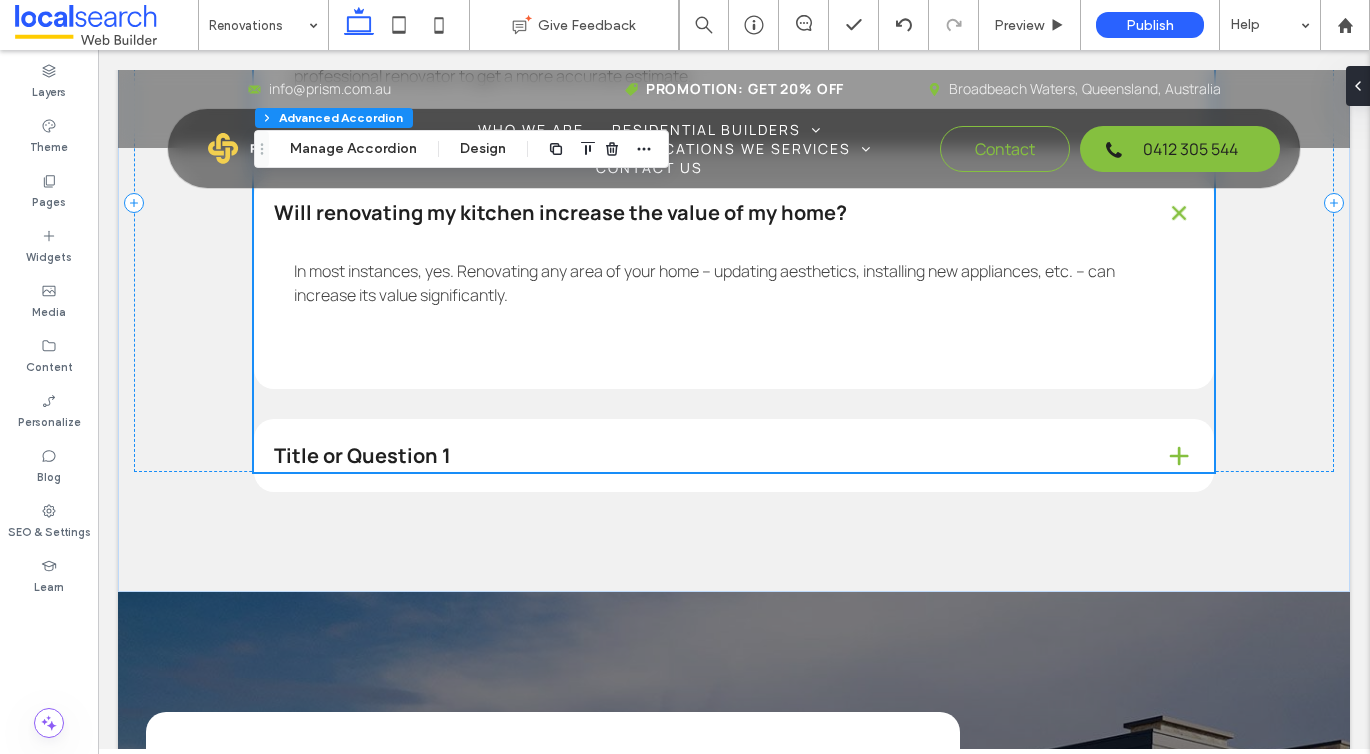 scroll, scrollTop: 2851, scrollLeft: 0, axis: vertical 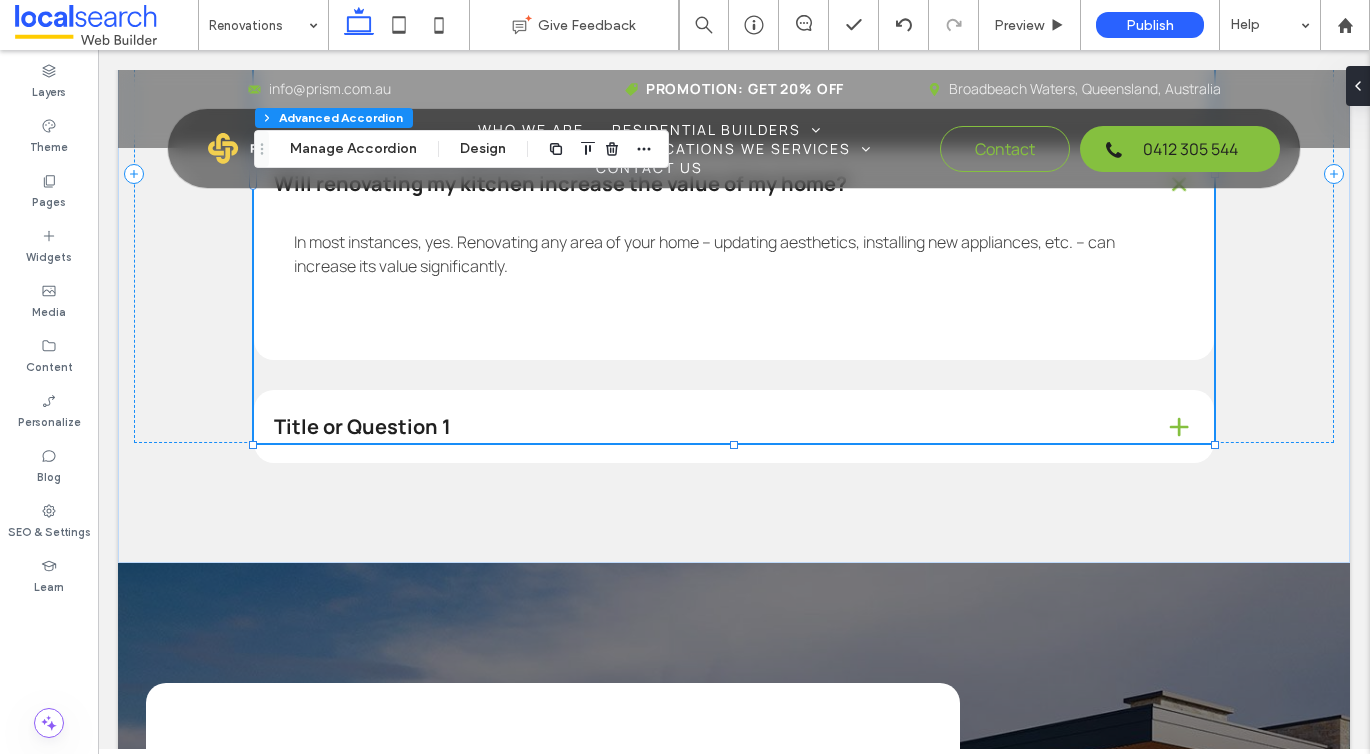 click on "Title or Question 1" at bounding box center (703, 427) 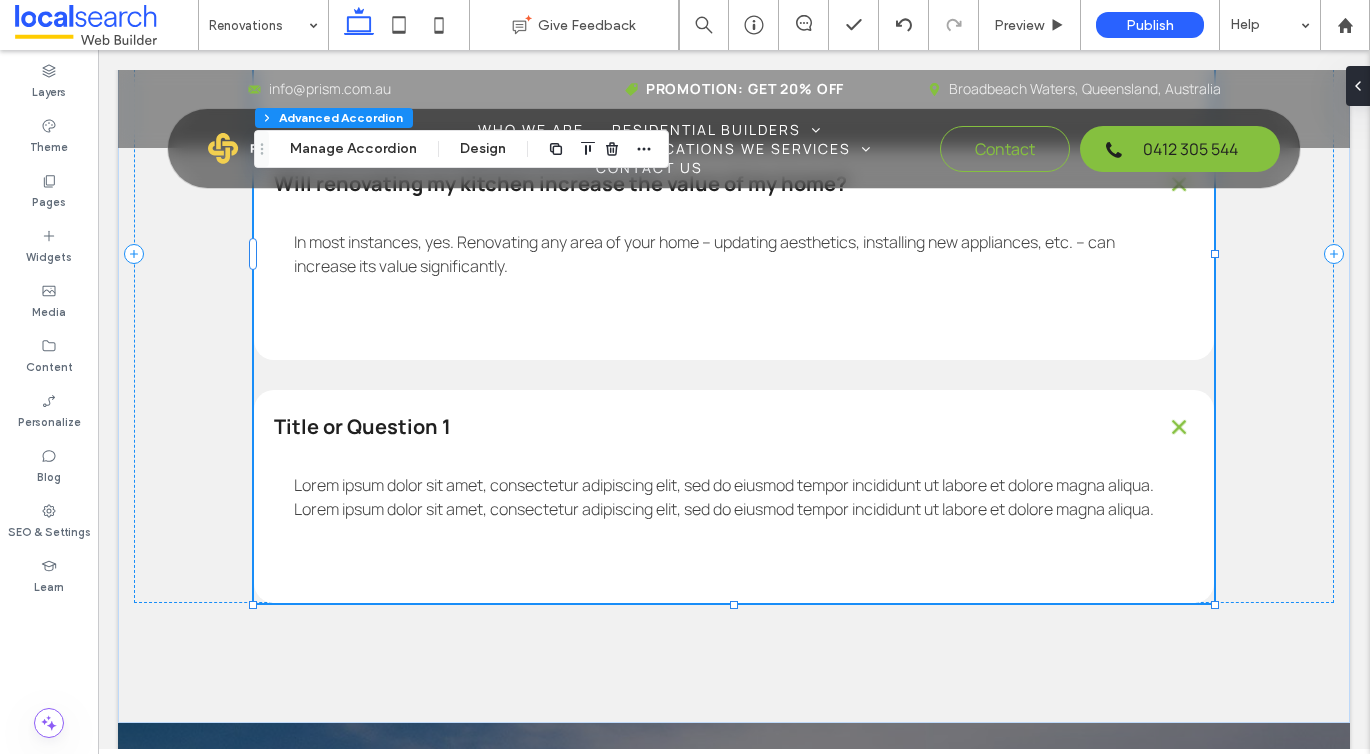 click on "Title or Question 1" at bounding box center [703, 427] 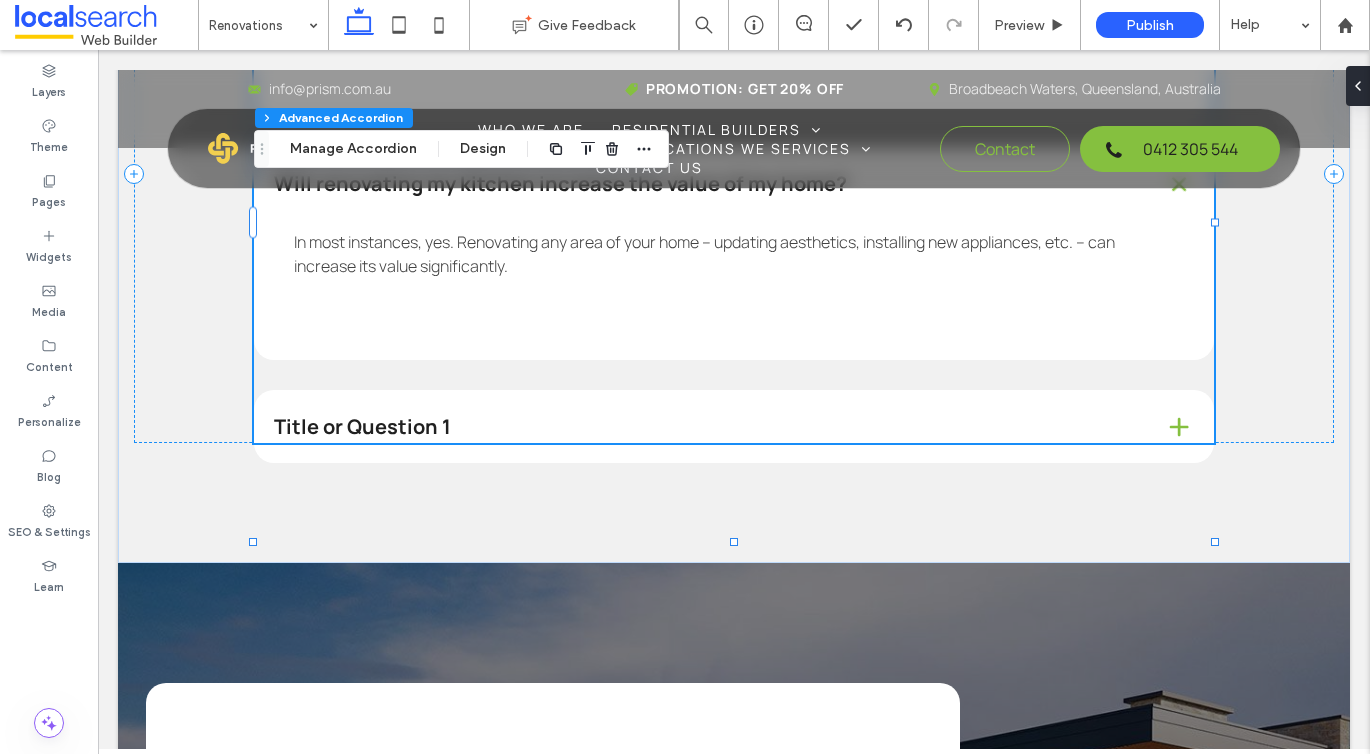 click on "Title or Question 1" at bounding box center (703, 427) 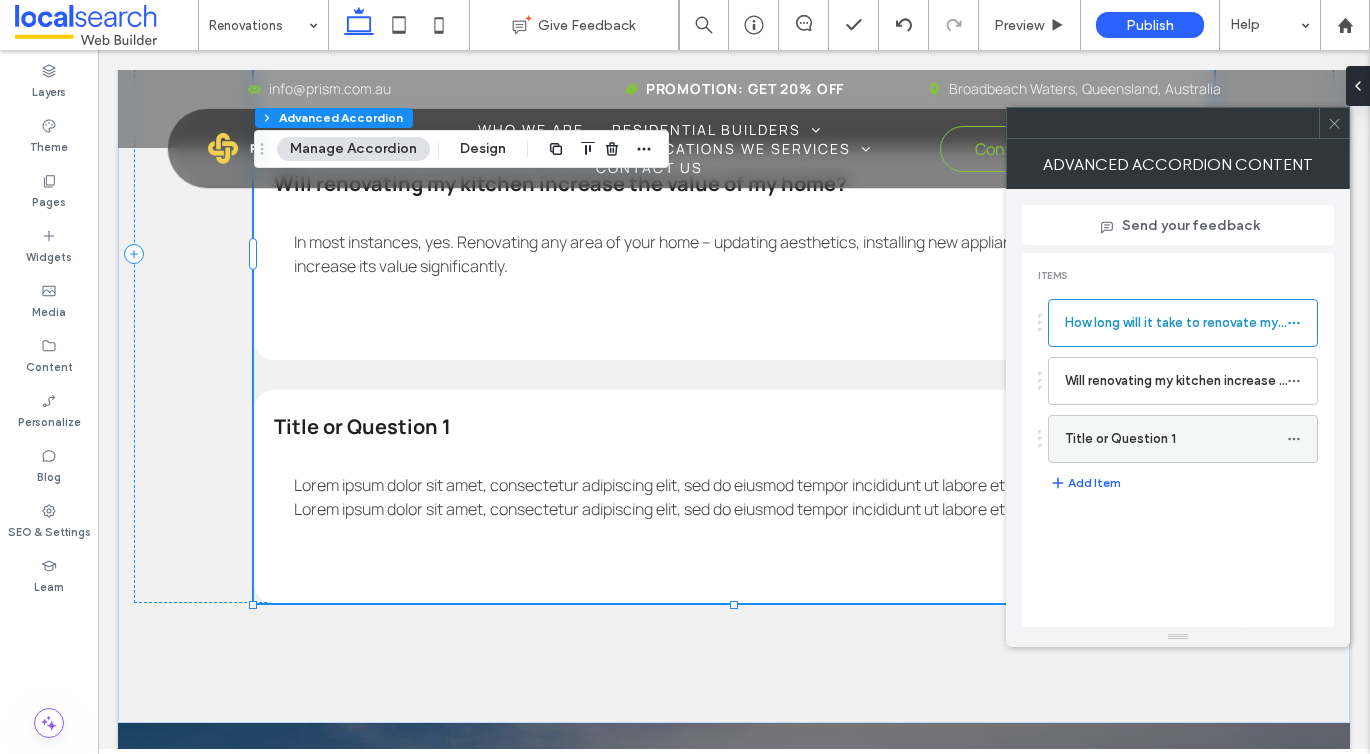 click 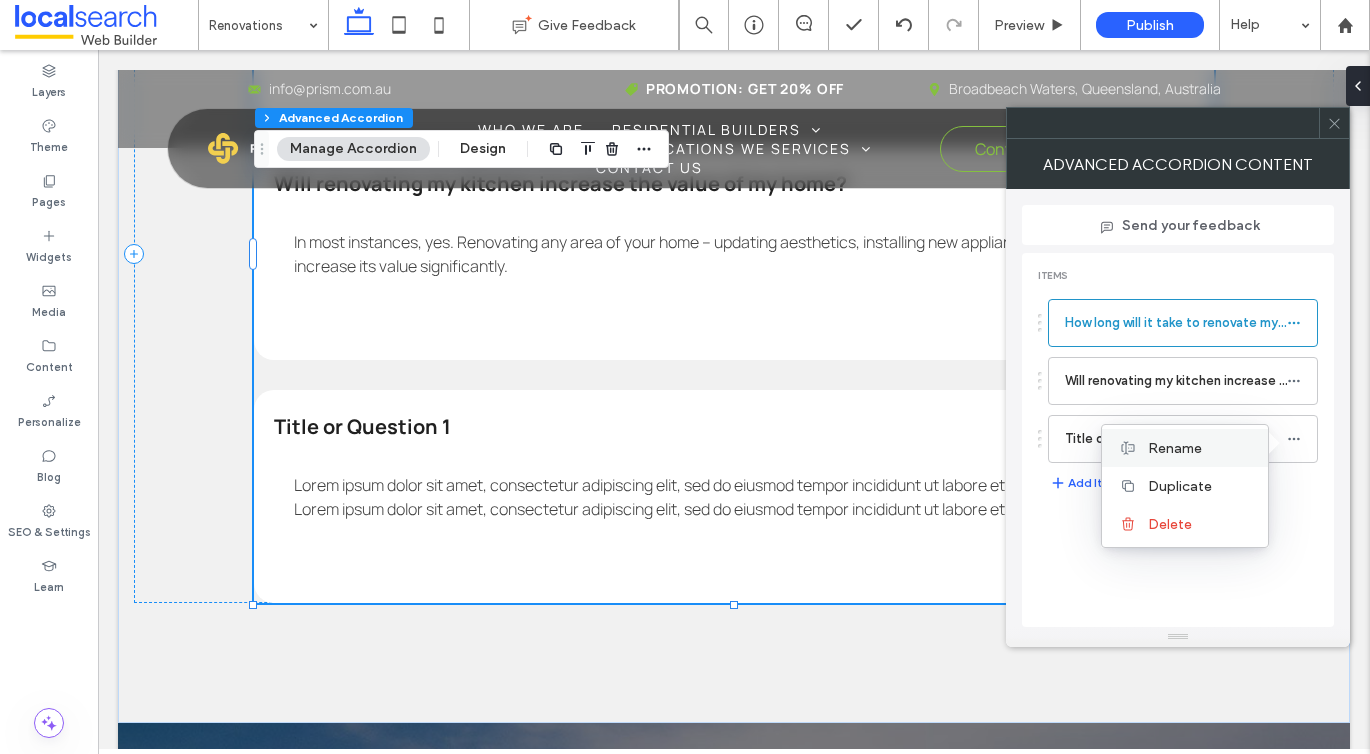 click on "Rename" at bounding box center [1175, 448] 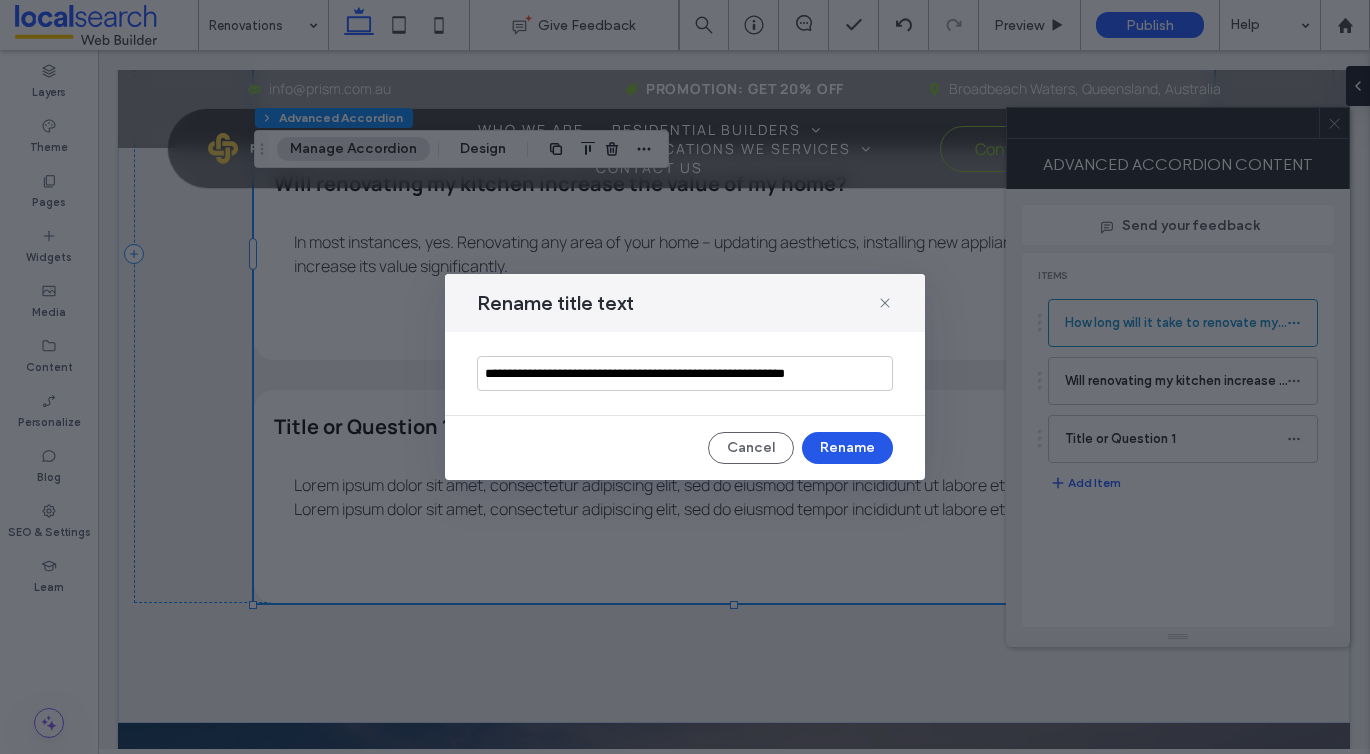 type on "**********" 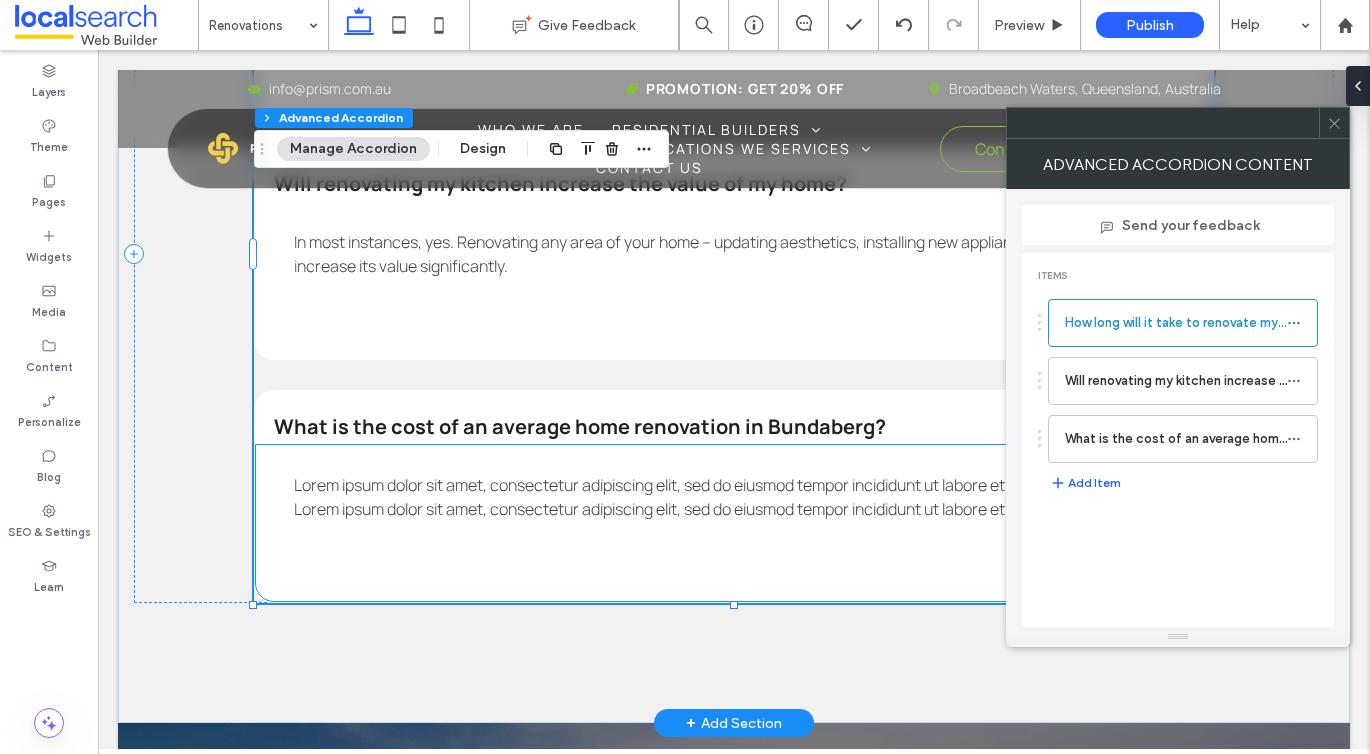 click on "Lorem ipsum dolor sit amet, consectetur adipiscing elit, sed do eiusmod tempor incididunt ut labore et dolore magna aliqua. Lorem ipsum dolor sit amet, consectetur adipiscing elit, sed do eiusmod tempor incididunt ut labore et dolore magna aliqua." at bounding box center [724, 497] 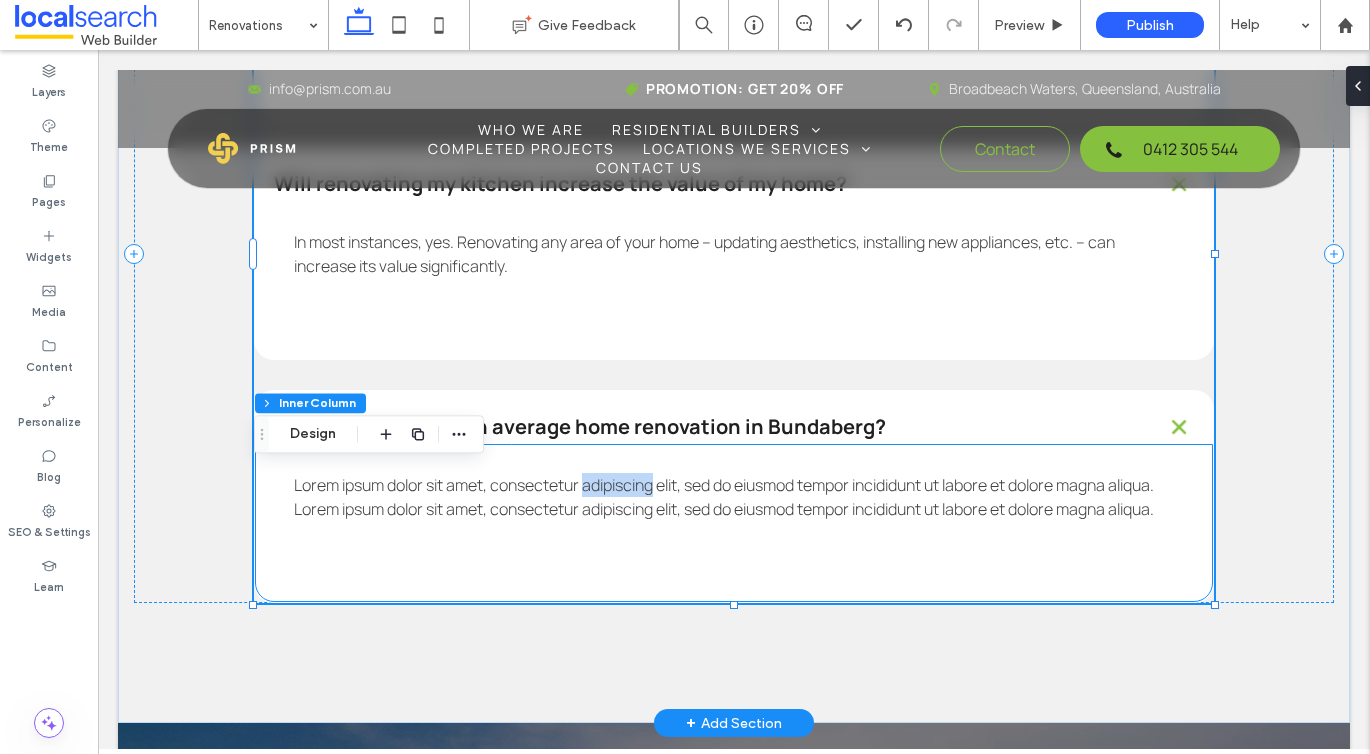 click on "Lorem ipsum dolor sit amet, consectetur adipiscing elit, sed do eiusmod tempor incididunt ut labore et dolore magna aliqua. Lorem ipsum dolor sit amet, consectetur adipiscing elit, sed do eiusmod tempor incididunt ut labore et dolore magna aliqua." at bounding box center (724, 497) 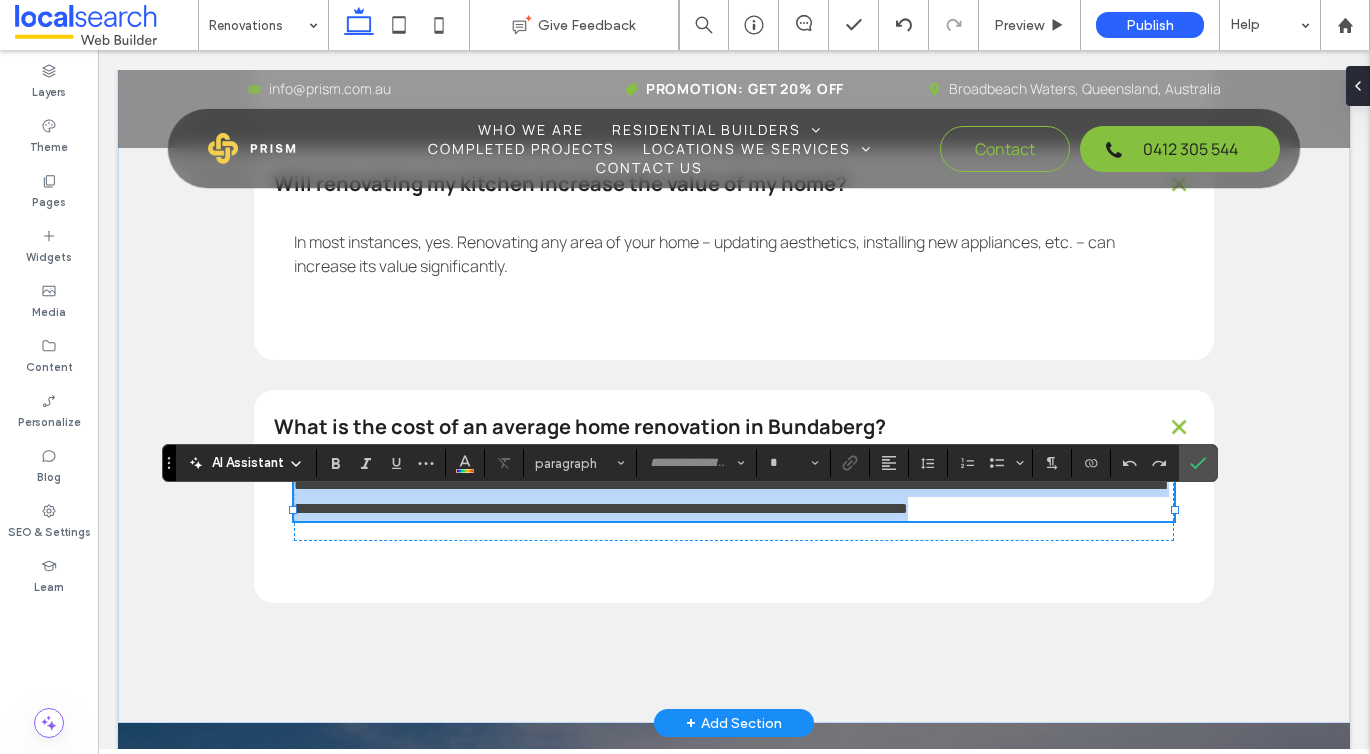 type on "*******" 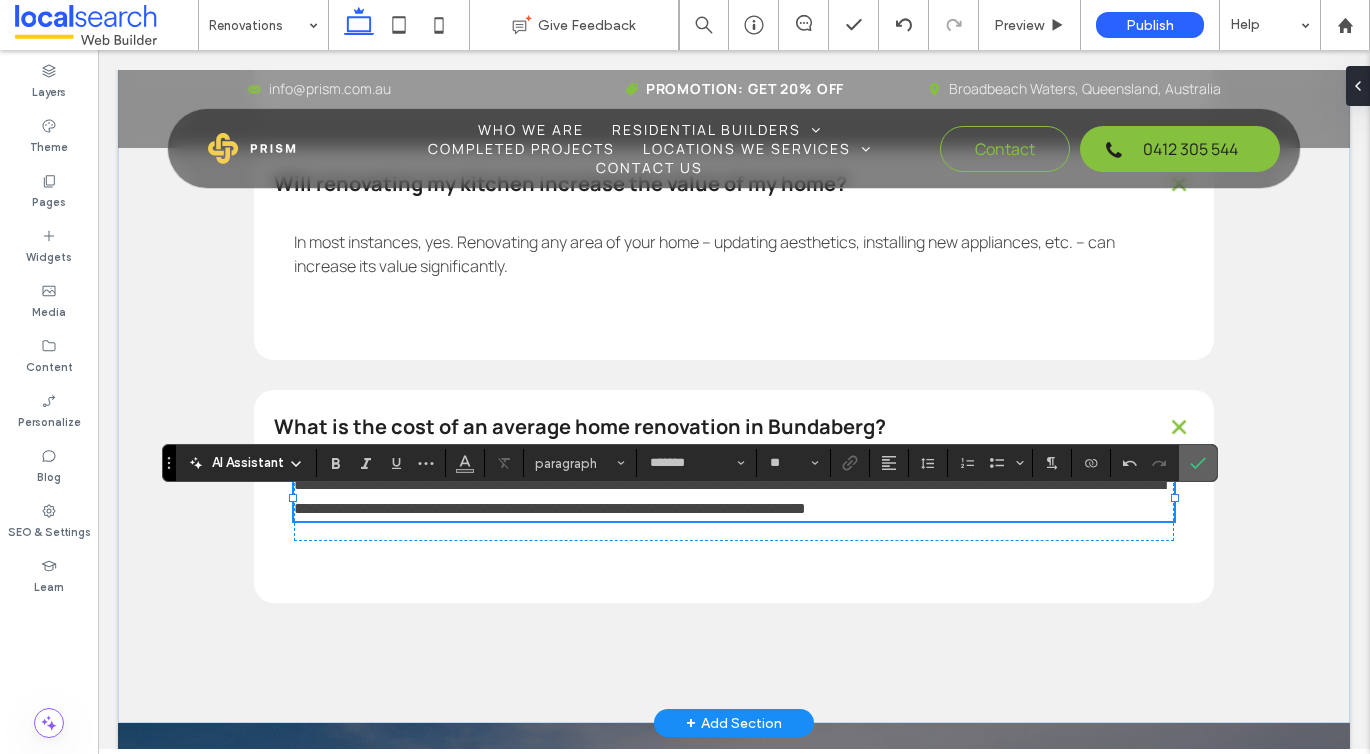 click at bounding box center [1198, 463] 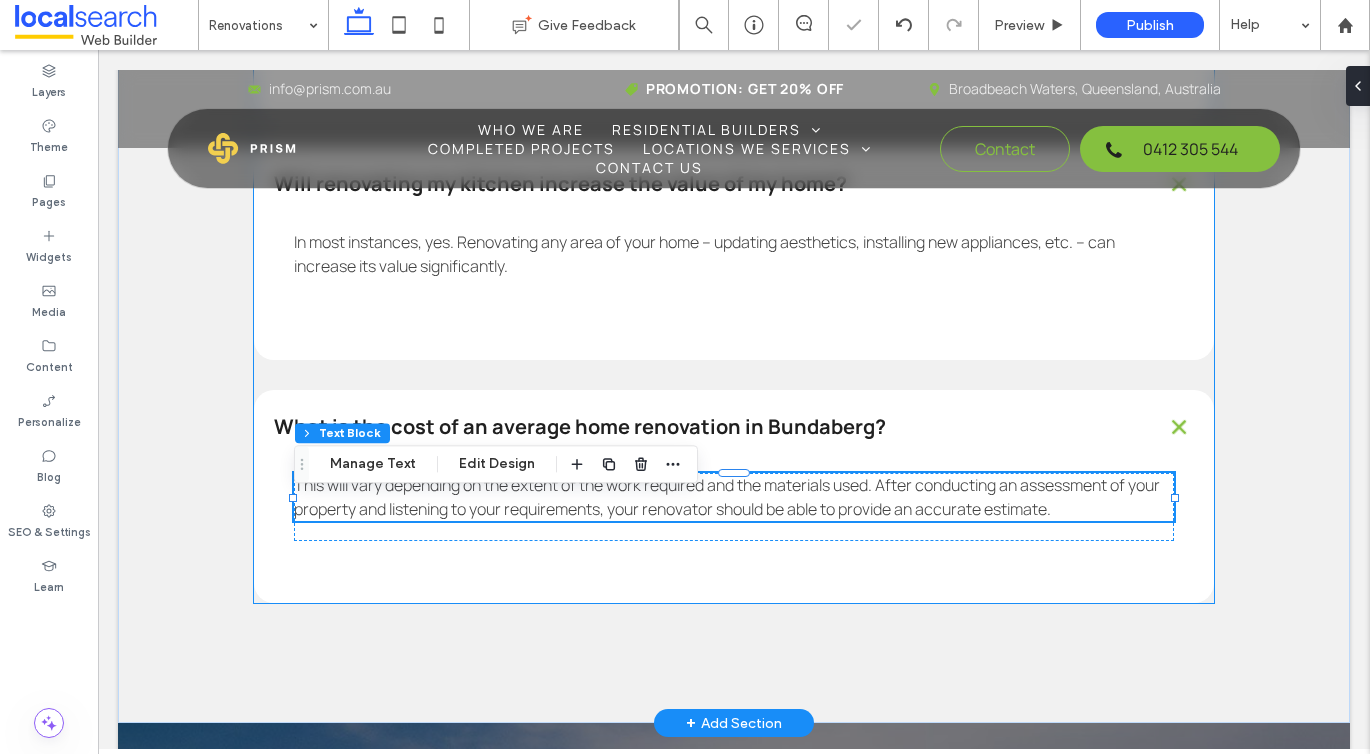click on "What is the cost of an average home renovation in Bundaberg?" at bounding box center [703, 427] 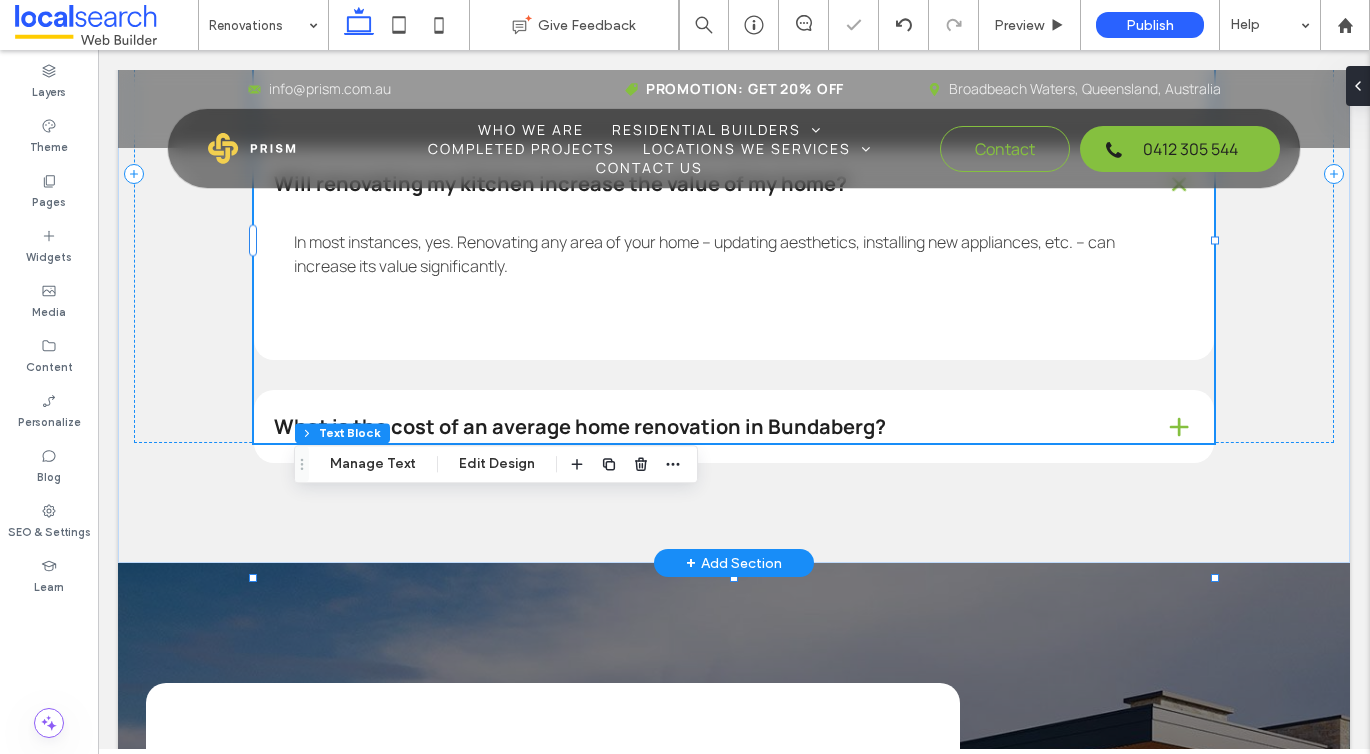 click on "What is the cost of an average home renovation in Bundaberg?" at bounding box center (703, 427) 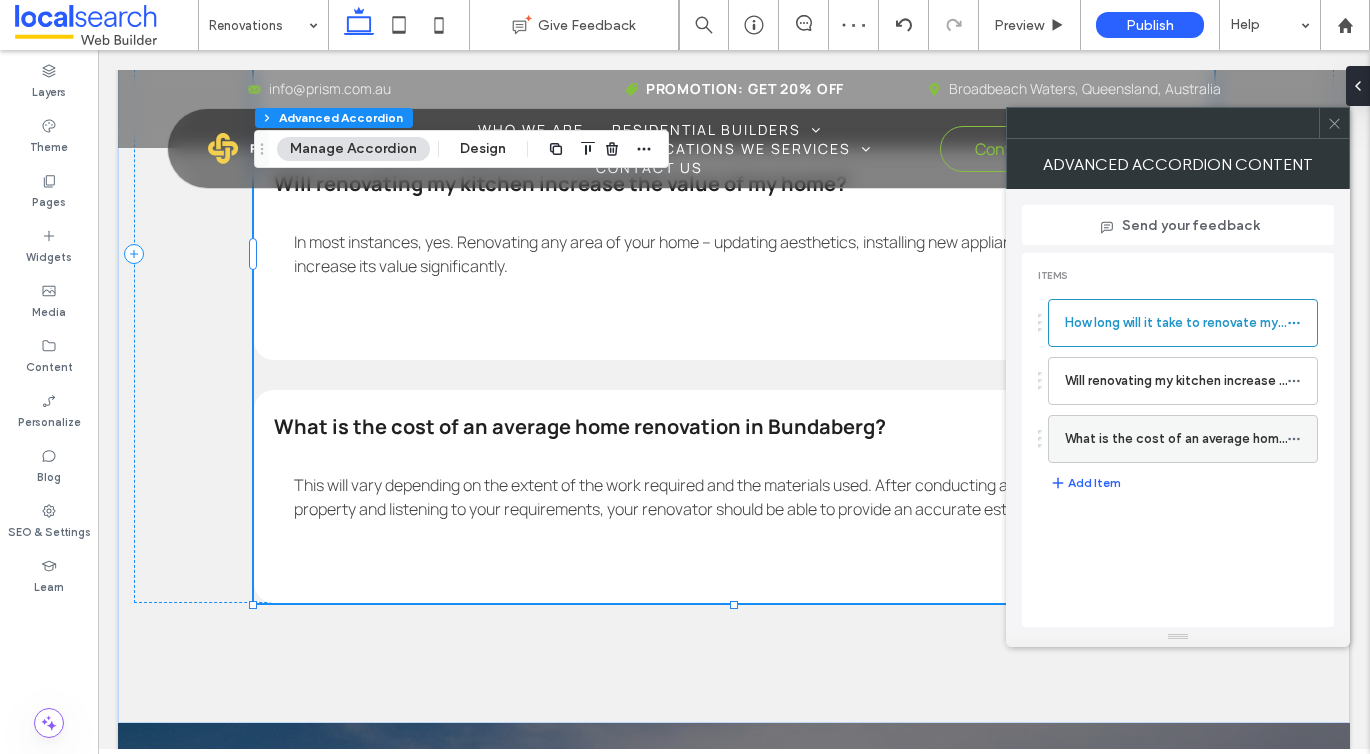 click 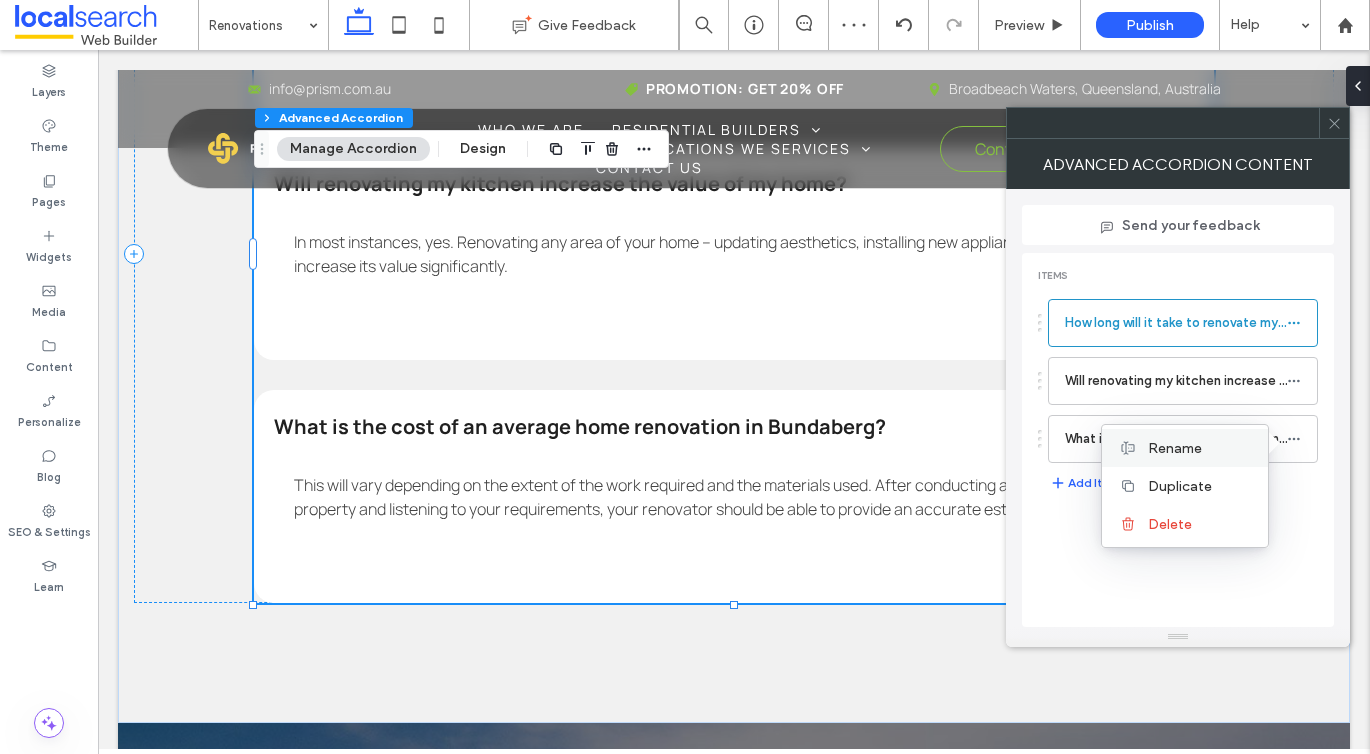 click on "Rename" at bounding box center [1185, 448] 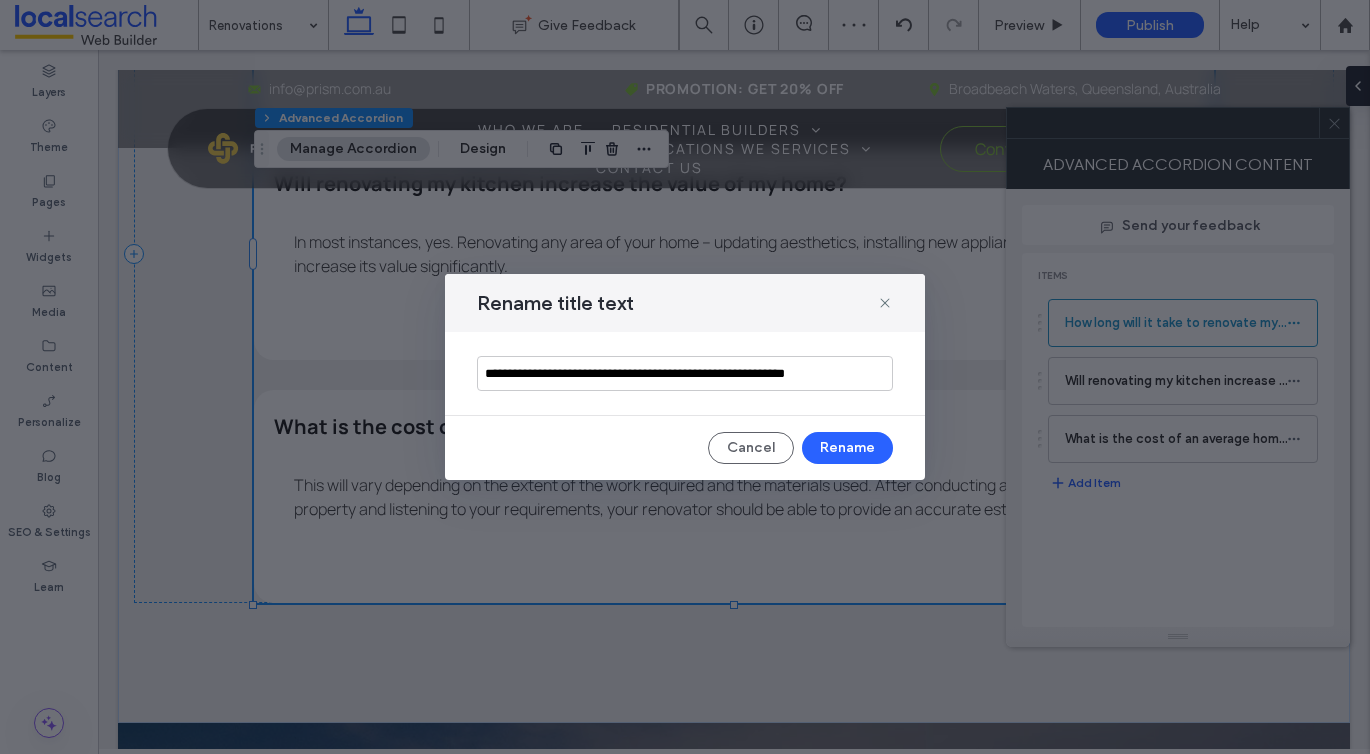 click on "**********" at bounding box center [685, 373] 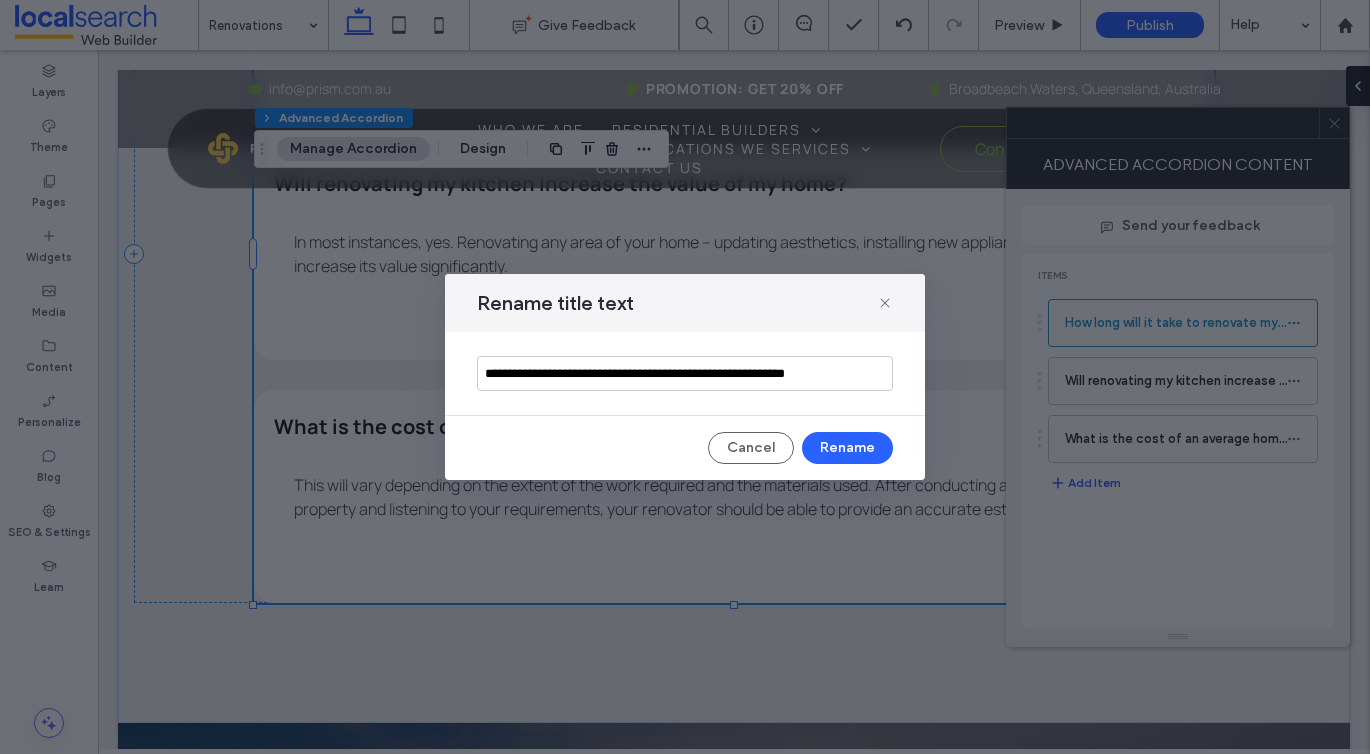 click on "**********" at bounding box center [685, 373] 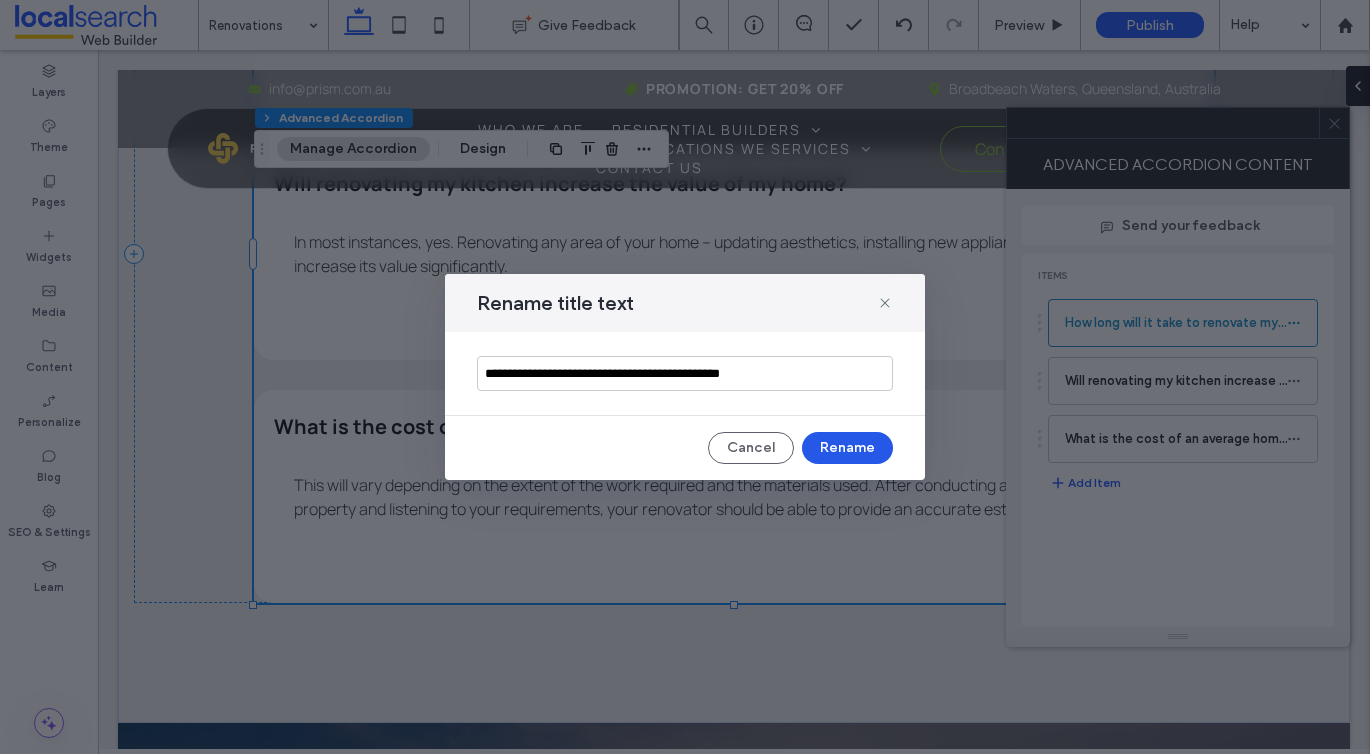 type on "**********" 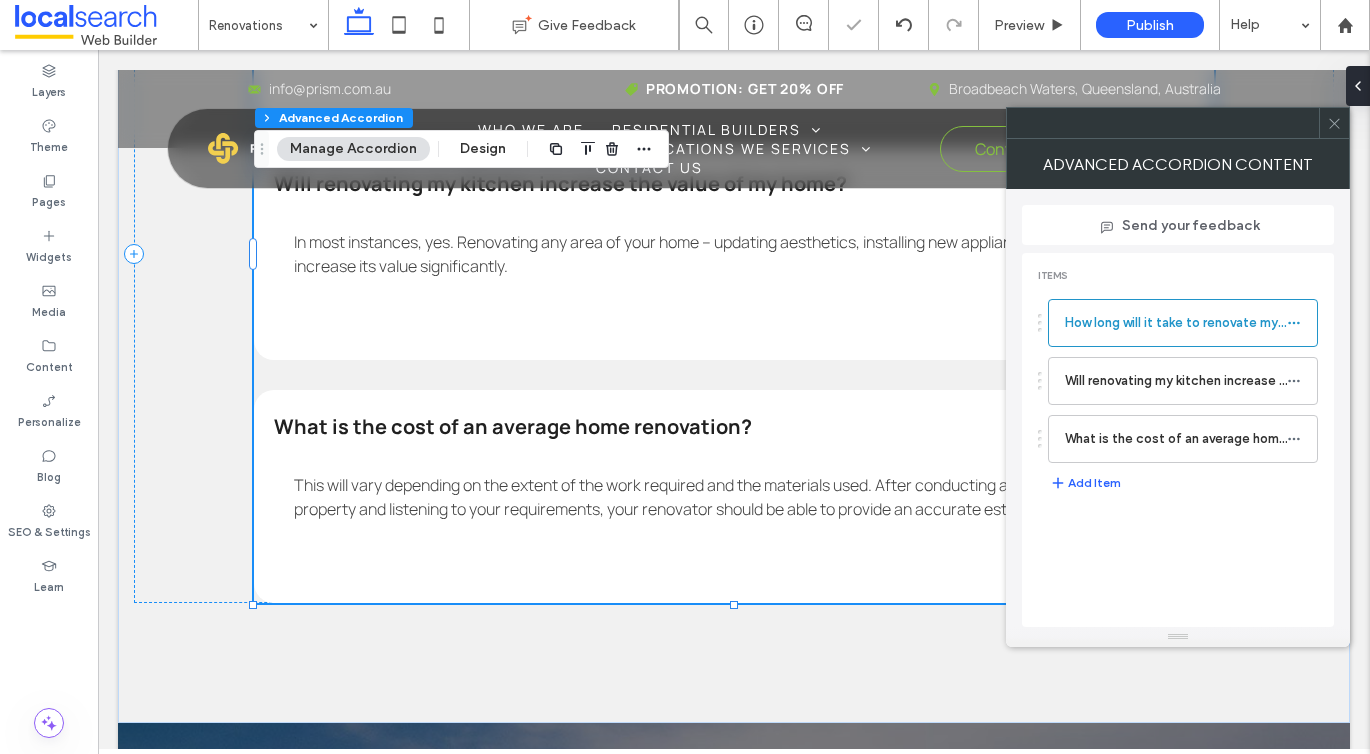click at bounding box center (1334, 123) 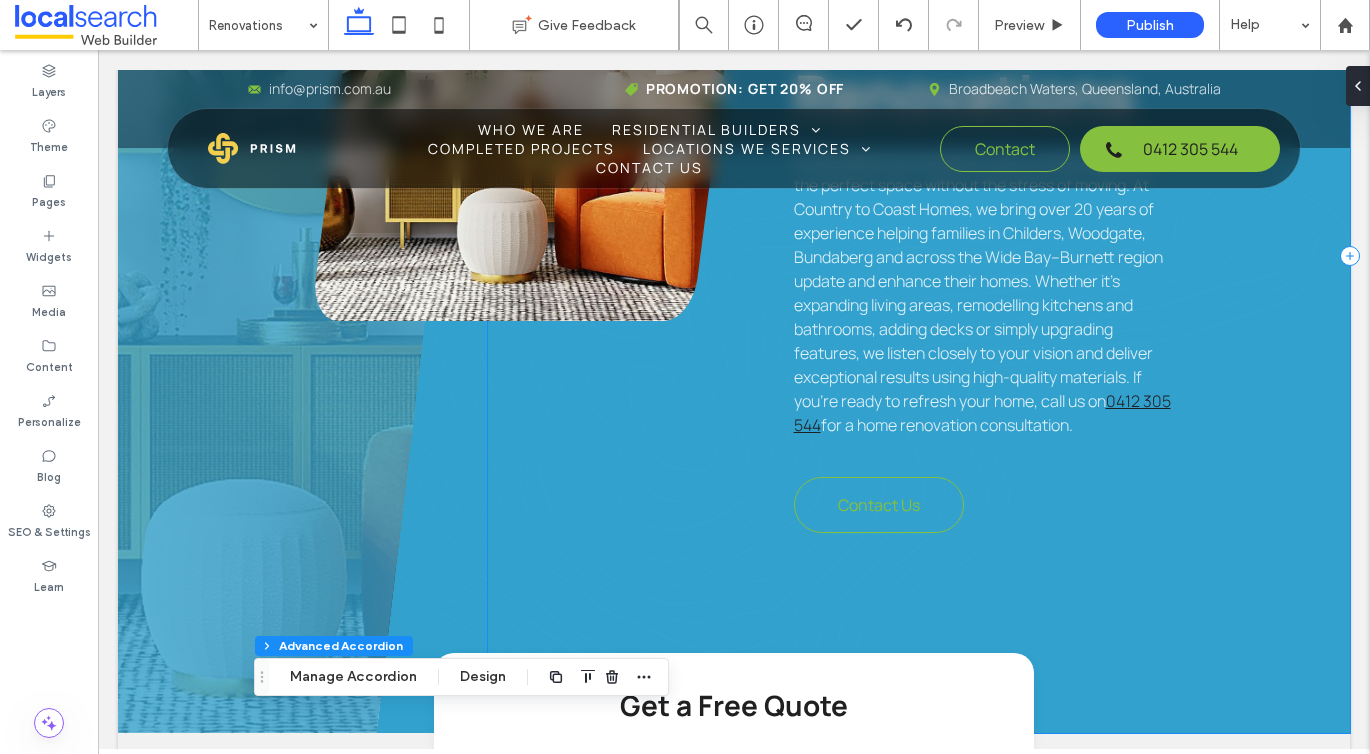 scroll, scrollTop: 1418, scrollLeft: 0, axis: vertical 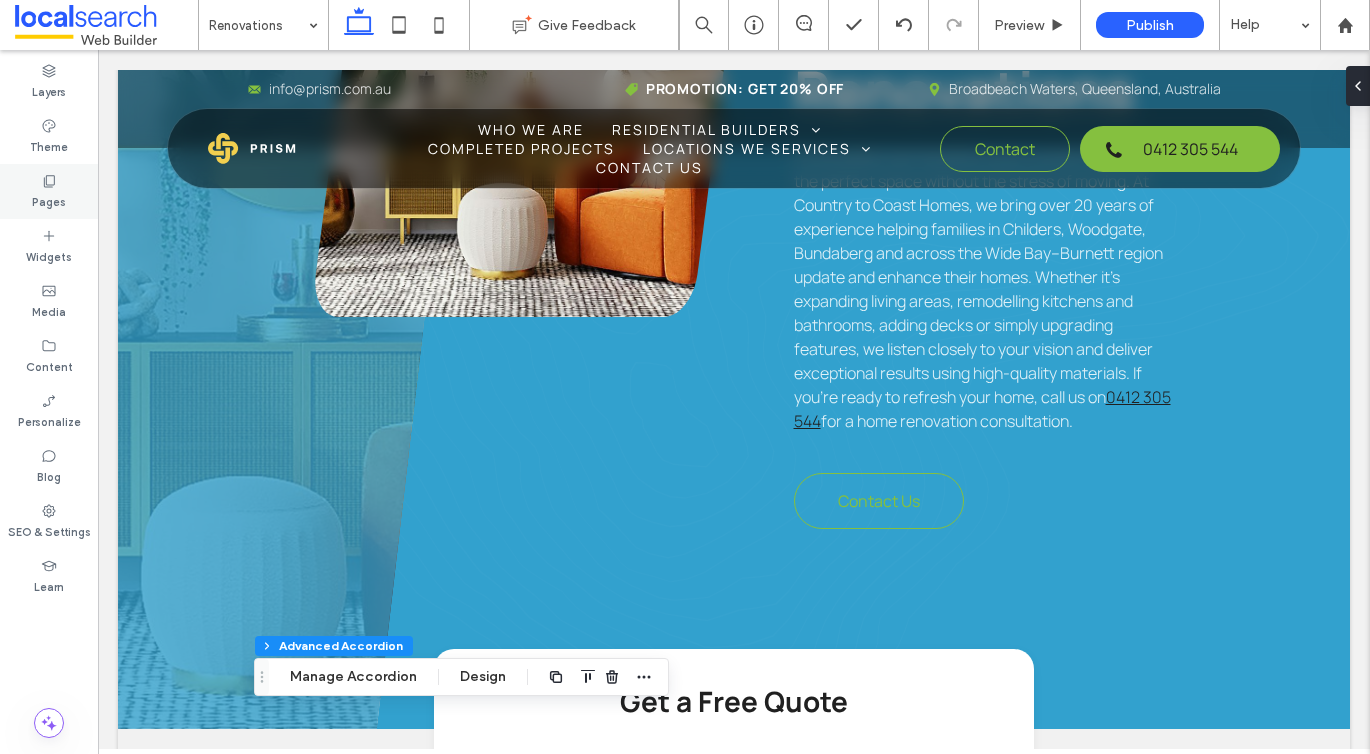click on "Pages" at bounding box center (49, 191) 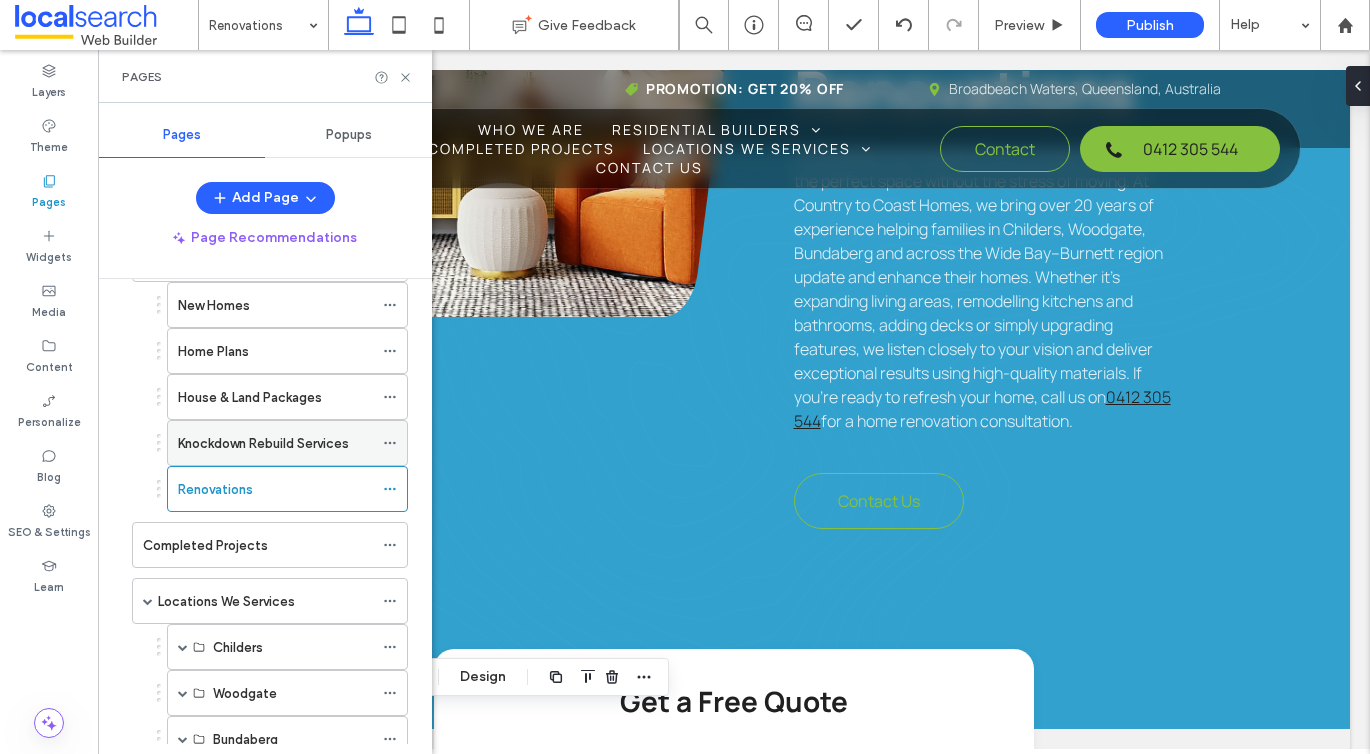 scroll, scrollTop: 228, scrollLeft: 0, axis: vertical 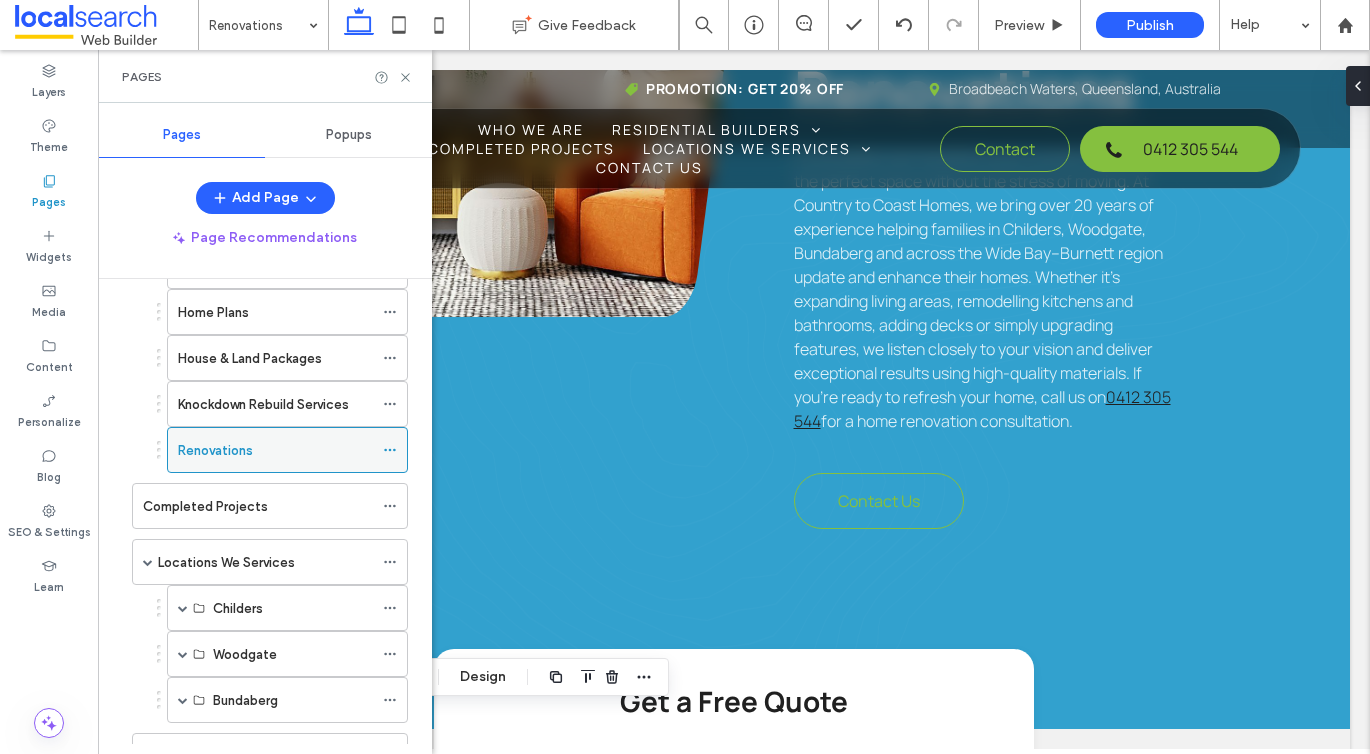 click 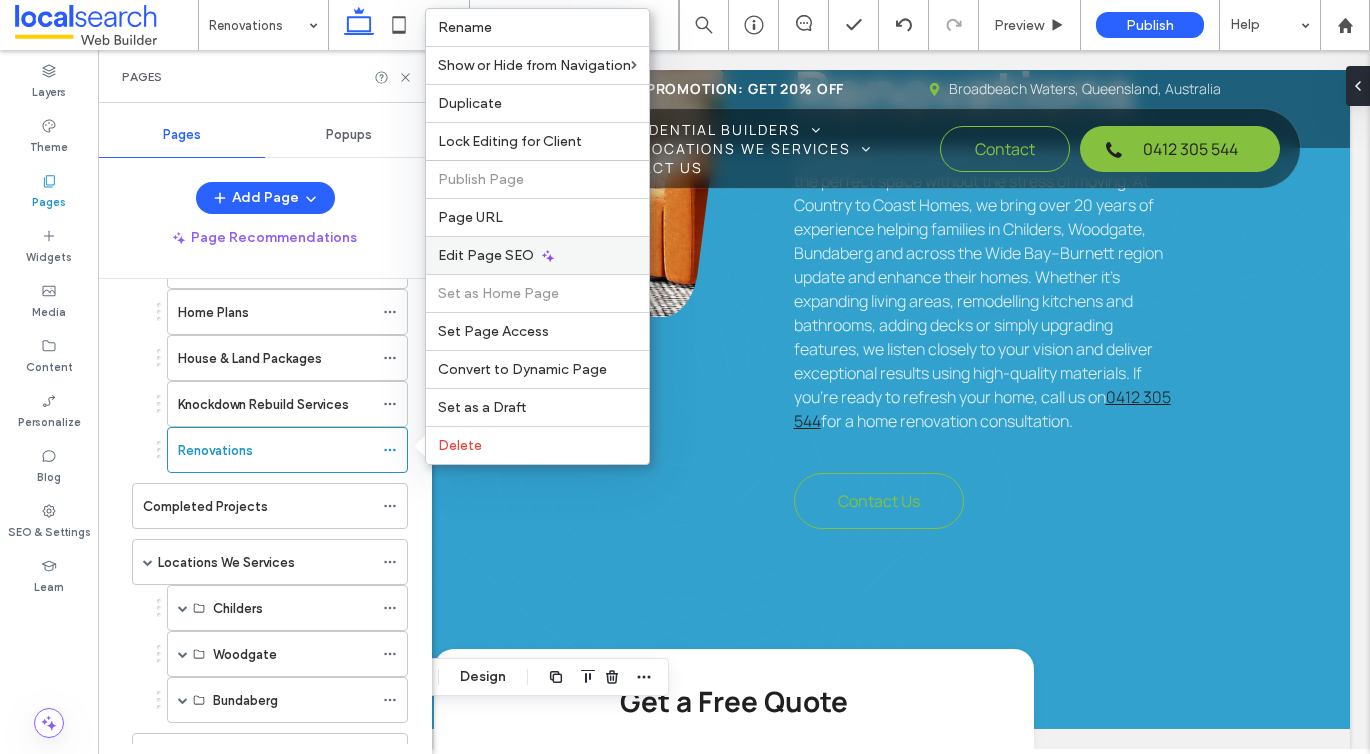 click on "Edit Page SEO" at bounding box center [486, 255] 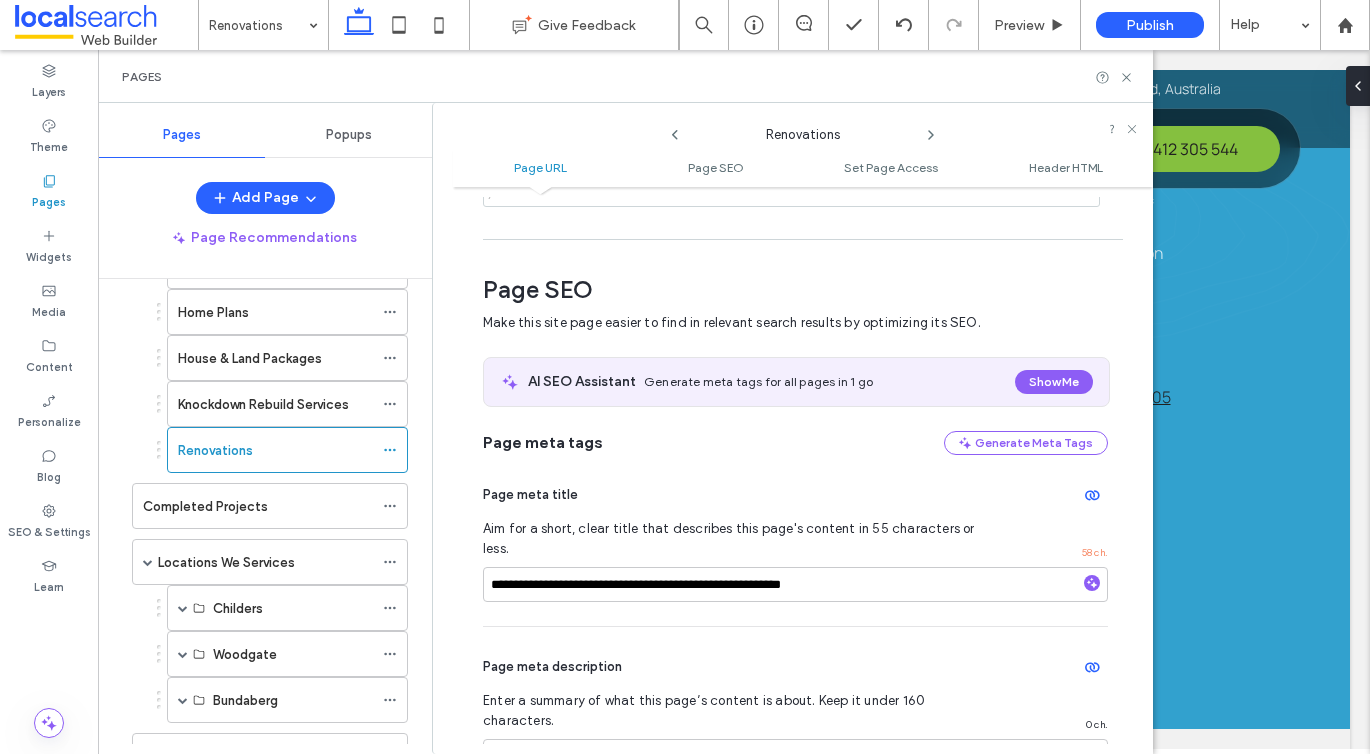 scroll, scrollTop: 275, scrollLeft: 0, axis: vertical 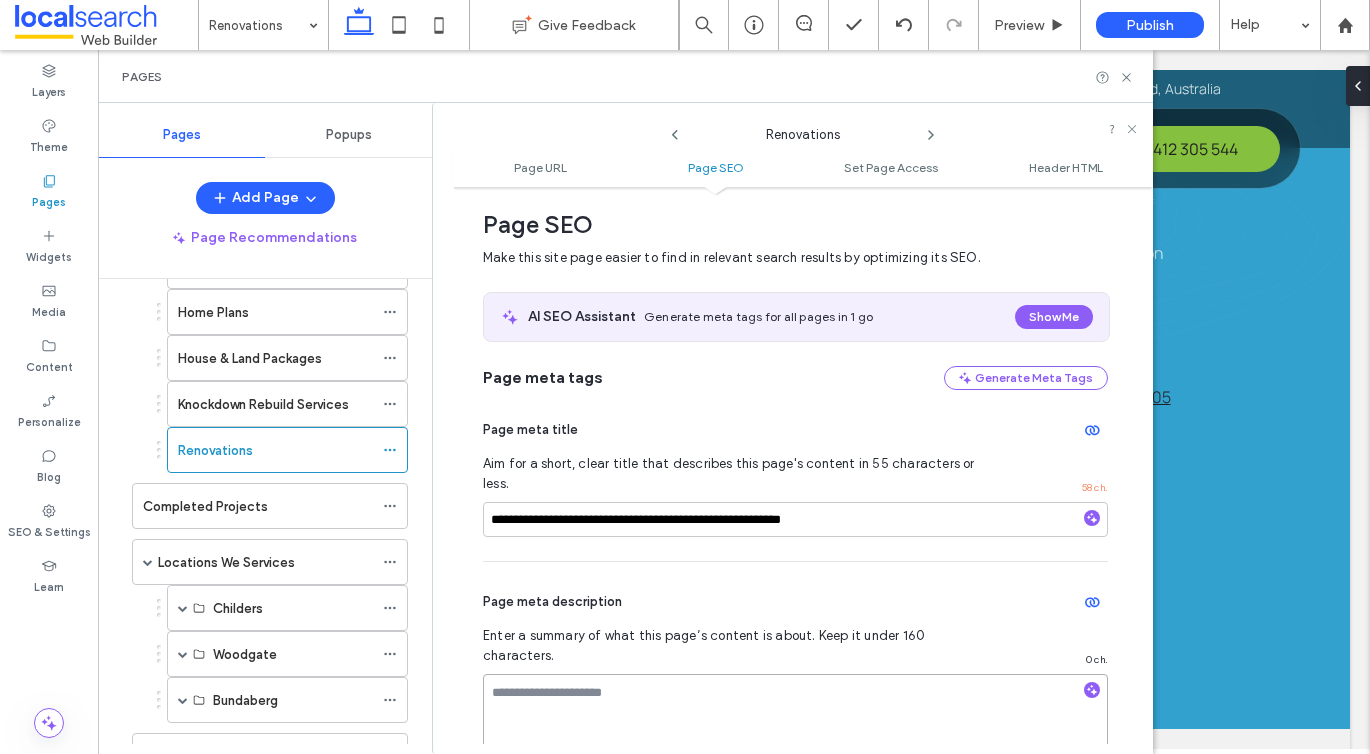click at bounding box center (795, 724) 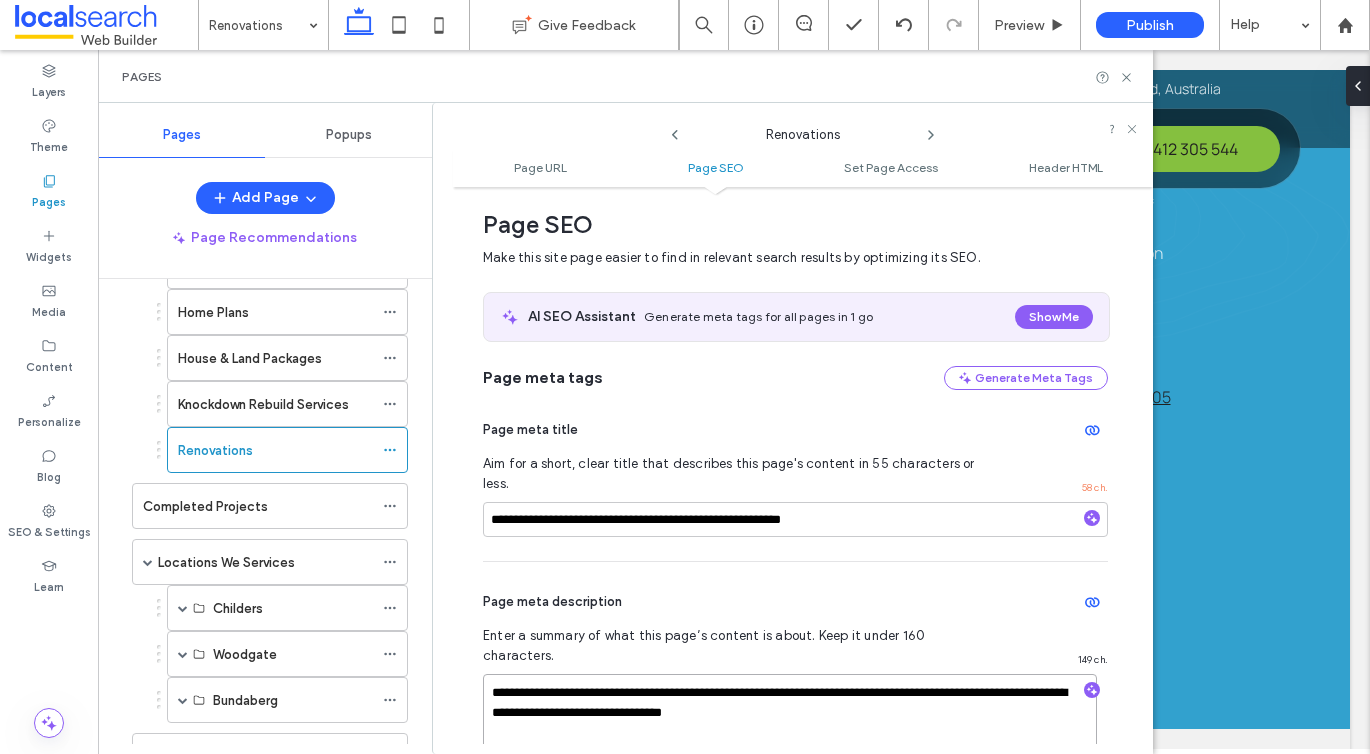 scroll, scrollTop: 0, scrollLeft: 0, axis: both 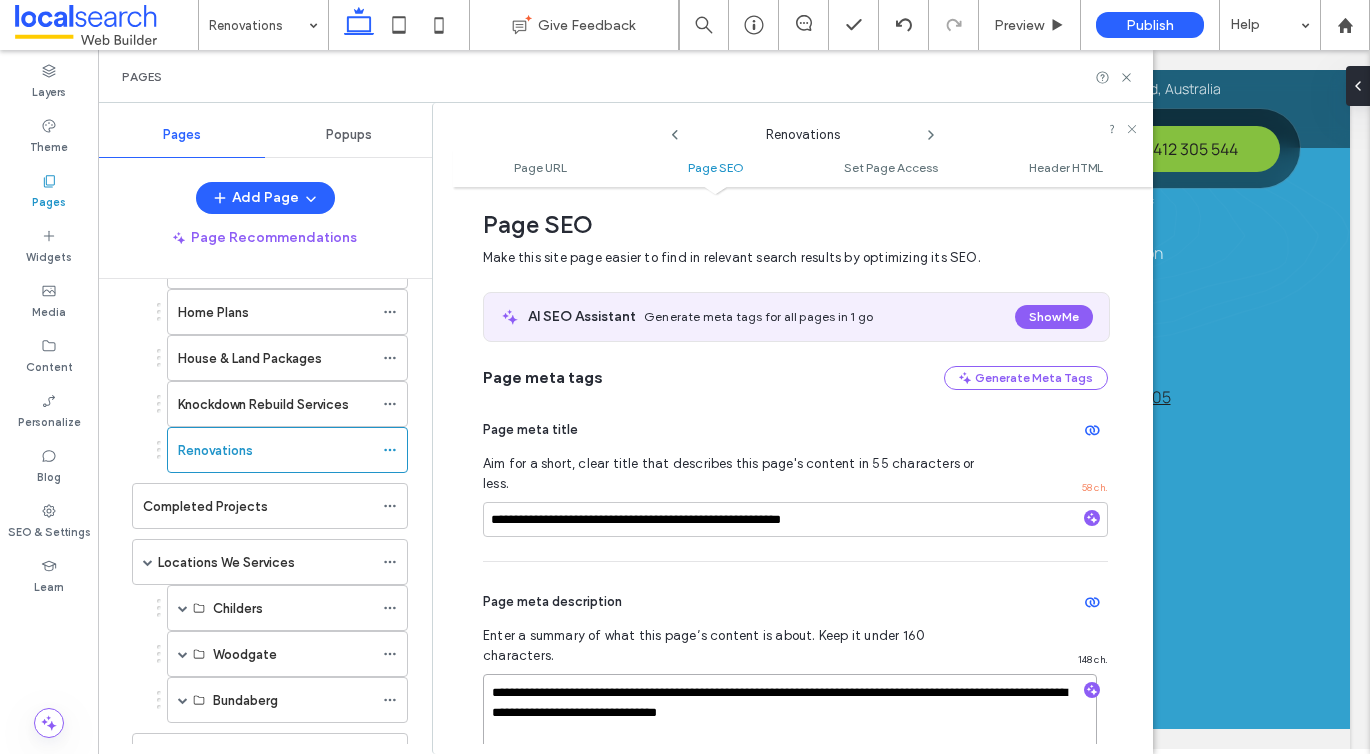 type on "**********" 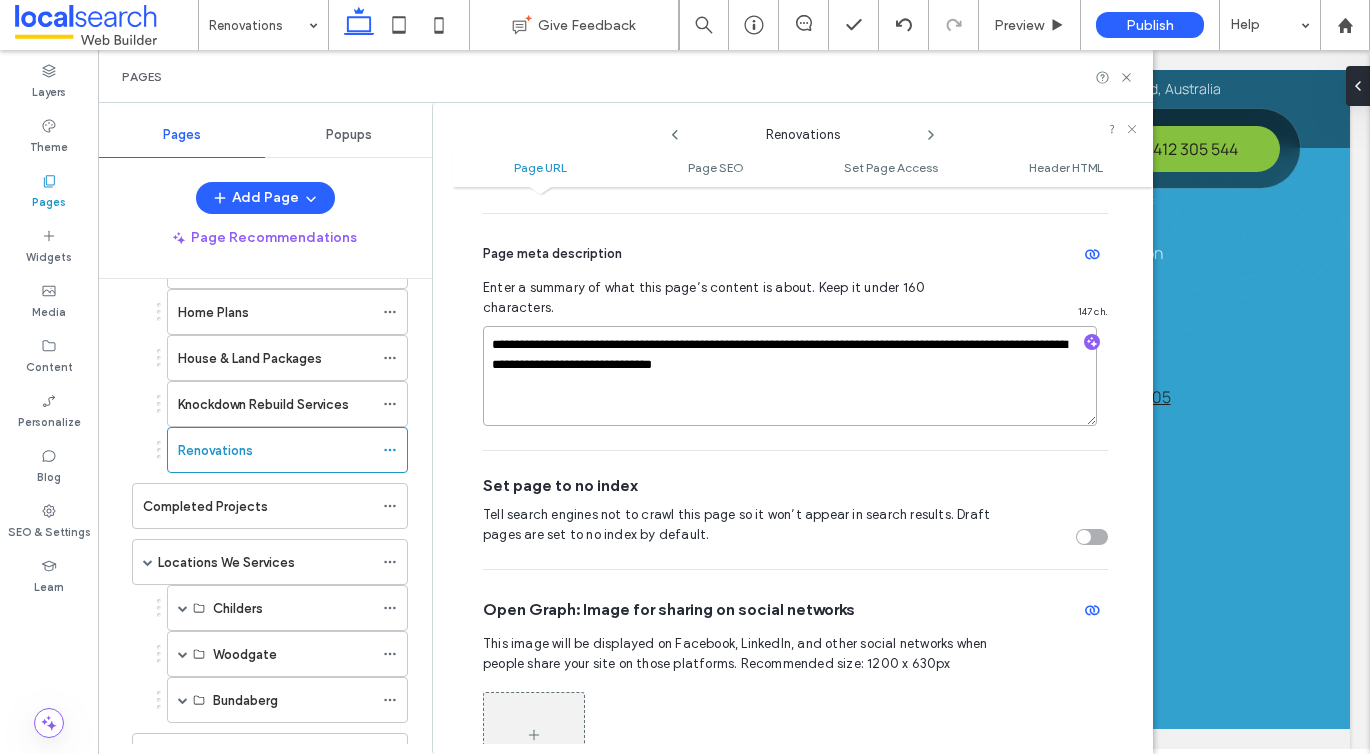 scroll, scrollTop: 741, scrollLeft: 0, axis: vertical 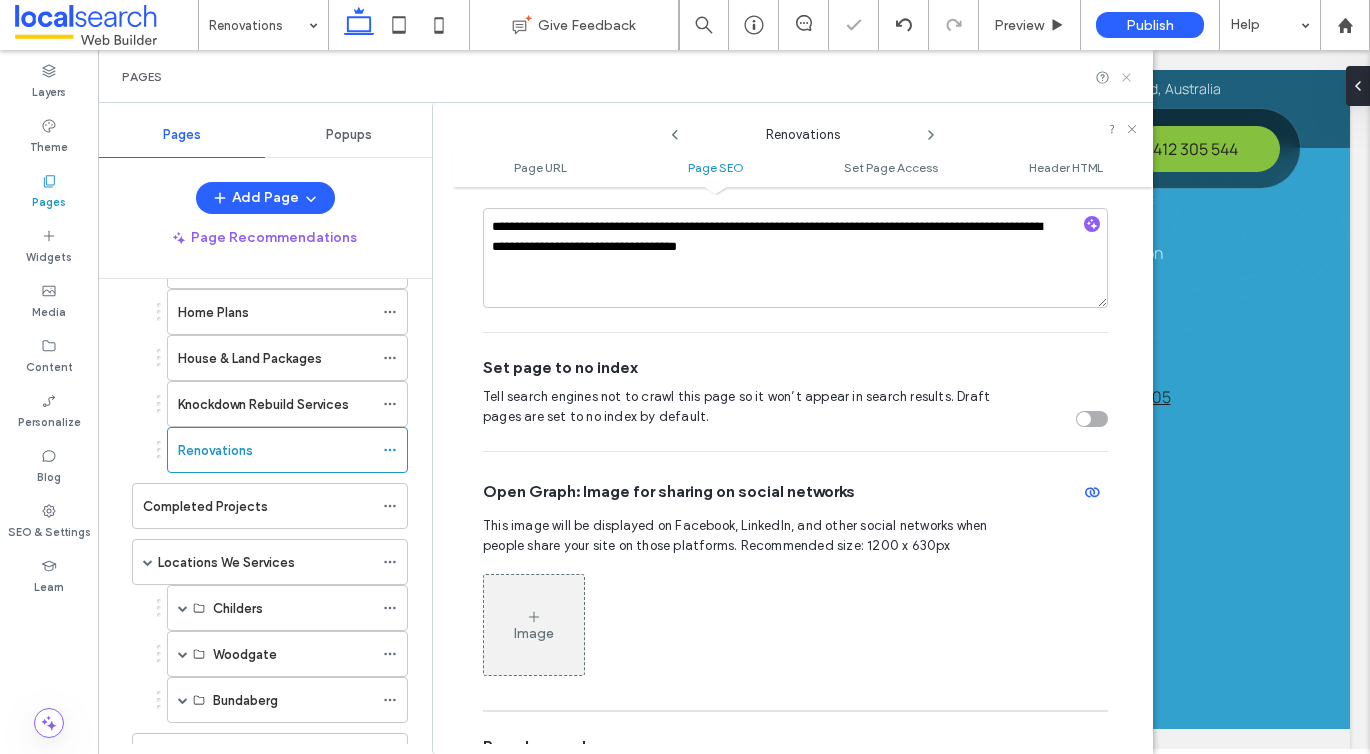 click 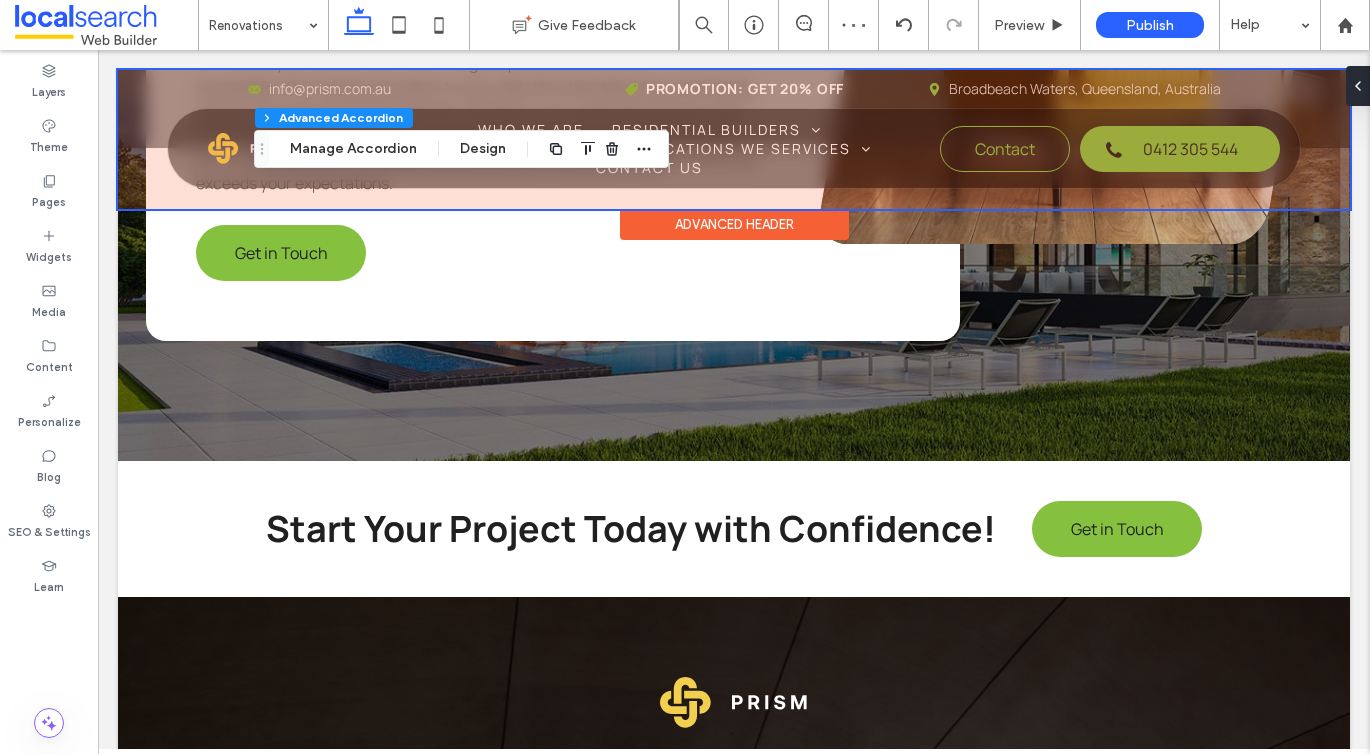 scroll, scrollTop: 3883, scrollLeft: 0, axis: vertical 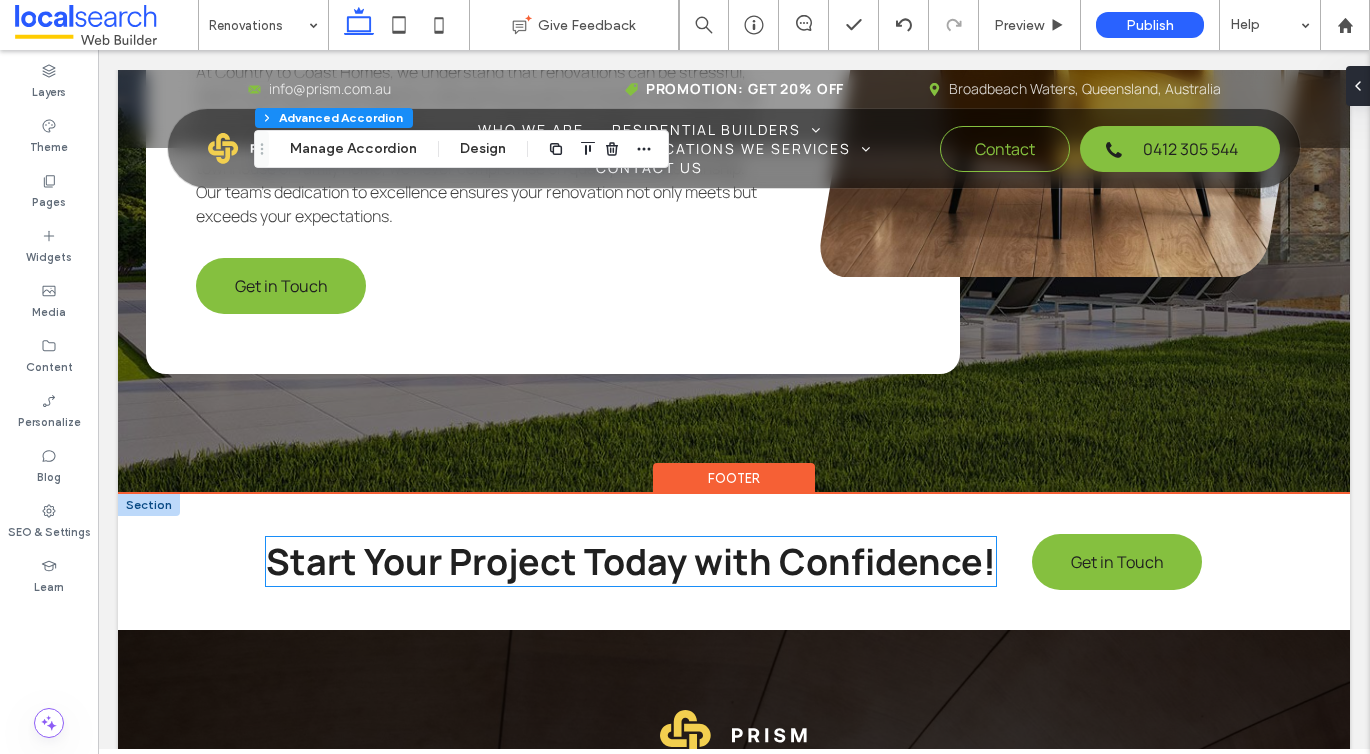 click on "Start Your Project Today with Confidence!" at bounding box center [631, 561] 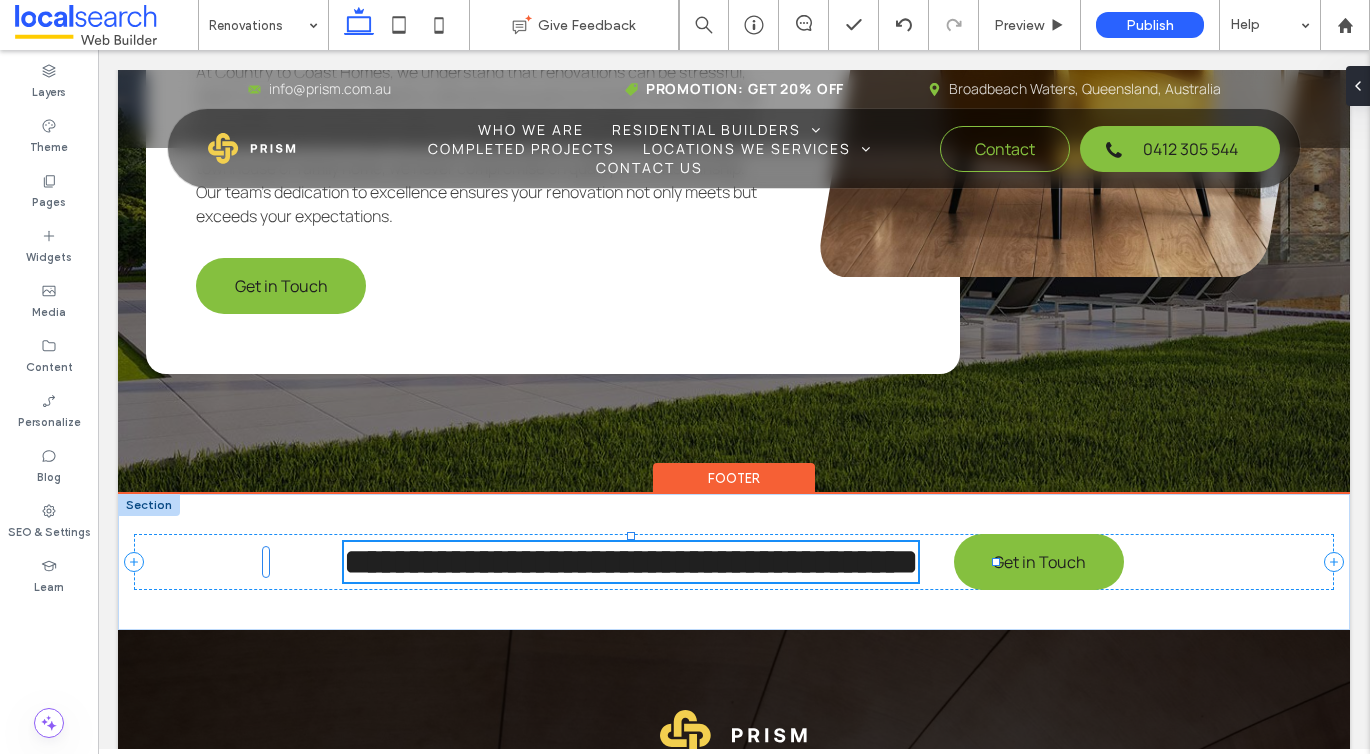 type on "*******" 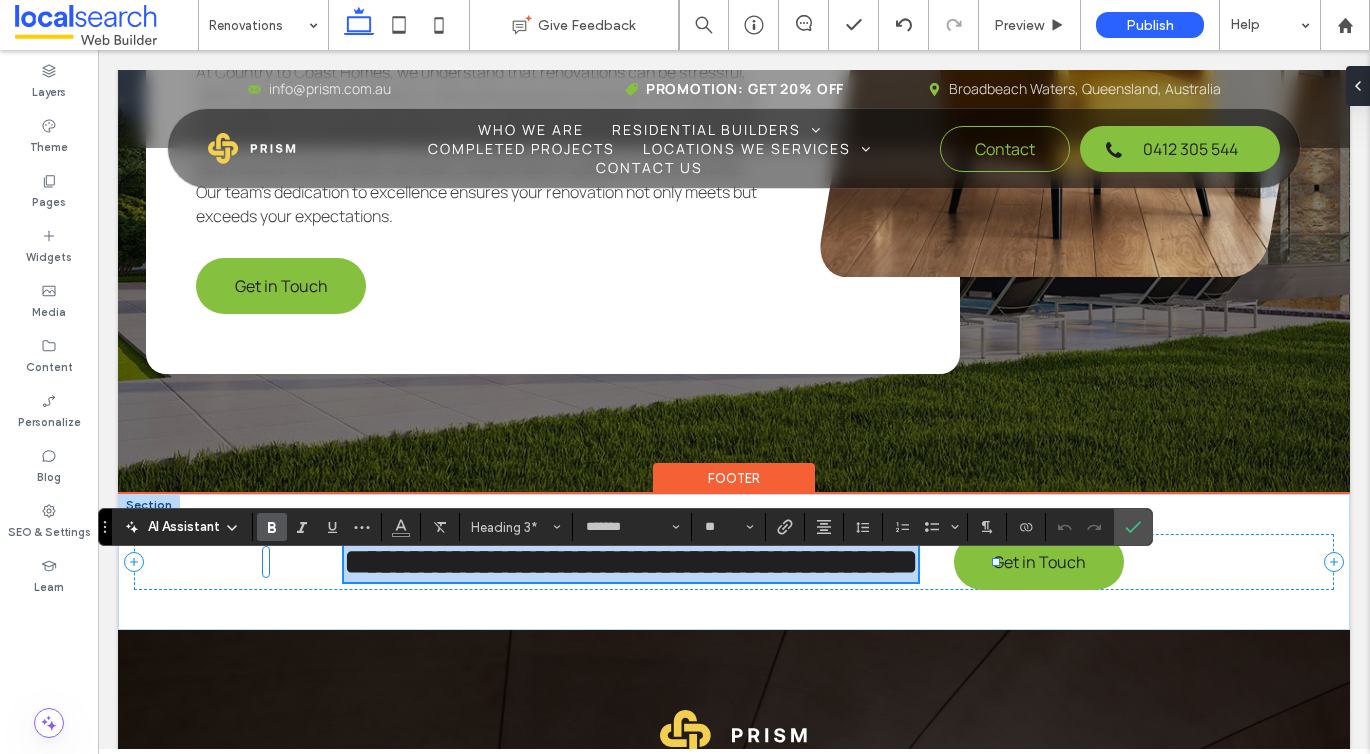 type 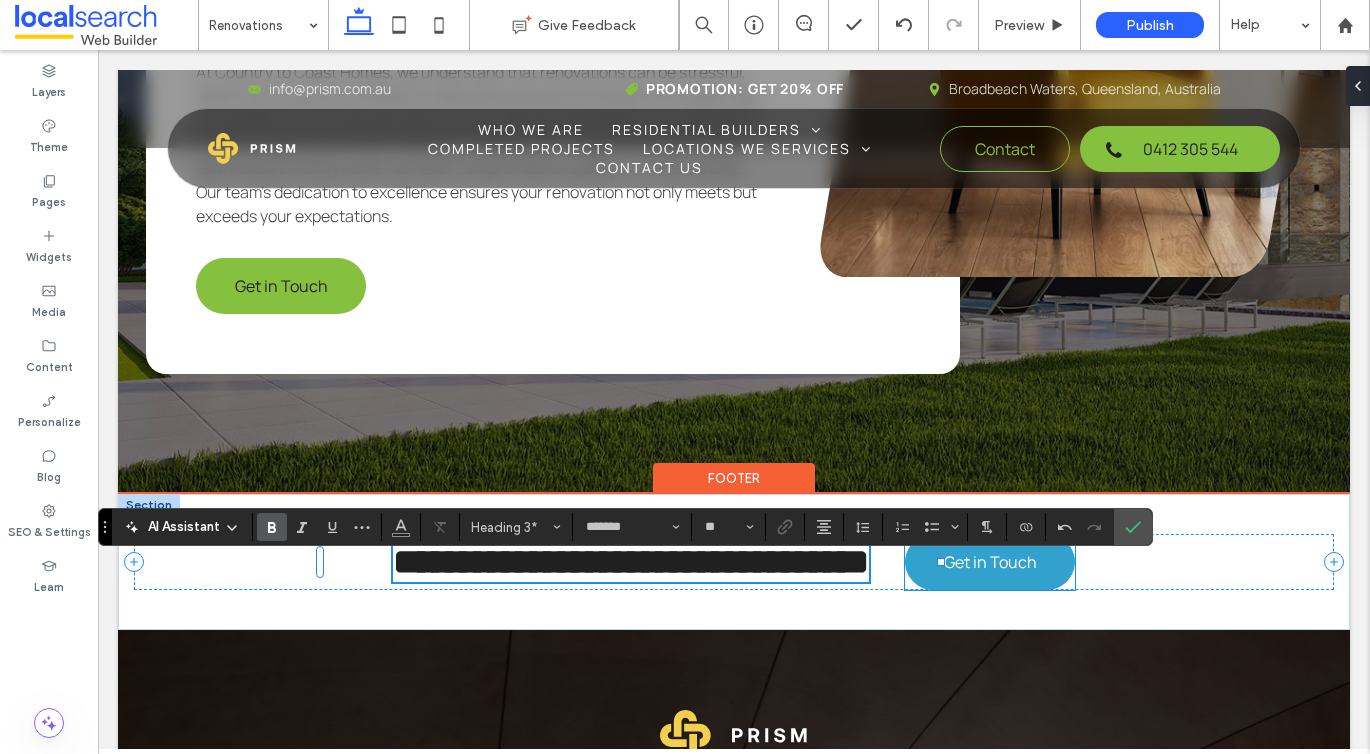 click on "Get in Touch" at bounding box center [990, 562] 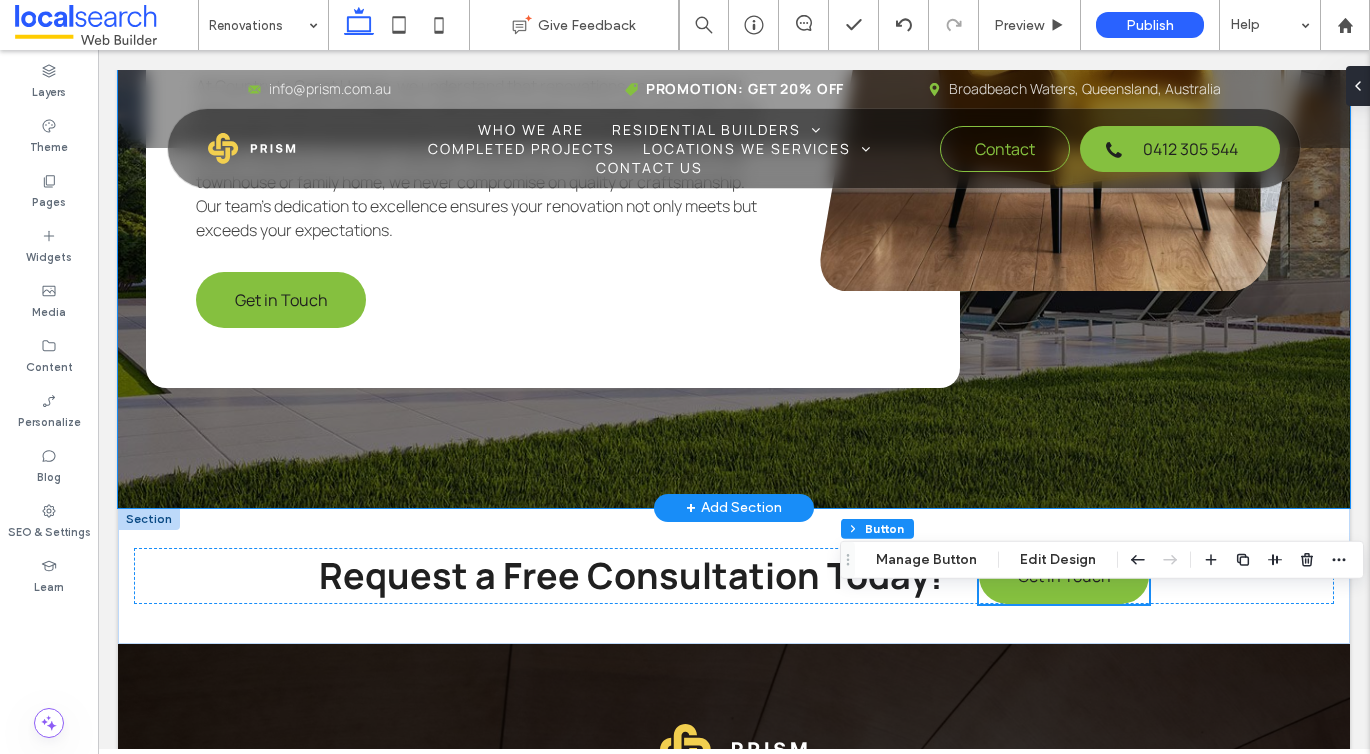 scroll, scrollTop: 3927, scrollLeft: 0, axis: vertical 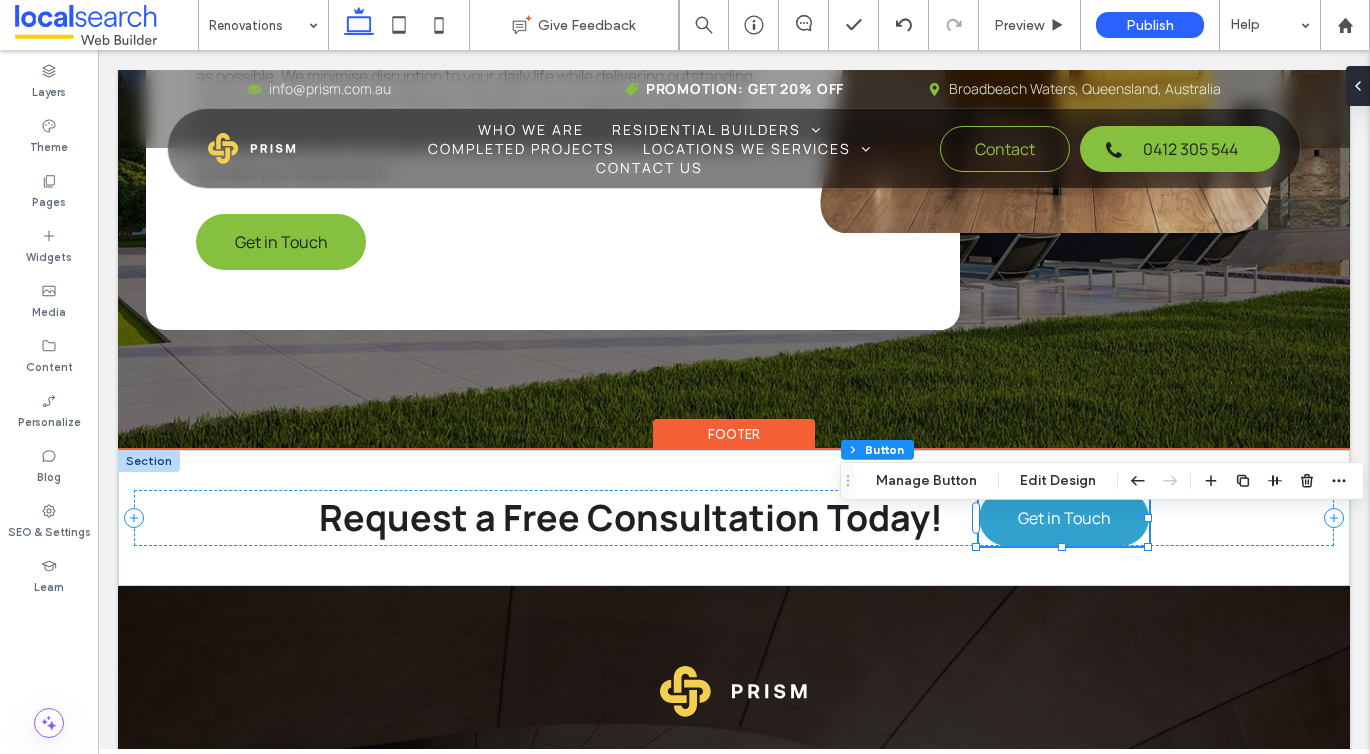 click on "Get in Touch" at bounding box center [1064, 518] 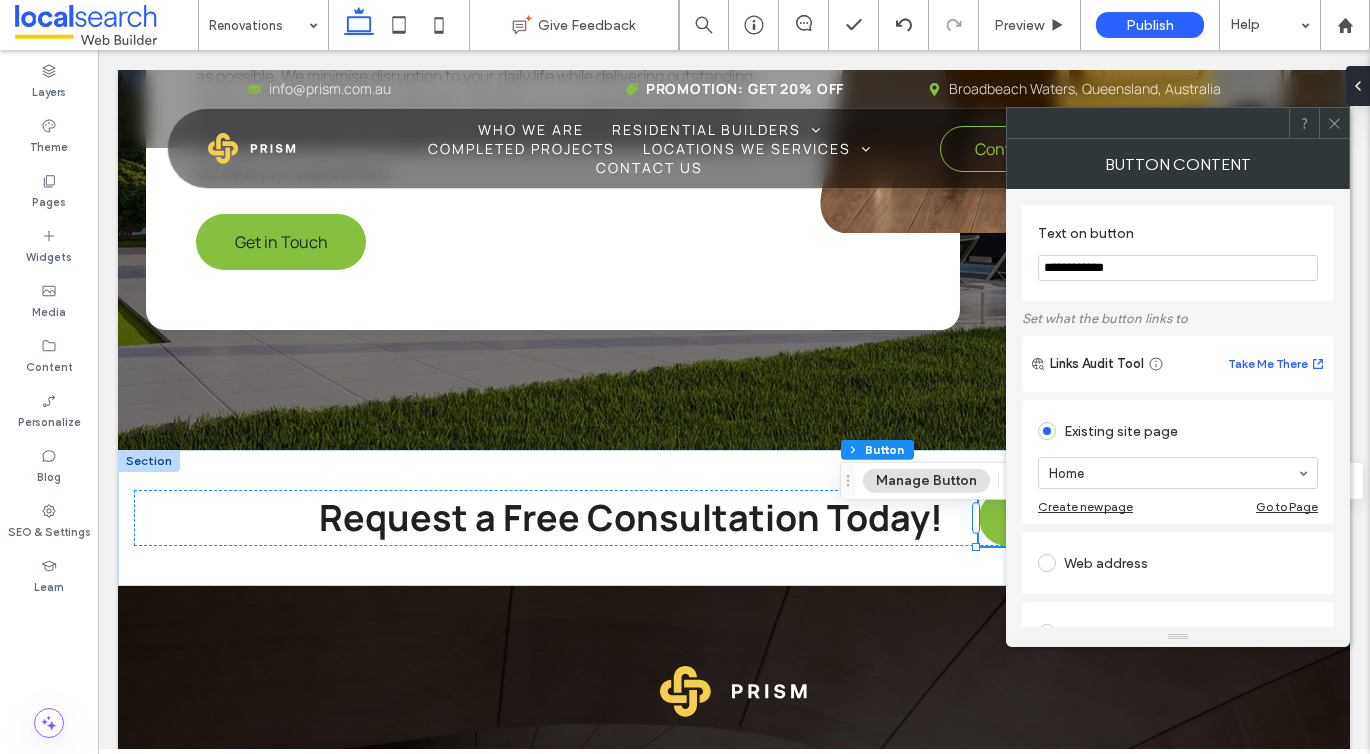 click on "**********" at bounding box center [1178, 268] 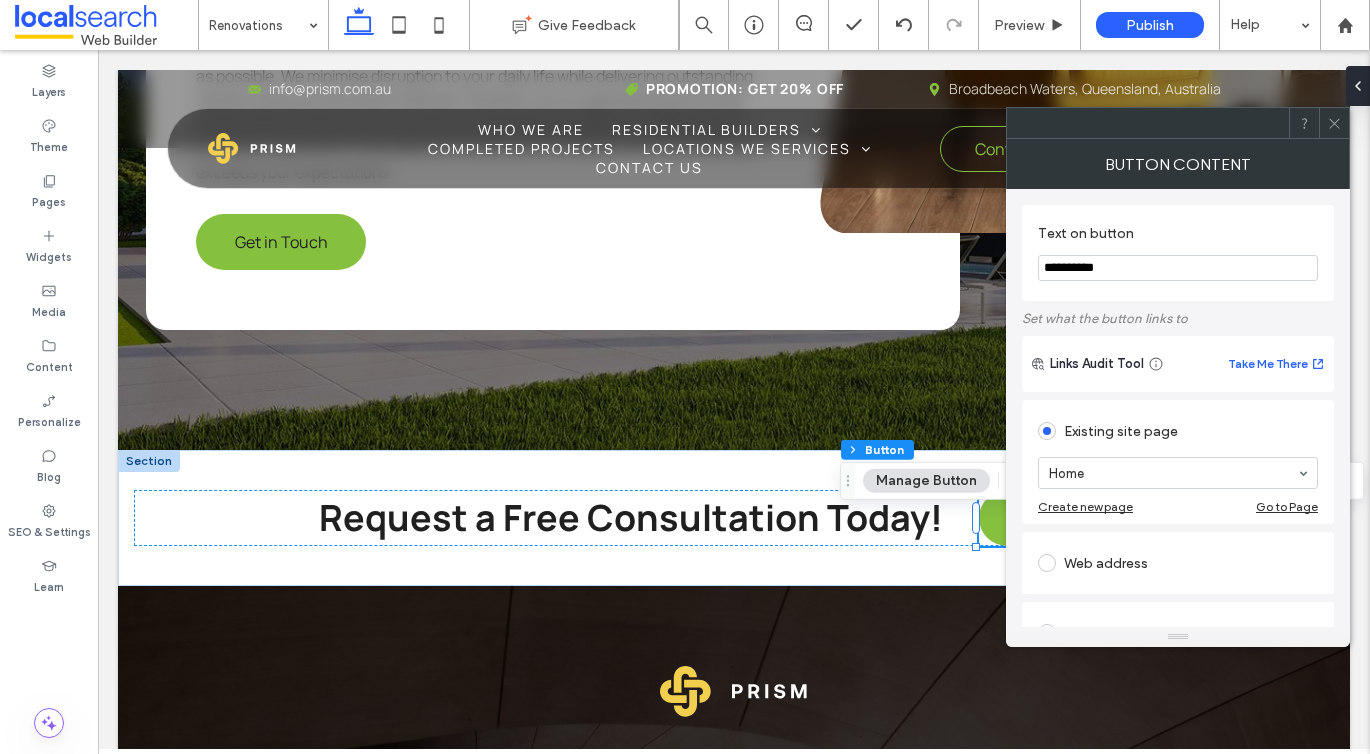 type on "**********" 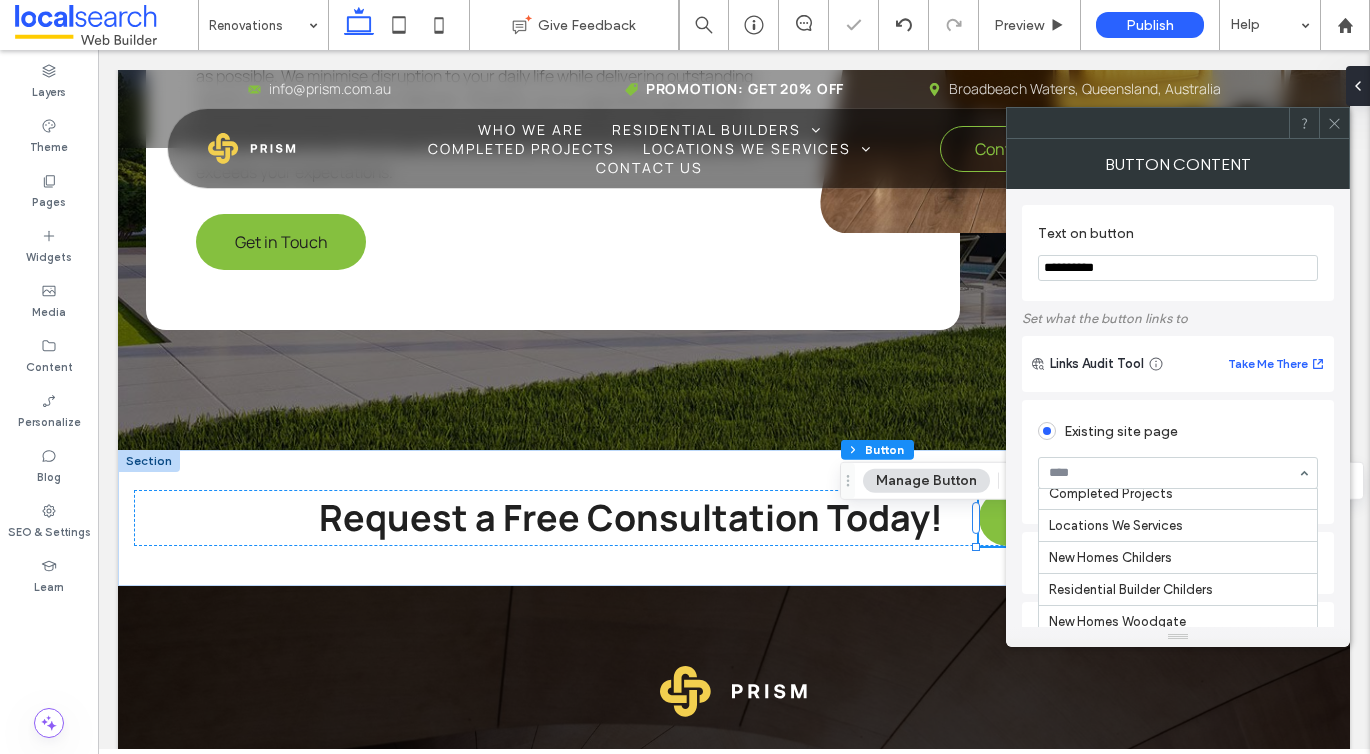 scroll, scrollTop: 362, scrollLeft: 0, axis: vertical 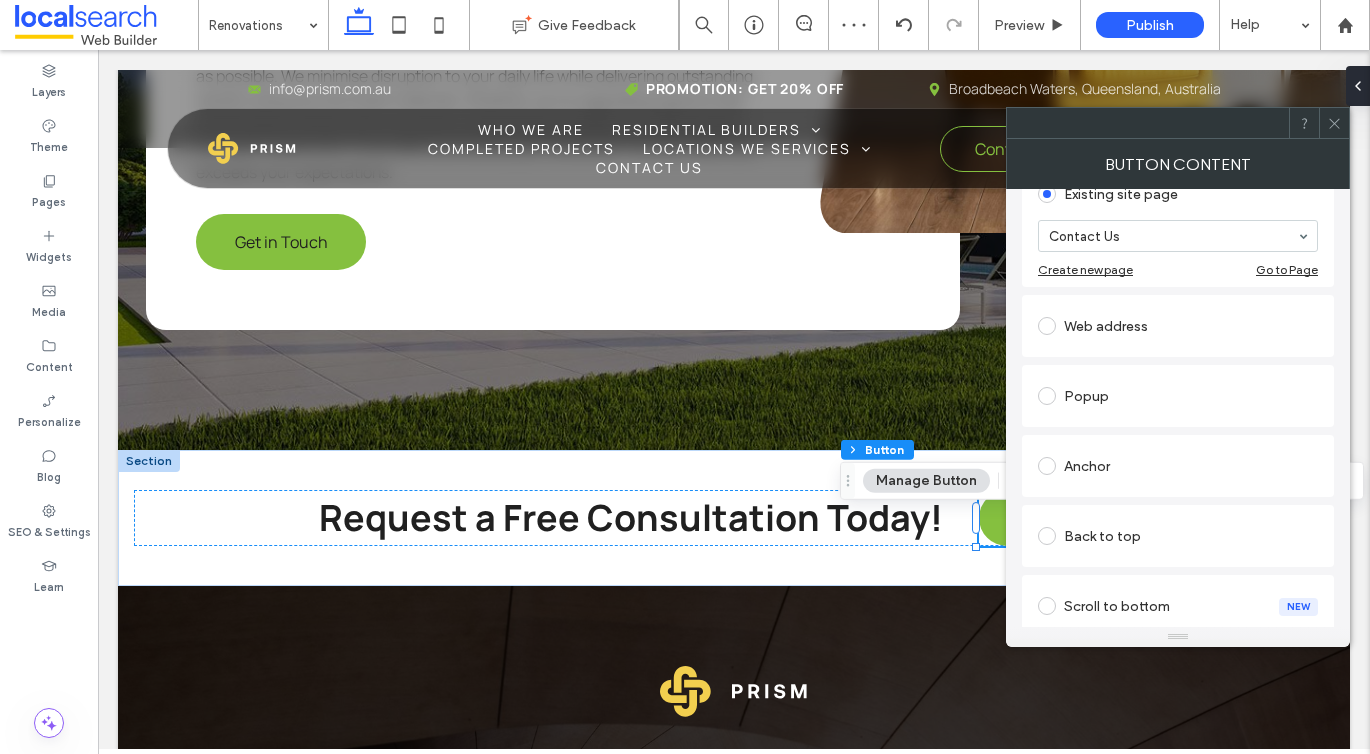 click at bounding box center [1334, 123] 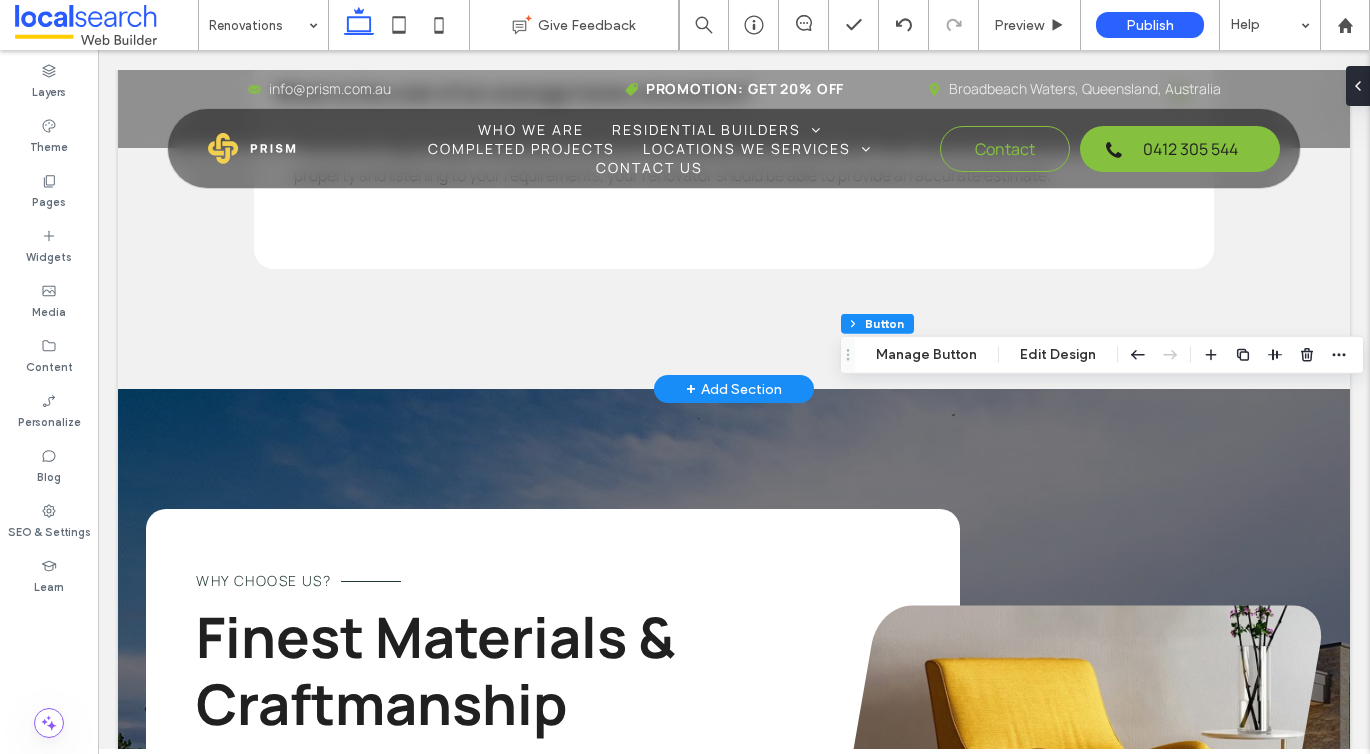 scroll, scrollTop: 2810, scrollLeft: 0, axis: vertical 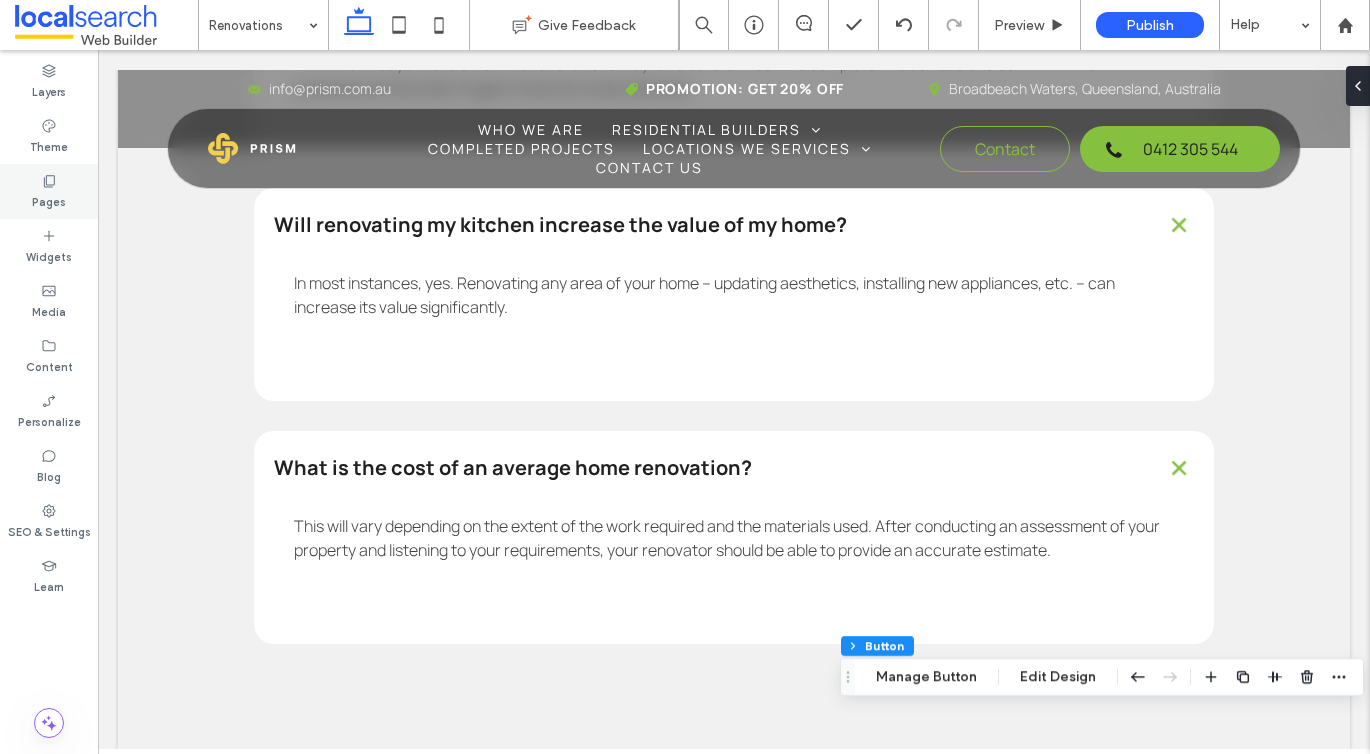 click on "Pages" at bounding box center (49, 191) 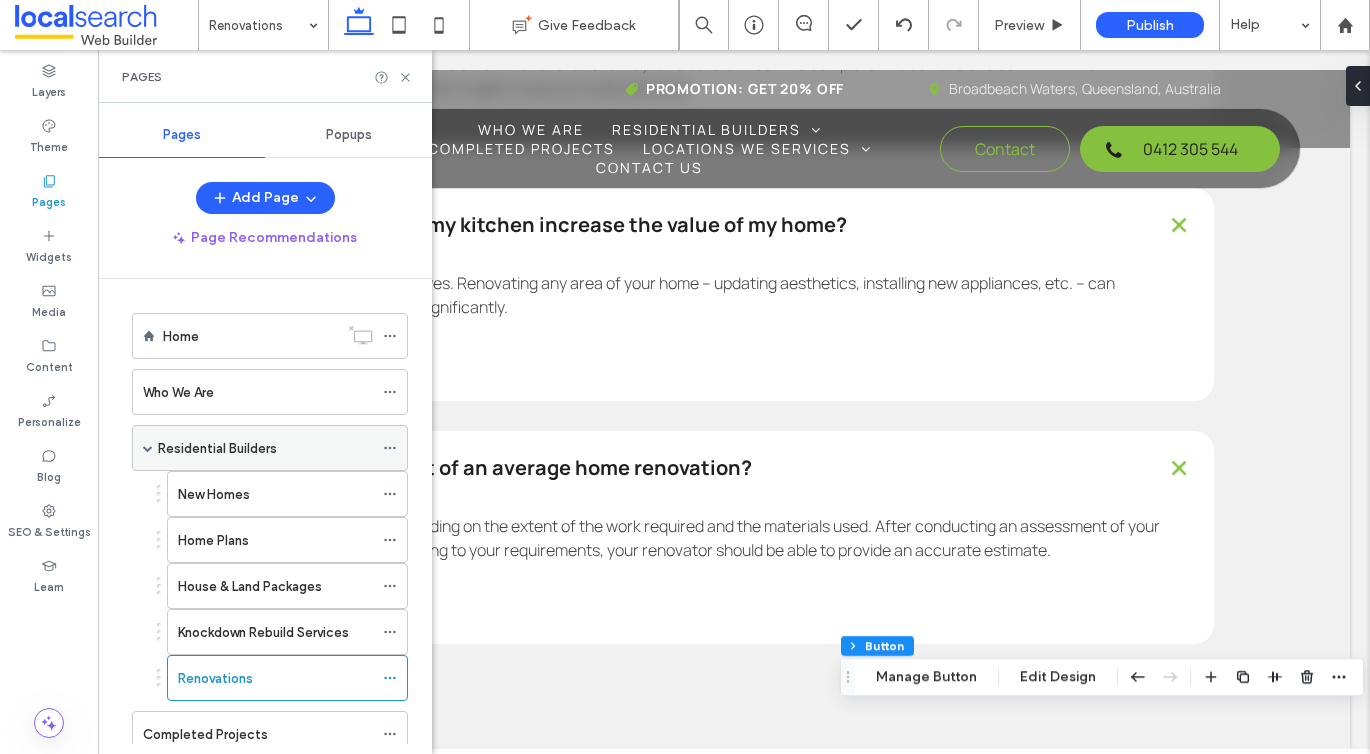 click on "Residential Builders" at bounding box center (217, 448) 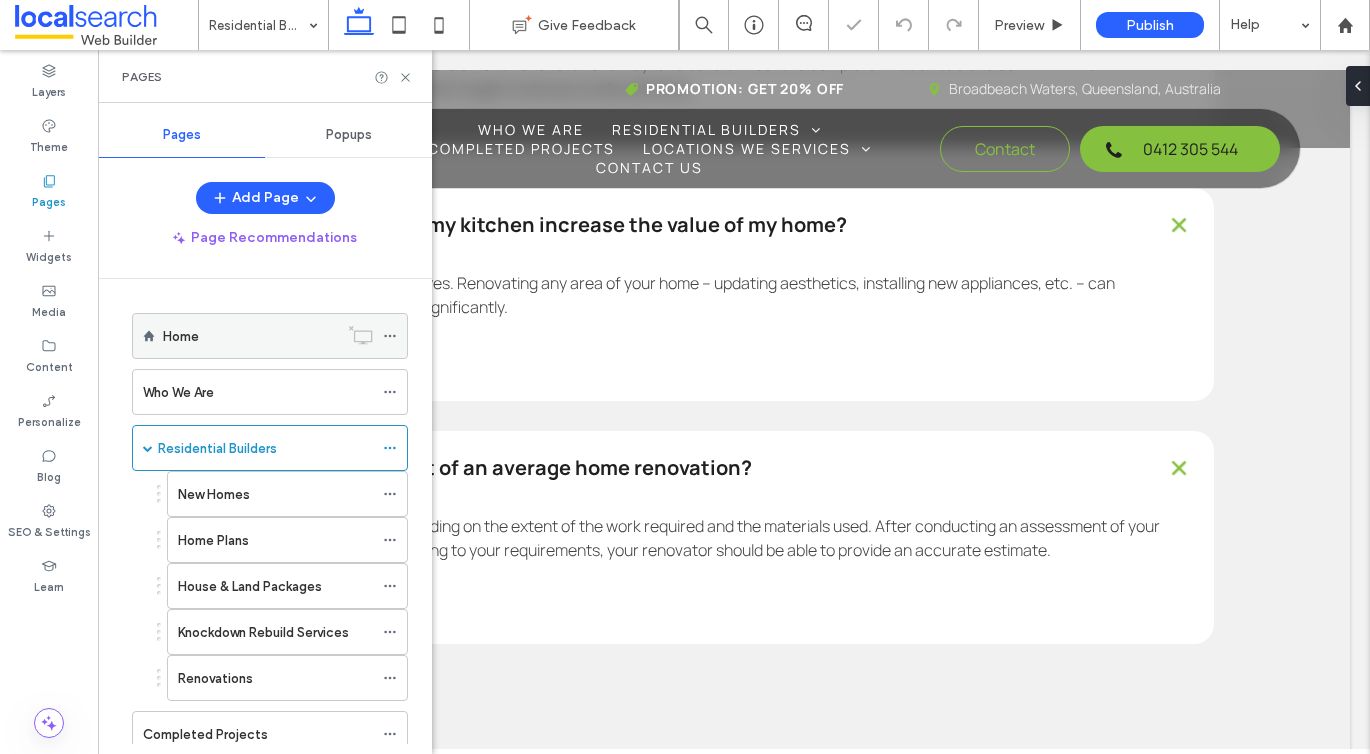 scroll, scrollTop: 121, scrollLeft: 0, axis: vertical 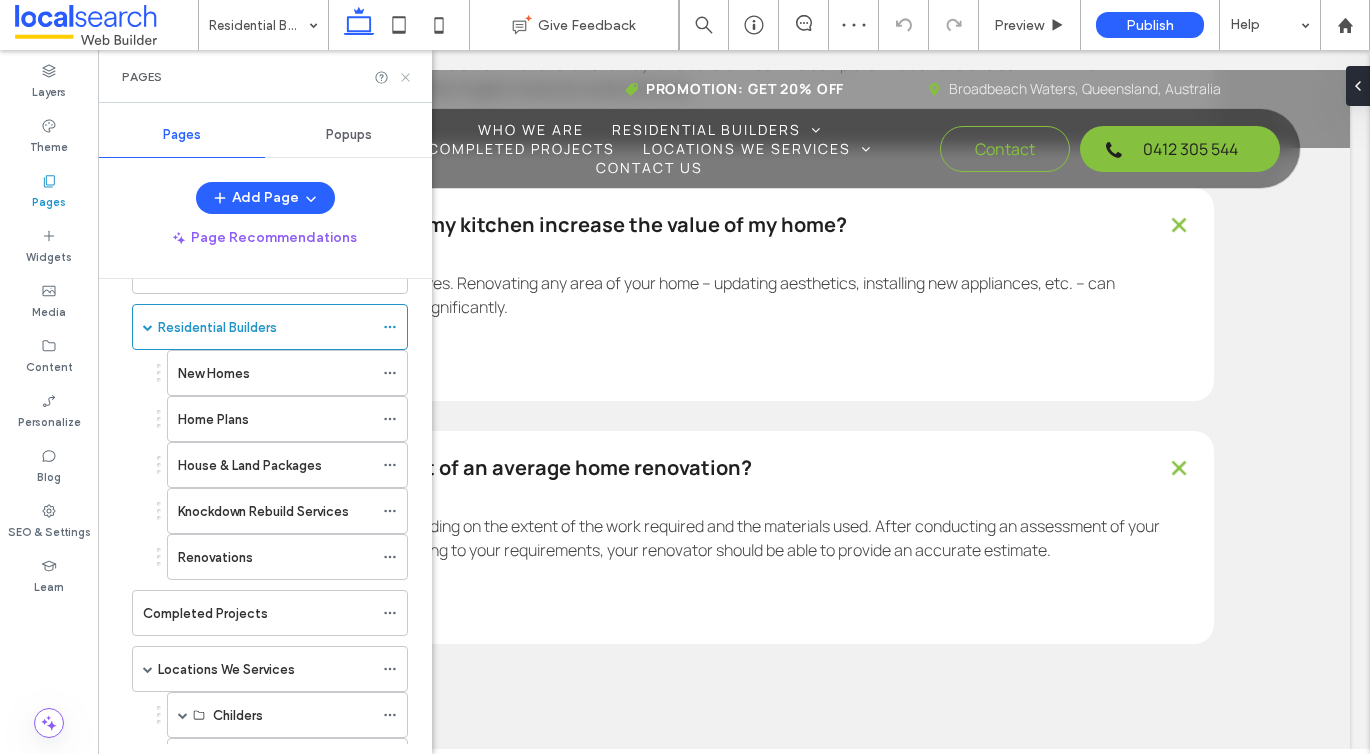 click 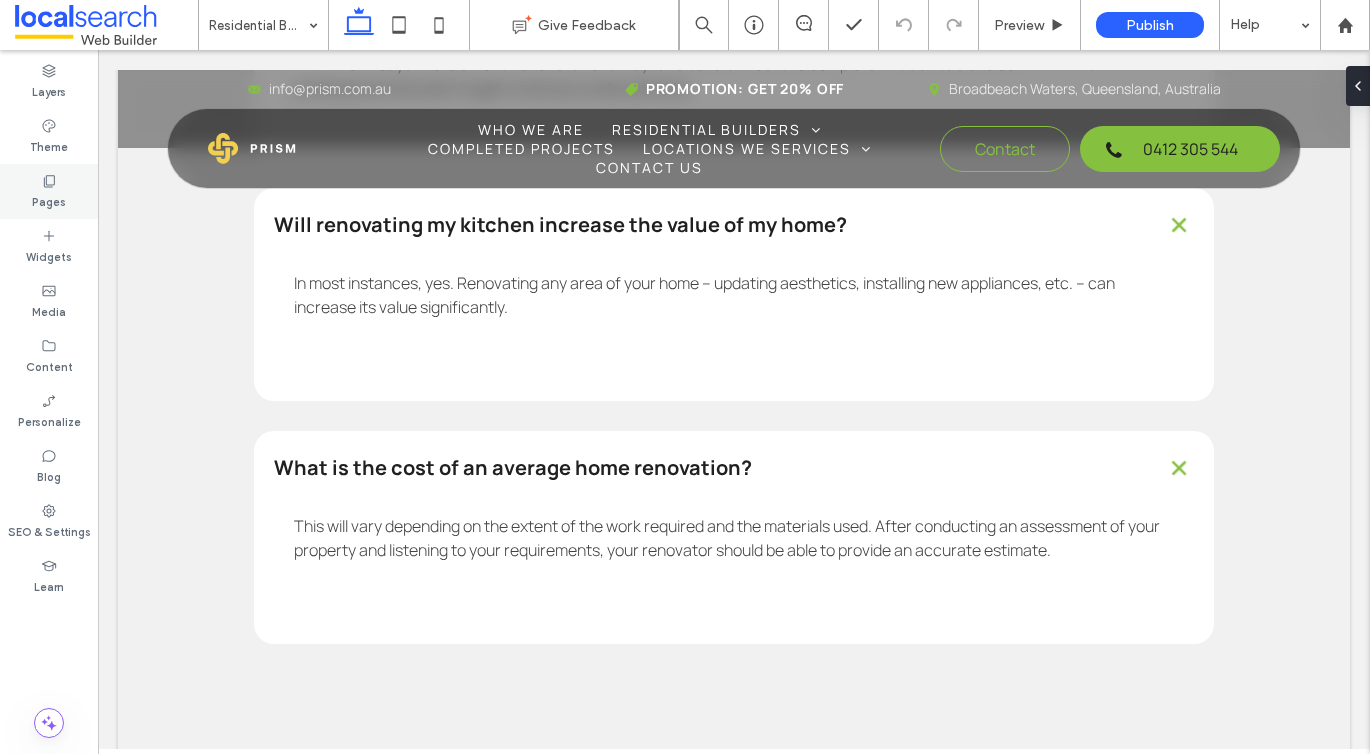 click on "Pages" at bounding box center [49, 191] 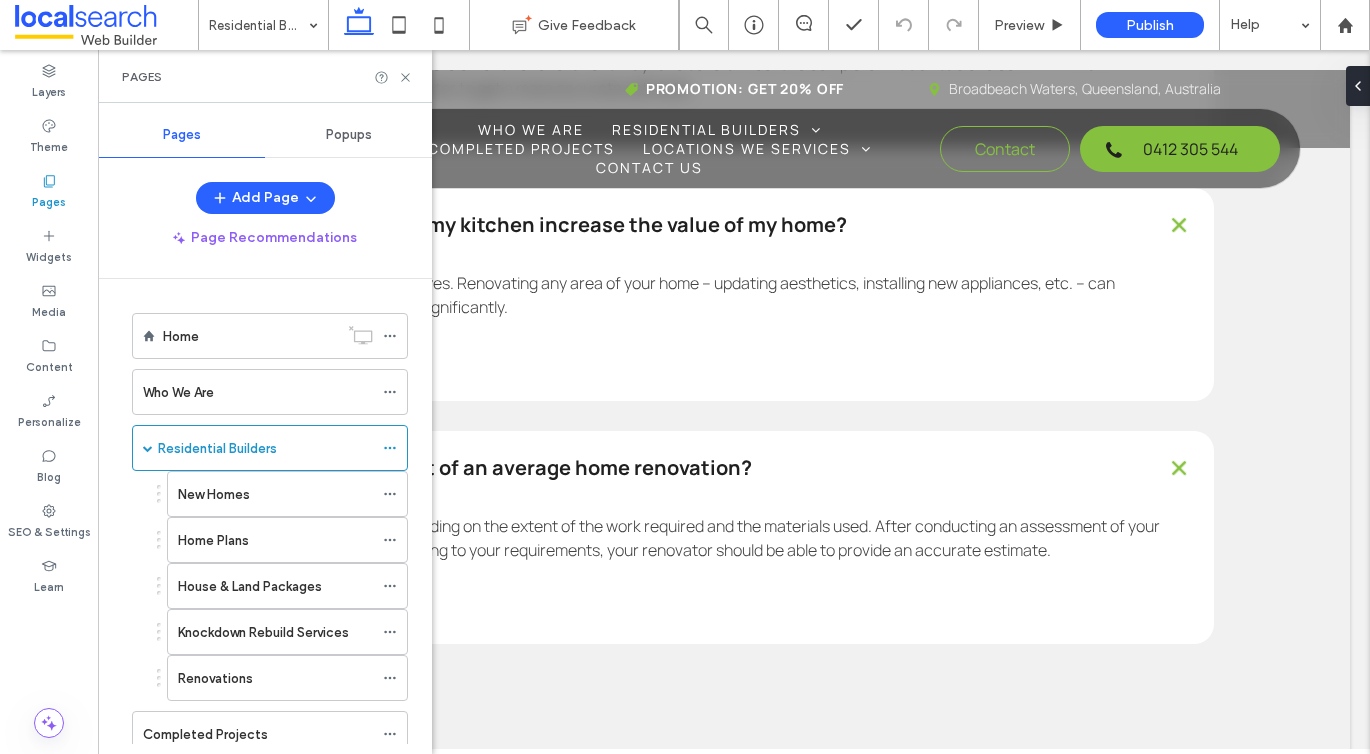 click on "Pages" at bounding box center [265, 76] 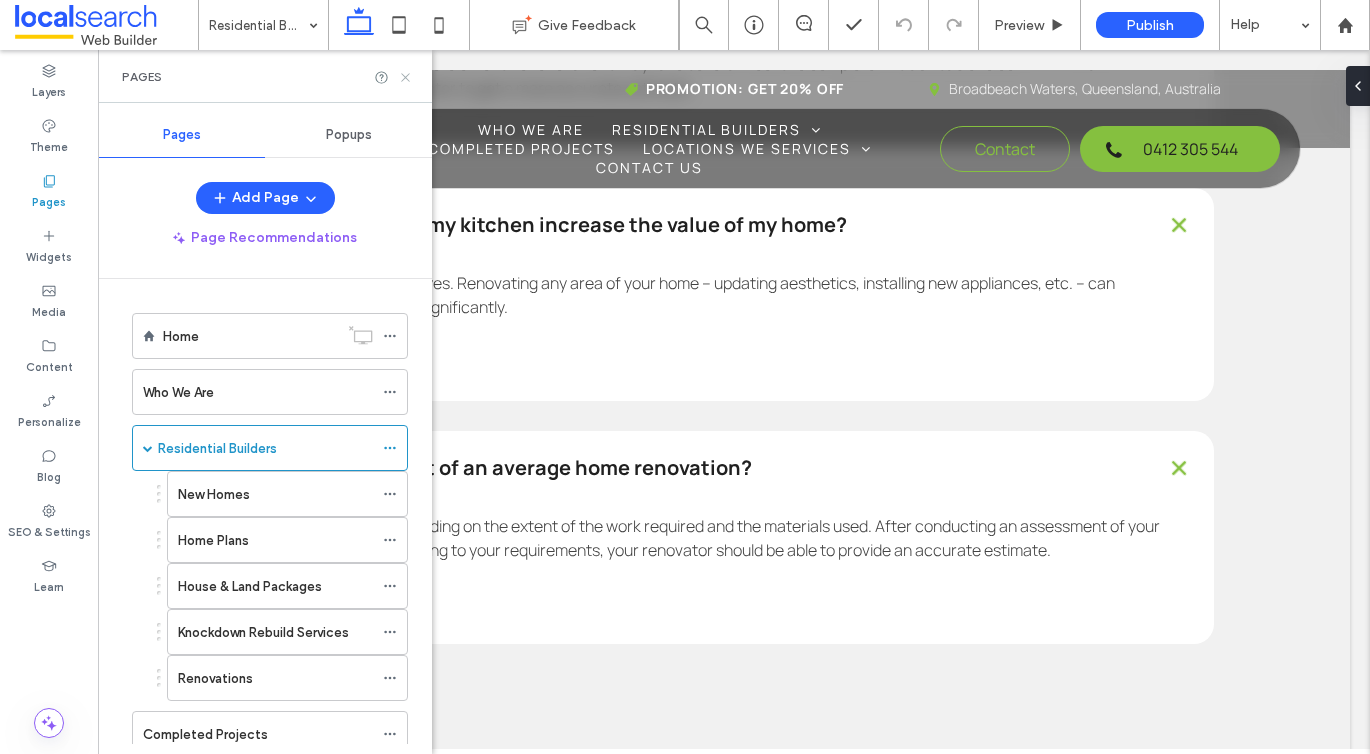 click 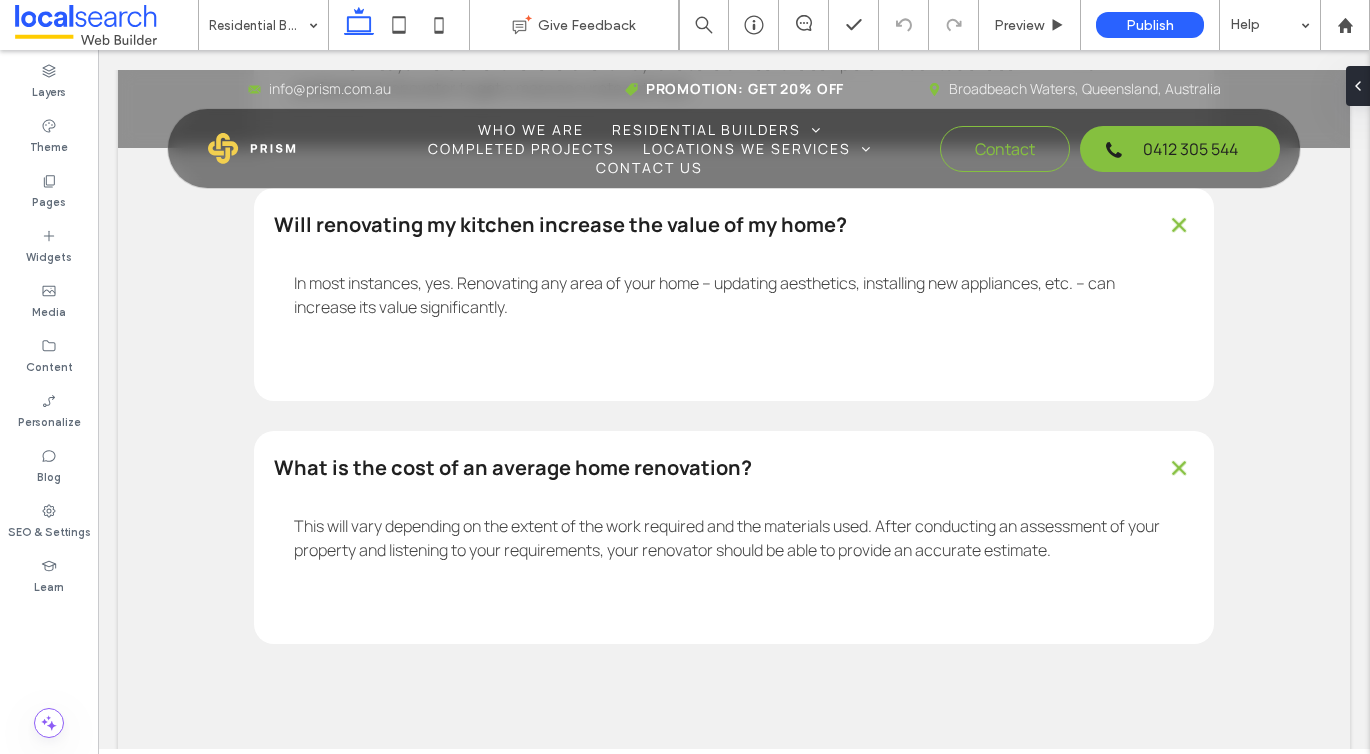 type on "*******" 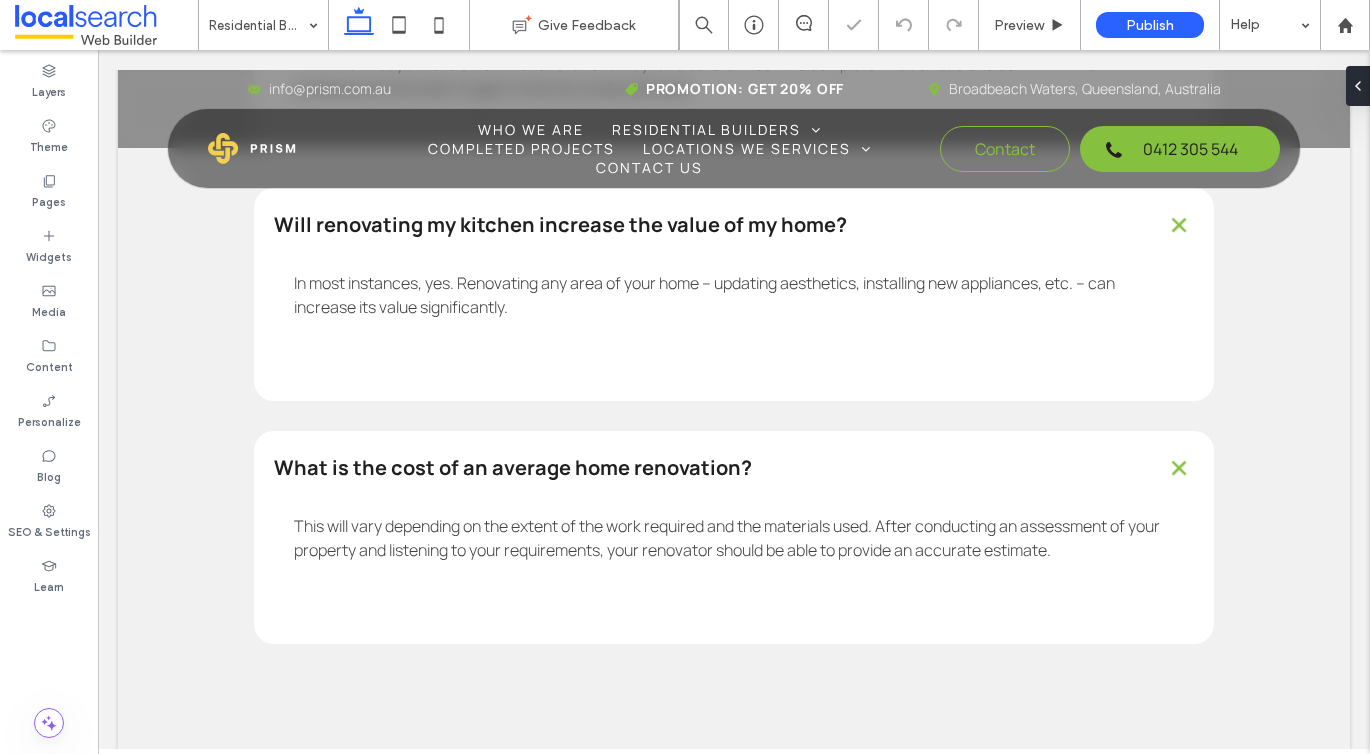type on "*******" 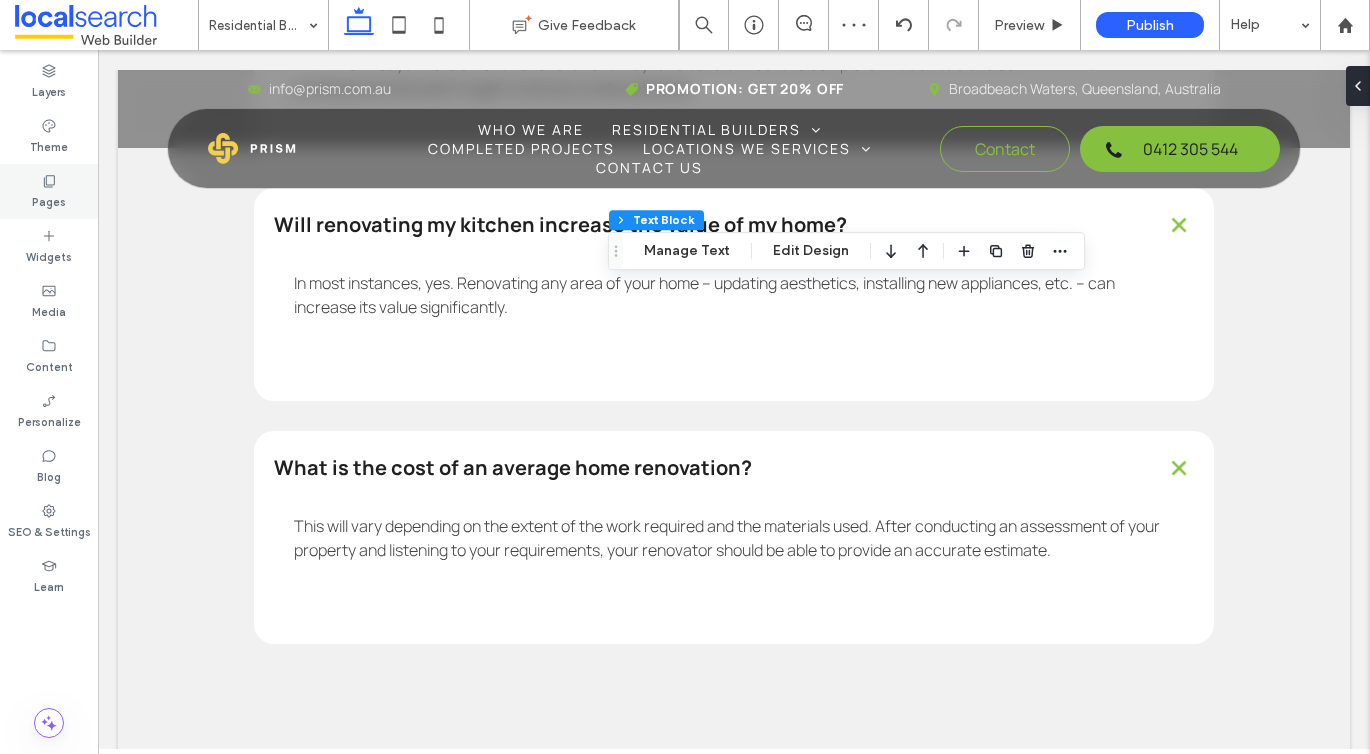click on "Pages" at bounding box center [49, 200] 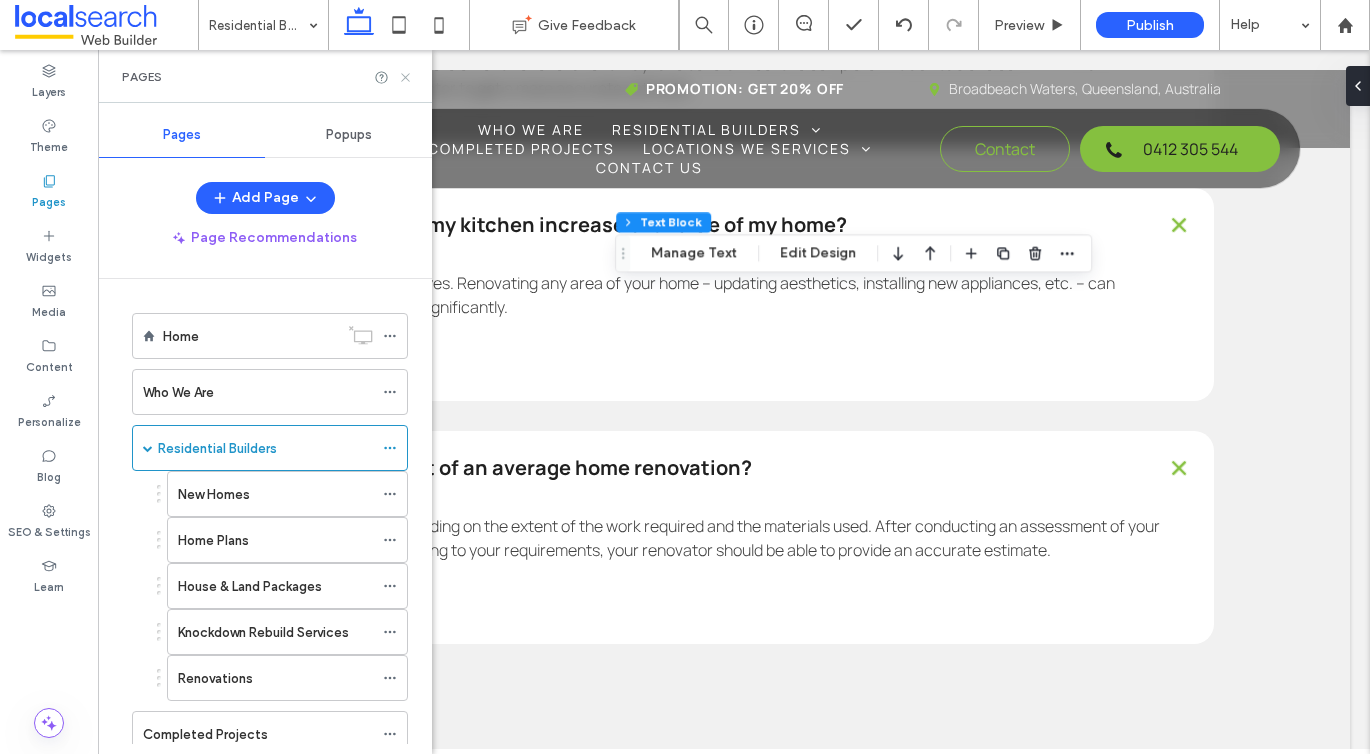 click 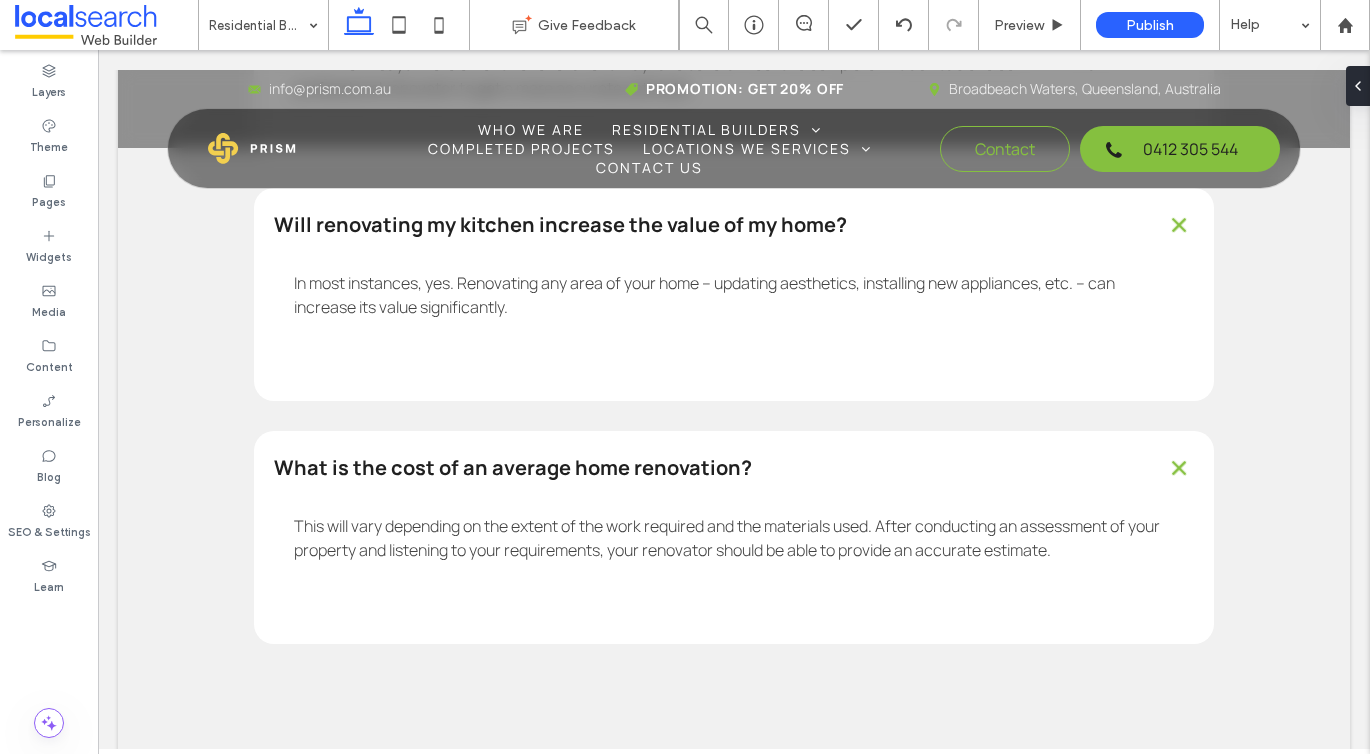 type on "*******" 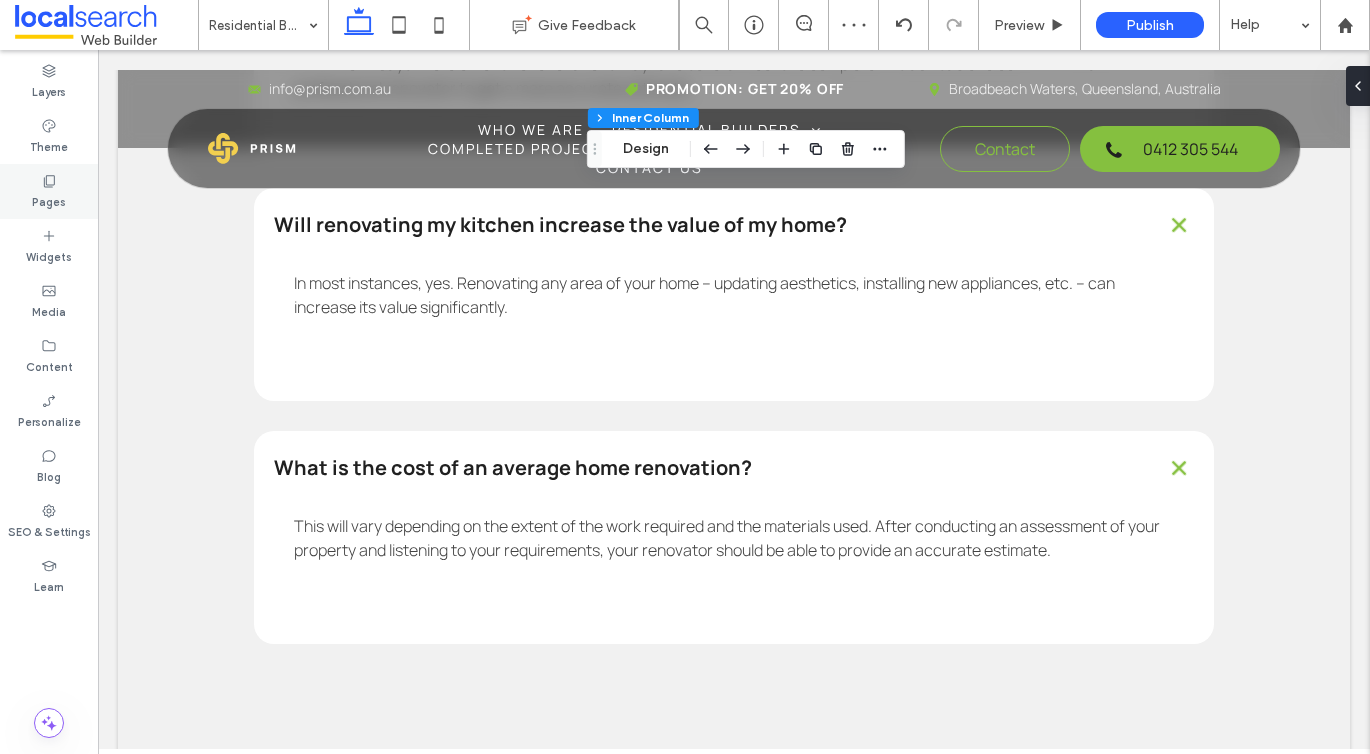 click 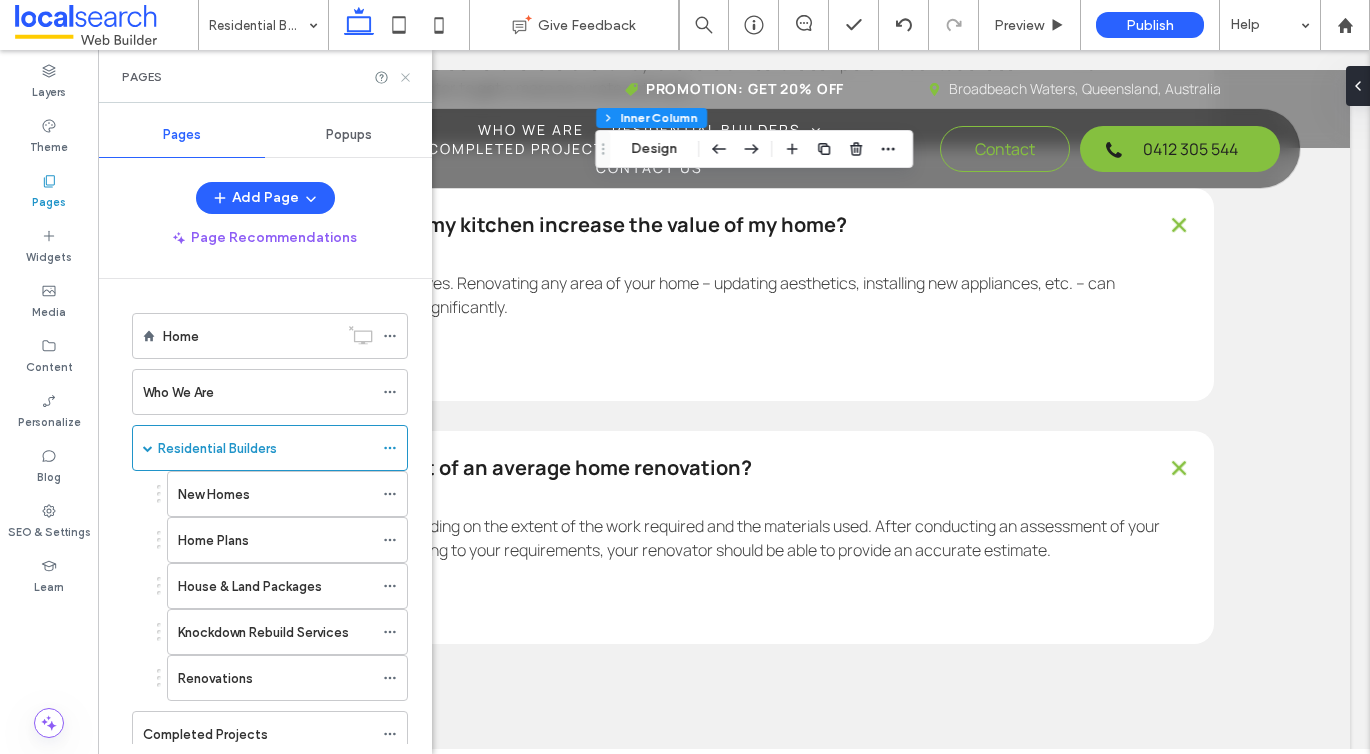 click 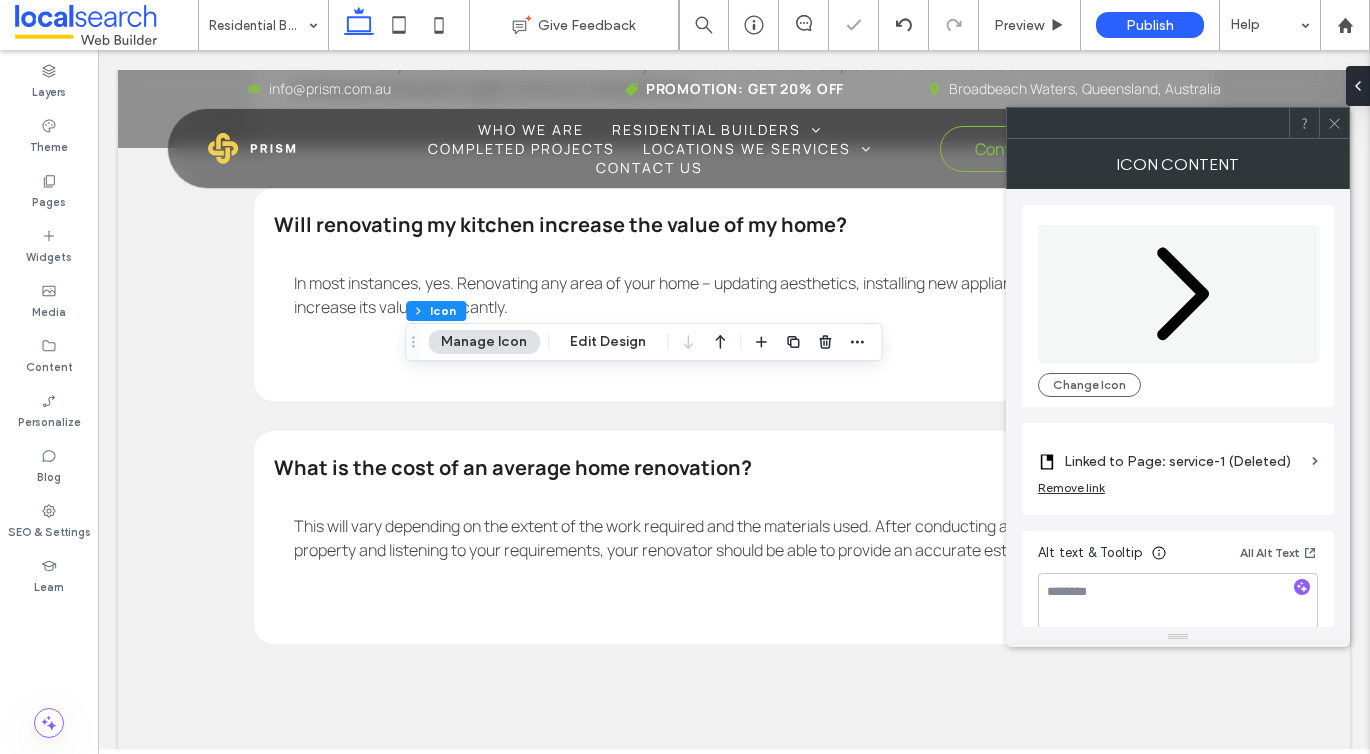 scroll, scrollTop: 19, scrollLeft: 0, axis: vertical 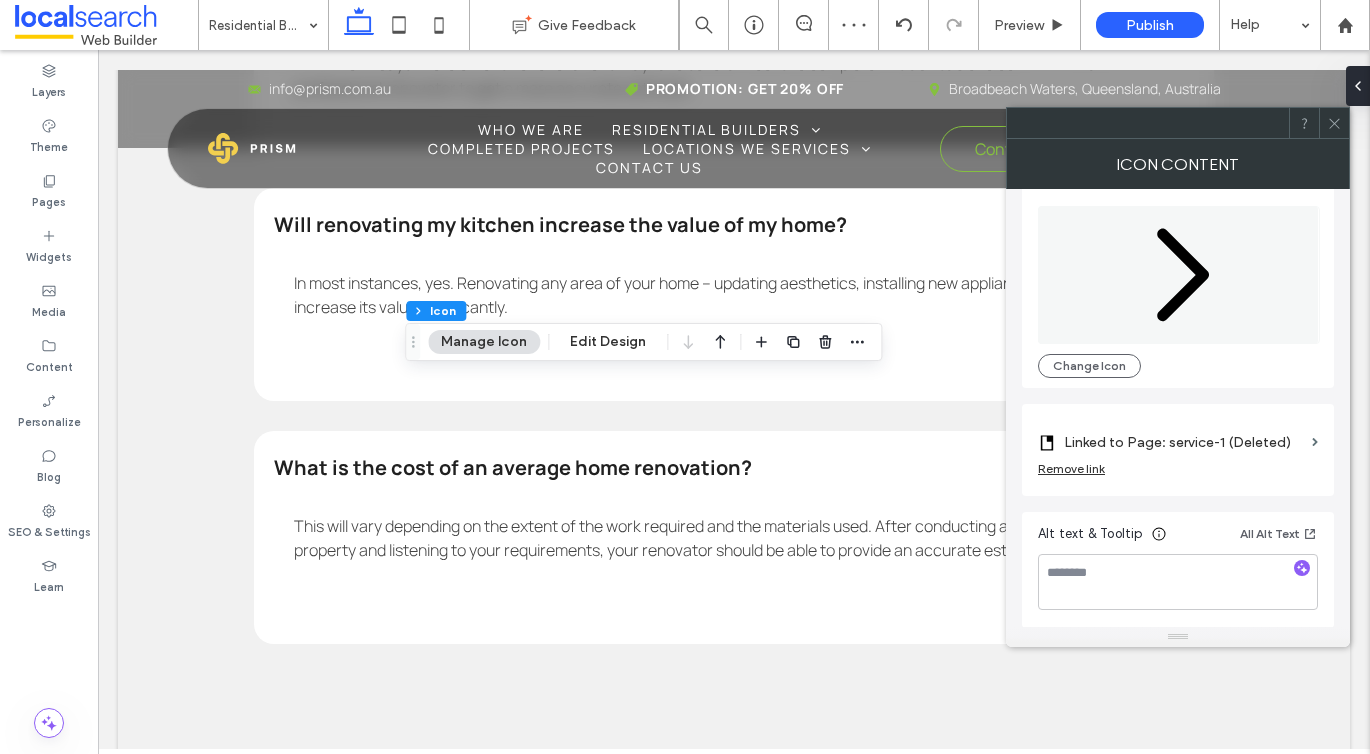 click on "Linked to Page: service-1 (Deleted)" at bounding box center [1184, 442] 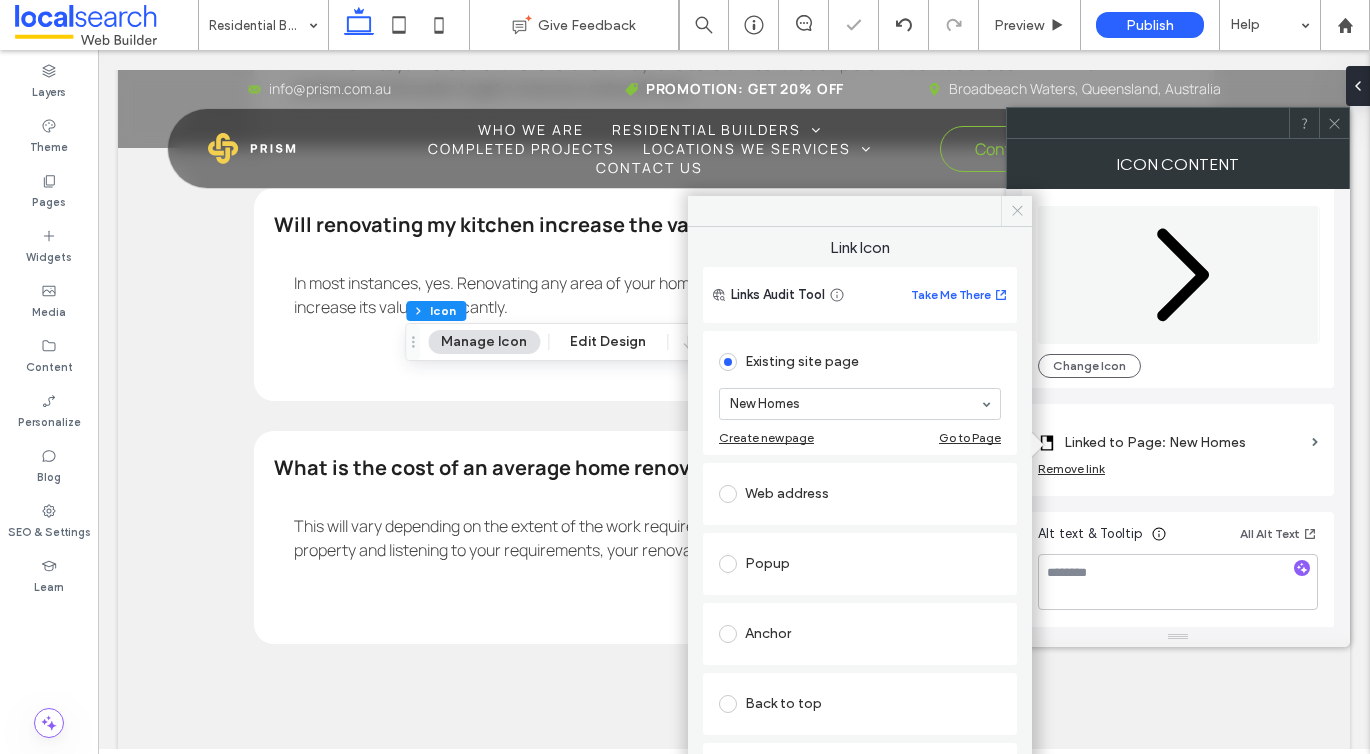 click 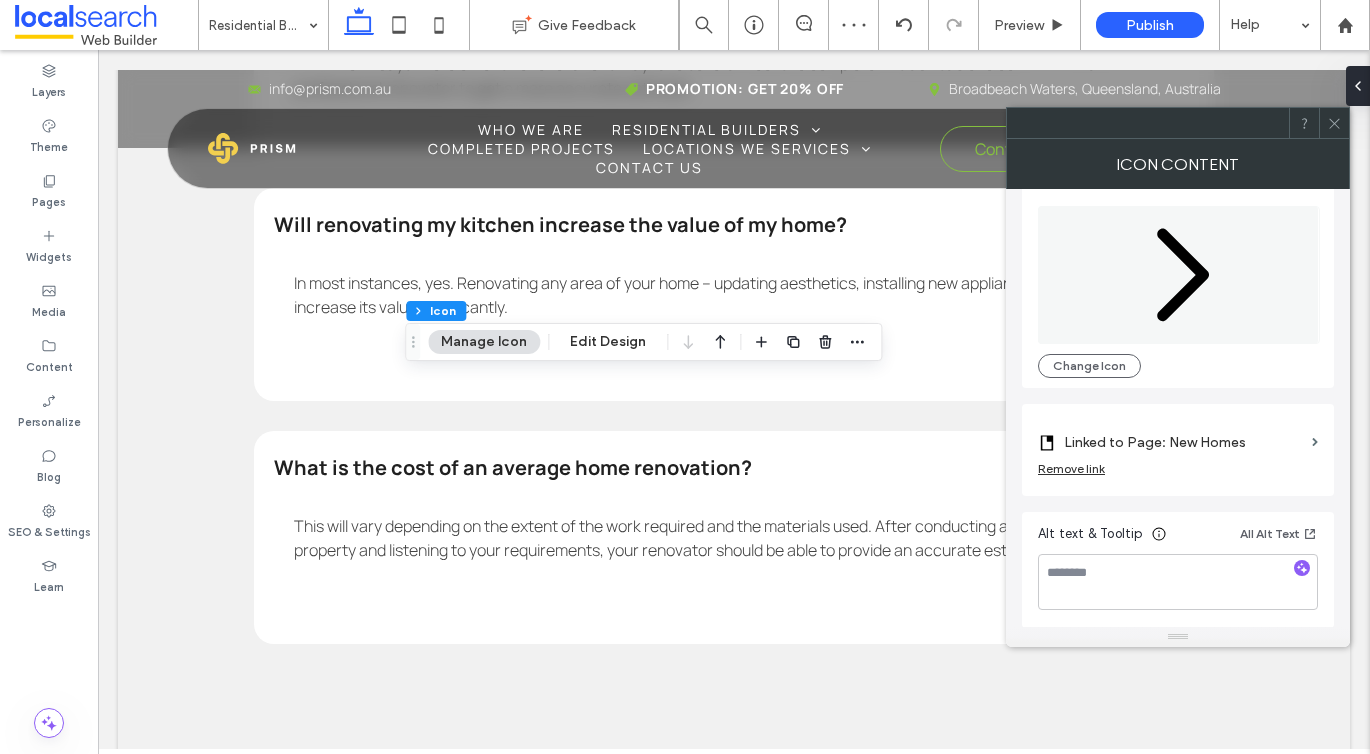 click 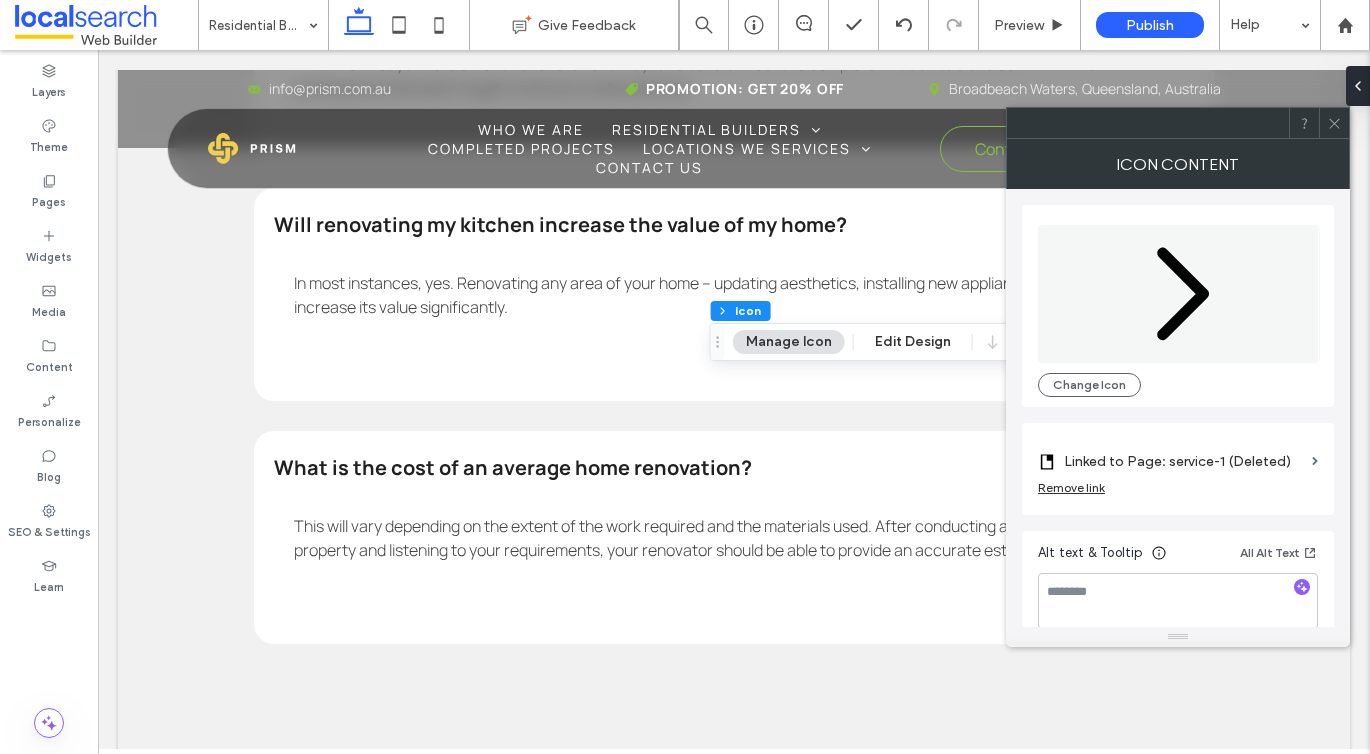 click on "Linked to Page: service-1 (Deleted)" at bounding box center (1184, 461) 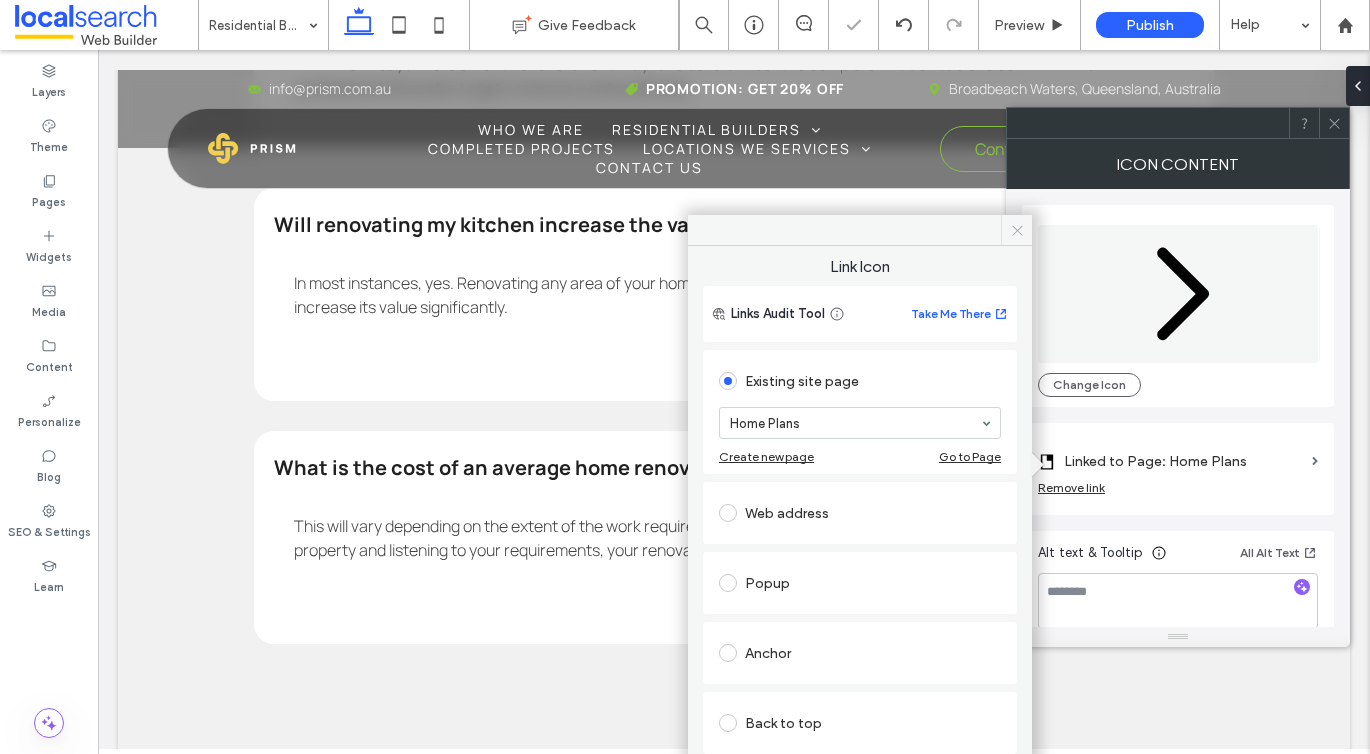 click 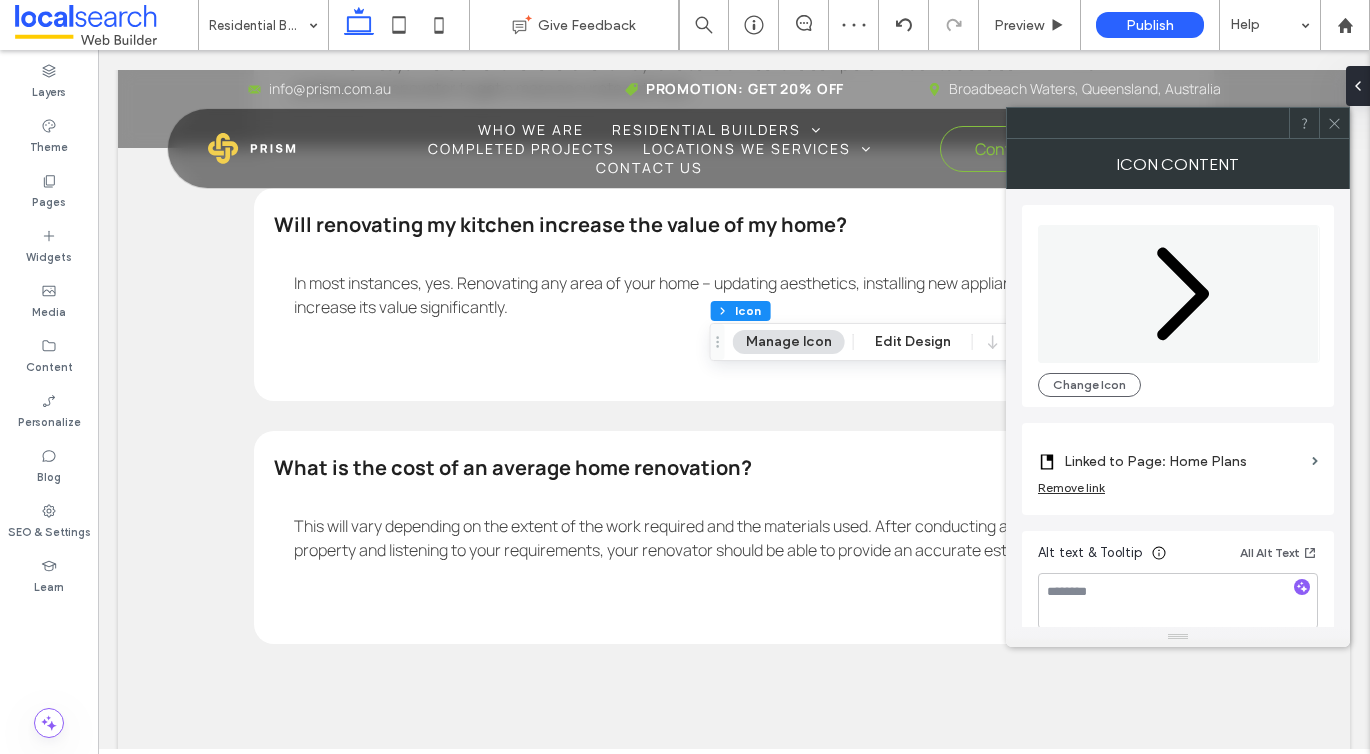 click 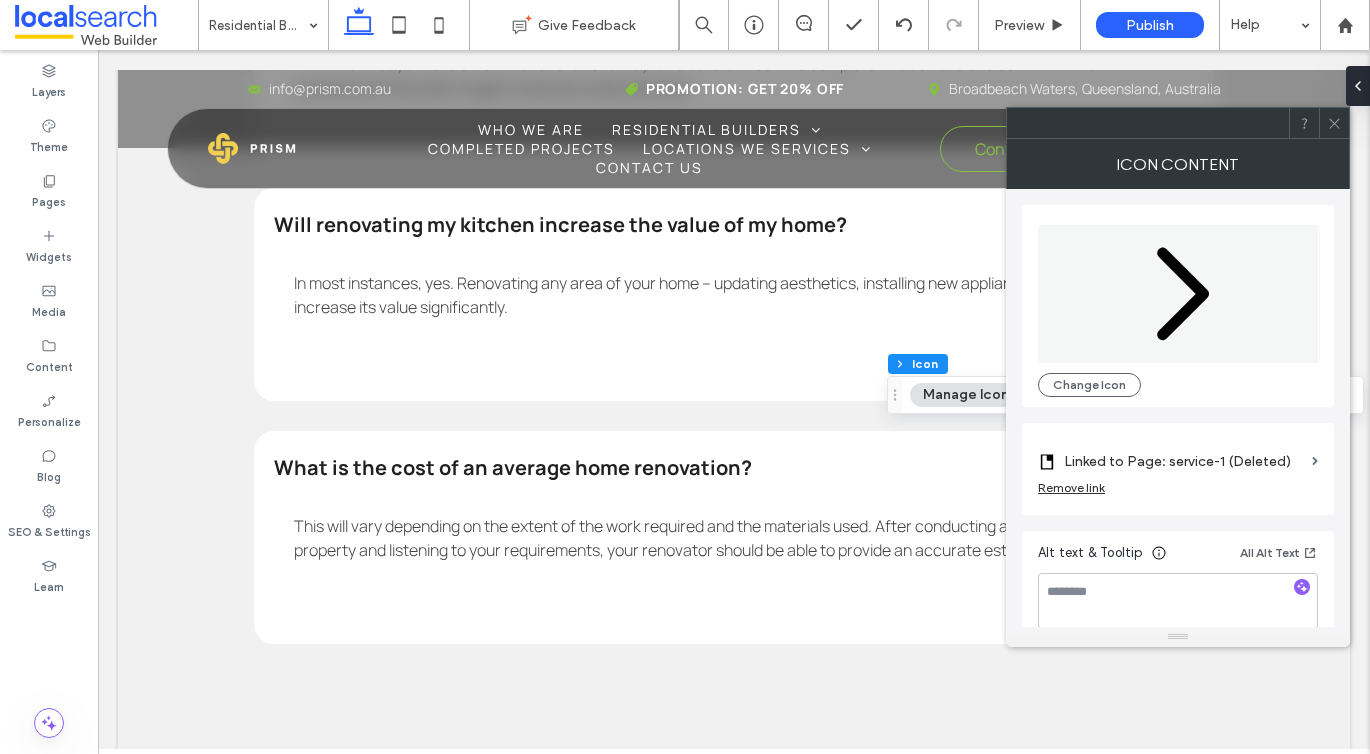 scroll, scrollTop: 19, scrollLeft: 0, axis: vertical 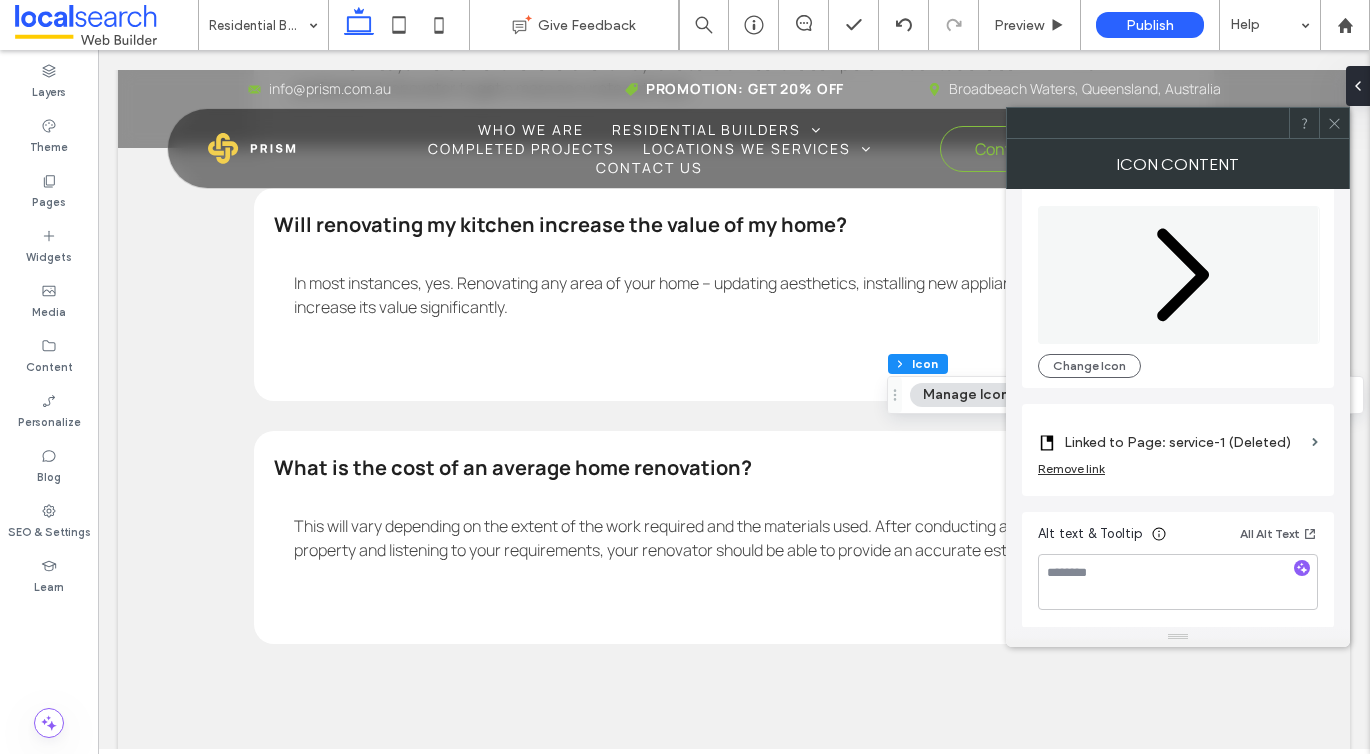 click on "Linked to Page: service-1 (Deleted)" at bounding box center [1184, 442] 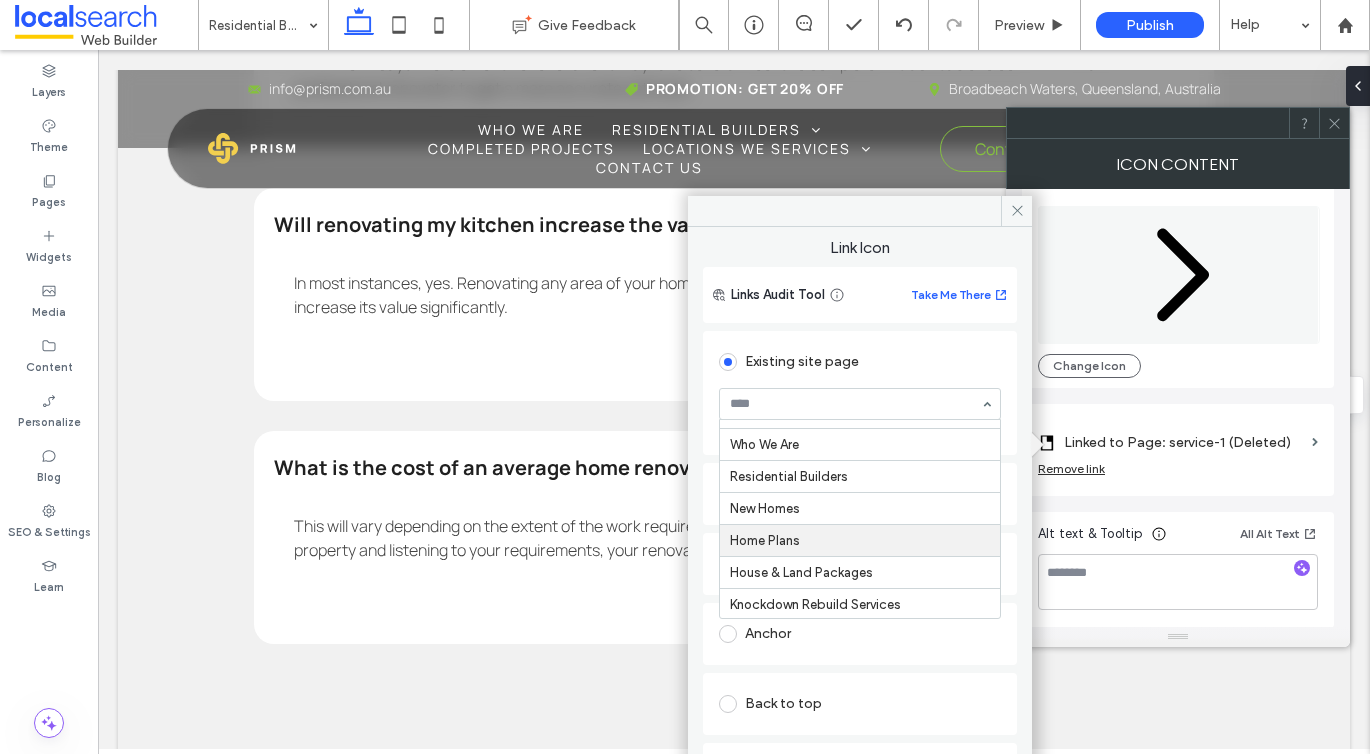 scroll, scrollTop: 24, scrollLeft: 0, axis: vertical 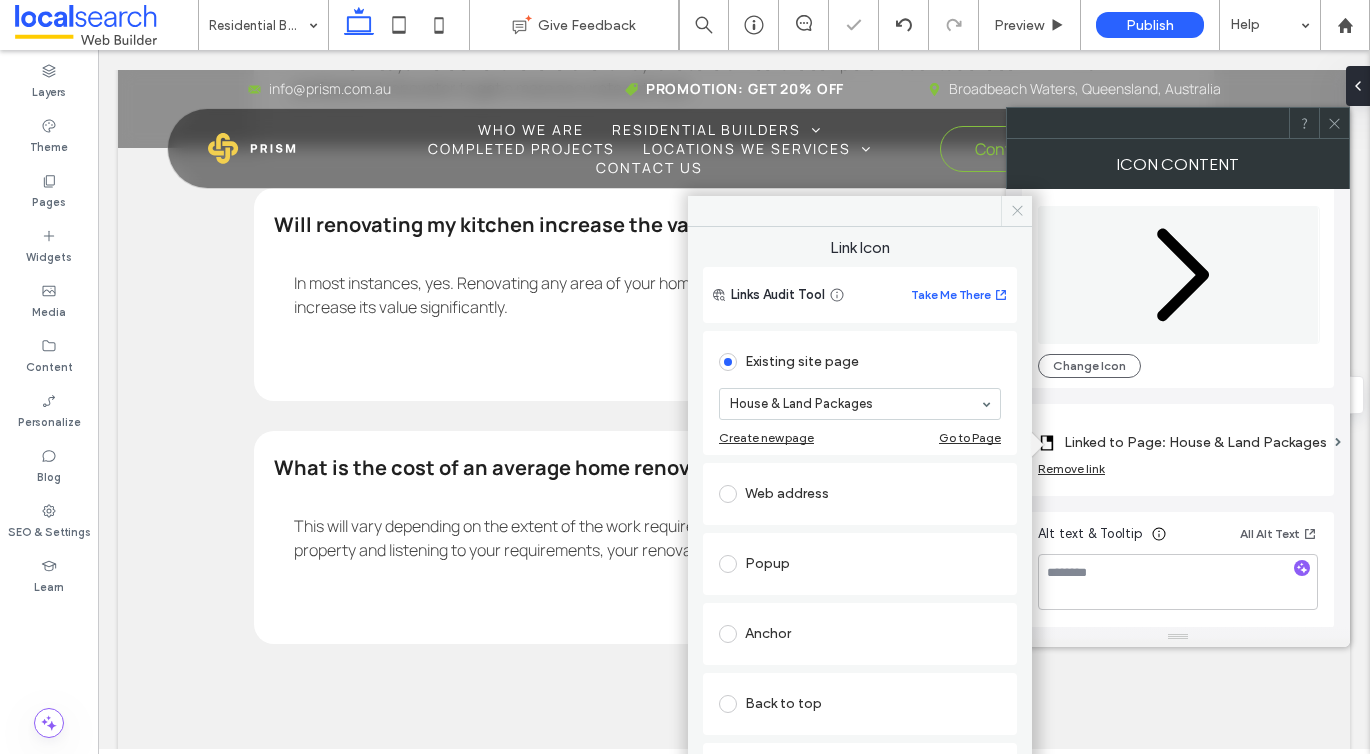 click 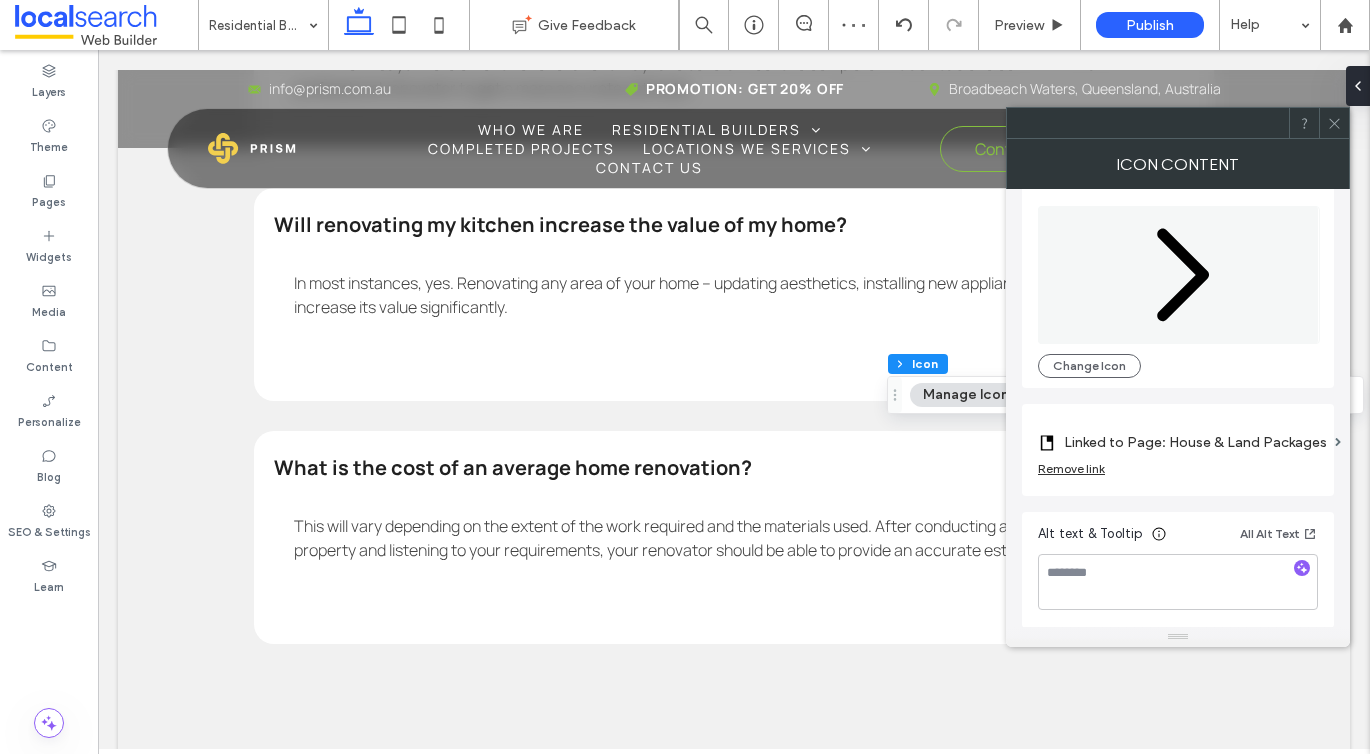 click 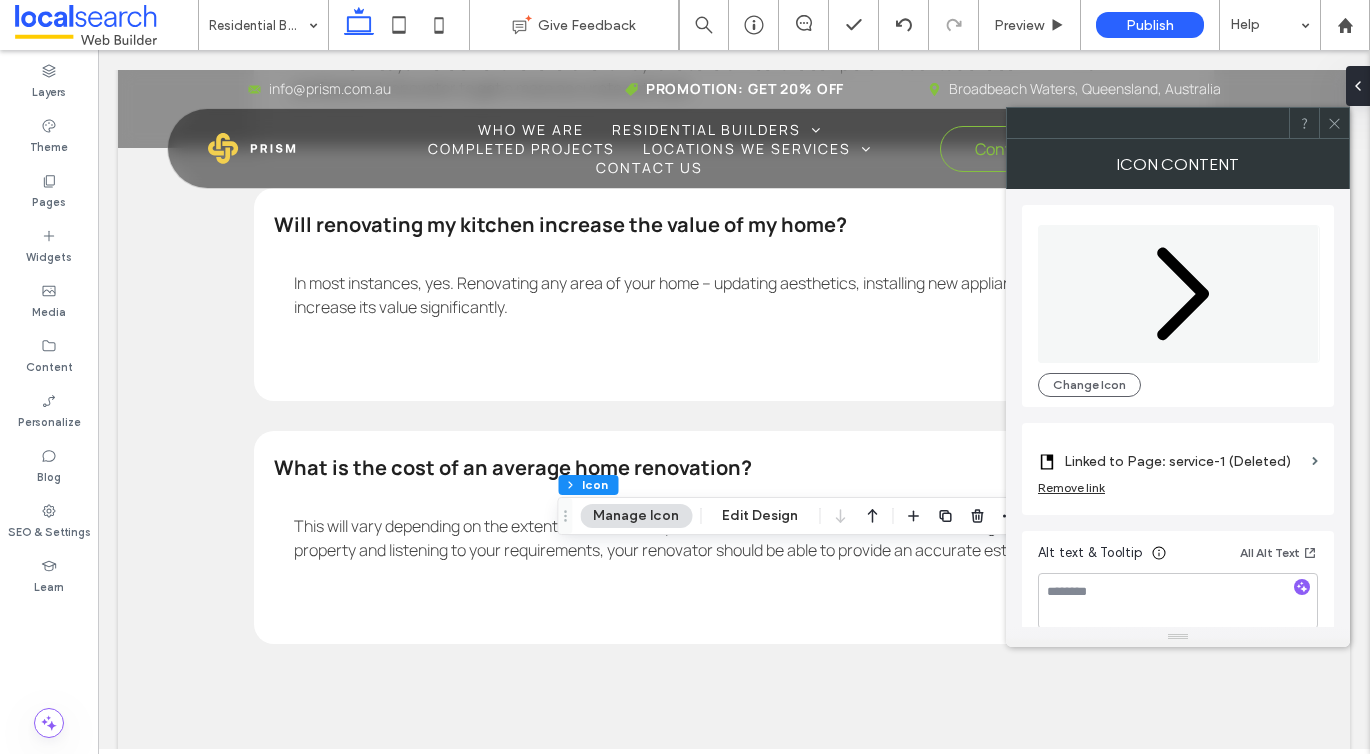 click on "Linked to Page: service-1 (Deleted)" at bounding box center [1184, 461] 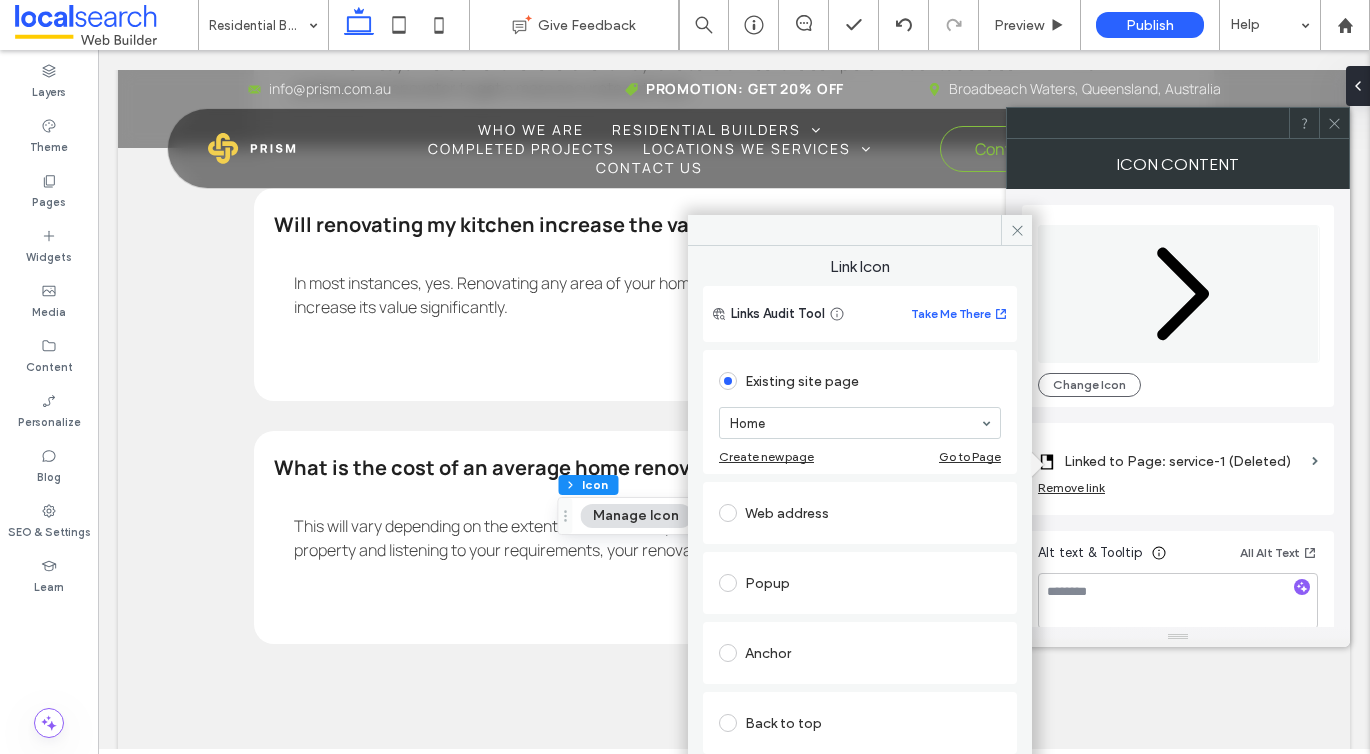 scroll, scrollTop: 88, scrollLeft: 0, axis: vertical 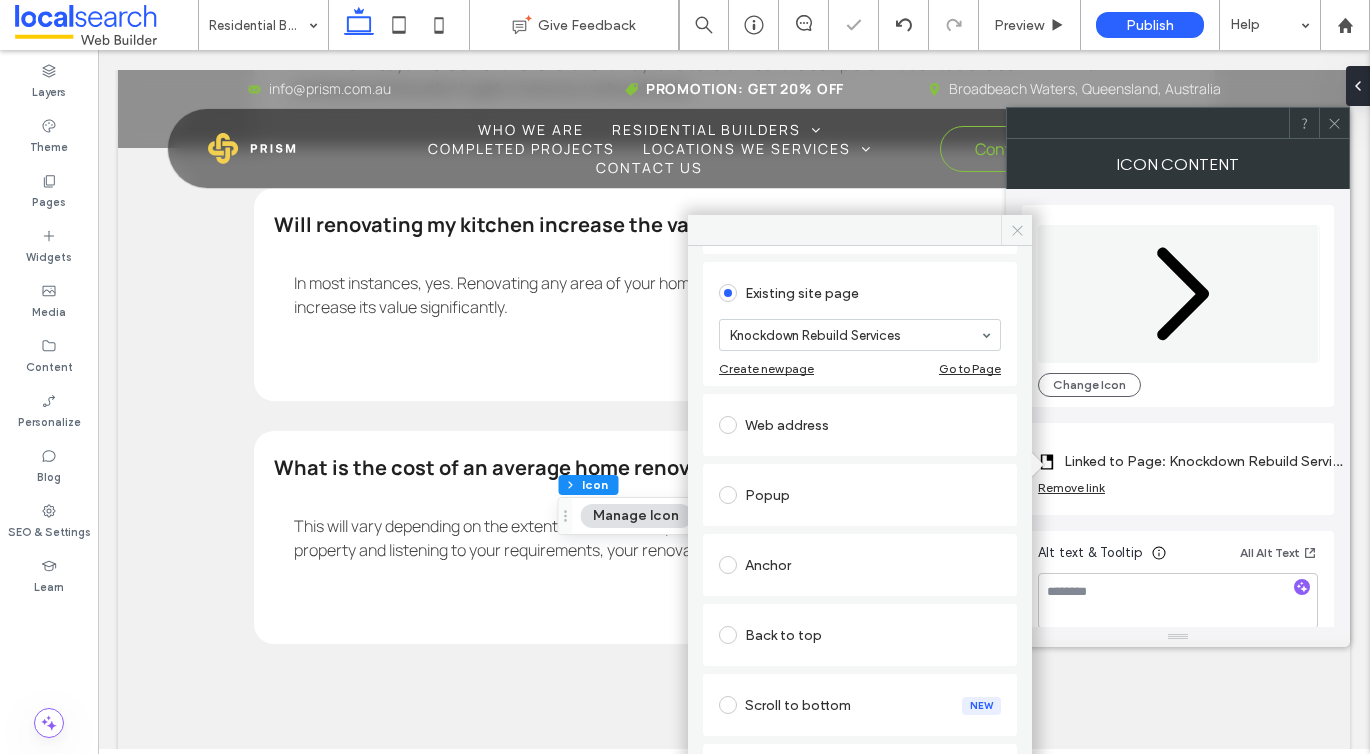 click 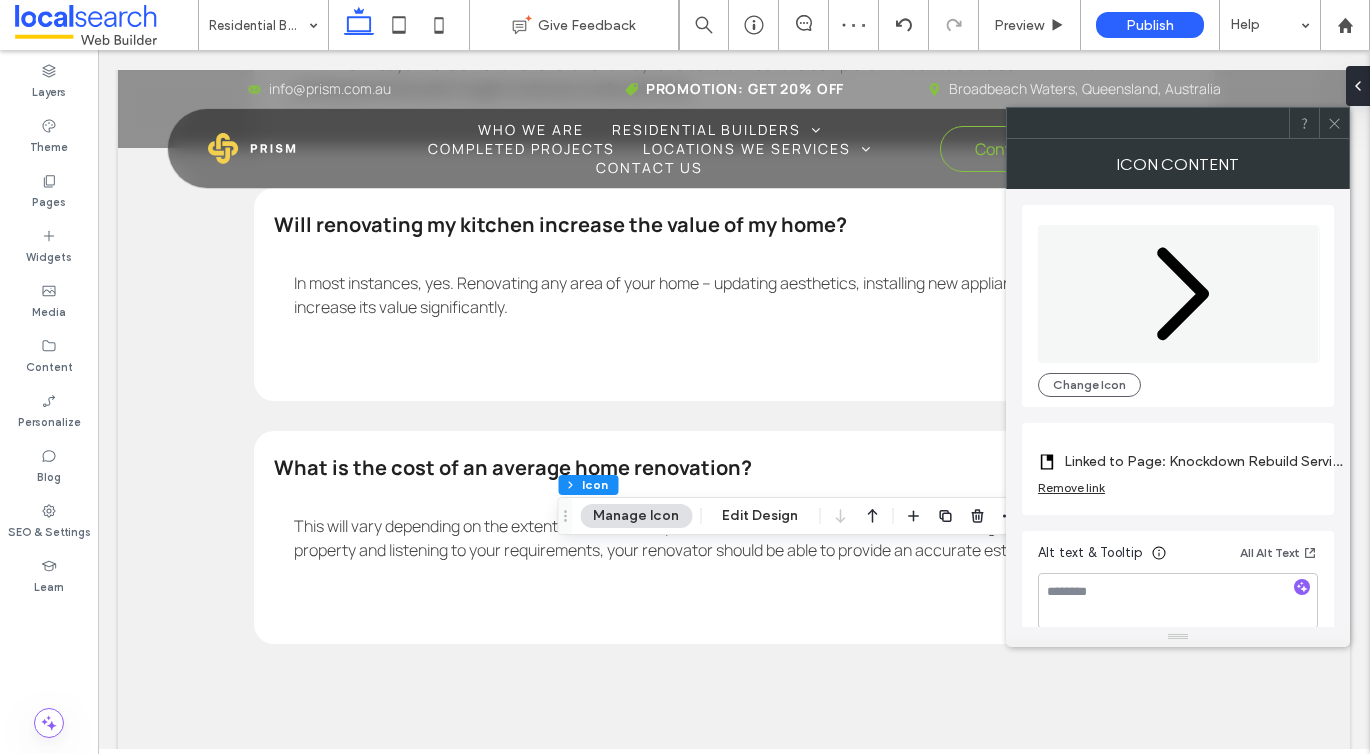 click at bounding box center (1334, 123) 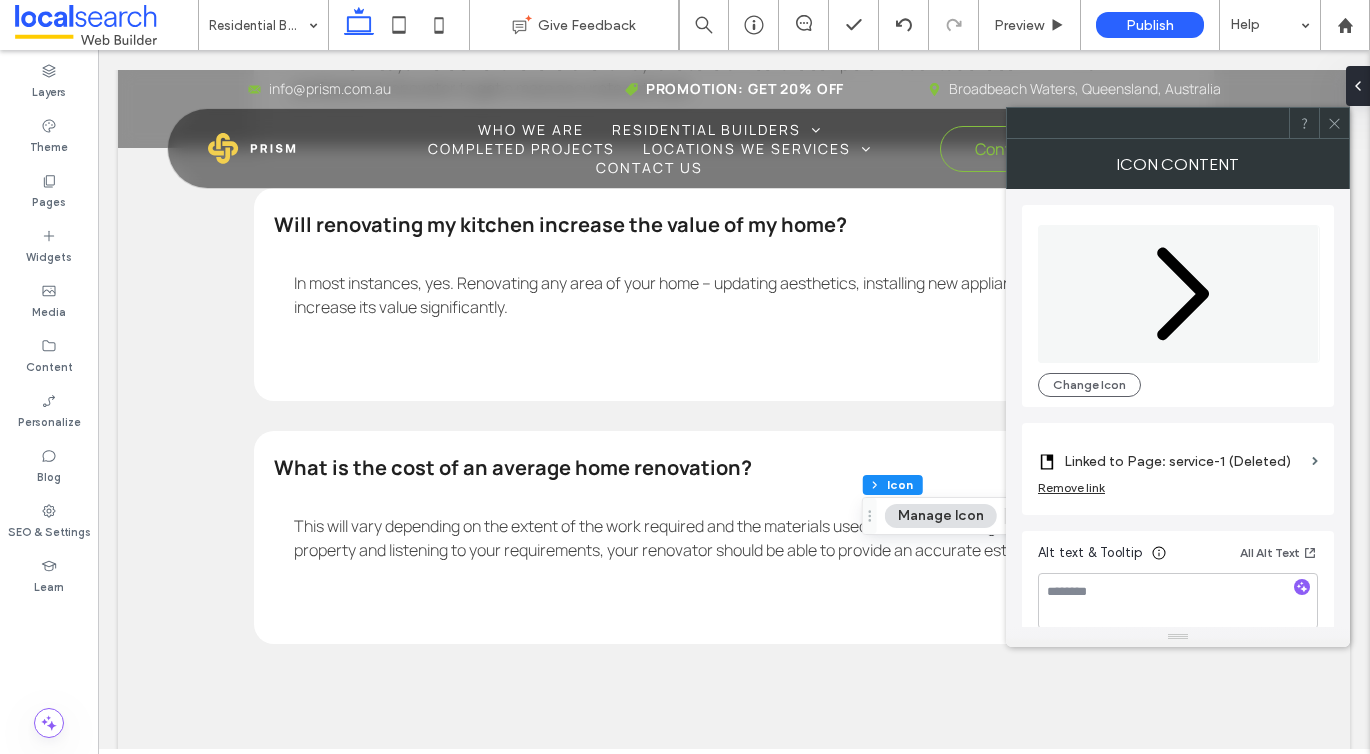 click on "Linked to Page: service-1 (Deleted)" at bounding box center (1184, 461) 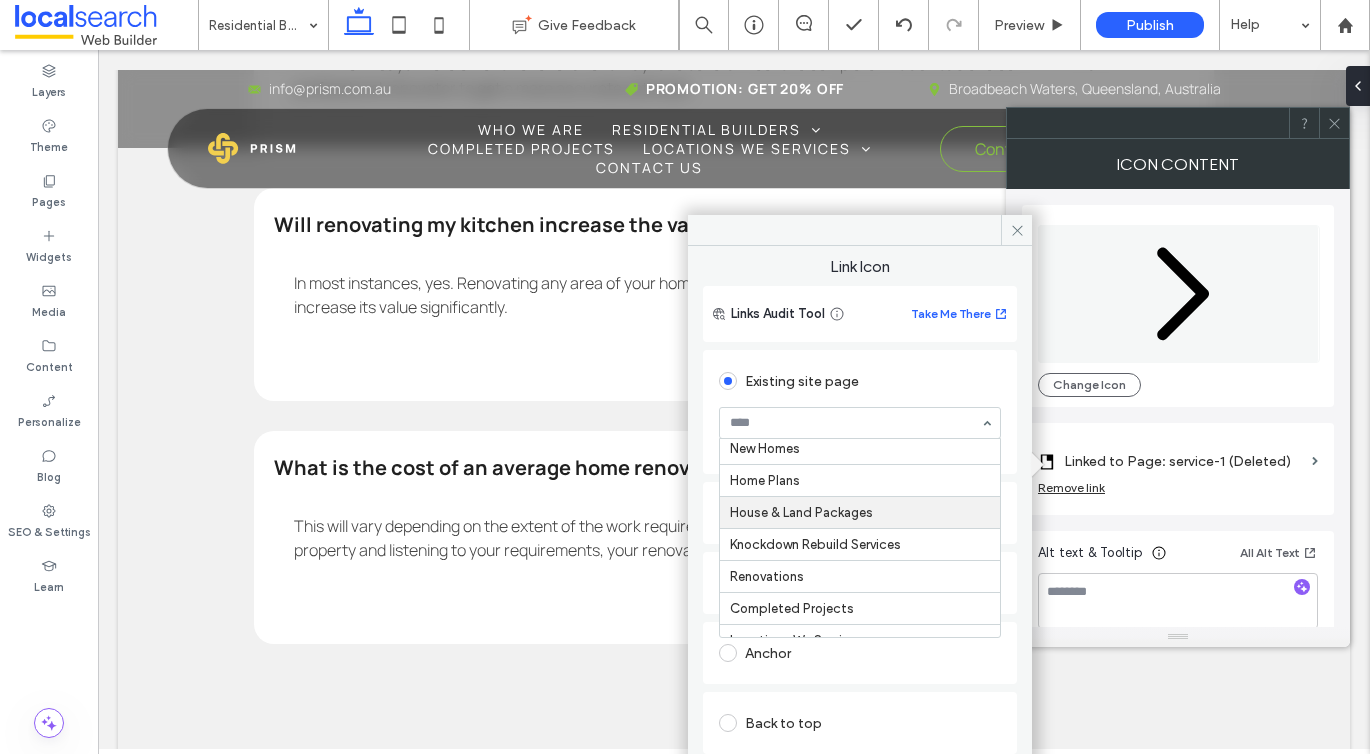 scroll, scrollTop: 127, scrollLeft: 0, axis: vertical 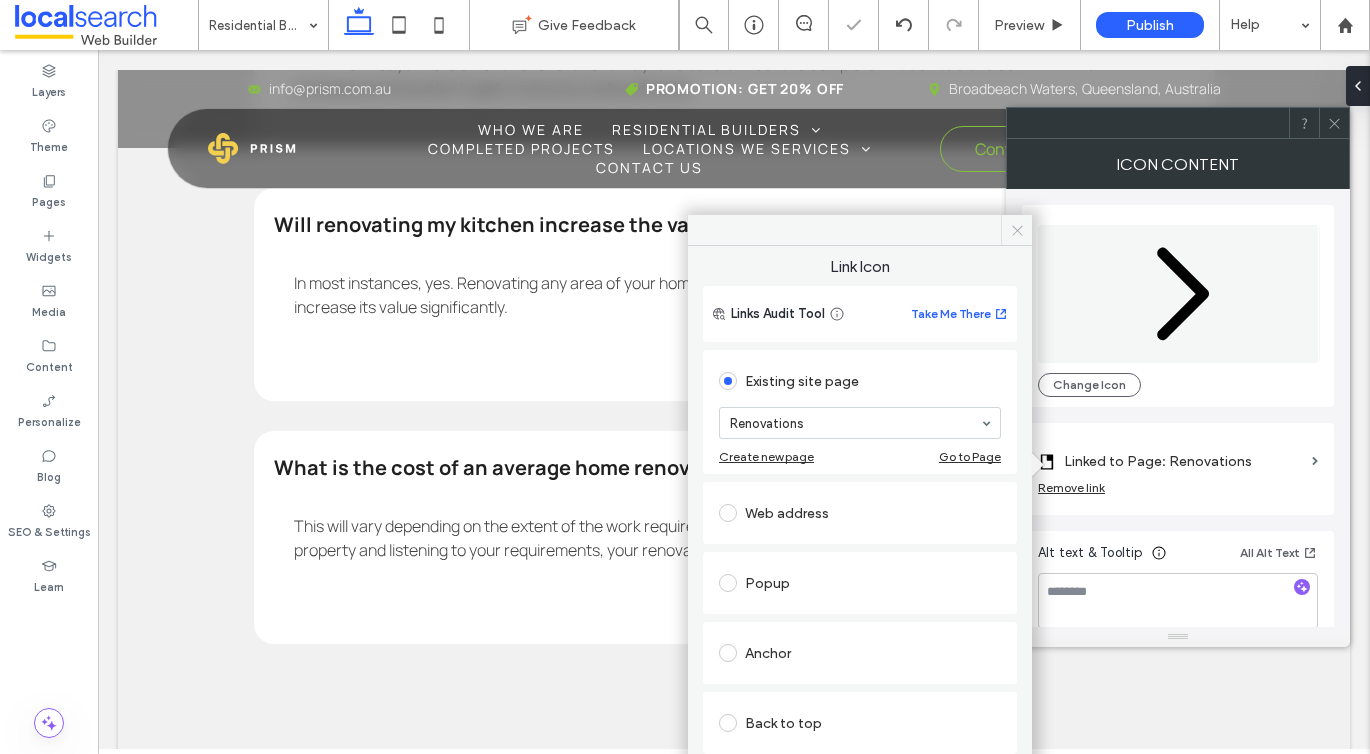 click 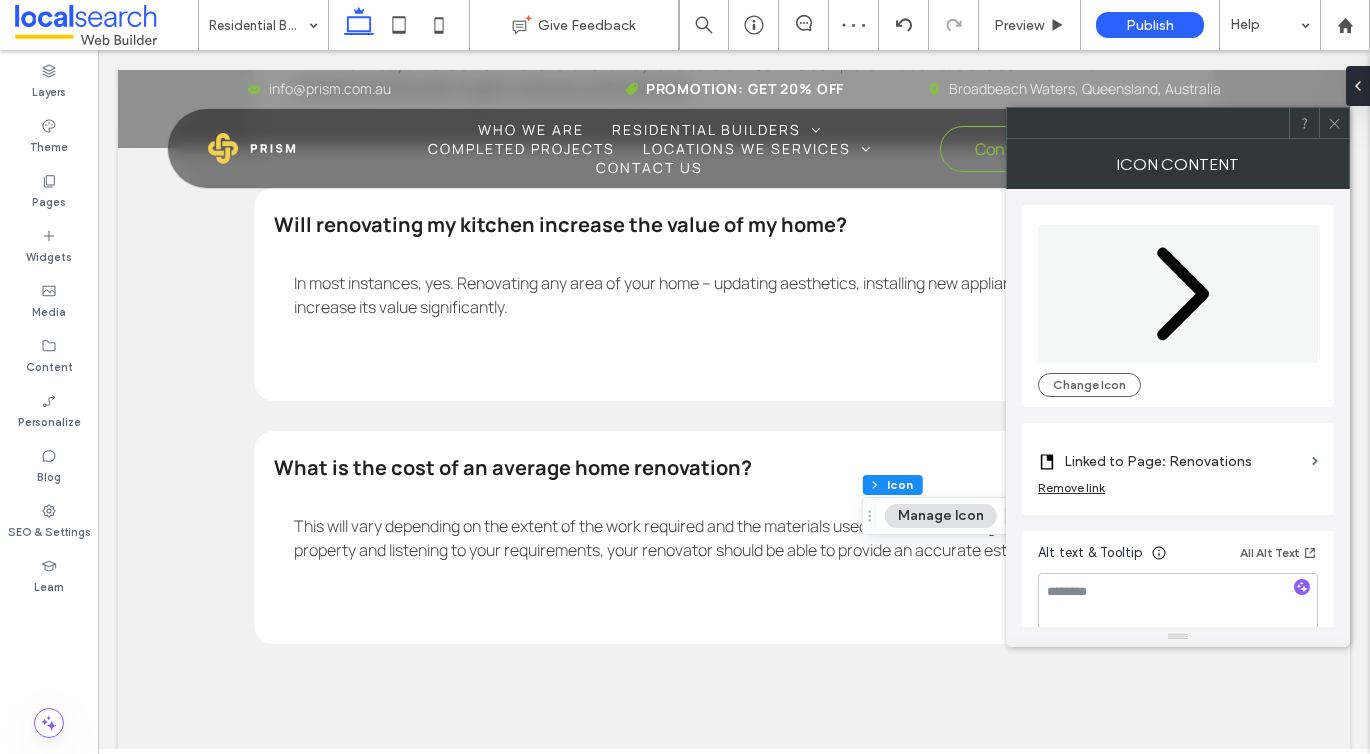 click at bounding box center (1334, 123) 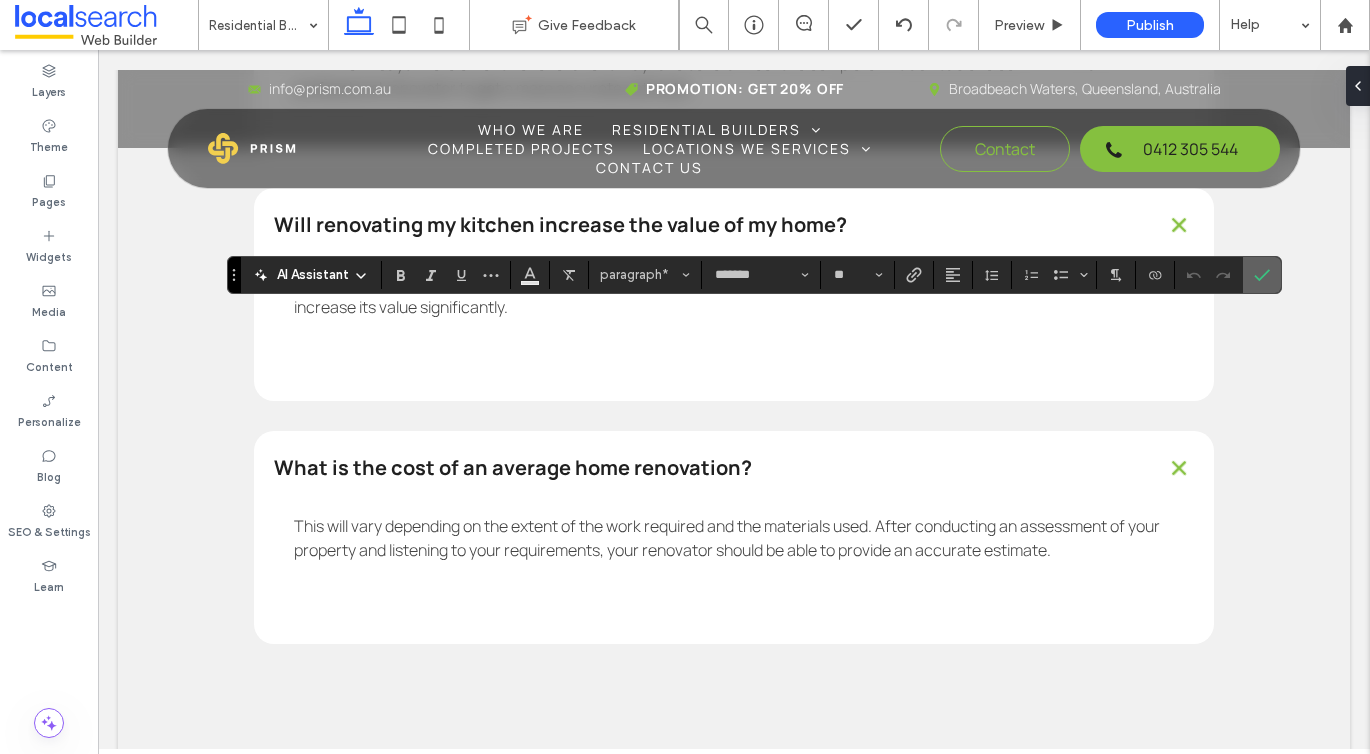 click 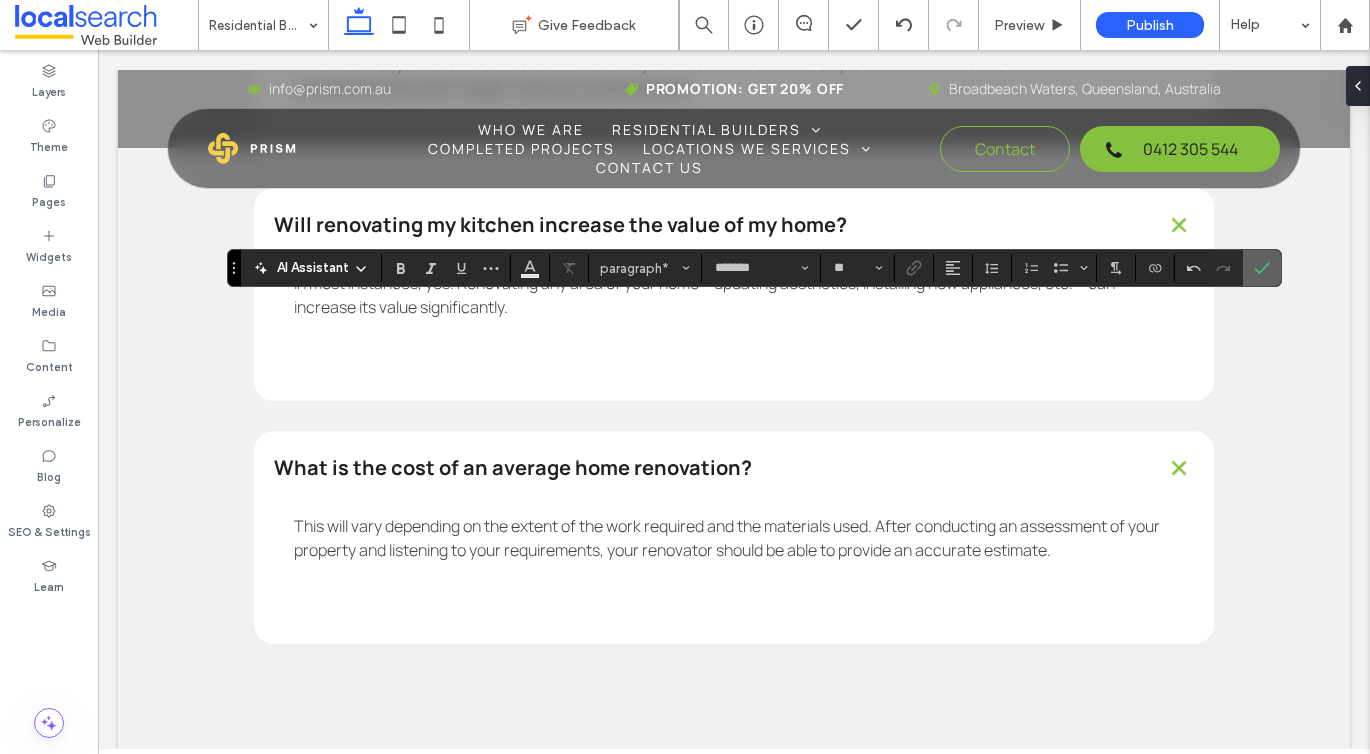 click 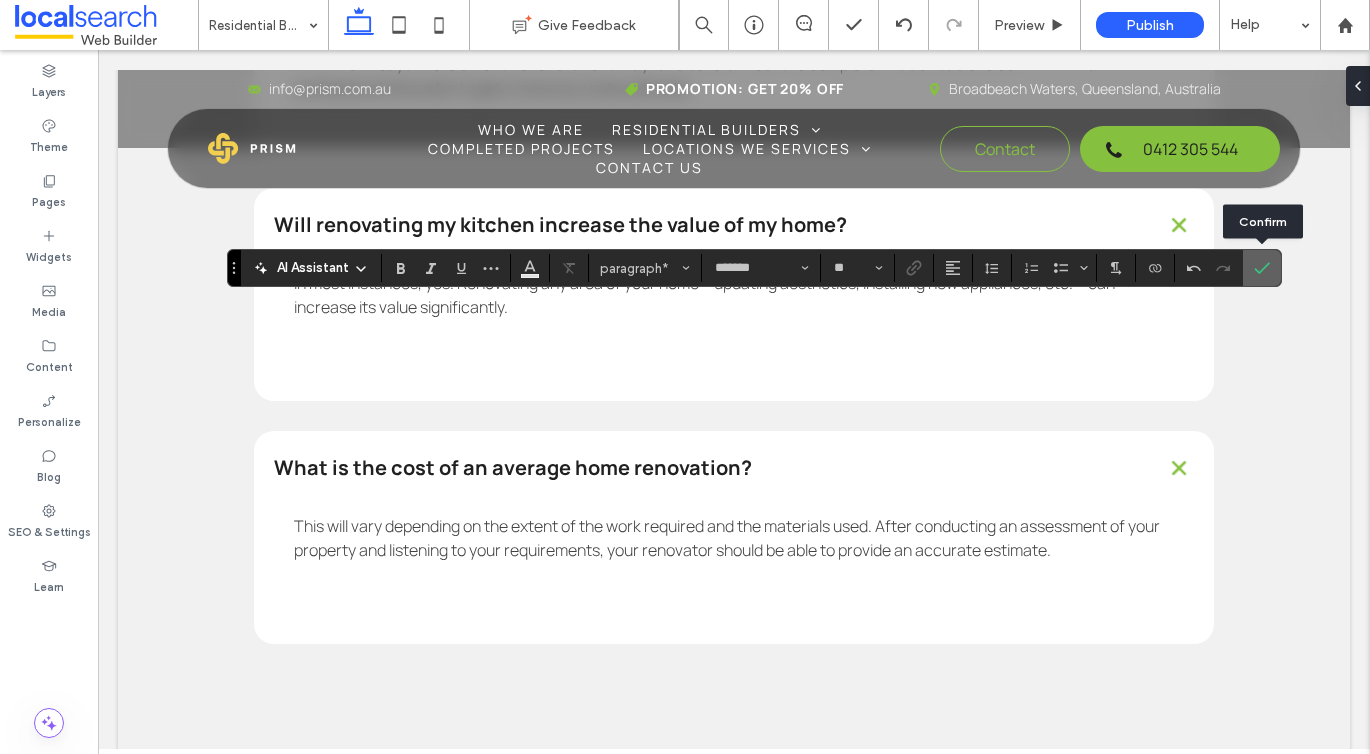 click 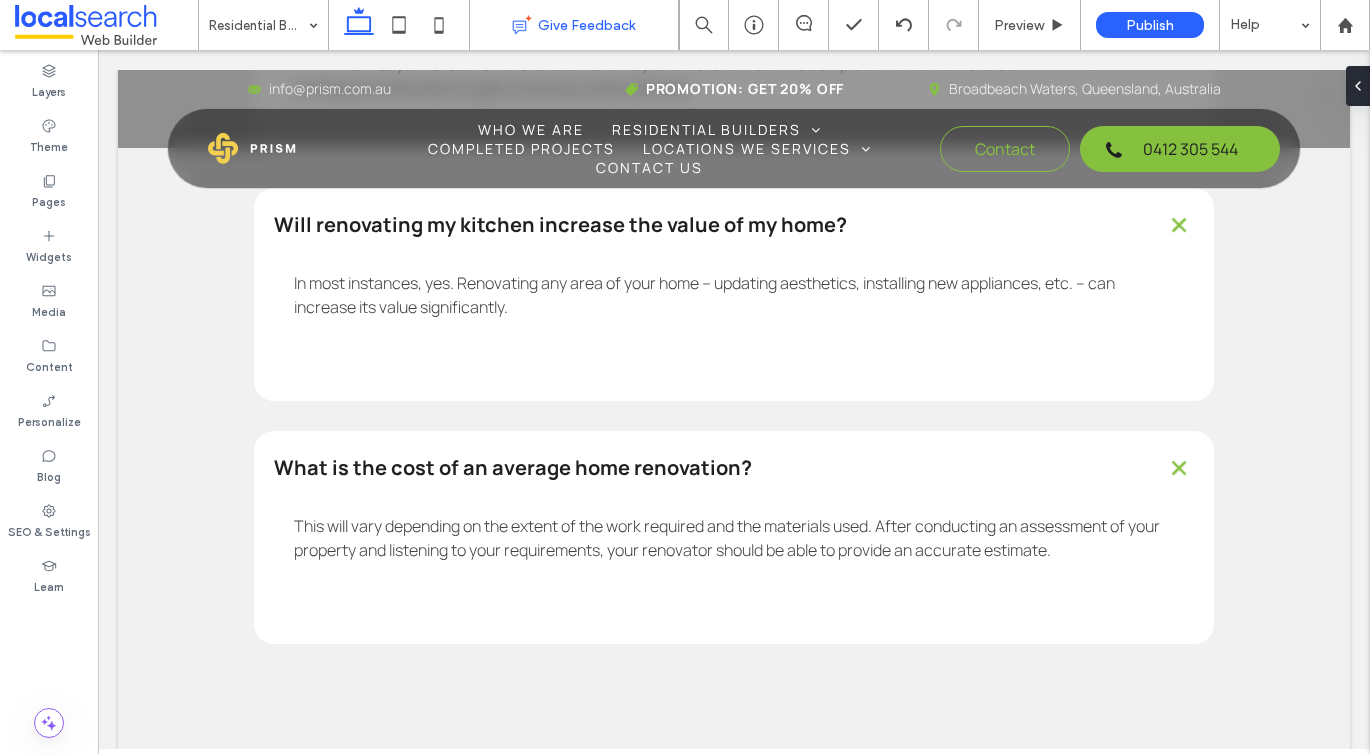 type on "*******" 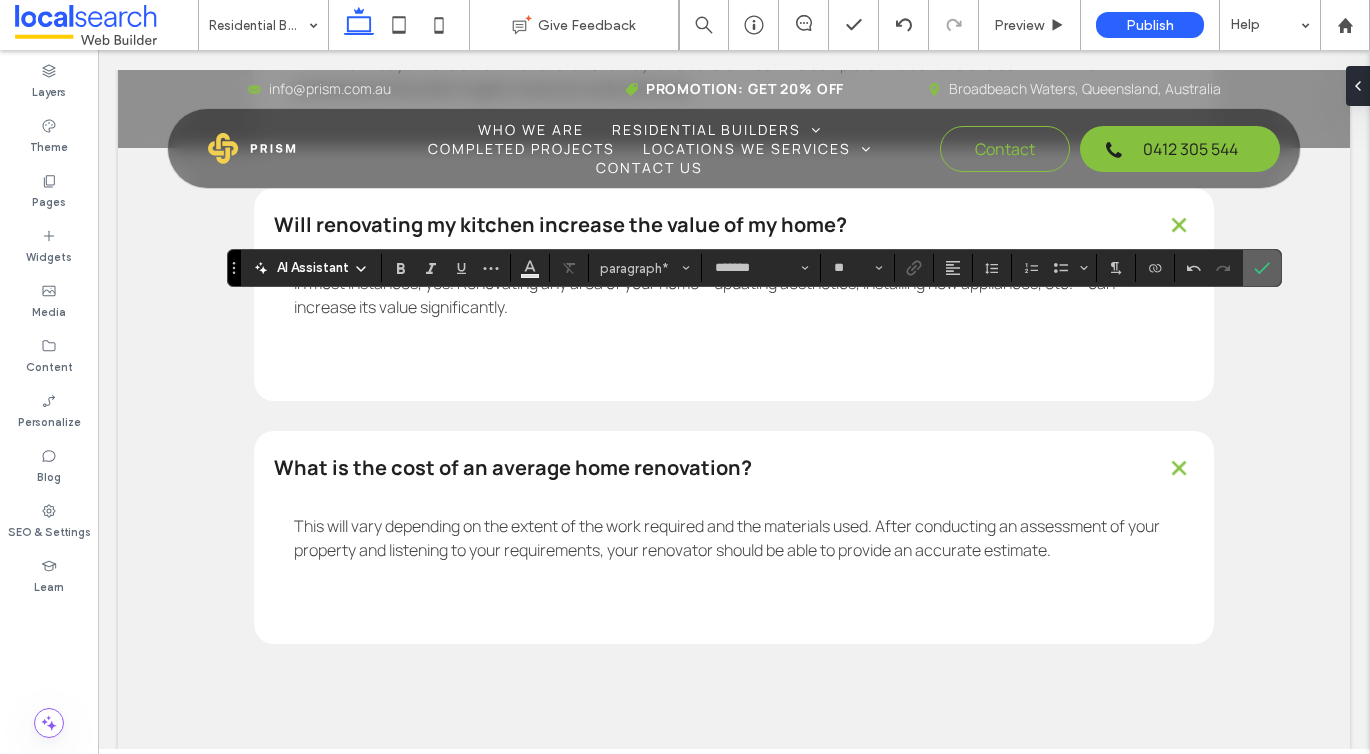 click 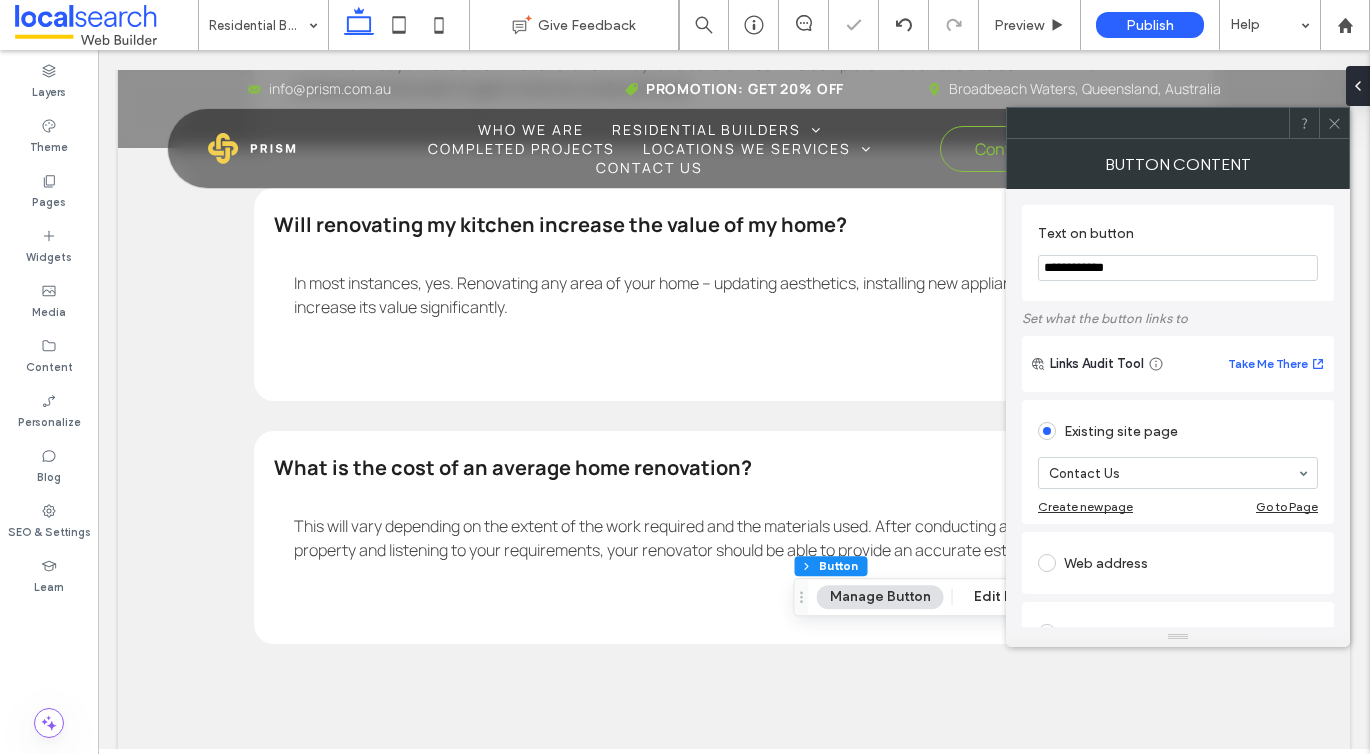 click on "**********" at bounding box center (1178, 268) 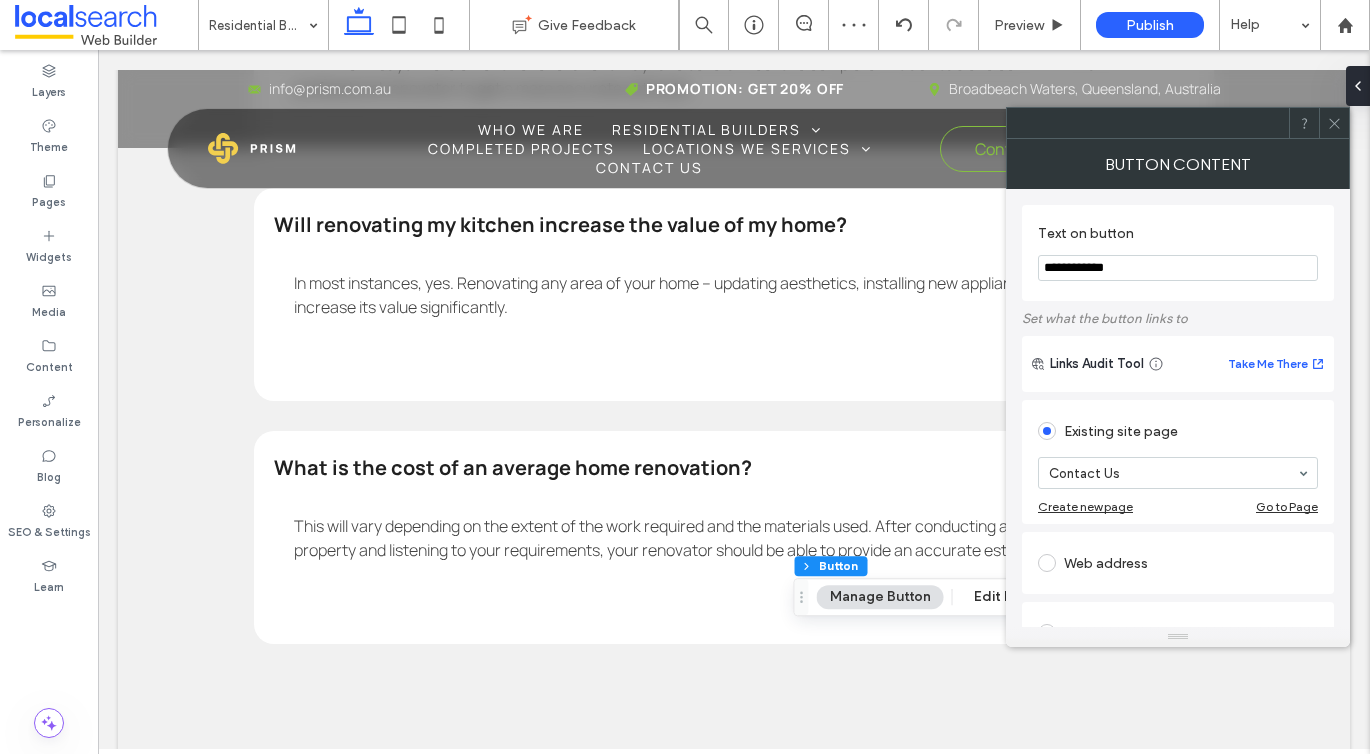 click on "**********" at bounding box center (1178, 268) 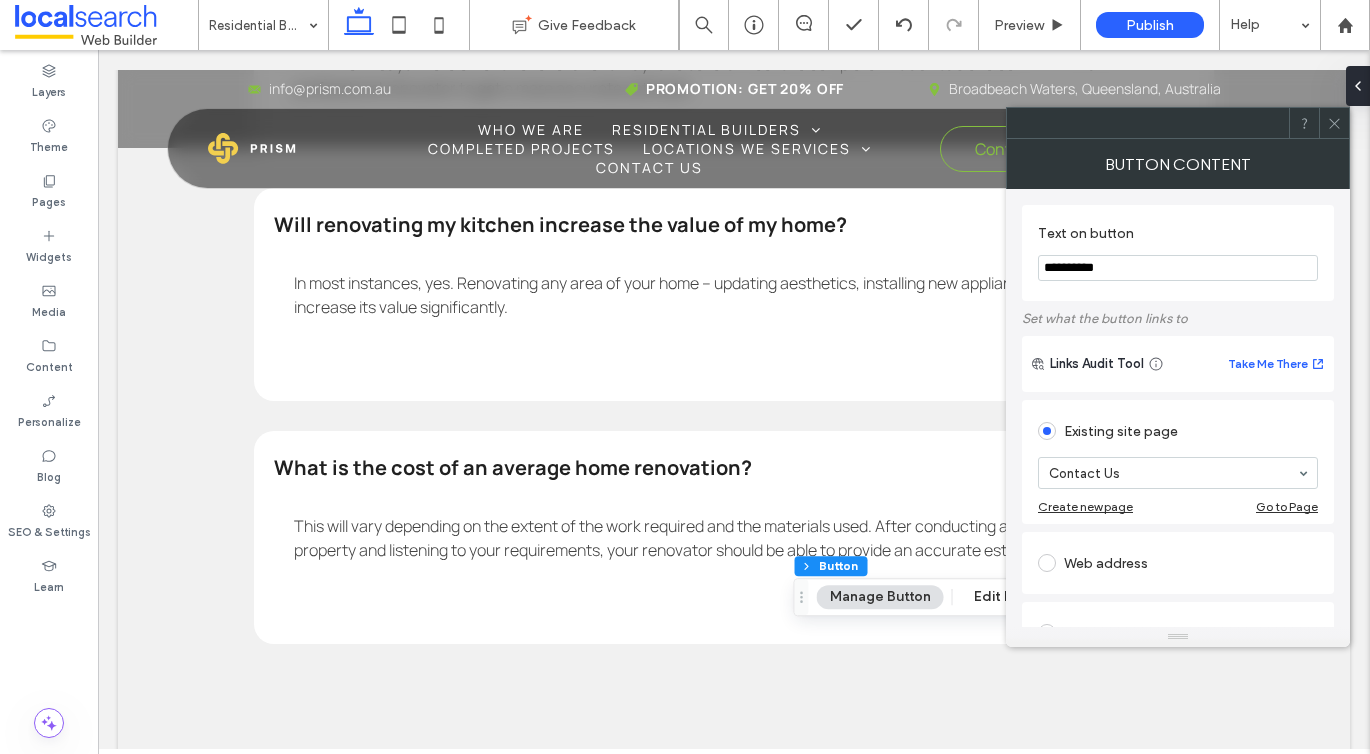 type on "**********" 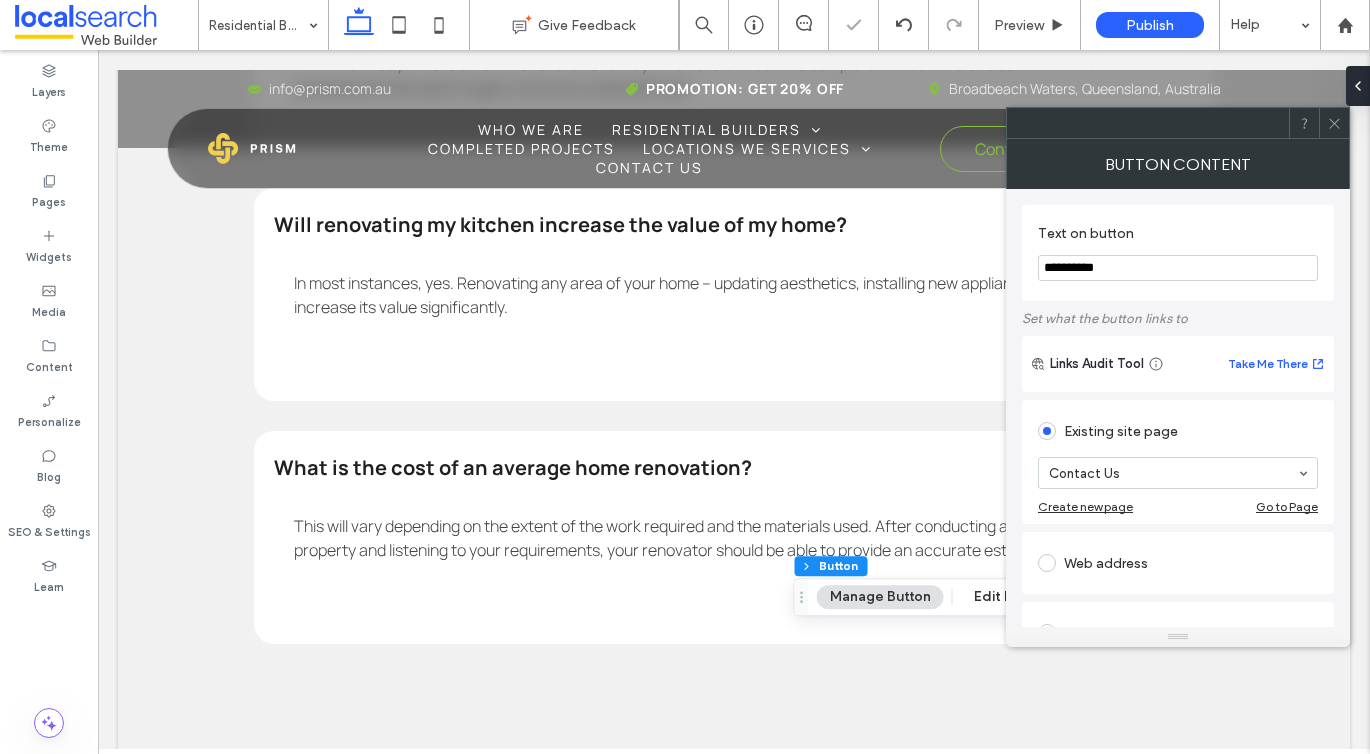 click 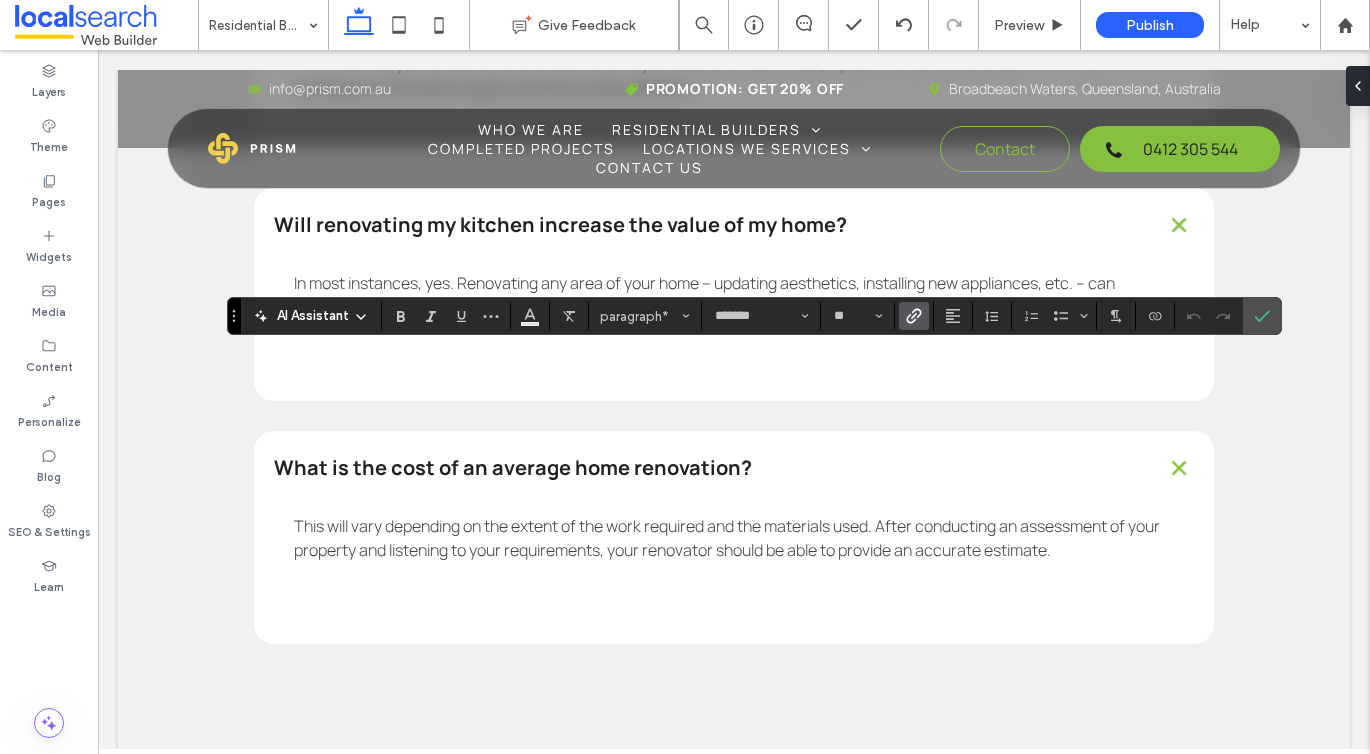 click 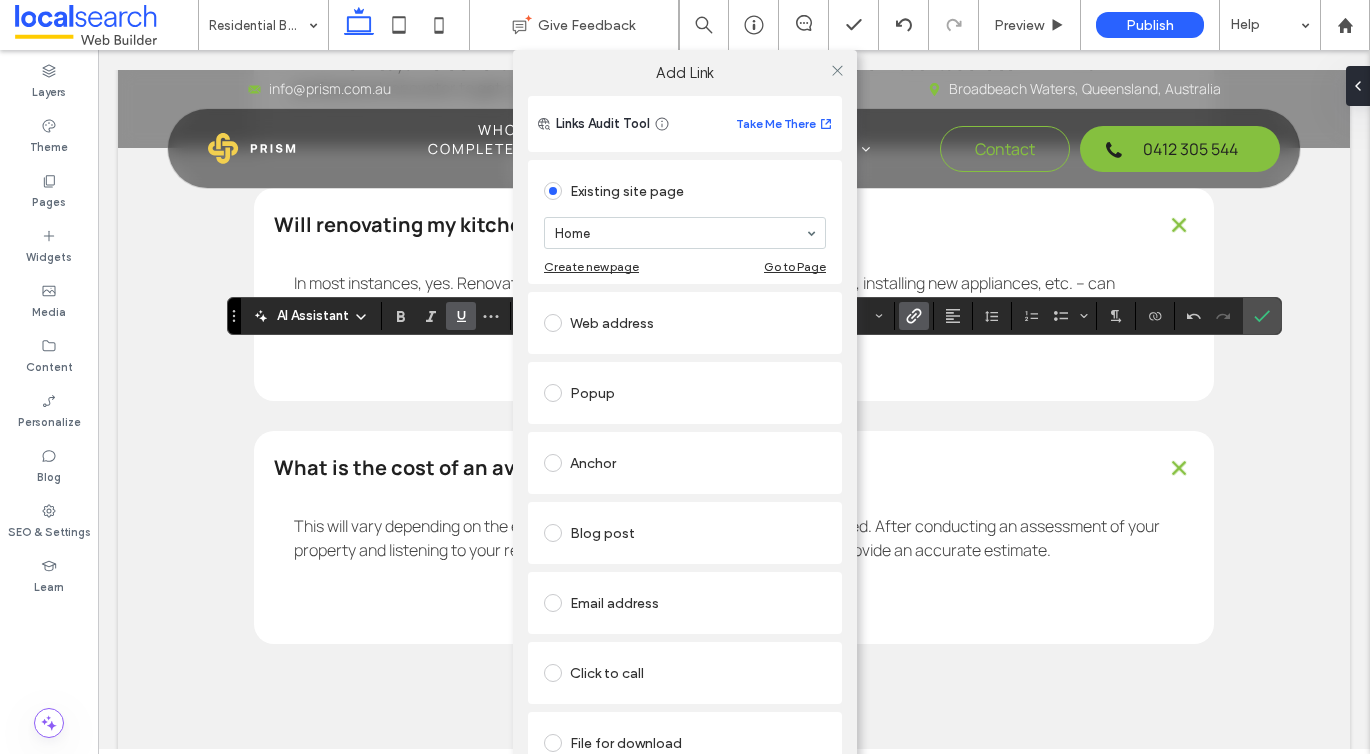 click on "Click to call" at bounding box center (685, 673) 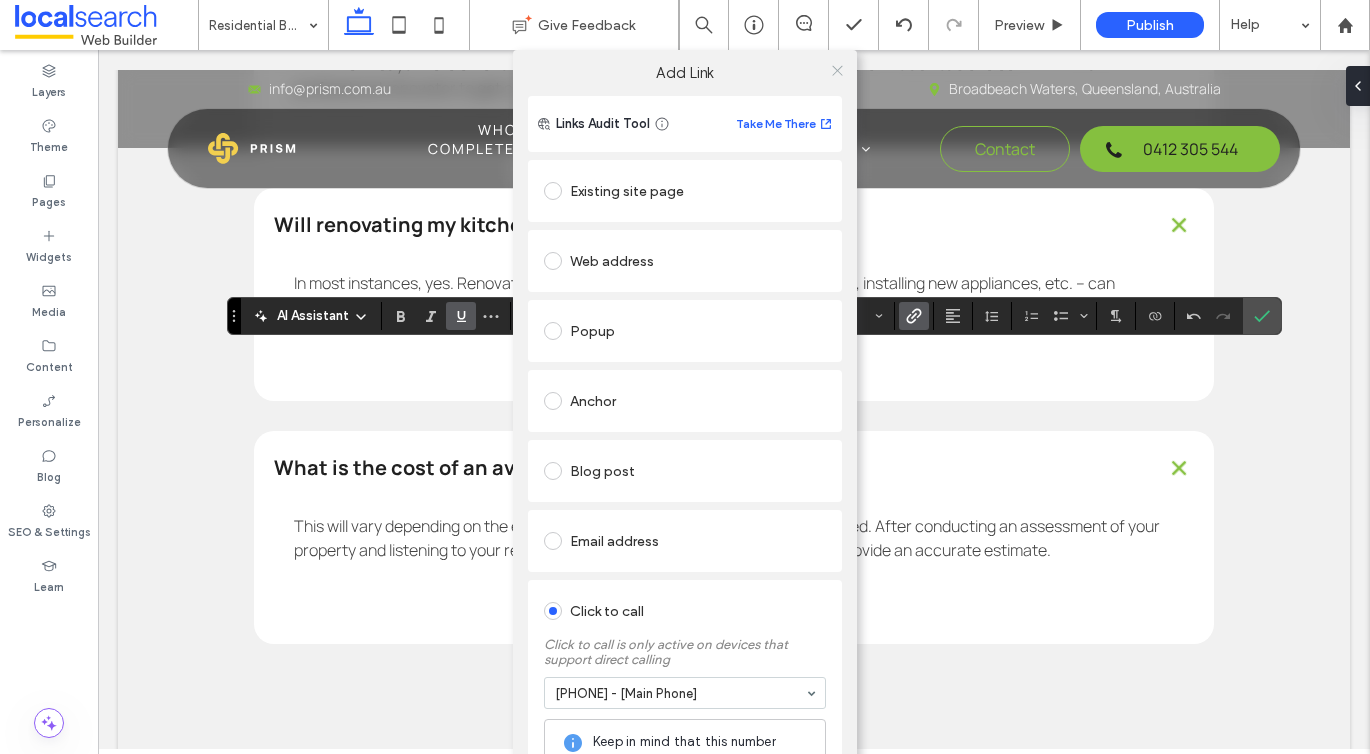 click 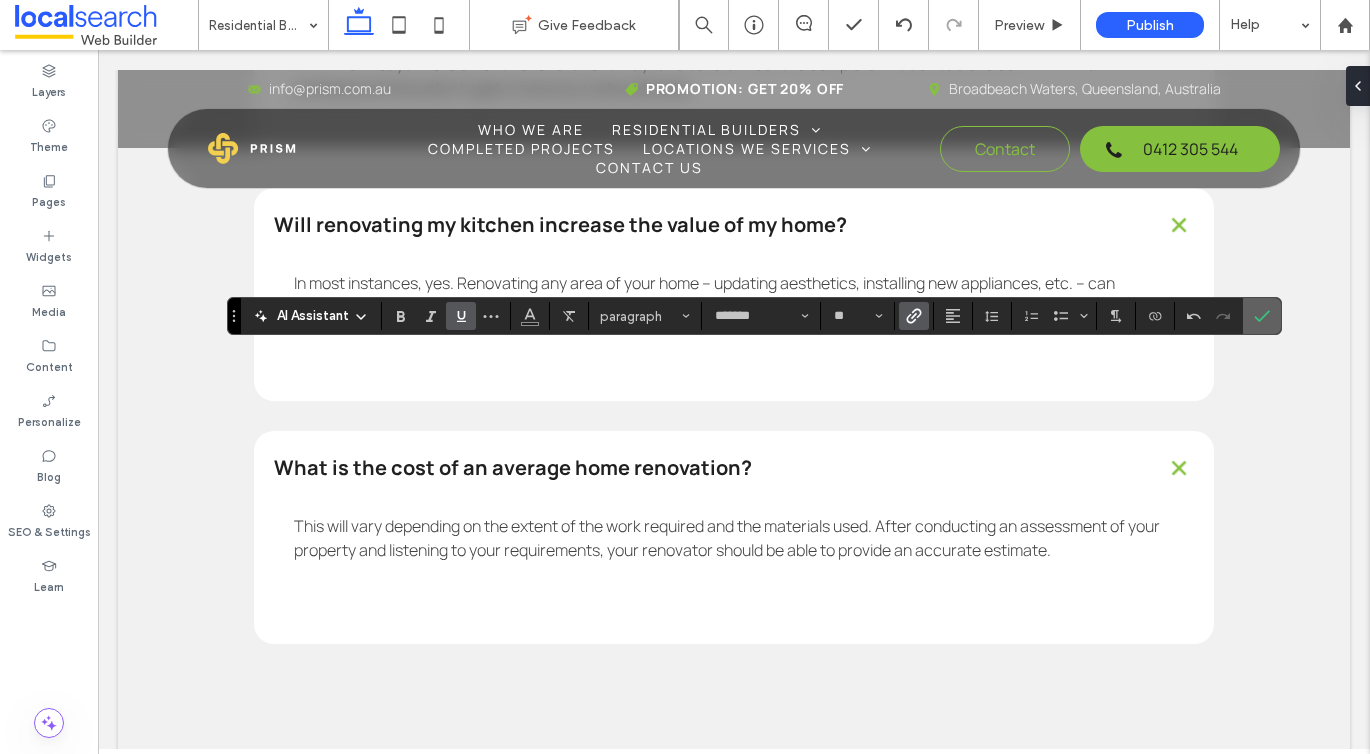 click at bounding box center (1258, 316) 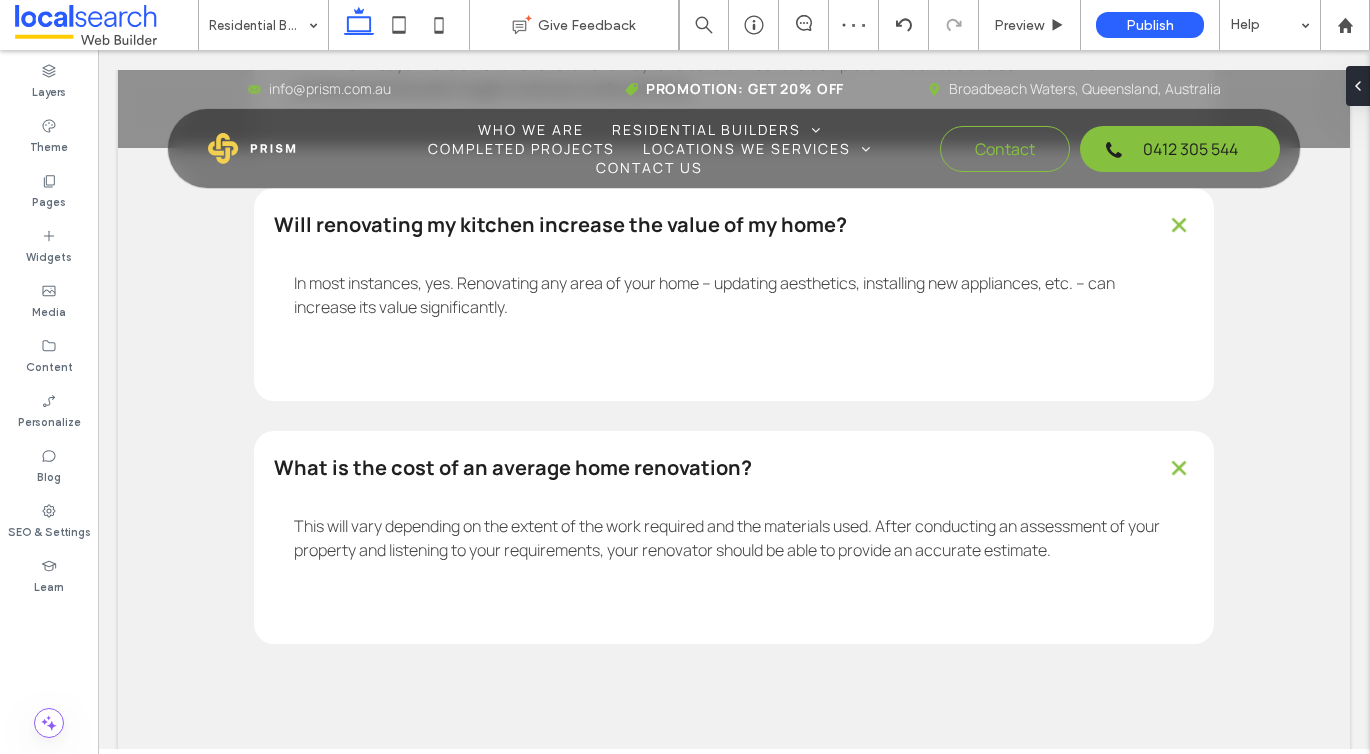 type on "*******" 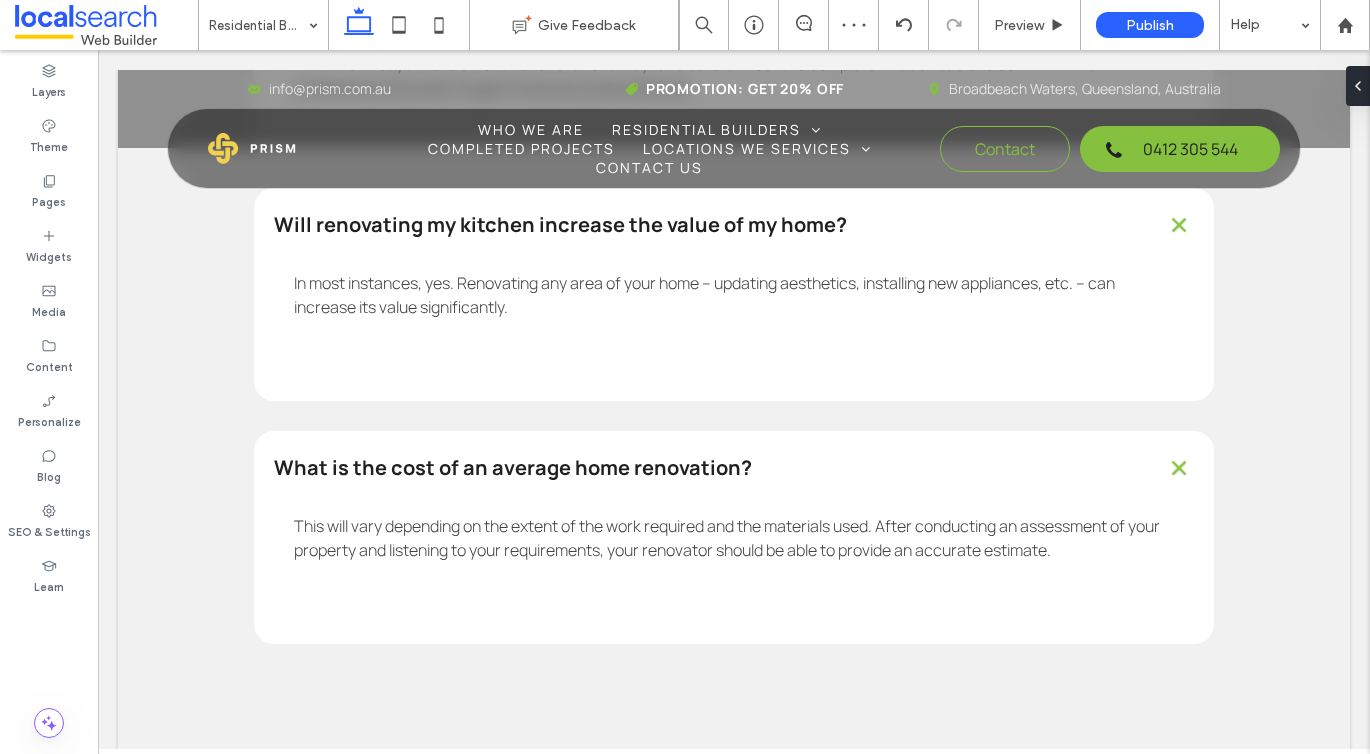 type on "**" 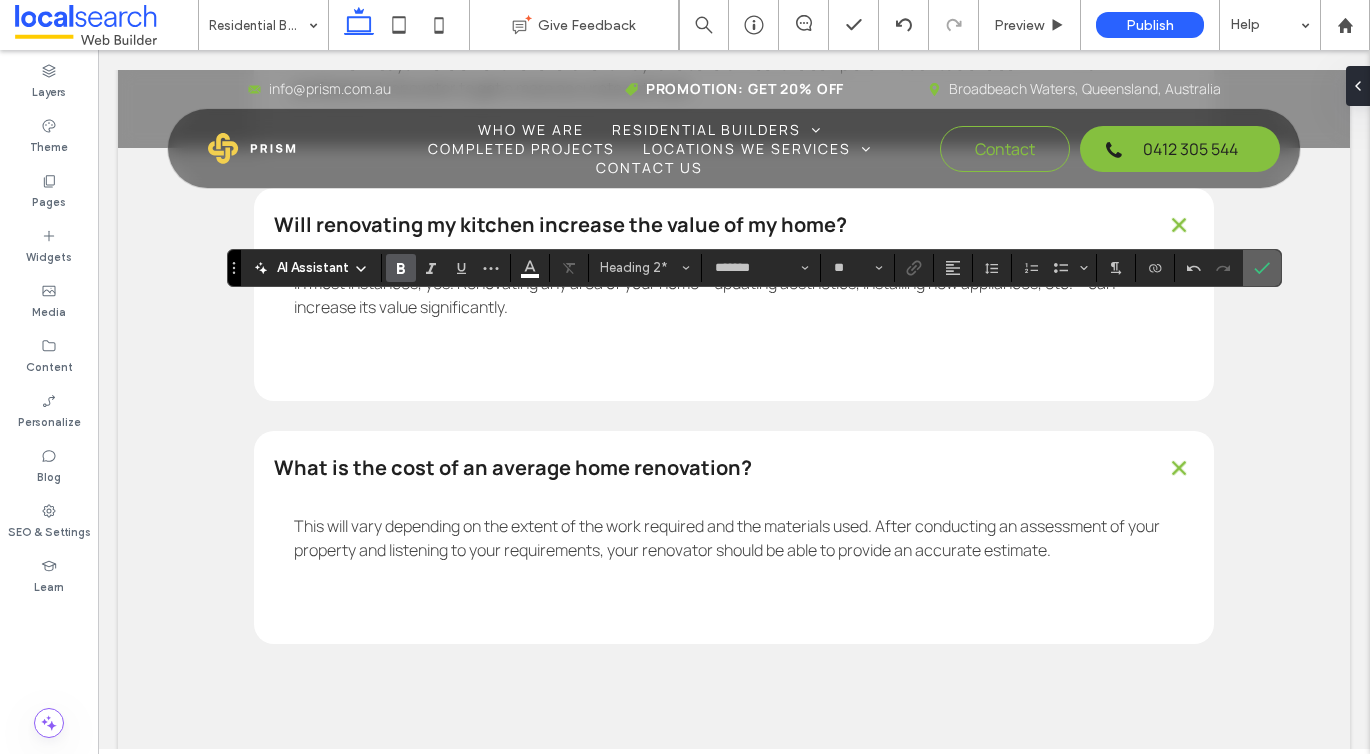 click at bounding box center (1262, 268) 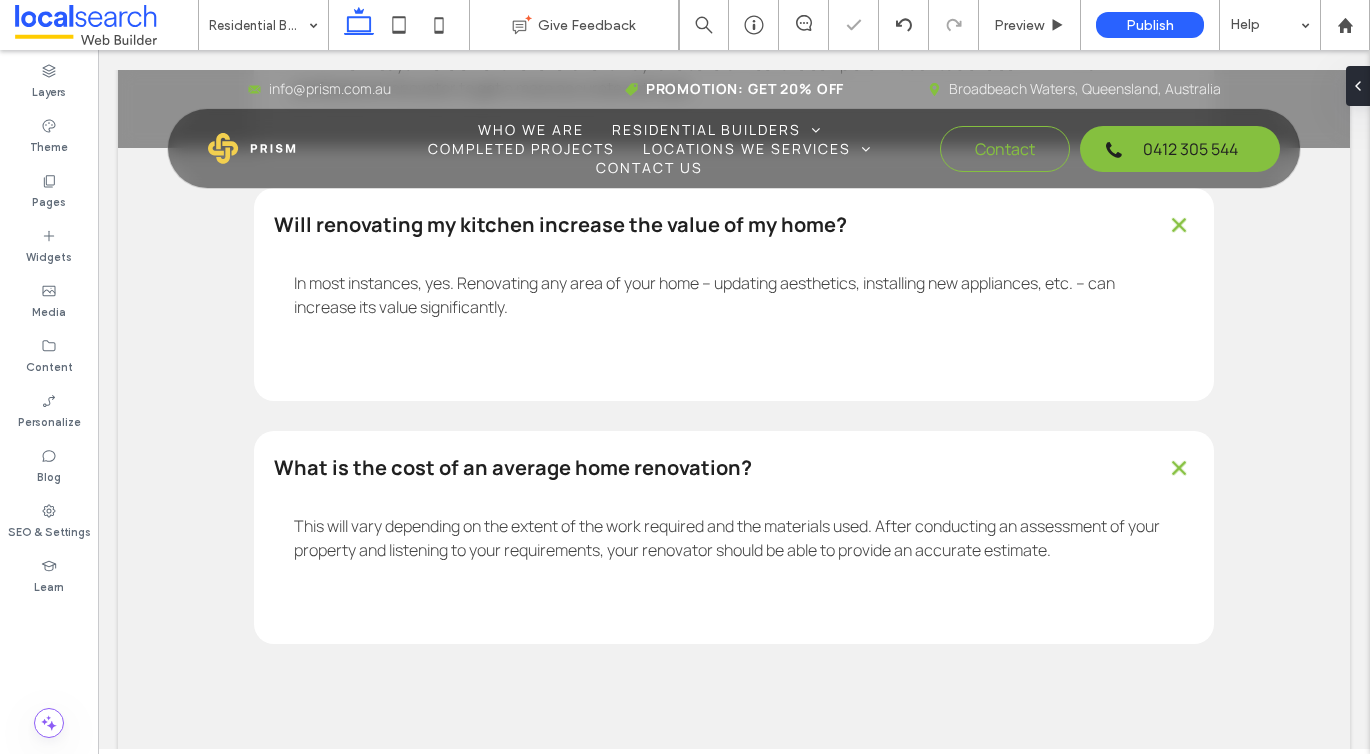 type on "*******" 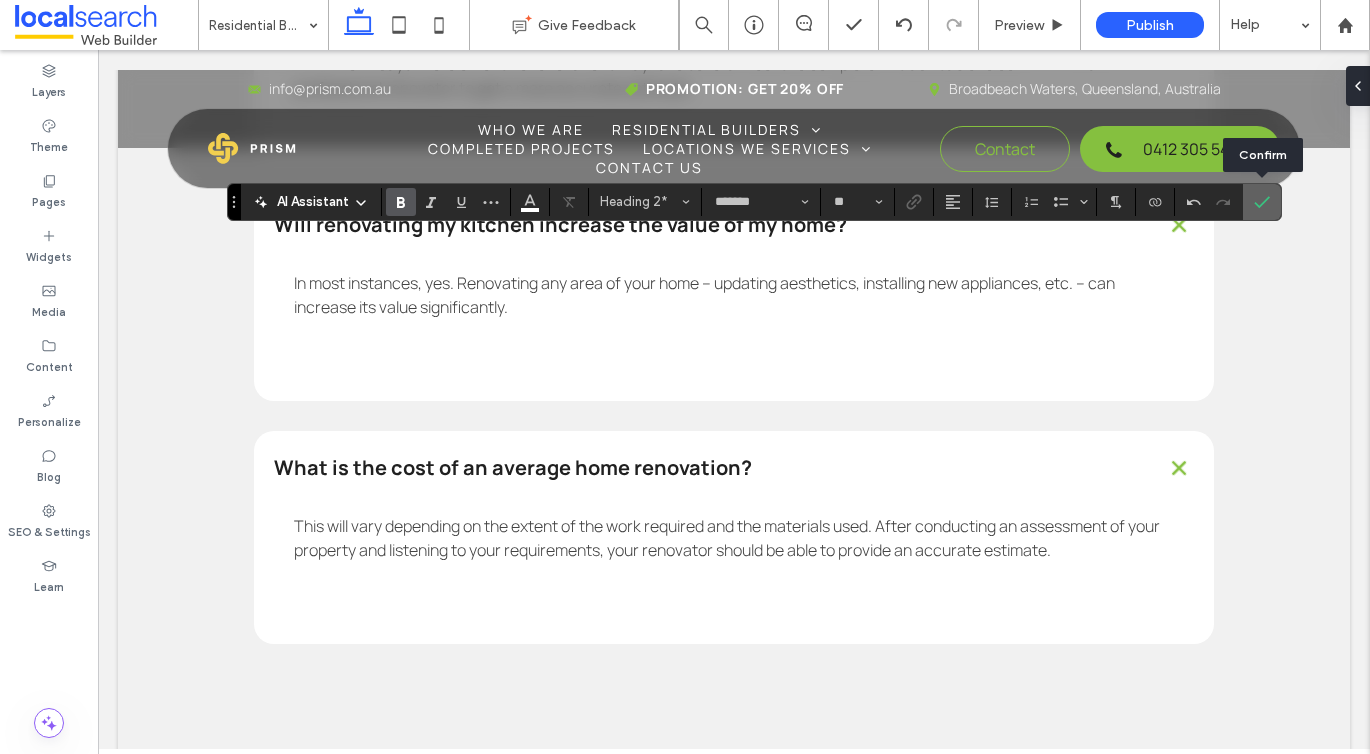 click 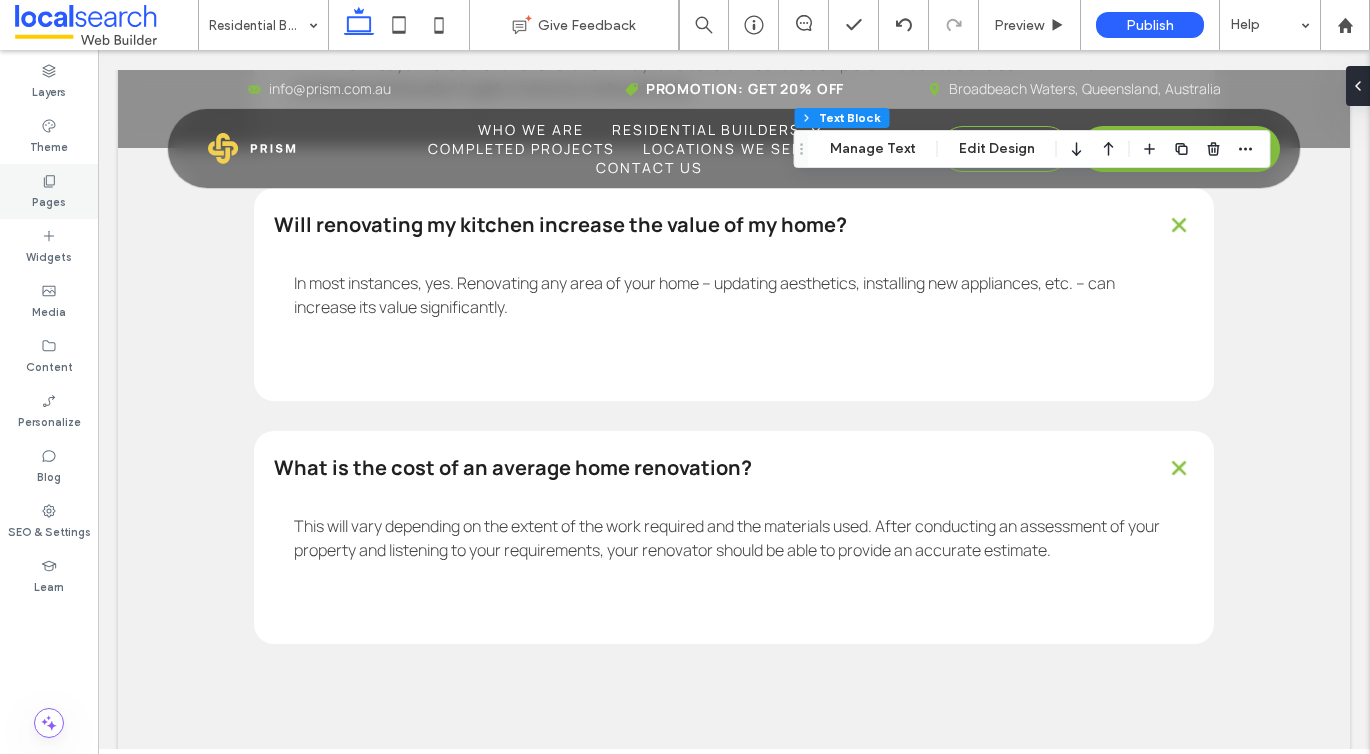 click on "Pages" at bounding box center (49, 191) 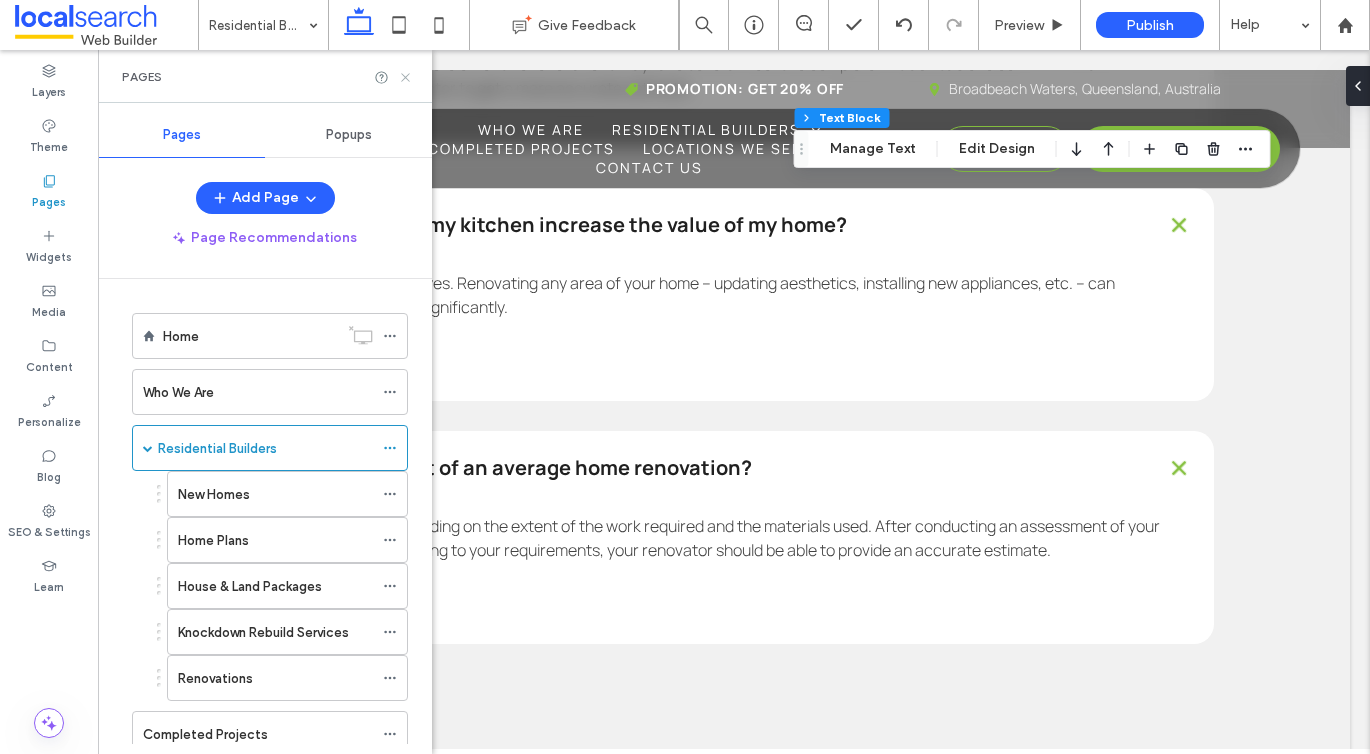 click 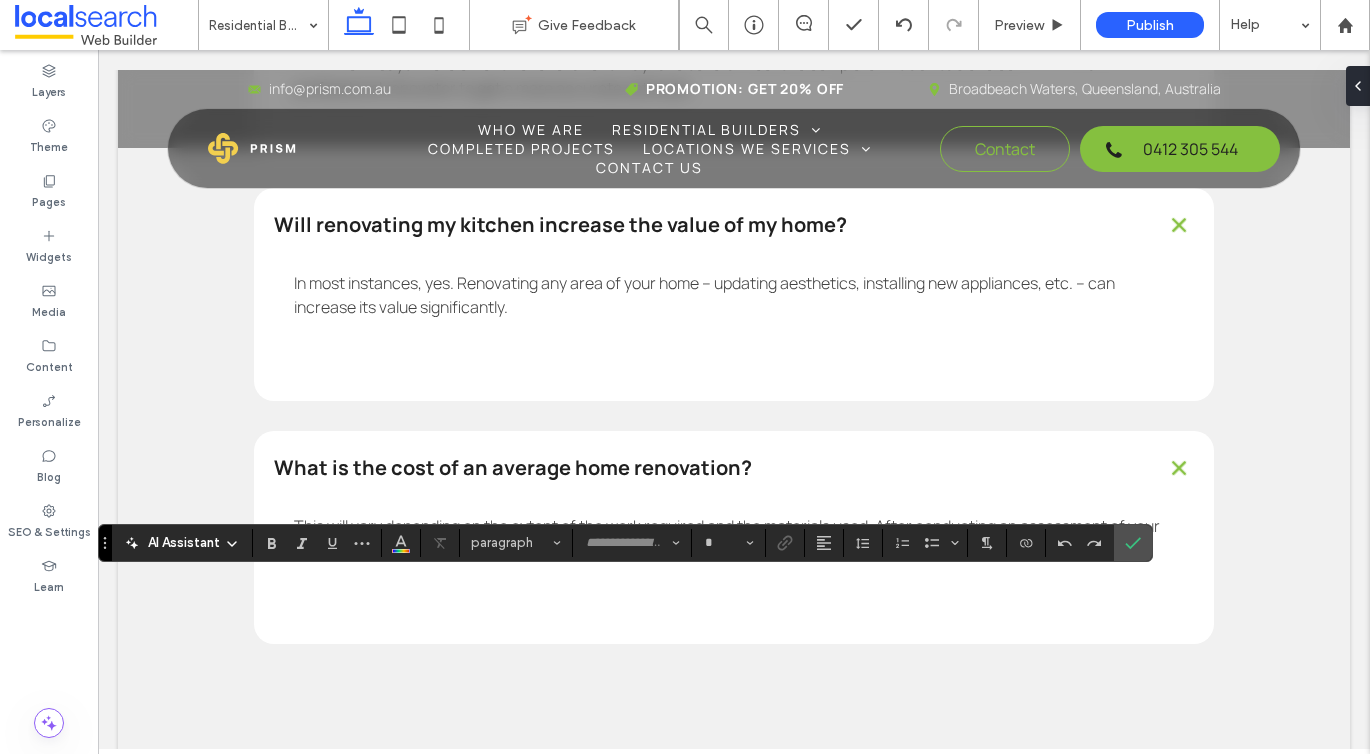 type on "*******" 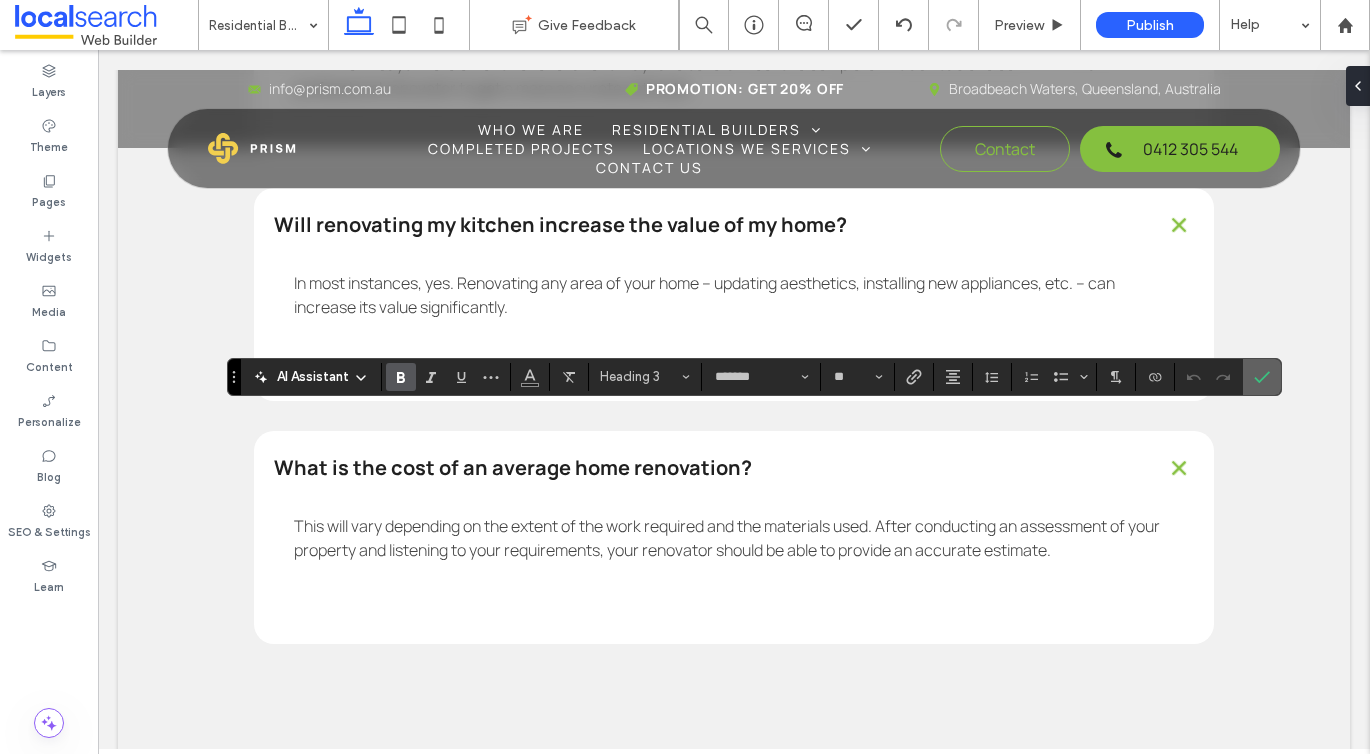click at bounding box center [1262, 377] 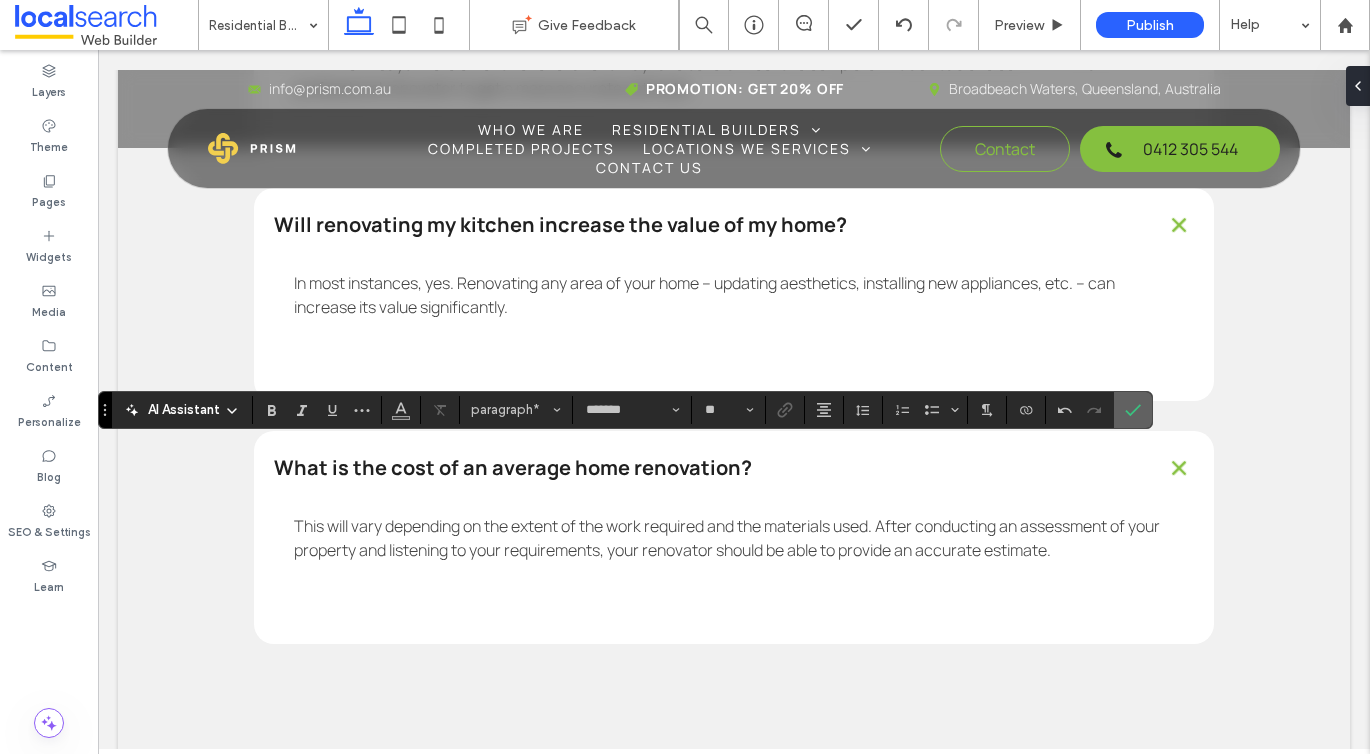 click 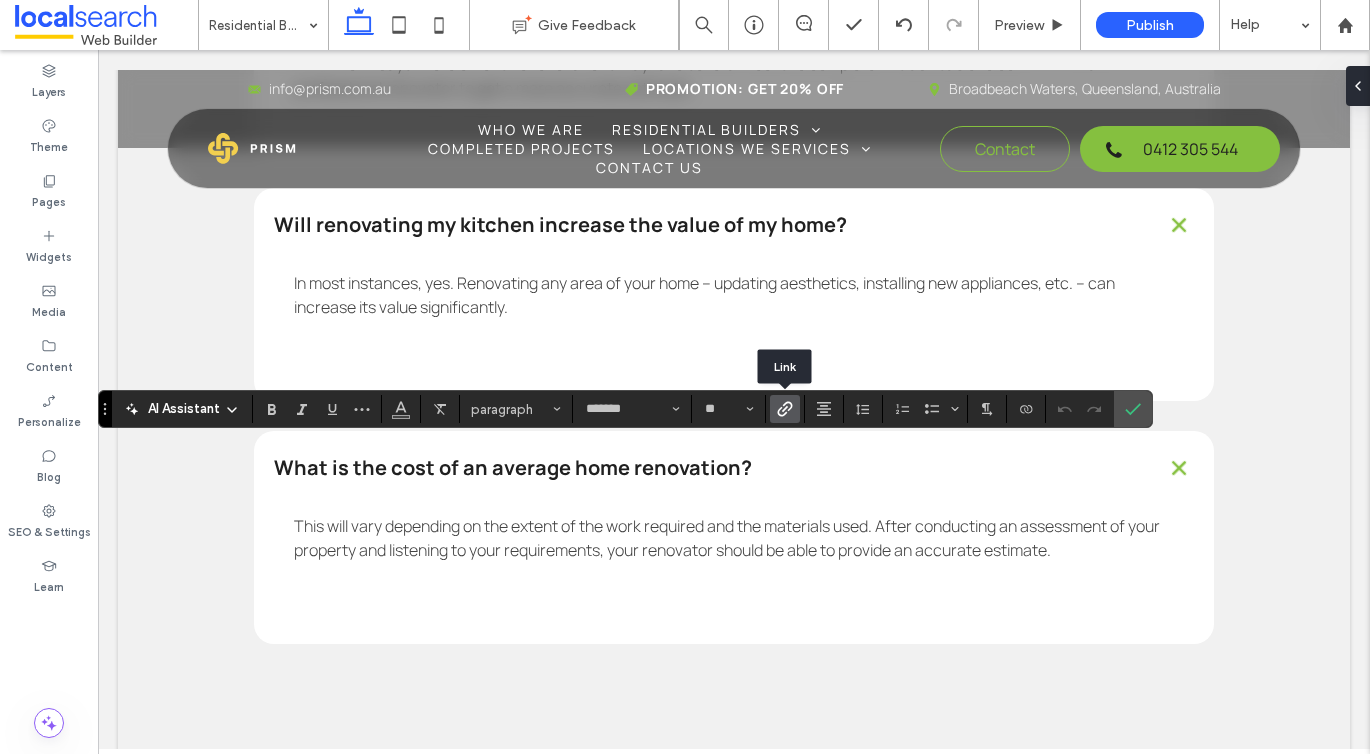 click 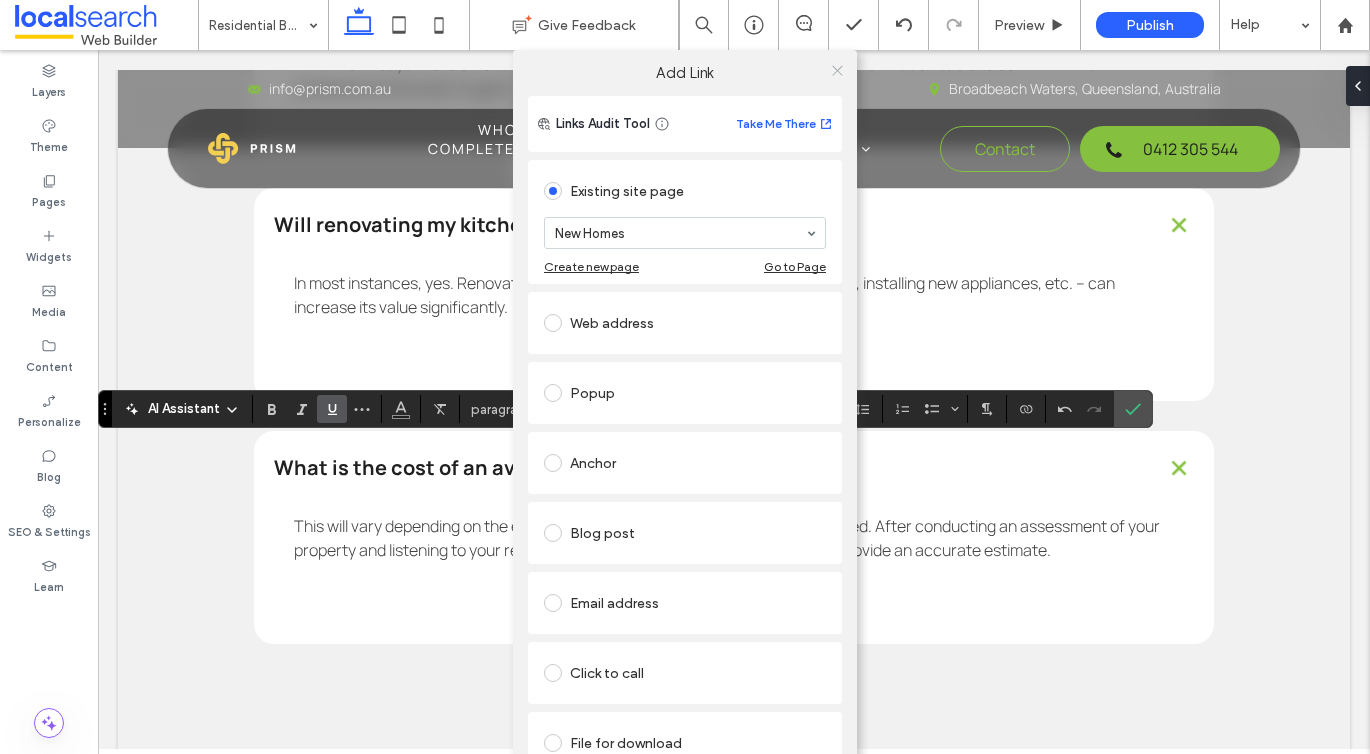 click 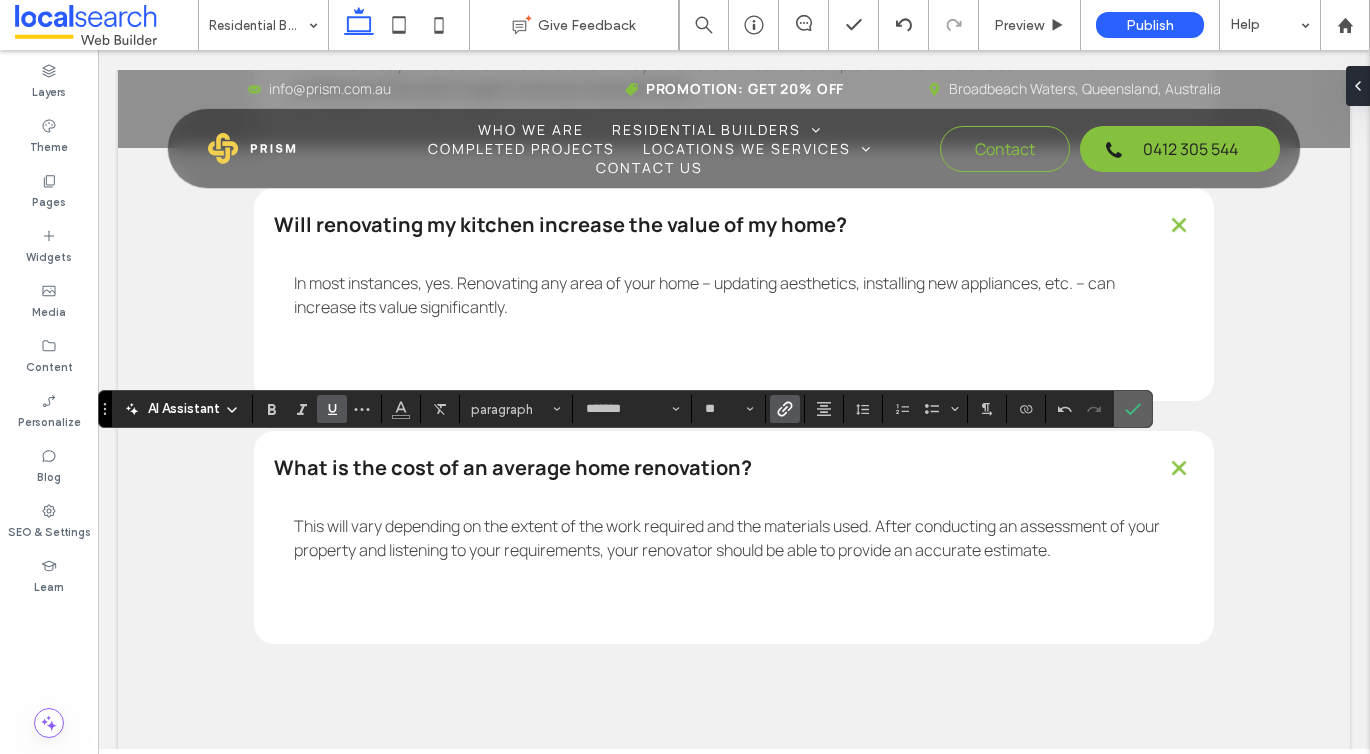 click 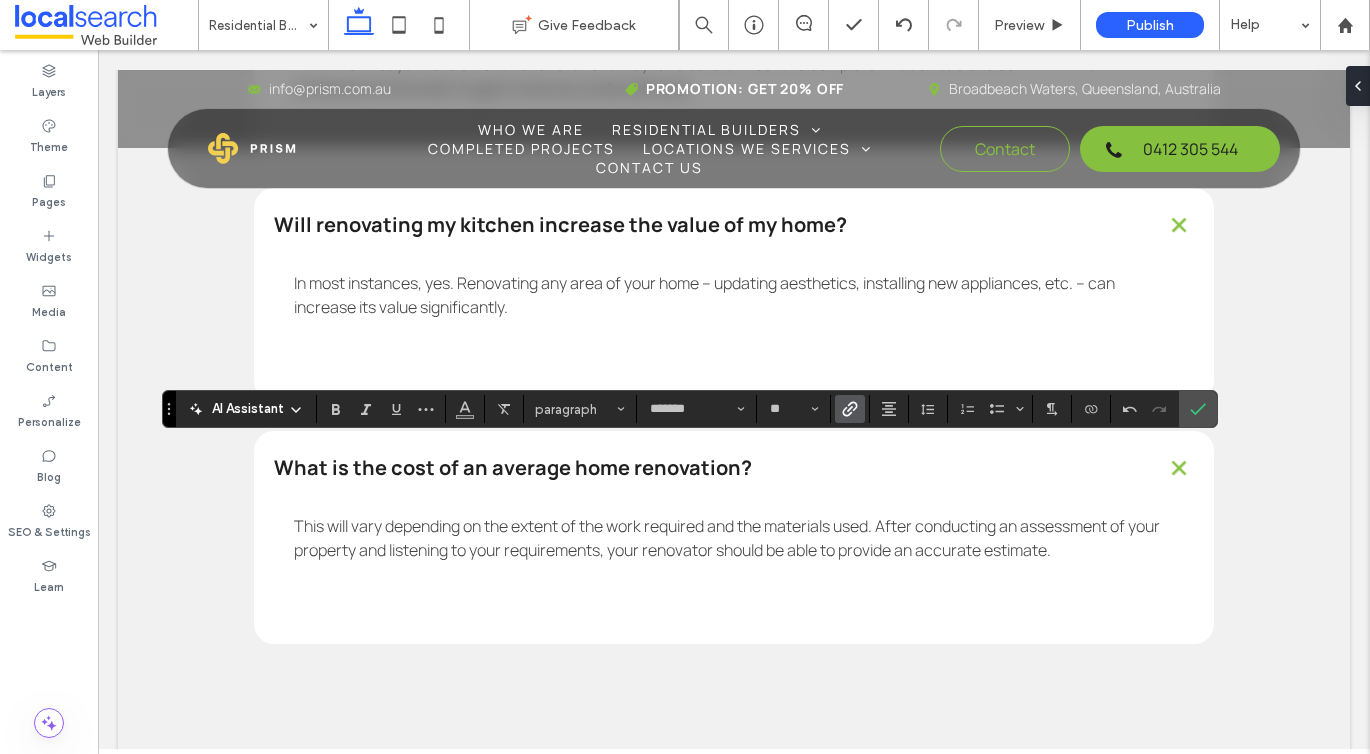 click 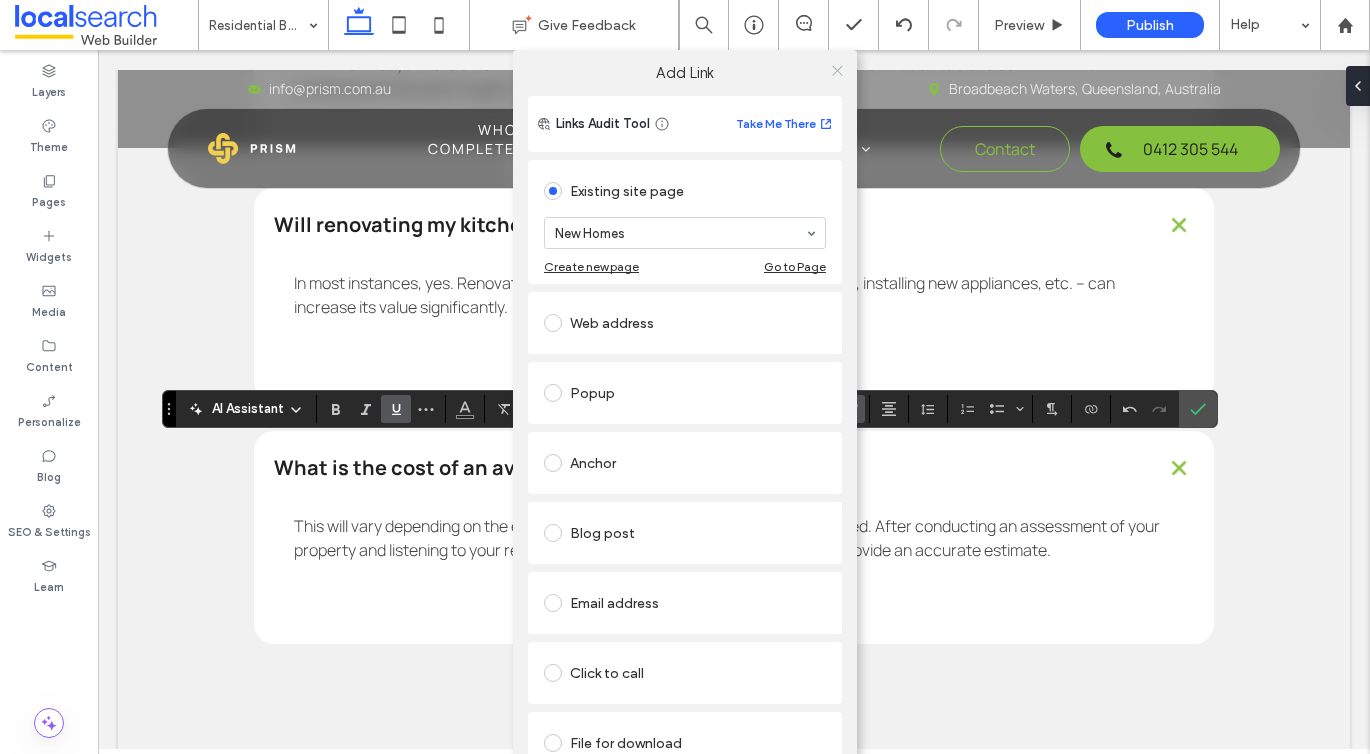 click 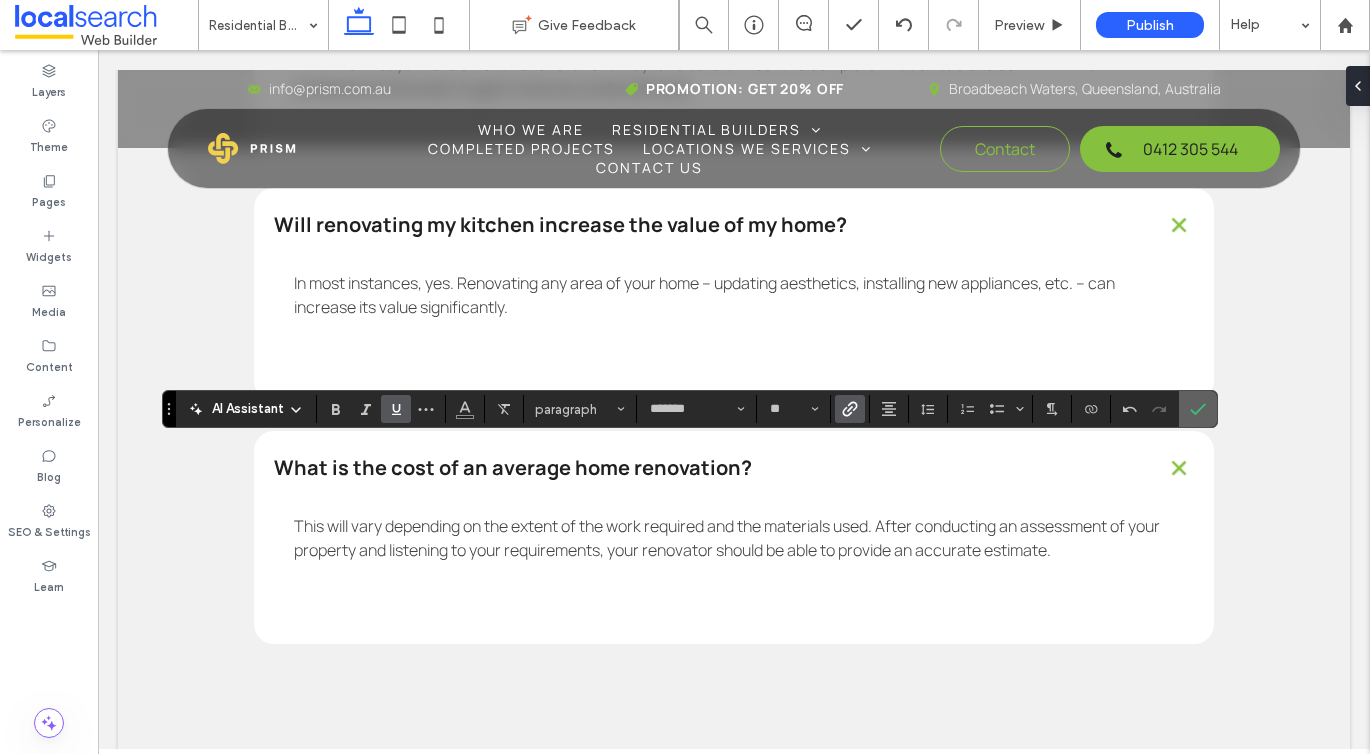 click 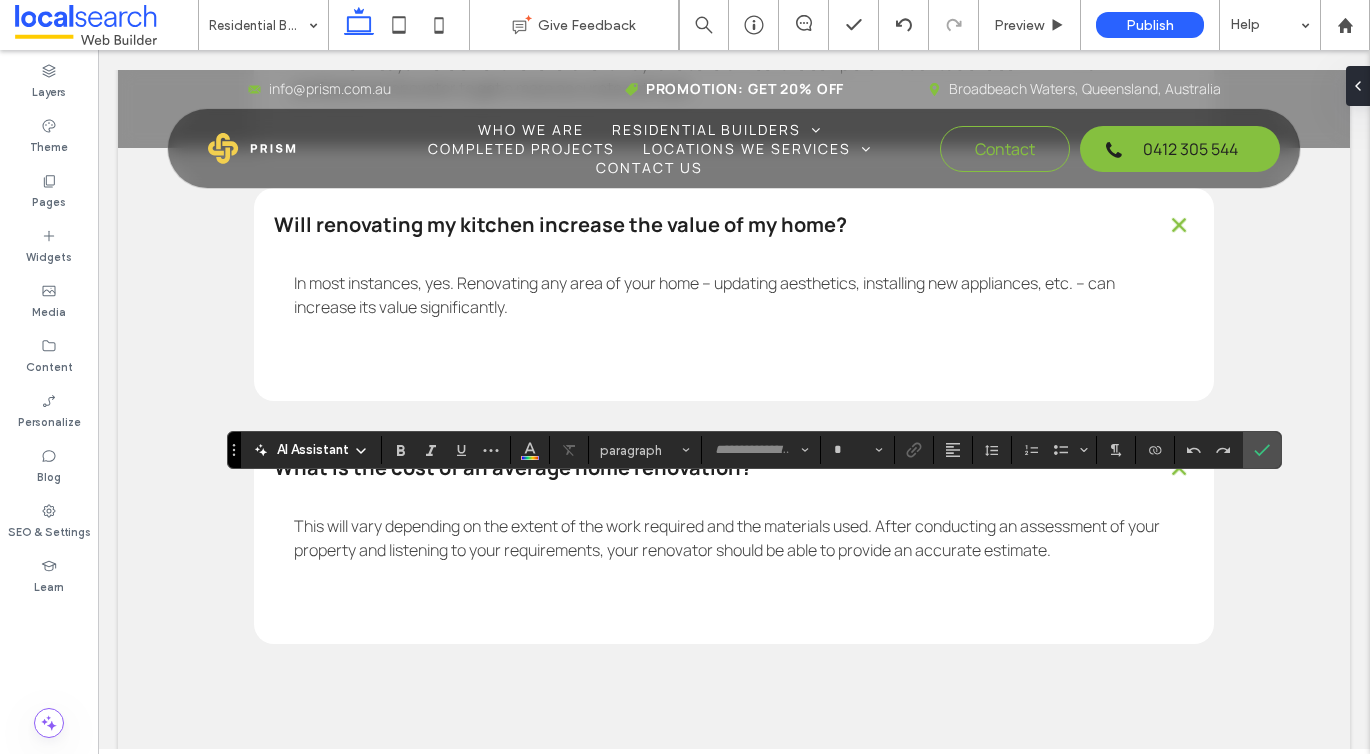 type on "*******" 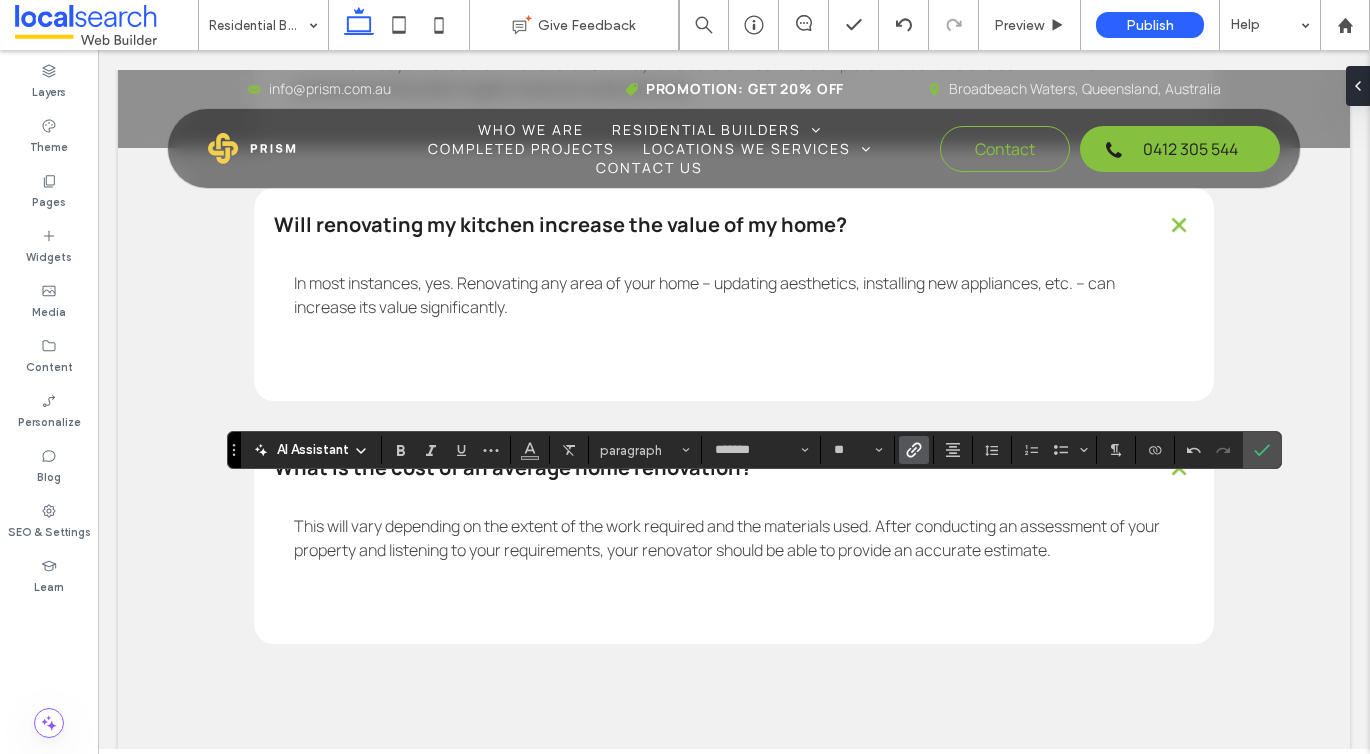 click 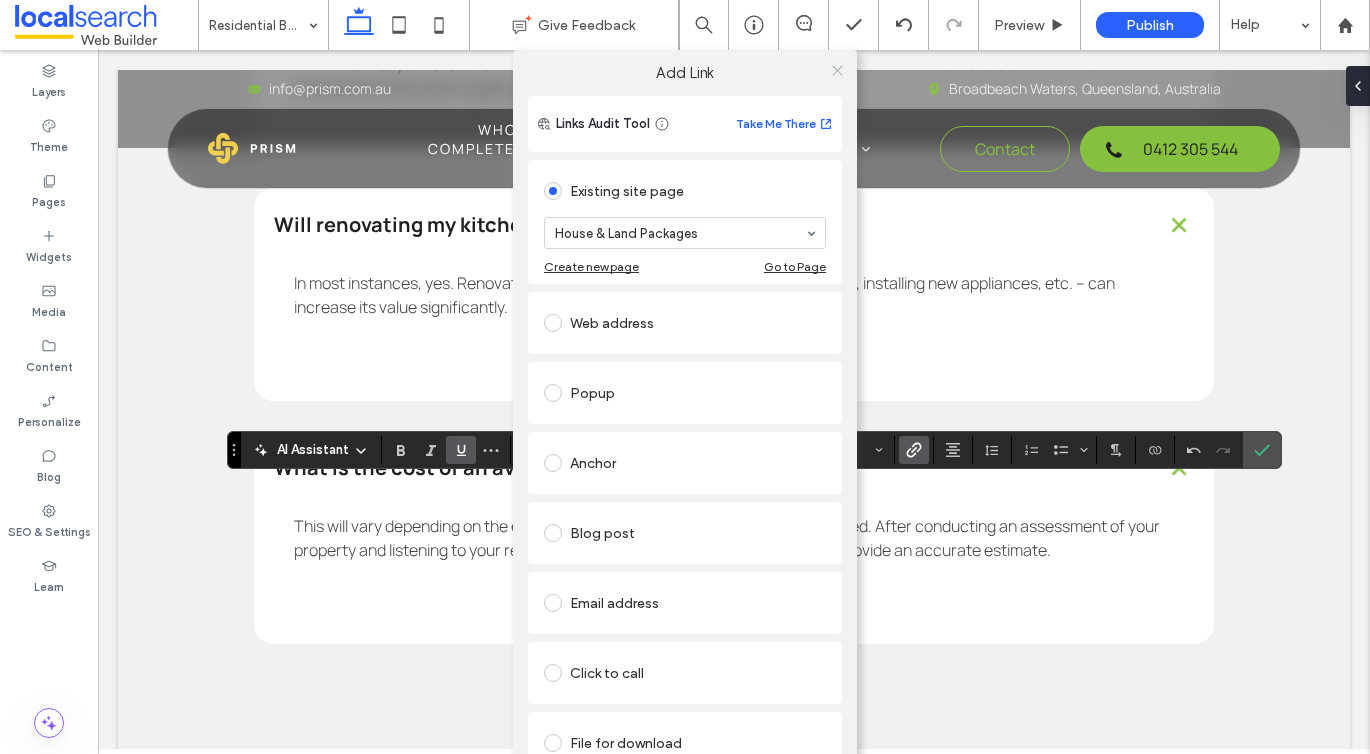 click 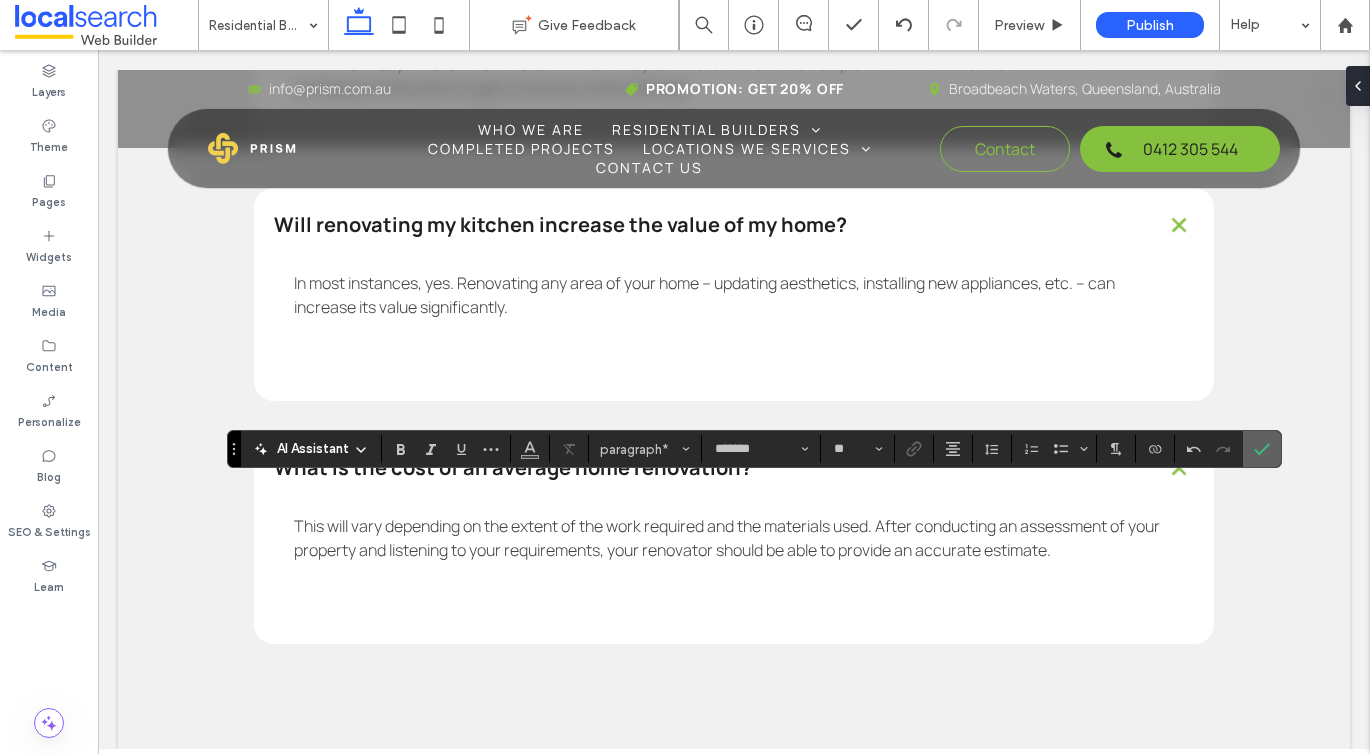 click at bounding box center (1262, 449) 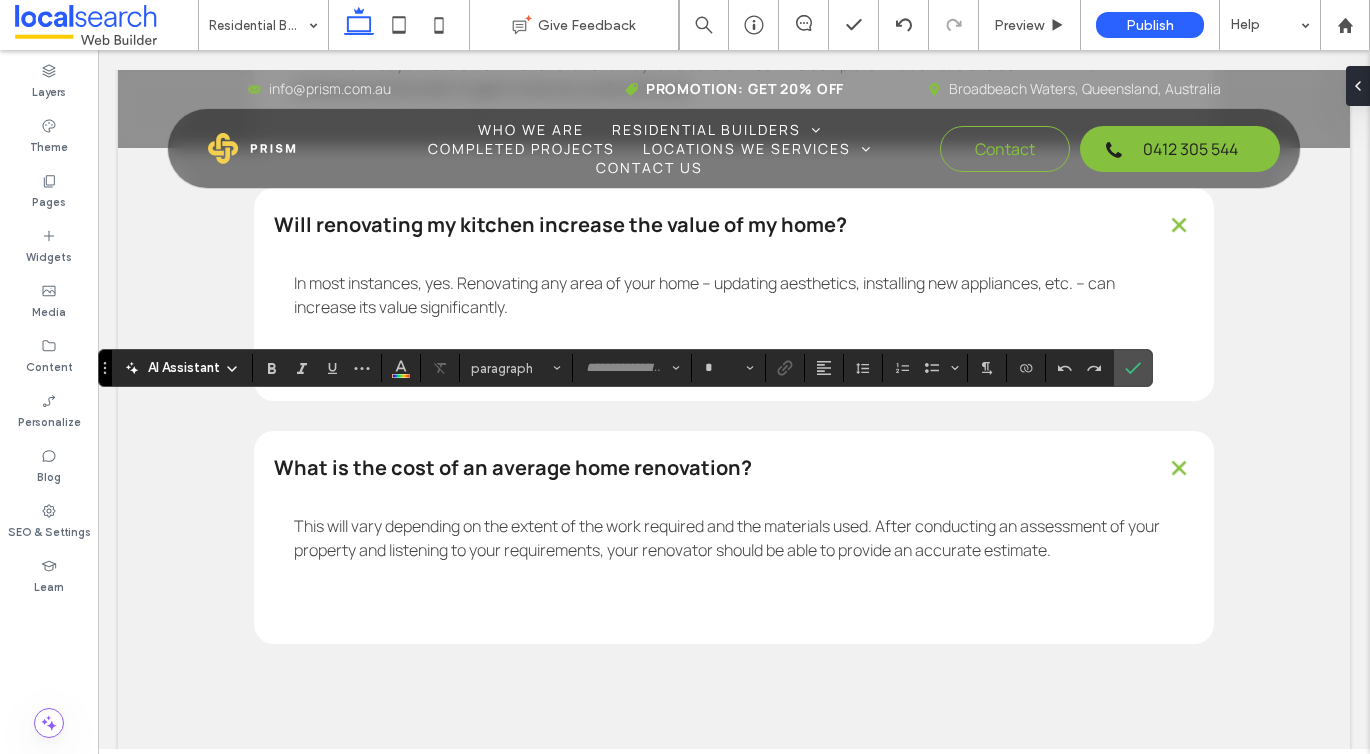 type on "*******" 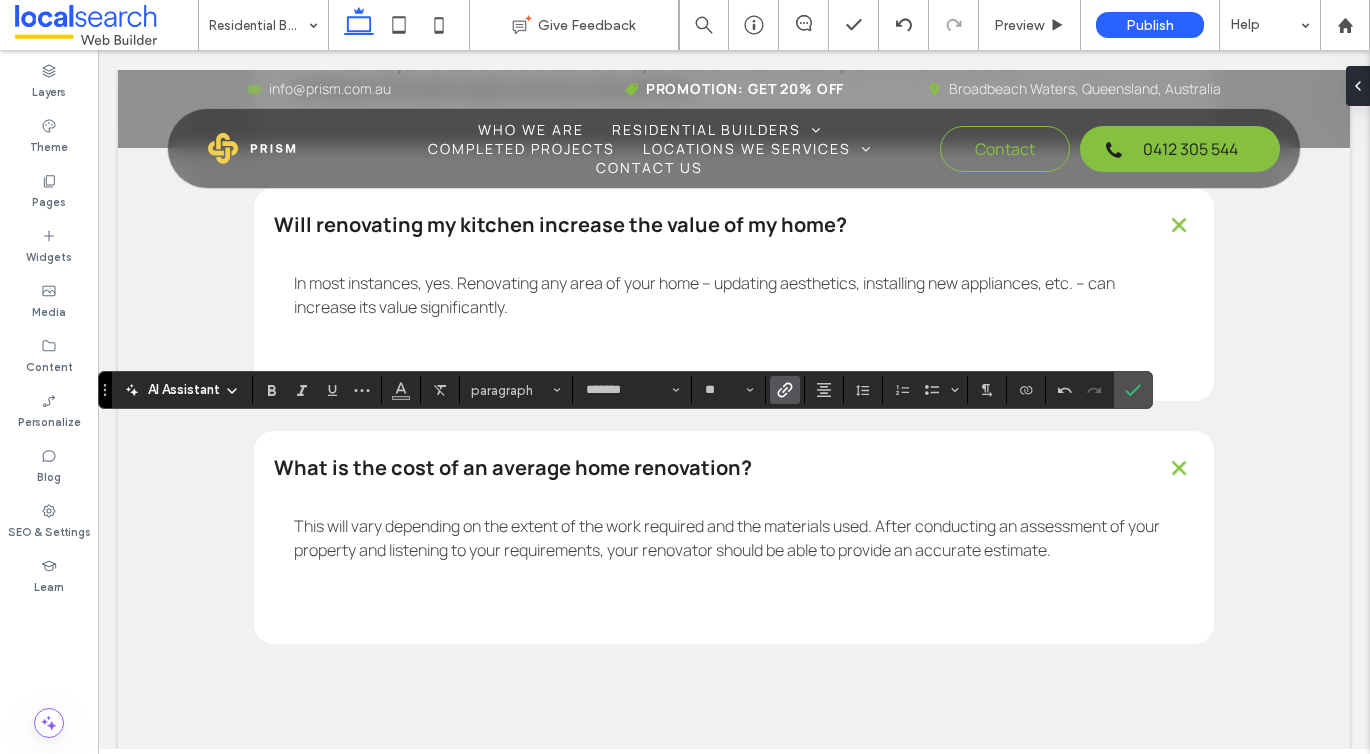 click 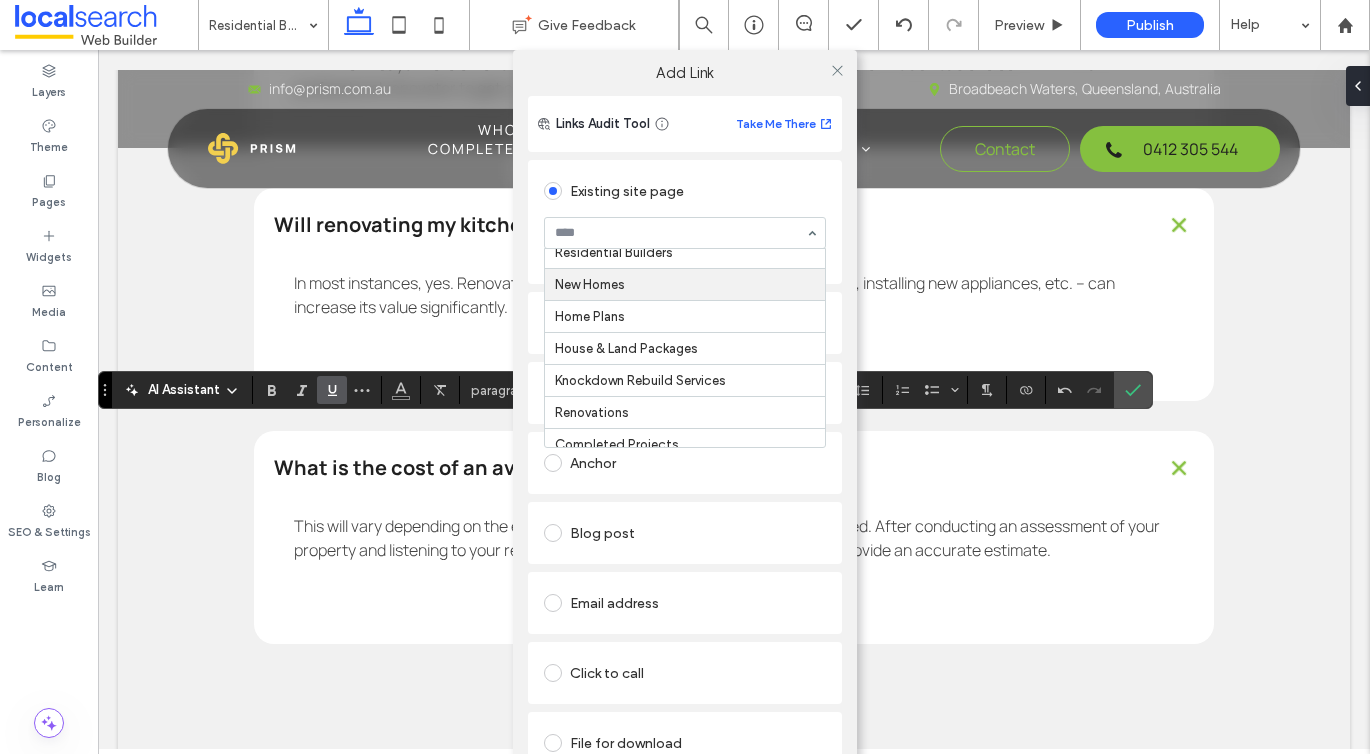 scroll, scrollTop: 77, scrollLeft: 0, axis: vertical 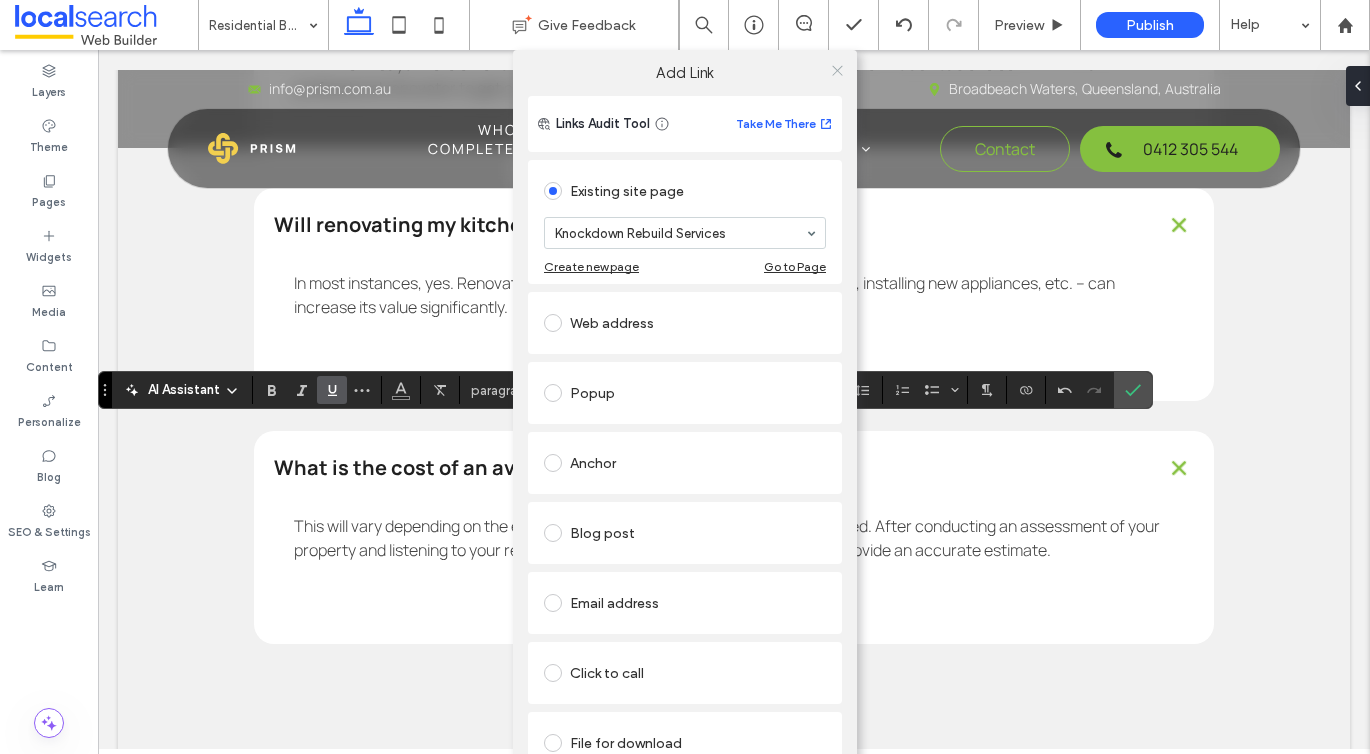 click 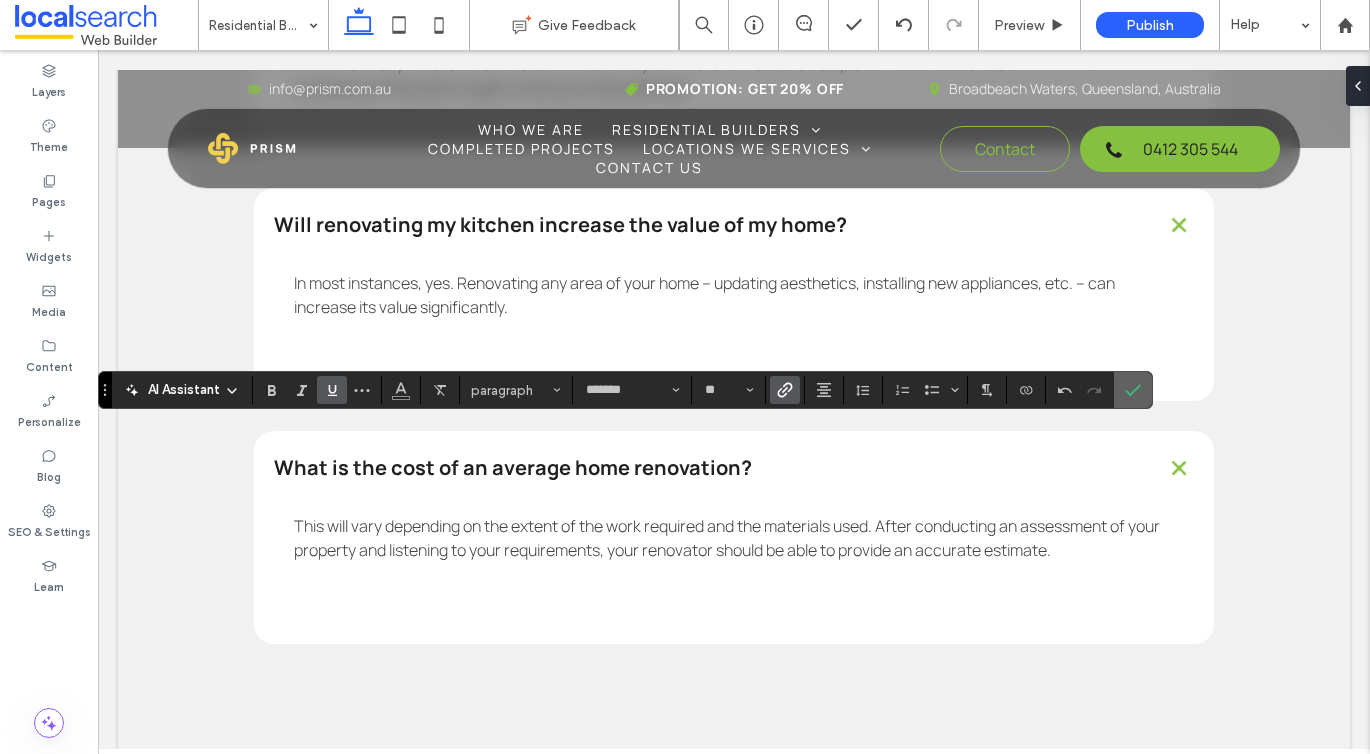 click 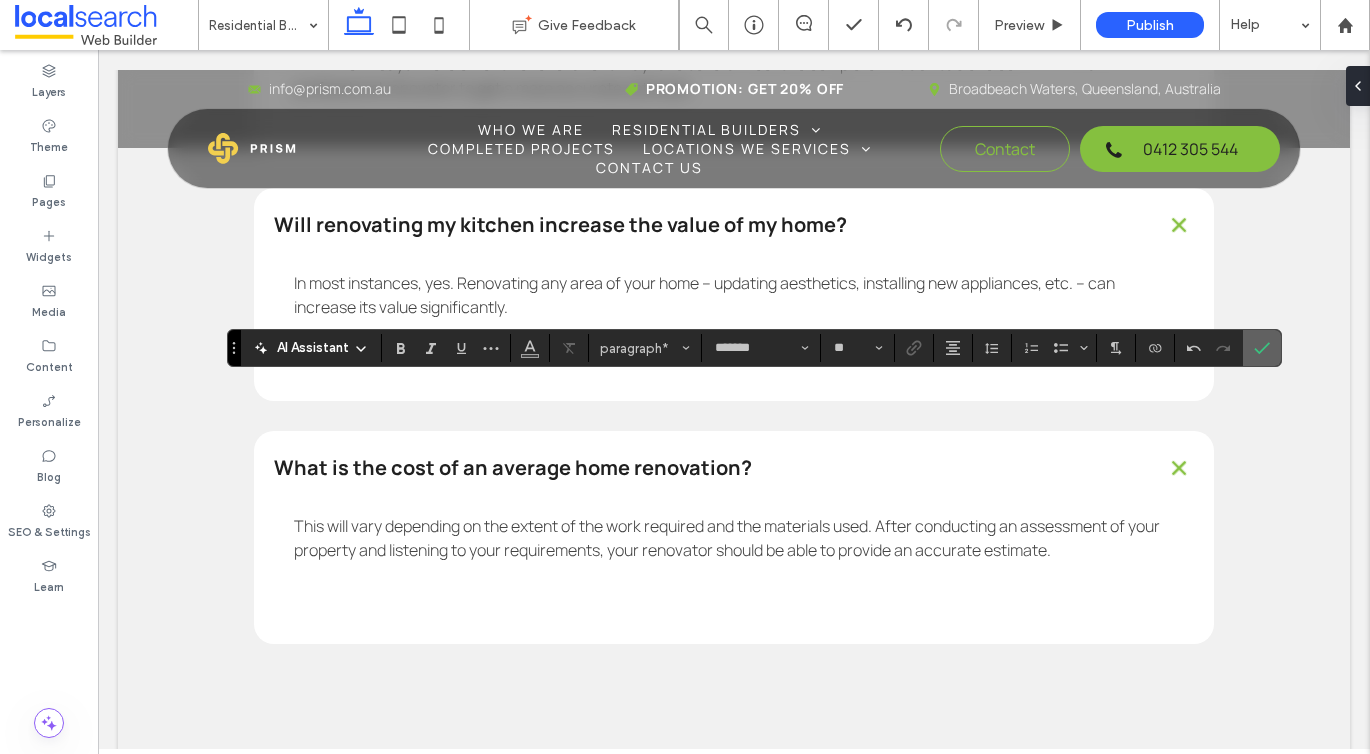 click 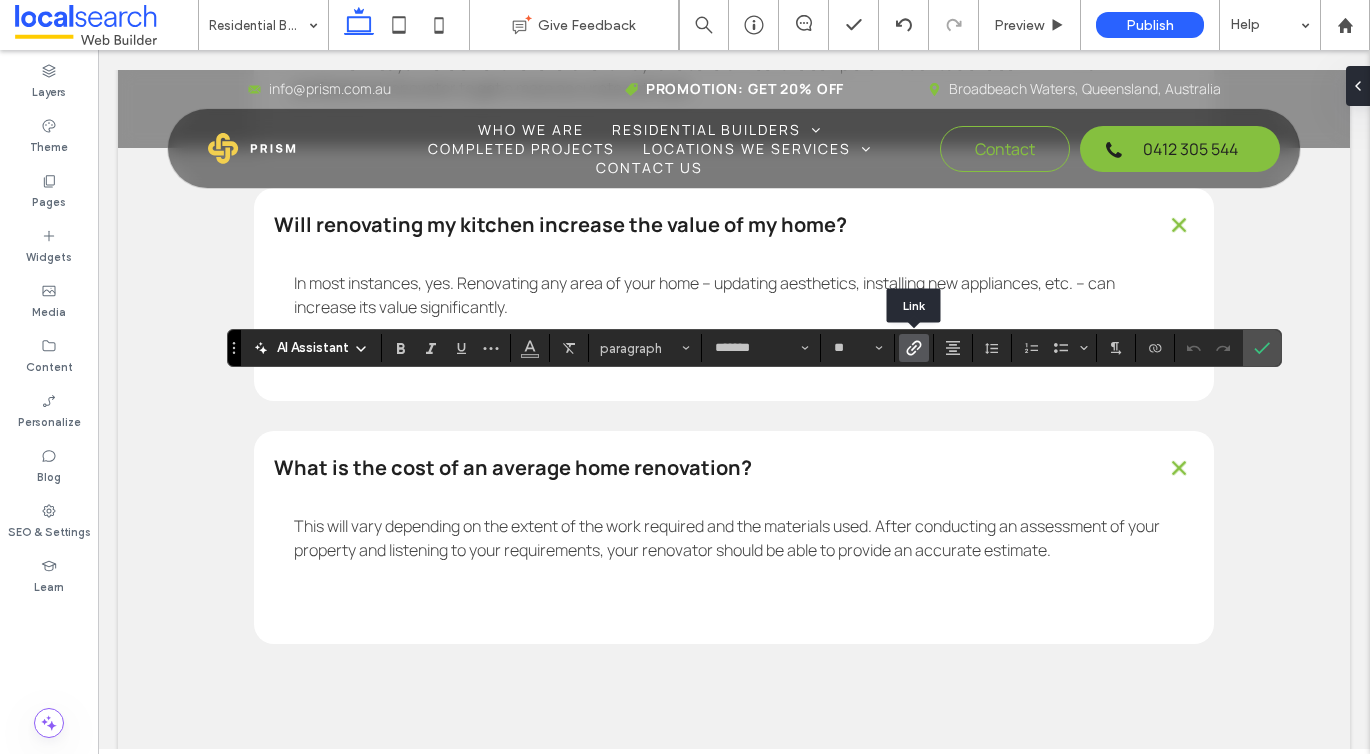 click 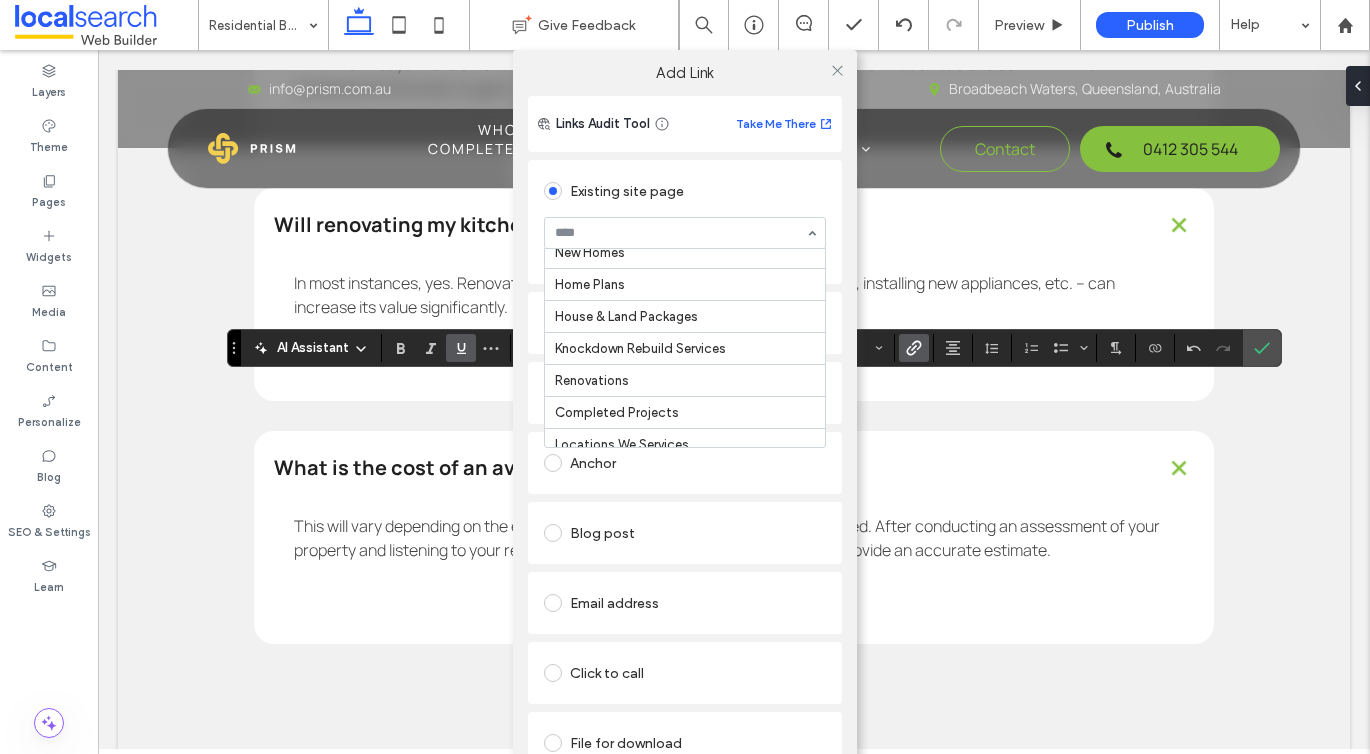 scroll, scrollTop: 122, scrollLeft: 0, axis: vertical 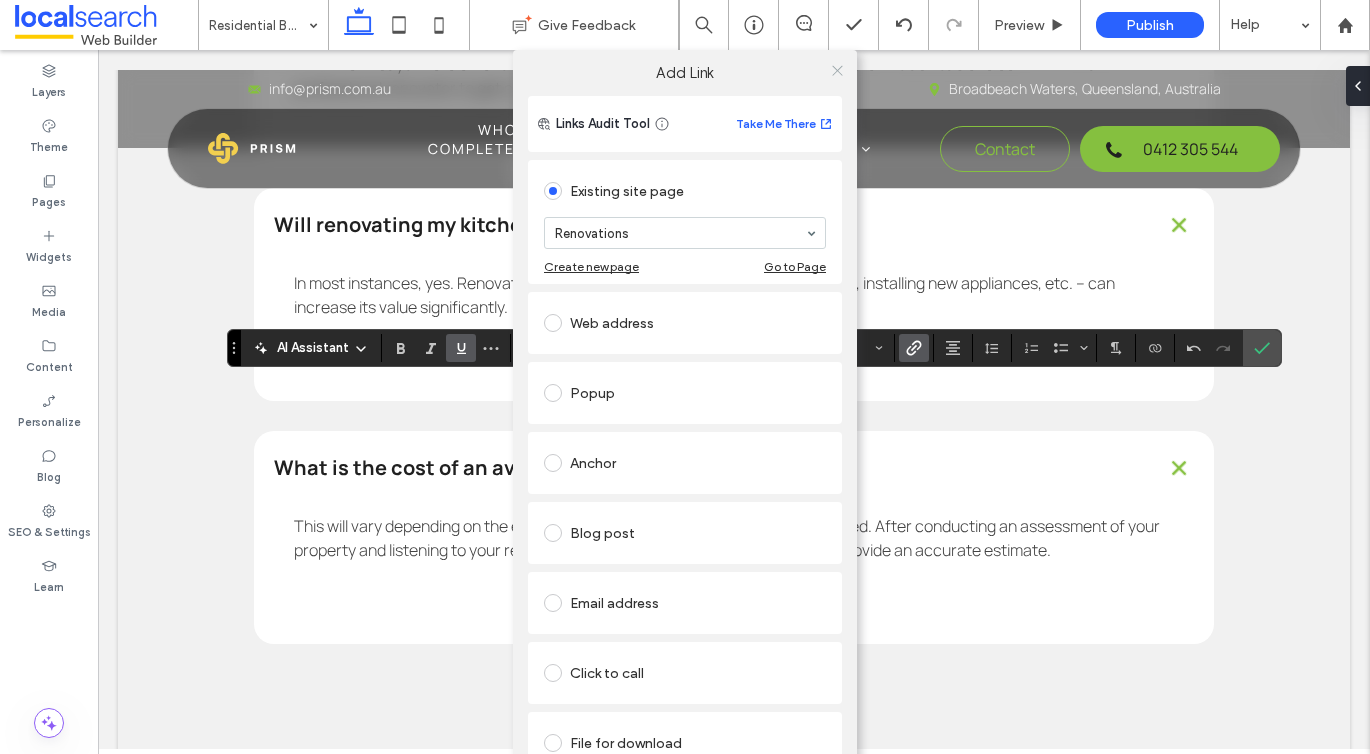 click 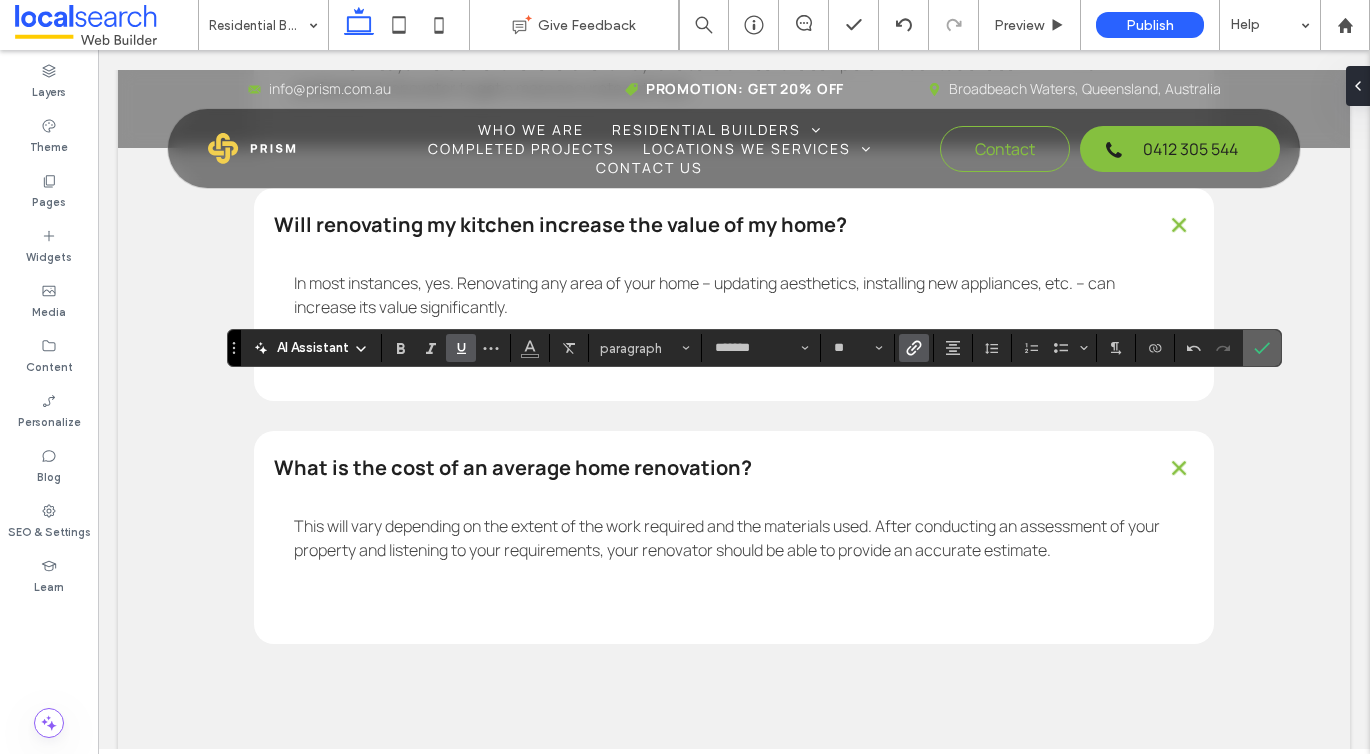 click 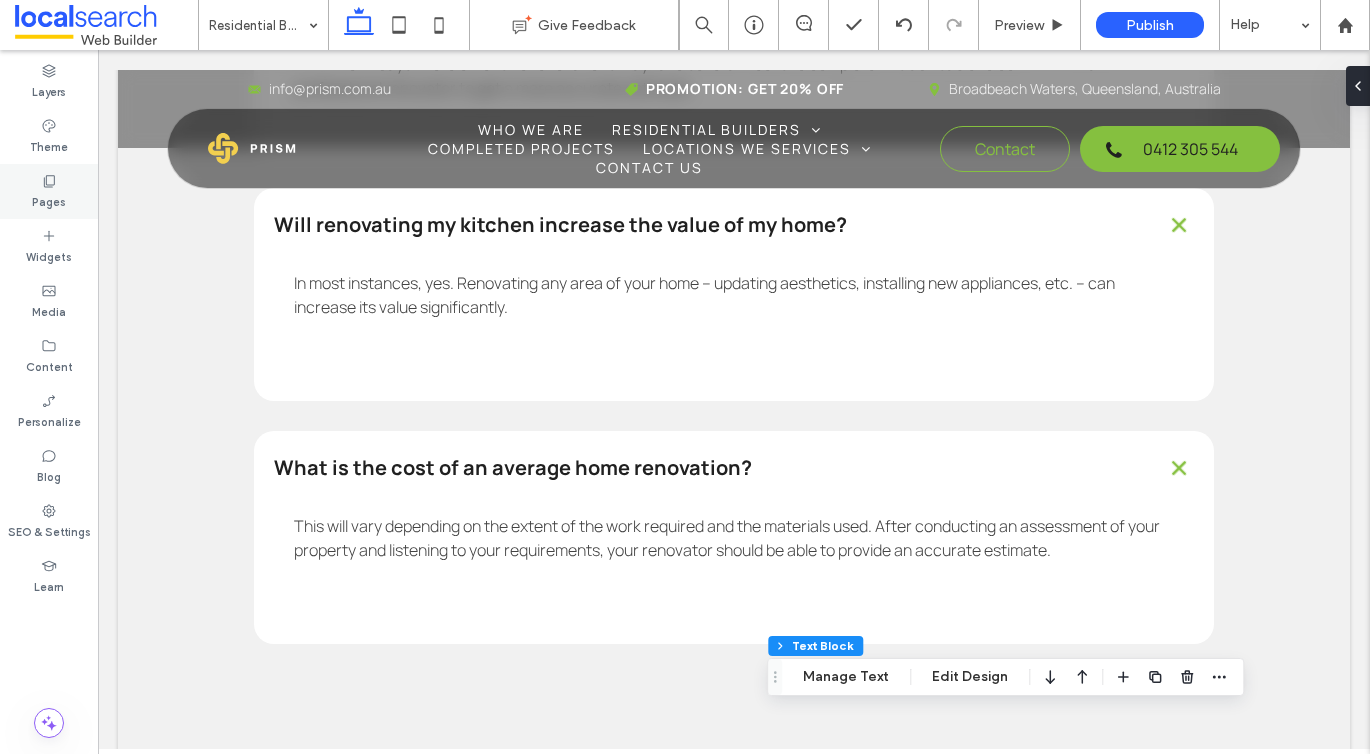 click on "Pages" at bounding box center (49, 200) 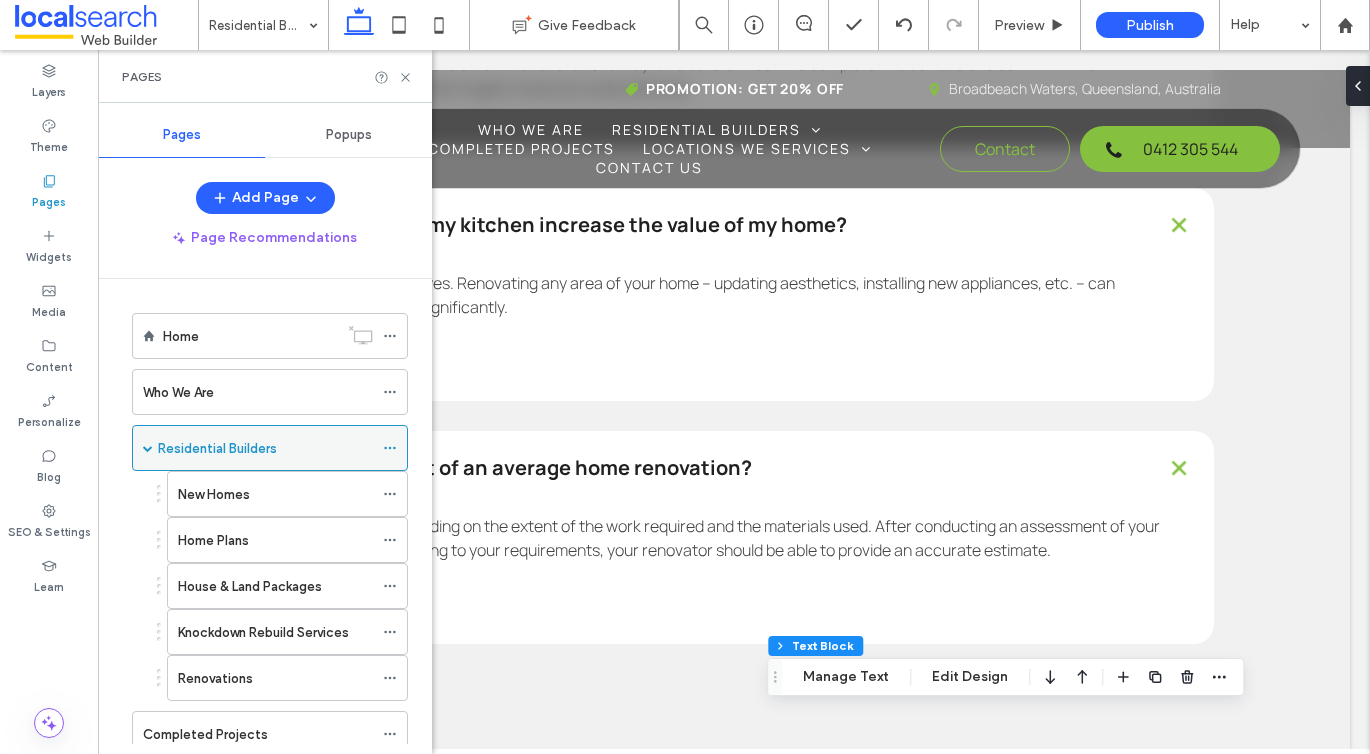 click on "Residential Builders" at bounding box center [270, 448] 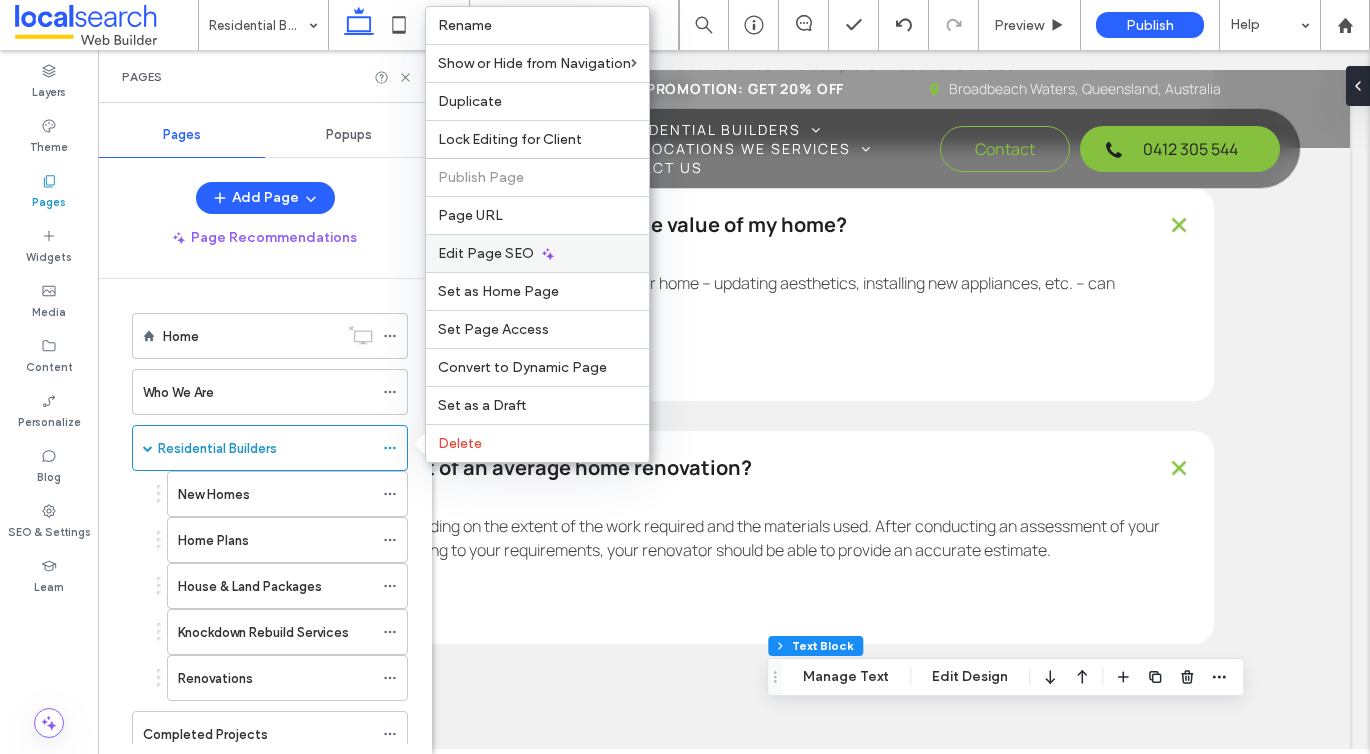 click on "Edit Page SEO" at bounding box center (486, 253) 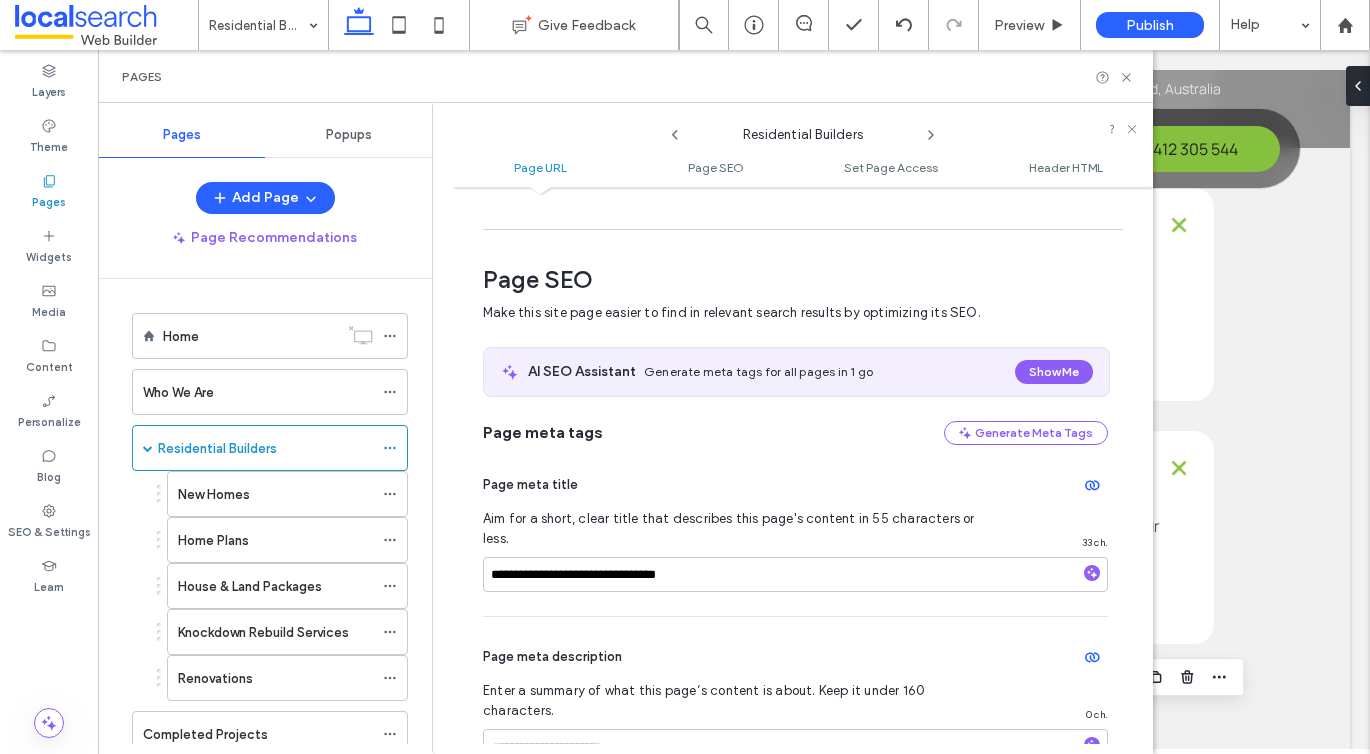 scroll, scrollTop: 275, scrollLeft: 0, axis: vertical 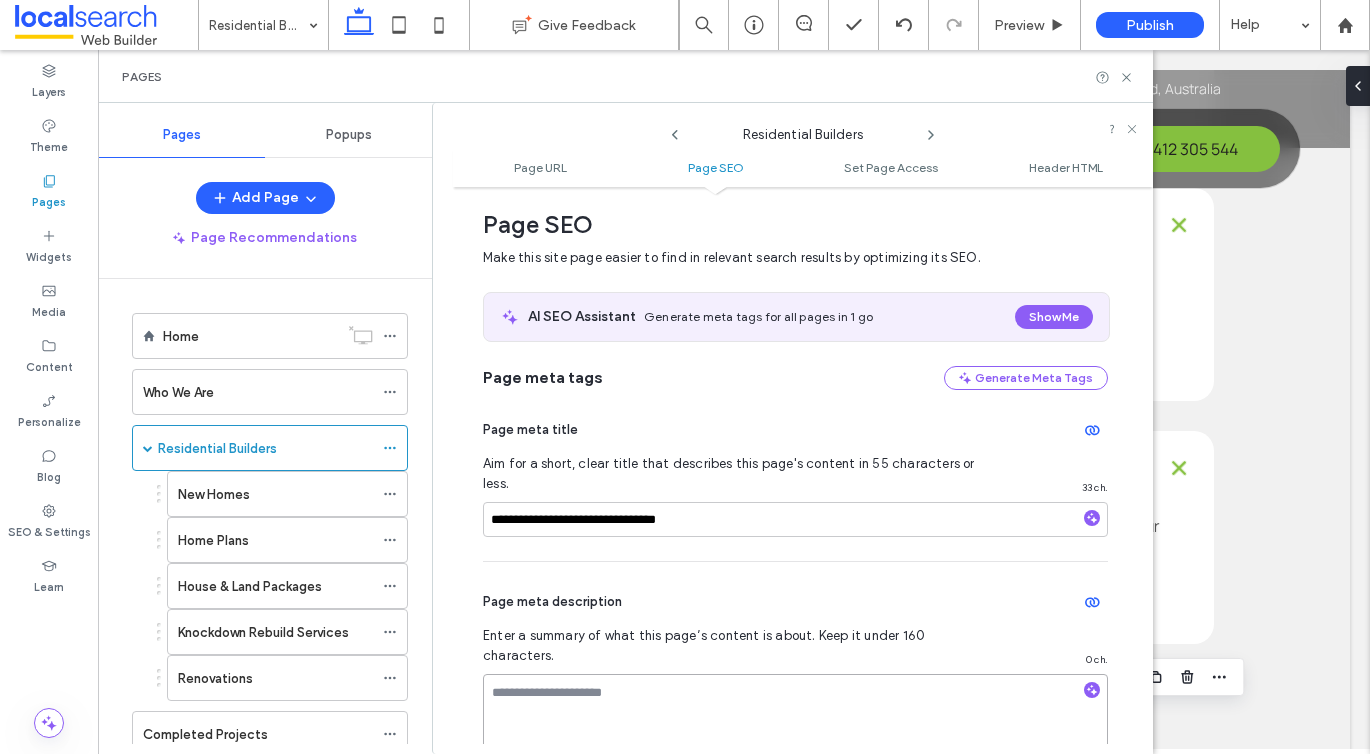 click at bounding box center (795, 724) 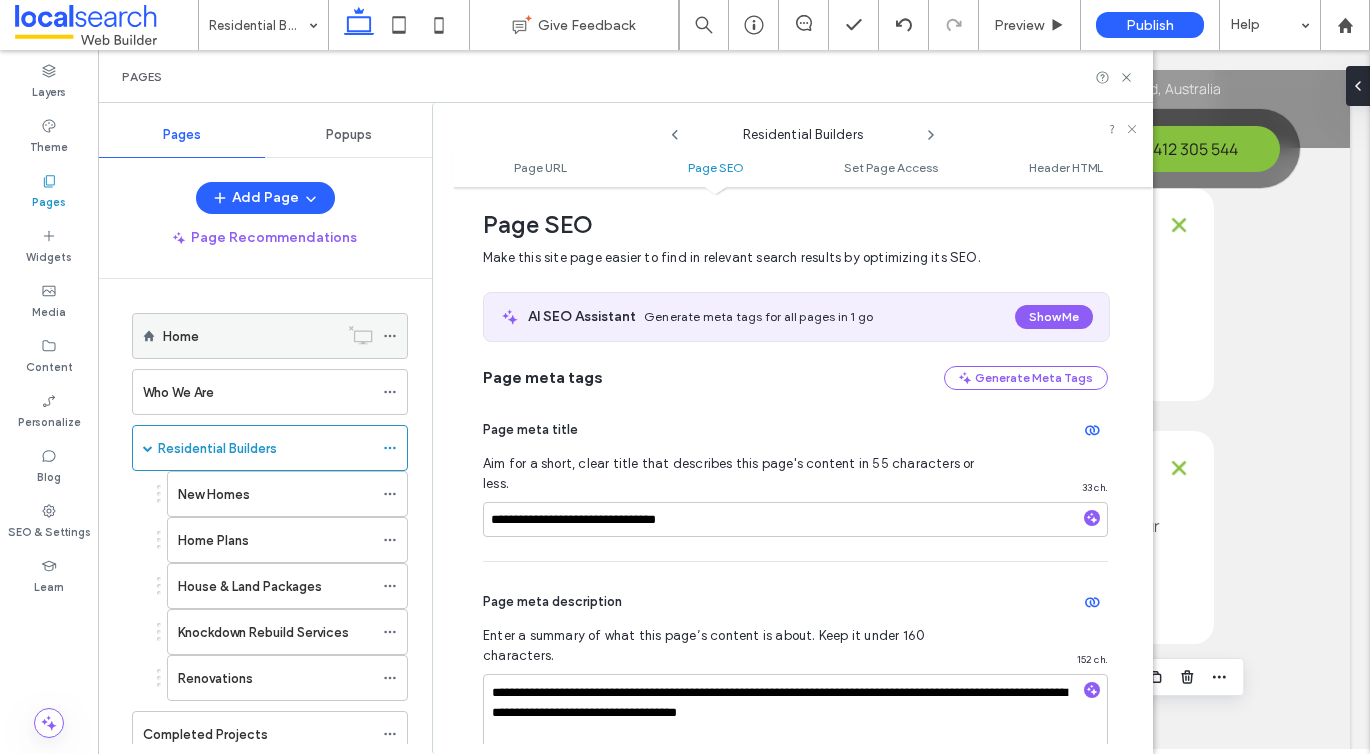 click on "Home" at bounding box center [250, 336] 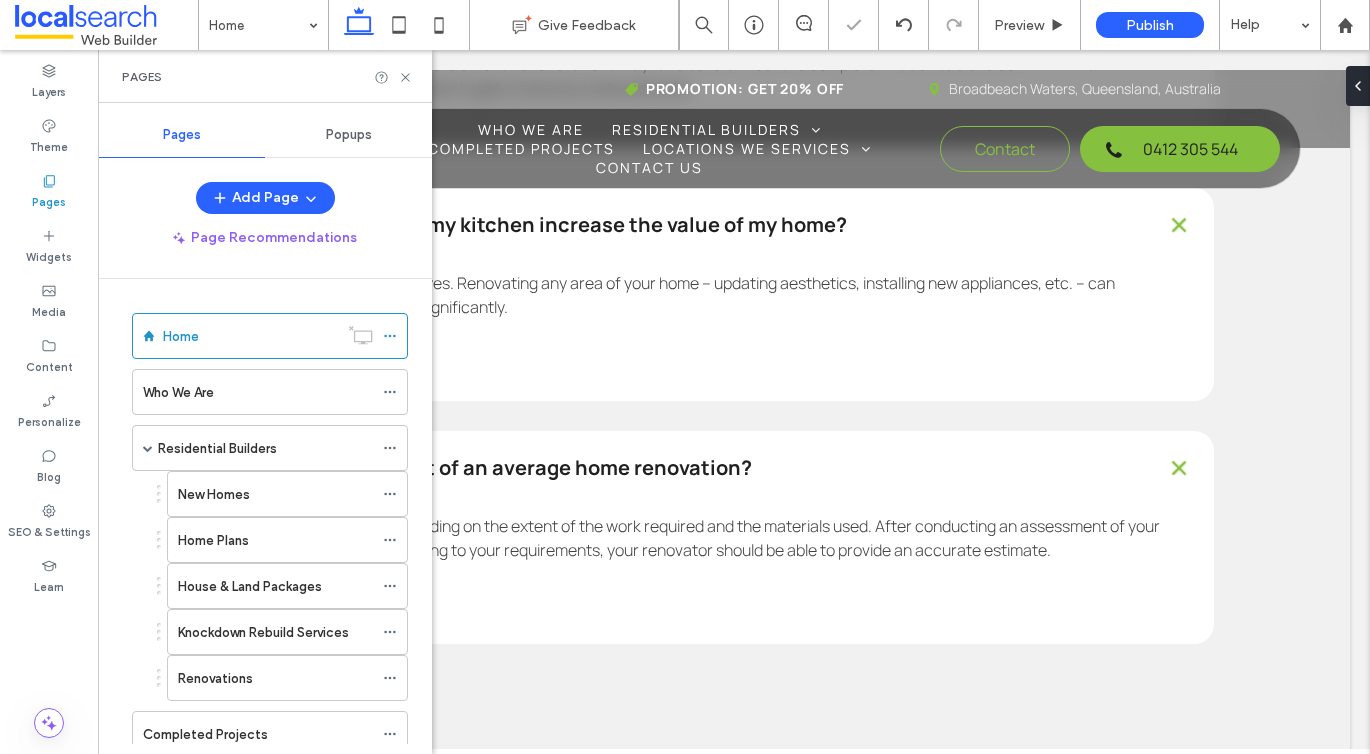 click on "Home Give Feedback Preview Publish Help
Design Panel Site Comments Team & Clients Automate new comments Instantly notify your team when someone adds or updates a comment on a site. See Zap Examples
Layers Theme Pages Widgets Media Content Personalize Blog SEO & Settings Learn Pages Pages Popups Add Page Page Recommendations Home Who We Are Residential Builders New Homes Home Plans House & Land Packages Knockdown Rebuild Services Renovations Completed Projects Locations We Services Childers New Homes Childers Residential Builder Childers Woodgate New Homes Woodgate Residential Builders Woodgate Bundaberg New Homes Bundaberg Residential Builders Bundaberg Contact Us" at bounding box center (685, 377) 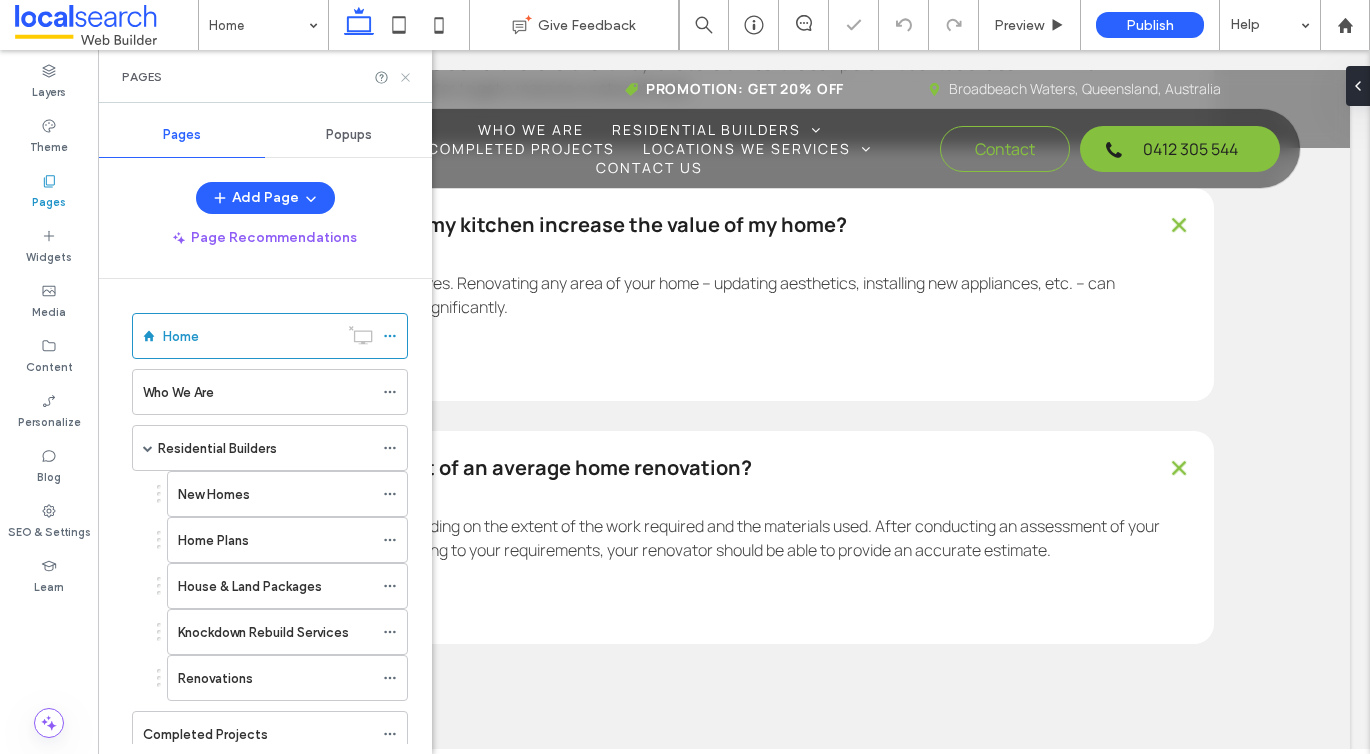 click 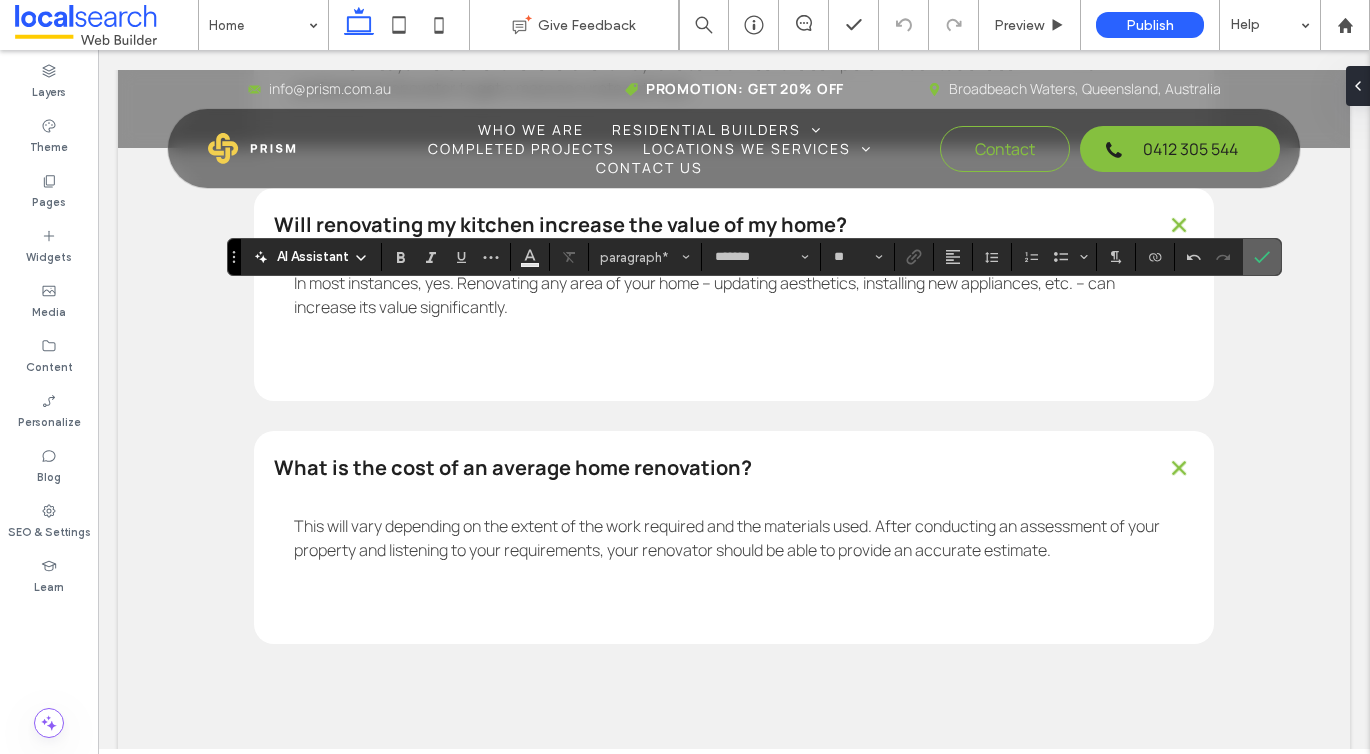 click at bounding box center (1258, 257) 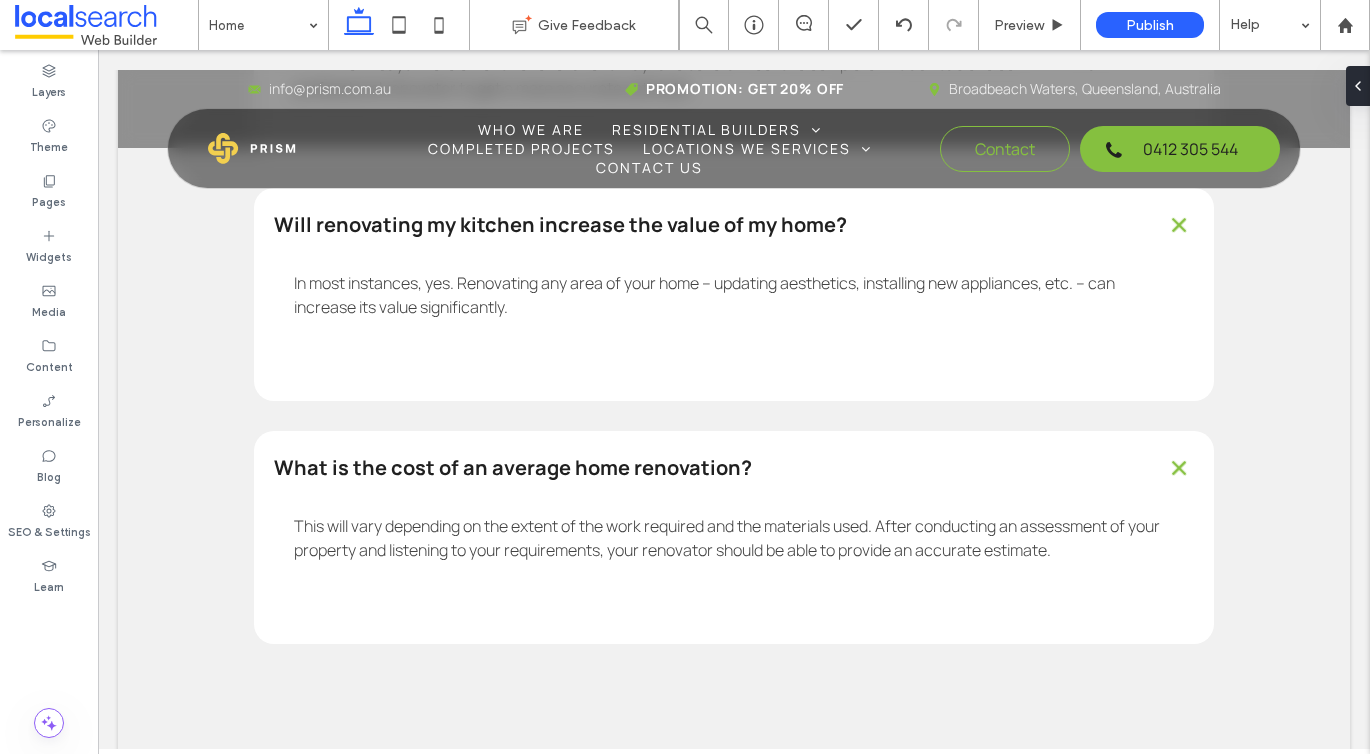 type on "*******" 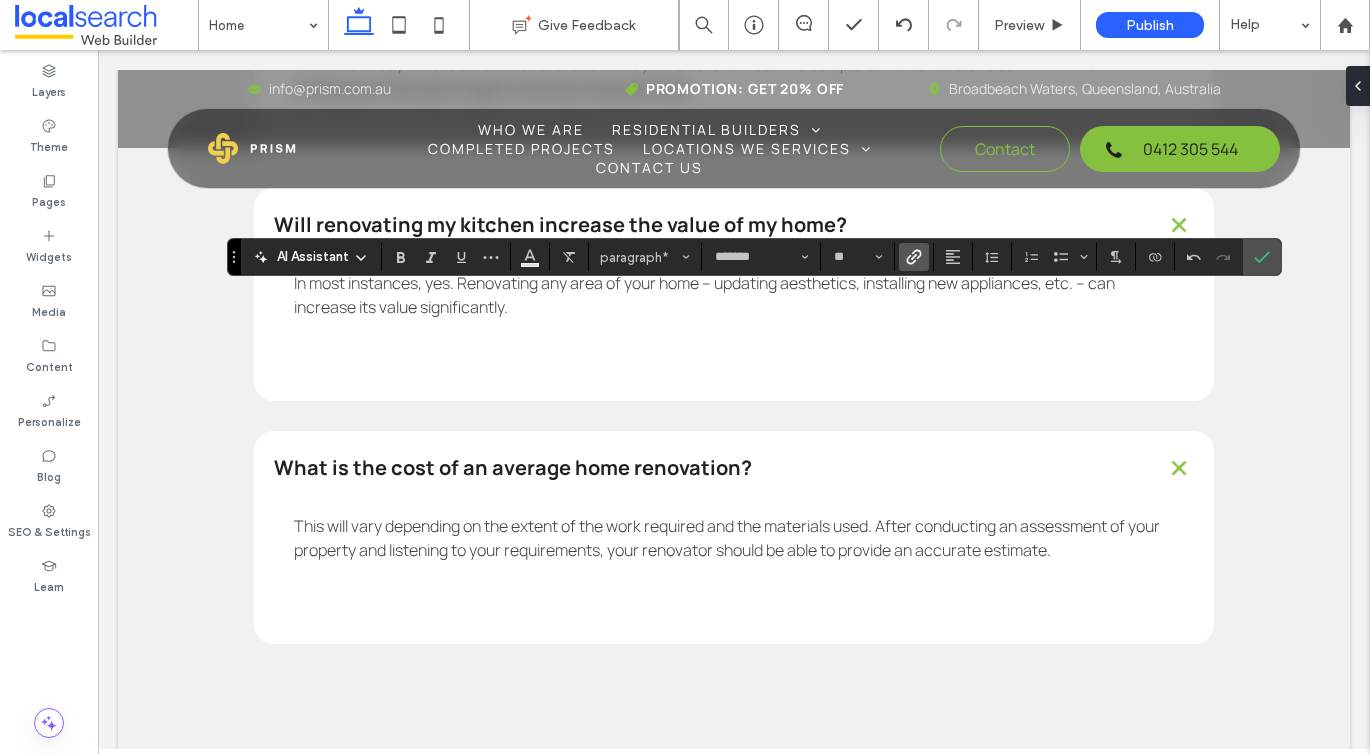click 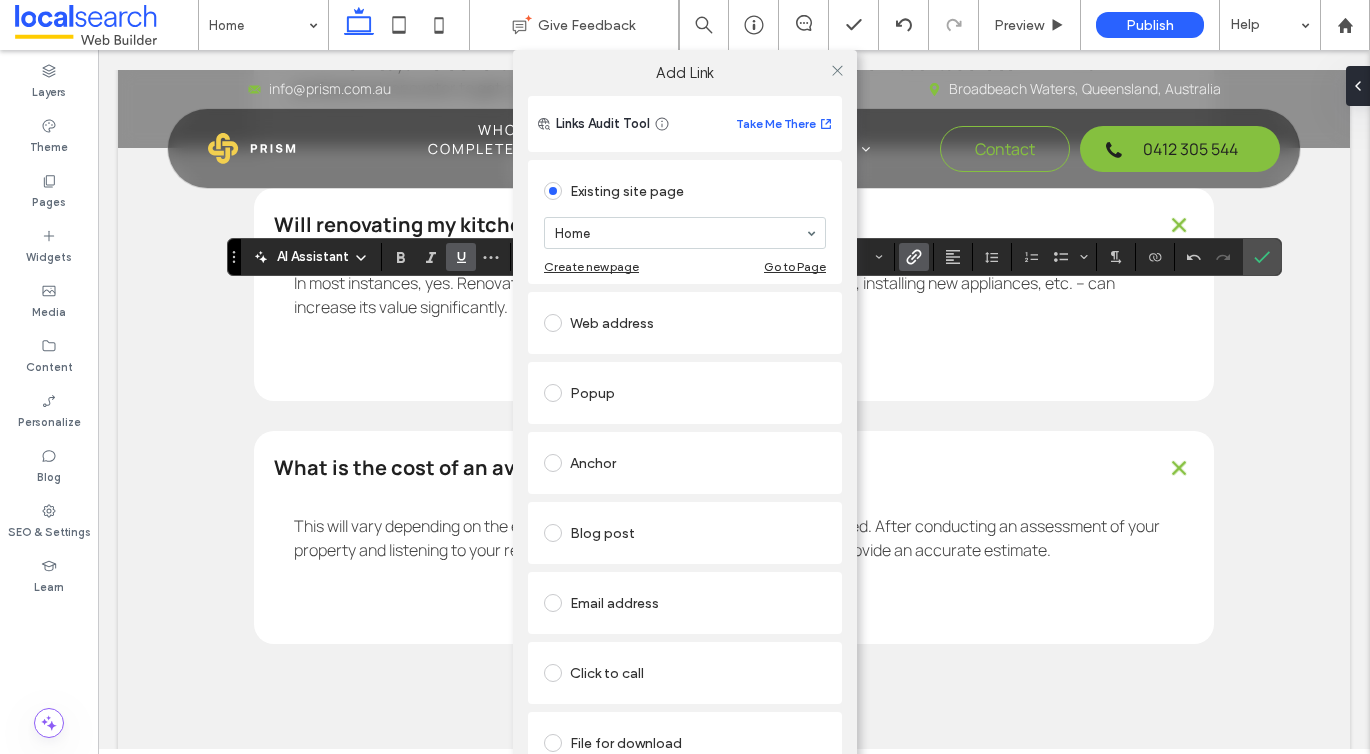 click on "Click to call" at bounding box center (685, 673) 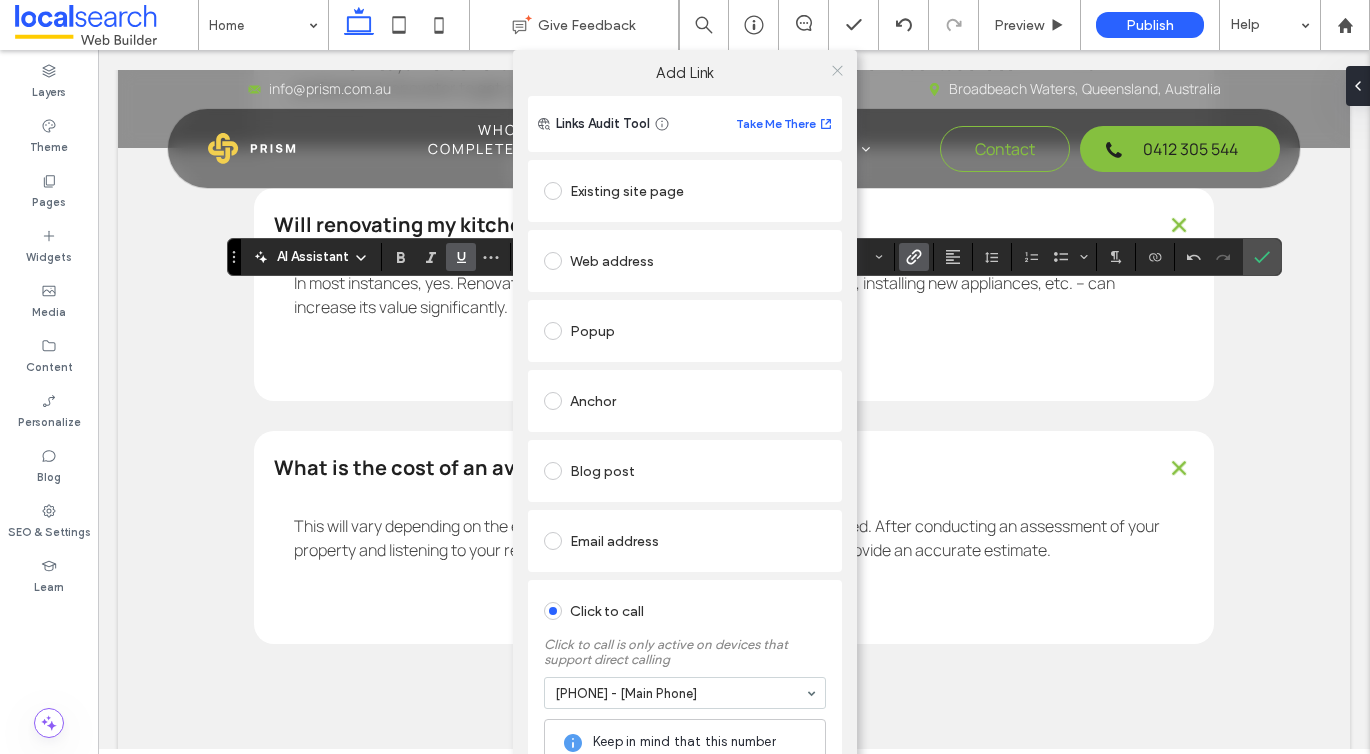 click at bounding box center [837, 70] 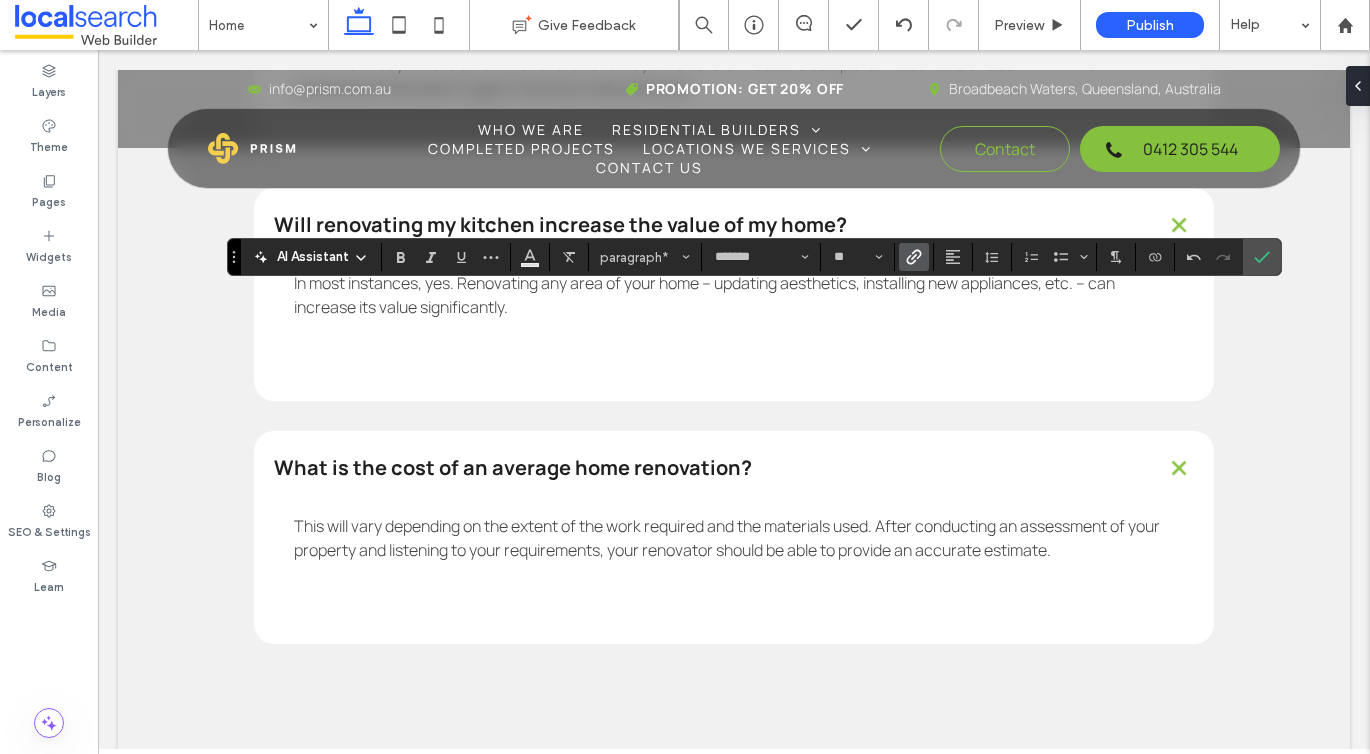 click 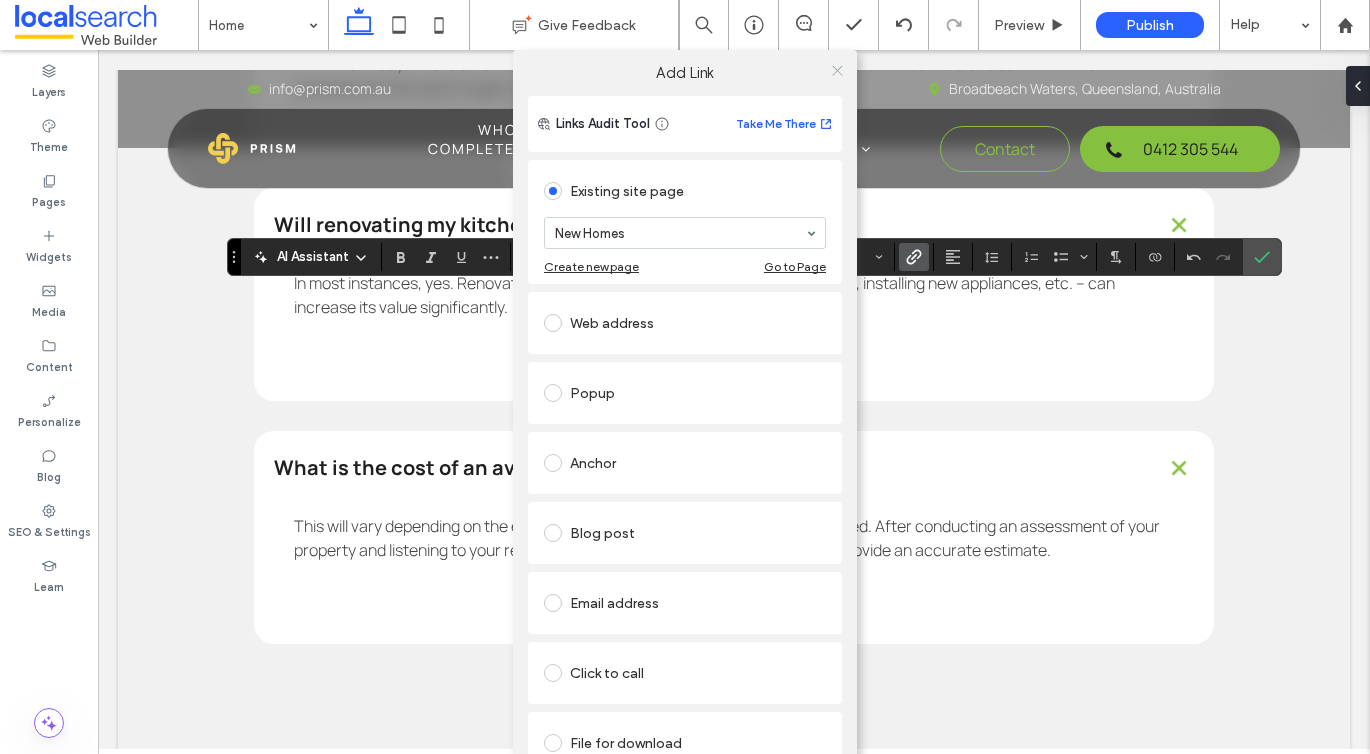 click 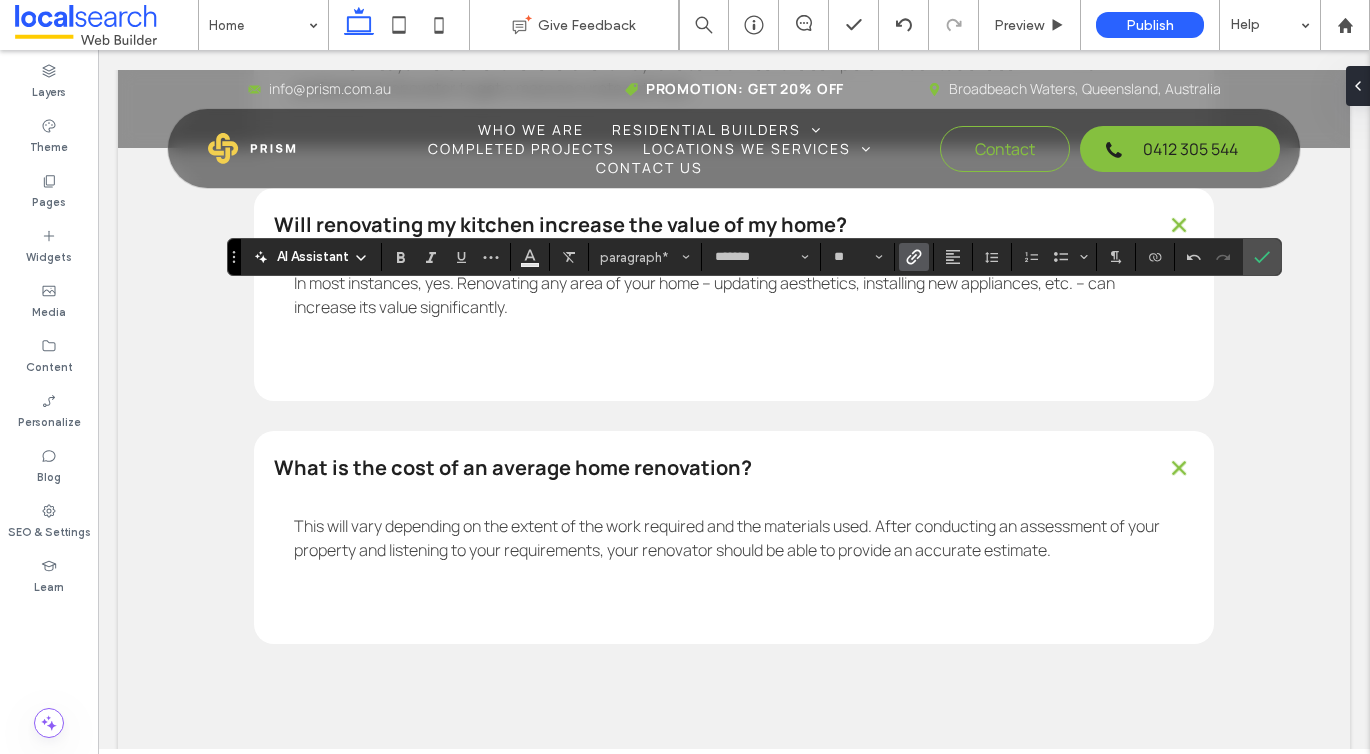 click 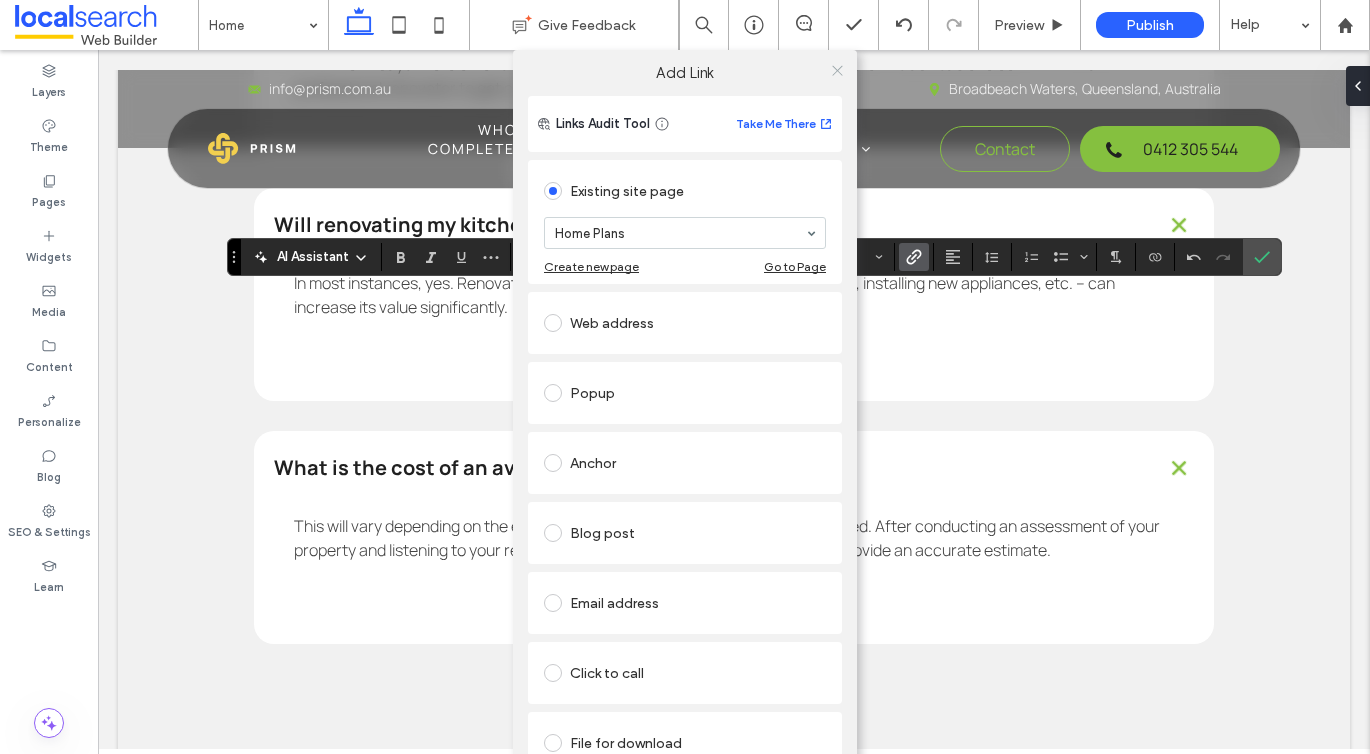 click 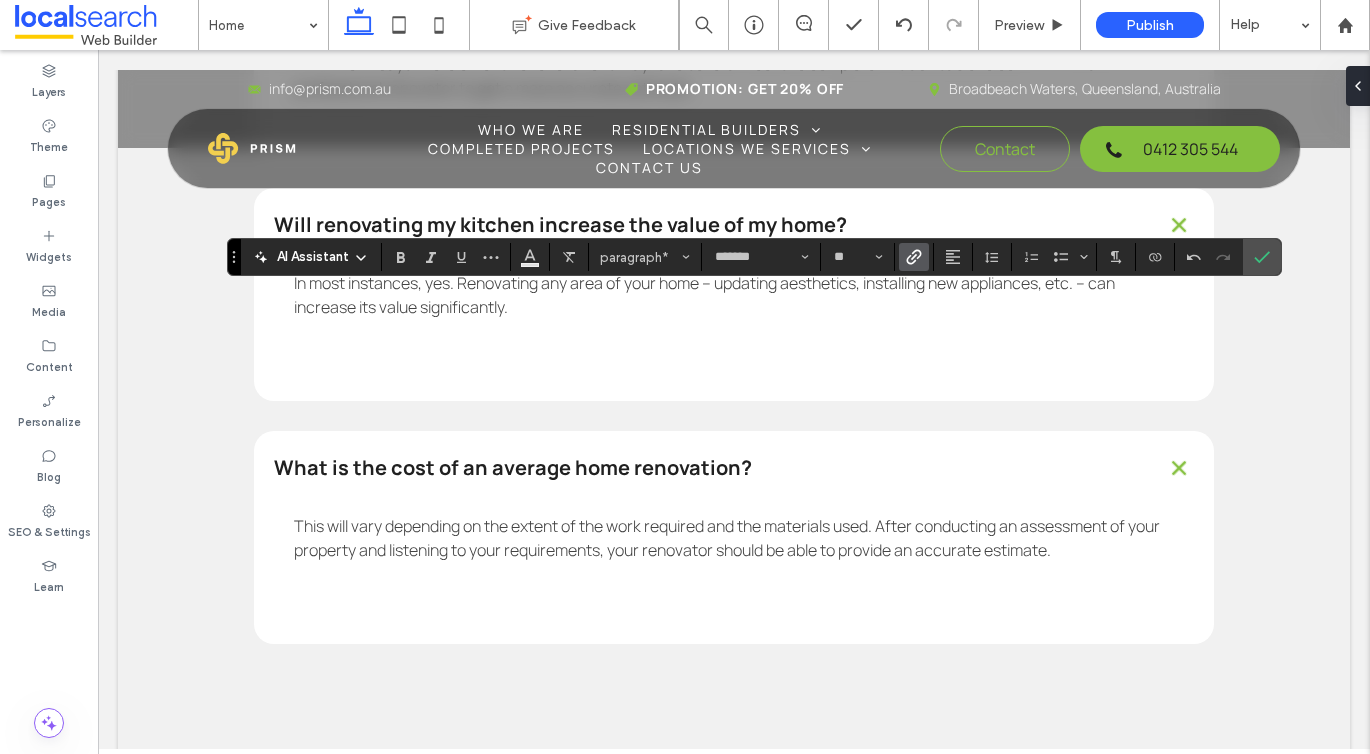 click at bounding box center (914, 257) 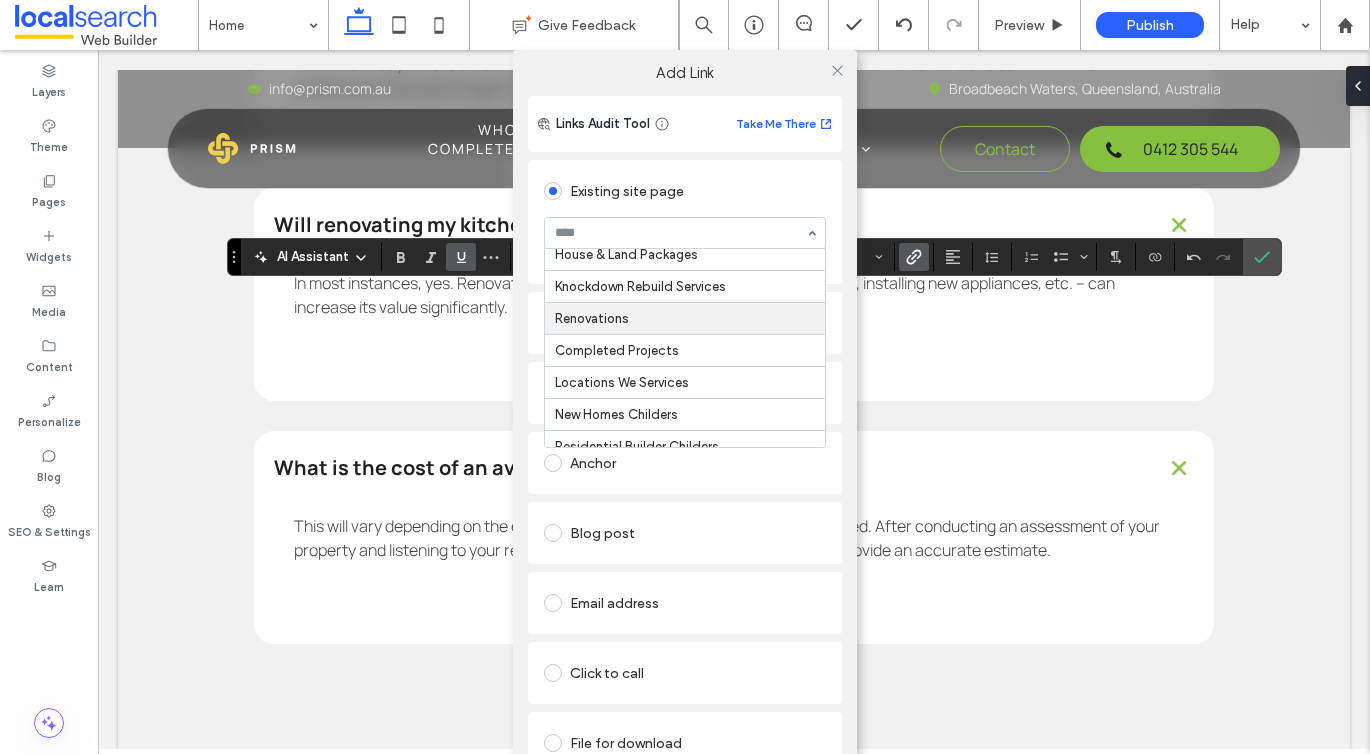 scroll, scrollTop: 137, scrollLeft: 0, axis: vertical 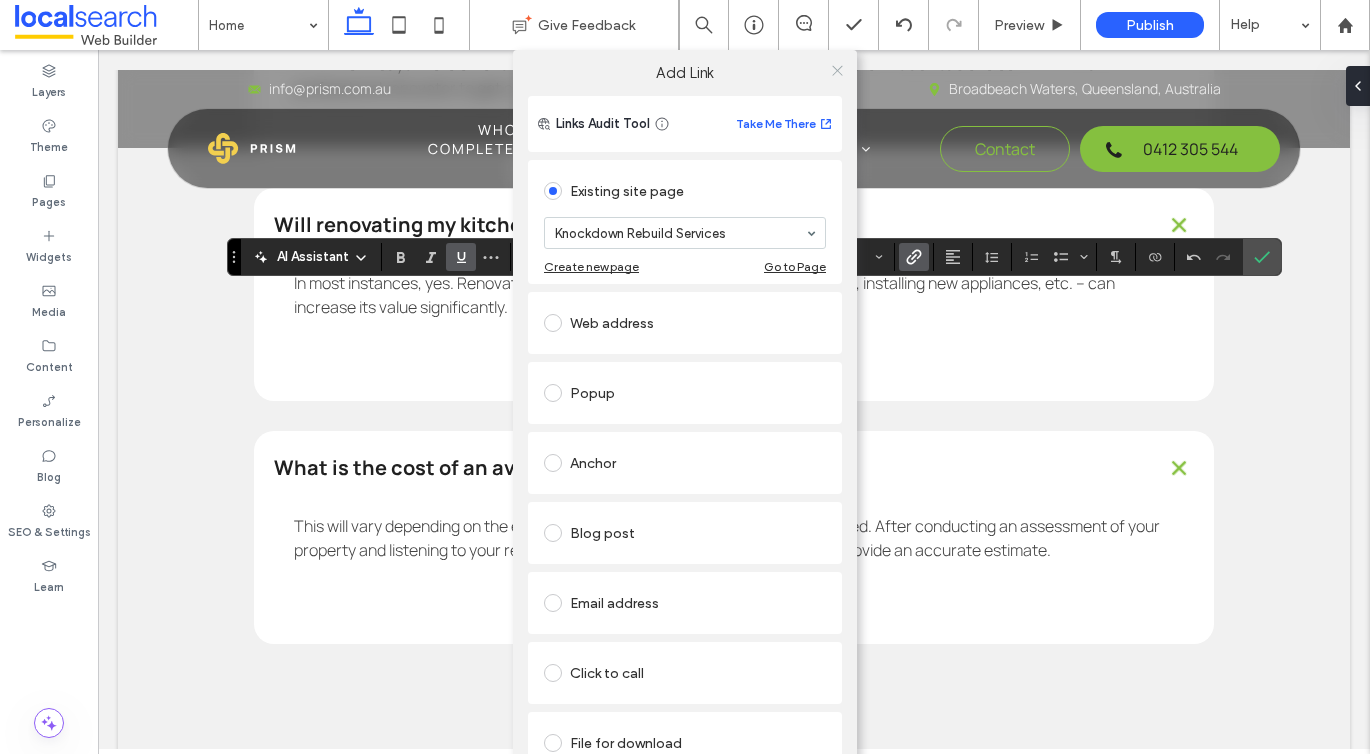click 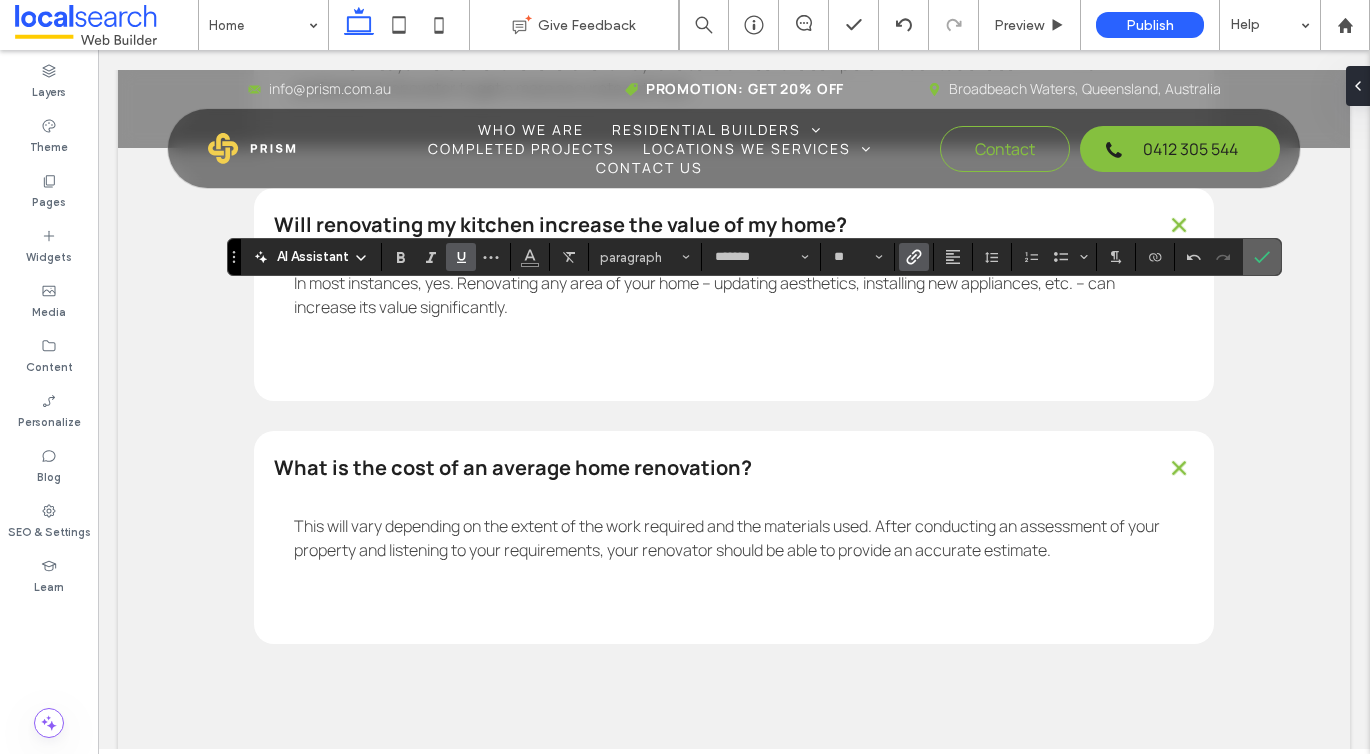 click 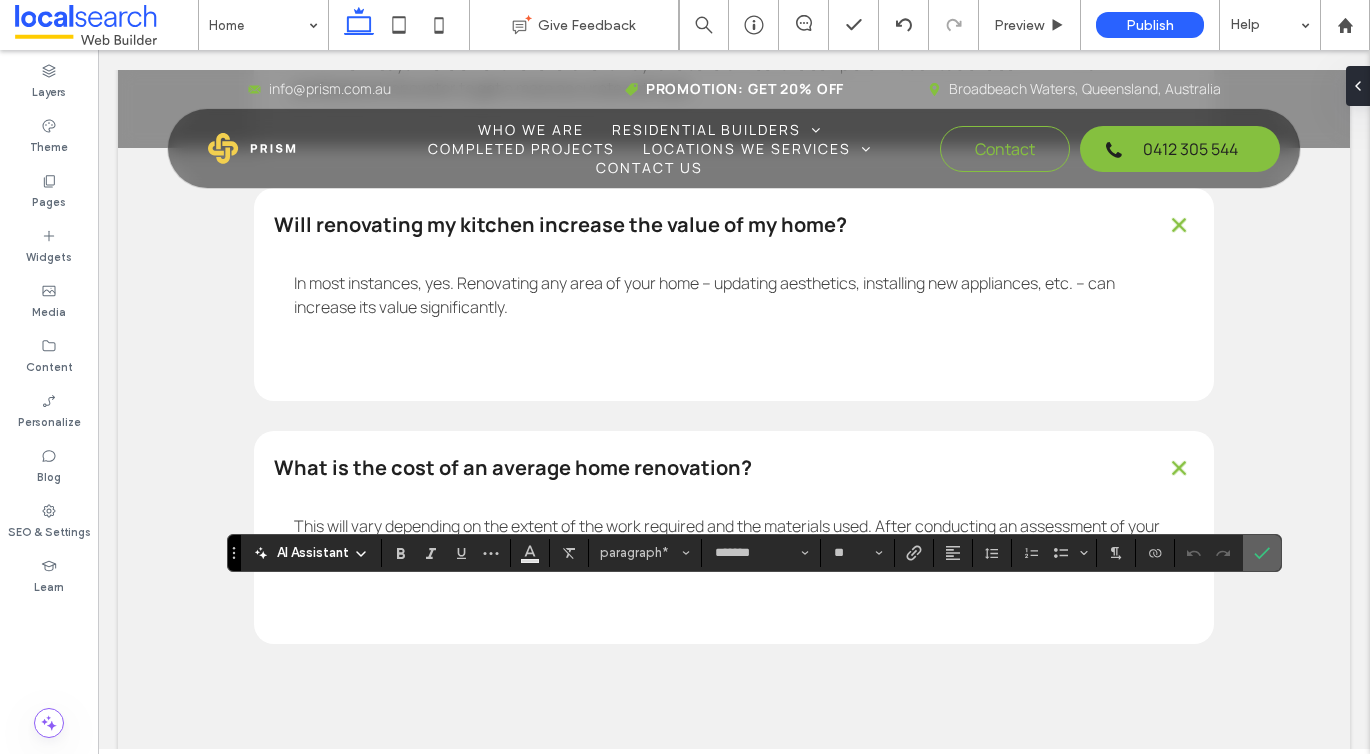 click 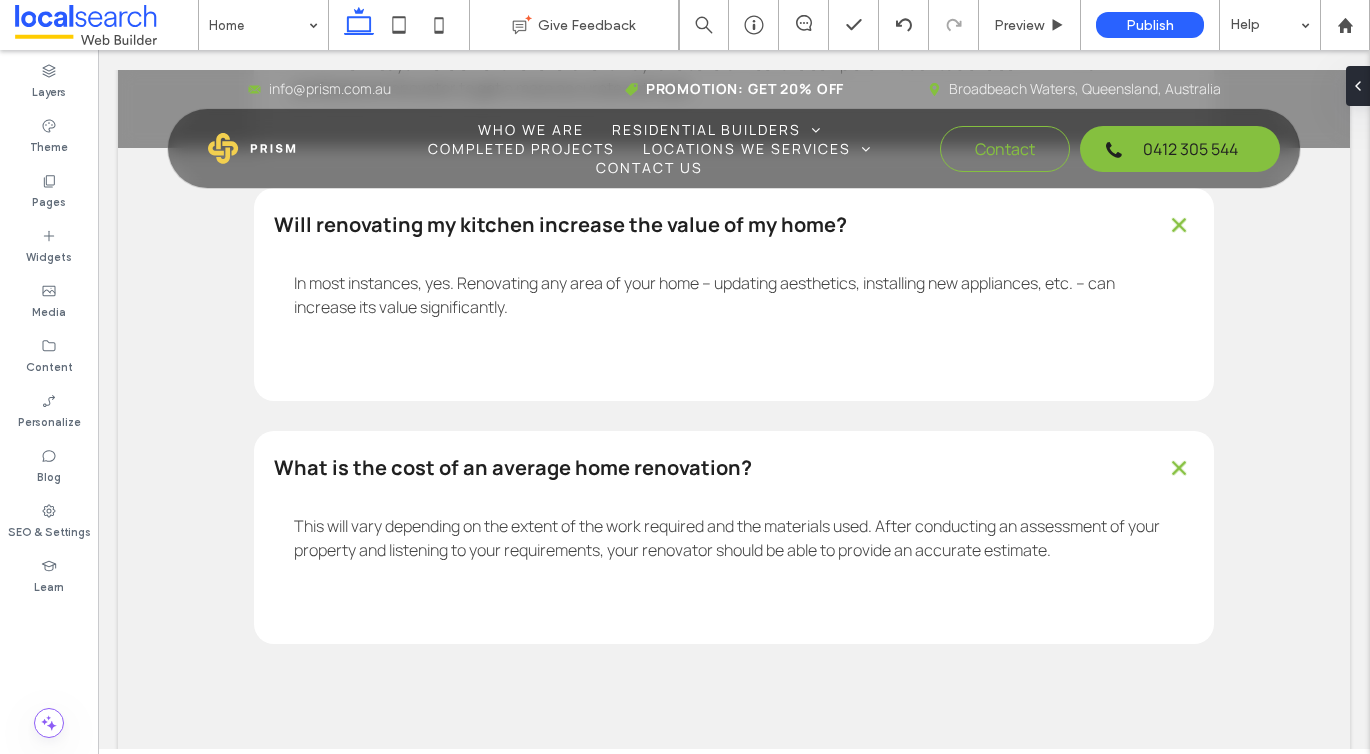 type on "*******" 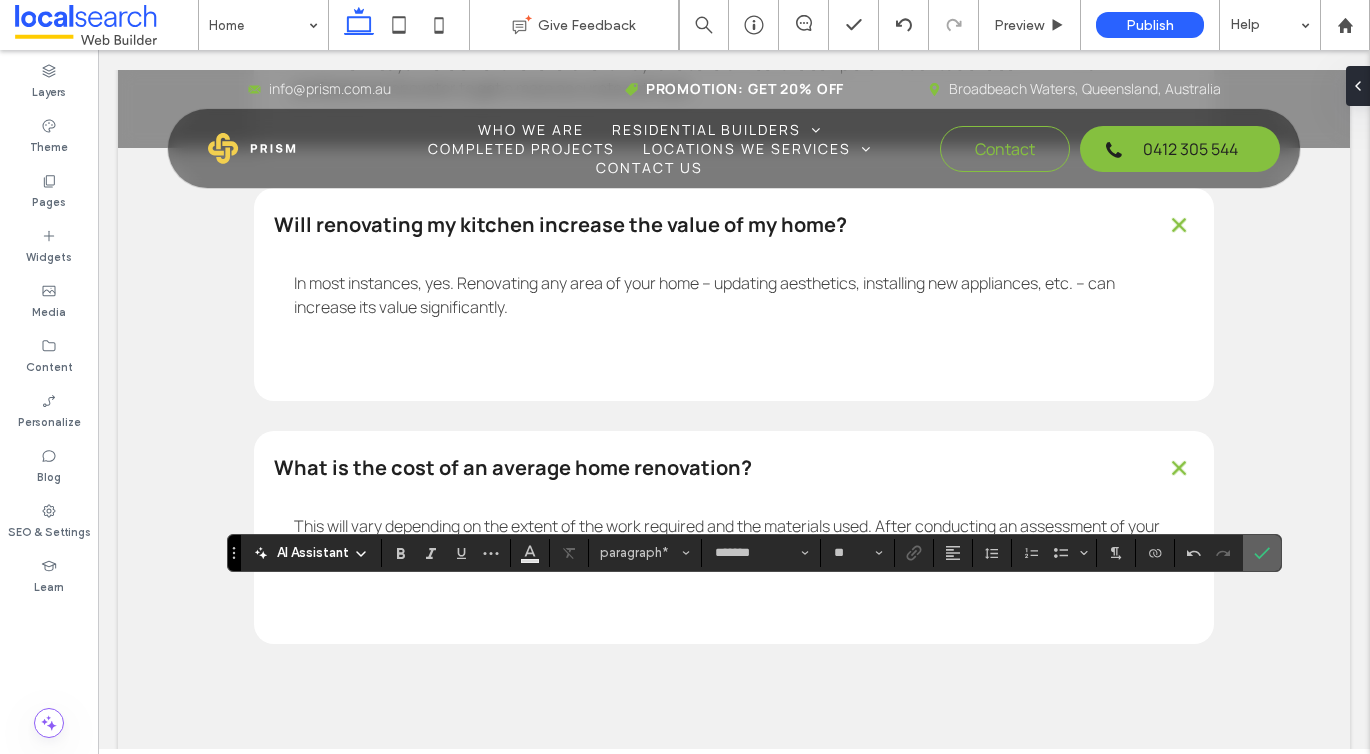 click 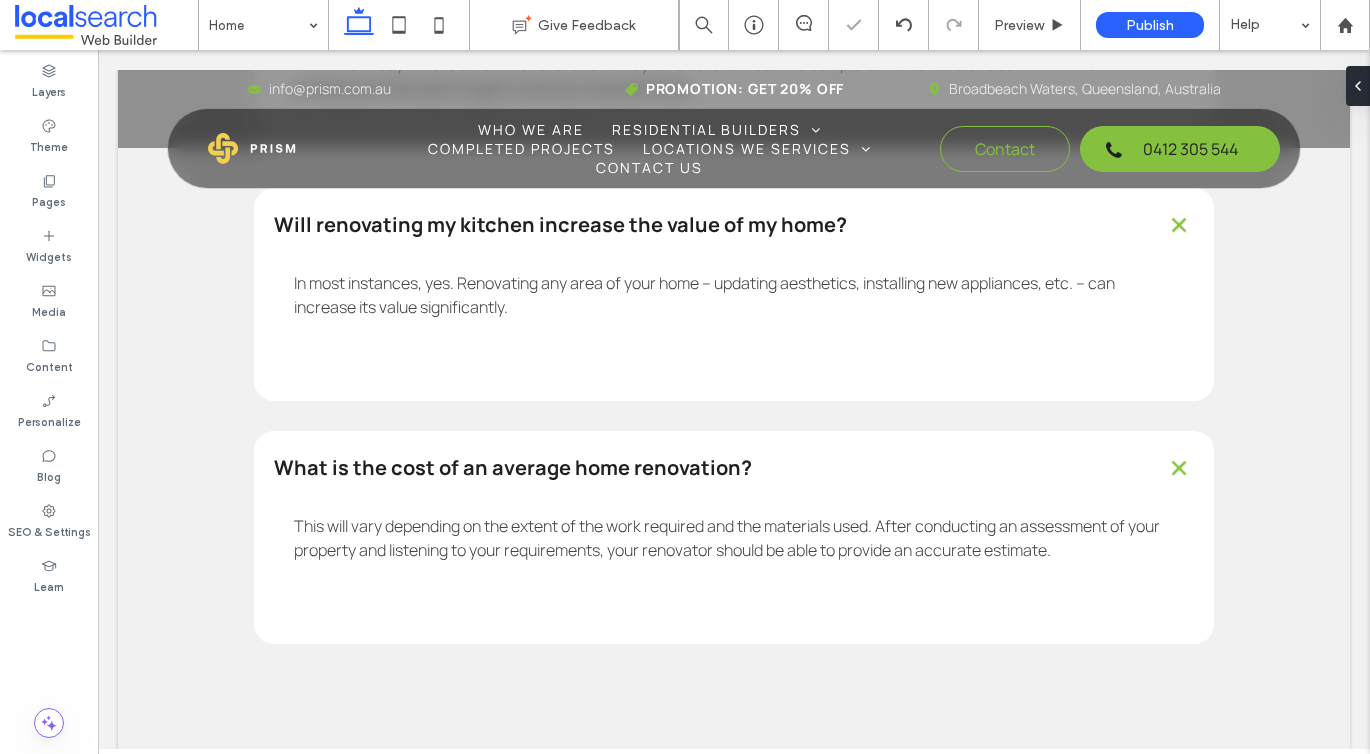 type on "*******" 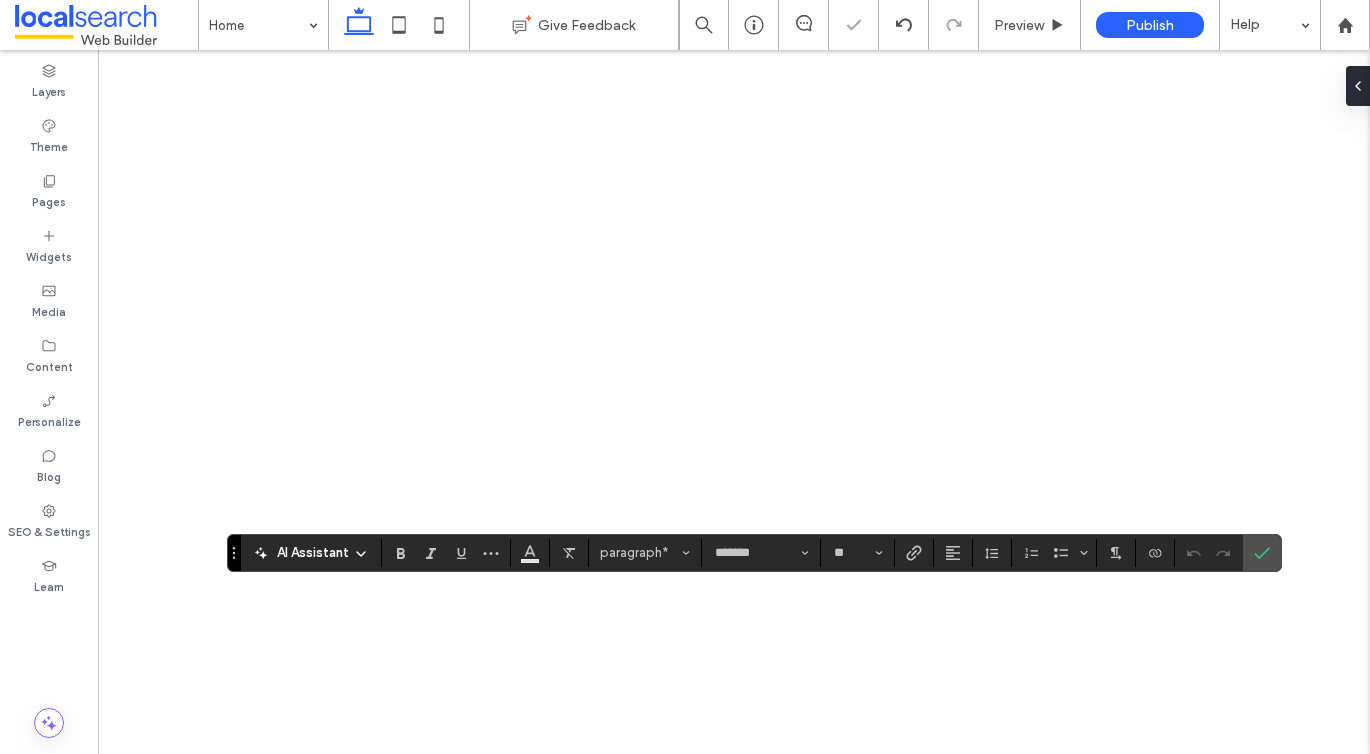 scroll, scrollTop: 0, scrollLeft: 0, axis: both 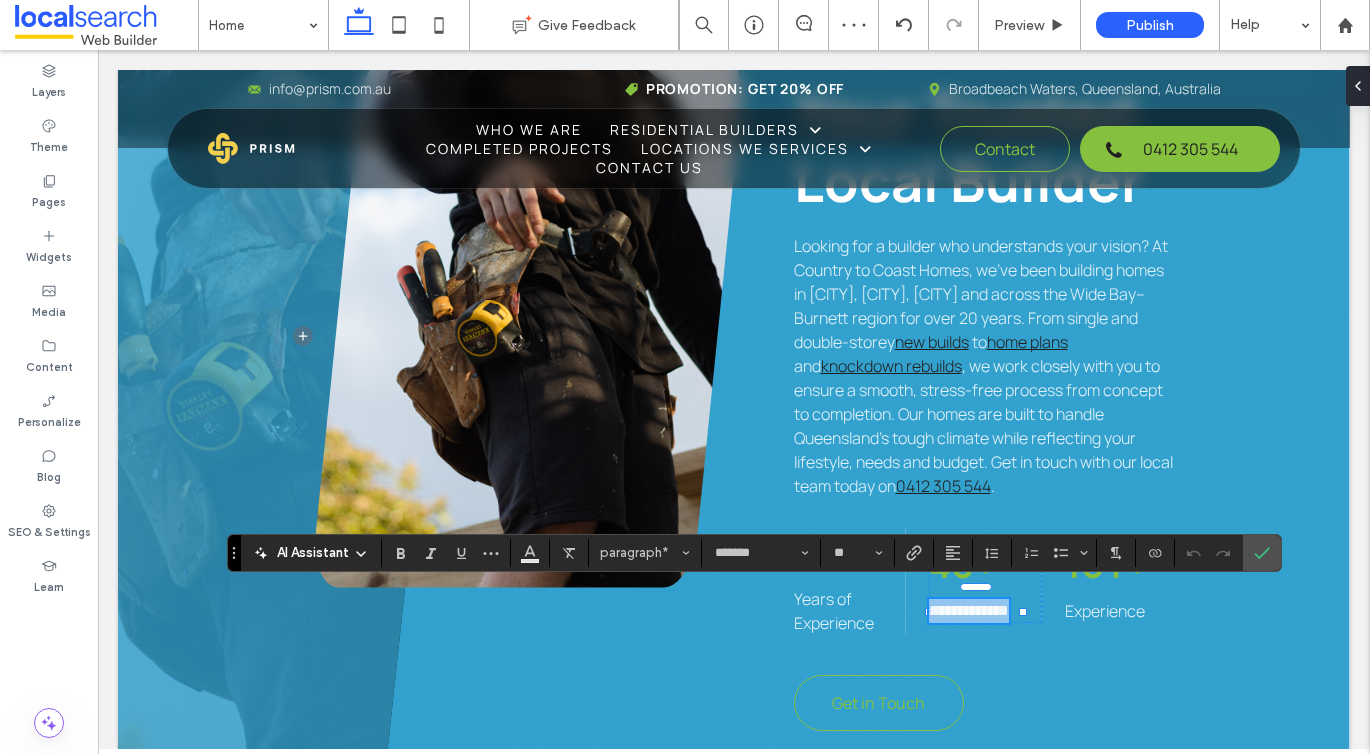 type 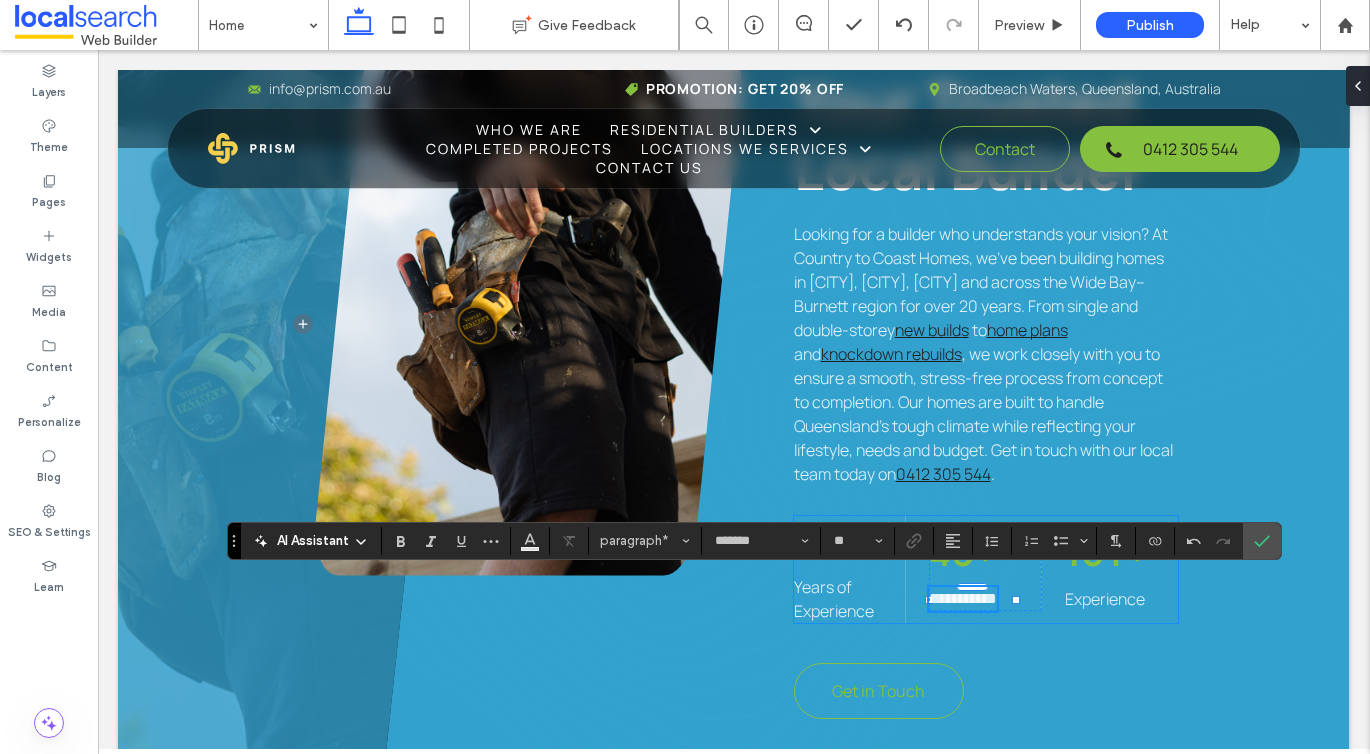 scroll, scrollTop: 1170, scrollLeft: 0, axis: vertical 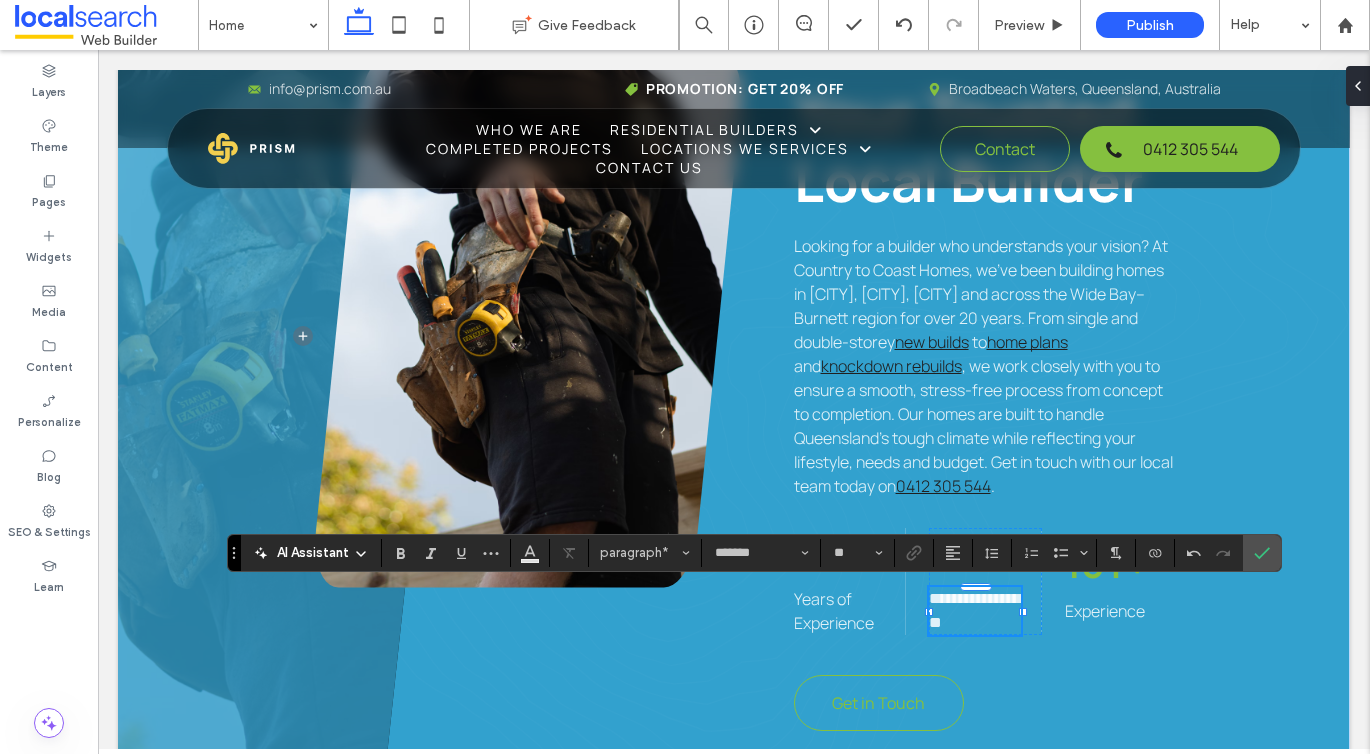 click on "**********" at bounding box center (975, 611) 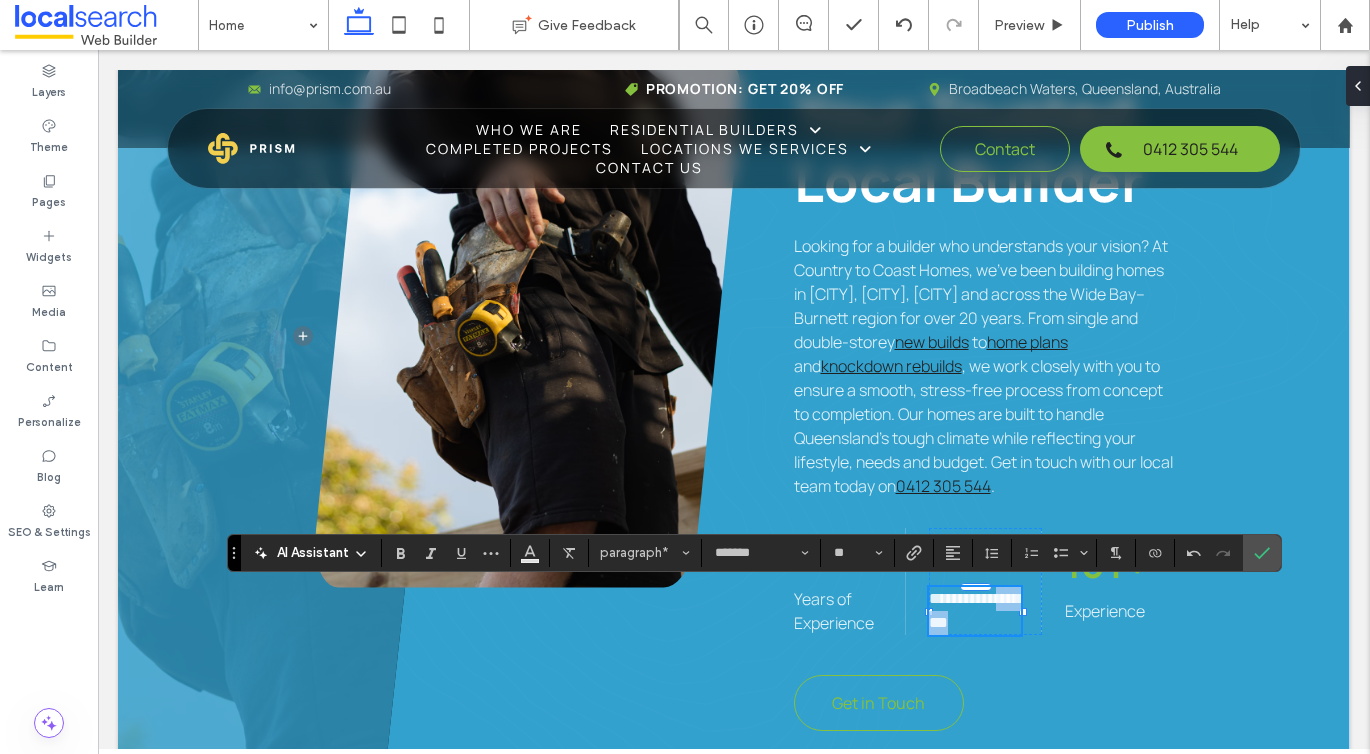 drag, startPoint x: 986, startPoint y: 620, endPoint x: 930, endPoint y: 621, distance: 56.008926 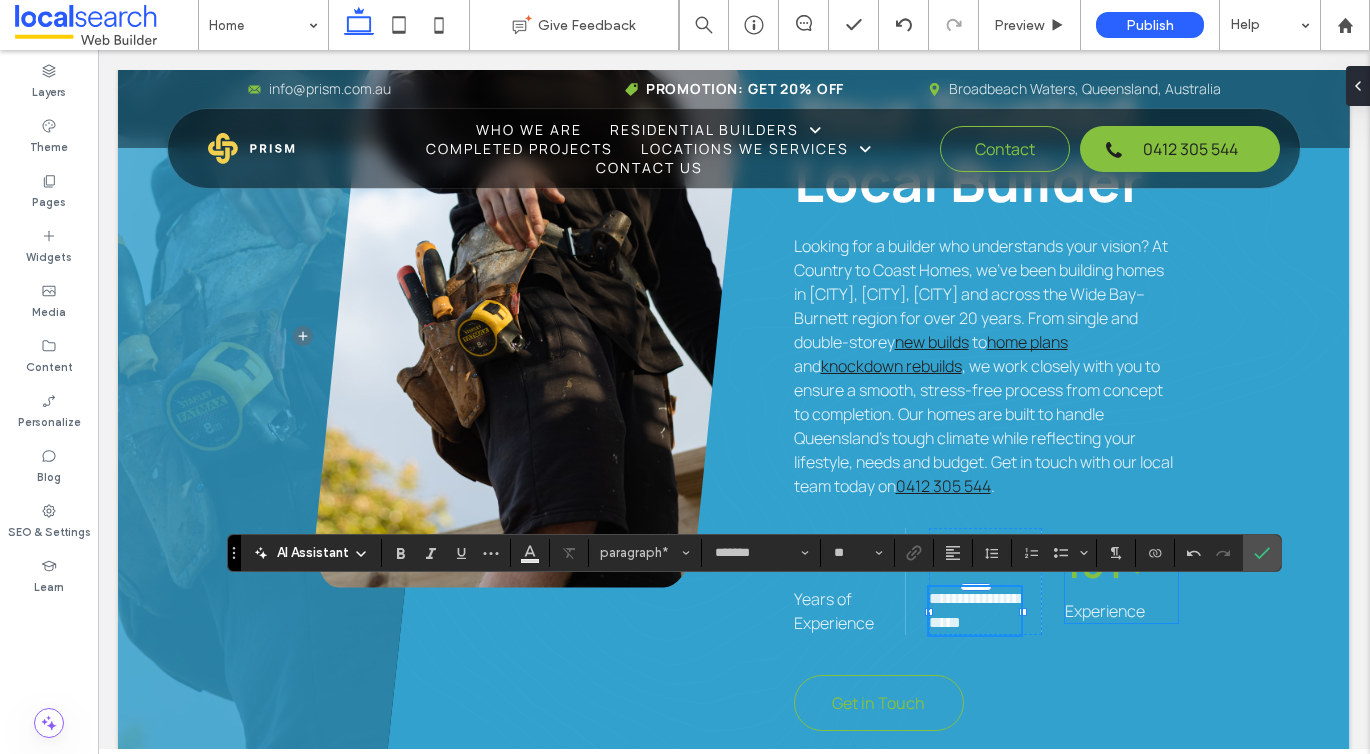 click on "Experience" at bounding box center (1105, 611) 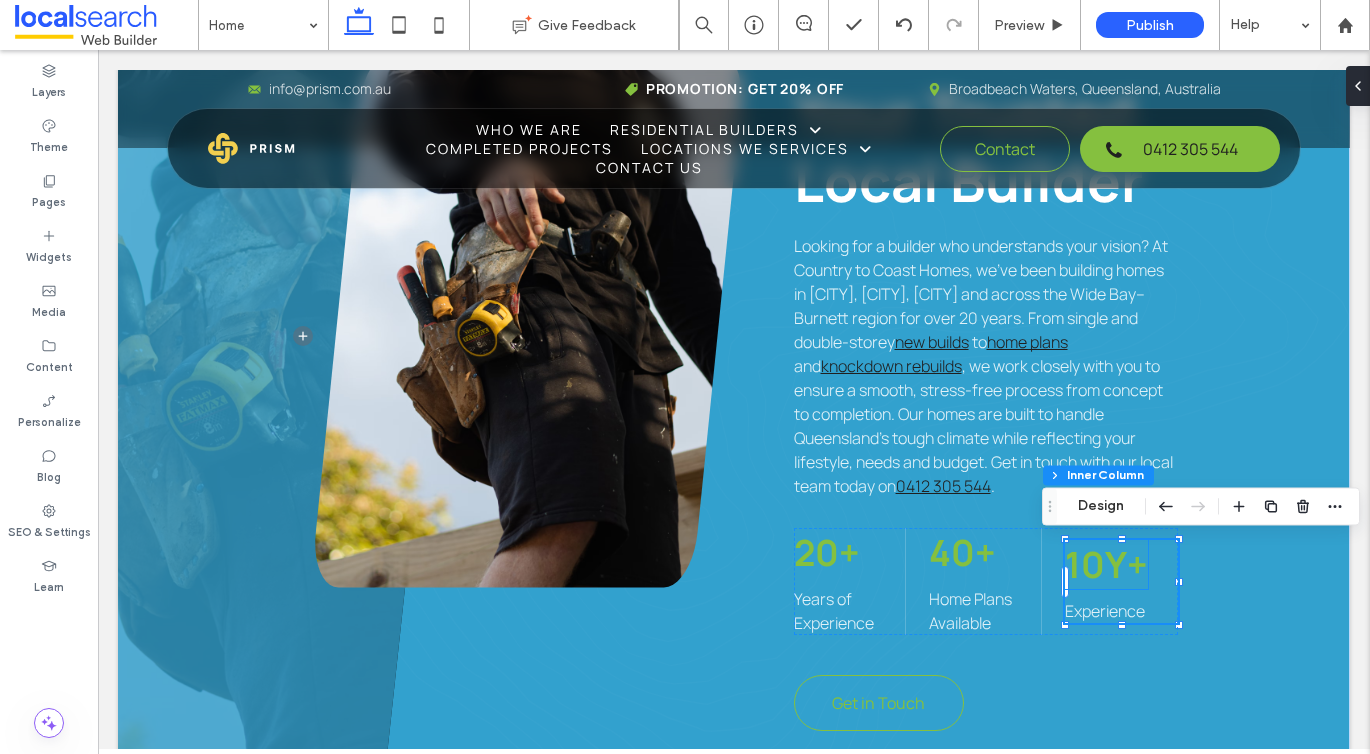 click on "10Y+" at bounding box center [1106, 564] 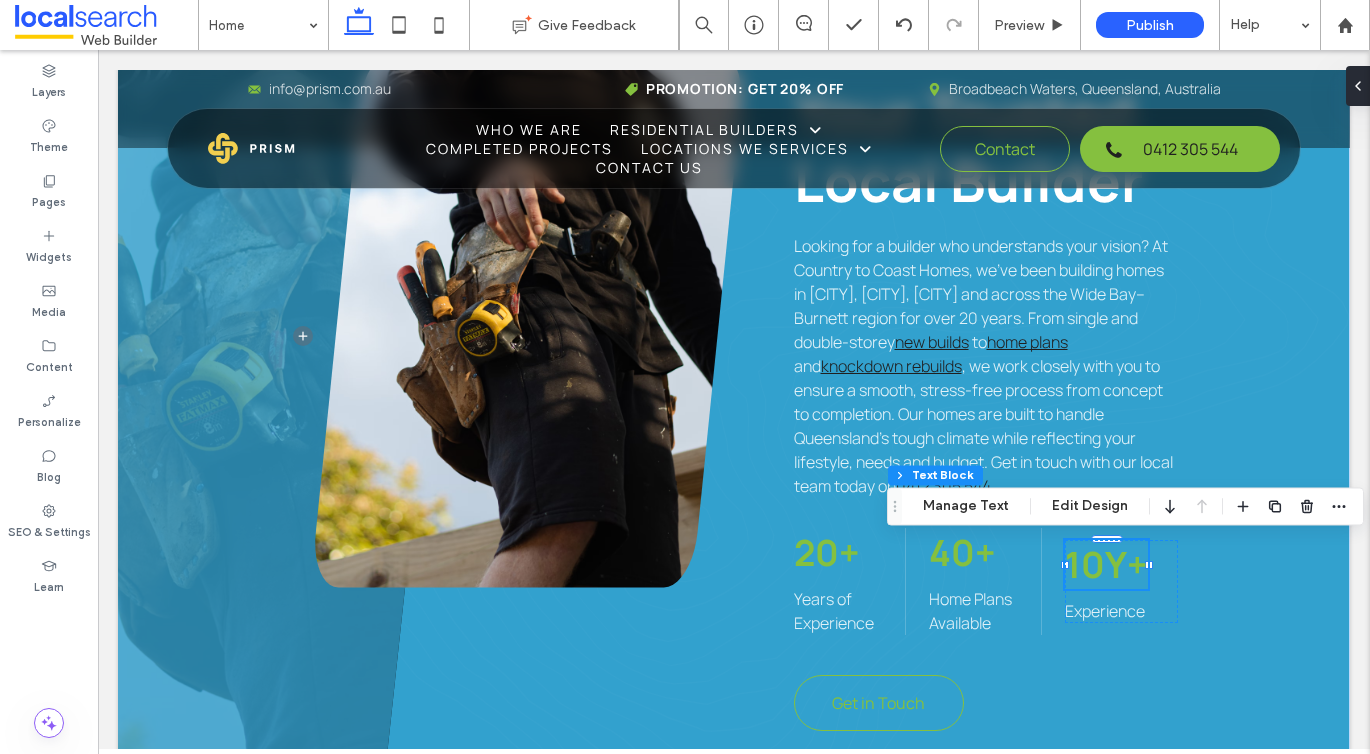 click on "10Y+" at bounding box center (1106, 564) 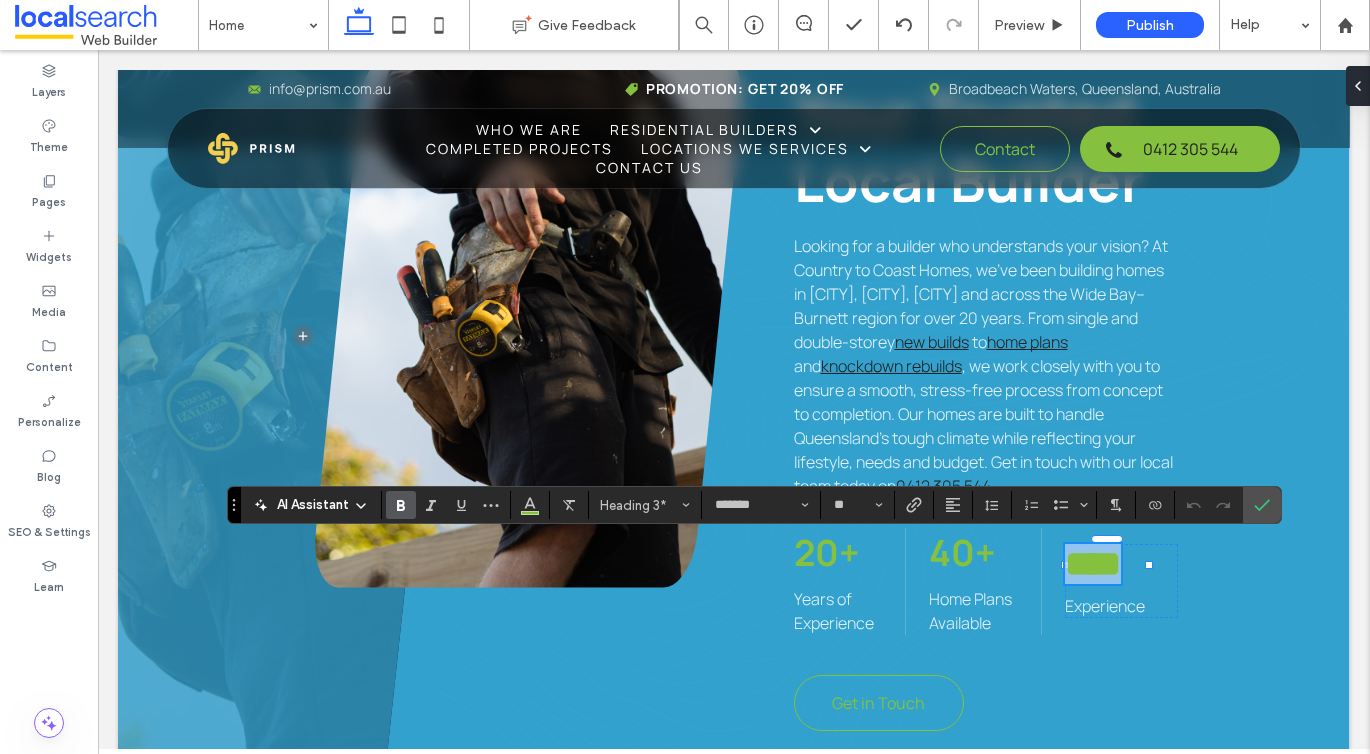 type 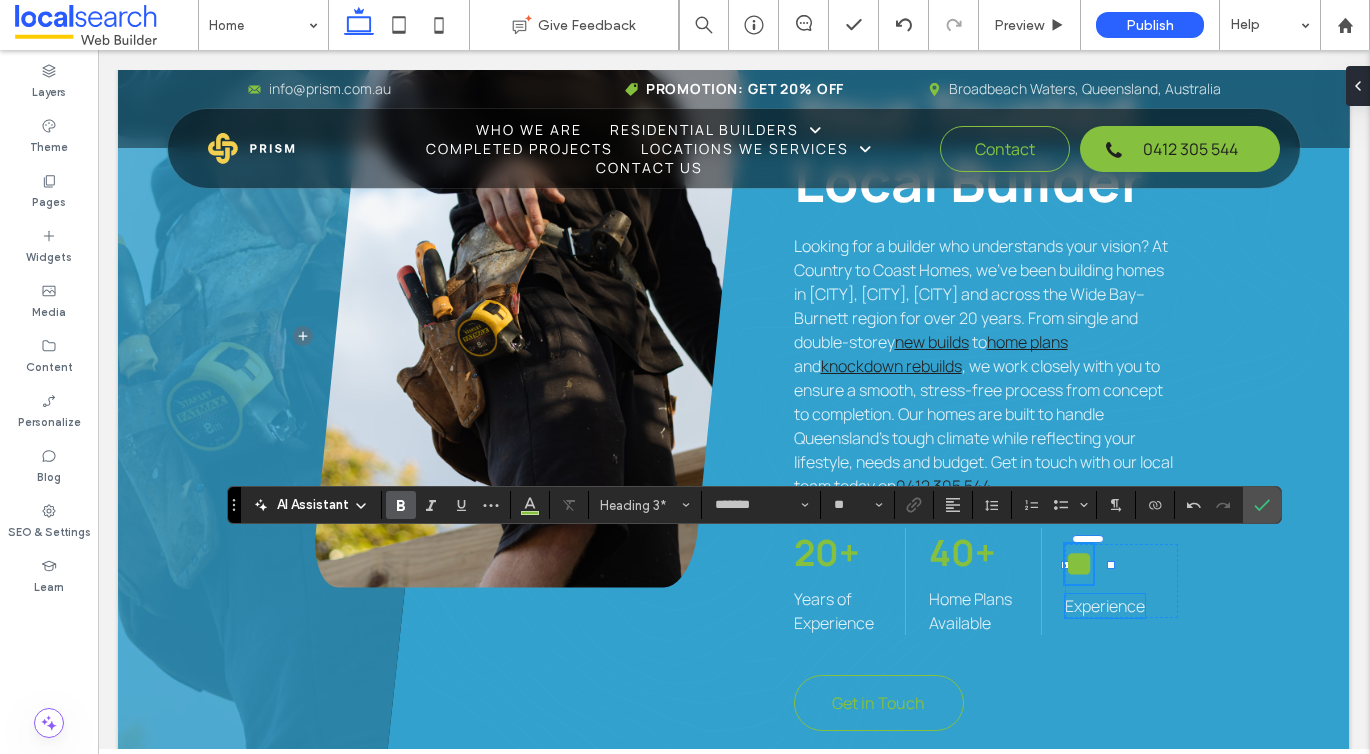 click on "Experience" at bounding box center [1105, 606] 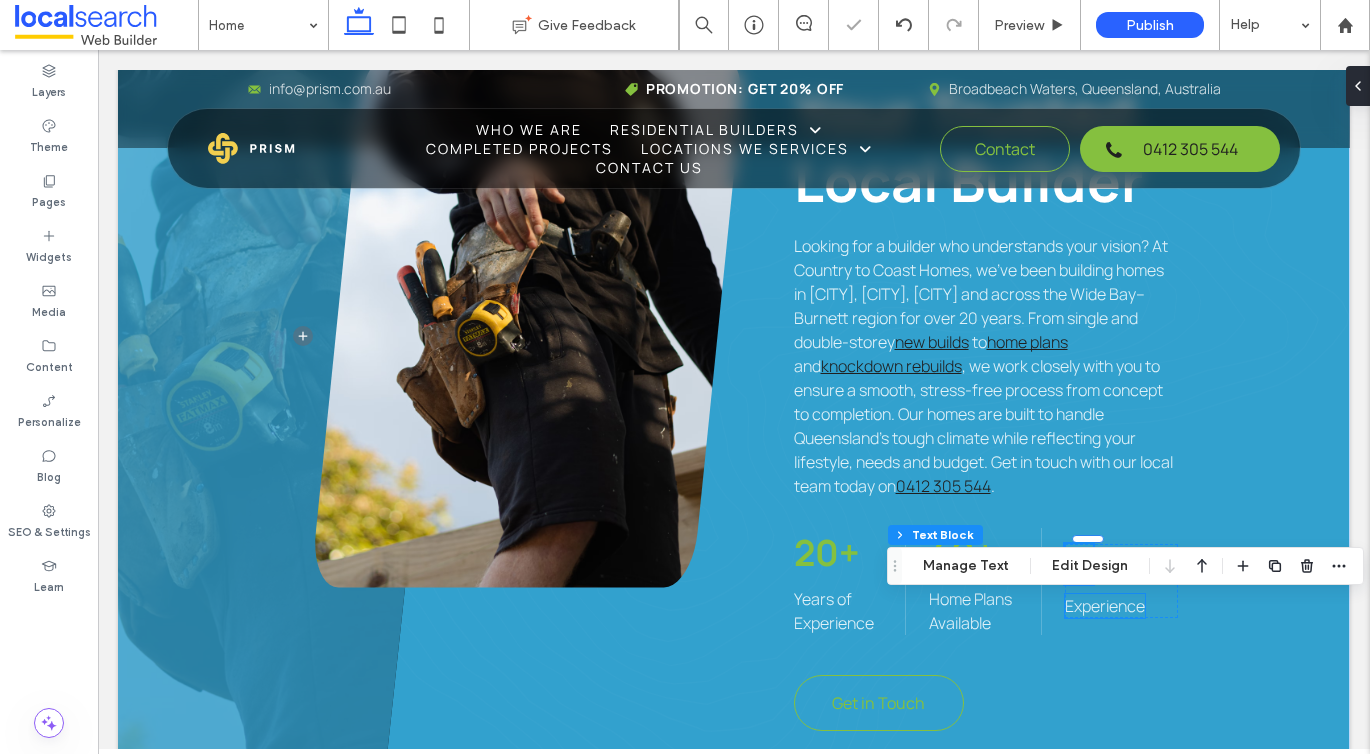 click on "Experience" at bounding box center [1105, 606] 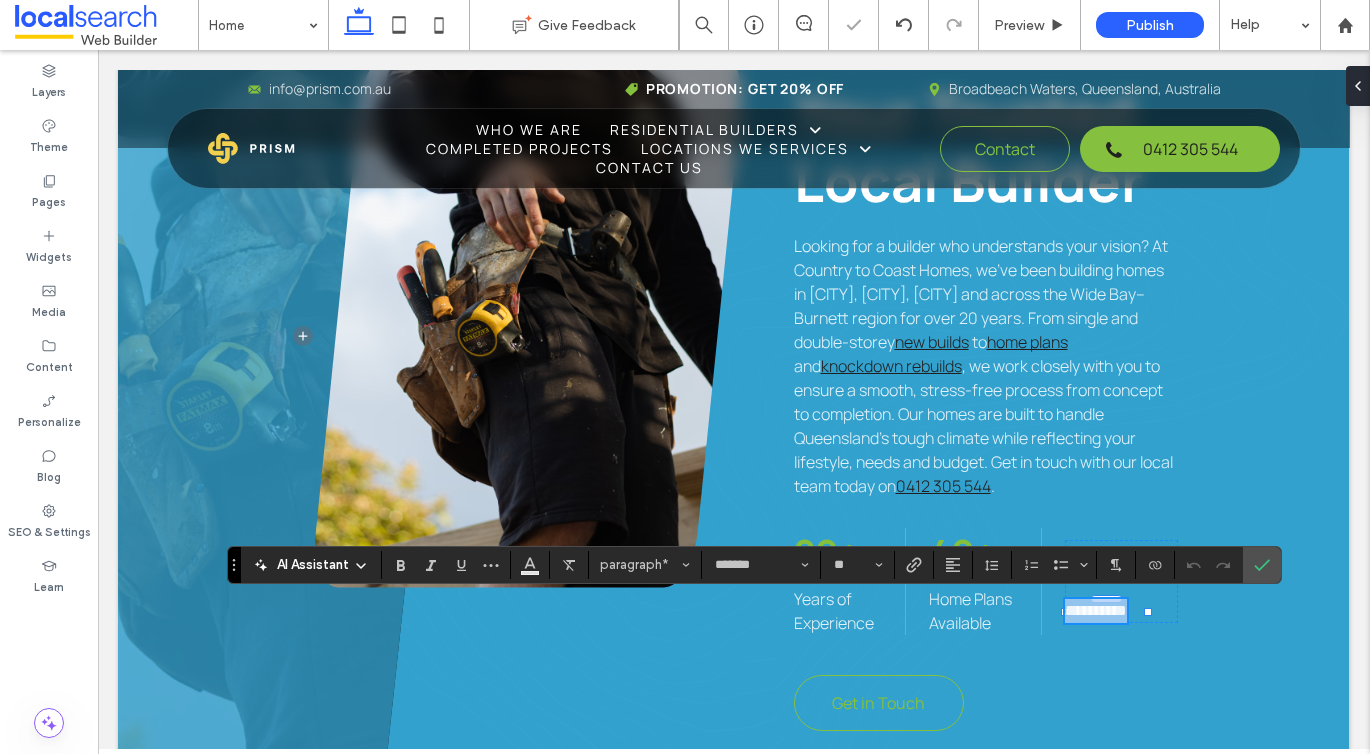 type 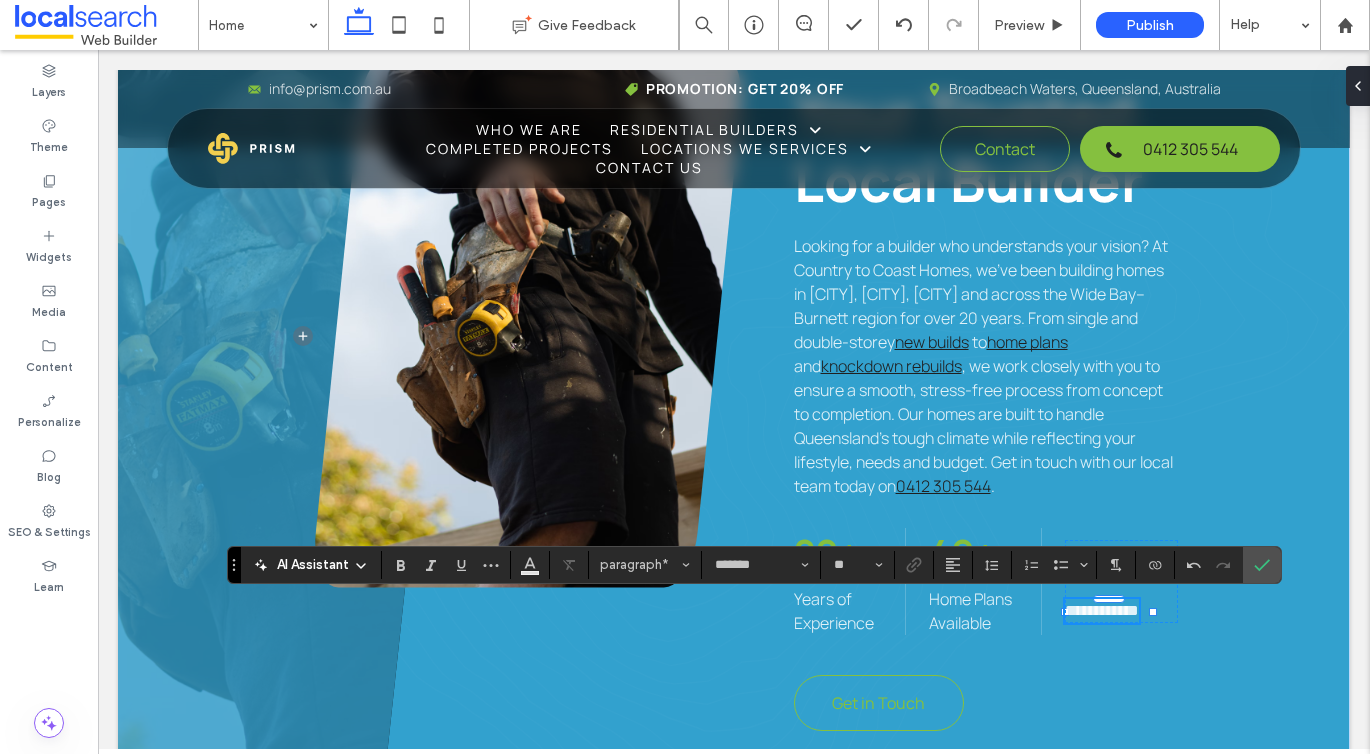 scroll, scrollTop: 1158, scrollLeft: 0, axis: vertical 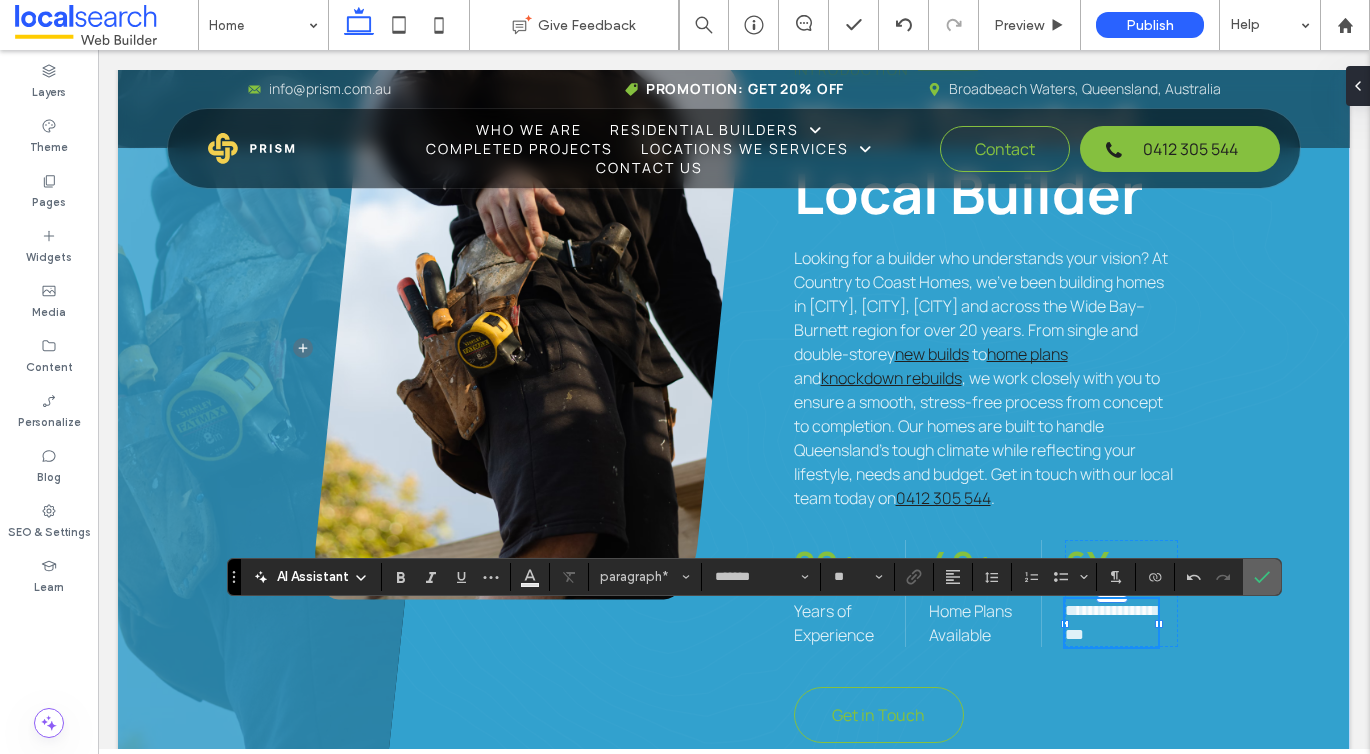 click 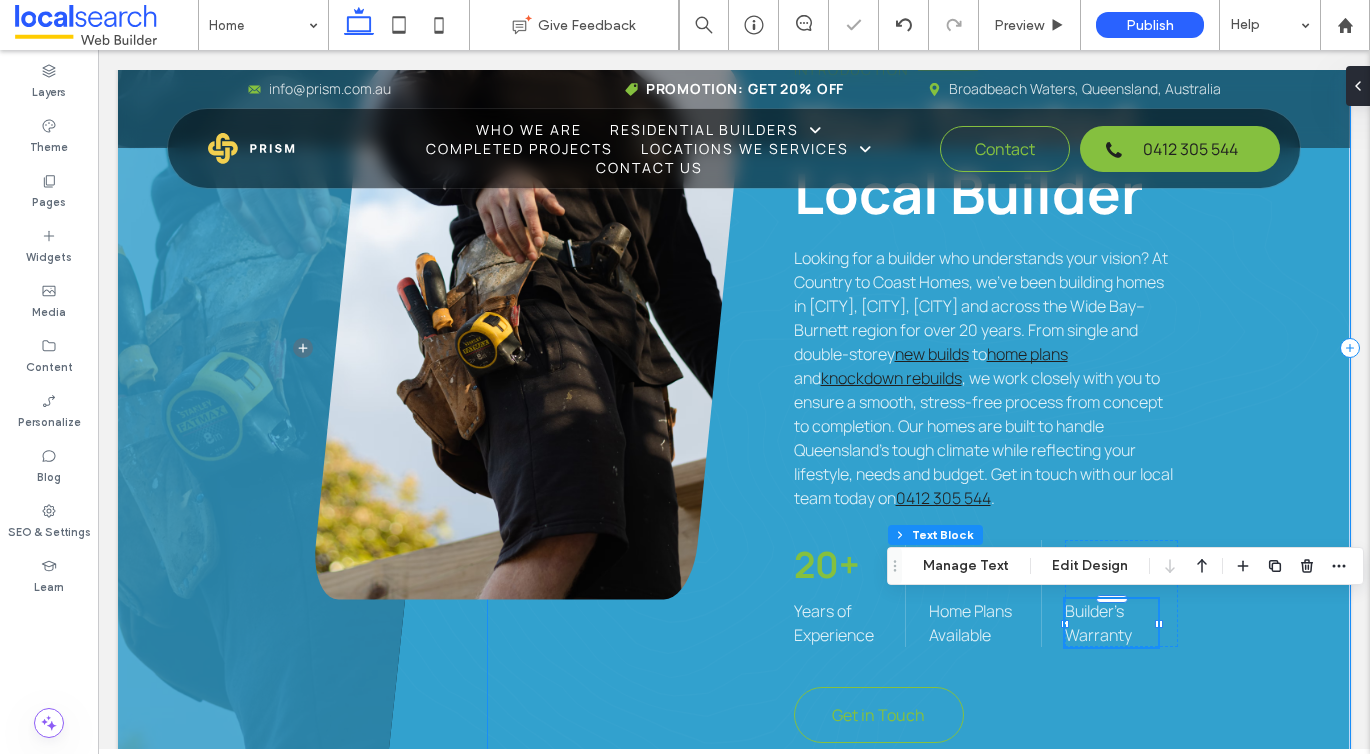 click on ", we work closely with you to ensure a smooth, stress-free process from concept to completion. Our homes are built to handle Queensland’s tough climate while reflecting your lifestyle, needs and budget. Get in touch with our local team today on" at bounding box center (983, 438) 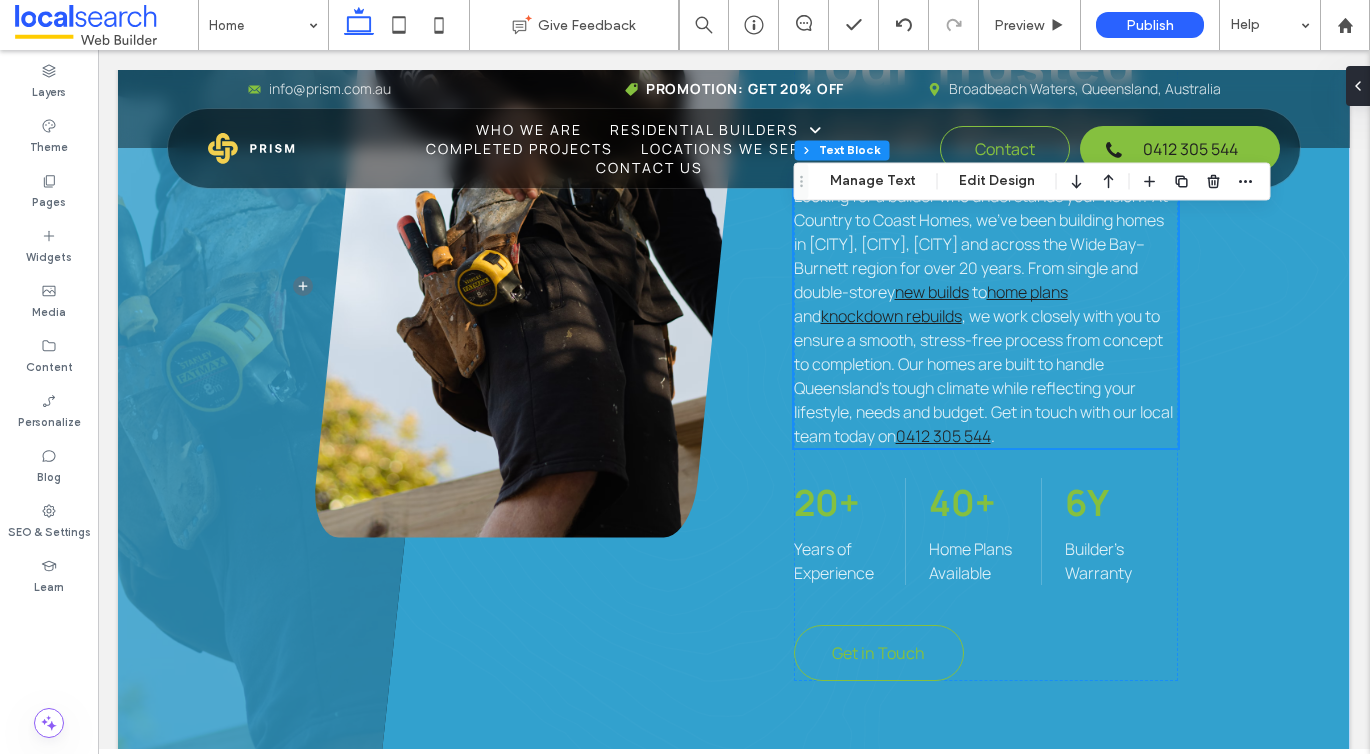 scroll, scrollTop: 1225, scrollLeft: 0, axis: vertical 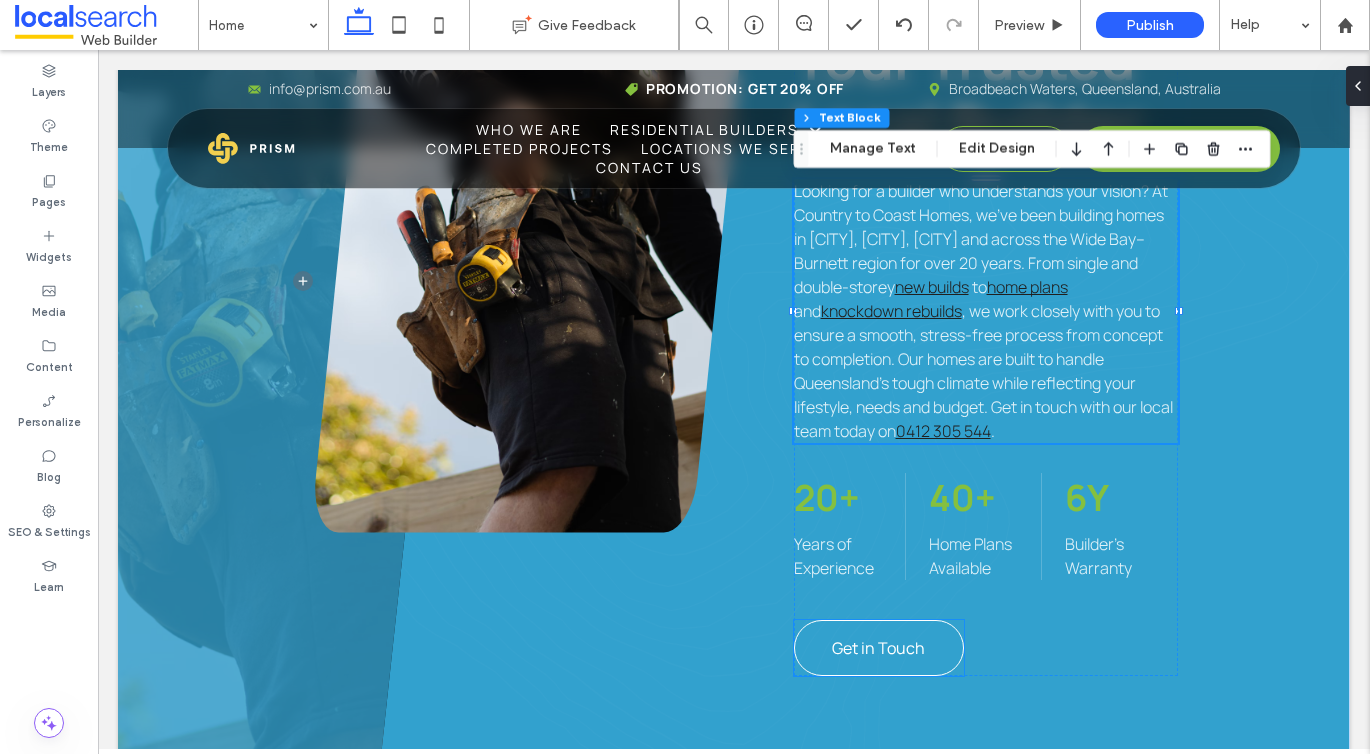 click on "Get in Touch" at bounding box center [878, 648] 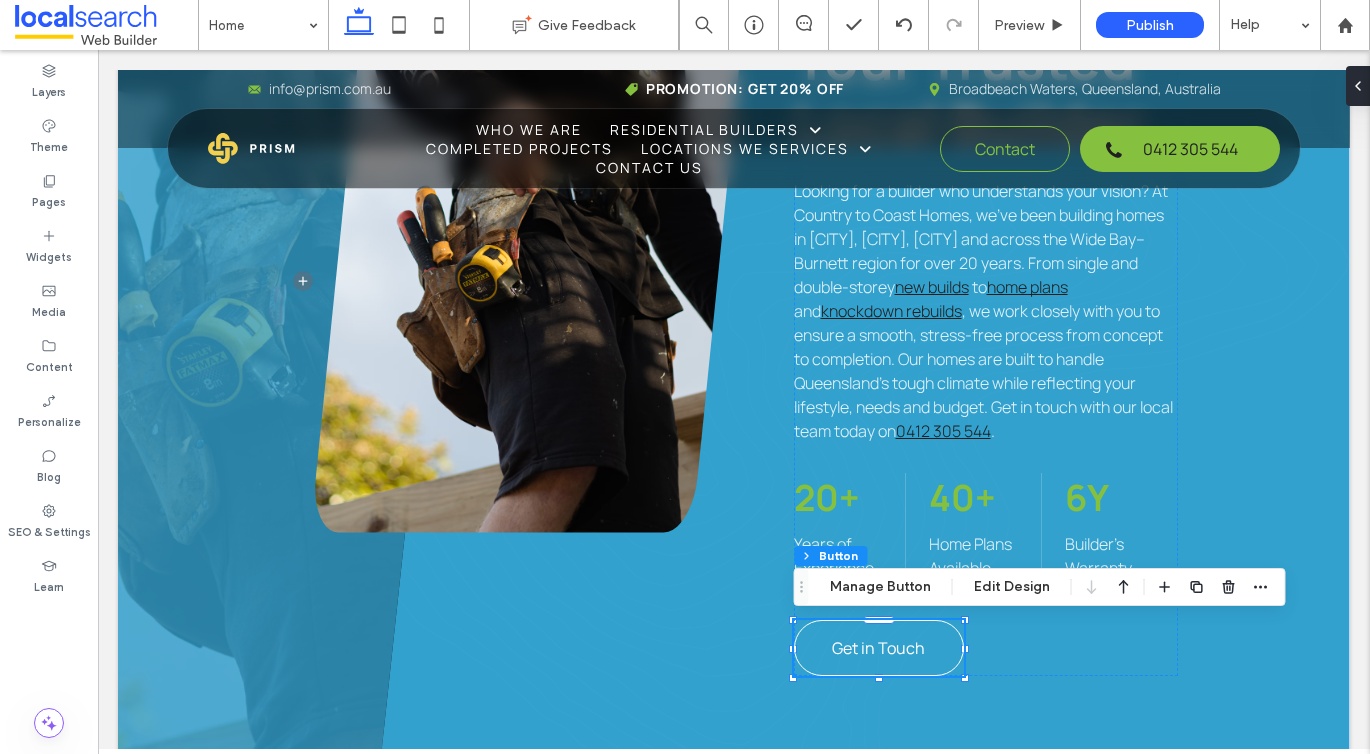 click on "Get in Touch" at bounding box center [879, 648] 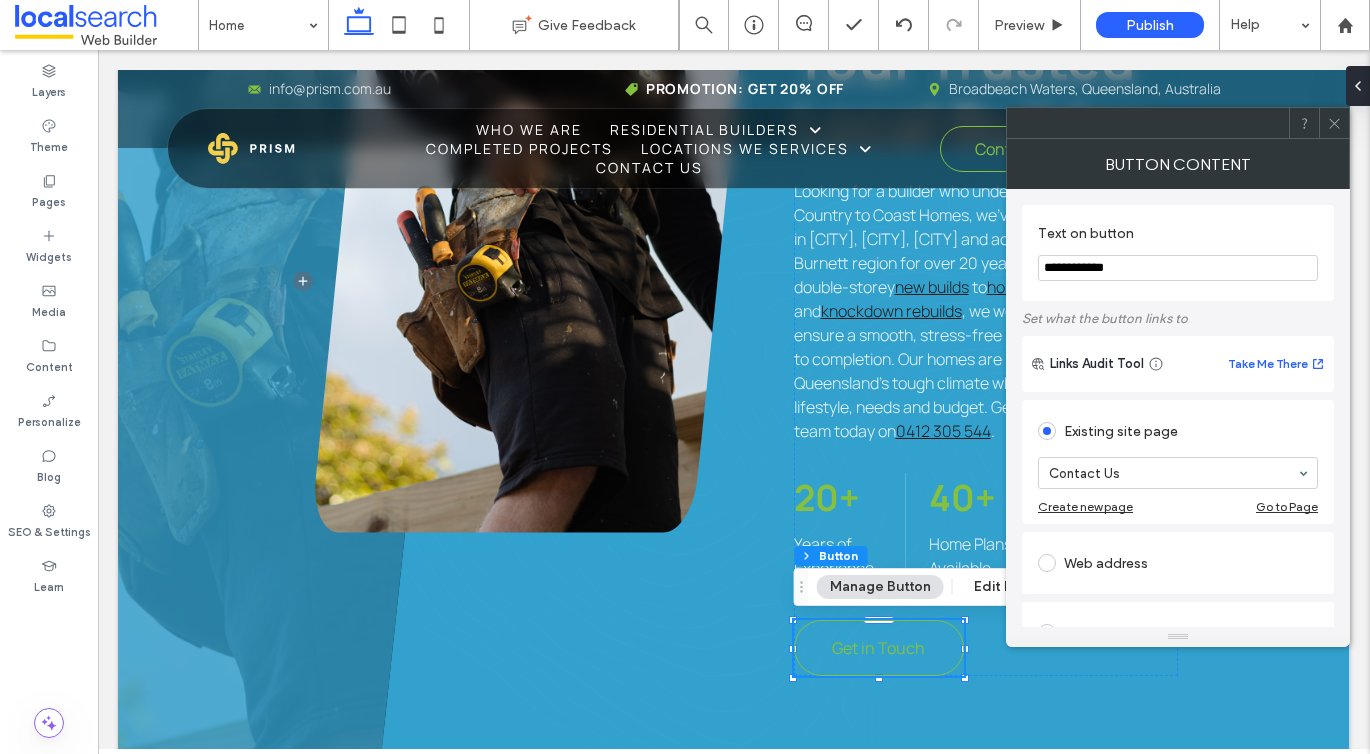 click on "**********" at bounding box center (1178, 268) 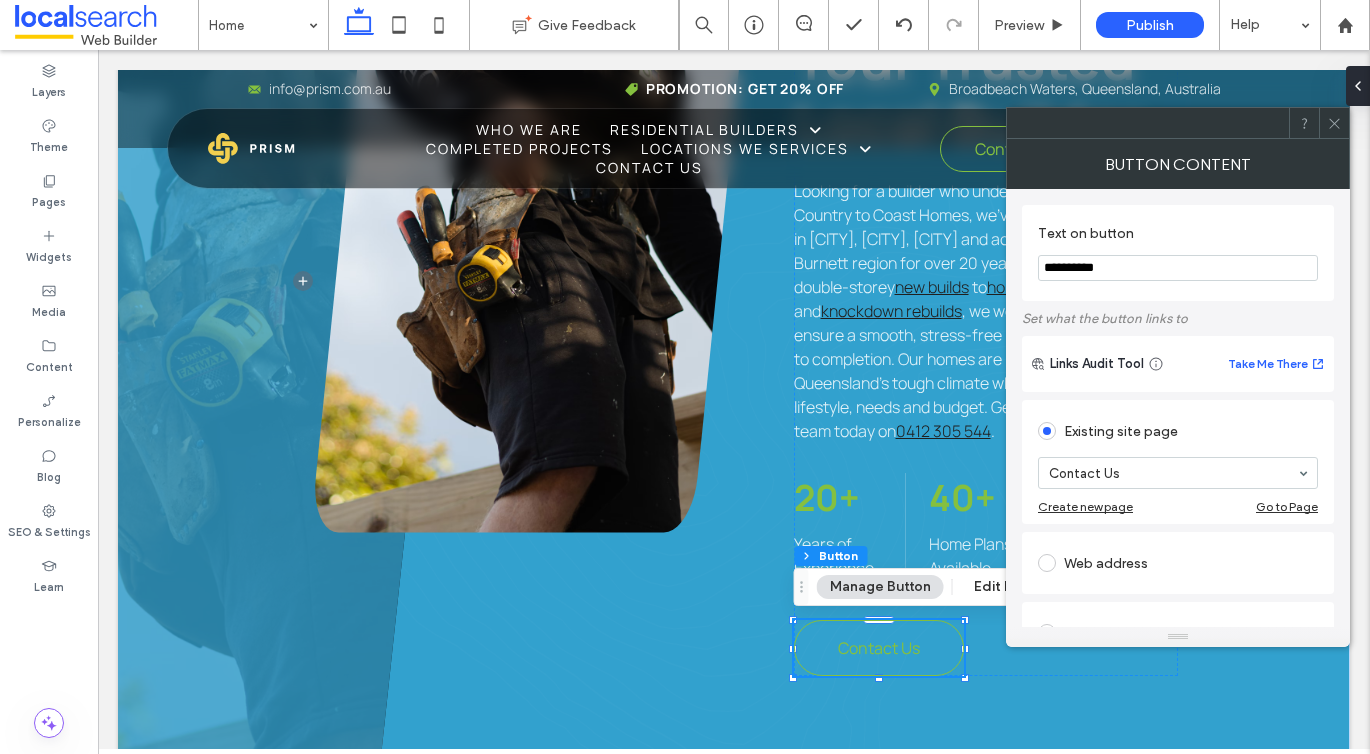 type on "**********" 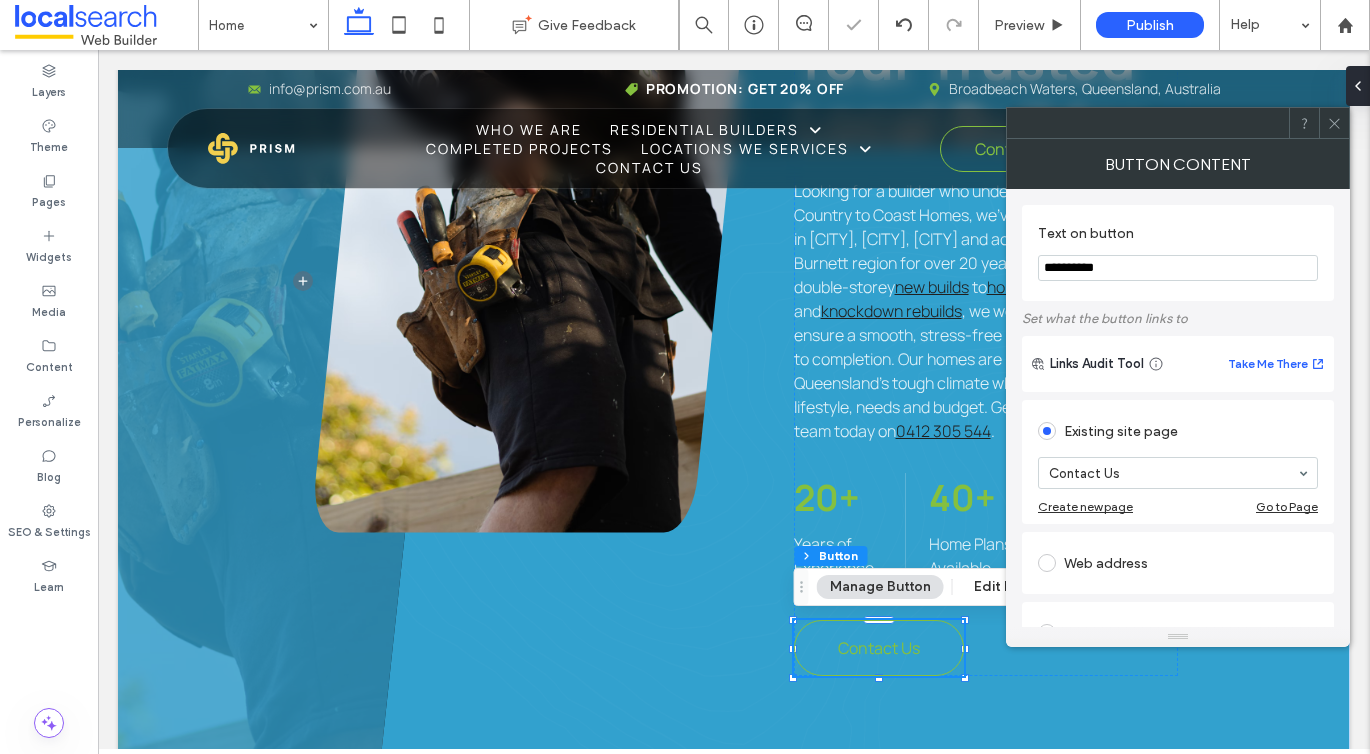 click 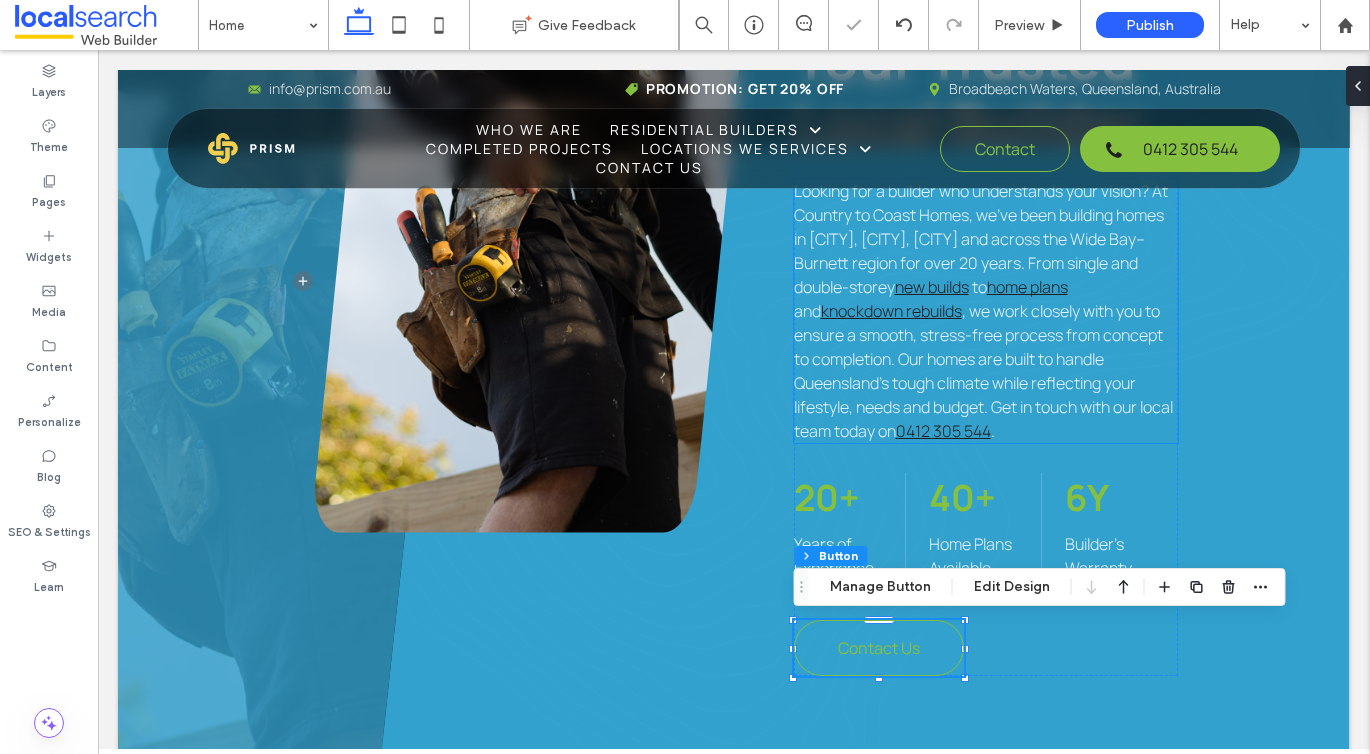 click on ", we work closely with you to ensure a smooth, stress-free process from concept to completion. Our homes are built to handle Queensland’s tough climate while reflecting your lifestyle, needs and budget. Get in touch with our local team today on" at bounding box center [983, 371] 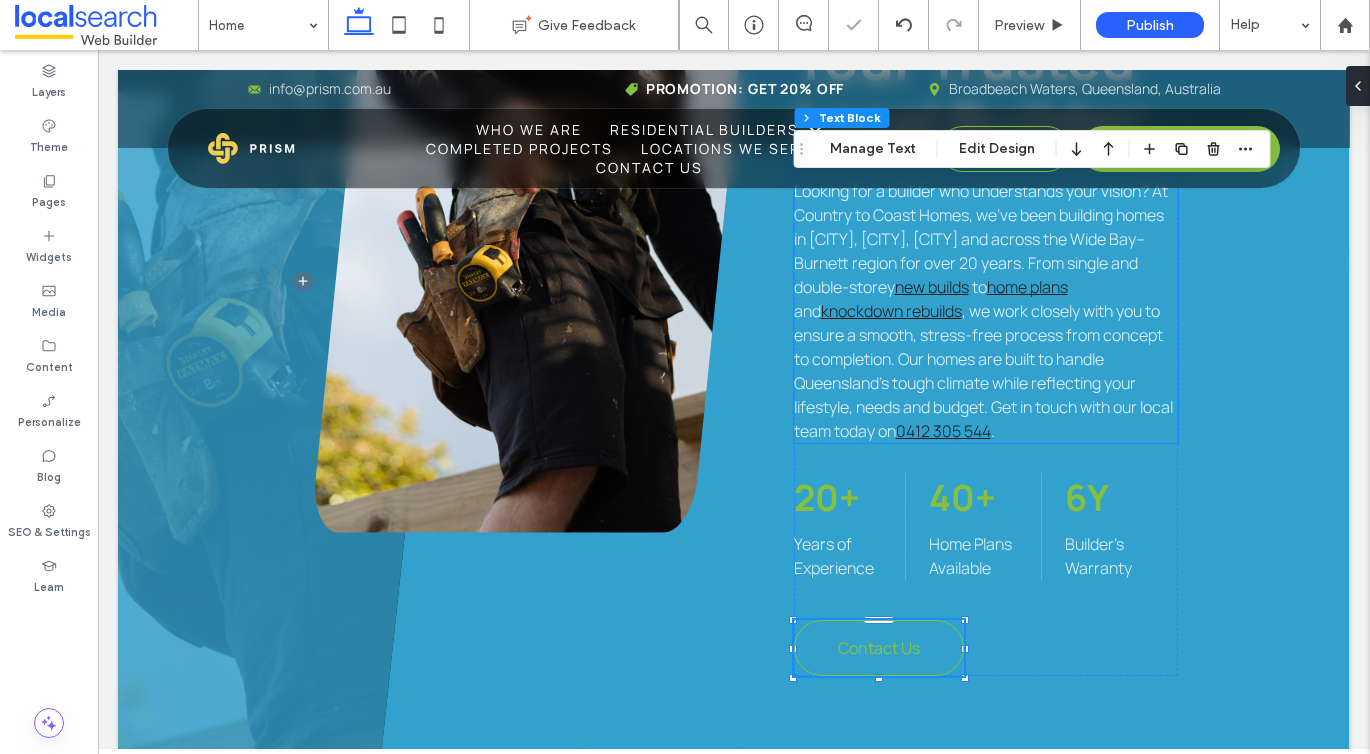 click on "Looking for a builder who understands your vision? At Country to Coast Homes, we’ve been building homes in [CITY], [CITY], [CITY] and across the Wide Bay–Burnett region for over 20 years. From single and double-storey  new builds   to  home plans   and  knockdown rebuilds , we work closely with you to ensure a smooth, stress-free process from concept to completion. Our homes are built to handle [STATE]’s tough climate while reflecting your lifestyle, needs and budget. Get in touch with our local team today on  [PHONE] ." at bounding box center [986, 311] 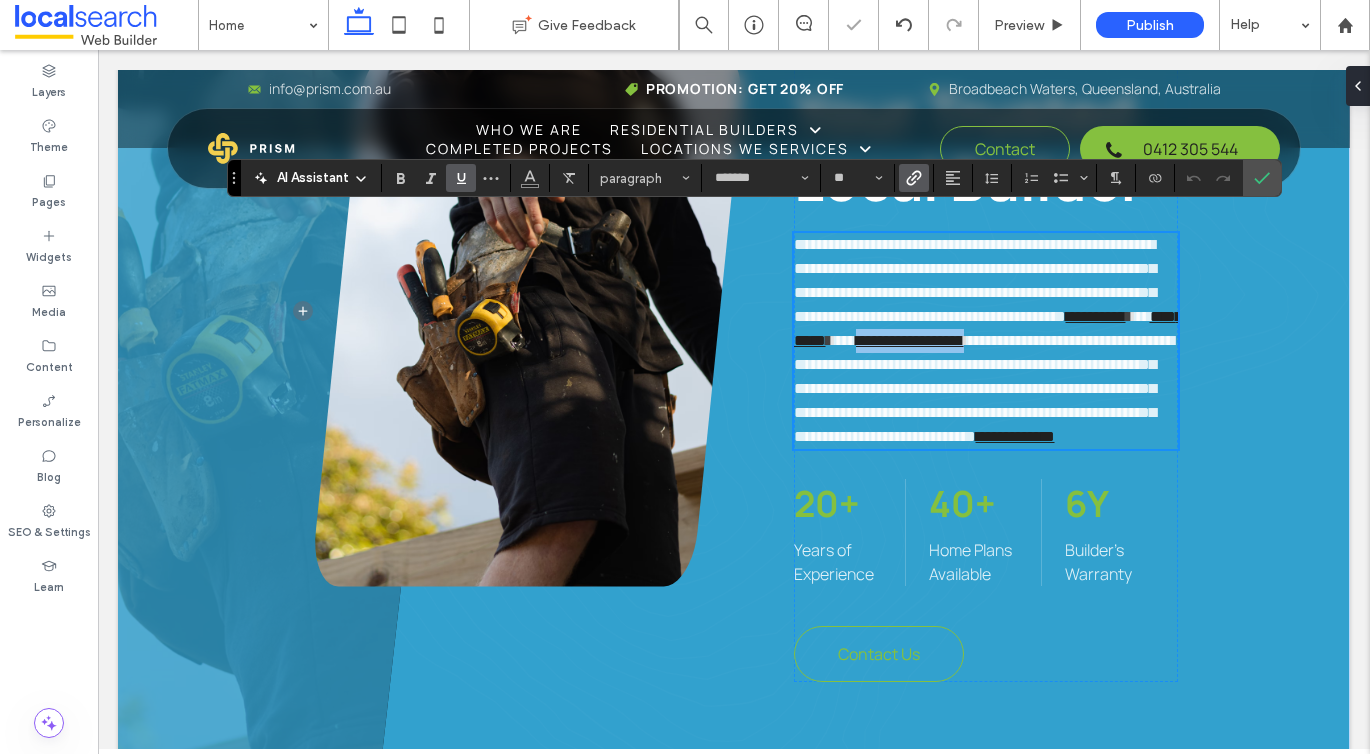 scroll, scrollTop: 1157, scrollLeft: 0, axis: vertical 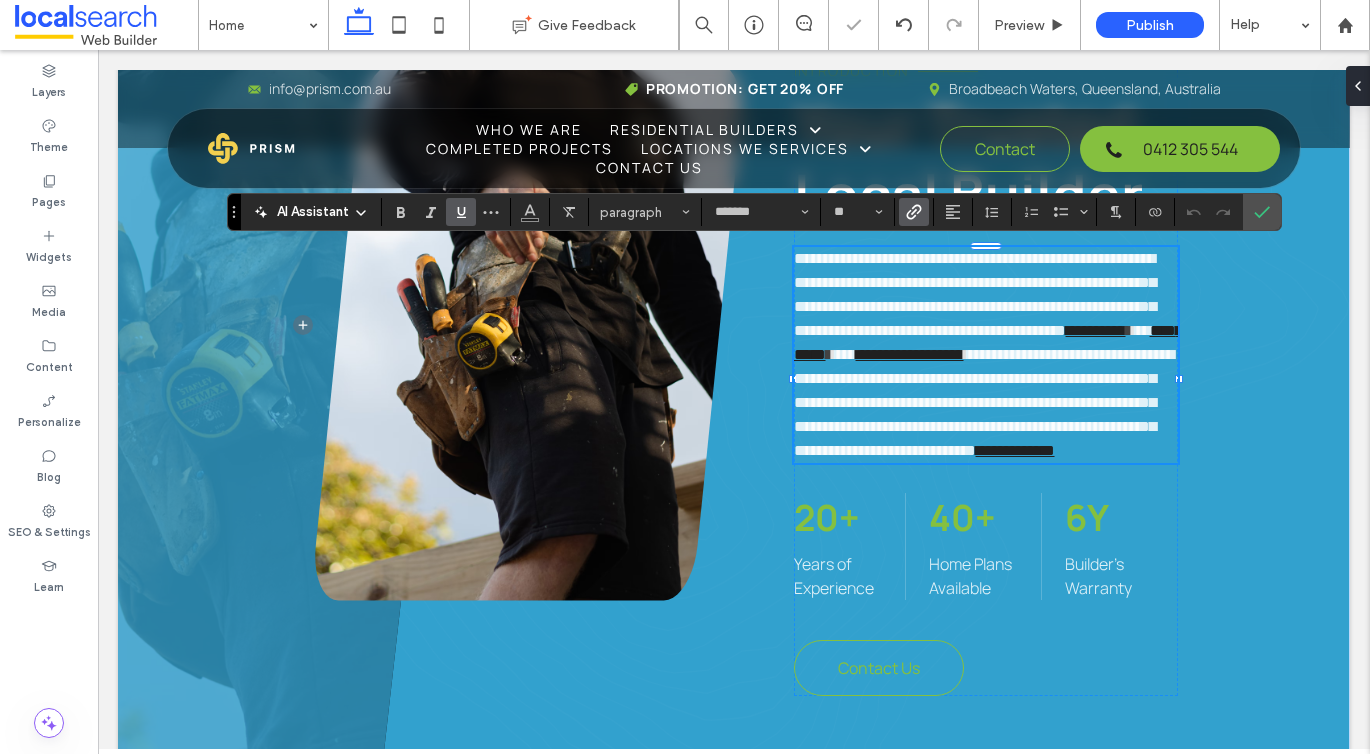 click on "**********" at bounding box center (986, 355) 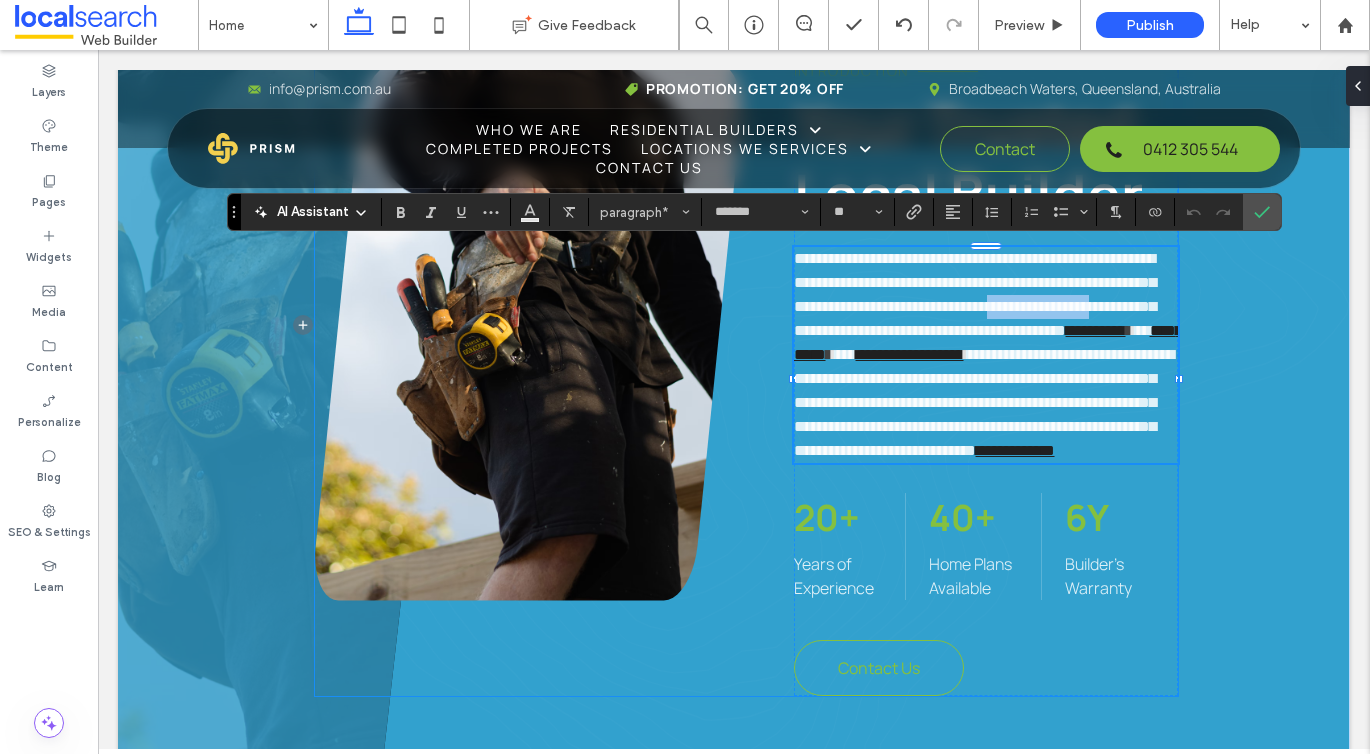 drag, startPoint x: 925, startPoint y: 331, endPoint x: 762, endPoint y: 329, distance: 163.01227 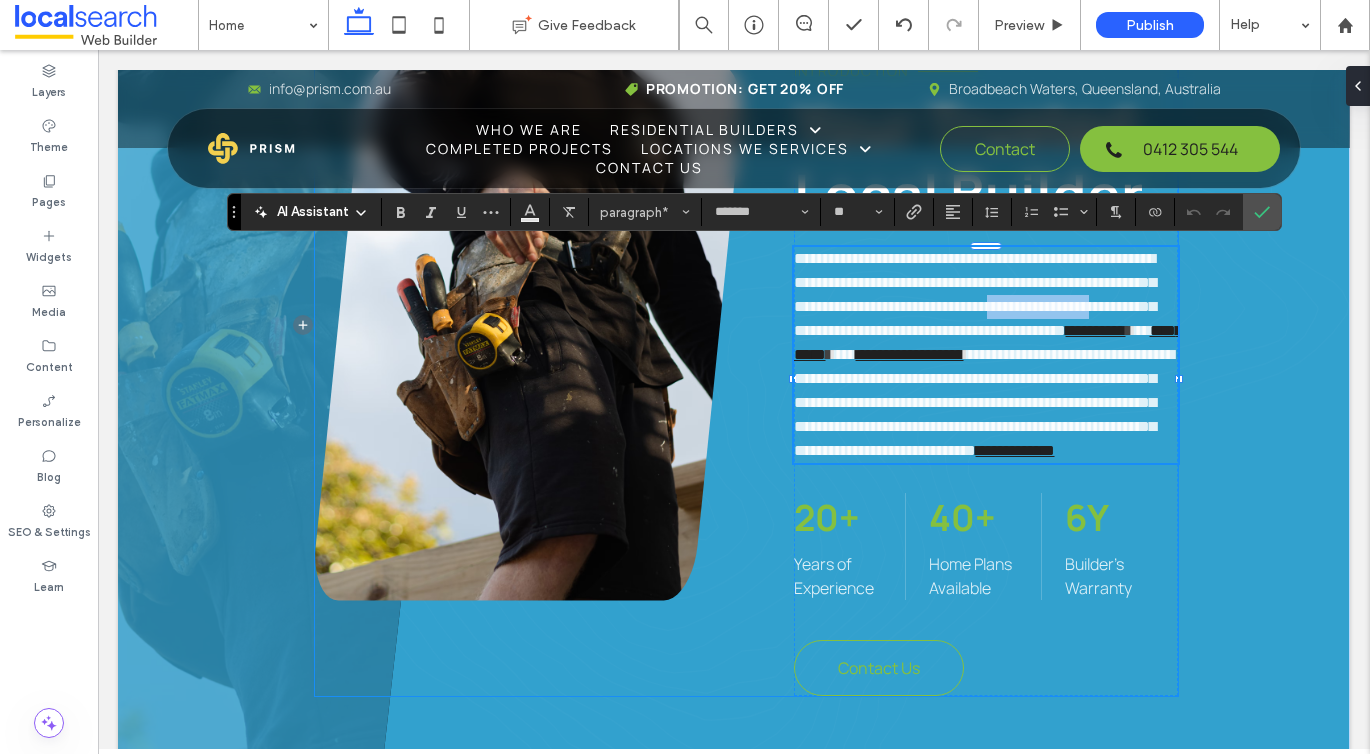click on "**********" at bounding box center [746, 380] 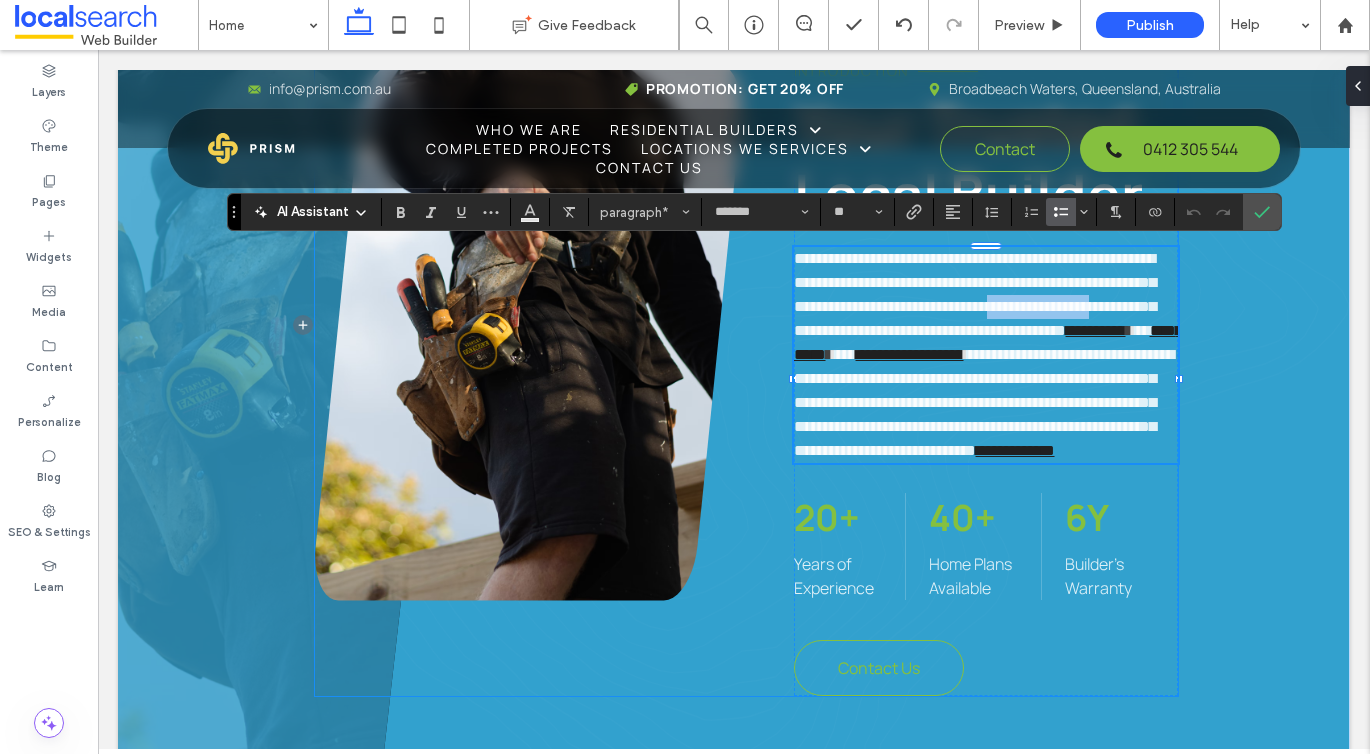 copy on "**********" 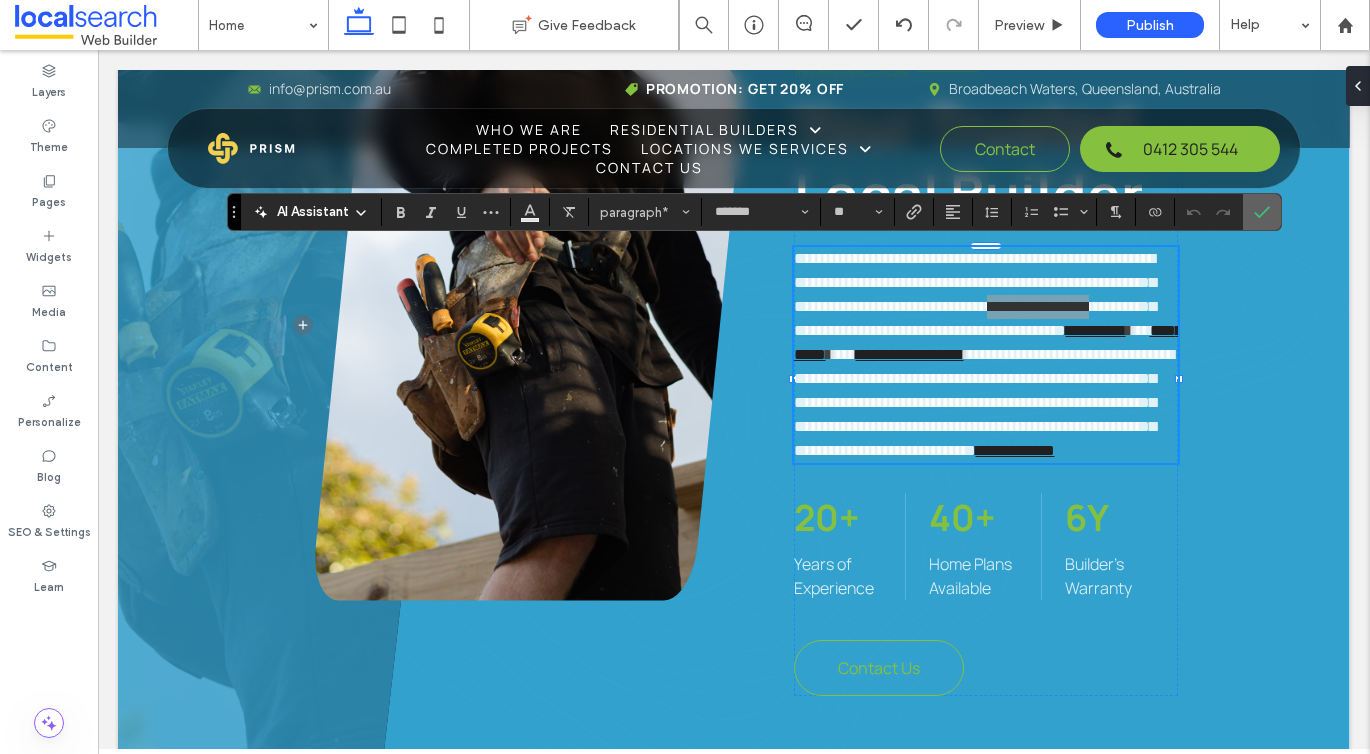 click at bounding box center (1262, 212) 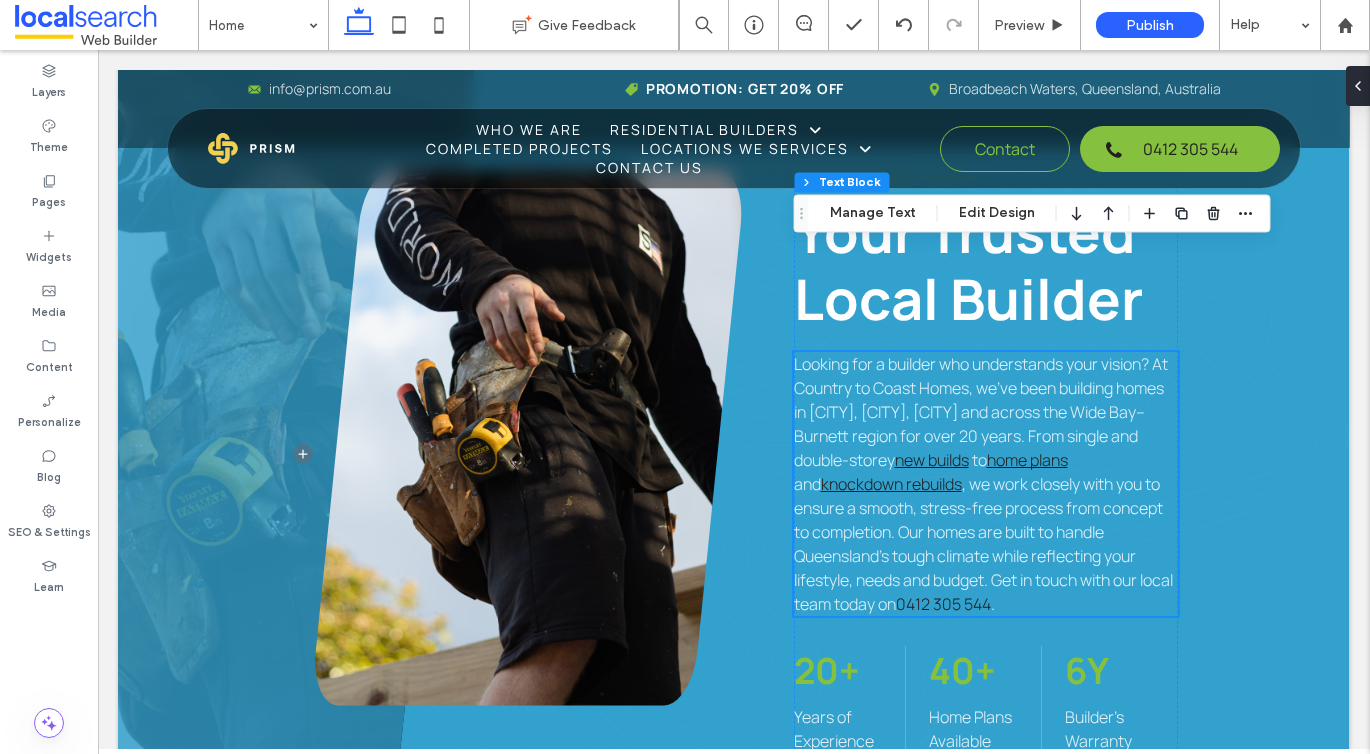 scroll, scrollTop: 984, scrollLeft: 0, axis: vertical 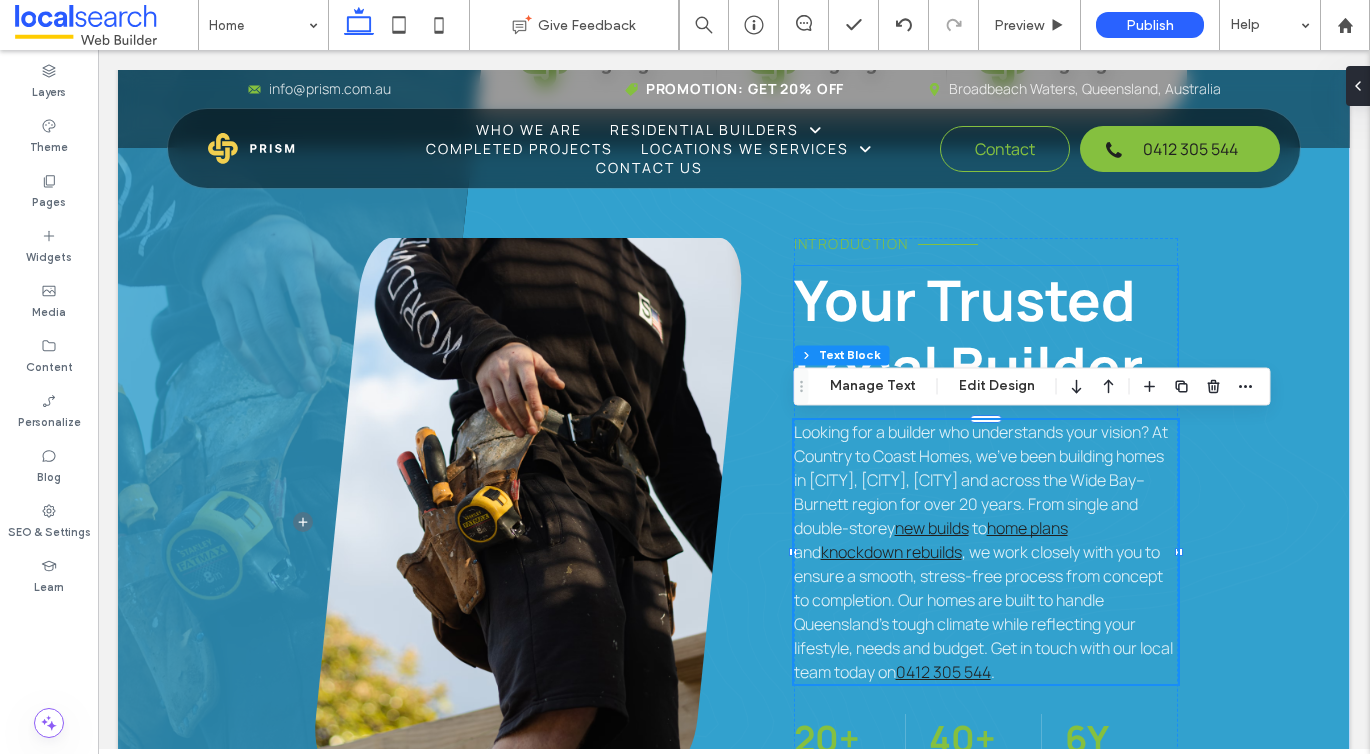 click on "Your Trusted Local Builder" at bounding box center [986, 333] 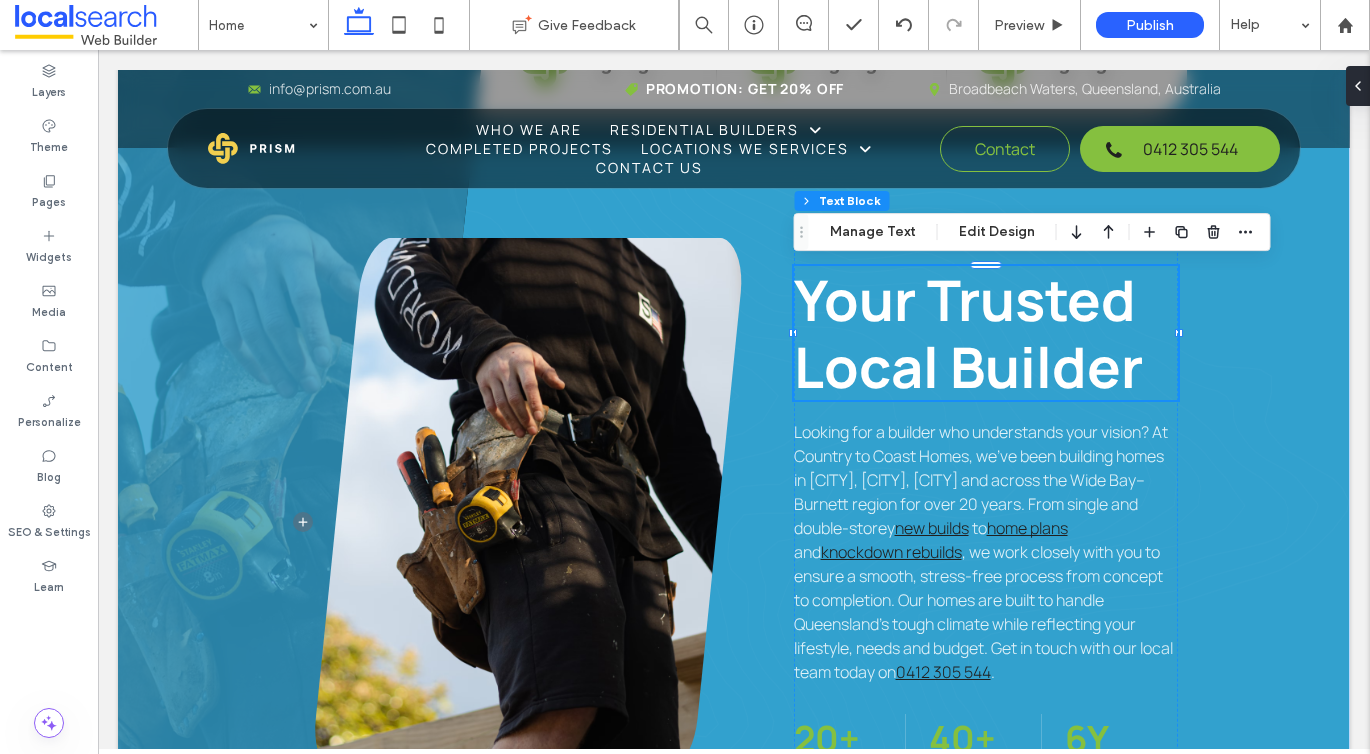 click on "Your Trusted Local Builder" at bounding box center (968, 333) 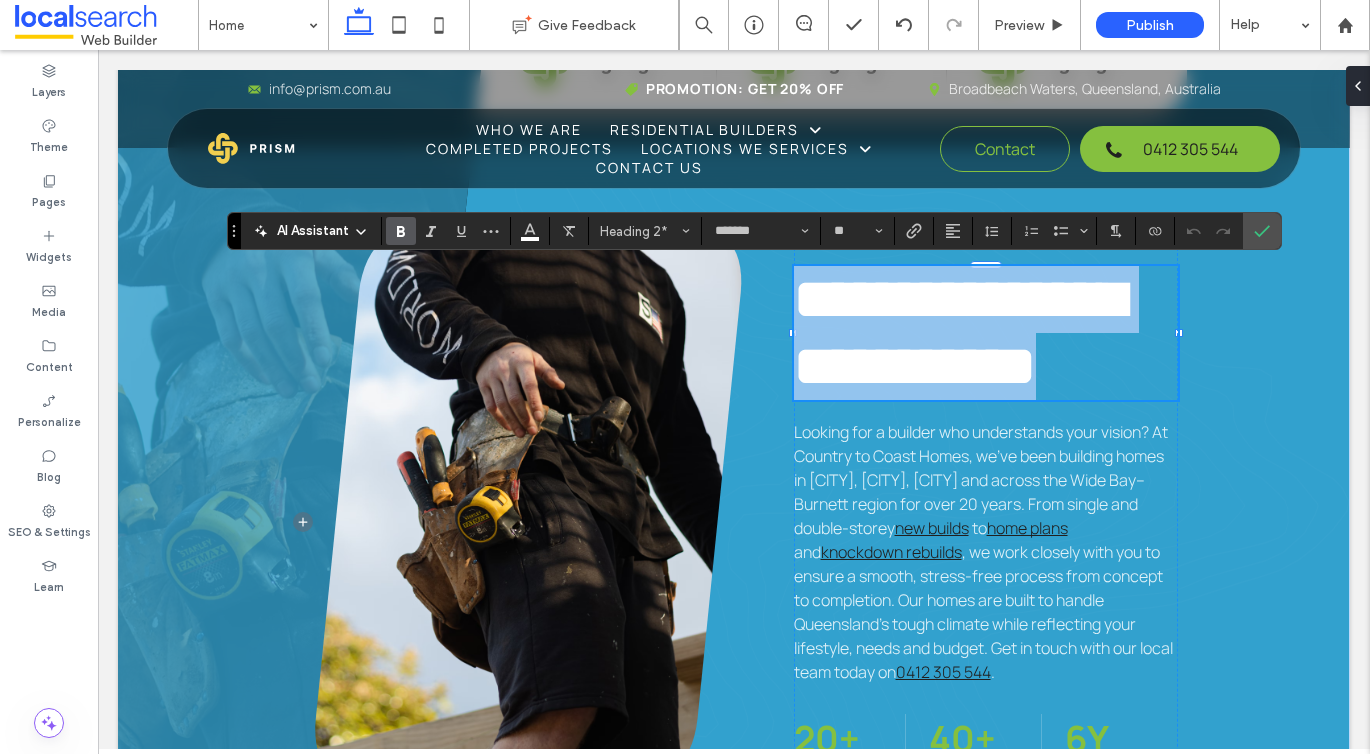 click on "**********" at bounding box center [959, 332] 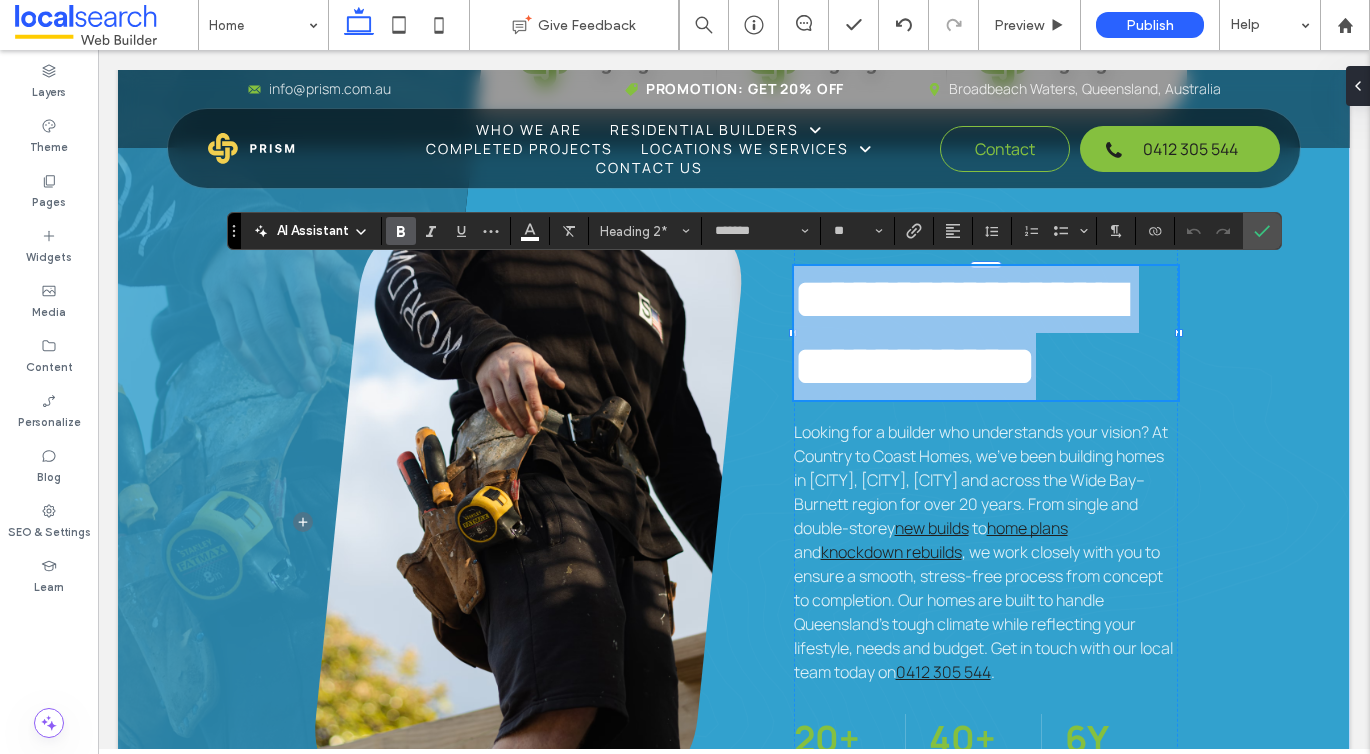 type on "**" 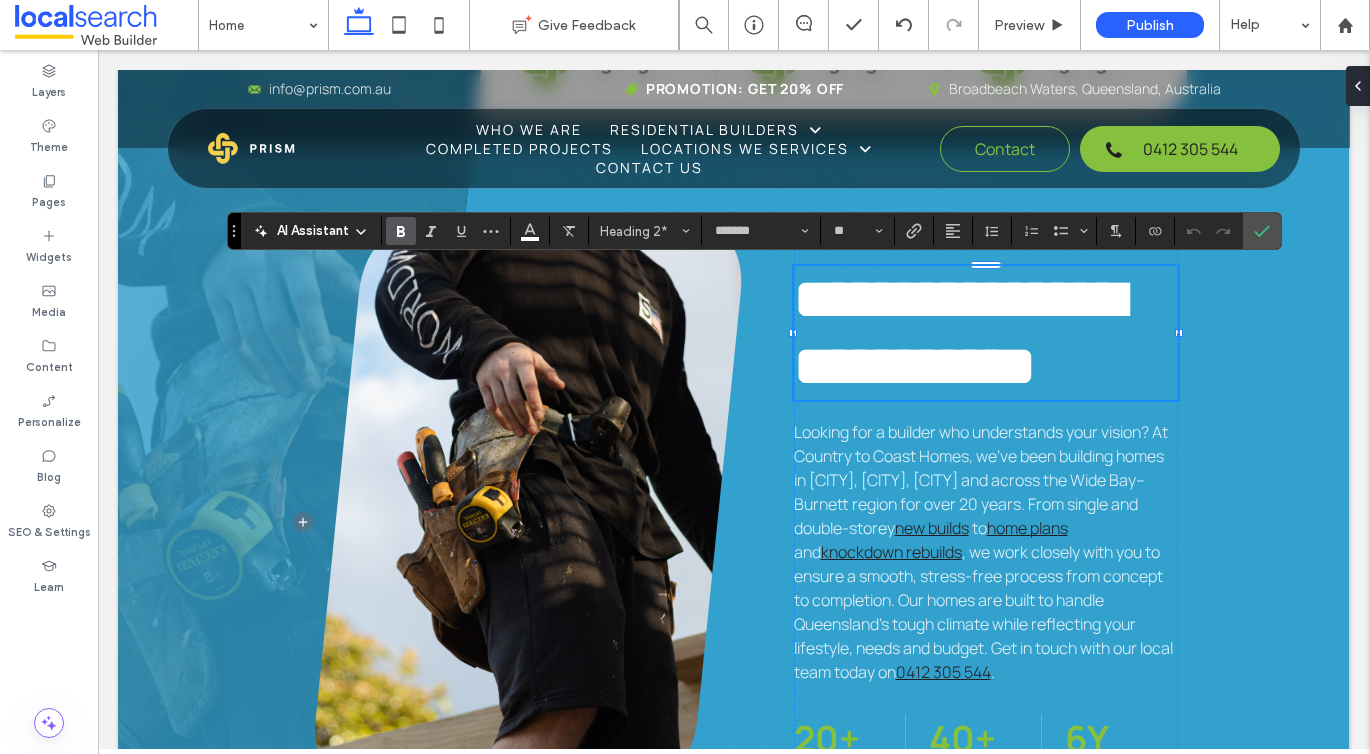 scroll, scrollTop: 4, scrollLeft: 0, axis: vertical 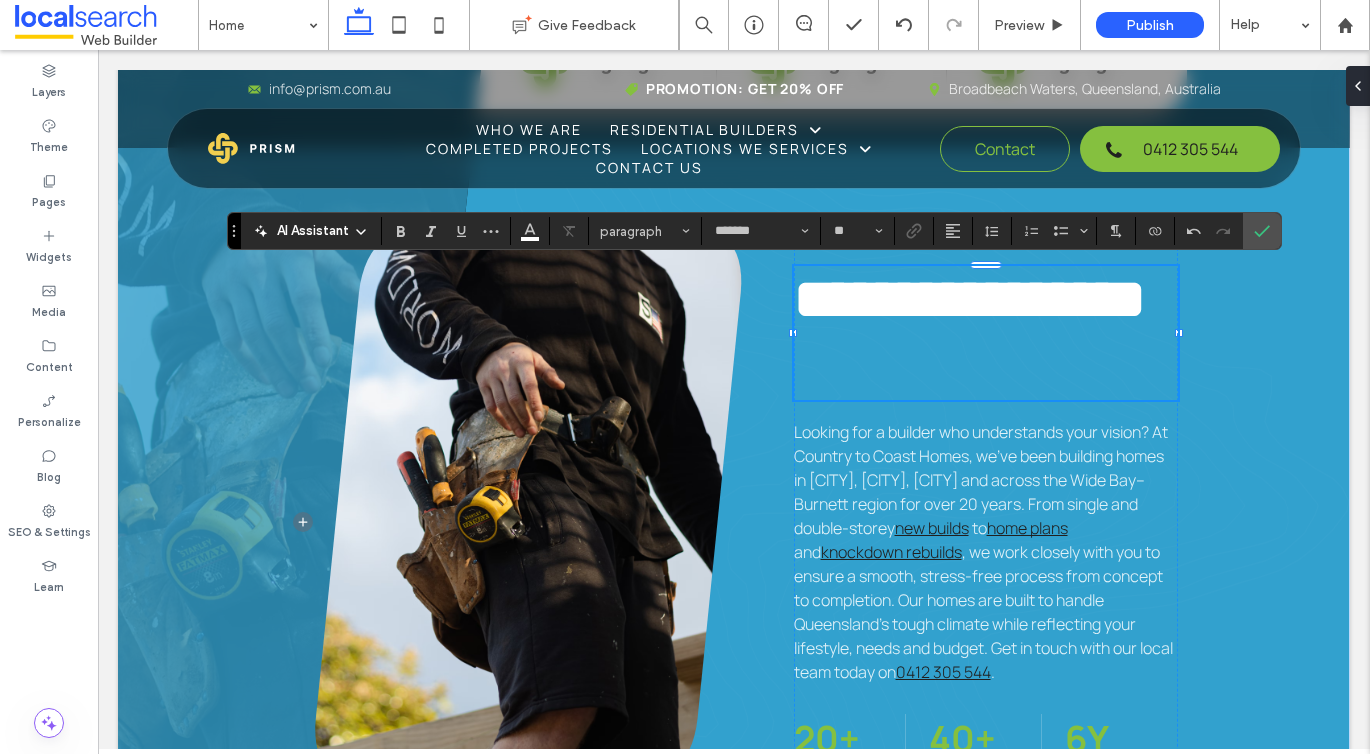 type 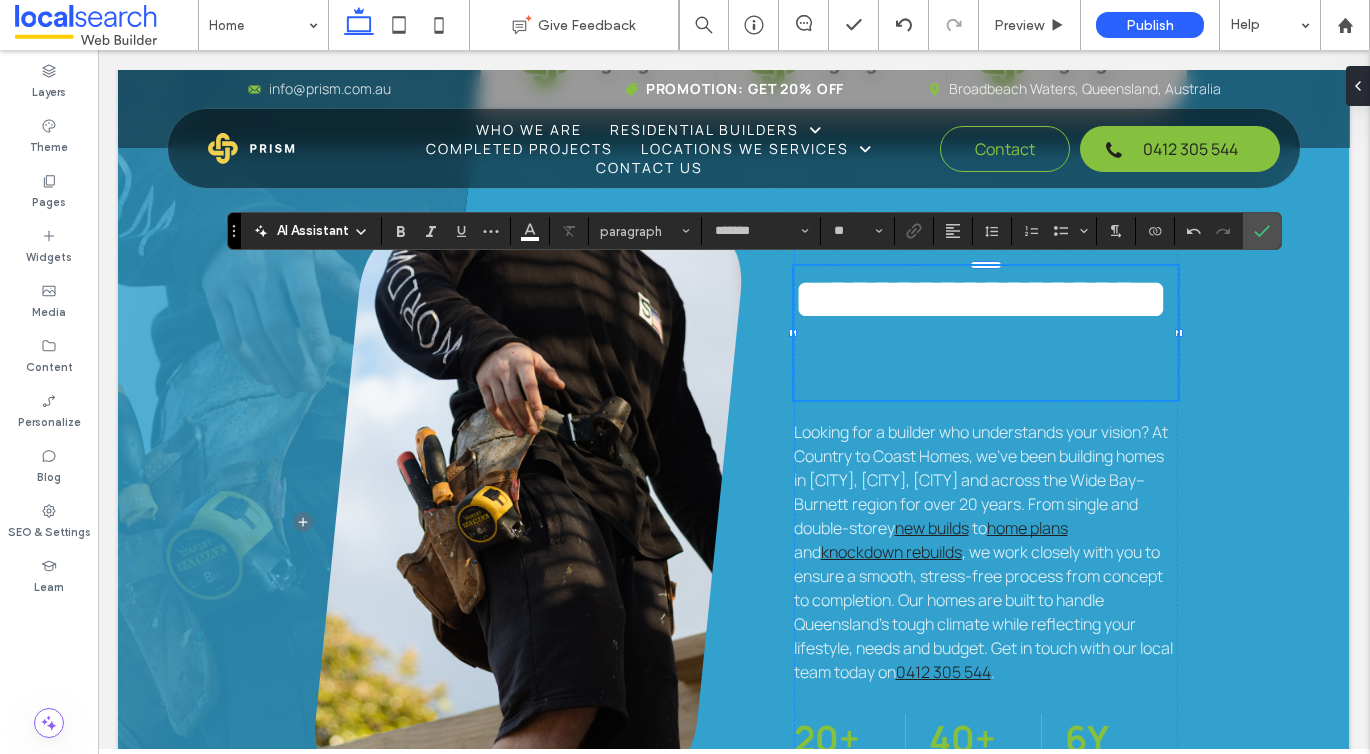 type on "**" 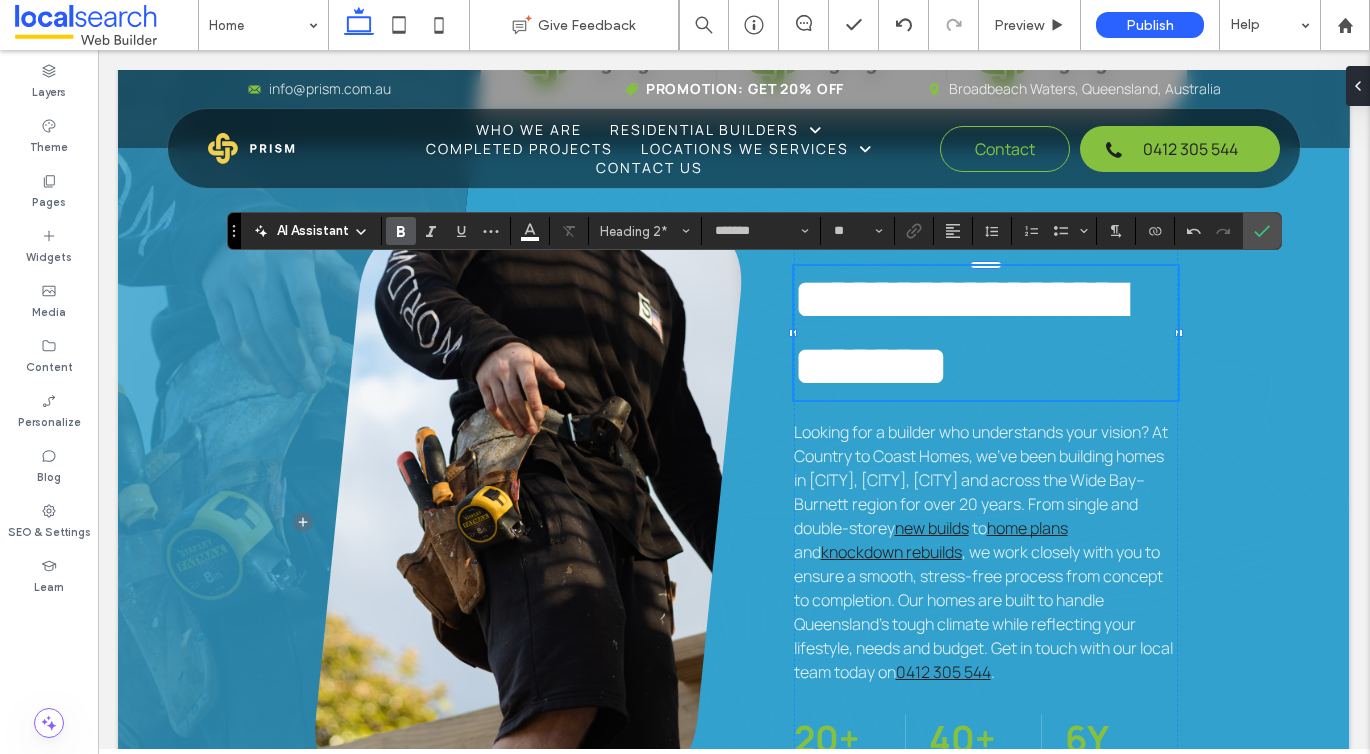 scroll, scrollTop: 4, scrollLeft: 0, axis: vertical 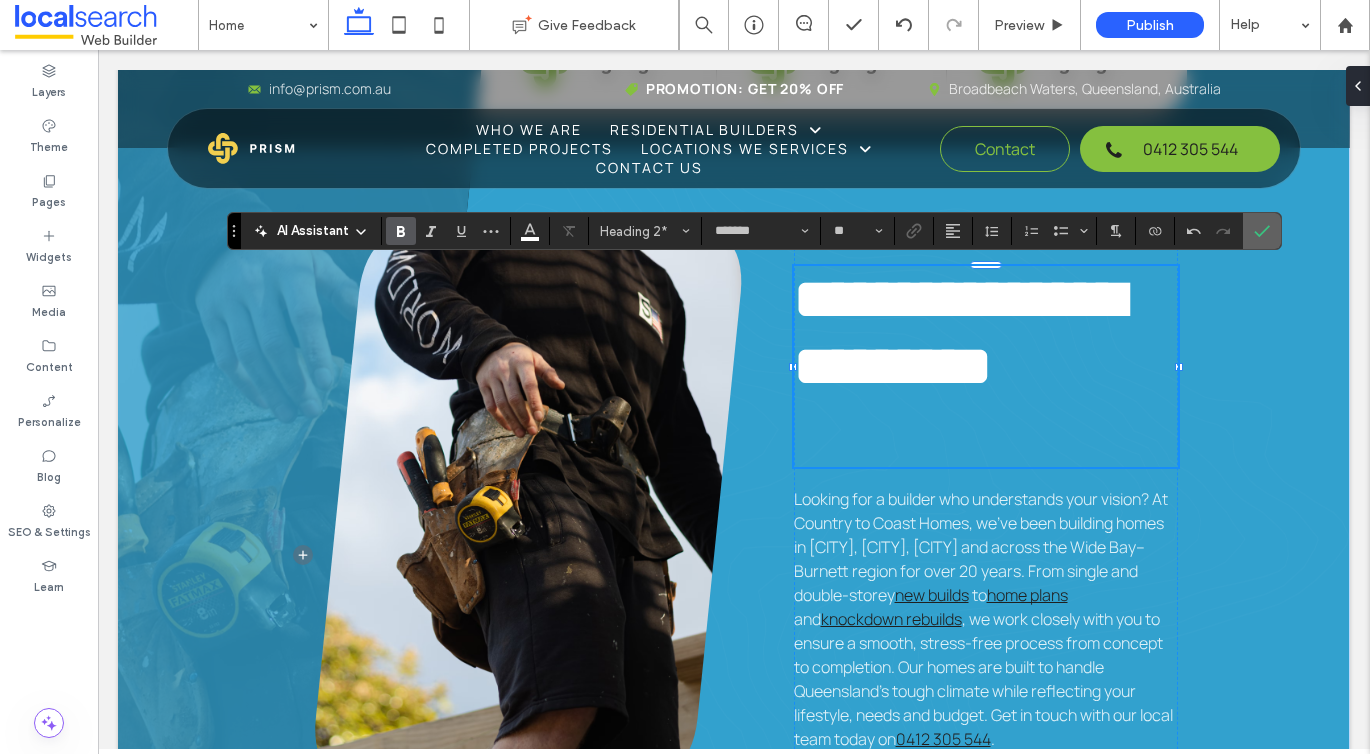 click 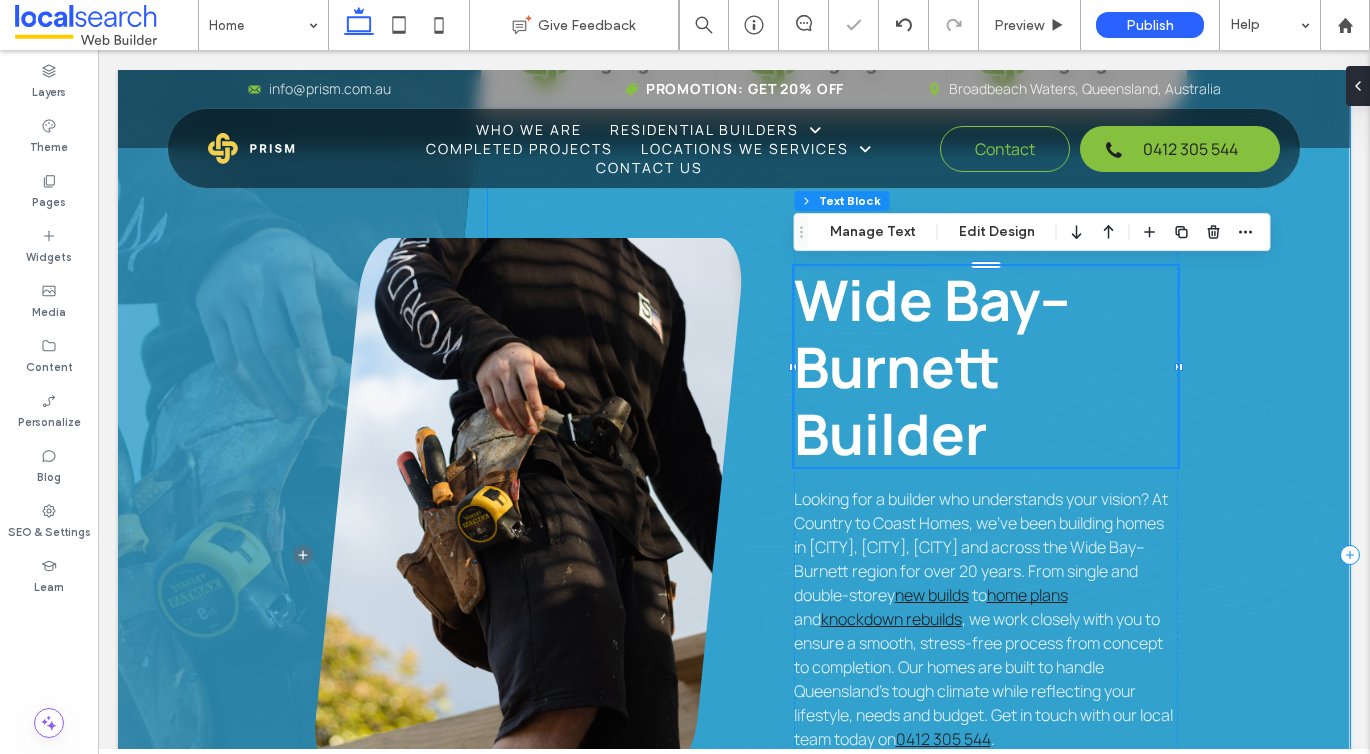 click on "Highlight 1
Highlight 2
Highlight 3
Introduction
Wide Bay–Burnett Builder
Looking for a builder who understands your vision? At Country to Coast Homes, we’ve been building homes in [CITY], [CITY], [CITY] and across the Wide Bay–Burnett region for over 20 years. From single and double-storey  new builds   to  home plans   and  knockdown rebuilds , we work closely with you to ensure a smooth, stress-free process from concept to completion. Our homes are built to handle [STATE]’s tough climate while reflecting your lifestyle, needs and budget. Get in touch with our local team today on  [PHONE] .
20+
Years of Experience
40+
Home Plans Available
6Y" at bounding box center [919, 556] 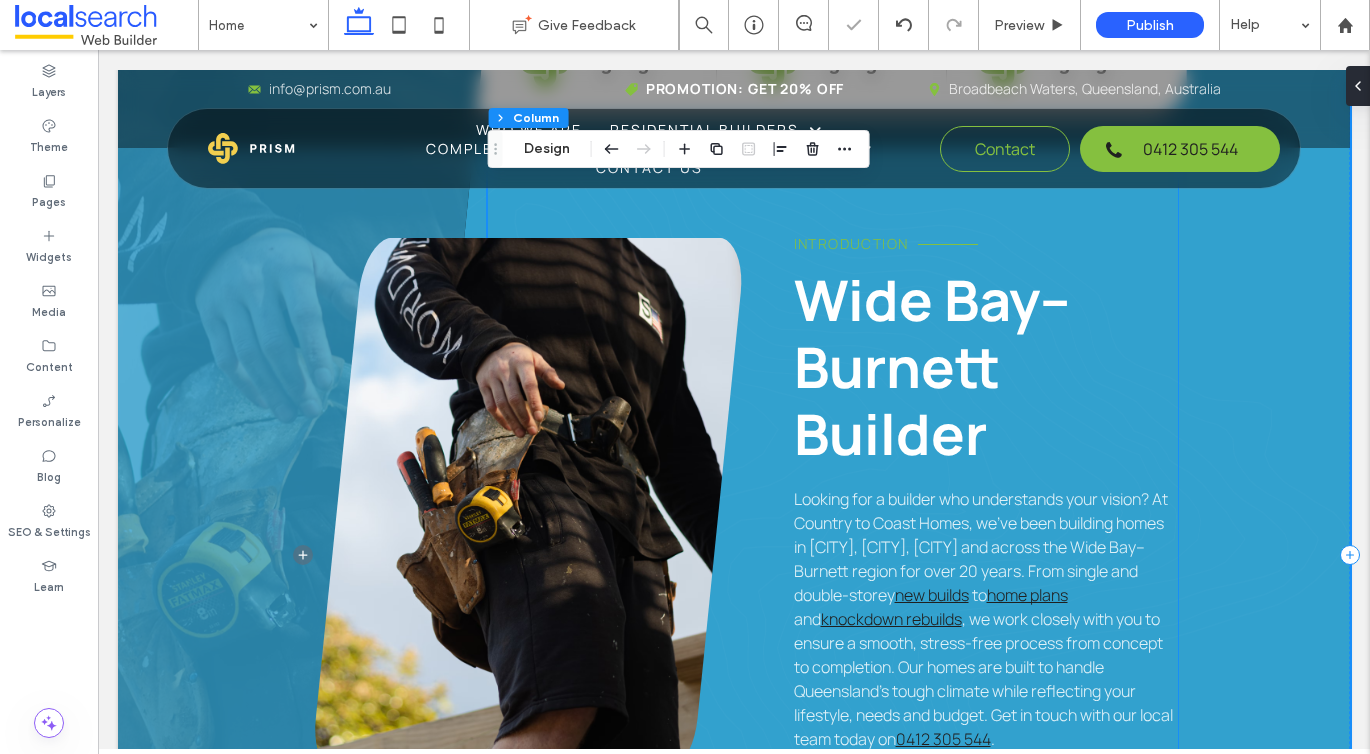 click on "Introduction" at bounding box center [851, 243] 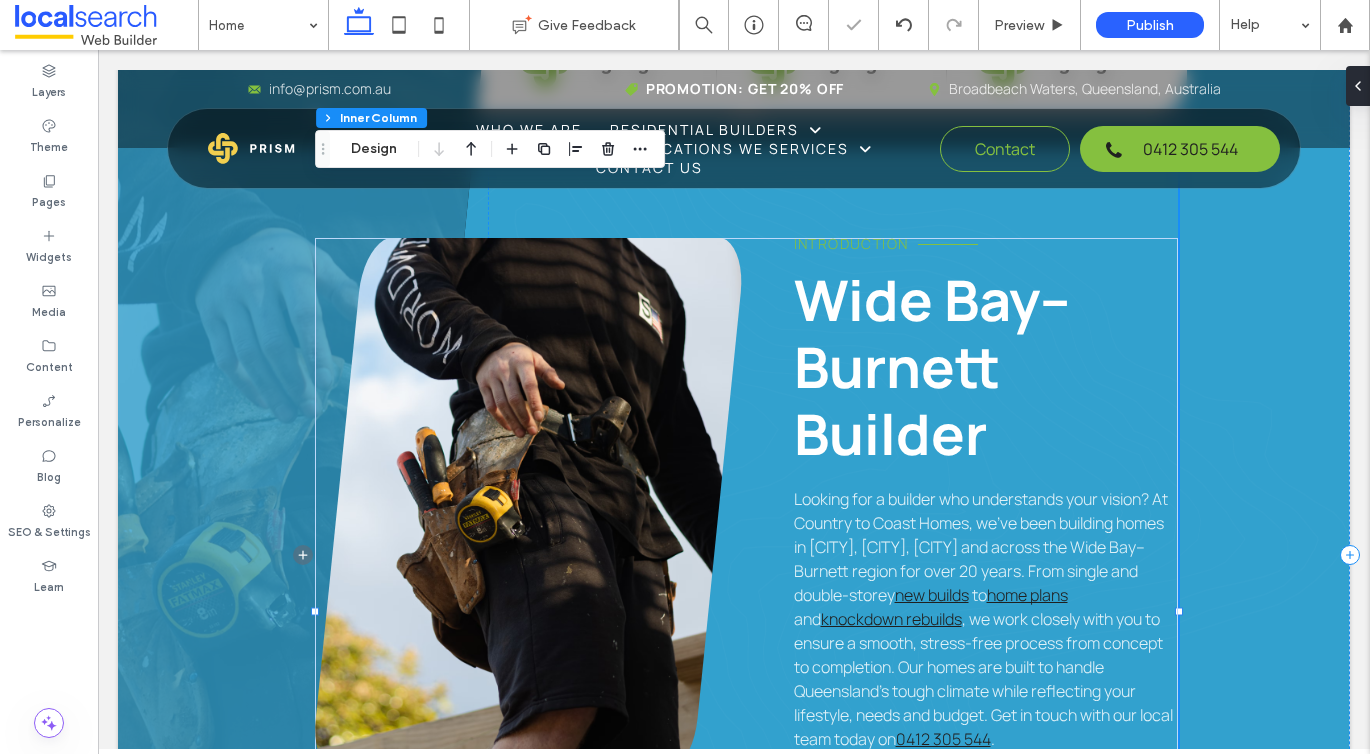 click on "Introduction" at bounding box center (851, 243) 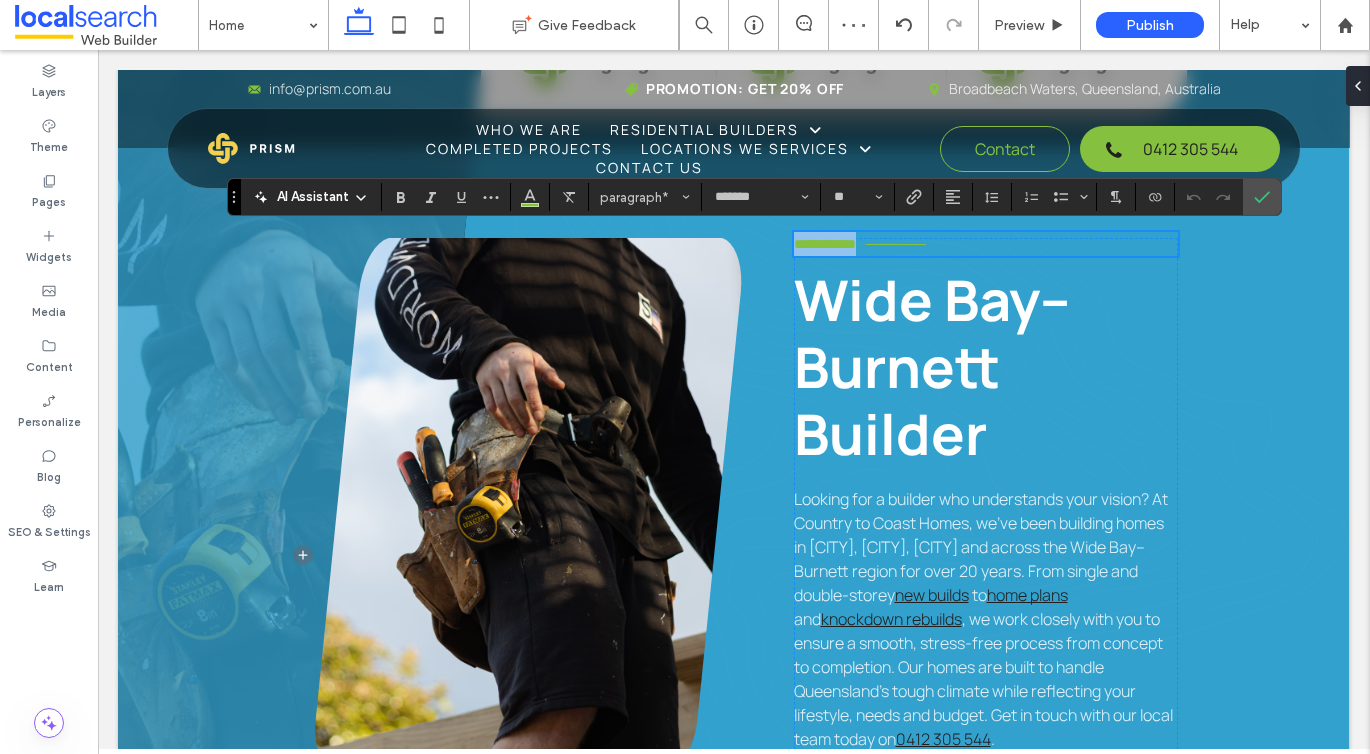 scroll, scrollTop: 995, scrollLeft: 0, axis: vertical 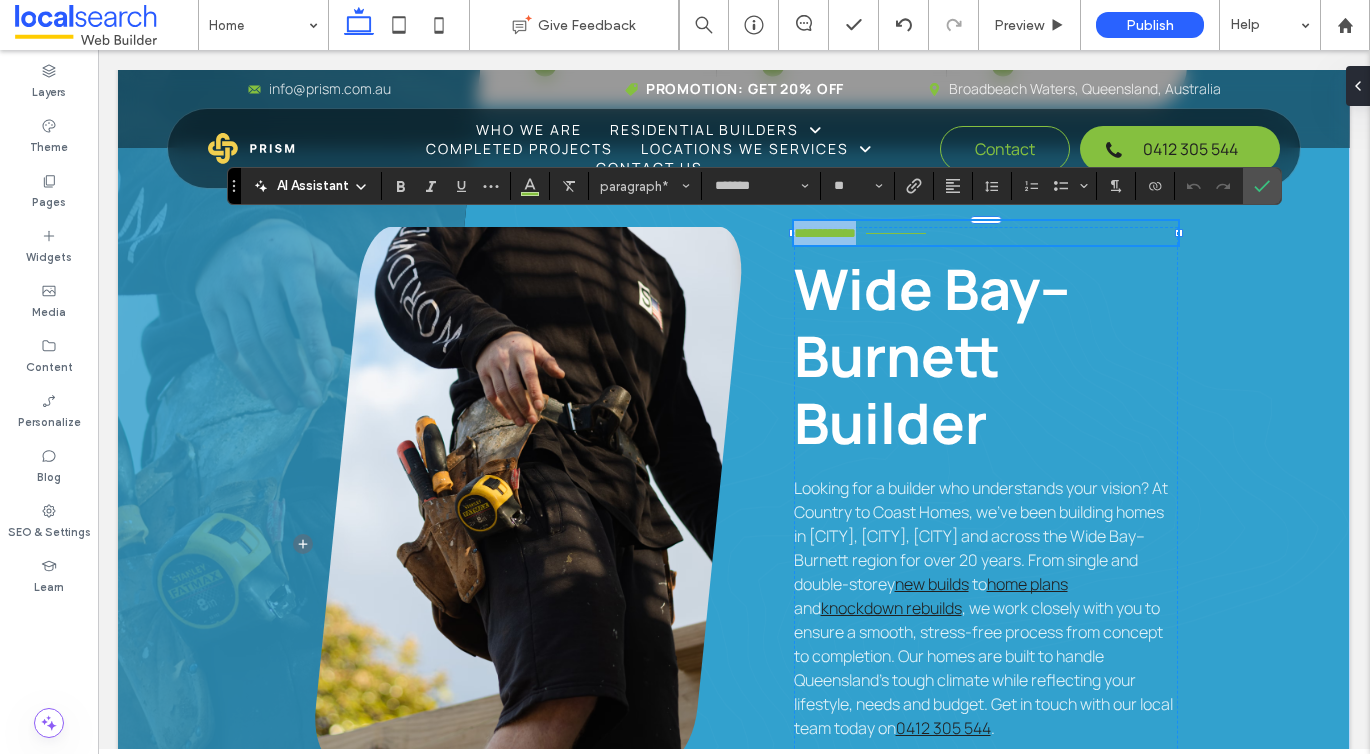 type 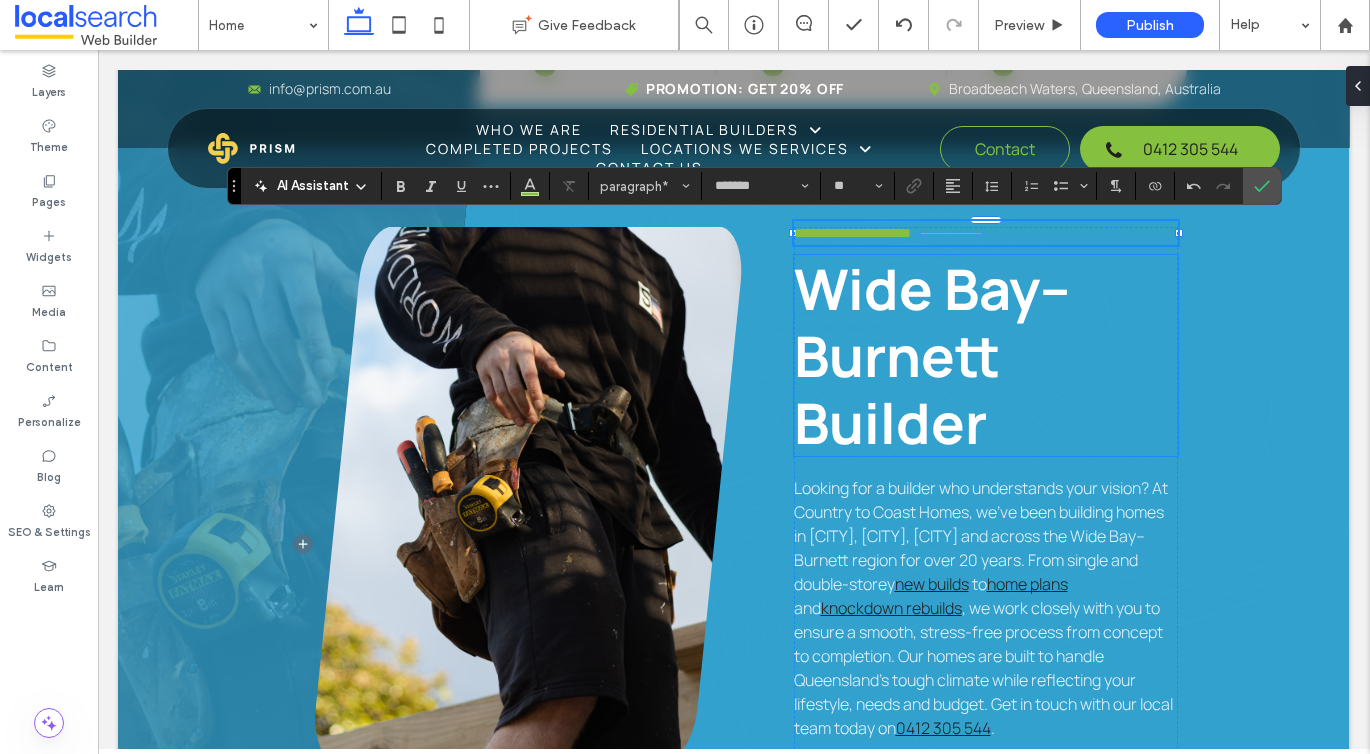 click on "Wide Bay–Burnett Builder" at bounding box center (932, 355) 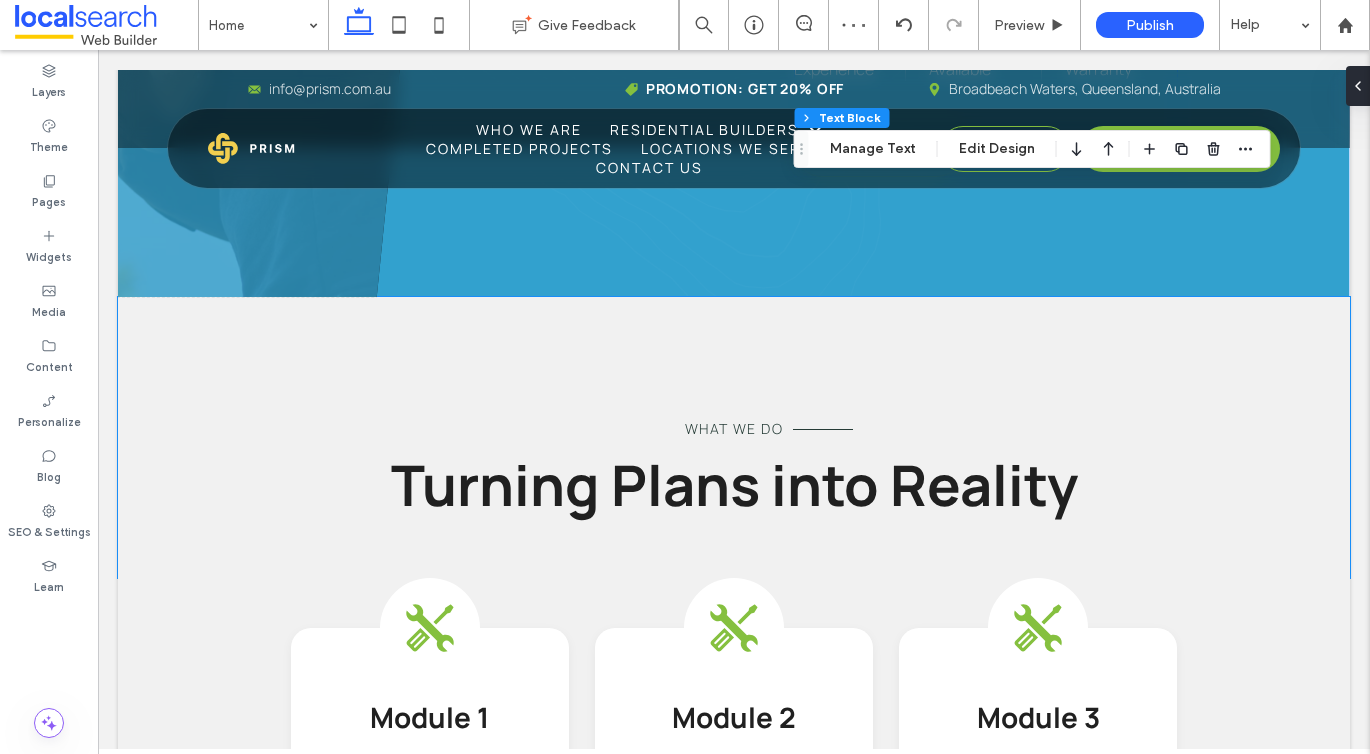 scroll, scrollTop: 1850, scrollLeft: 0, axis: vertical 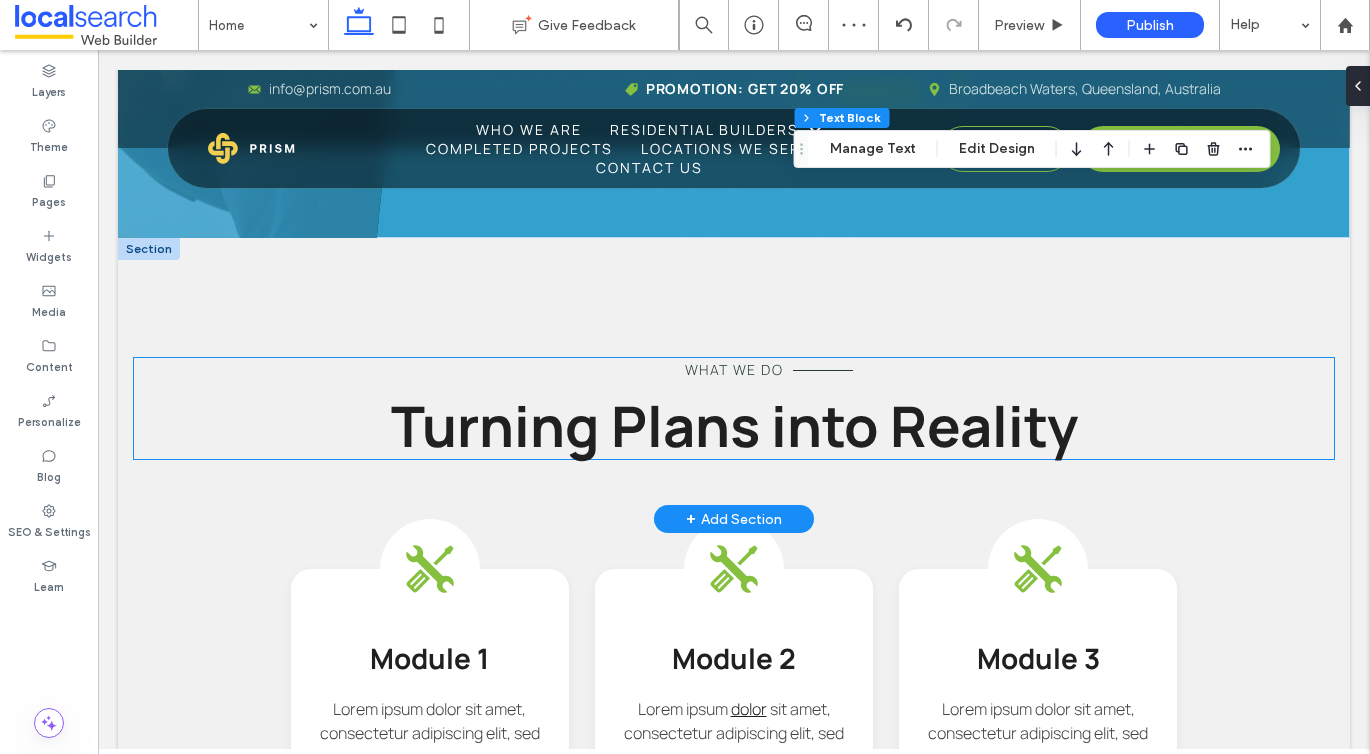 click on "Turning Plans into Reality" at bounding box center (734, 425) 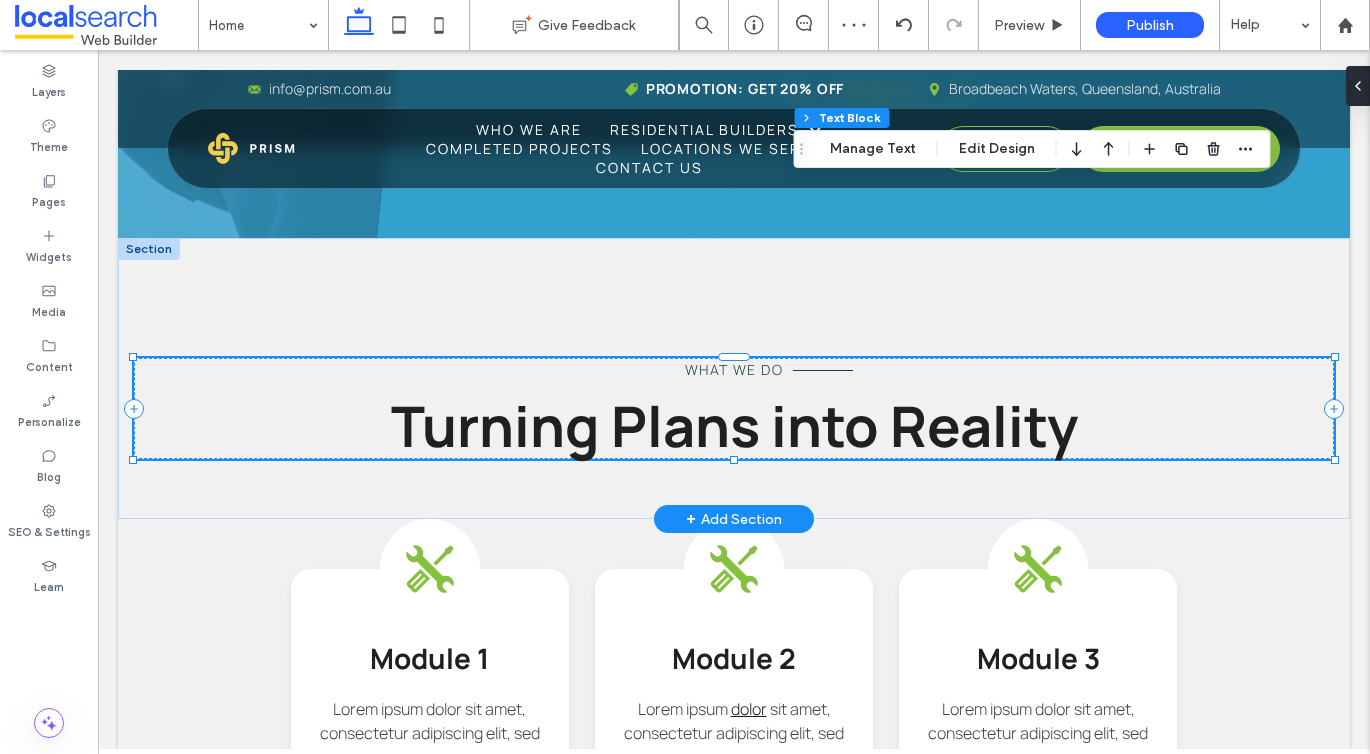 click on "Turning Plans into Reality" at bounding box center [734, 425] 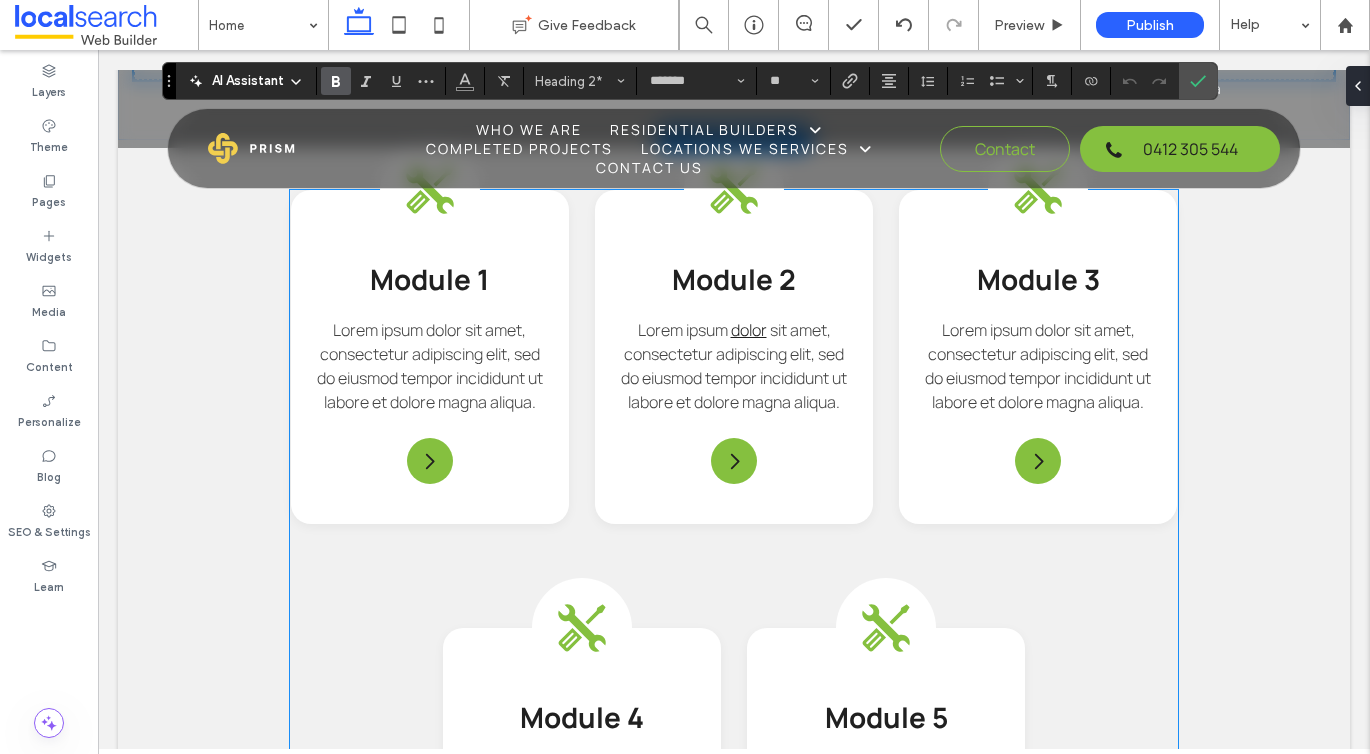 scroll, scrollTop: 1950, scrollLeft: 0, axis: vertical 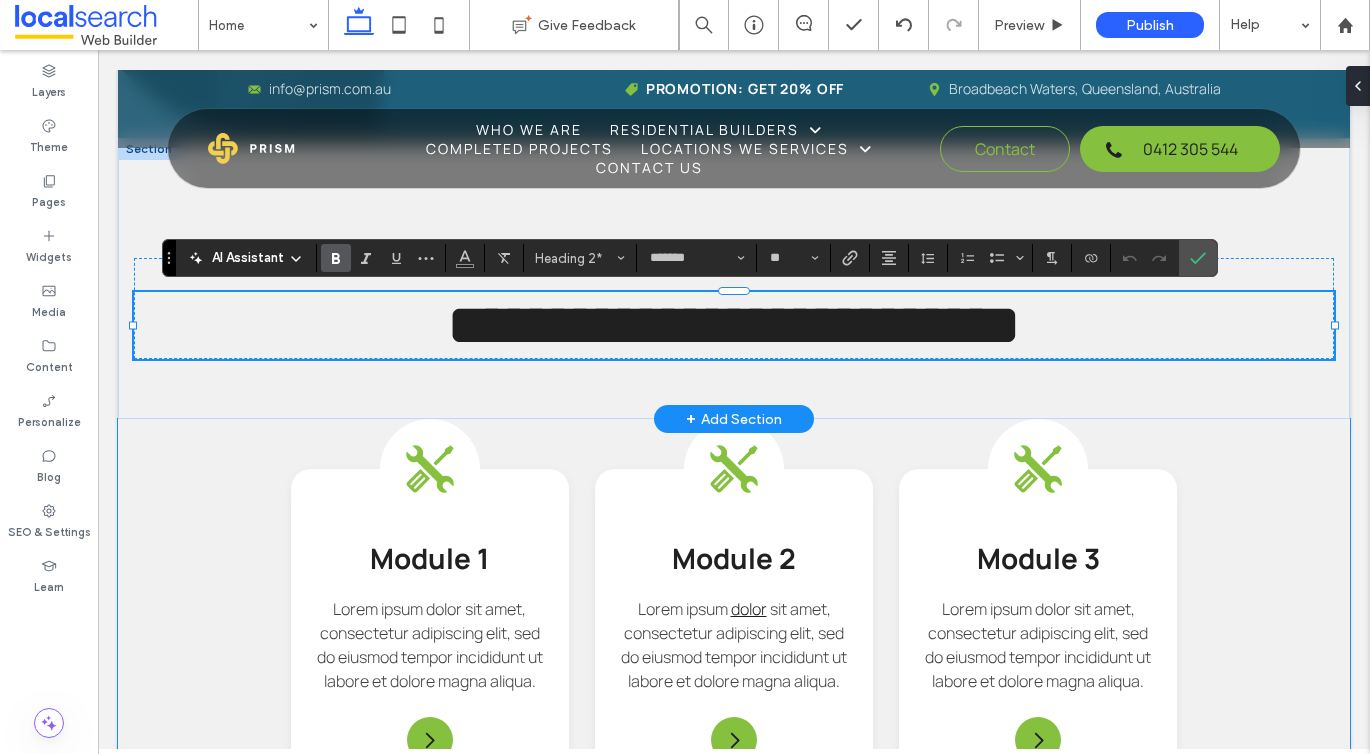 type 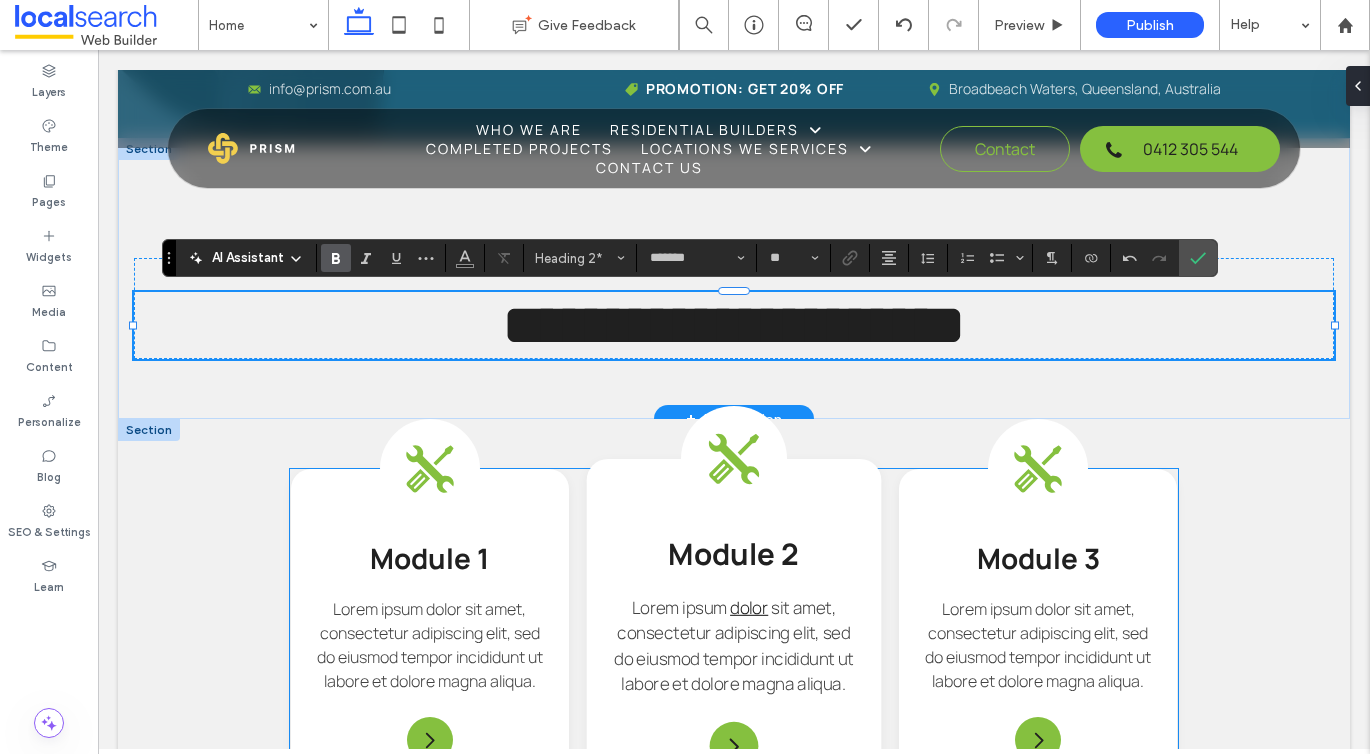 click on "sit amet, consectetur adipiscing elit, sed do eiusmod tempor incididunt ut labore et dolore magna aliqua." at bounding box center [734, 646] 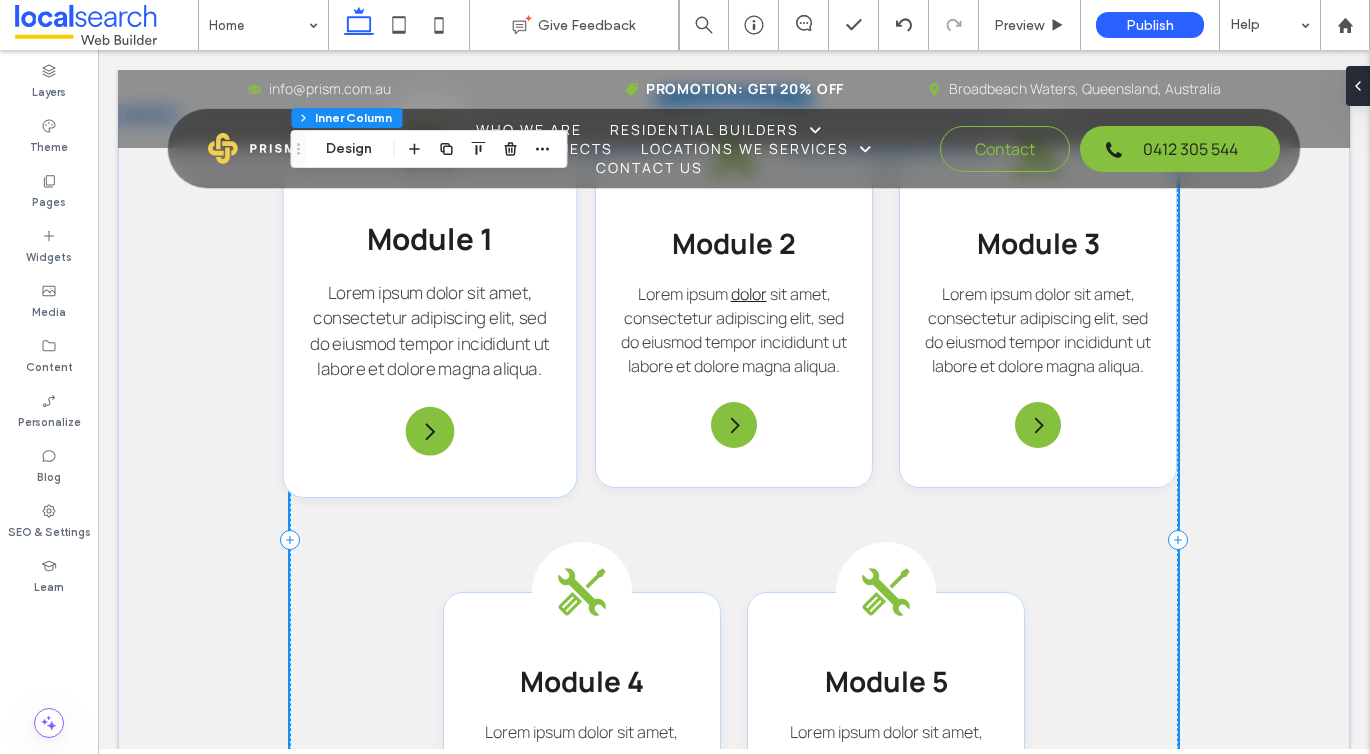 scroll, scrollTop: 2256, scrollLeft: 0, axis: vertical 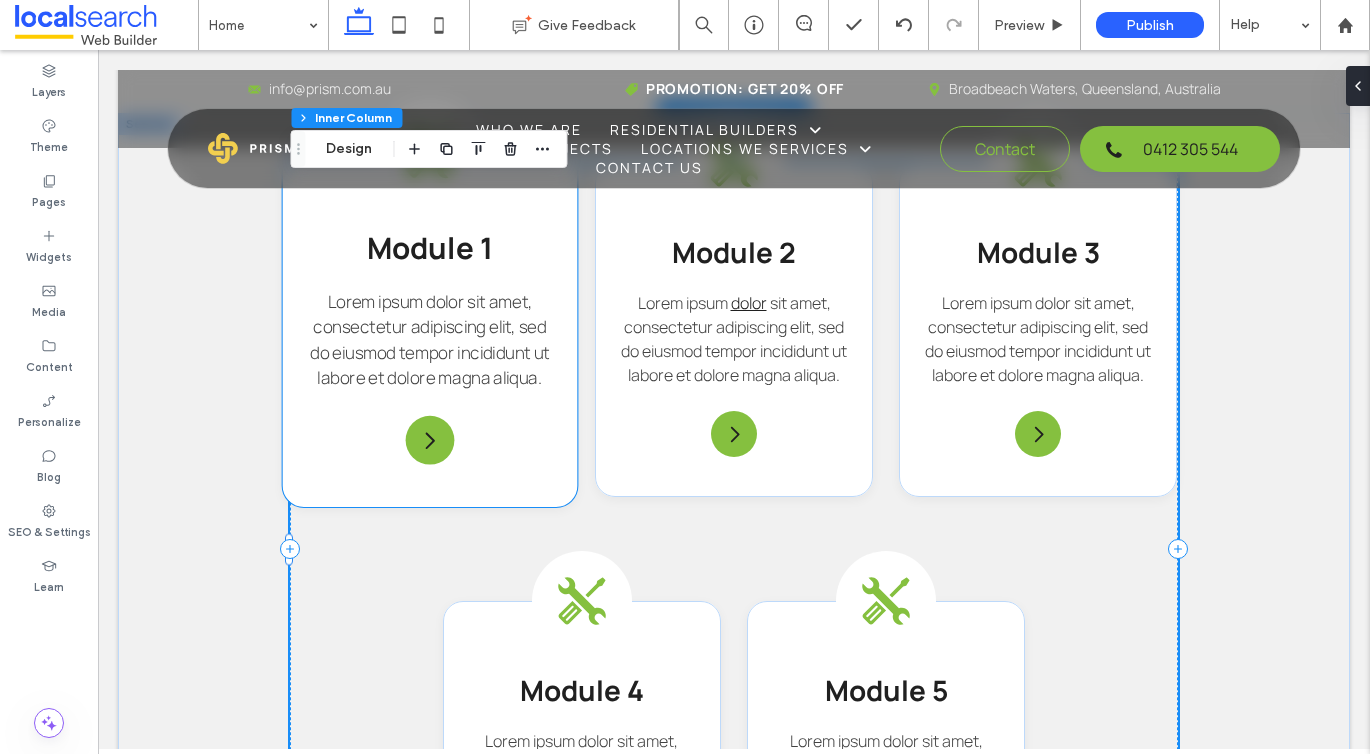 click on "Module 1
Lorem ipsum dolor sit amet, consectetur adipiscing elit, sed do eiusmod tempor incididunt ut labore et dolore magna aliqua." at bounding box center (430, 330) 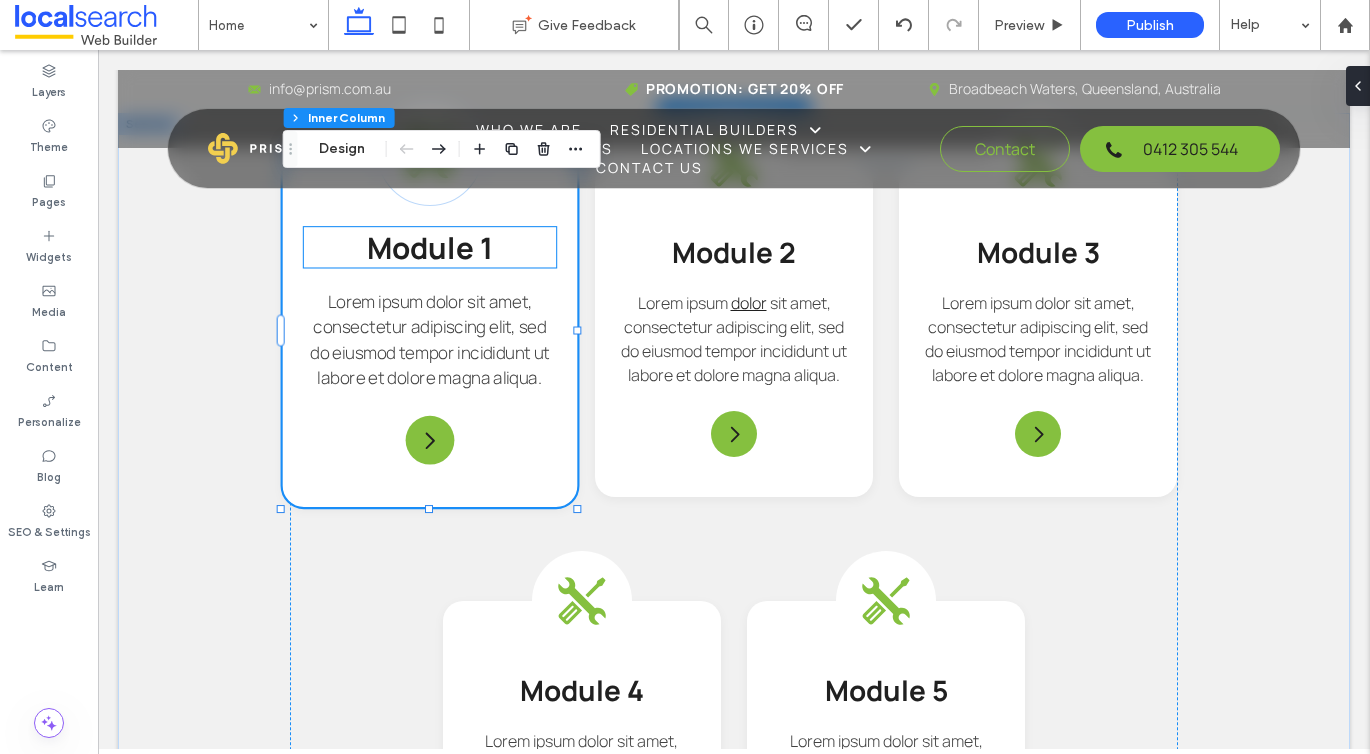 click on "Module 1" at bounding box center [430, 247] 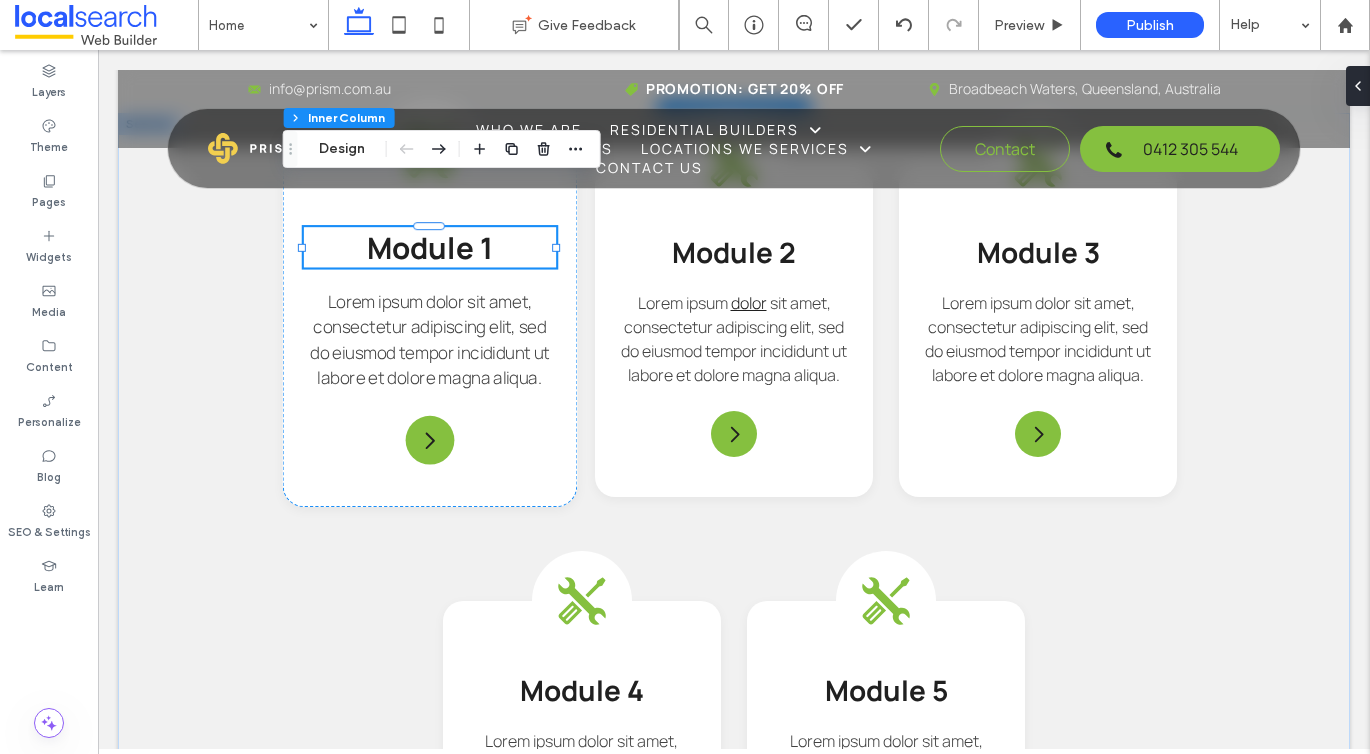 click on "Module 1" at bounding box center (430, 247) 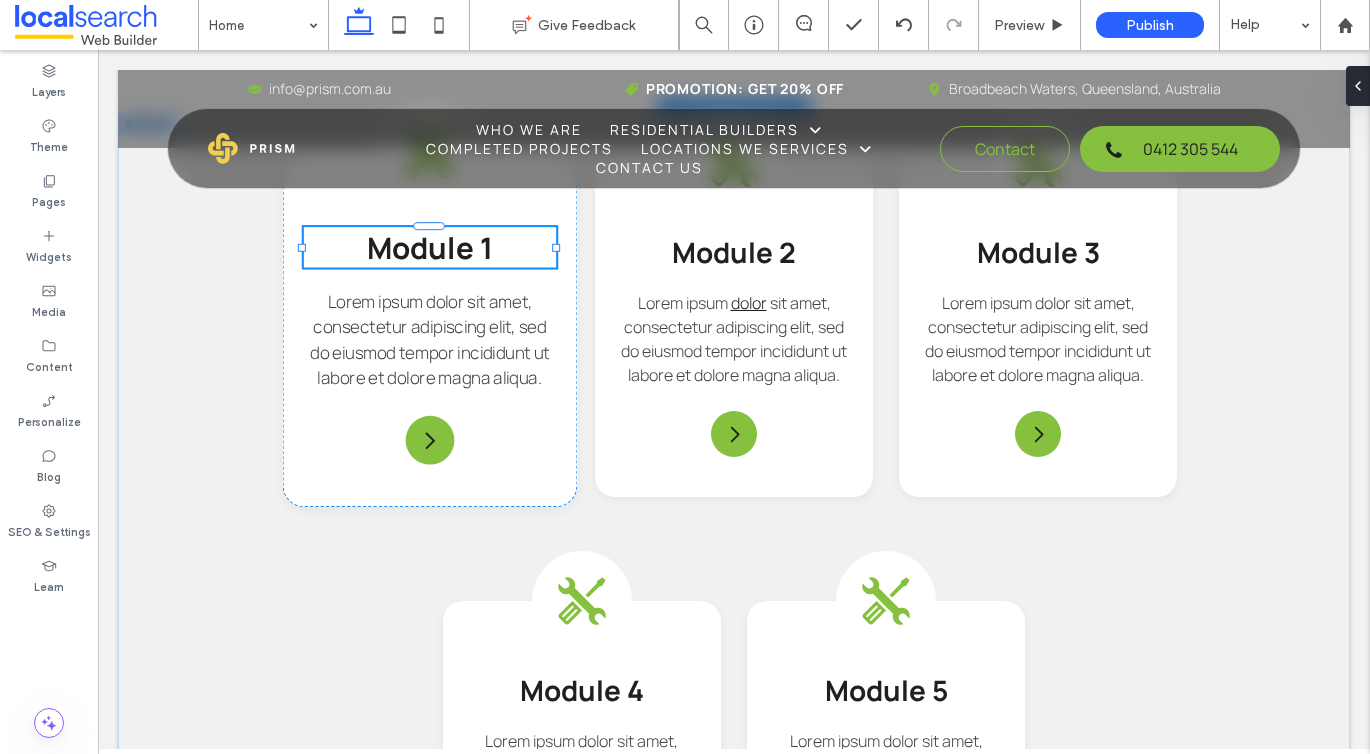 type on "*******" 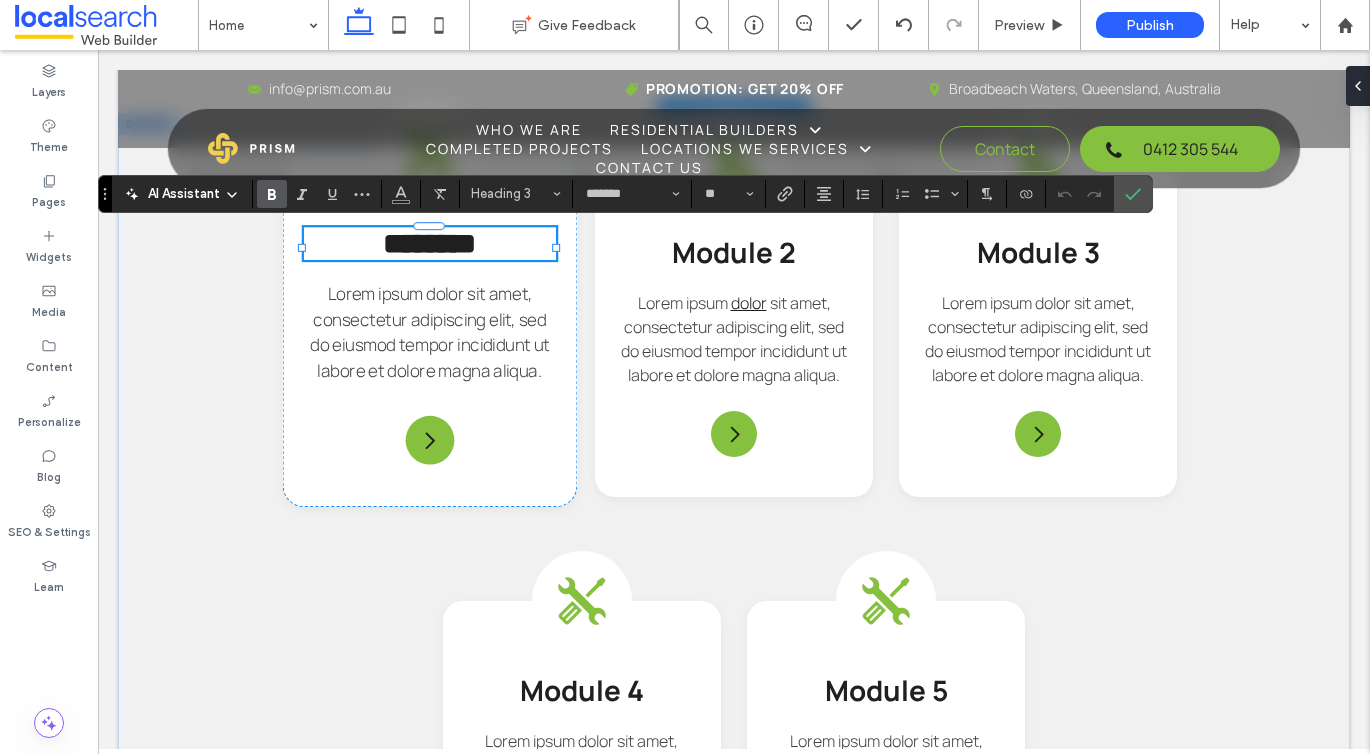 type on "**" 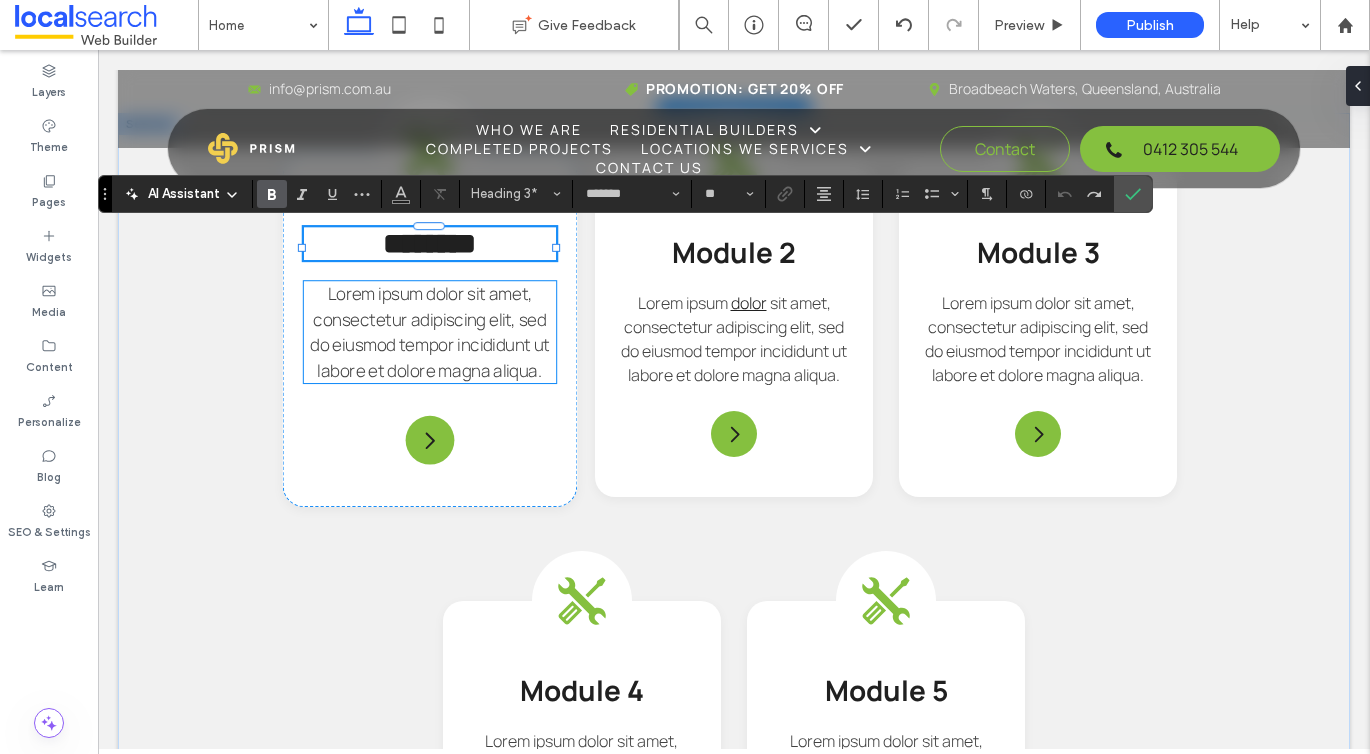 click on "Lorem ipsum dolor sit amet, consectetur adipiscing elit, sed do eiusmod tempor incididunt ut labore et dolore magna aliqua." at bounding box center (430, 333) 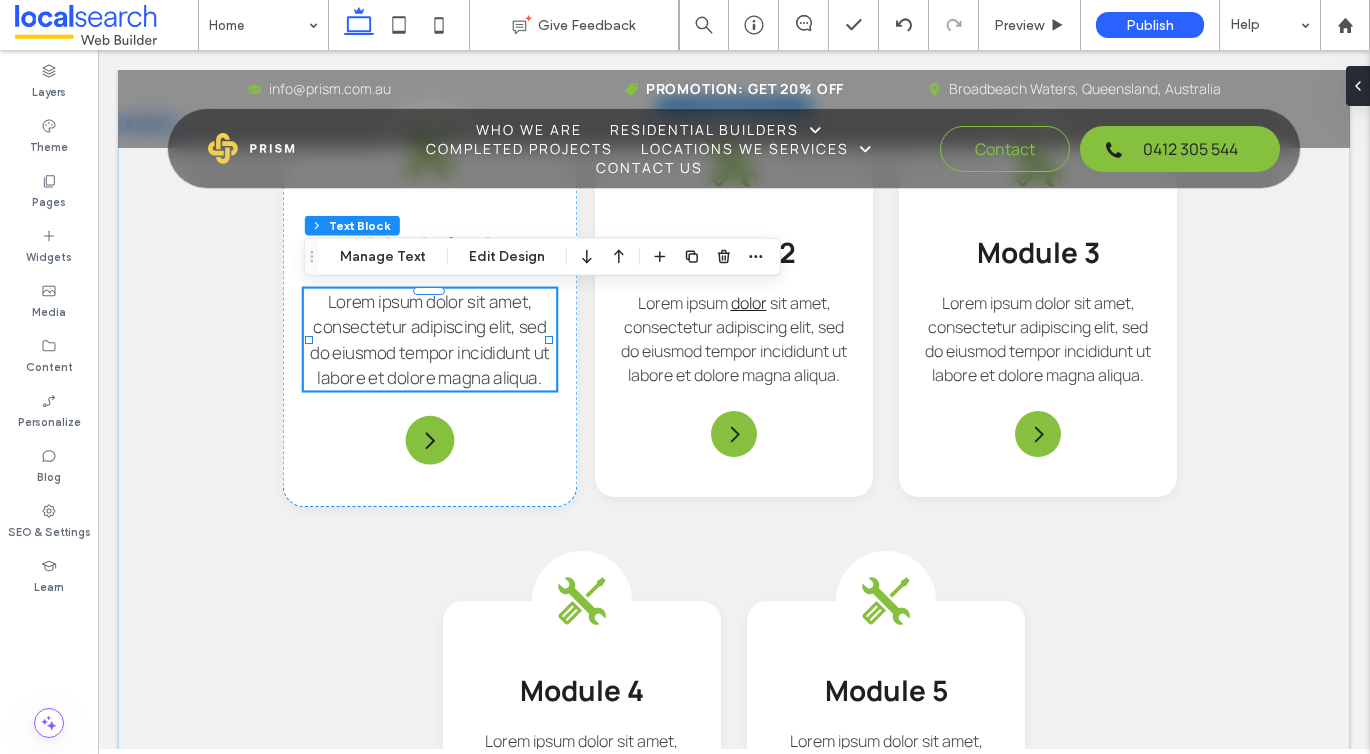 click on "Lorem ipsum dolor sit amet, consectetur adipiscing elit, sed do eiusmod tempor incididunt ut labore et dolore magna aliqua." at bounding box center [430, 340] 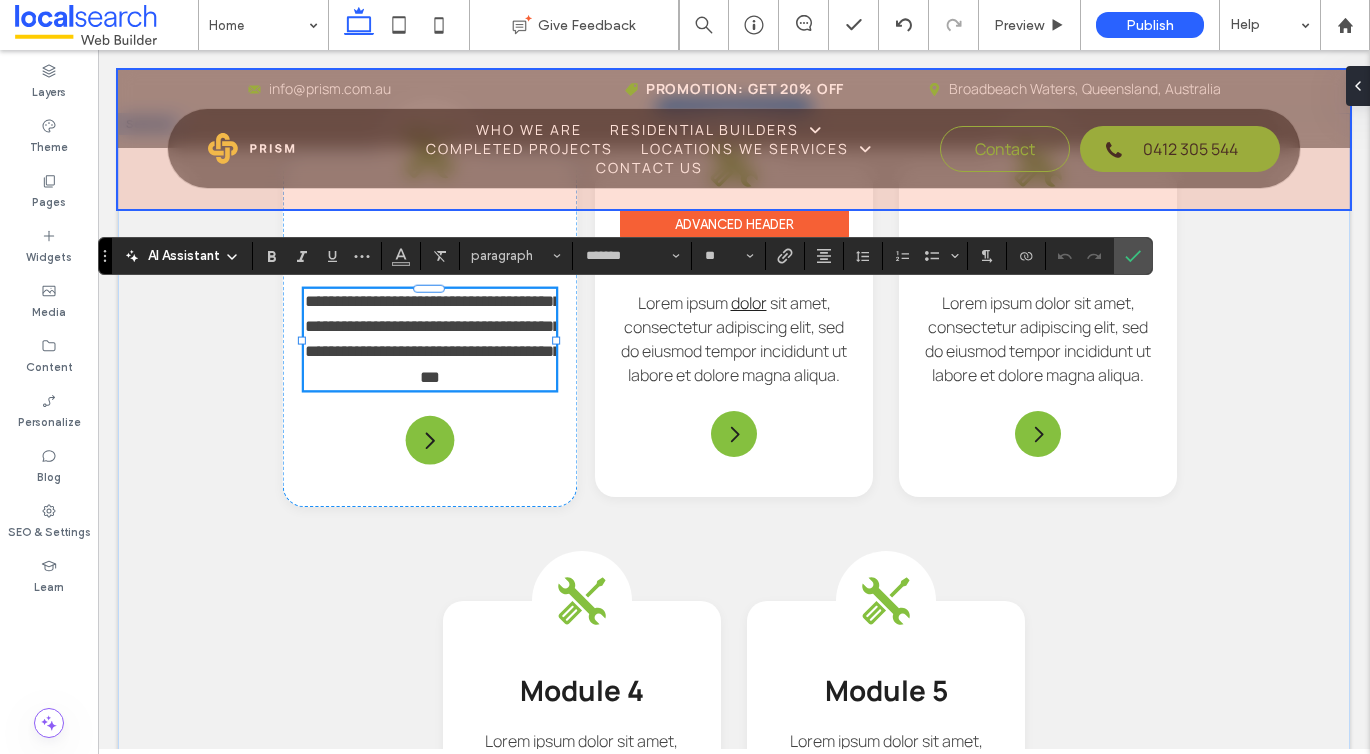 click at bounding box center [734, 139] 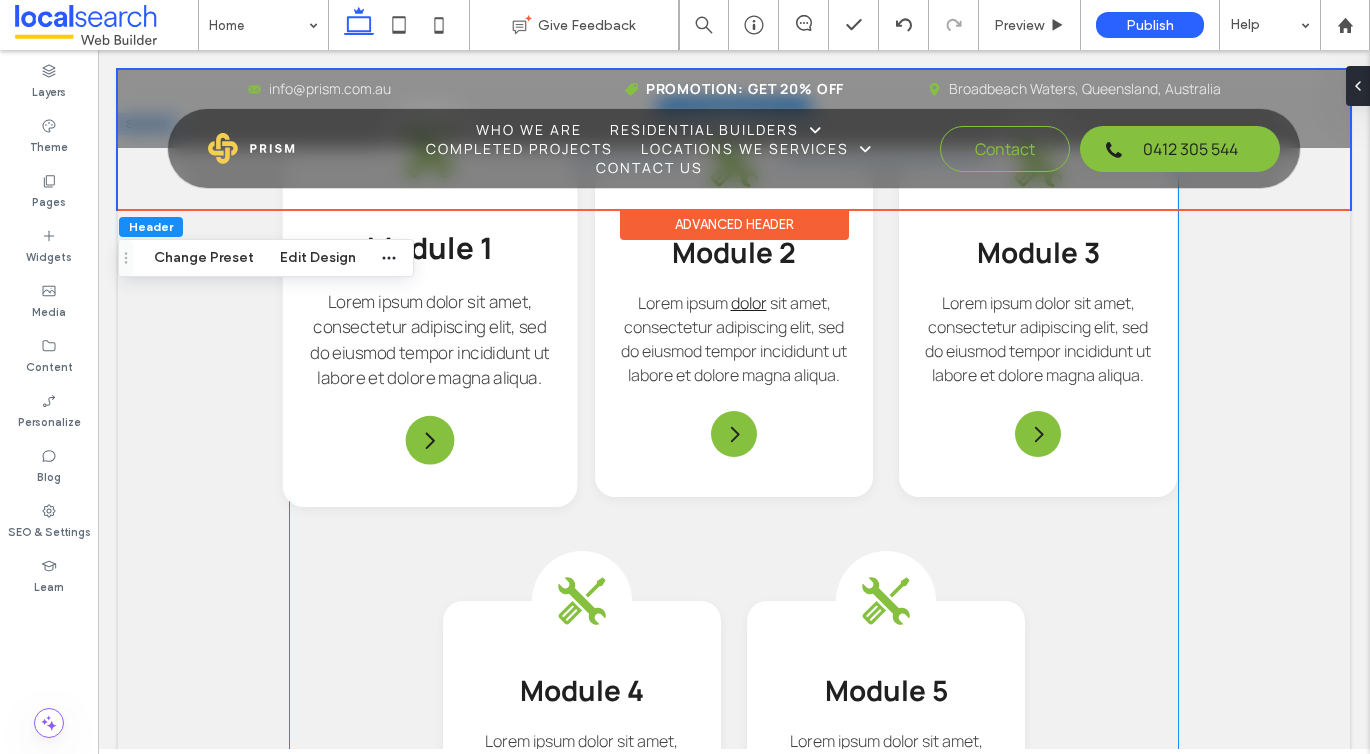click on "Module 1" at bounding box center [430, 247] 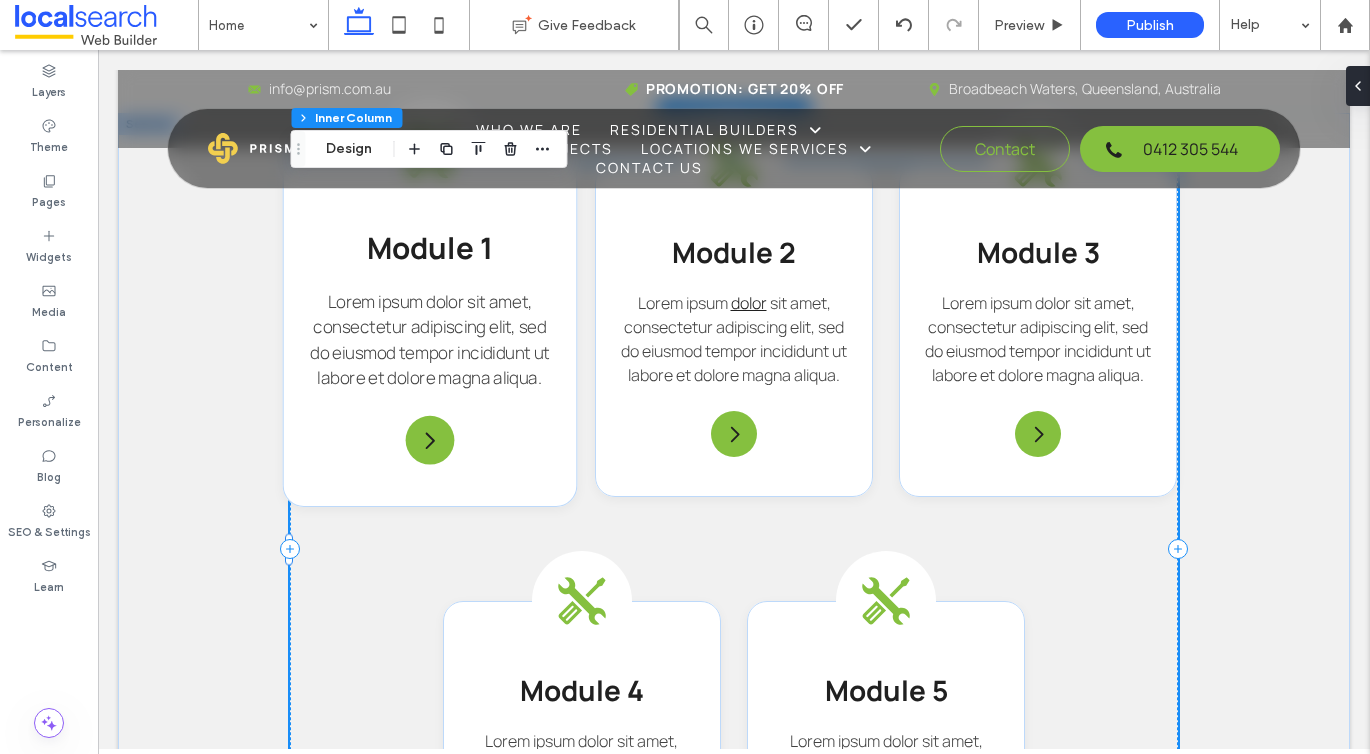 click on "Module 1" at bounding box center (430, 247) 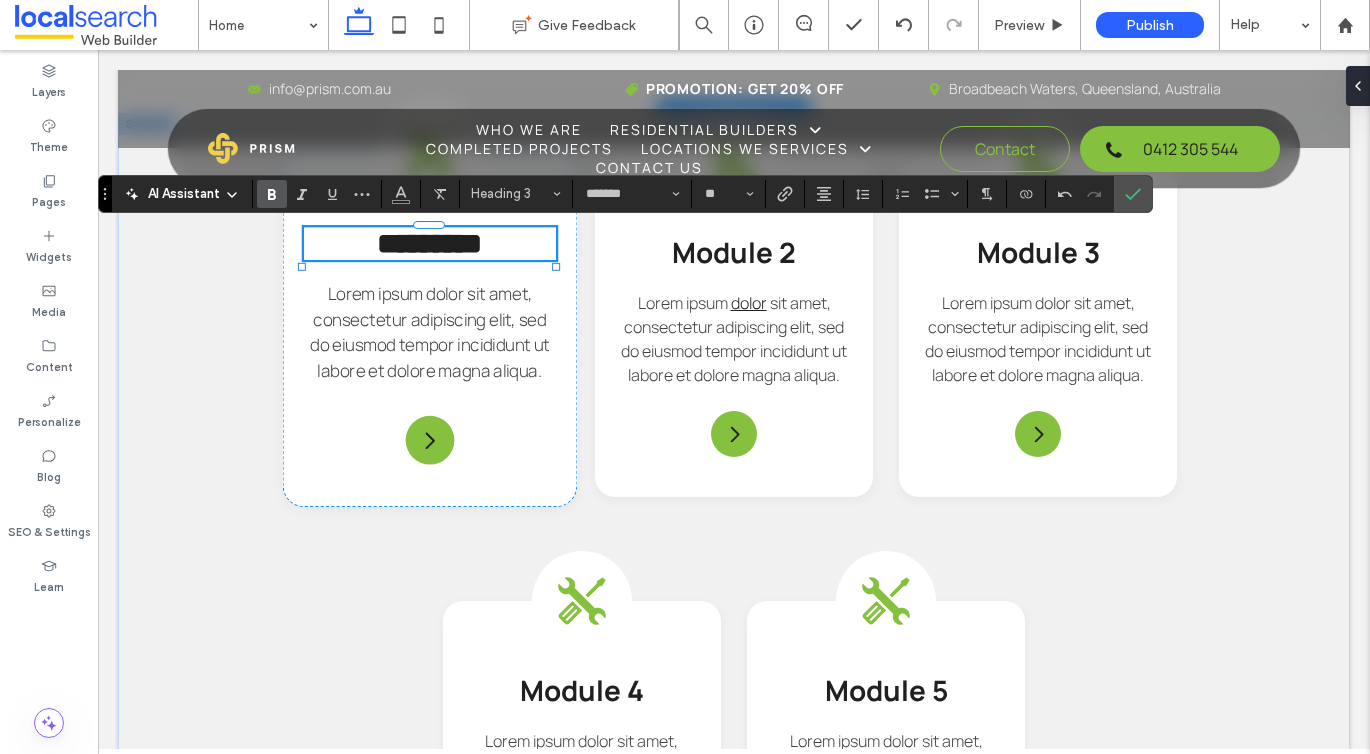 type on "**" 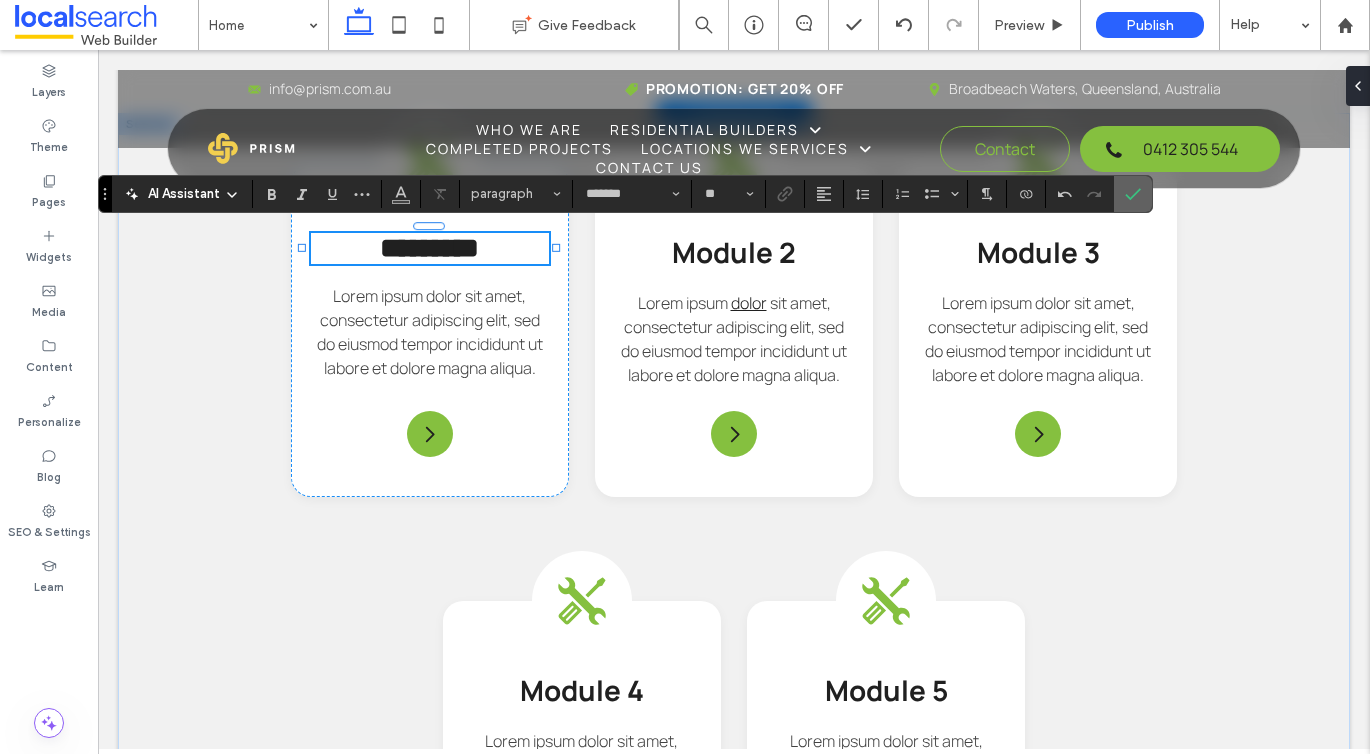 click at bounding box center (1133, 194) 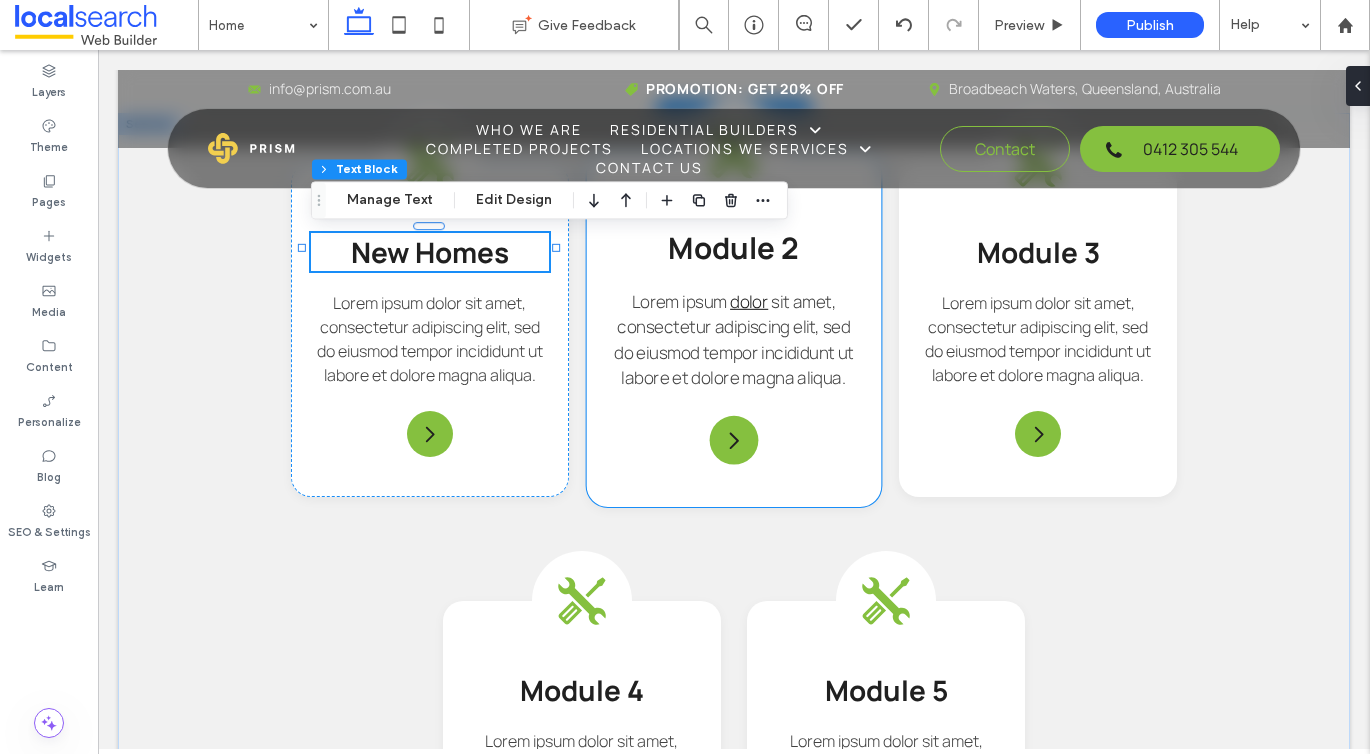 click on "Module 2" at bounding box center [733, 247] 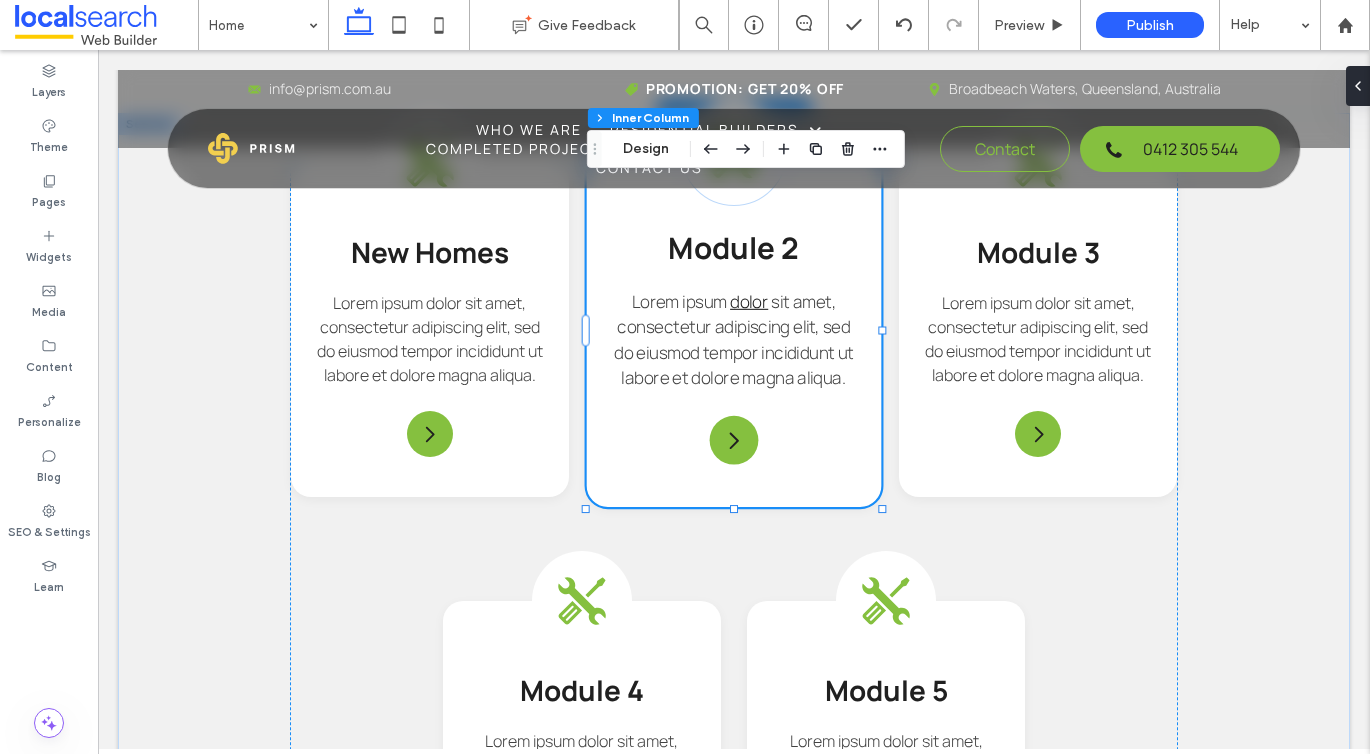 click on "Module 2" at bounding box center [733, 247] 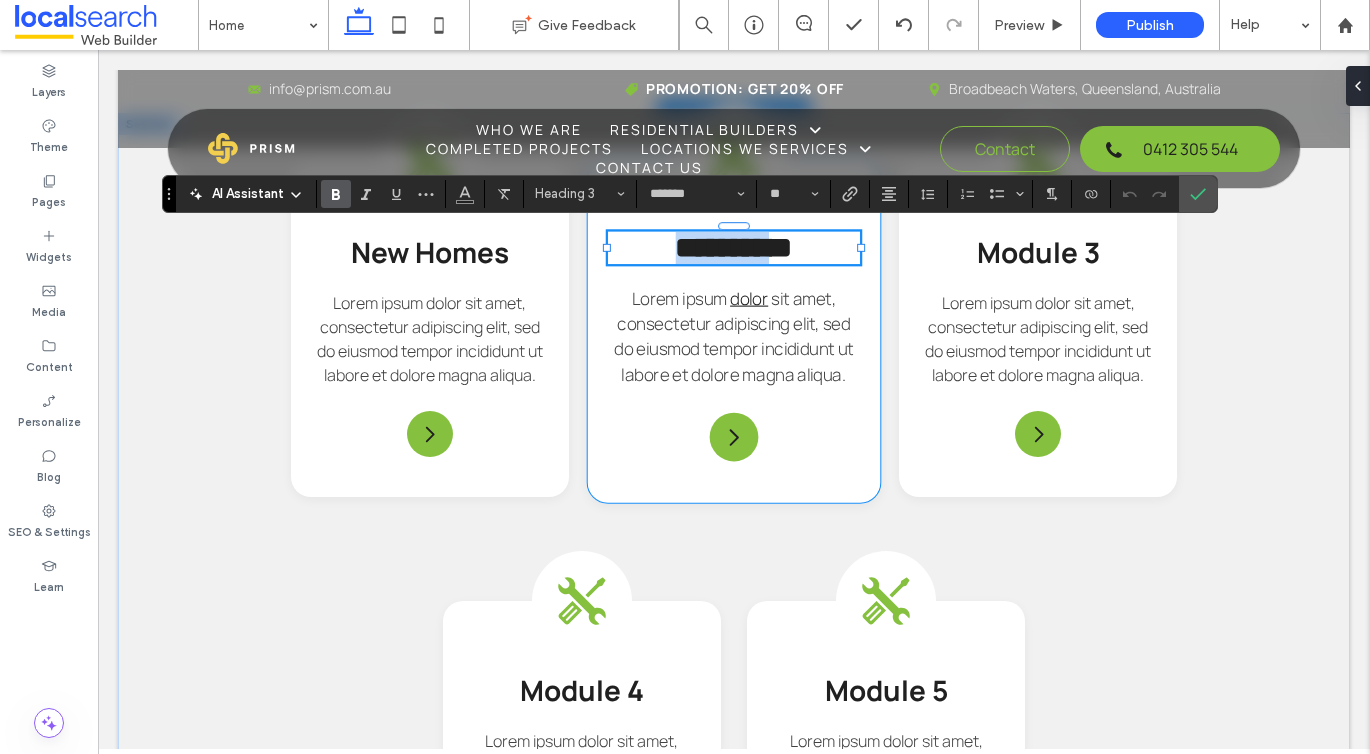type on "**" 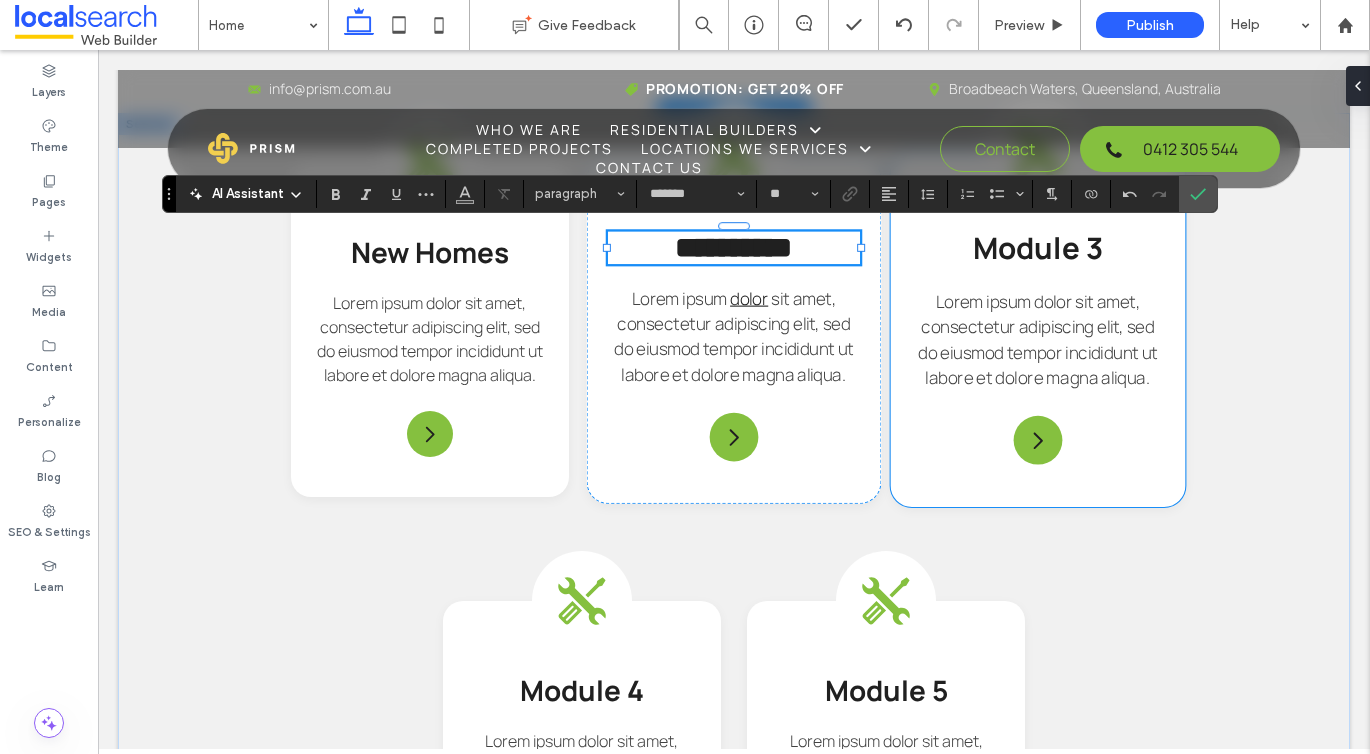 click on "Lorem ipsum dolor sit amet, consectetur adipiscing elit, sed do eiusmod tempor incididunt ut labore et dolore magna aliqua." at bounding box center [1038, 340] 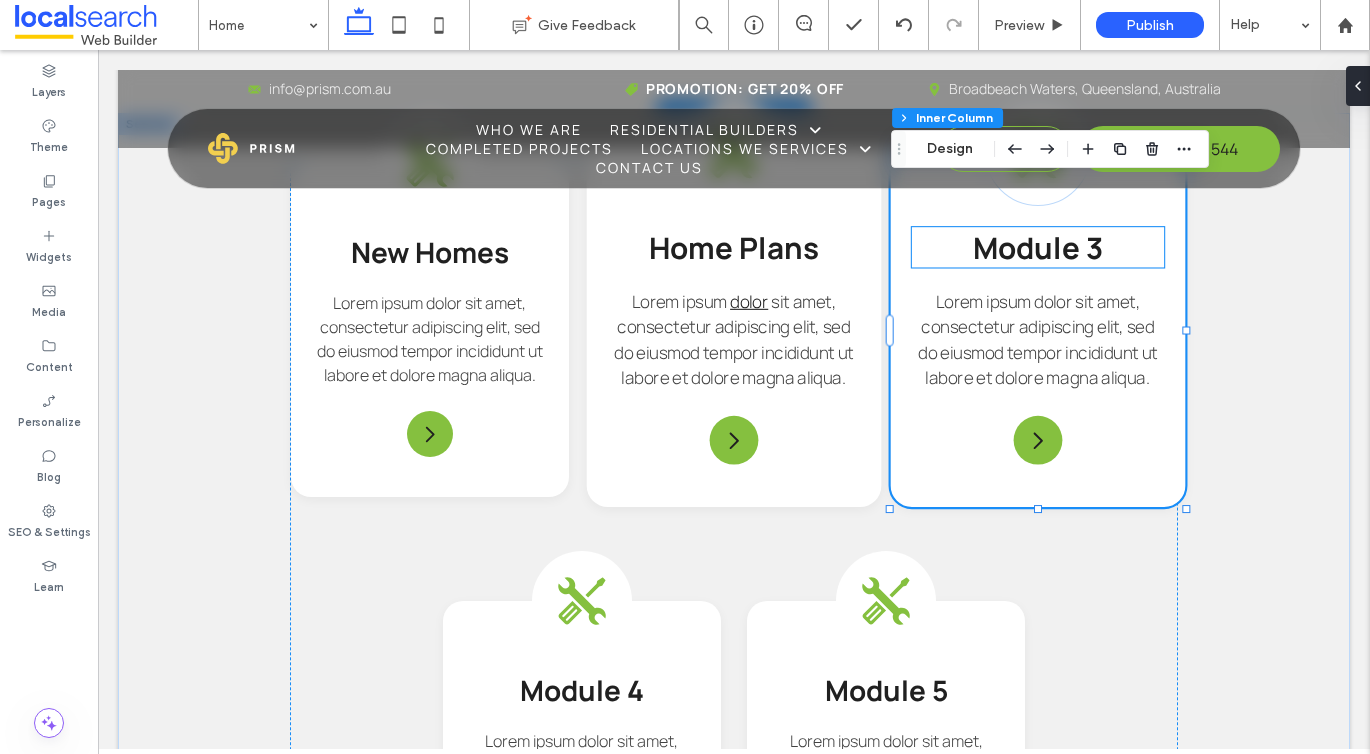 click on "Module 3" at bounding box center (1038, 247) 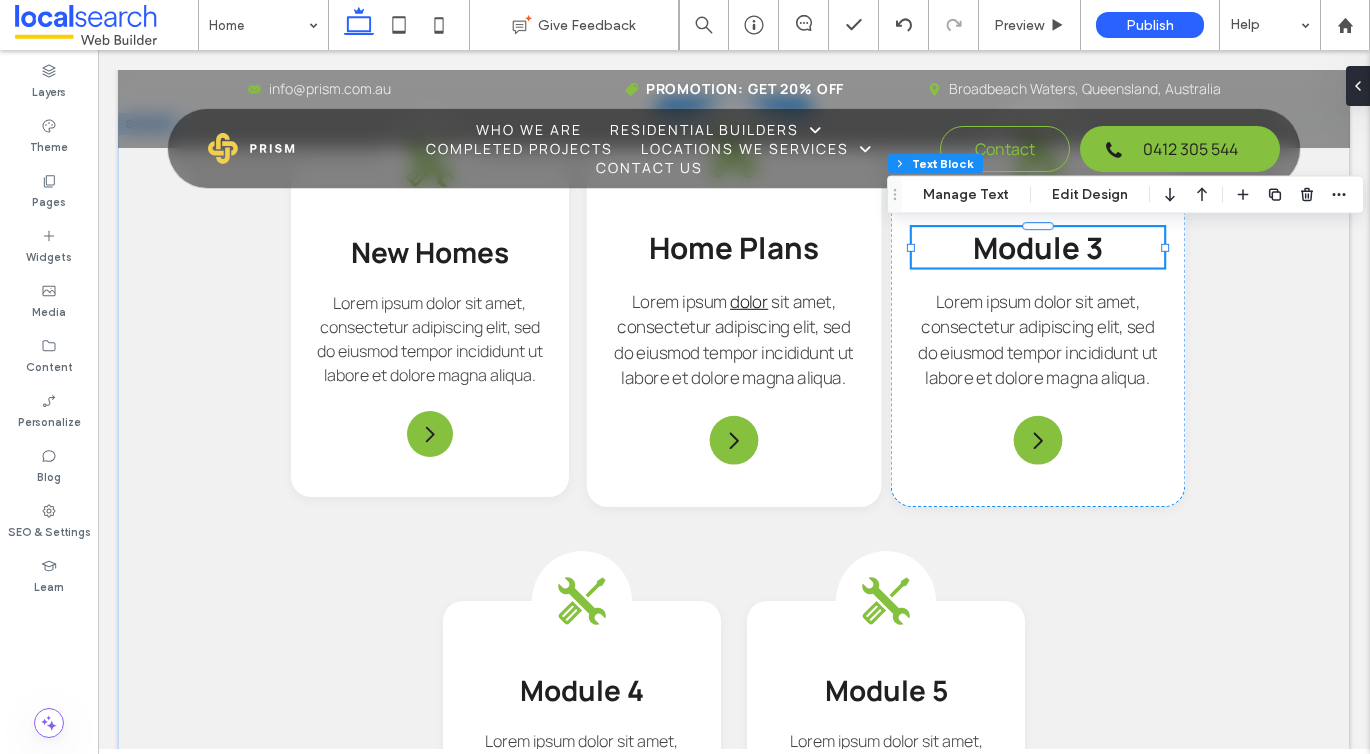 click on "Module 3" at bounding box center [1038, 247] 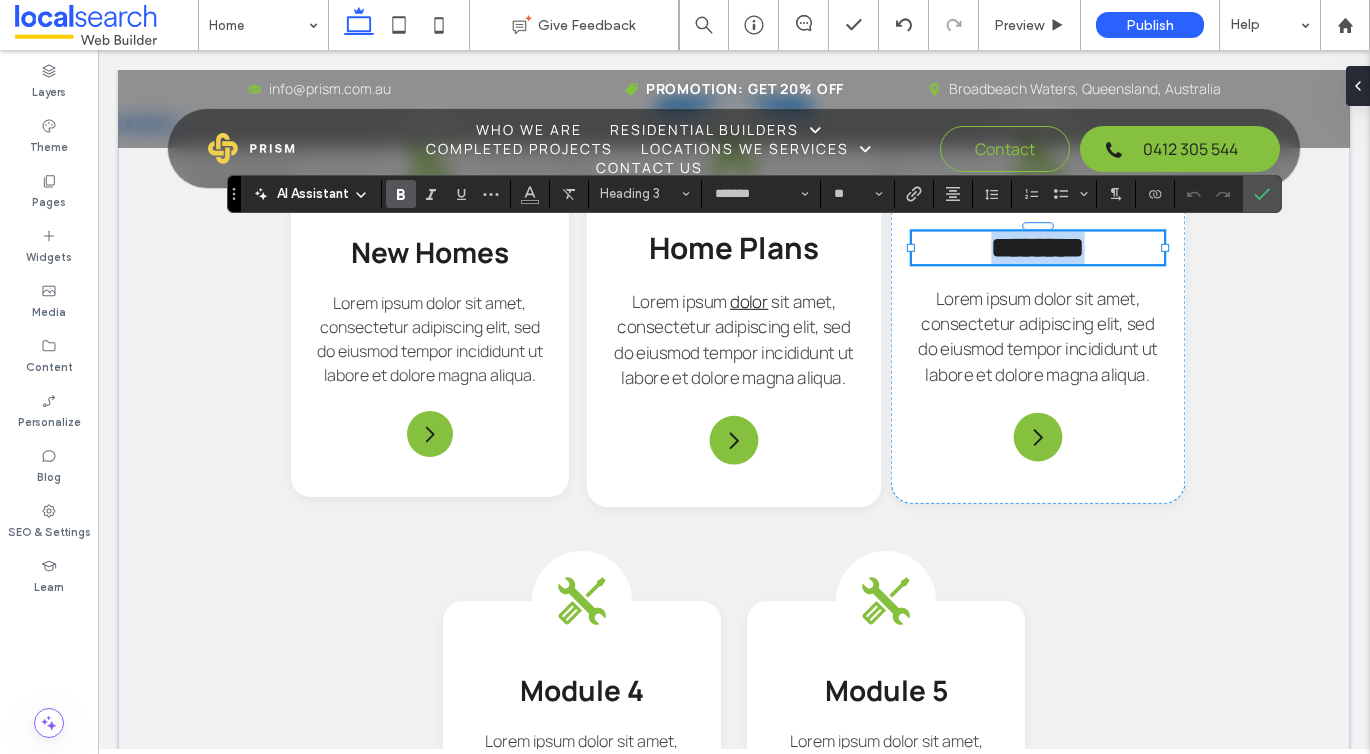 type on "**" 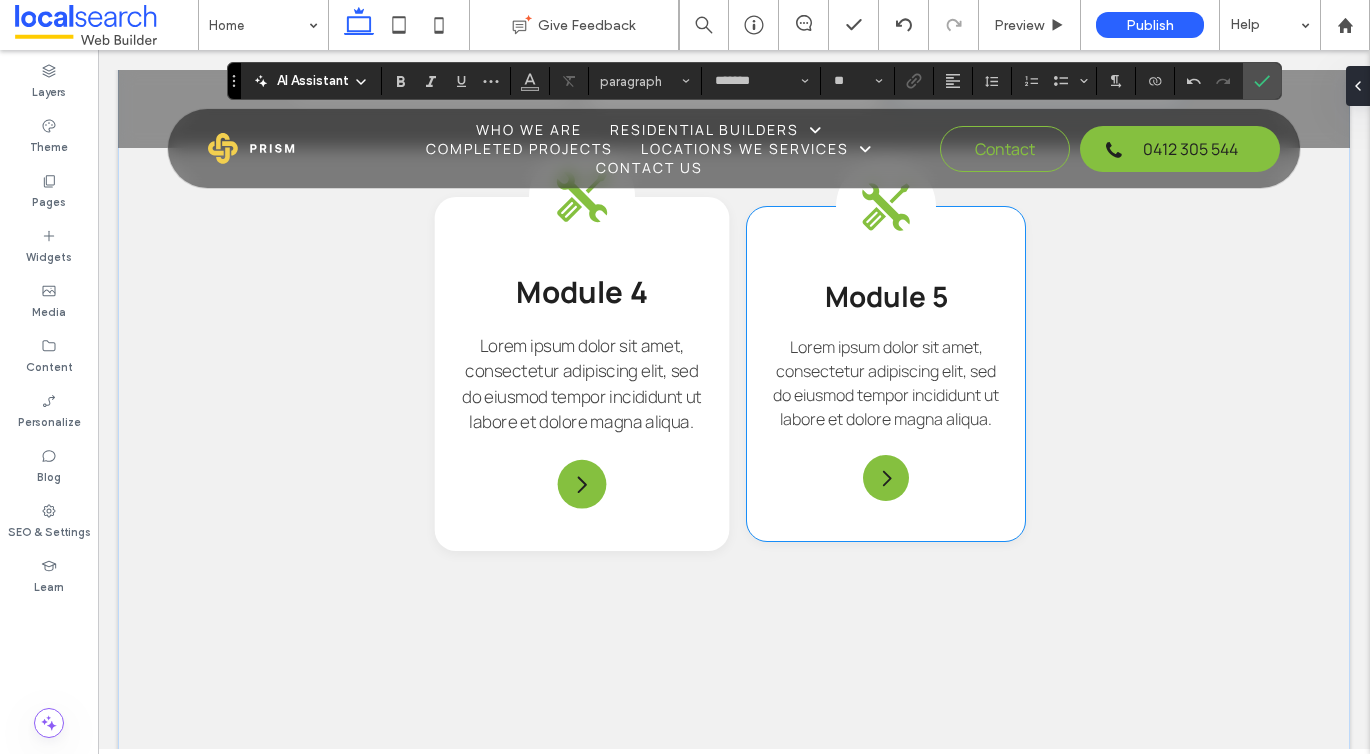 scroll, scrollTop: 2682, scrollLeft: 0, axis: vertical 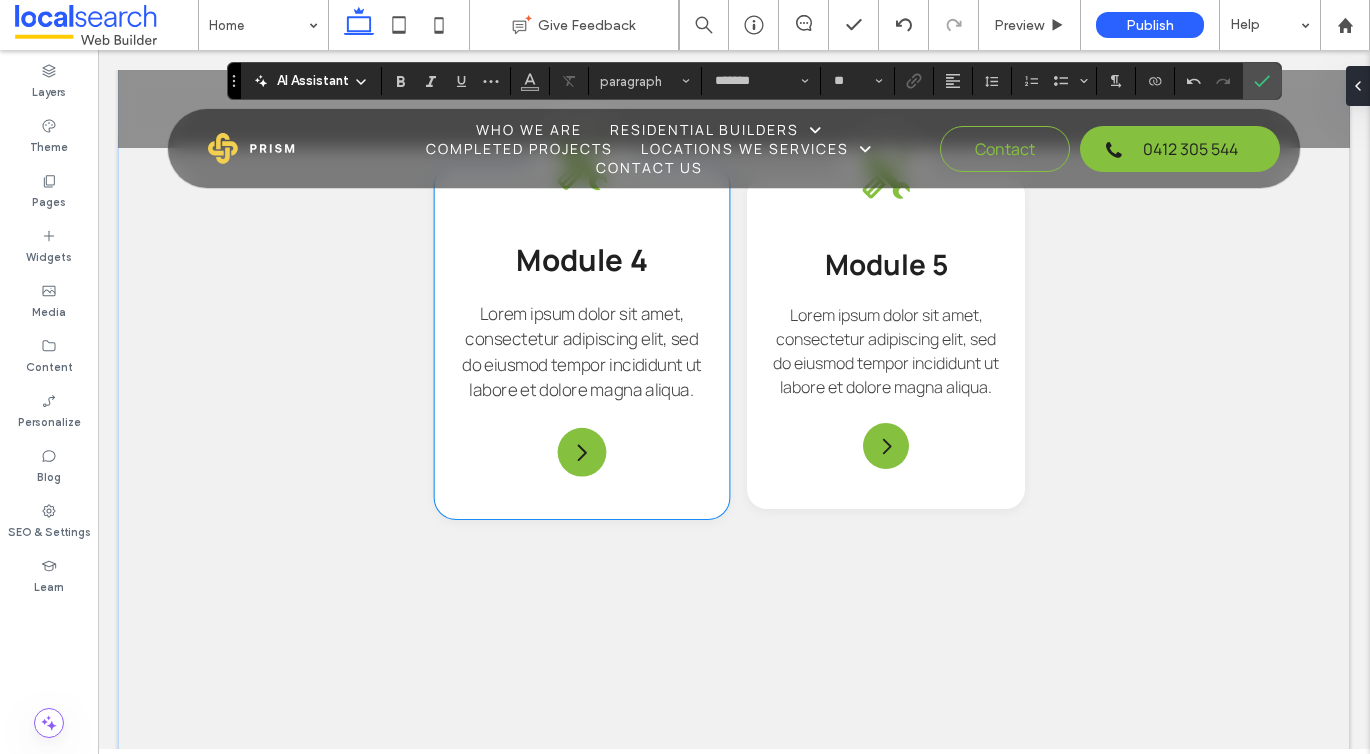 click on "Lorem ipsum dolor sit amet, consectetur adipiscing elit, sed do eiusmod tempor incididunt ut labore et dolore magna aliqua." at bounding box center (582, 352) 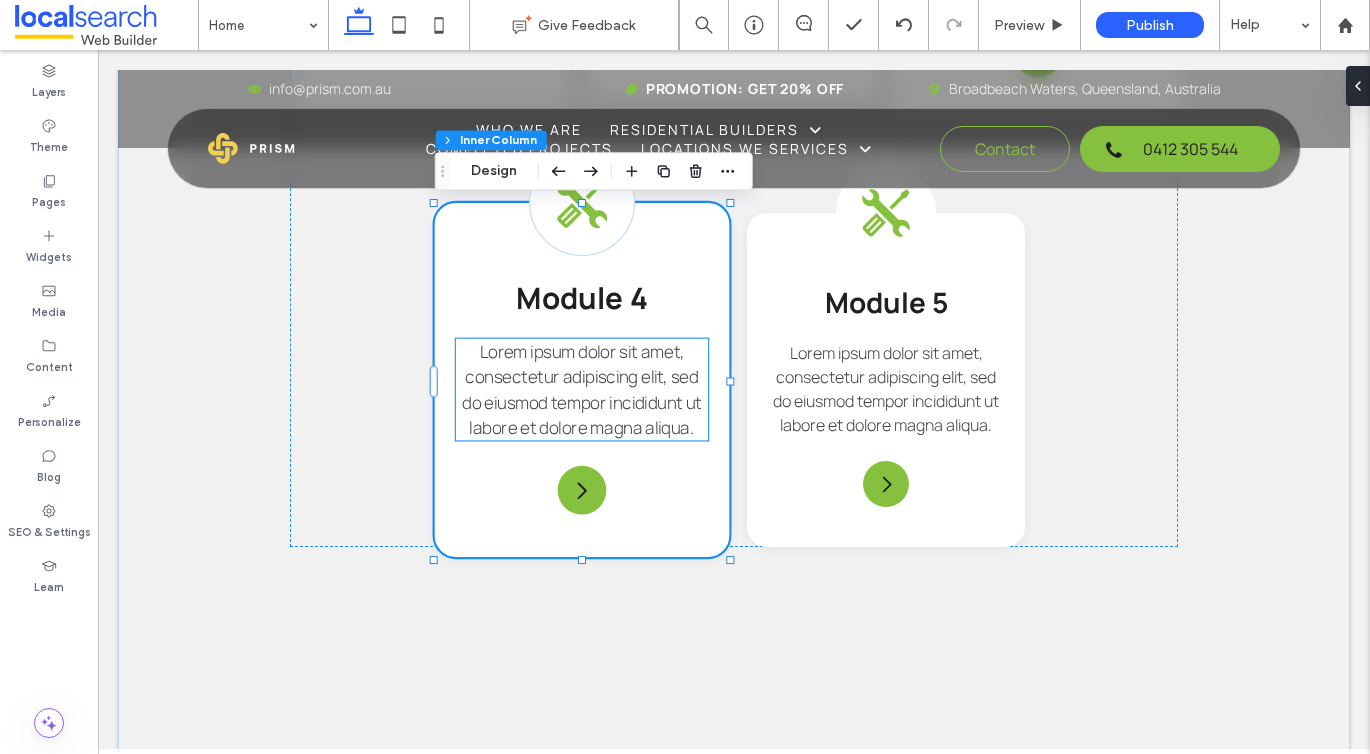 click on "Lorem ipsum dolor sit amet, consectetur adipiscing elit, sed do eiusmod tempor incididunt ut labore et dolore magna aliqua." at bounding box center (582, 390) 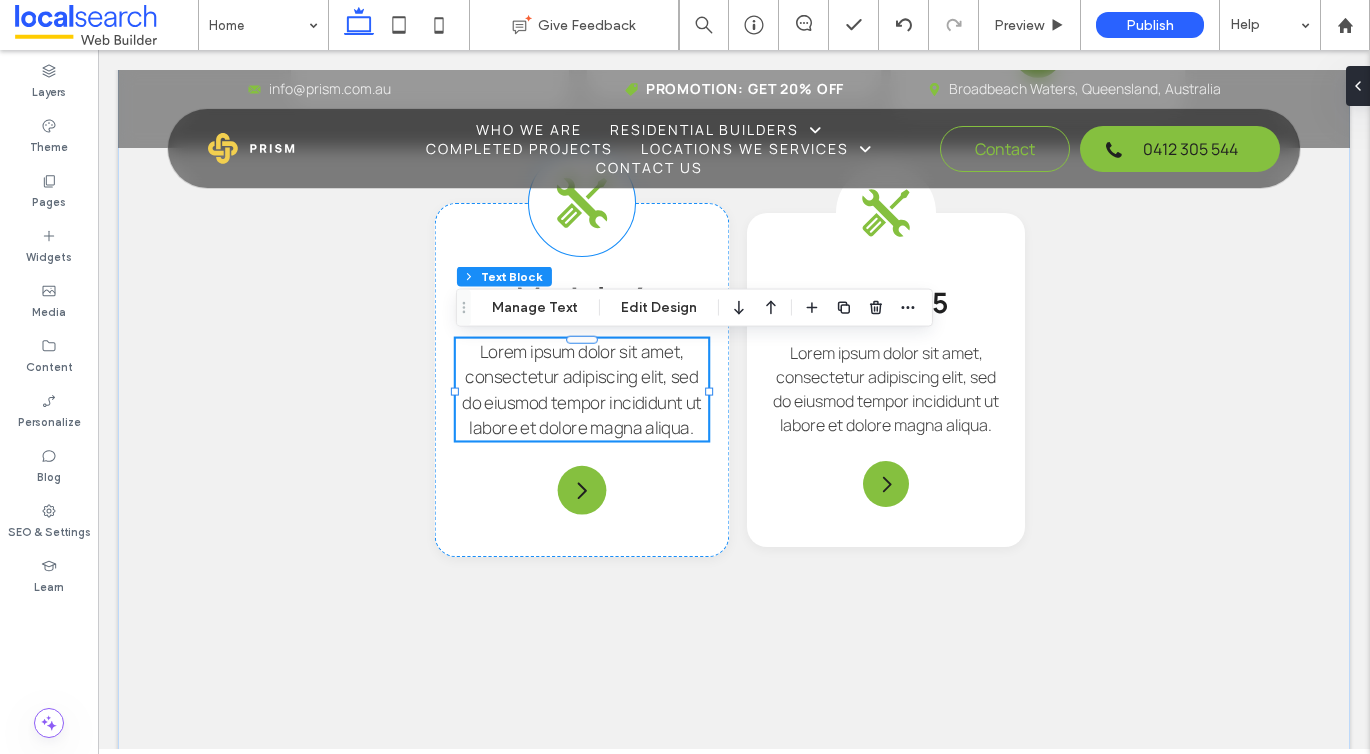 click at bounding box center [582, 203] 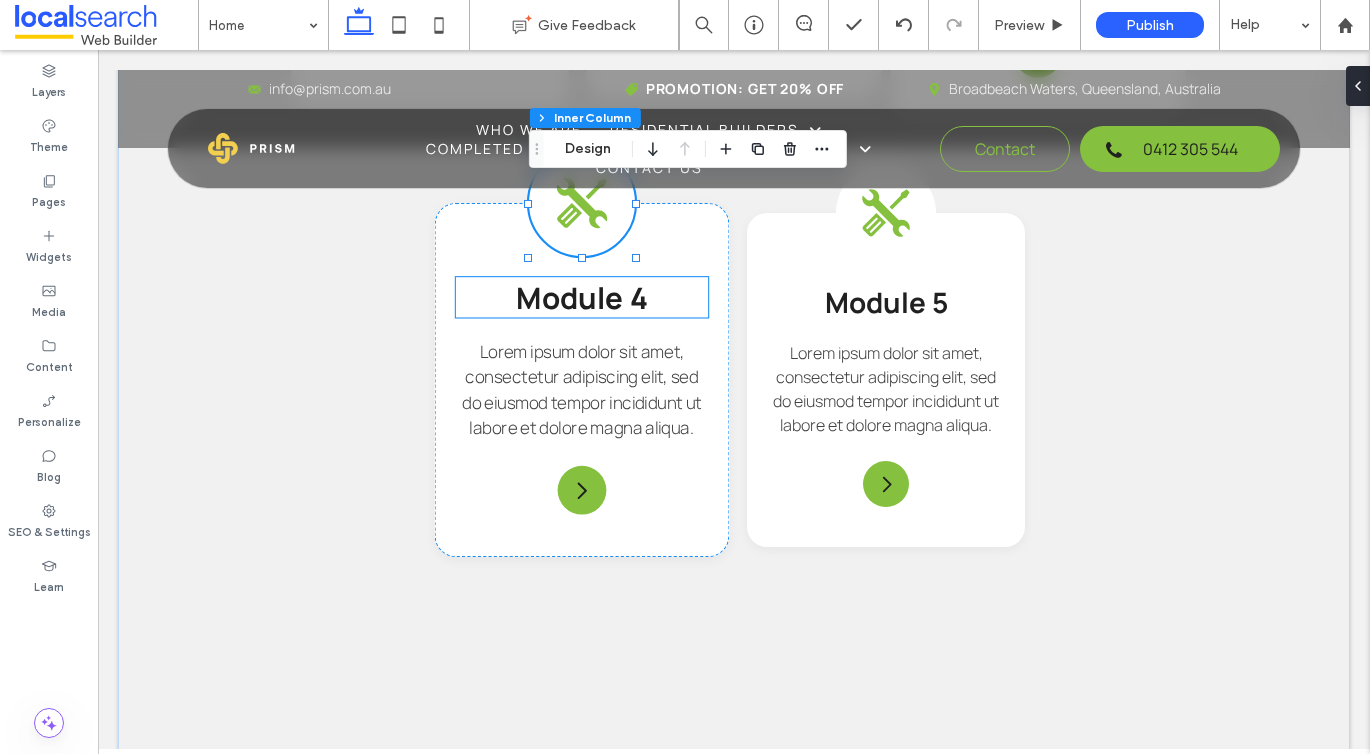 click on "Module 4" at bounding box center [581, 297] 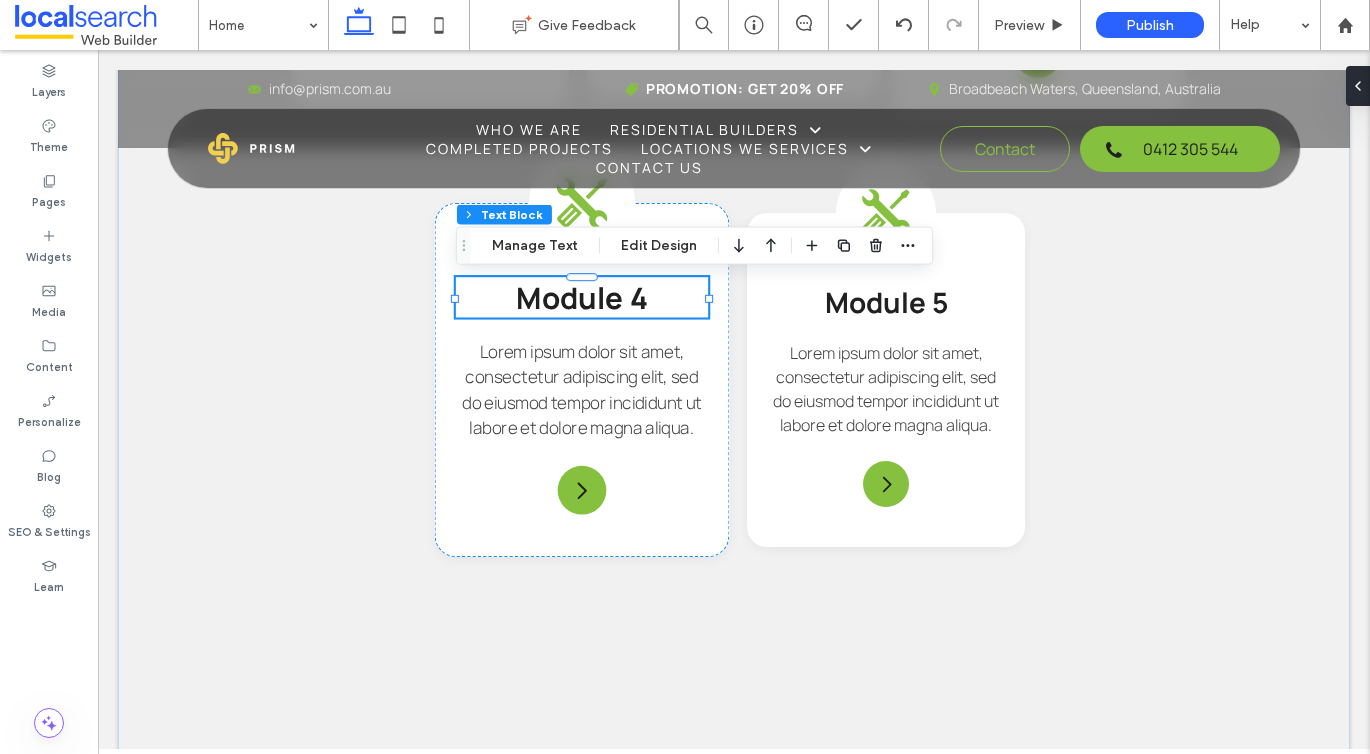 click on "Module 4" at bounding box center (581, 297) 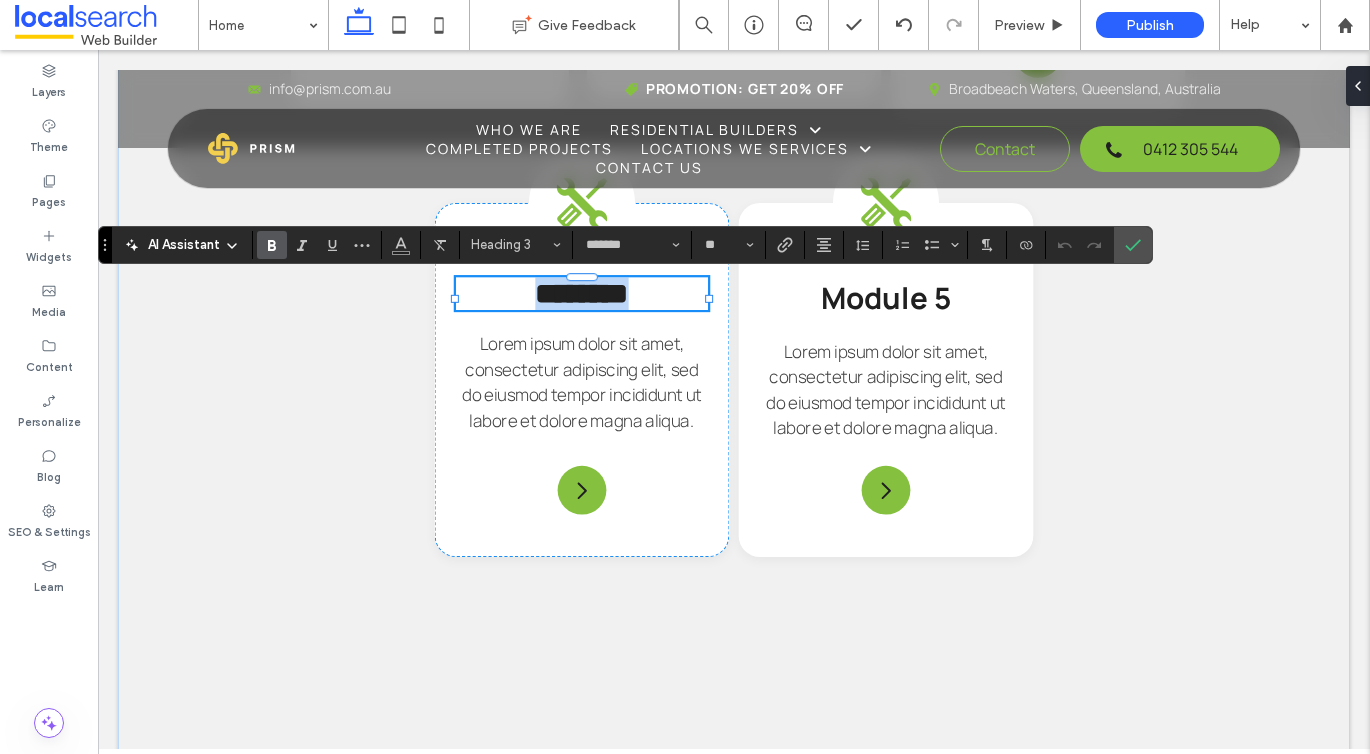 type on "**" 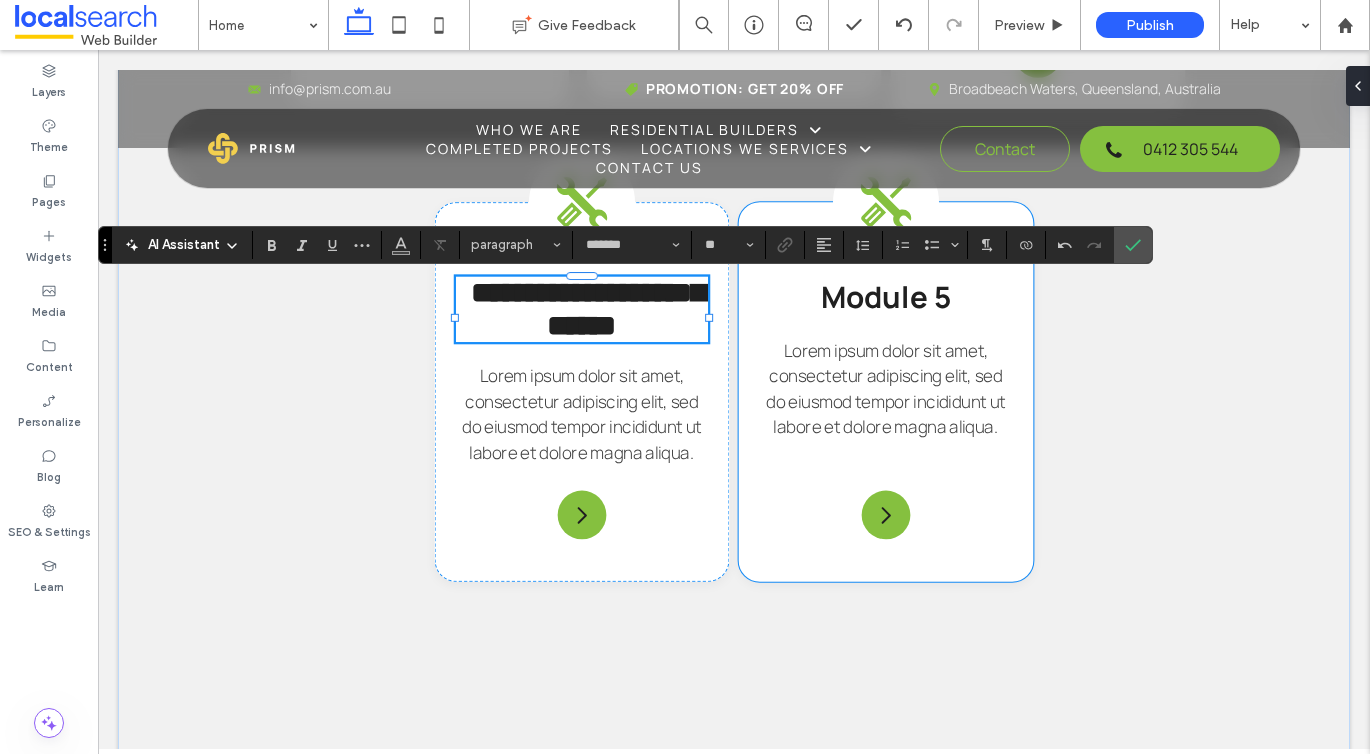 click on "Lorem ipsum dolor sit amet, consectetur adipiscing elit, sed do eiusmod tempor incididunt ut labore et dolore magna aliqua." at bounding box center [886, 389] 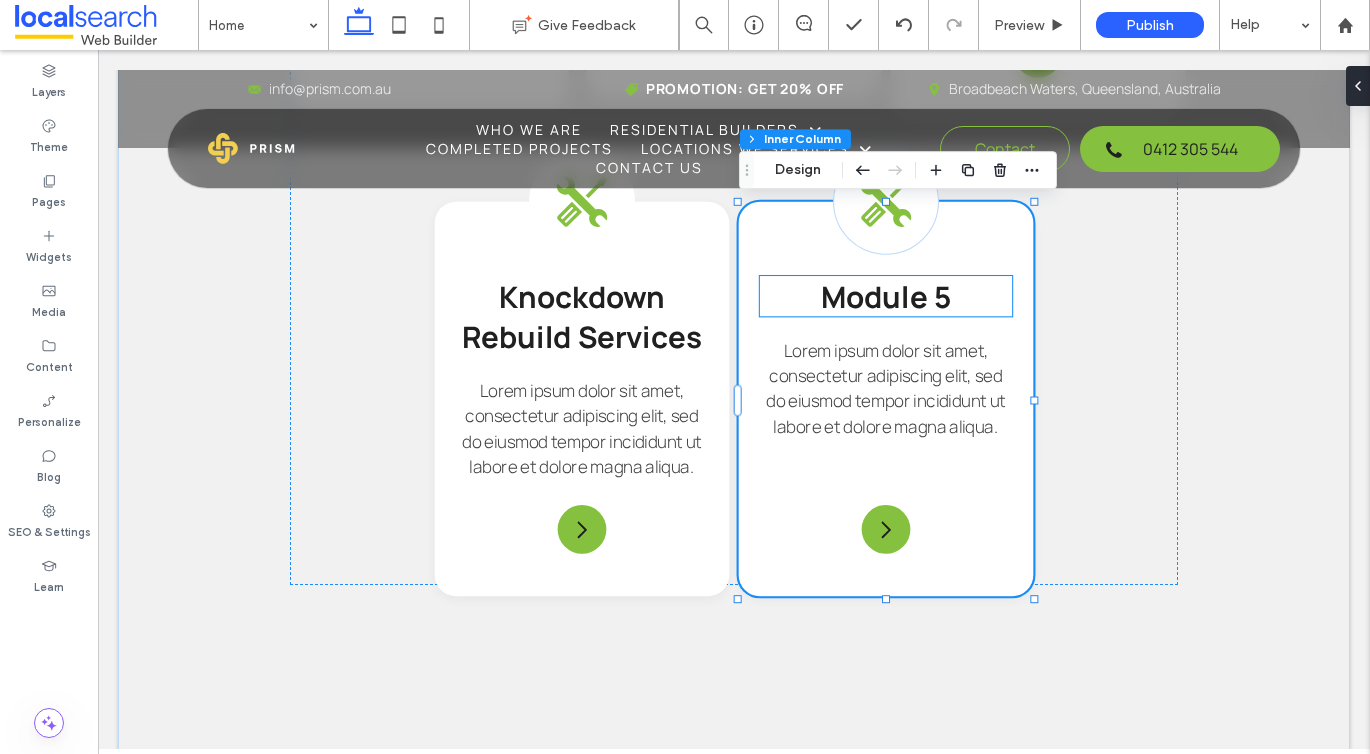 click on "Module 5" at bounding box center [886, 296] 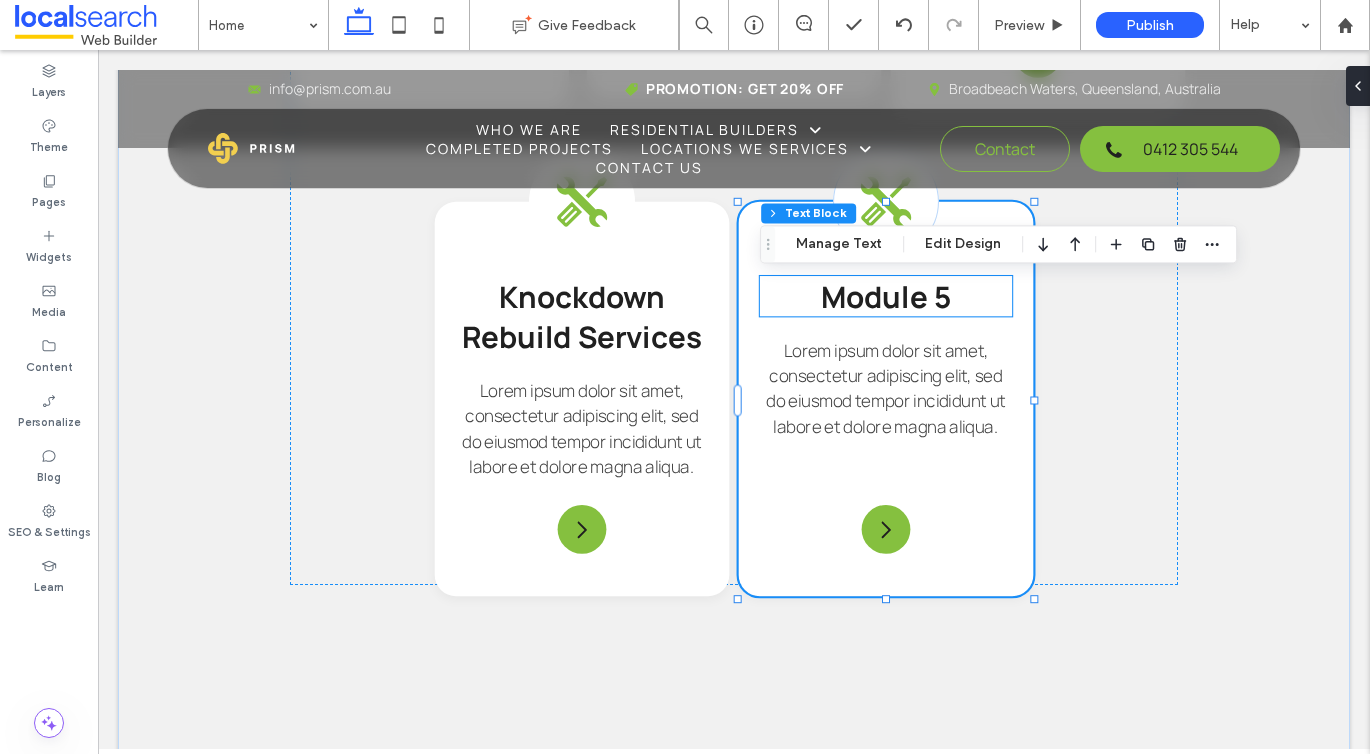 click on "Module 5" at bounding box center [886, 296] 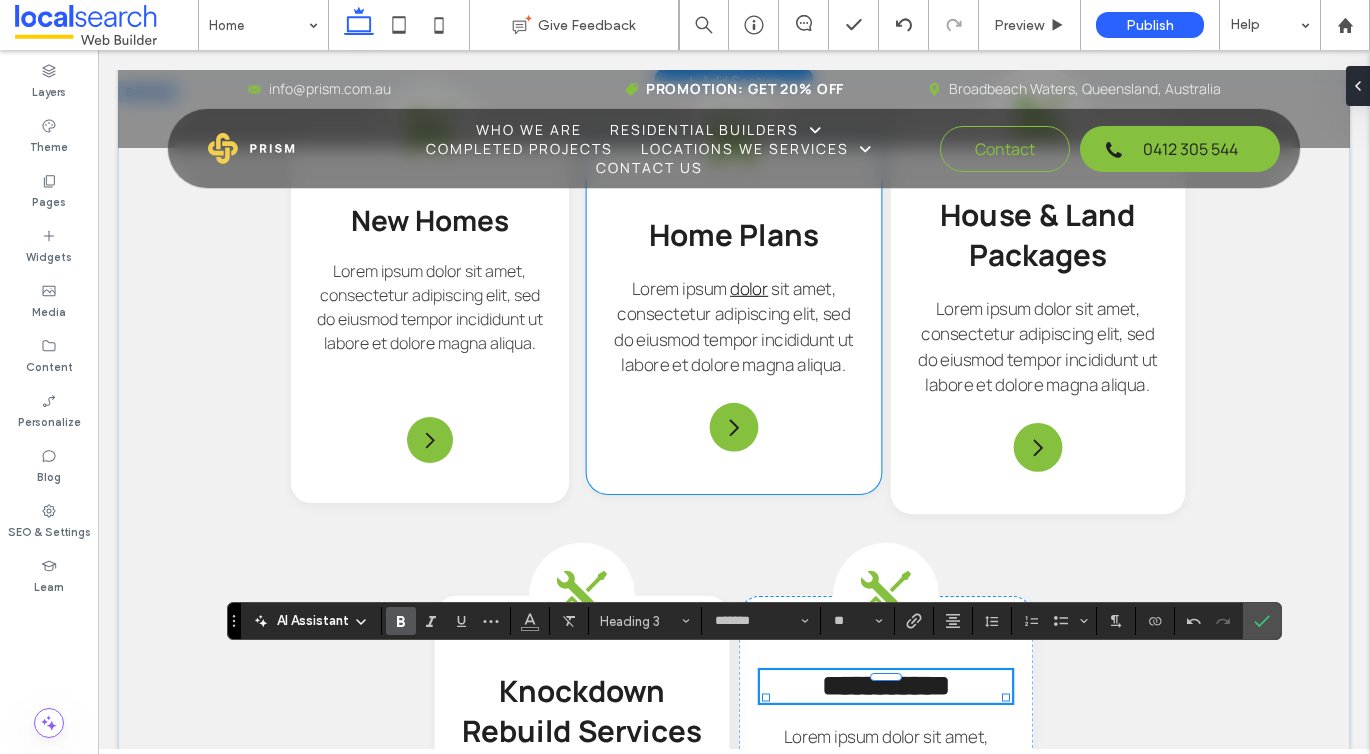 scroll, scrollTop: 2187, scrollLeft: 0, axis: vertical 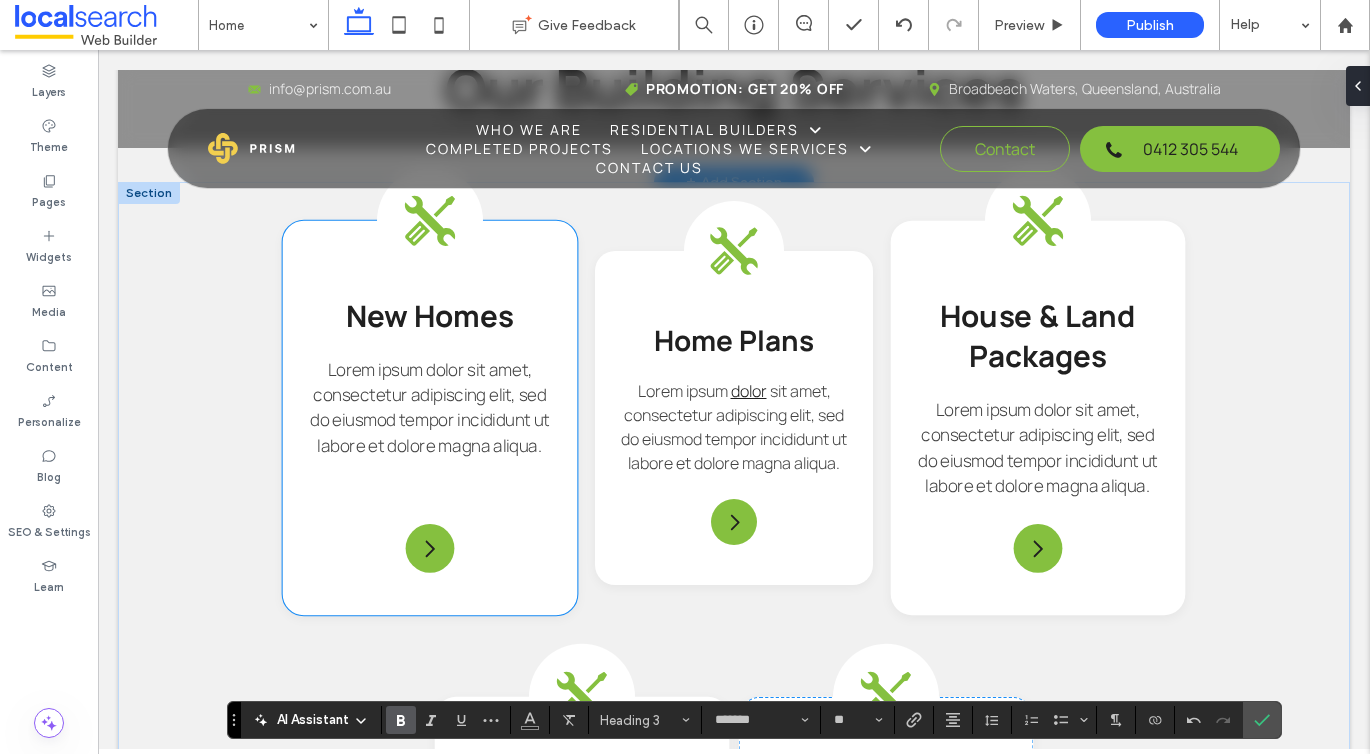 click on "New Homes
Lorem ipsum dolor sit amet, consectetur adipiscing elit, sed do eiusmod tempor incididunt ut labore et dolore magna aliqua." at bounding box center (430, 418) 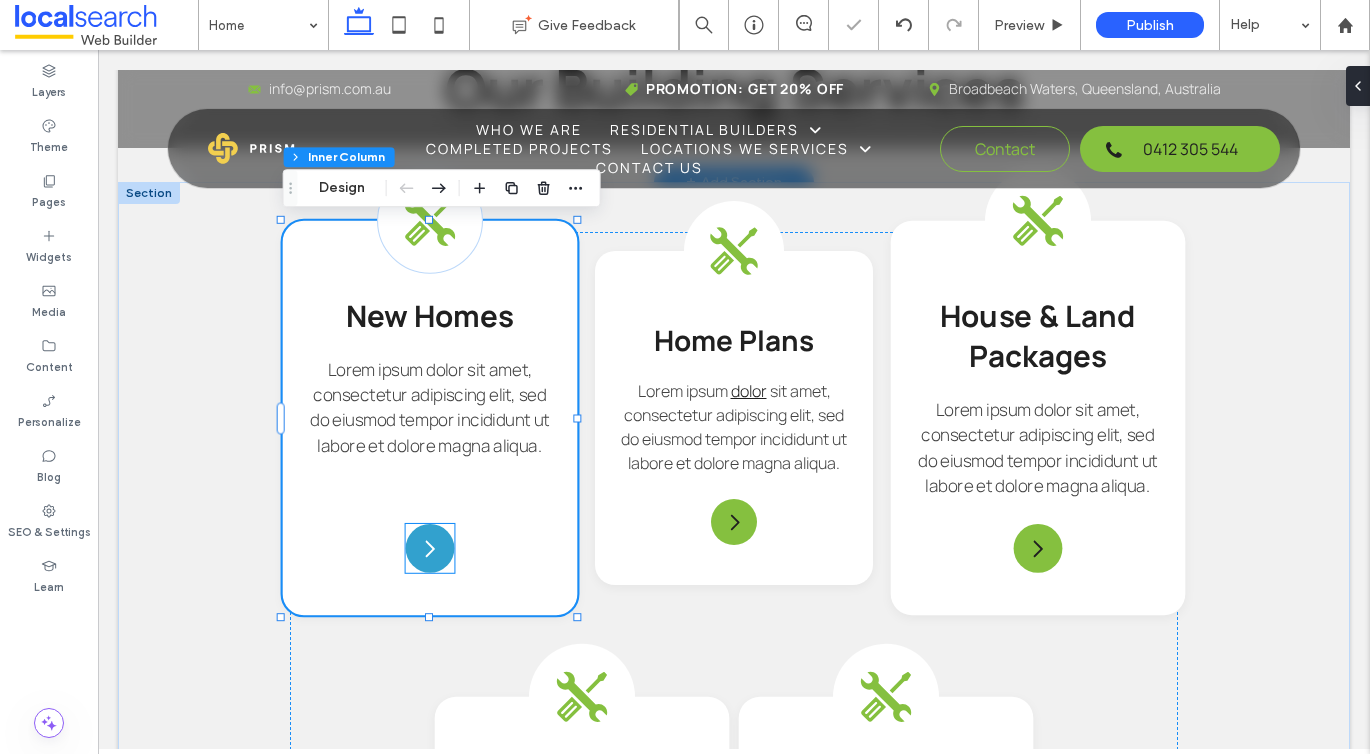 click at bounding box center [429, 548] 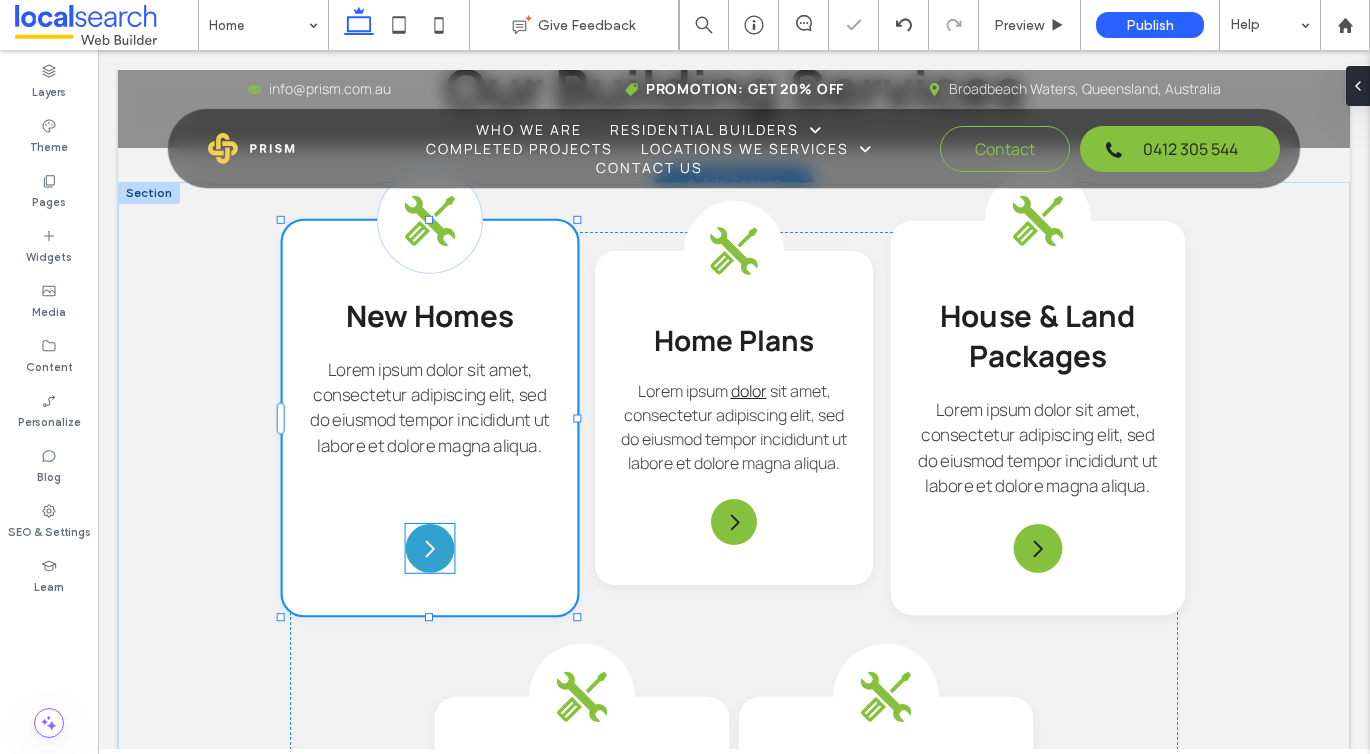 click at bounding box center (429, 548) 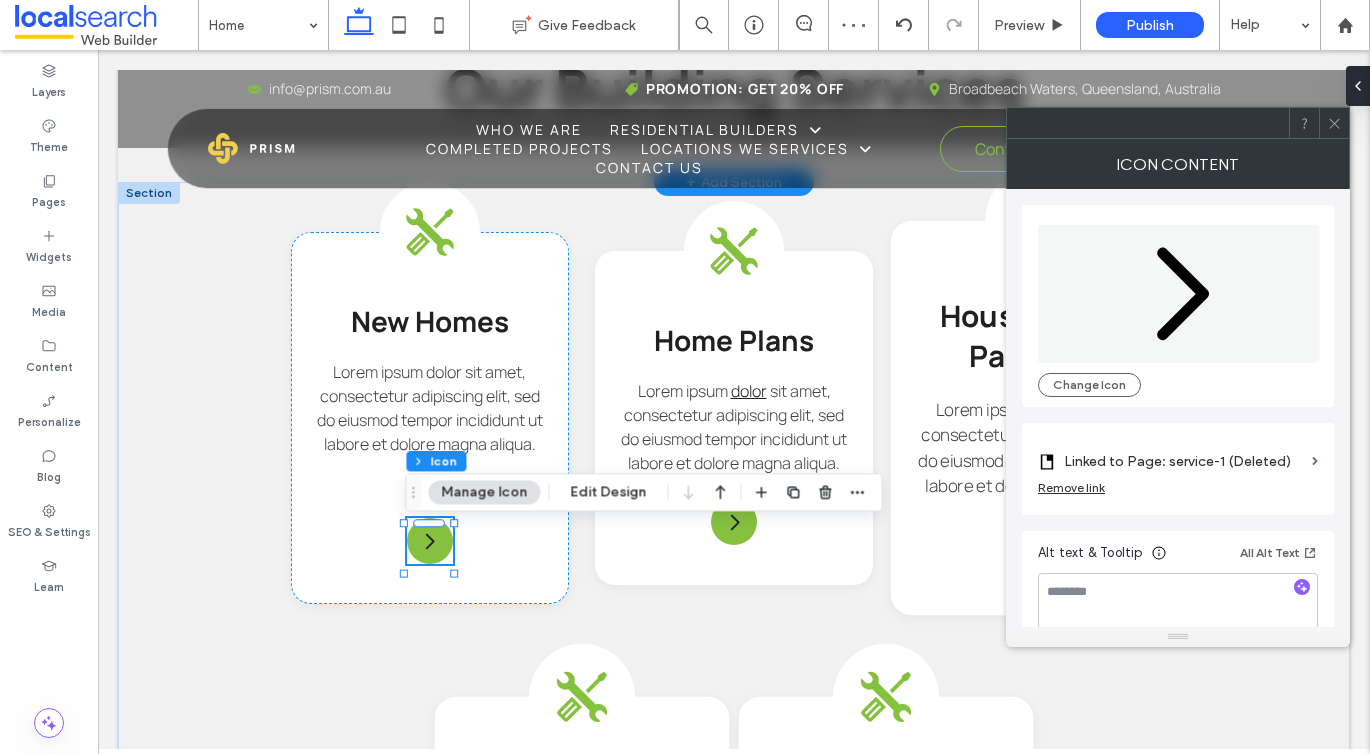 click on "Linked to Page: service-1 (Deleted)" at bounding box center [1184, 461] 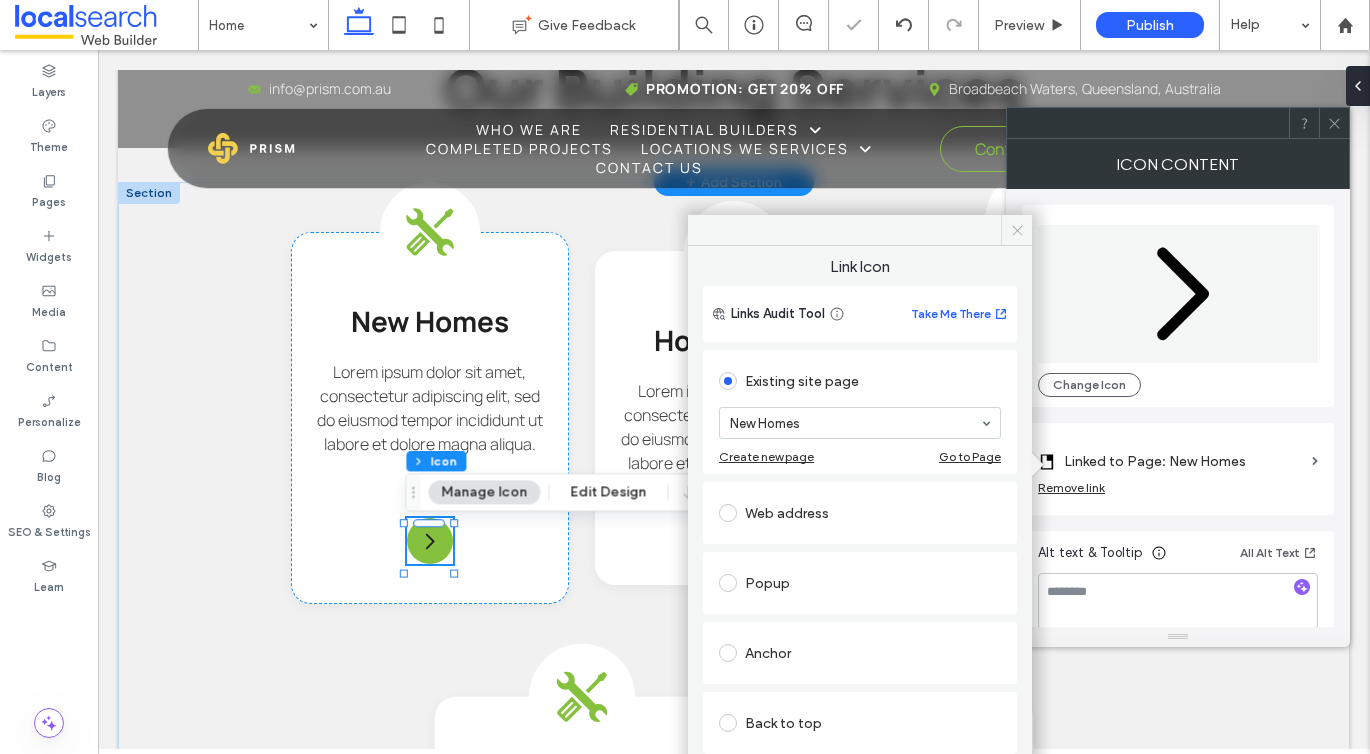 click 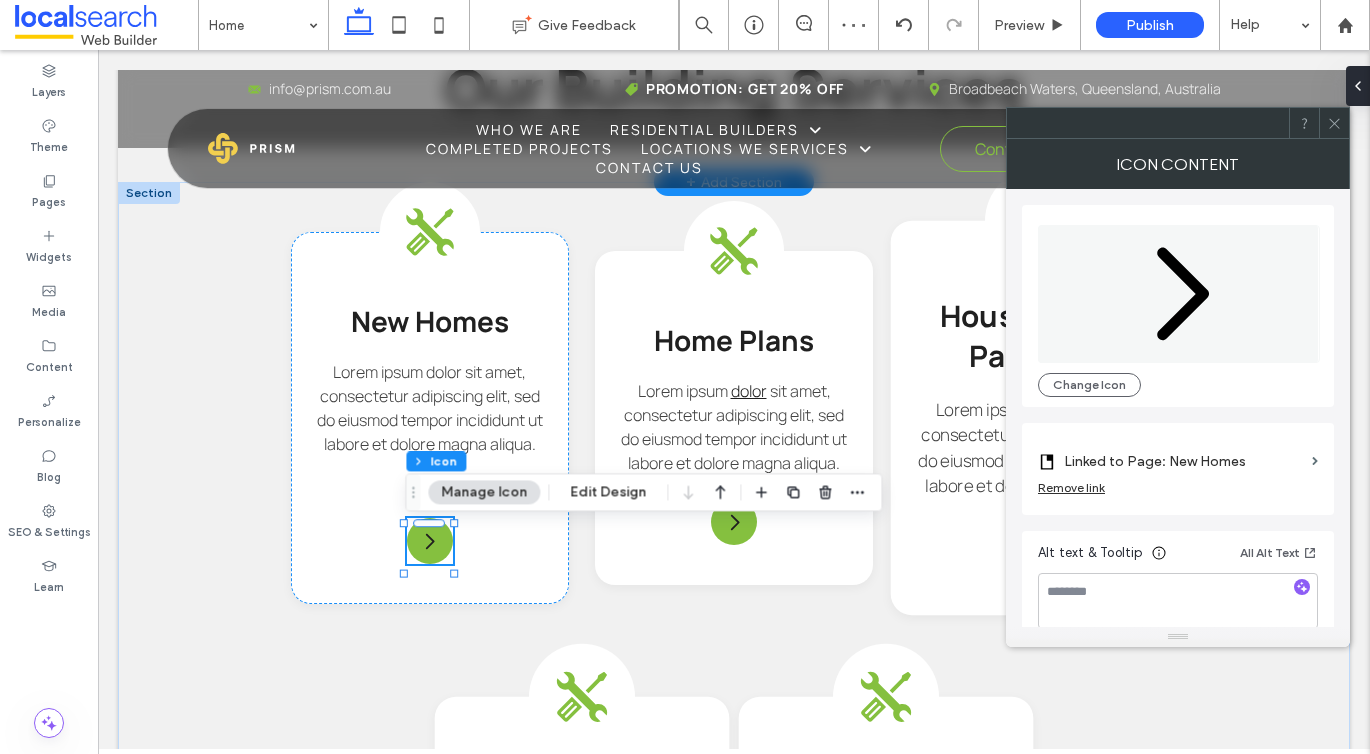 click 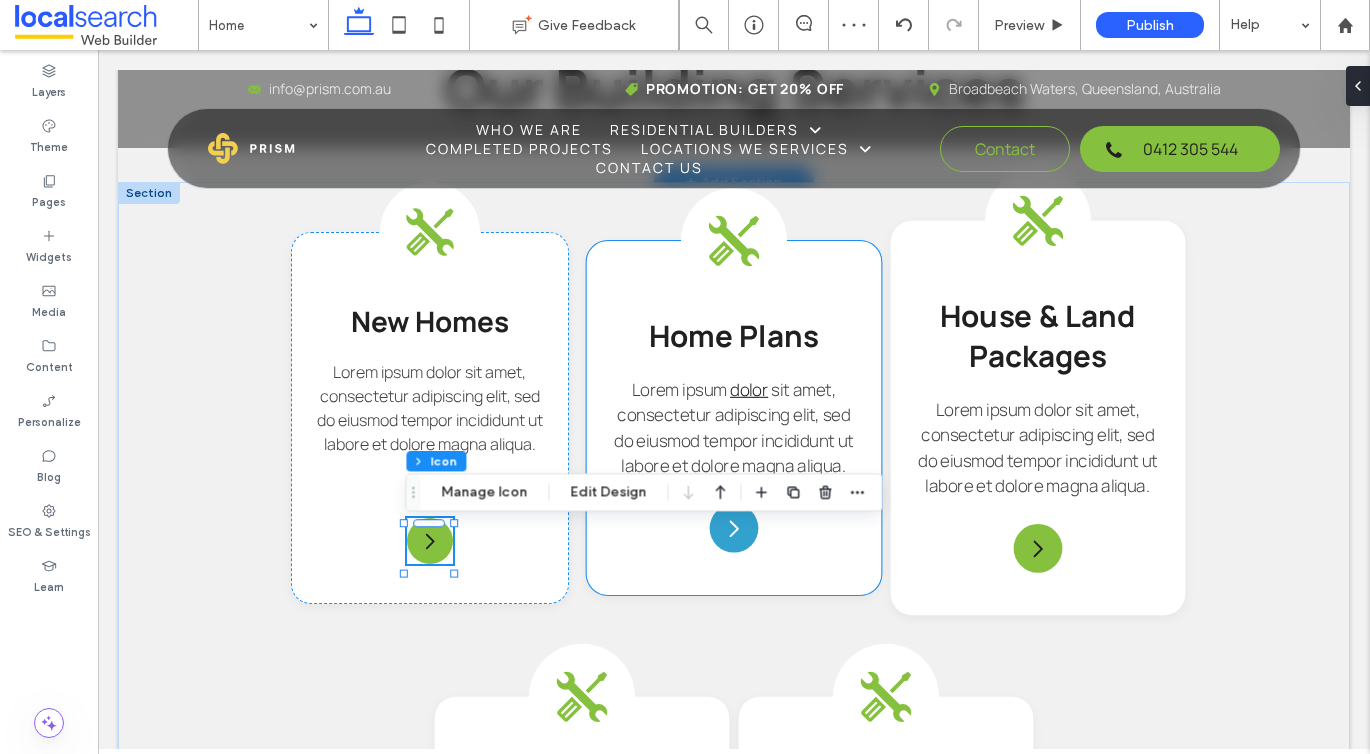 click at bounding box center (734, 528) 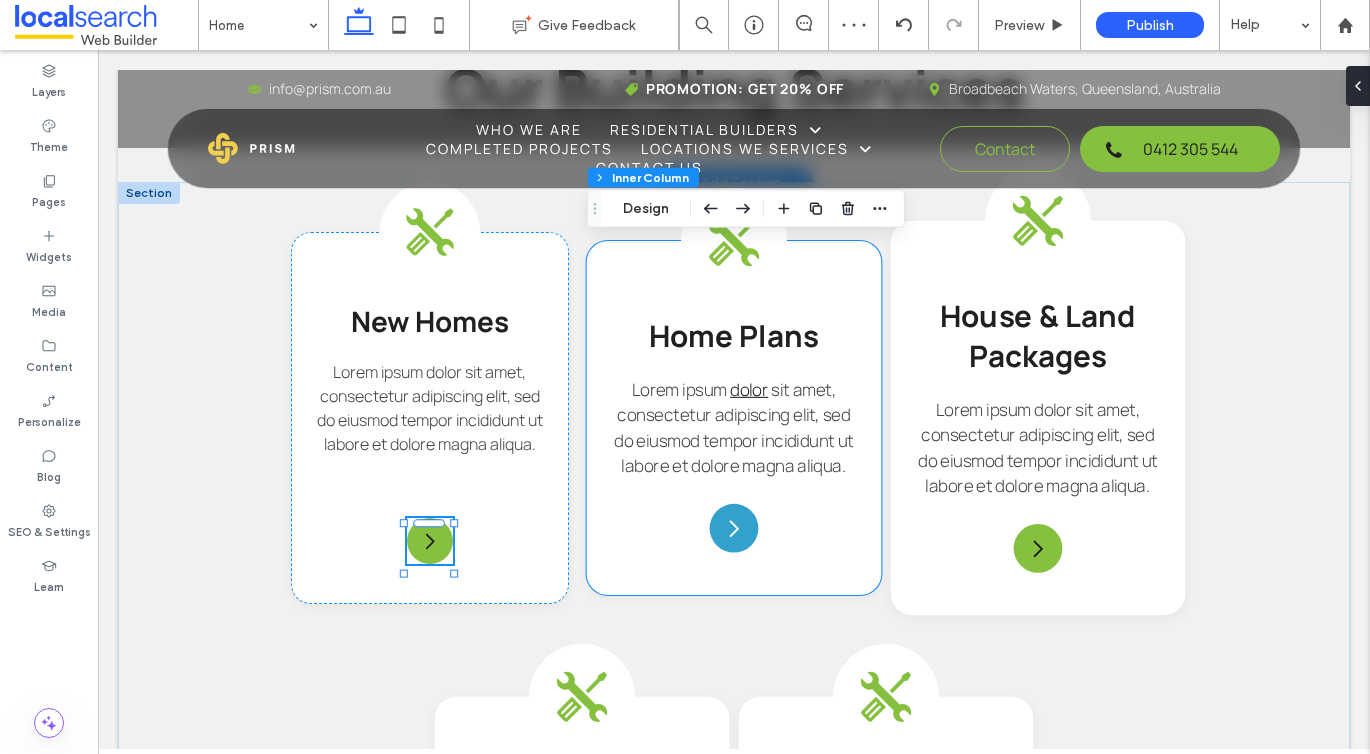 click at bounding box center (734, 528) 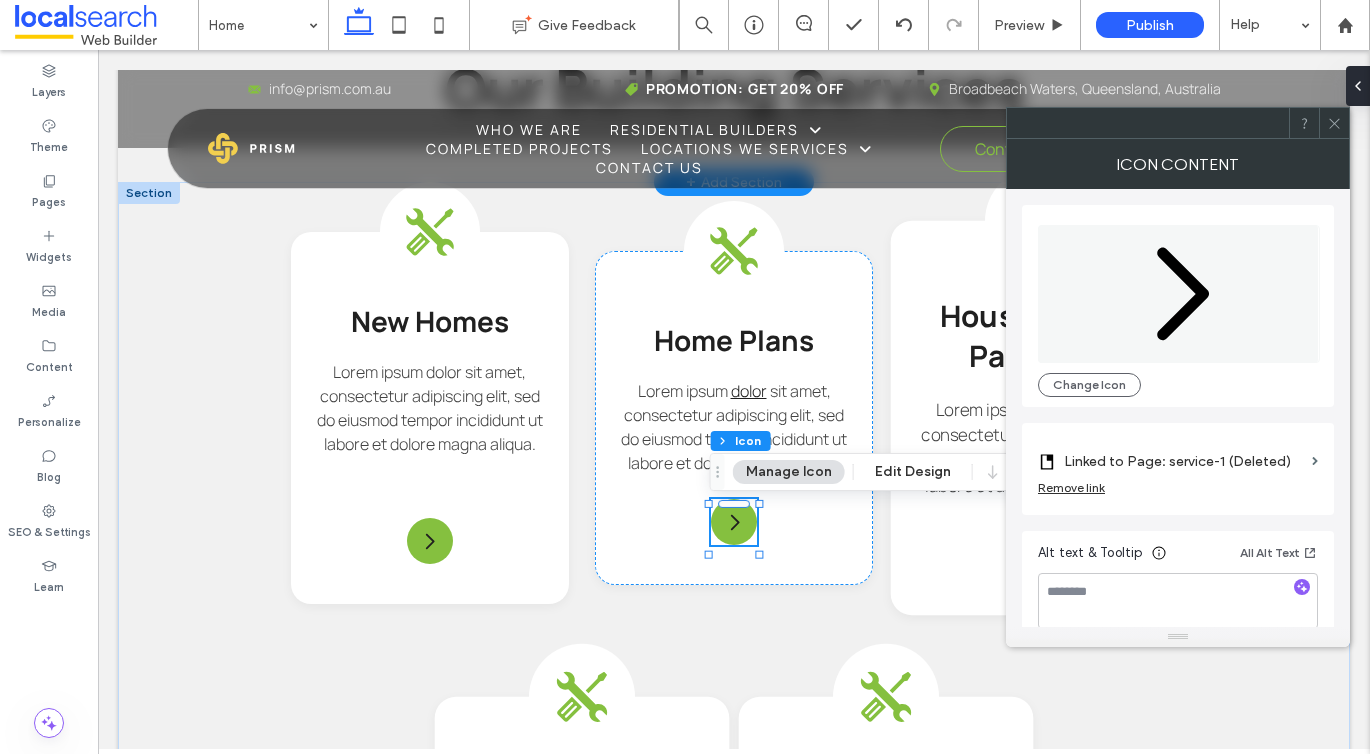 click on "Linked to Page: service-1 (Deleted)" at bounding box center (1184, 461) 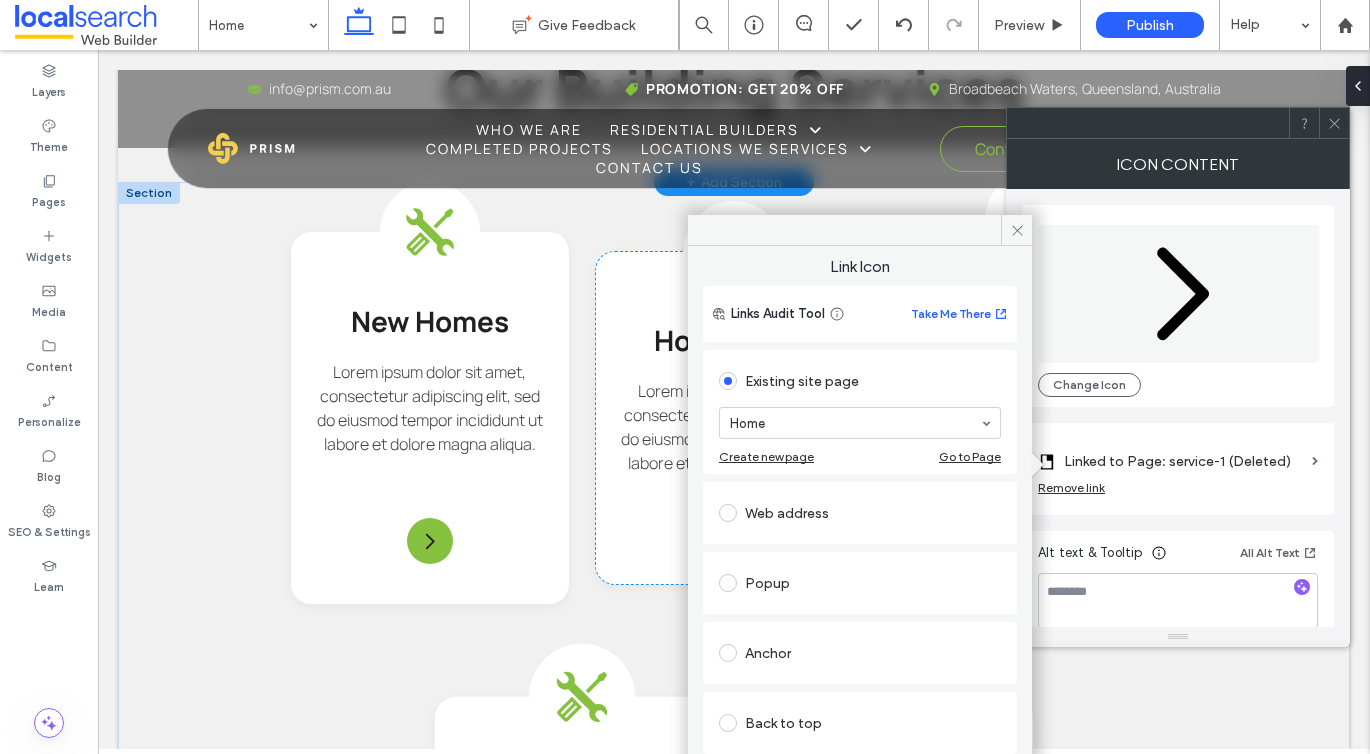 click on "Home" at bounding box center [860, 423] 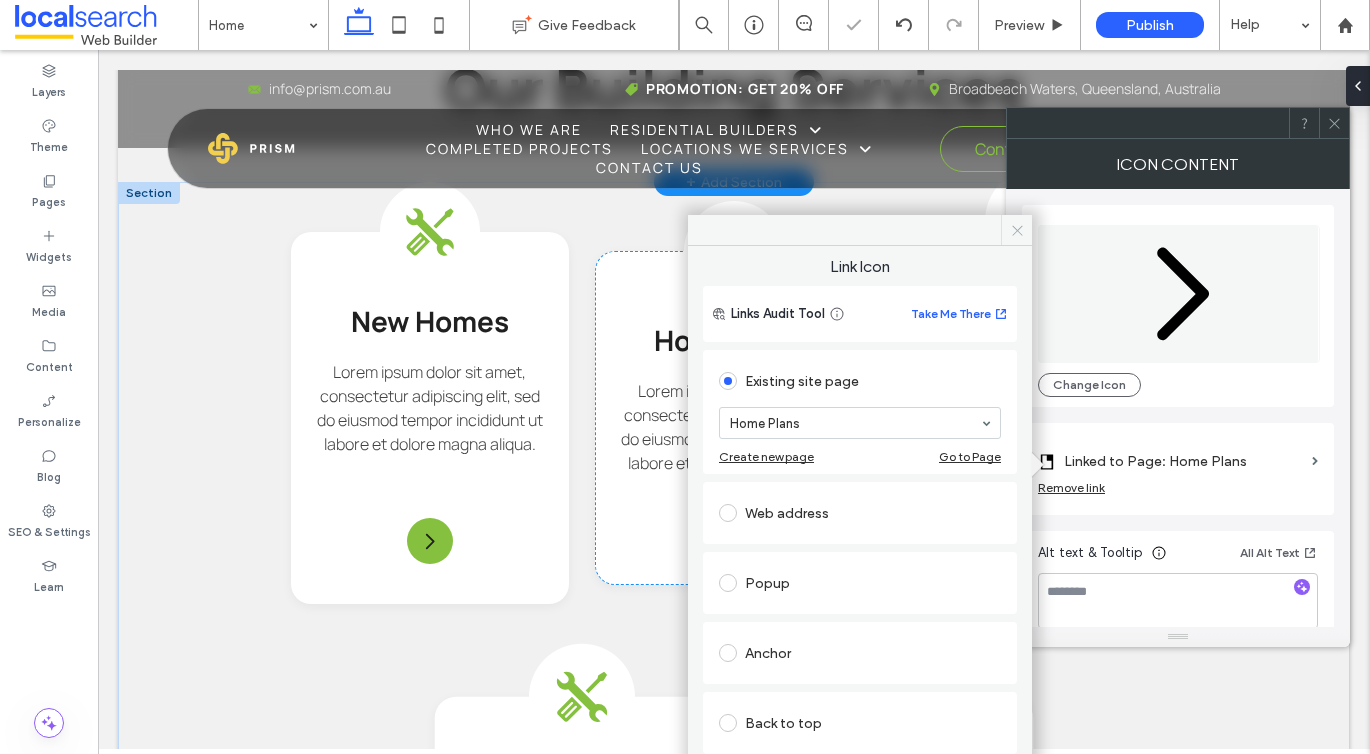 click 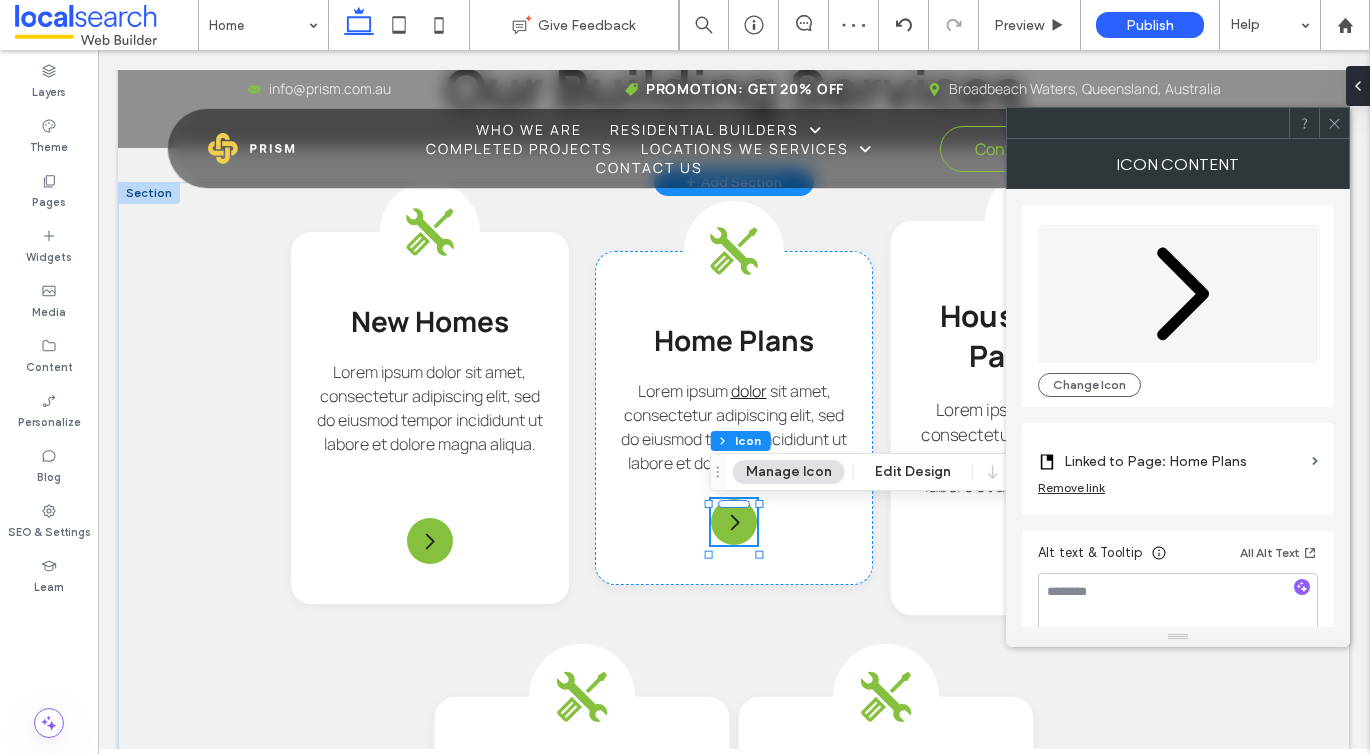 click 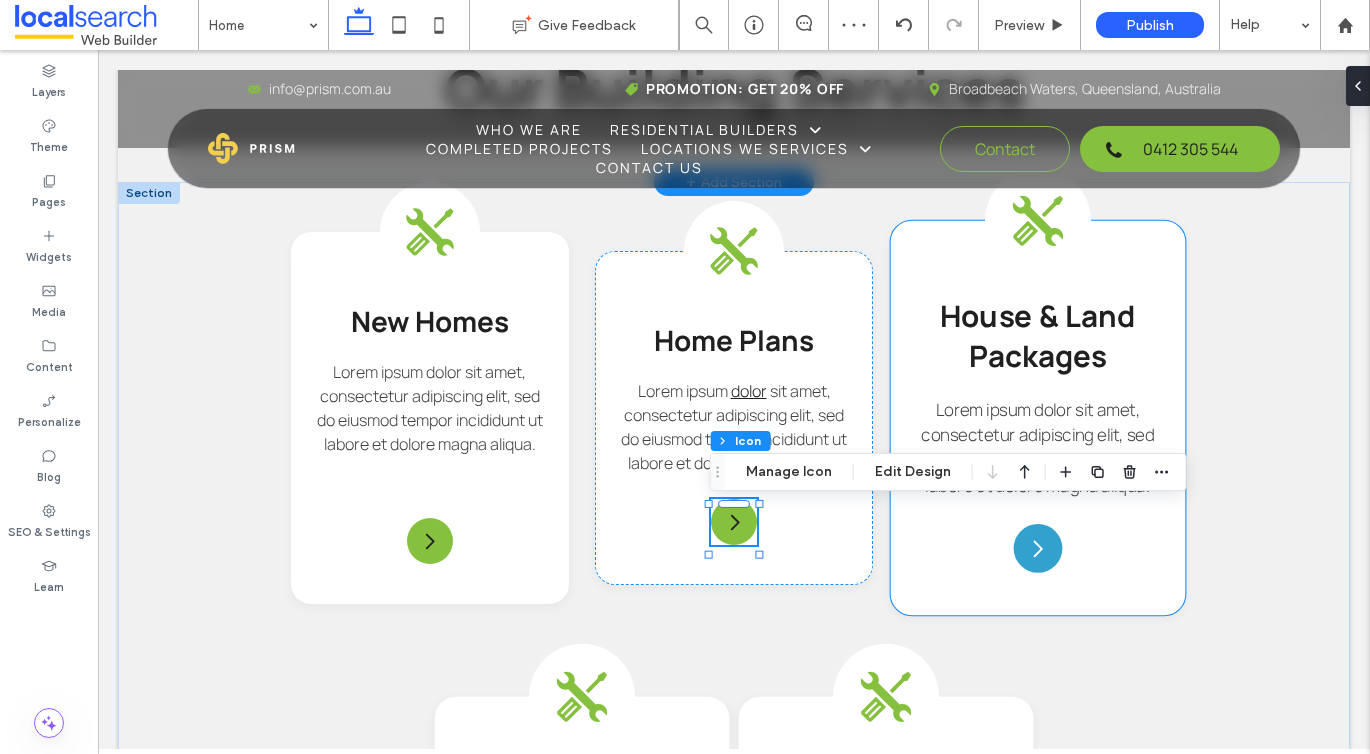 click 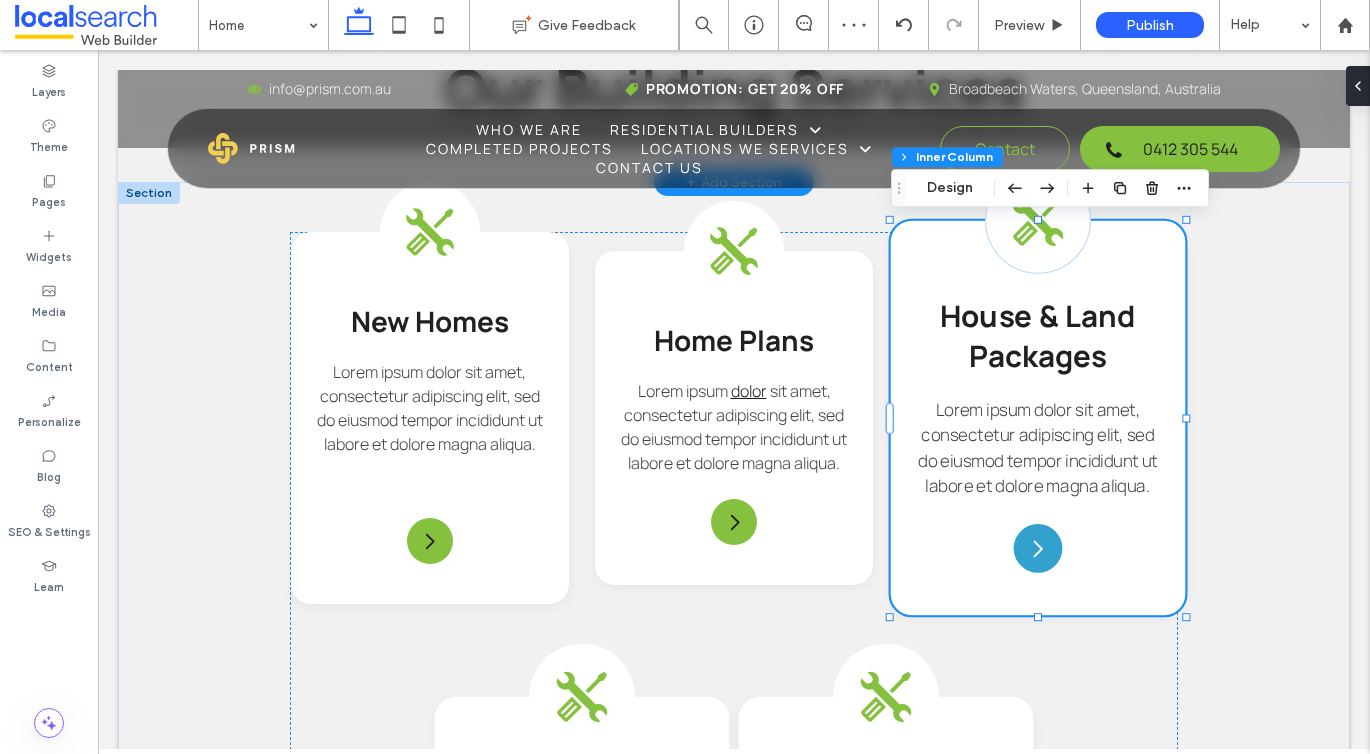 click 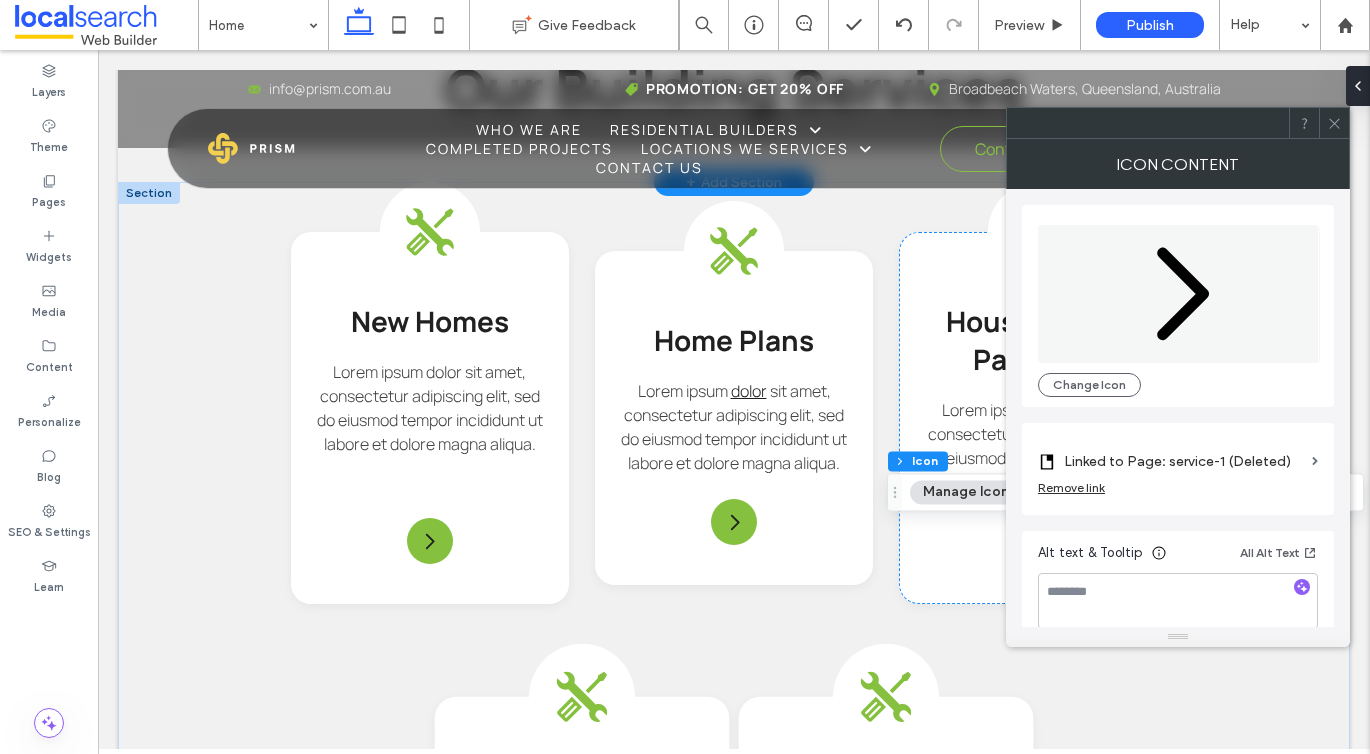 click on "Linked to Page: service-1 (Deleted)" at bounding box center [1184, 461] 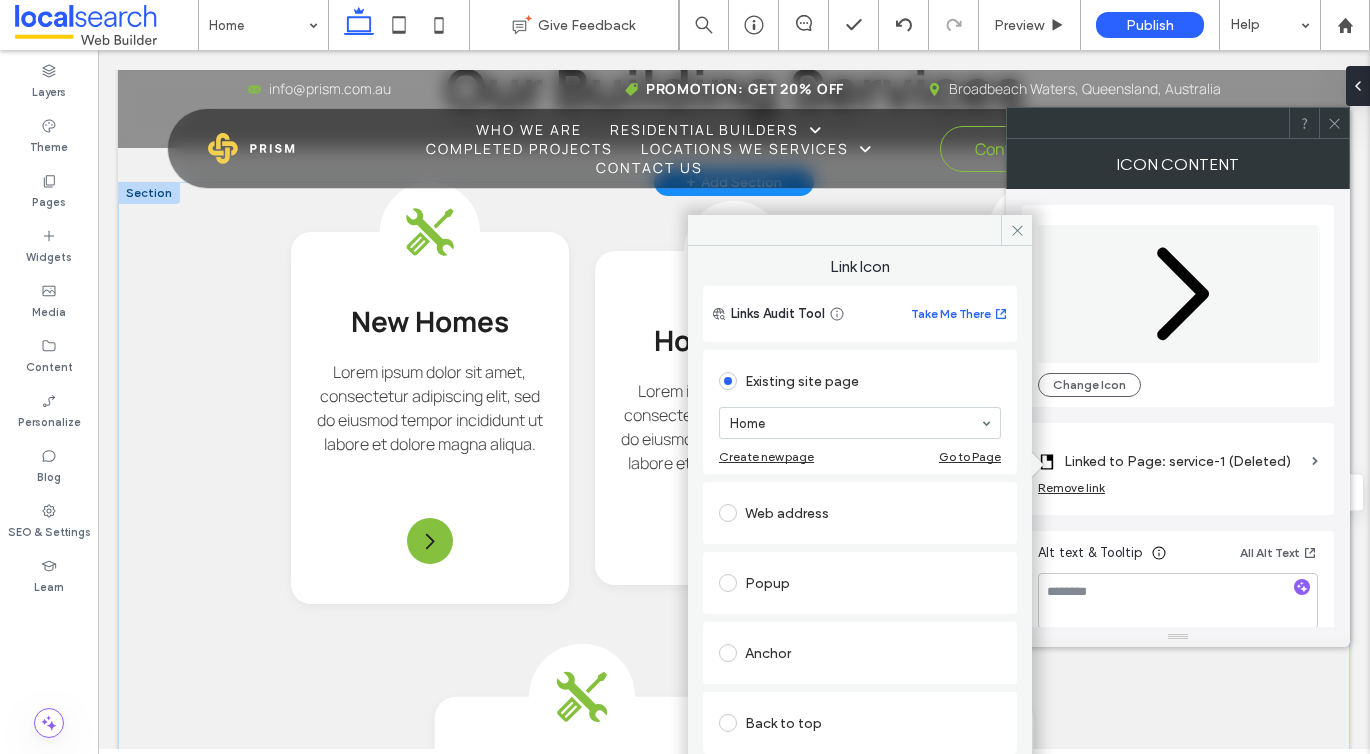 click on "Home" at bounding box center (860, 423) 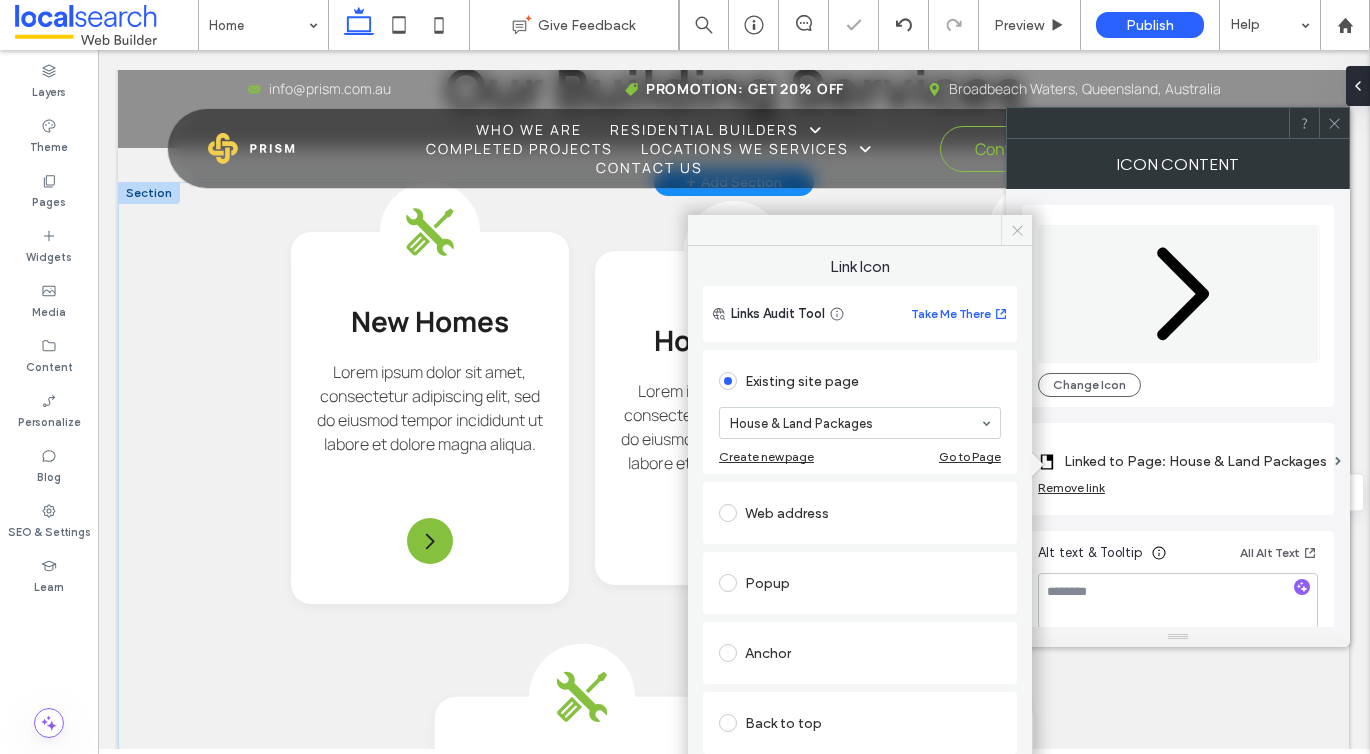 click 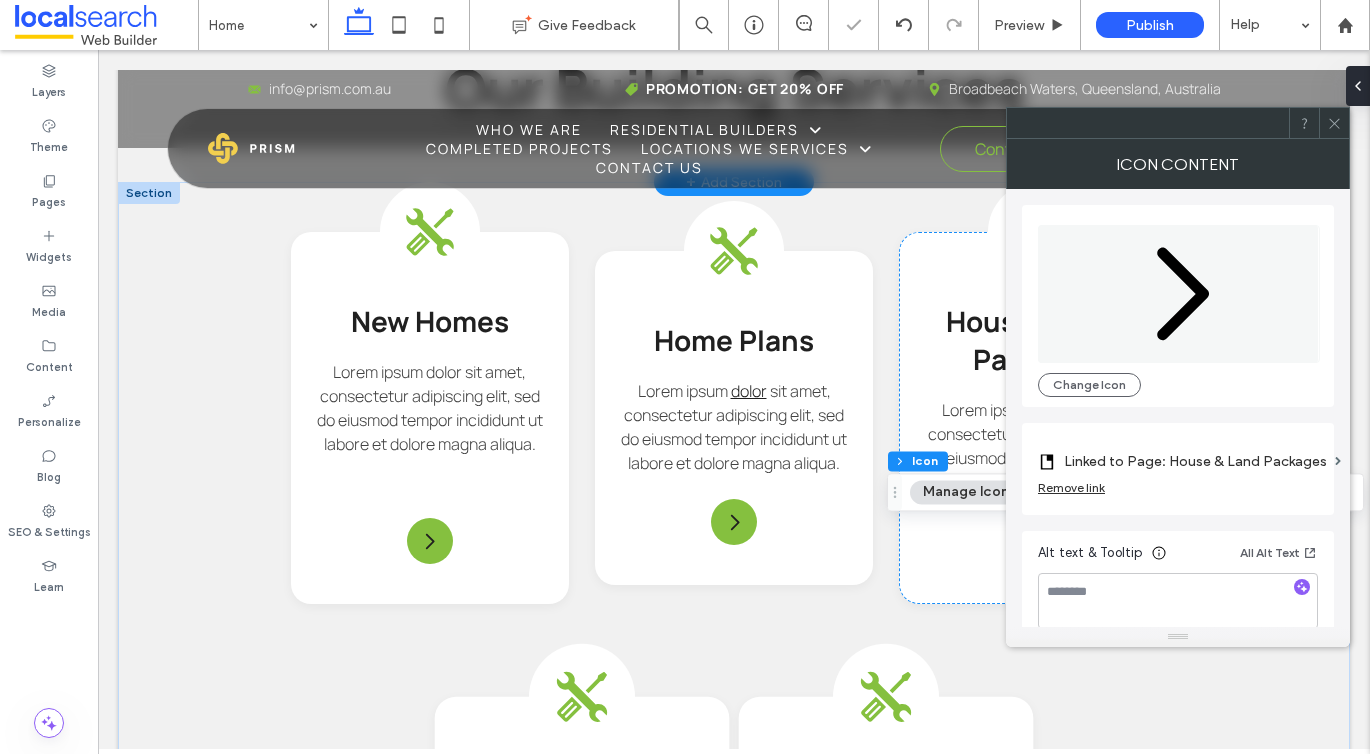 click at bounding box center [1334, 123] 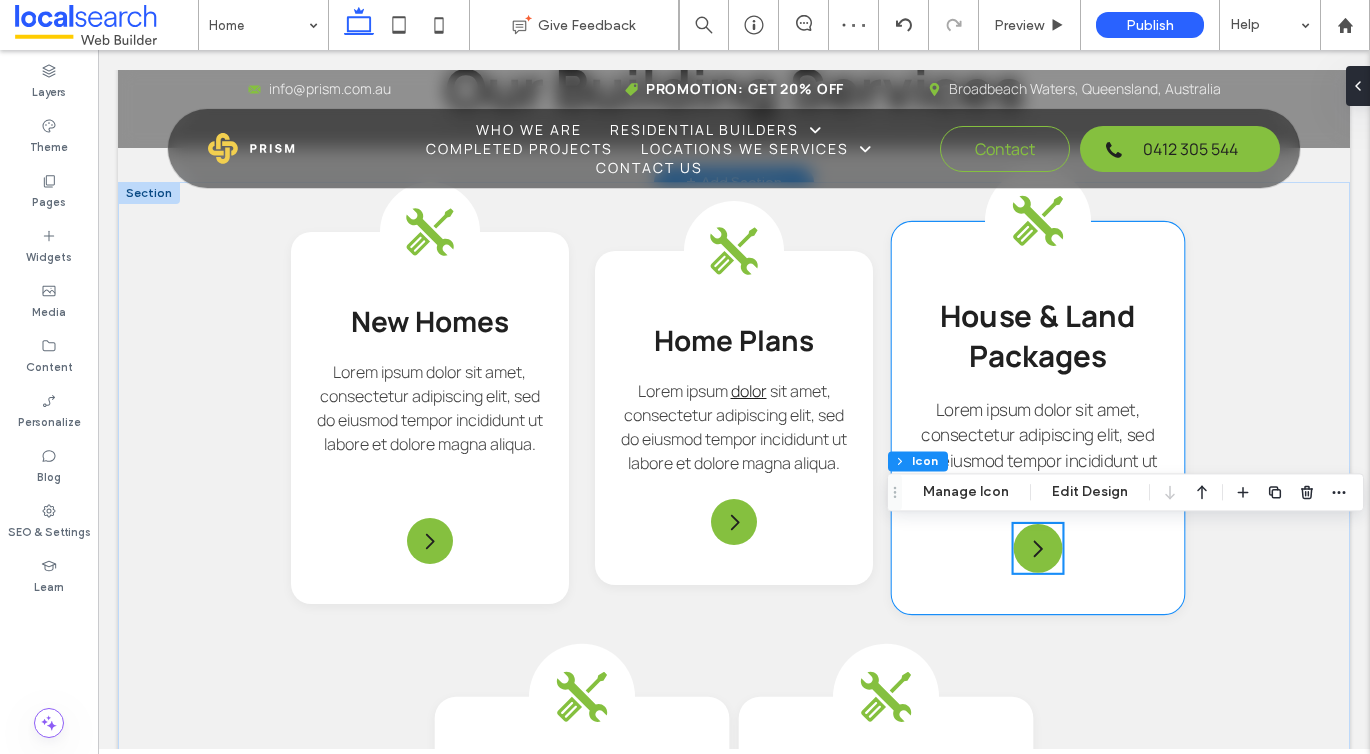 scroll, scrollTop: 2590, scrollLeft: 0, axis: vertical 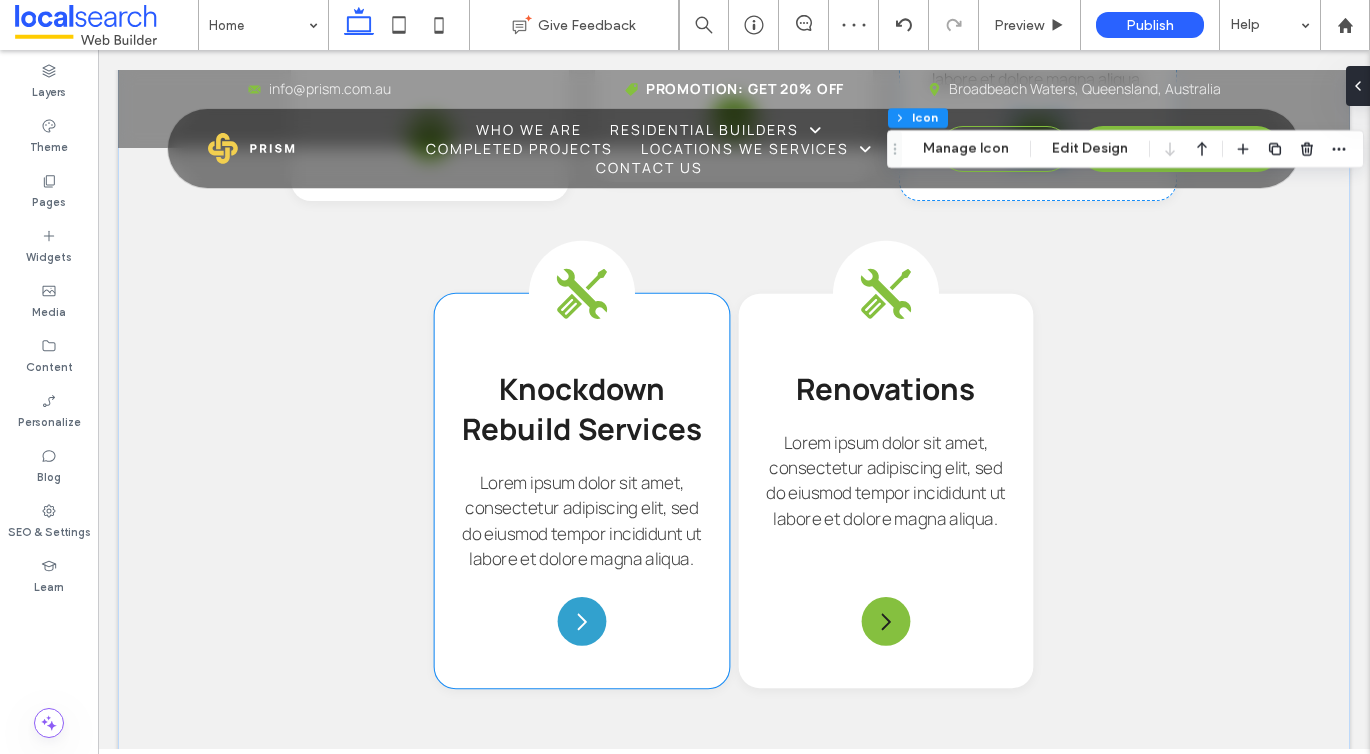 click 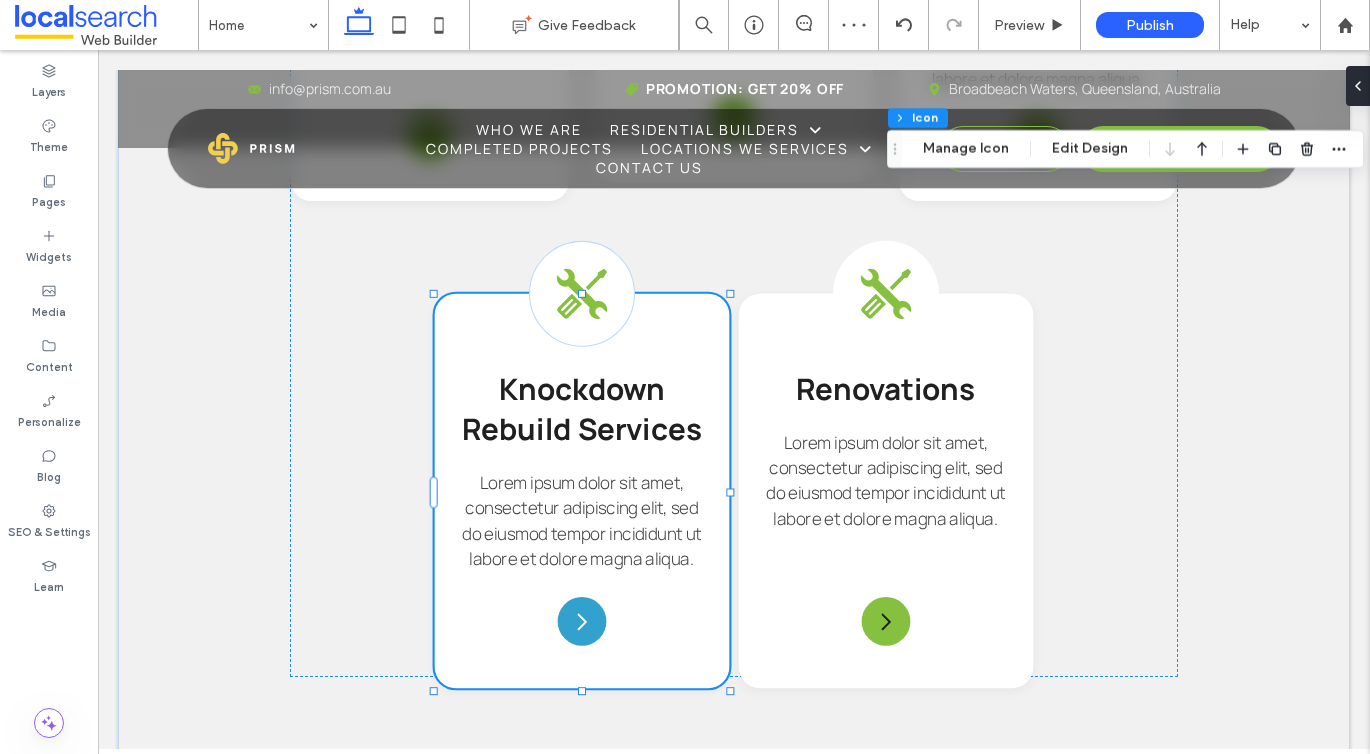click 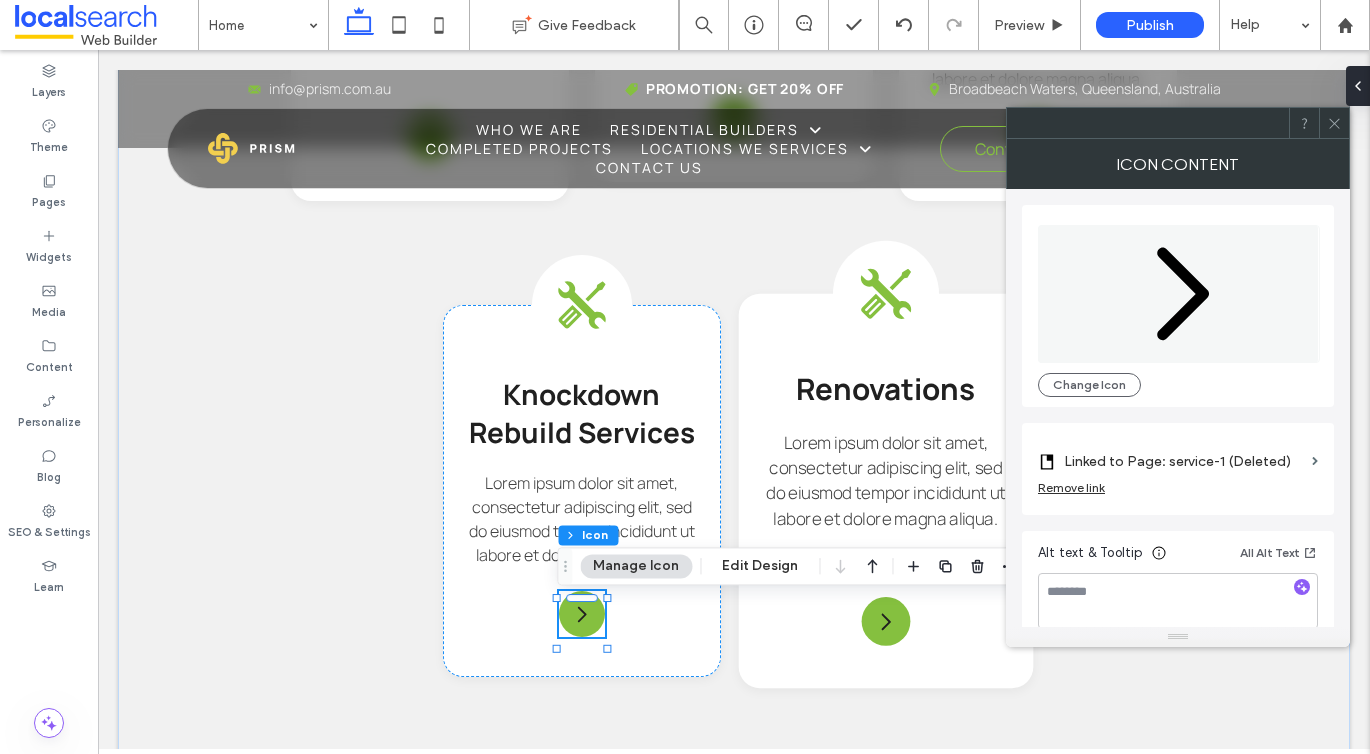 click on "Linked to Page: service-1 (Deleted)" at bounding box center [1184, 461] 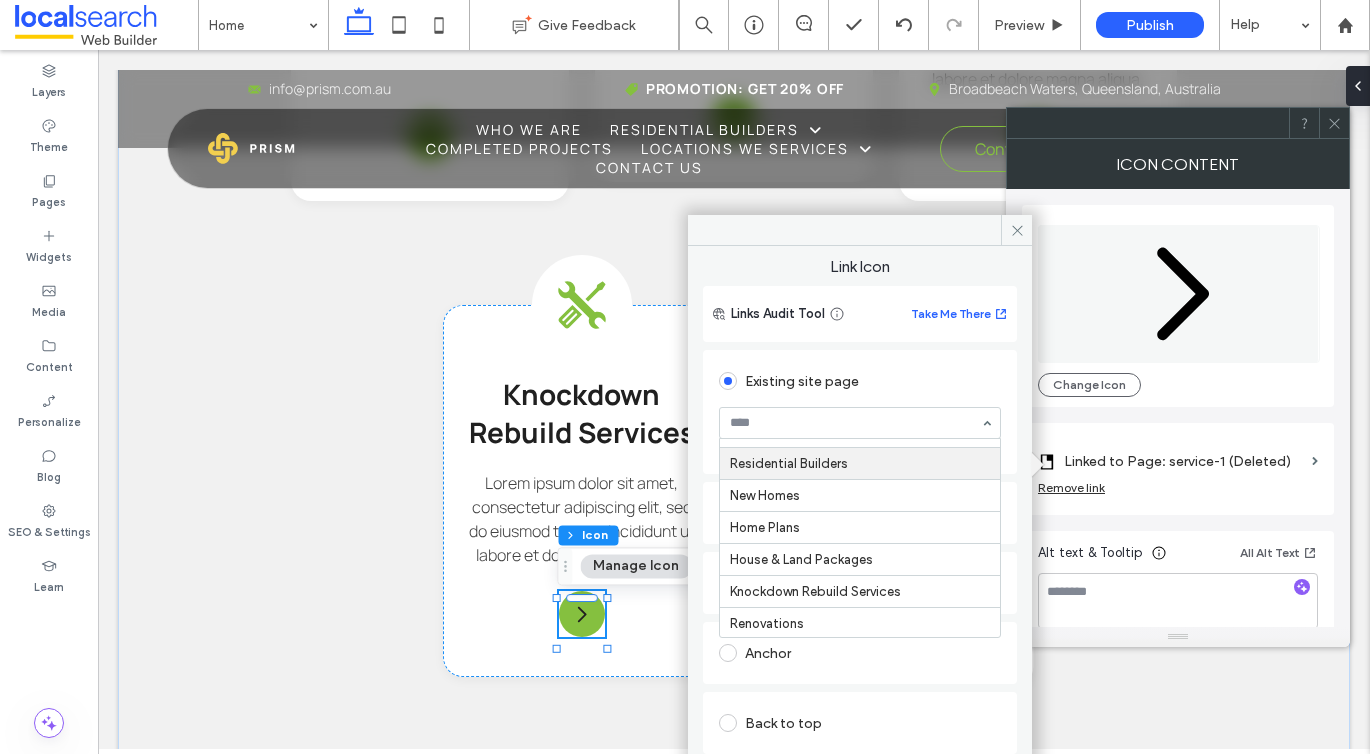 scroll, scrollTop: 71, scrollLeft: 0, axis: vertical 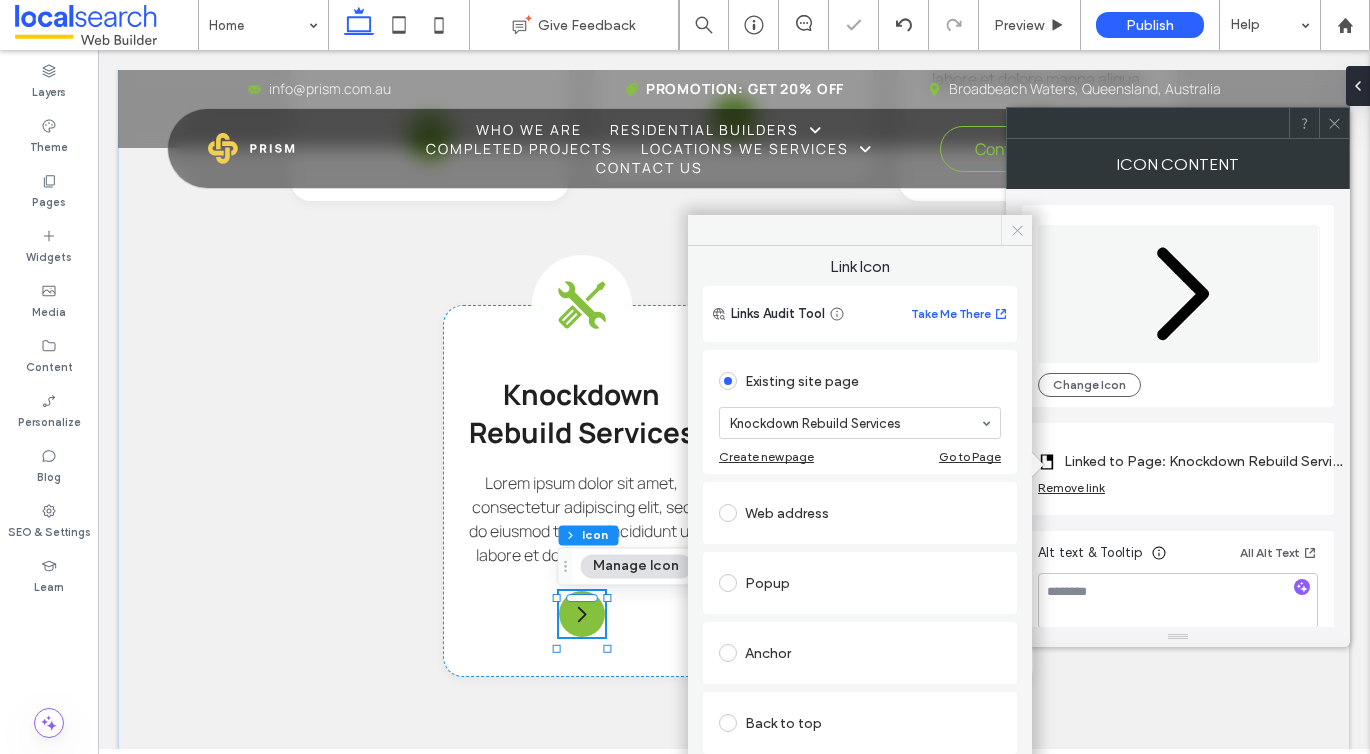 click 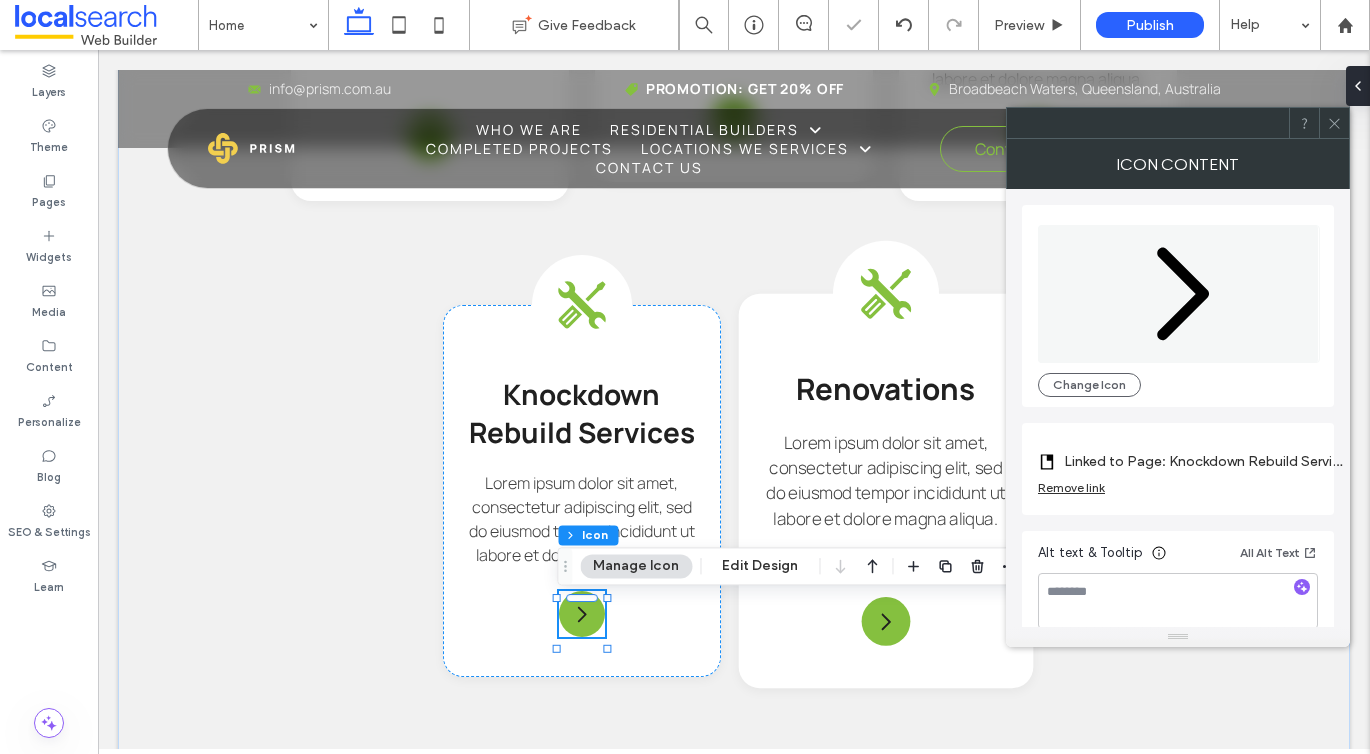 click at bounding box center (1334, 123) 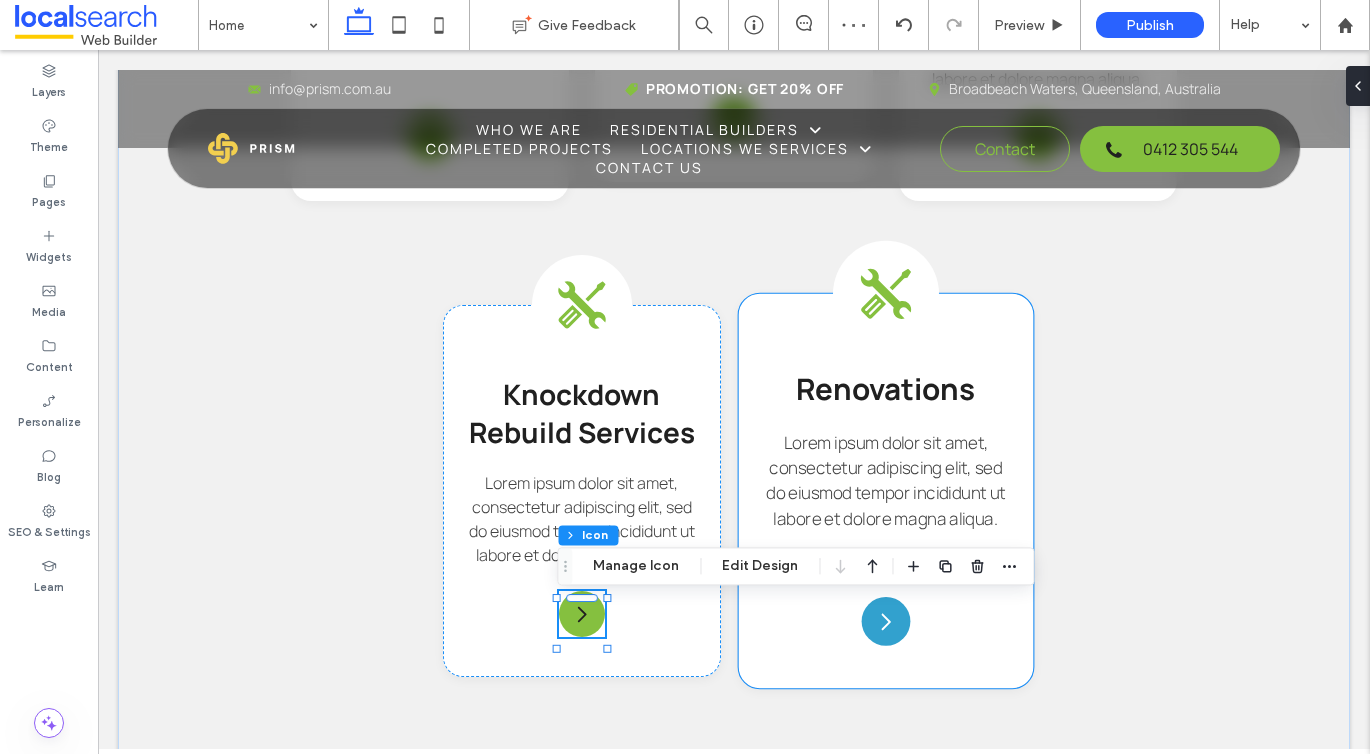 click 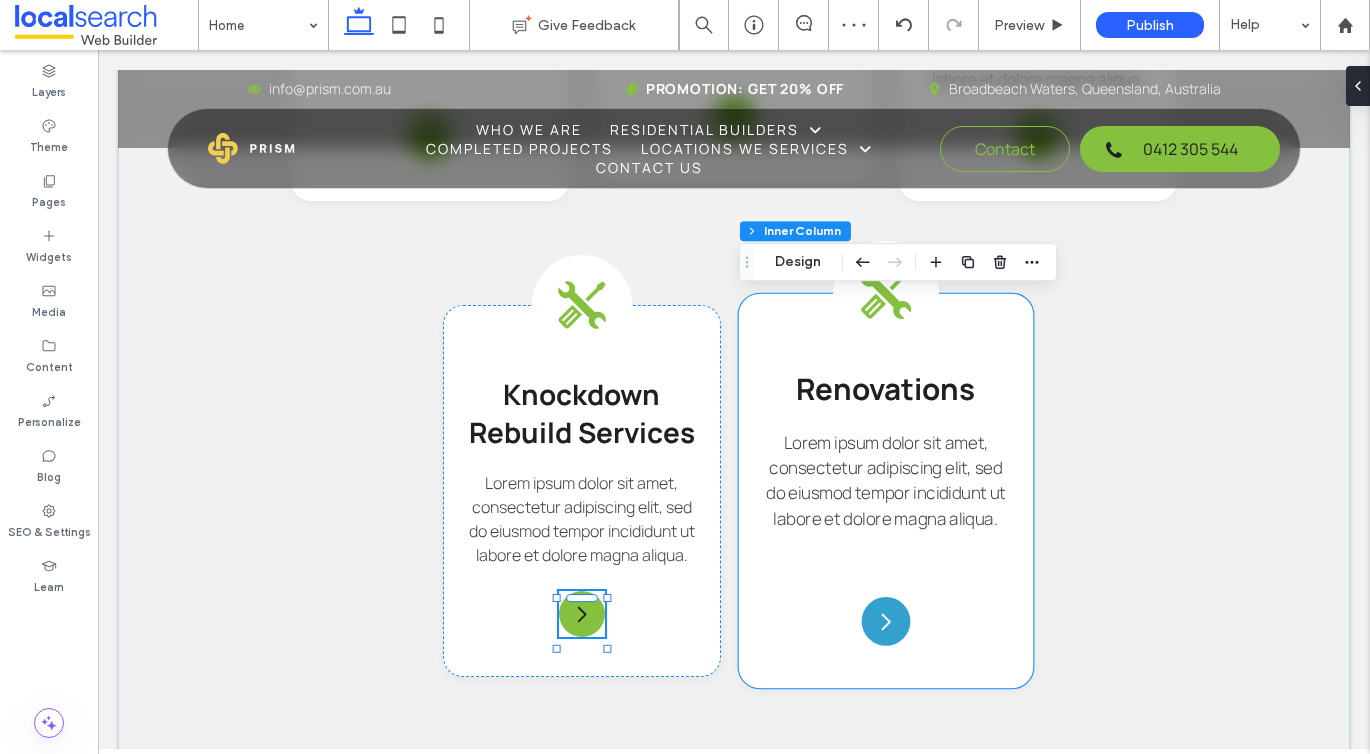 click 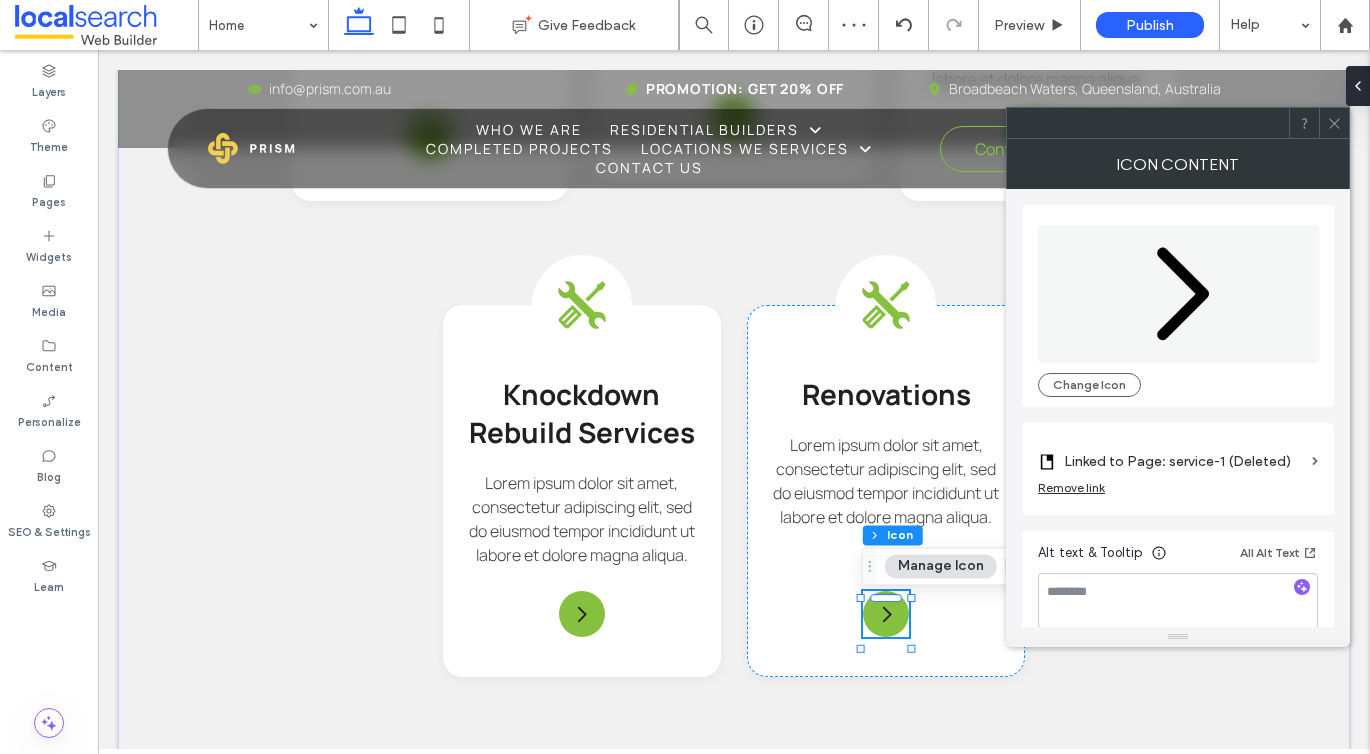scroll, scrollTop: 19, scrollLeft: 0, axis: vertical 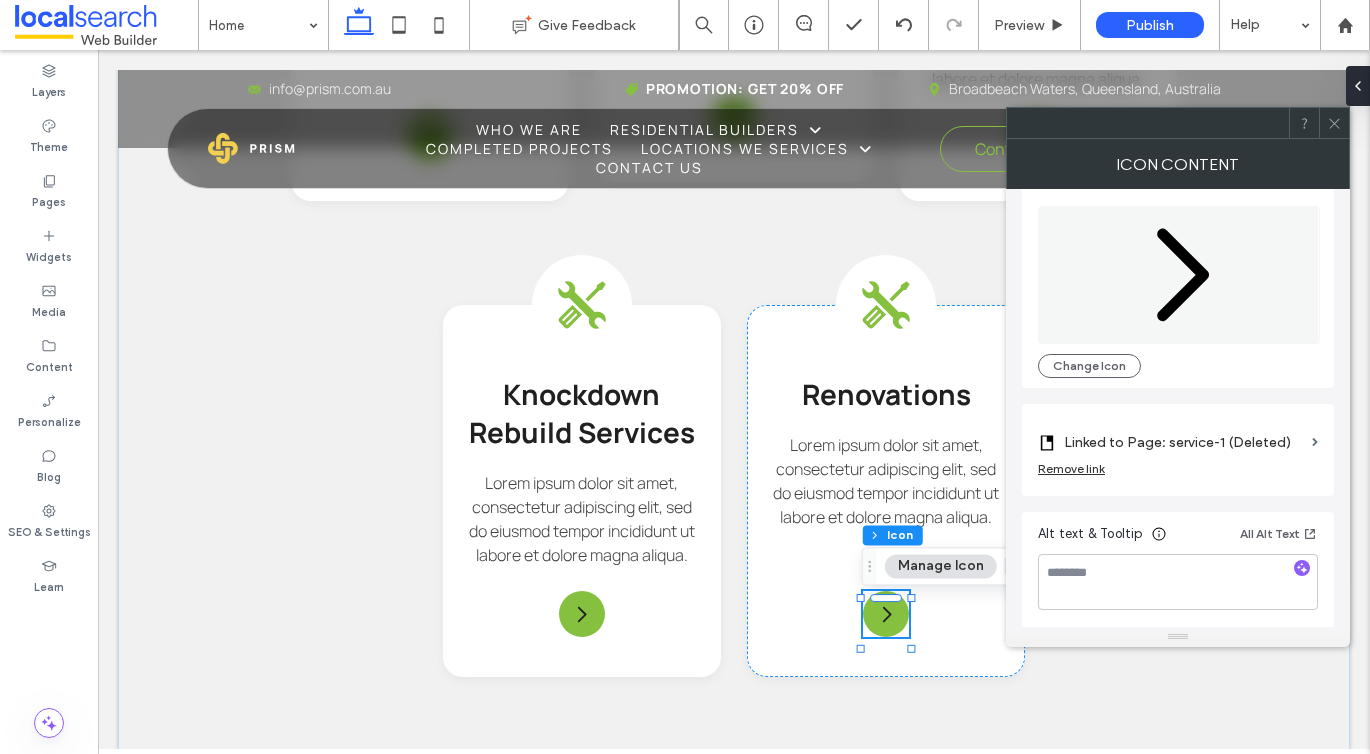 click on "Linked to Page: service-1 (Deleted)" at bounding box center [1184, 442] 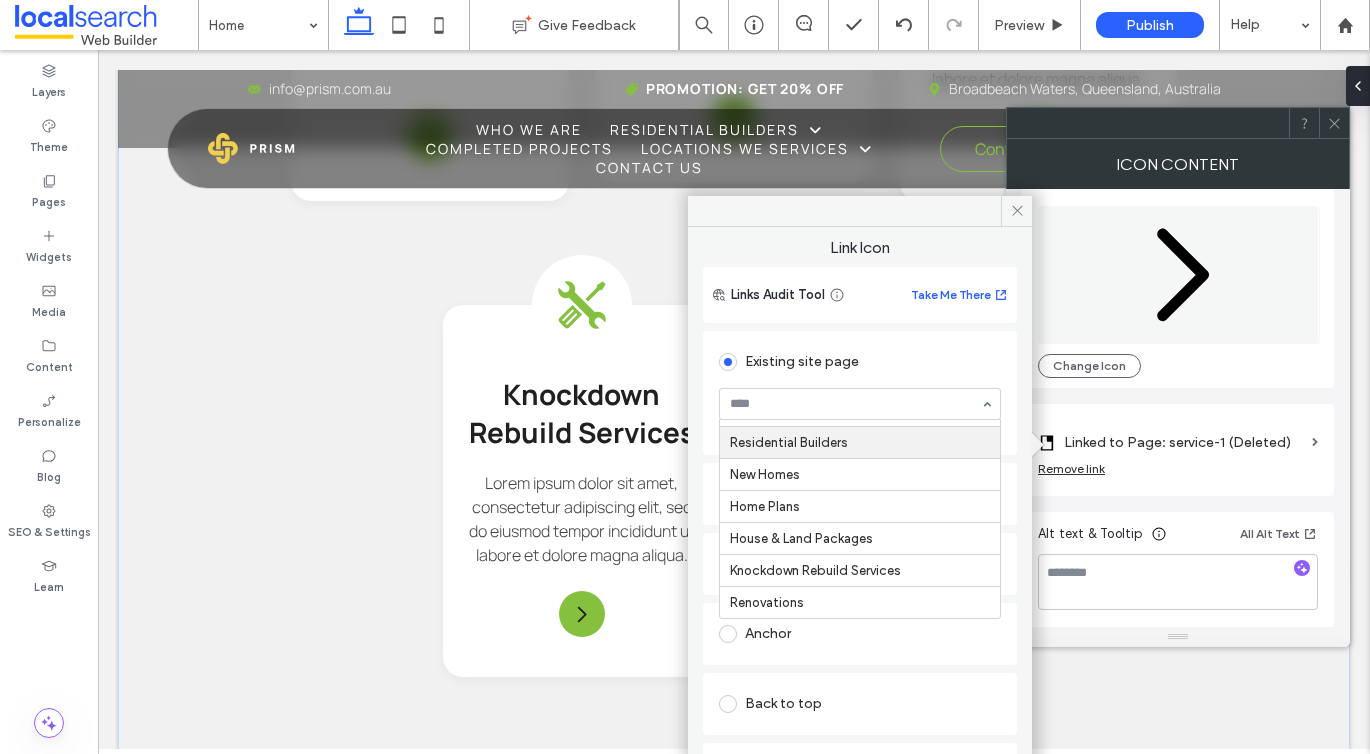 scroll, scrollTop: 97, scrollLeft: 0, axis: vertical 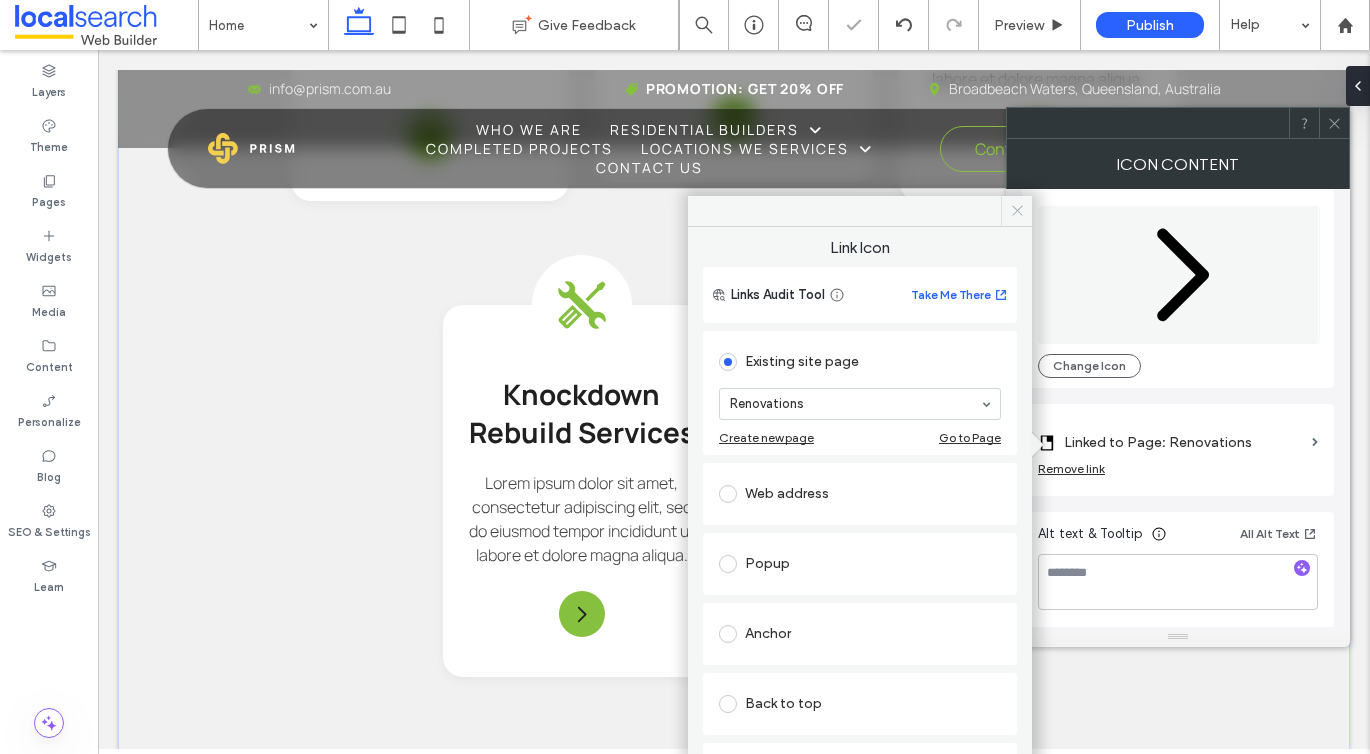 click 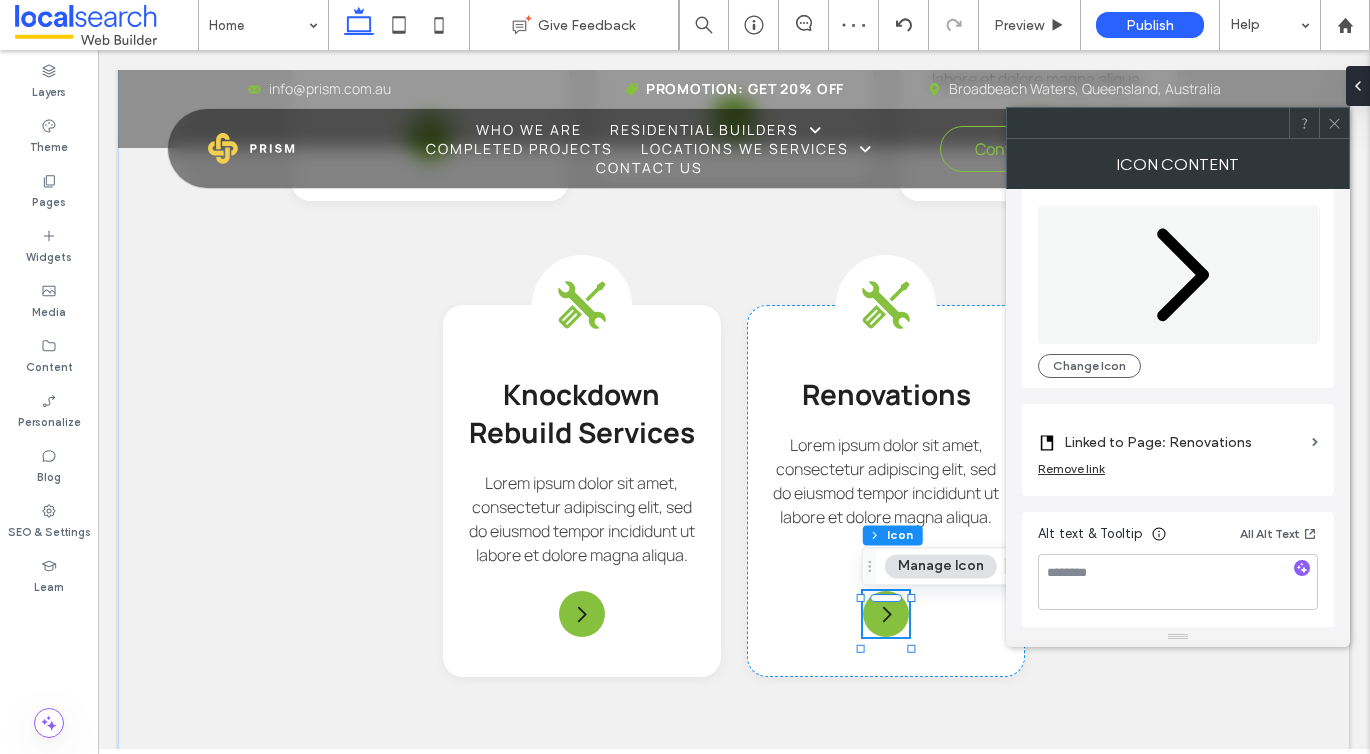 click 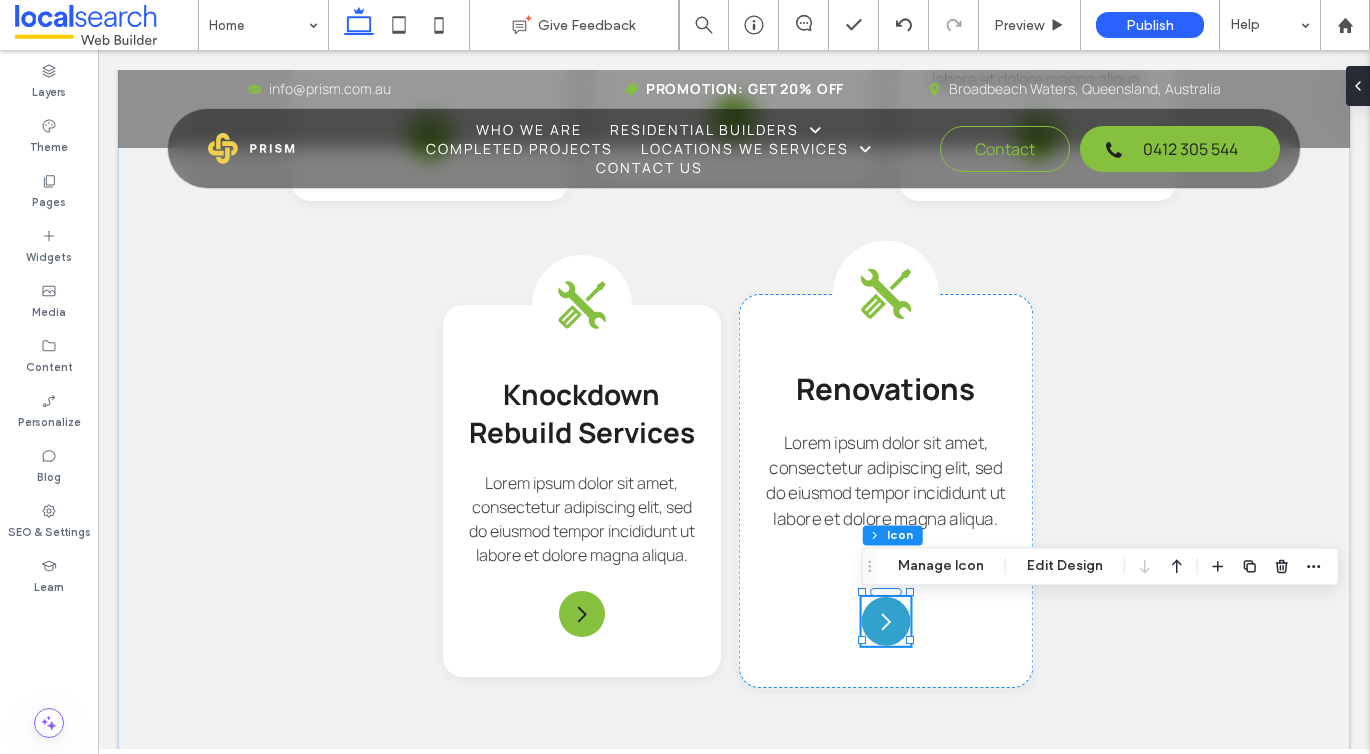 click 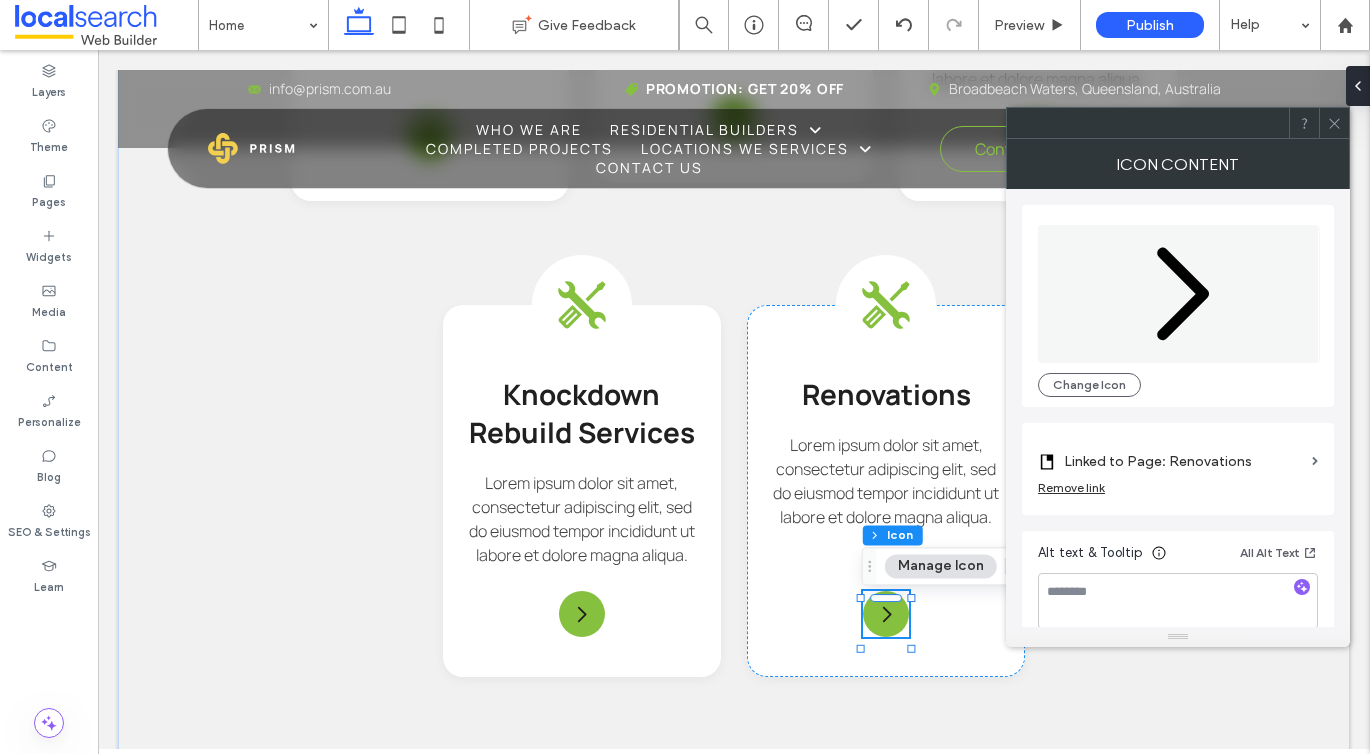 click 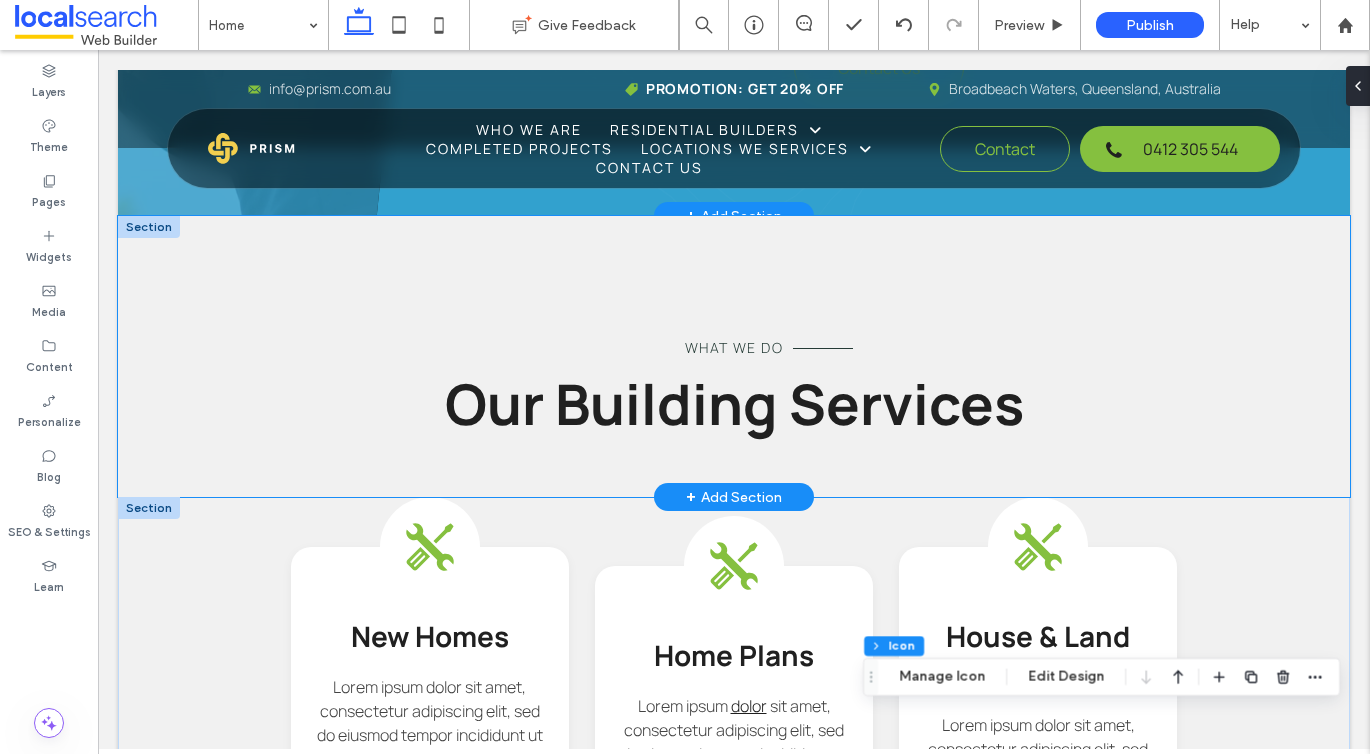 scroll, scrollTop: 1772, scrollLeft: 0, axis: vertical 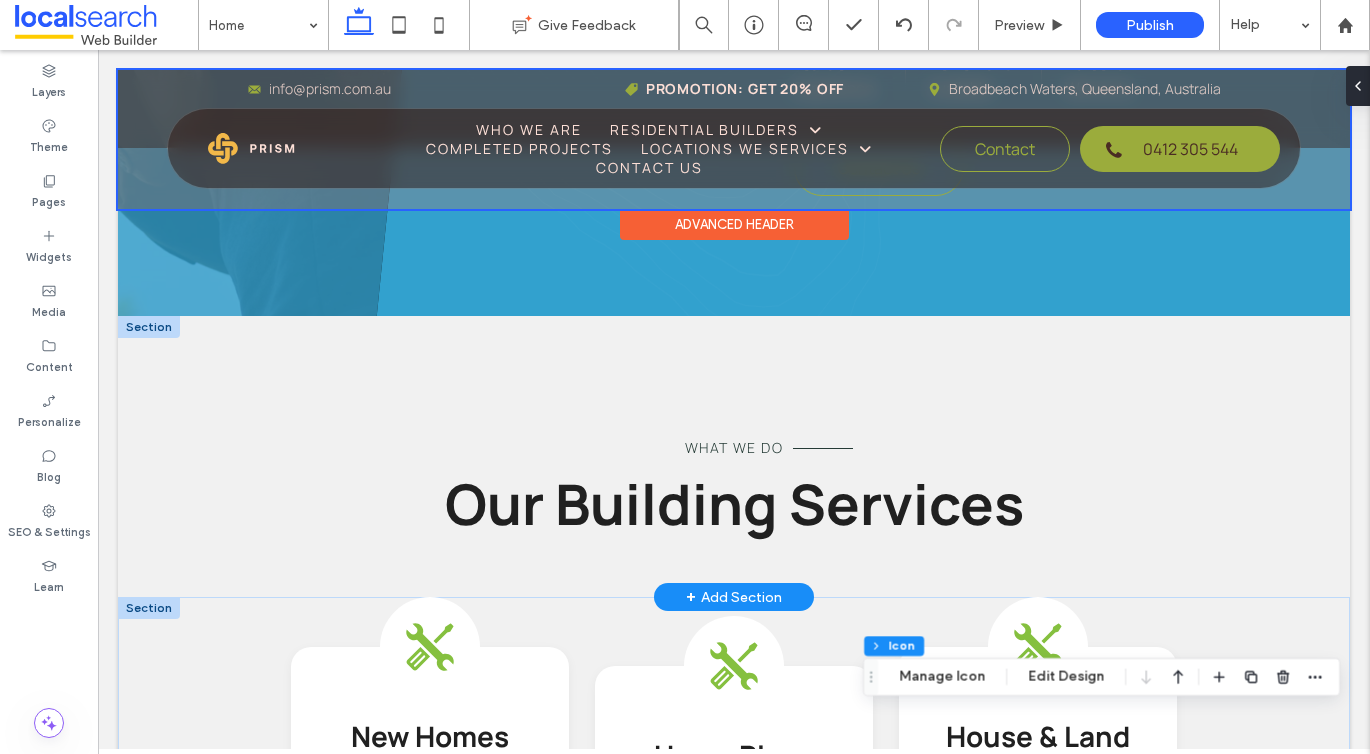 click at bounding box center (734, 139) 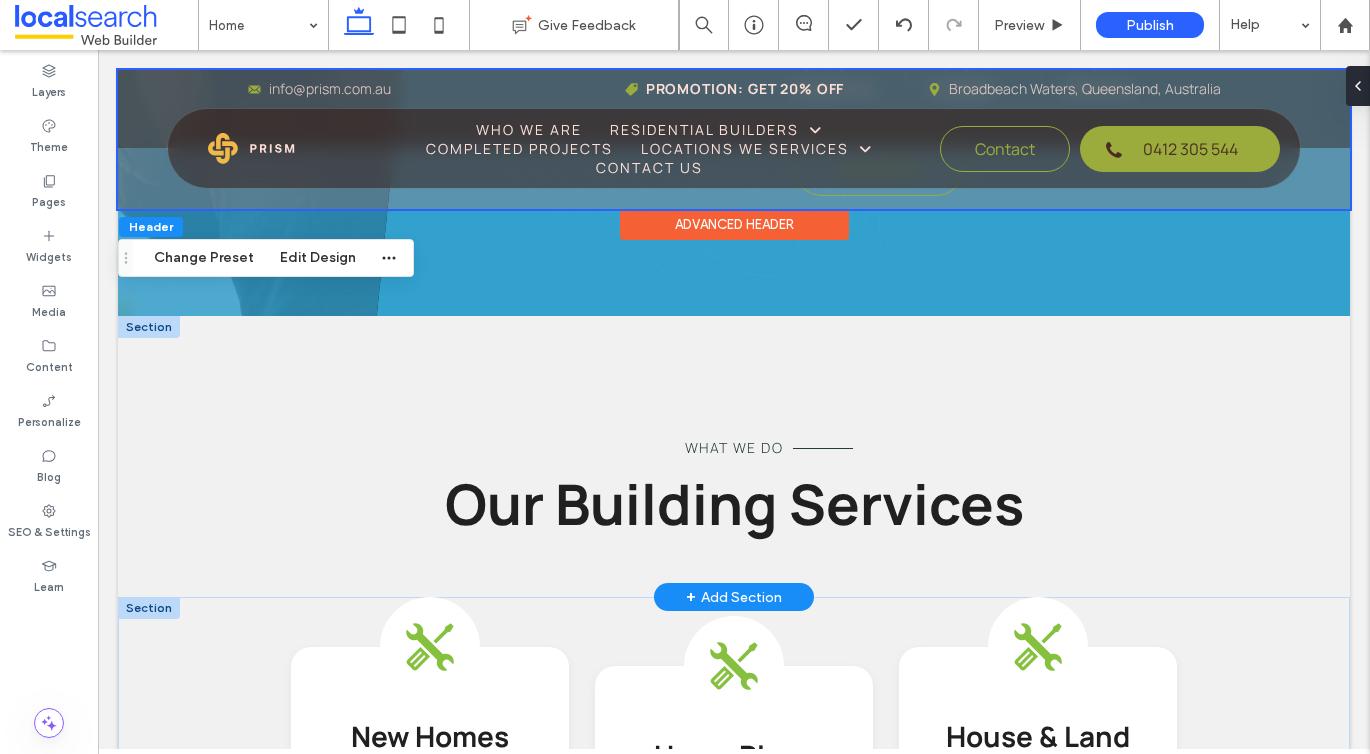 click on "Contact" at bounding box center (1005, 149) 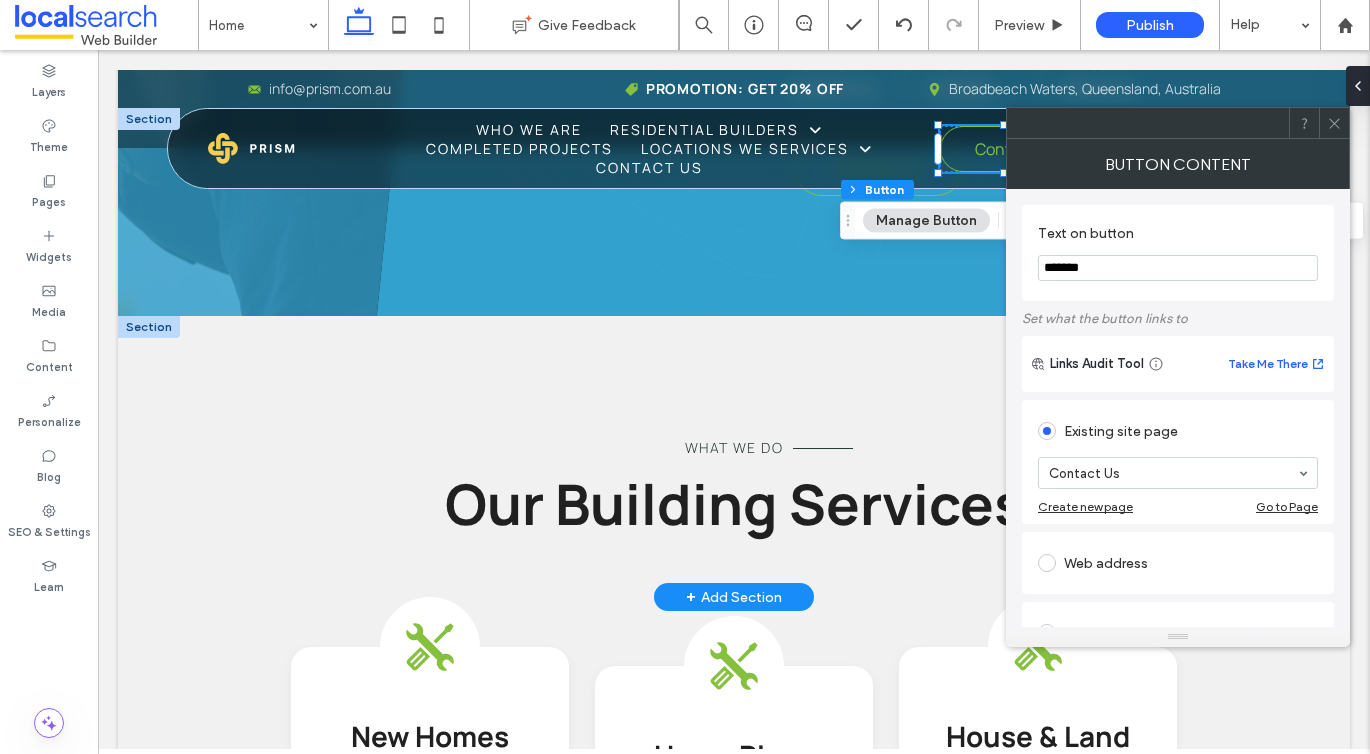 click on "Text on button *******" at bounding box center (1178, 253) 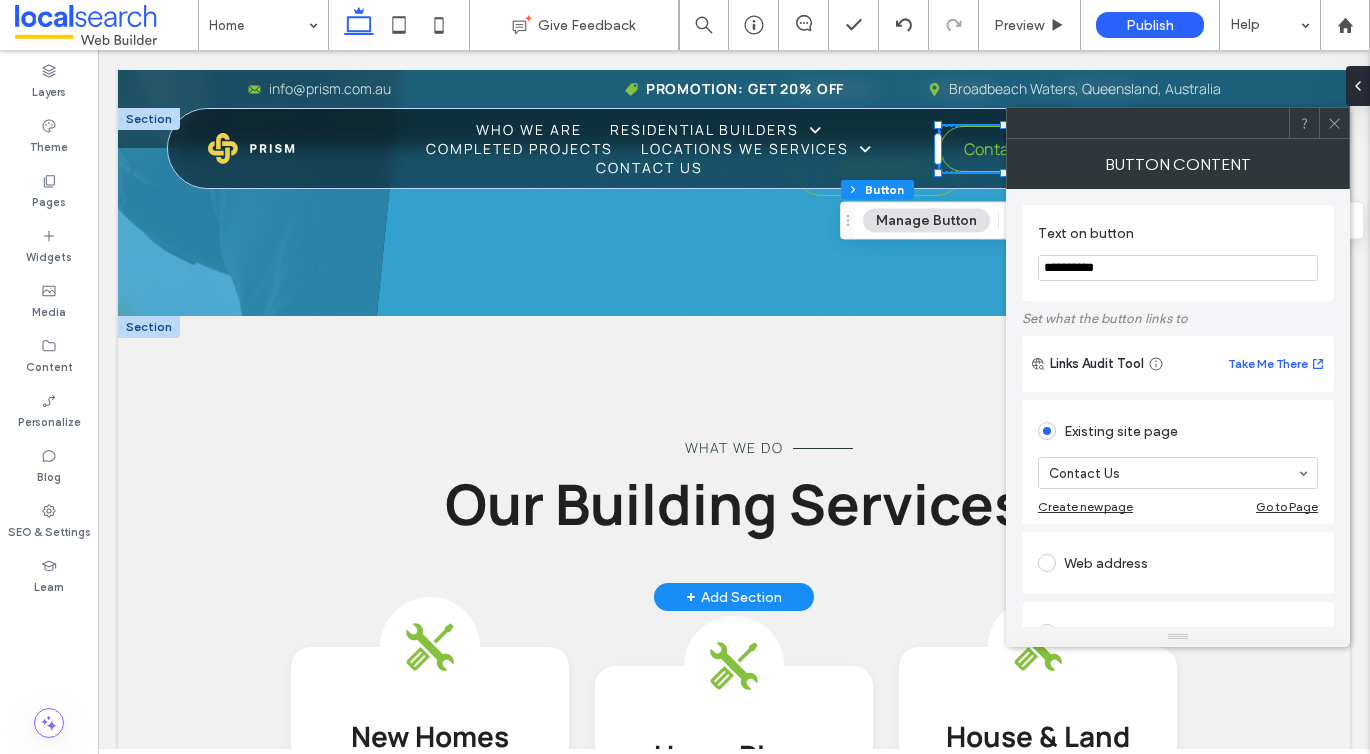 type on "**********" 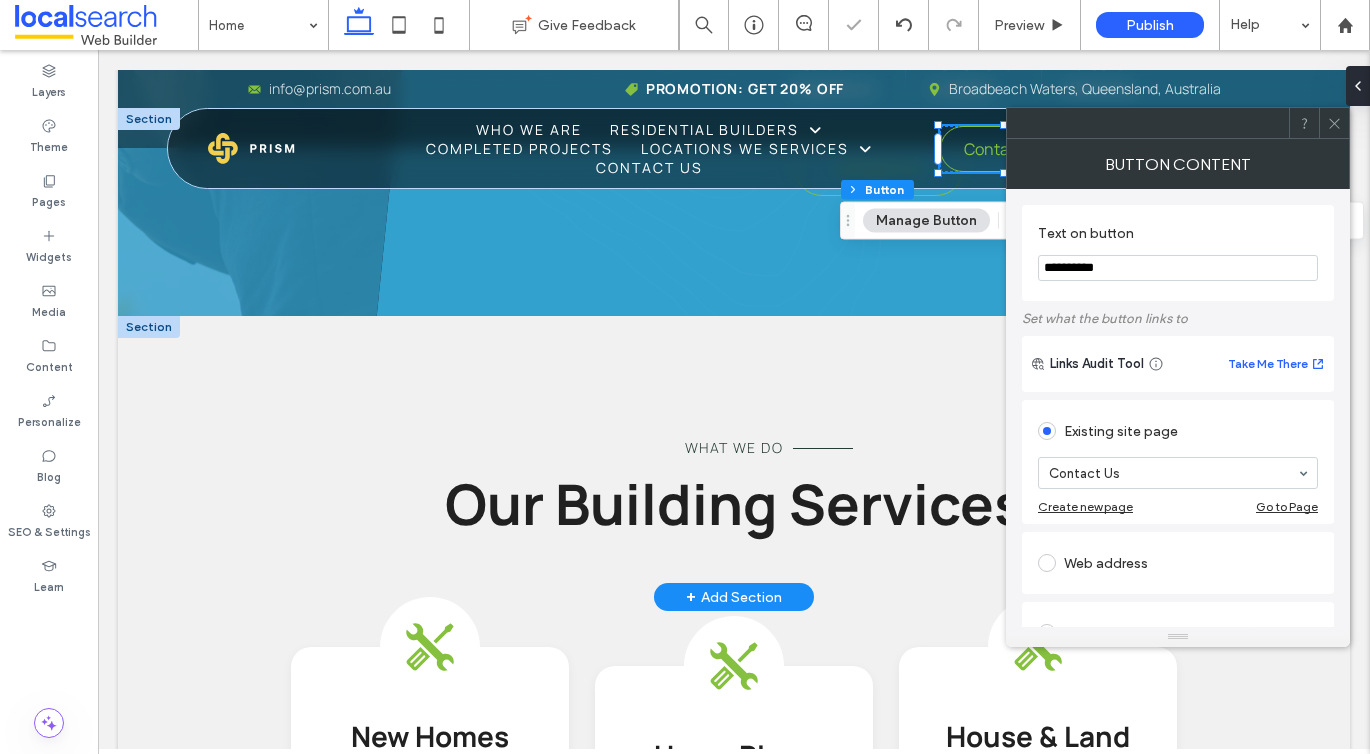 click 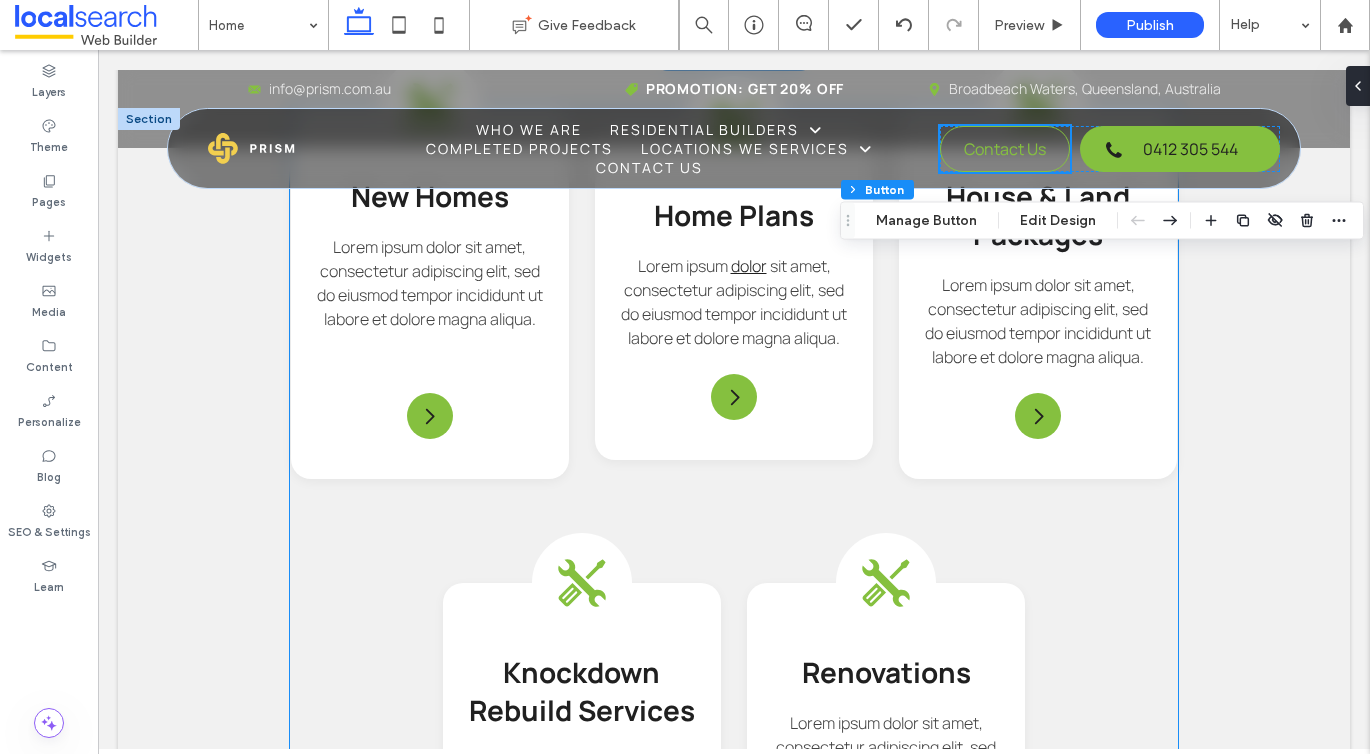 scroll, scrollTop: 2521, scrollLeft: 0, axis: vertical 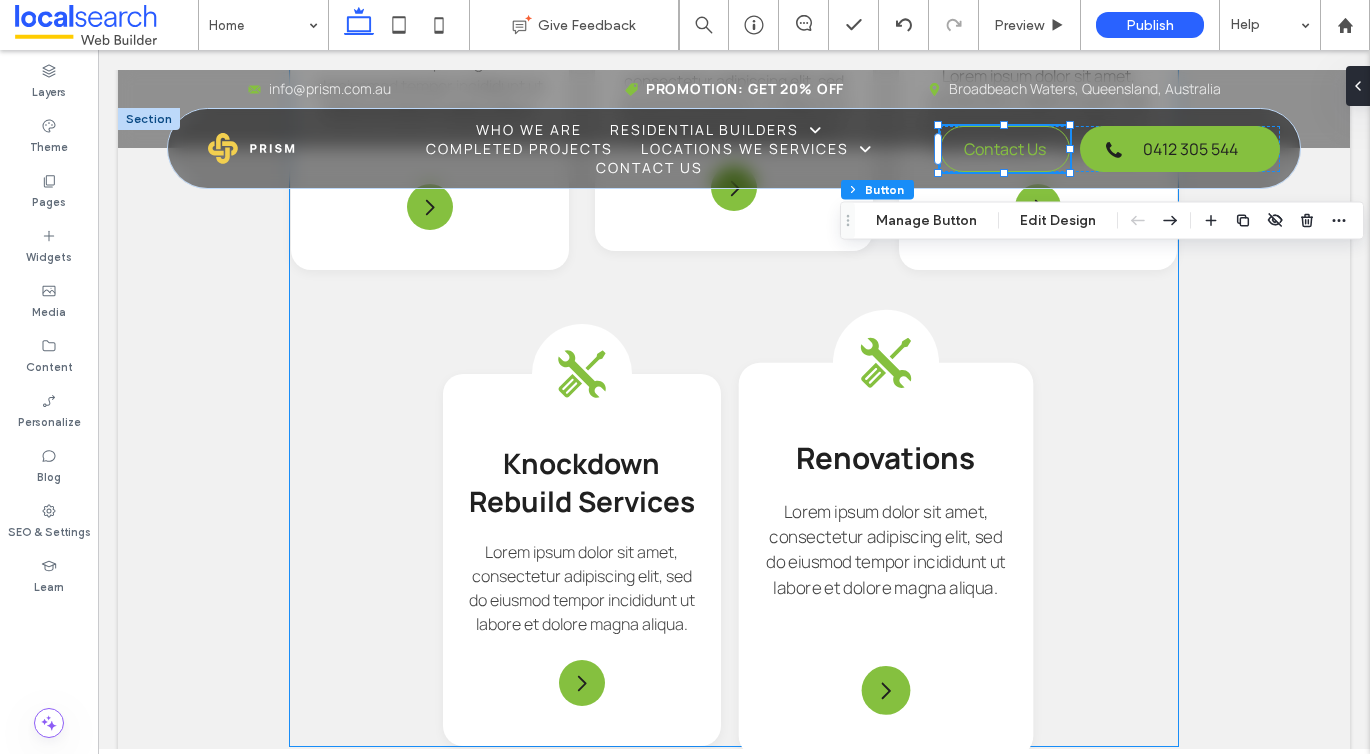click on "Renovations
Lorem ipsum dolor sit amet, consectetur adipiscing elit, sed do eiusmod tempor incididunt ut labore et dolore magna aliqua." at bounding box center [886, 560] 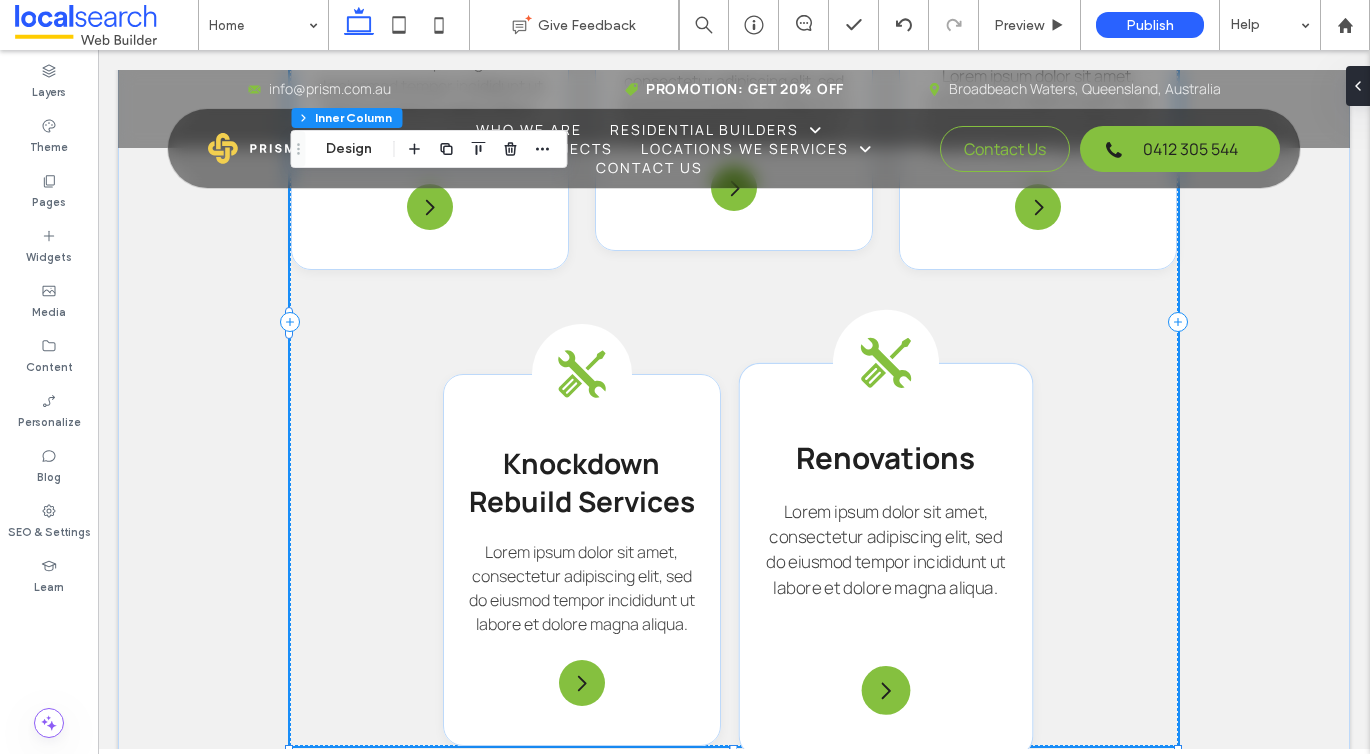 click on "Renovations
Lorem ipsum dolor sit amet, consectetur adipiscing elit, sed do eiusmod tempor incididunt ut labore et dolore magna aliqua." at bounding box center (886, 560) 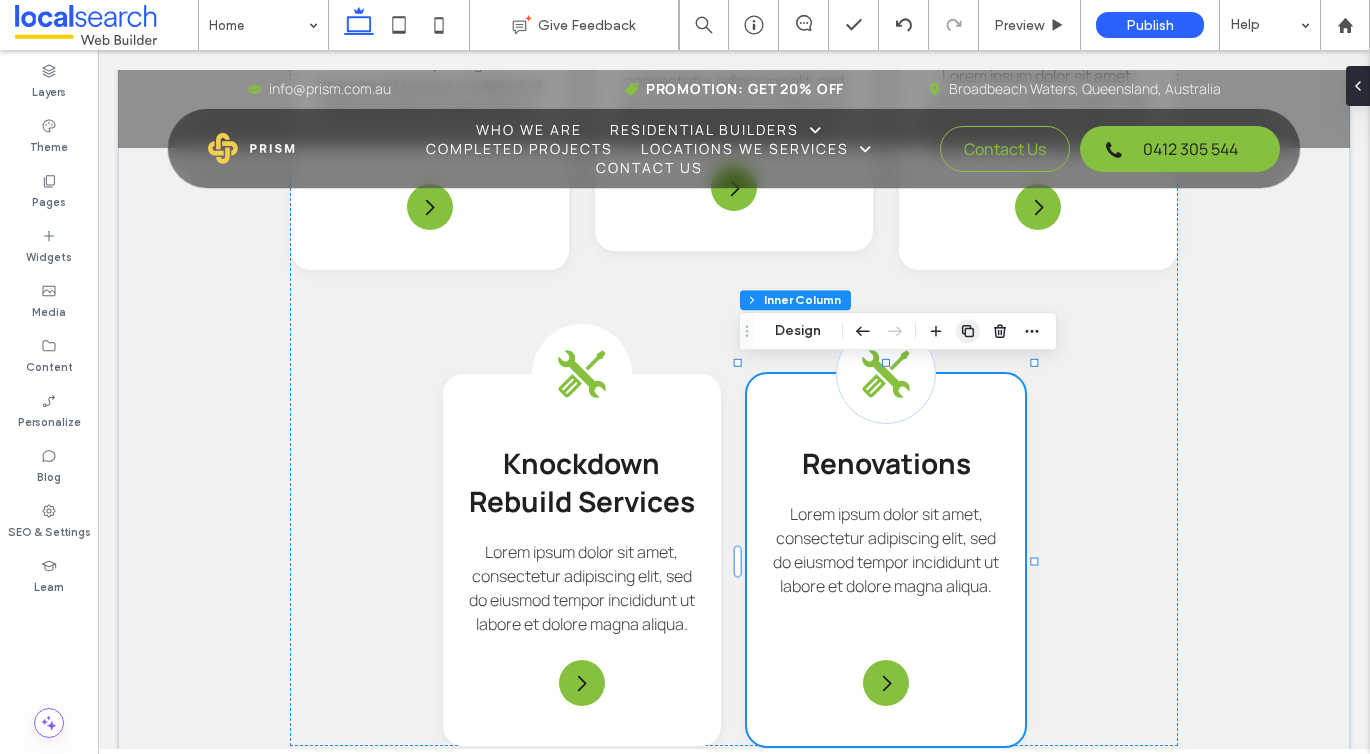 click 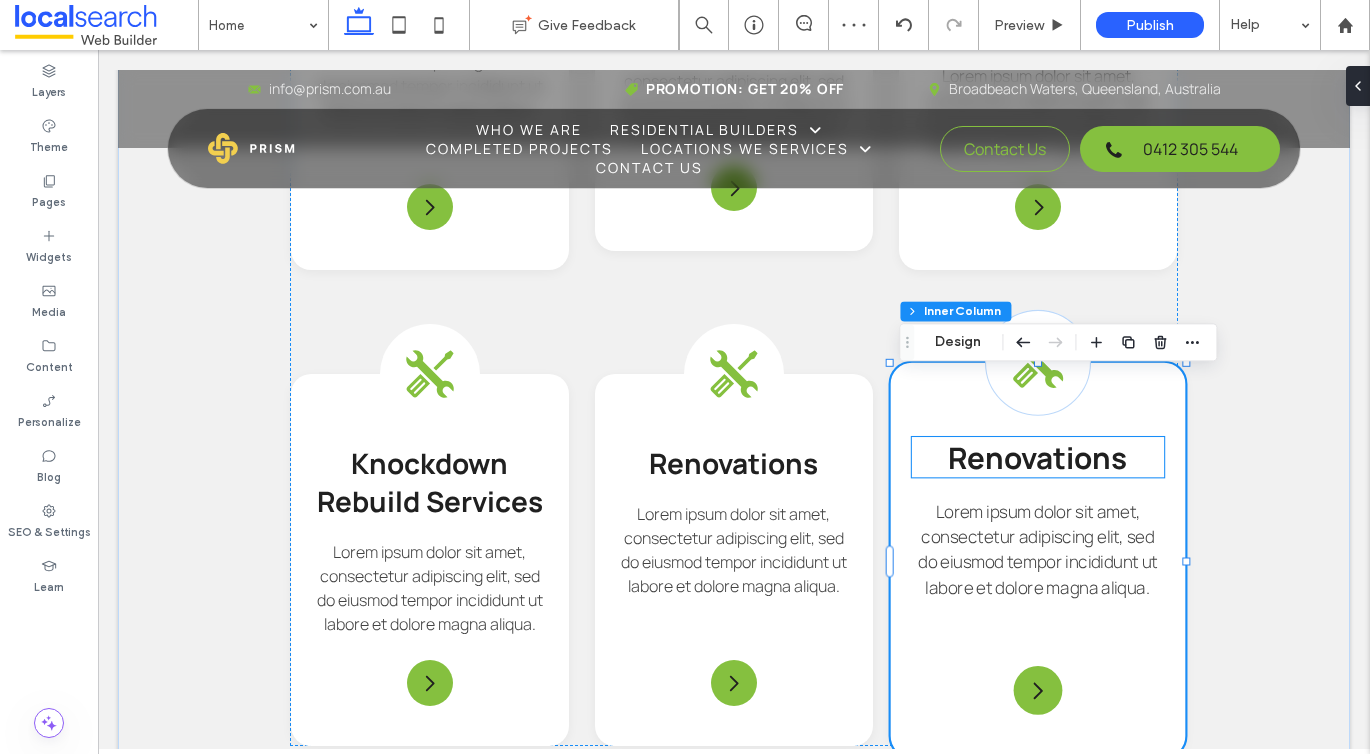 click on "Renovations" at bounding box center [1038, 457] 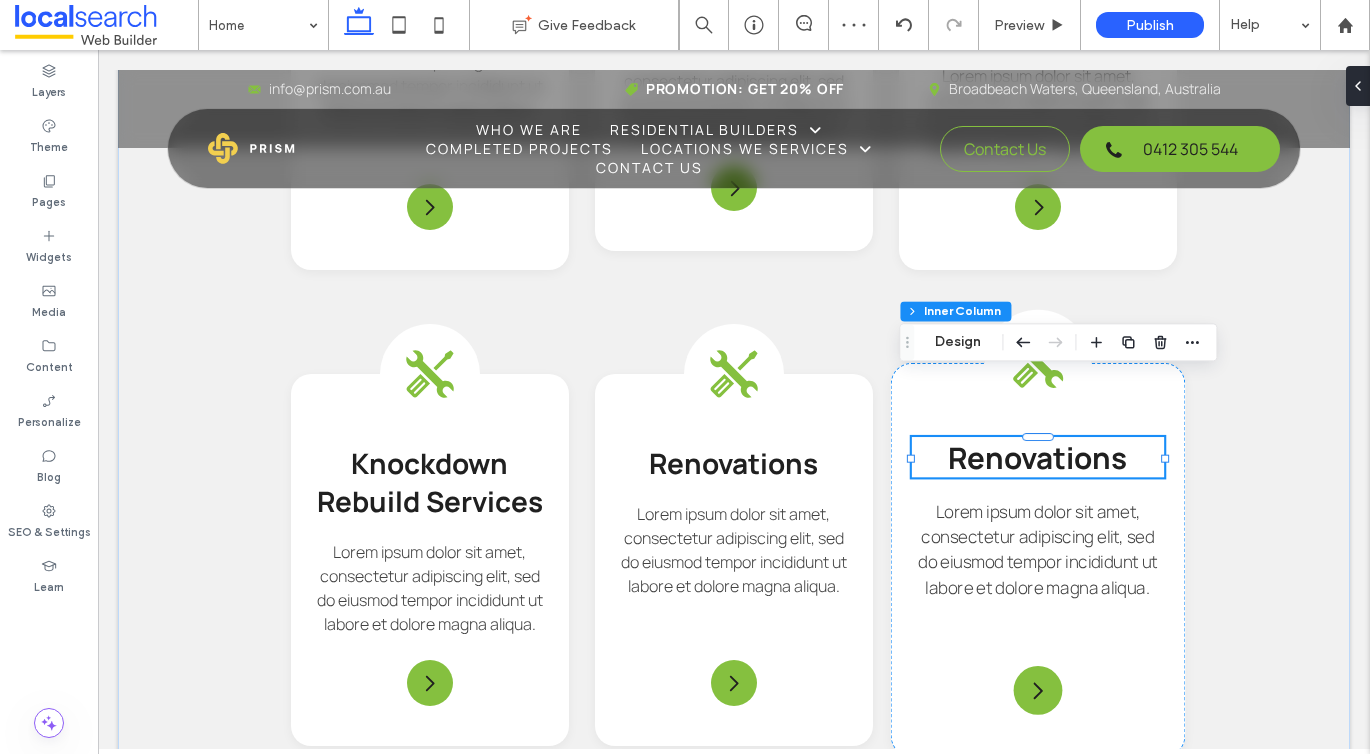 click on "Renovations" at bounding box center (1038, 457) 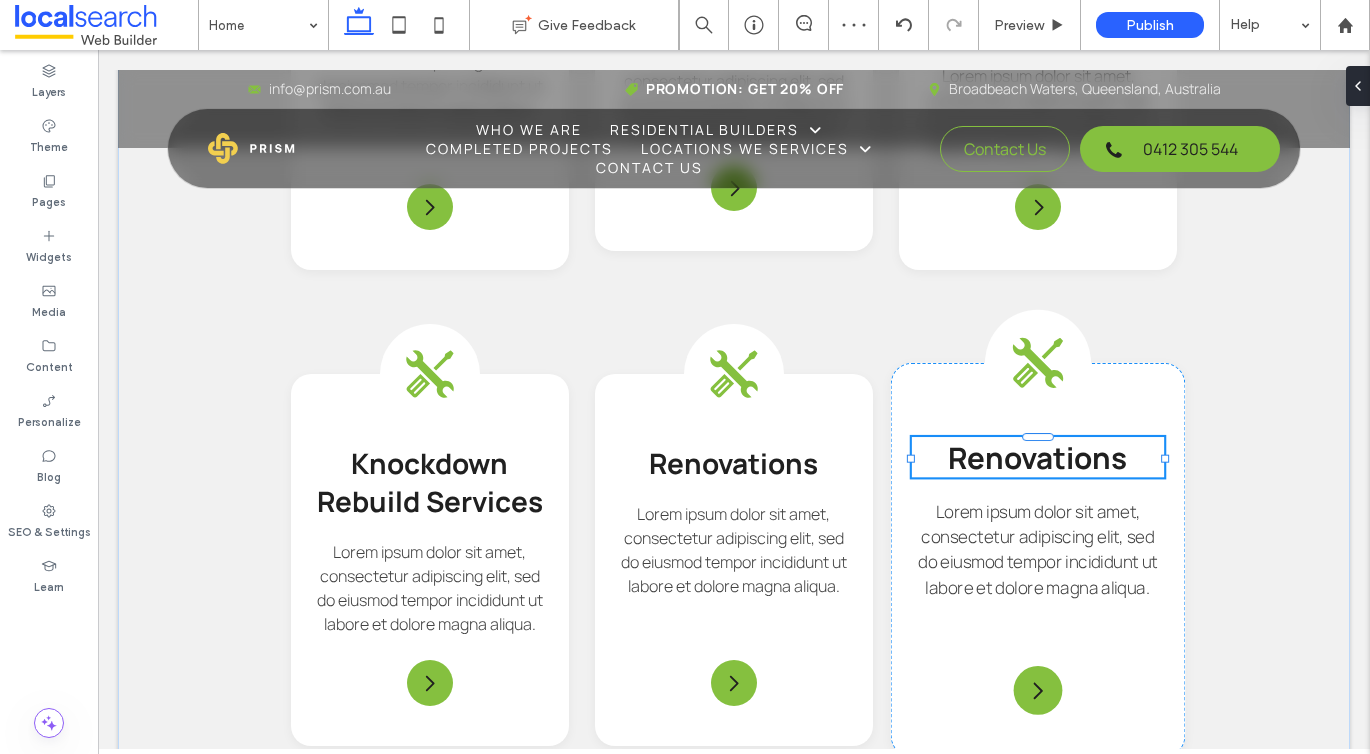 type on "*******" 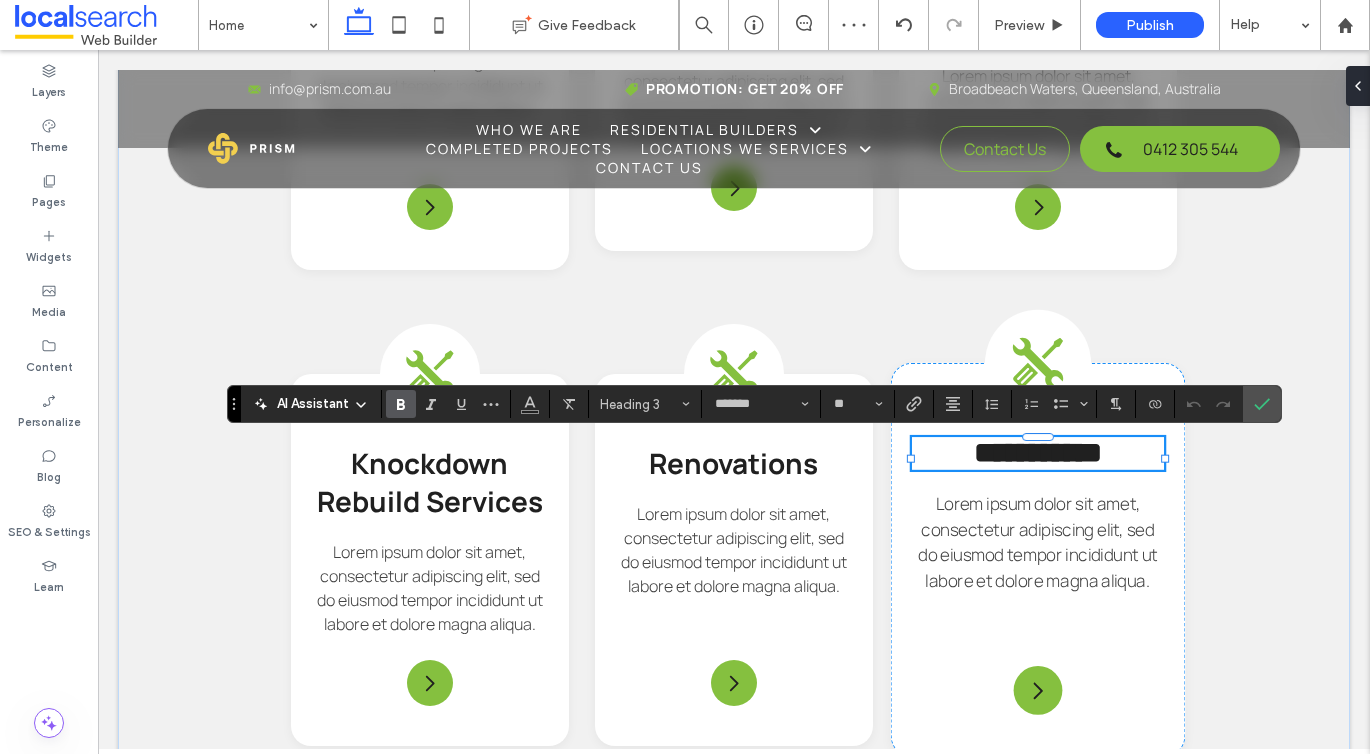 type 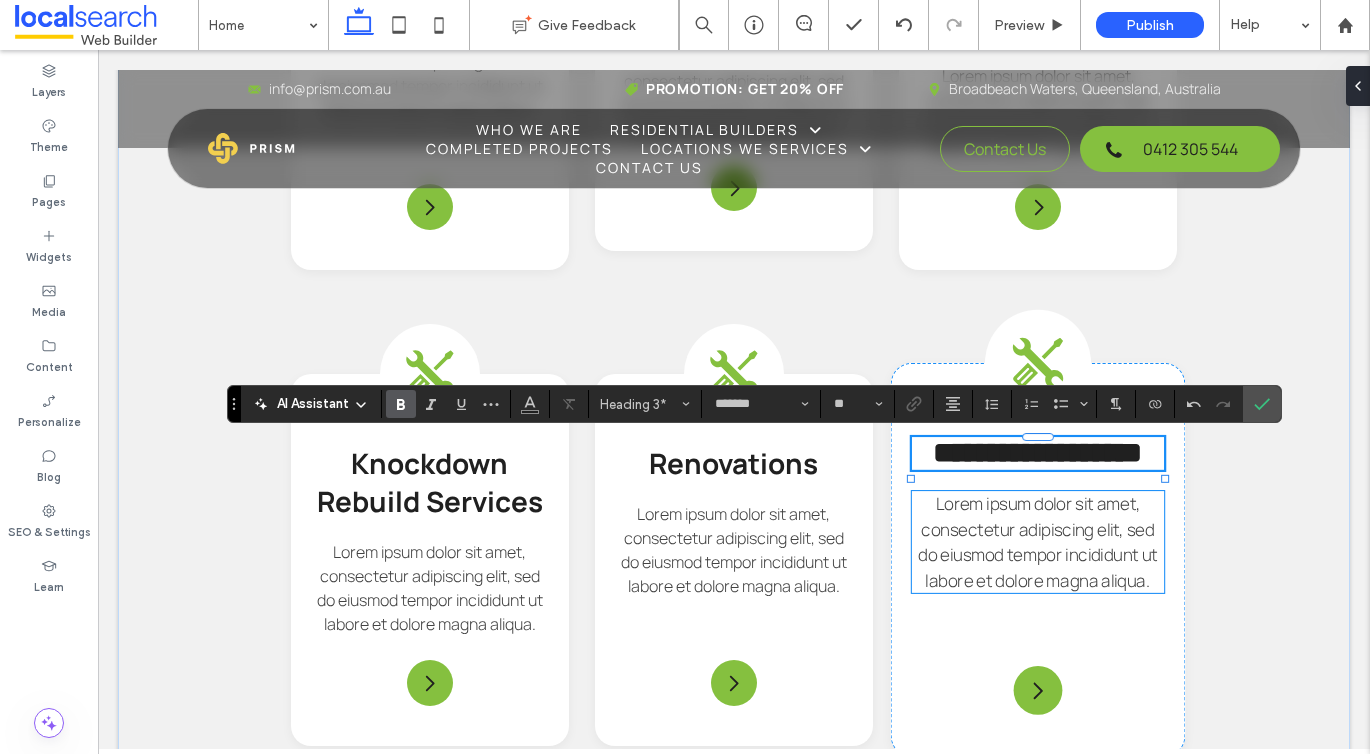 click on "Lorem ipsum dolor sit amet, consectetur adipiscing elit, sed do eiusmod tempor incididunt ut labore et dolore magna aliqua." at bounding box center [1038, 542] 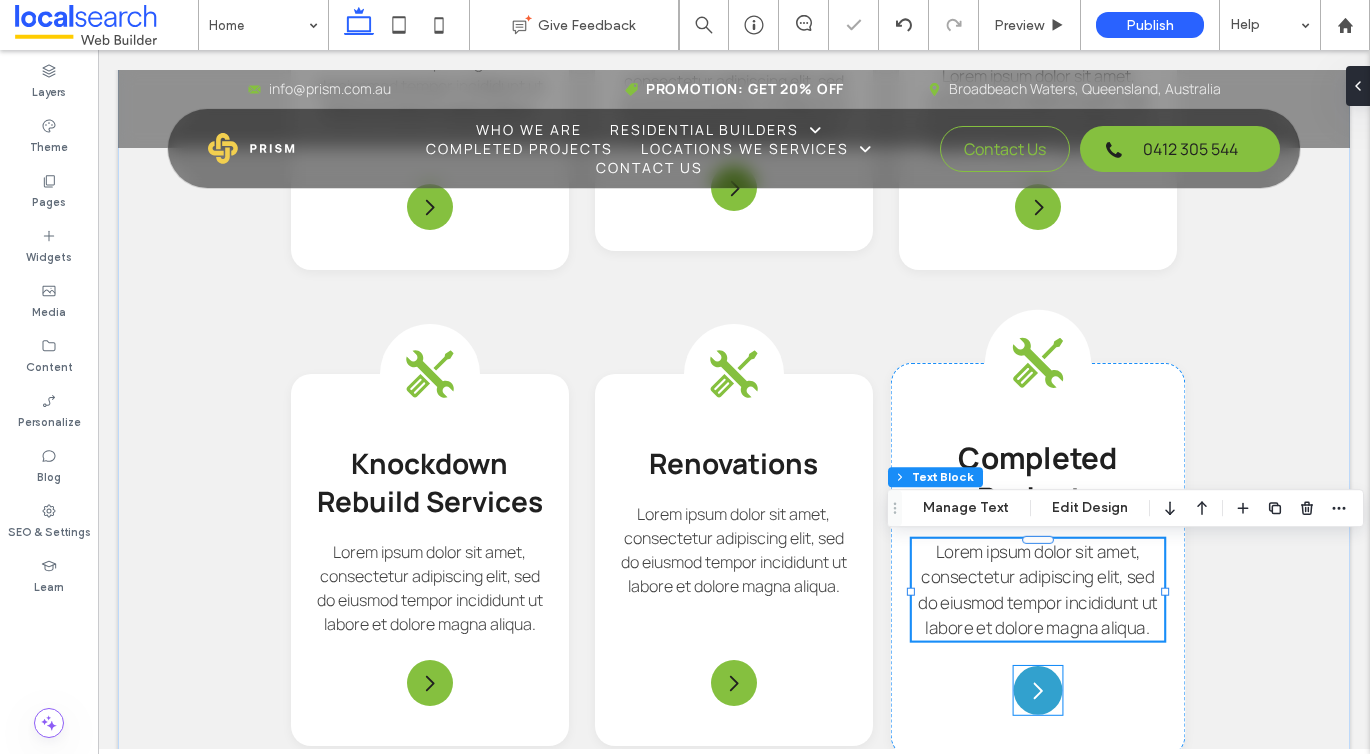 click 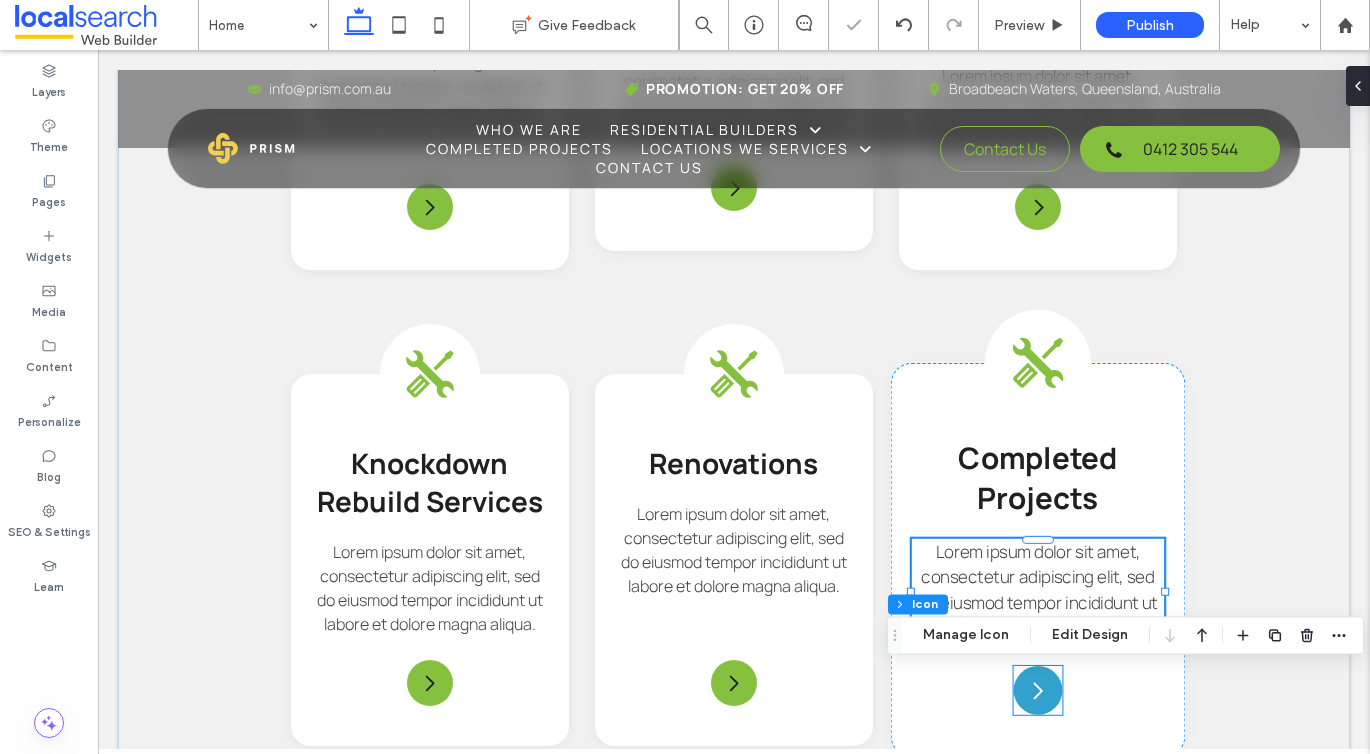 click at bounding box center (1038, 690) 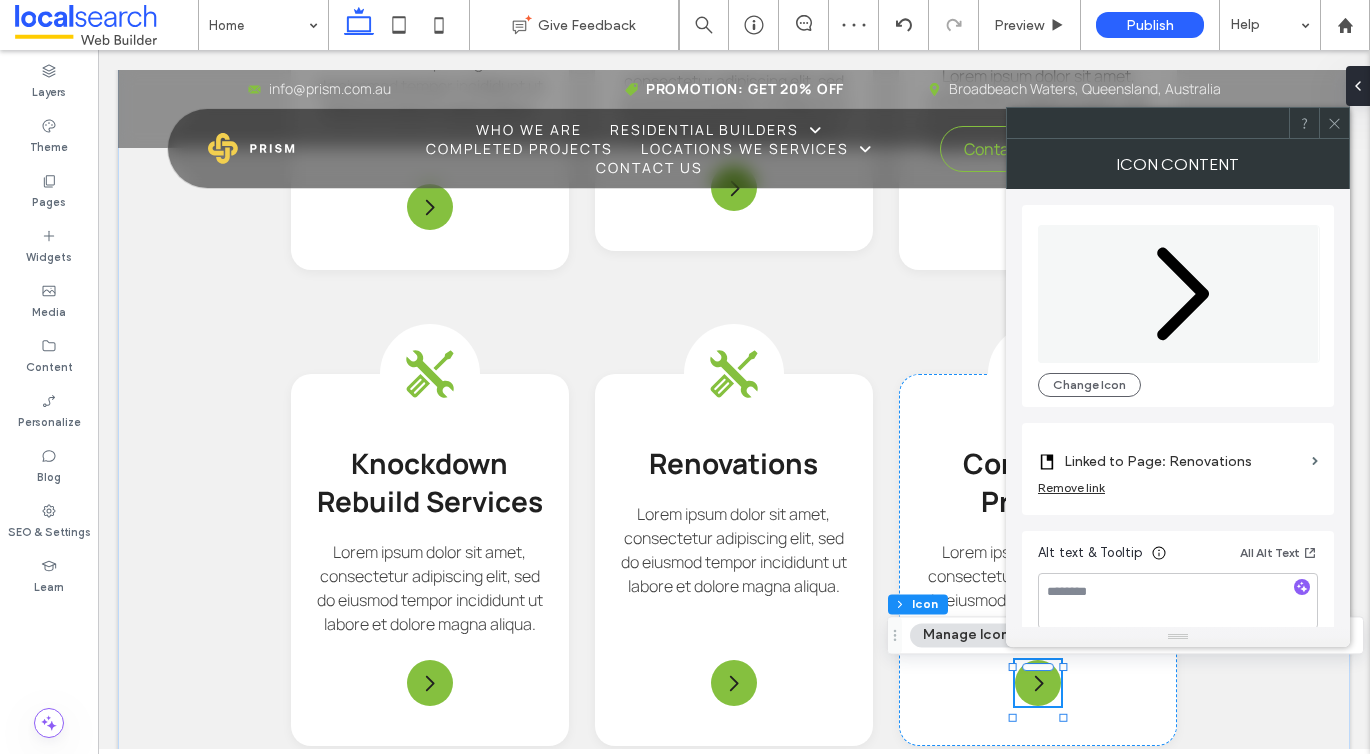 click on "Linked to Page: Renovations" at bounding box center (1184, 461) 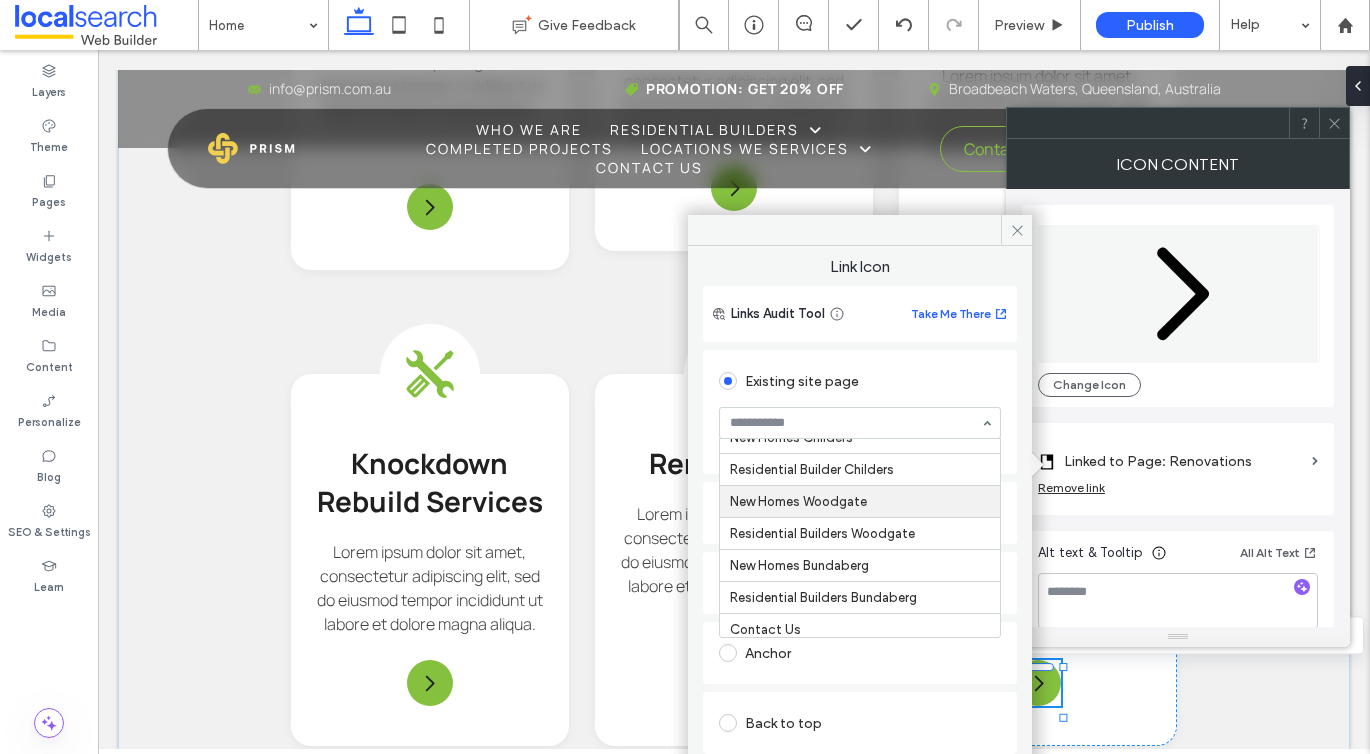 scroll, scrollTop: 362, scrollLeft: 0, axis: vertical 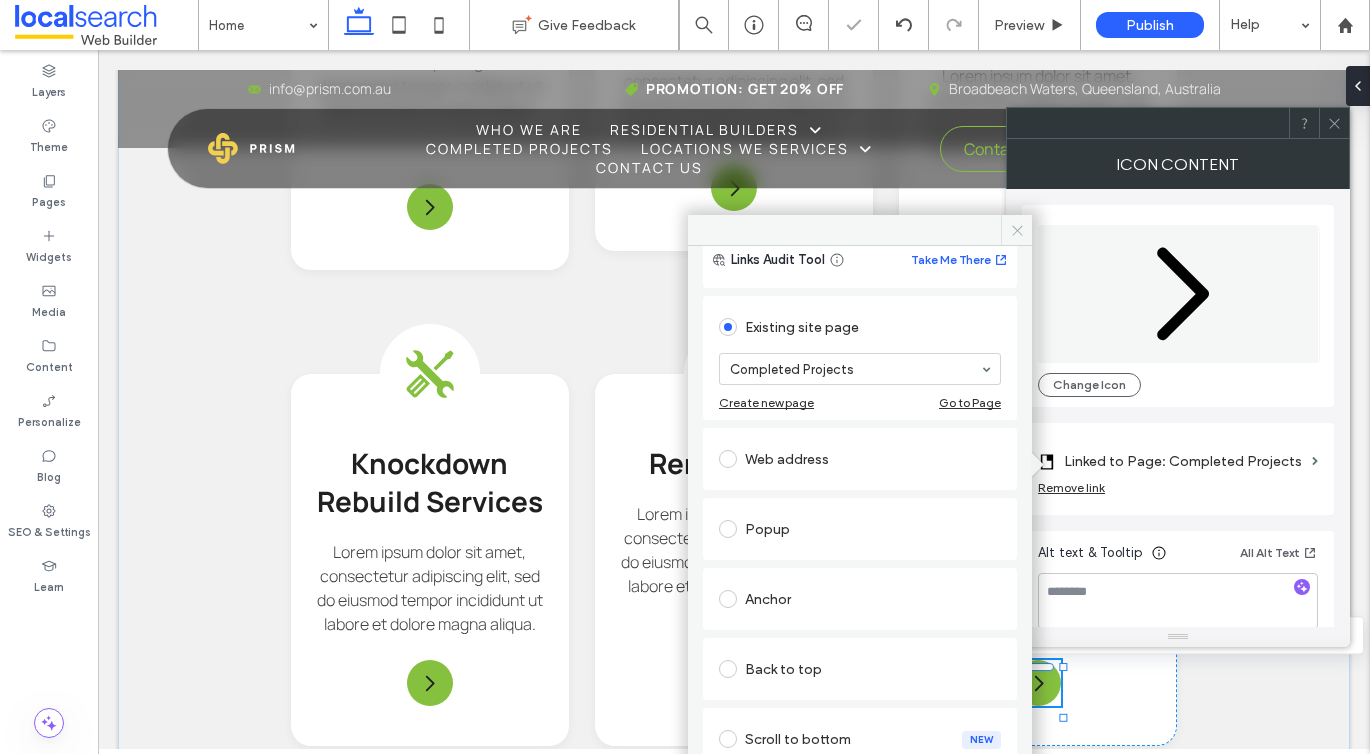 click 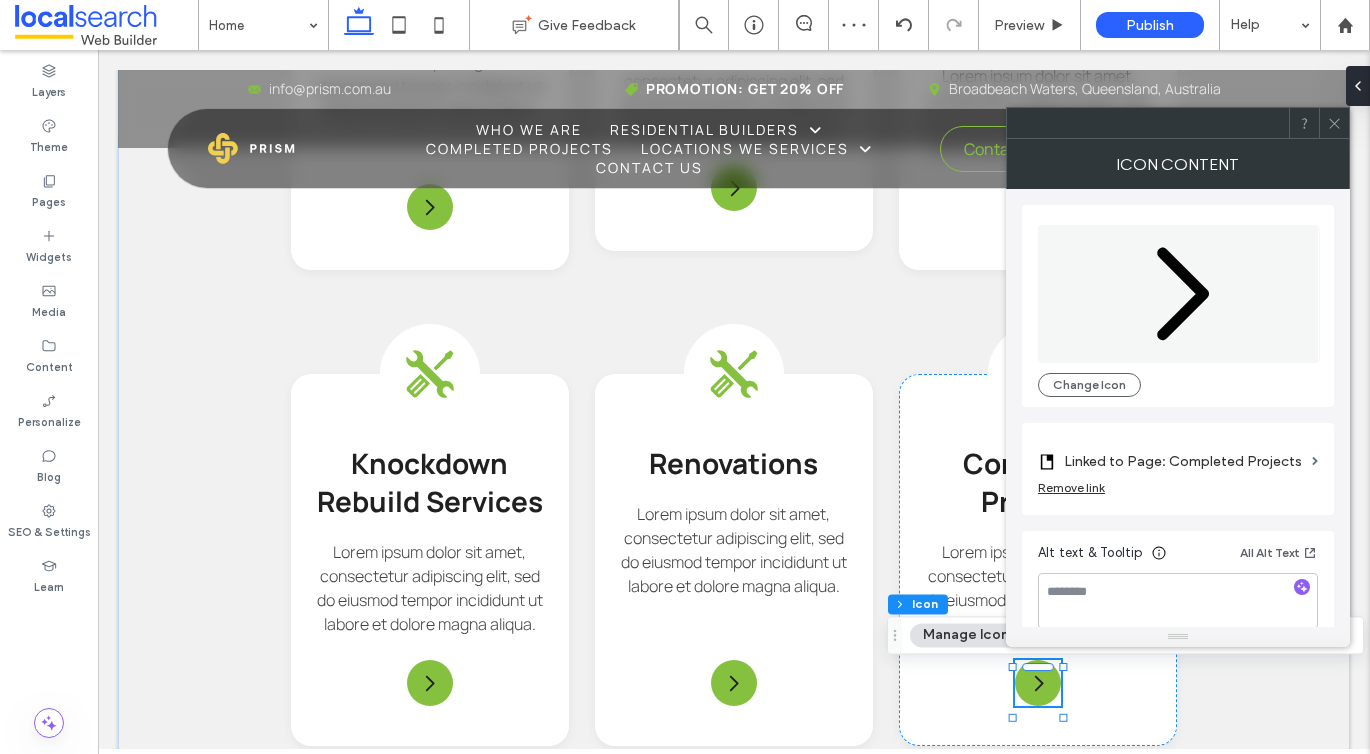 click at bounding box center (1334, 123) 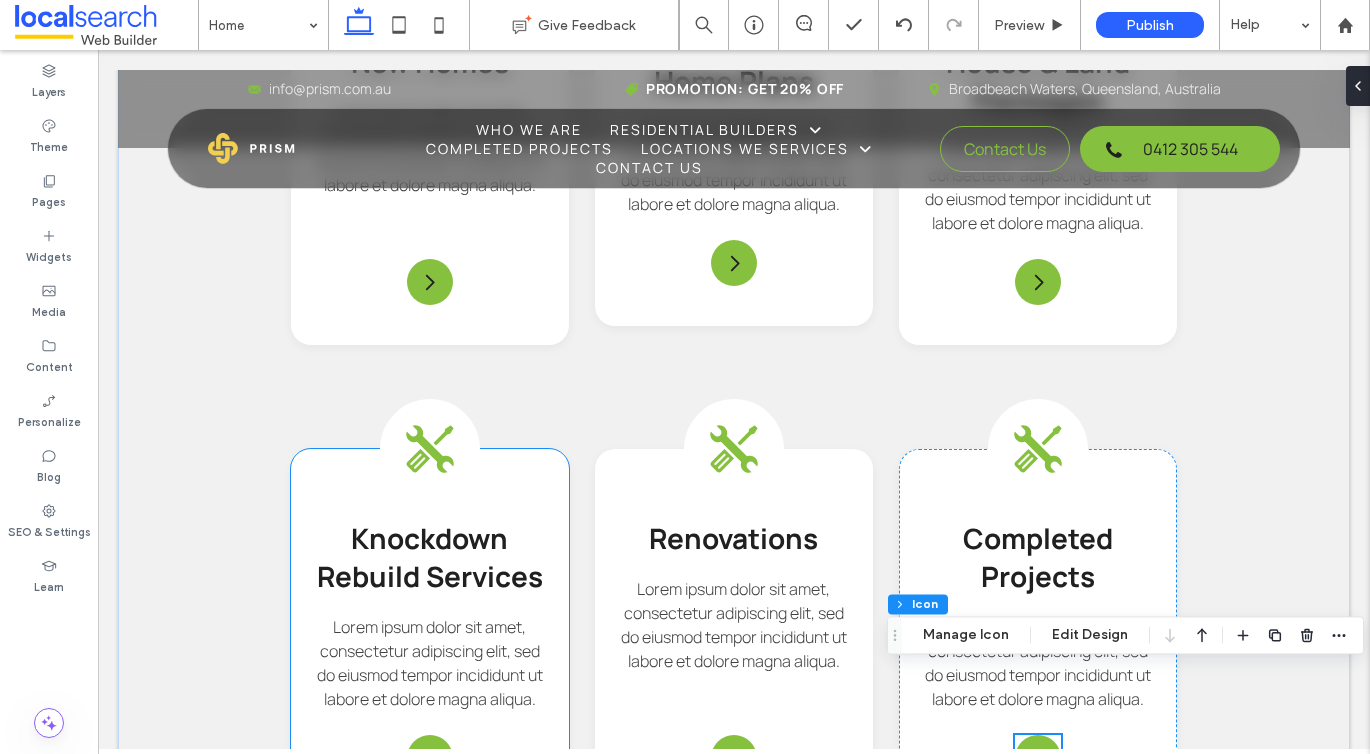 scroll, scrollTop: 2329, scrollLeft: 0, axis: vertical 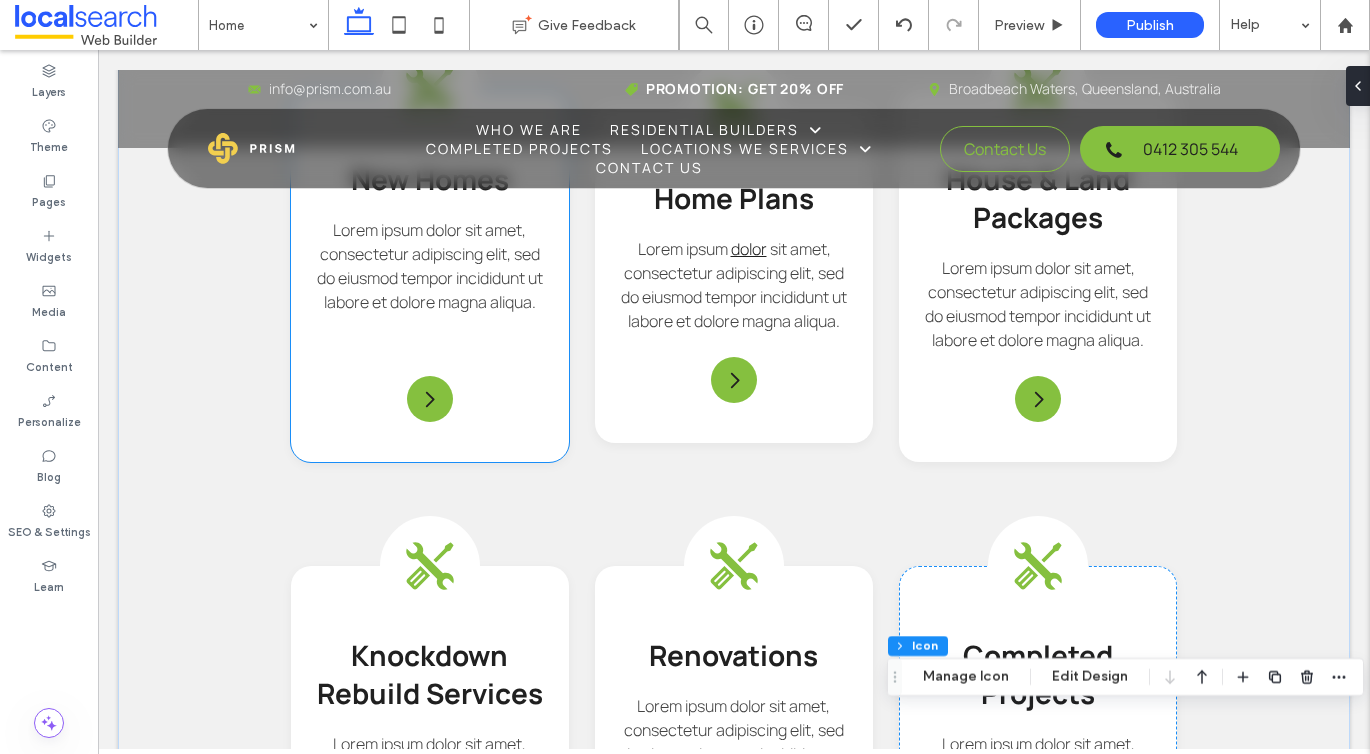 click on "Lorem ipsum dolor sit amet, consectetur adipiscing elit, sed do eiusmod tempor incididunt ut labore et dolore magna aliqua." at bounding box center (430, 266) 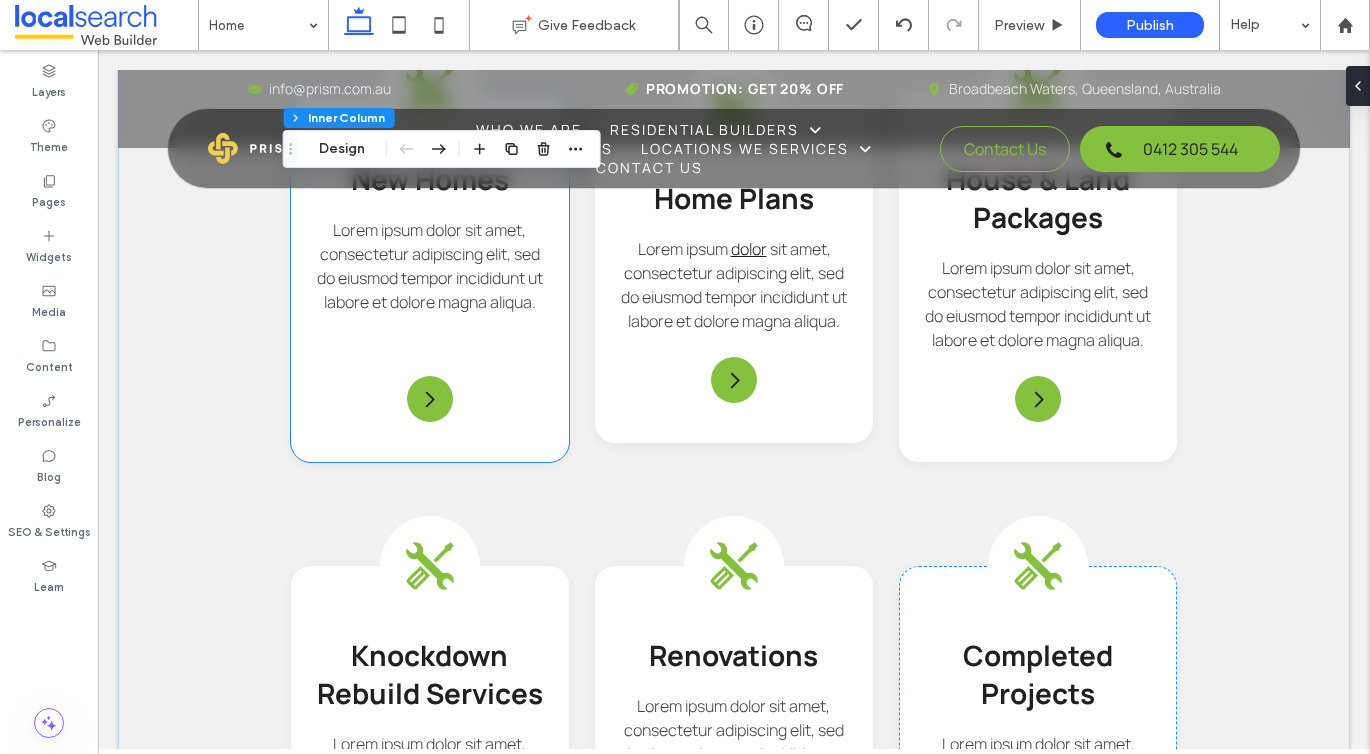 click on "Lorem ipsum dolor sit amet, consectetur adipiscing elit, sed do eiusmod tempor incididunt ut labore et dolore magna aliqua." at bounding box center (430, 266) 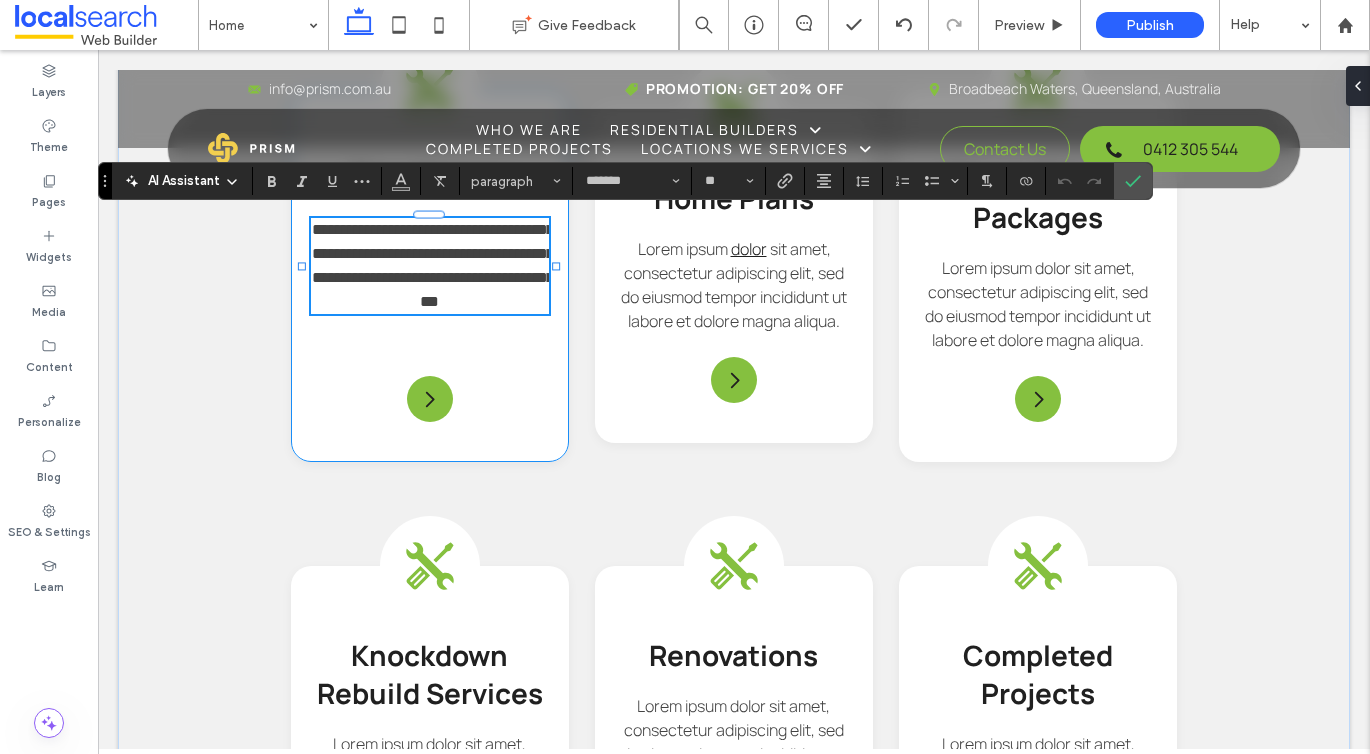 scroll, scrollTop: 0, scrollLeft: 0, axis: both 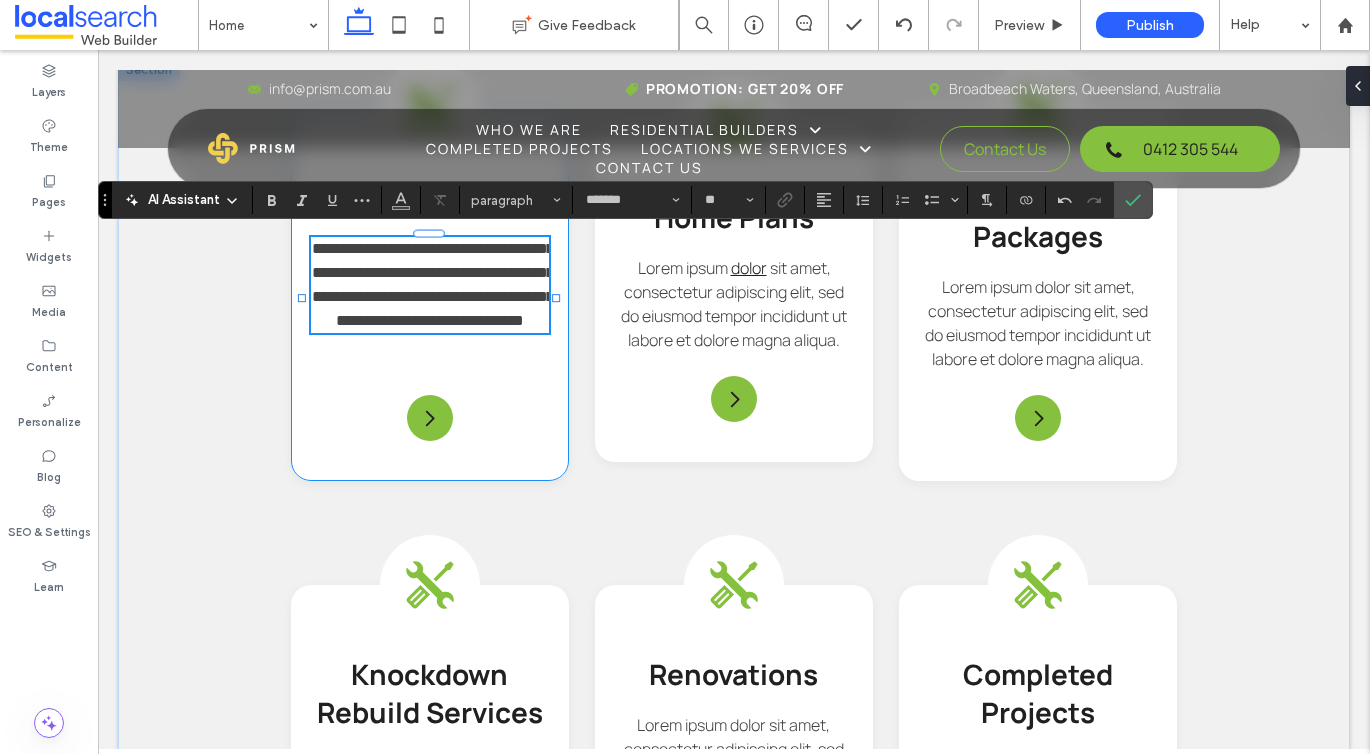 click on "**********" at bounding box center (433, 284) 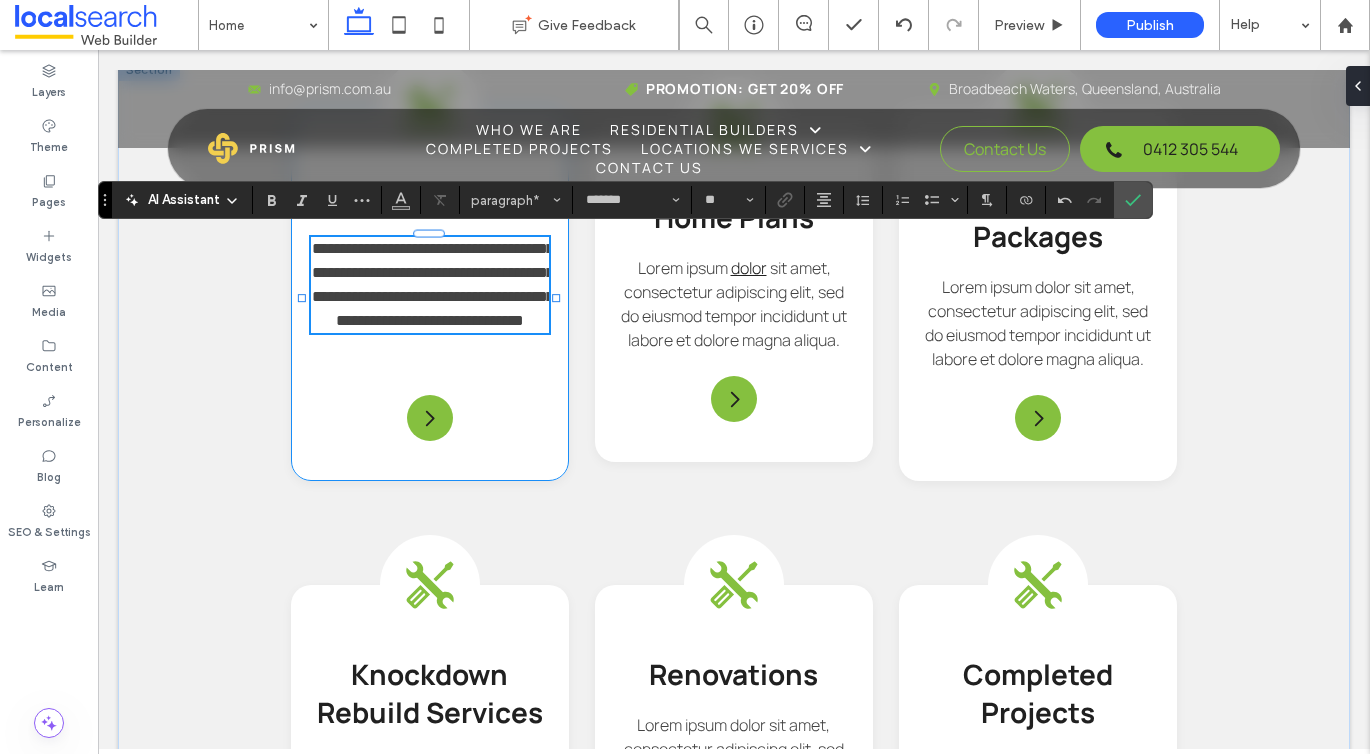 type 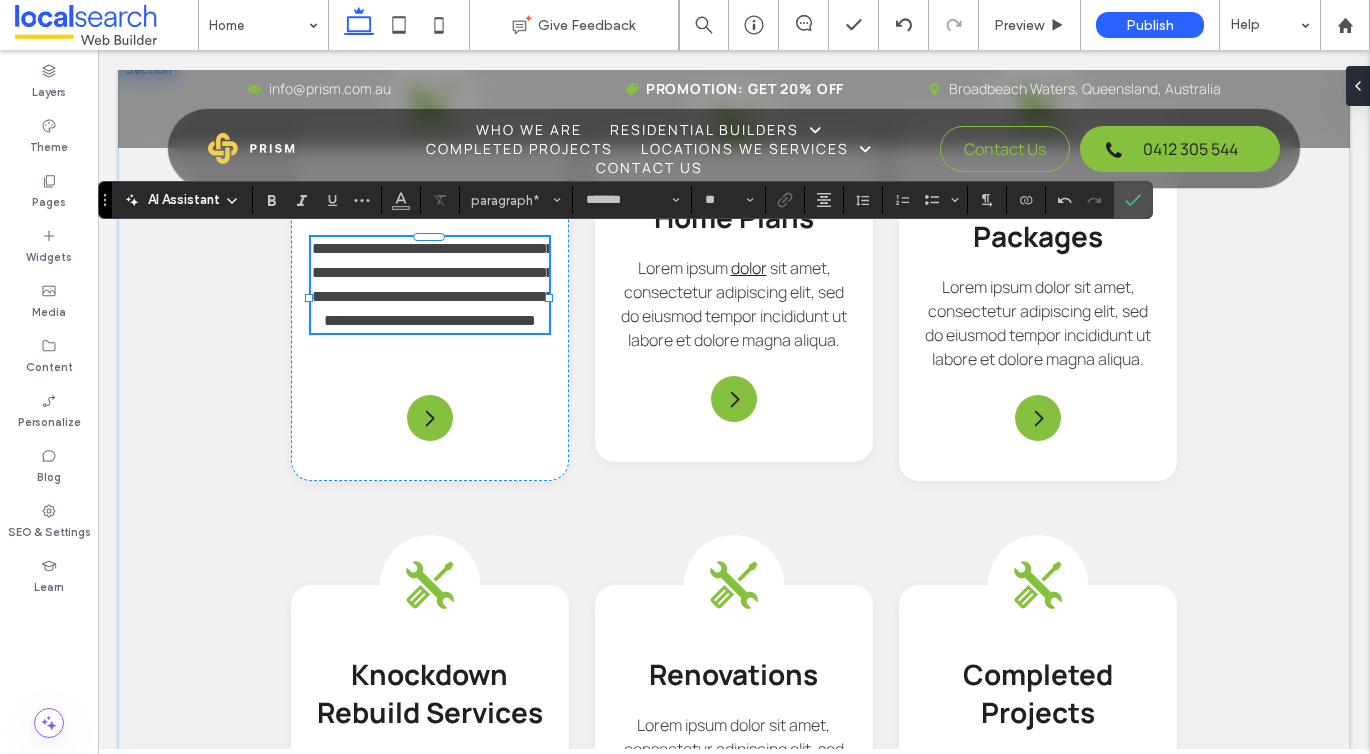 click on "**********" at bounding box center [433, 284] 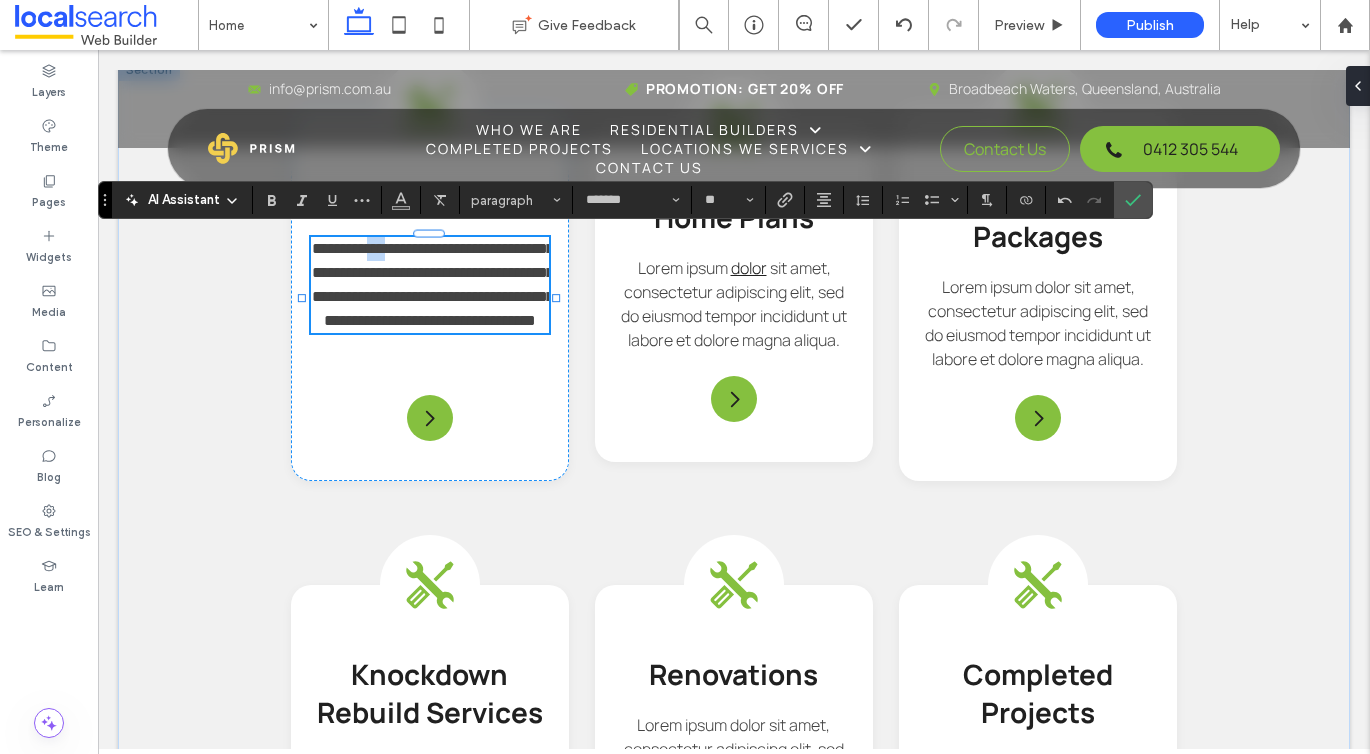 click on "**********" at bounding box center (433, 284) 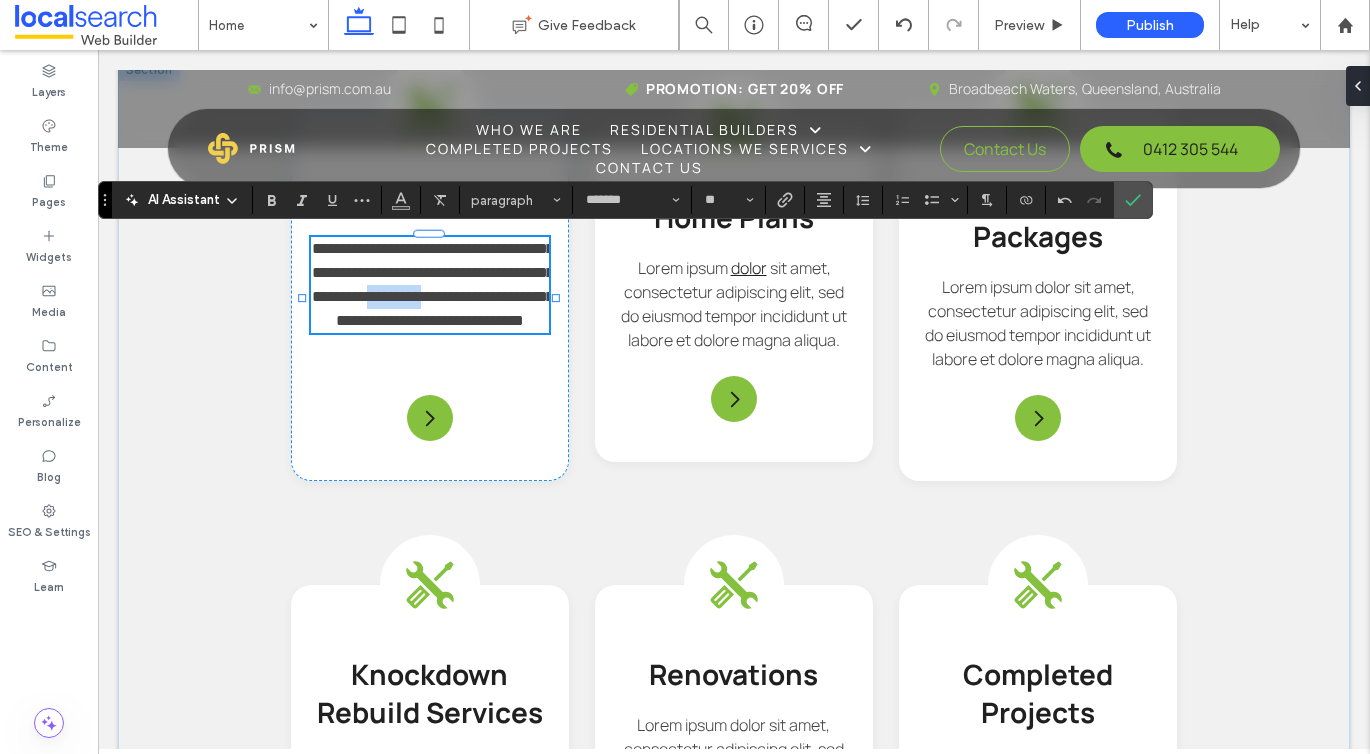 drag, startPoint x: 505, startPoint y: 294, endPoint x: 361, endPoint y: 316, distance: 145.67087 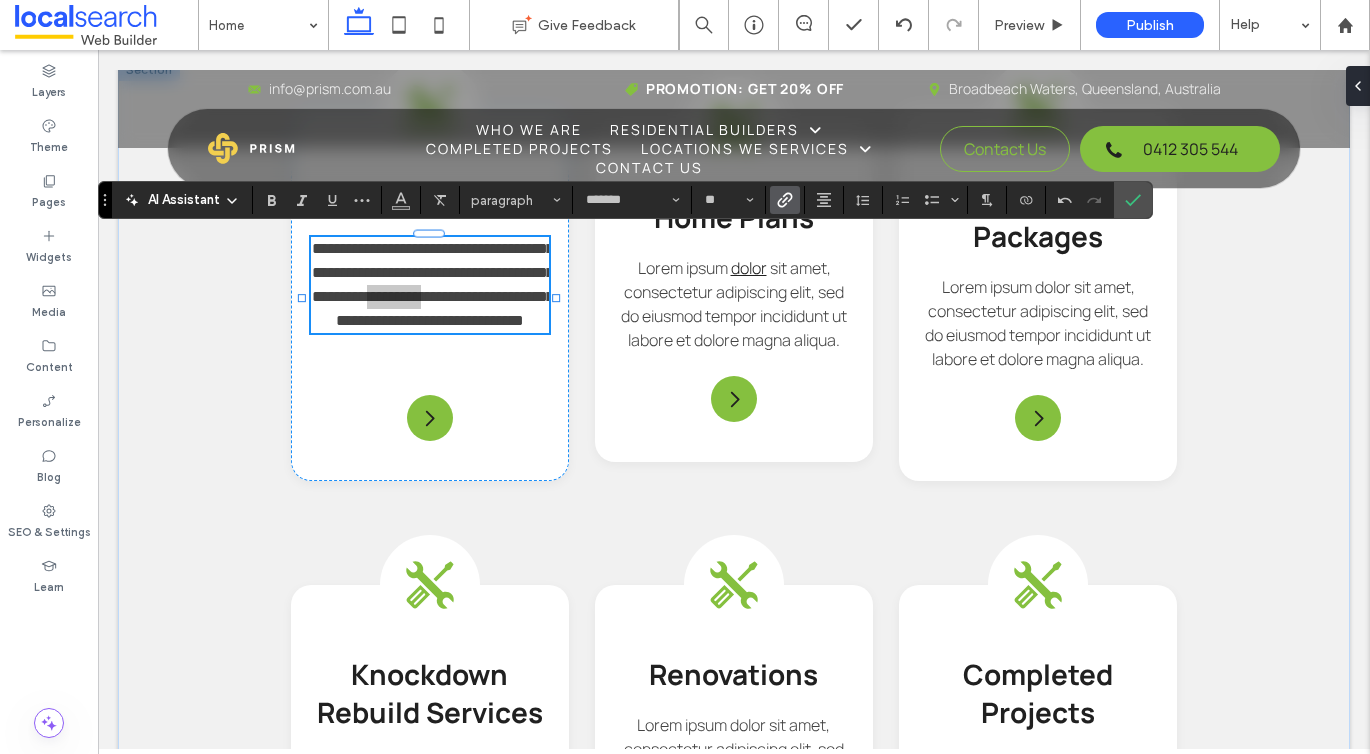 click 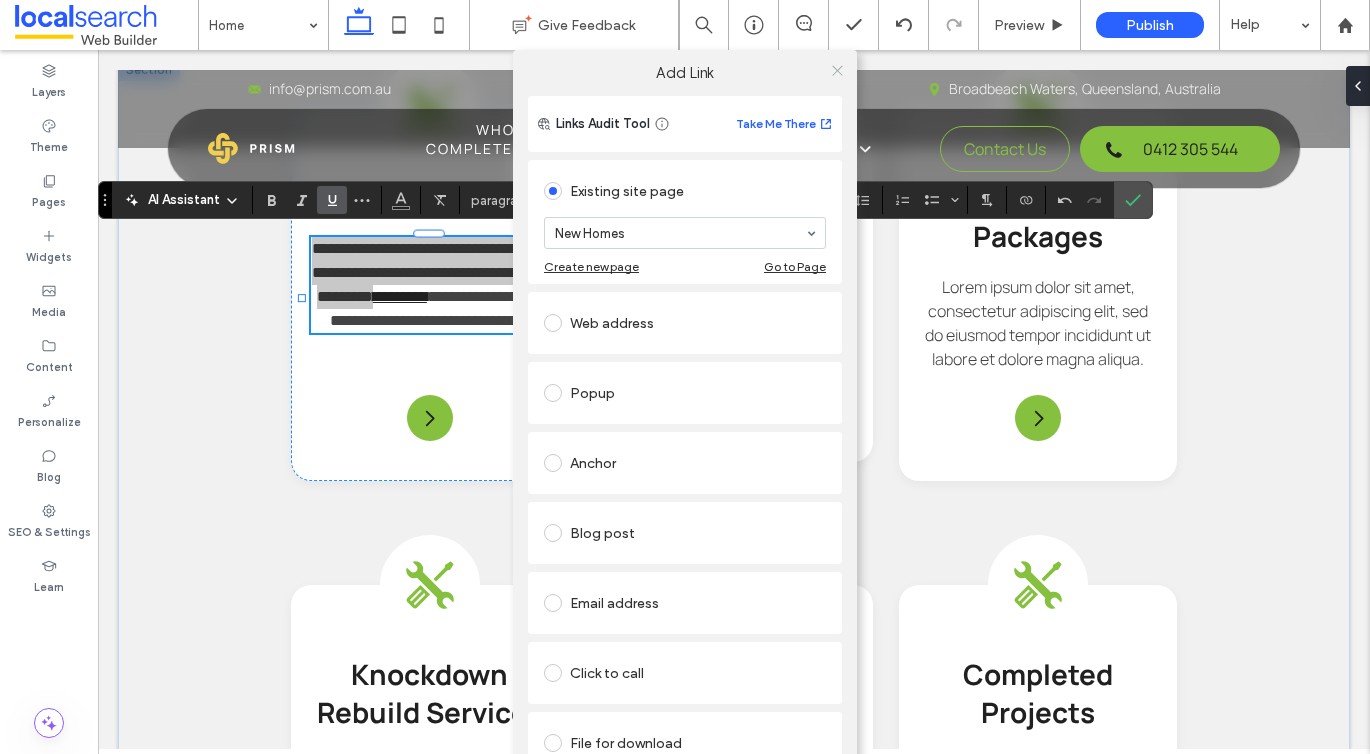 click 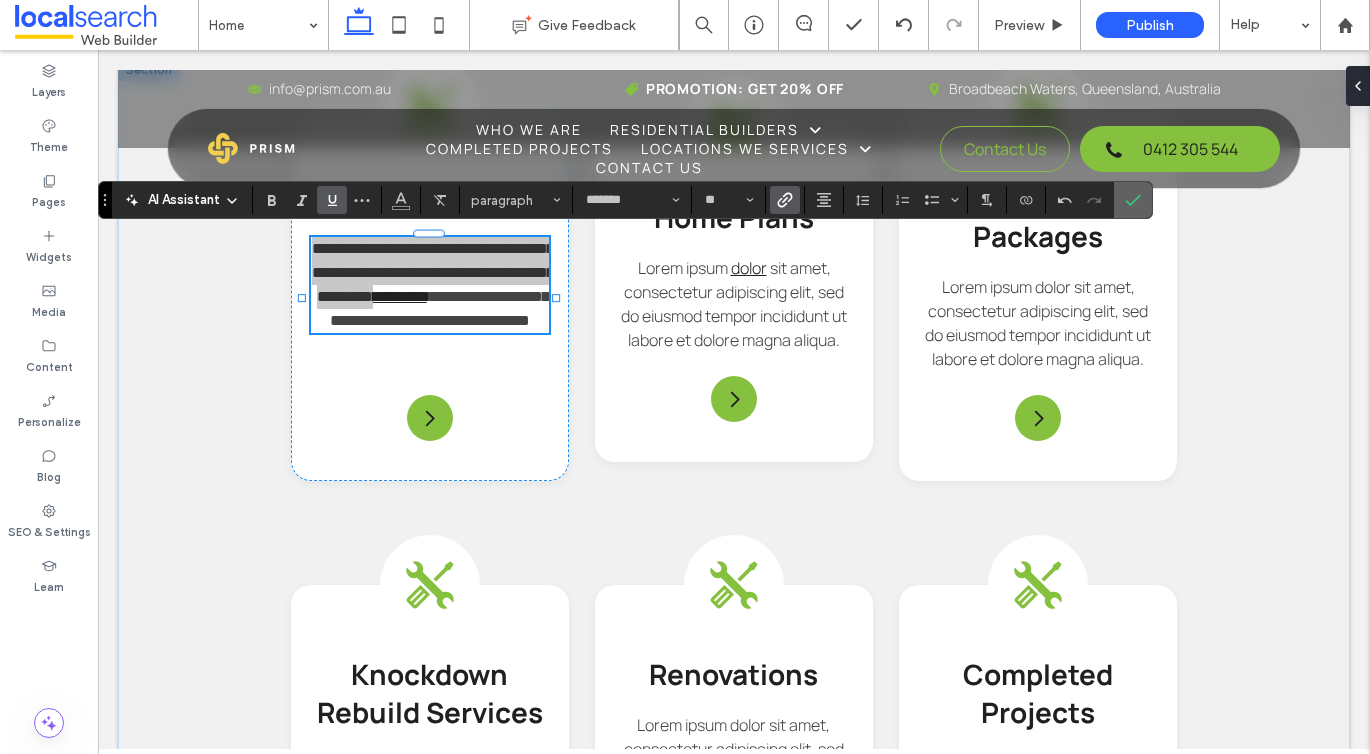 click 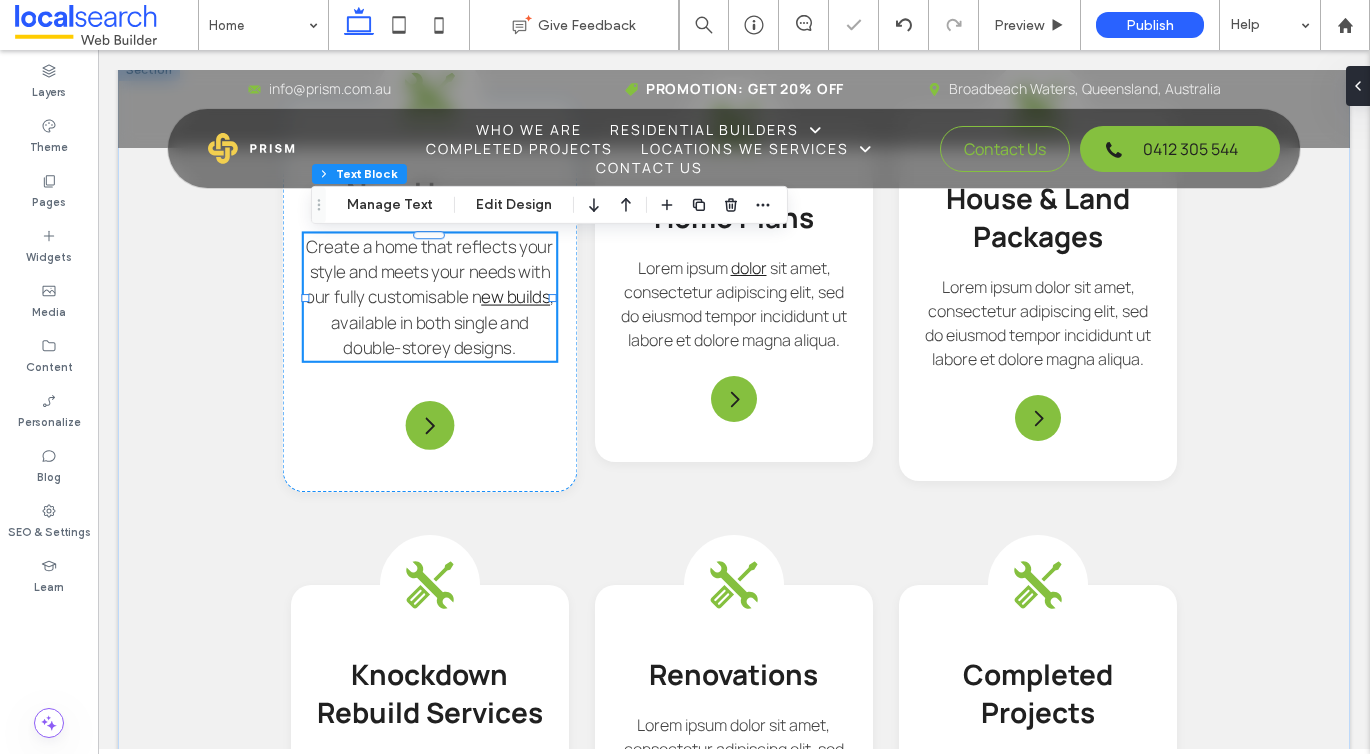 click on "Create a home that reflects your style and meets your needs with our fully customisable n" at bounding box center [429, 272] 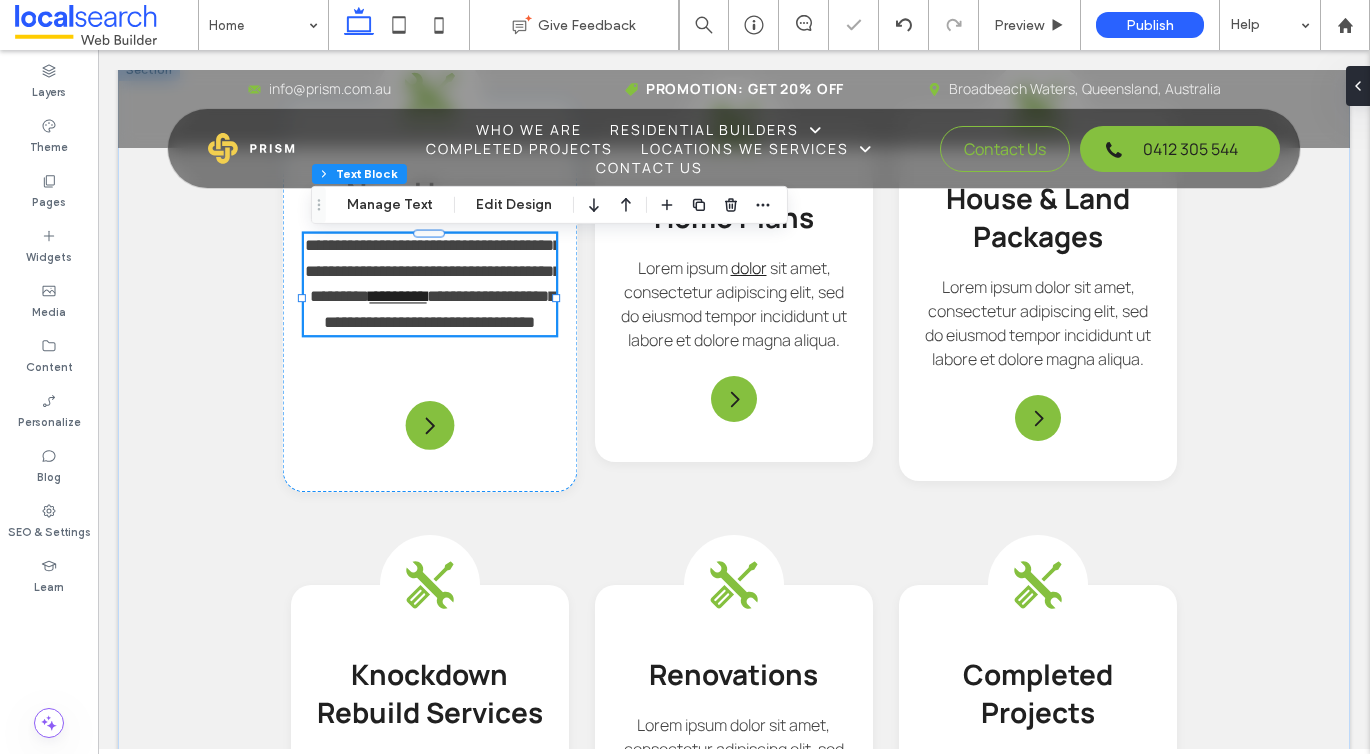 click on "**********" at bounding box center [433, 271] 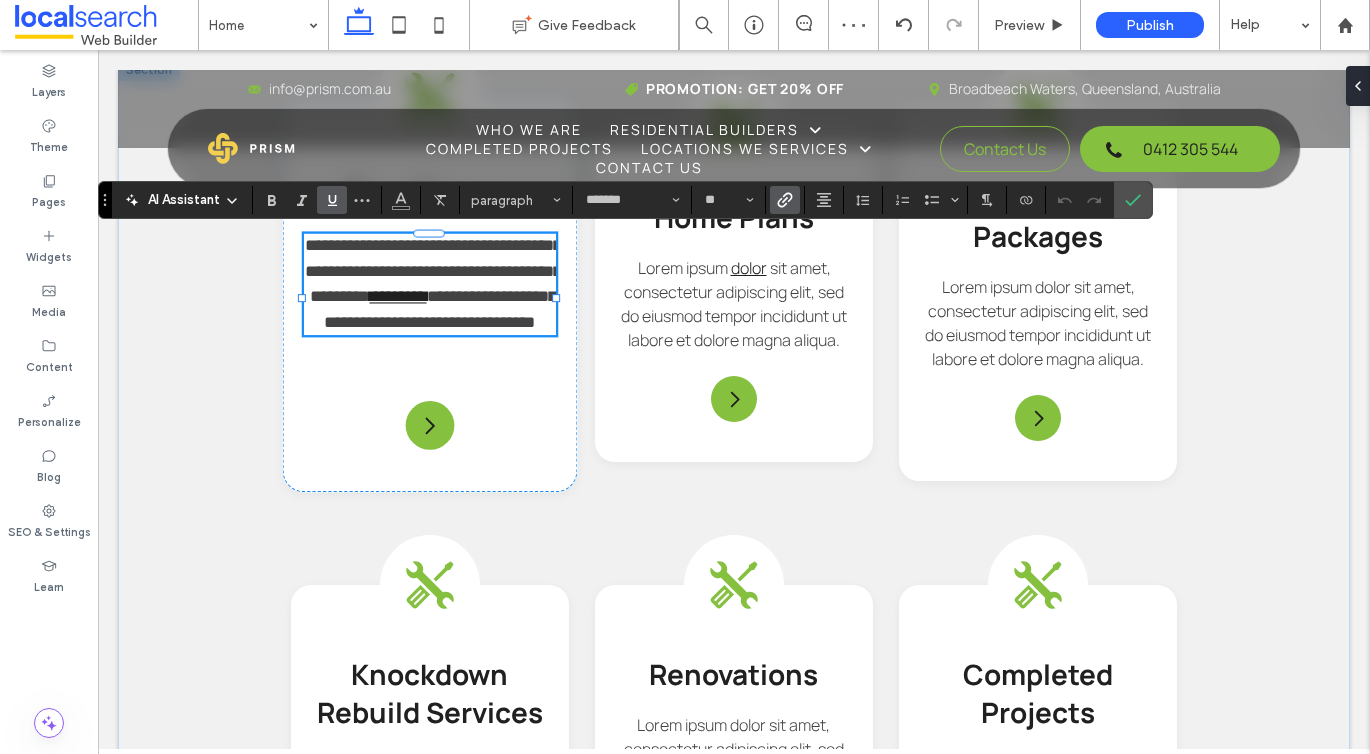 click on "**********" at bounding box center (433, 271) 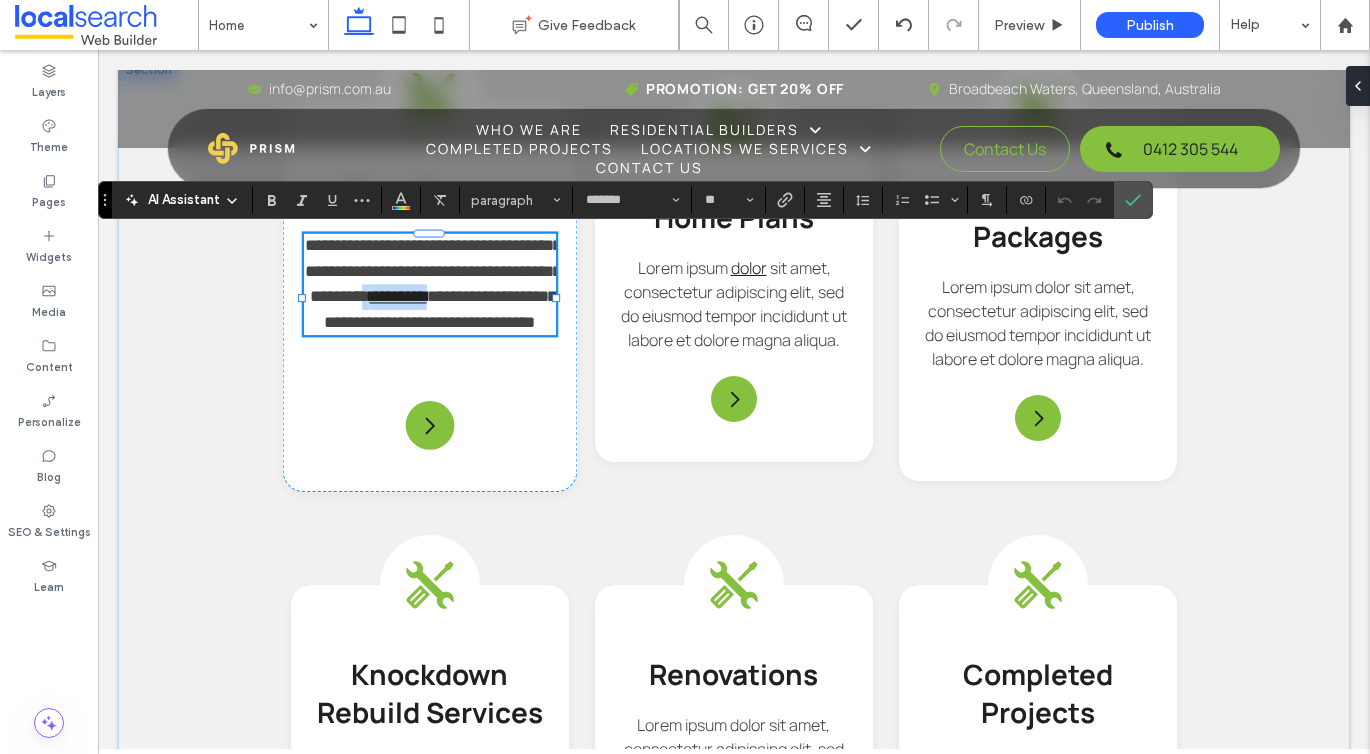 drag, startPoint x: 502, startPoint y: 301, endPoint x: 363, endPoint y: 321, distance: 140.43147 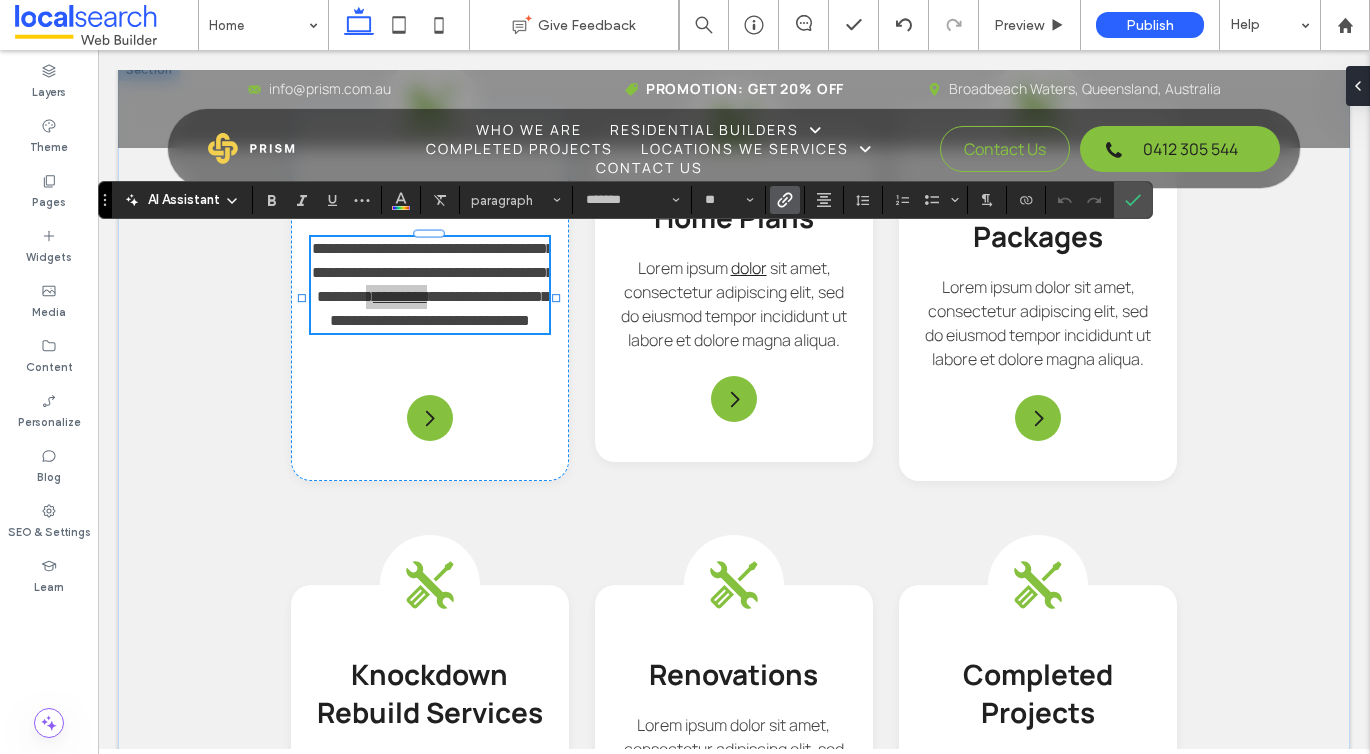 click 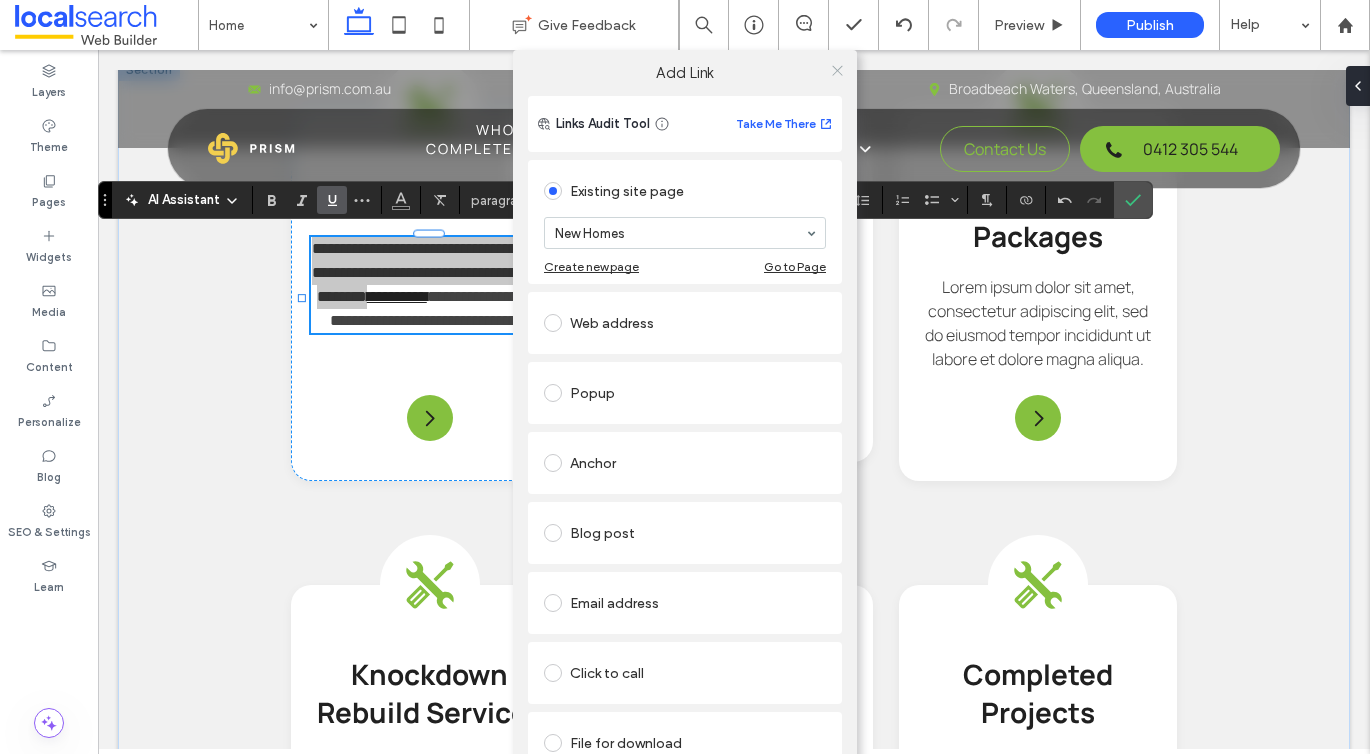 click 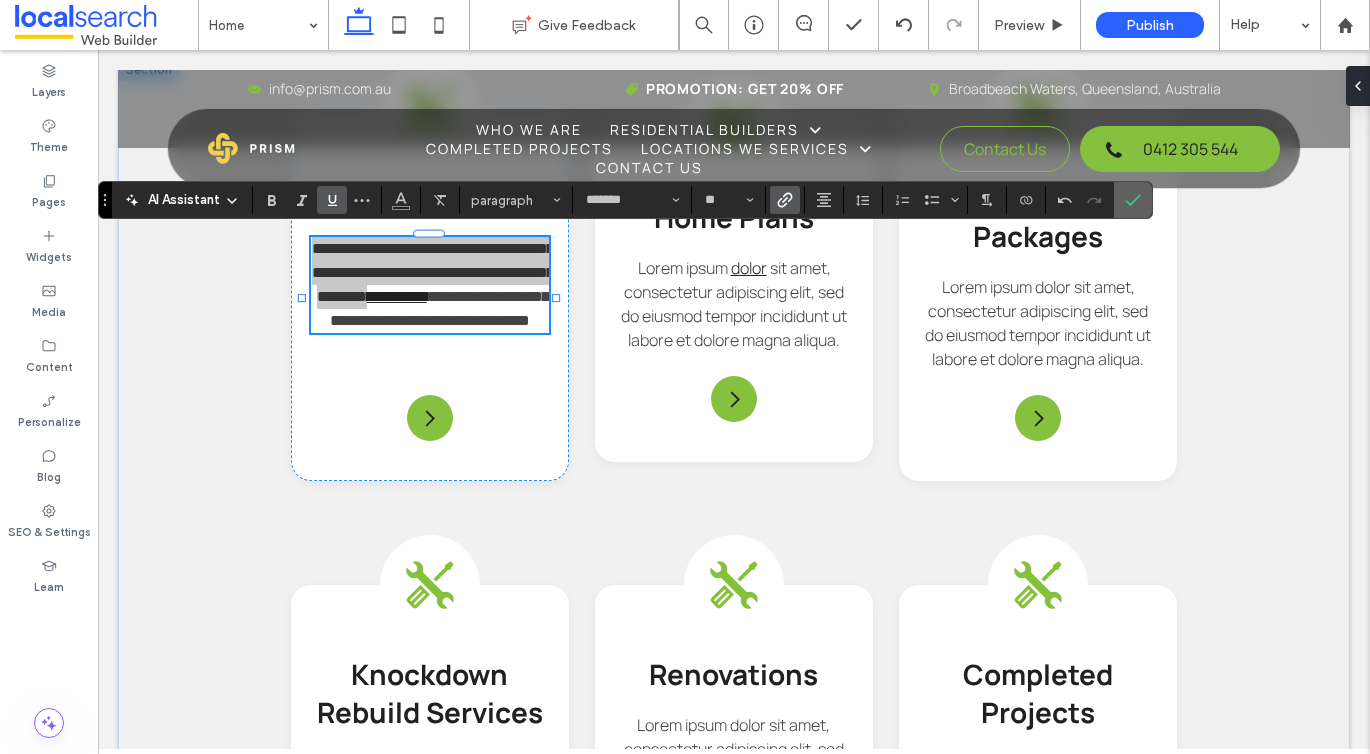 click 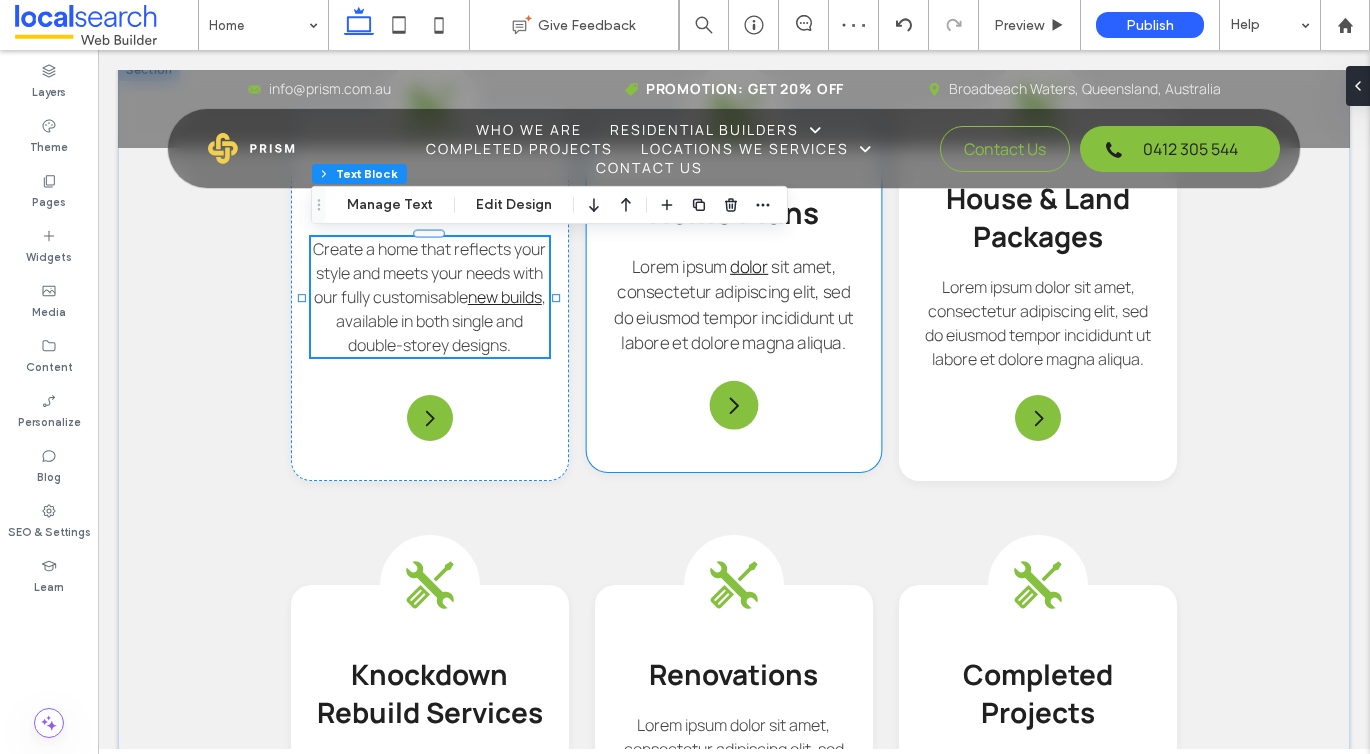 click on "sit amet, consectetur adipiscing elit, sed do eiusmod tempor incididunt ut labore et dolore magna aliqua." at bounding box center (734, 305) 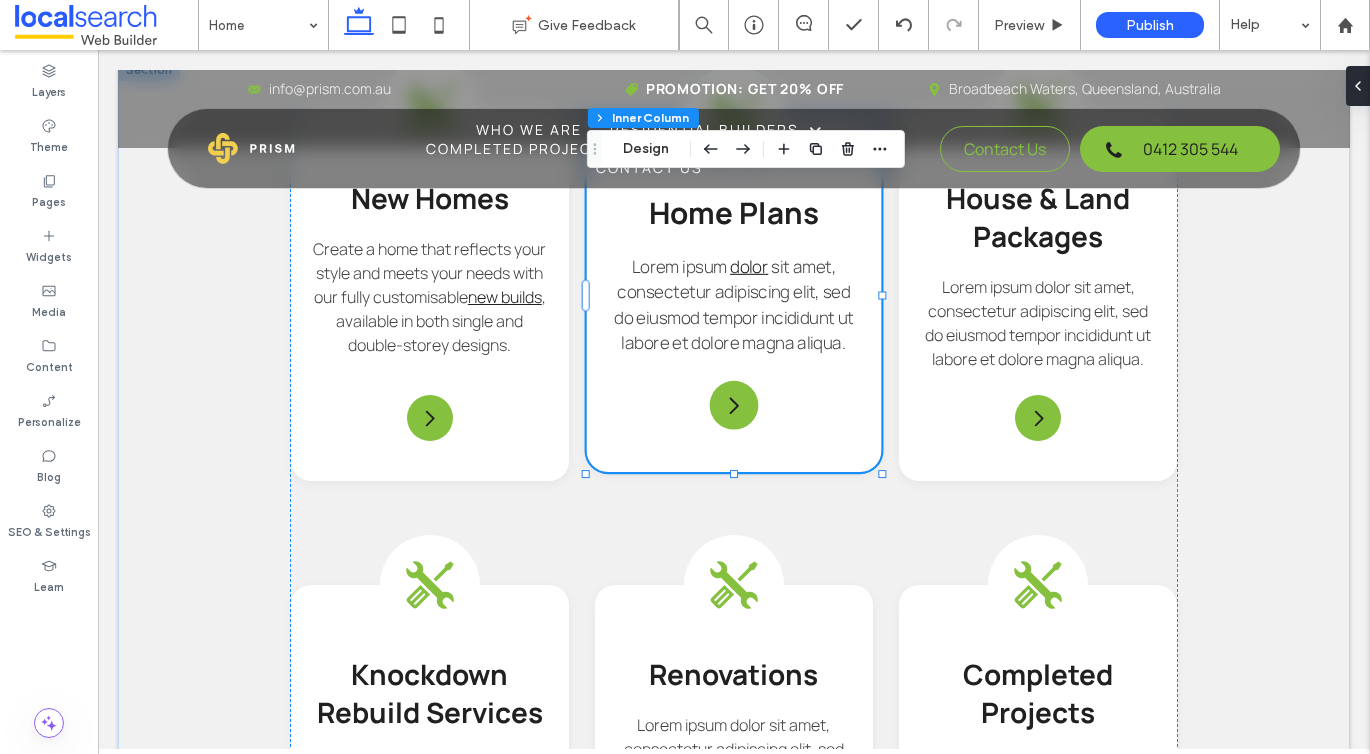 click on "sit amet, consectetur adipiscing elit, sed do eiusmod tempor incididunt ut labore et dolore magna aliqua." at bounding box center (734, 305) 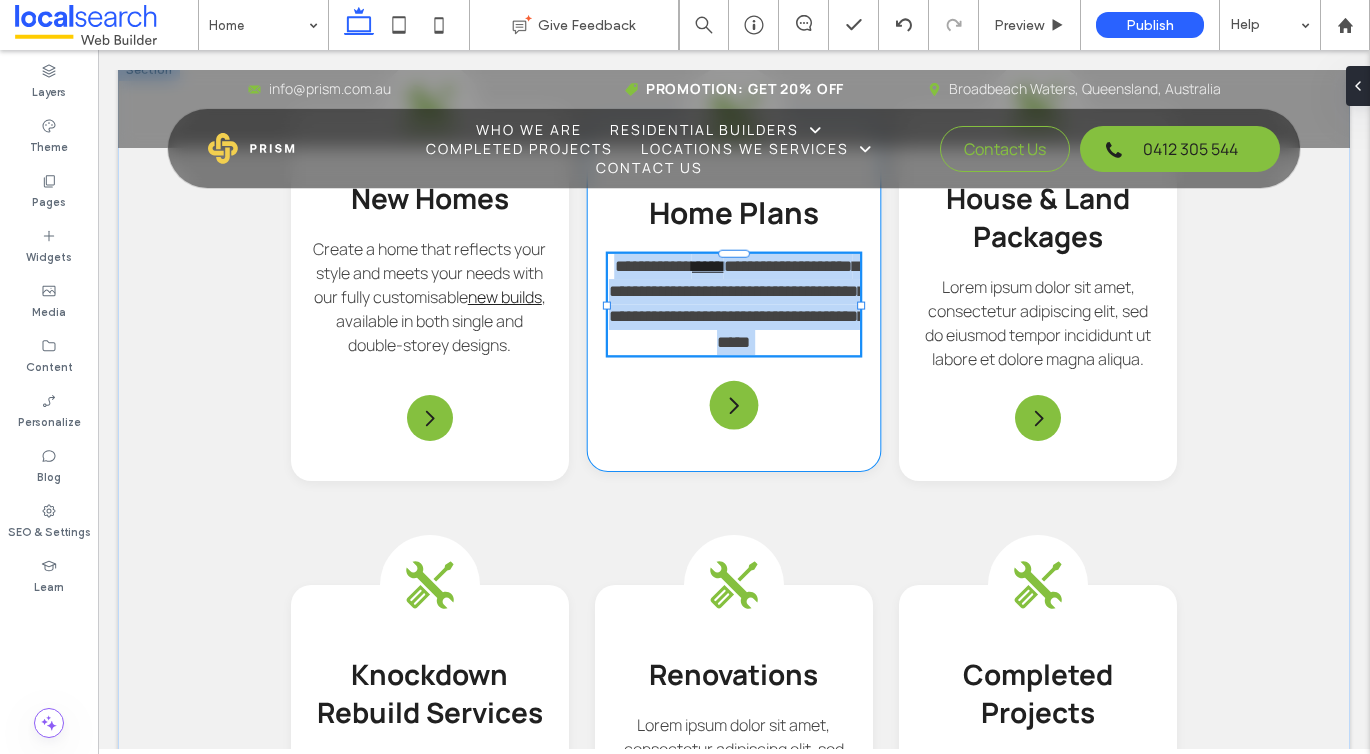 type on "*******" 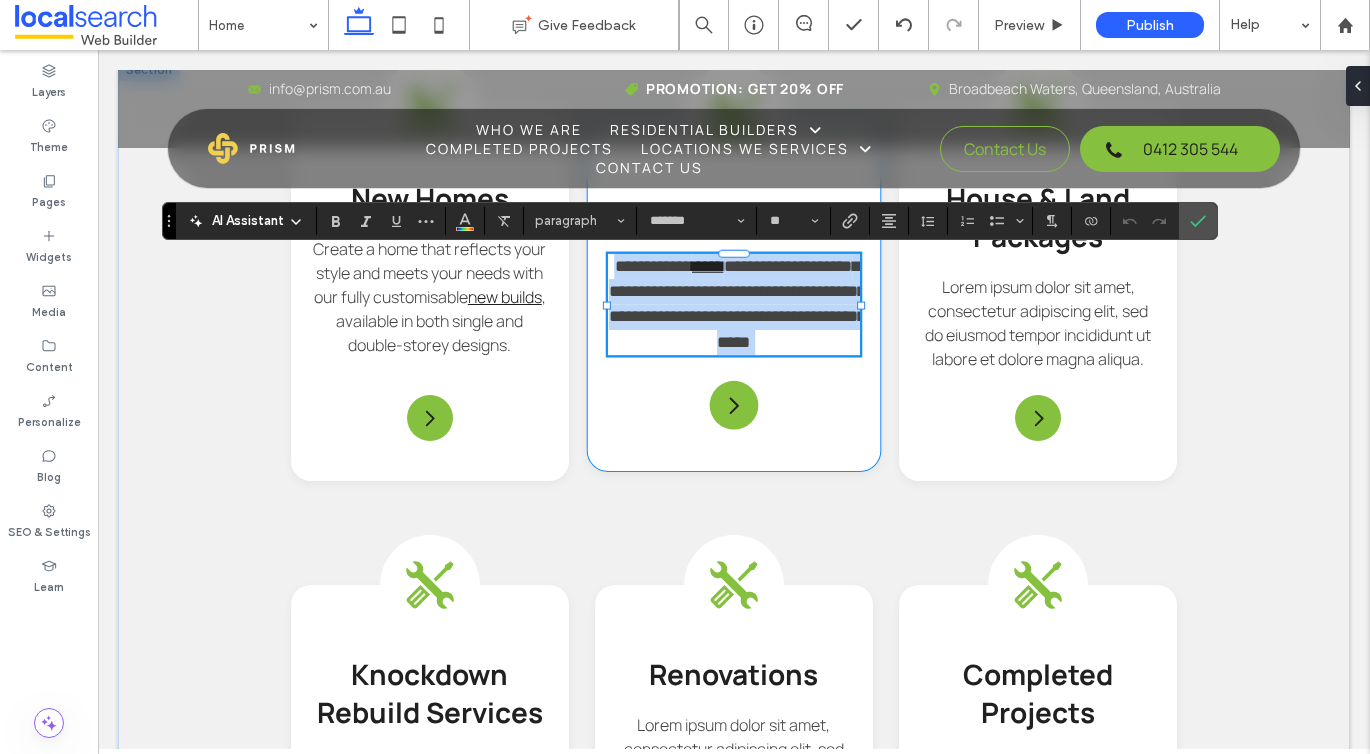paste 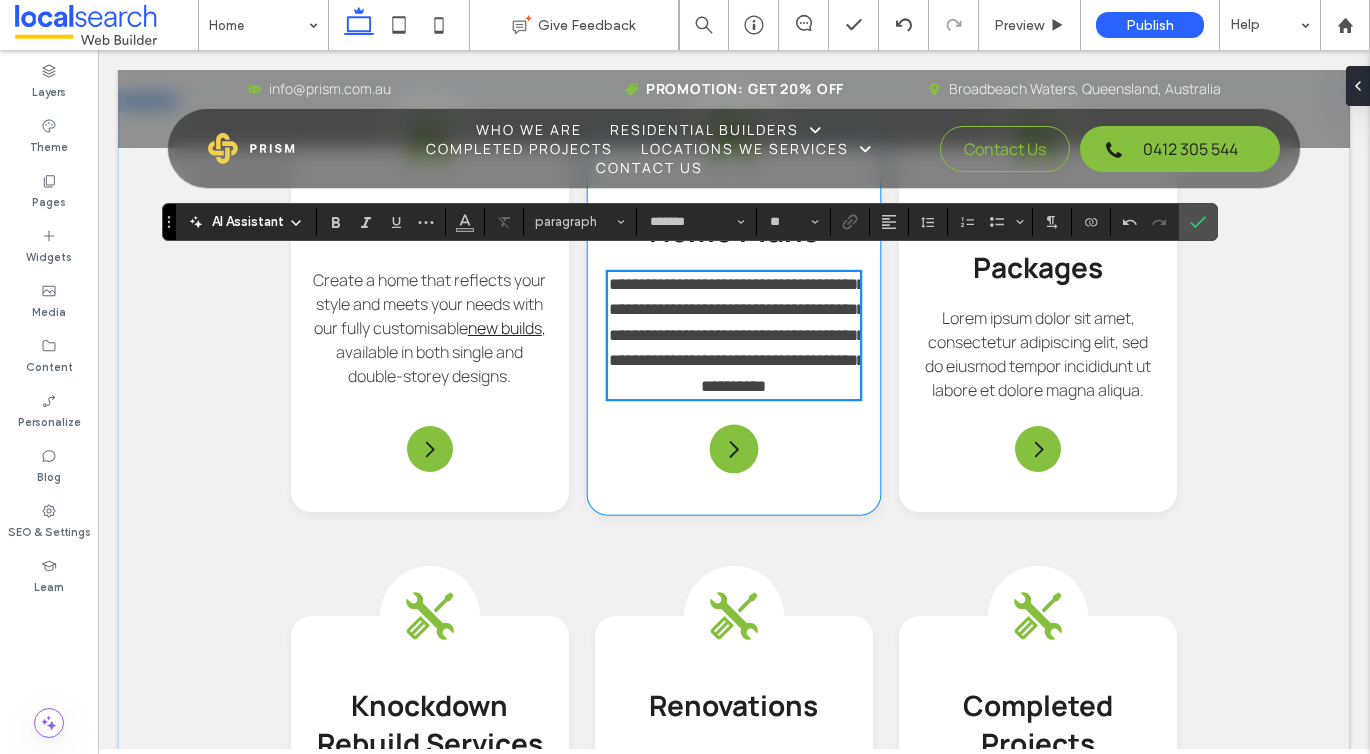 scroll, scrollTop: 2250, scrollLeft: 0, axis: vertical 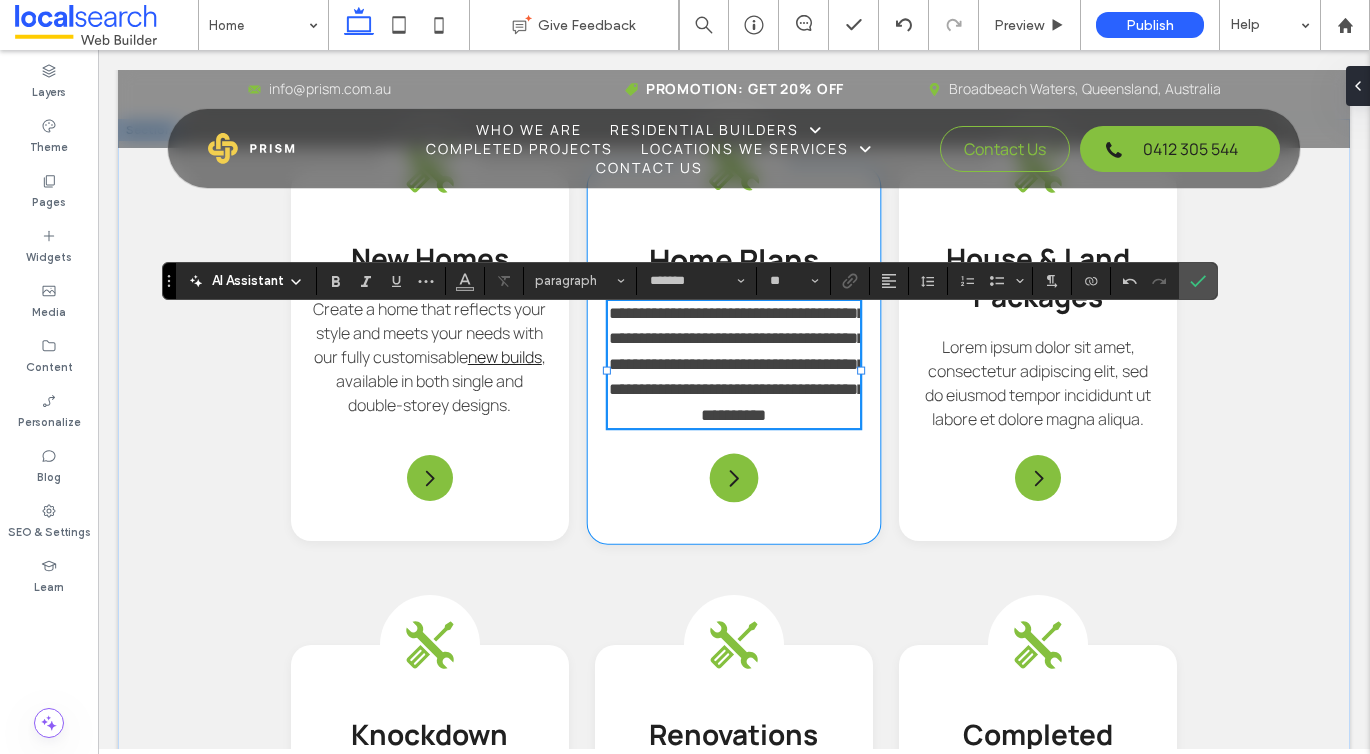 click on "**********" at bounding box center [737, 364] 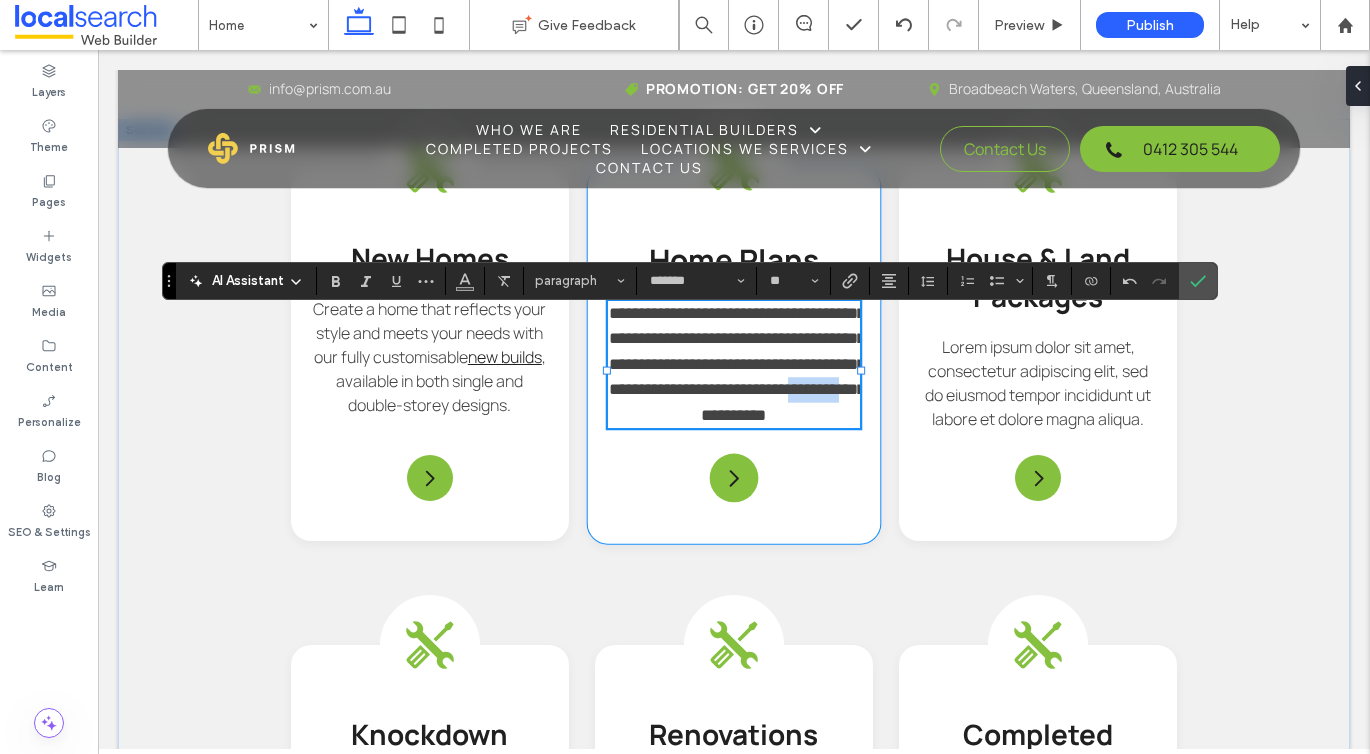 click on "**********" at bounding box center (737, 364) 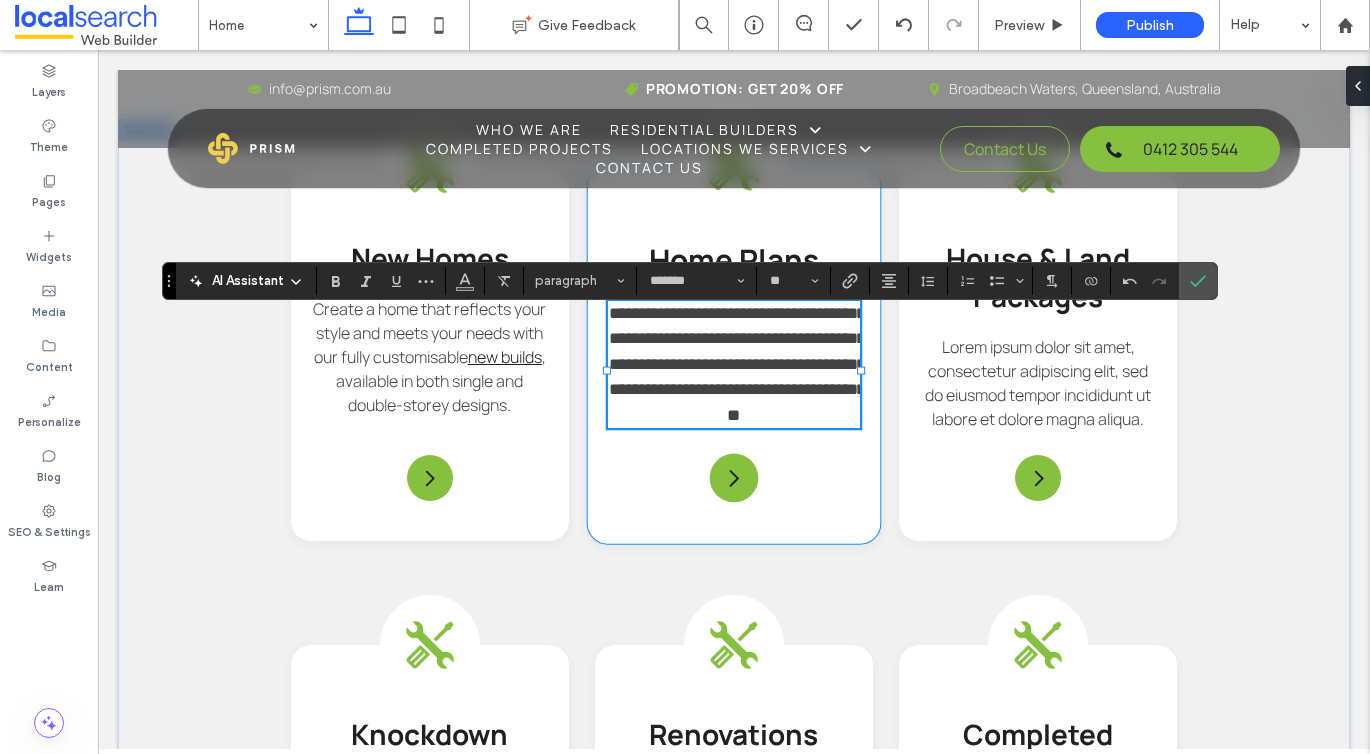 type 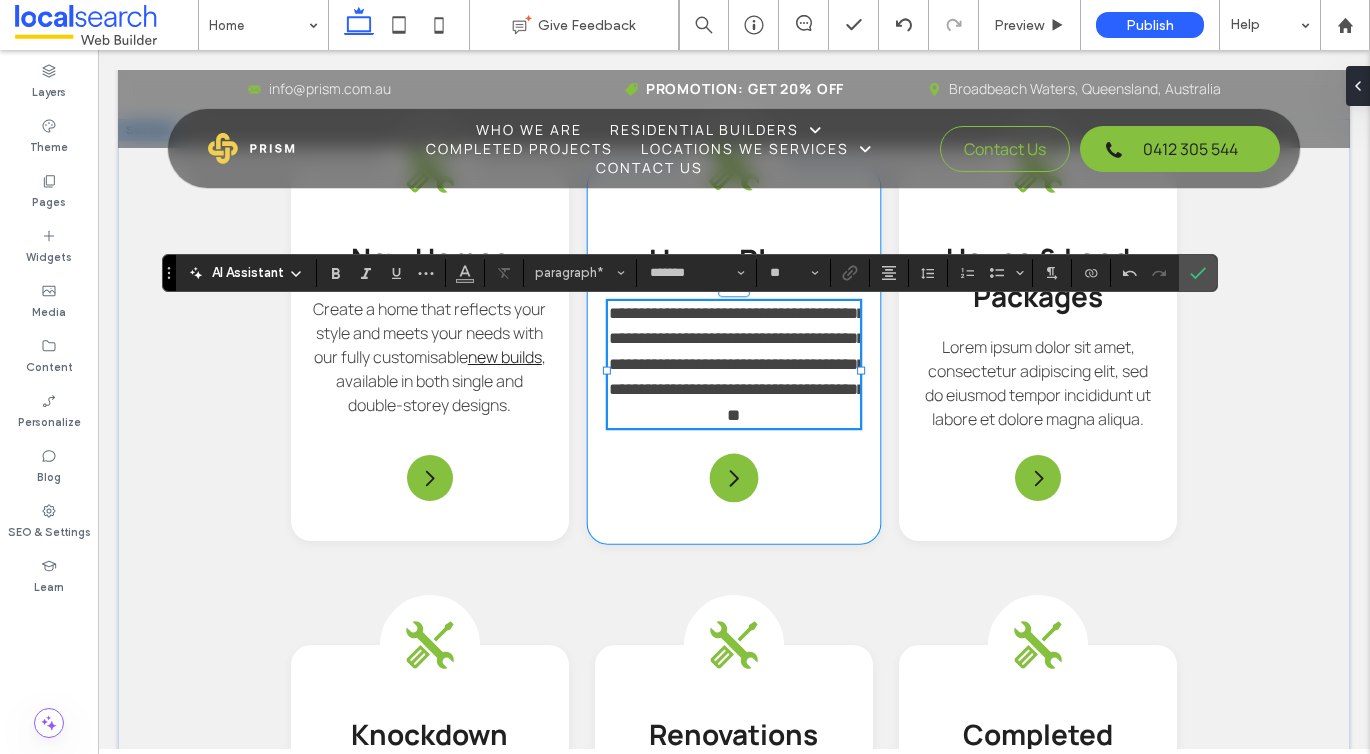 scroll, scrollTop: 2258, scrollLeft: 0, axis: vertical 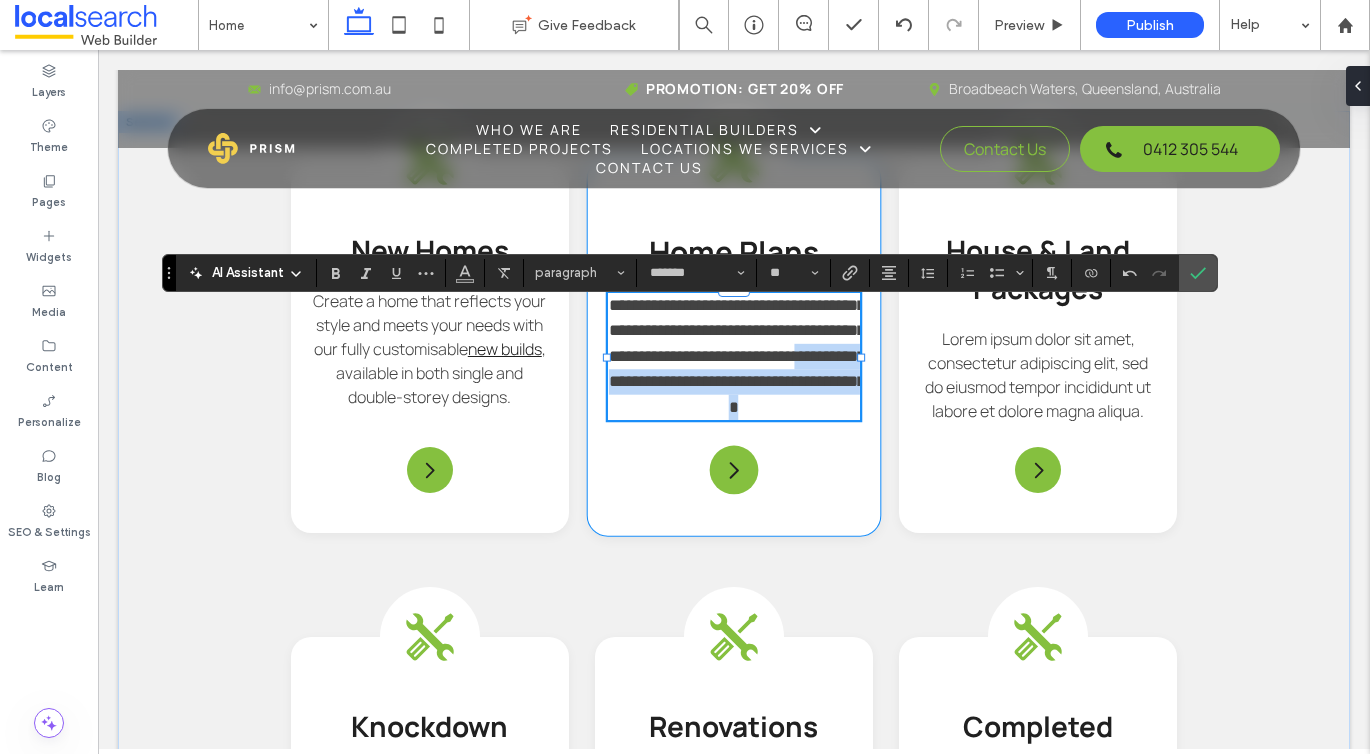 drag, startPoint x: 724, startPoint y: 382, endPoint x: 855, endPoint y: 430, distance: 139.51703 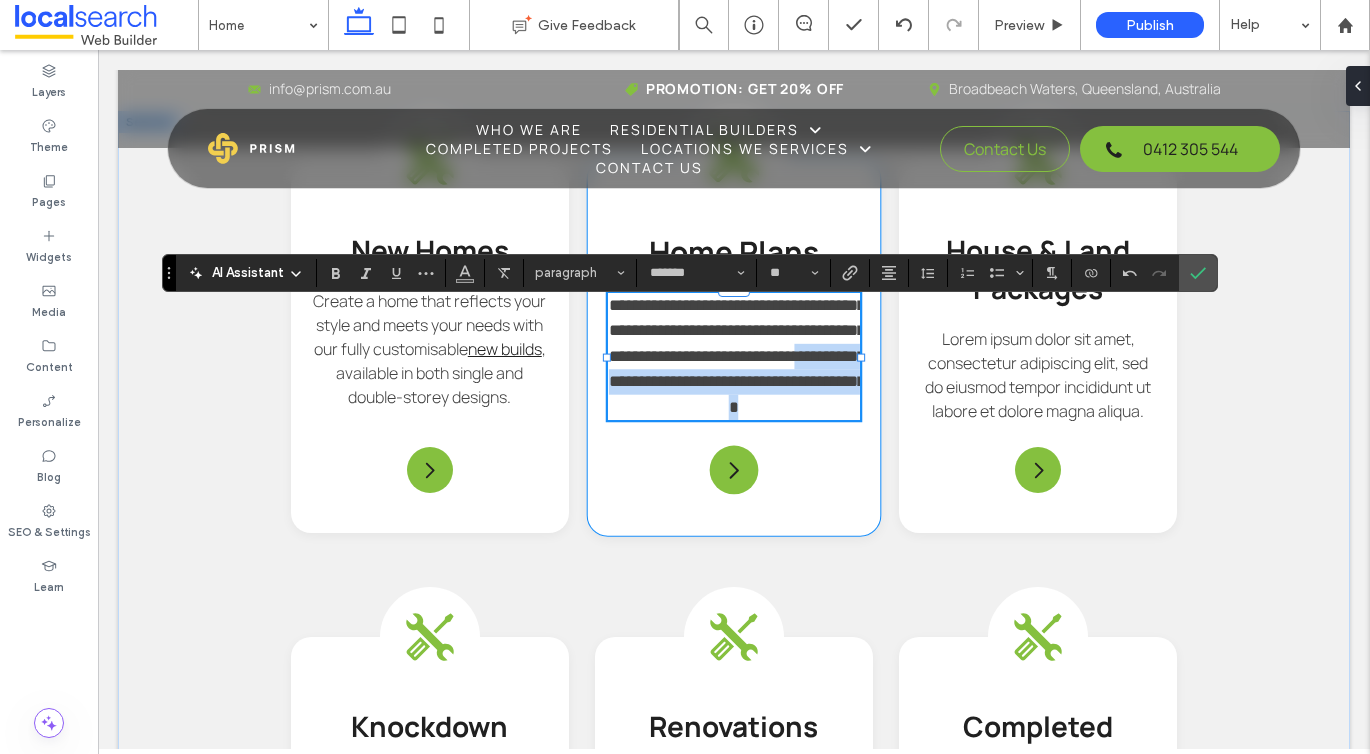 click on "**********" at bounding box center (734, 347) 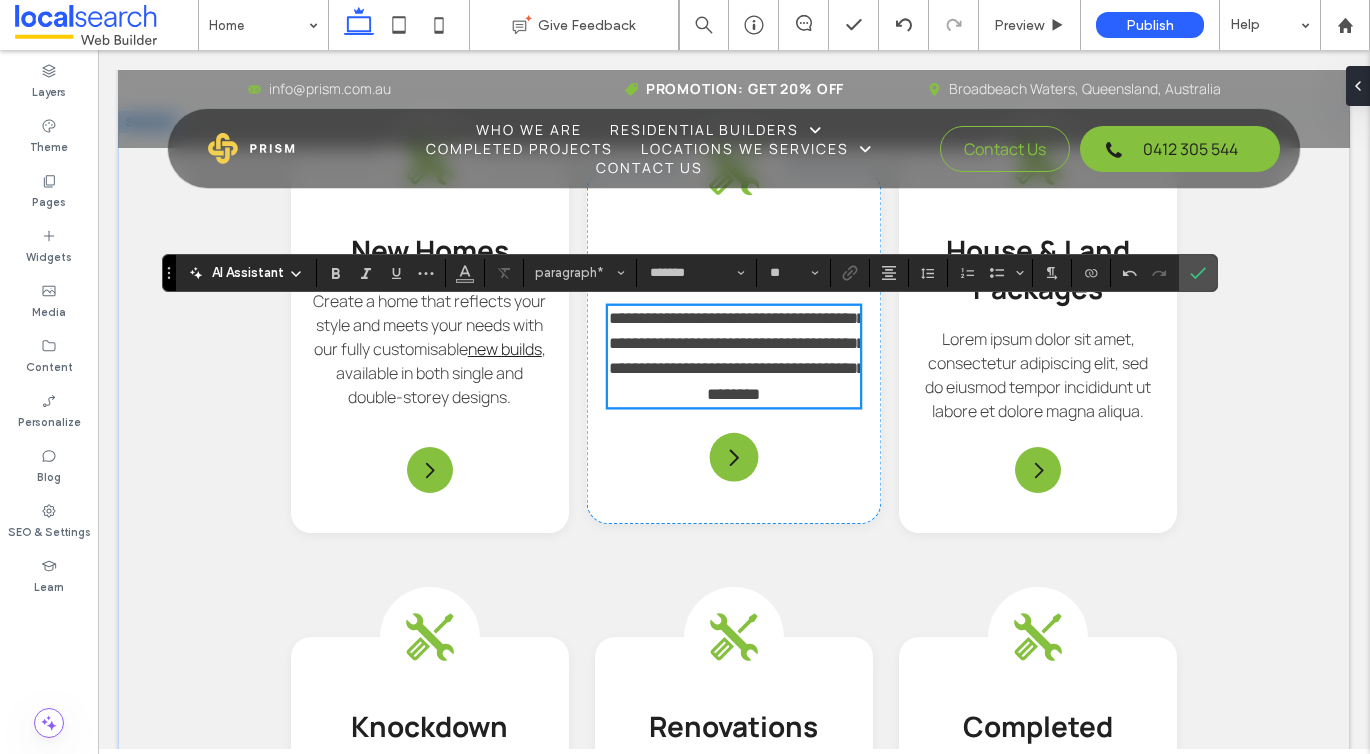 scroll, scrollTop: 2245, scrollLeft: 0, axis: vertical 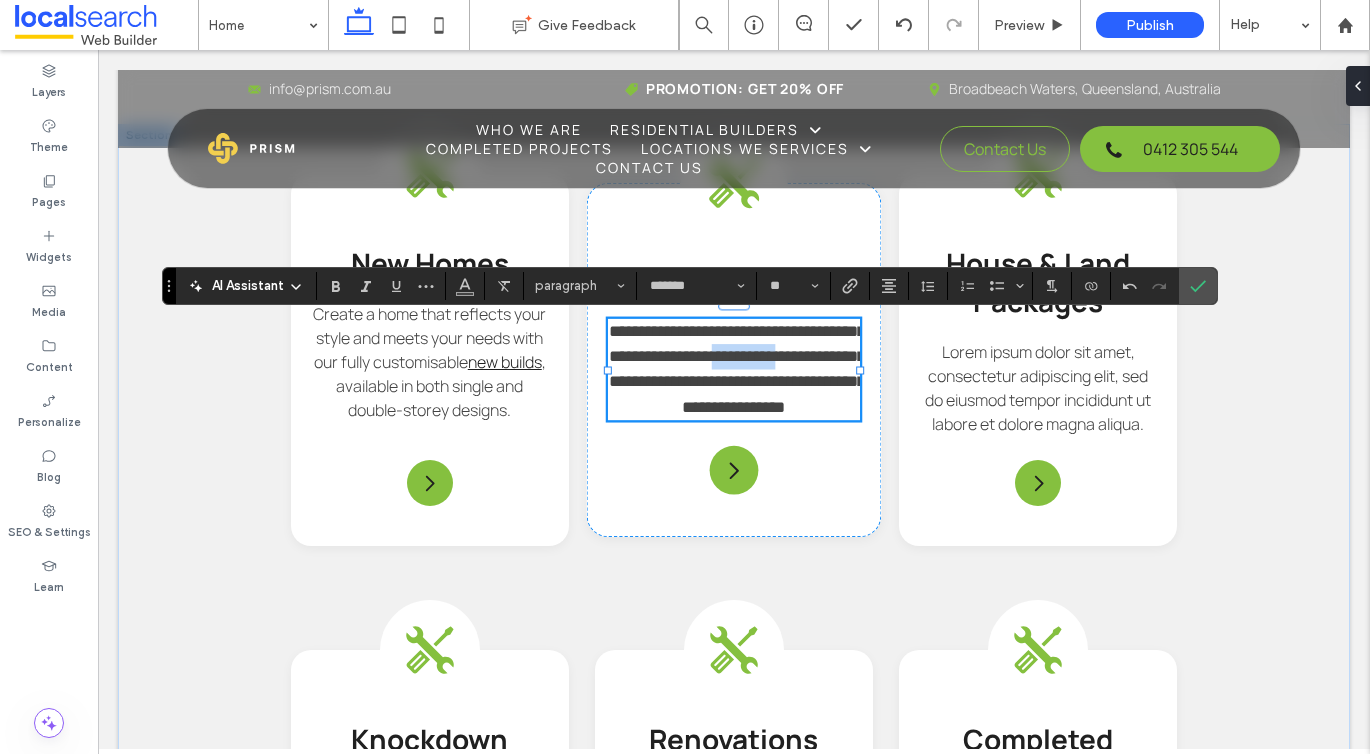 drag, startPoint x: 801, startPoint y: 348, endPoint x: 660, endPoint y: 369, distance: 142.55525 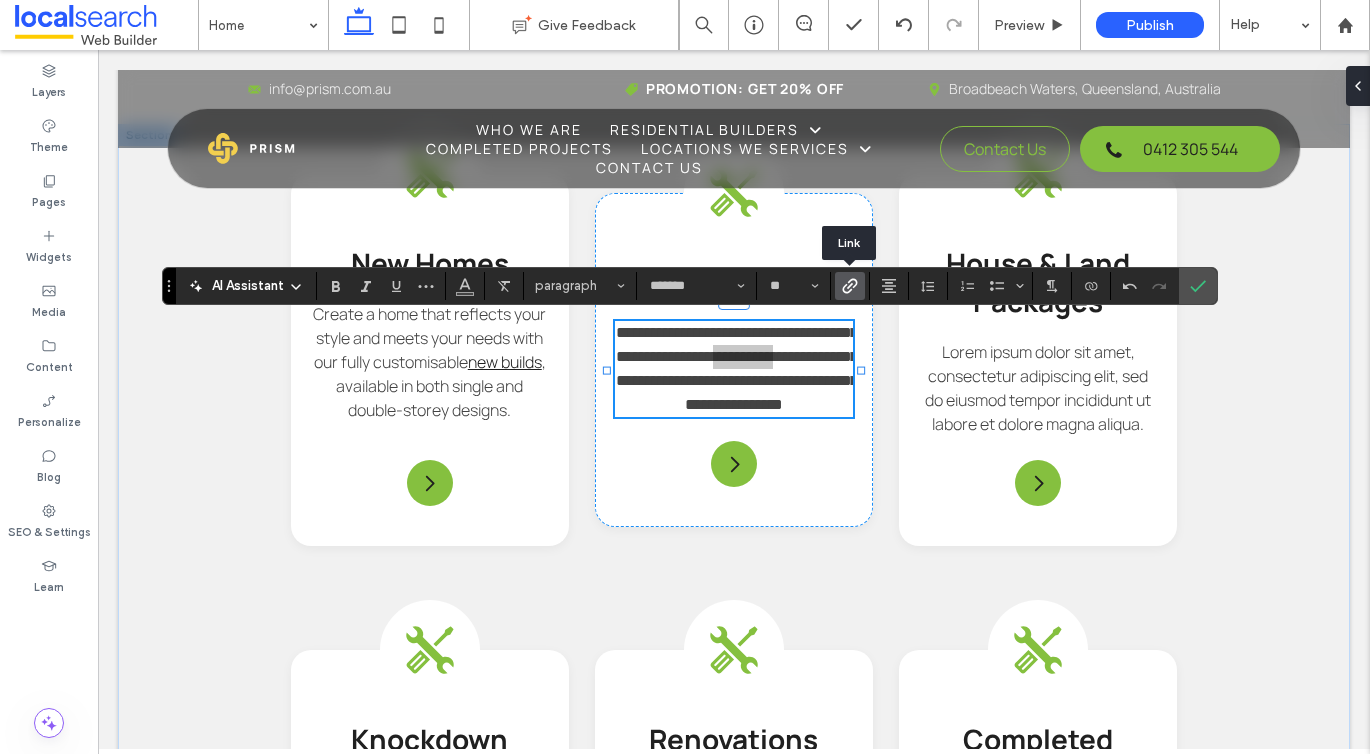 click 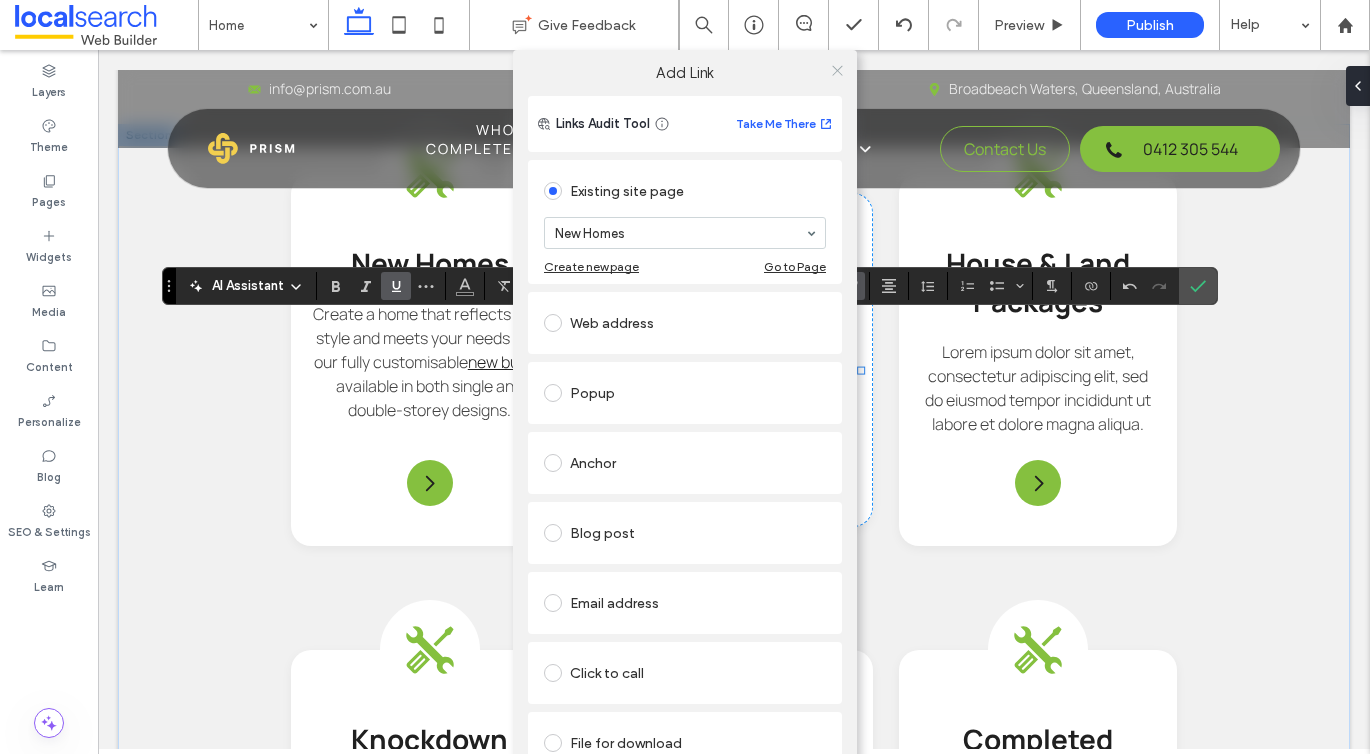 click at bounding box center [837, 70] 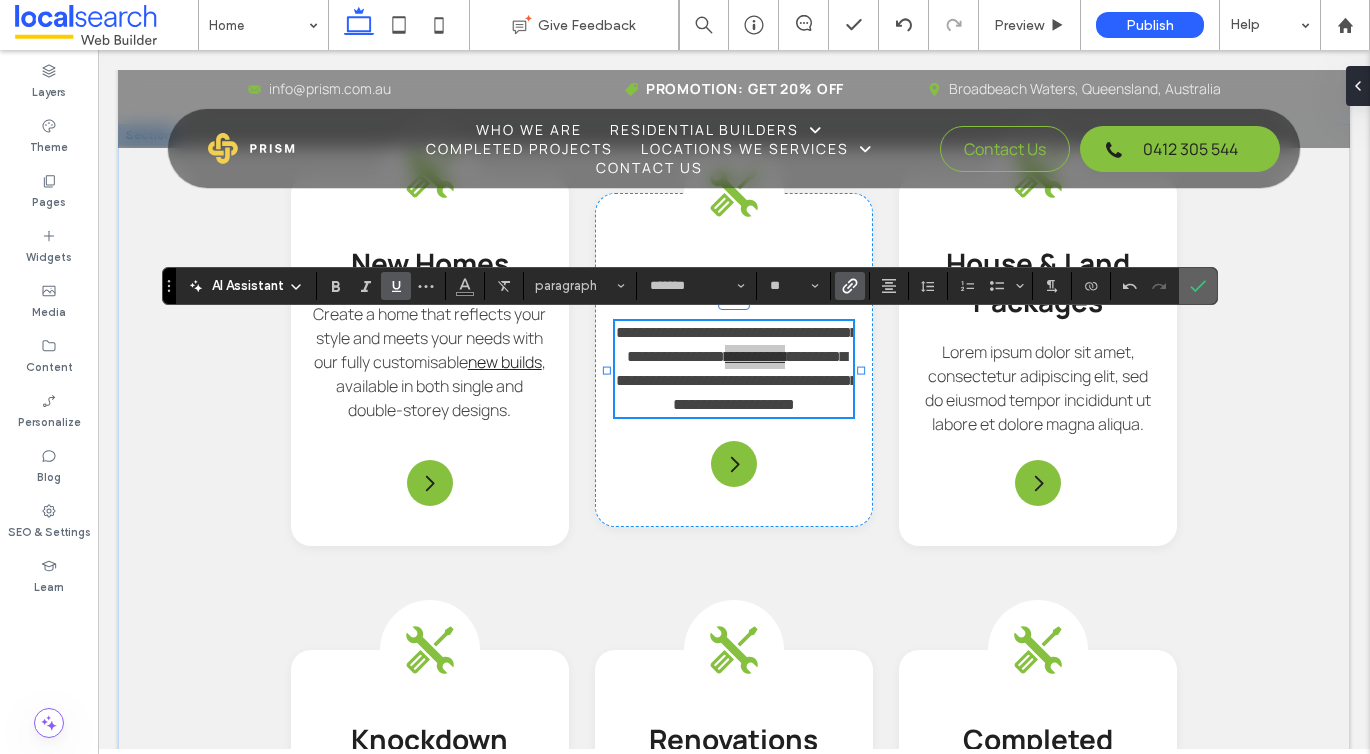 click at bounding box center [1194, 286] 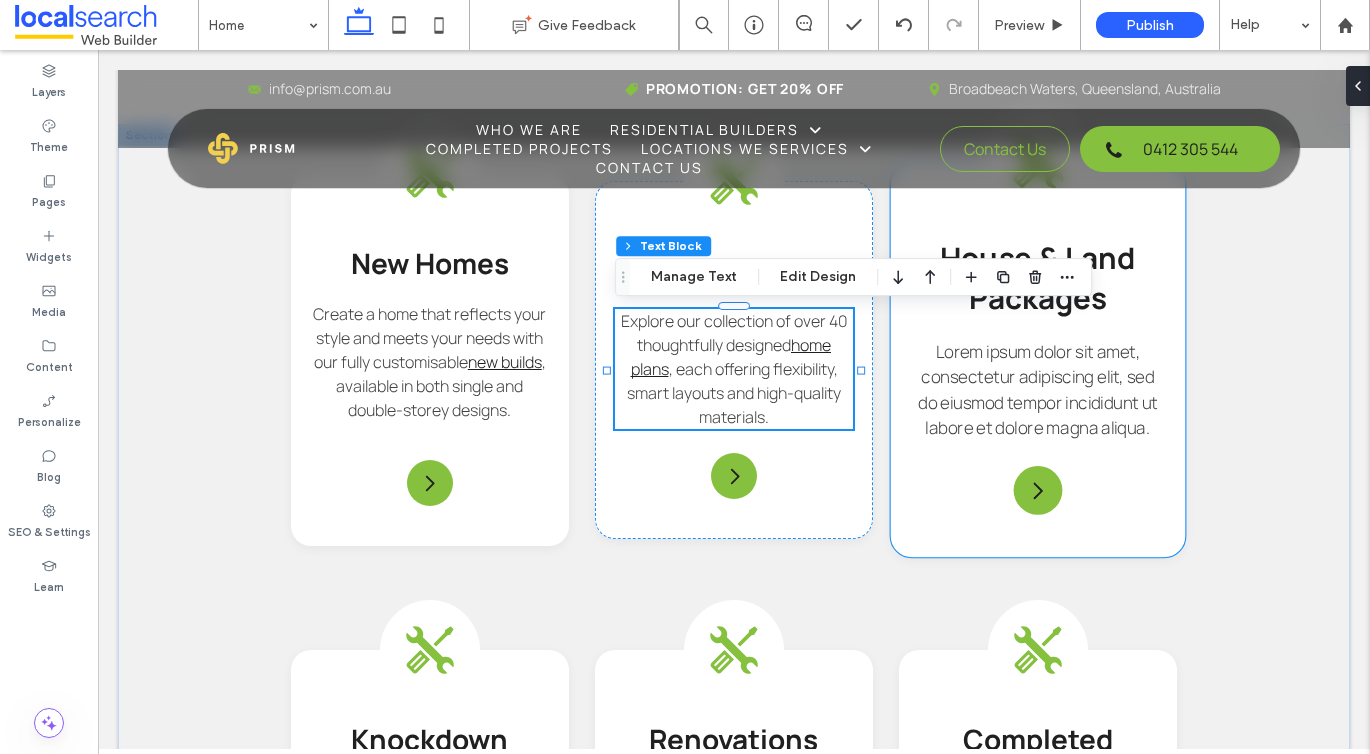 click on "Lorem ipsum dolor sit amet, consectetur adipiscing elit, sed do eiusmod tempor incididunt ut labore et dolore magna aliqua." at bounding box center (1038, 390) 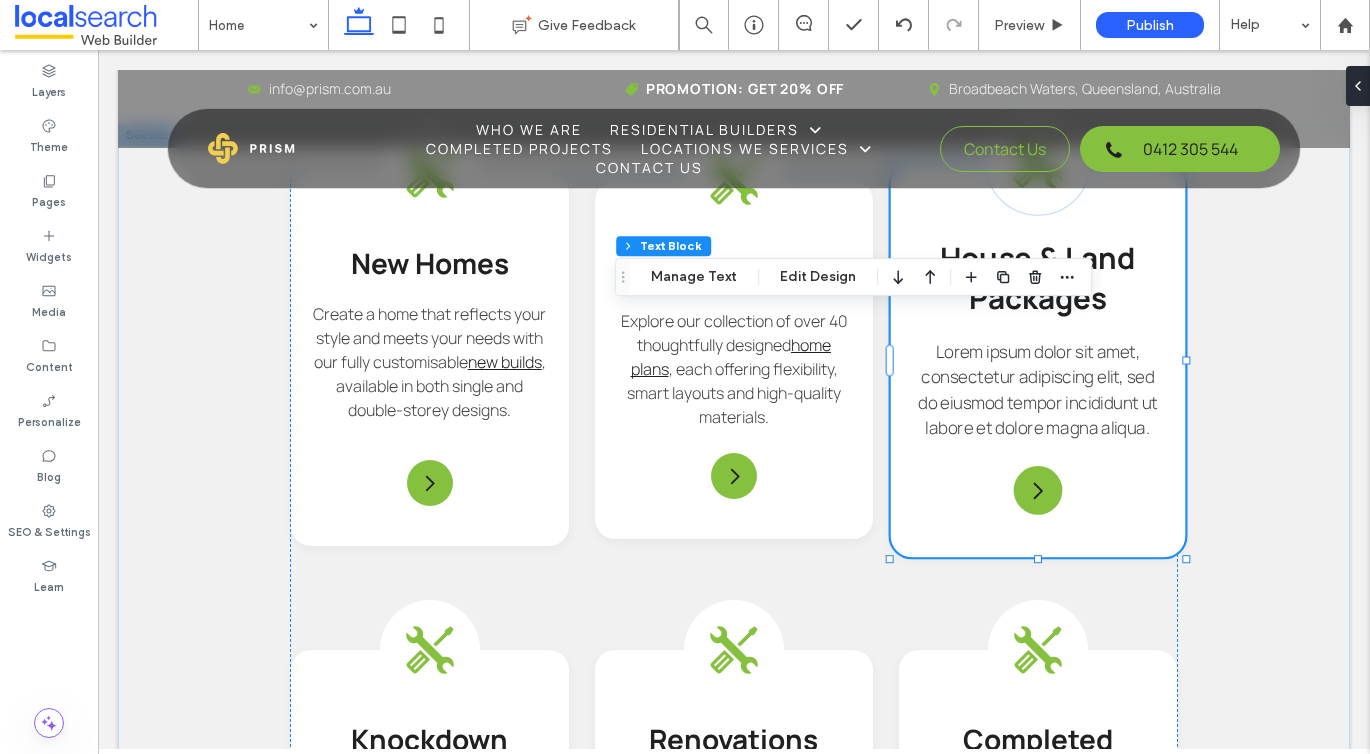 click on "Lorem ipsum dolor sit amet, consectetur adipiscing elit, sed do eiusmod tempor incididunt ut labore et dolore magna aliqua." at bounding box center (1038, 390) 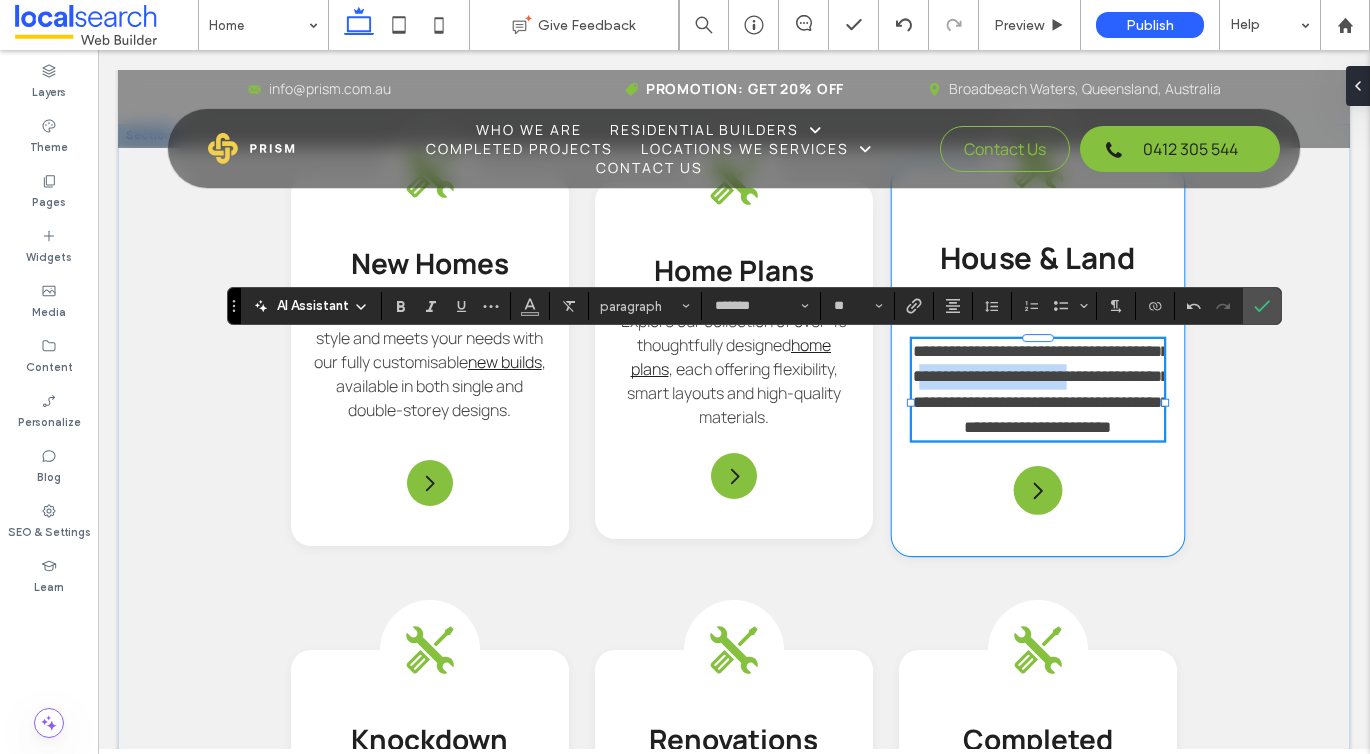 drag, startPoint x: 989, startPoint y: 410, endPoint x: 1014, endPoint y: 381, distance: 38.28838 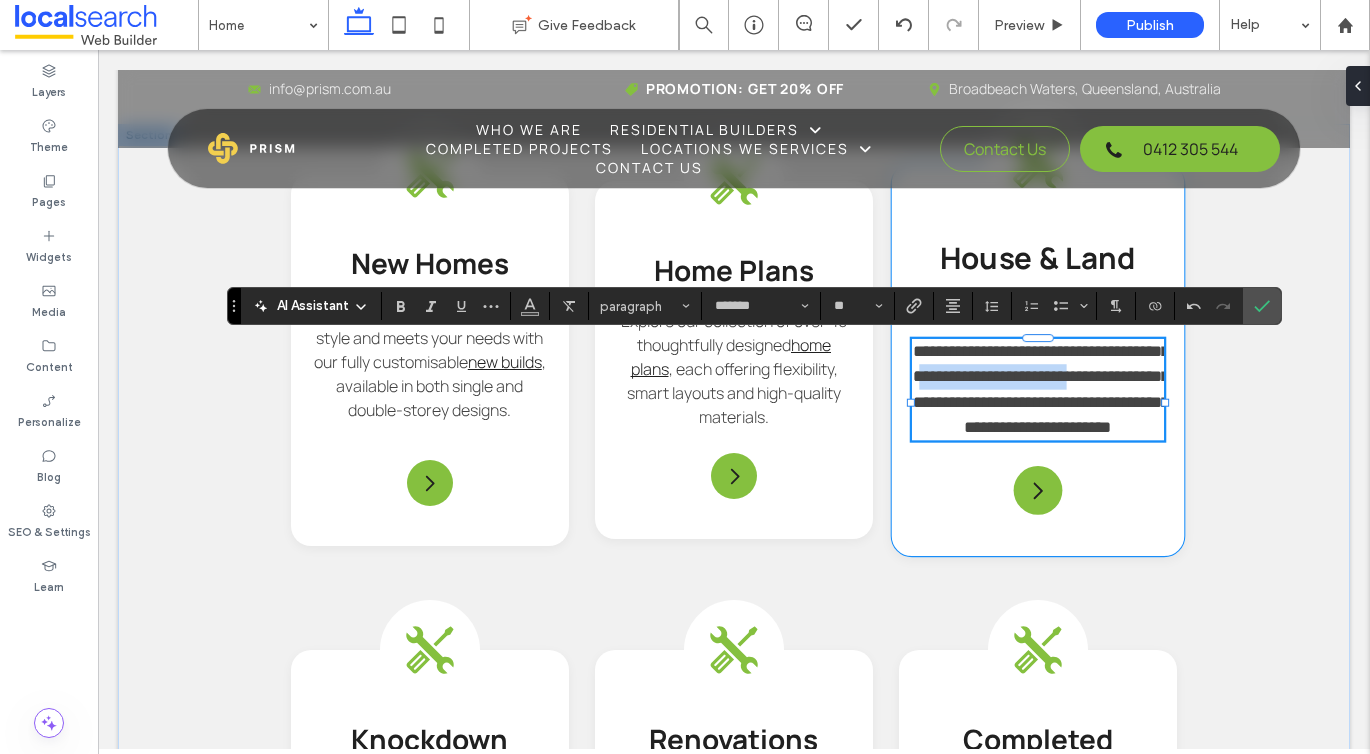 click on "**********" at bounding box center [1041, 389] 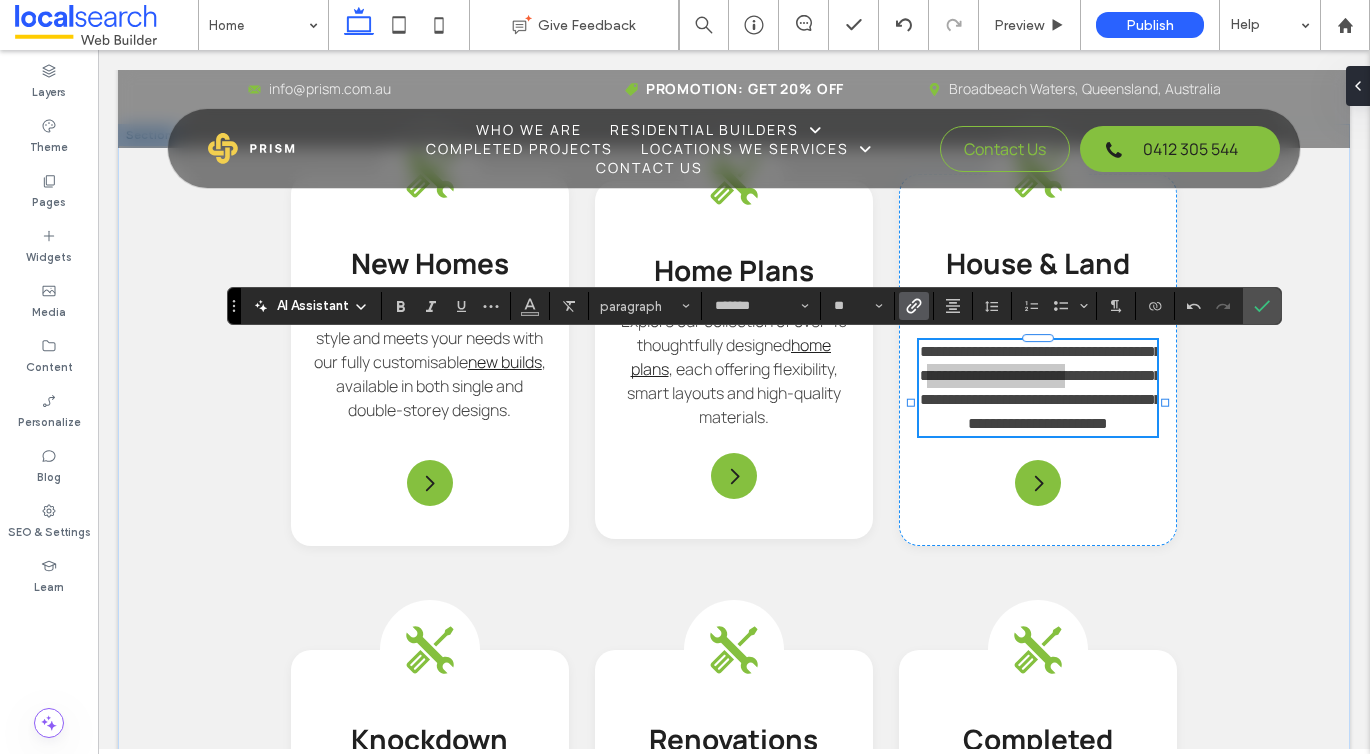 click at bounding box center (914, 306) 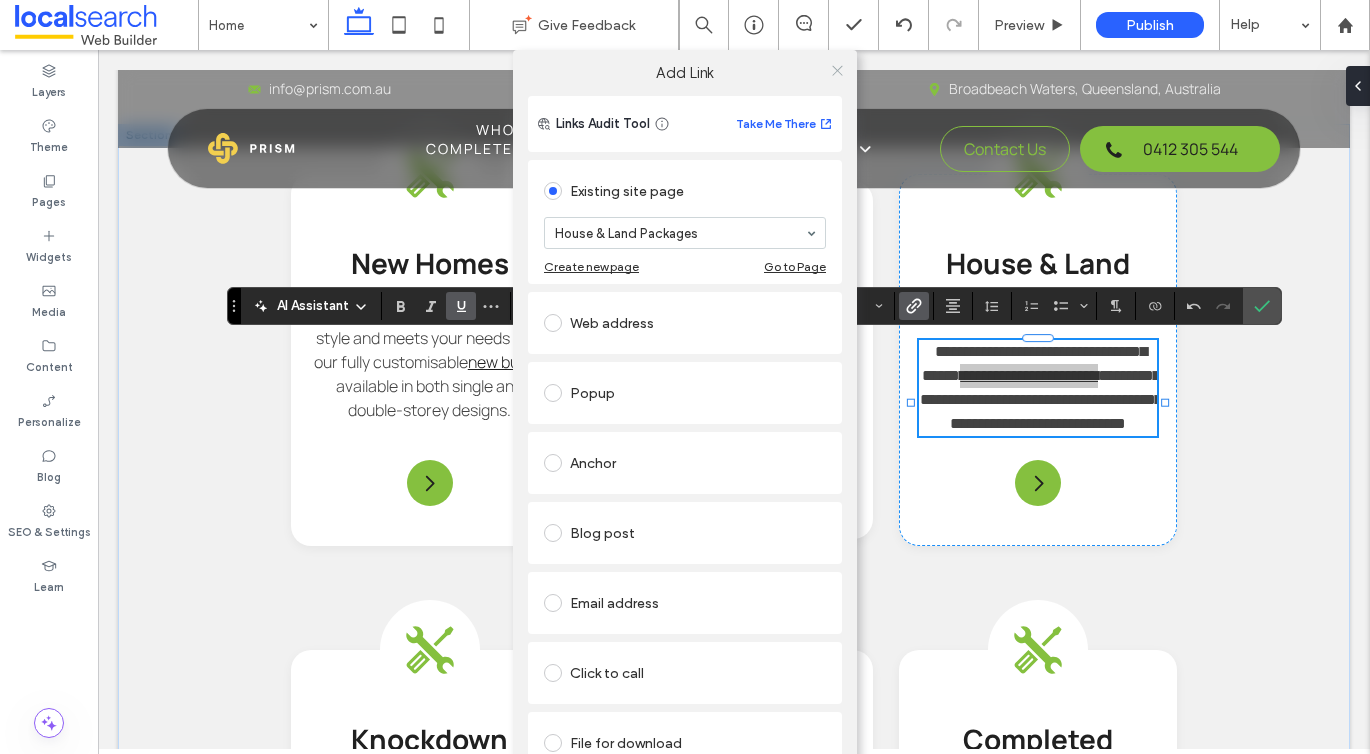 click 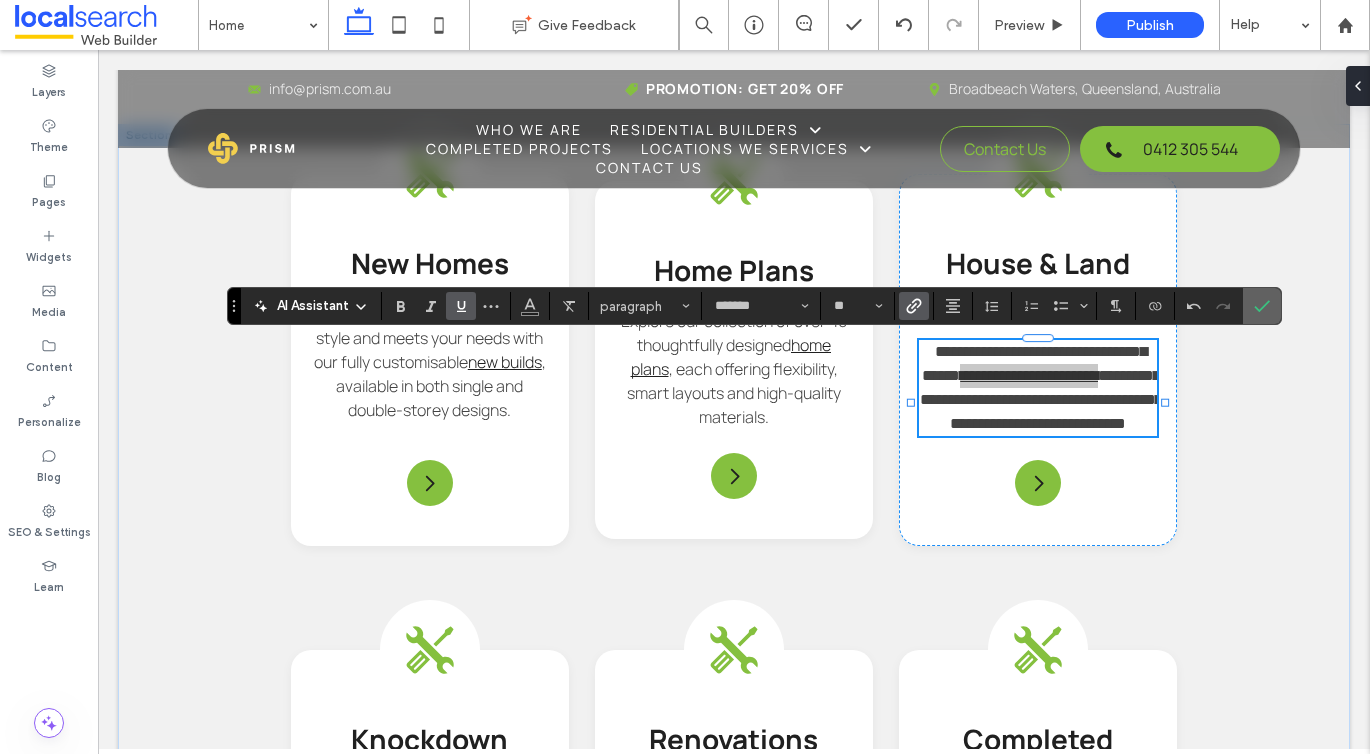 click 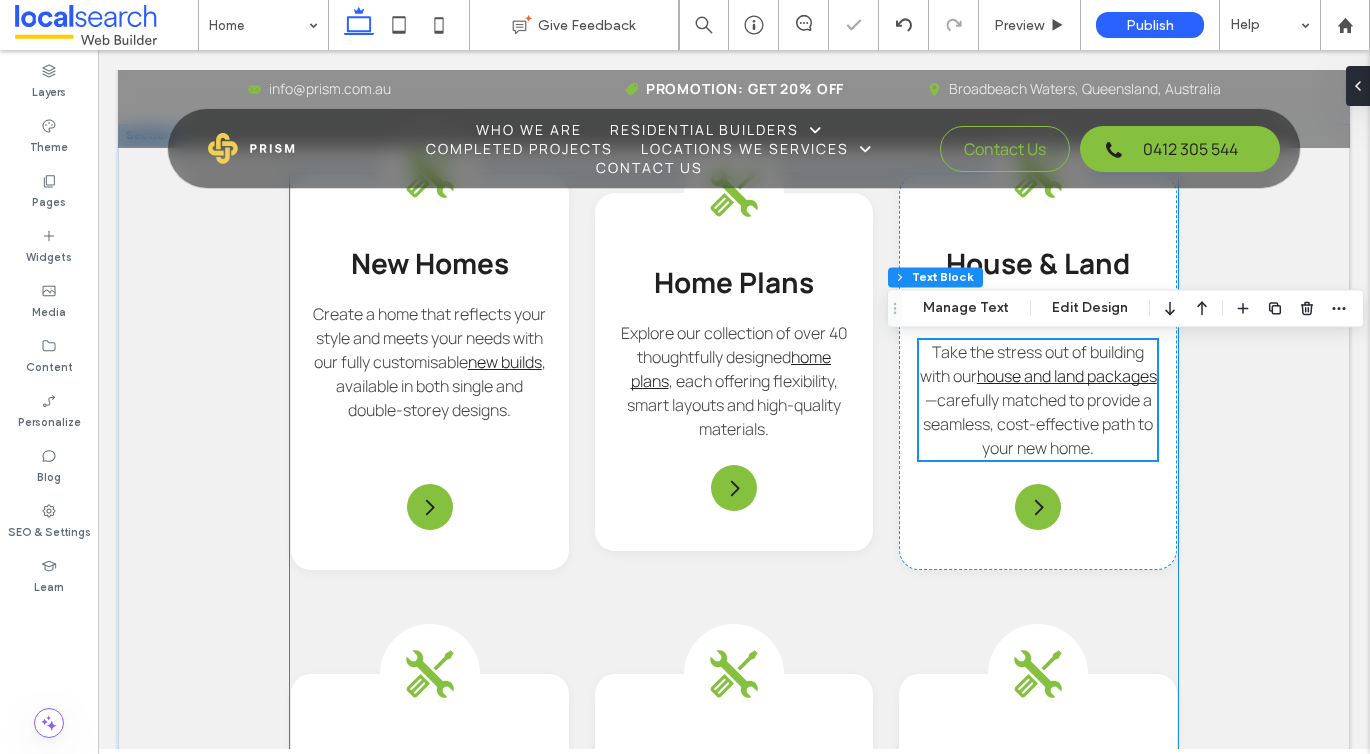 scroll, scrollTop: 2530, scrollLeft: 0, axis: vertical 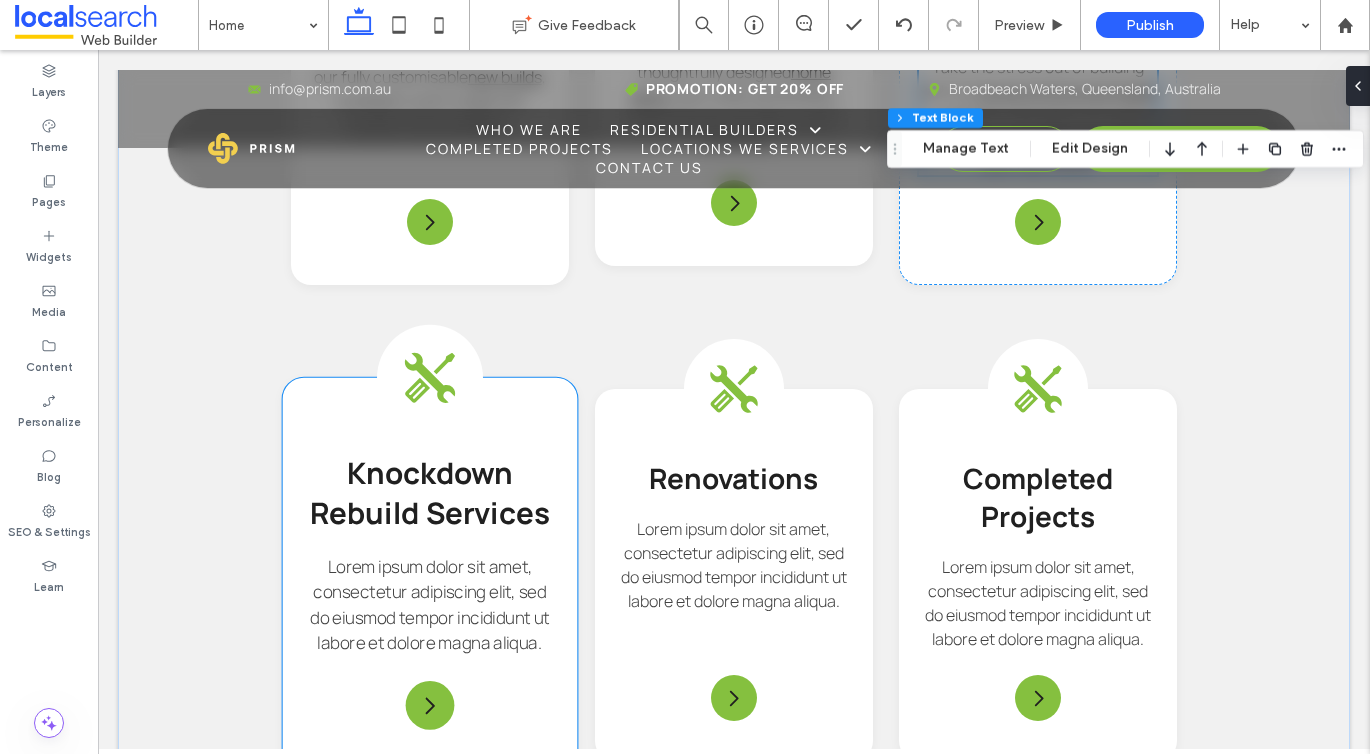 click on "Lorem ipsum dolor sit amet, consectetur adipiscing elit, sed do eiusmod tempor incididunt ut labore et dolore magna aliqua." at bounding box center (430, 605) 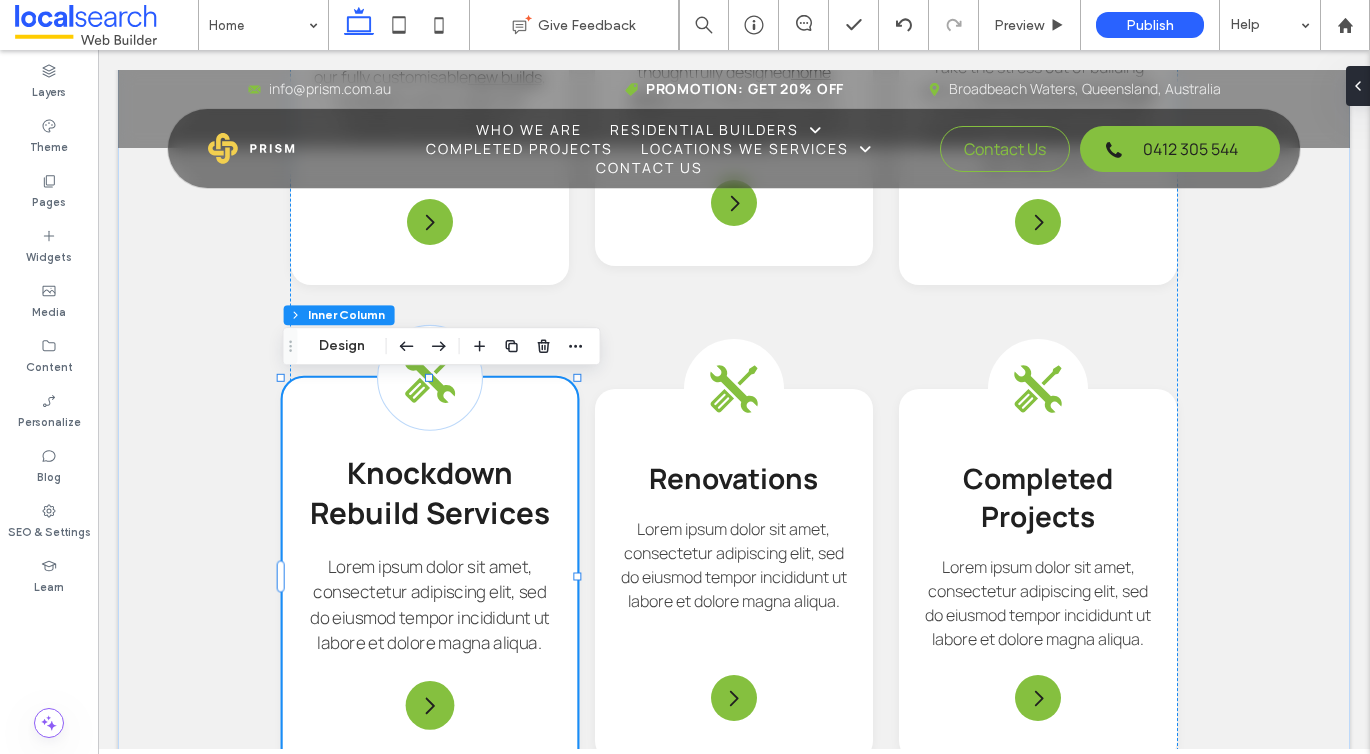 click on "Lorem ipsum dolor sit amet, consectetur adipiscing elit, sed do eiusmod tempor incididunt ut labore et dolore magna aliqua." at bounding box center (430, 605) 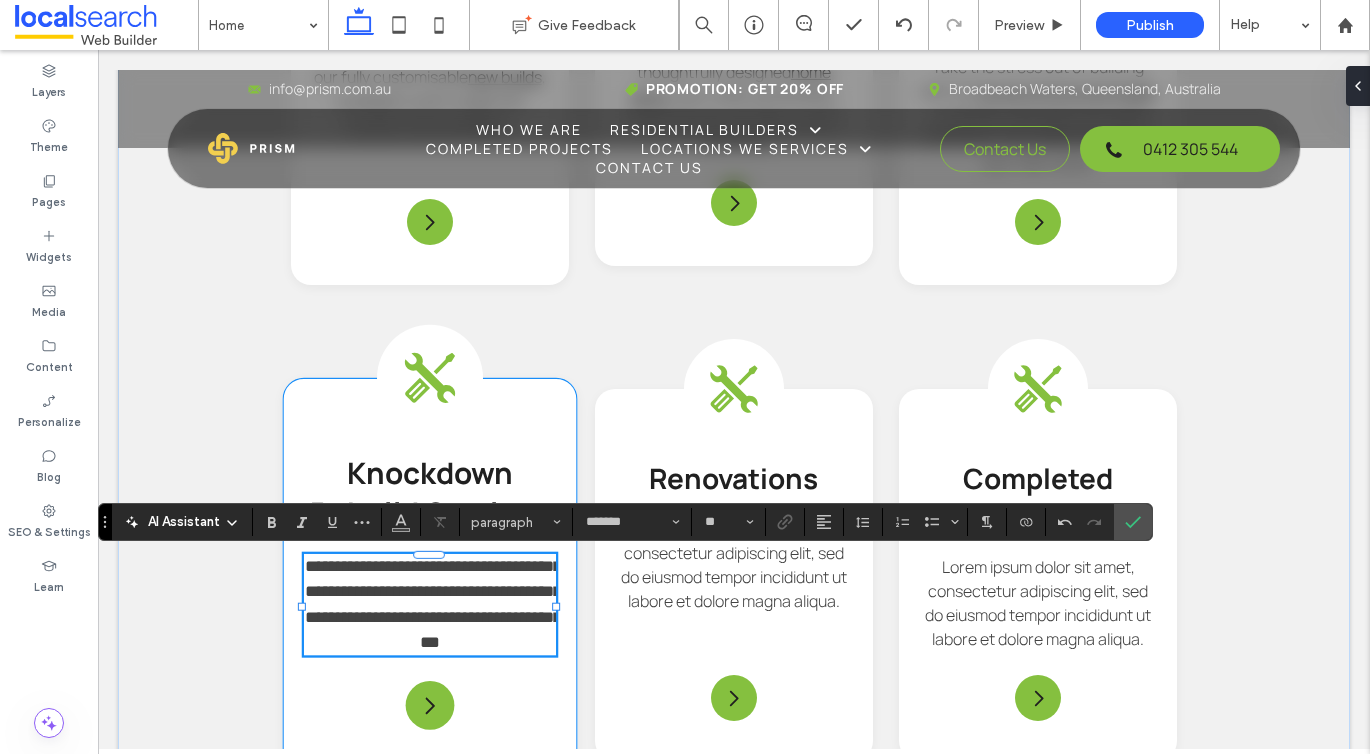 scroll, scrollTop: 0, scrollLeft: 0, axis: both 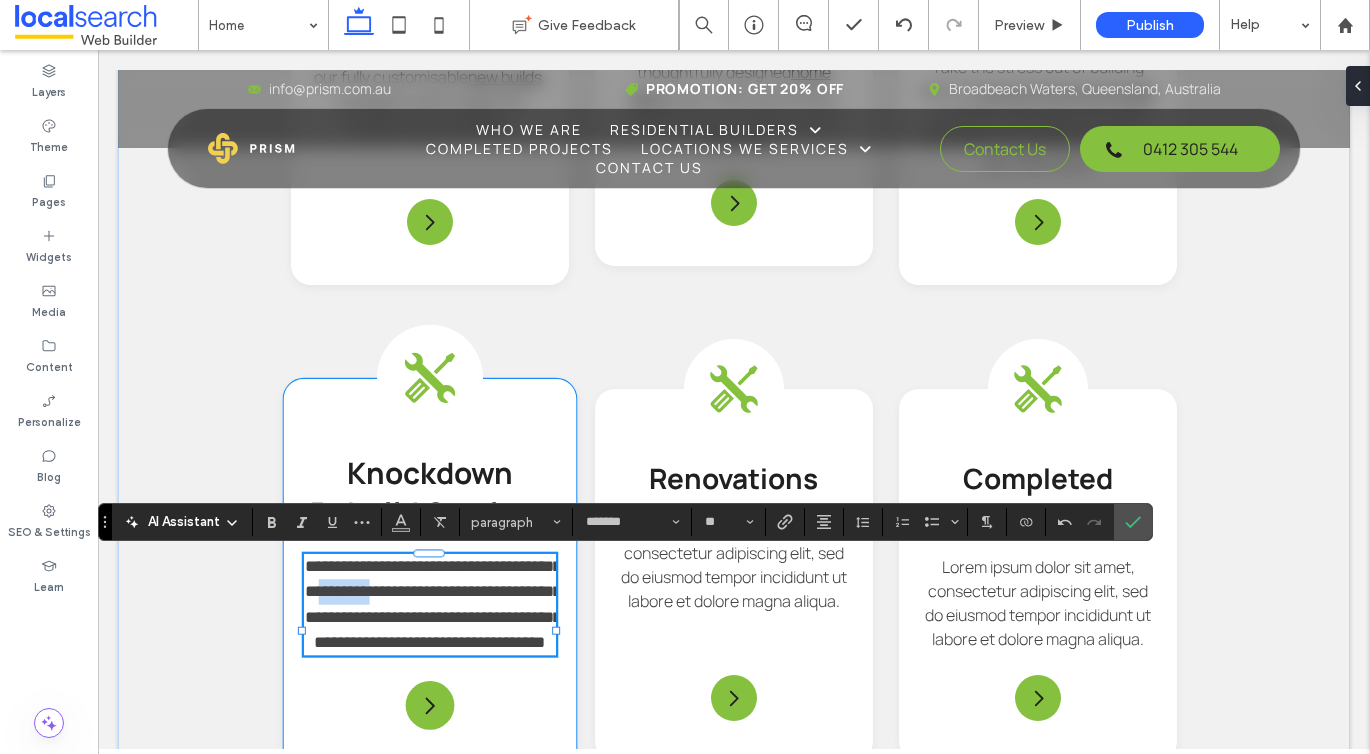 drag, startPoint x: 448, startPoint y: 593, endPoint x: 381, endPoint y: 601, distance: 67.47592 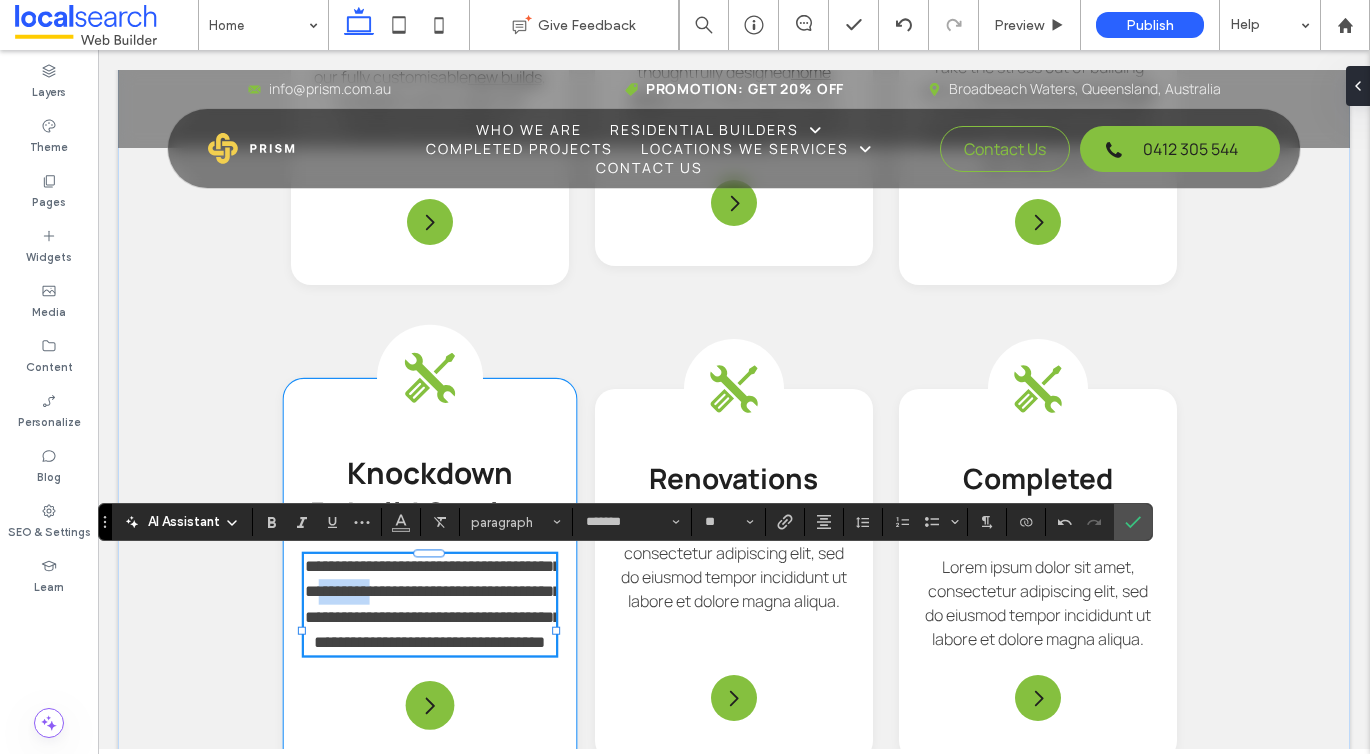 click on "**********" at bounding box center (433, 604) 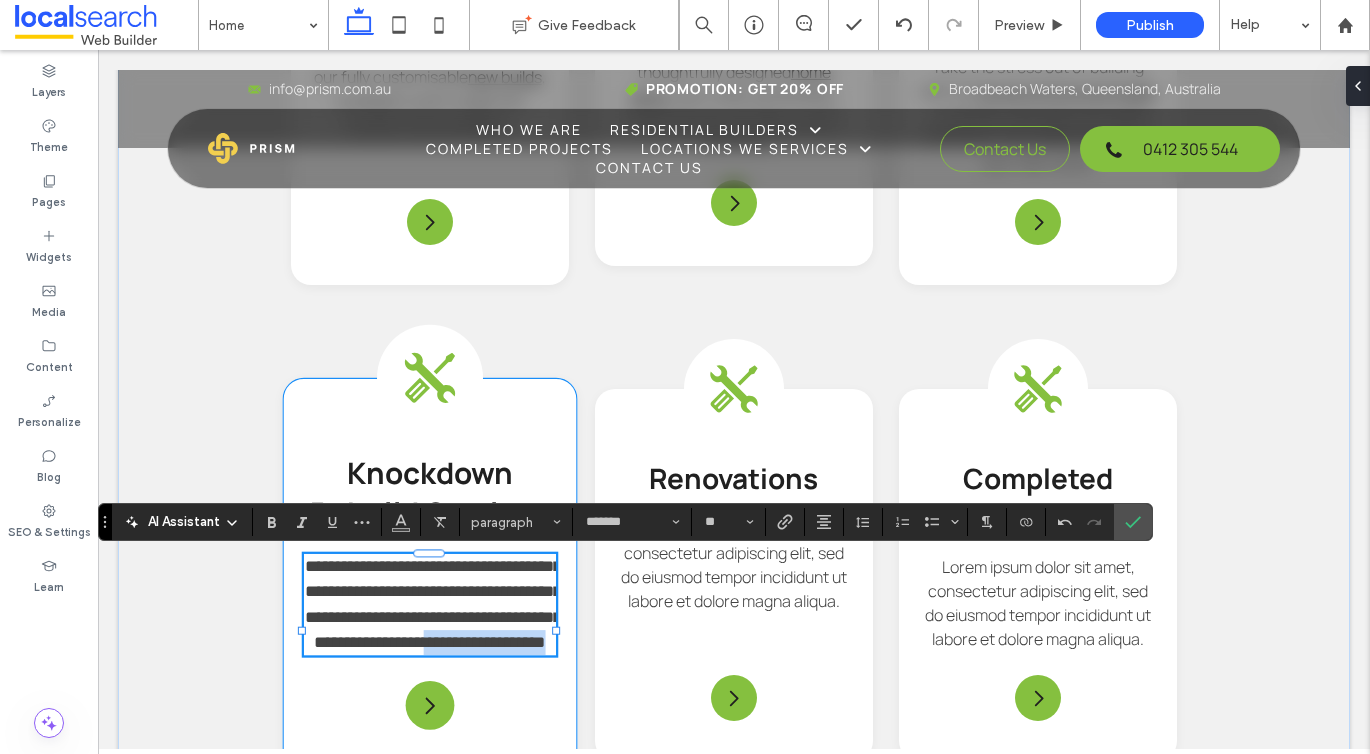 drag, startPoint x: 495, startPoint y: 695, endPoint x: 481, endPoint y: 669, distance: 29.529646 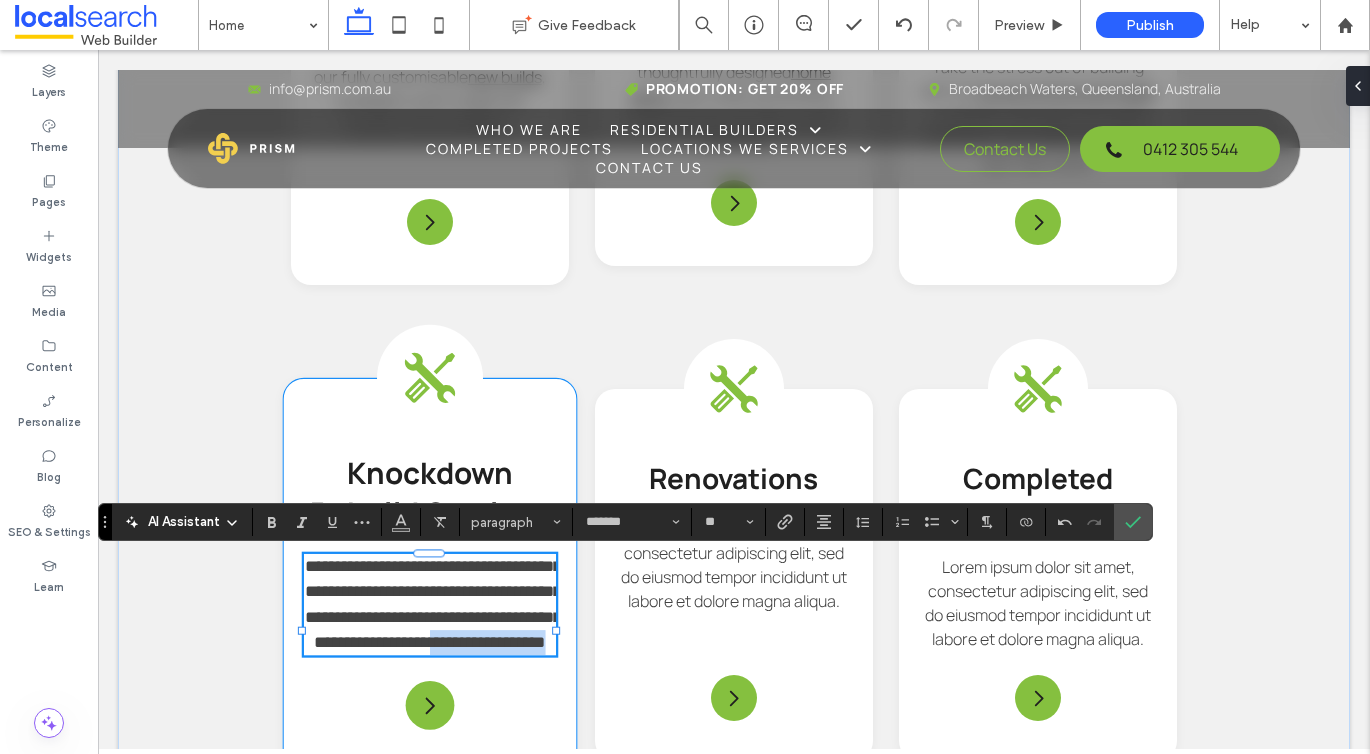 click on "**********" at bounding box center [433, 604] 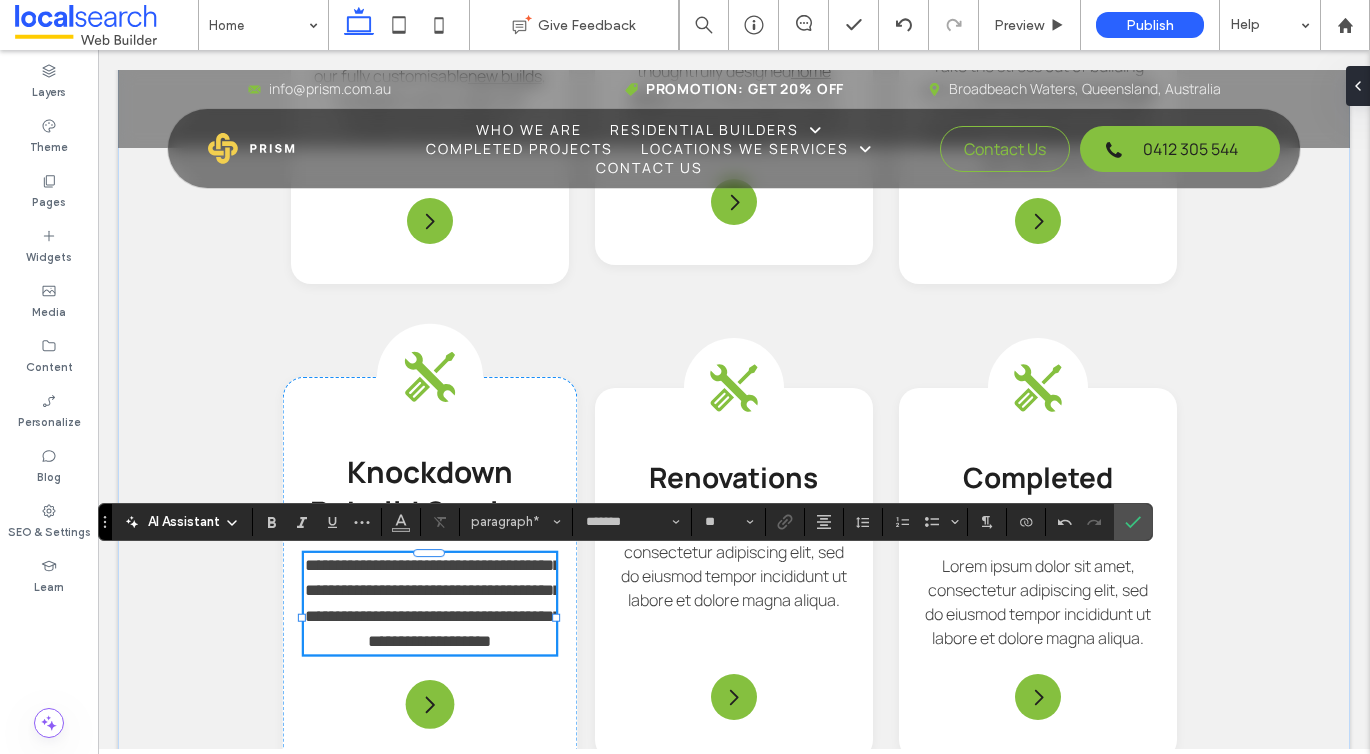 click on "**********" at bounding box center [433, 603] 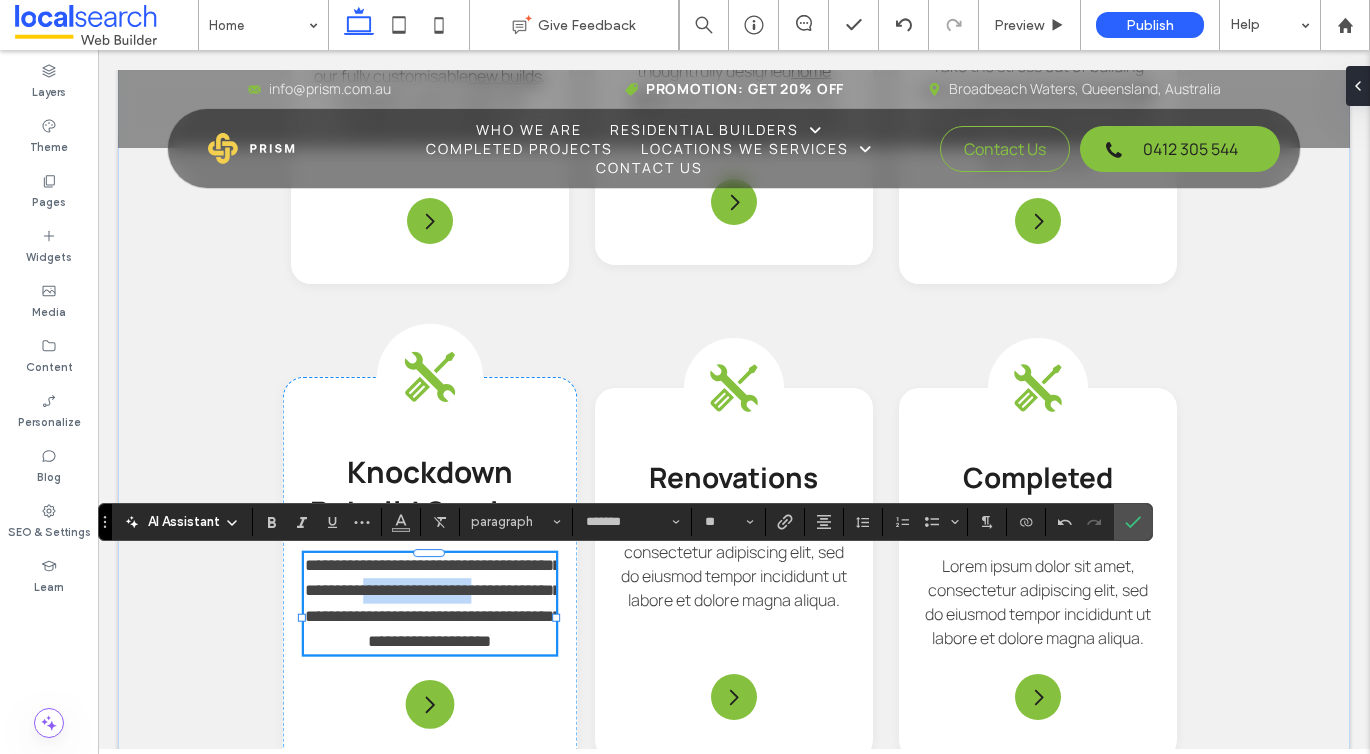 drag, startPoint x: 443, startPoint y: 596, endPoint x: 367, endPoint y: 615, distance: 78.339005 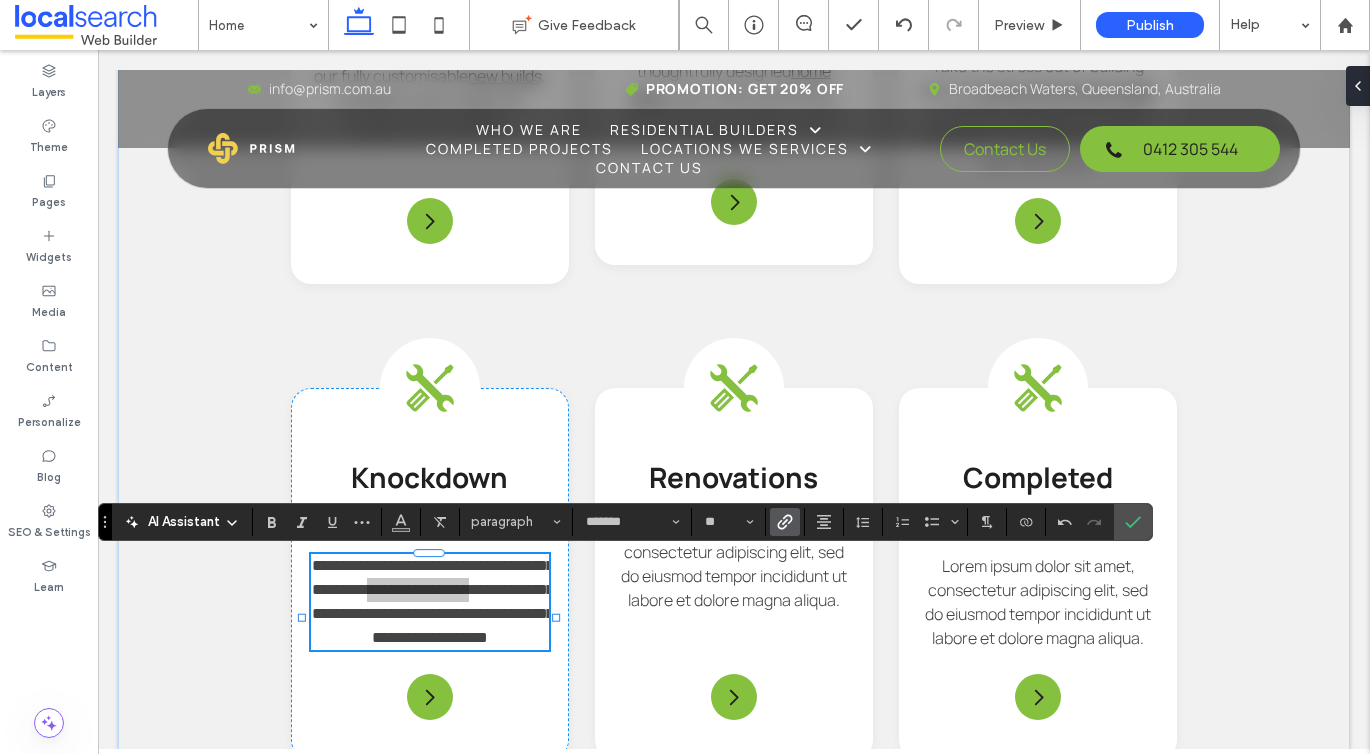click 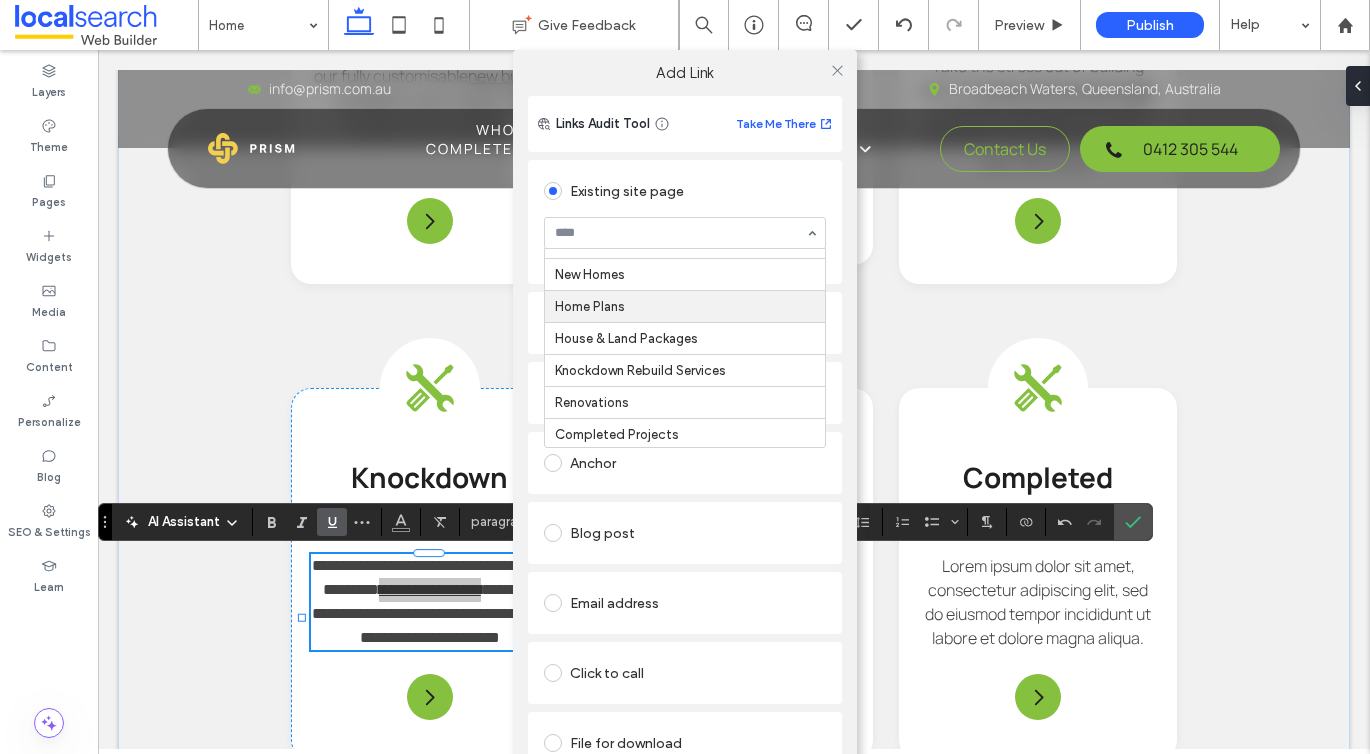 scroll, scrollTop: 98, scrollLeft: 0, axis: vertical 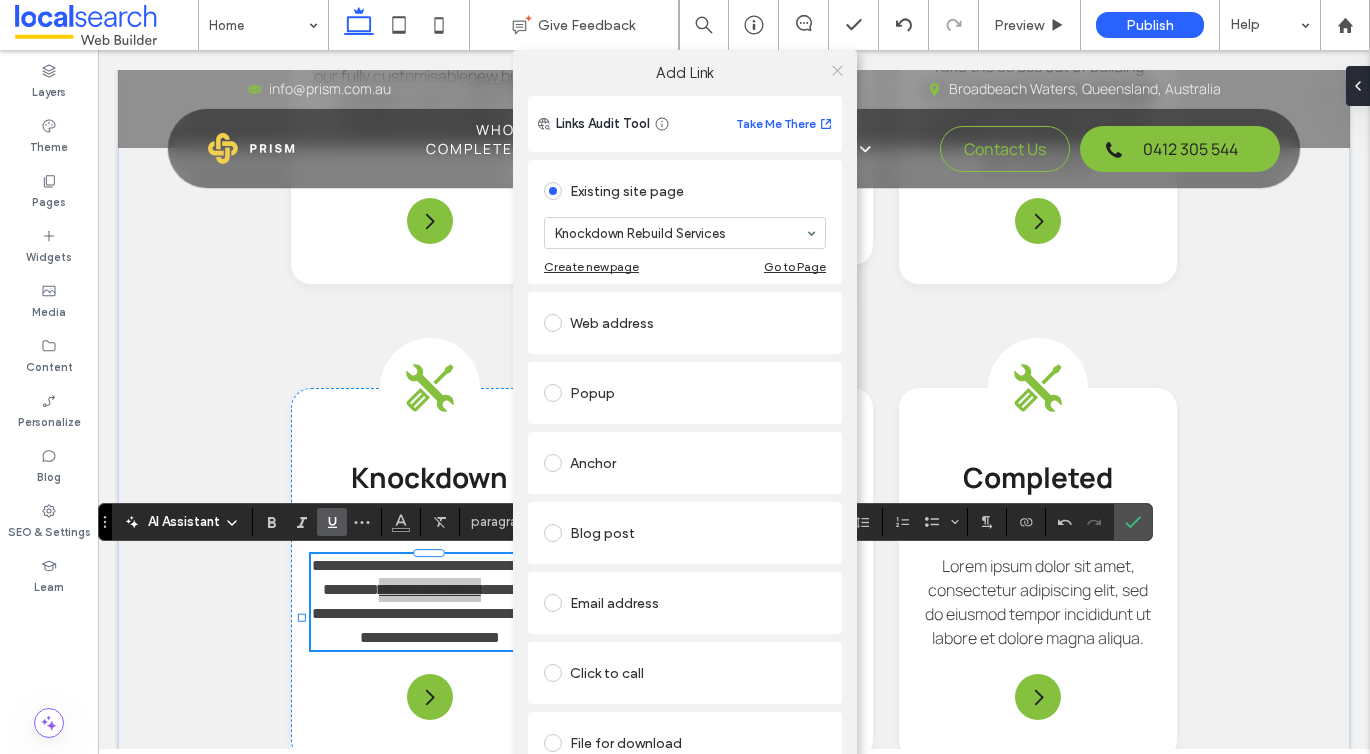 click at bounding box center [837, 70] 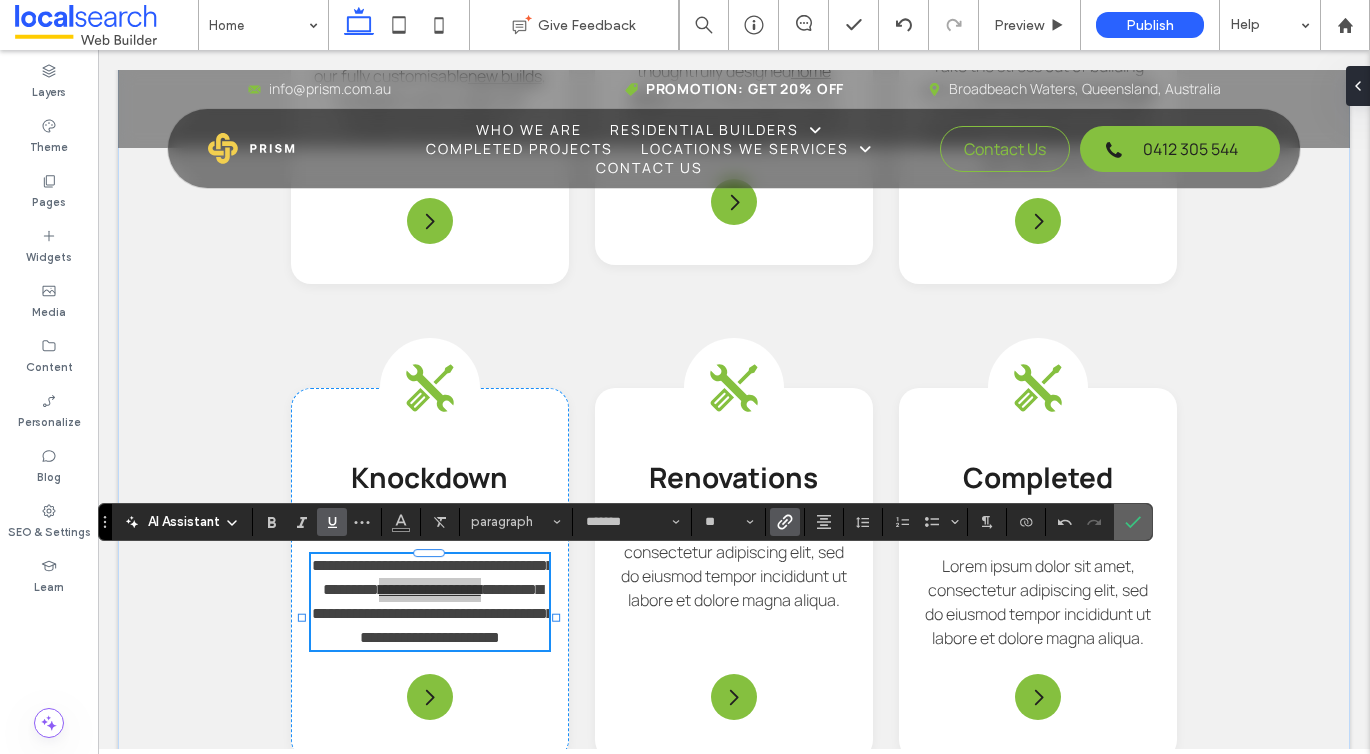 click 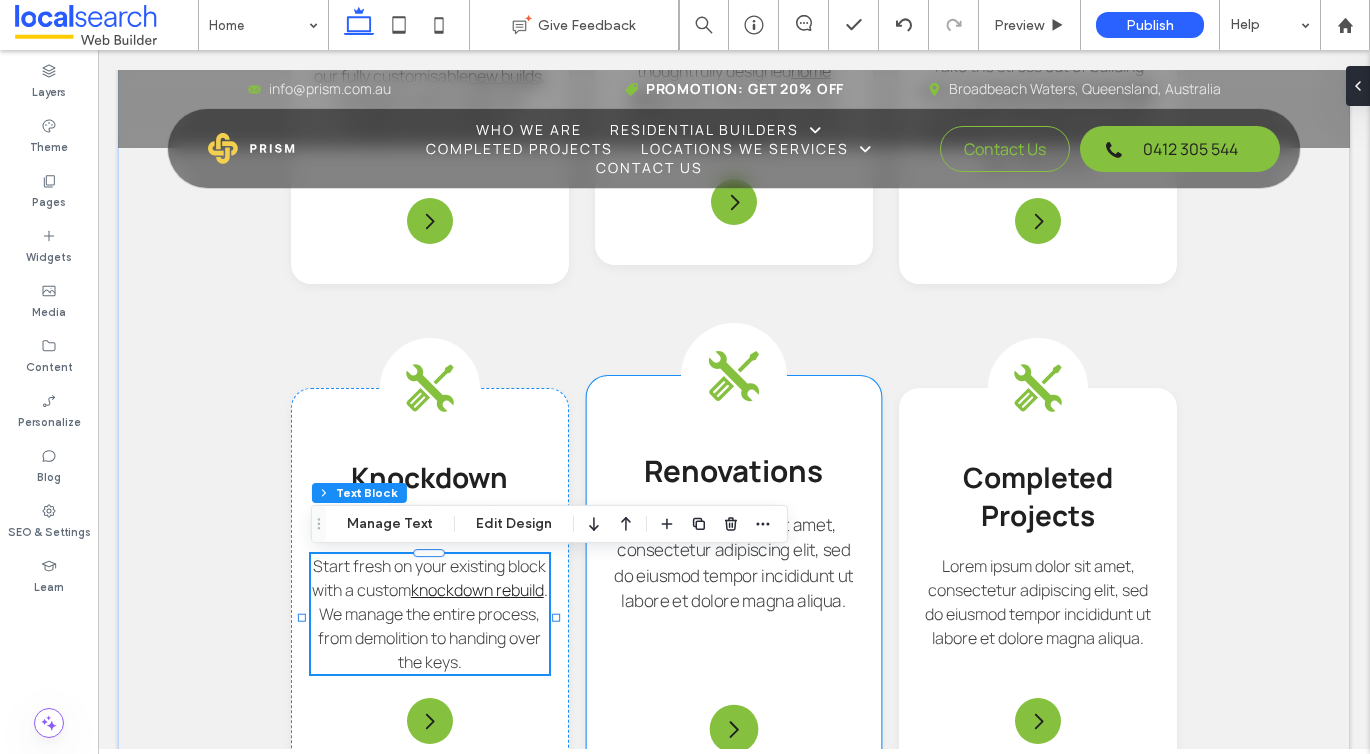 click on "Lorem ipsum dolor sit amet, consectetur adipiscing elit, sed do eiusmod tempor incididunt ut labore et dolore magna aliqua." at bounding box center [734, 563] 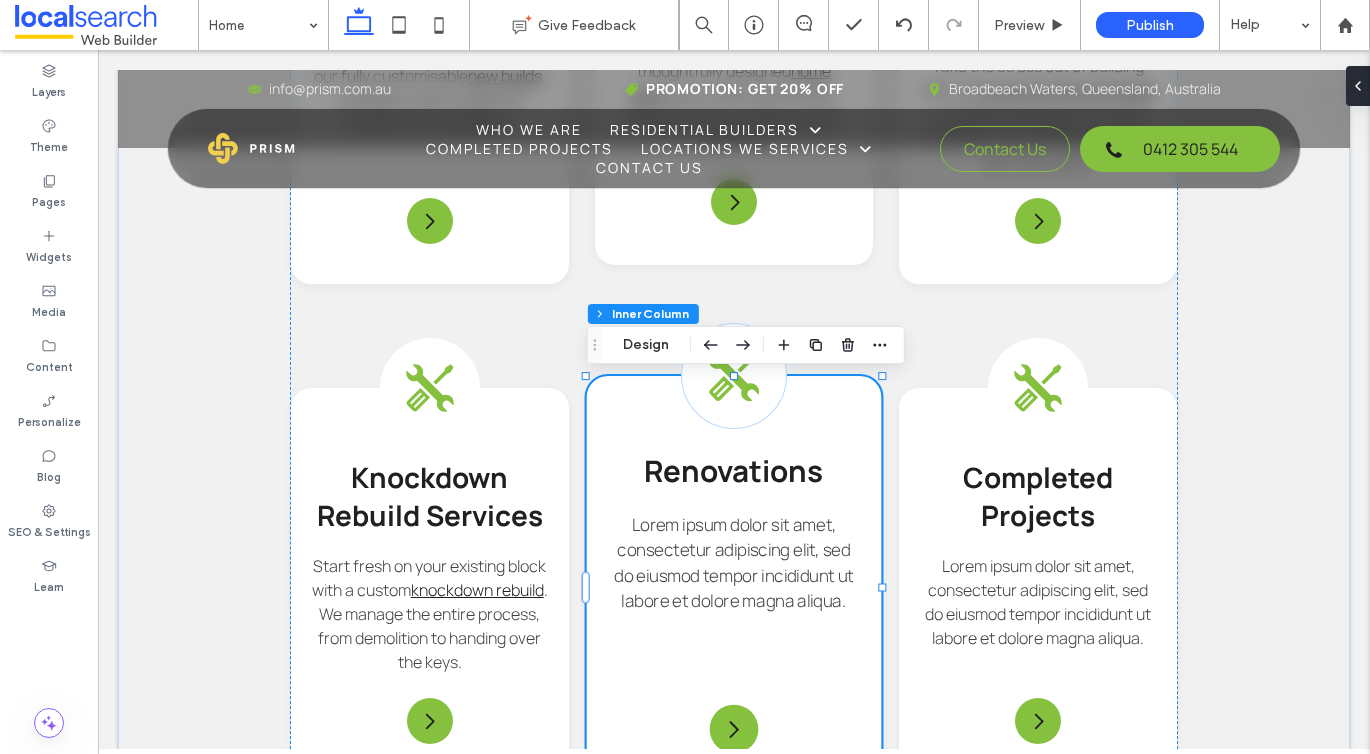 click on "Lorem ipsum dolor sit amet, consectetur adipiscing elit, sed do eiusmod tempor incididunt ut labore et dolore magna aliqua." at bounding box center [734, 563] 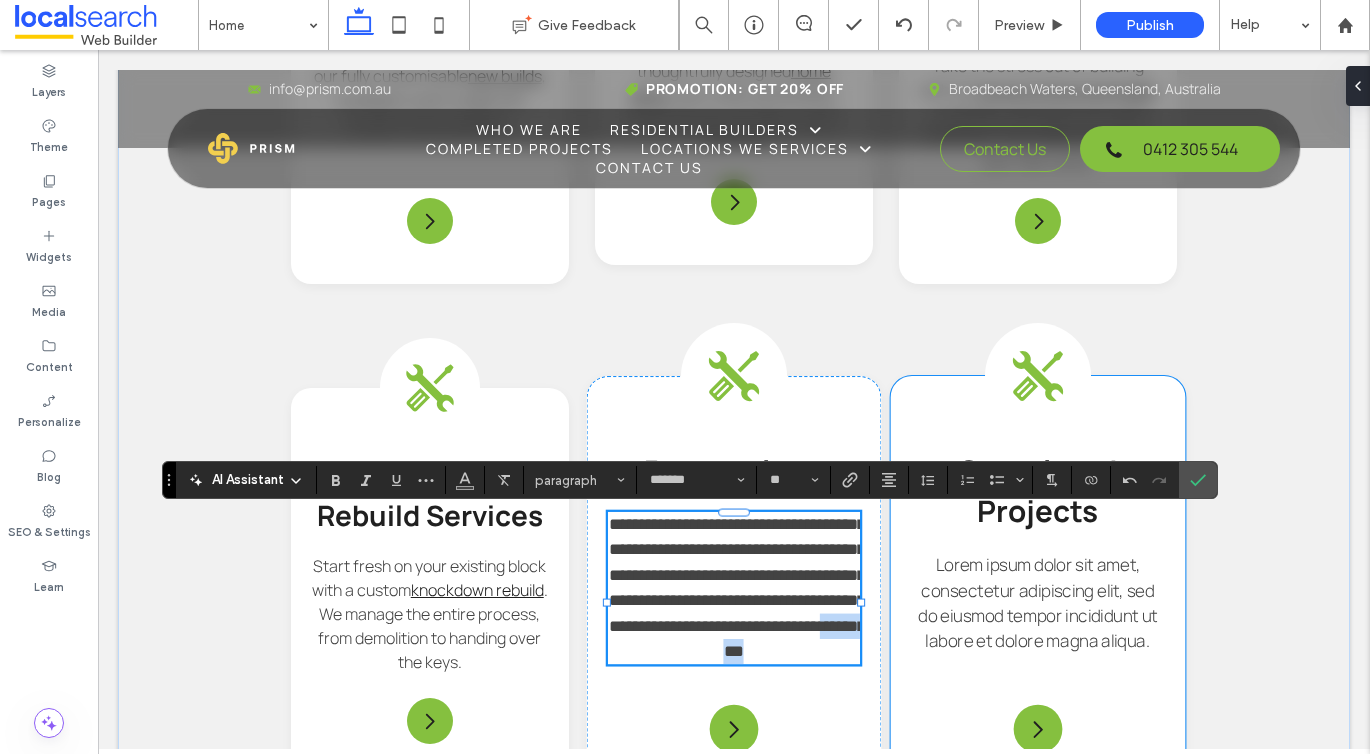drag, startPoint x: 763, startPoint y: 684, endPoint x: 933, endPoint y: 685, distance: 170.00294 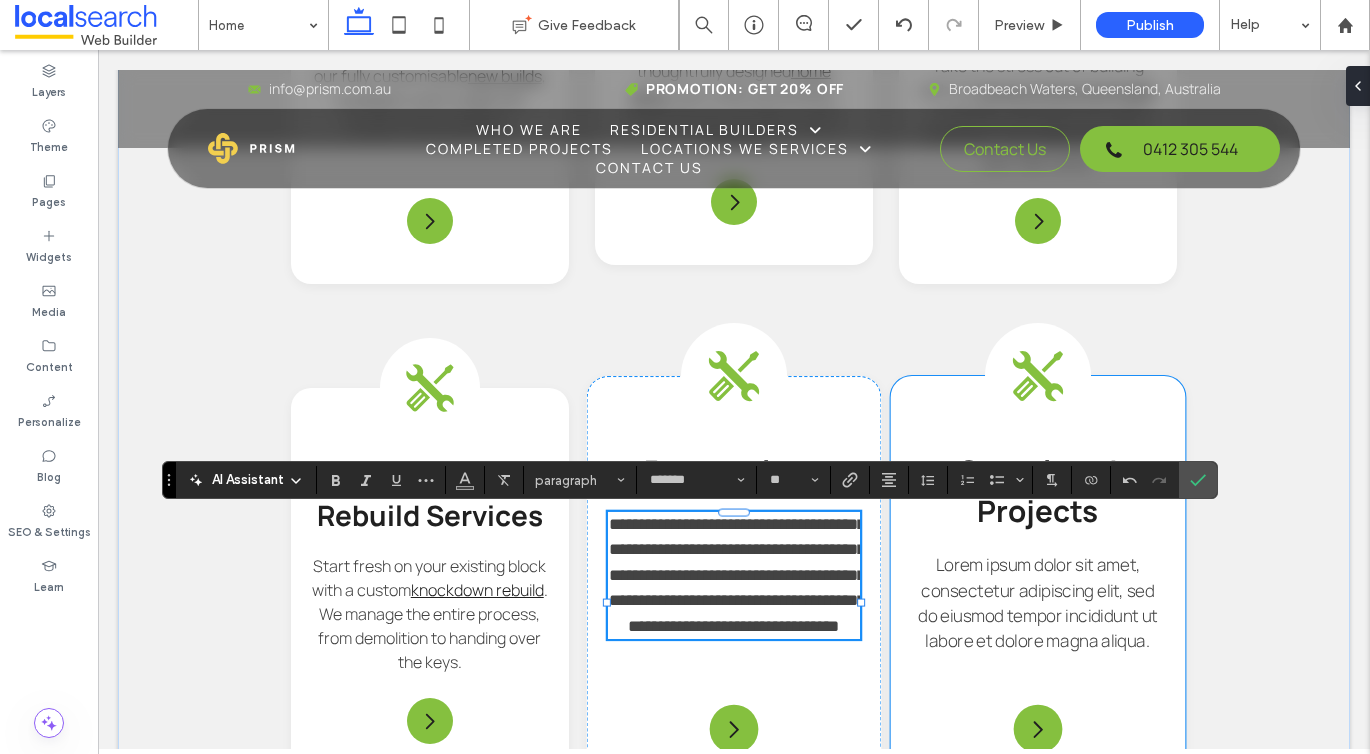 type 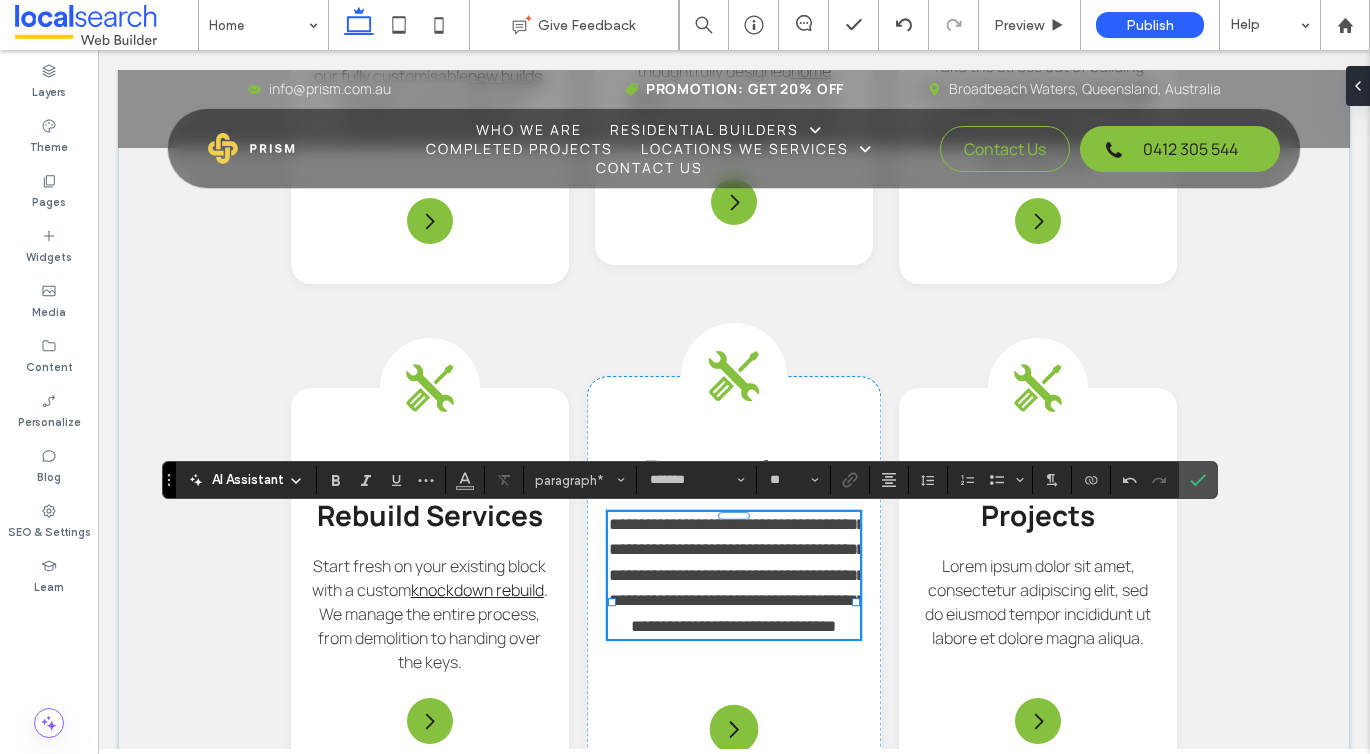 click on "**********" at bounding box center [737, 575] 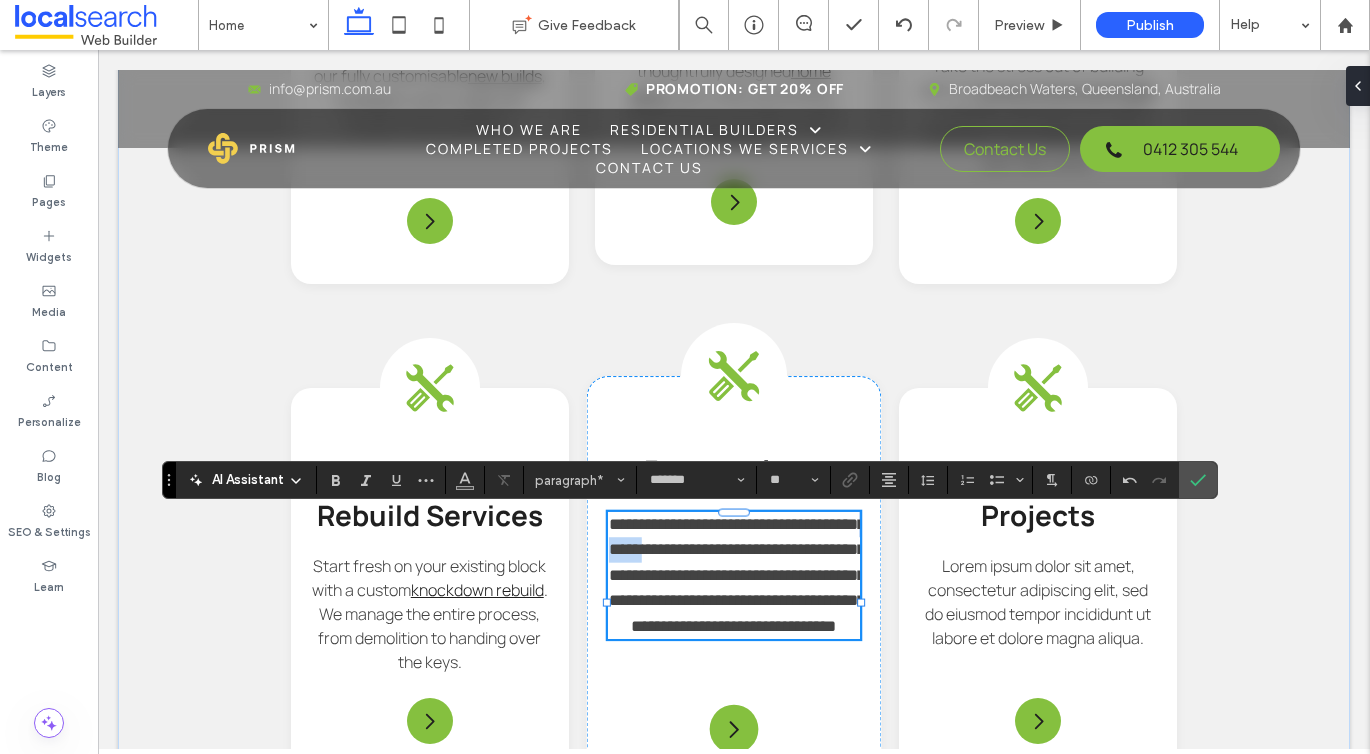 click on "**********" at bounding box center [737, 575] 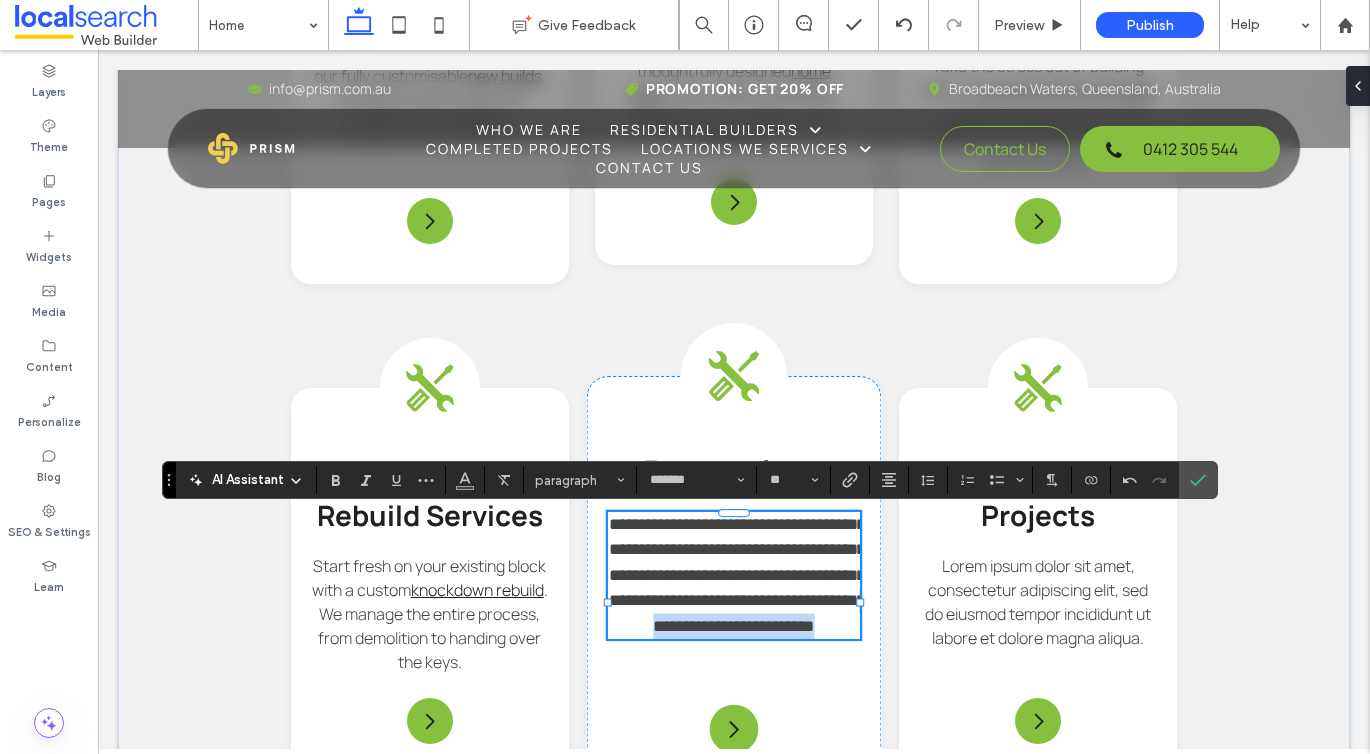 drag, startPoint x: 780, startPoint y: 687, endPoint x: 740, endPoint y: 658, distance: 49.40648 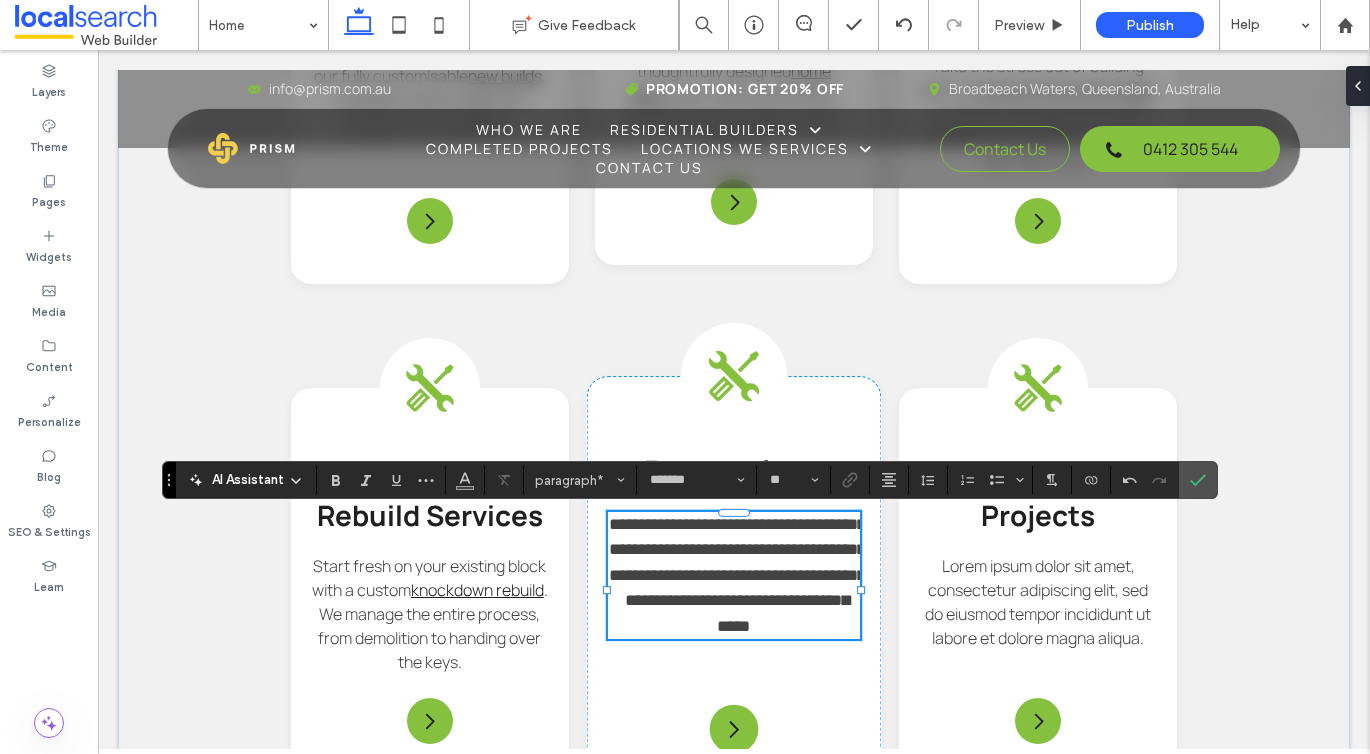 click on "**********" at bounding box center (737, 575) 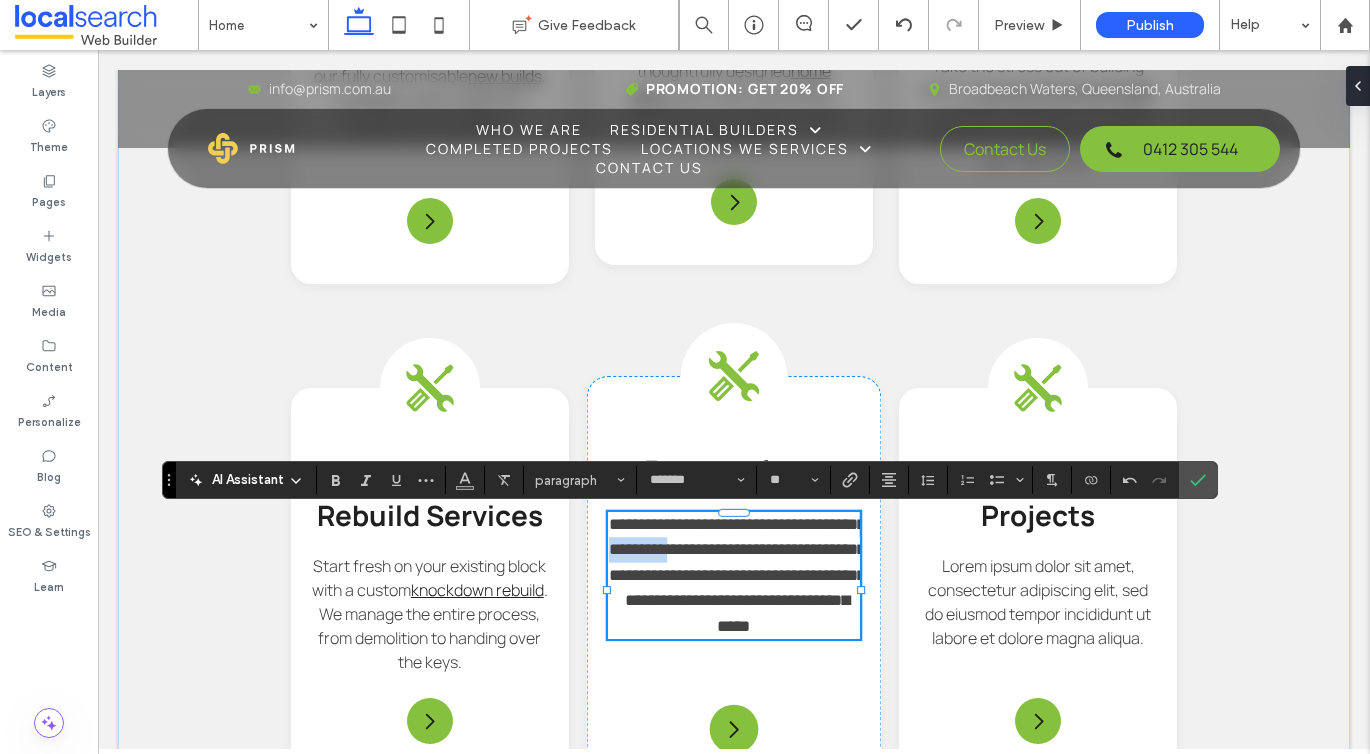 click on "**********" at bounding box center [737, 575] 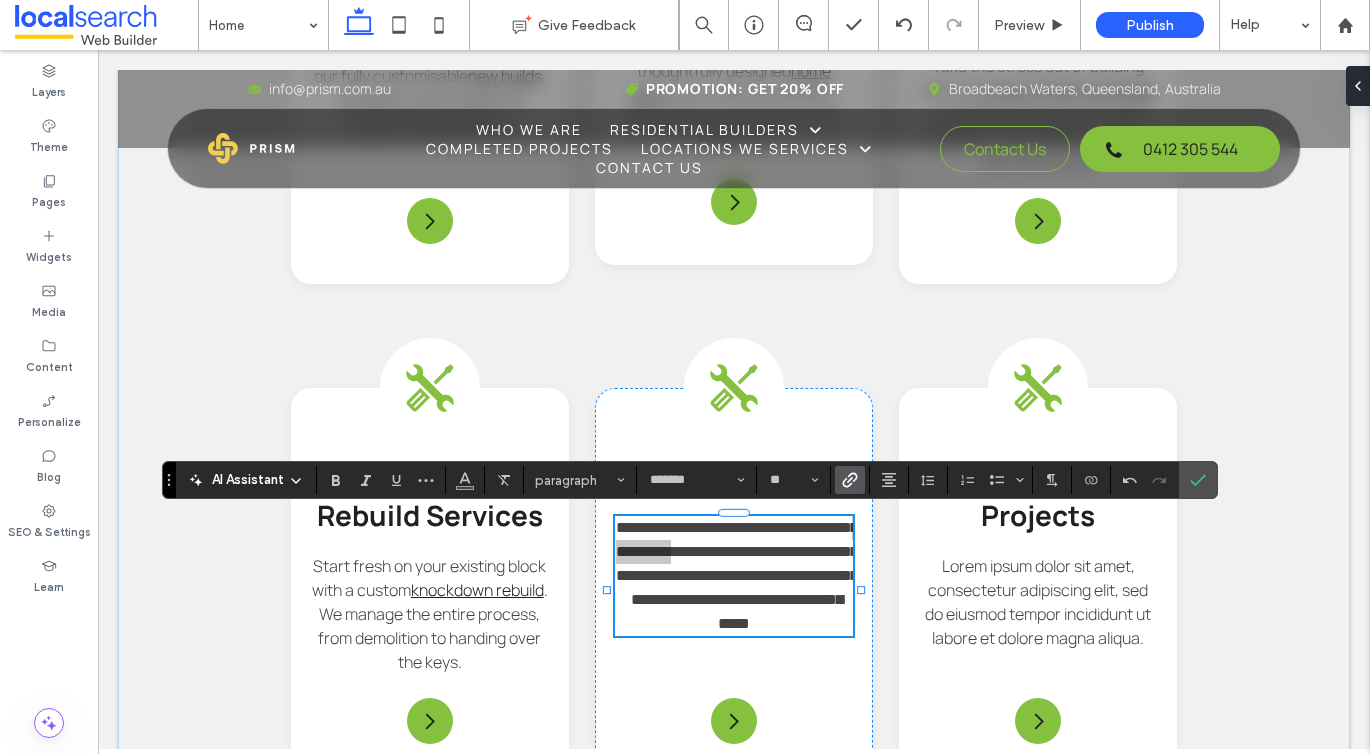click at bounding box center (846, 480) 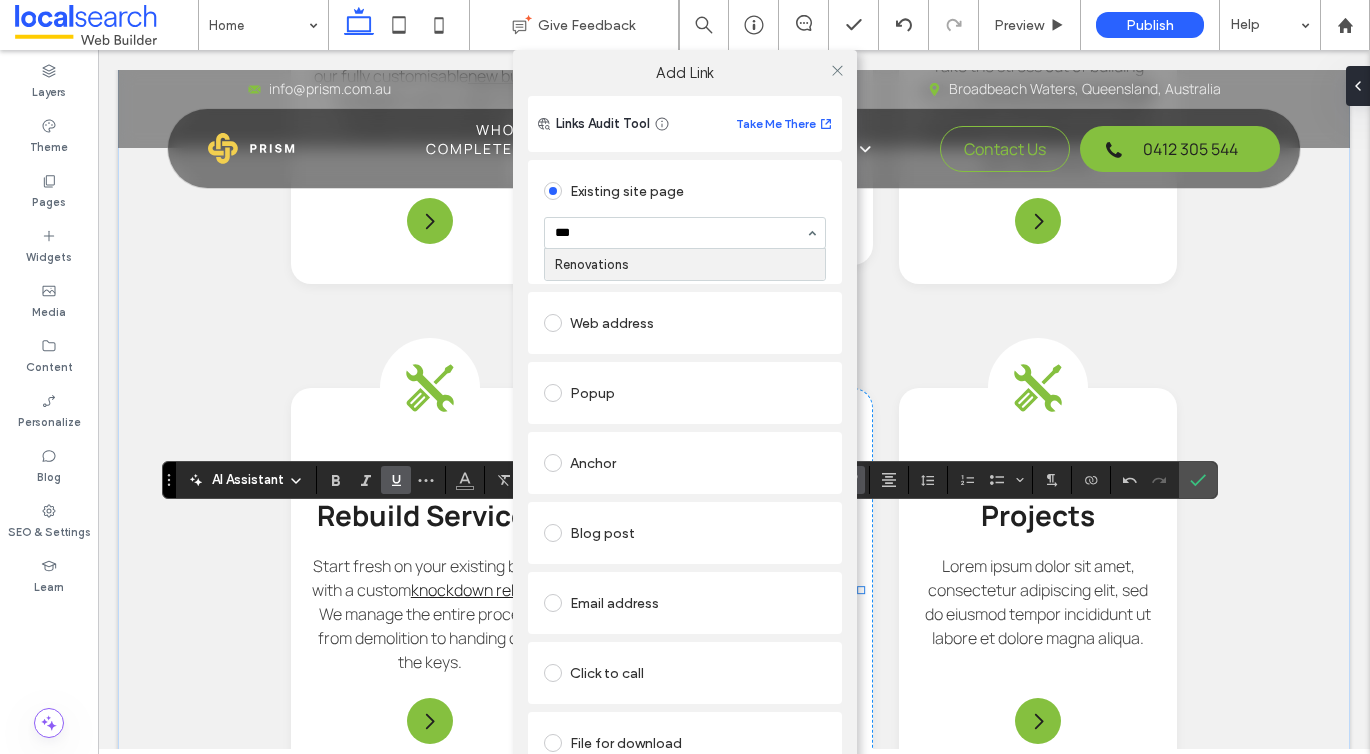 type on "****" 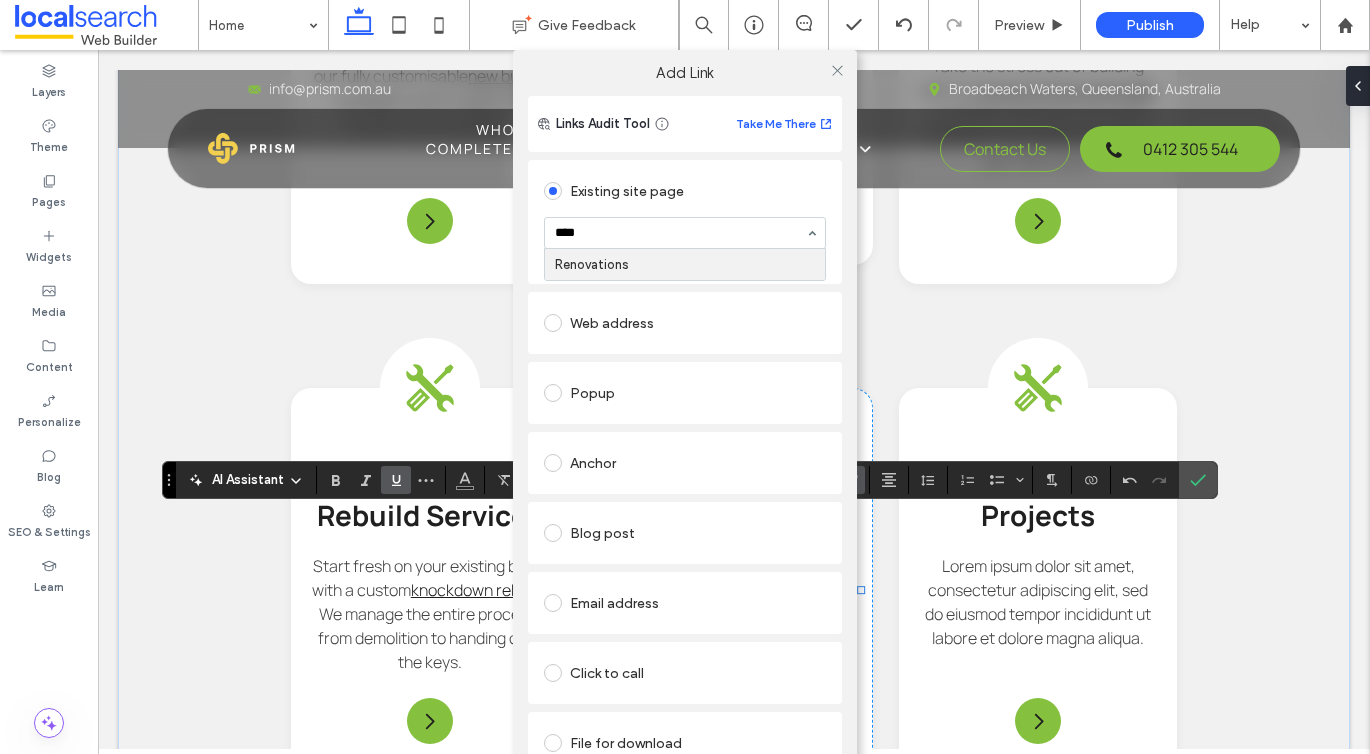 type 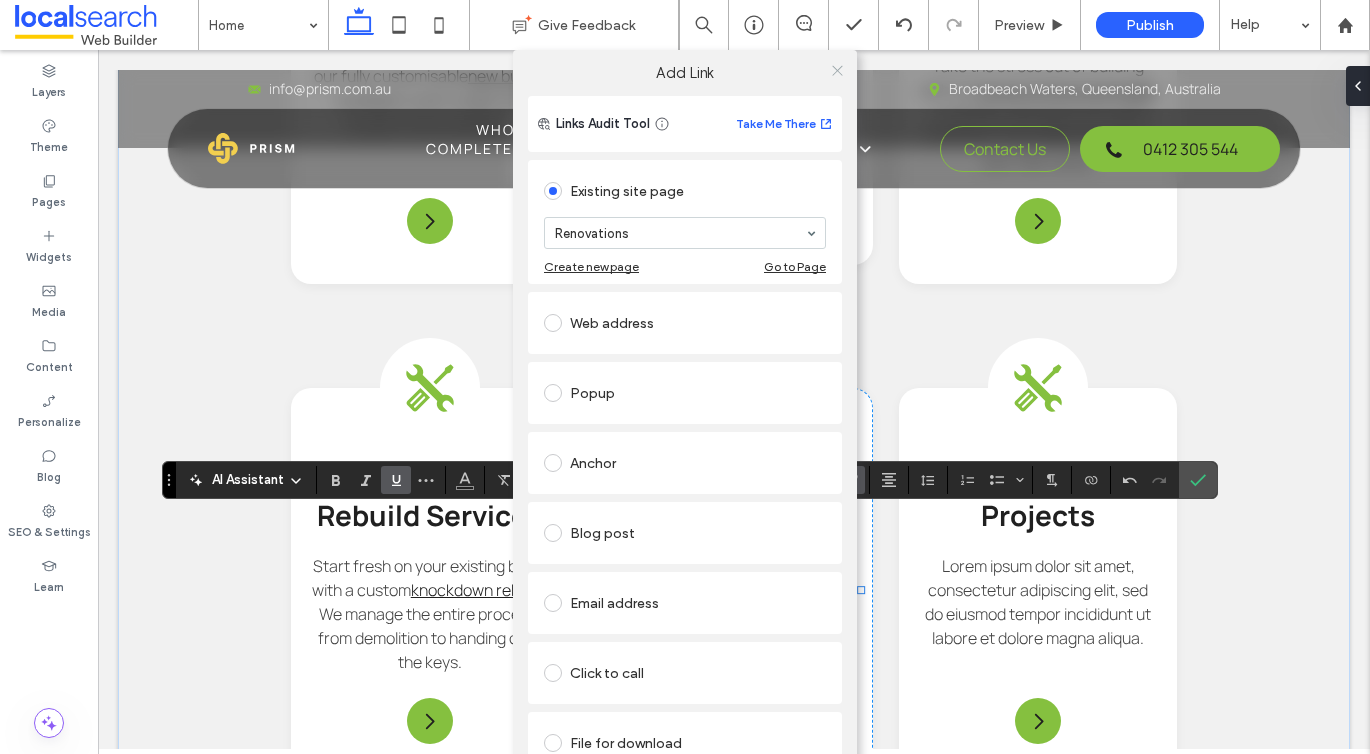 click 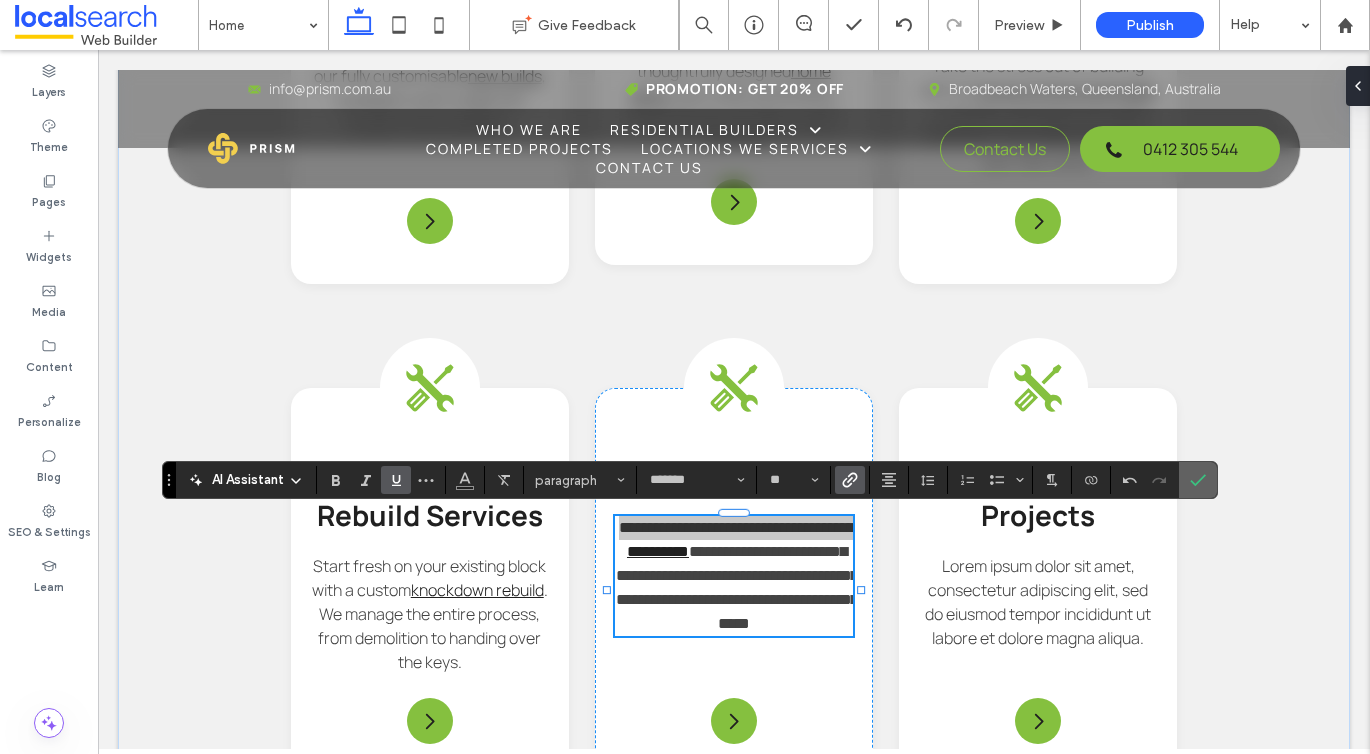 click at bounding box center [1194, 480] 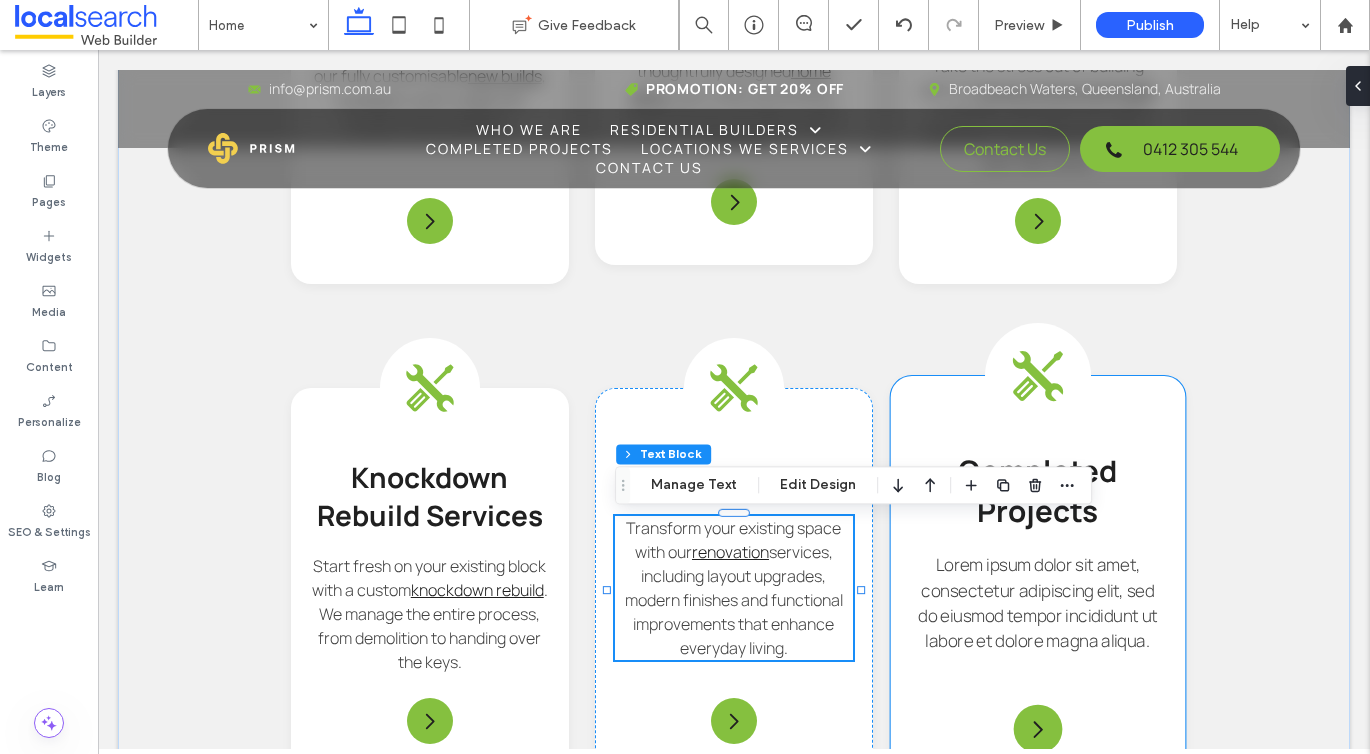click on "Lorem ipsum dolor sit amet, consectetur adipiscing elit, sed do eiusmod tempor incididunt ut labore et dolore magna aliqua." at bounding box center [1038, 603] 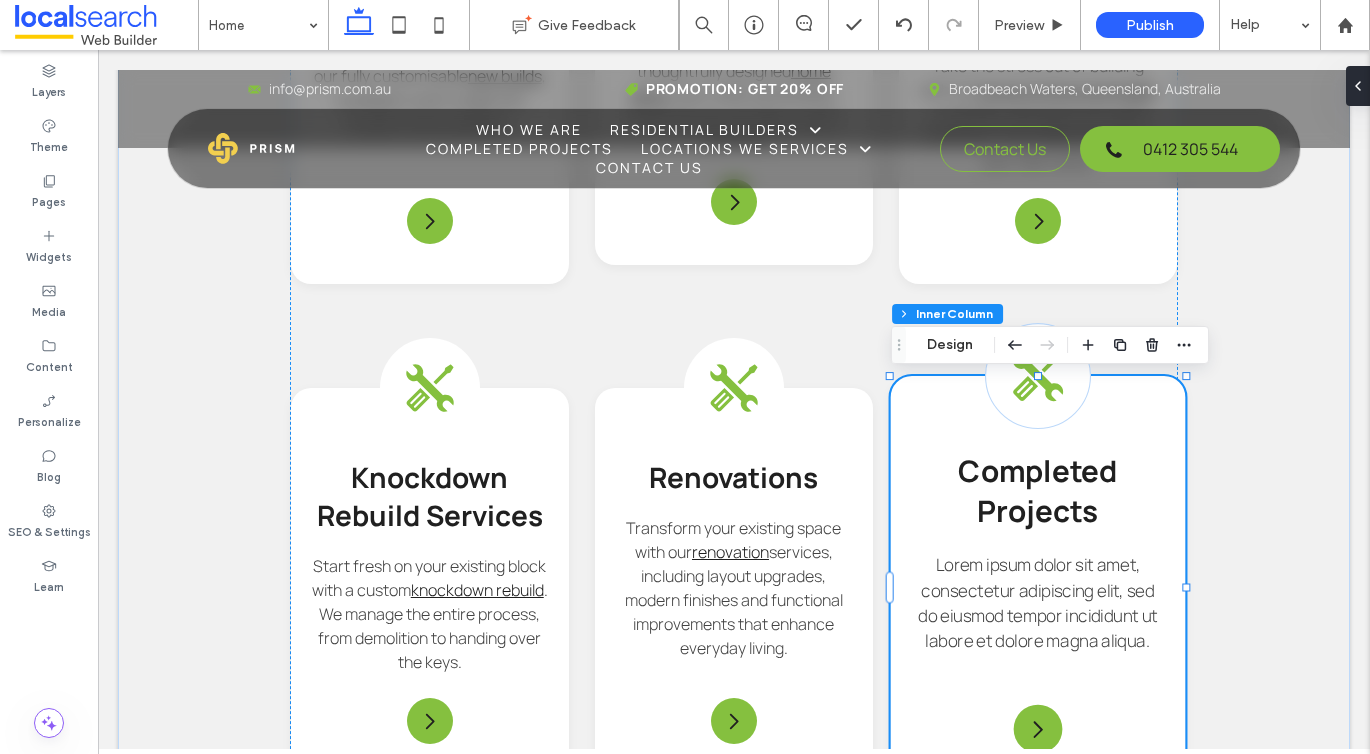 click on "Lorem ipsum dolor sit amet, consectetur adipiscing elit, sed do eiusmod tempor incididunt ut labore et dolore magna aliqua." at bounding box center [1038, 603] 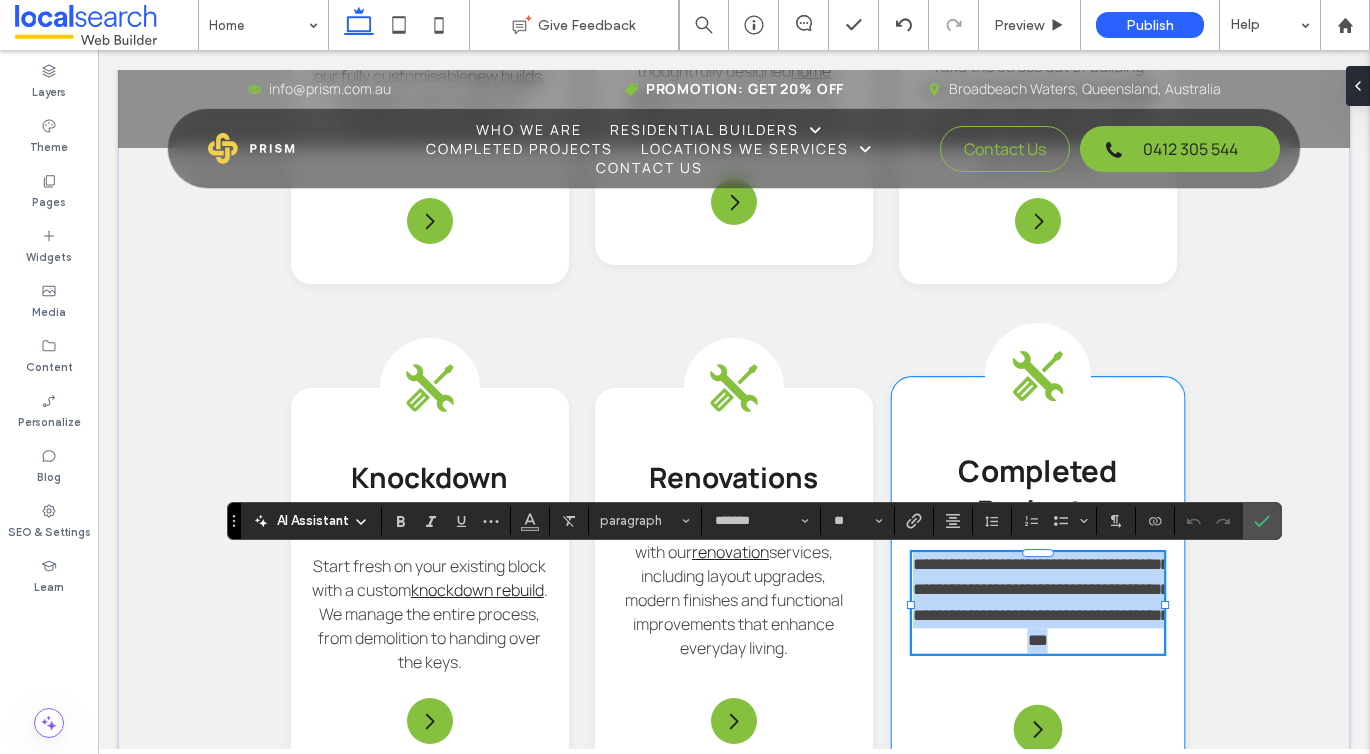 scroll, scrollTop: 0, scrollLeft: 0, axis: both 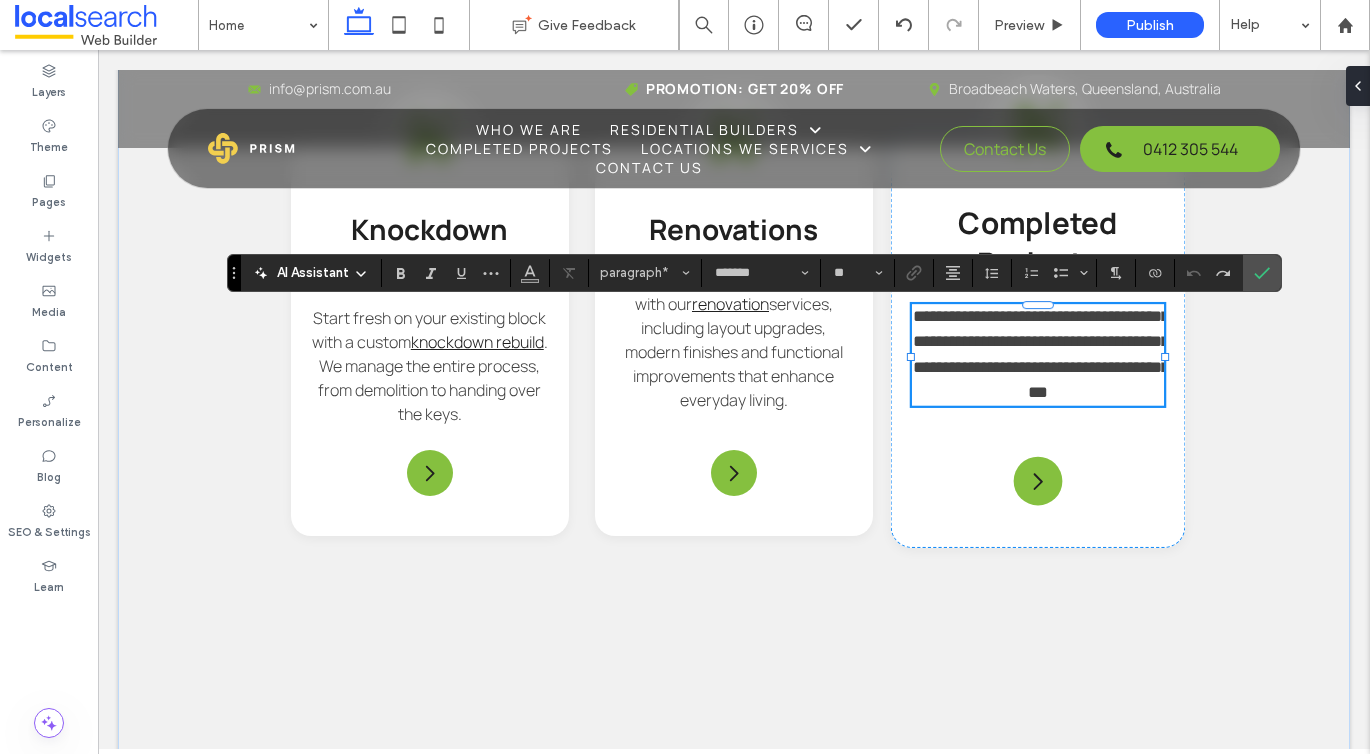 click on "**********" at bounding box center (1041, 355) 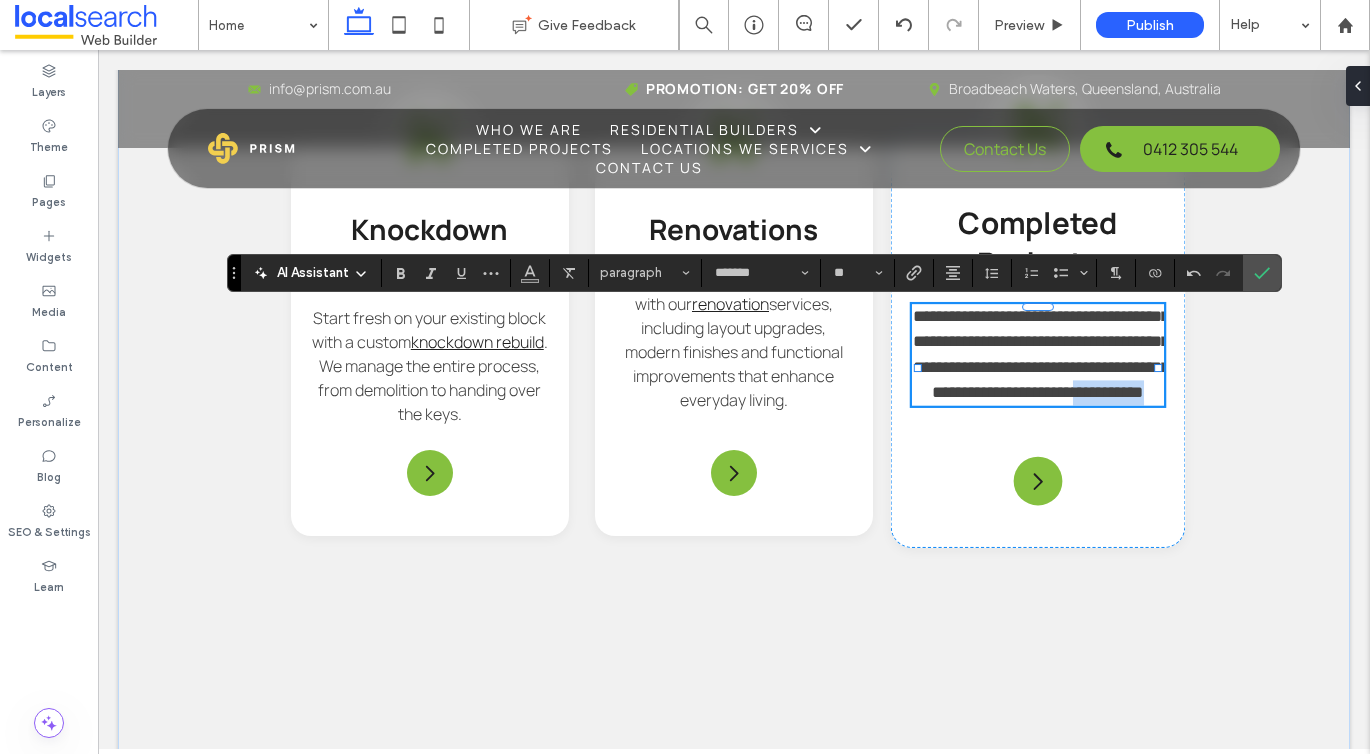 drag, startPoint x: 1136, startPoint y: 419, endPoint x: 1040, endPoint y: 420, distance: 96.00521 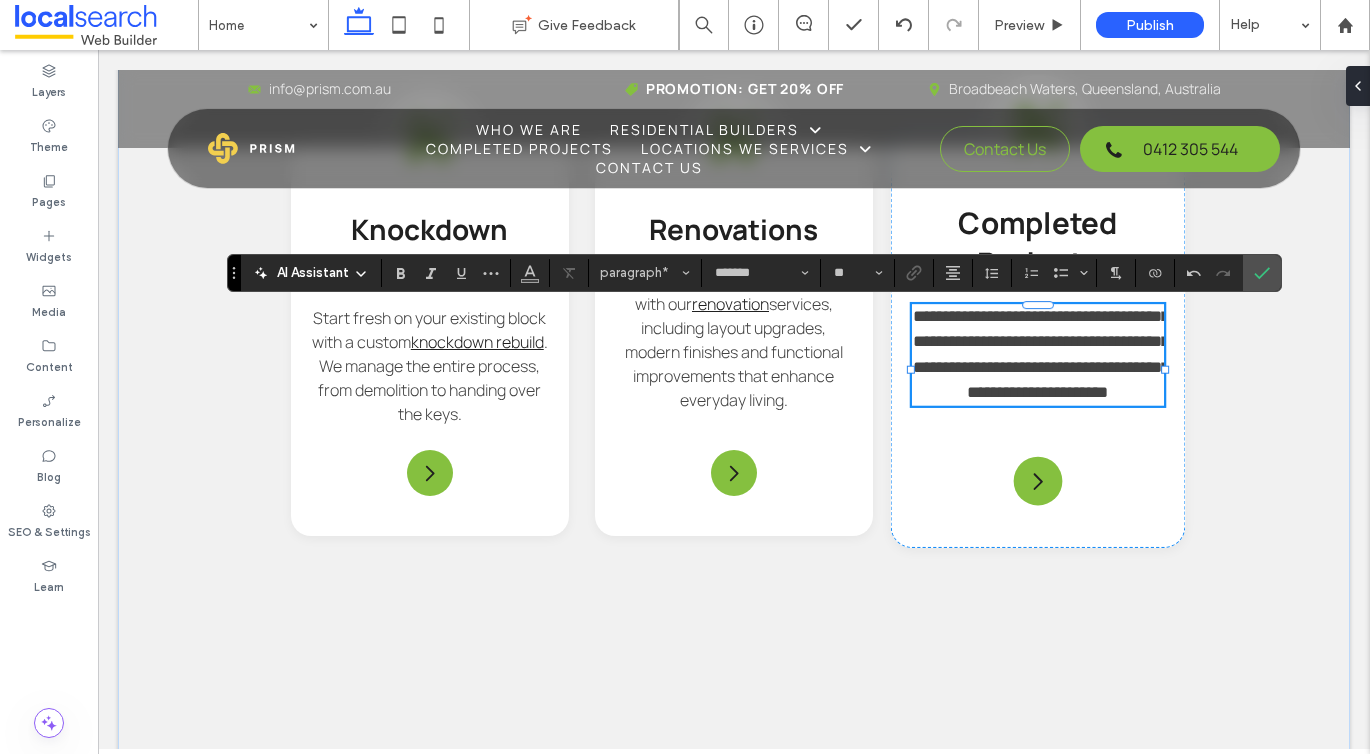 type 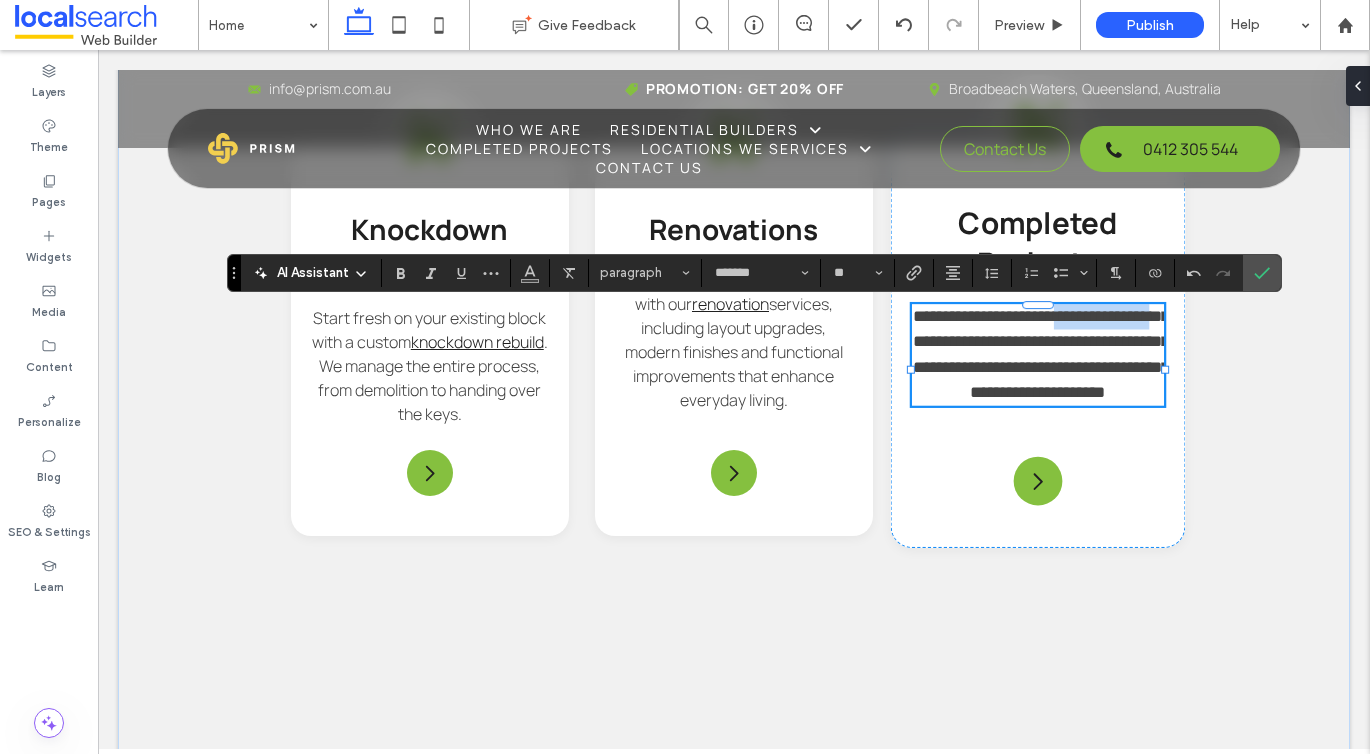 drag, startPoint x: 1079, startPoint y: 320, endPoint x: 974, endPoint y: 340, distance: 106.887794 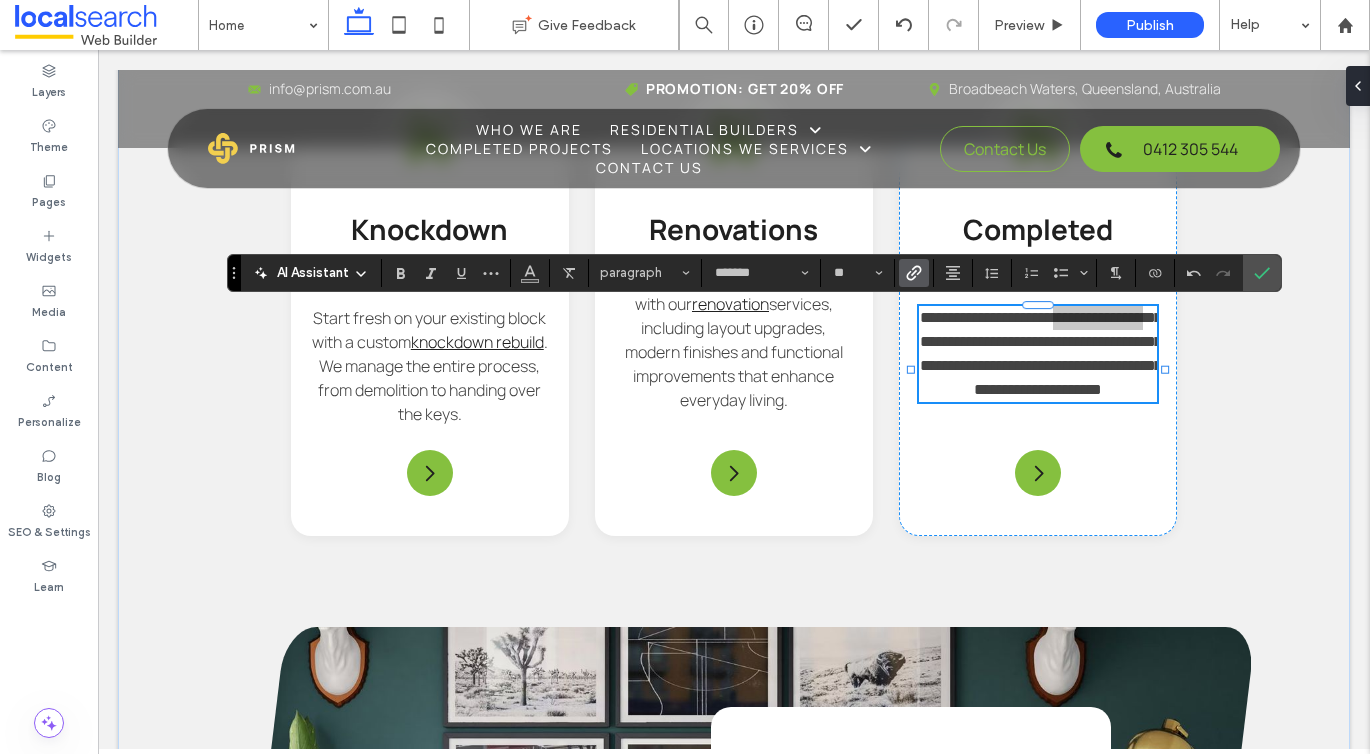 click at bounding box center [914, 273] 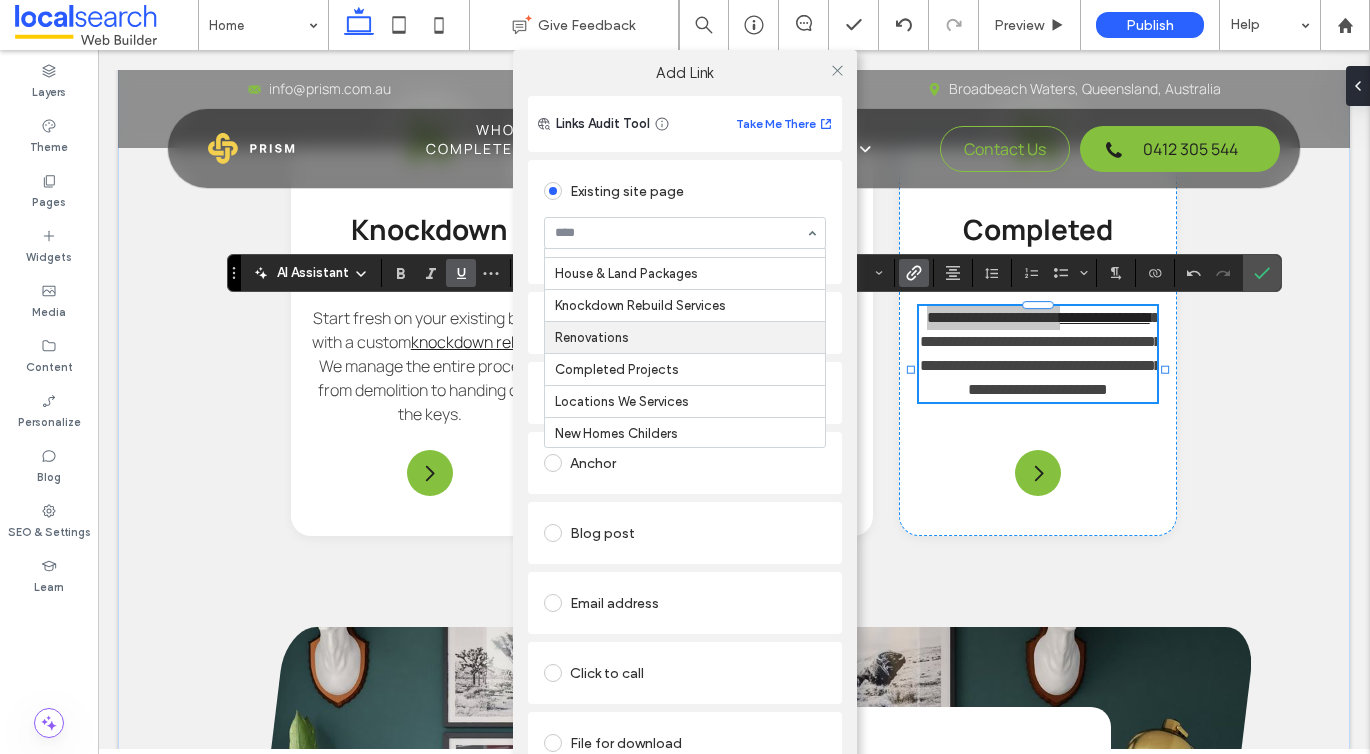 scroll, scrollTop: 158, scrollLeft: 0, axis: vertical 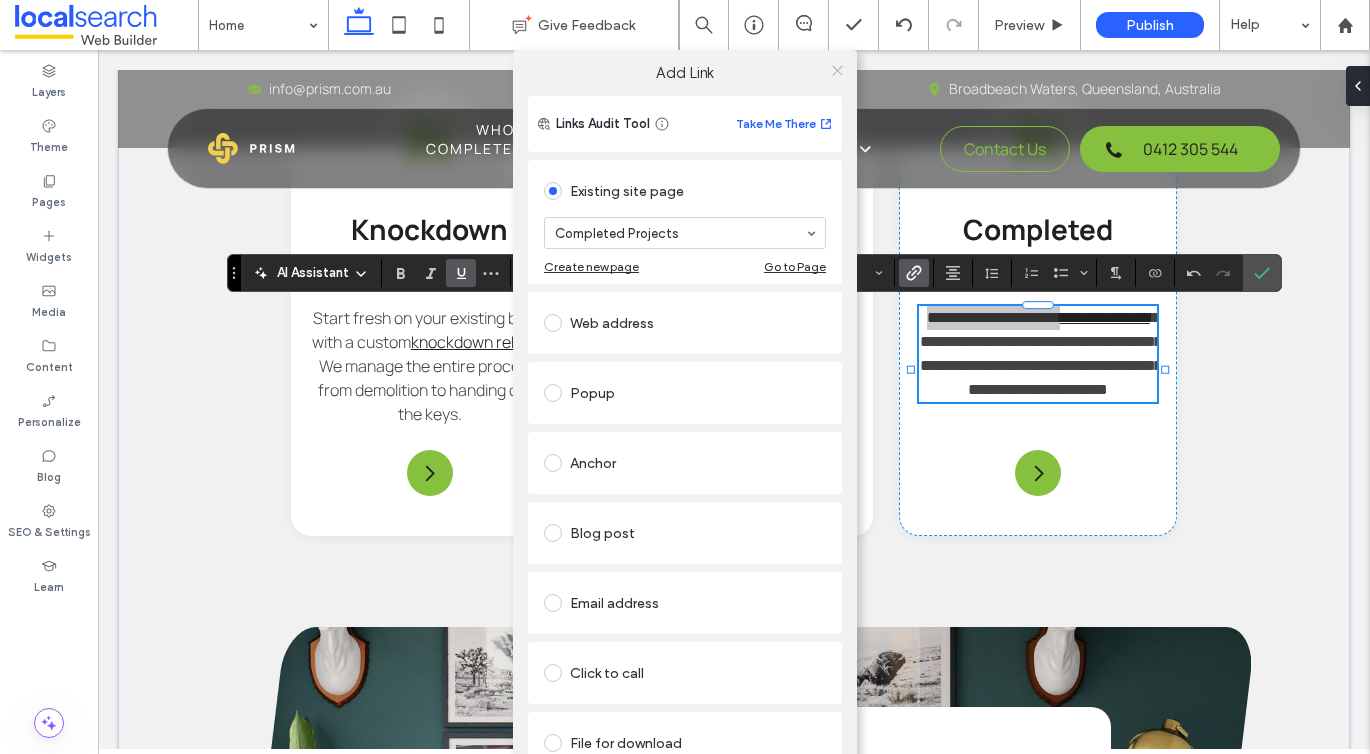 click 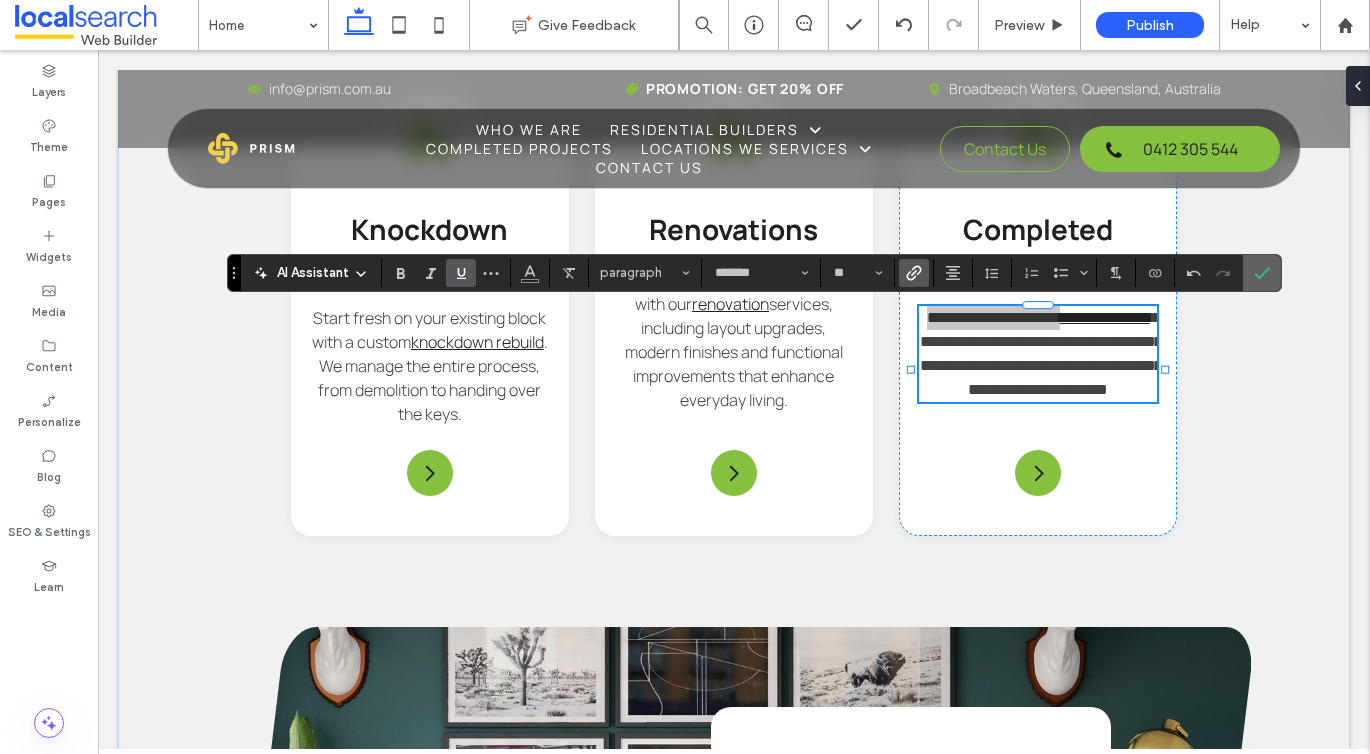 drag, startPoint x: 1254, startPoint y: 279, endPoint x: 1156, endPoint y: 227, distance: 110.94143 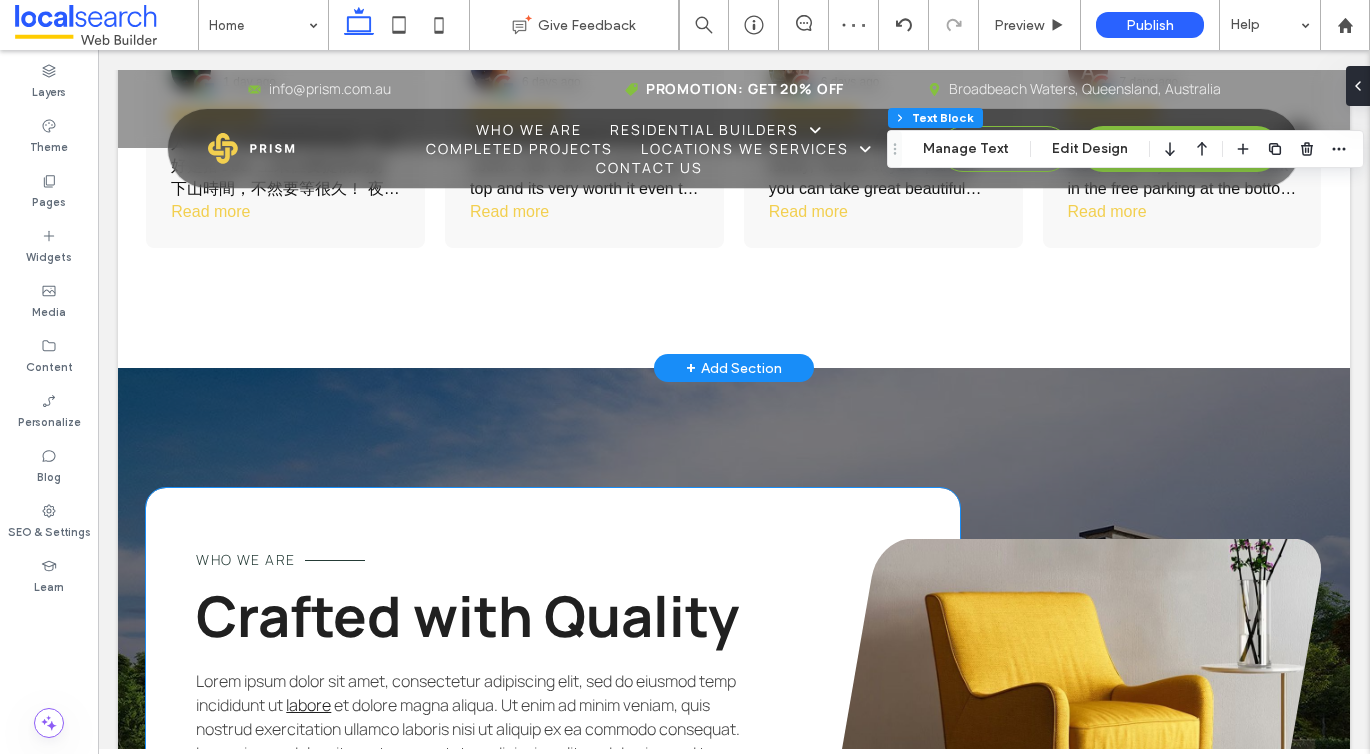 scroll, scrollTop: 4603, scrollLeft: 0, axis: vertical 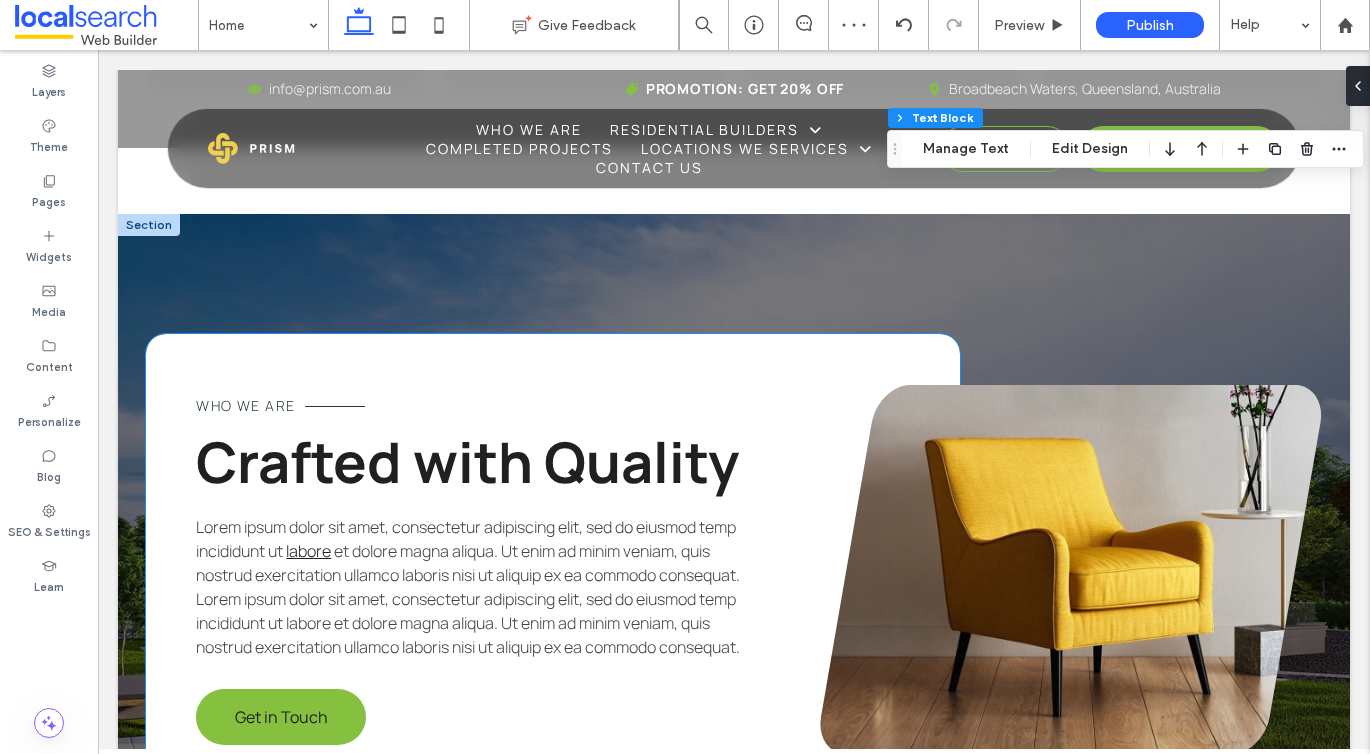 click on "Who We Are" at bounding box center (245, 405) 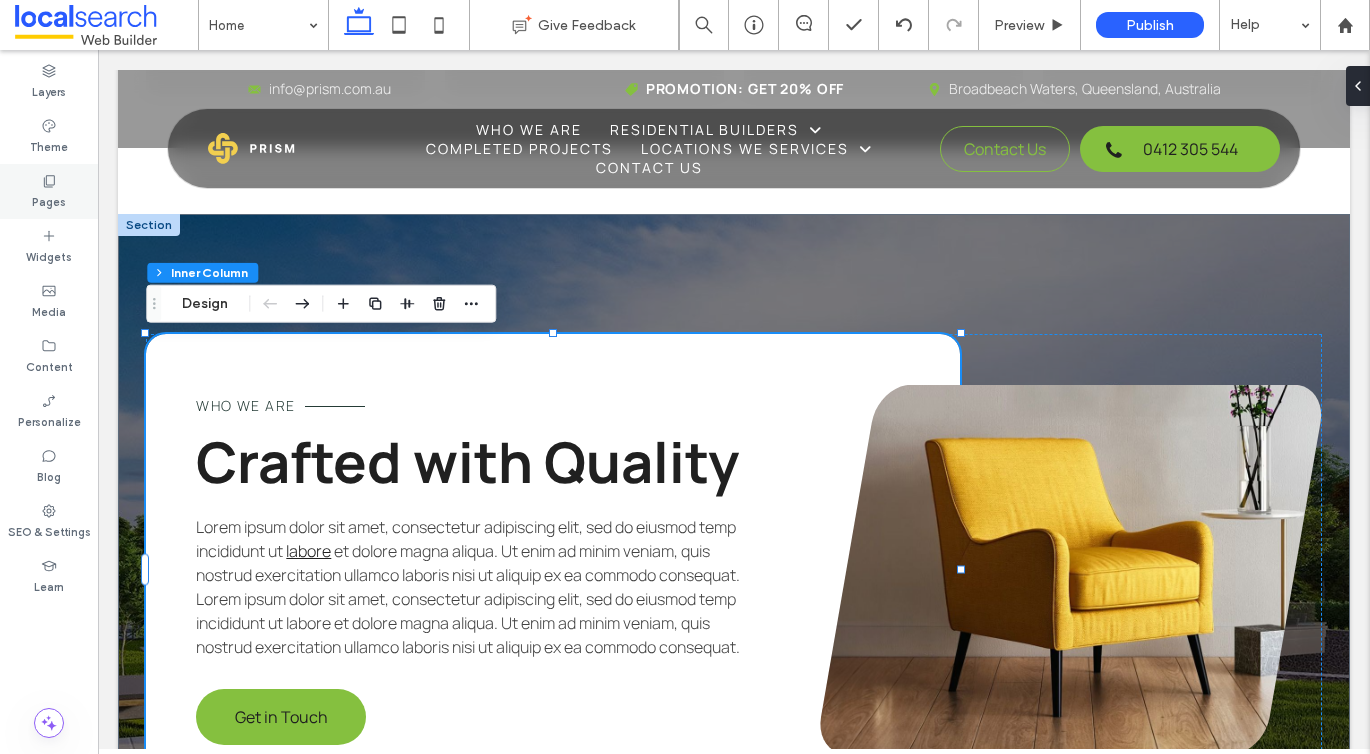 click on "Pages" at bounding box center [49, 191] 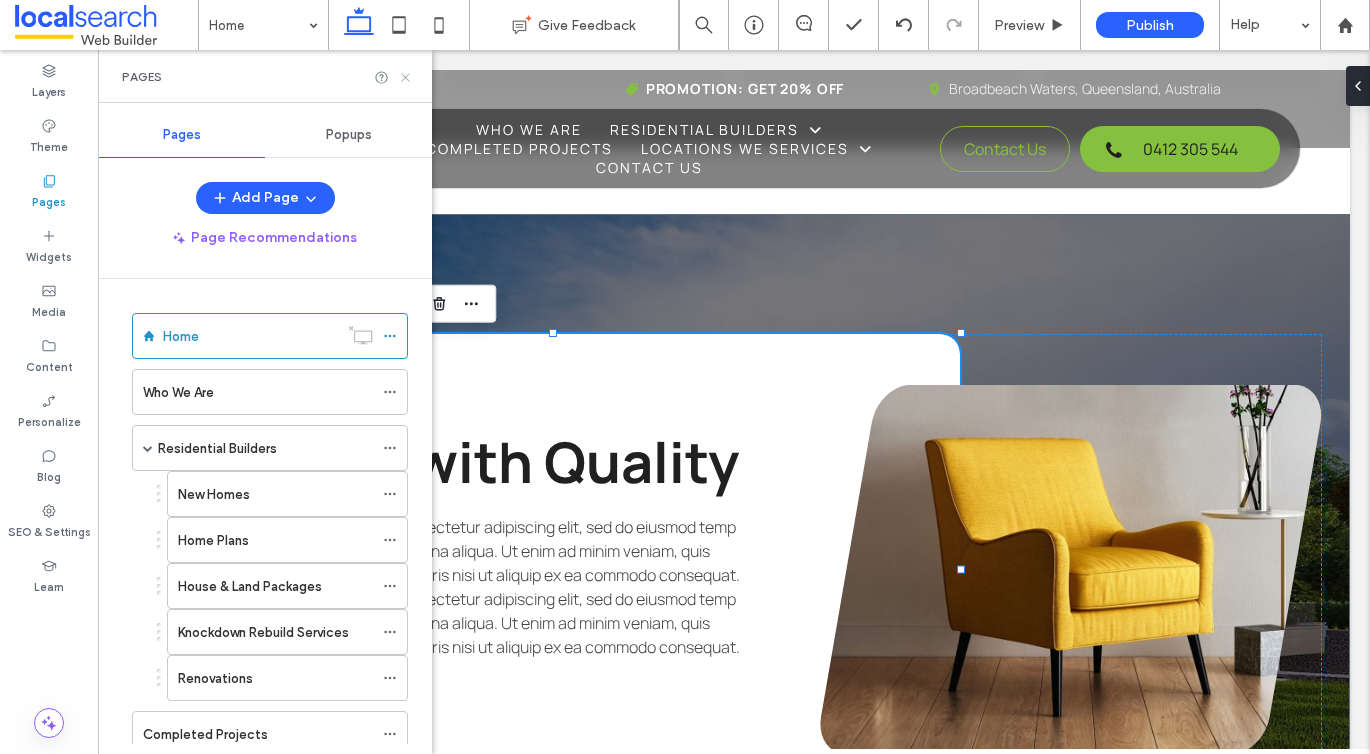 click 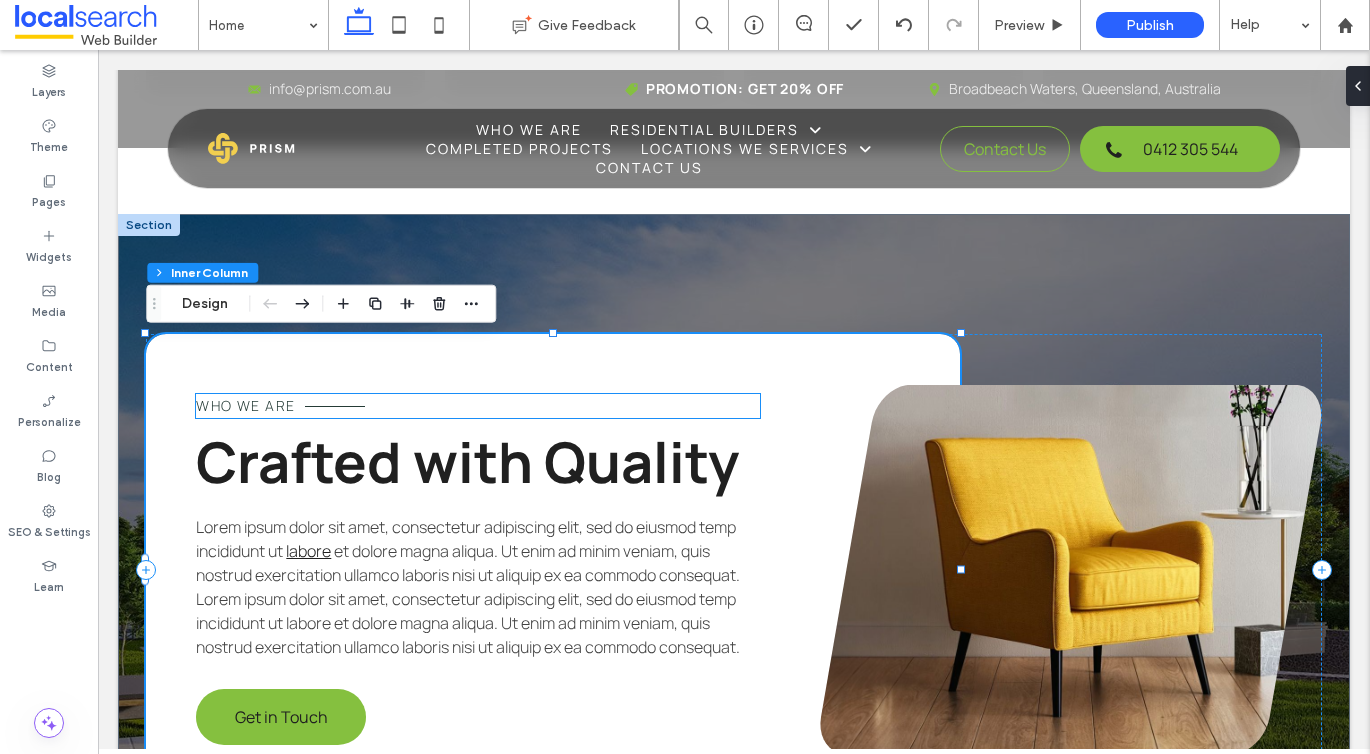 click on "Who We Are" at bounding box center (245, 405) 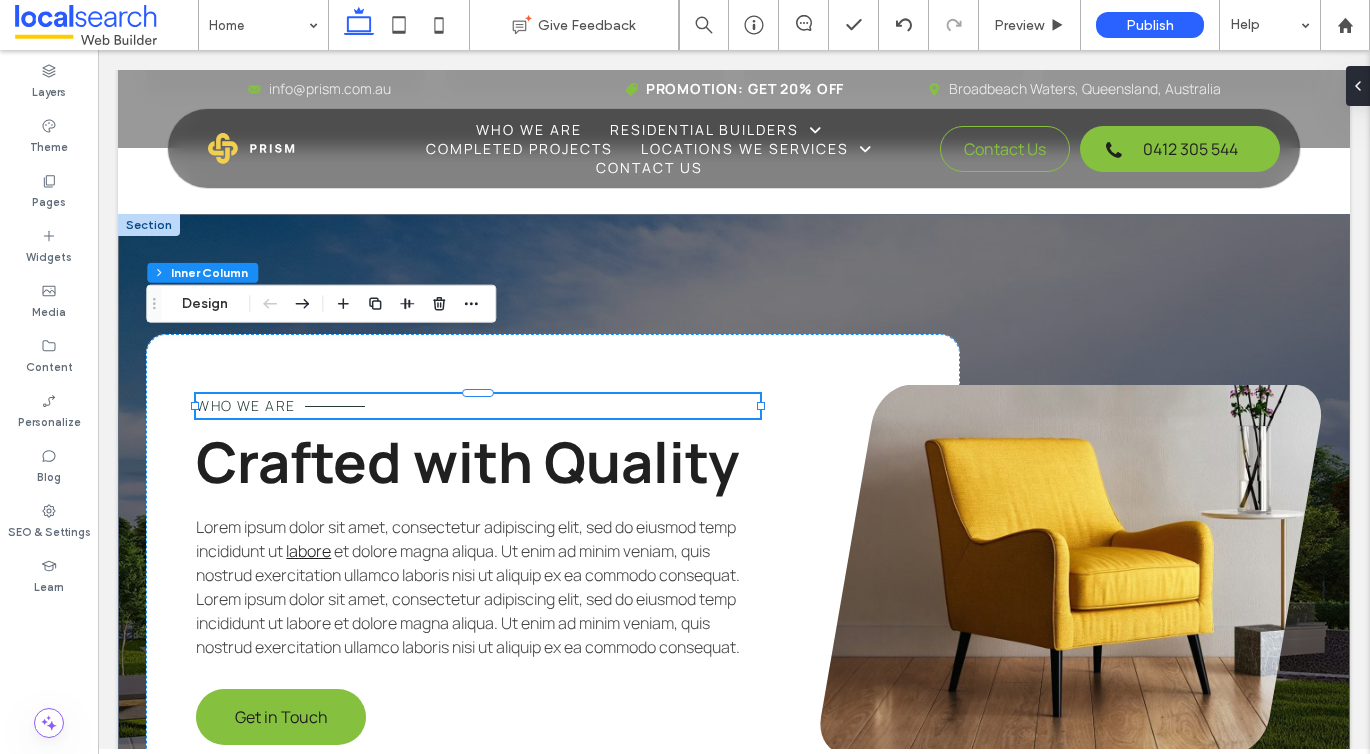 click on "Who We Are" at bounding box center [245, 405] 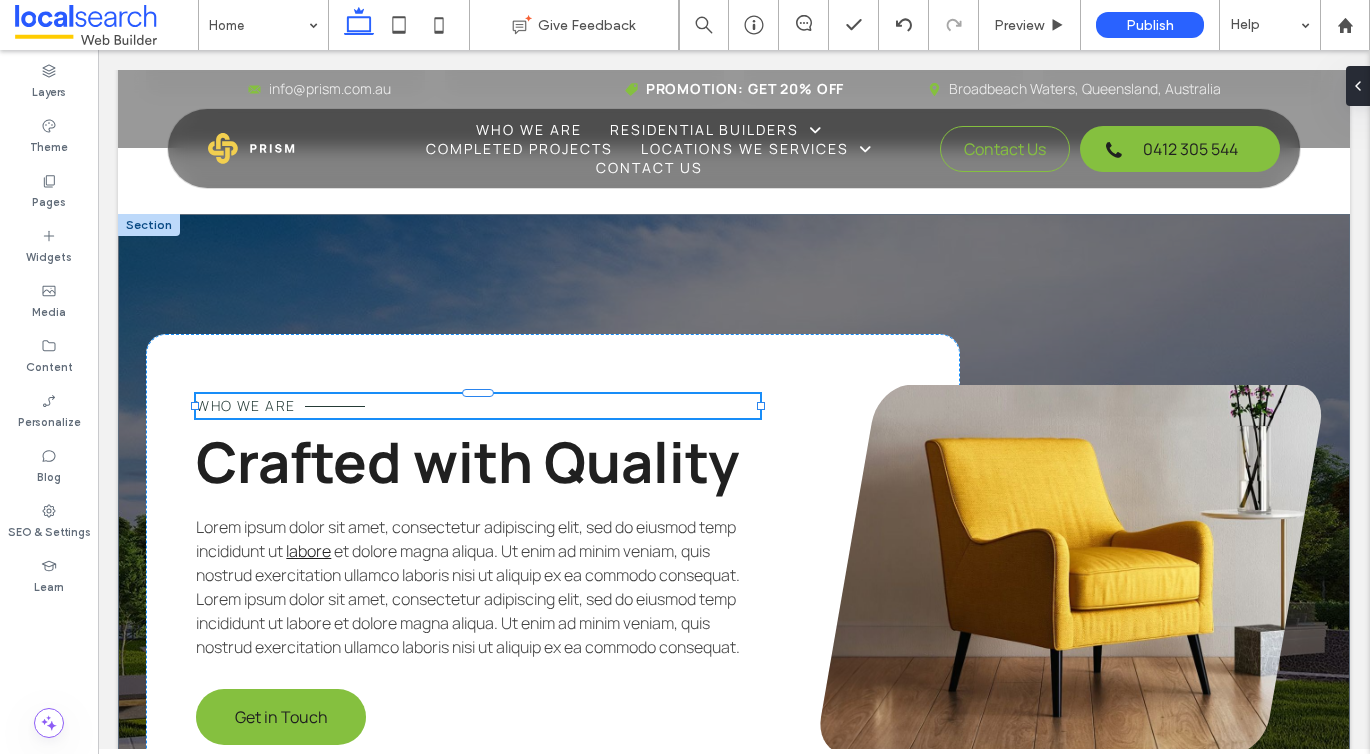 type on "*******" 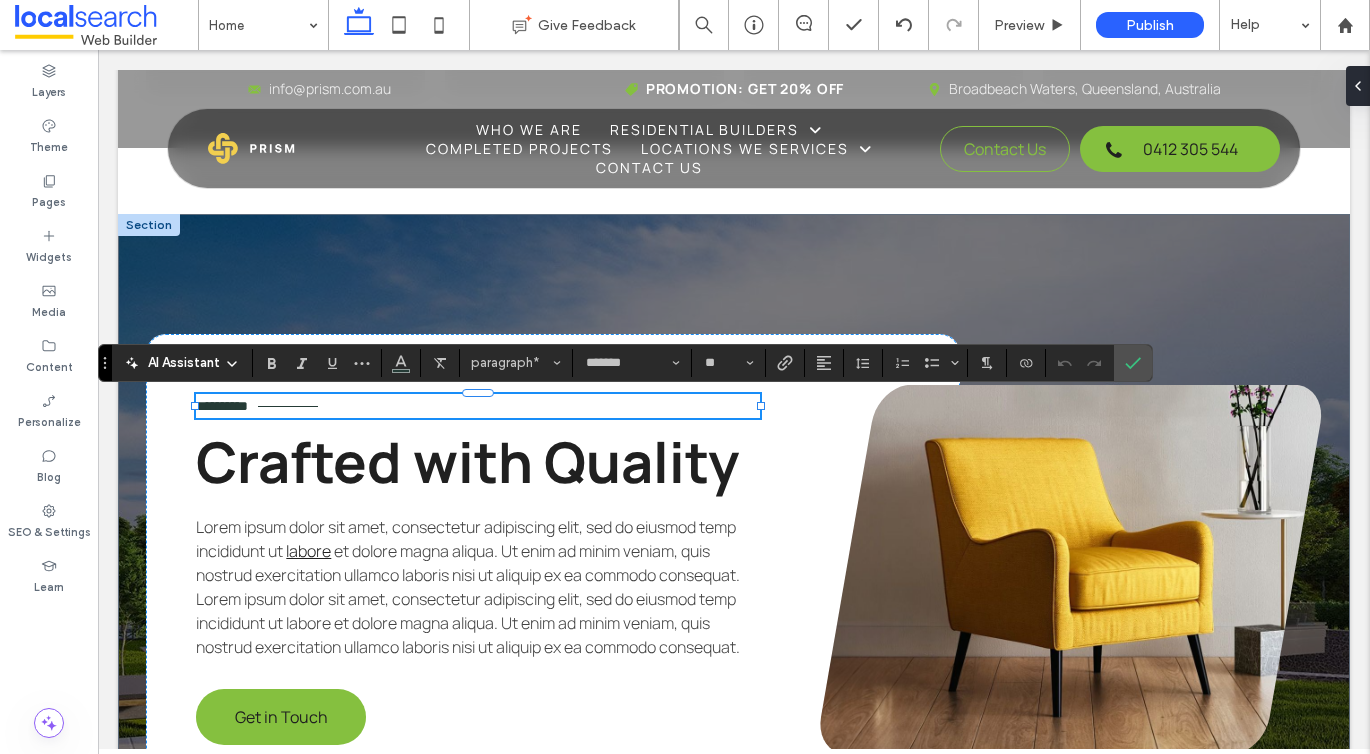 type 